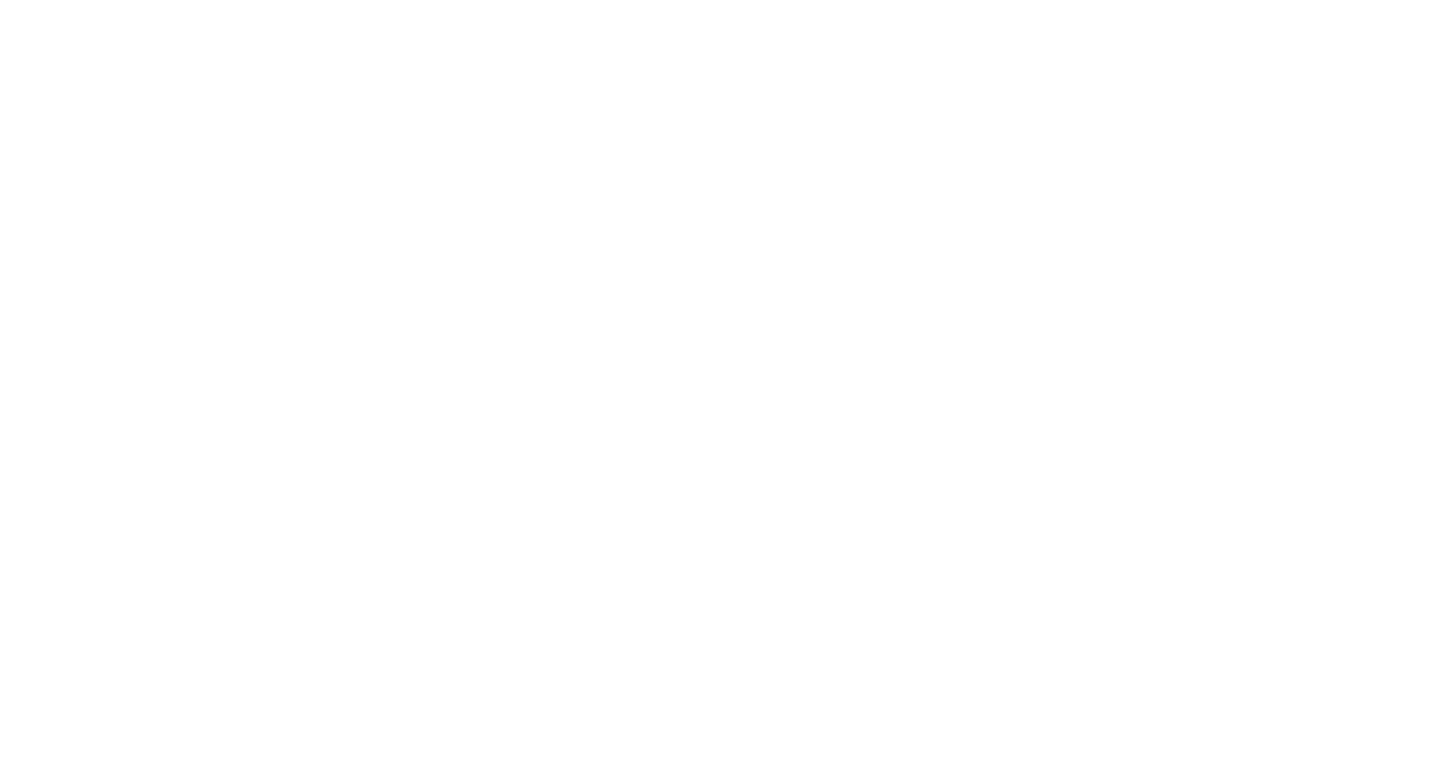 scroll, scrollTop: 0, scrollLeft: 0, axis: both 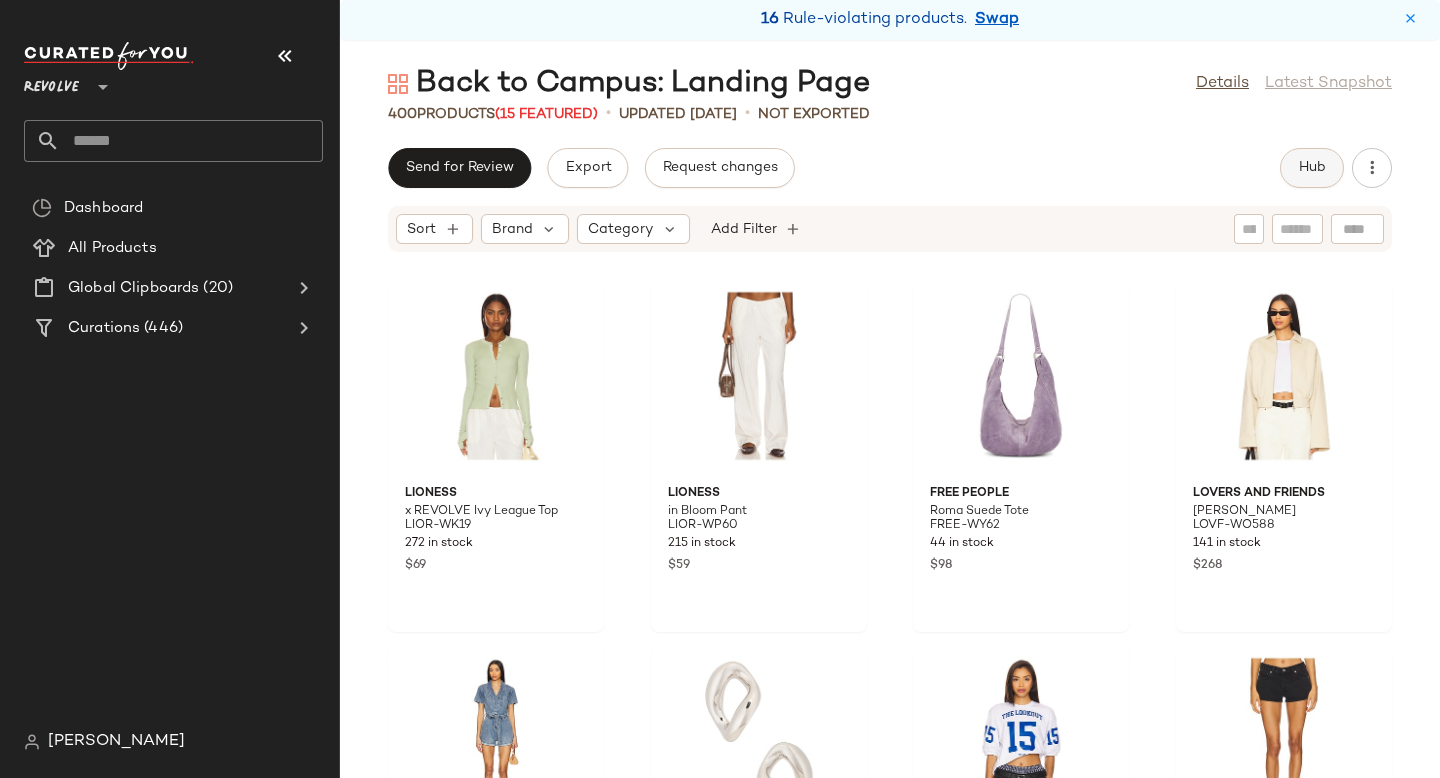 click on "Hub" at bounding box center [1312, 168] 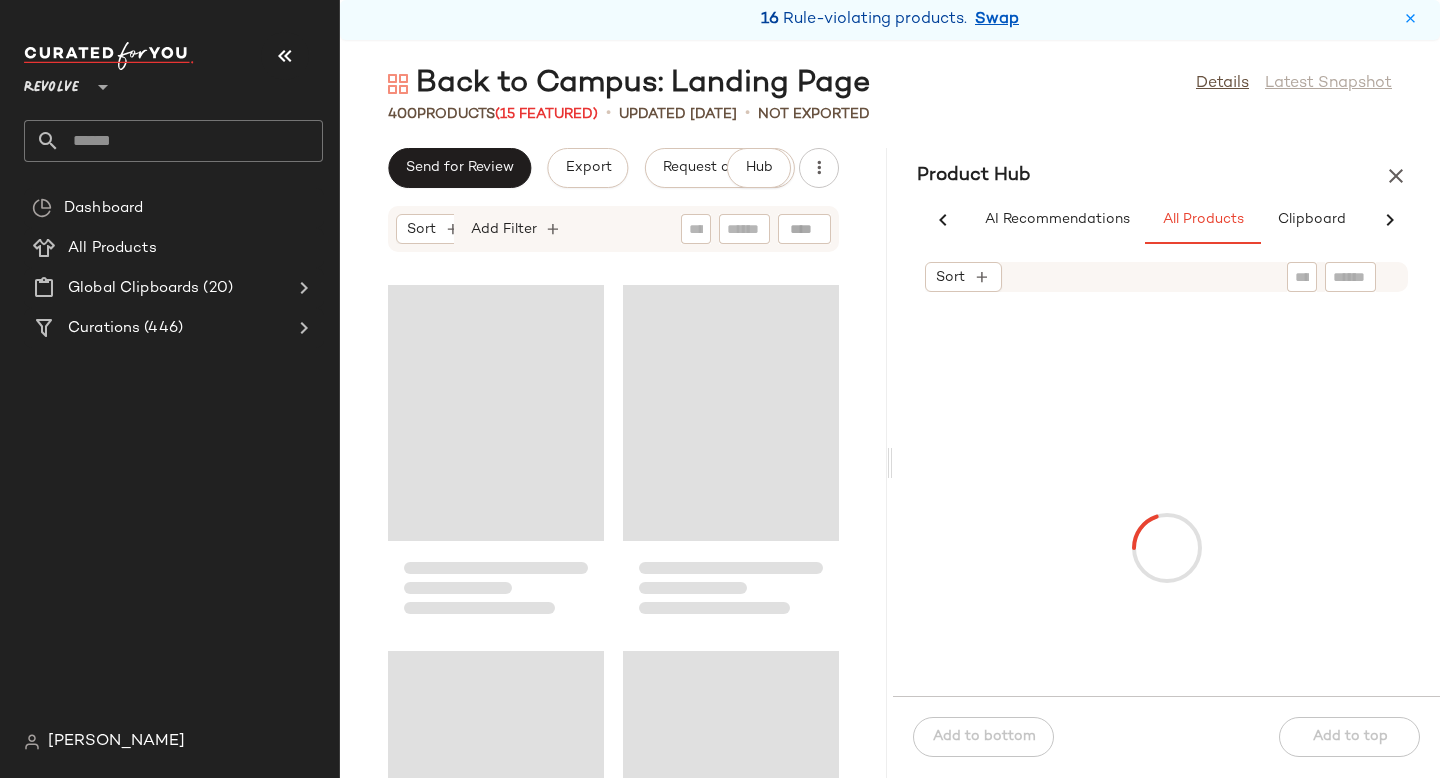 scroll, scrollTop: 0, scrollLeft: 91, axis: horizontal 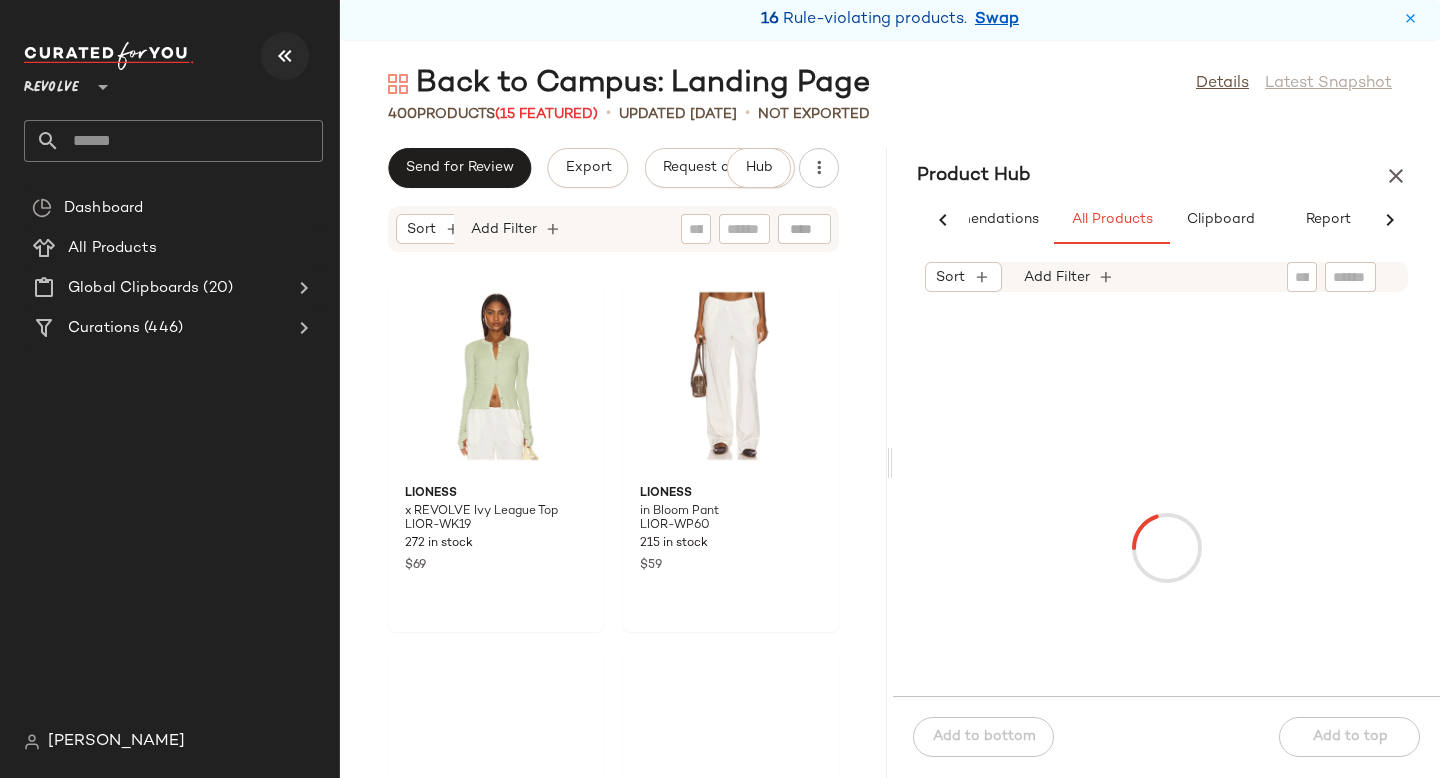 click at bounding box center [285, 56] 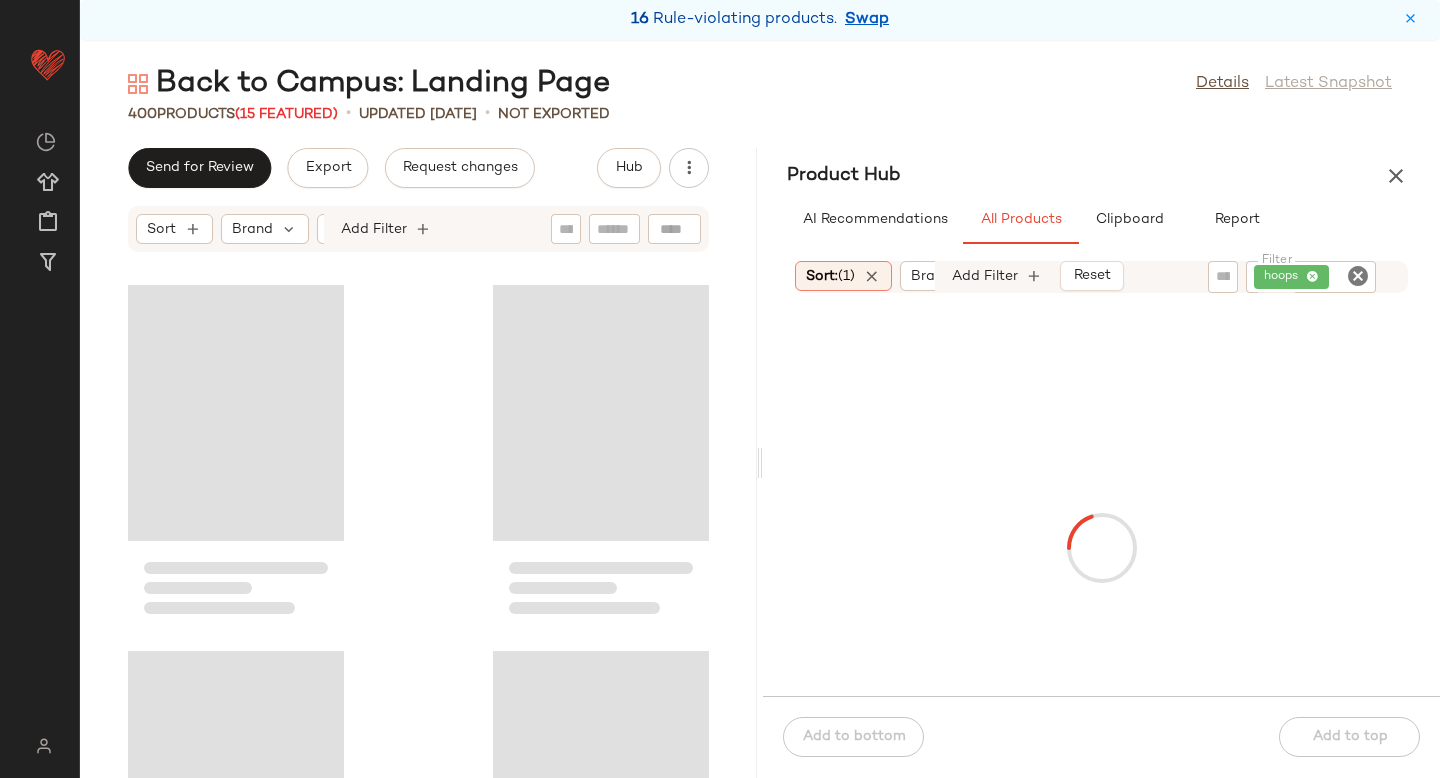 scroll, scrollTop: 0, scrollLeft: 0, axis: both 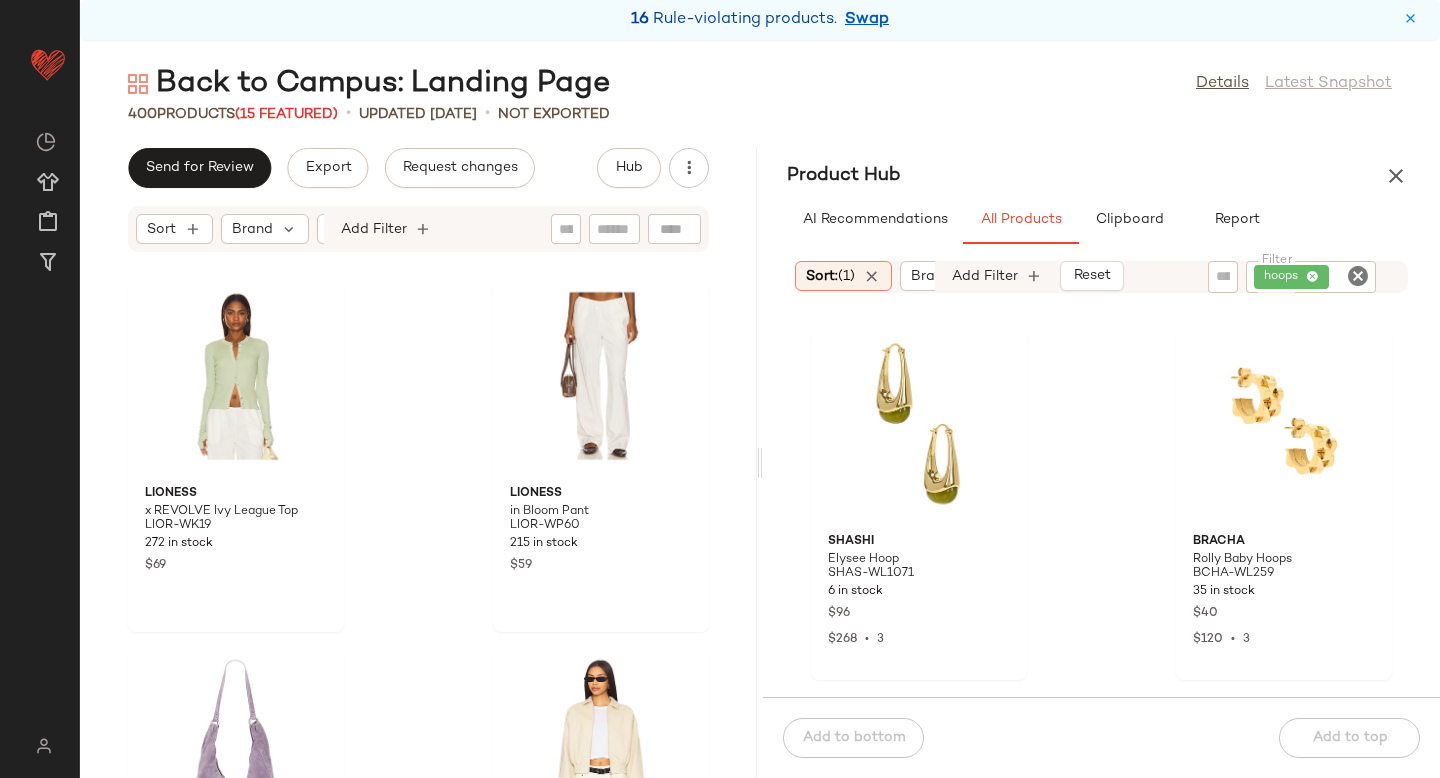 click 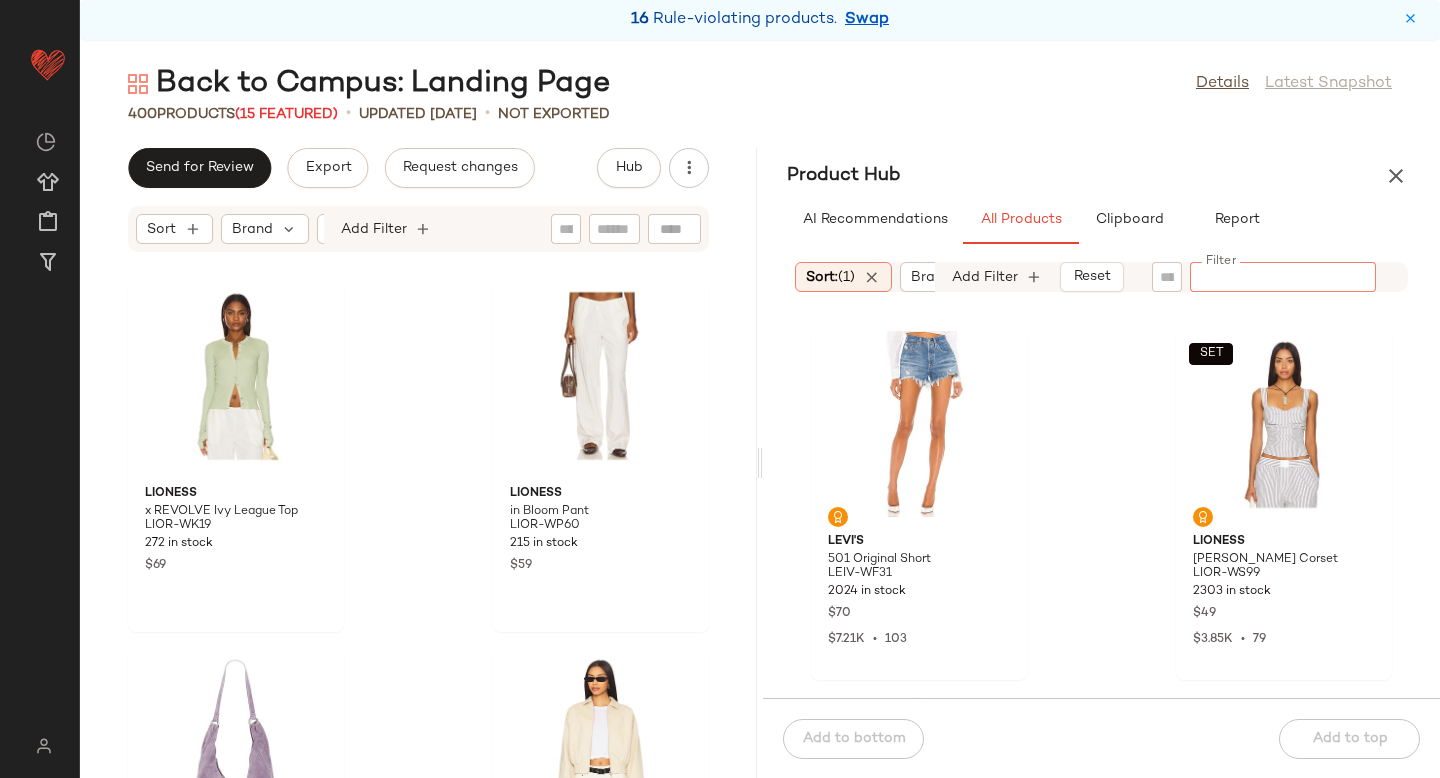 paste on "*********" 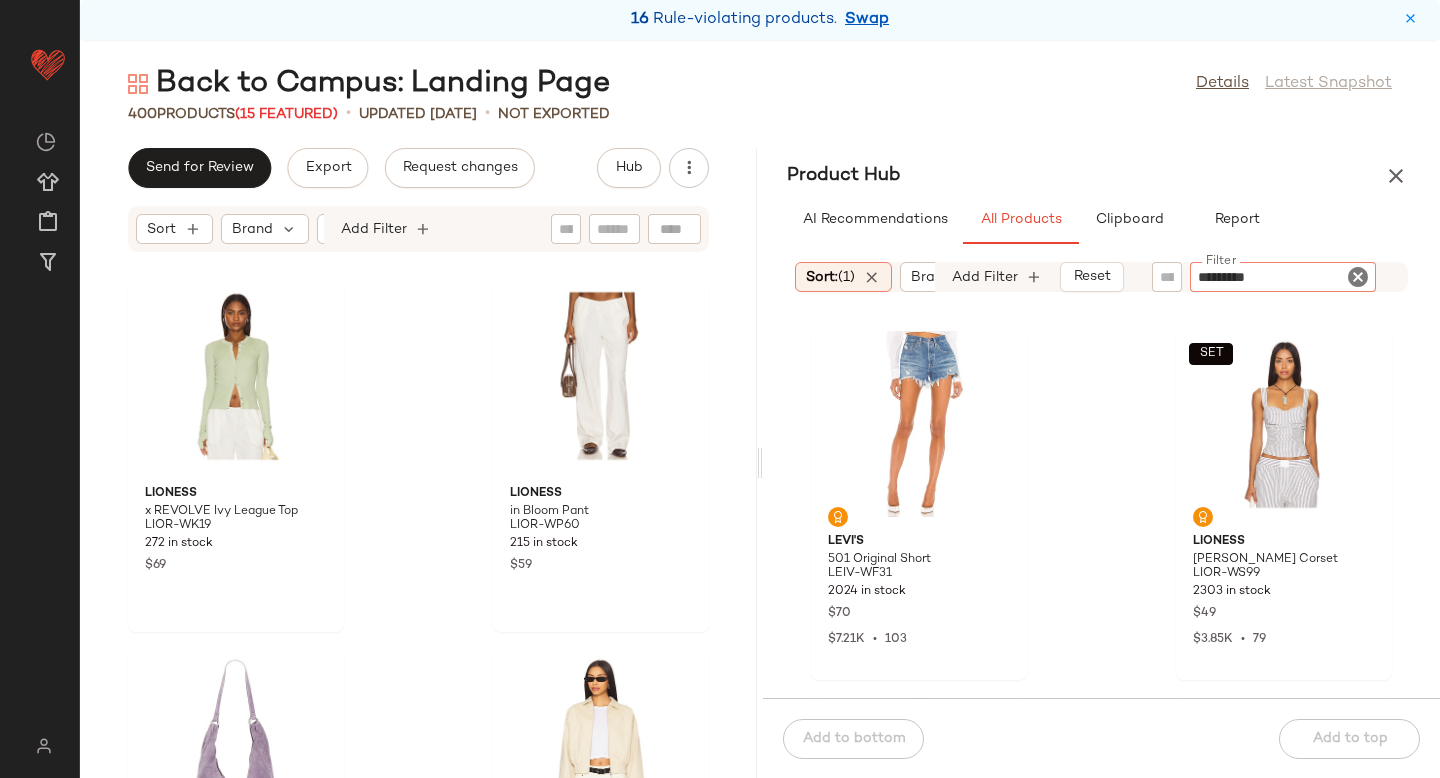 type 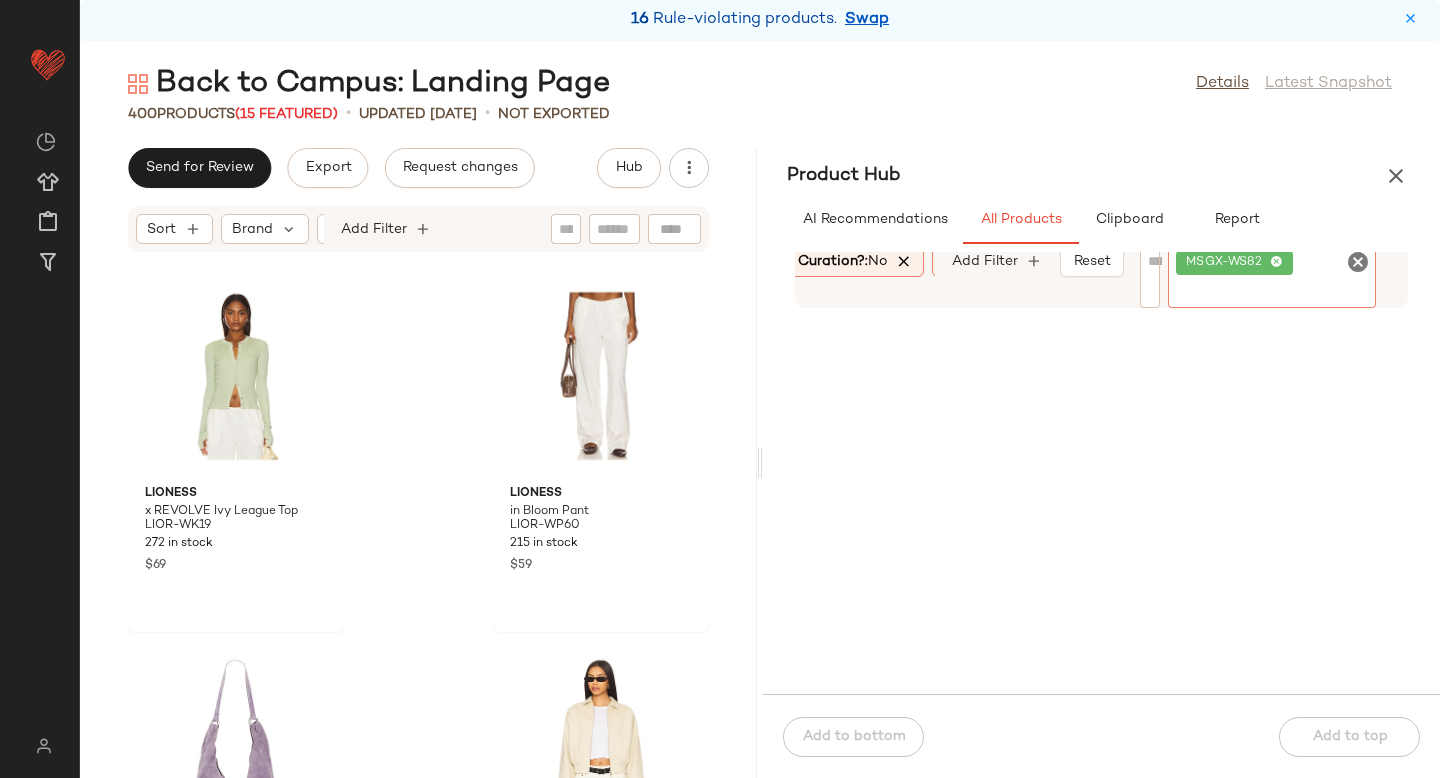 scroll, scrollTop: 0, scrollLeft: 345, axis: horizontal 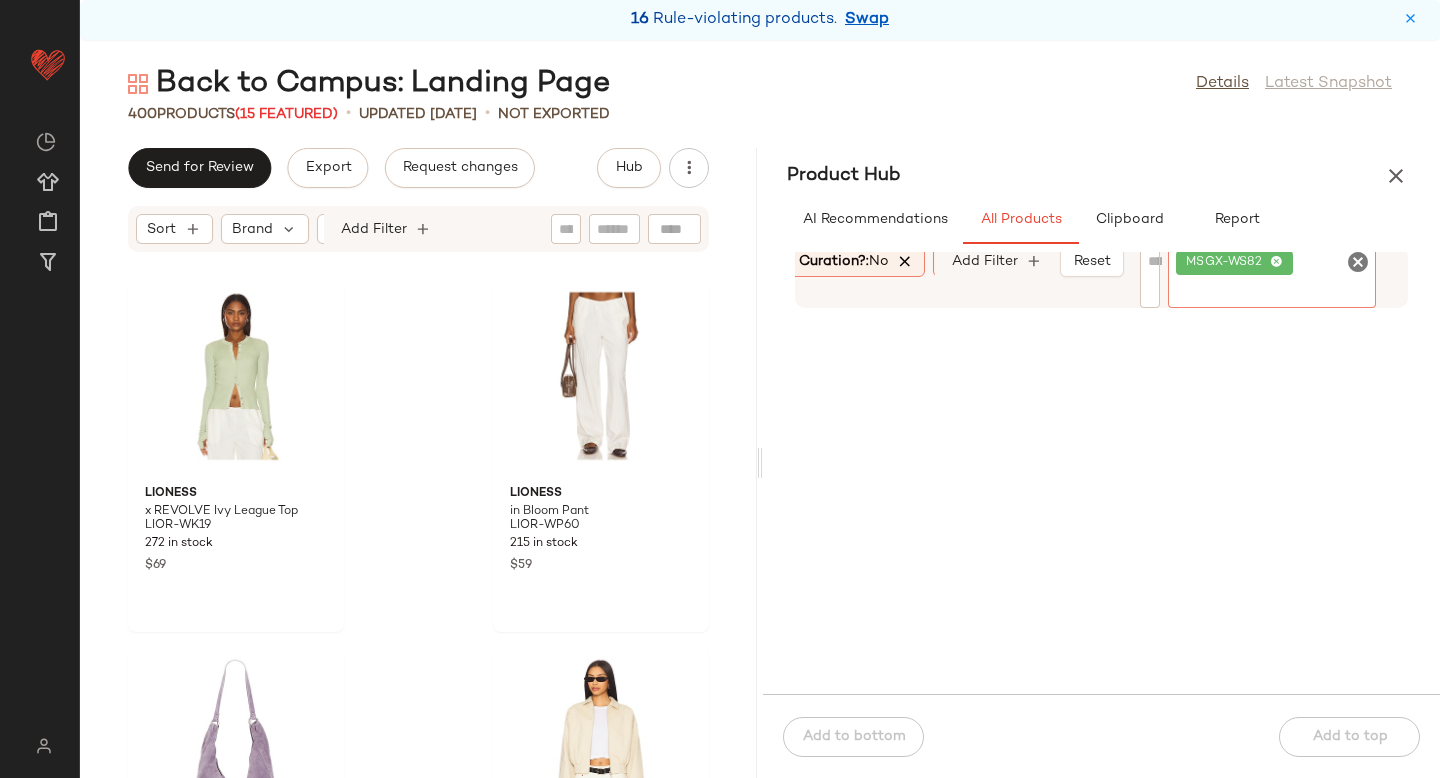 click at bounding box center (906, 262) 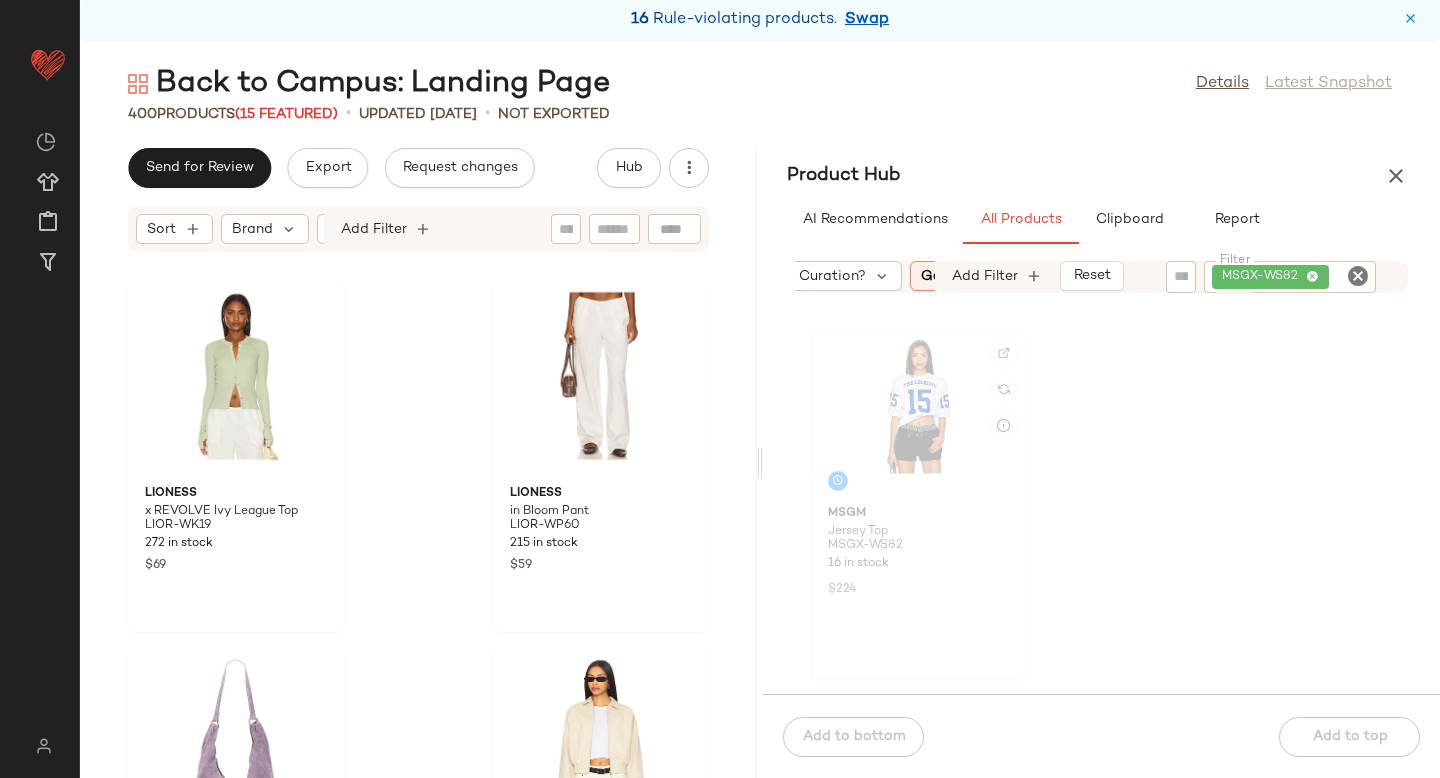 click 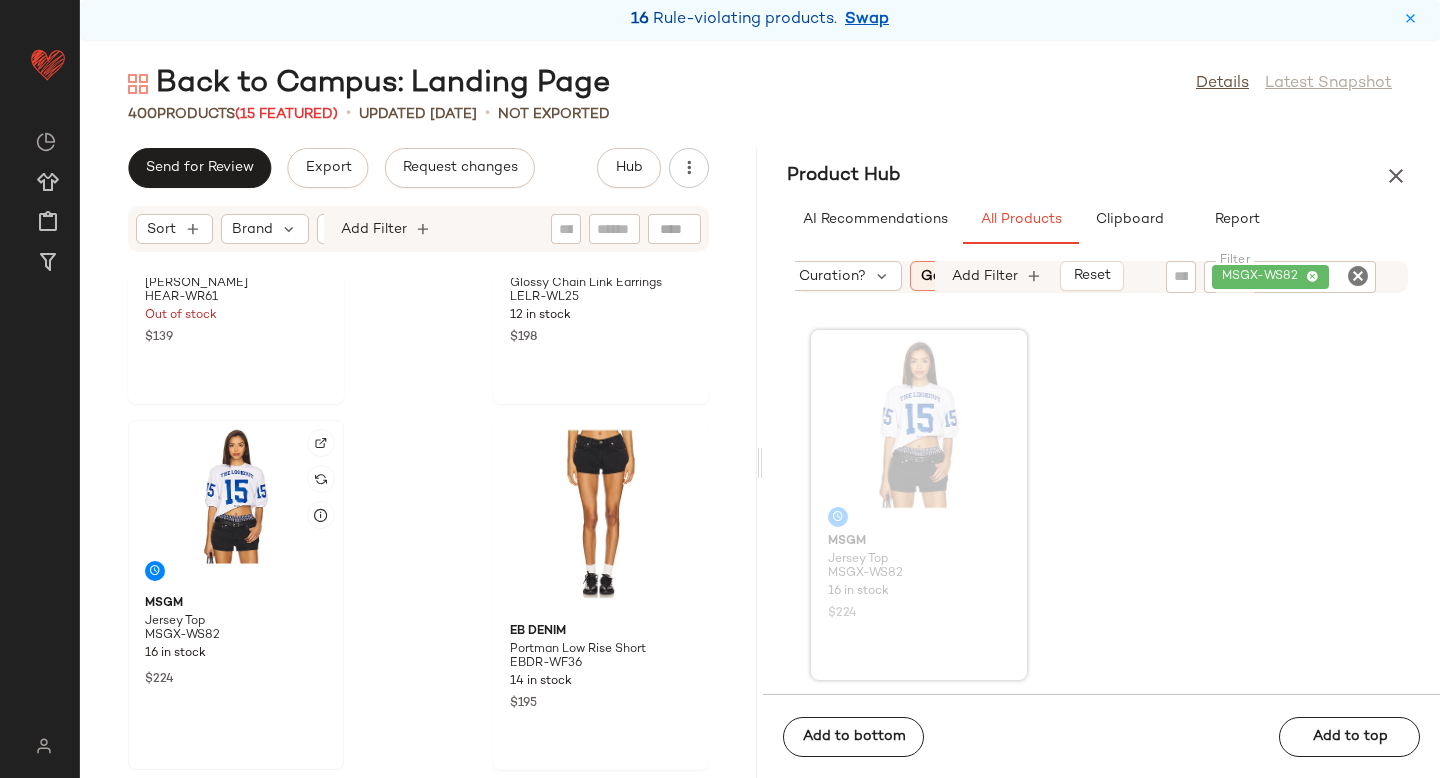 scroll, scrollTop: 985, scrollLeft: 0, axis: vertical 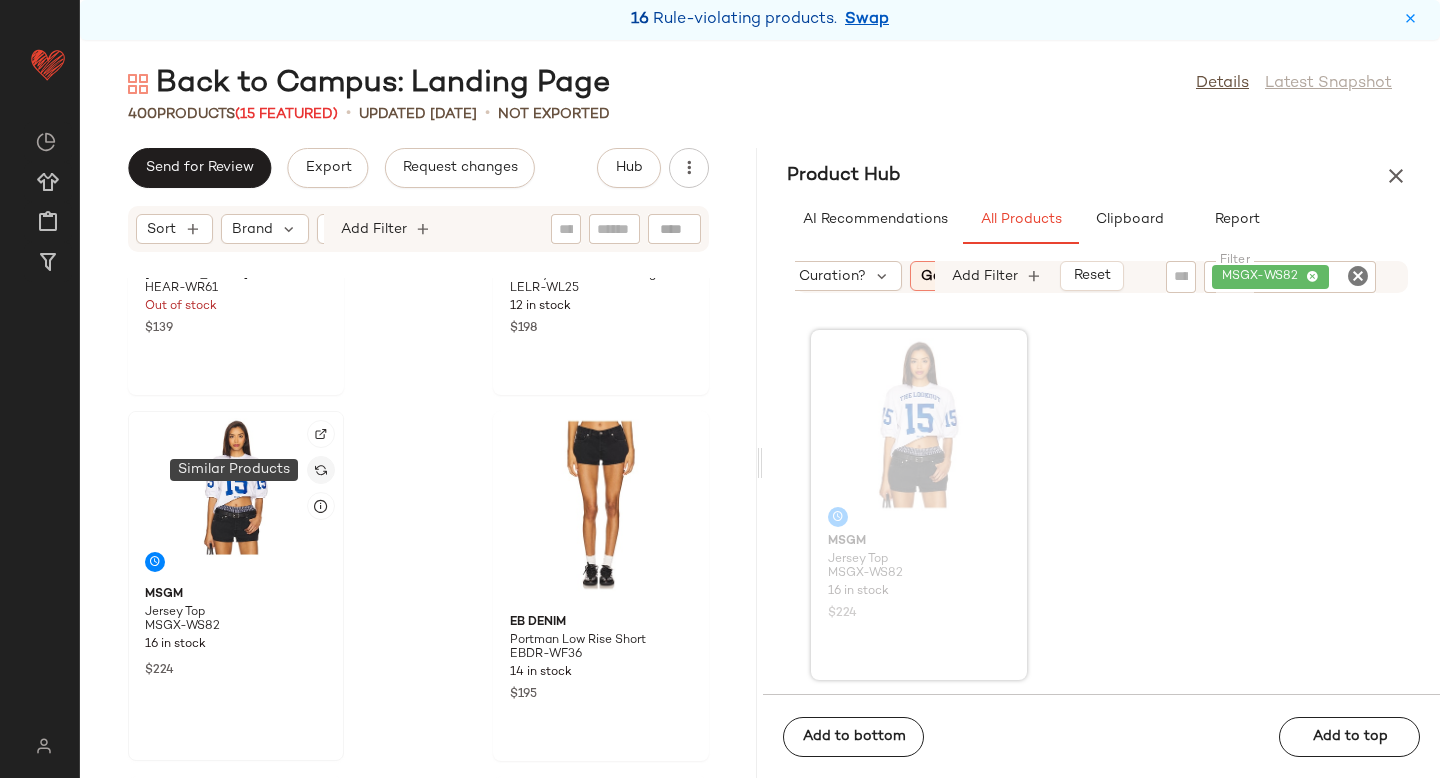 click 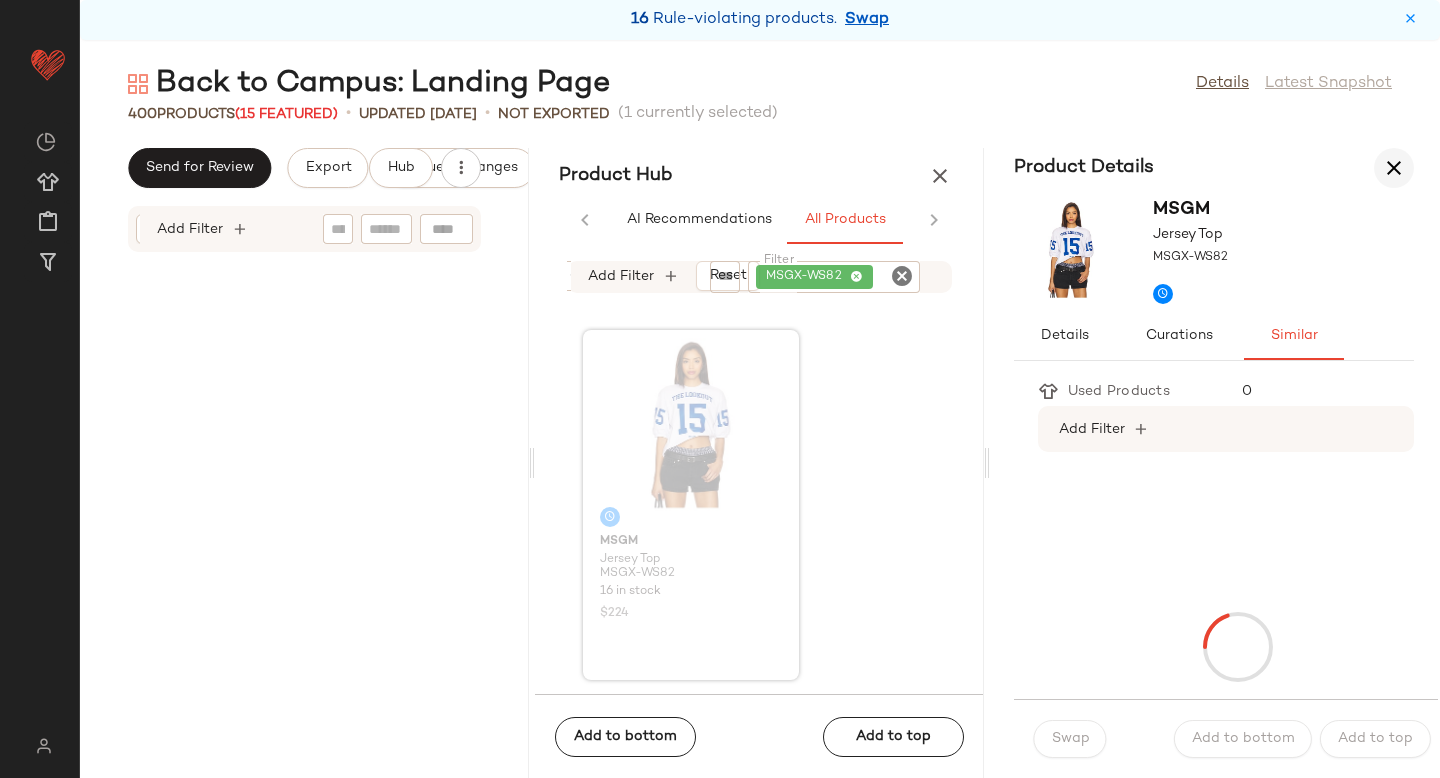 scroll, scrollTop: 2196, scrollLeft: 0, axis: vertical 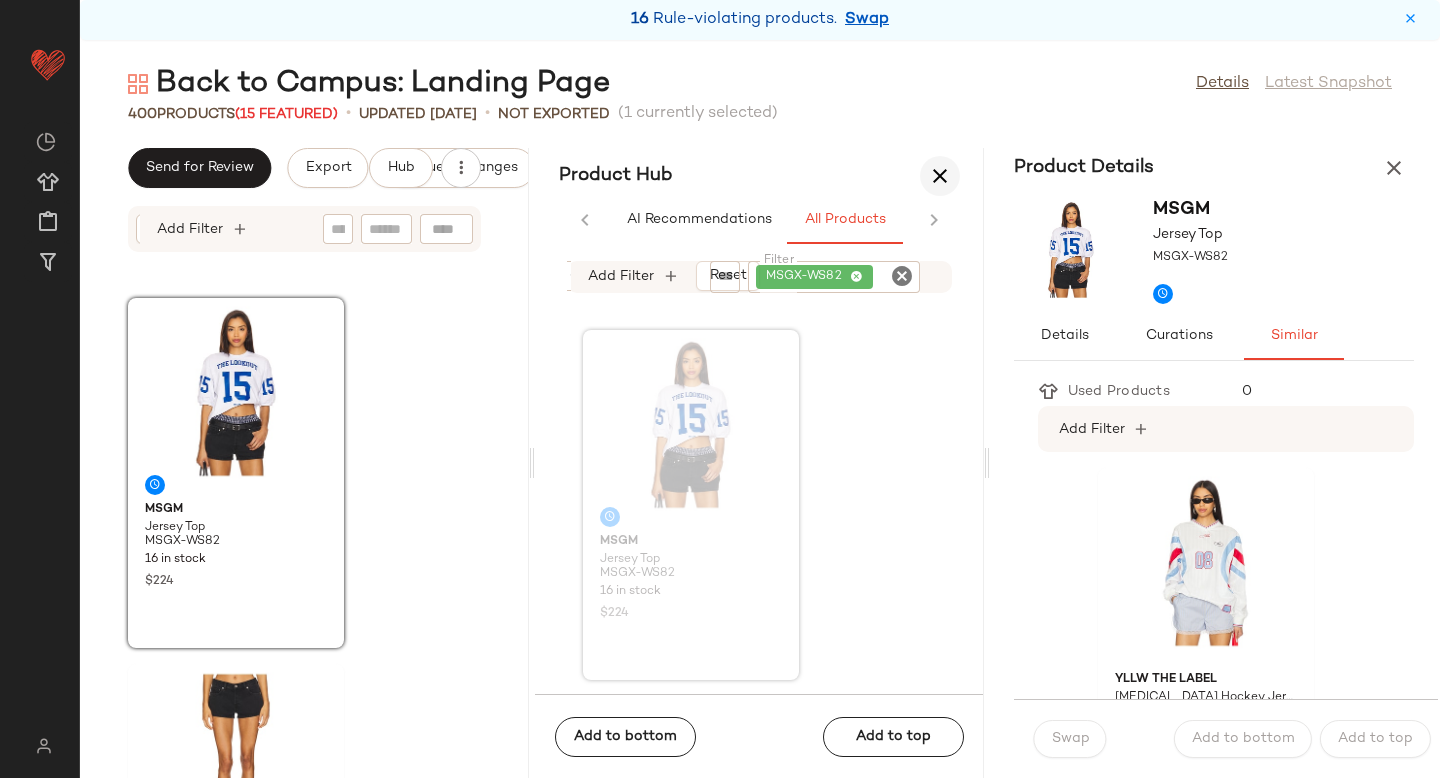 click at bounding box center [940, 176] 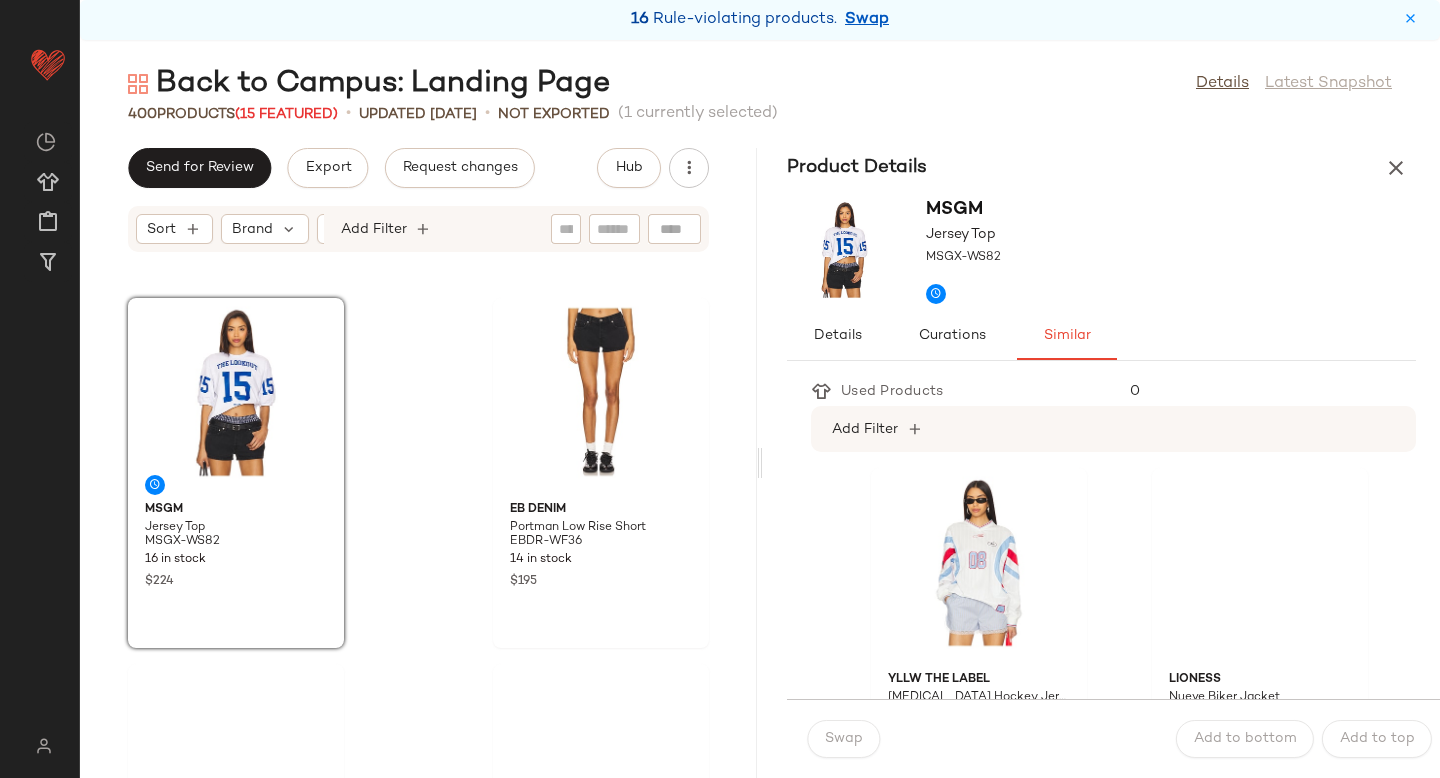 scroll, scrollTop: 1098, scrollLeft: 0, axis: vertical 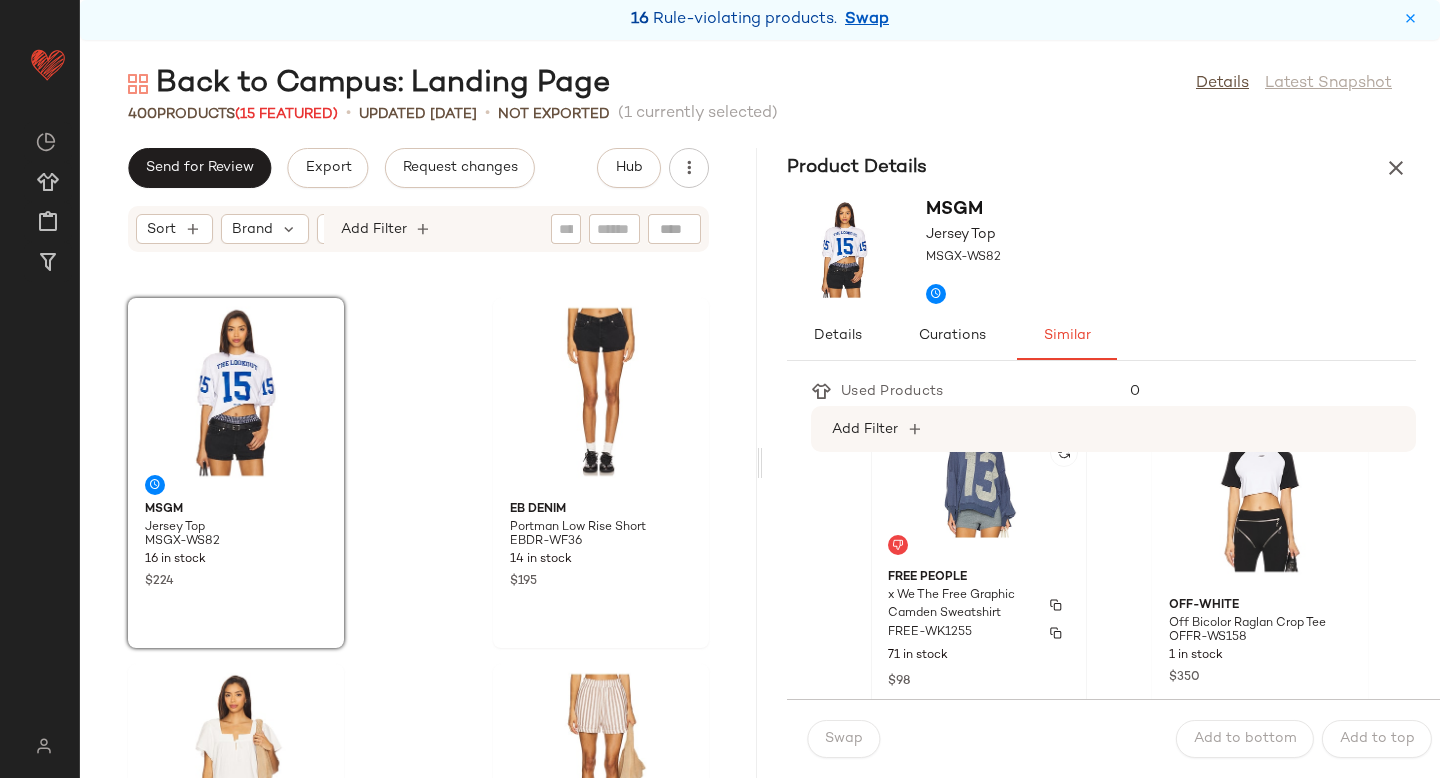 click on "Free People x We The Free Graphic Camden Sweatshirt FREE-WK1255 71 in stock $98" 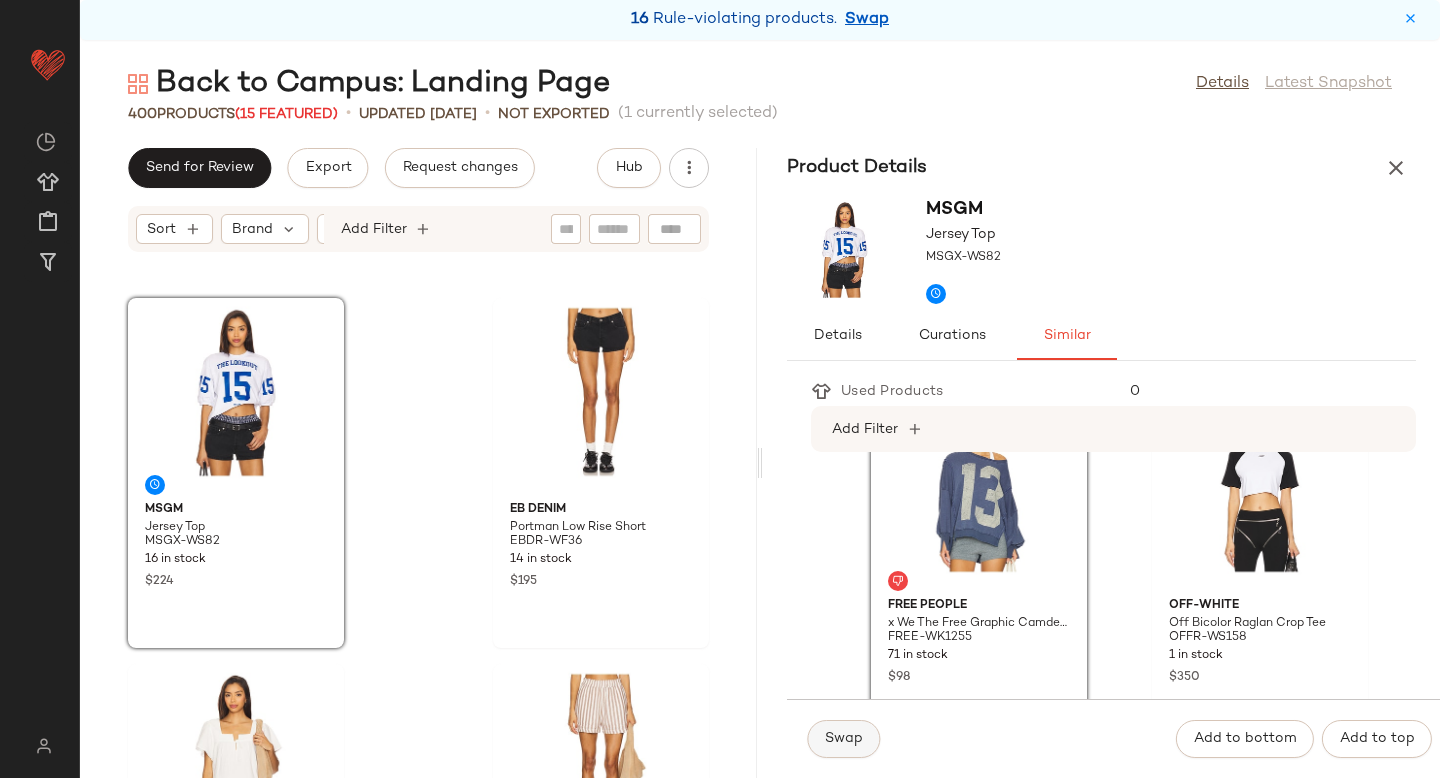 click on "Swap" 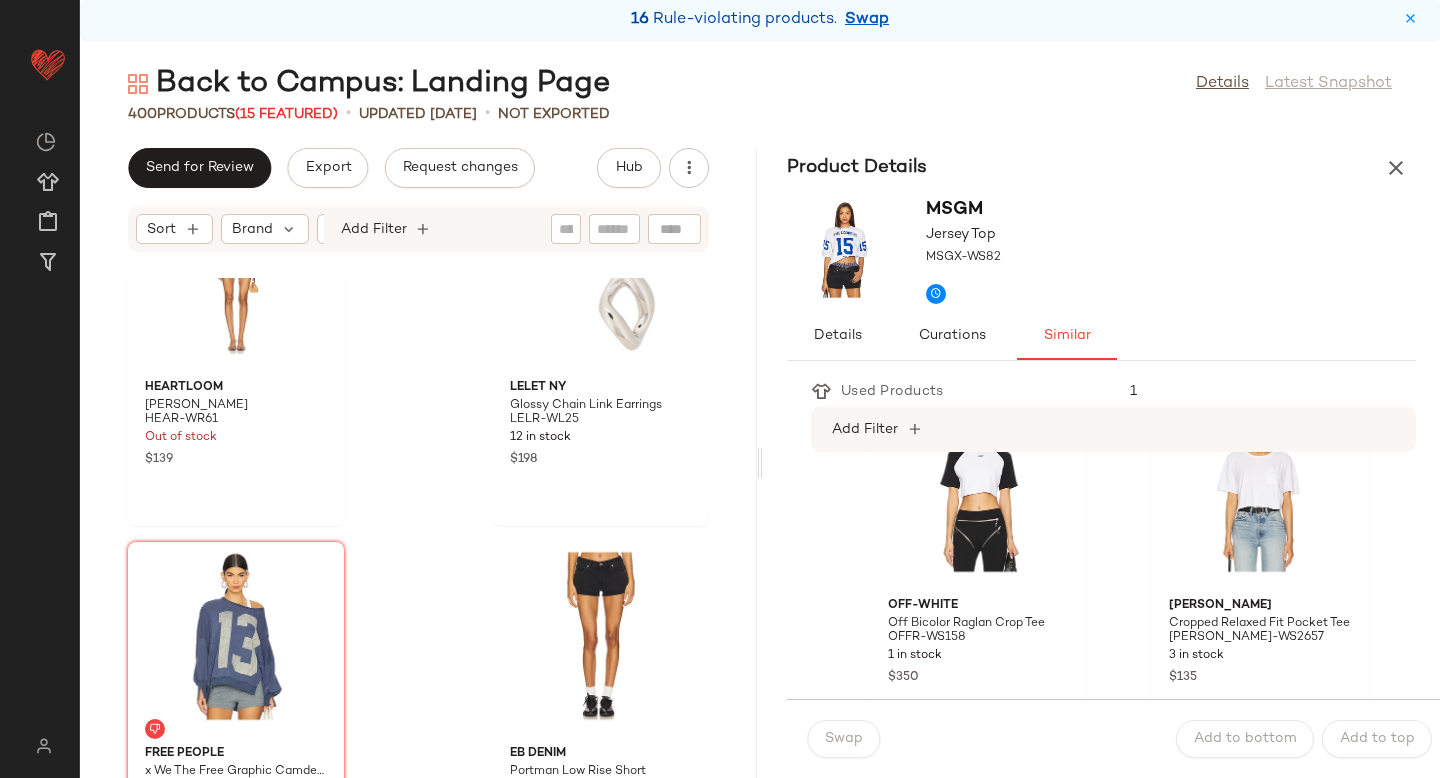scroll, scrollTop: 853, scrollLeft: 0, axis: vertical 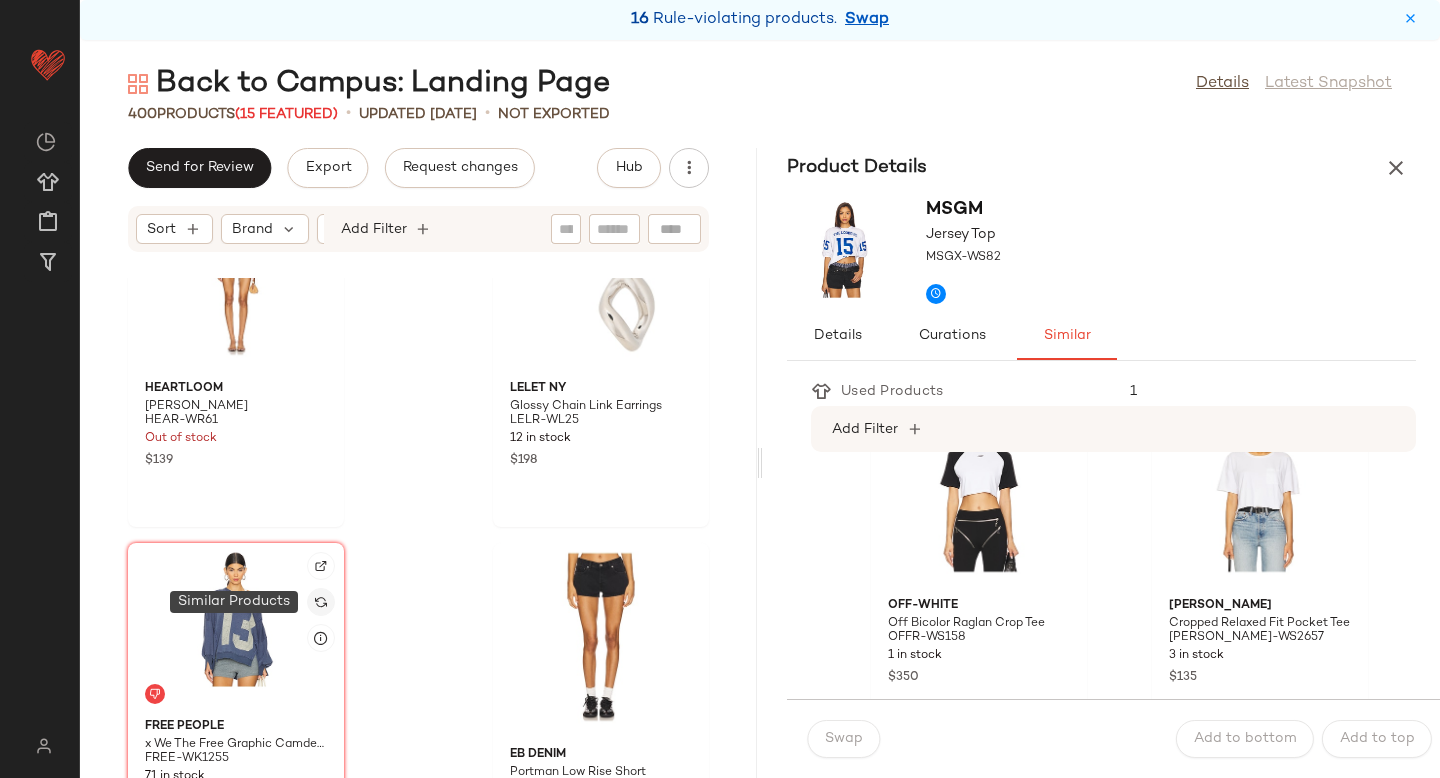 click 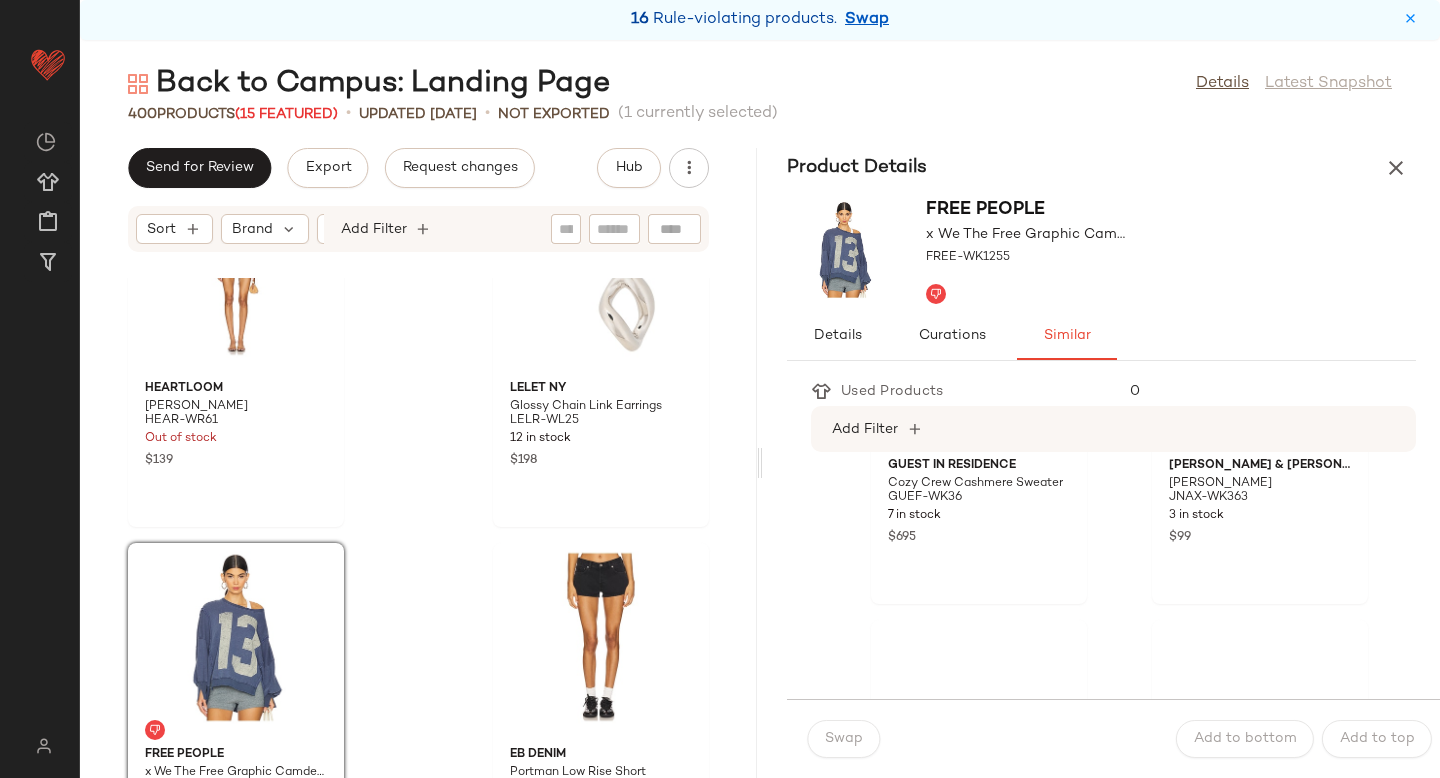 scroll, scrollTop: 2132, scrollLeft: 0, axis: vertical 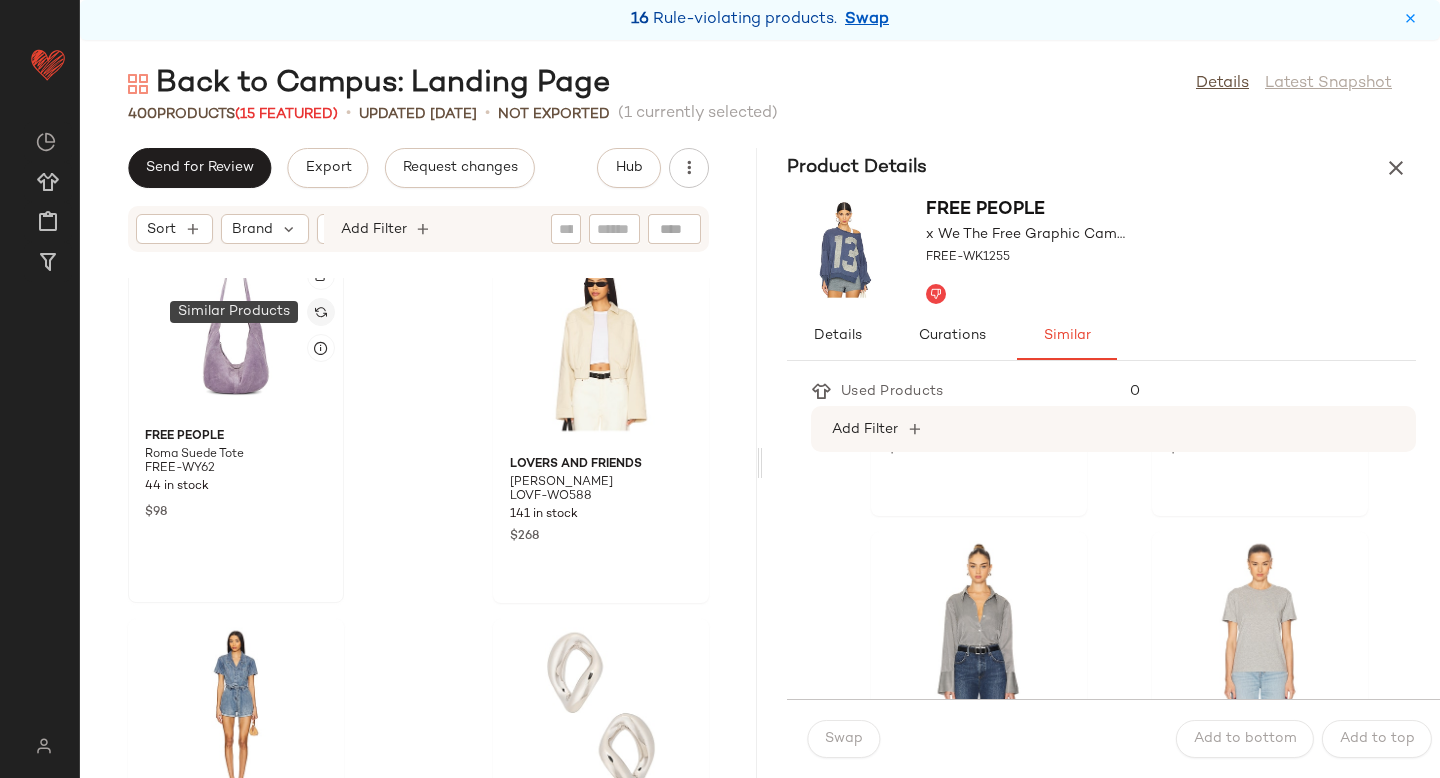 click 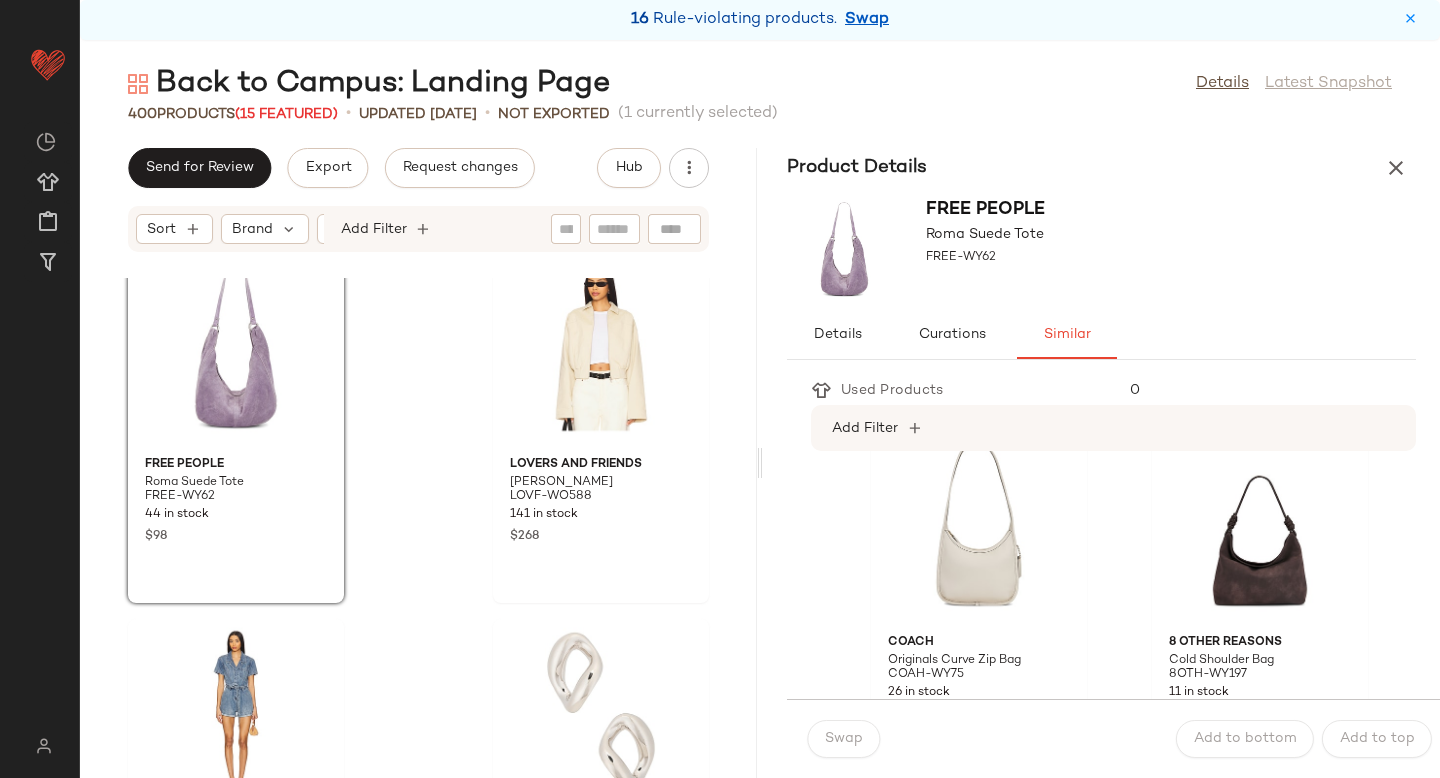 scroll, scrollTop: 410, scrollLeft: 0, axis: vertical 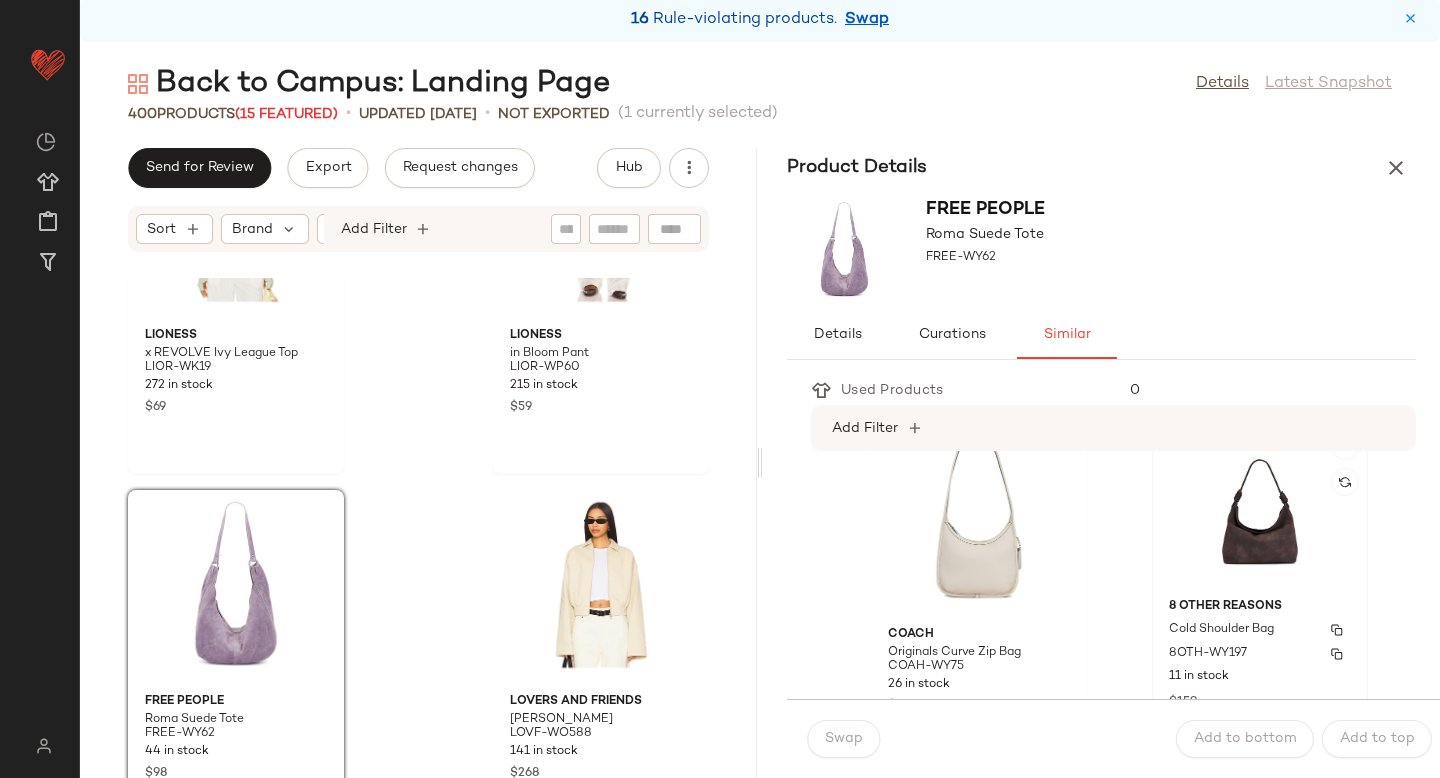 click on "8 Other Reasons Cold Shoulder Bag 8OTH-WY197 11 in stock $159" 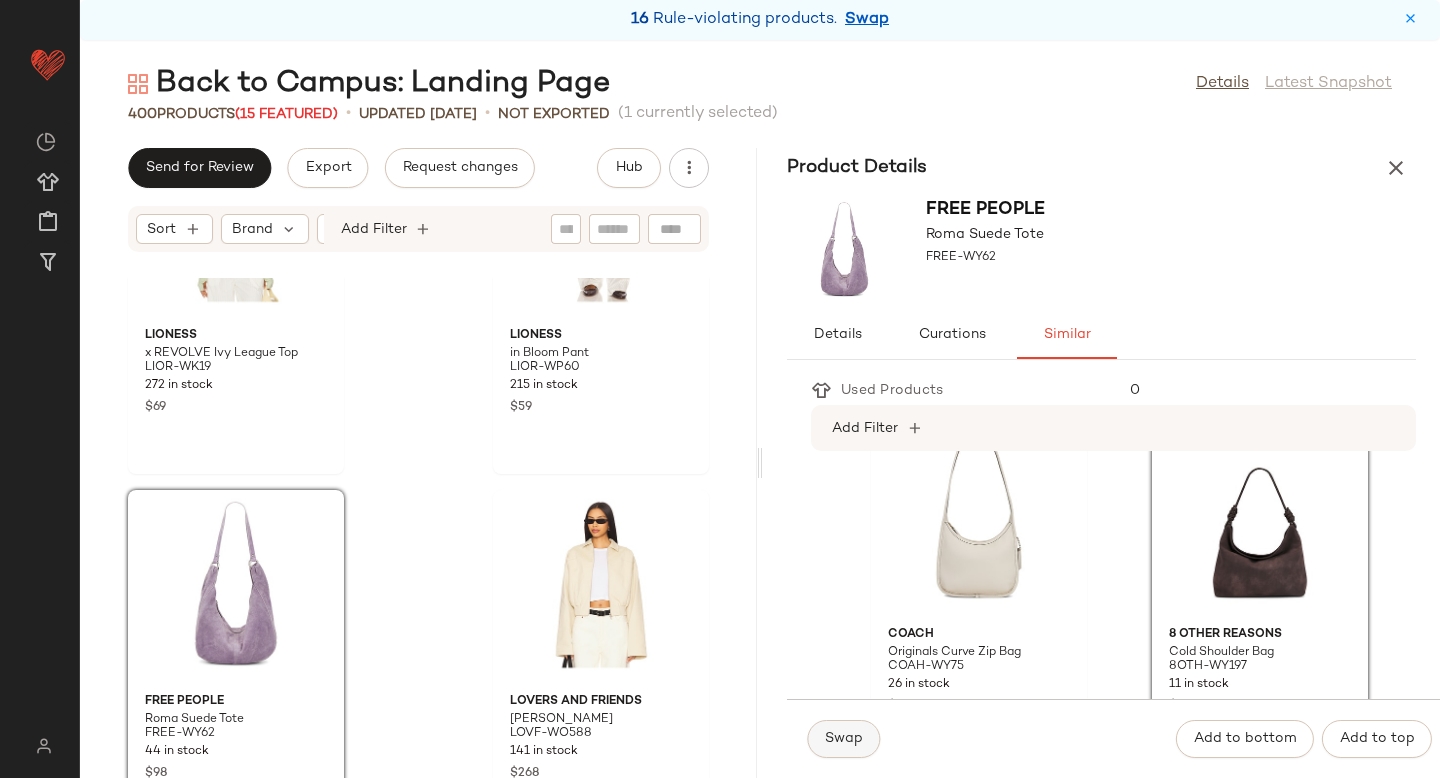 click on "Swap" 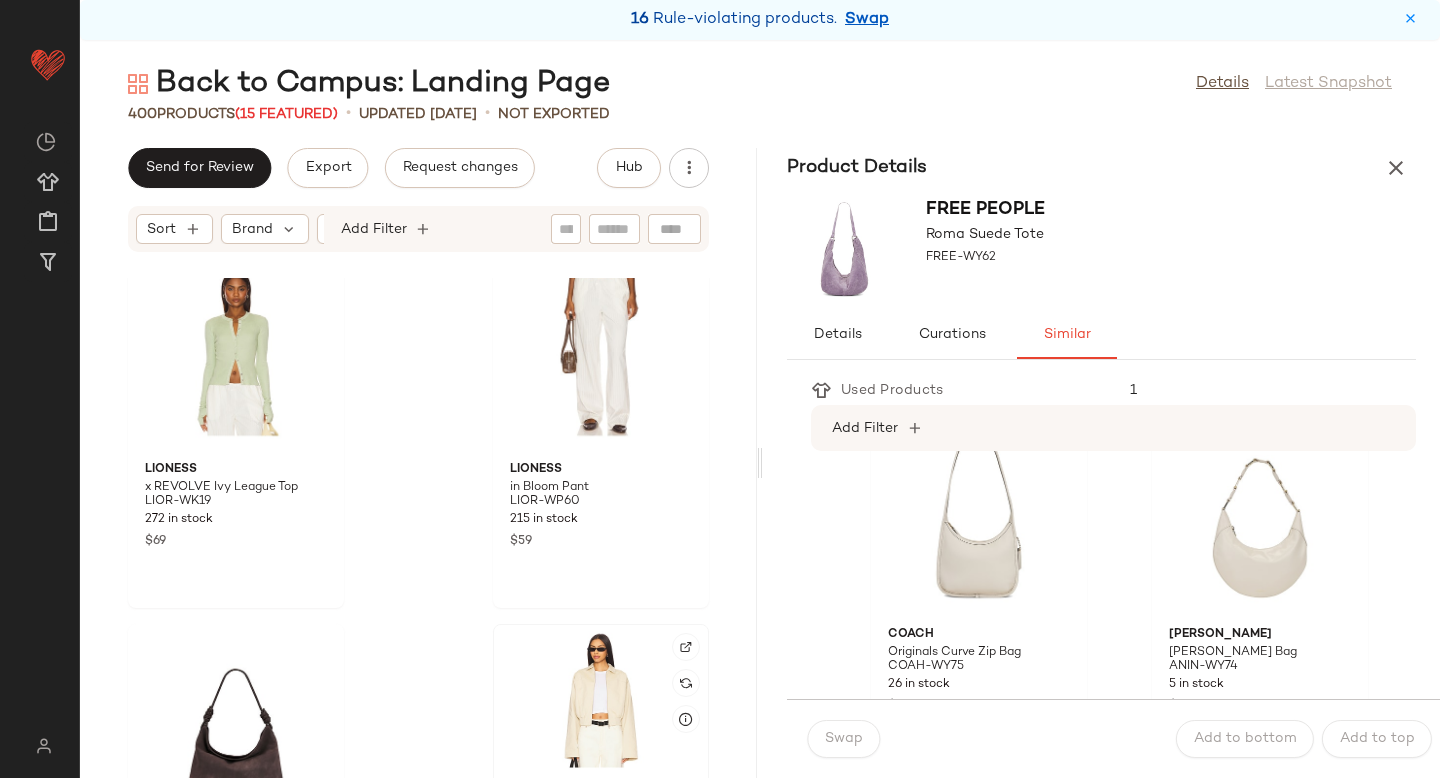 scroll, scrollTop: 0, scrollLeft: 0, axis: both 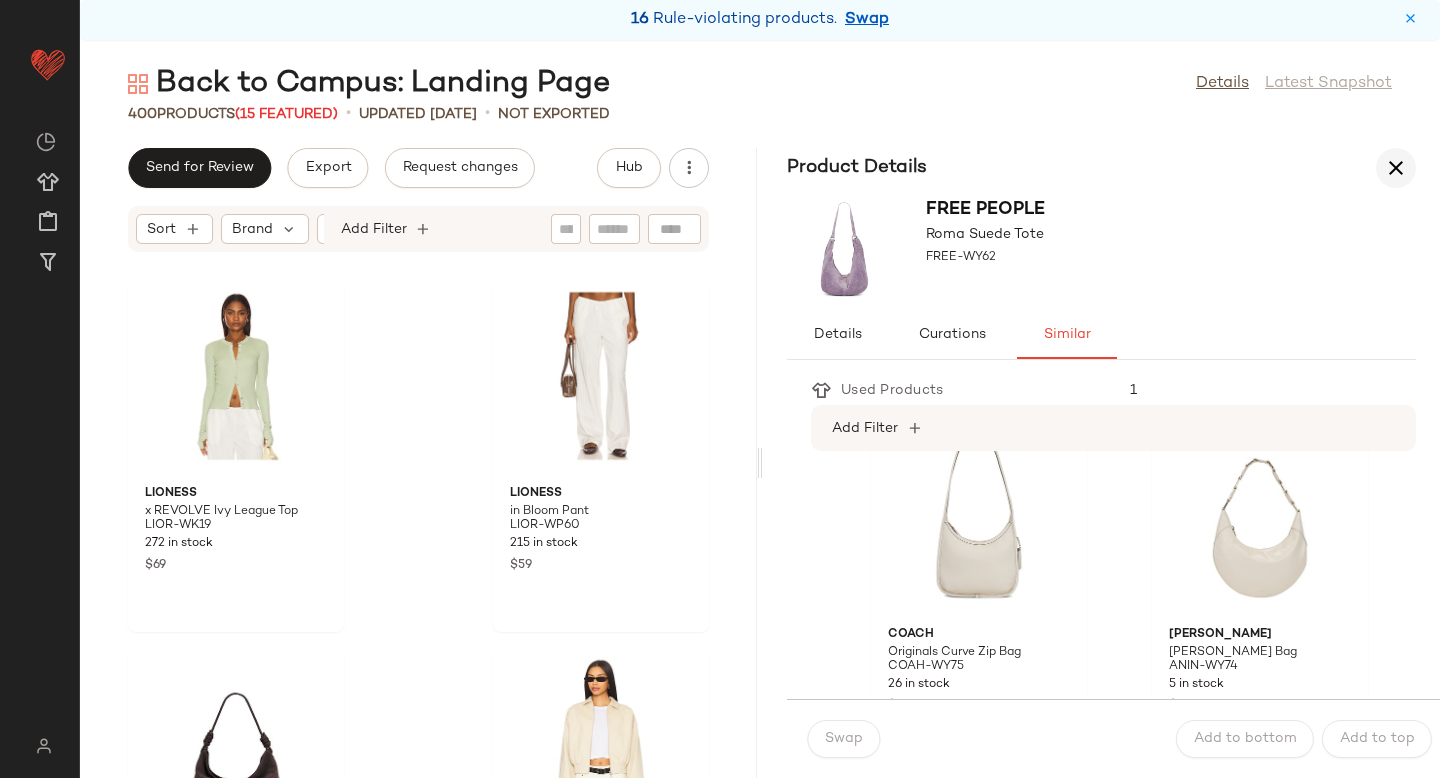 click at bounding box center (1396, 168) 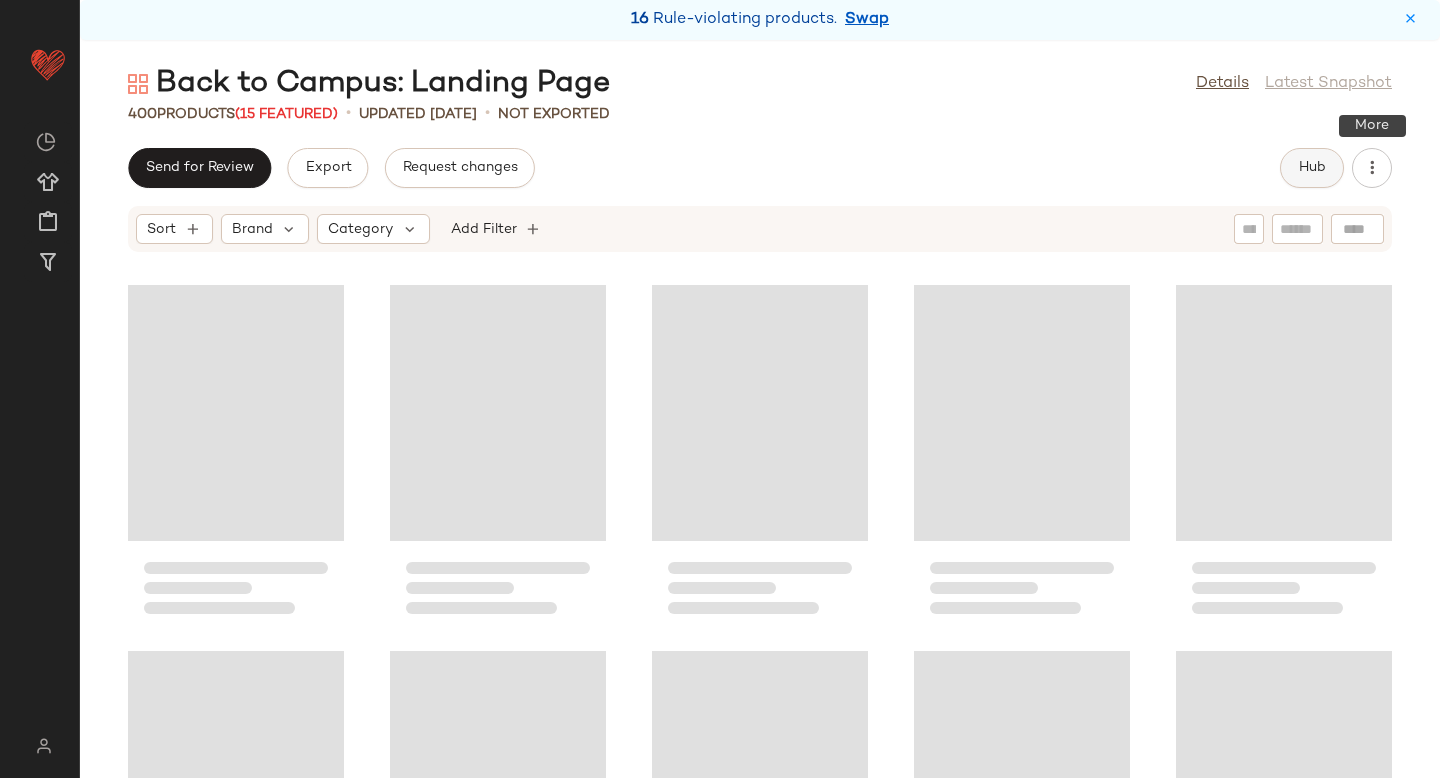 click on "Hub" 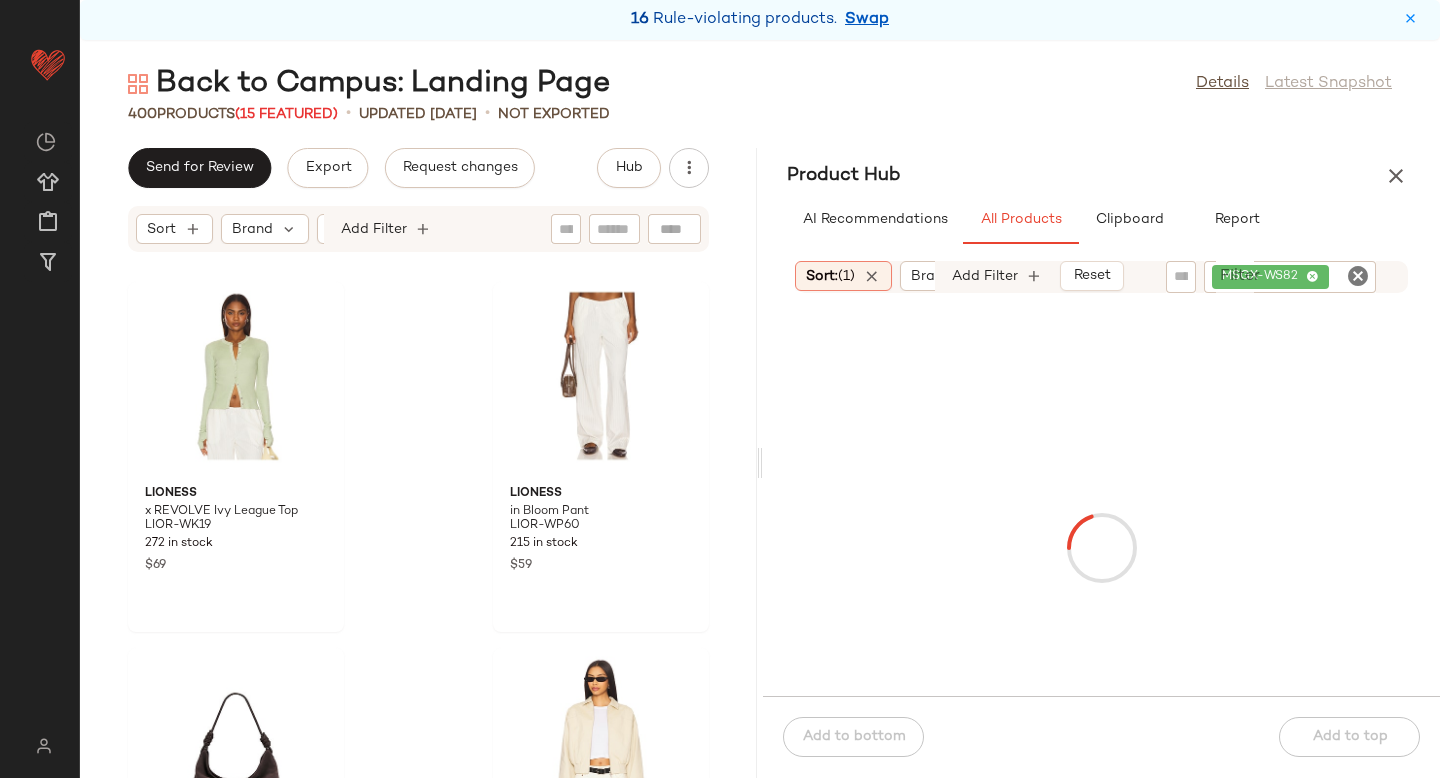 click 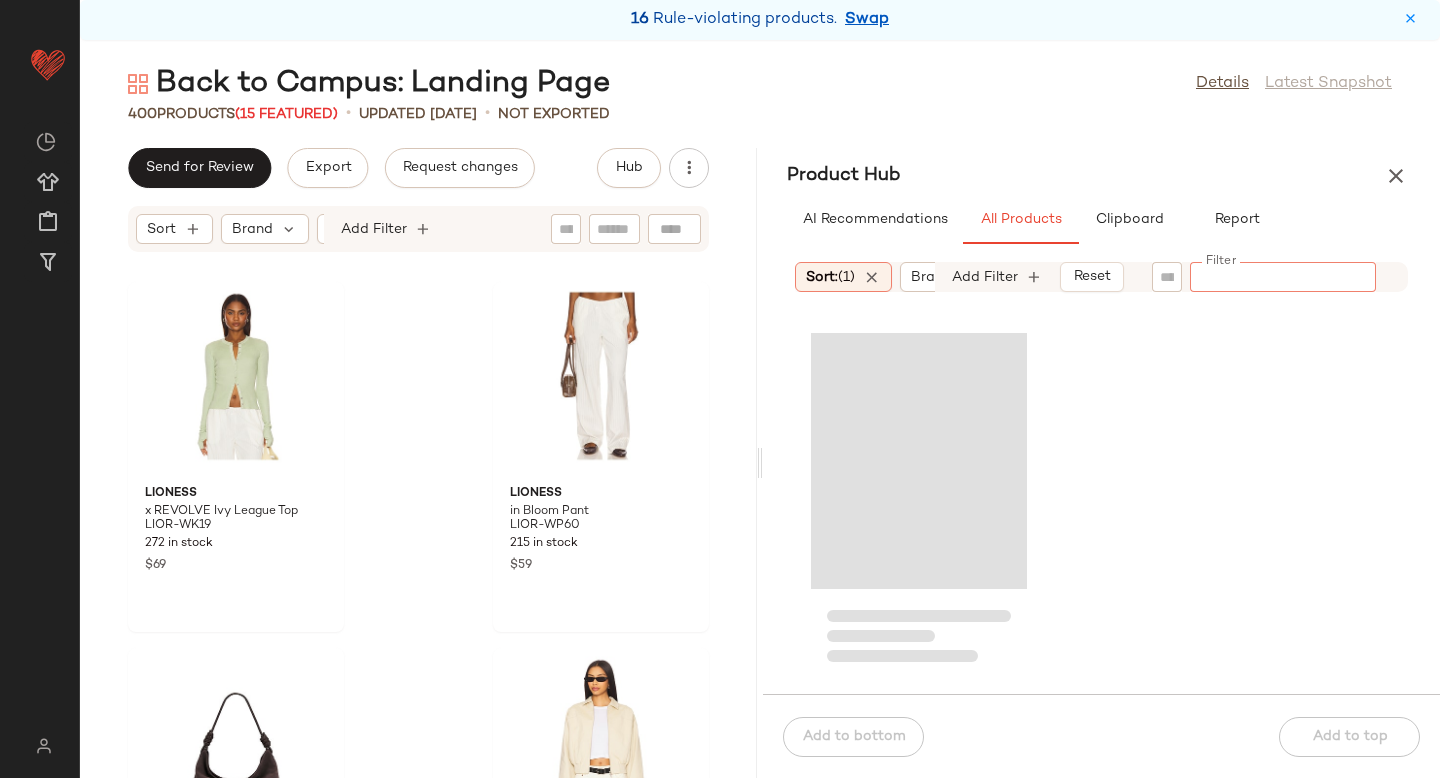 paste on "*********" 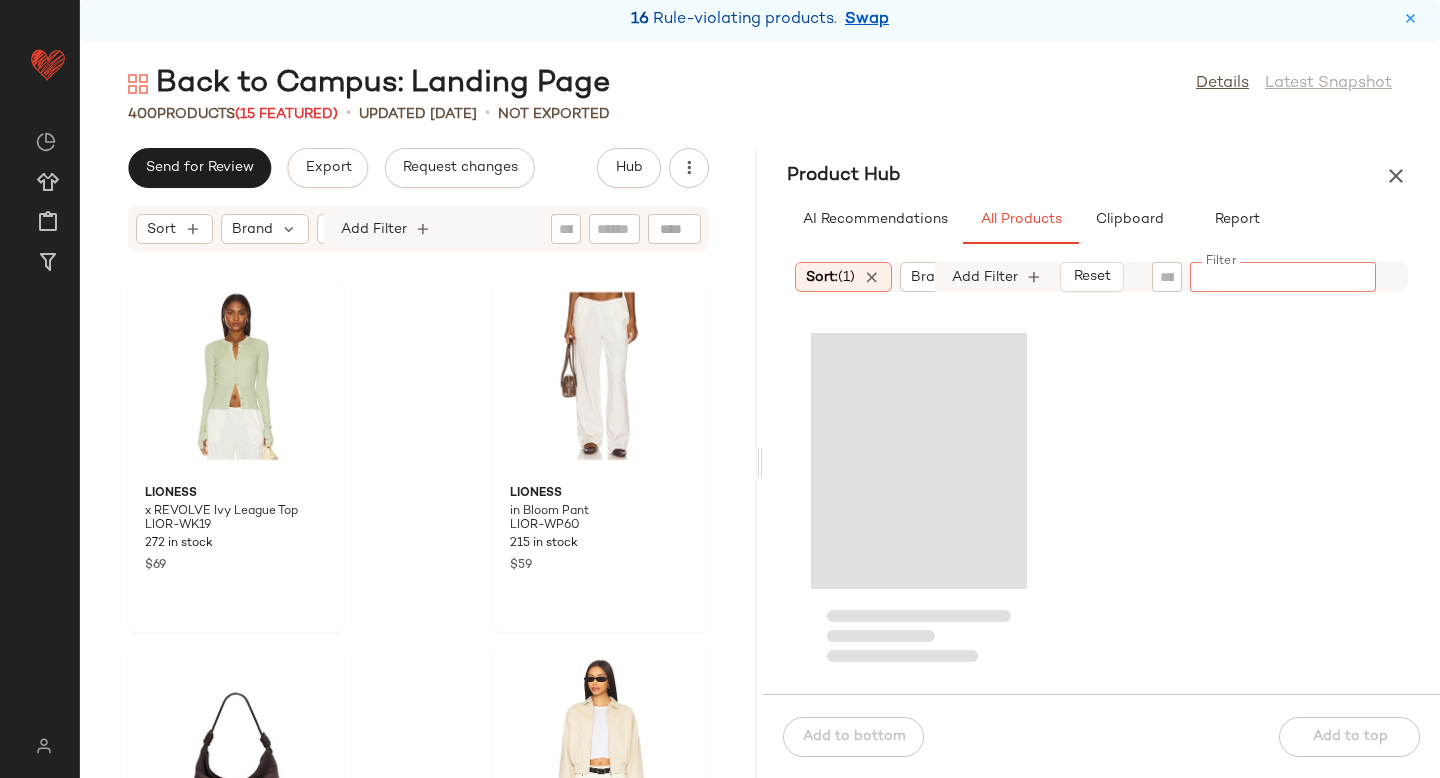 type on "*********" 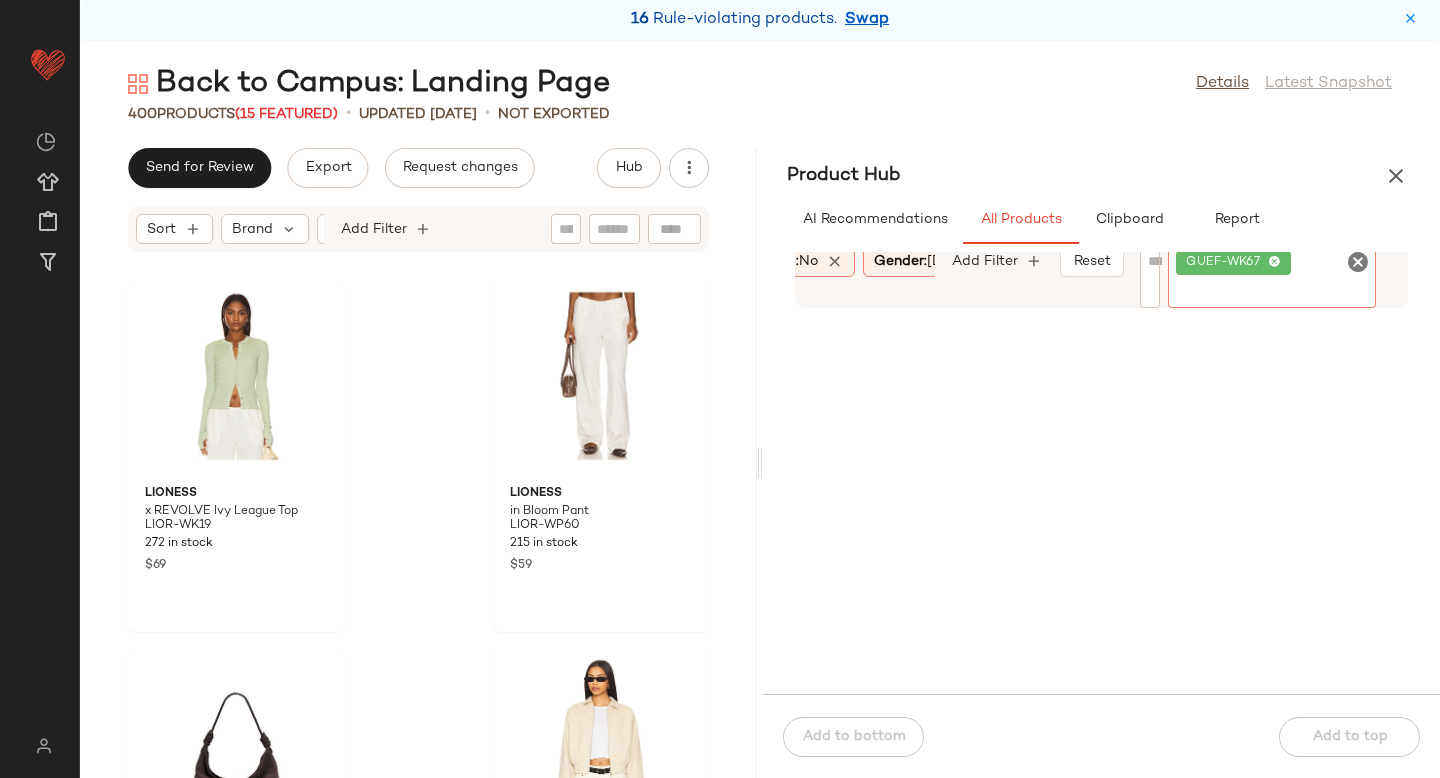 scroll, scrollTop: 0, scrollLeft: 413, axis: horizontal 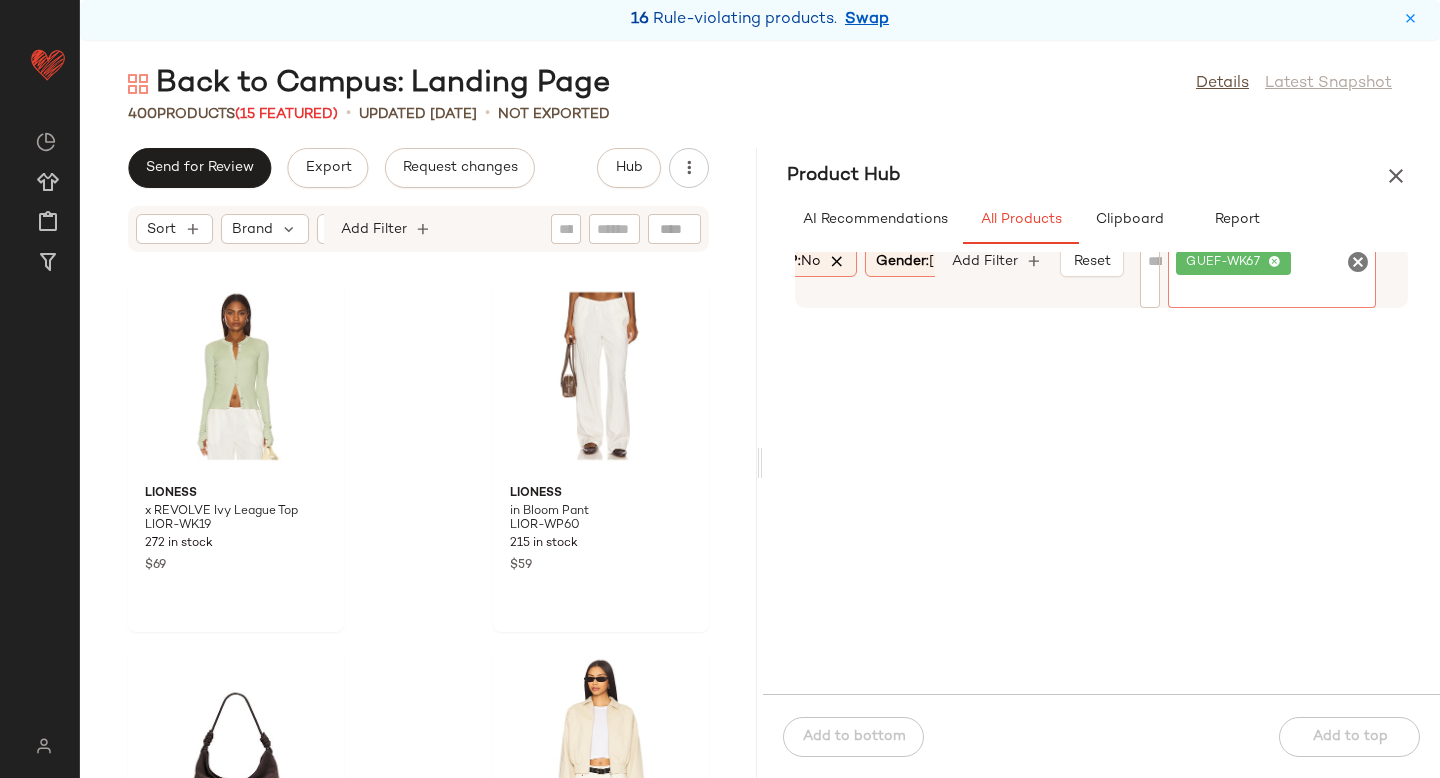 click at bounding box center [838, 262] 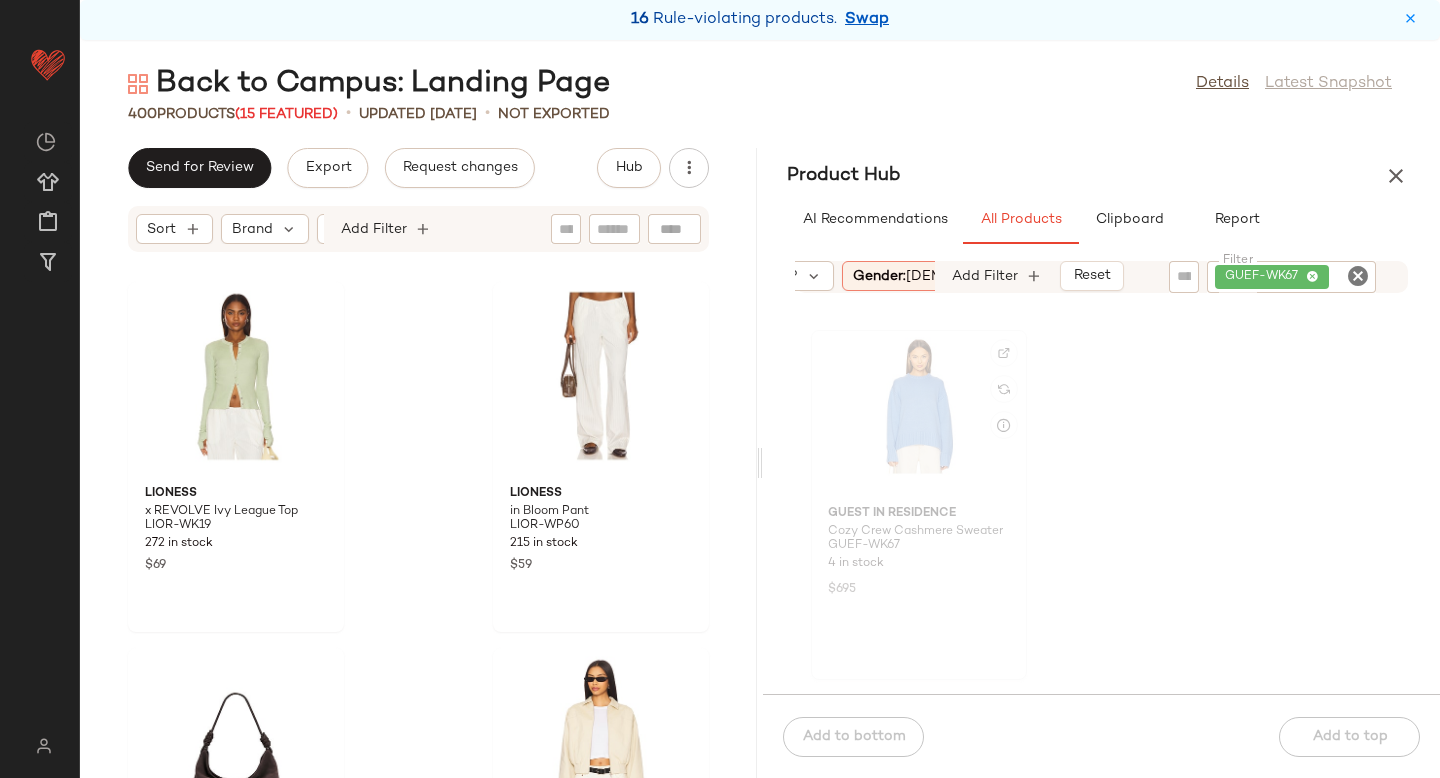 click 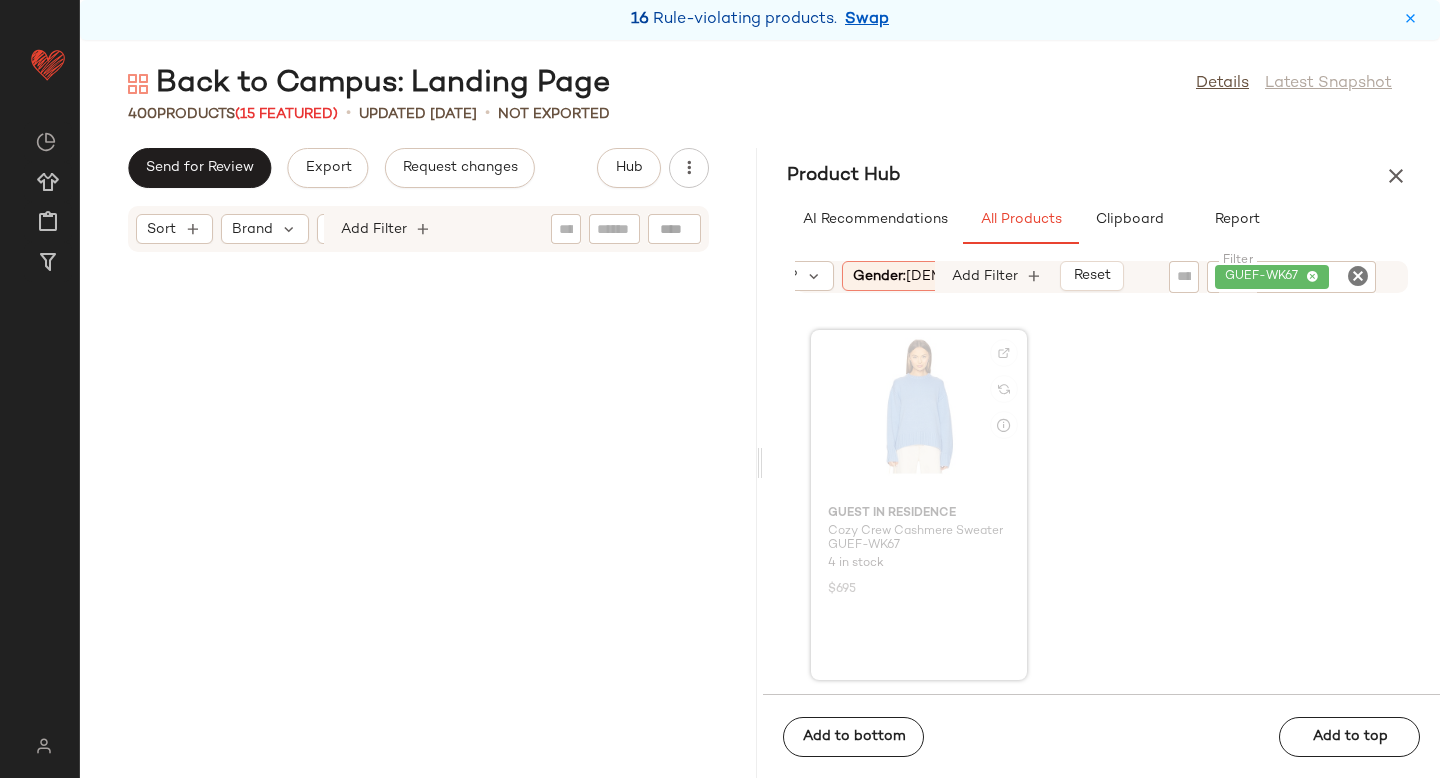scroll, scrollTop: 9516, scrollLeft: 0, axis: vertical 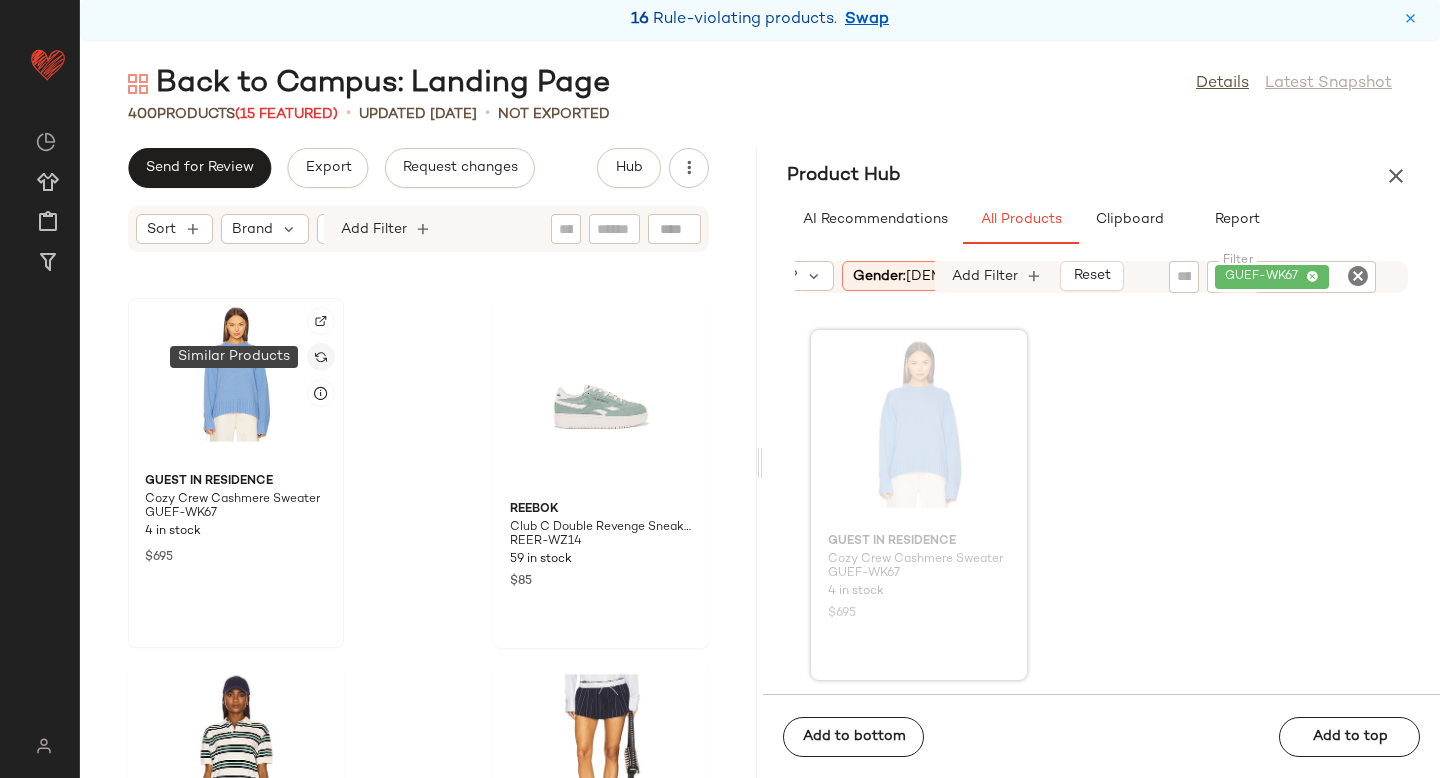 click 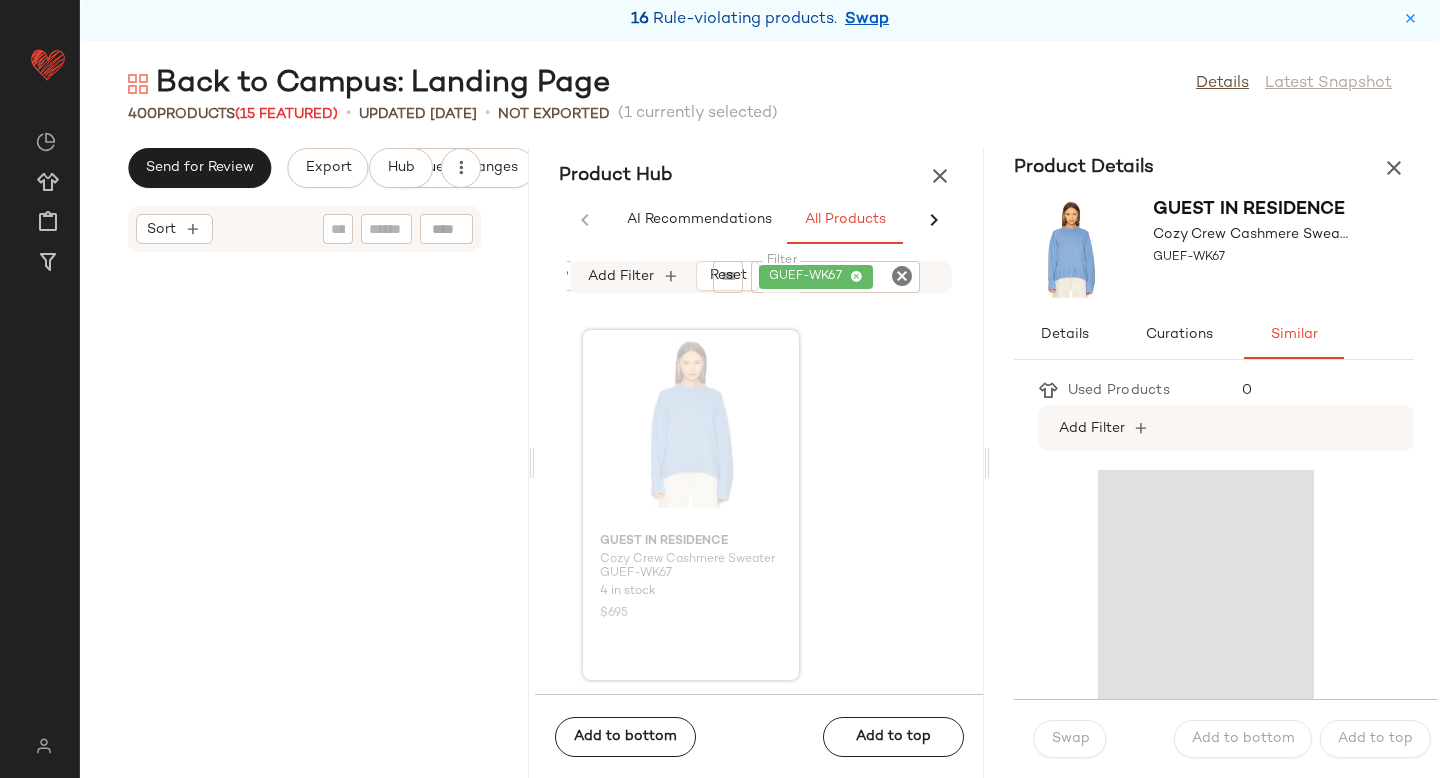 scroll, scrollTop: 19032, scrollLeft: 0, axis: vertical 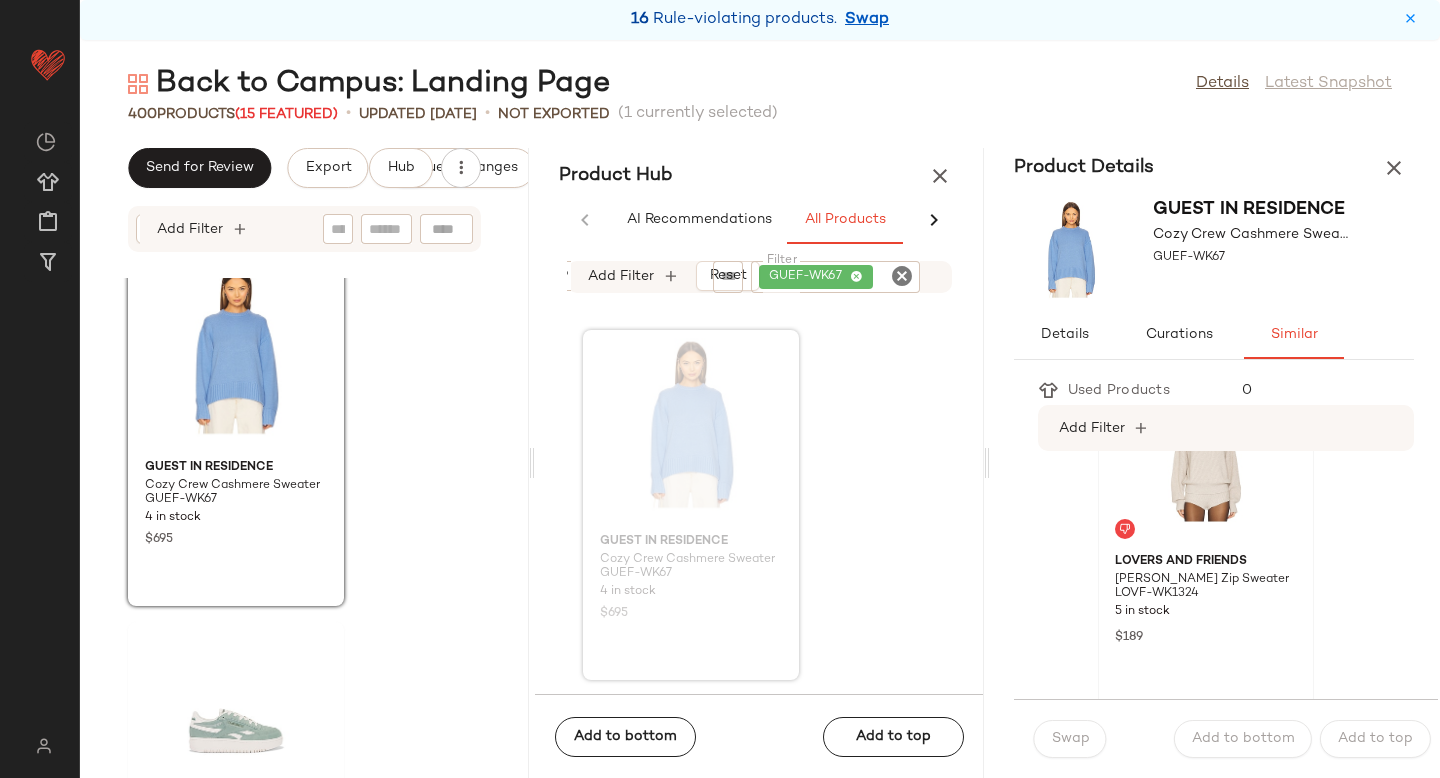 click 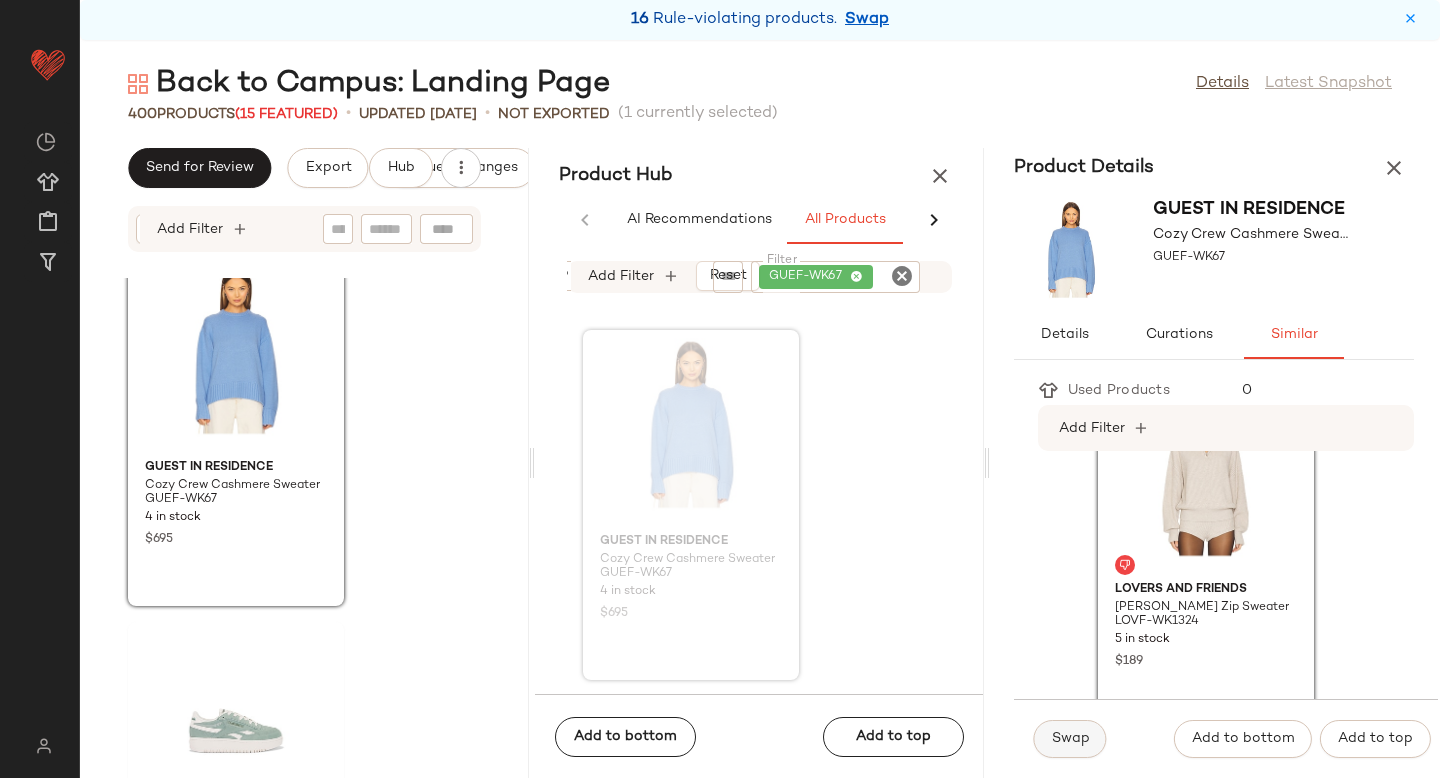 click on "Swap" 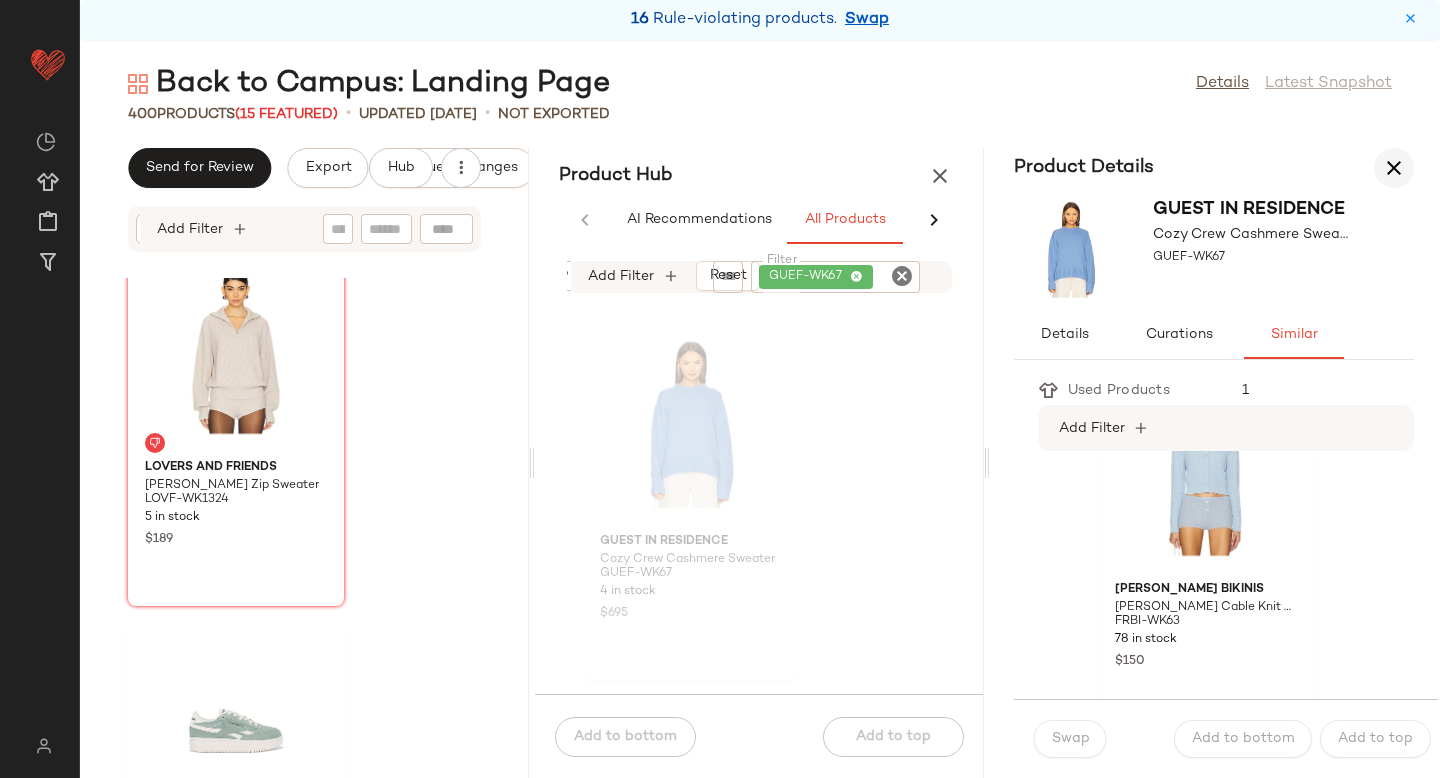 click at bounding box center [1394, 168] 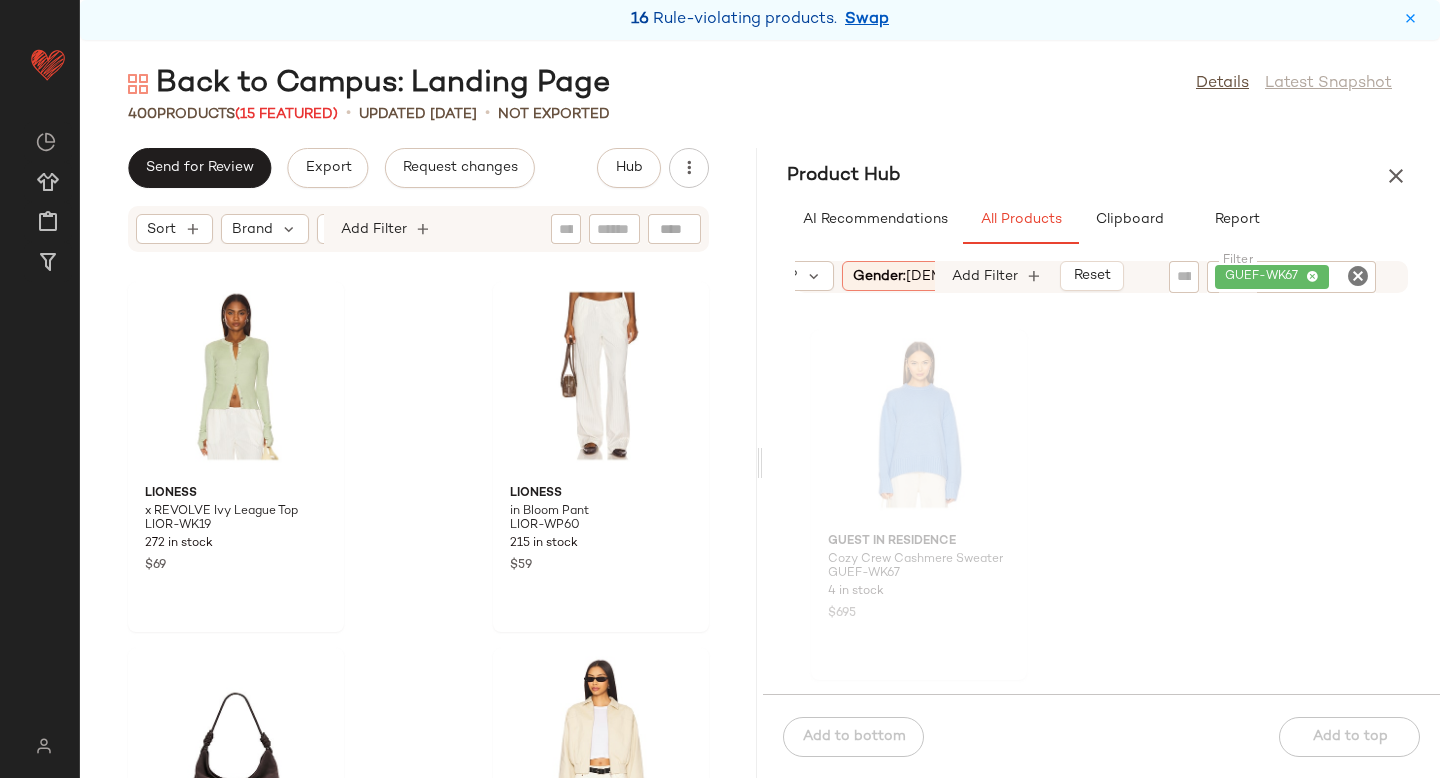click 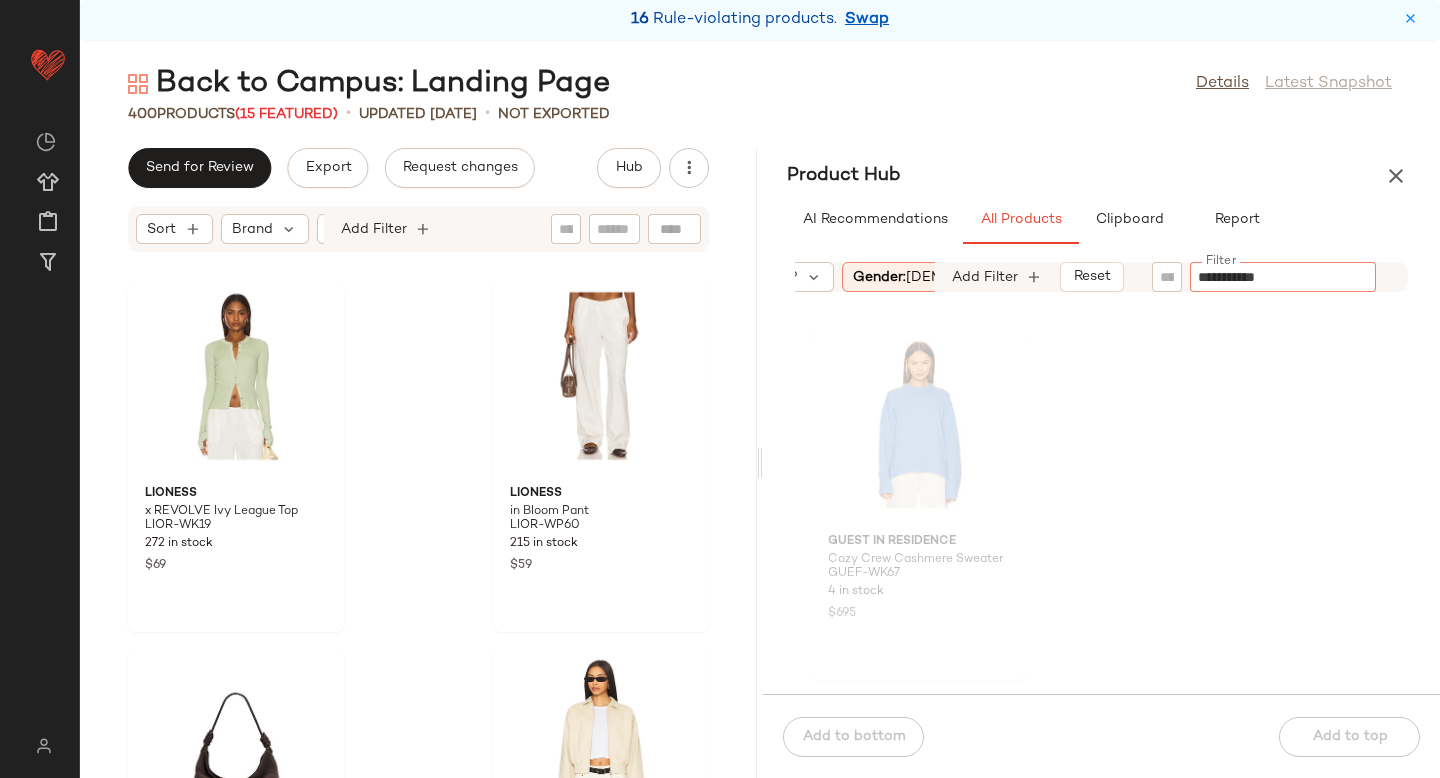type 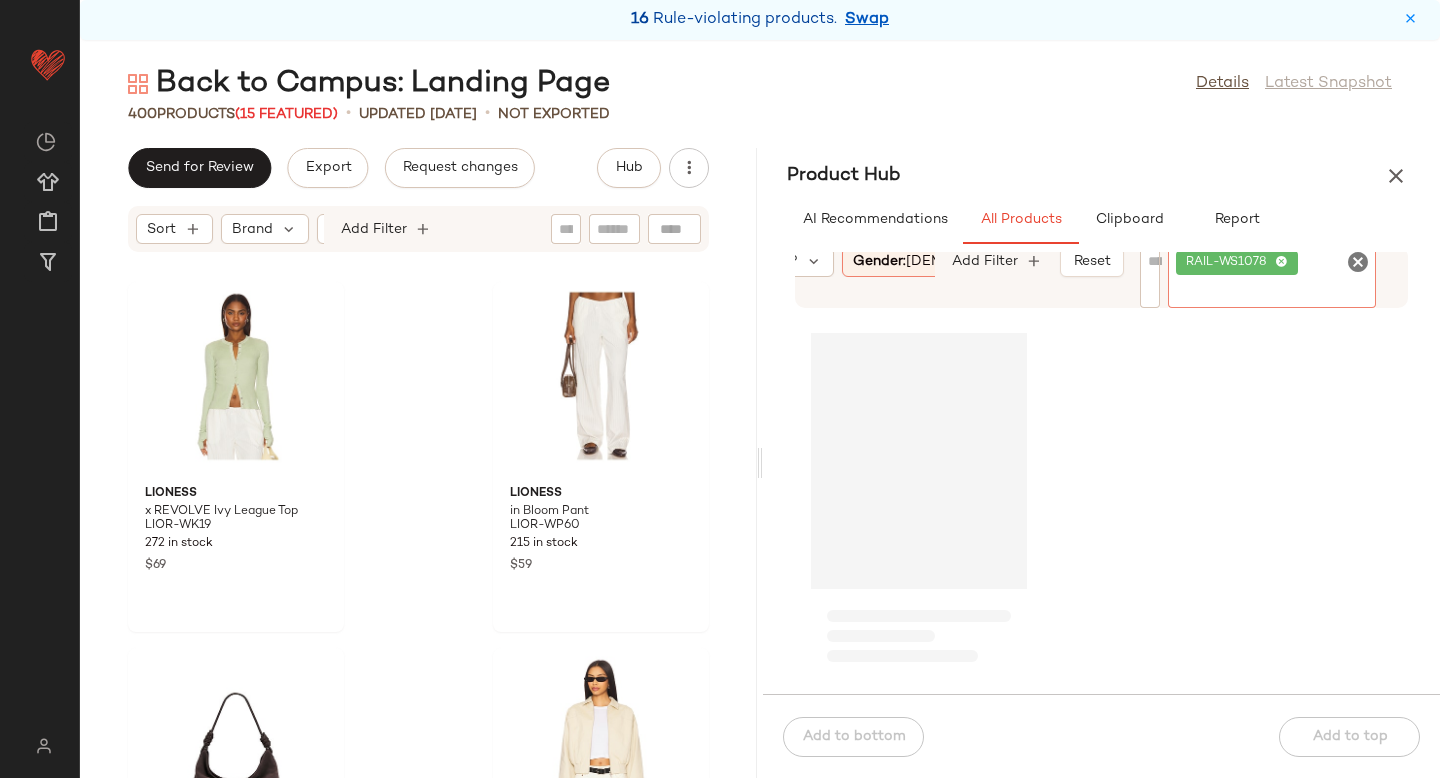 scroll, scrollTop: 0, scrollLeft: 482, axis: horizontal 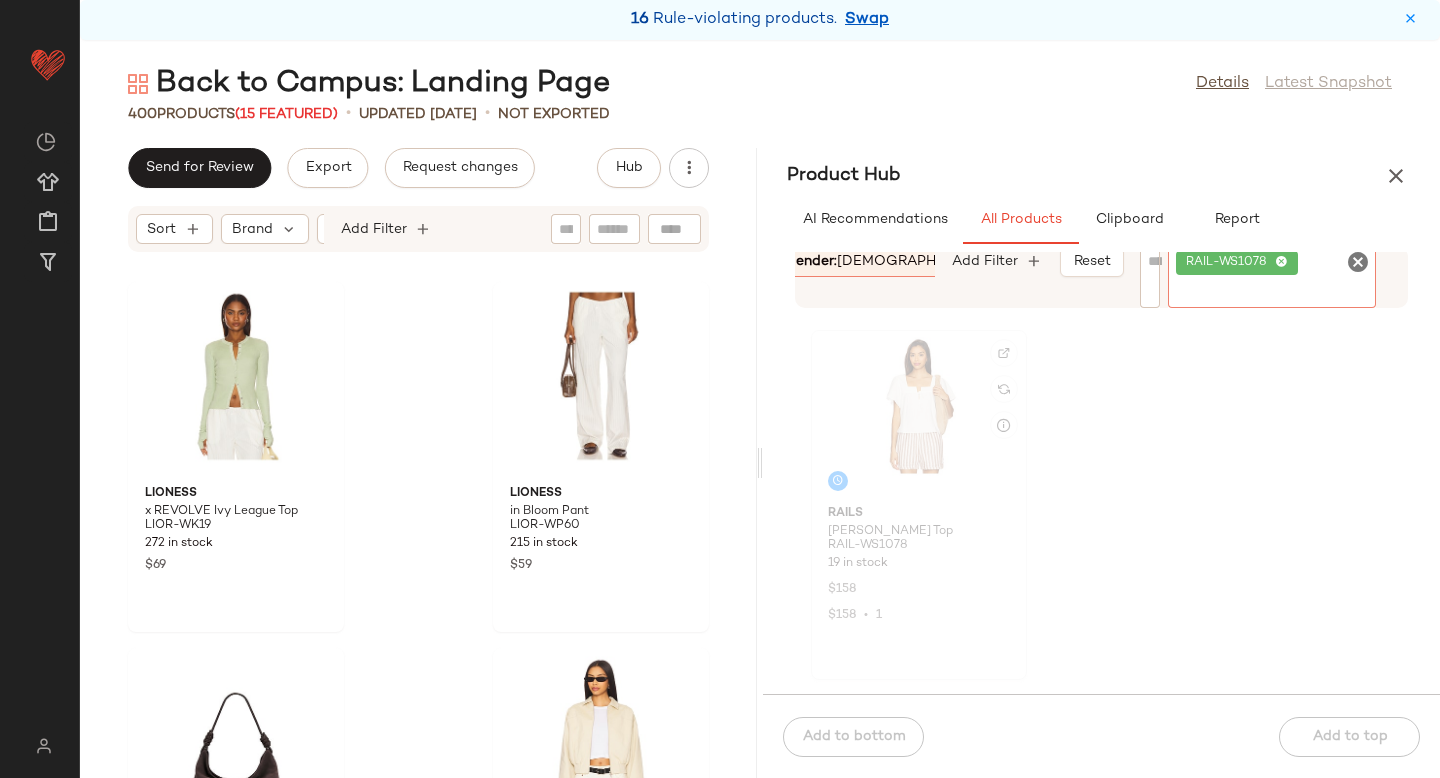 click 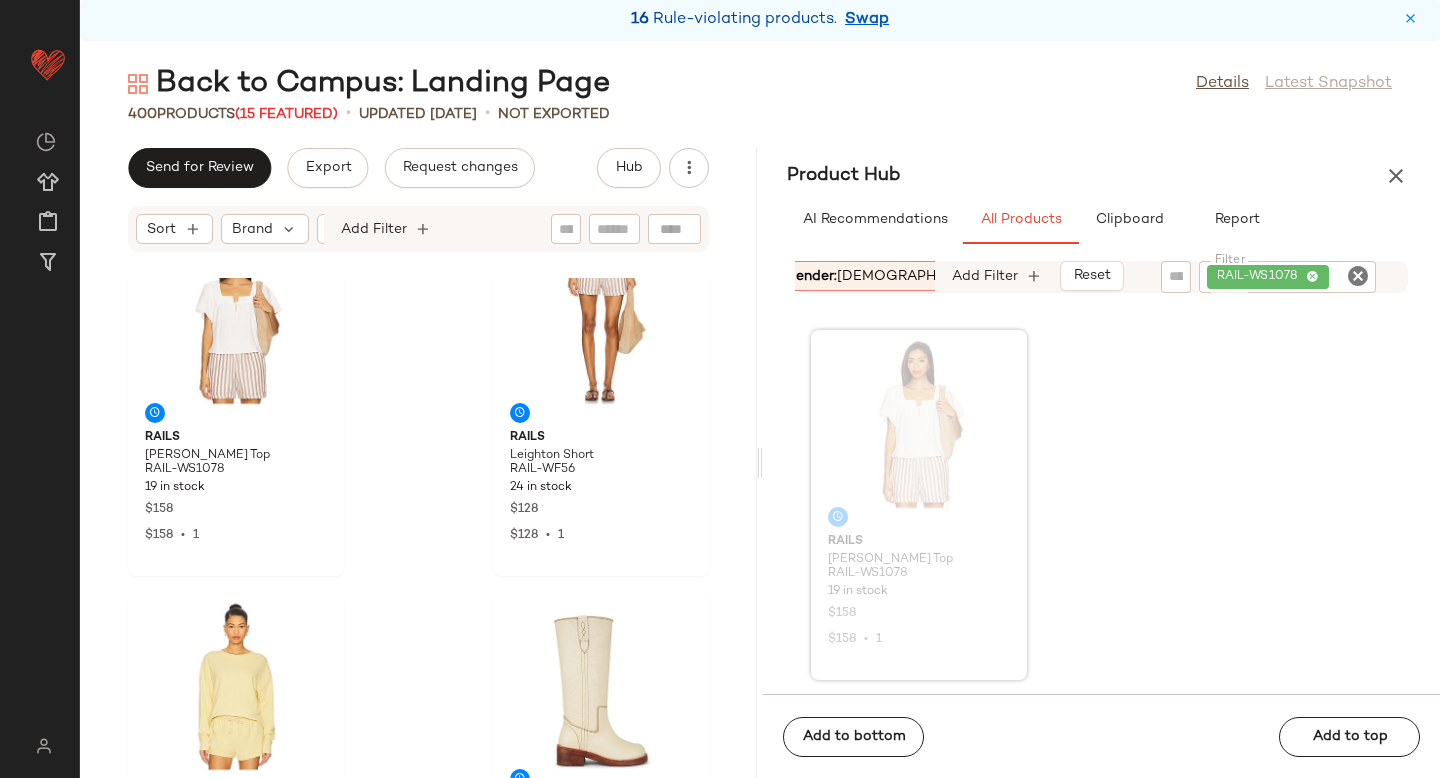 scroll, scrollTop: 1520, scrollLeft: 0, axis: vertical 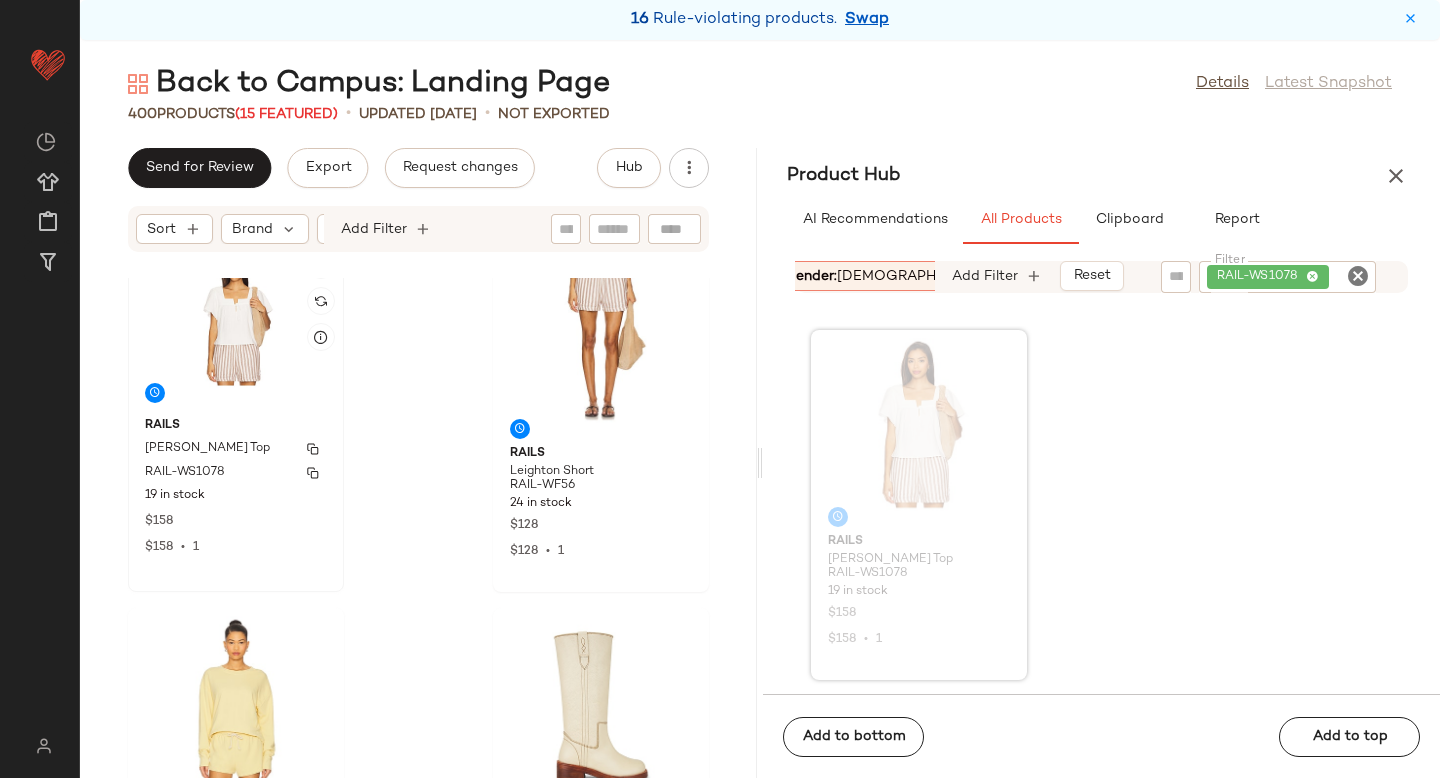click on "Rails Casie Top RAIL-WS1078 19 in stock $158 $158  •  1" 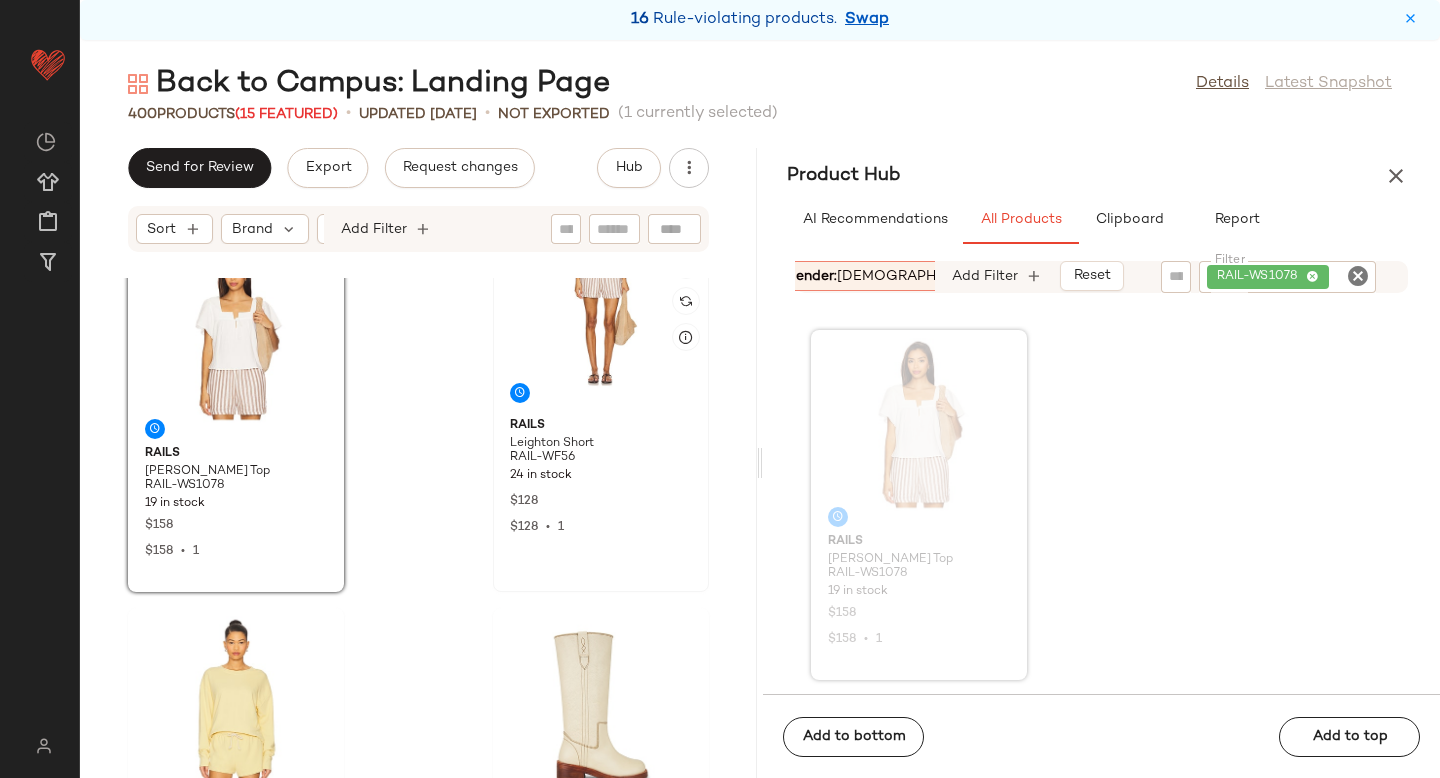 click 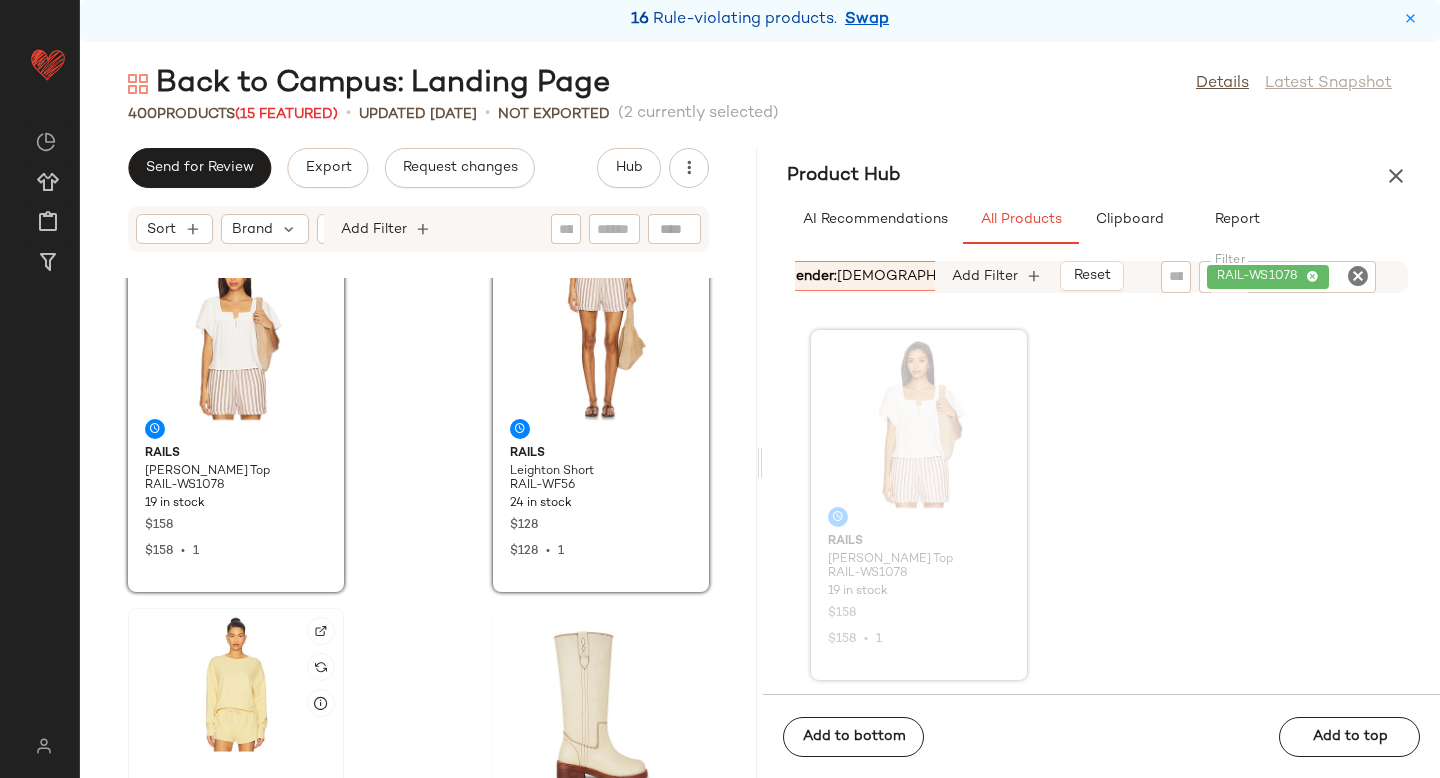 click 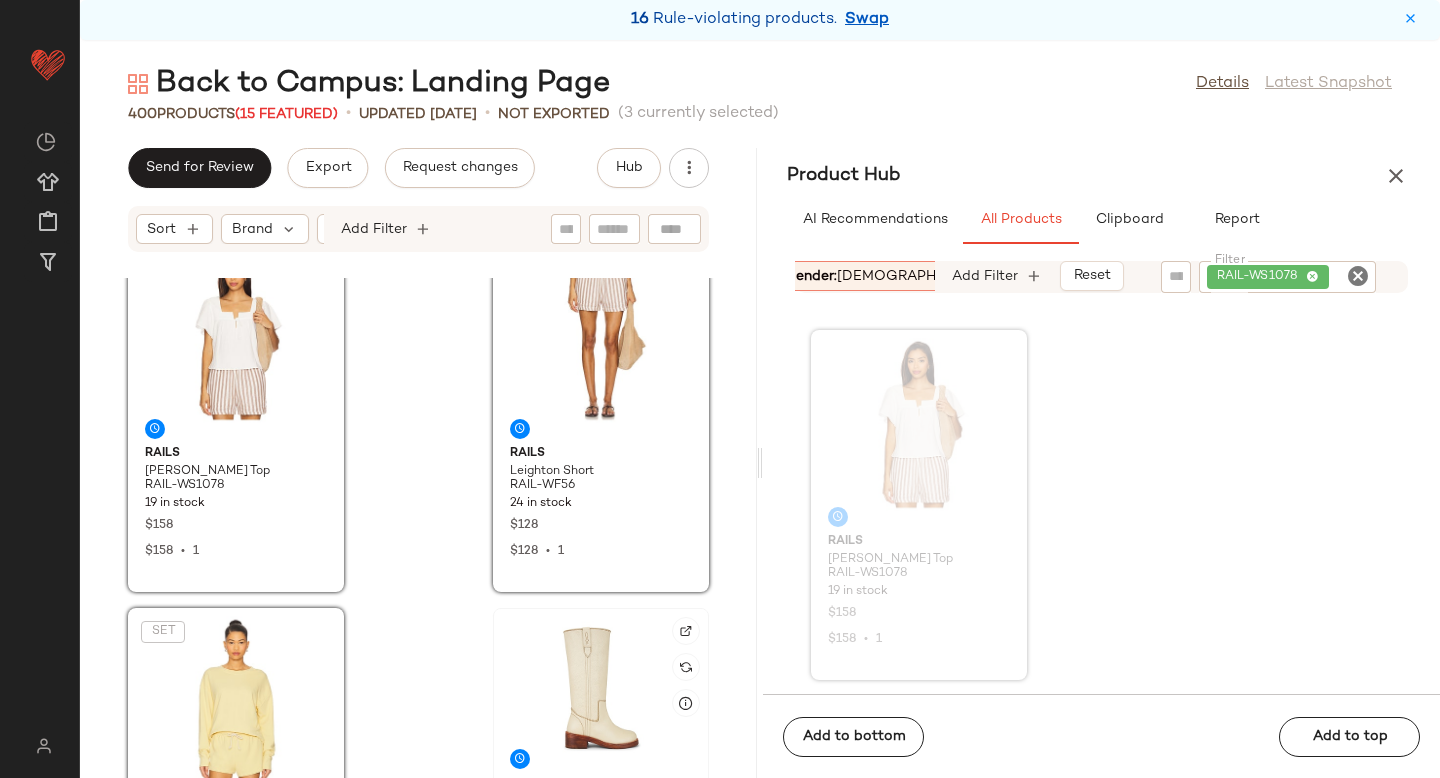 click 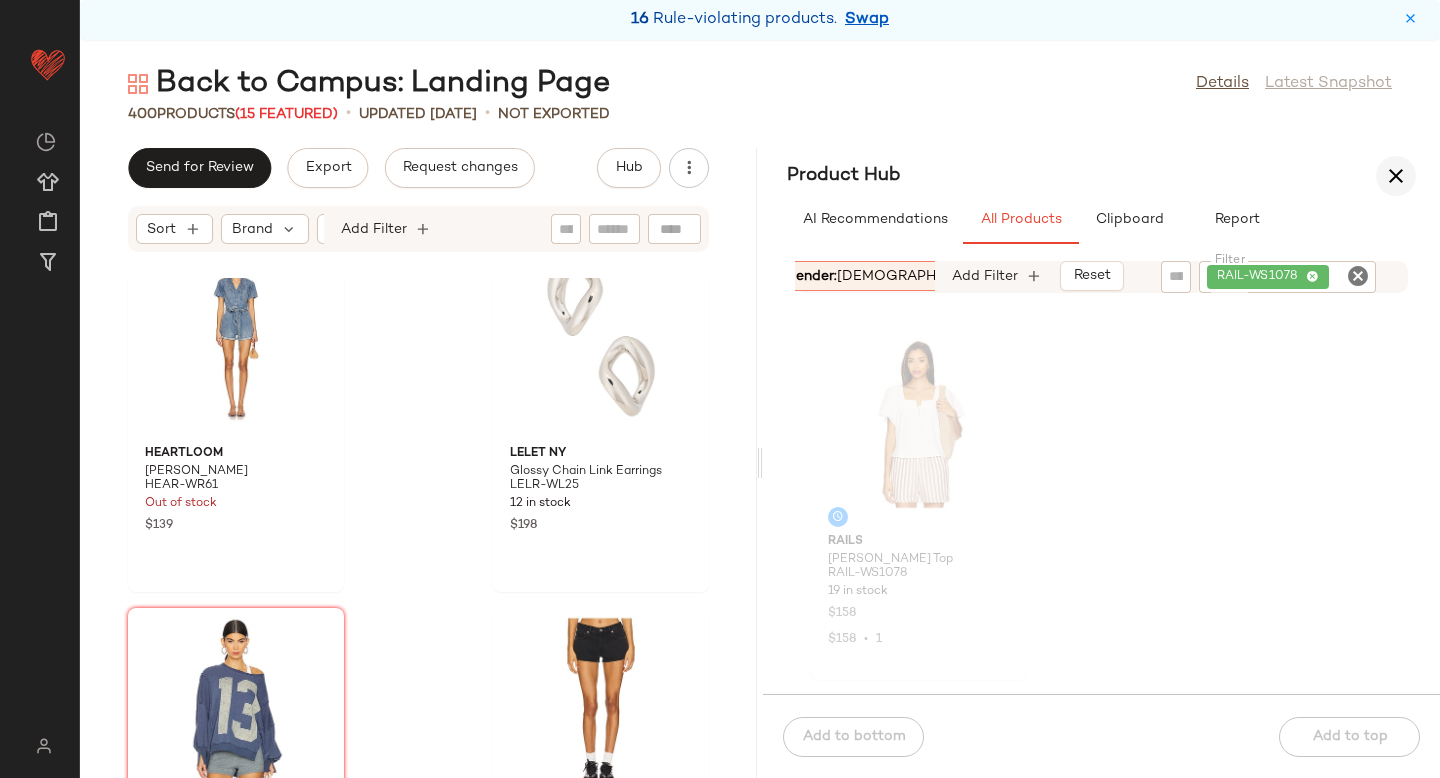 click at bounding box center (1396, 176) 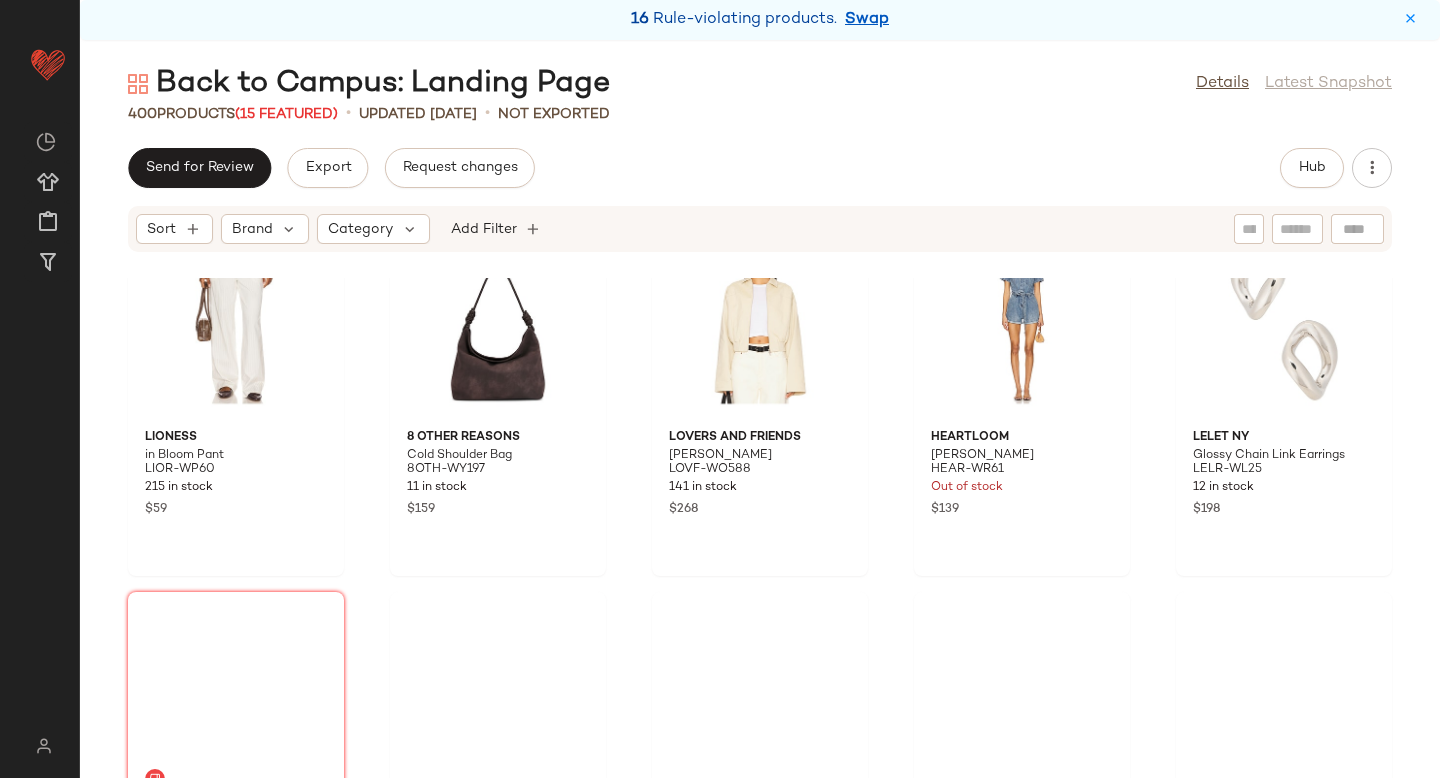 scroll, scrollTop: 0, scrollLeft: 0, axis: both 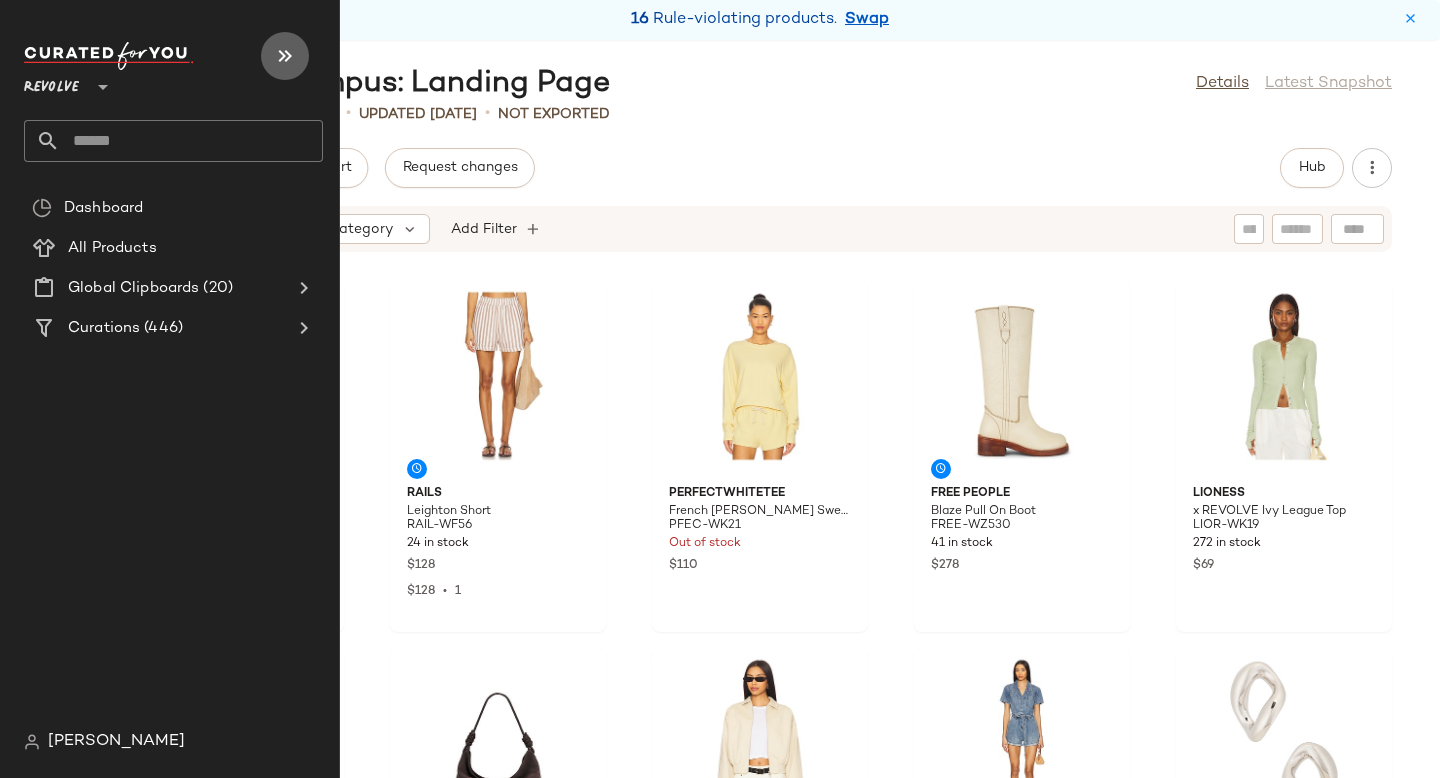 click at bounding box center [285, 56] 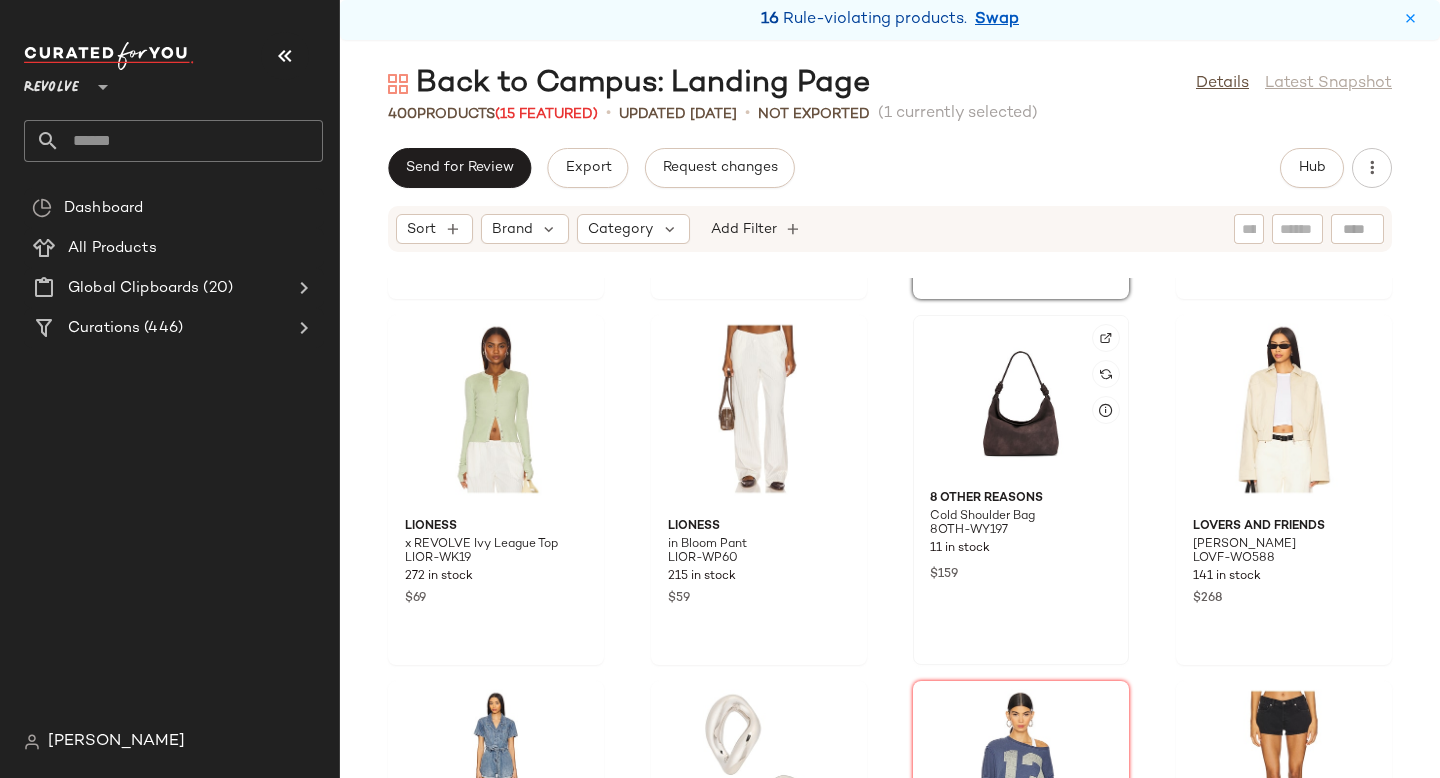 scroll, scrollTop: 334, scrollLeft: 0, axis: vertical 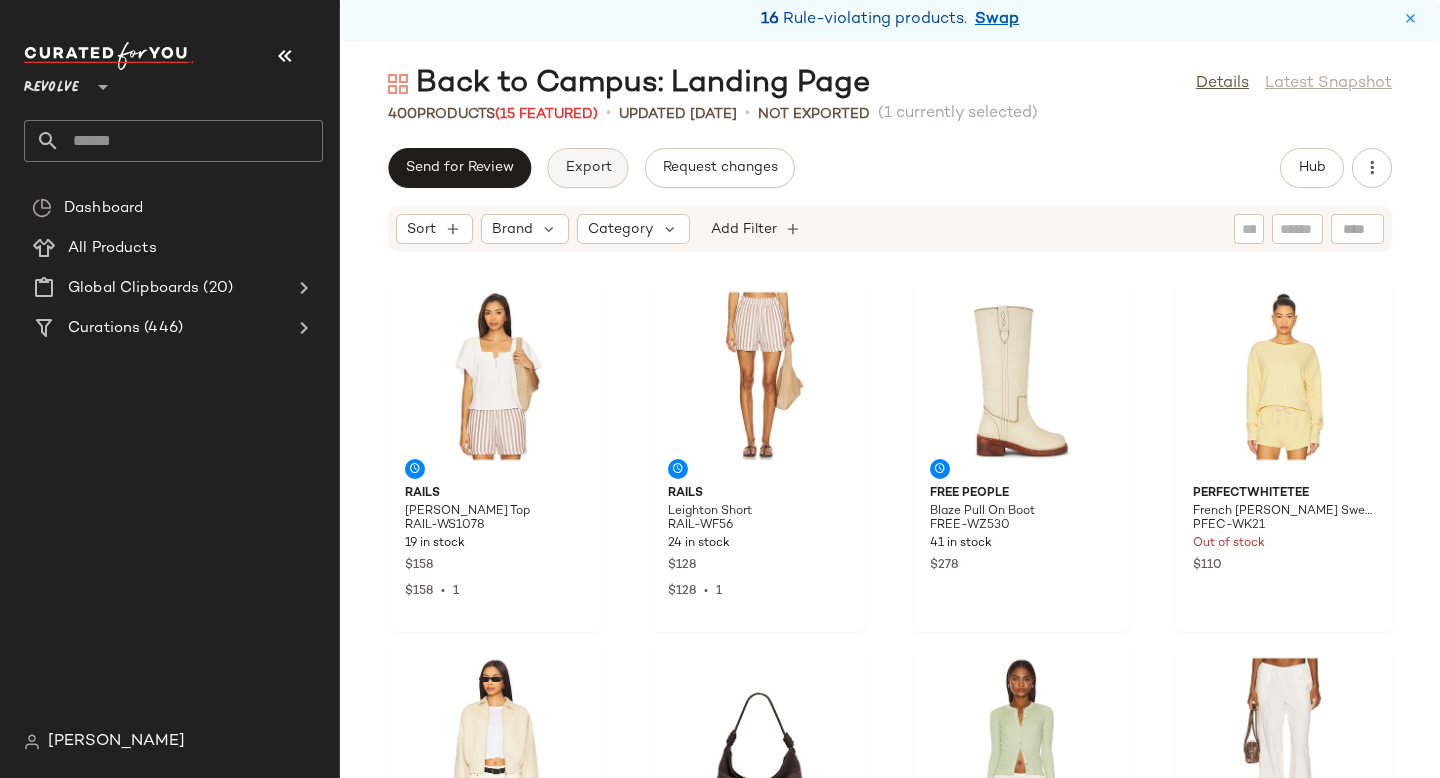 click on "Export" 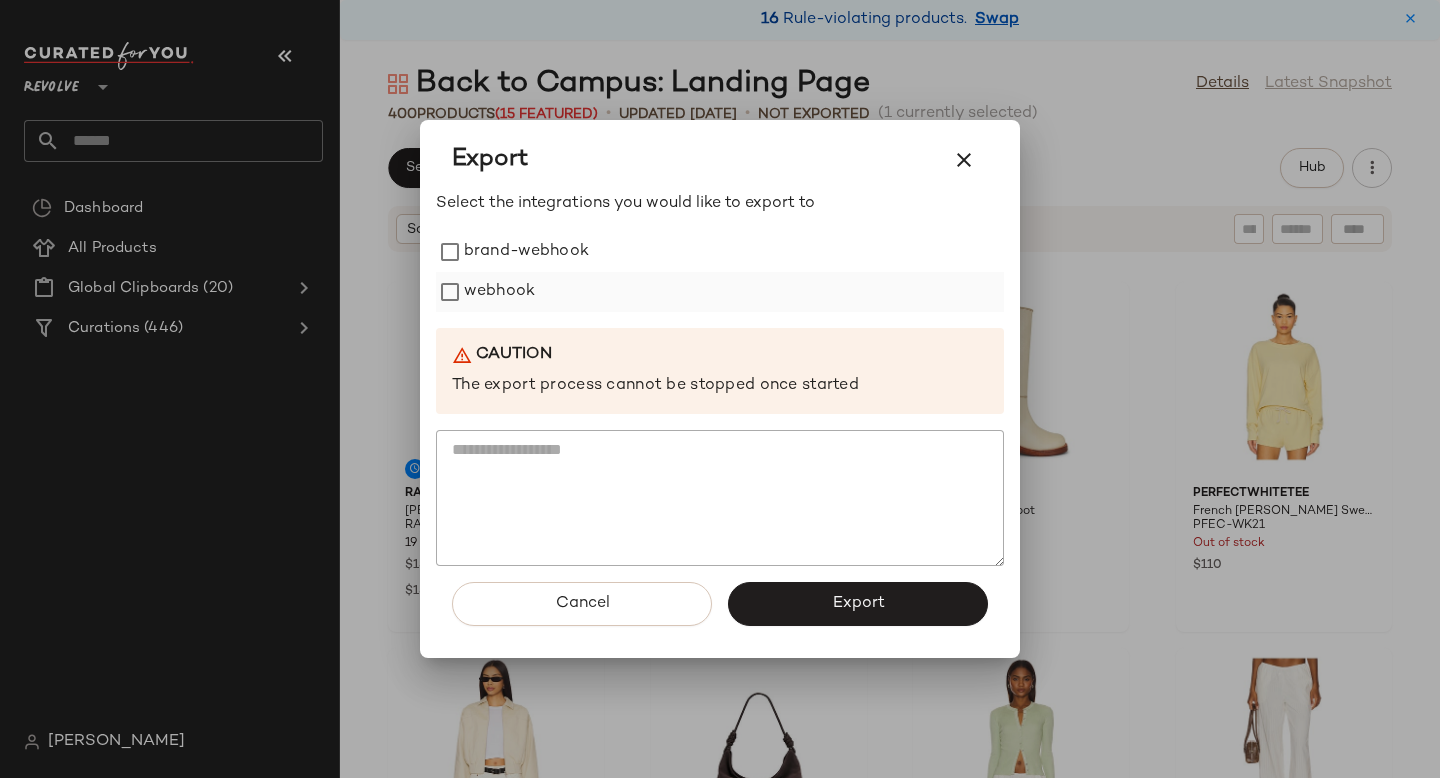 click on "webhook" at bounding box center [499, 292] 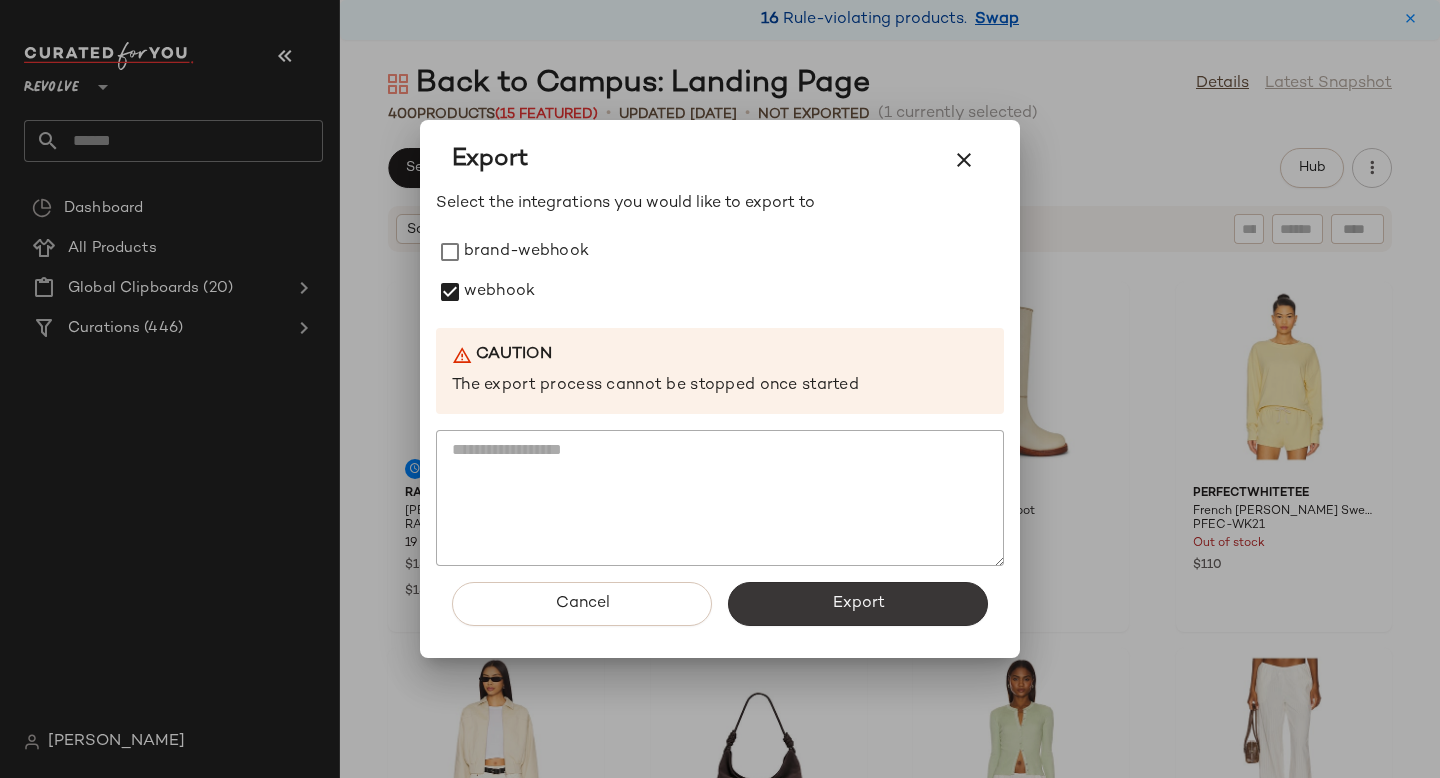click on "Export" at bounding box center (858, 604) 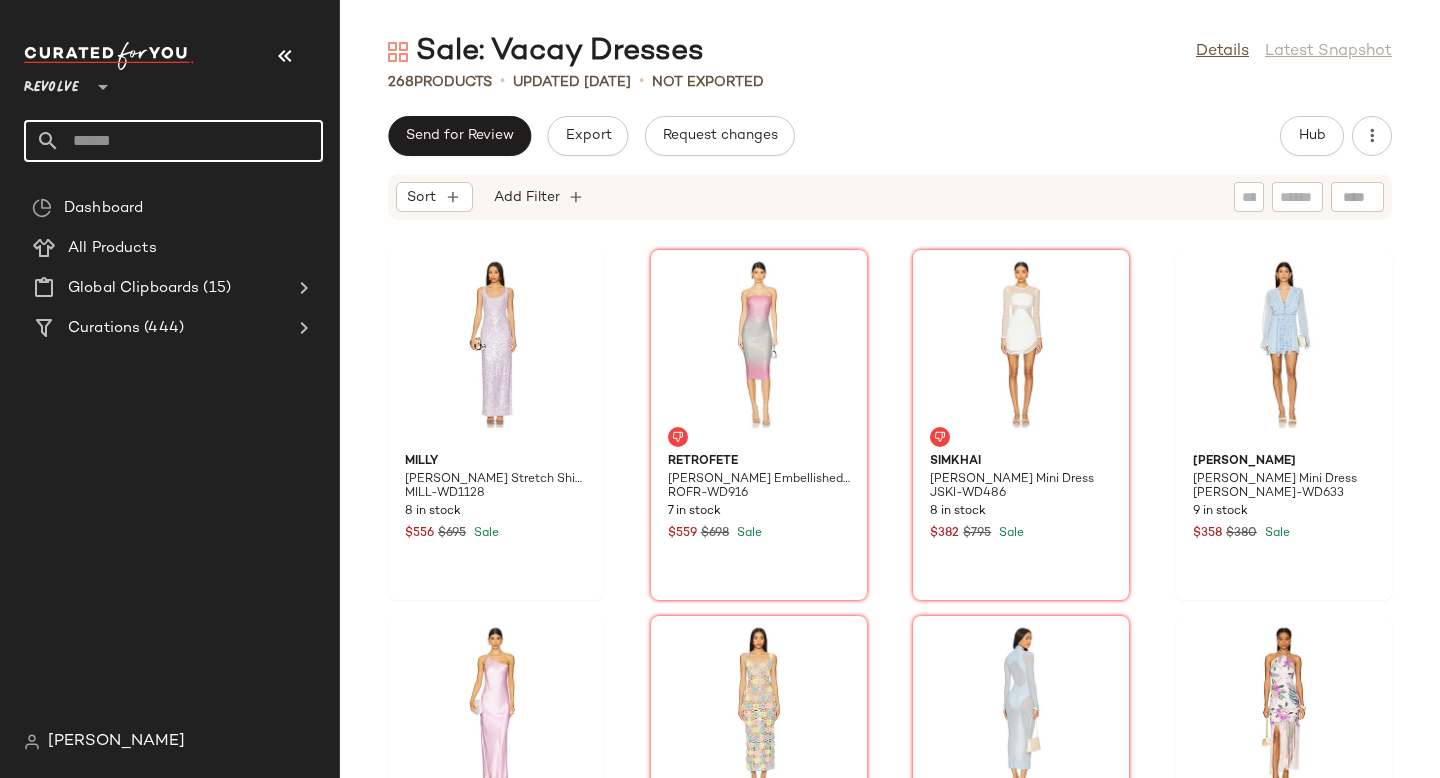 scroll, scrollTop: 0, scrollLeft: 0, axis: both 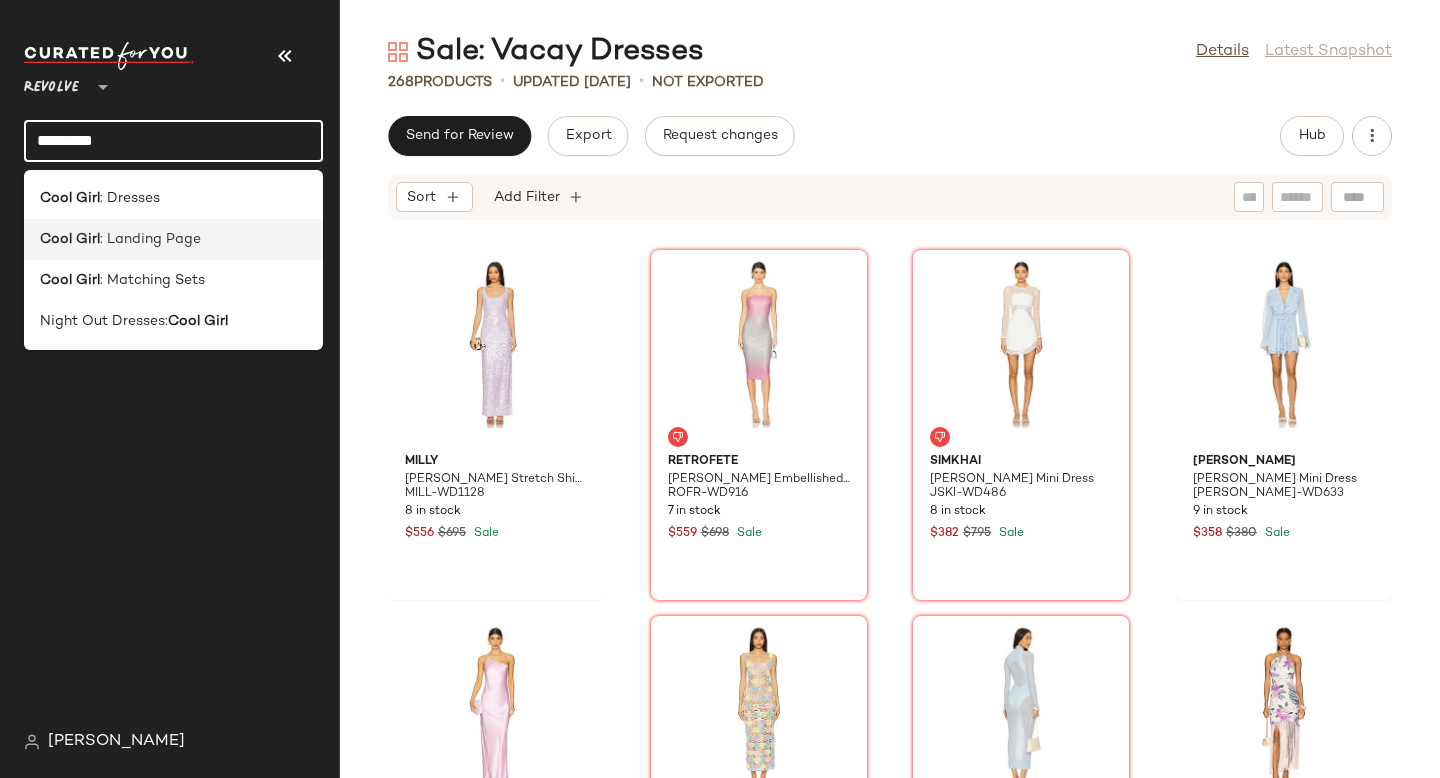 type on "*********" 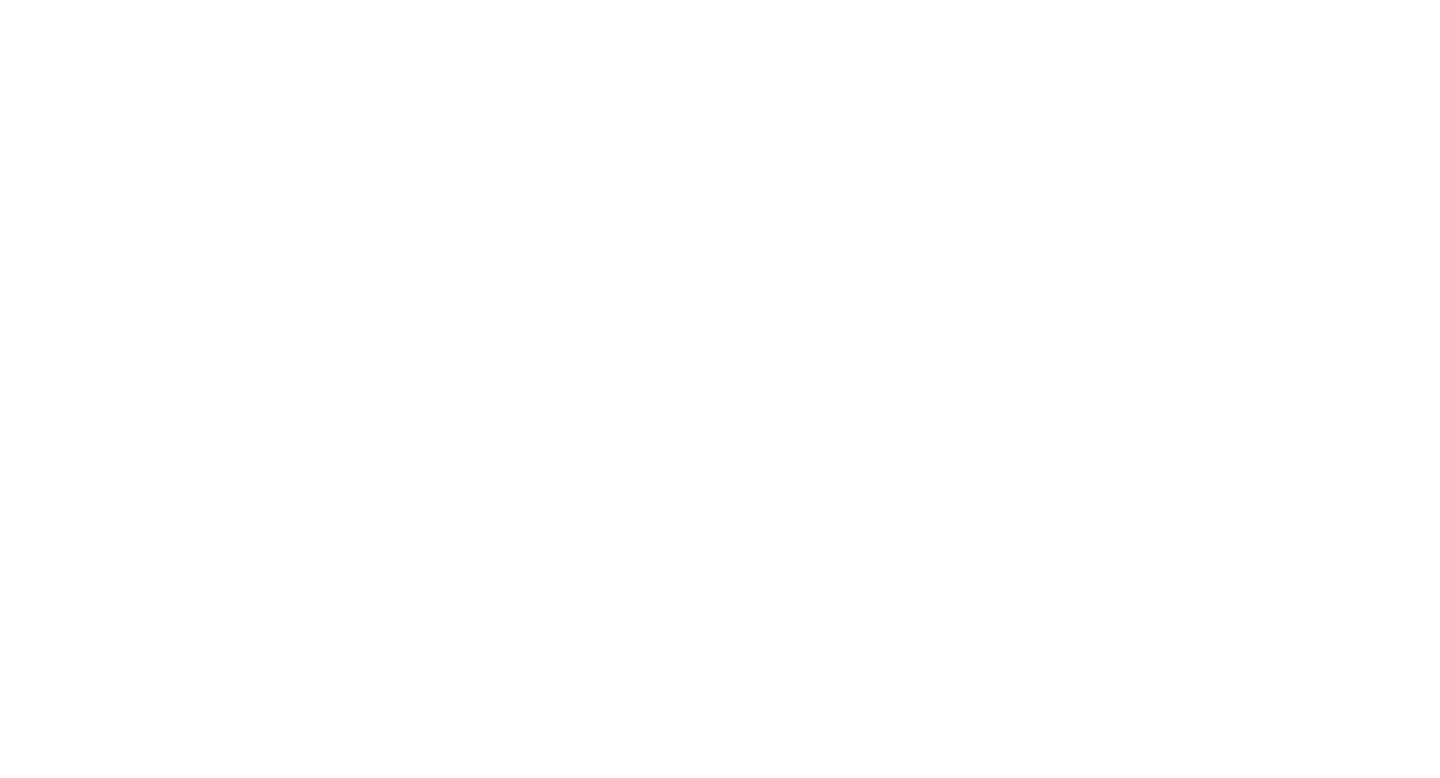 scroll, scrollTop: 0, scrollLeft: 0, axis: both 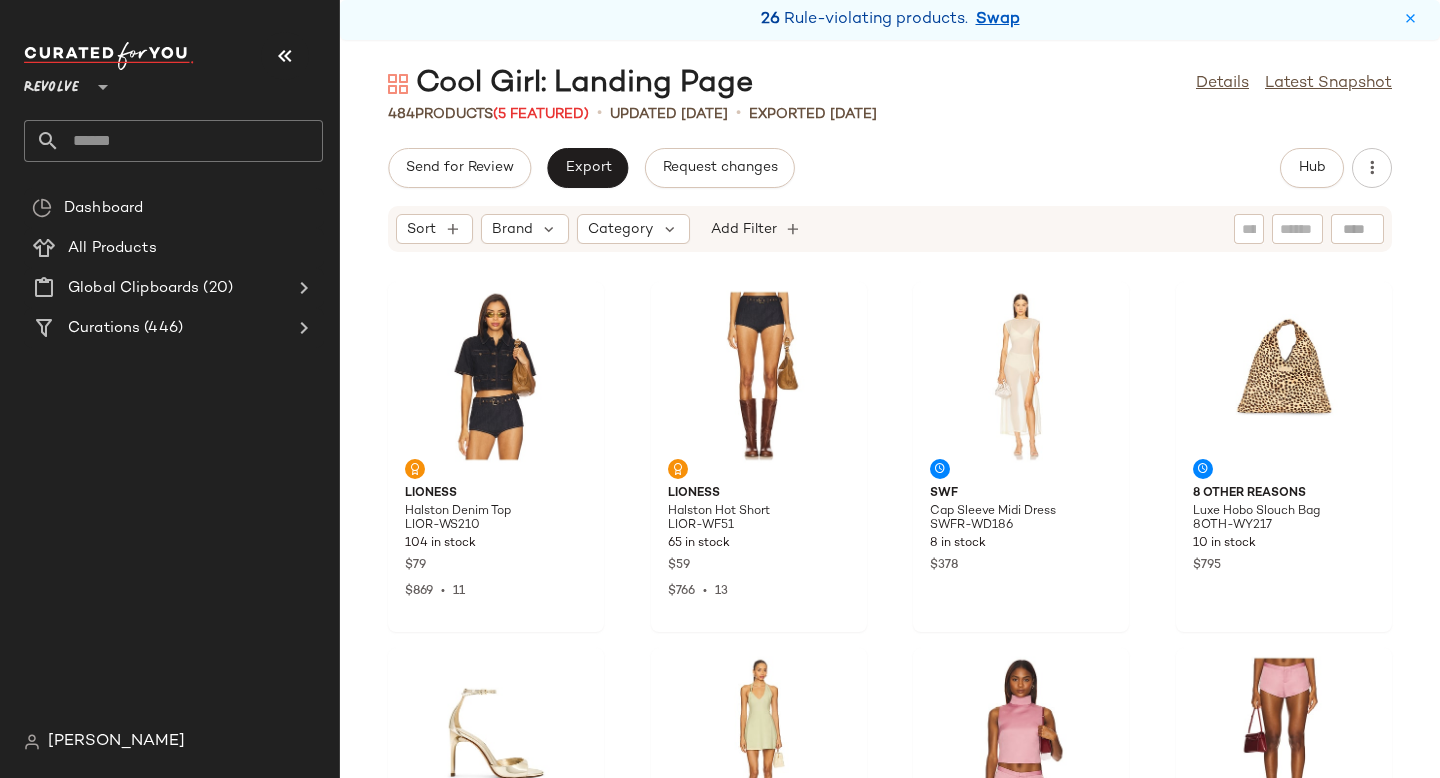 click 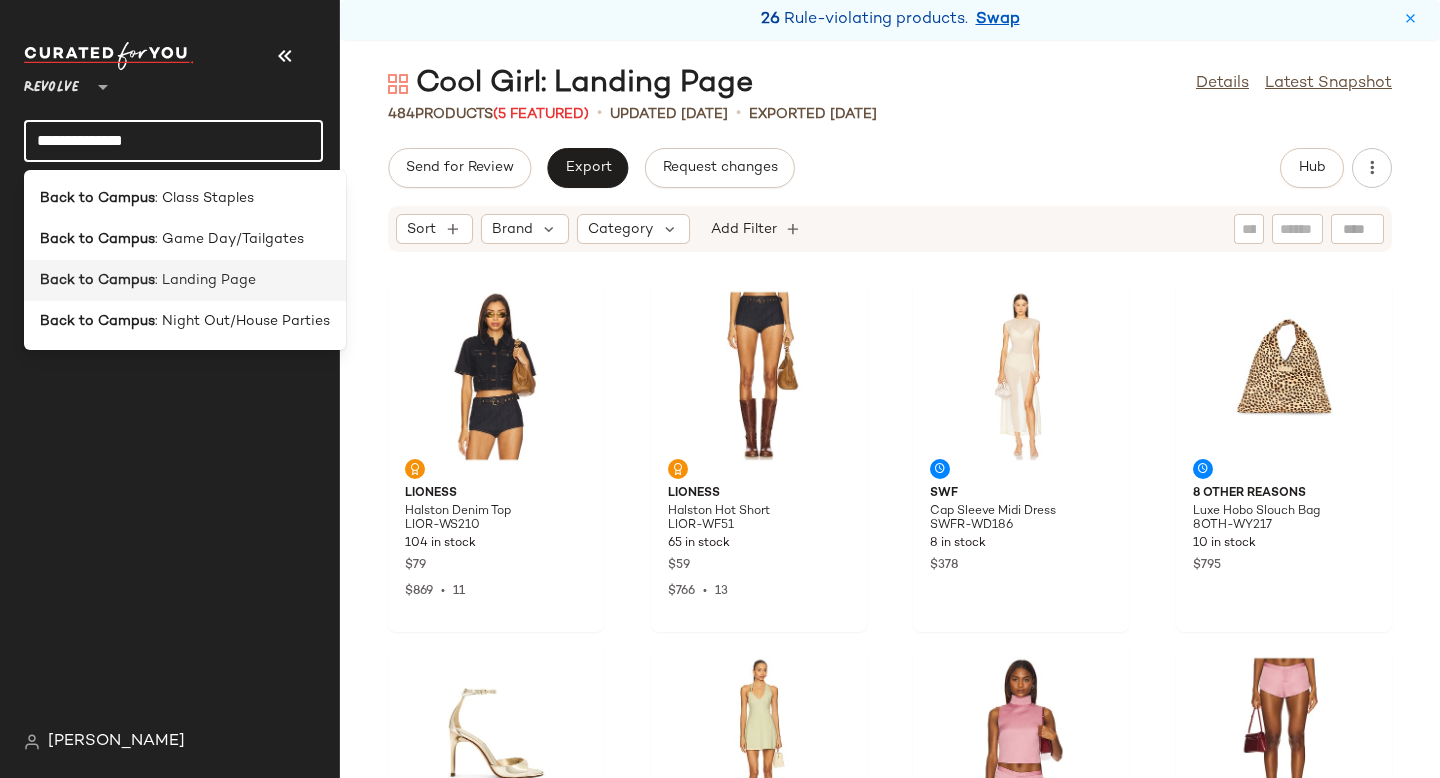 click on ": Landing Page" at bounding box center [205, 280] 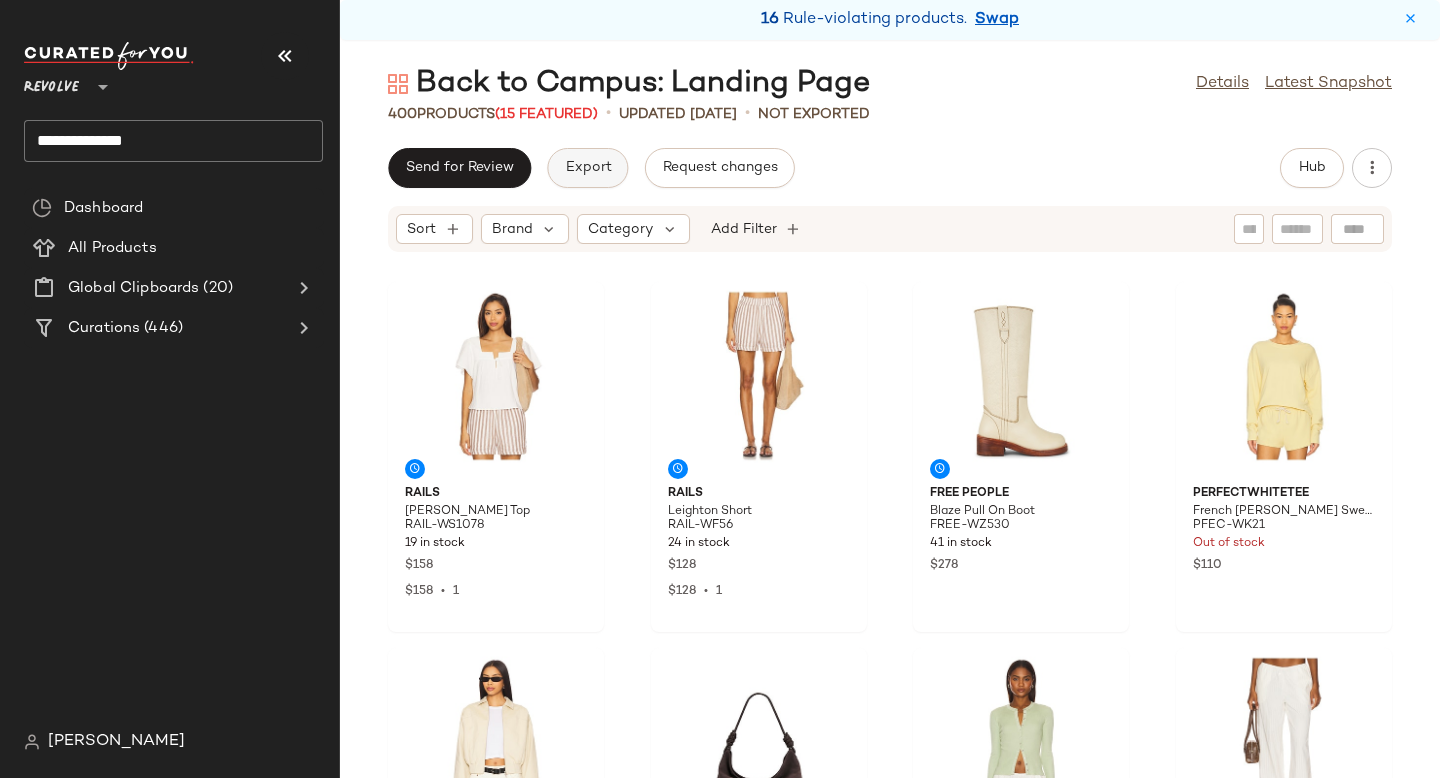 click on "Export" at bounding box center [587, 168] 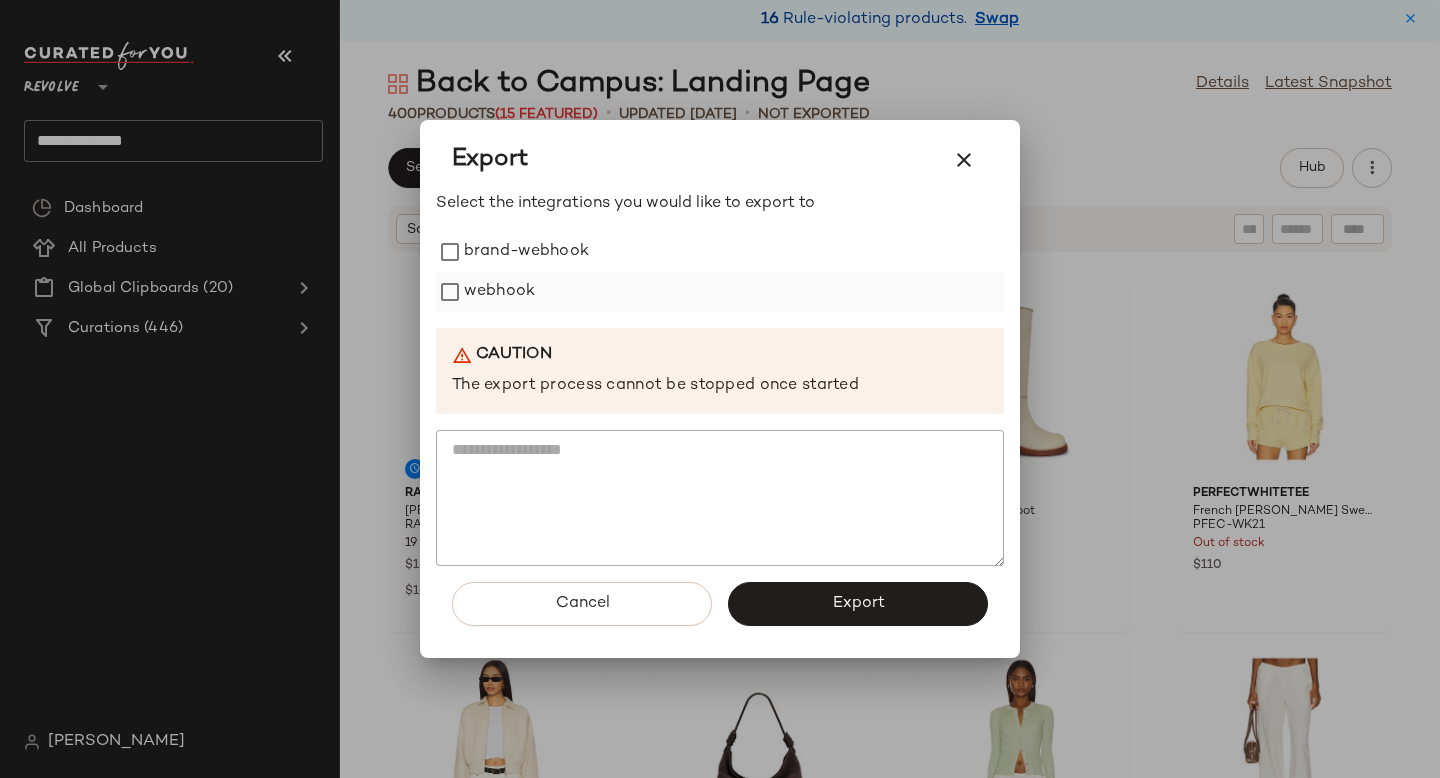 click on "webhook" at bounding box center (499, 292) 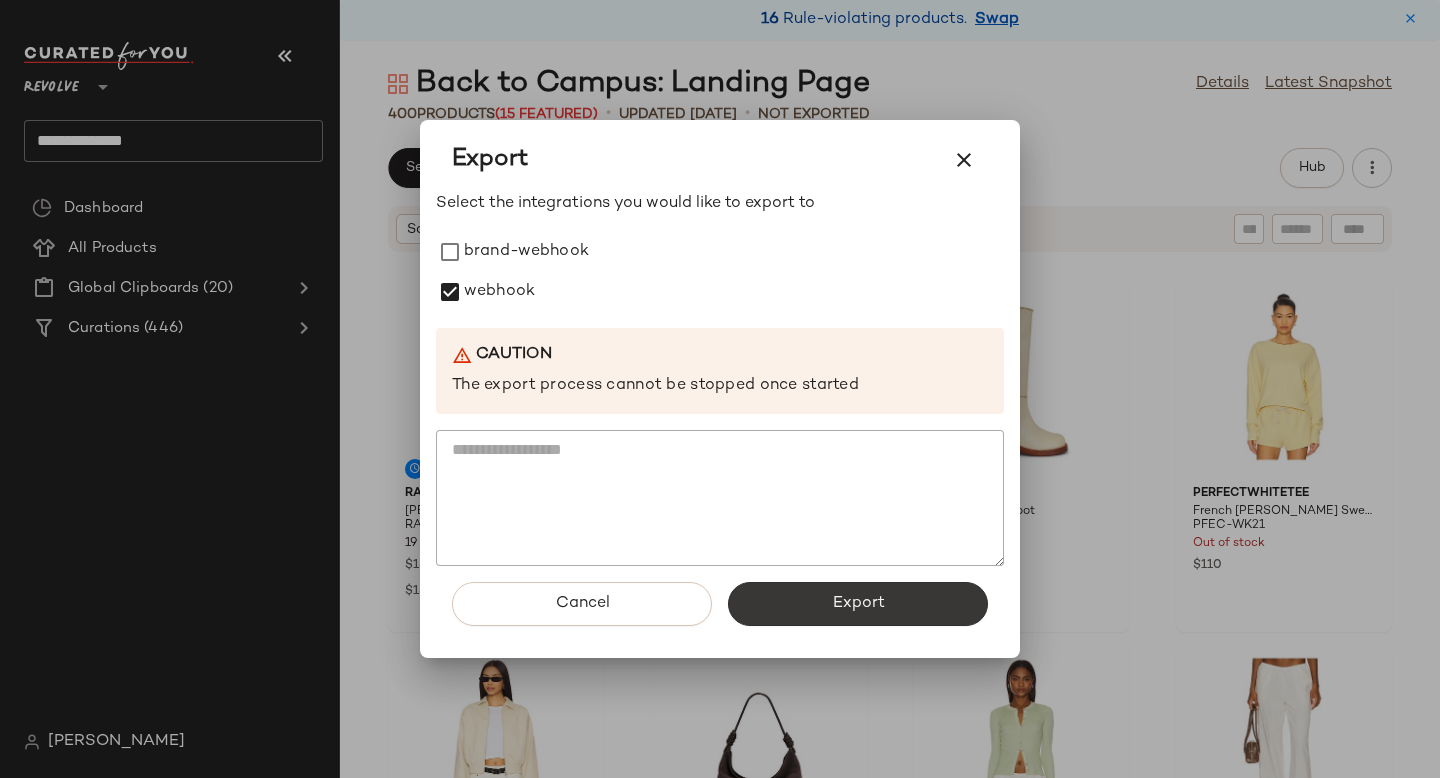 click on "Export" 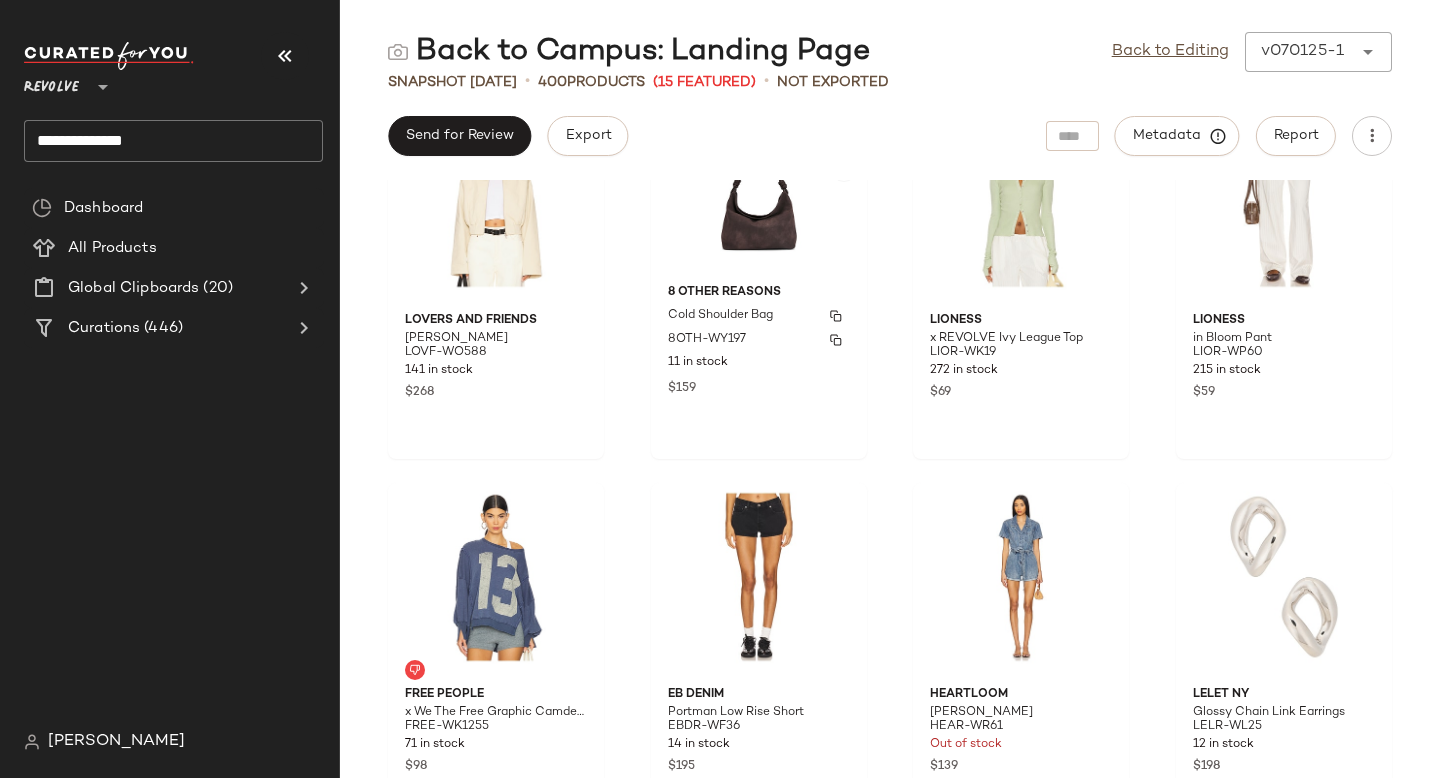 scroll, scrollTop: 0, scrollLeft: 0, axis: both 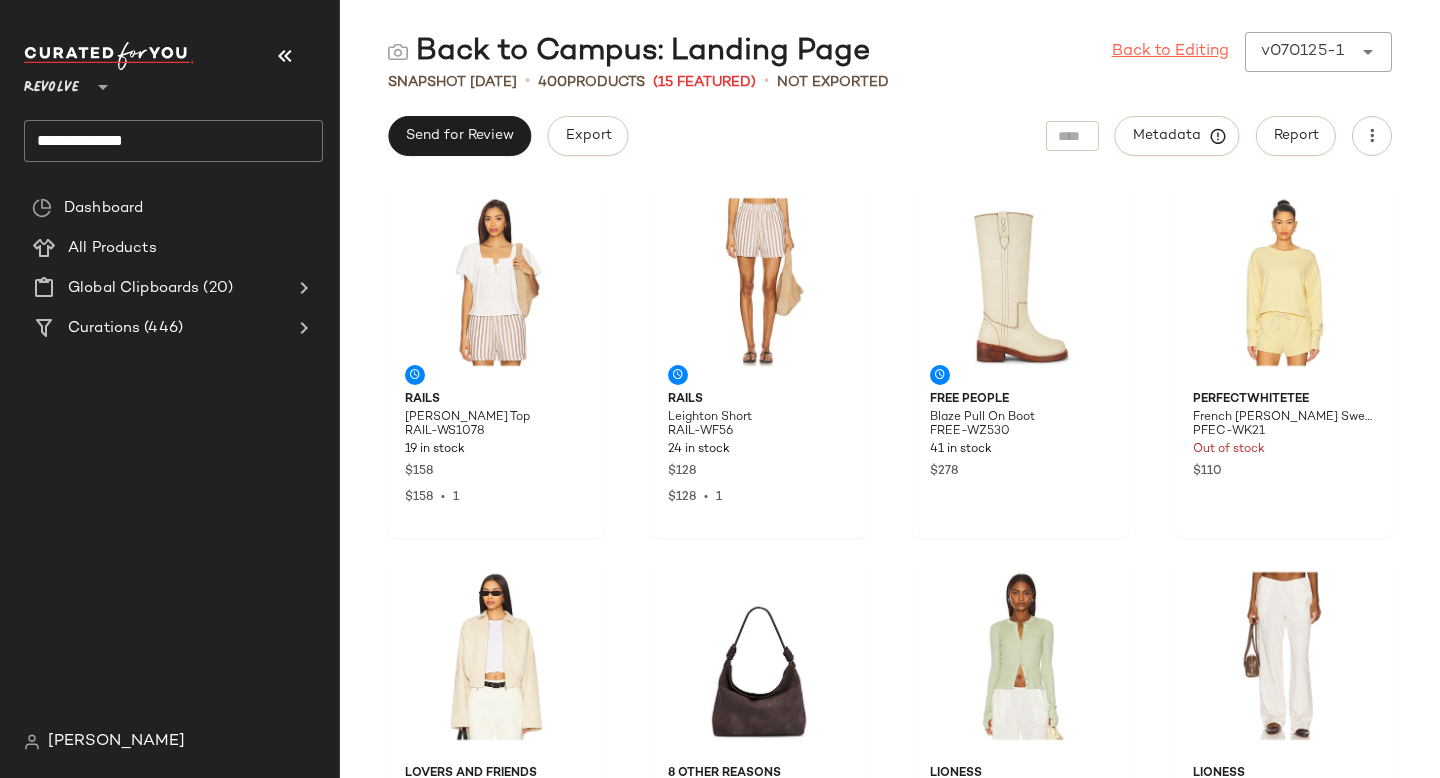 click on "Back to Editing" at bounding box center [1170, 52] 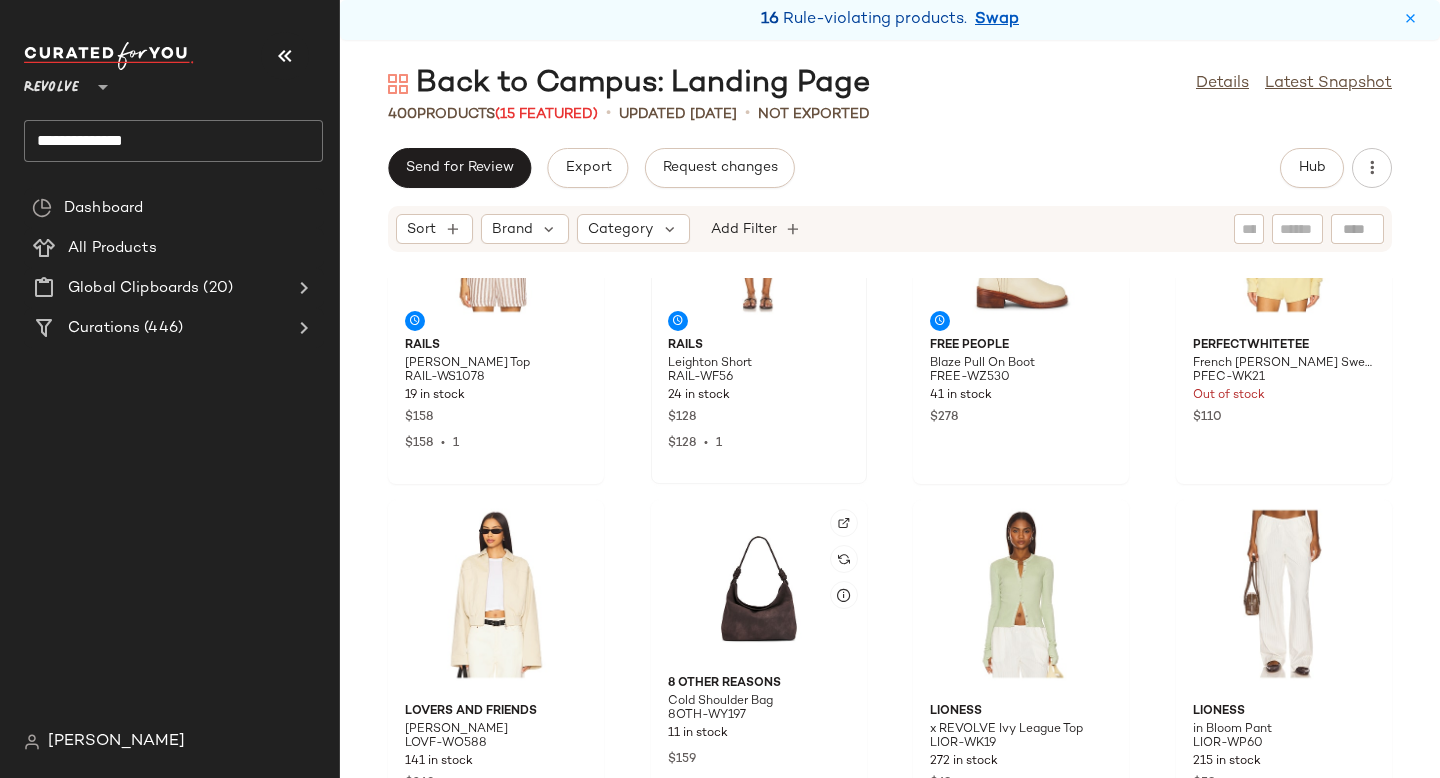 scroll, scrollTop: 0, scrollLeft: 0, axis: both 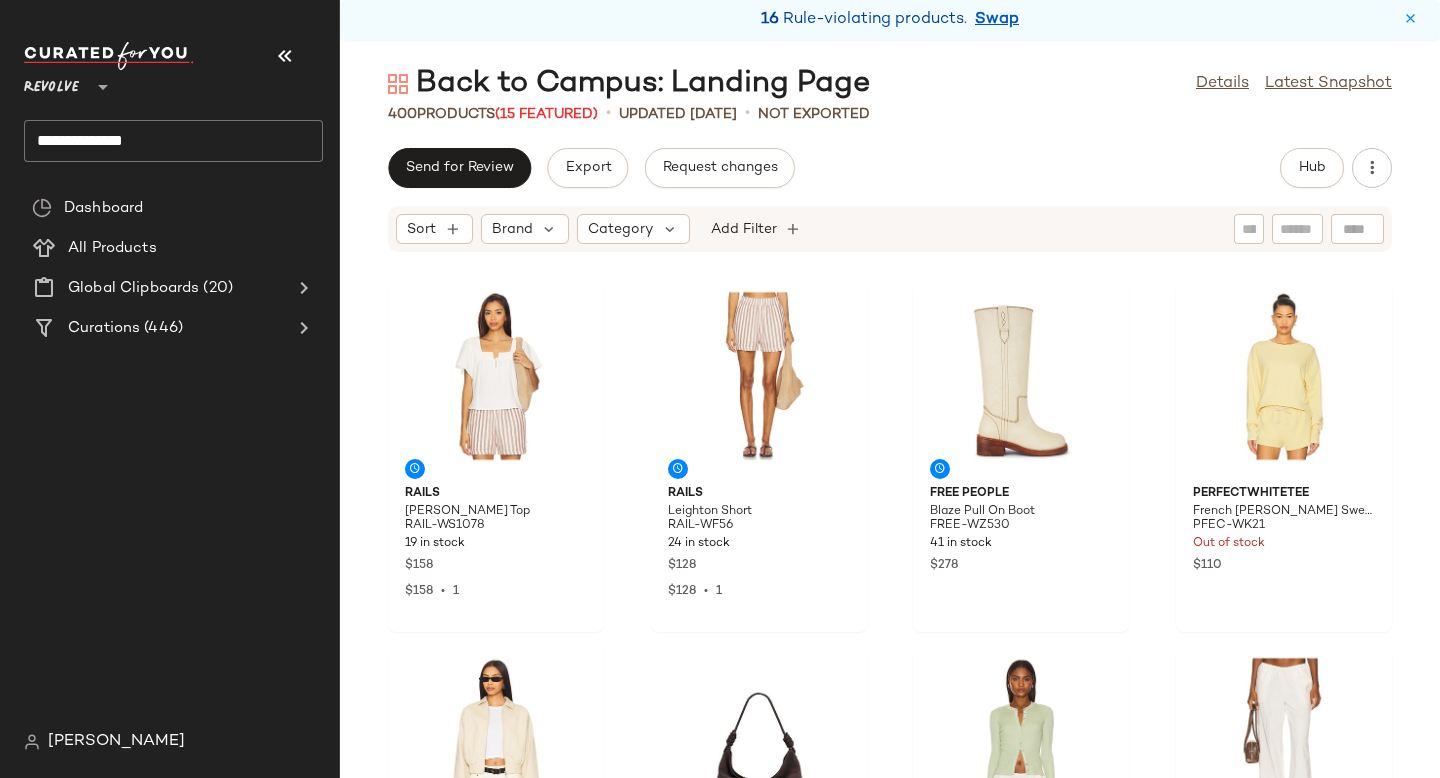 click on "**********" 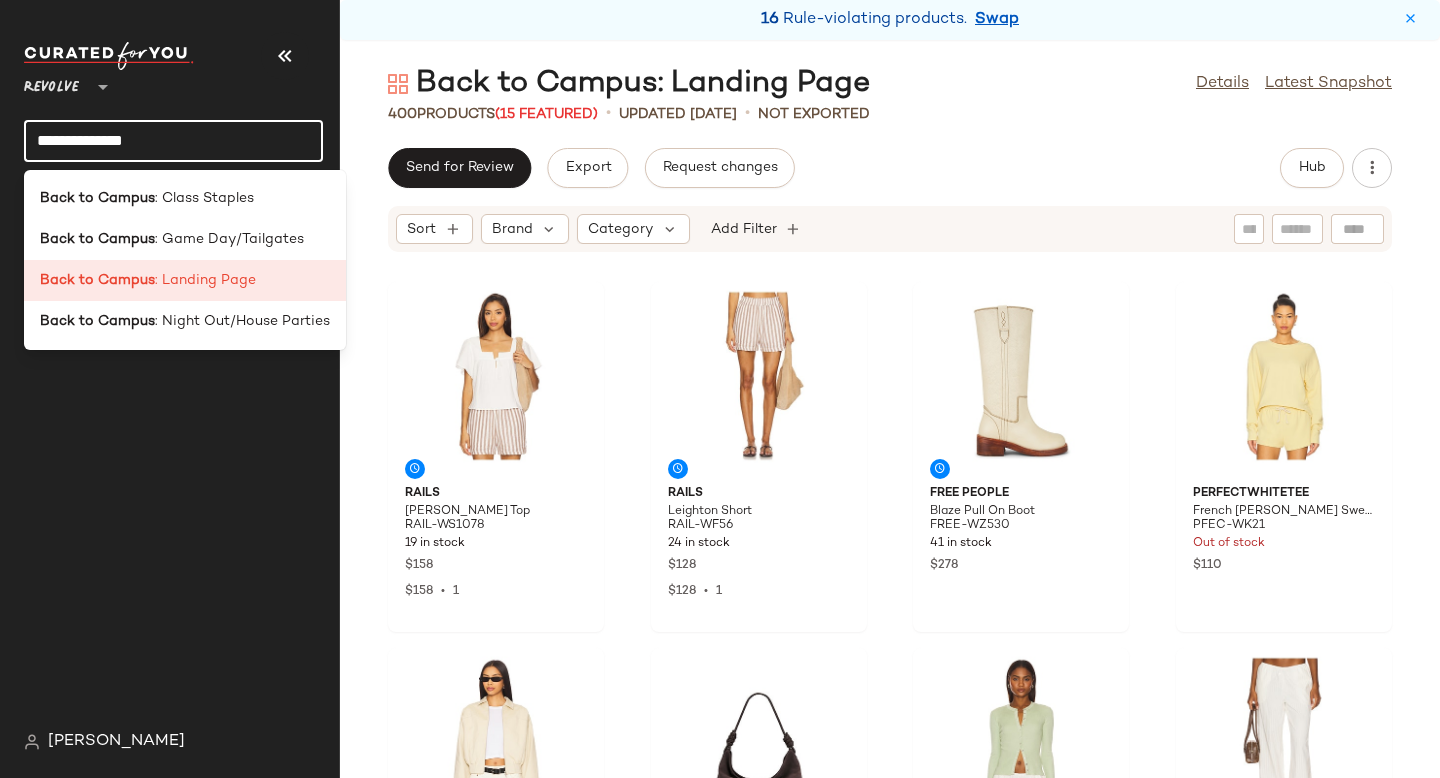 click on "**********" 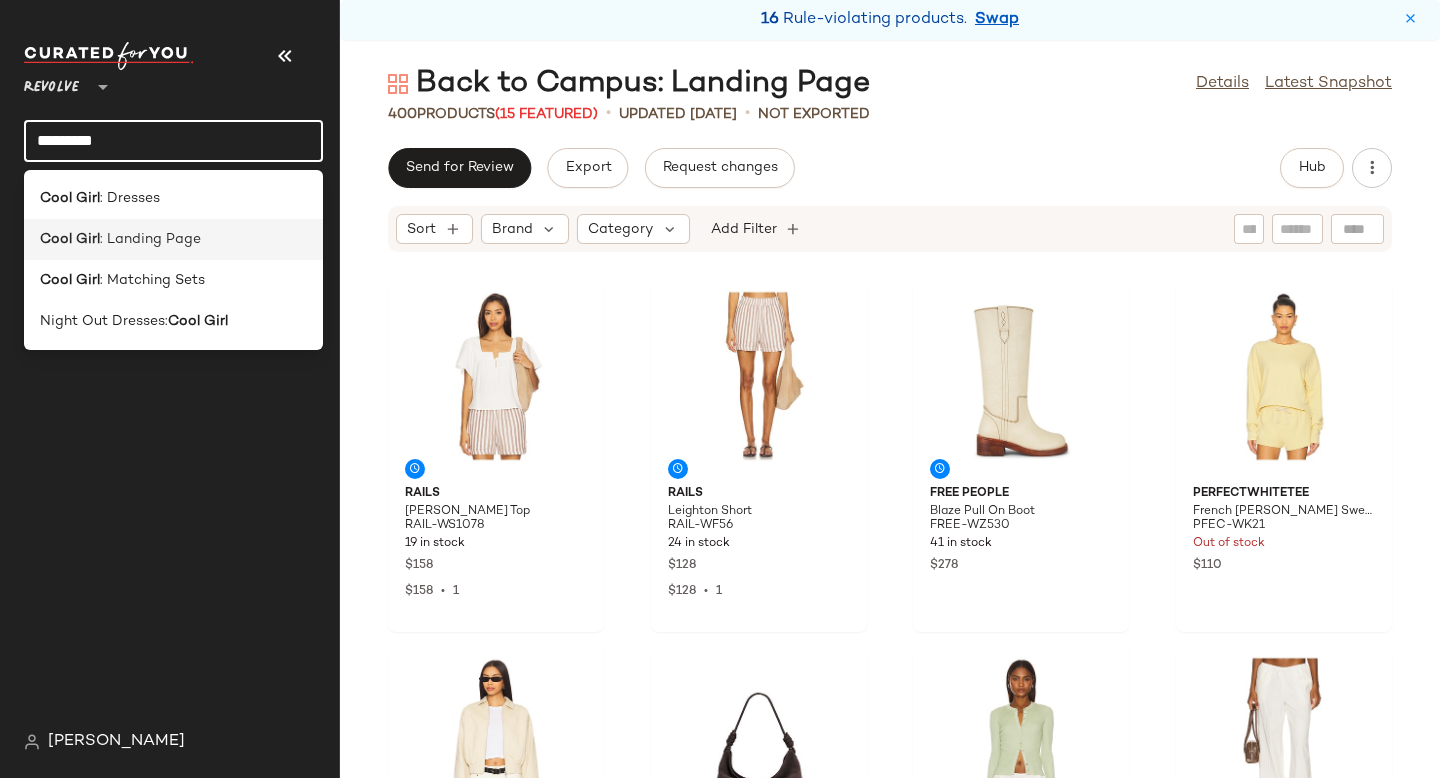 click on ": Landing Page" at bounding box center [150, 239] 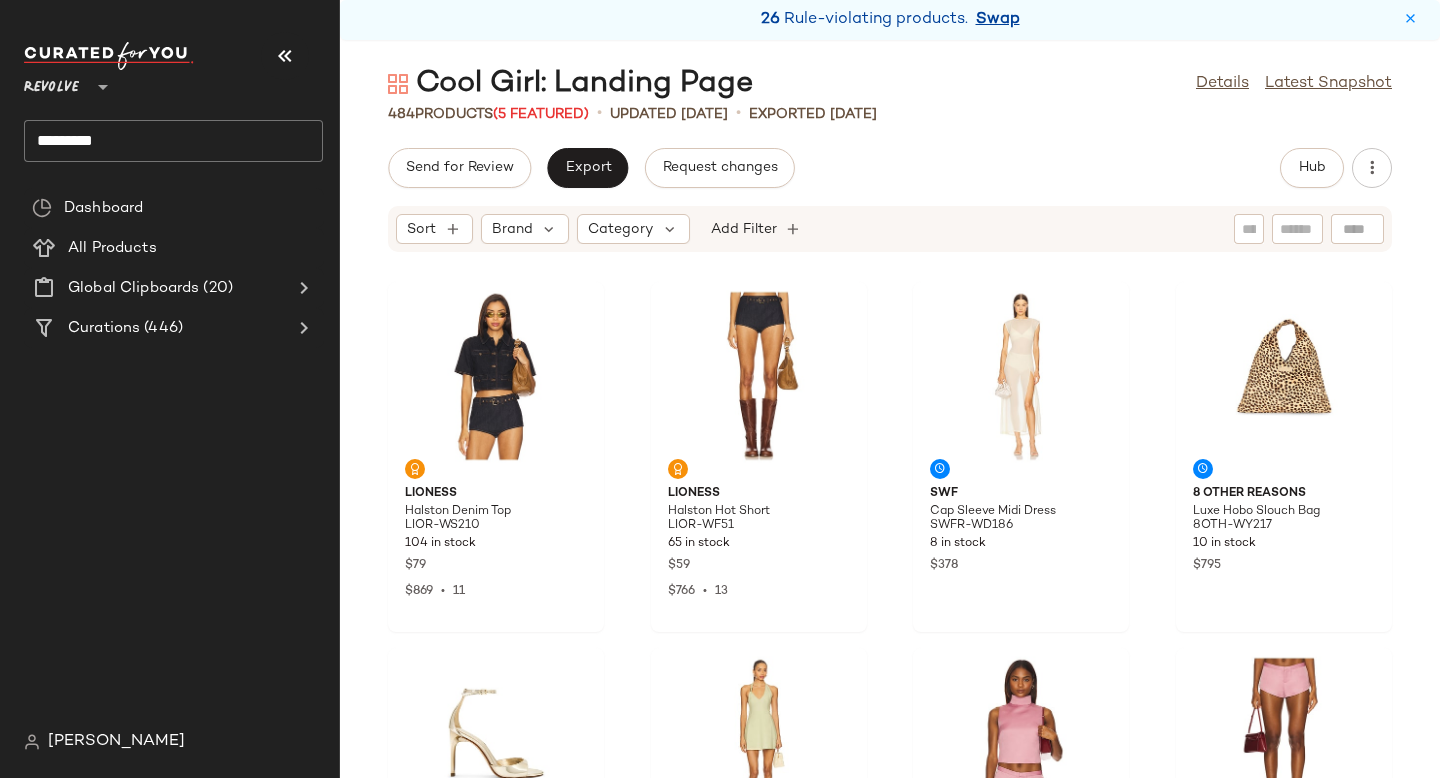 click on "Swap" at bounding box center [998, 20] 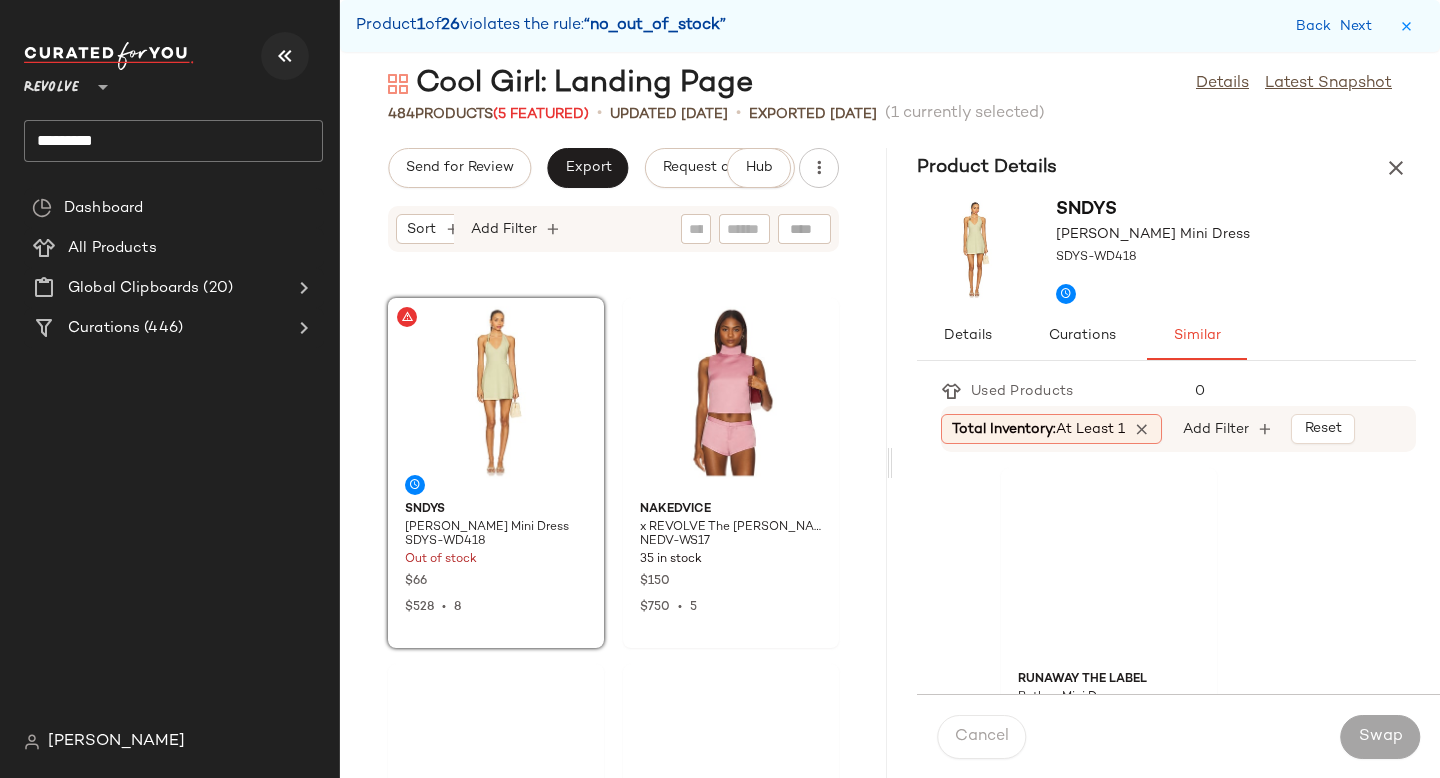 click at bounding box center [285, 56] 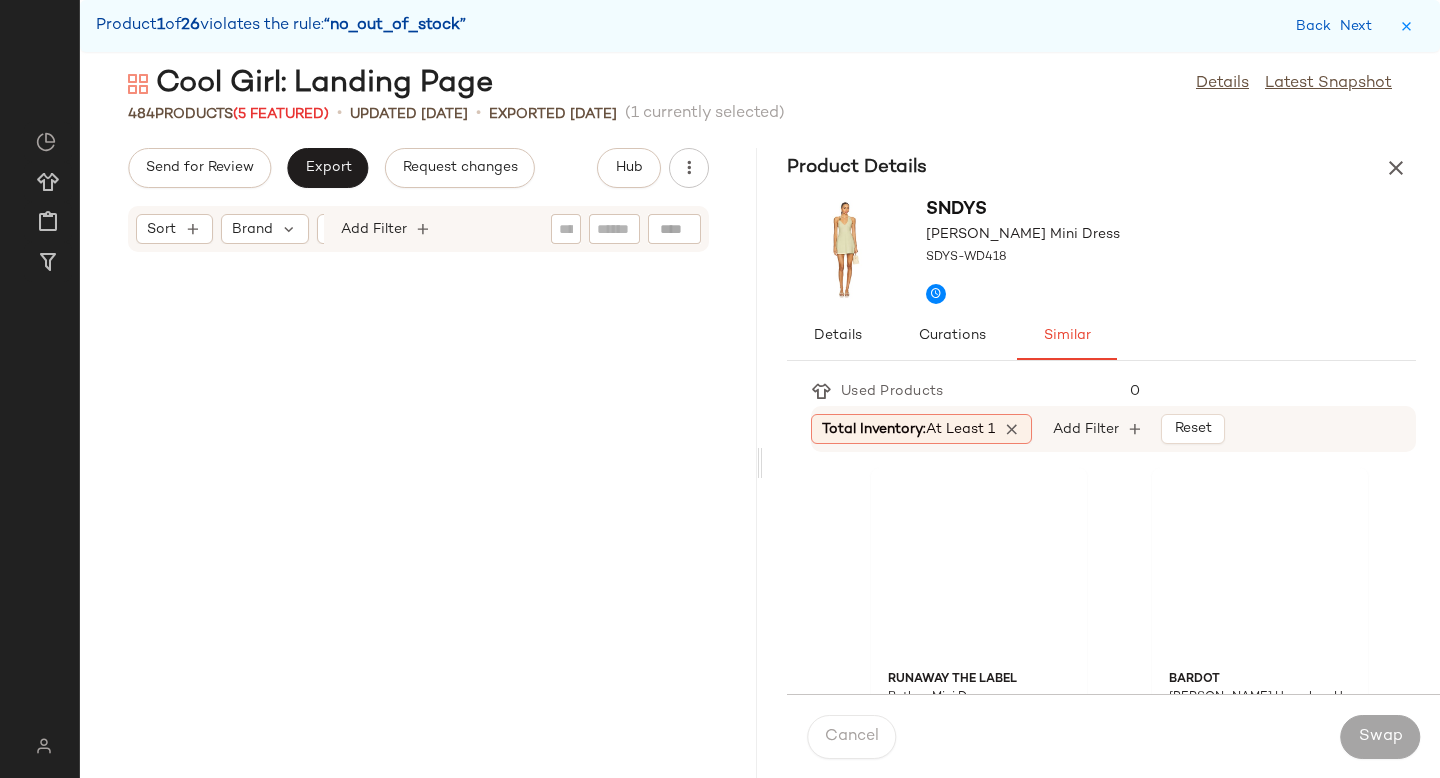 scroll, scrollTop: 732, scrollLeft: 0, axis: vertical 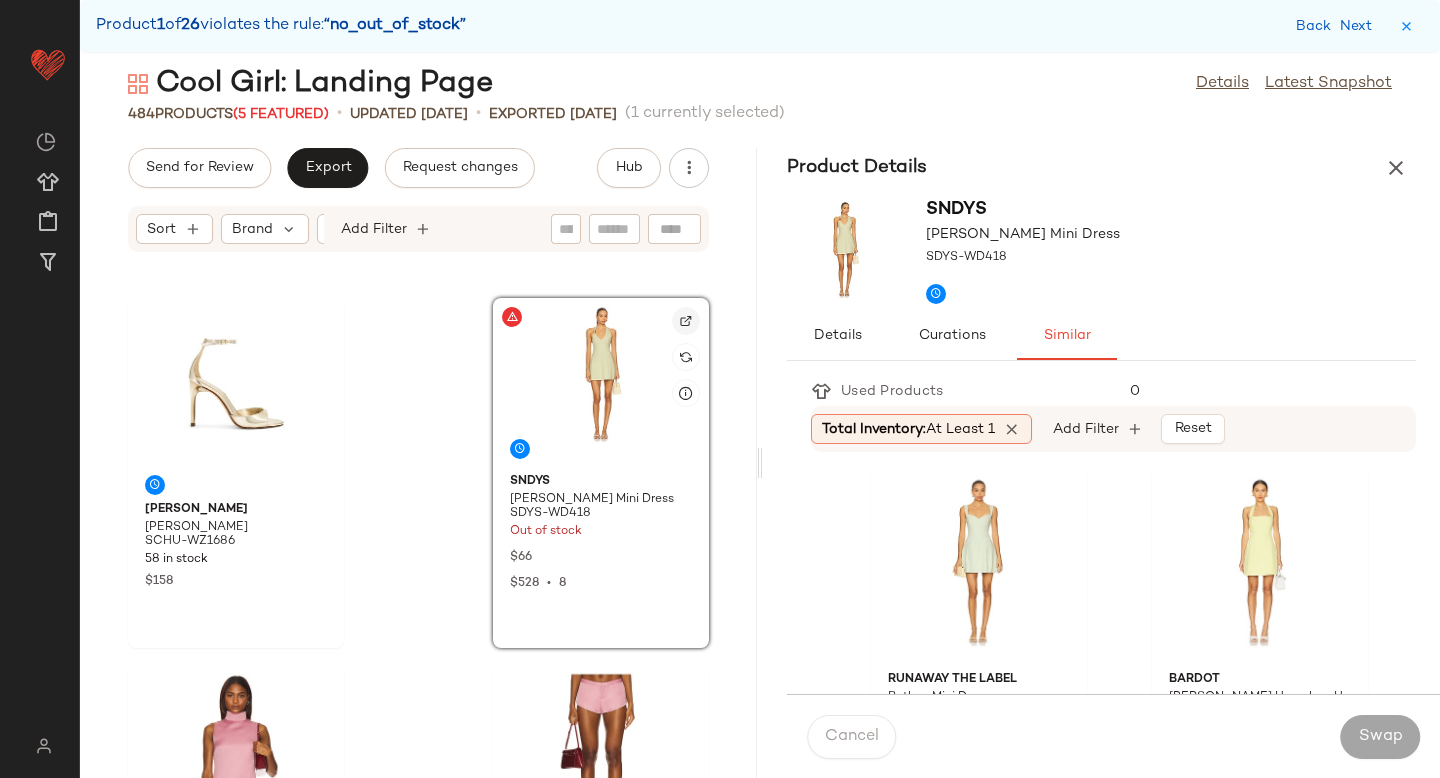 click 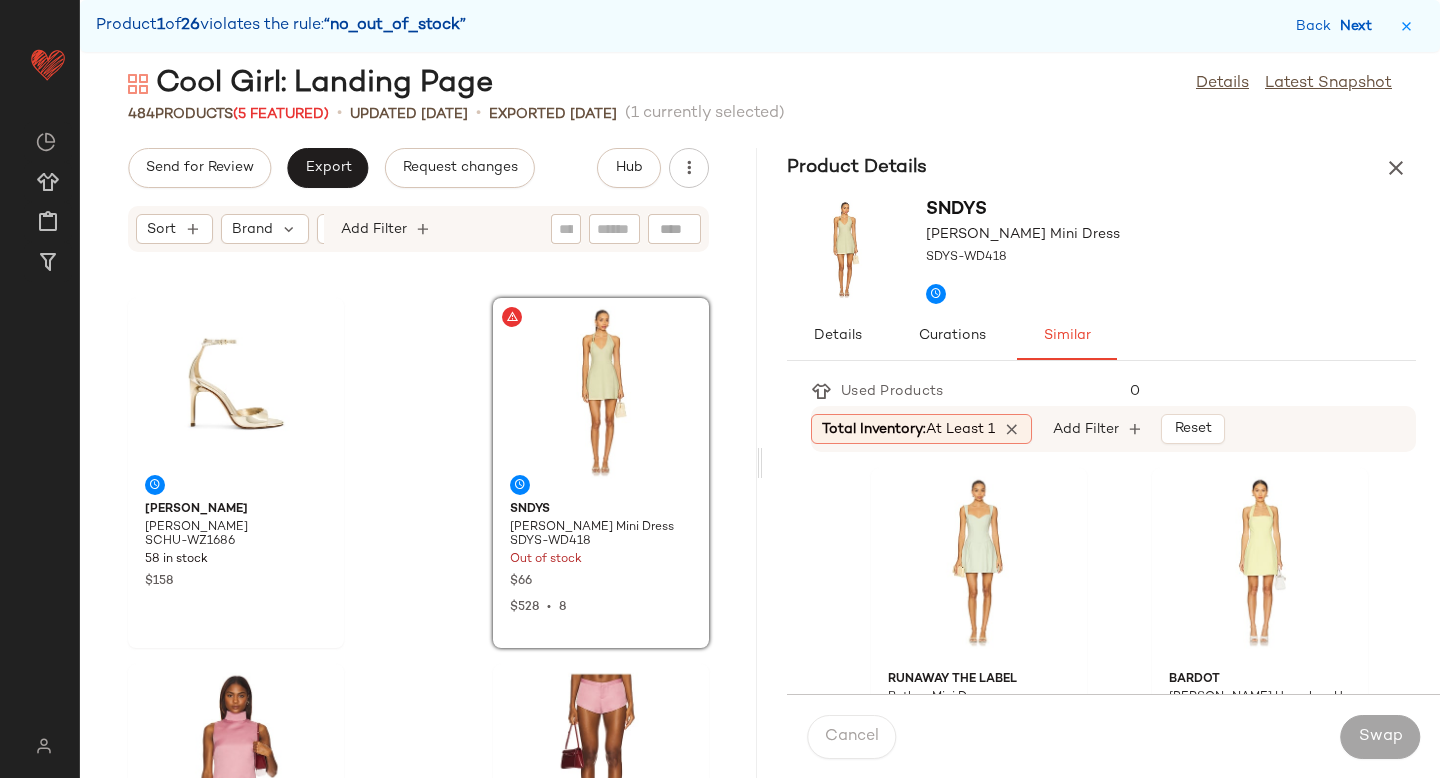 click on "Next" at bounding box center [1360, 26] 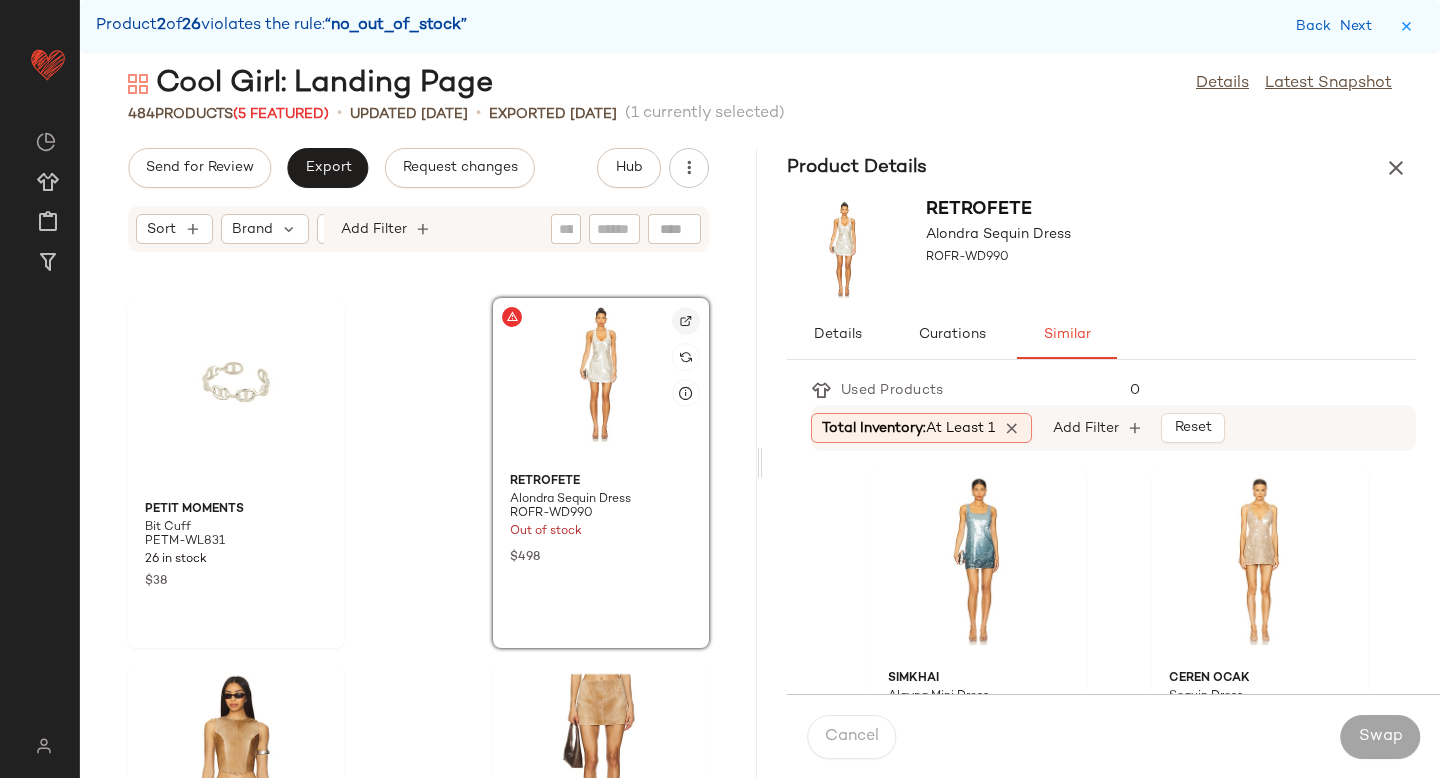 click 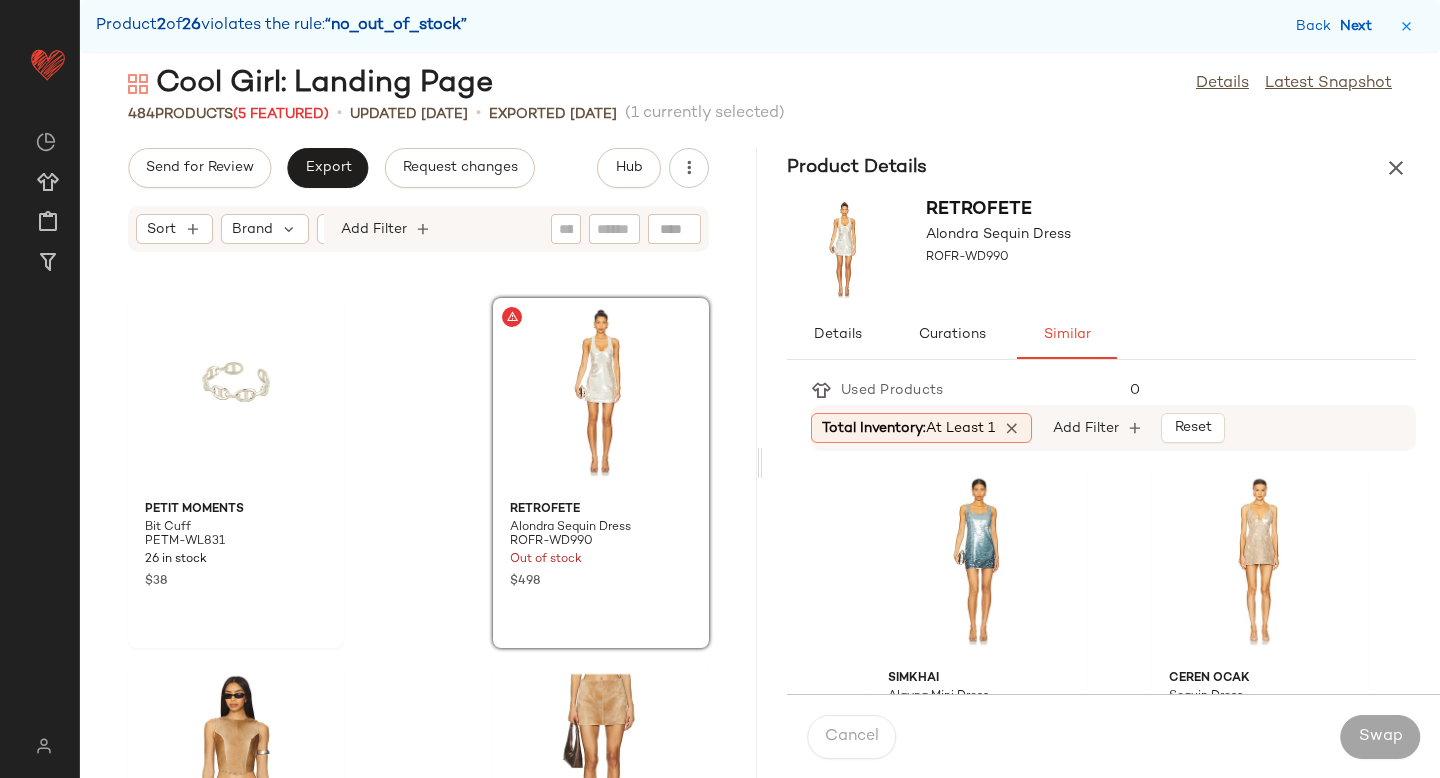 click on "Next" at bounding box center [1360, 26] 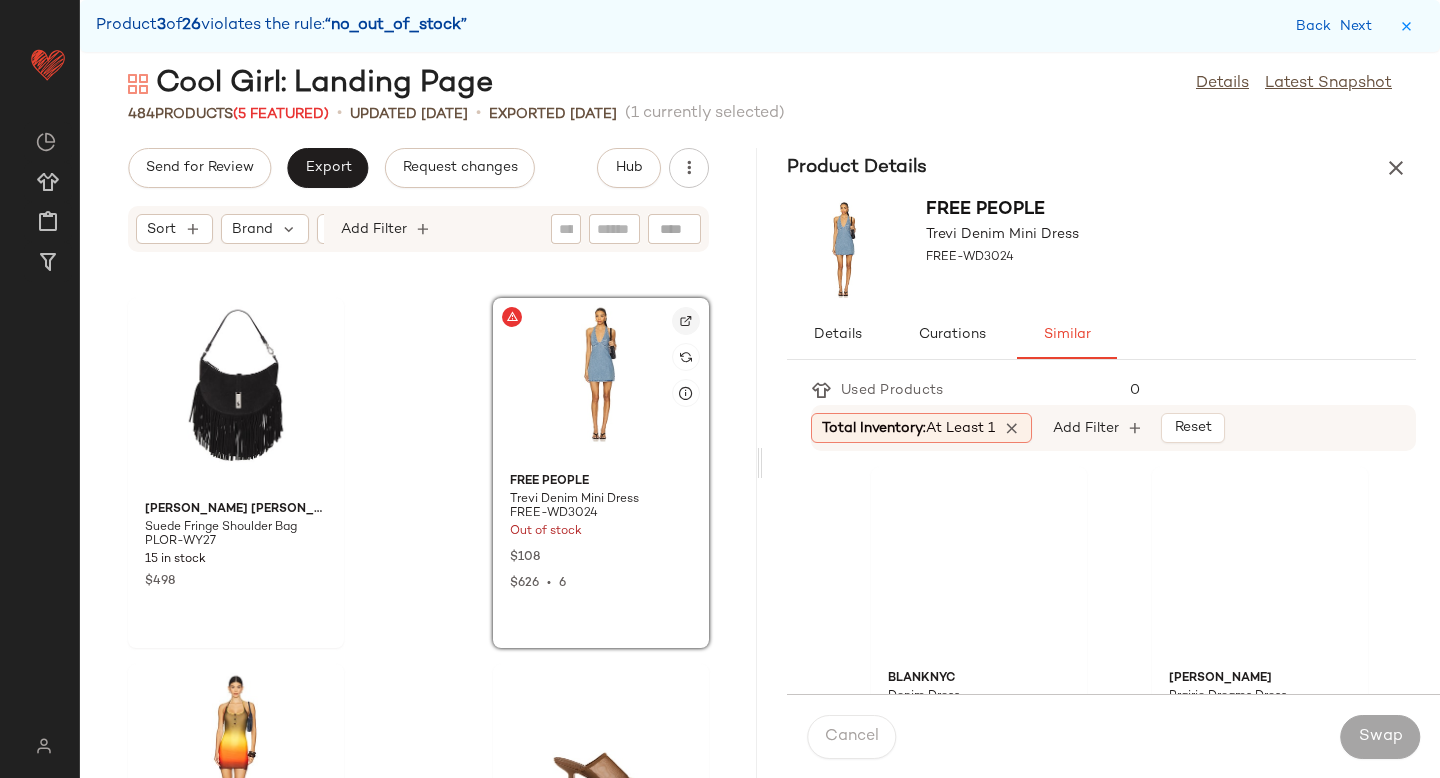 click at bounding box center (686, 321) 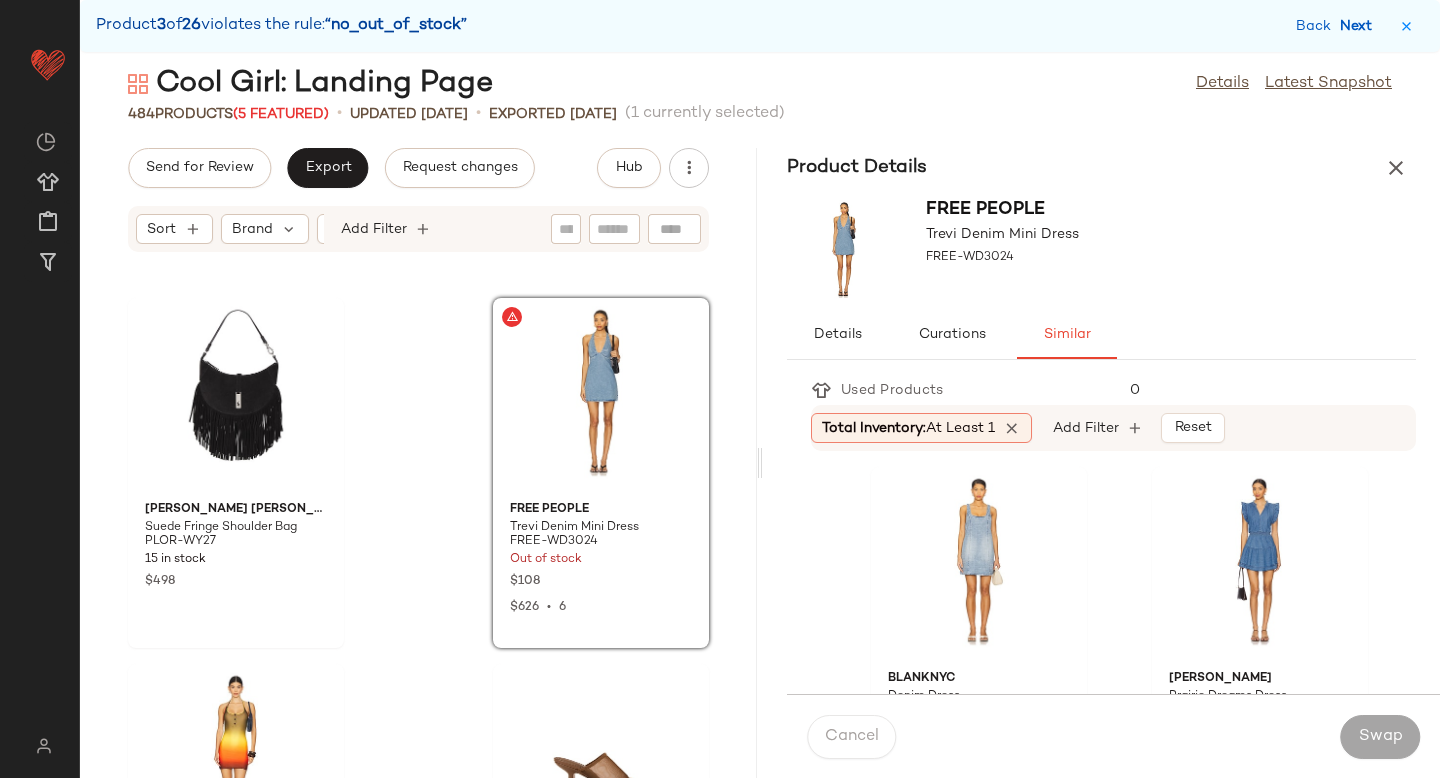 click on "Next" at bounding box center [1360, 26] 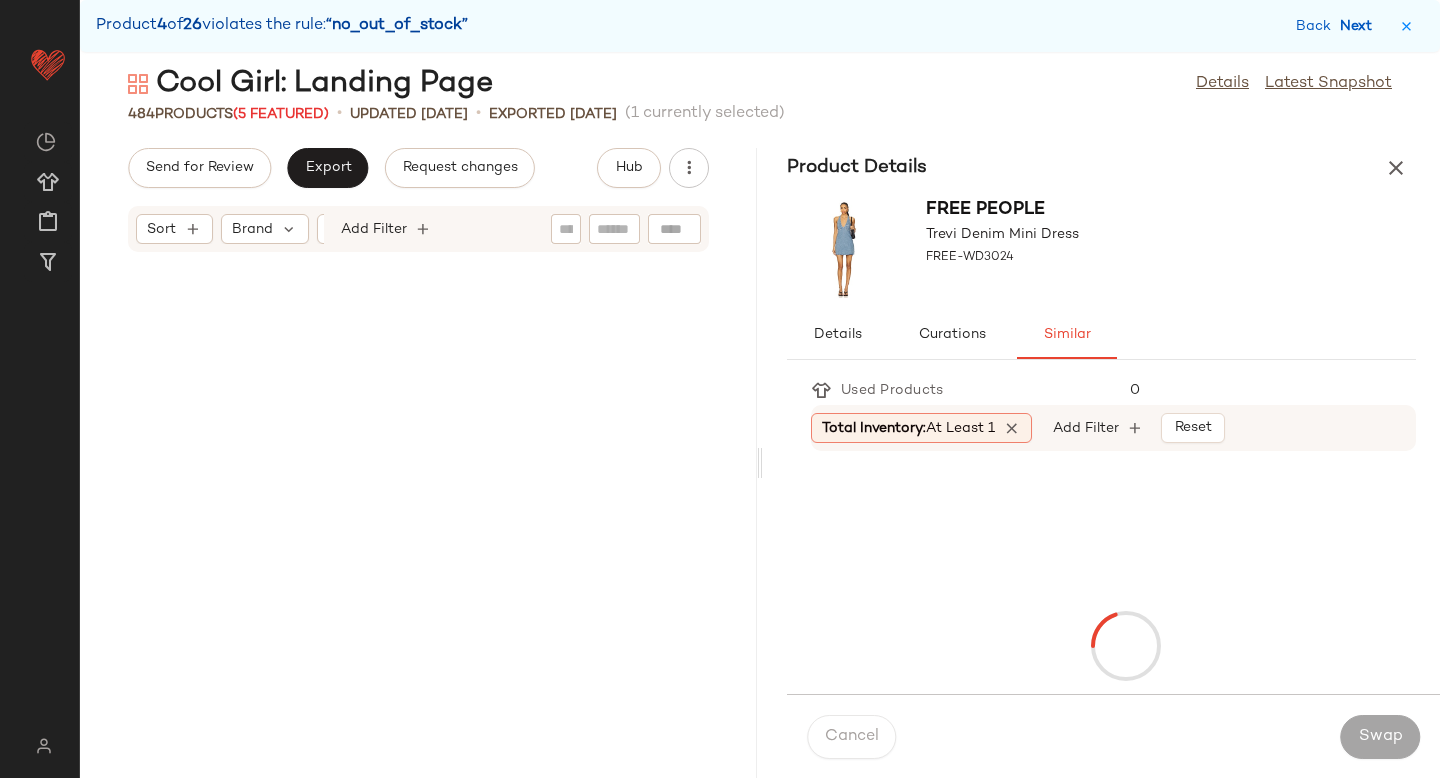 scroll, scrollTop: 7320, scrollLeft: 0, axis: vertical 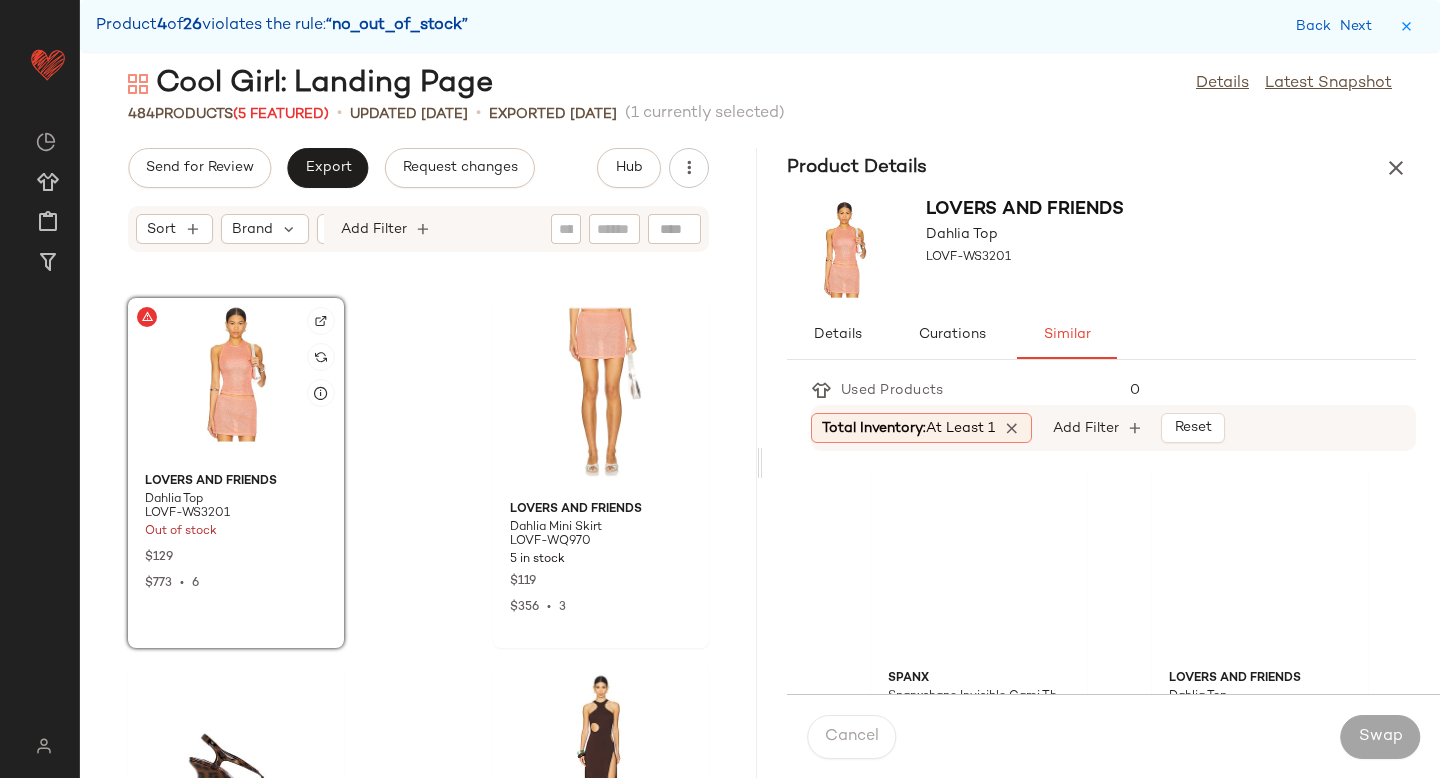 click at bounding box center [321, 321] 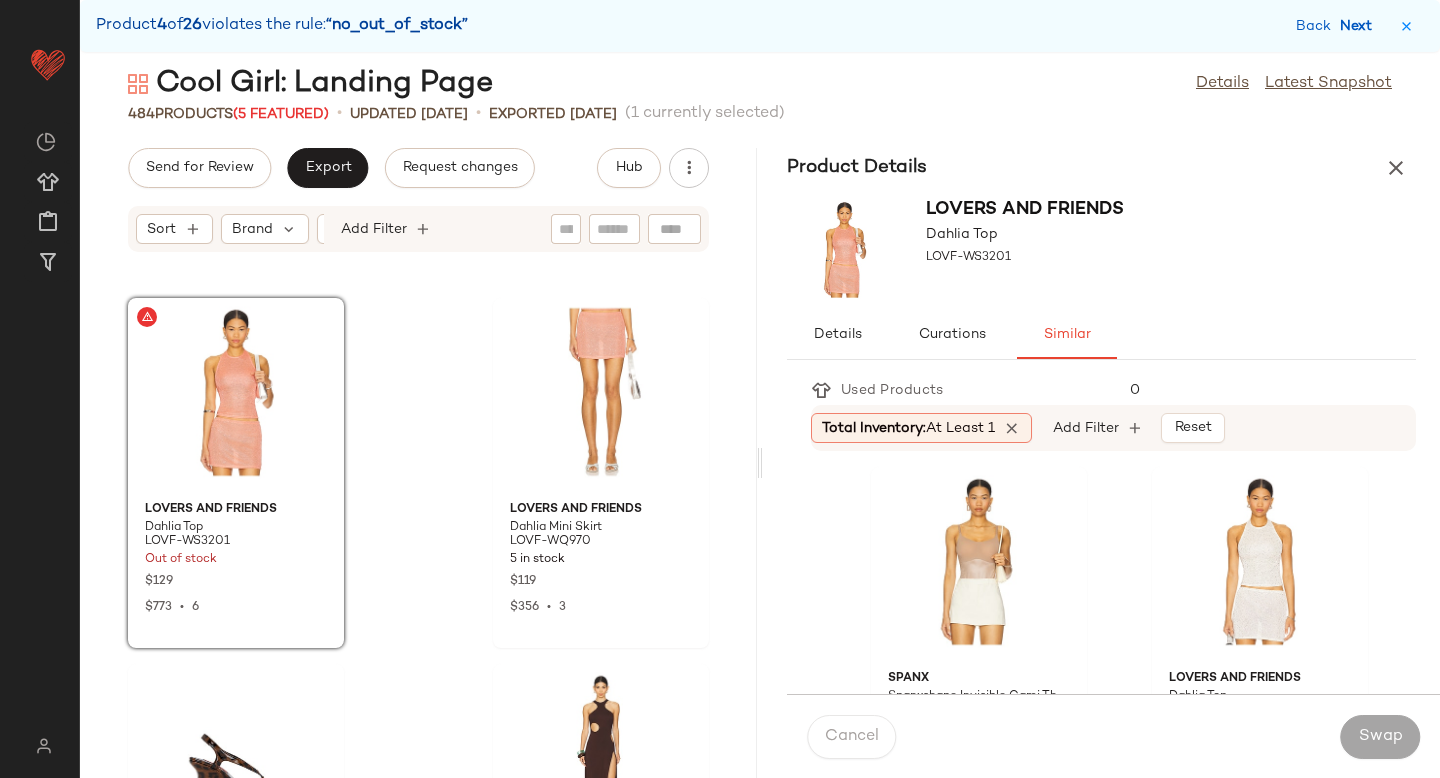 click on "Next" at bounding box center [1360, 26] 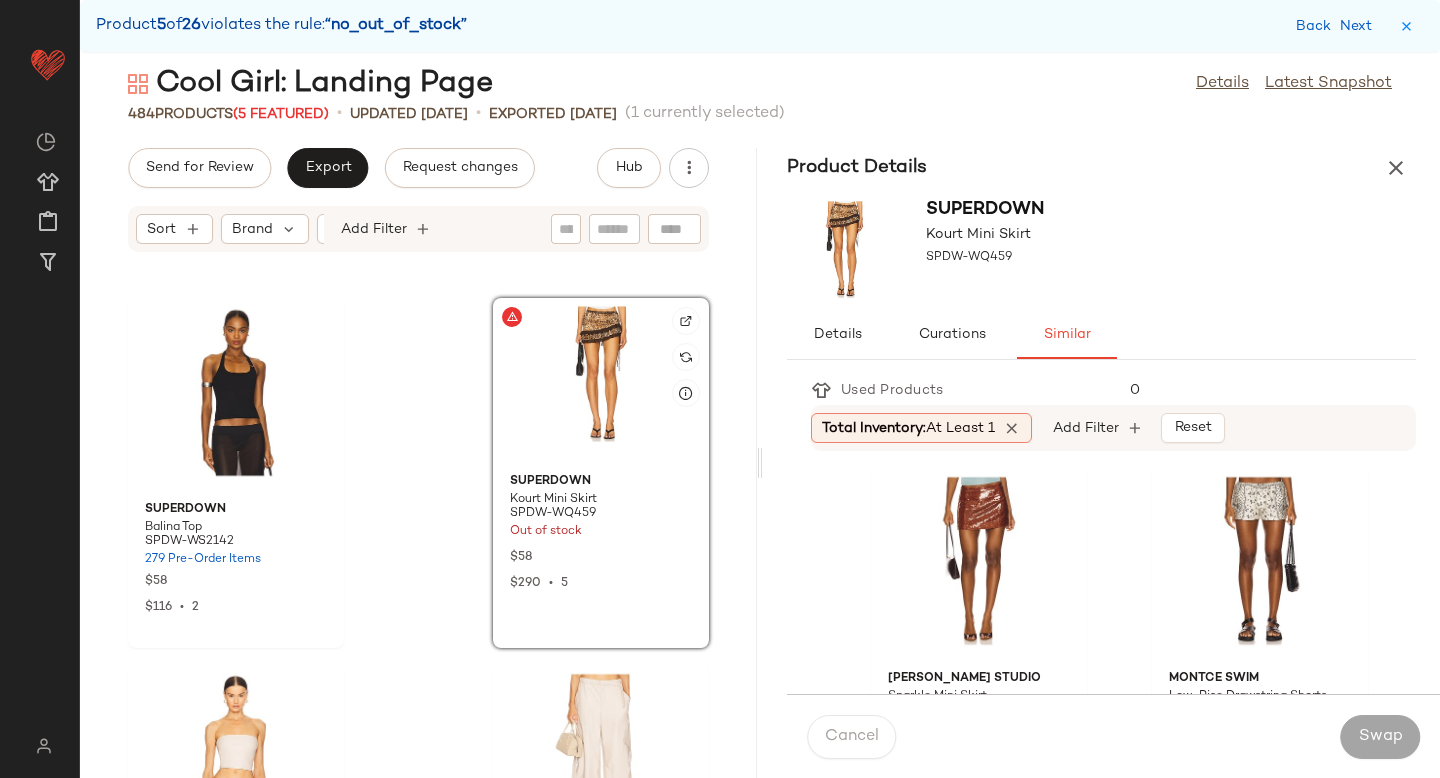 click 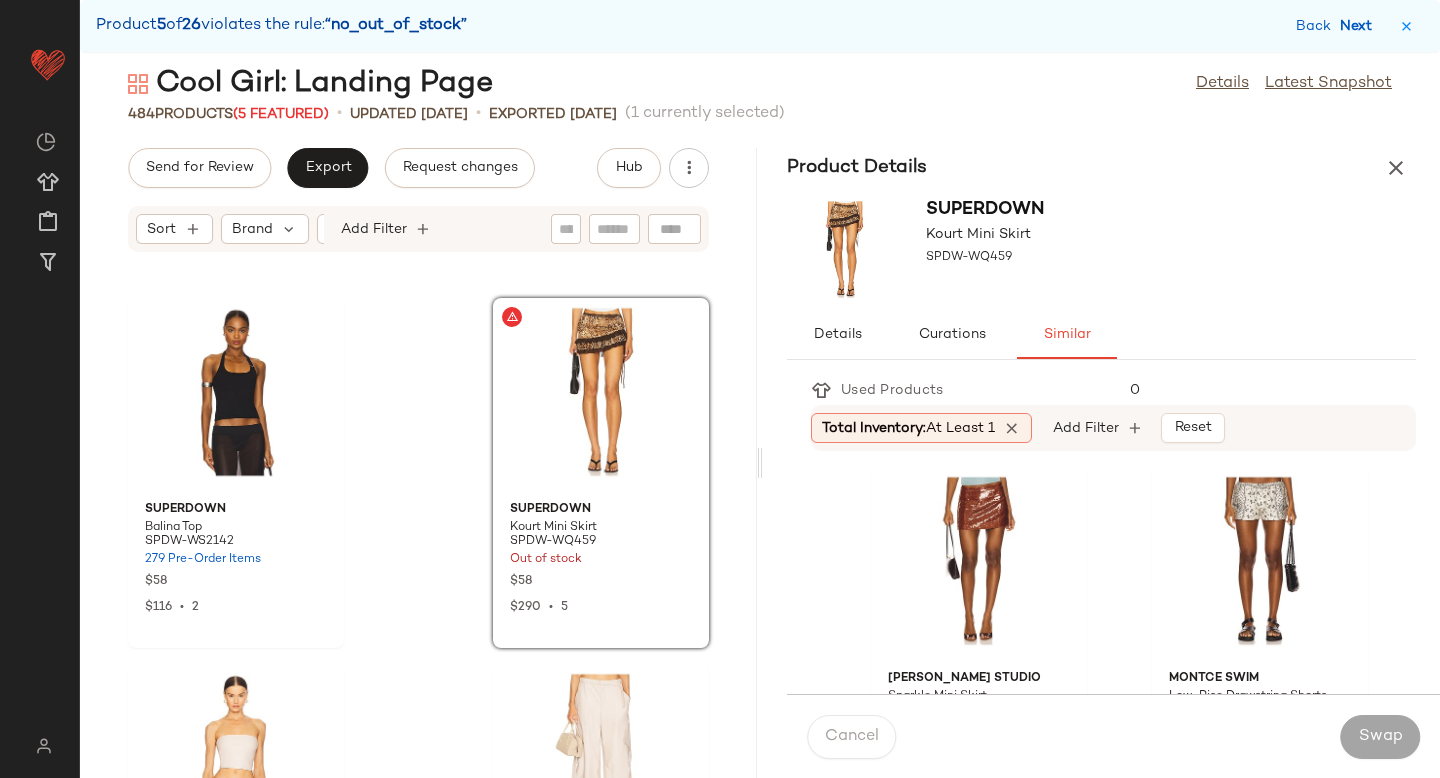 click on "Next" at bounding box center (1360, 26) 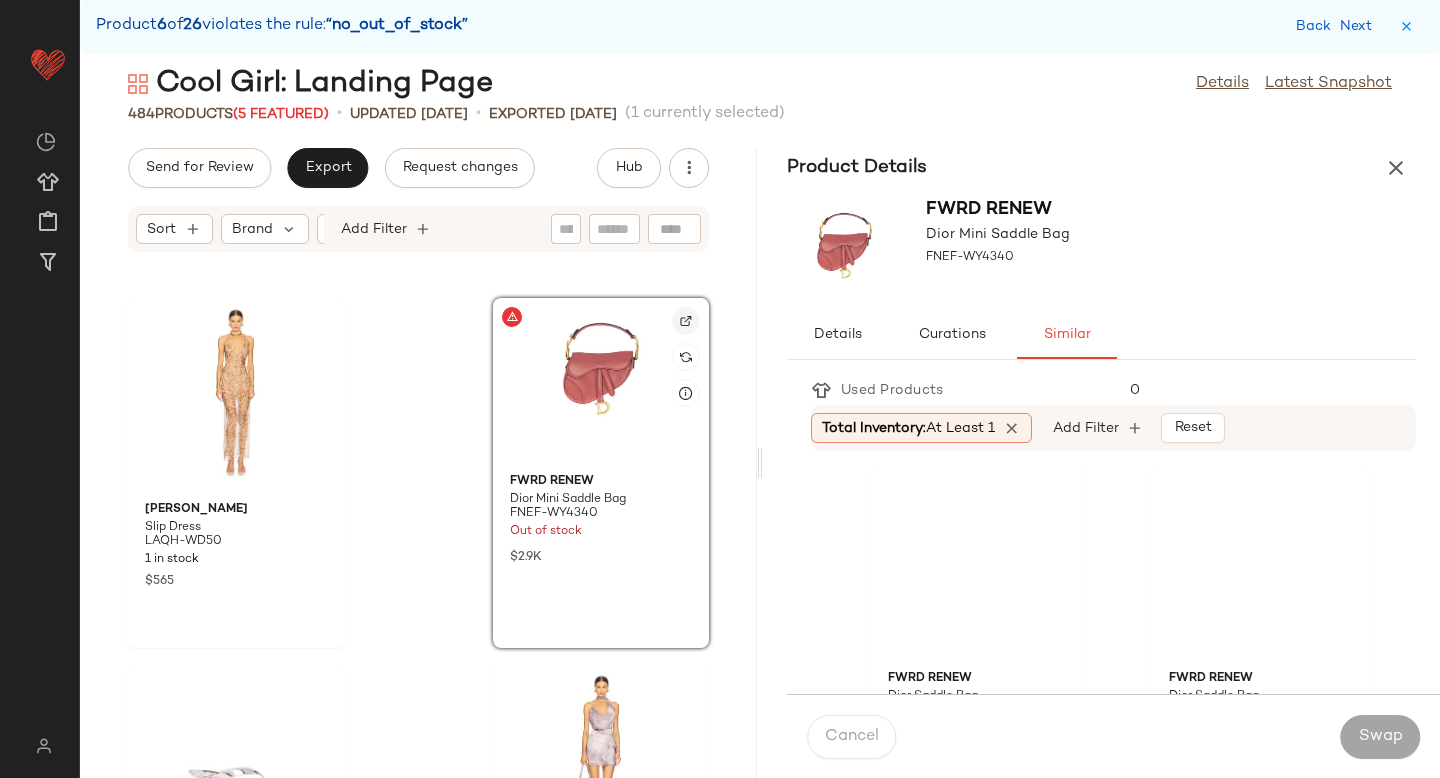 click 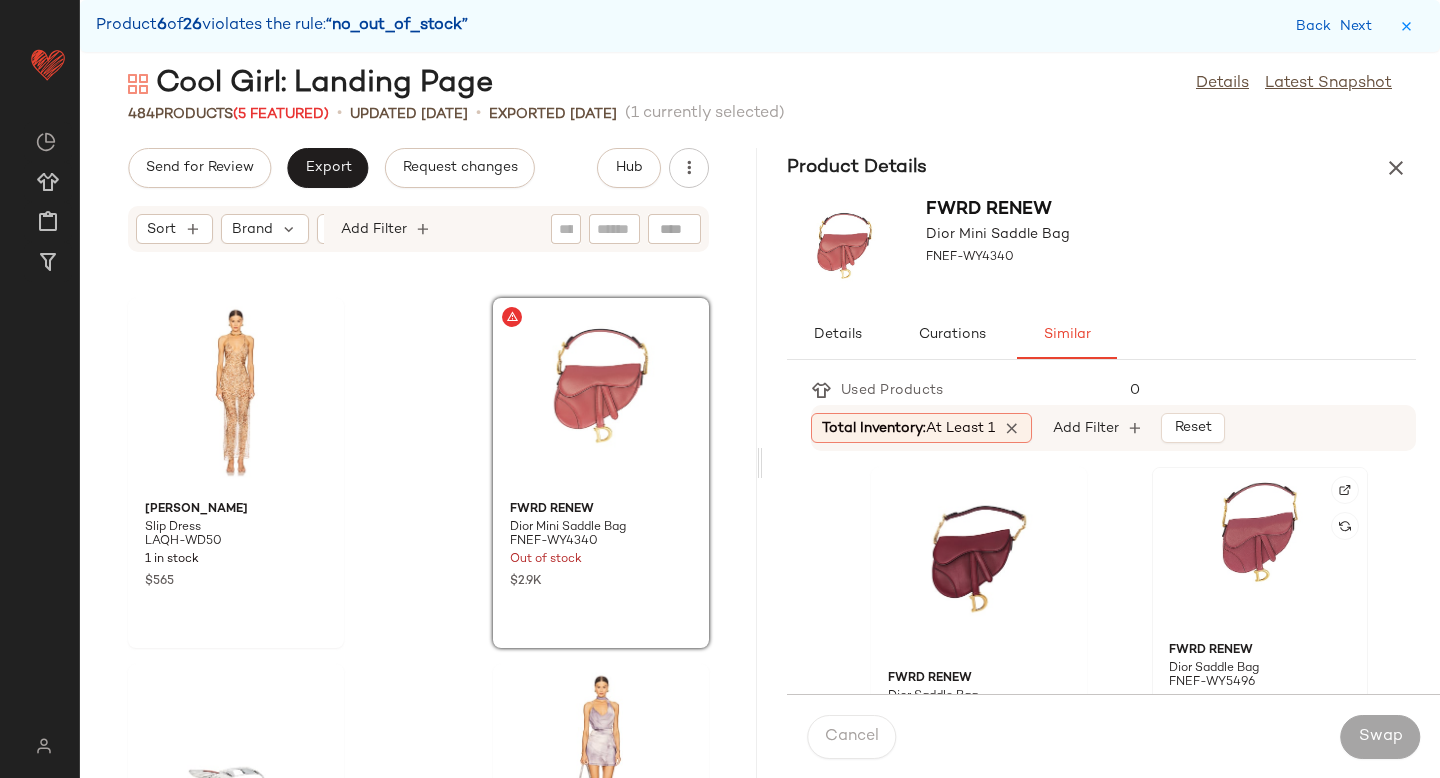 click 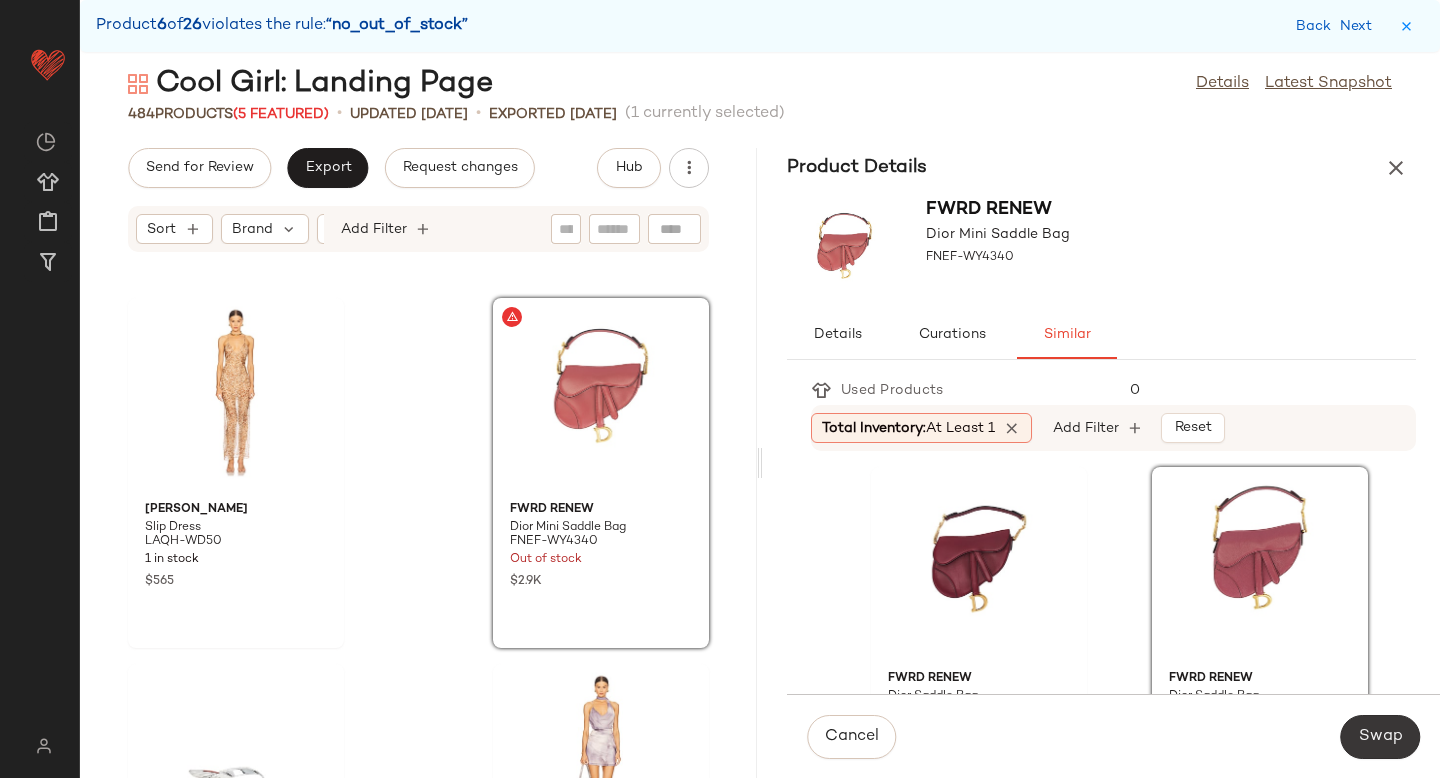 click on "Swap" 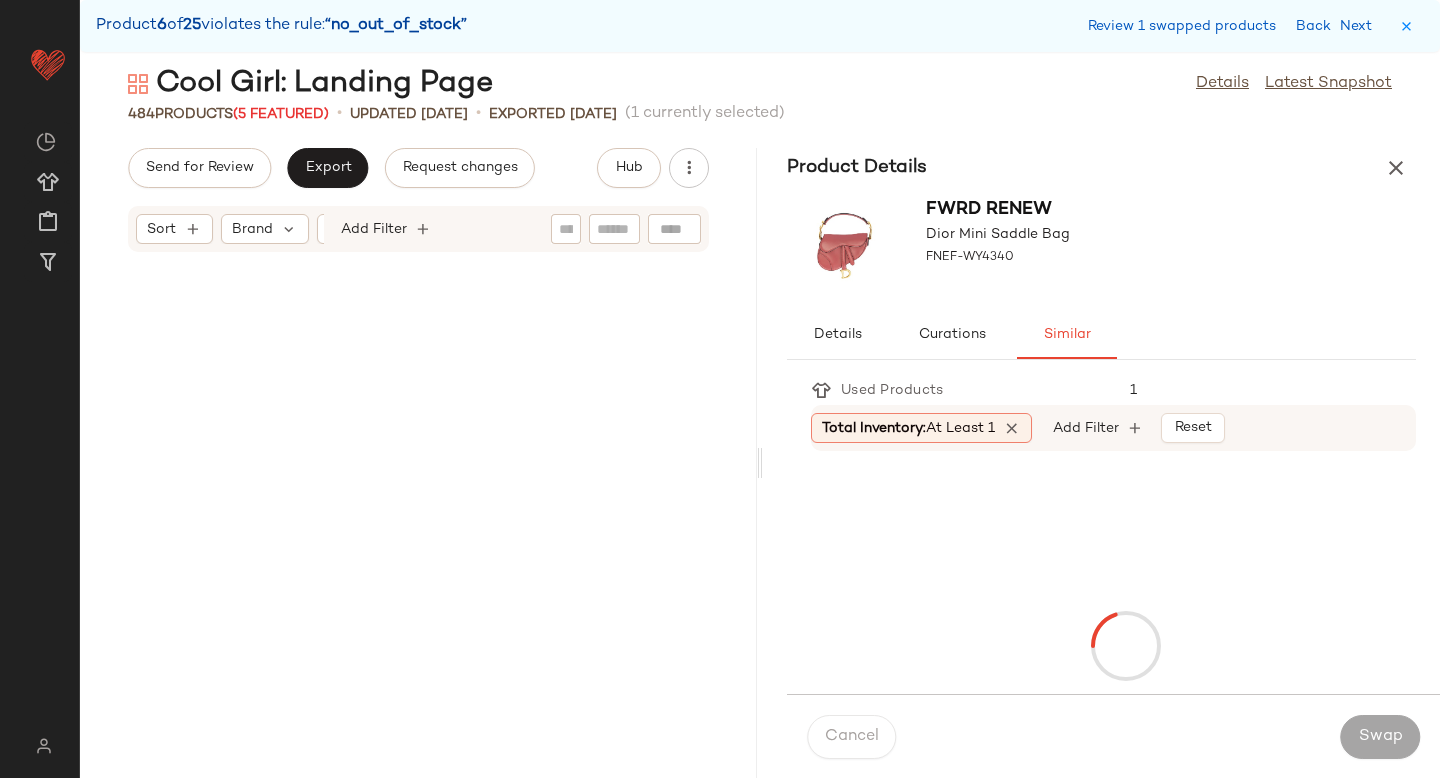 scroll, scrollTop: 13542, scrollLeft: 0, axis: vertical 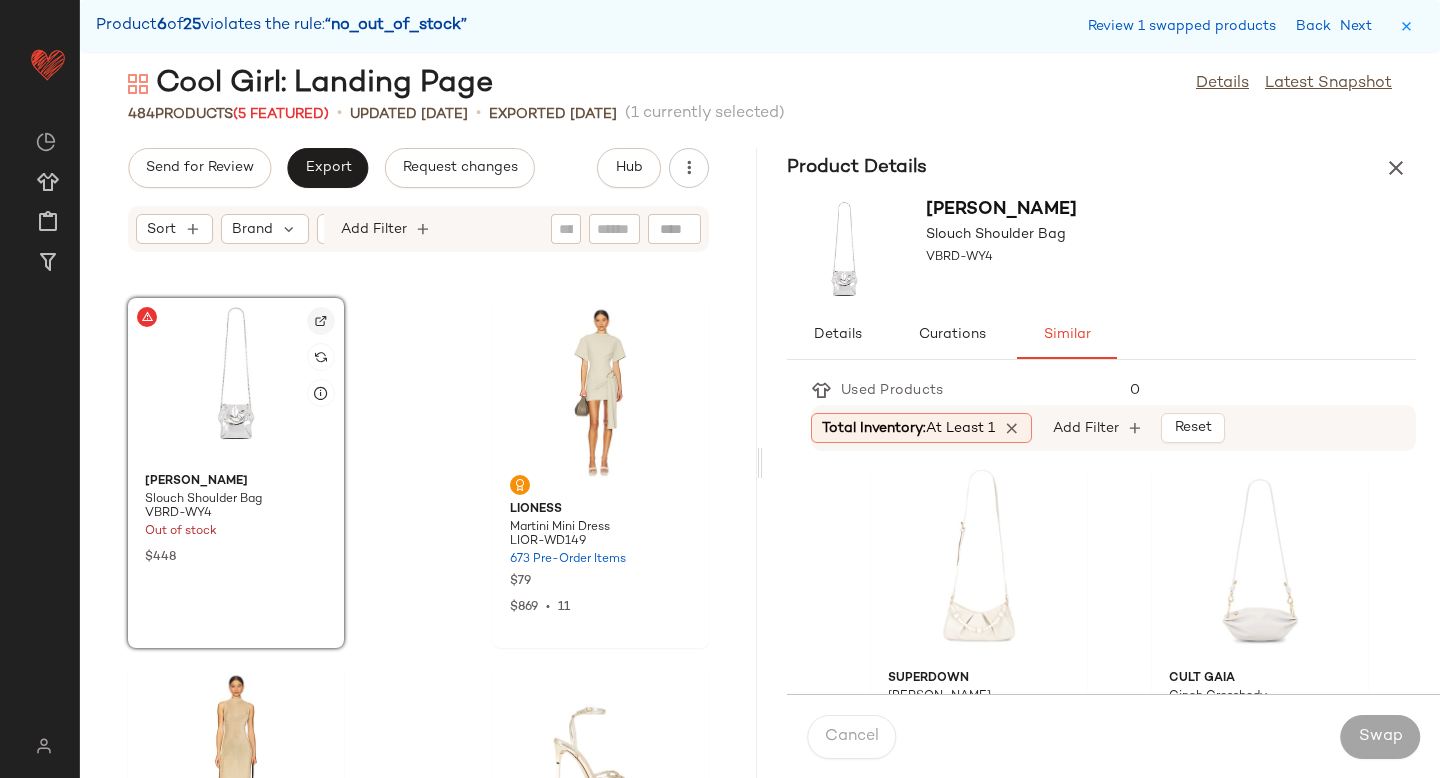 click 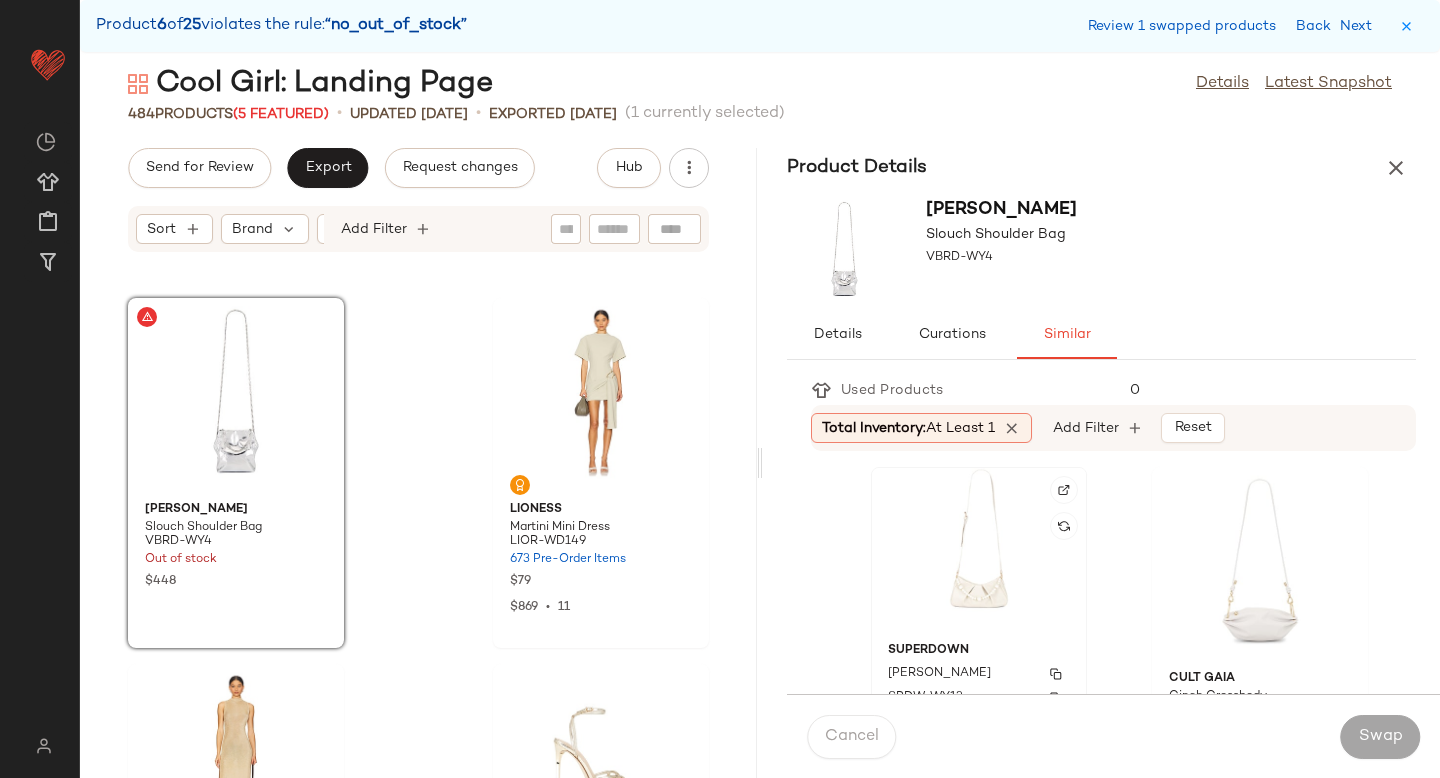 click on "superdown Kamille Bag SPDW-WY13 39 in stock $60" 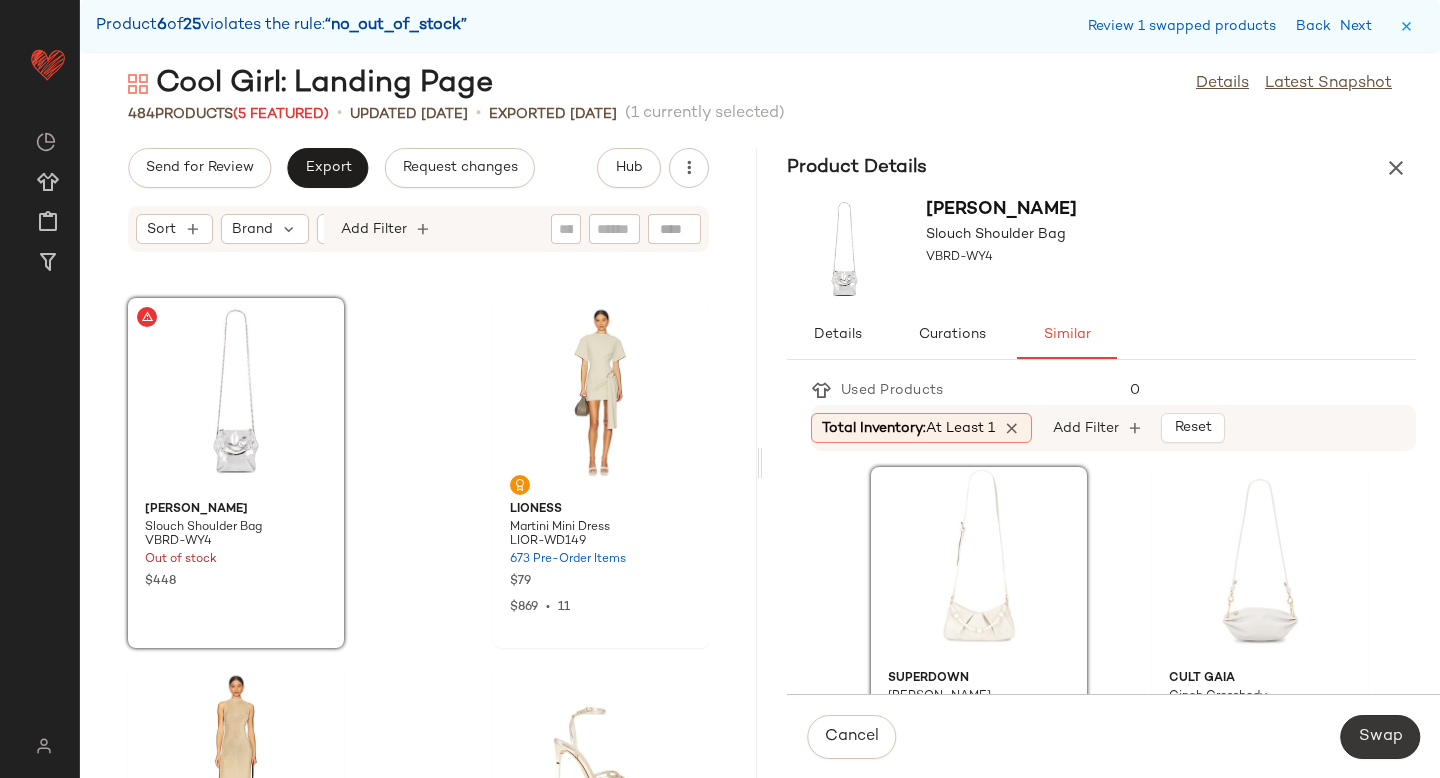 click on "Swap" at bounding box center (1380, 737) 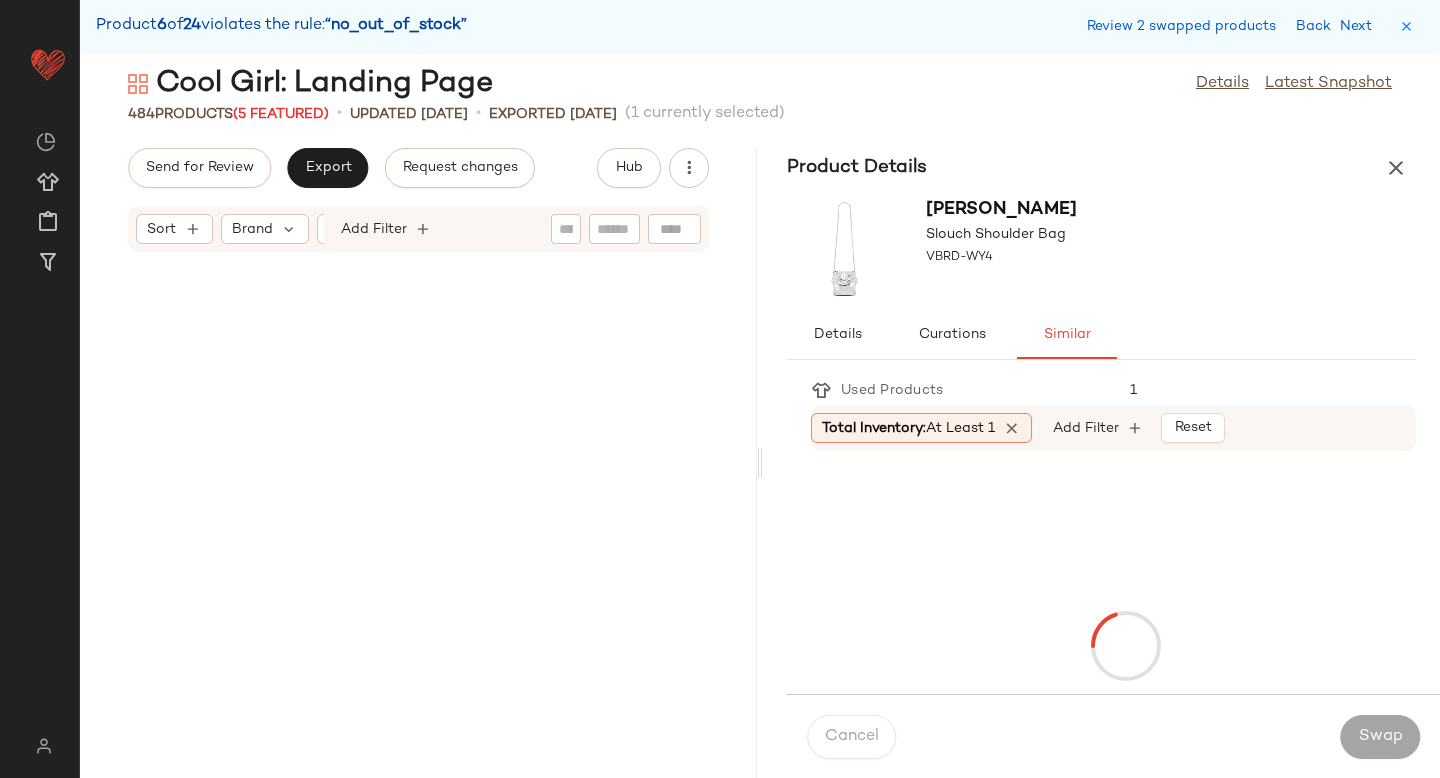 scroll, scrollTop: 16470, scrollLeft: 0, axis: vertical 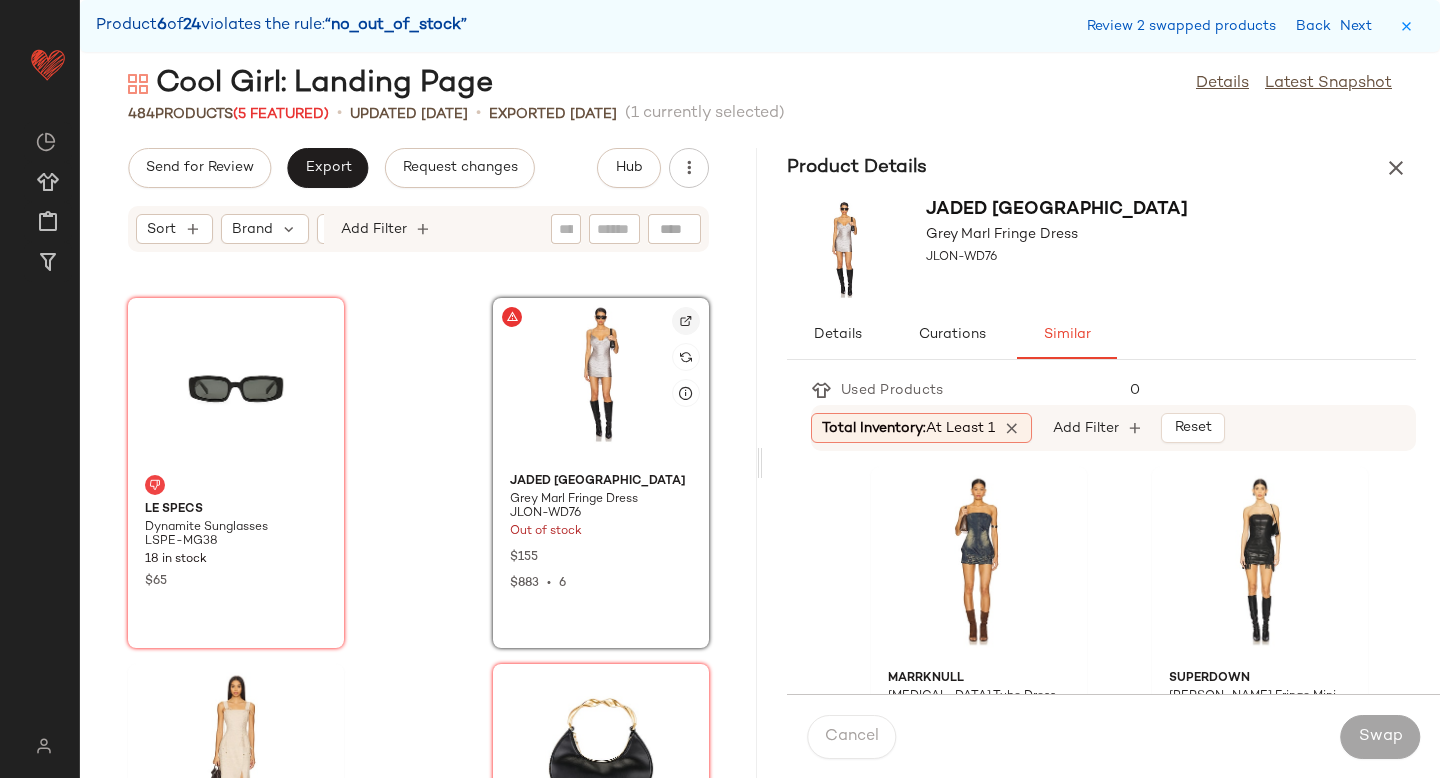 click at bounding box center [686, 321] 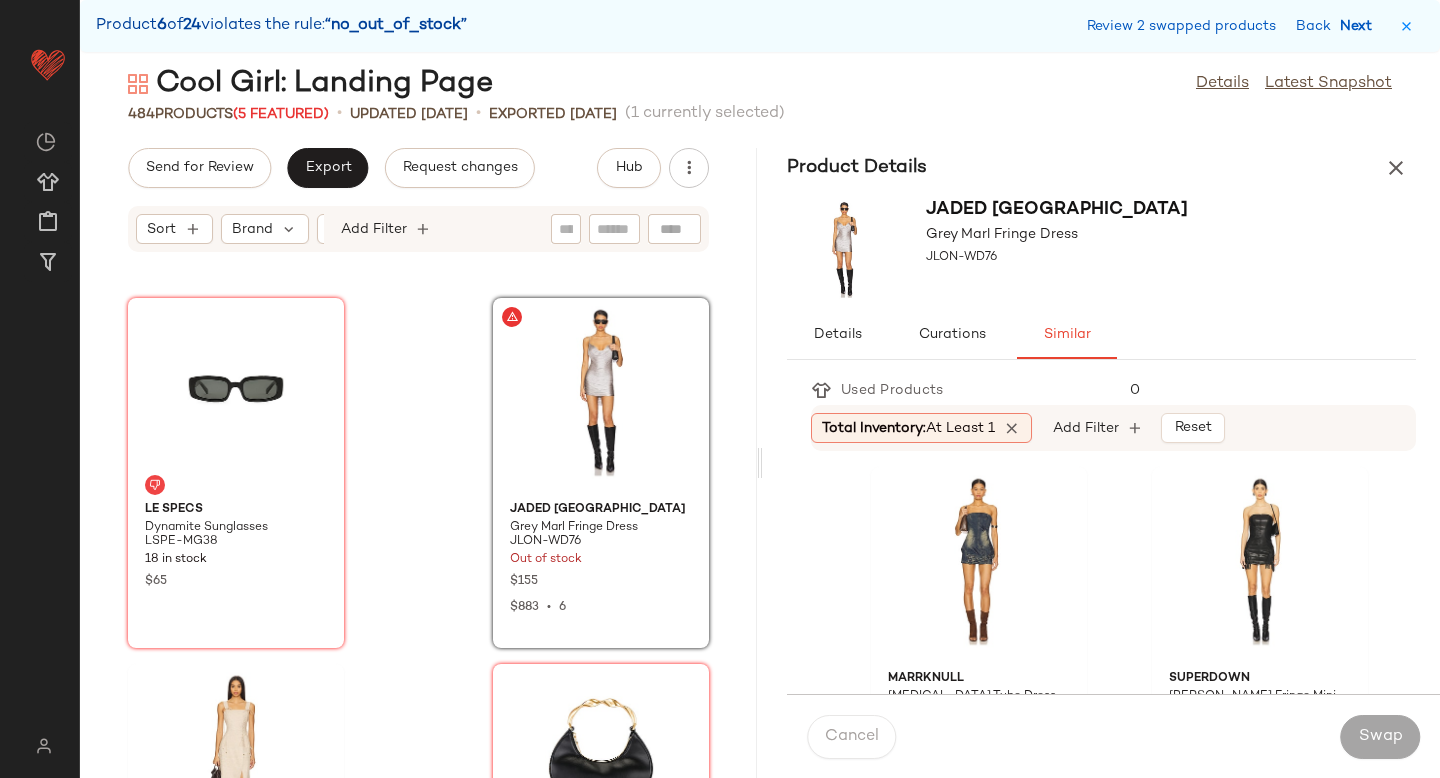 click on "Next" at bounding box center (1360, 26) 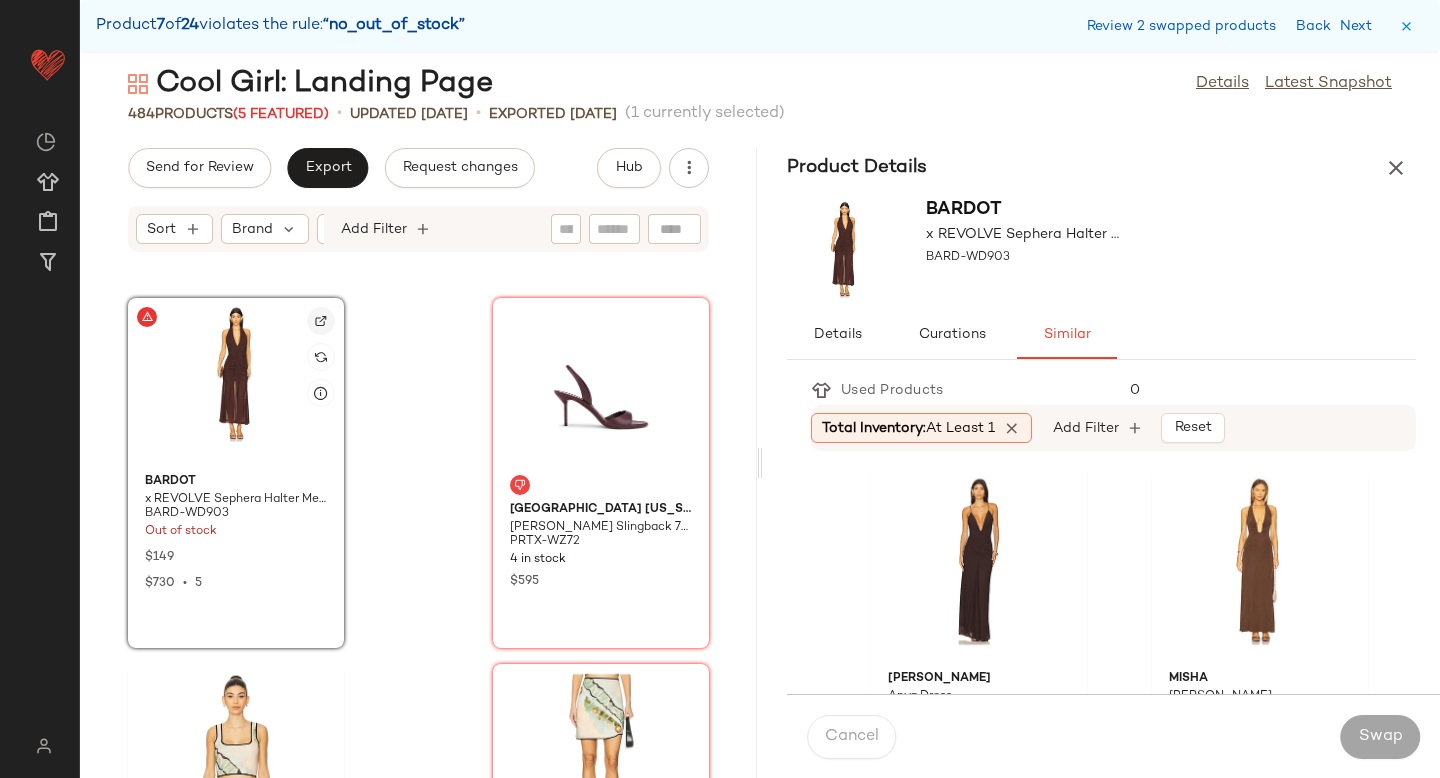 click 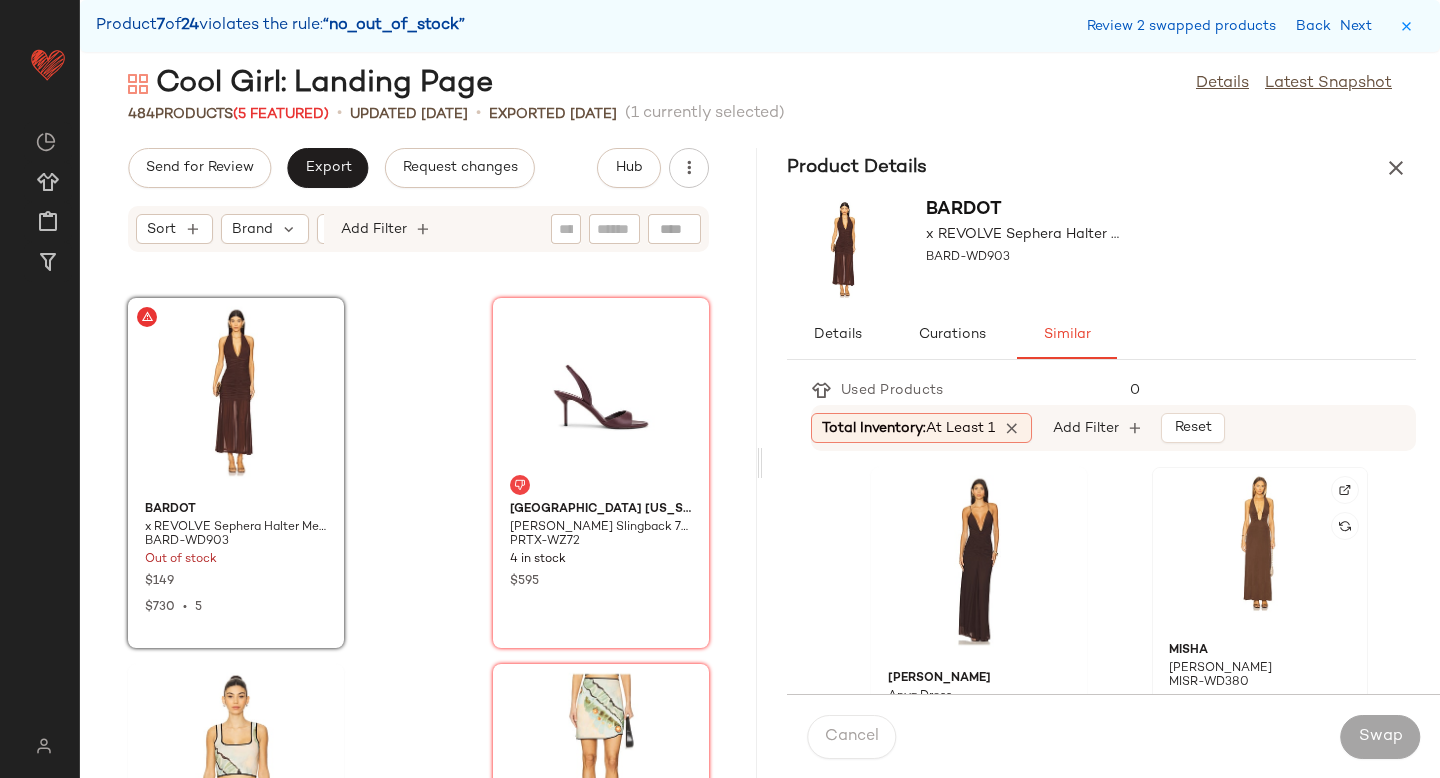 click 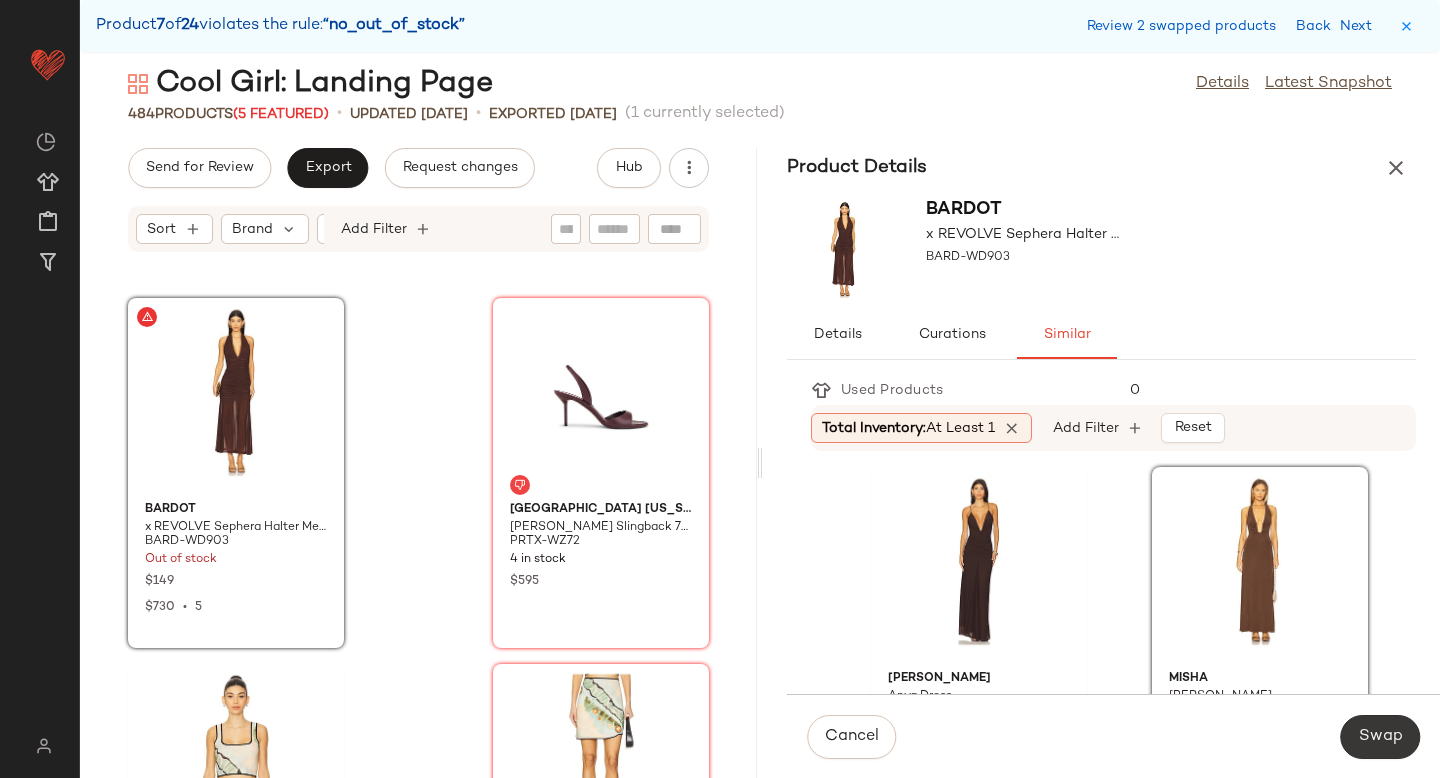click on "Swap" at bounding box center (1380, 737) 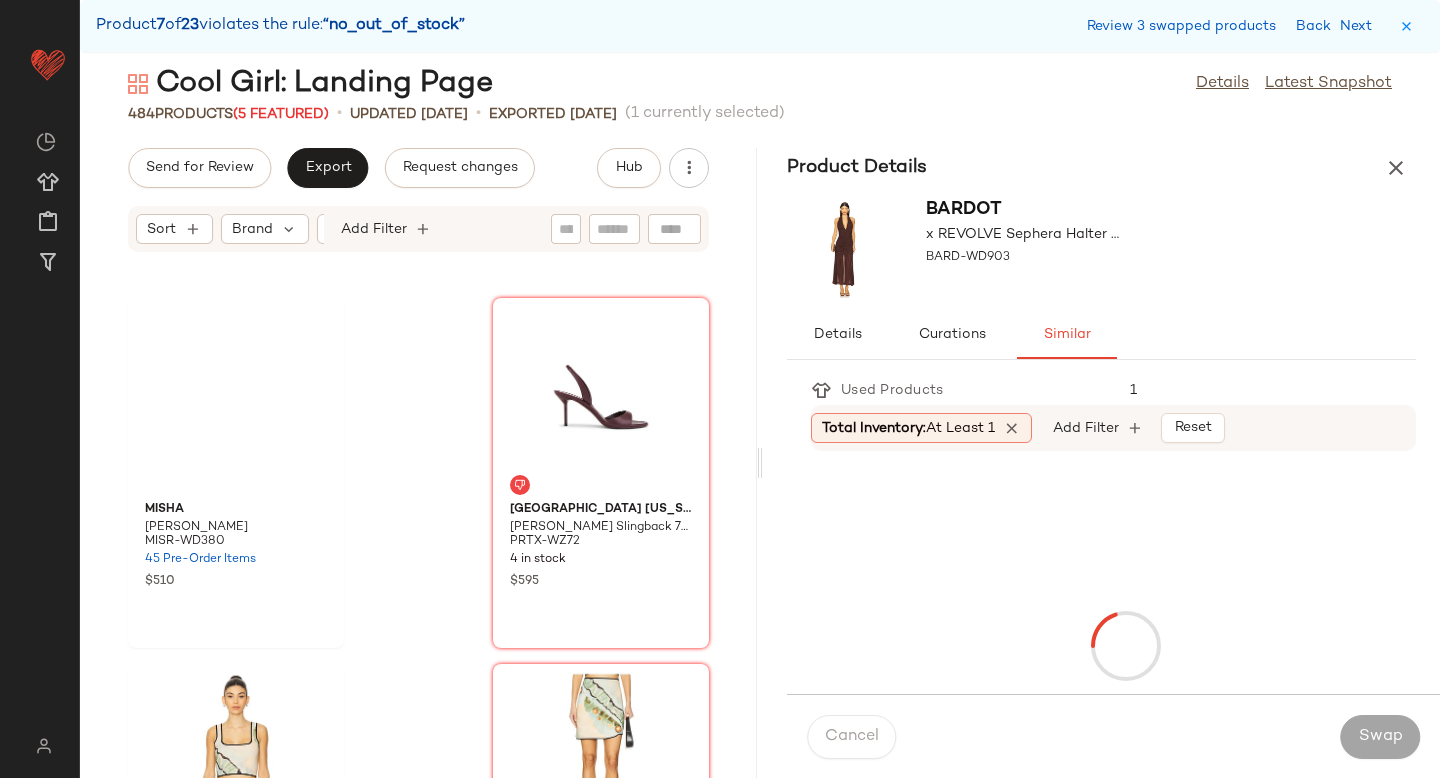 scroll, scrollTop: 21960, scrollLeft: 0, axis: vertical 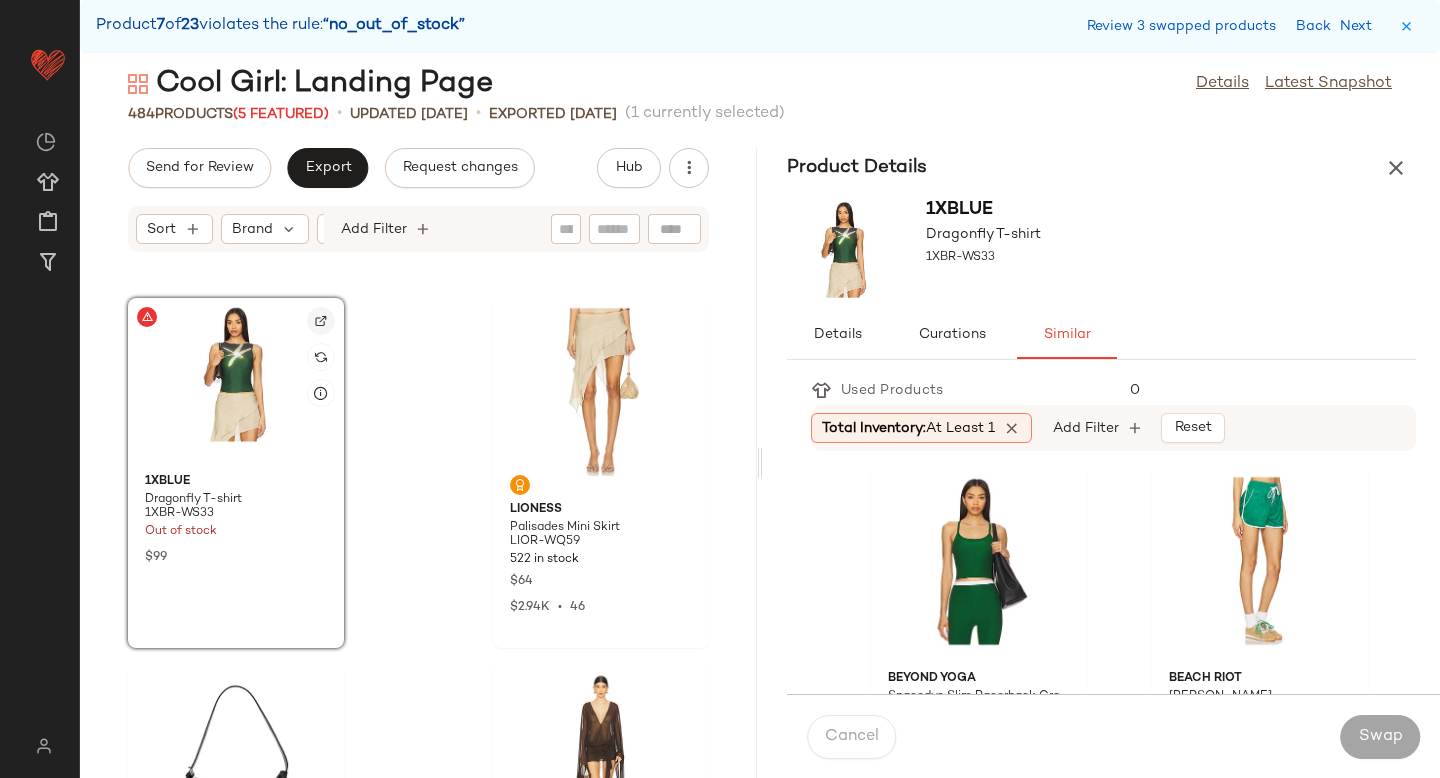click 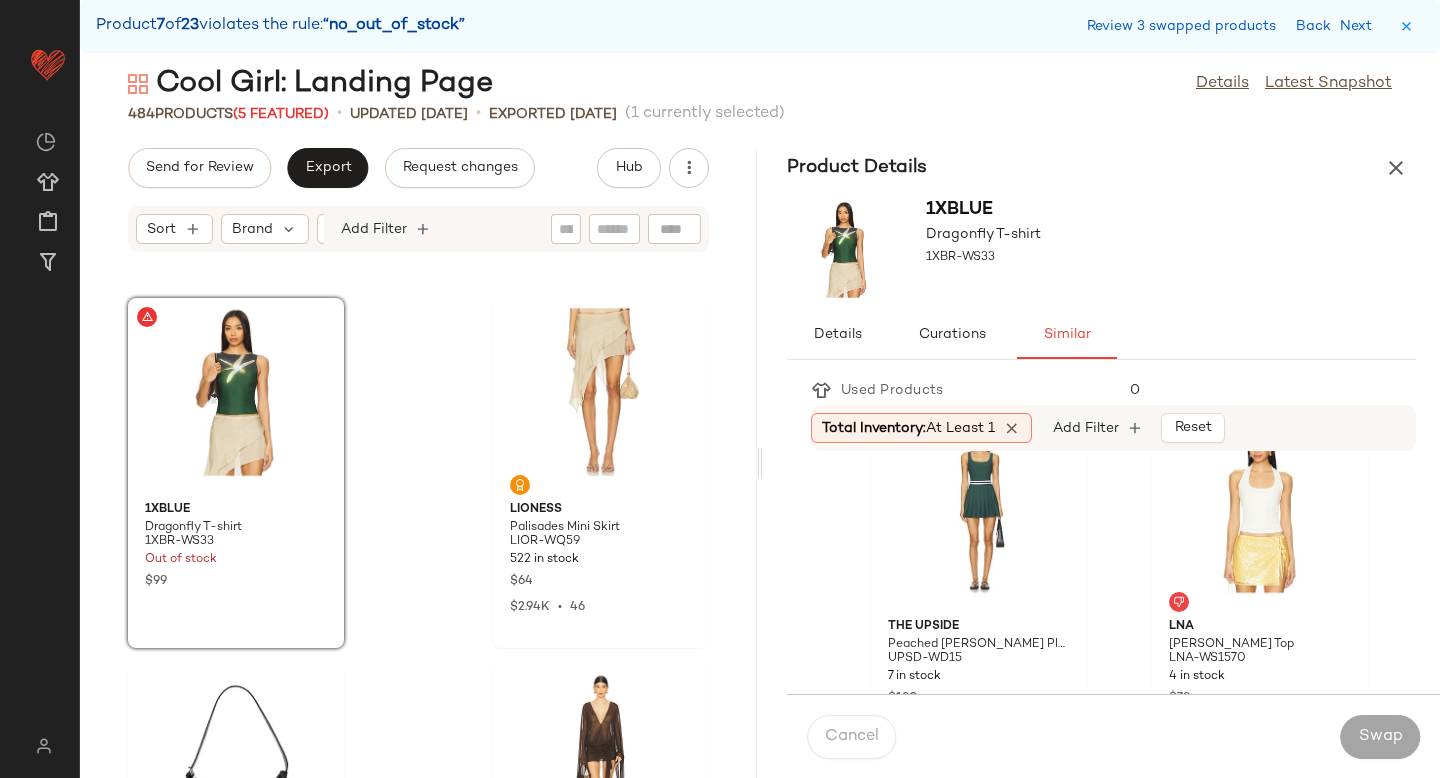 scroll, scrollTop: 1118, scrollLeft: 0, axis: vertical 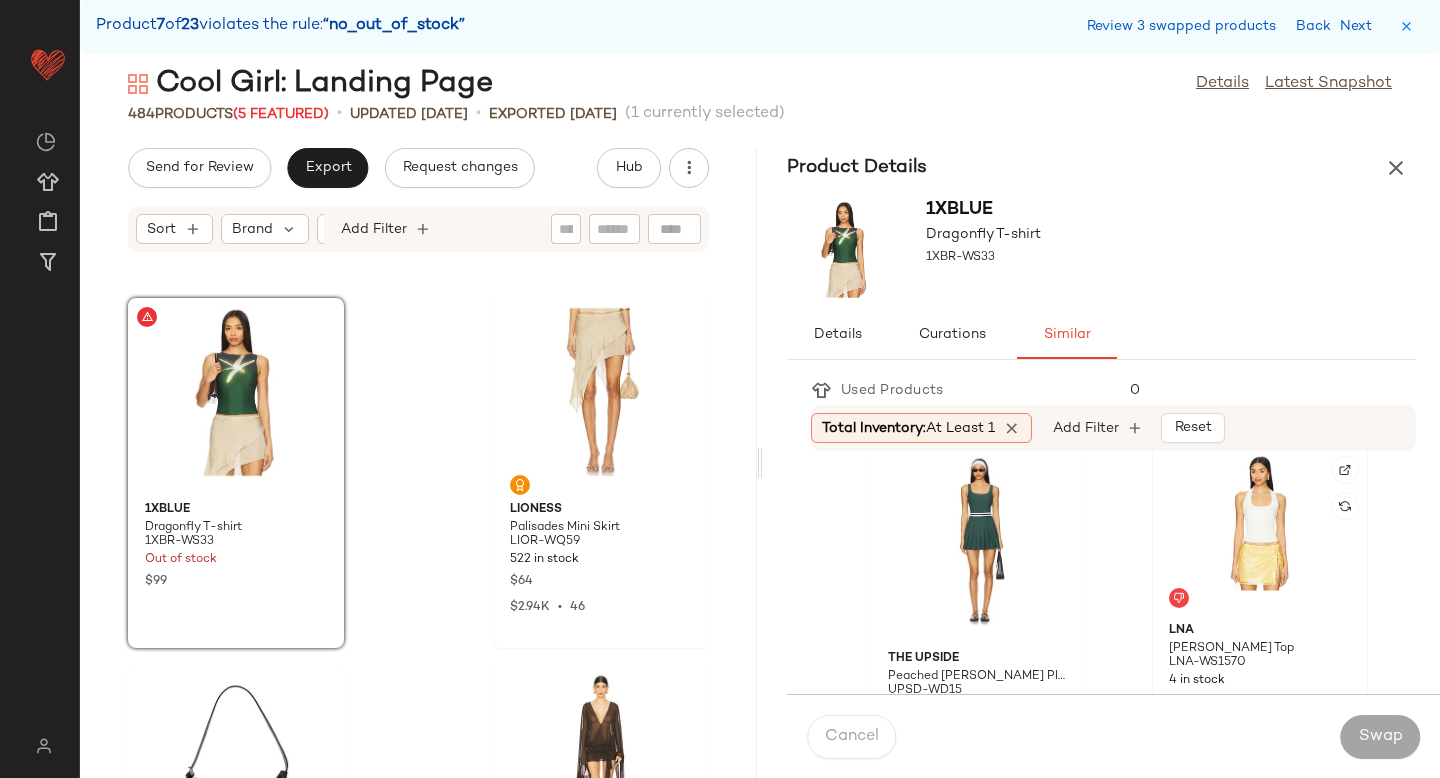 click 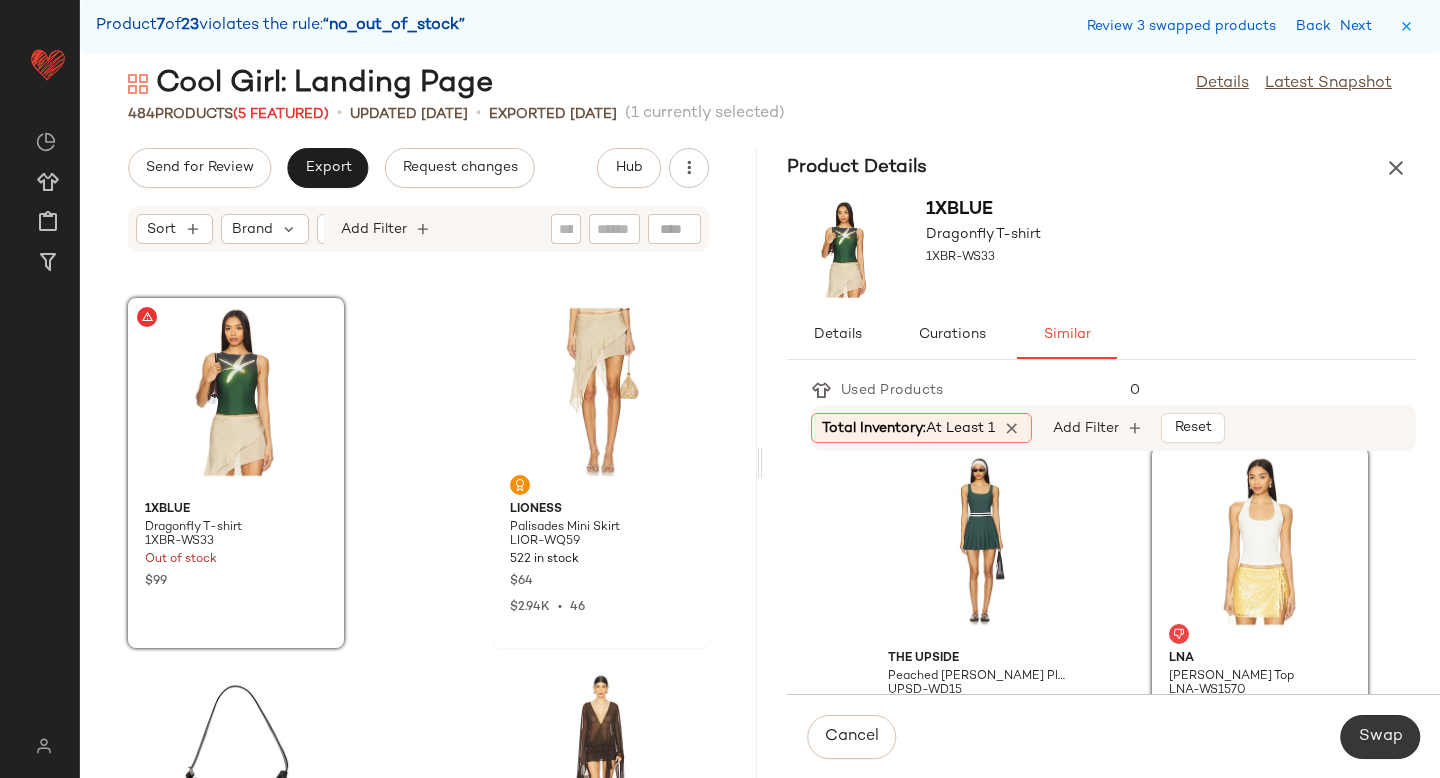 click on "Swap" 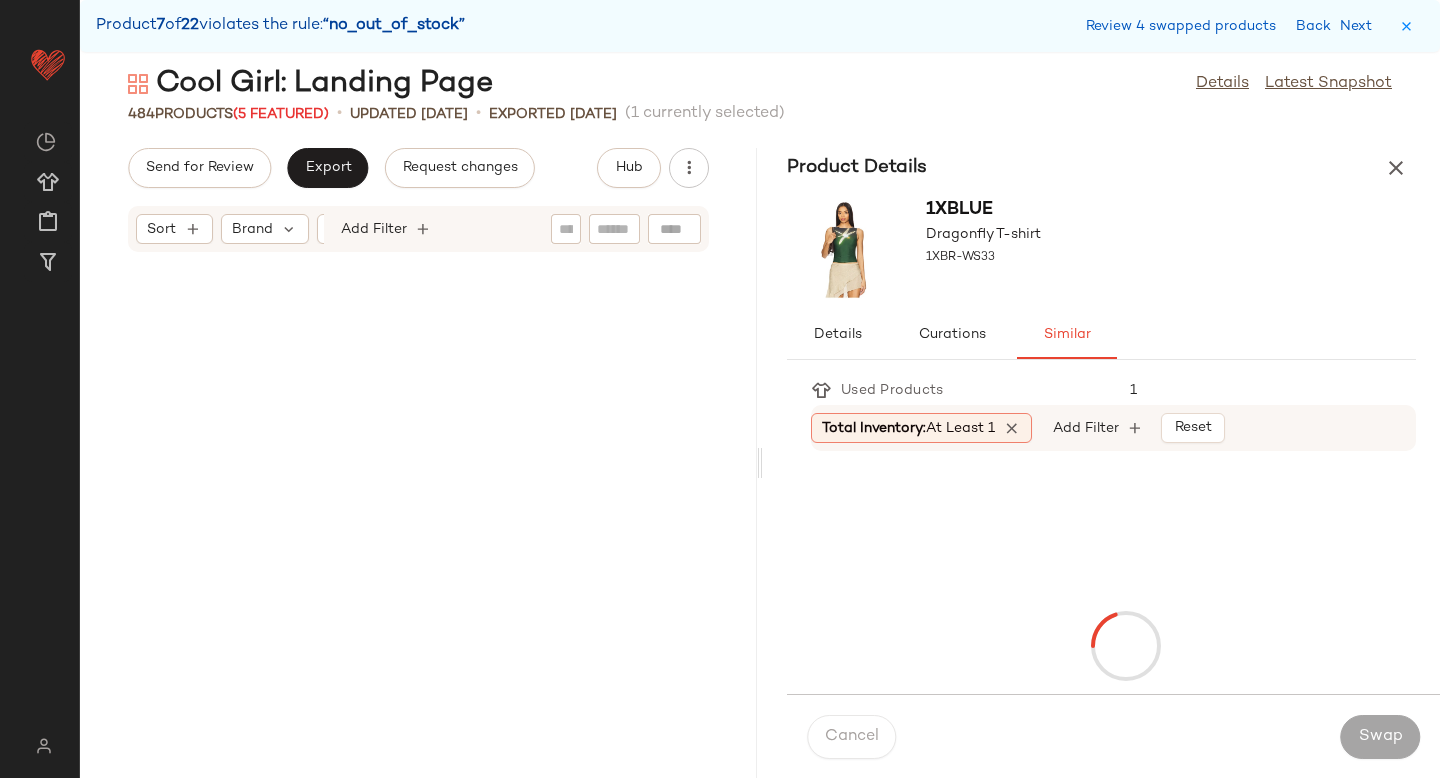 scroll, scrollTop: 22692, scrollLeft: 0, axis: vertical 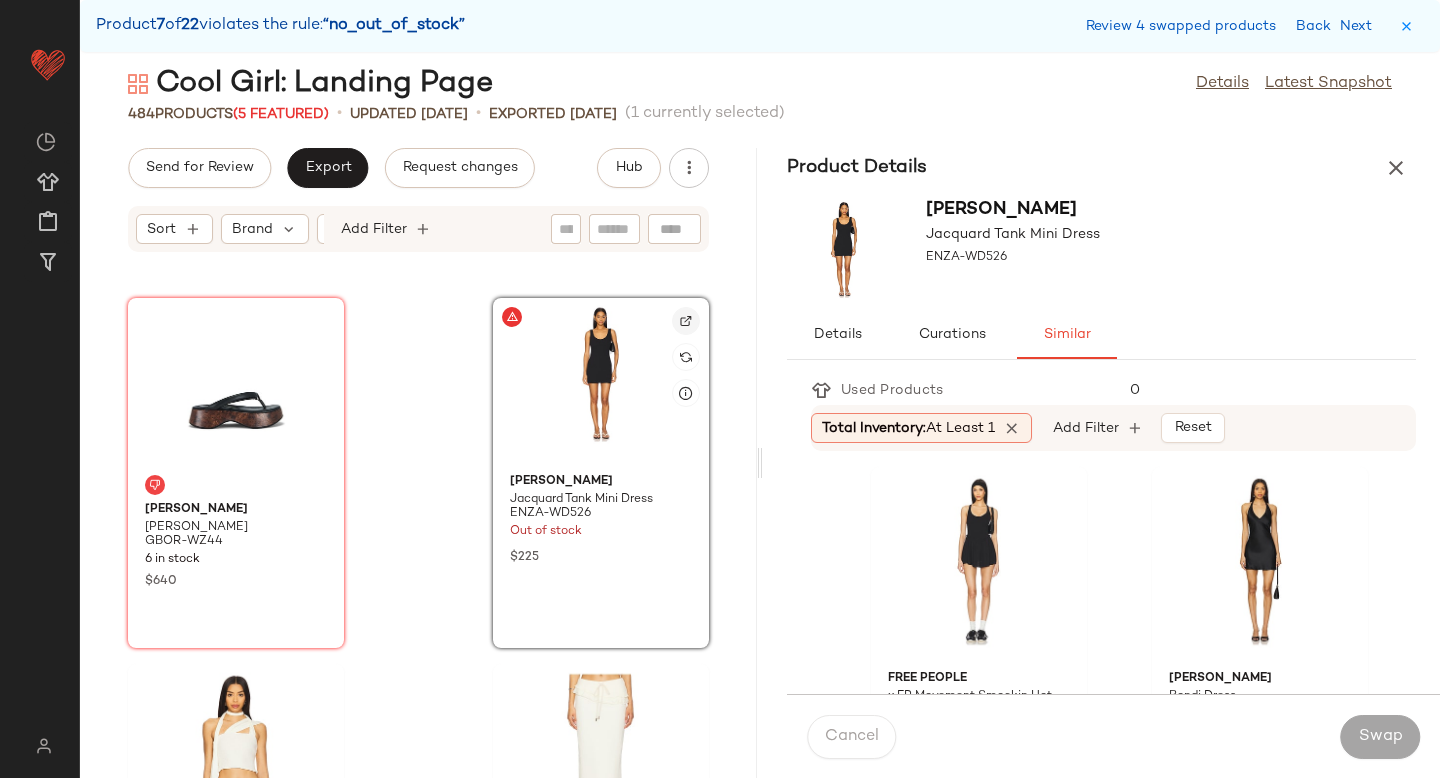click 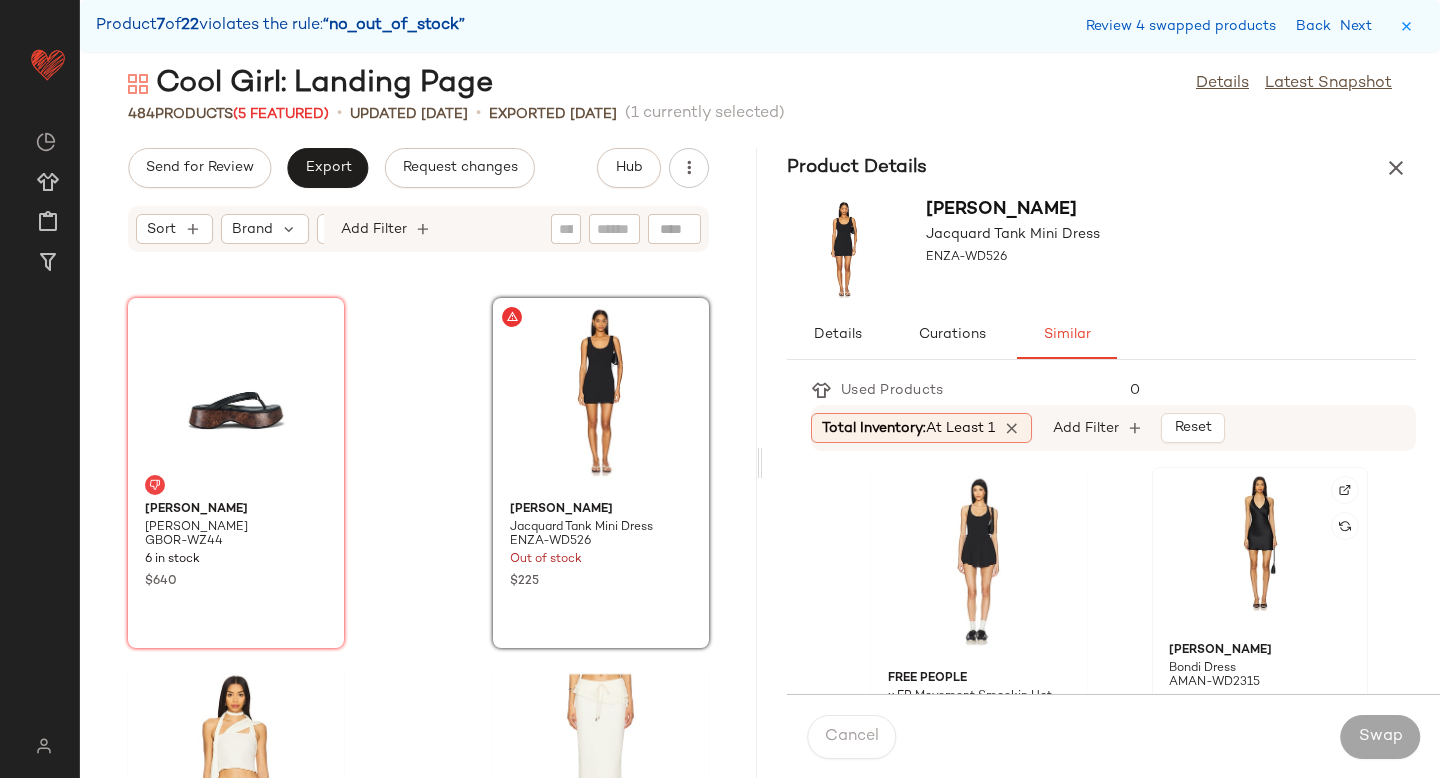 click 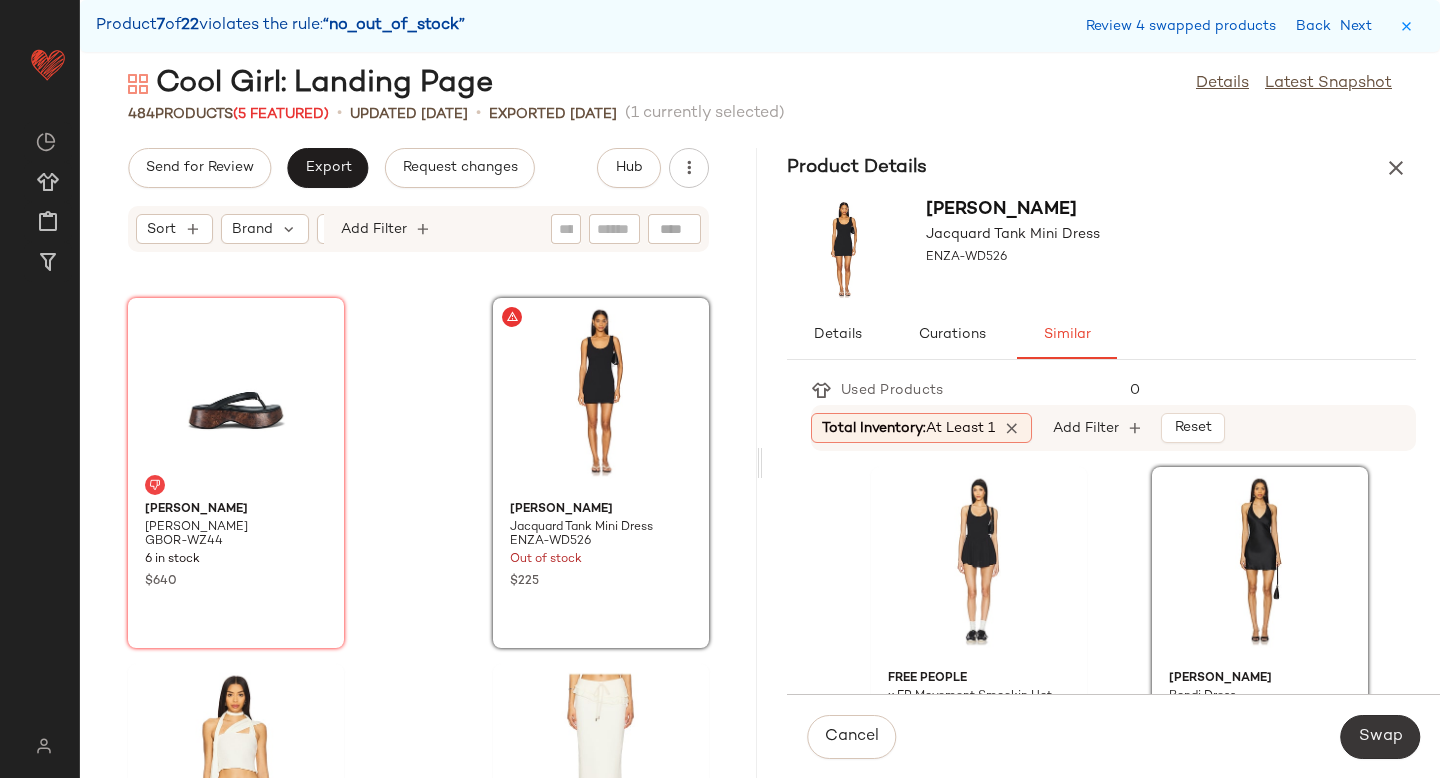 click on "Swap" 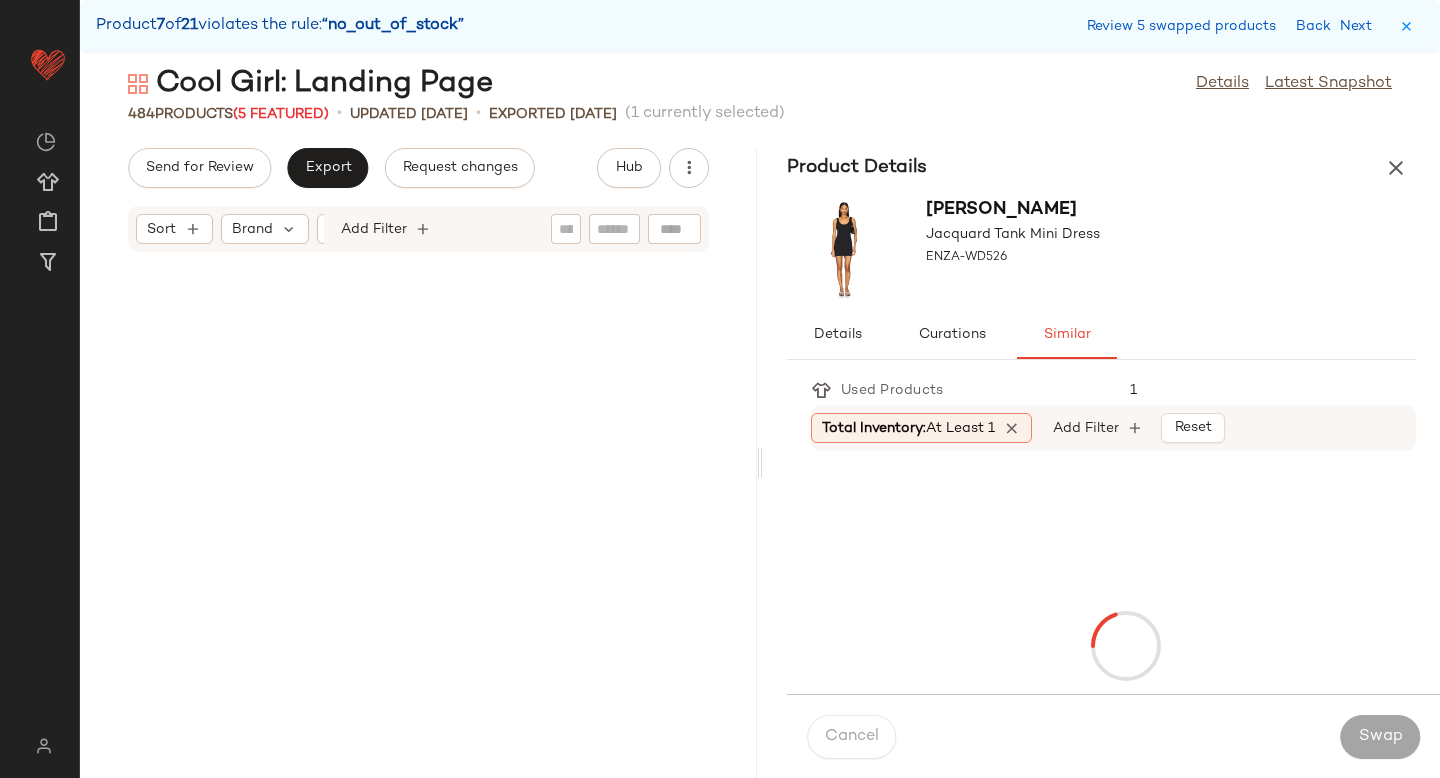 scroll, scrollTop: 26718, scrollLeft: 0, axis: vertical 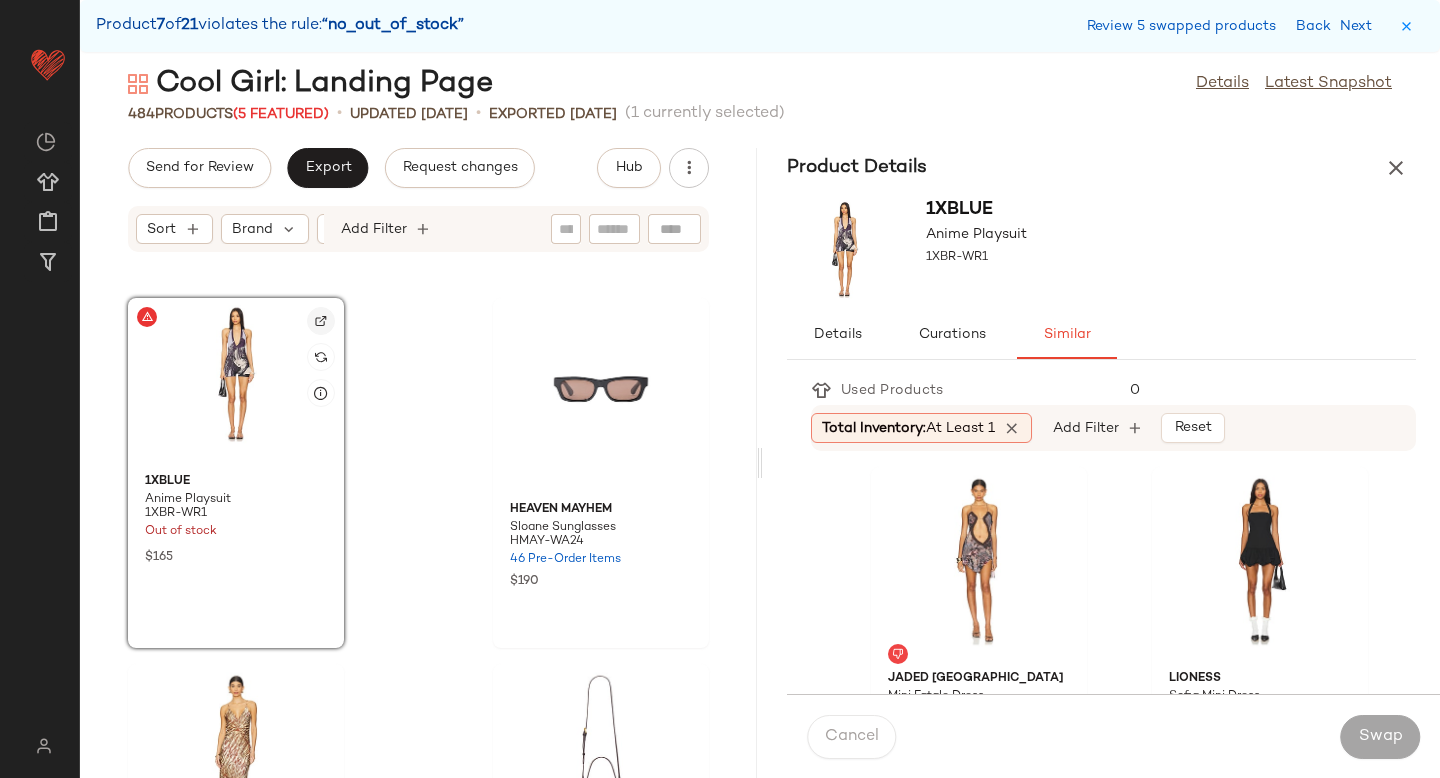 click 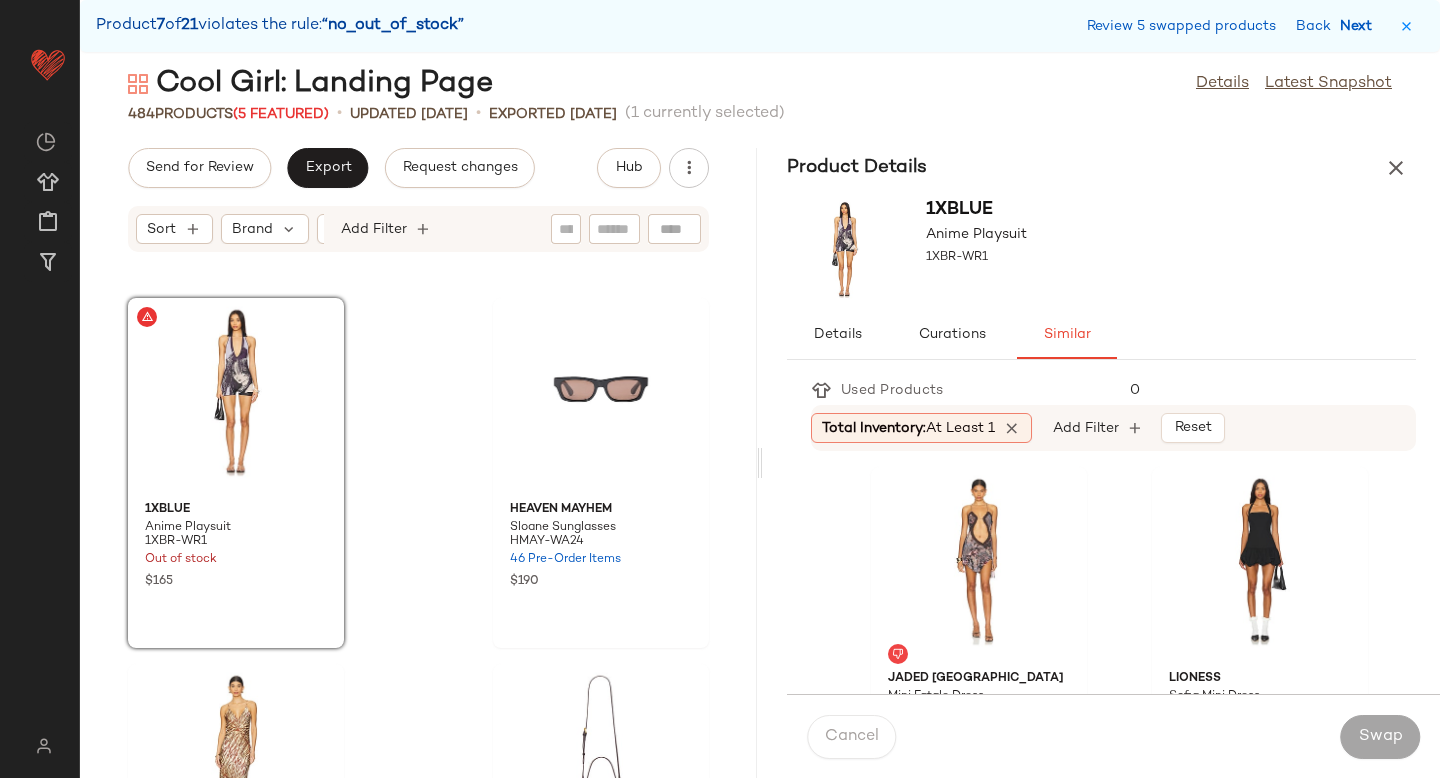 click on "Next" at bounding box center (1360, 26) 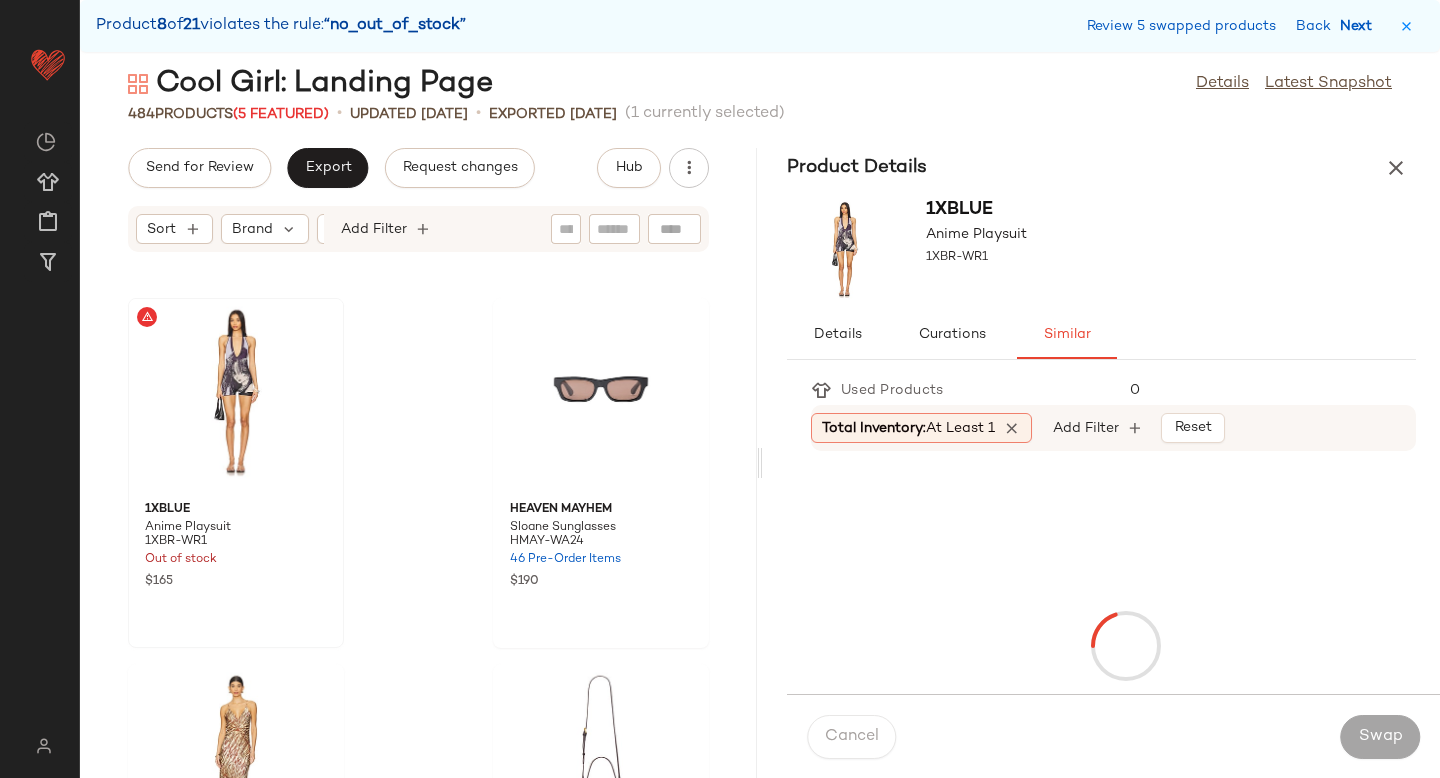 scroll, scrollTop: 30012, scrollLeft: 0, axis: vertical 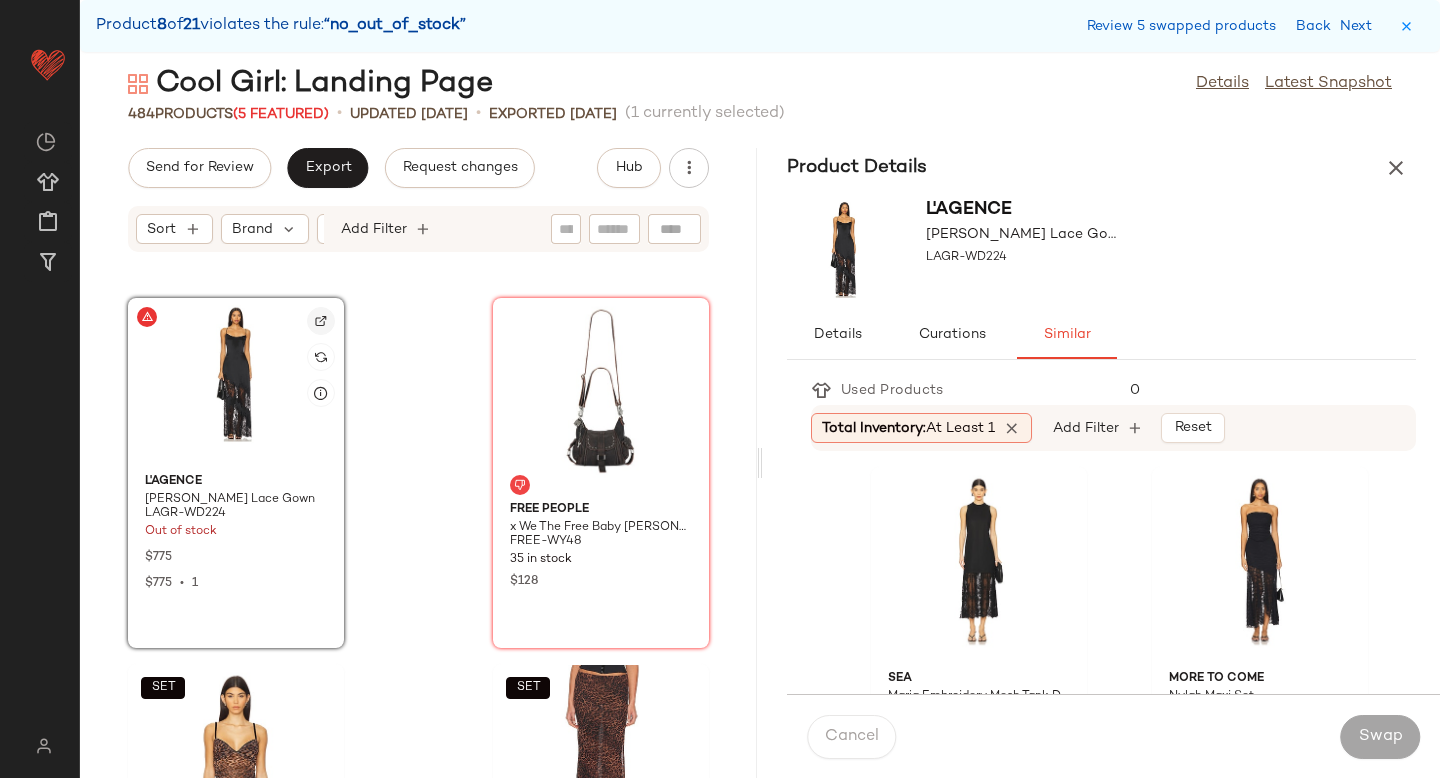 click at bounding box center [321, 321] 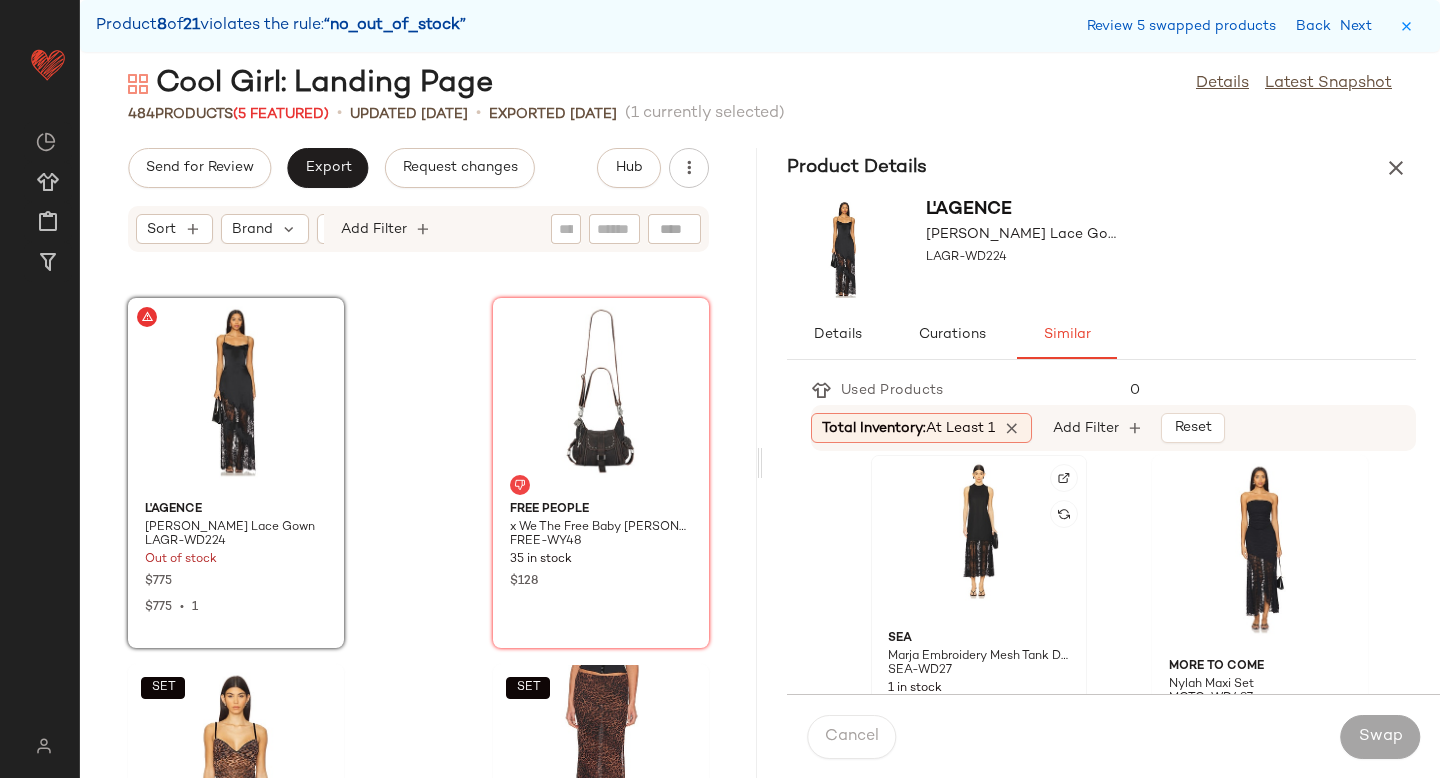scroll, scrollTop: 17, scrollLeft: 0, axis: vertical 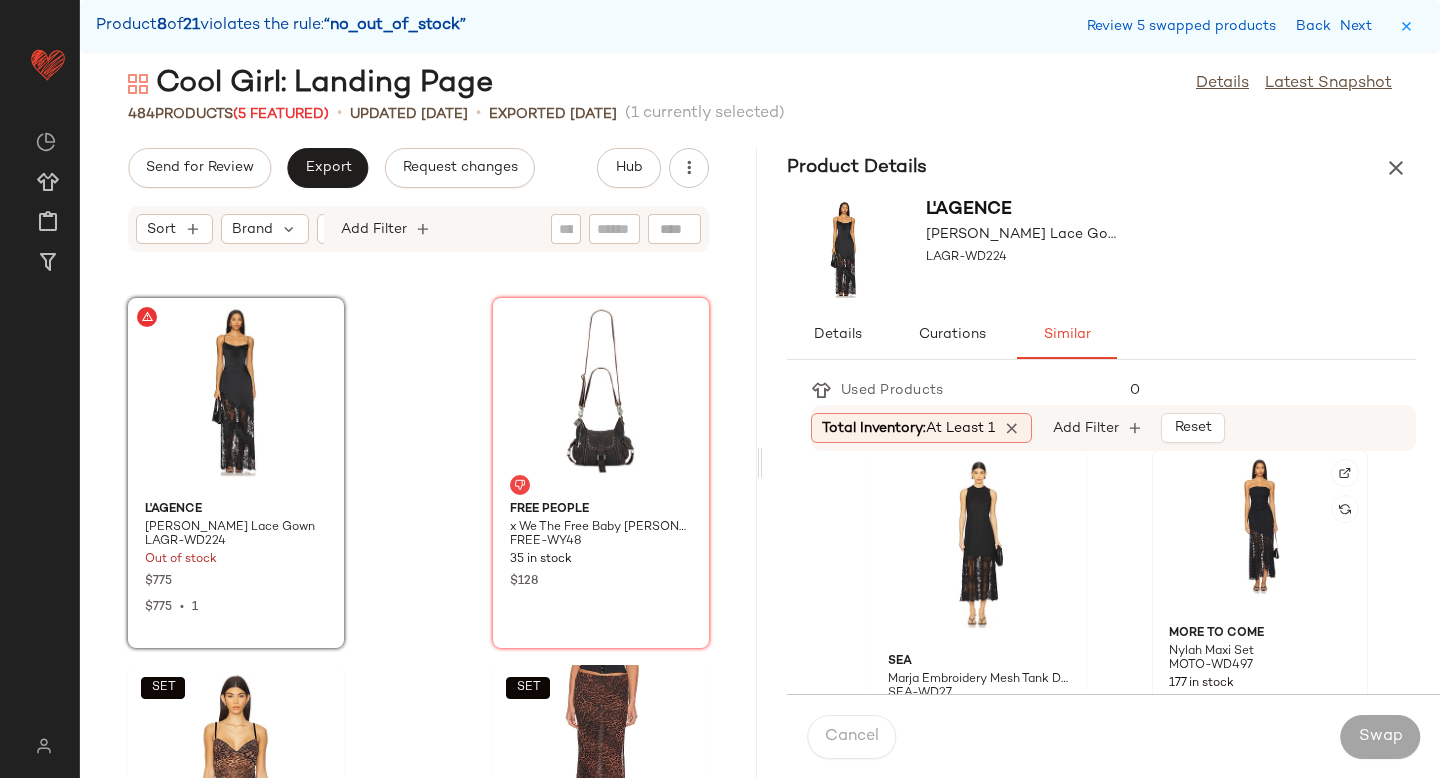 click 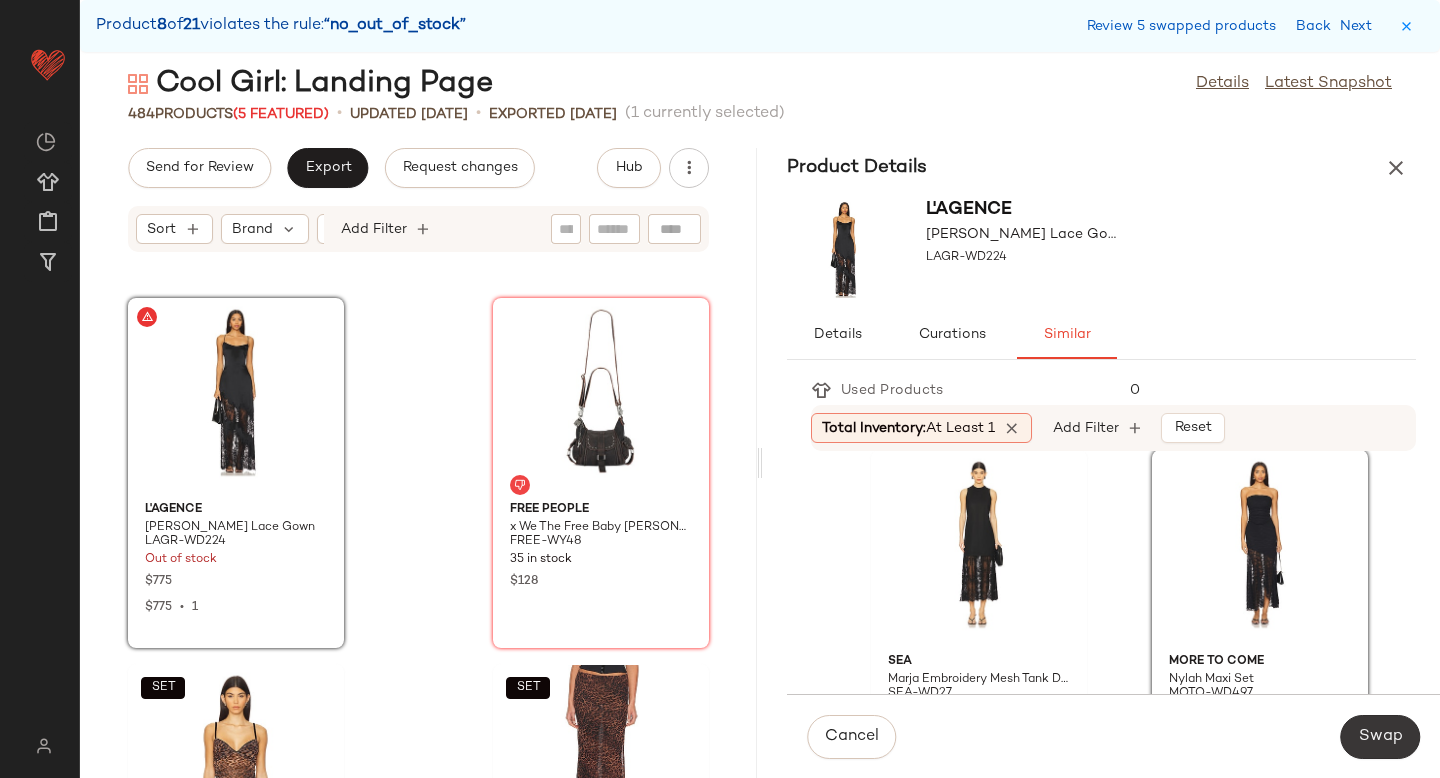 click on "Swap" at bounding box center (1380, 737) 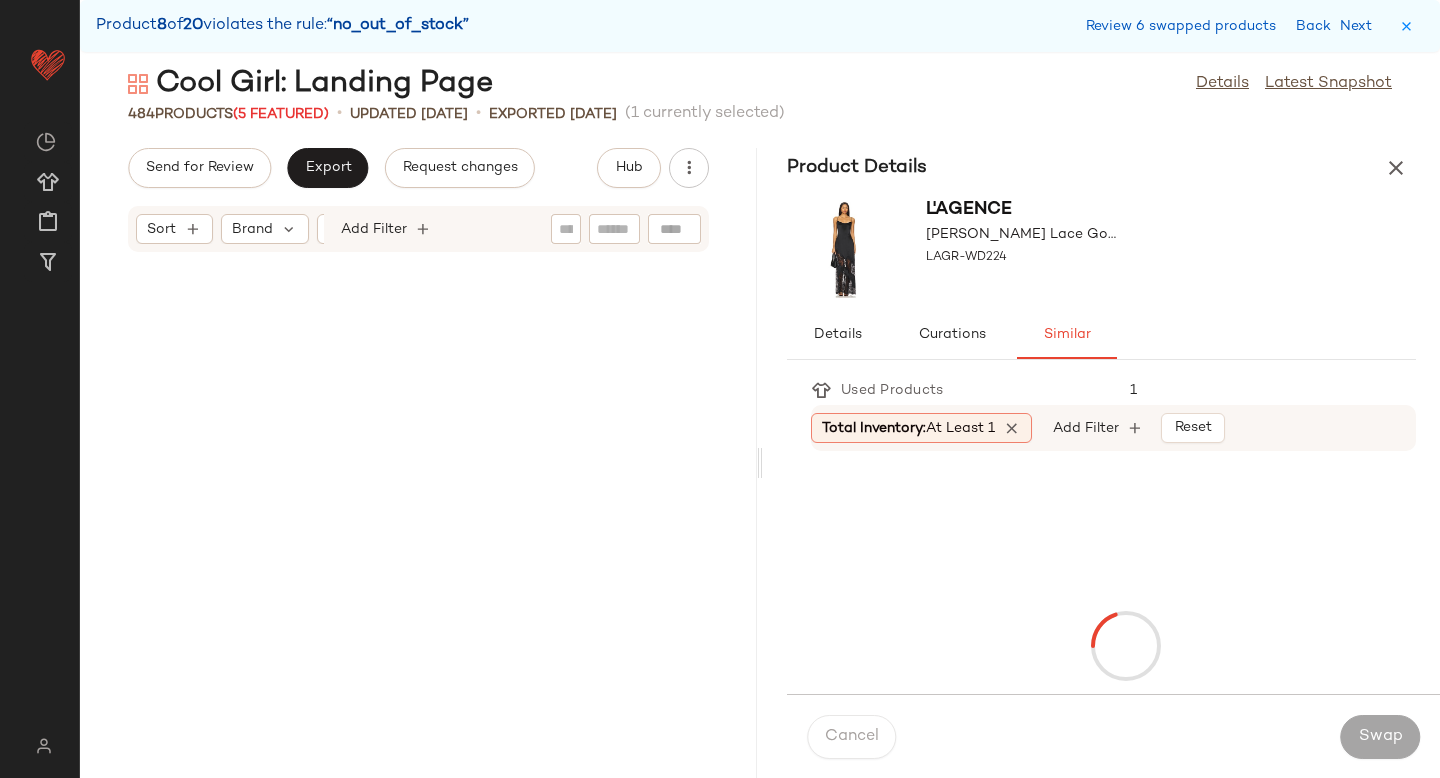 scroll, scrollTop: 32208, scrollLeft: 0, axis: vertical 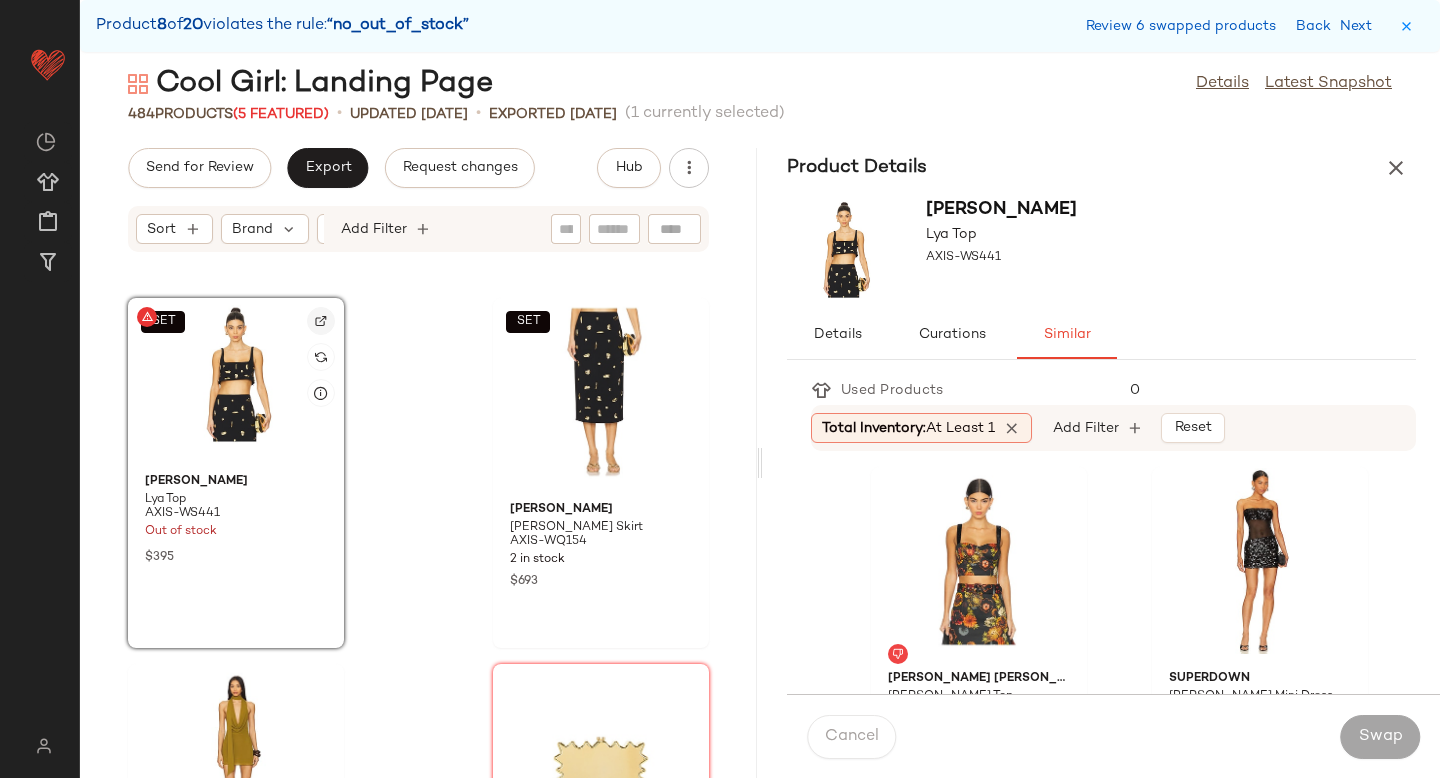 click 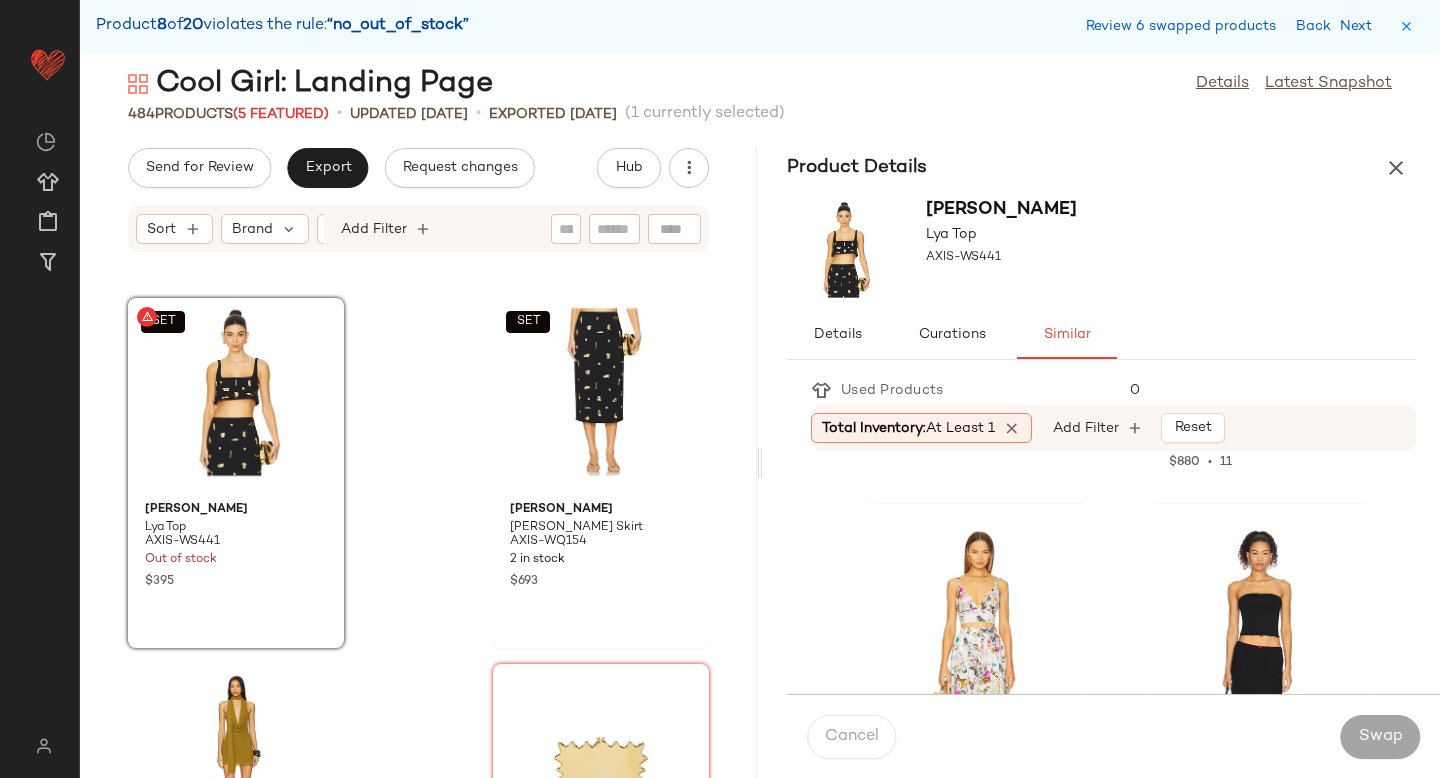 scroll, scrollTop: 2566, scrollLeft: 0, axis: vertical 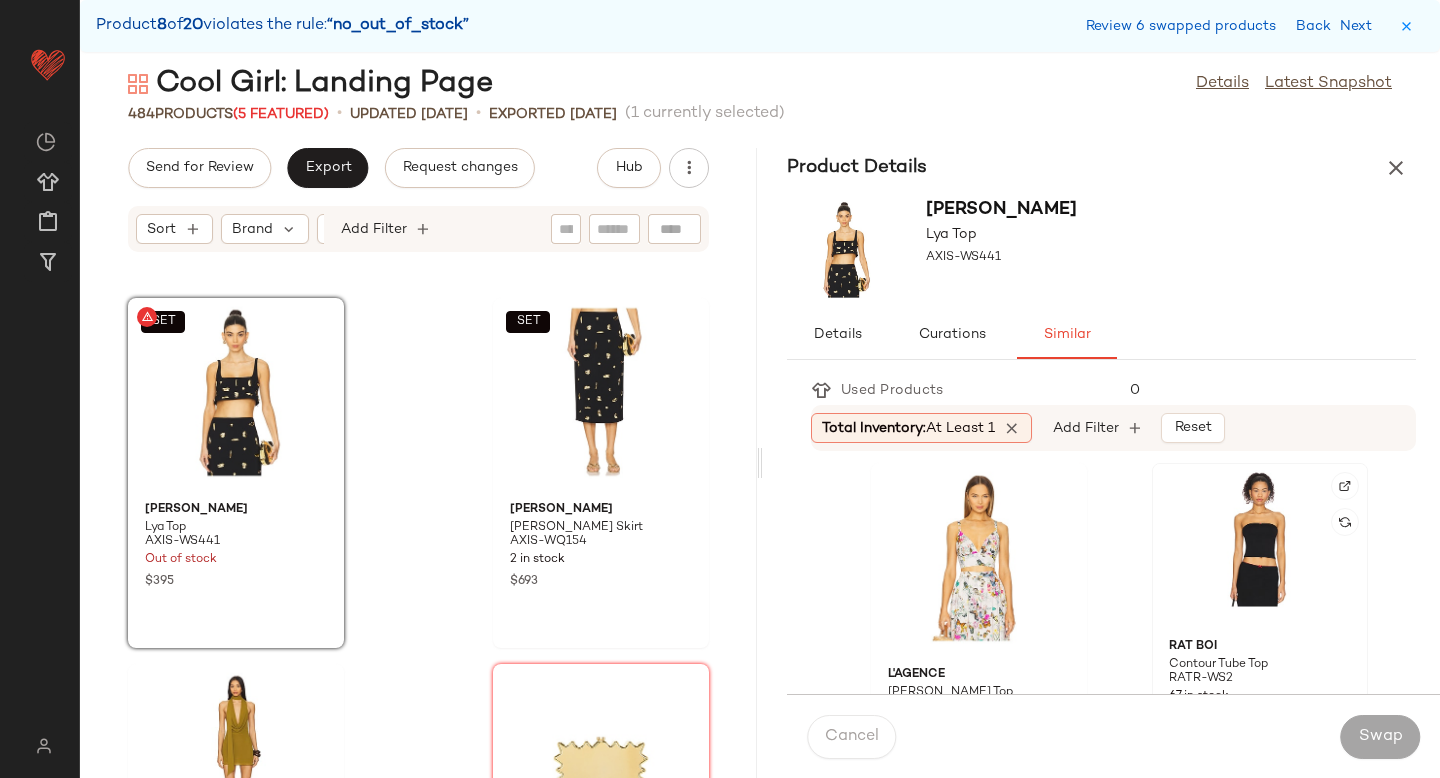 click 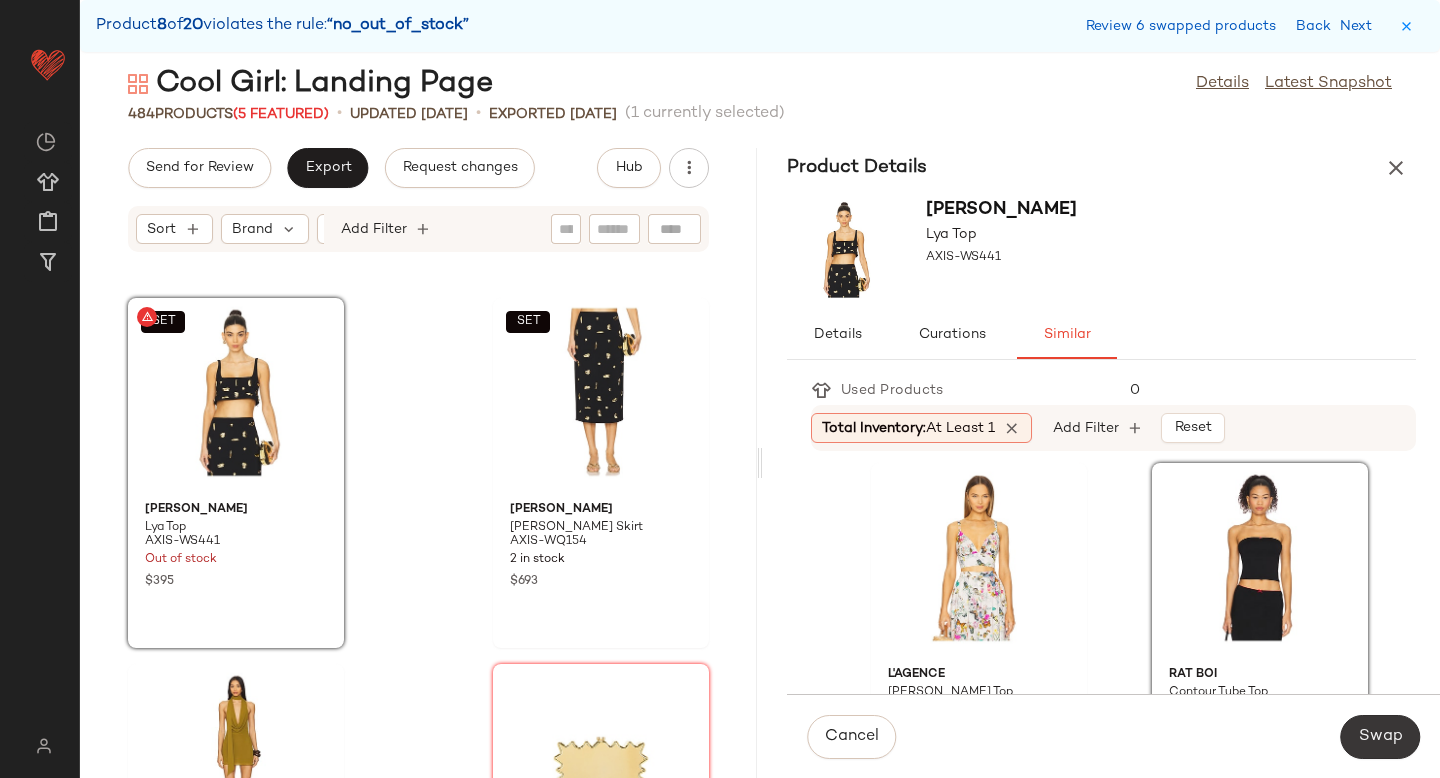 click on "Swap" 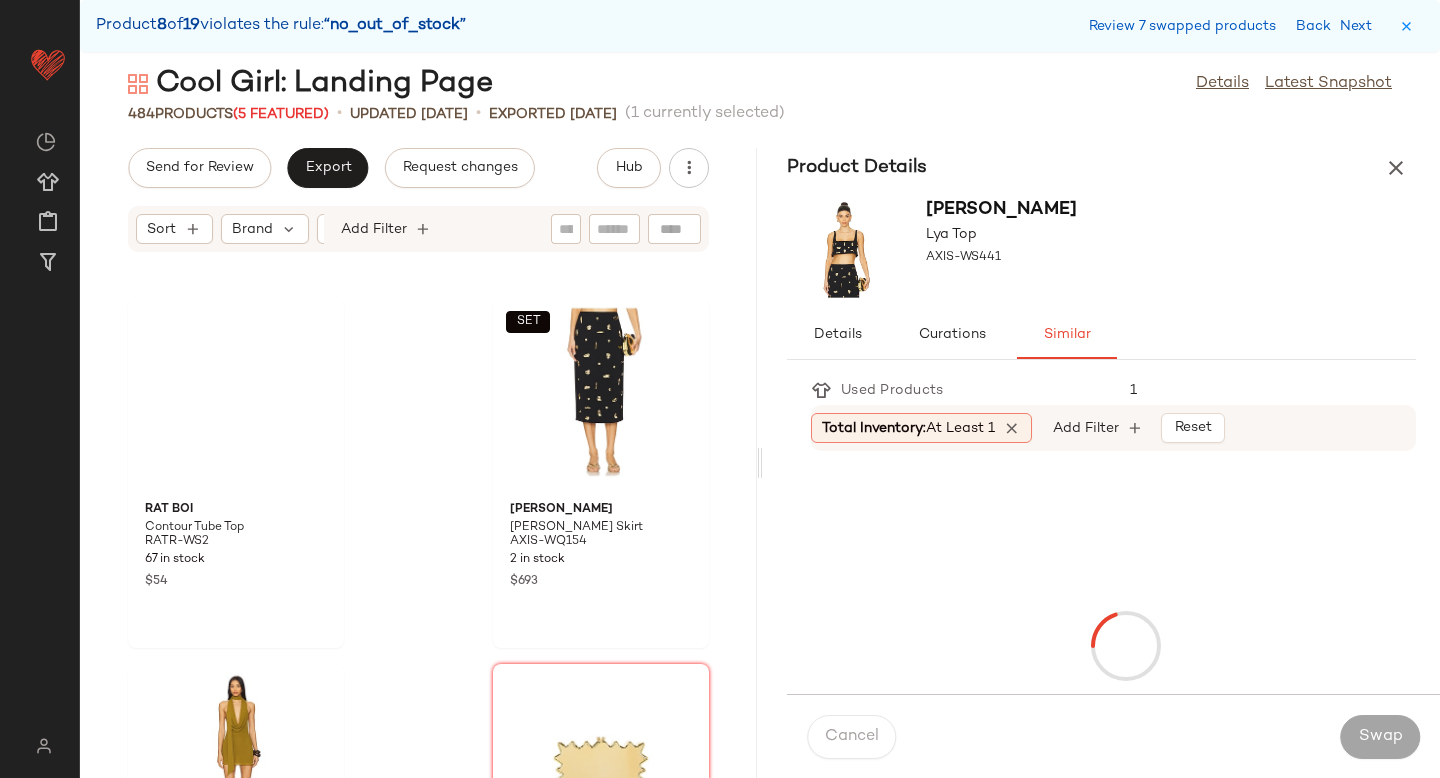 scroll, scrollTop: 33306, scrollLeft: 0, axis: vertical 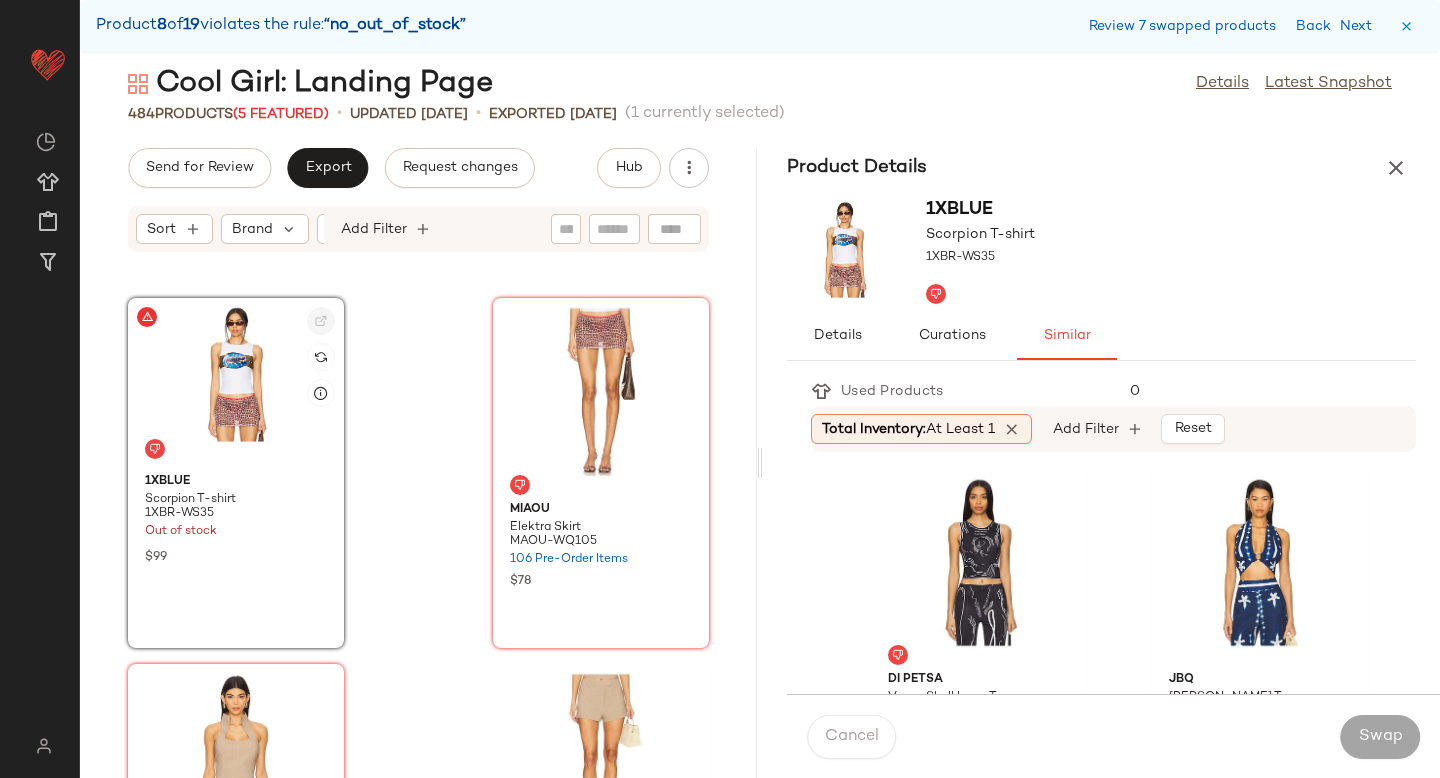 click 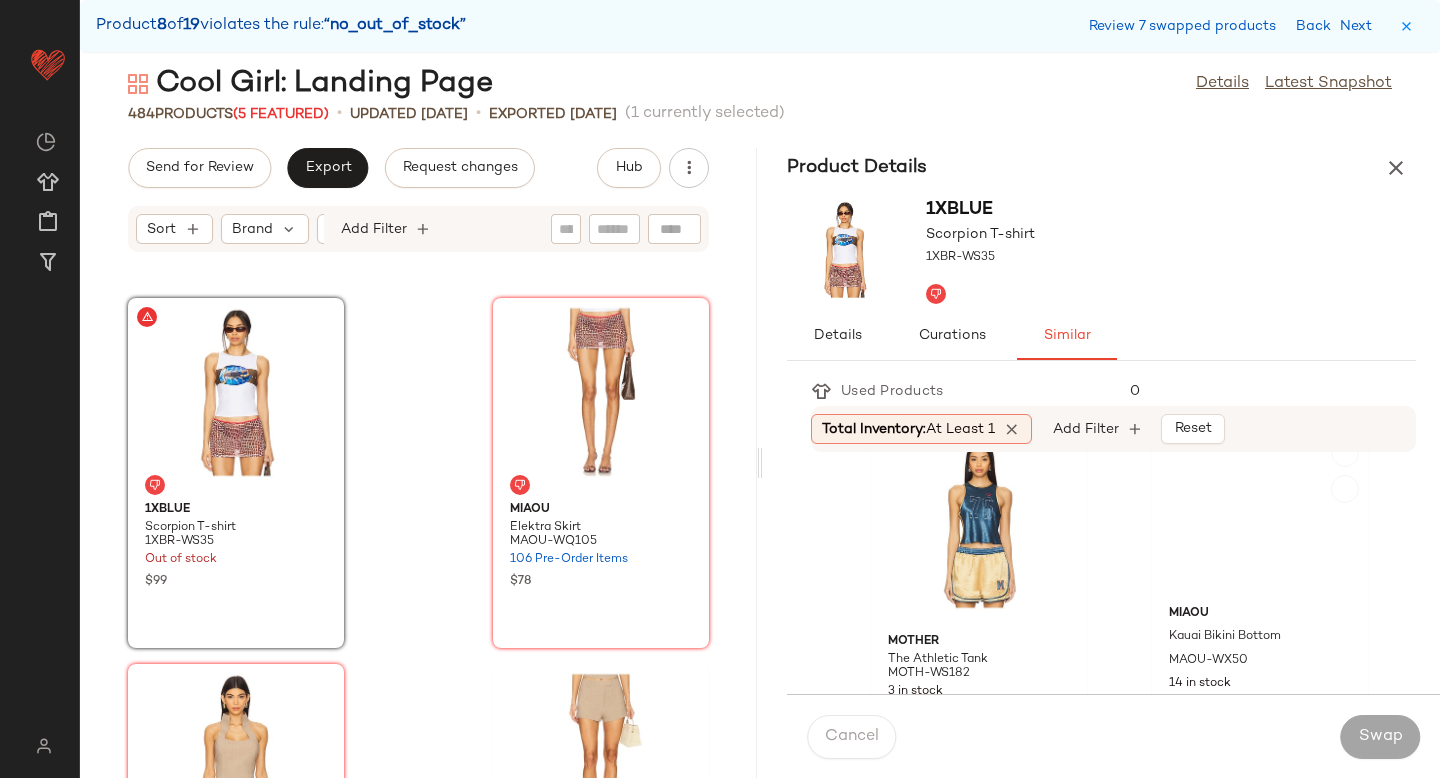 scroll, scrollTop: 523, scrollLeft: 0, axis: vertical 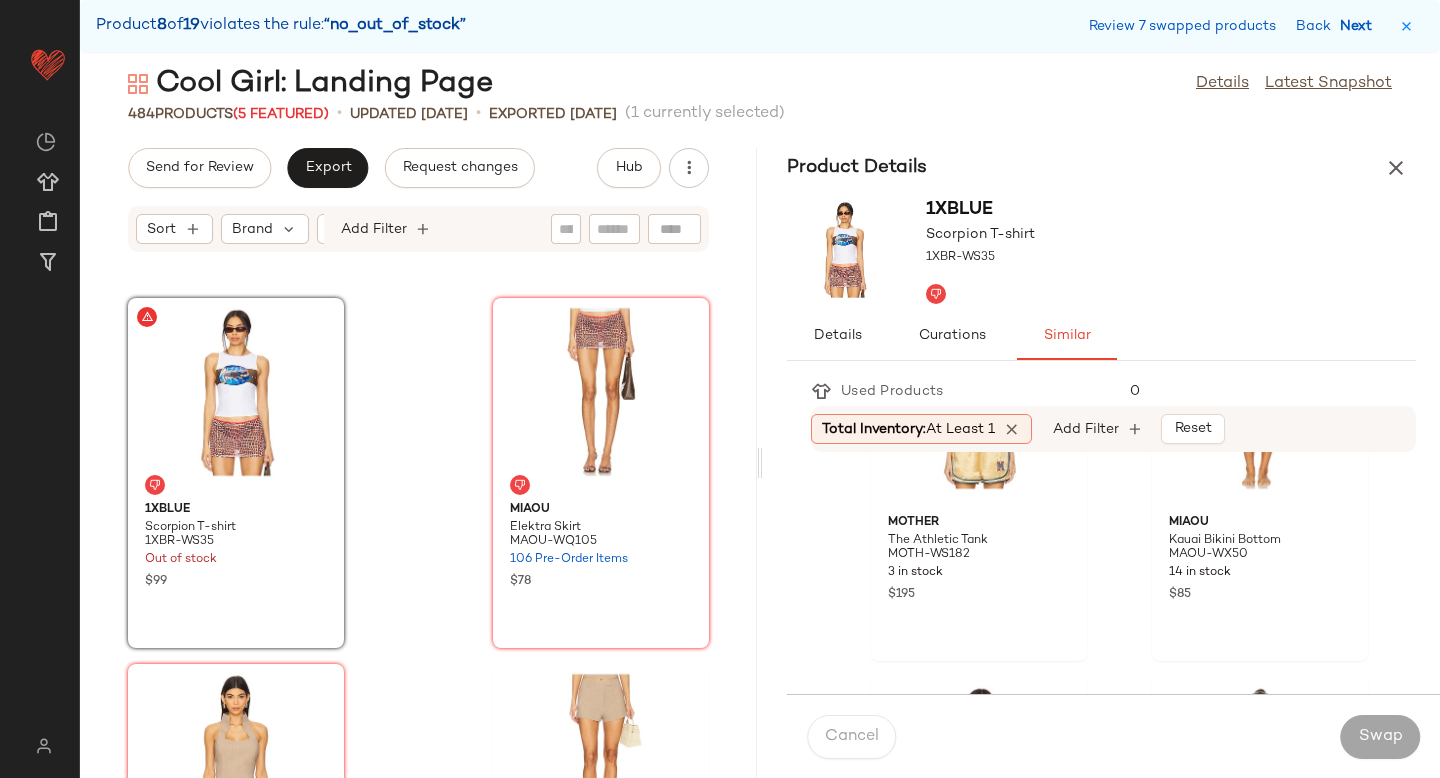 click on "Next" at bounding box center [1360, 26] 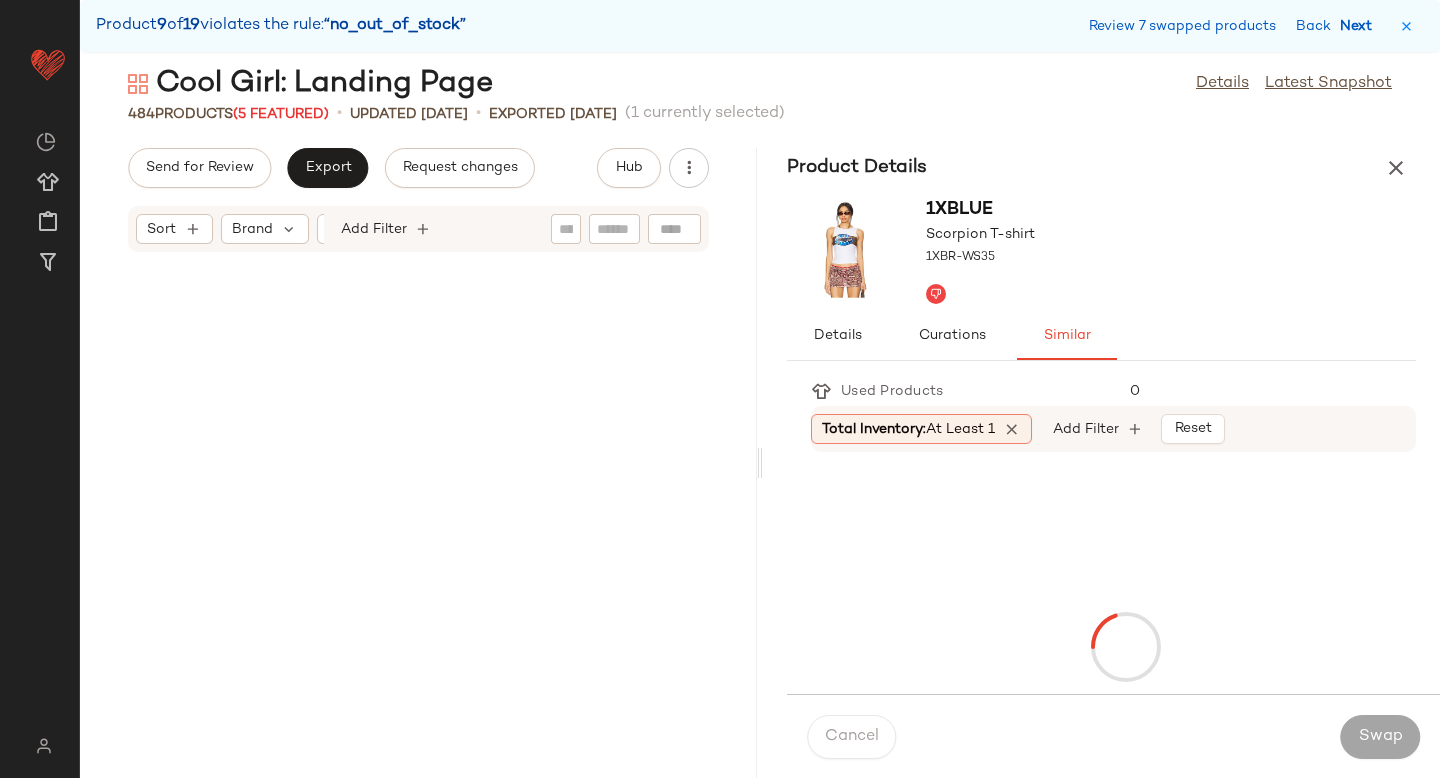 scroll, scrollTop: 44286, scrollLeft: 0, axis: vertical 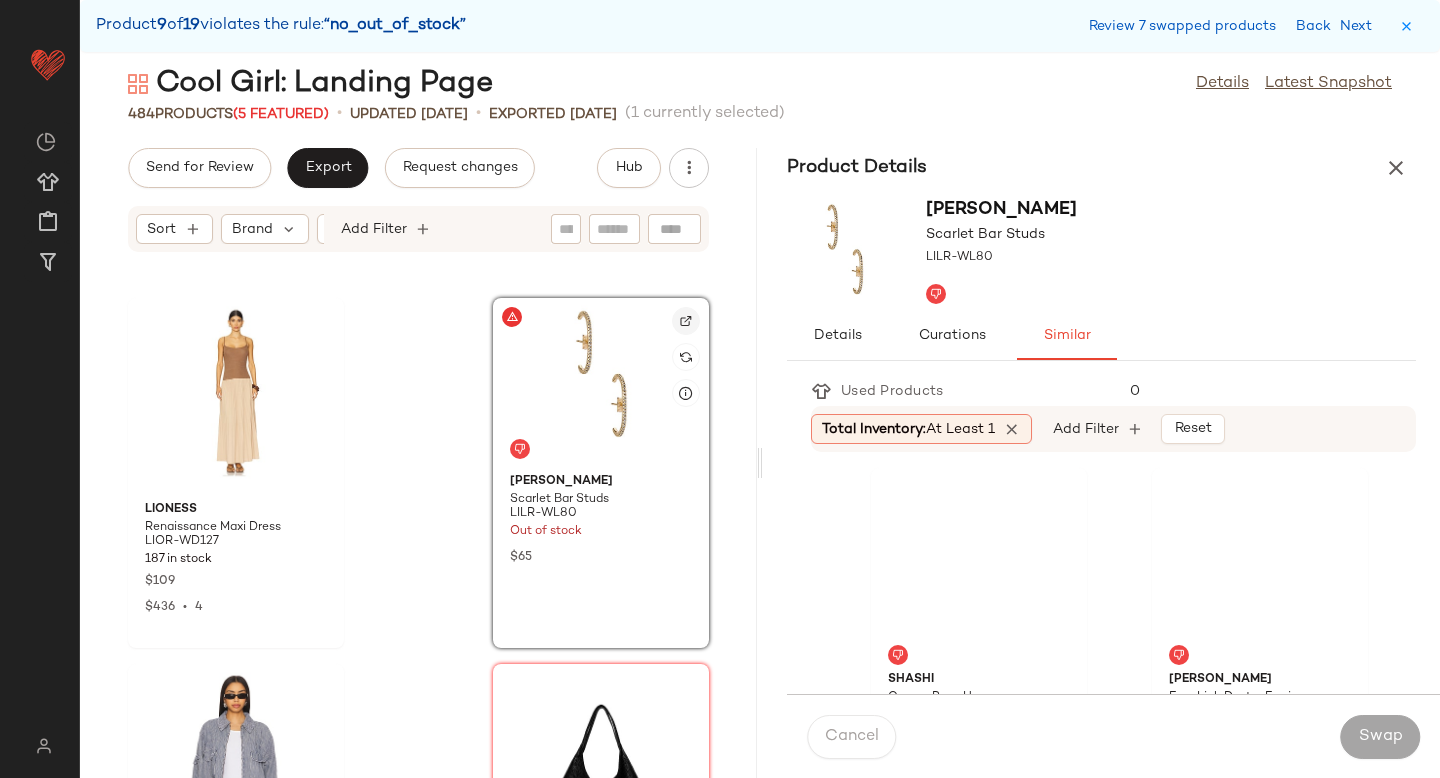 click at bounding box center [686, 321] 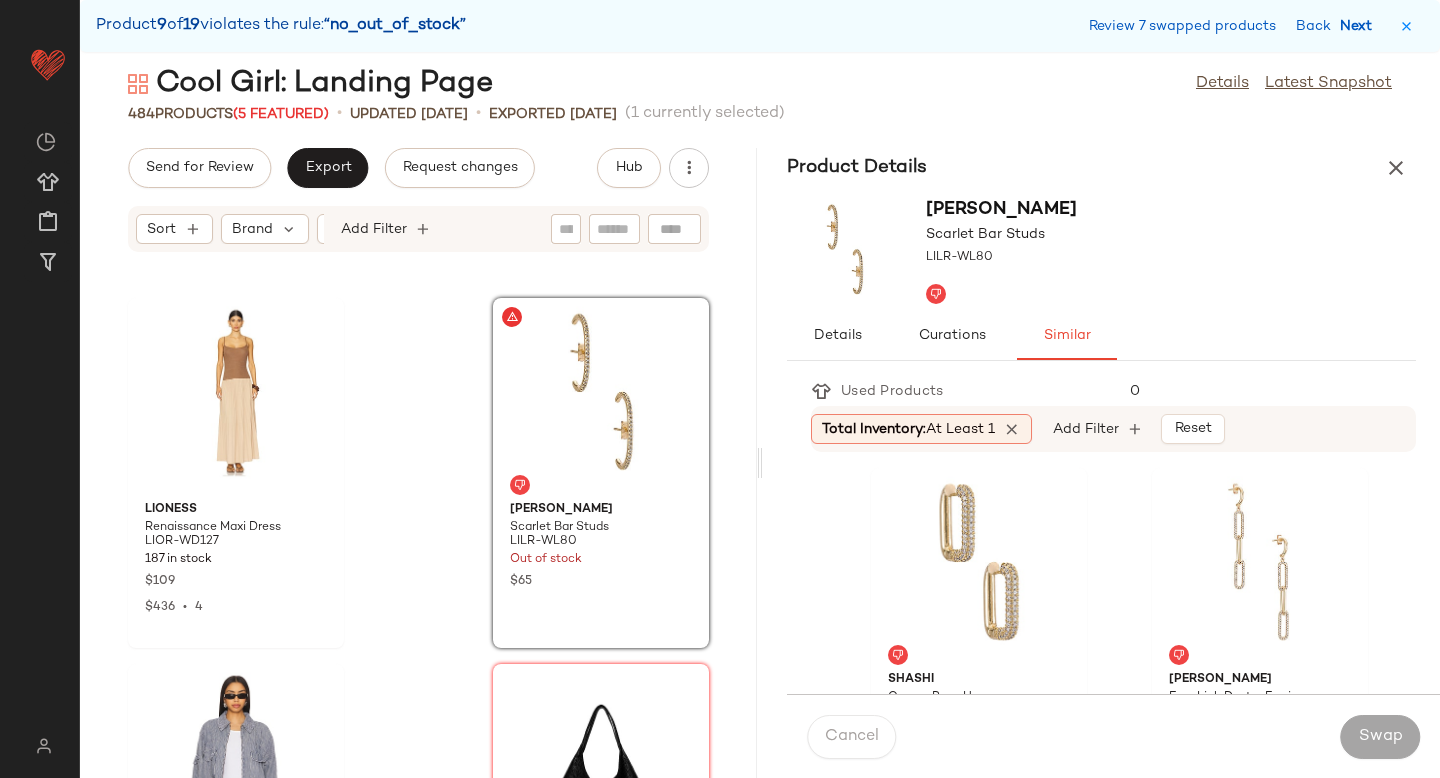click on "Next" at bounding box center [1360, 26] 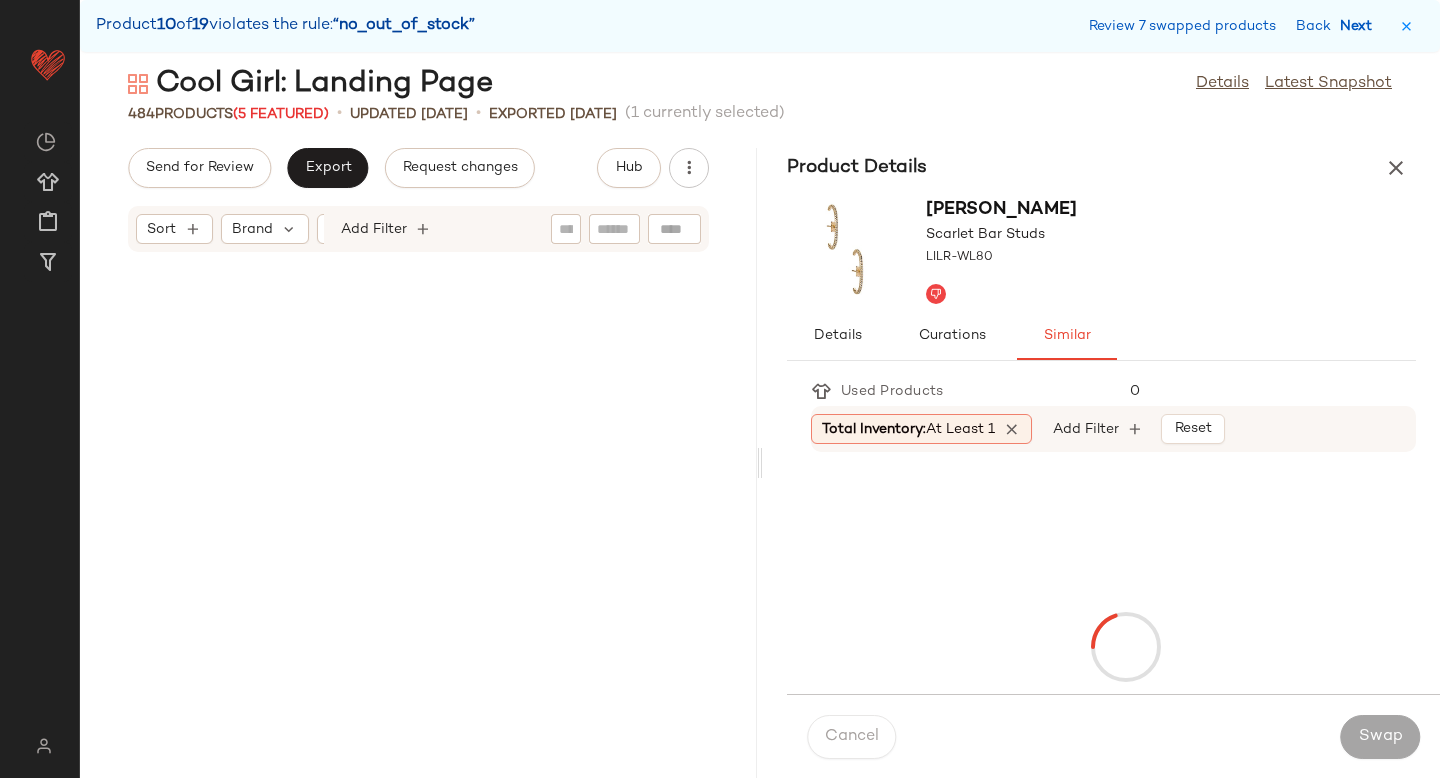 scroll, scrollTop: 51972, scrollLeft: 0, axis: vertical 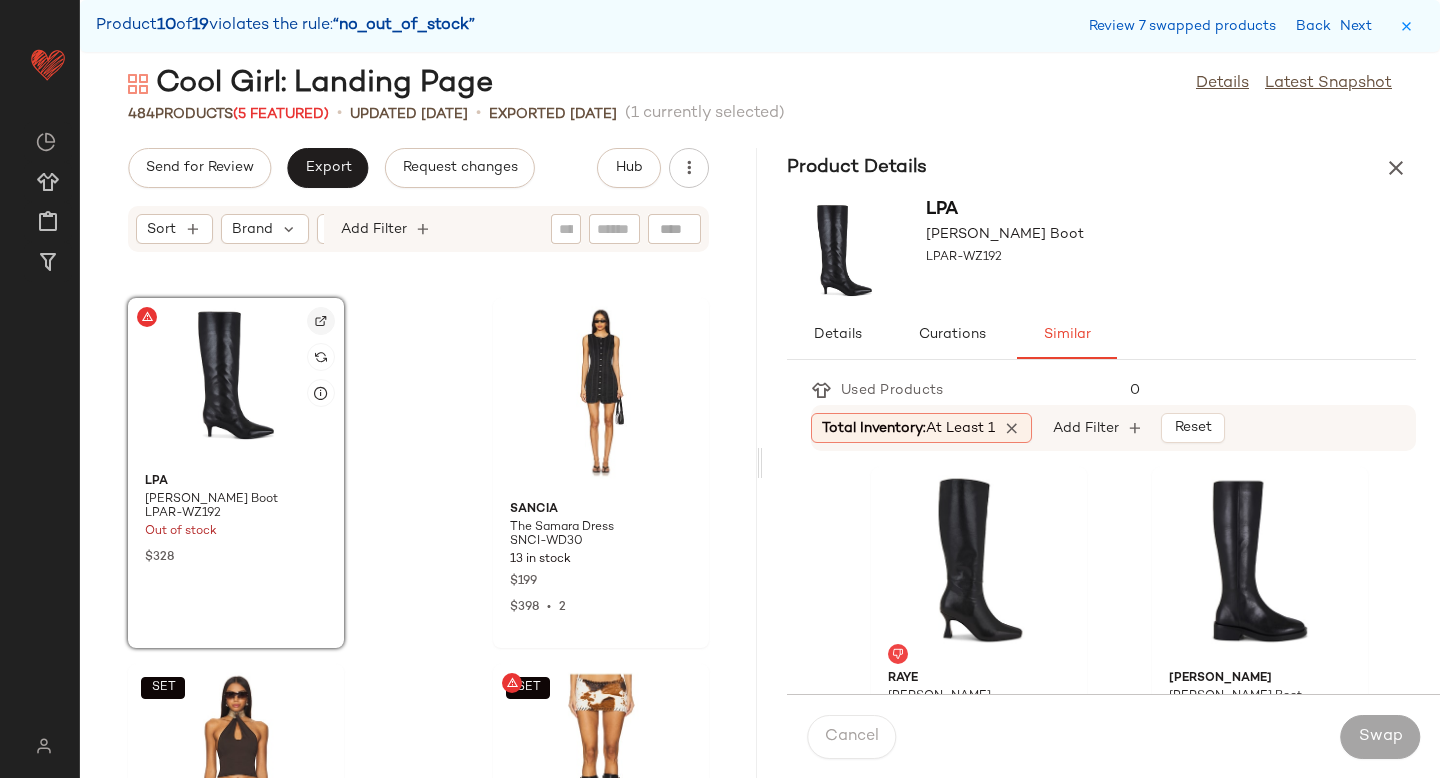 click 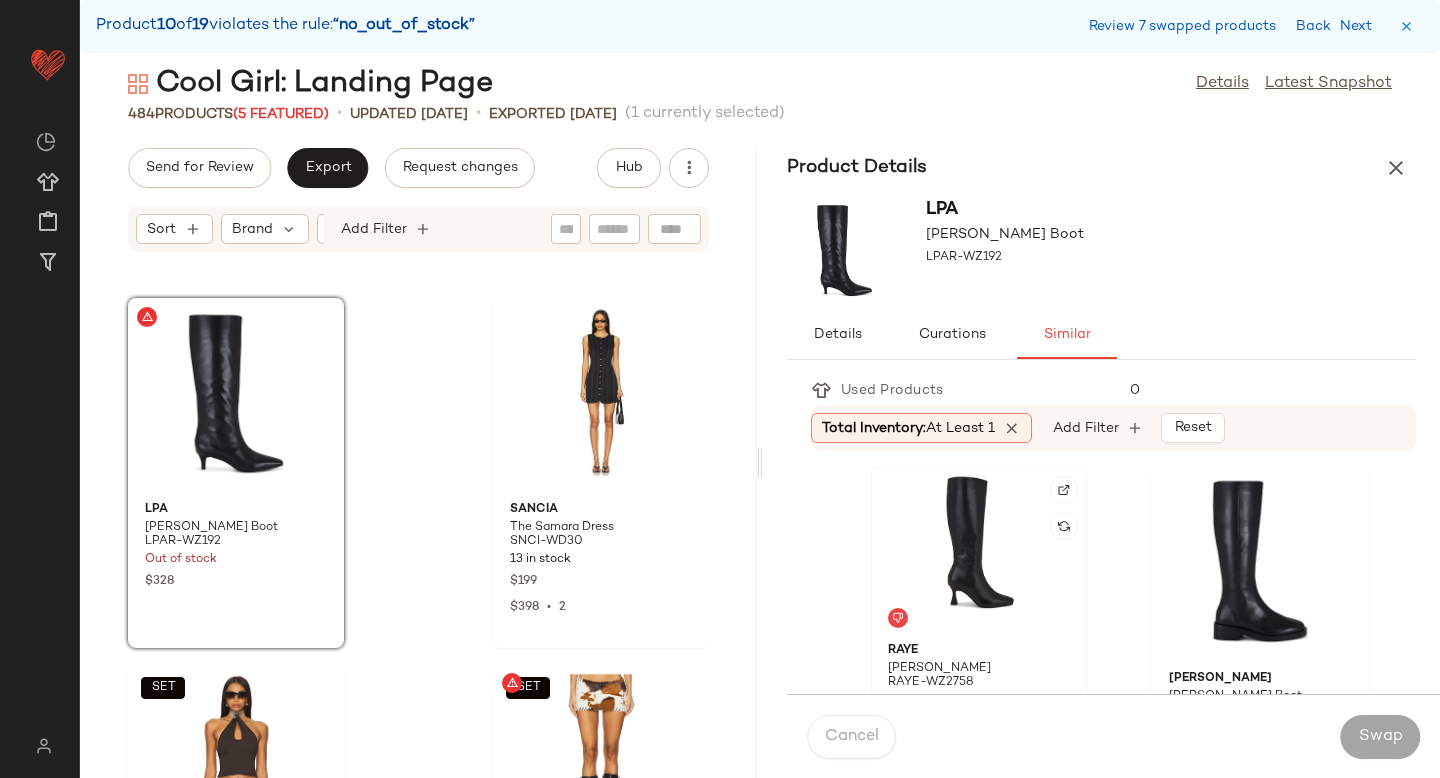 click 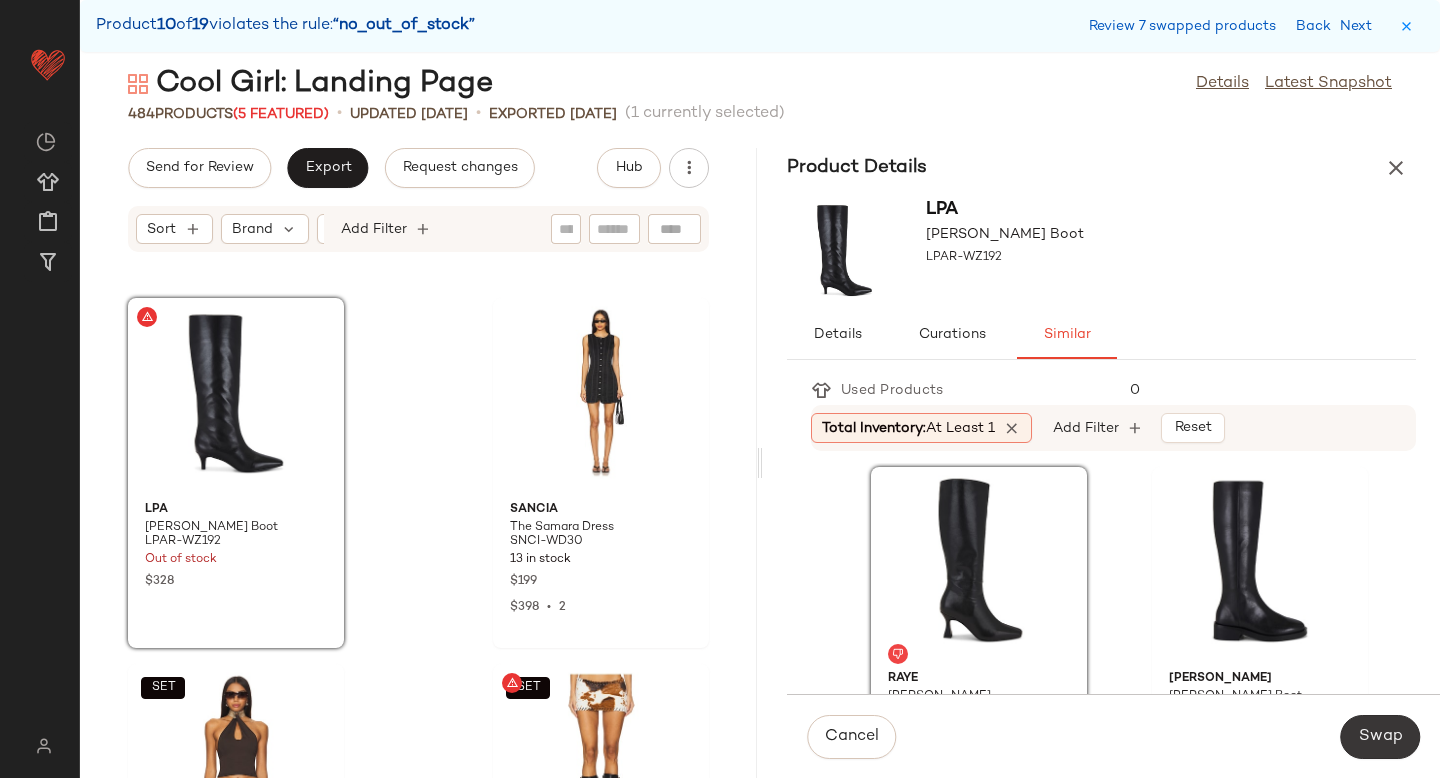 click on "Swap" at bounding box center (1380, 737) 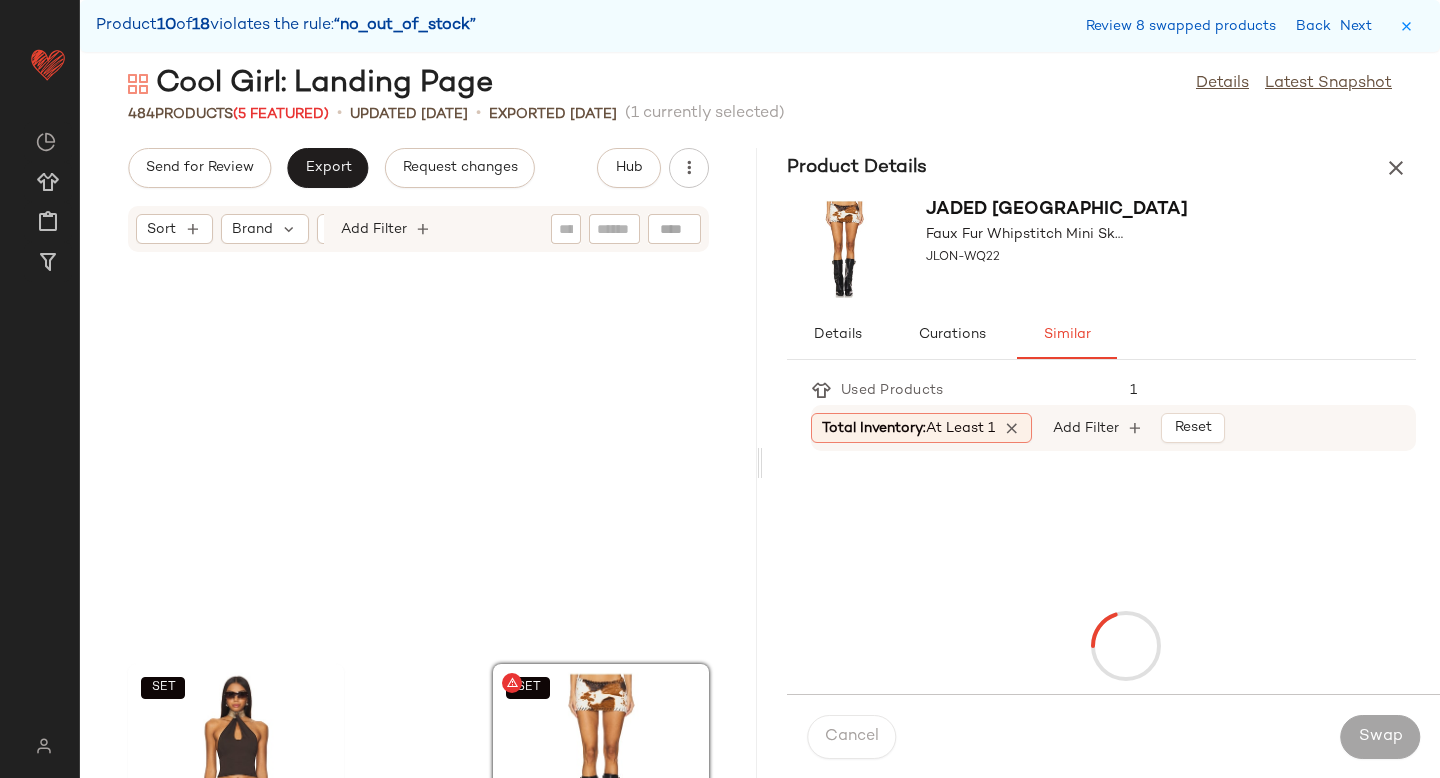 scroll, scrollTop: 52338, scrollLeft: 0, axis: vertical 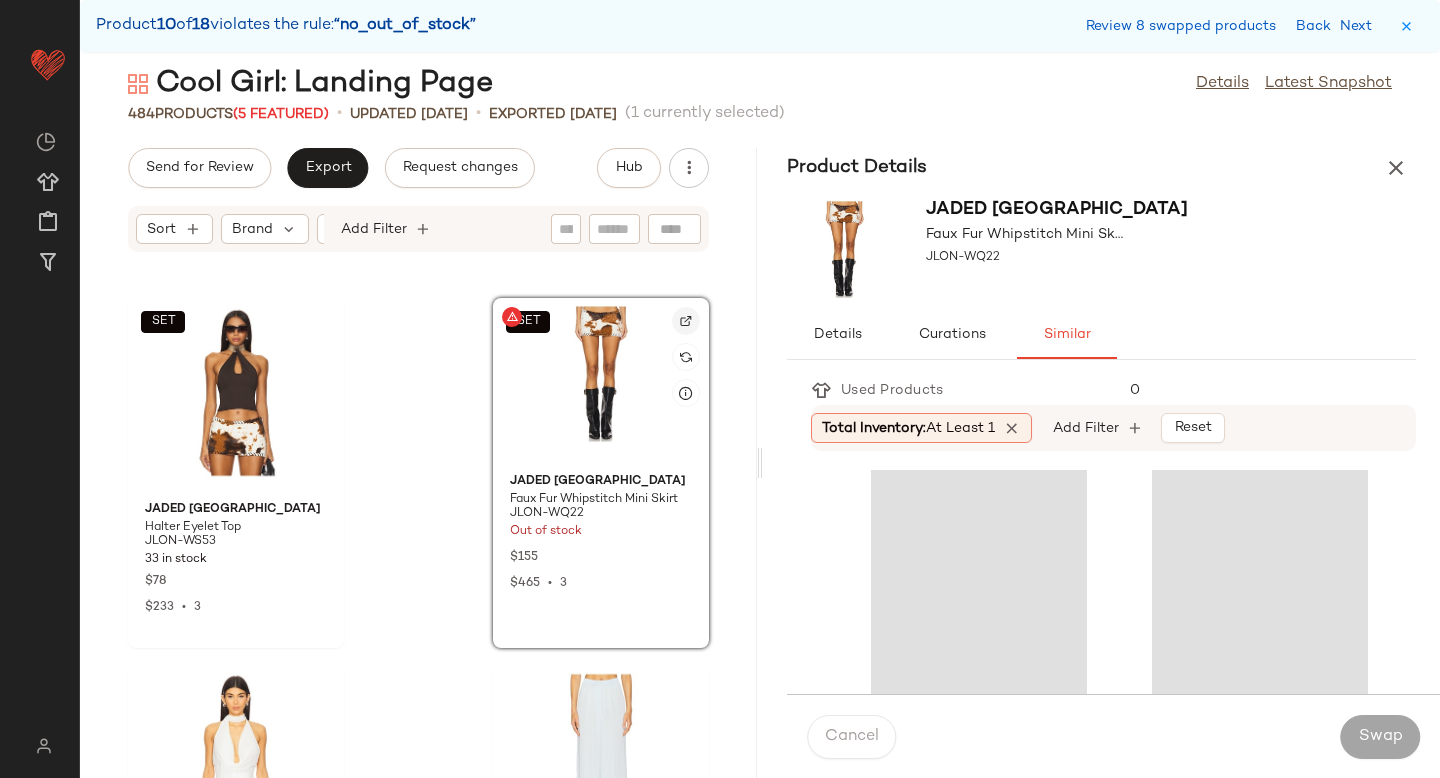 click at bounding box center (686, 321) 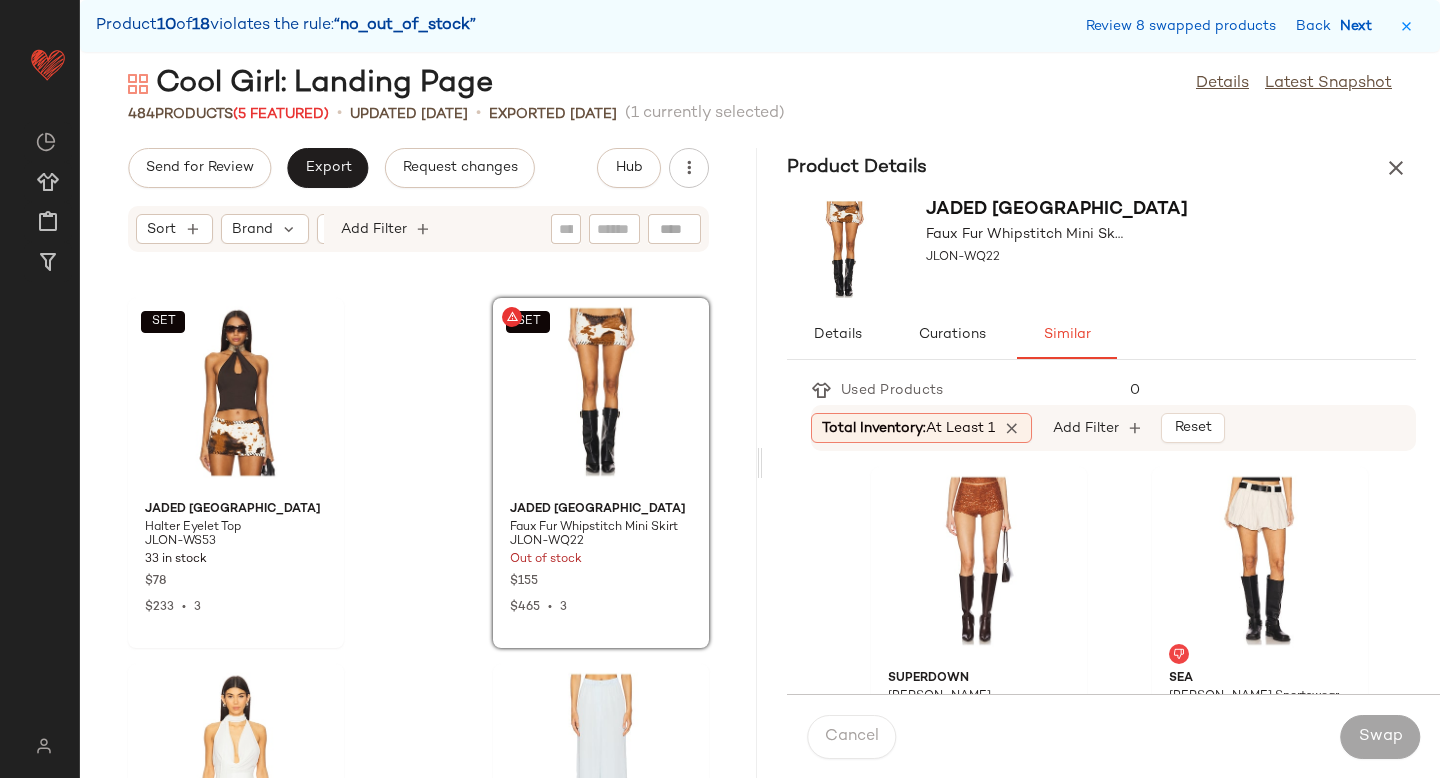 click on "Next" at bounding box center (1360, 26) 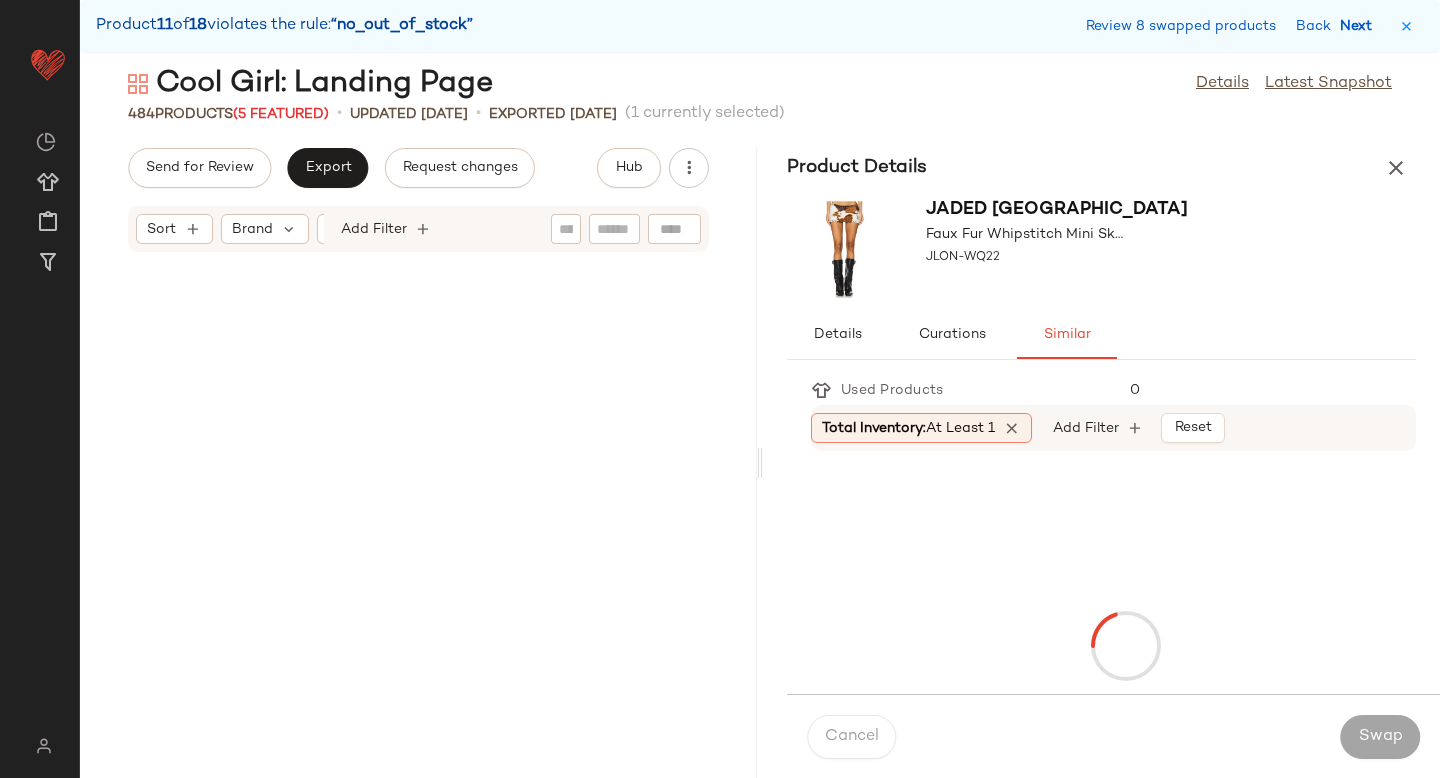 scroll, scrollTop: 54534, scrollLeft: 0, axis: vertical 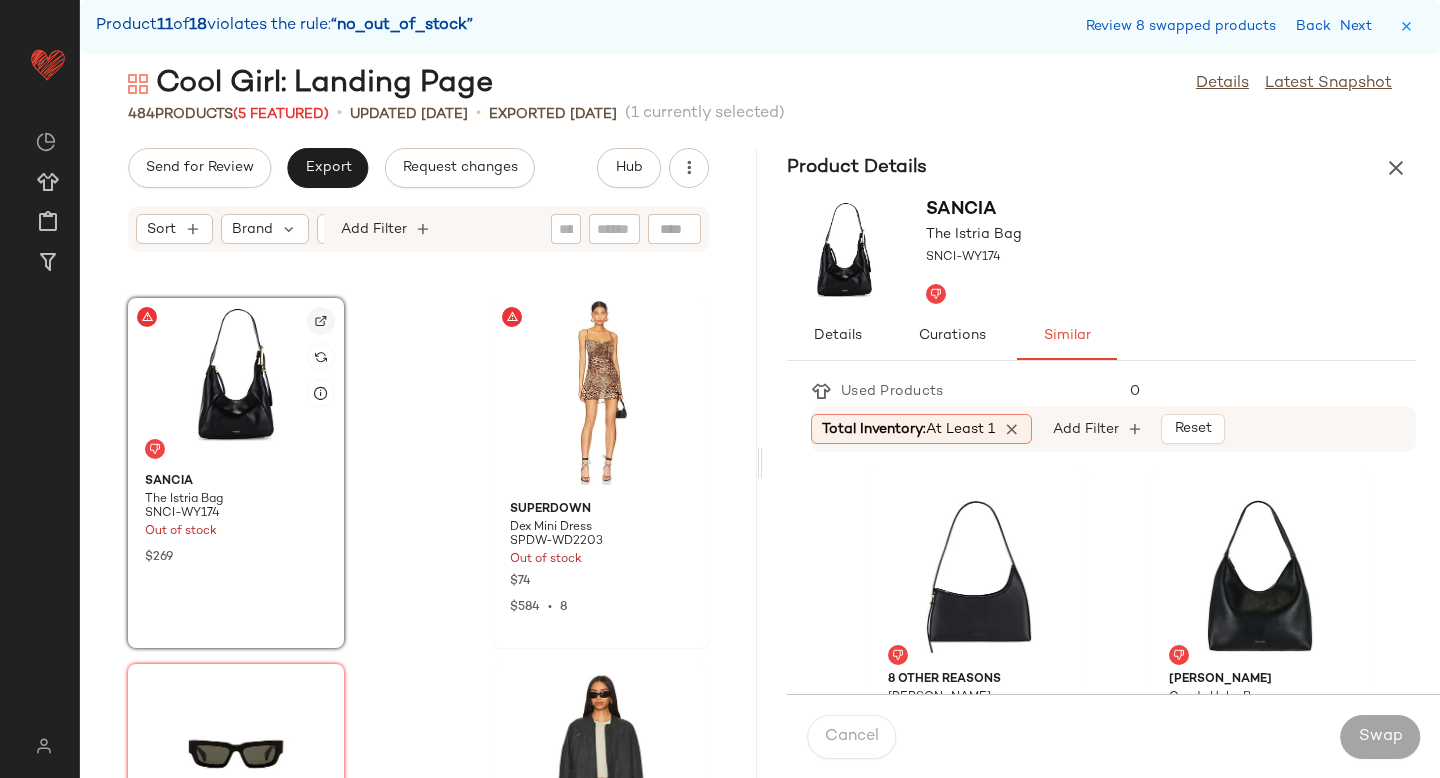 click 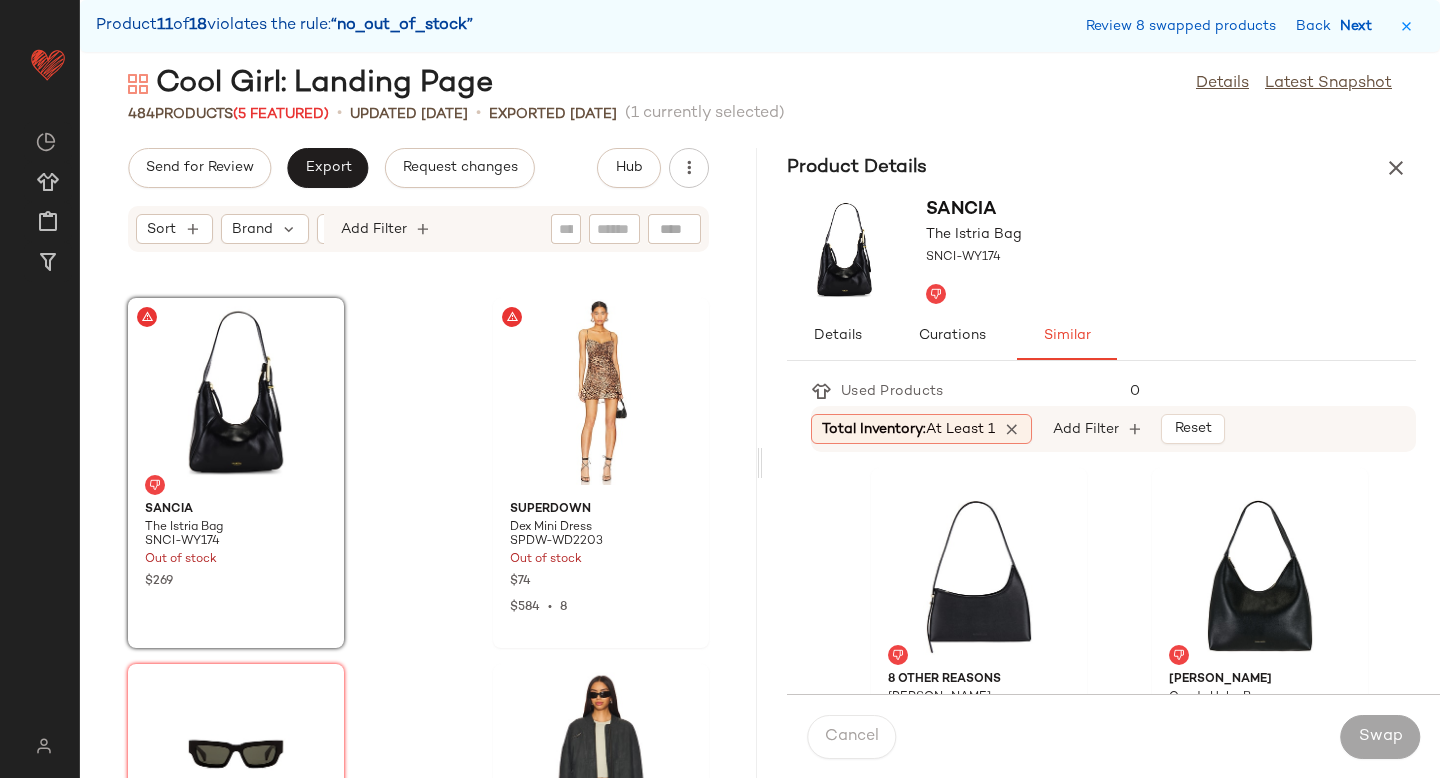click on "Next" at bounding box center [1360, 26] 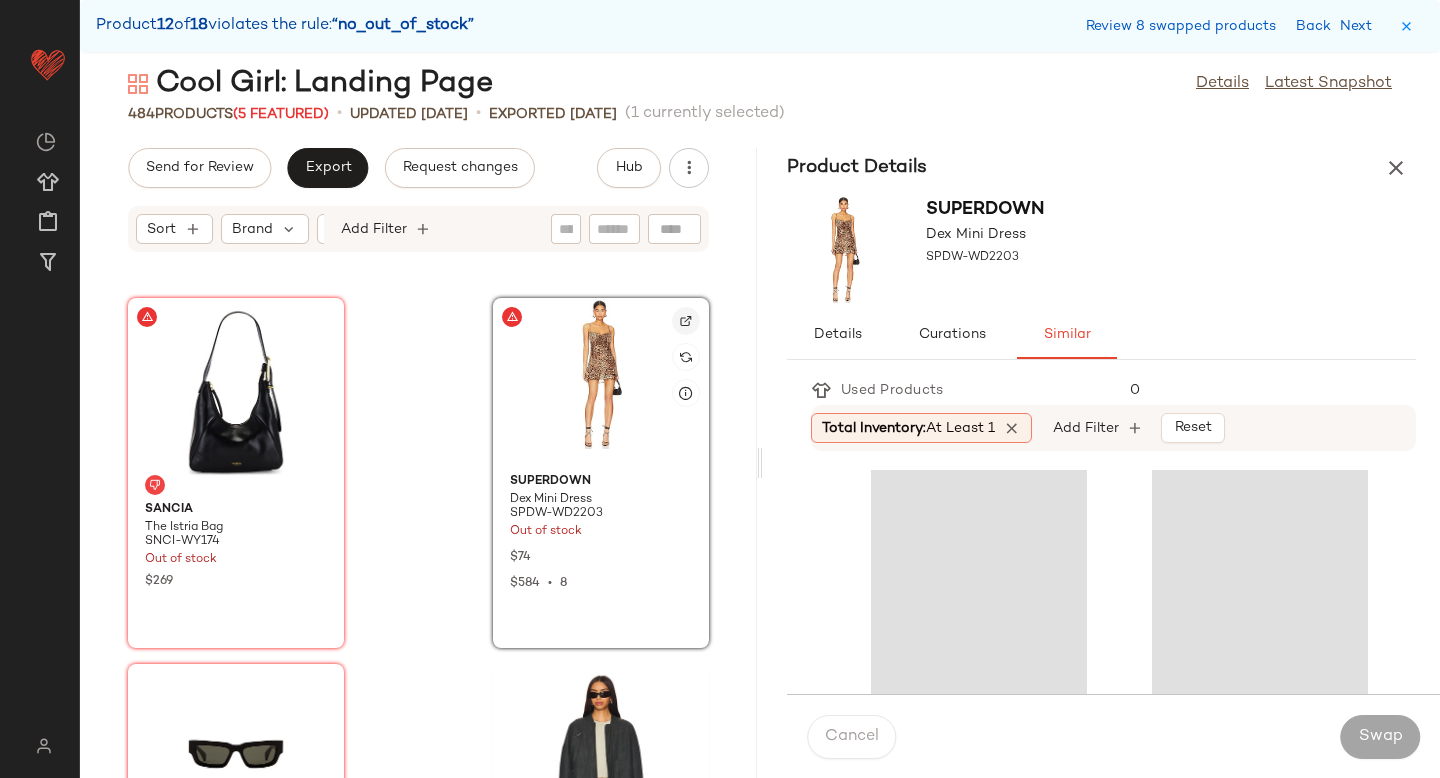 click 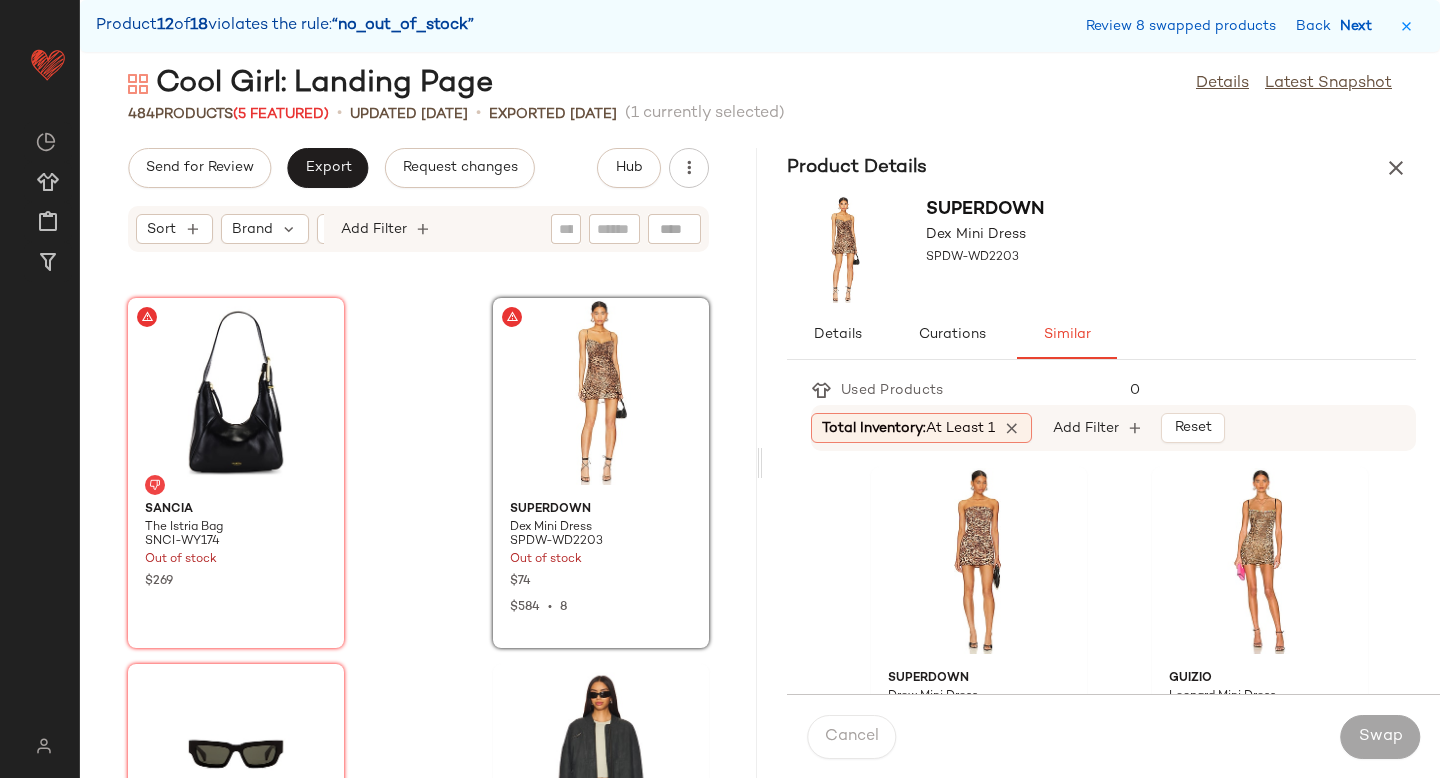 click on "Next" at bounding box center (1360, 26) 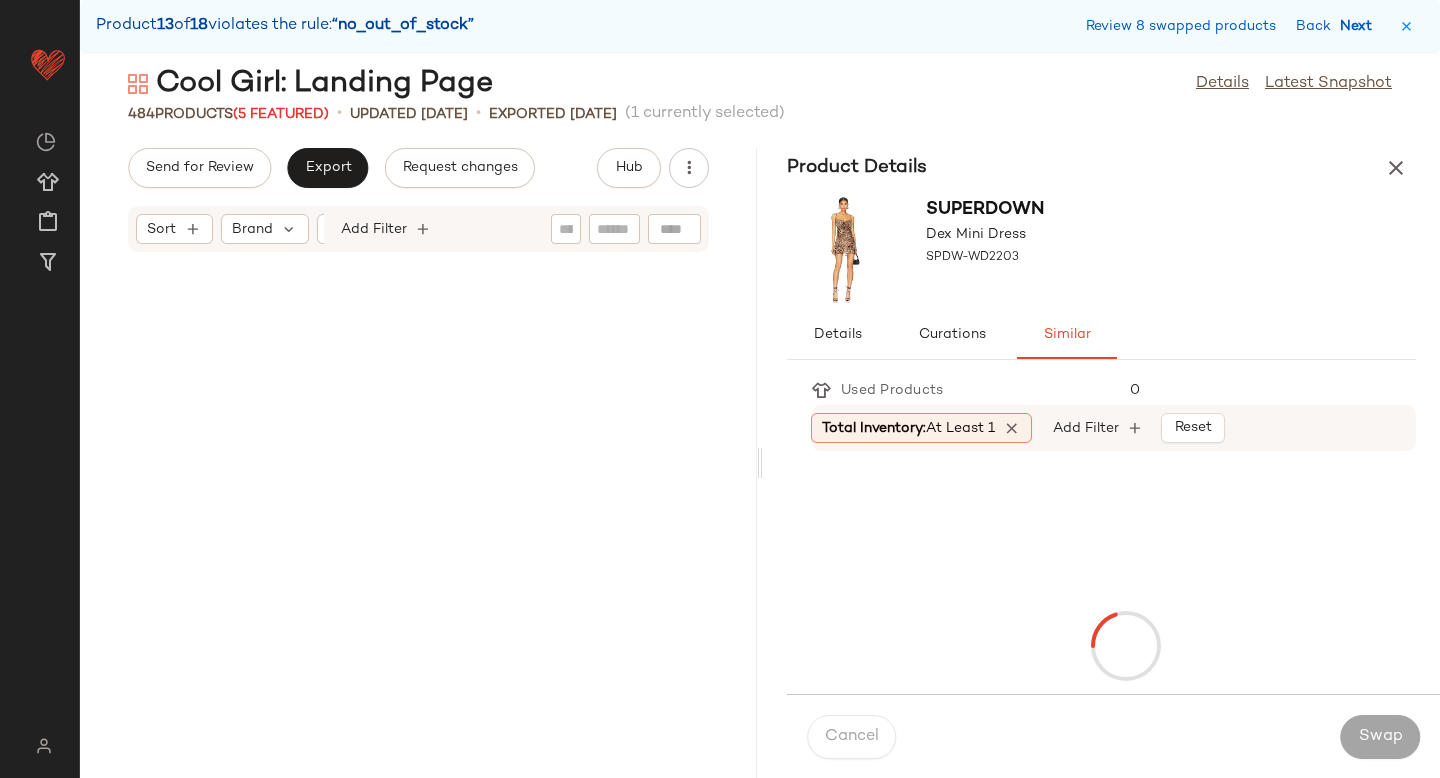 scroll, scrollTop: 55266, scrollLeft: 0, axis: vertical 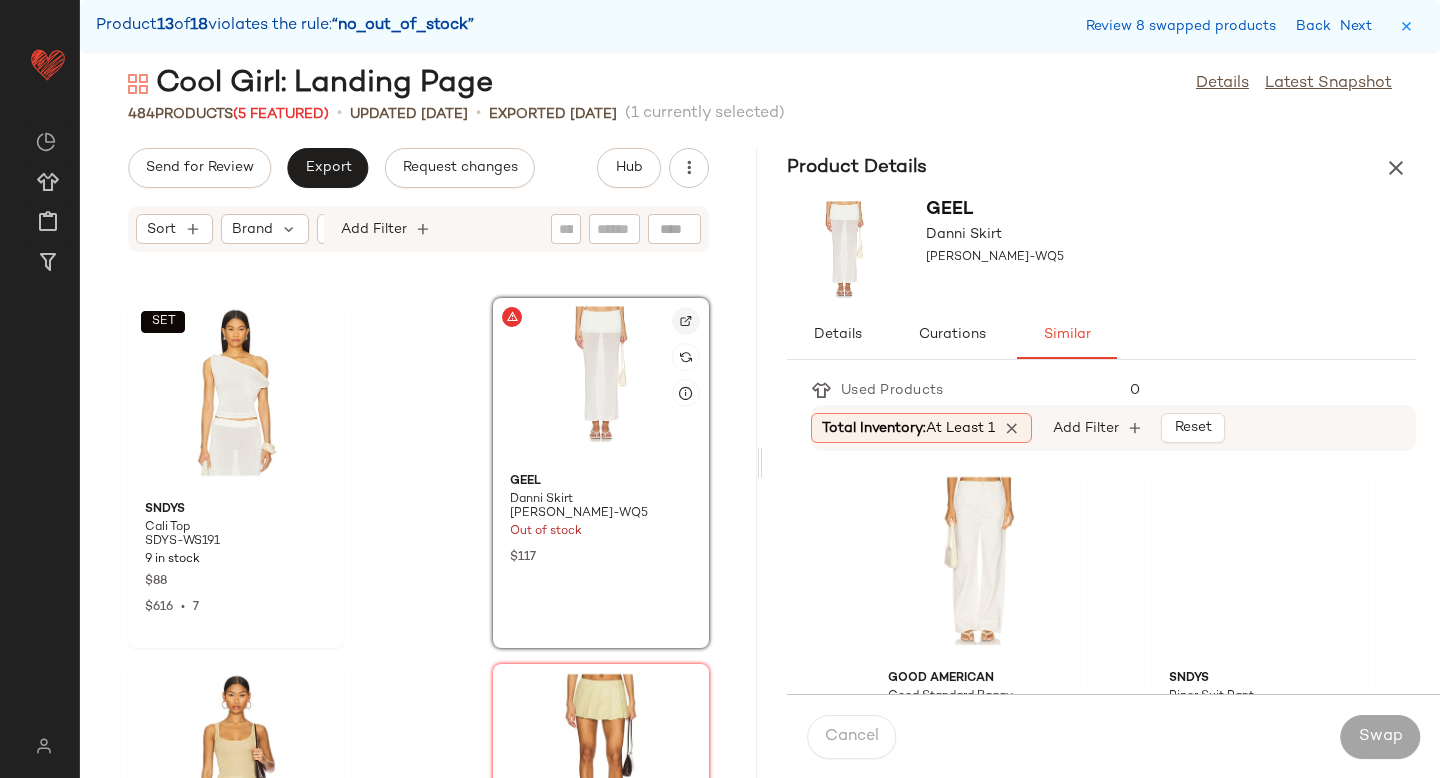 click at bounding box center (686, 321) 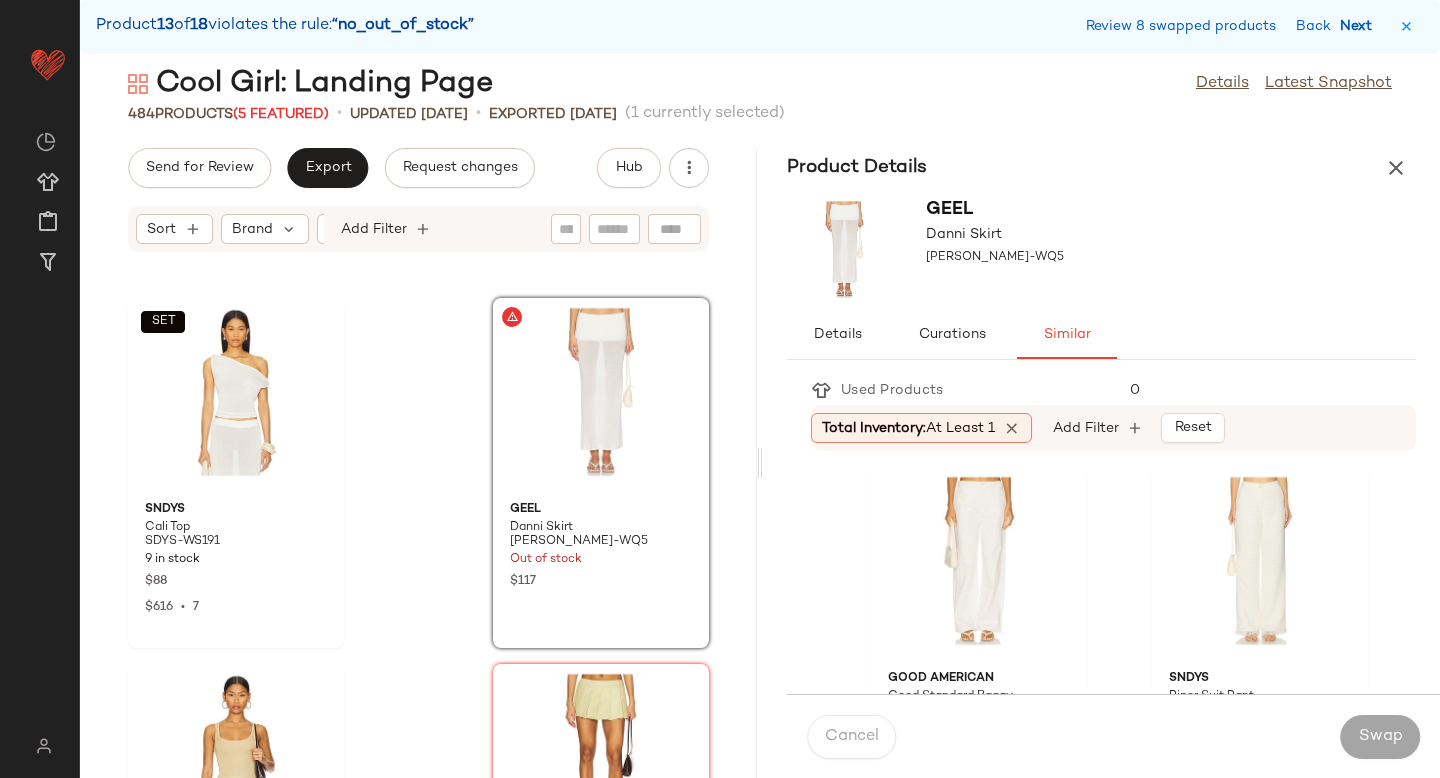 click on "Next" at bounding box center (1360, 26) 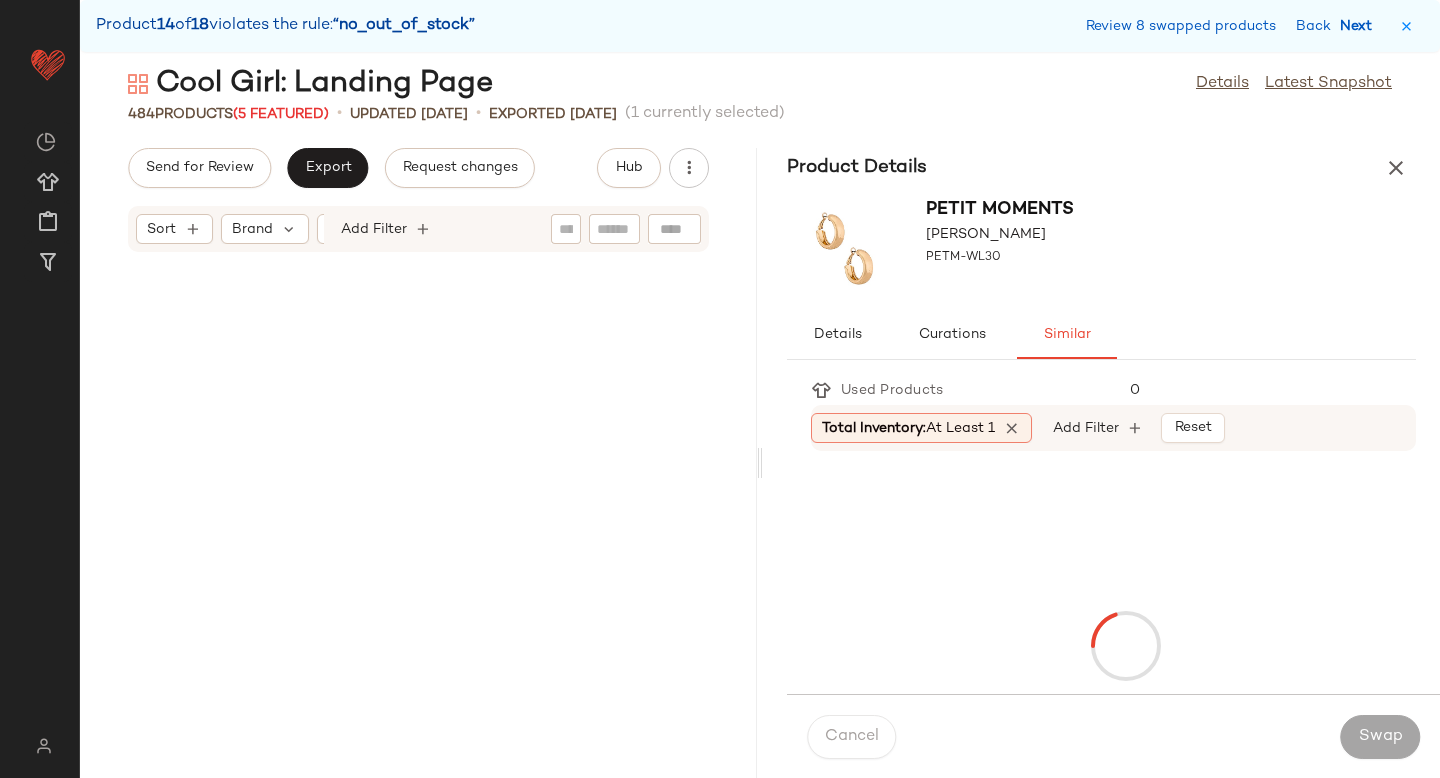 scroll, scrollTop: 59292, scrollLeft: 0, axis: vertical 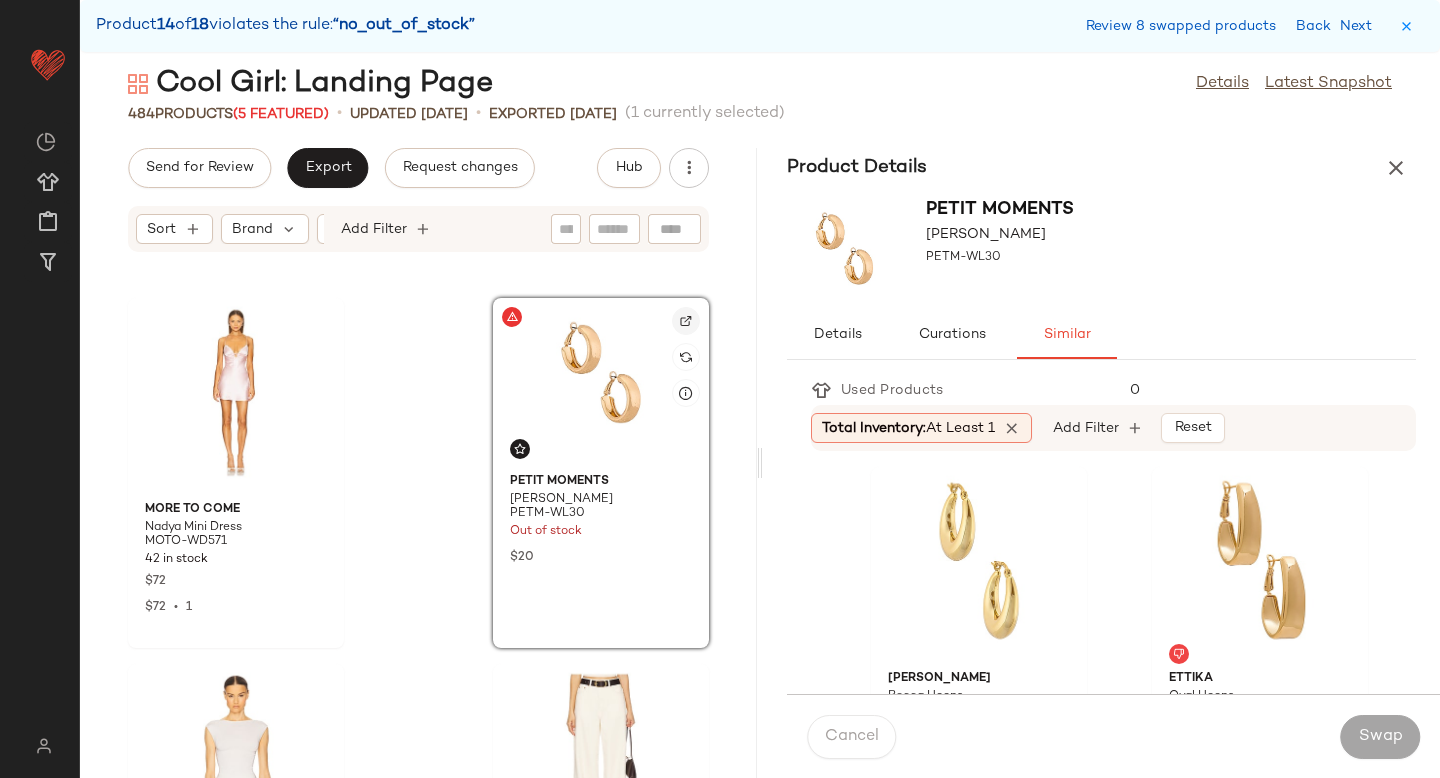 click at bounding box center [686, 321] 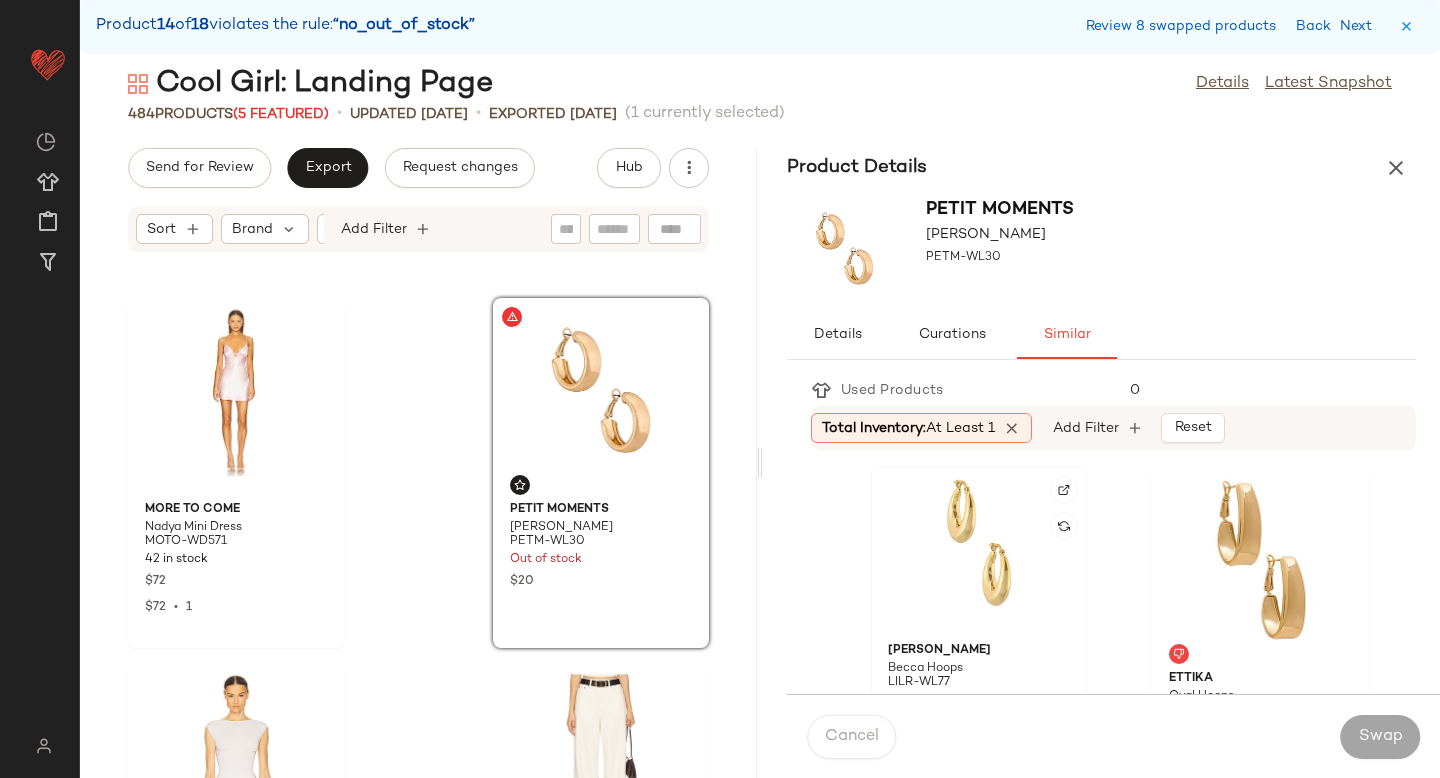 click 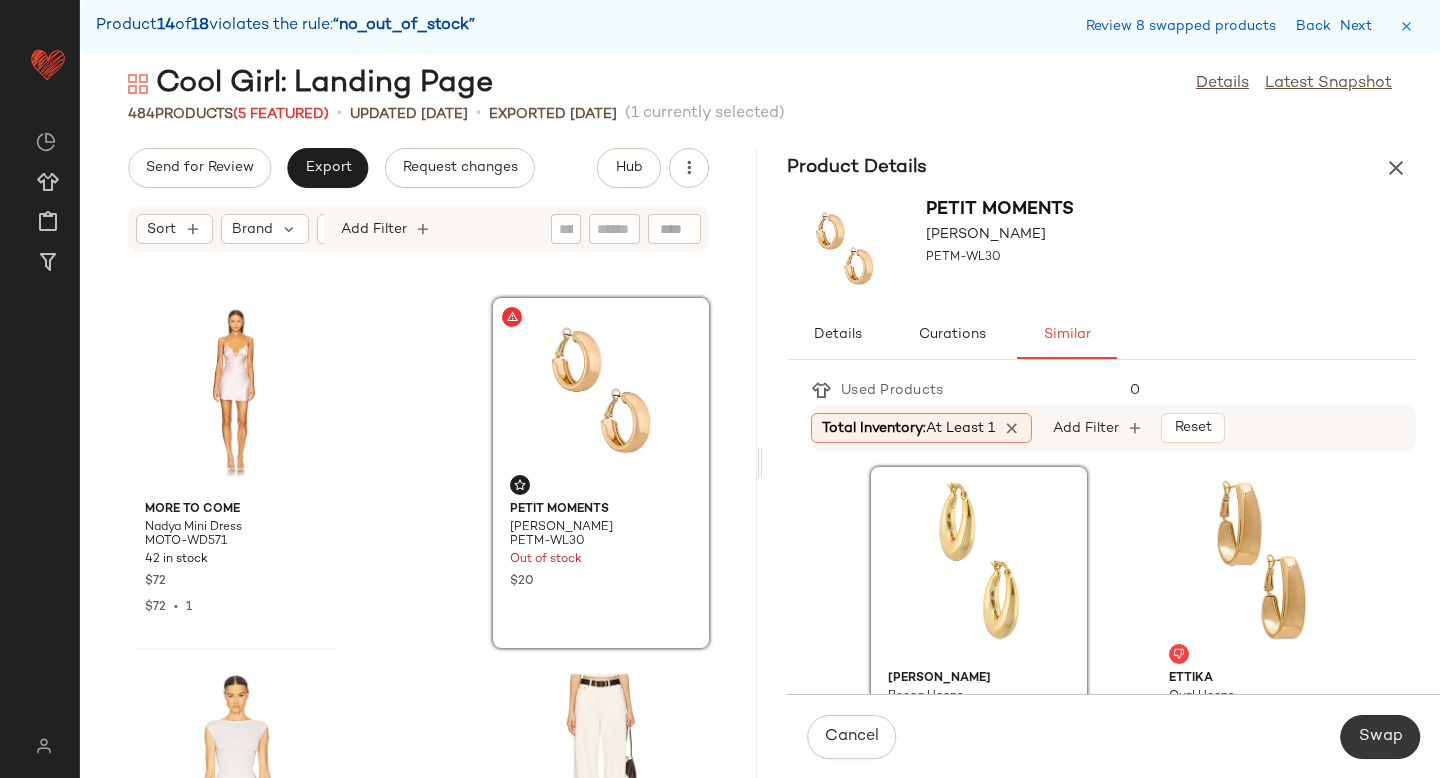 click on "Swap" 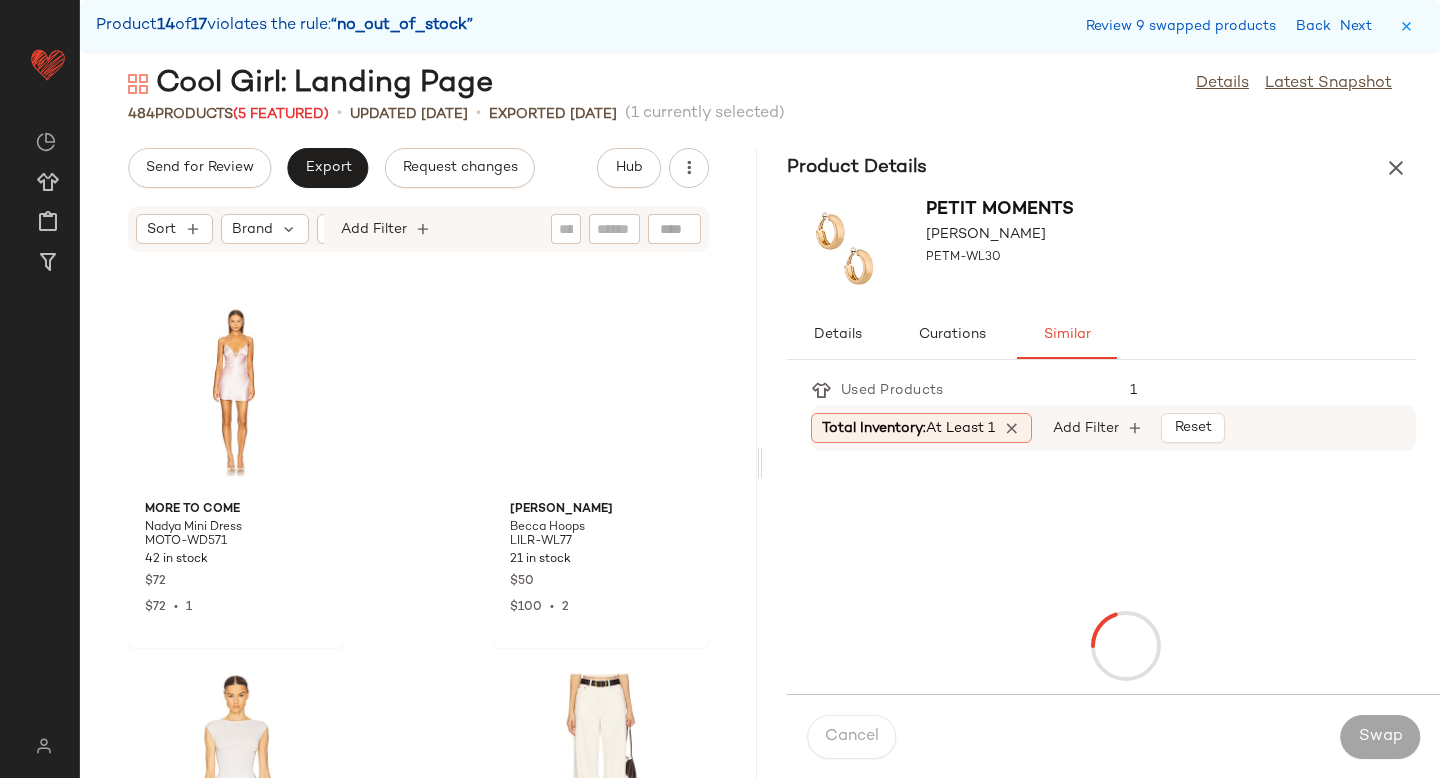 scroll, scrollTop: 63684, scrollLeft: 0, axis: vertical 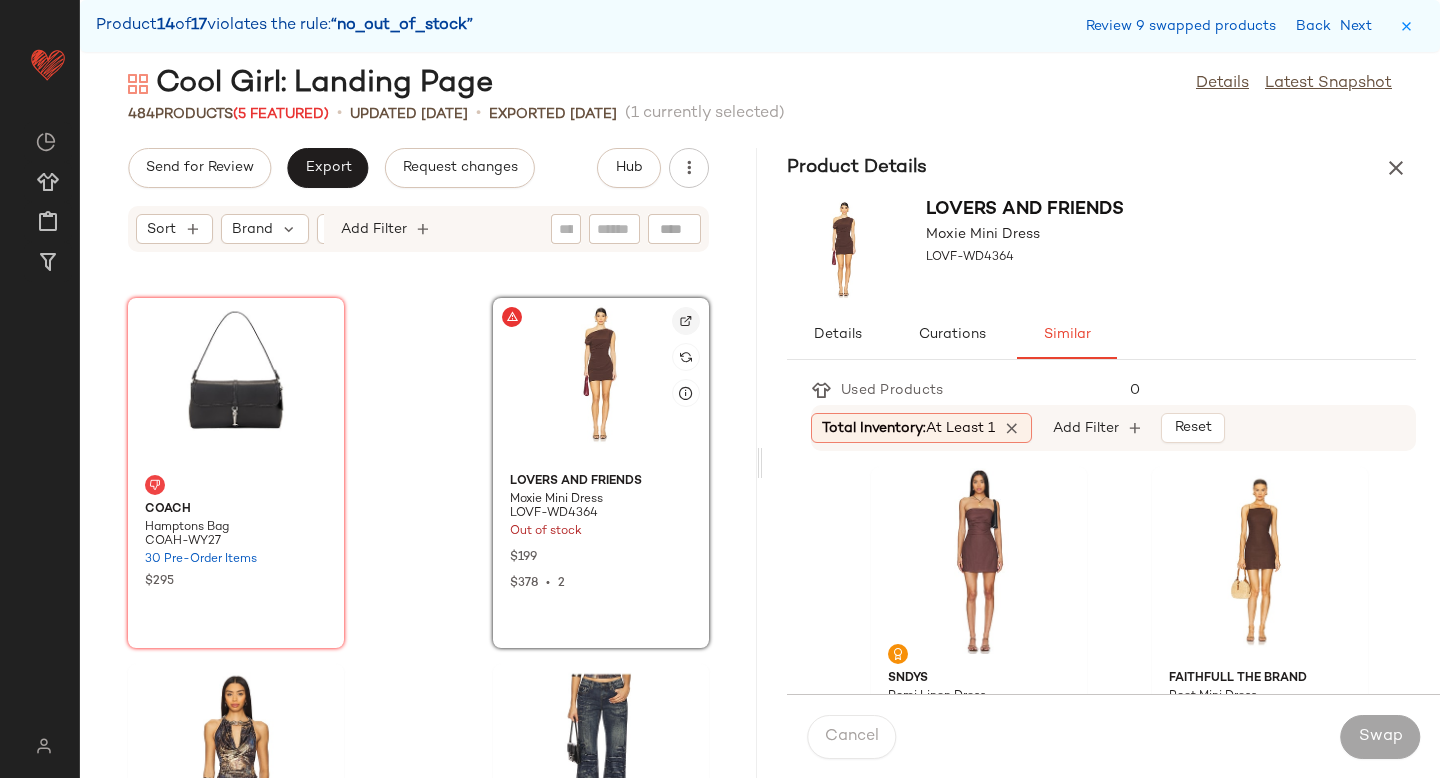 click at bounding box center (686, 321) 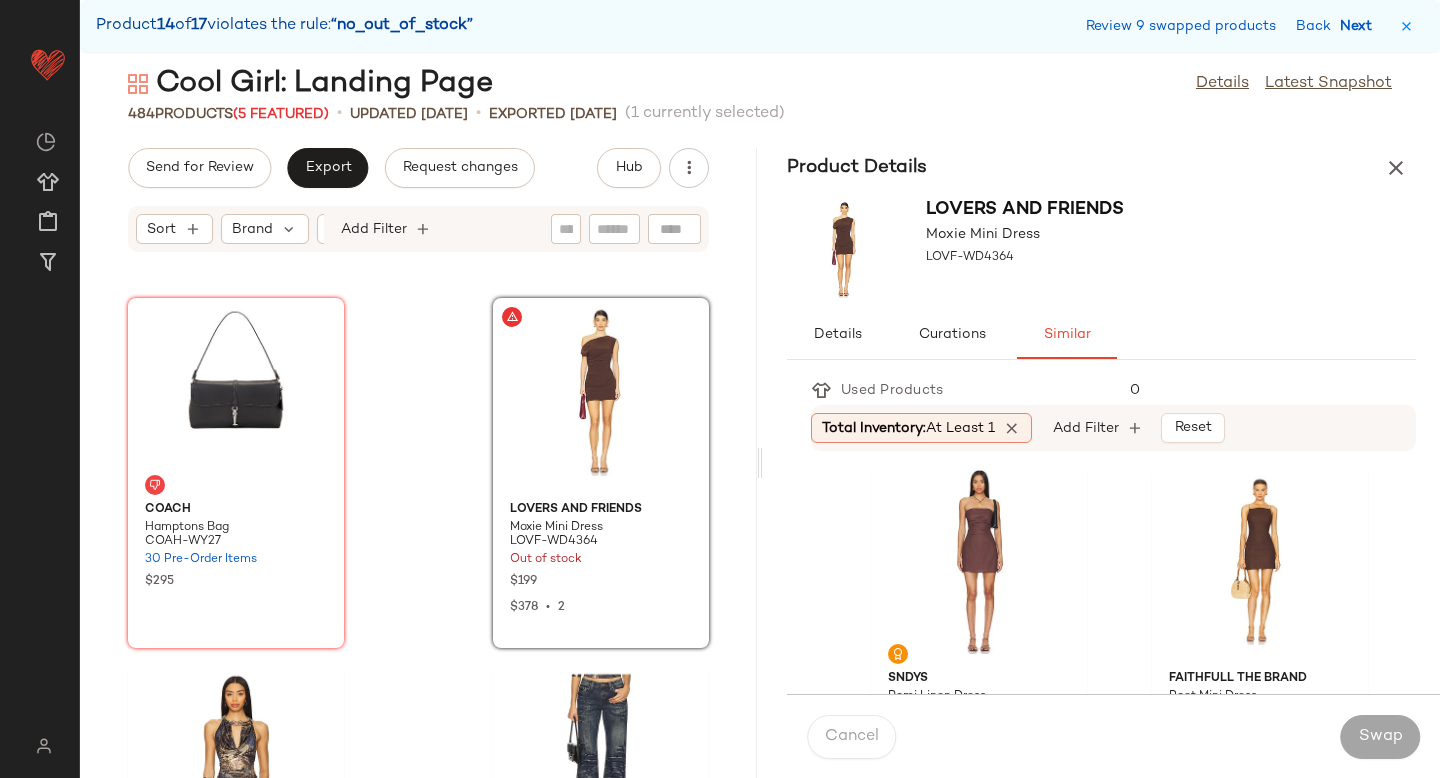 click on "Next" at bounding box center (1360, 26) 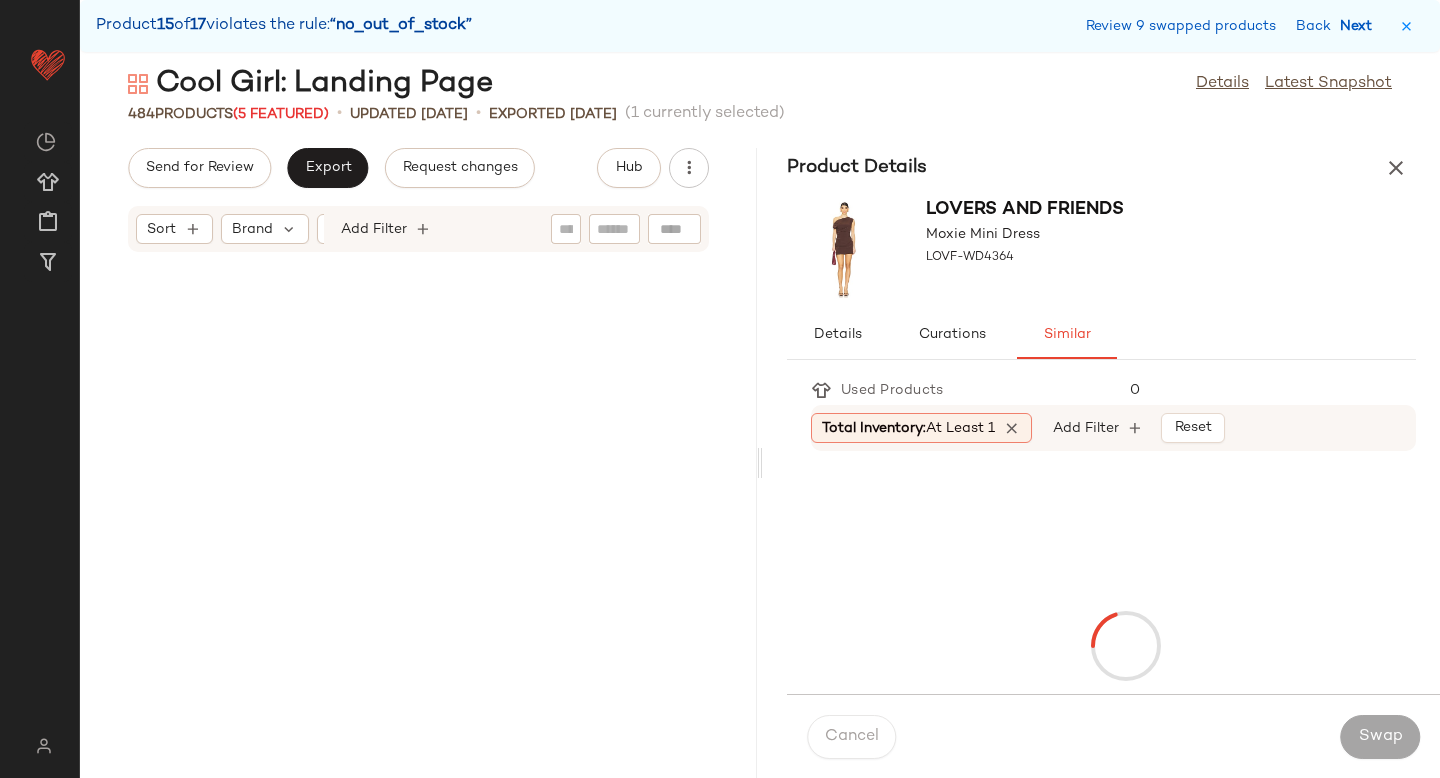scroll, scrollTop: 67710, scrollLeft: 0, axis: vertical 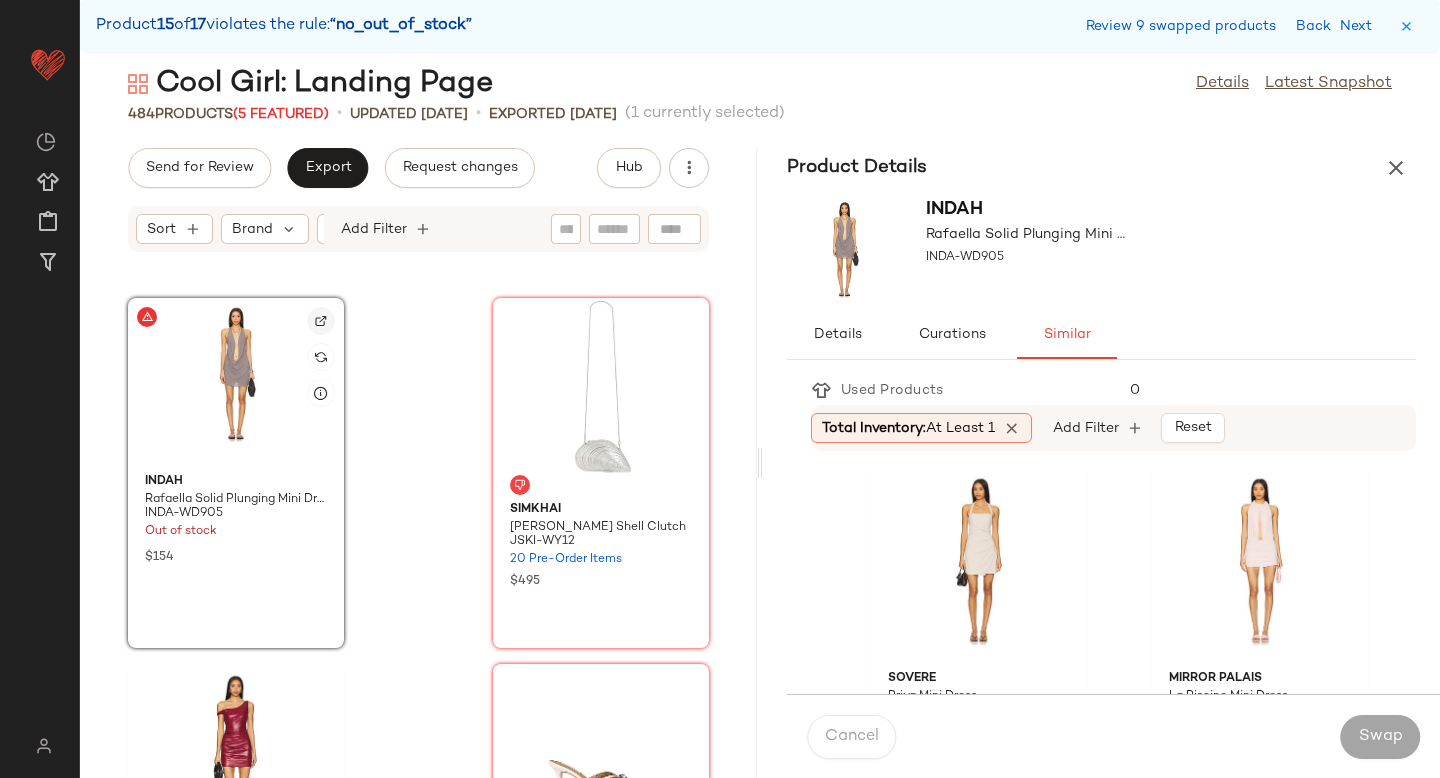 click 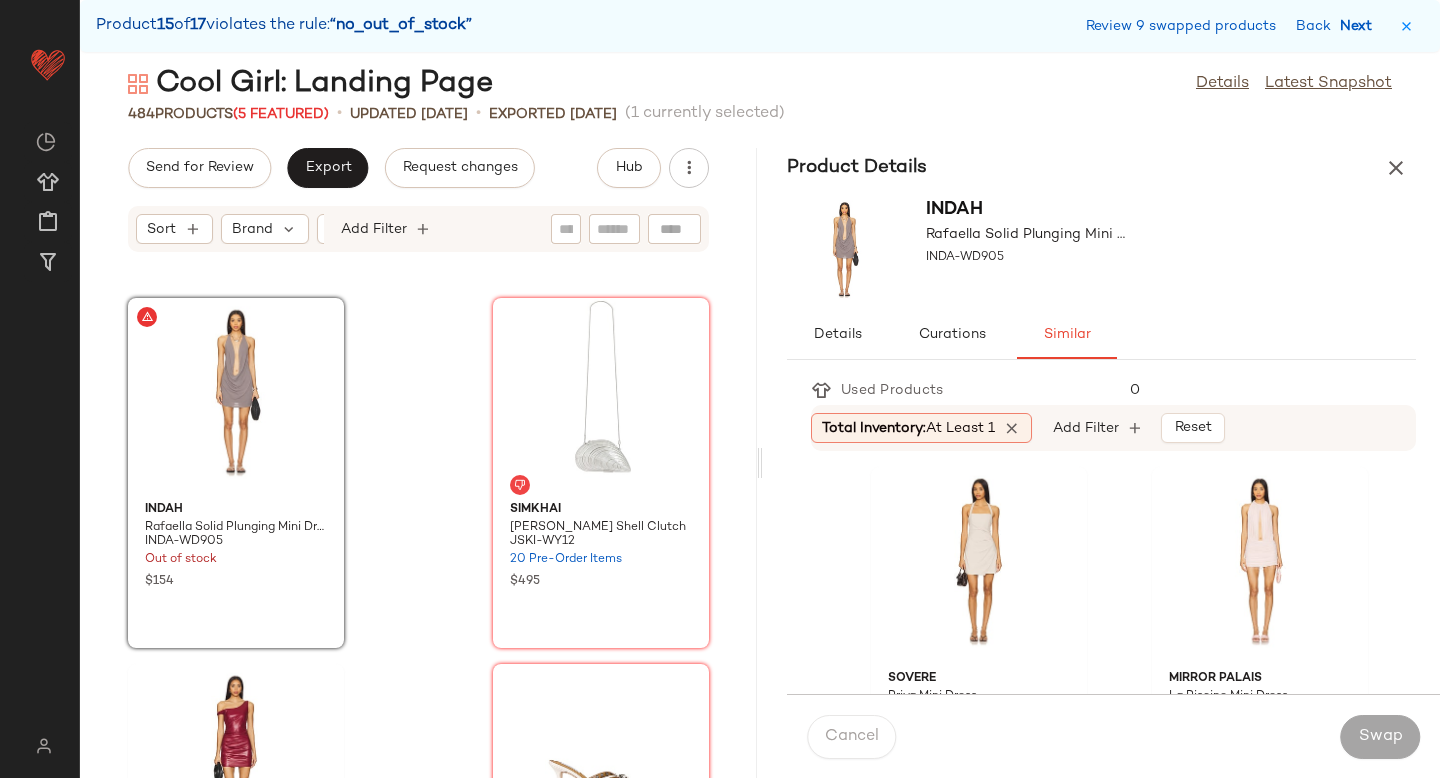 click on "Next" at bounding box center [1360, 26] 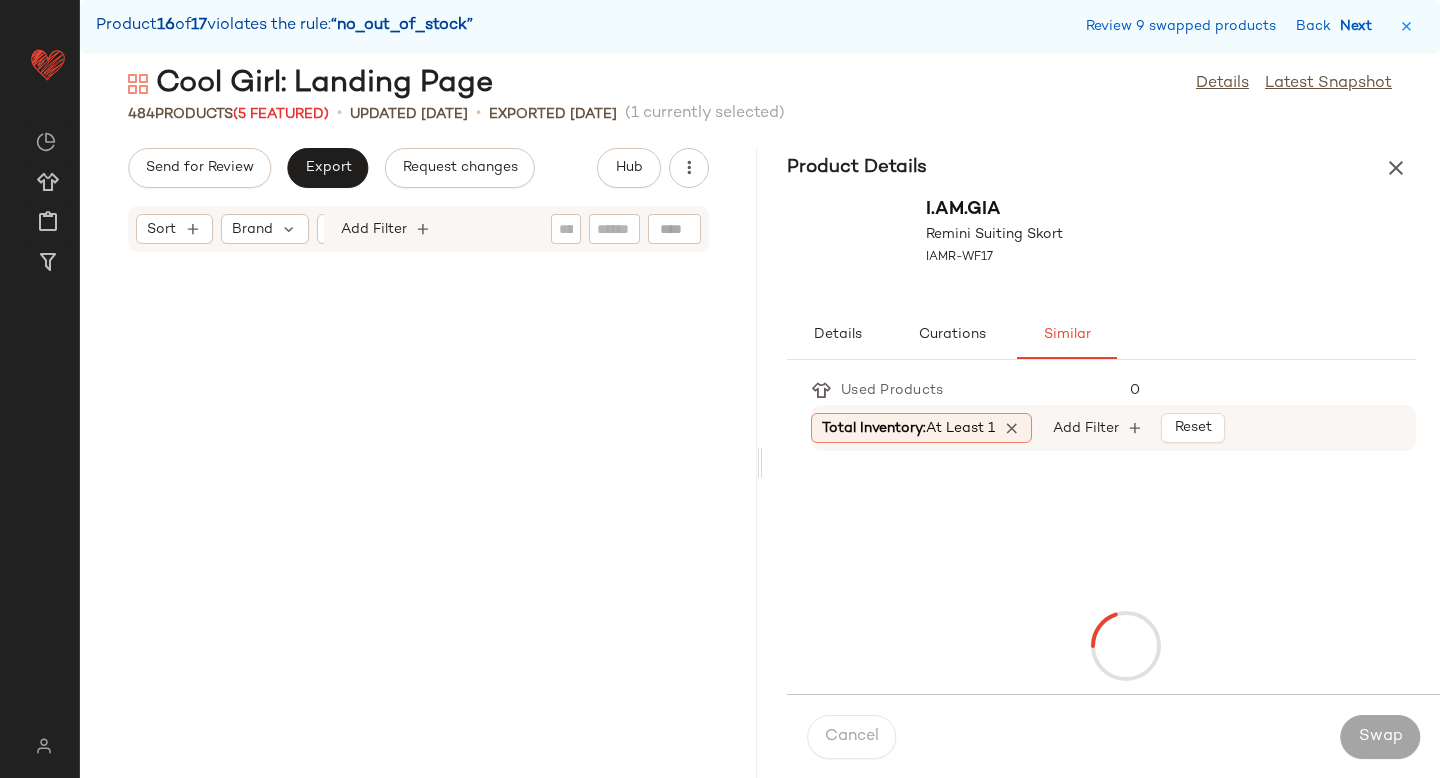 scroll, scrollTop: 68808, scrollLeft: 0, axis: vertical 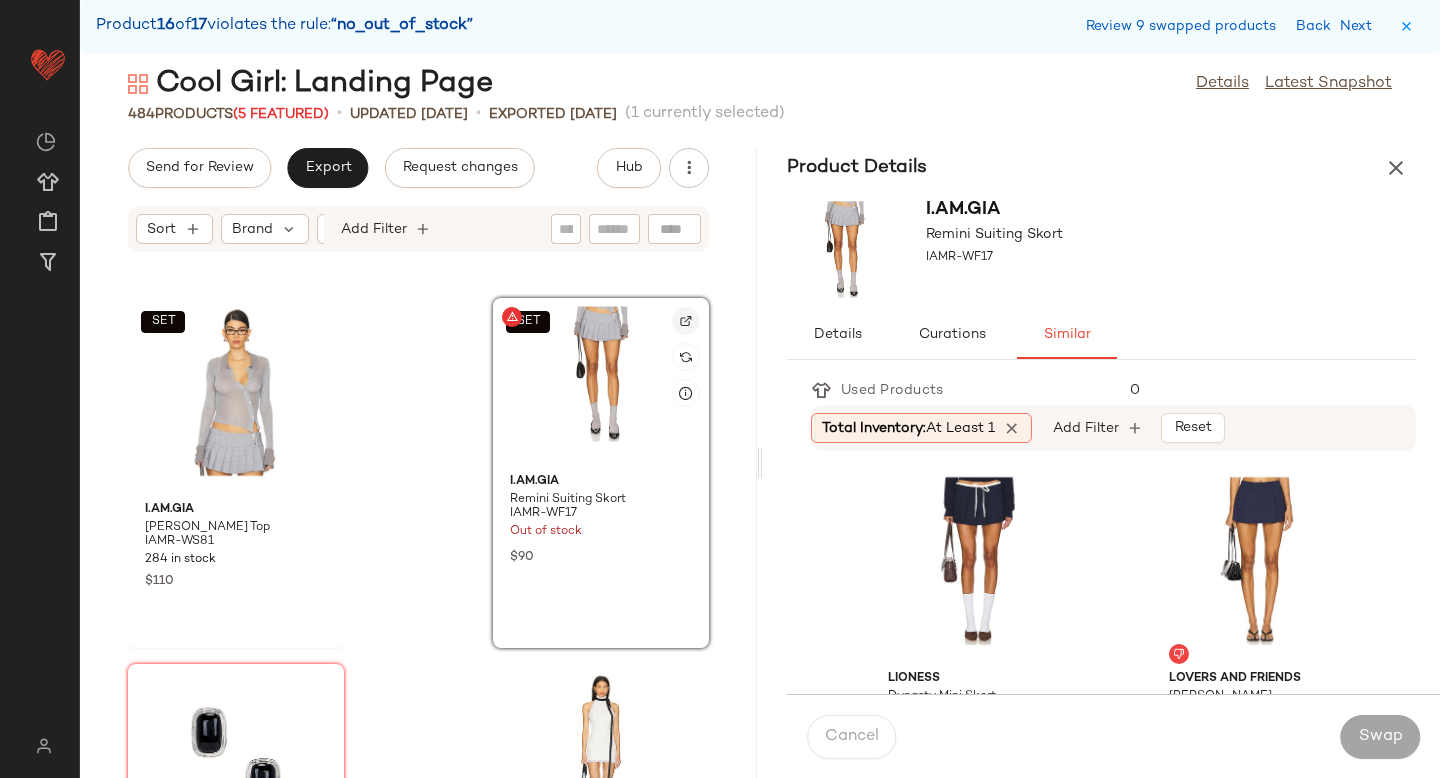 click 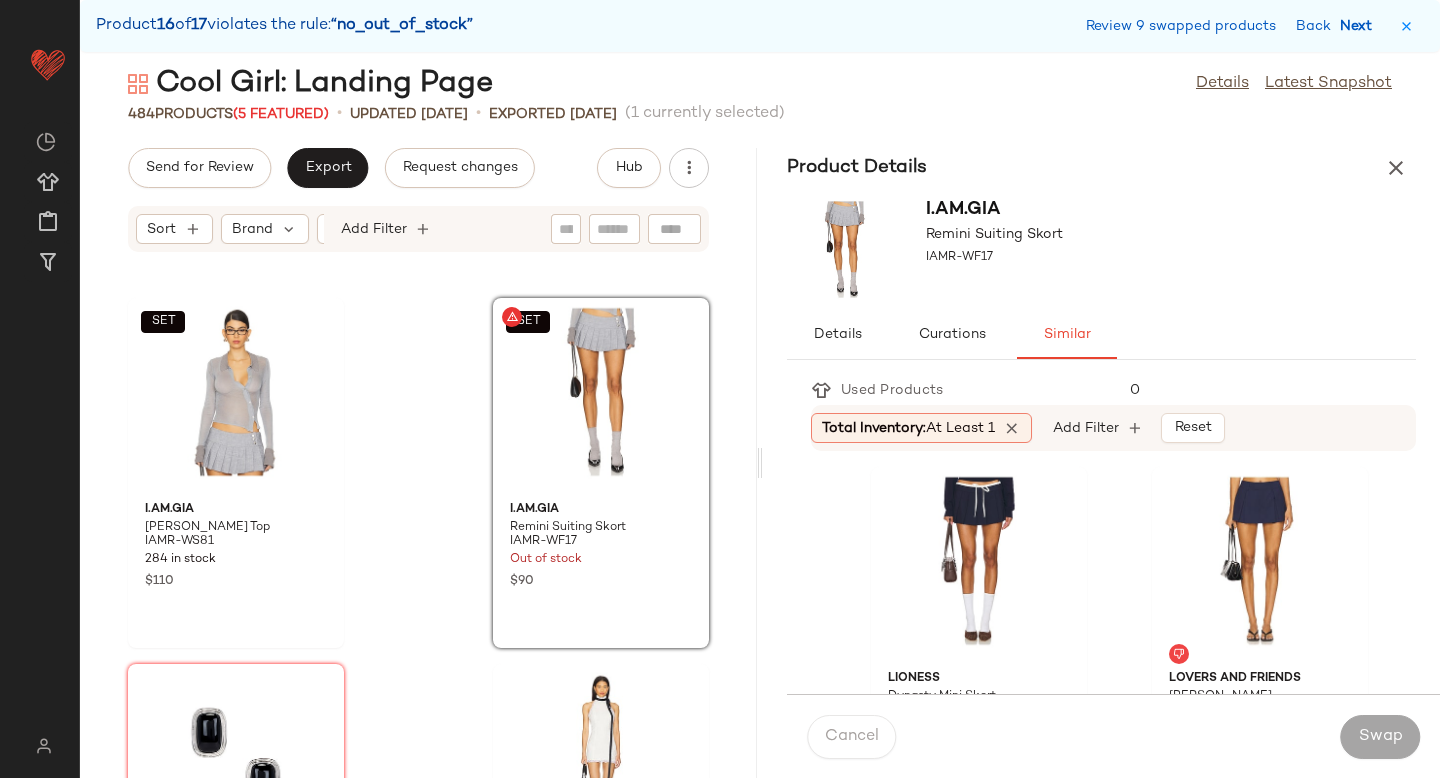 click on "Next" at bounding box center (1360, 26) 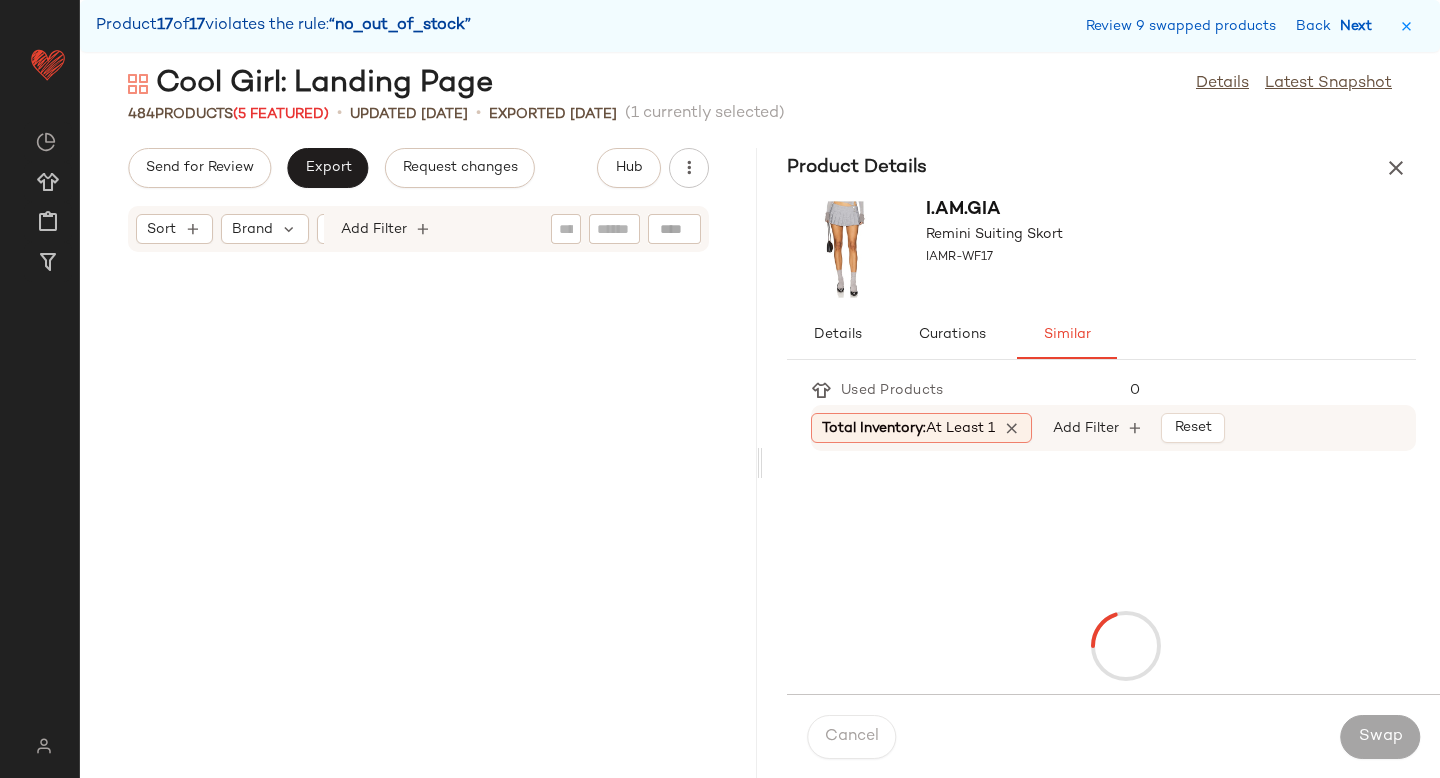 scroll, scrollTop: 69540, scrollLeft: 0, axis: vertical 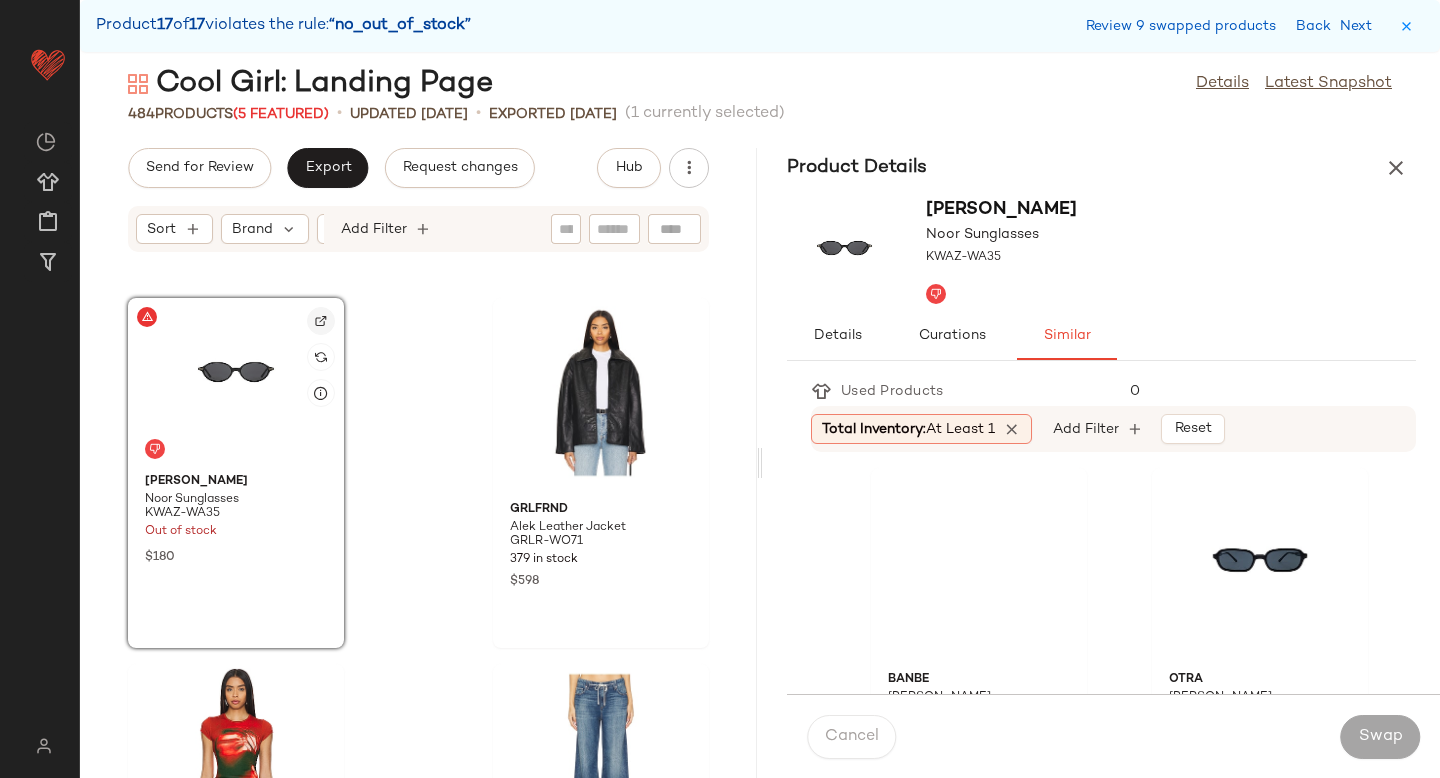 click 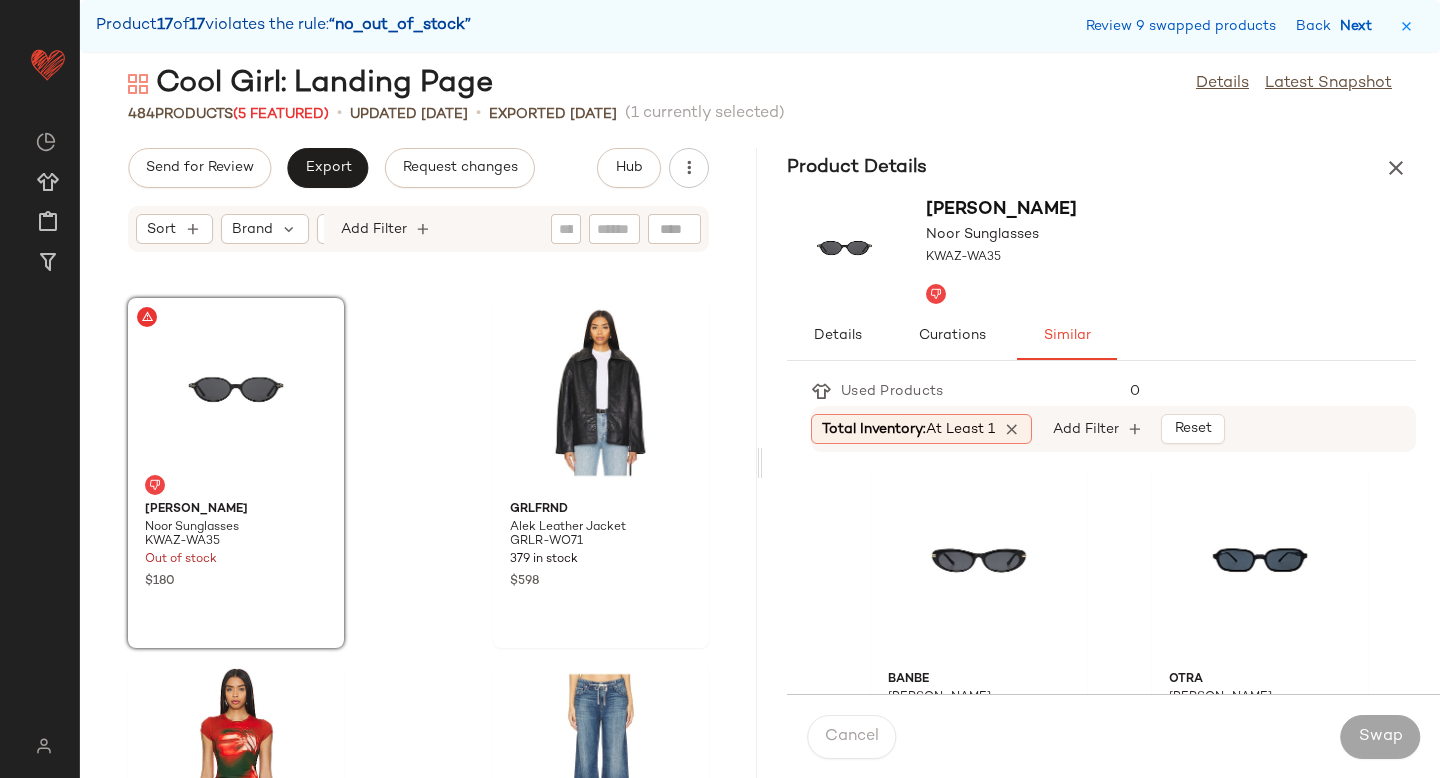click on "Next" at bounding box center [1360, 26] 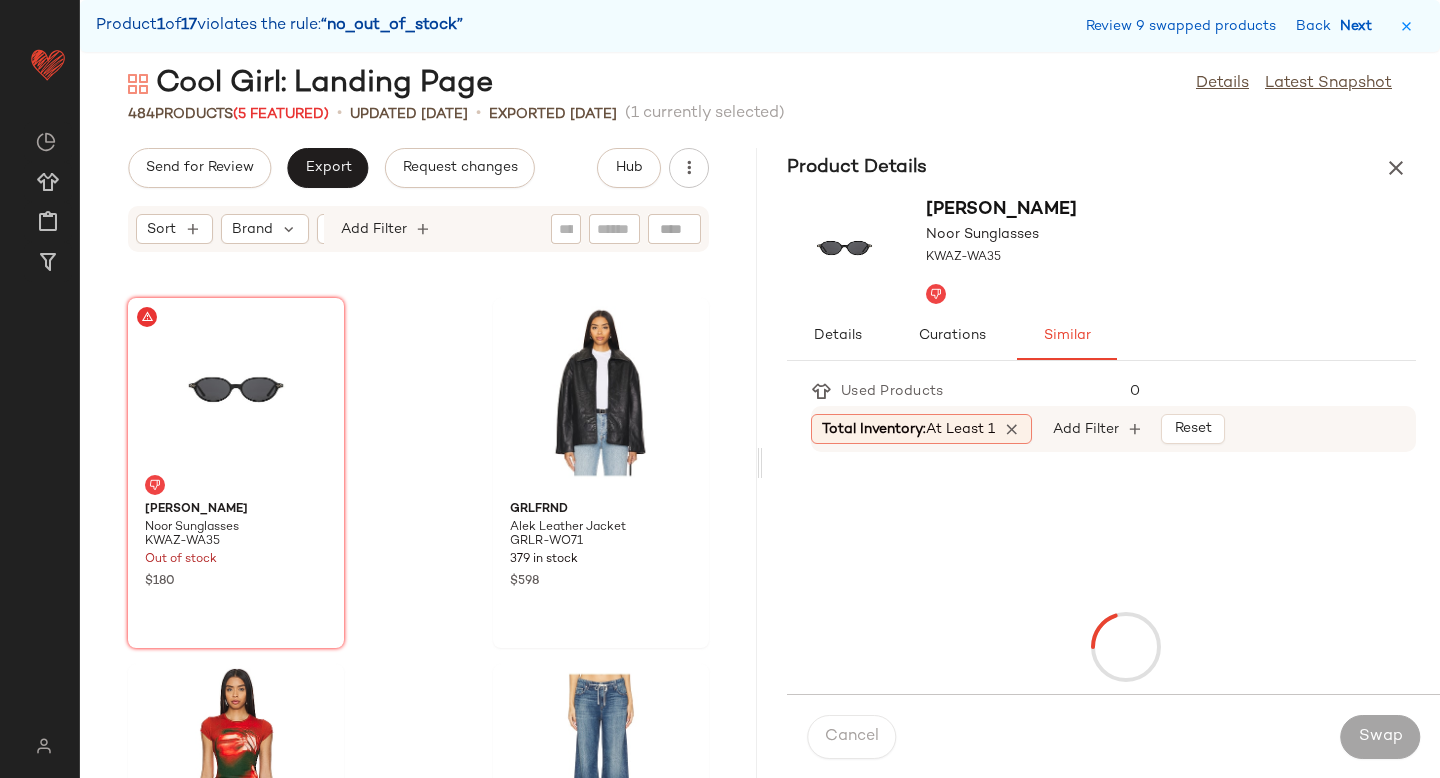 scroll, scrollTop: 732, scrollLeft: 0, axis: vertical 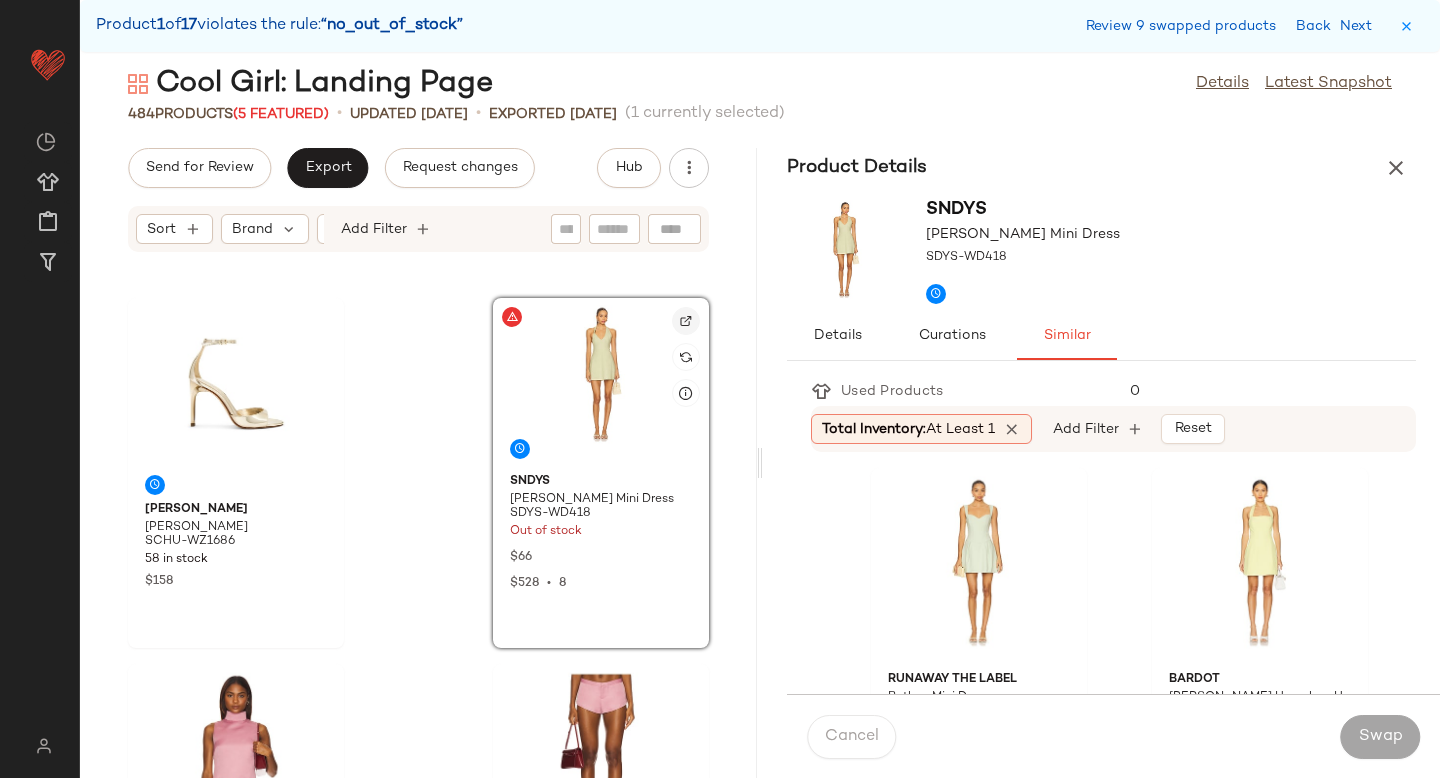 click at bounding box center (686, 321) 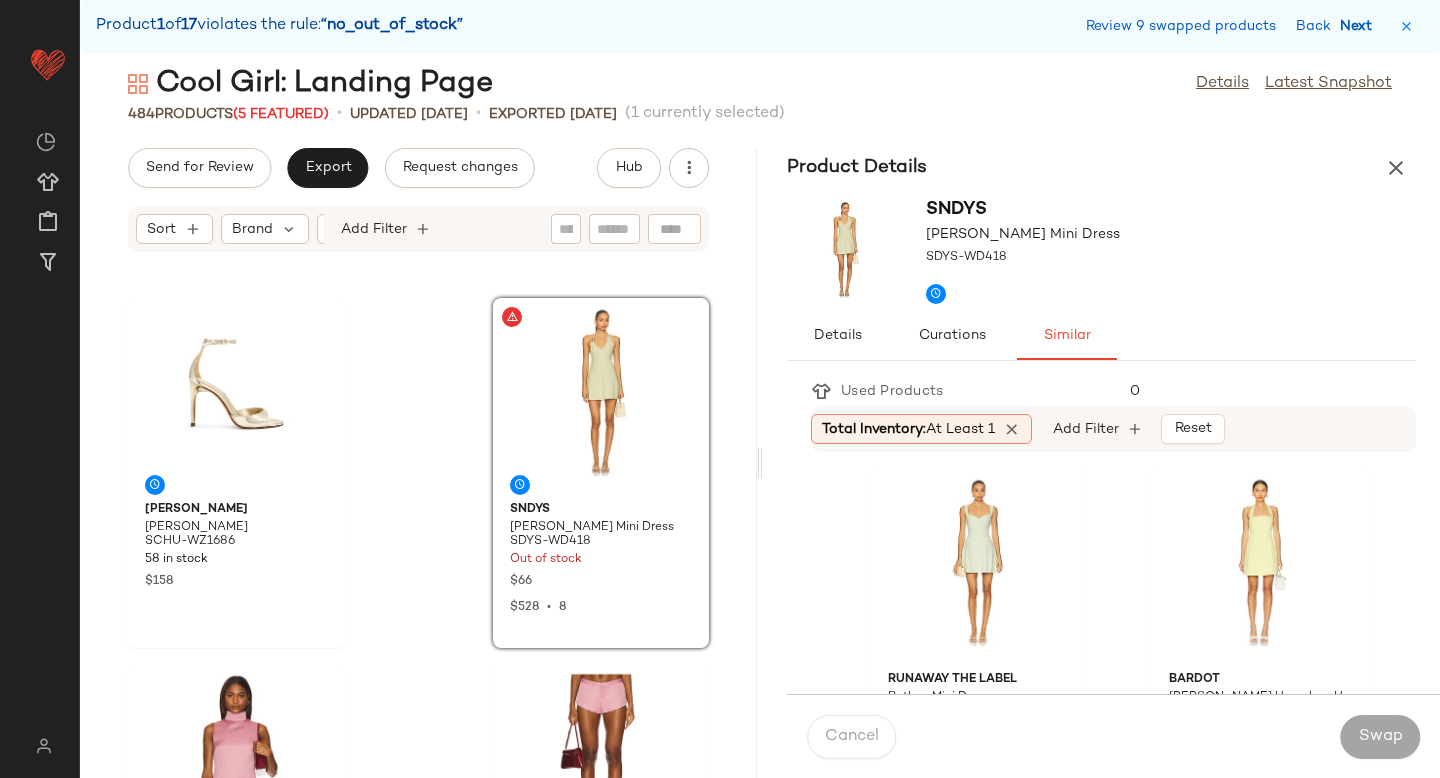 click on "Next" at bounding box center [1360, 26] 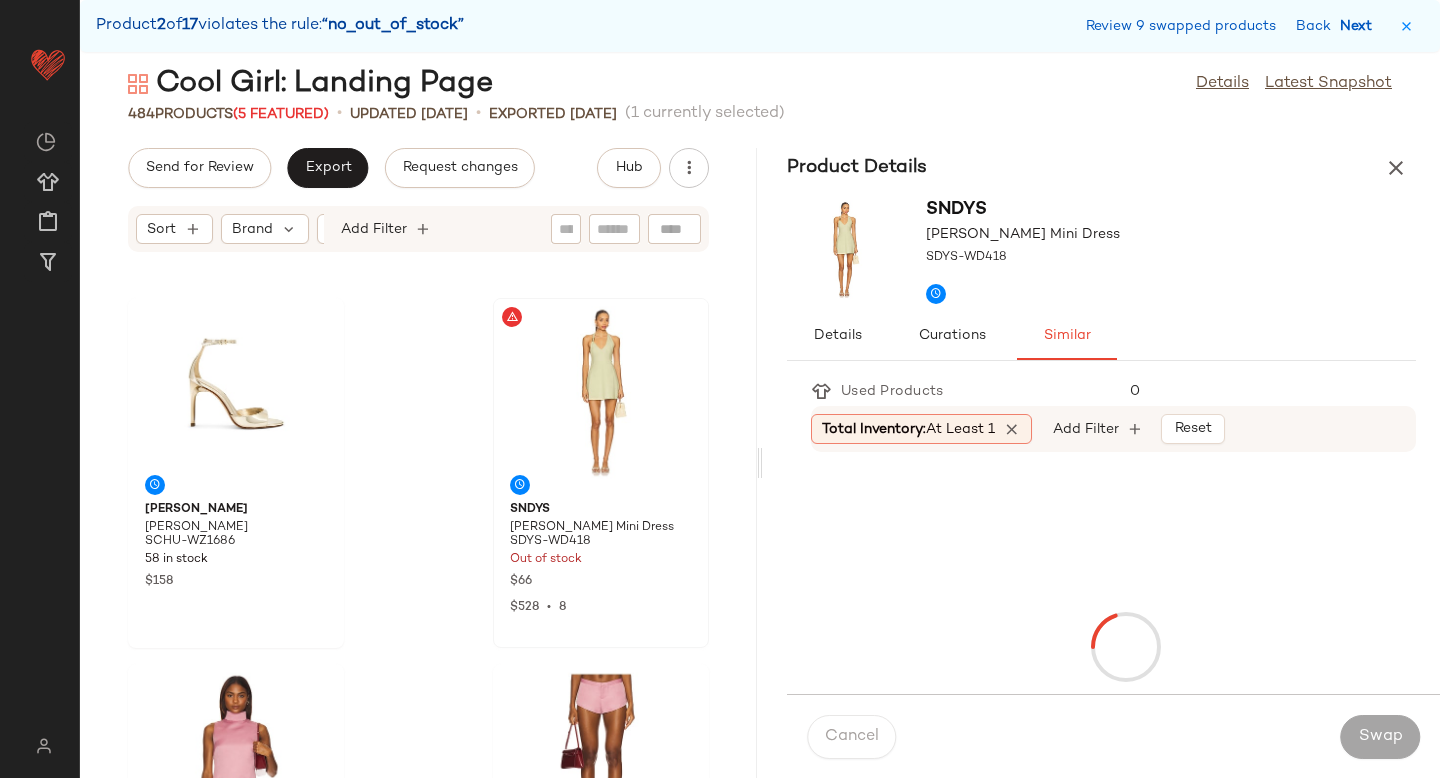 scroll, scrollTop: 3660, scrollLeft: 0, axis: vertical 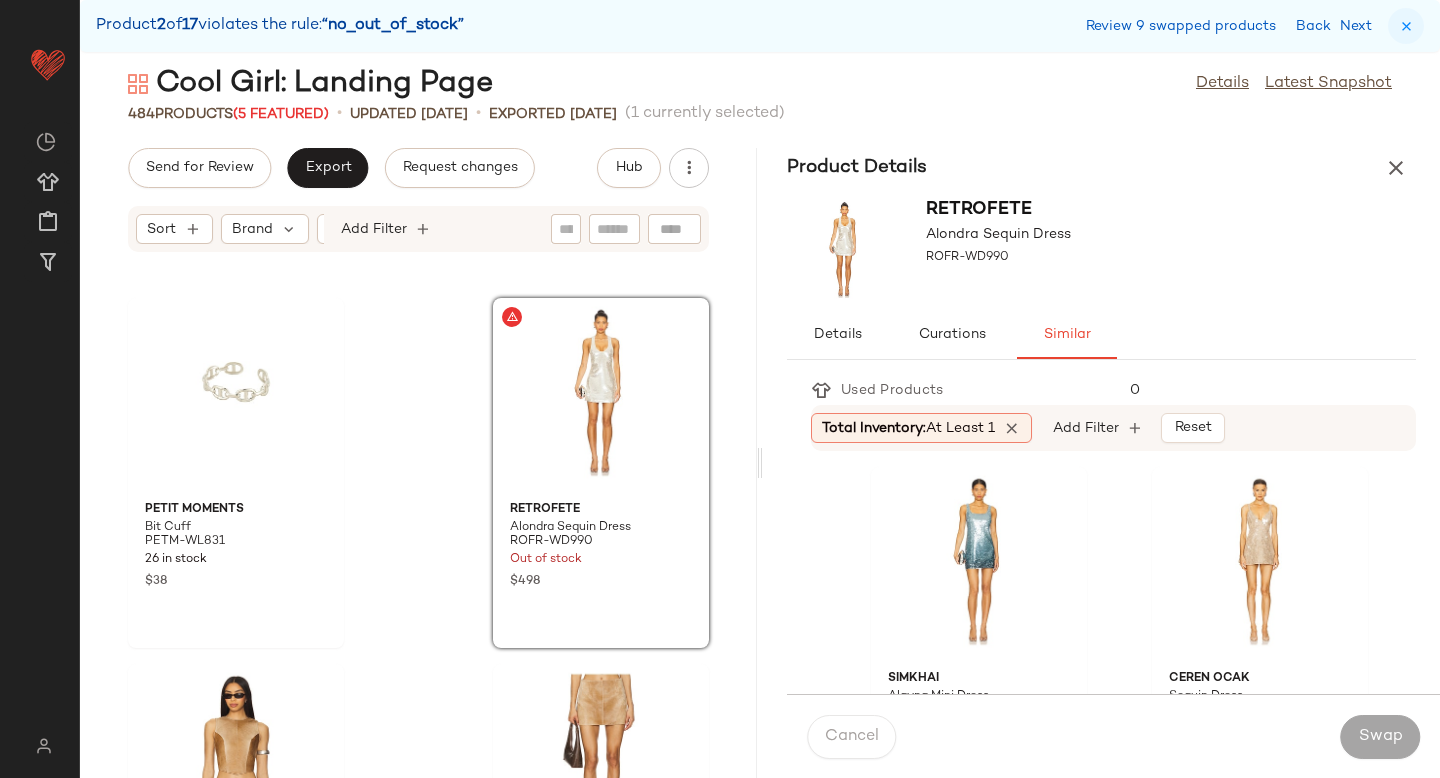 click at bounding box center (1406, 26) 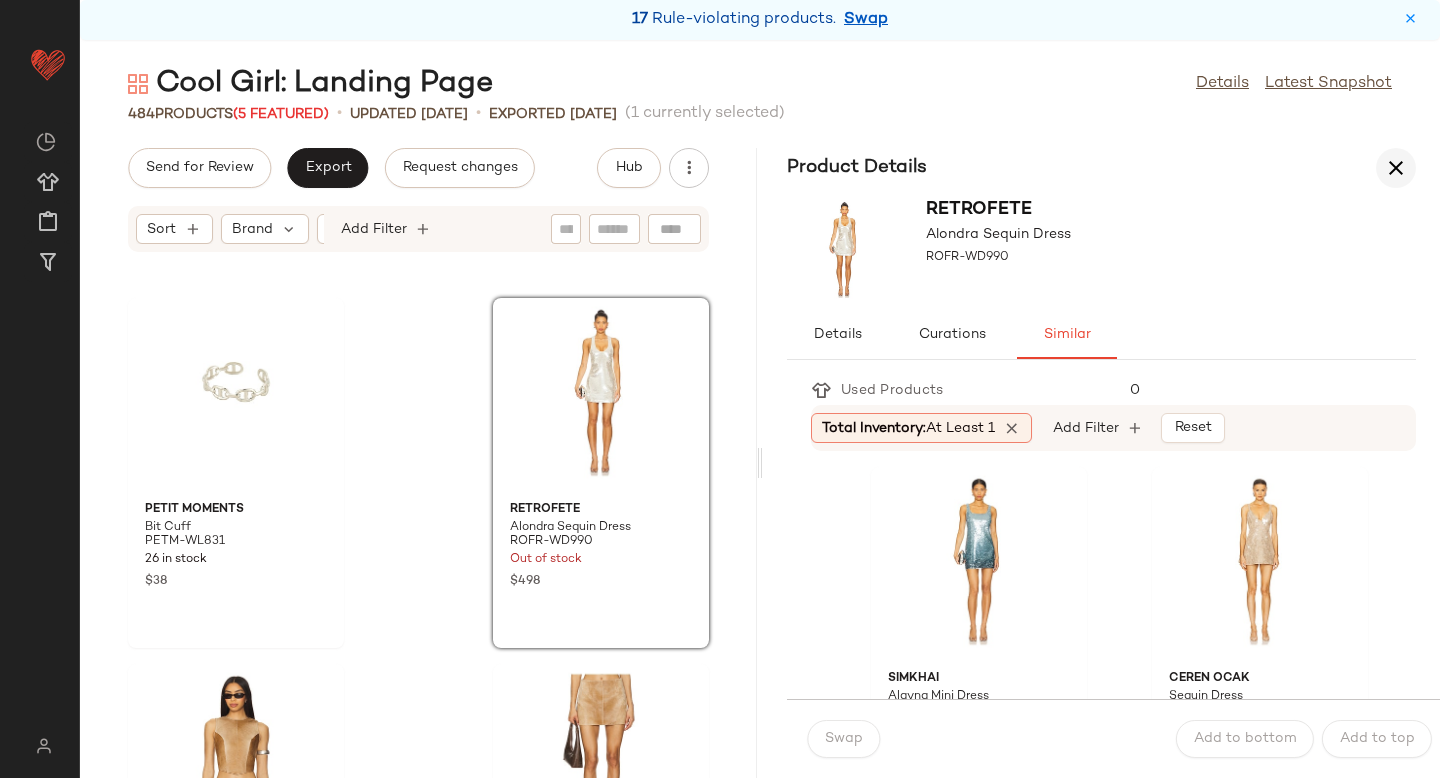 click at bounding box center (1396, 168) 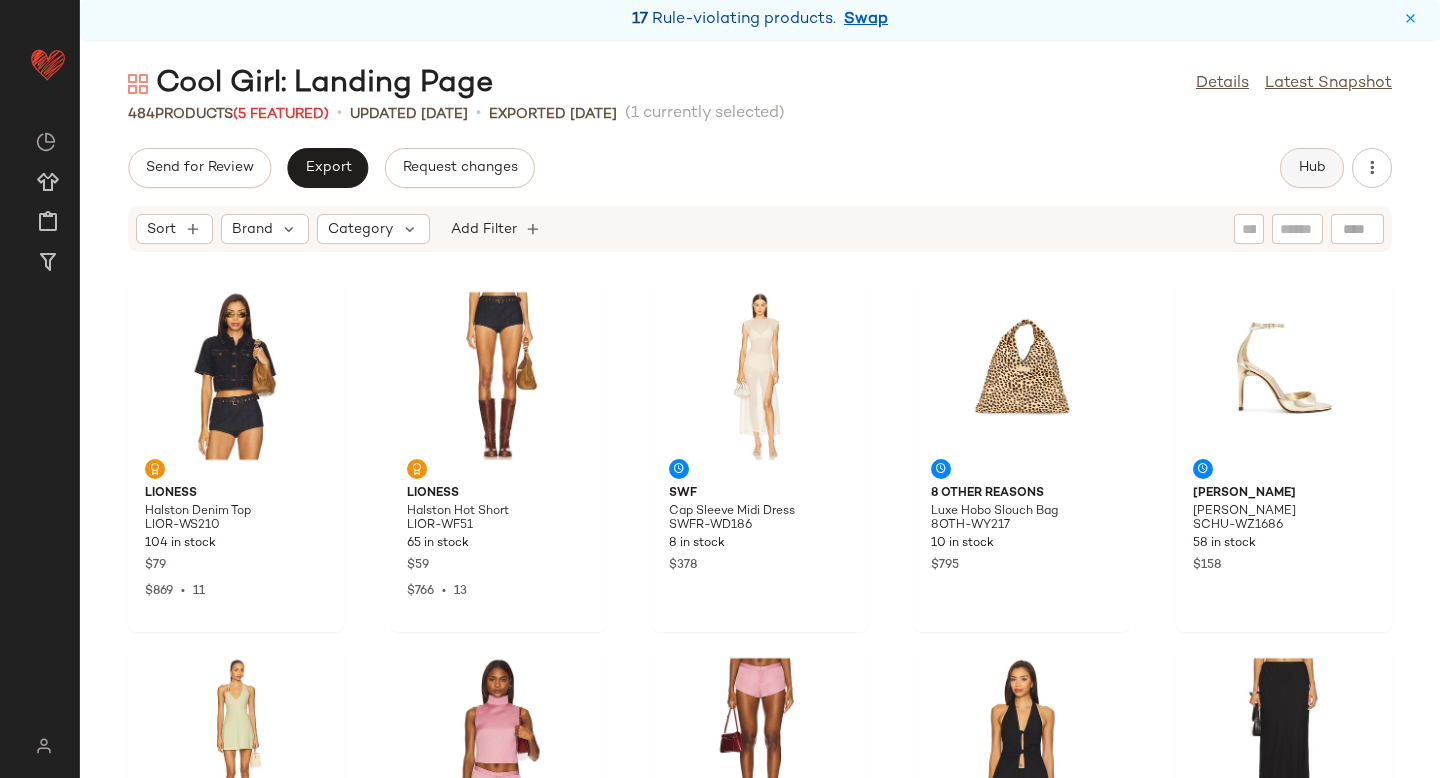 click on "Hub" 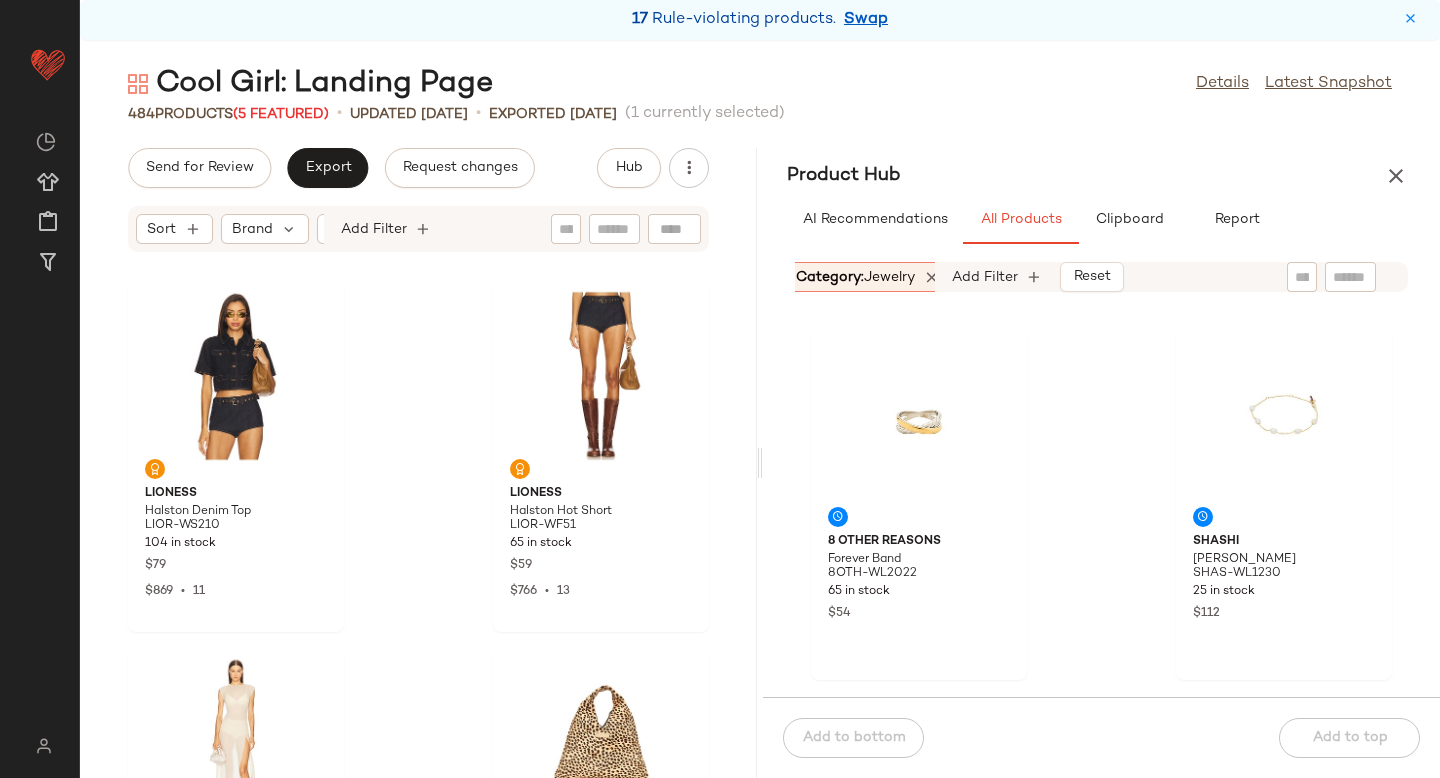 scroll, scrollTop: 0, scrollLeft: 209, axis: horizontal 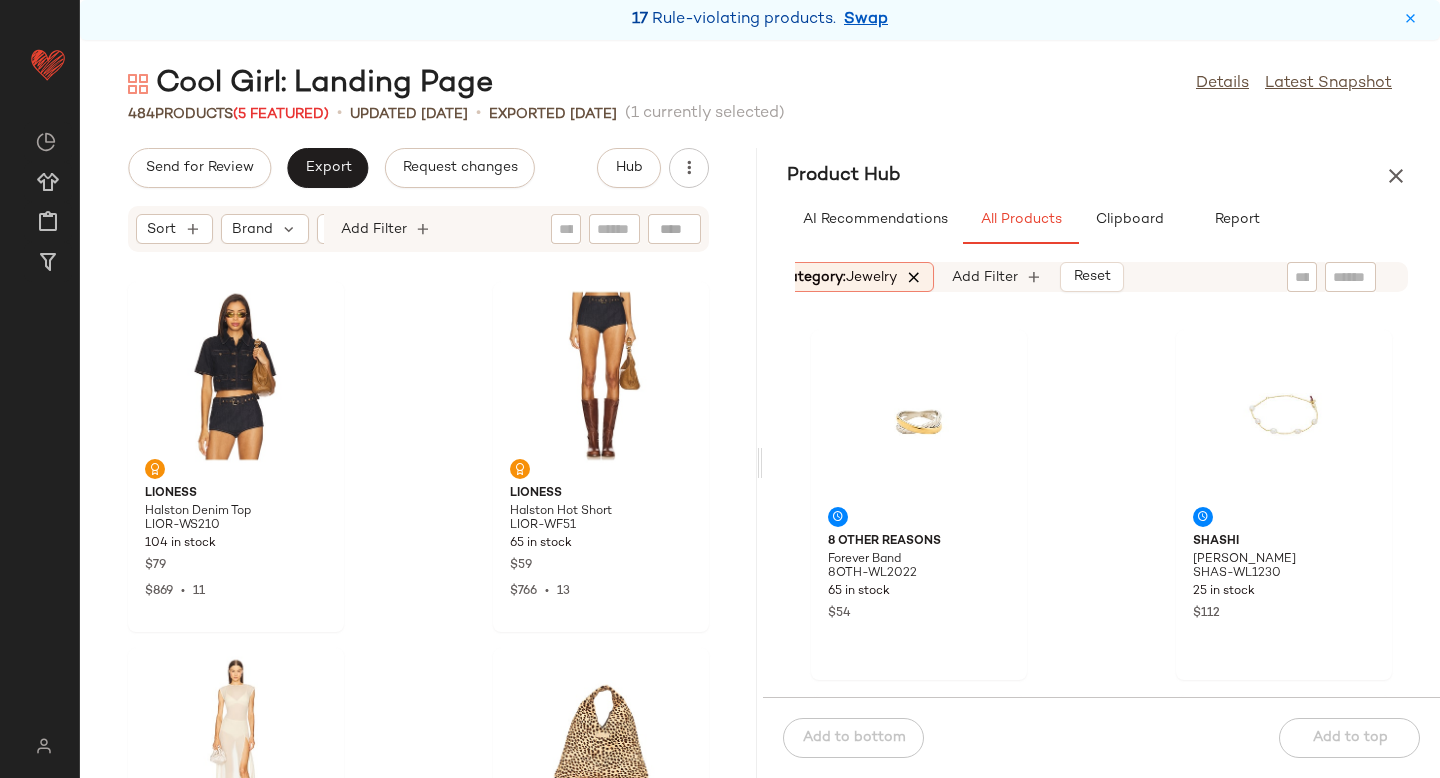 click at bounding box center [914, 277] 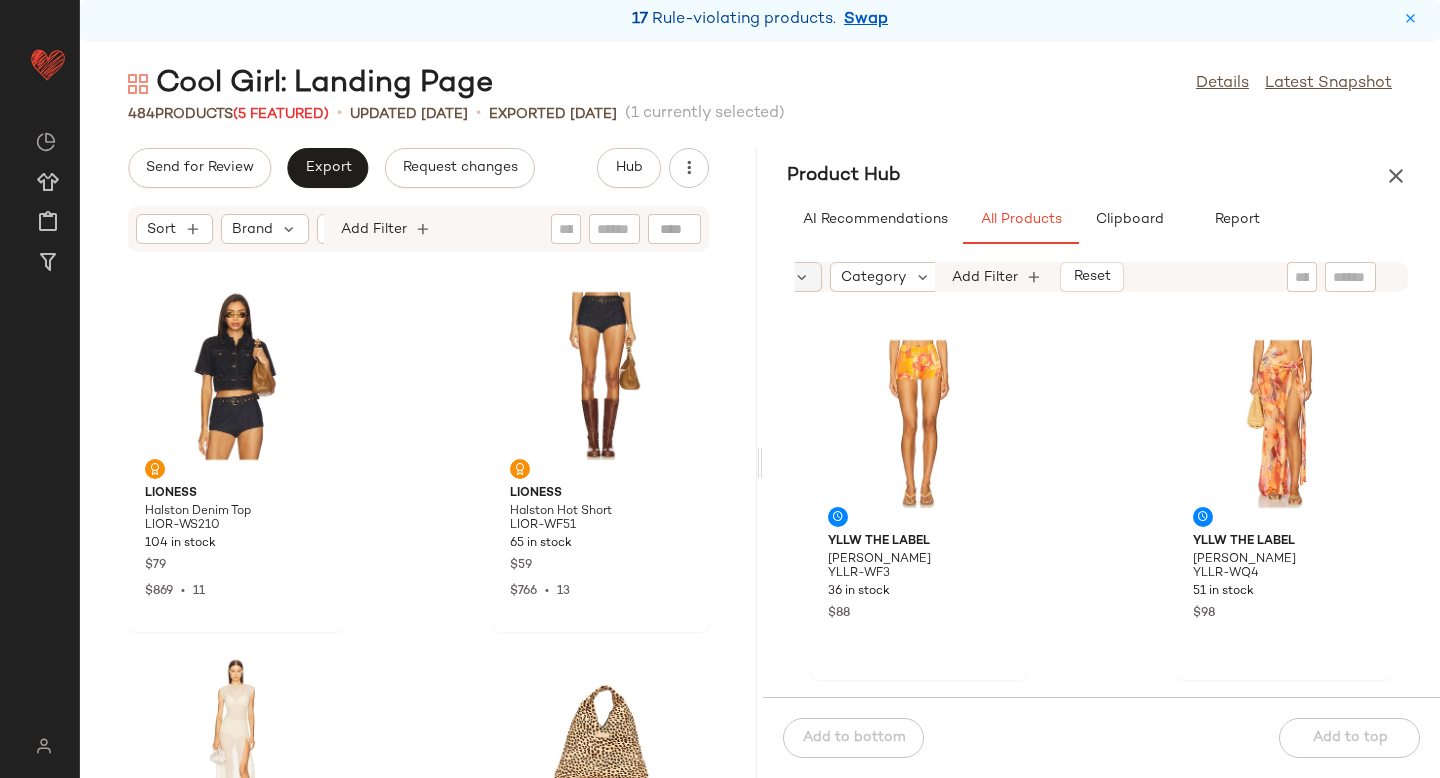 scroll, scrollTop: 0, scrollLeft: 147, axis: horizontal 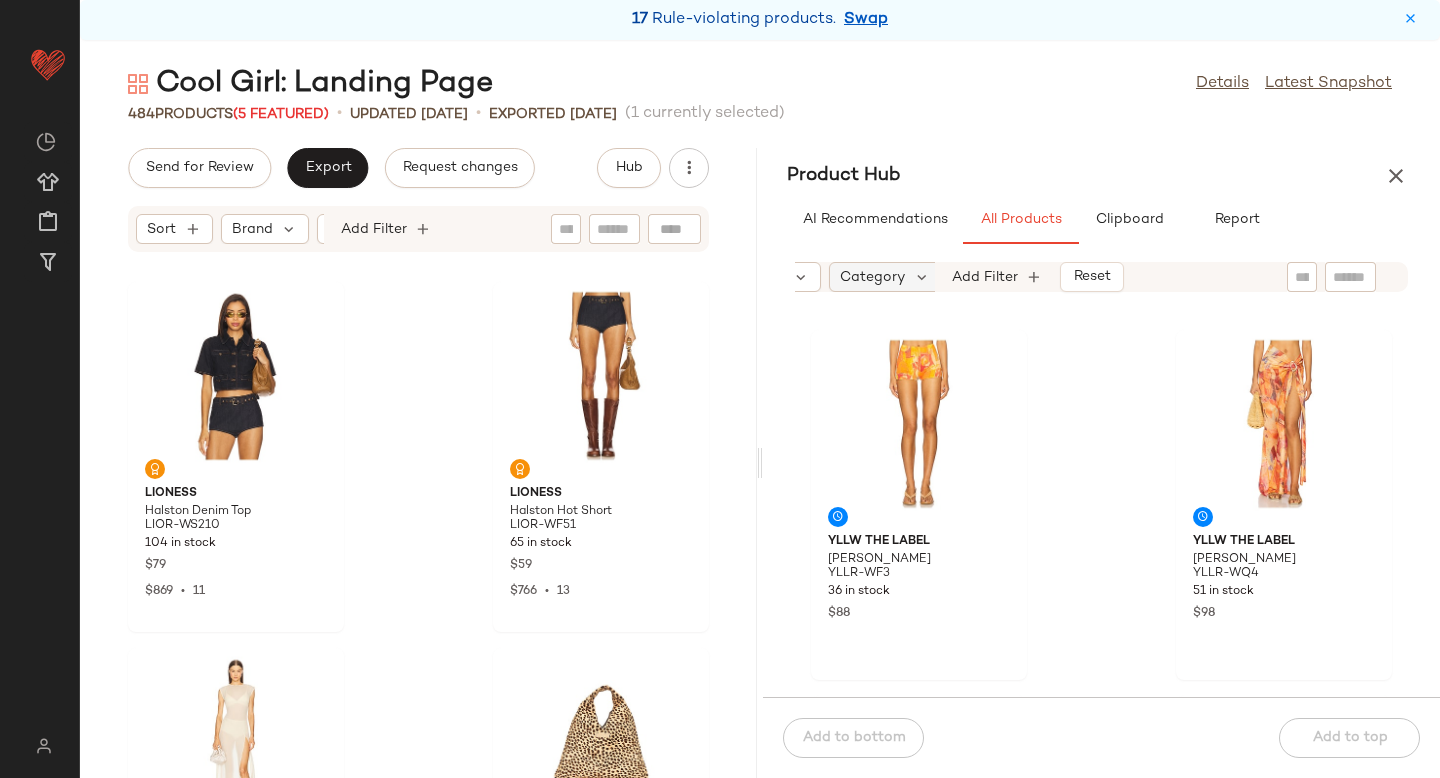 click on "Category" at bounding box center [872, 277] 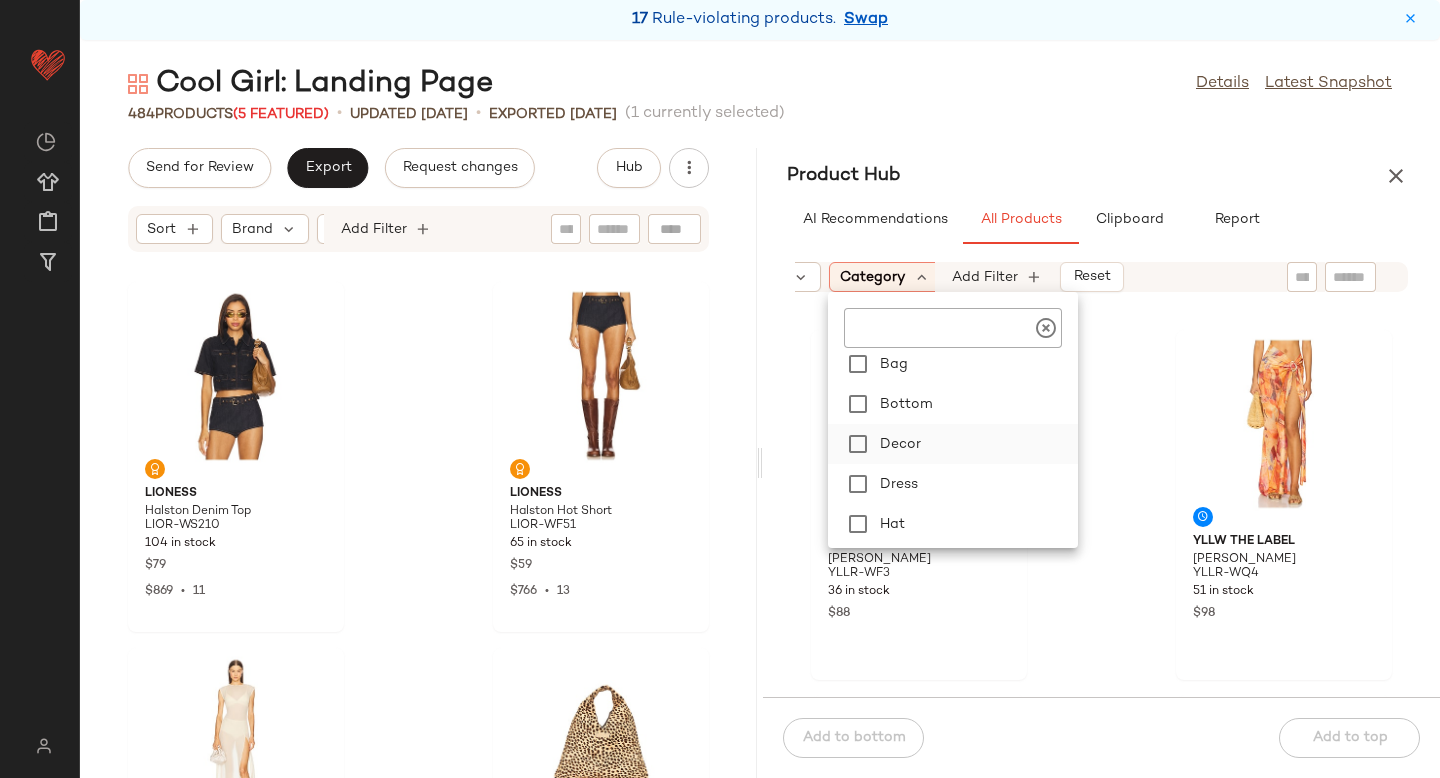 scroll, scrollTop: 95, scrollLeft: 0, axis: vertical 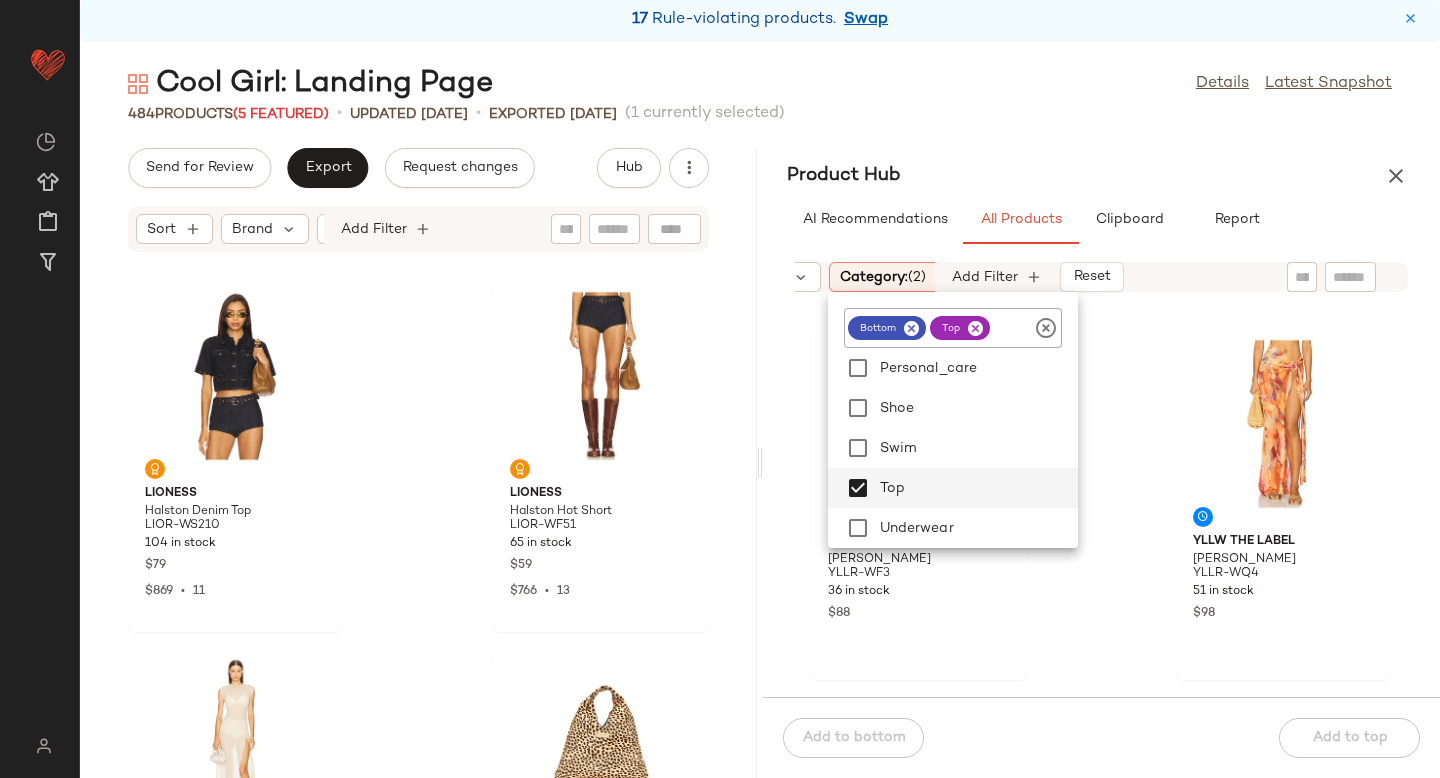 click on "YLLW THE LABEL Otto Short YLLR-WF3 36 in stock $88 YLLW THE LABEL Gianni Sarong YLLR-WQ4 51 in stock $98 Yumi Kim Palma Skirt YUMI-WQ27 40 in stock $148 WeWoreWhat Beach Pant WWWR-WP125 50 in stock $159 GRLFRND Jules Bermuda GRLR-WF214 101 in stock $165 GRLFRND Zoe Capri GRLR-WJ714 101 in stock $228 GRLFRND Sara High Rise Slim GRLR-WJ715 95 in stock $248 GRLFRND Walker Mid Rise Crop GRLR-WJ717 99 in stock $248" 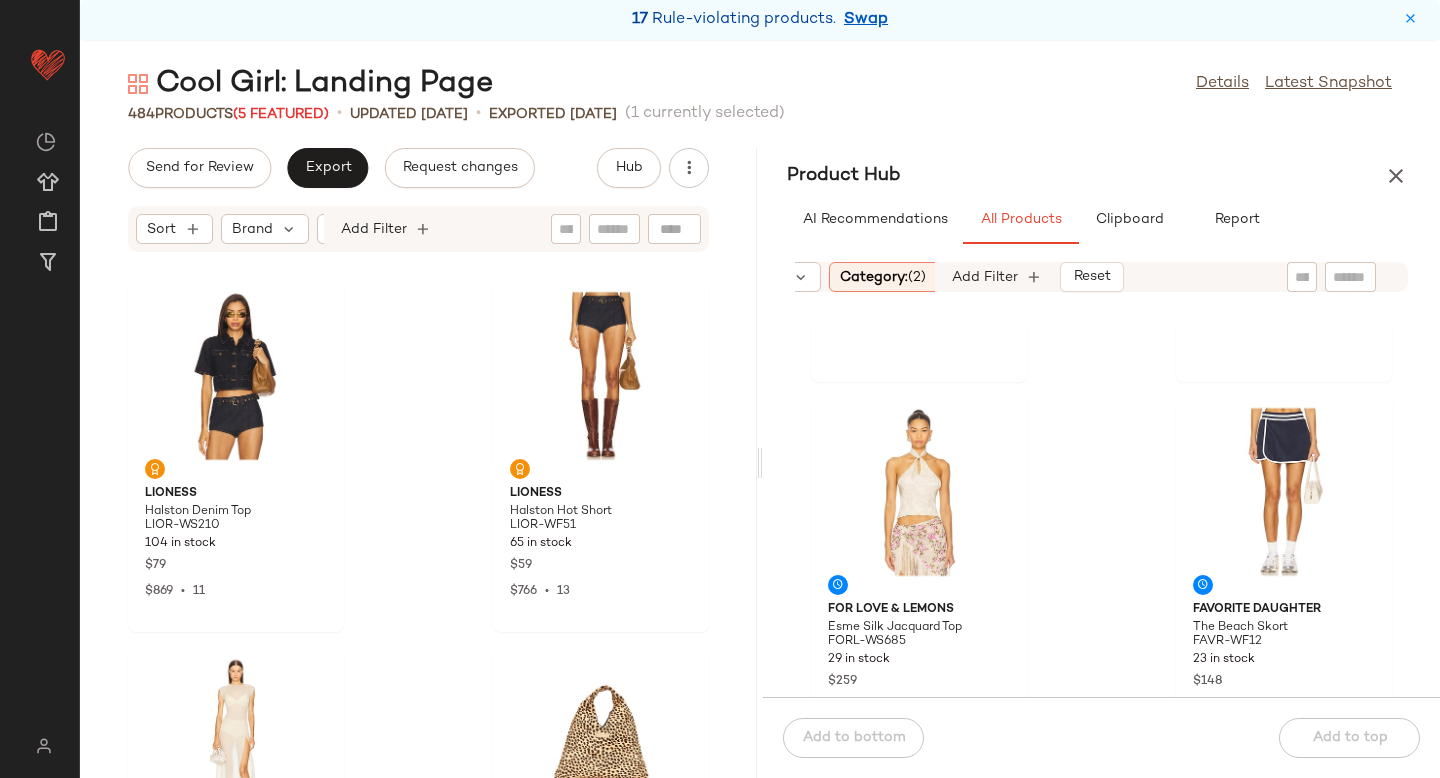 scroll, scrollTop: 2146, scrollLeft: 0, axis: vertical 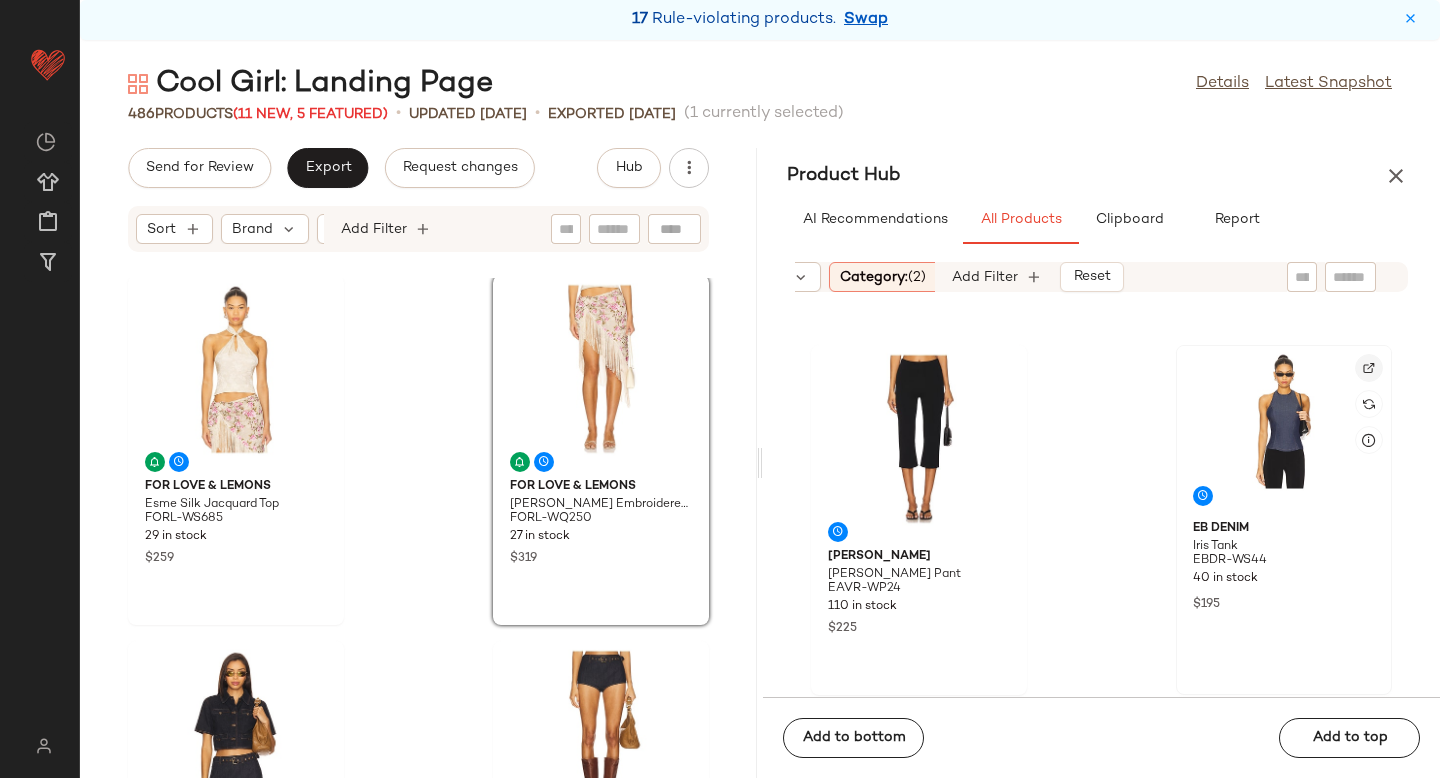 click 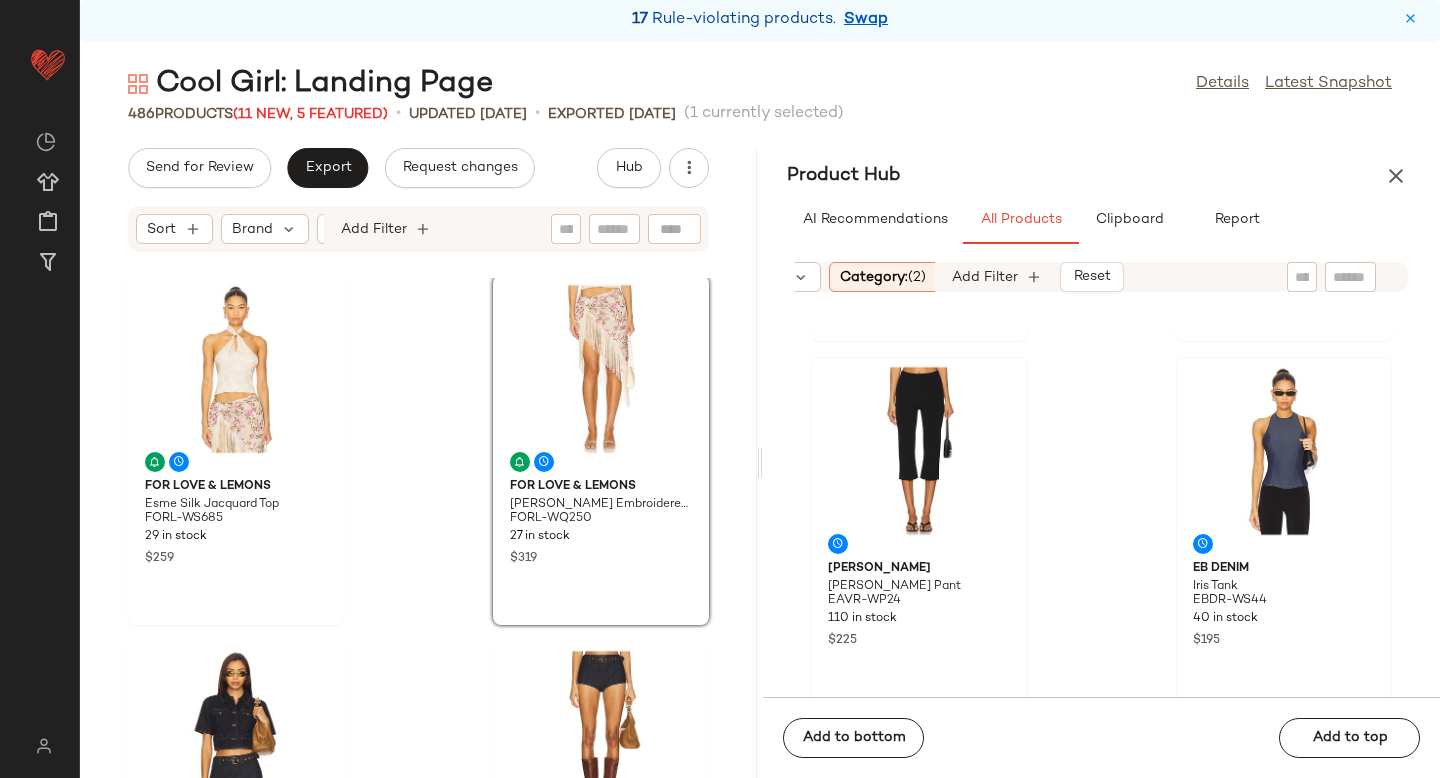 scroll, scrollTop: 2935, scrollLeft: 0, axis: vertical 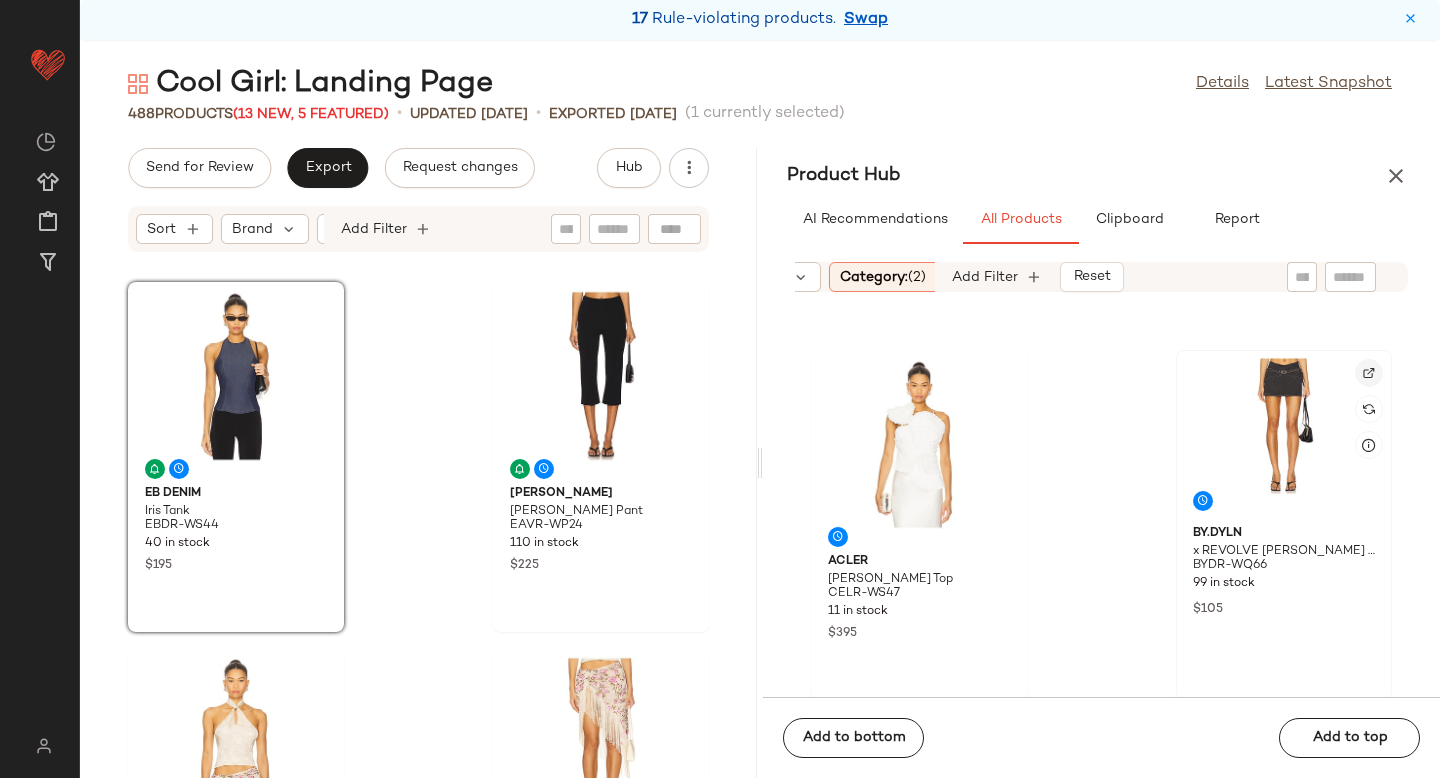 click at bounding box center [1369, 373] 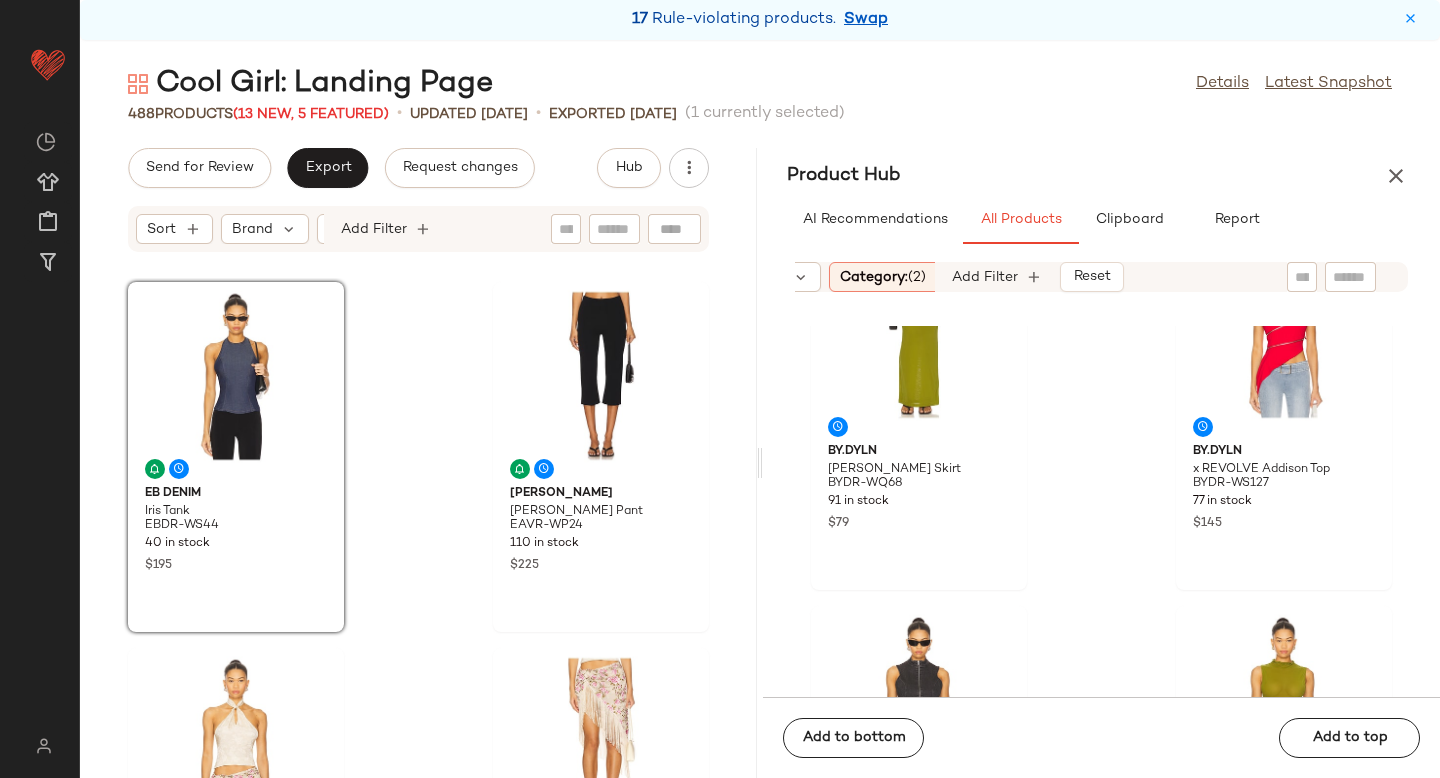 scroll, scrollTop: 4866, scrollLeft: 0, axis: vertical 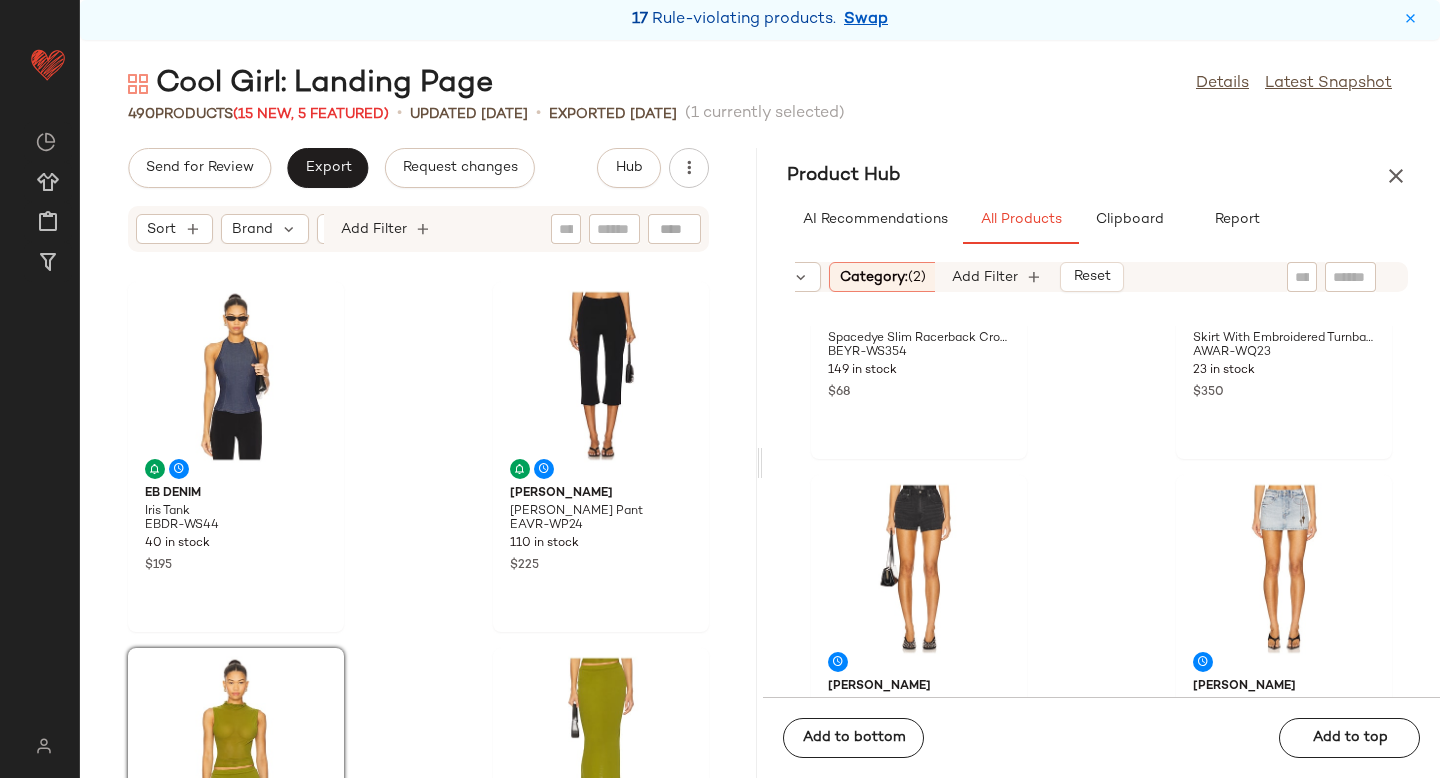 click on "Category:   (2)" 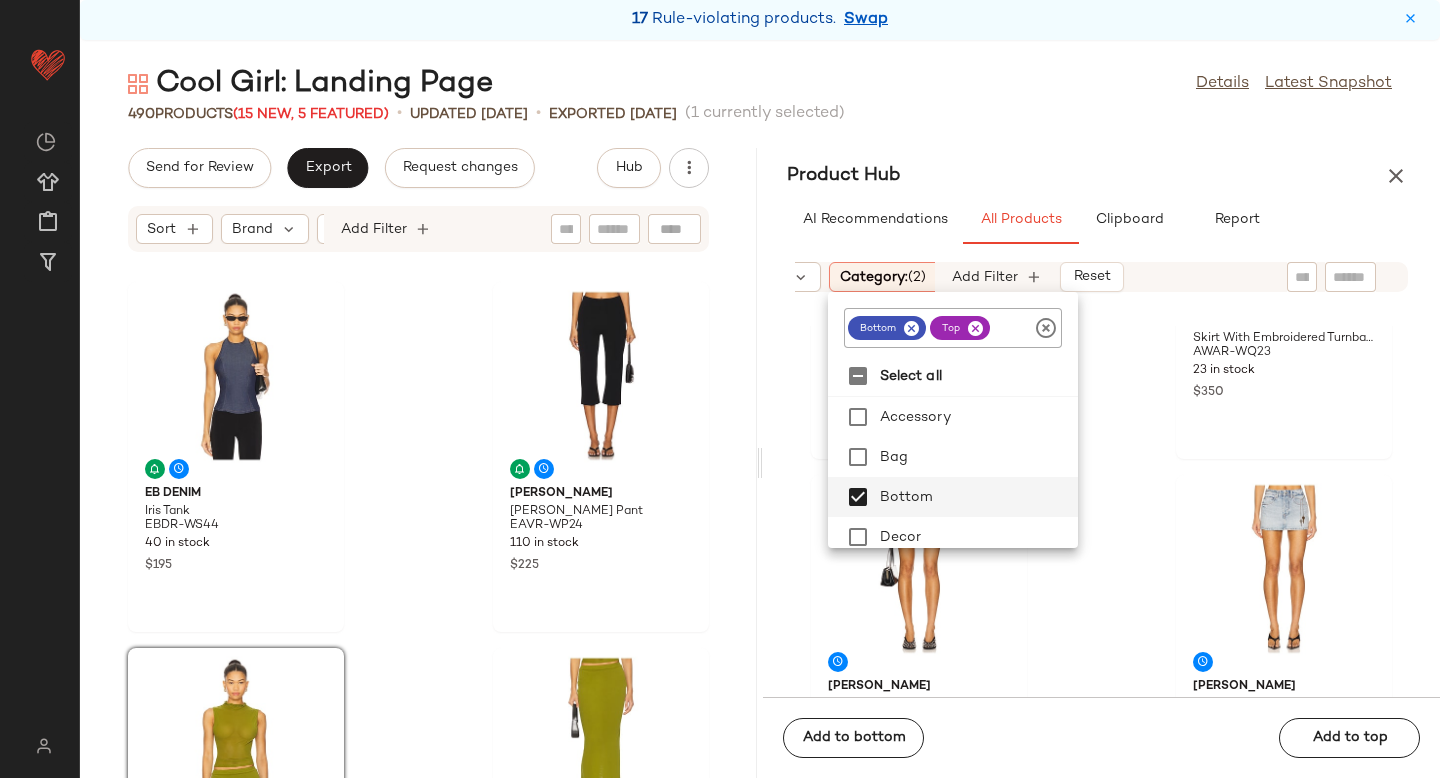 click 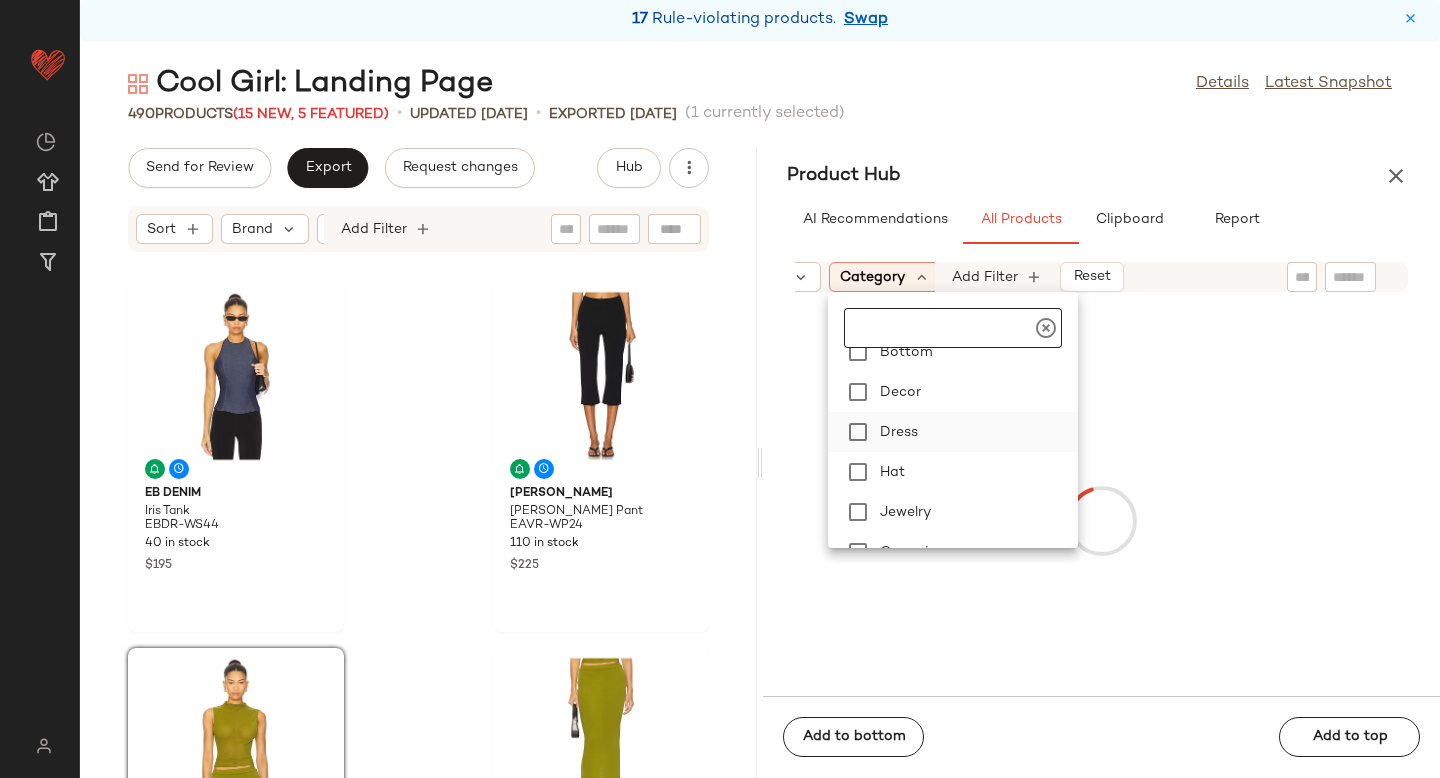 scroll, scrollTop: 142, scrollLeft: 0, axis: vertical 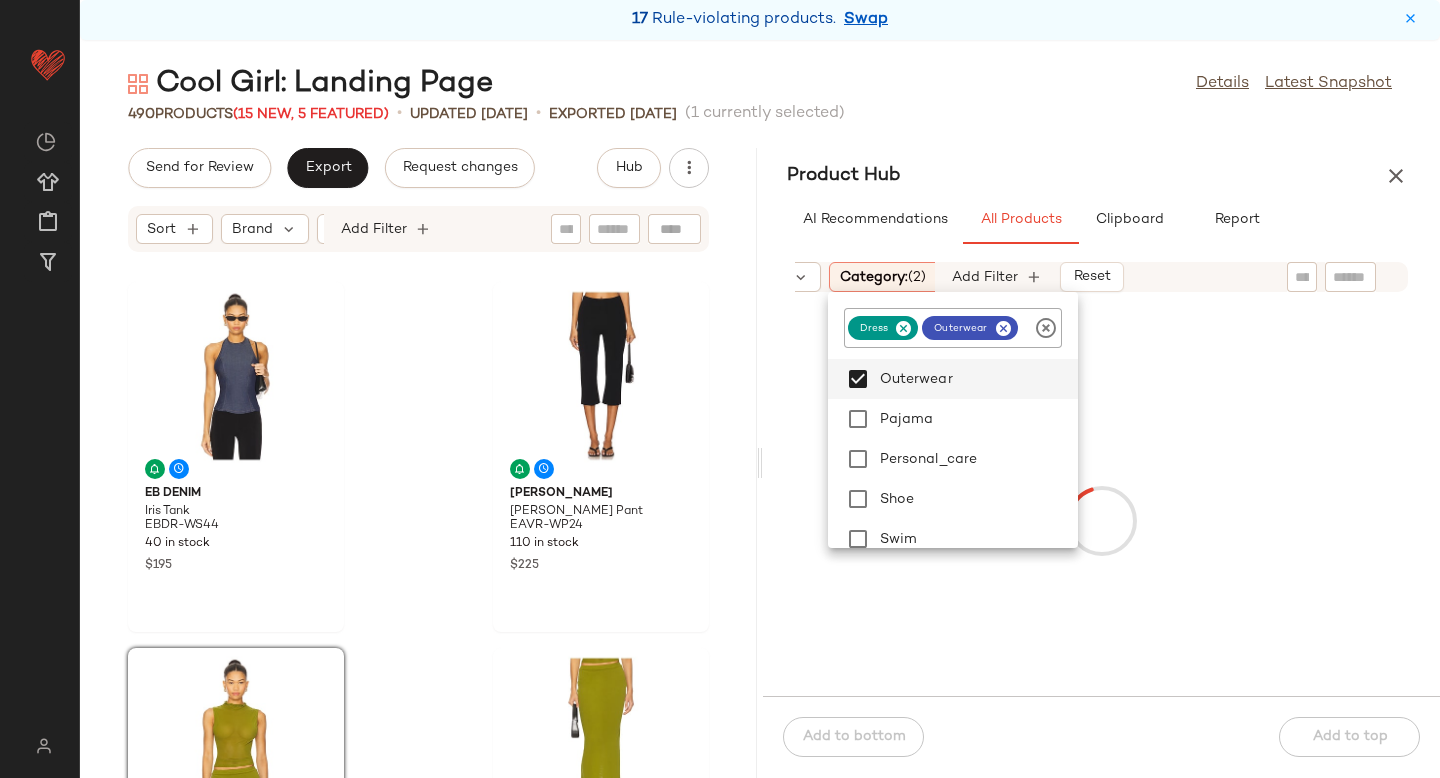 click on "Sort  Brand  Category:   (2) In Curation?:   No Age:   adult Gender:   female Sale Price:   Not on sale Add Filter   Reset" 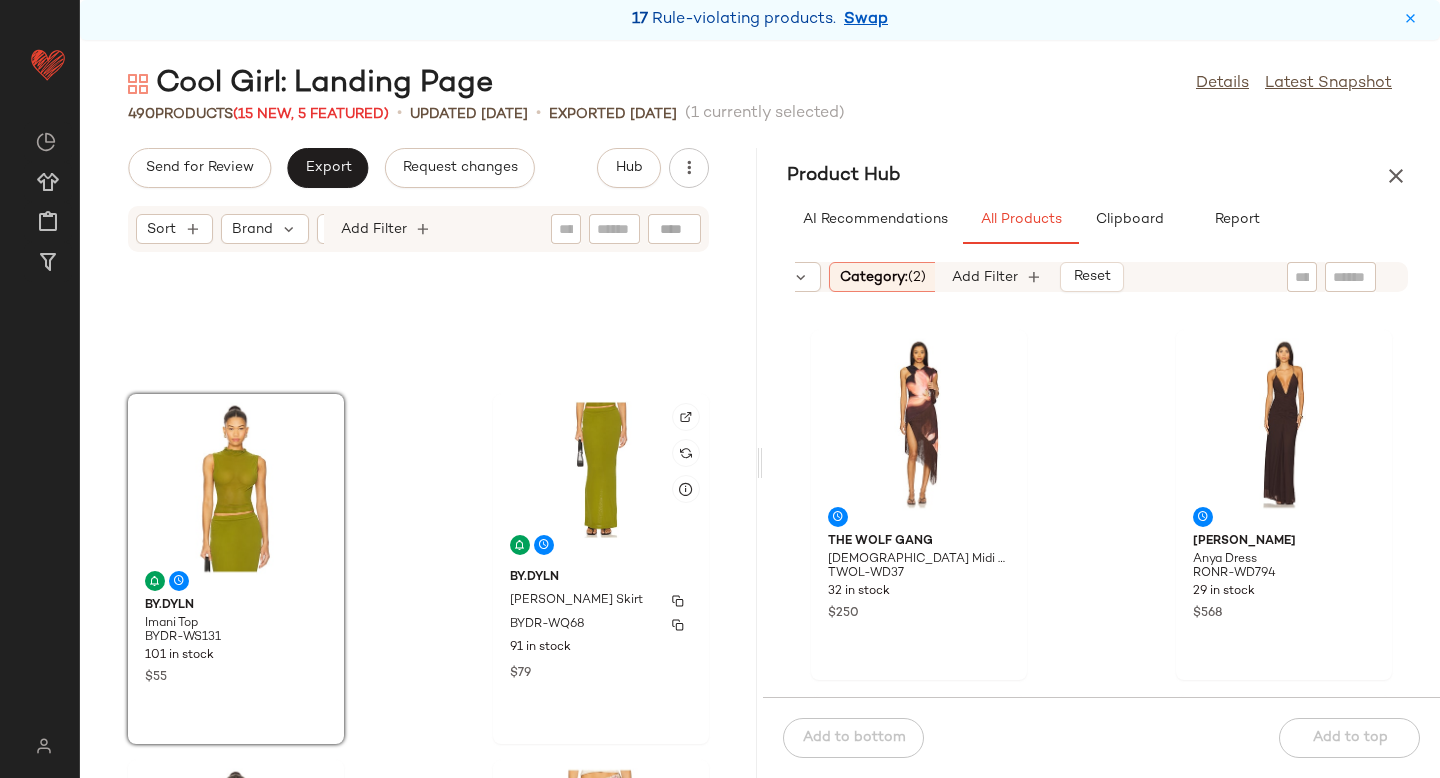 scroll, scrollTop: 272, scrollLeft: 0, axis: vertical 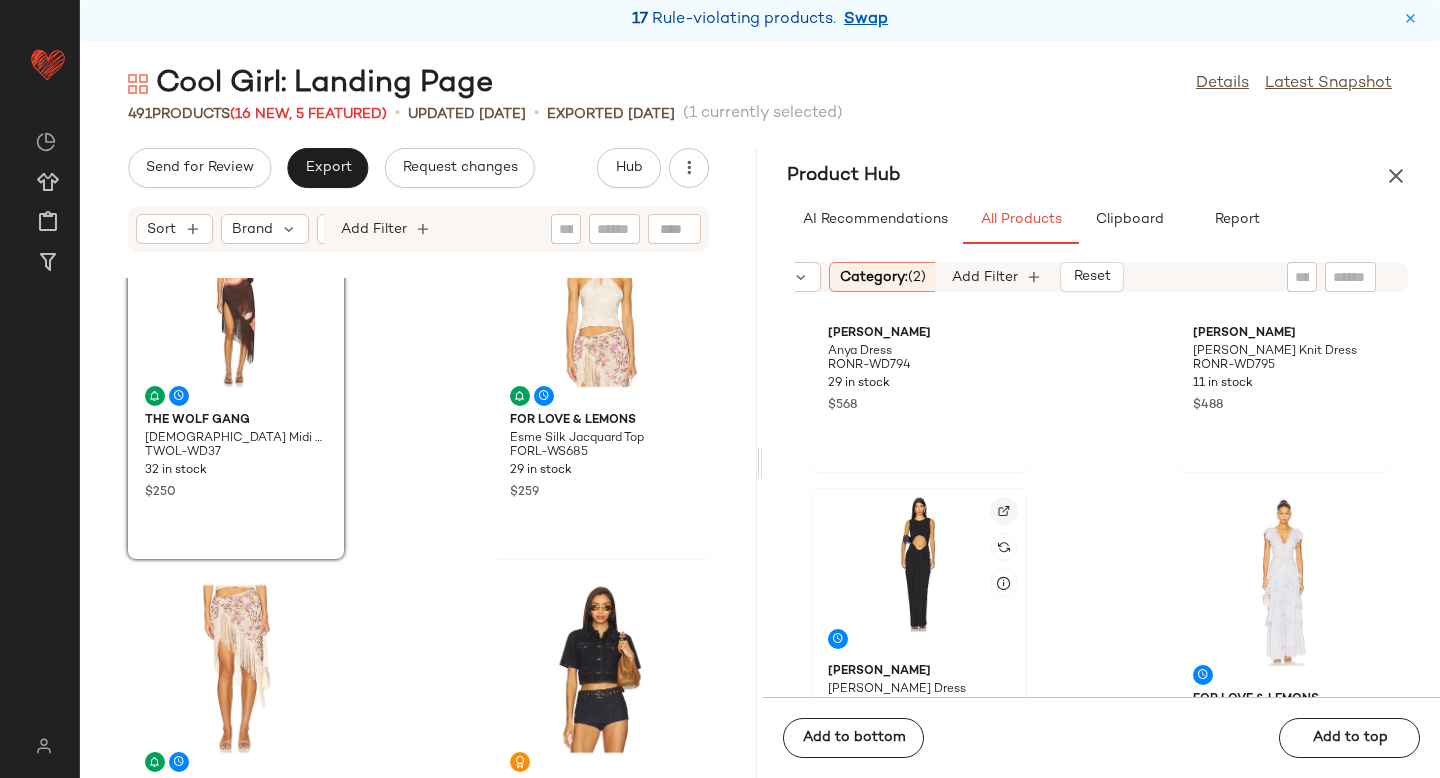 click 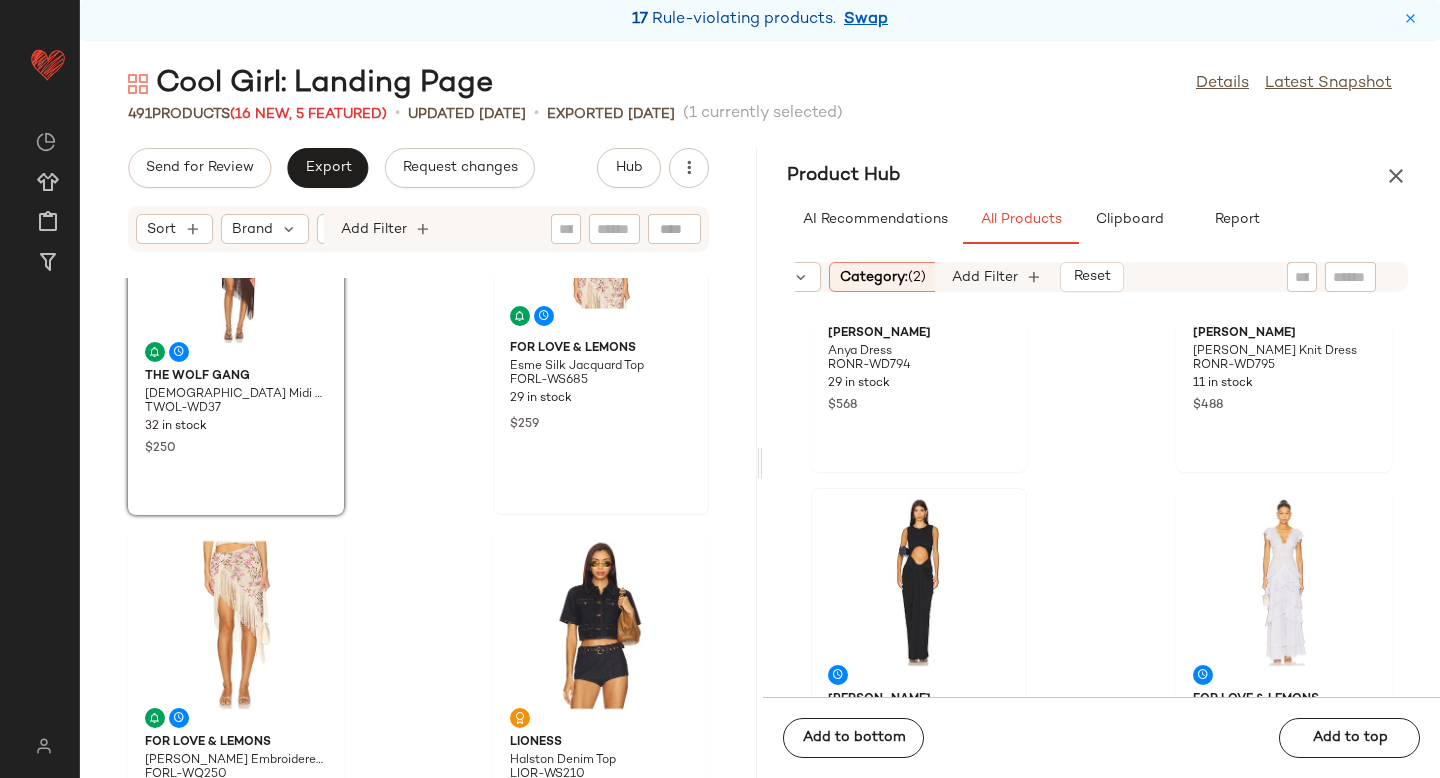 scroll, scrollTop: 916, scrollLeft: 0, axis: vertical 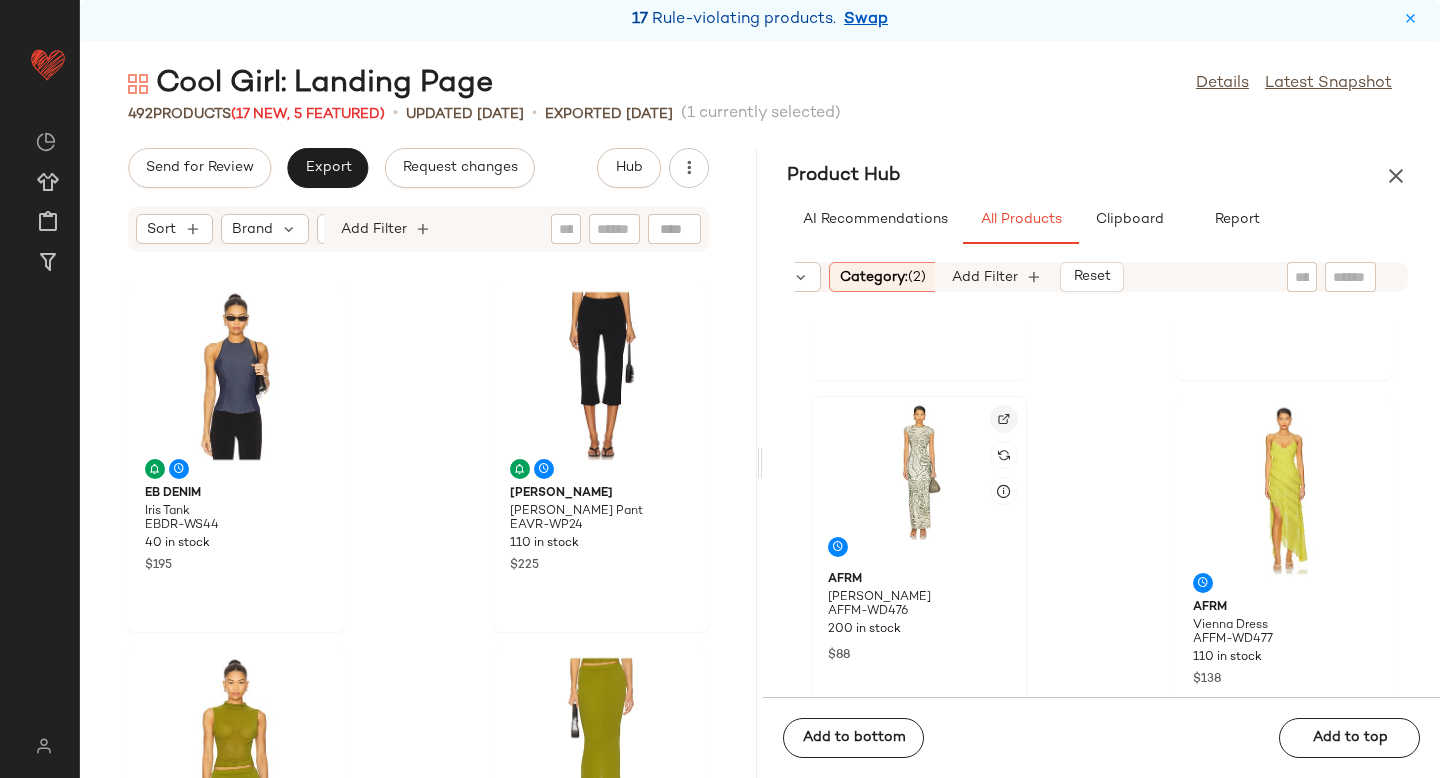 click at bounding box center (1004, 419) 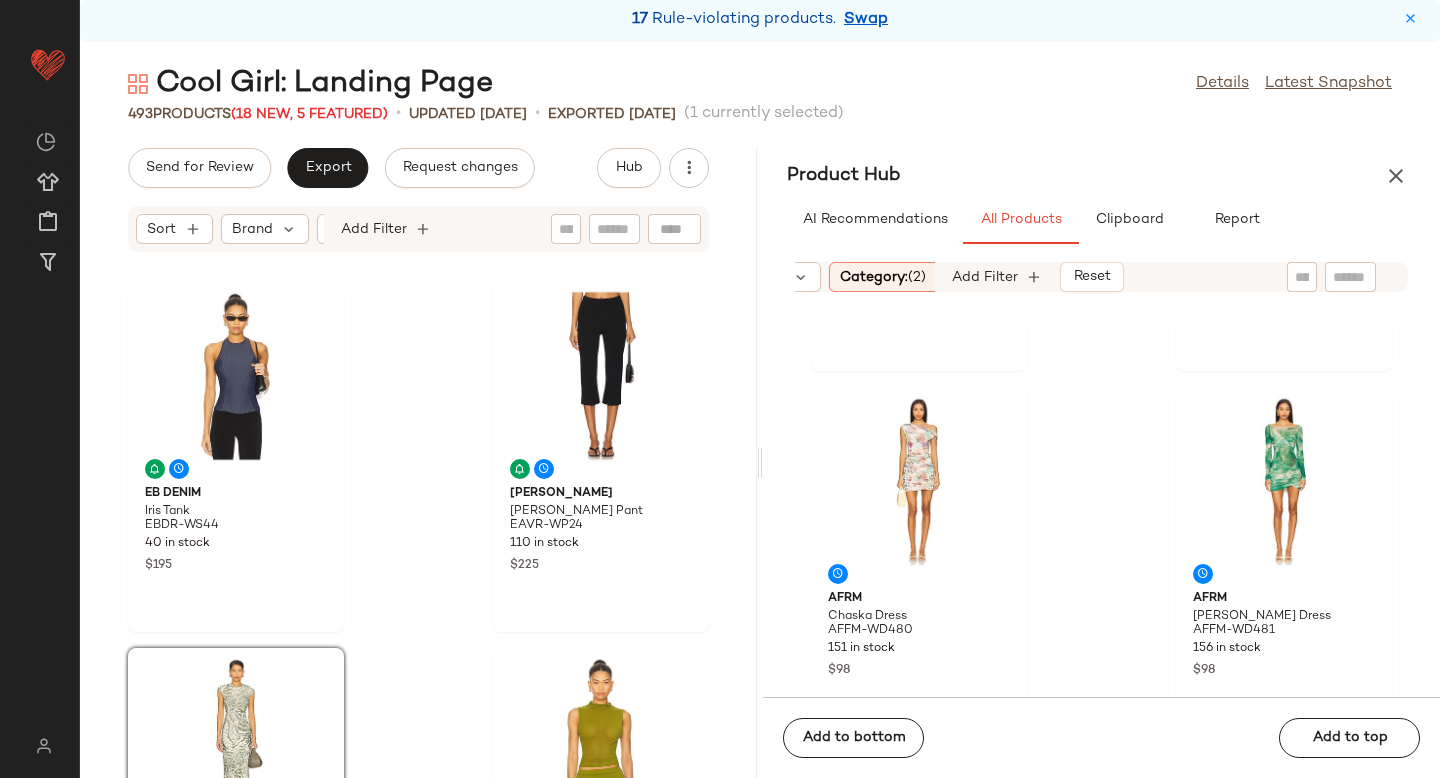 scroll, scrollTop: 2154, scrollLeft: 0, axis: vertical 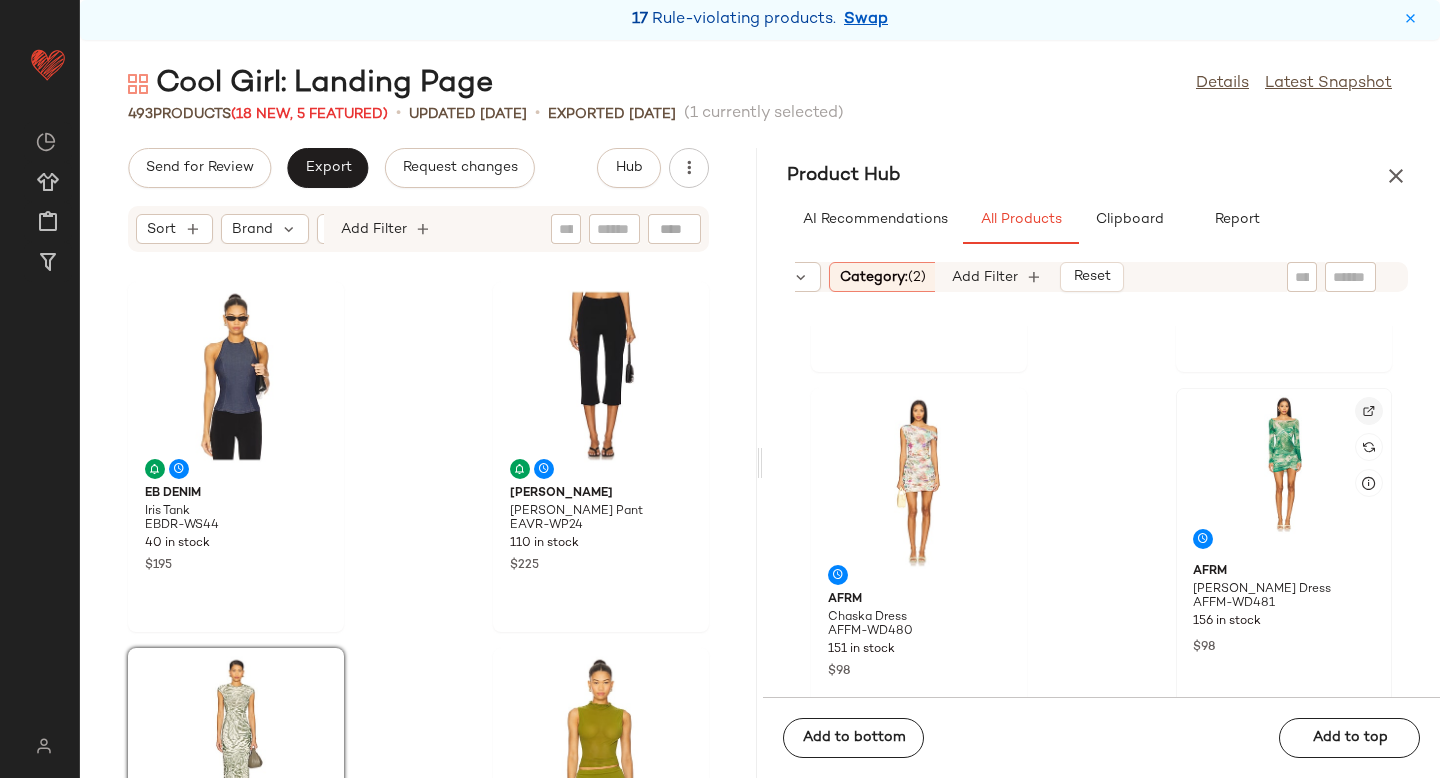 click 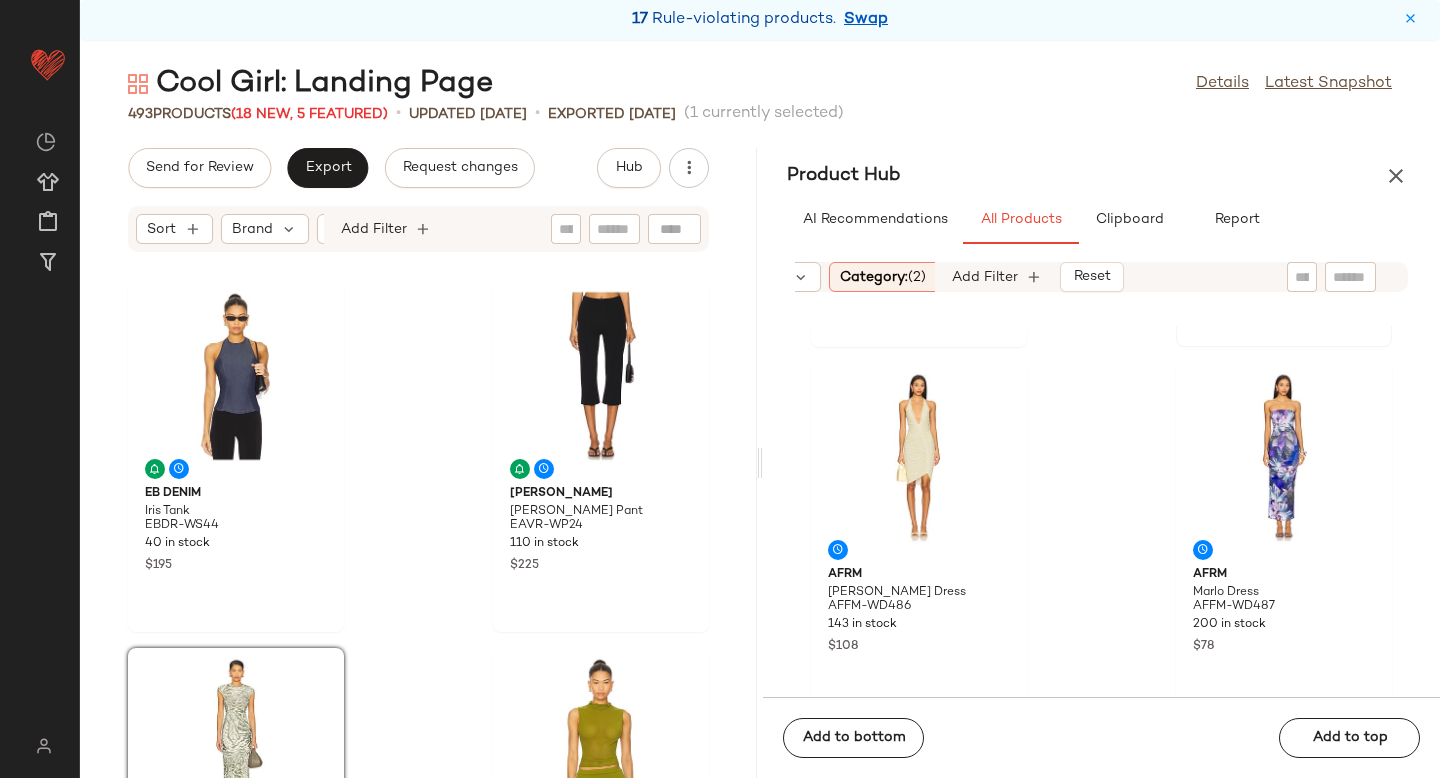 scroll, scrollTop: 2548, scrollLeft: 0, axis: vertical 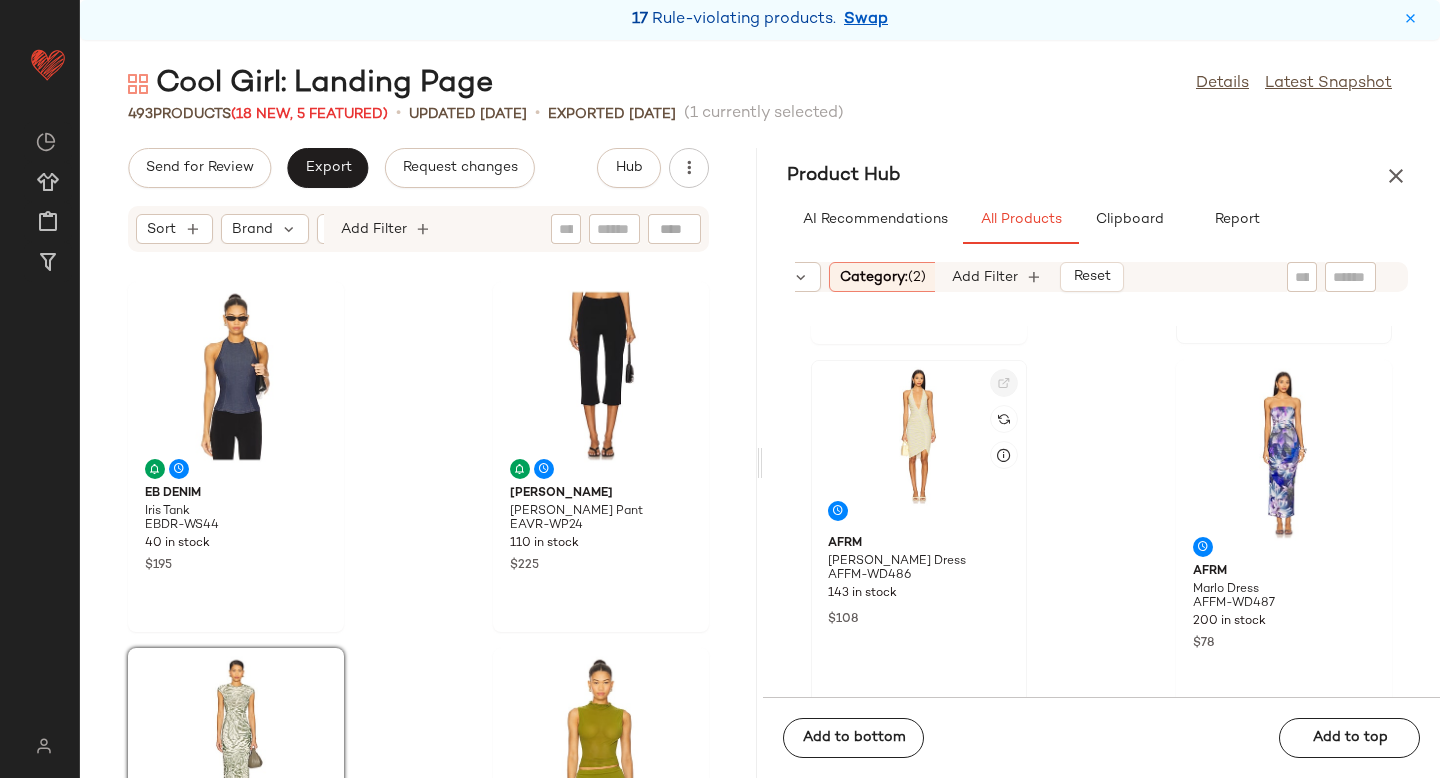 click at bounding box center [1004, 383] 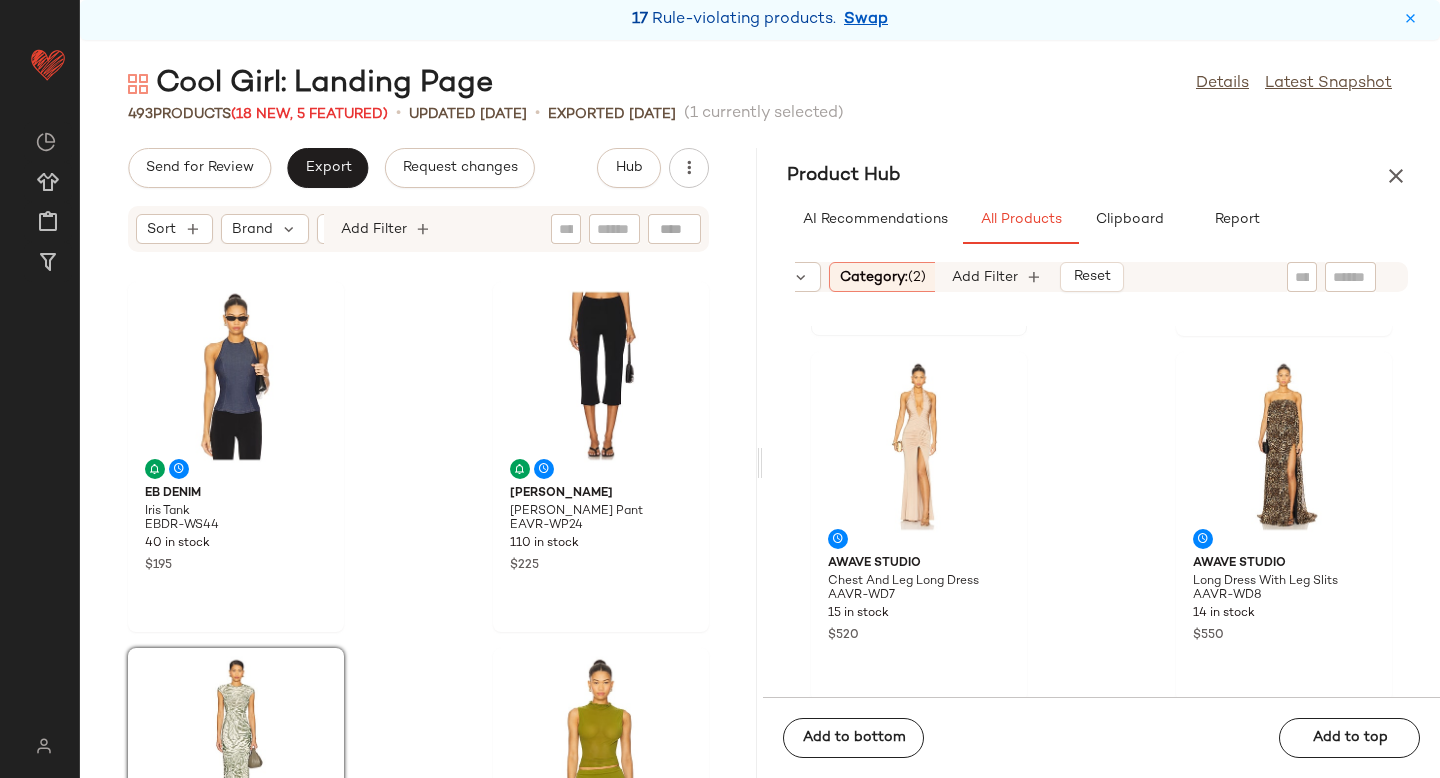 scroll, scrollTop: 2936, scrollLeft: 0, axis: vertical 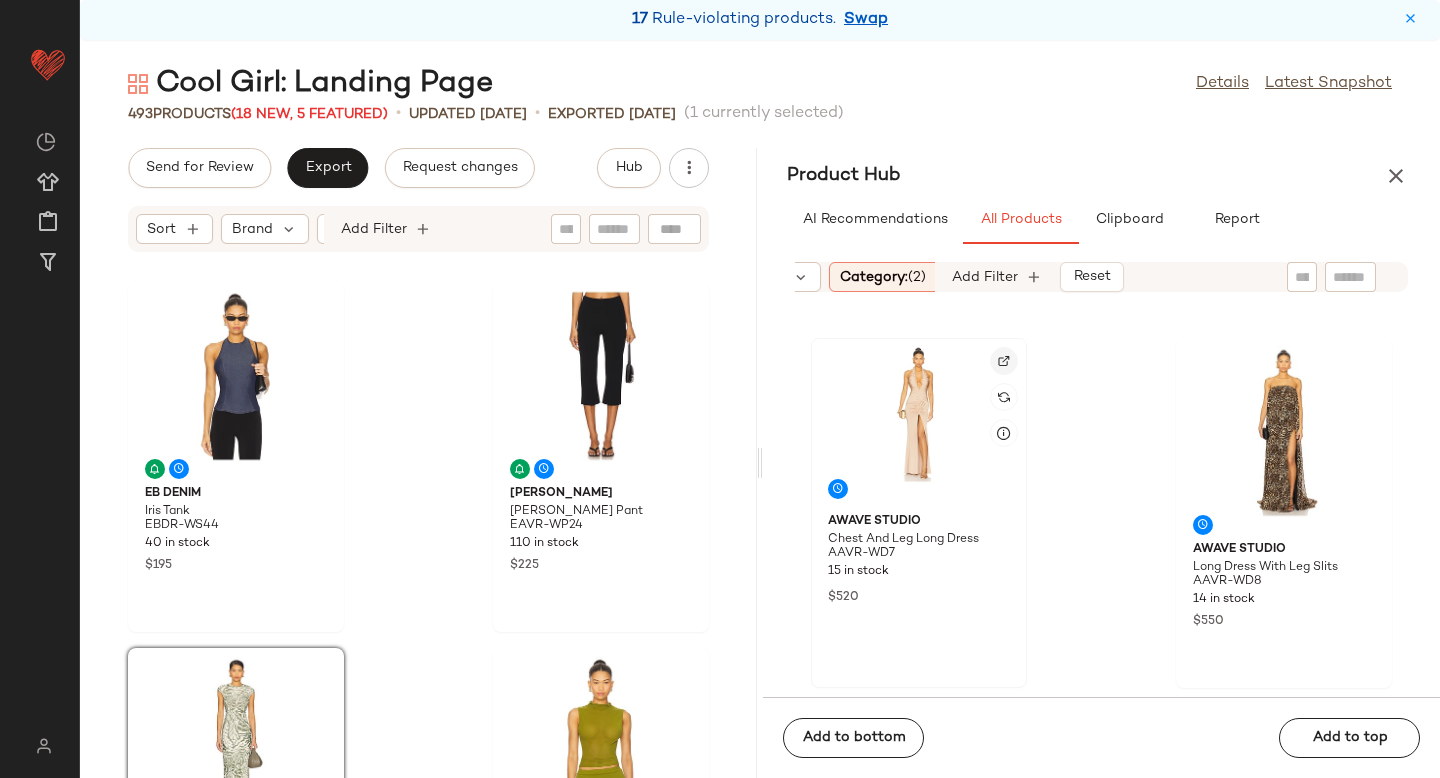 click at bounding box center (1004, 361) 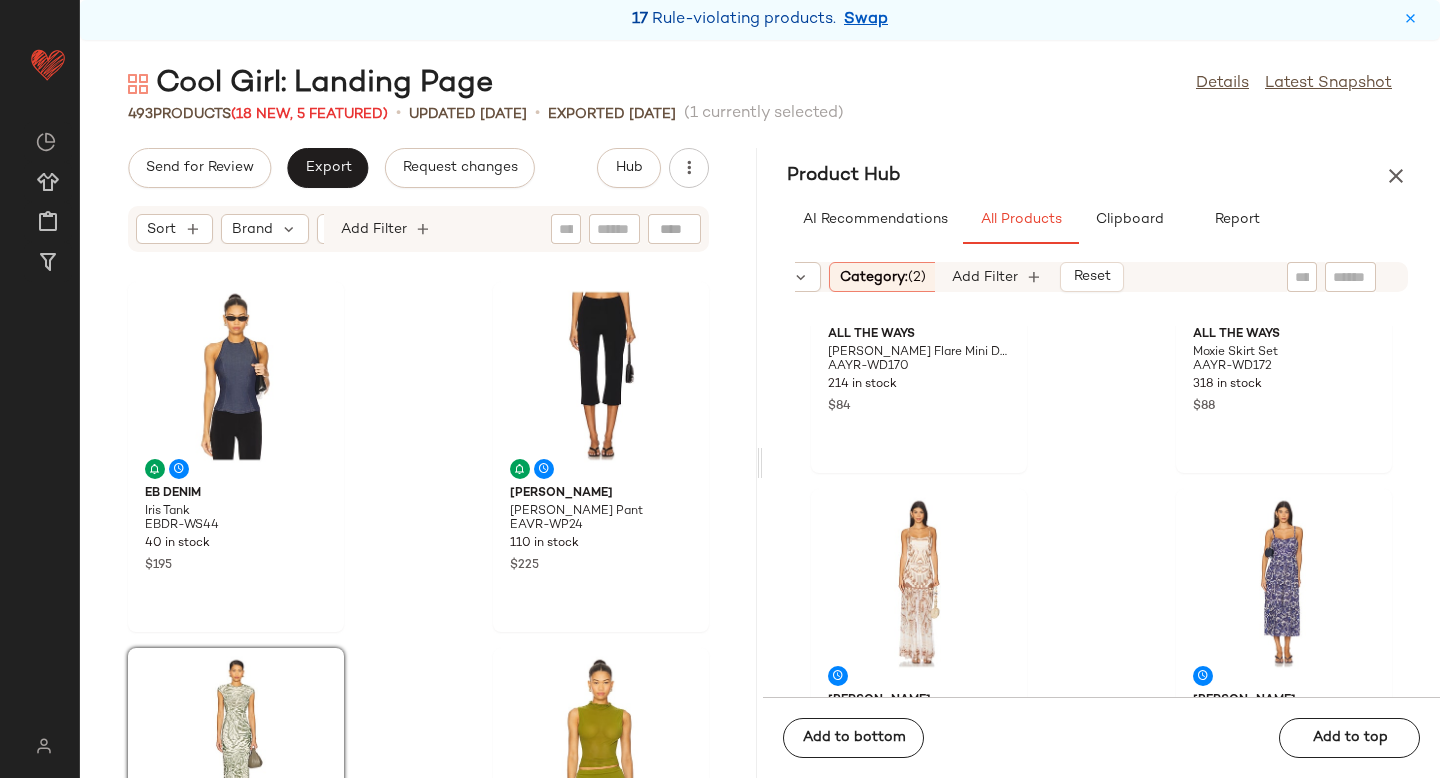 scroll, scrollTop: 3541, scrollLeft: 0, axis: vertical 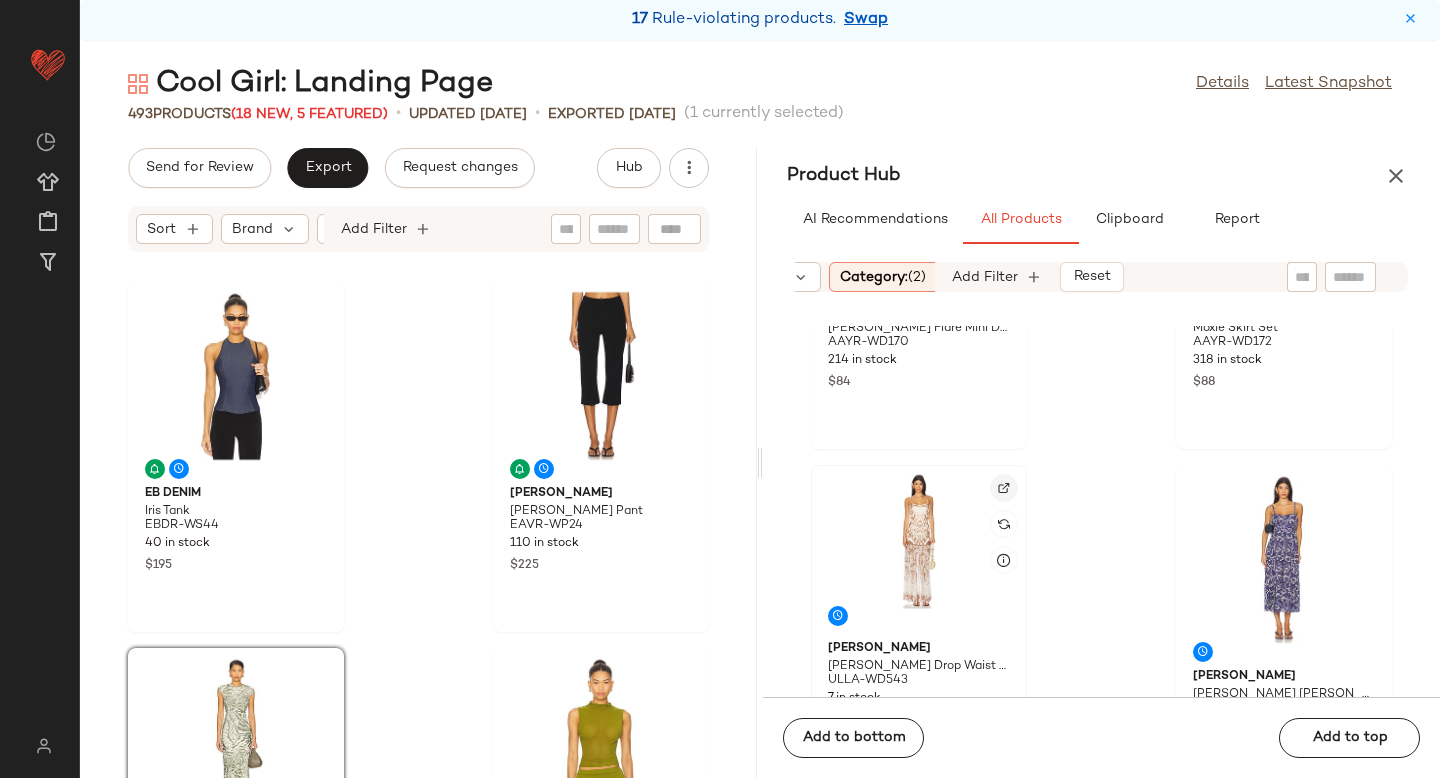 click 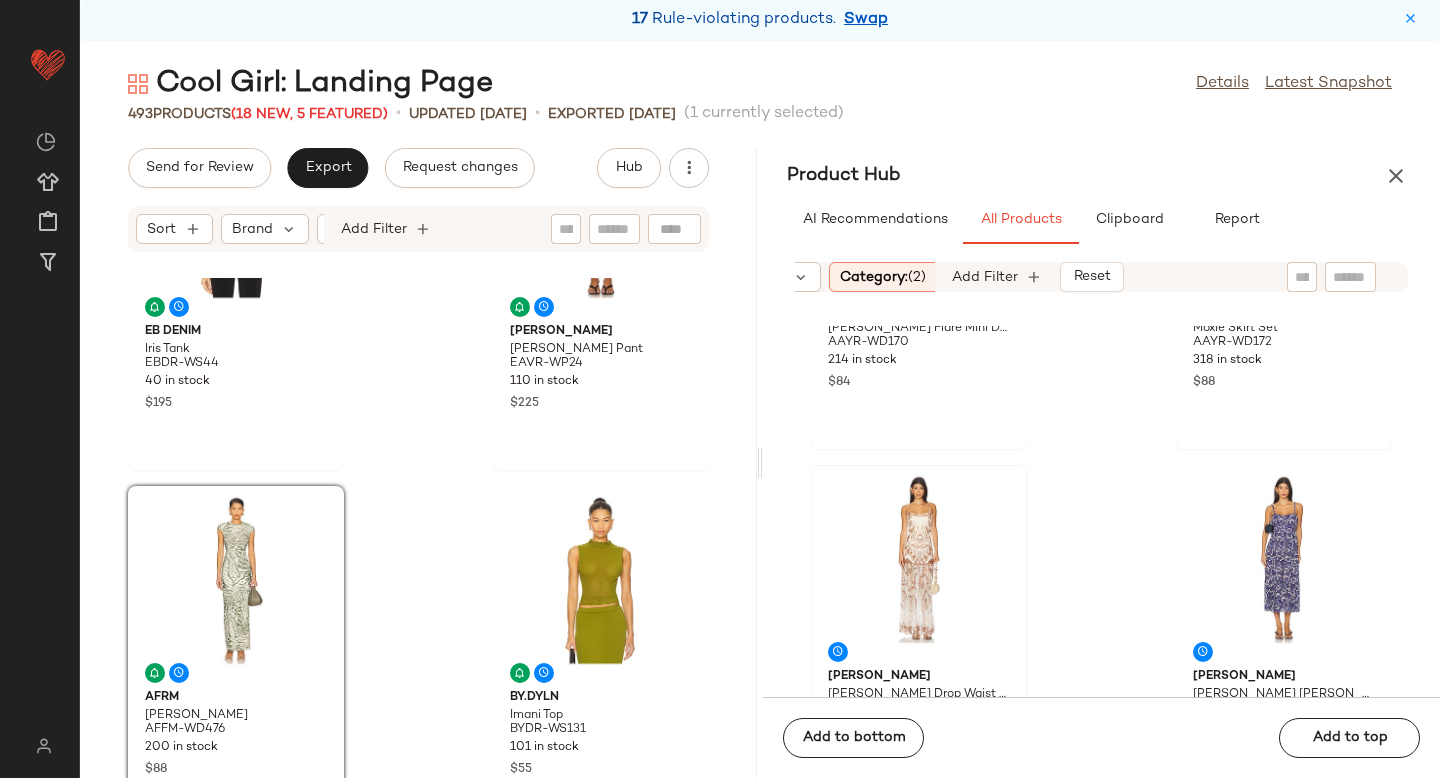 scroll, scrollTop: 163, scrollLeft: 0, axis: vertical 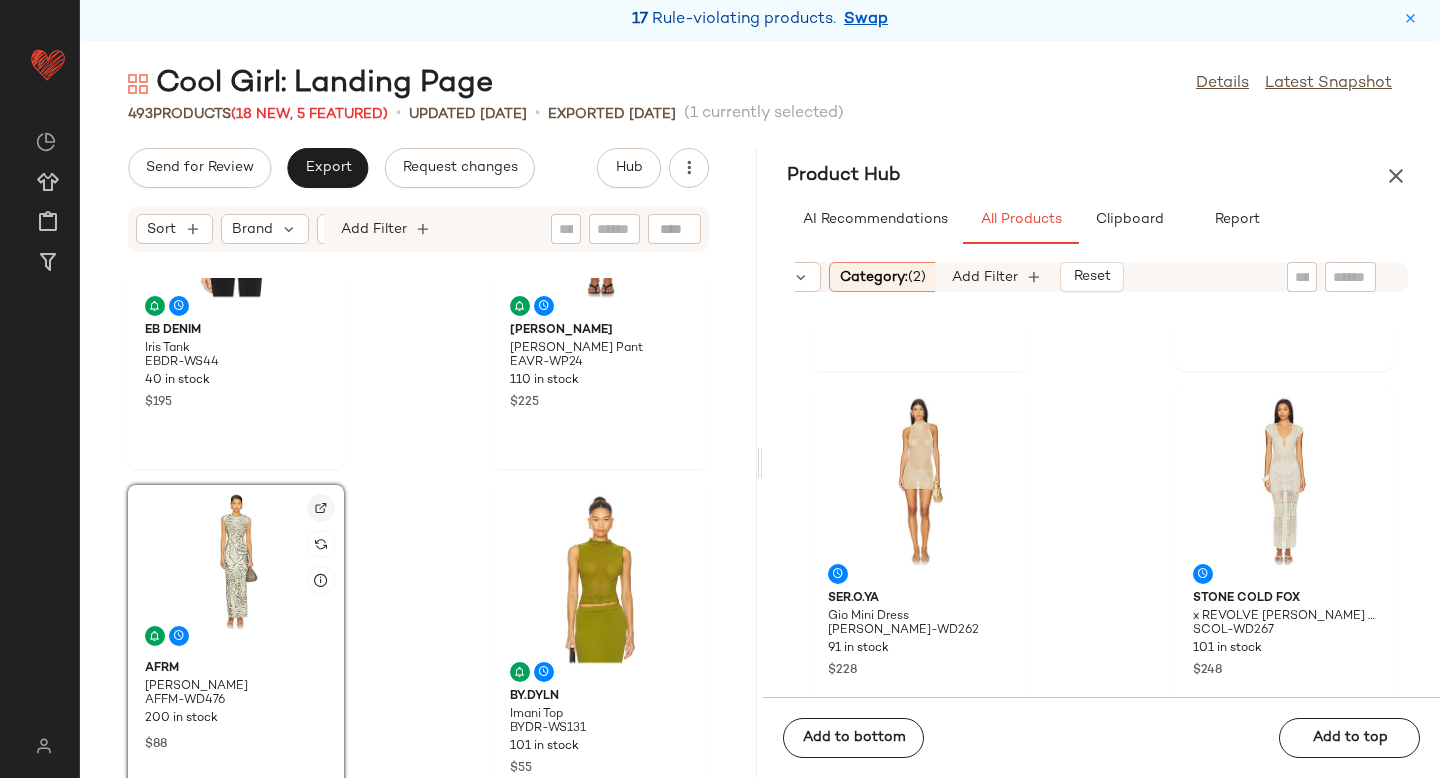 click 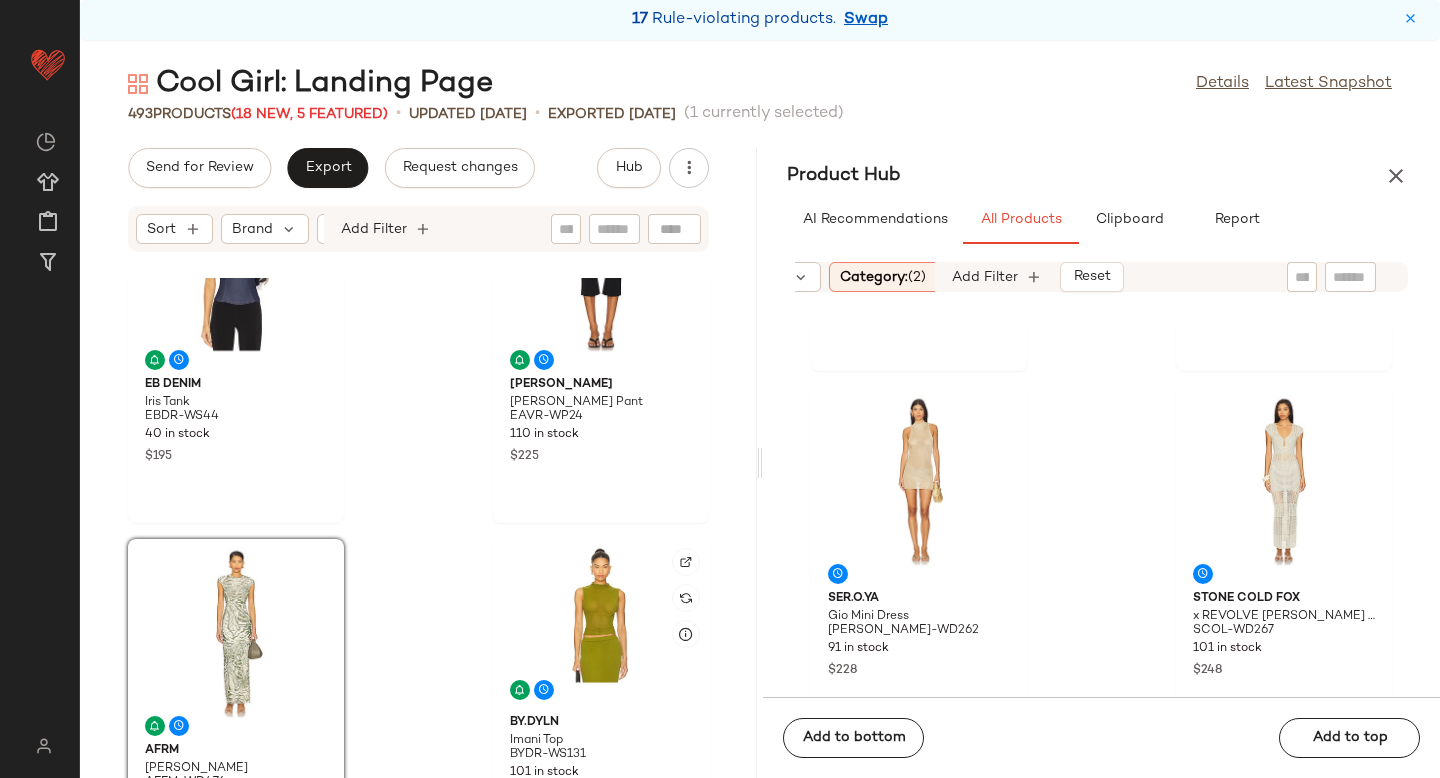 scroll, scrollTop: 0, scrollLeft: 0, axis: both 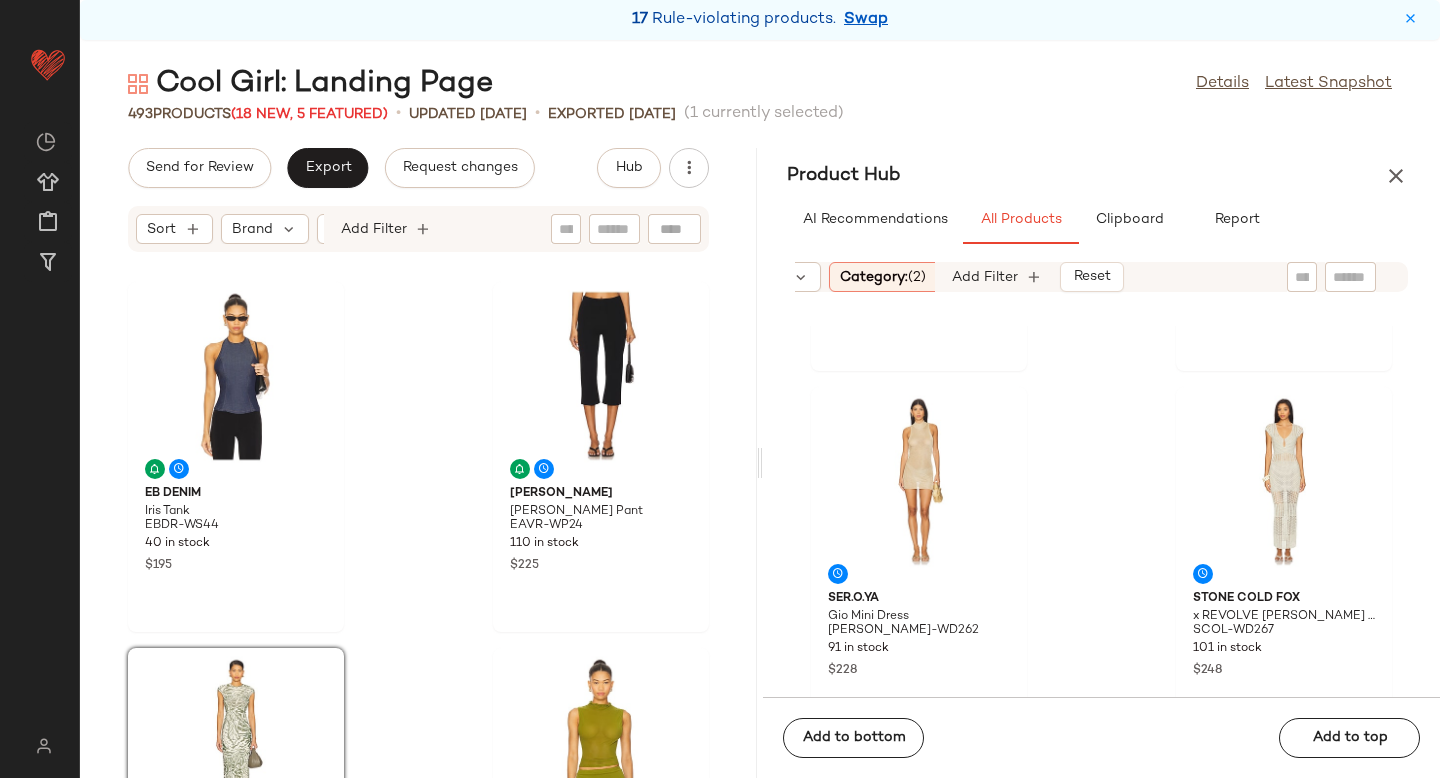 click on "Category:   (2)" at bounding box center [883, 277] 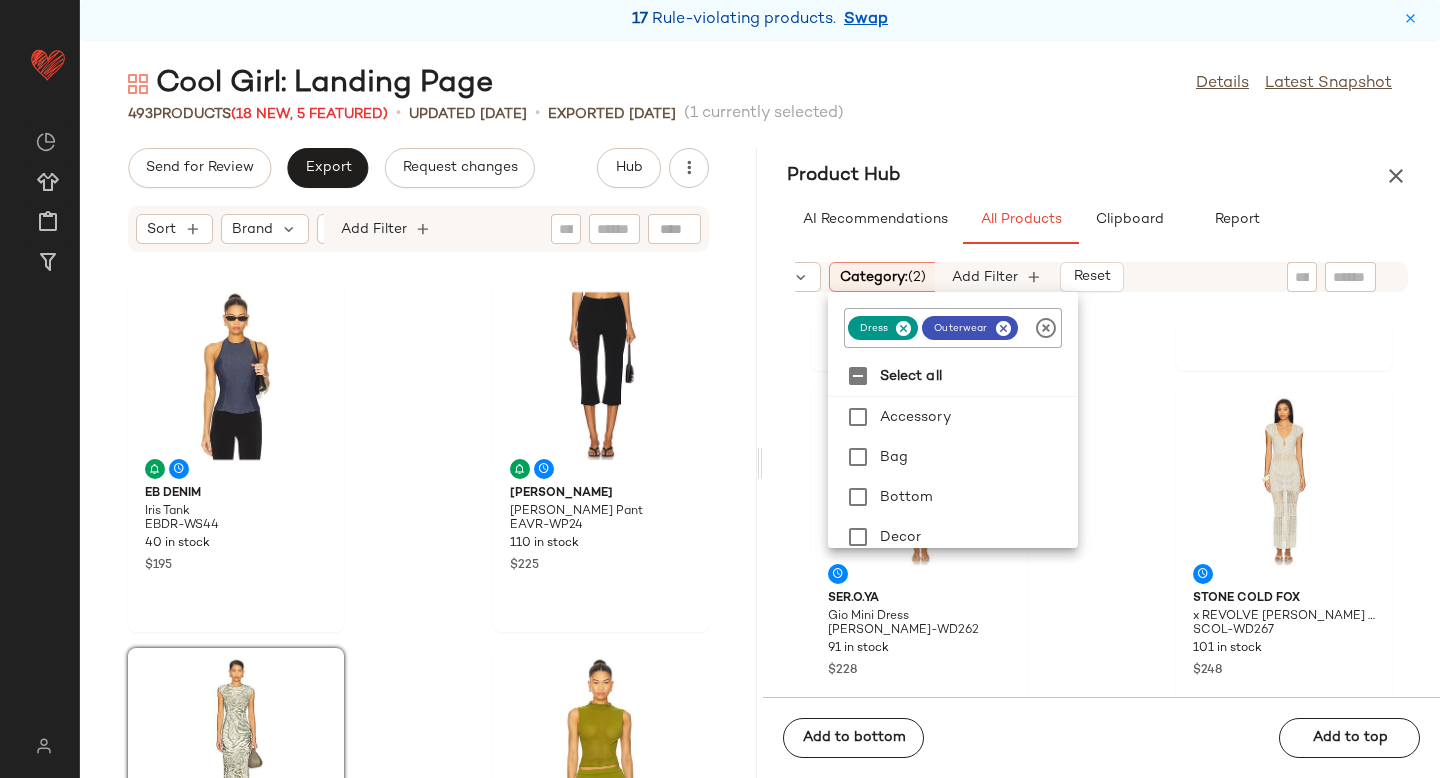 click 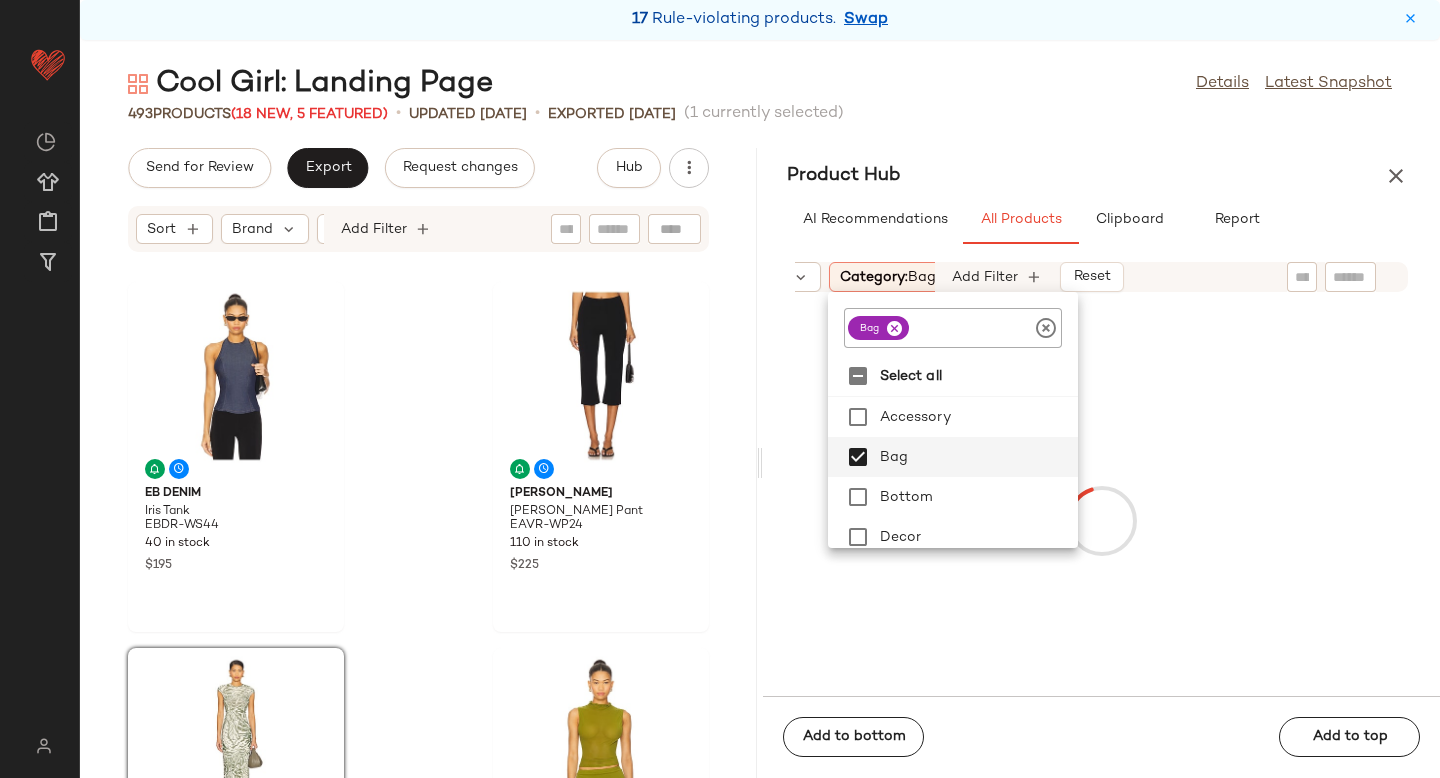 click at bounding box center (1101, 520) 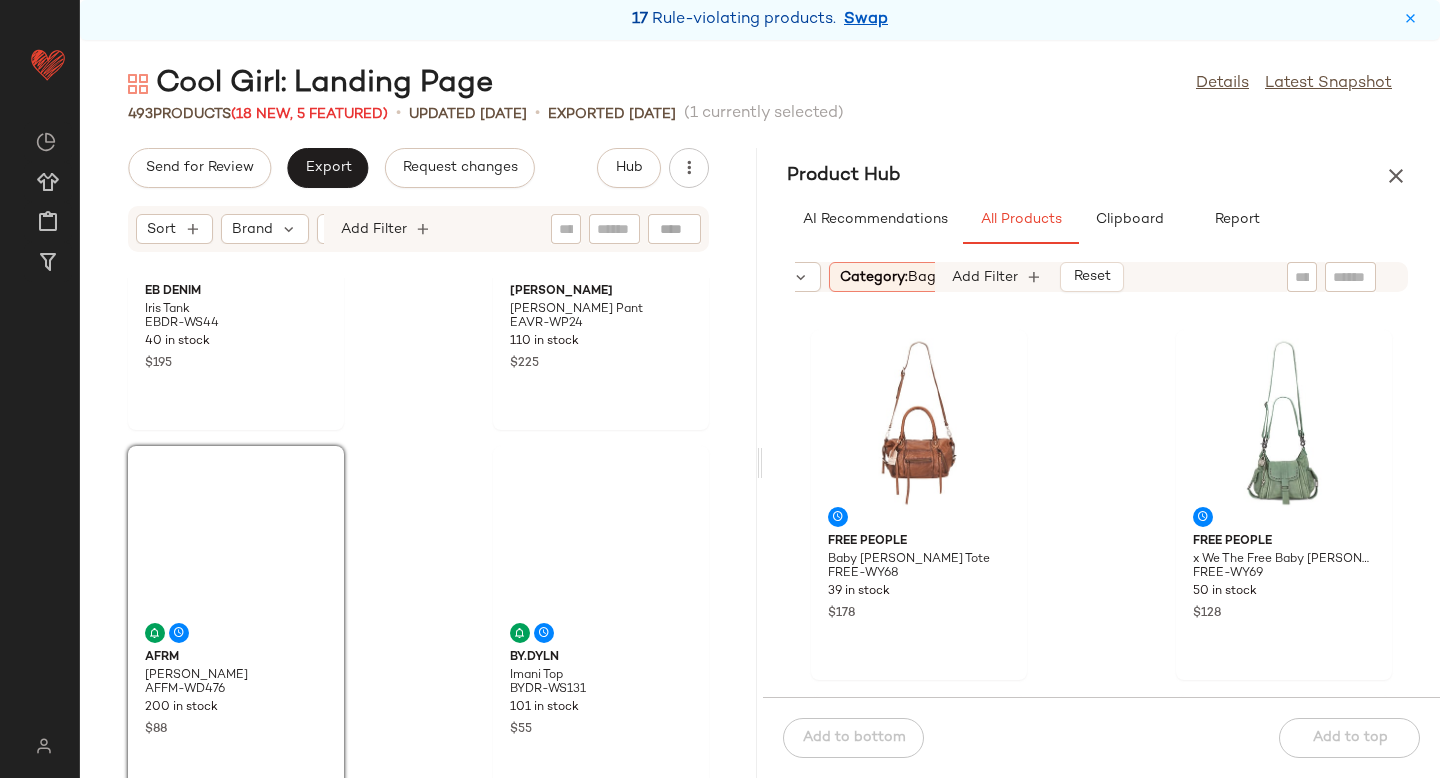 scroll, scrollTop: 0, scrollLeft: 0, axis: both 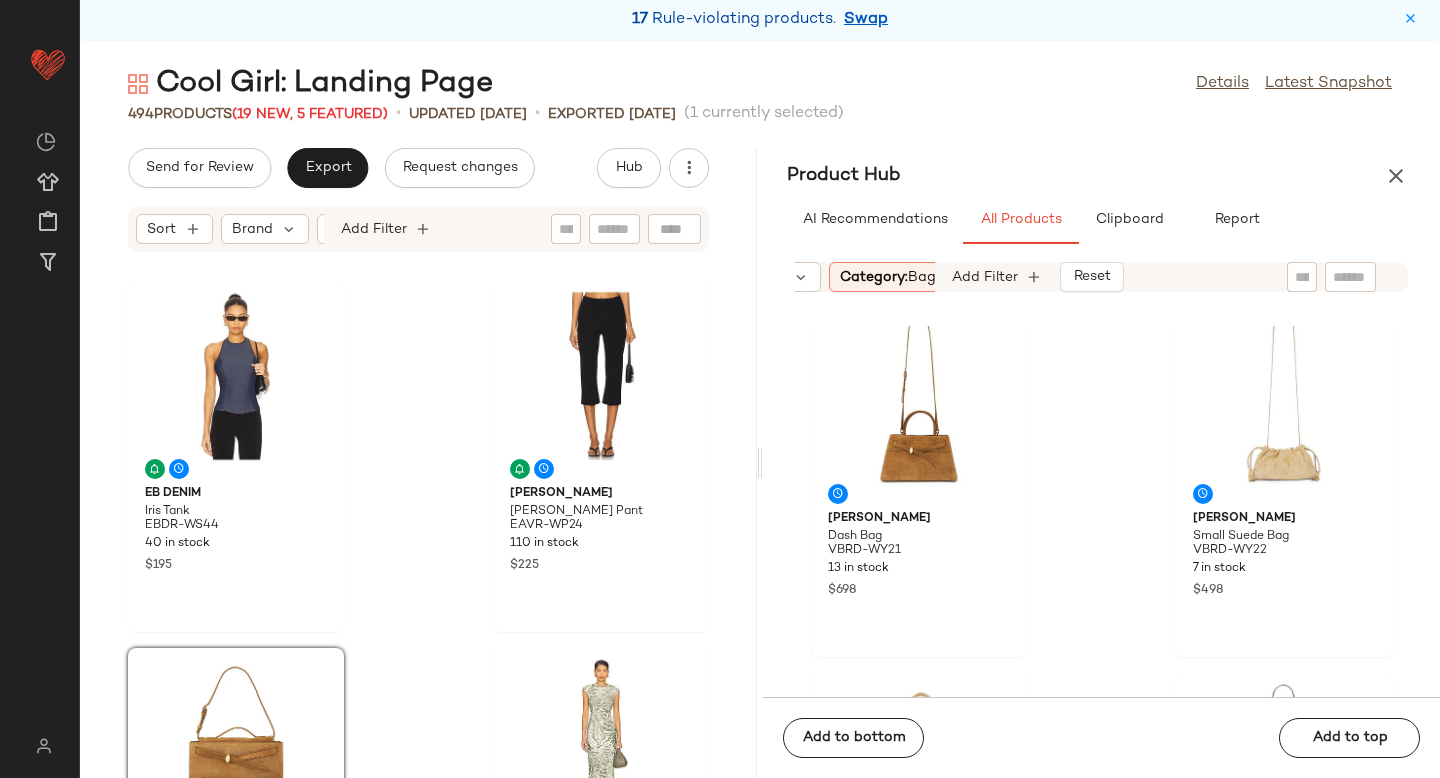 click on "Category:   bag" at bounding box center (888, 277) 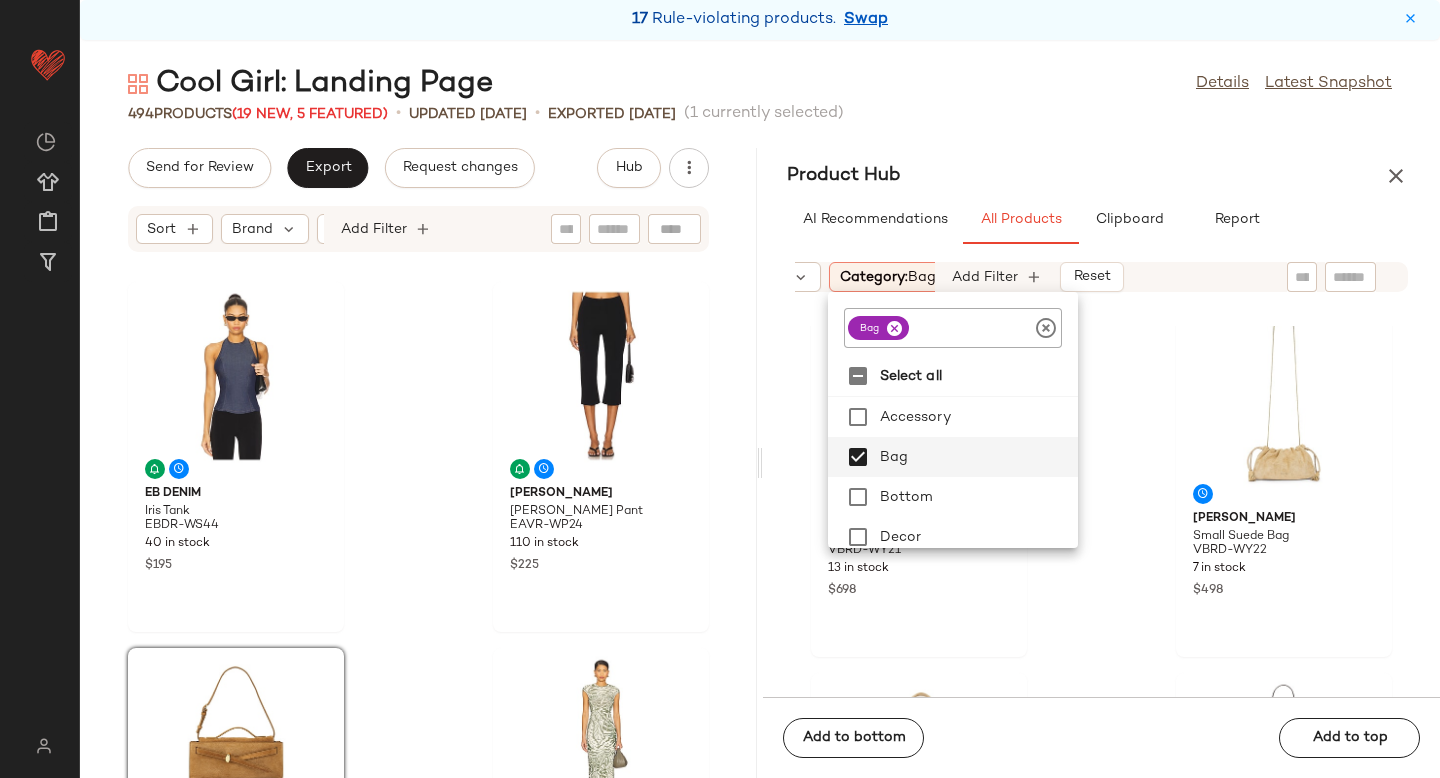 click 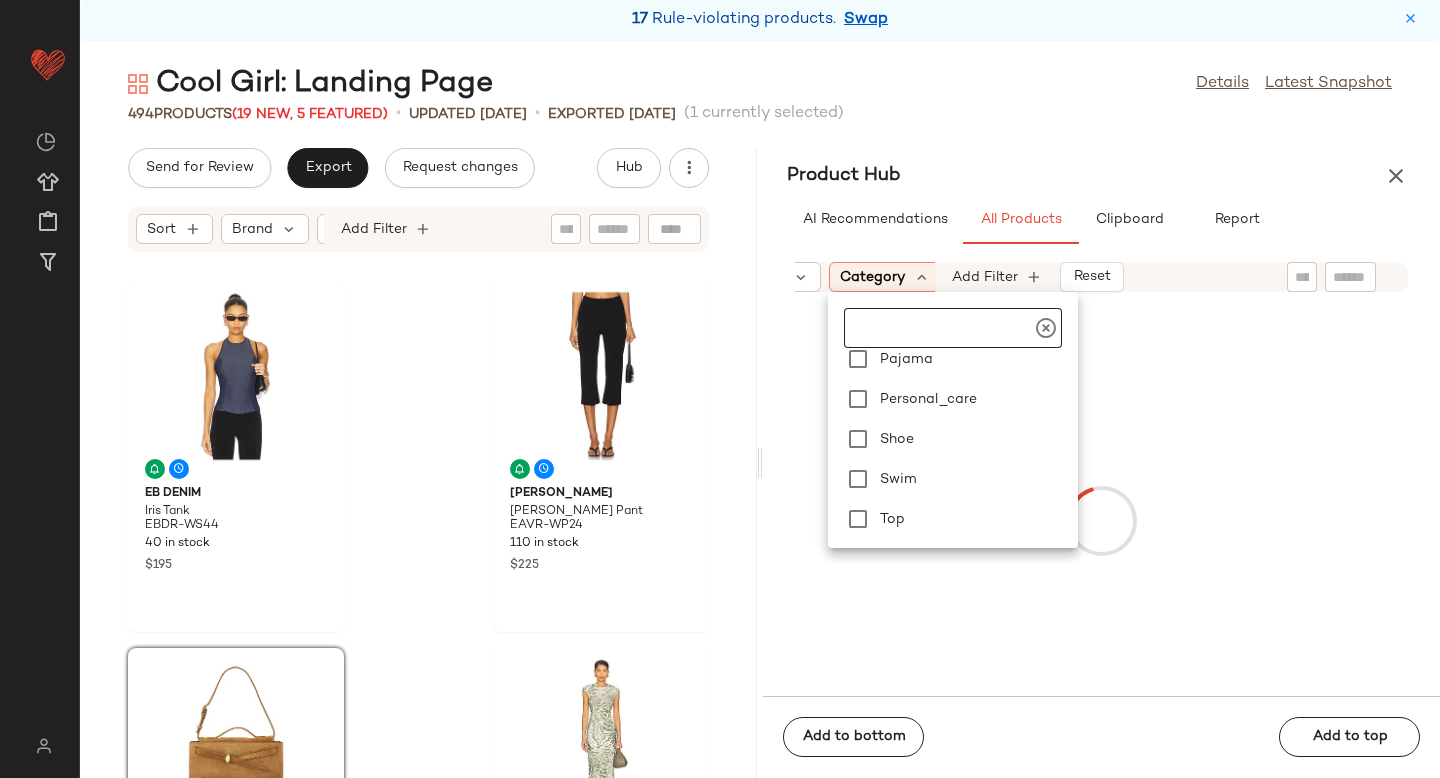 scroll, scrollTop: 449, scrollLeft: 0, axis: vertical 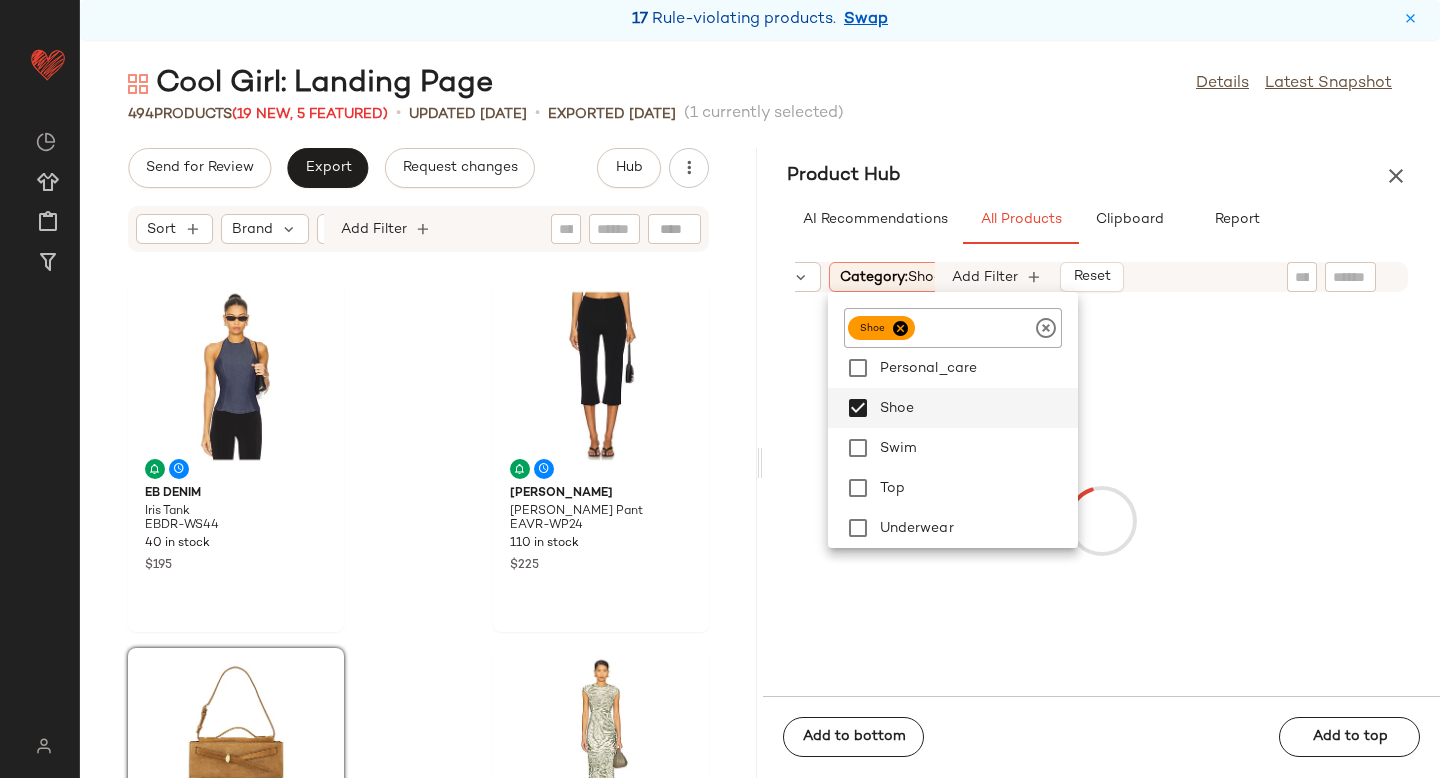 click at bounding box center [1101, 520] 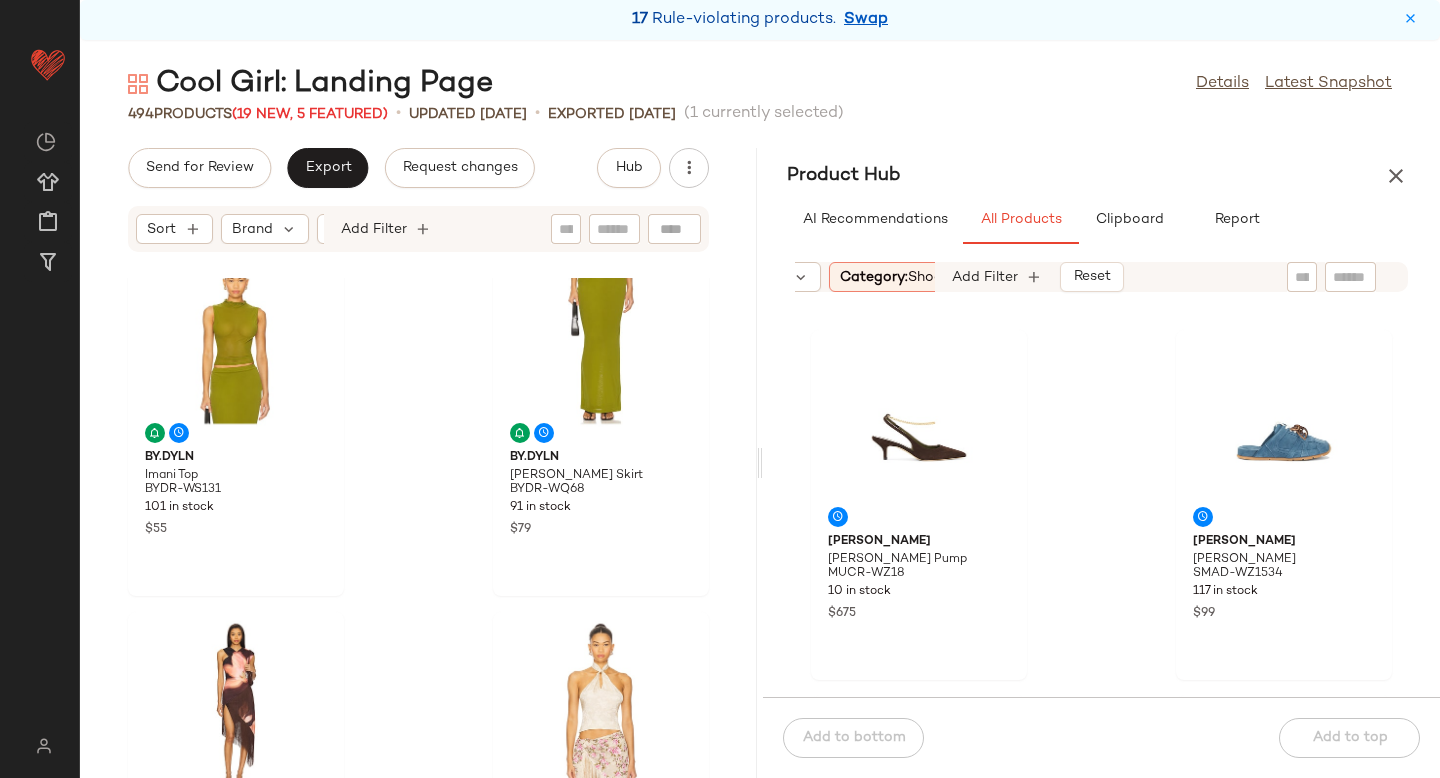scroll, scrollTop: 783, scrollLeft: 0, axis: vertical 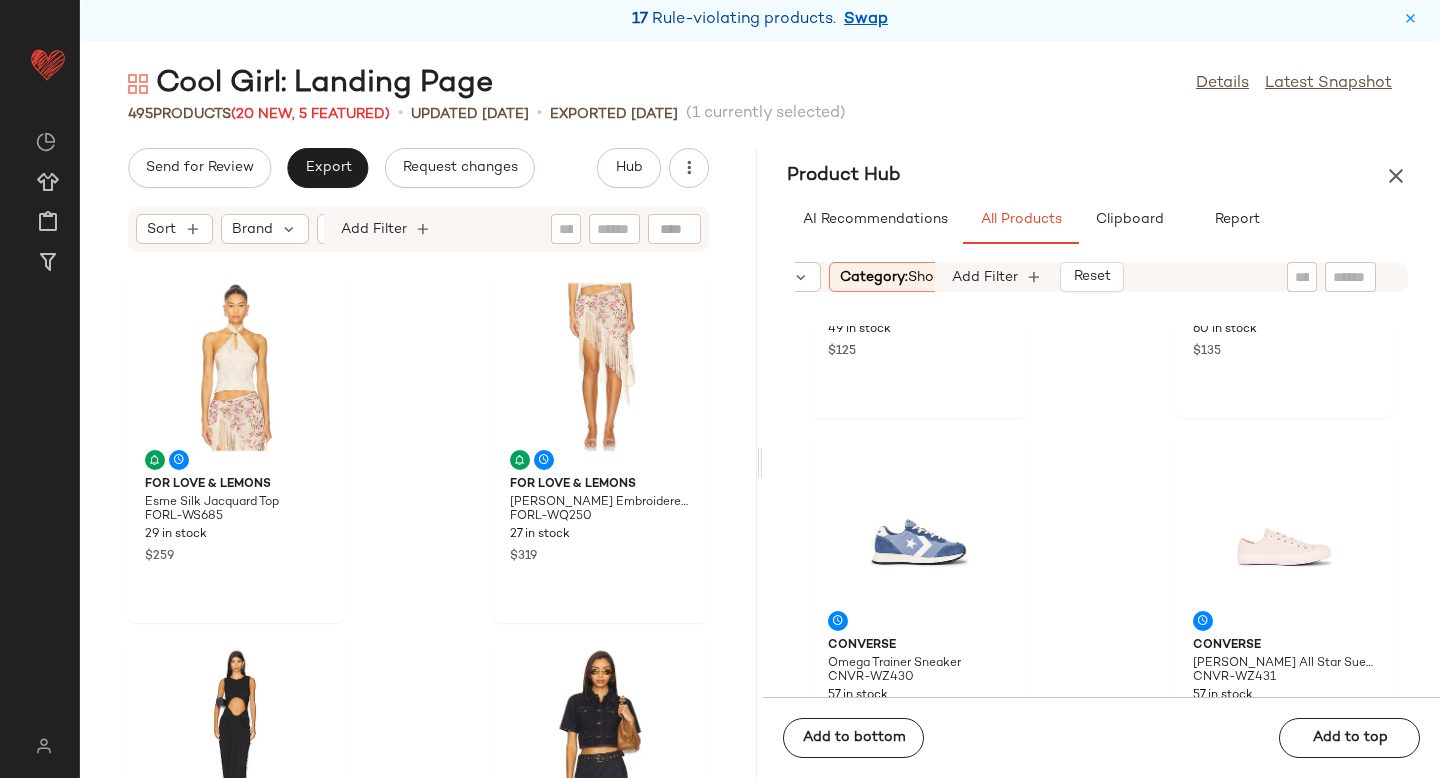 click on "Category:   shoe" at bounding box center [891, 277] 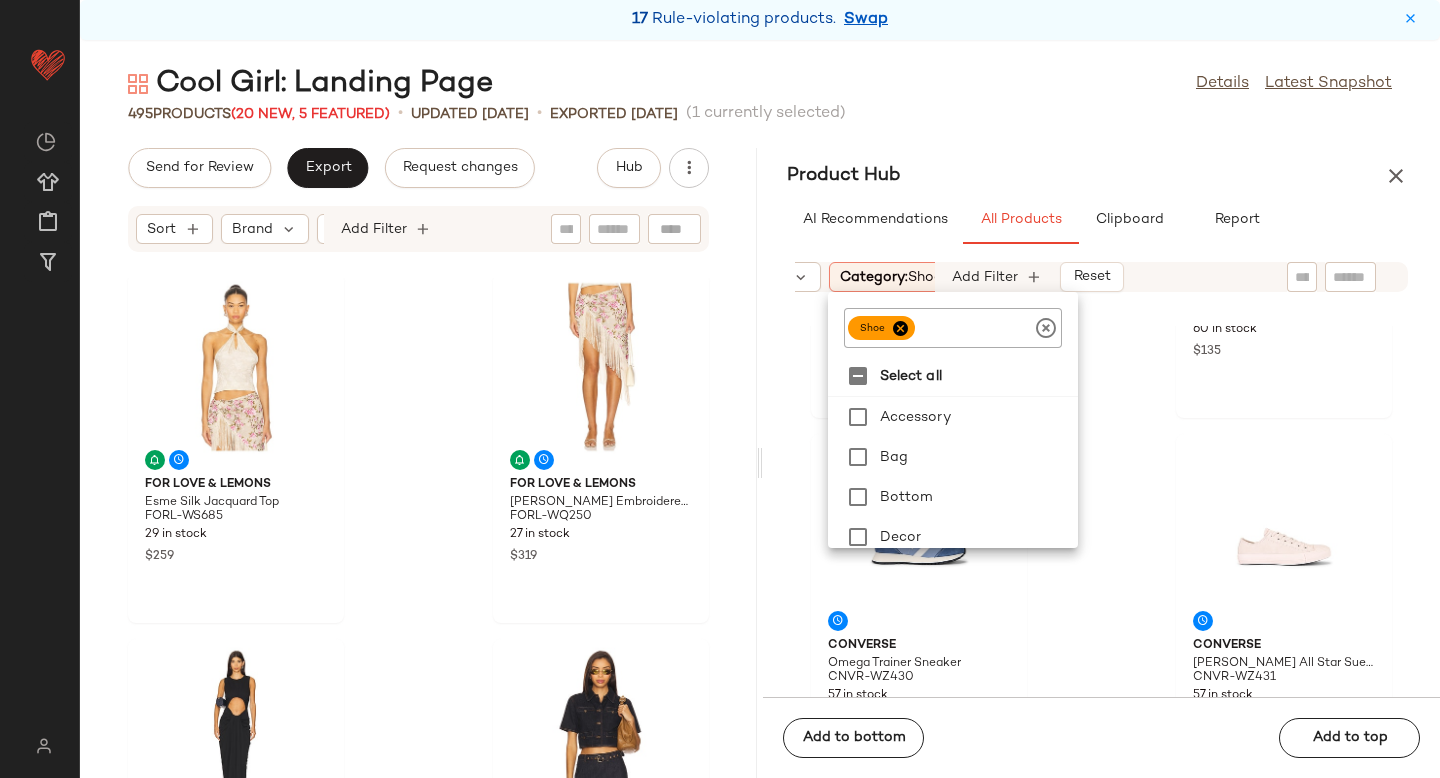 click 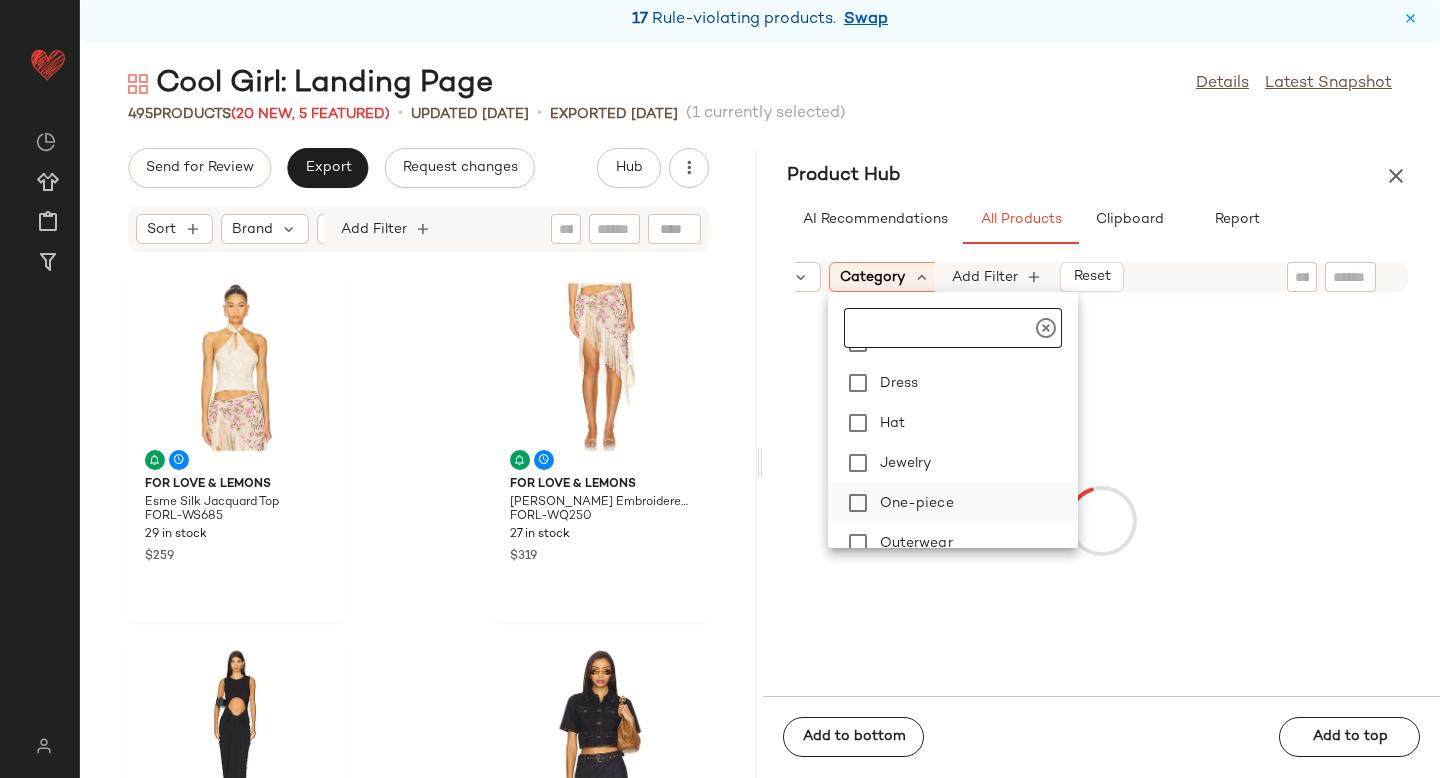 scroll, scrollTop: 281, scrollLeft: 0, axis: vertical 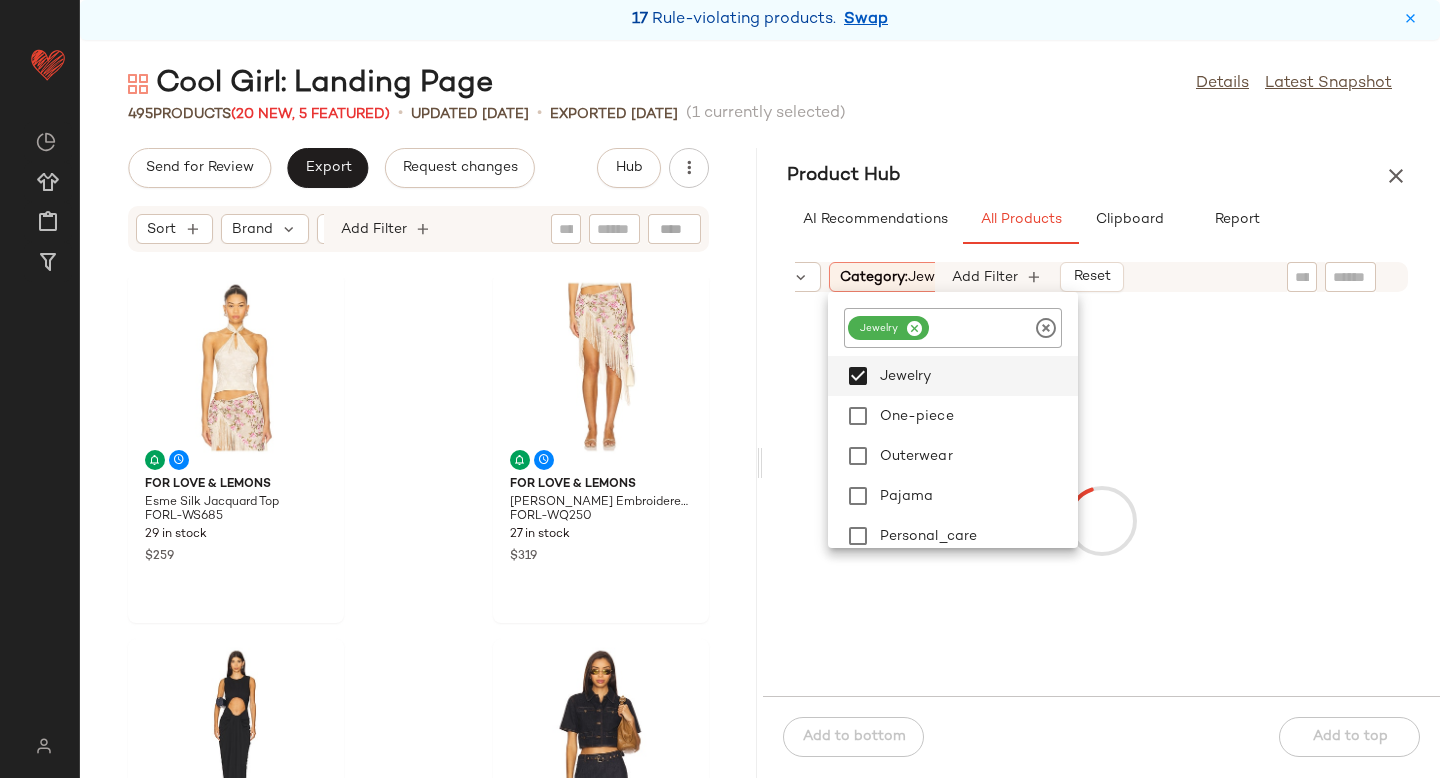 click on "Sort  Brand  Category:   jewelry In Curation?:   No Age:   adult Gender:   female Sale Price:   Not on sale Add Filter   Reset" at bounding box center [1101, 277] 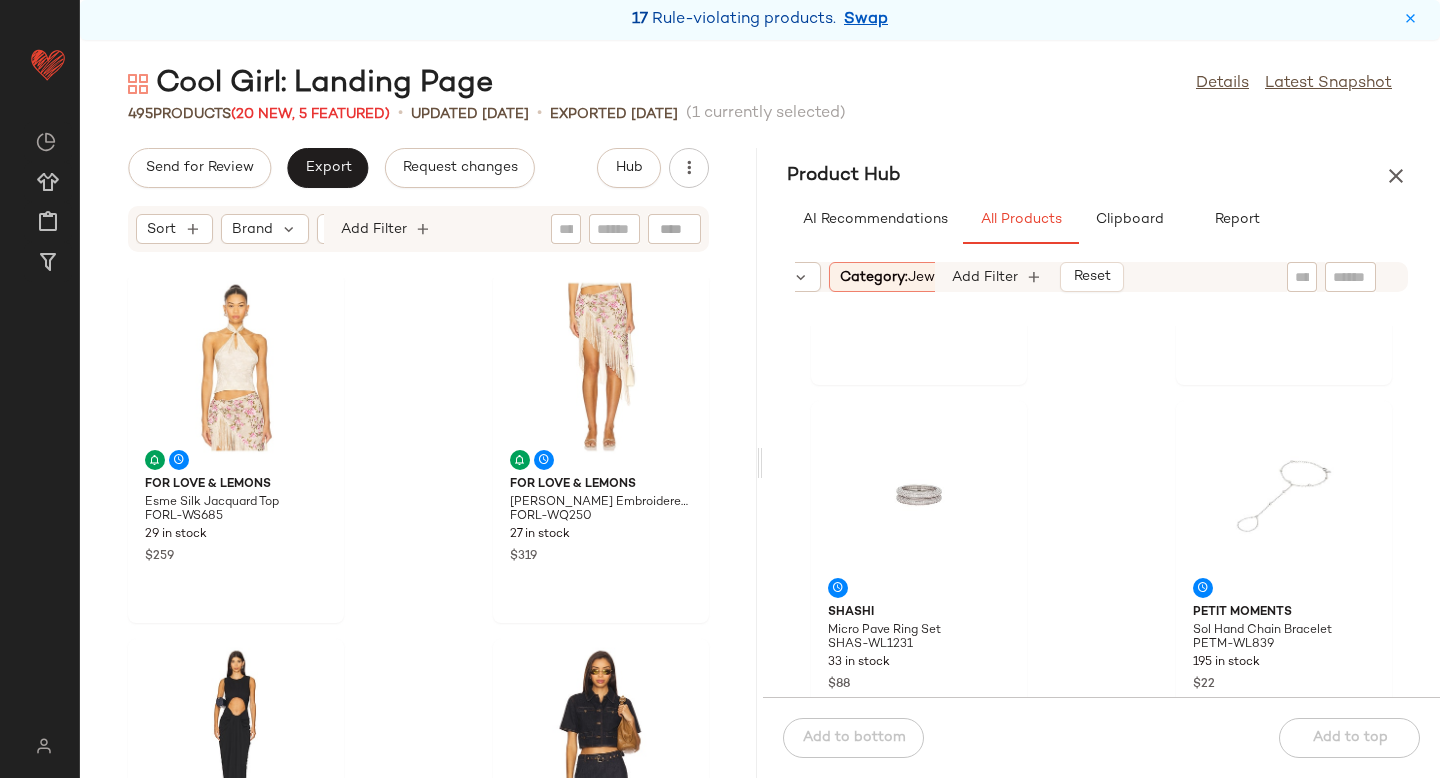 scroll, scrollTop: 381, scrollLeft: 0, axis: vertical 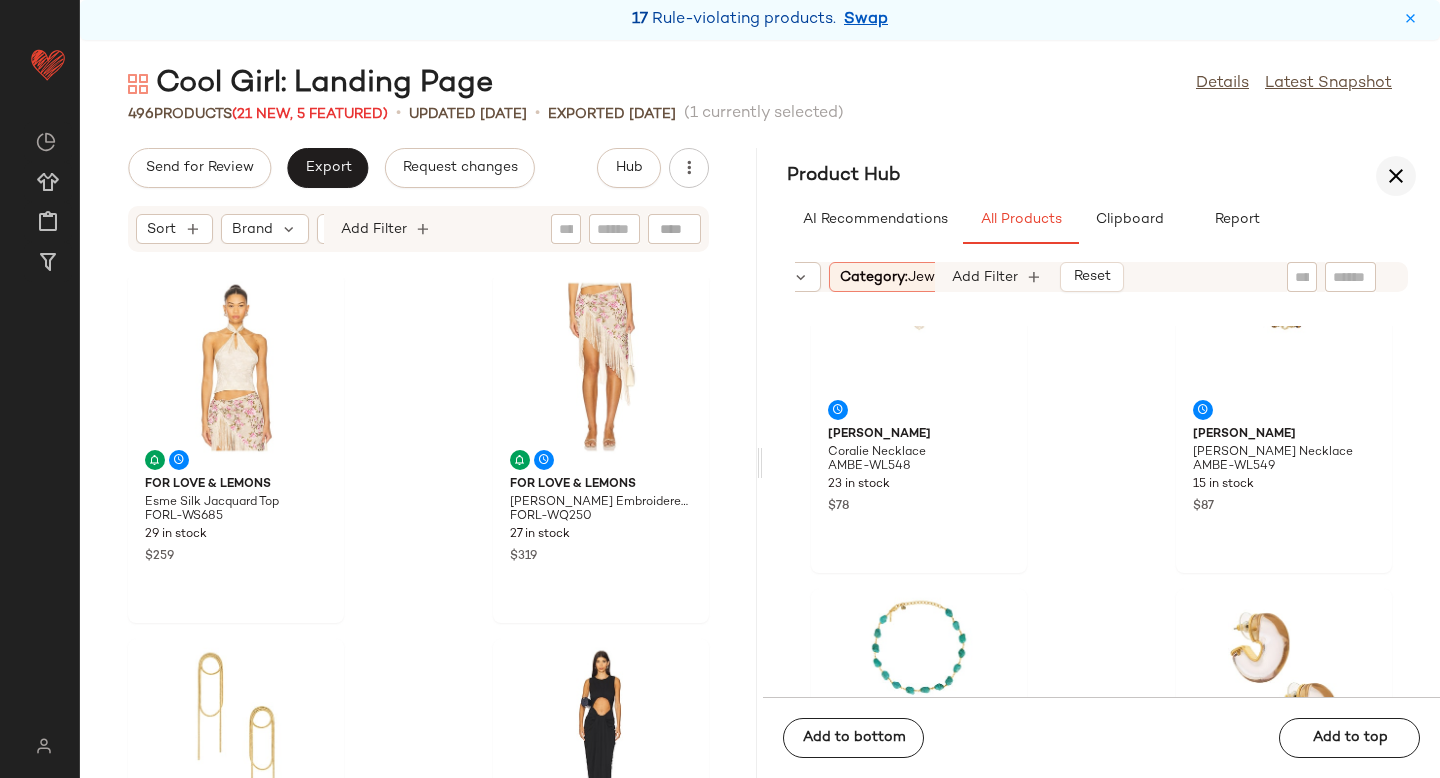 click at bounding box center [1396, 176] 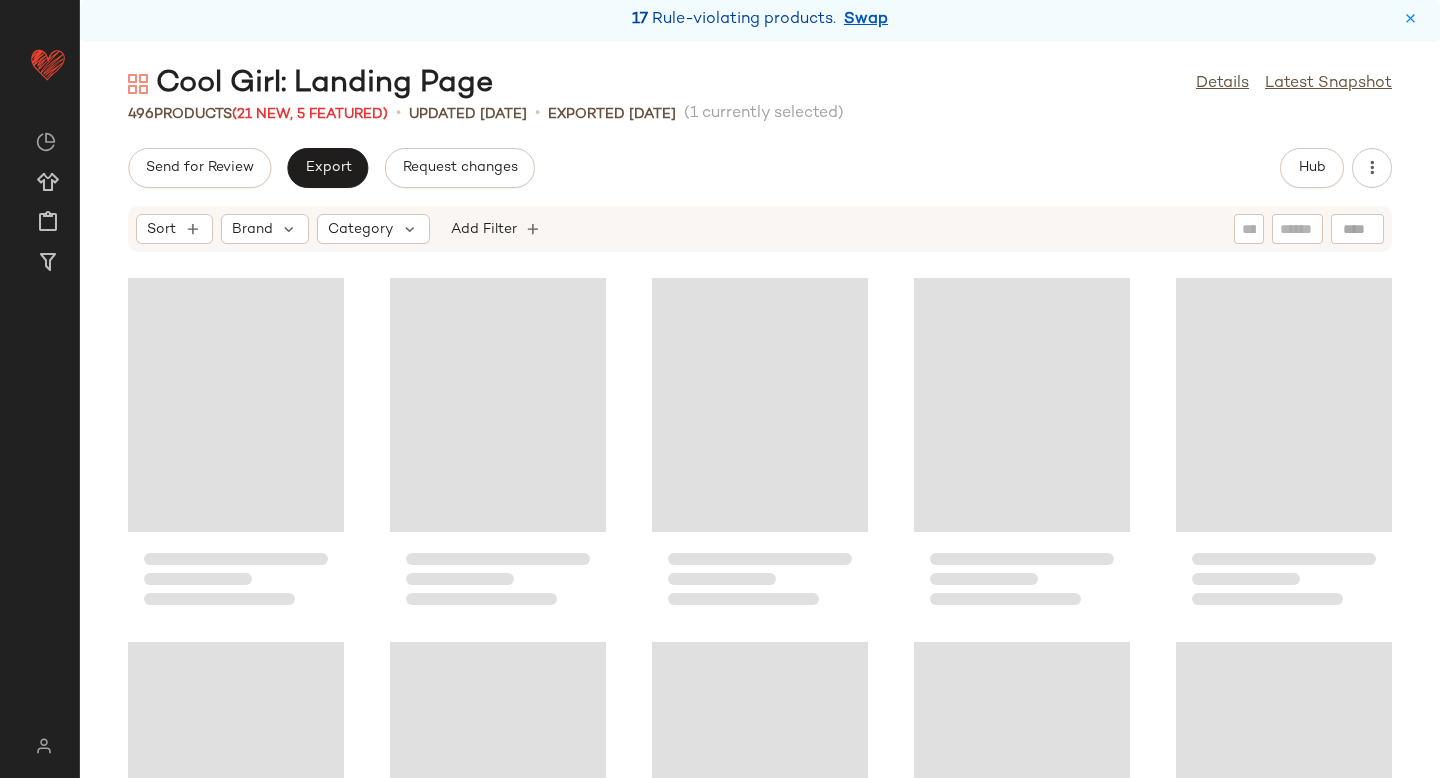 scroll, scrollTop: 391, scrollLeft: 0, axis: vertical 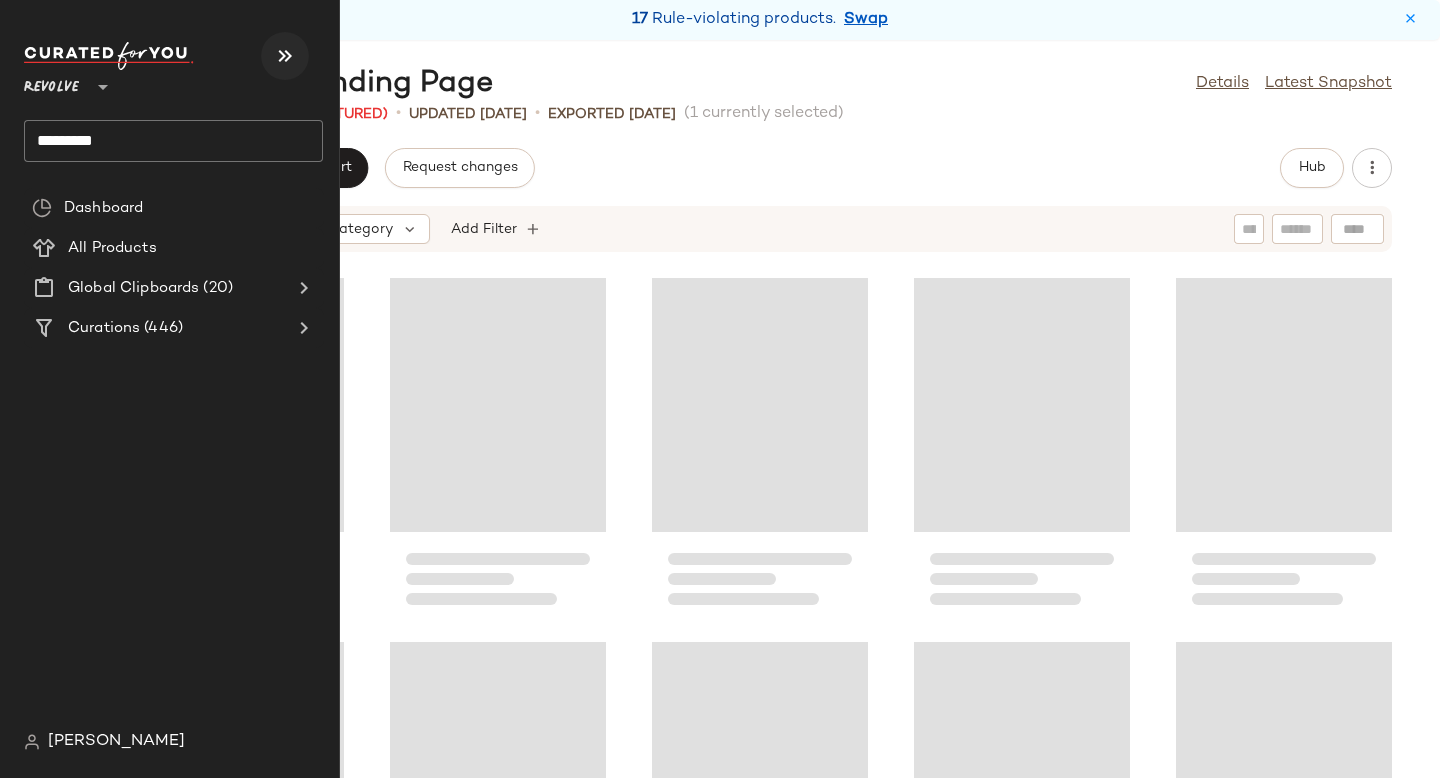 click at bounding box center [285, 56] 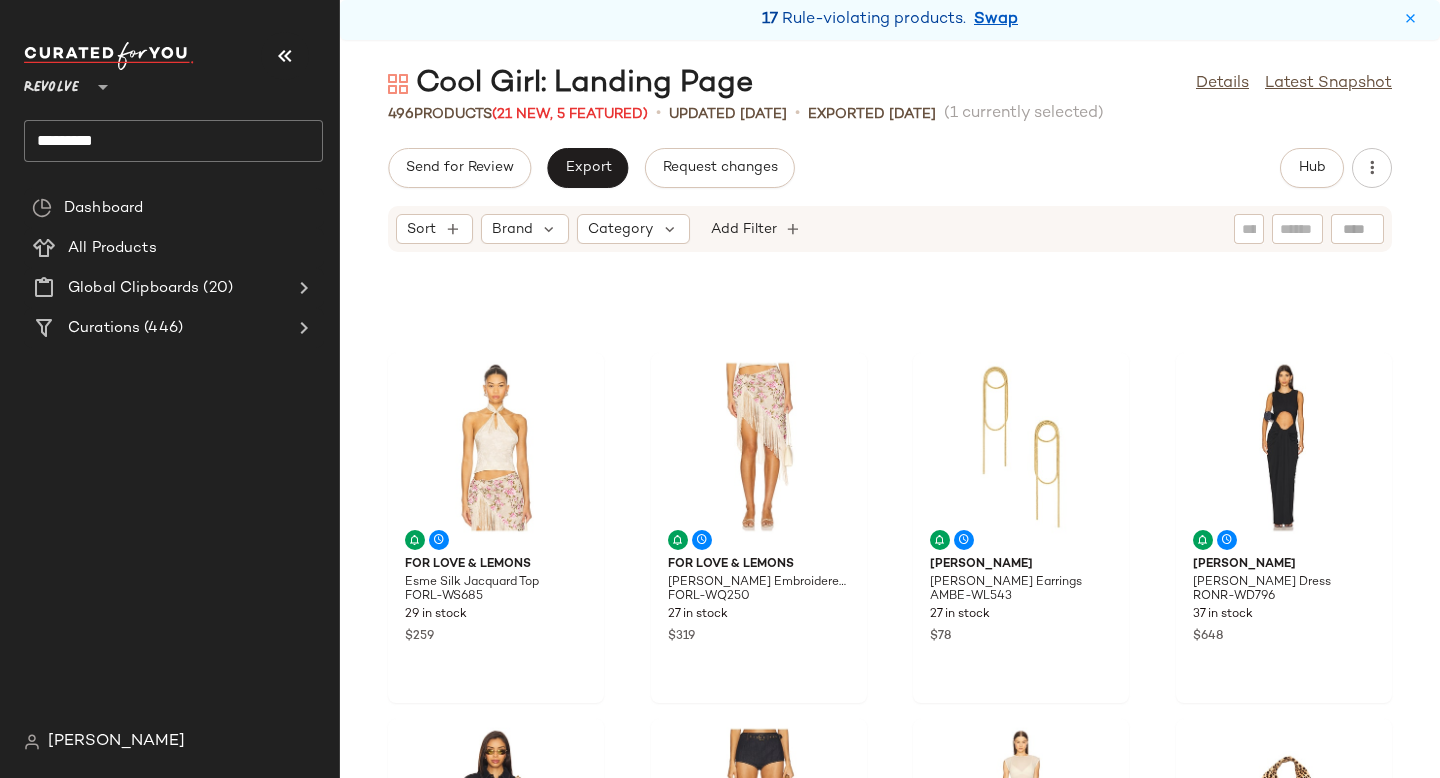 scroll, scrollTop: 670, scrollLeft: 0, axis: vertical 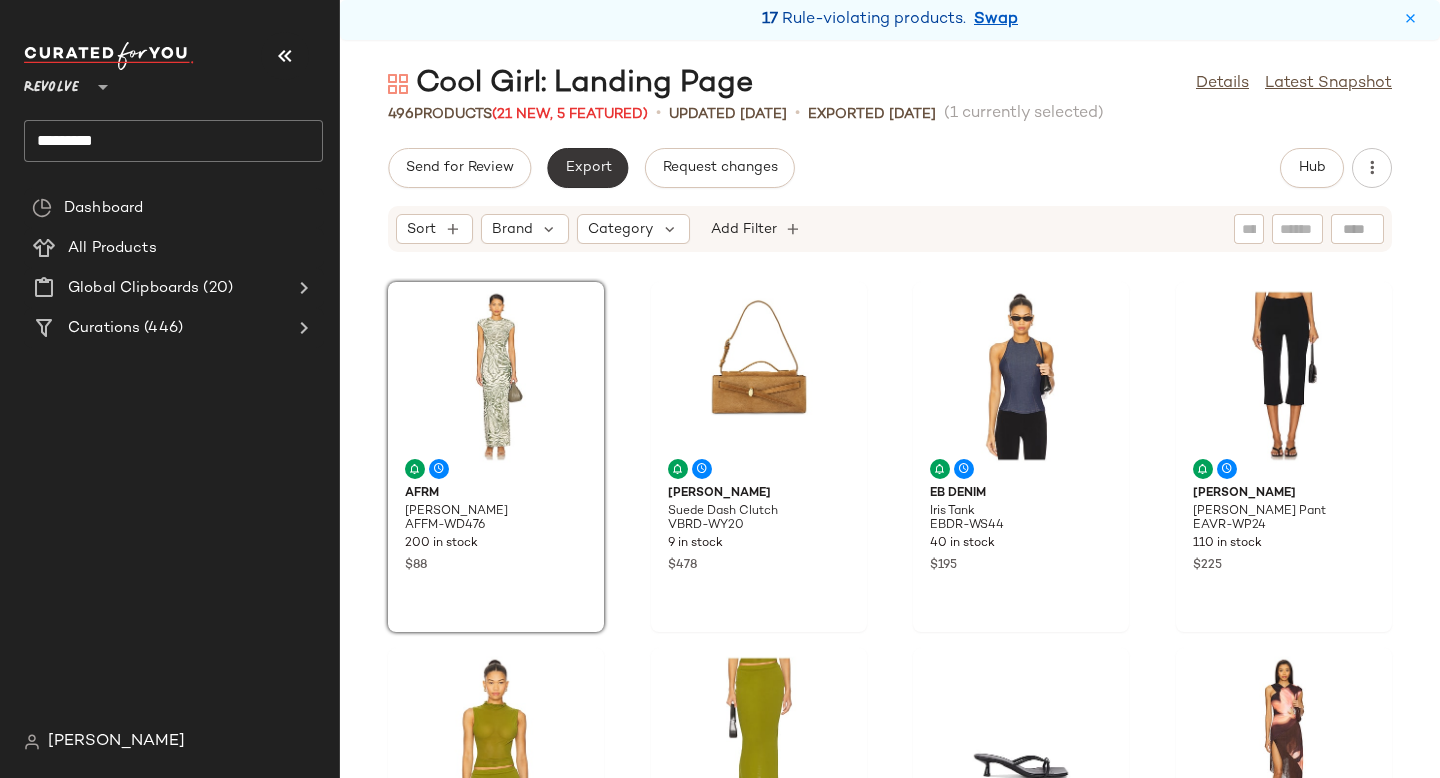 click on "Export" at bounding box center (587, 168) 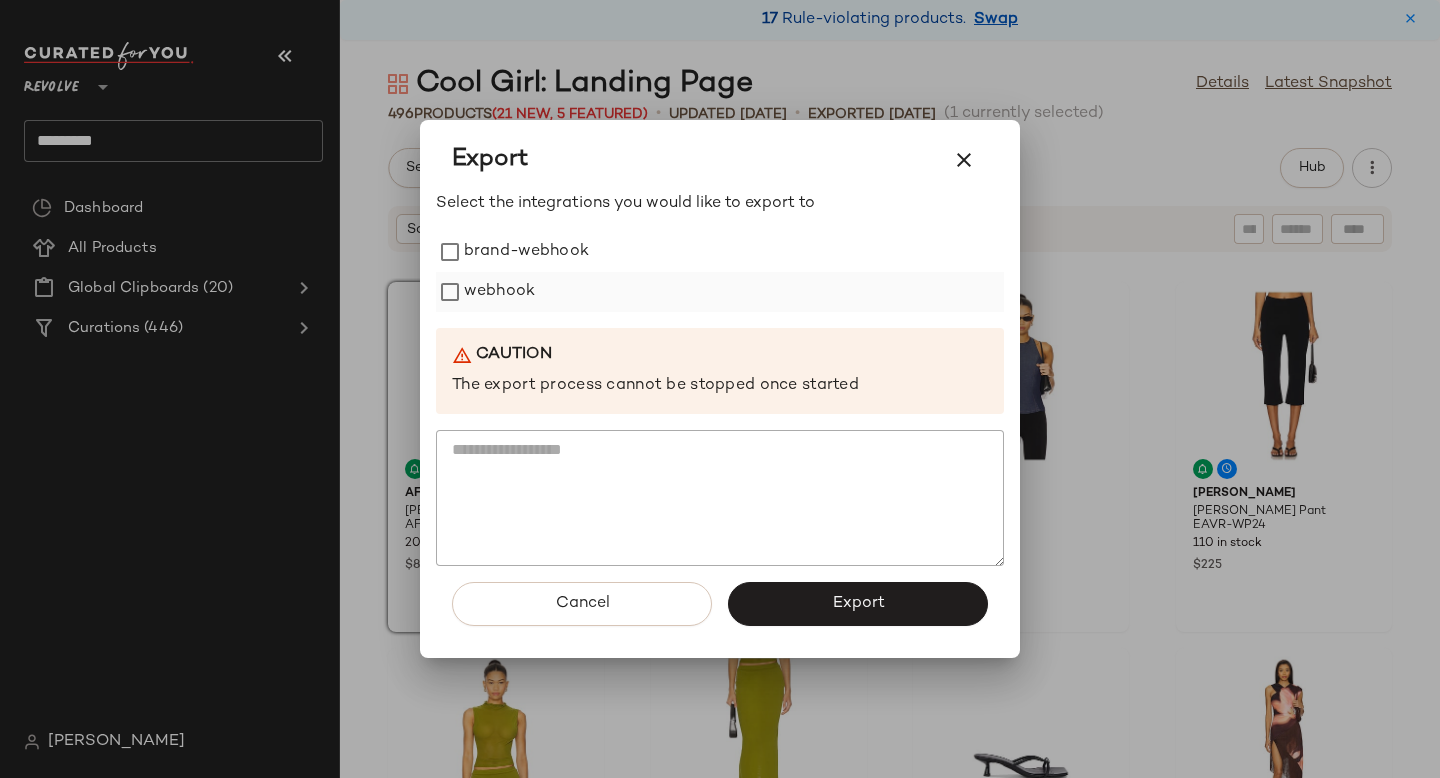 click on "webhook" at bounding box center (499, 292) 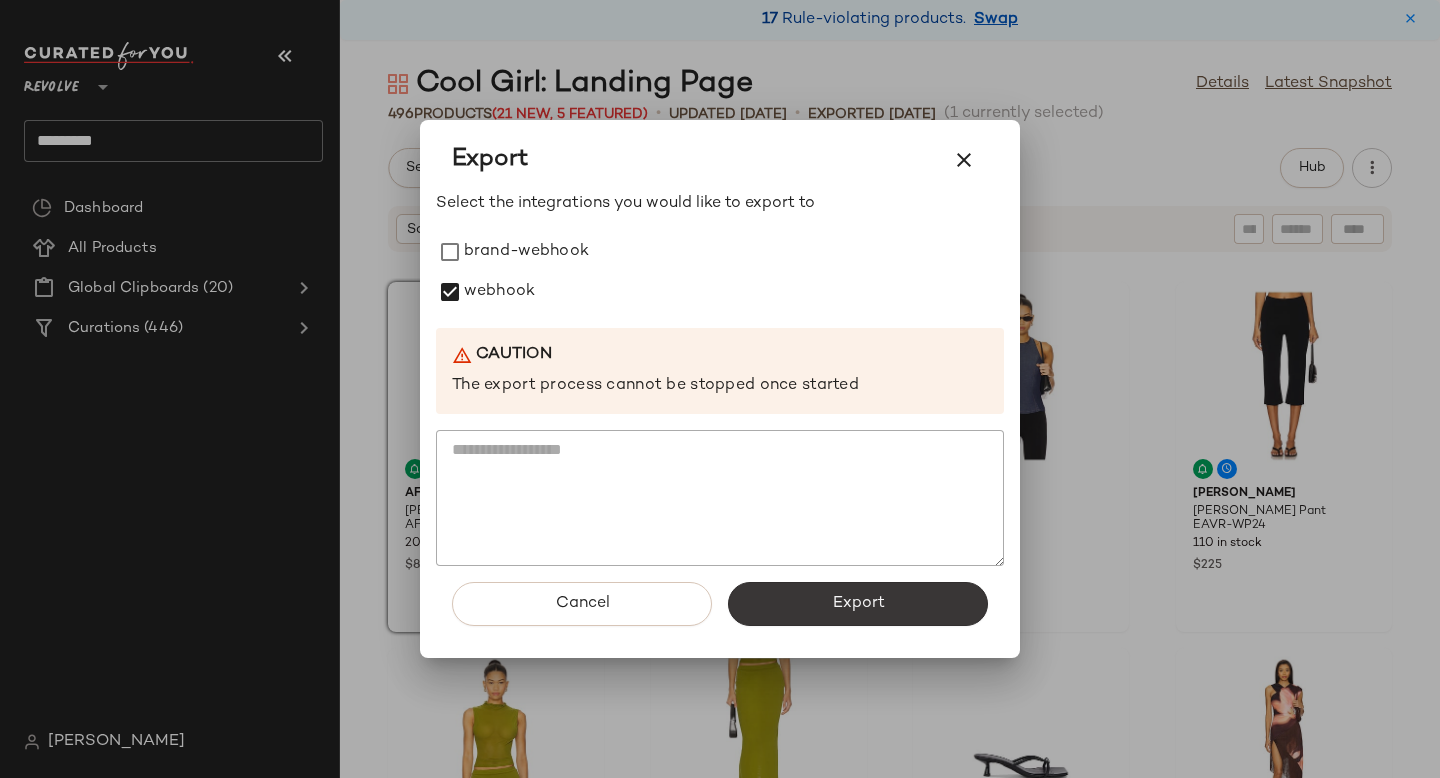 click on "Export" at bounding box center [858, 604] 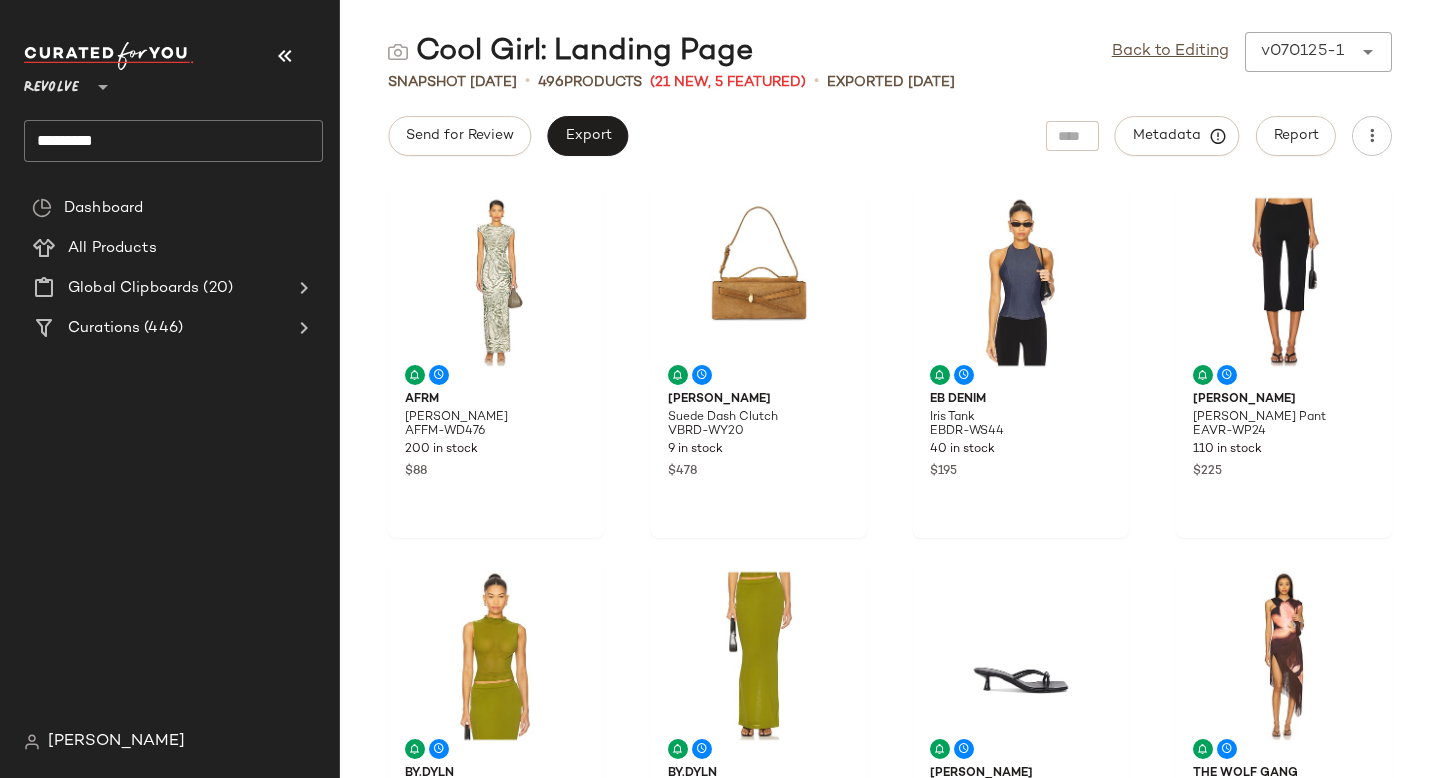 click on "*********" 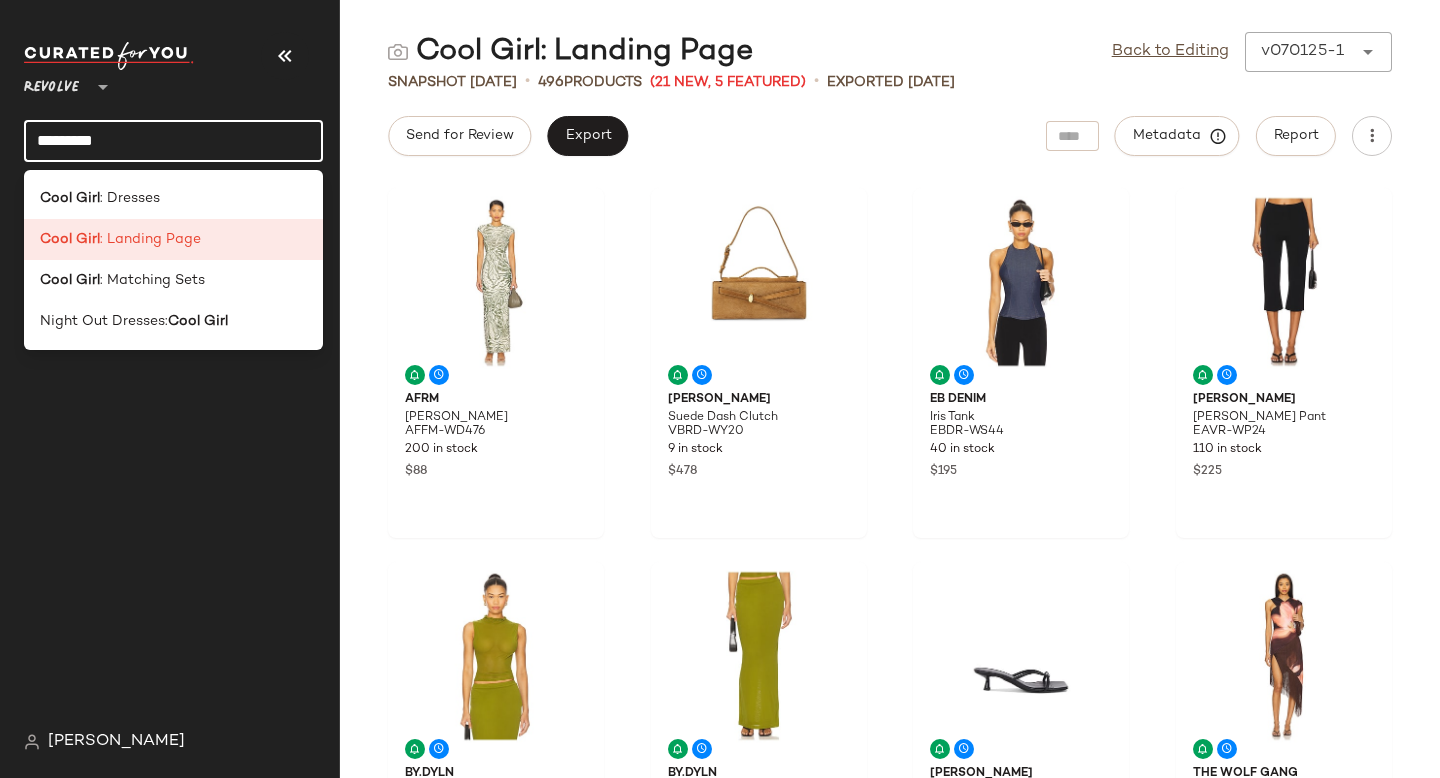 click on "*********" 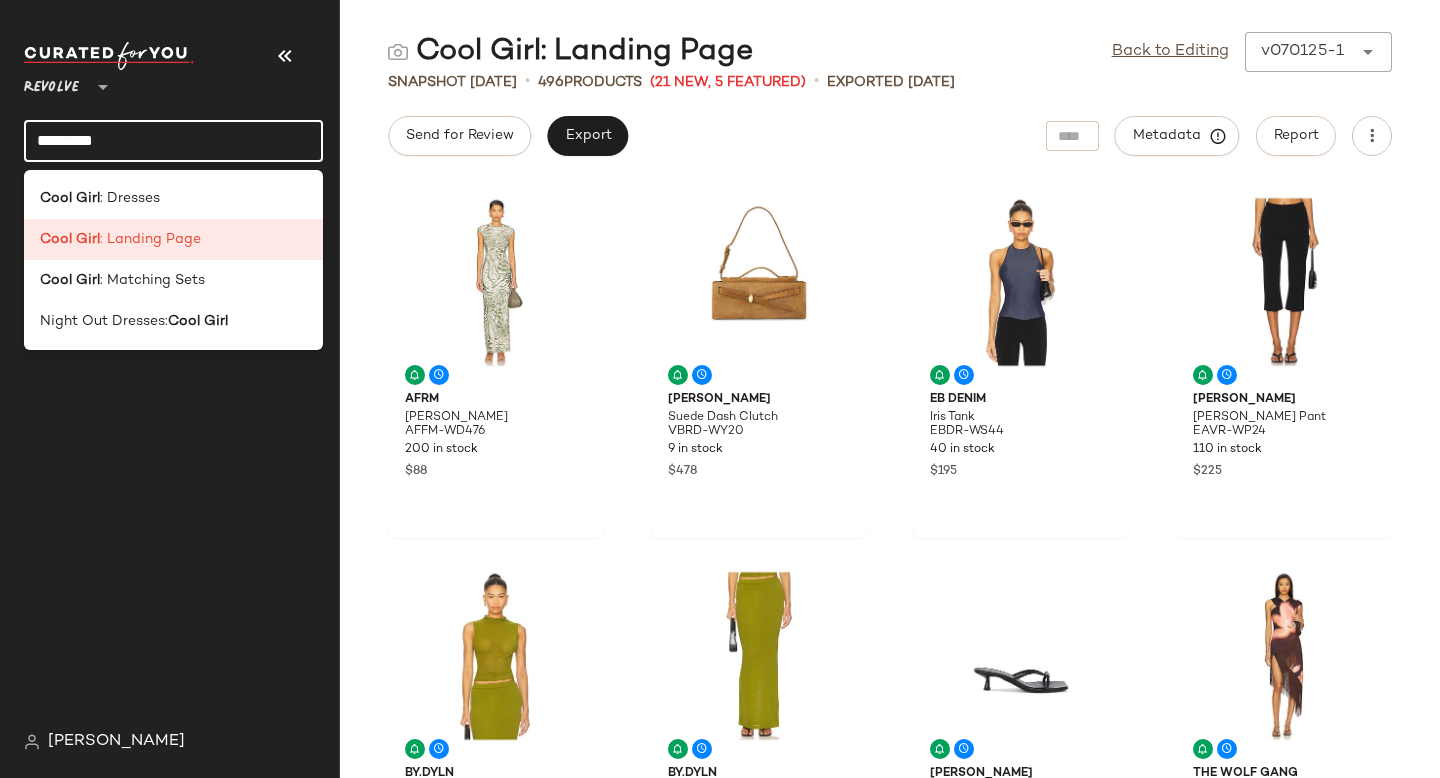 click on "*********" 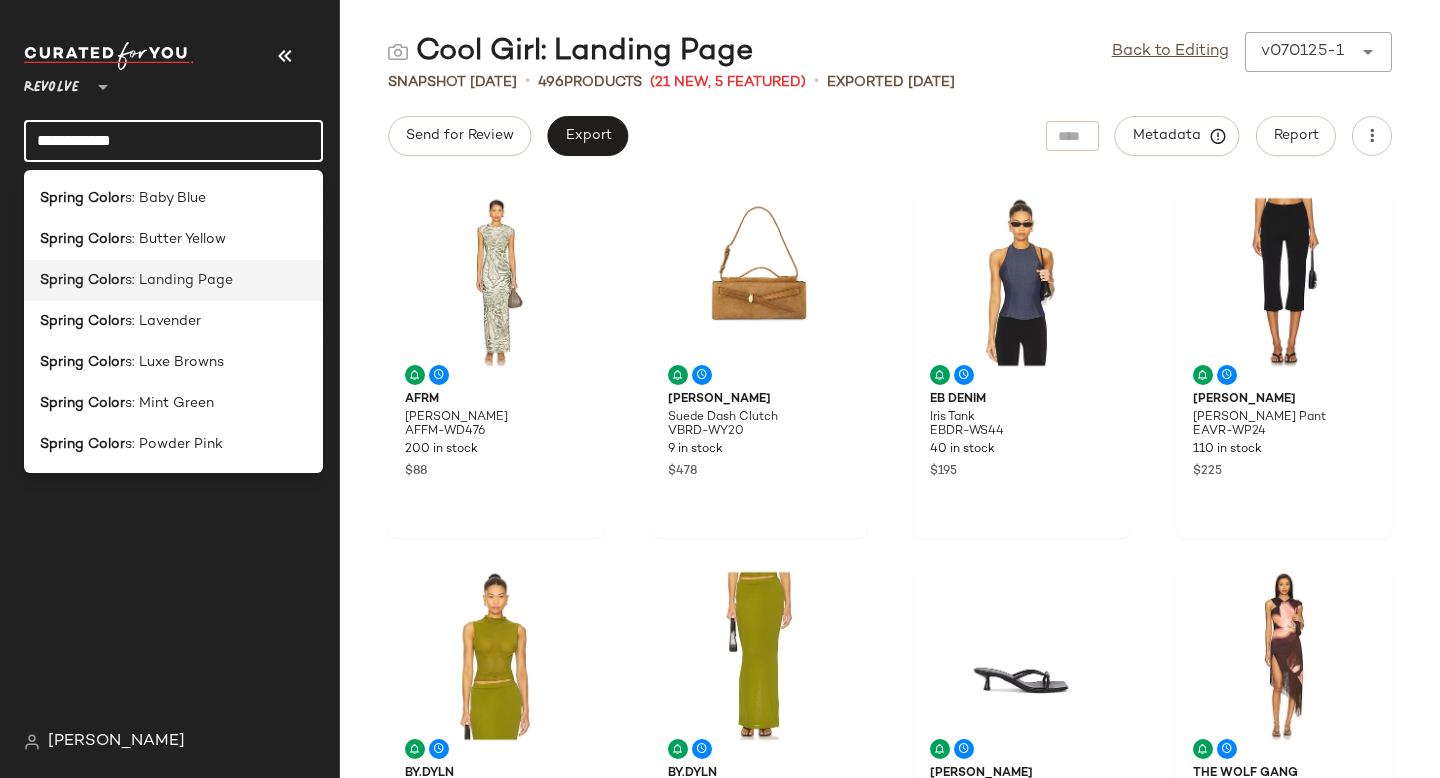type on "**********" 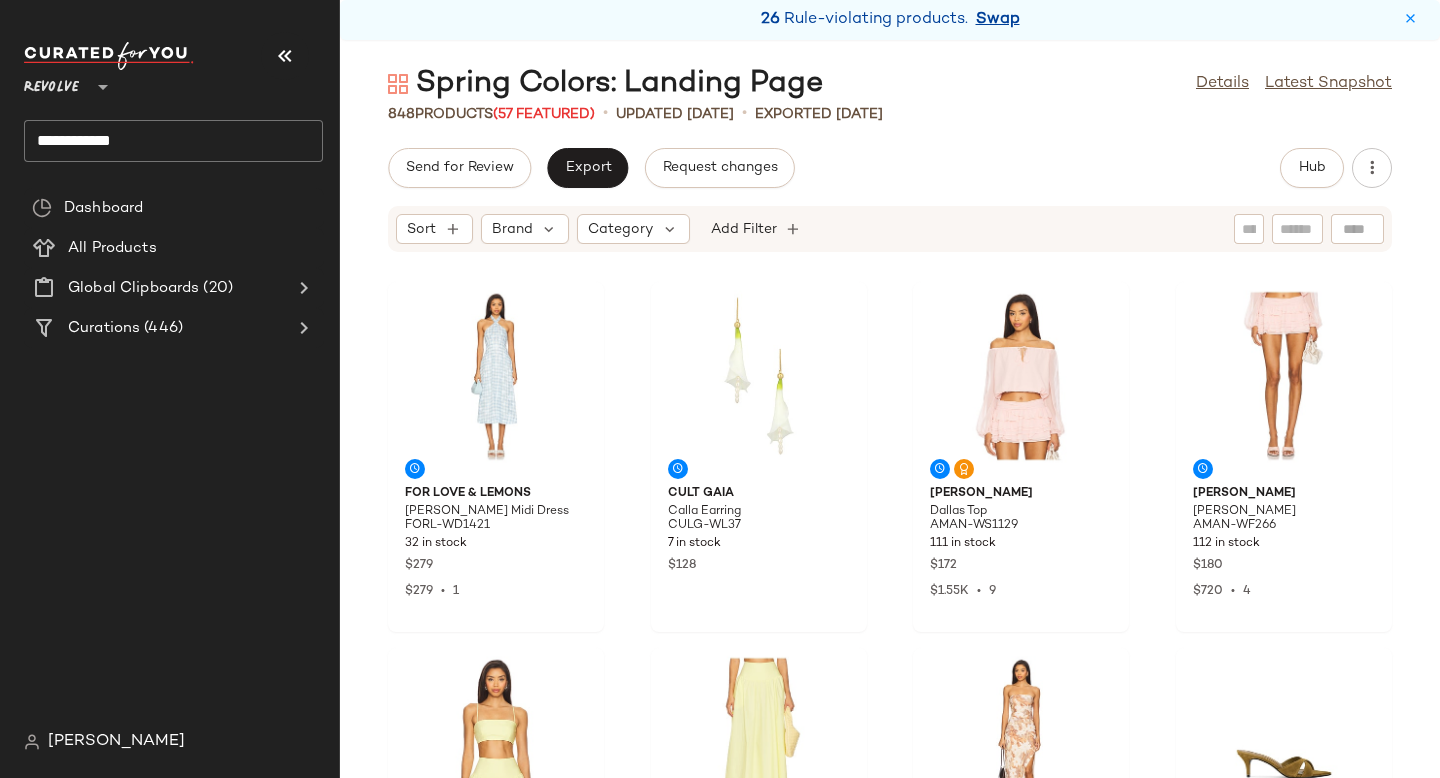 click on "Swap" at bounding box center (998, 20) 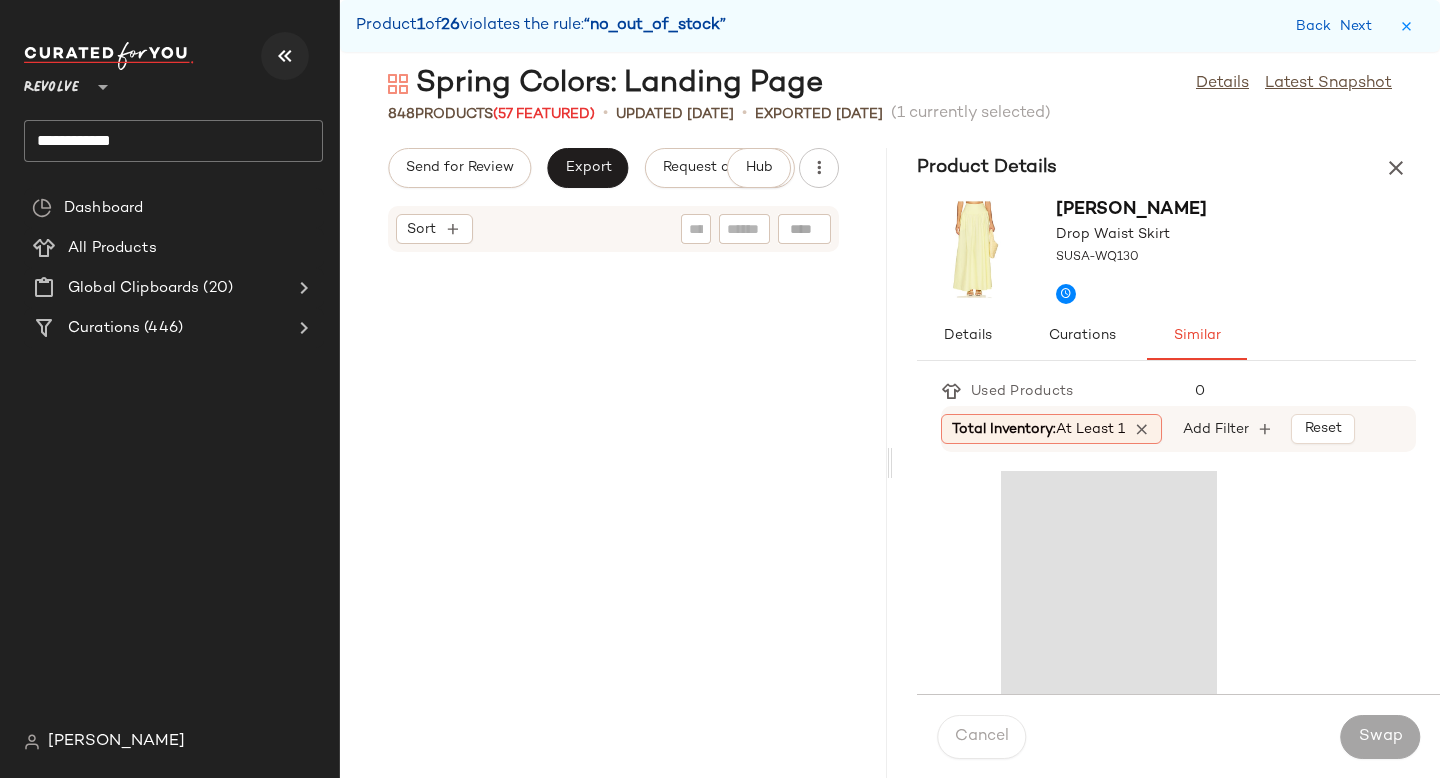 click at bounding box center [285, 56] 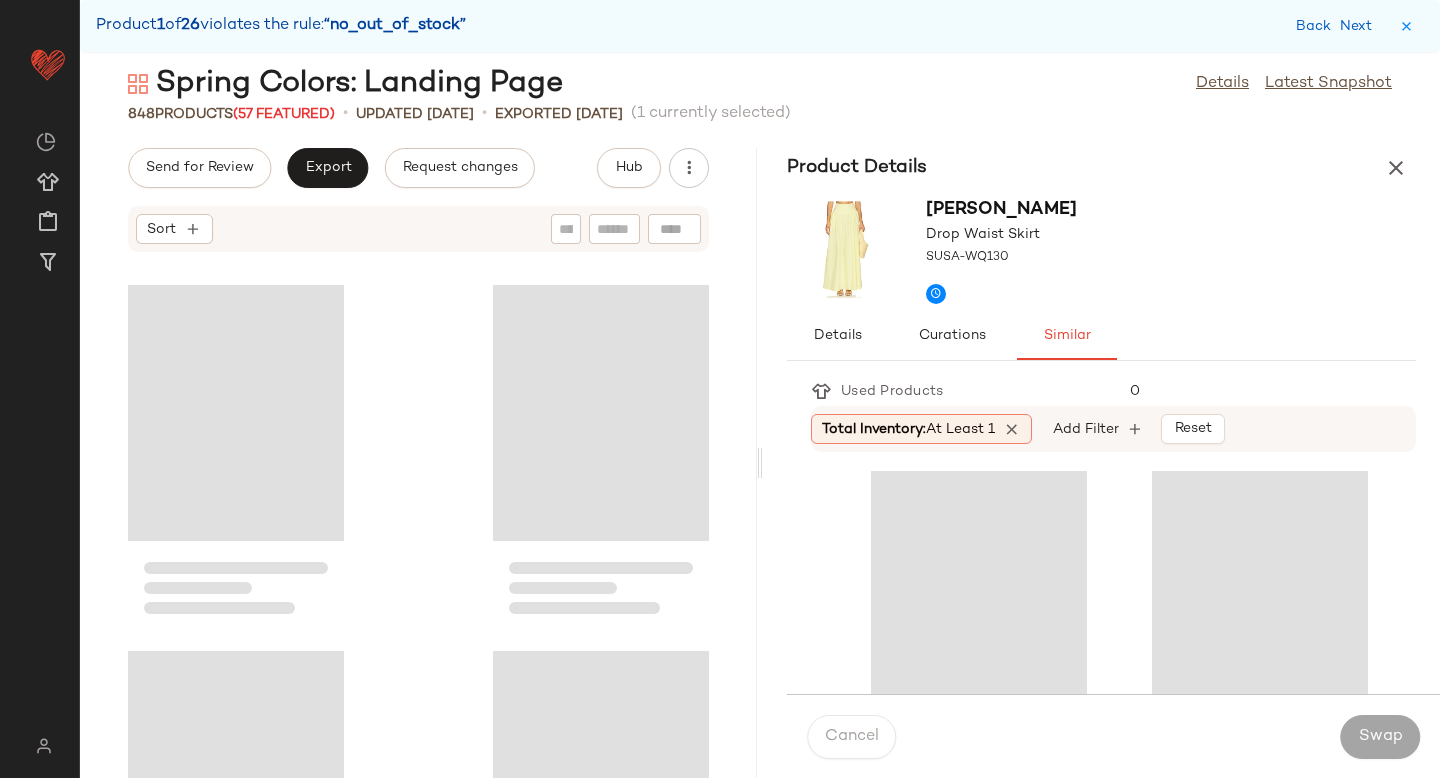 scroll, scrollTop: 732, scrollLeft: 0, axis: vertical 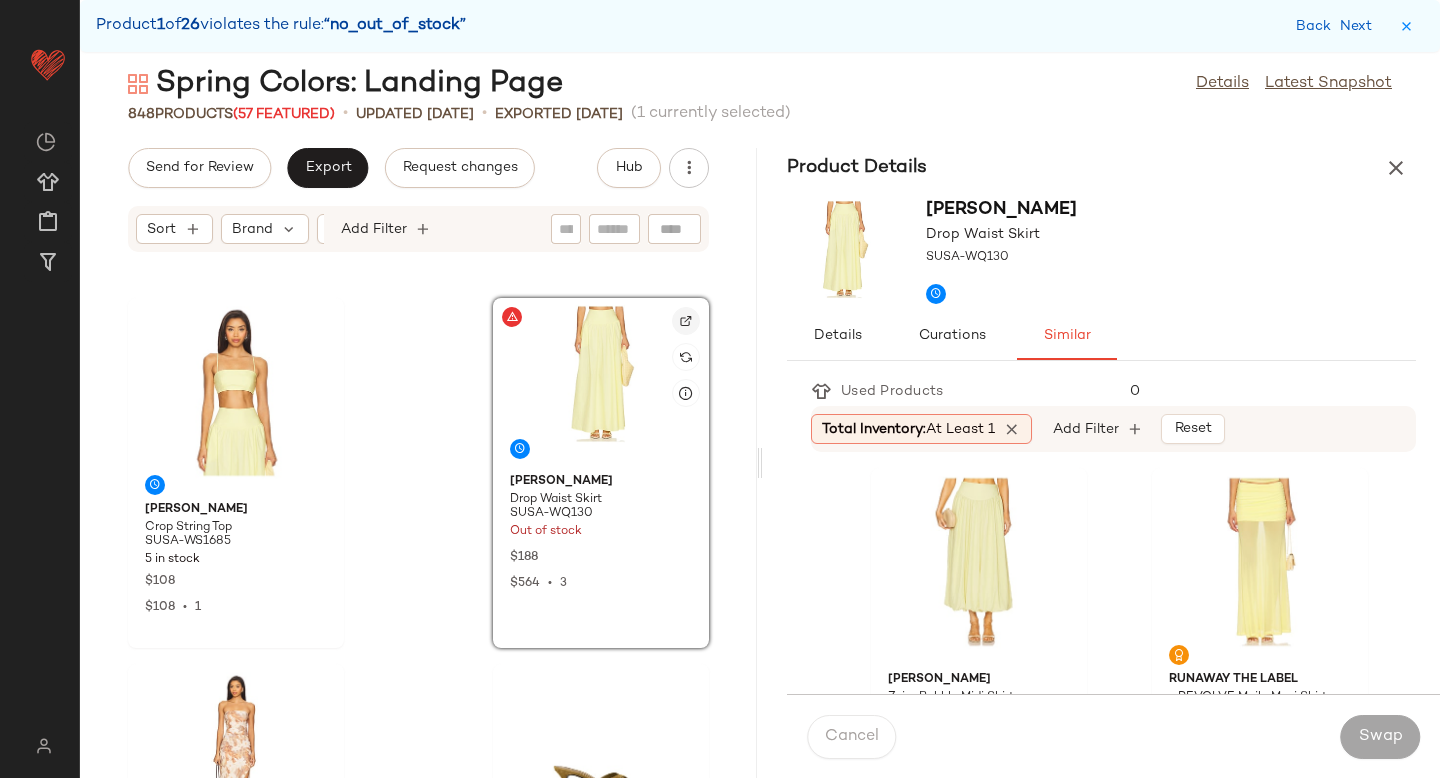 click 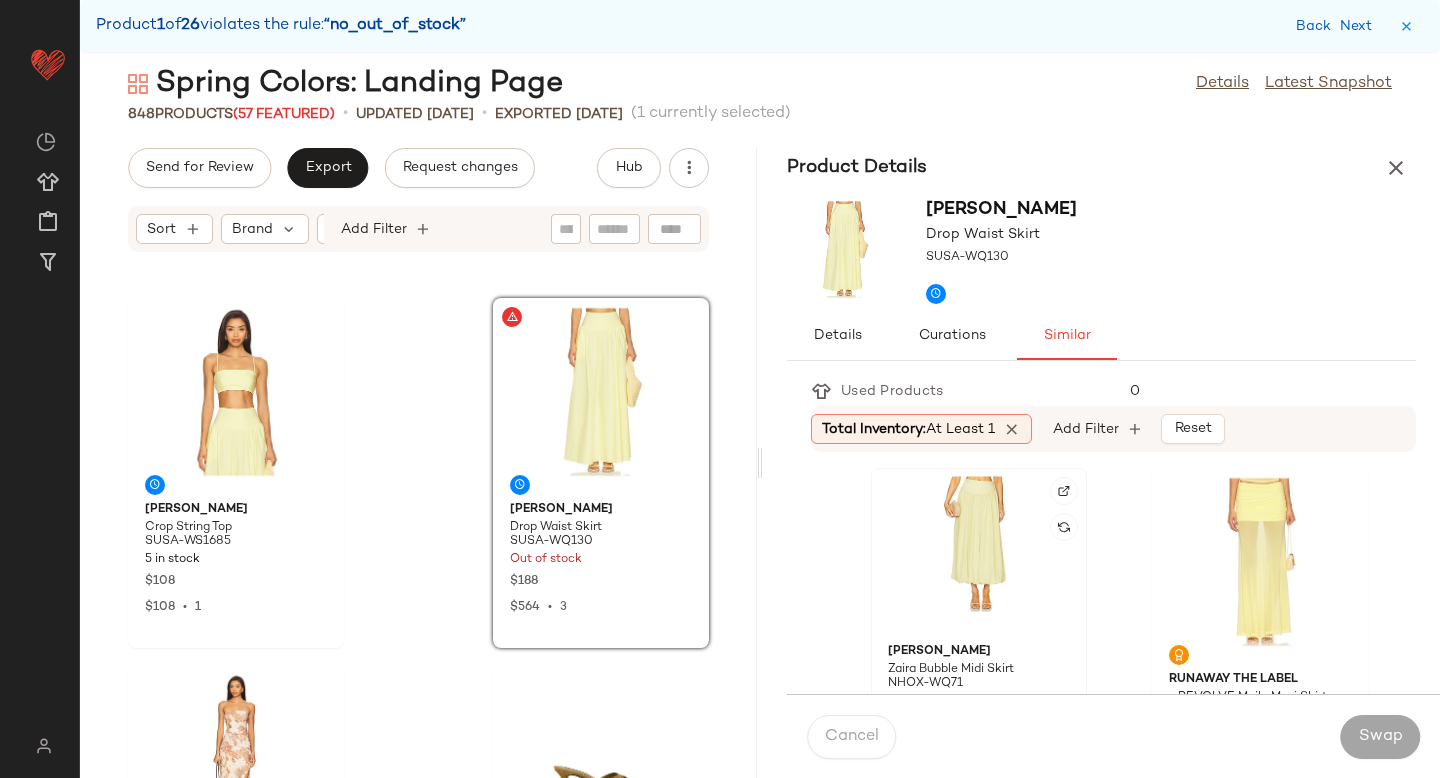 click 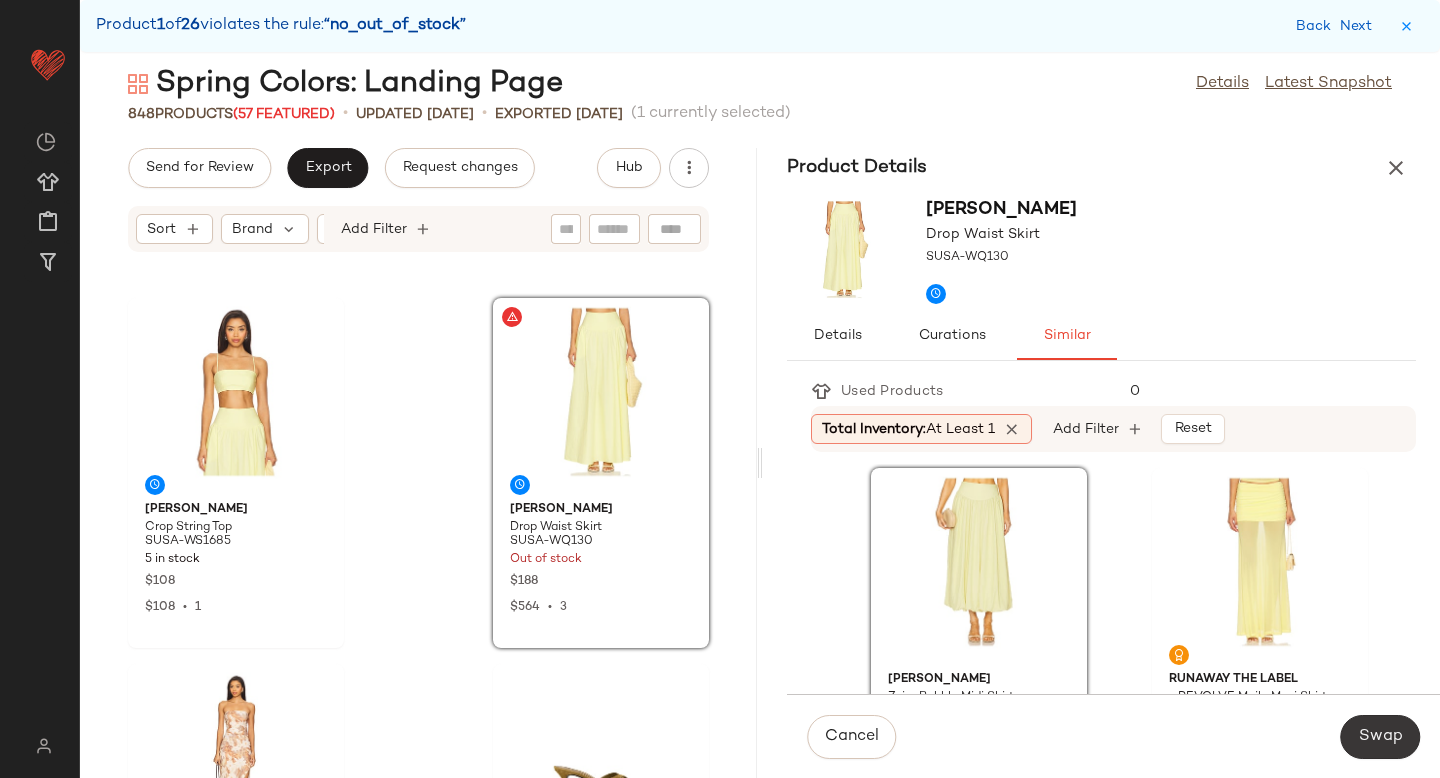 click on "Swap" 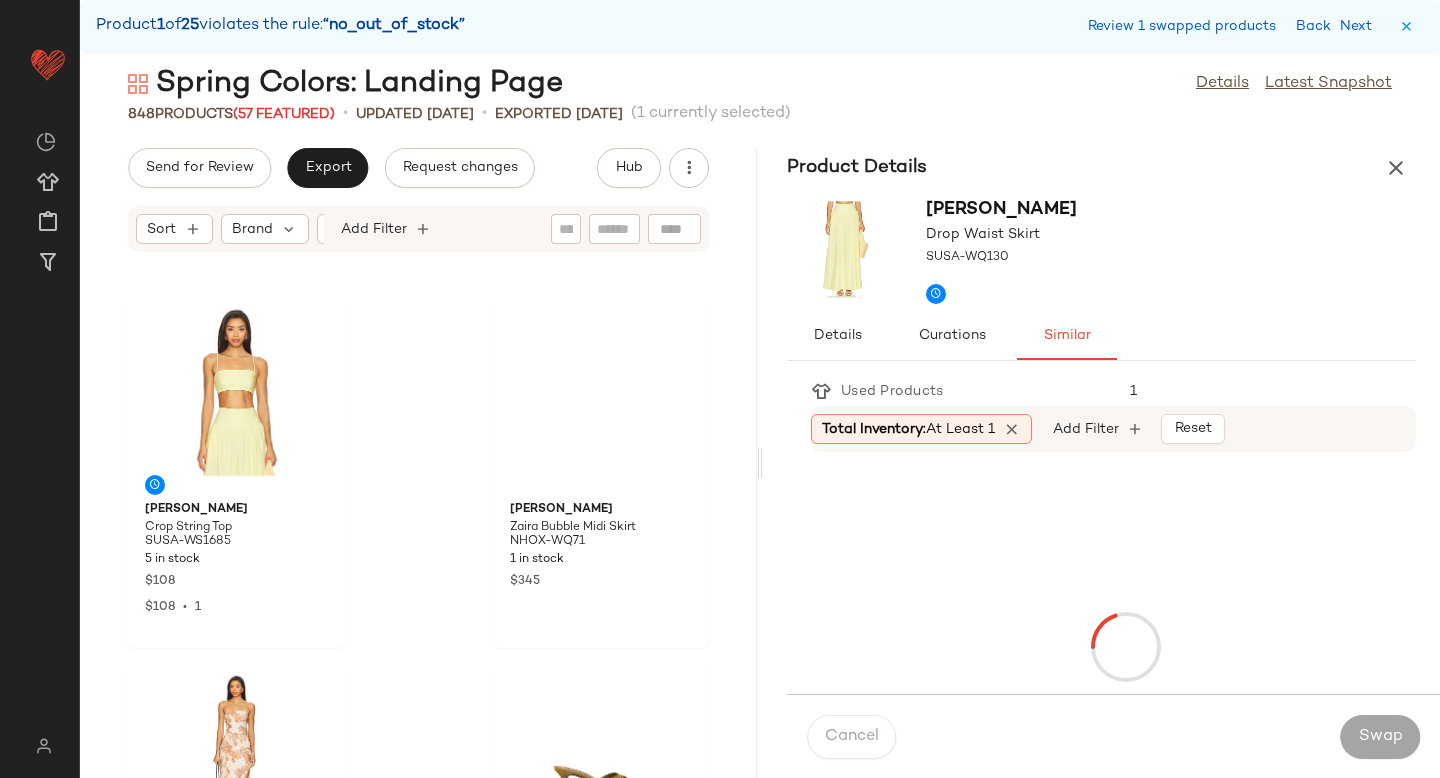scroll, scrollTop: 9882, scrollLeft: 0, axis: vertical 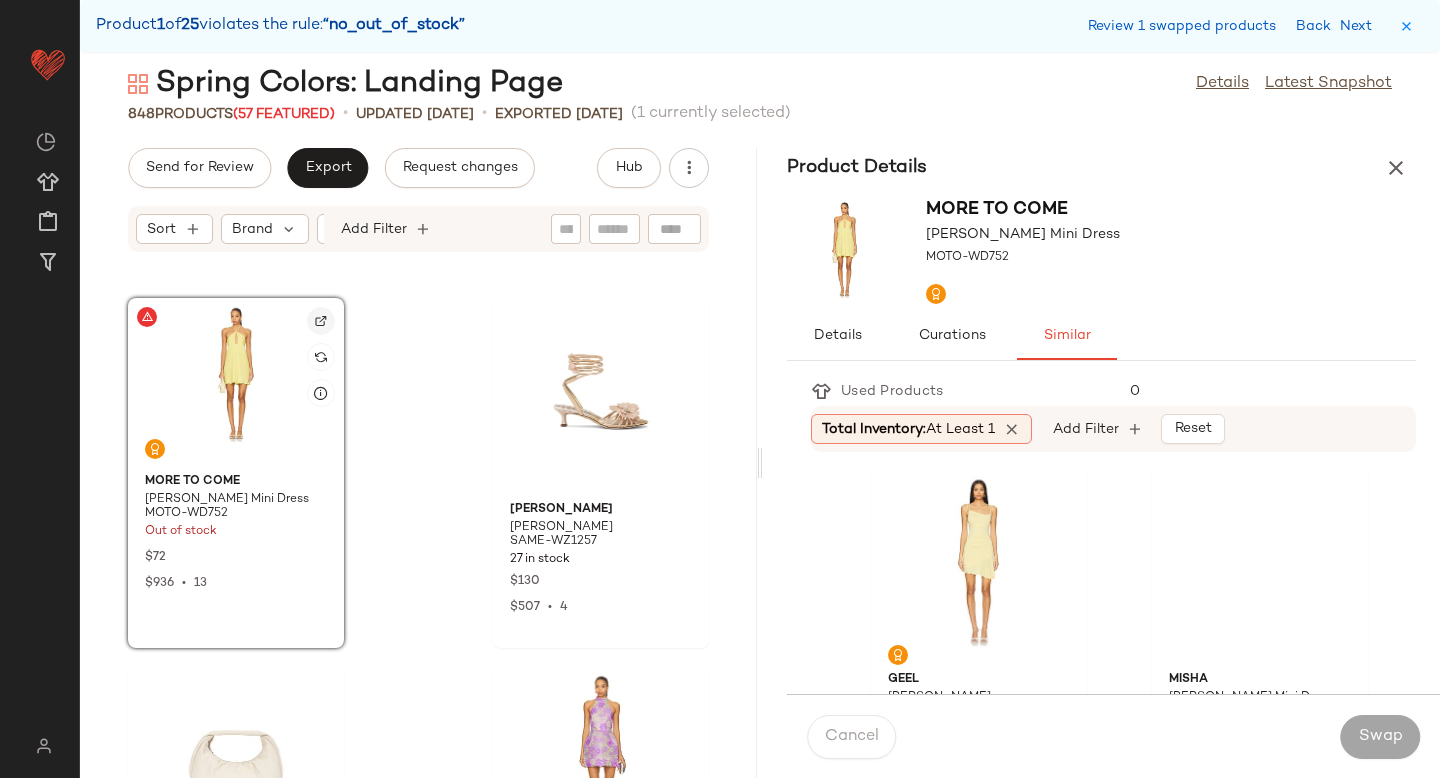 click 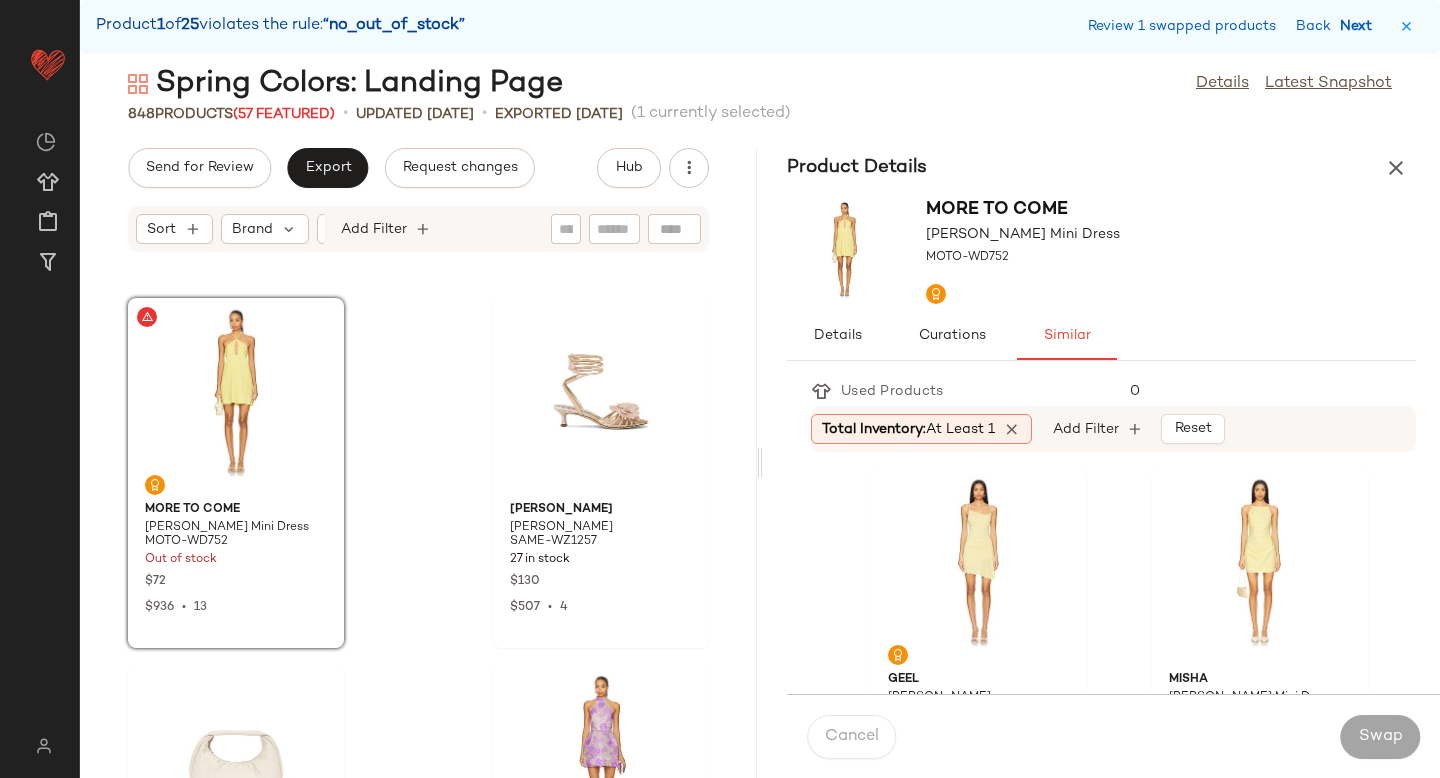 click on "Next" at bounding box center [1360, 26] 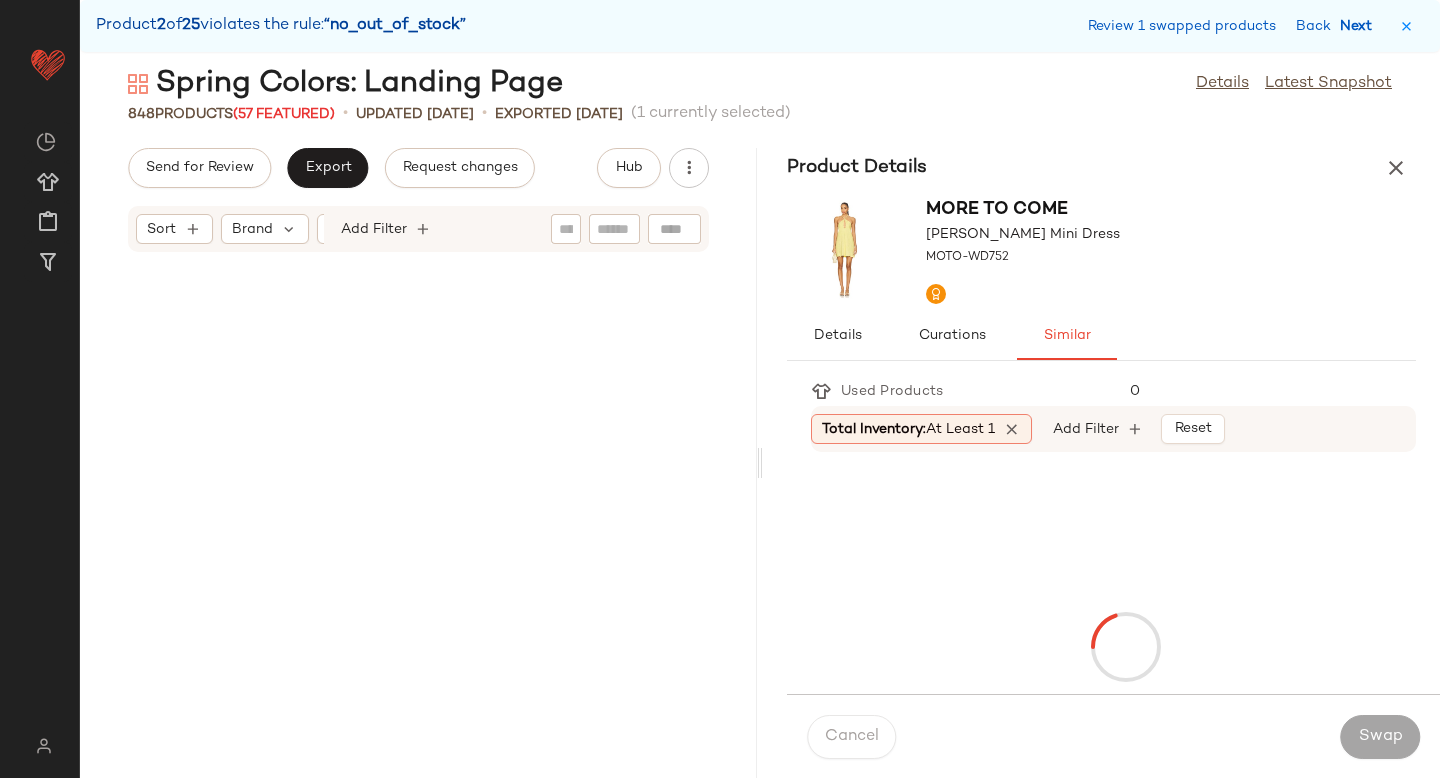 scroll, scrollTop: 11712, scrollLeft: 0, axis: vertical 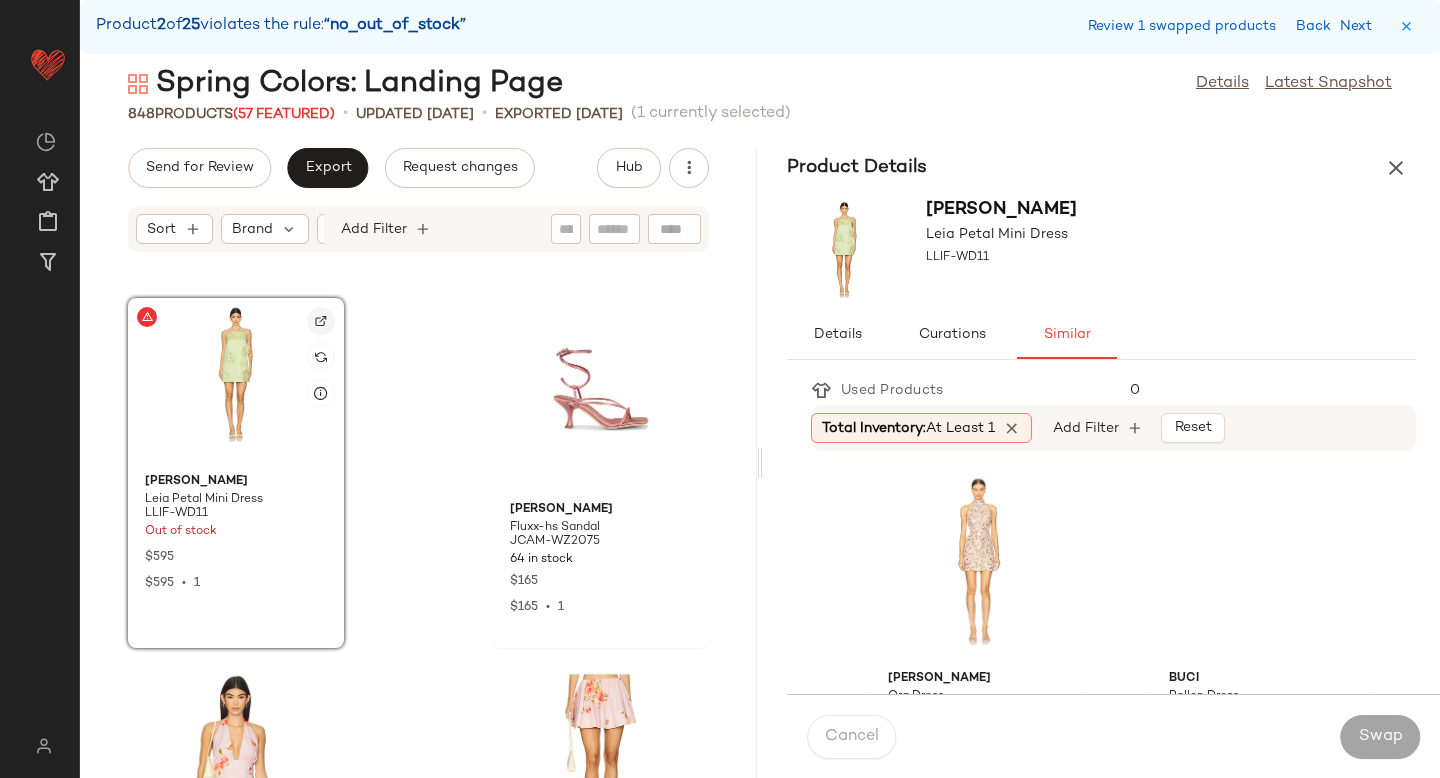 click 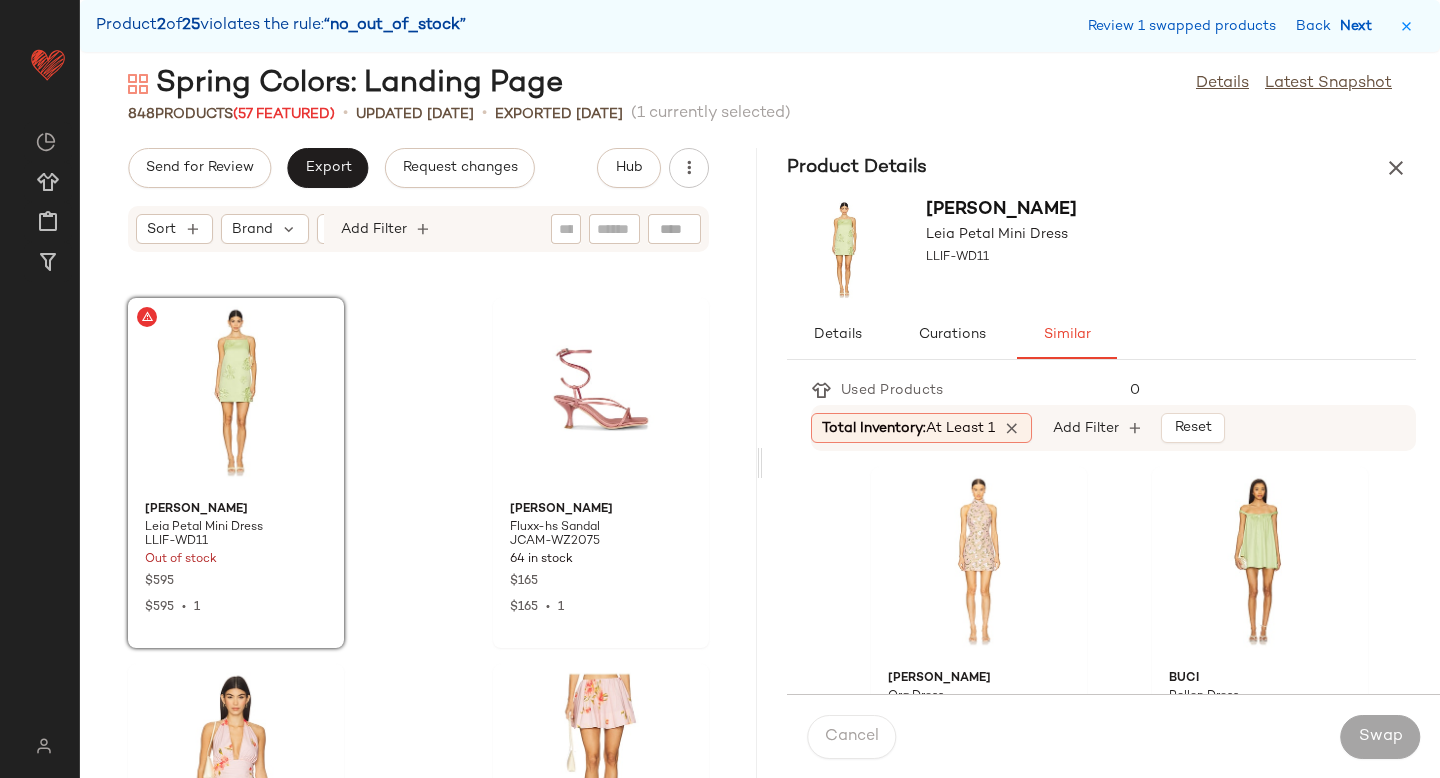 click on "Next" at bounding box center (1360, 26) 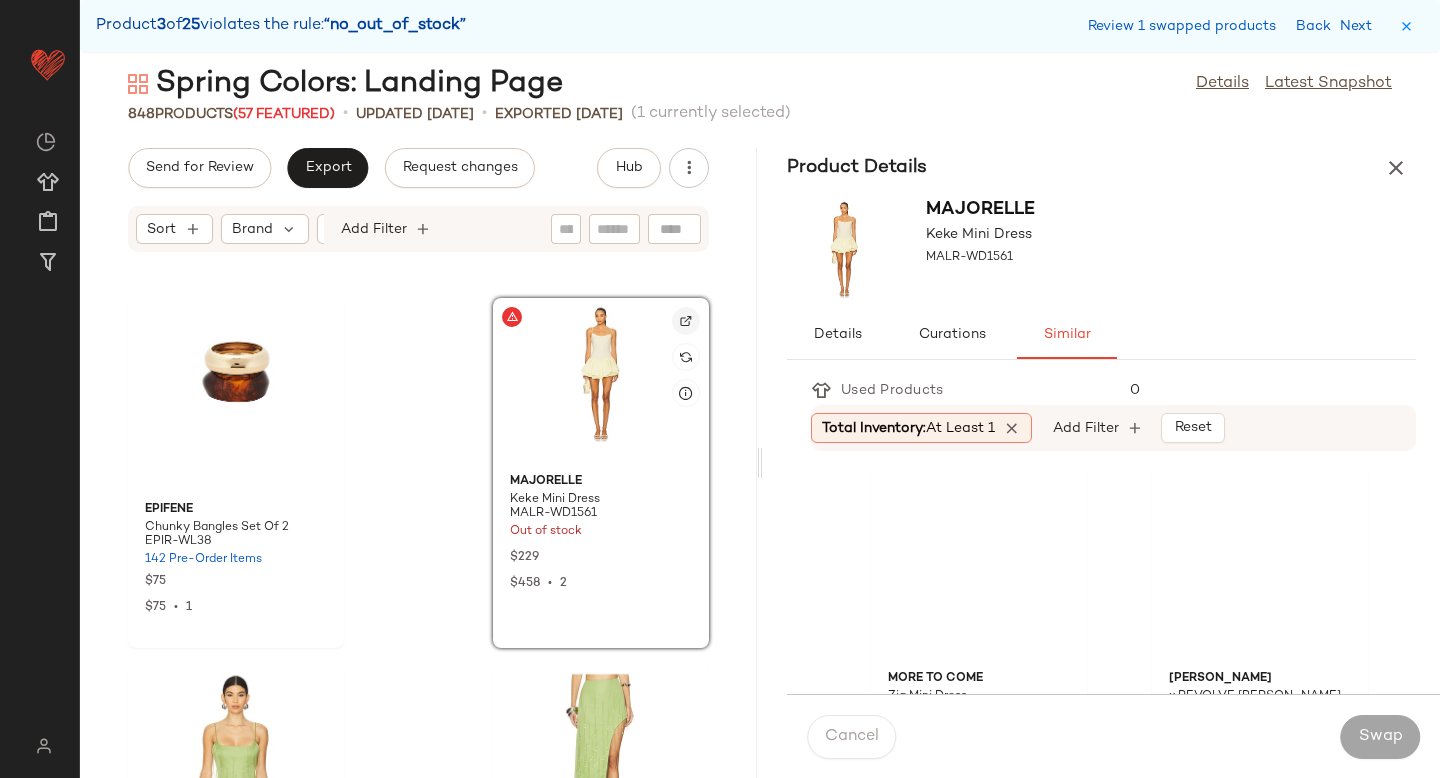 click at bounding box center [686, 321] 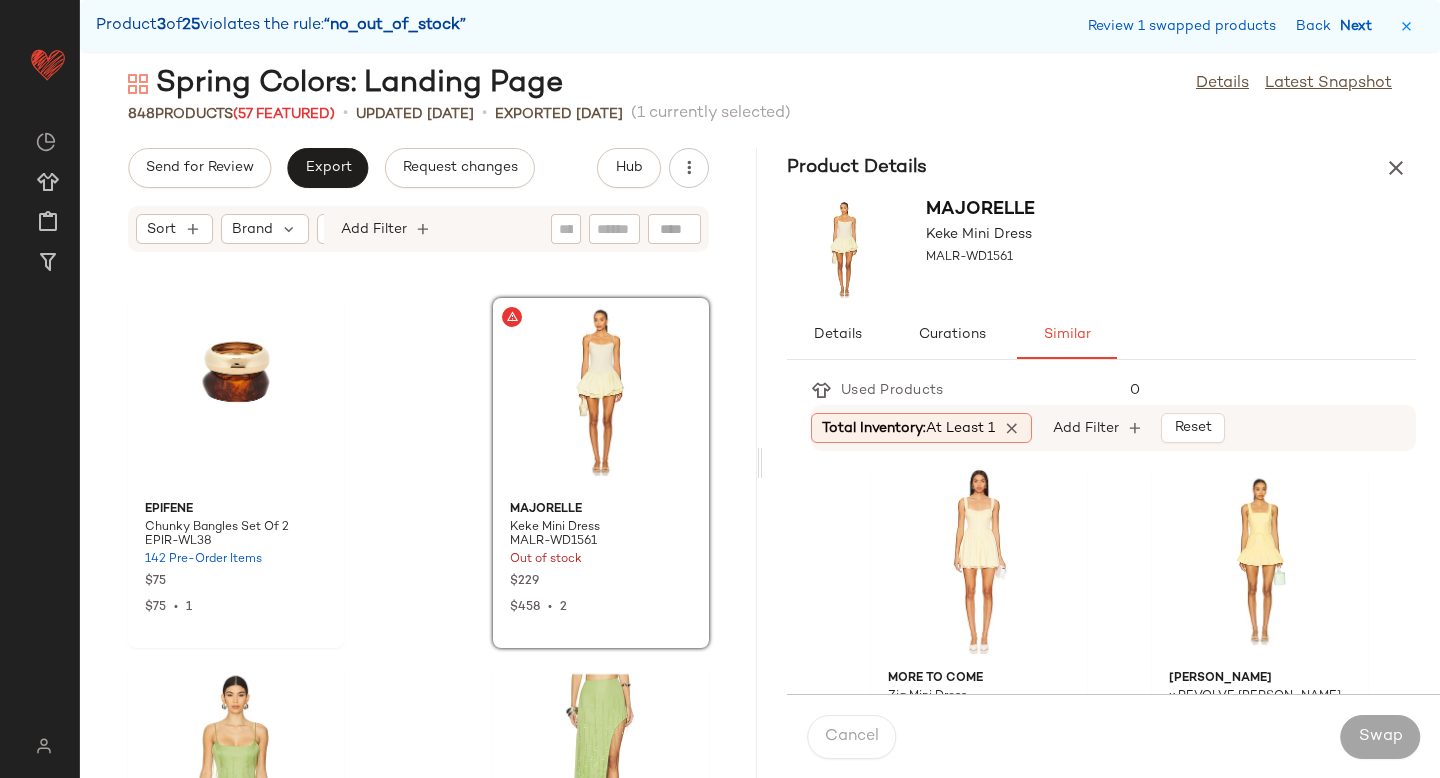 click on "Next" at bounding box center (1360, 26) 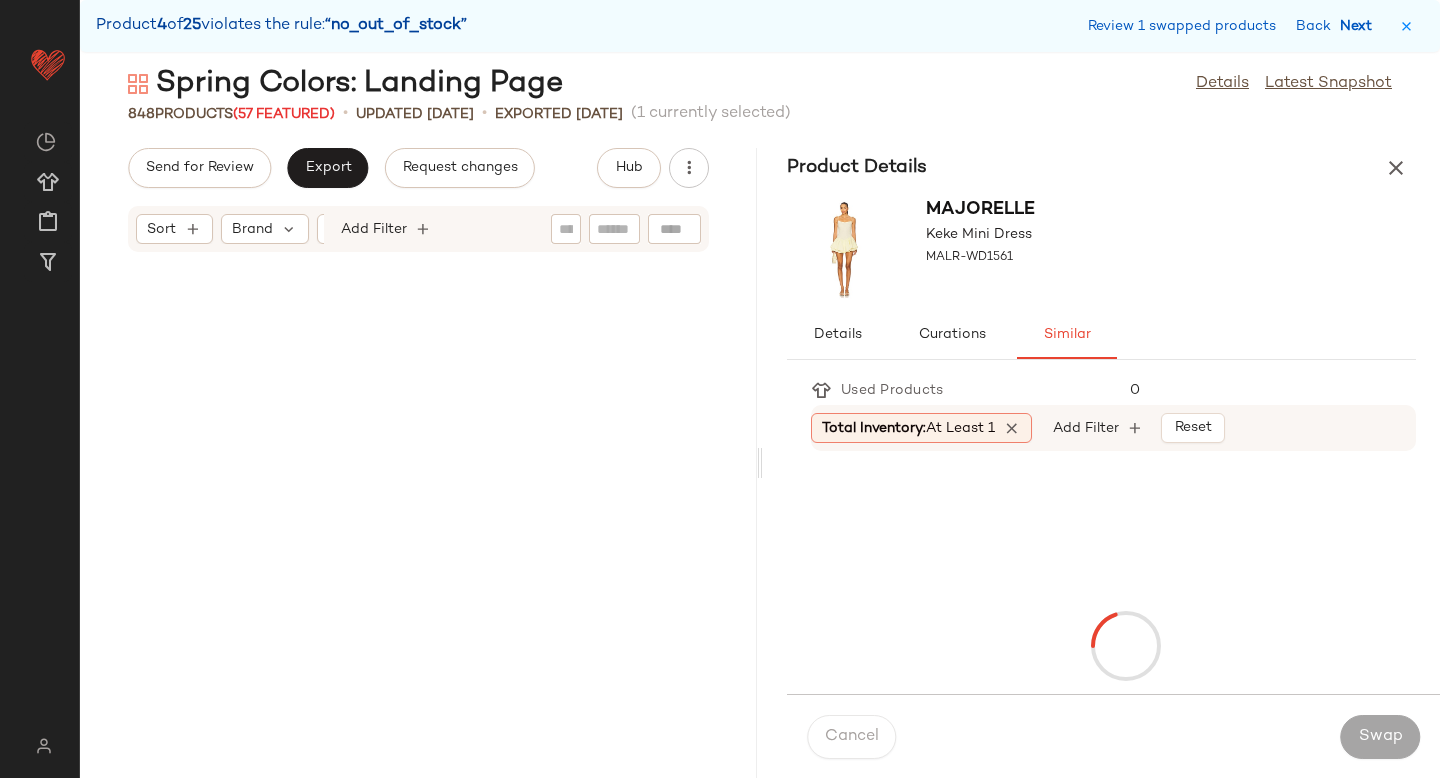 scroll, scrollTop: 16104, scrollLeft: 0, axis: vertical 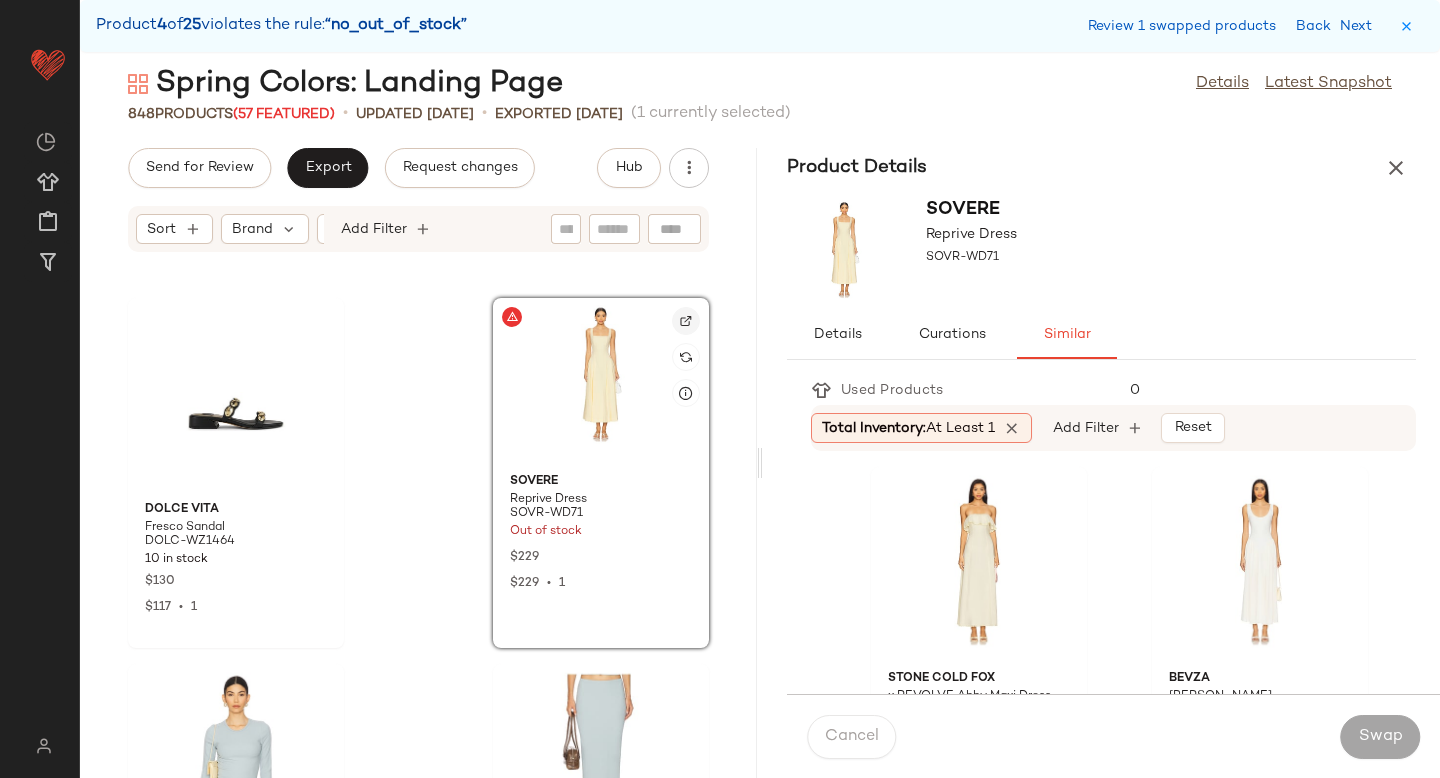 click 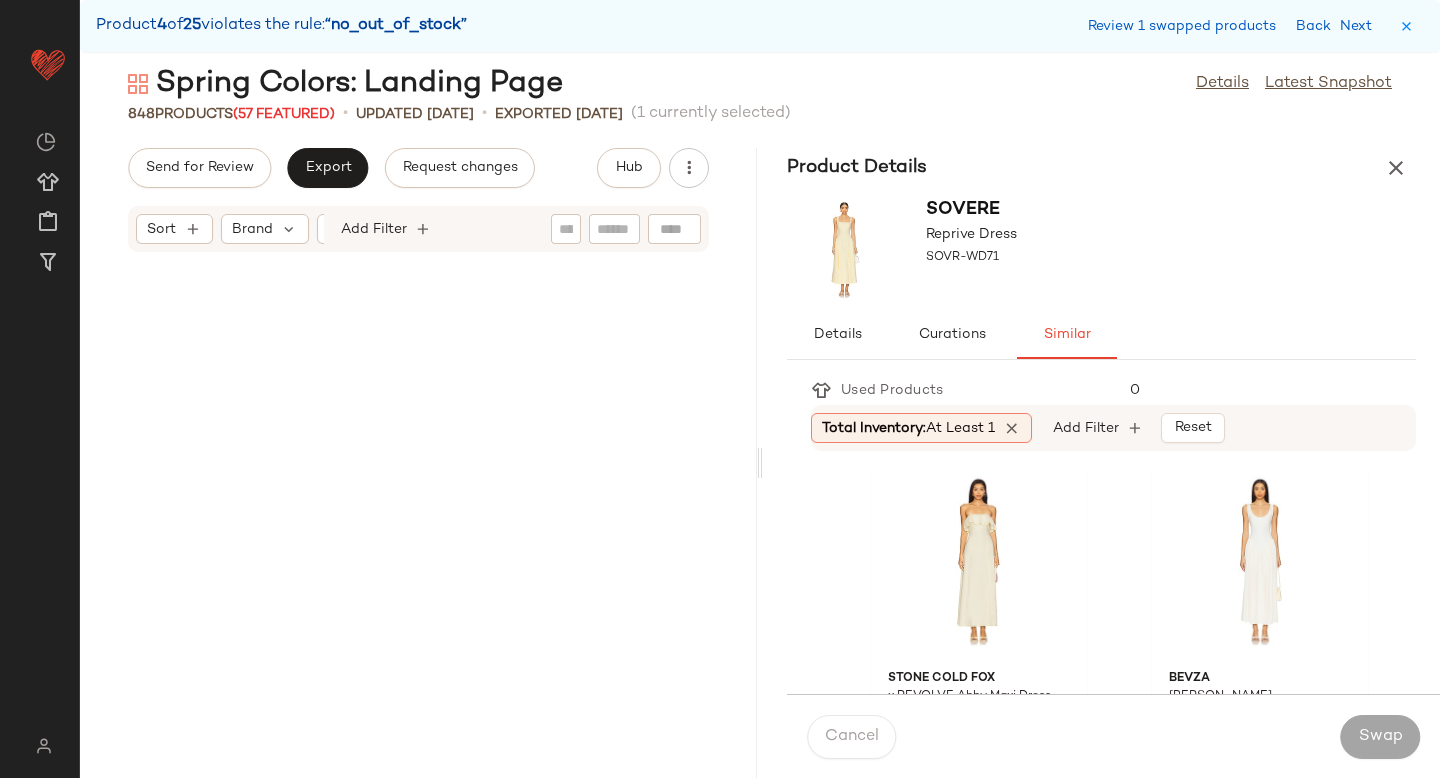 scroll, scrollTop: 0, scrollLeft: 0, axis: both 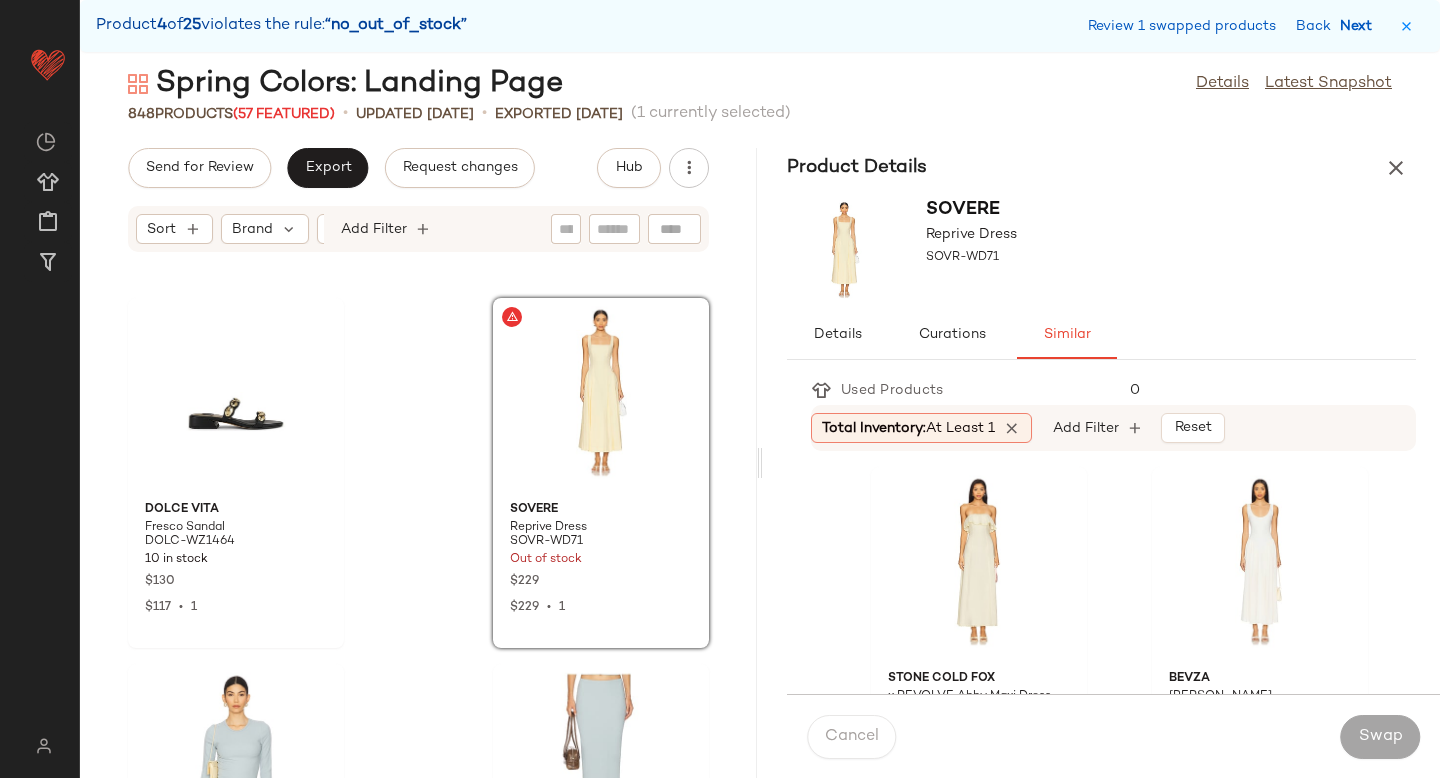 click on "Next" at bounding box center [1360, 26] 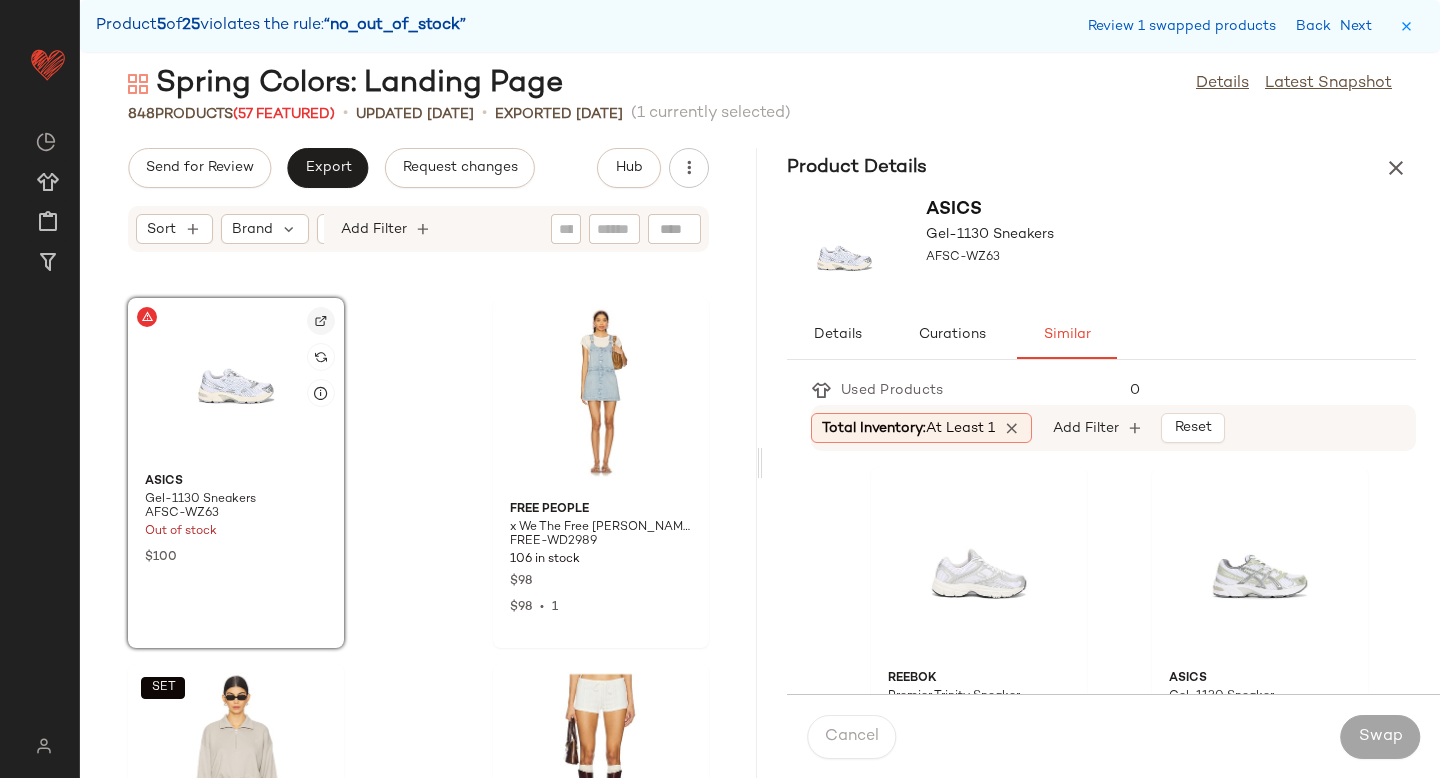 click 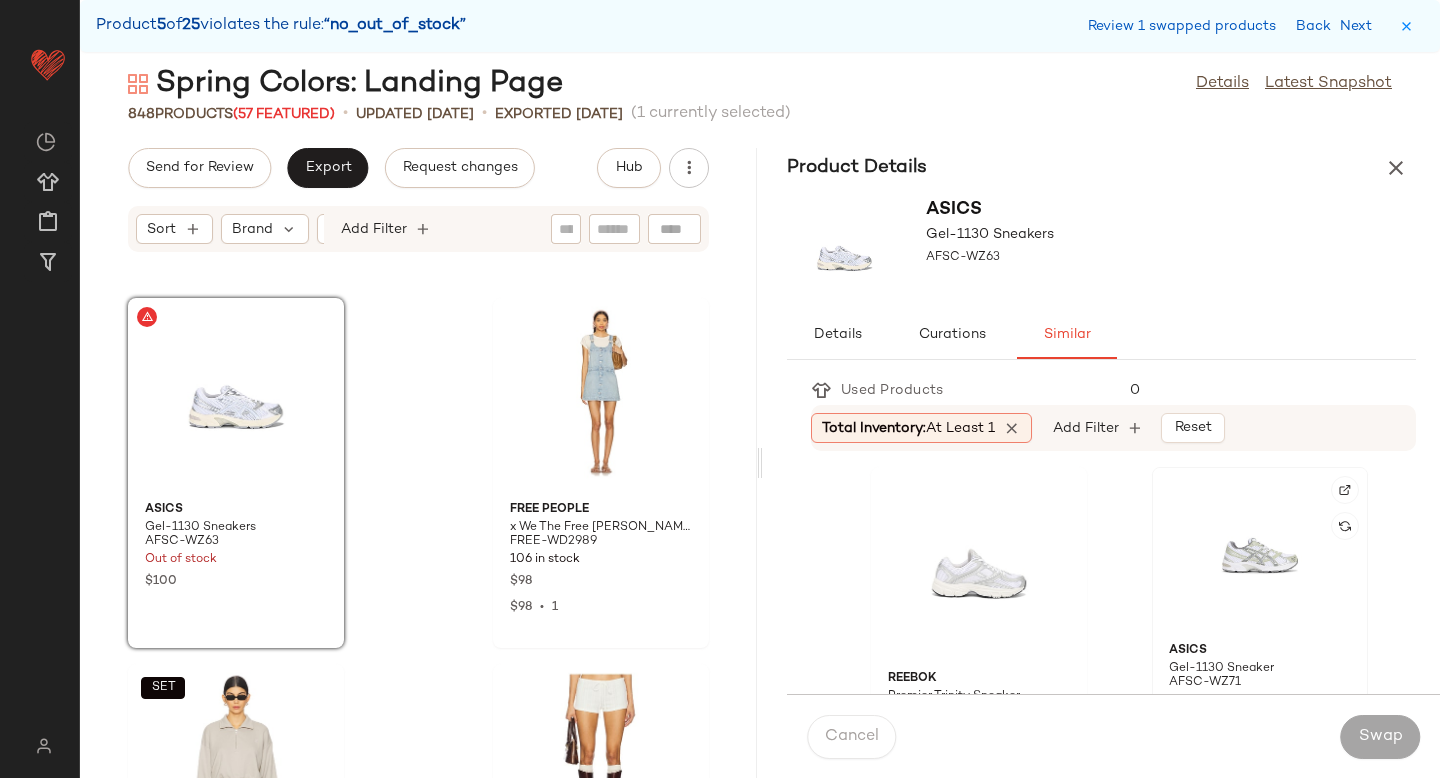 click 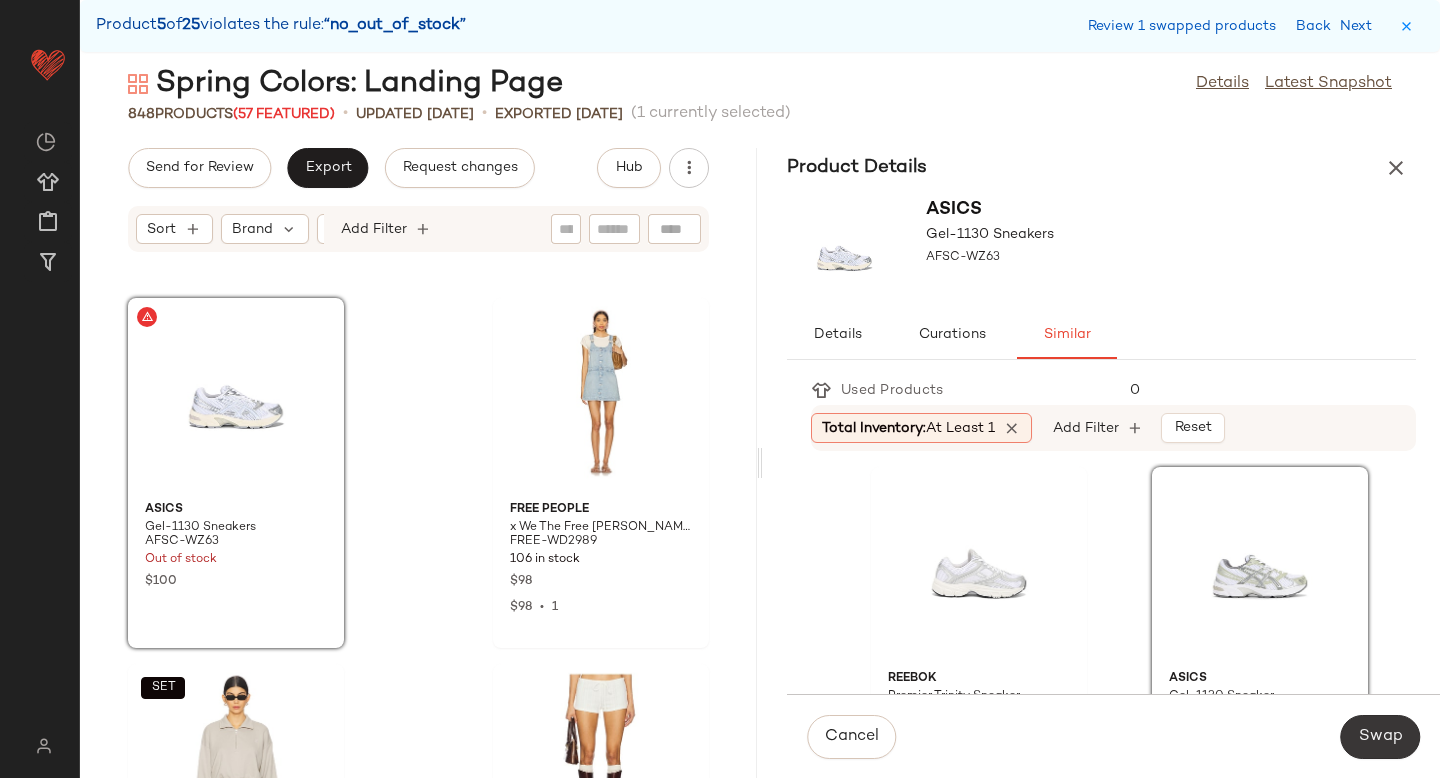 click on "Swap" 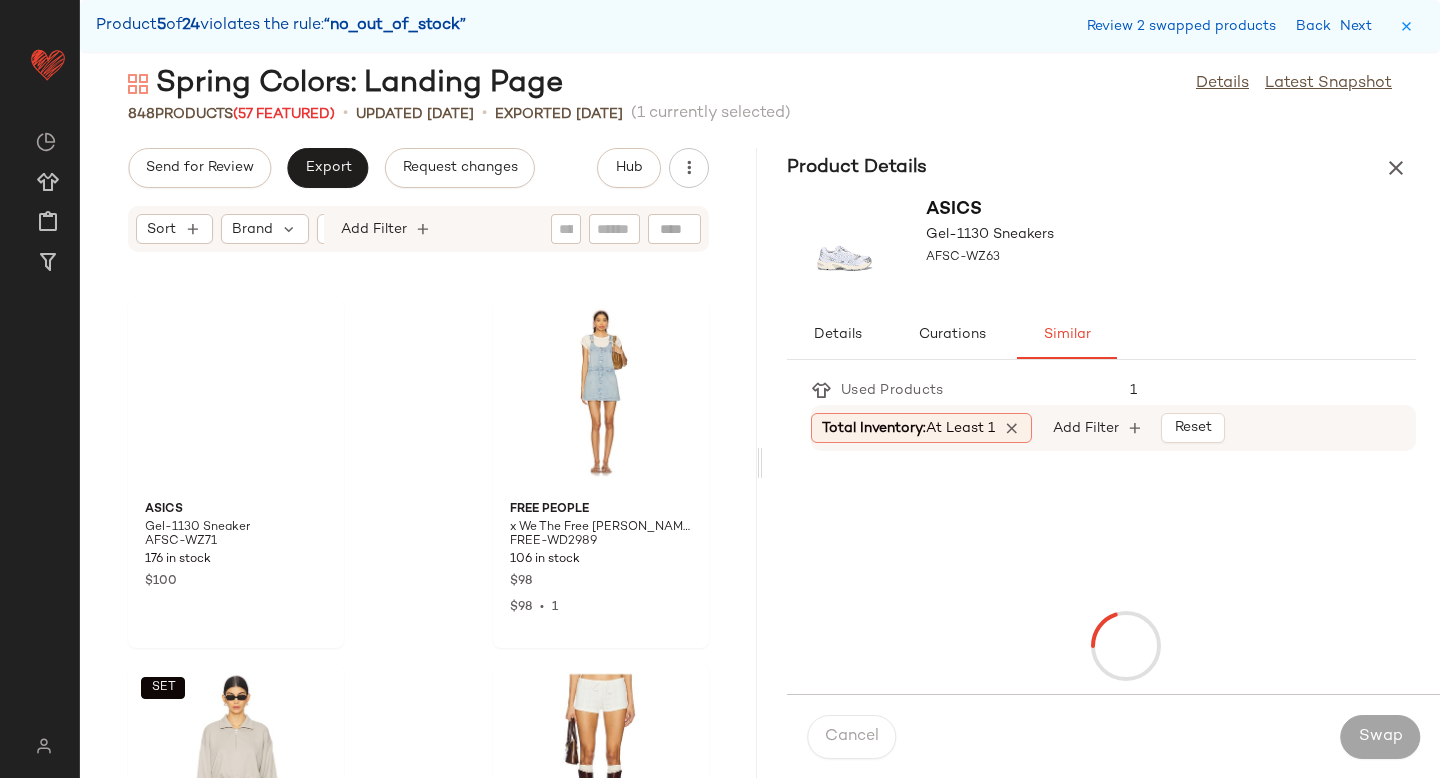 scroll, scrollTop: 34770, scrollLeft: 0, axis: vertical 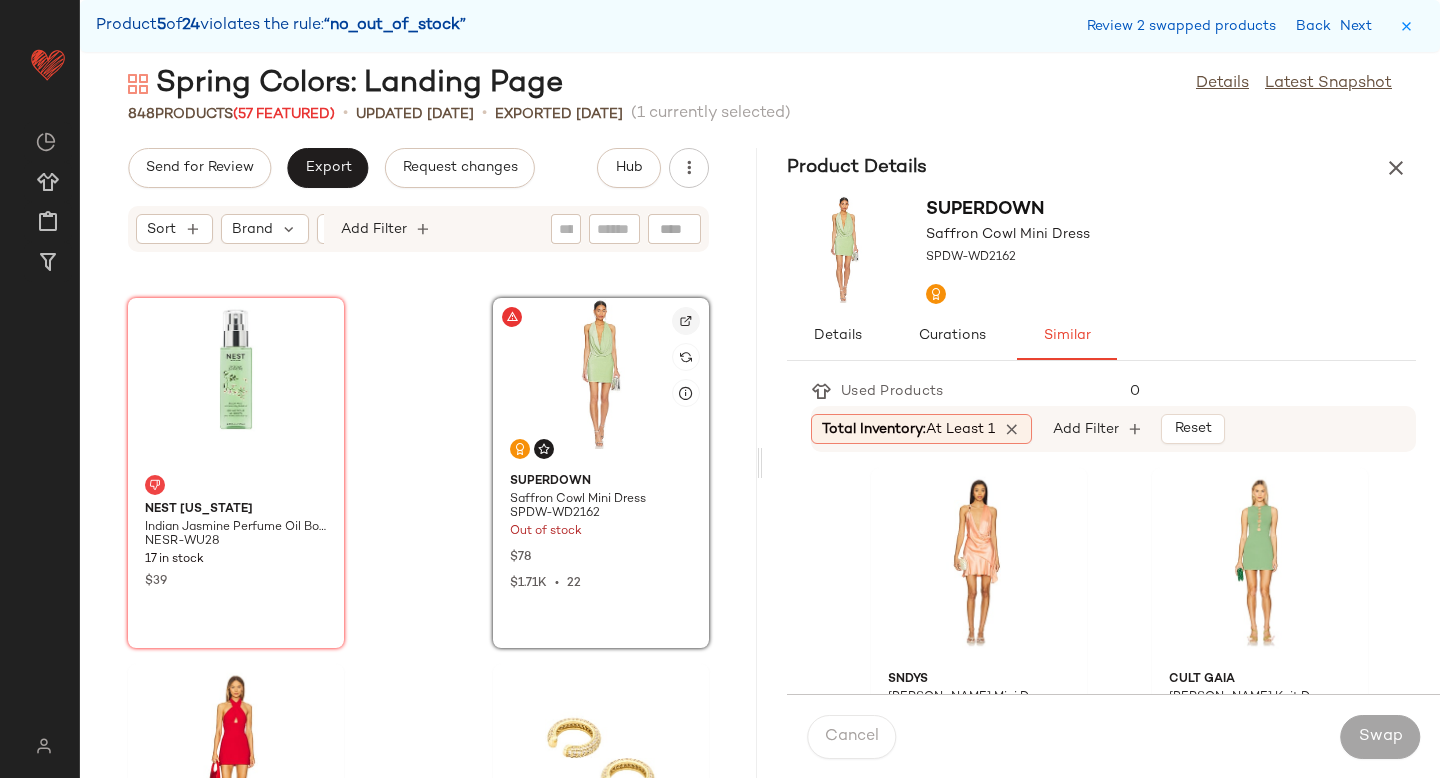 click at bounding box center [686, 321] 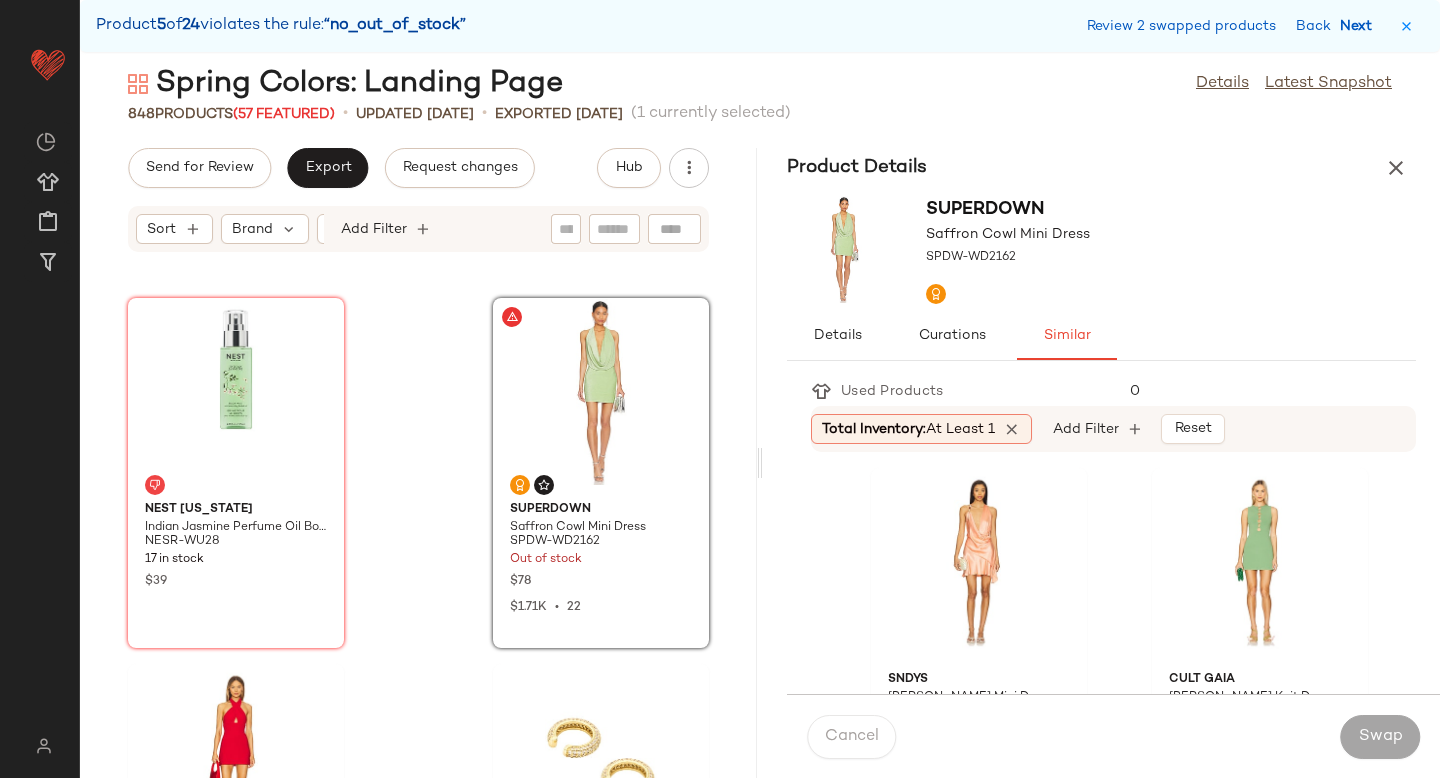 click on "Next" at bounding box center (1360, 26) 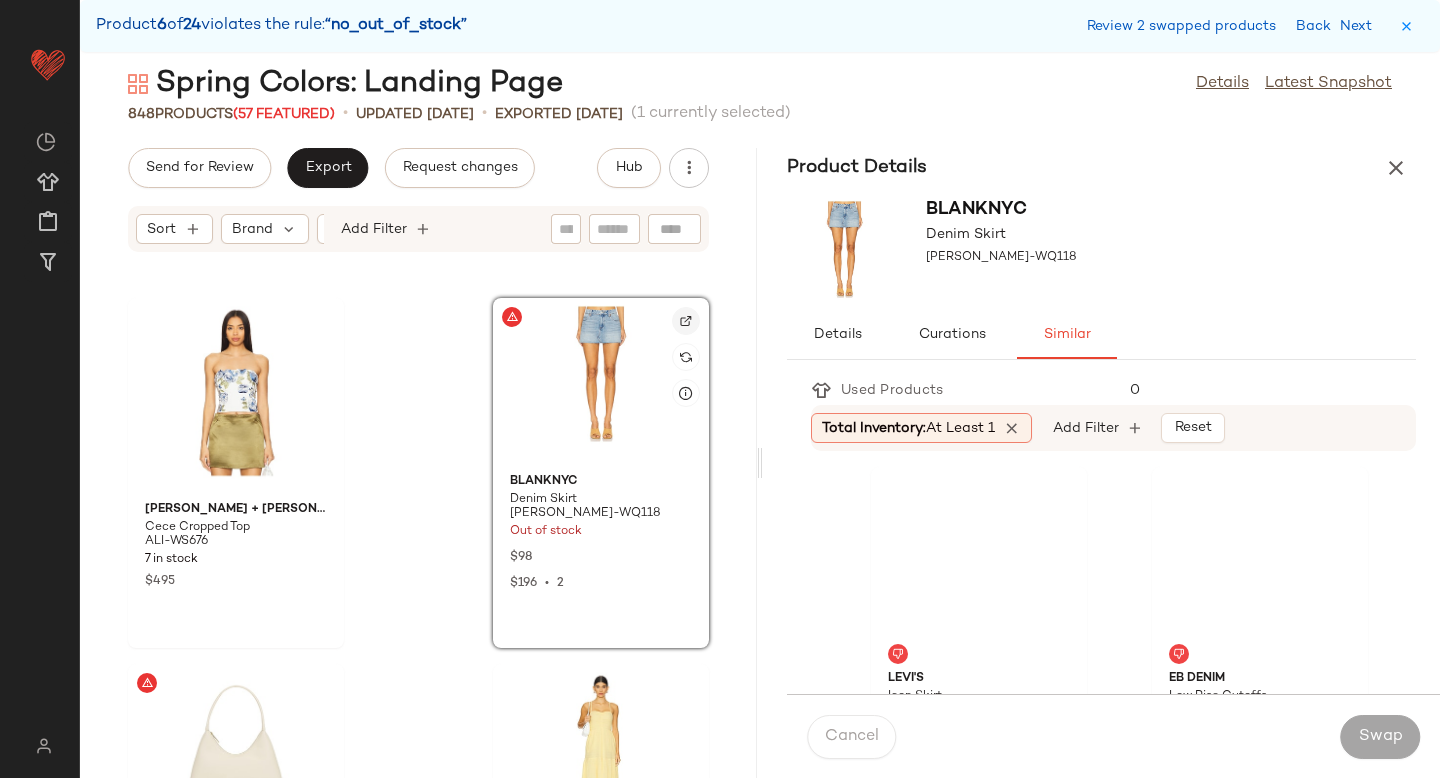 click 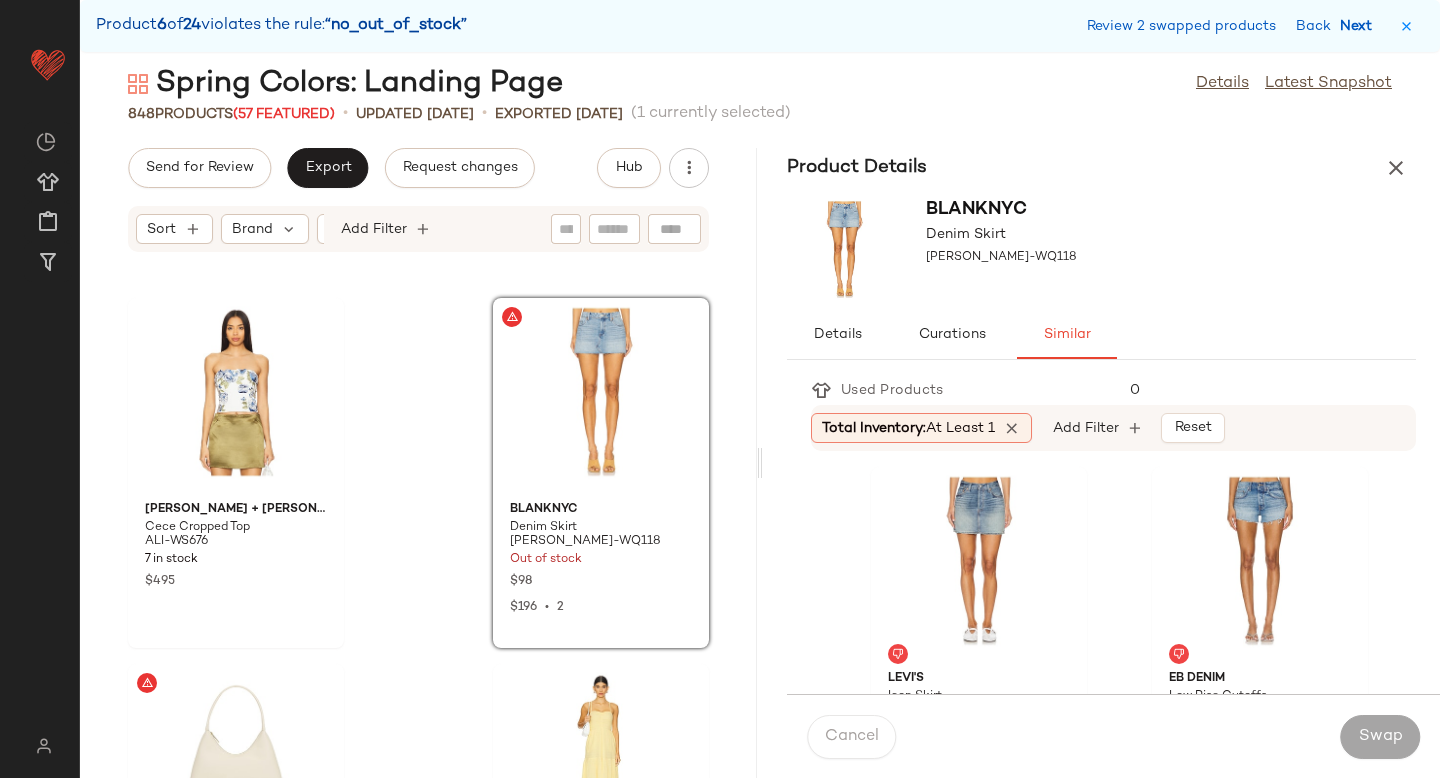click on "Next" at bounding box center (1360, 26) 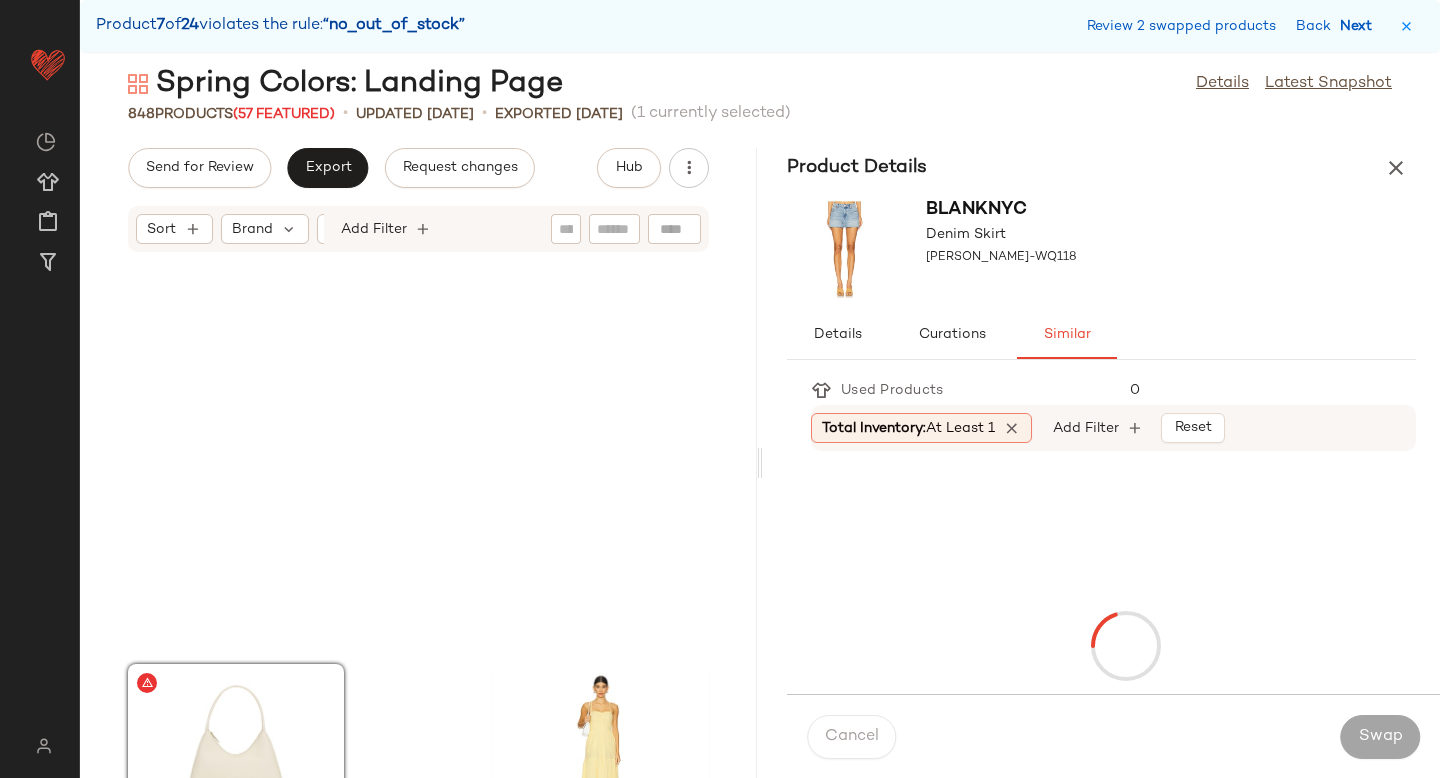 scroll, scrollTop: 49410, scrollLeft: 0, axis: vertical 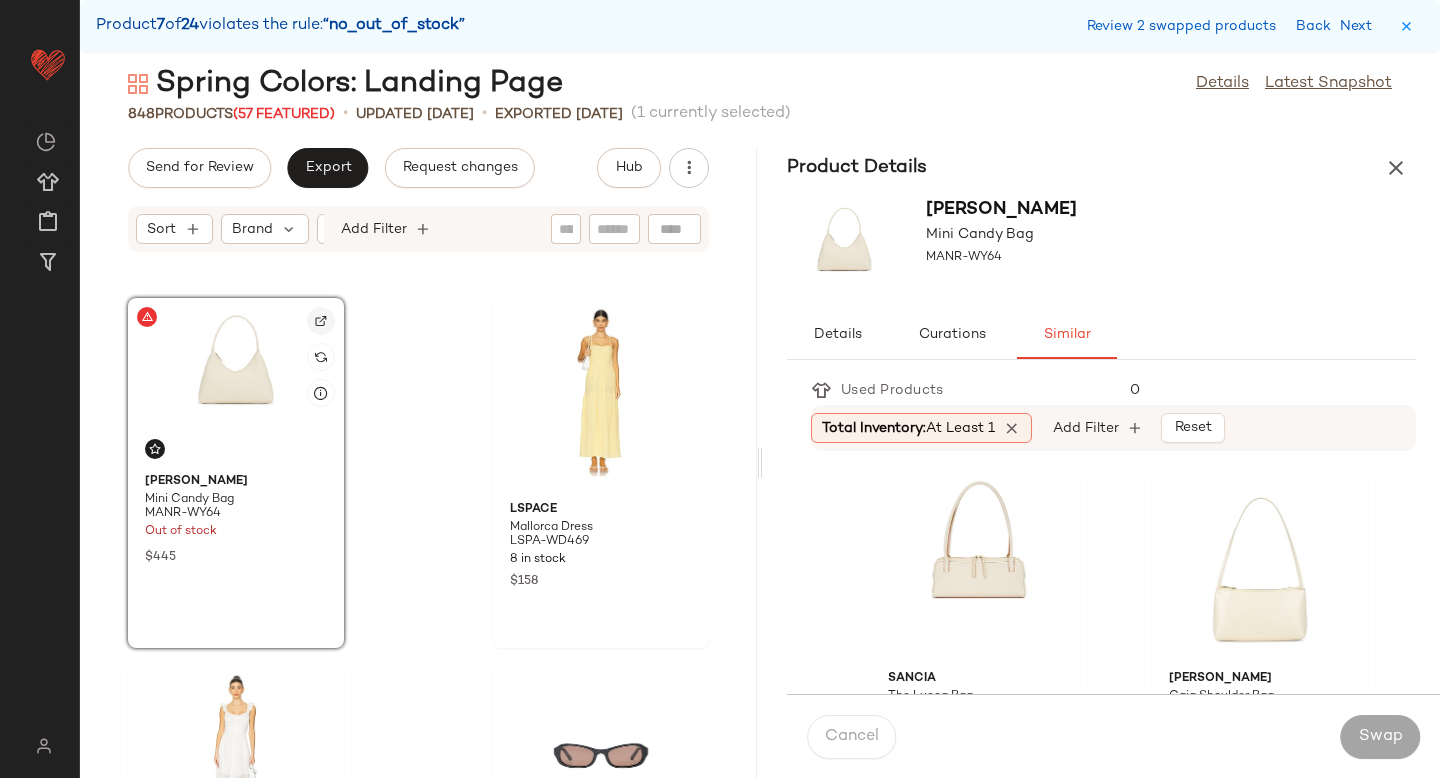 click 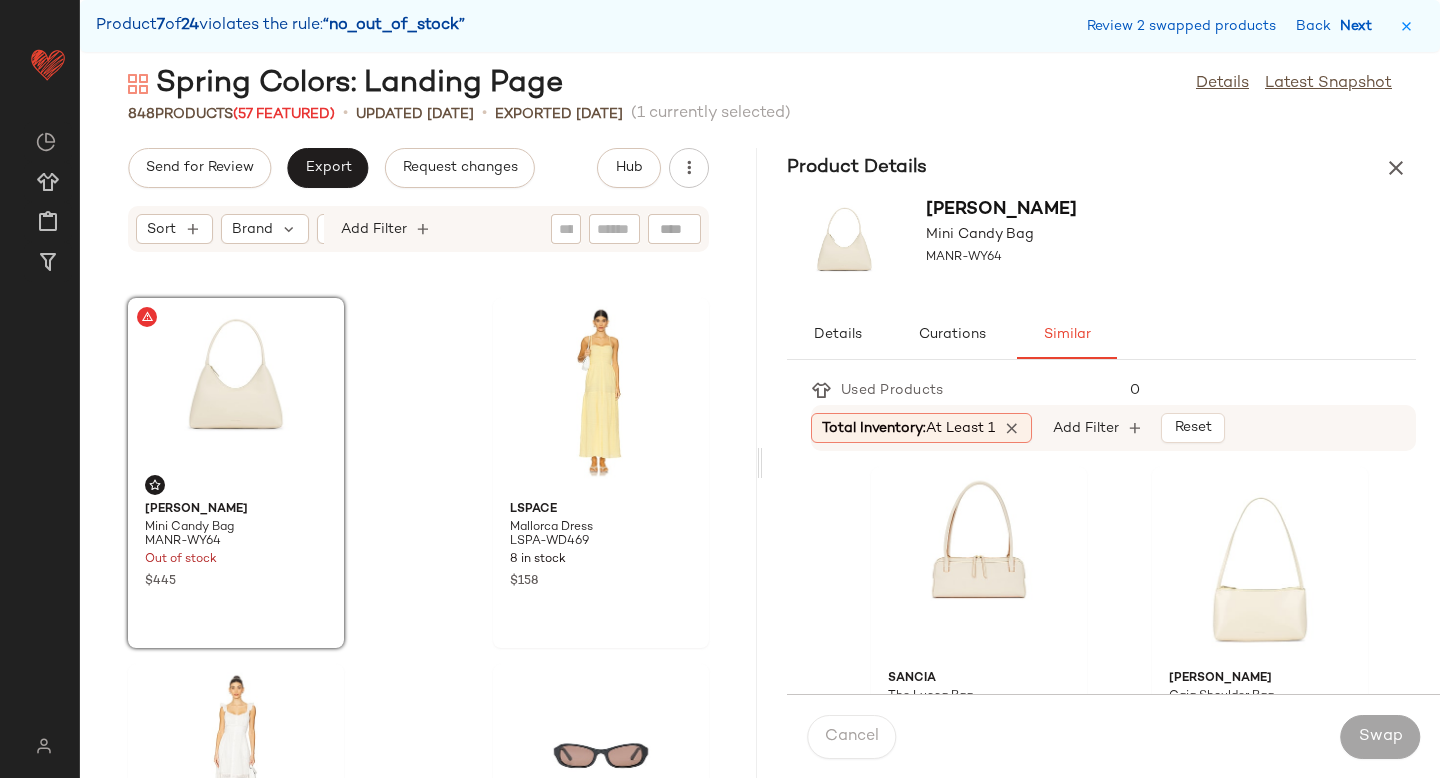 click on "Next" at bounding box center [1360, 26] 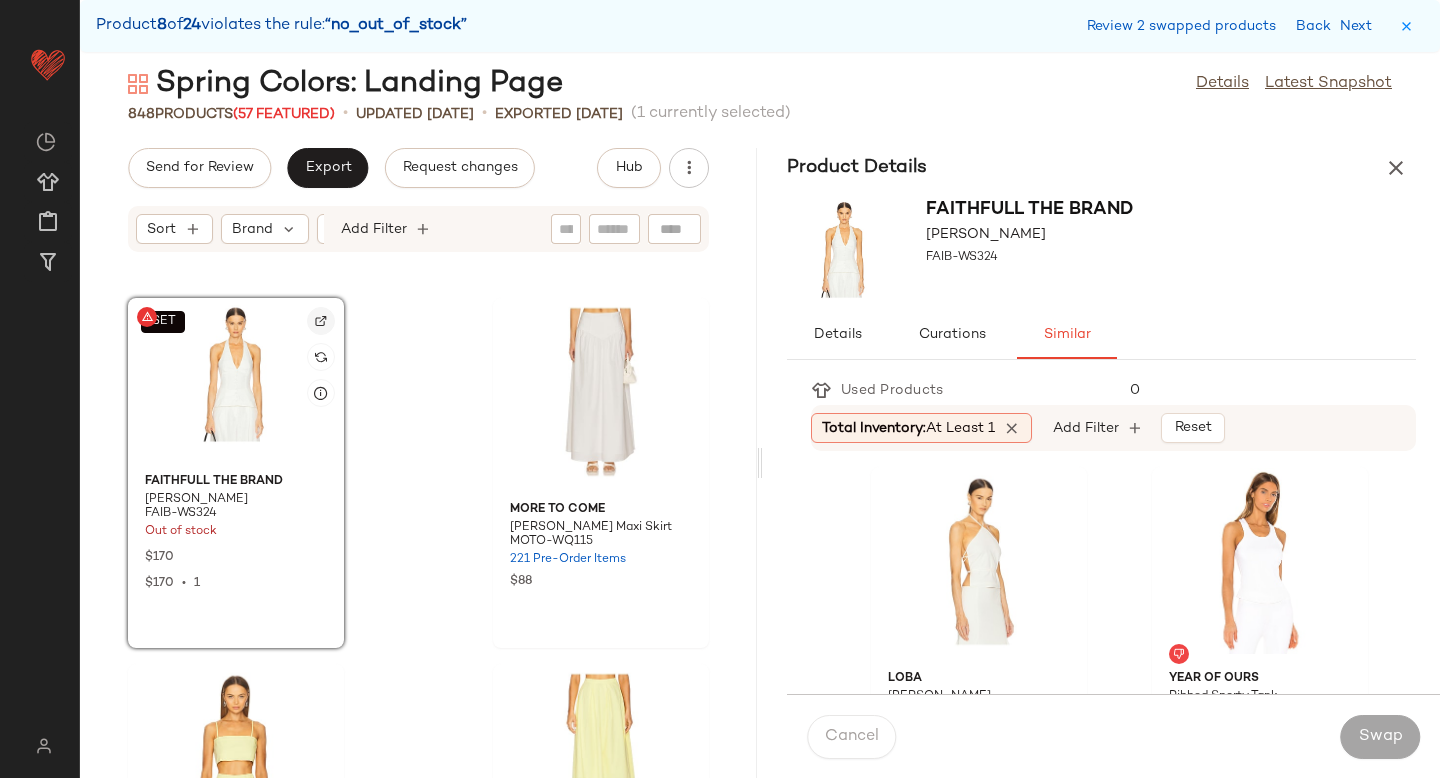 click 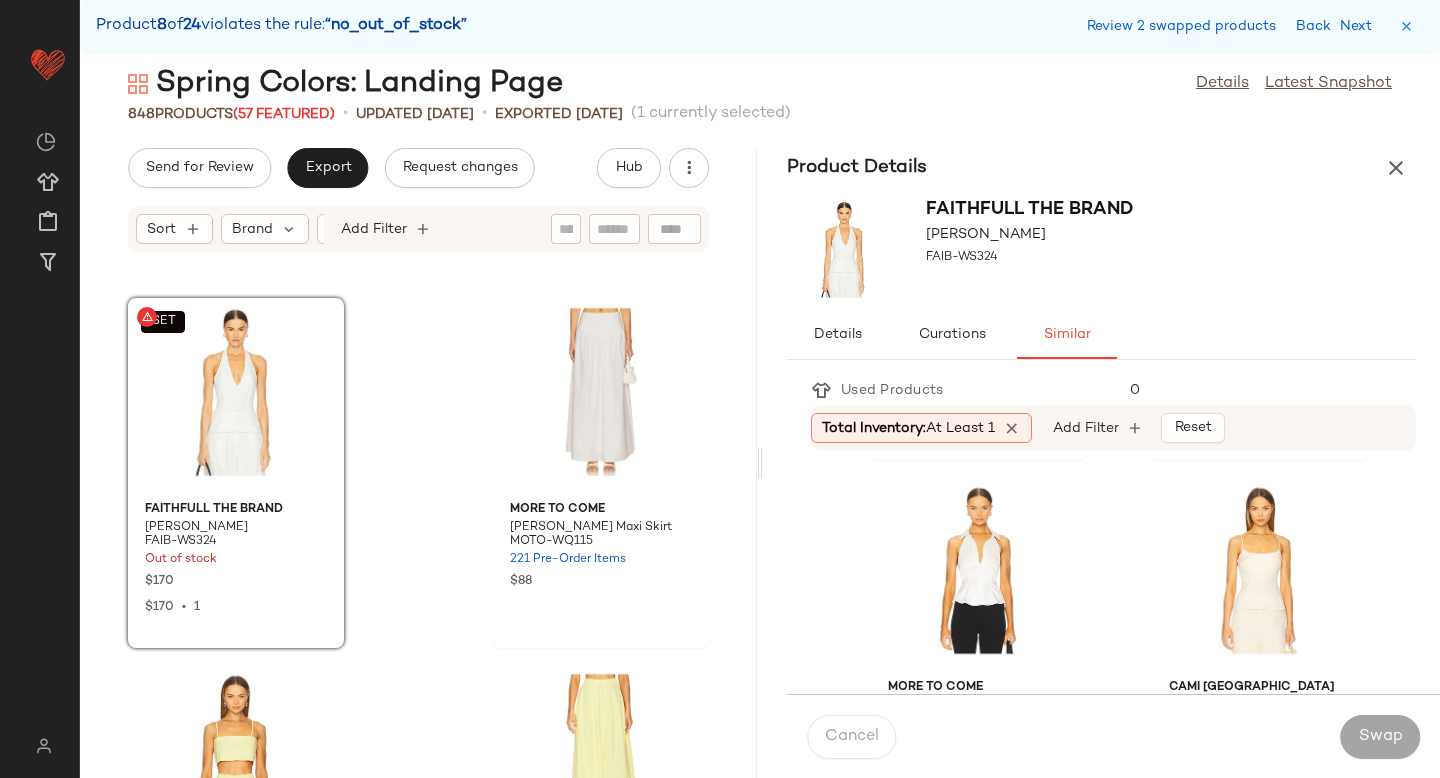 scroll, scrollTop: 732, scrollLeft: 0, axis: vertical 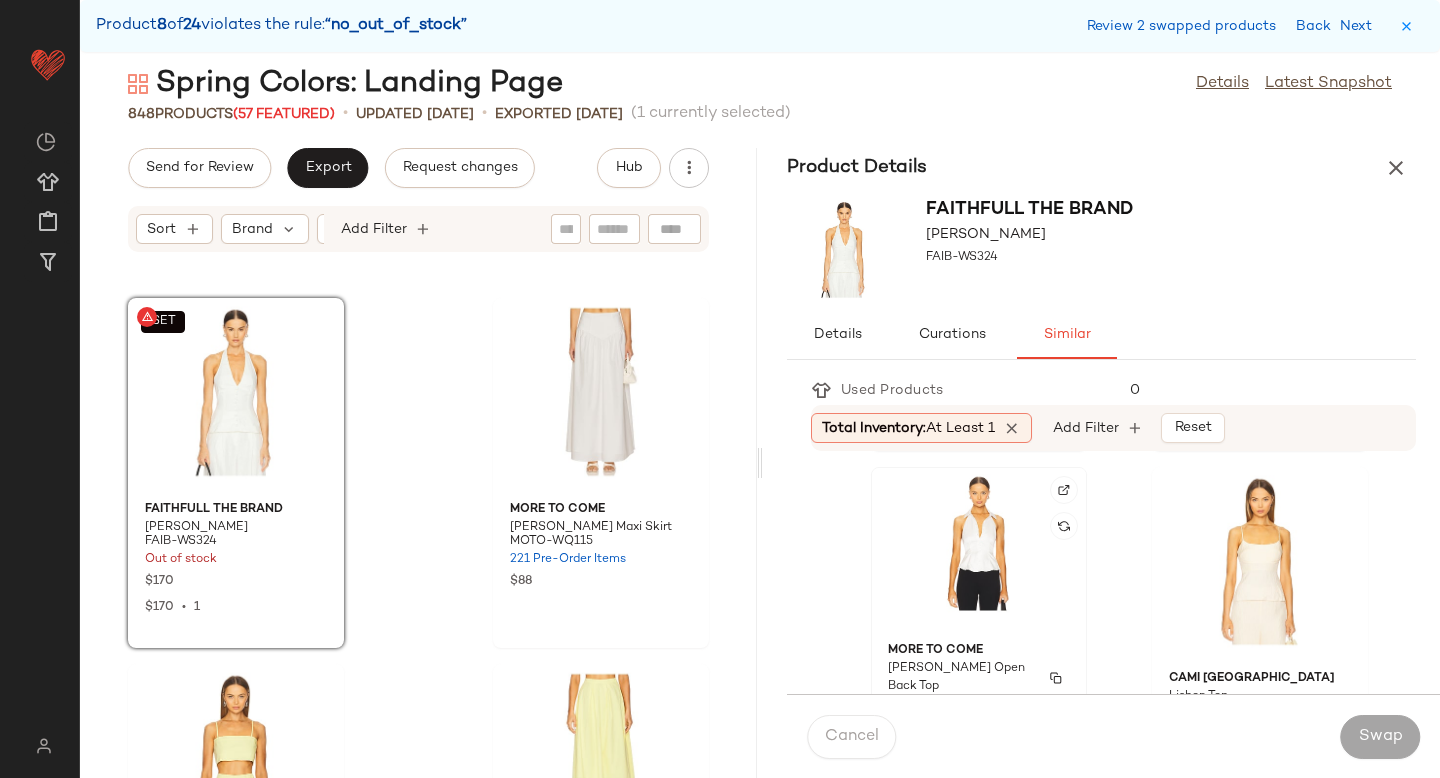 click on "MORE TO COME Lisseth Open Back Top MOTO-WS327 195 in stock $68 $68  •  1" 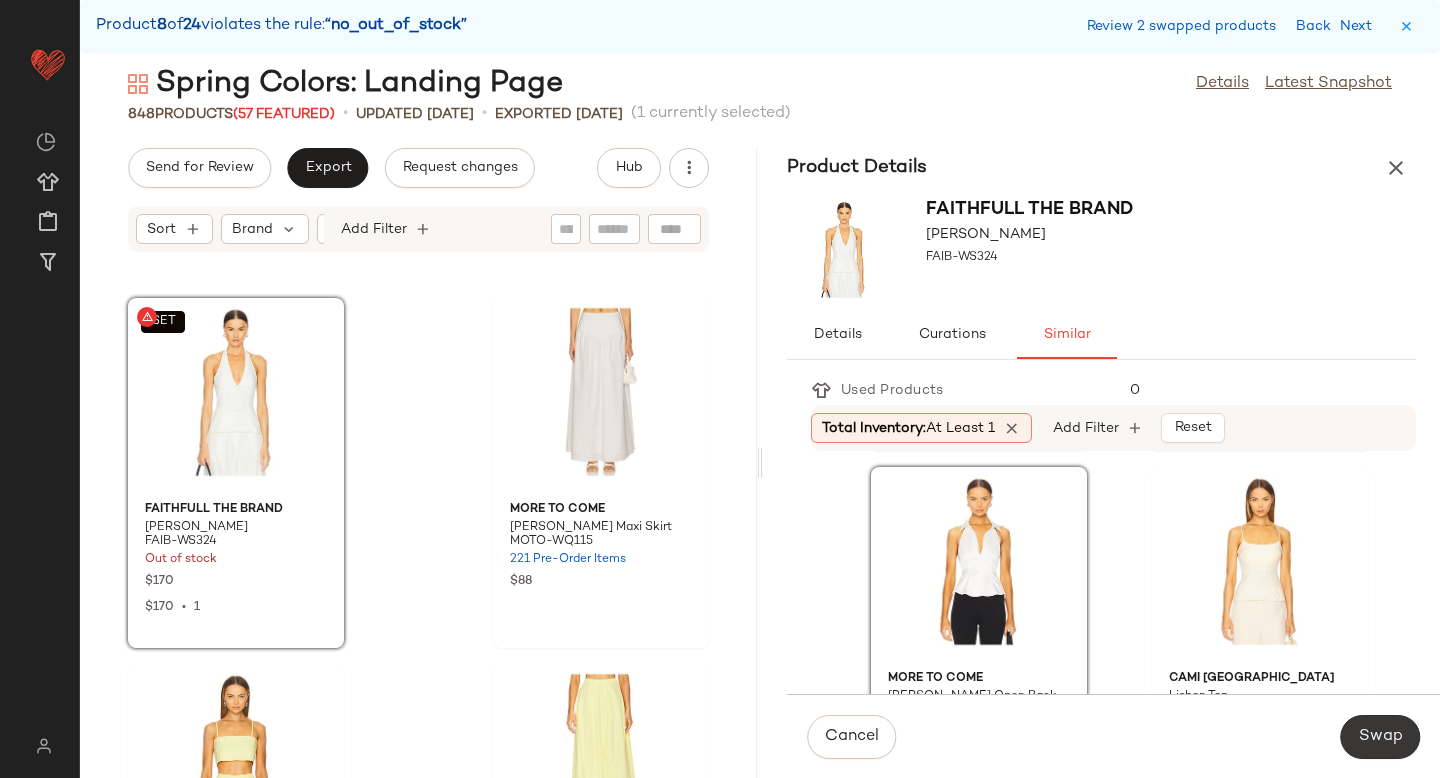click on "Swap" 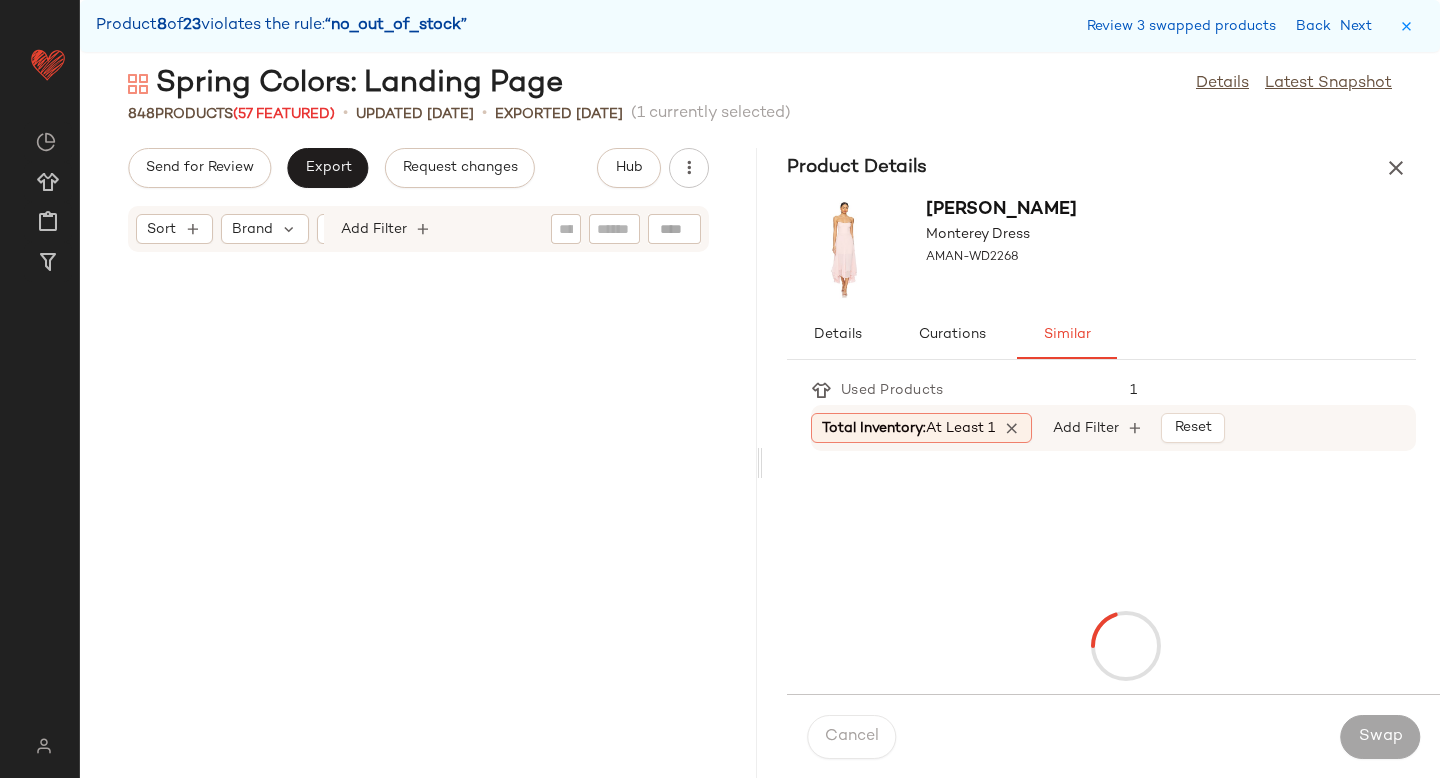 scroll, scrollTop: 72102, scrollLeft: 0, axis: vertical 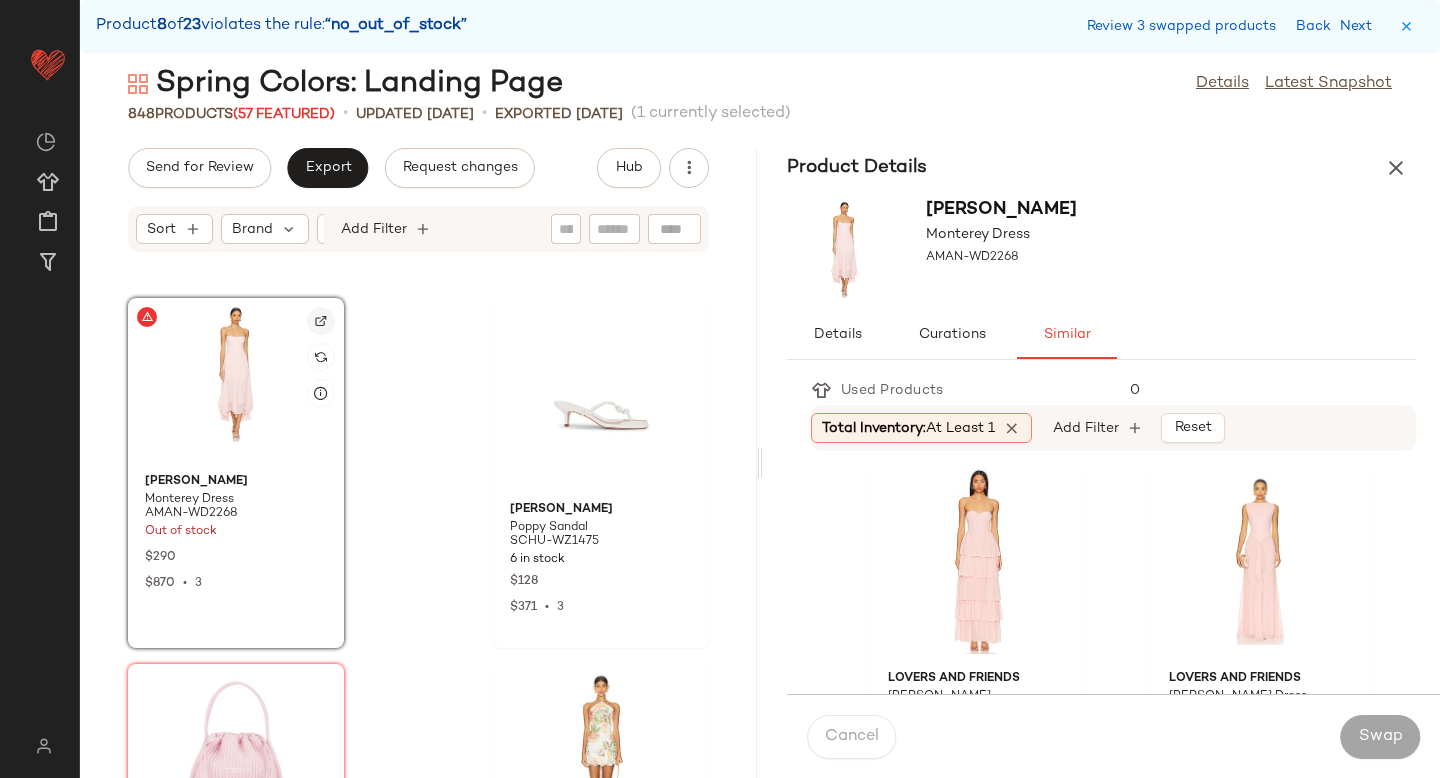 click 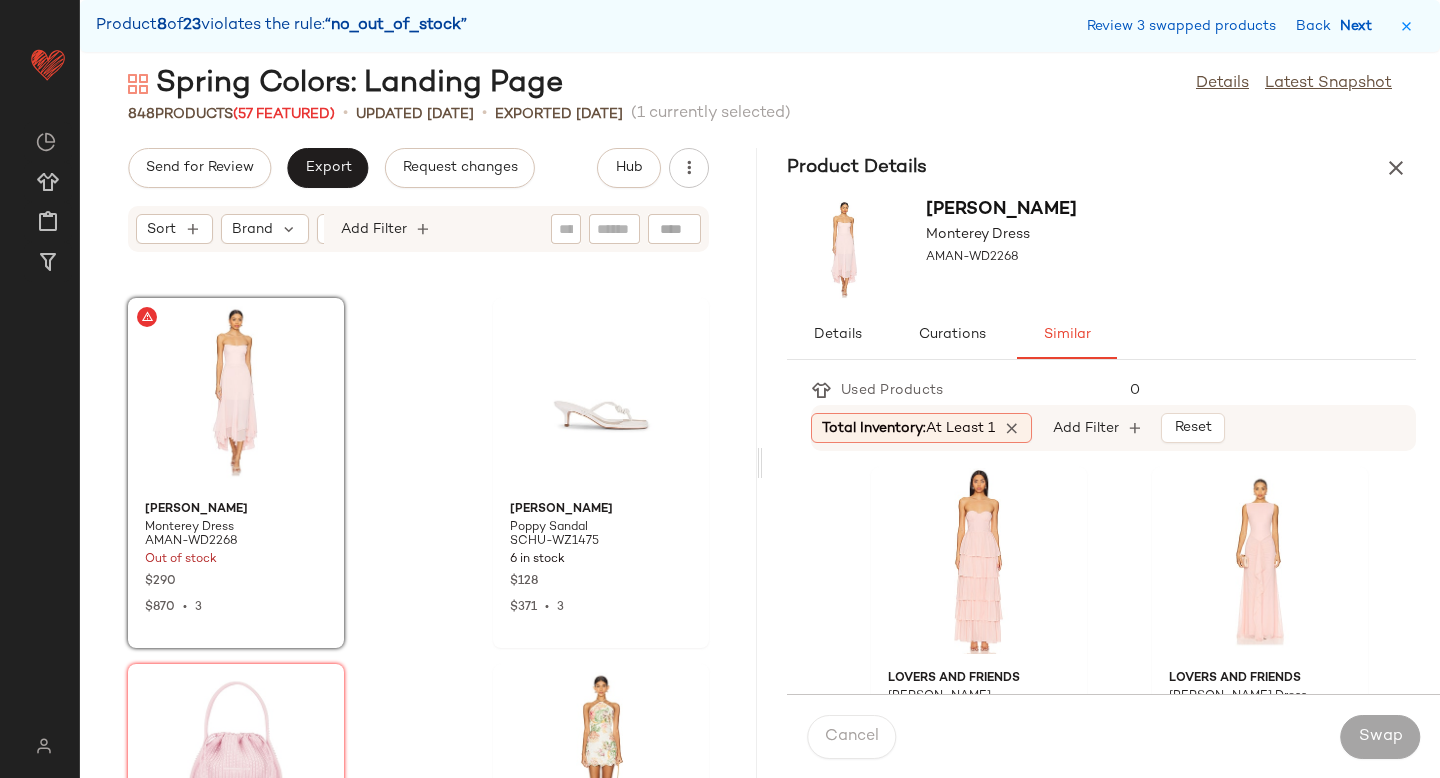 click on "Next" at bounding box center (1360, 26) 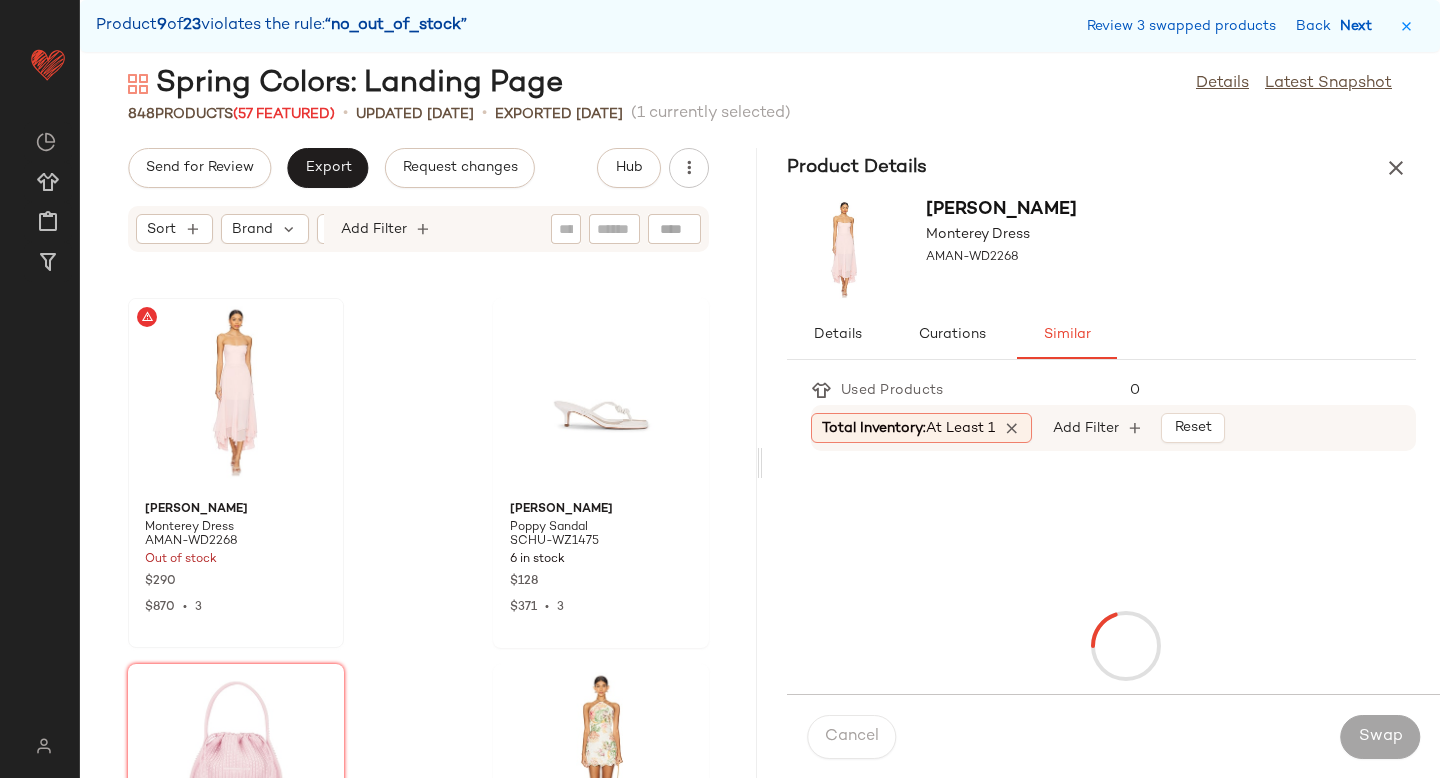 scroll, scrollTop: 98088, scrollLeft: 0, axis: vertical 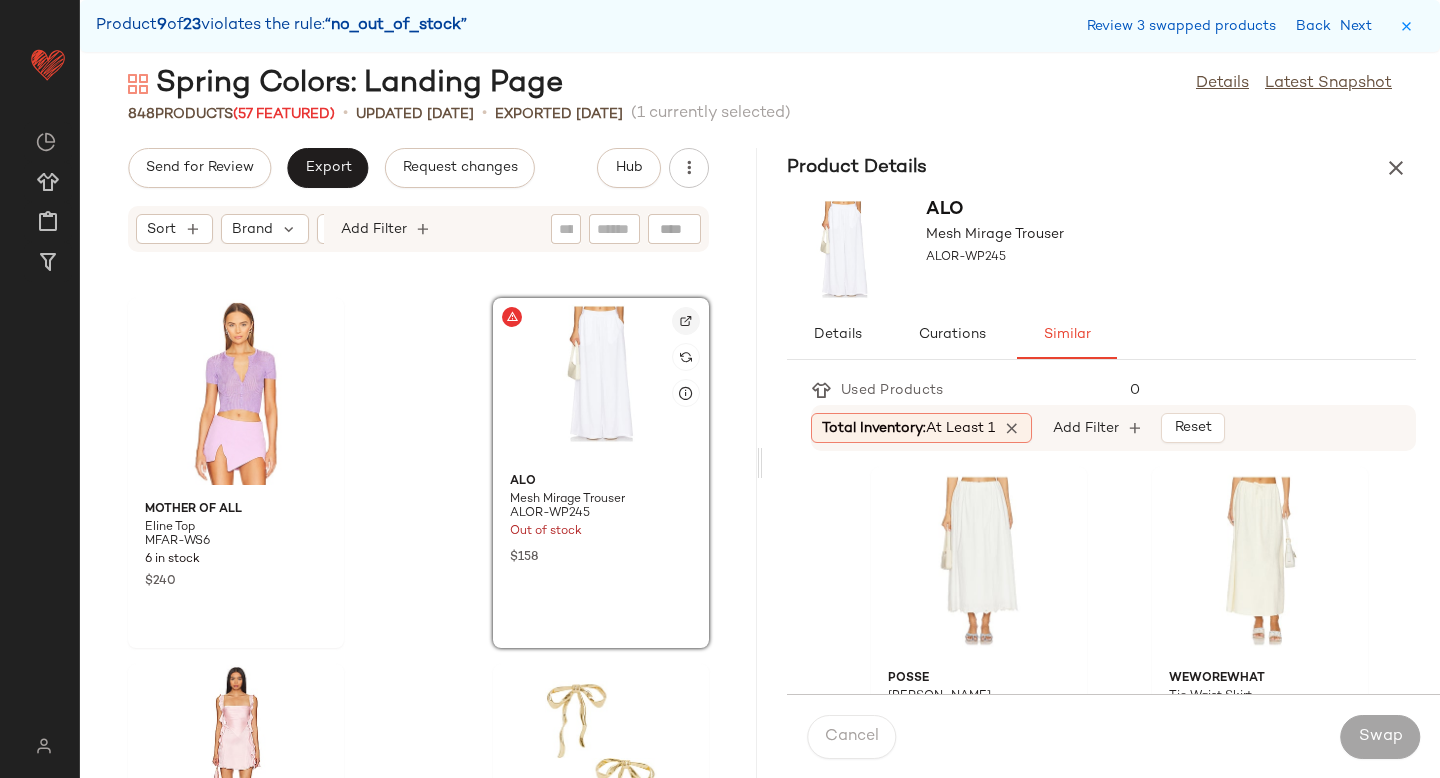 click 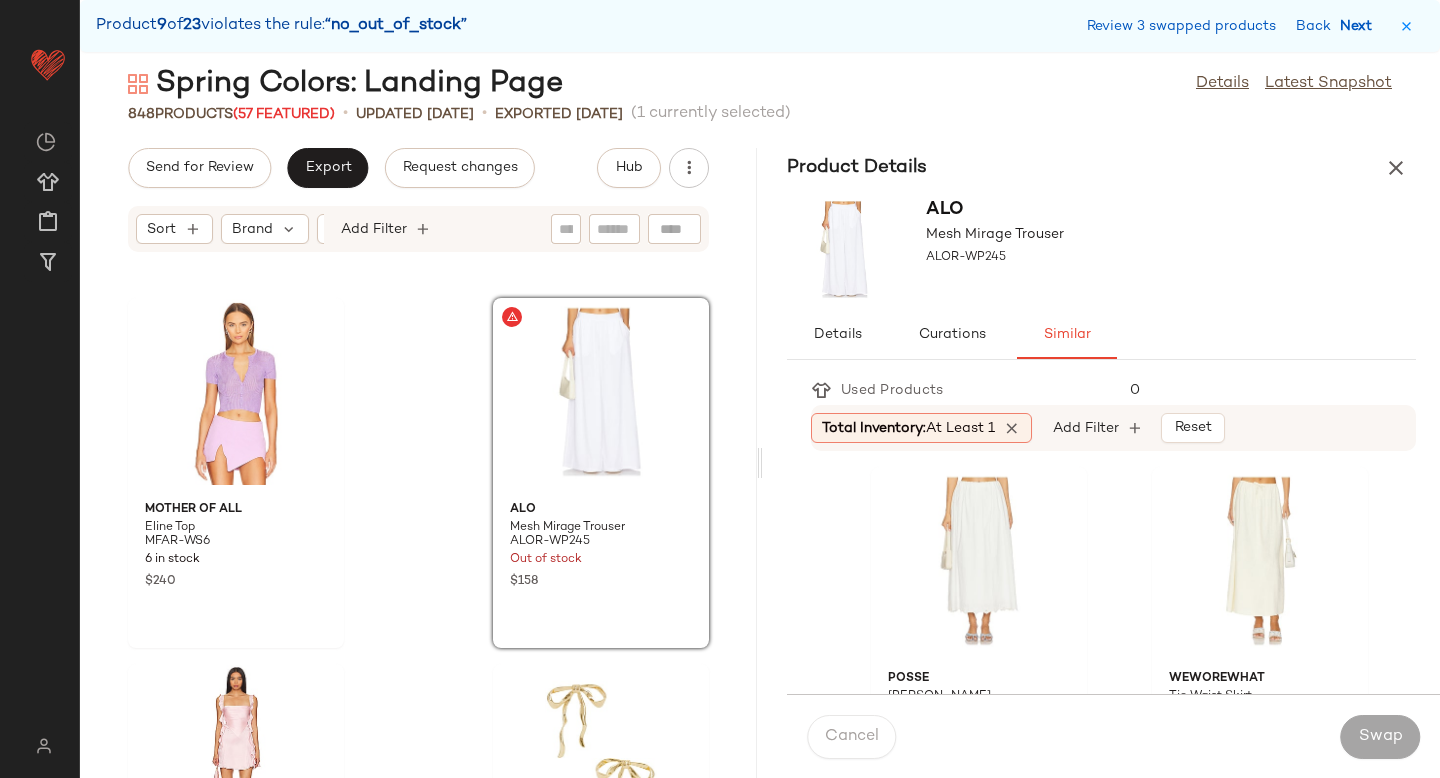 click on "Next" at bounding box center [1360, 26] 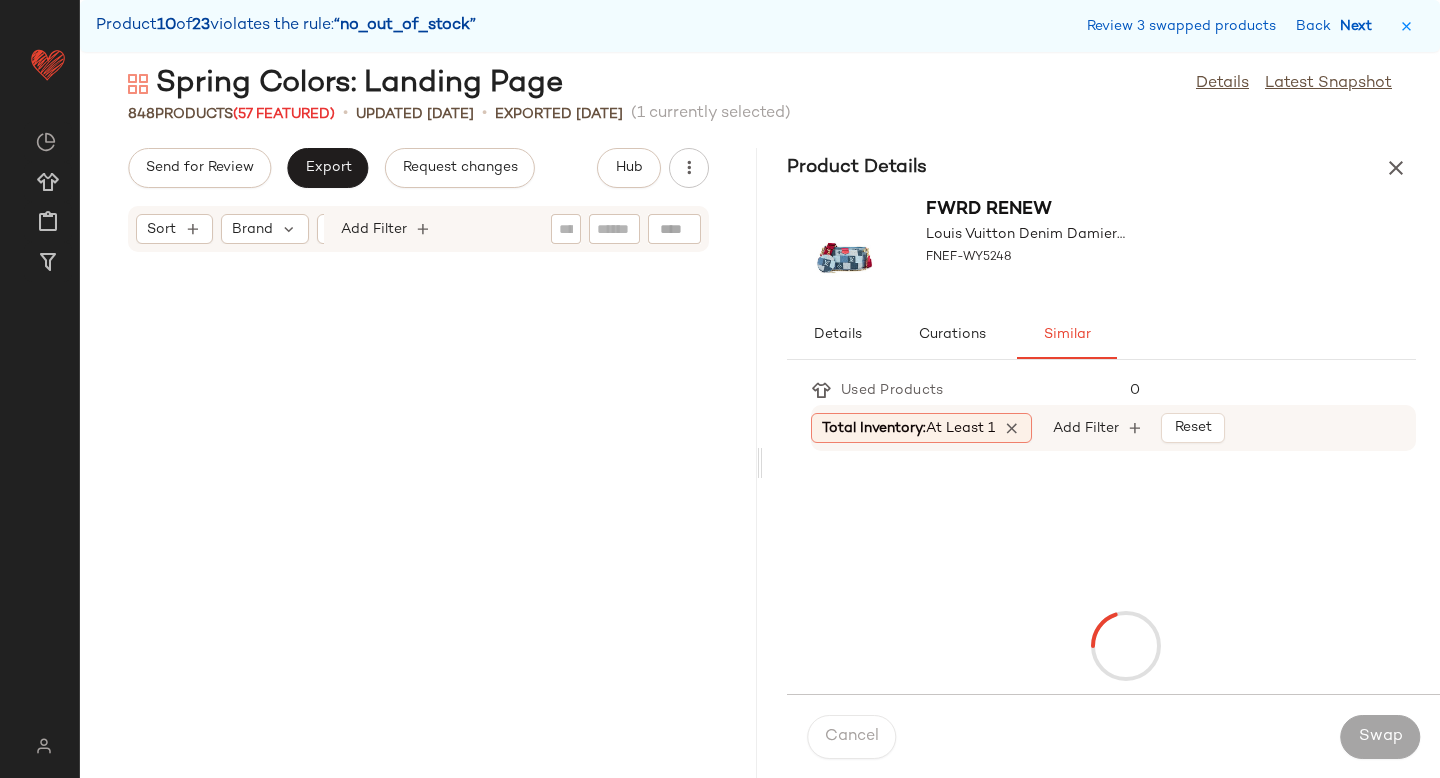 scroll, scrollTop: 101382, scrollLeft: 0, axis: vertical 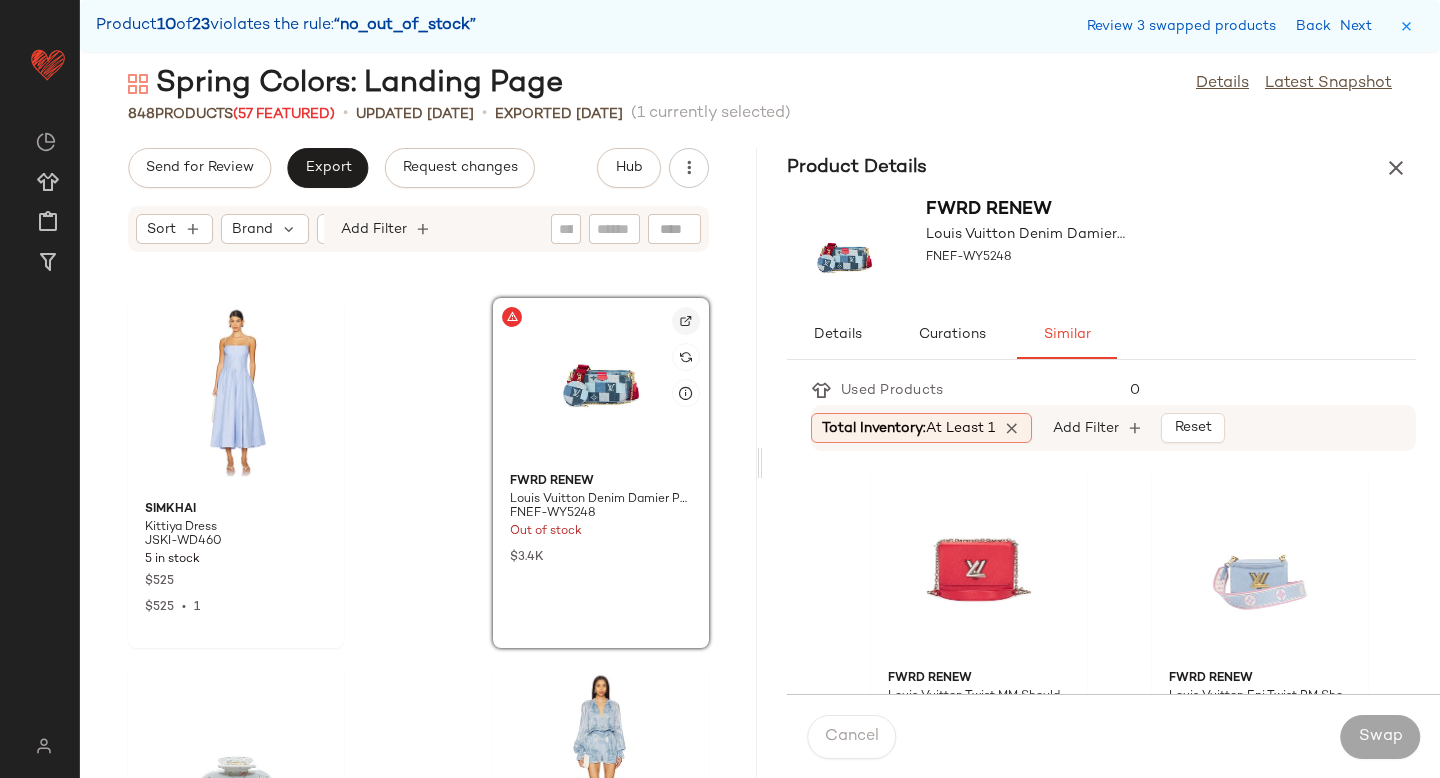 click at bounding box center [686, 321] 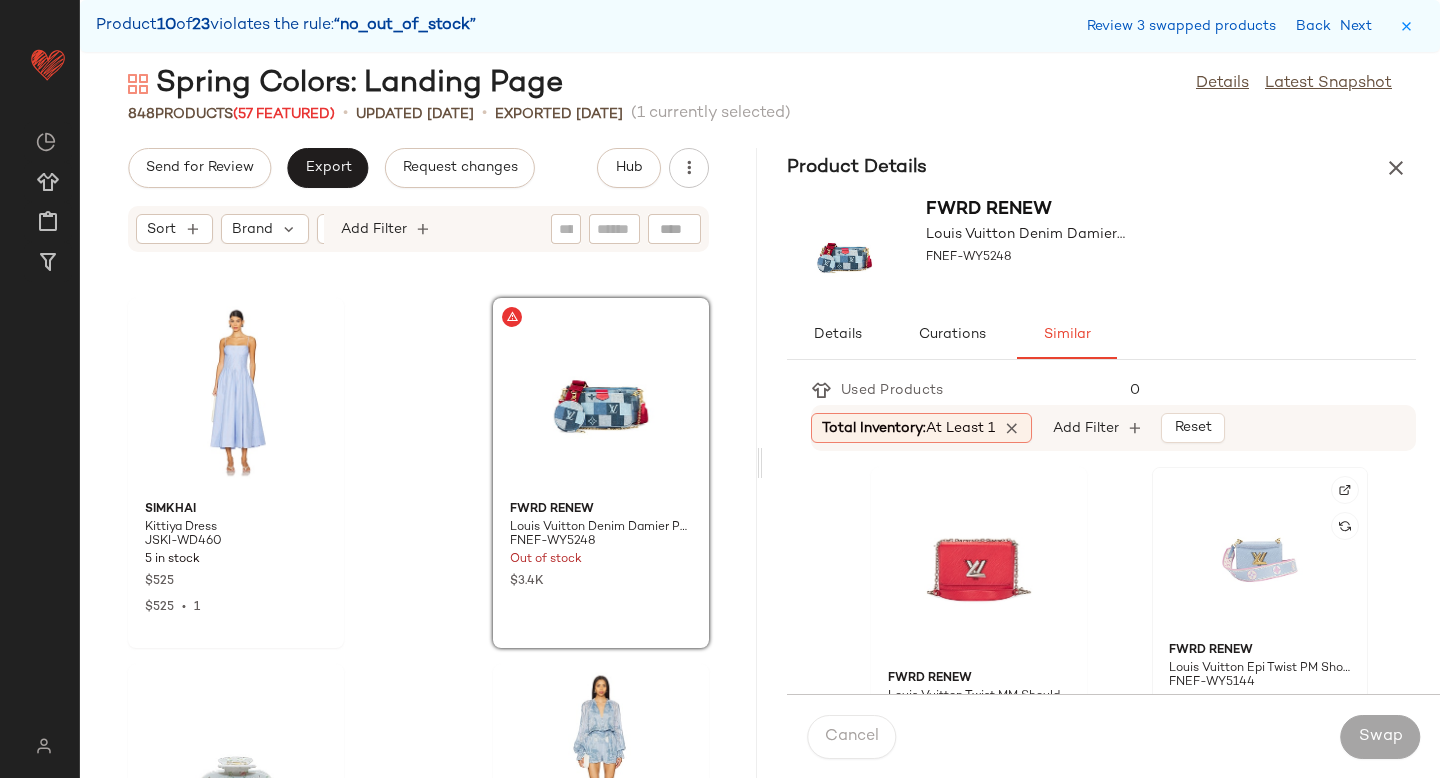 click 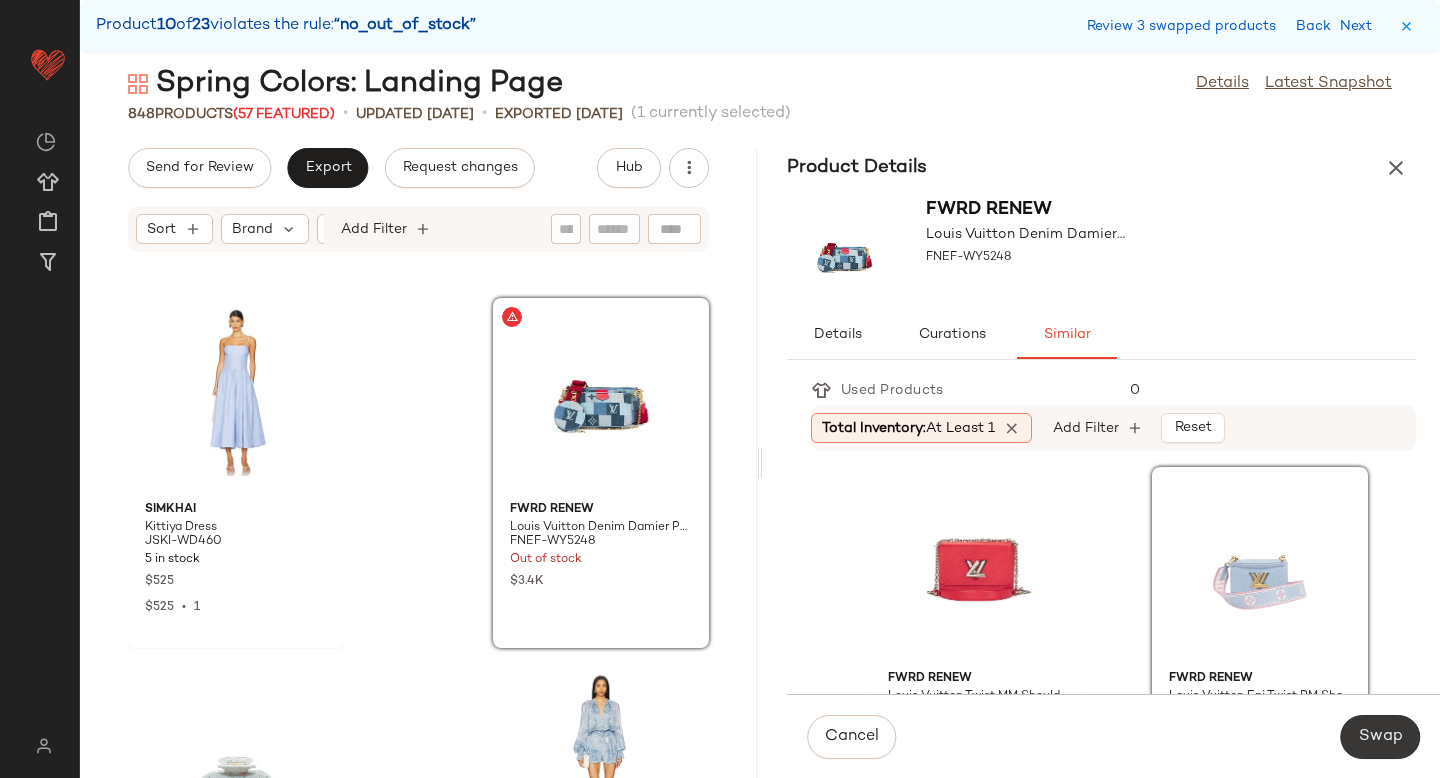 click on "Swap" at bounding box center (1380, 737) 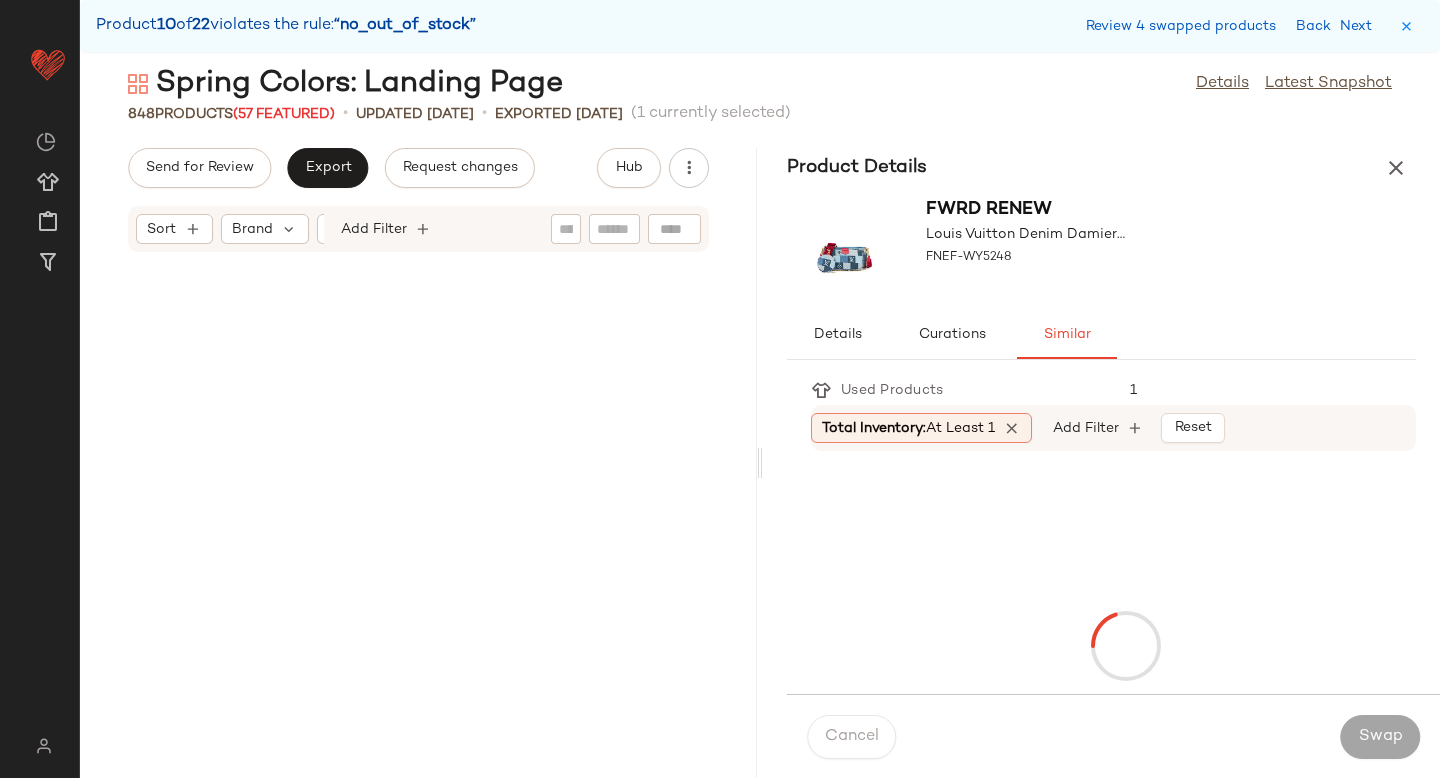 scroll, scrollTop: 102114, scrollLeft: 0, axis: vertical 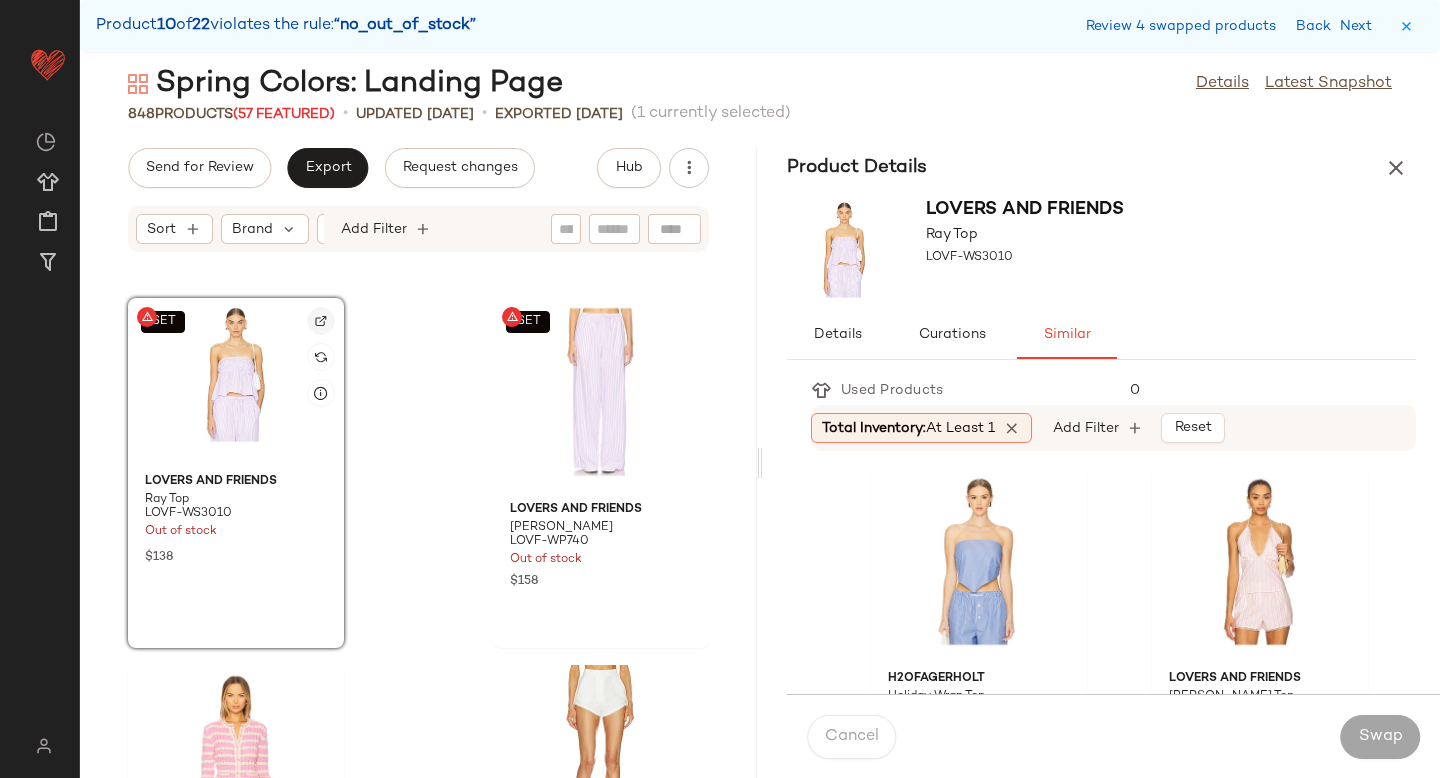 click at bounding box center [321, 321] 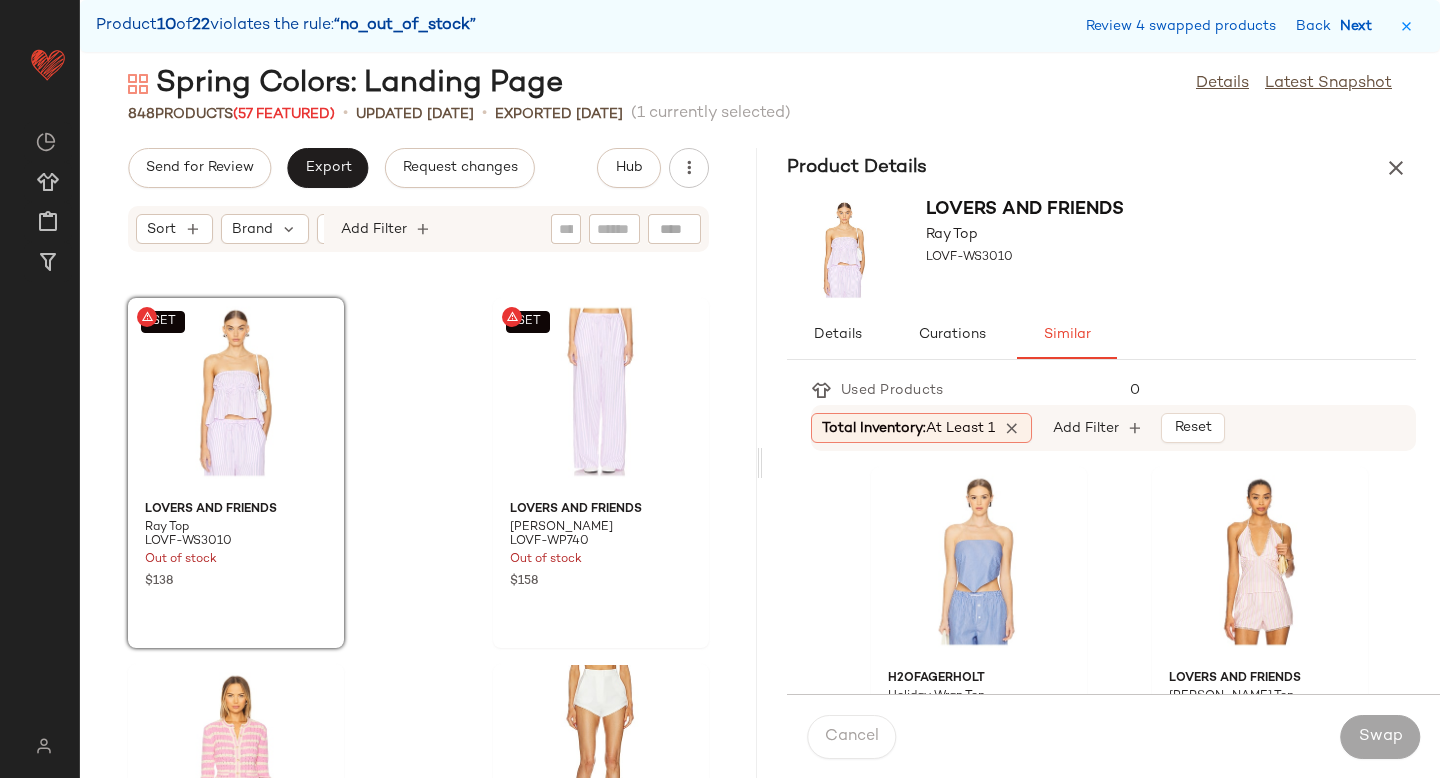 click on "Next" at bounding box center (1360, 26) 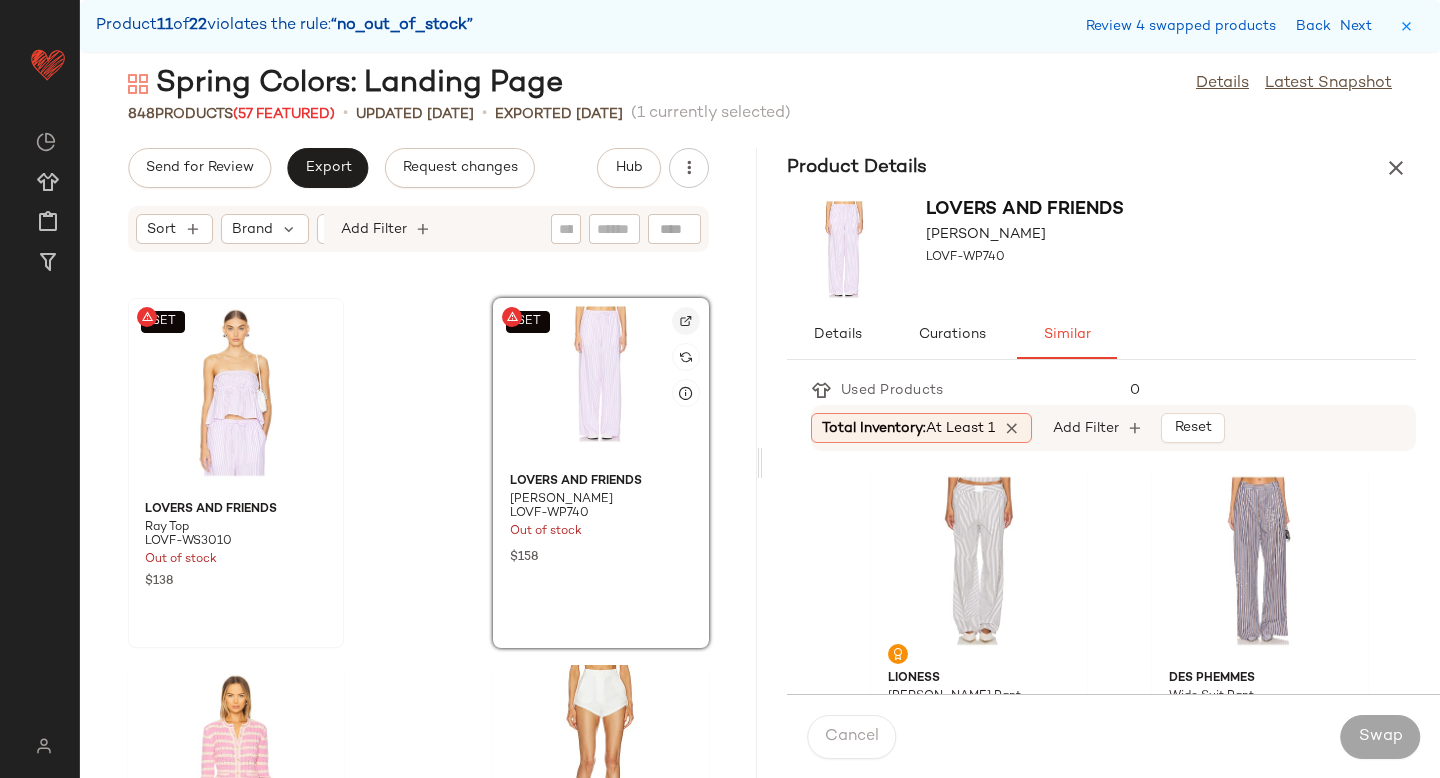 click at bounding box center [686, 321] 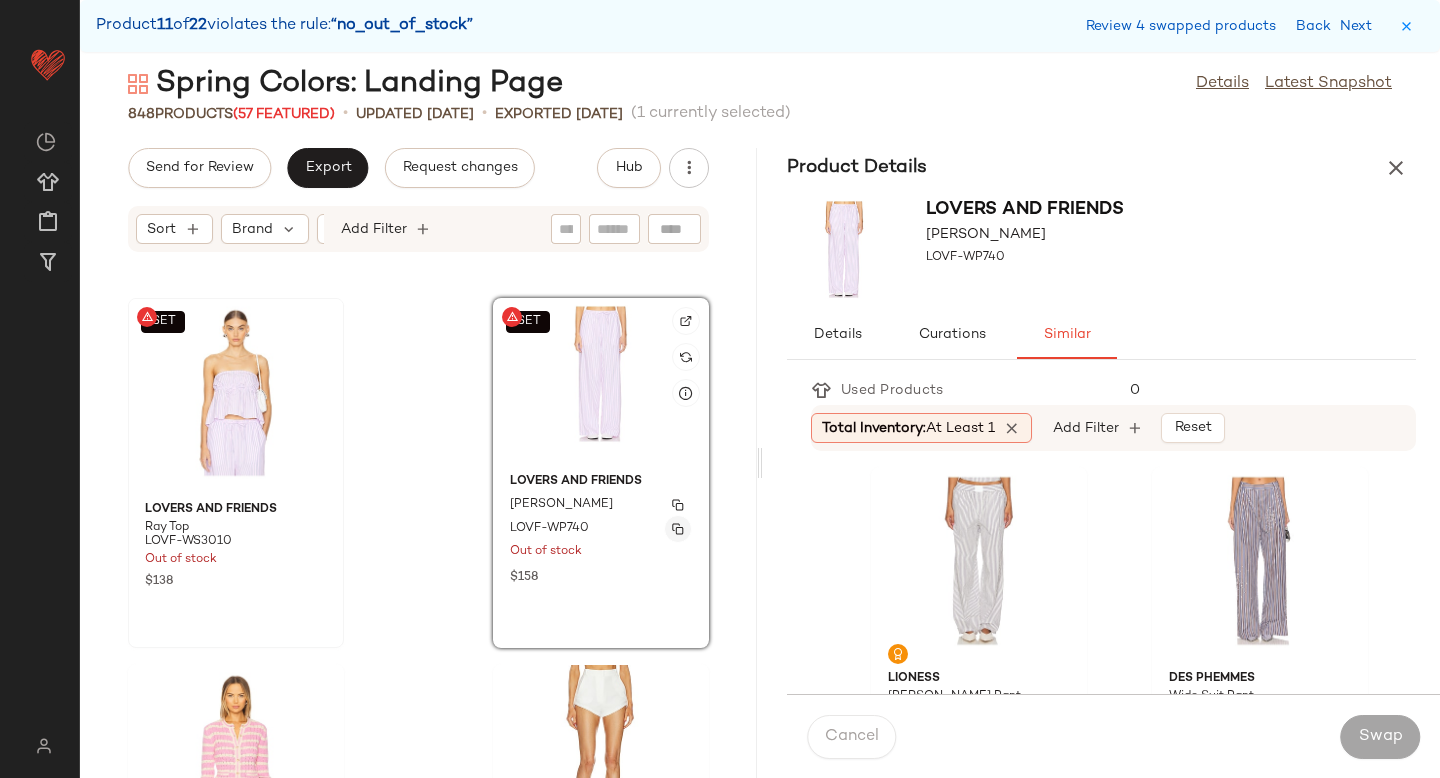 click 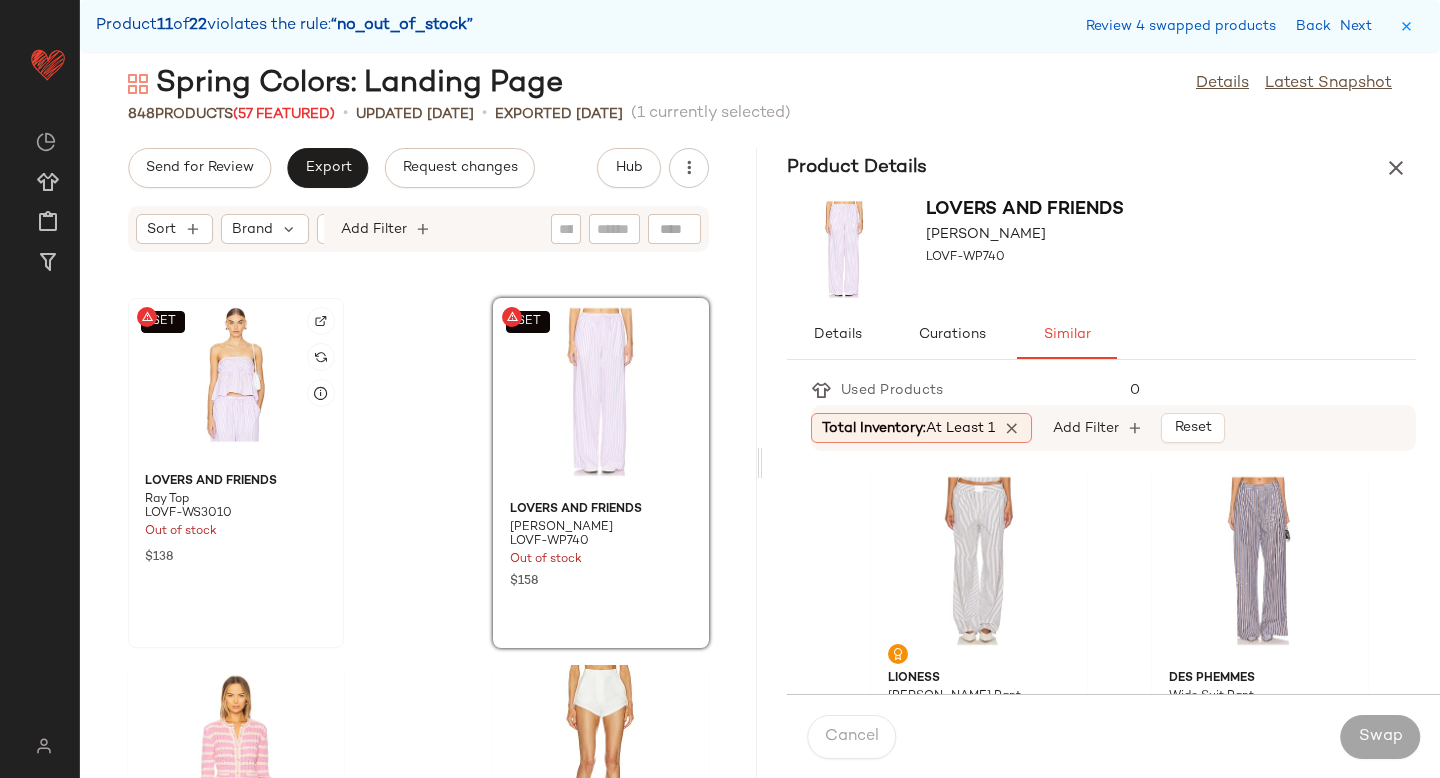 click on "SET" 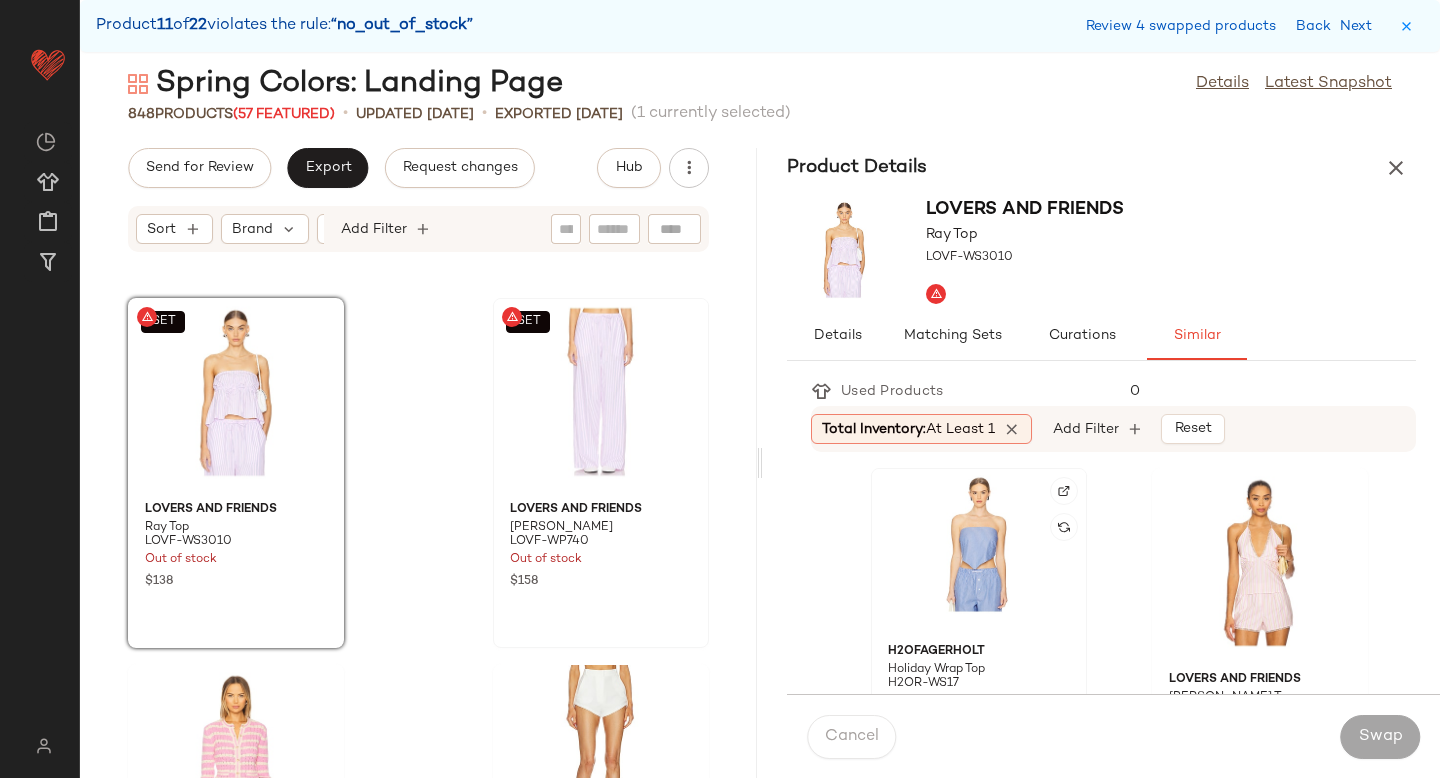 click 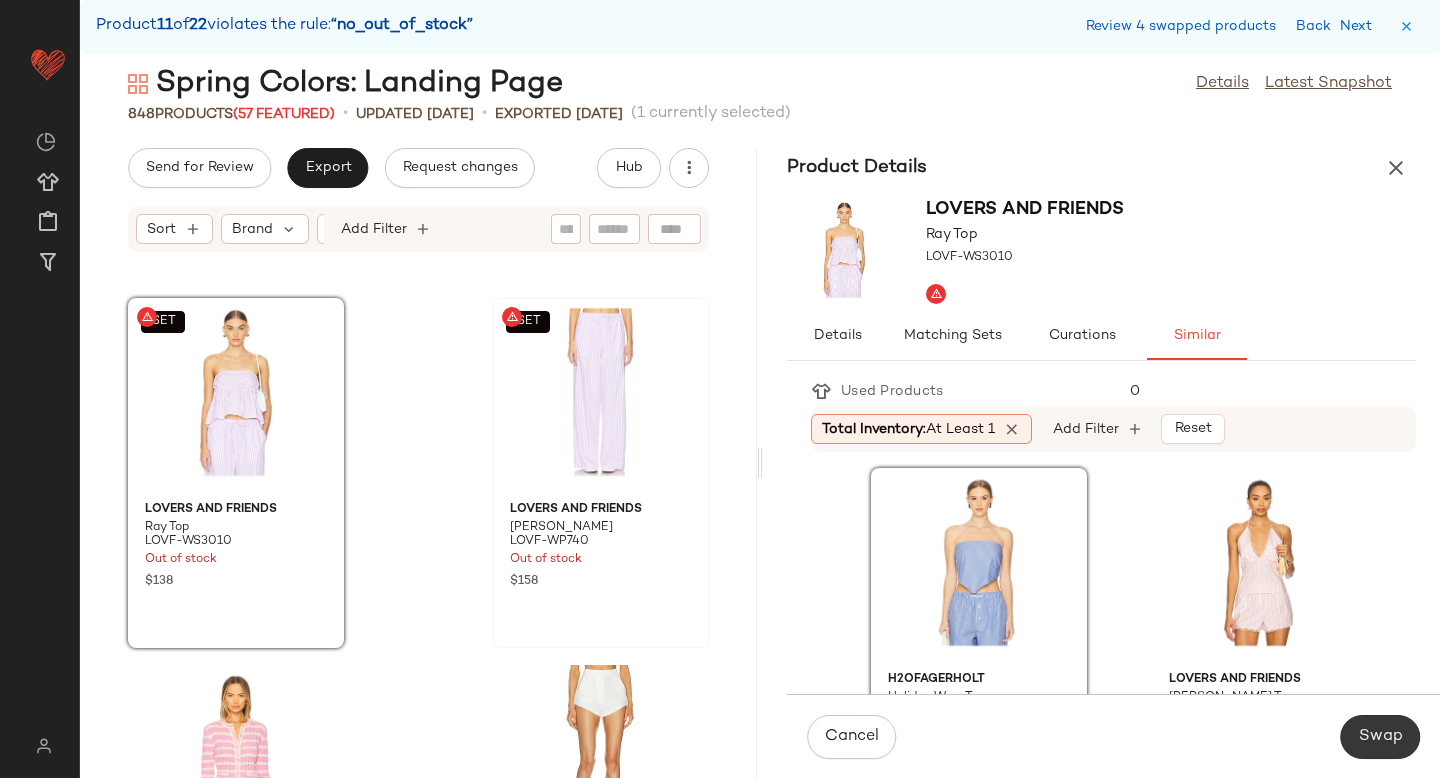 click on "Swap" 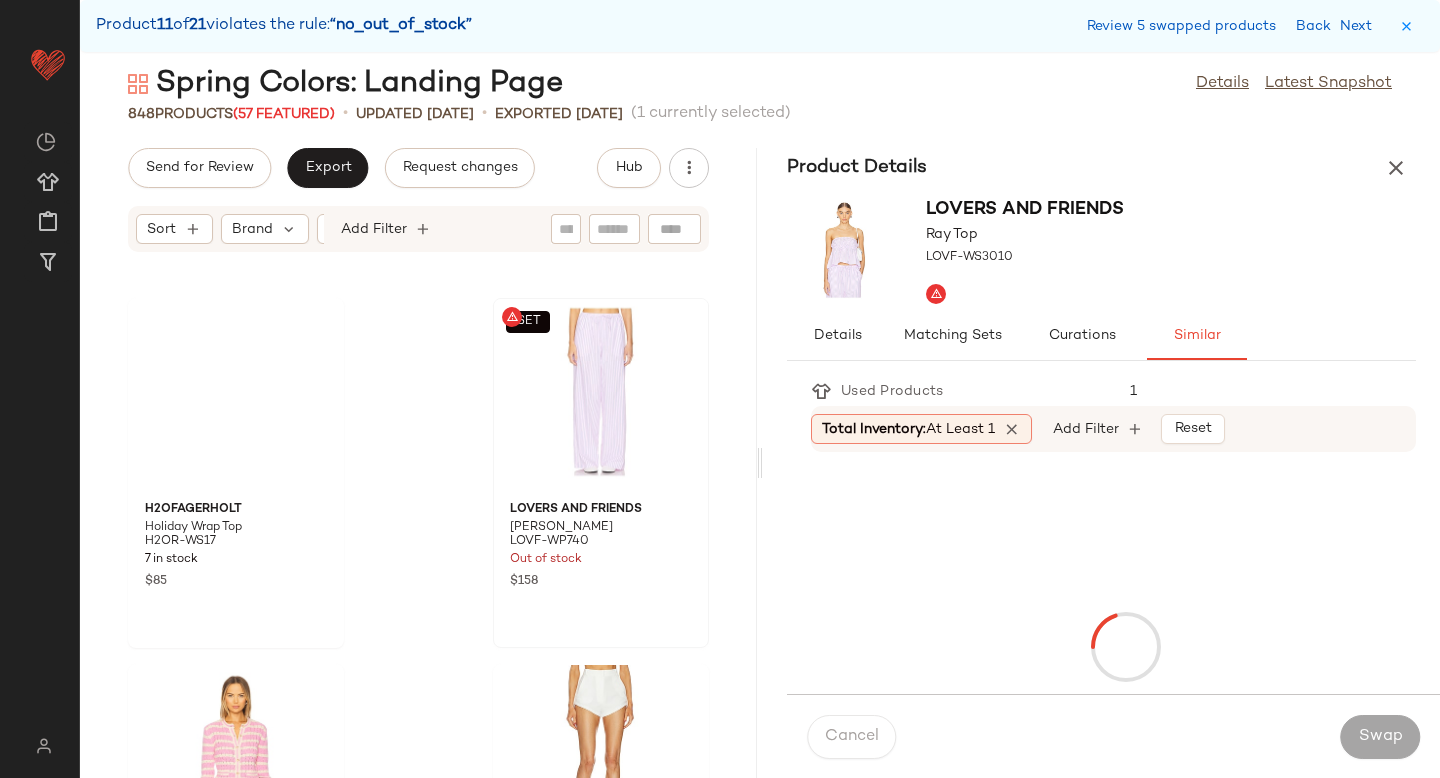 scroll, scrollTop: 103212, scrollLeft: 0, axis: vertical 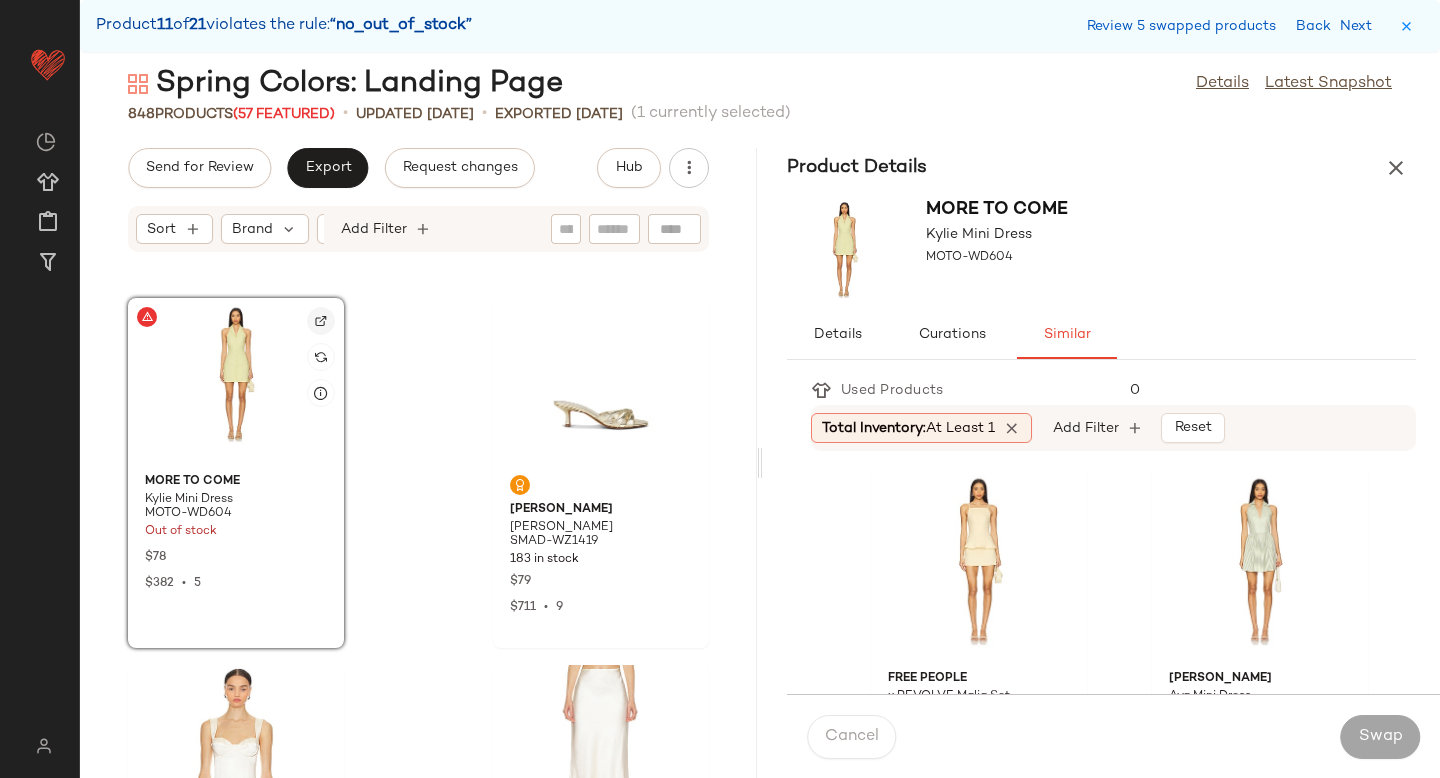 click 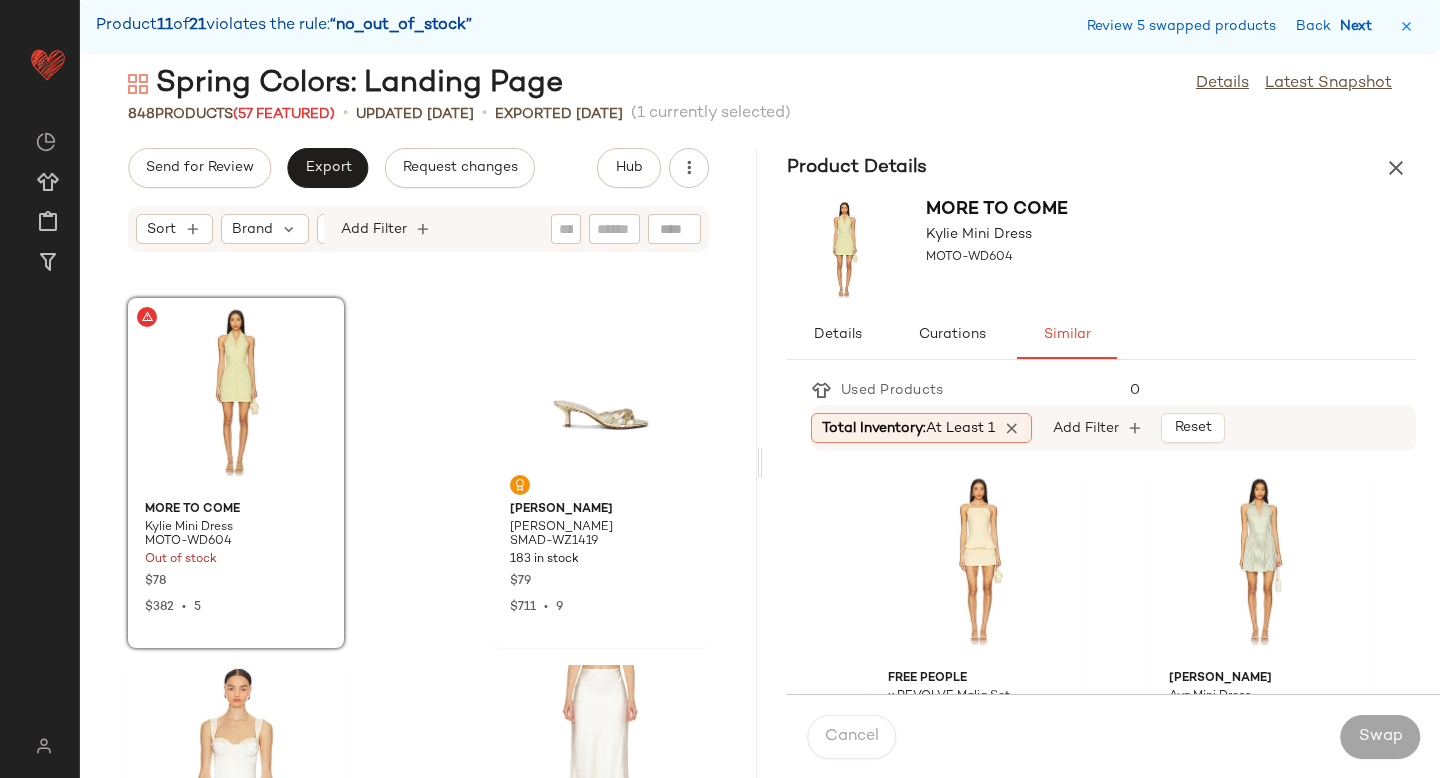 click on "Next" at bounding box center [1360, 26] 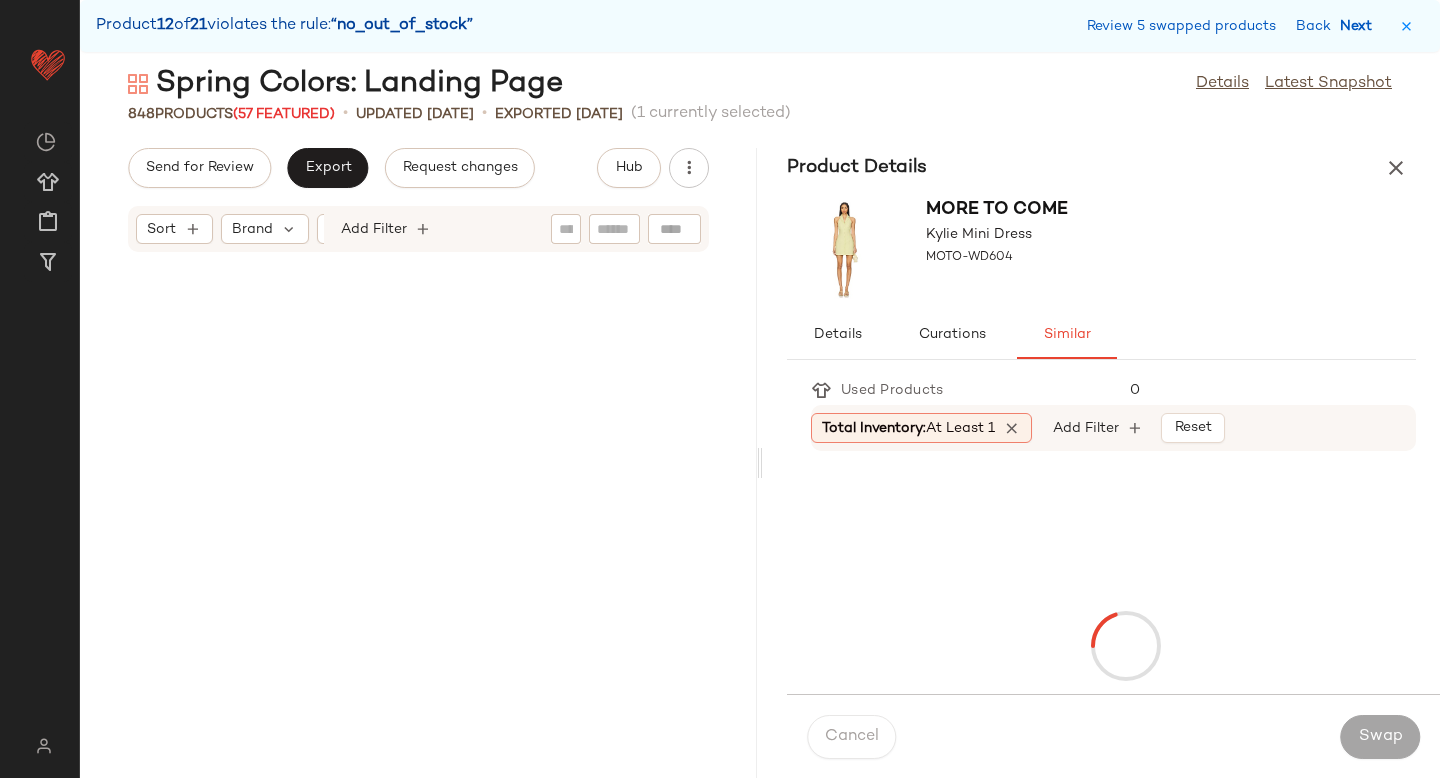 scroll, scrollTop: 104676, scrollLeft: 0, axis: vertical 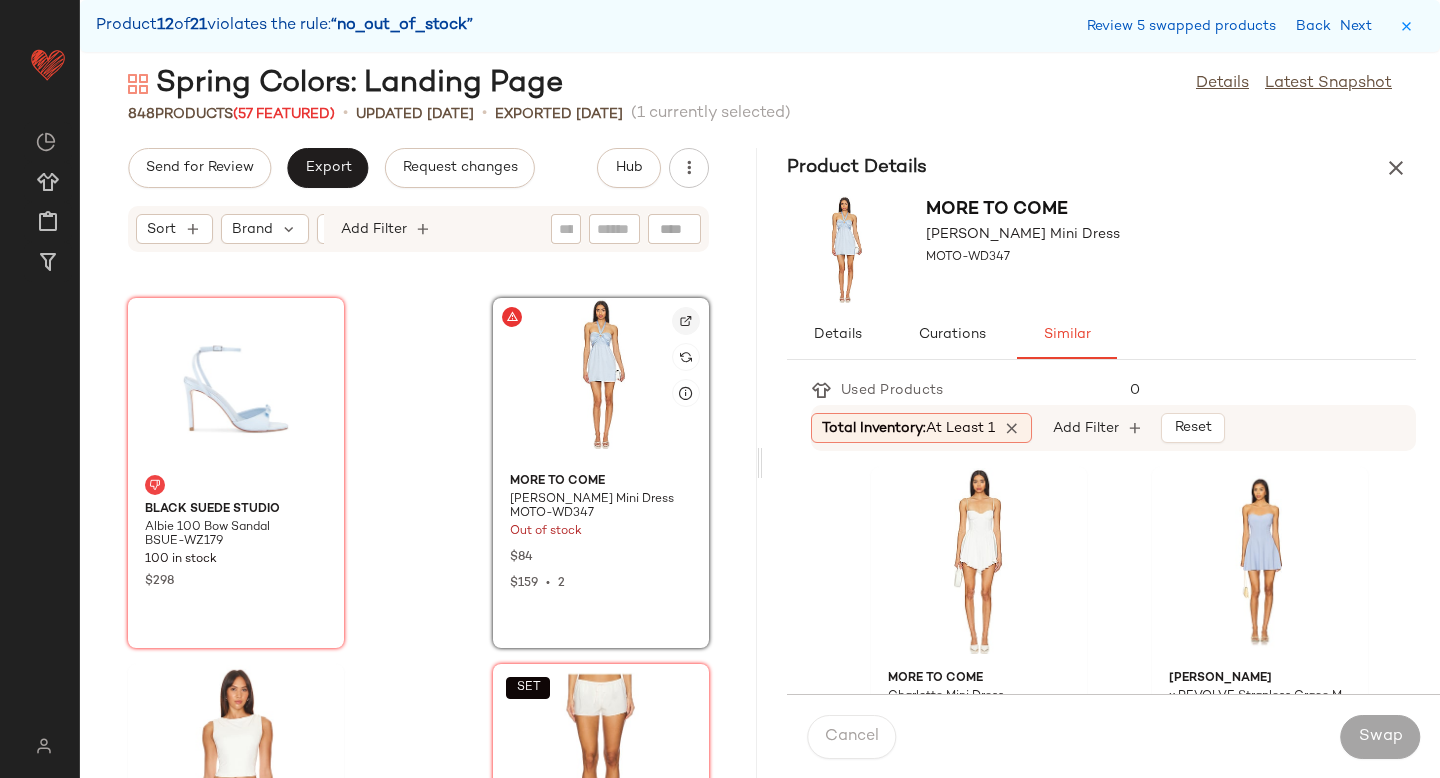 click at bounding box center (686, 321) 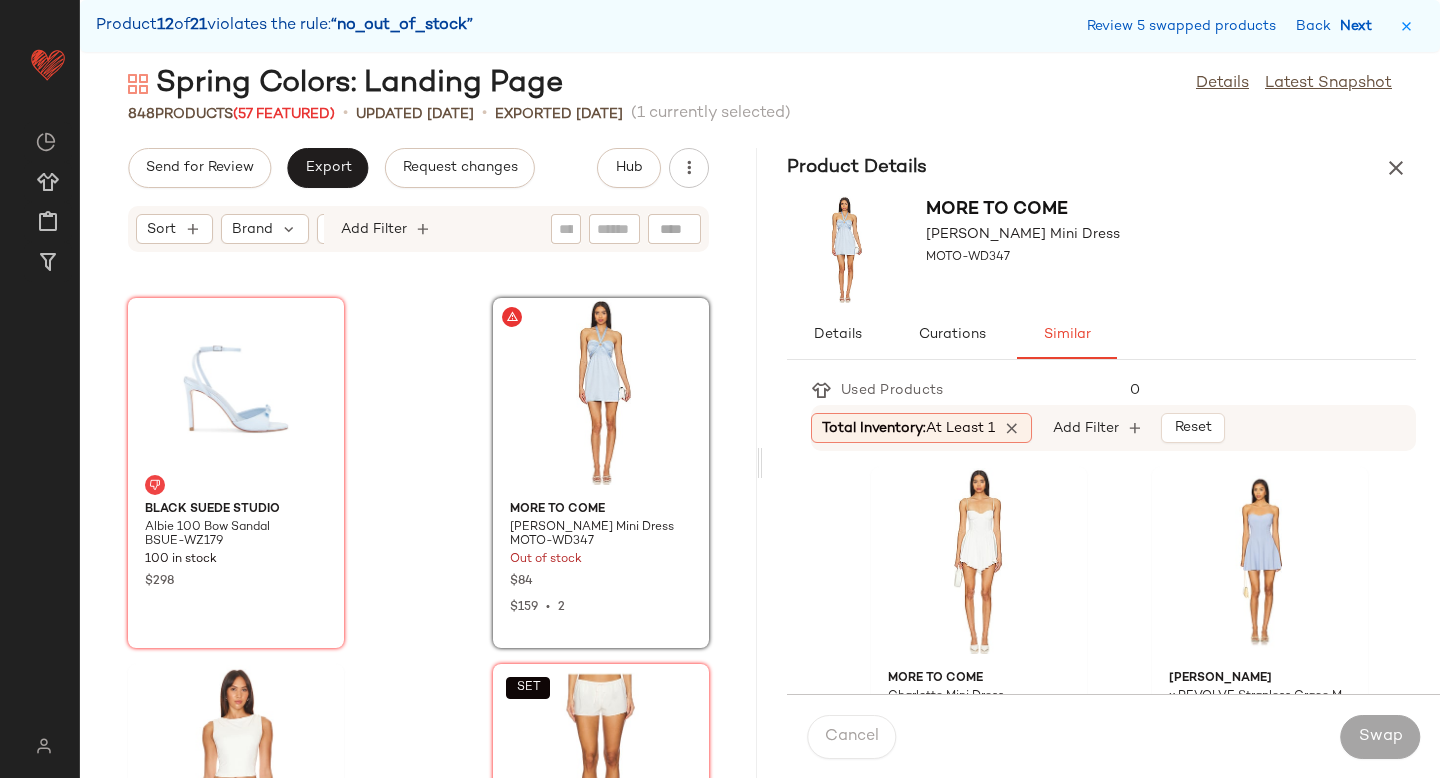 click on "Next" at bounding box center [1360, 26] 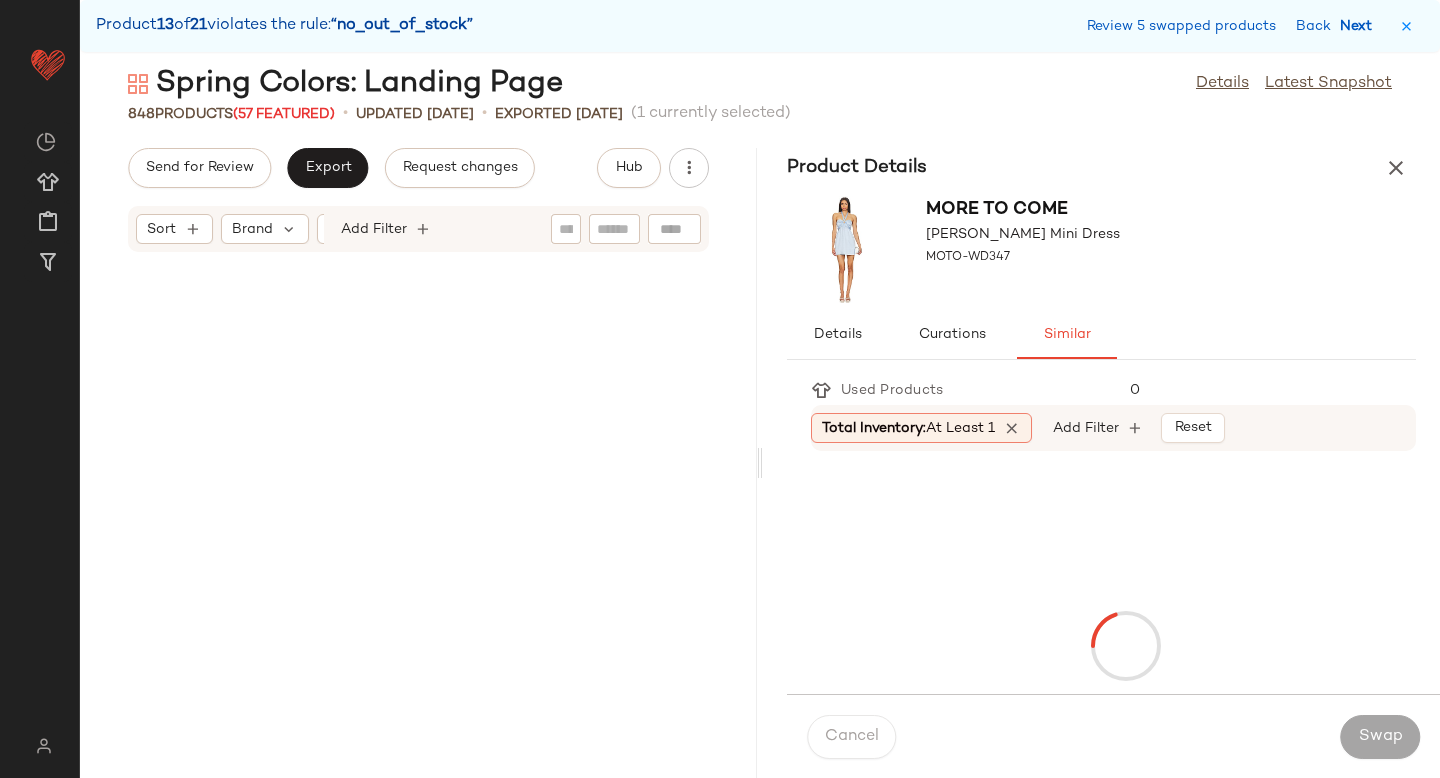 scroll, scrollTop: 108336, scrollLeft: 0, axis: vertical 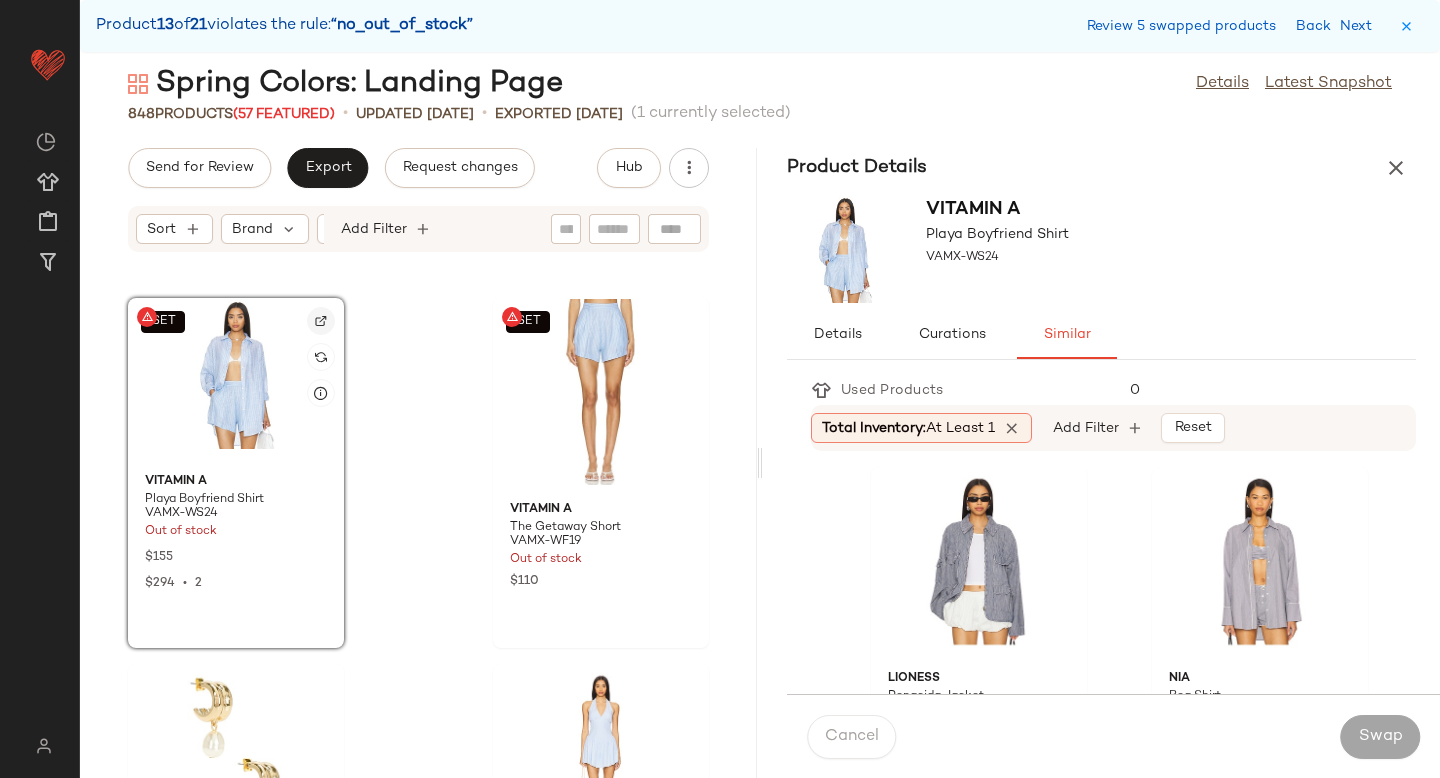 click 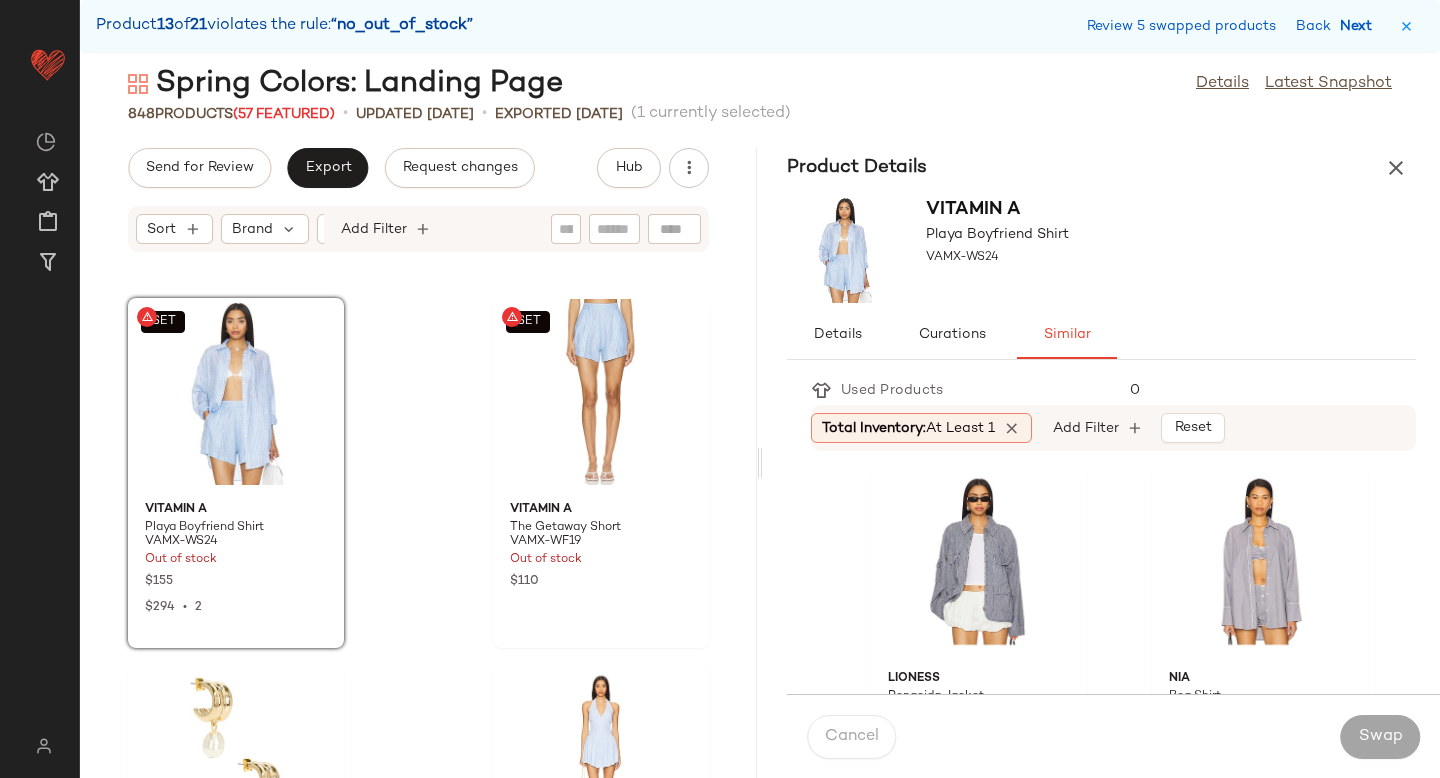 click on "Next" at bounding box center [1360, 26] 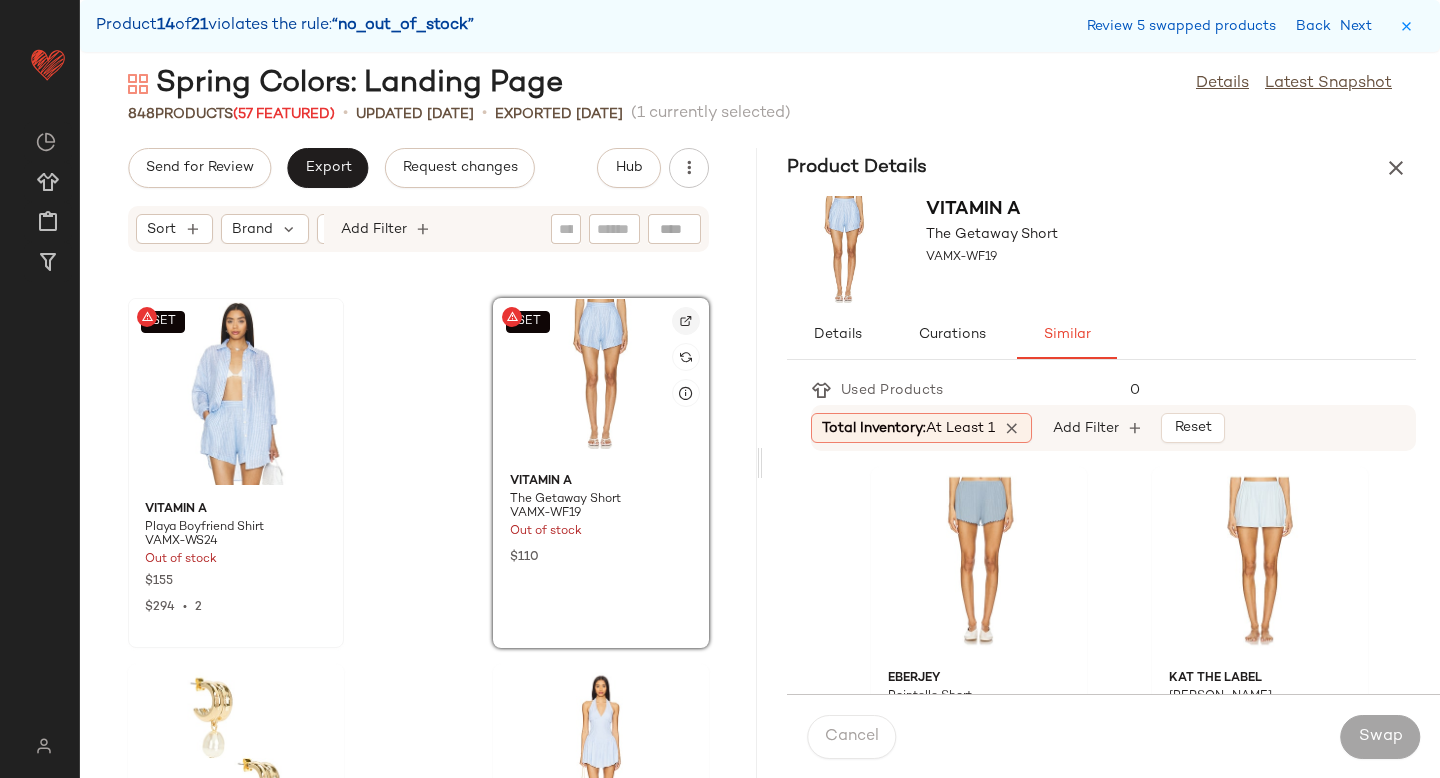 click 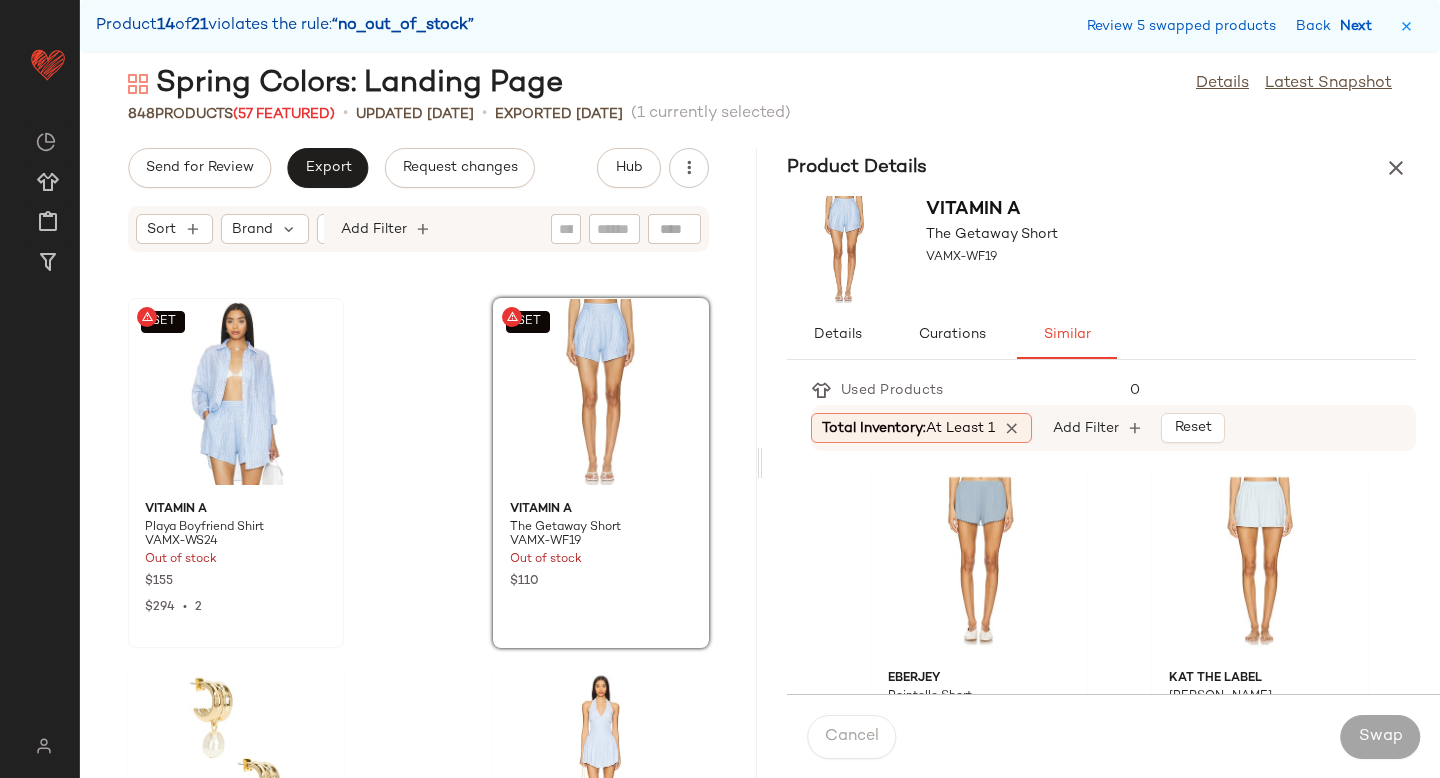 click on "Next" at bounding box center (1360, 26) 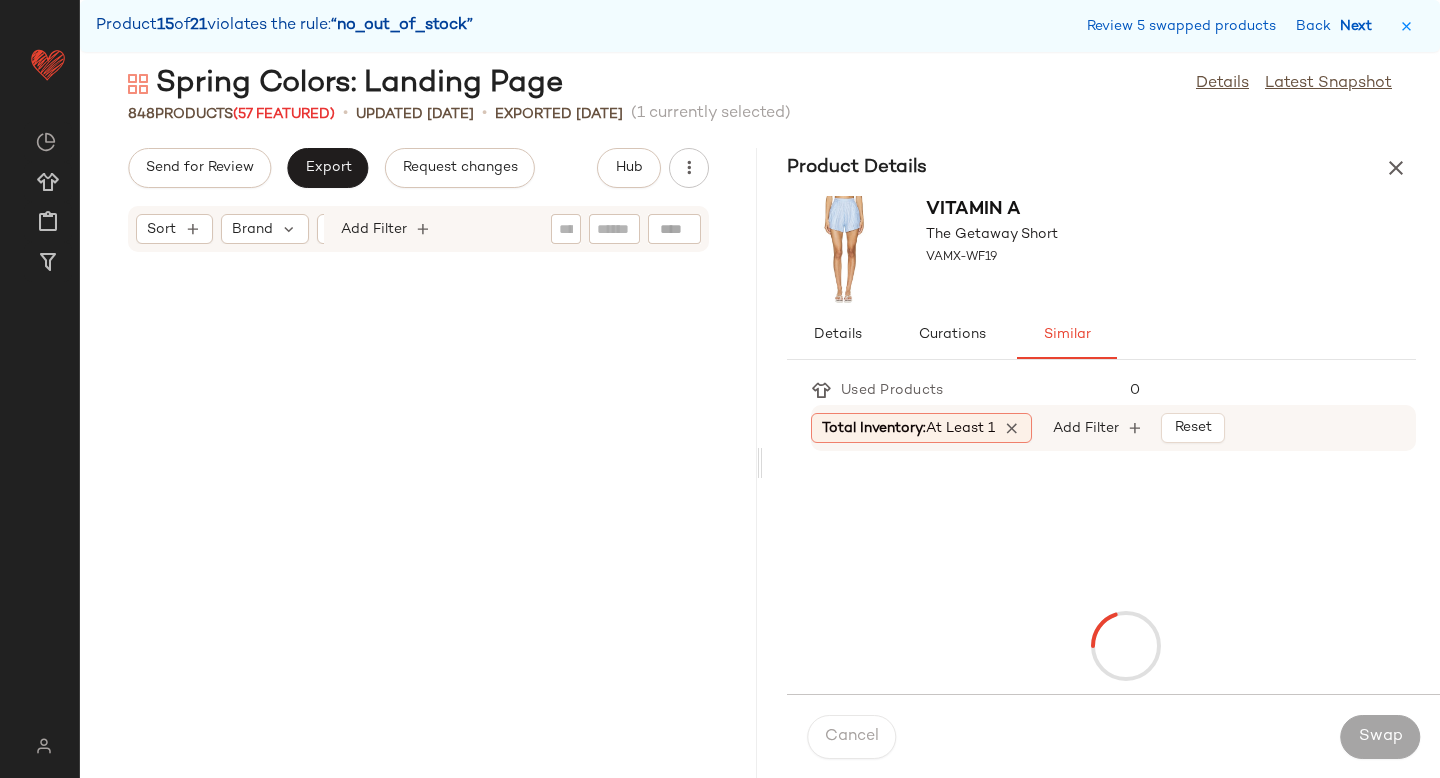 scroll, scrollTop: 110166, scrollLeft: 0, axis: vertical 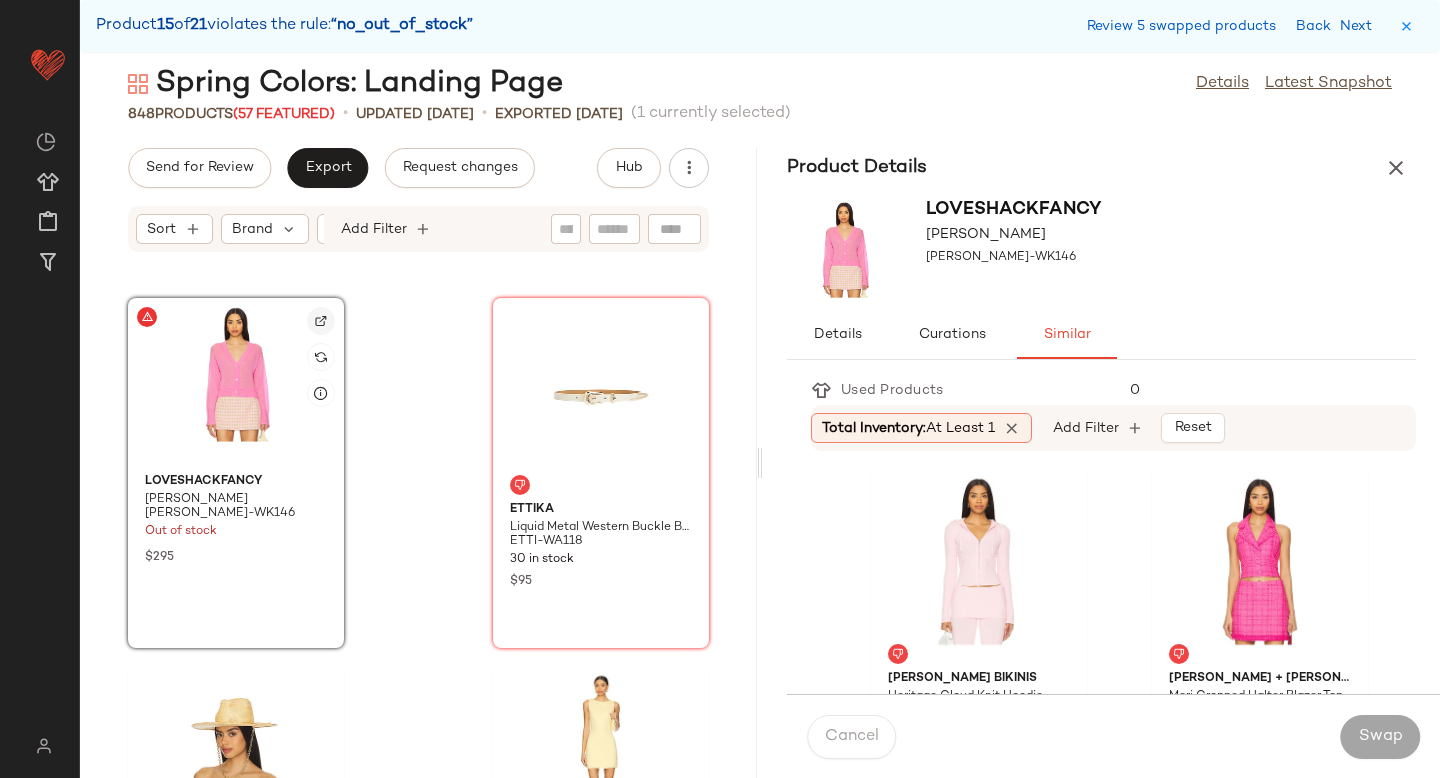 click 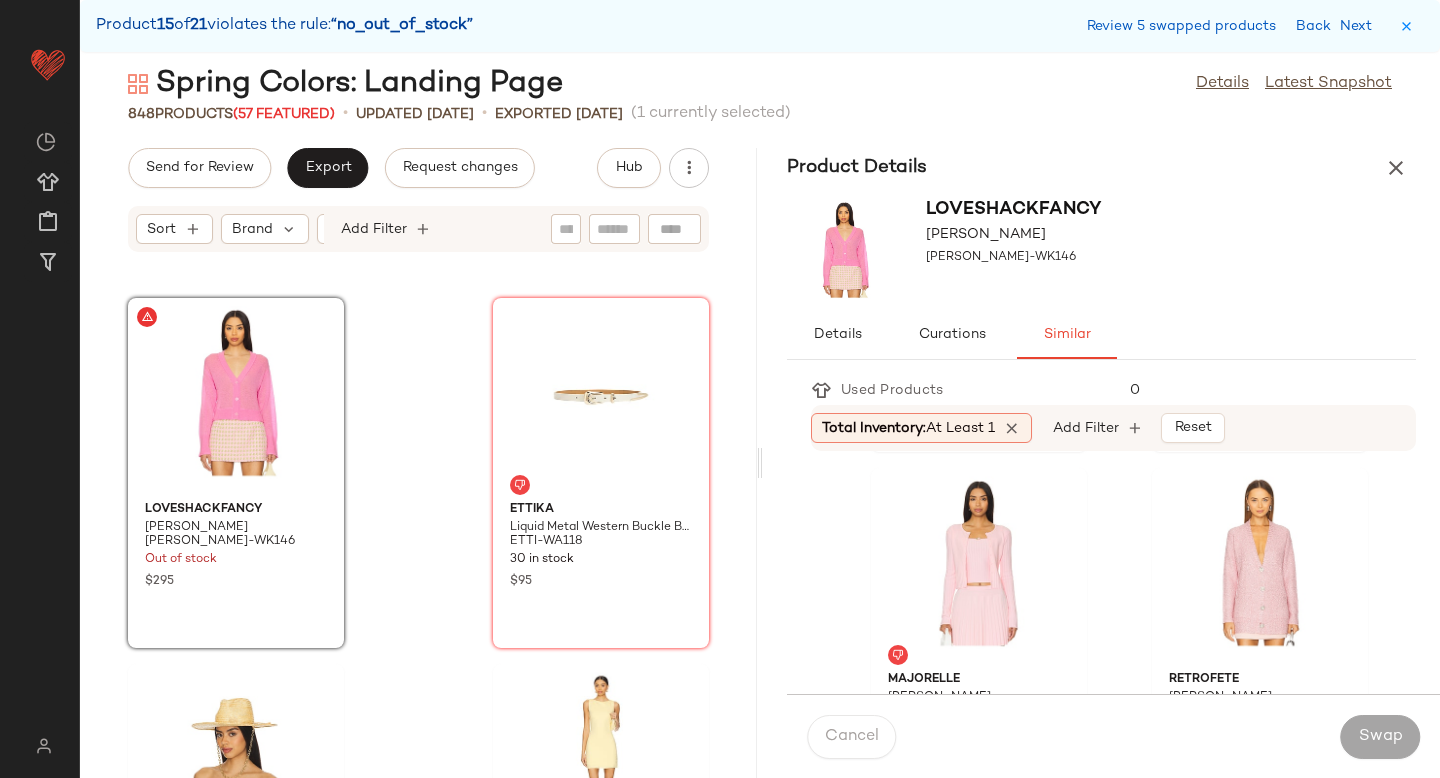 scroll, scrollTop: 366, scrollLeft: 0, axis: vertical 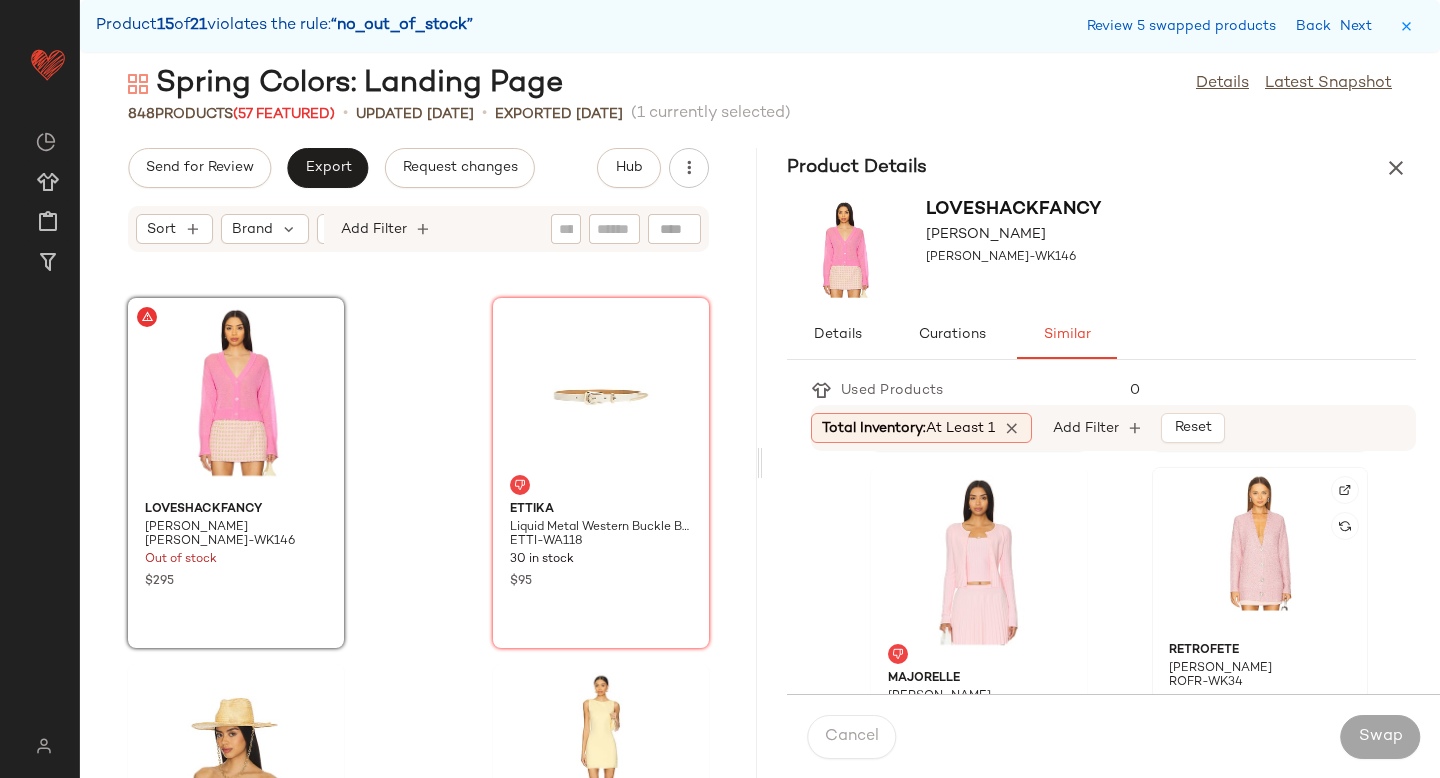 click 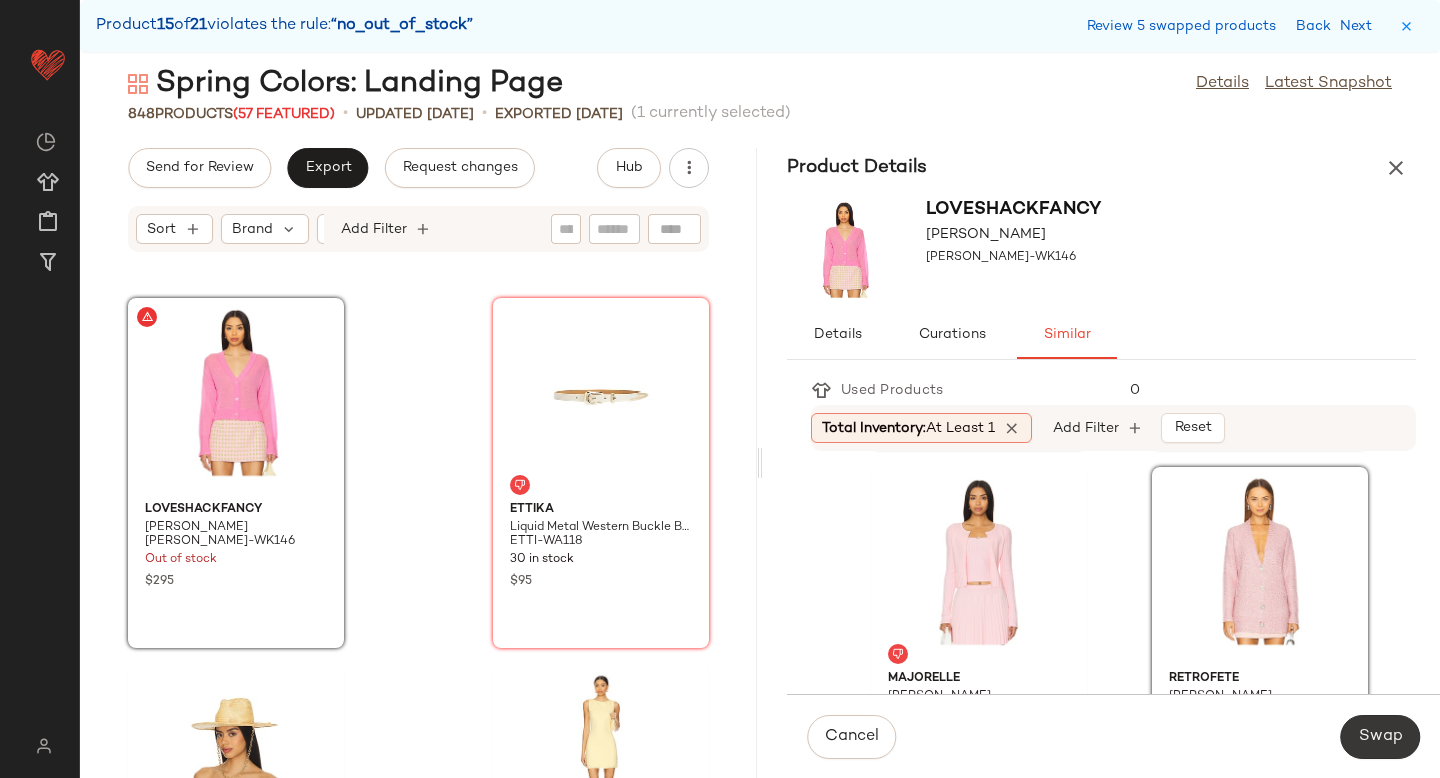 click on "Swap" 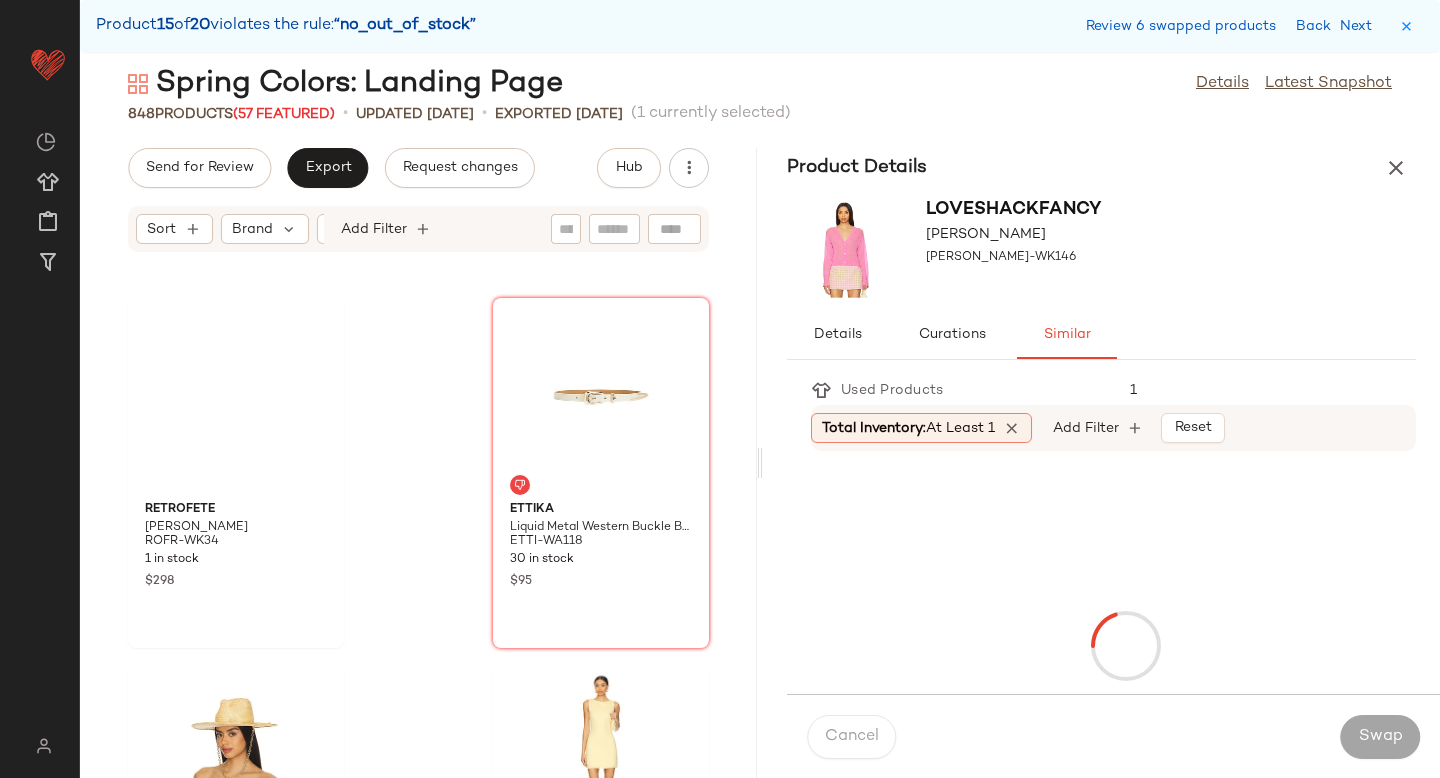 scroll, scrollTop: 111996, scrollLeft: 0, axis: vertical 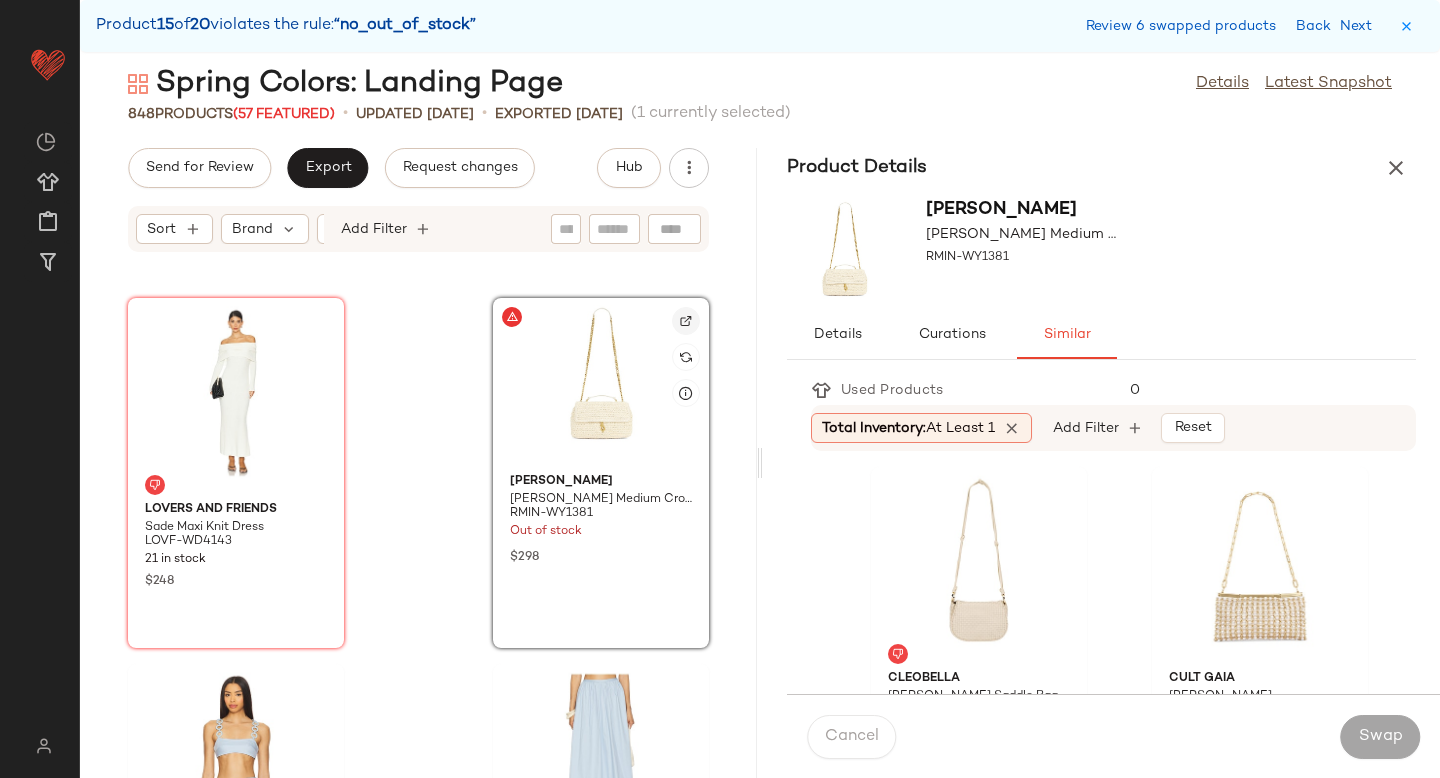 click at bounding box center (686, 321) 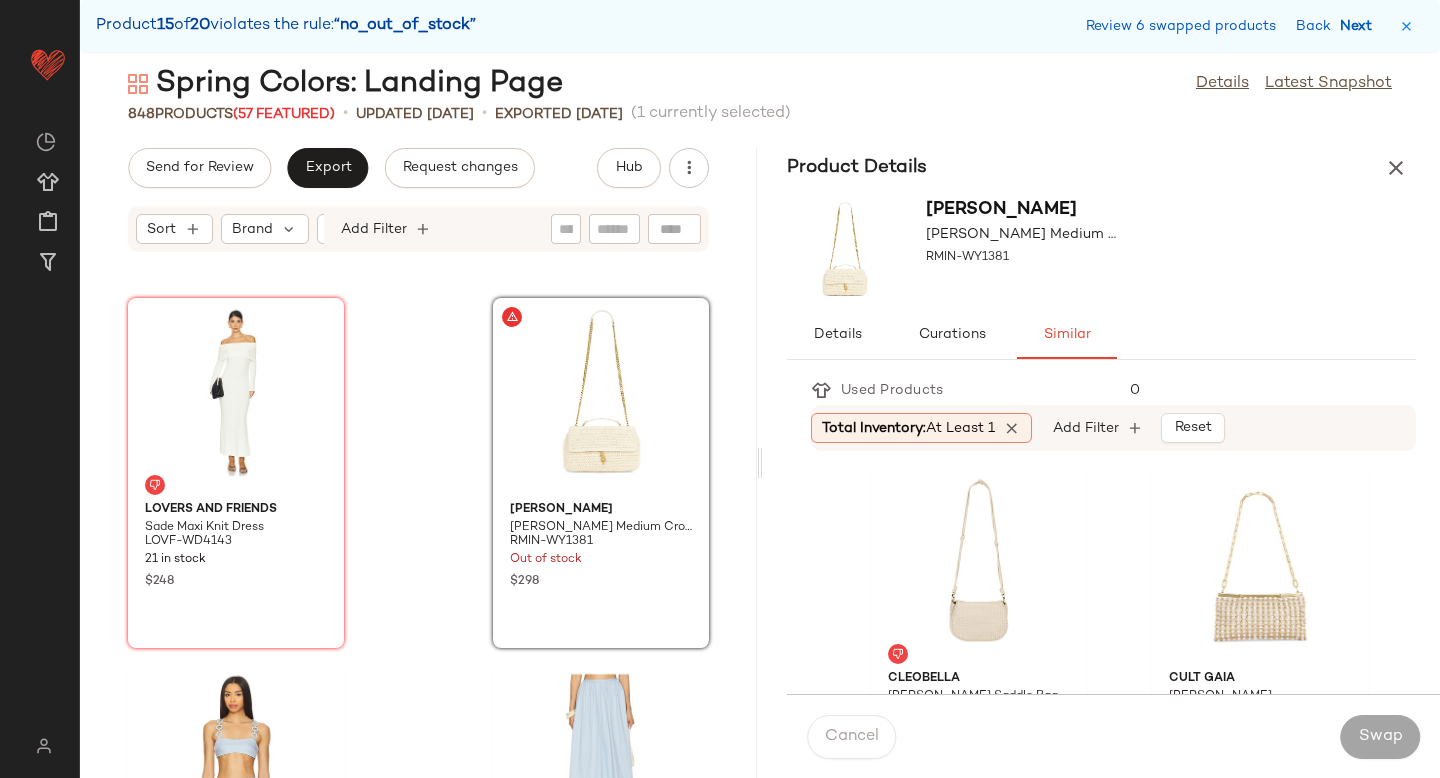 click on "Next" at bounding box center [1360, 26] 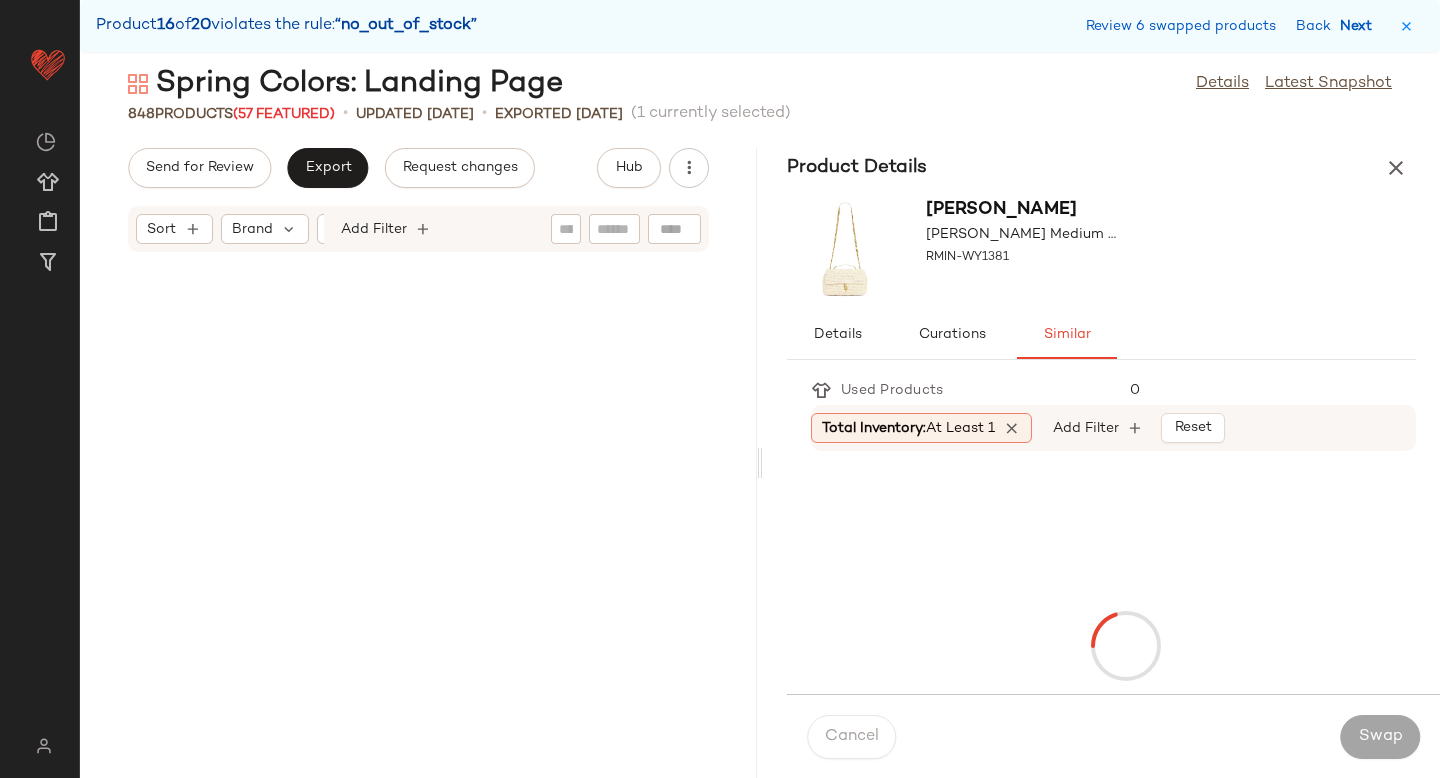 scroll, scrollTop: 113460, scrollLeft: 0, axis: vertical 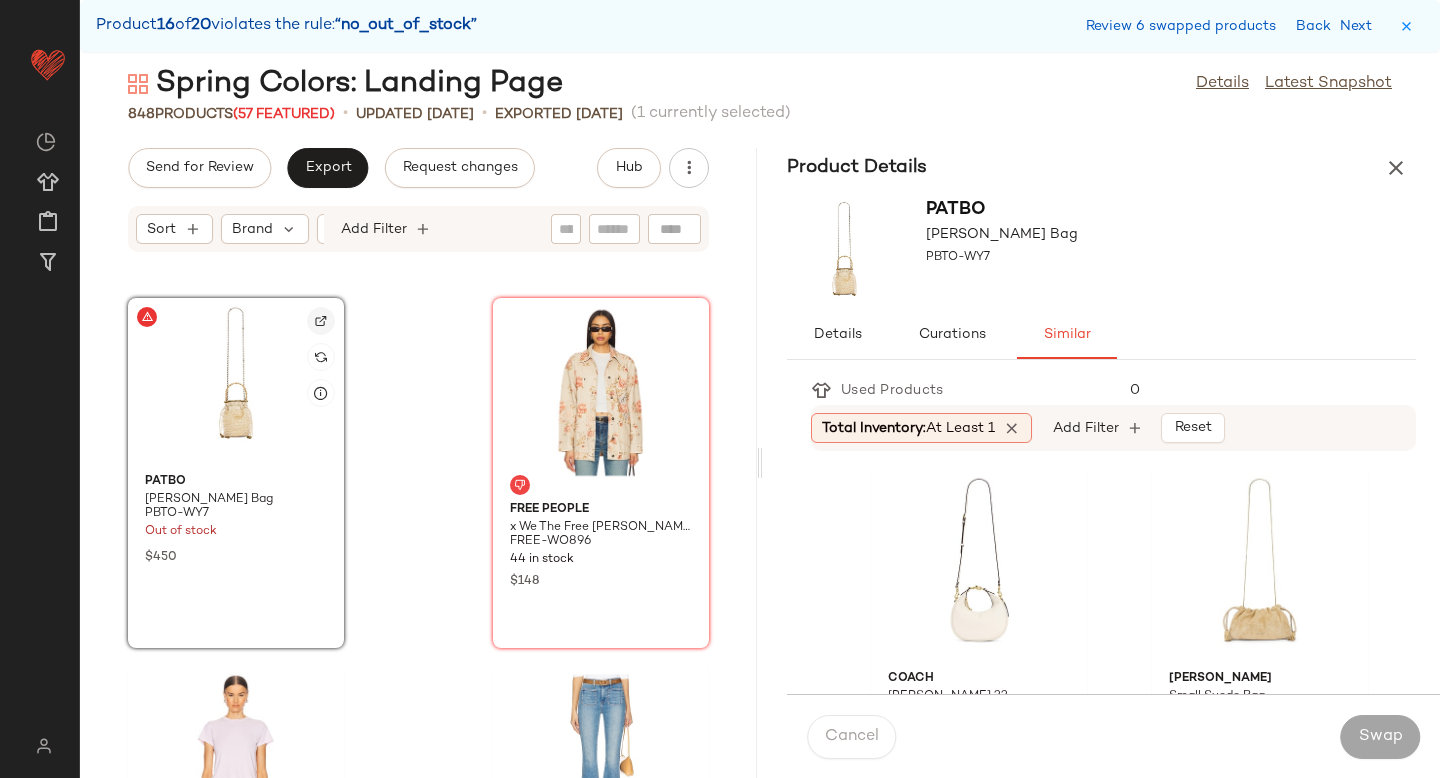 click at bounding box center (321, 321) 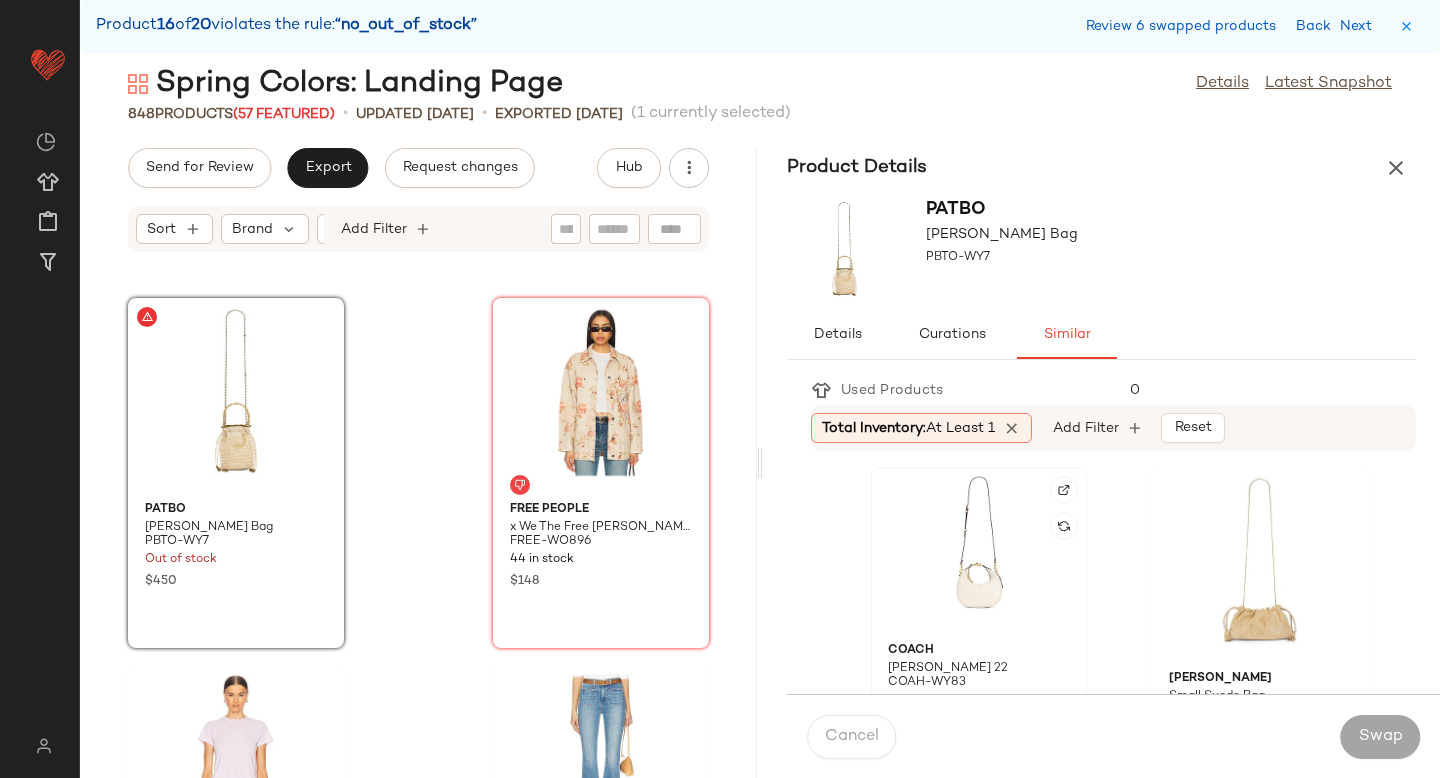 click 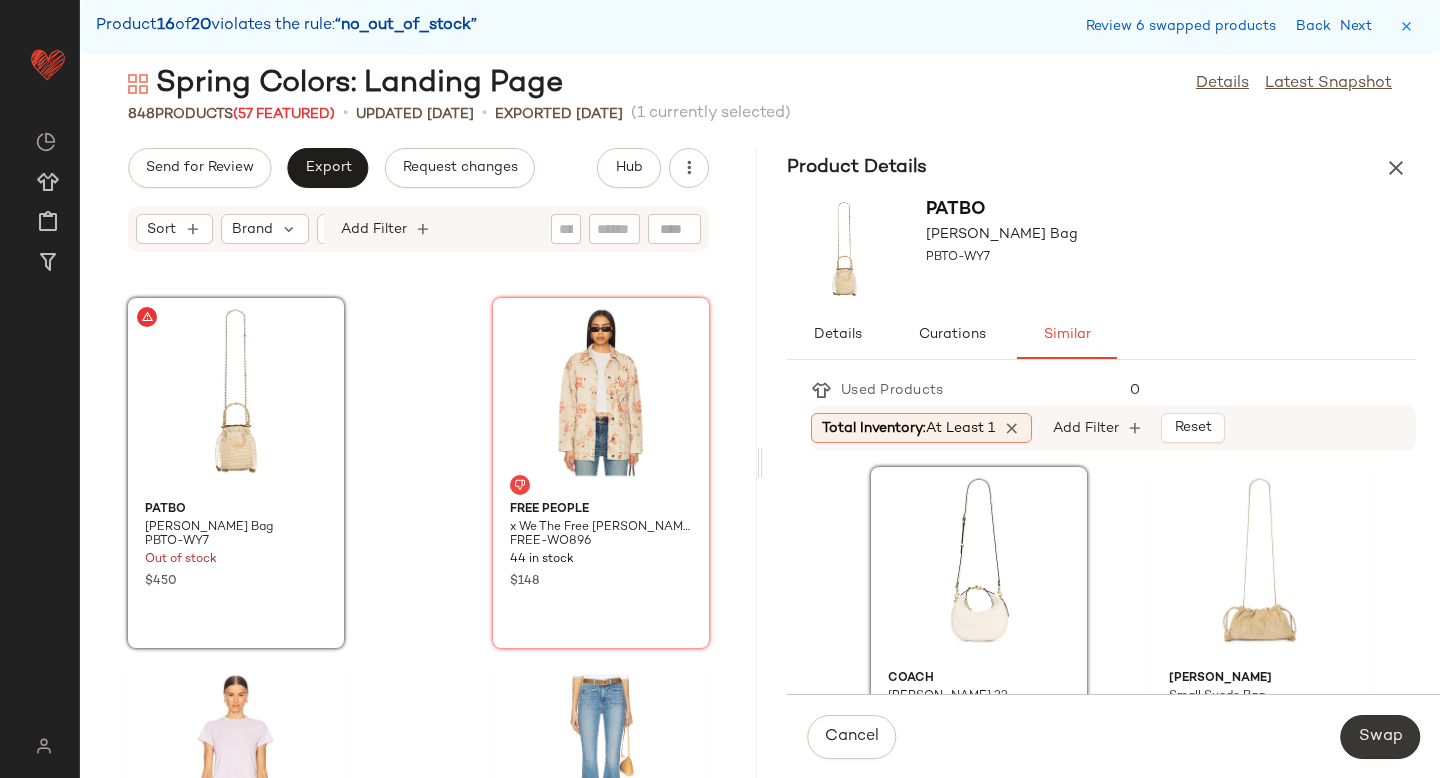 click on "Swap" at bounding box center [1380, 737] 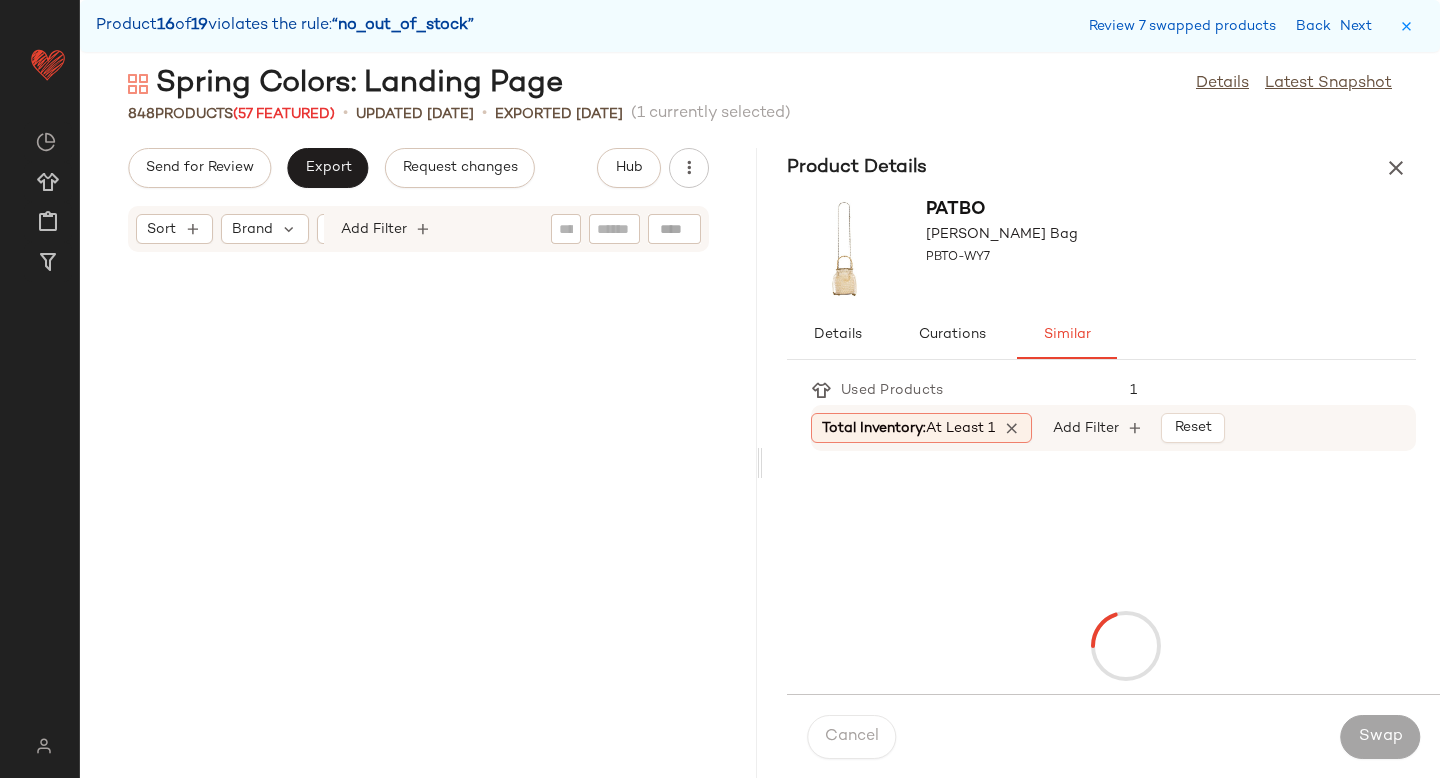 scroll, scrollTop: 138348, scrollLeft: 0, axis: vertical 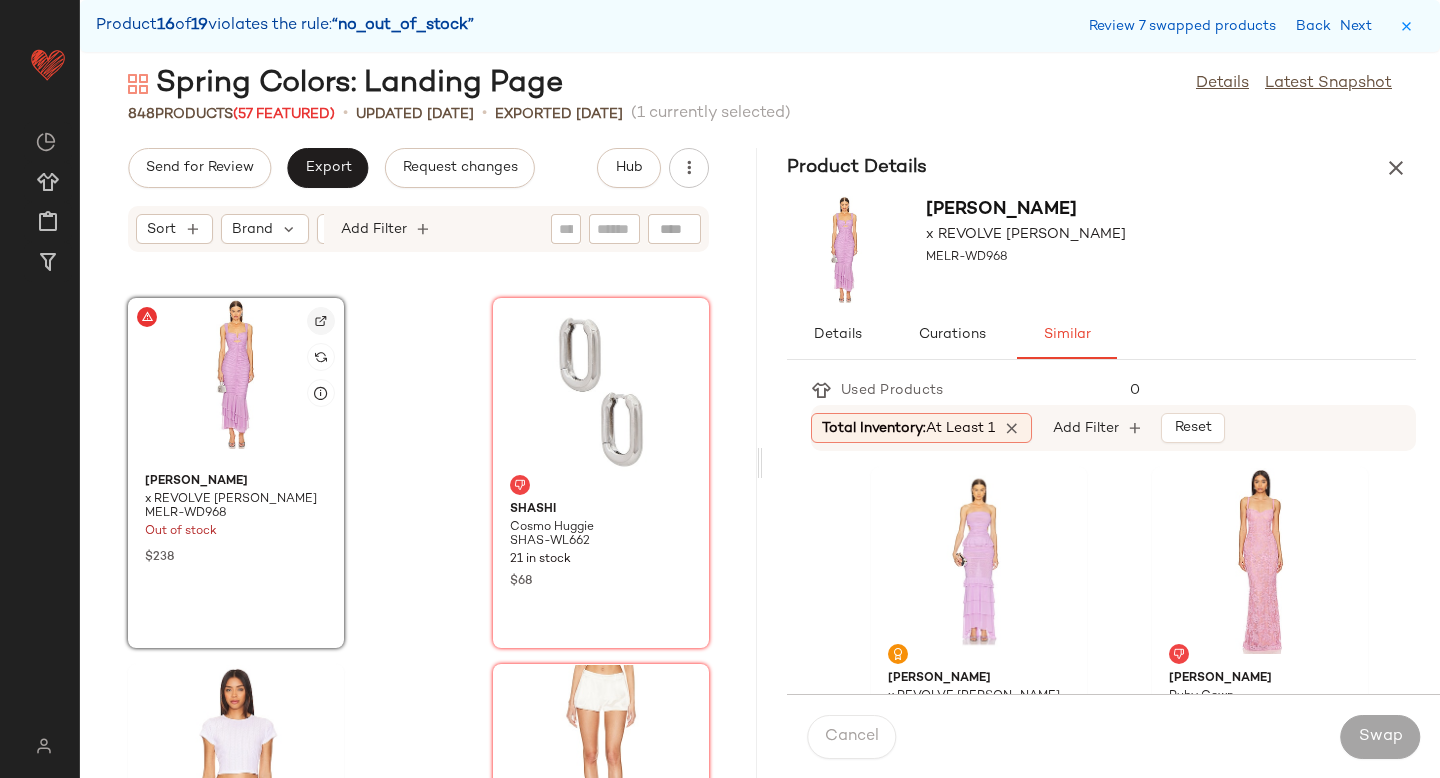 click 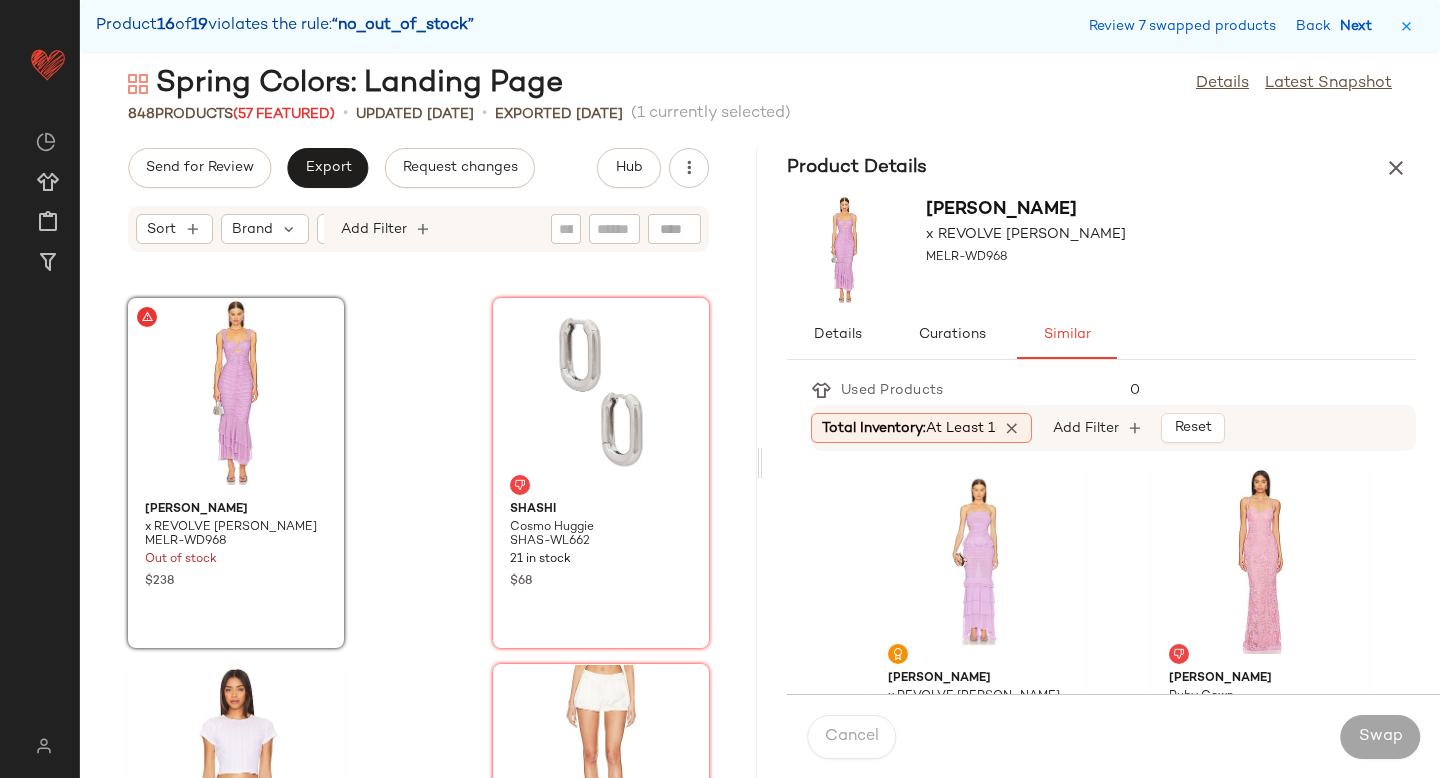click on "Next" at bounding box center [1360, 26] 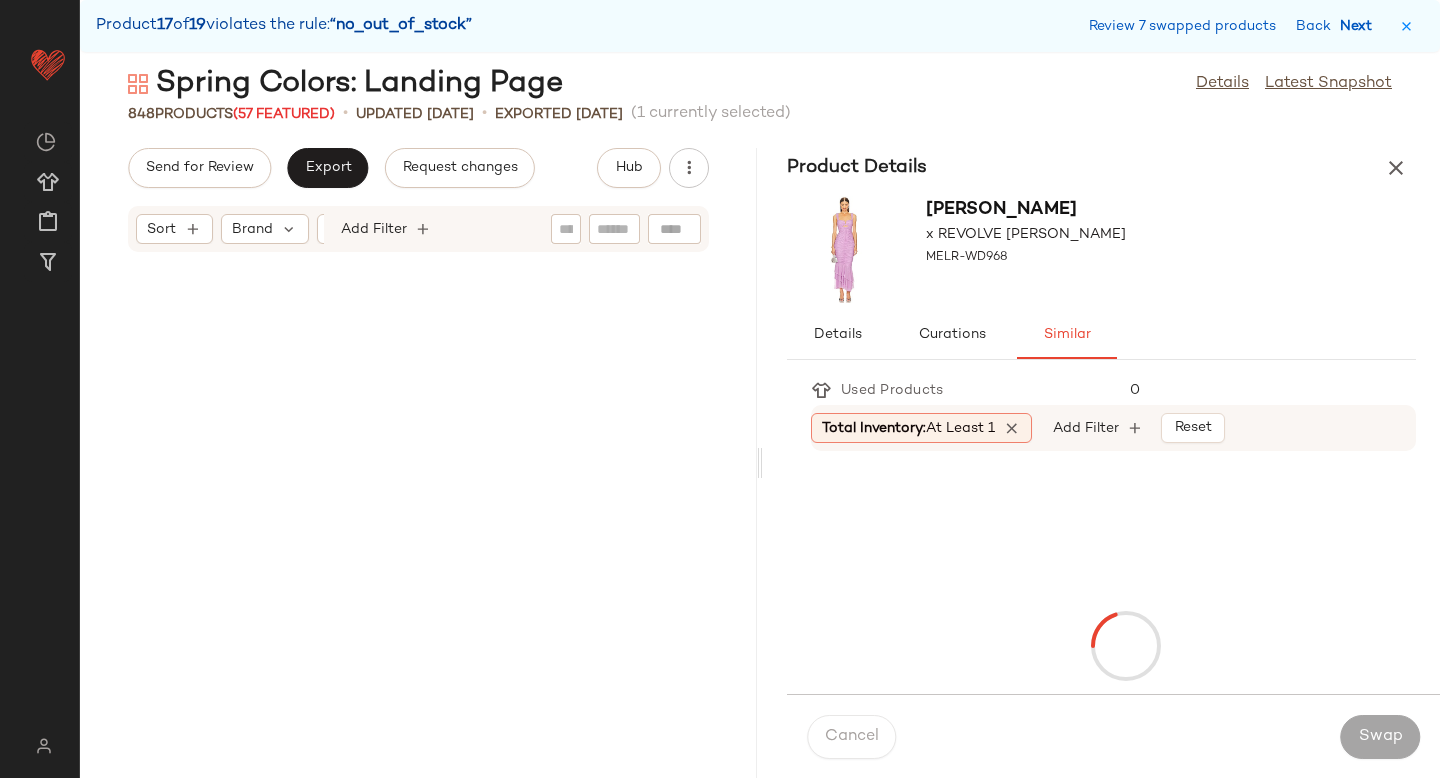 scroll, scrollTop: 144204, scrollLeft: 0, axis: vertical 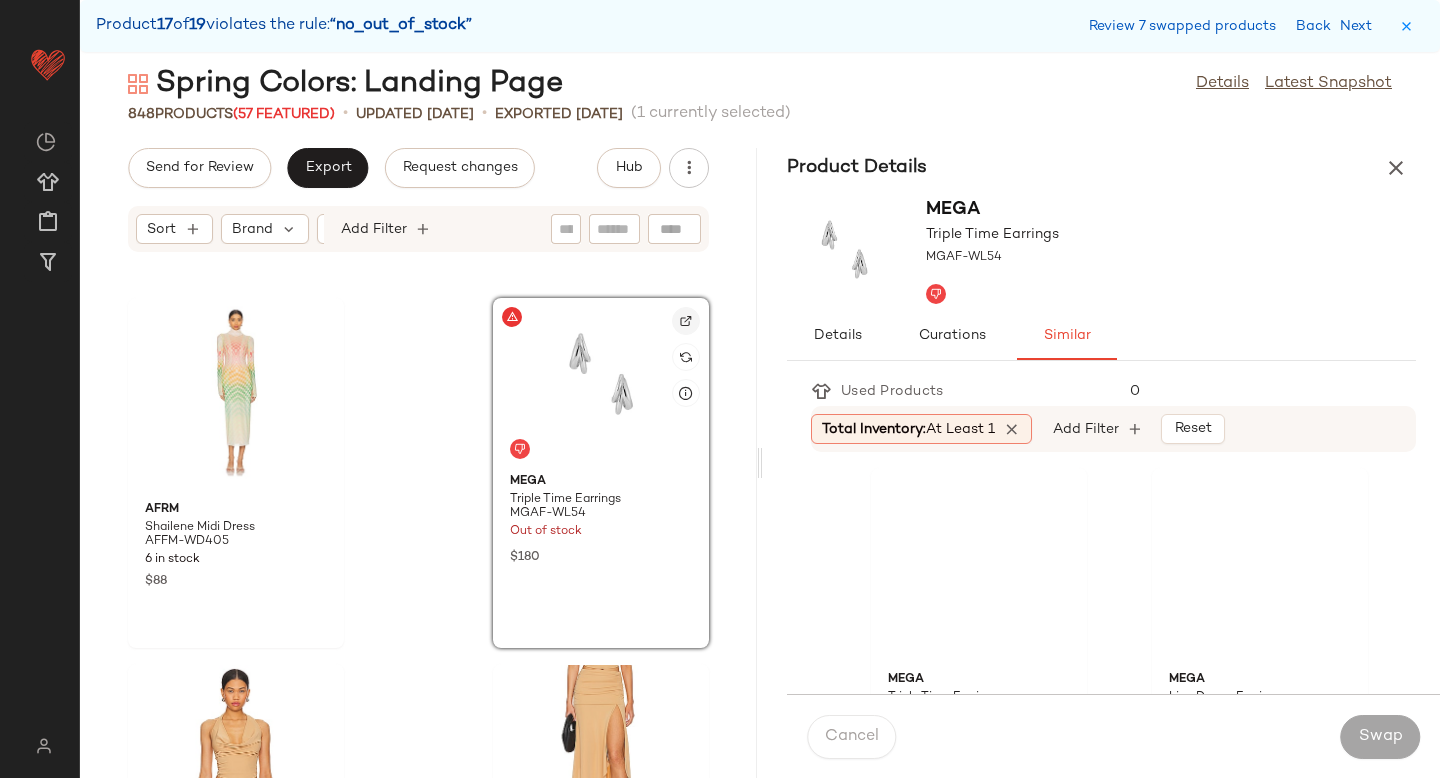 click 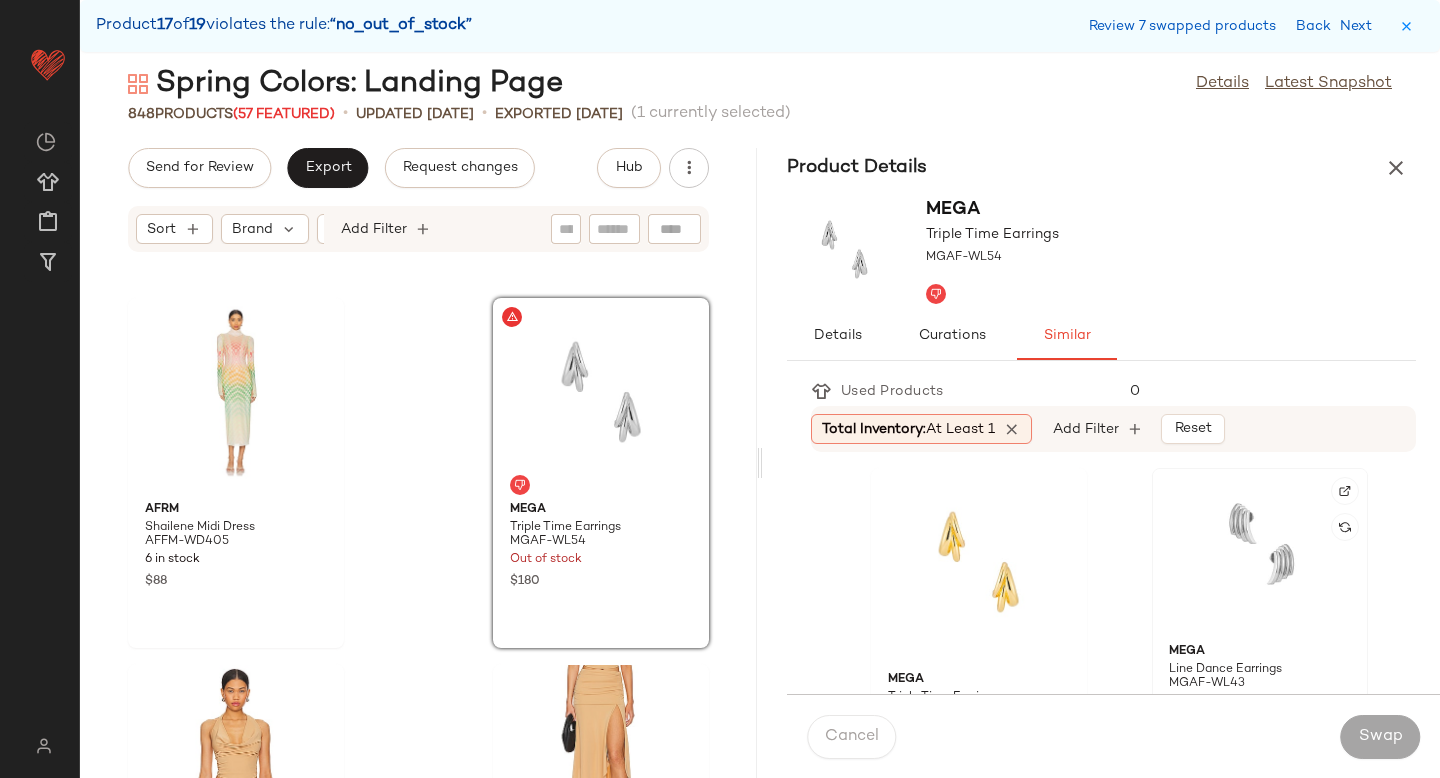 click 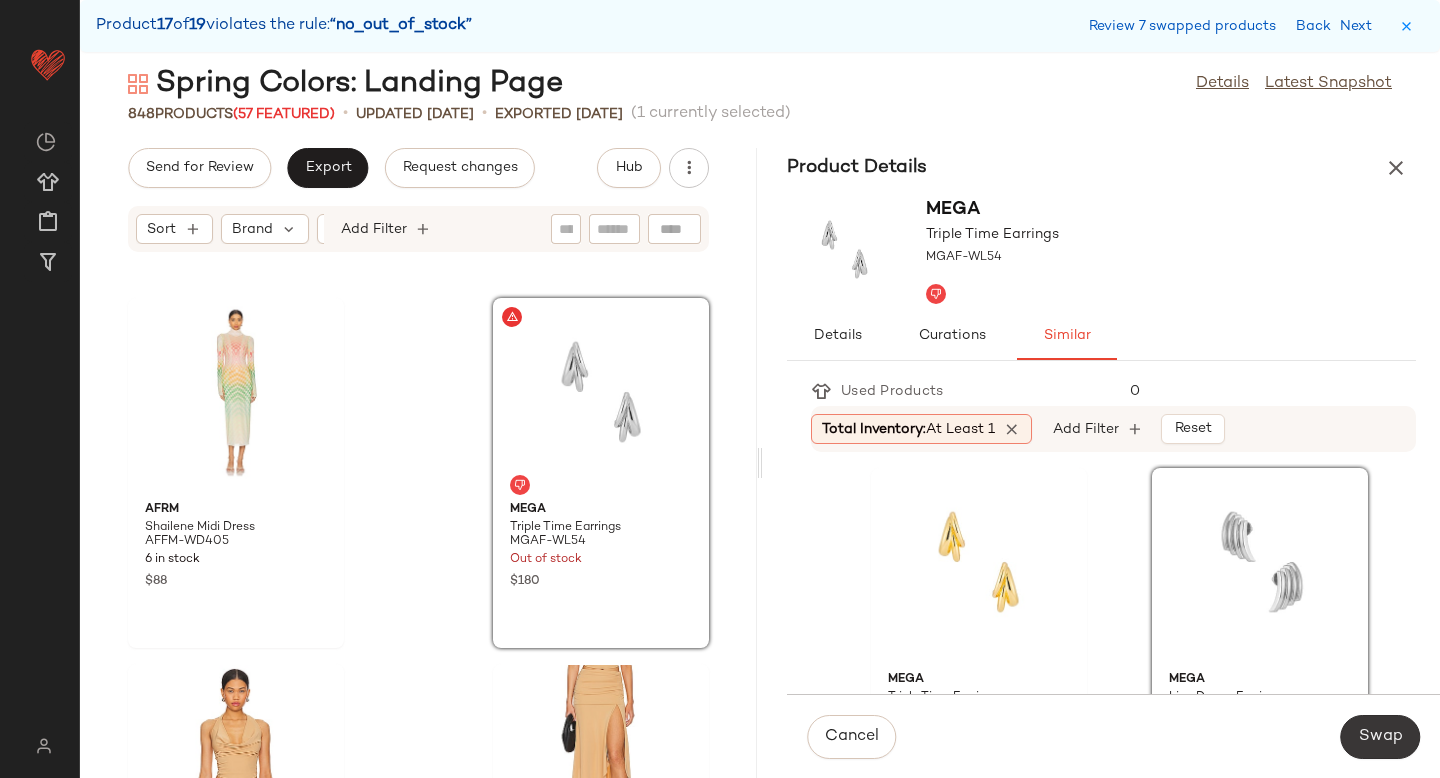 click on "Swap" 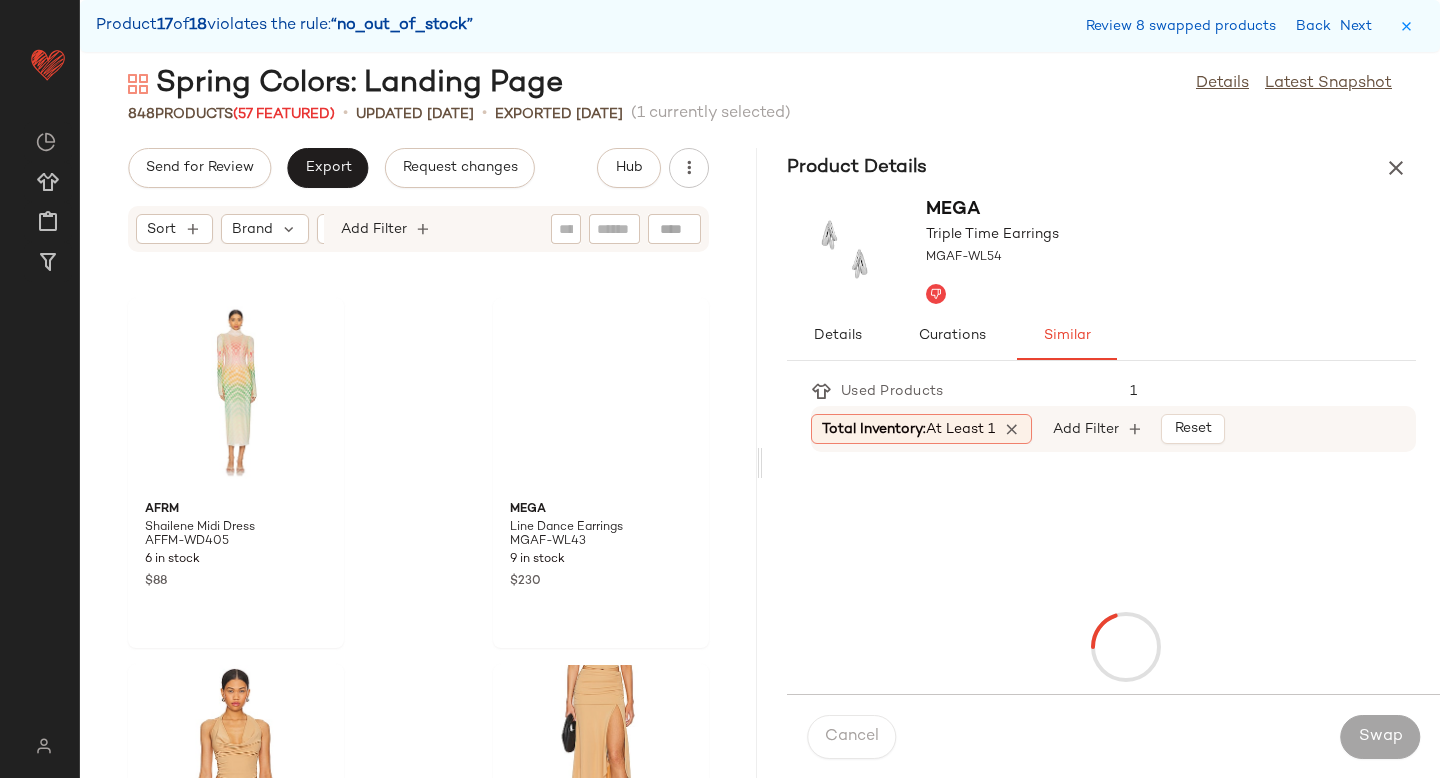 scroll, scrollTop: 146034, scrollLeft: 0, axis: vertical 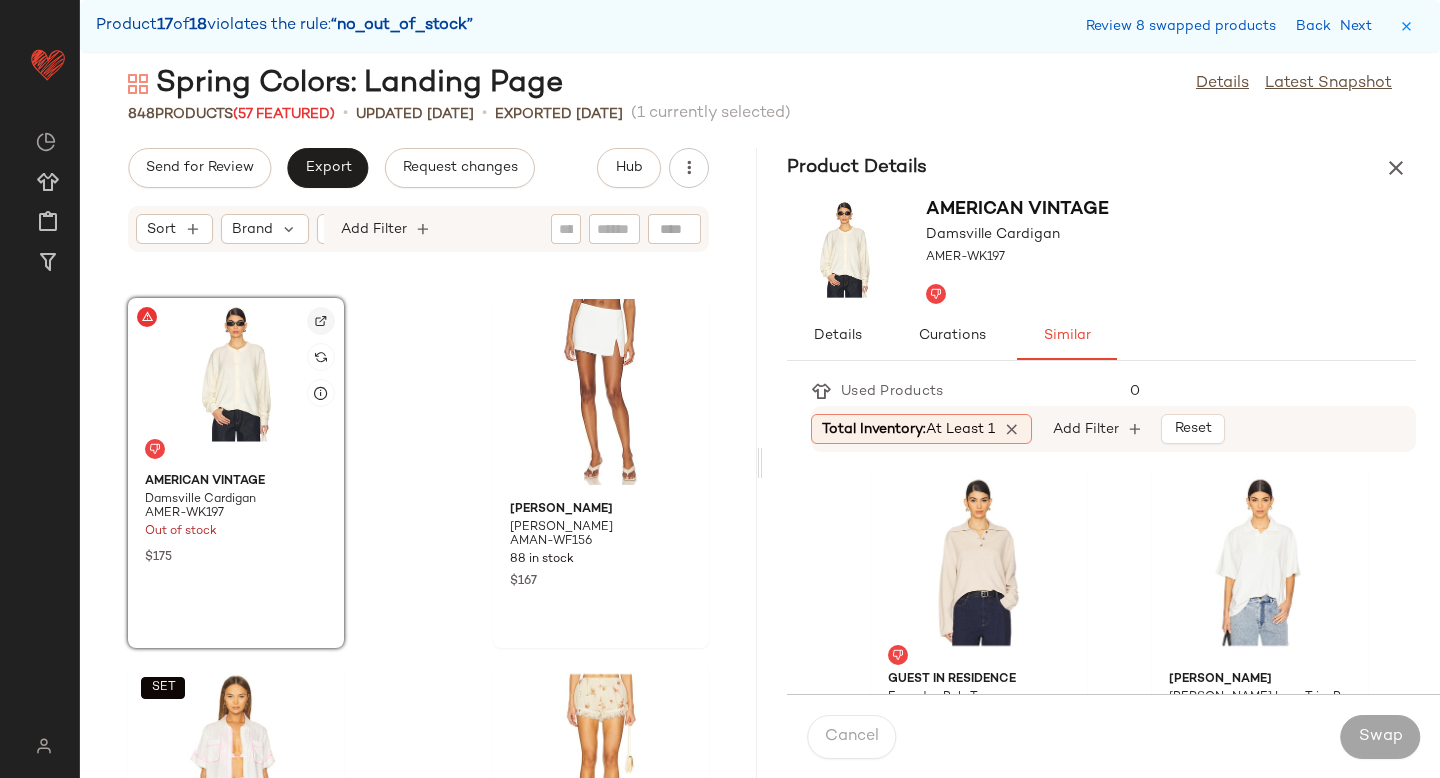 click 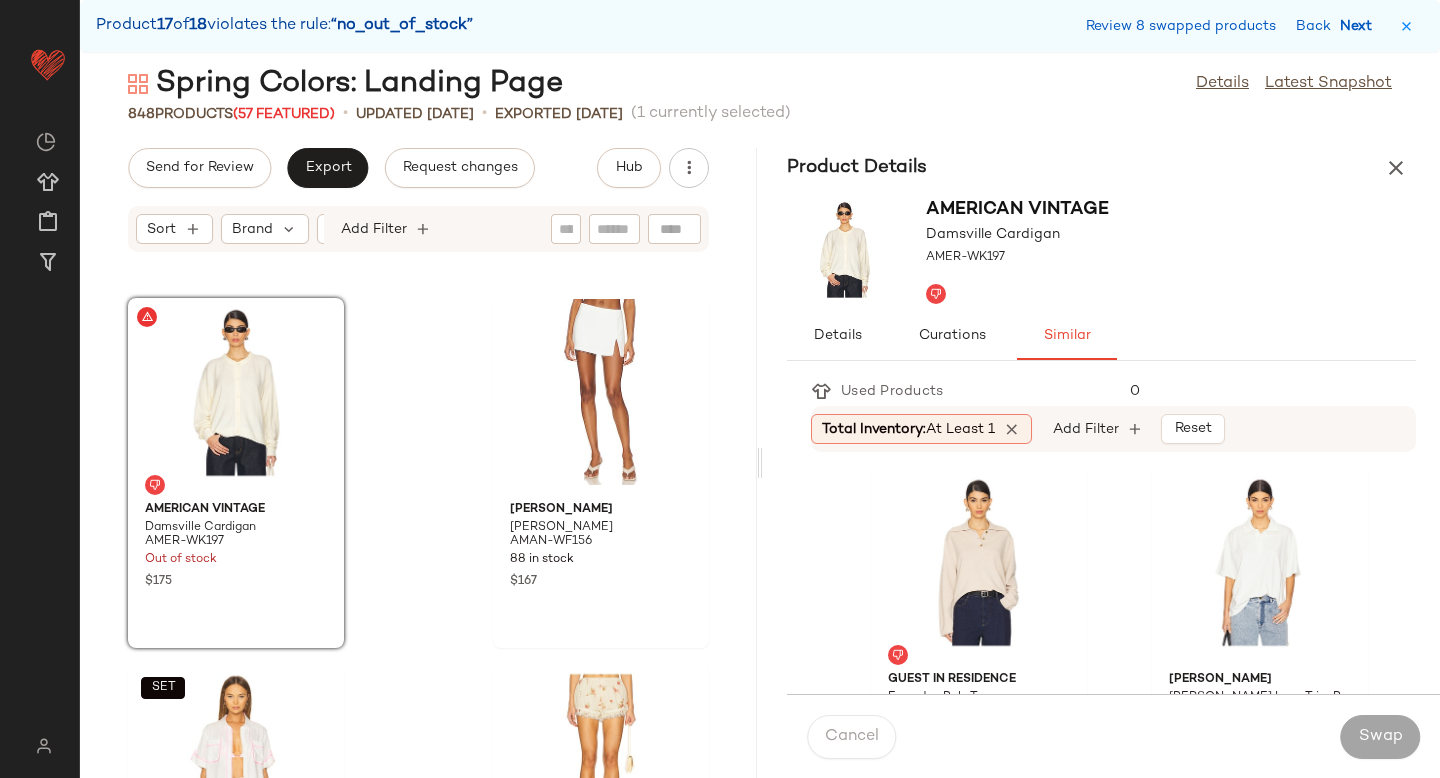 click on "Next" at bounding box center (1360, 26) 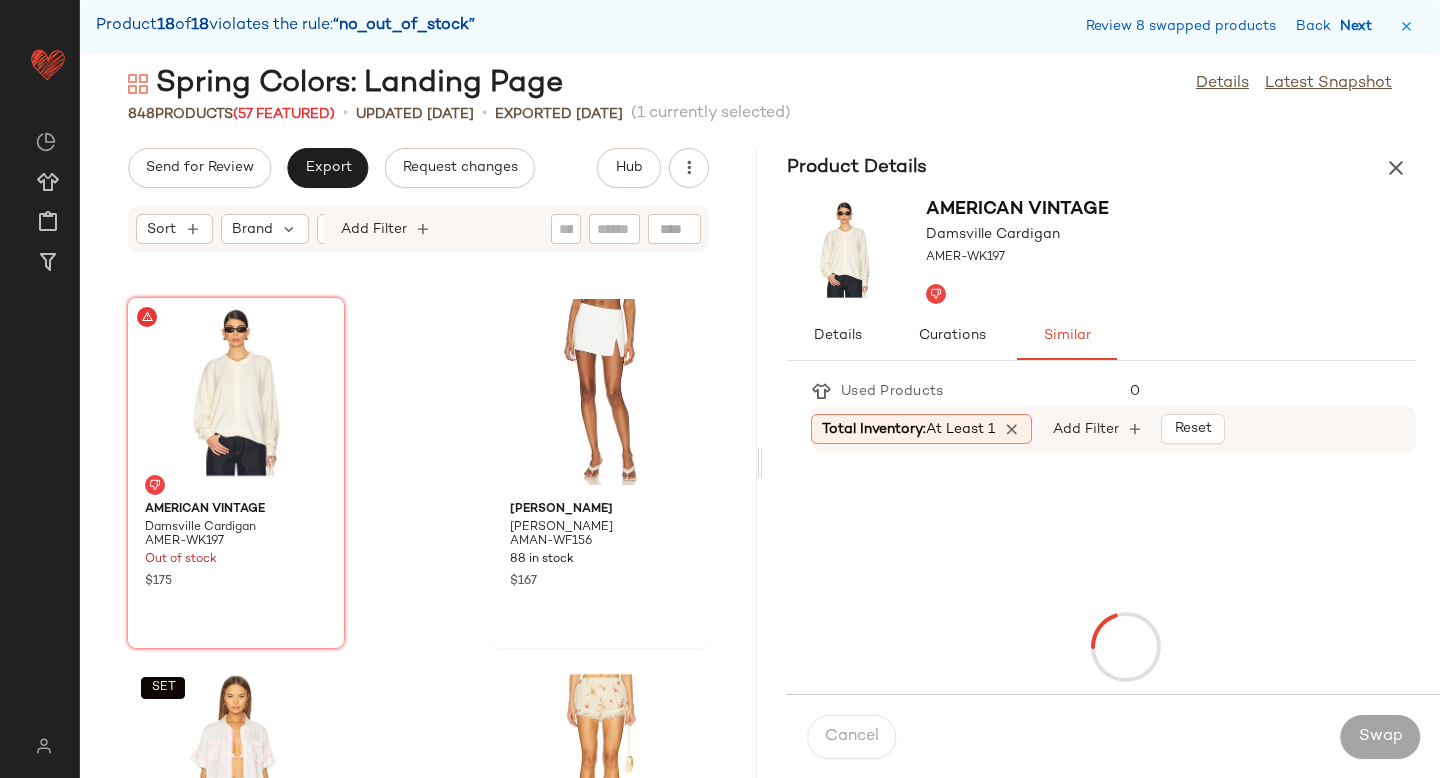scroll, scrollTop: 152622, scrollLeft: 0, axis: vertical 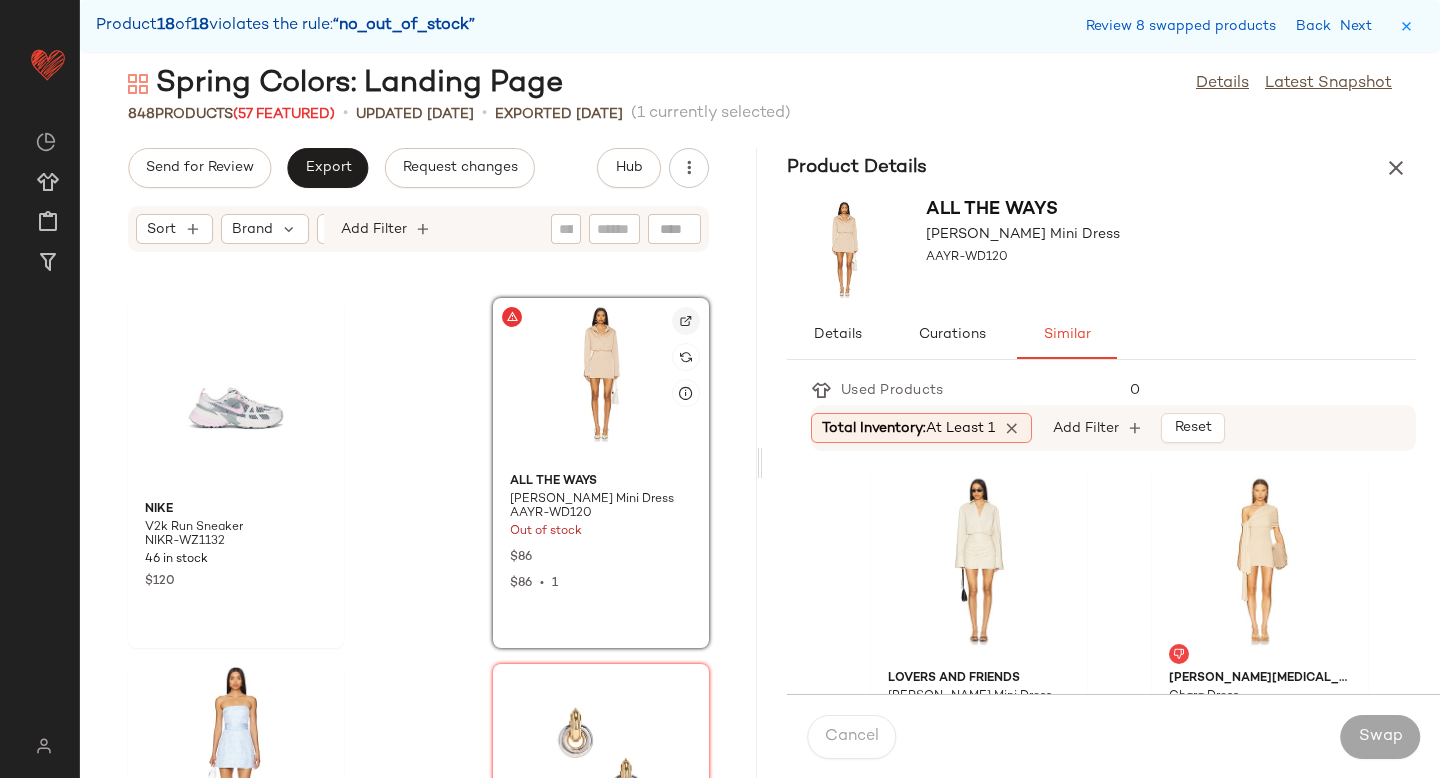 click at bounding box center [686, 321] 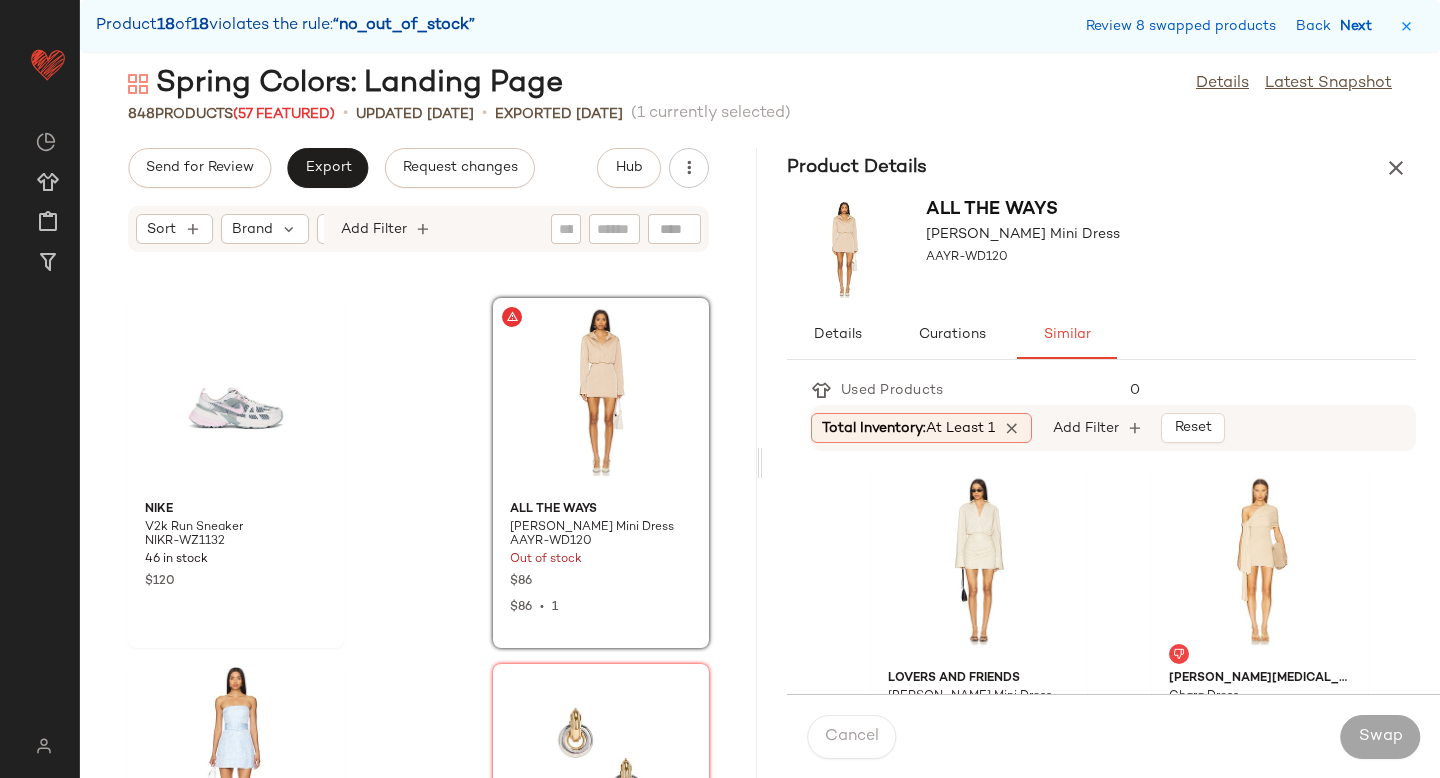 click on "Next" at bounding box center (1360, 26) 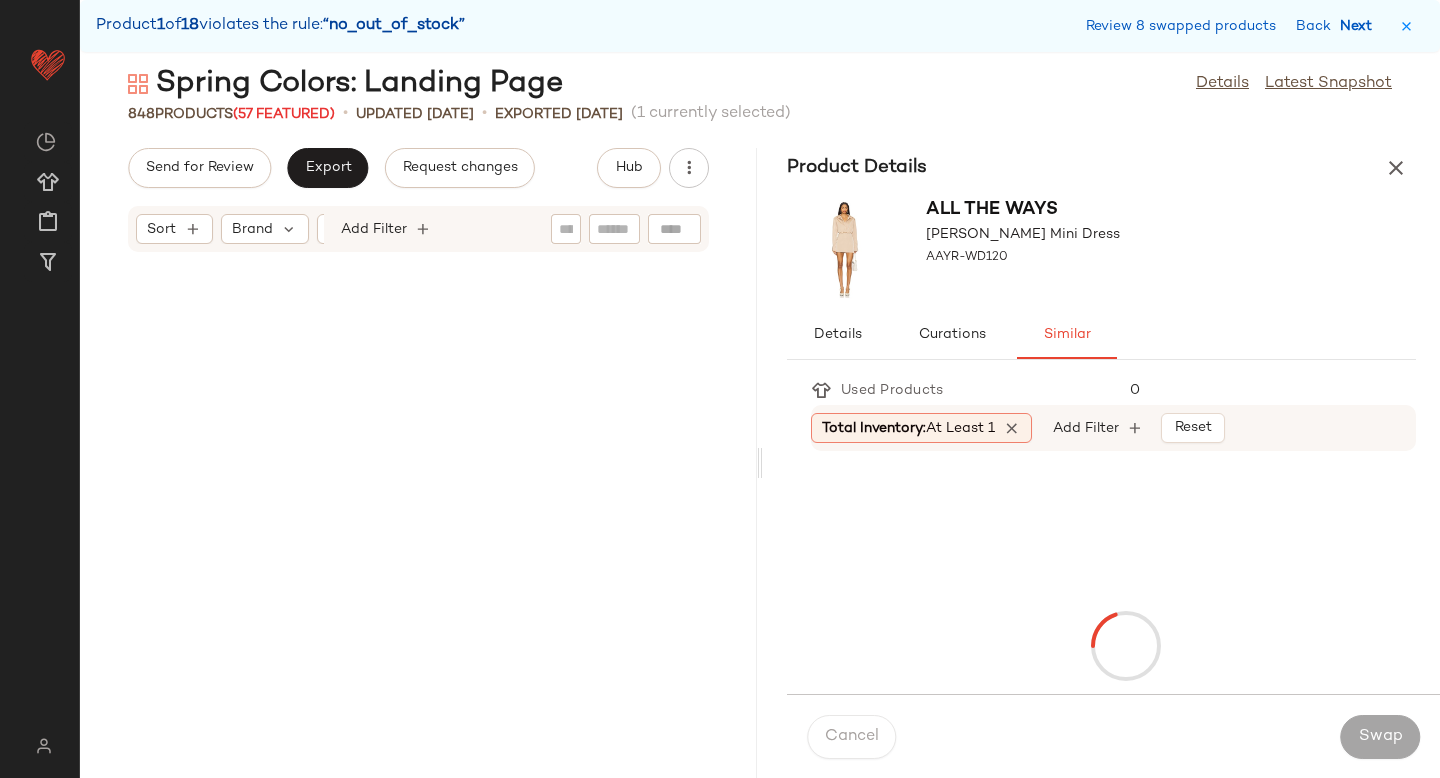 scroll, scrollTop: 9882, scrollLeft: 0, axis: vertical 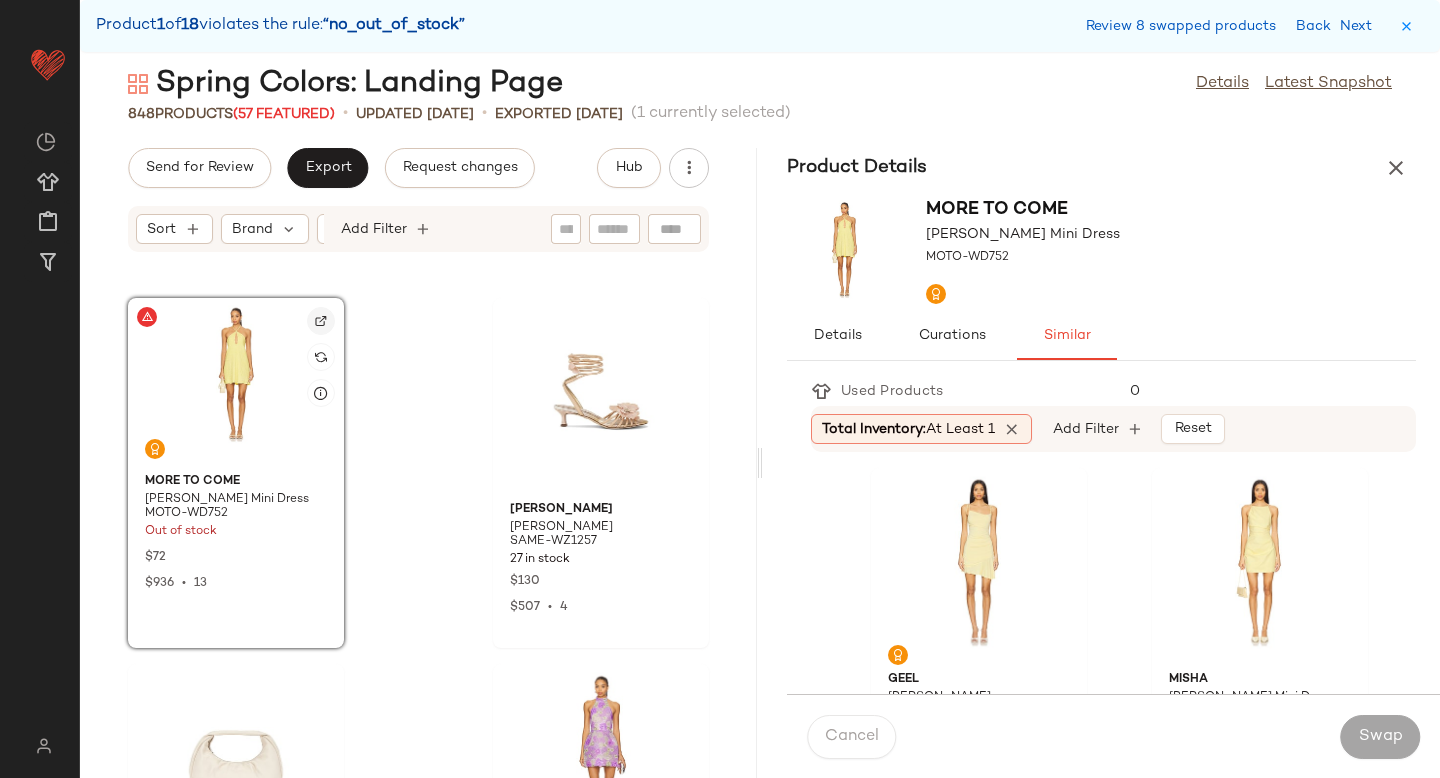 click at bounding box center [321, 321] 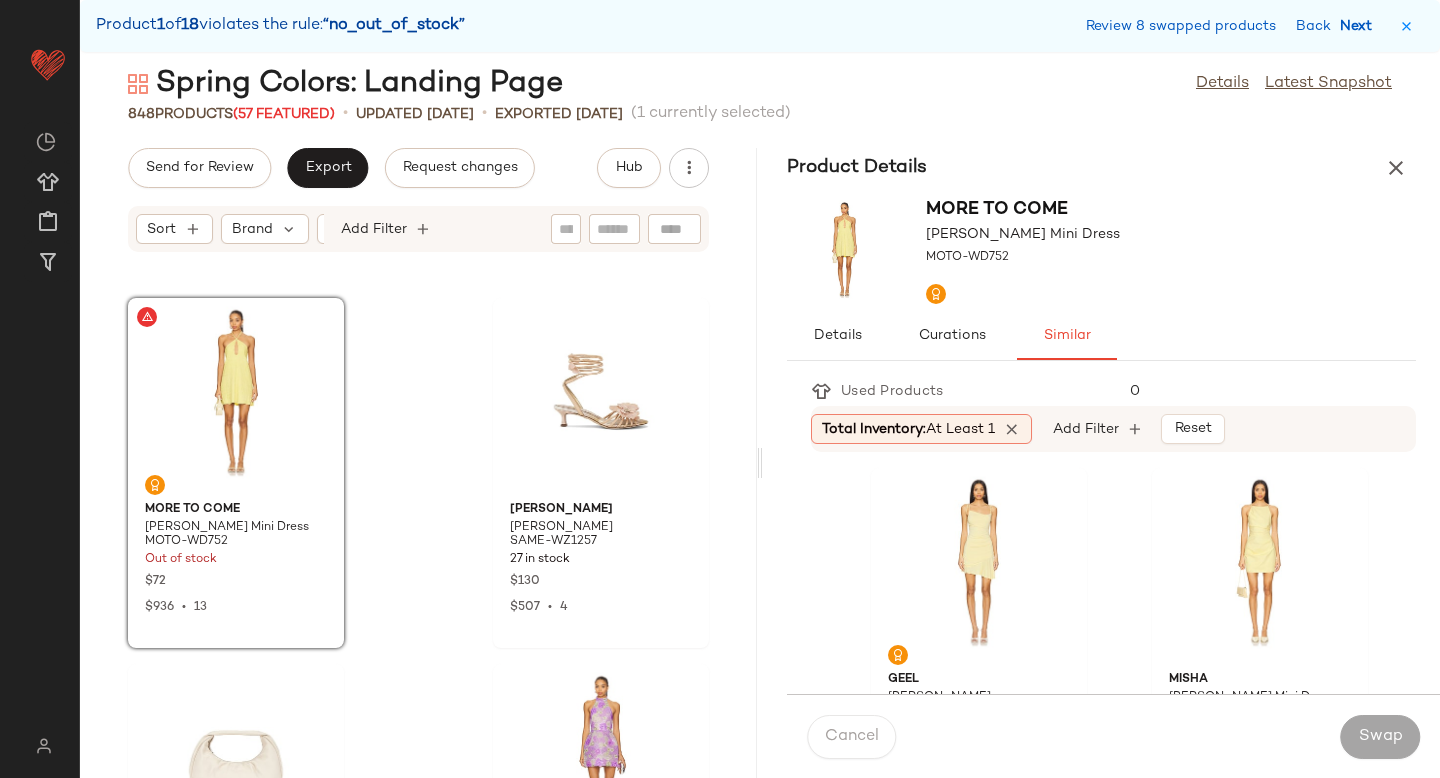 click on "Next" at bounding box center (1360, 26) 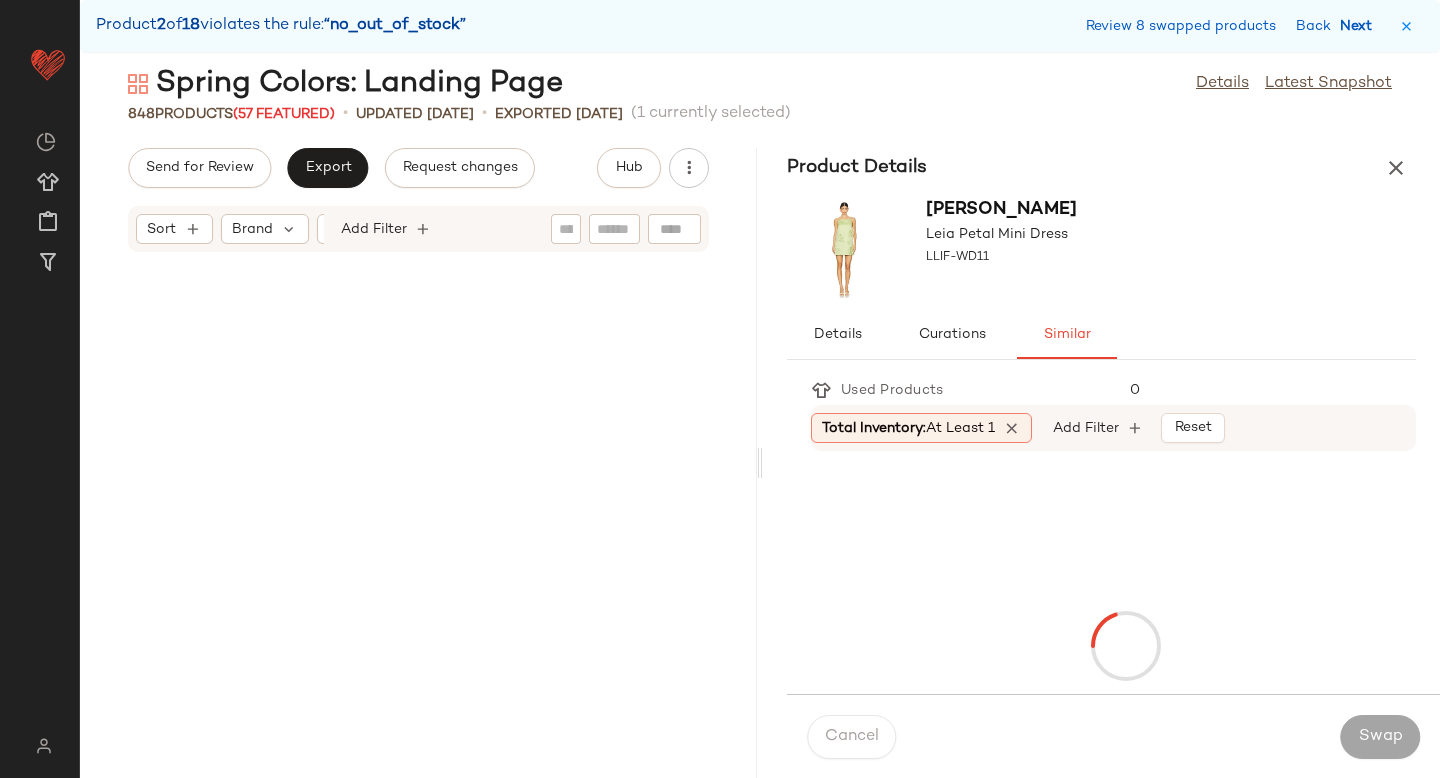 scroll, scrollTop: 11712, scrollLeft: 0, axis: vertical 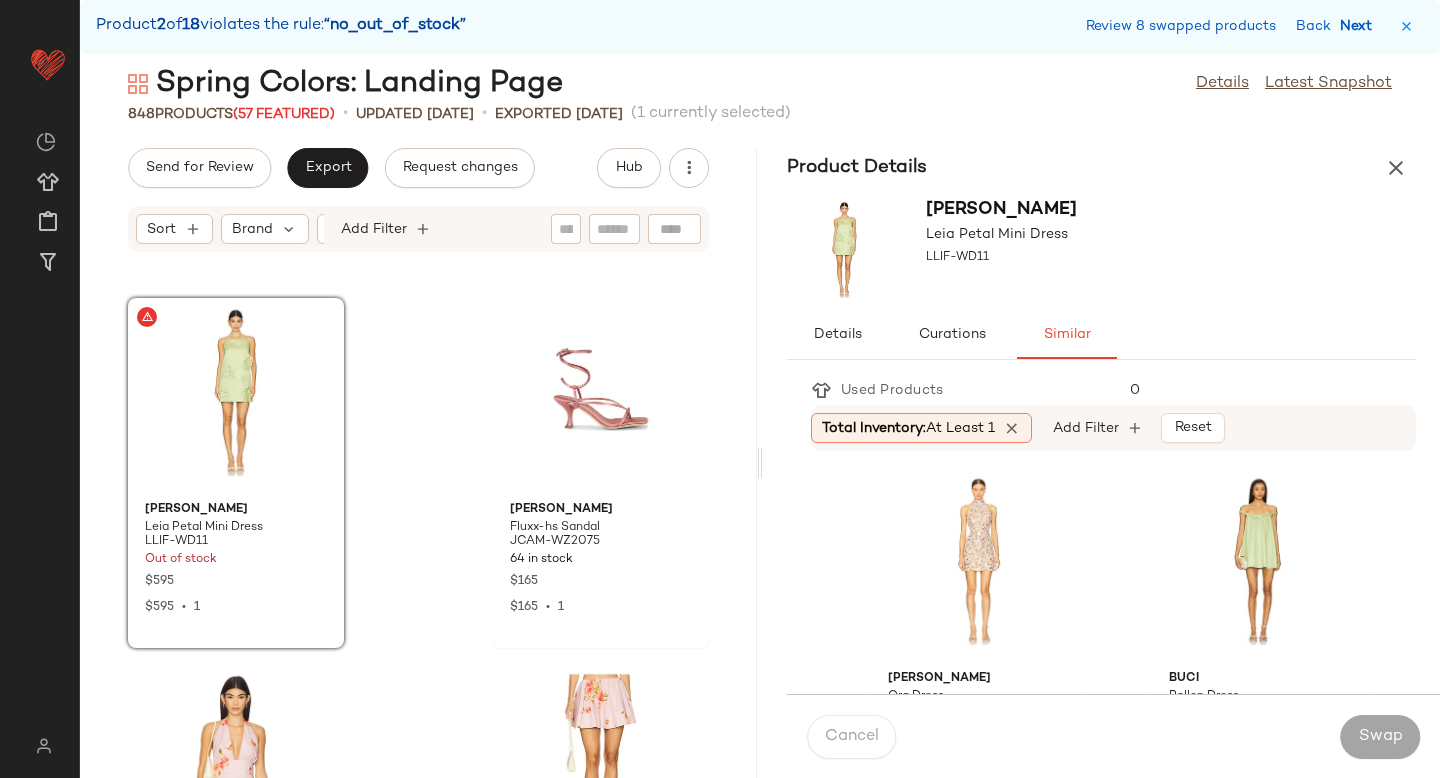 click on "Next" at bounding box center (1360, 26) 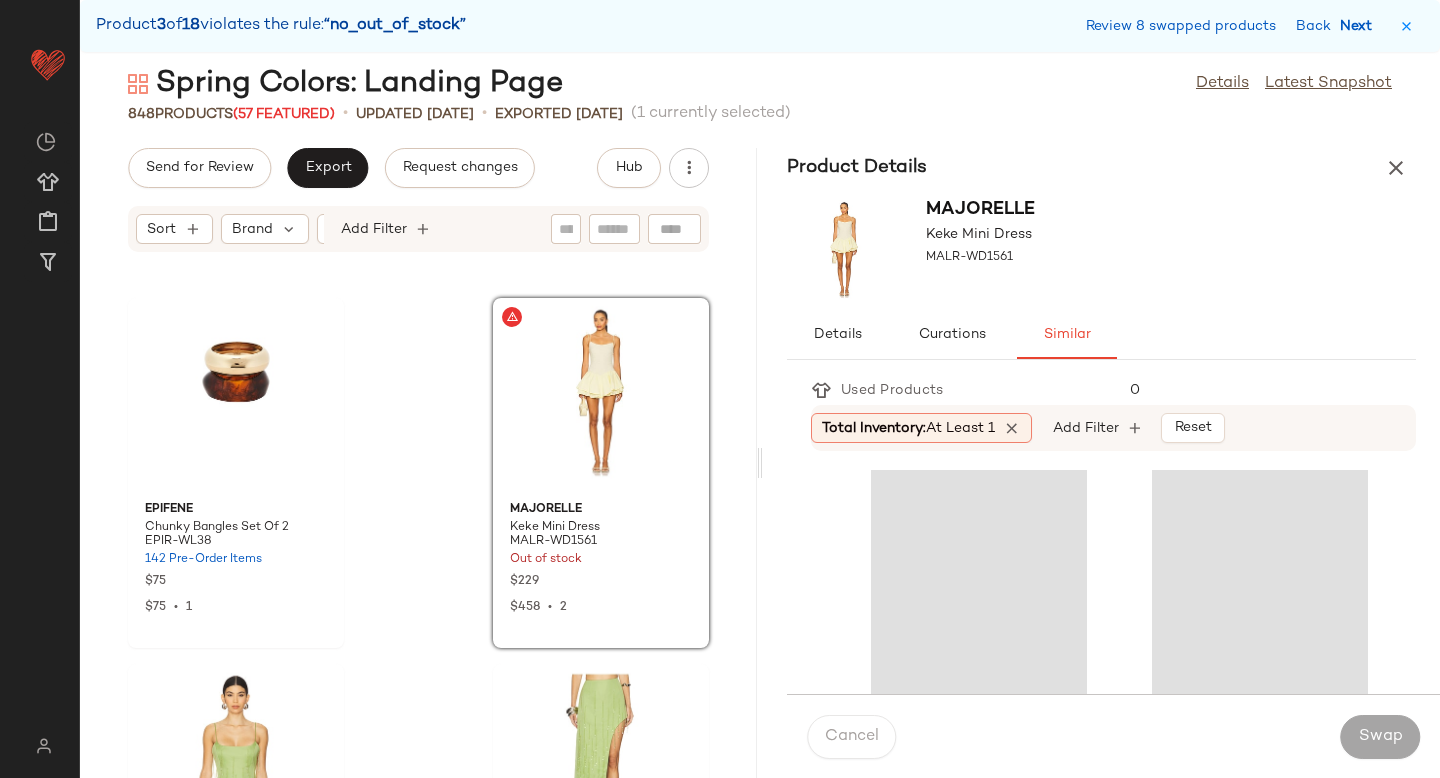 click on "Next" at bounding box center [1360, 26] 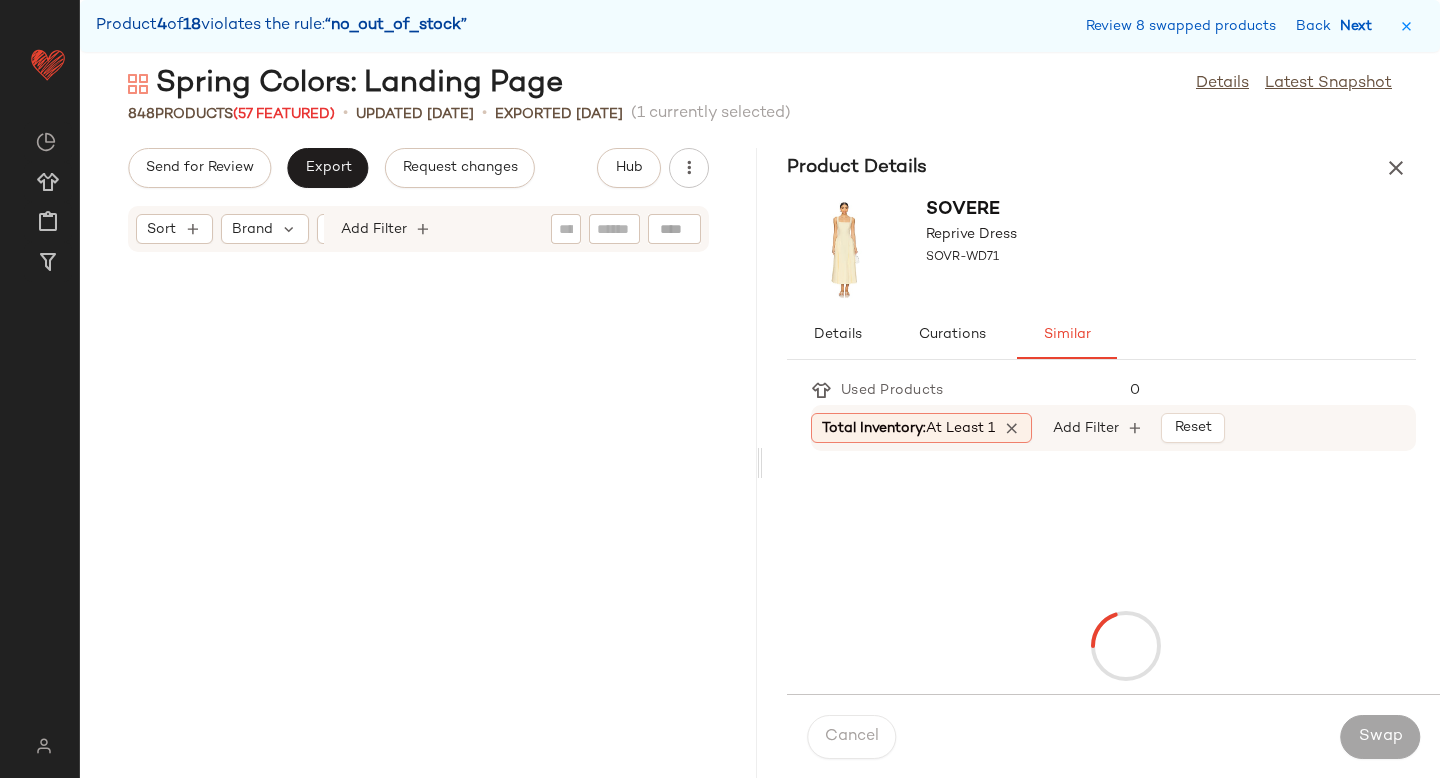 scroll, scrollTop: 16104, scrollLeft: 0, axis: vertical 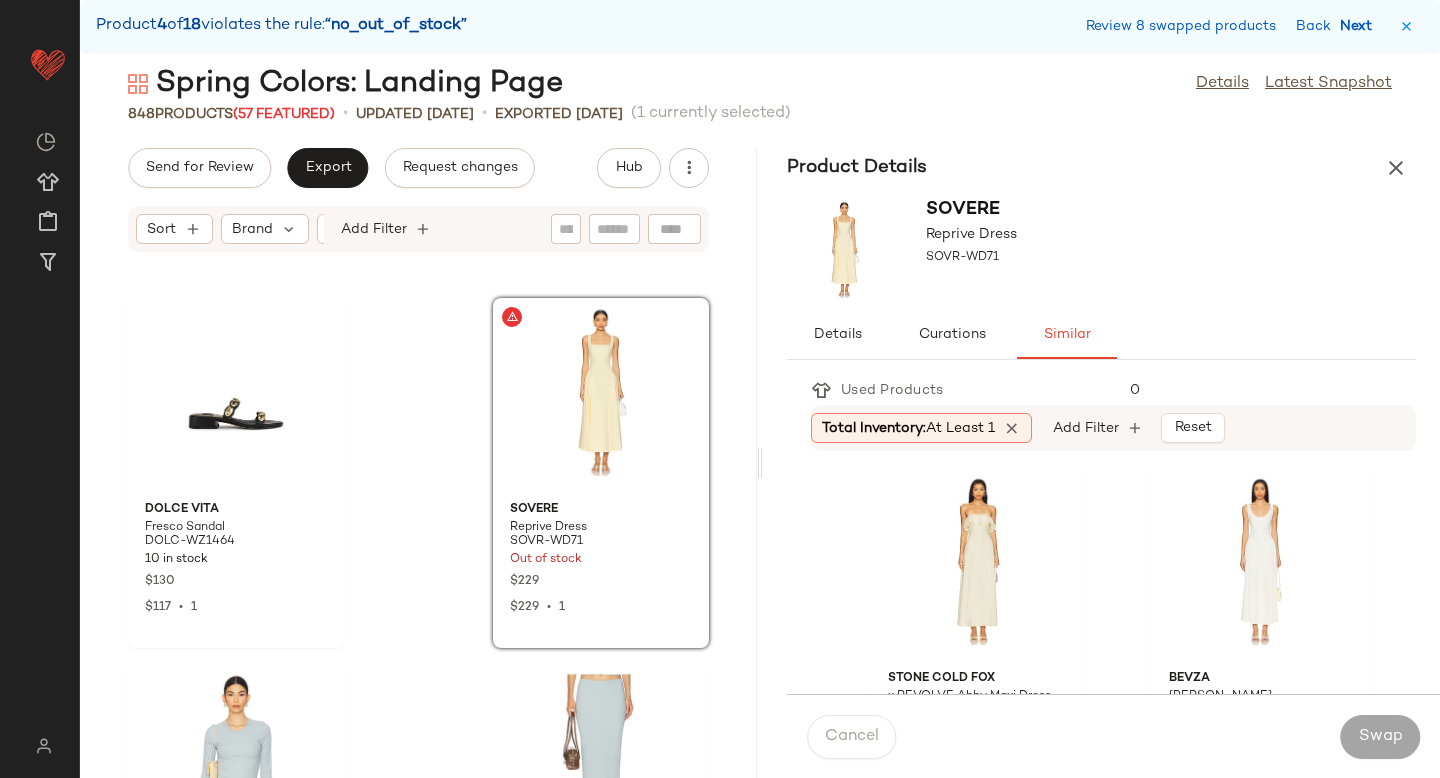 click on "Next" at bounding box center [1360, 26] 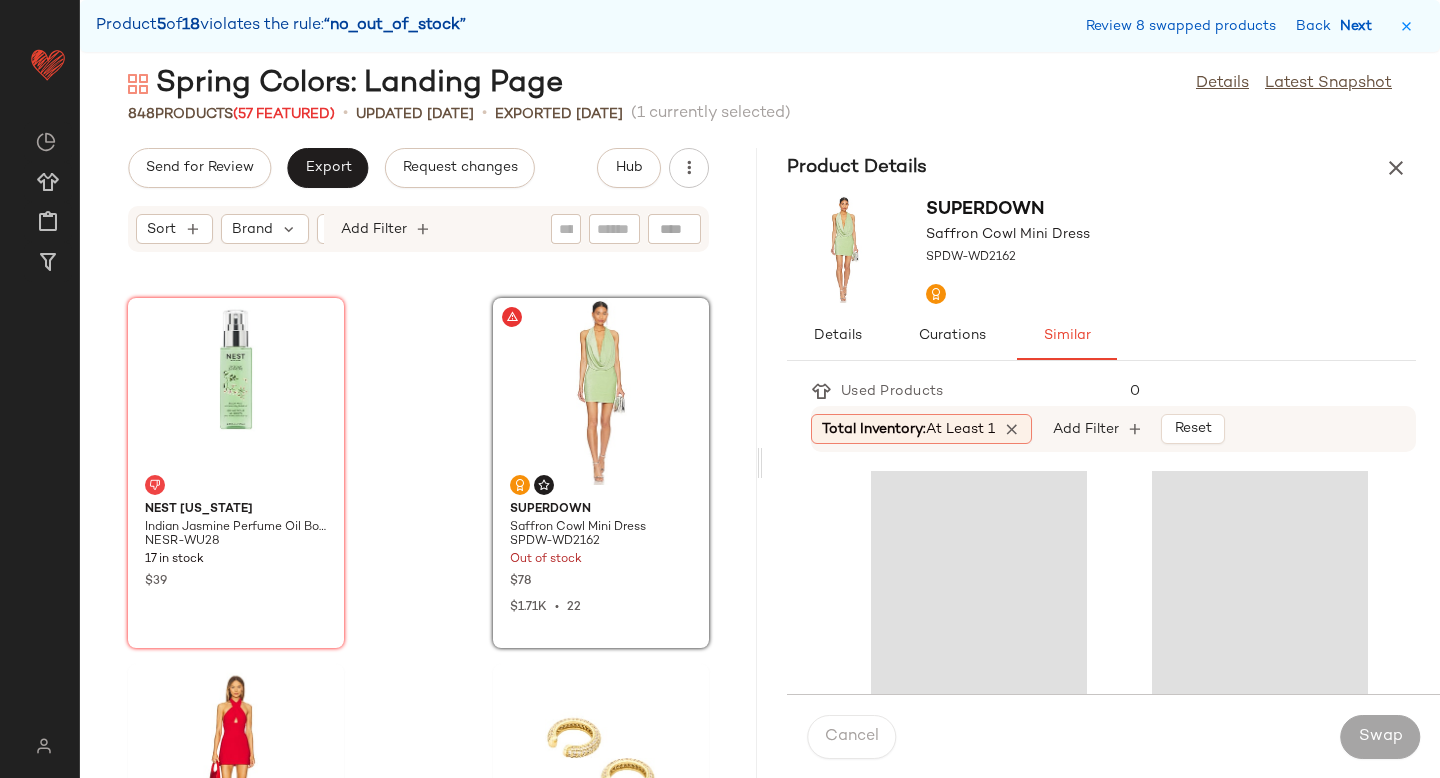 click on "Next" at bounding box center [1360, 26] 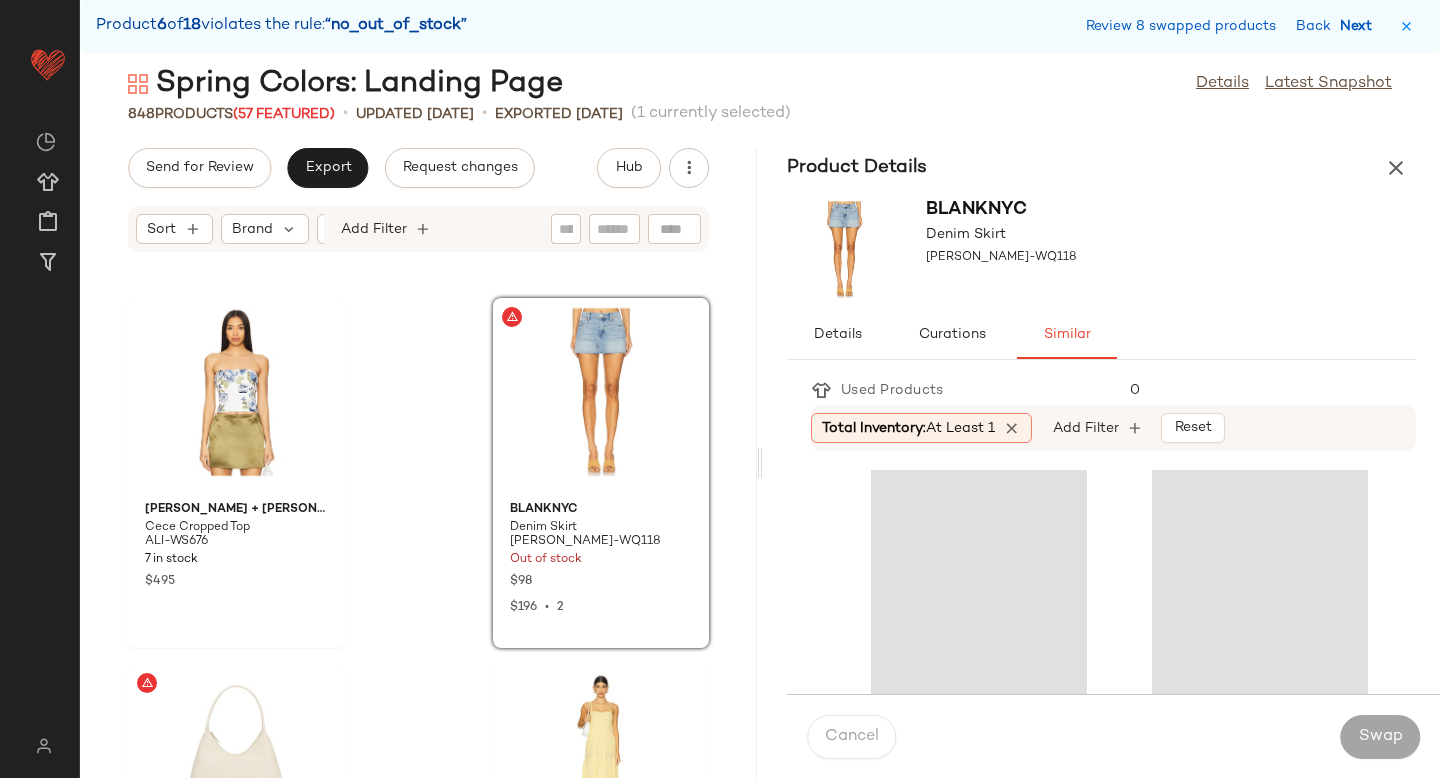 click on "Next" at bounding box center (1360, 26) 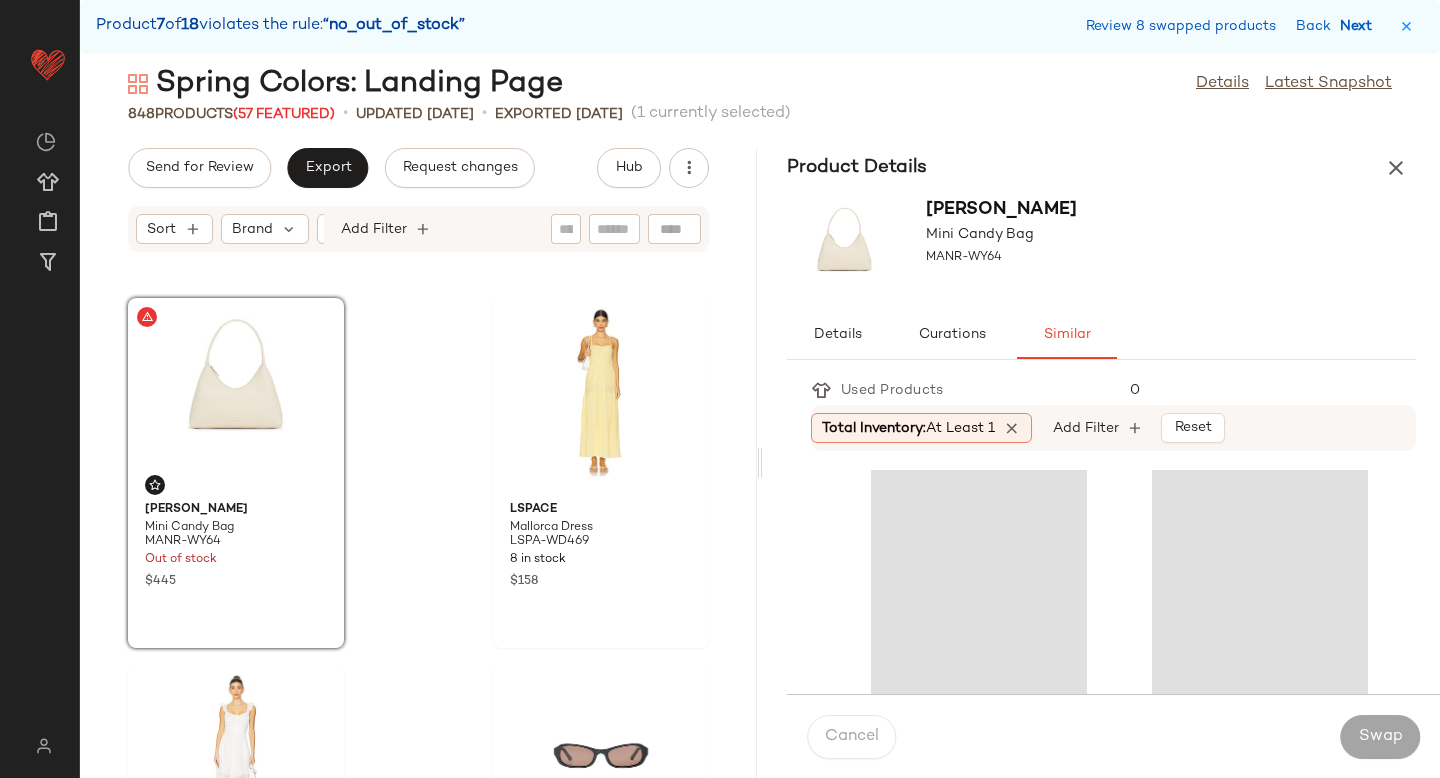 click on "Next" at bounding box center [1360, 26] 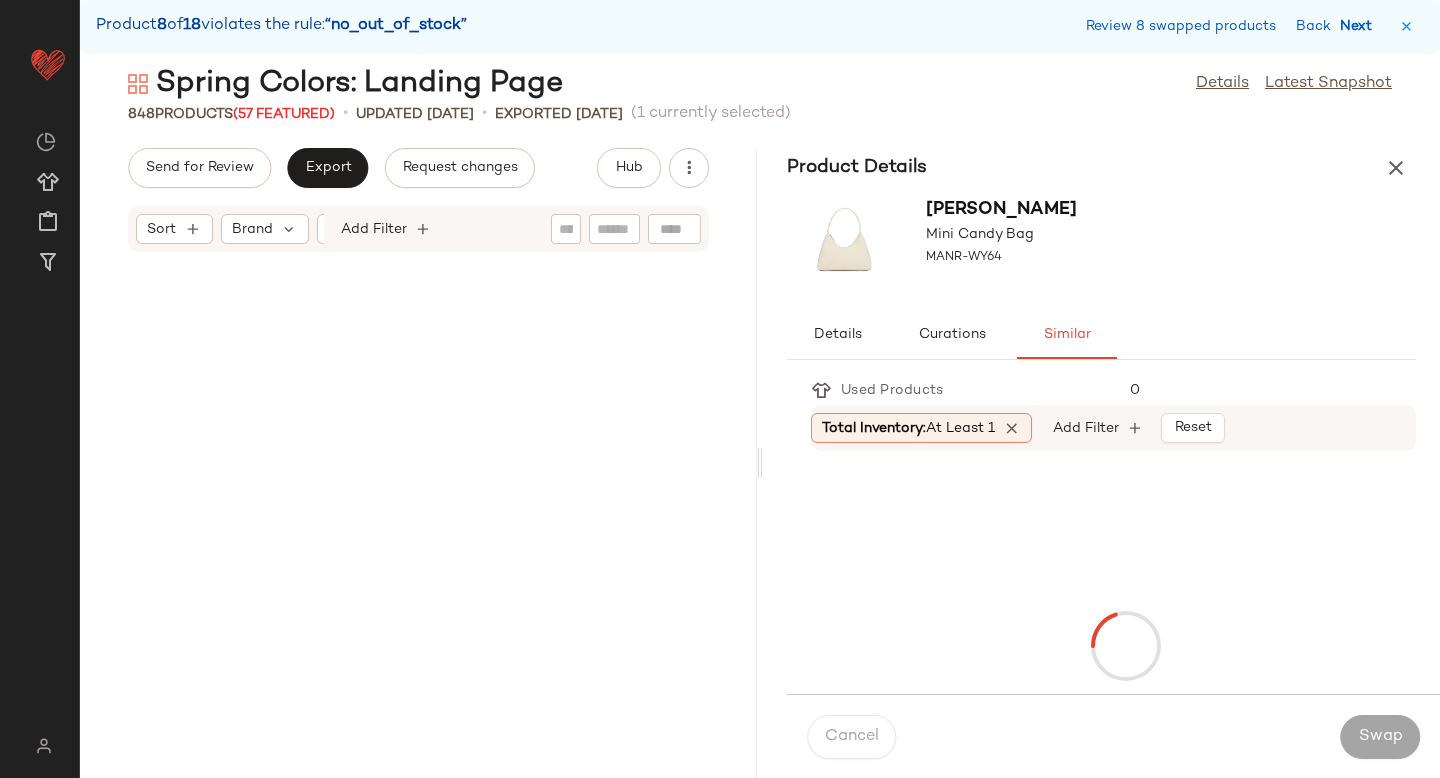 scroll, scrollTop: 72102, scrollLeft: 0, axis: vertical 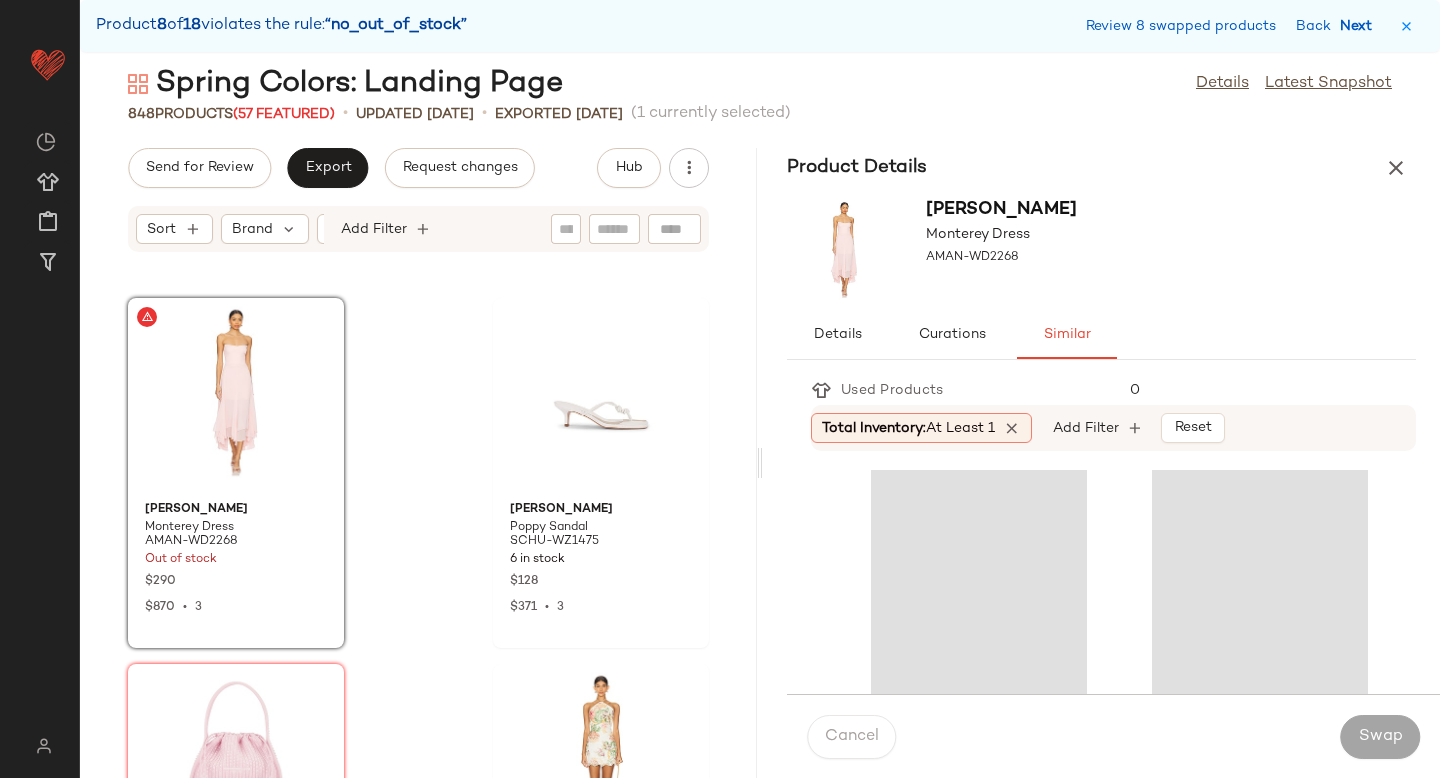 click on "Next" at bounding box center (1360, 26) 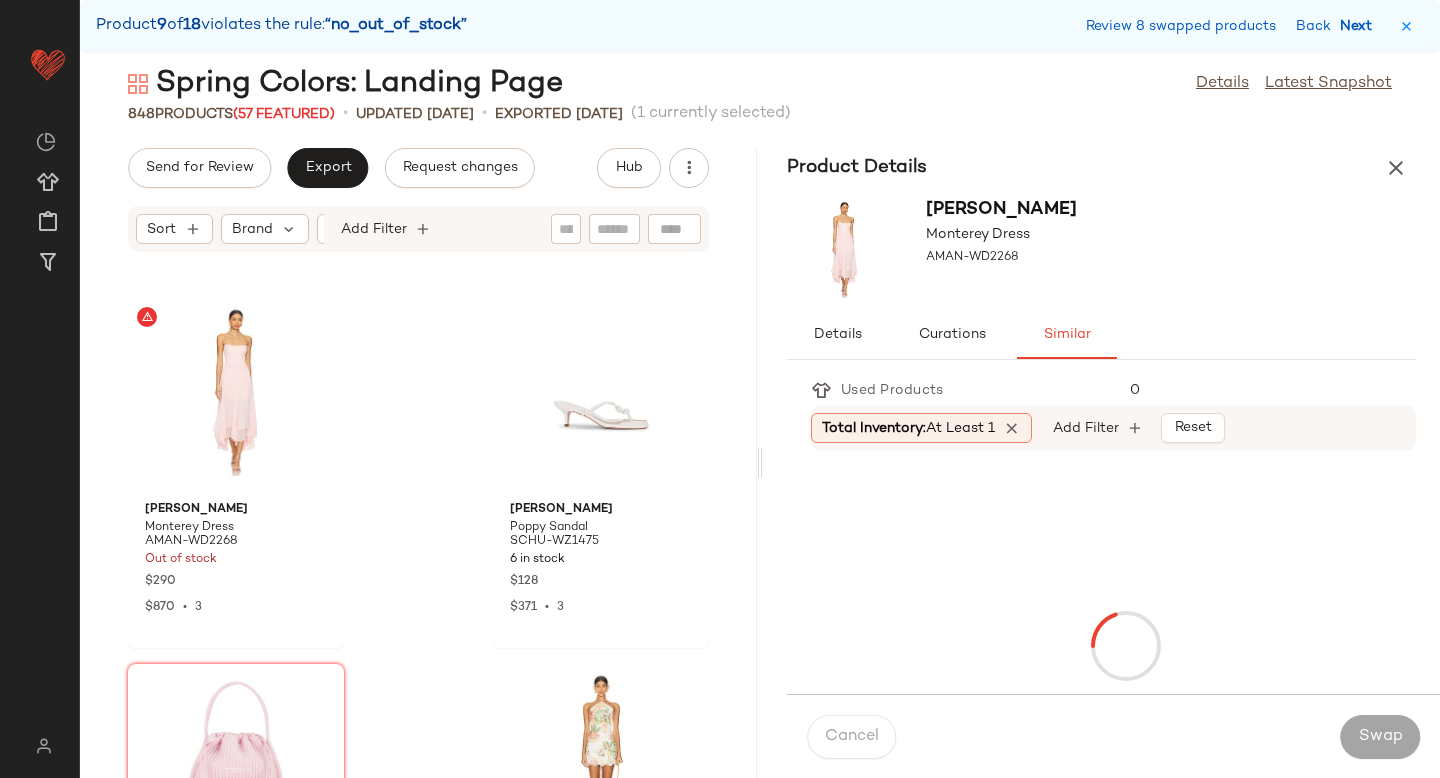 scroll, scrollTop: 98088, scrollLeft: 0, axis: vertical 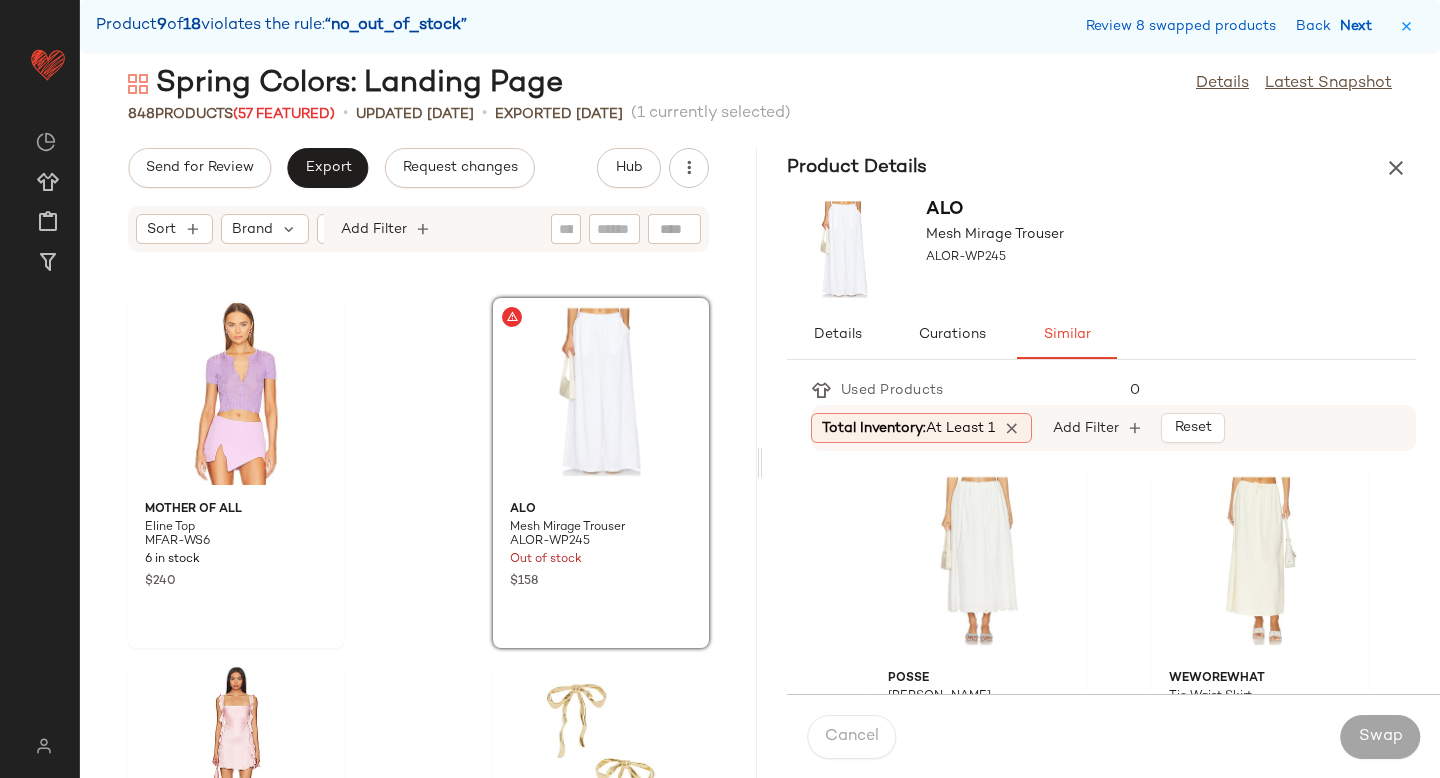 click on "Next" at bounding box center (1360, 26) 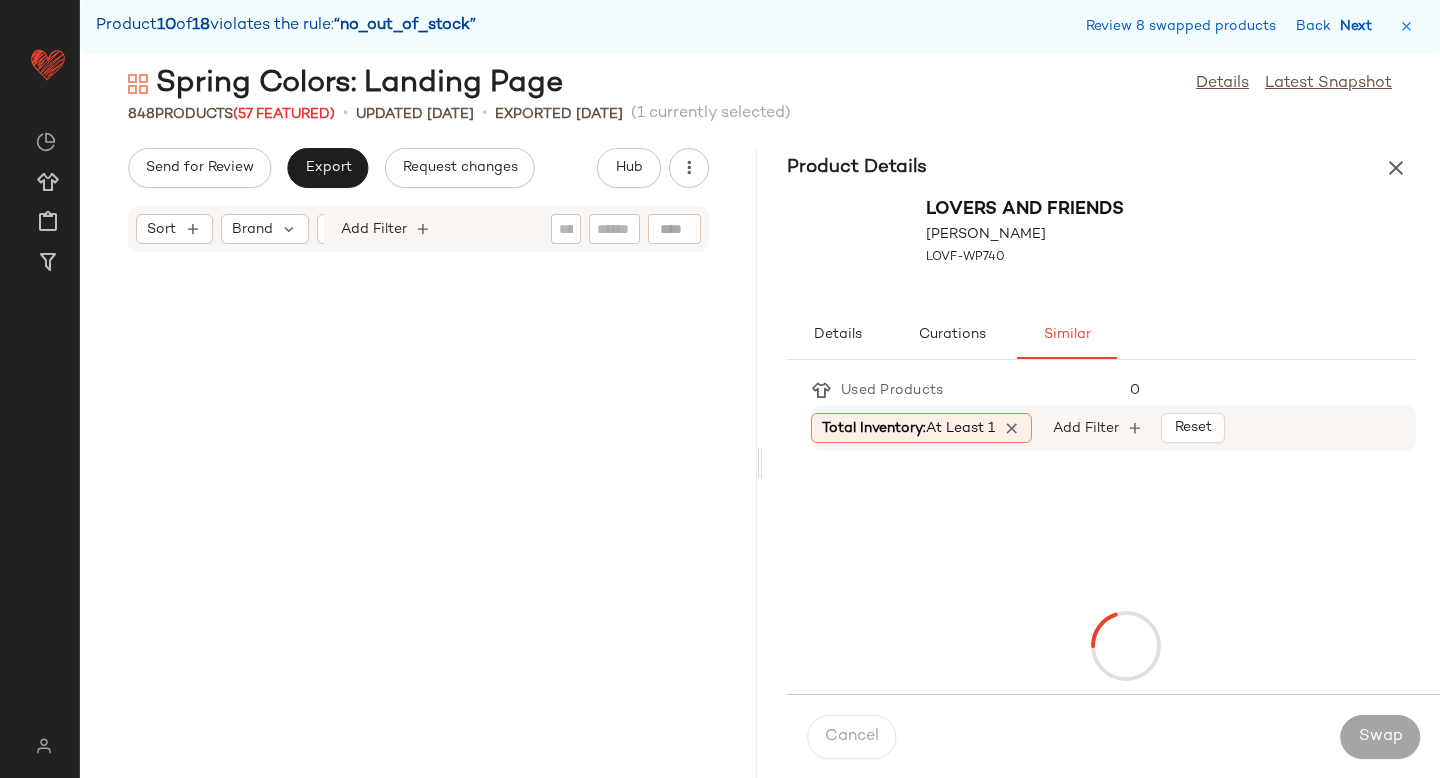 scroll, scrollTop: 102114, scrollLeft: 0, axis: vertical 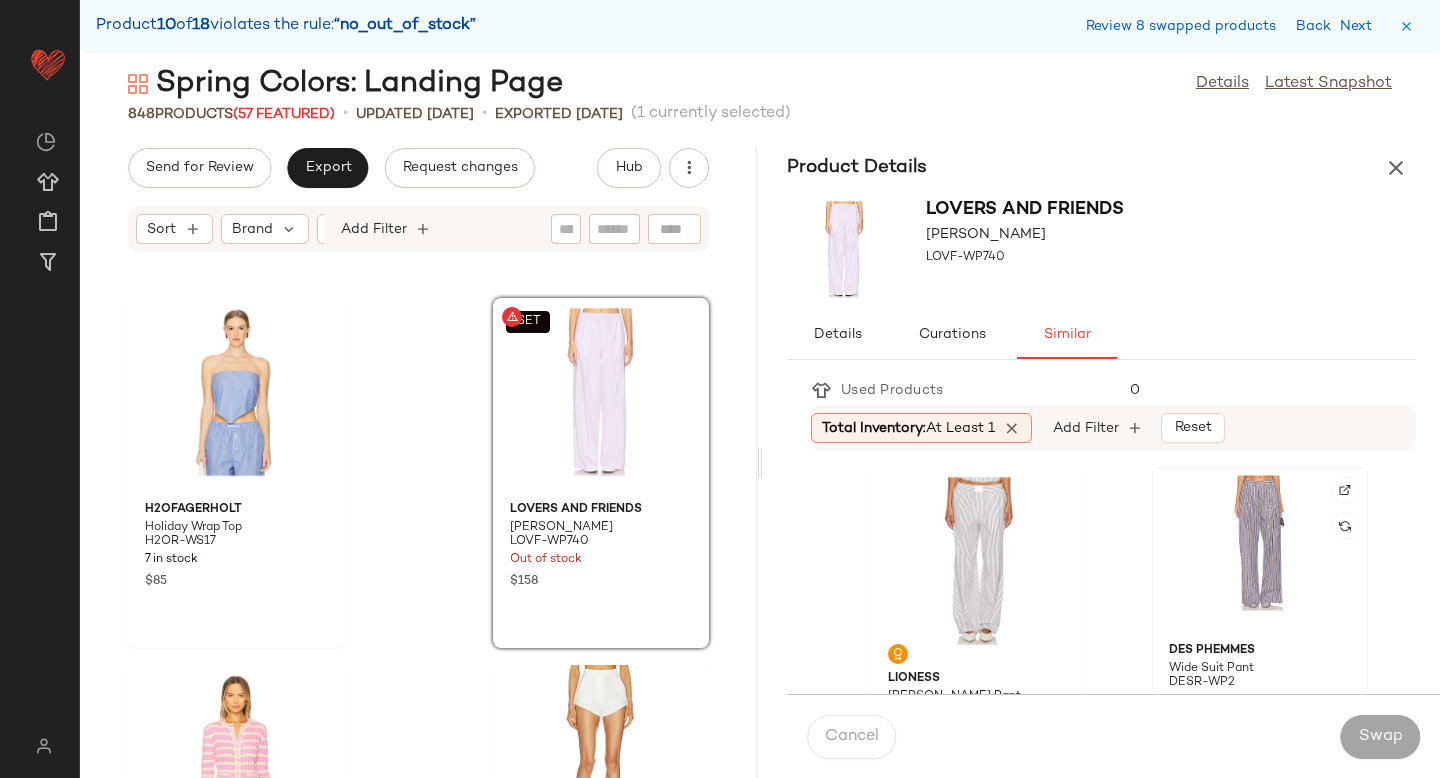 click 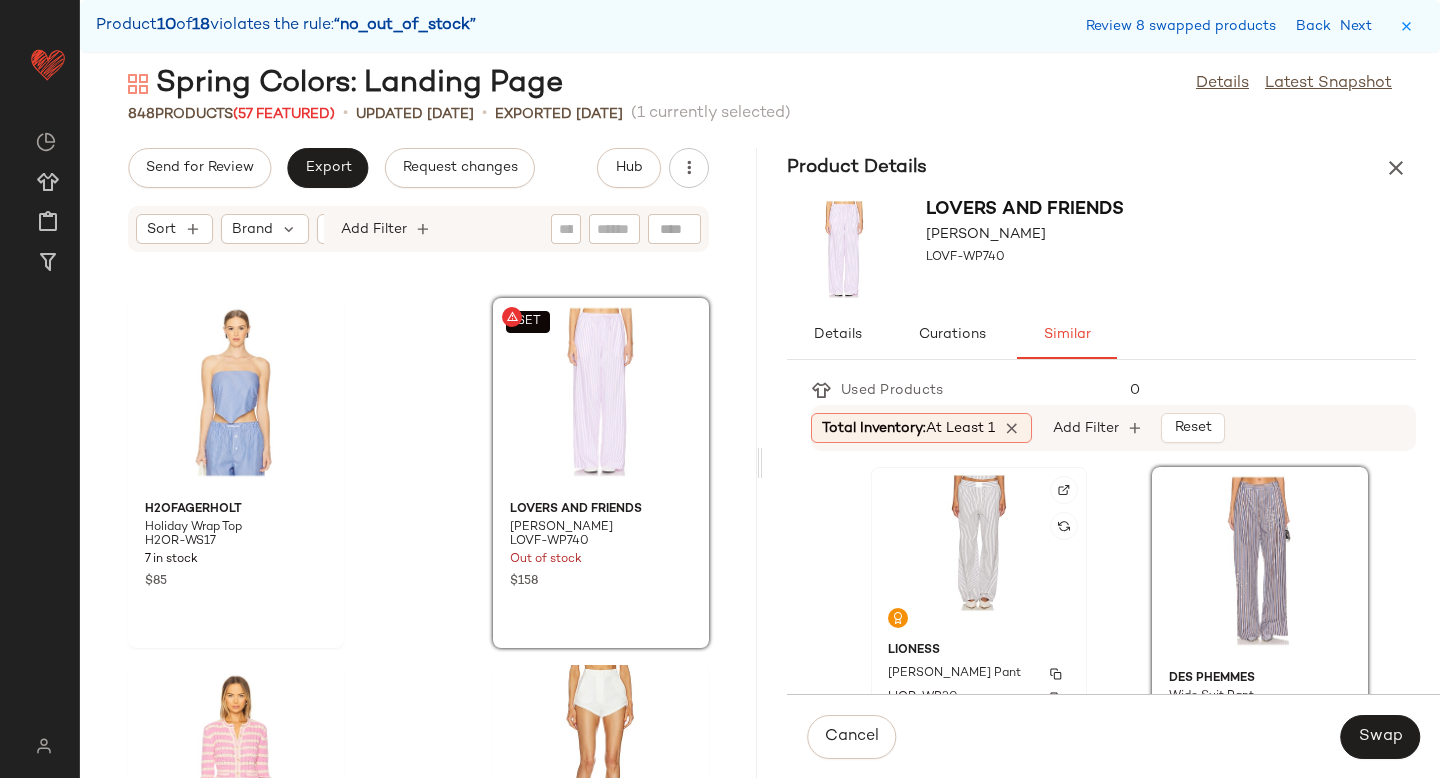 click on "LIONESS Cobain Pant LIOR-WP30 22 in stock $69 $2.68K  •  39" 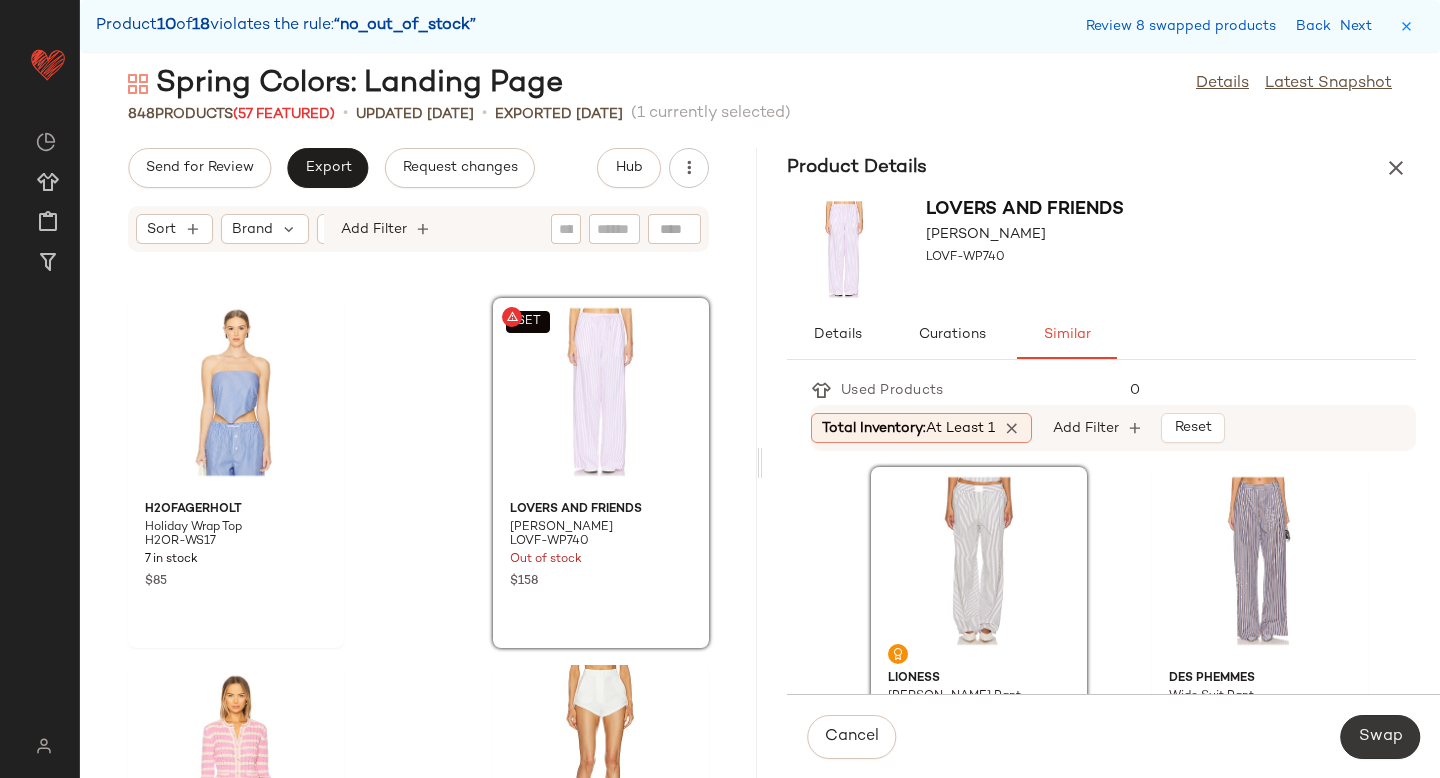 click on "Swap" at bounding box center (1380, 737) 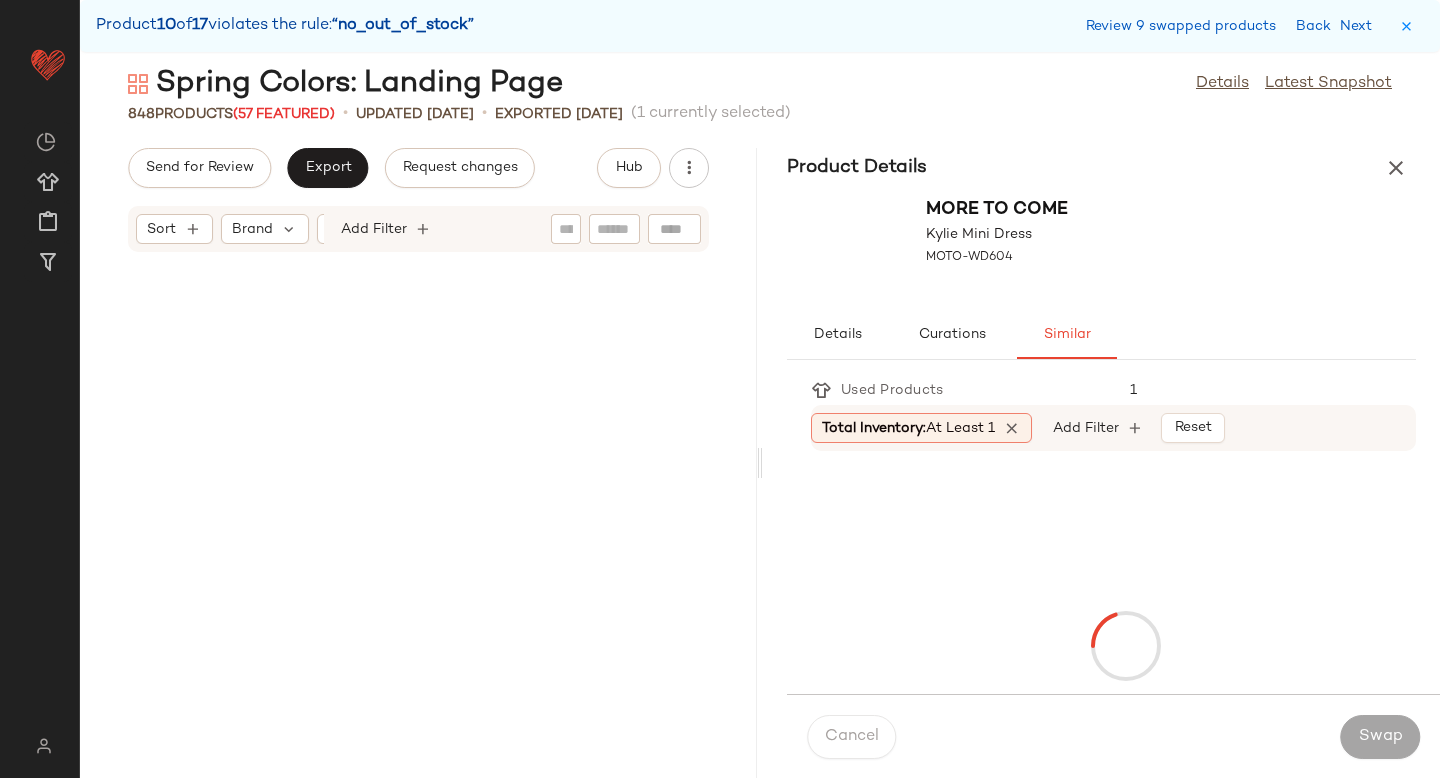 scroll, scrollTop: 103212, scrollLeft: 0, axis: vertical 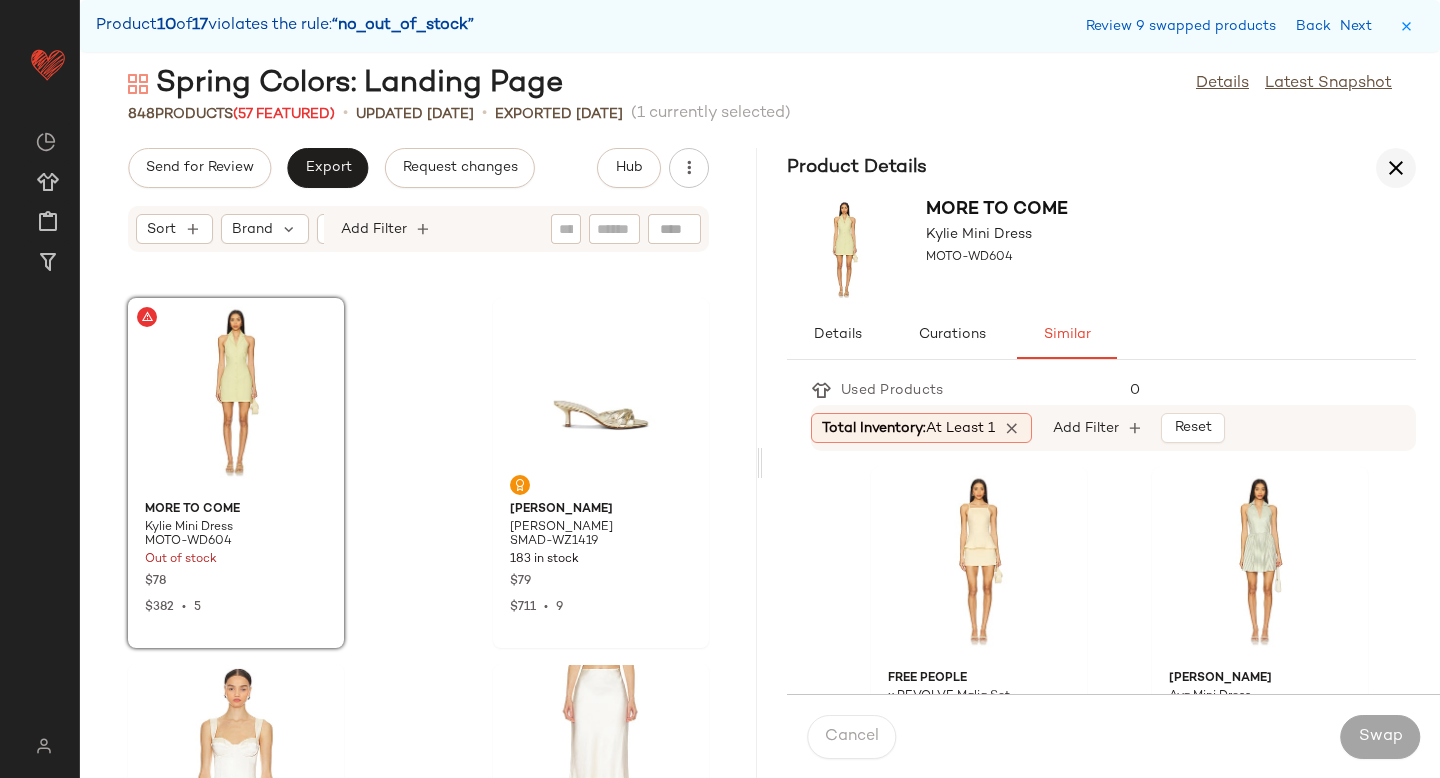 click at bounding box center (1396, 168) 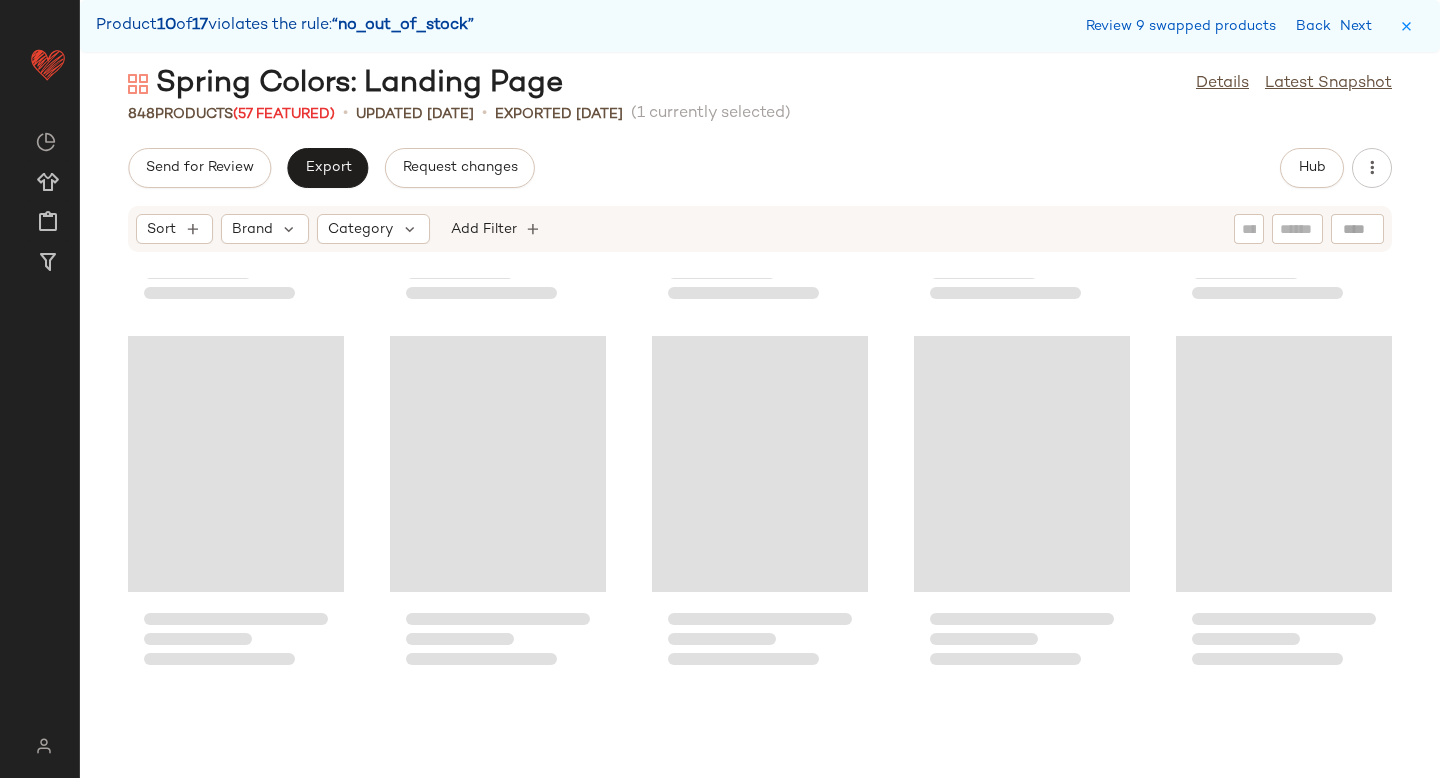 scroll, scrollTop: 18097, scrollLeft: 0, axis: vertical 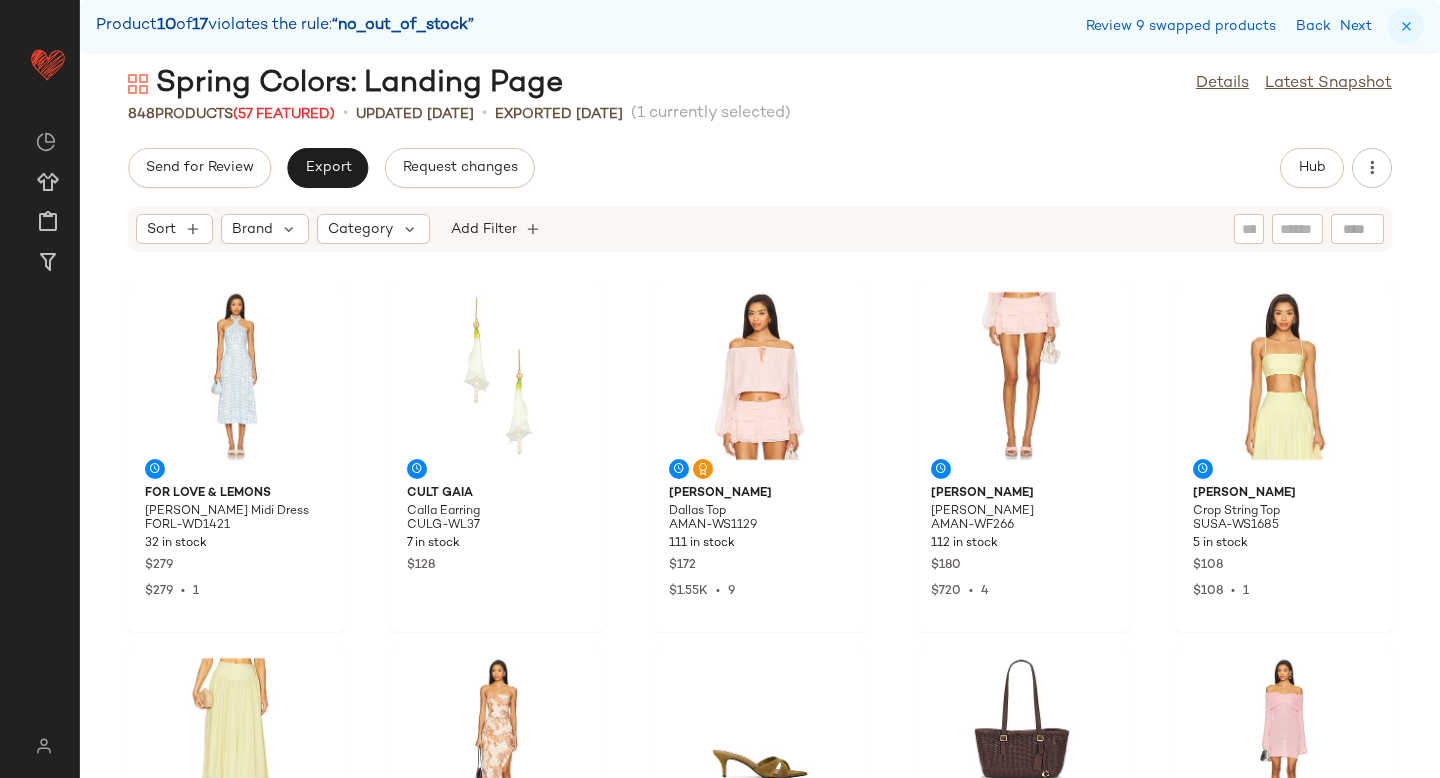 click at bounding box center (1406, 26) 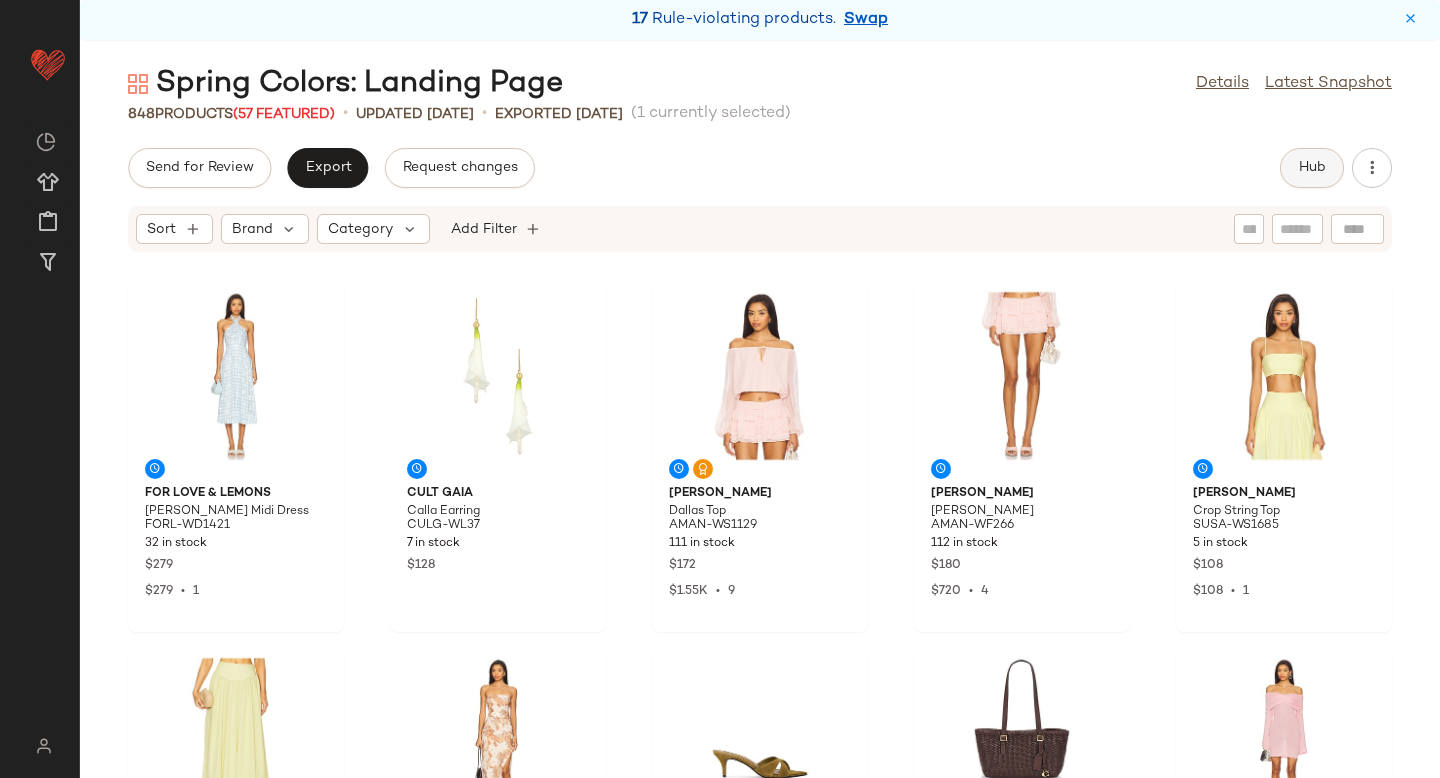 click on "Hub" at bounding box center [1312, 168] 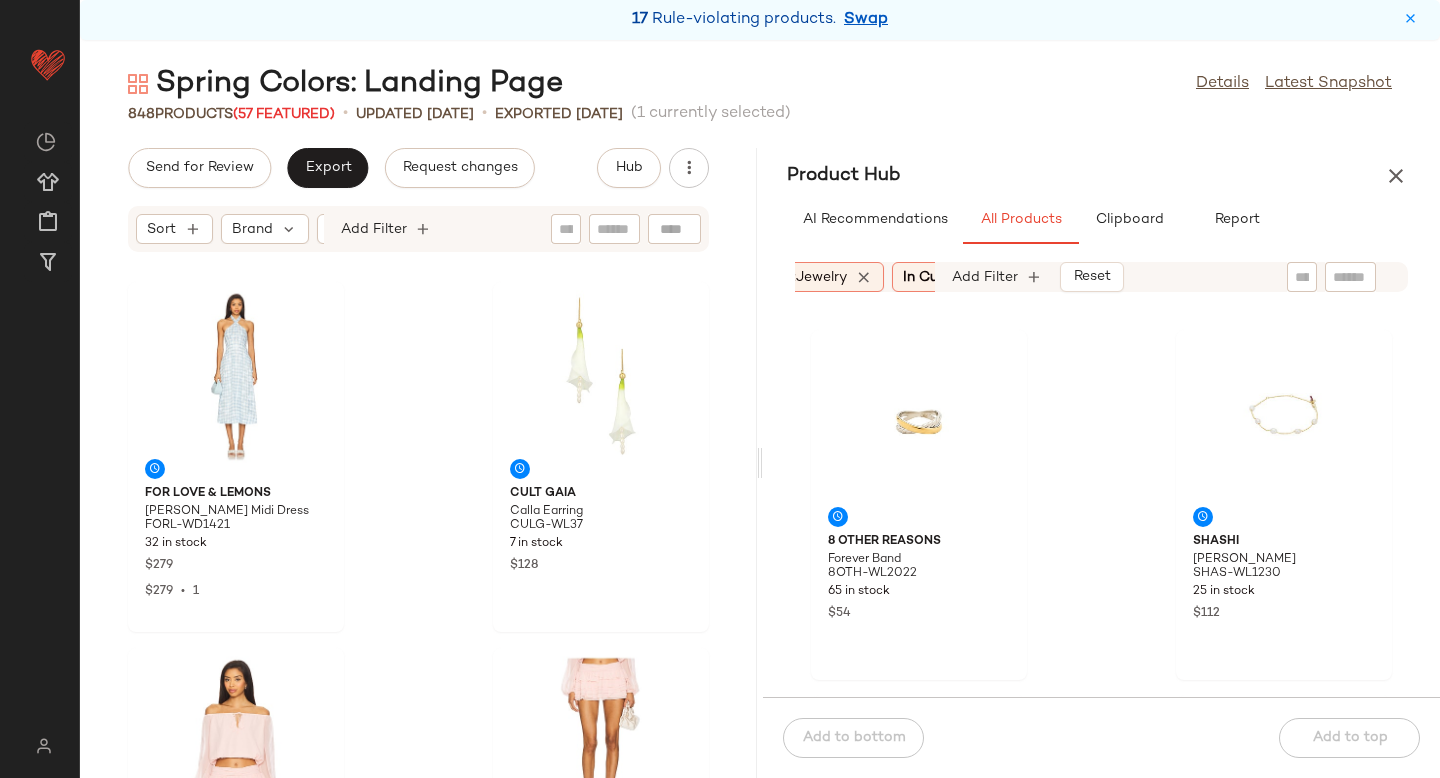 scroll, scrollTop: 0, scrollLeft: 280, axis: horizontal 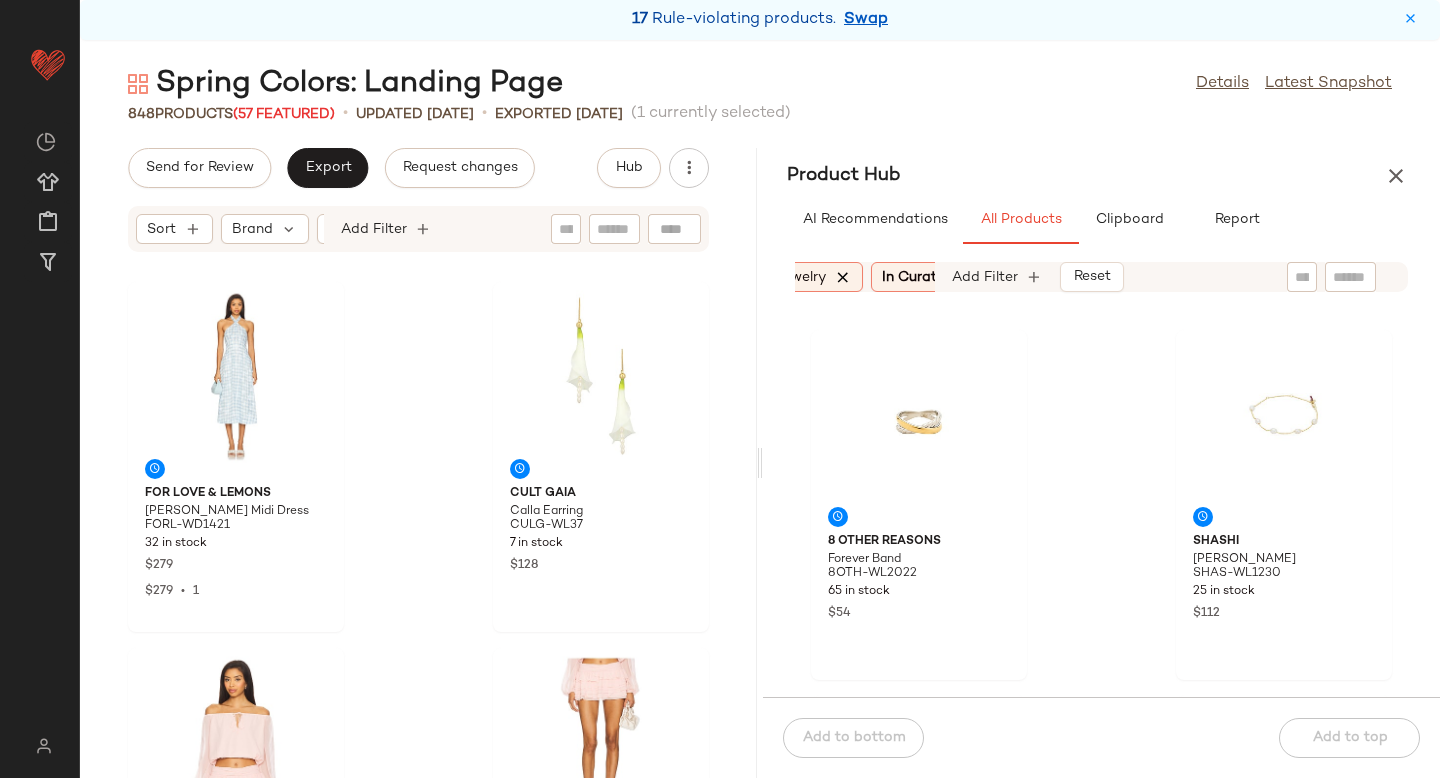 click at bounding box center (843, 277) 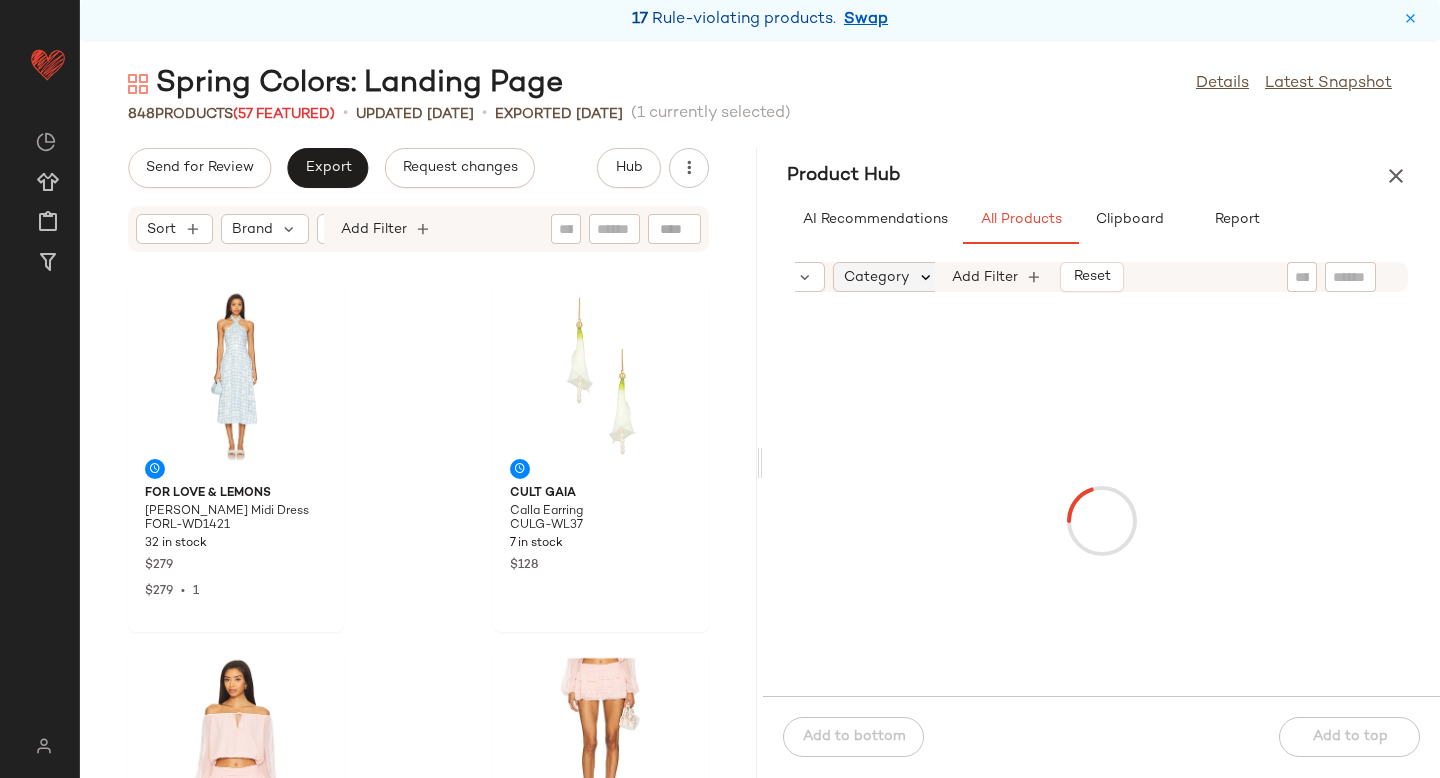 scroll, scrollTop: 0, scrollLeft: 140, axis: horizontal 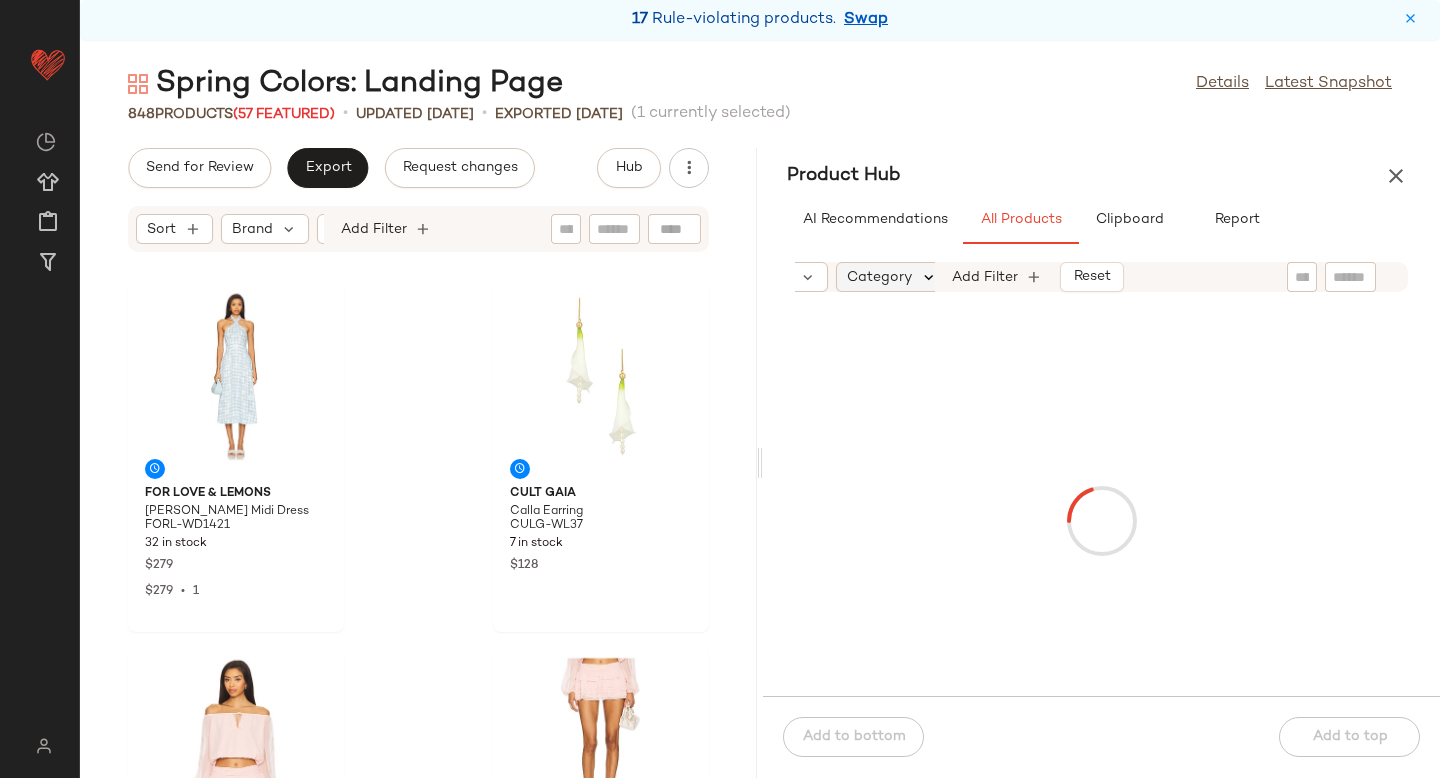 click on "Category" 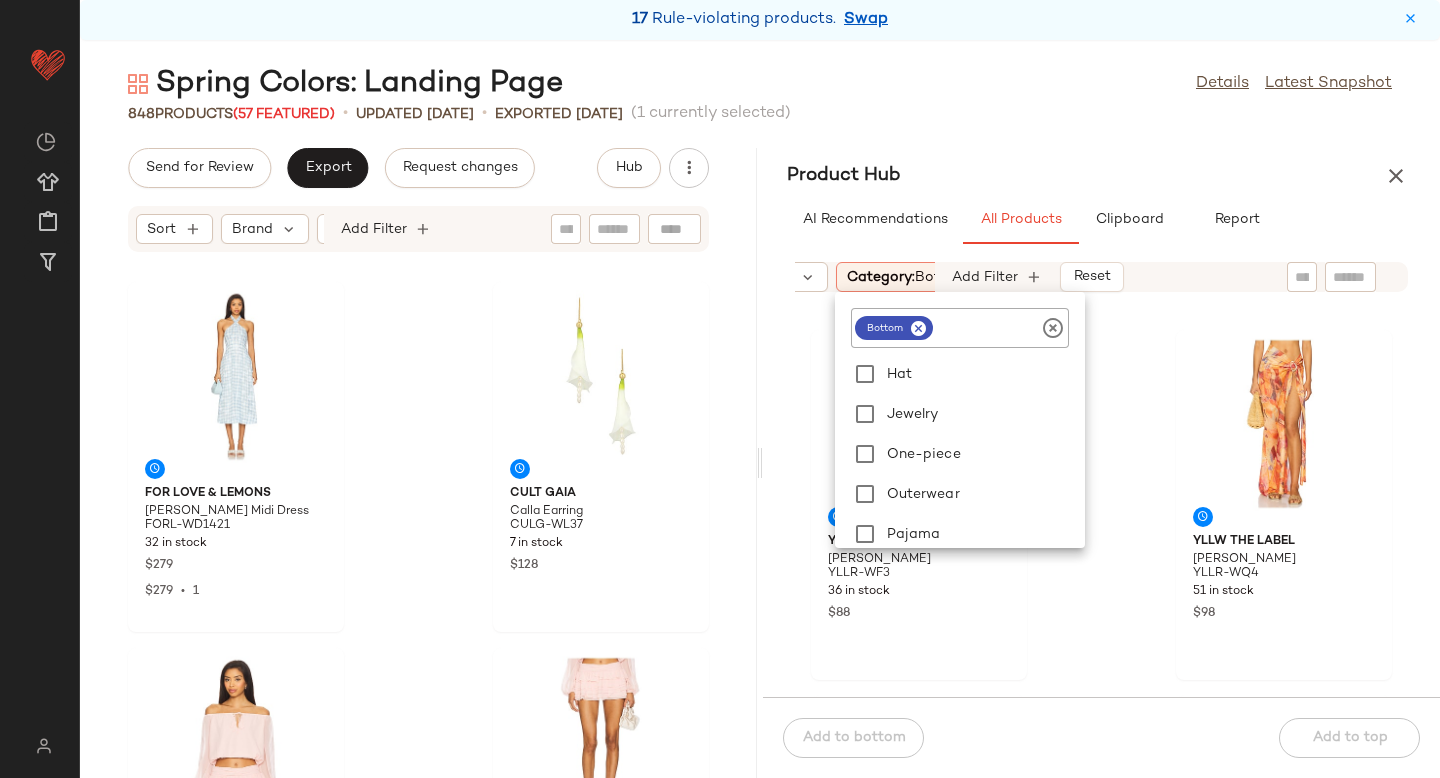 scroll, scrollTop: 449, scrollLeft: 0, axis: vertical 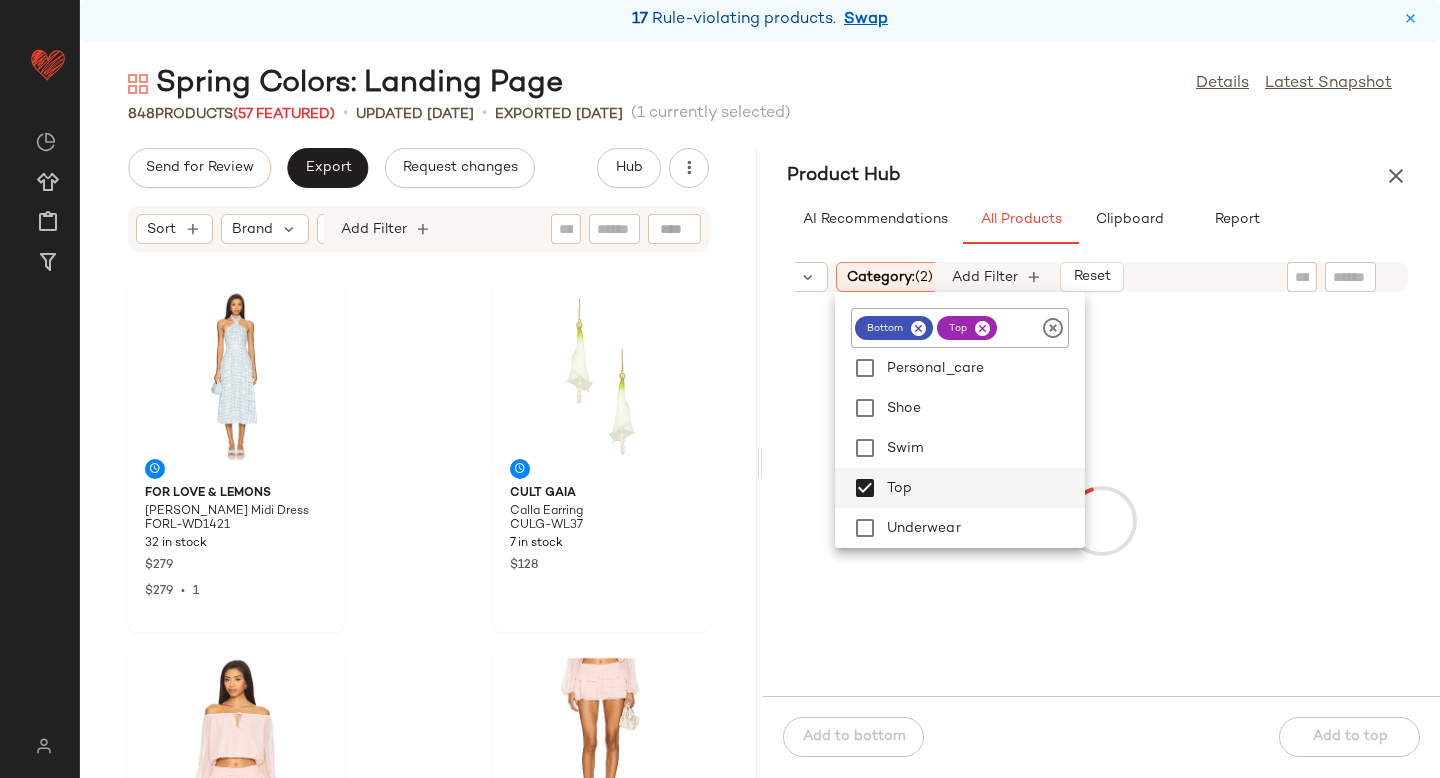 click at bounding box center (1101, 520) 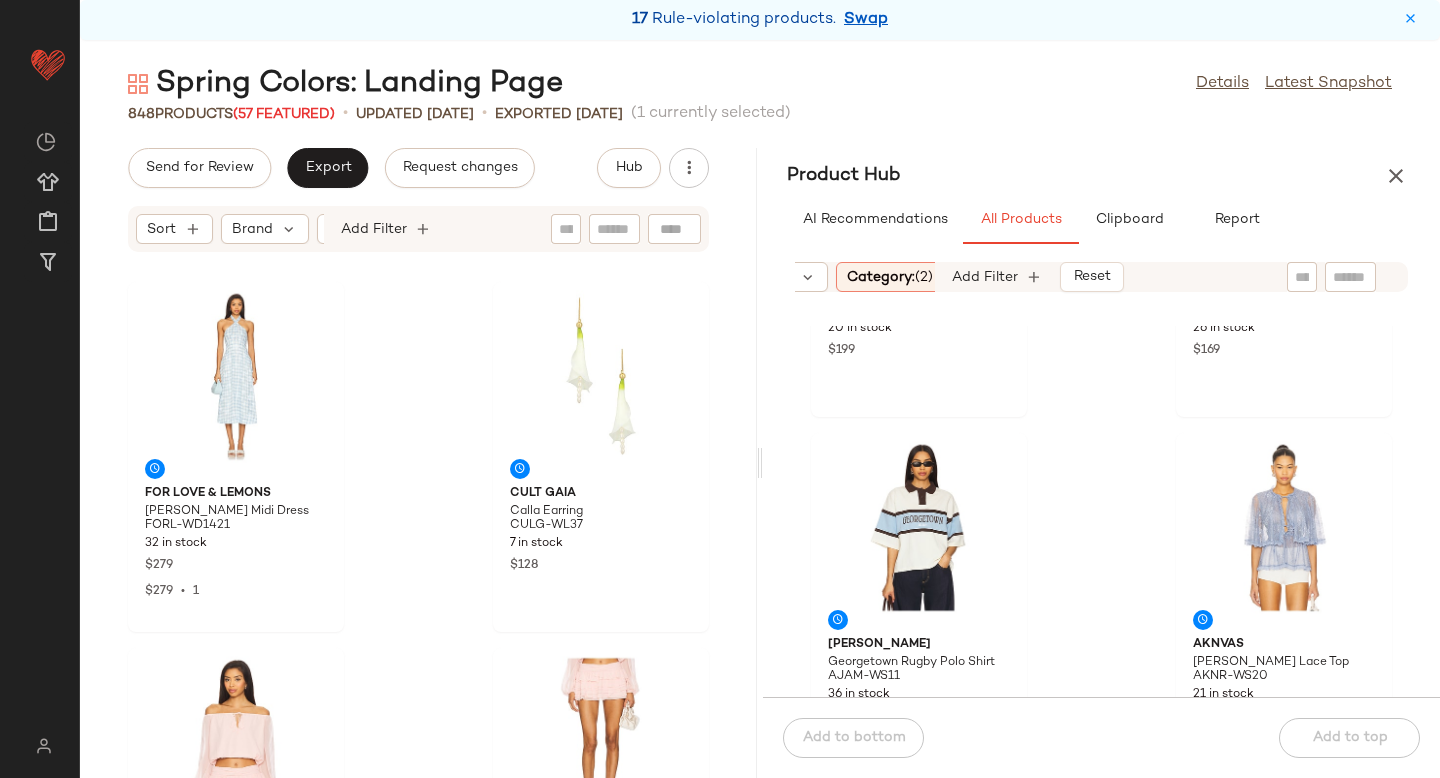 scroll, scrollTop: 9069, scrollLeft: 0, axis: vertical 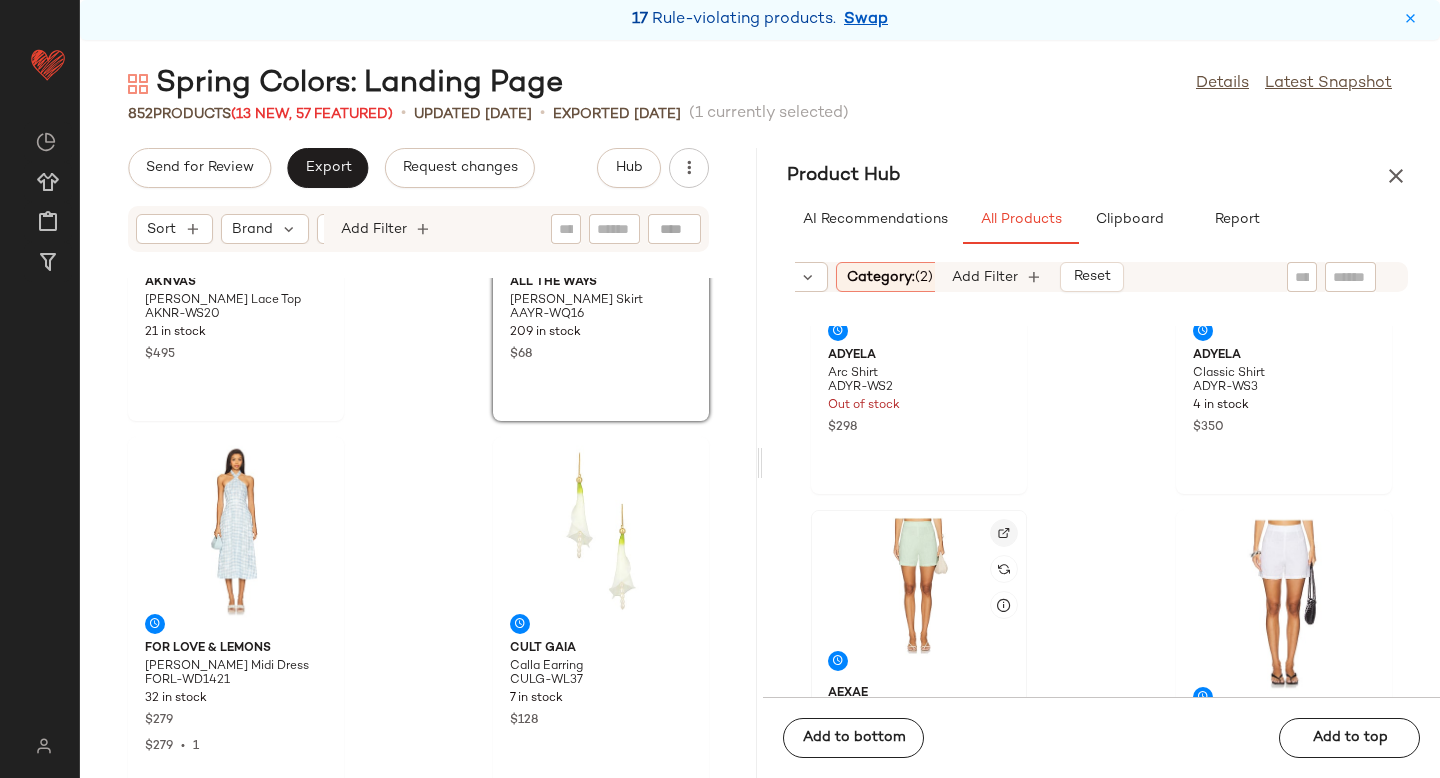 click 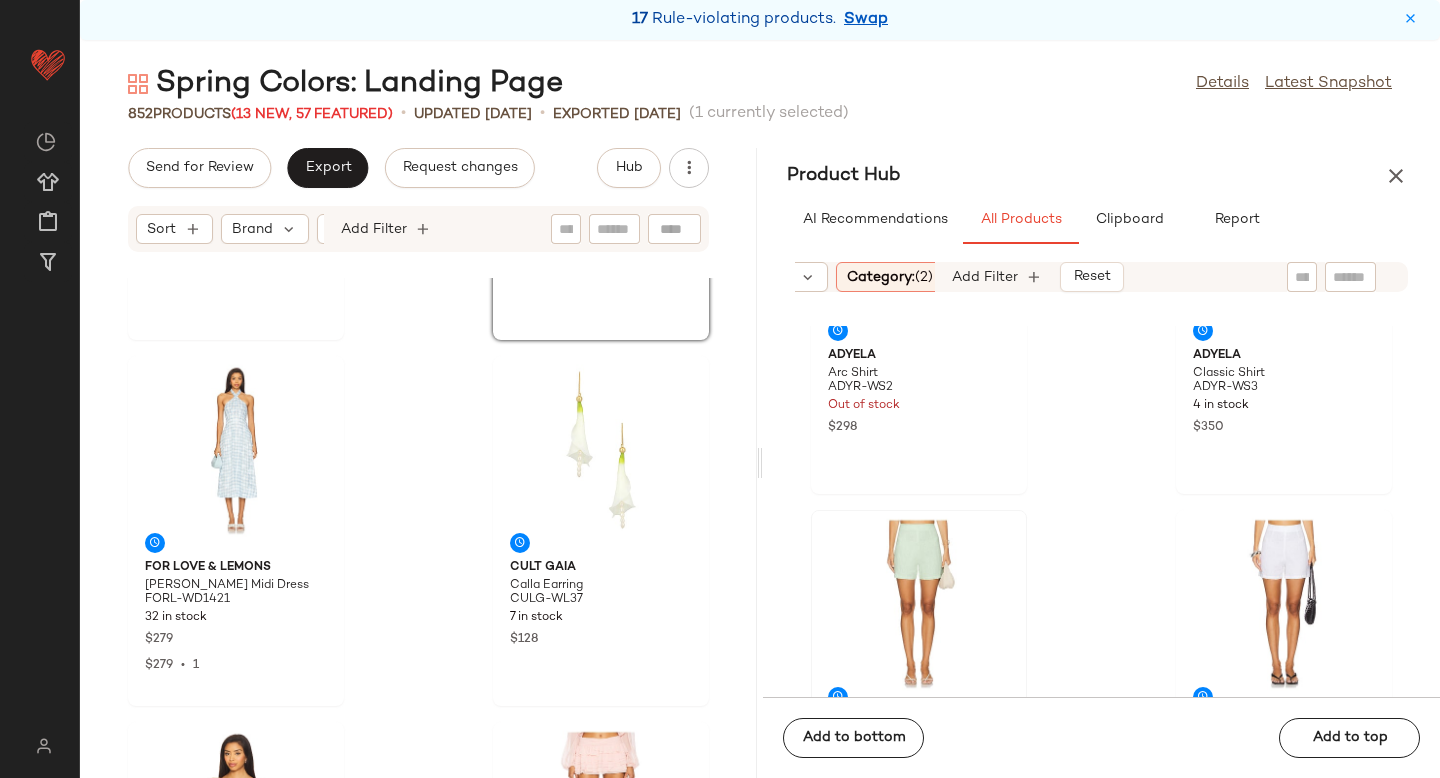 scroll, scrollTop: 724, scrollLeft: 0, axis: vertical 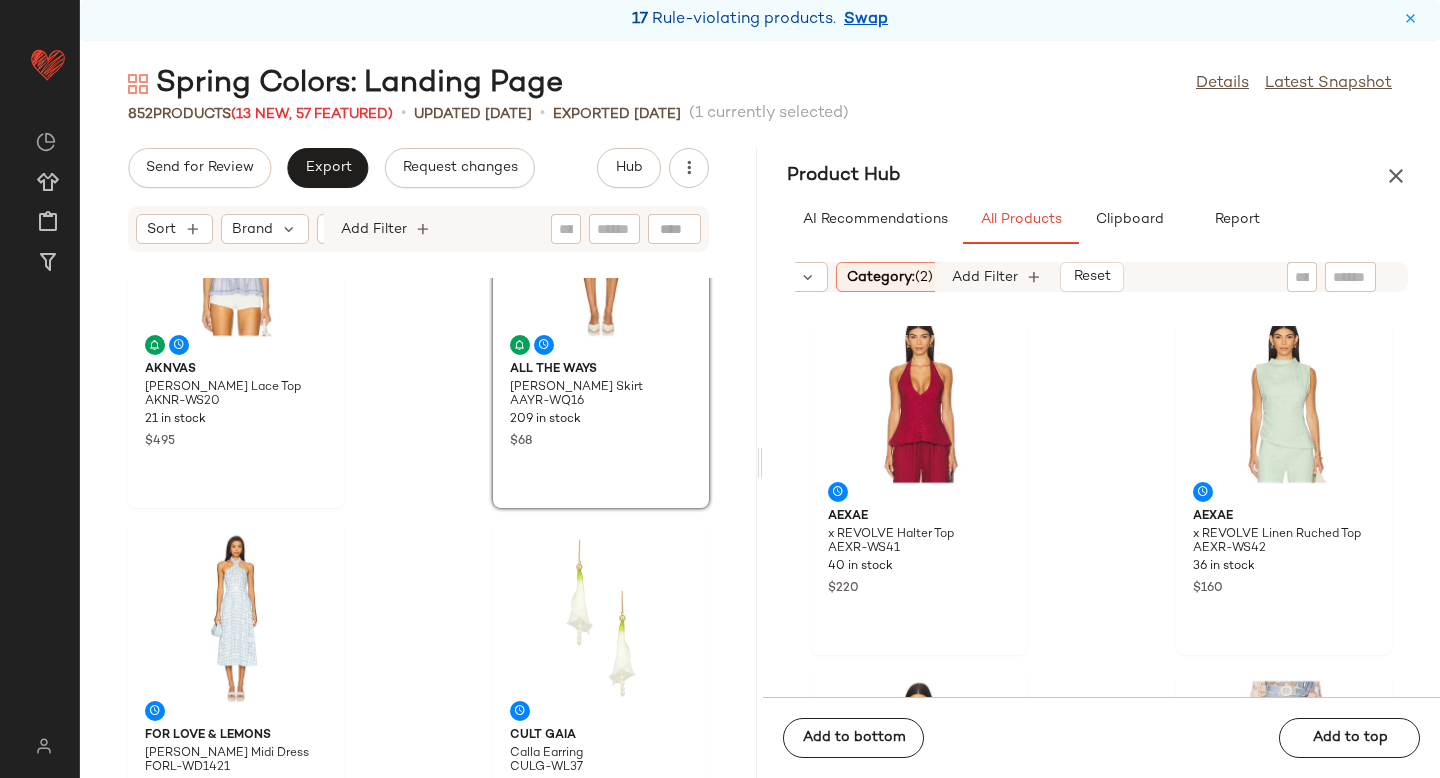 click on "AEXAE Linen V Neck Top AEXR-WS38 30 in stock $190 AEXAE Linen V Neck Top AEXR-WS39 29 in stock $190 AEXAE x REVOLVE Halter Top AEXR-WS41 40 in stock $220 AEXAE x REVOLVE Linen Ruched Top AEXR-WS42 36 in stock $160 ALL THE WAYS Amber Off Shoulder Top AAYR-WS240 240 in stock $62 Zimmermann Cascadian Tuck Short ZIMM-WF100 28 in stock $495 Zimmermann Cascadian Billow Blouse ZIMM-WS248 29 in stock $595 Ulla Johnson Elowen Short ULLA-WF46 21 in stock $250" 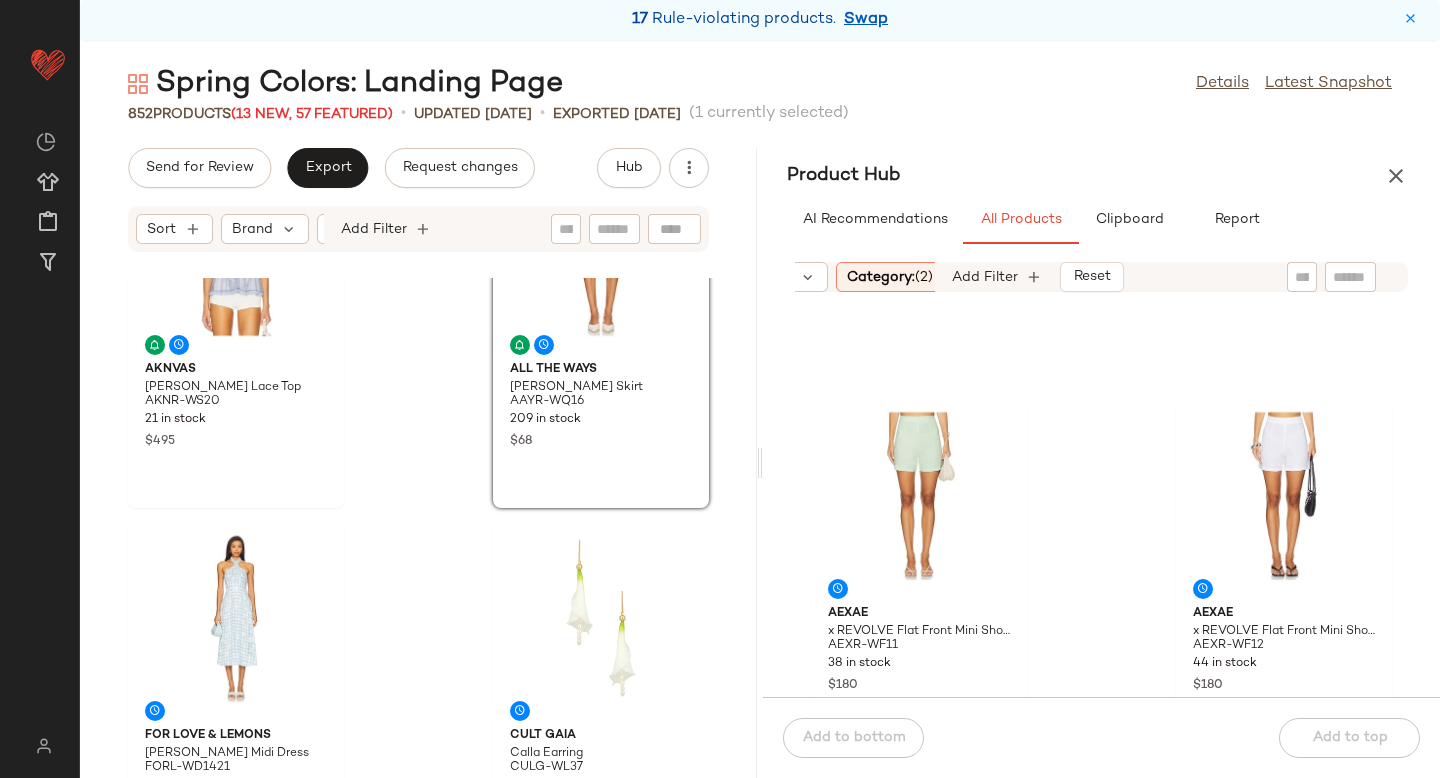 scroll, scrollTop: 19702, scrollLeft: 0, axis: vertical 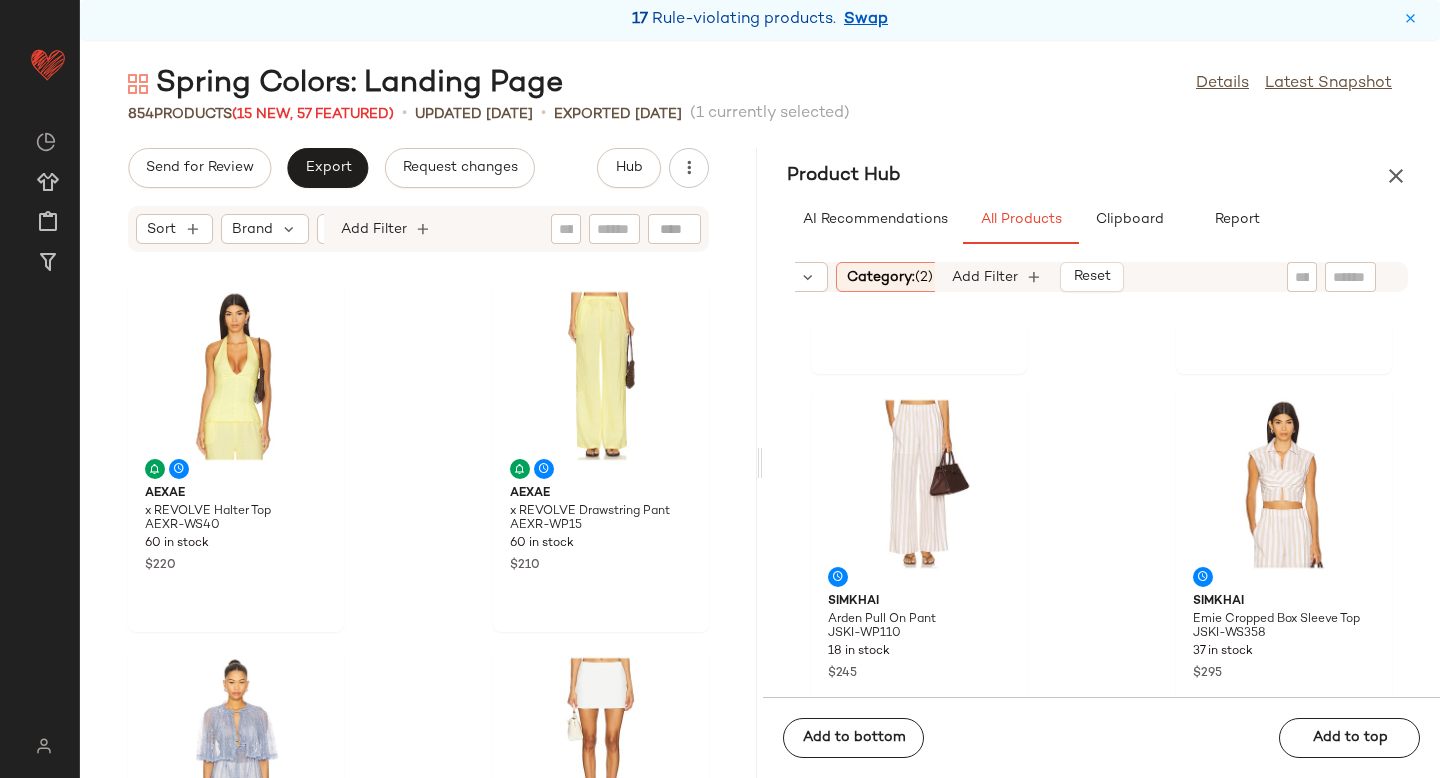 click on "Category:   (2)" at bounding box center (890, 277) 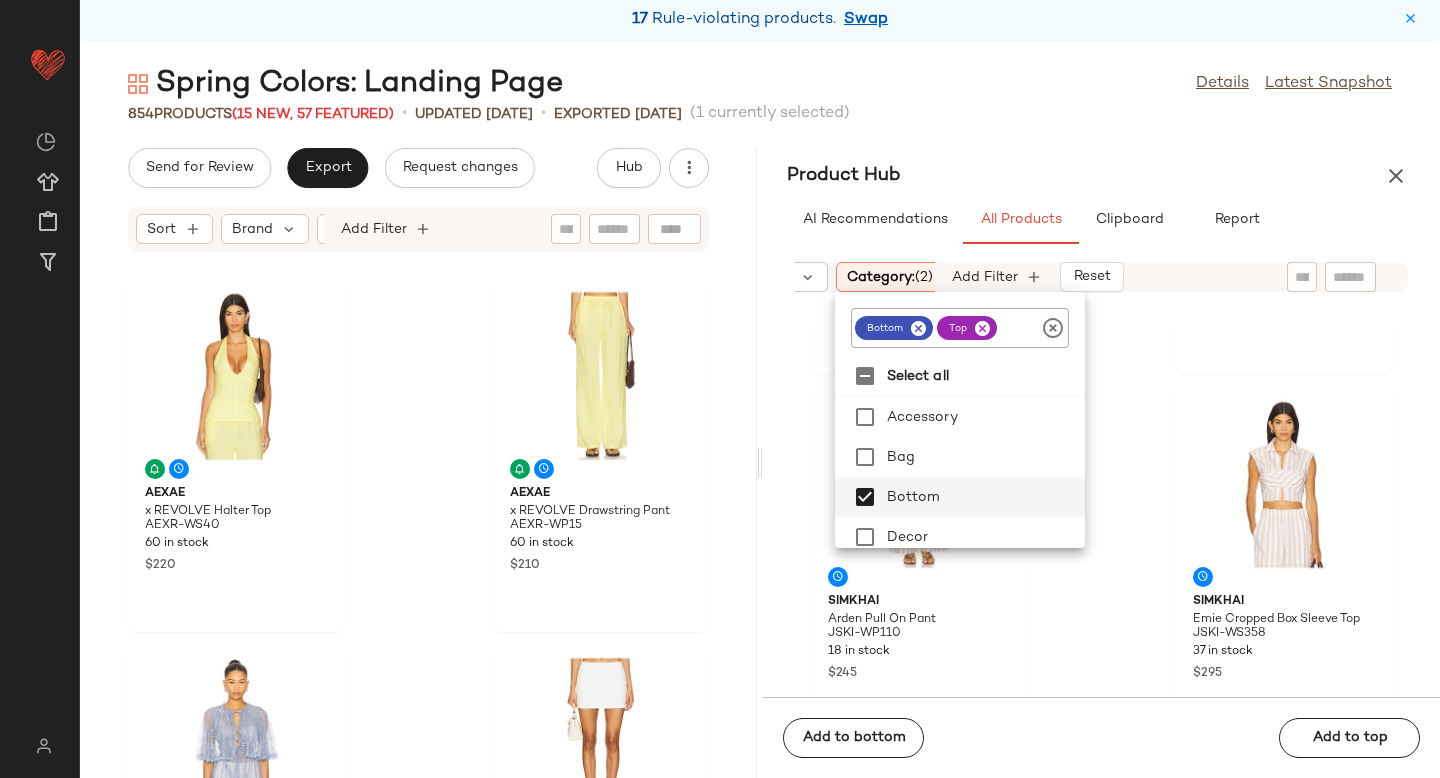 click 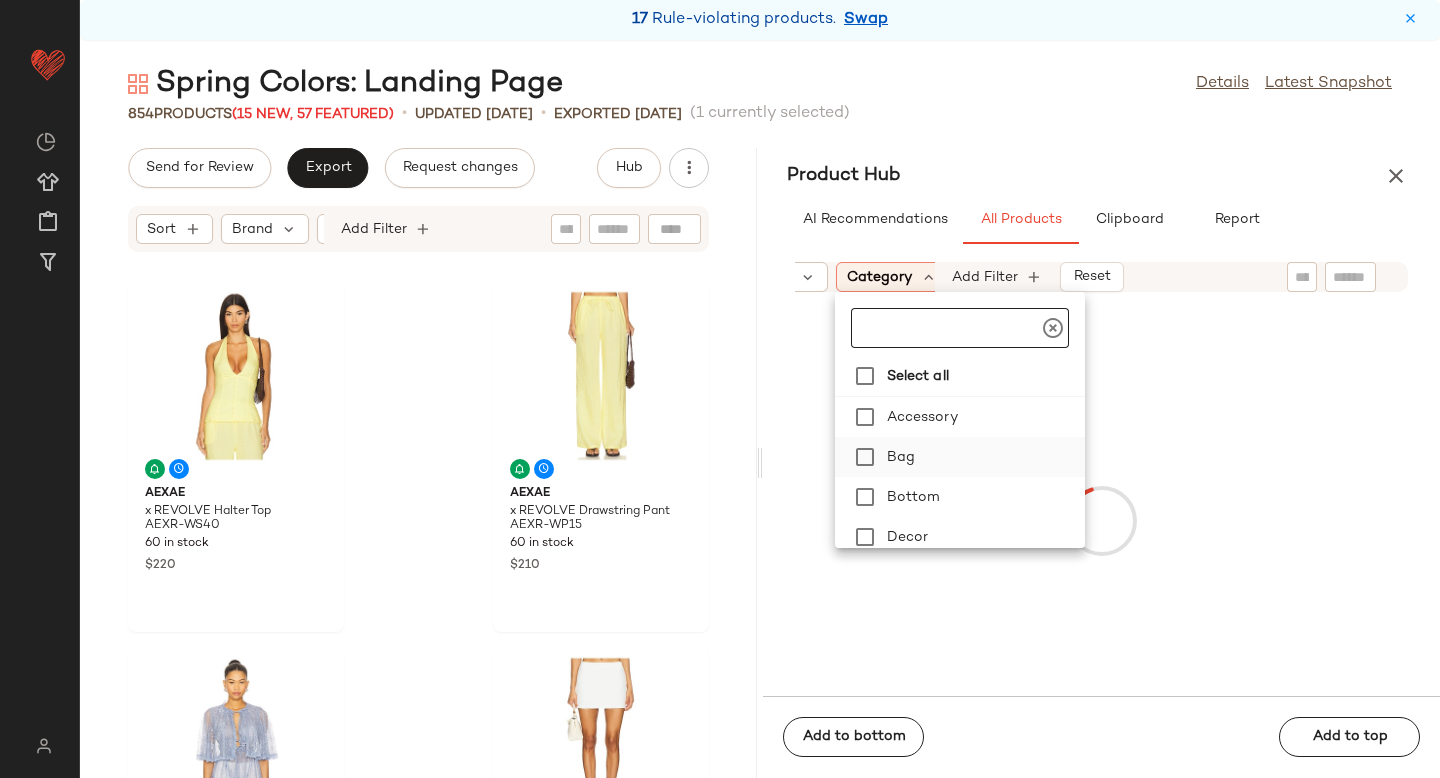 scroll, scrollTop: 126, scrollLeft: 0, axis: vertical 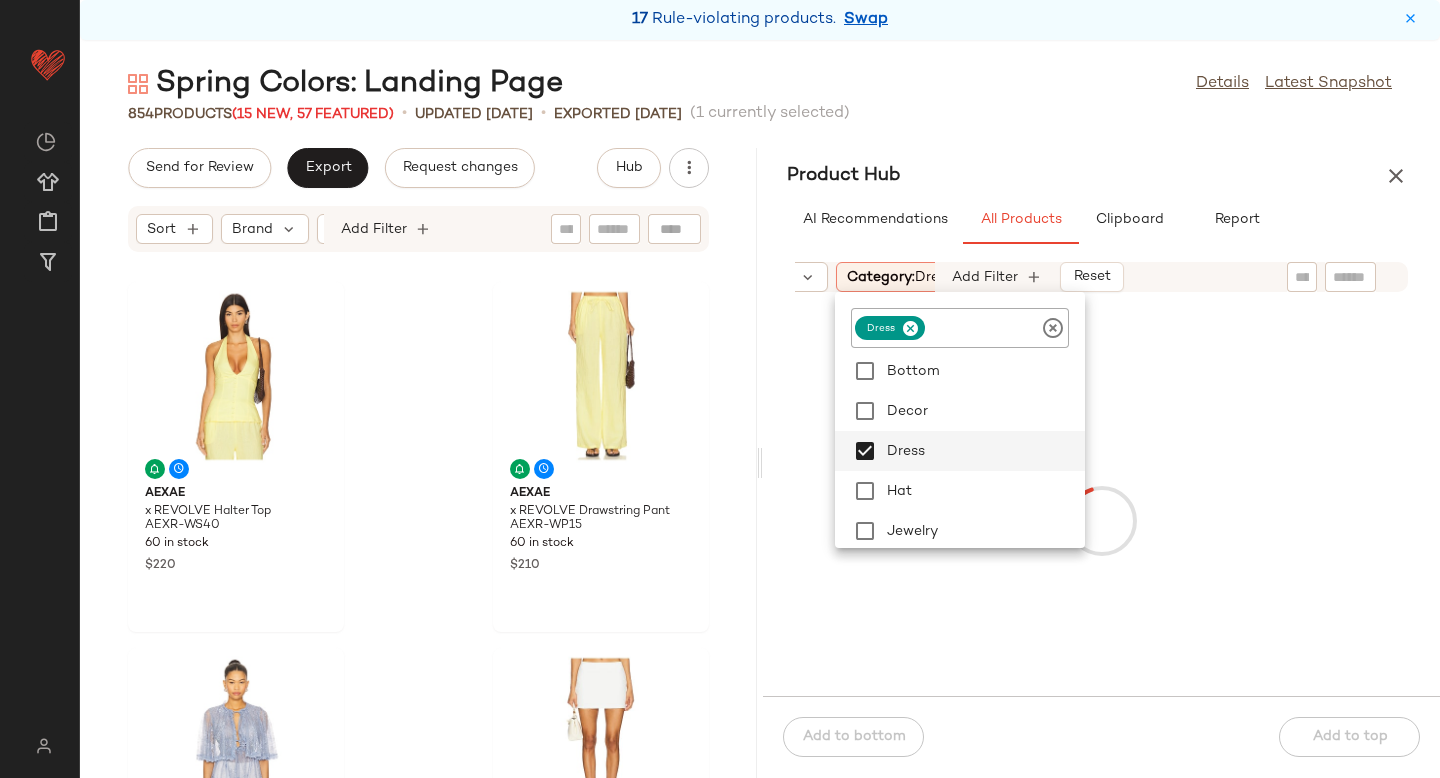 click at bounding box center (1101, 520) 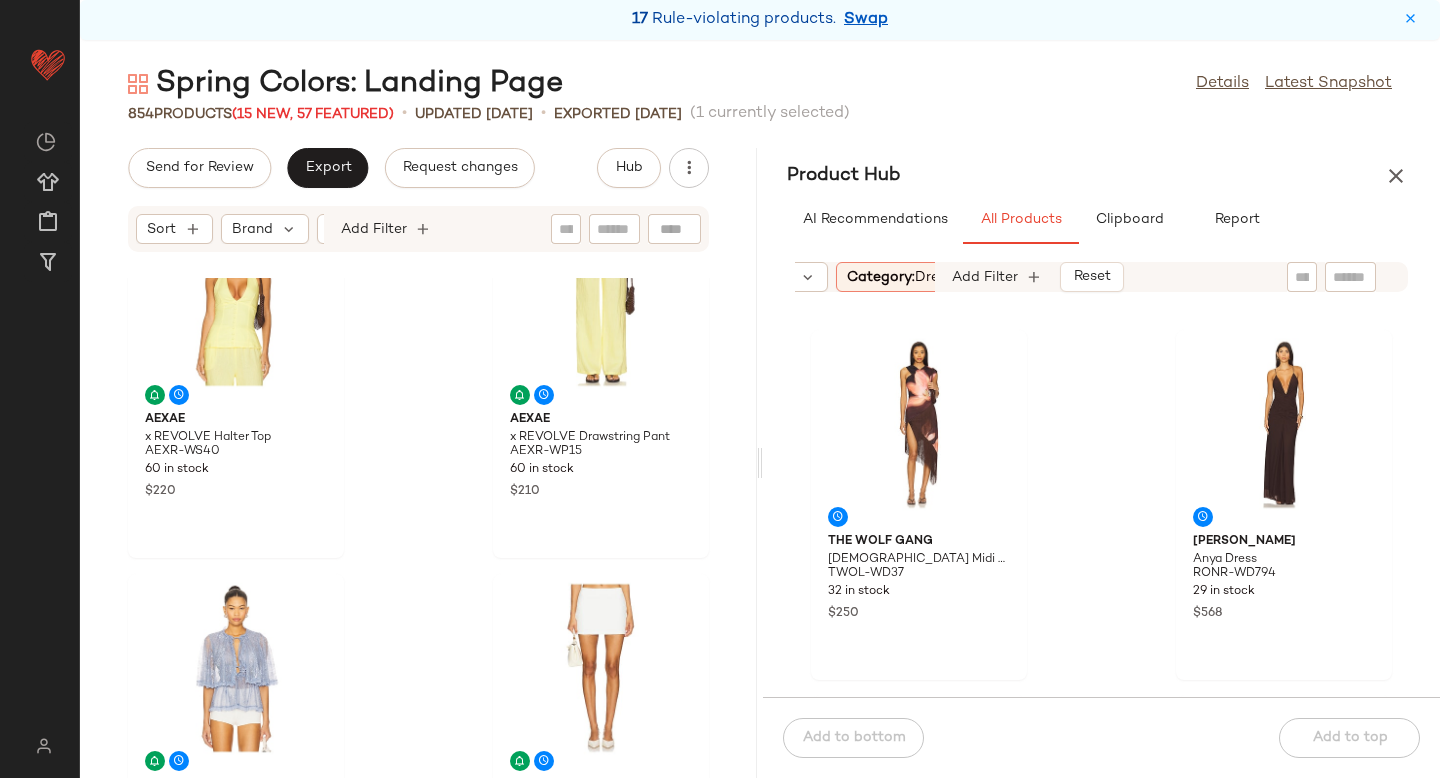 scroll, scrollTop: 0, scrollLeft: 0, axis: both 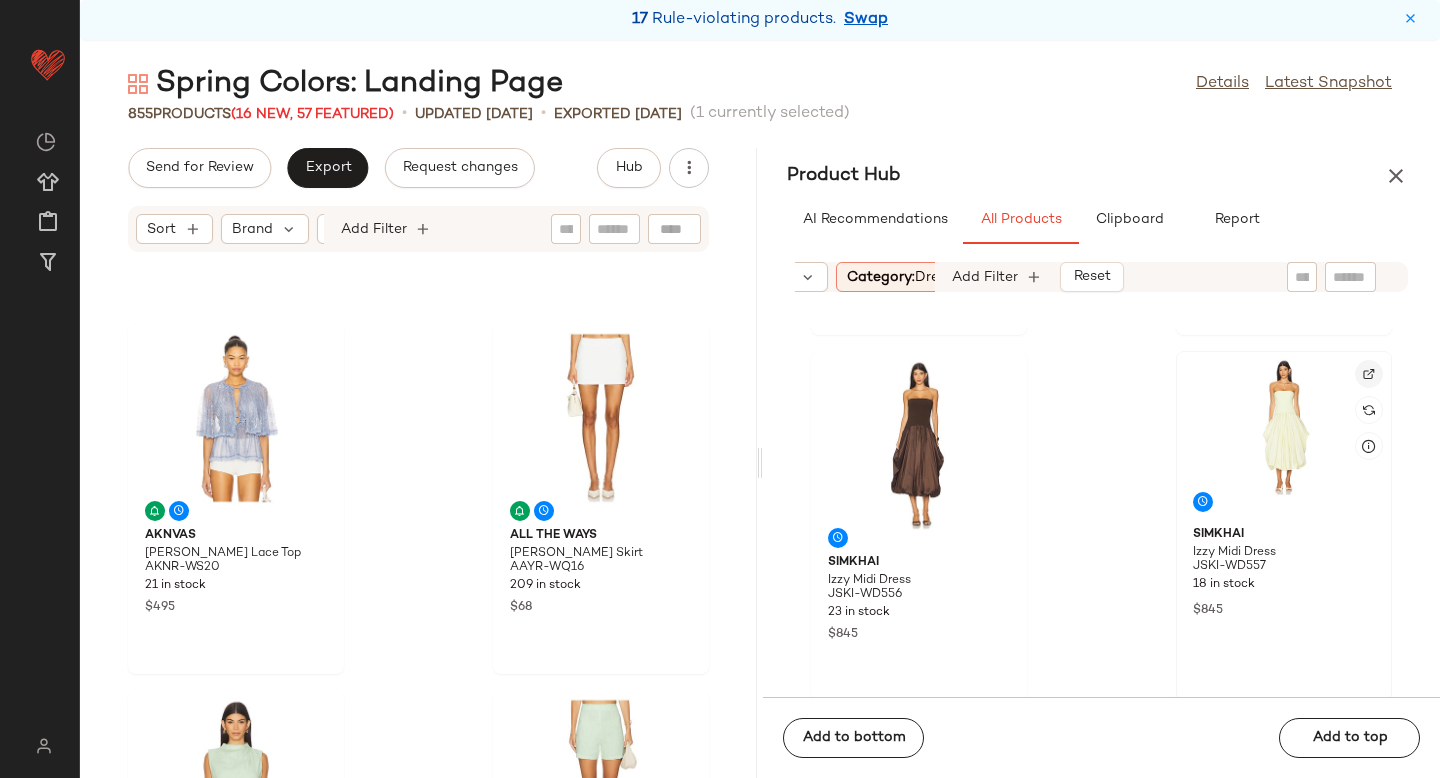 click at bounding box center (1369, 374) 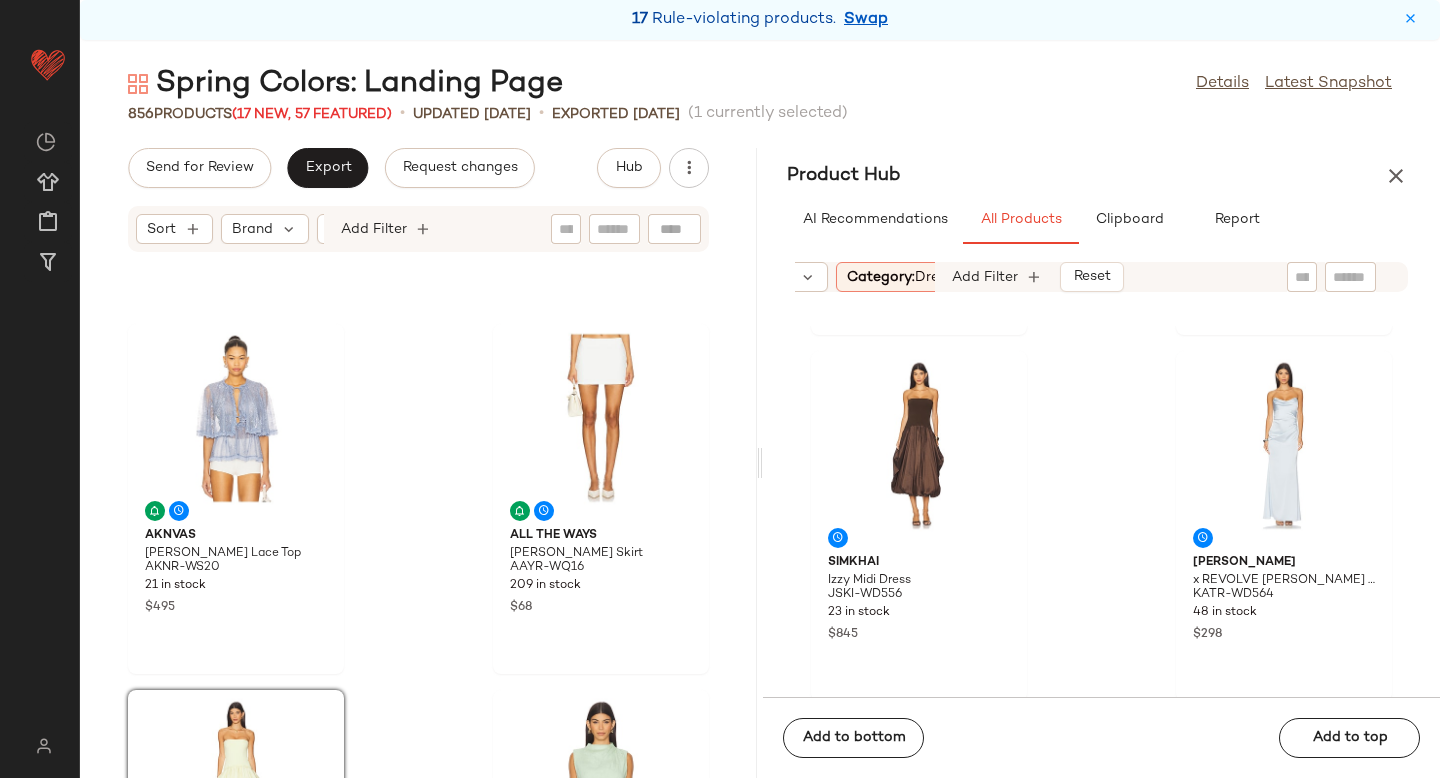 scroll, scrollTop: 0, scrollLeft: 0, axis: both 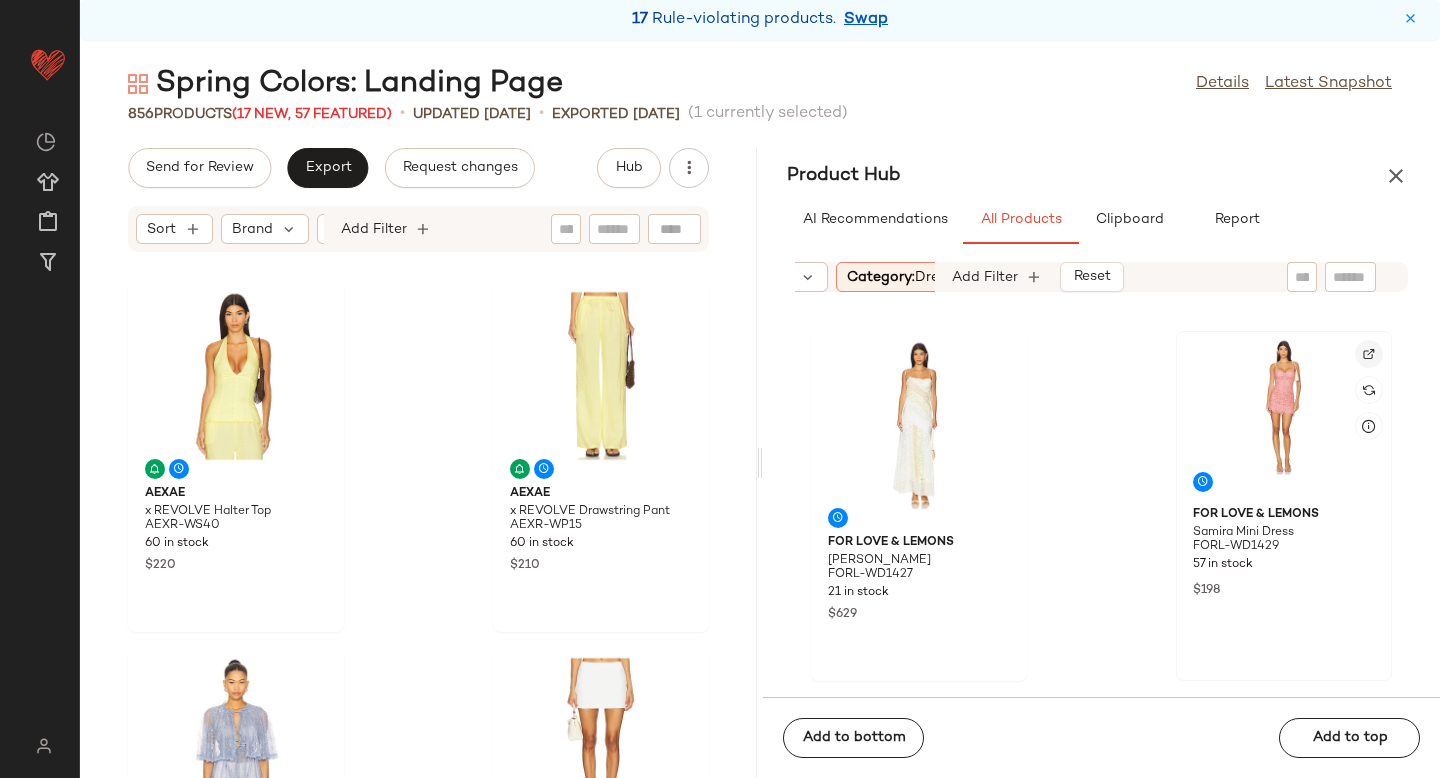 click at bounding box center [1369, 354] 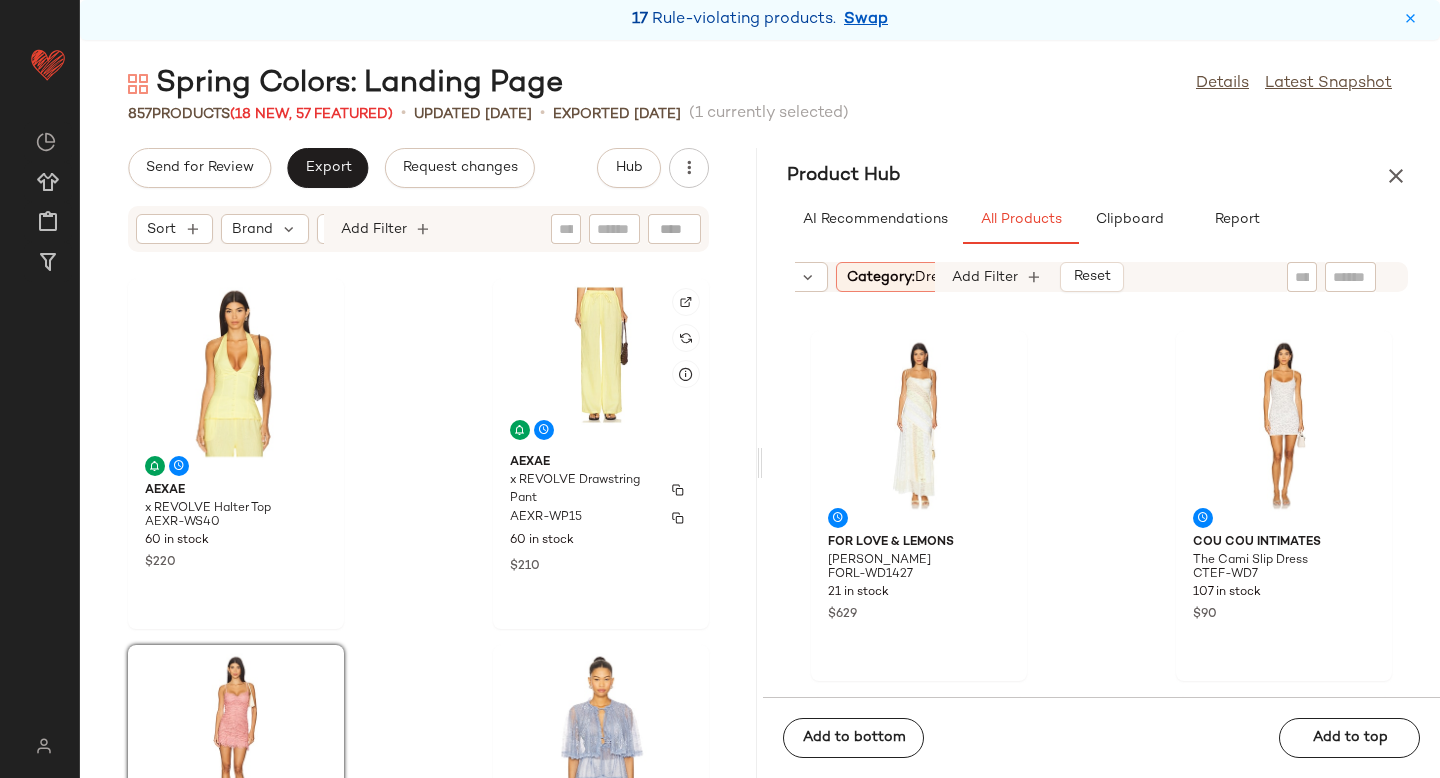 scroll, scrollTop: 0, scrollLeft: 0, axis: both 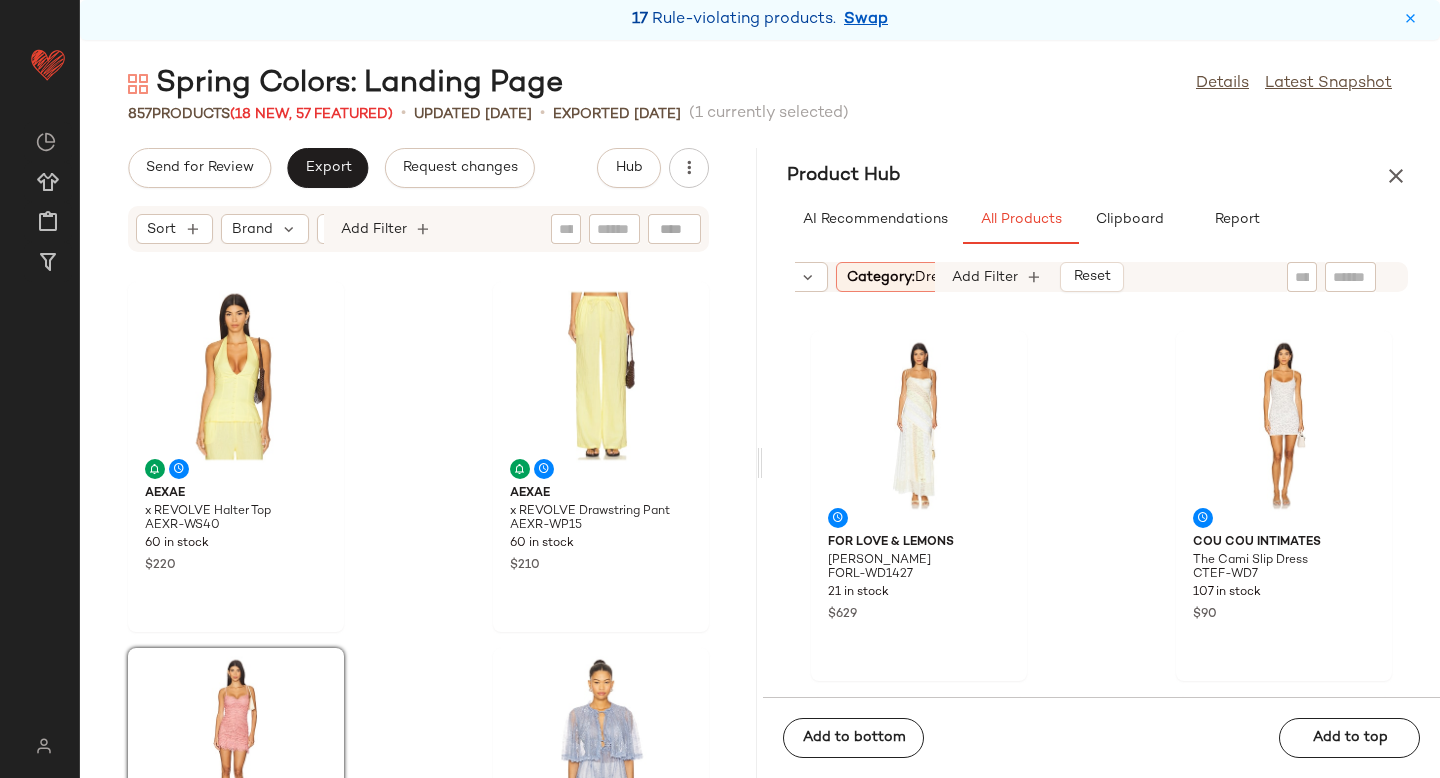 click on "Category:   dress" at bounding box center [900, 277] 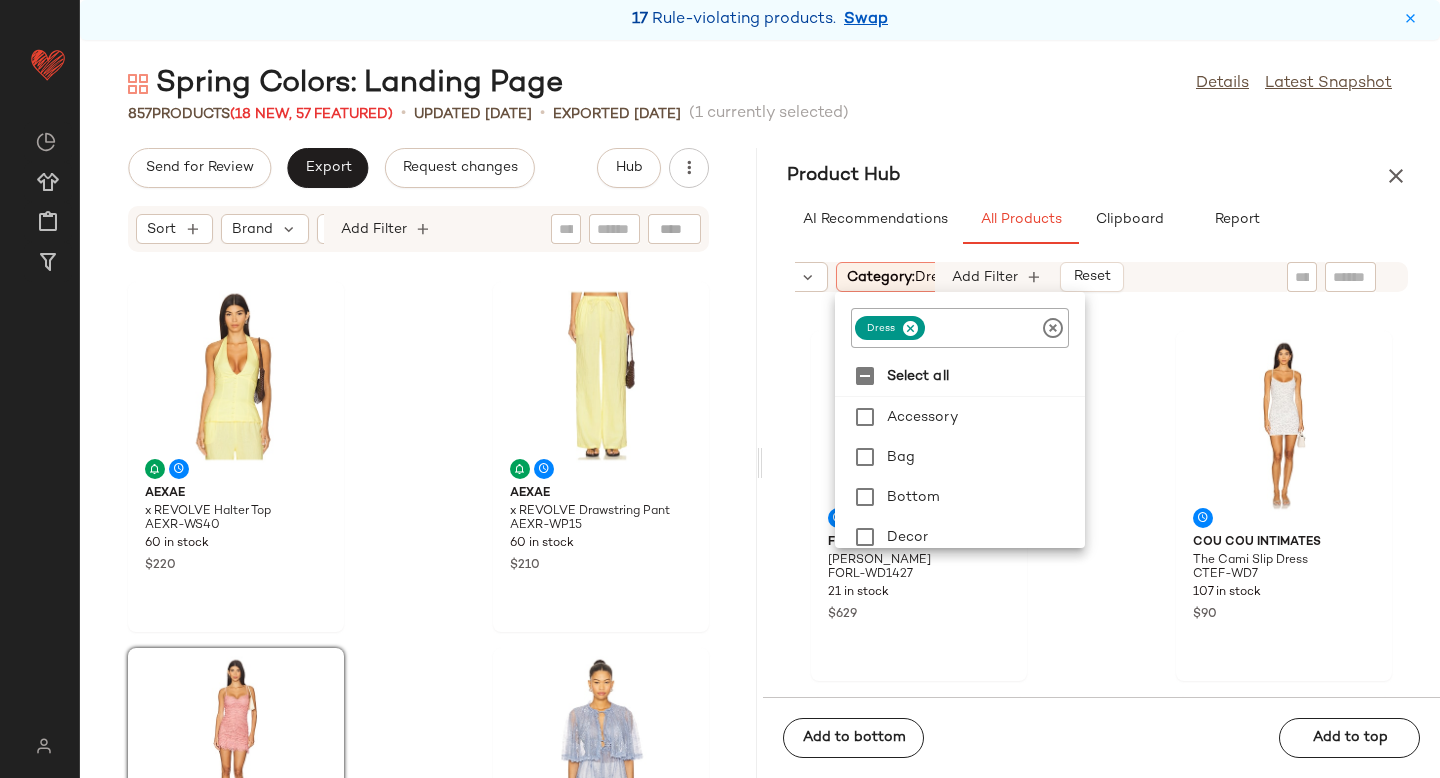 click 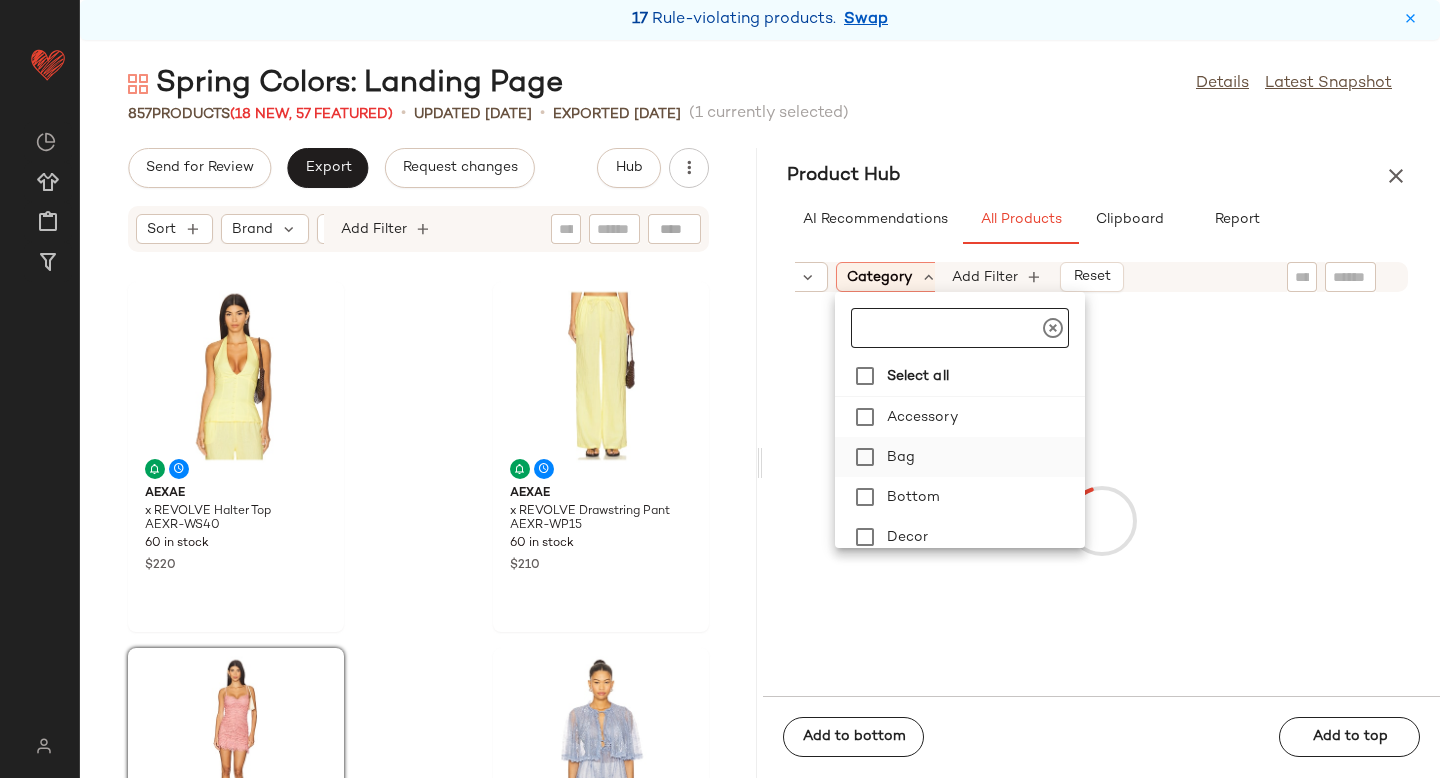click on "Bag" at bounding box center [982, 457] 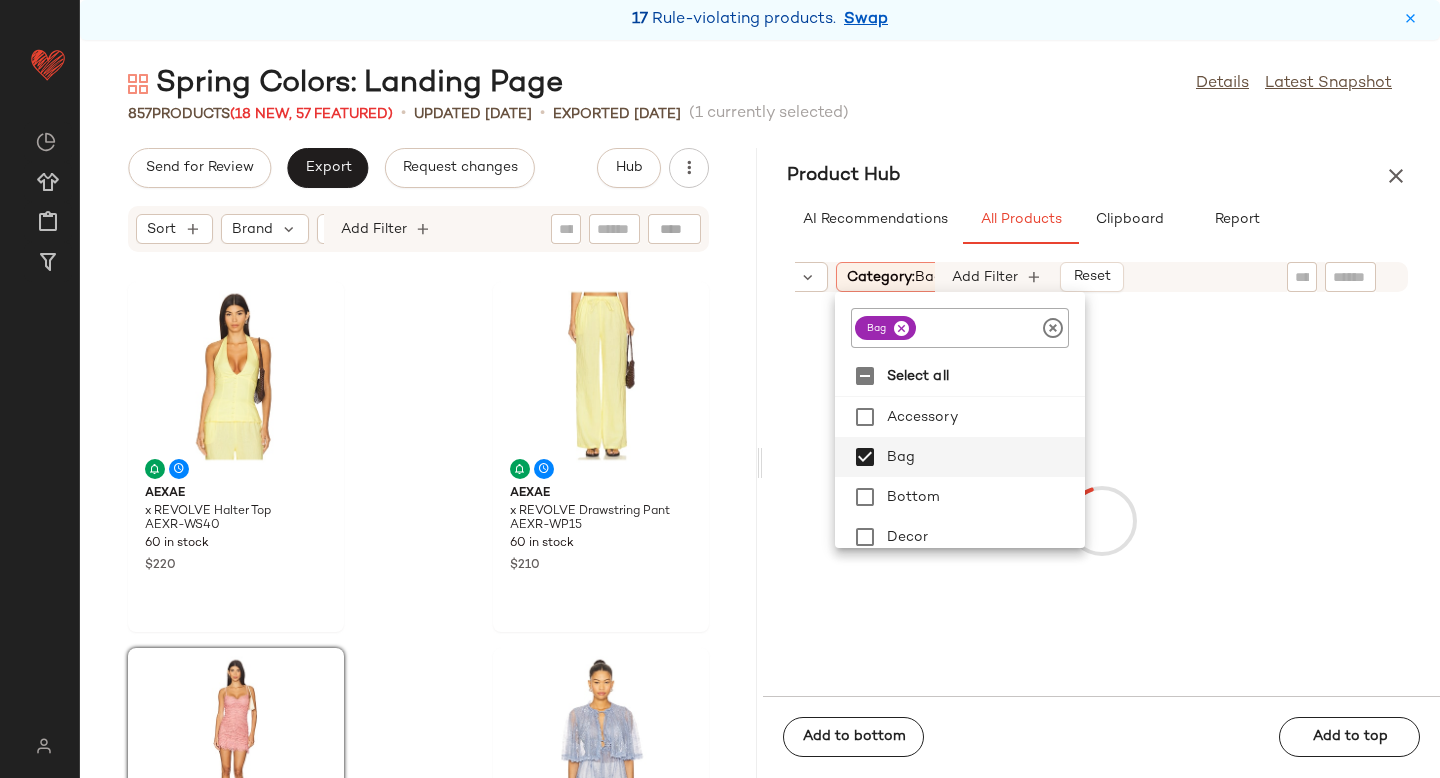 click at bounding box center [1101, 520] 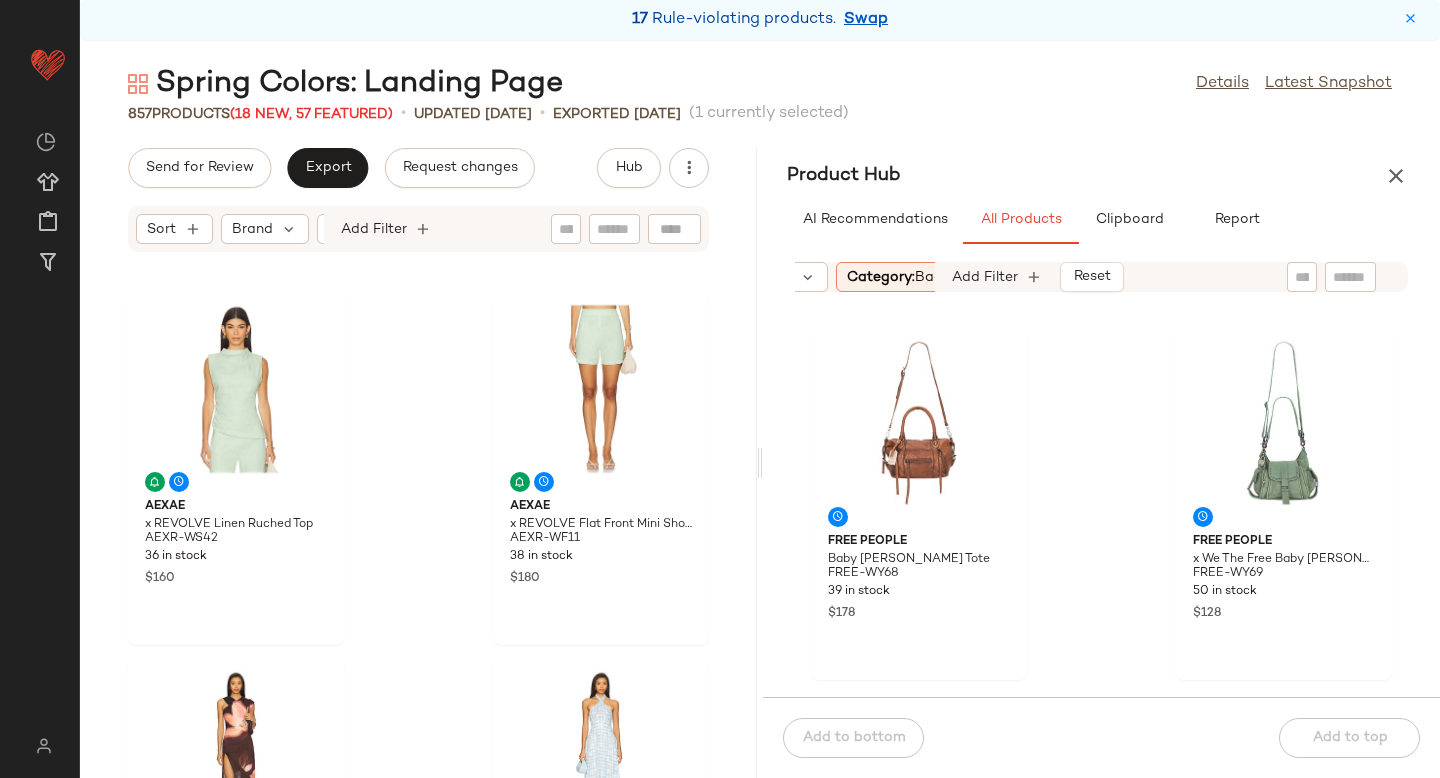 scroll, scrollTop: 1094, scrollLeft: 0, axis: vertical 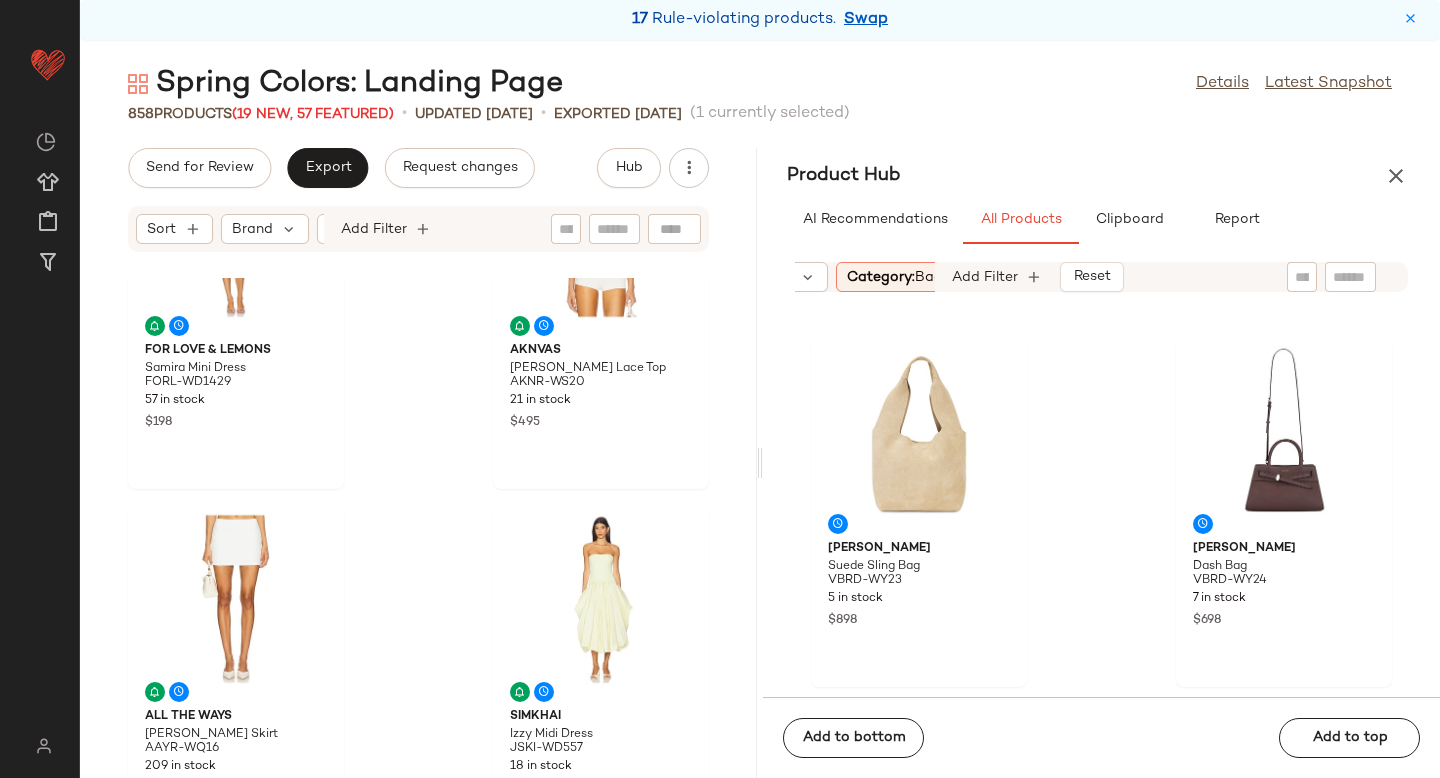 click on "Category:   bag" 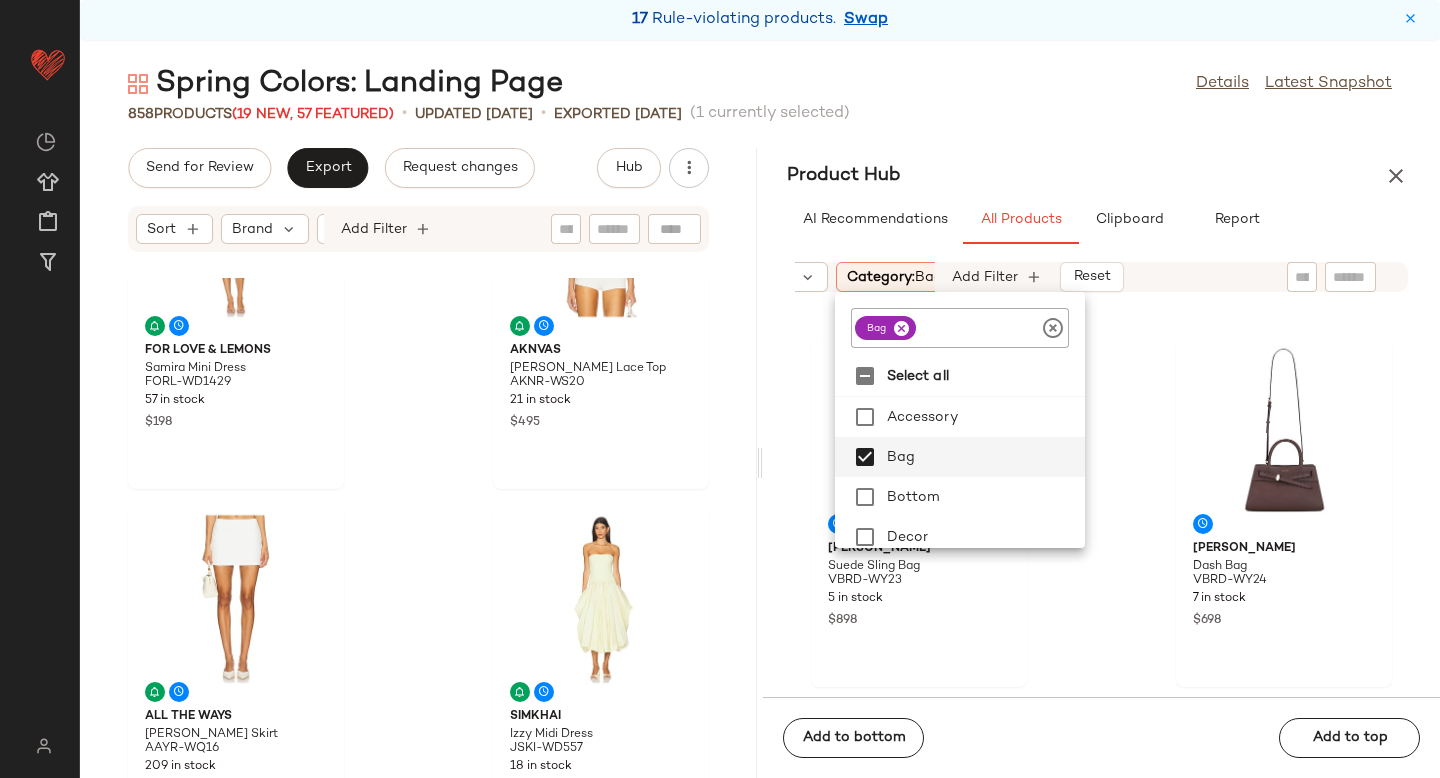 click 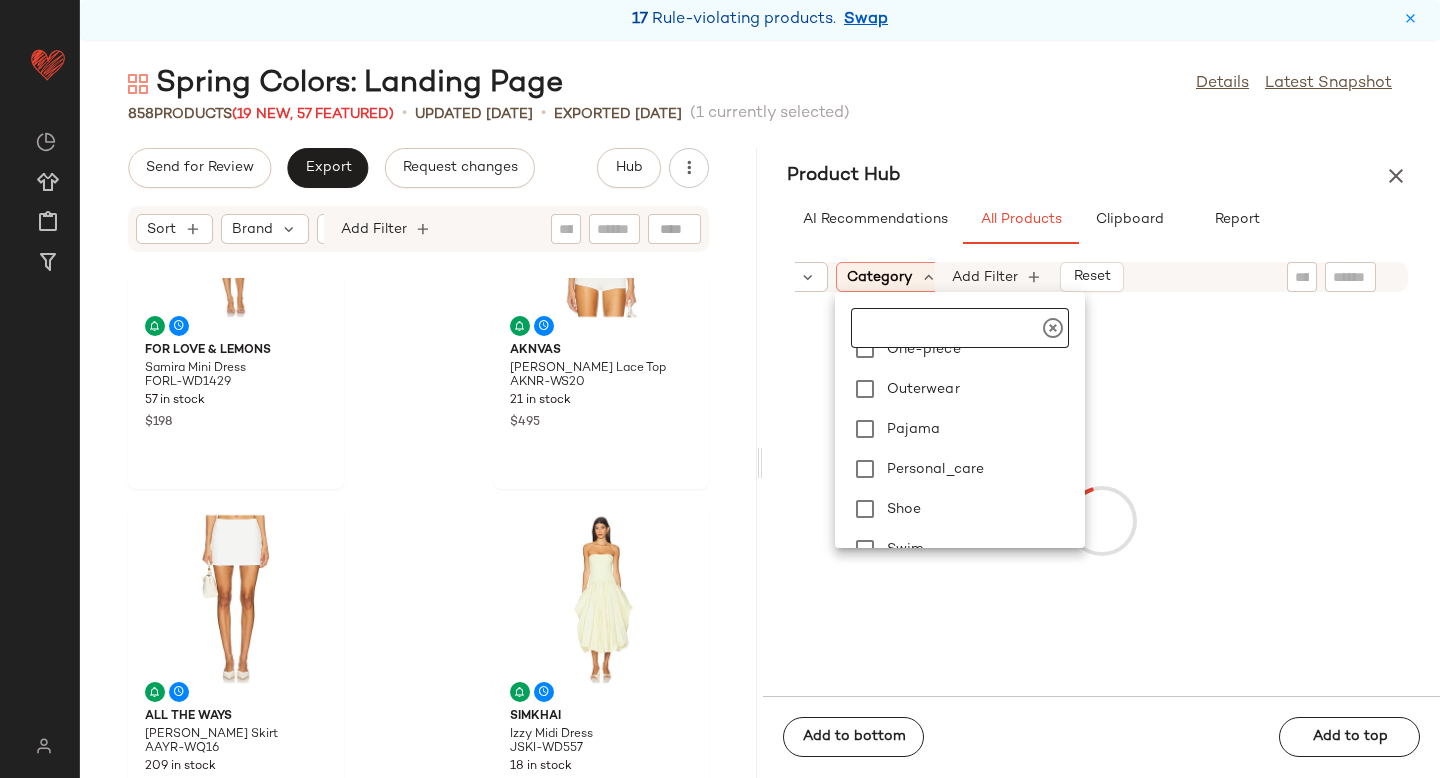 scroll, scrollTop: 432, scrollLeft: 0, axis: vertical 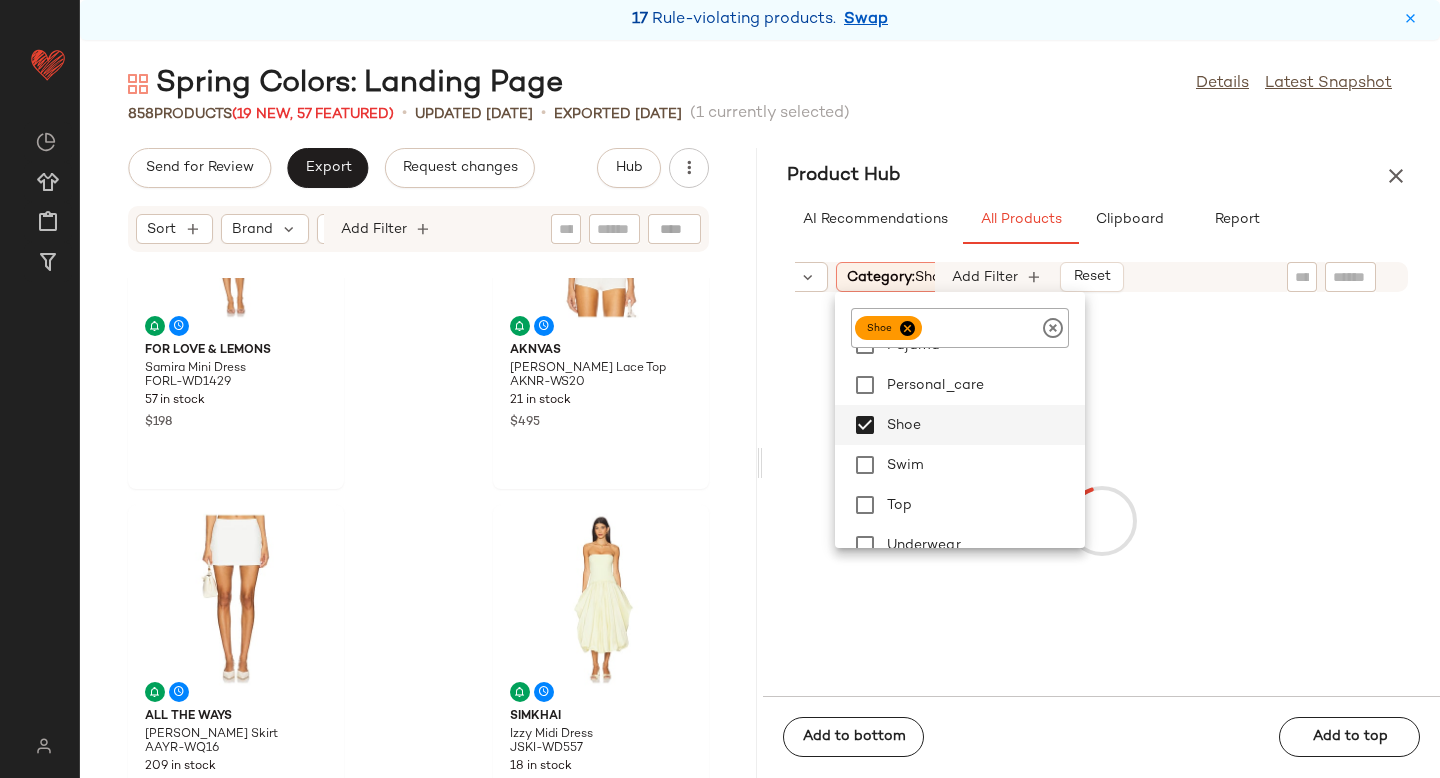 click at bounding box center (1101, 520) 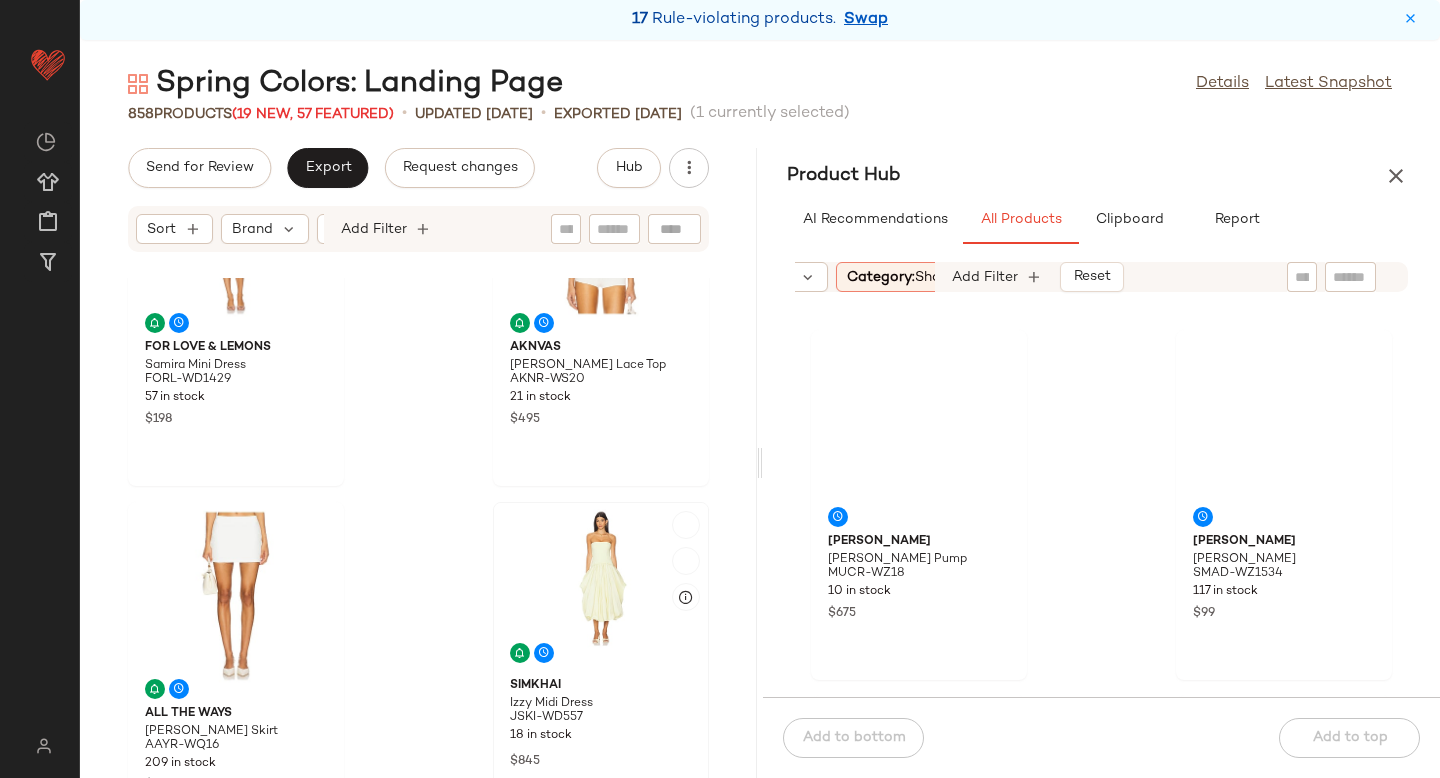 scroll, scrollTop: 575, scrollLeft: 0, axis: vertical 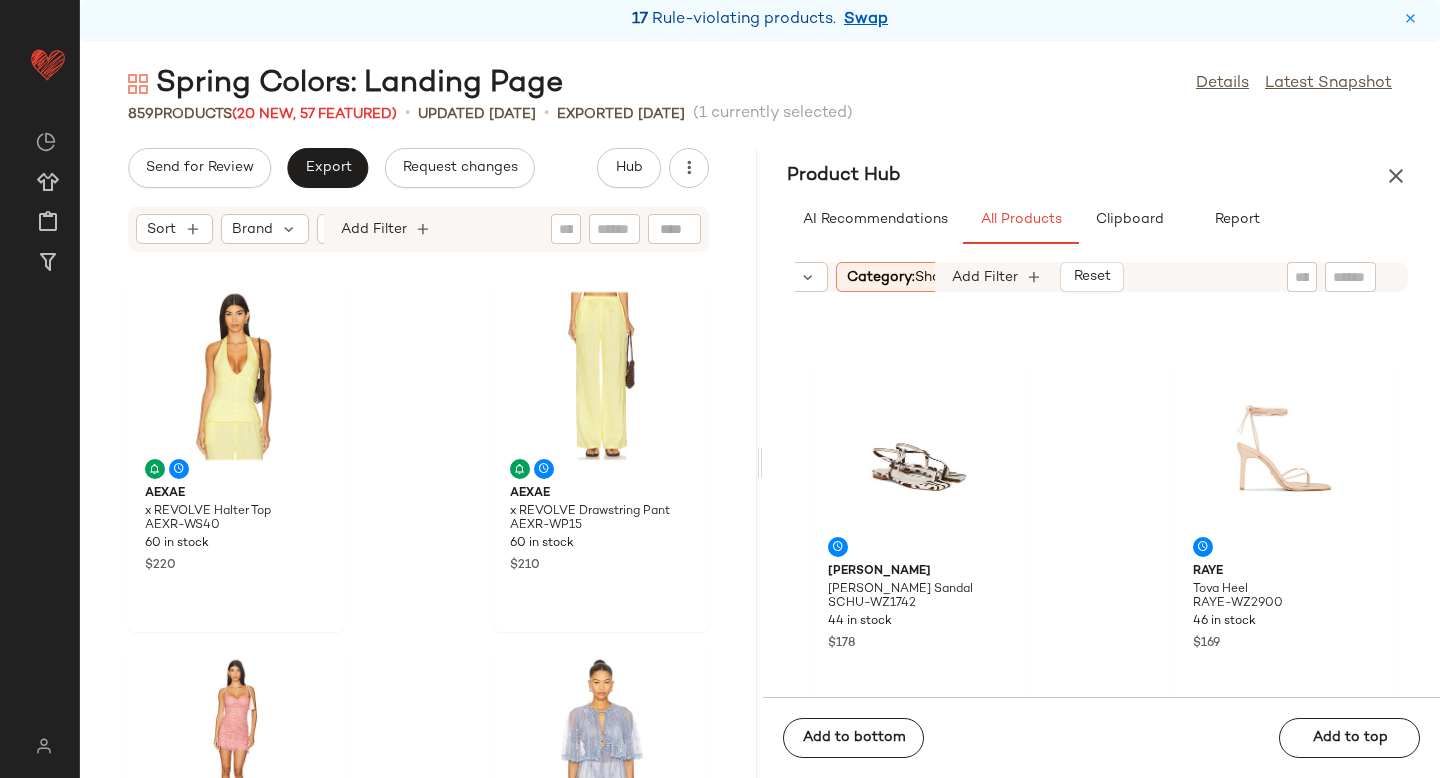click on "Category:   shoe" at bounding box center (898, 277) 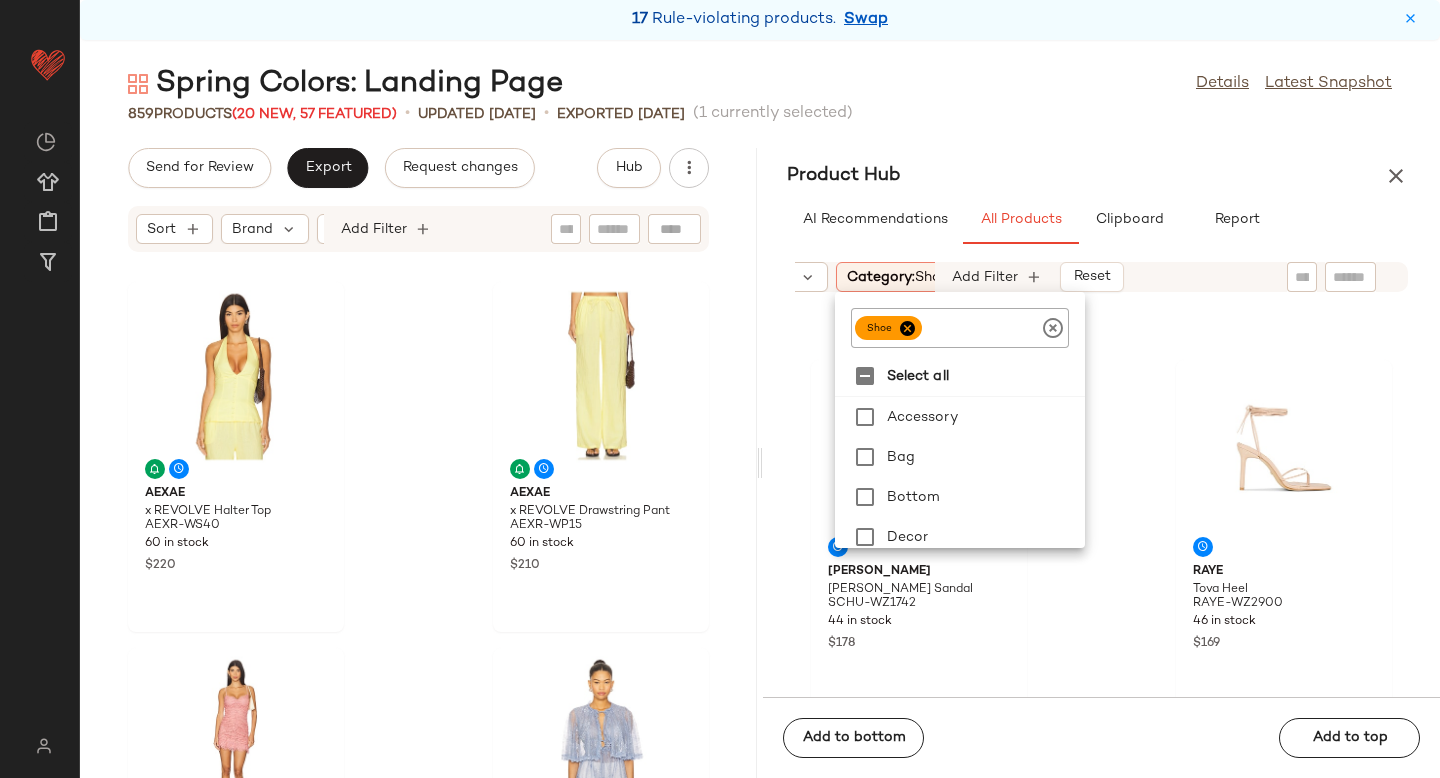 click 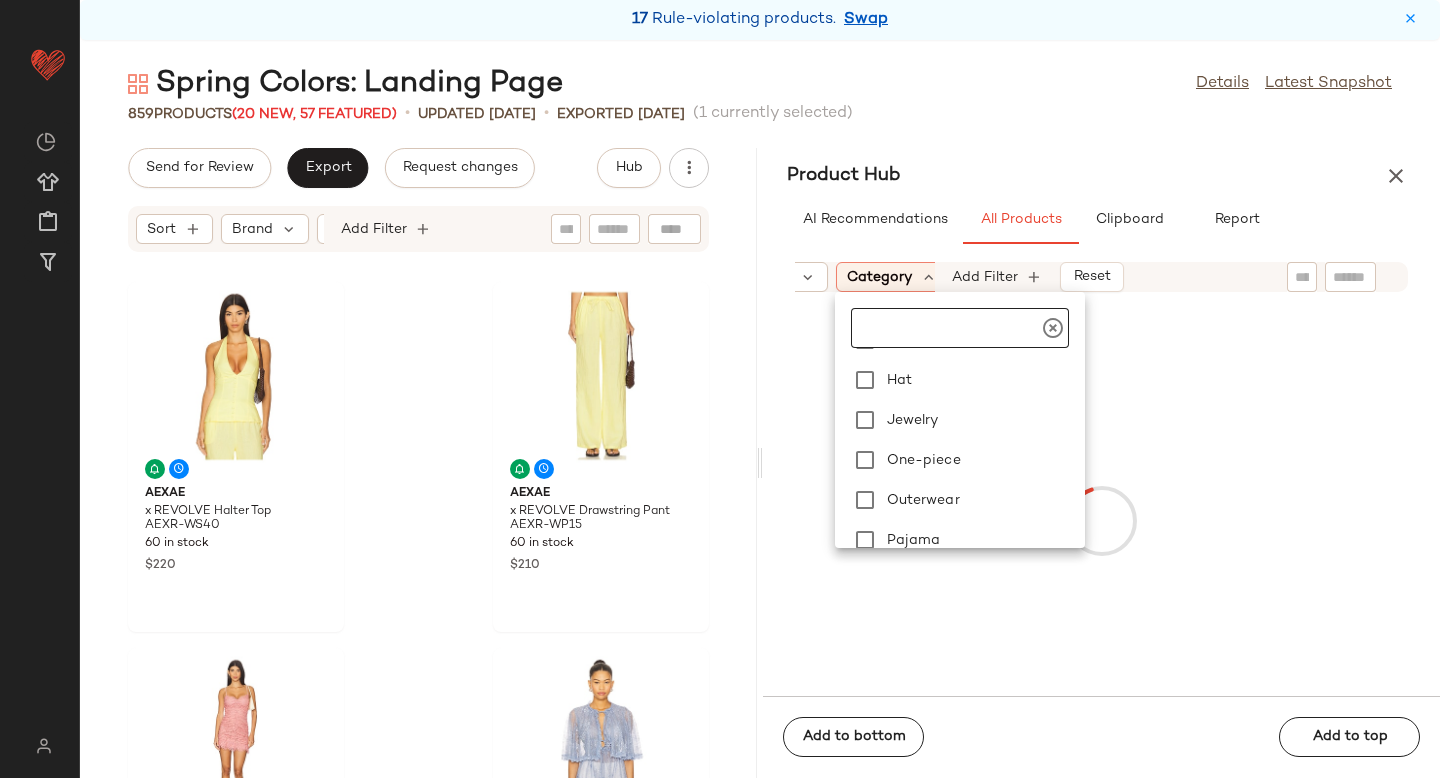 scroll, scrollTop: 238, scrollLeft: 0, axis: vertical 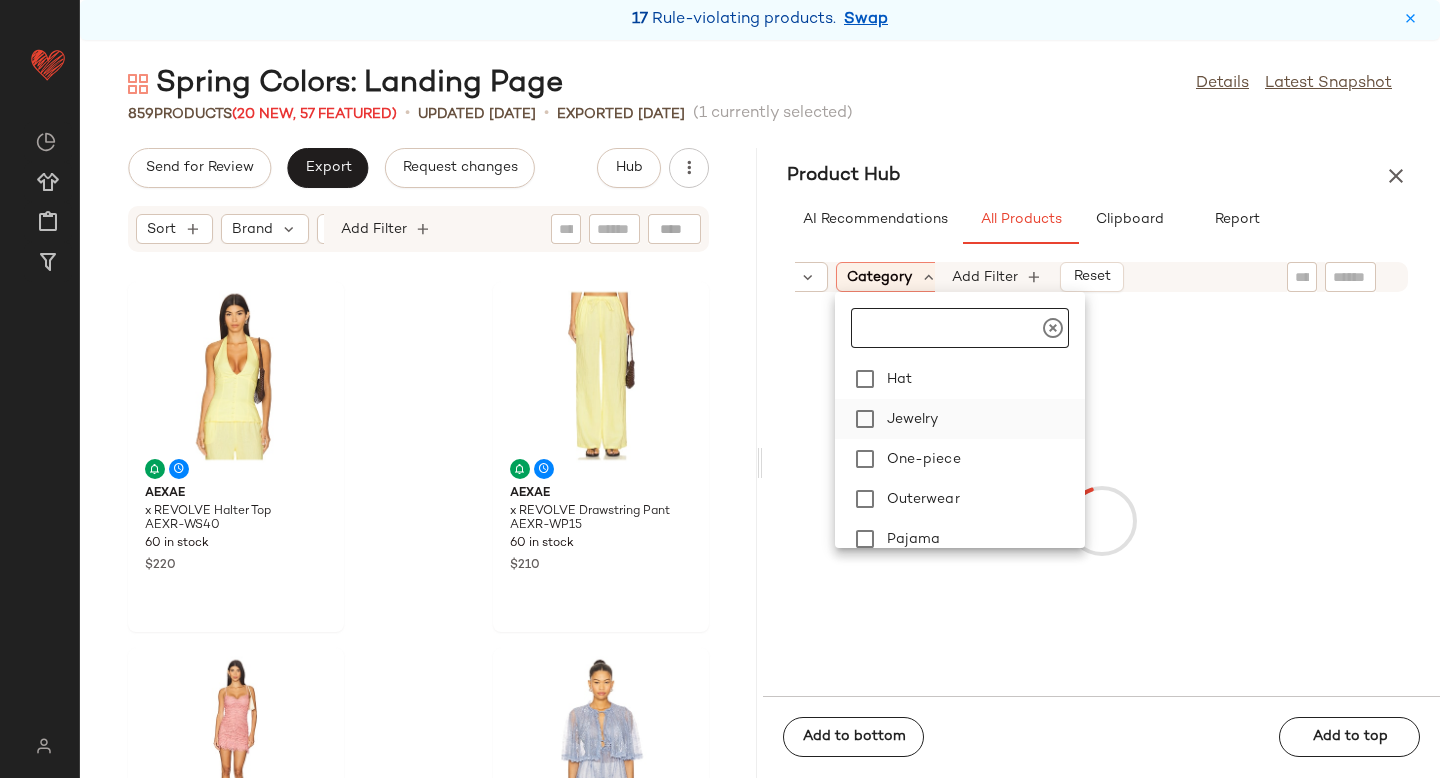 click on "Jewelry" 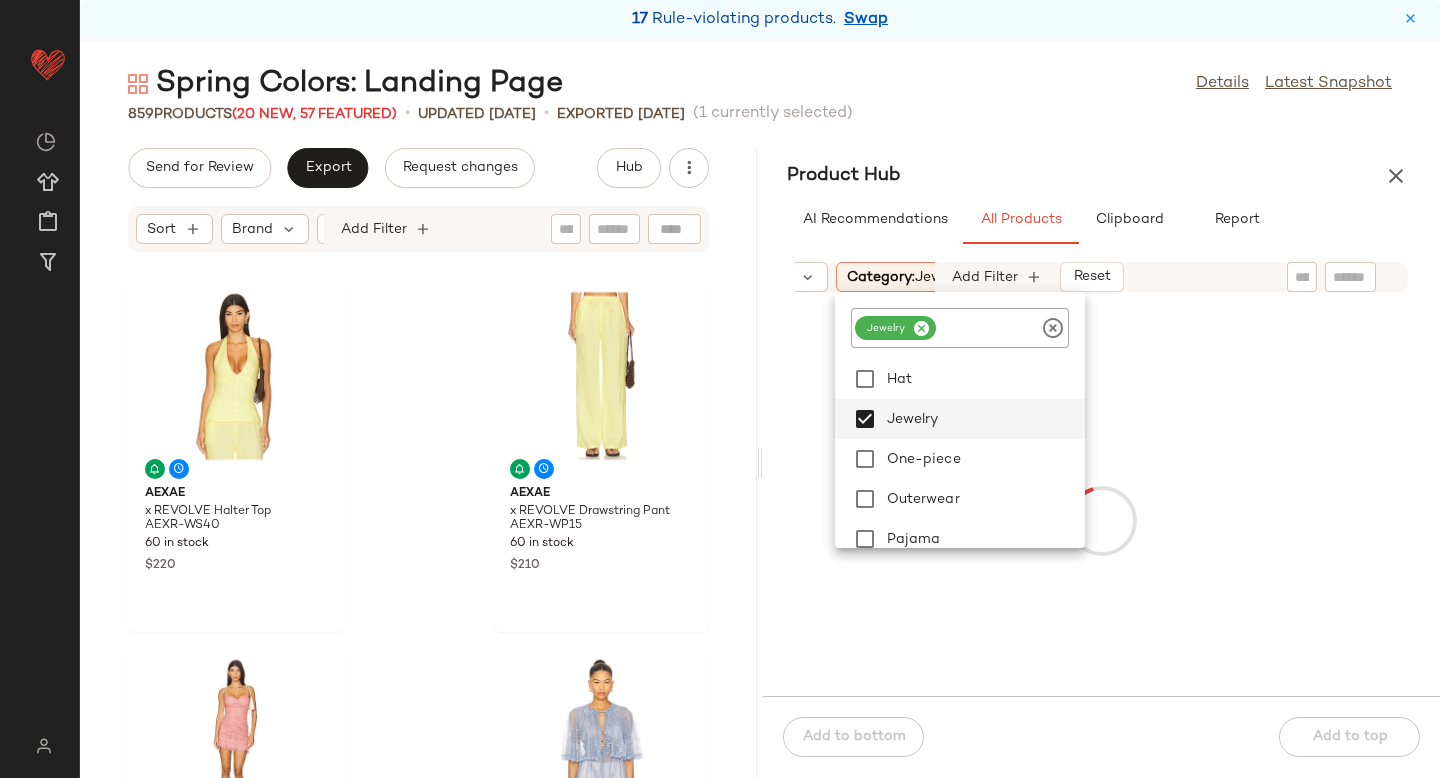 click at bounding box center [1101, 520] 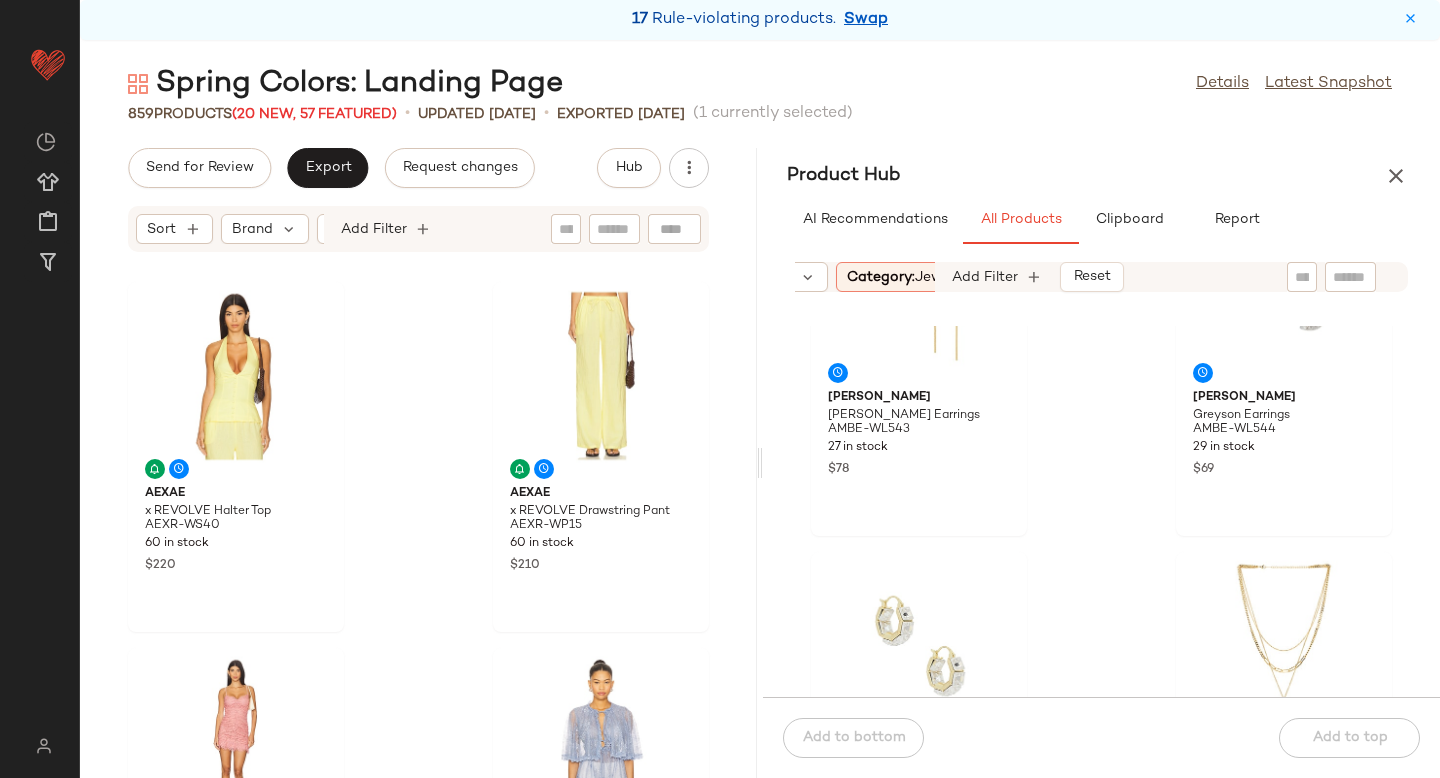 scroll, scrollTop: 2213, scrollLeft: 0, axis: vertical 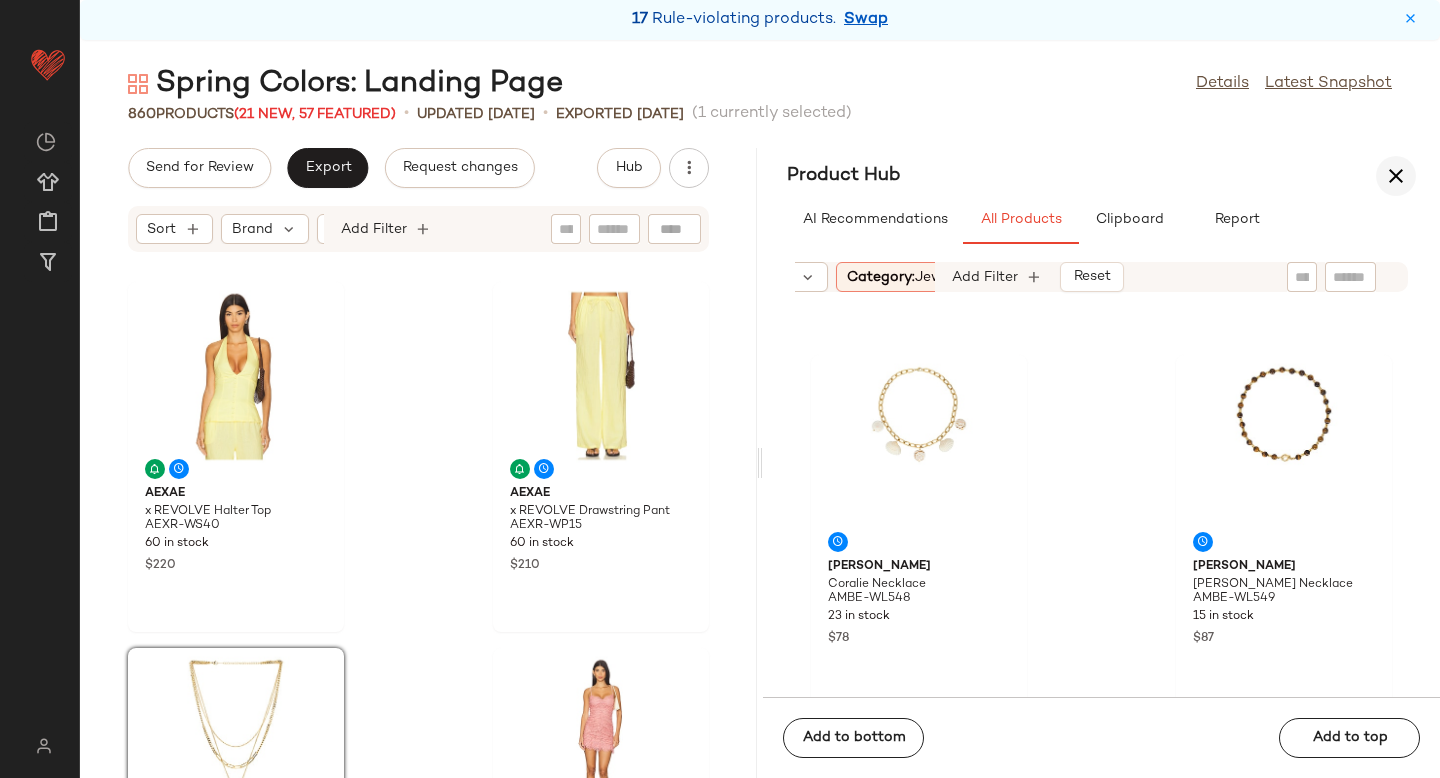 click at bounding box center [1396, 176] 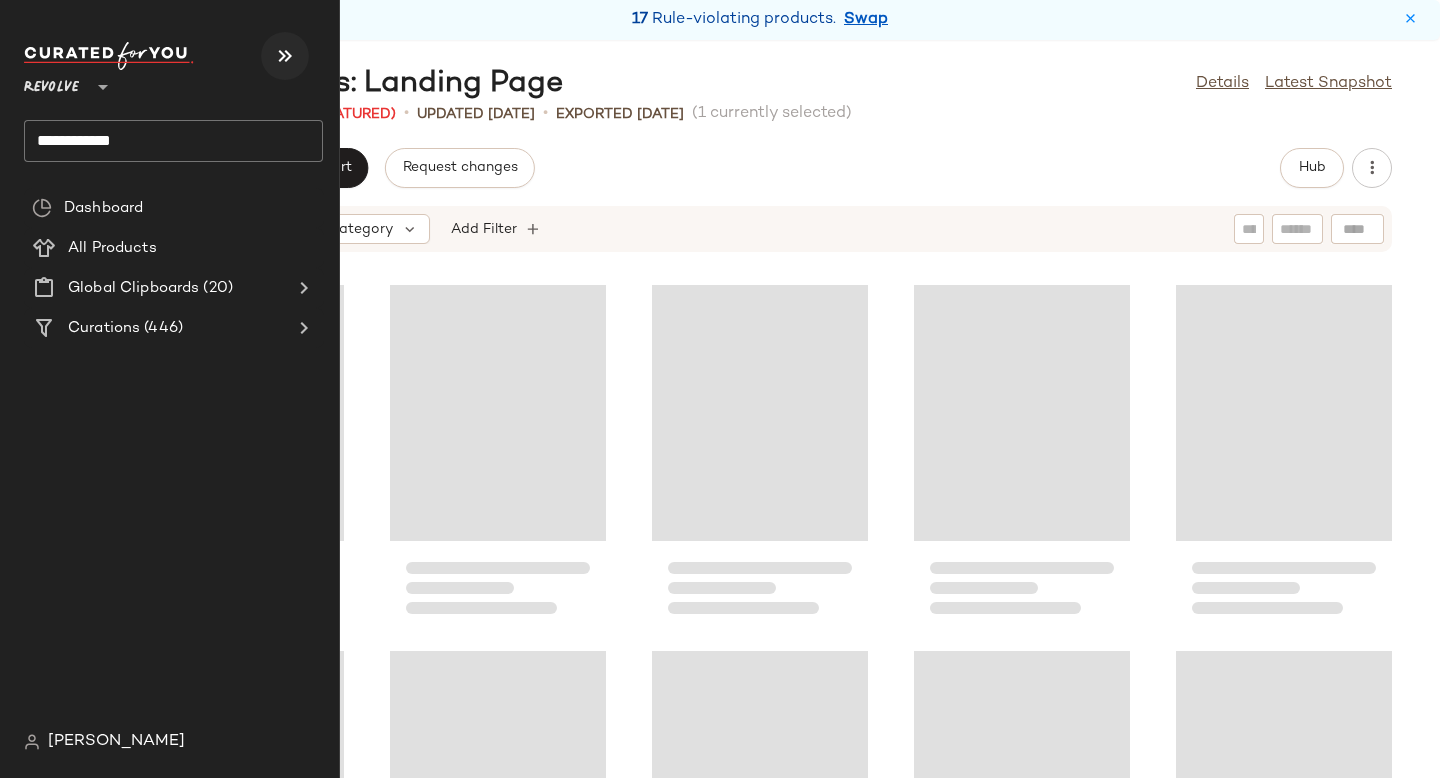 click at bounding box center [285, 56] 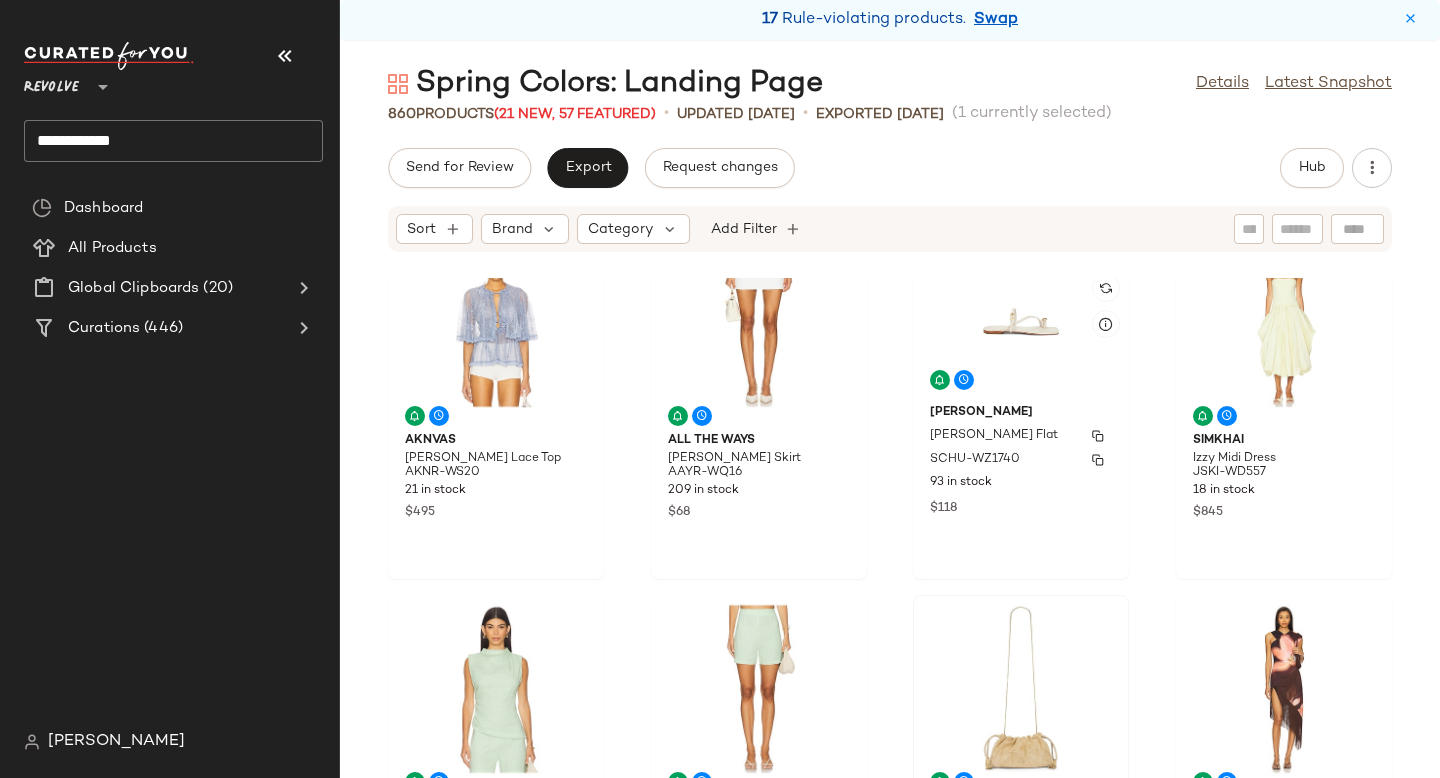 scroll, scrollTop: 360, scrollLeft: 0, axis: vertical 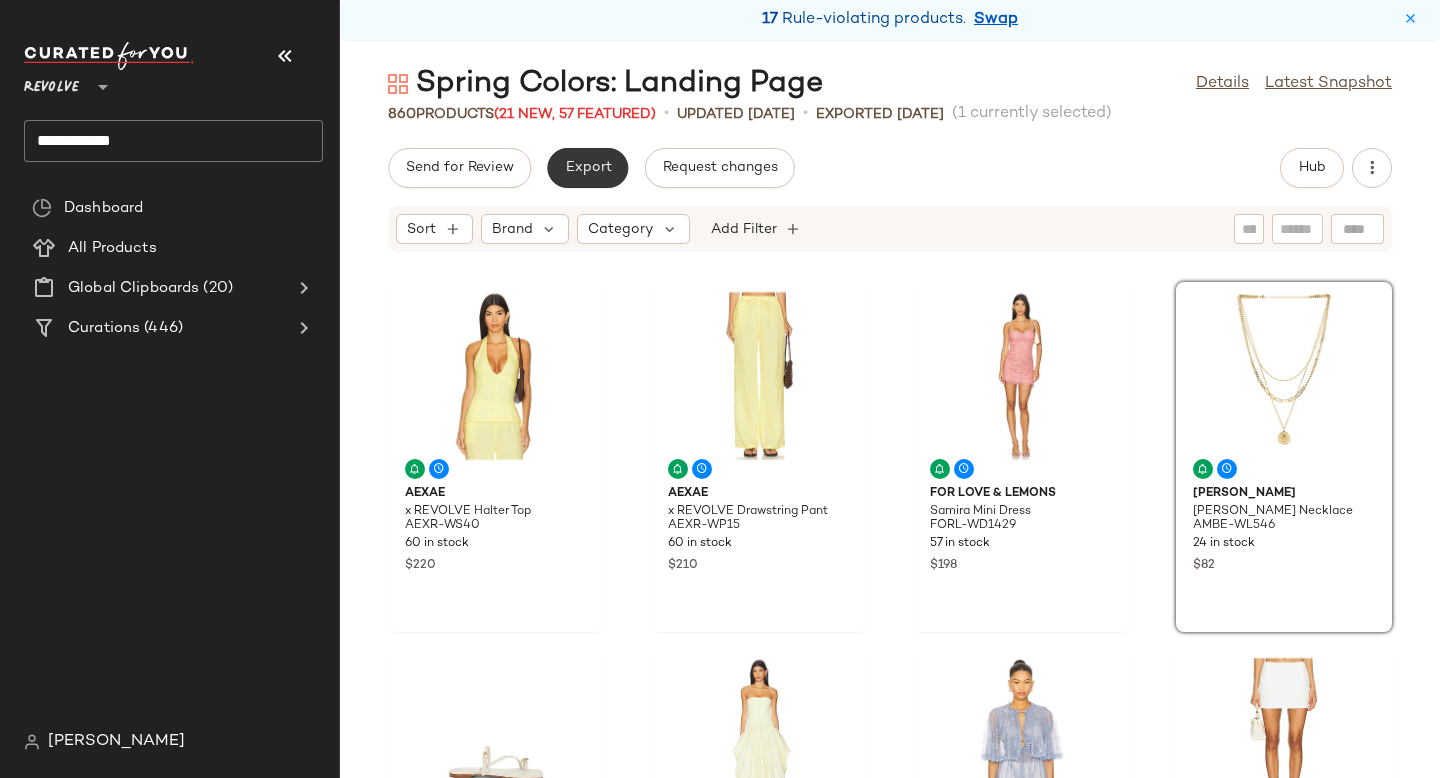 click on "Export" 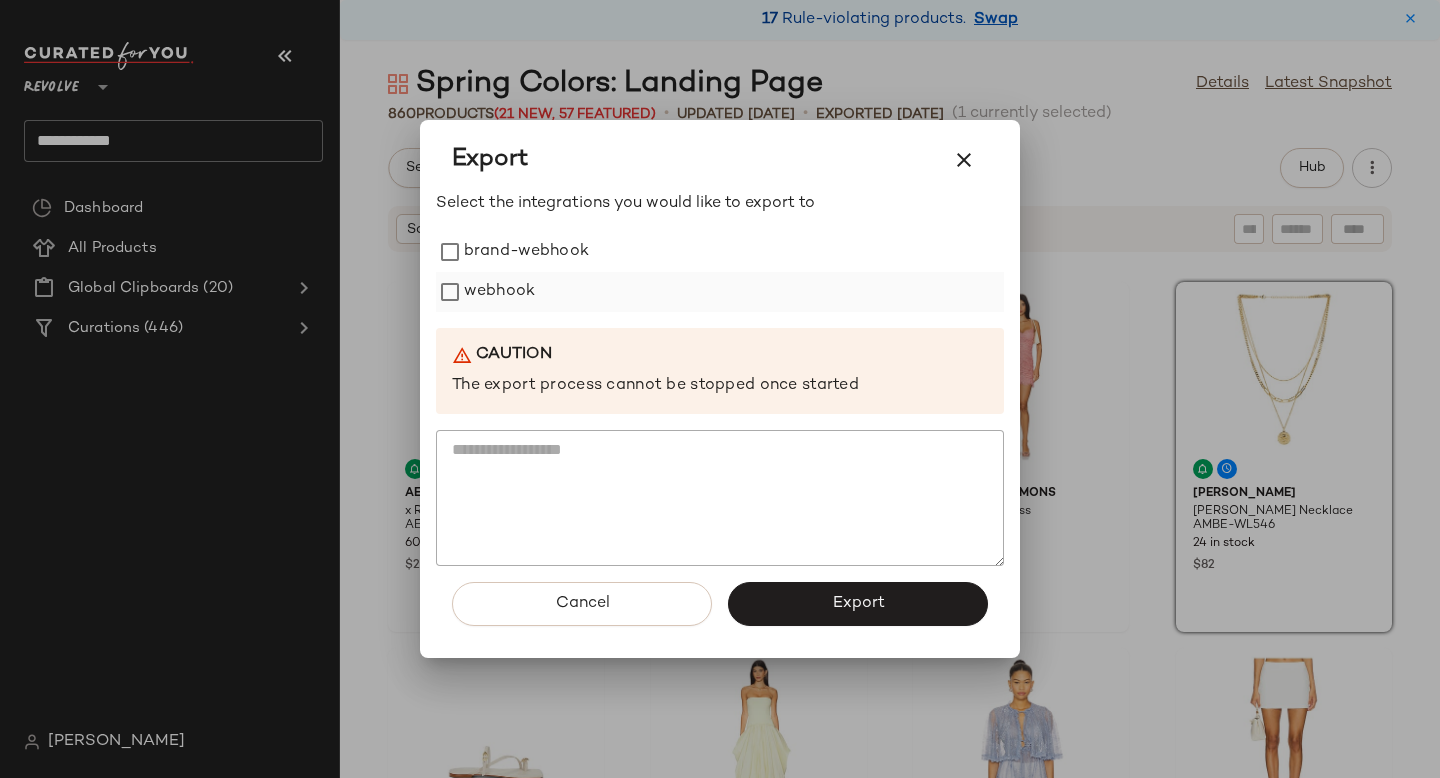 click on "webhook" at bounding box center (499, 292) 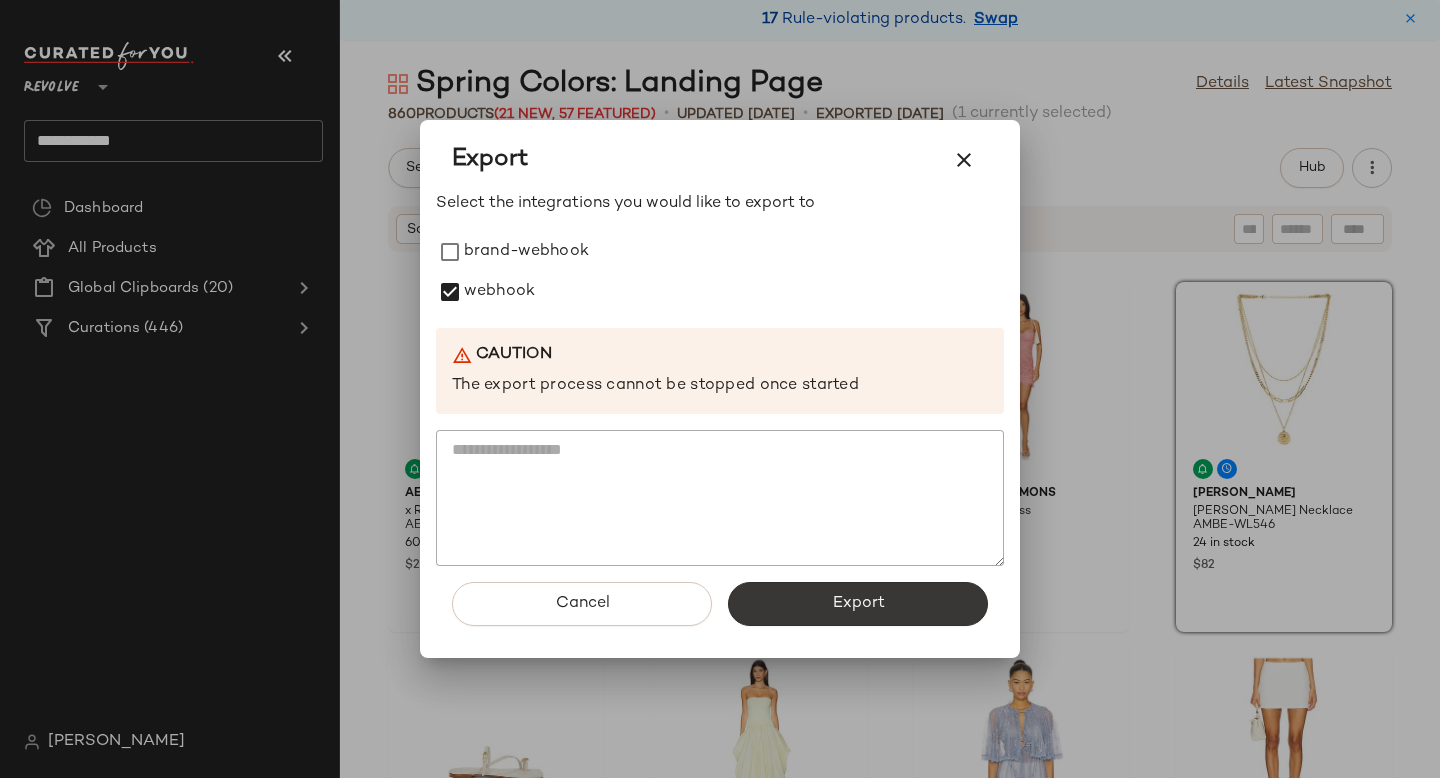 click on "Export" 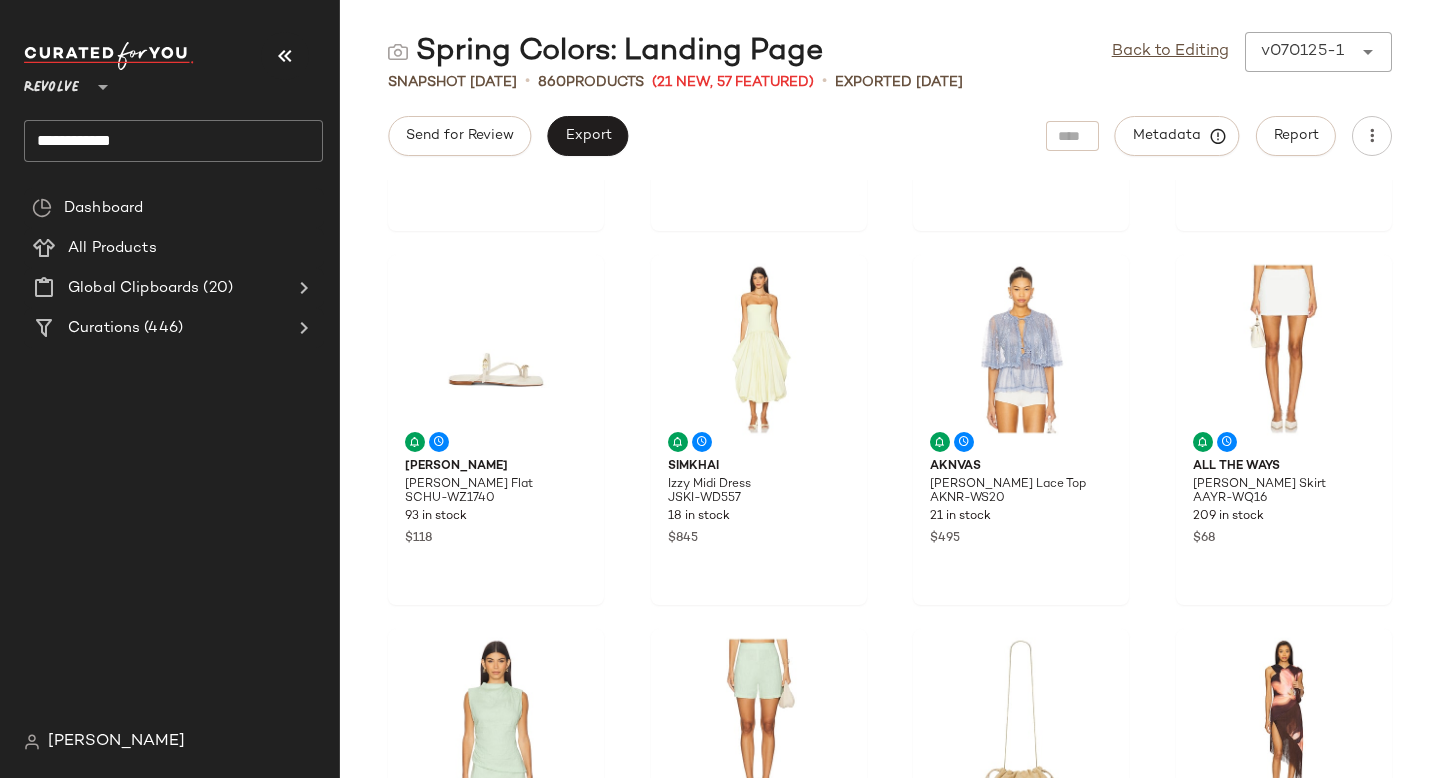 scroll, scrollTop: 0, scrollLeft: 0, axis: both 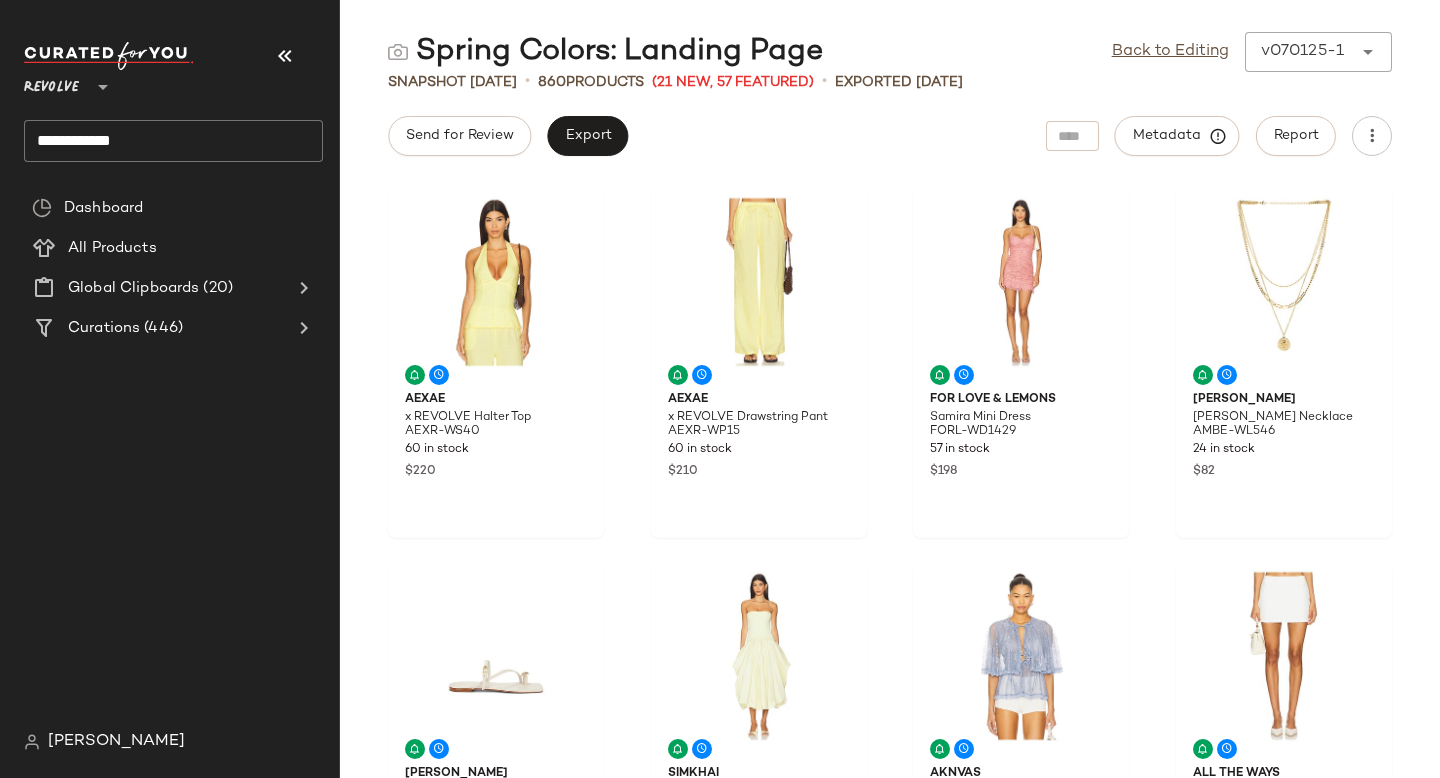 click on "**********" 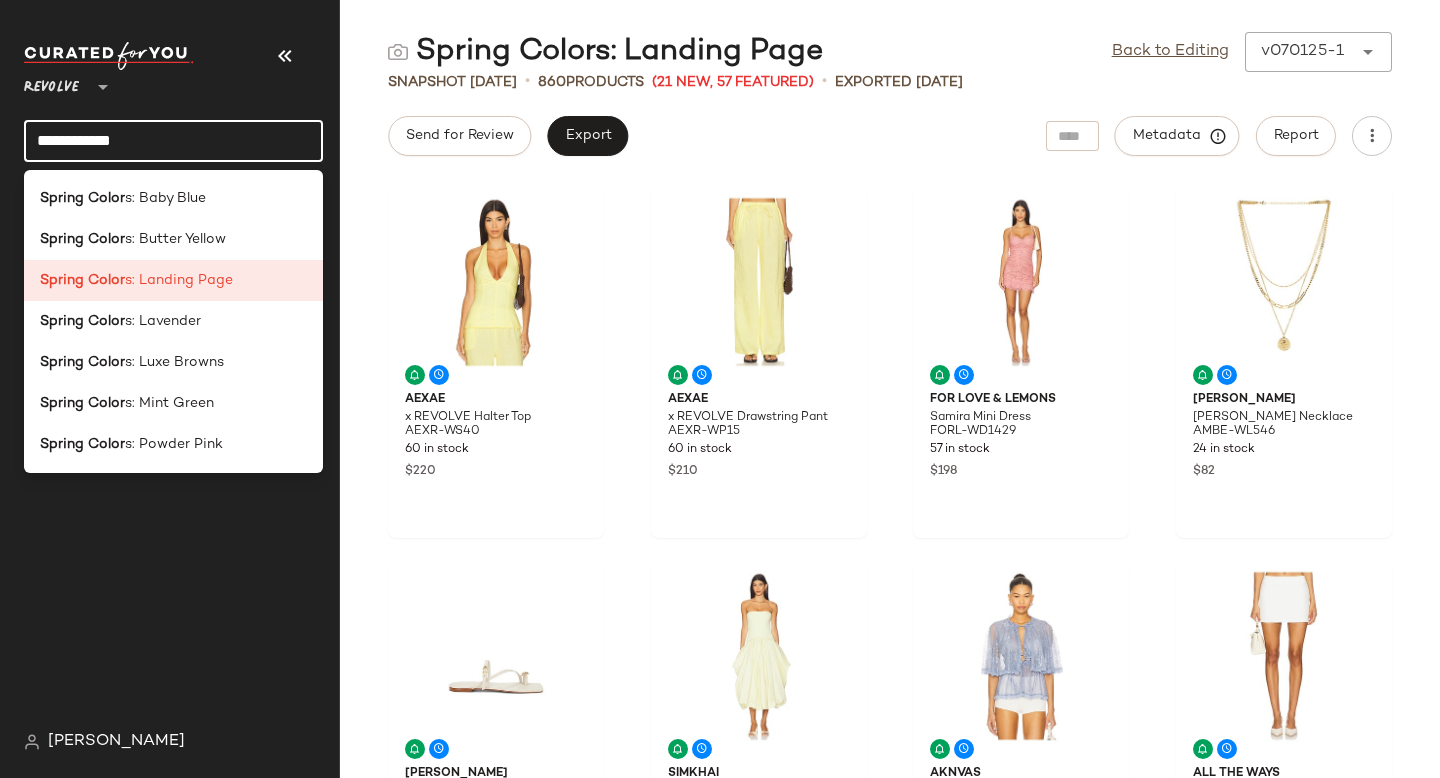 click on "**********" 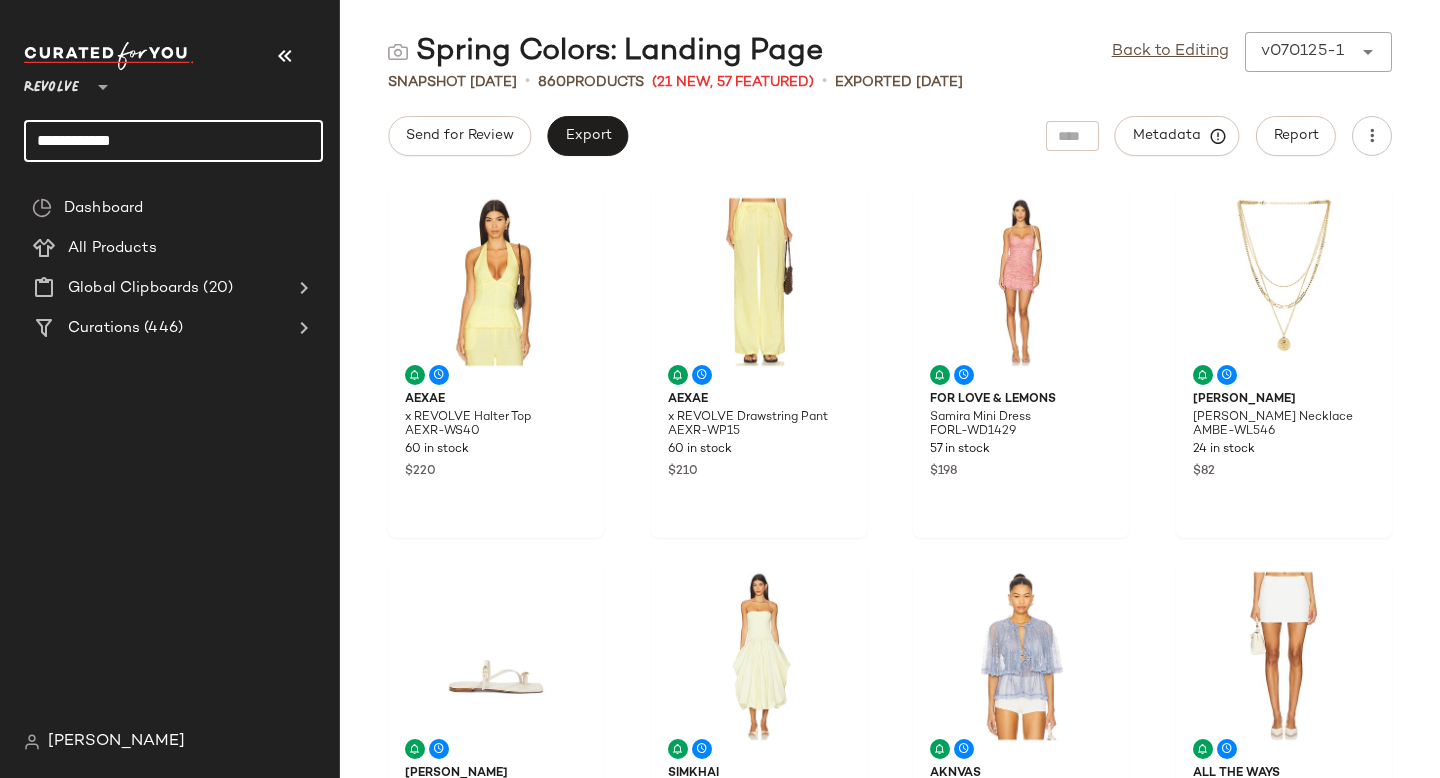 click on "**********" 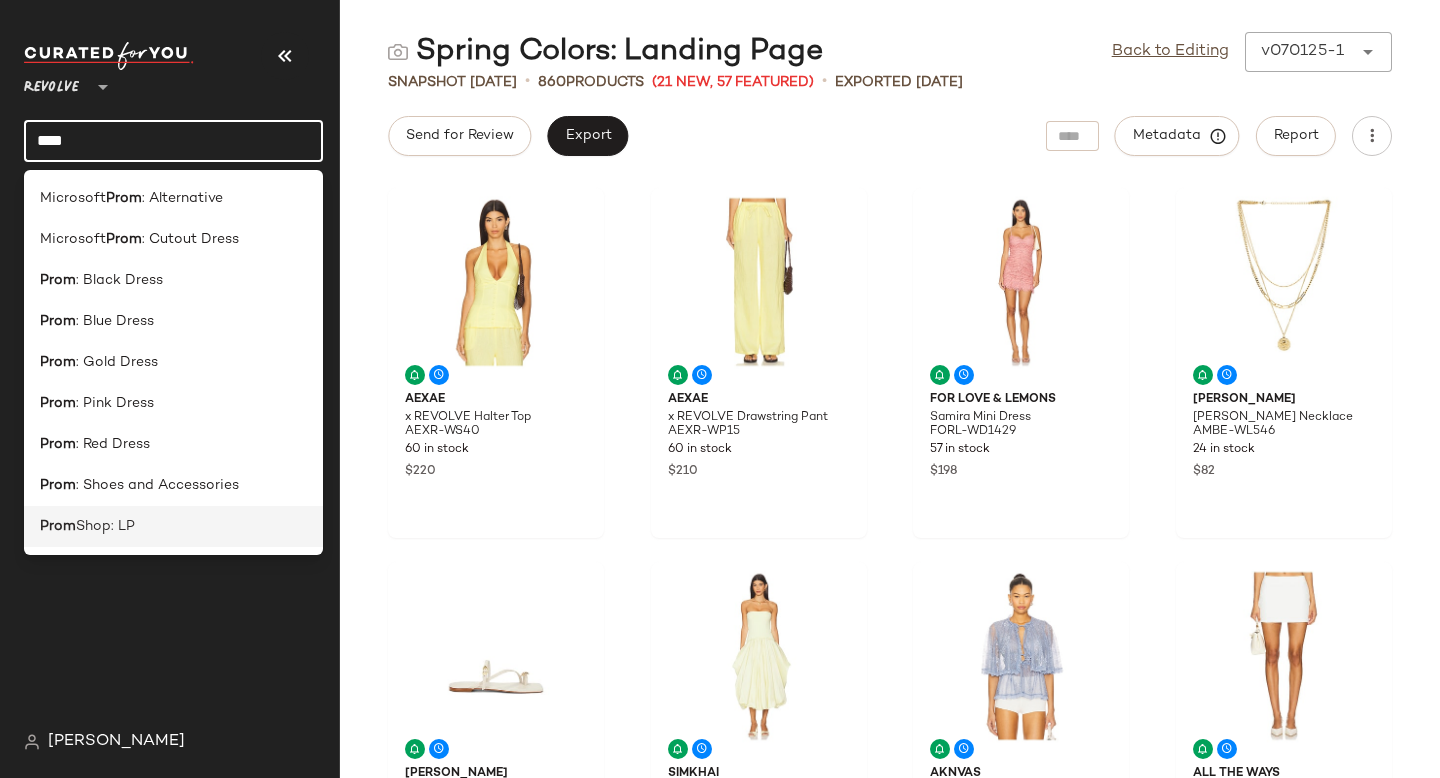 type on "****" 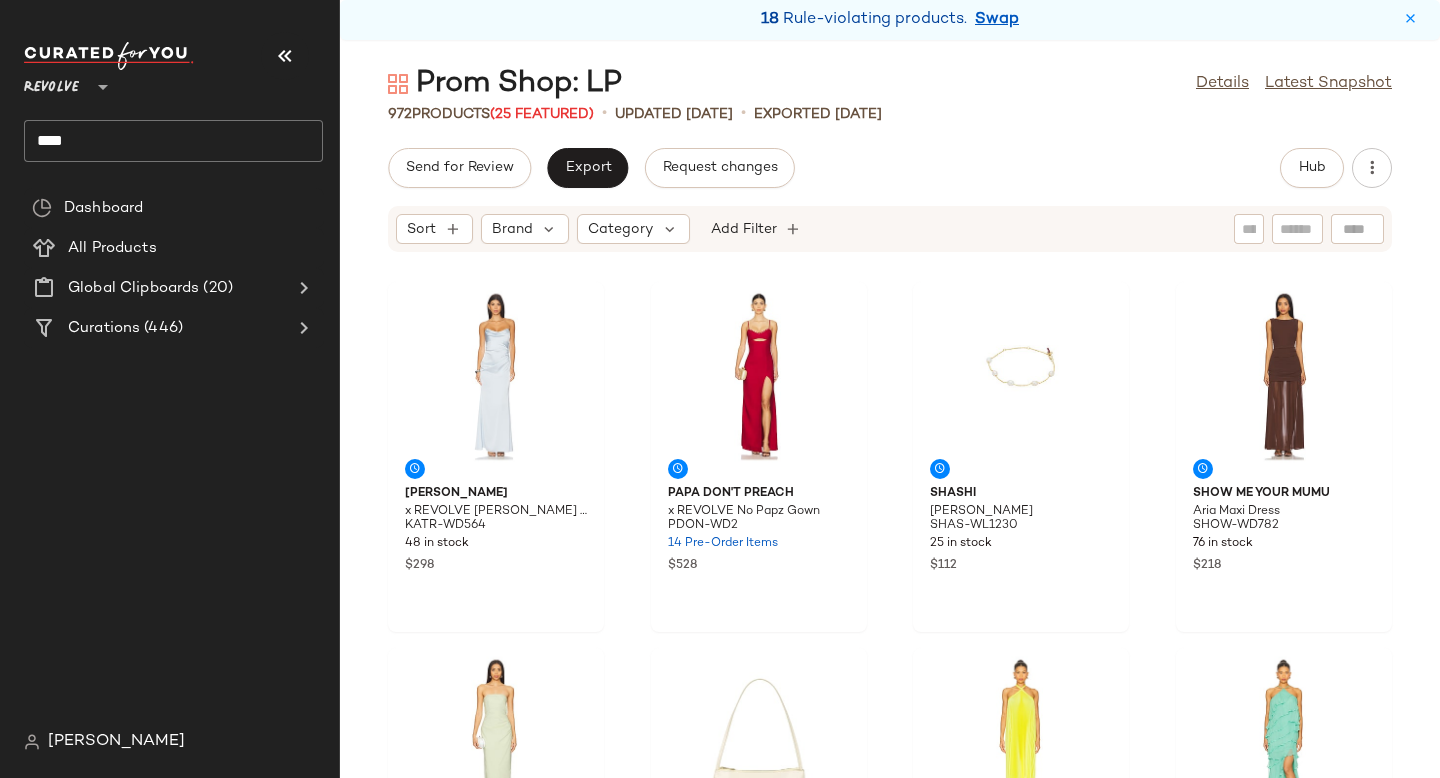 click on "Dashboard All Products Global Clipboards (20) Curations (446)" at bounding box center [181, 455] 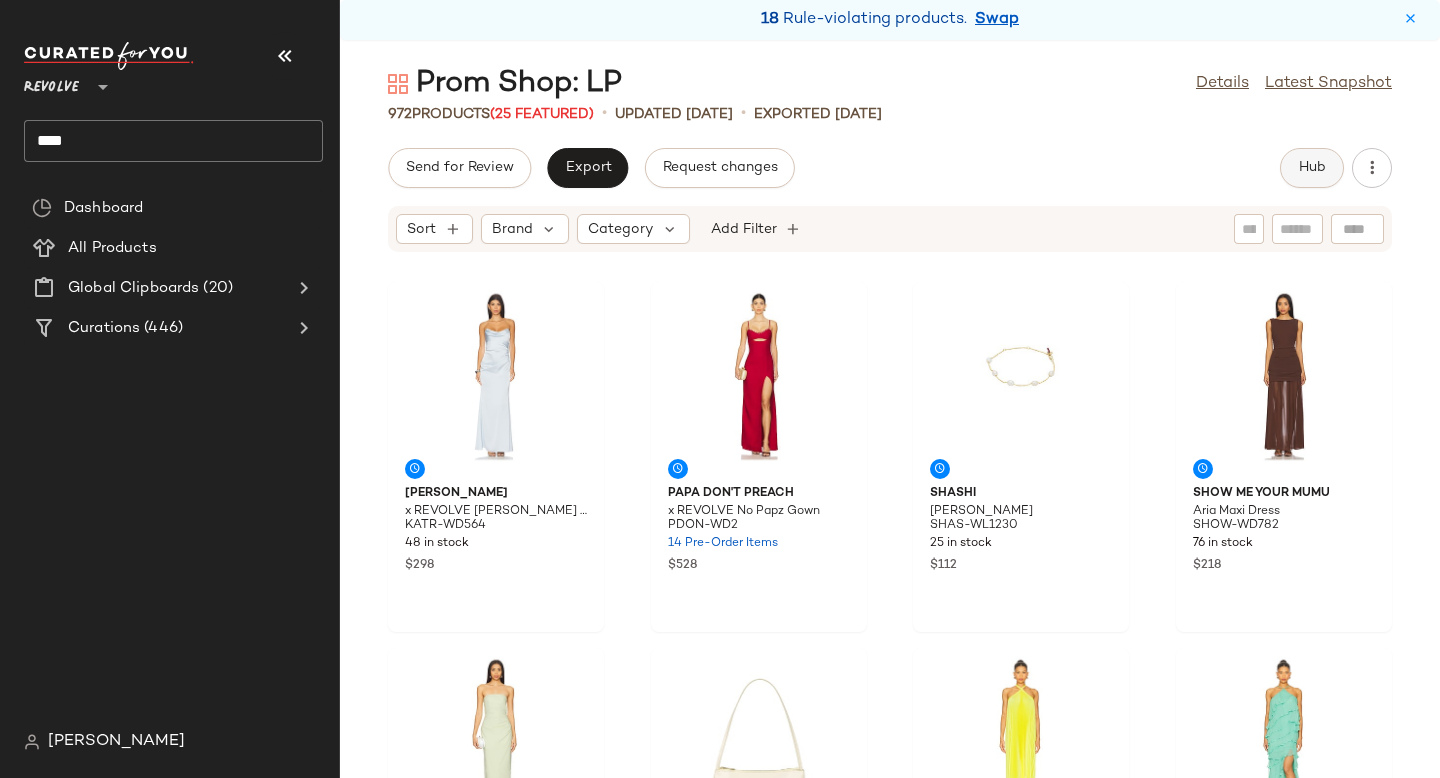 click on "Hub" 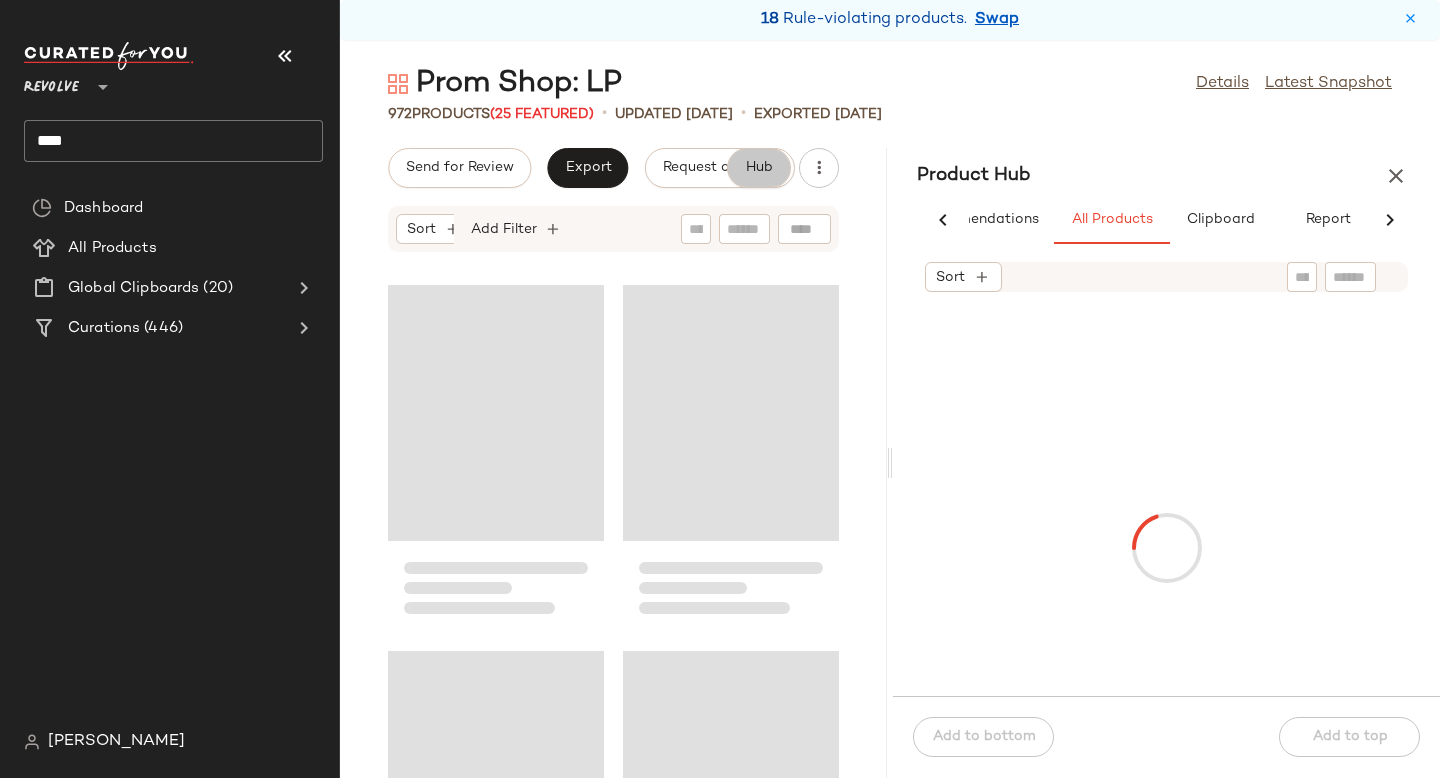 scroll, scrollTop: 0, scrollLeft: 91, axis: horizontal 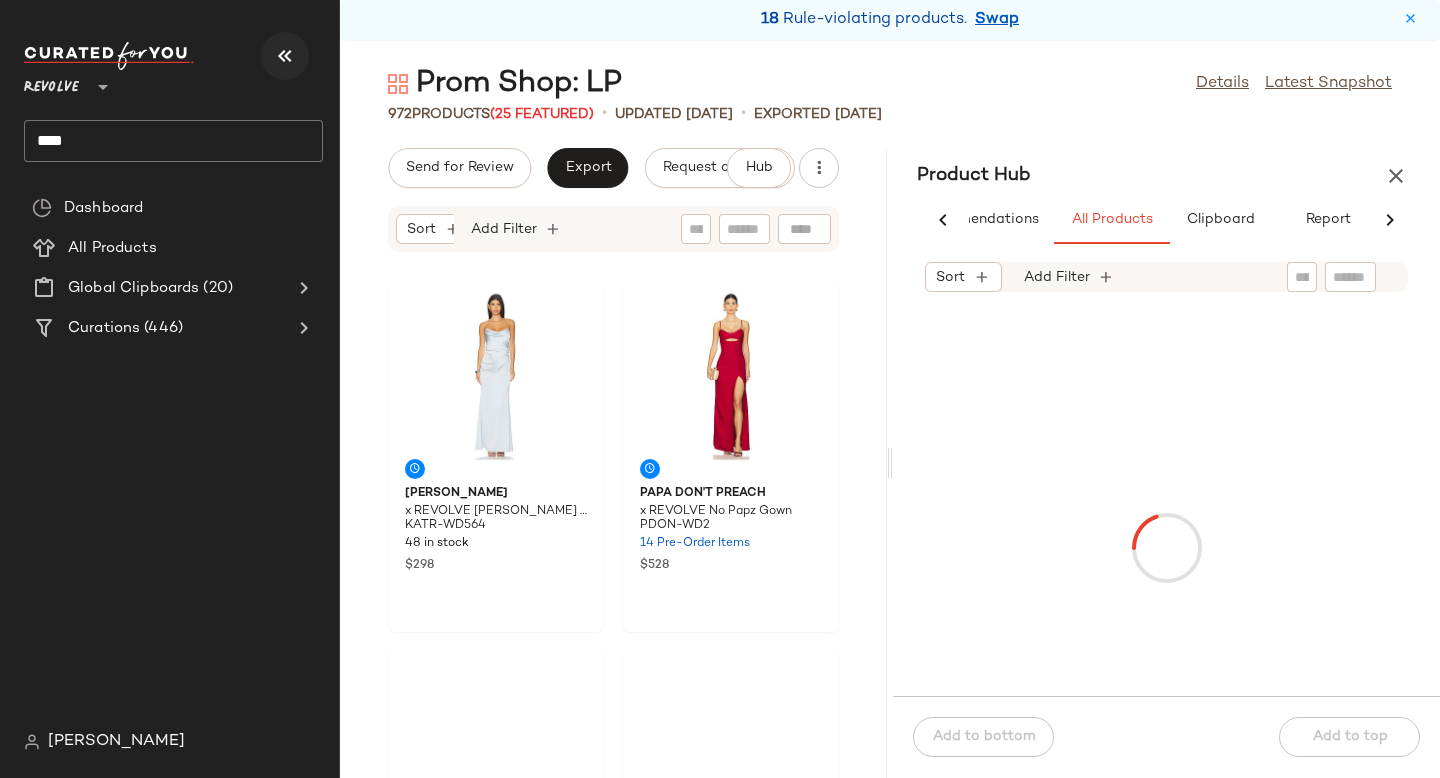click at bounding box center [285, 56] 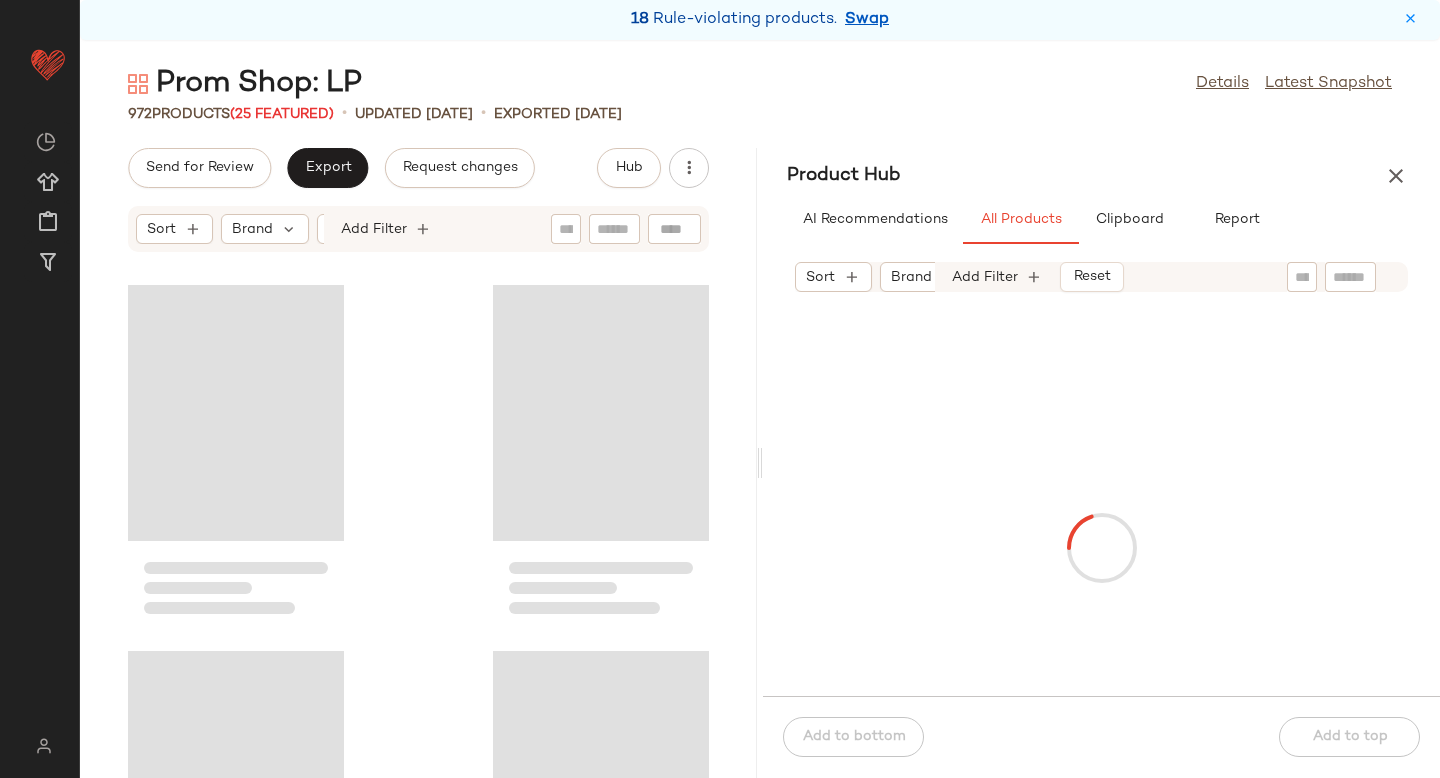 scroll, scrollTop: 0, scrollLeft: 0, axis: both 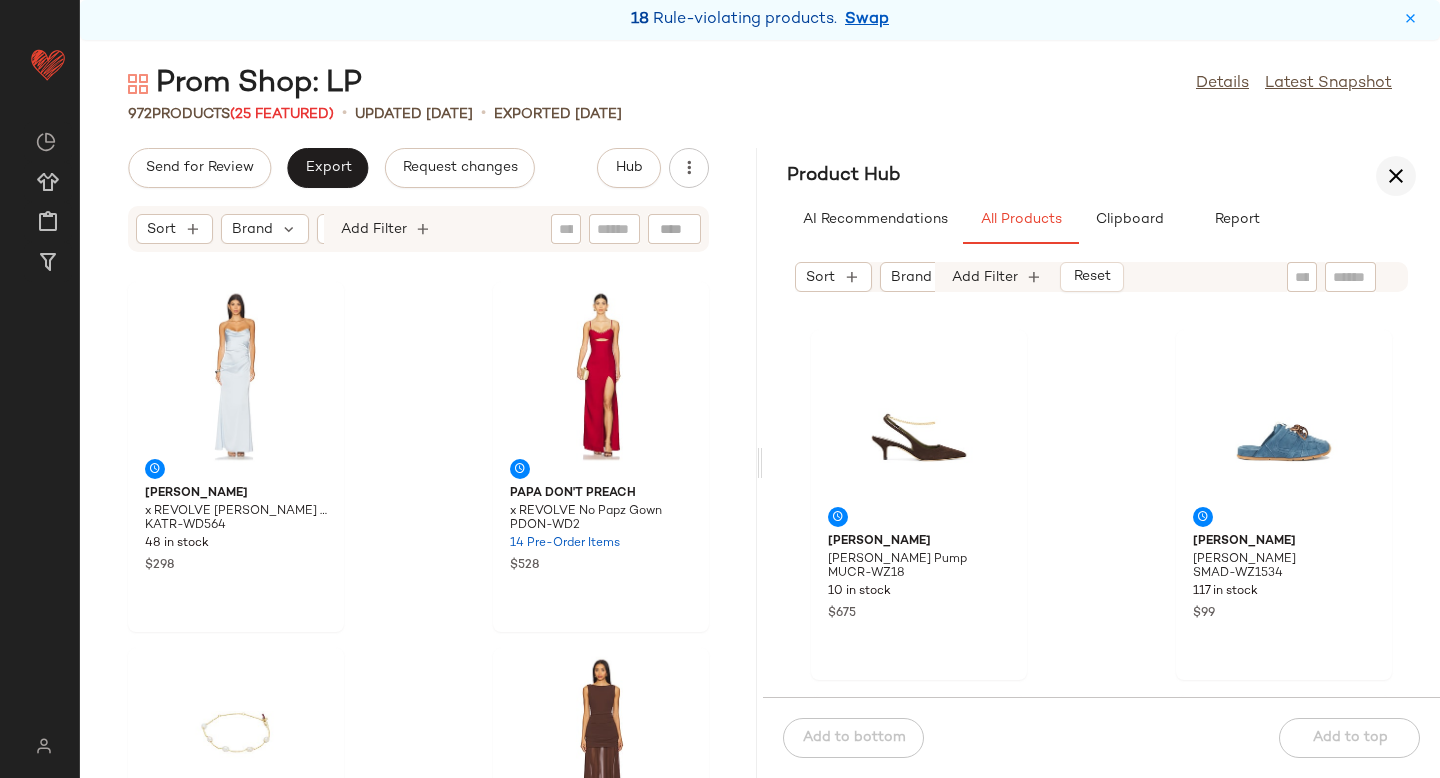 click at bounding box center (1396, 176) 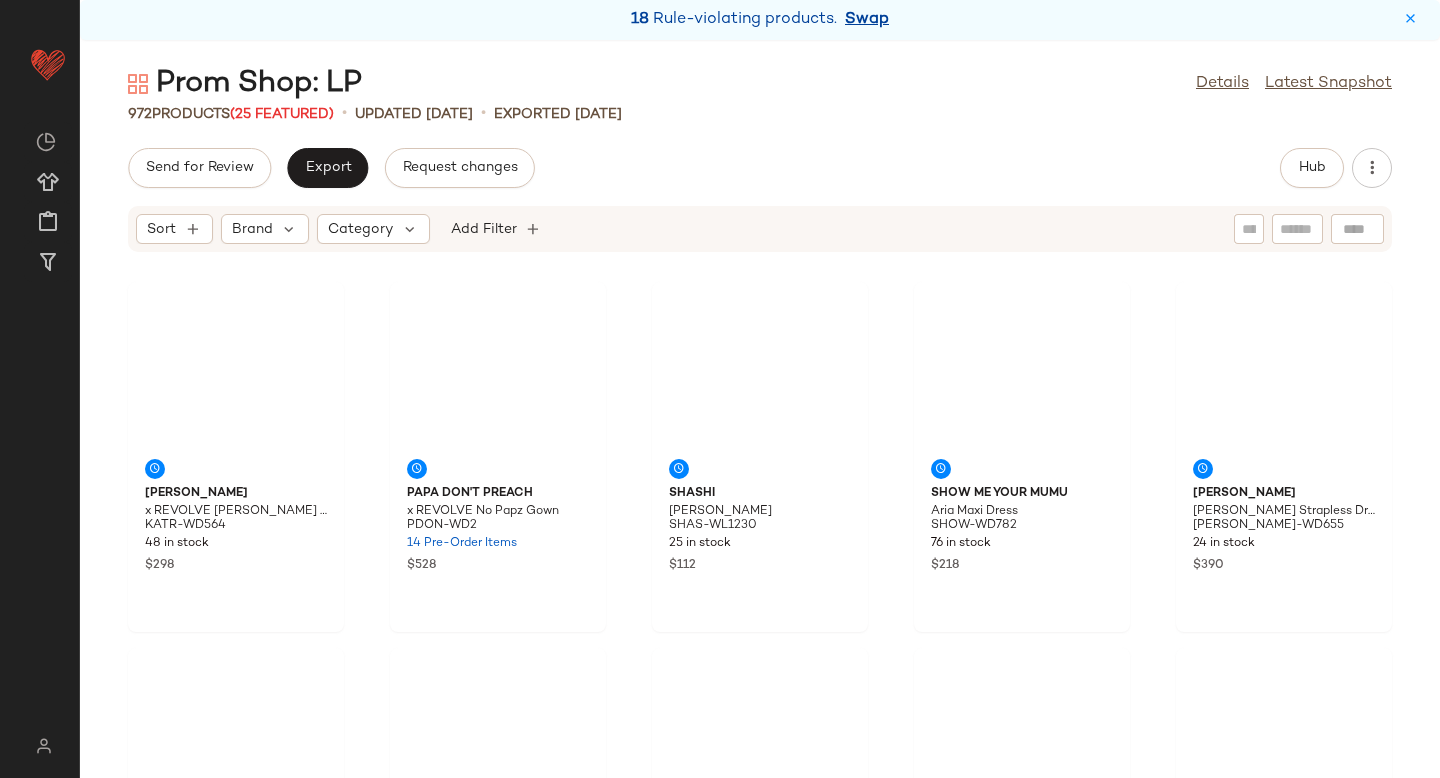 click on "Swap" at bounding box center [867, 20] 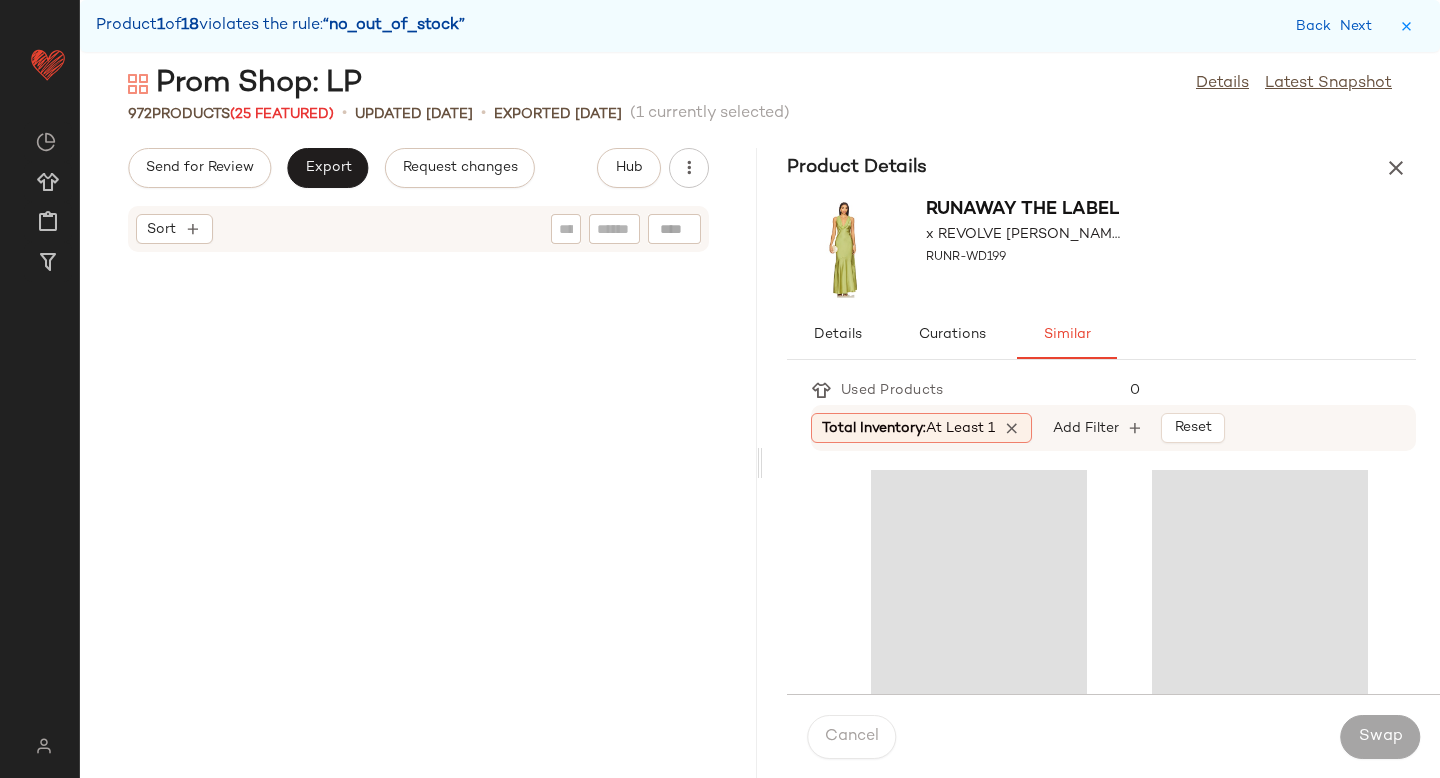 scroll, scrollTop: 4758, scrollLeft: 0, axis: vertical 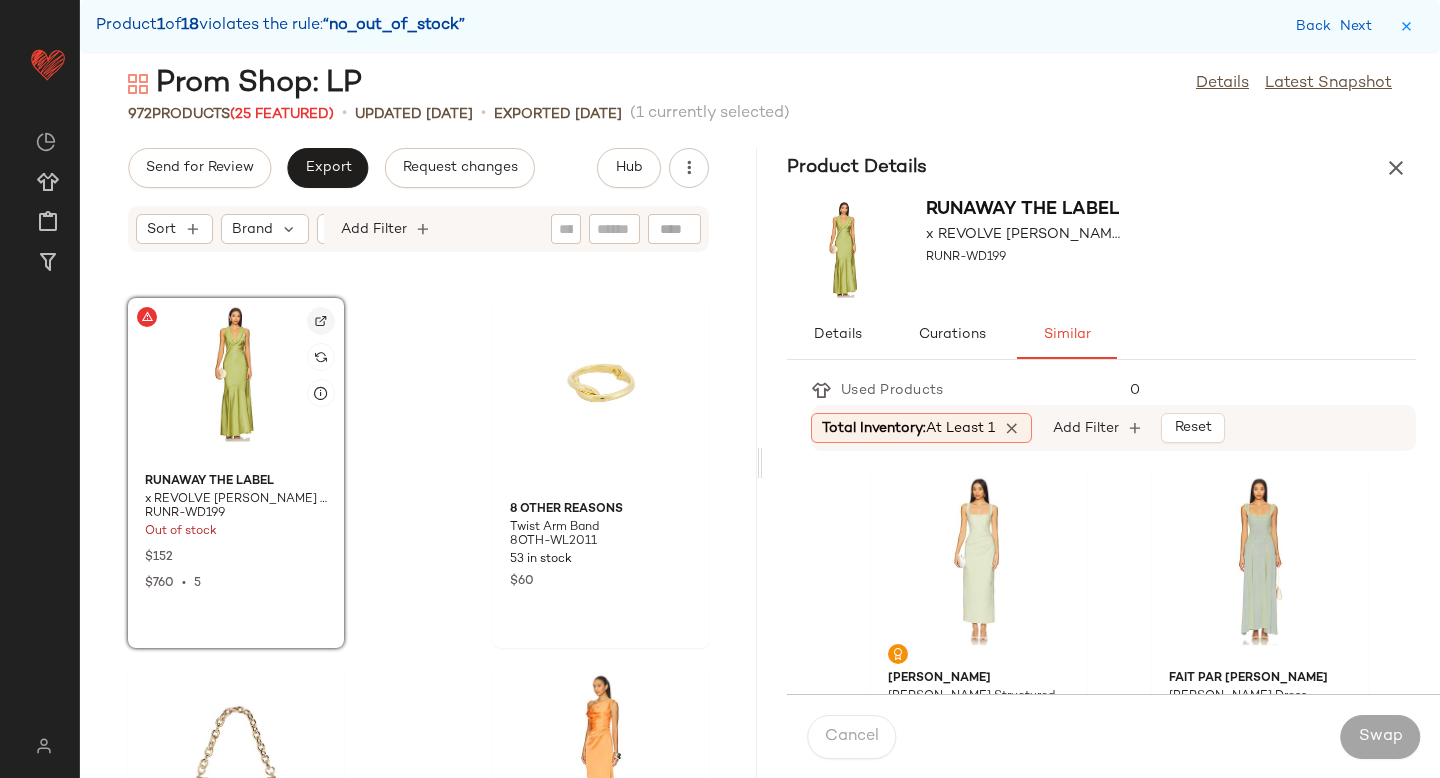 click 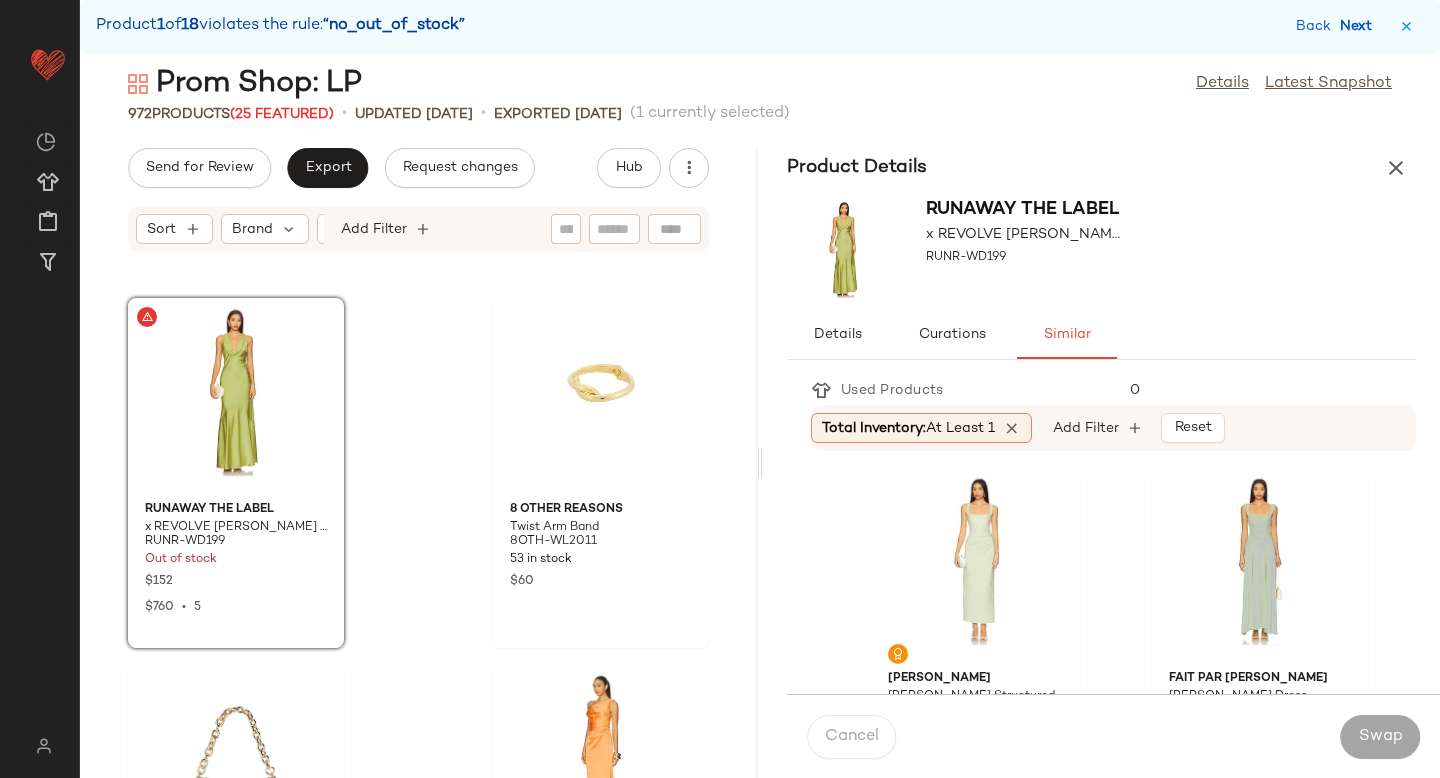 click on "Next" at bounding box center [1360, 26] 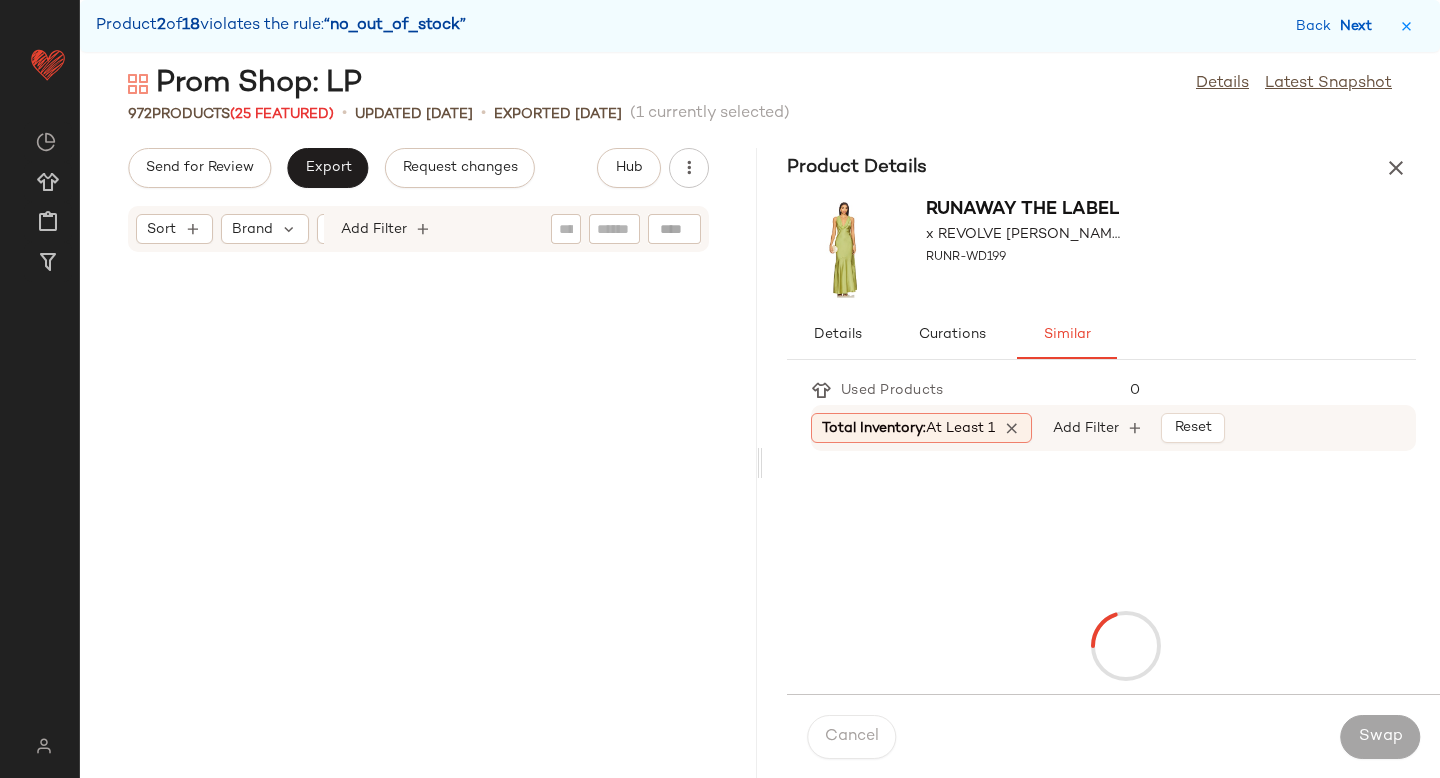 scroll, scrollTop: 10980, scrollLeft: 0, axis: vertical 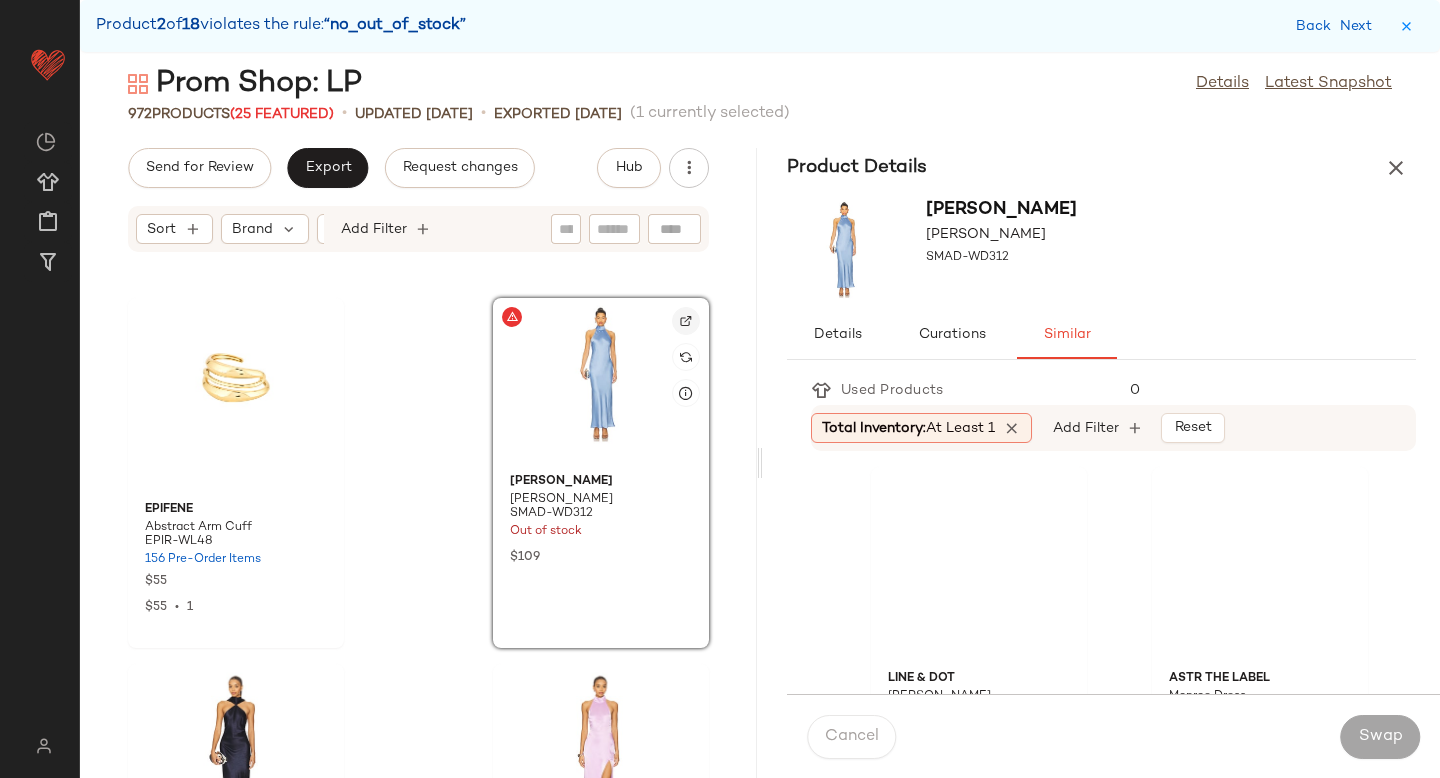 click at bounding box center [686, 321] 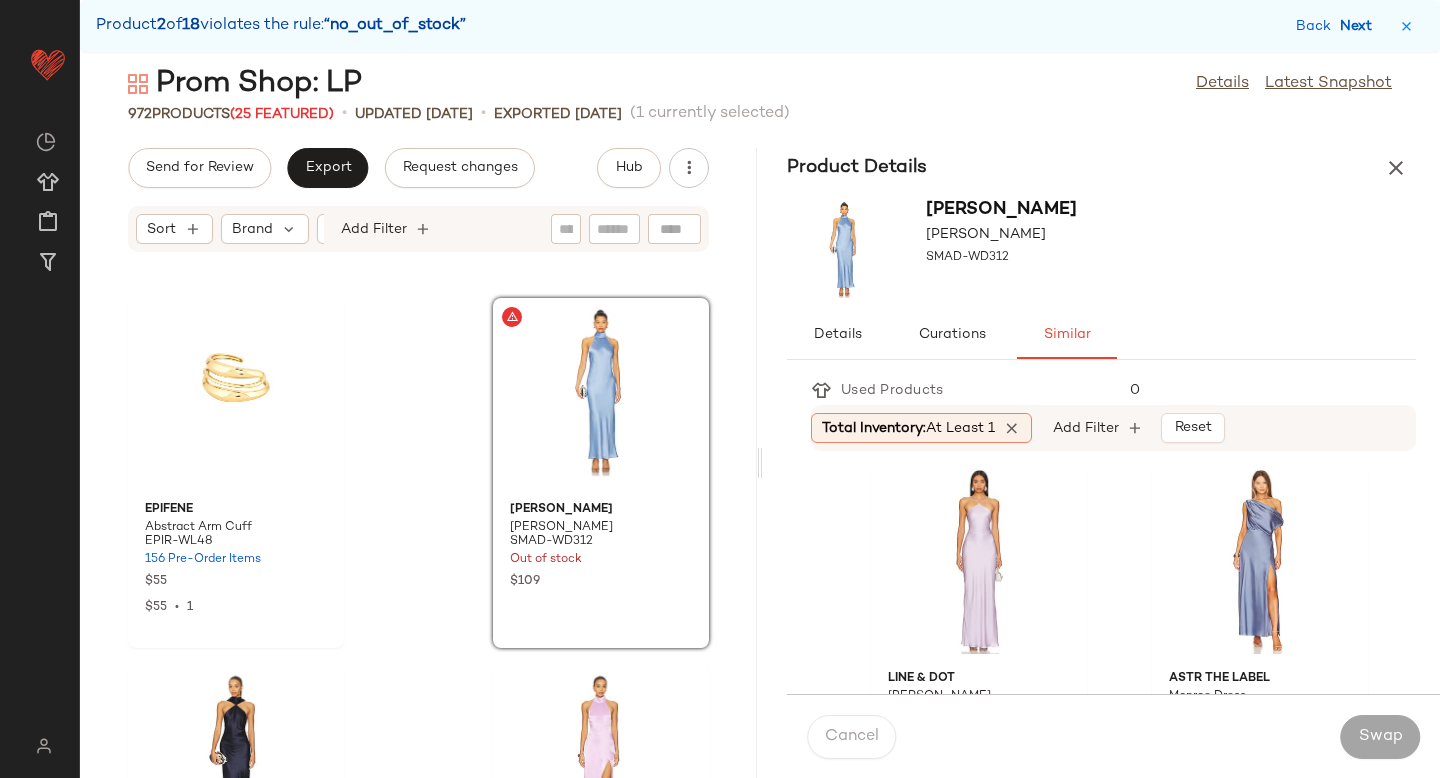 click on "Next" at bounding box center [1360, 26] 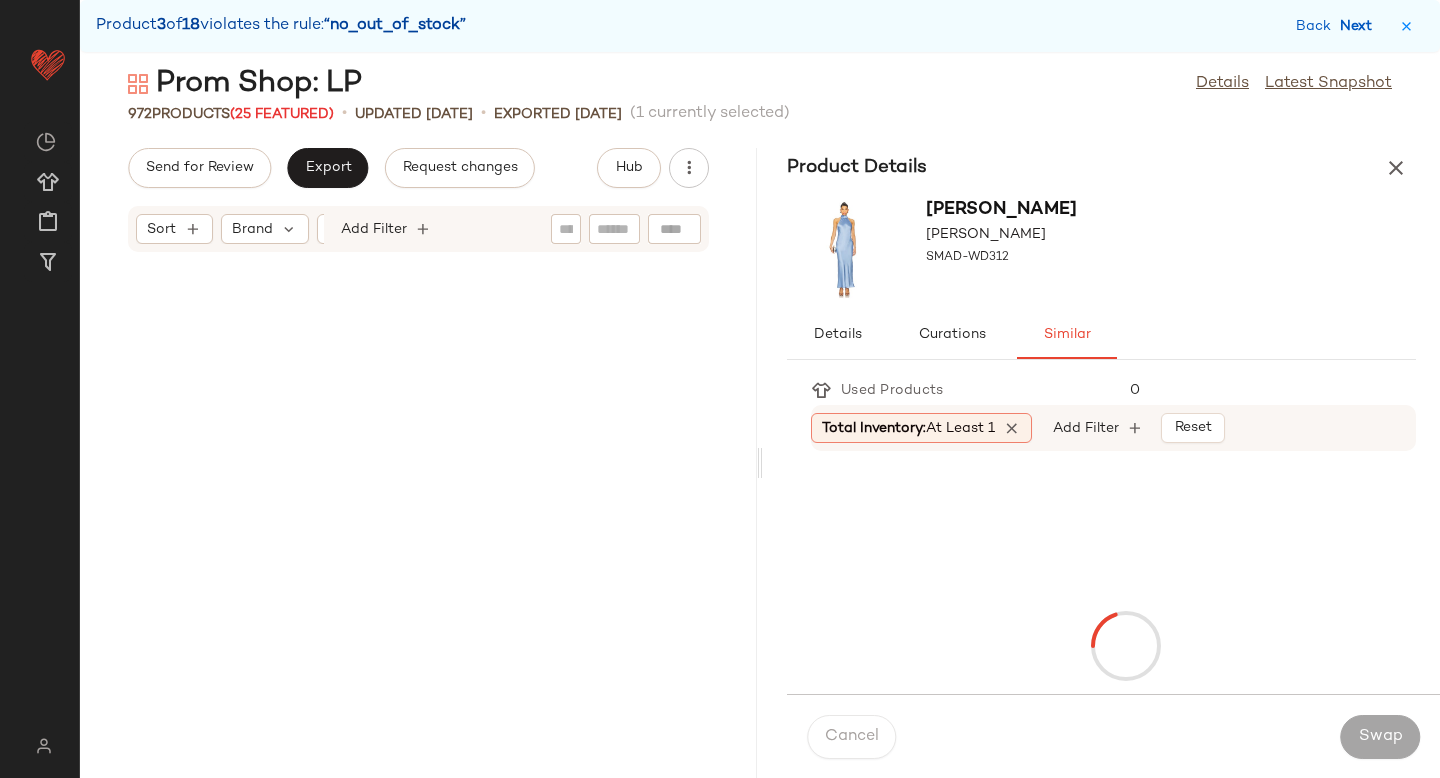 scroll, scrollTop: 13908, scrollLeft: 0, axis: vertical 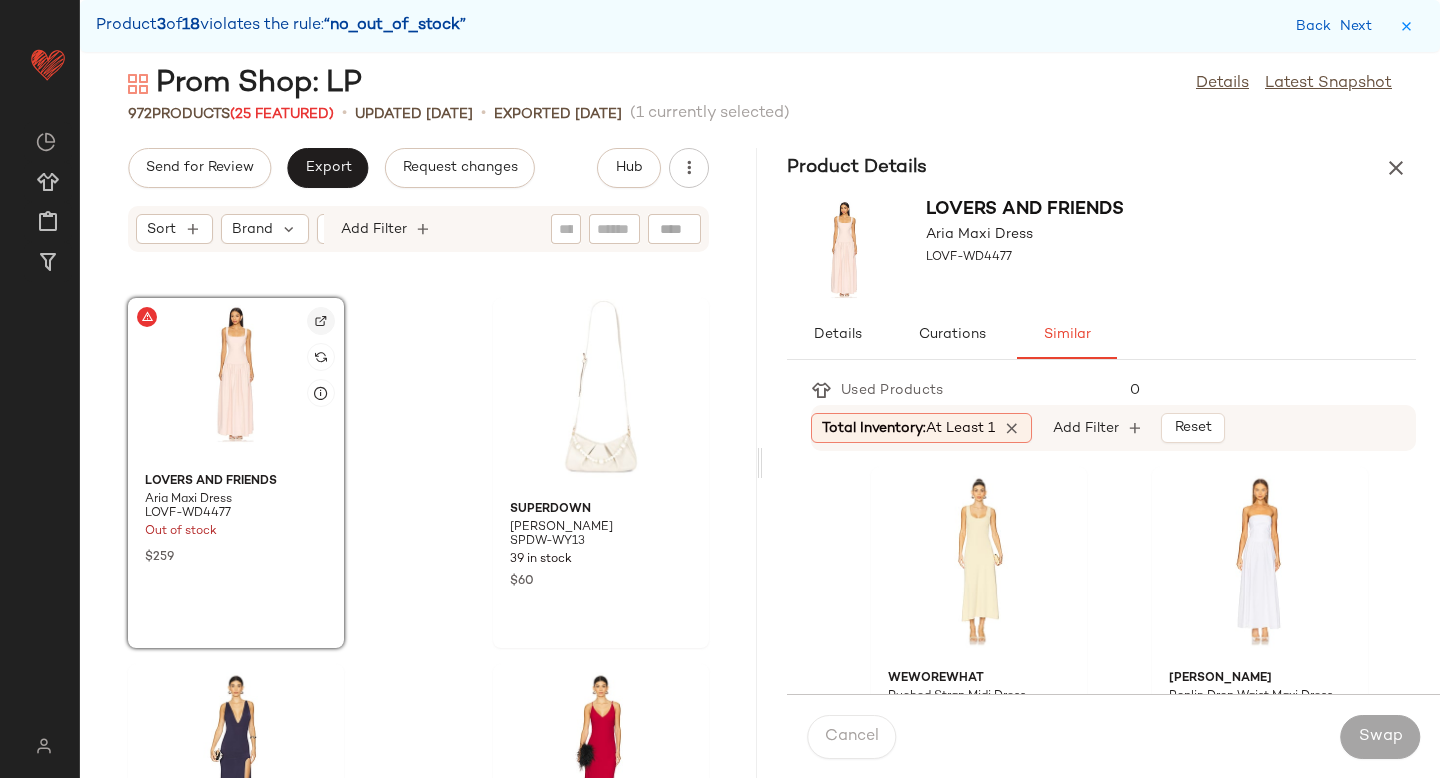 click 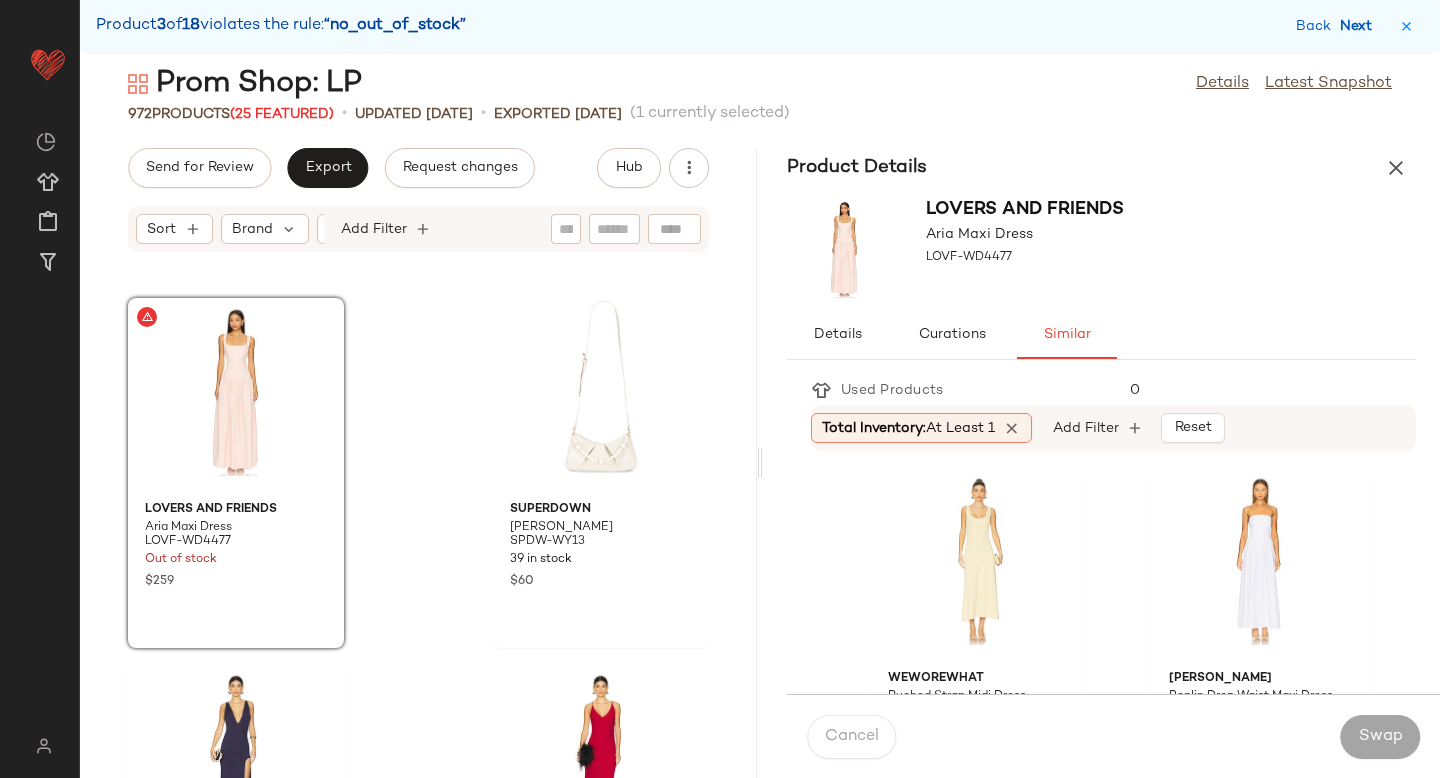 click on "Next" at bounding box center (1360, 26) 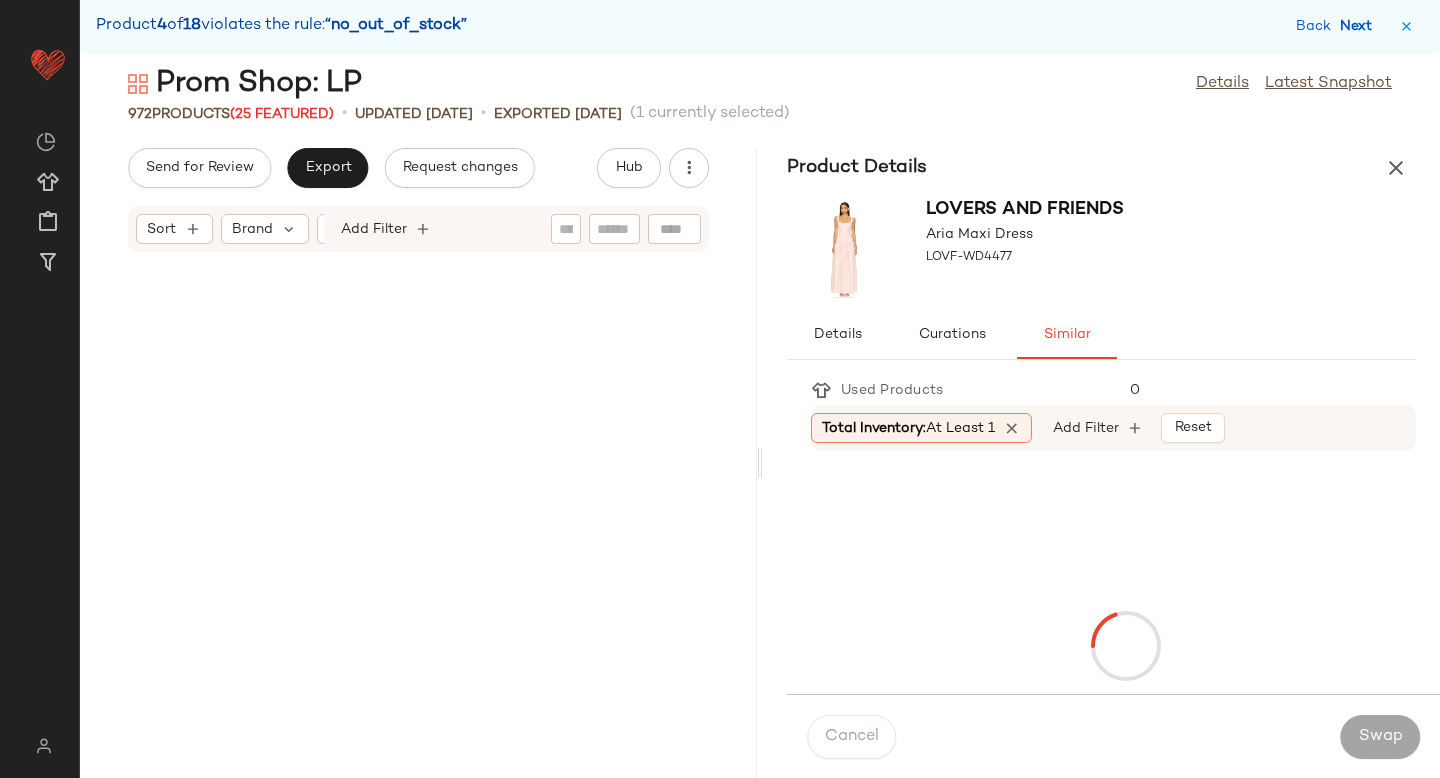 scroll, scrollTop: 18300, scrollLeft: 0, axis: vertical 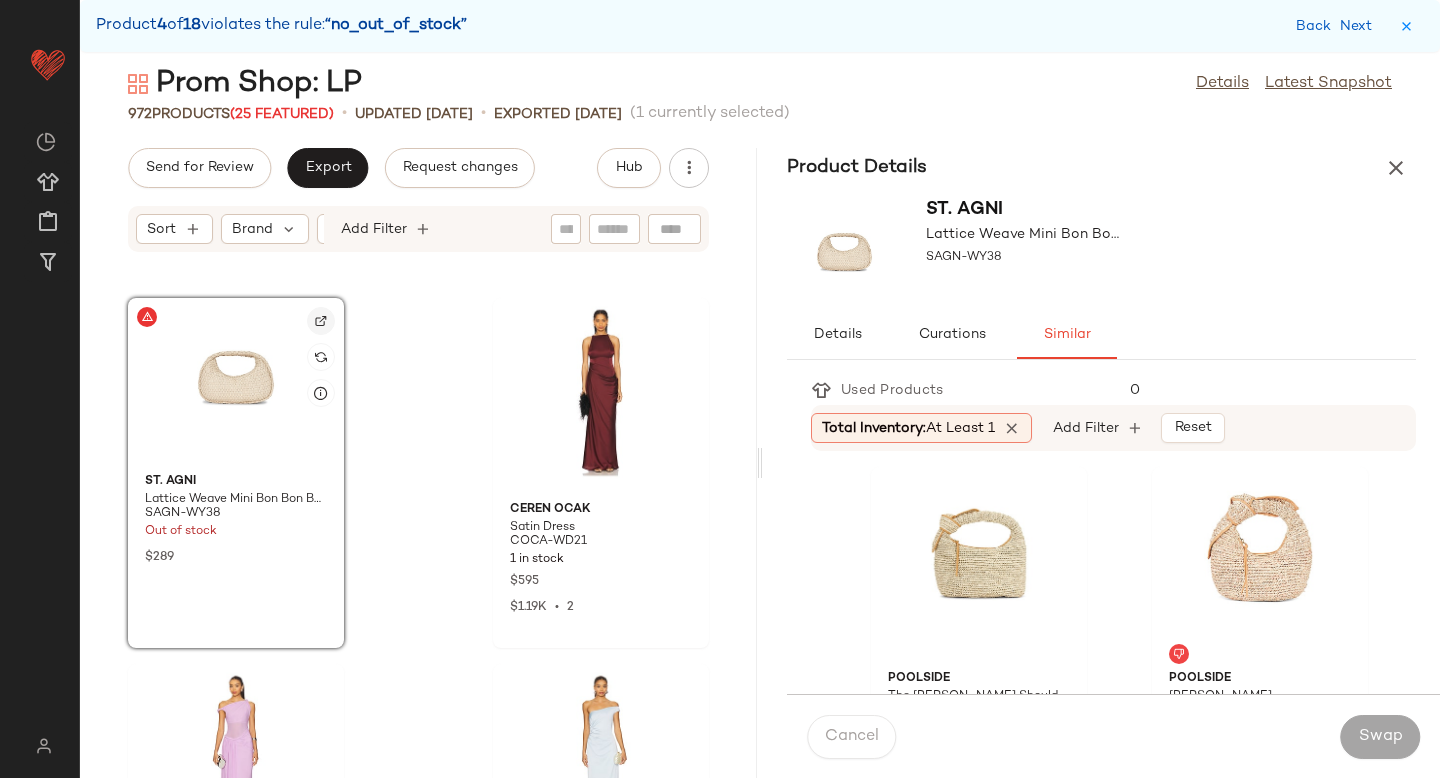 click 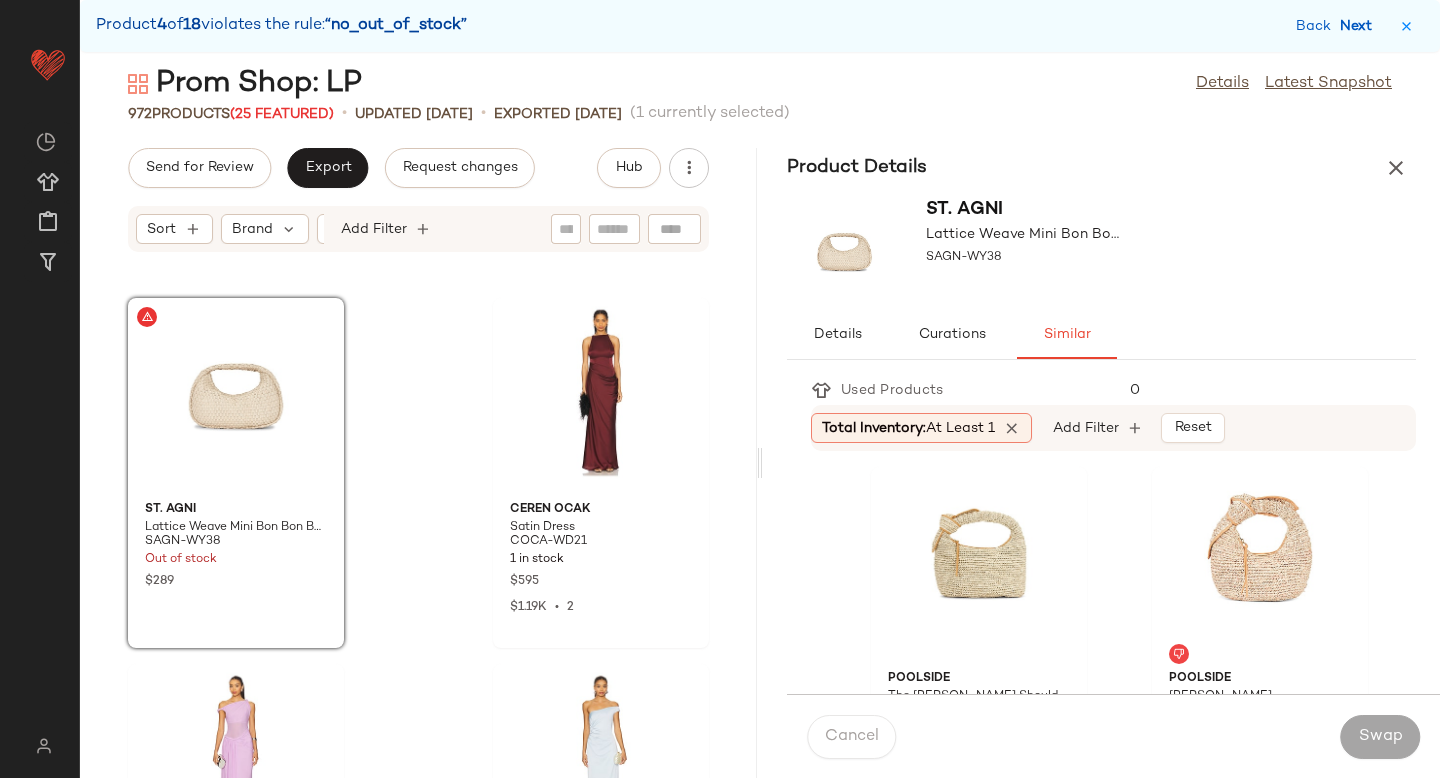 click on "Next" at bounding box center (1360, 26) 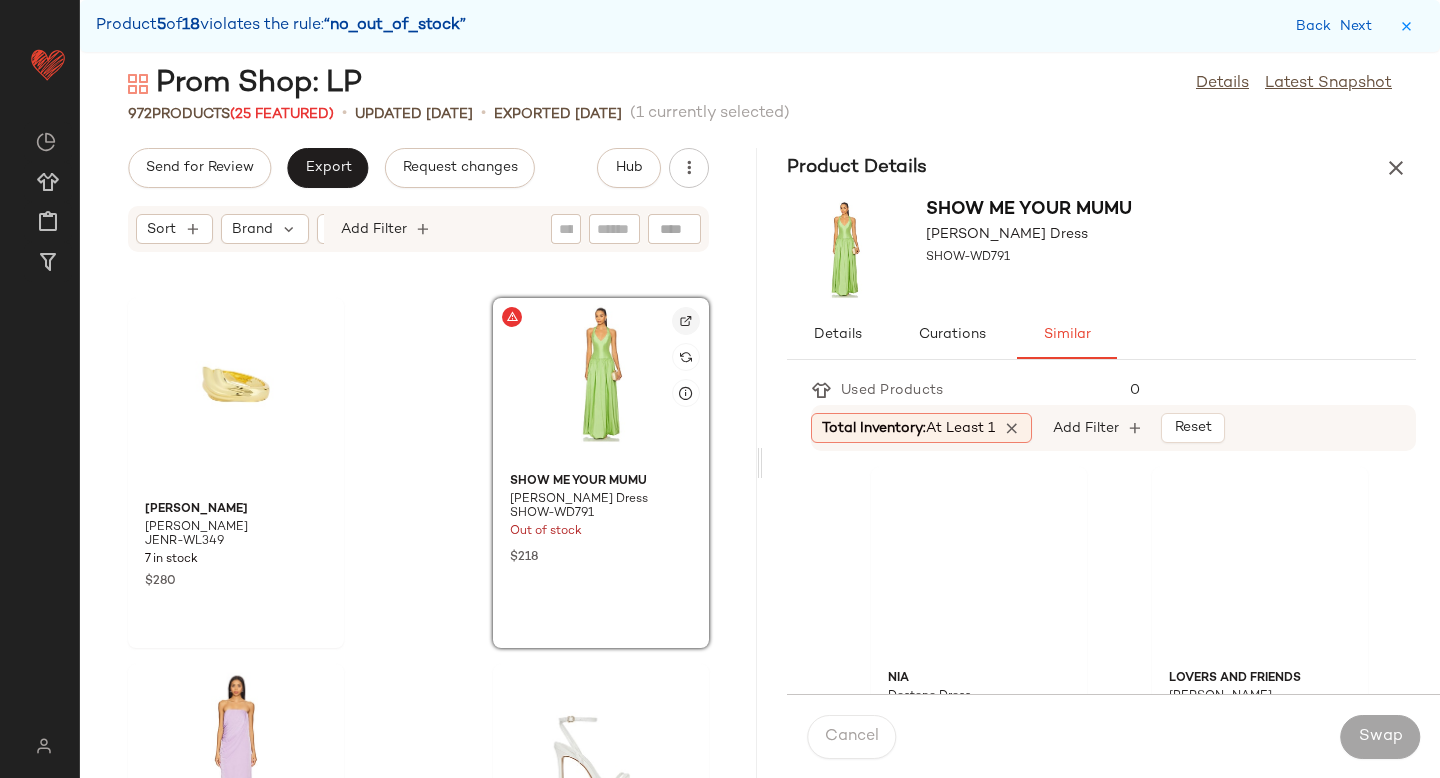 click at bounding box center (686, 321) 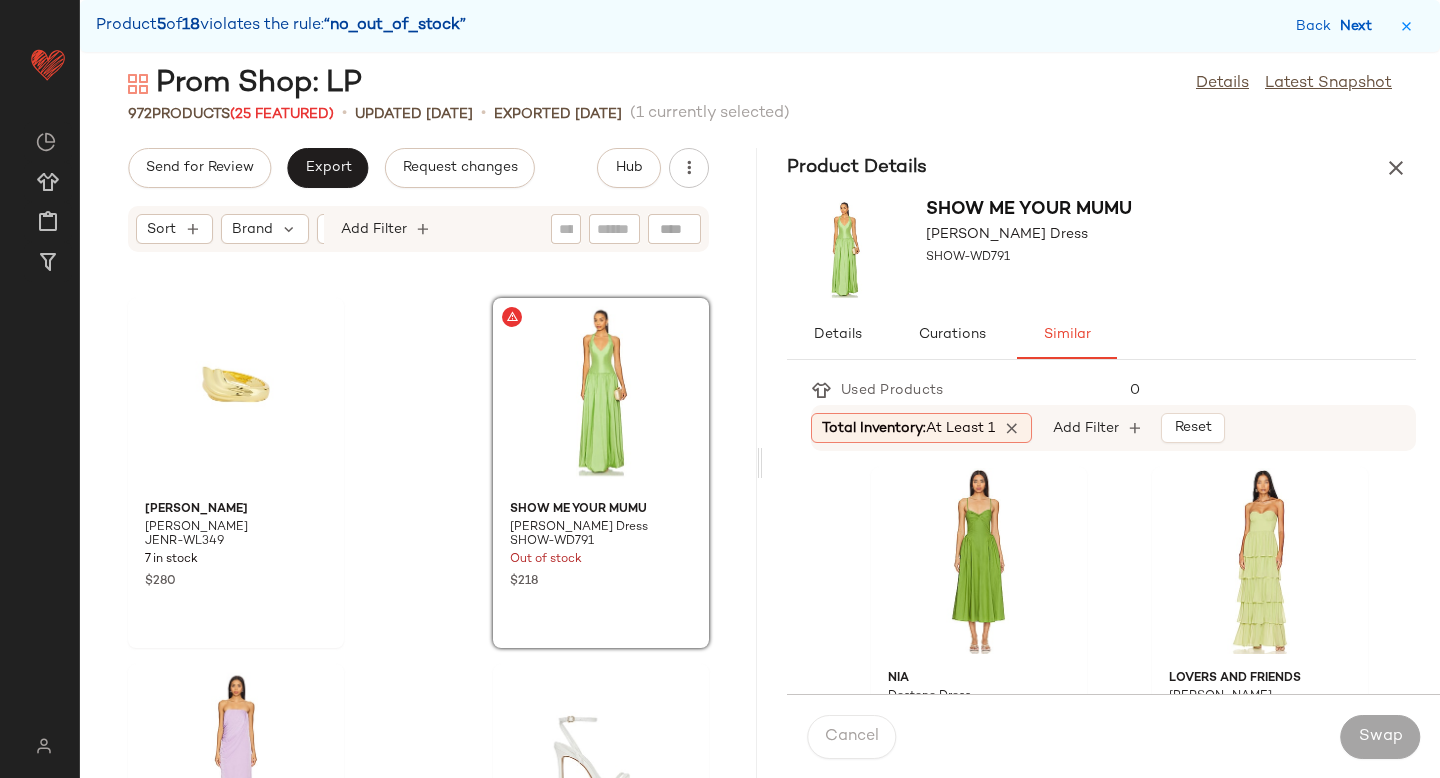 click on "Next" at bounding box center (1360, 26) 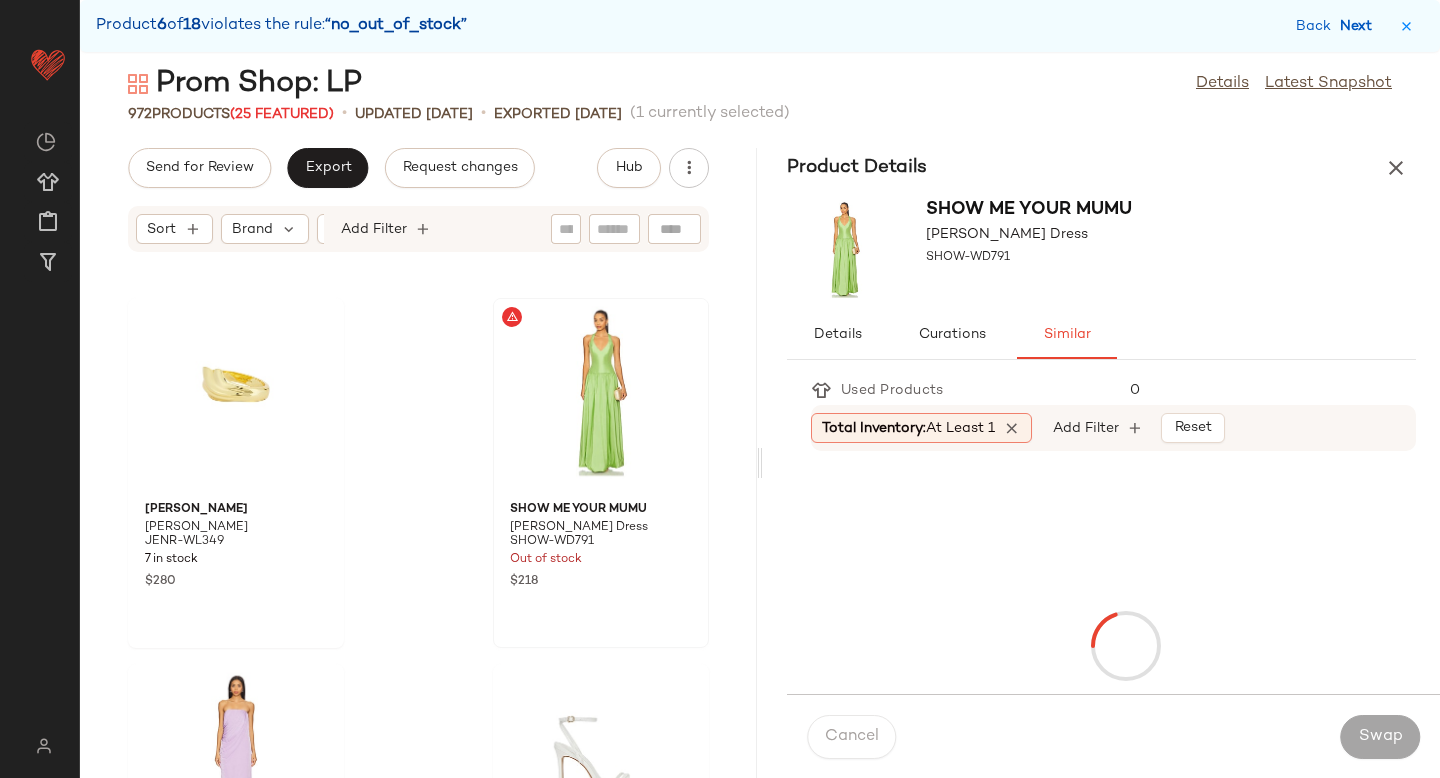 scroll, scrollTop: 23790, scrollLeft: 0, axis: vertical 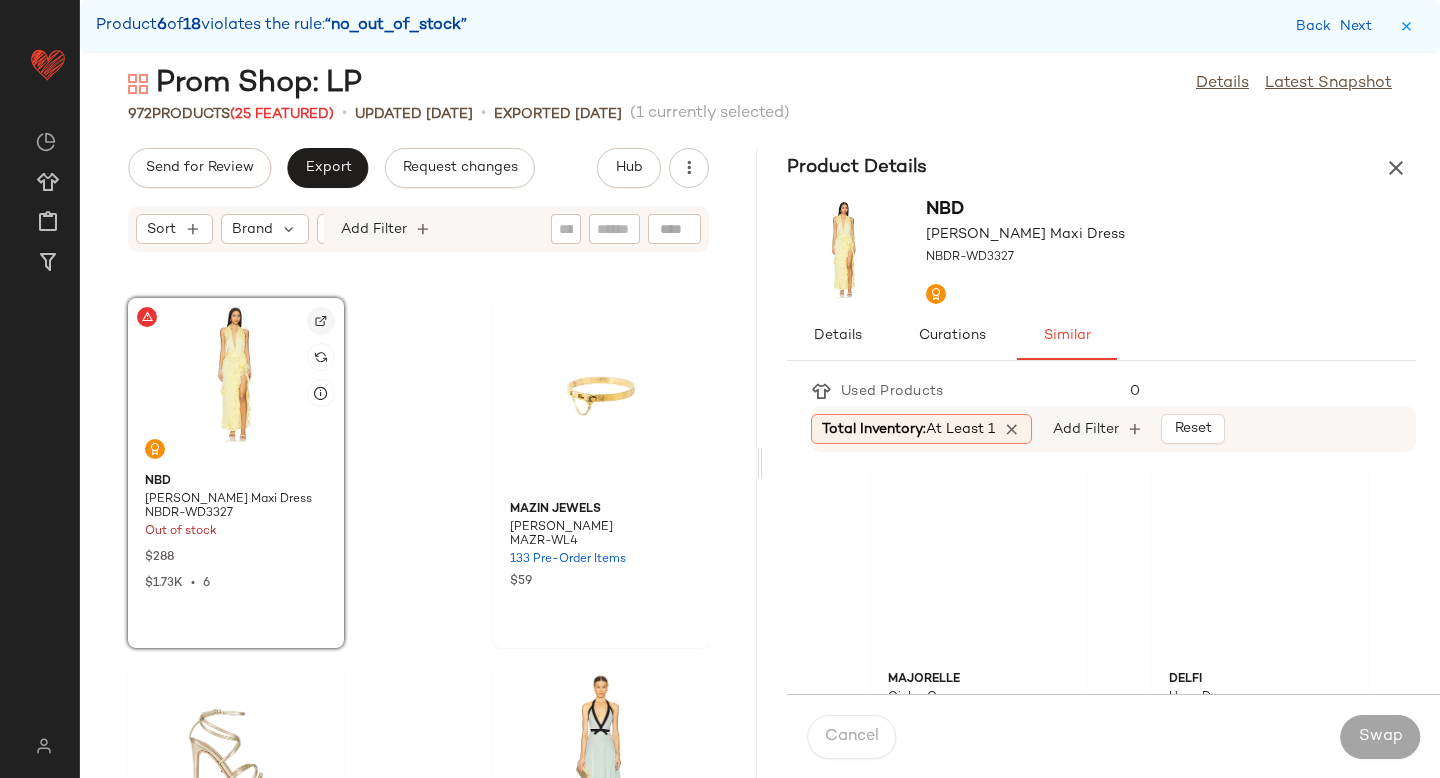 click 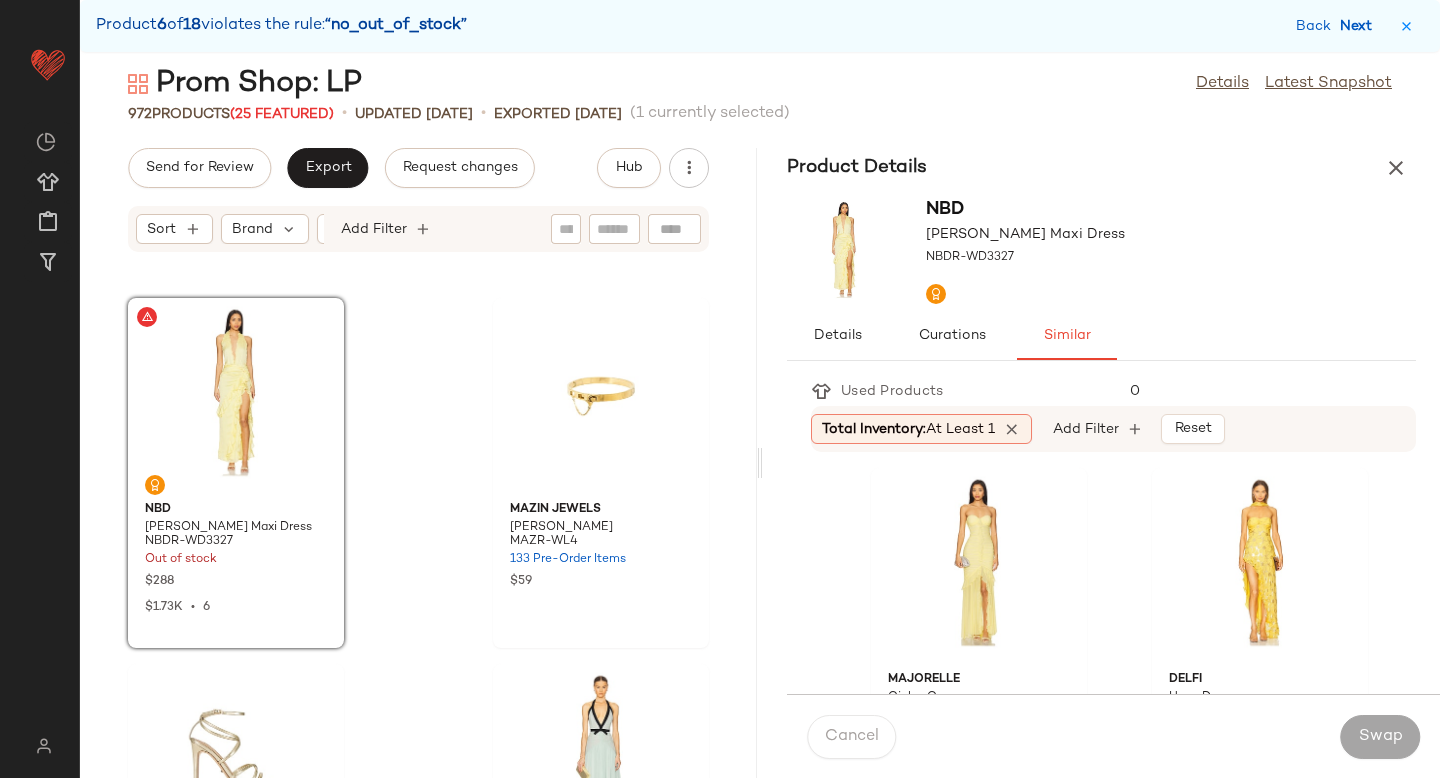 click on "Next" at bounding box center (1360, 26) 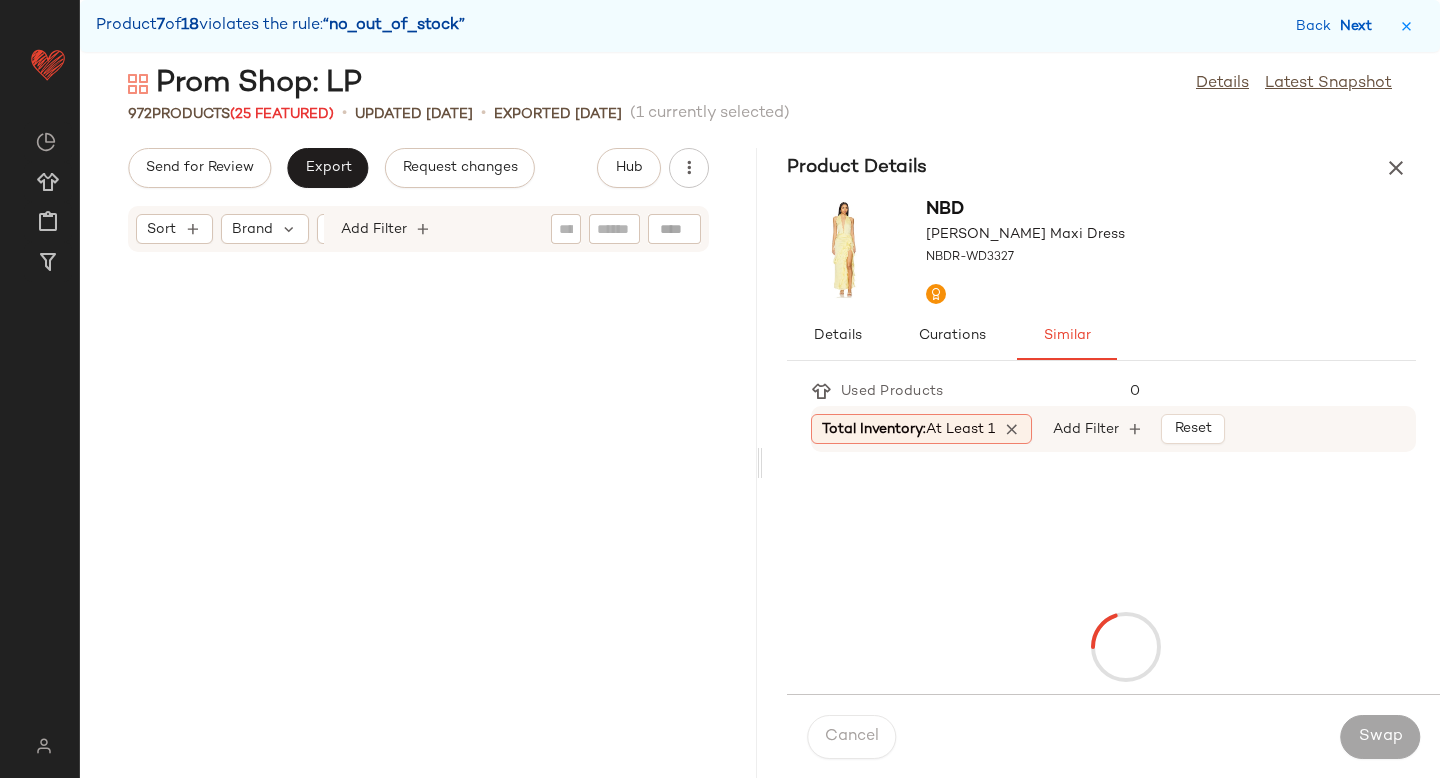 scroll, scrollTop: 31842, scrollLeft: 0, axis: vertical 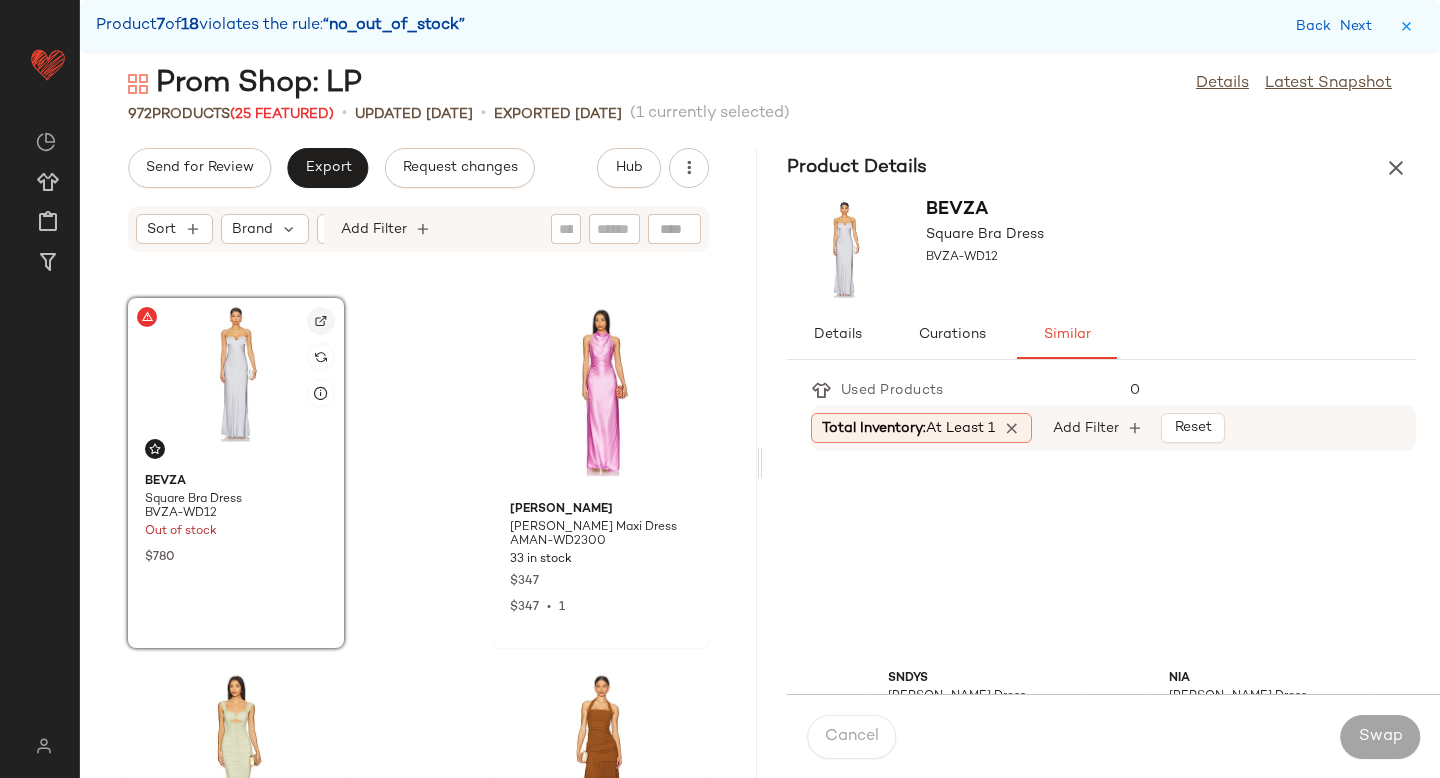 click 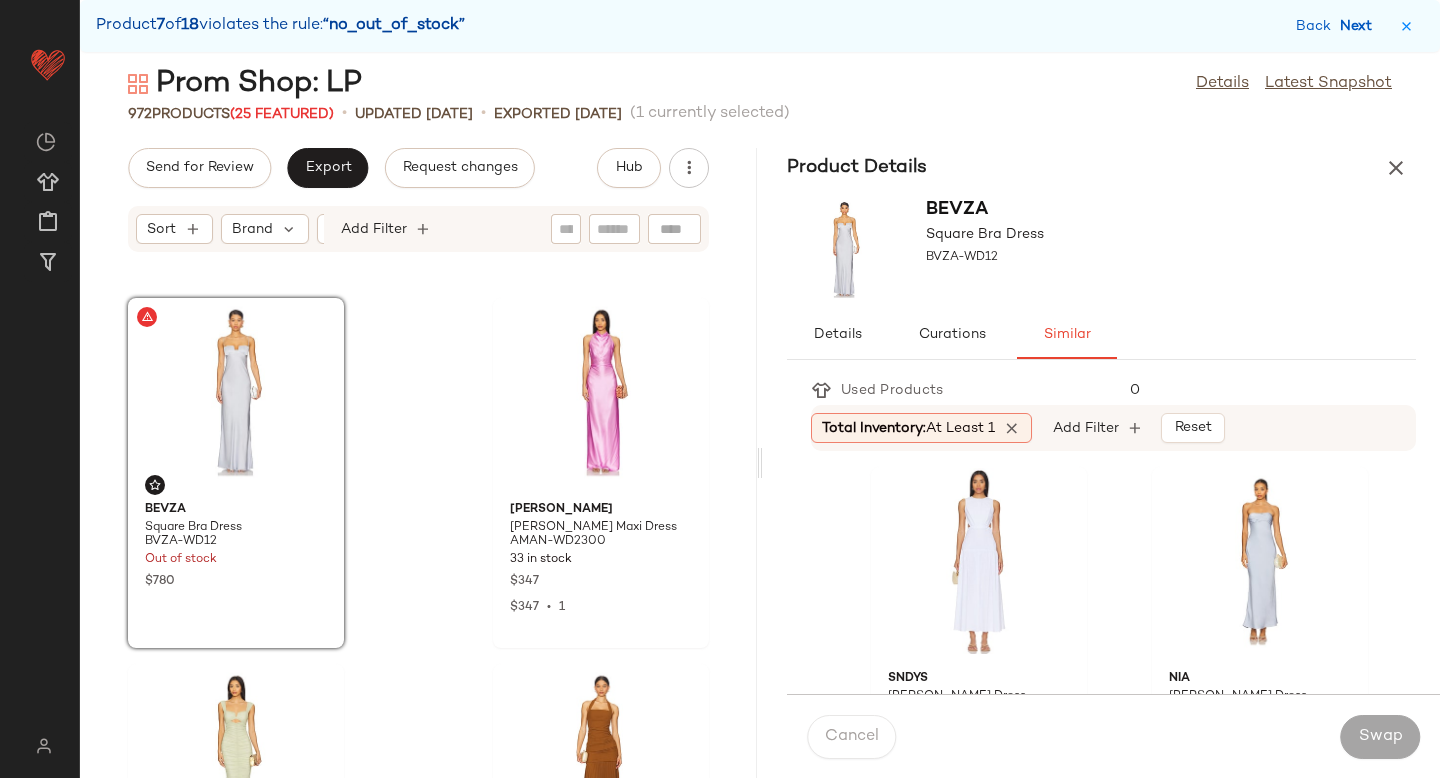 click on "Next" at bounding box center [1360, 26] 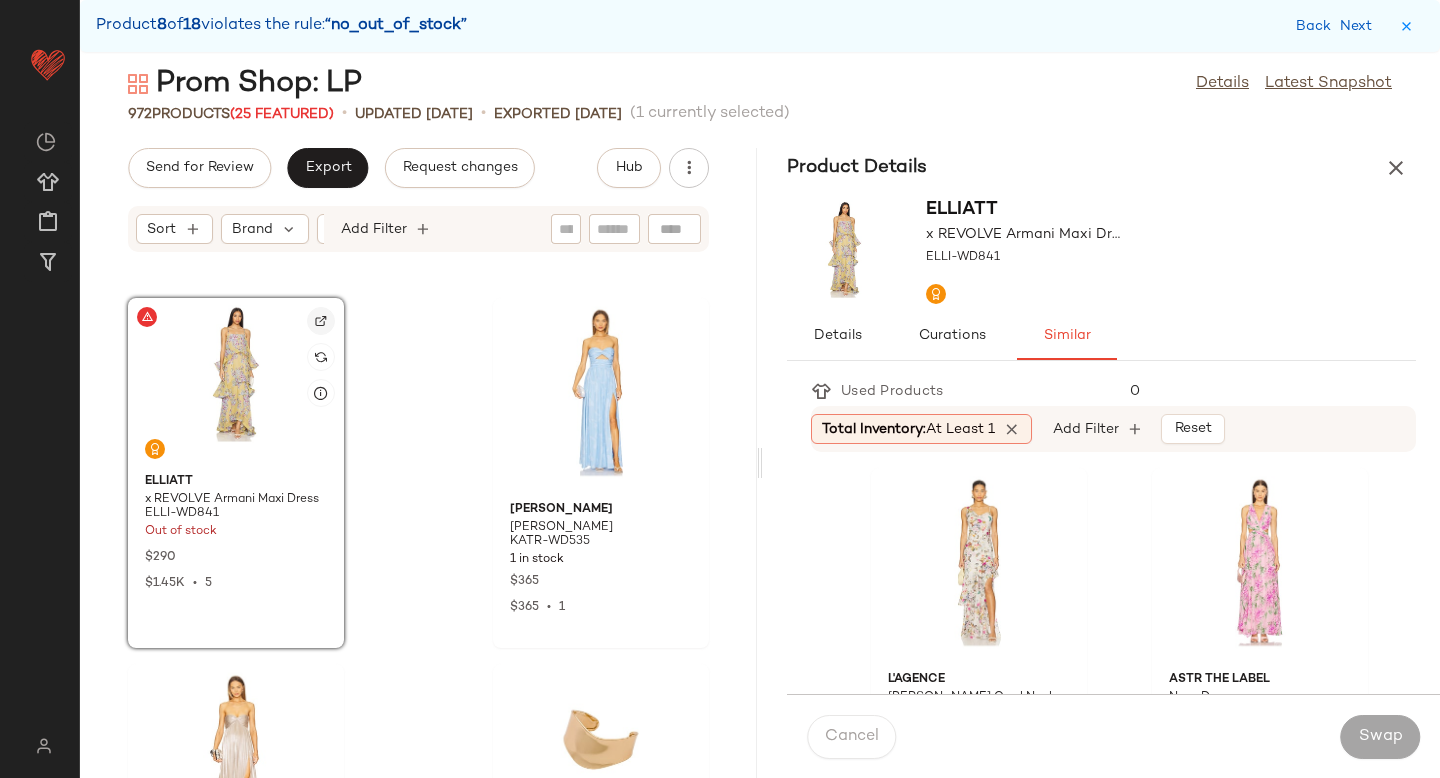 click at bounding box center (321, 321) 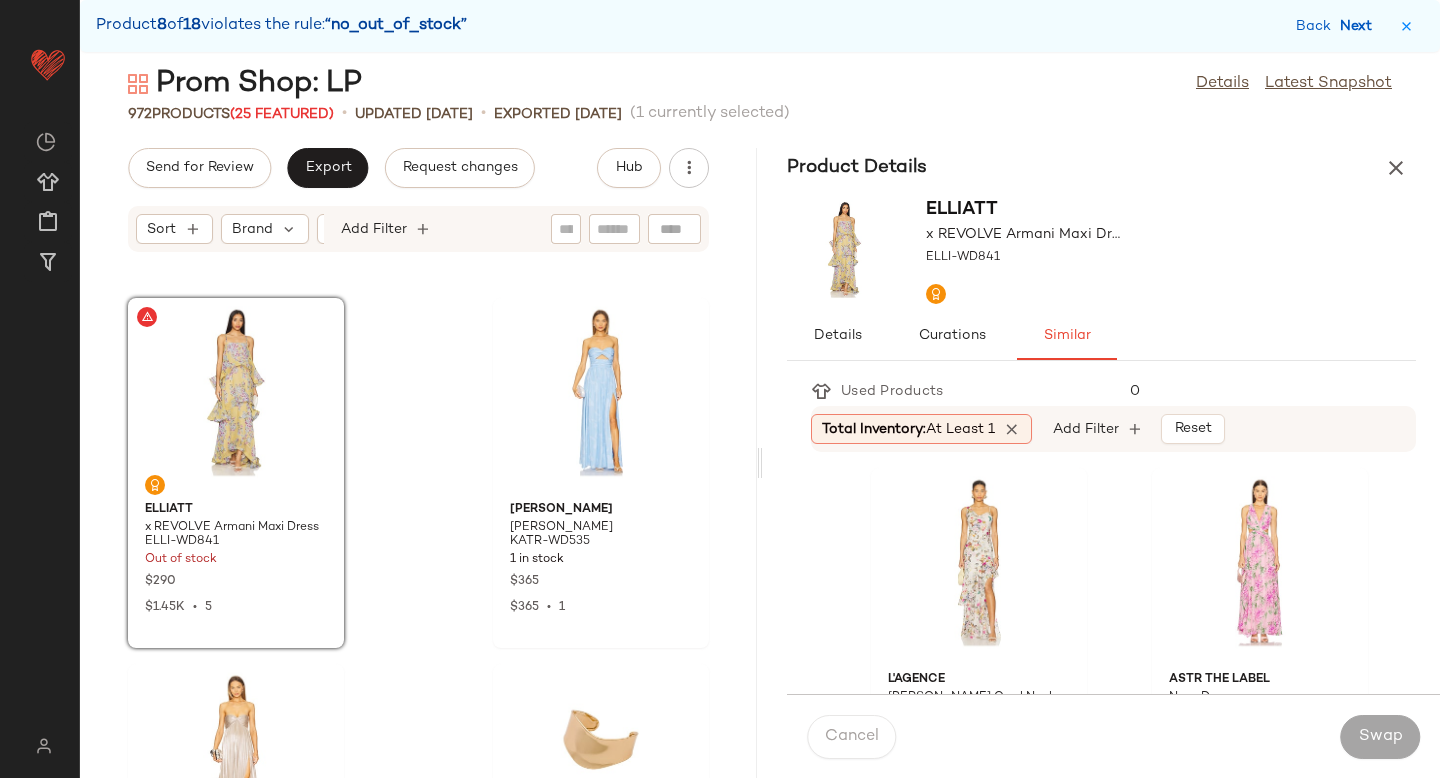 click on "Next" at bounding box center [1360, 26] 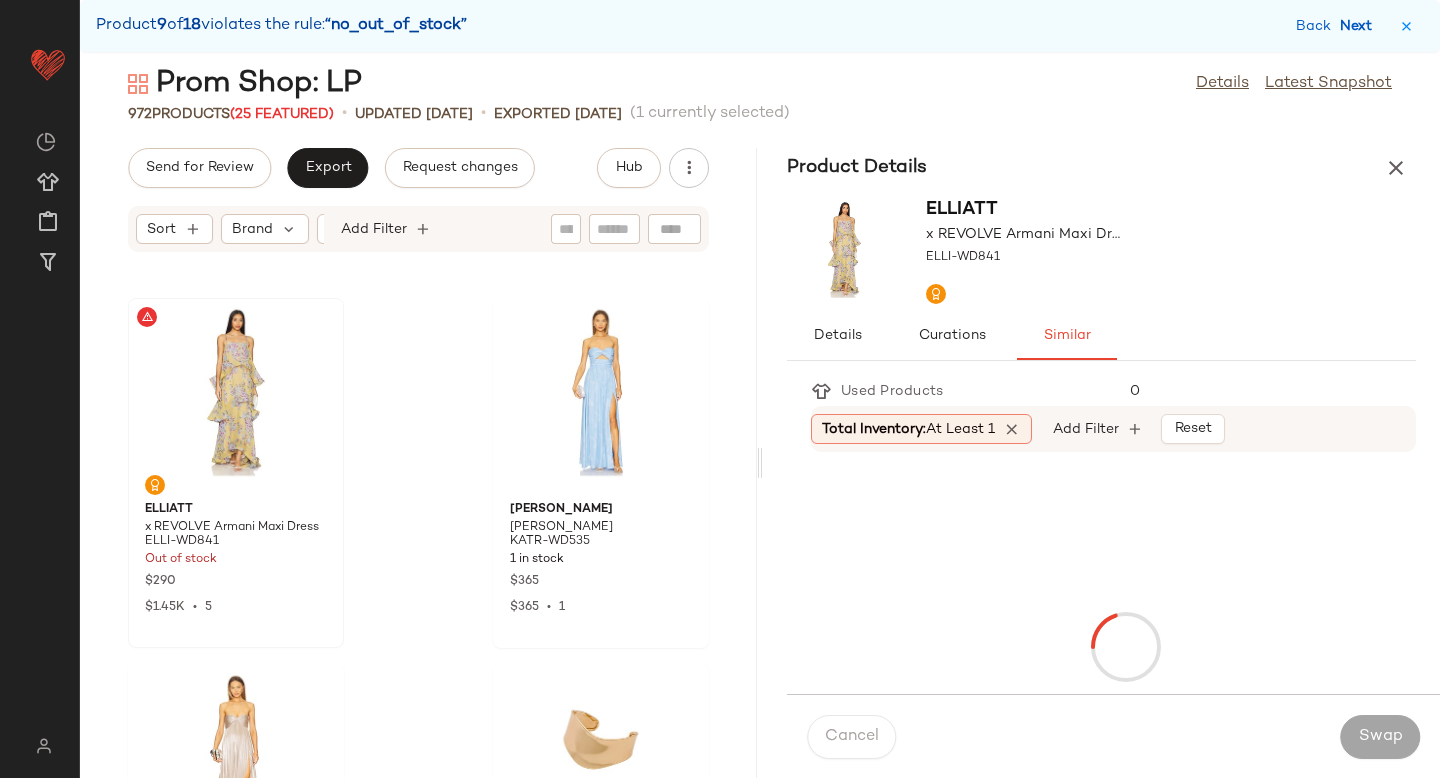 scroll, scrollTop: 71004, scrollLeft: 0, axis: vertical 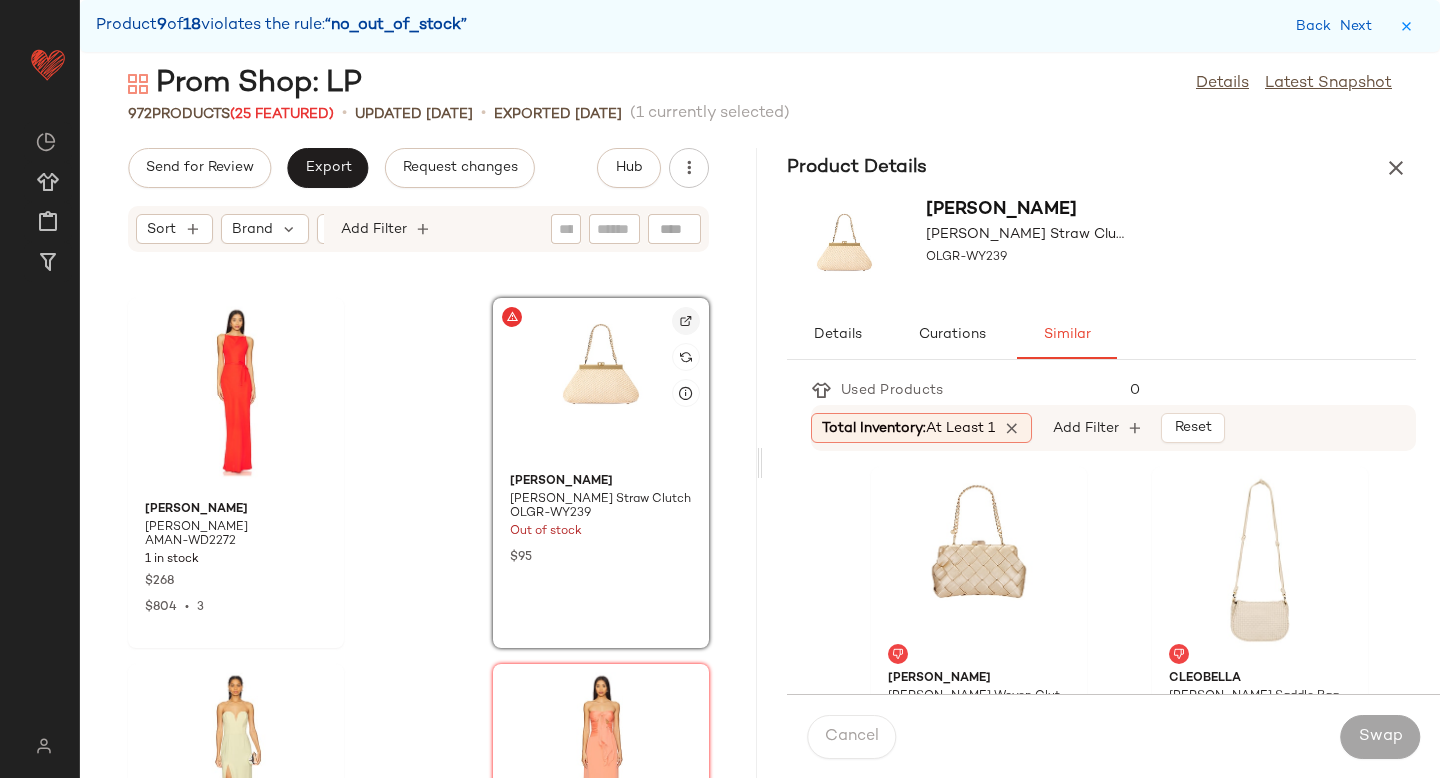 click at bounding box center (686, 321) 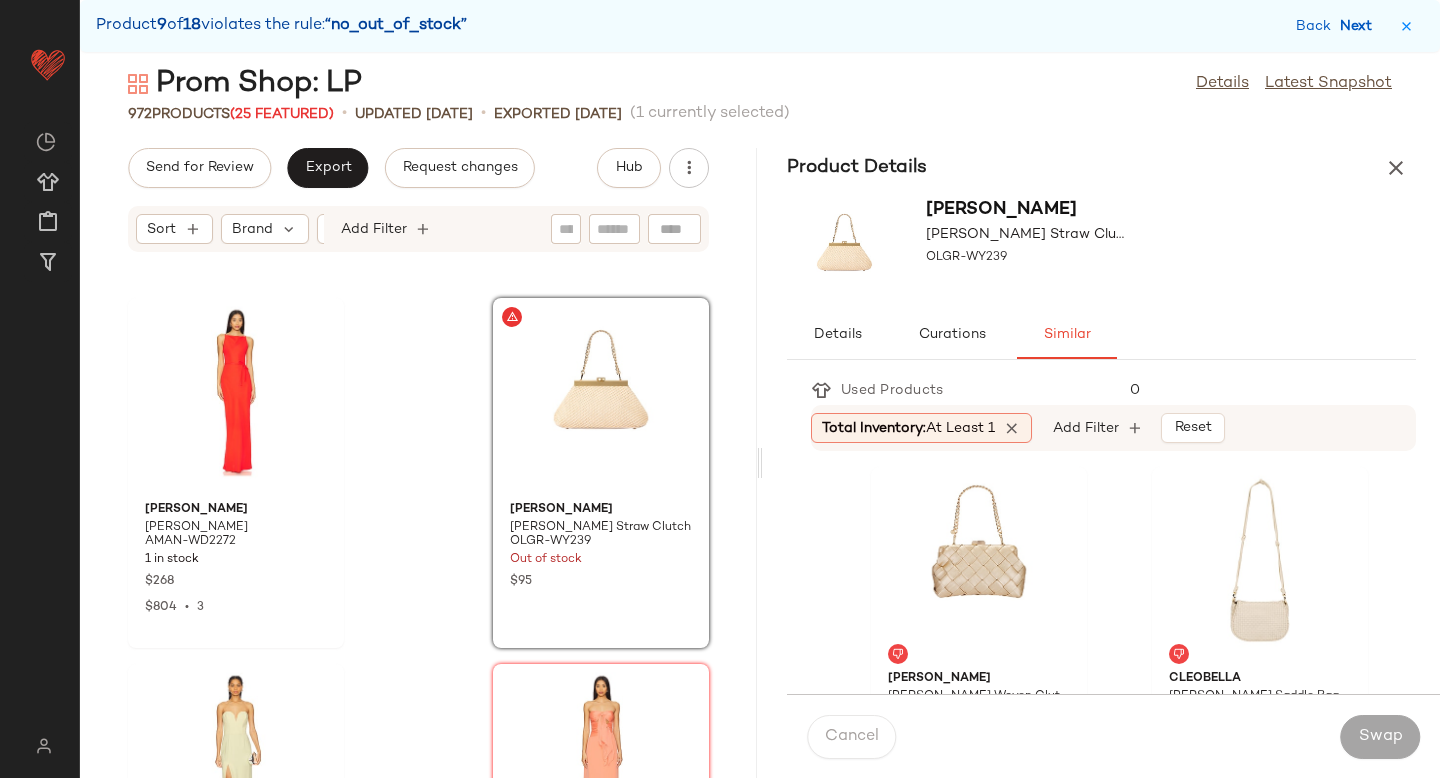 click on "Next" at bounding box center [1360, 26] 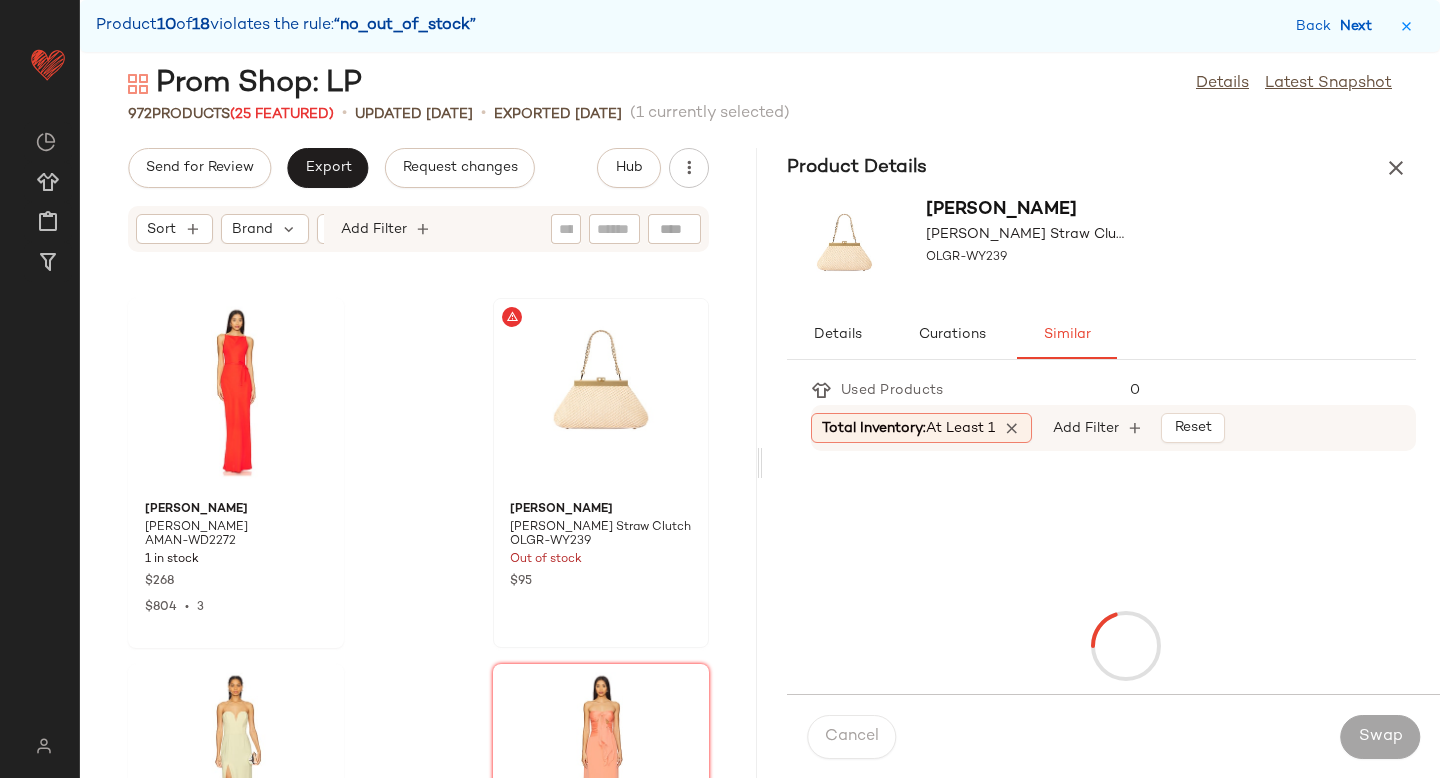 scroll, scrollTop: 75030, scrollLeft: 0, axis: vertical 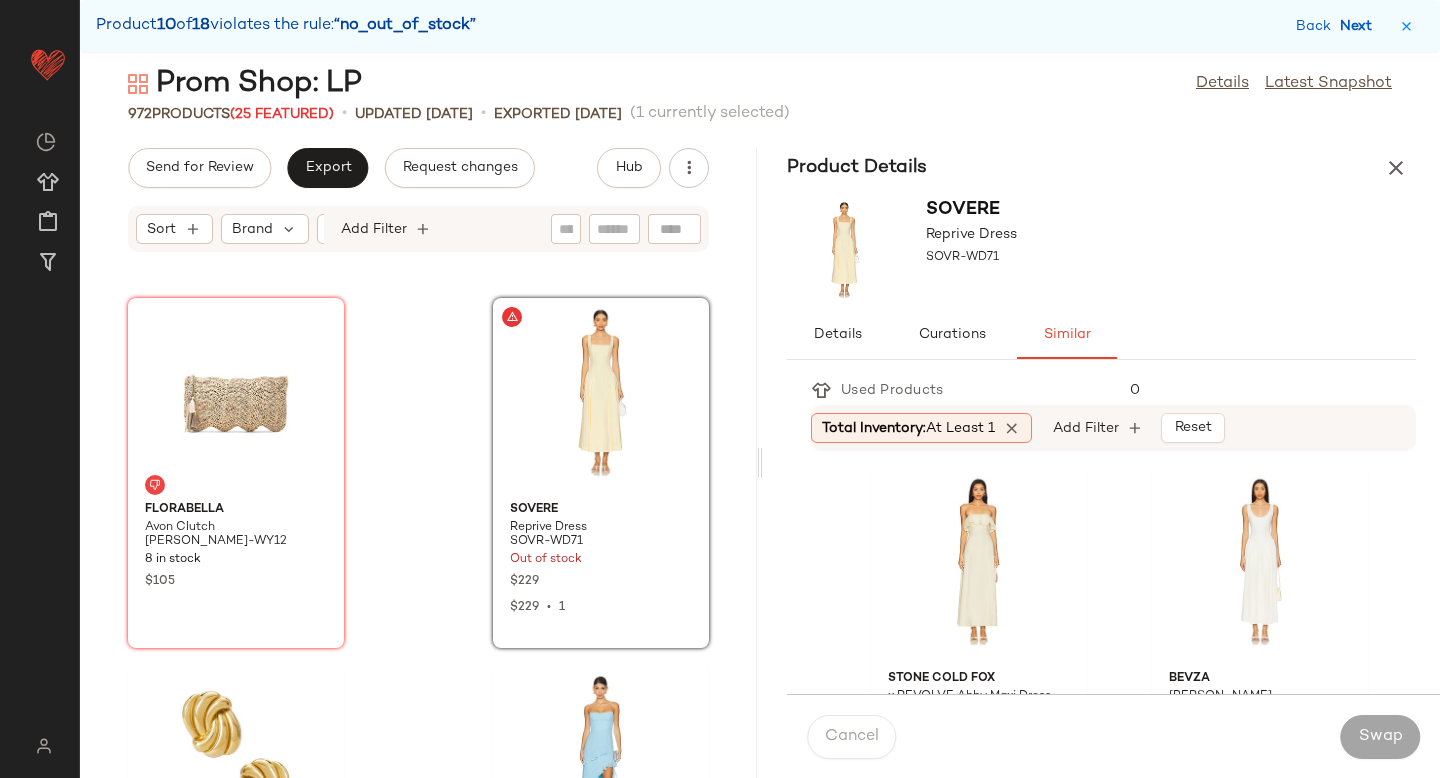 click on "Next" at bounding box center (1360, 26) 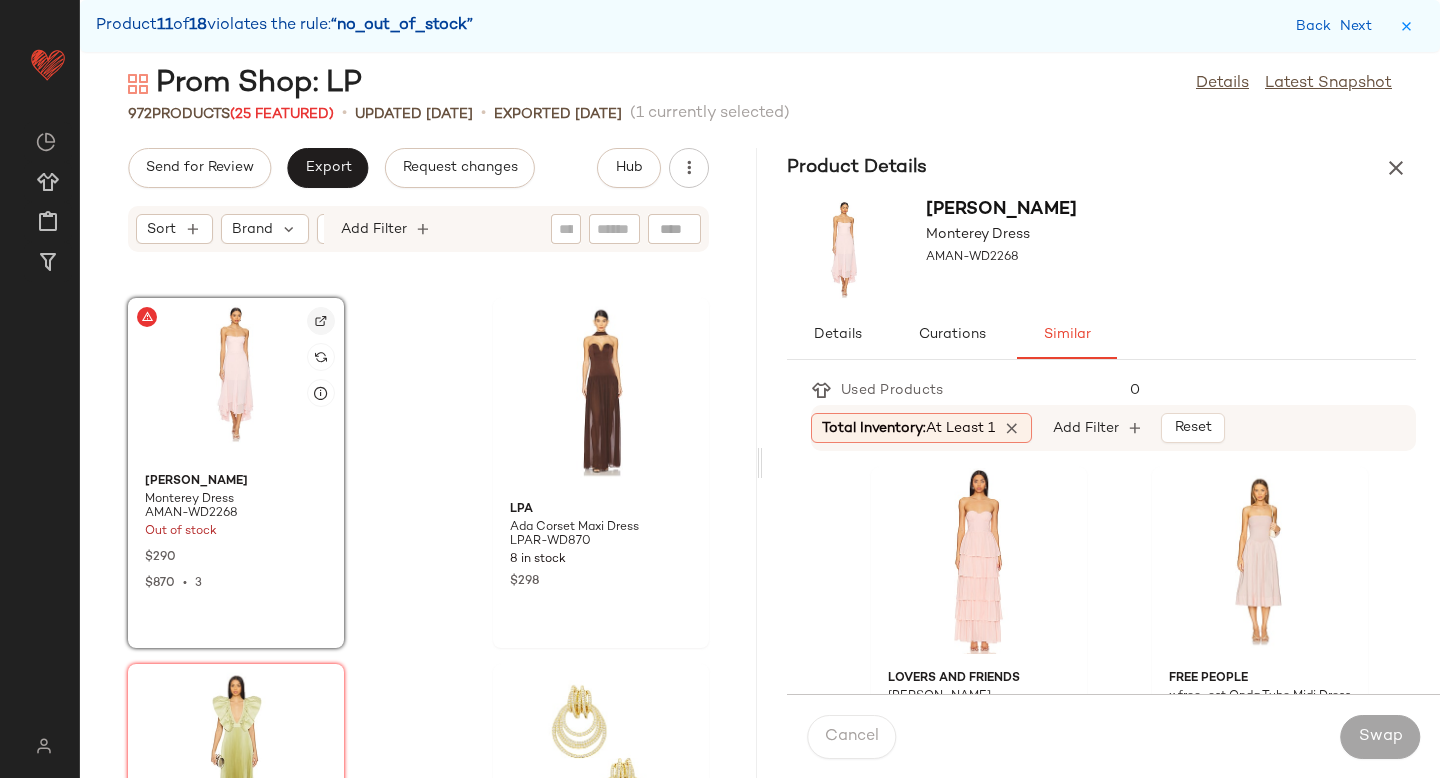 click 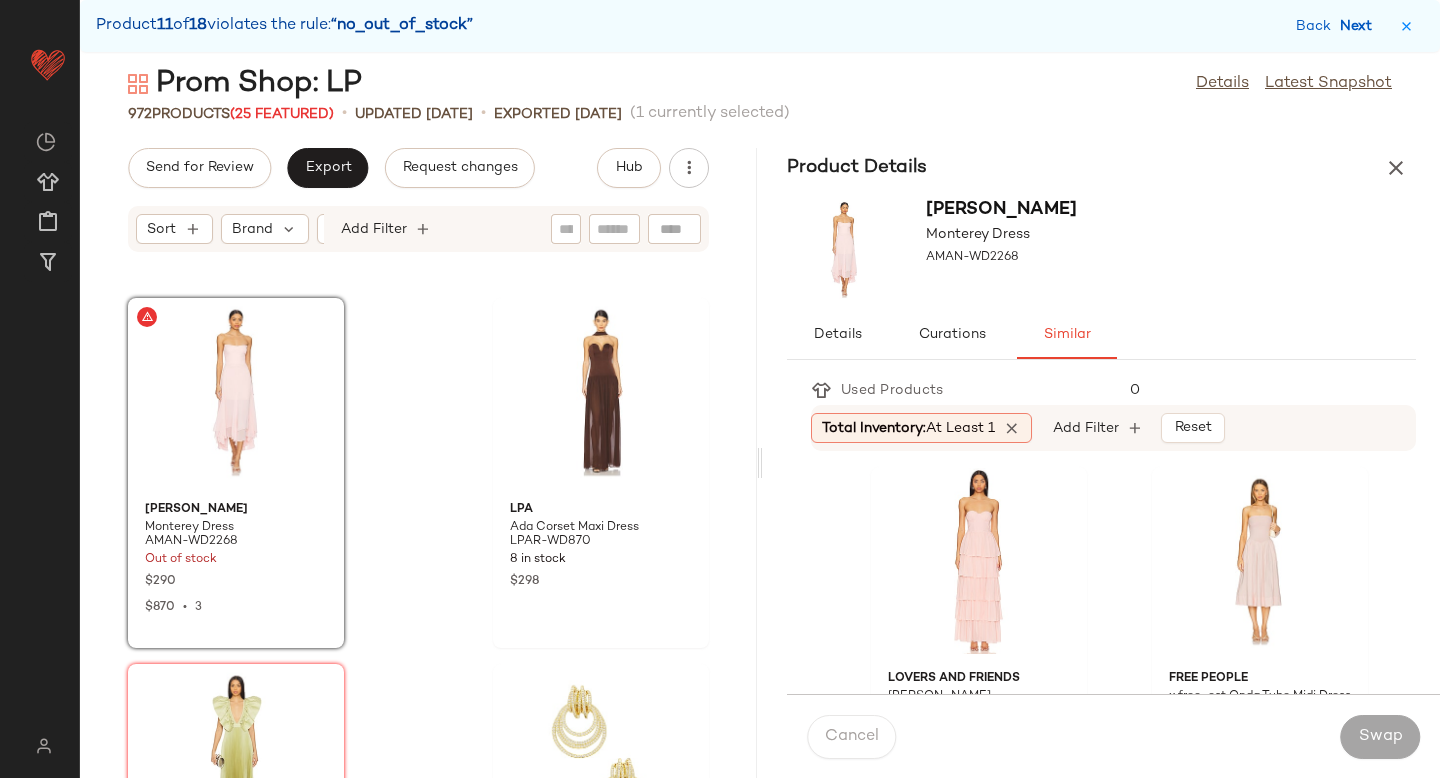 click on "Next" at bounding box center [1360, 26] 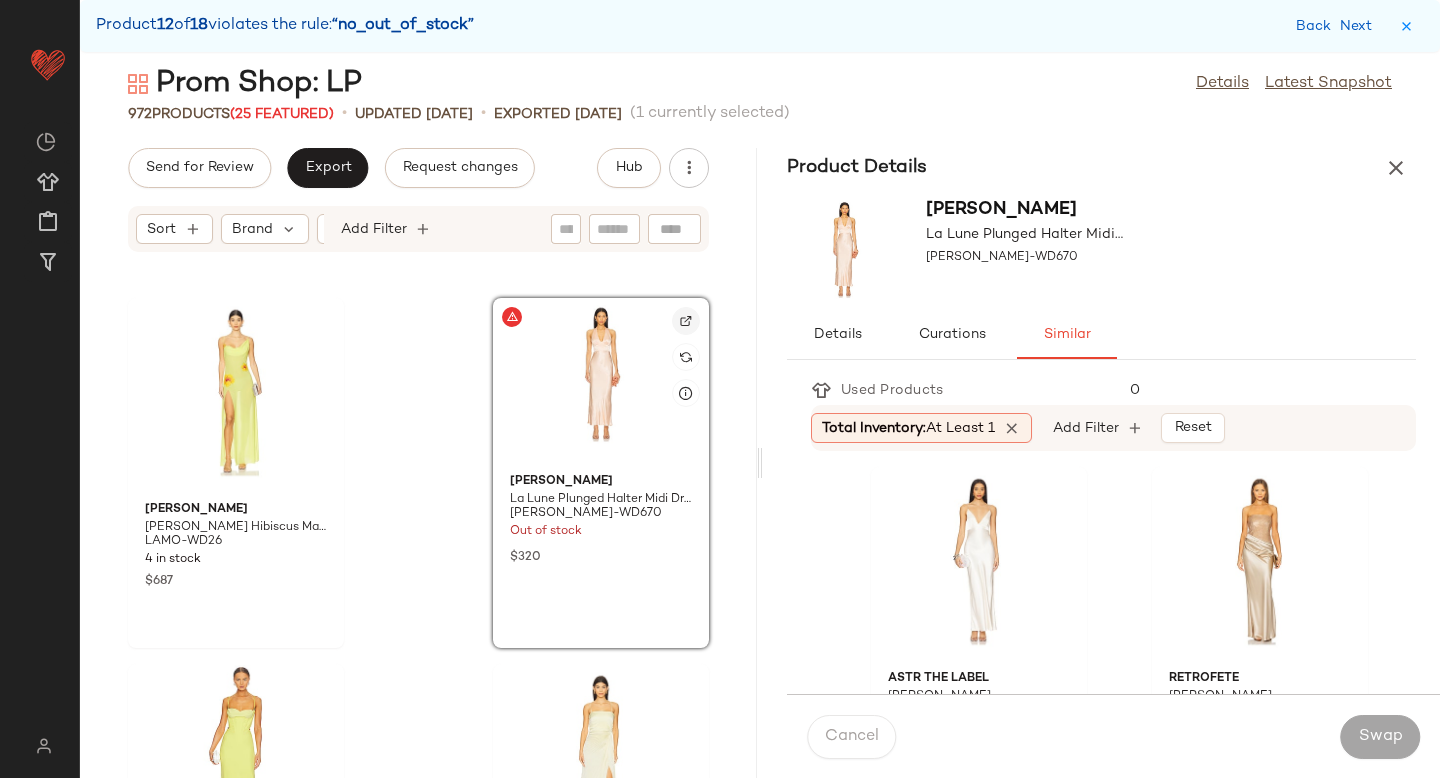 click 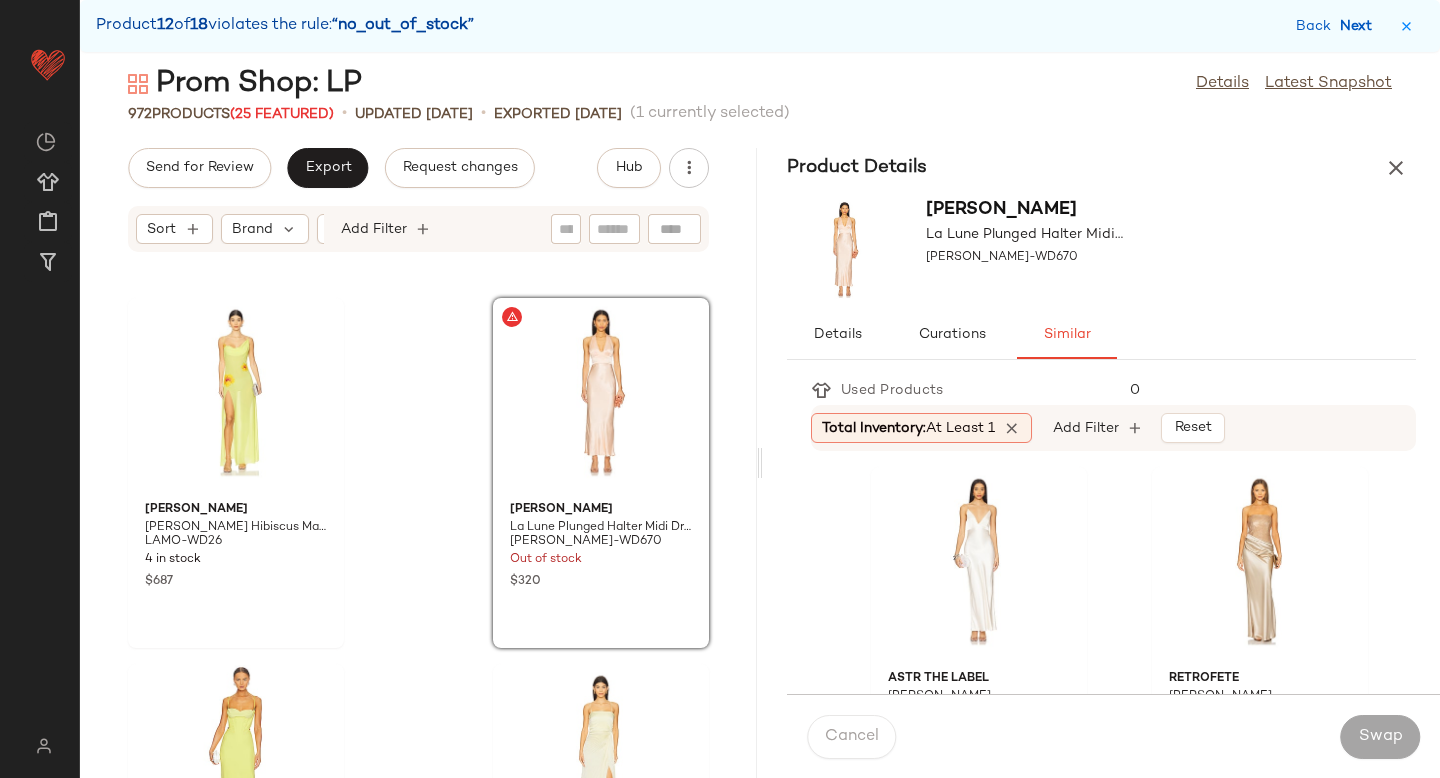 click on "Next" at bounding box center [1360, 26] 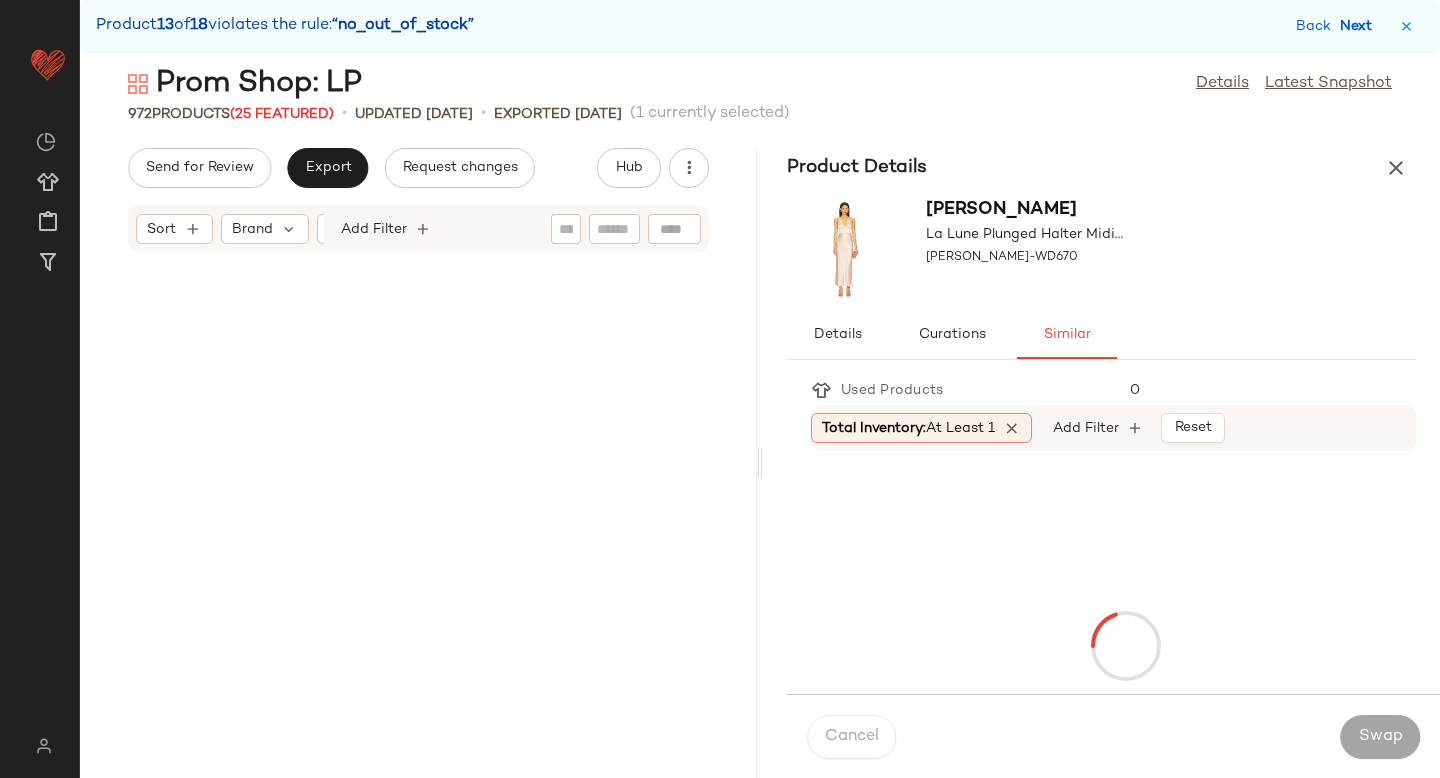 scroll, scrollTop: 111630, scrollLeft: 0, axis: vertical 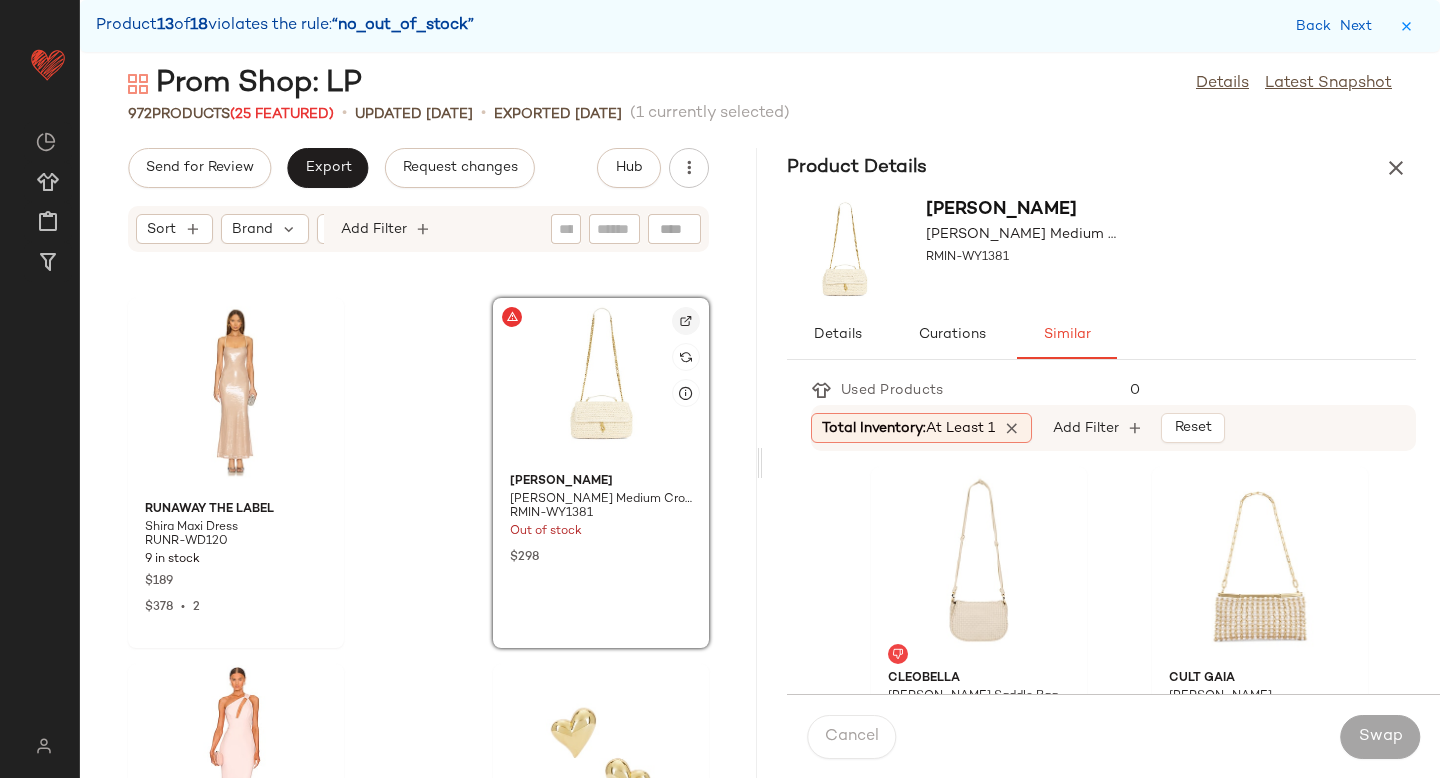 click 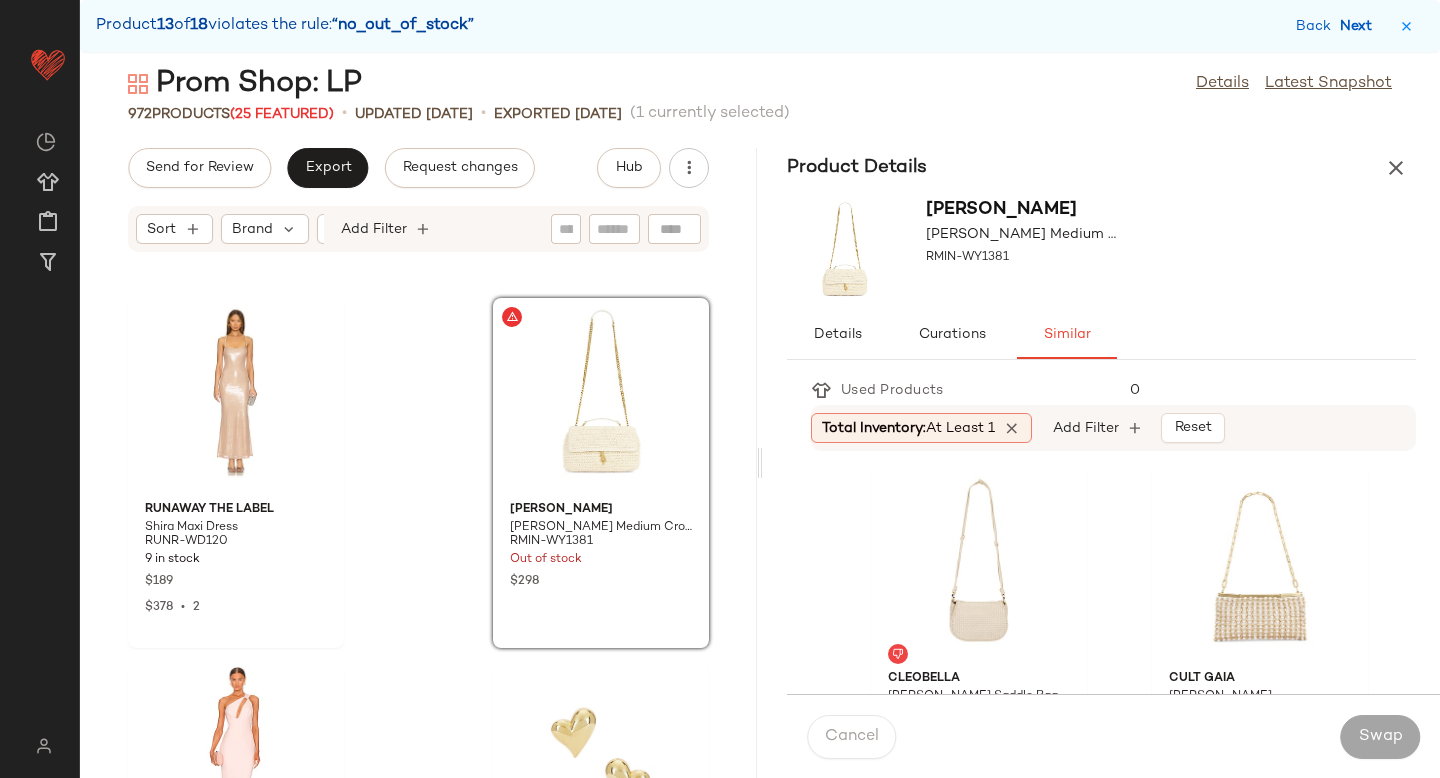 click on "Next" at bounding box center [1360, 26] 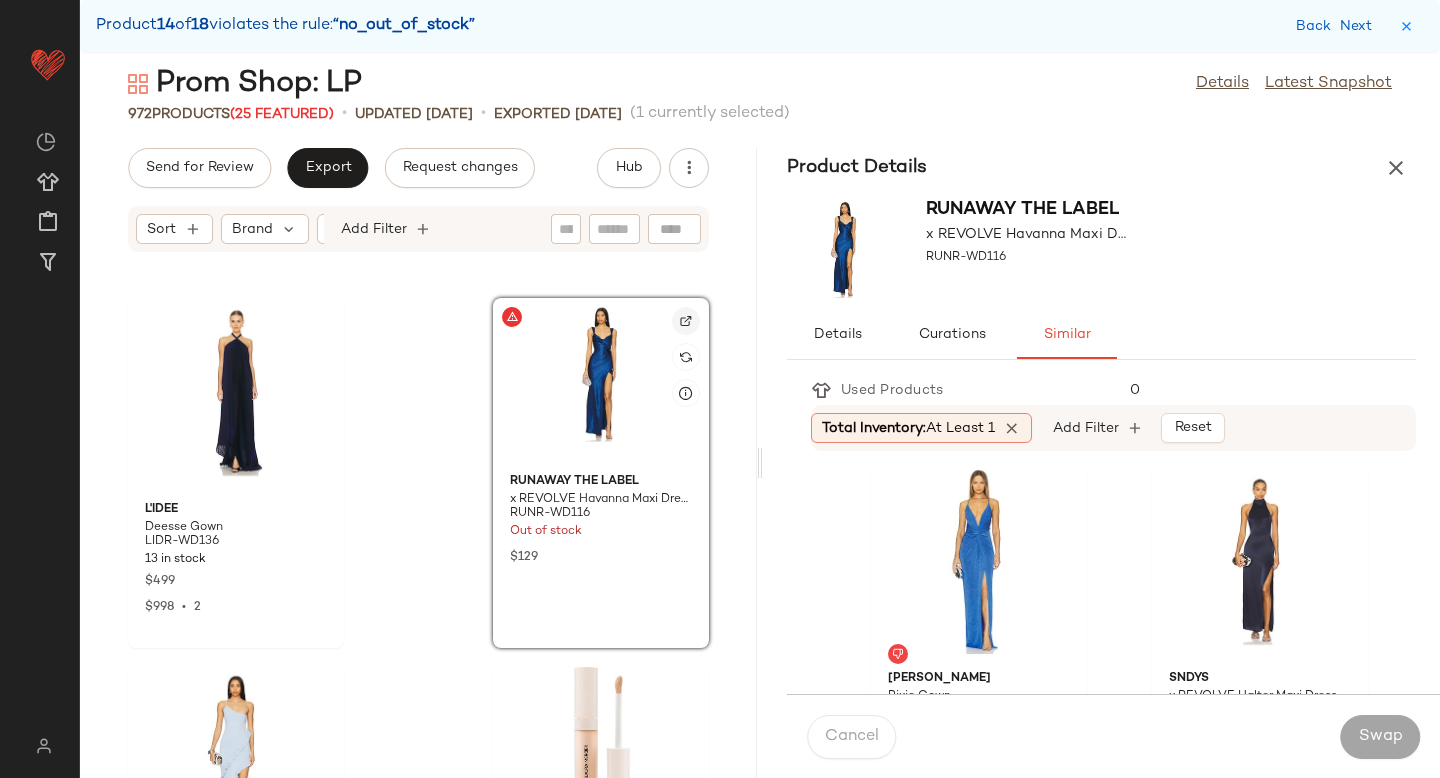click 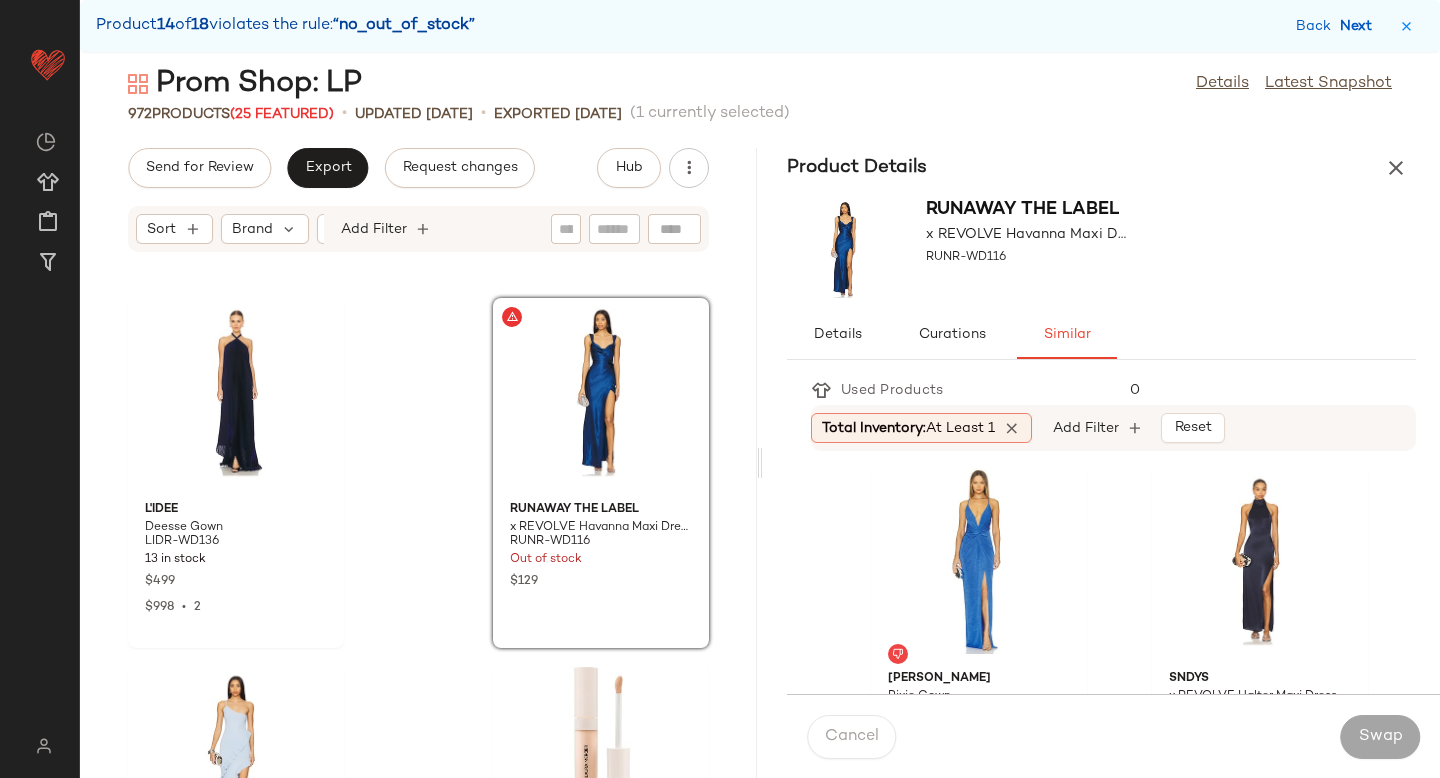 click on "Next" at bounding box center [1360, 26] 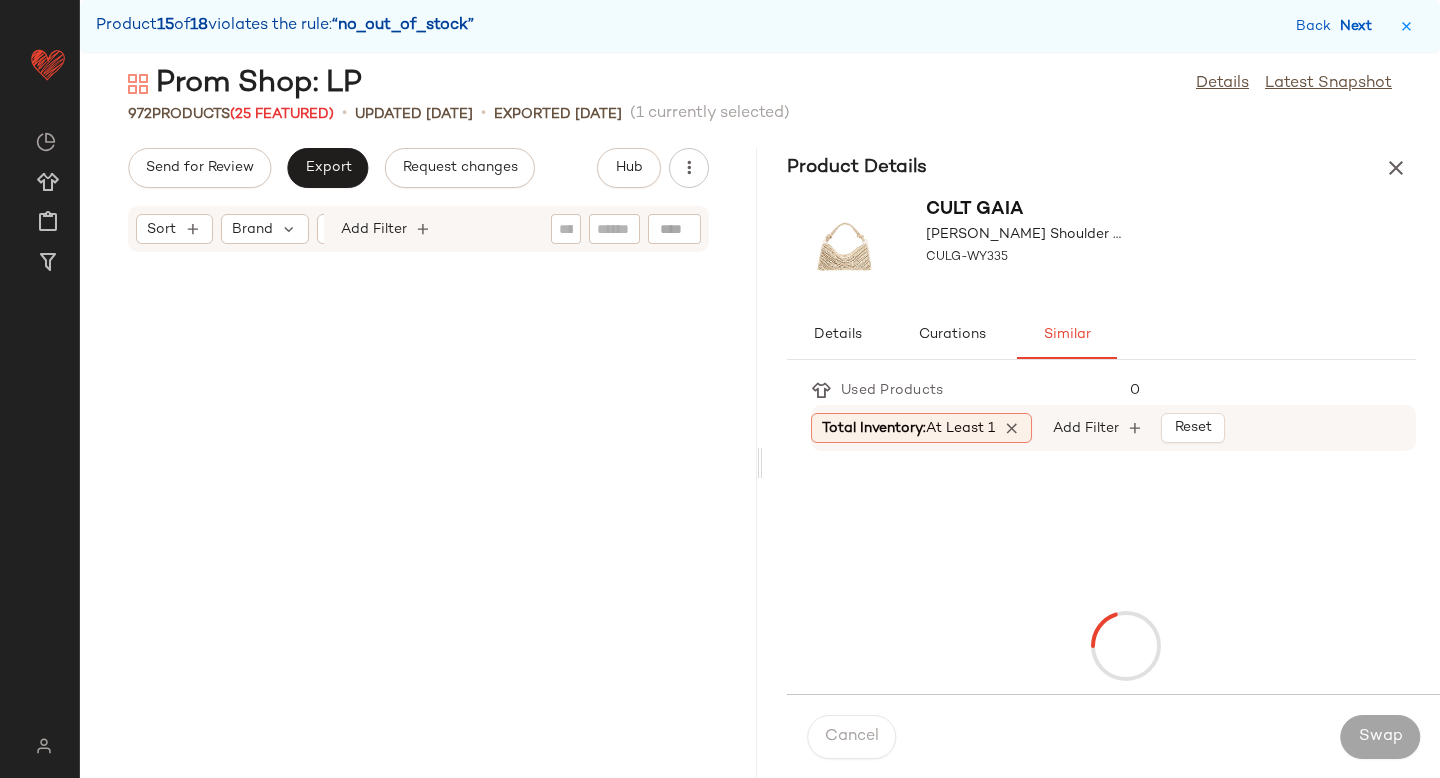 scroll, scrollTop: 136518, scrollLeft: 0, axis: vertical 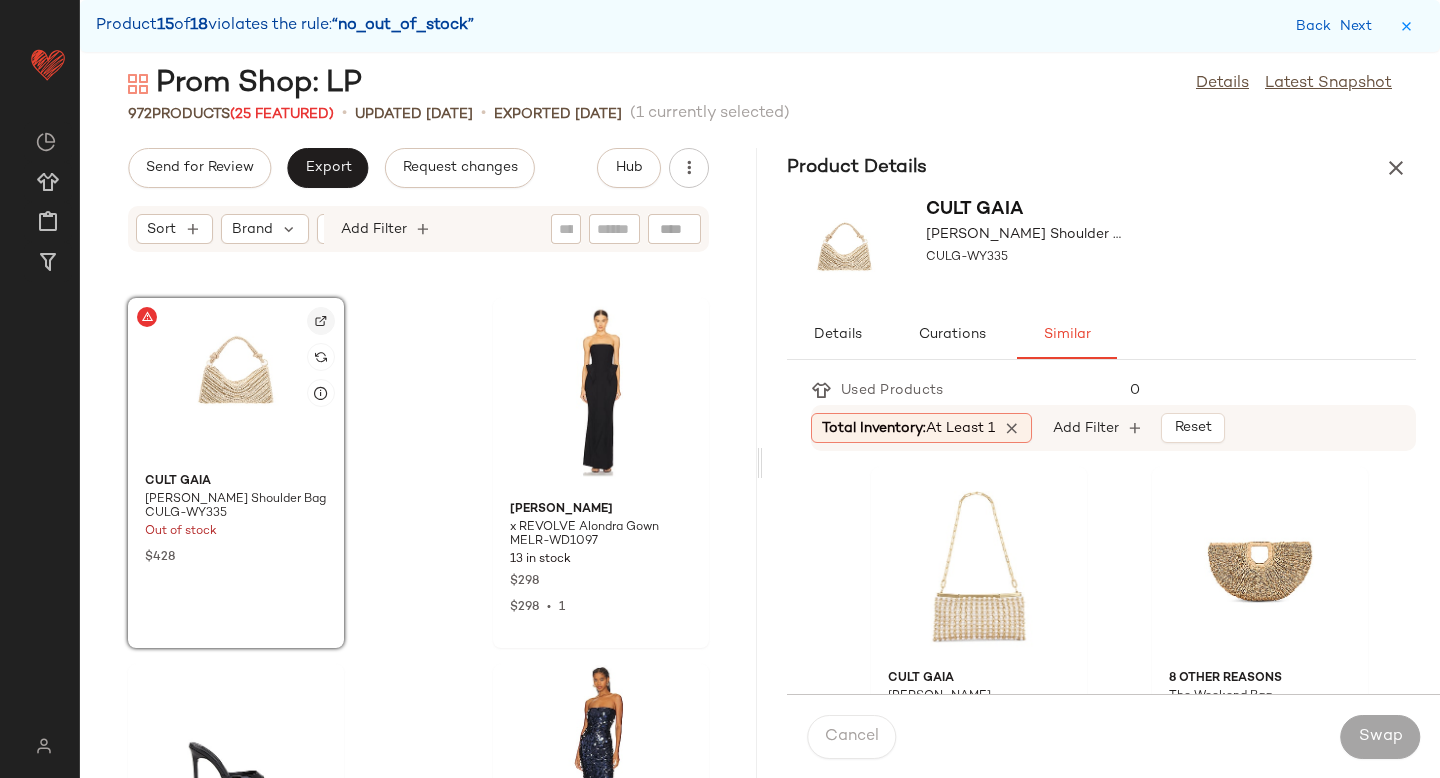 click 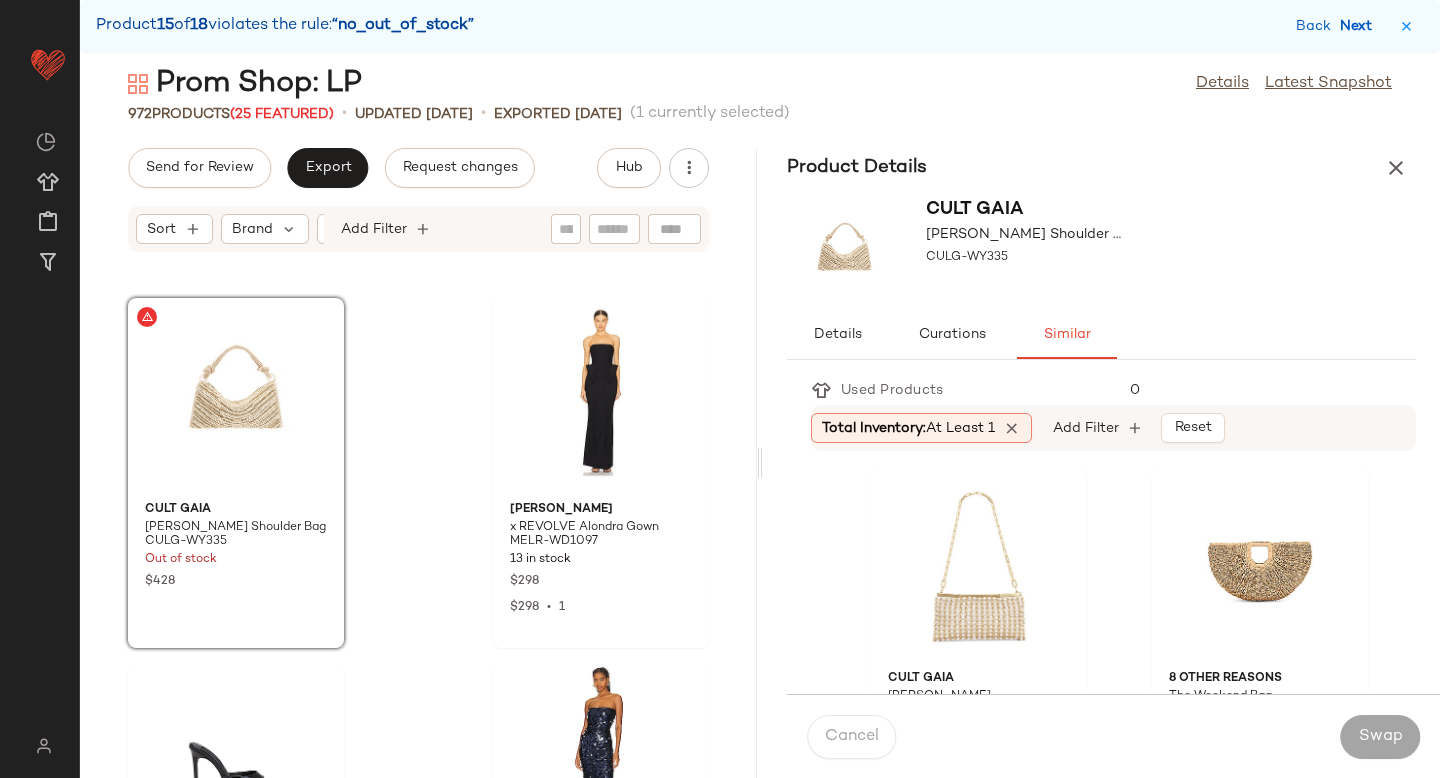 click on "Next" at bounding box center (1360, 26) 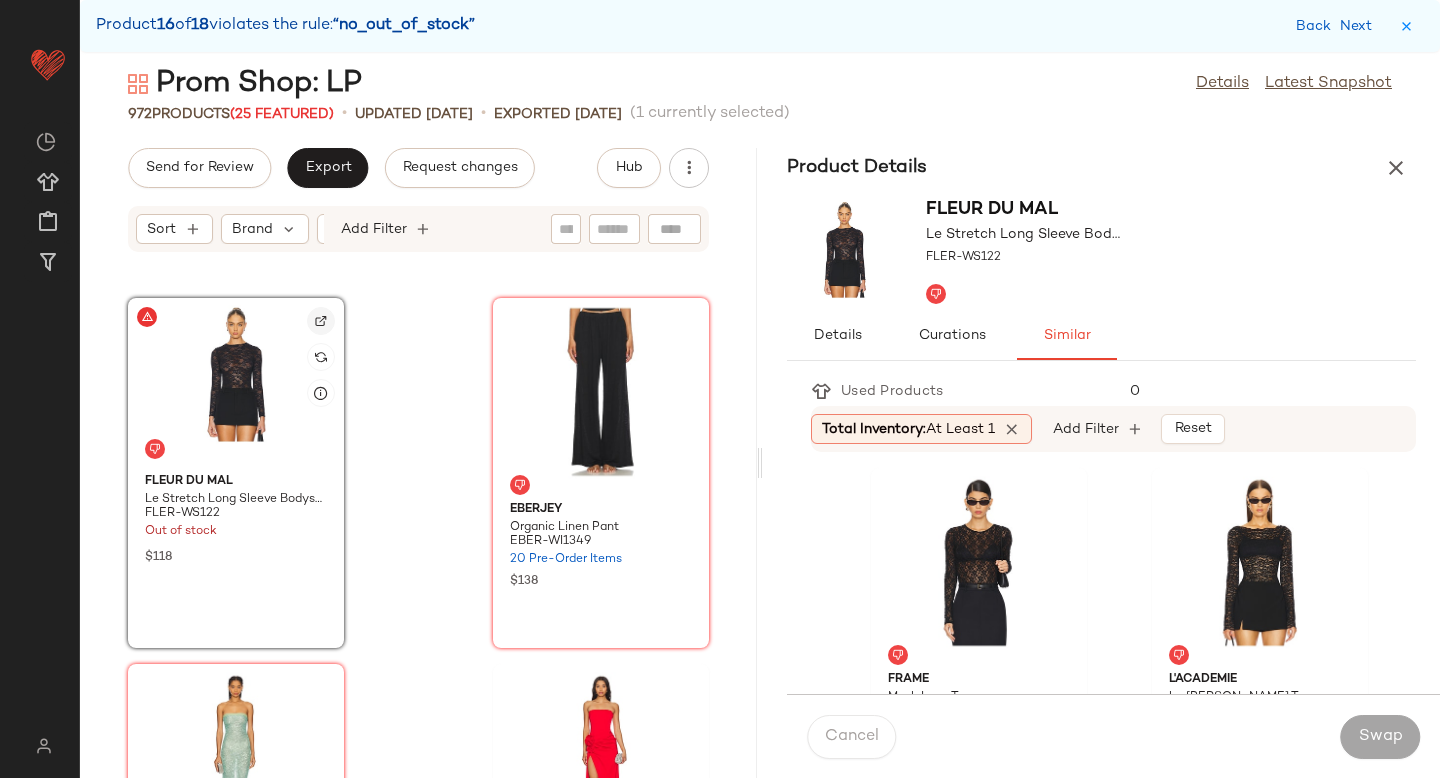click 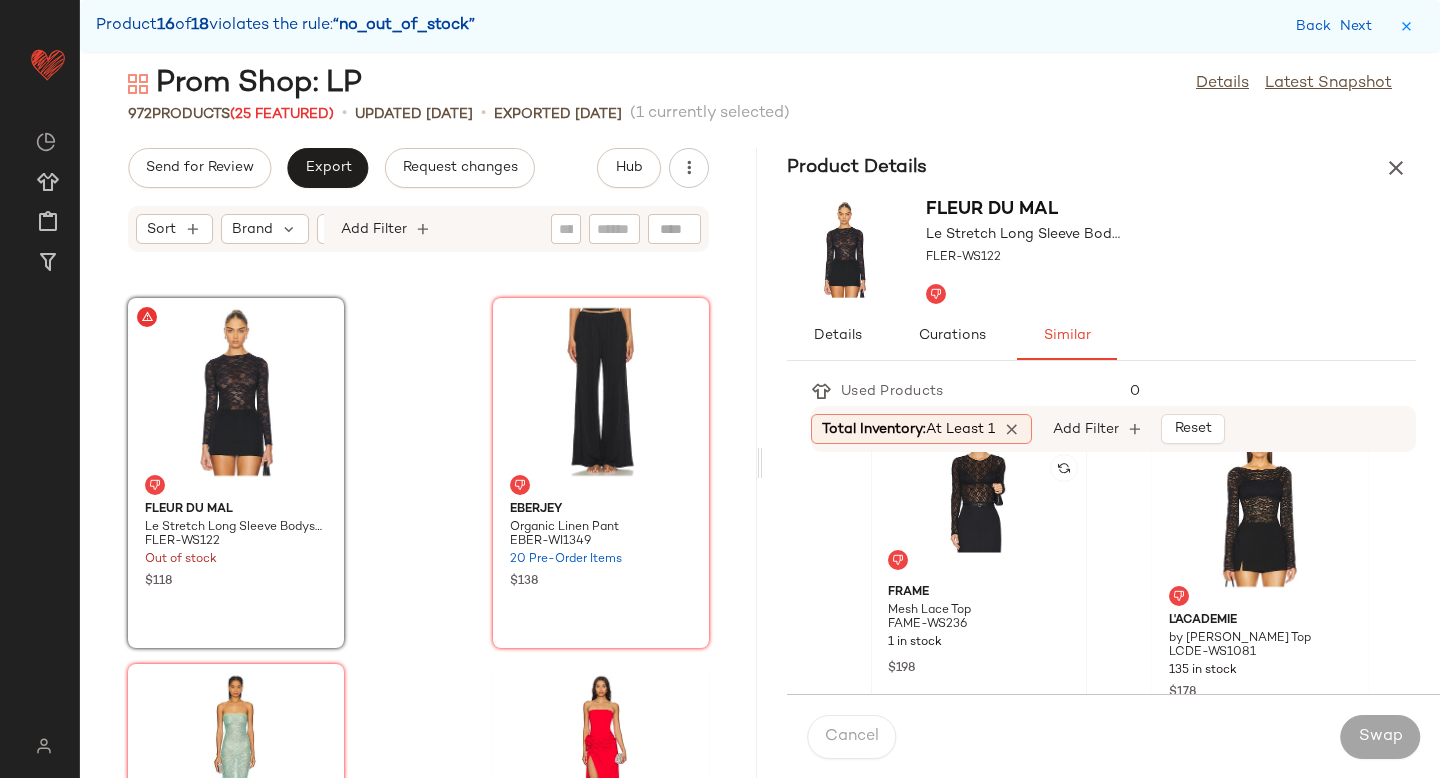 scroll, scrollTop: 55, scrollLeft: 0, axis: vertical 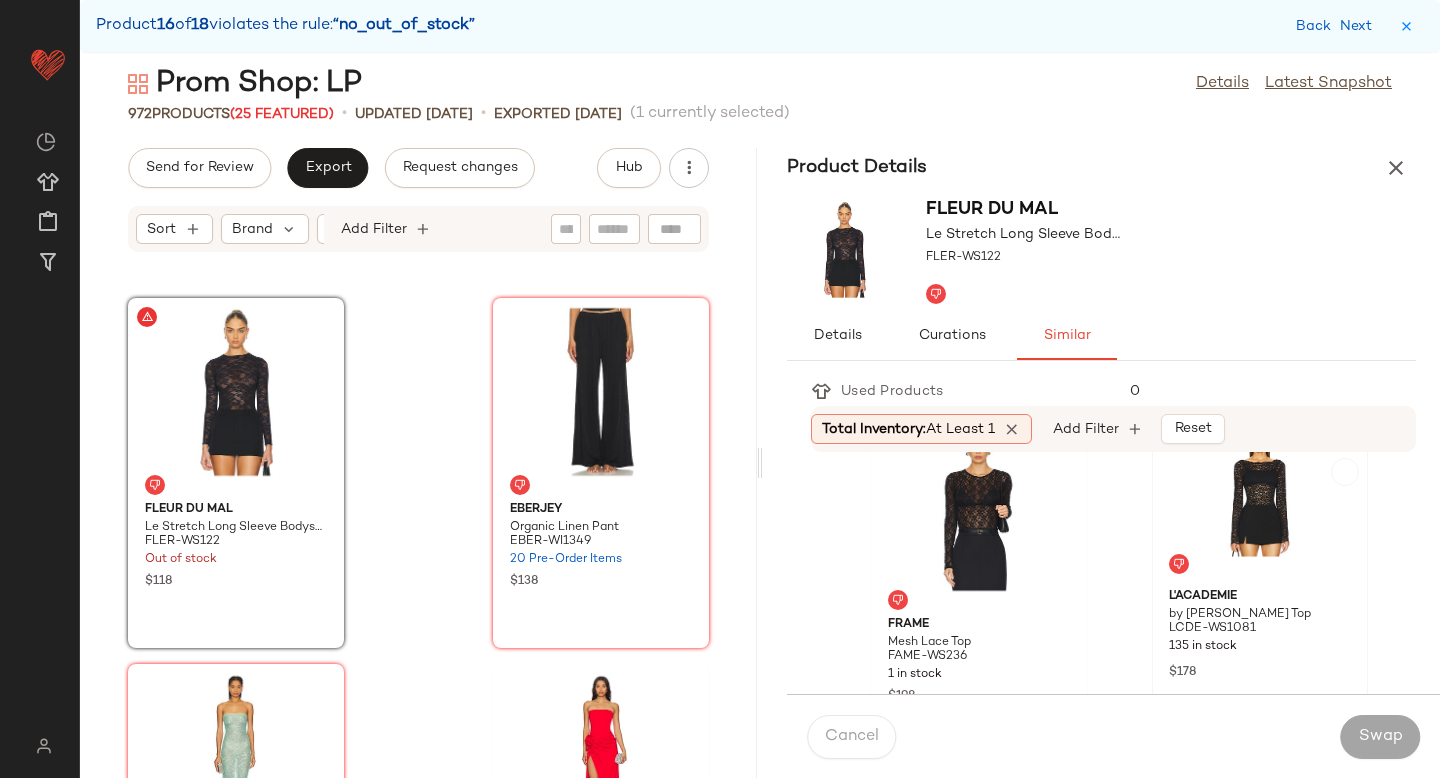click 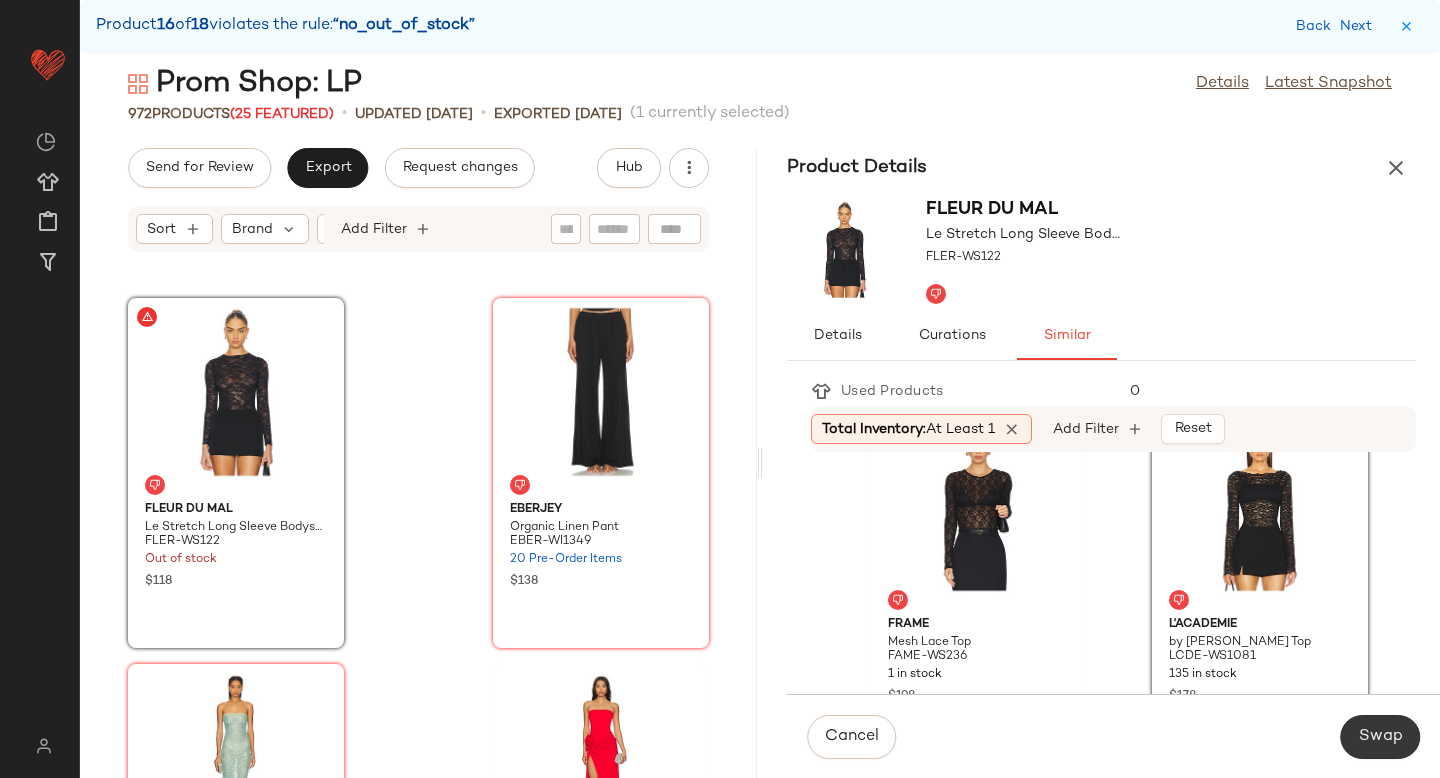 click on "Swap" at bounding box center [1380, 737] 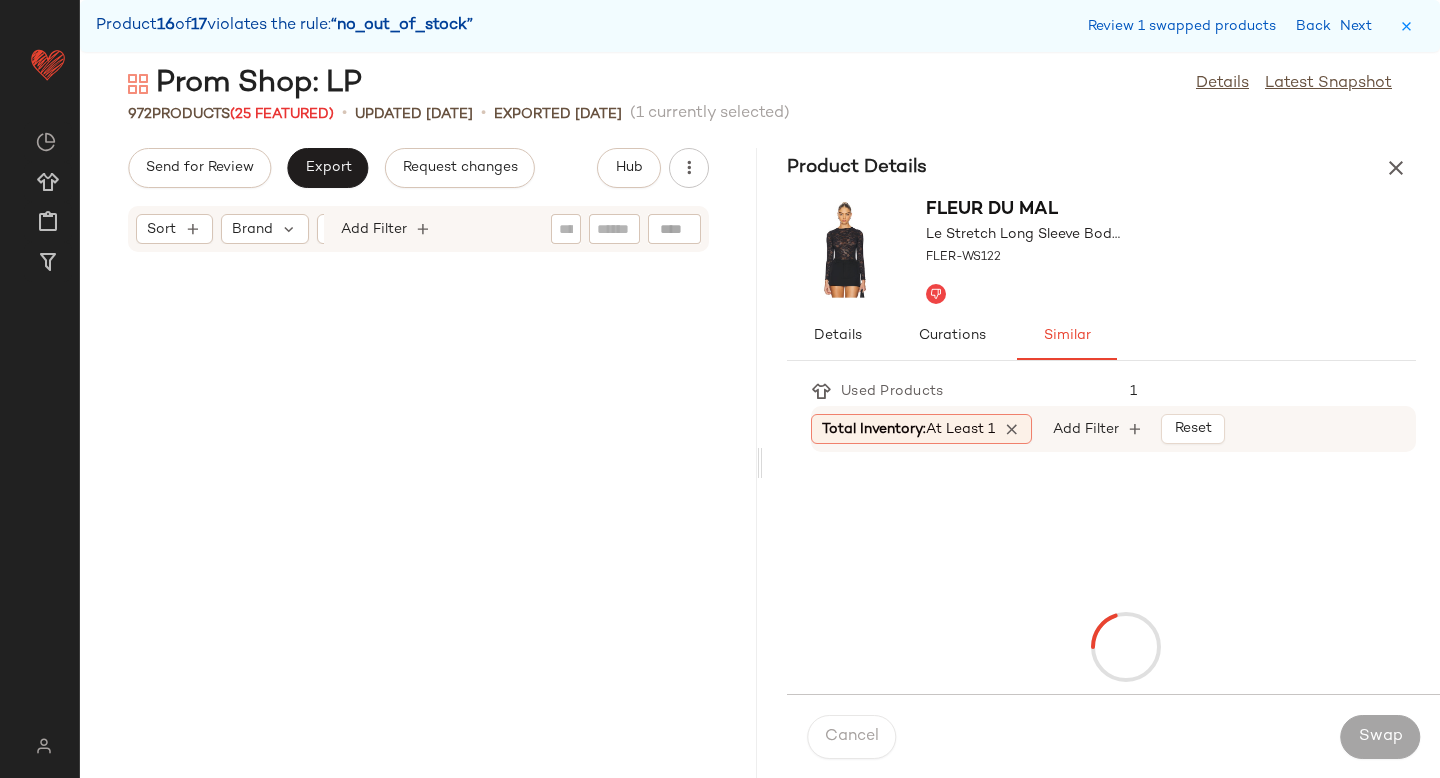 scroll, scrollTop: 155550, scrollLeft: 0, axis: vertical 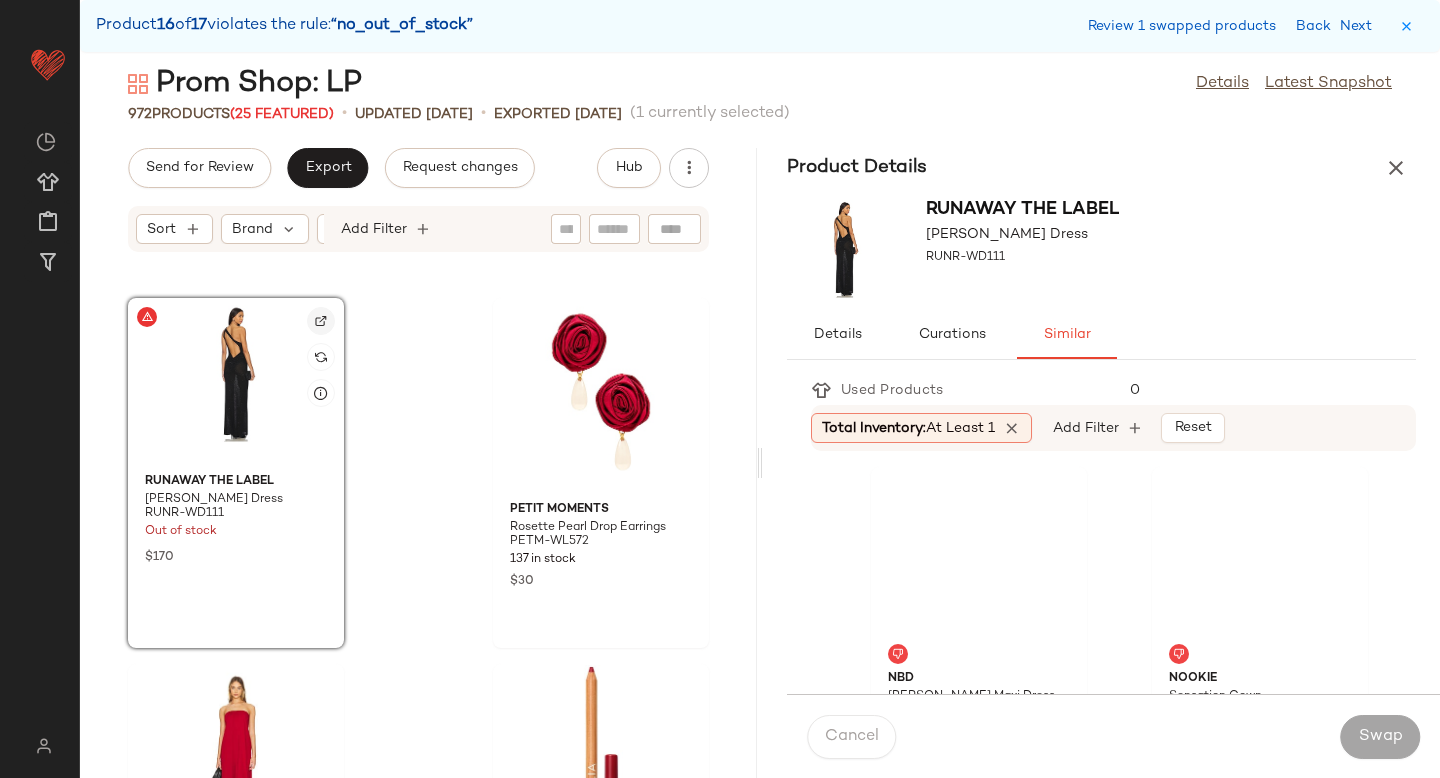 click 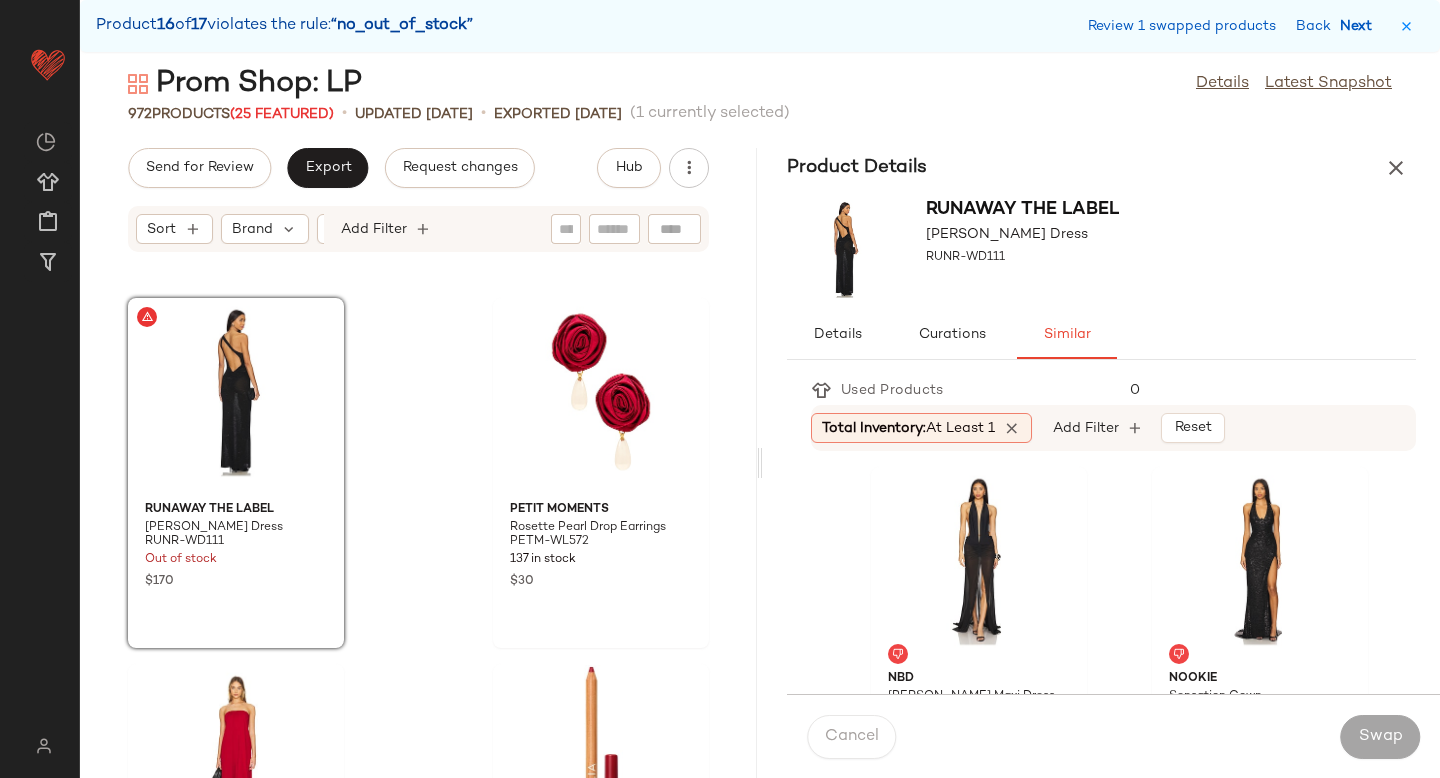 click on "Next" at bounding box center (1360, 26) 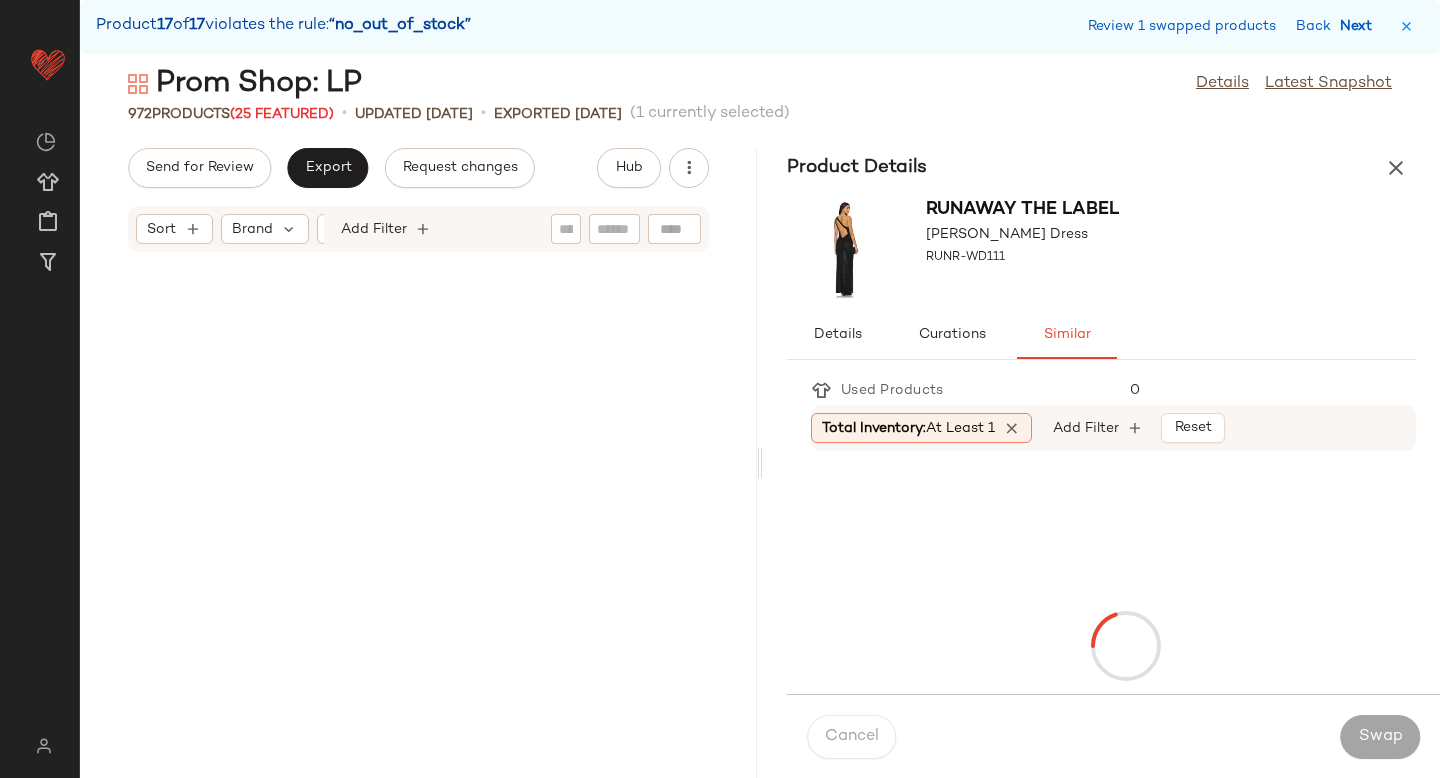 scroll, scrollTop: 170190, scrollLeft: 0, axis: vertical 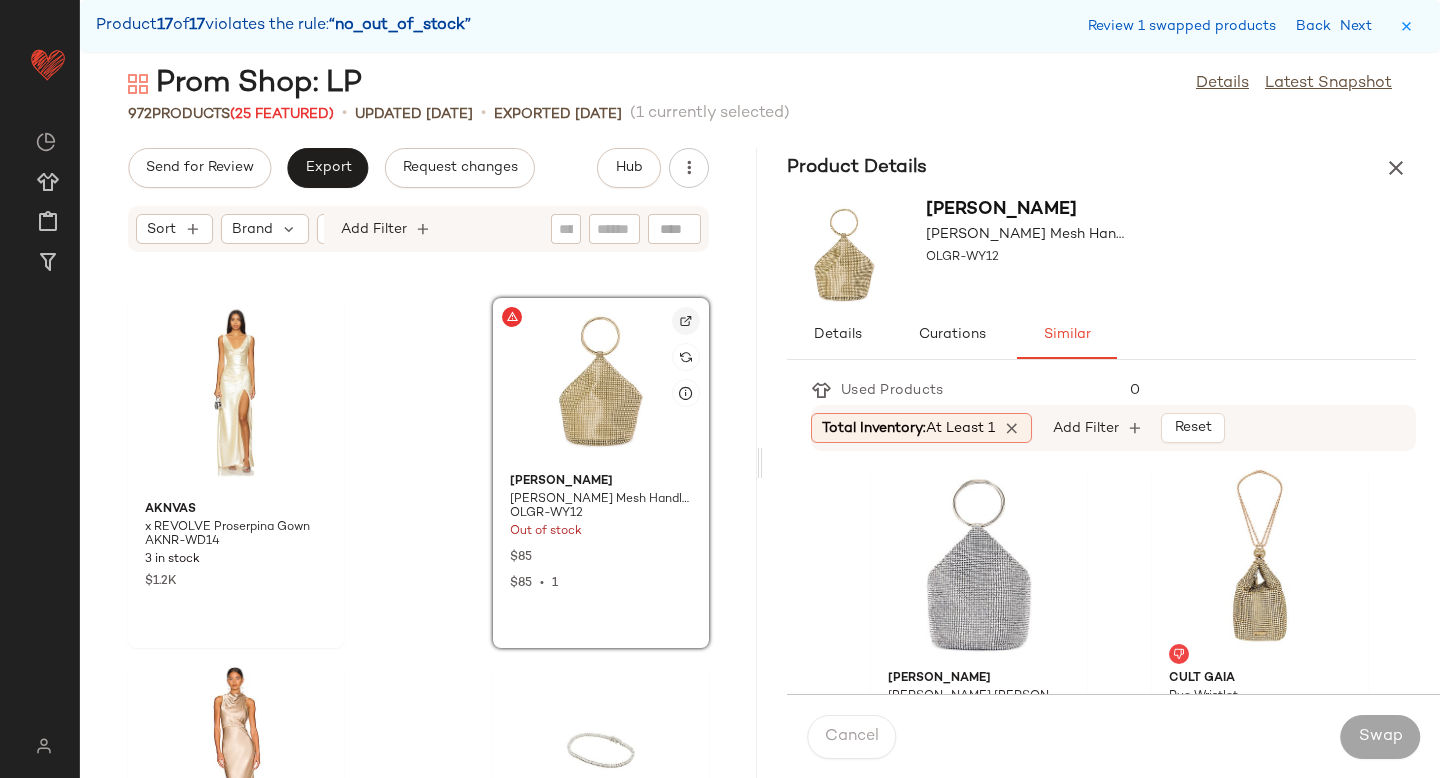 click 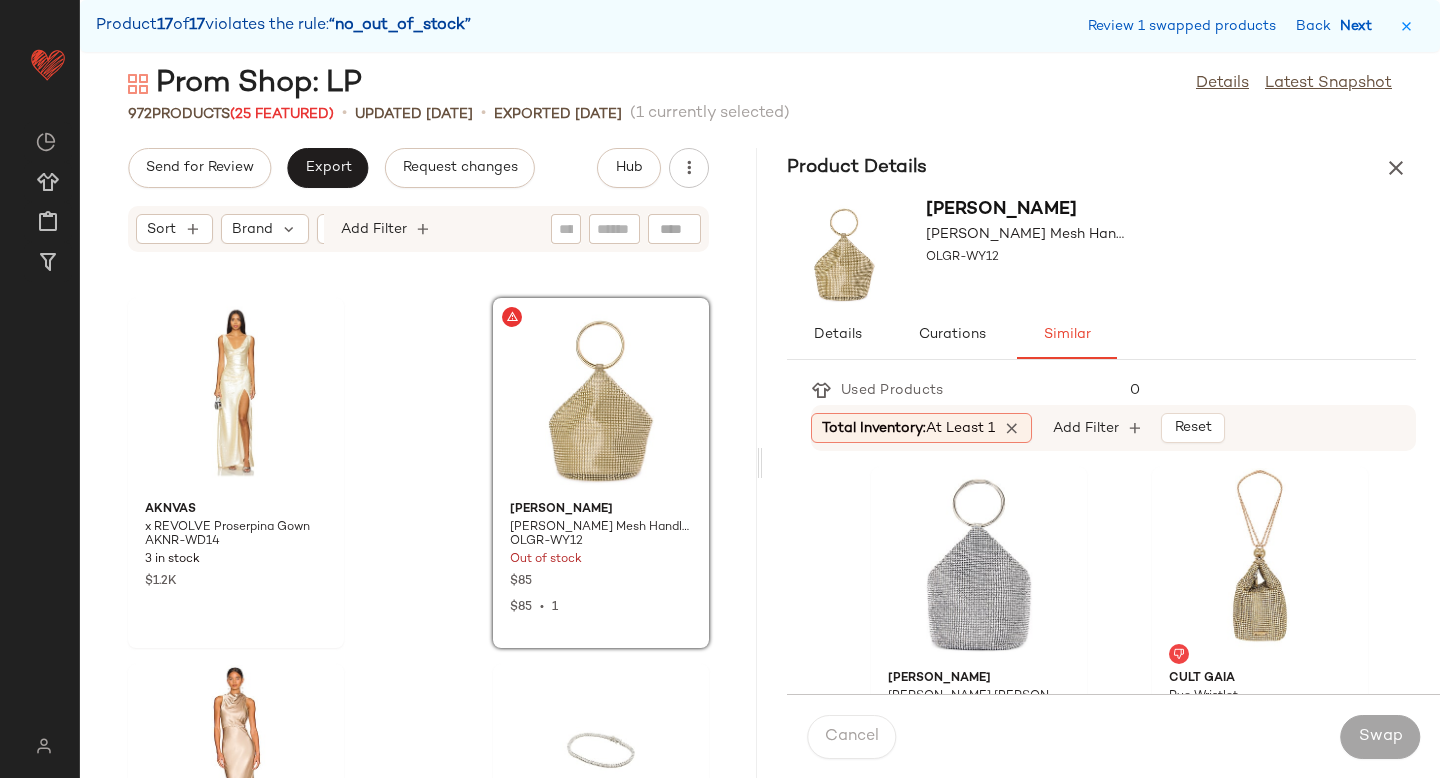 click on "Next" at bounding box center [1360, 26] 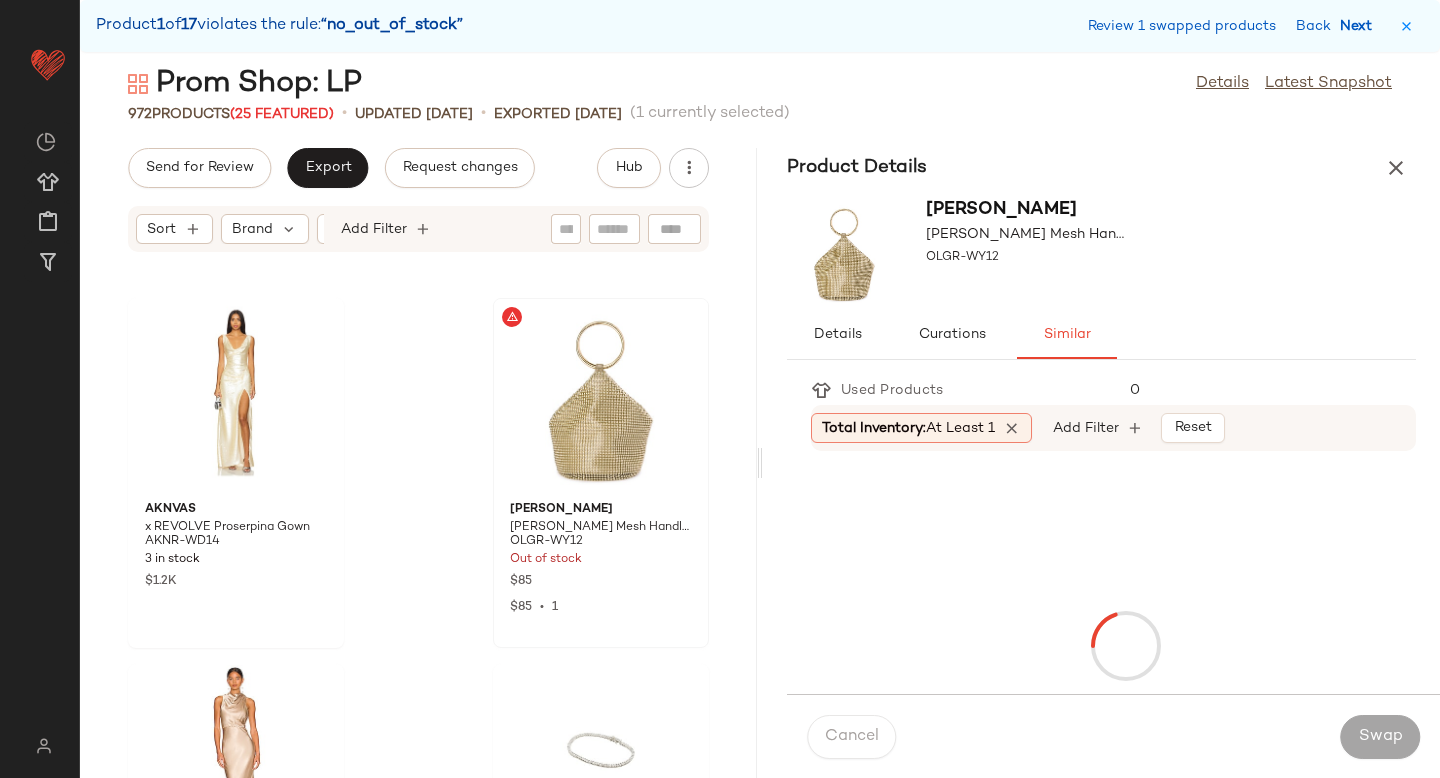 scroll, scrollTop: 4758, scrollLeft: 0, axis: vertical 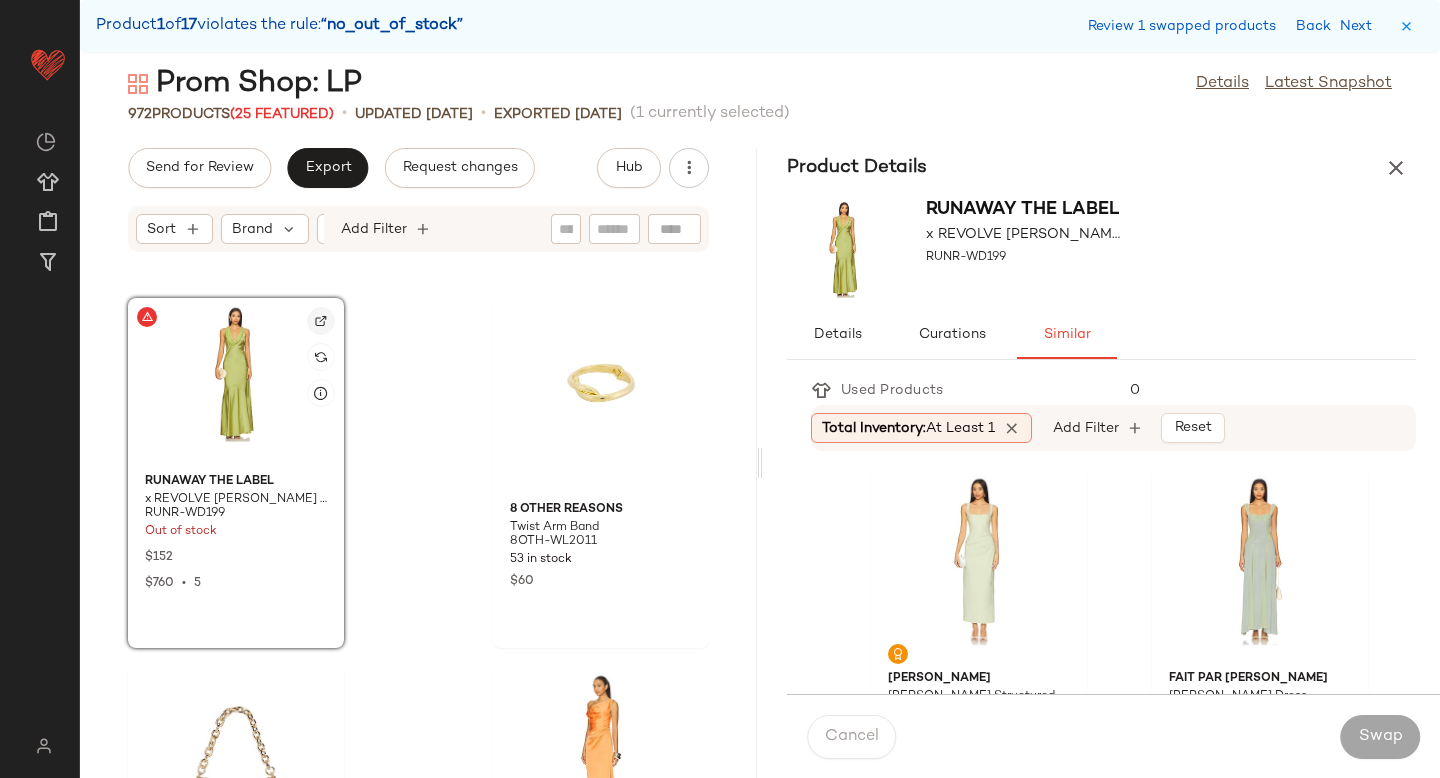 click at bounding box center [321, 321] 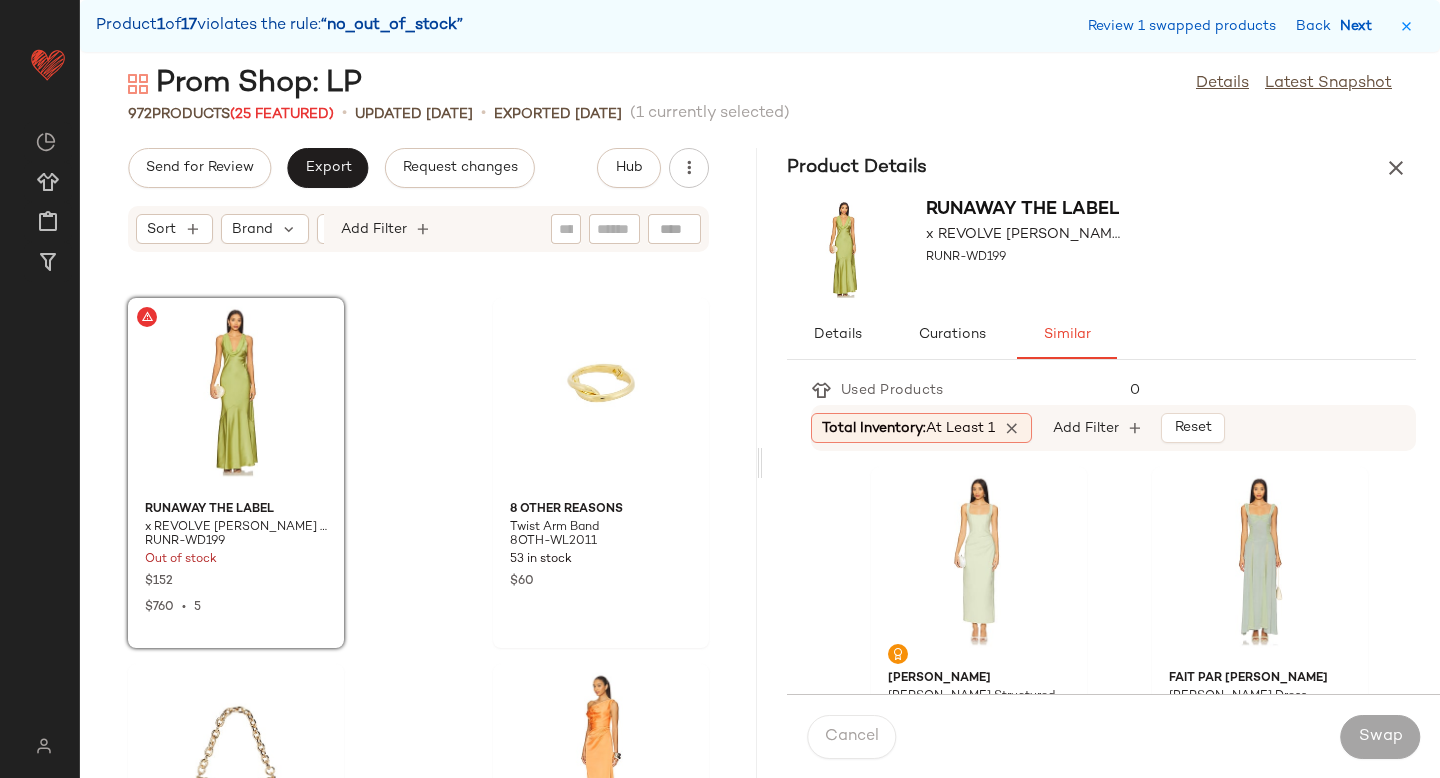 click on "Next" at bounding box center (1360, 26) 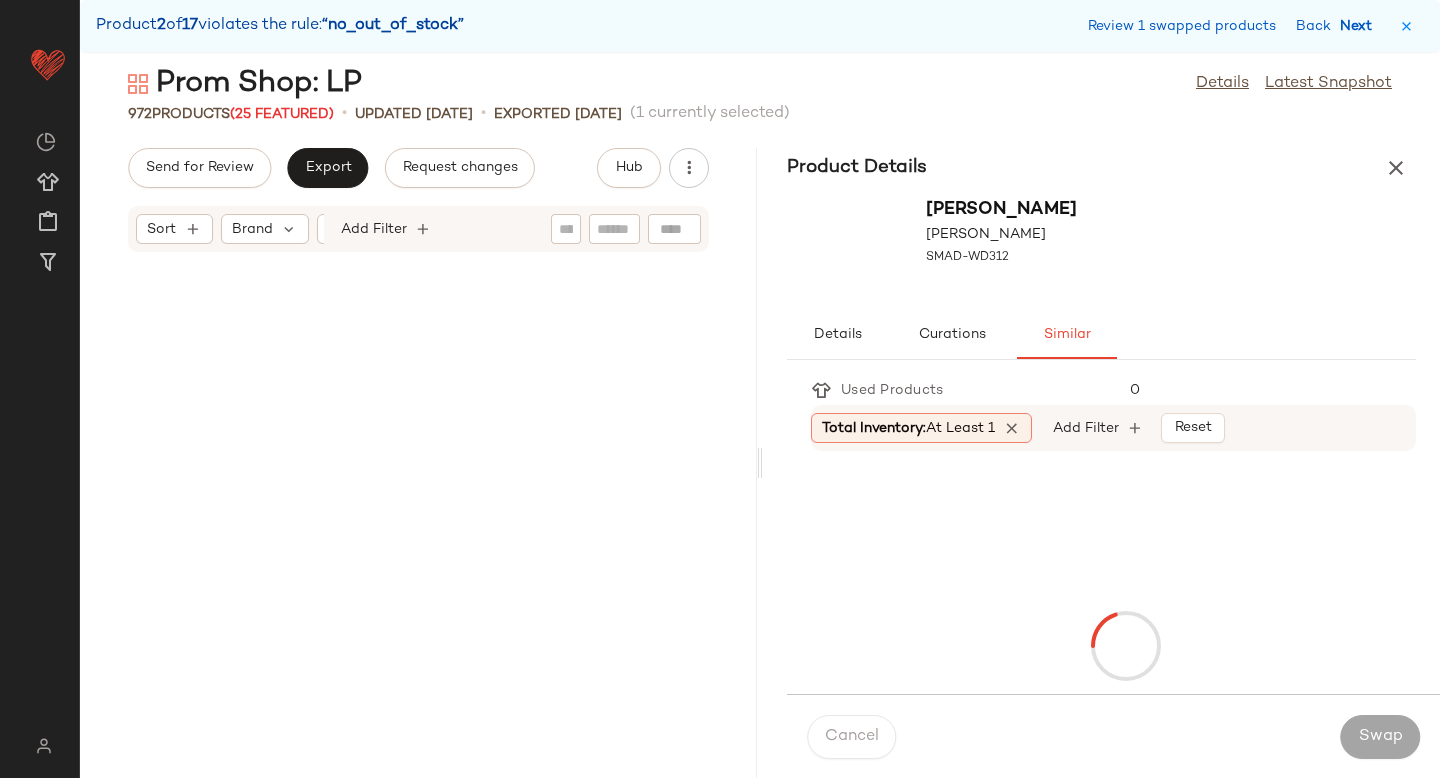 scroll, scrollTop: 10980, scrollLeft: 0, axis: vertical 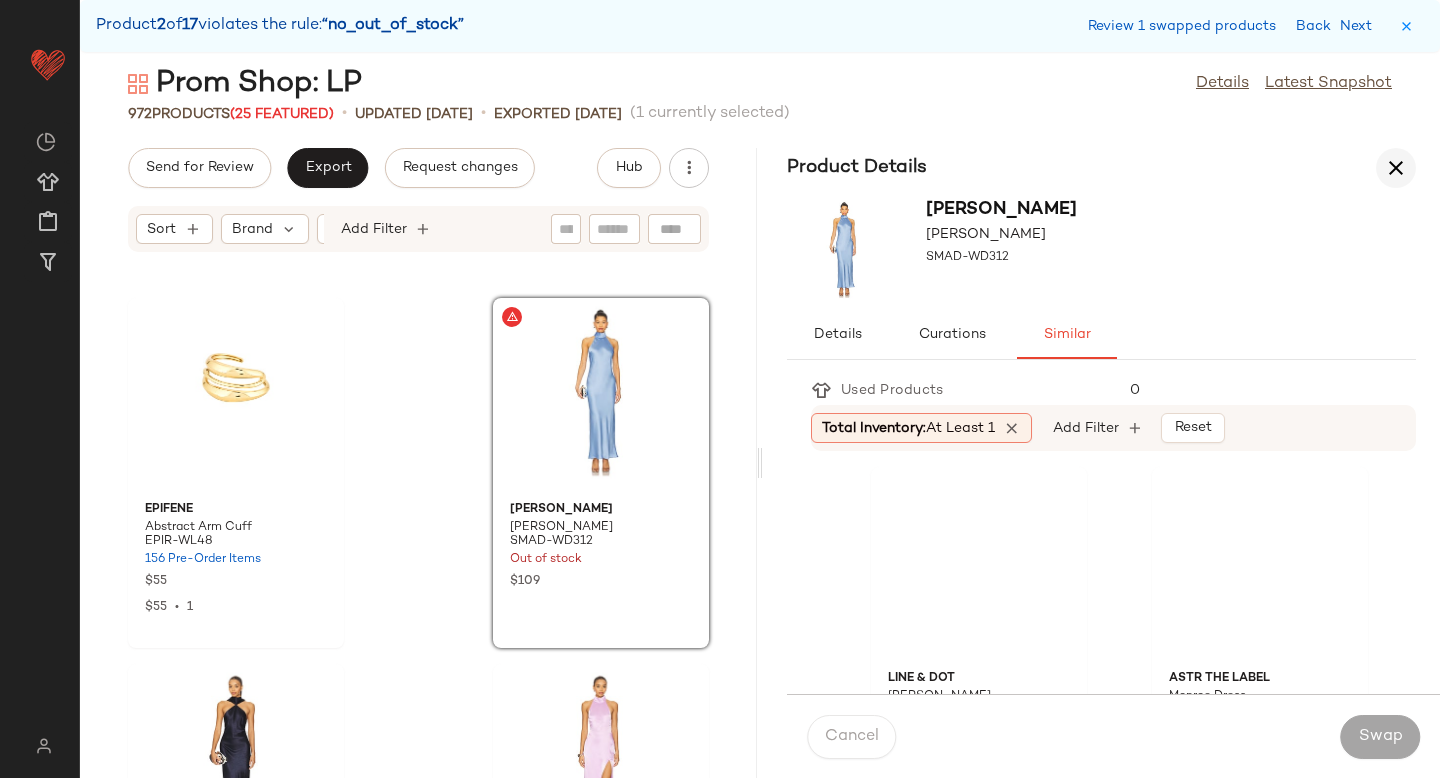 click at bounding box center (1396, 168) 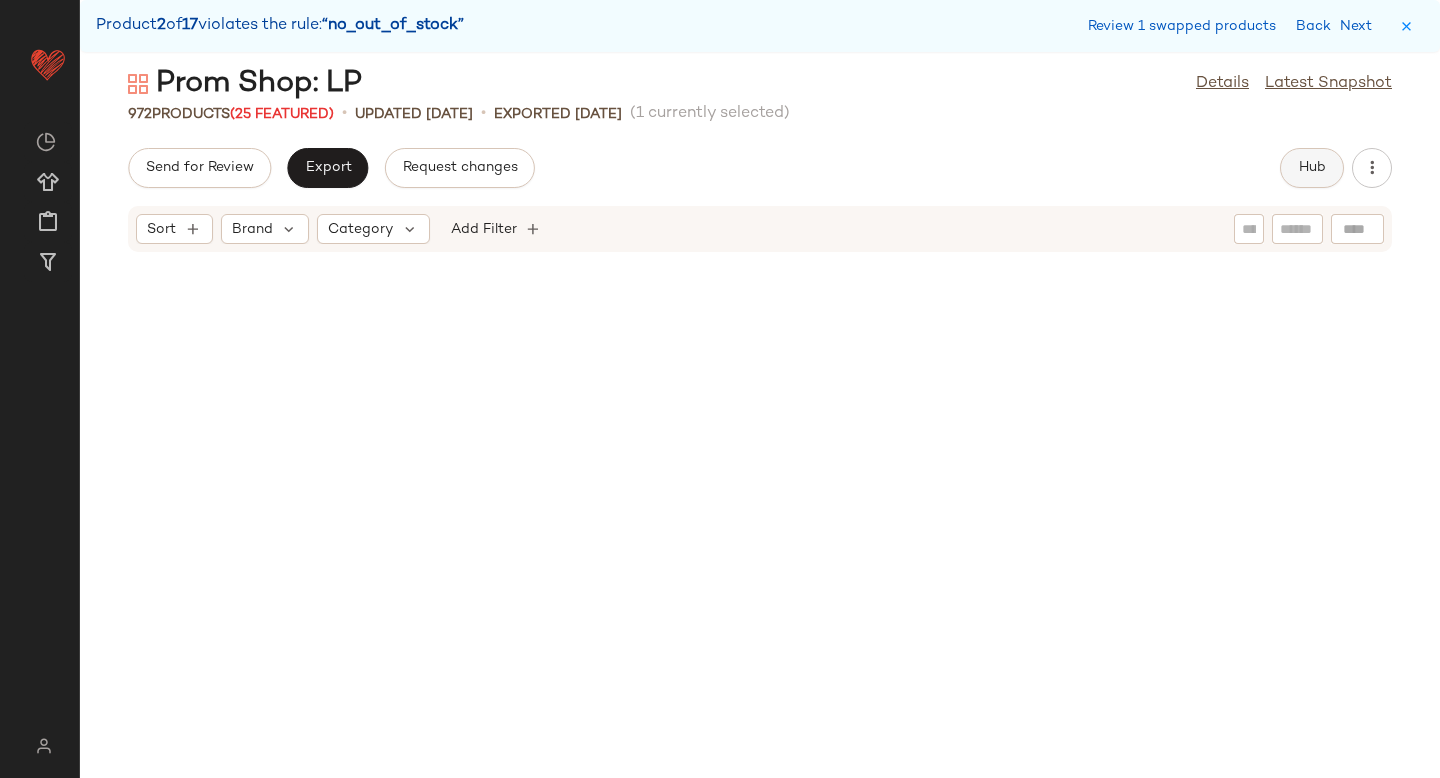 scroll, scrollTop: 4392, scrollLeft: 0, axis: vertical 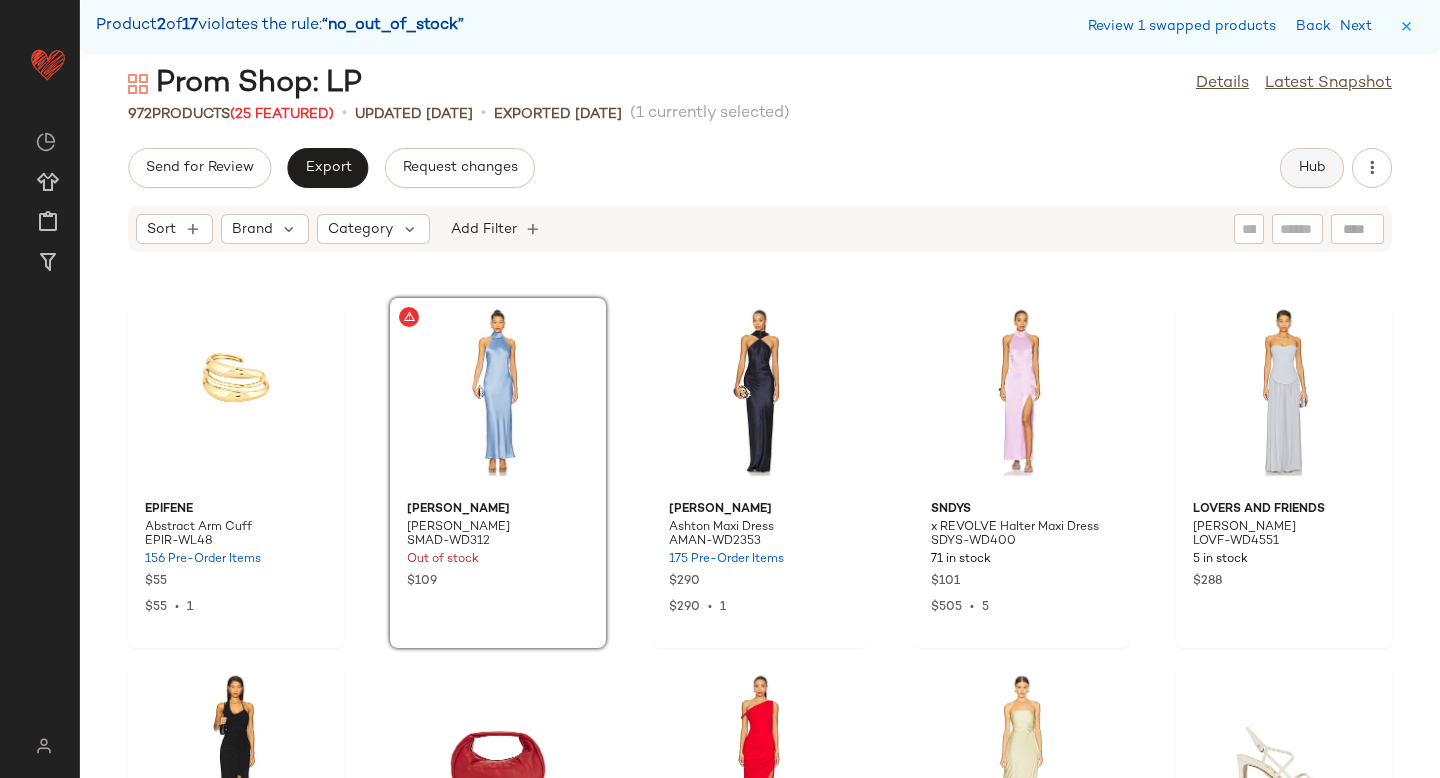 click on "Hub" 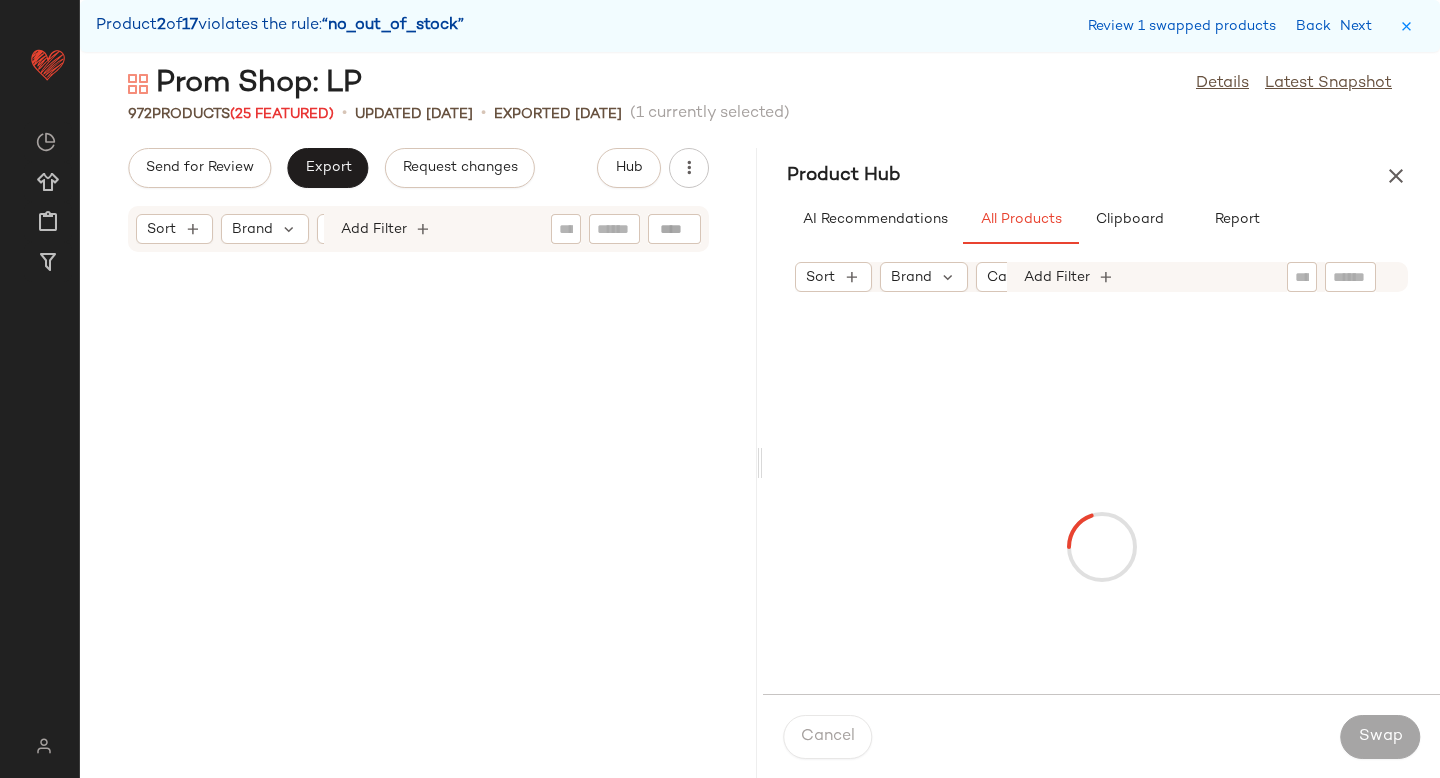 scroll, scrollTop: 10980, scrollLeft: 0, axis: vertical 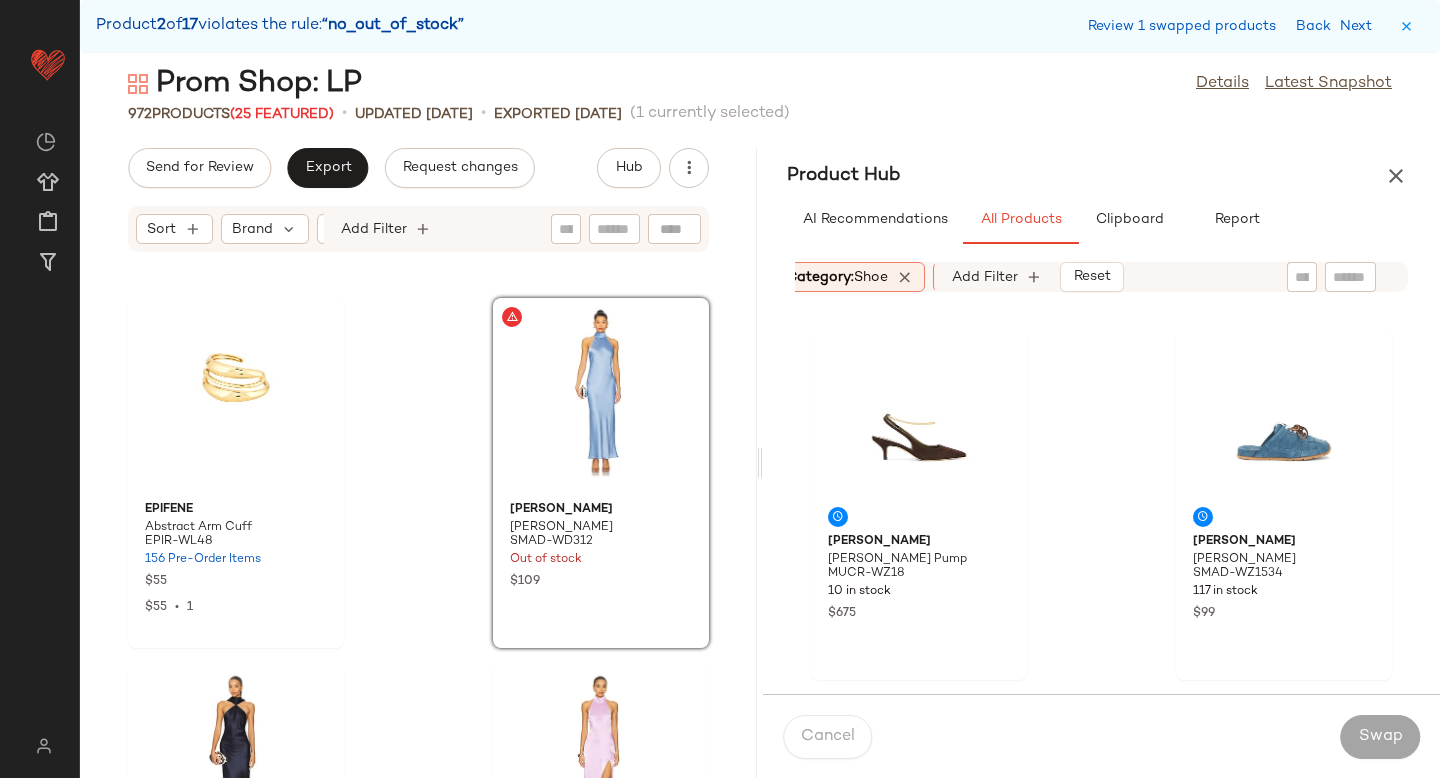click on "shoe" at bounding box center (871, 277) 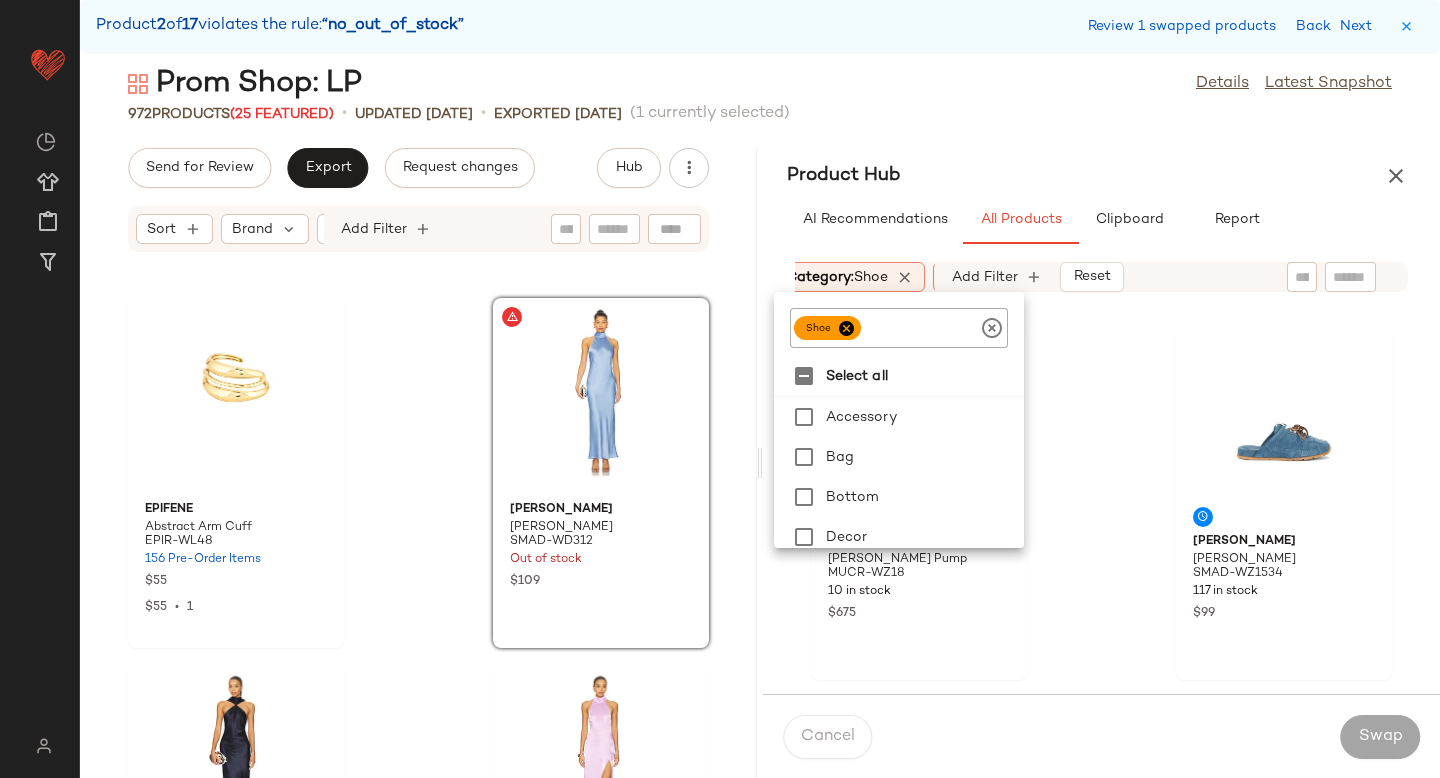 click 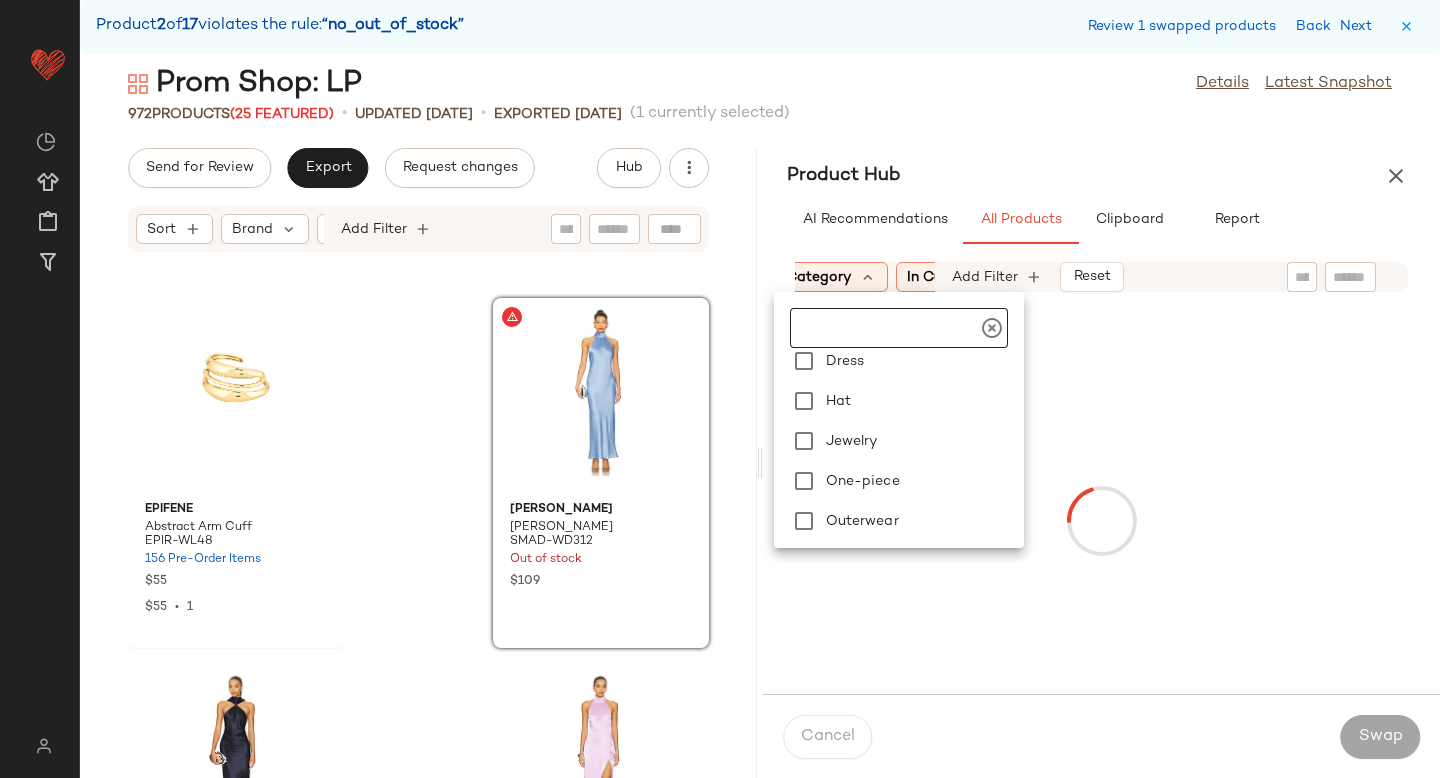 scroll, scrollTop: 220, scrollLeft: 0, axis: vertical 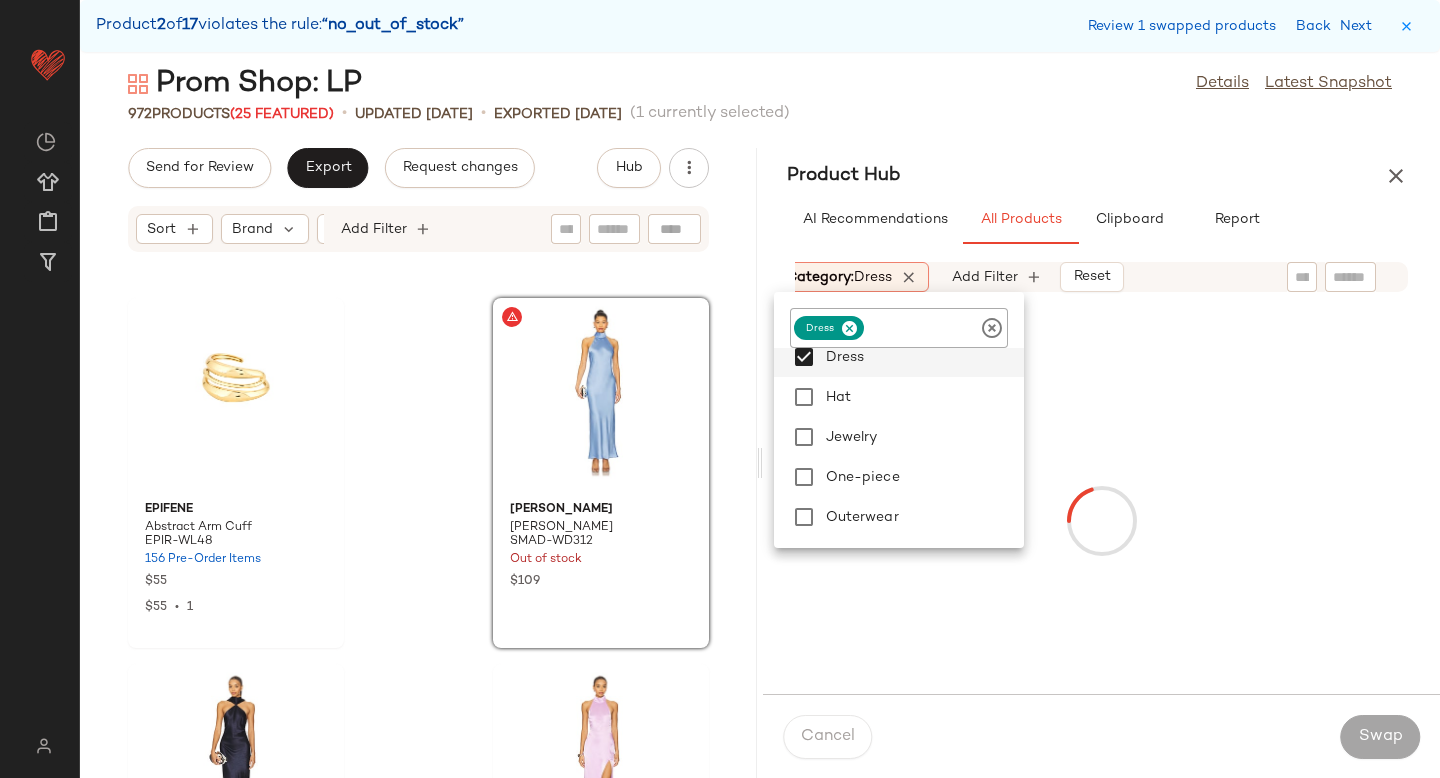 click on "Sort  Brand  Category:   dress In Curation?:   No Age:   adult Gender:   female Sale Price:   Not on sale Add Filter   Reset" at bounding box center [1101, 277] 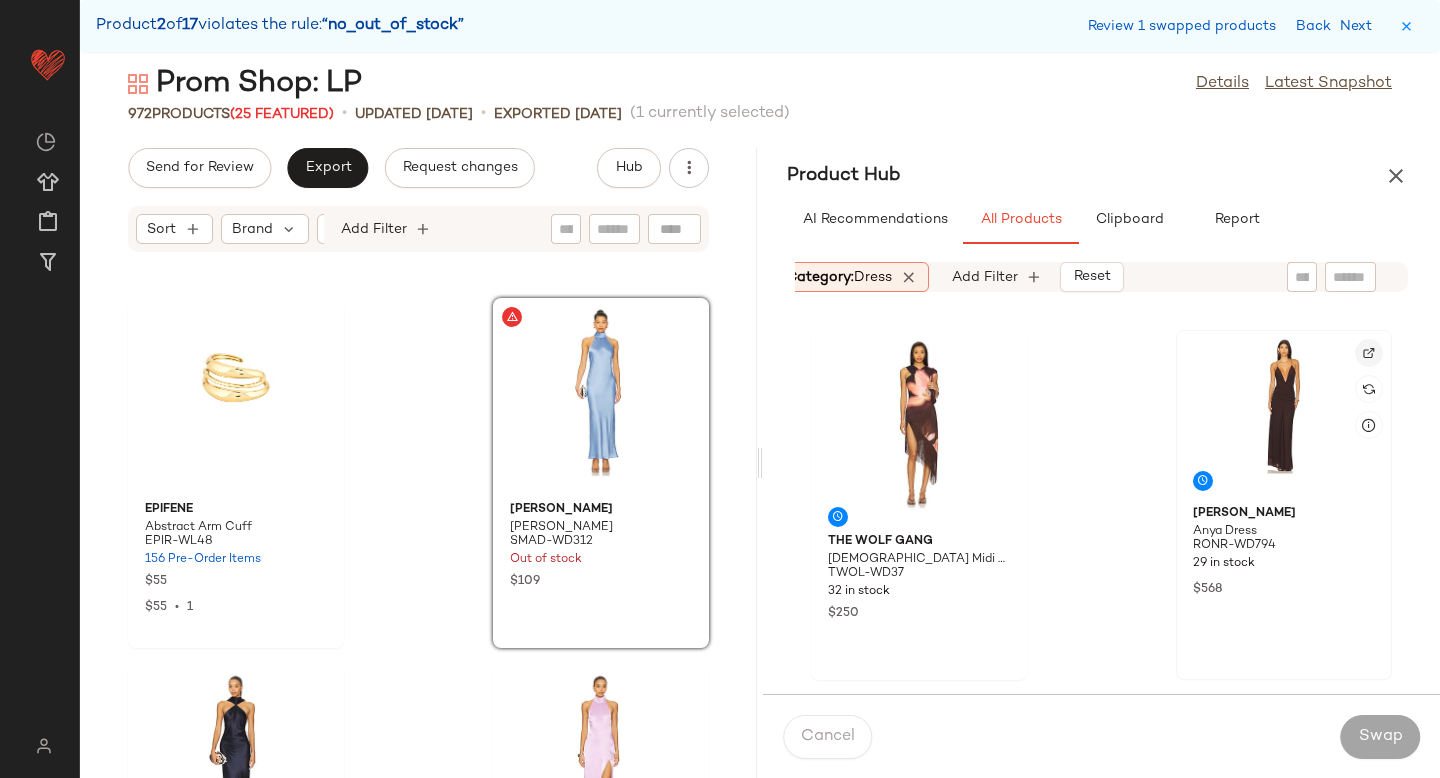 click 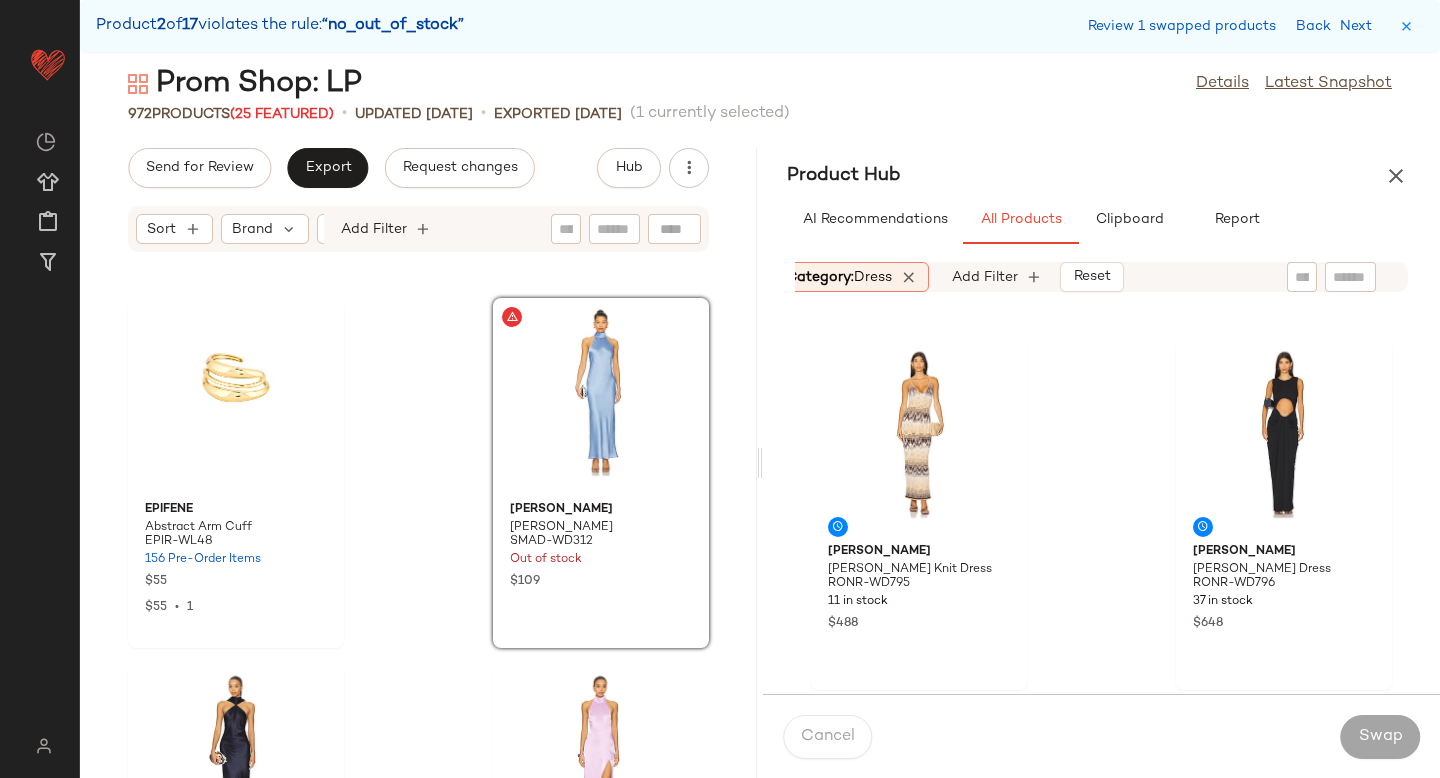 scroll, scrollTop: 552, scrollLeft: 0, axis: vertical 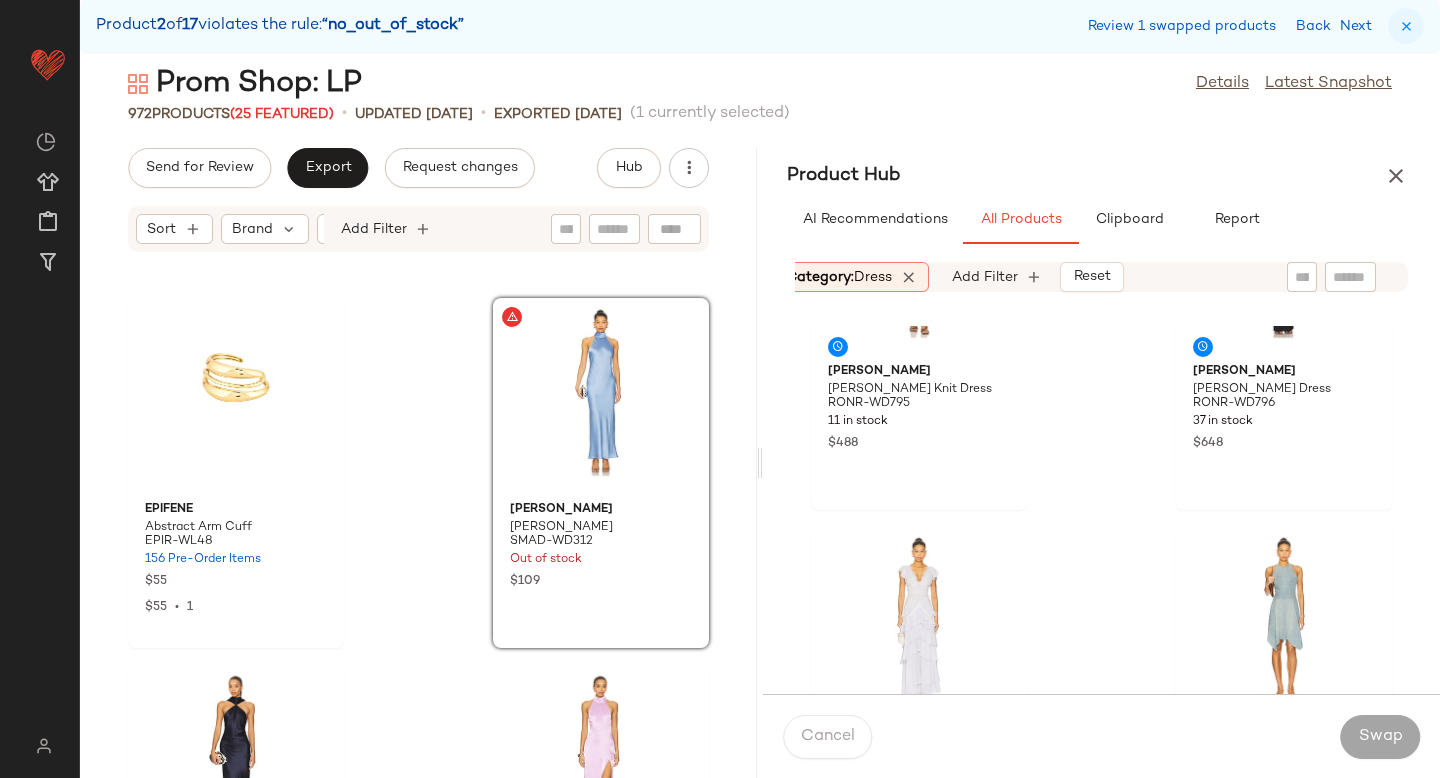 click at bounding box center (1406, 26) 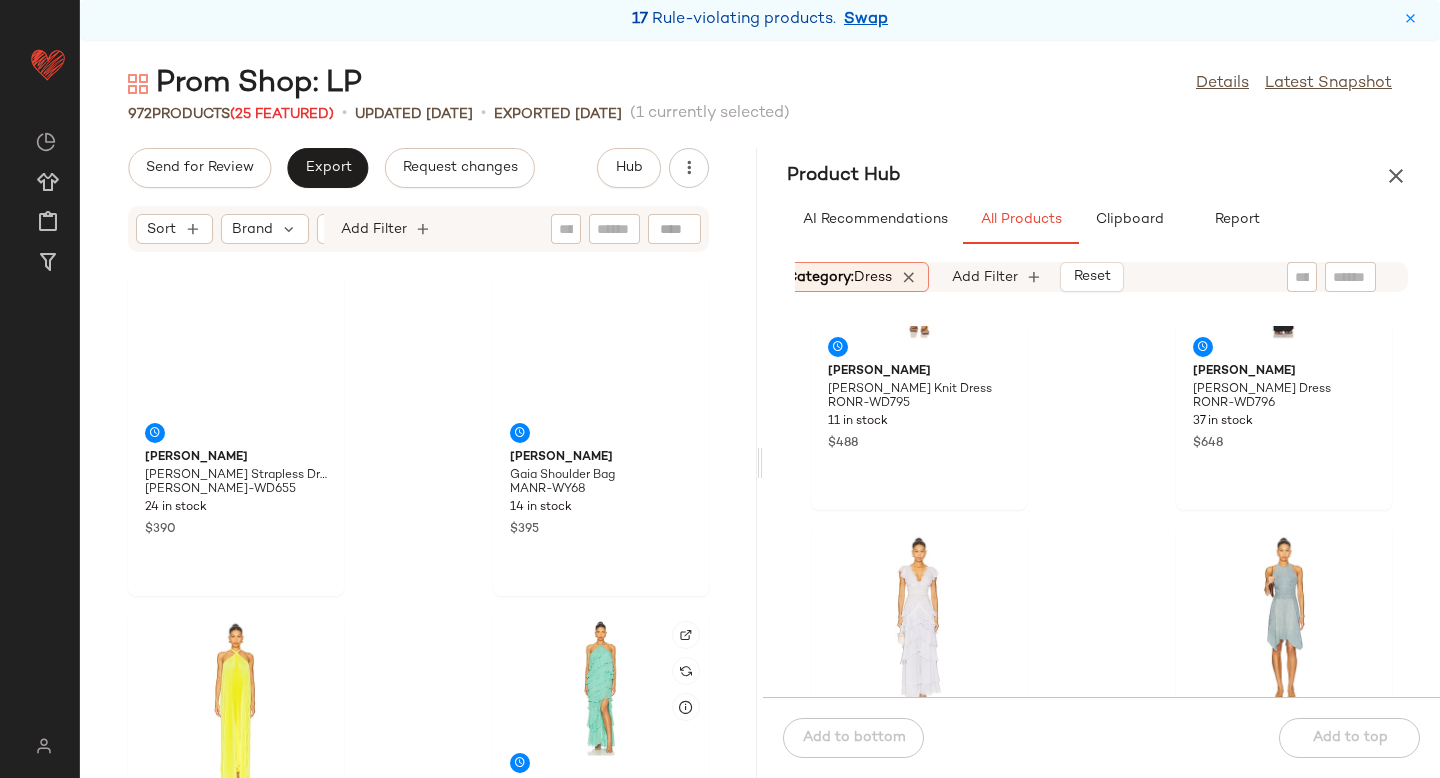 scroll, scrollTop: 0, scrollLeft: 0, axis: both 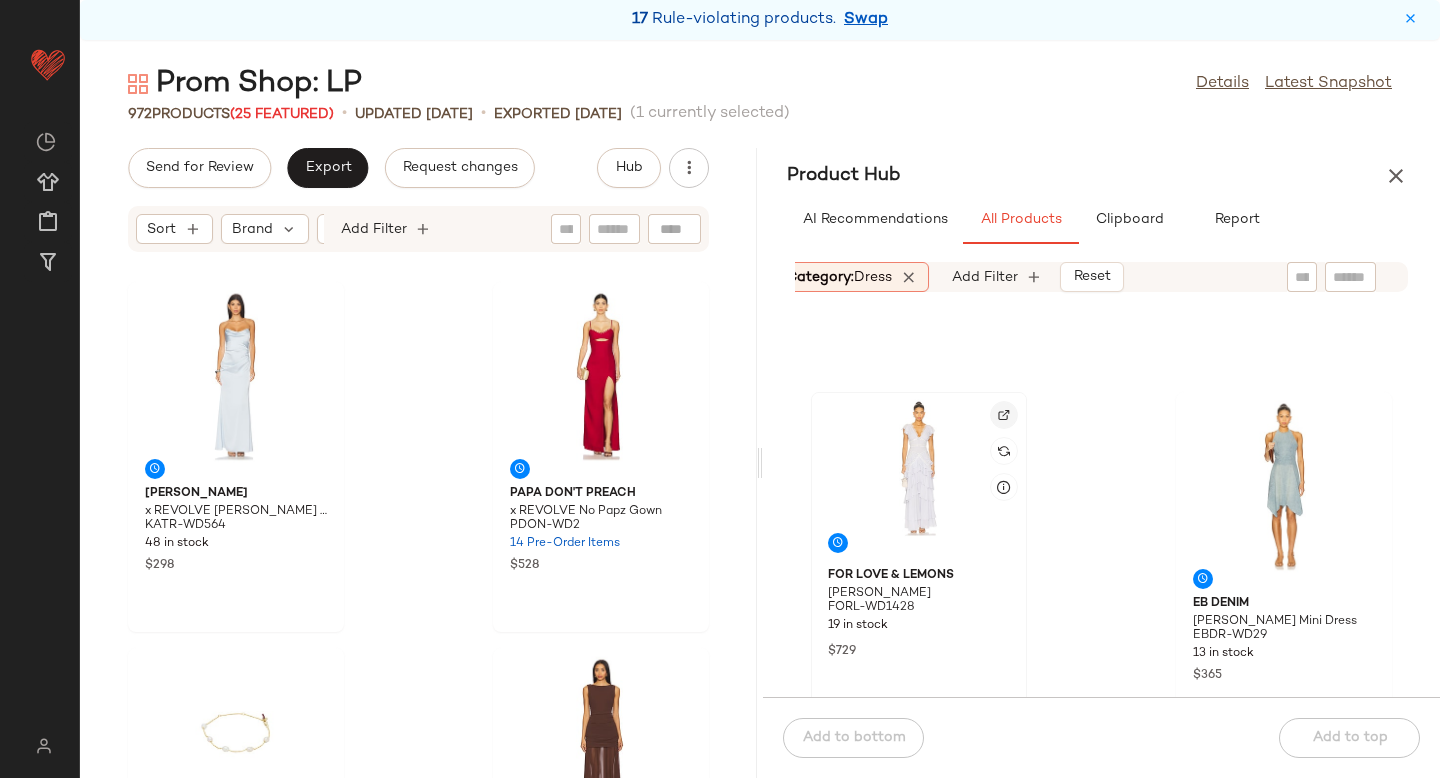 click at bounding box center [1004, 415] 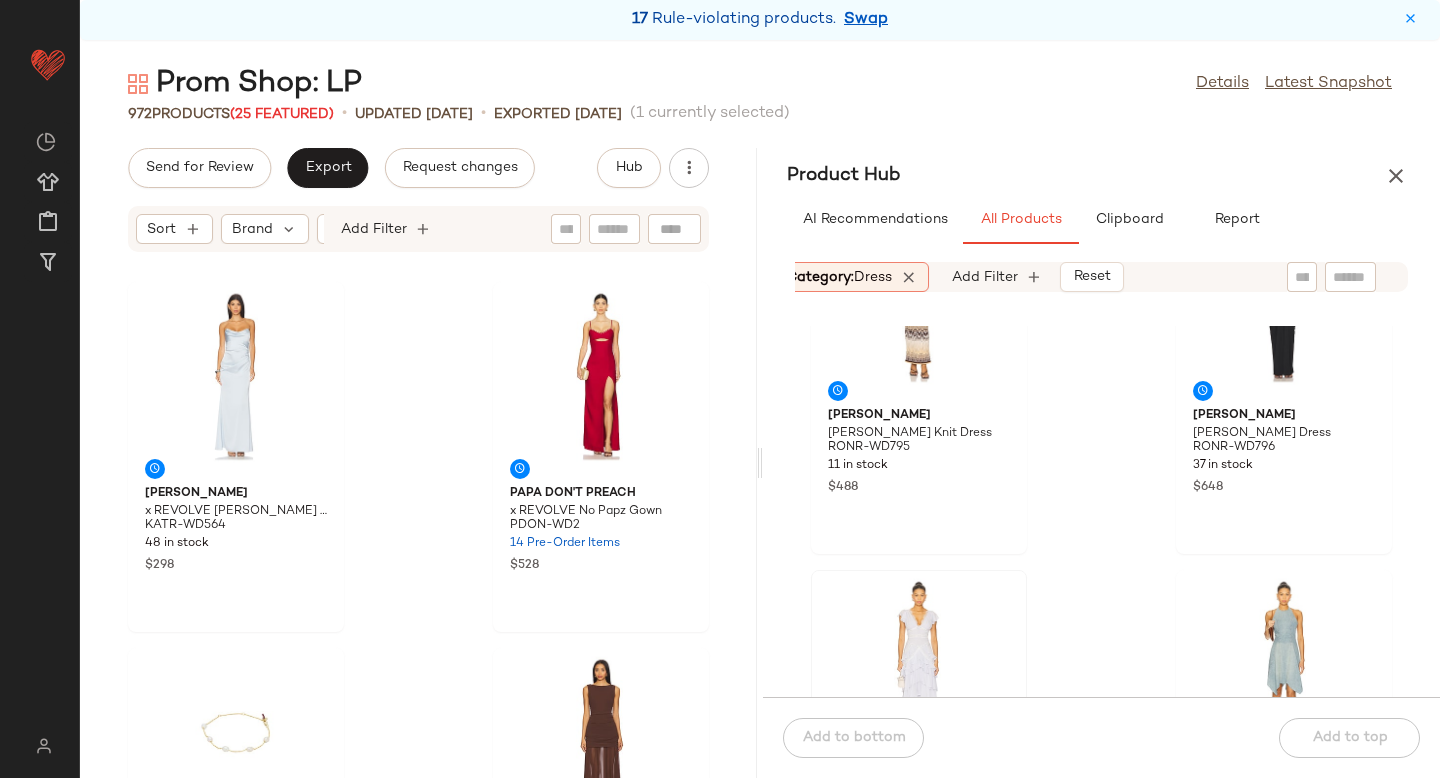 scroll, scrollTop: 704, scrollLeft: 0, axis: vertical 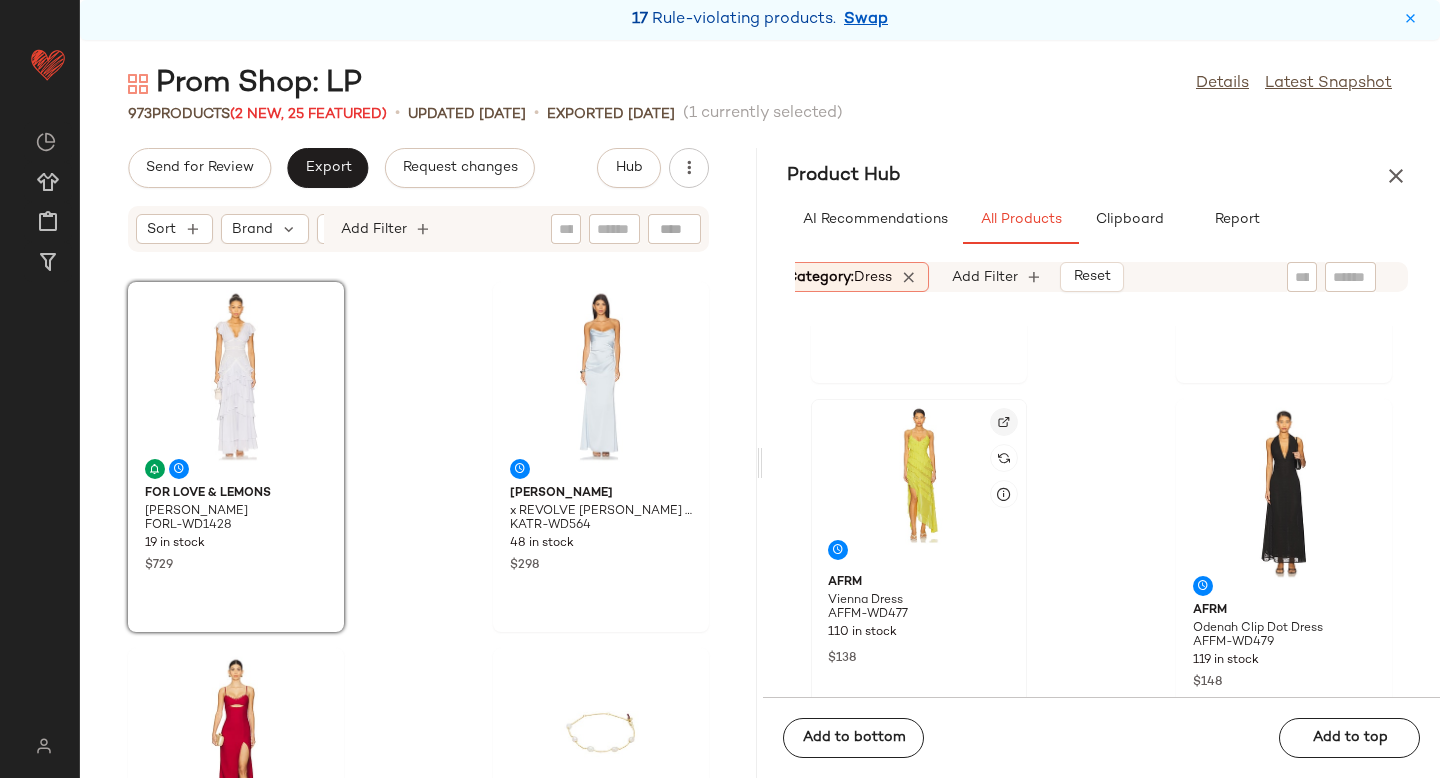 click 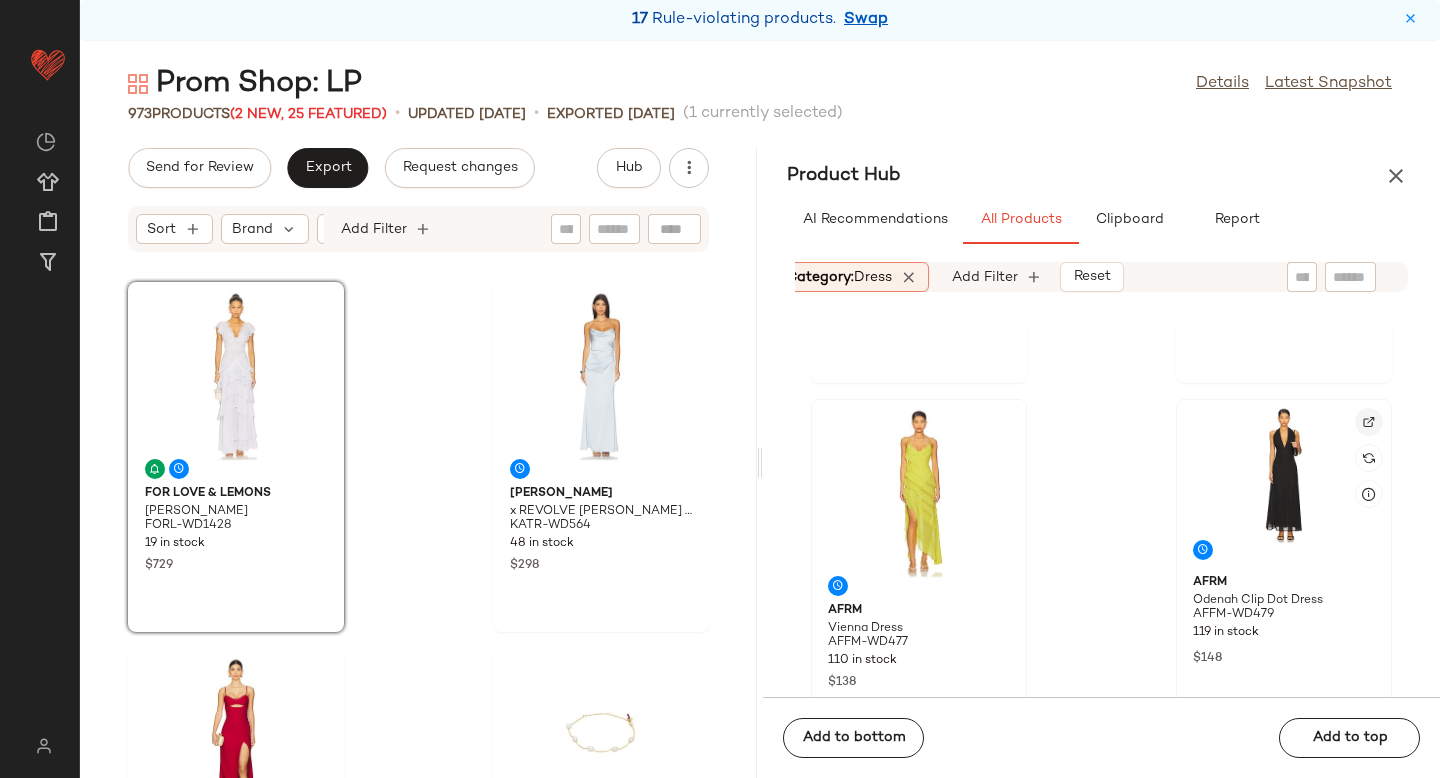 click 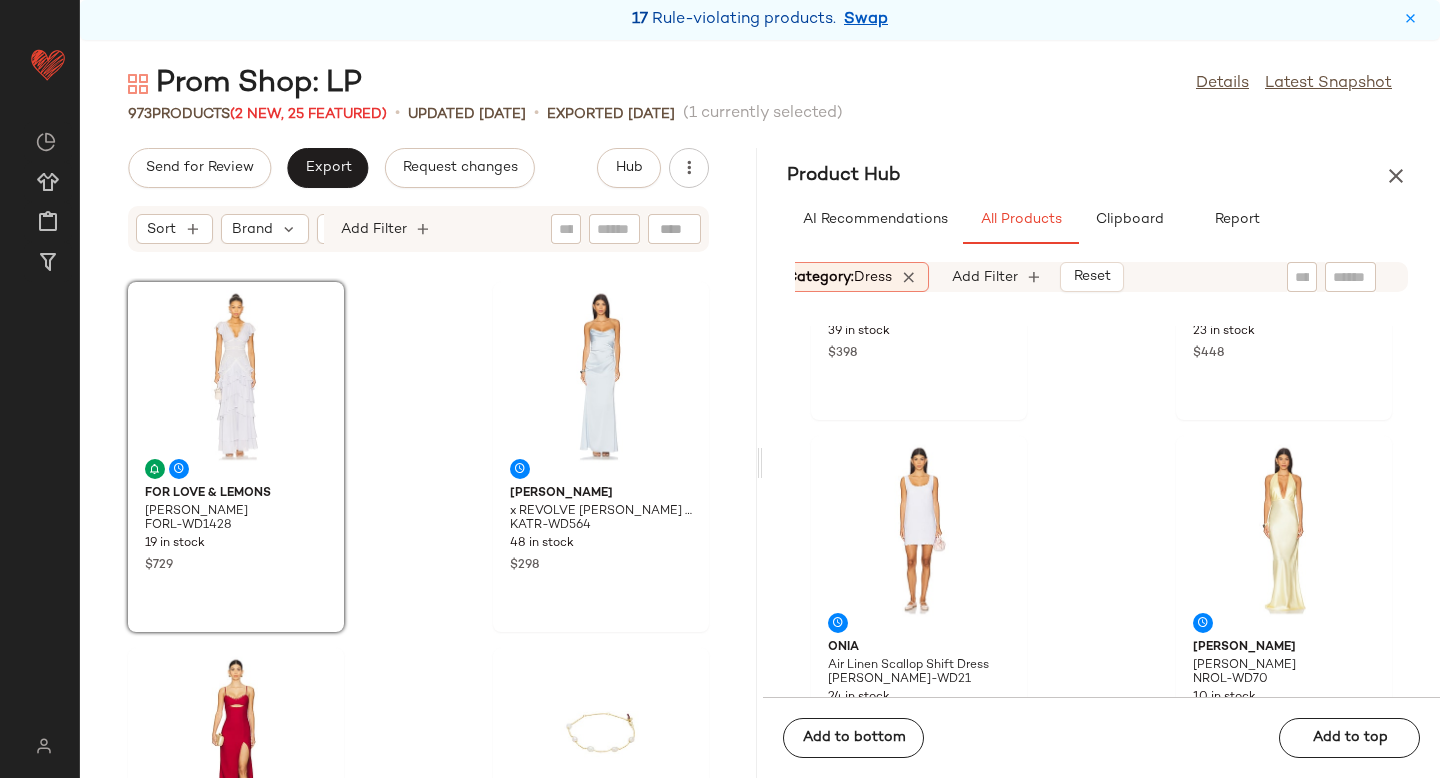 scroll, scrollTop: 8704, scrollLeft: 0, axis: vertical 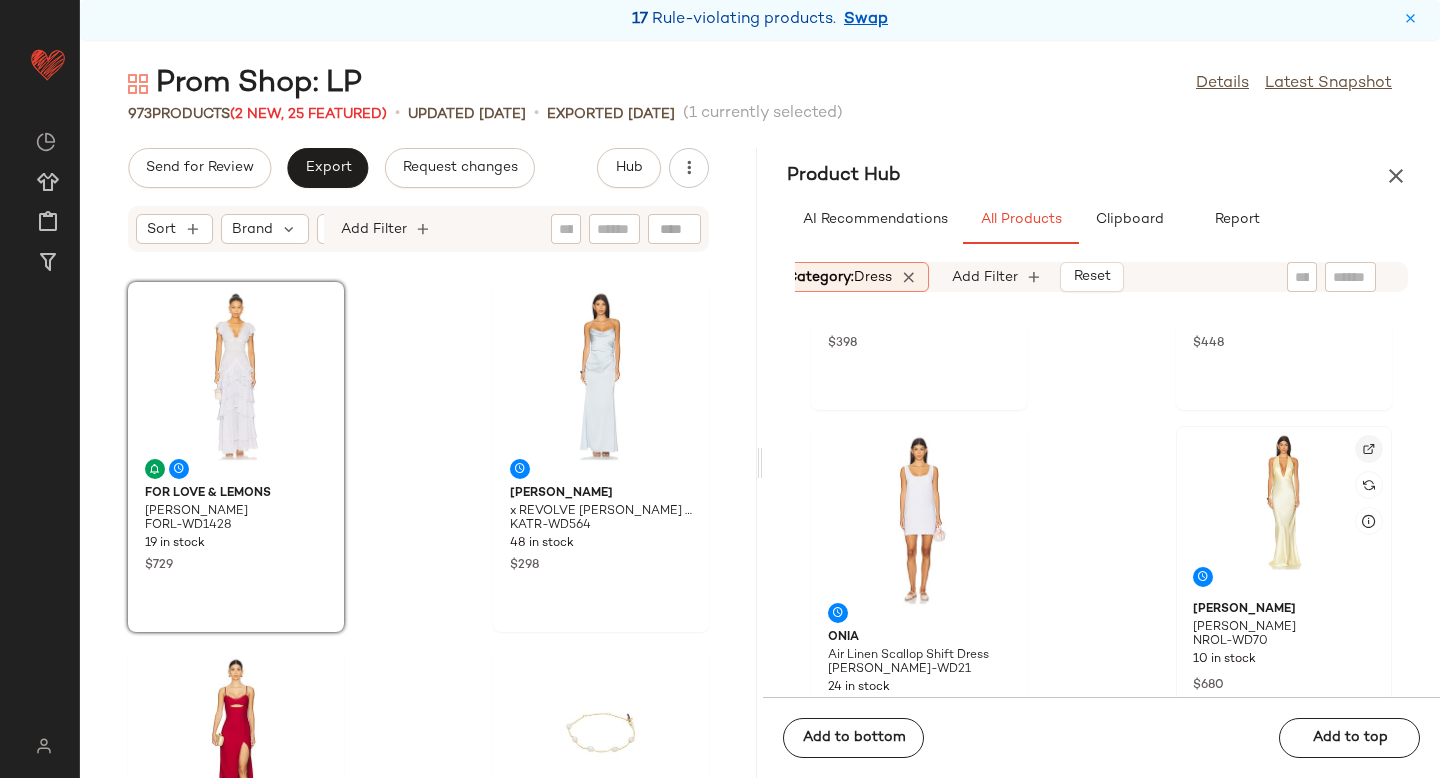 click 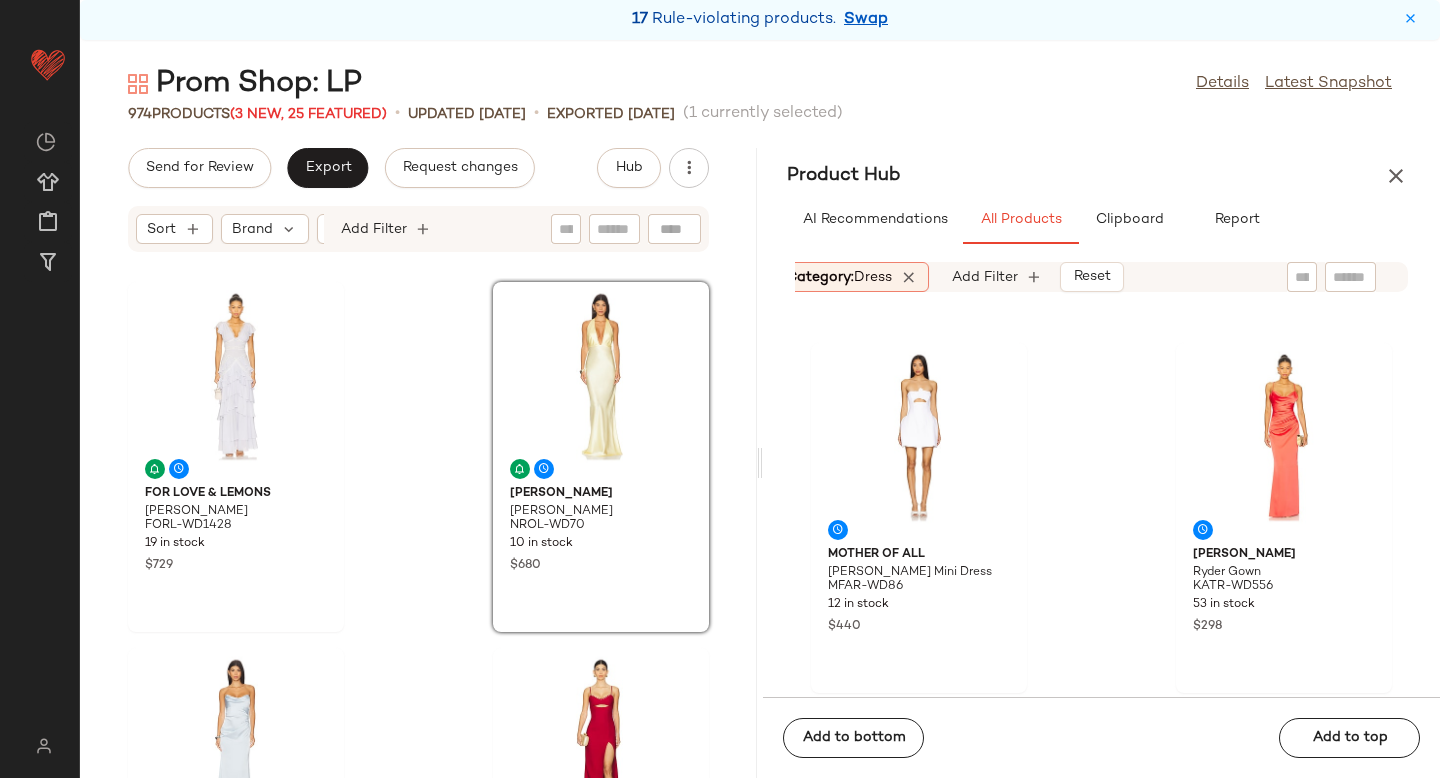 scroll, scrollTop: 18302, scrollLeft: 0, axis: vertical 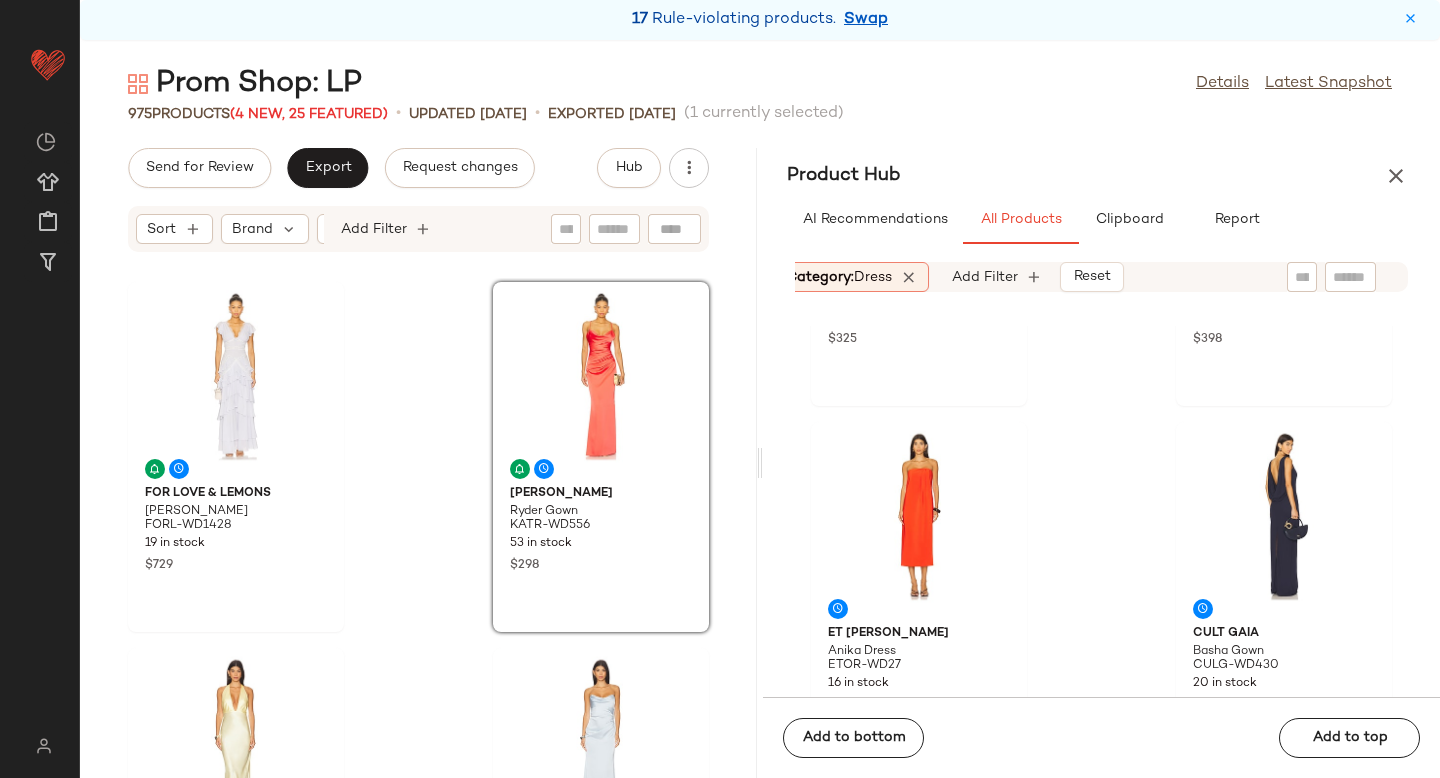 click on "dress" at bounding box center [873, 277] 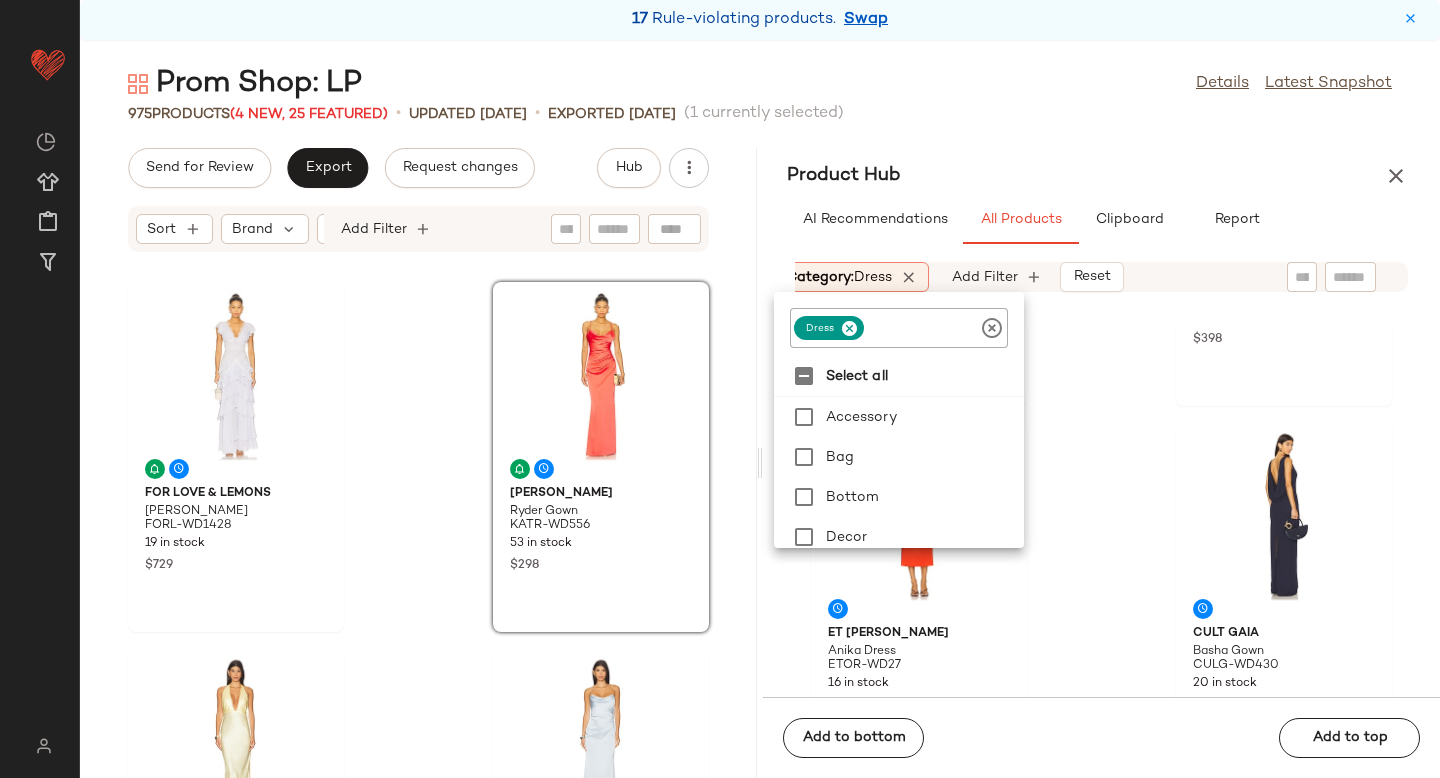 click 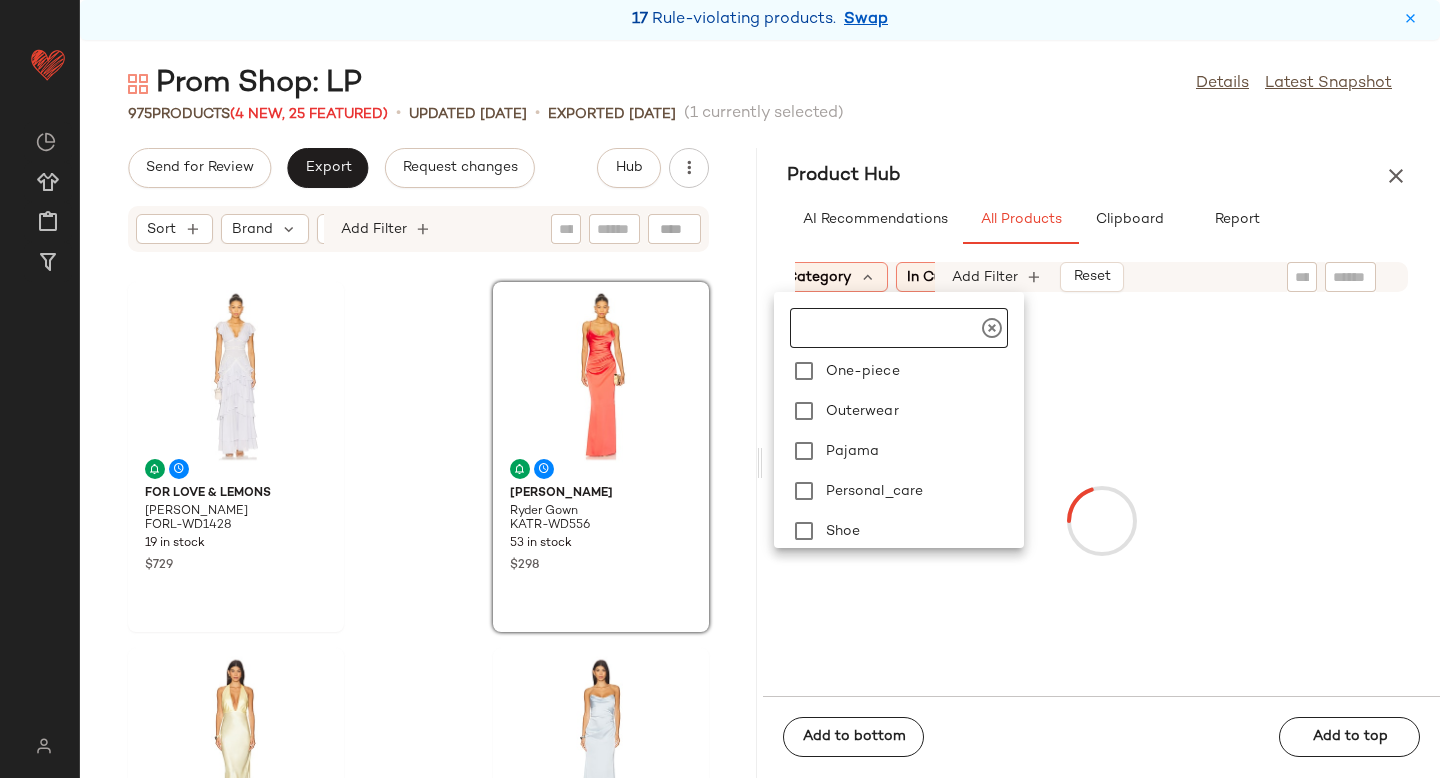 scroll, scrollTop: 449, scrollLeft: 0, axis: vertical 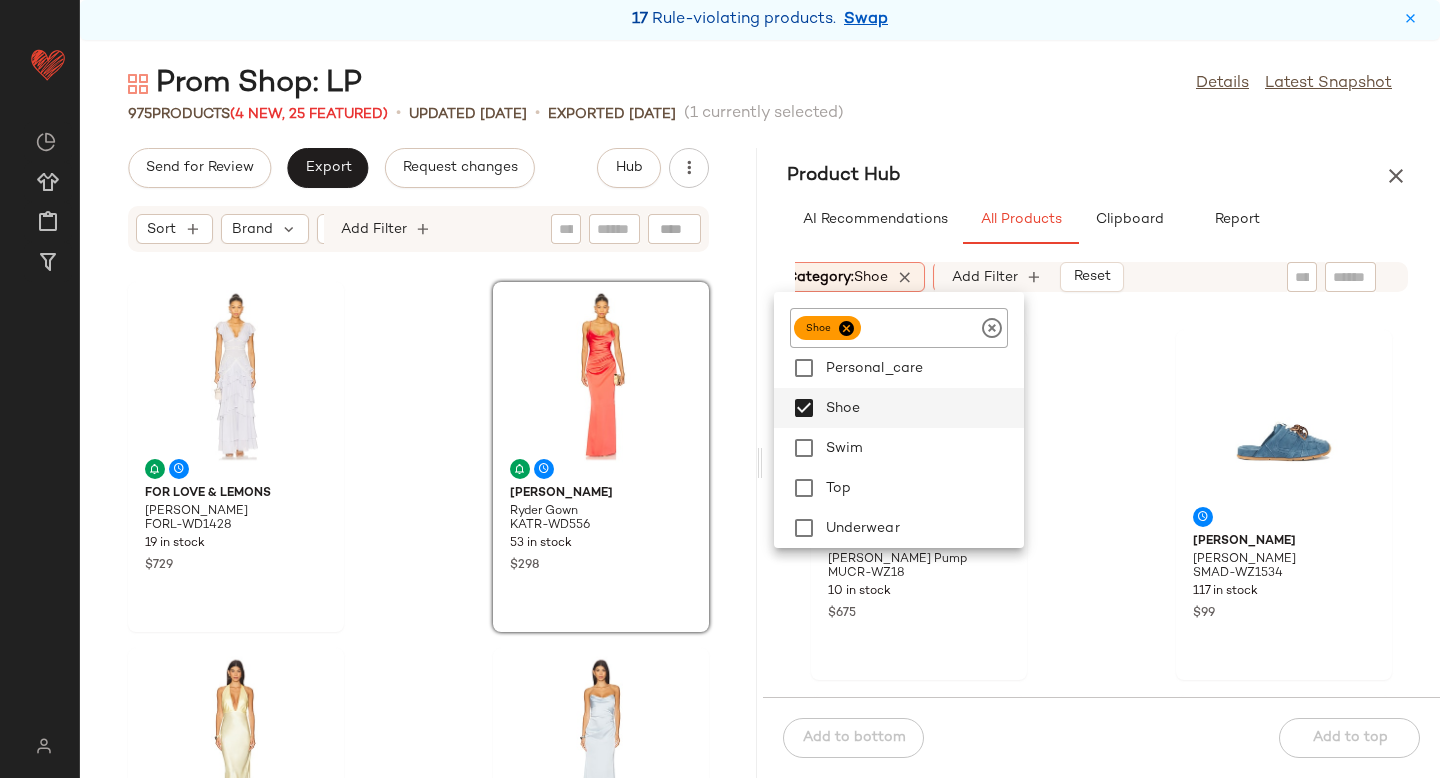 click on "Maria Luca Felicia Slingback Pump MUCR-WZ18 10 in stock $675 Steve Madden Maysa Sandal SMAD-WZ1534 117 in stock $99 Schutz Elysa Flat SCHU-WZ1740 93 in stock $118 Schutz Lisa Wild Sandal SCHU-WZ1742 44 in stock $178 RAYE Tova Heel RAYE-WZ2900 46 in stock $169 Nike Cortez Textile Sneaker NIKR-WZ1203 185 in stock $90 Nike Field General Se Sneaker NIKR-WZ1204 147 in stock $100 Nike V2k Run Sneaker NIKR-WZ1205 185 in stock $120" 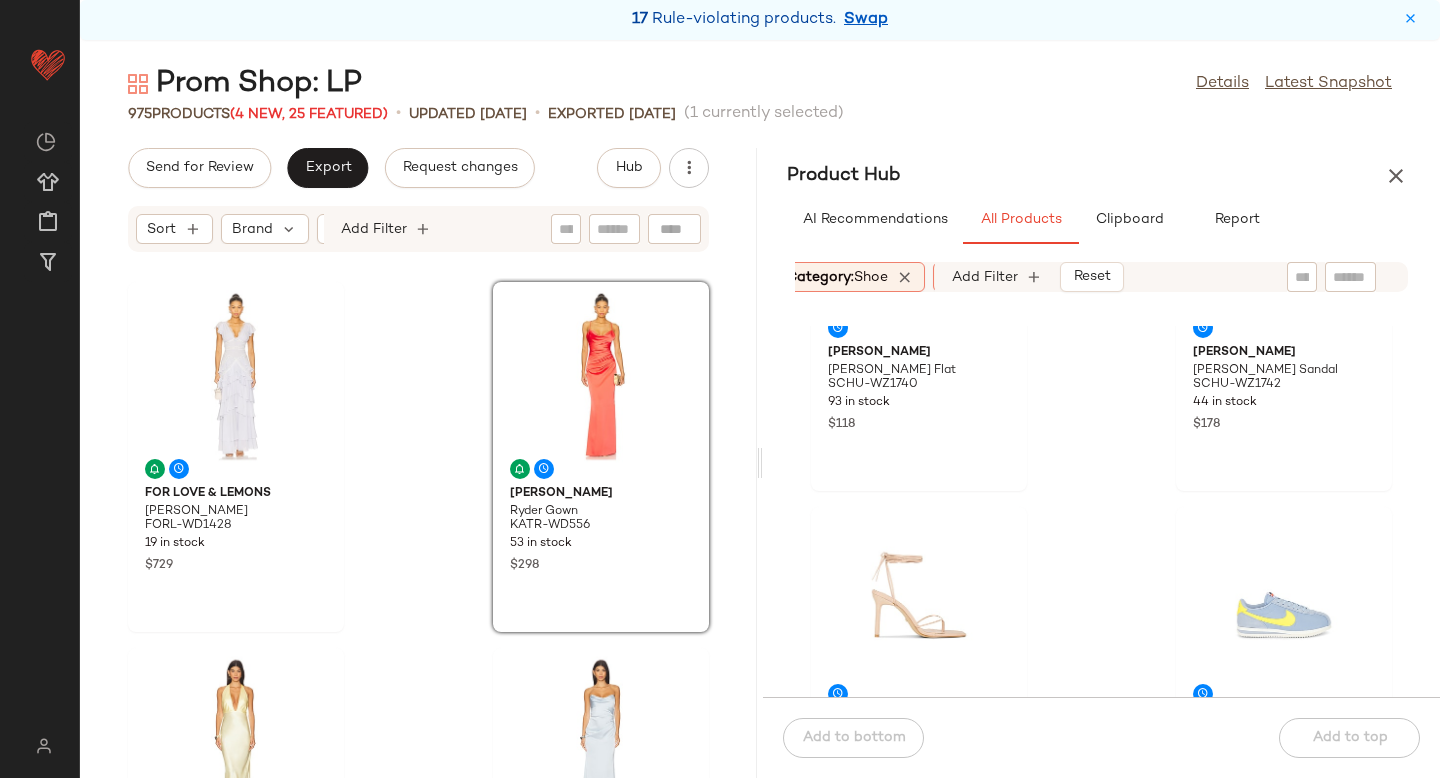 scroll, scrollTop: 693, scrollLeft: 0, axis: vertical 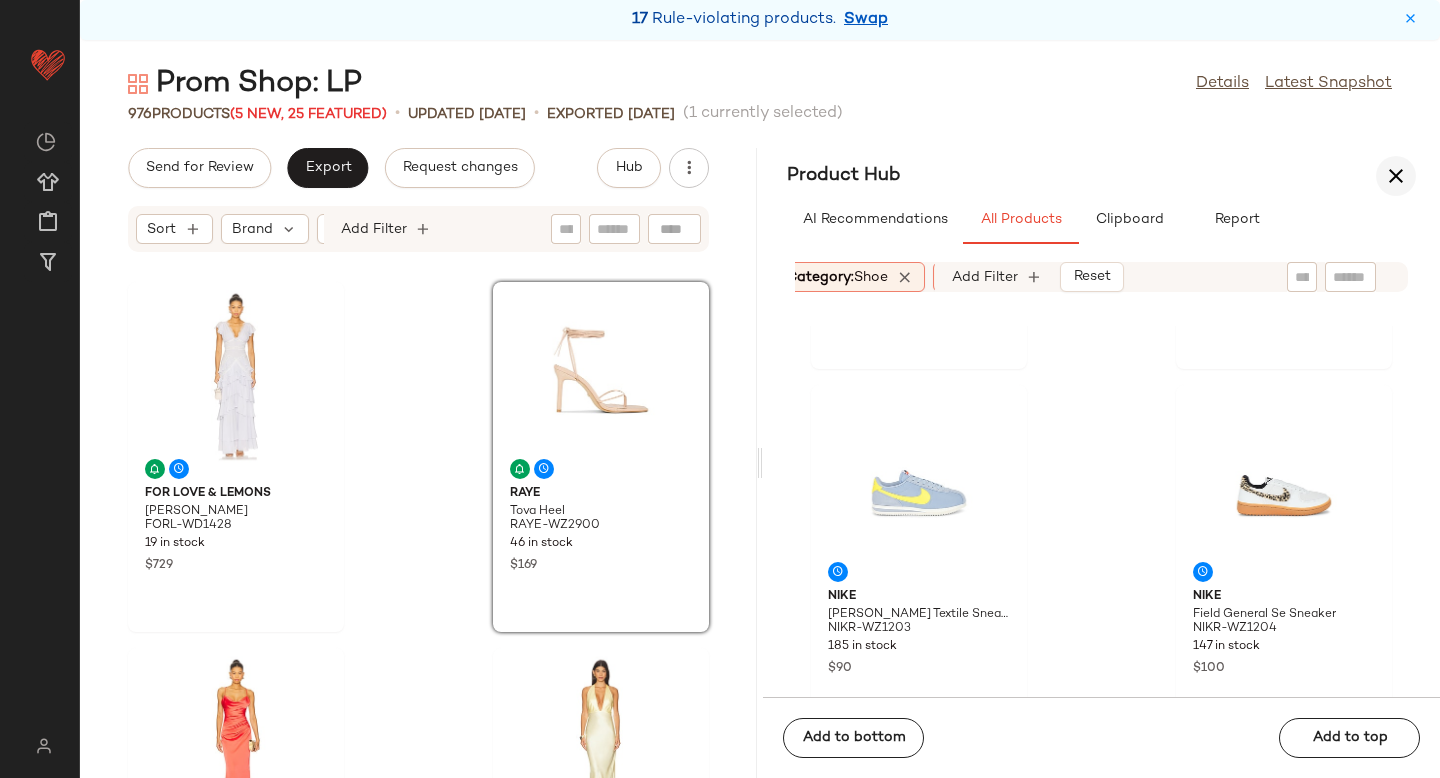 click at bounding box center [1396, 176] 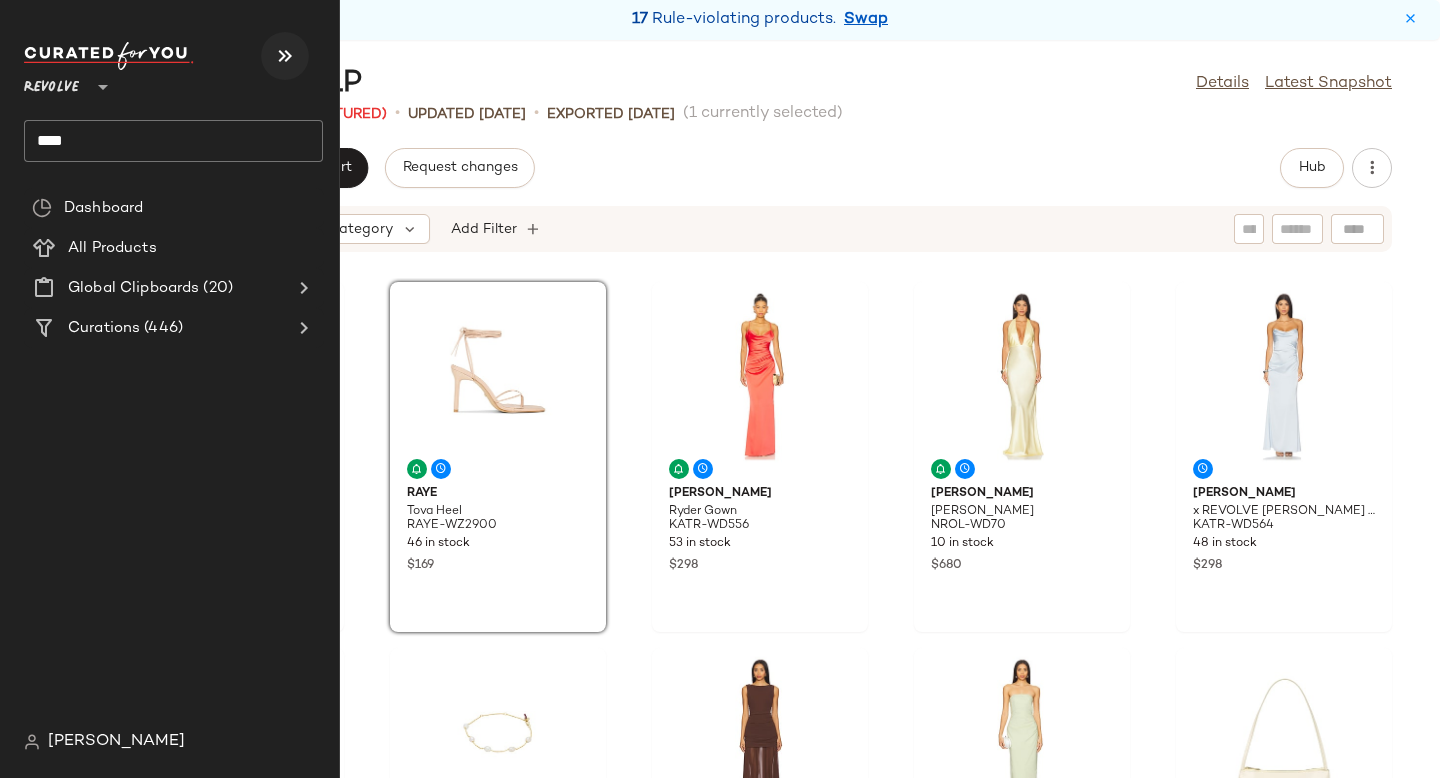 click at bounding box center [285, 56] 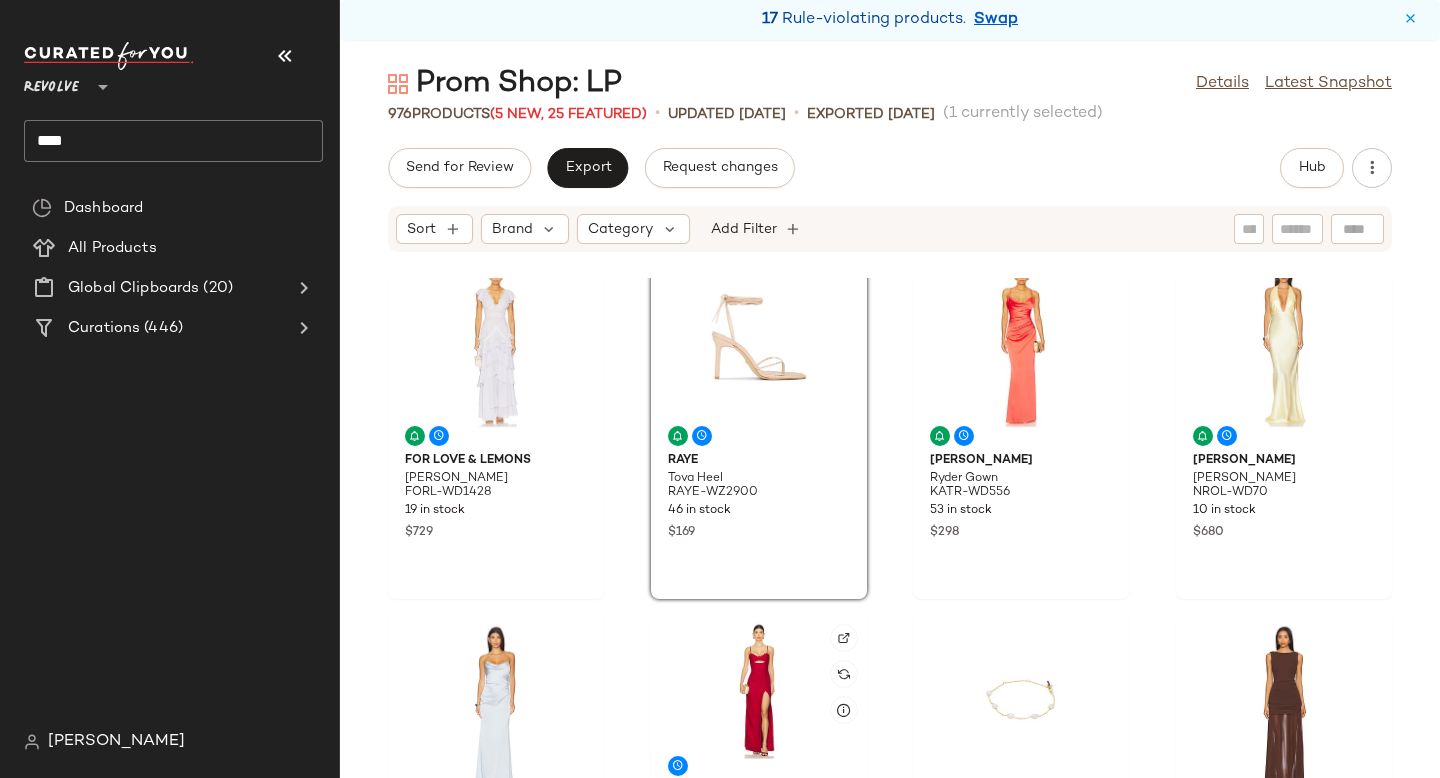 scroll, scrollTop: 0, scrollLeft: 0, axis: both 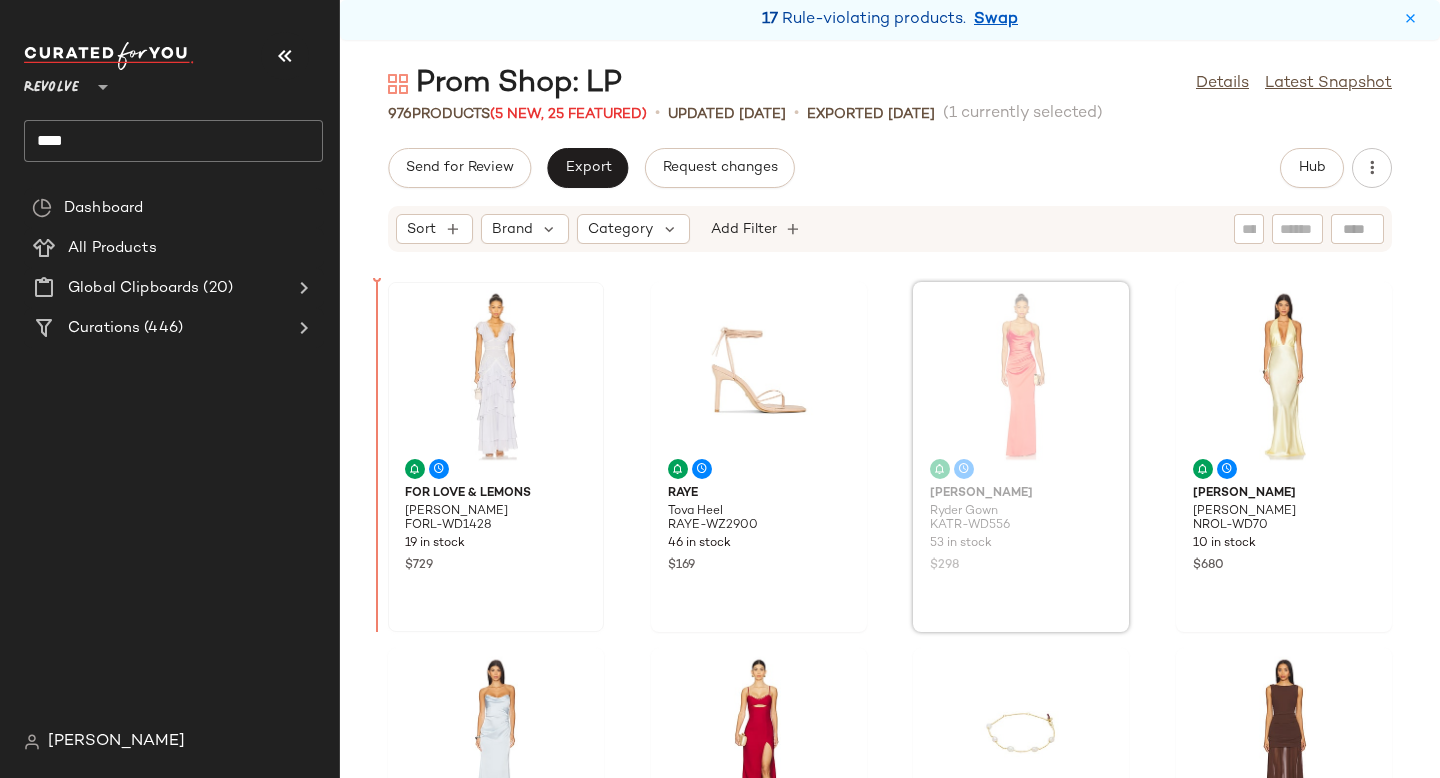 drag, startPoint x: 1036, startPoint y: 421, endPoint x: 397, endPoint y: 433, distance: 639.1127 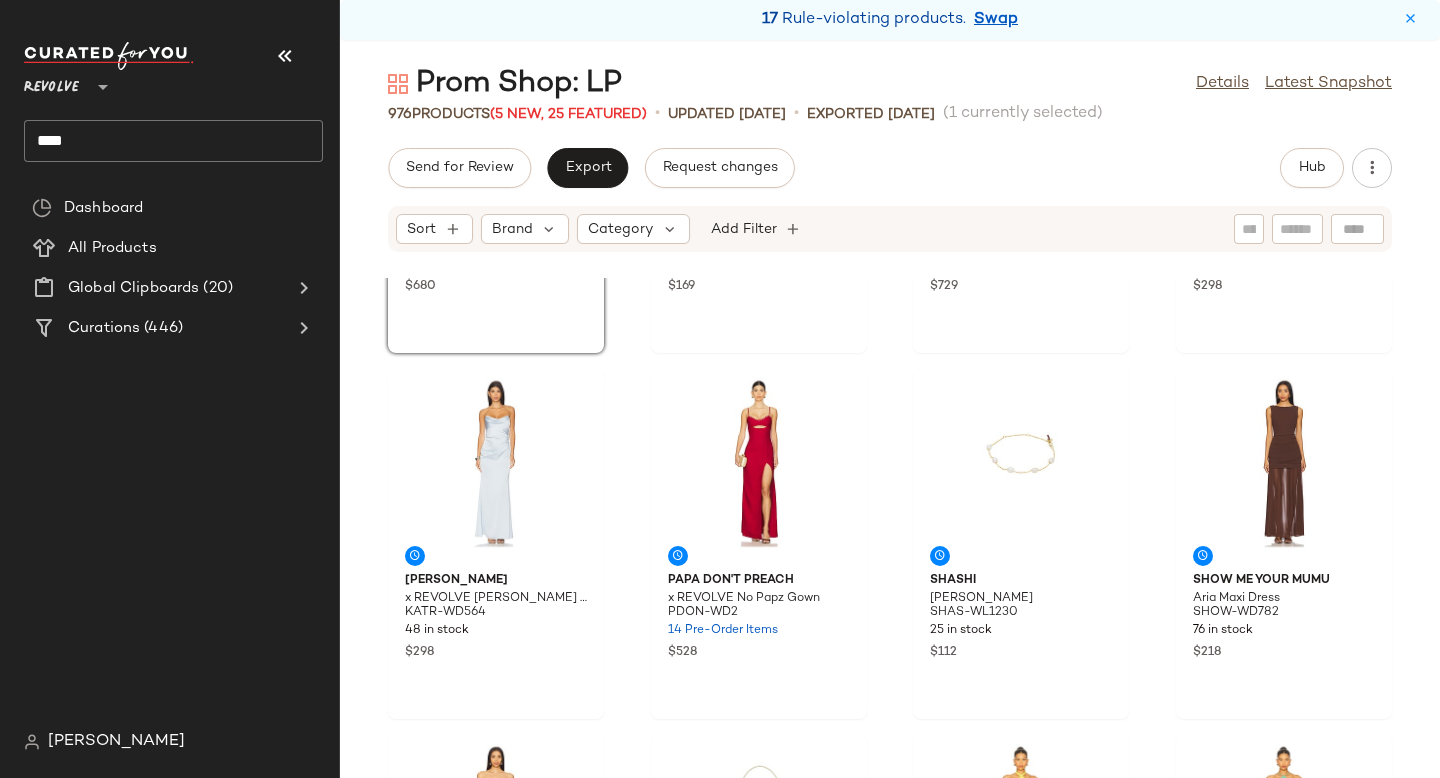 scroll, scrollTop: 0, scrollLeft: 0, axis: both 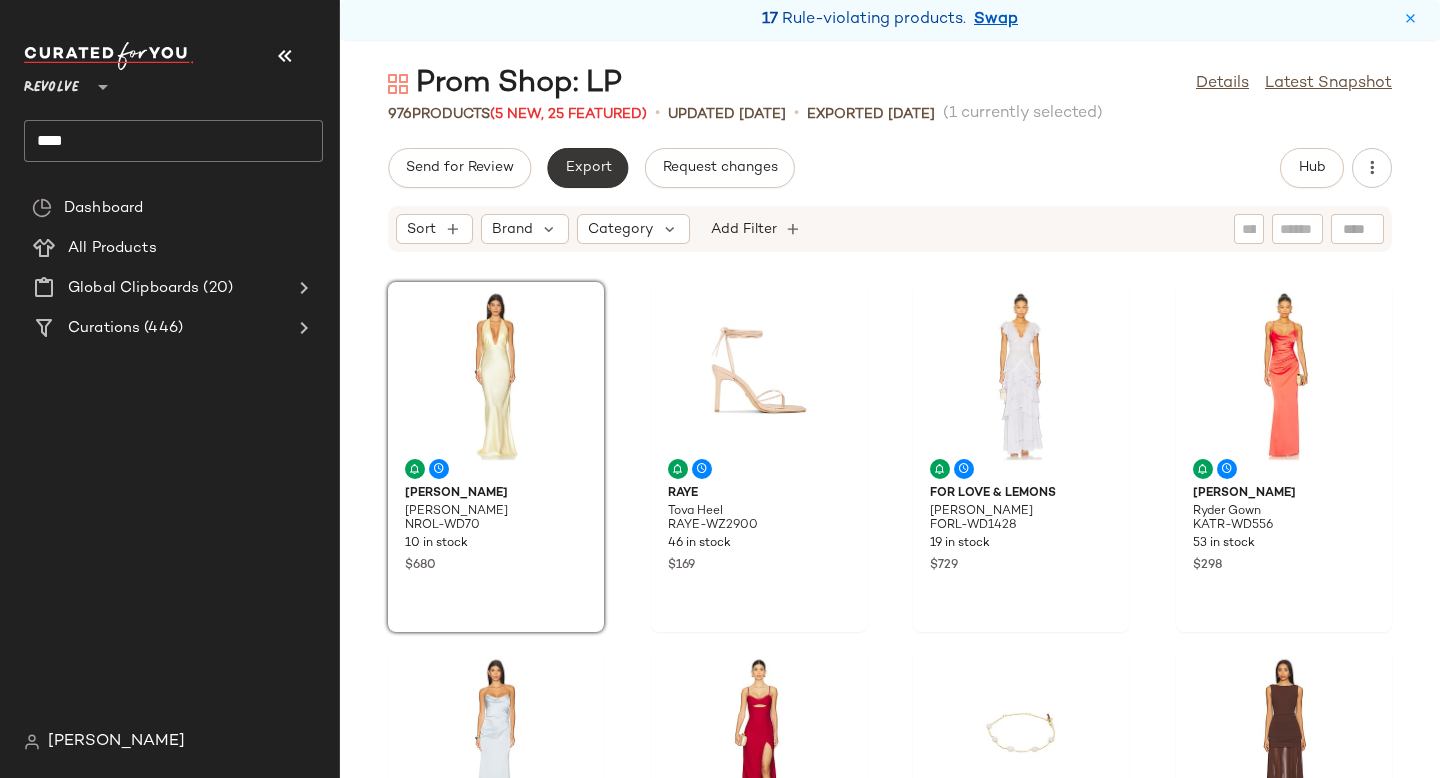 click on "Export" 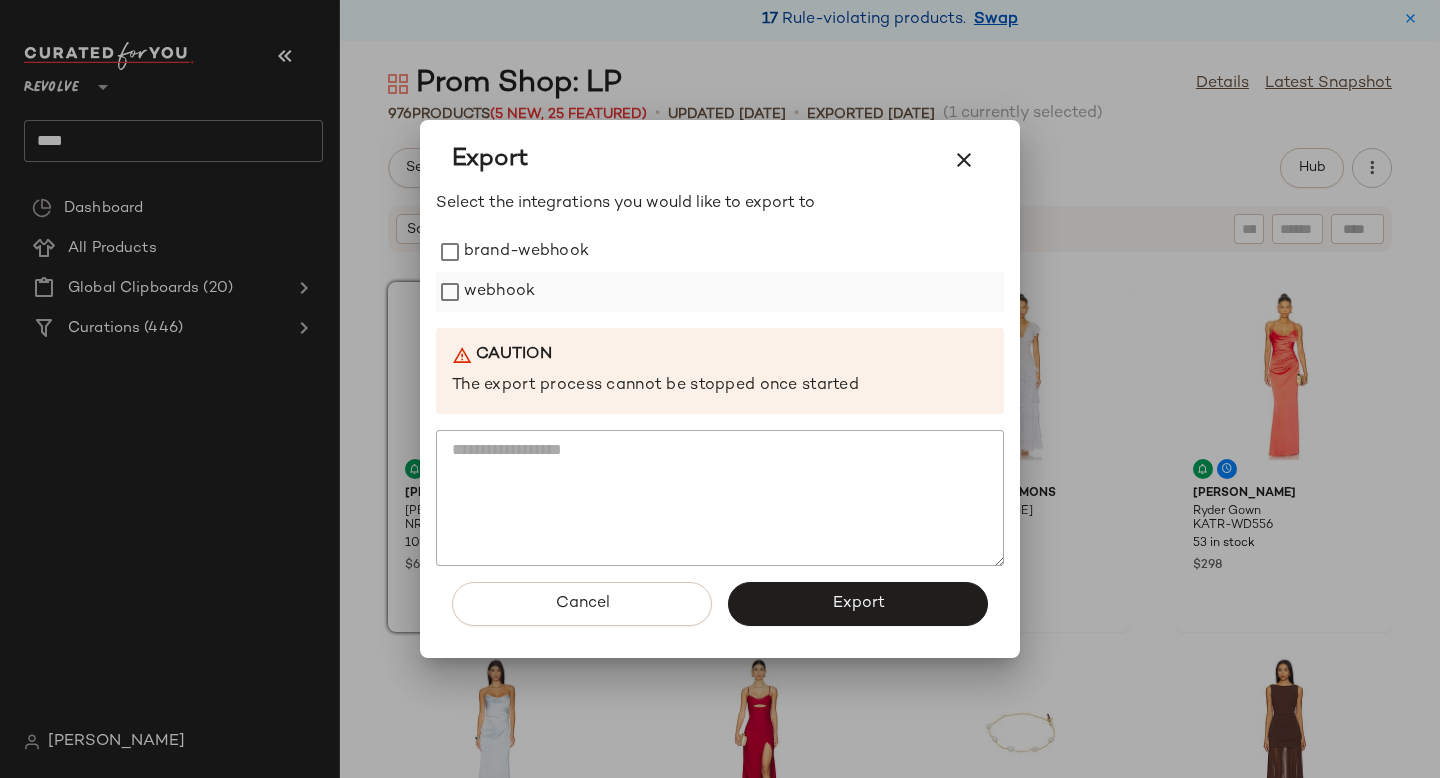 click on "webhook" at bounding box center (499, 292) 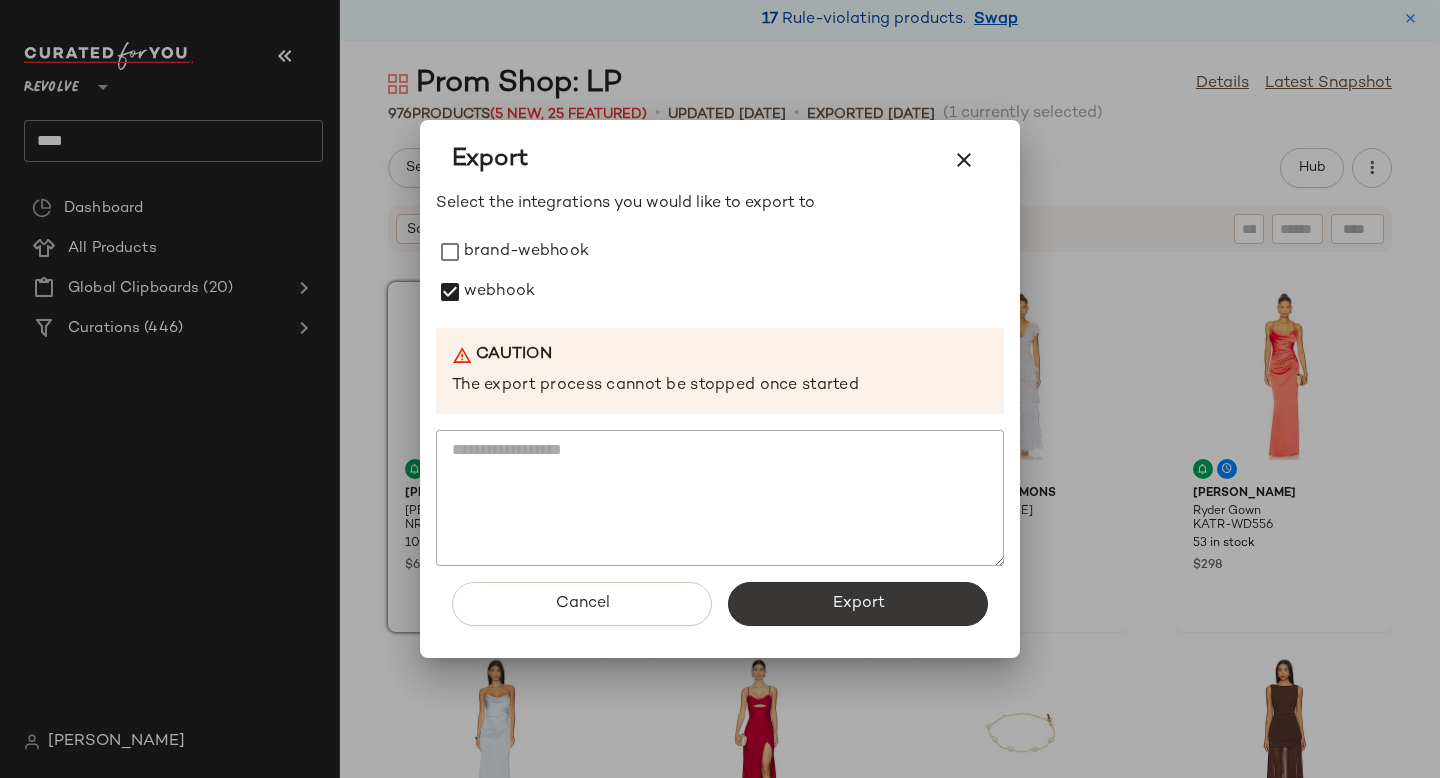 click on "Export" at bounding box center [858, 604] 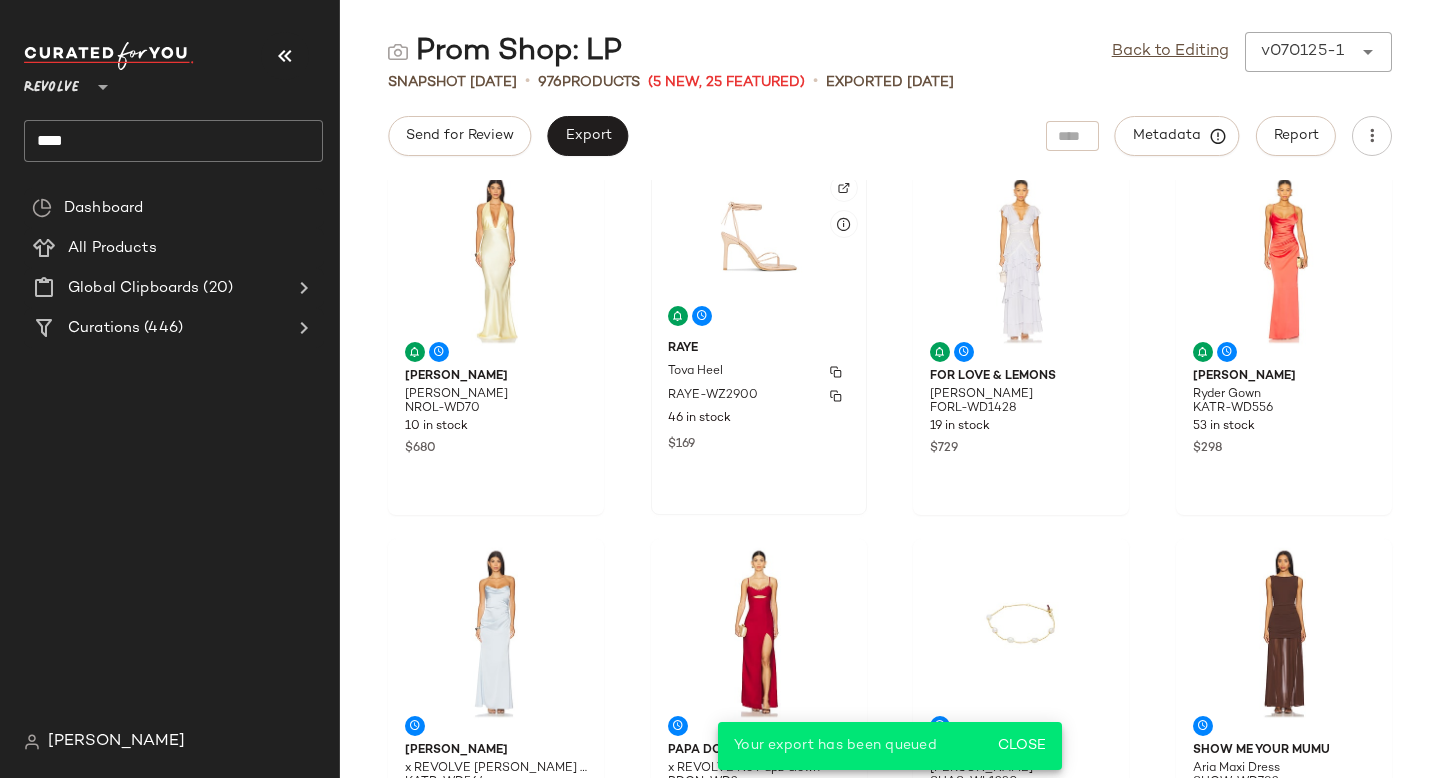 scroll, scrollTop: 0, scrollLeft: 0, axis: both 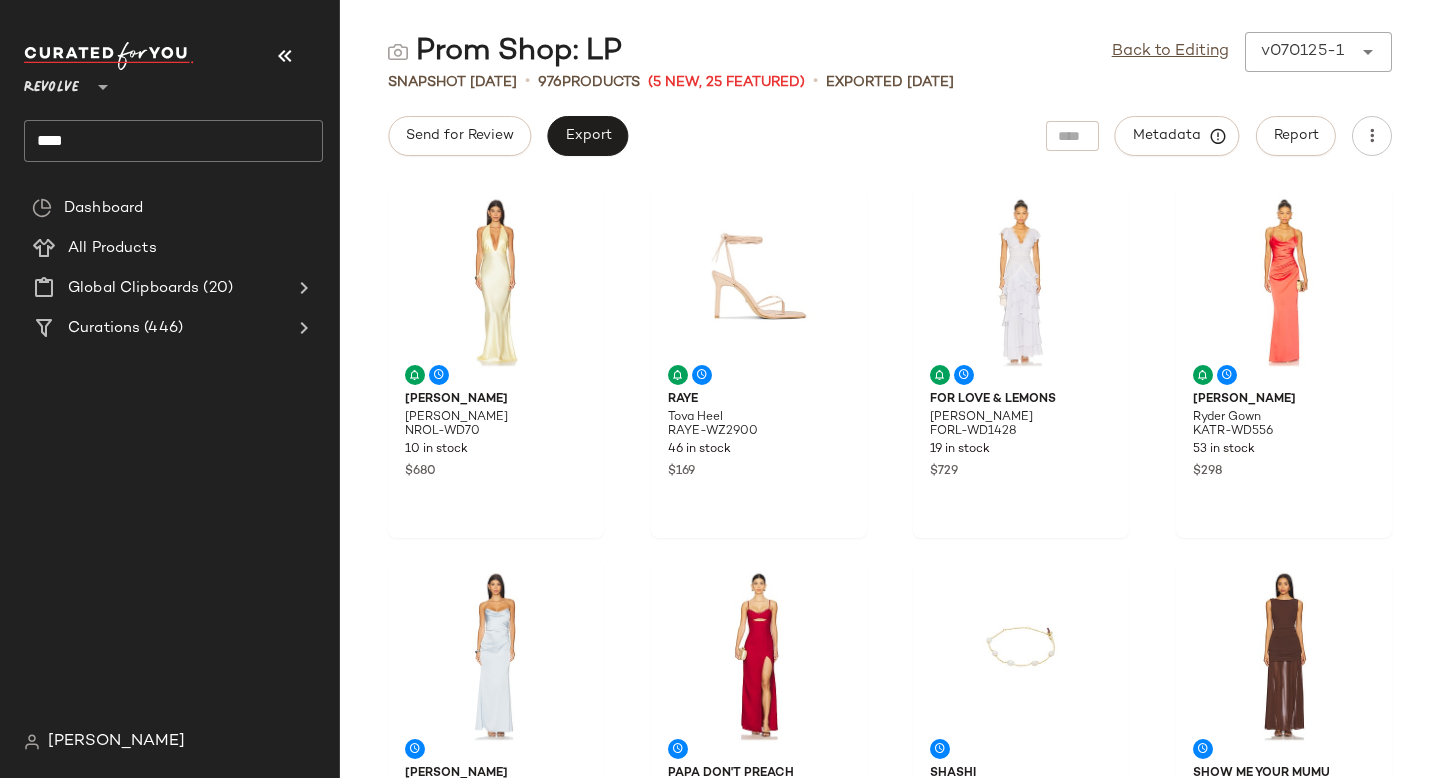 click on "Natalie Rolt Angelica Gown NROL-WD70 10 in stock $680 RAYE Tova Heel RAYE-WZ2900 46 in stock $169 For Love & Lemons Adriana Gown FORL-WD1428 19 in stock $729 Katie May Ryder Gown KATR-WD556 53 in stock $298 Katie May x REVOLVE Taylor Gown KATR-WD564 48 in stock $298 Papa Don't Preach x REVOLVE No Papz Gown PDON-WD2 14 Pre-Order Items $528 SHASHI Emily Pearl Bracelet SHAS-WL1230 25 in stock $112 Show Me Your Mumu Aria Maxi Dress SHOW-WD782 76 in stock $218 Shona Joy Lani Strapless Draped Maxi Dress SHON-WD655 24 in stock $390 Mansur Gavriel Gaia Shoulder Bag MANR-WY68 14 in stock $395 L'IDEE Deesse Gown LIDR-WD186 23 in stock $499 Amanda Uprichard Posie Maxi Dress AMAN-WD2368 69 in stock $365 superdown Tierra Maxi Dress SPDW-WD2917 238 in stock $98 $98  •  1 LIONESS Field Of Dreams Maxi Dress LIOR-WD164 176 in stock $109 Natalie Rolt Angelica Gown NROL-WD69 9 in stock $680 Steve Madden Henrietta Sandal SMAD-WZ1508 157 in stock $100" 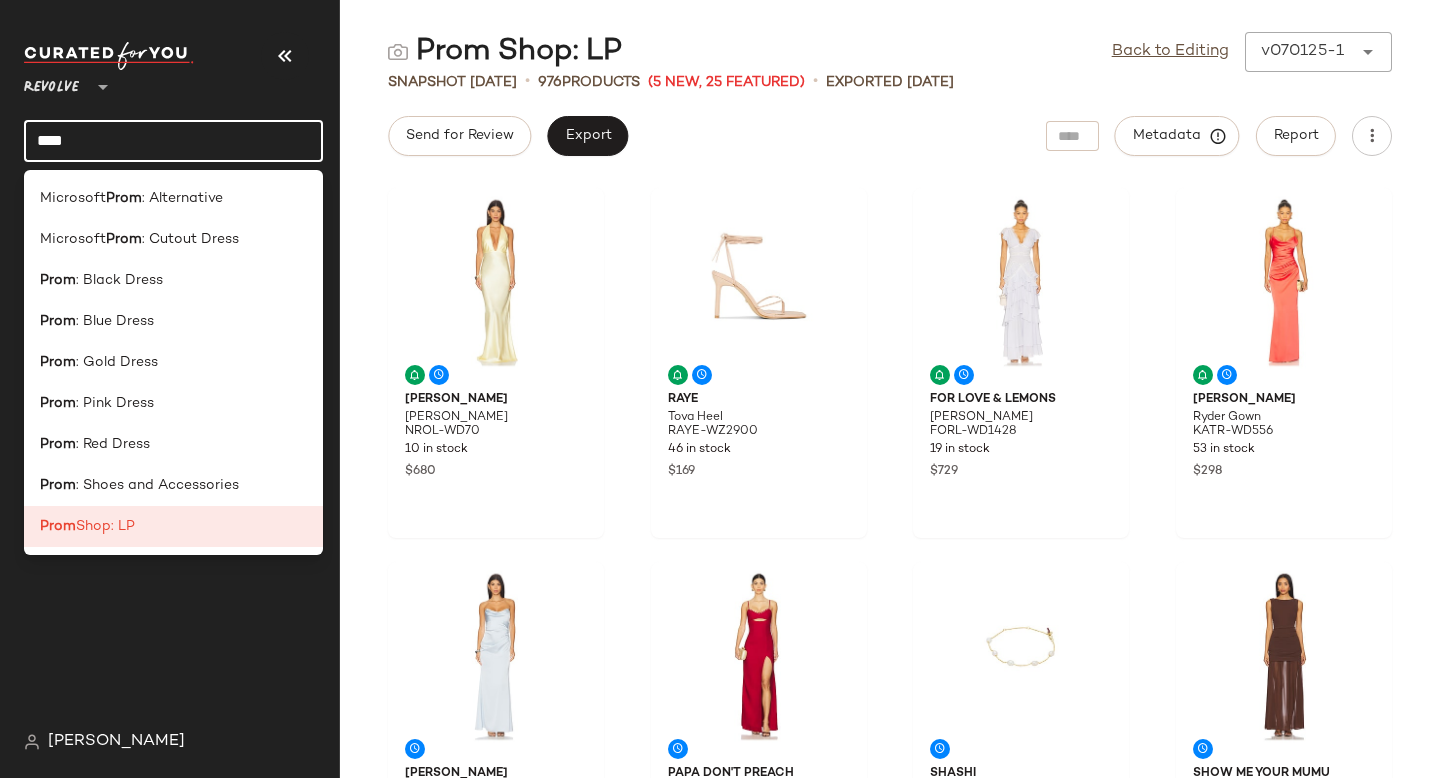 click on "****" 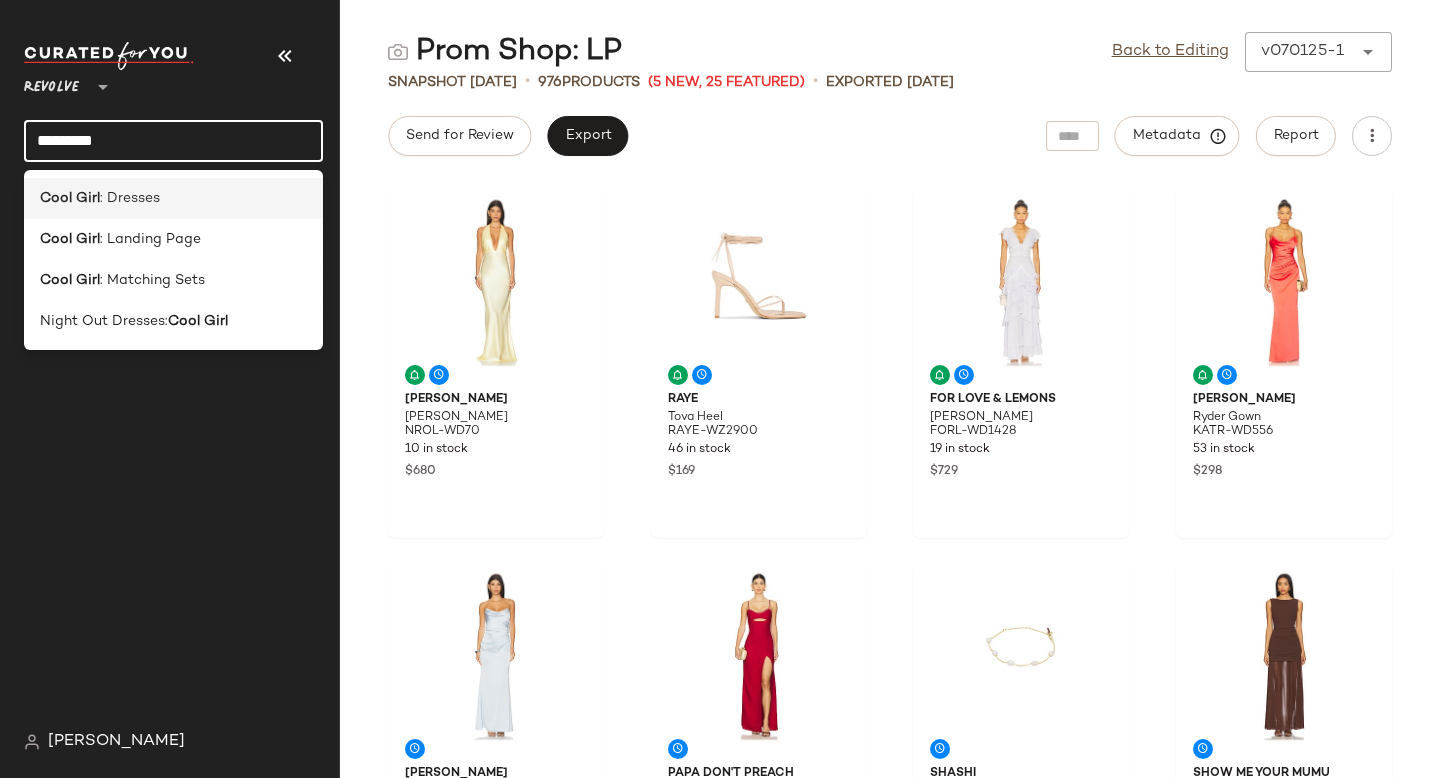 type on "*********" 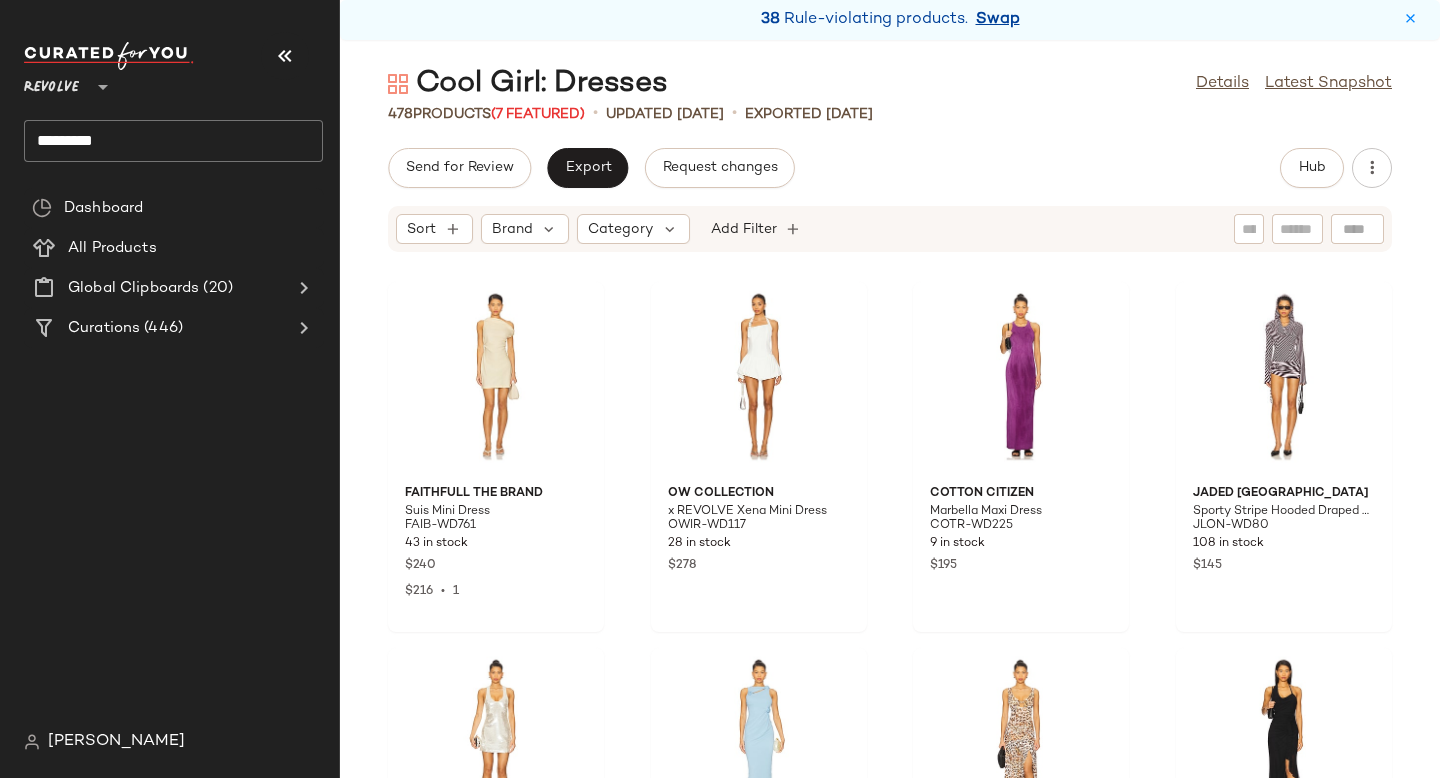 click on "Swap" at bounding box center [998, 20] 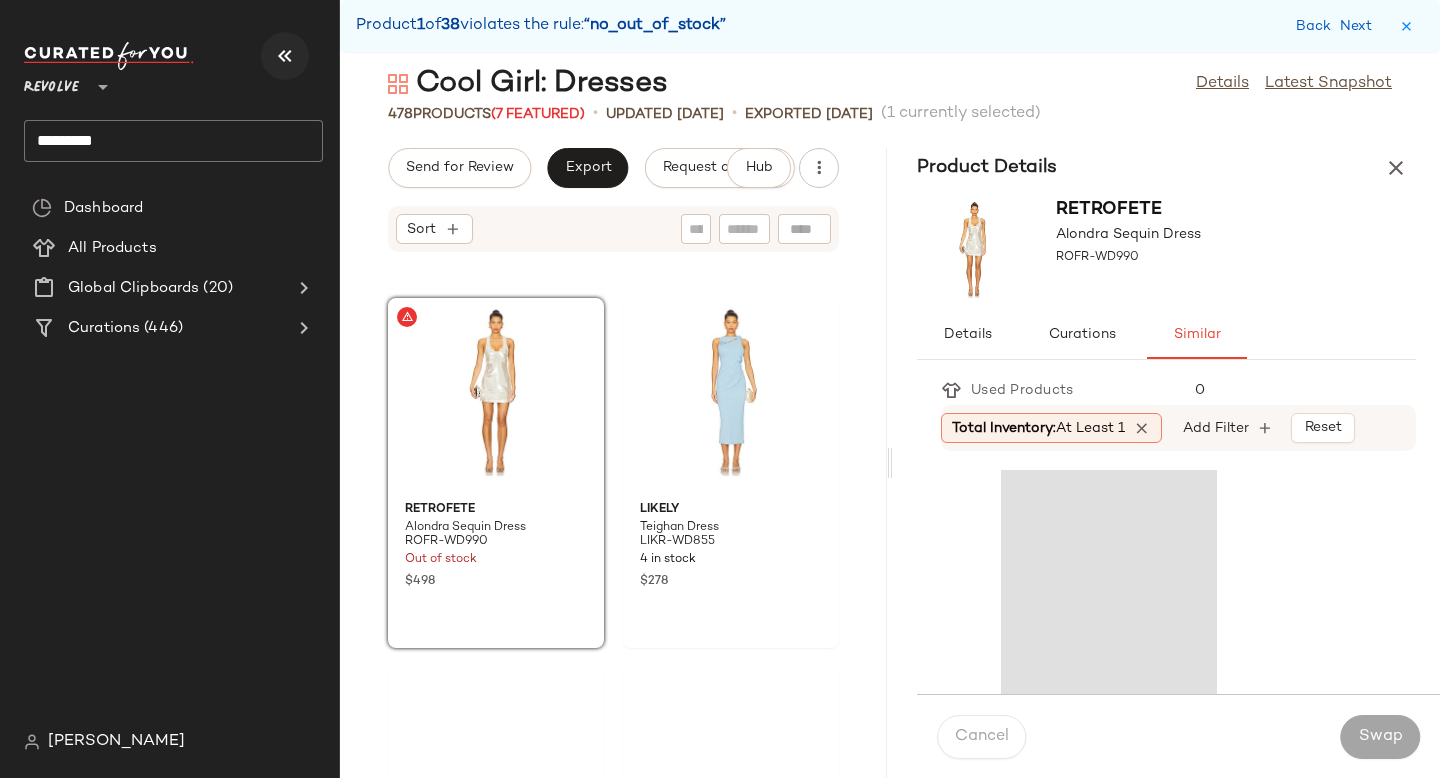 click at bounding box center [285, 56] 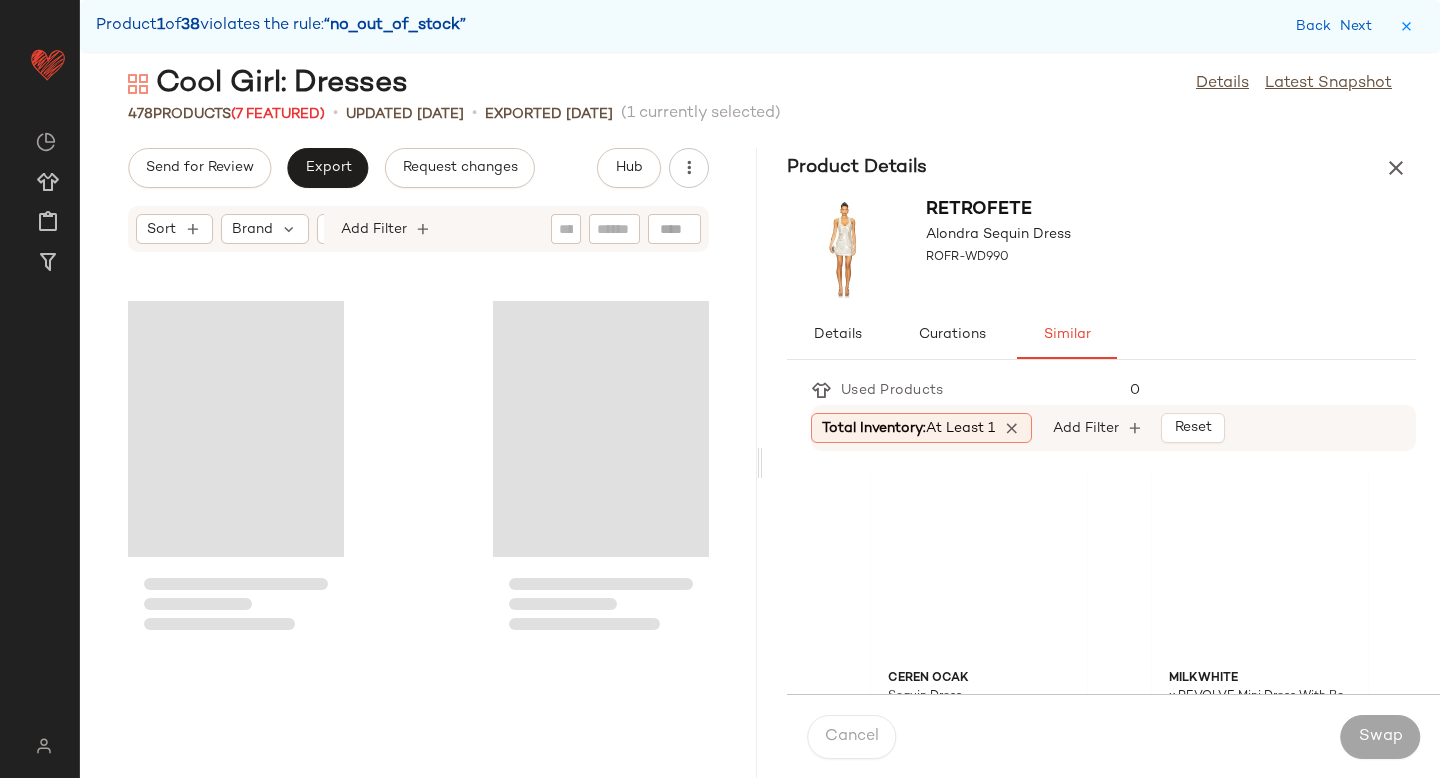 scroll, scrollTop: 732, scrollLeft: 0, axis: vertical 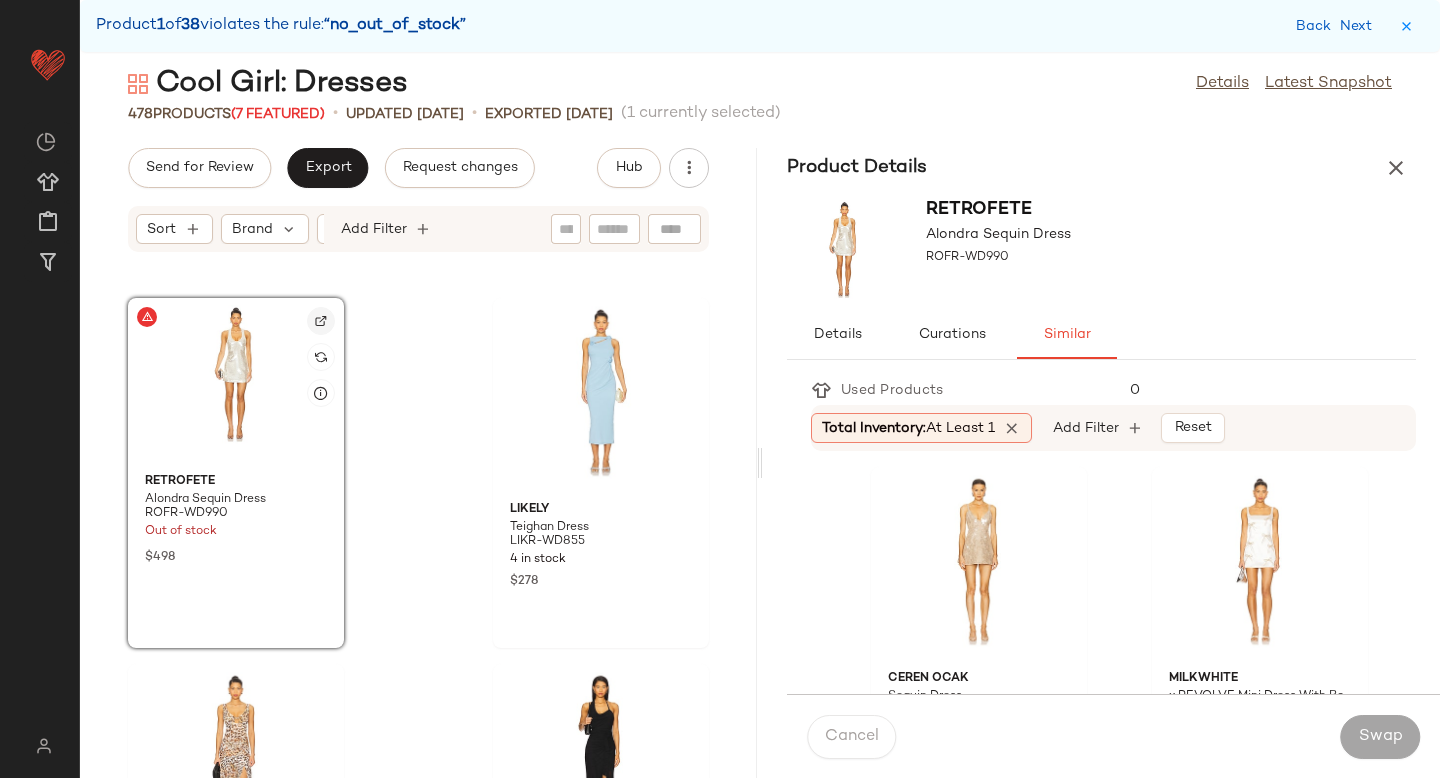 click 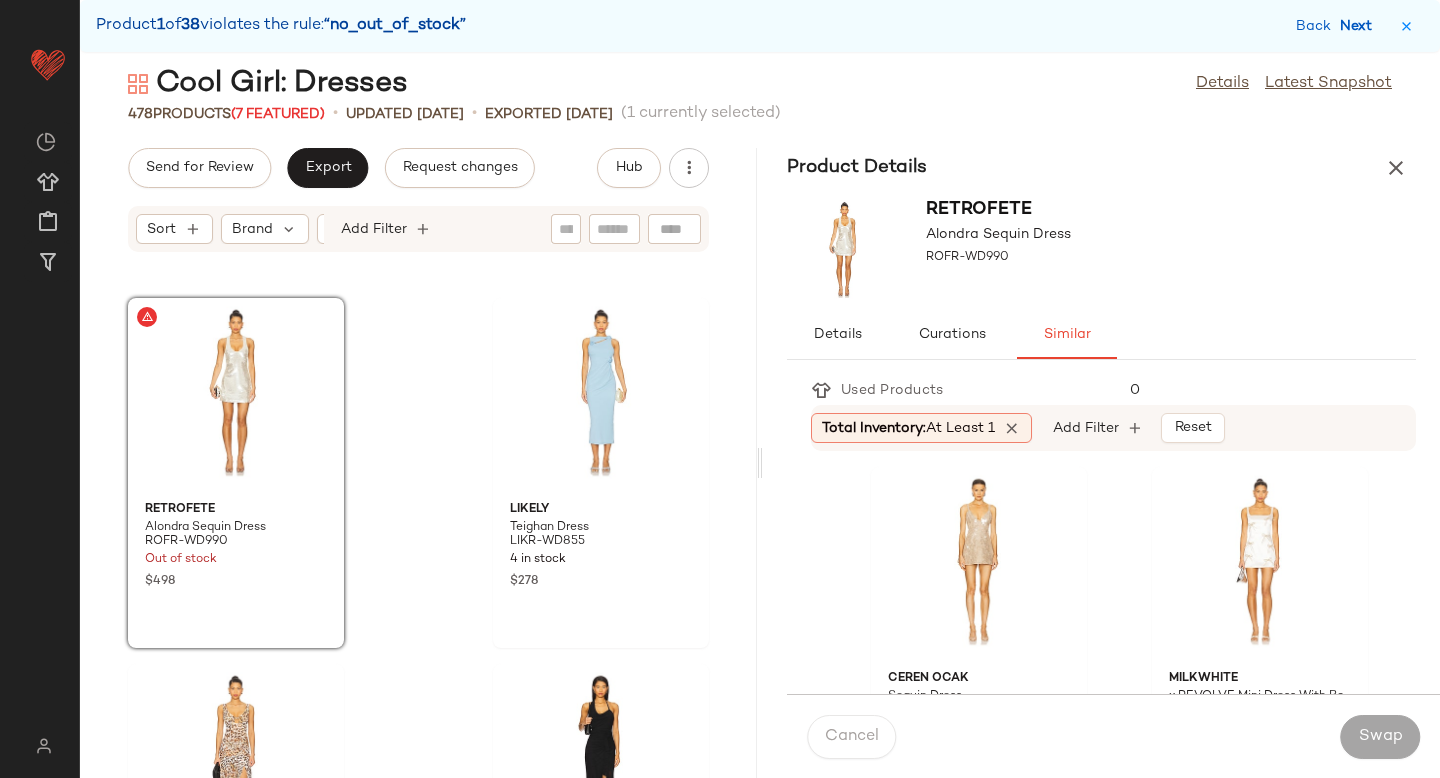 click on "Next" at bounding box center (1360, 26) 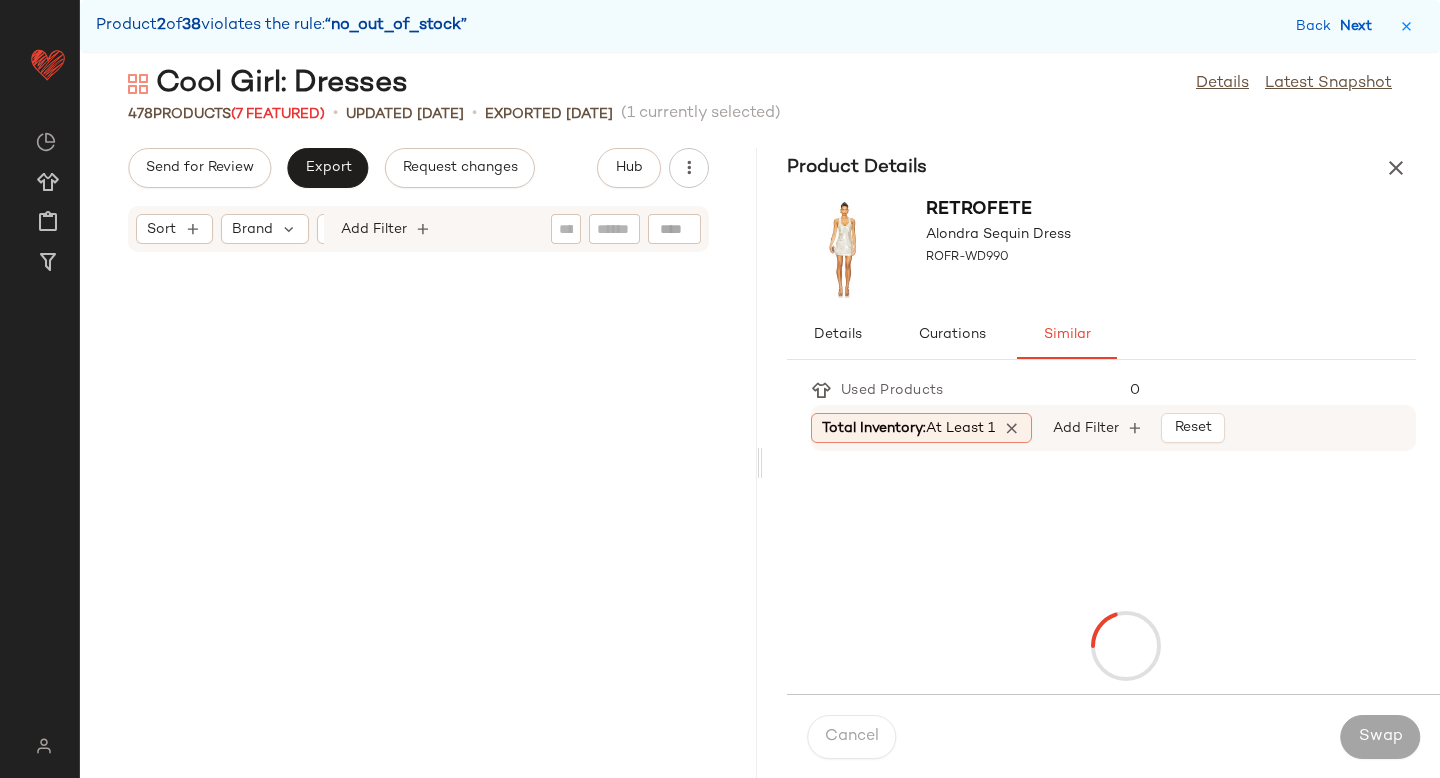 scroll, scrollTop: 2196, scrollLeft: 0, axis: vertical 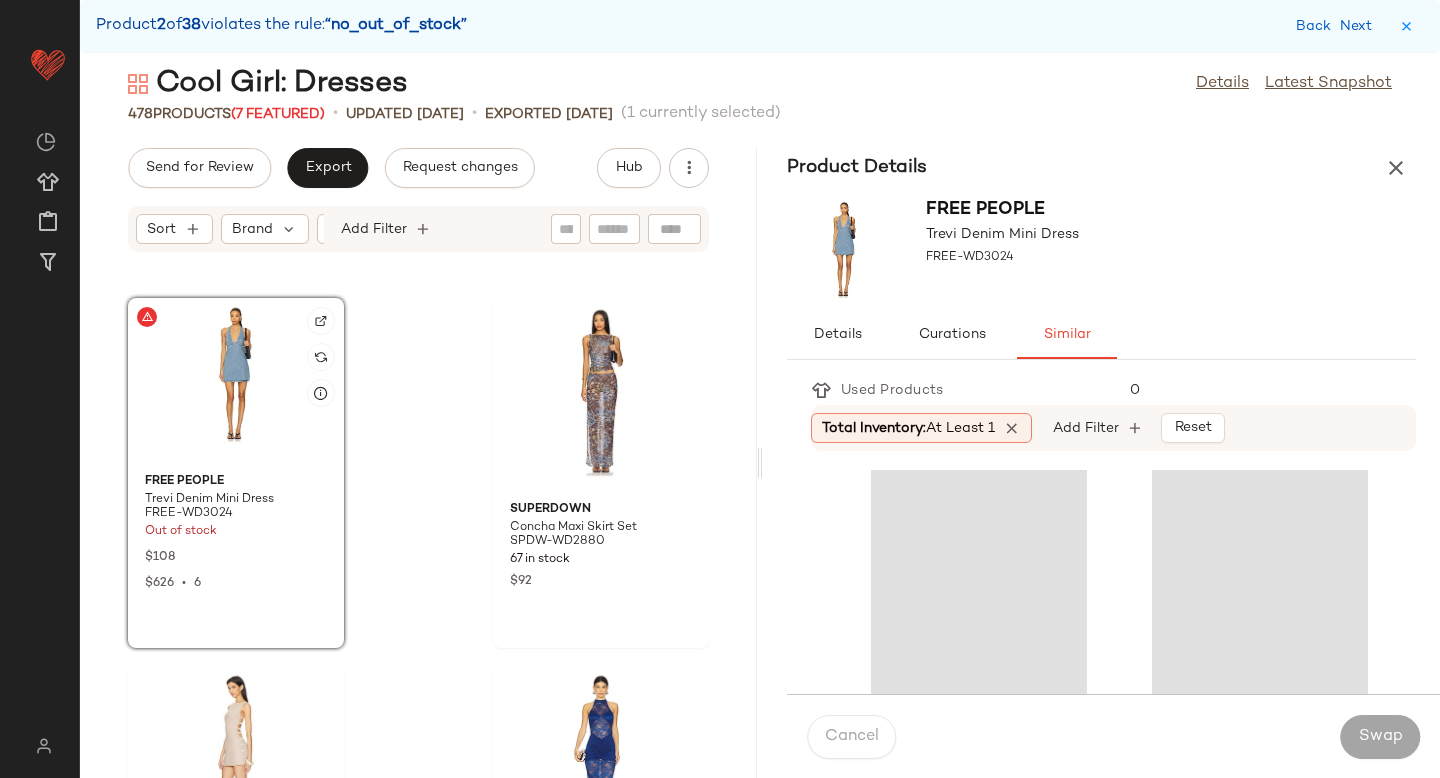 click 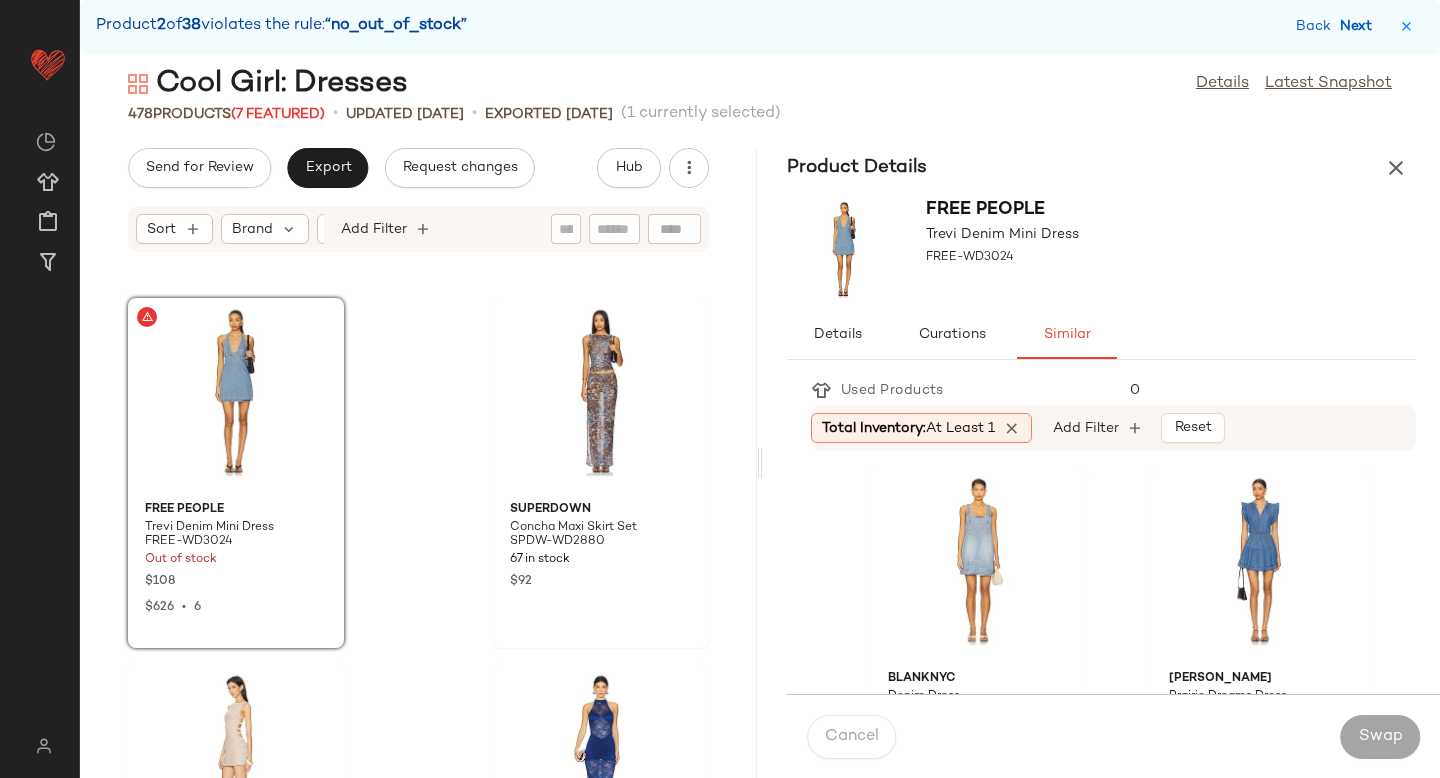 click on "Next" at bounding box center [1360, 26] 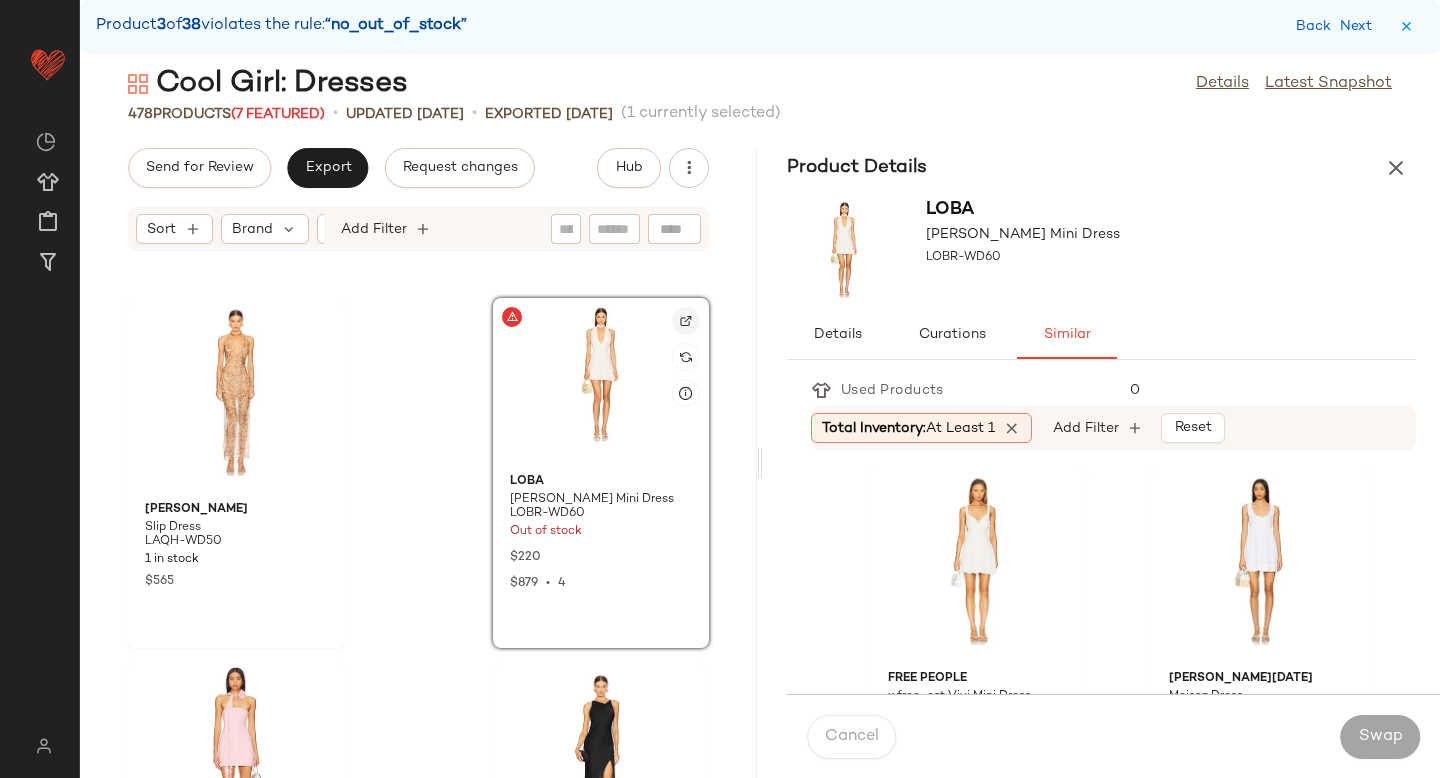 click at bounding box center (686, 321) 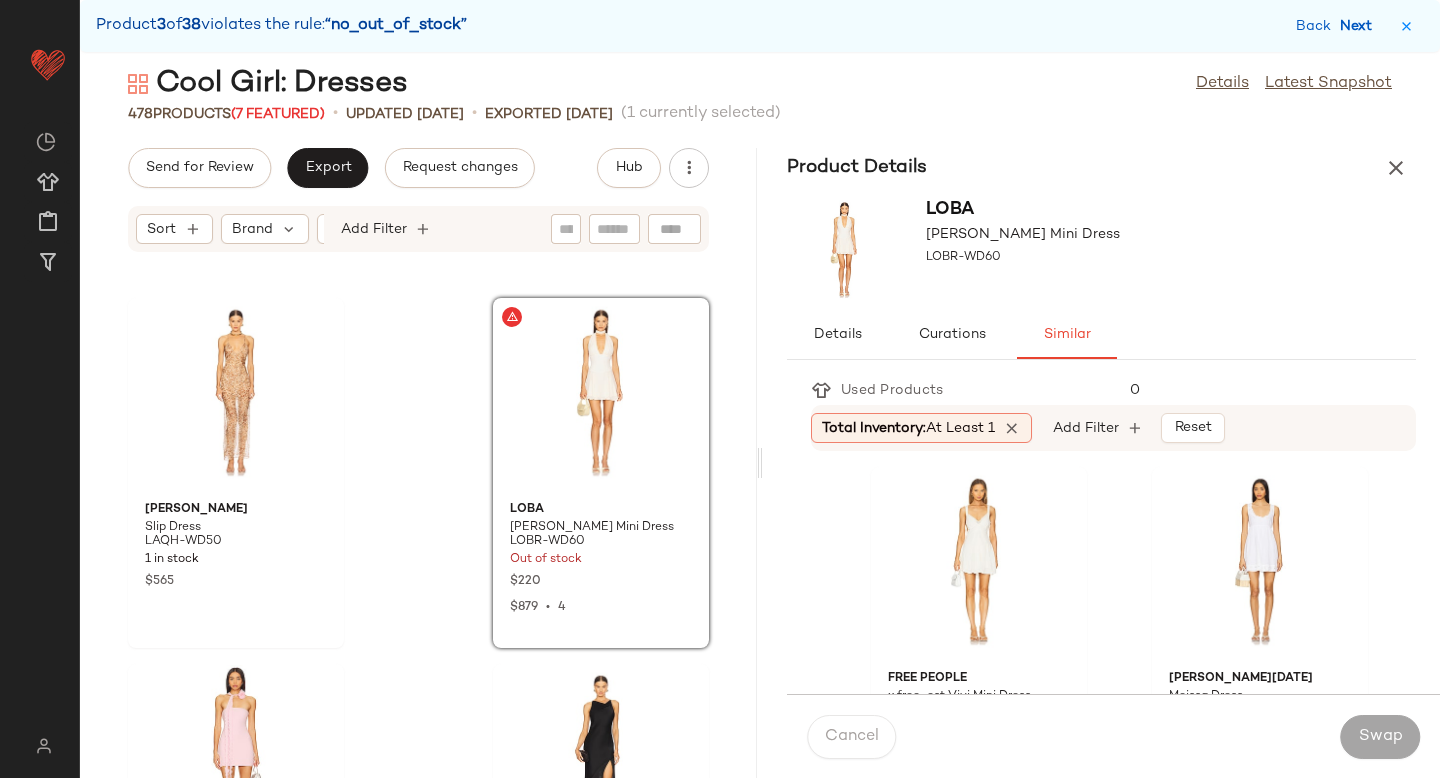 click on "Next" at bounding box center (1360, 26) 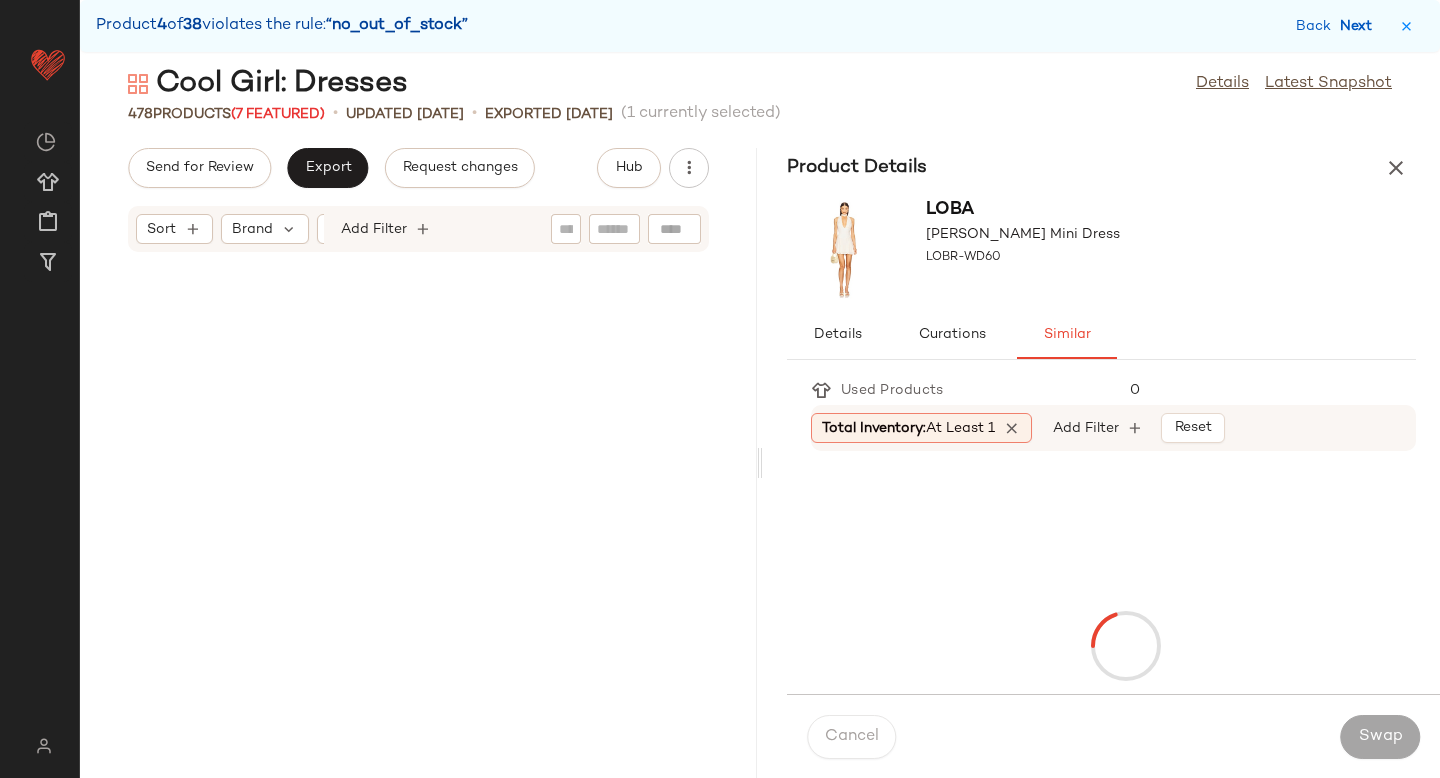 scroll, scrollTop: 8052, scrollLeft: 0, axis: vertical 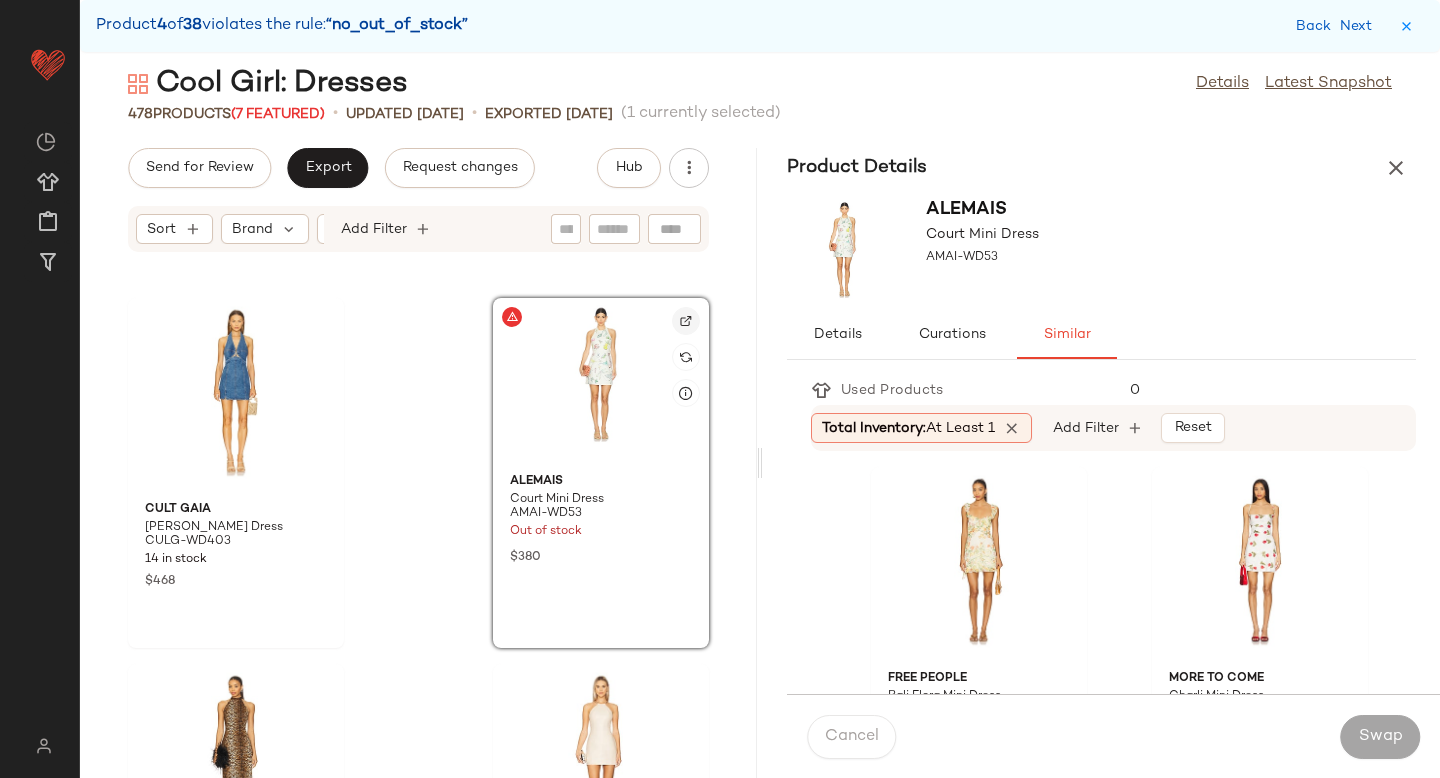 click 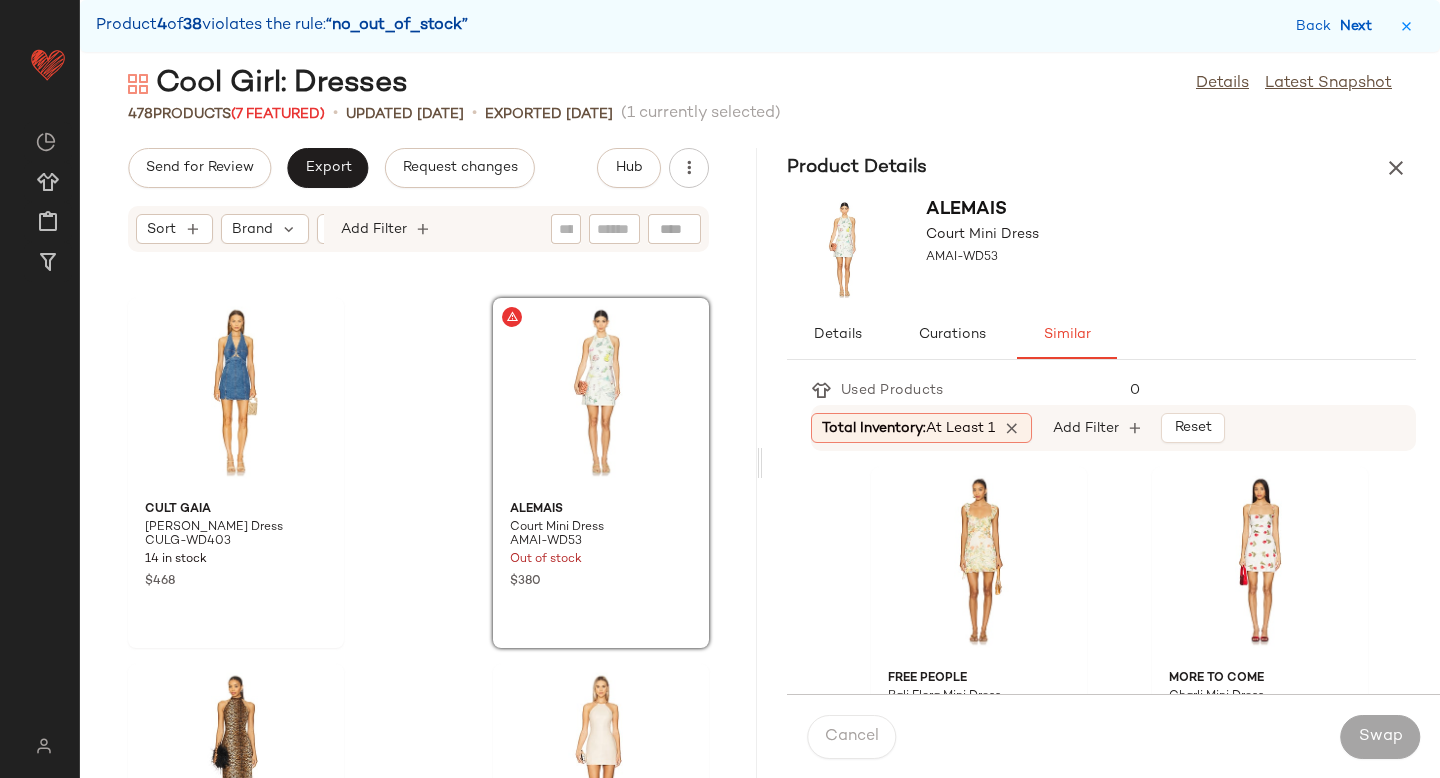 click on "Next" at bounding box center (1360, 26) 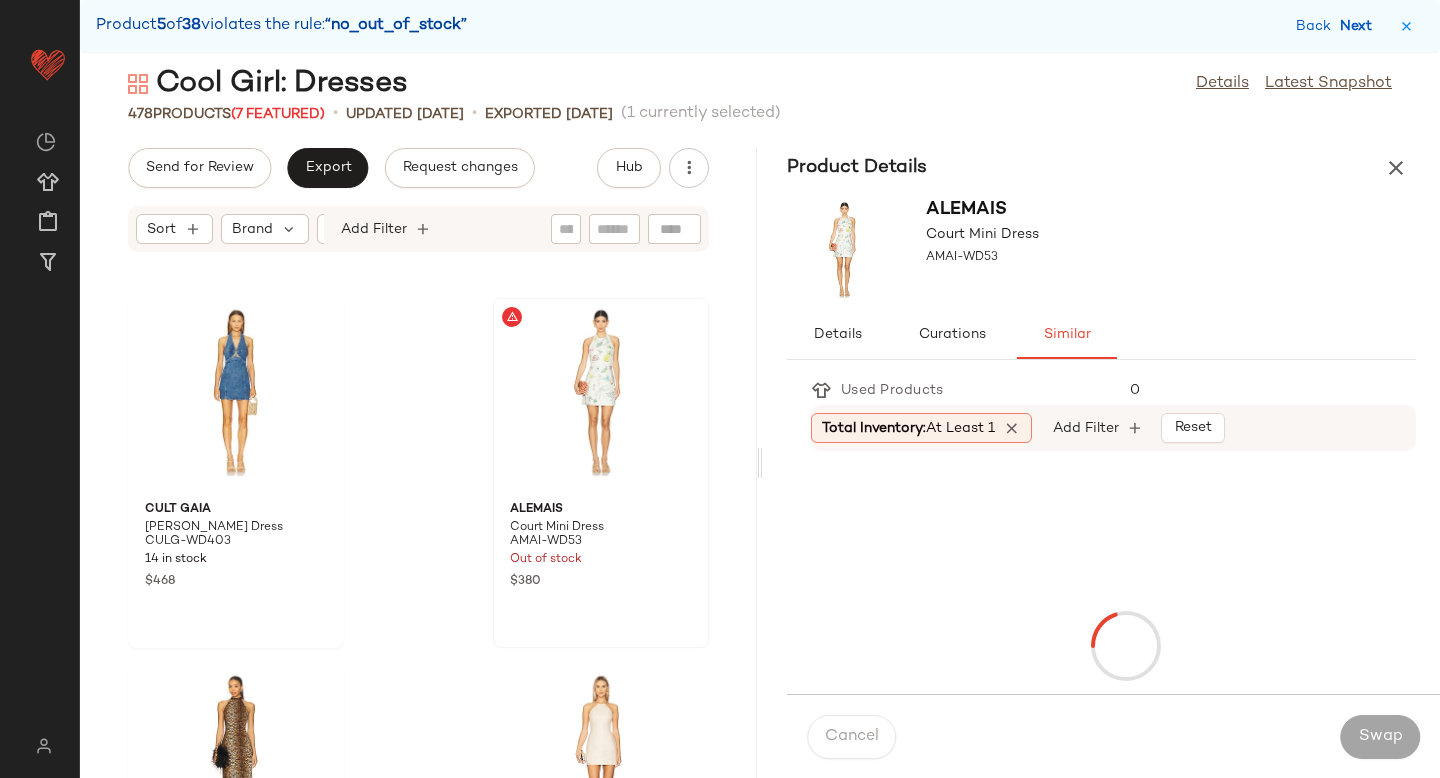 scroll, scrollTop: 9516, scrollLeft: 0, axis: vertical 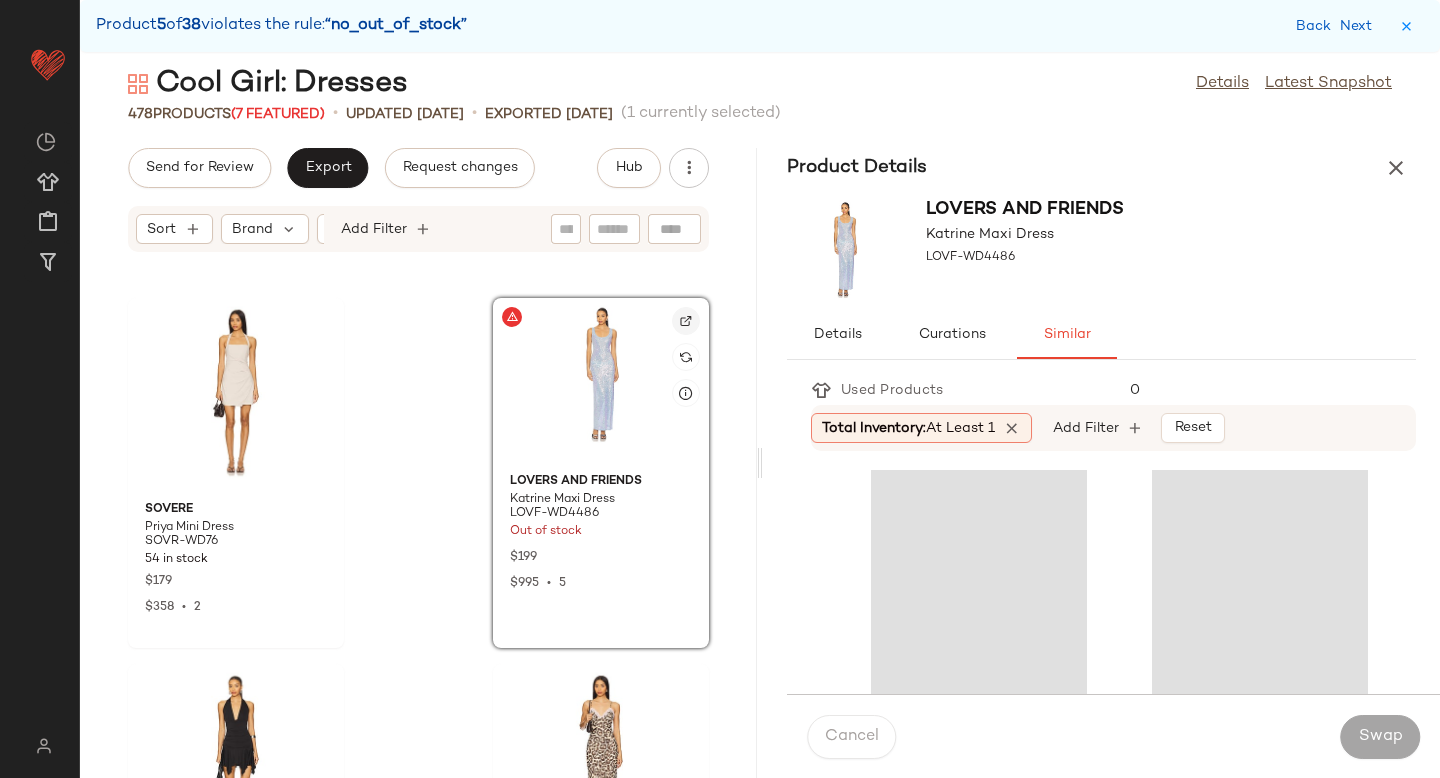 click at bounding box center (686, 321) 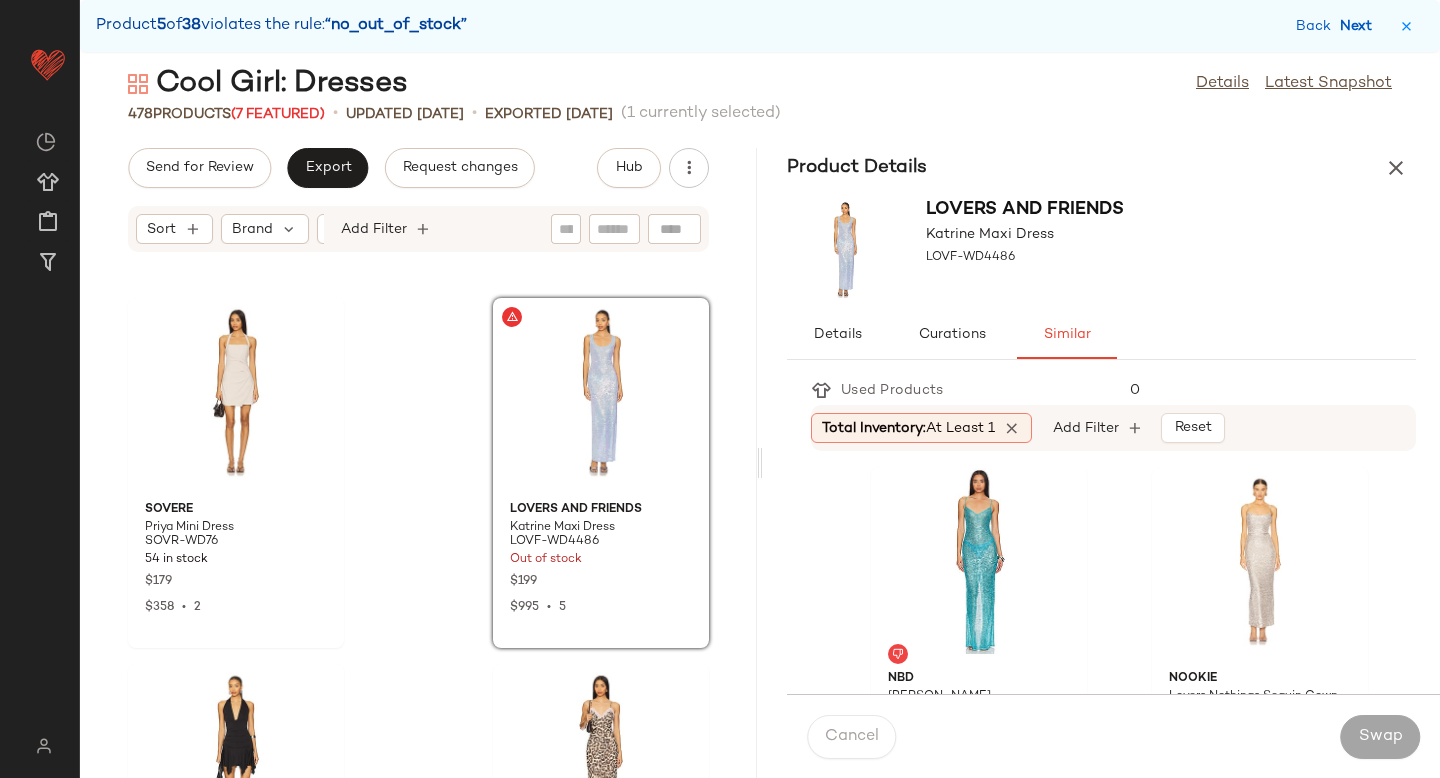 click on "Next" at bounding box center (1360, 26) 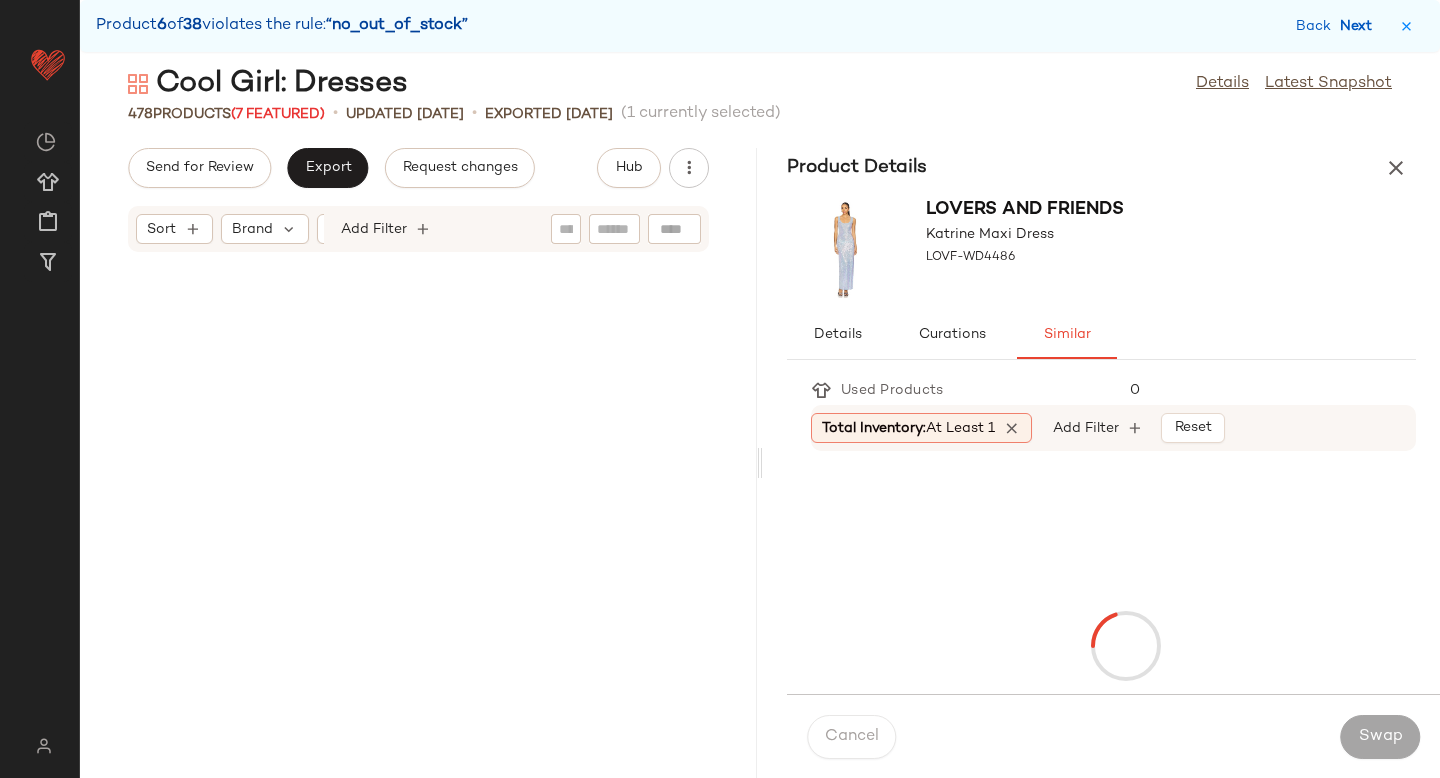 scroll, scrollTop: 11346, scrollLeft: 0, axis: vertical 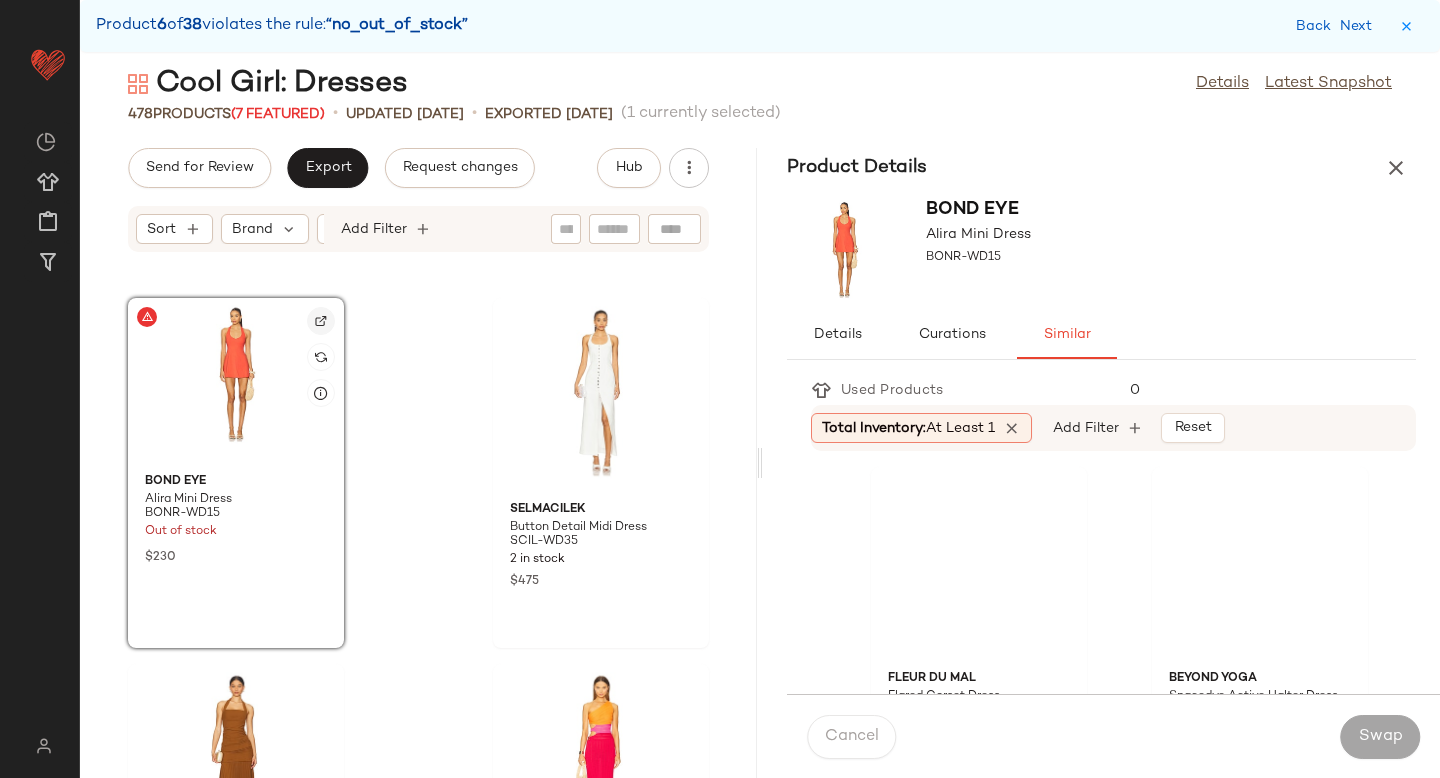 click 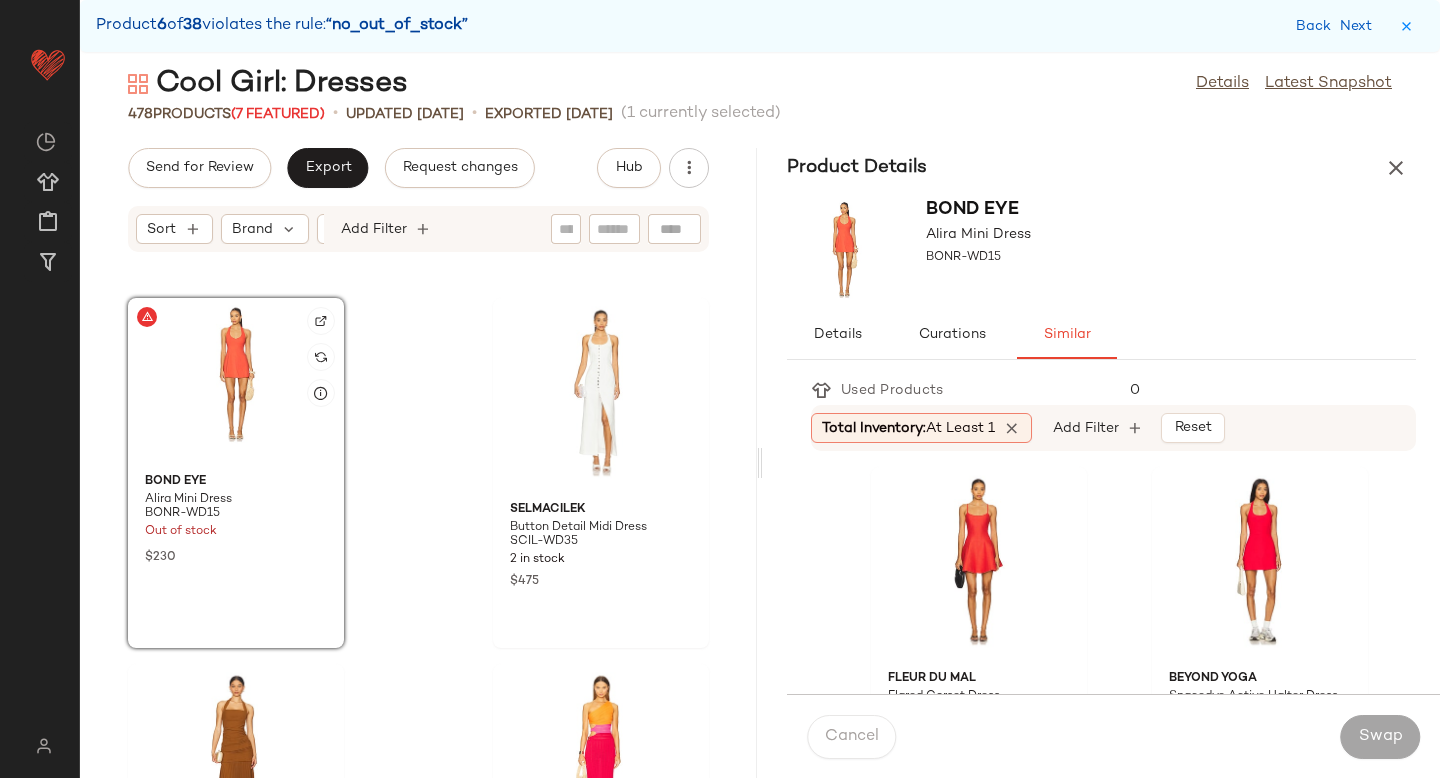click 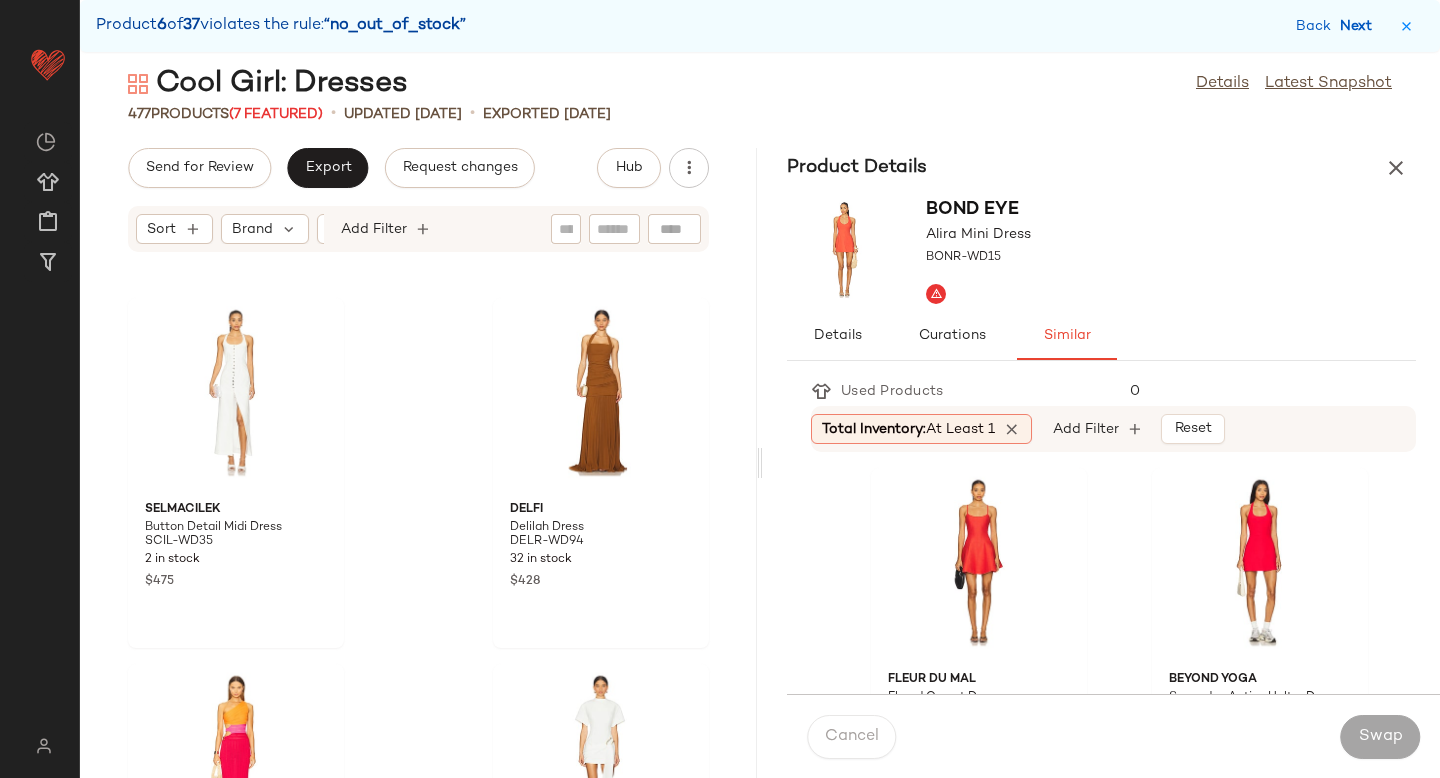 click on "Next" at bounding box center (1360, 26) 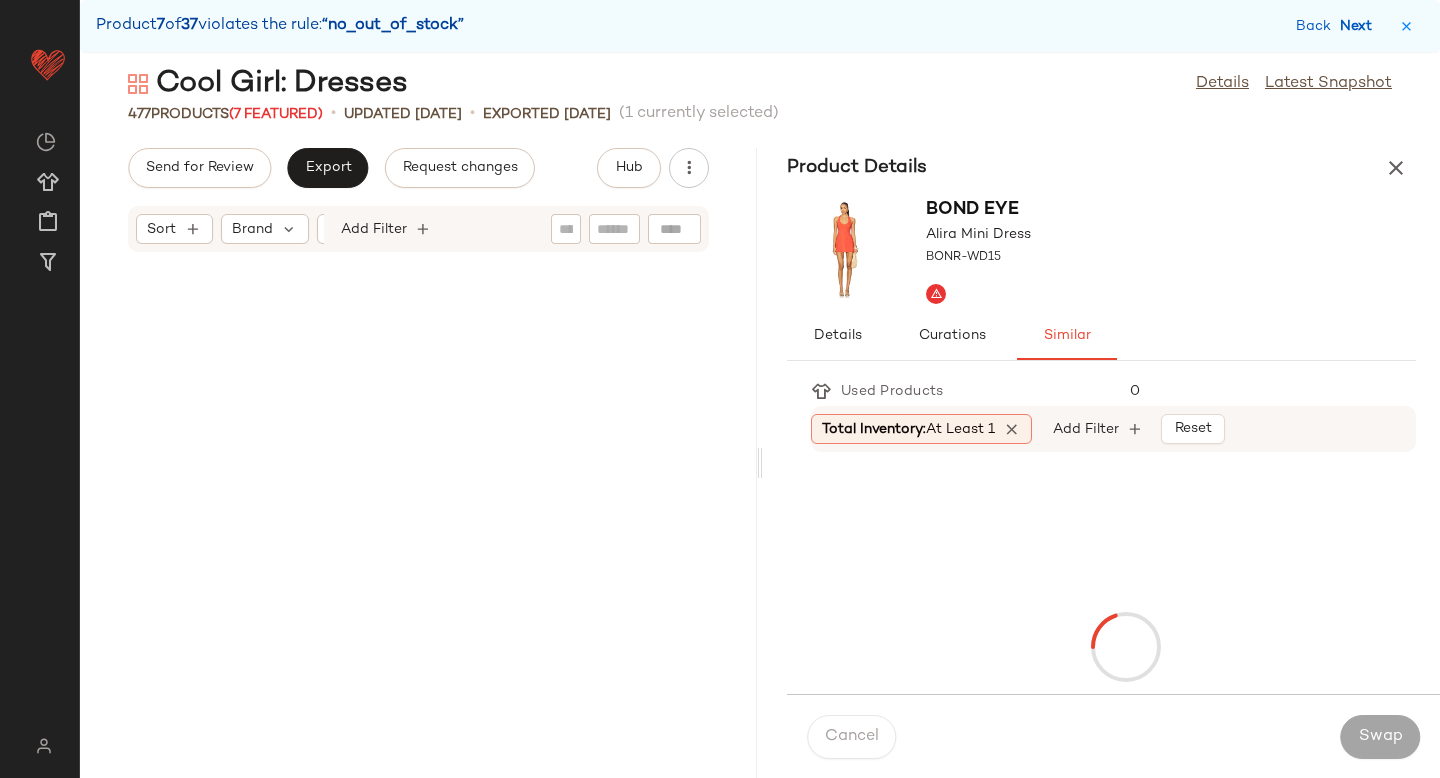 scroll, scrollTop: 14640, scrollLeft: 0, axis: vertical 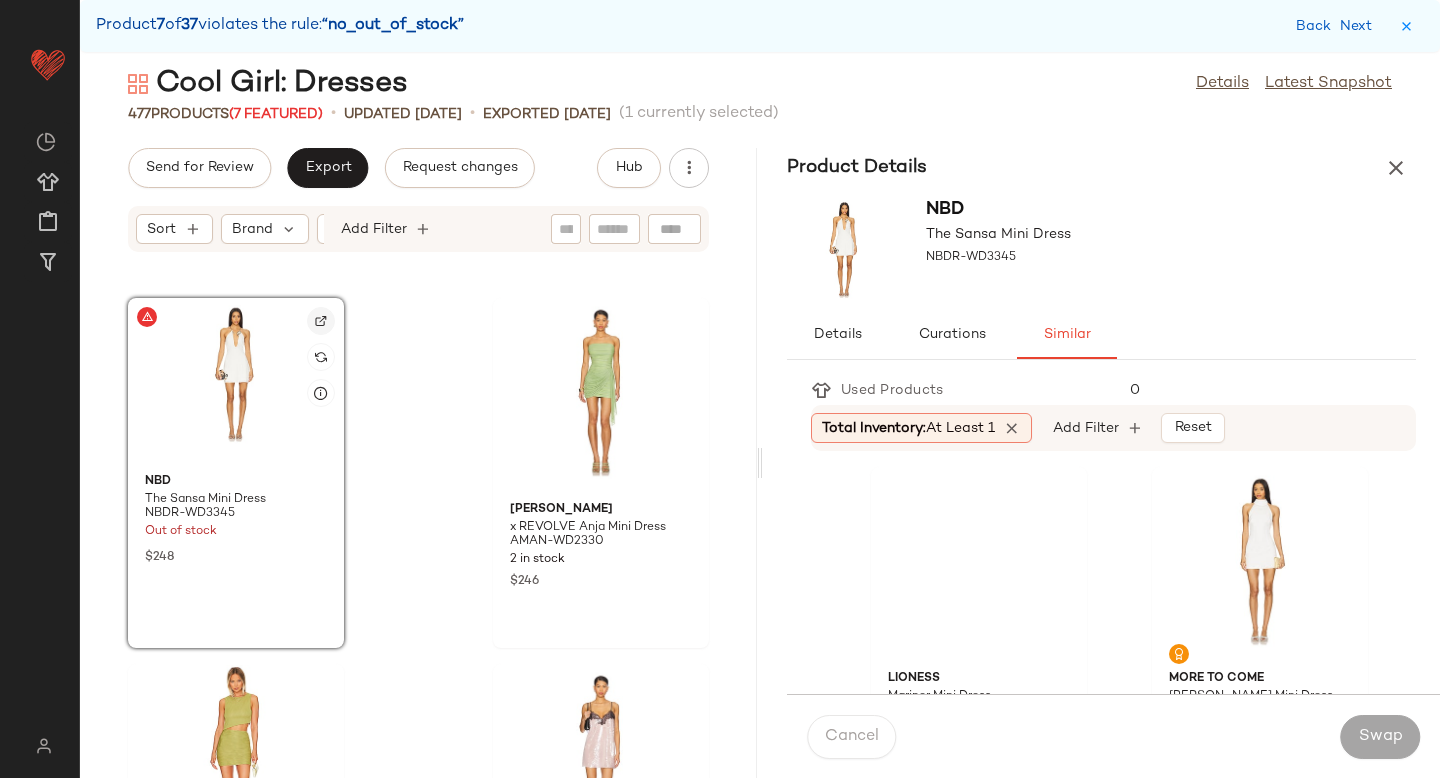 click at bounding box center (321, 321) 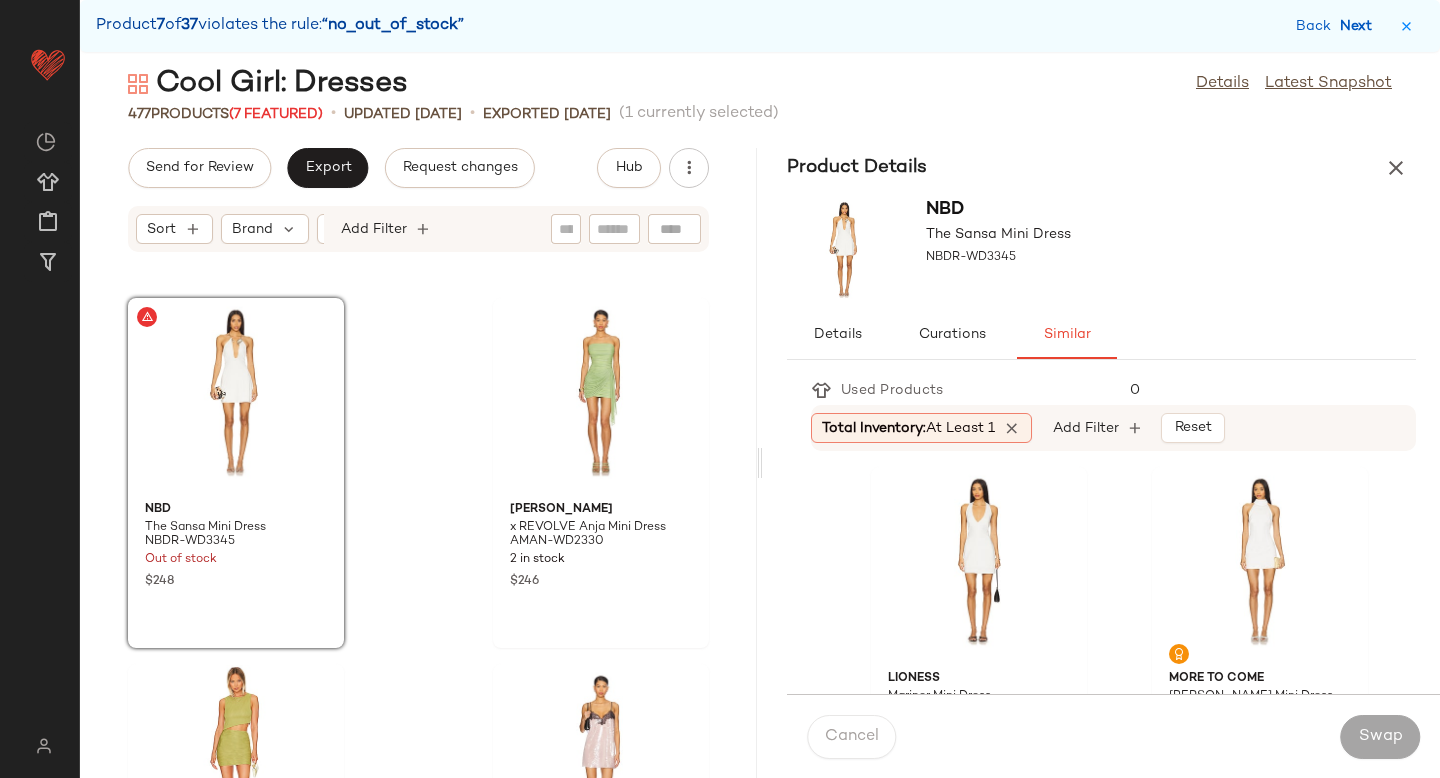 click on "Next" at bounding box center [1360, 26] 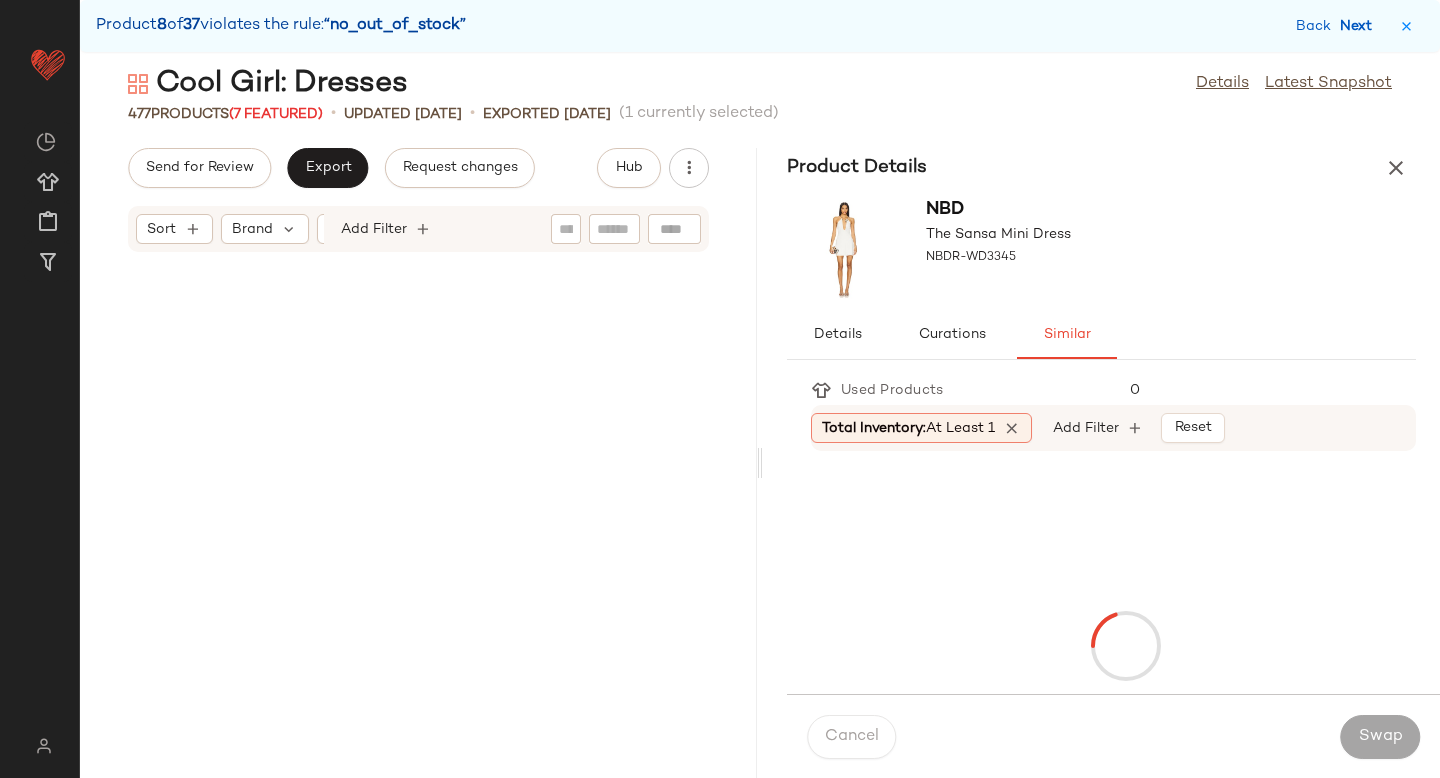scroll, scrollTop: 23424, scrollLeft: 0, axis: vertical 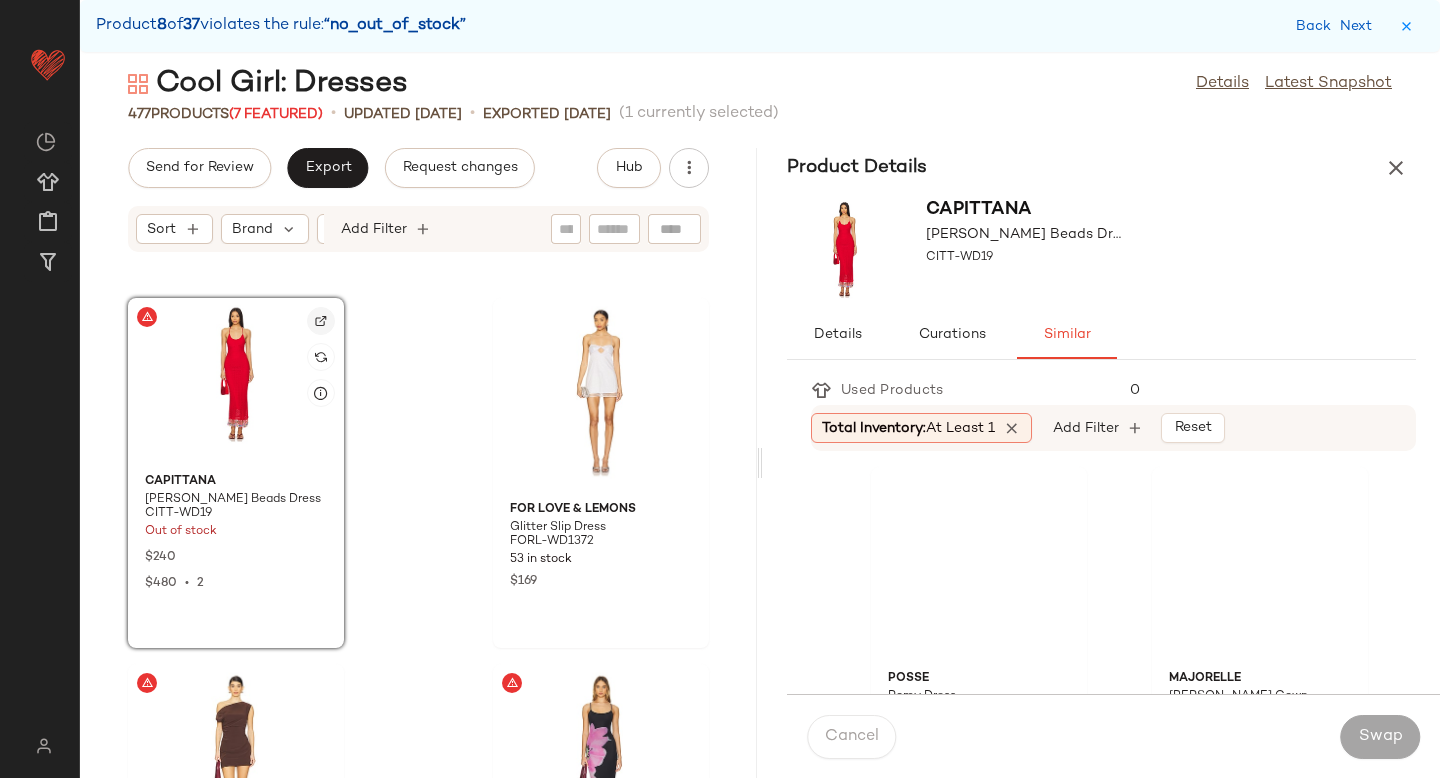 click 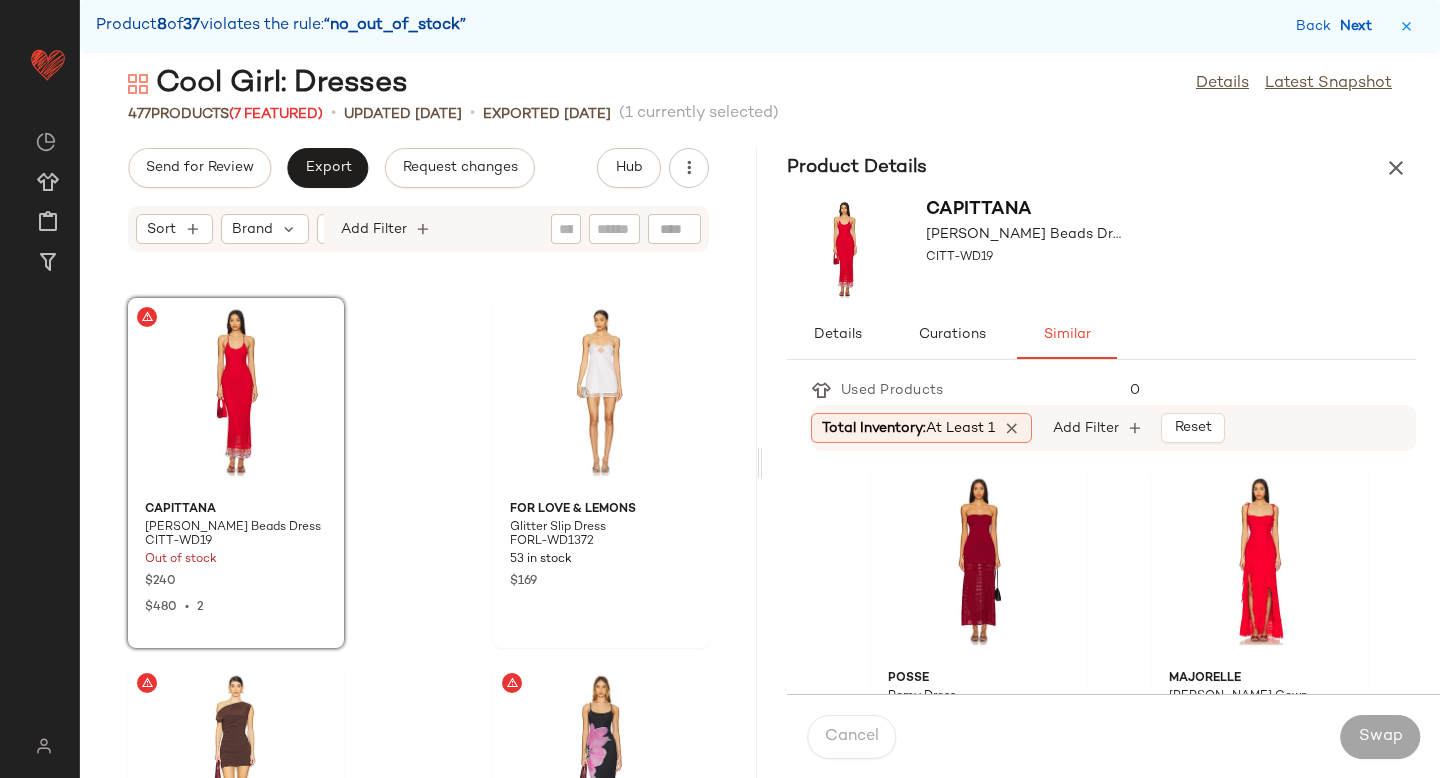 click on "Next" at bounding box center [1360, 26] 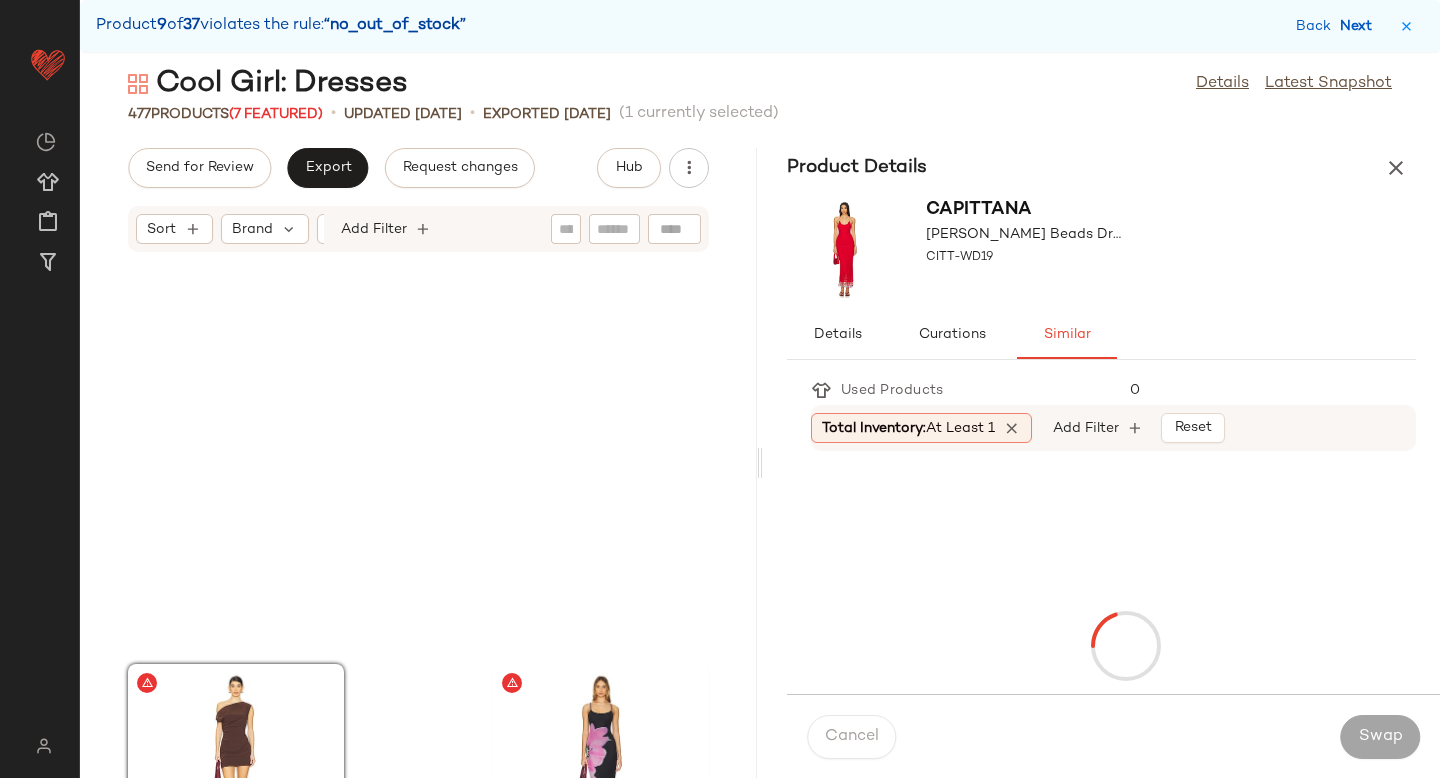 scroll, scrollTop: 23790, scrollLeft: 0, axis: vertical 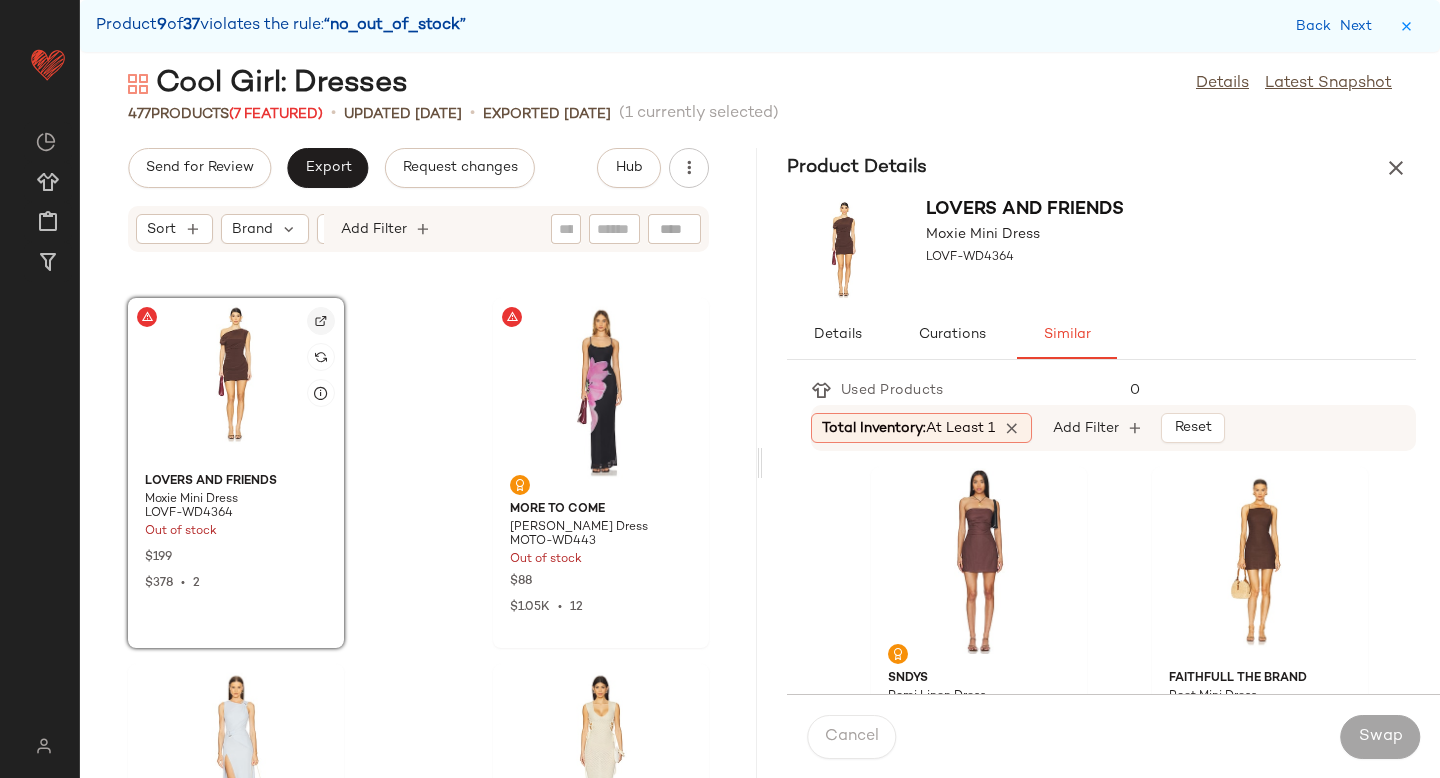 click 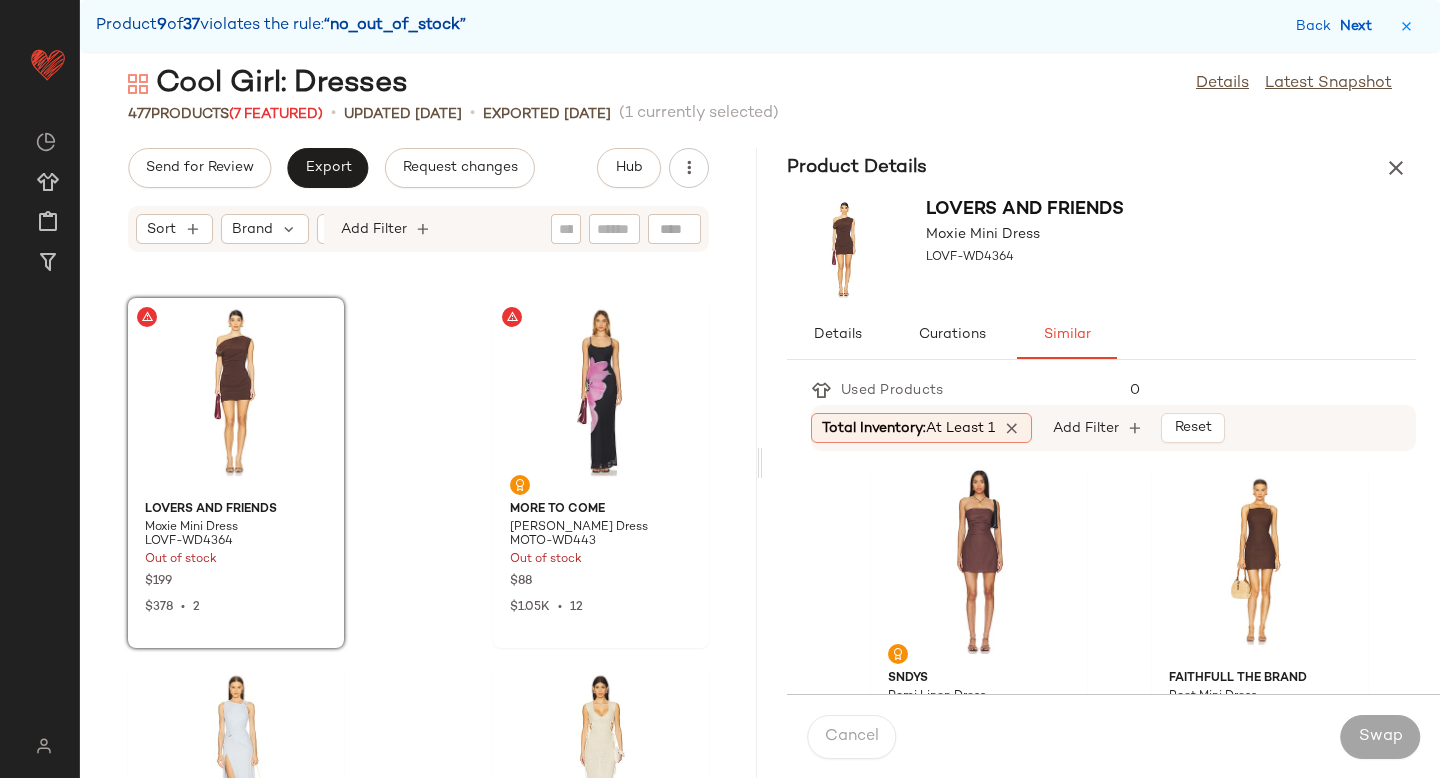 click on "Next" at bounding box center (1360, 26) 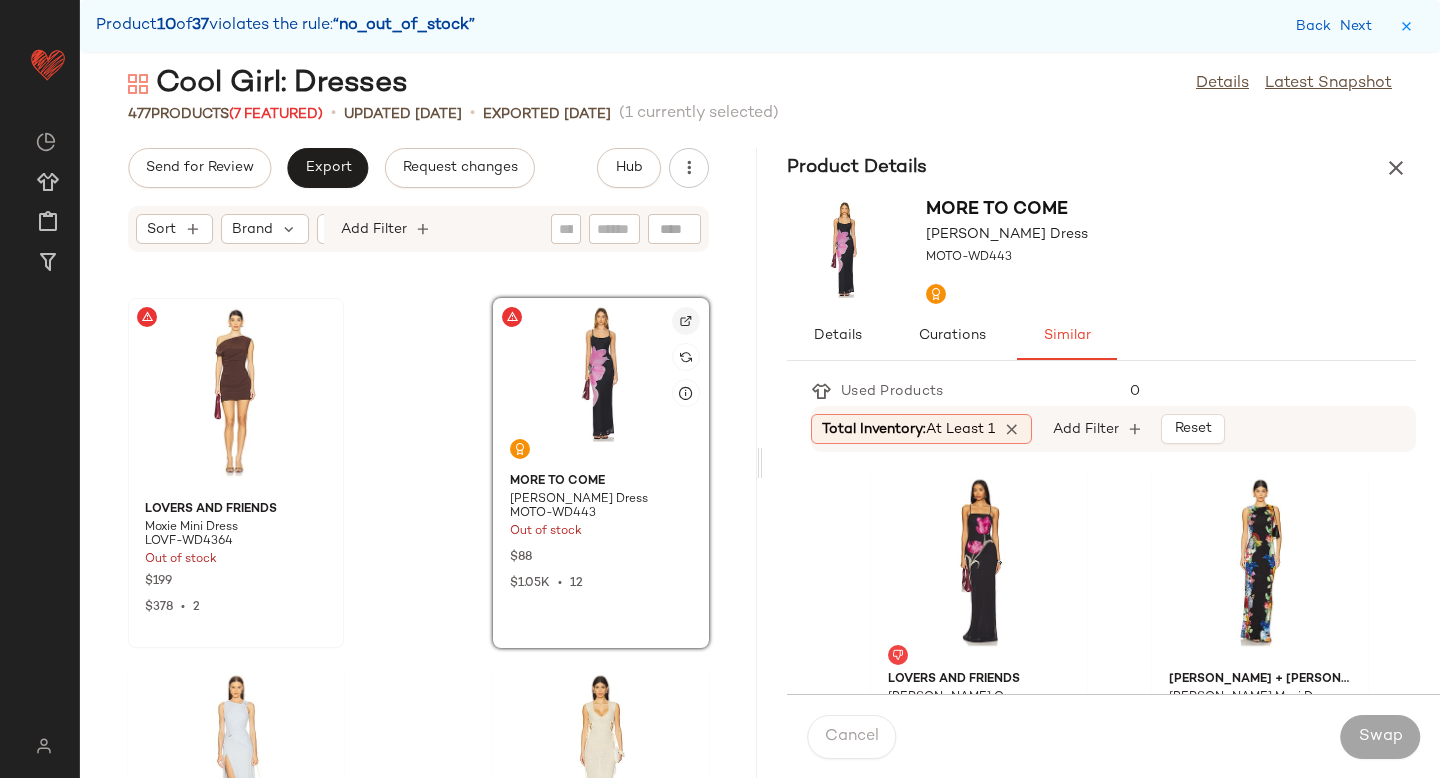 click 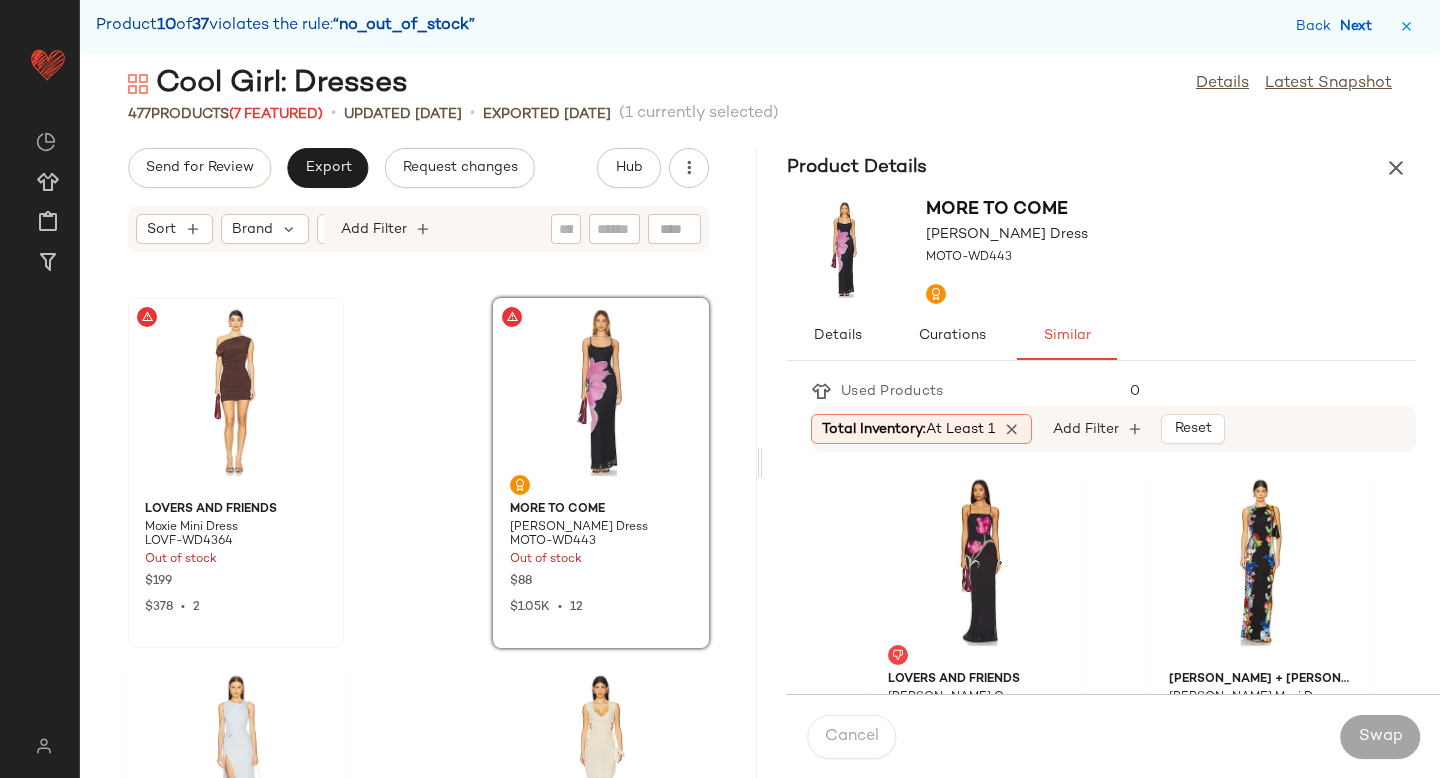 click on "Next" at bounding box center (1360, 26) 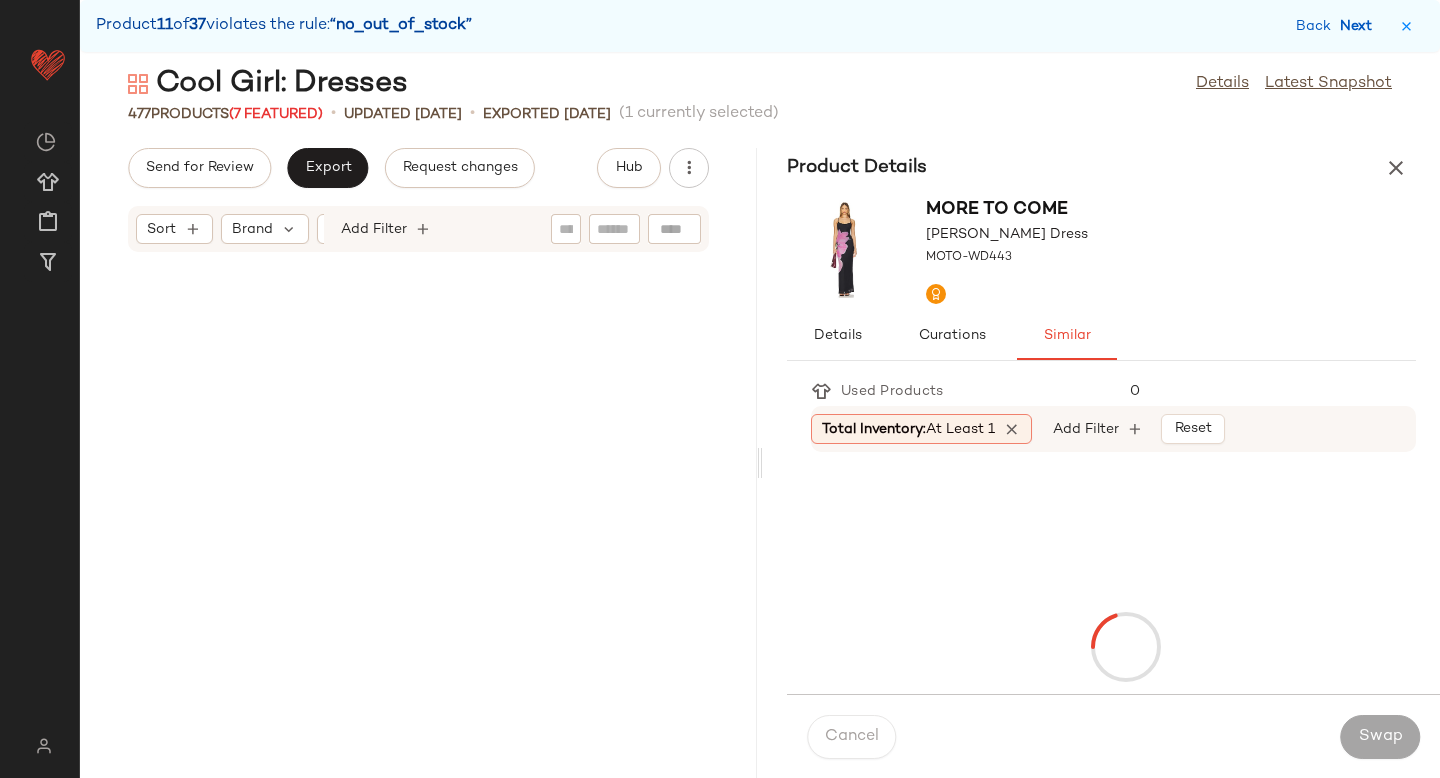 scroll, scrollTop: 25254, scrollLeft: 0, axis: vertical 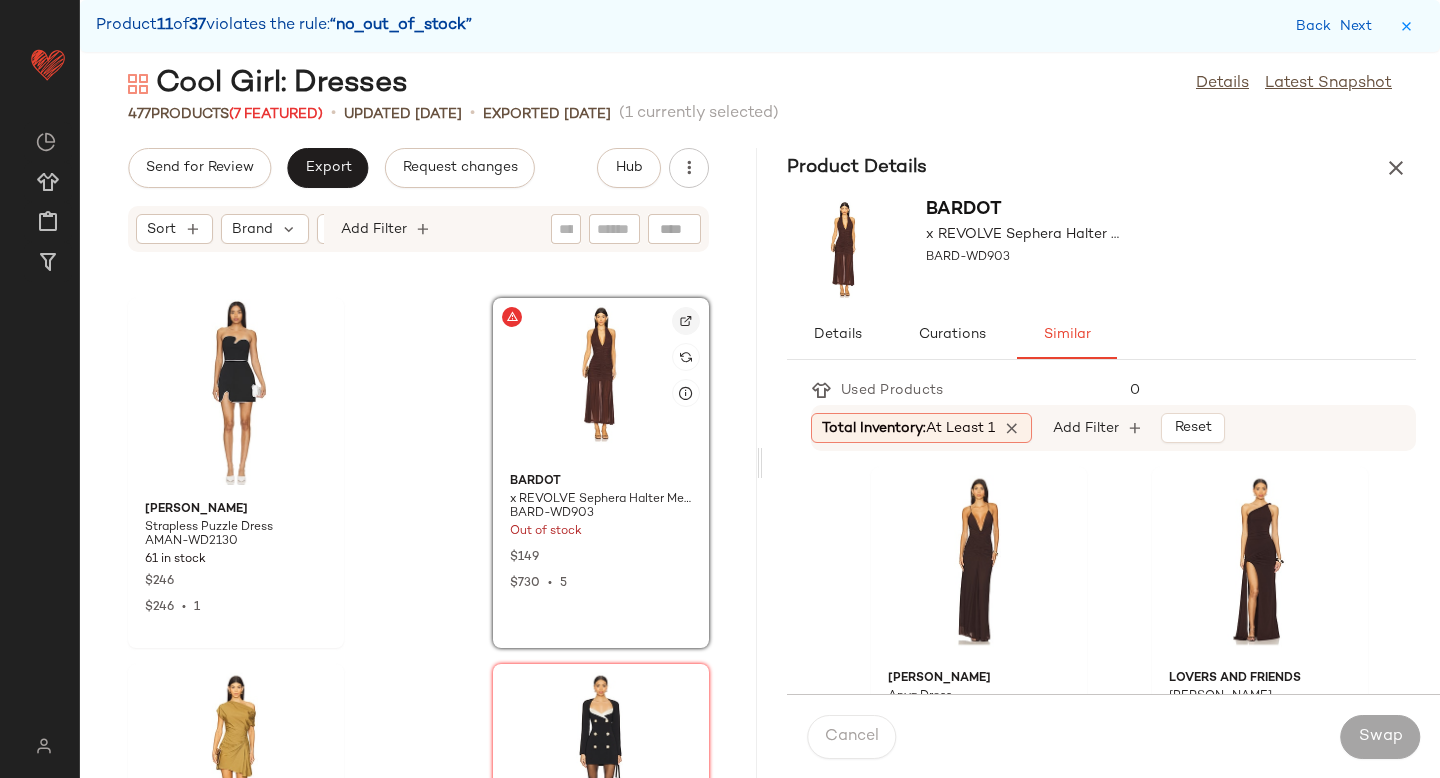 click 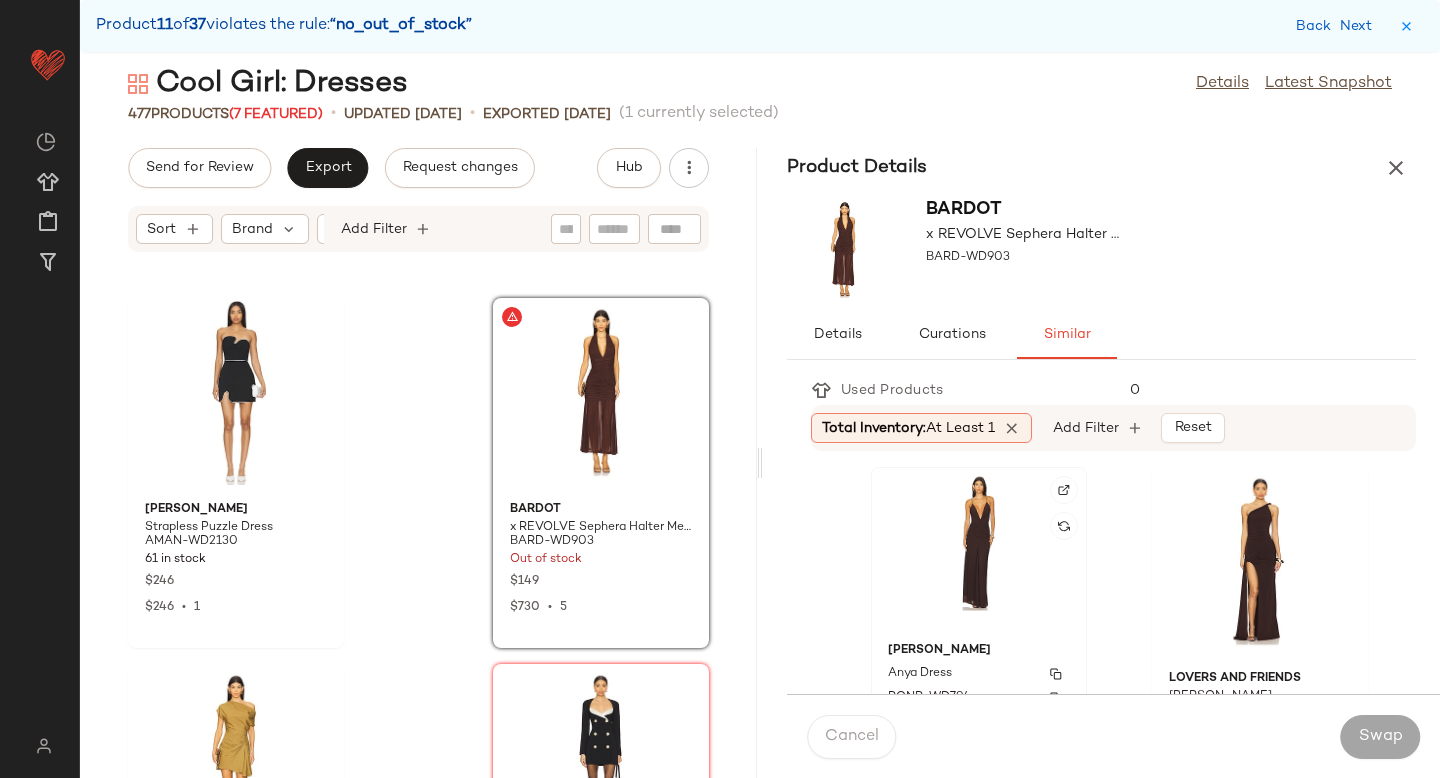 click on "Ronny Kobo Anya Dress RONR-WD794 29 in stock $568" 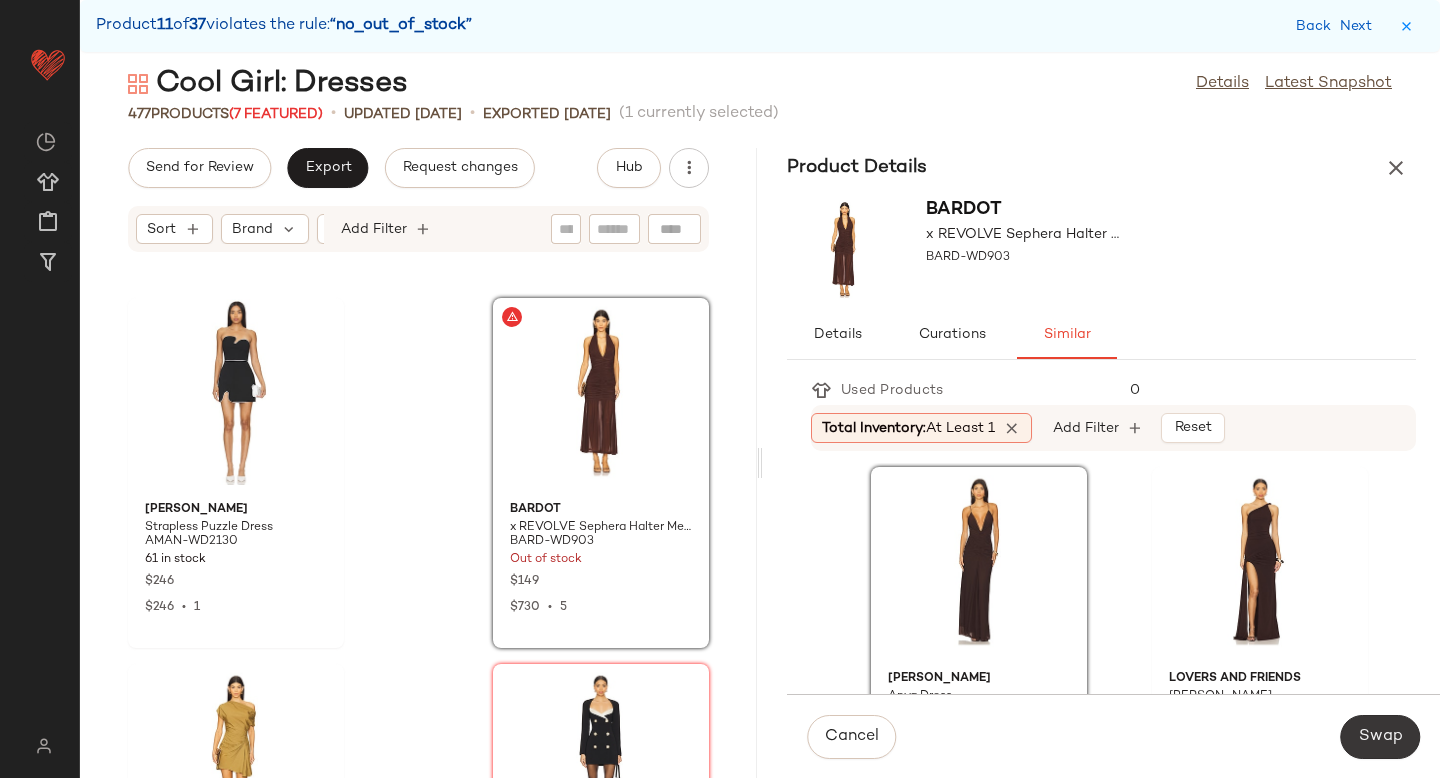 click on "Swap" at bounding box center [1380, 737] 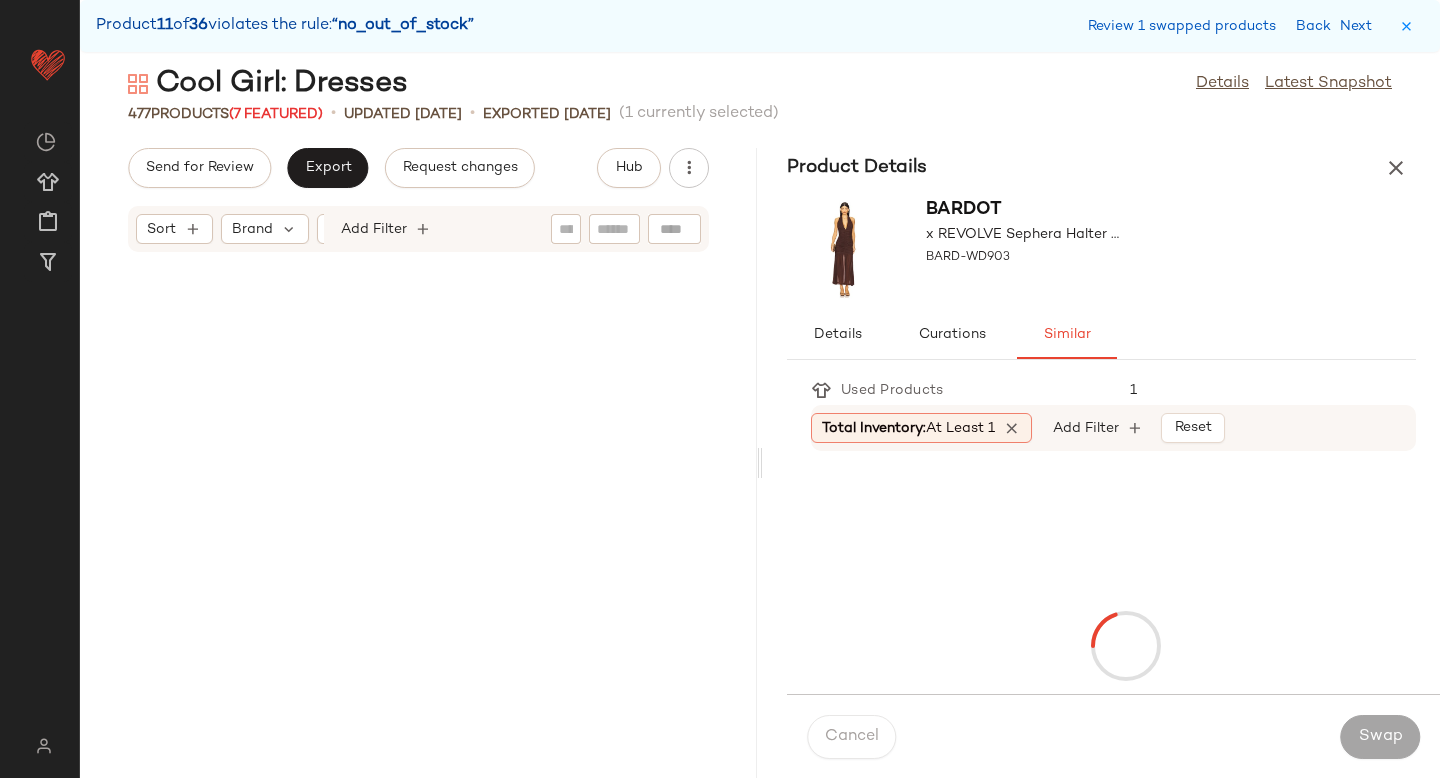 scroll, scrollTop: 26718, scrollLeft: 0, axis: vertical 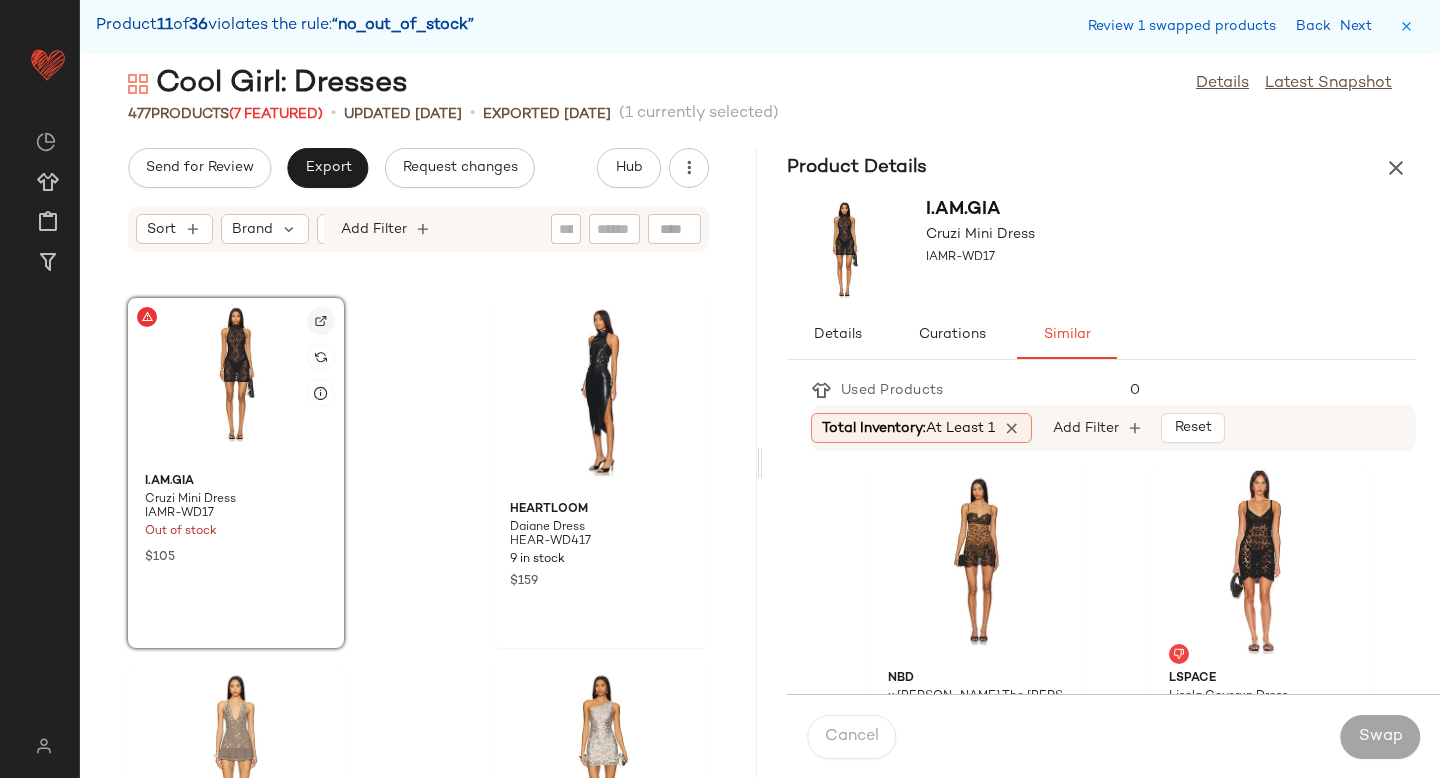 click at bounding box center (321, 321) 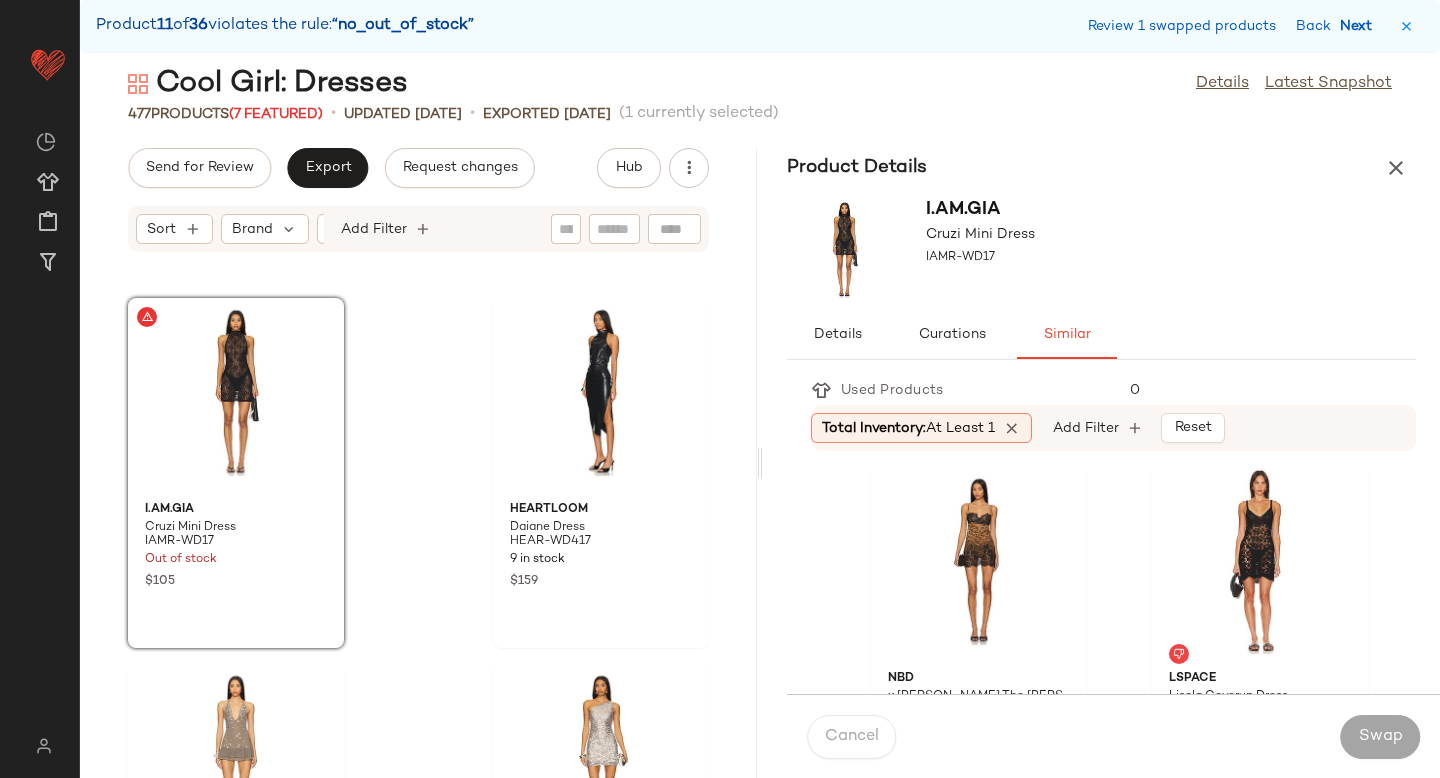 click on "Next" at bounding box center [1360, 26] 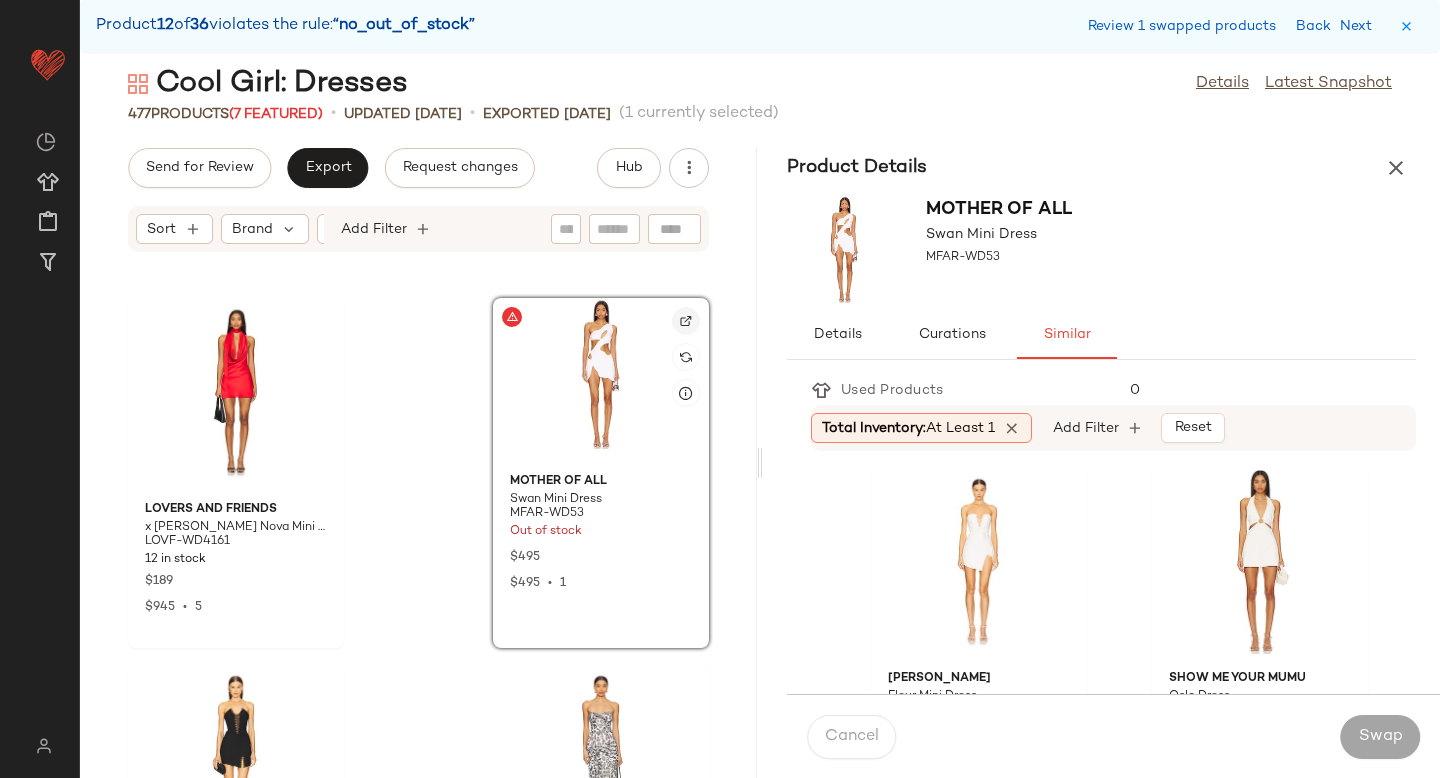 click 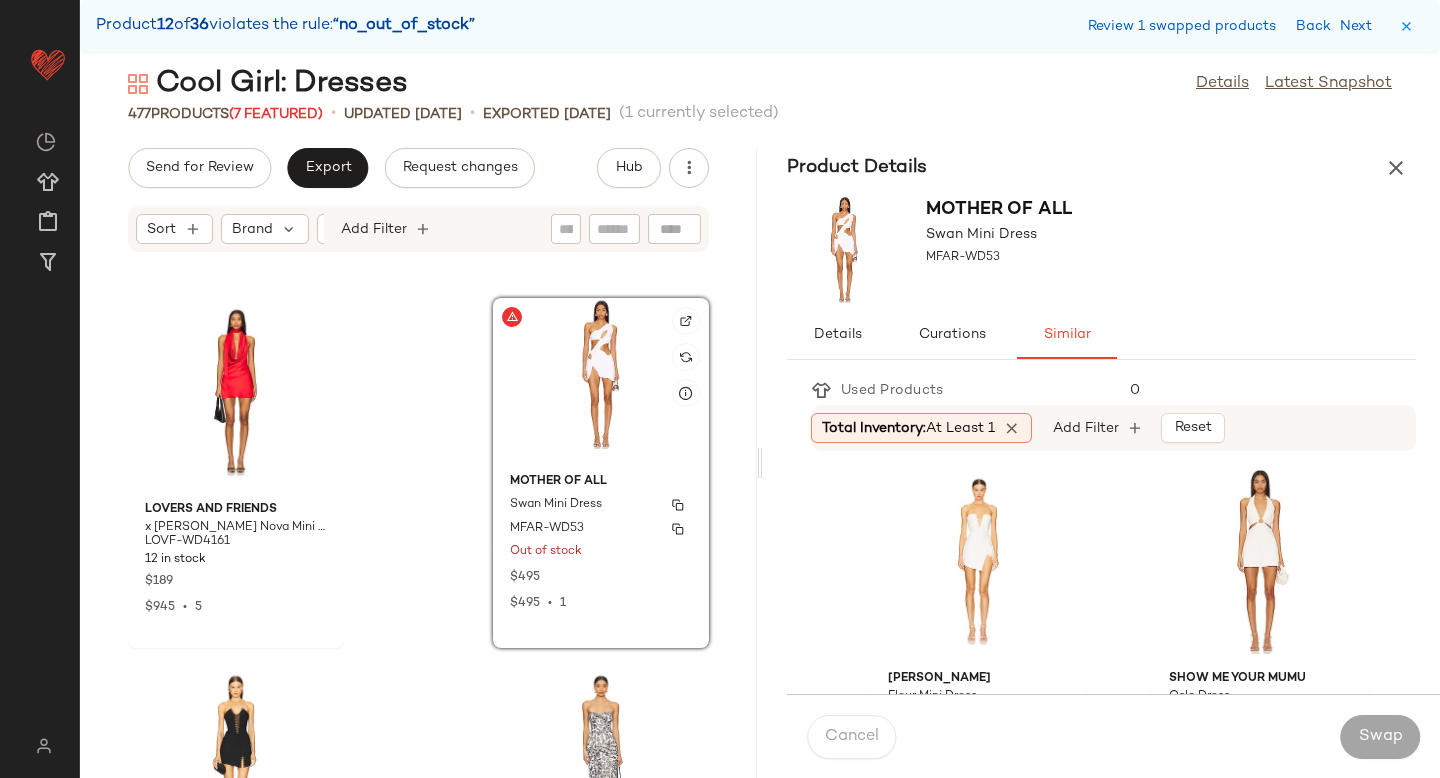 click on "Mother of All Swan Mini Dress MFAR-WD53 Out of stock $495 $495  •  1" 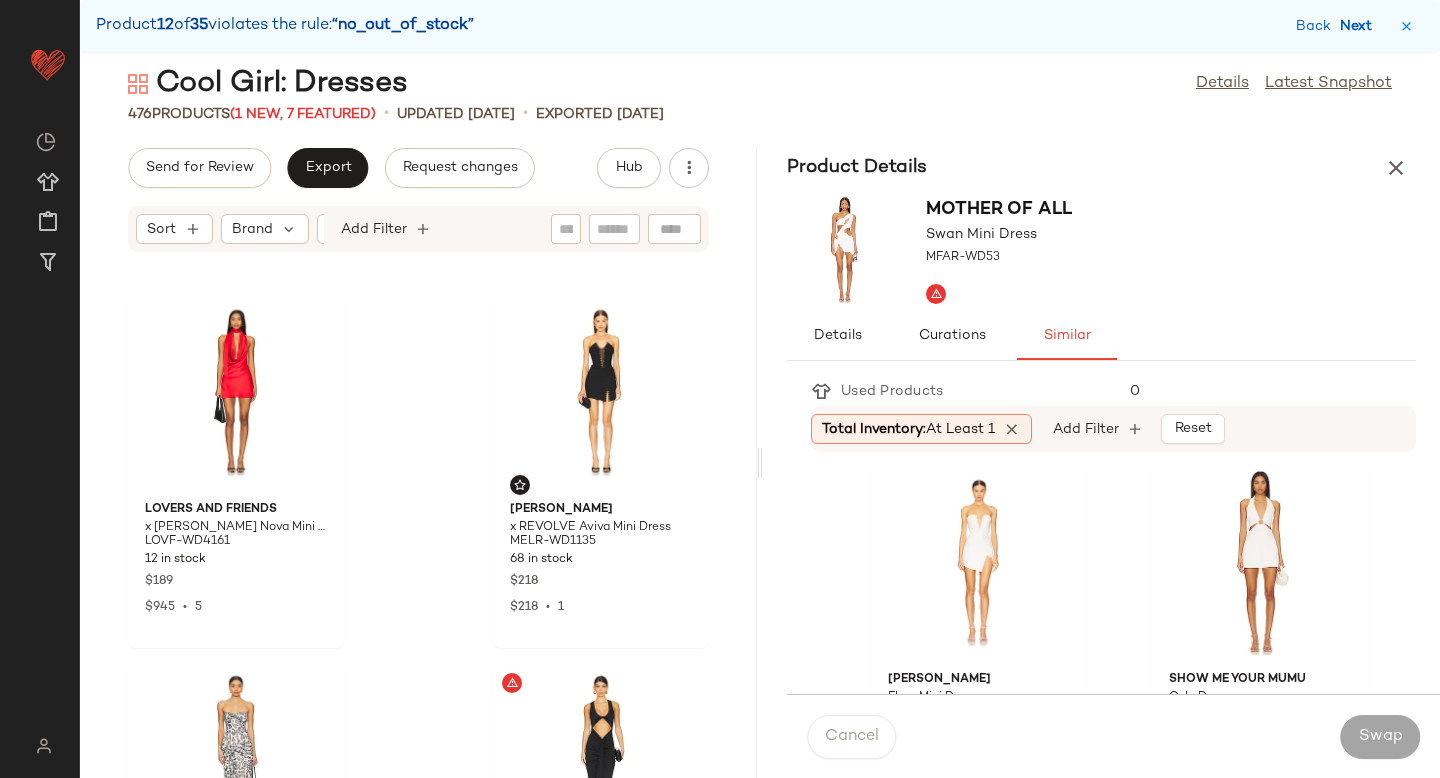 click on "Next" at bounding box center (1360, 26) 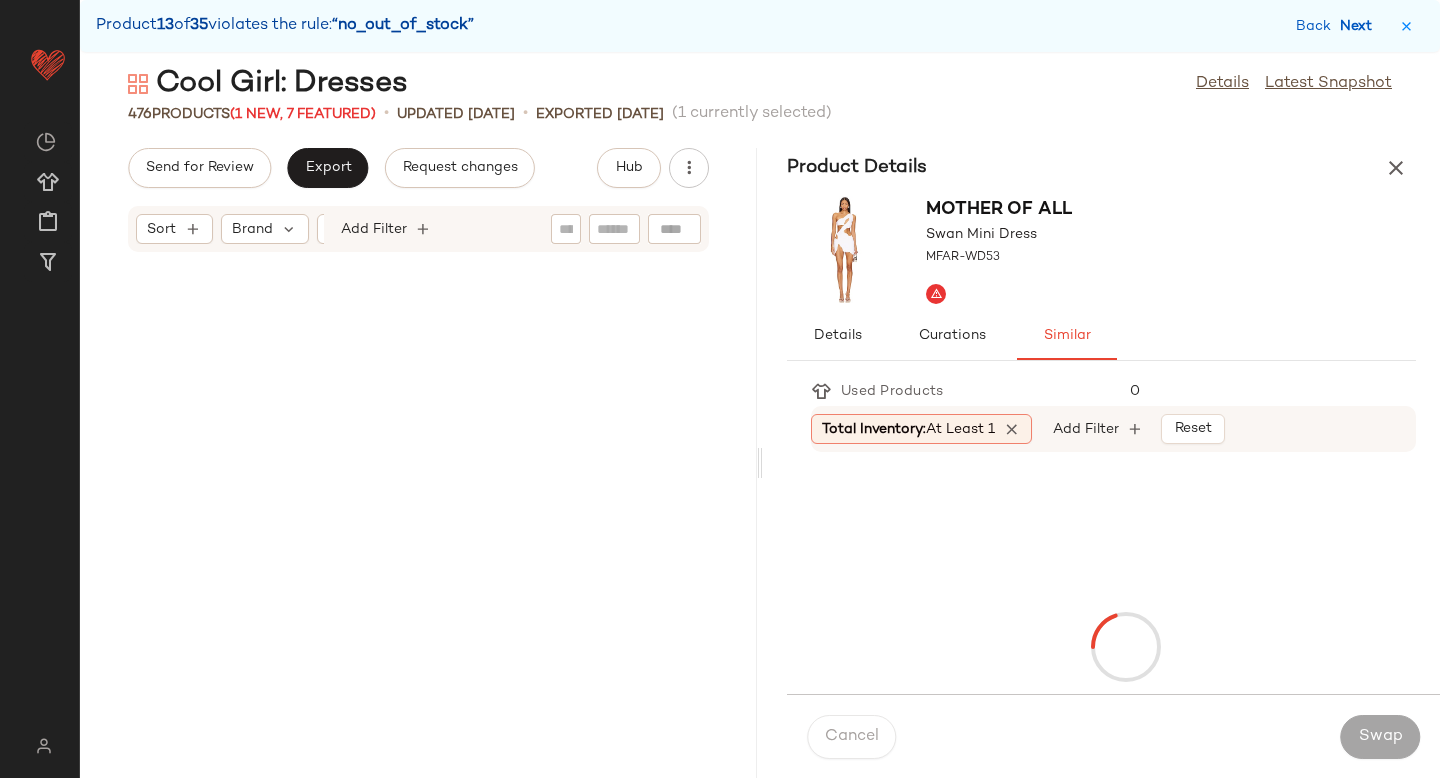 scroll, scrollTop: 30012, scrollLeft: 0, axis: vertical 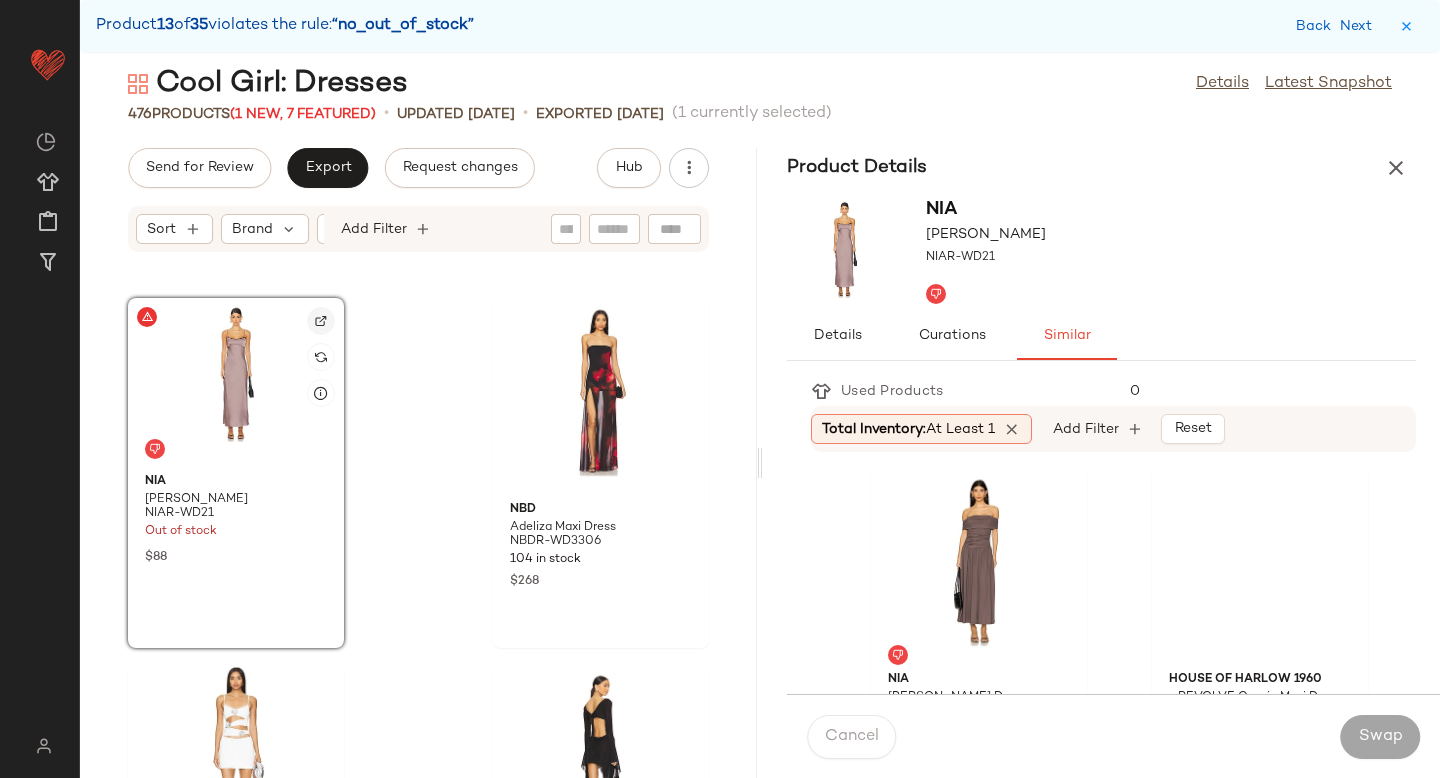 click 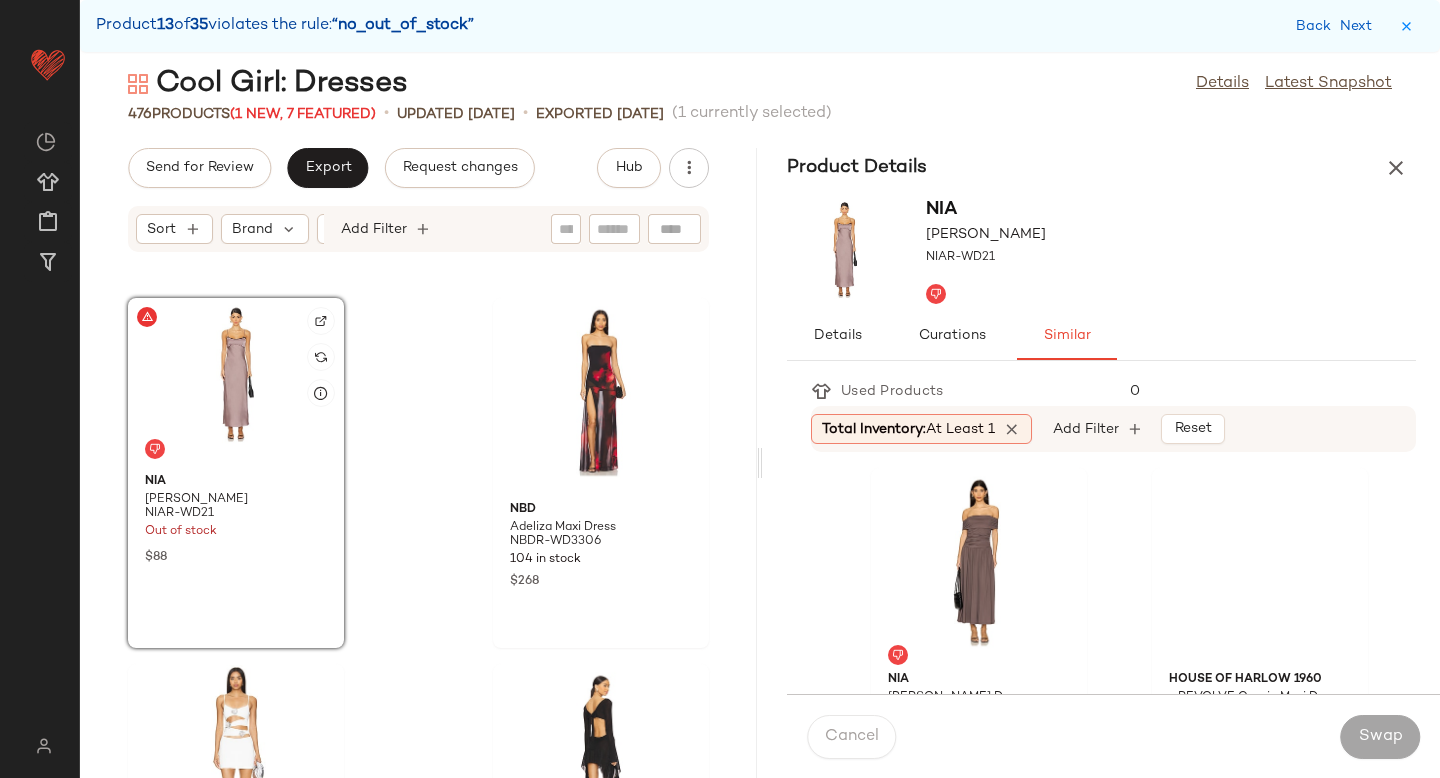 click 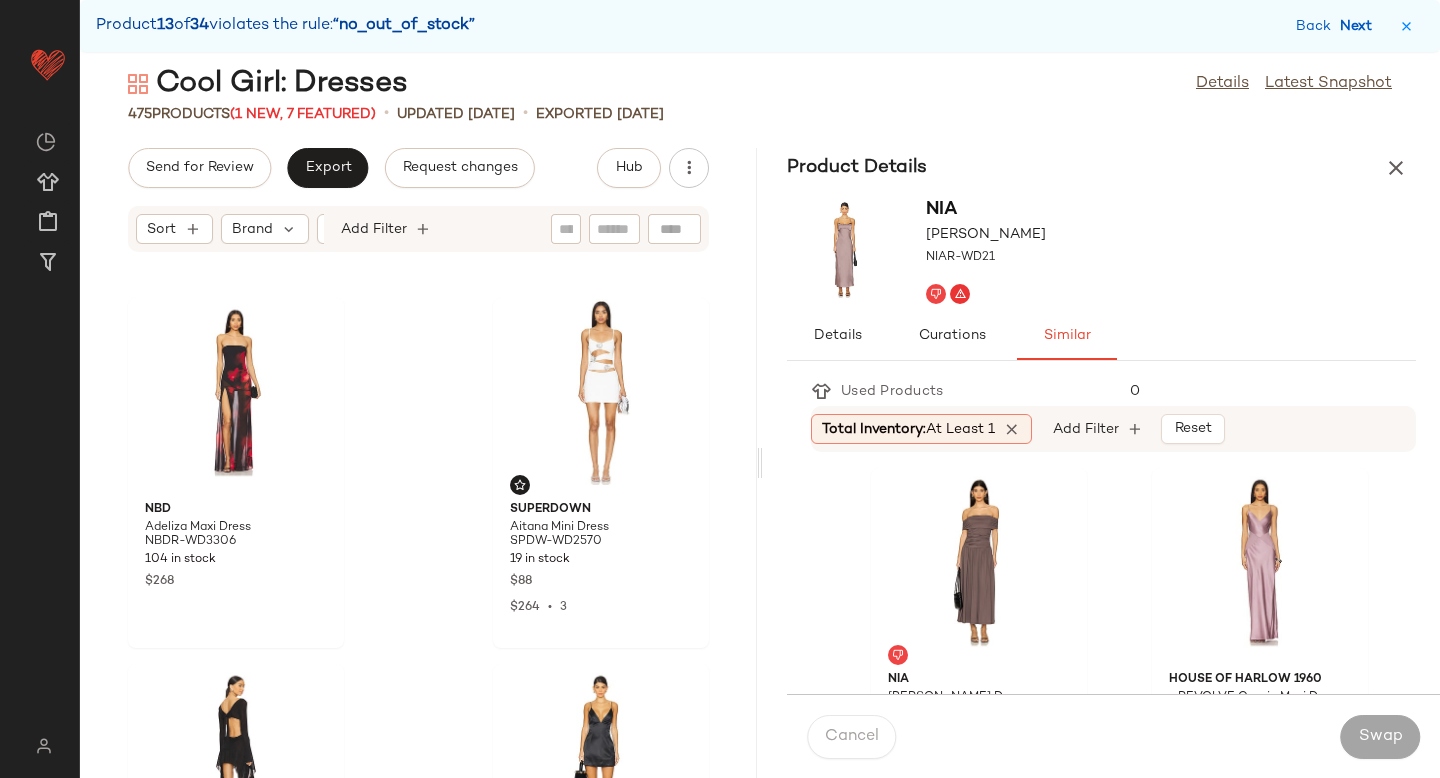 click on "Next" at bounding box center [1360, 26] 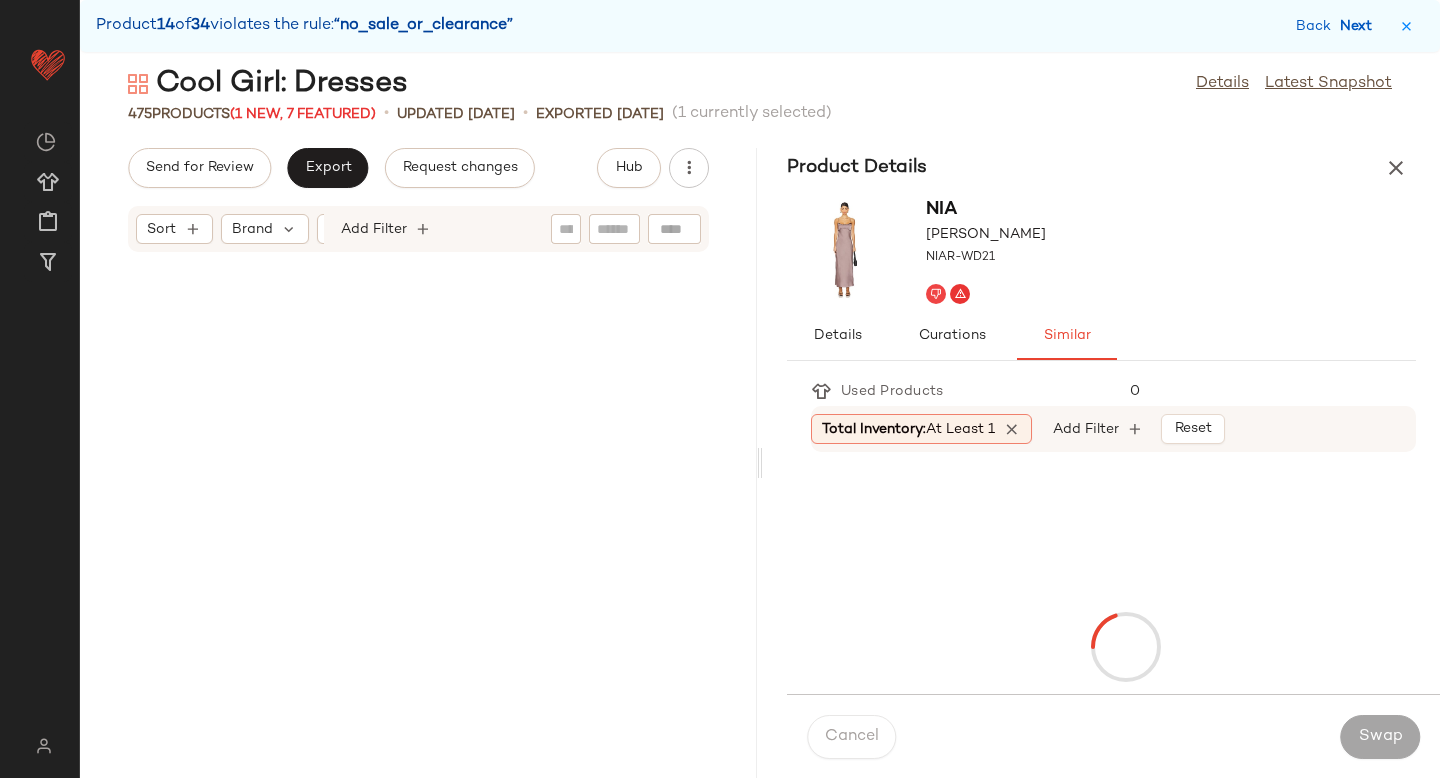 scroll, scrollTop: 31110, scrollLeft: 0, axis: vertical 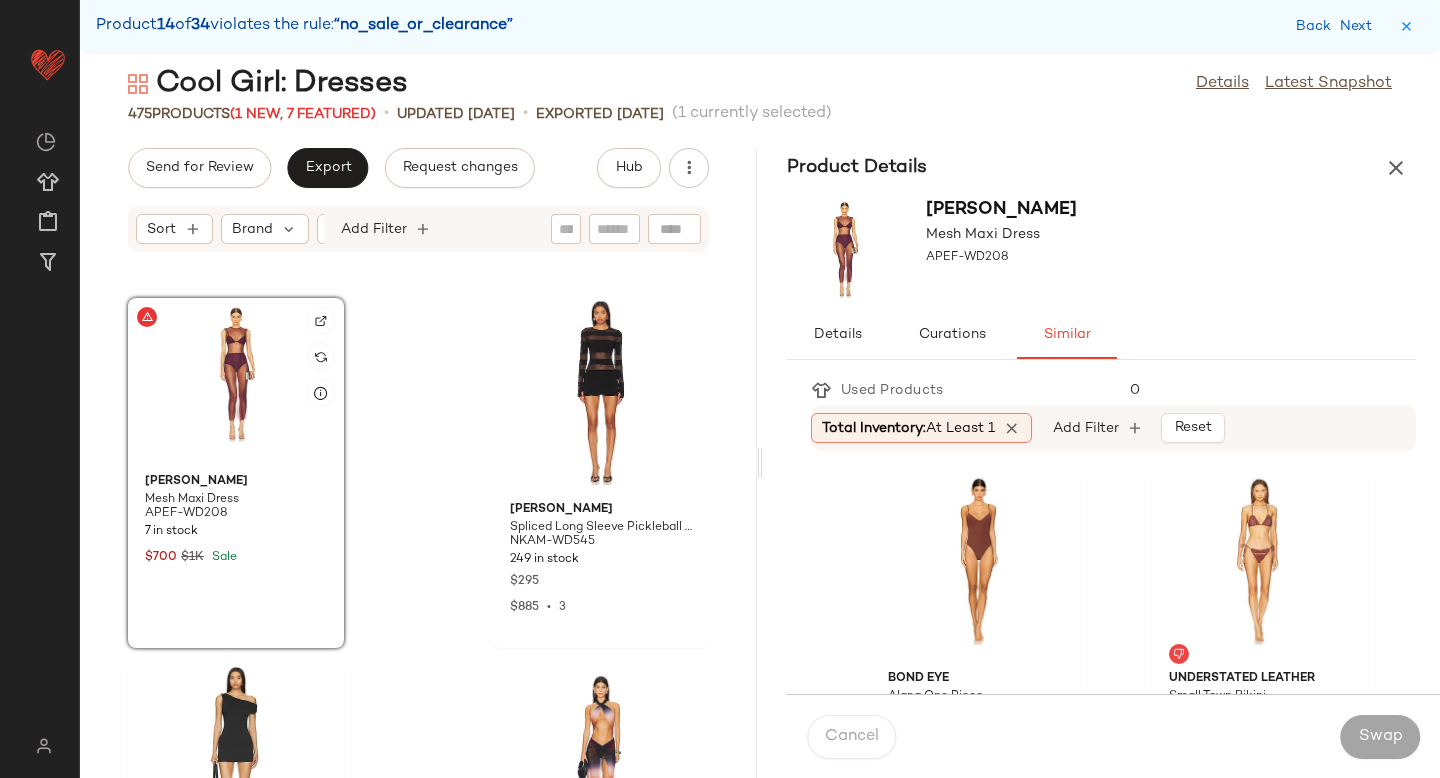 click 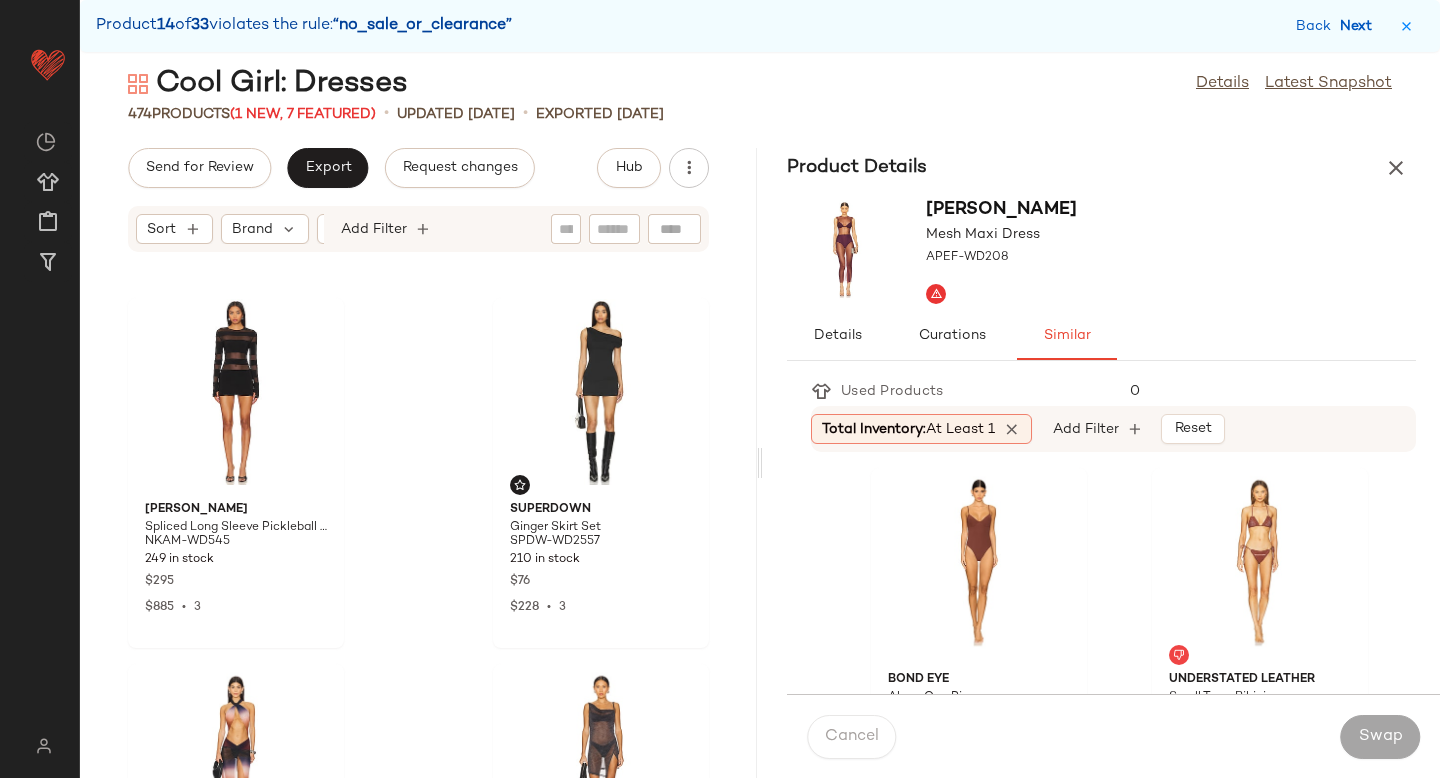 click on "Next" at bounding box center [1360, 26] 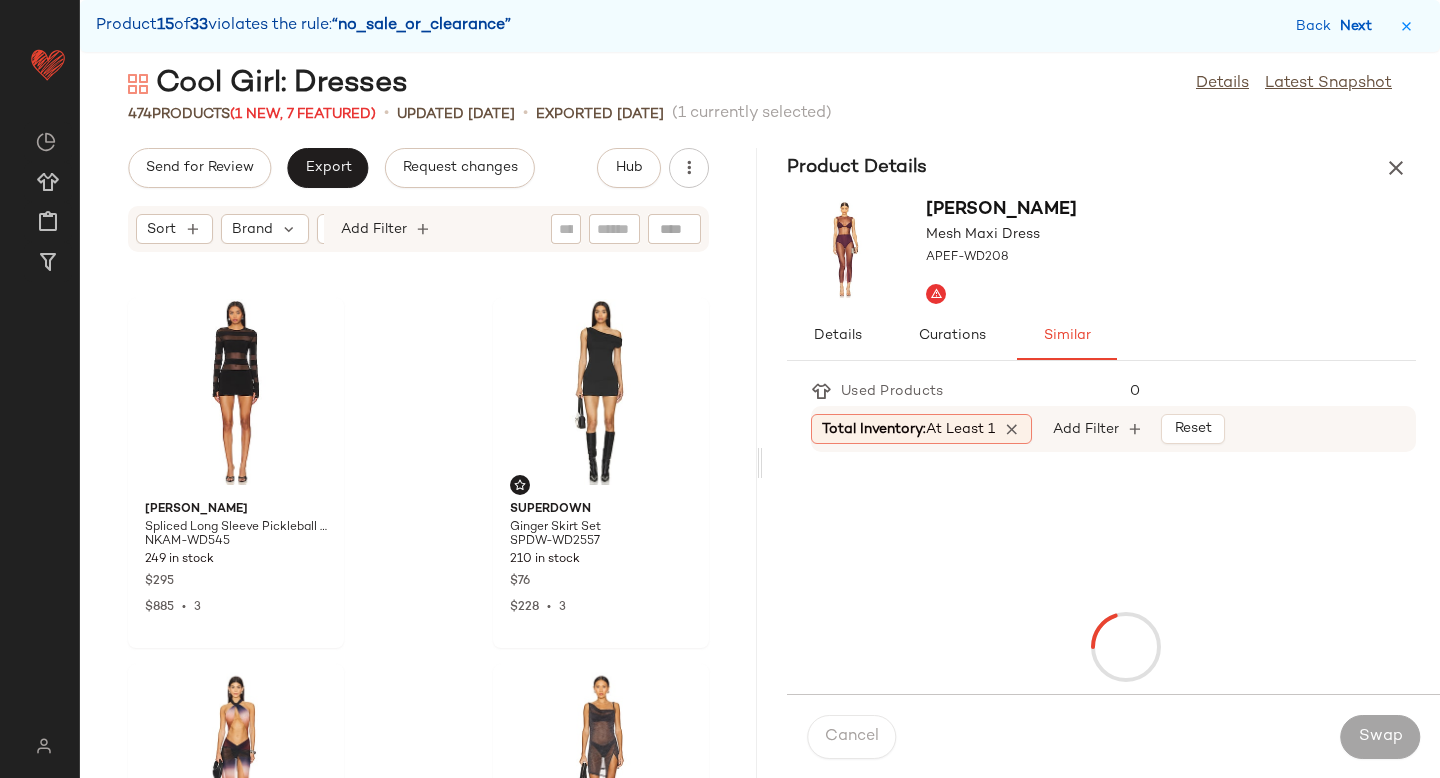 scroll, scrollTop: 33672, scrollLeft: 0, axis: vertical 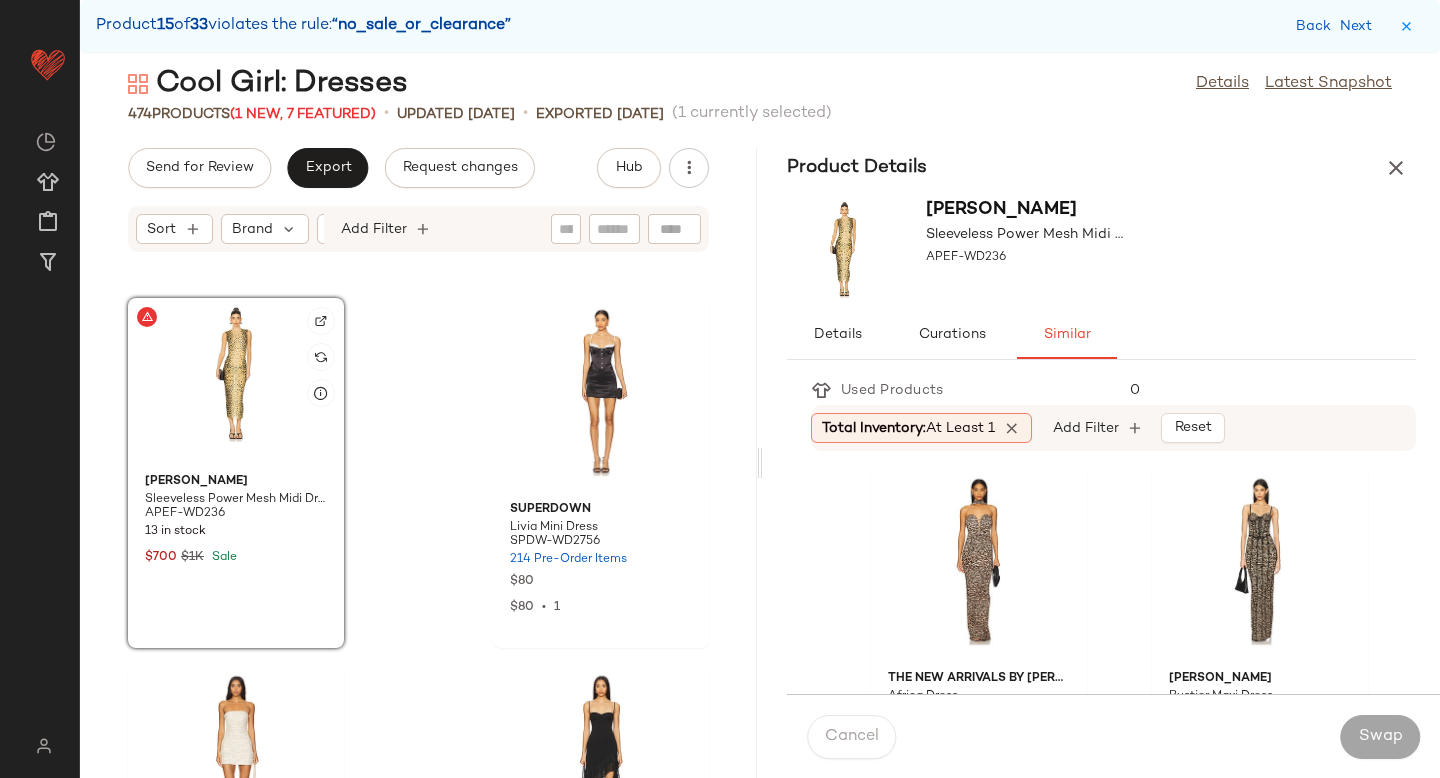 click 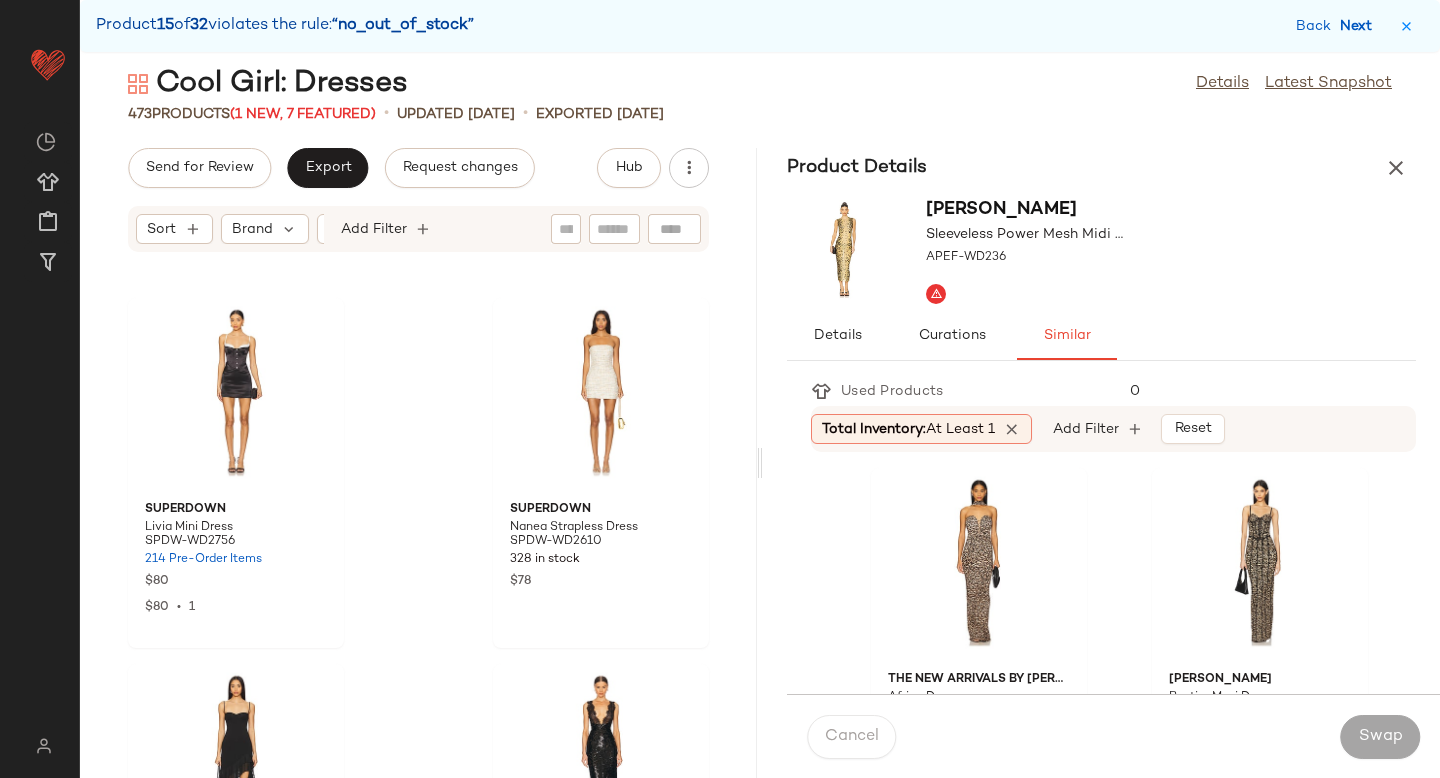 click on "Next" at bounding box center [1360, 26] 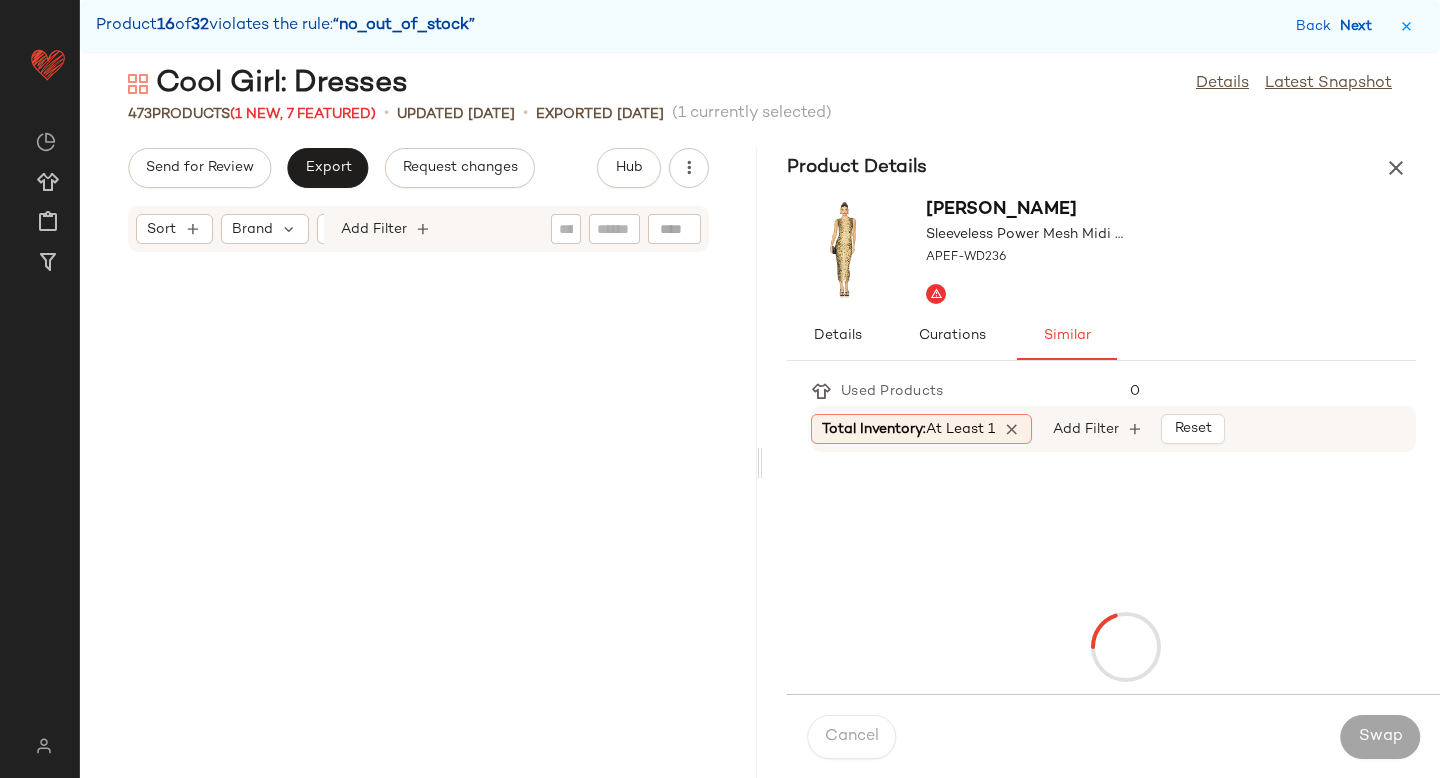 scroll, scrollTop: 42456, scrollLeft: 0, axis: vertical 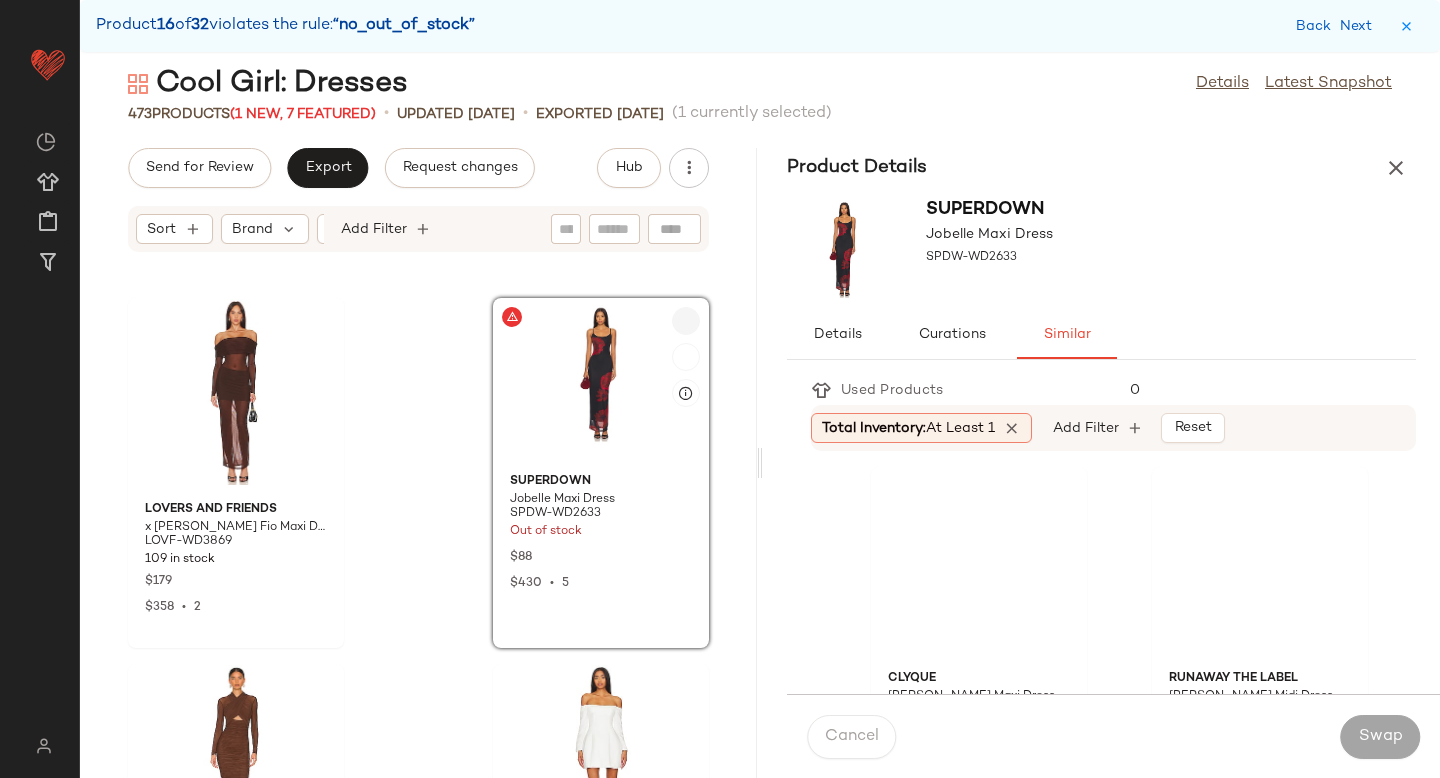 click 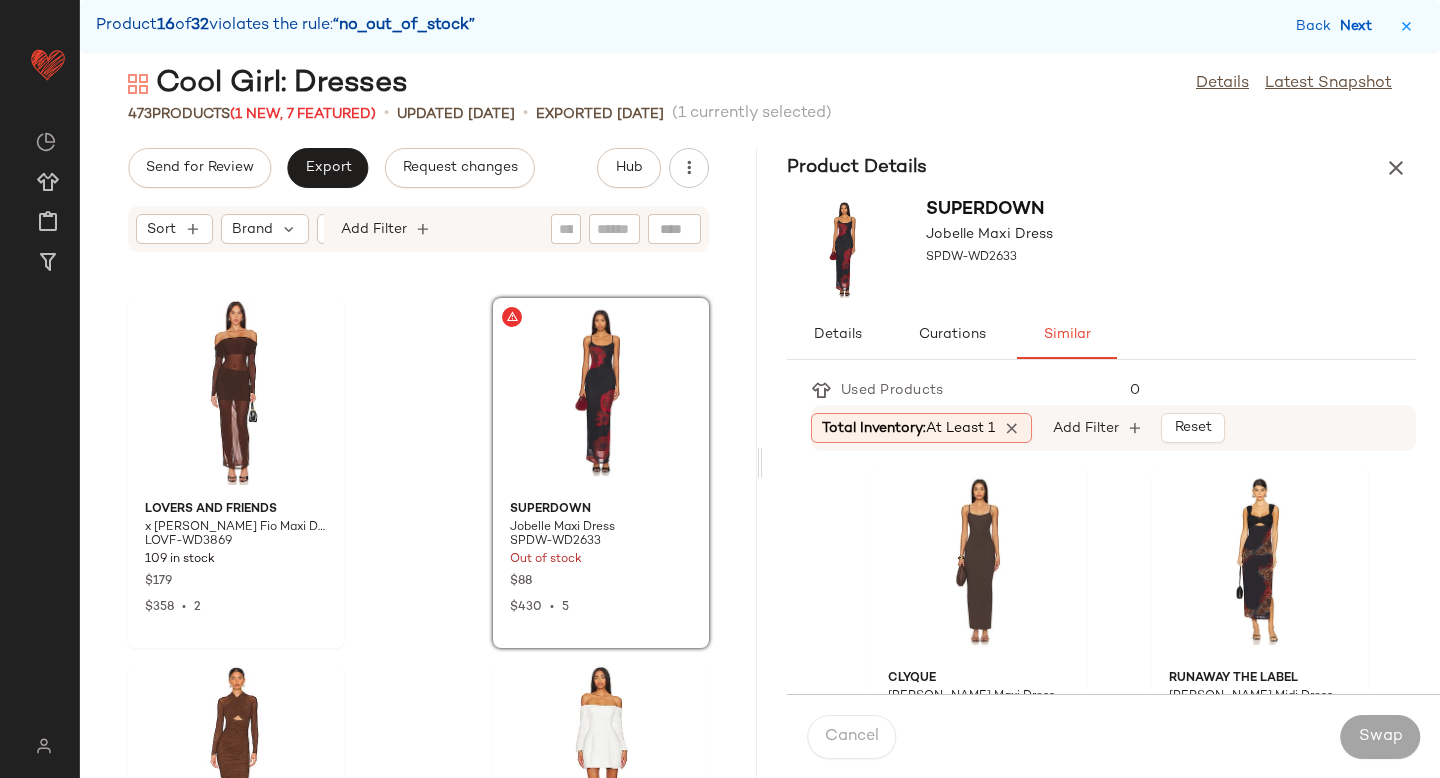 click on "Next" at bounding box center [1360, 26] 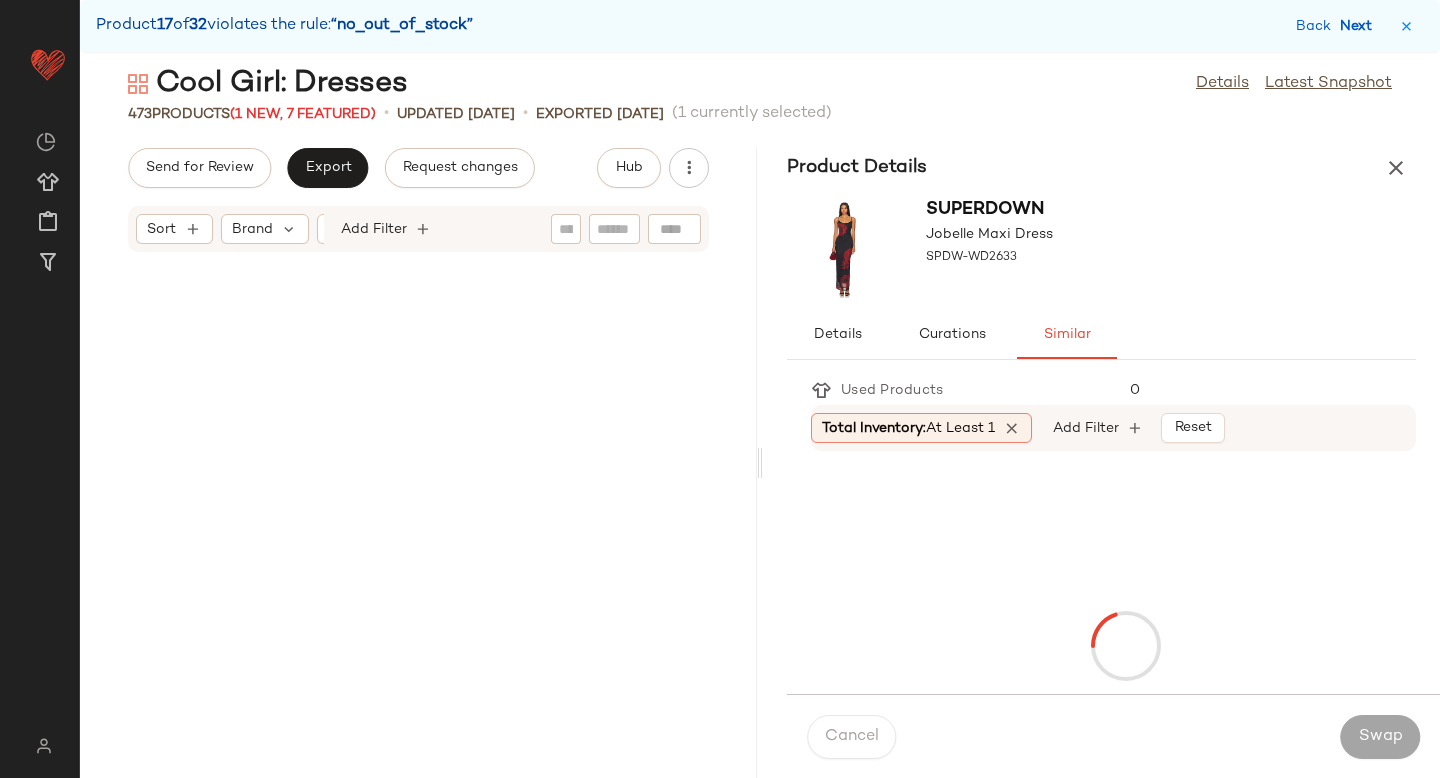 scroll, scrollTop: 44652, scrollLeft: 0, axis: vertical 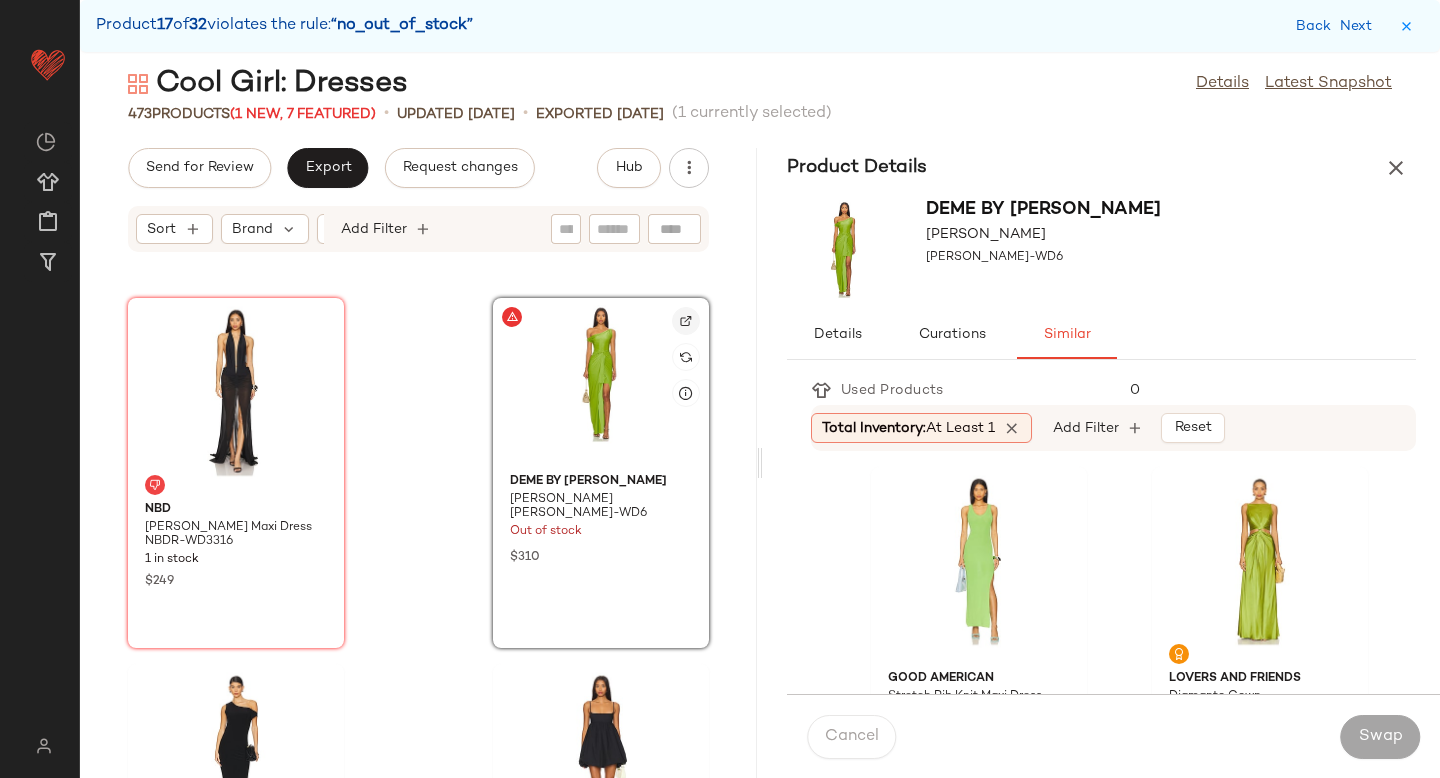 click 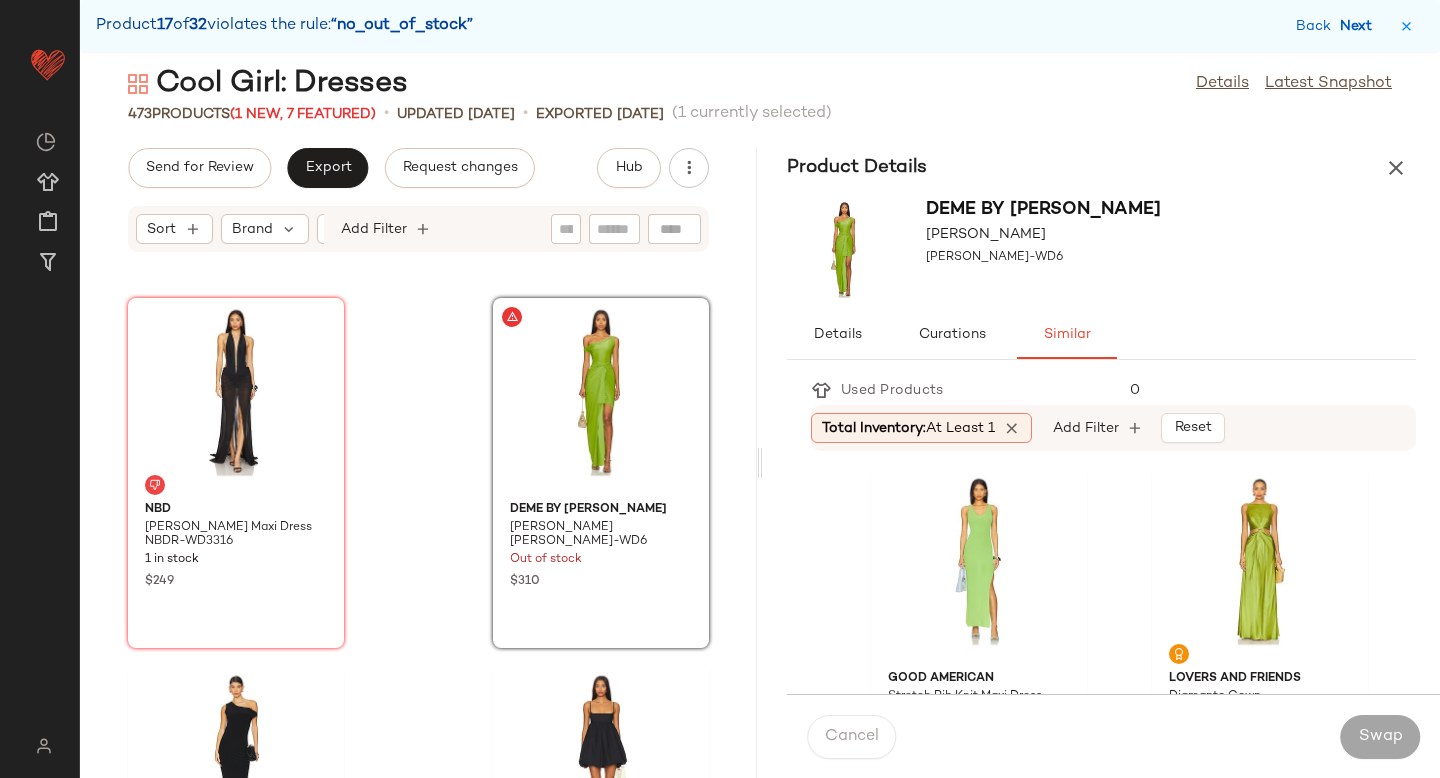 click on "Next" at bounding box center [1360, 26] 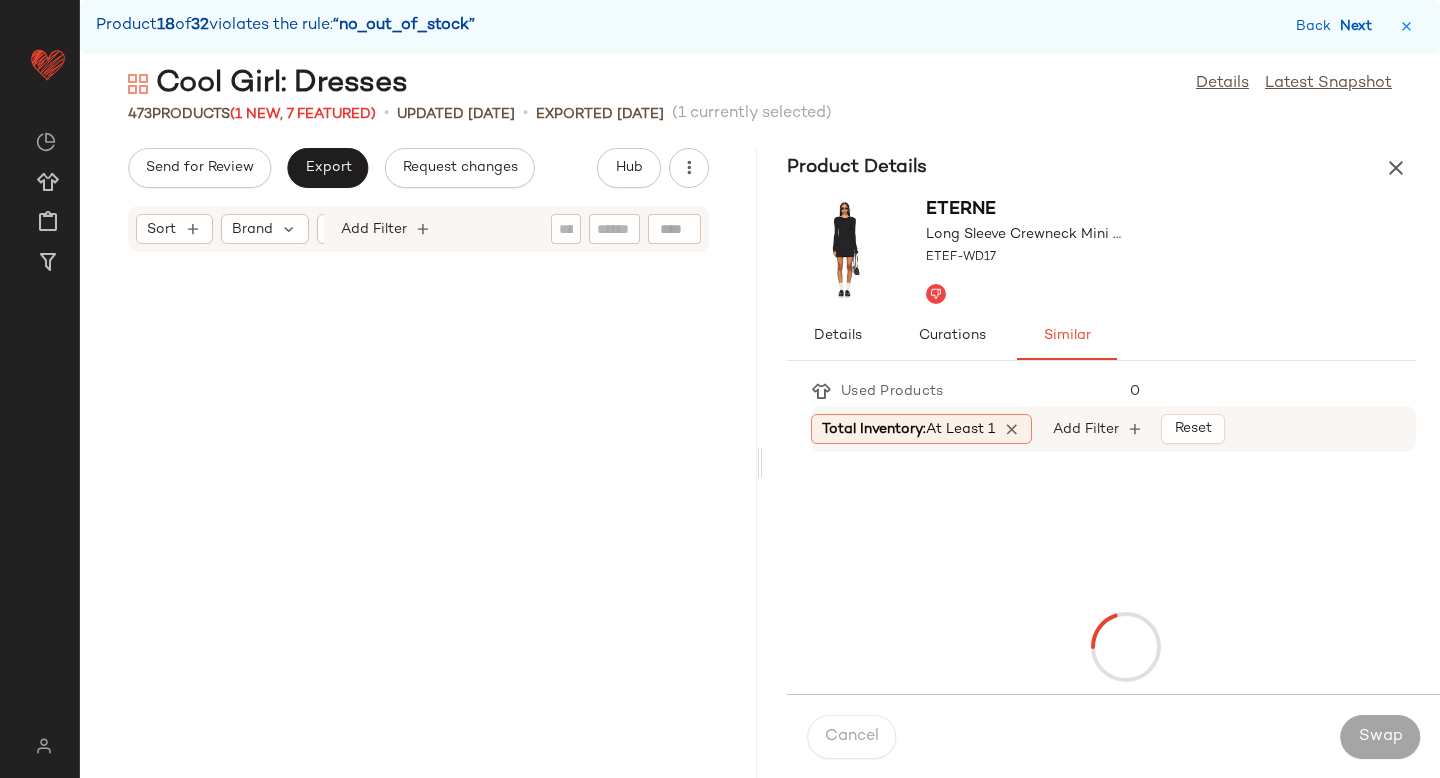 scroll, scrollTop: 47946, scrollLeft: 0, axis: vertical 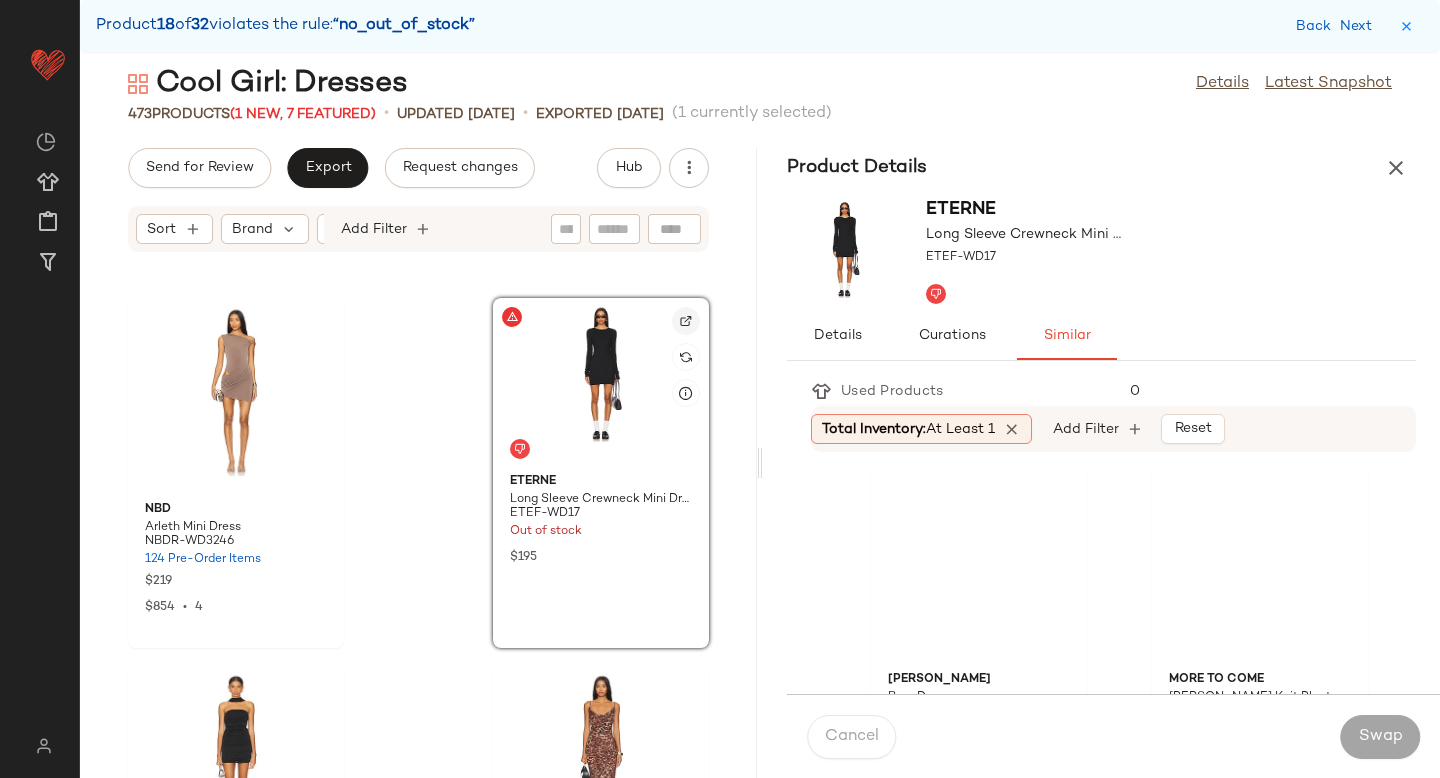 click at bounding box center (686, 321) 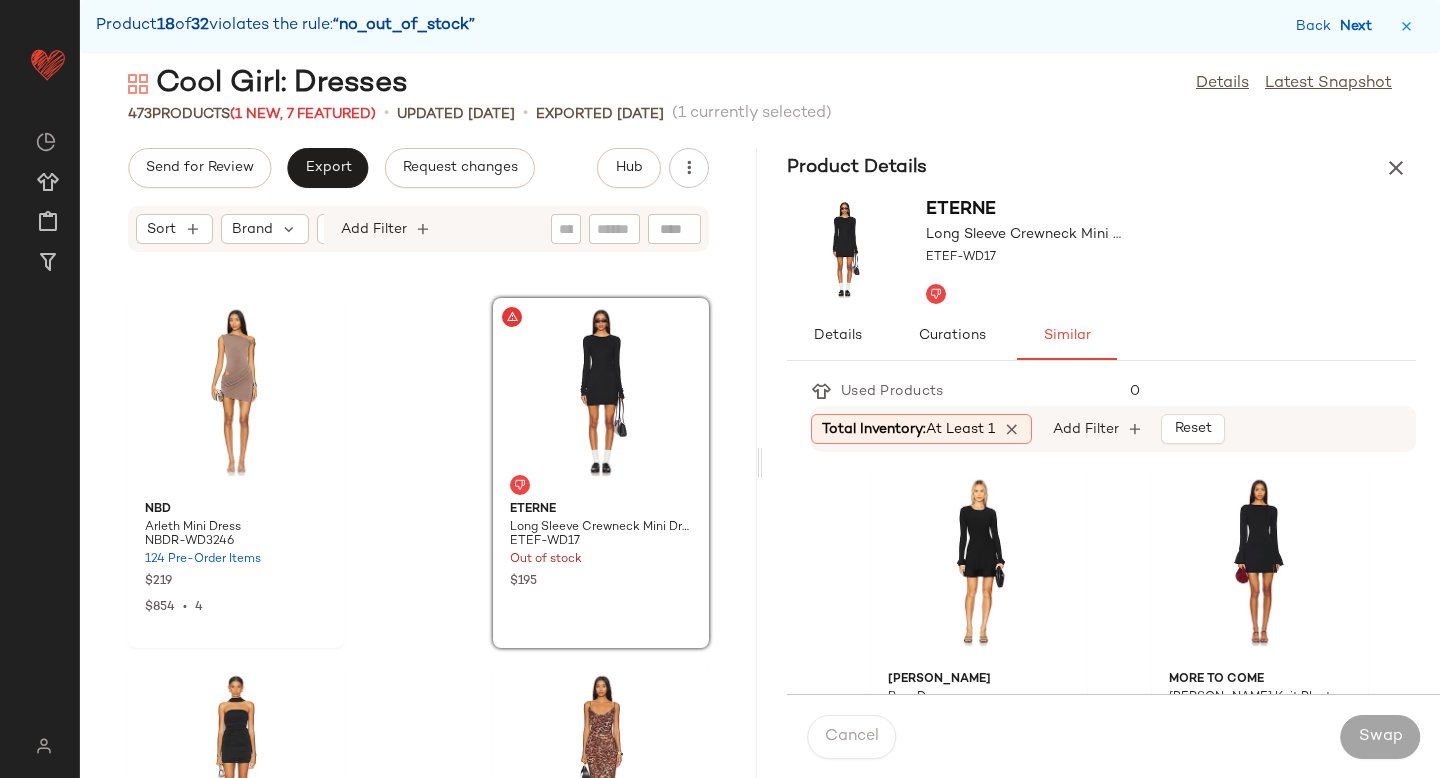 click on "Next" at bounding box center [1360, 26] 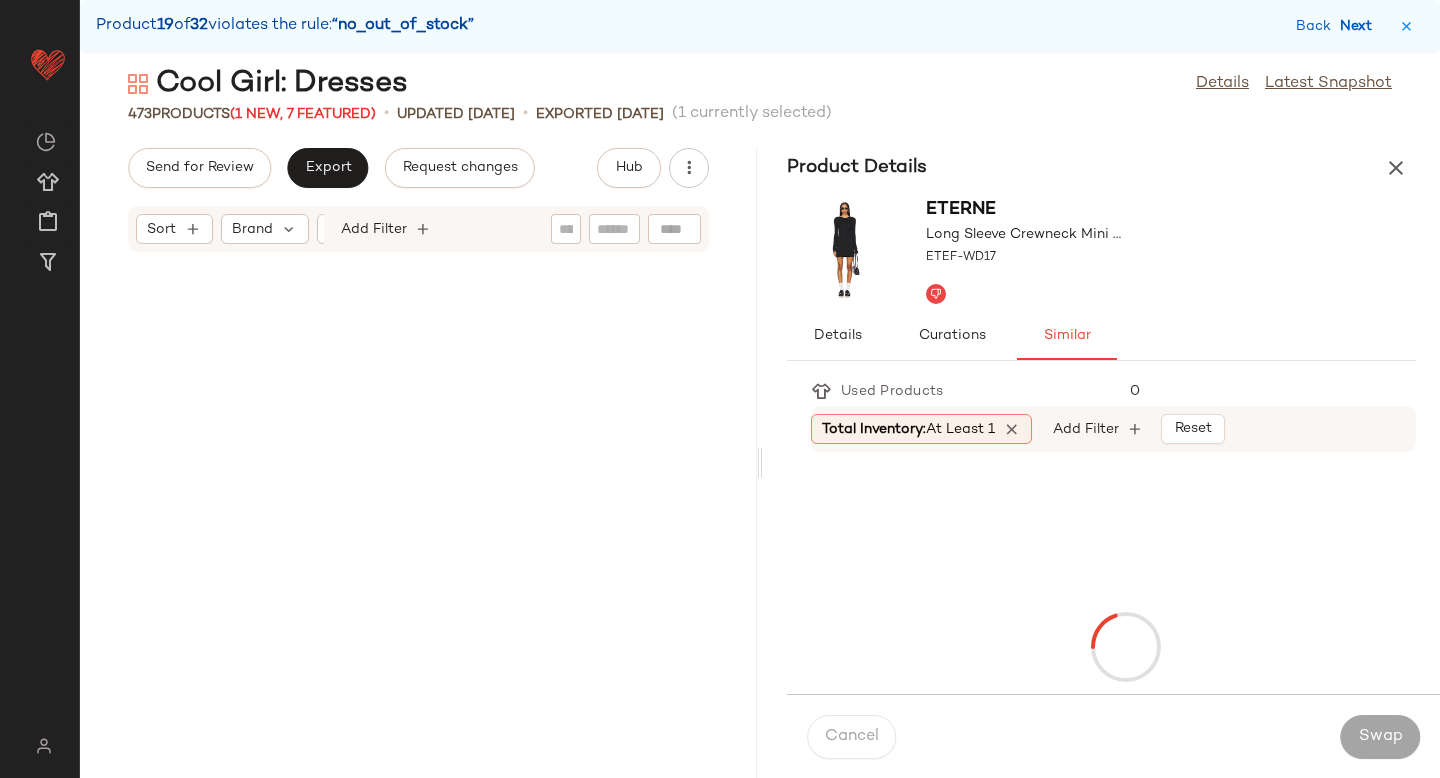 scroll, scrollTop: 50508, scrollLeft: 0, axis: vertical 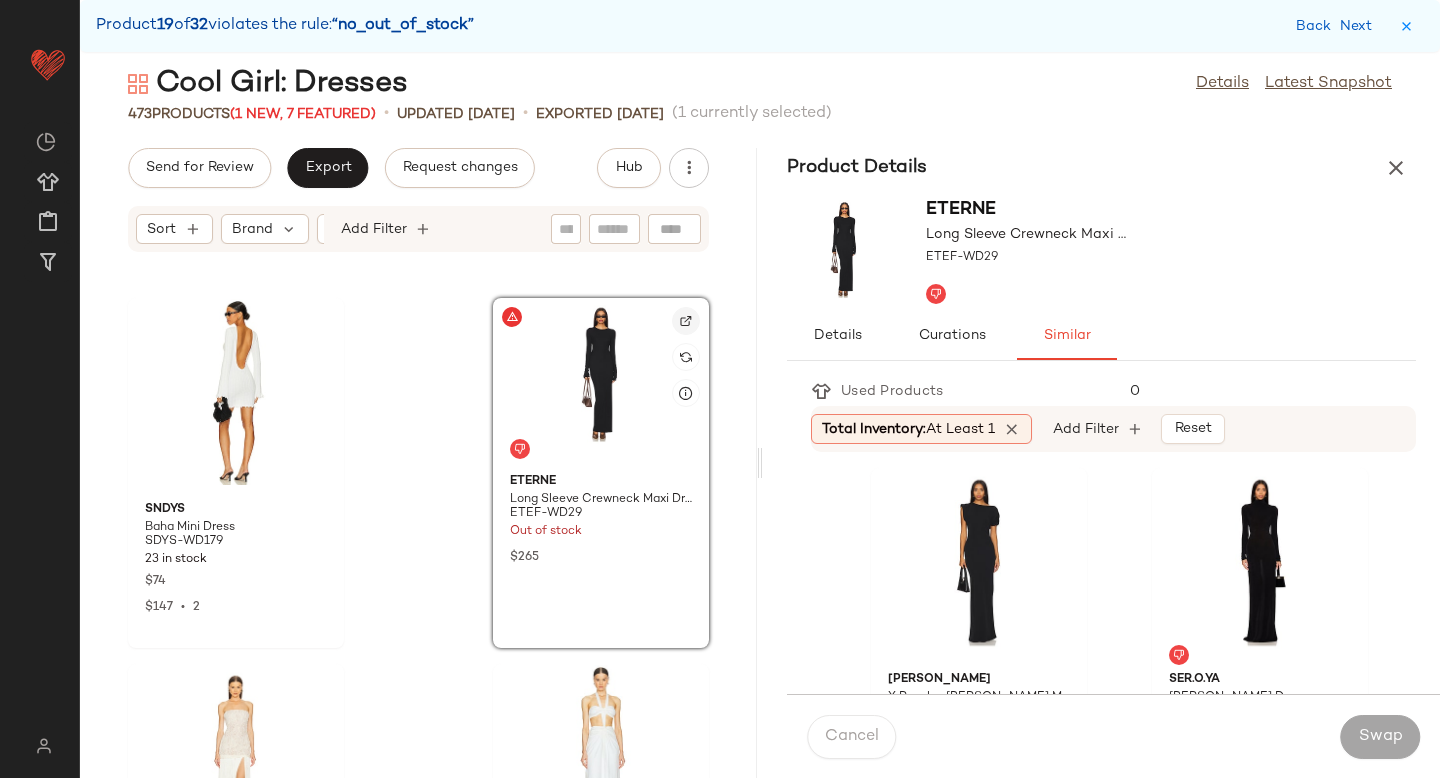 click 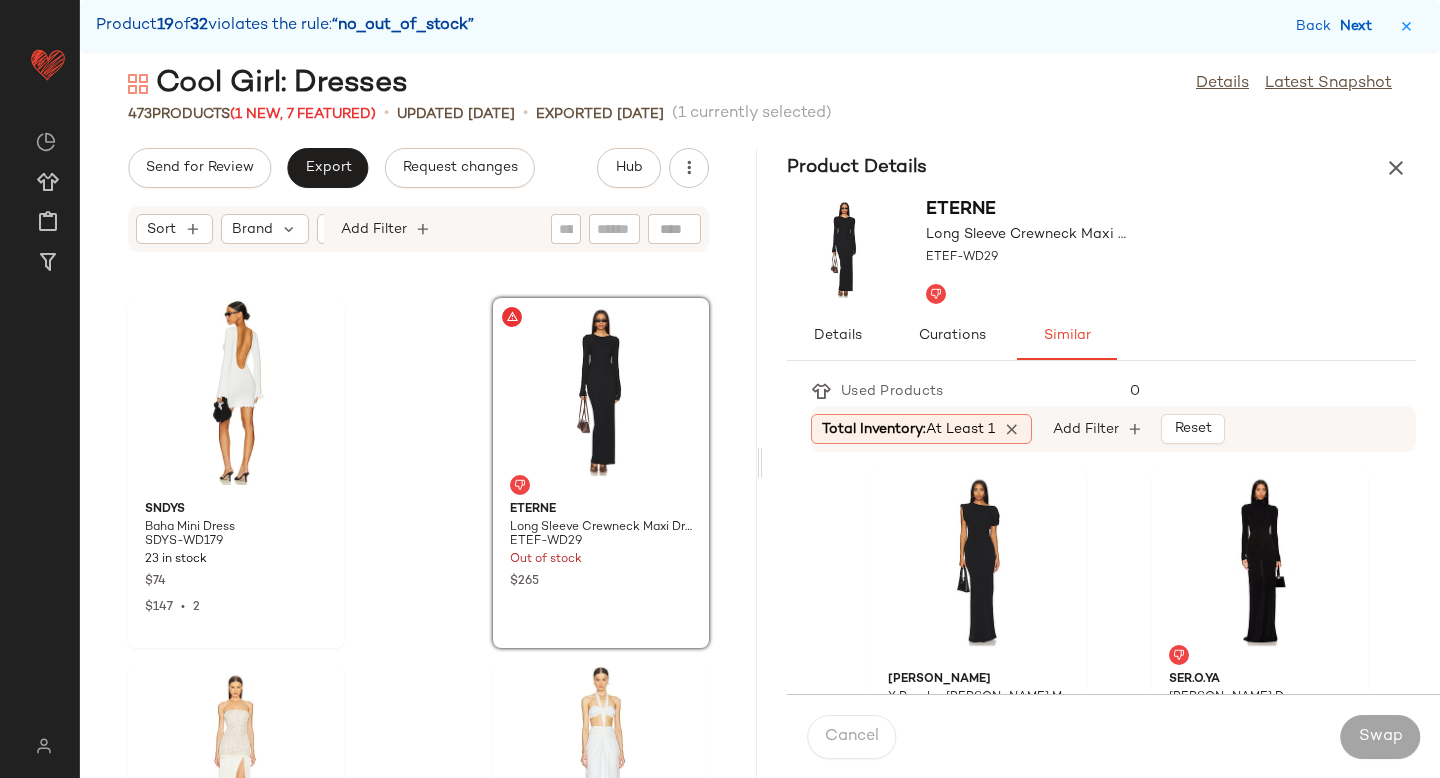click on "Next" at bounding box center [1360, 26] 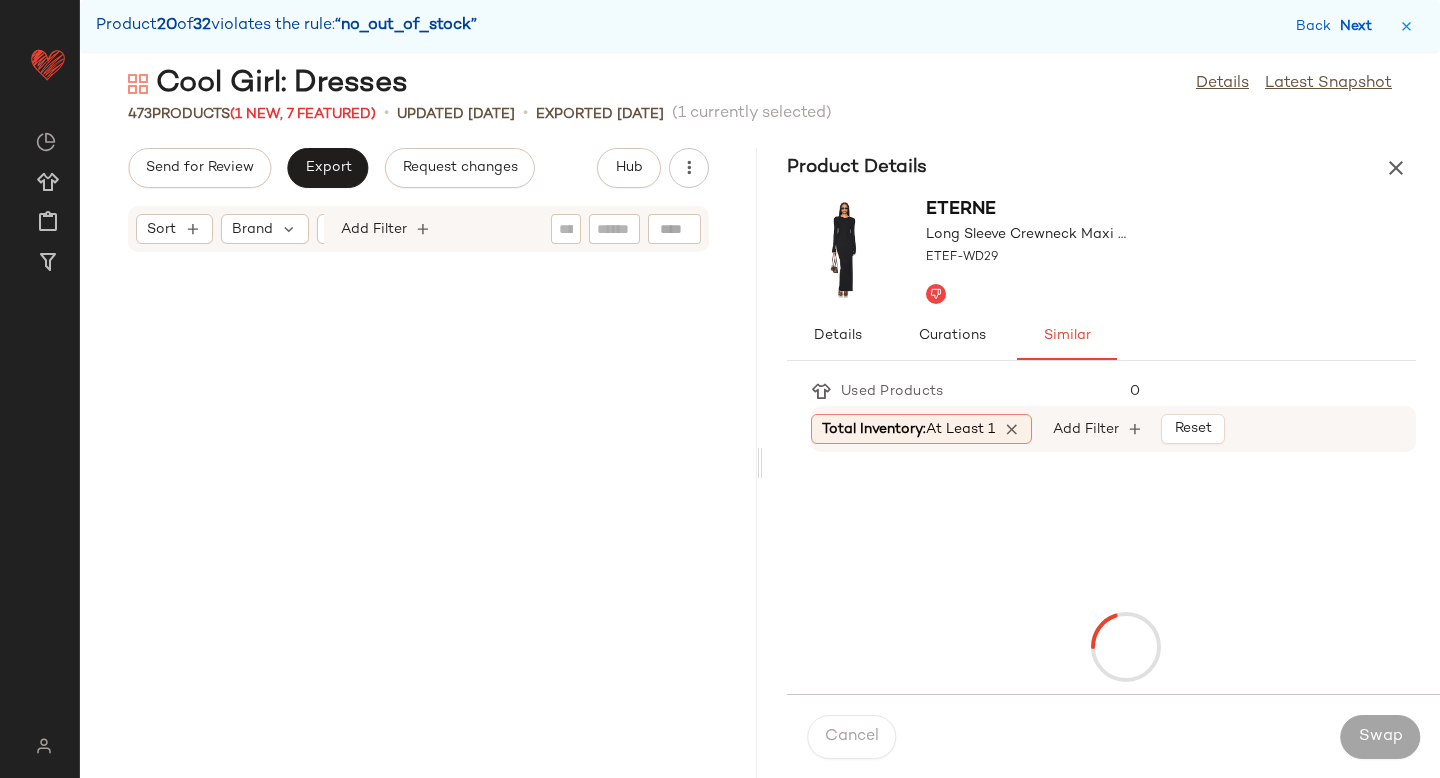 scroll, scrollTop: 53436, scrollLeft: 0, axis: vertical 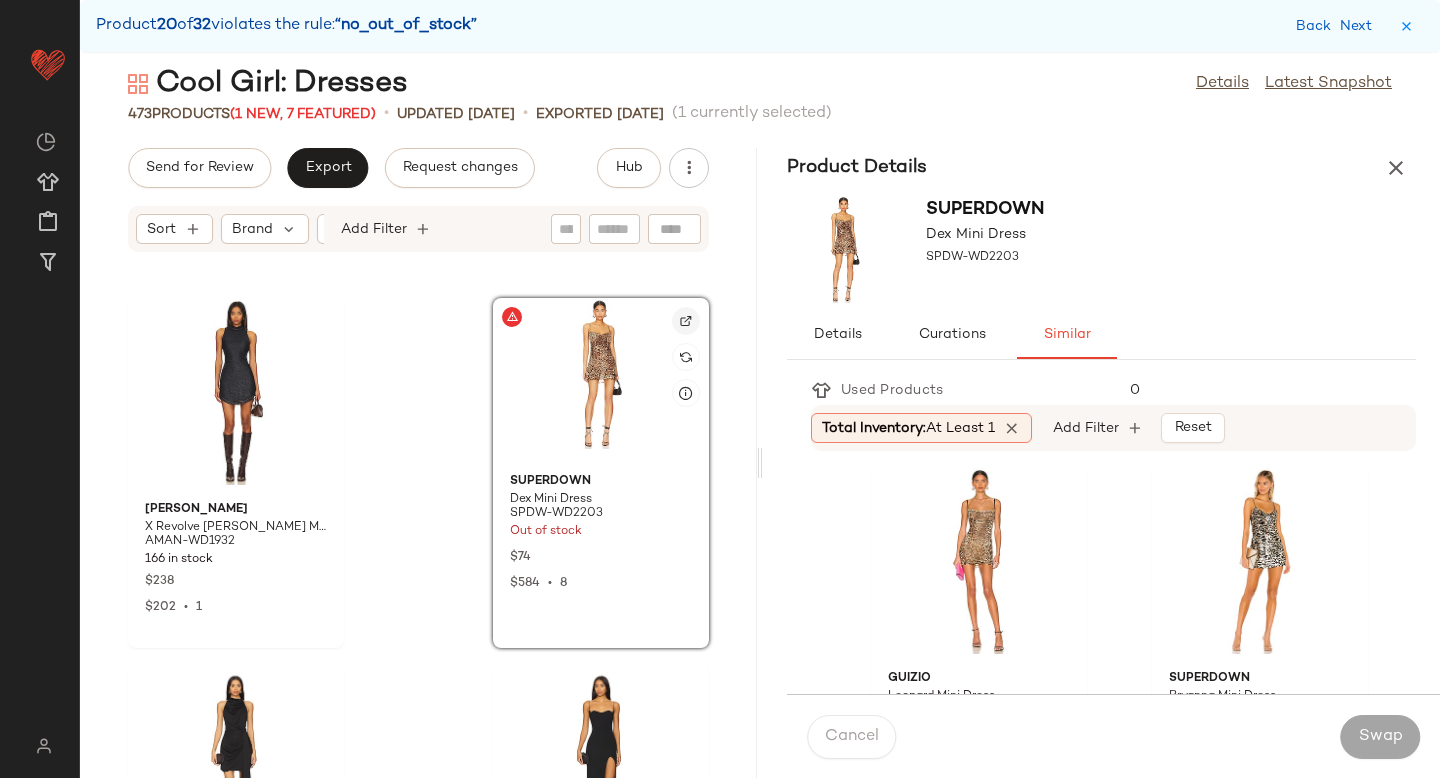 click at bounding box center [686, 321] 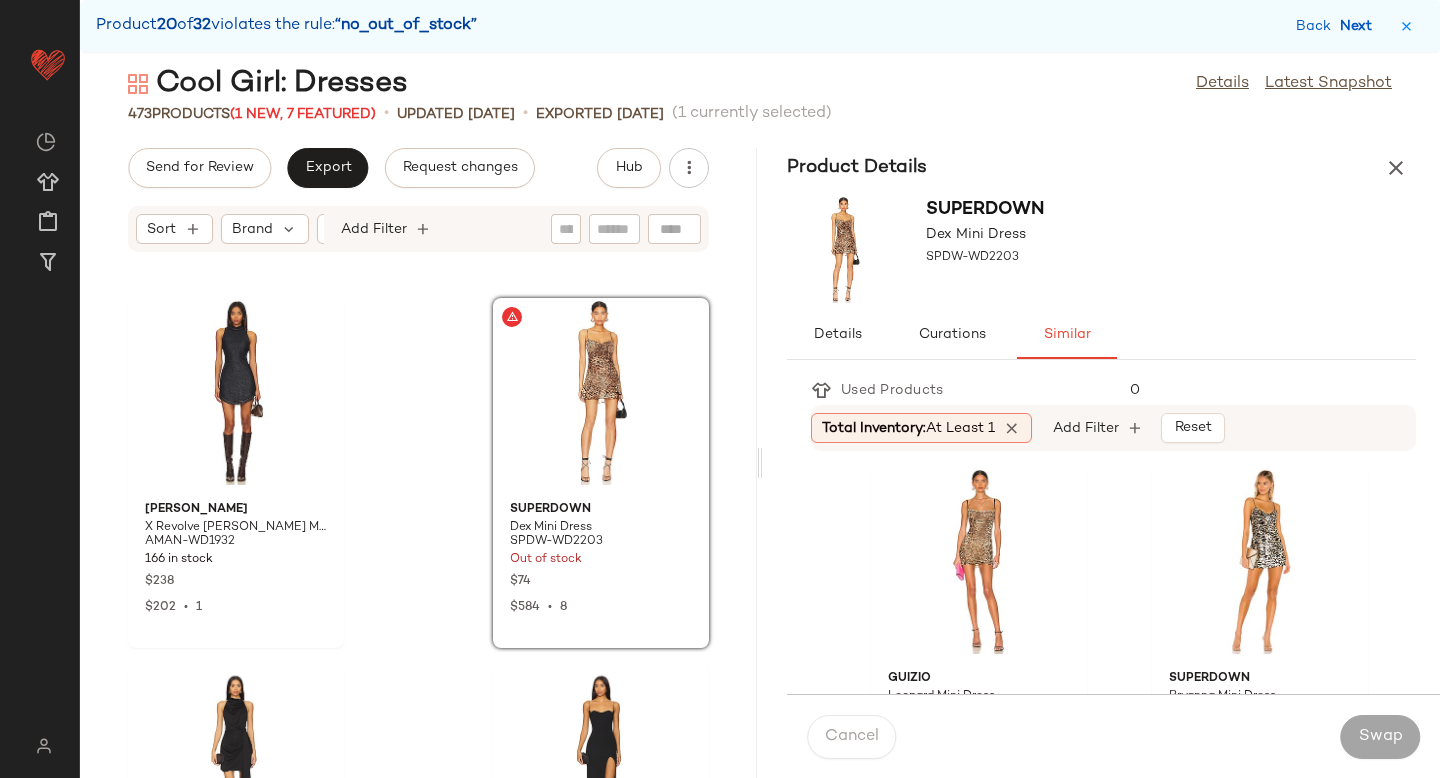 click on "Next" at bounding box center (1360, 26) 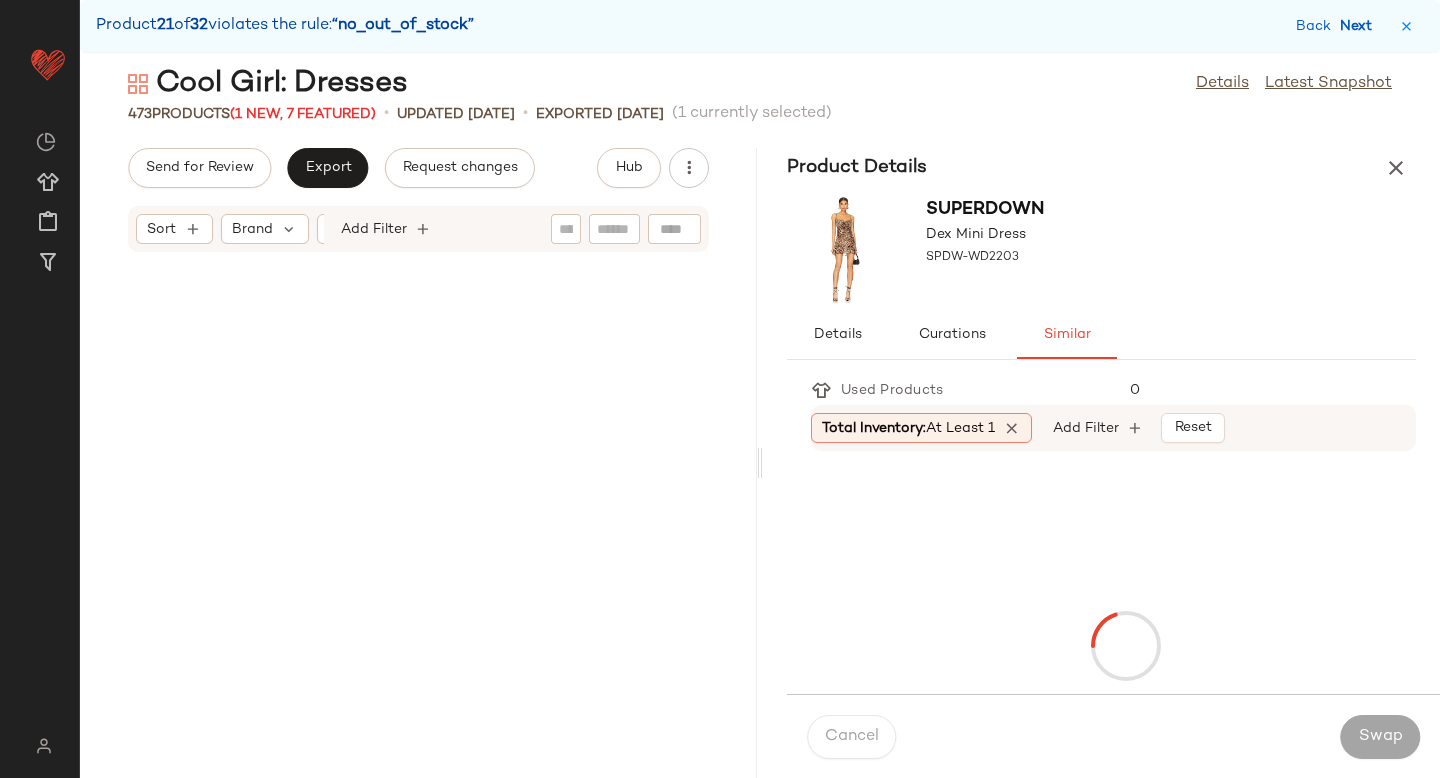 scroll, scrollTop: 54534, scrollLeft: 0, axis: vertical 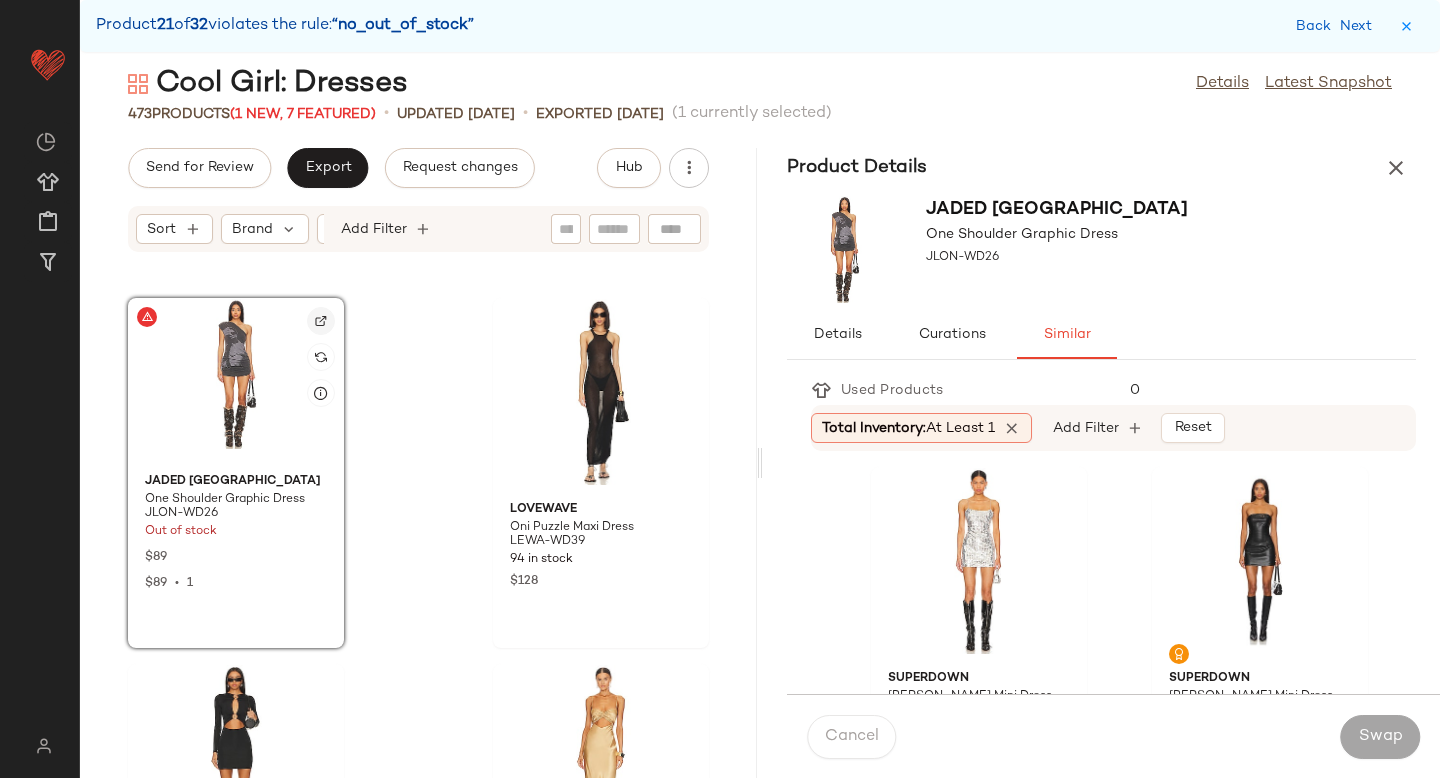 click 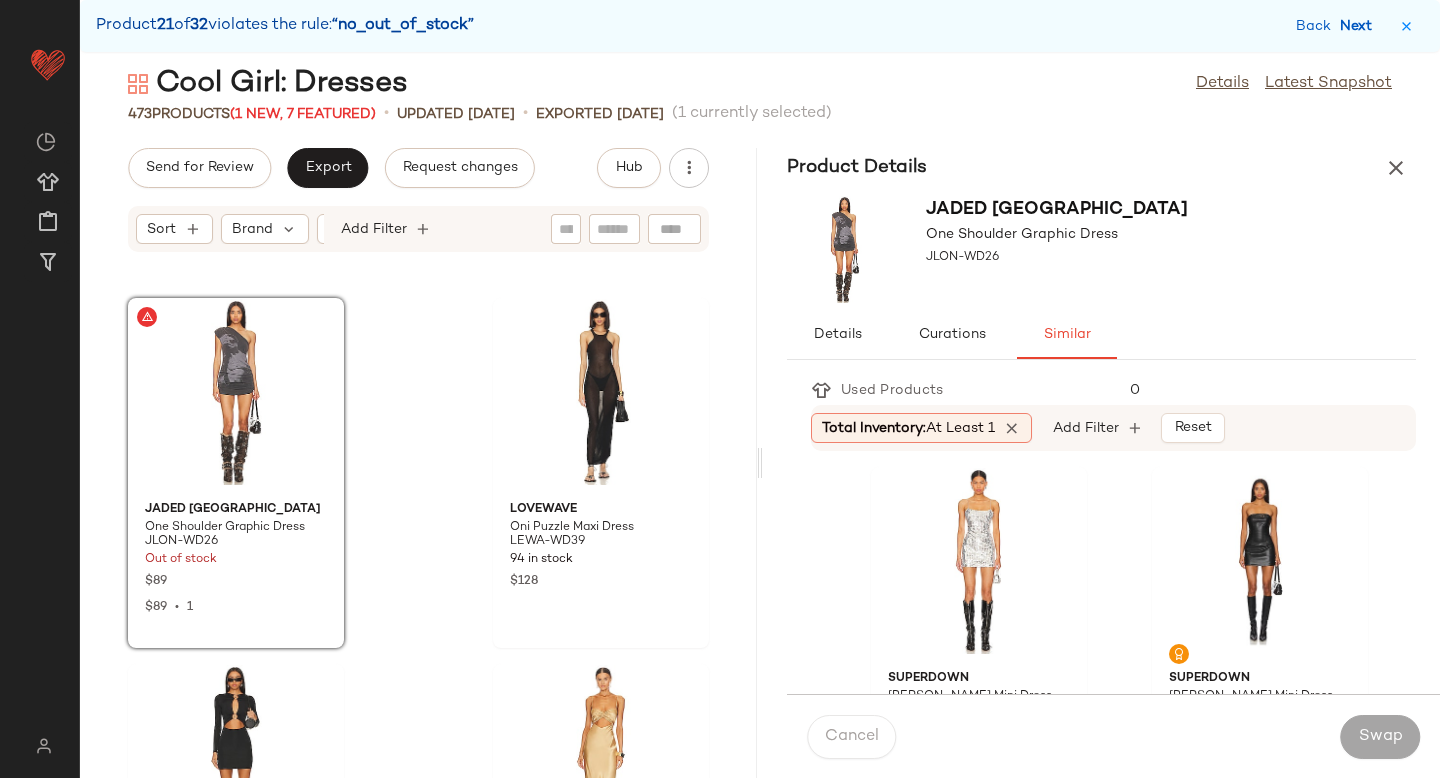 click on "Next" at bounding box center (1360, 26) 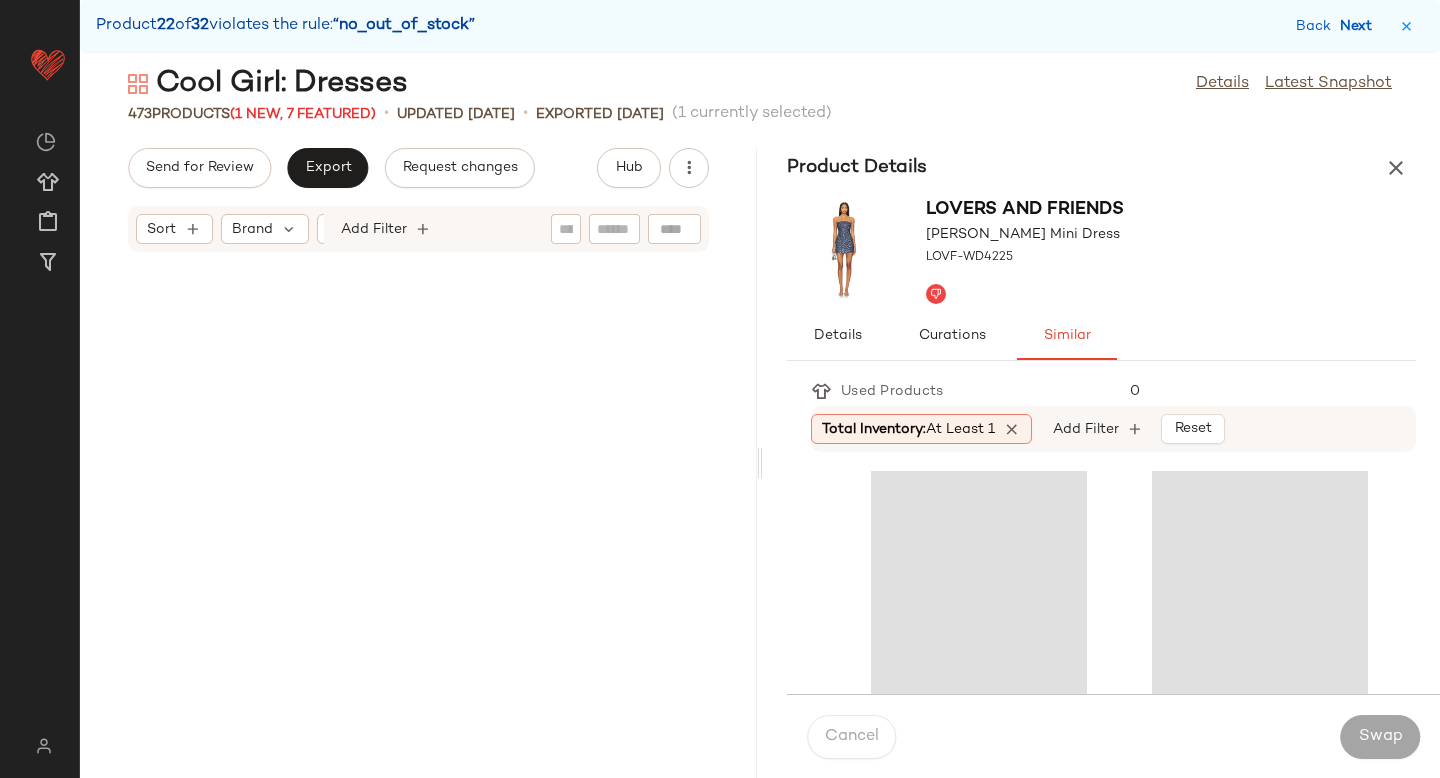 scroll, scrollTop: 57462, scrollLeft: 0, axis: vertical 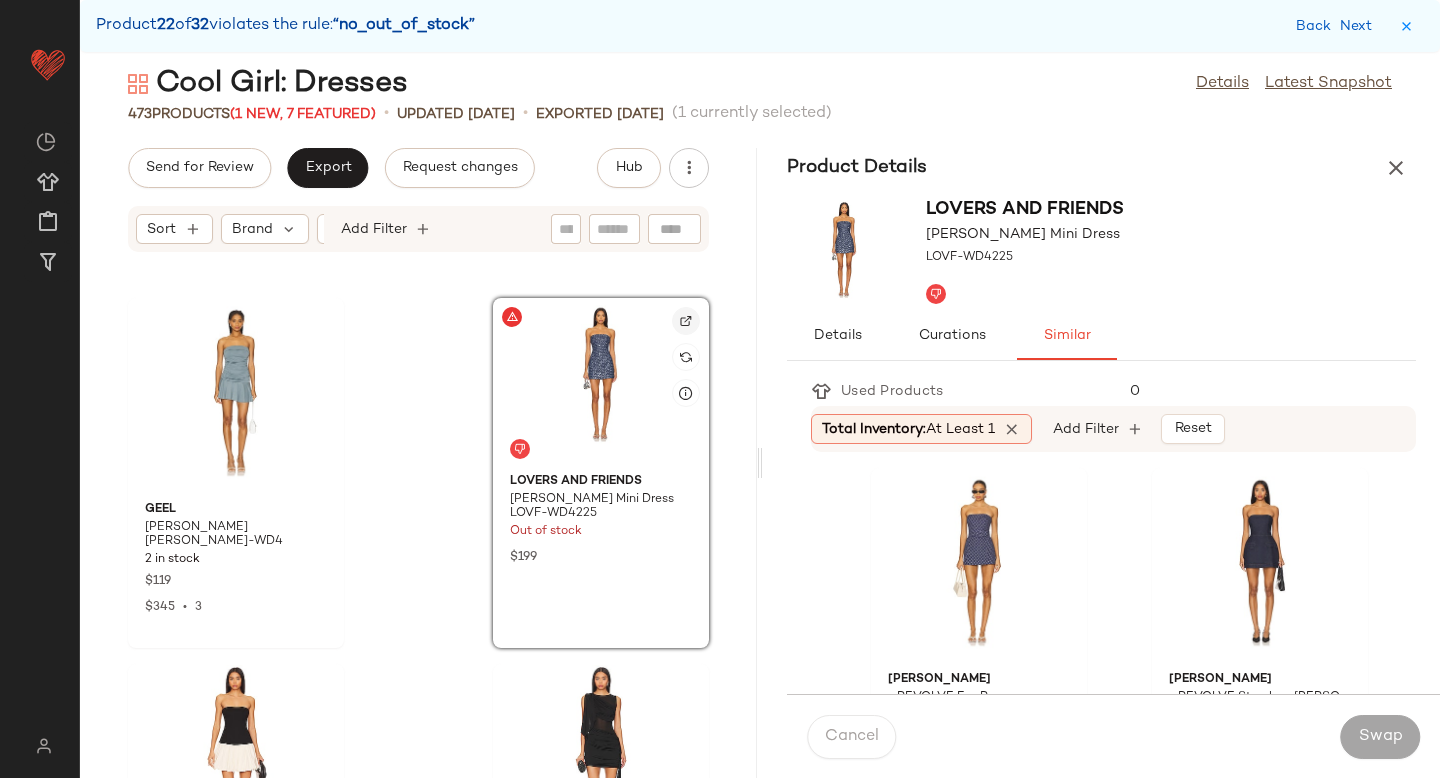 click at bounding box center [686, 321] 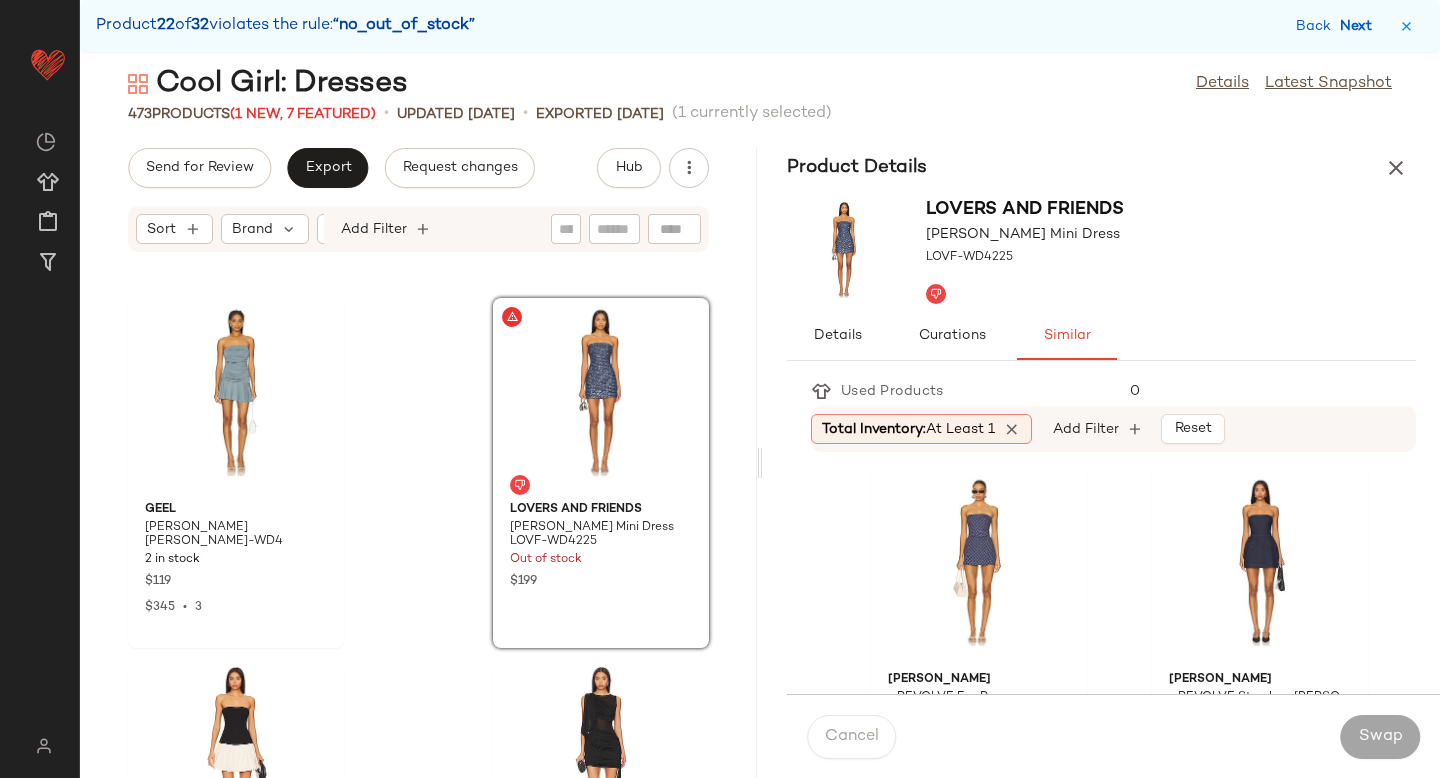 click on "Next" at bounding box center (1360, 26) 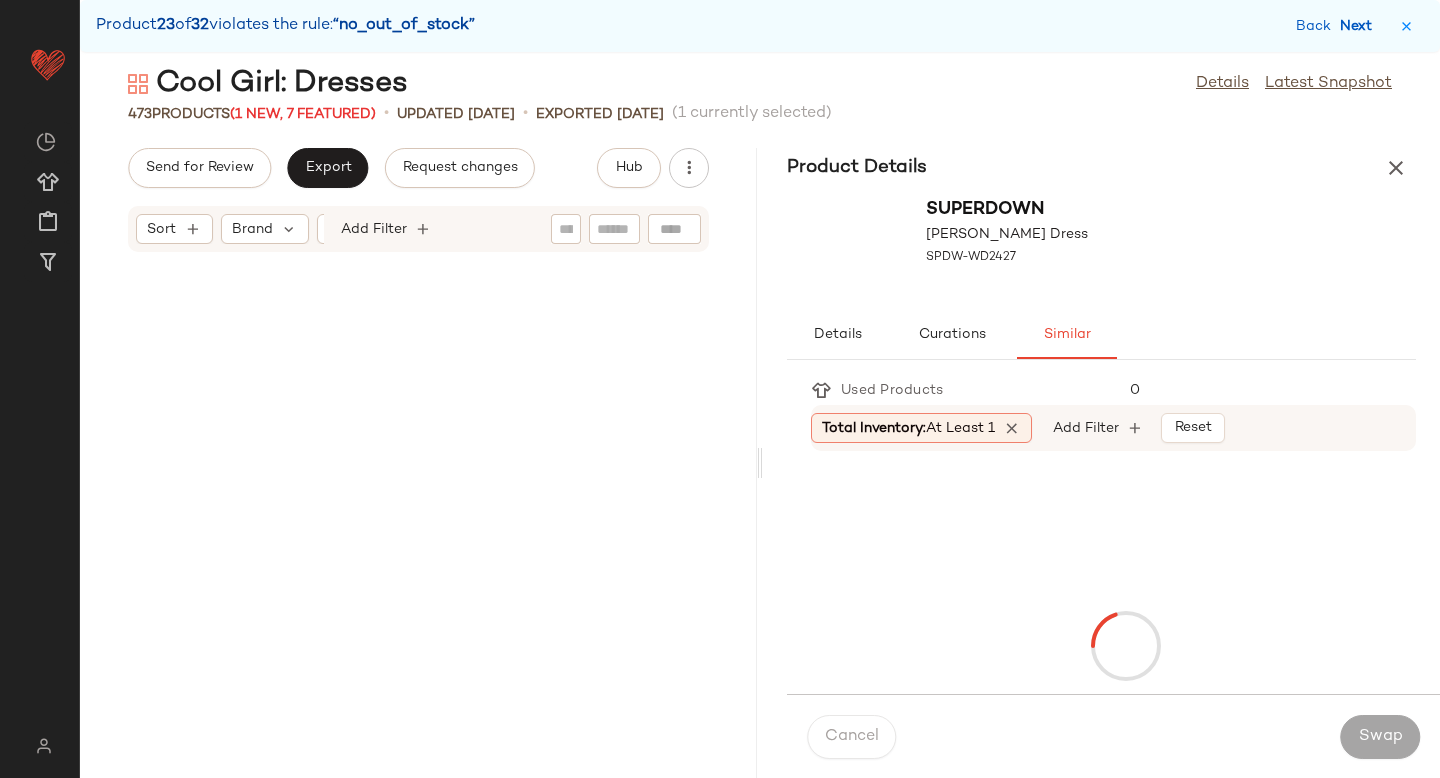 scroll, scrollTop: 60024, scrollLeft: 0, axis: vertical 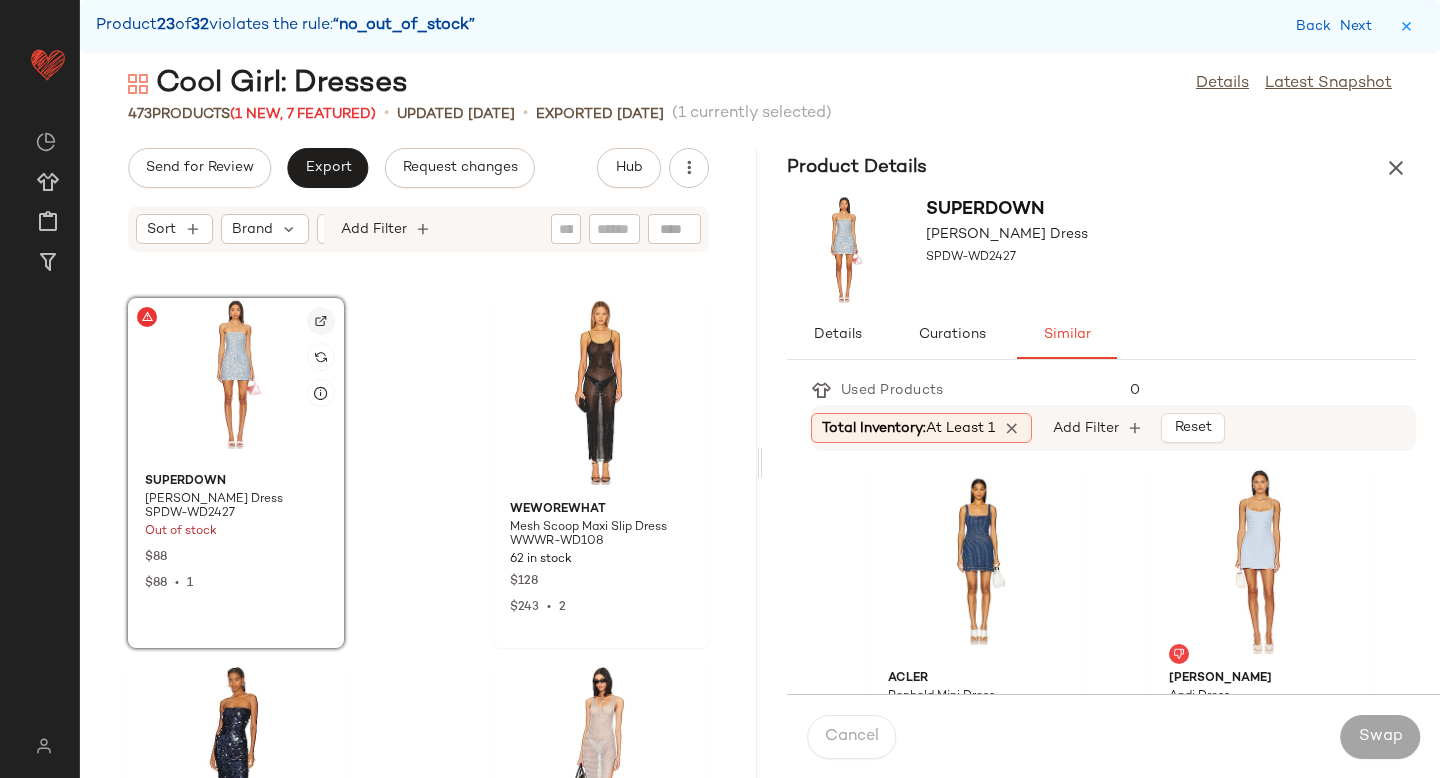 click at bounding box center [321, 321] 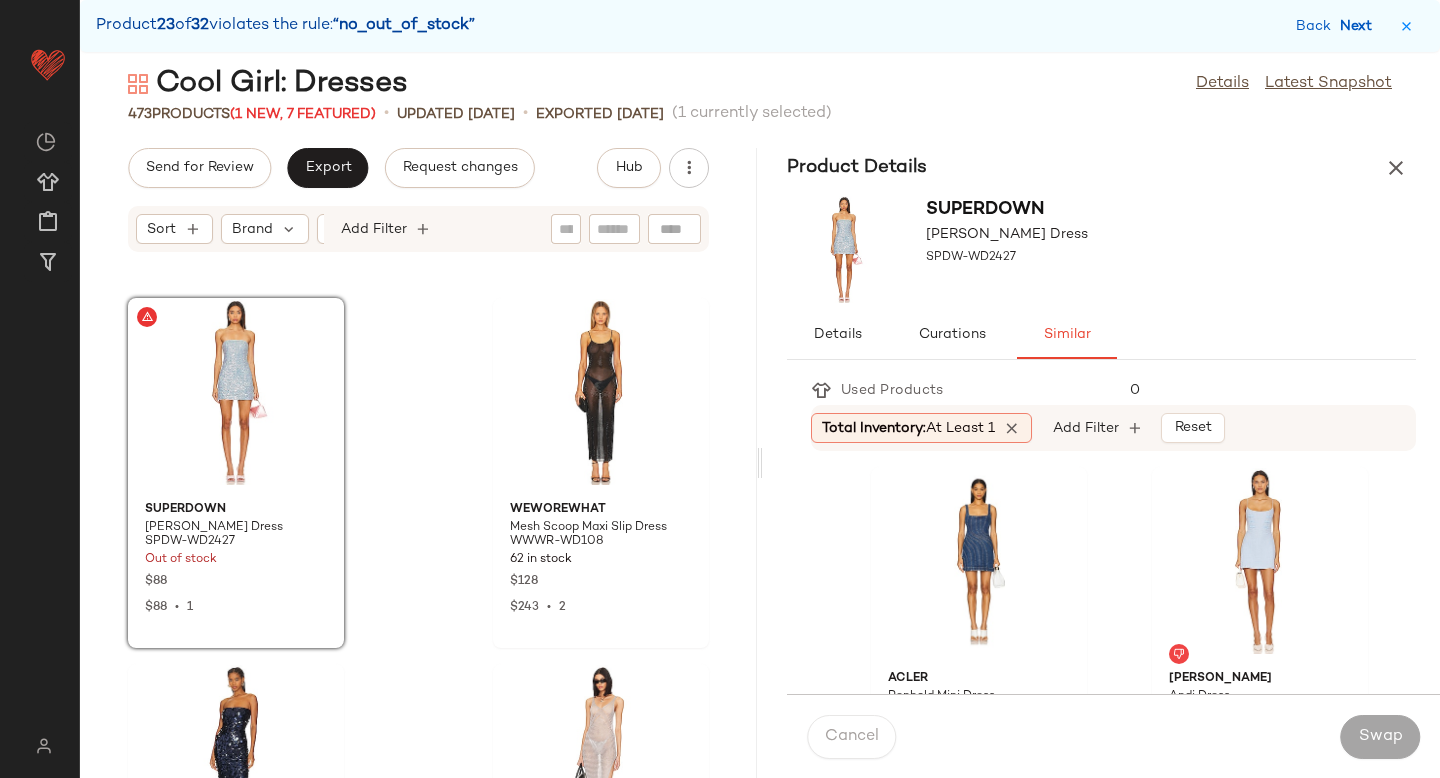 click on "Next" at bounding box center [1360, 26] 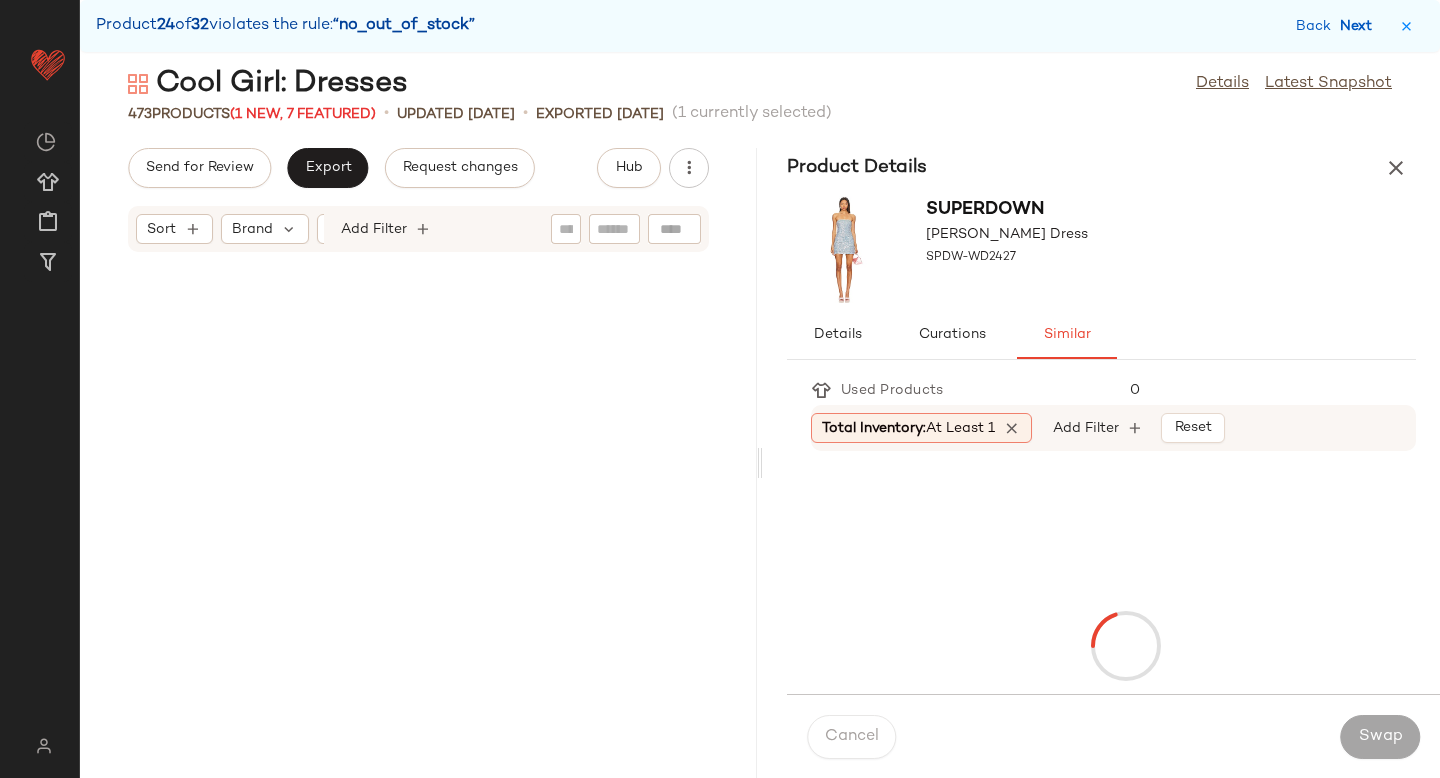 scroll, scrollTop: 71004, scrollLeft: 0, axis: vertical 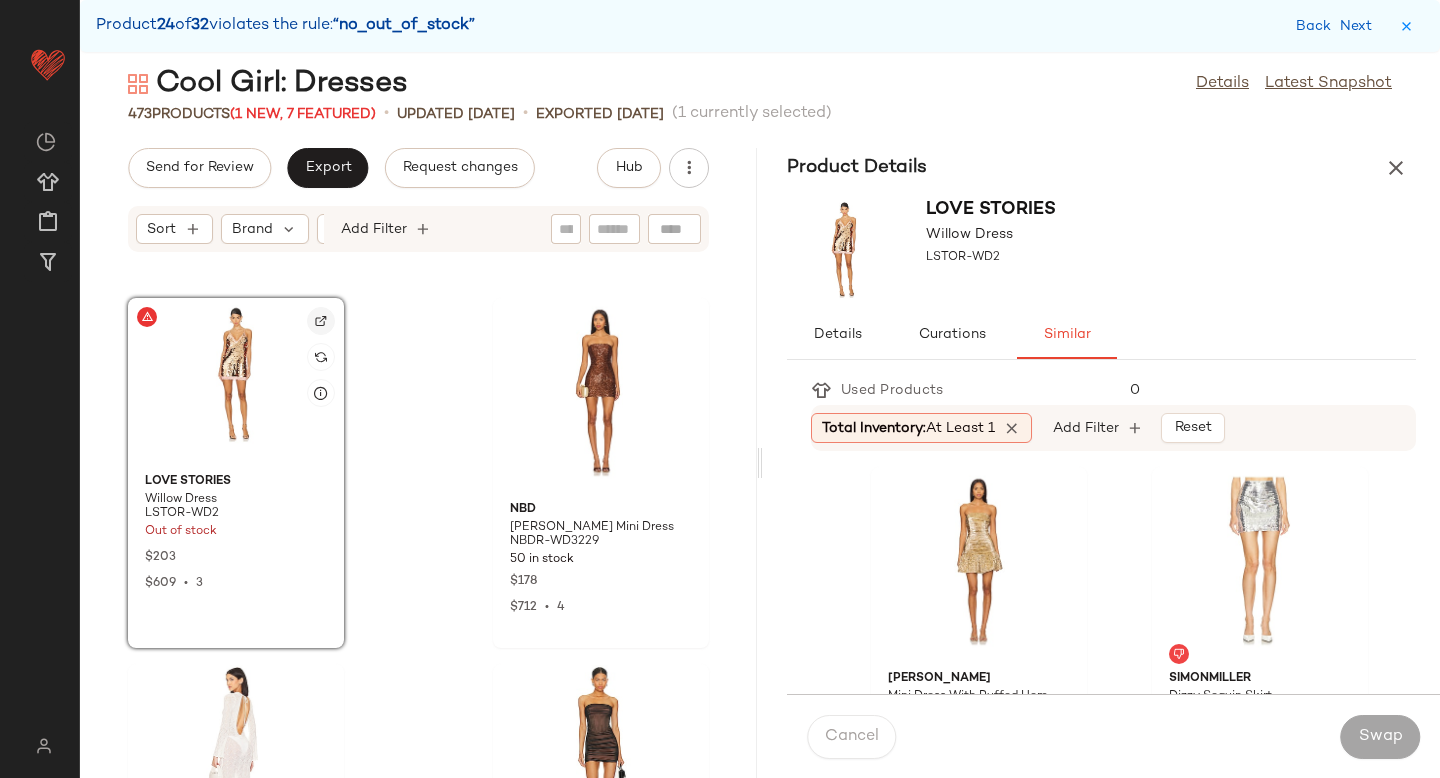 click at bounding box center [321, 321] 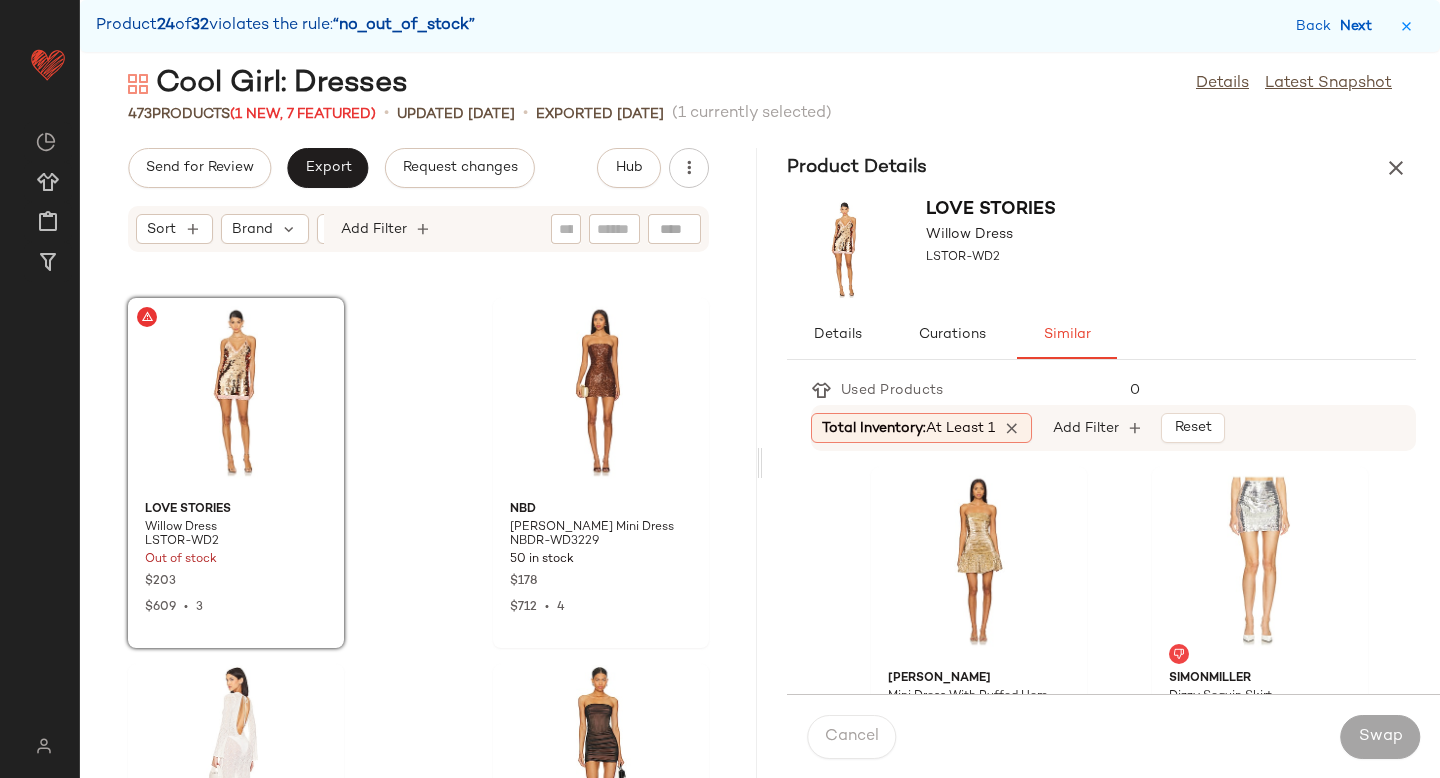 click on "Next" at bounding box center [1360, 26] 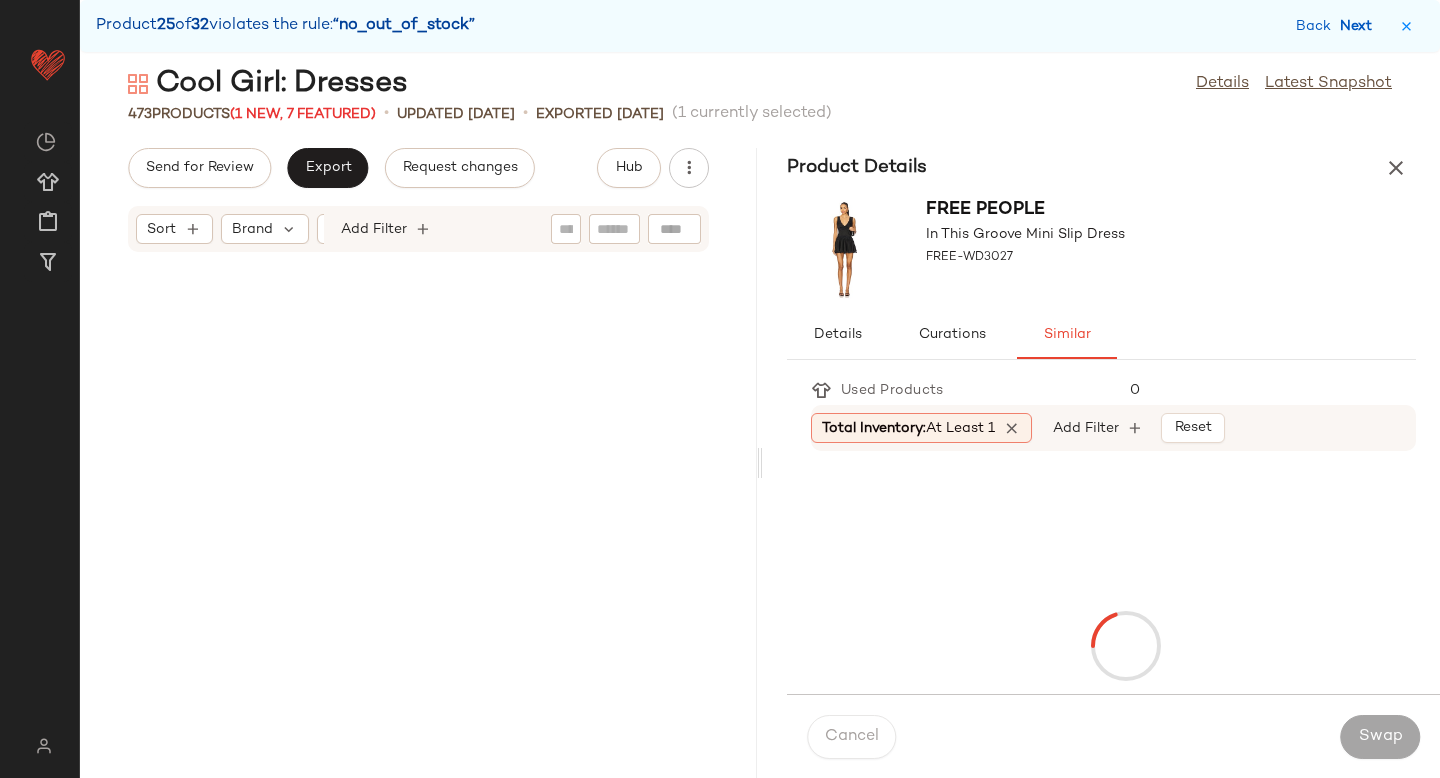 scroll, scrollTop: 74298, scrollLeft: 0, axis: vertical 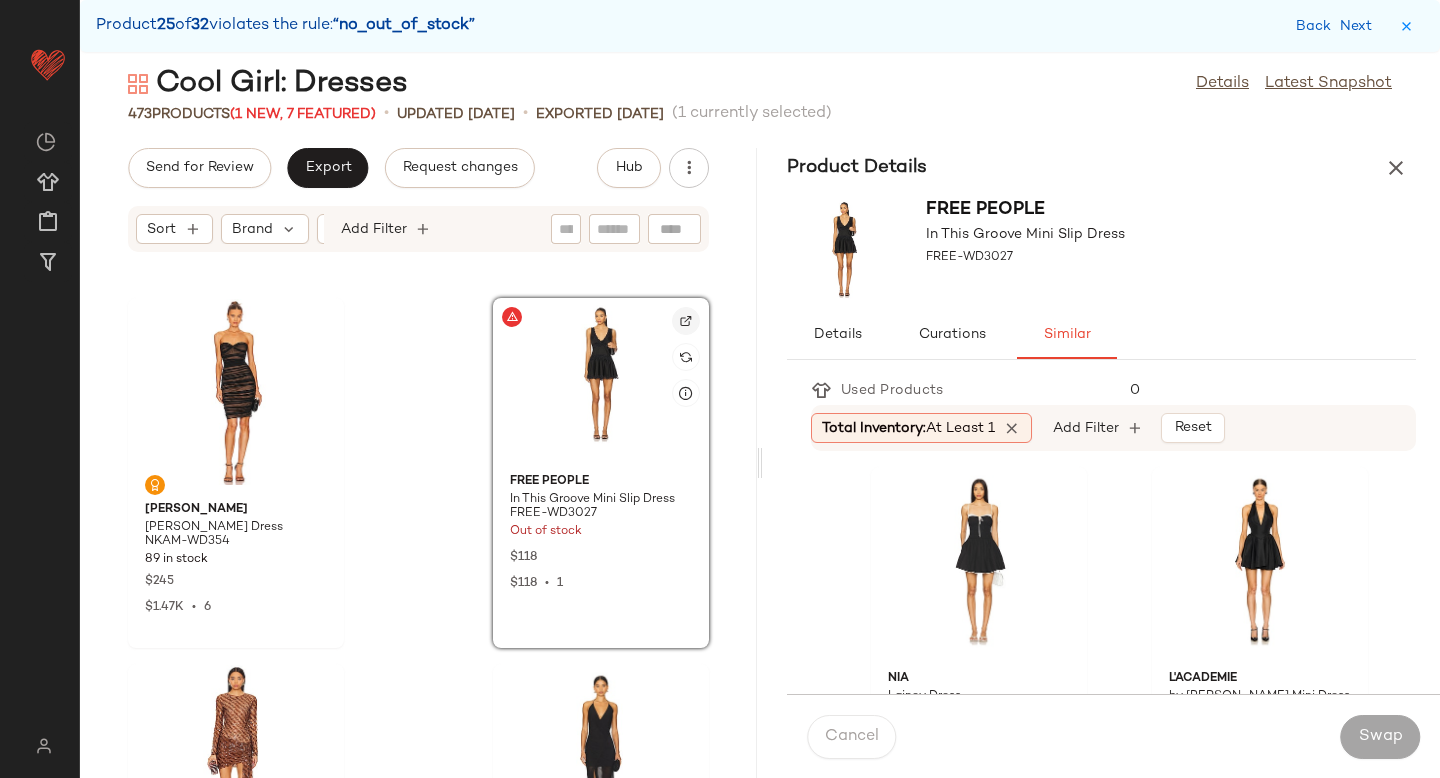 click 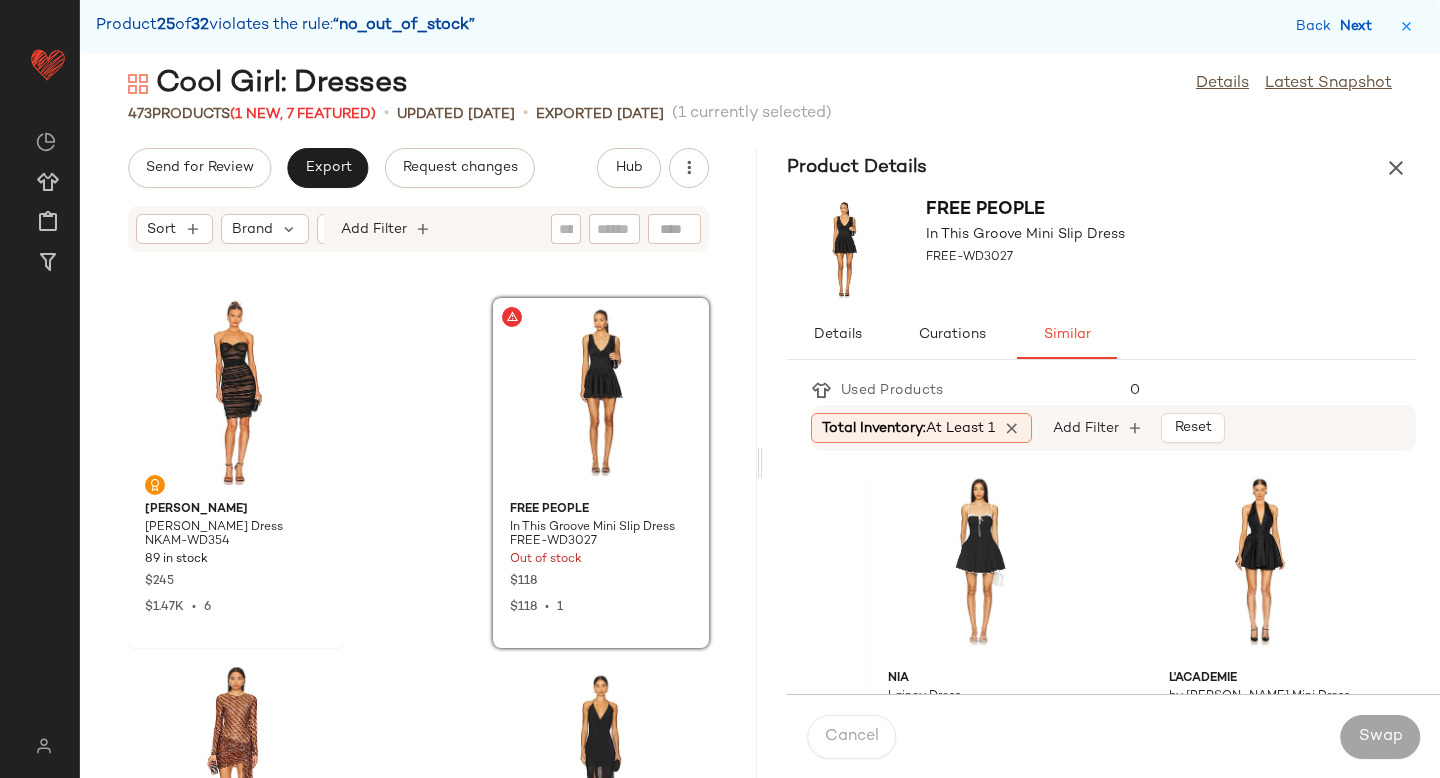 click on "Next" at bounding box center (1360, 26) 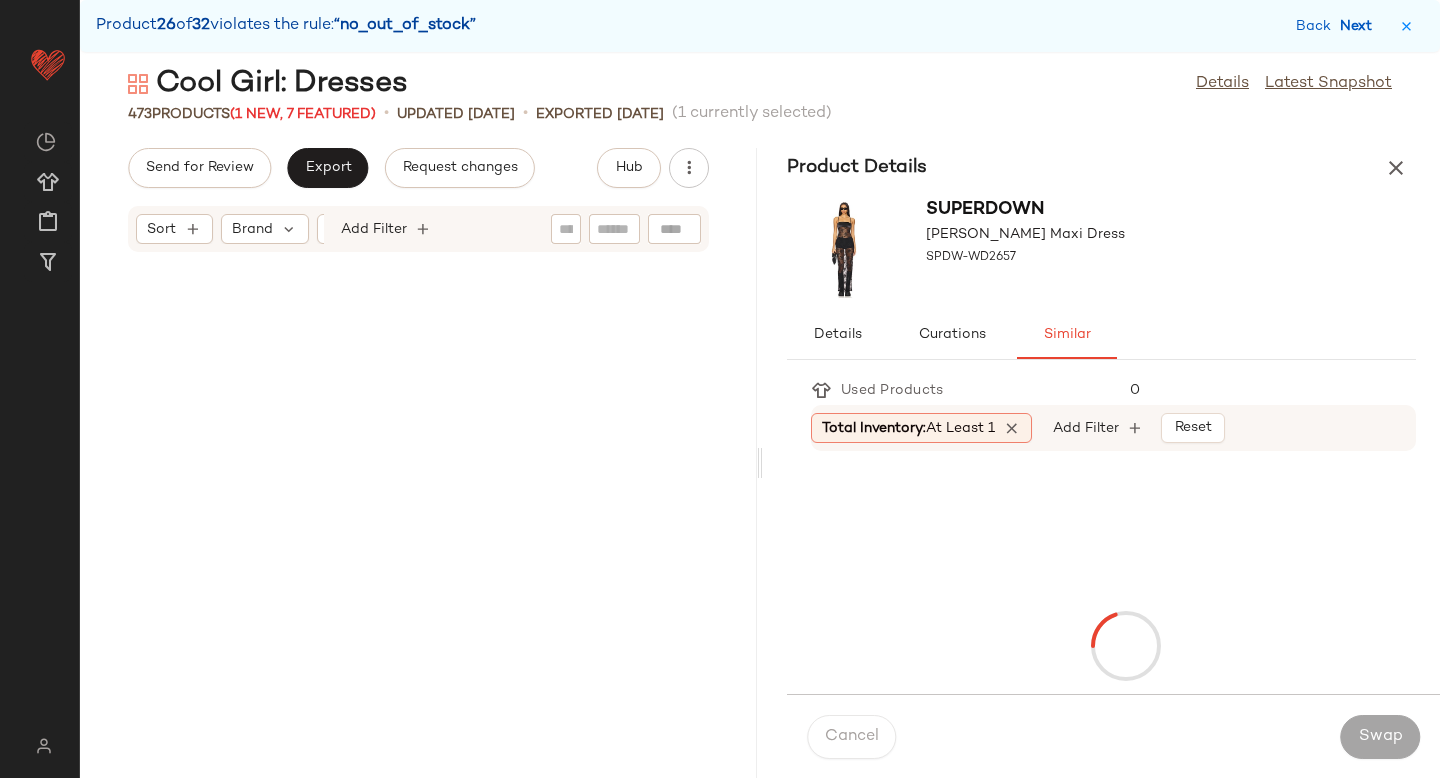 scroll, scrollTop: 76128, scrollLeft: 0, axis: vertical 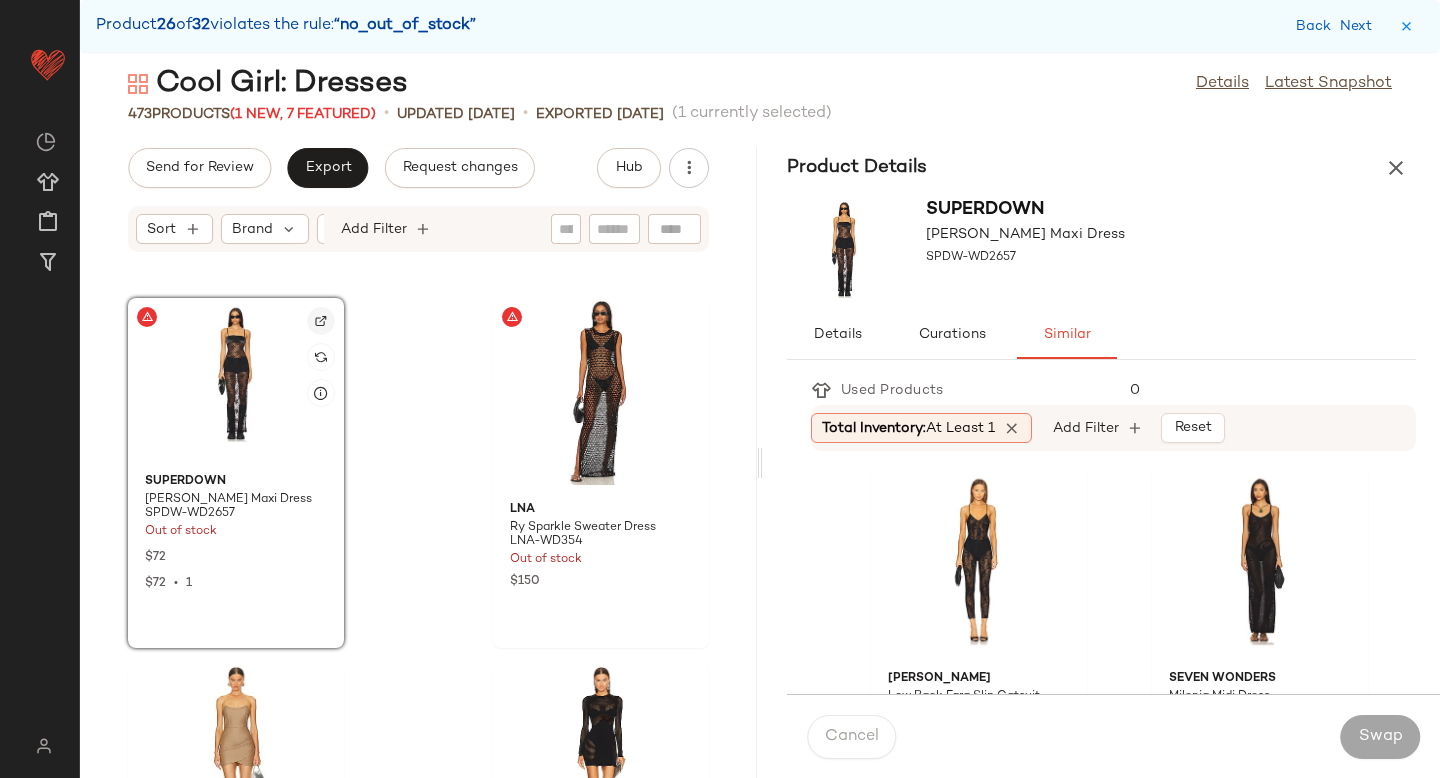 click 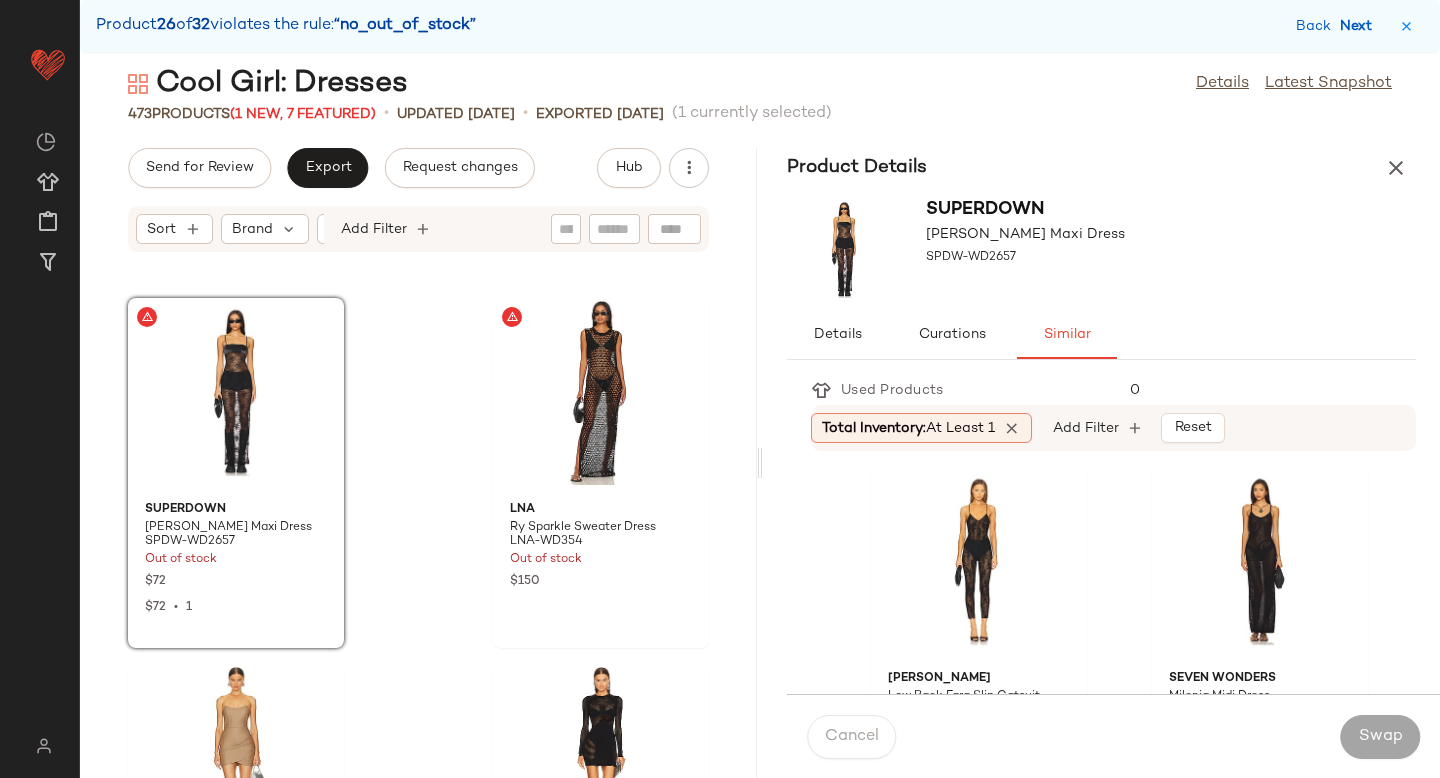 click on "Next" at bounding box center [1360, 26] 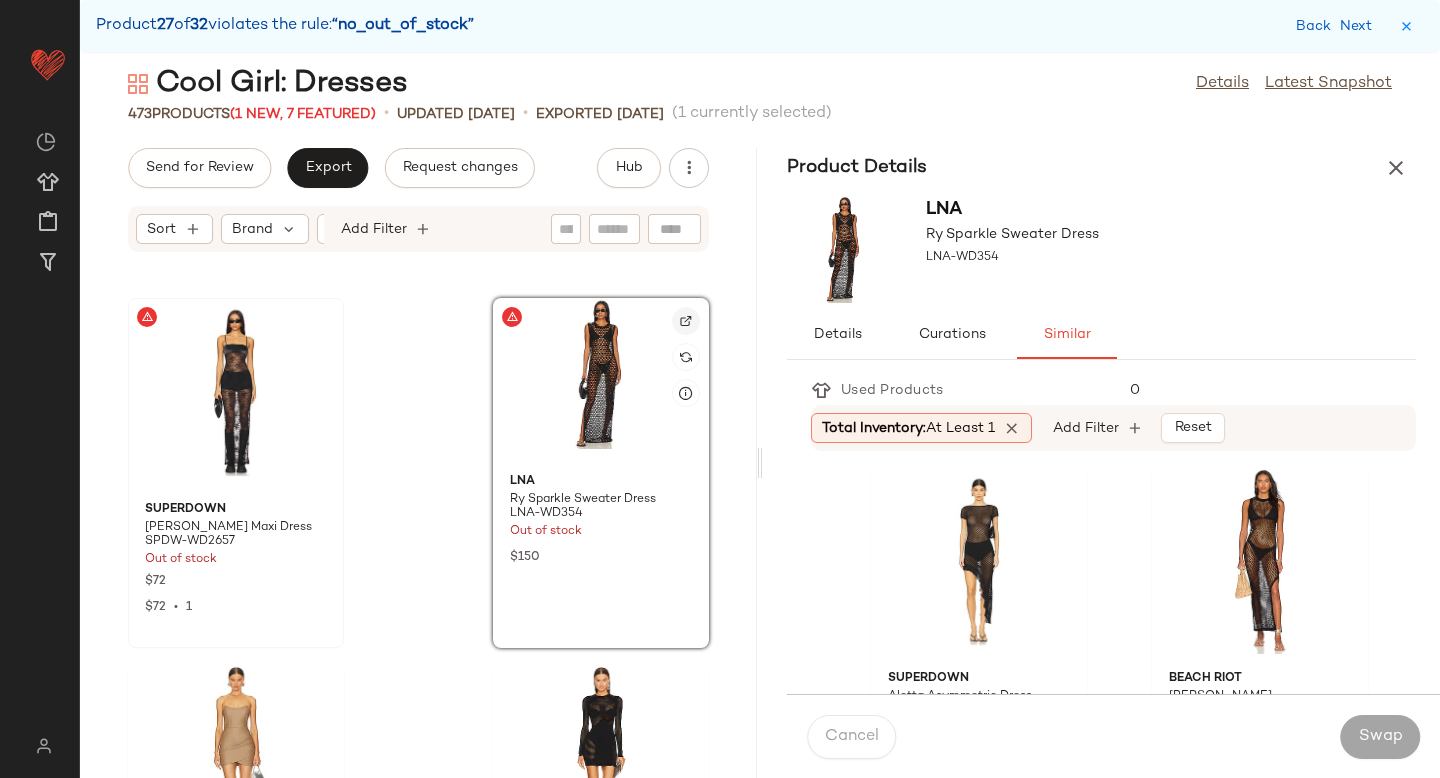 click 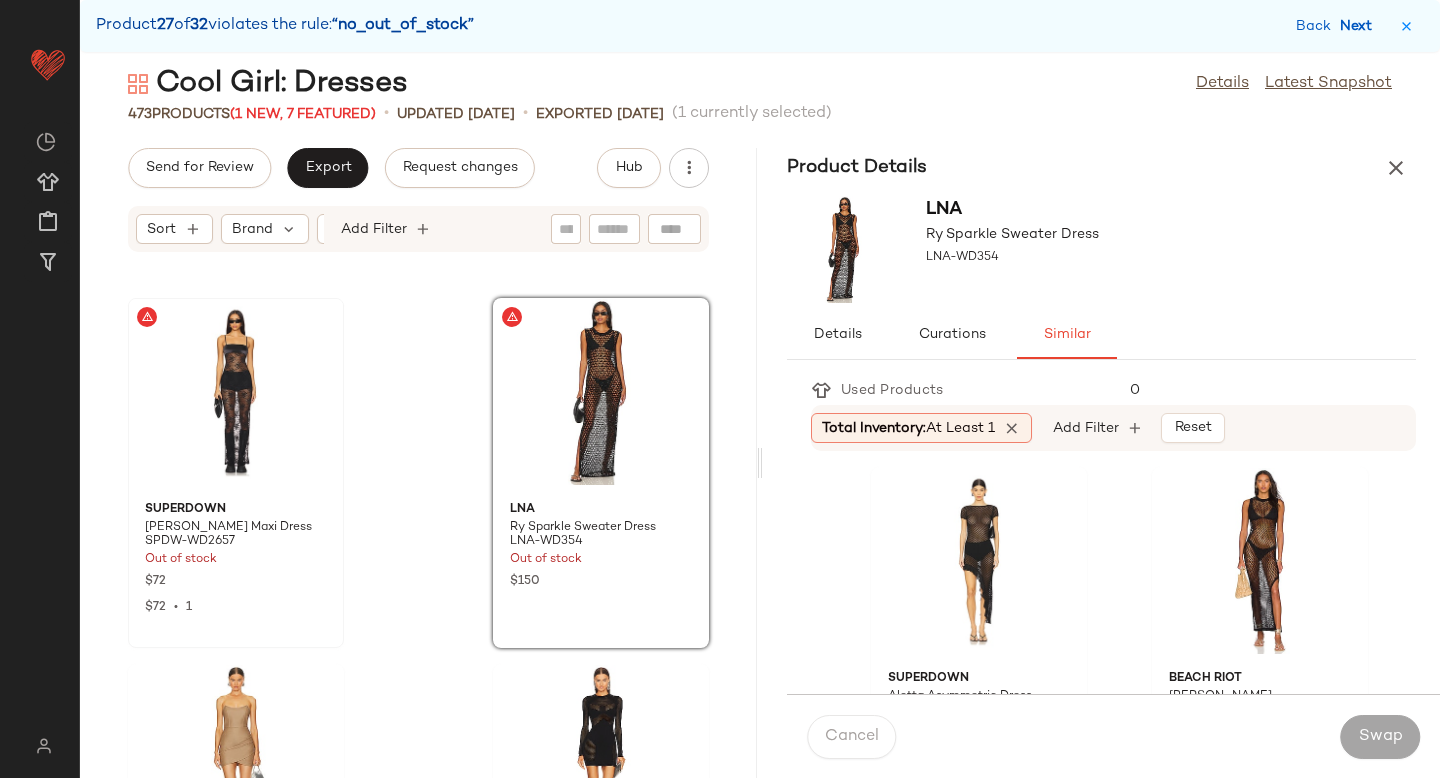 click on "Next" at bounding box center (1360, 26) 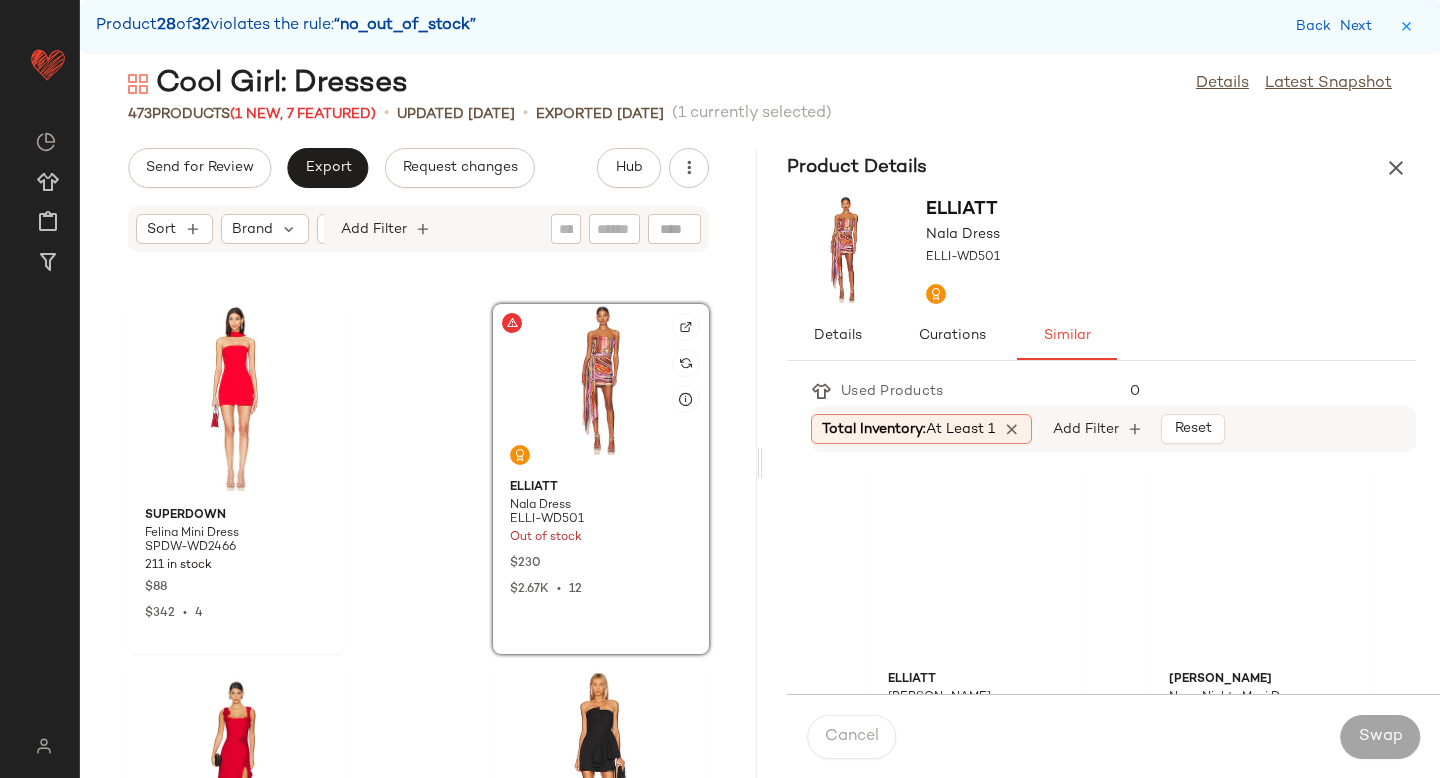 scroll, scrollTop: 78683, scrollLeft: 0, axis: vertical 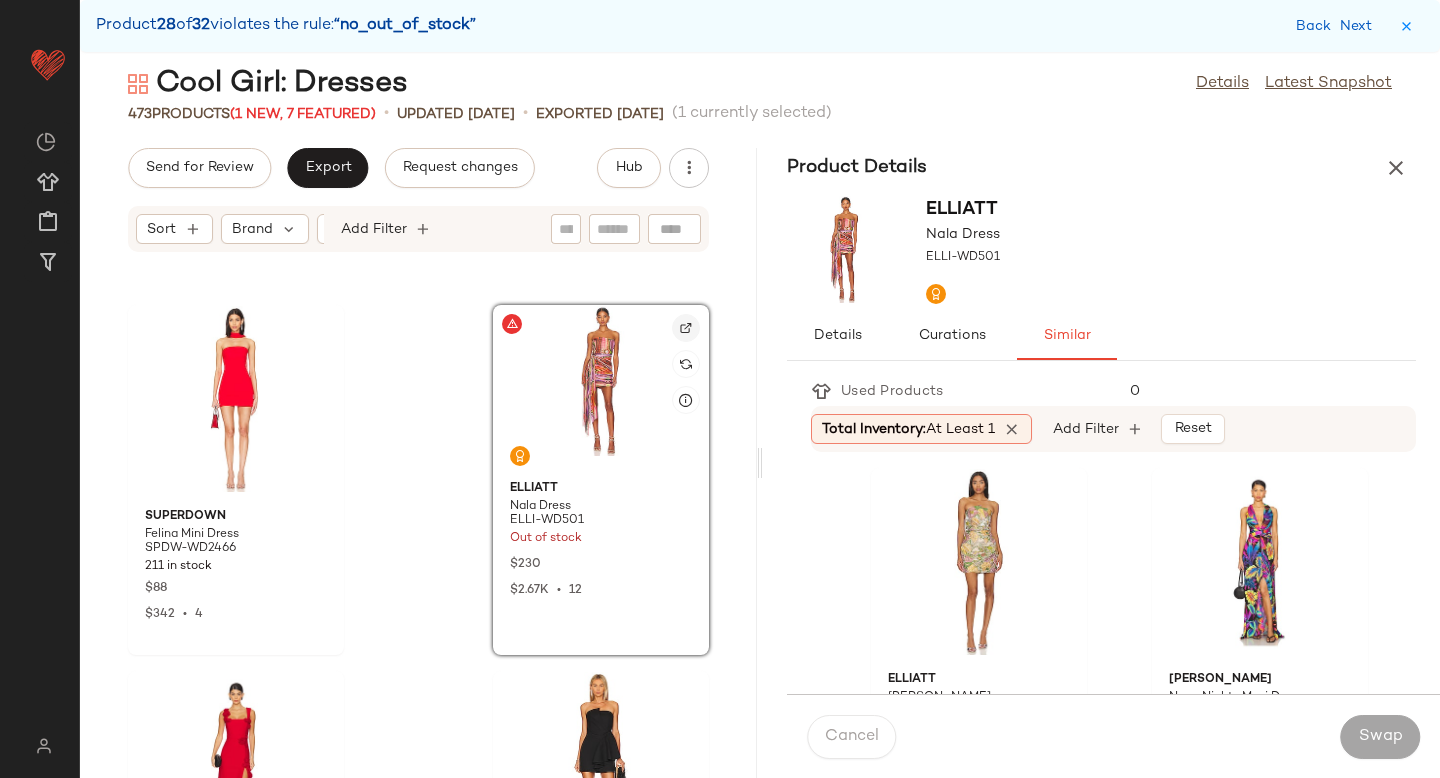 click 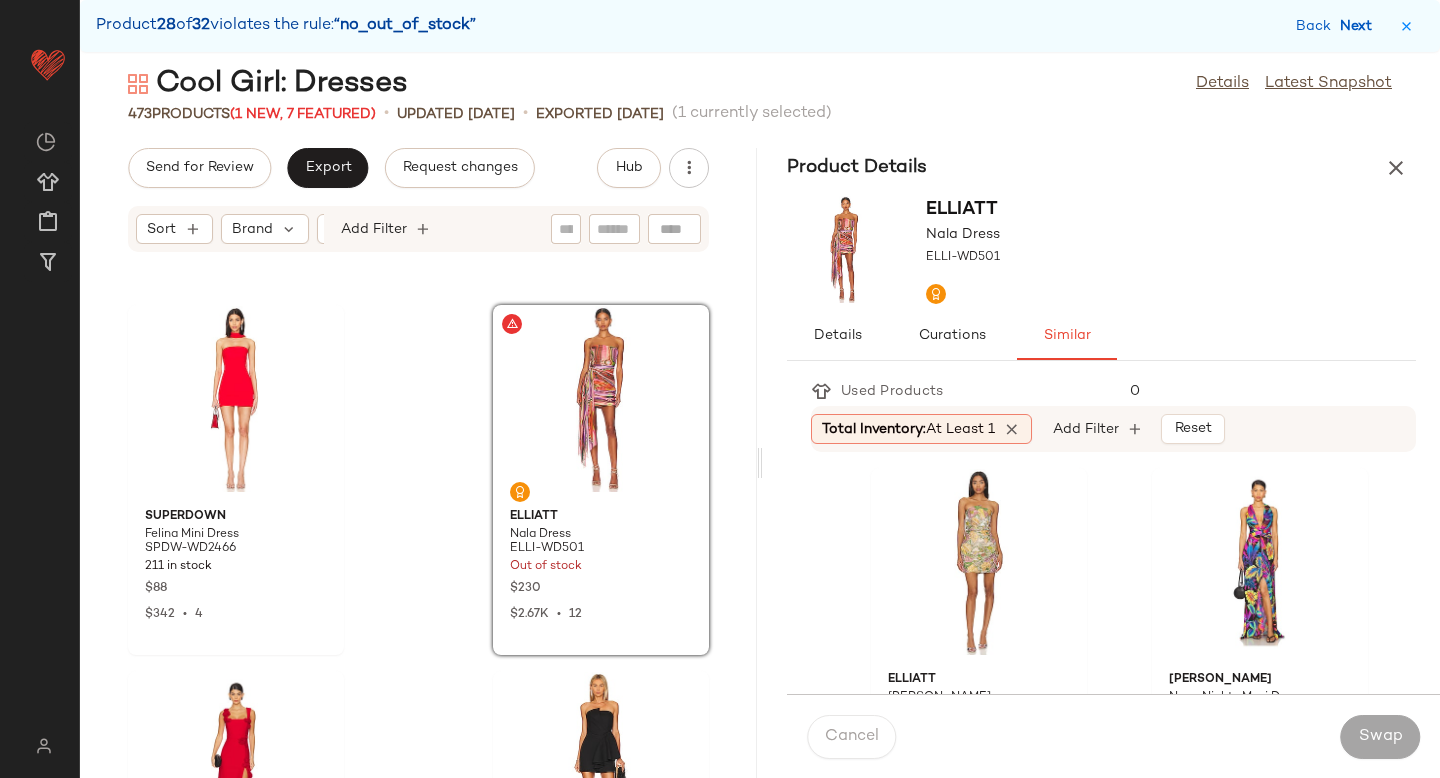 click on "Next" at bounding box center [1360, 26] 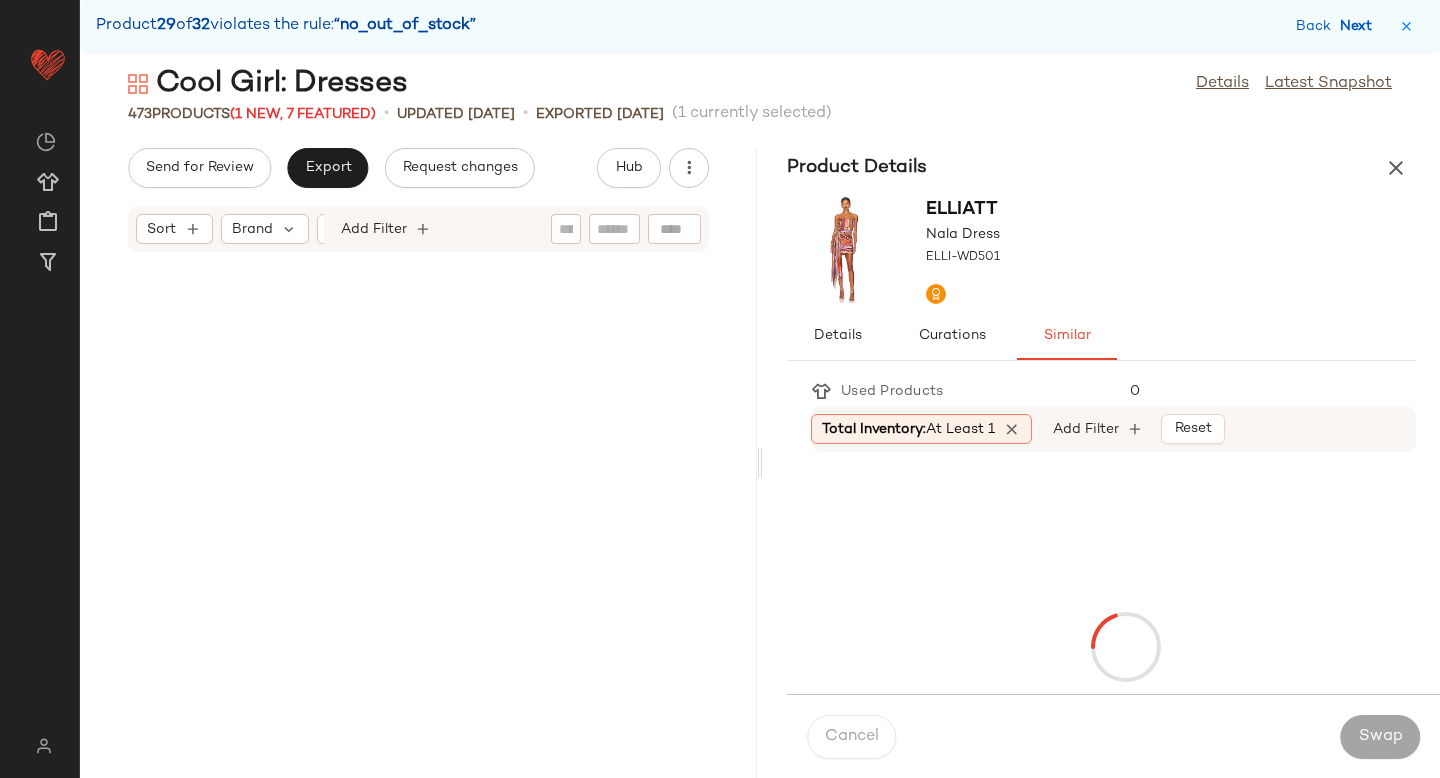 scroll, scrollTop: 81252, scrollLeft: 0, axis: vertical 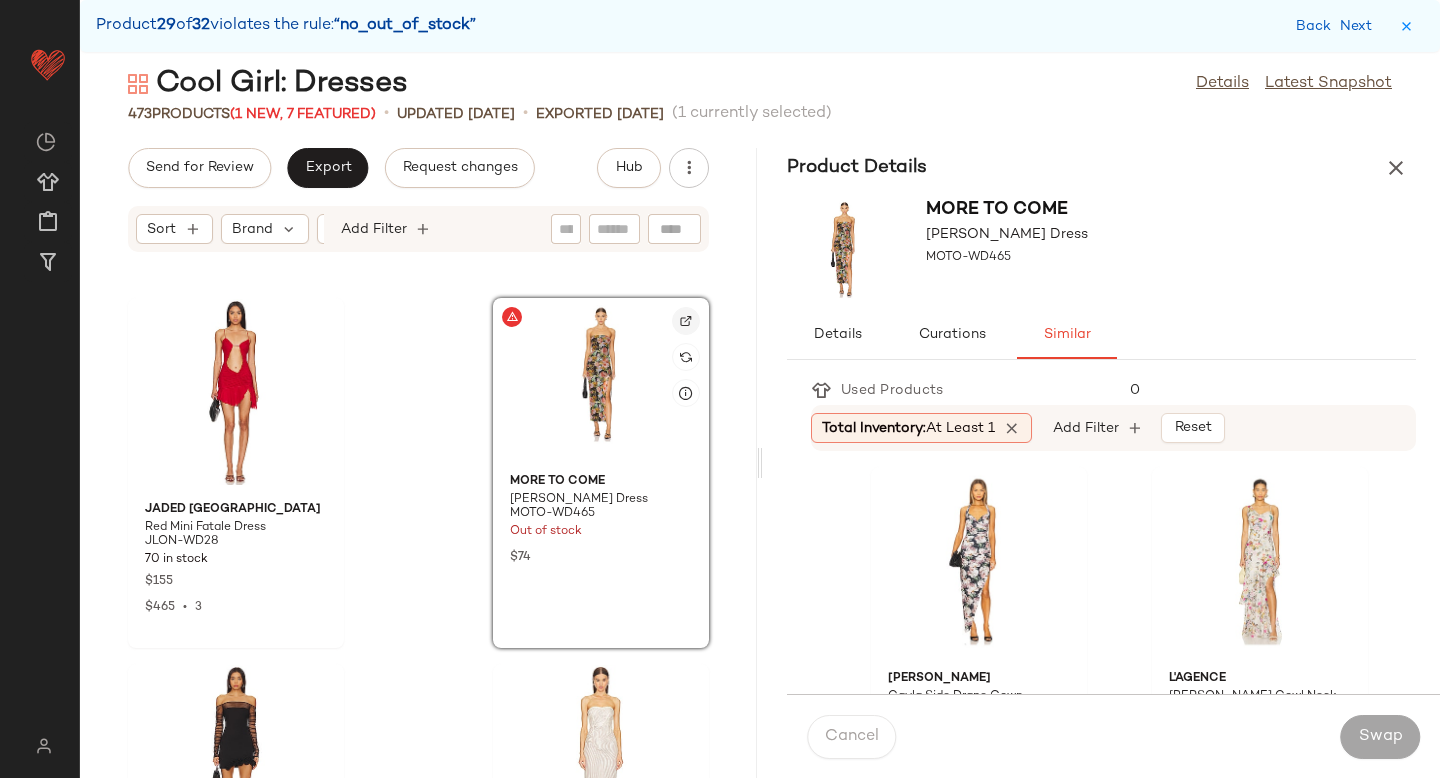 click 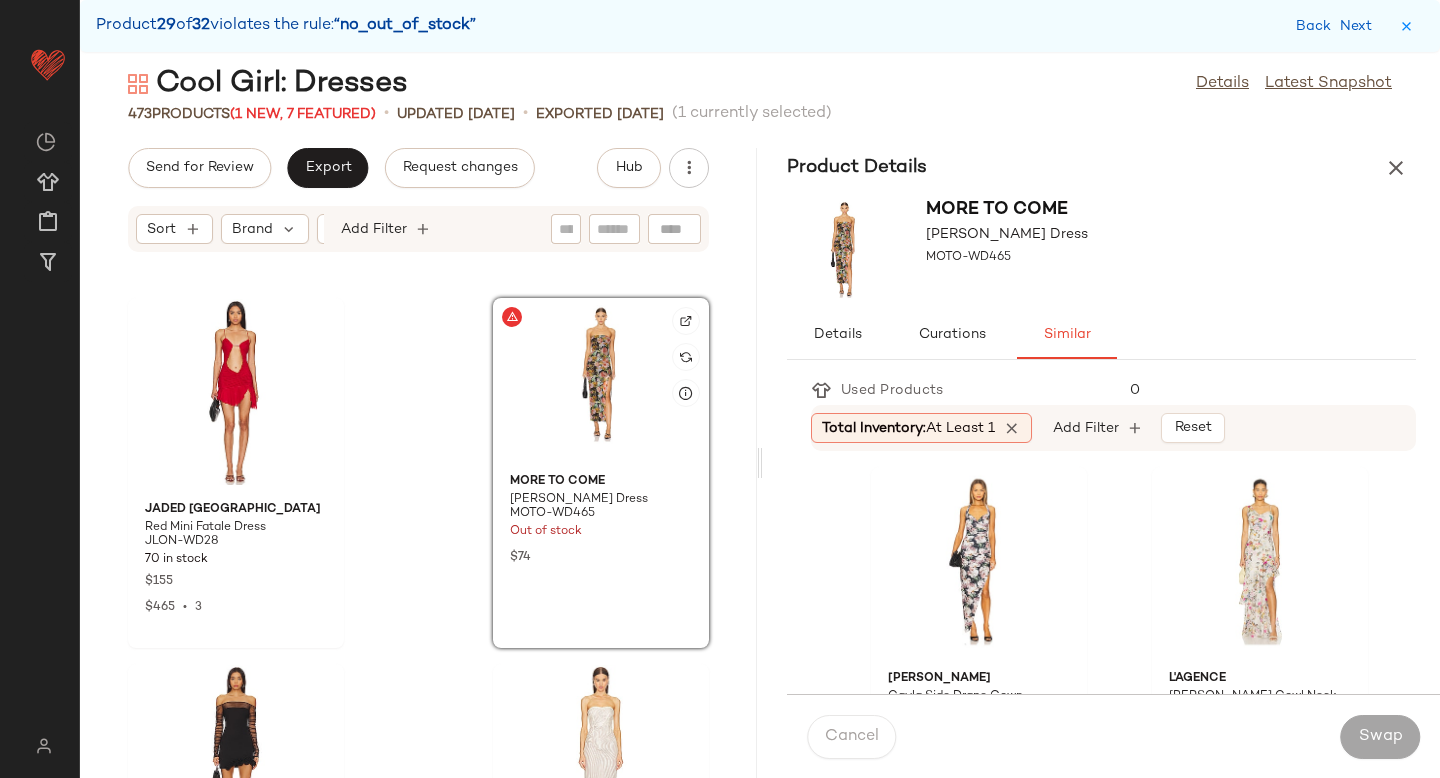 click 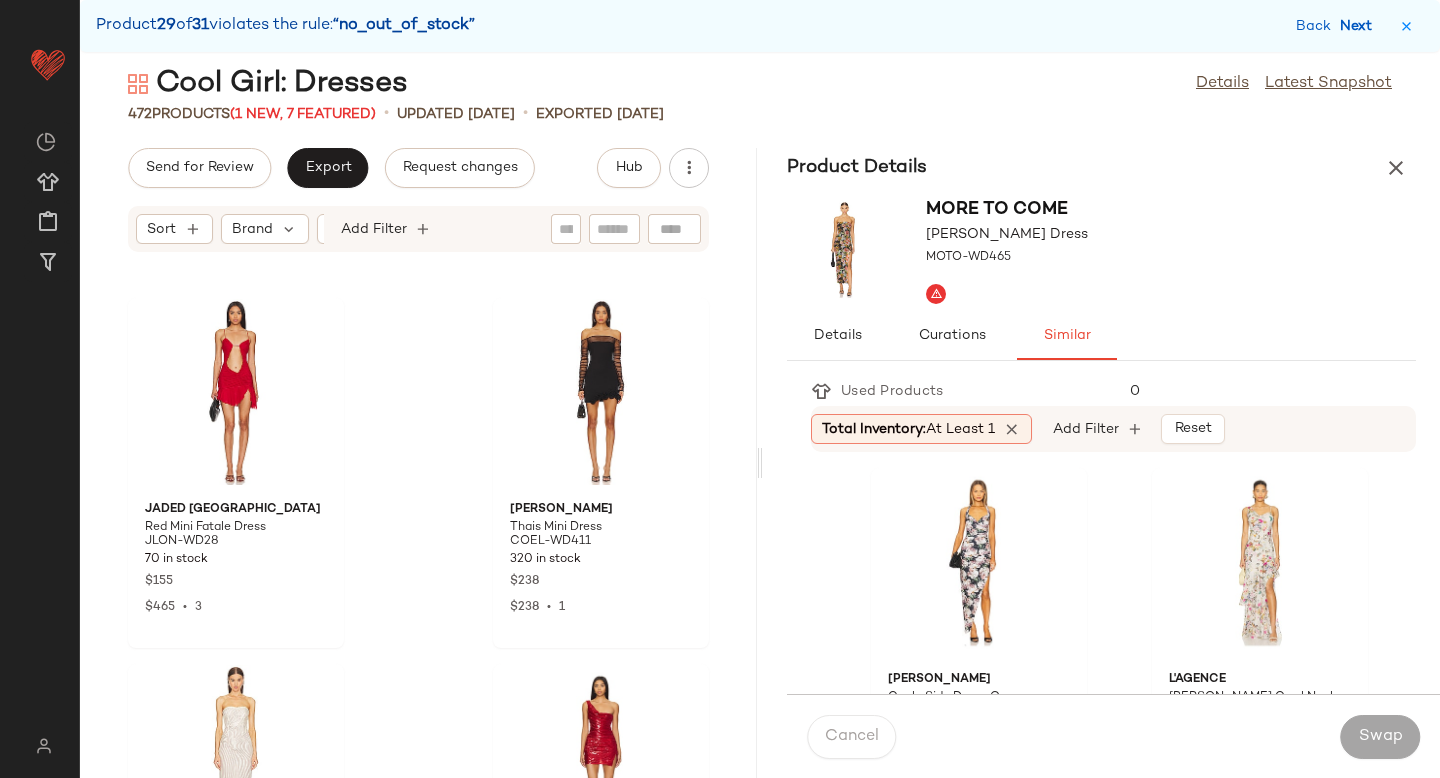 click on "Next" at bounding box center (1360, 26) 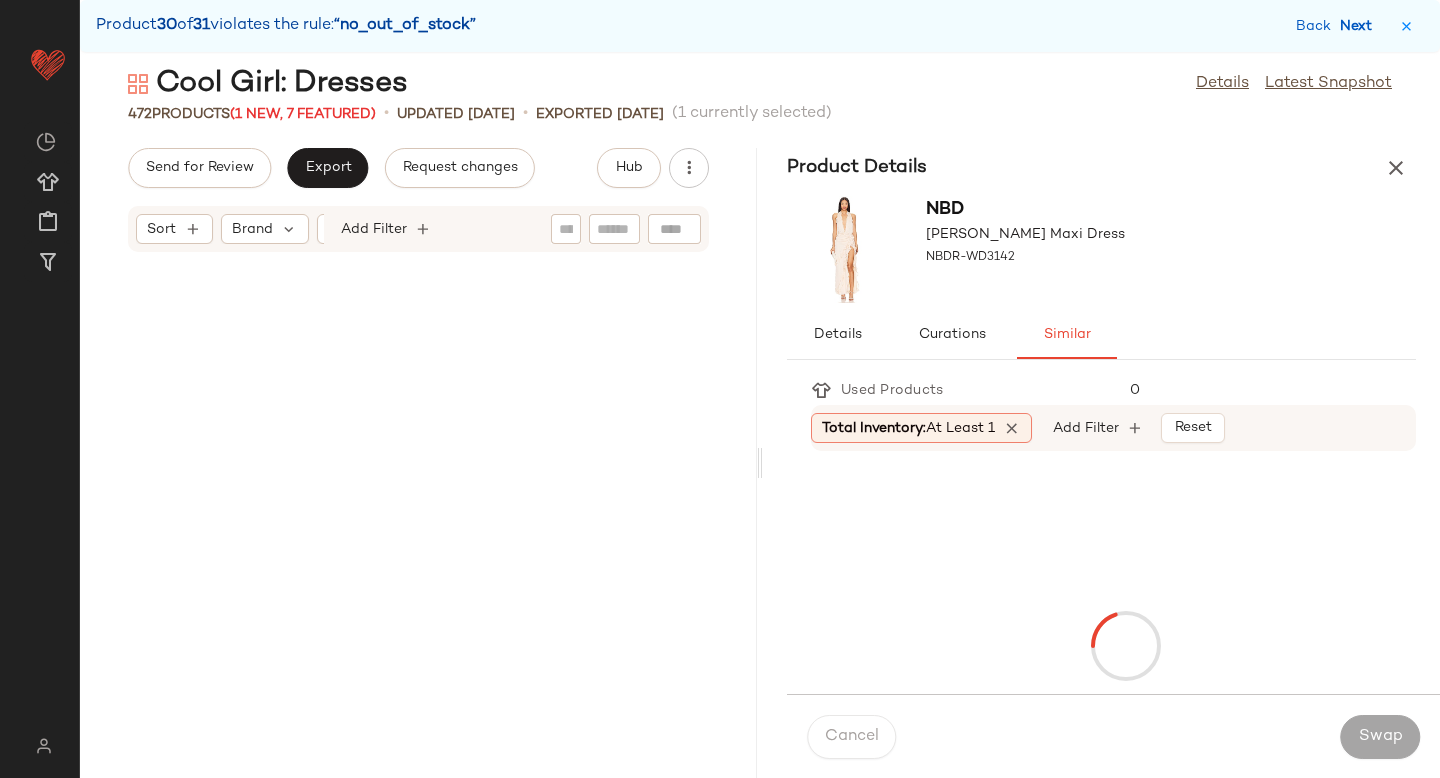 scroll, scrollTop: 83082, scrollLeft: 0, axis: vertical 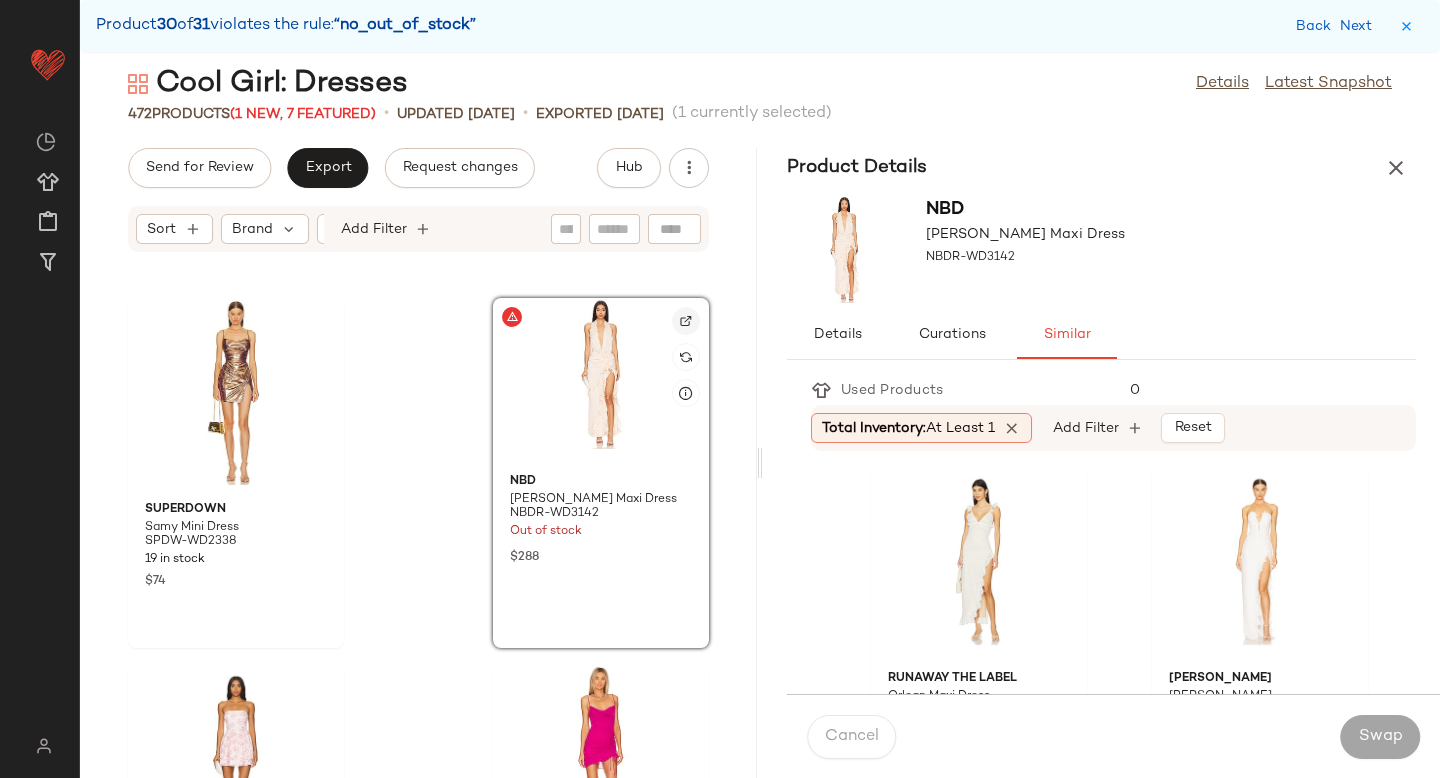 click 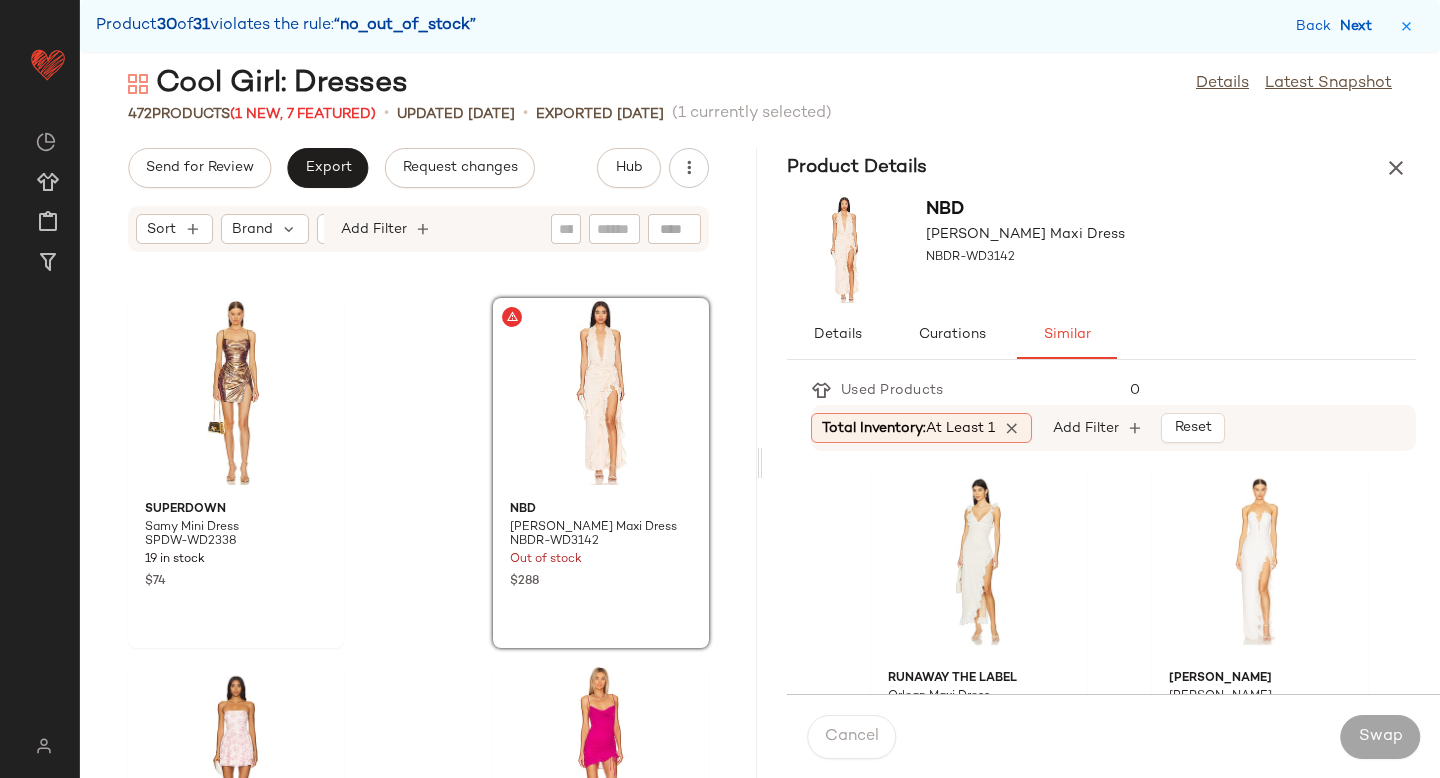 click on "Next" at bounding box center [1360, 26] 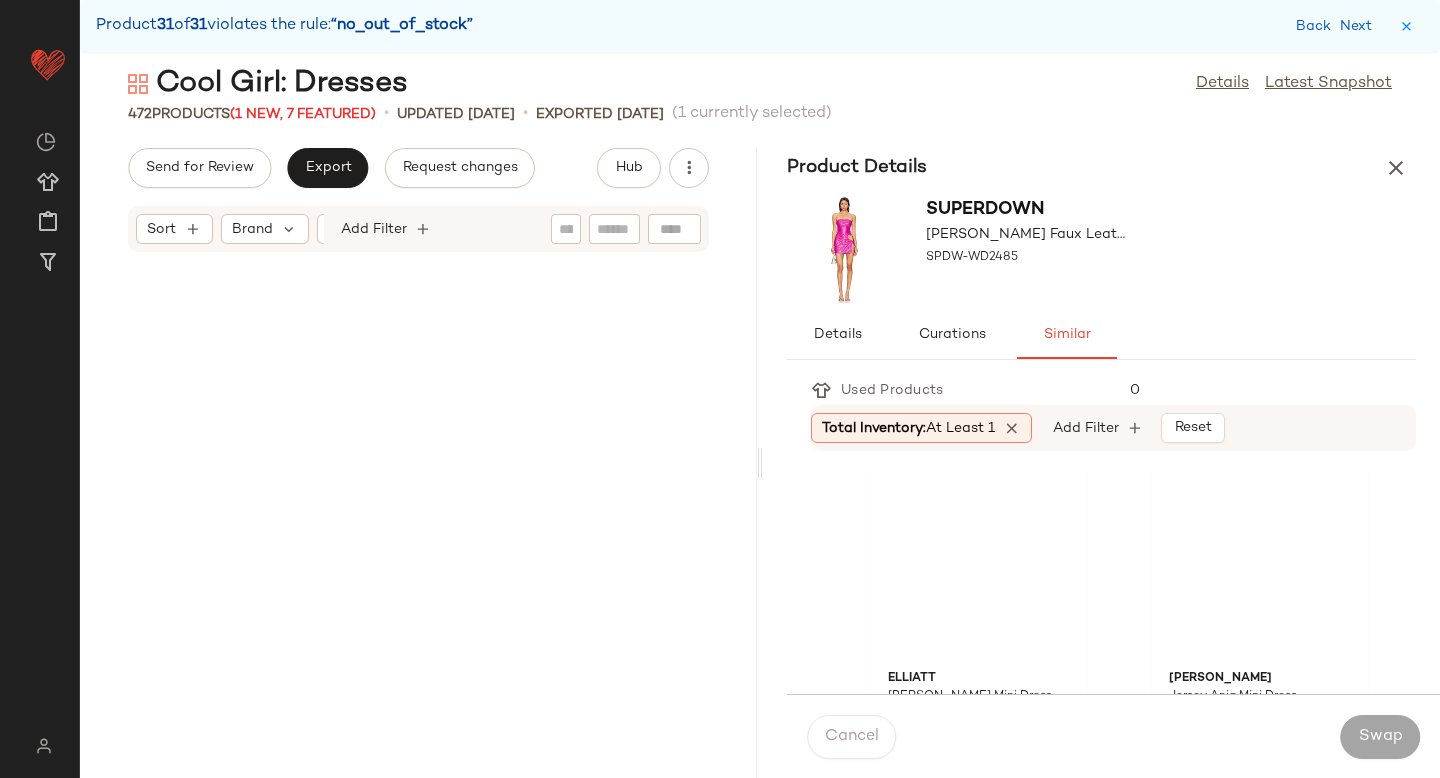 click 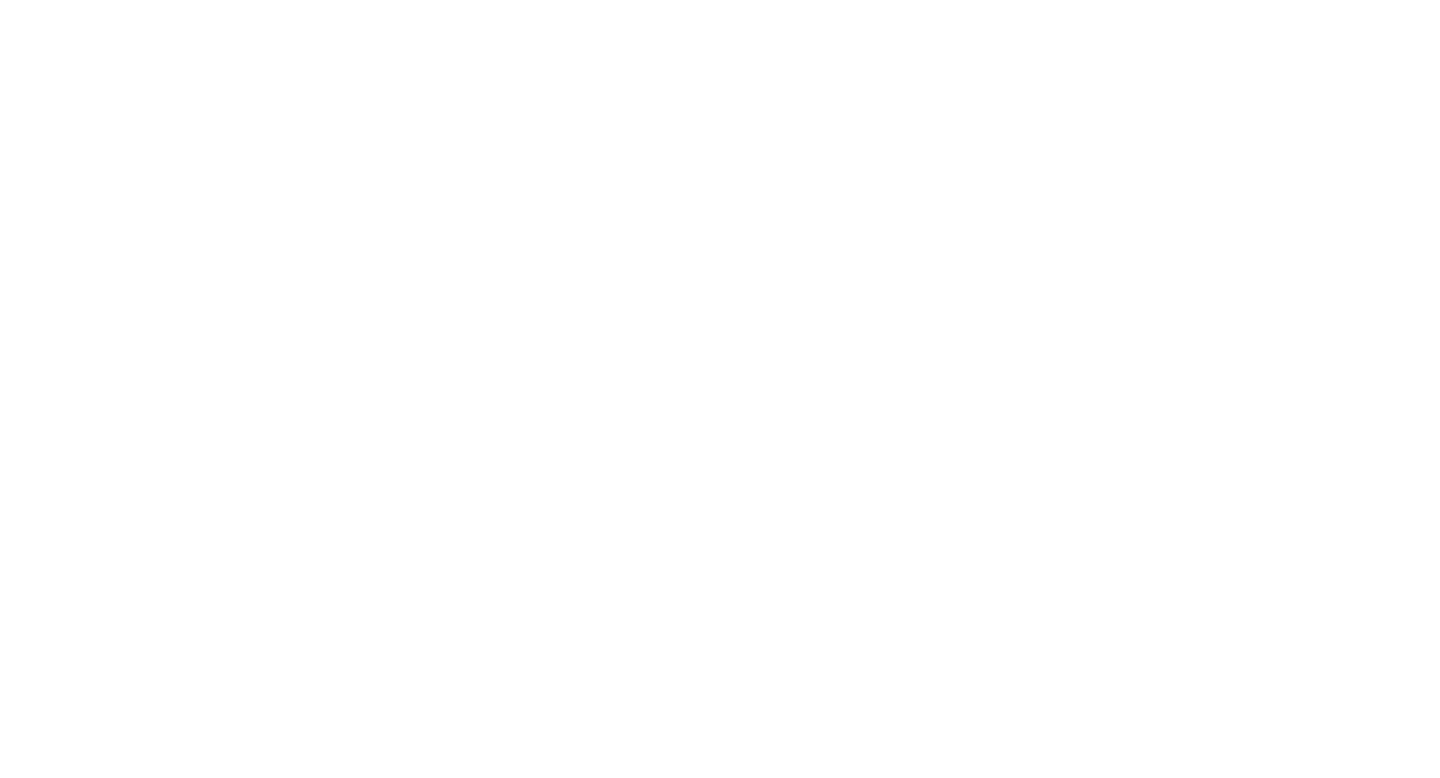 scroll, scrollTop: 0, scrollLeft: 0, axis: both 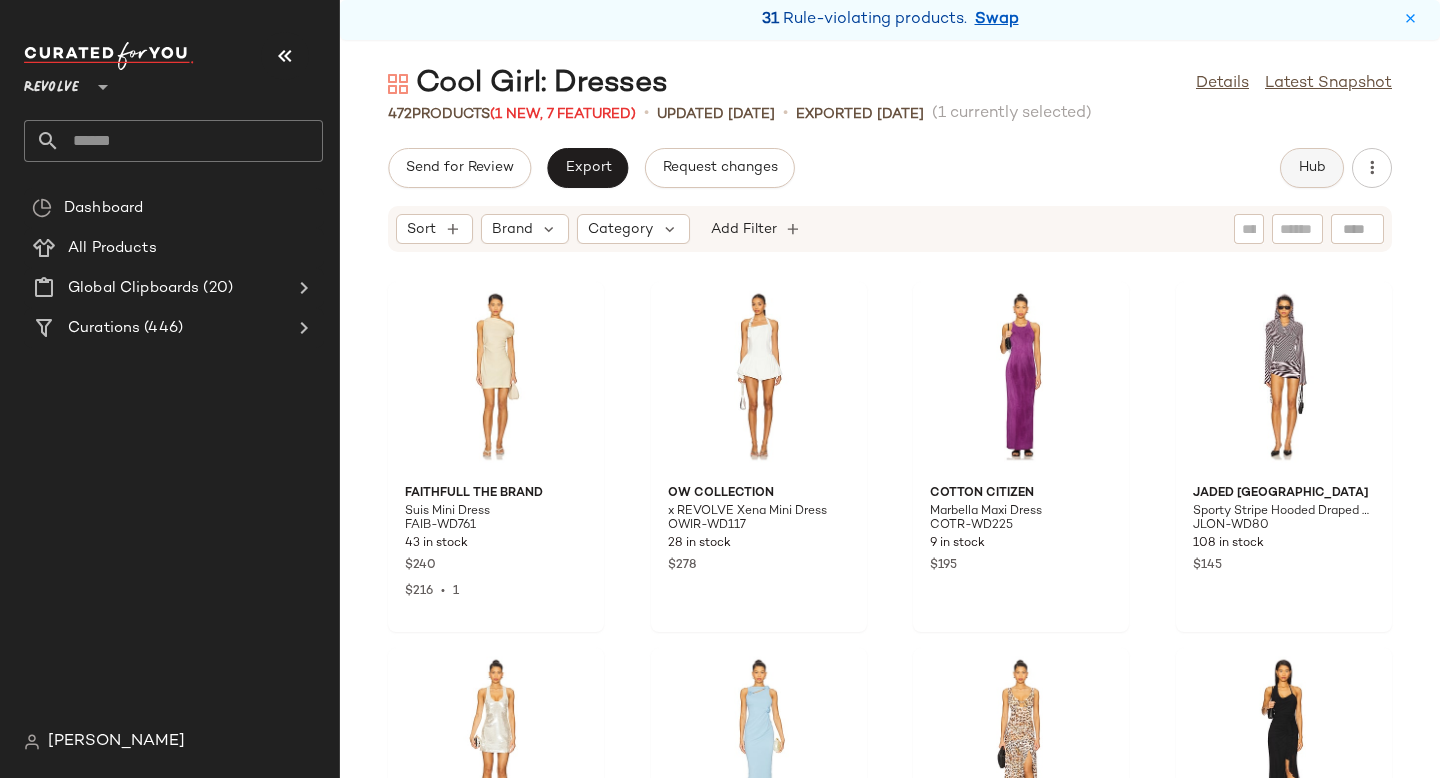 click on "Hub" 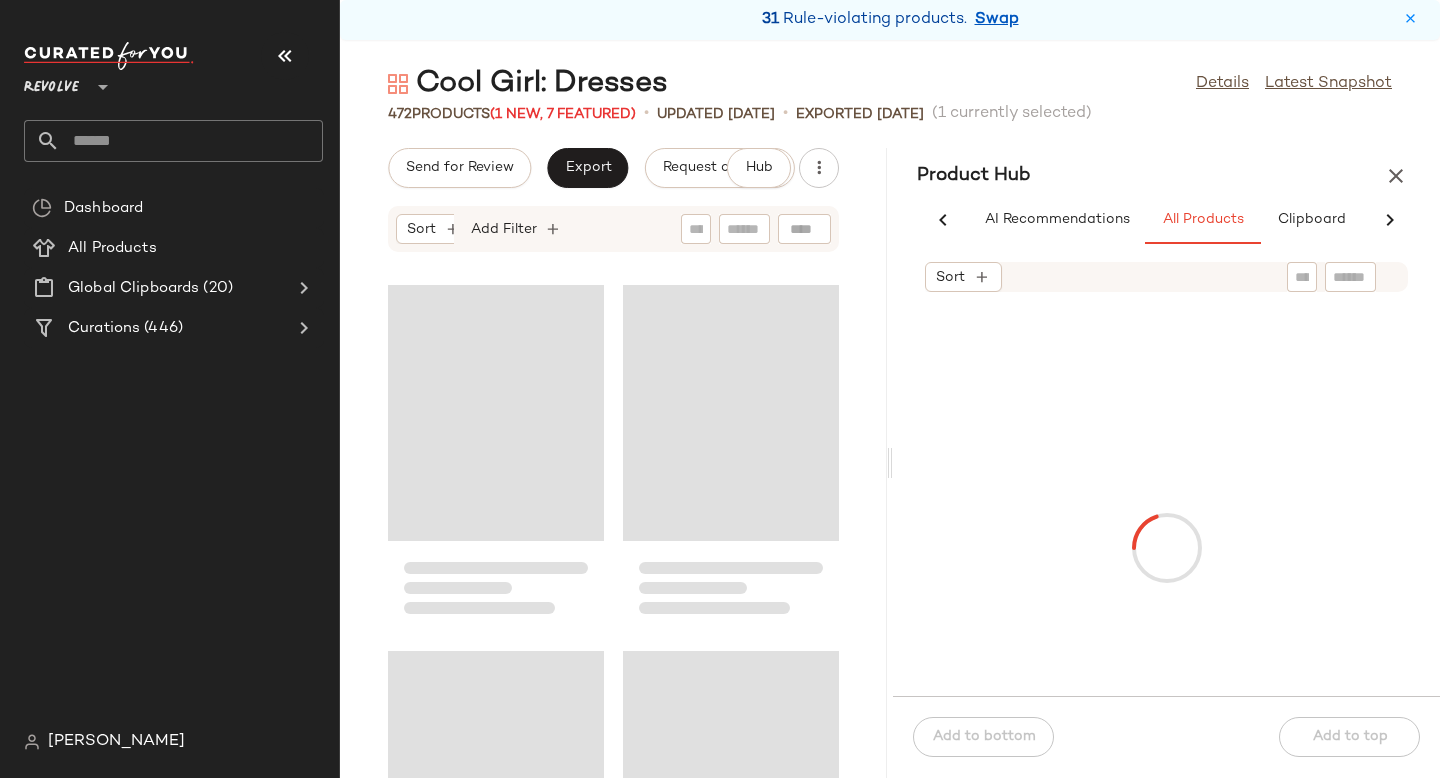 scroll, scrollTop: 0, scrollLeft: 54, axis: horizontal 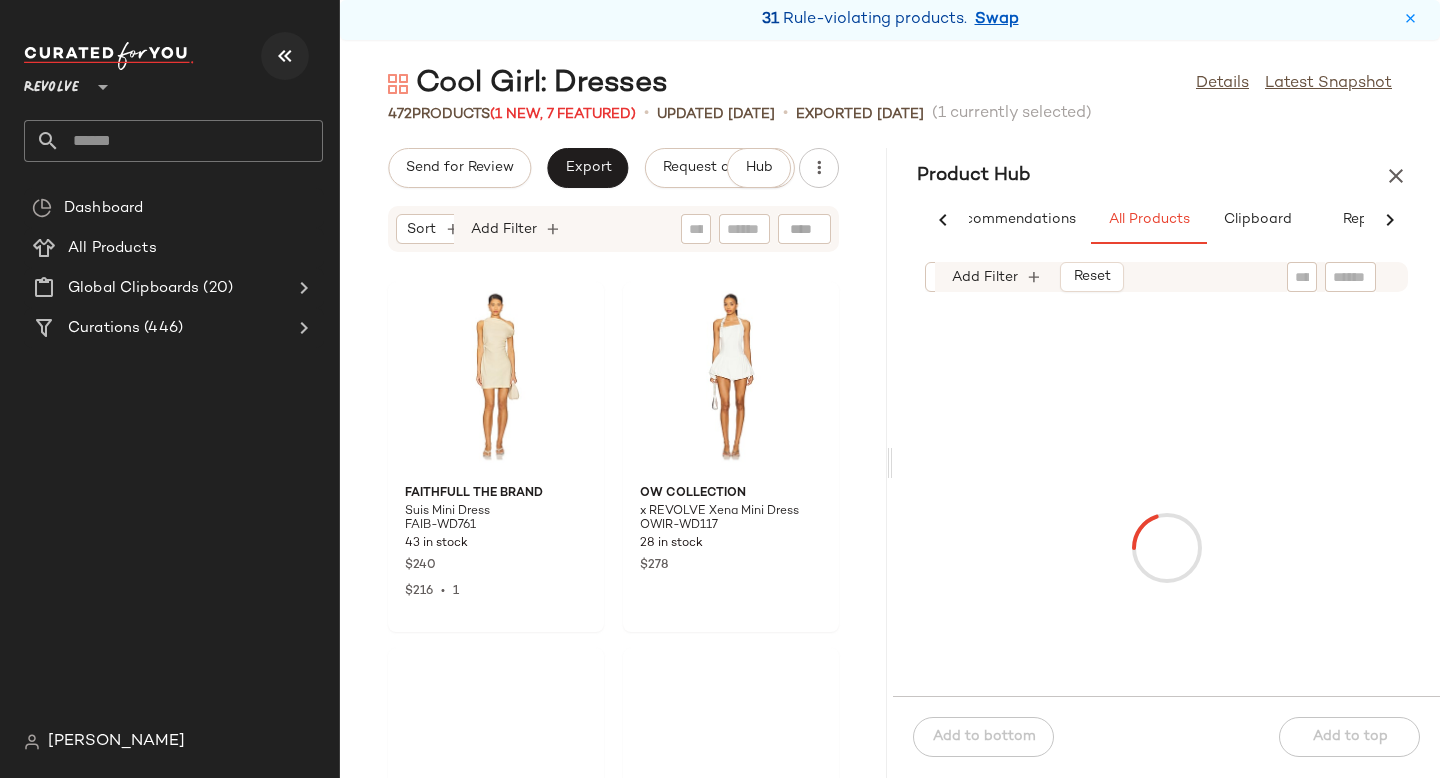 click at bounding box center [285, 56] 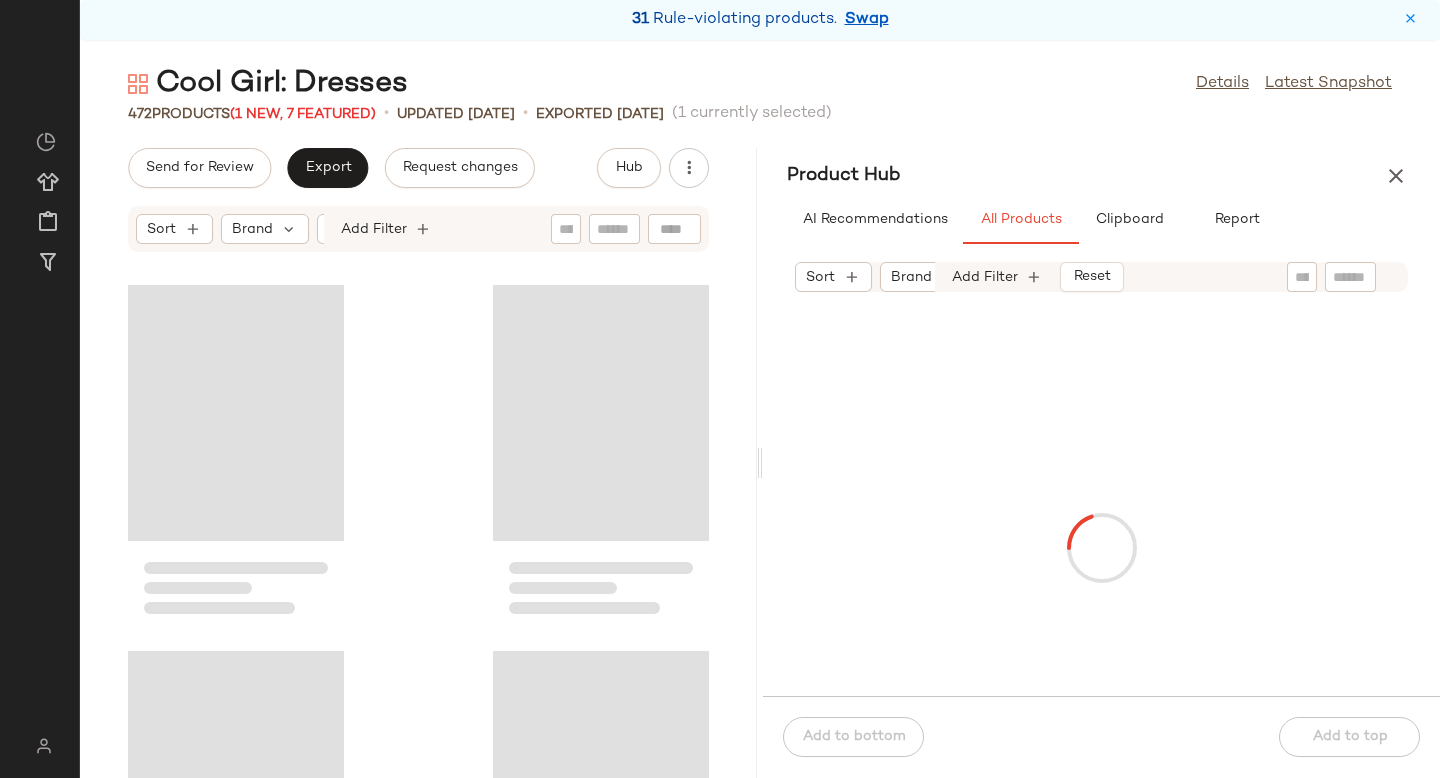 scroll, scrollTop: 0, scrollLeft: 0, axis: both 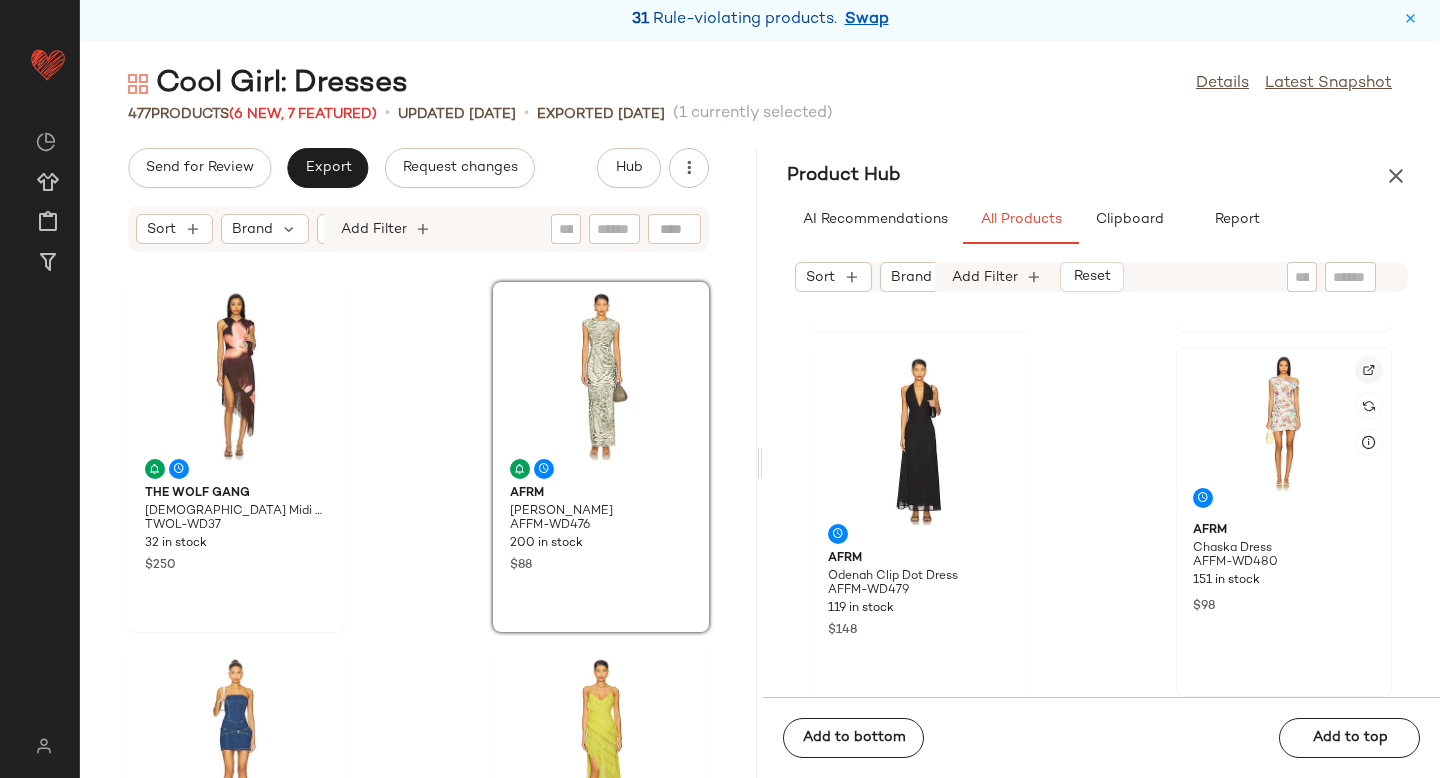 click at bounding box center [1369, 370] 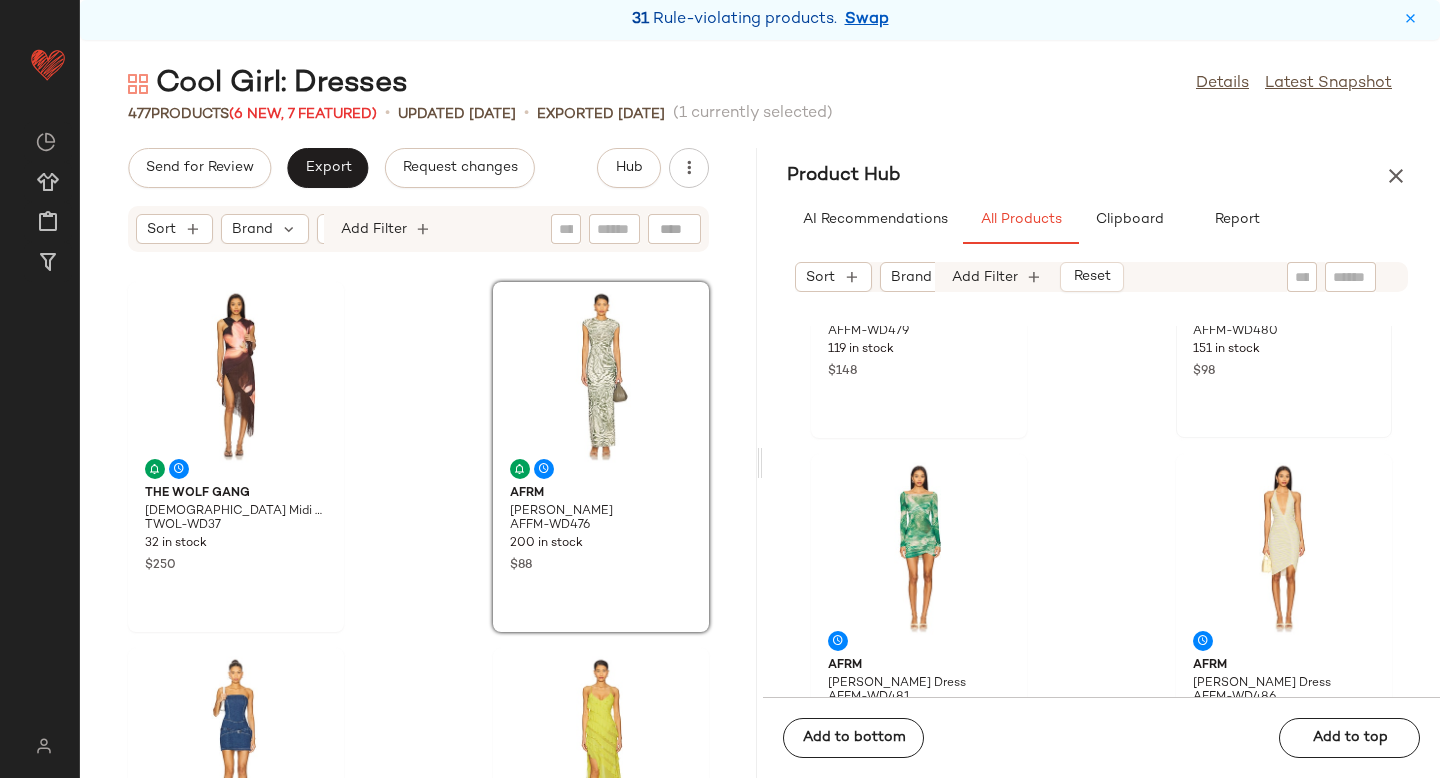 scroll, scrollTop: 1826, scrollLeft: 0, axis: vertical 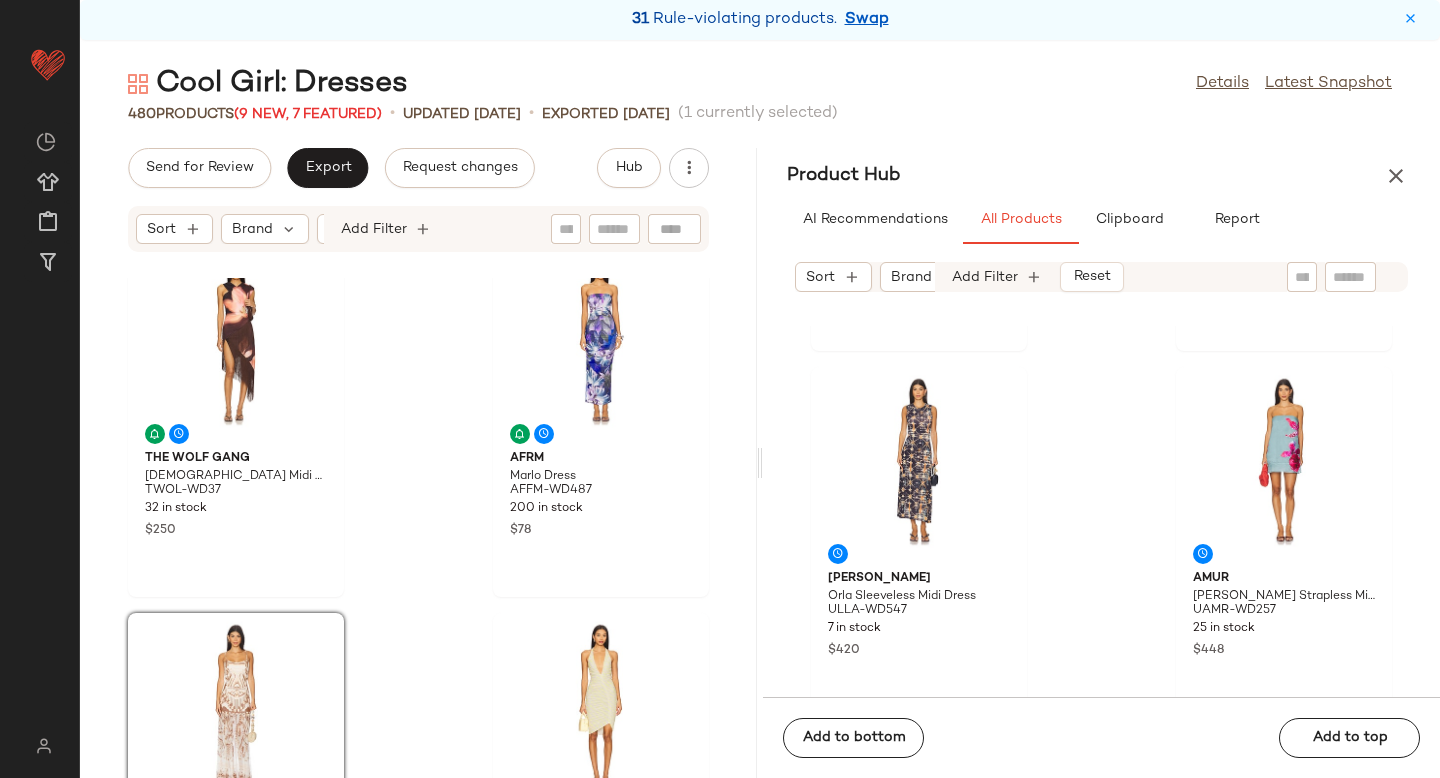 drag, startPoint x: 1241, startPoint y: 494, endPoint x: 1272, endPoint y: 16, distance: 479.00418 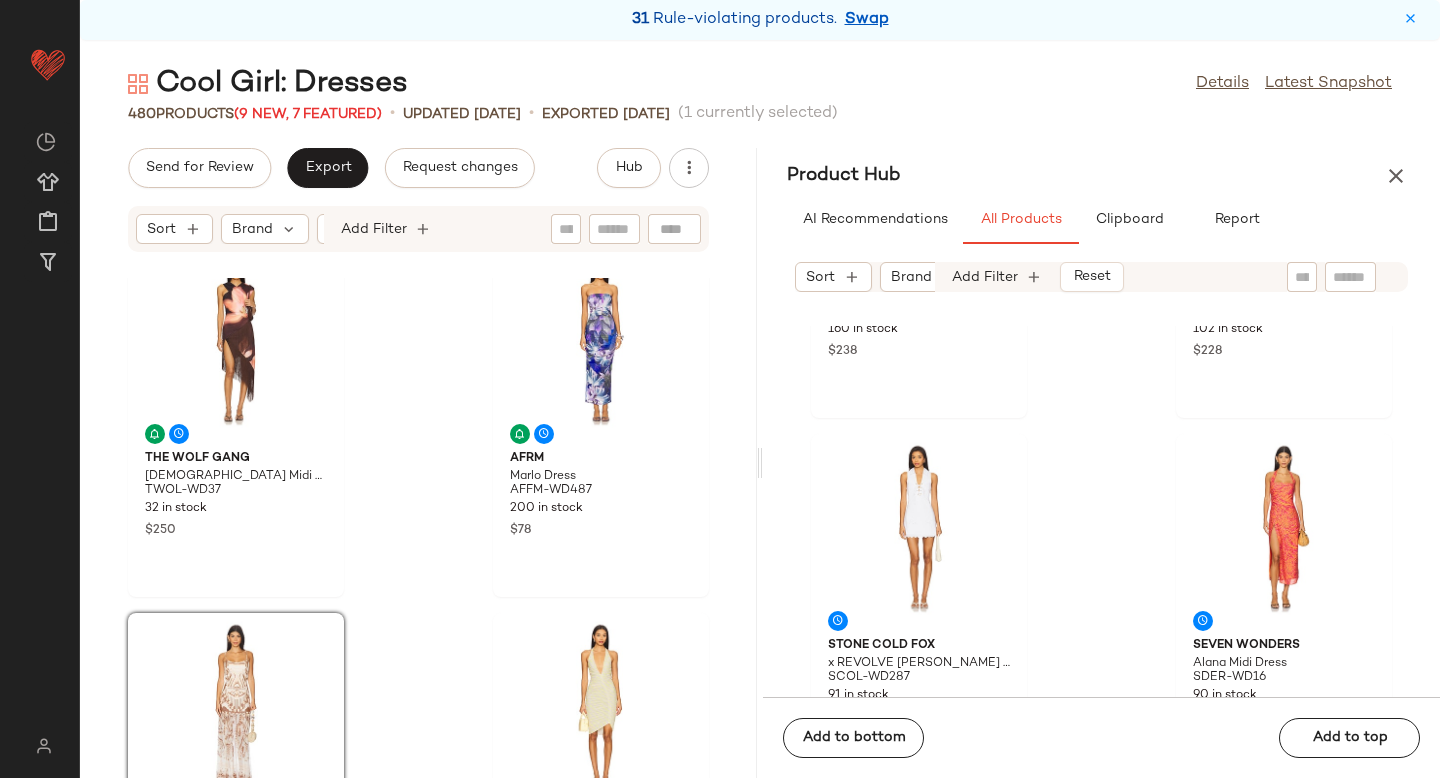 scroll, scrollTop: 5437, scrollLeft: 0, axis: vertical 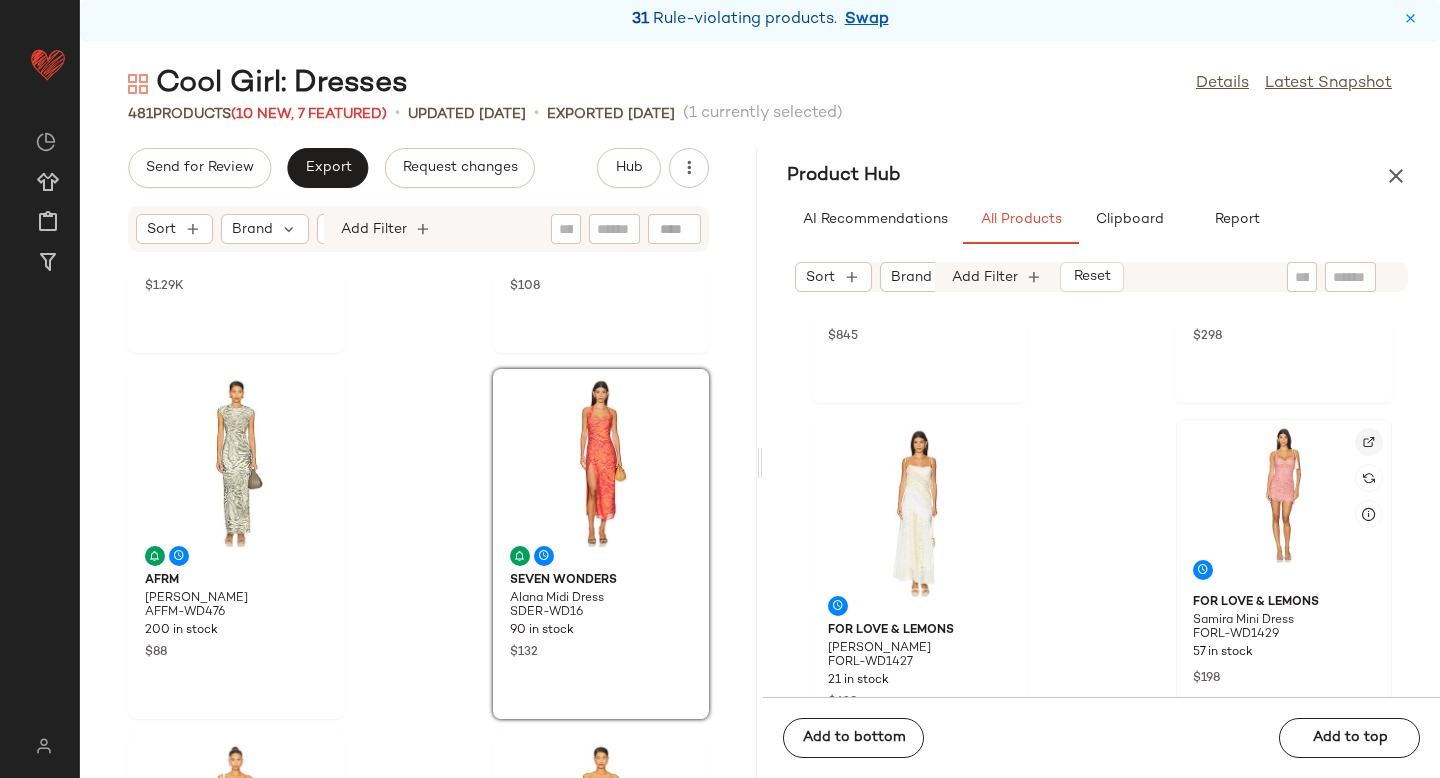 click at bounding box center (1369, 442) 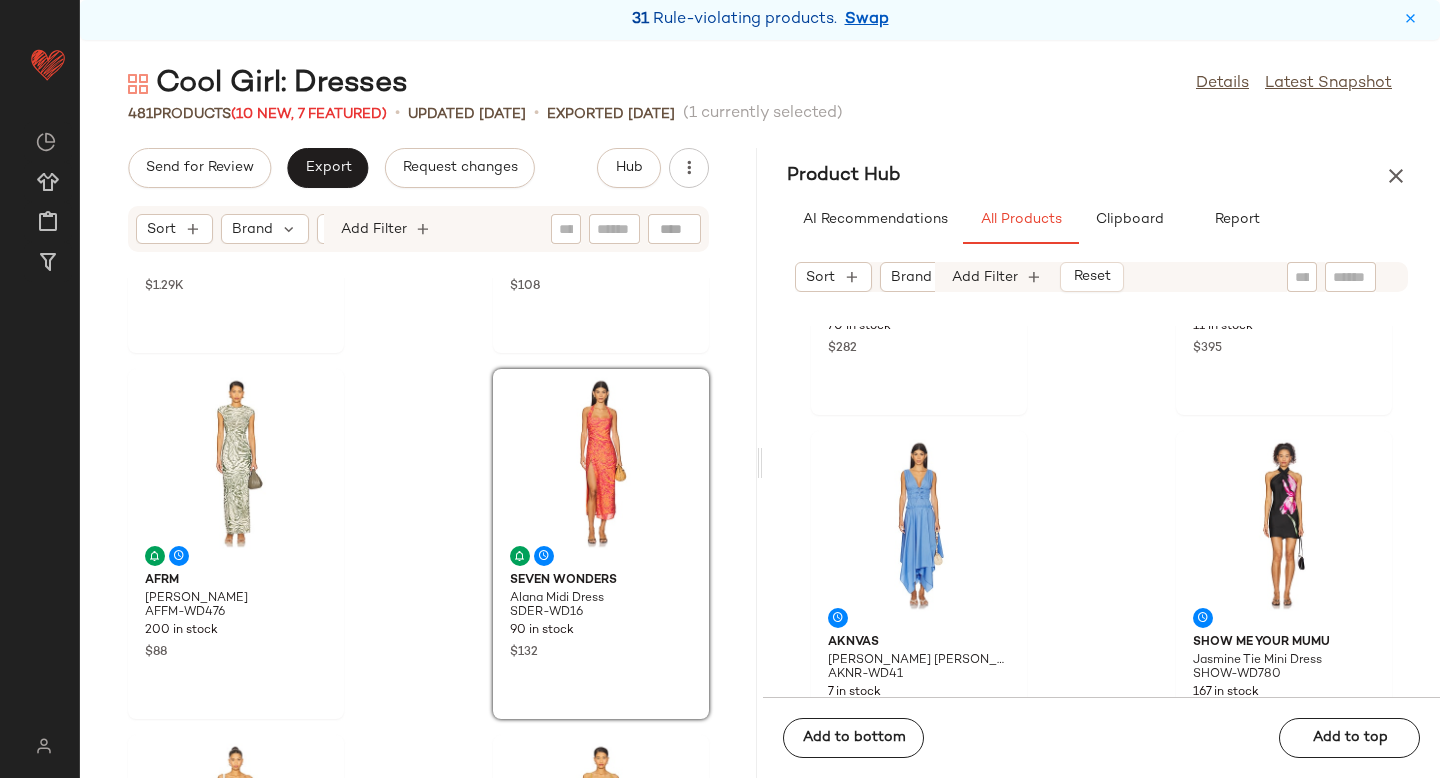 scroll, scrollTop: 13122, scrollLeft: 0, axis: vertical 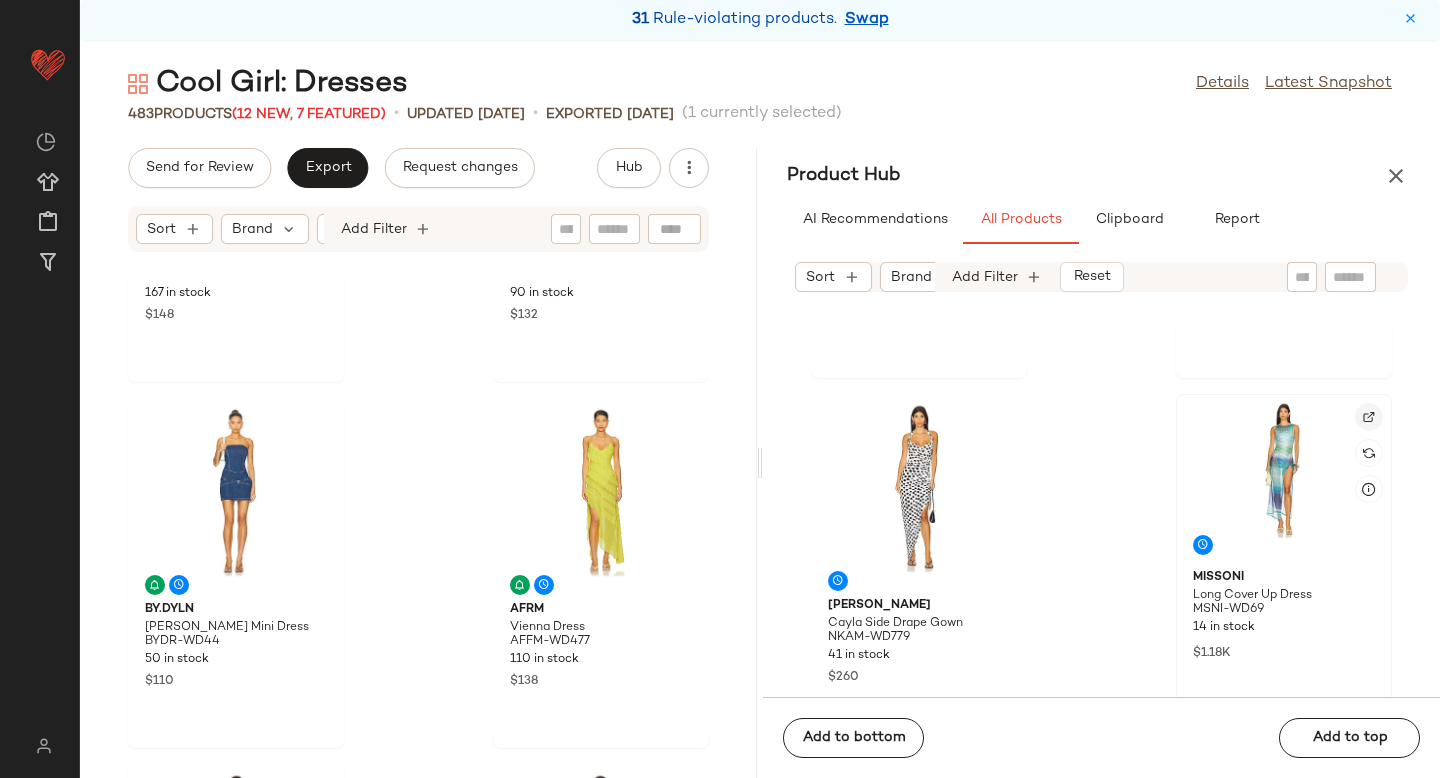 click at bounding box center (1369, 417) 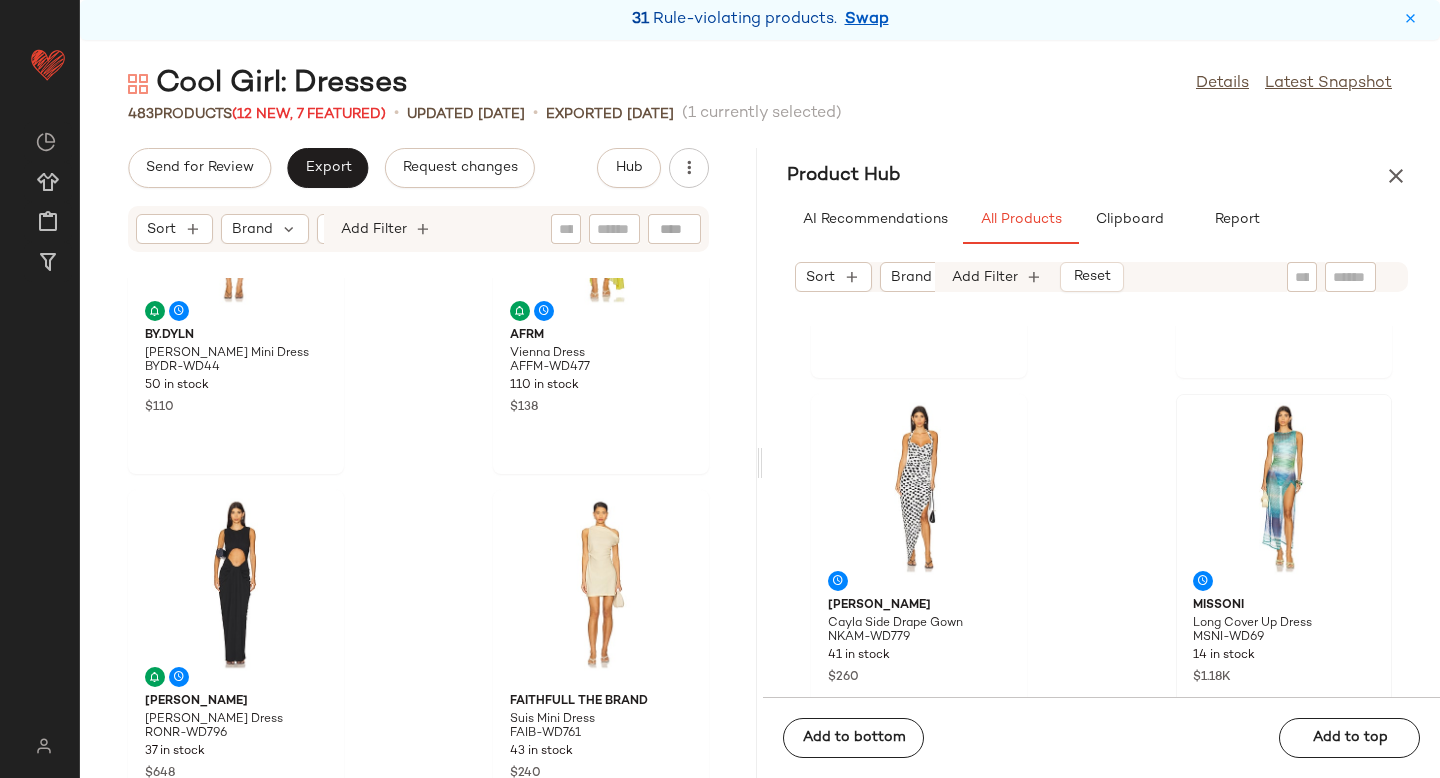 scroll, scrollTop: 1615, scrollLeft: 0, axis: vertical 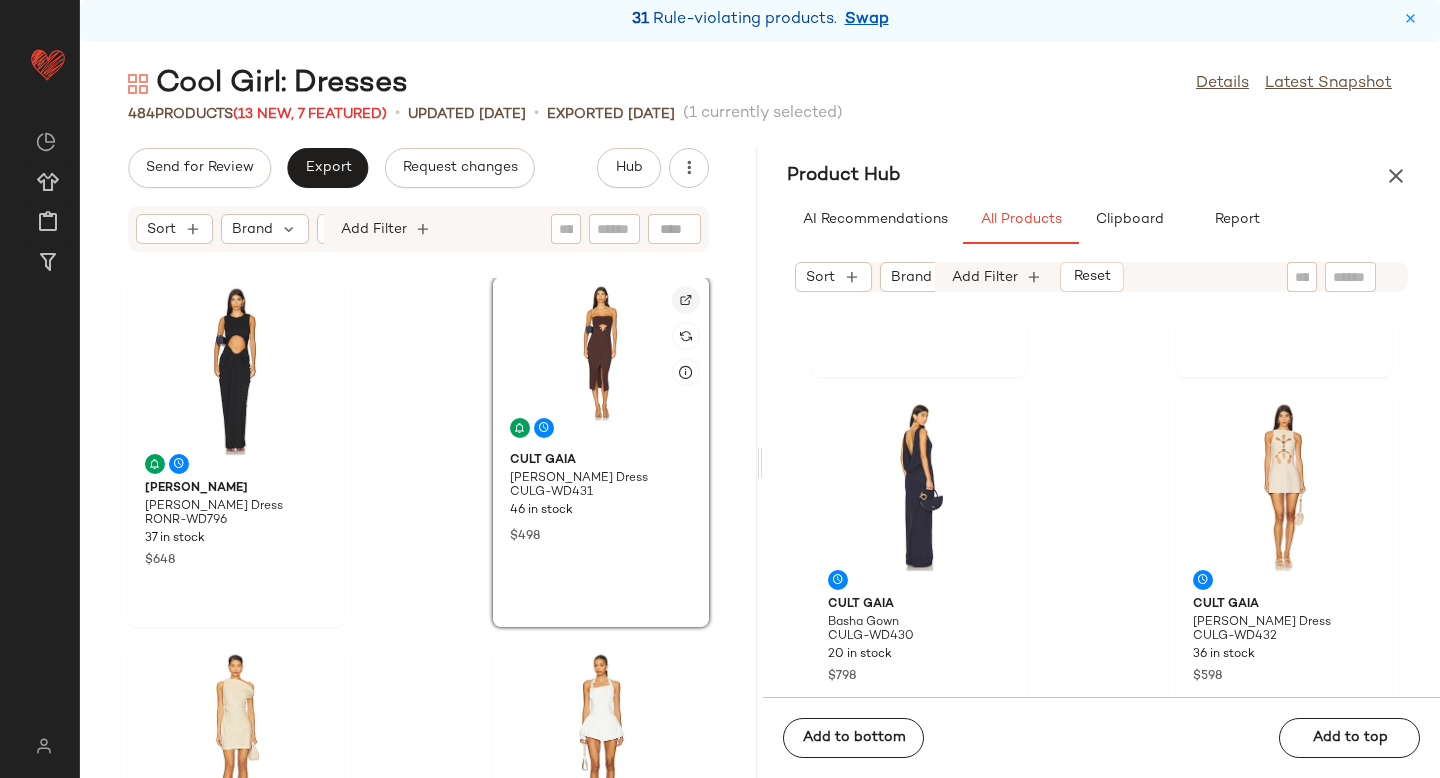 click 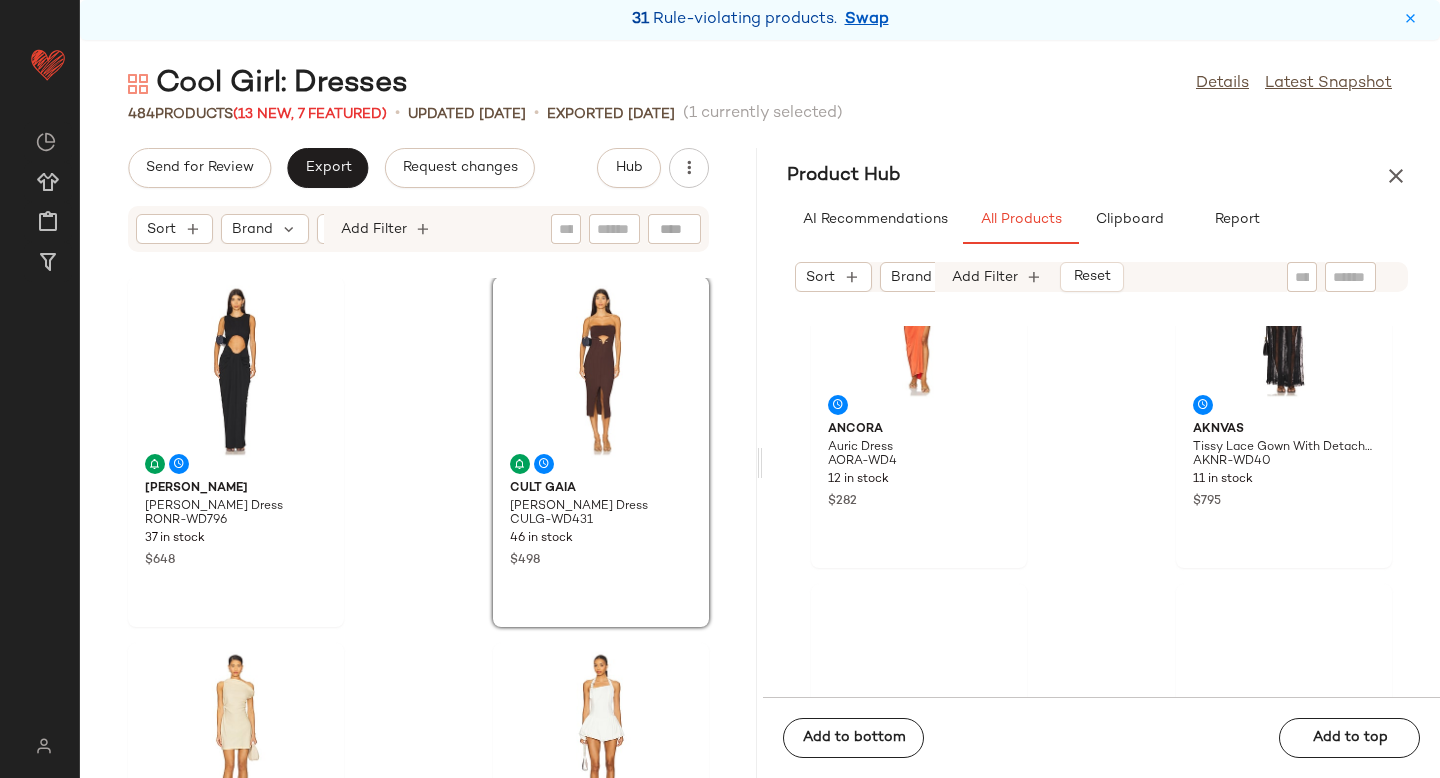 scroll, scrollTop: 19772, scrollLeft: 0, axis: vertical 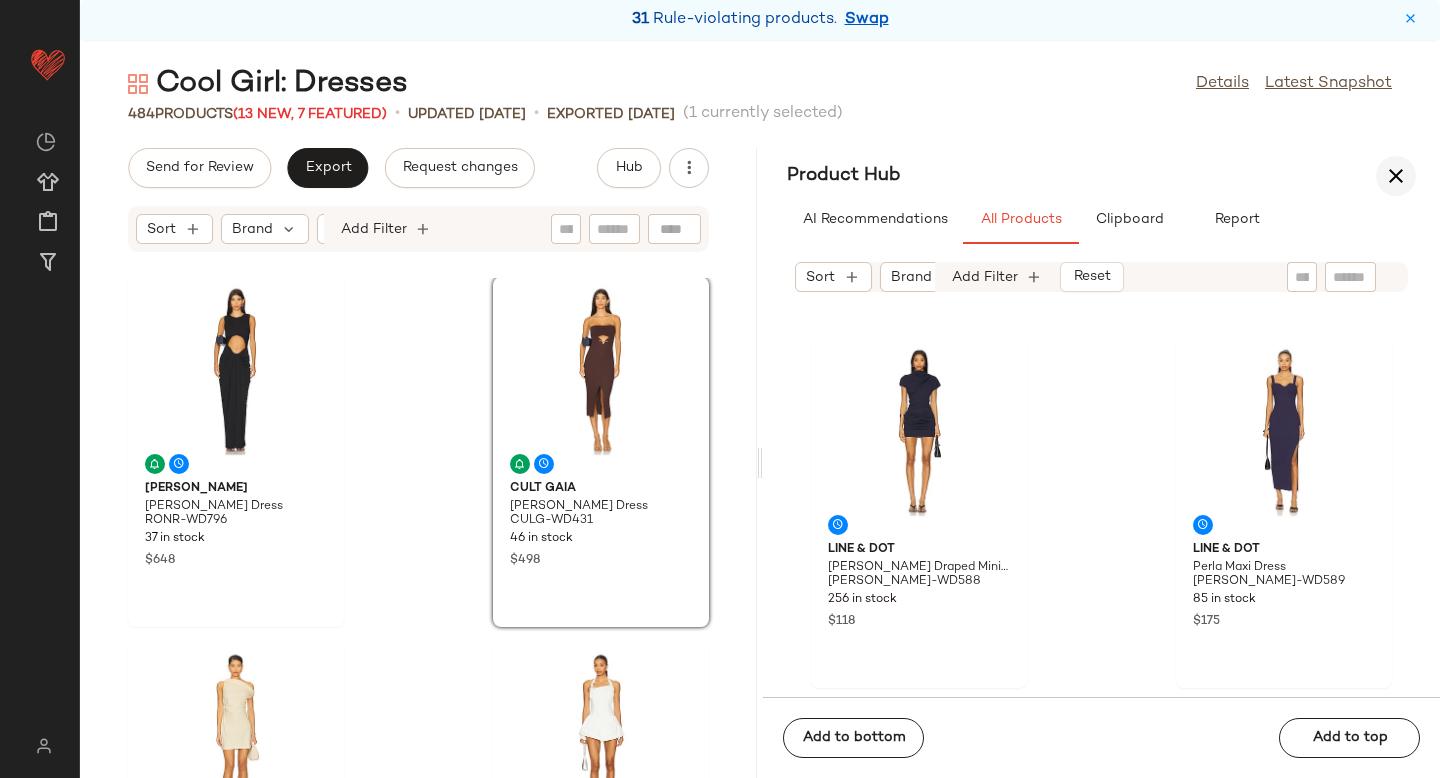 click at bounding box center (1396, 176) 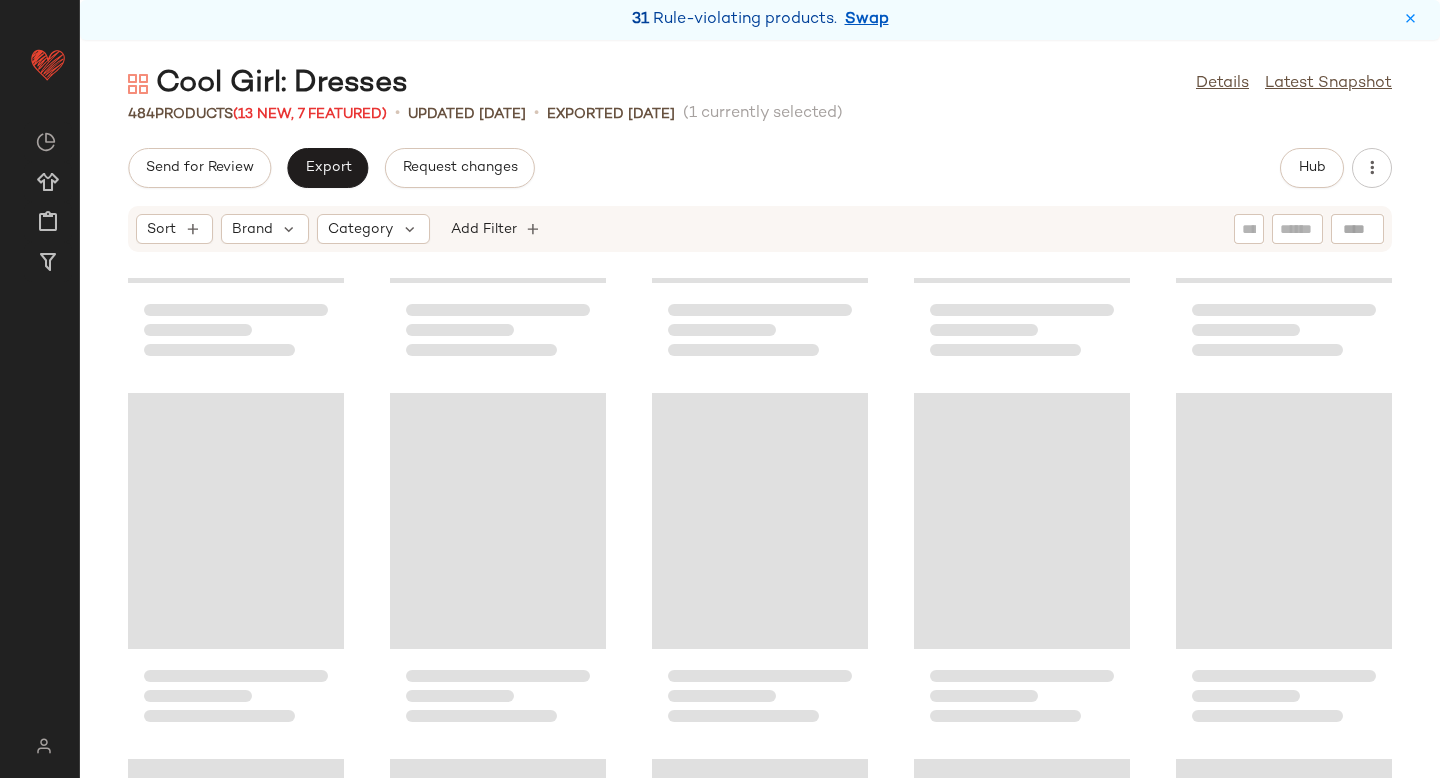 scroll, scrollTop: 0, scrollLeft: 0, axis: both 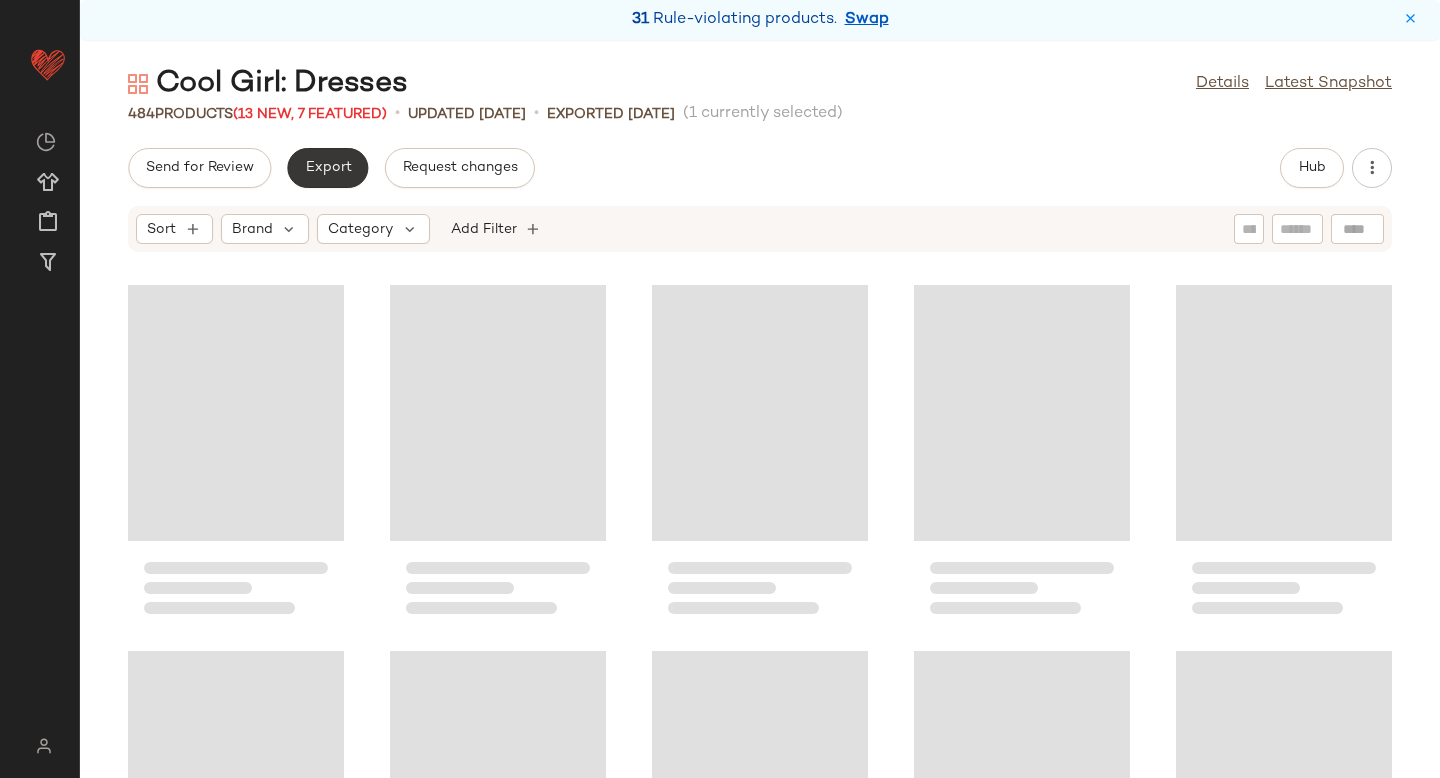 click on "Export" 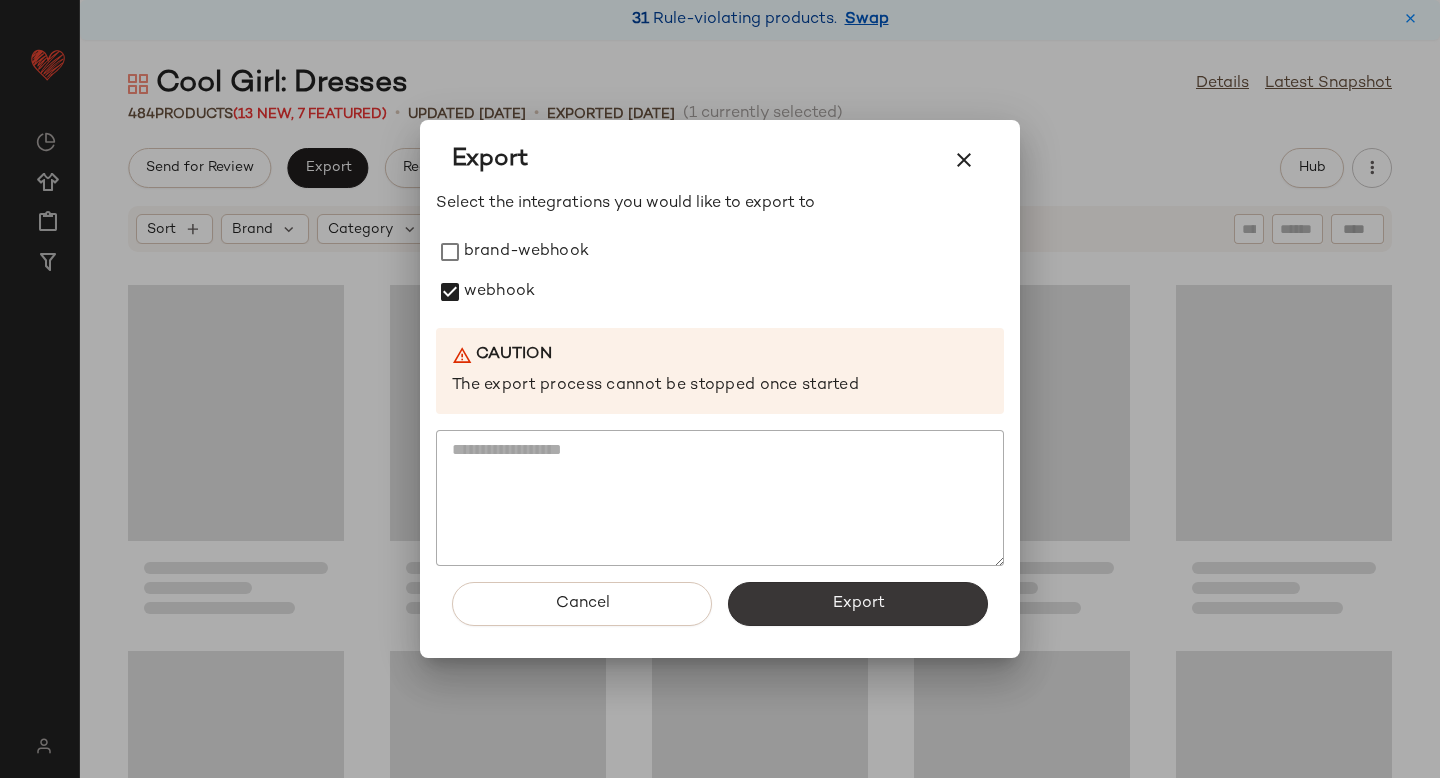 click on "Export" 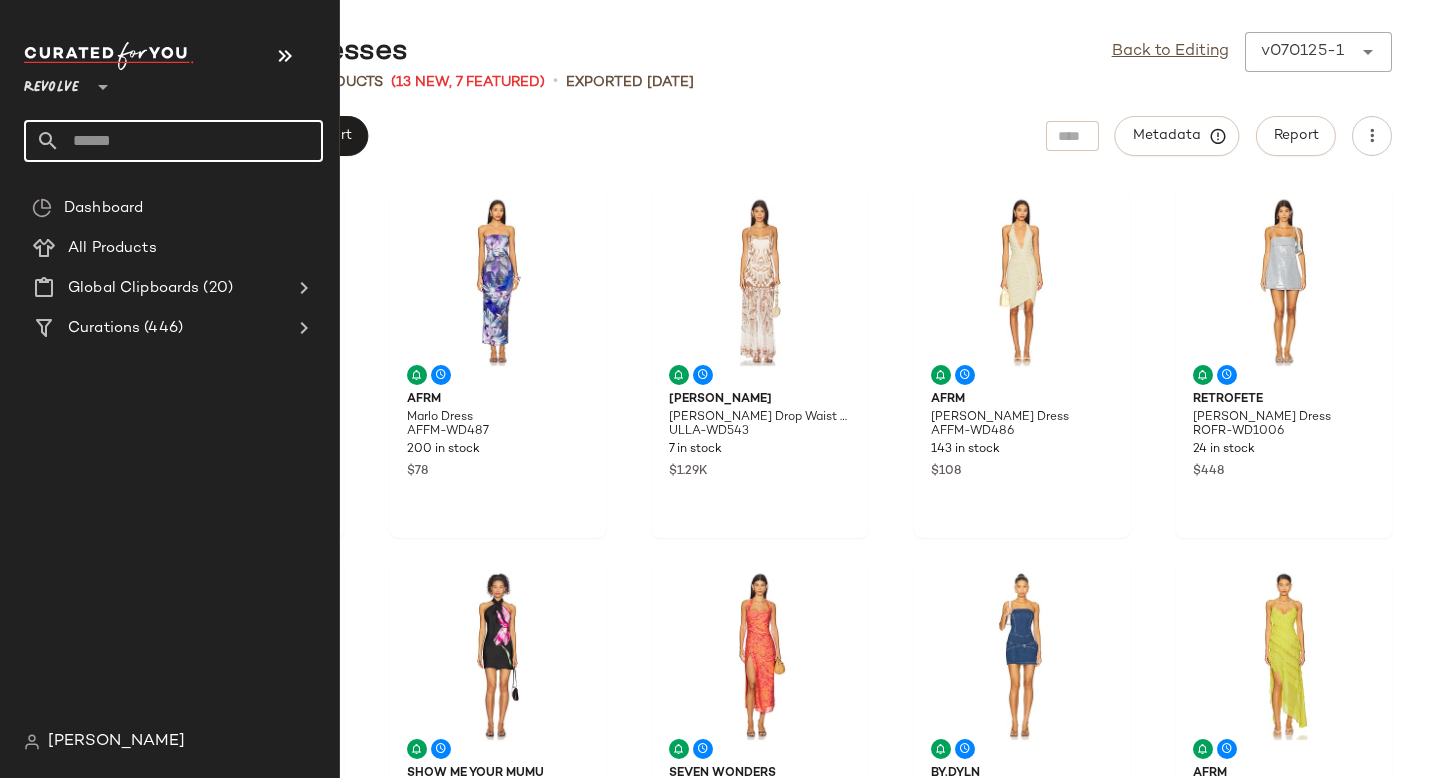 click 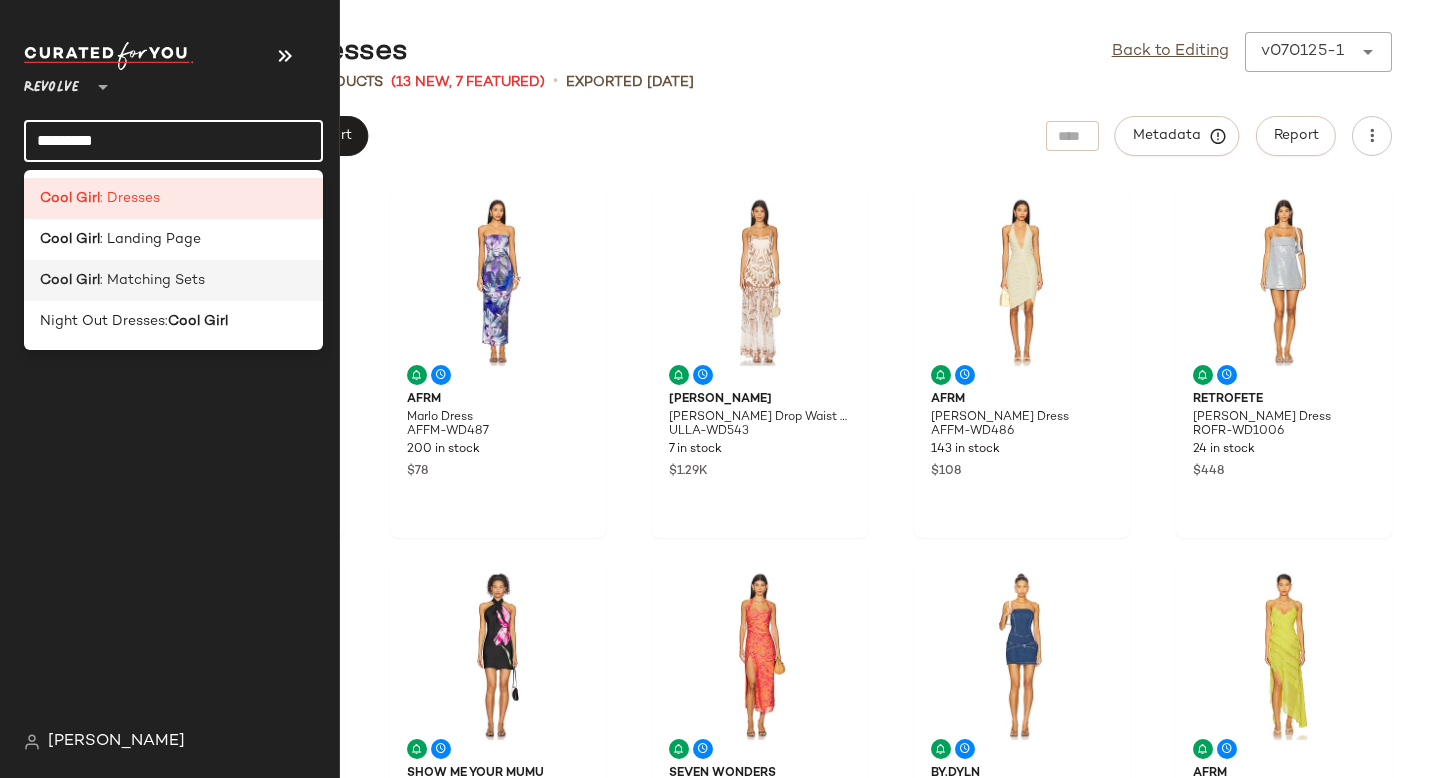 click on "Cool Girl : Matching Sets" 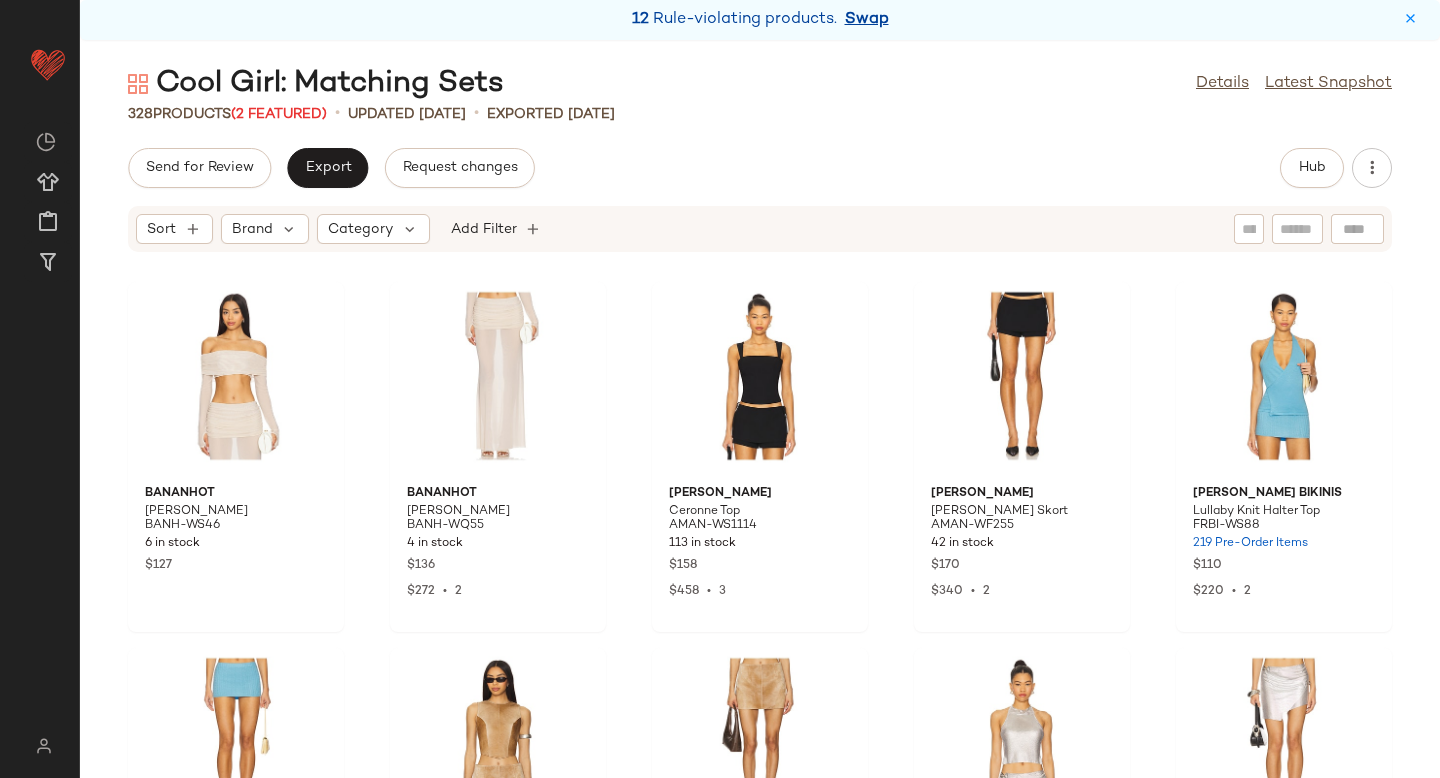 click on "Swap" at bounding box center [867, 20] 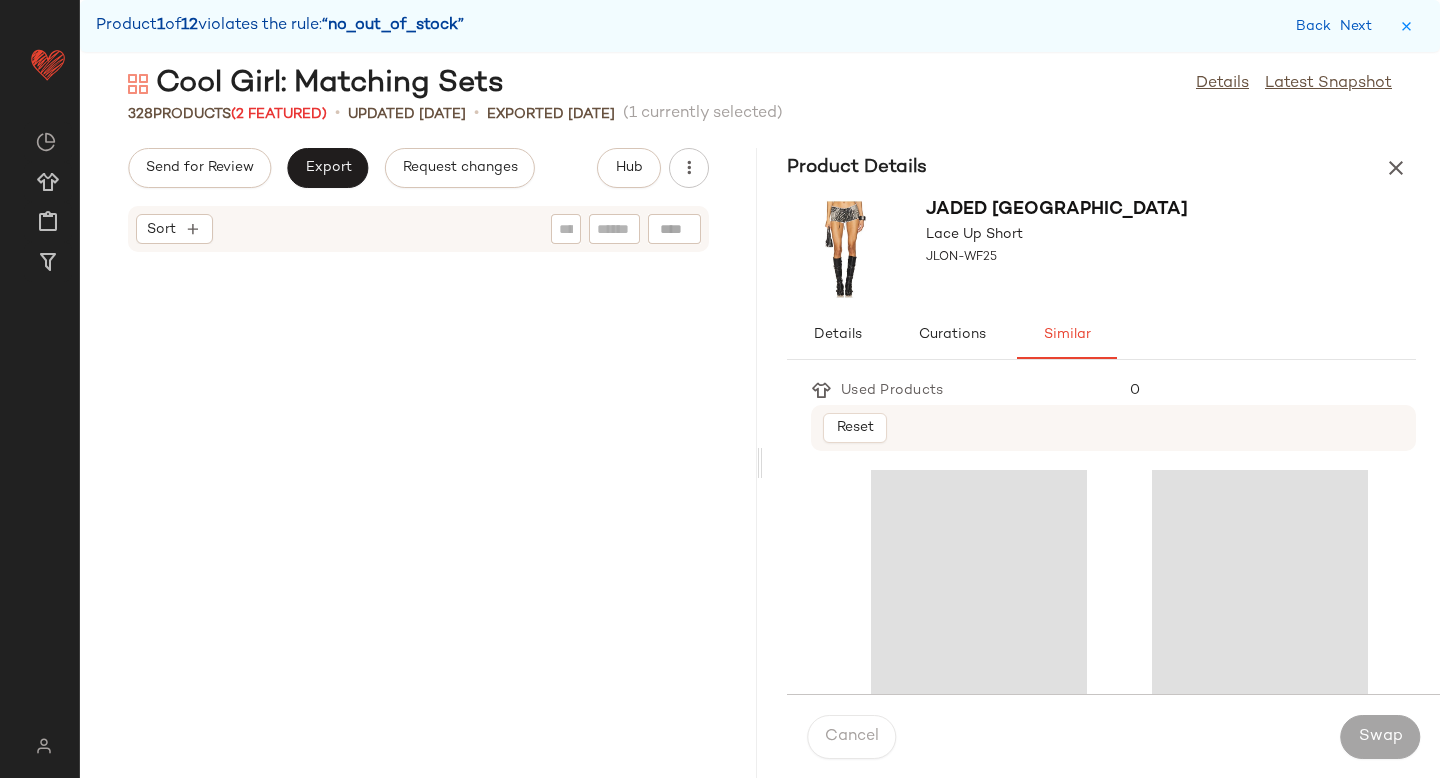 scroll, scrollTop: 12810, scrollLeft: 0, axis: vertical 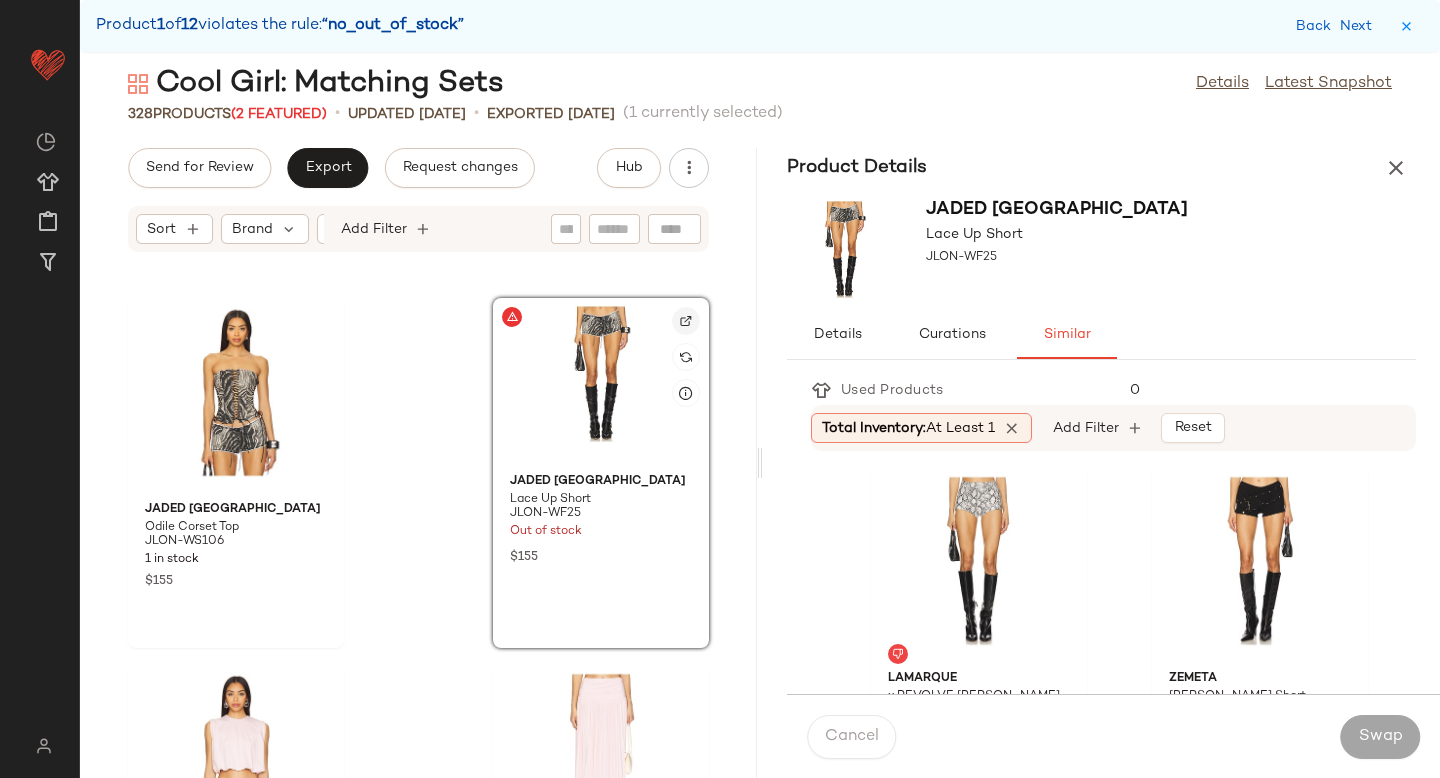 click 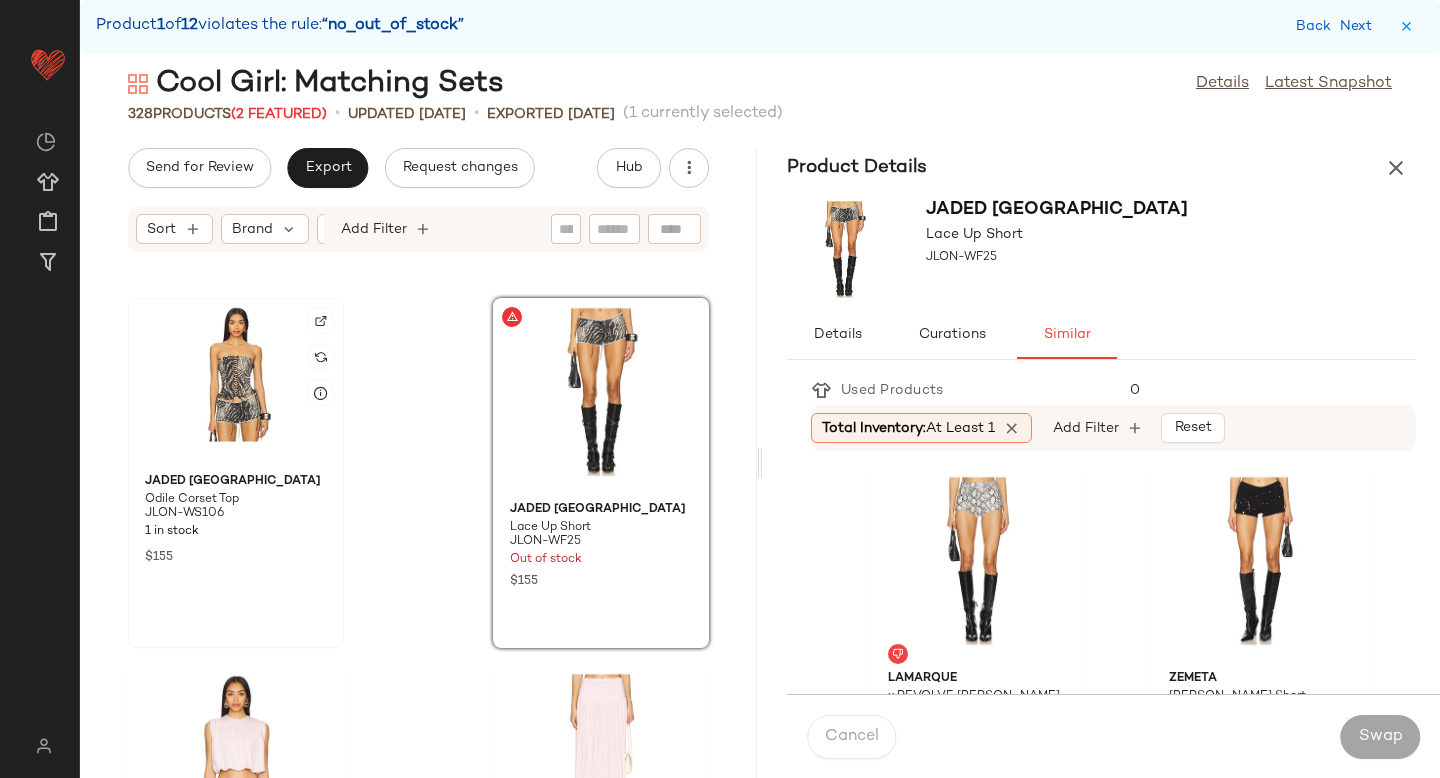 click 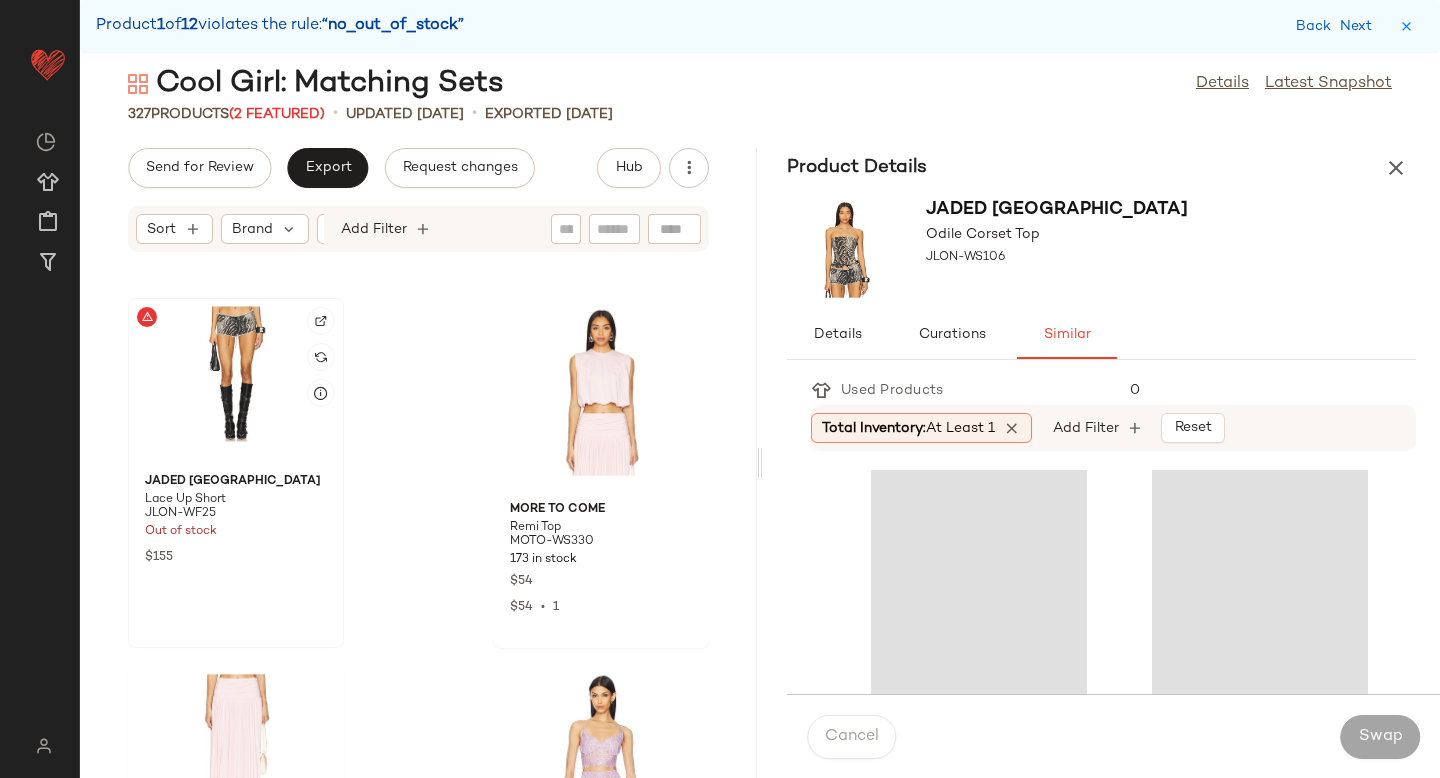 click 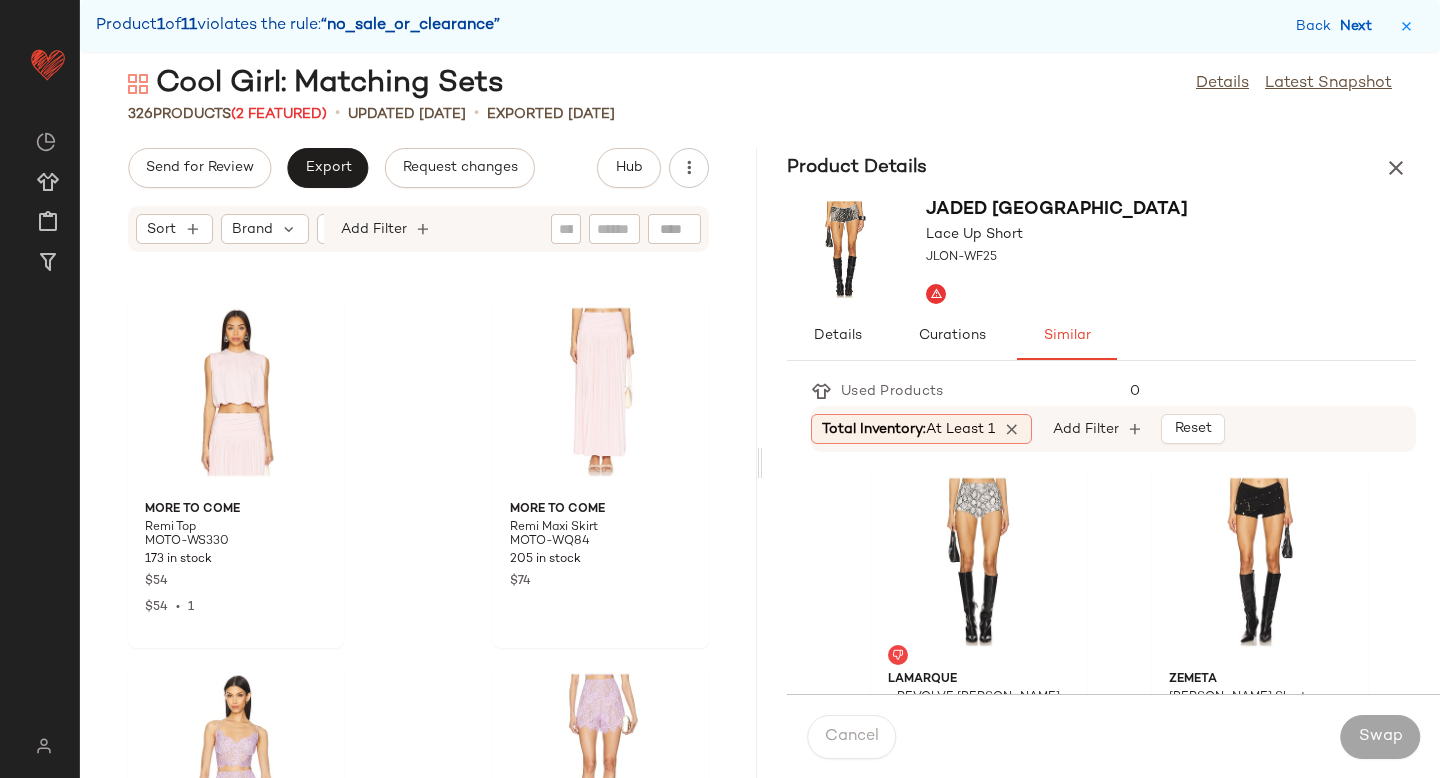 click on "Next" at bounding box center (1360, 26) 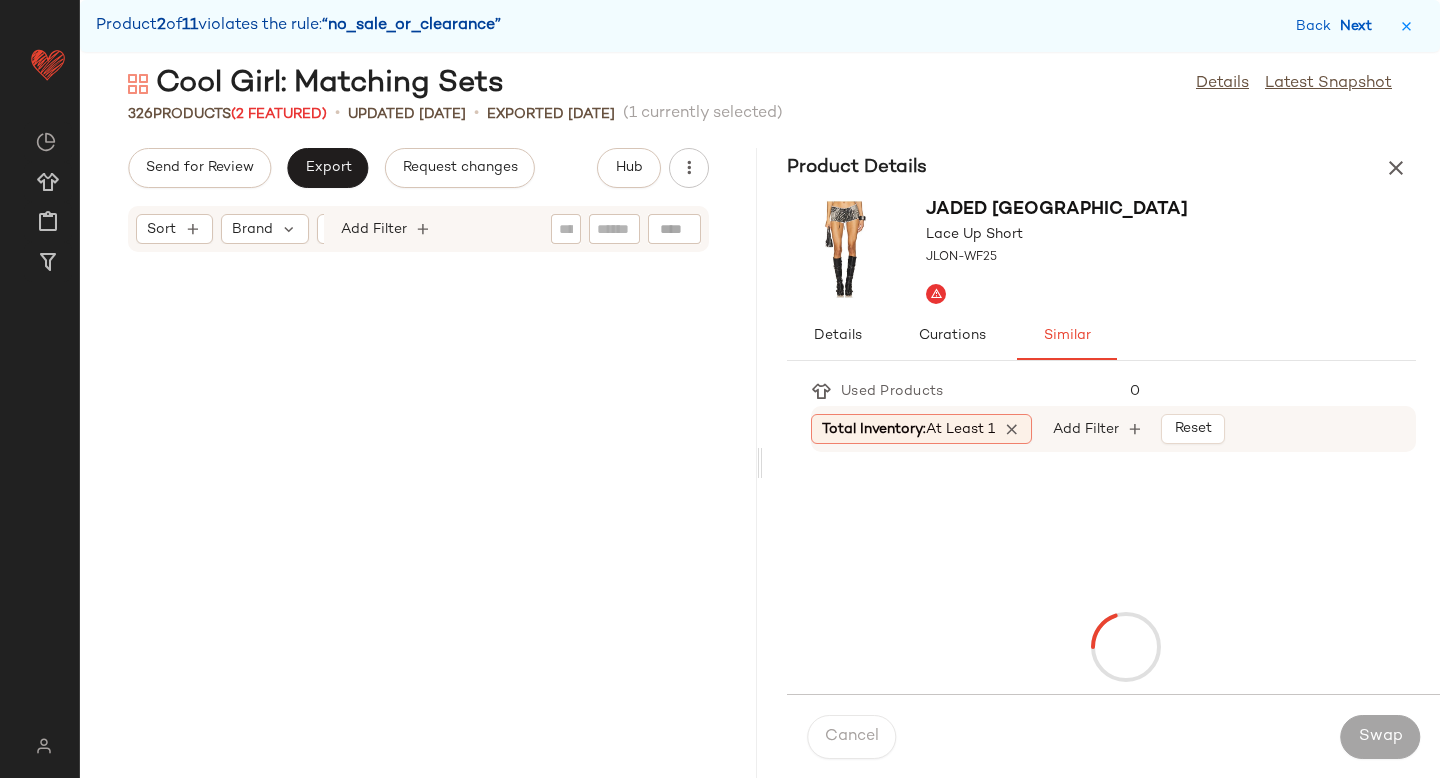 scroll, scrollTop: 24156, scrollLeft: 0, axis: vertical 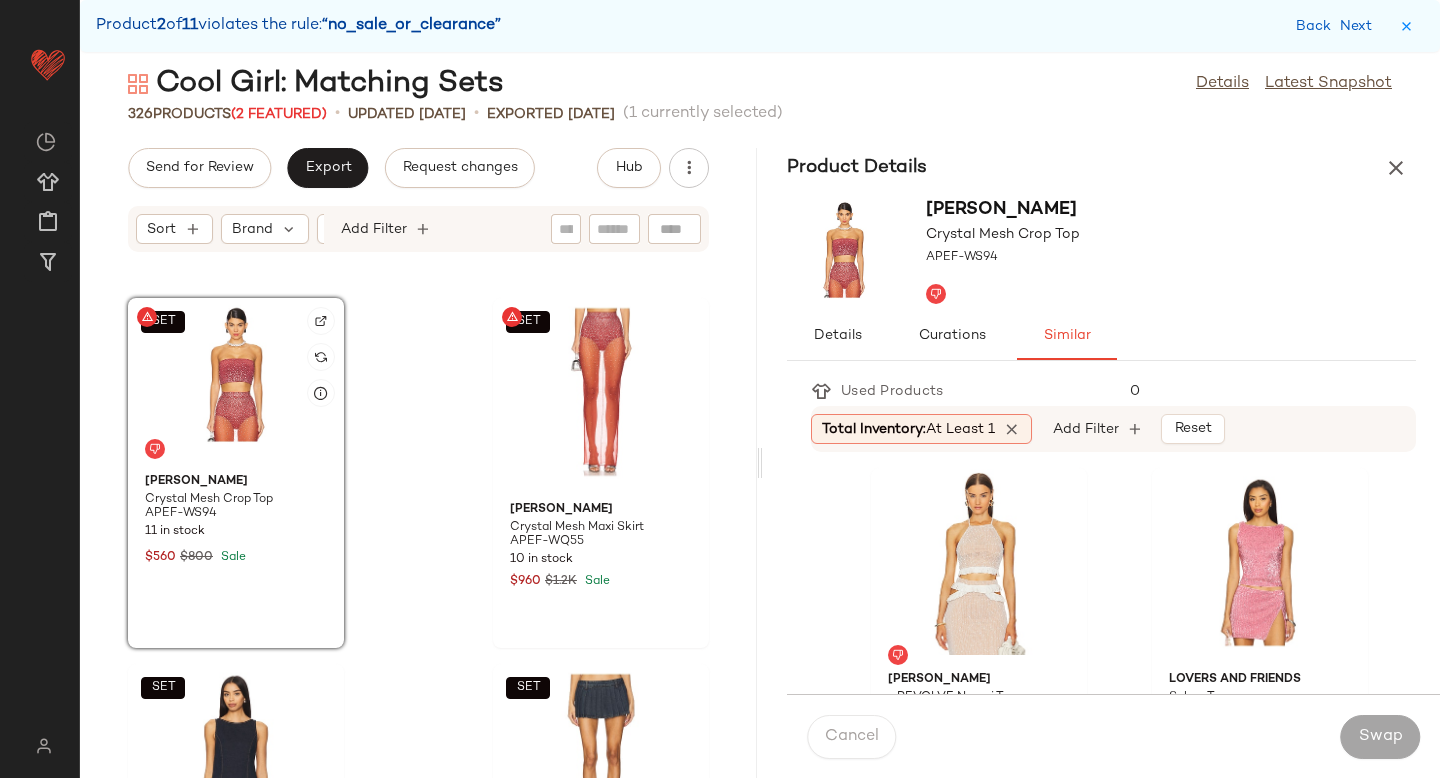 click on "SET" 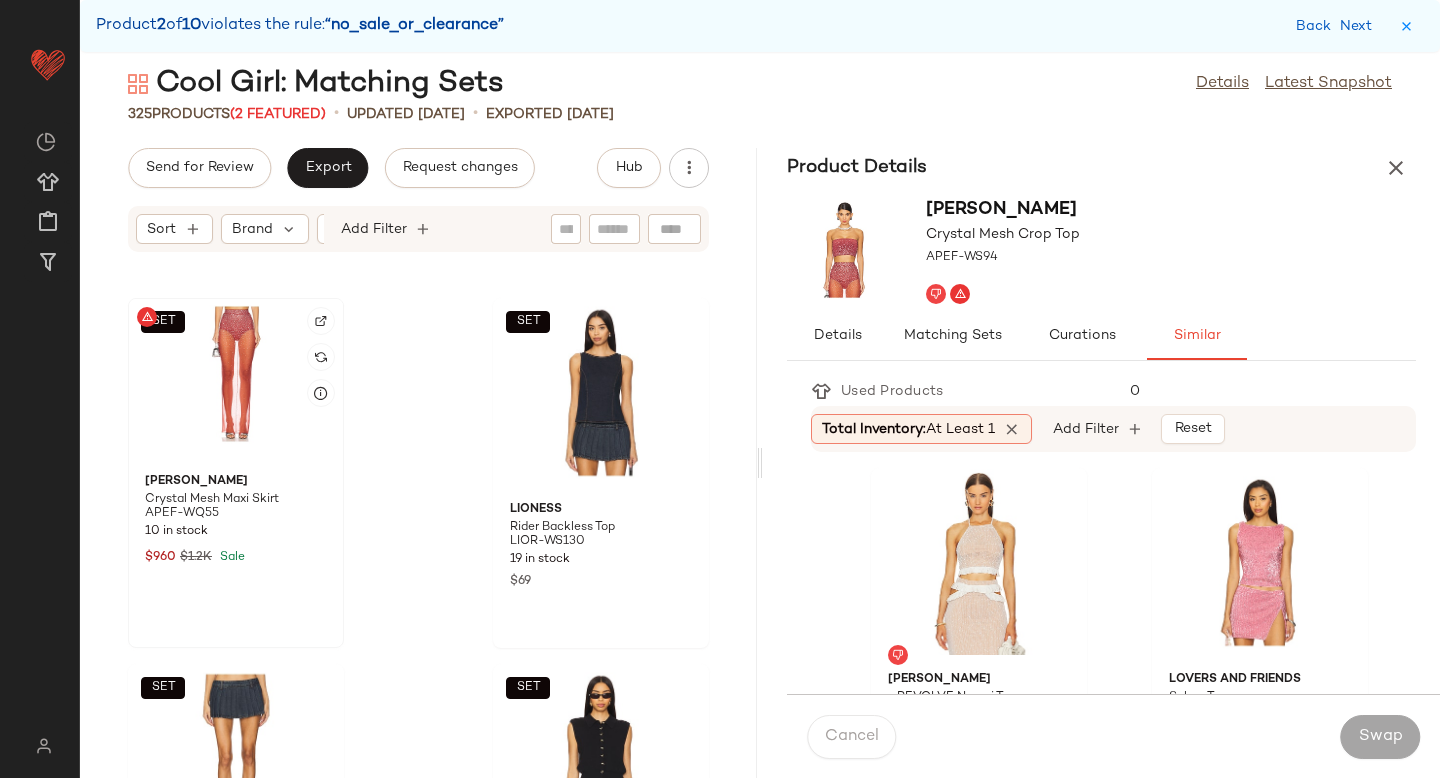 click on "SET" 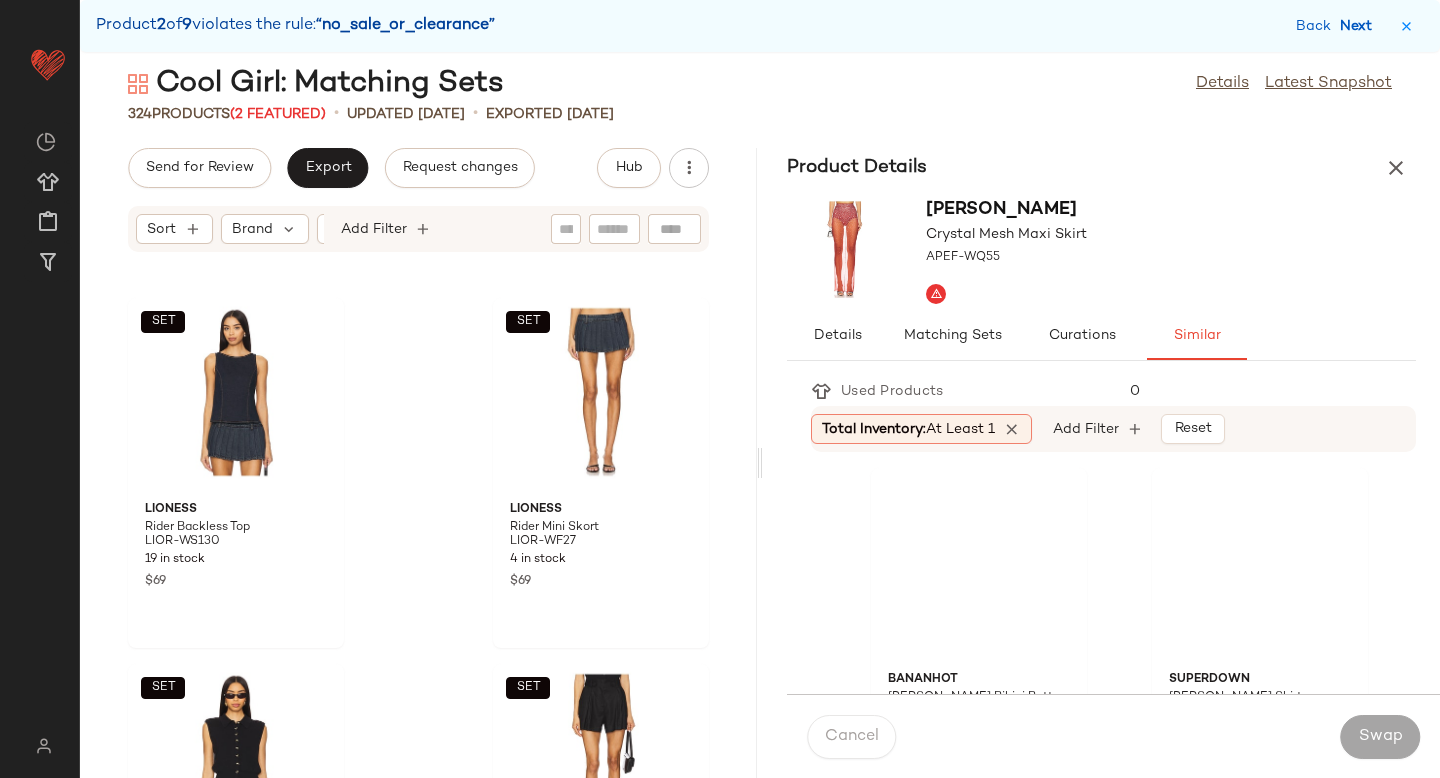 click on "Next" at bounding box center [1360, 26] 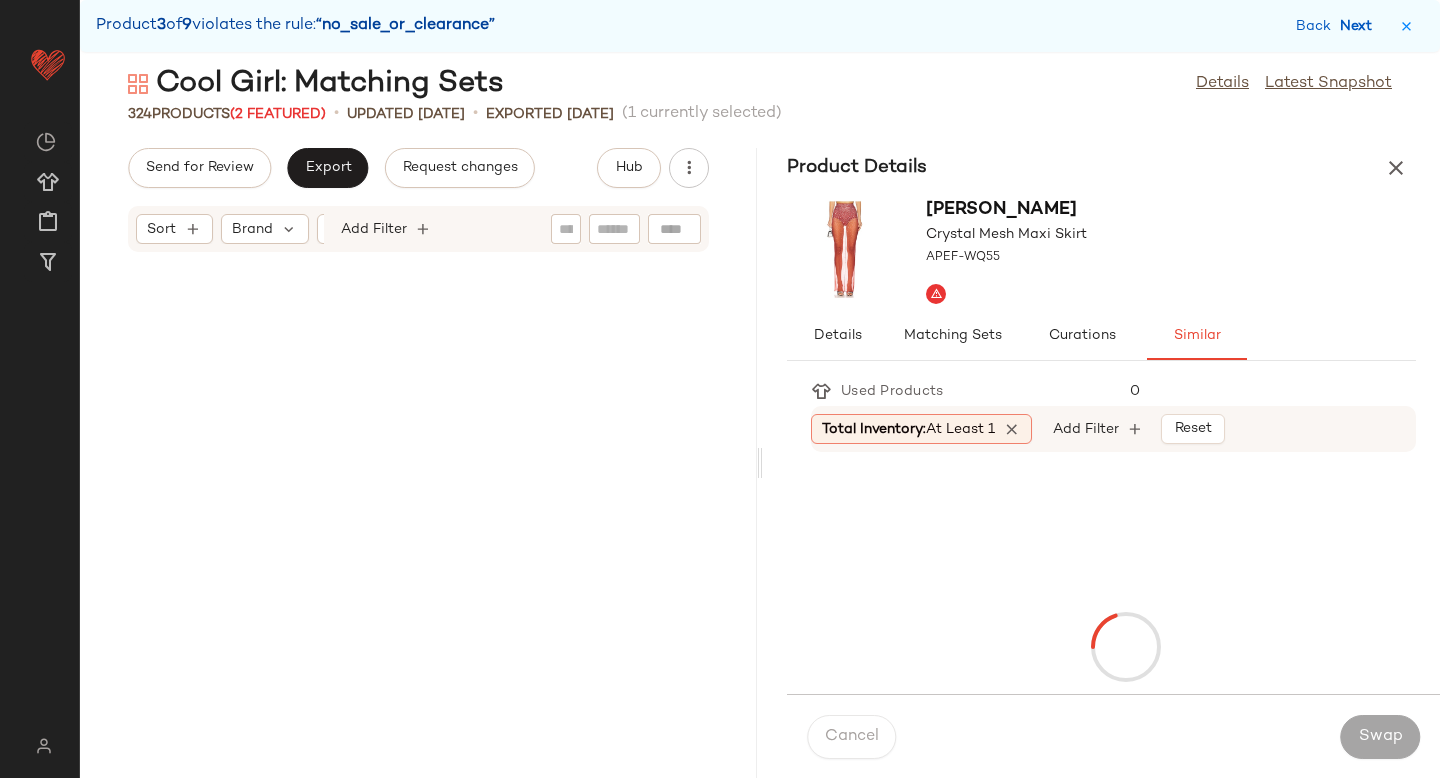 scroll, scrollTop: 25254, scrollLeft: 0, axis: vertical 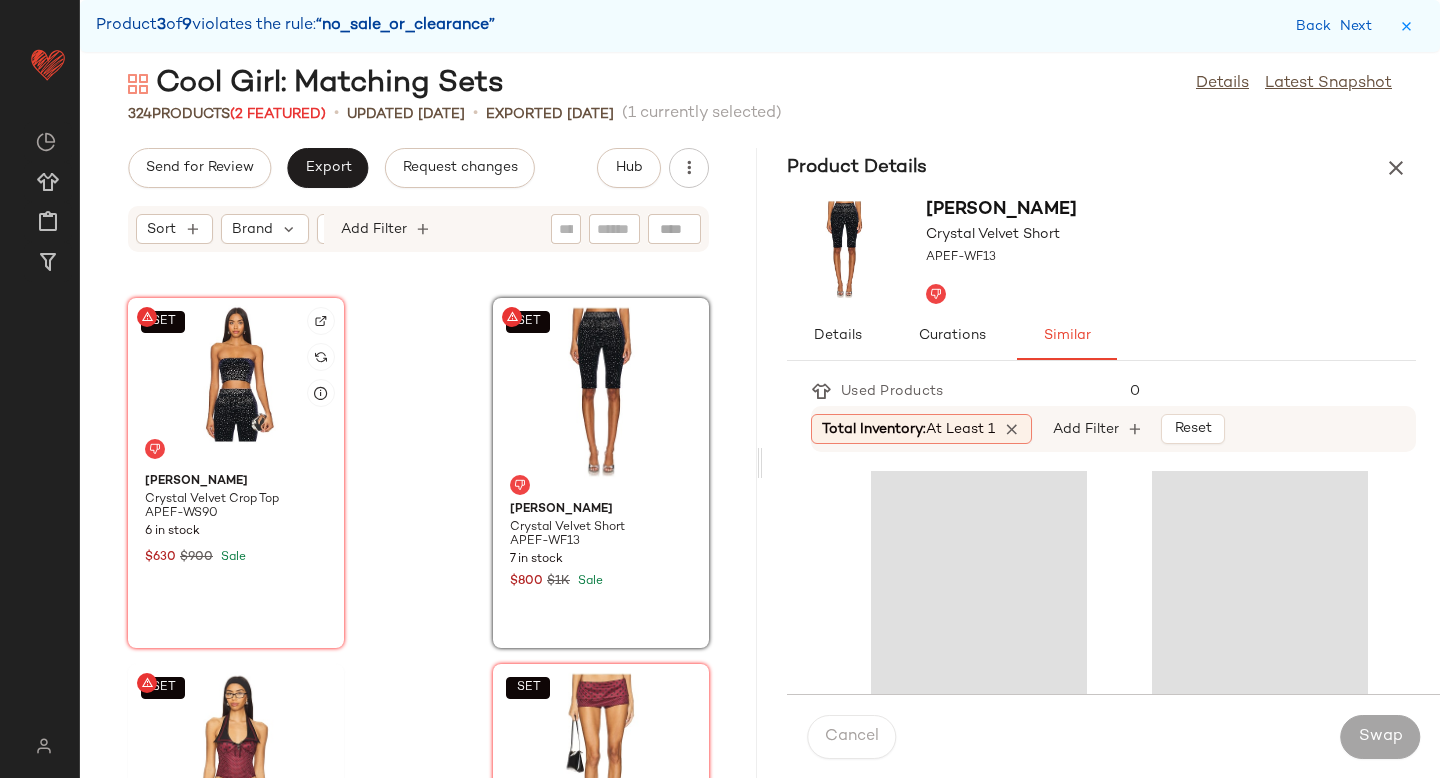 click on "SET" 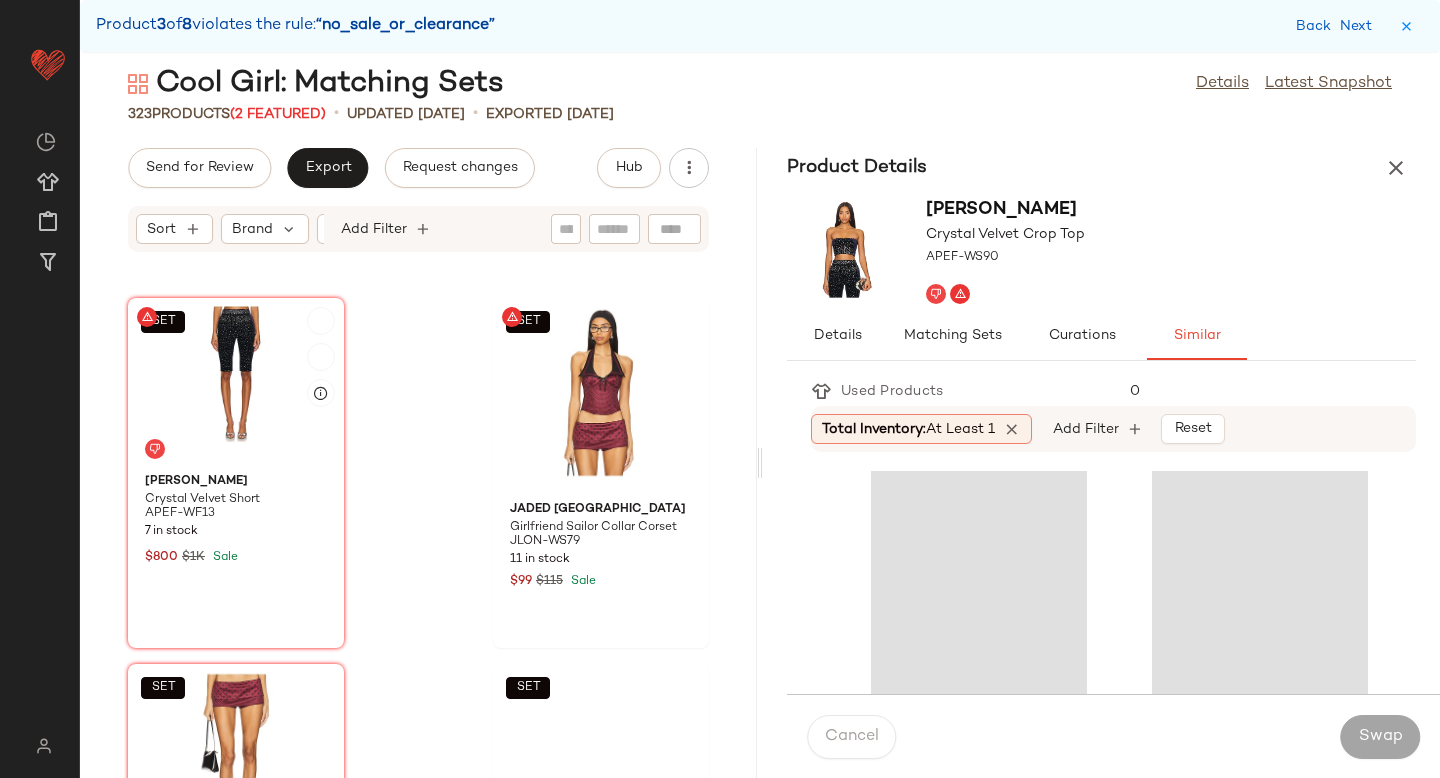 click on "SET" 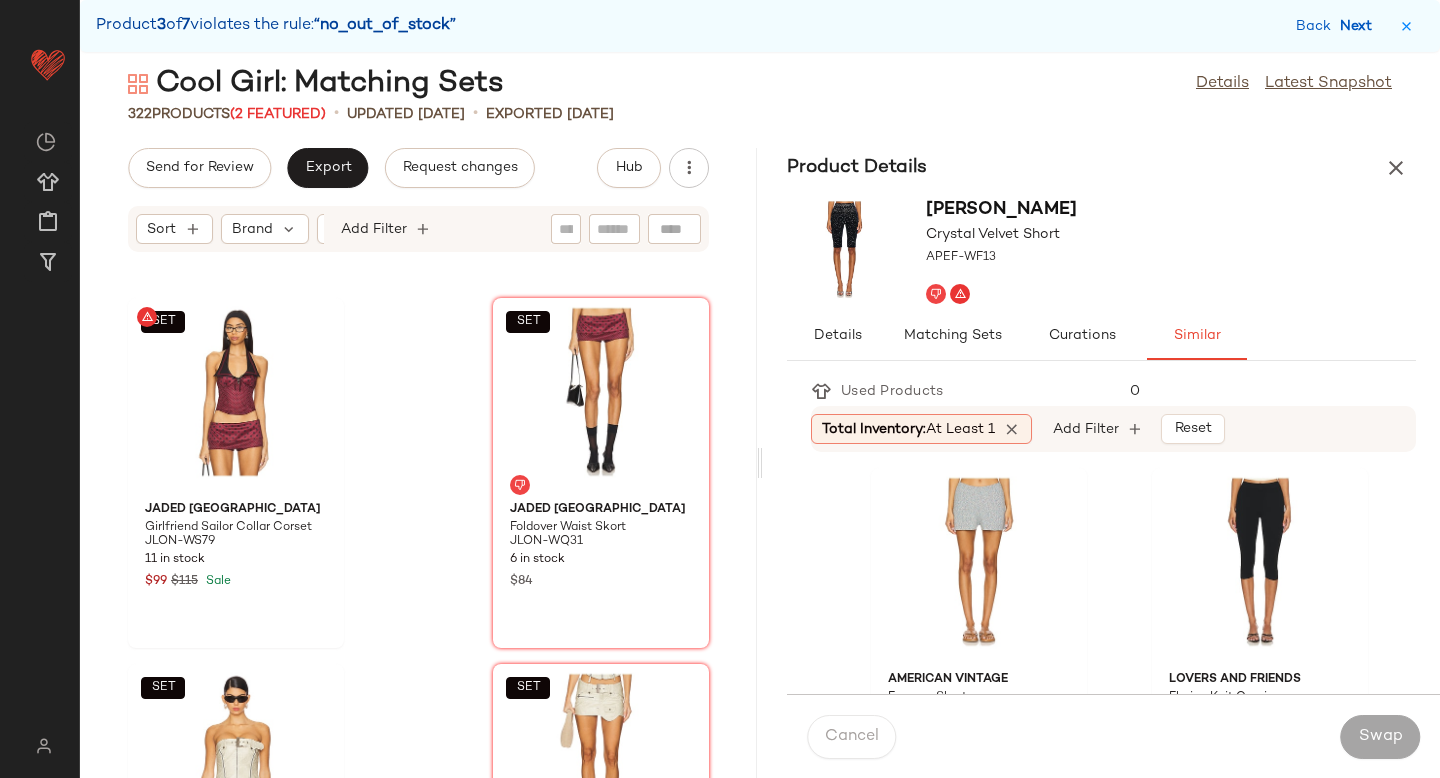 click on "Next" at bounding box center (1360, 26) 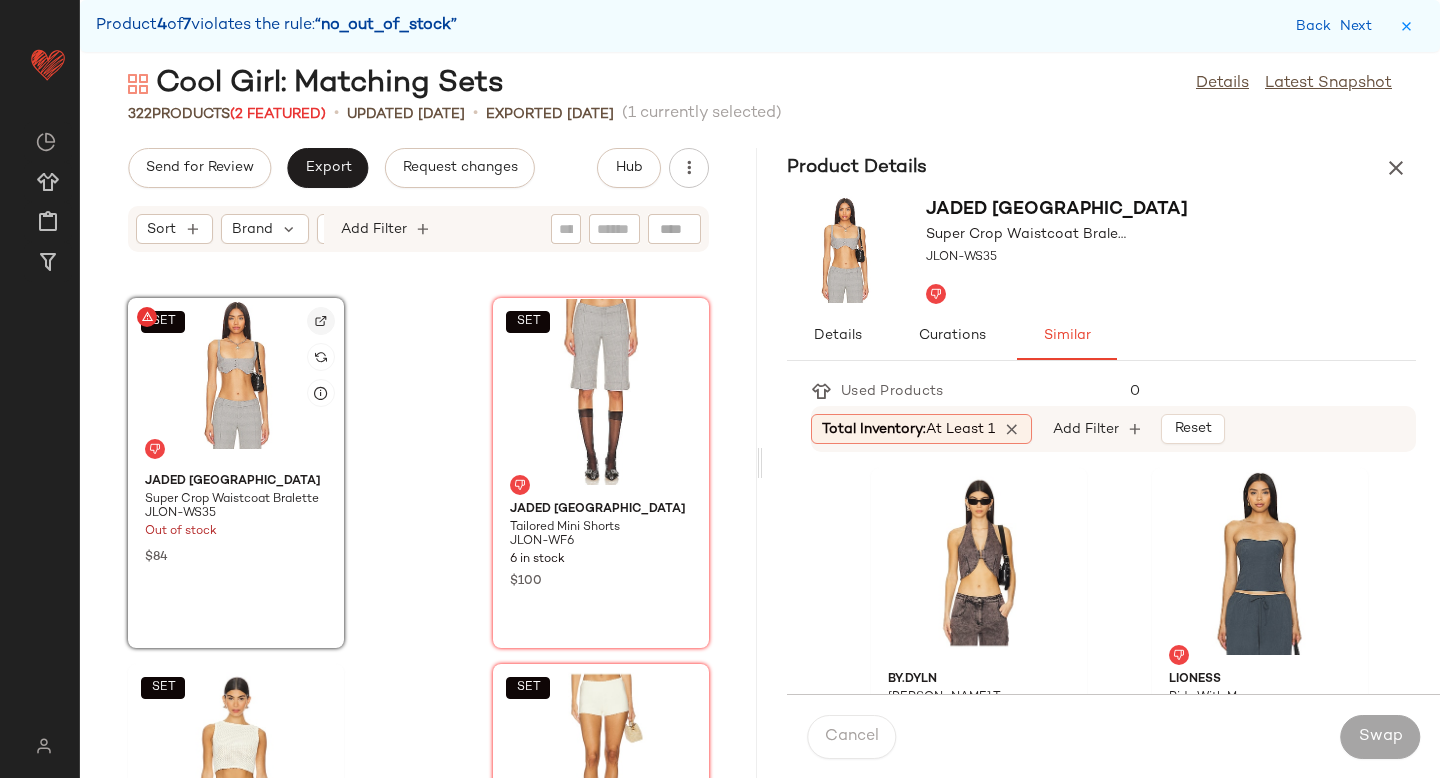 click at bounding box center [321, 321] 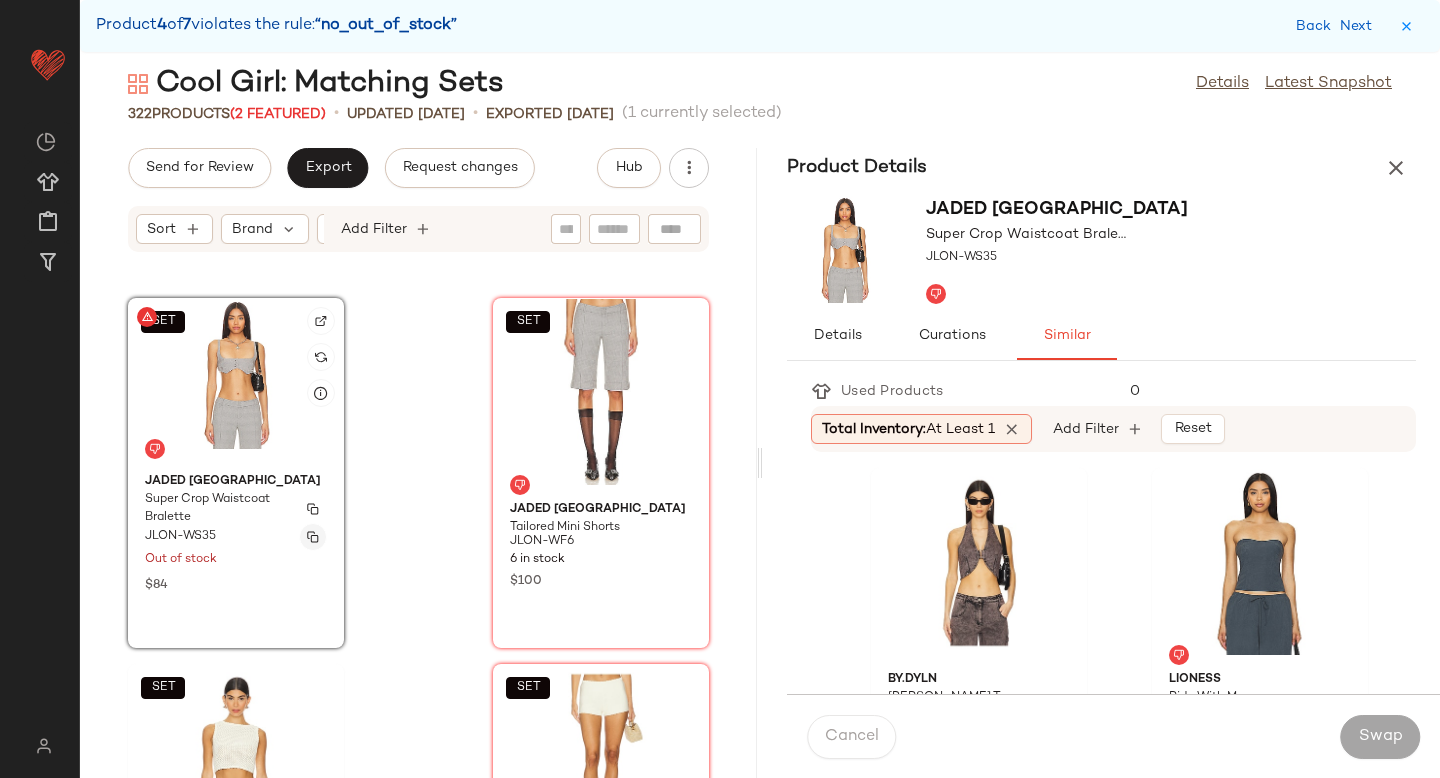 click 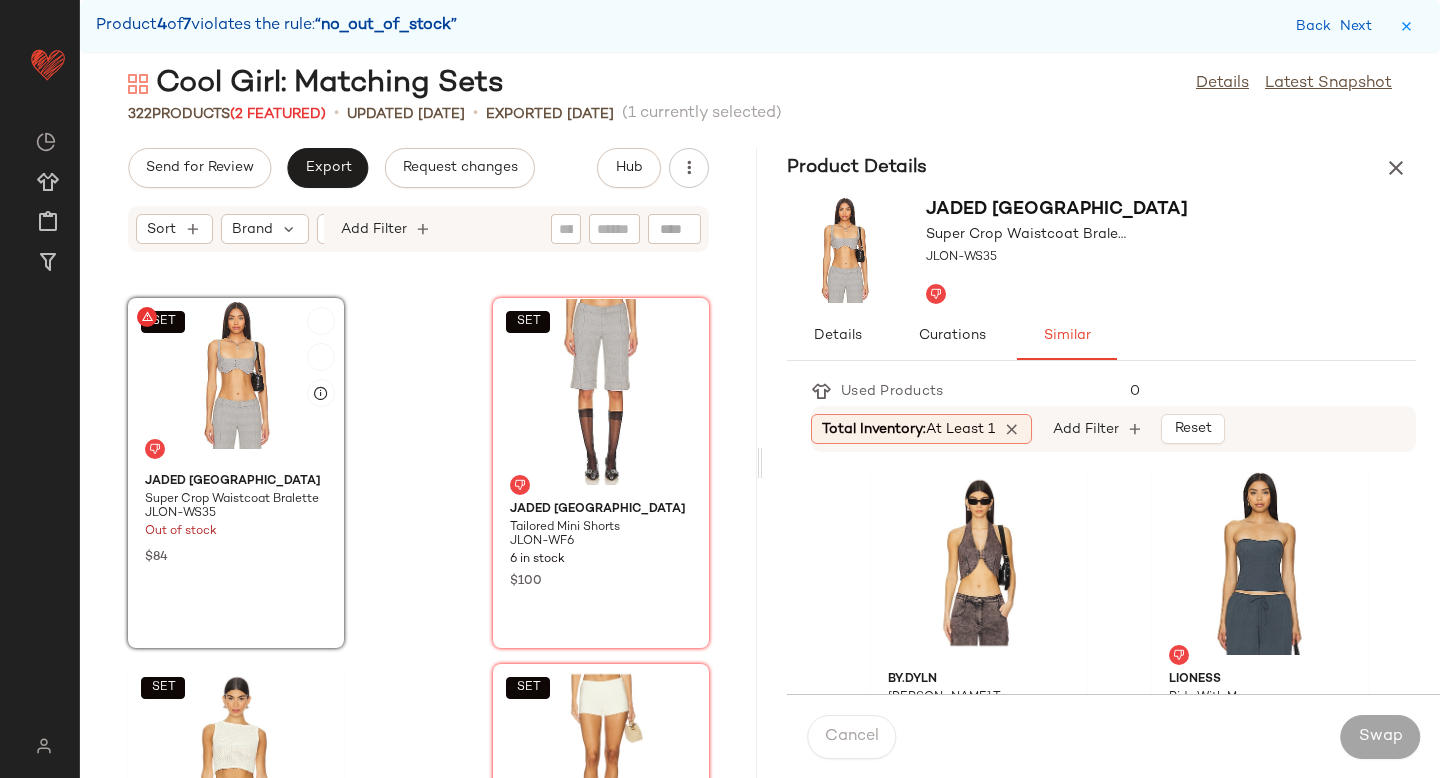 click on "SET" 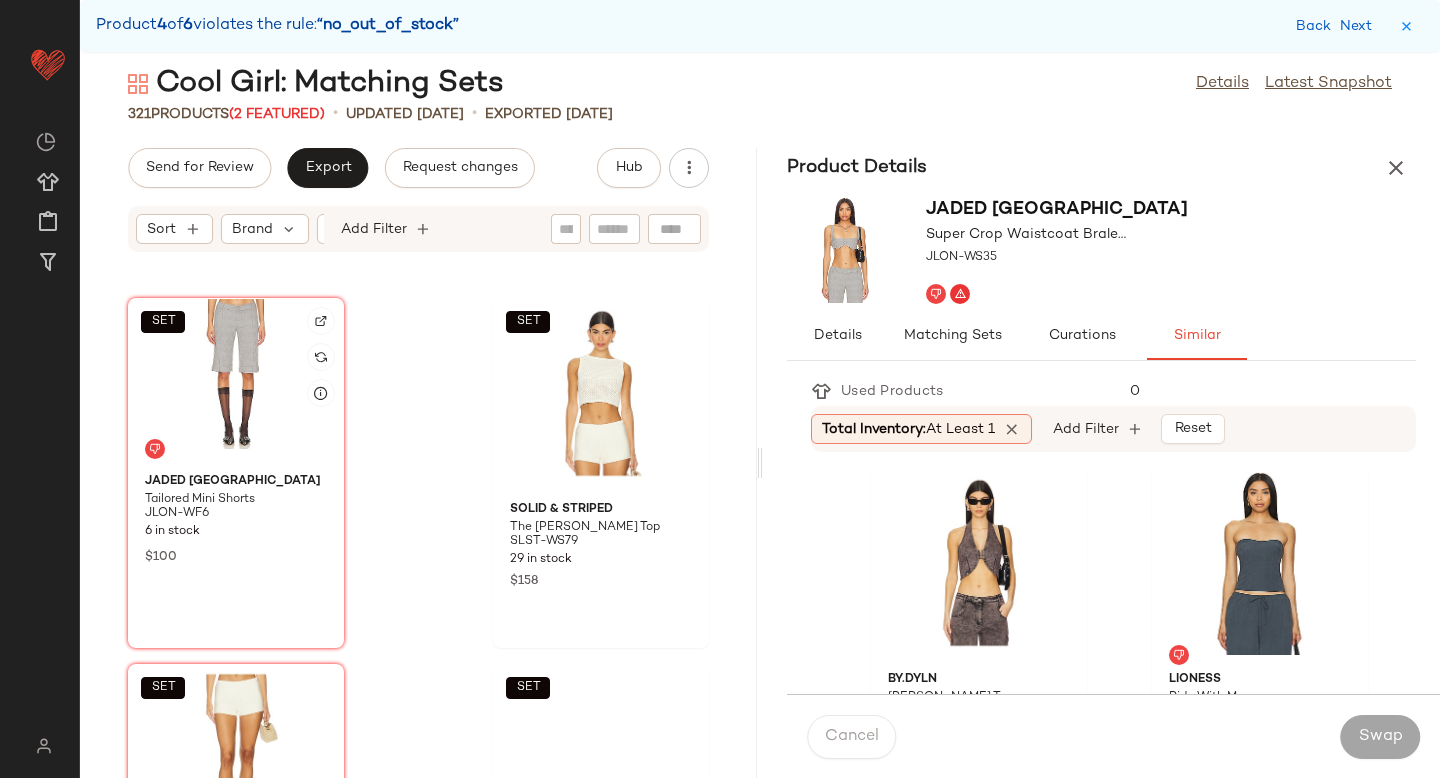 click on "SET" 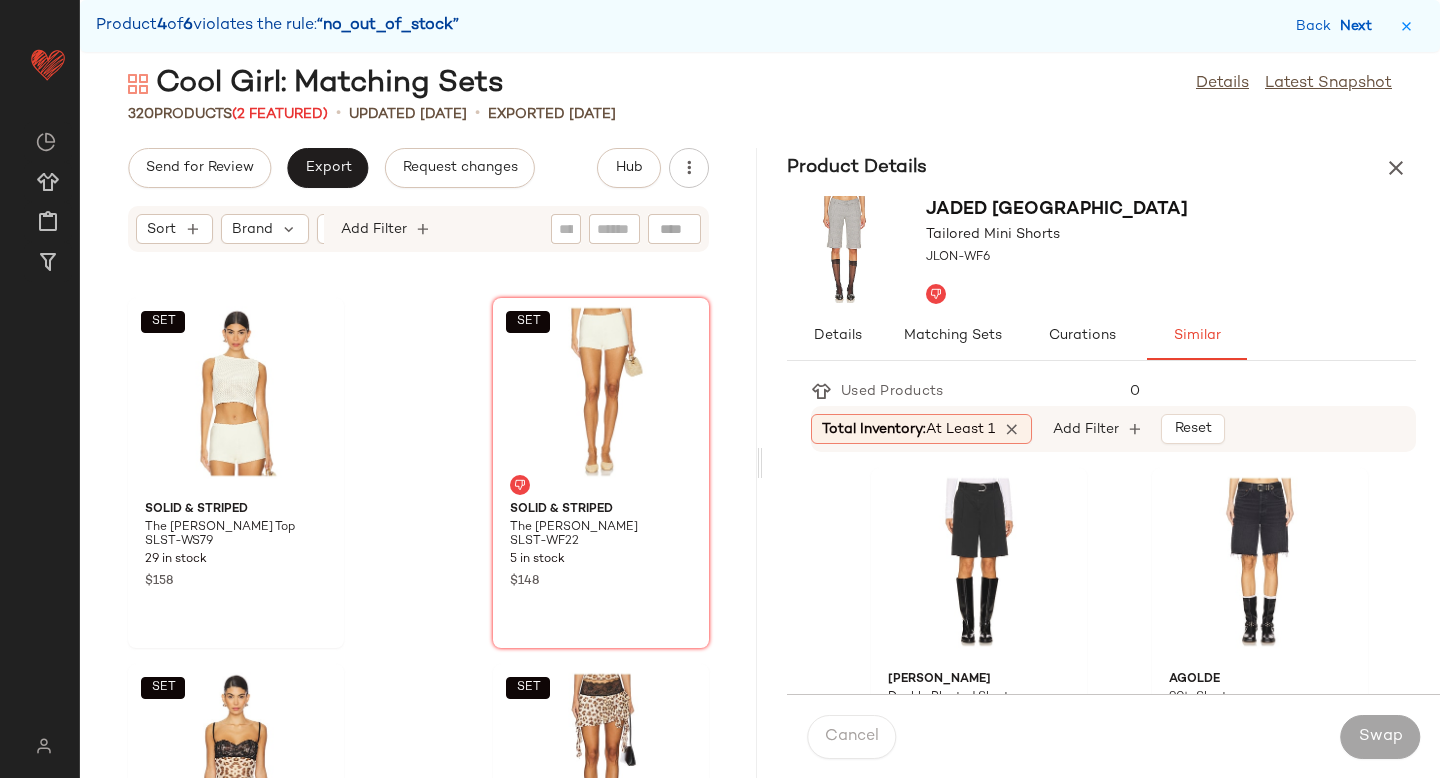 click on "Next" at bounding box center (1360, 26) 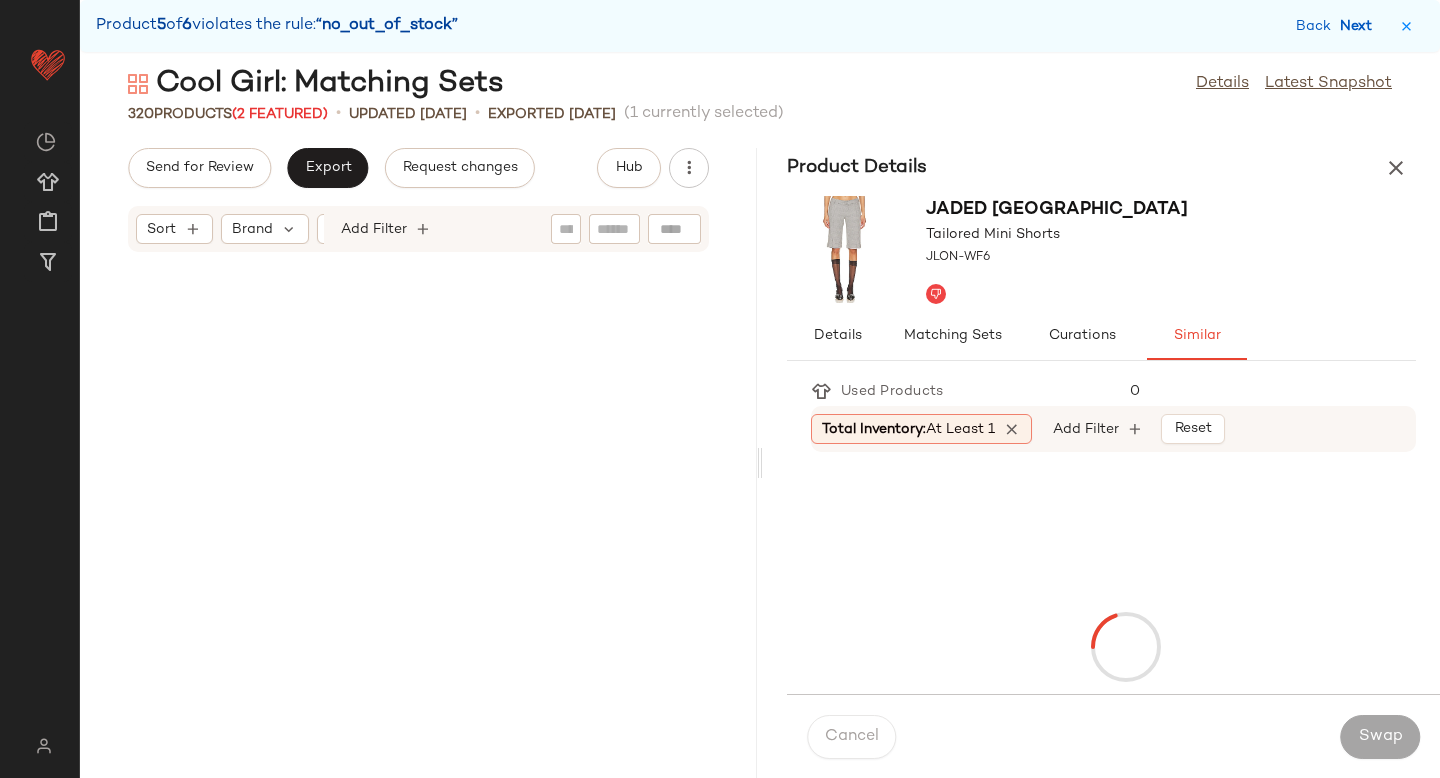 scroll, scrollTop: 51972, scrollLeft: 0, axis: vertical 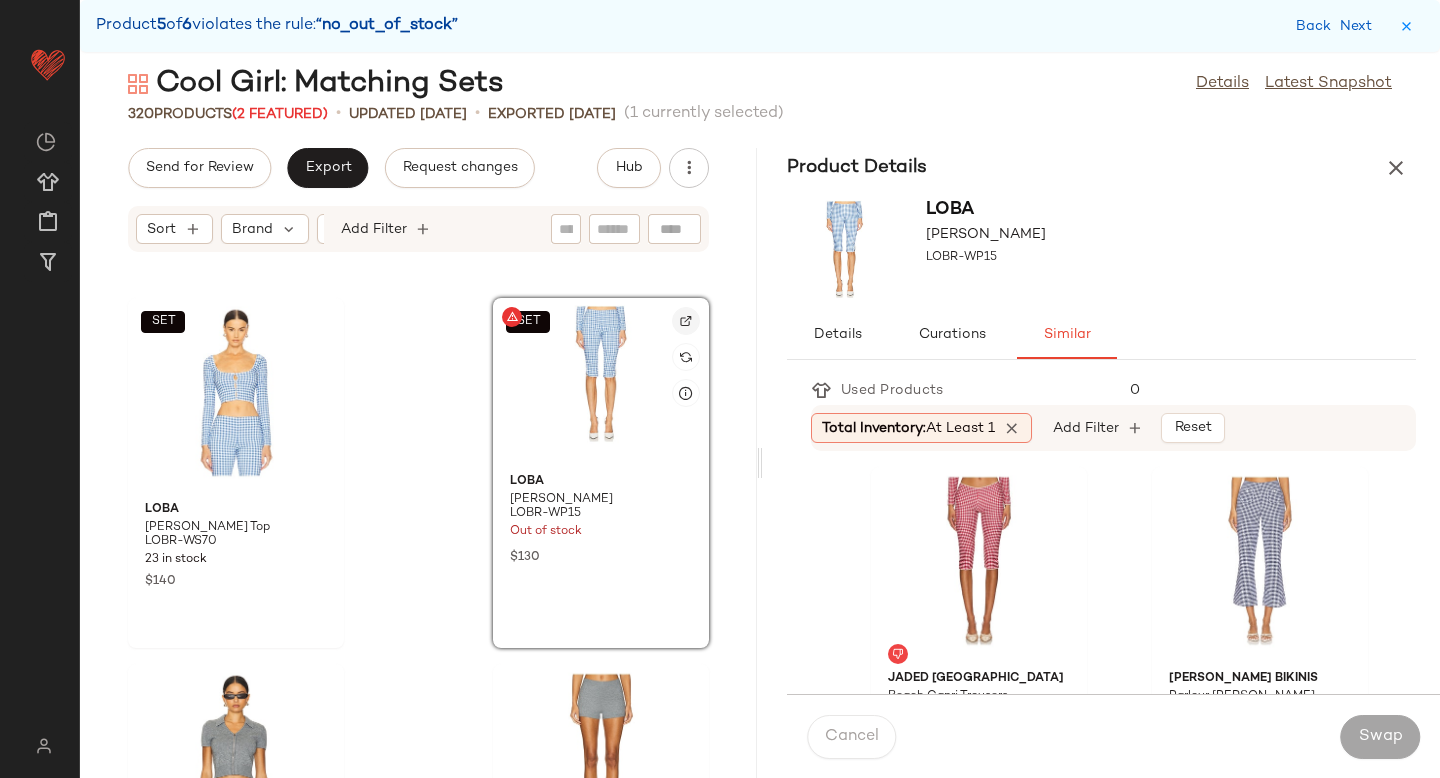 click 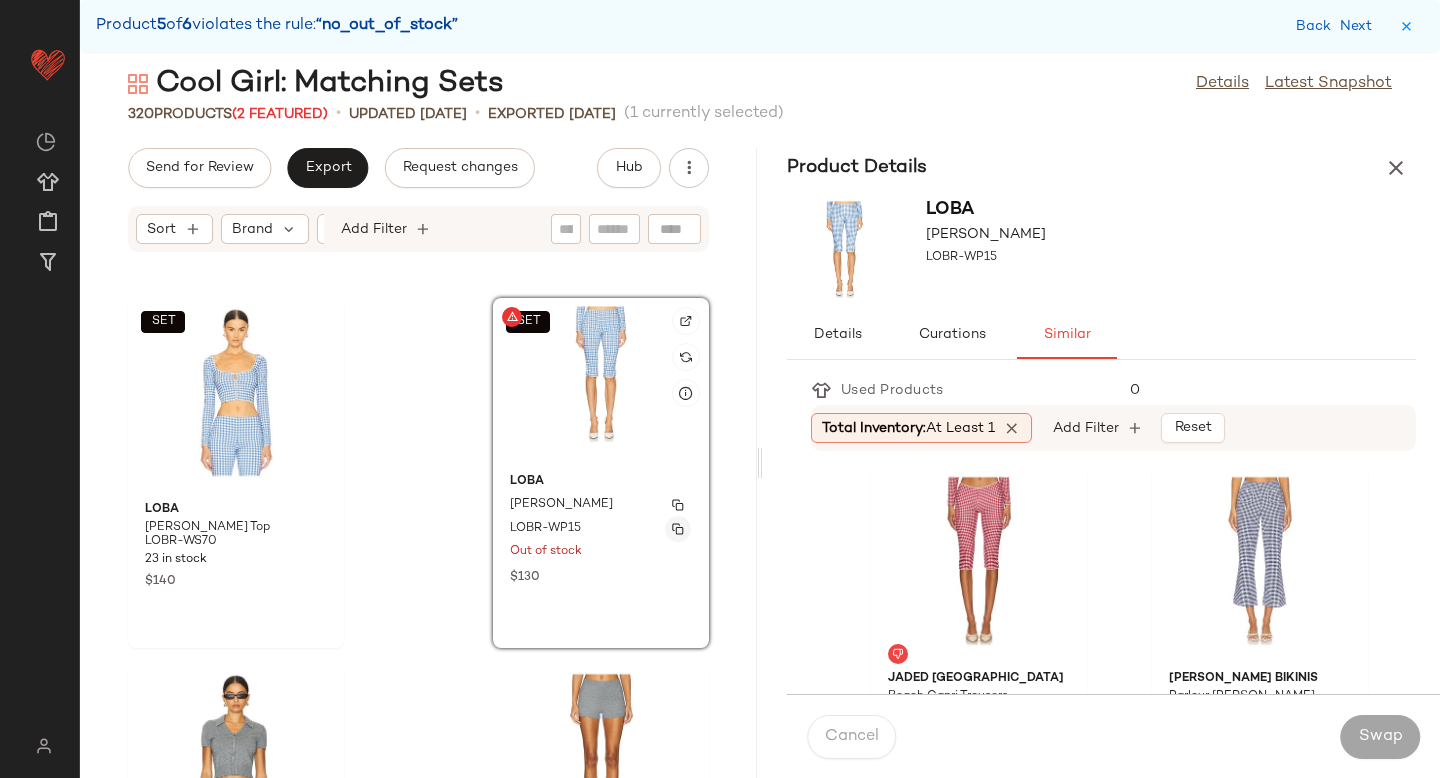 click 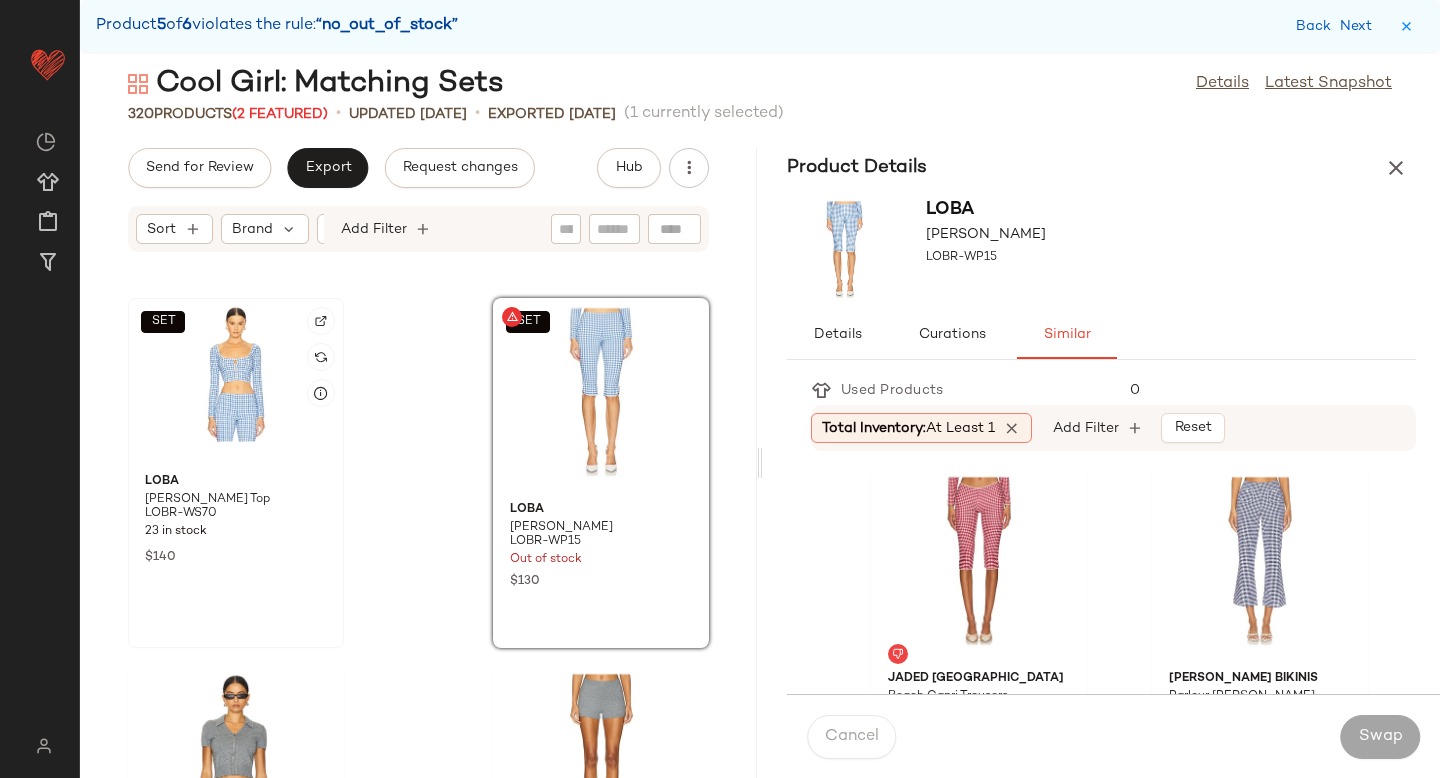 click on "SET" 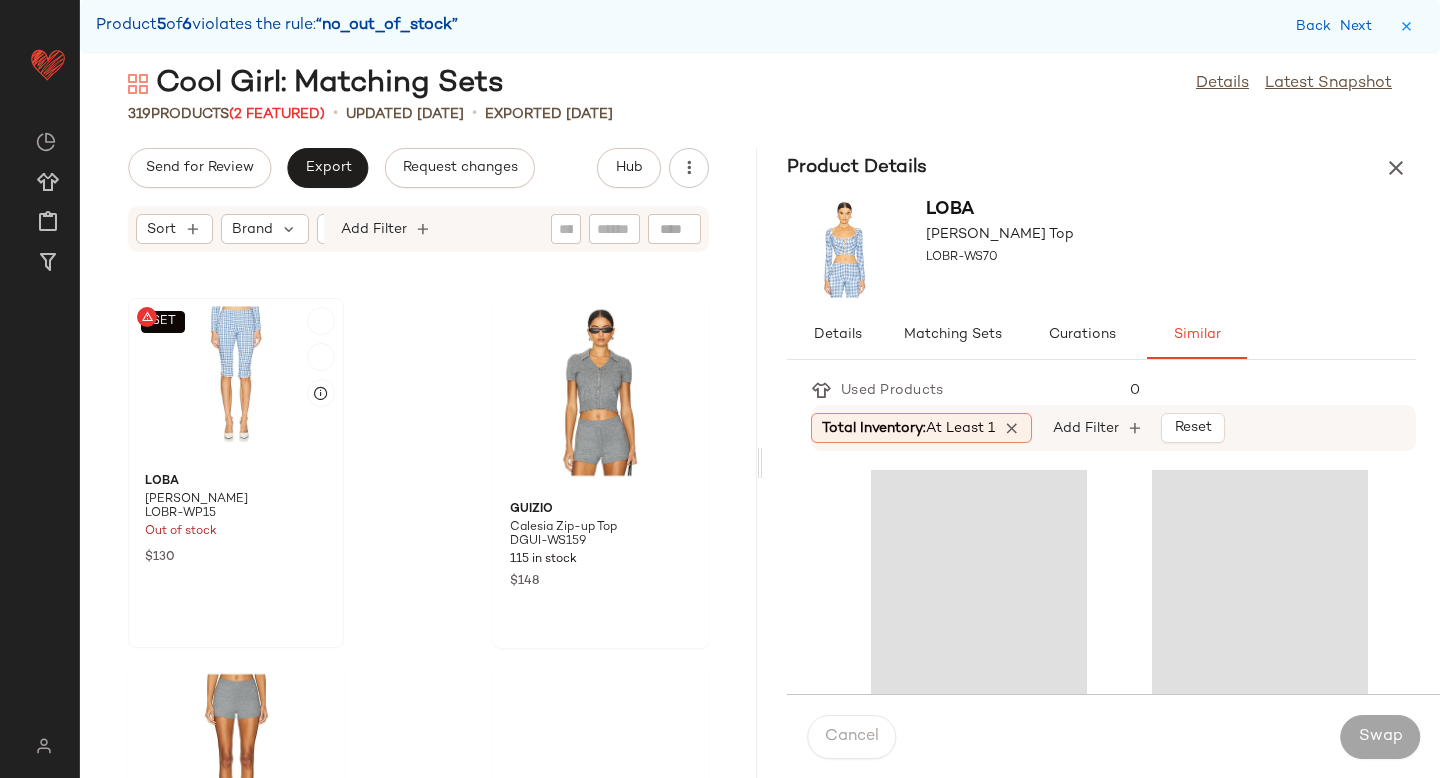 click on "SET" 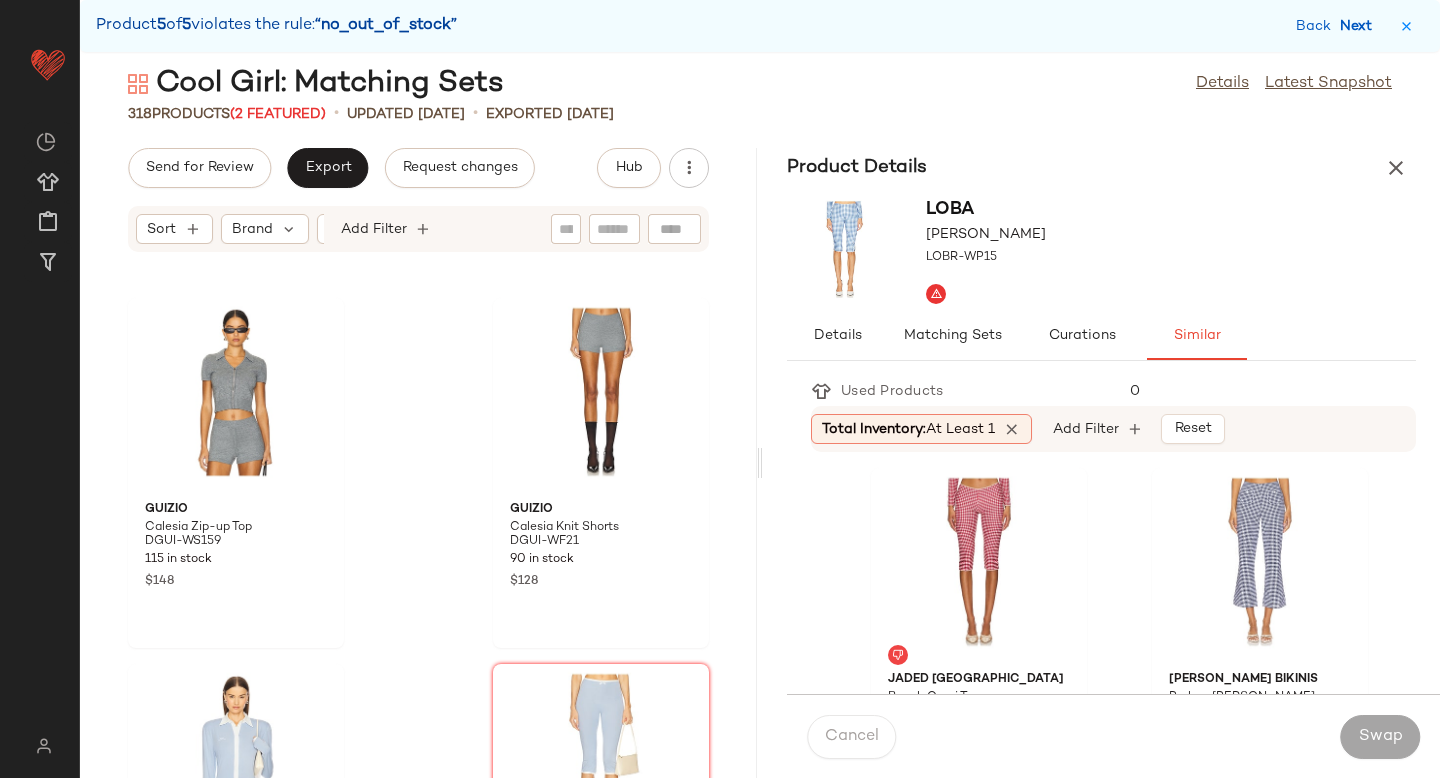click on "Next" at bounding box center [1360, 26] 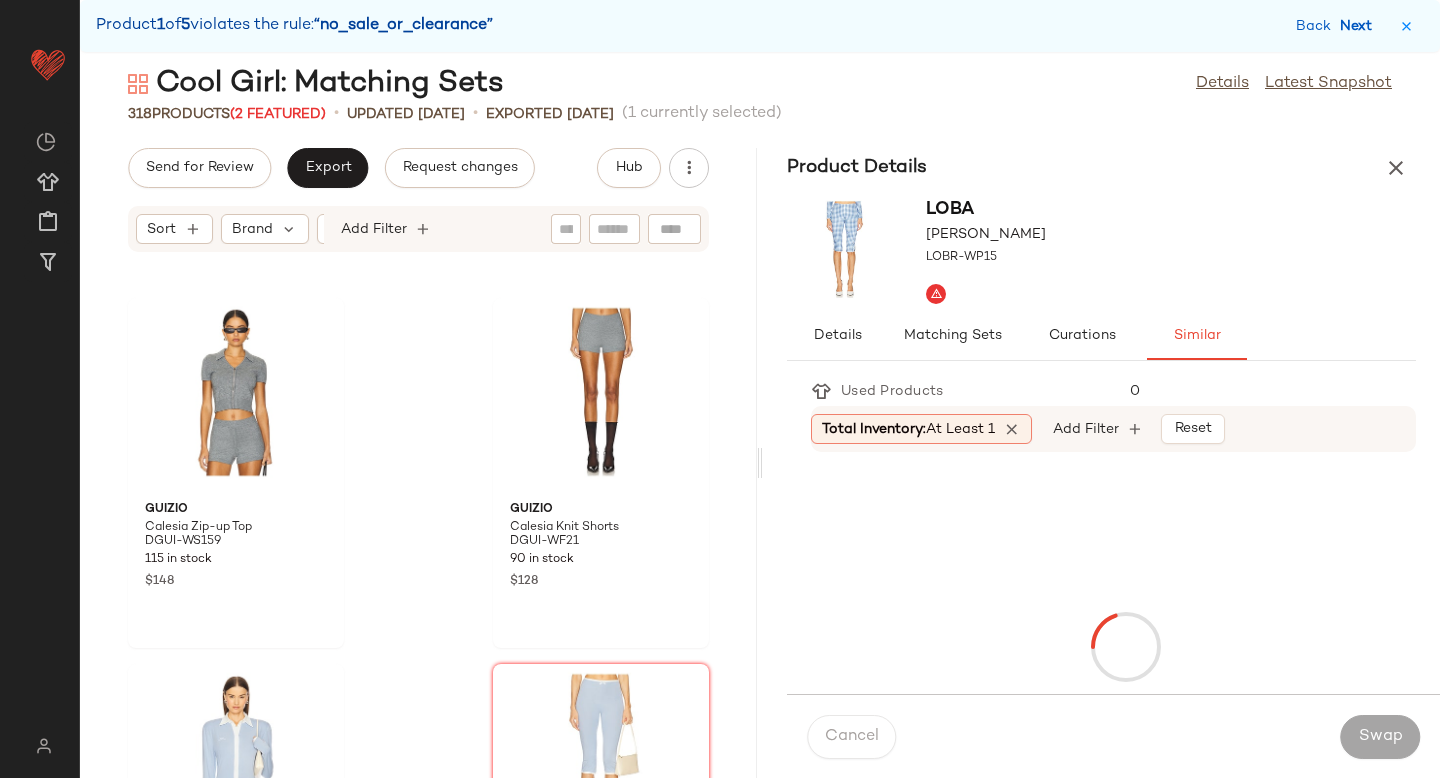 scroll, scrollTop: 18666, scrollLeft: 0, axis: vertical 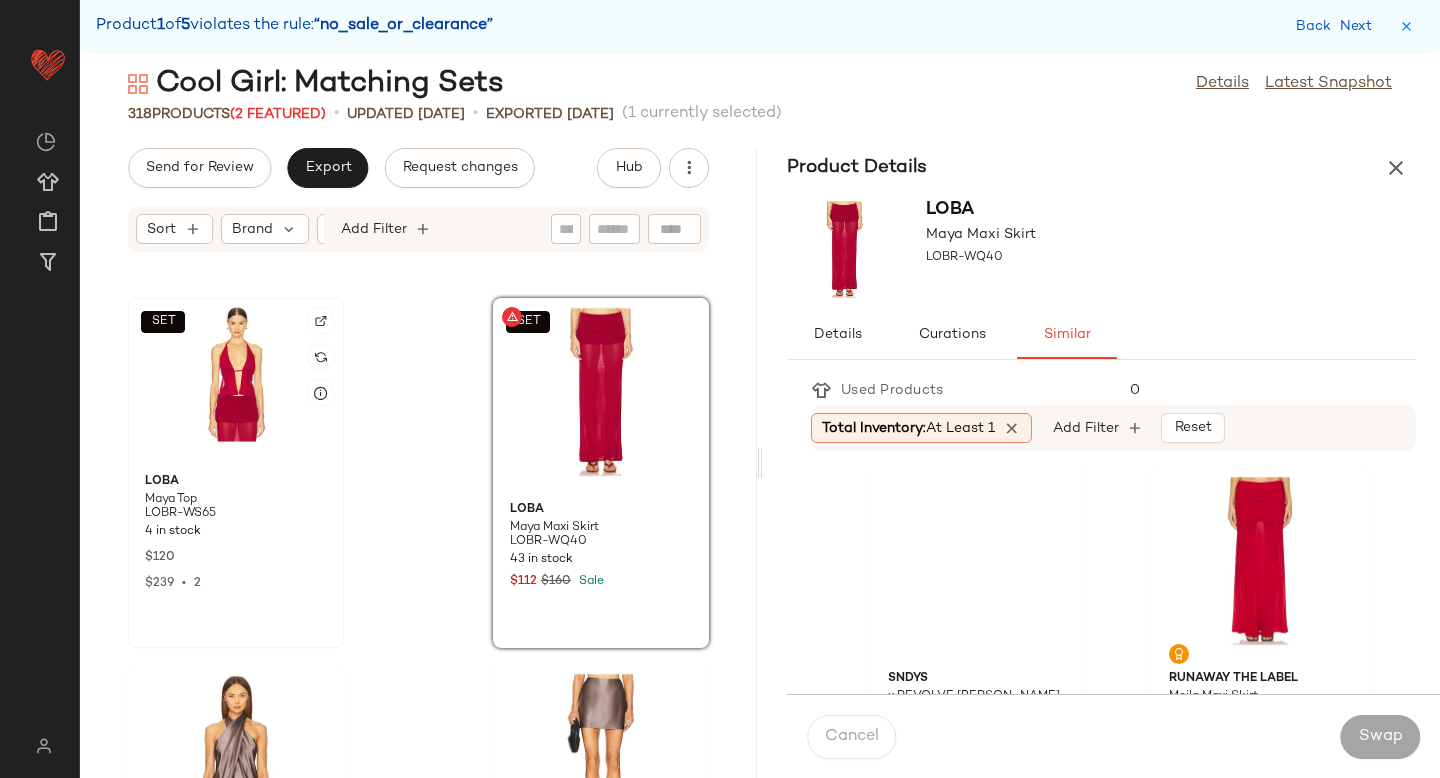click on "SET" 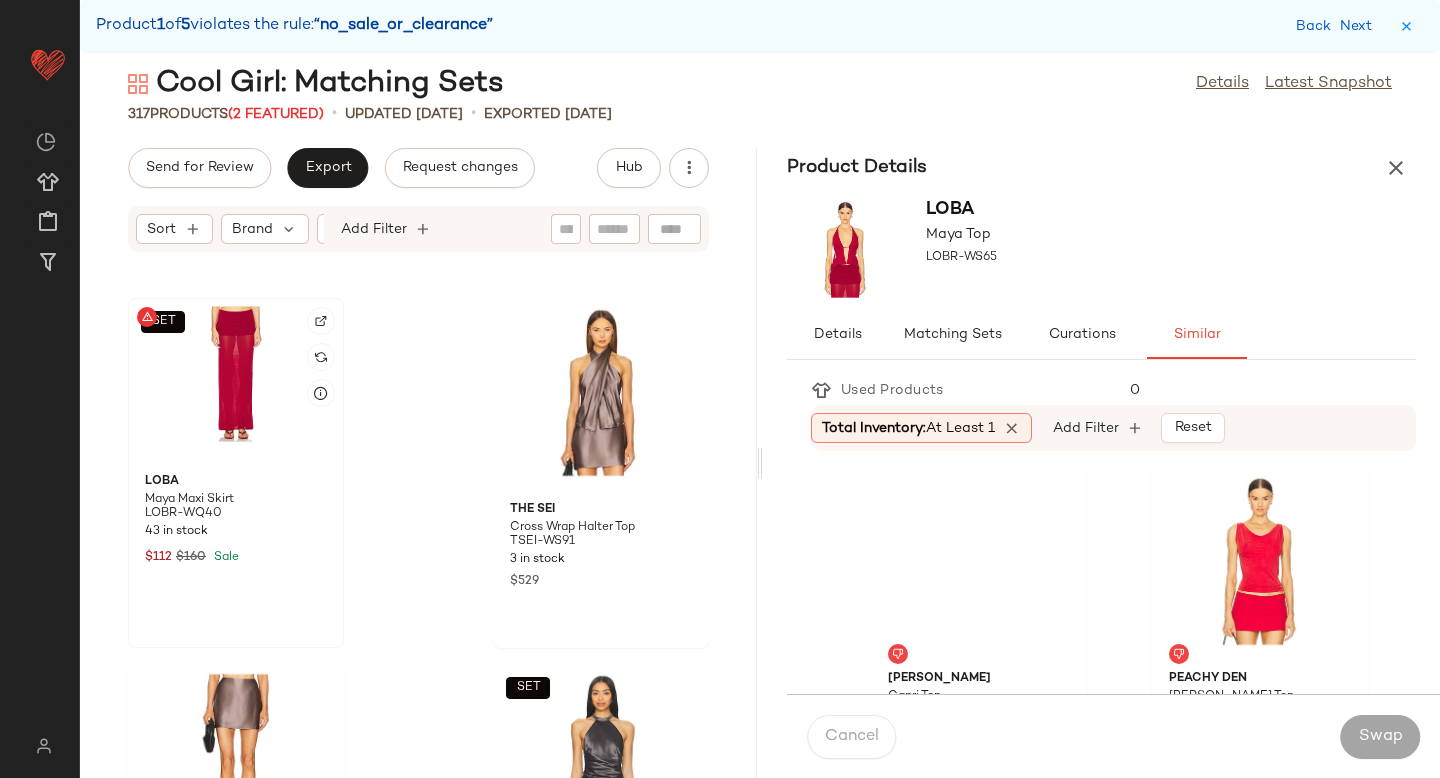 click on "SET" 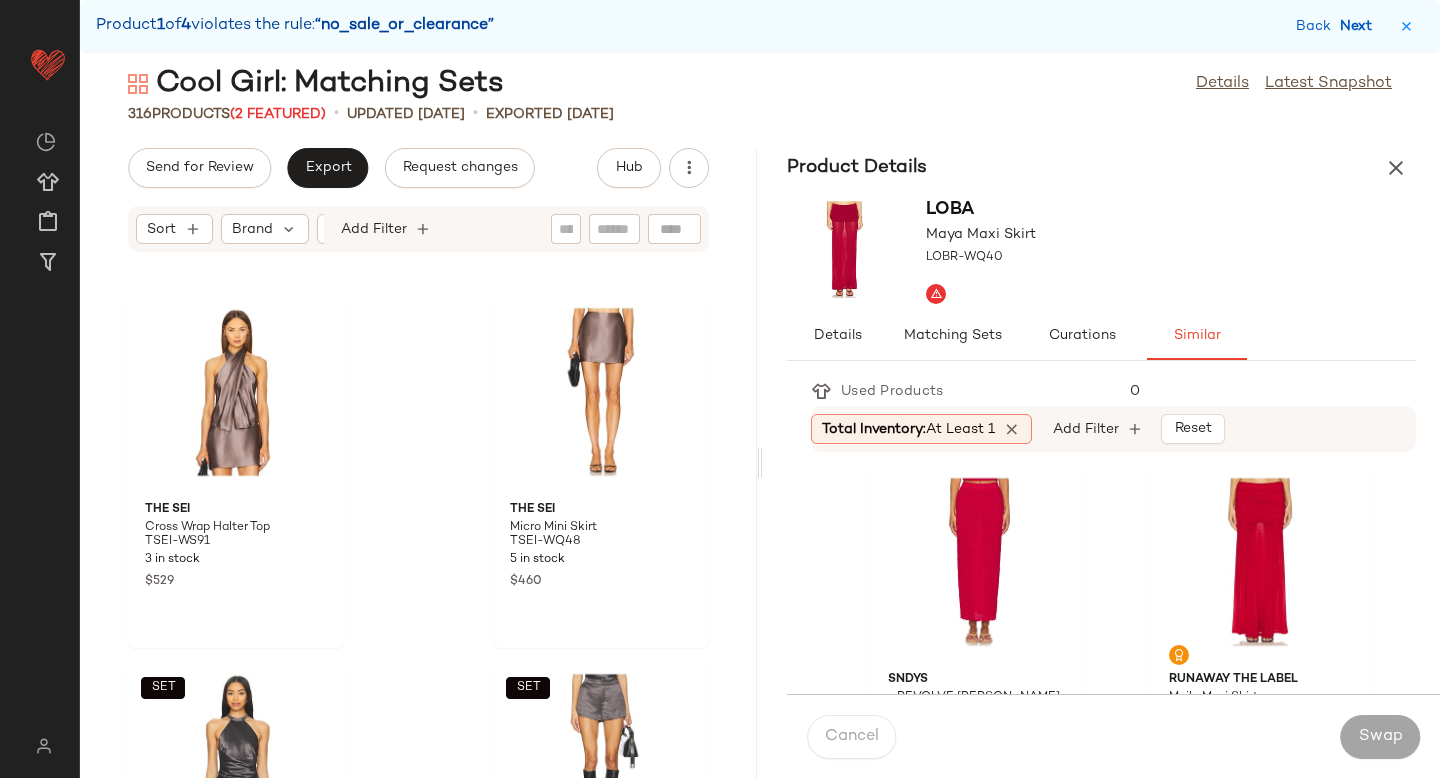 click on "Next" at bounding box center [1360, 26] 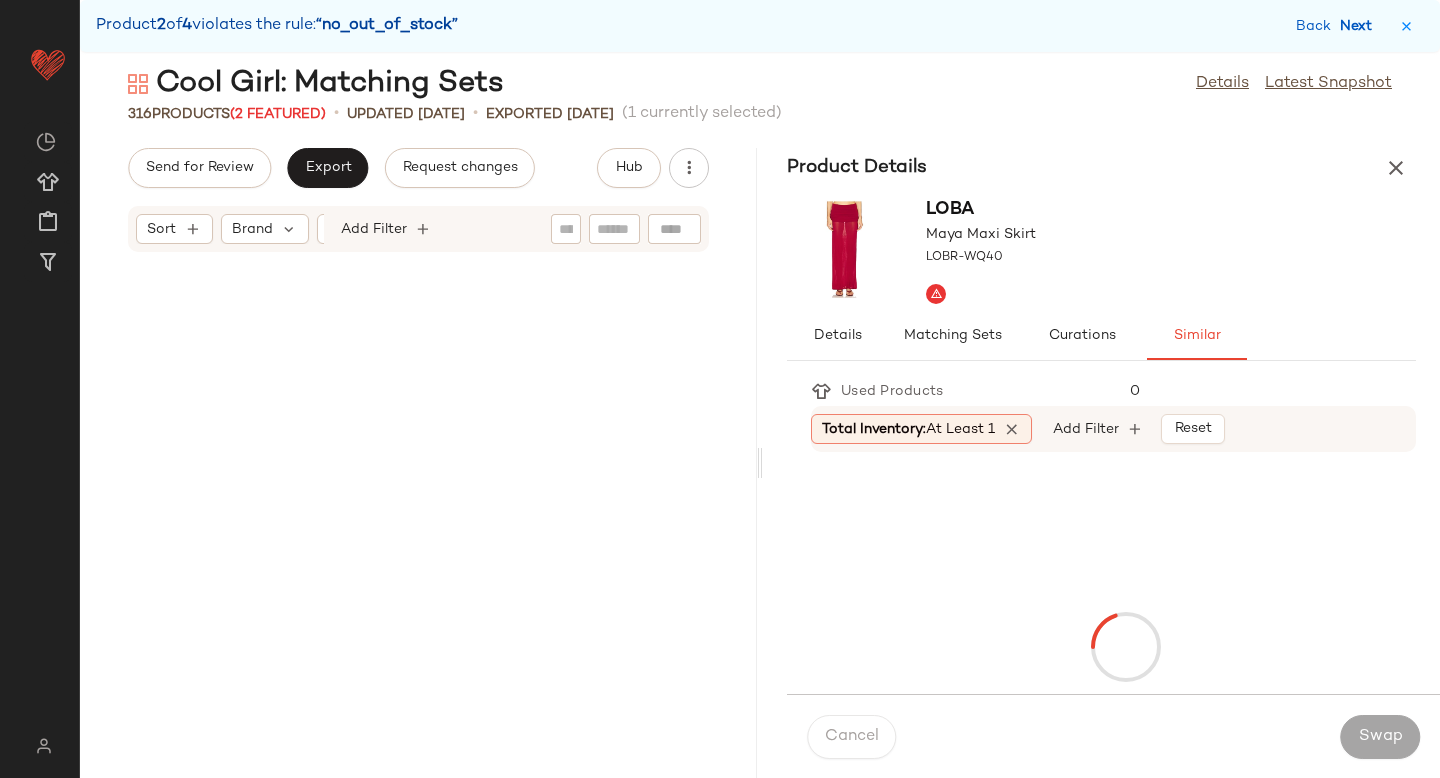 scroll, scrollTop: 26718, scrollLeft: 0, axis: vertical 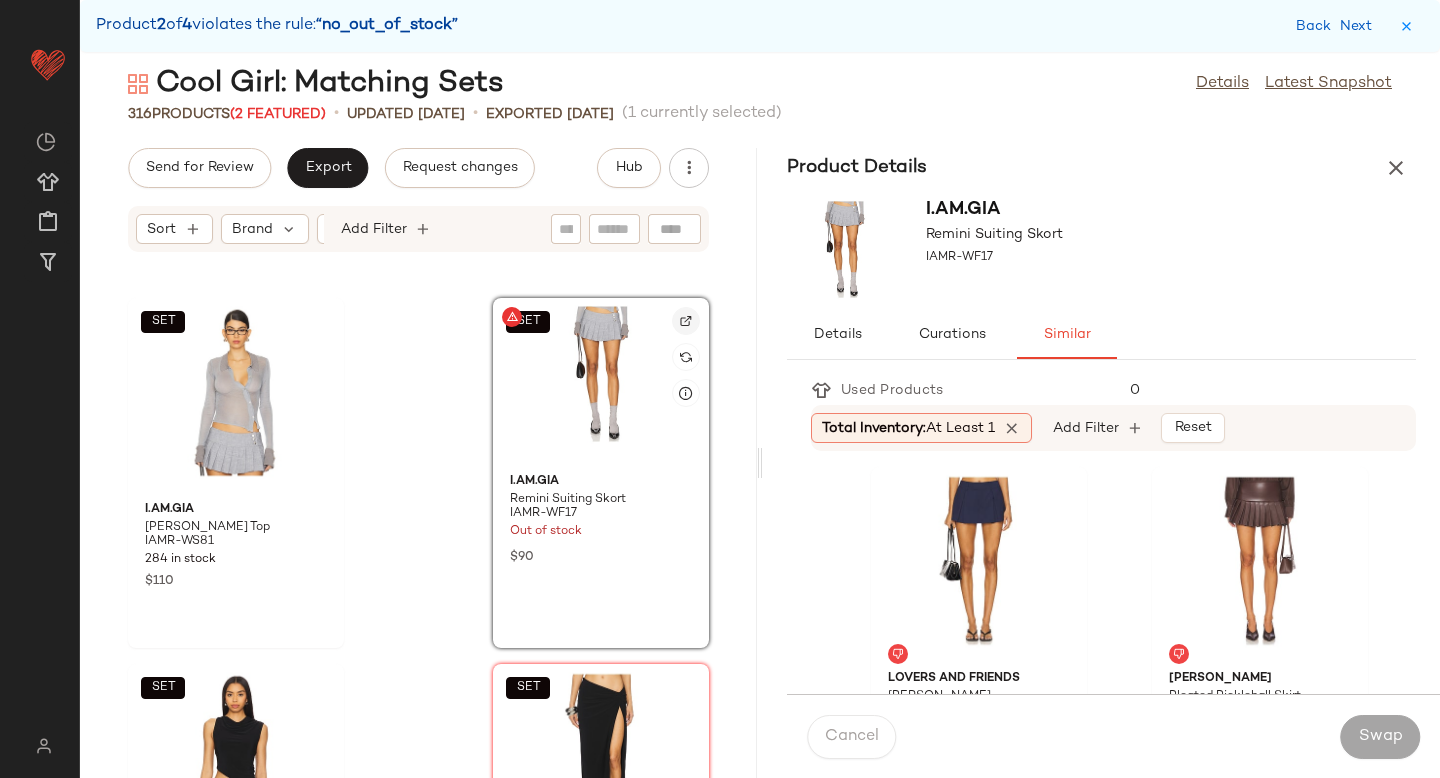 click 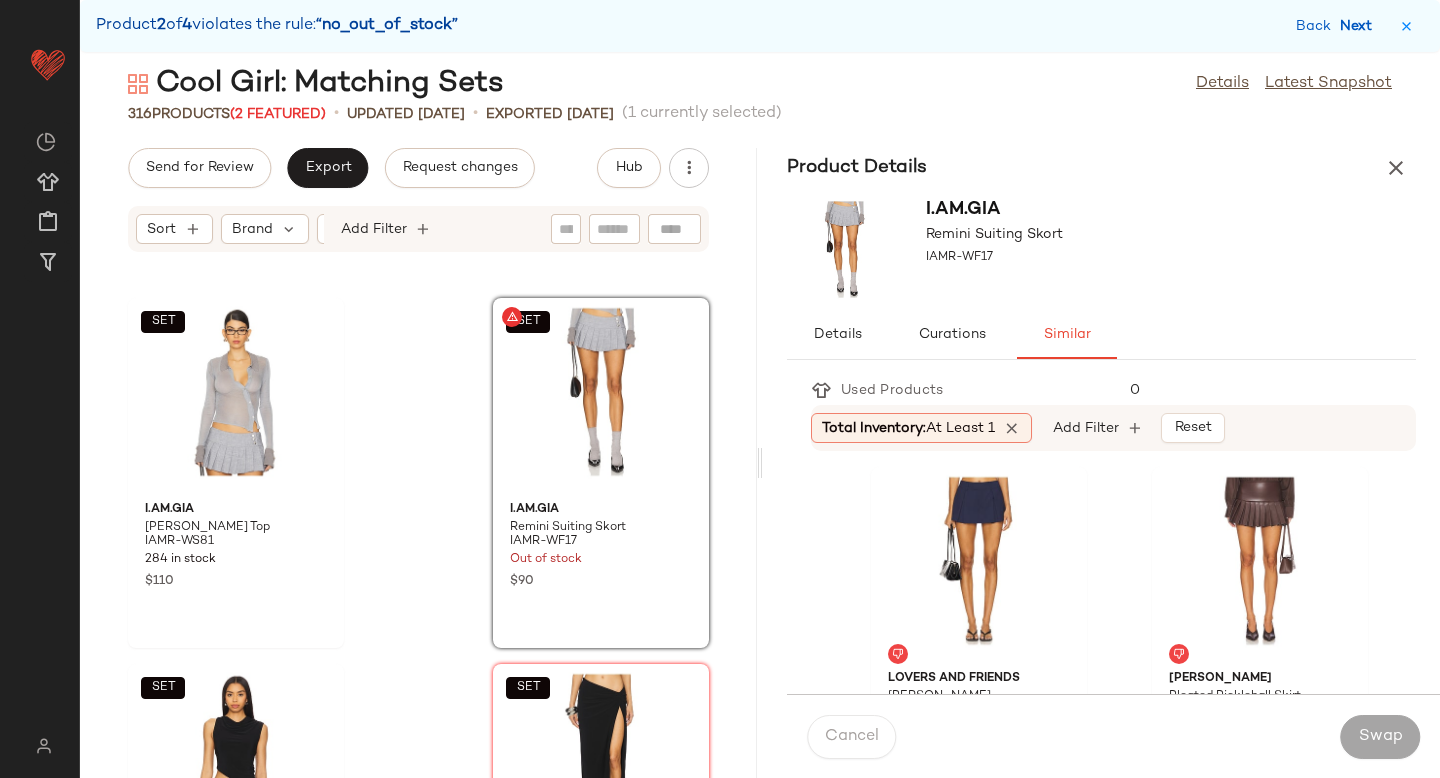 click on "Next" at bounding box center [1360, 26] 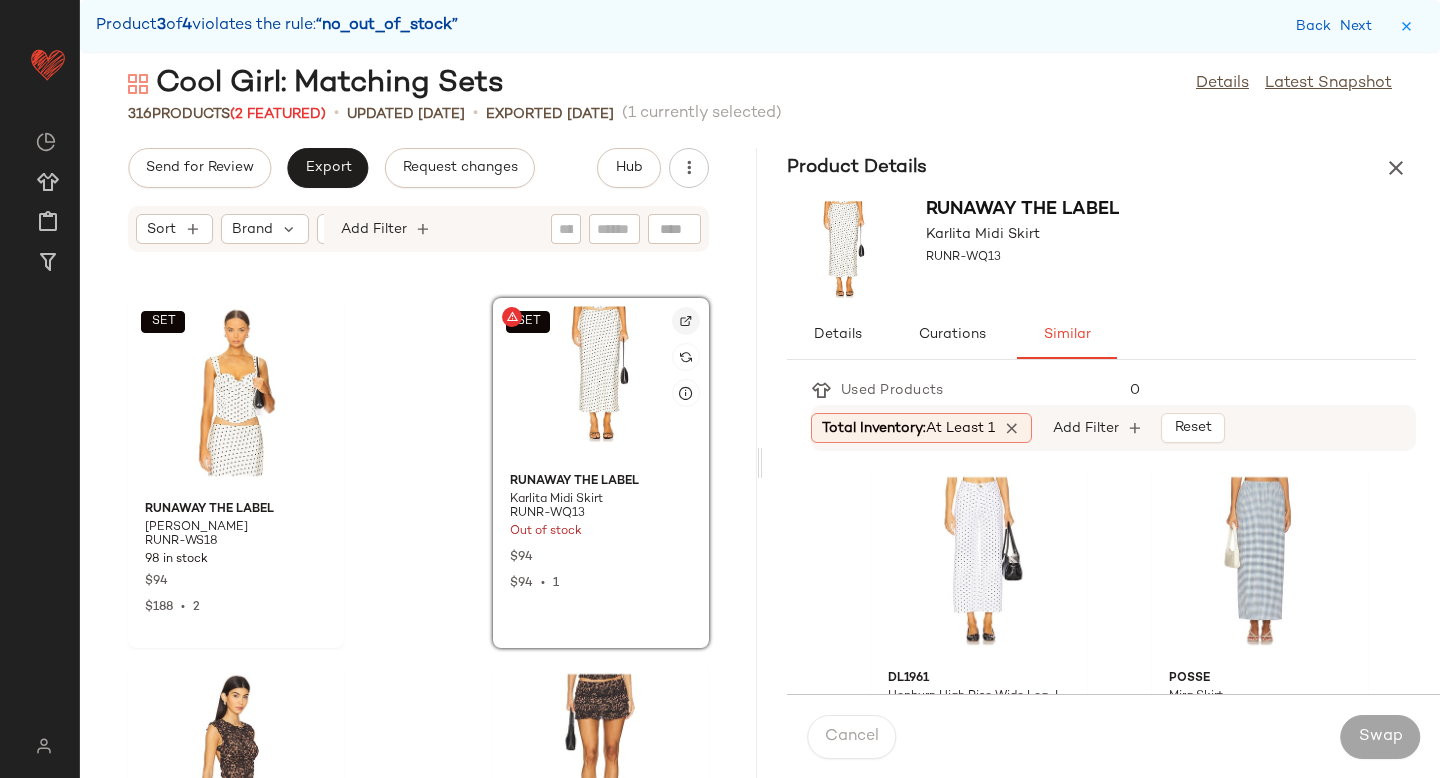 click 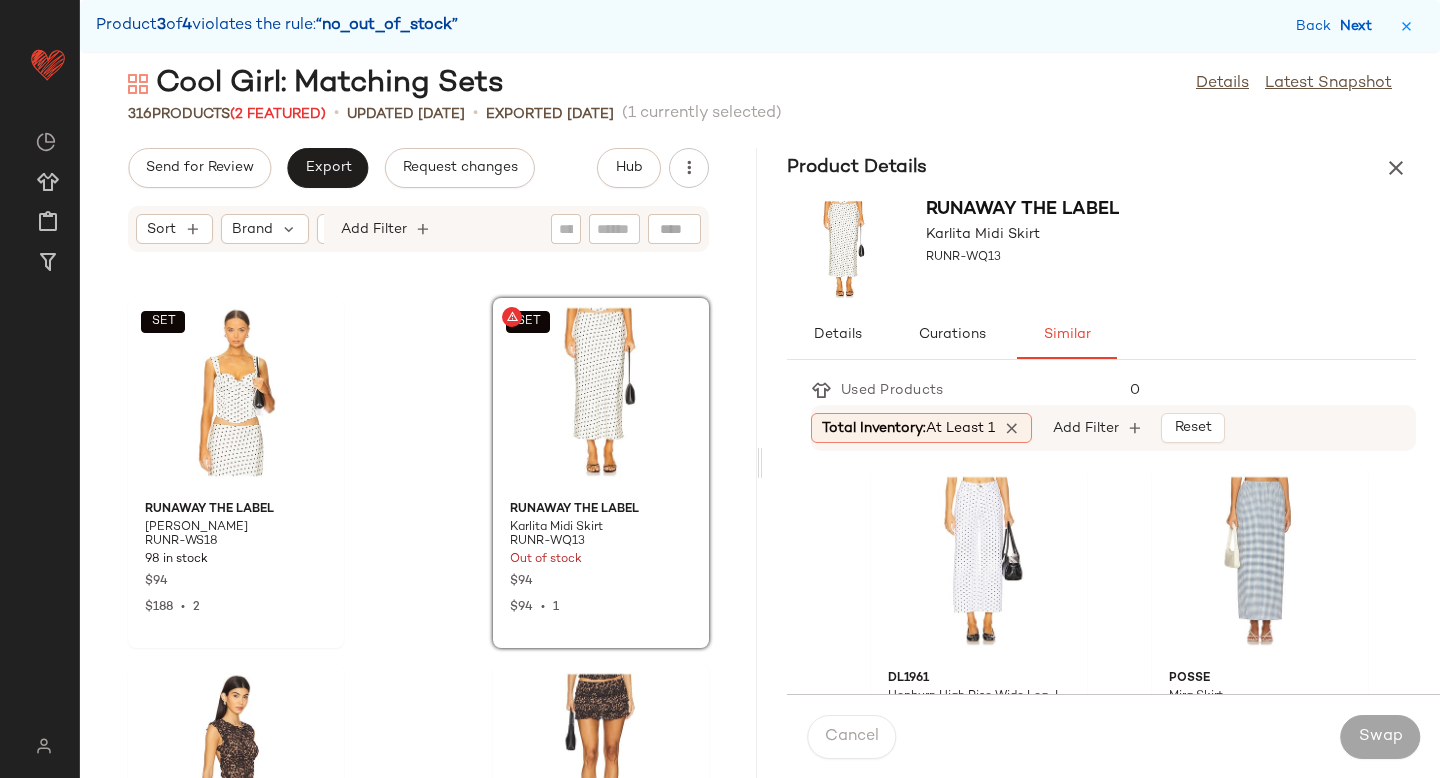 click on "Next" at bounding box center [1360, 26] 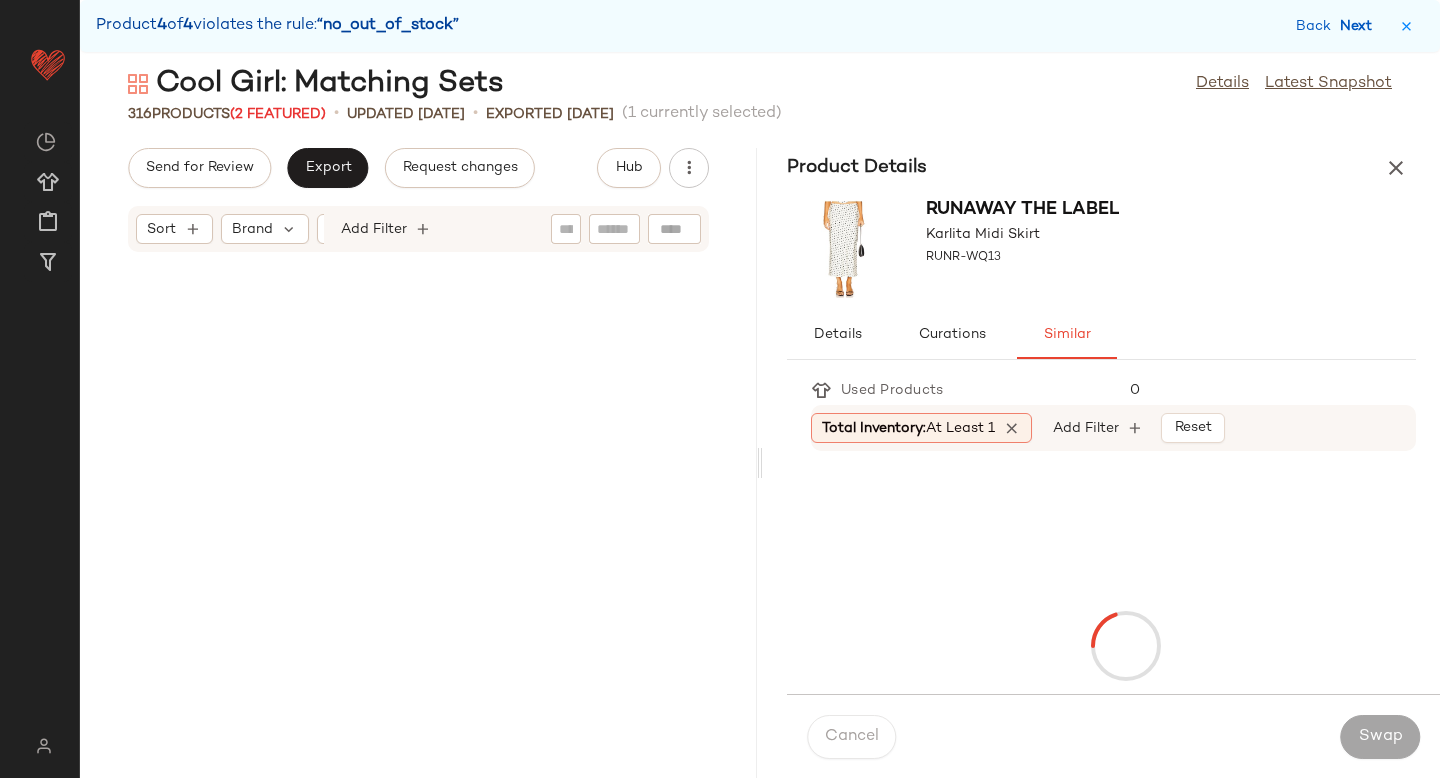 scroll, scrollTop: 55266, scrollLeft: 0, axis: vertical 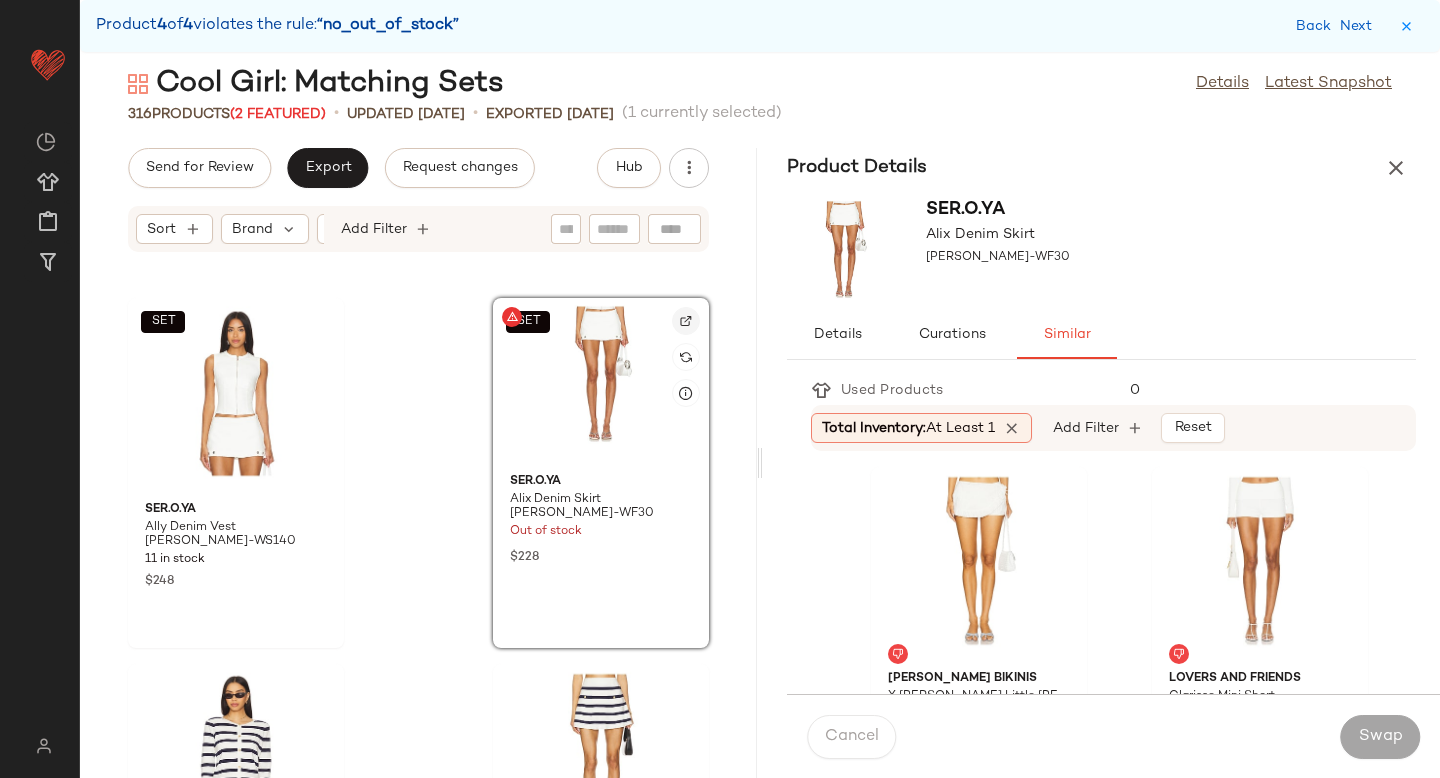click 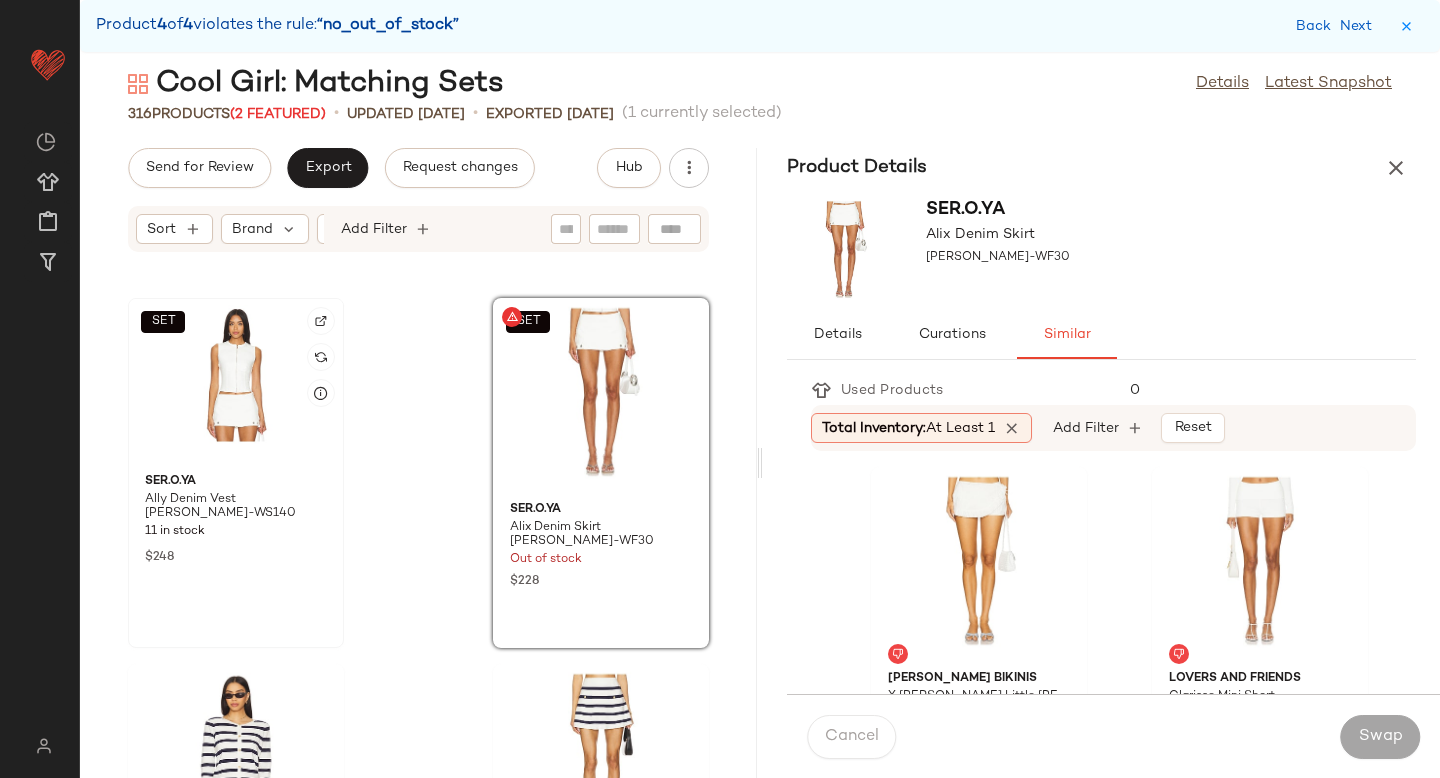 click on "SET" 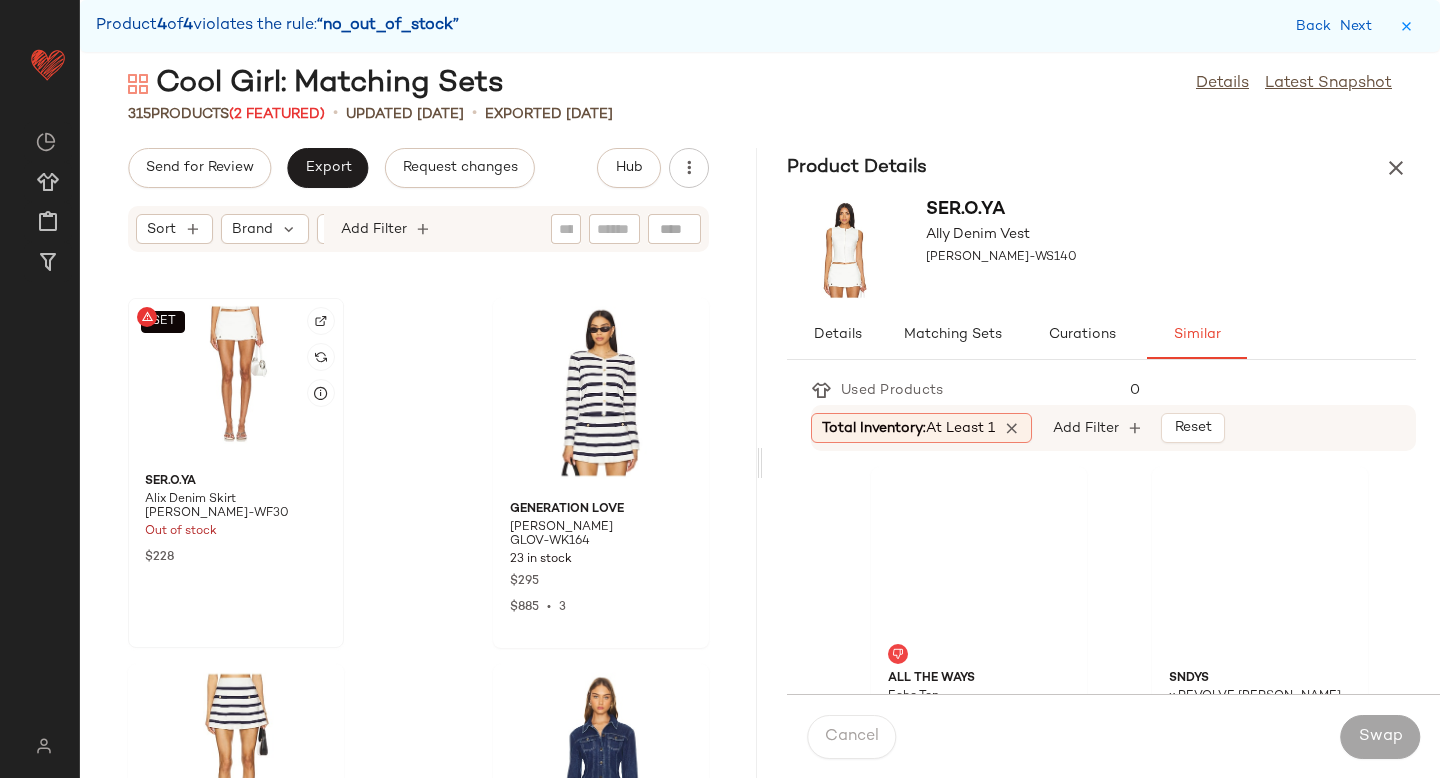 click on "SET" 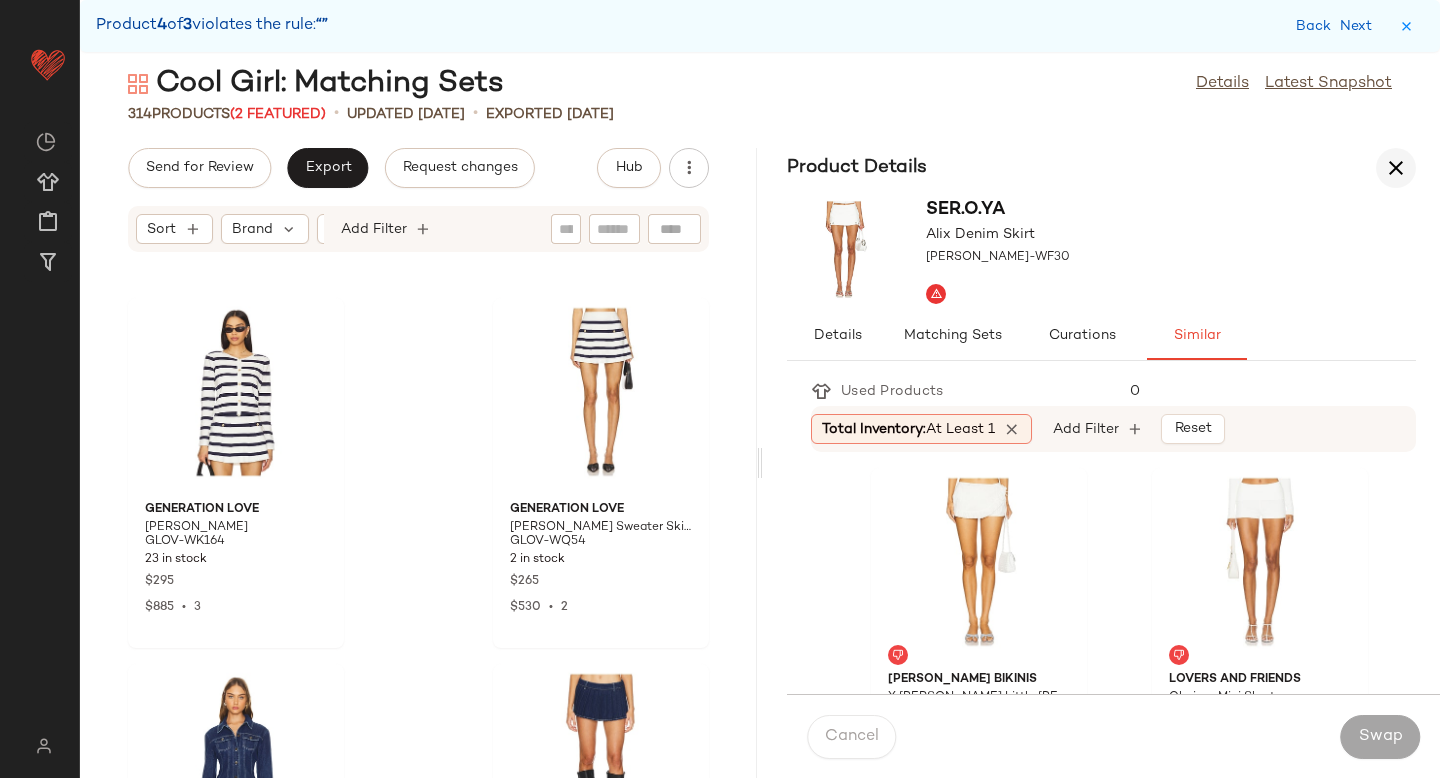 click at bounding box center (1396, 168) 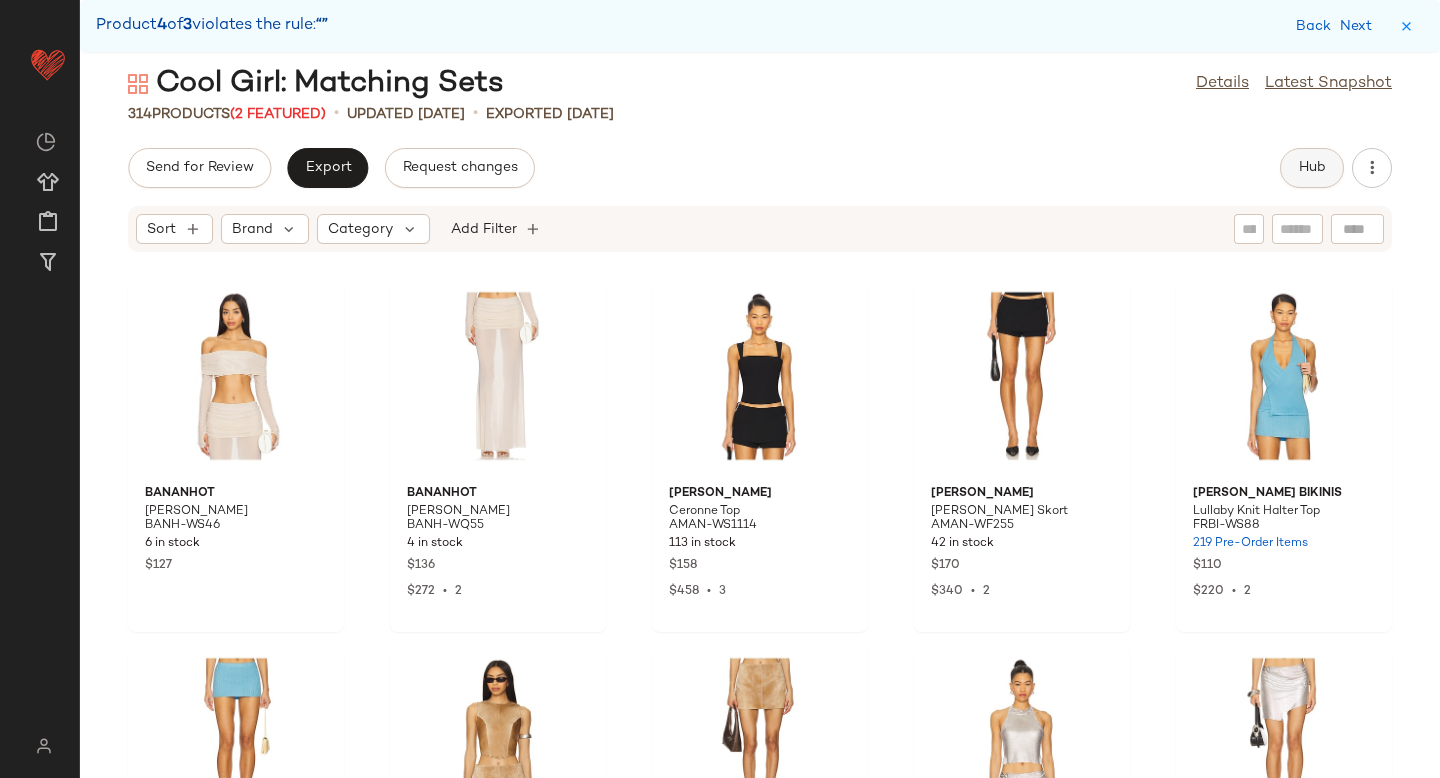 click on "Hub" at bounding box center [1312, 168] 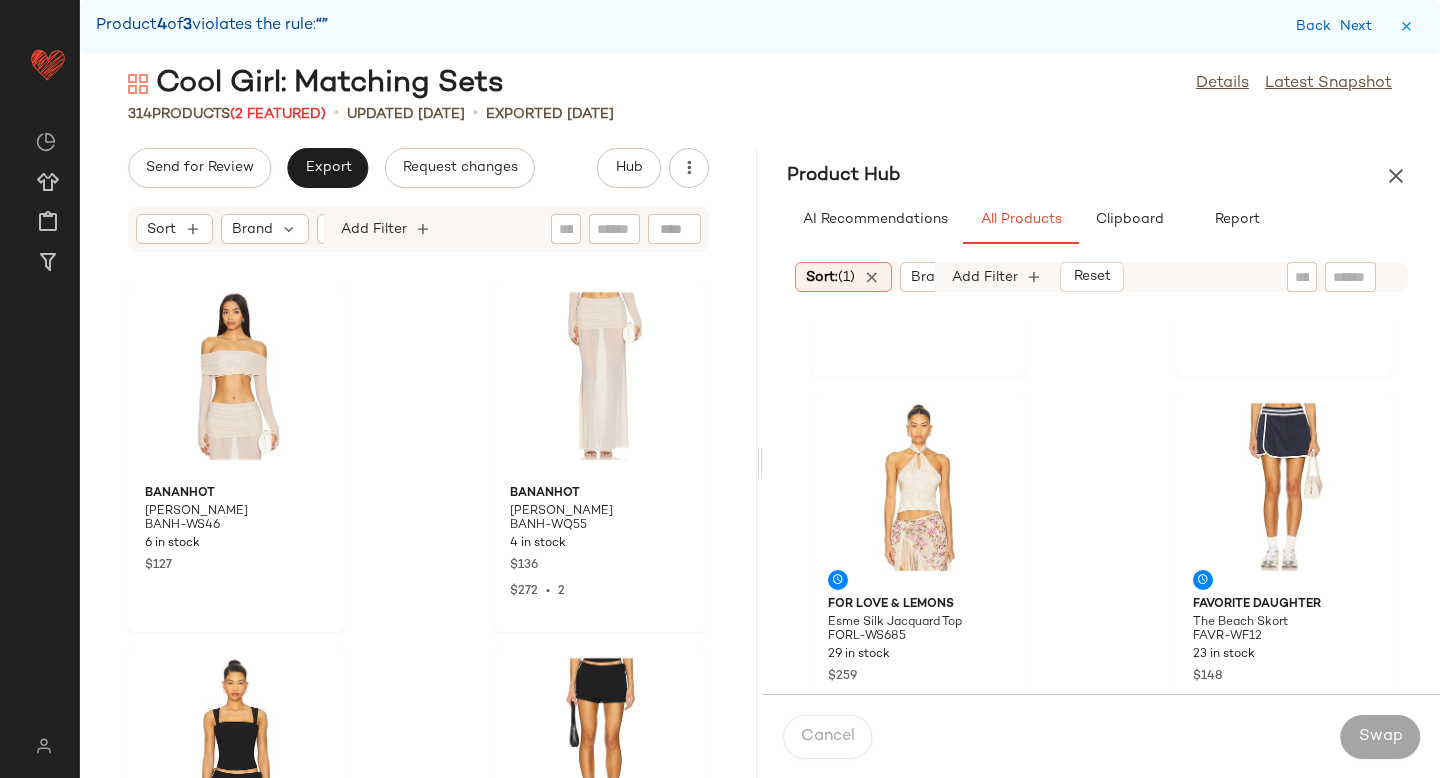 scroll, scrollTop: 2156, scrollLeft: 0, axis: vertical 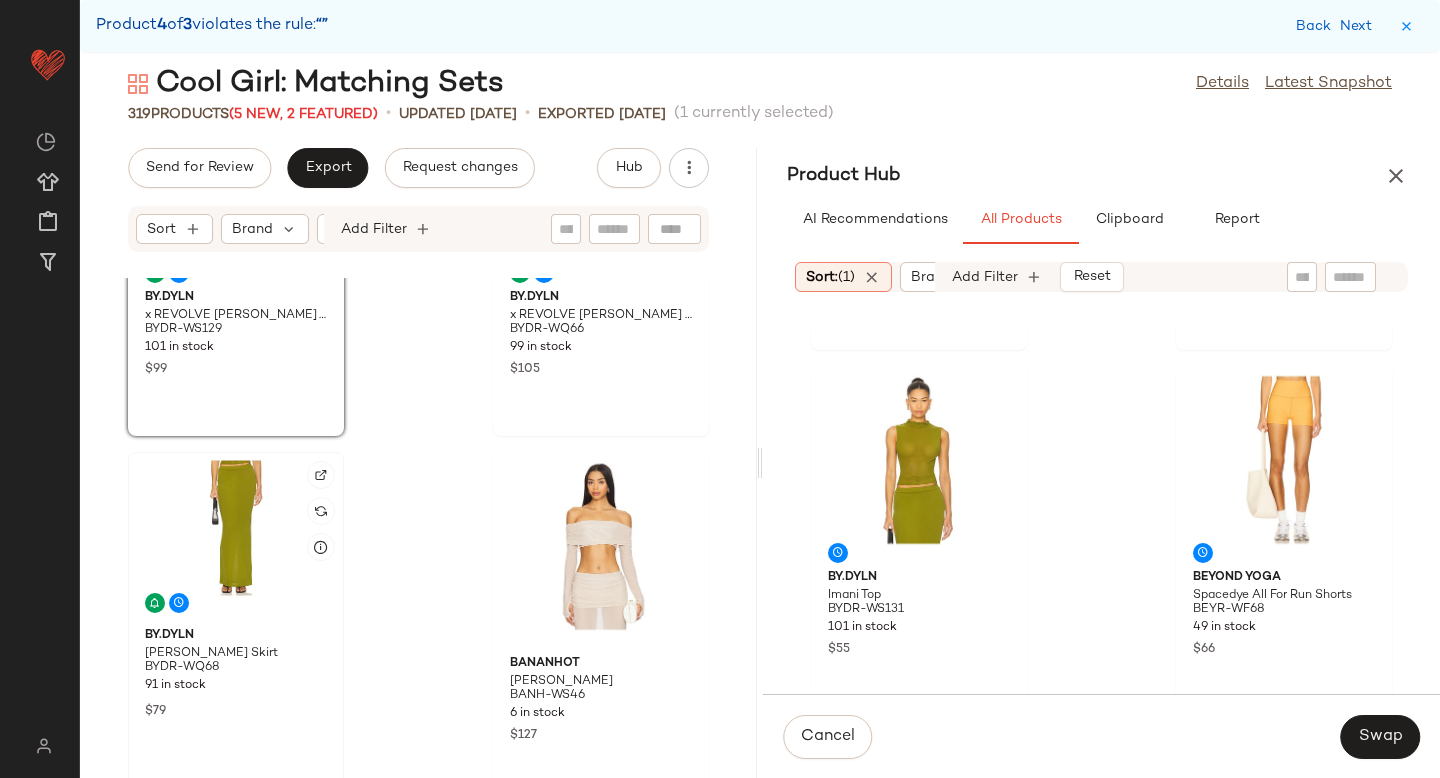 click 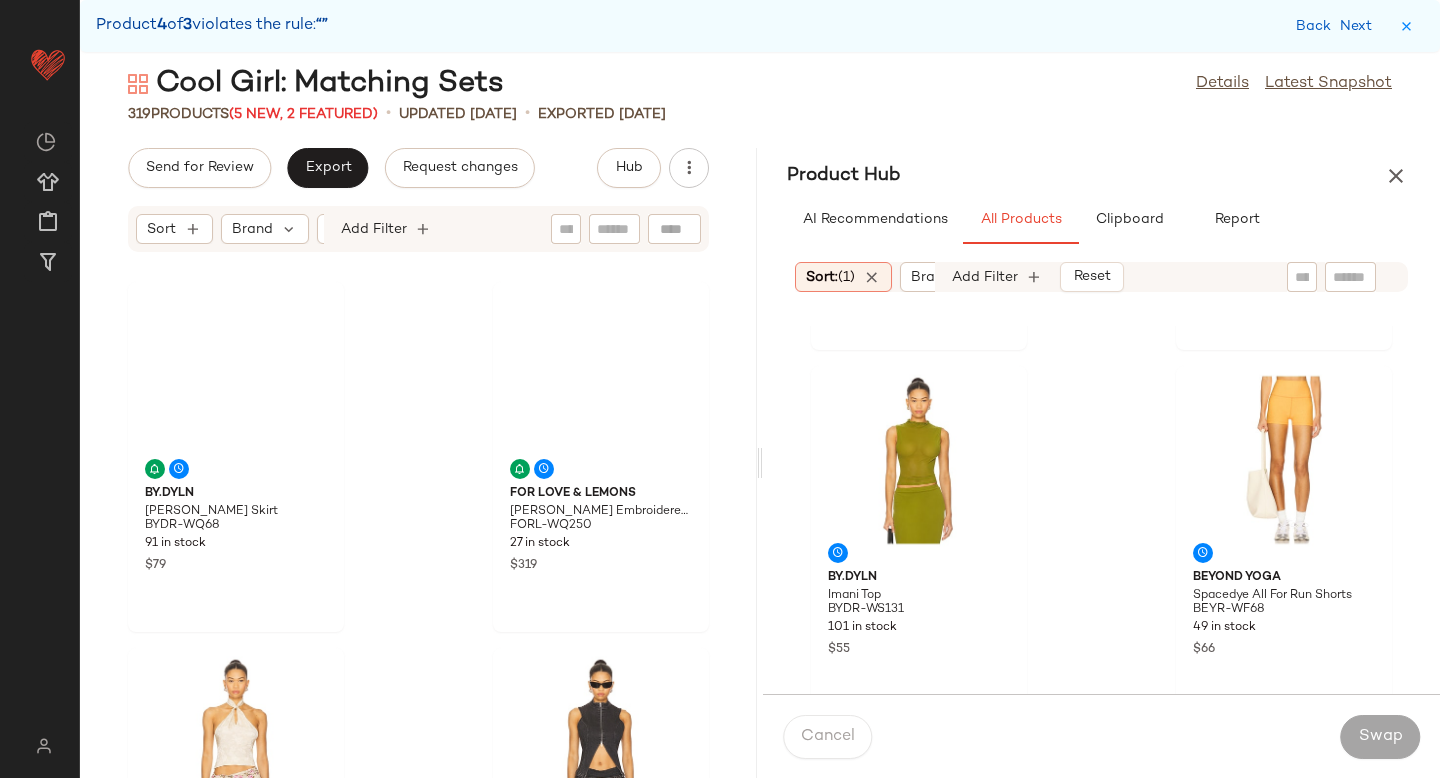 scroll, scrollTop: 0, scrollLeft: 0, axis: both 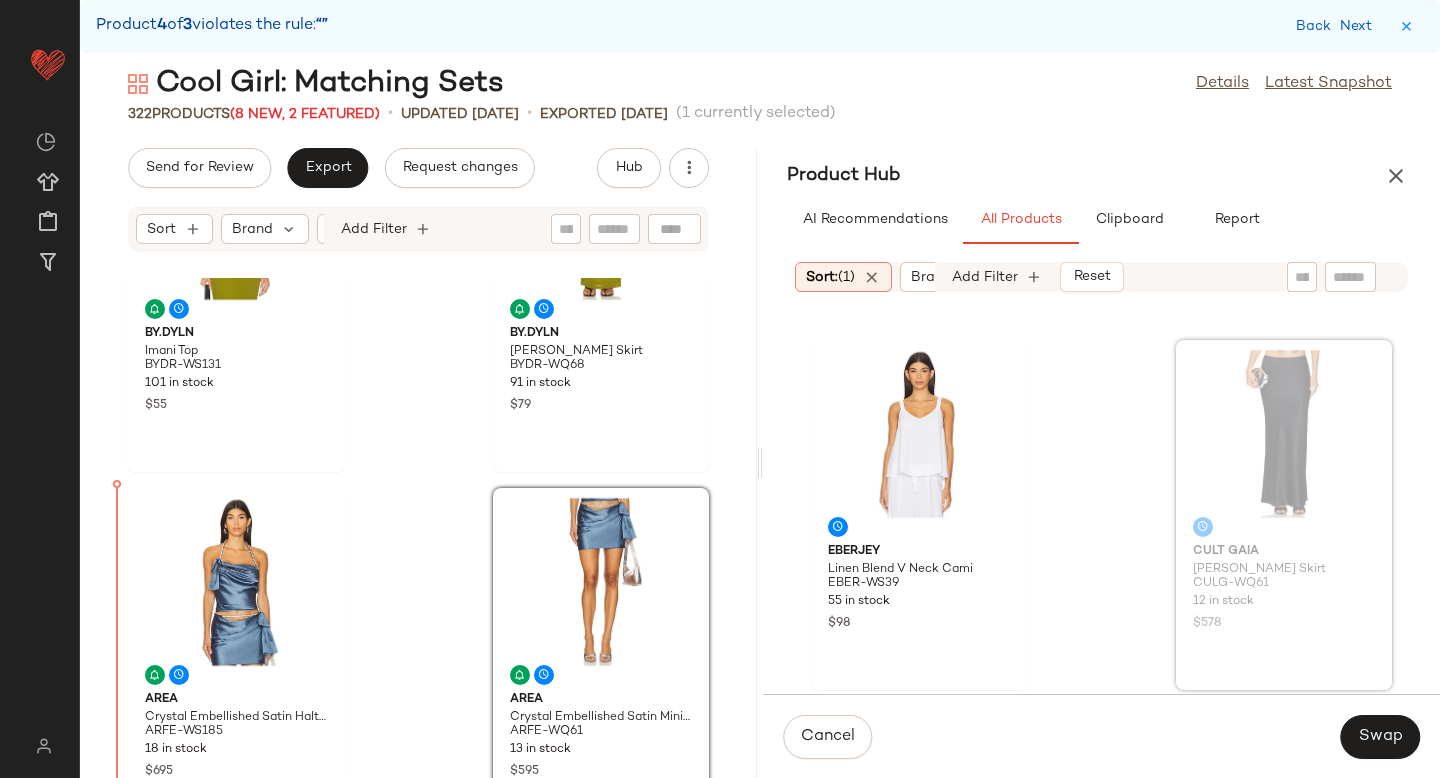drag, startPoint x: 1234, startPoint y: 465, endPoint x: 1212, endPoint y: 469, distance: 22.36068 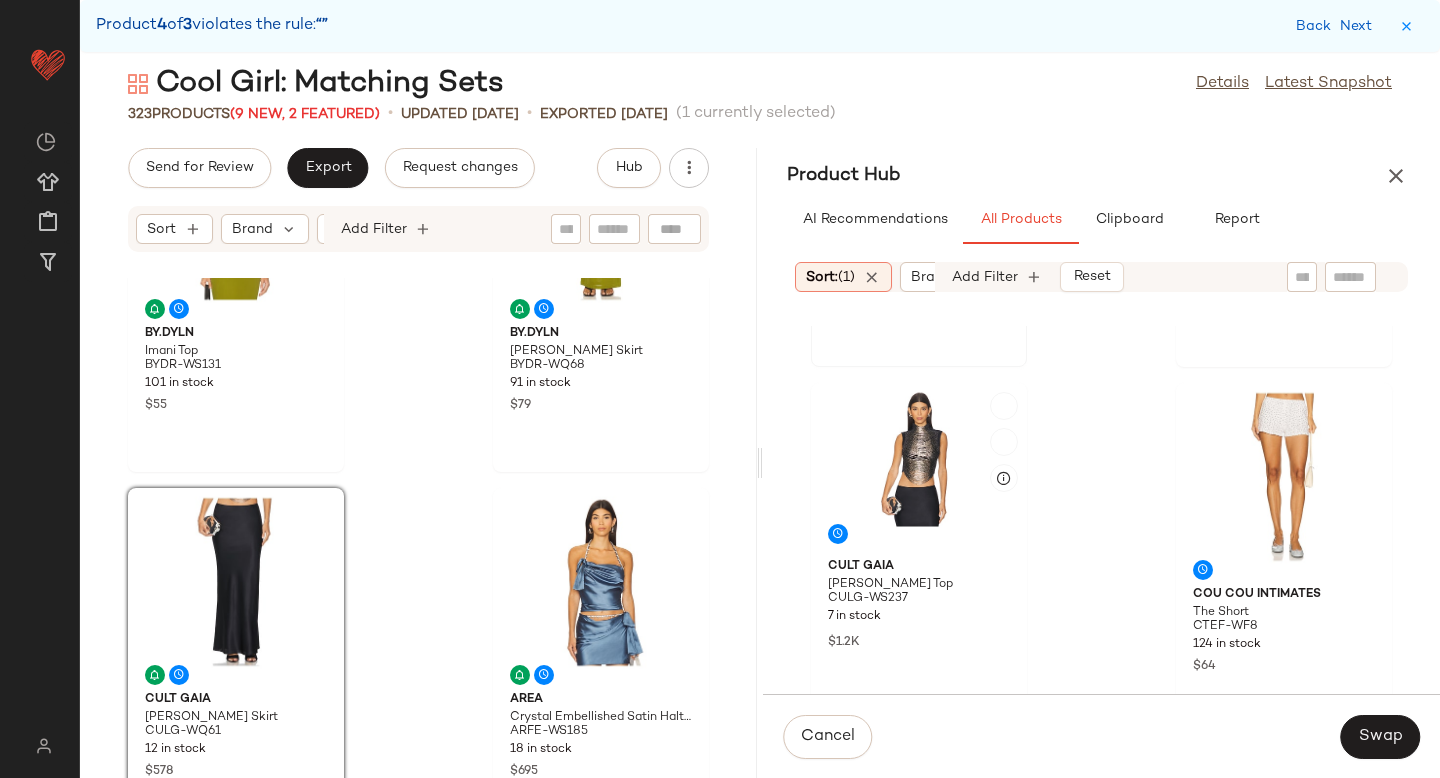 scroll, scrollTop: 16460, scrollLeft: 0, axis: vertical 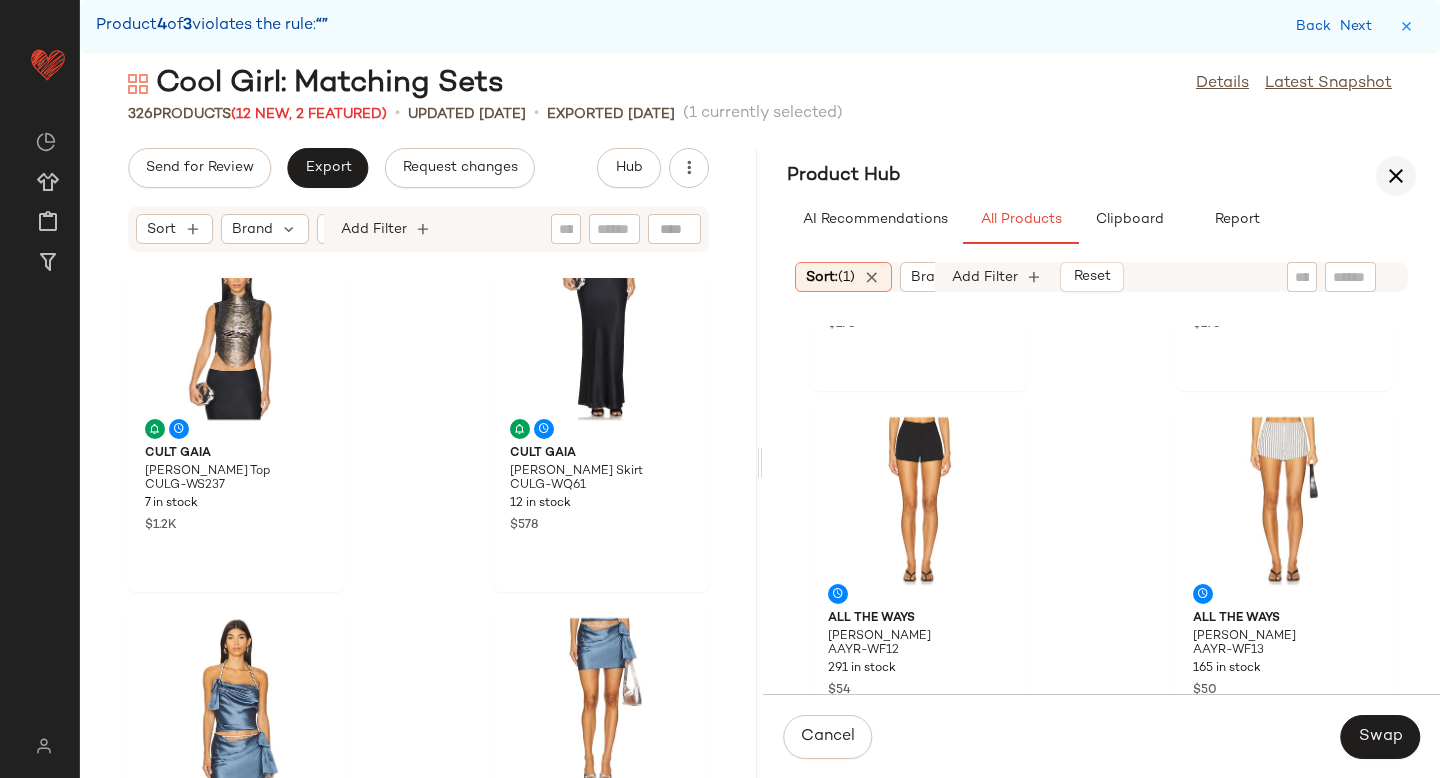 click at bounding box center [1396, 176] 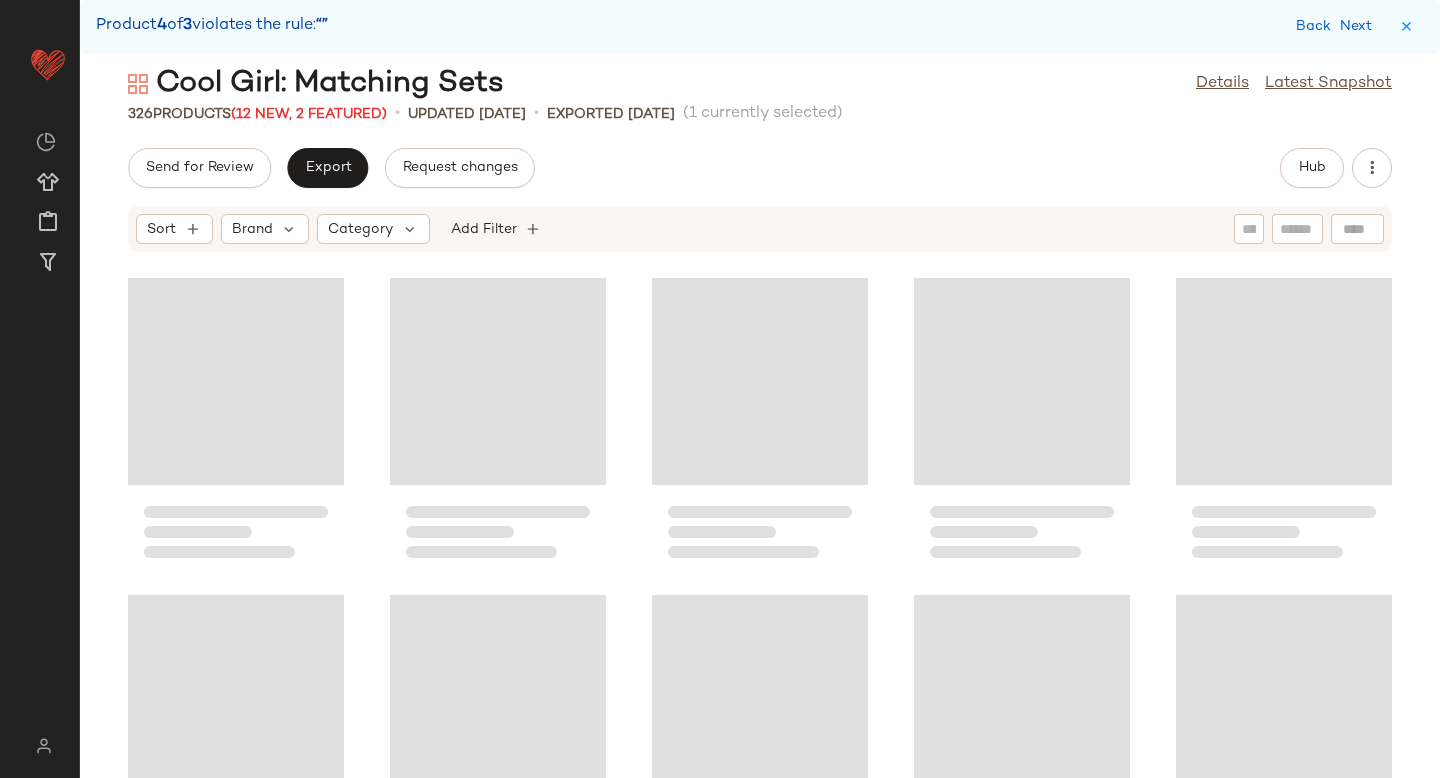scroll, scrollTop: 40, scrollLeft: 0, axis: vertical 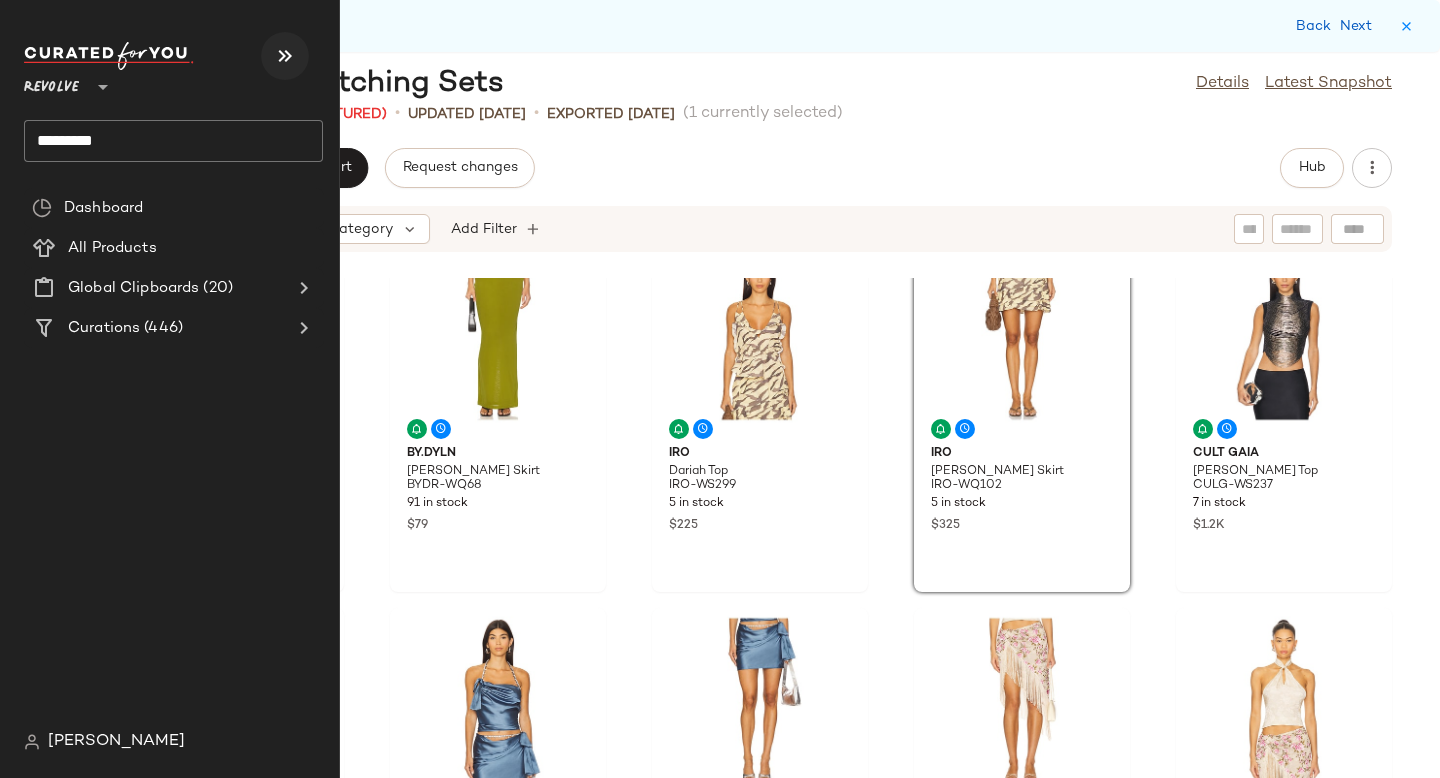 click at bounding box center (285, 56) 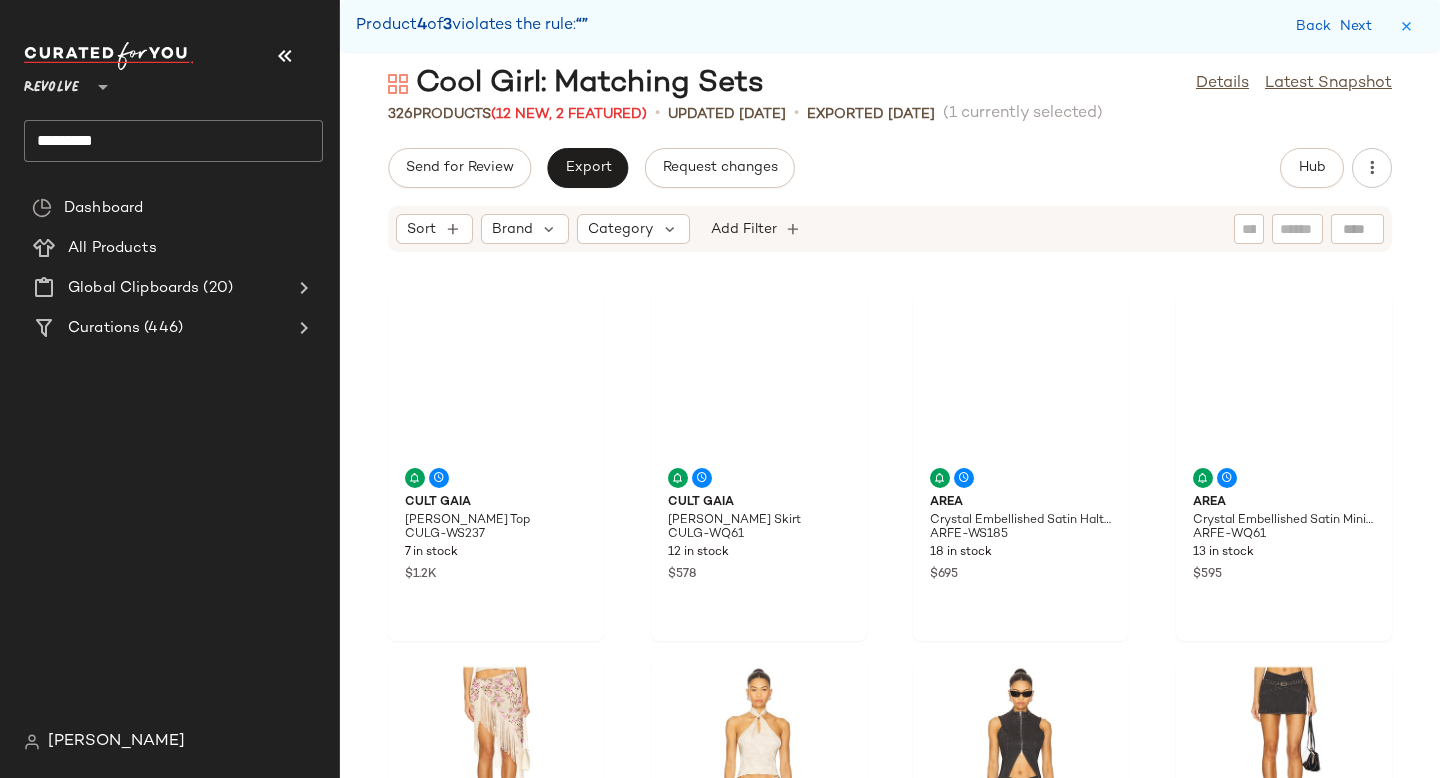 scroll, scrollTop: 0, scrollLeft: 0, axis: both 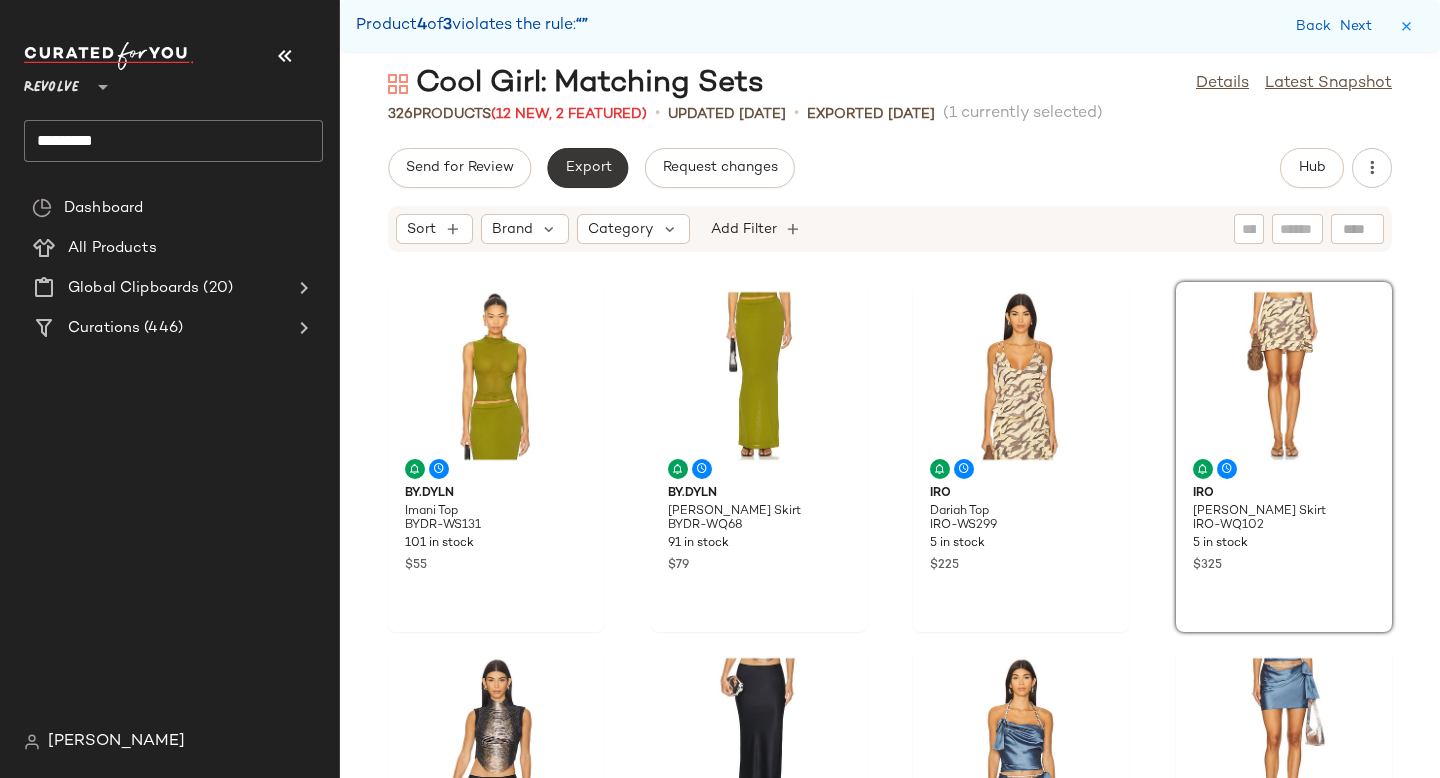 click on "Export" at bounding box center (587, 168) 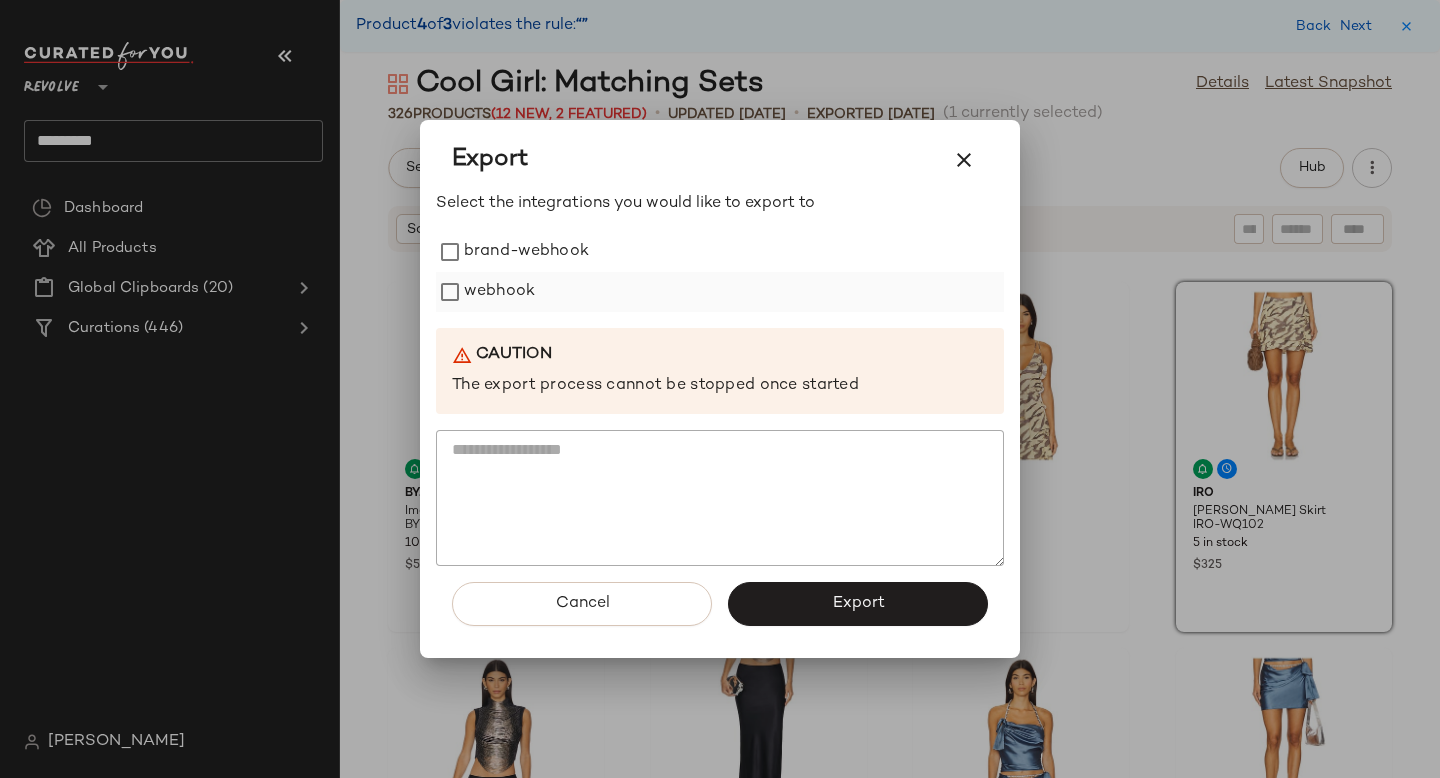 click on "webhook" at bounding box center [499, 292] 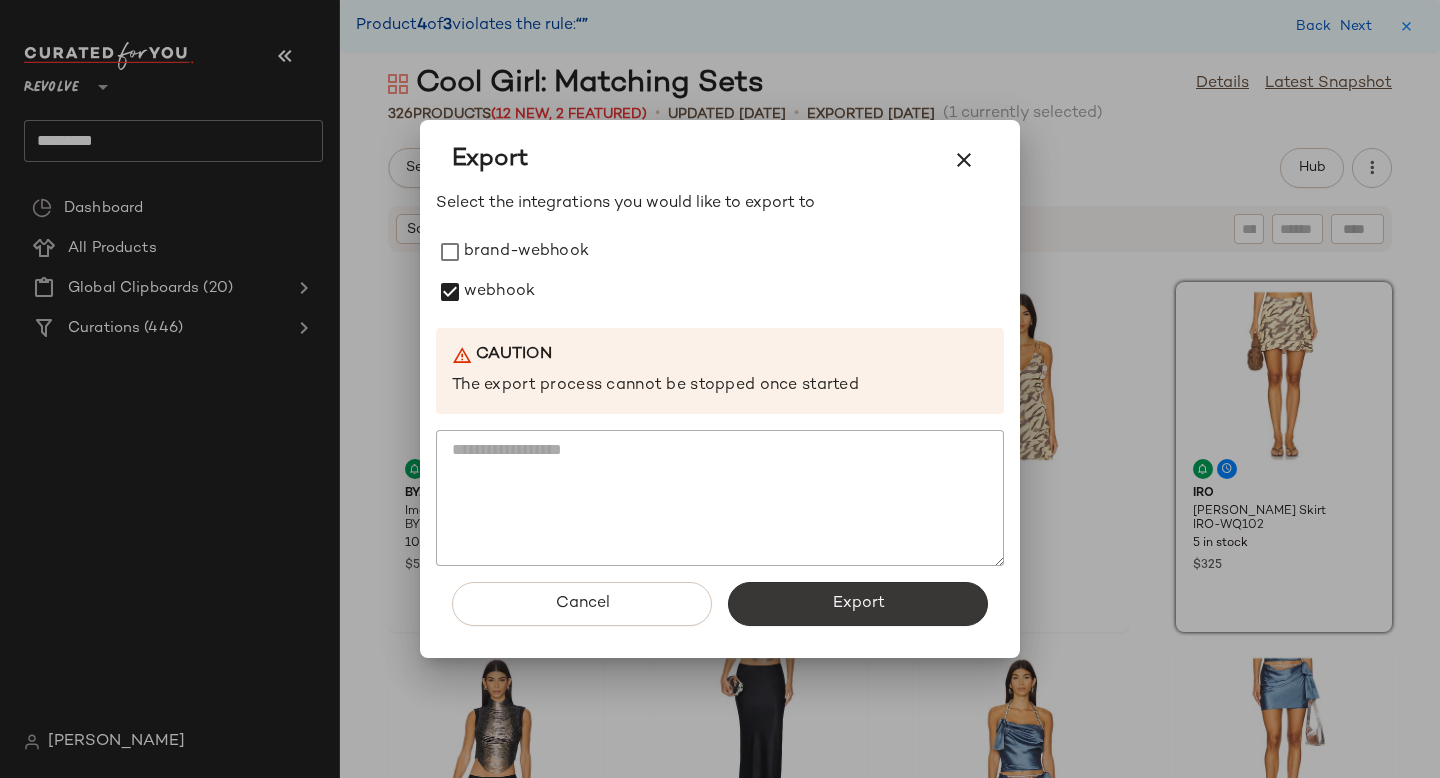 click on "Export" at bounding box center [858, 604] 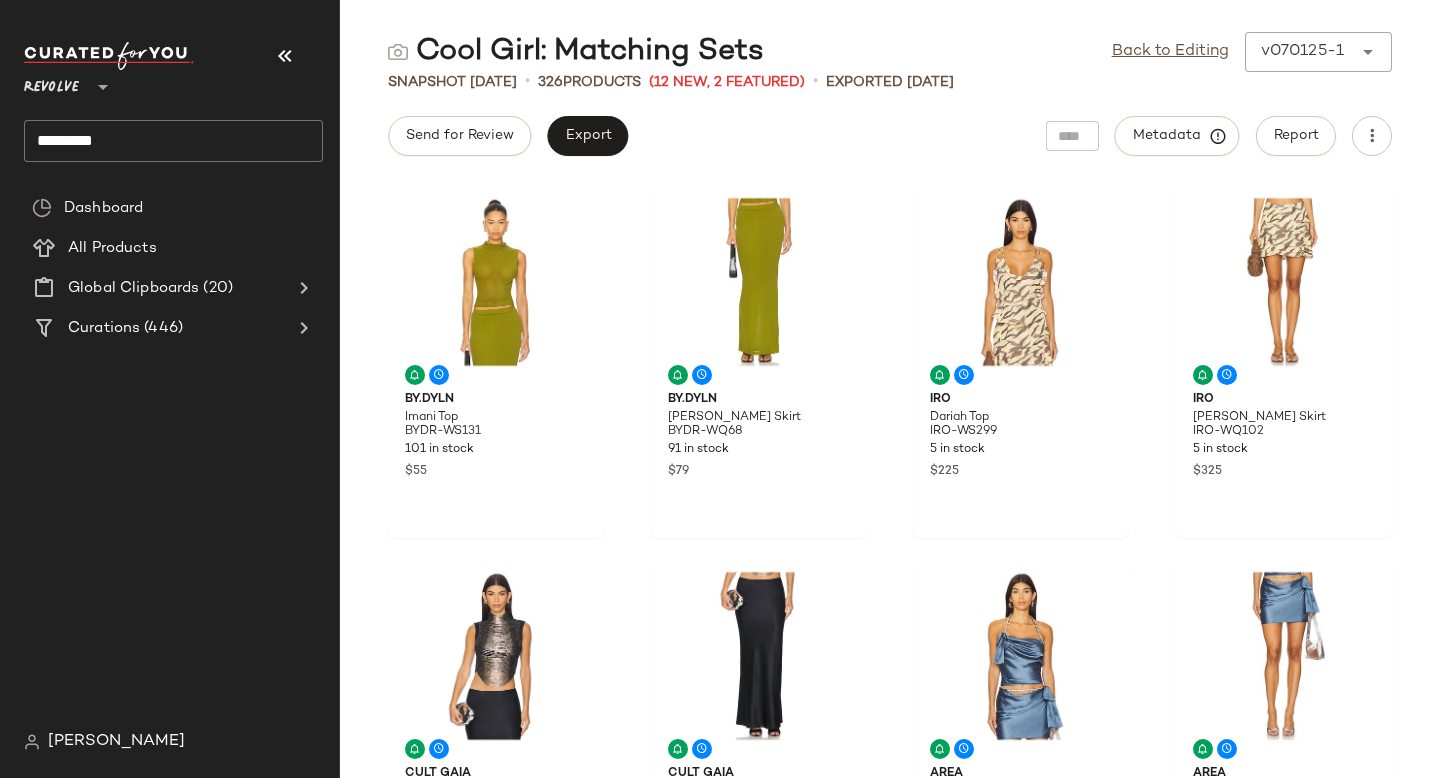 click on "*********" 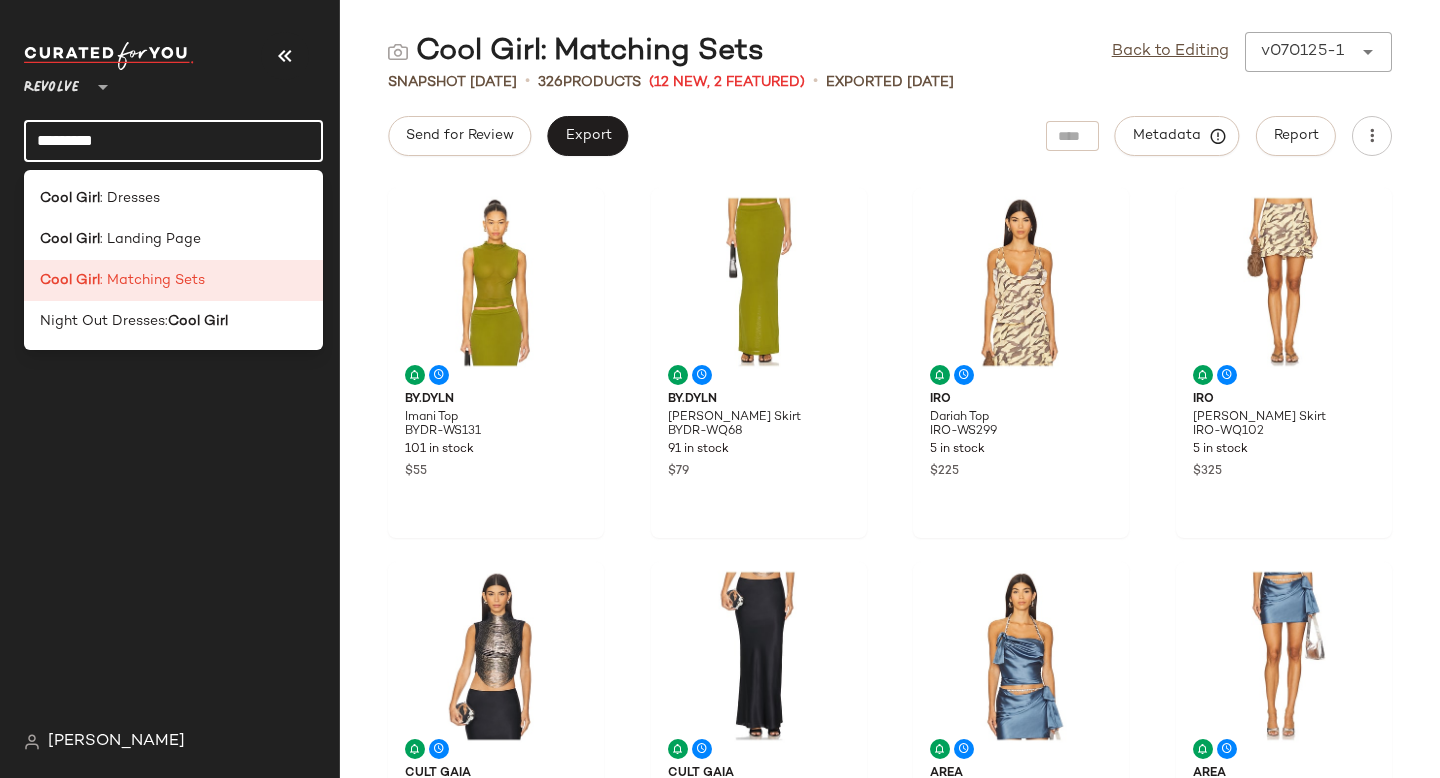 click on "*********" 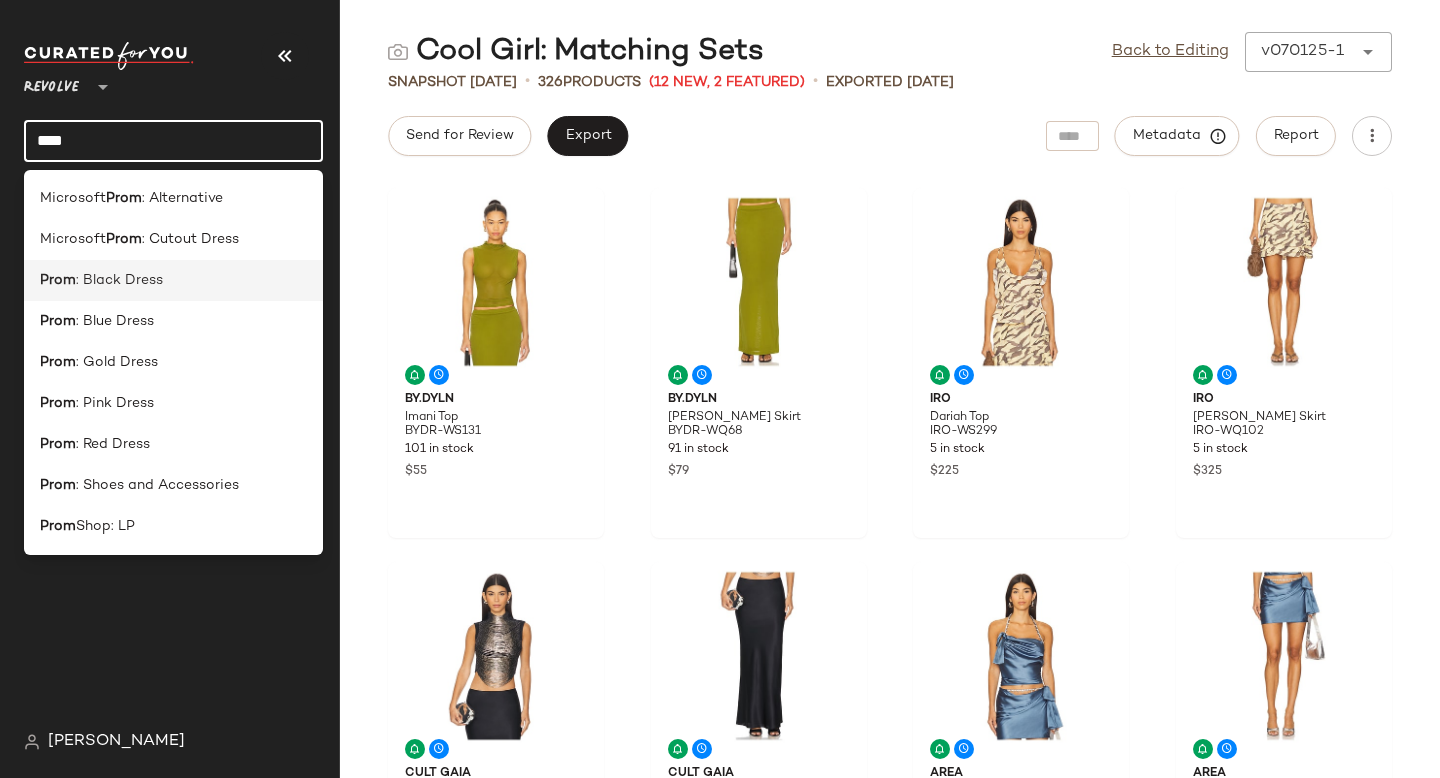 type on "****" 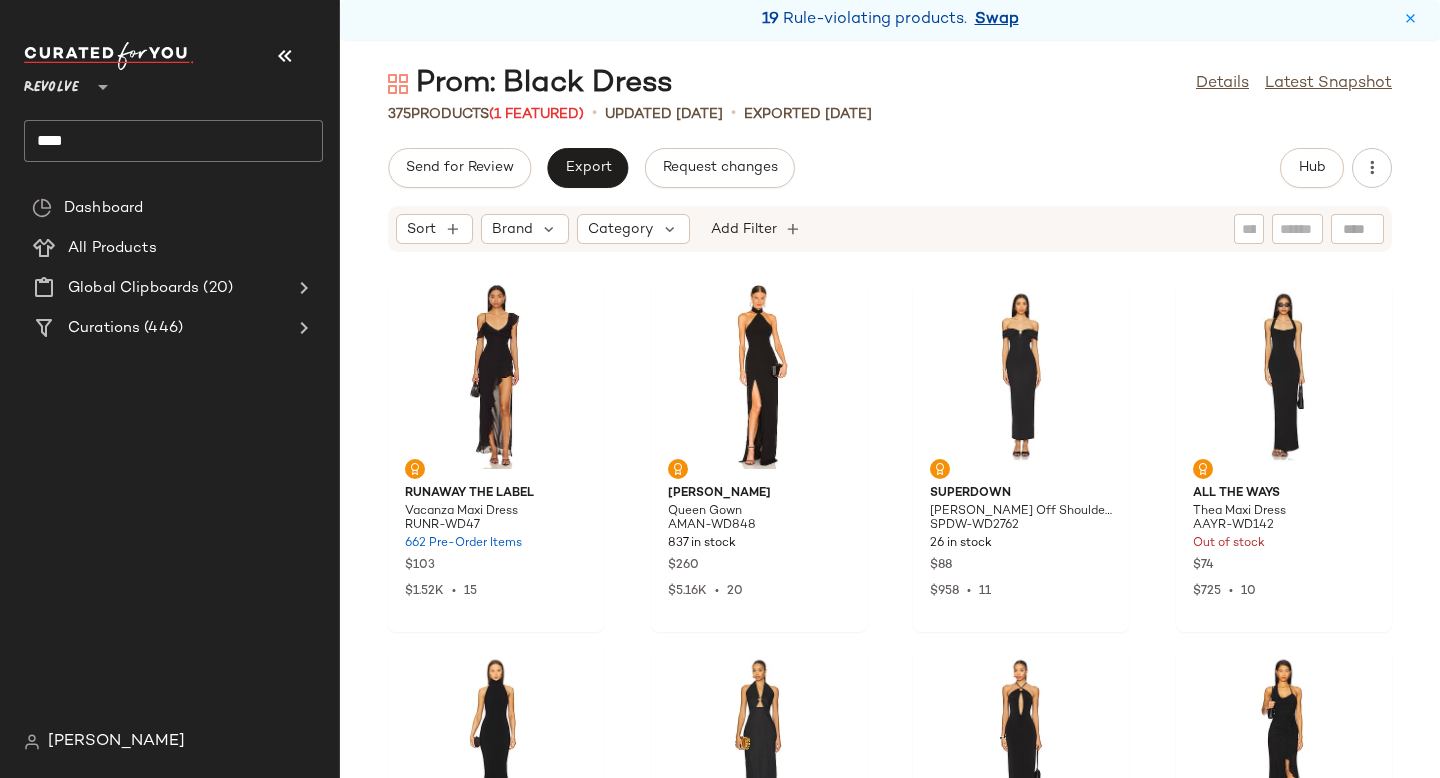 click on "Swap" at bounding box center (997, 20) 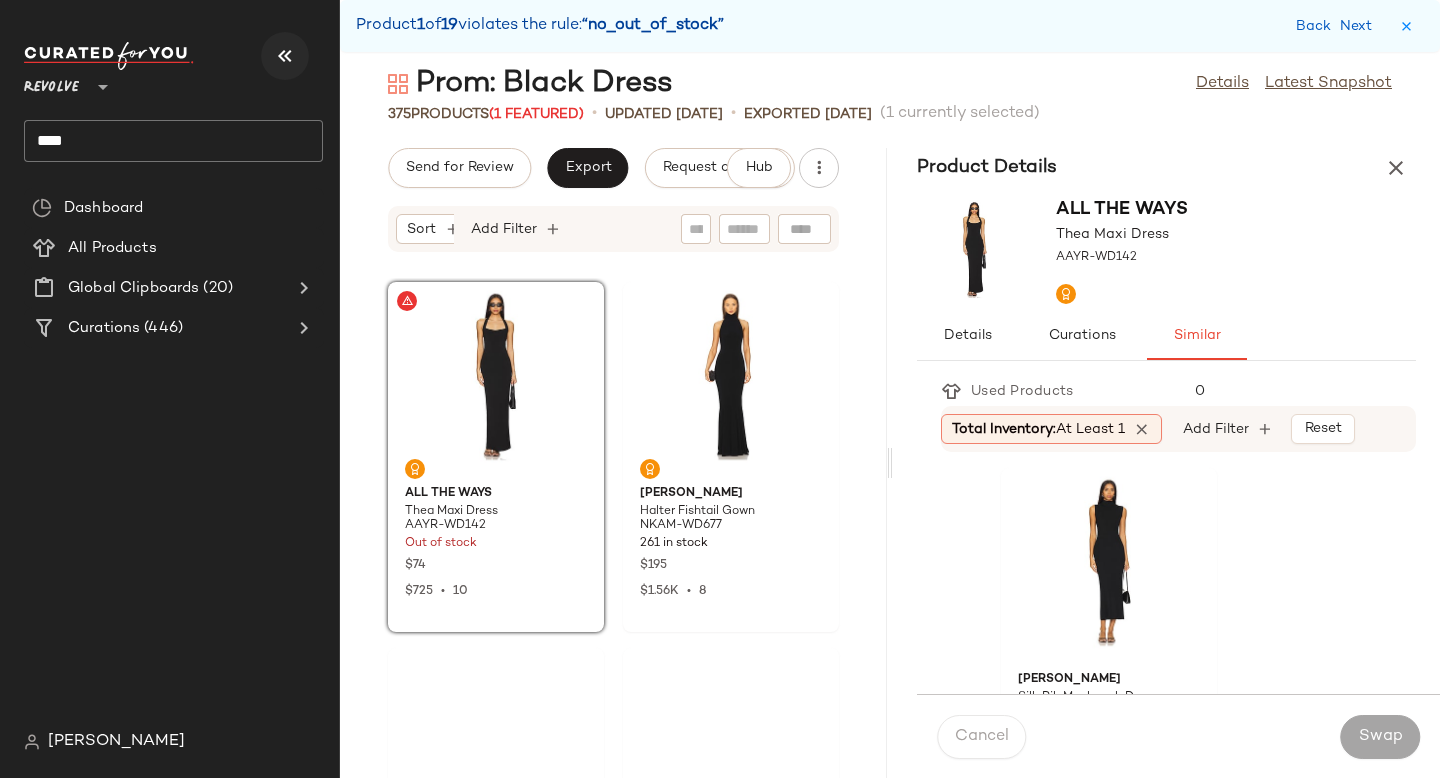 click at bounding box center (285, 56) 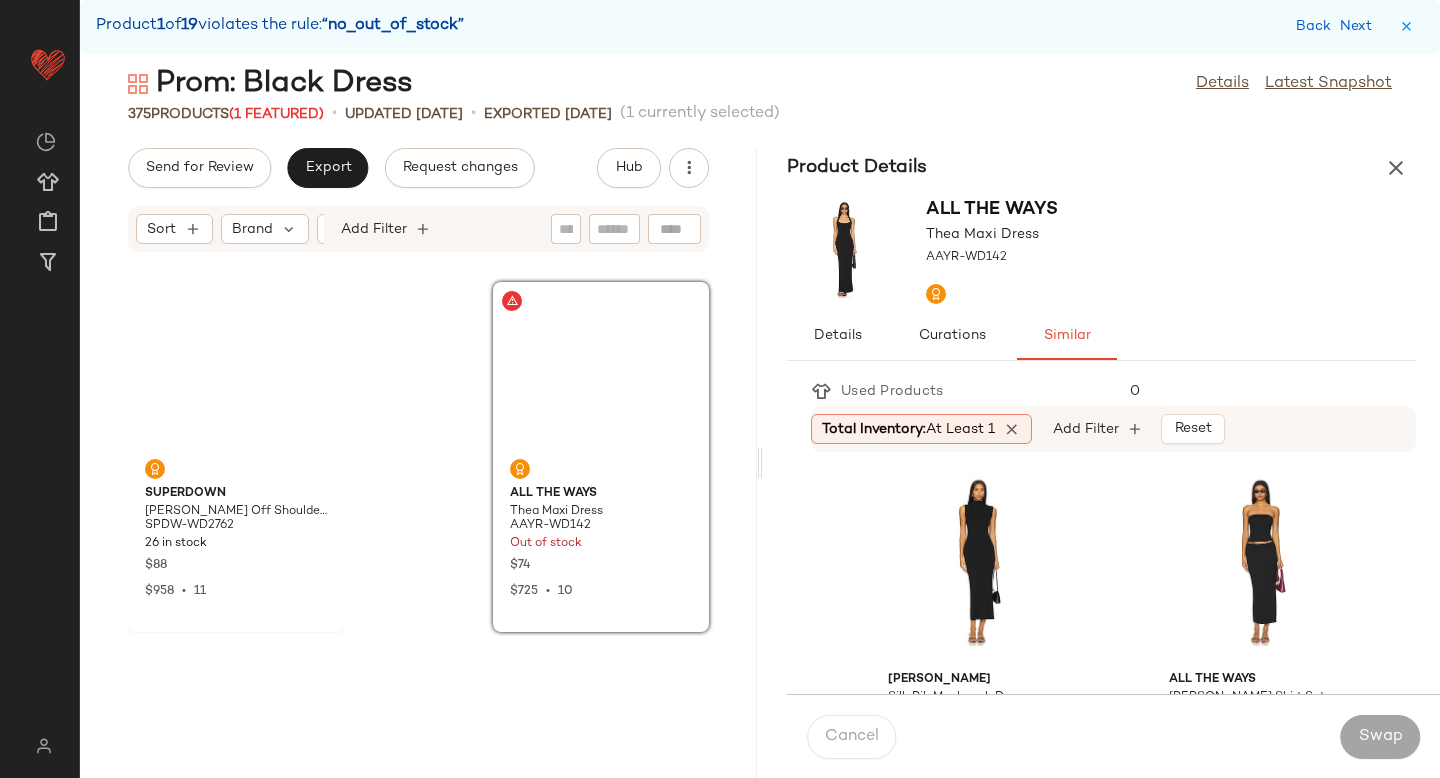 scroll, scrollTop: 366, scrollLeft: 0, axis: vertical 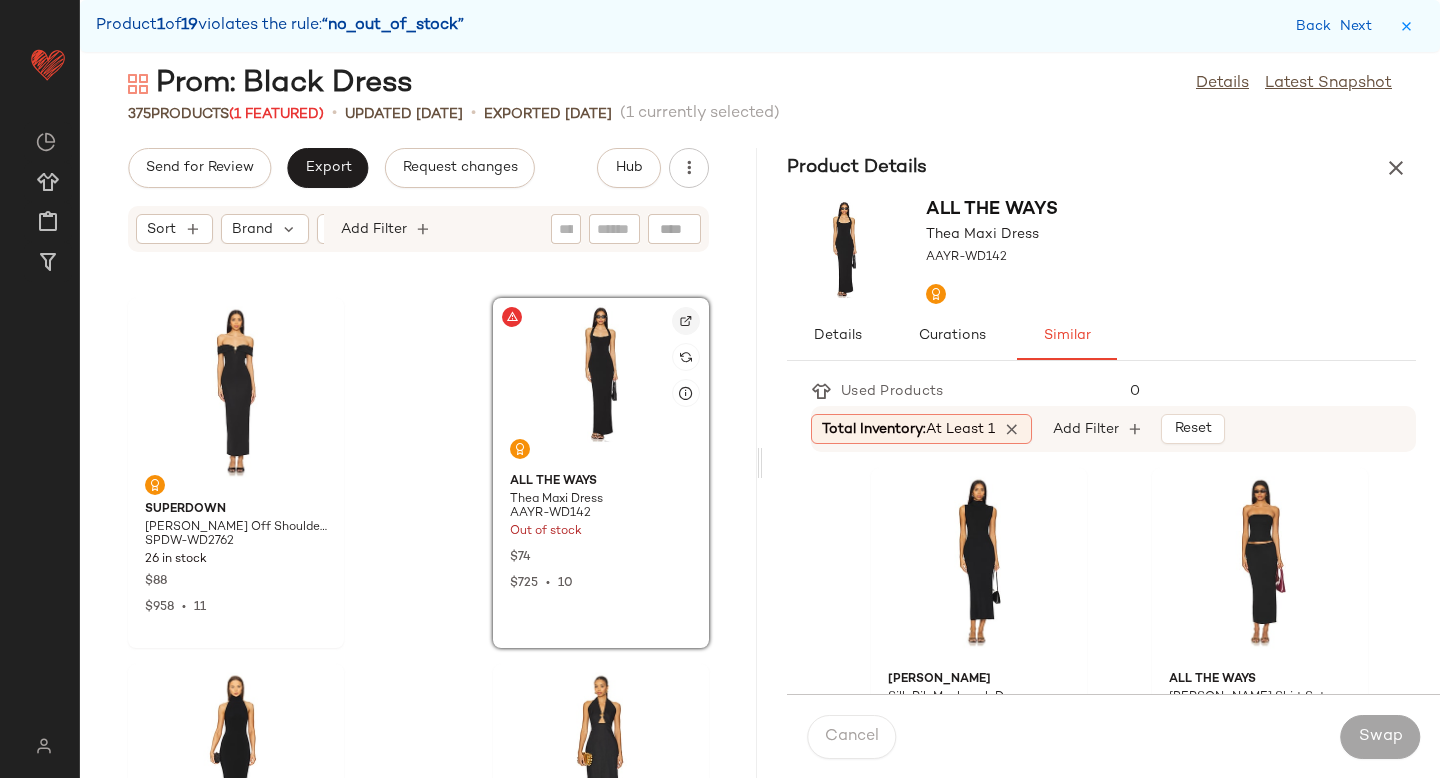 click 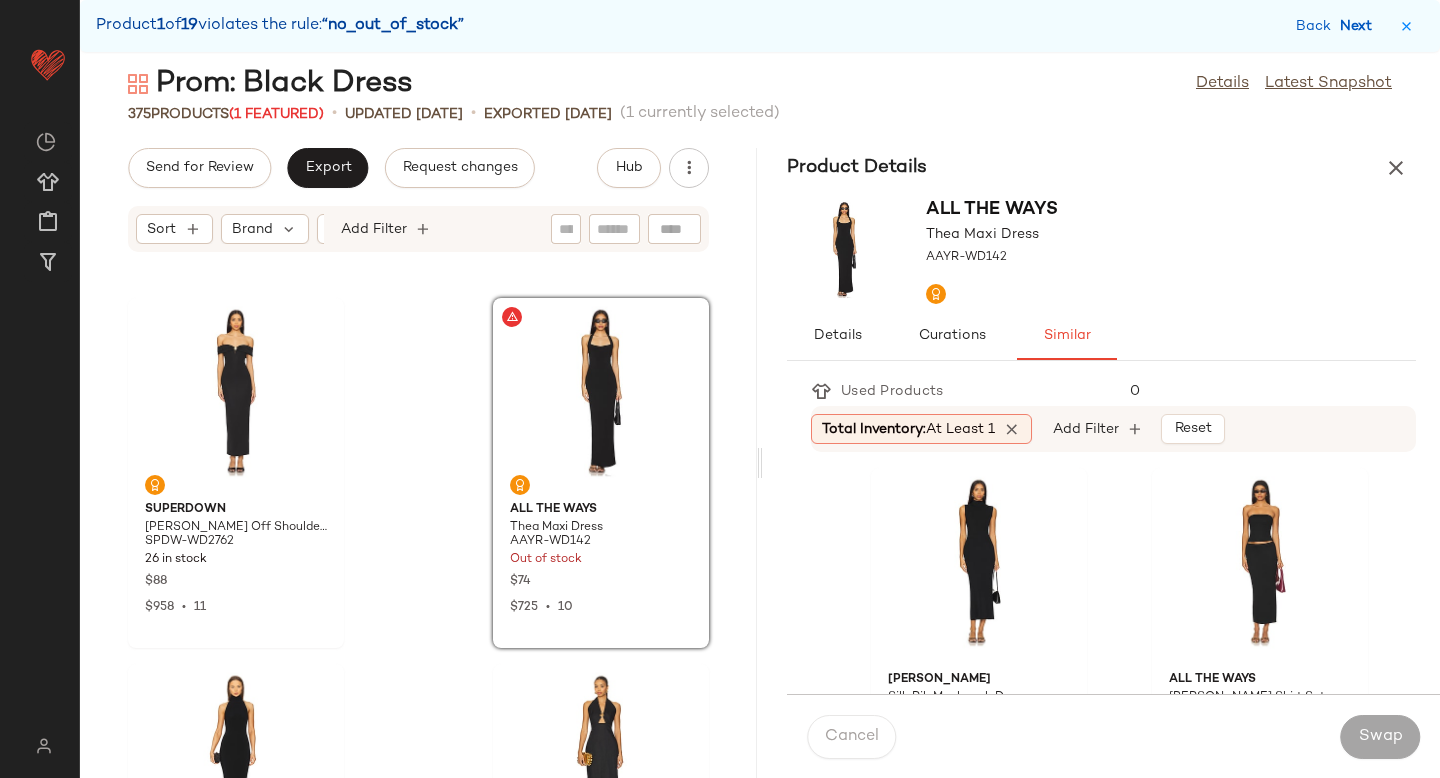 click on "Next" at bounding box center (1360, 26) 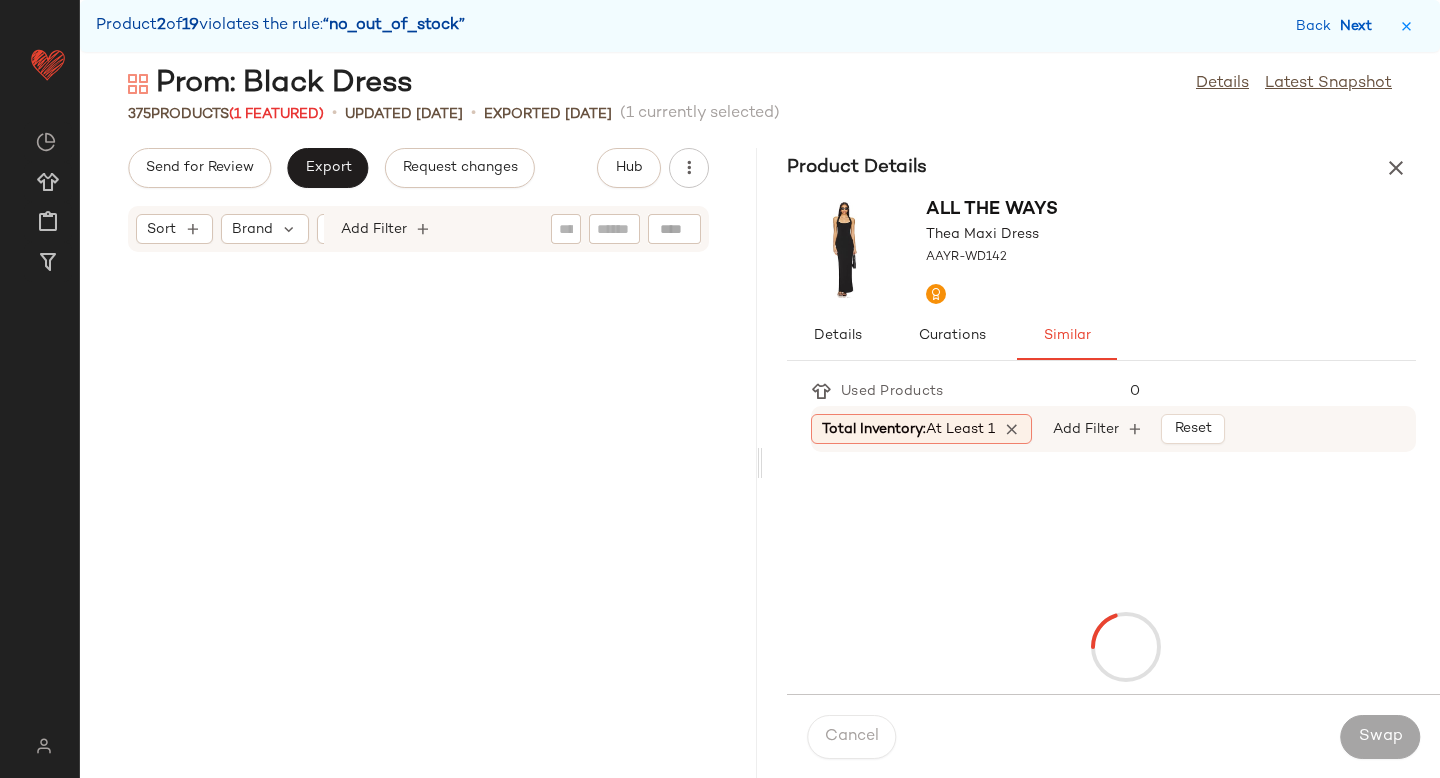 scroll, scrollTop: 9882, scrollLeft: 0, axis: vertical 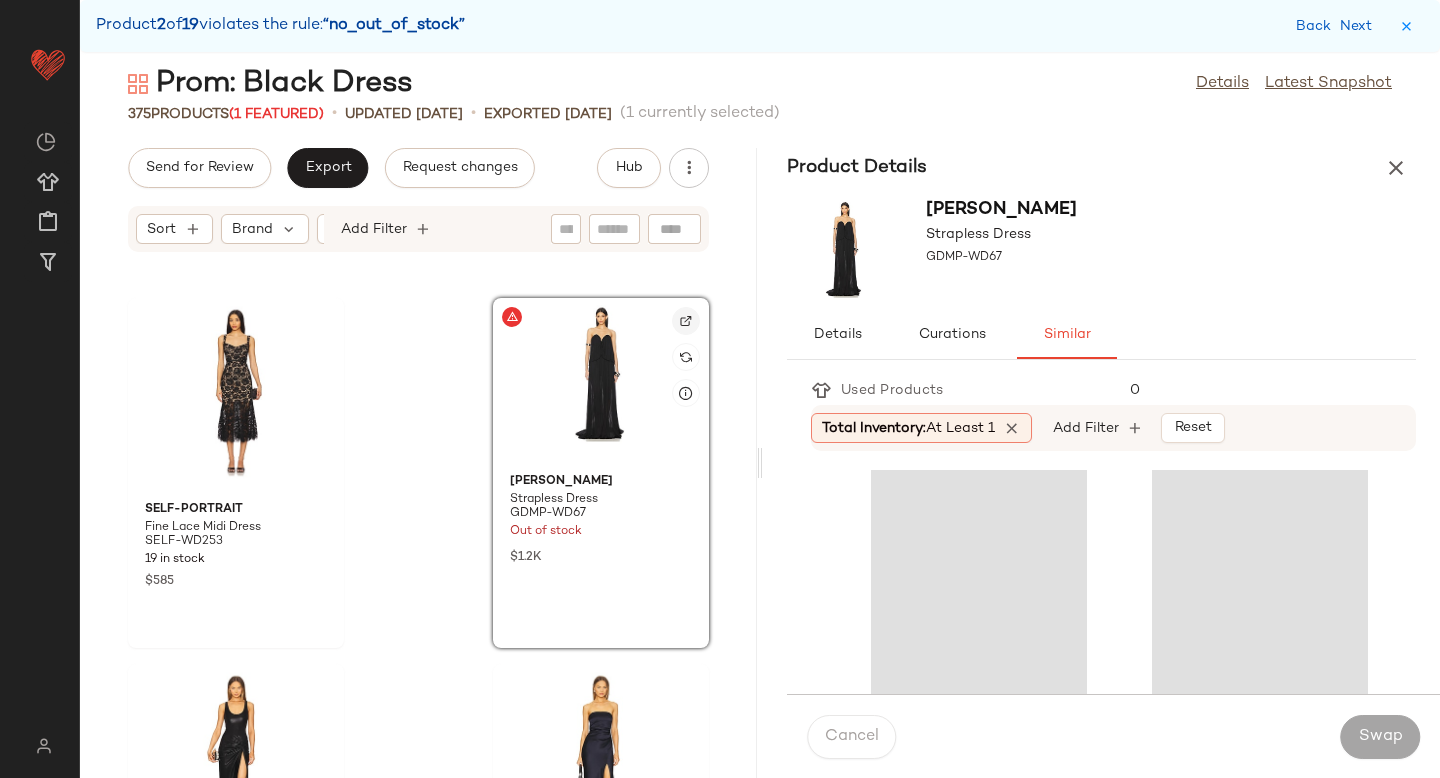 click 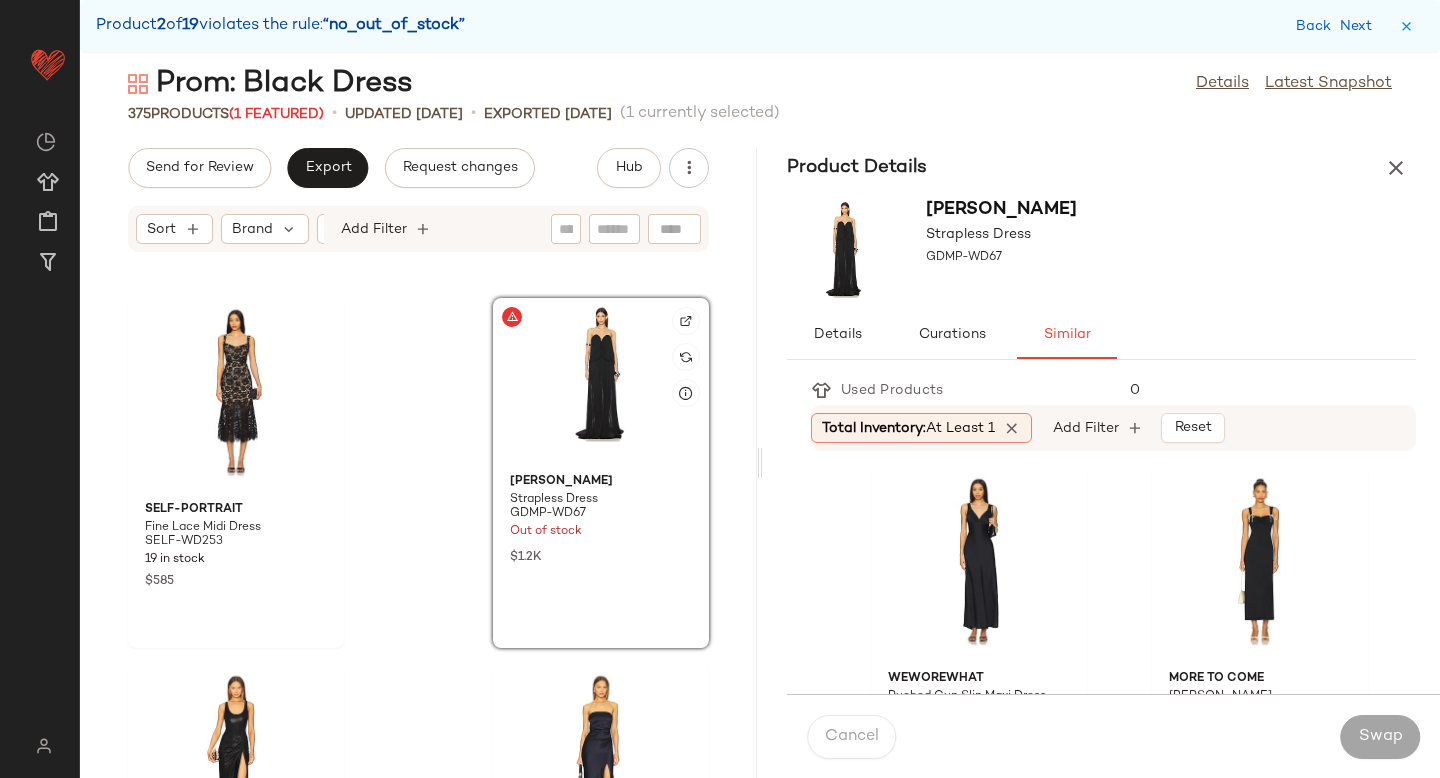 click 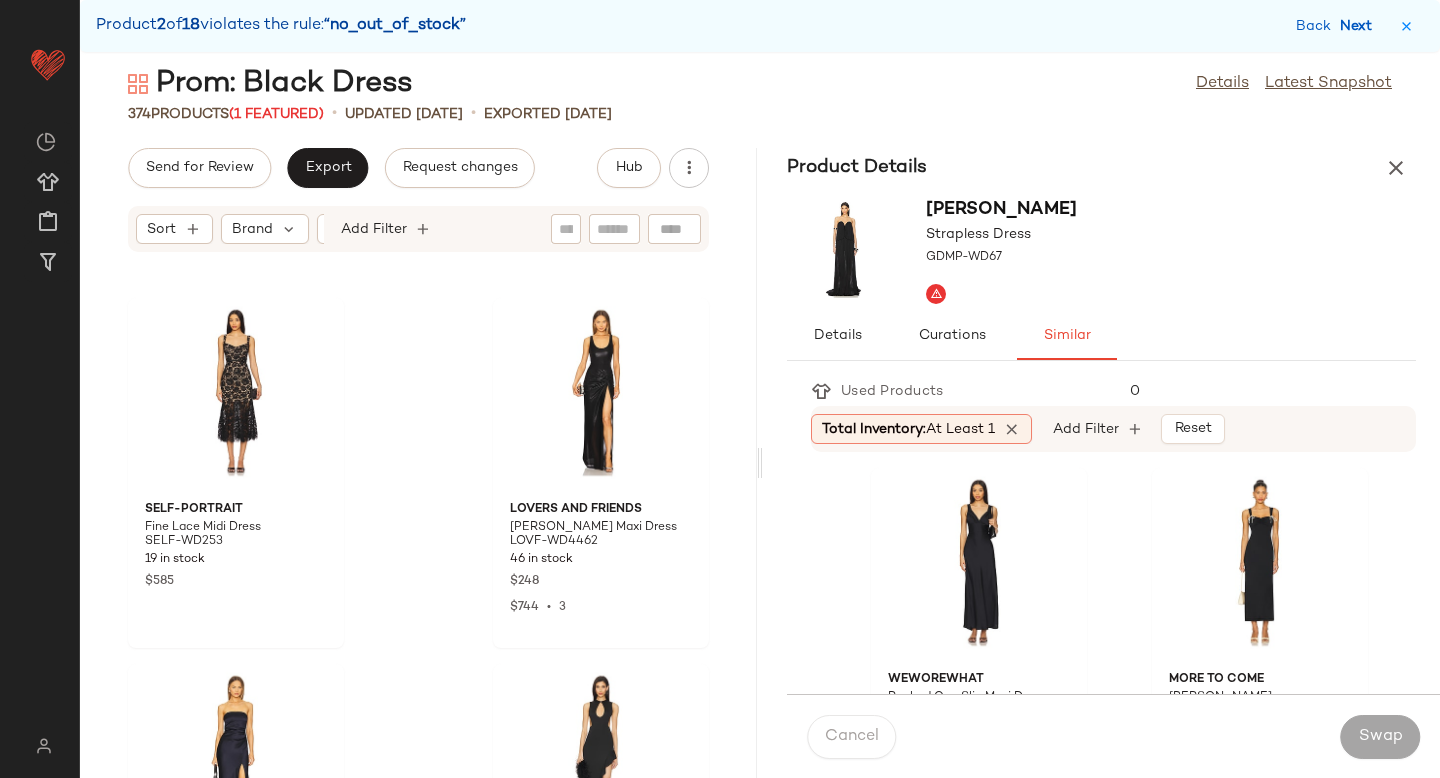 click on "Next" at bounding box center [1360, 26] 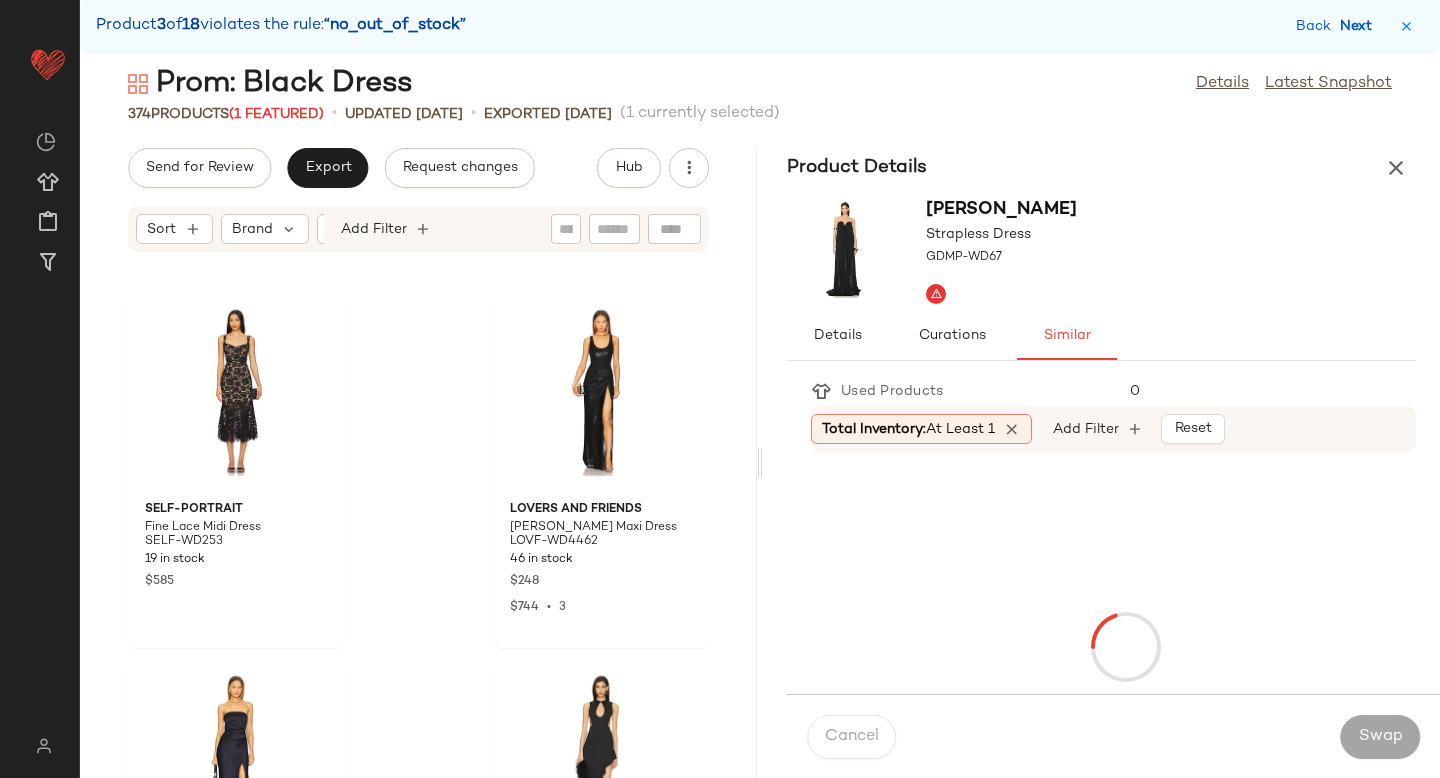 scroll, scrollTop: 13176, scrollLeft: 0, axis: vertical 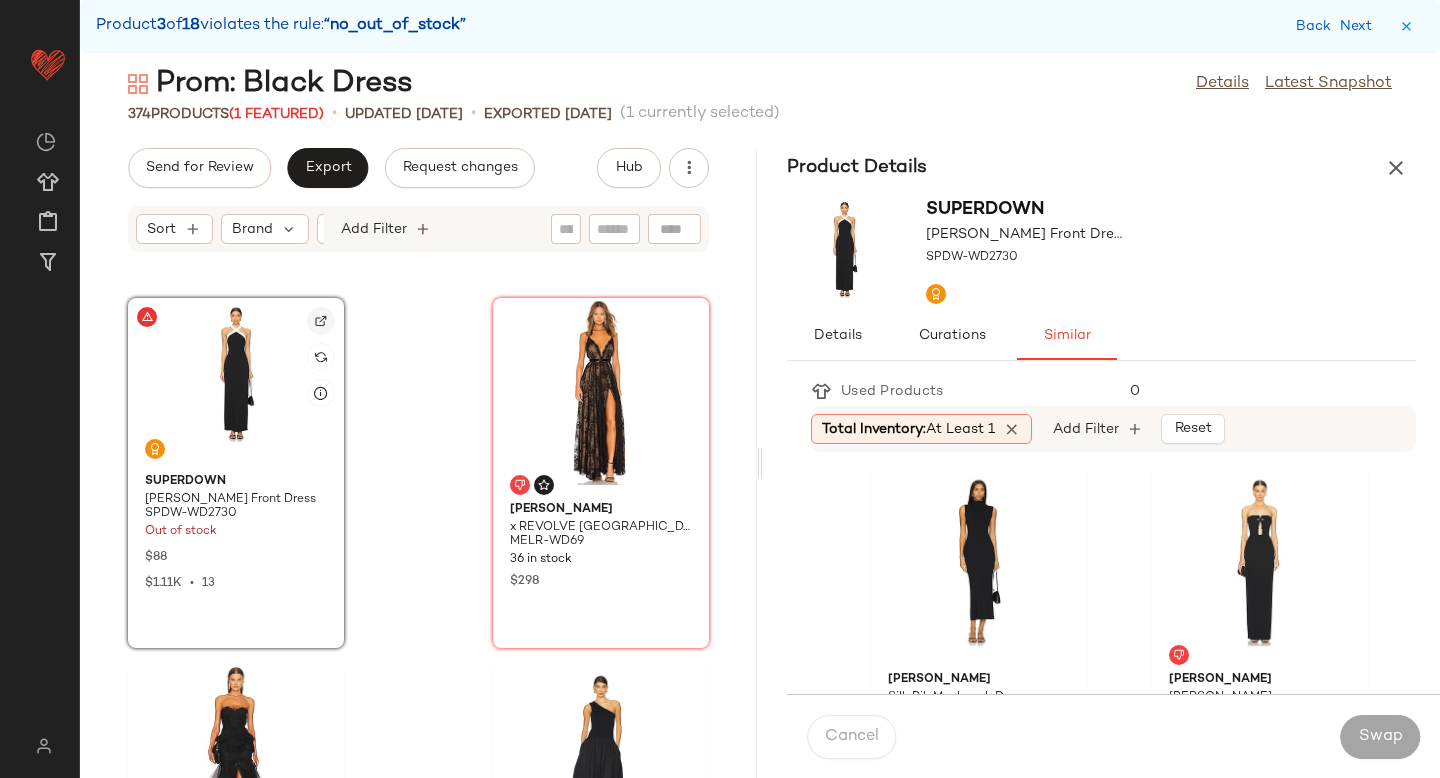 click 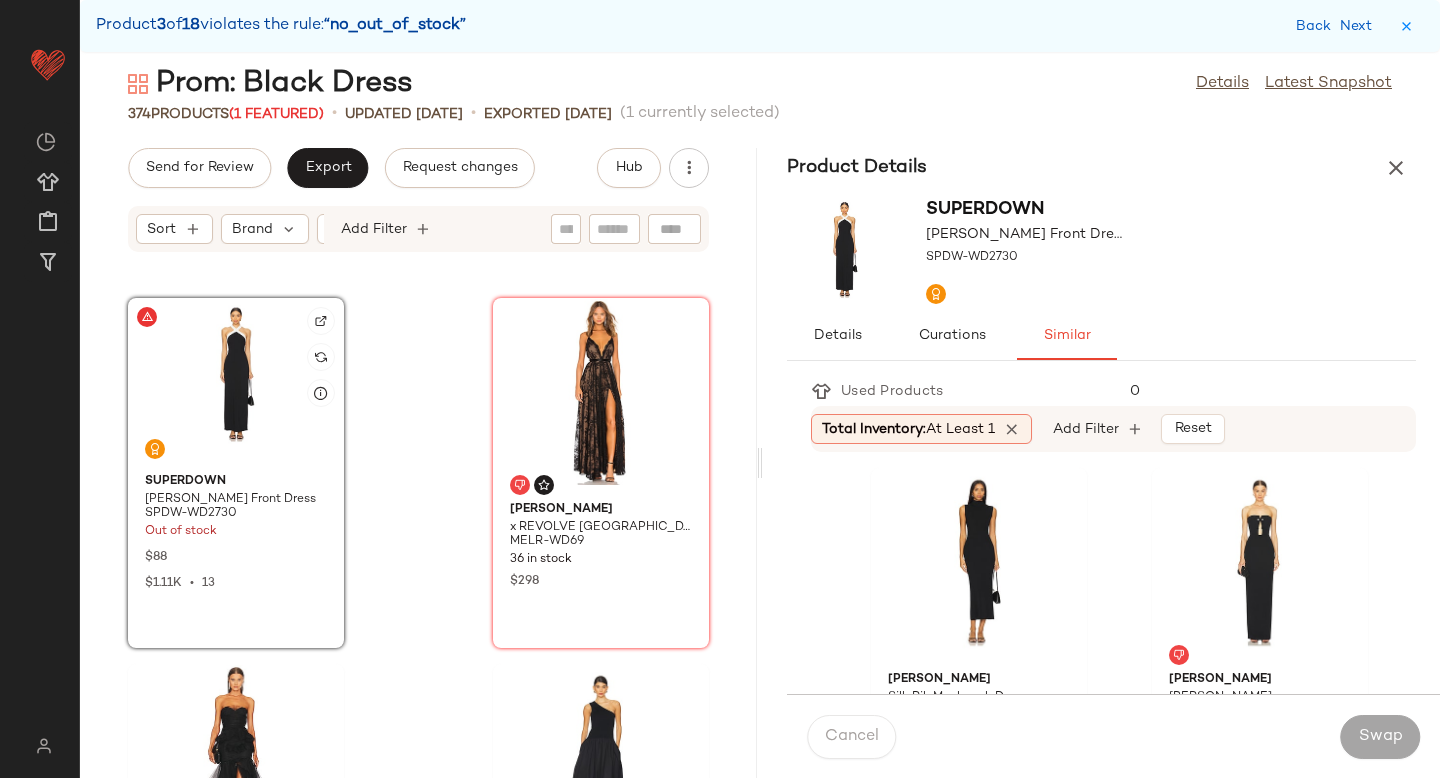 click 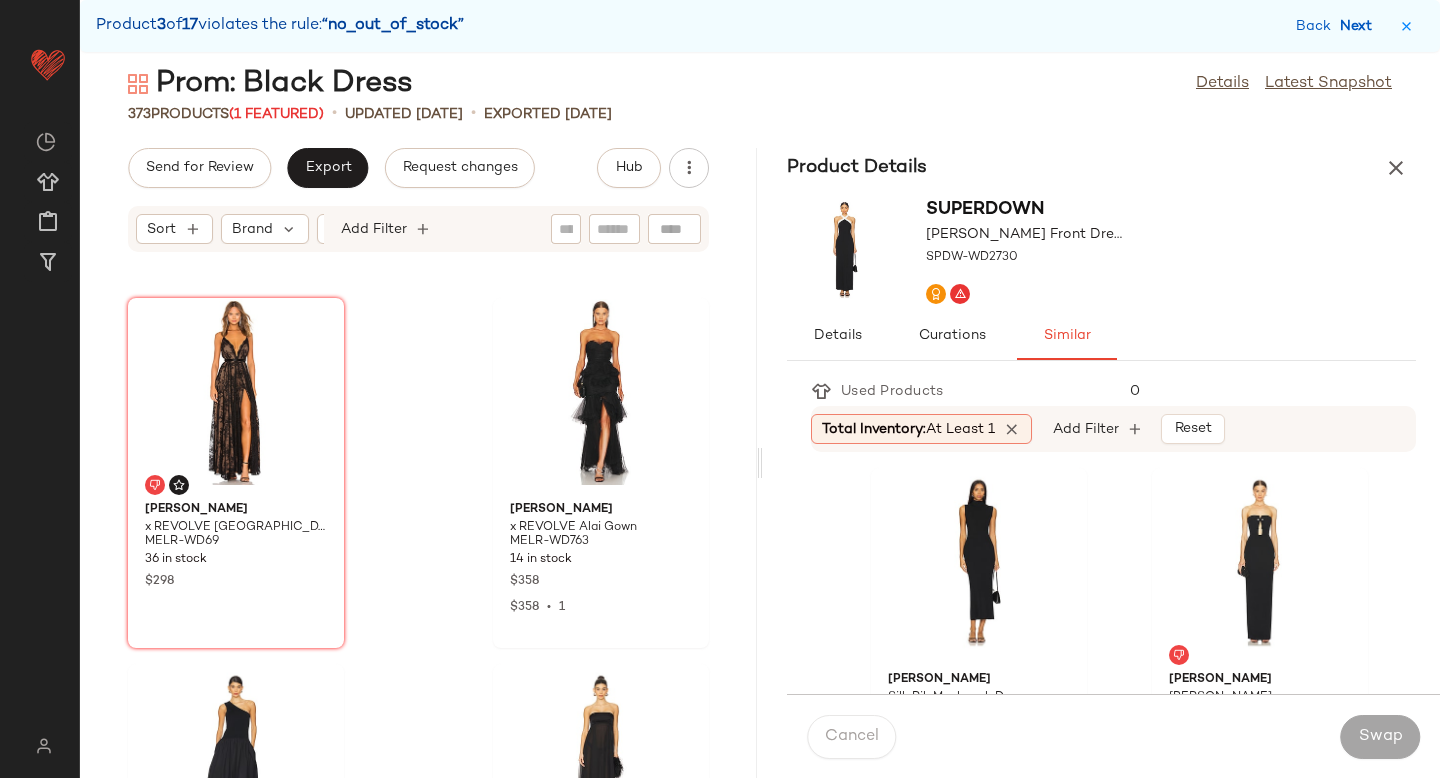 click on "Next" at bounding box center [1360, 26] 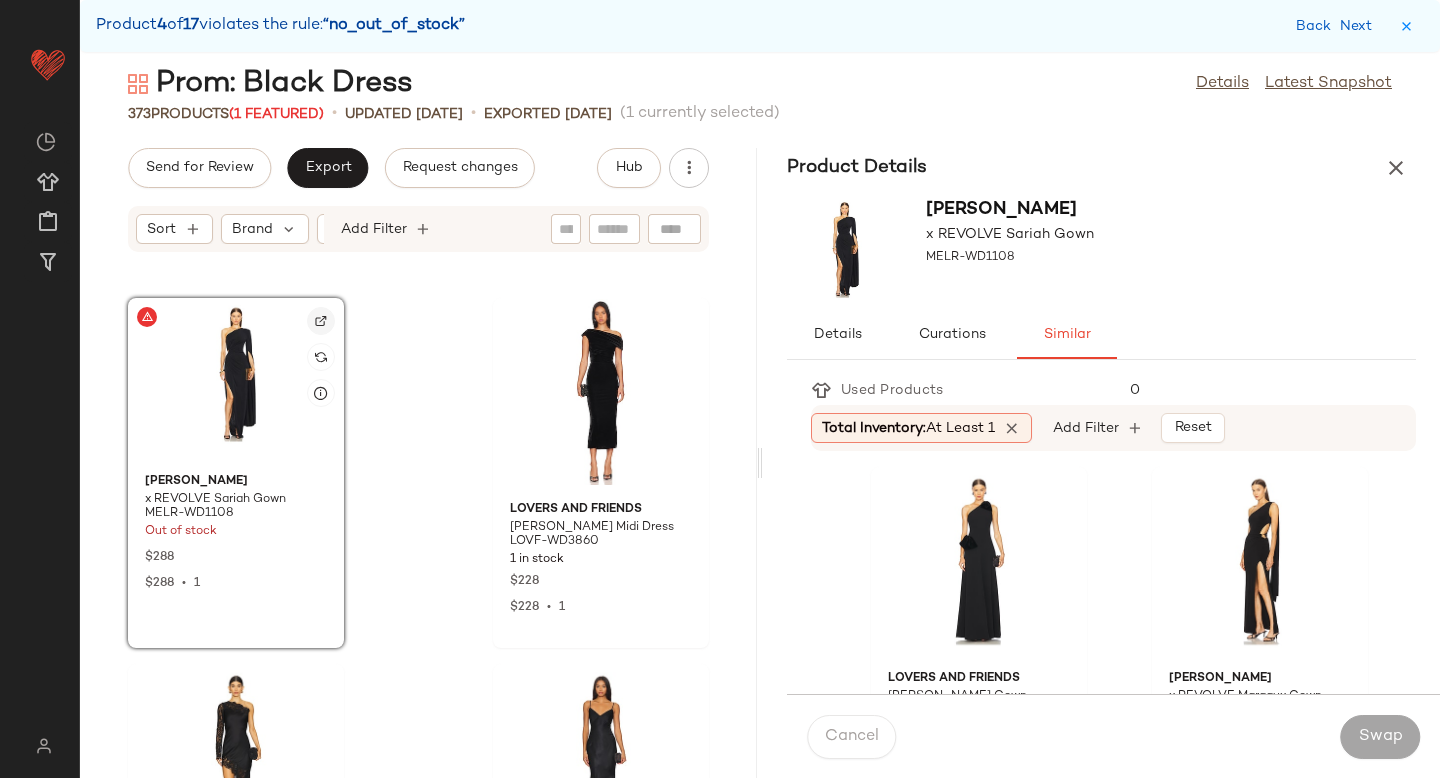 click at bounding box center (321, 321) 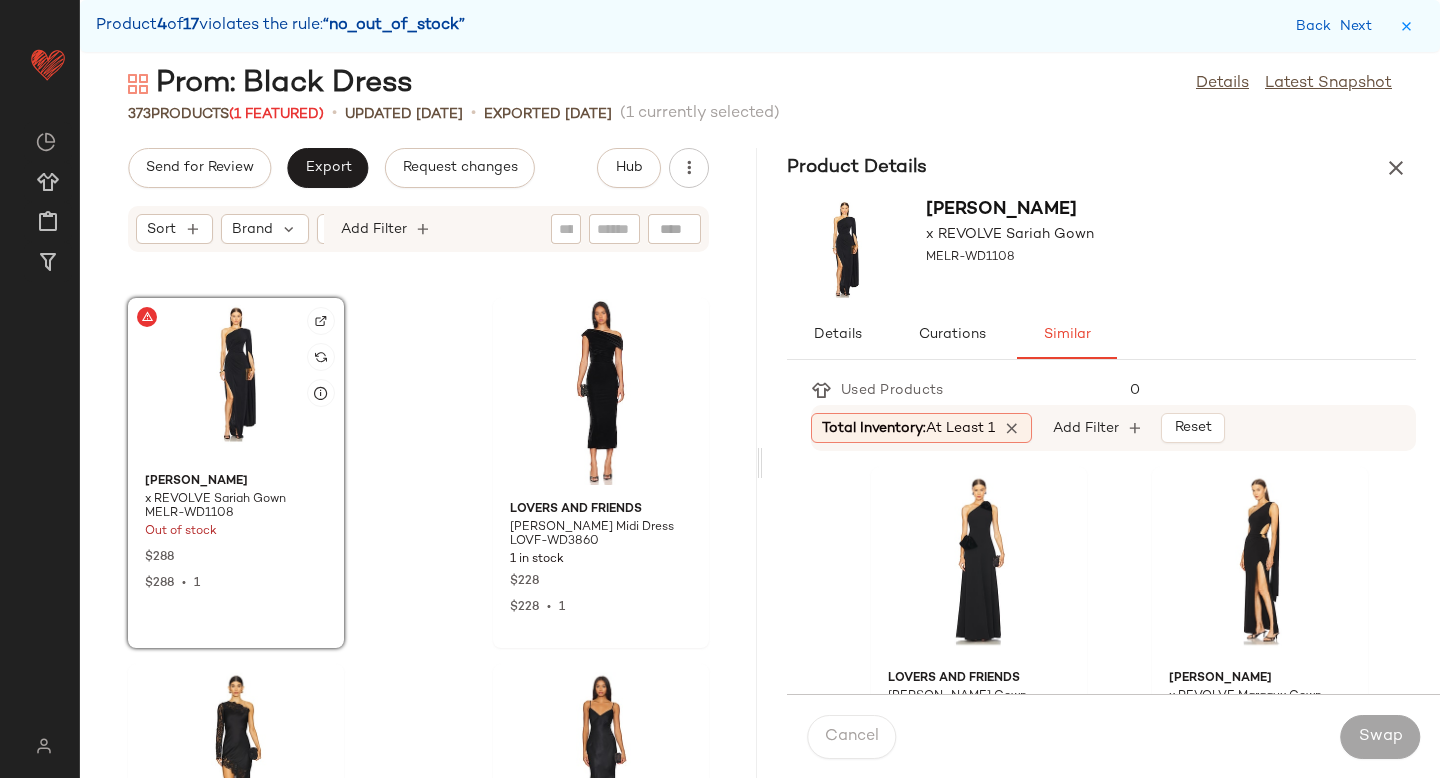 click 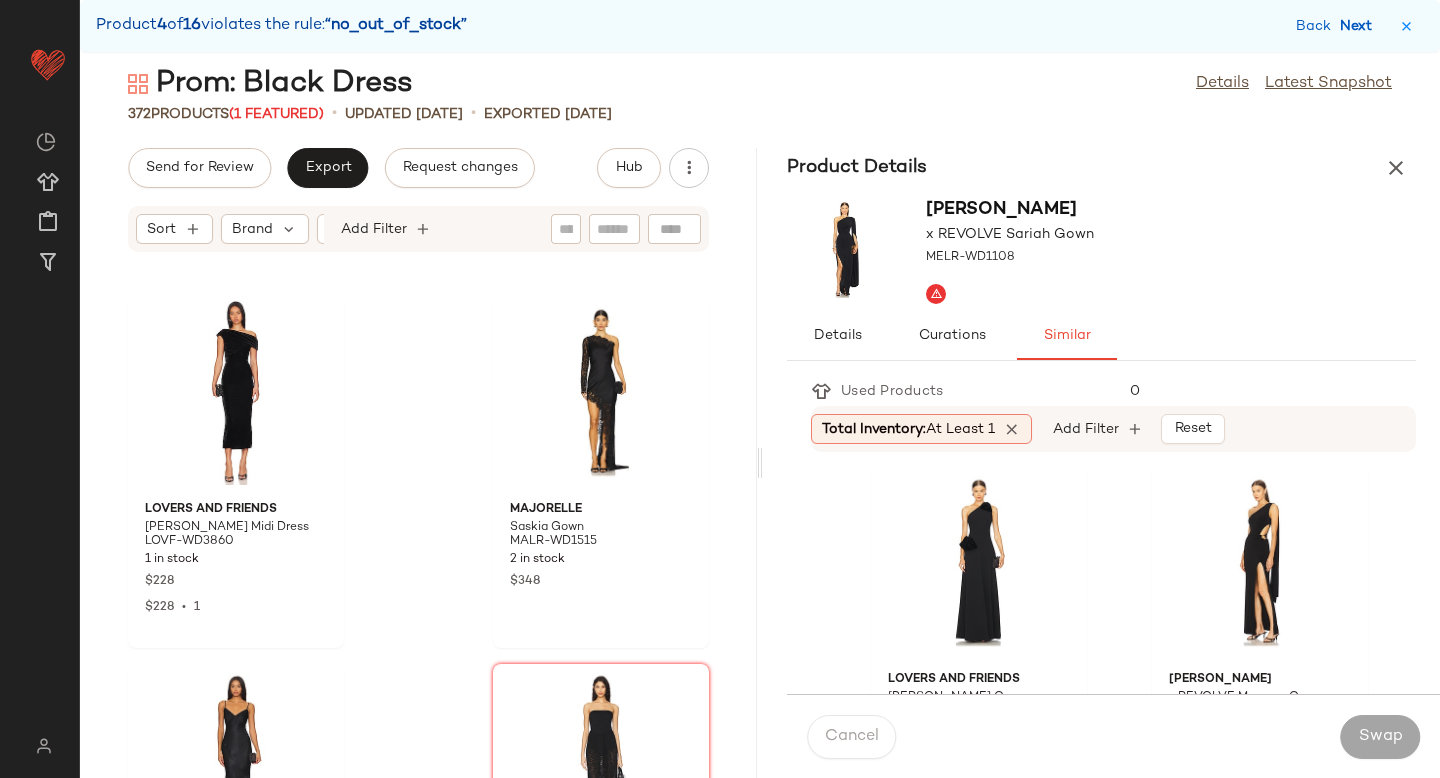 click on "Next" at bounding box center [1360, 26] 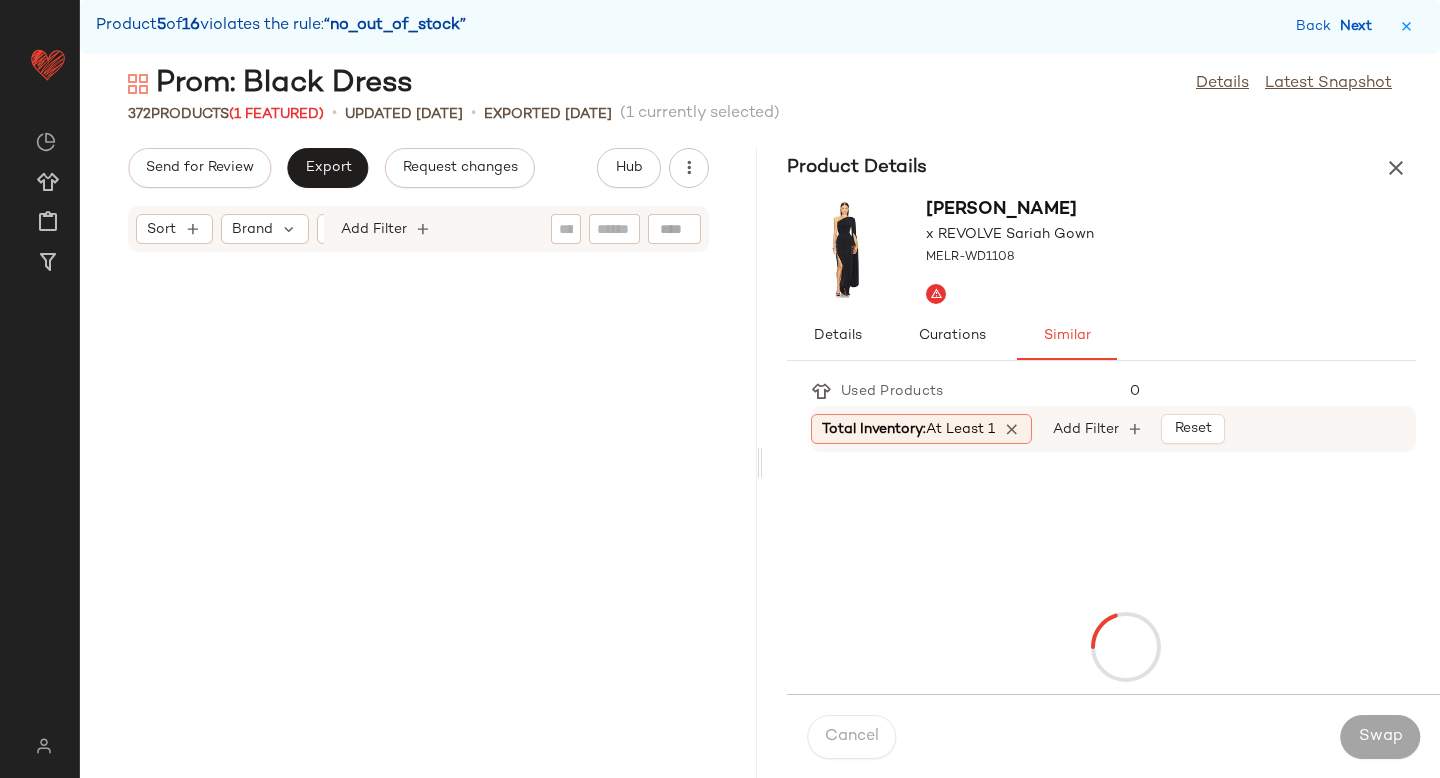 scroll, scrollTop: 22326, scrollLeft: 0, axis: vertical 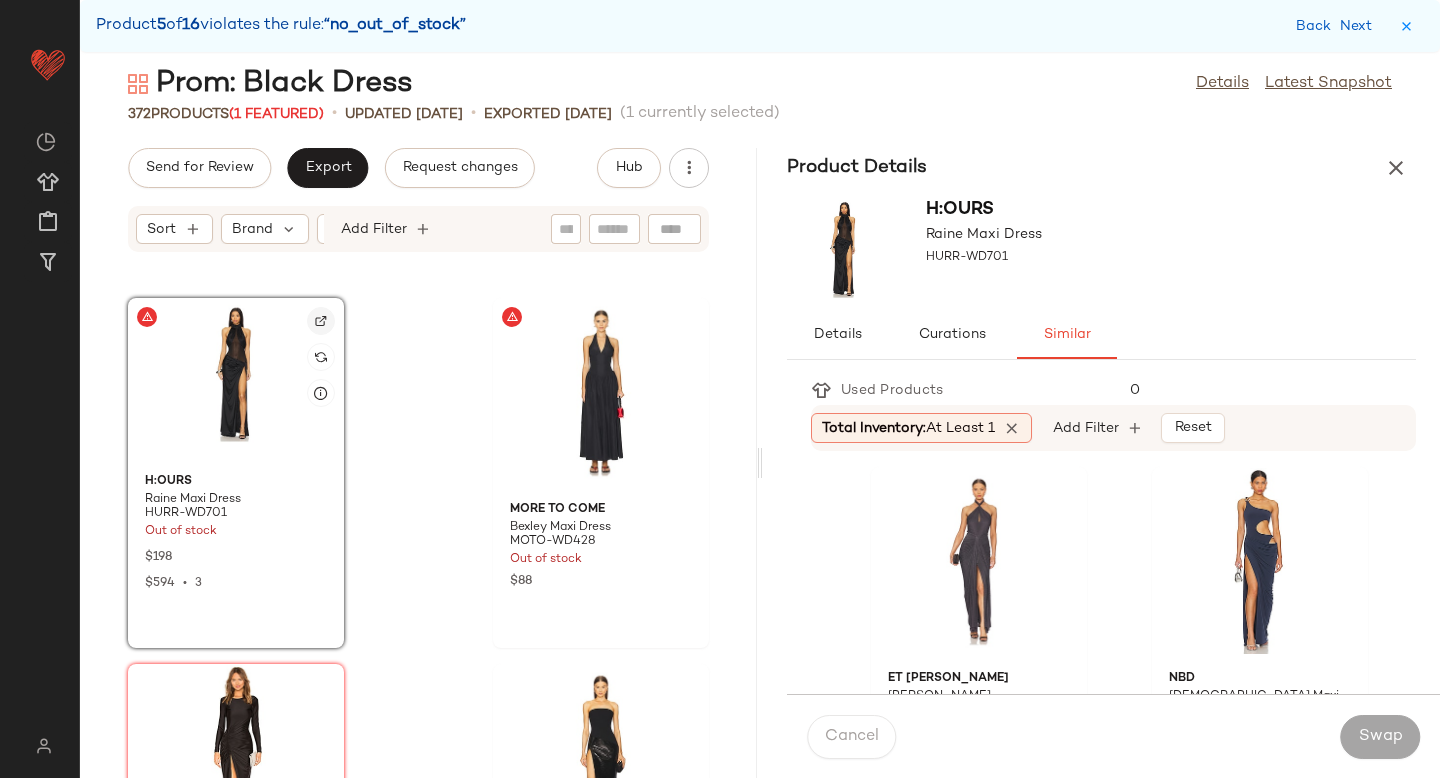 click at bounding box center (321, 321) 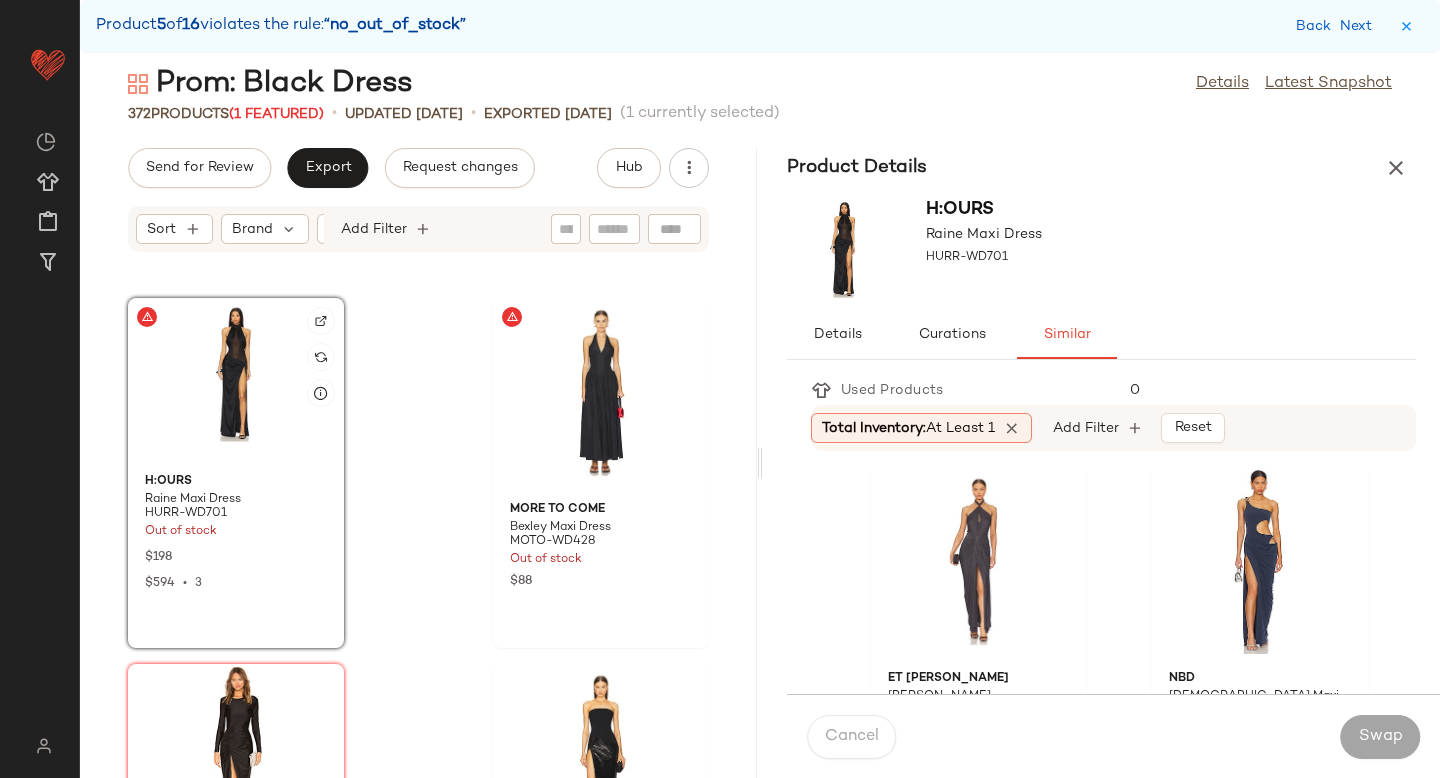 click 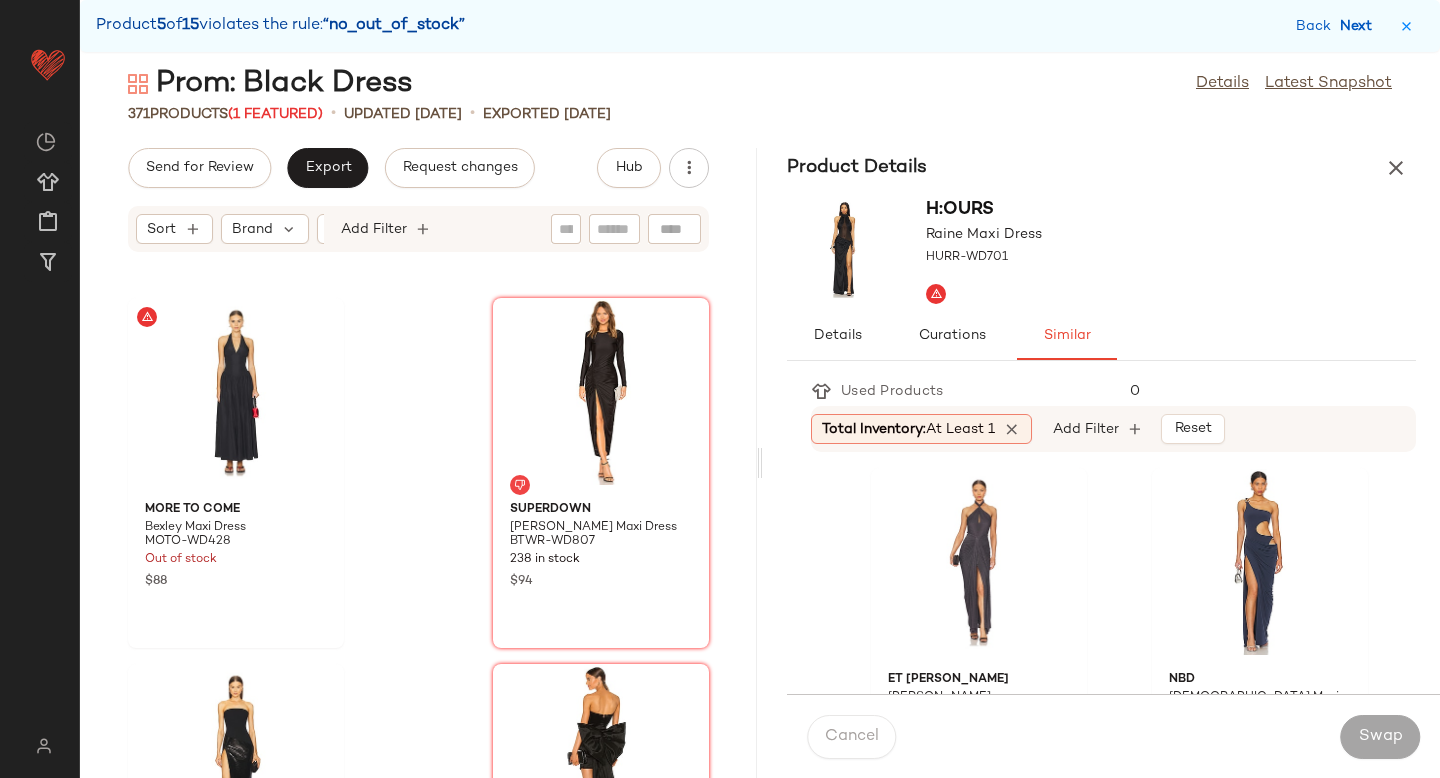 click on "Next" at bounding box center (1360, 26) 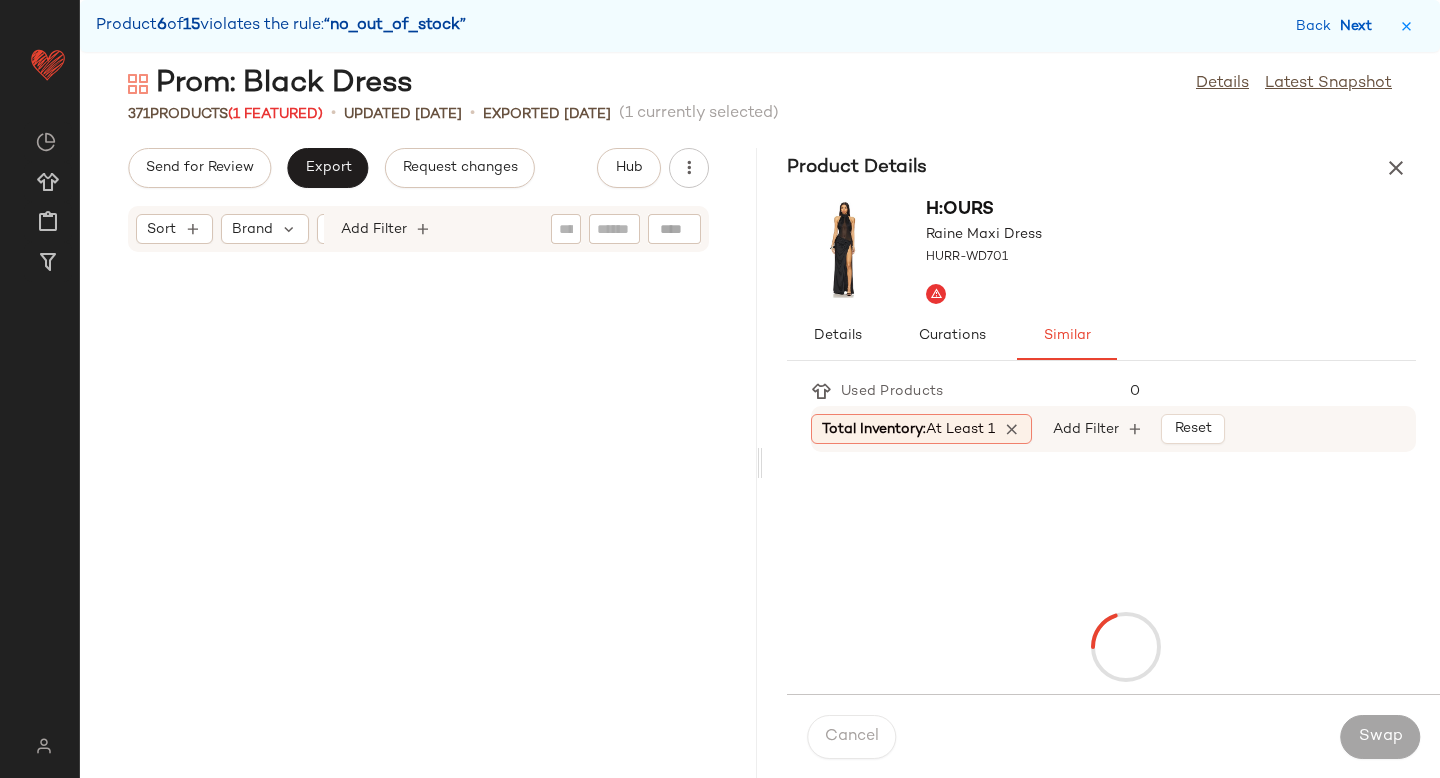 scroll, scrollTop: 35502, scrollLeft: 0, axis: vertical 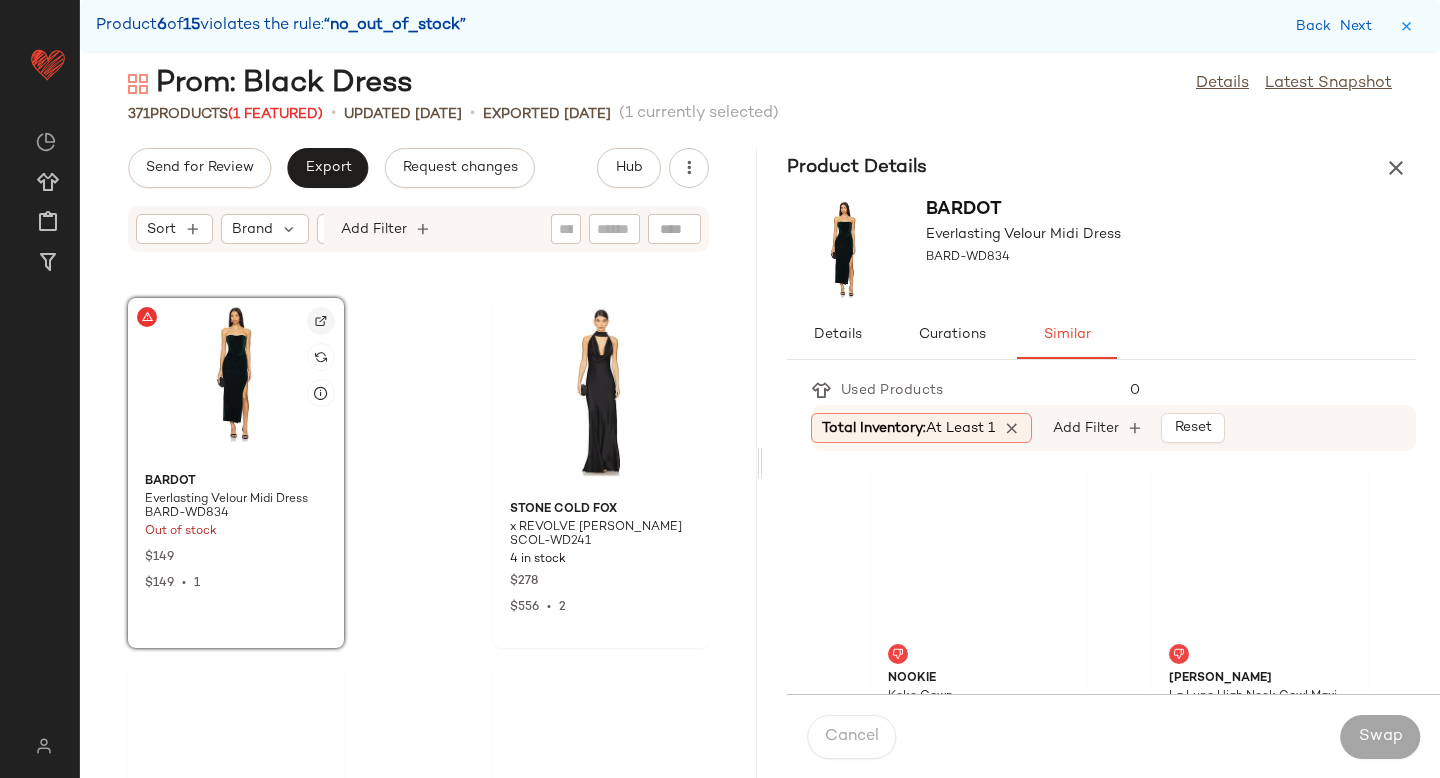 click 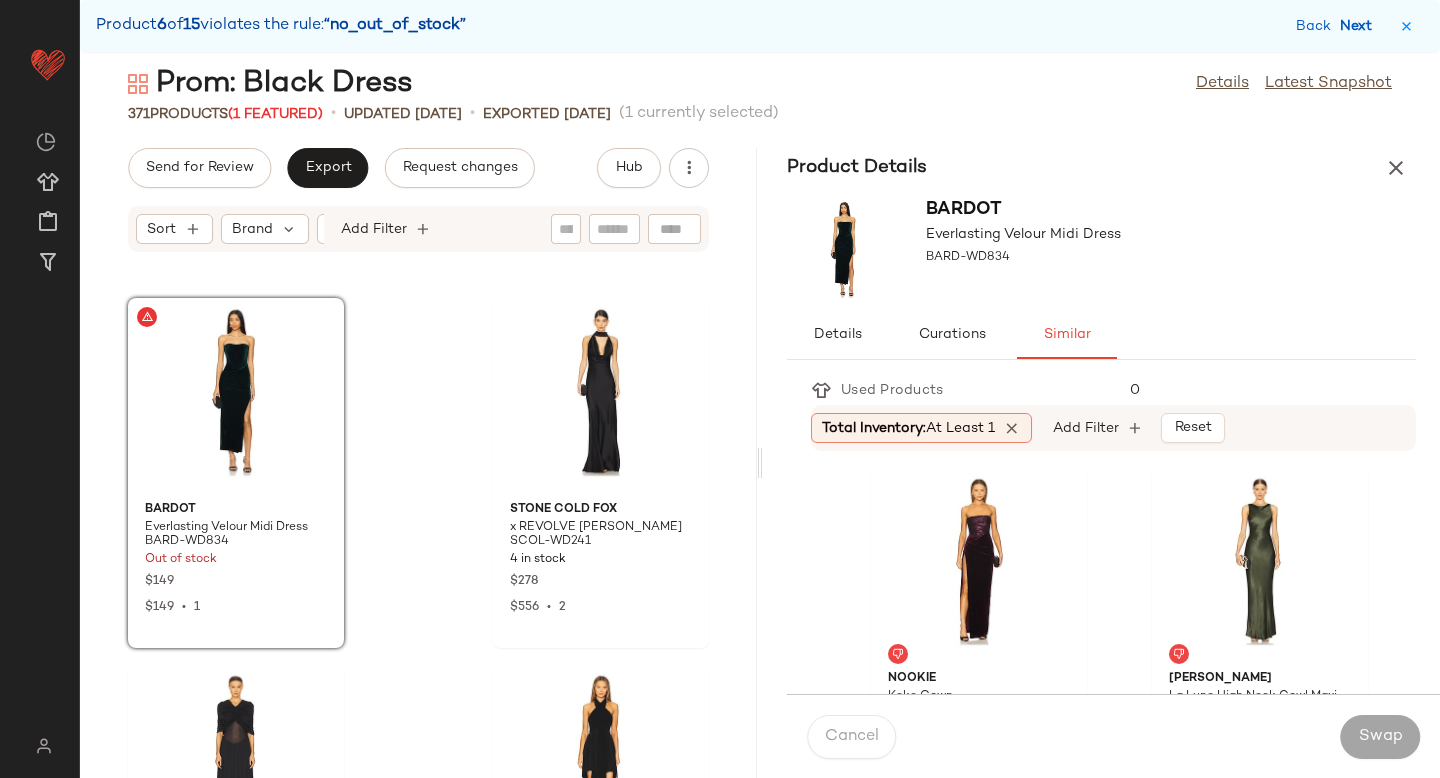click on "Next" at bounding box center [1360, 26] 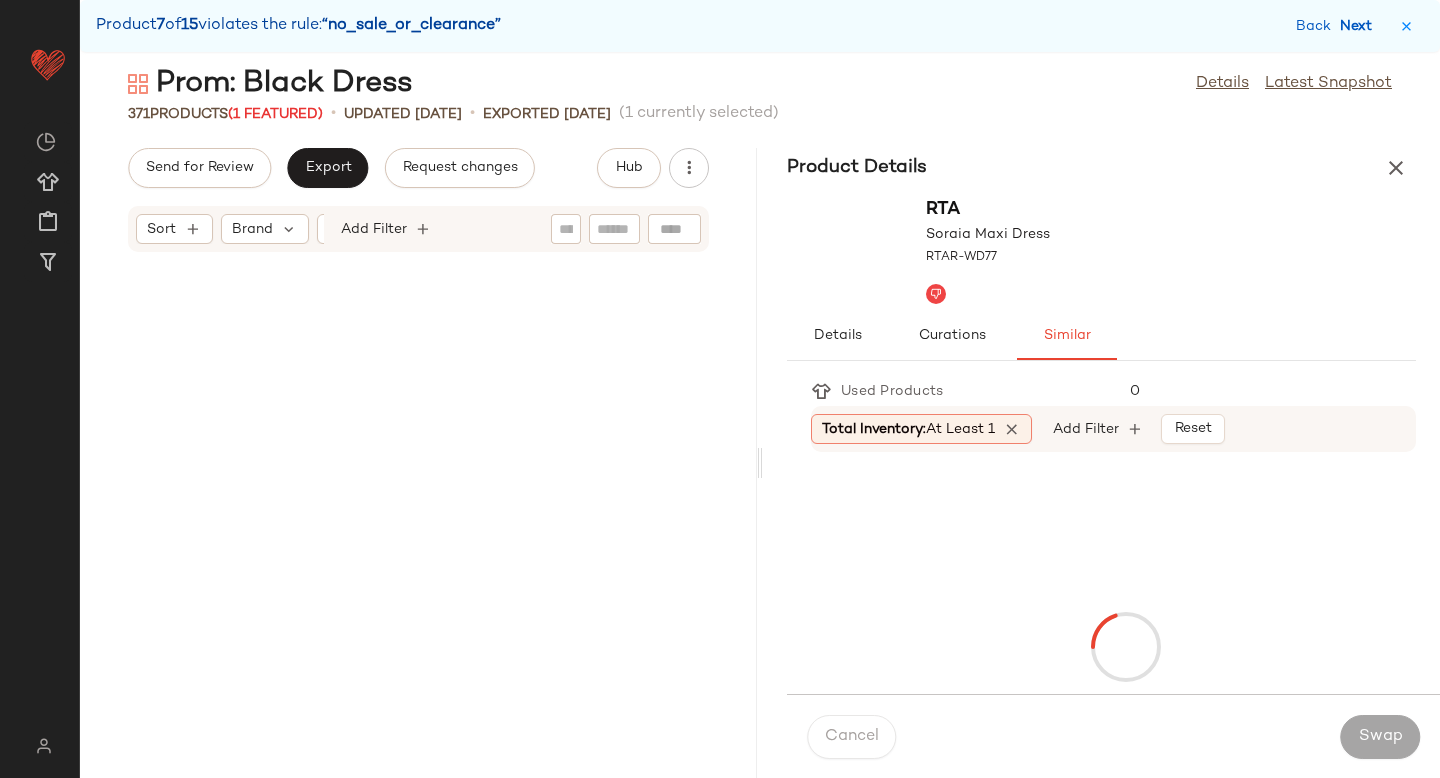 scroll, scrollTop: 37698, scrollLeft: 0, axis: vertical 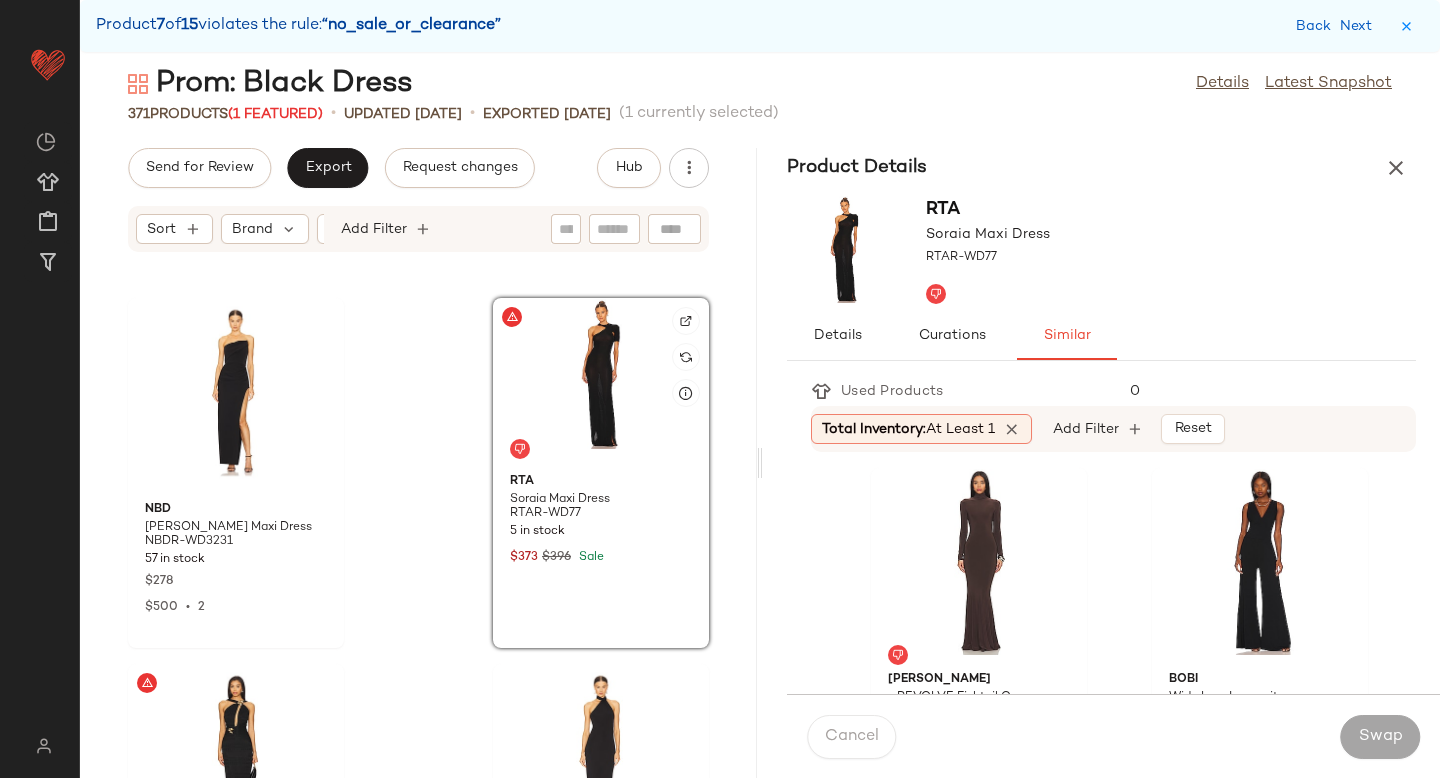 click 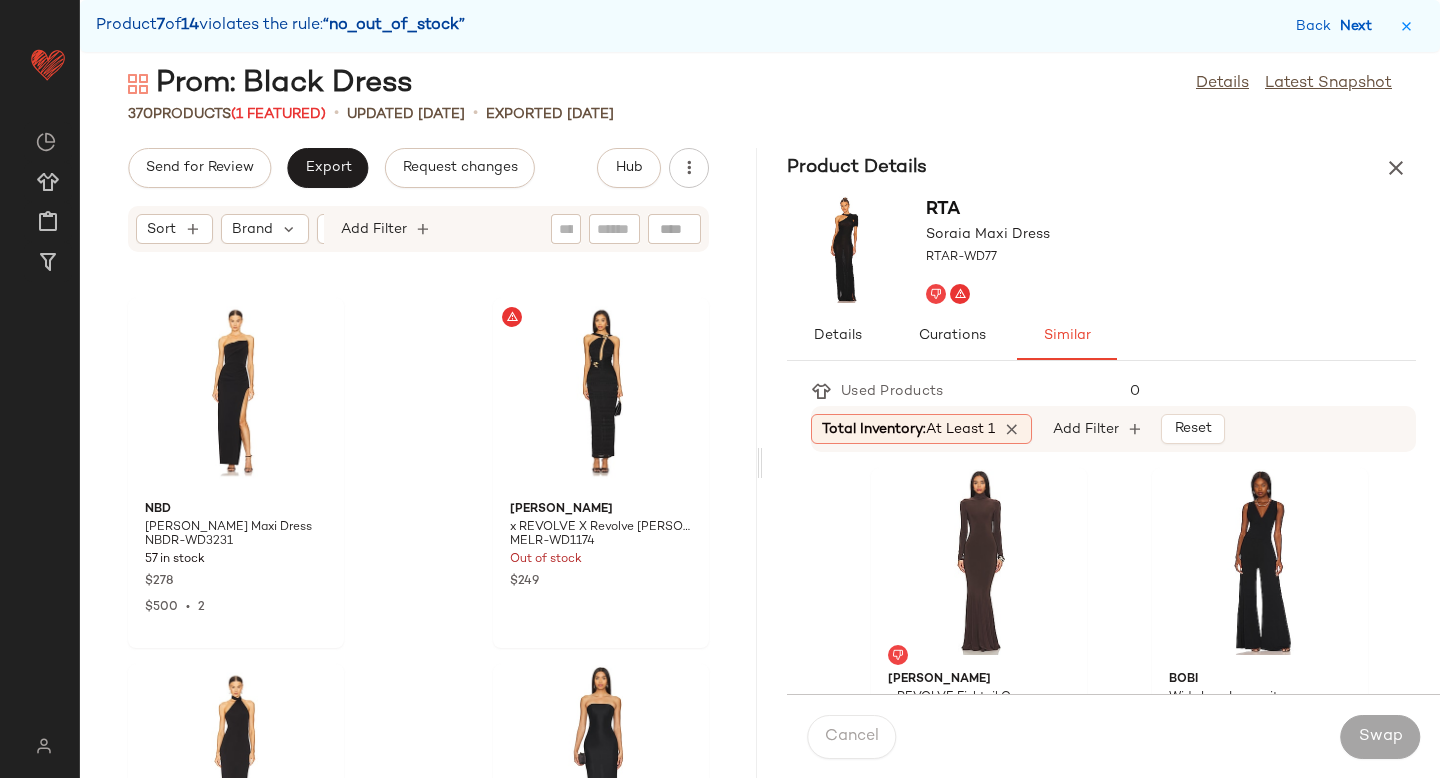 click on "Next" at bounding box center [1360, 26] 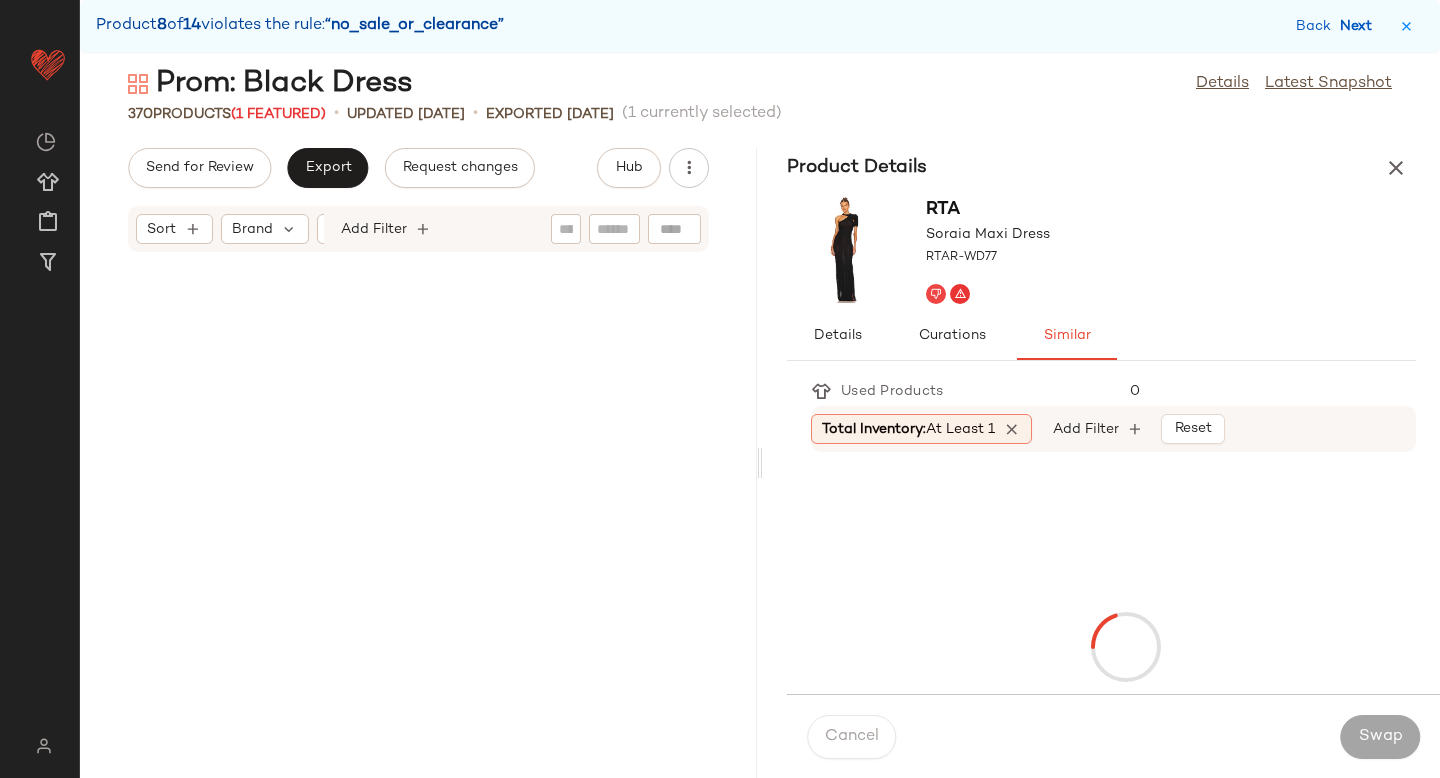 scroll, scrollTop: 46482, scrollLeft: 0, axis: vertical 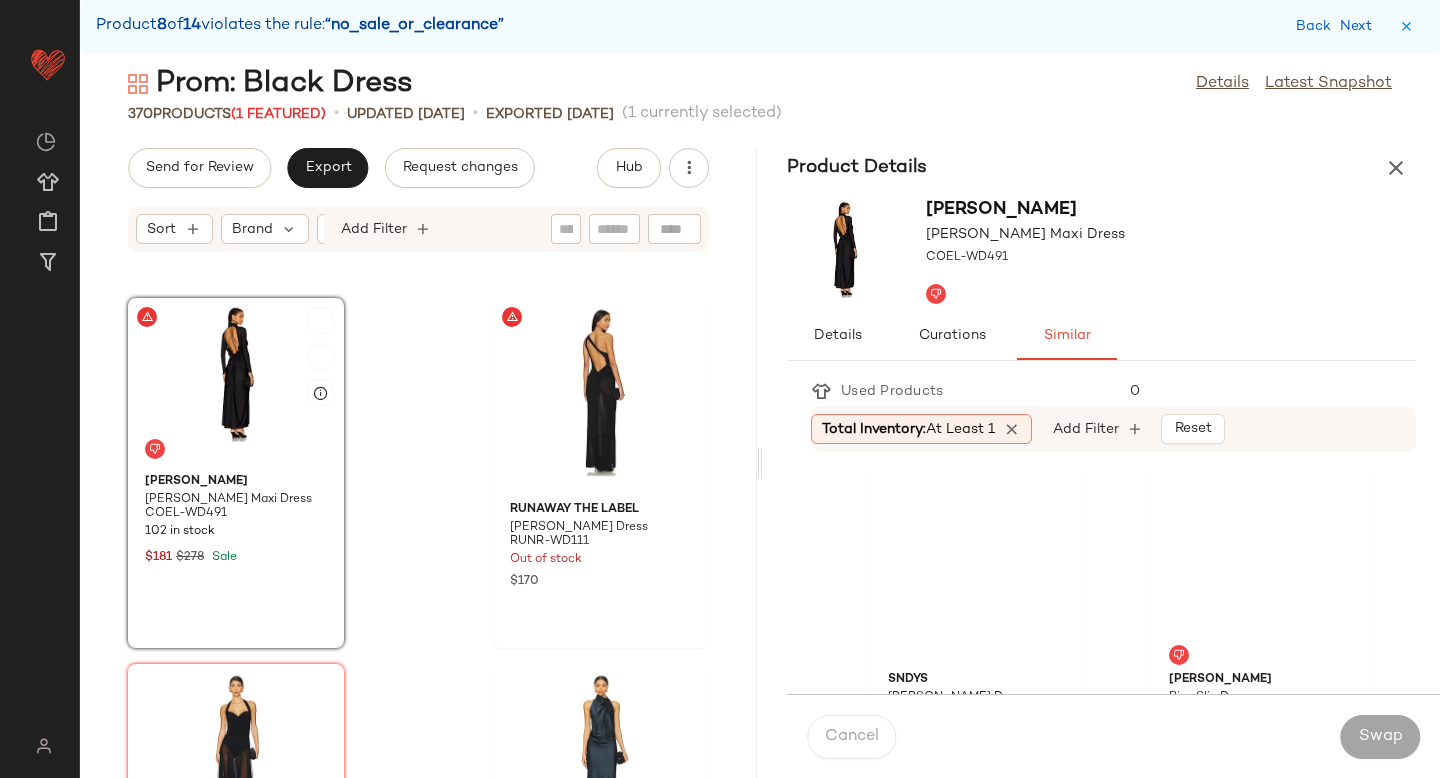 click on "Camila Coelho Telma Maxi Dress COEL-WD491 102 in stock $181 $278 Sale" 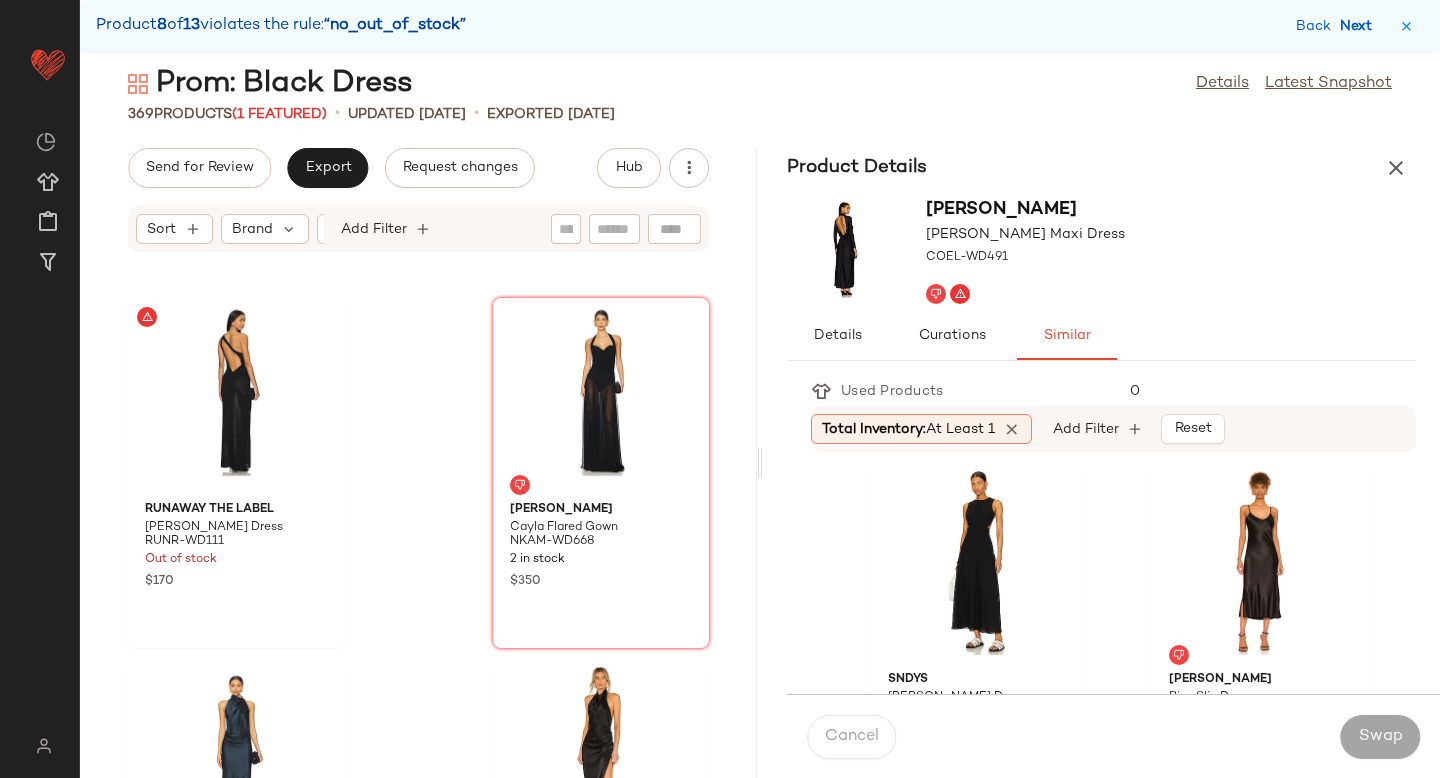 click on "Next" at bounding box center (1360, 26) 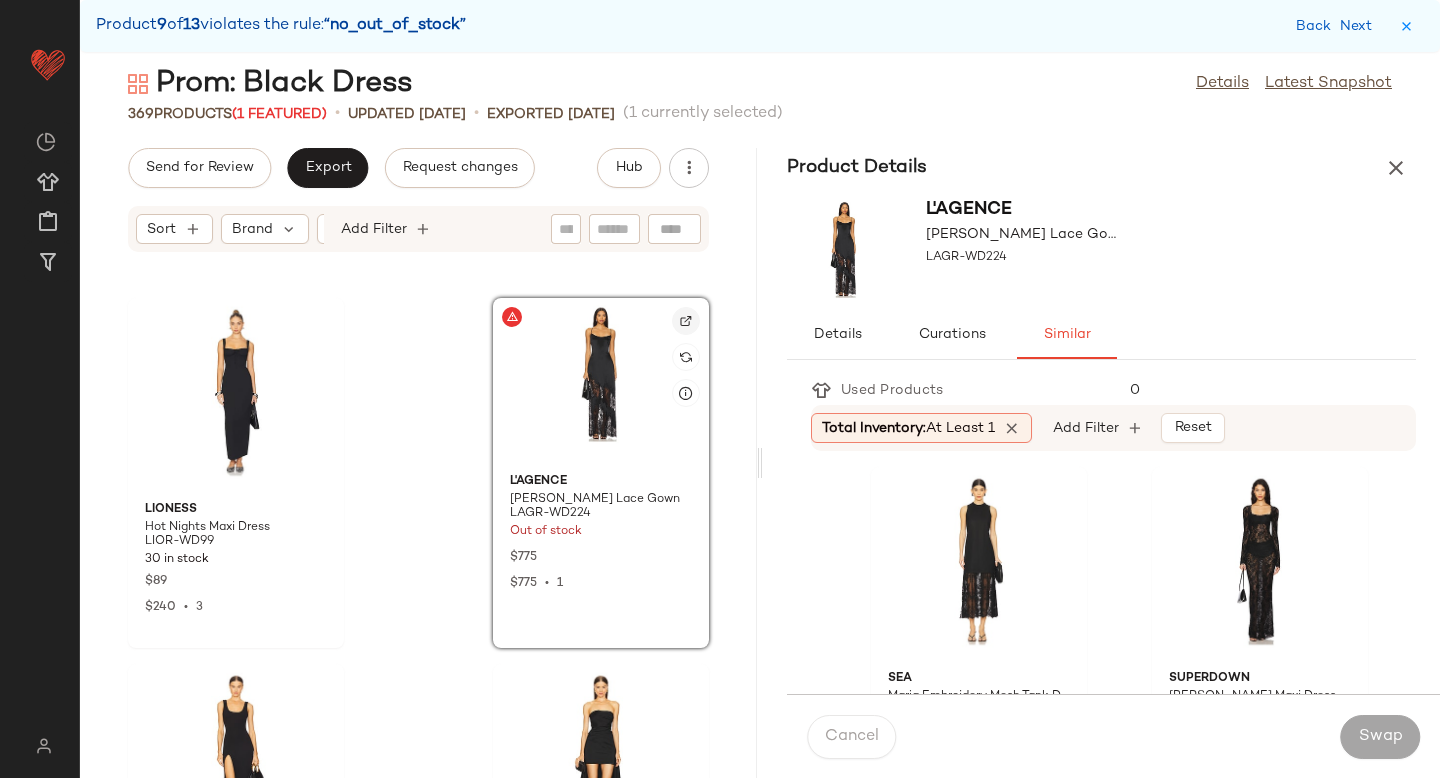 click at bounding box center (686, 321) 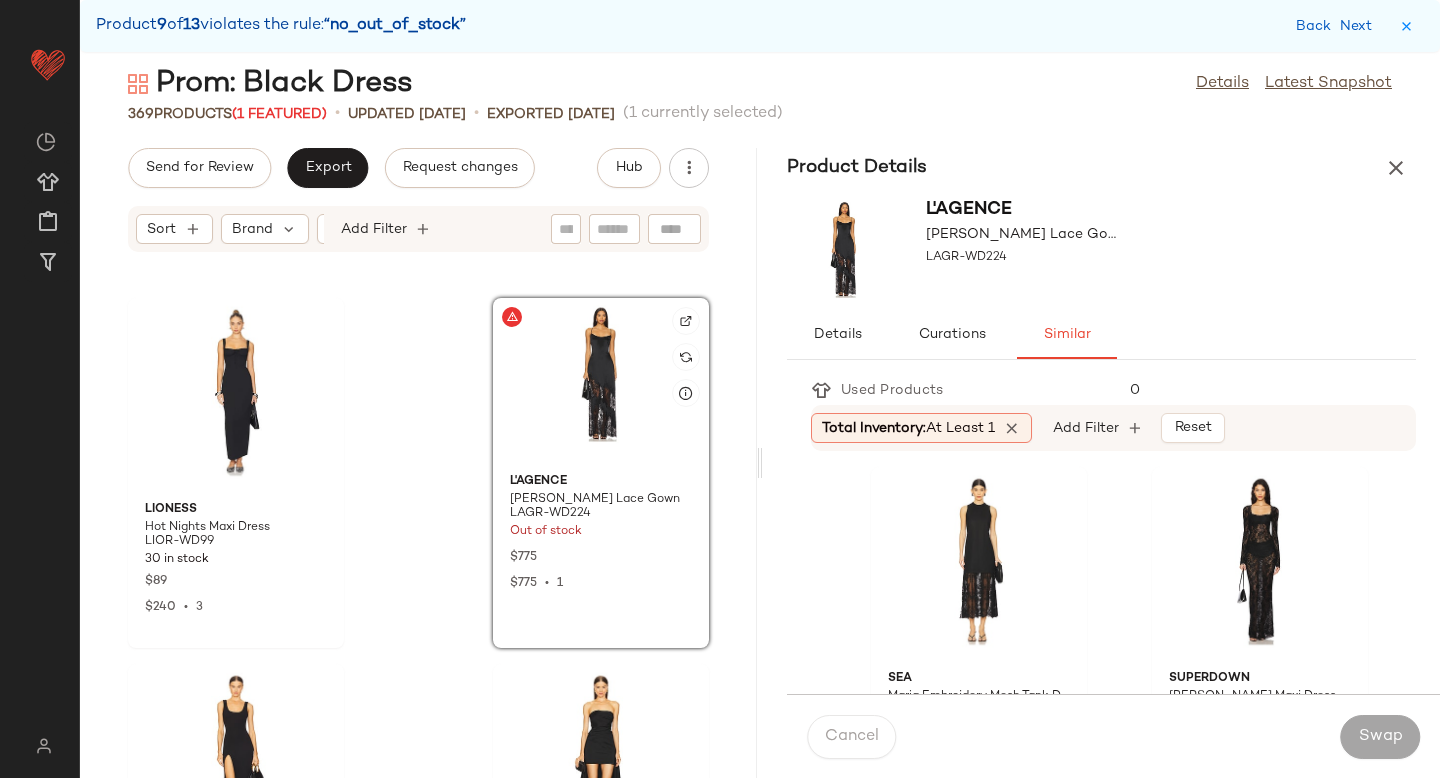 click 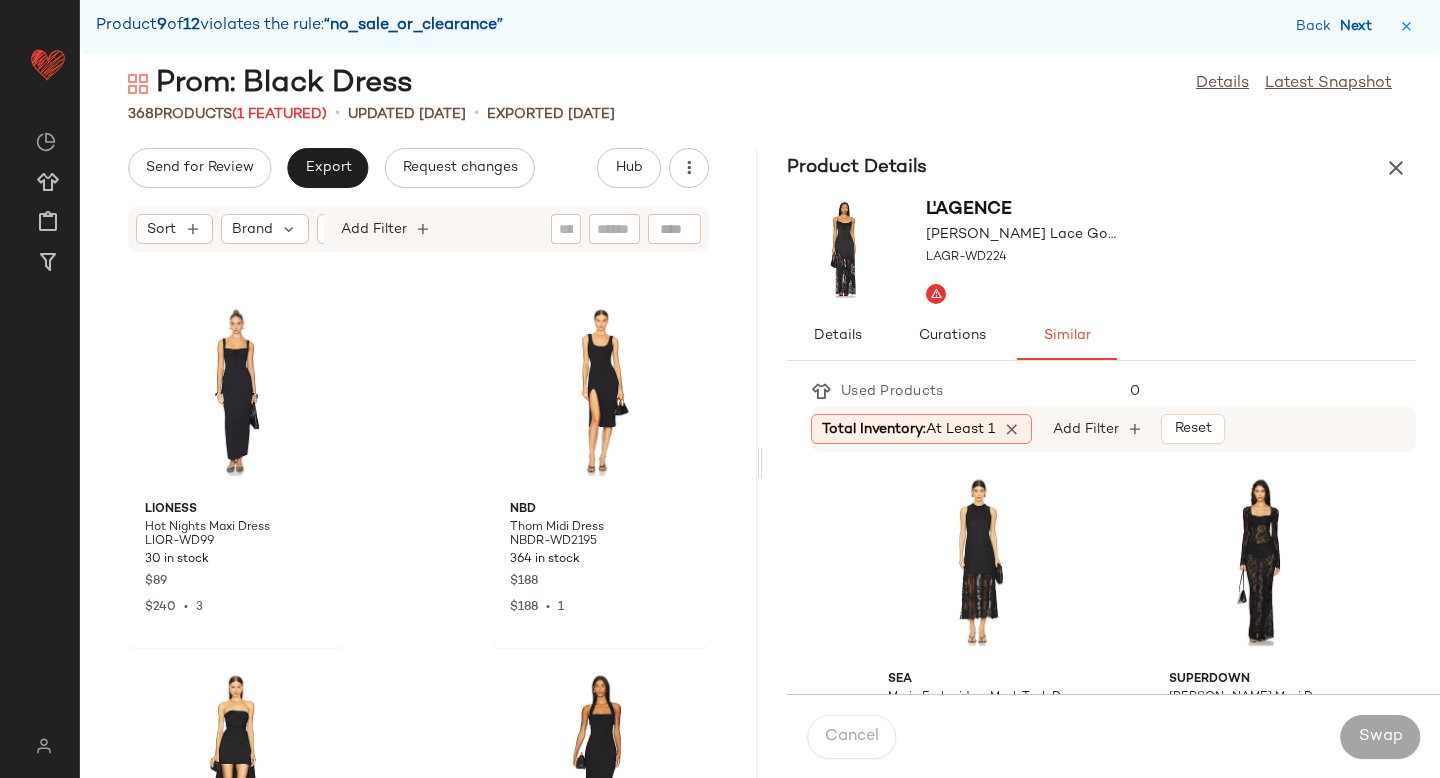 click on "Next" at bounding box center (1360, 26) 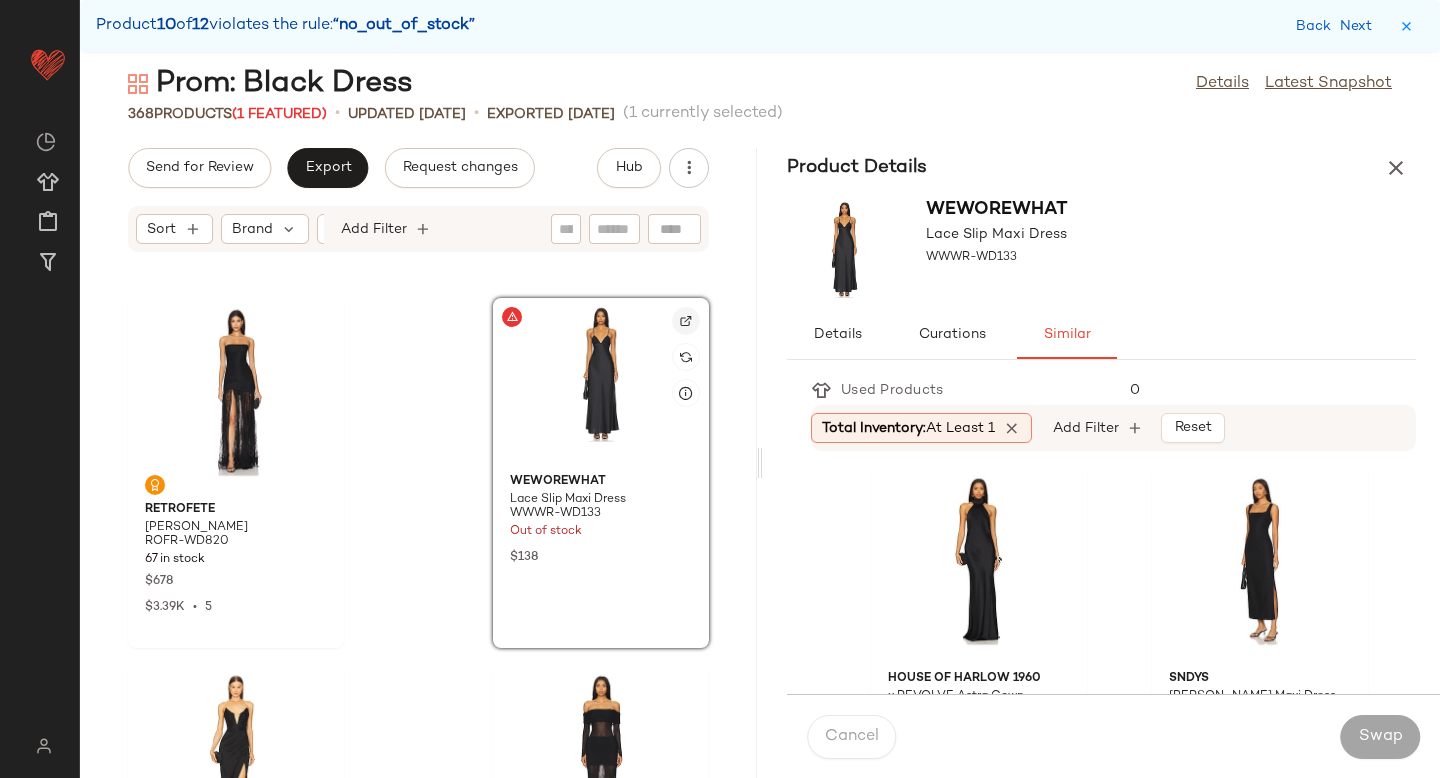 click at bounding box center [686, 321] 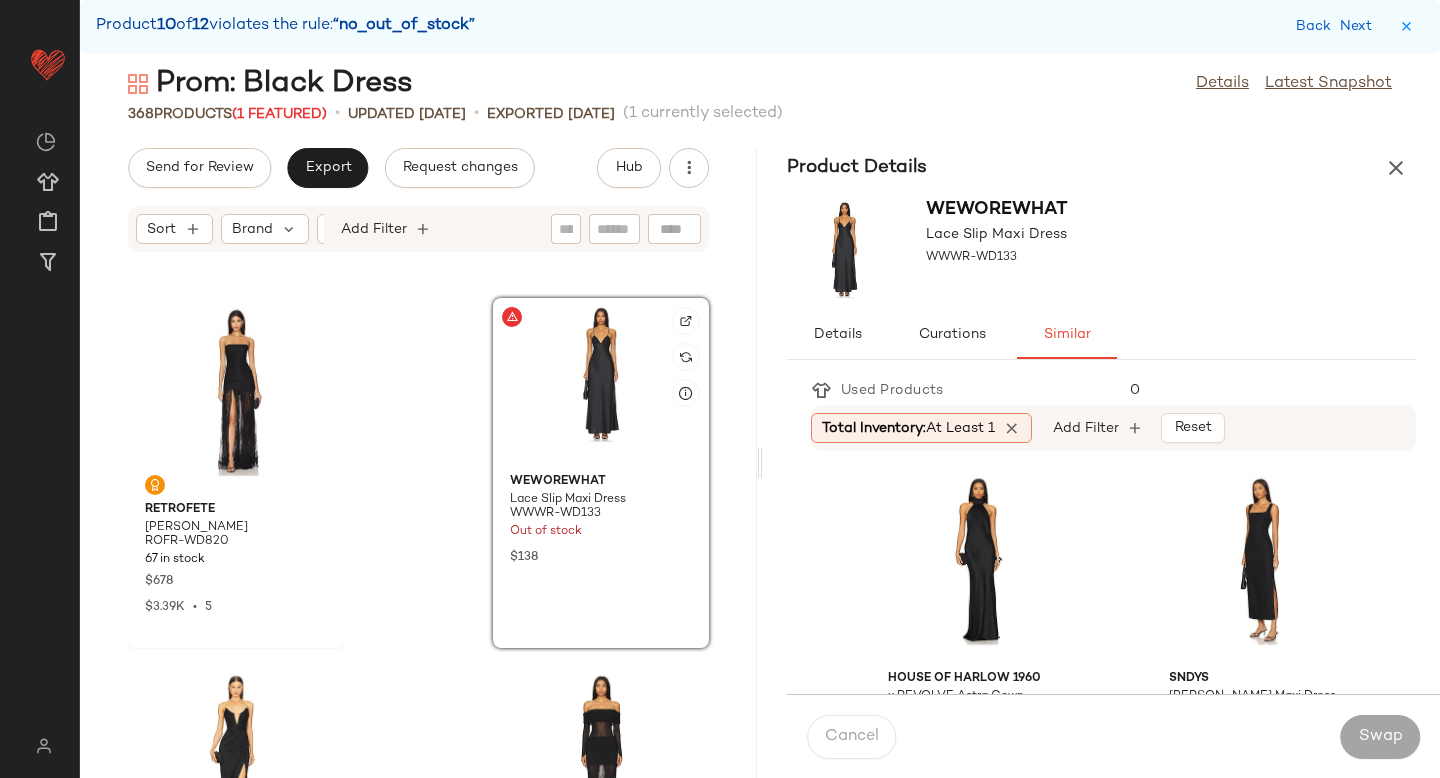 click 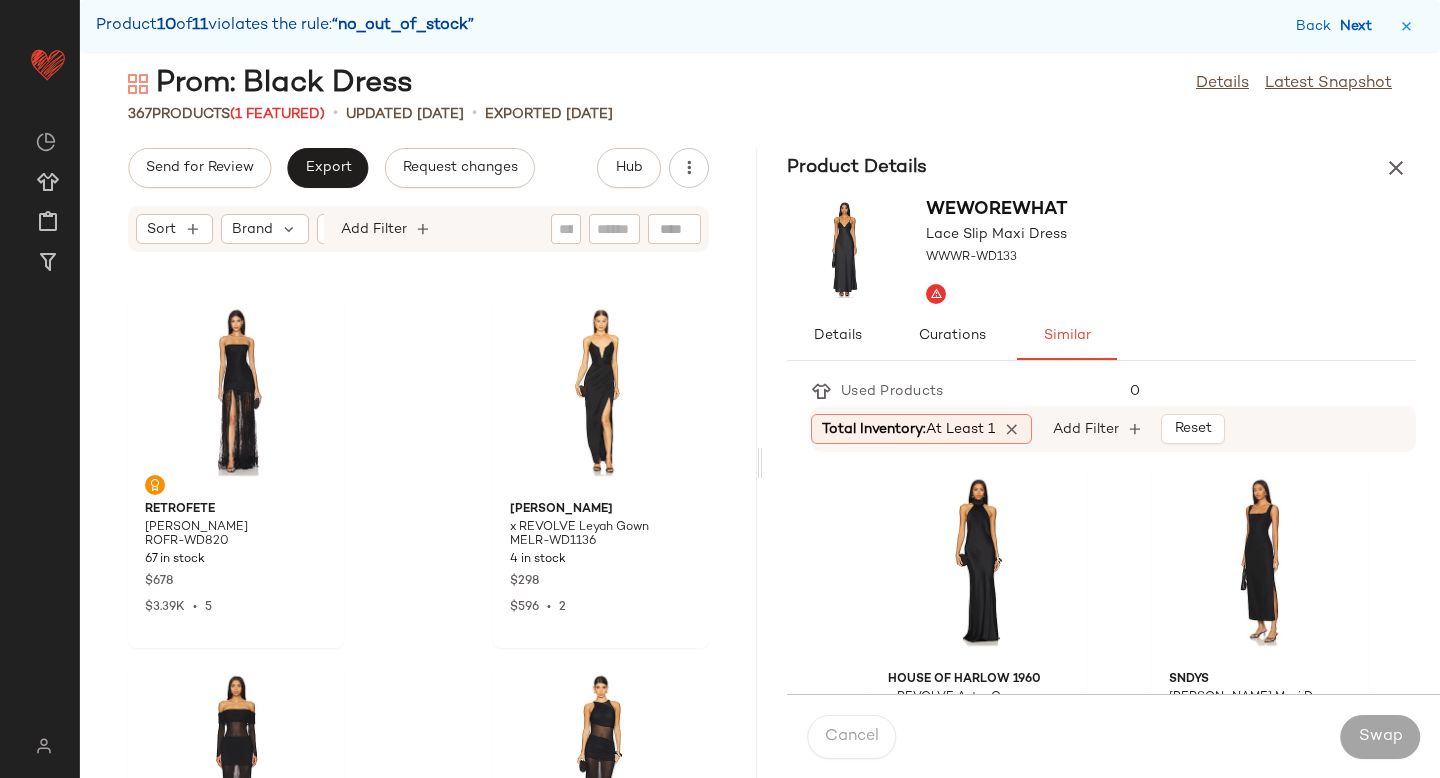 click on "Next" at bounding box center [1360, 26] 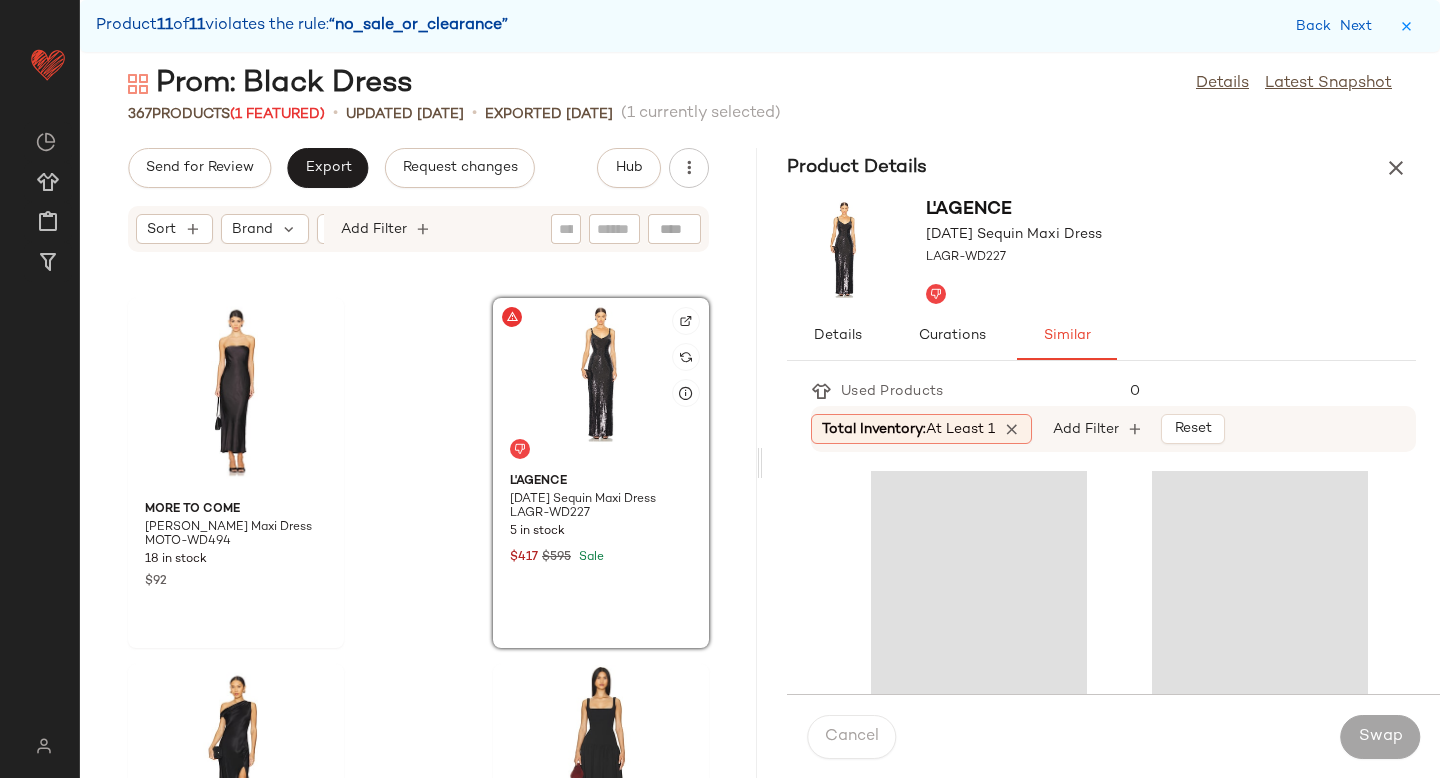 click 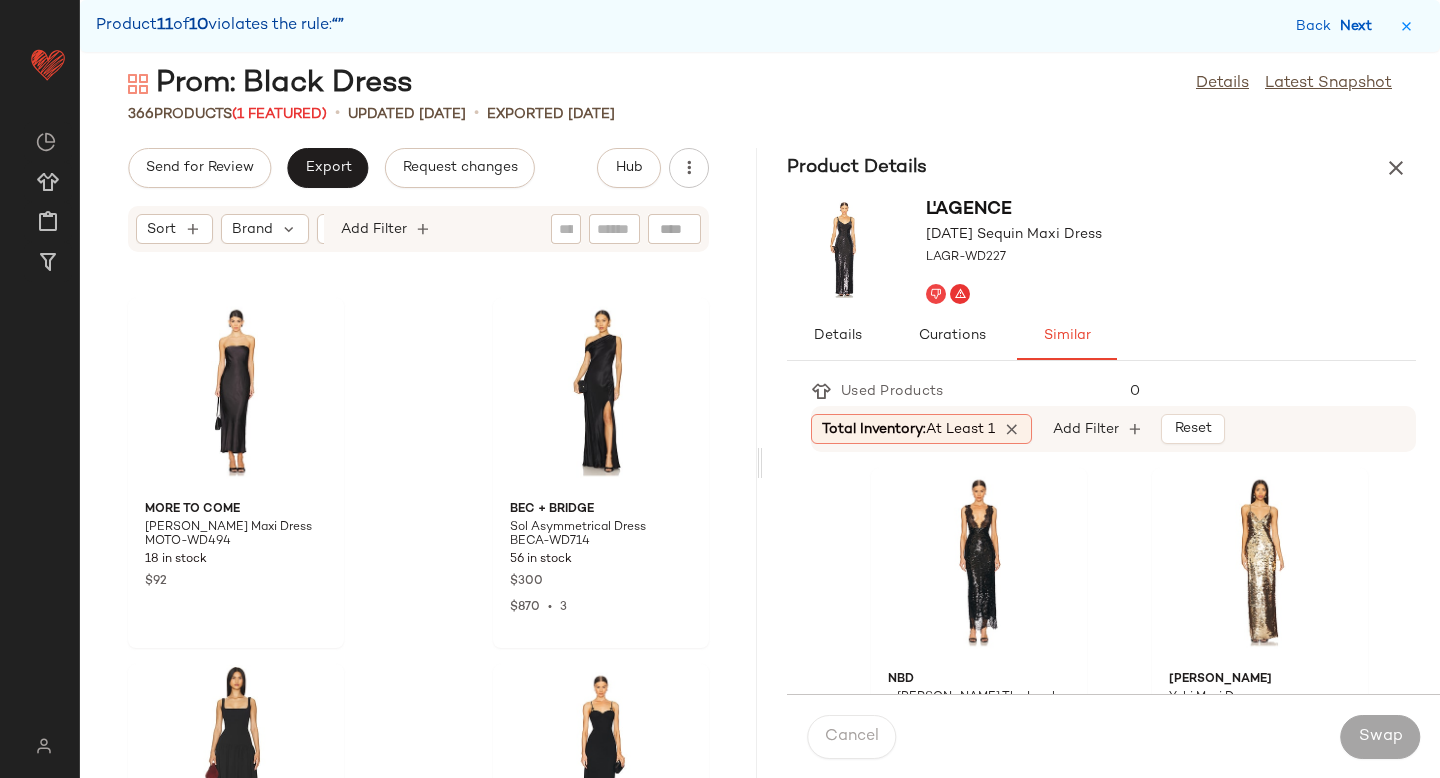 click on "Next" at bounding box center (1360, 26) 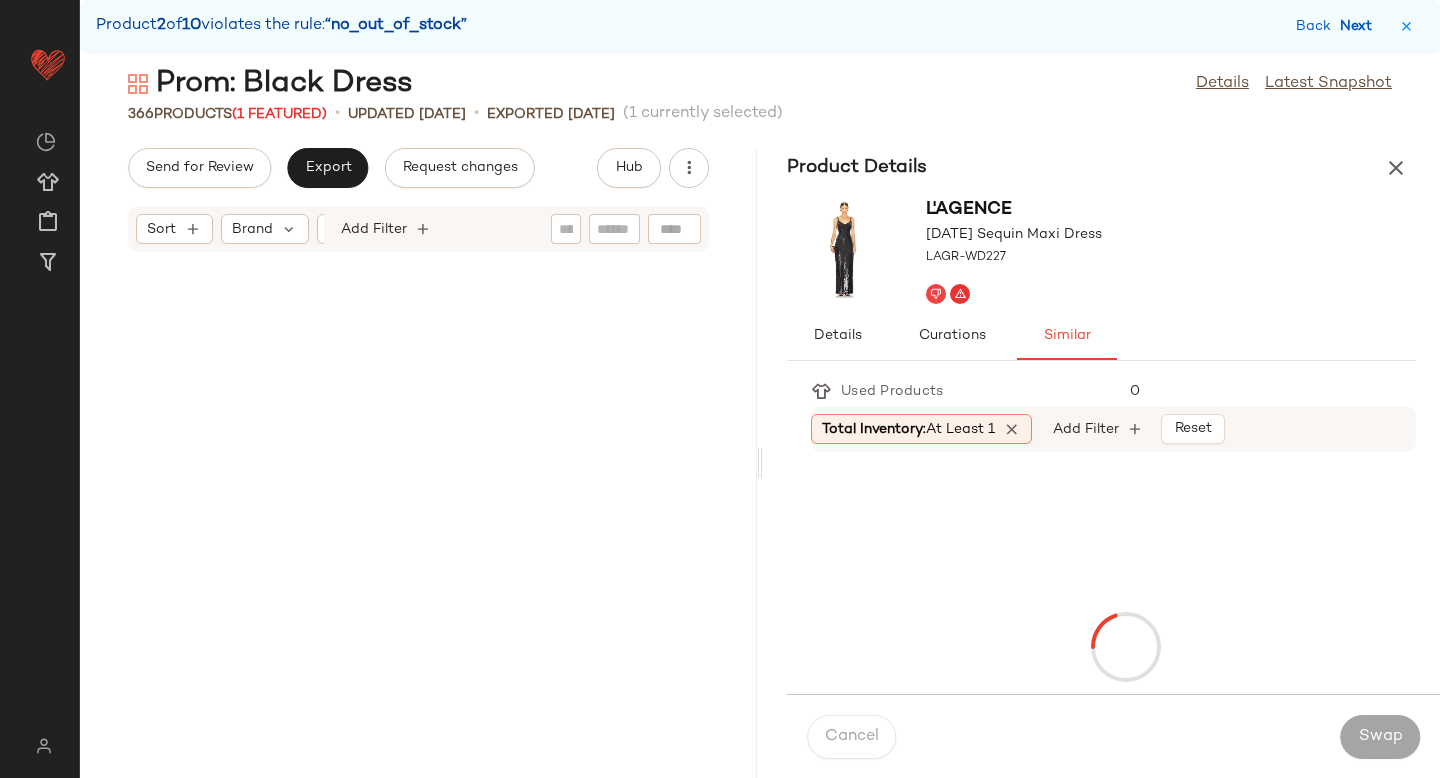 scroll, scrollTop: 12444, scrollLeft: 0, axis: vertical 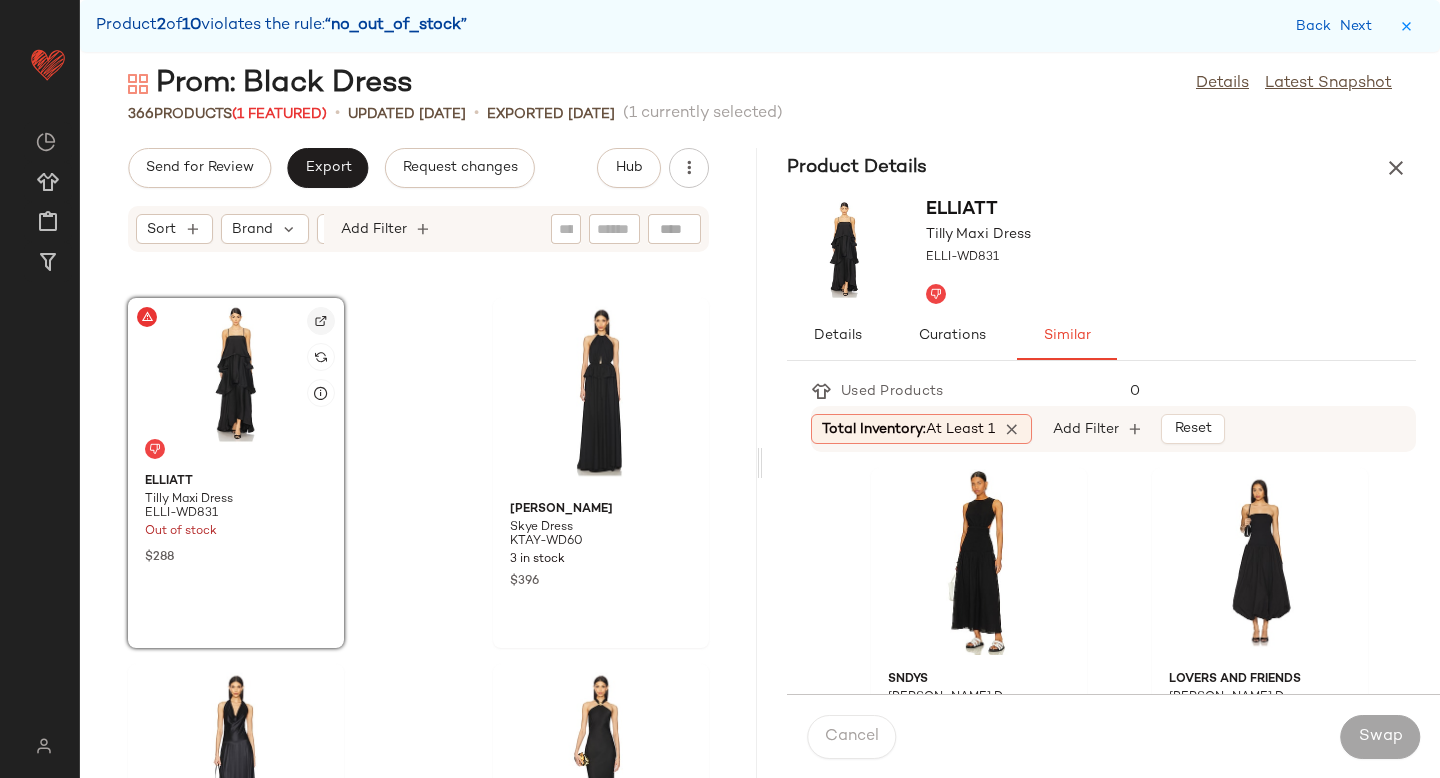 click at bounding box center [321, 321] 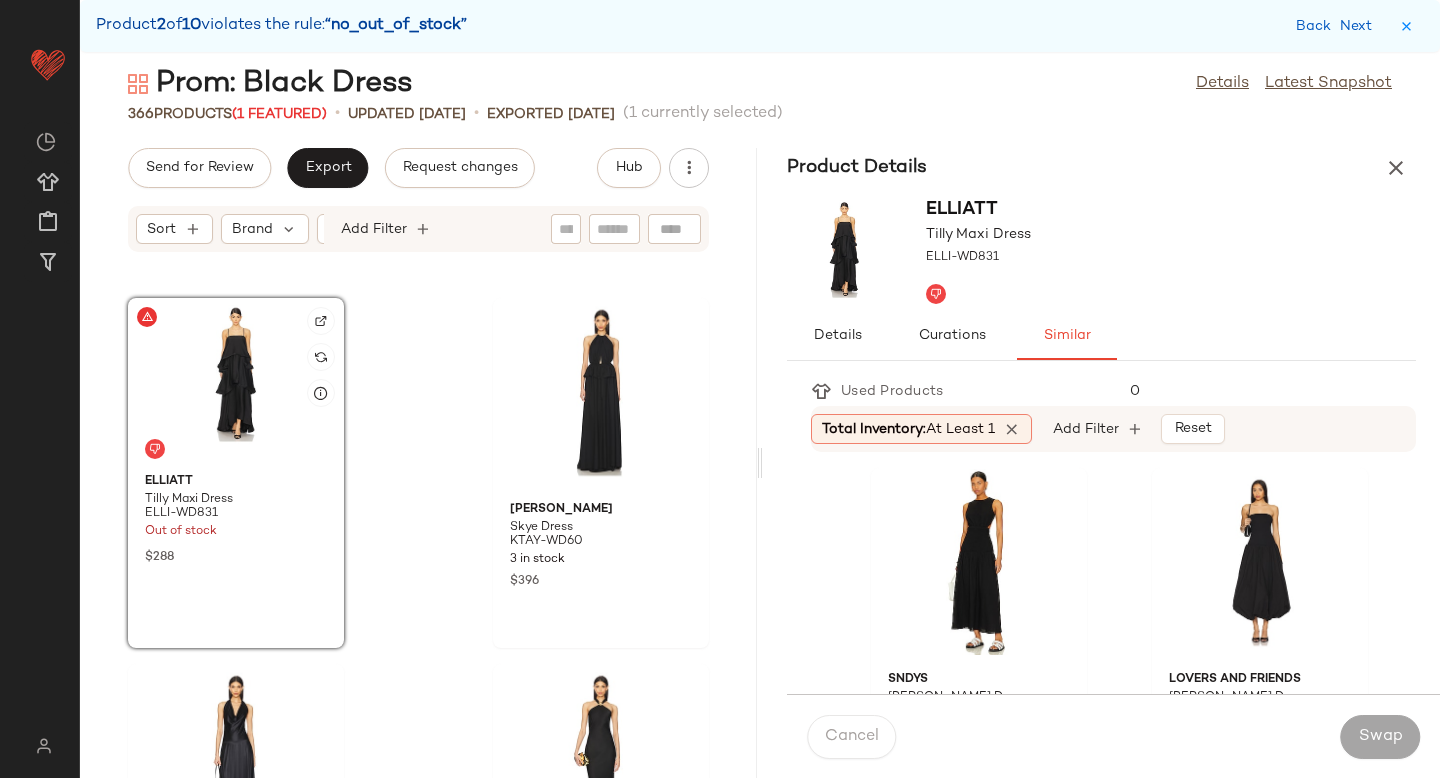 click 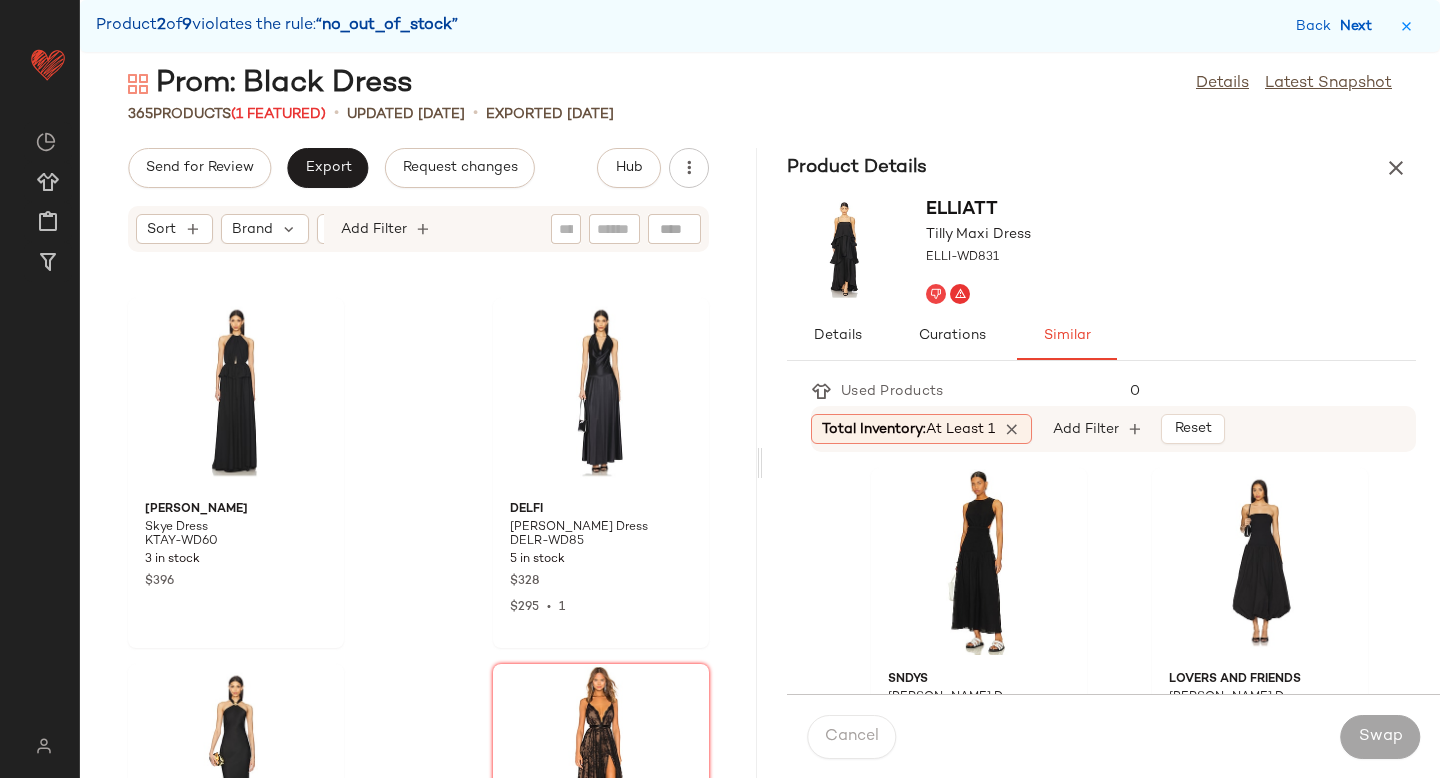 click on "Next" at bounding box center (1360, 26) 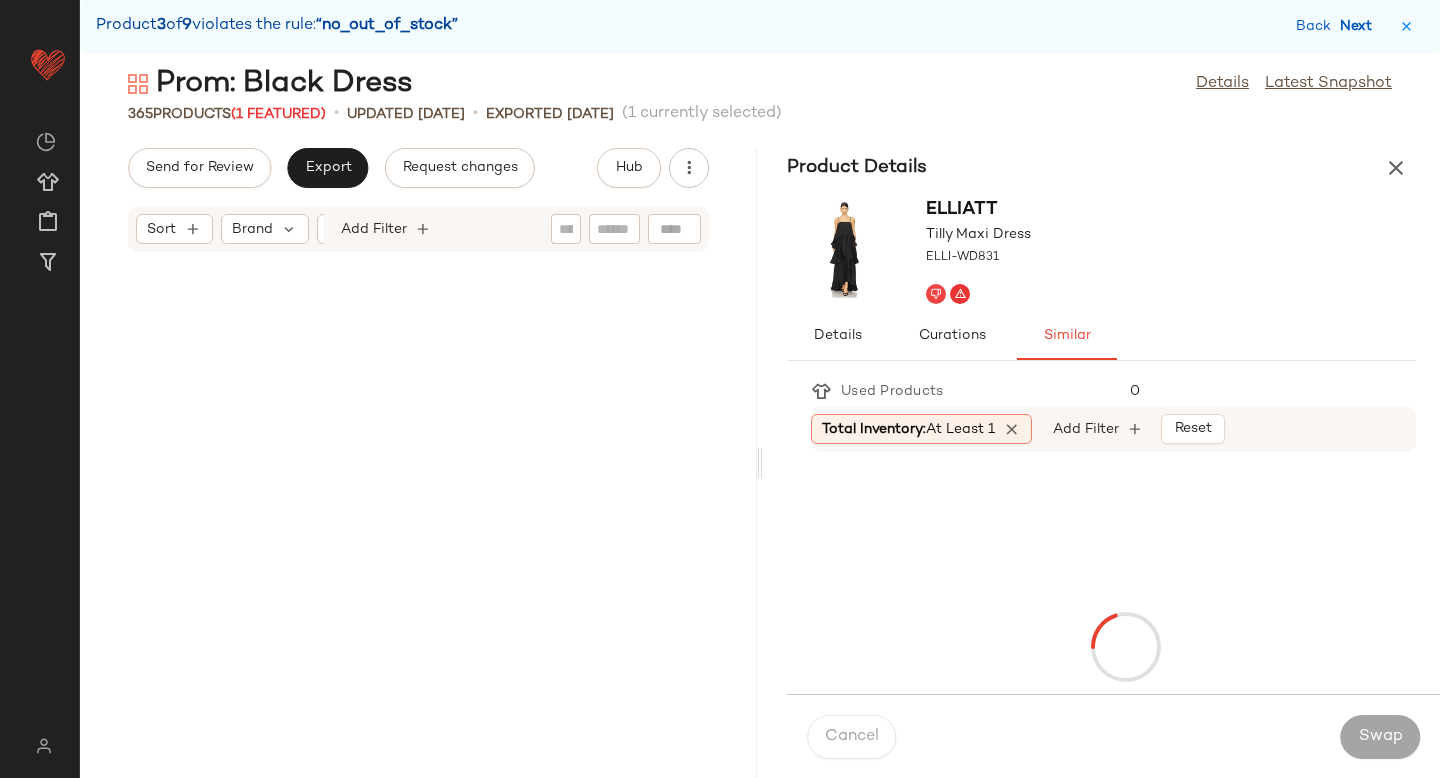 scroll, scrollTop: 20130, scrollLeft: 0, axis: vertical 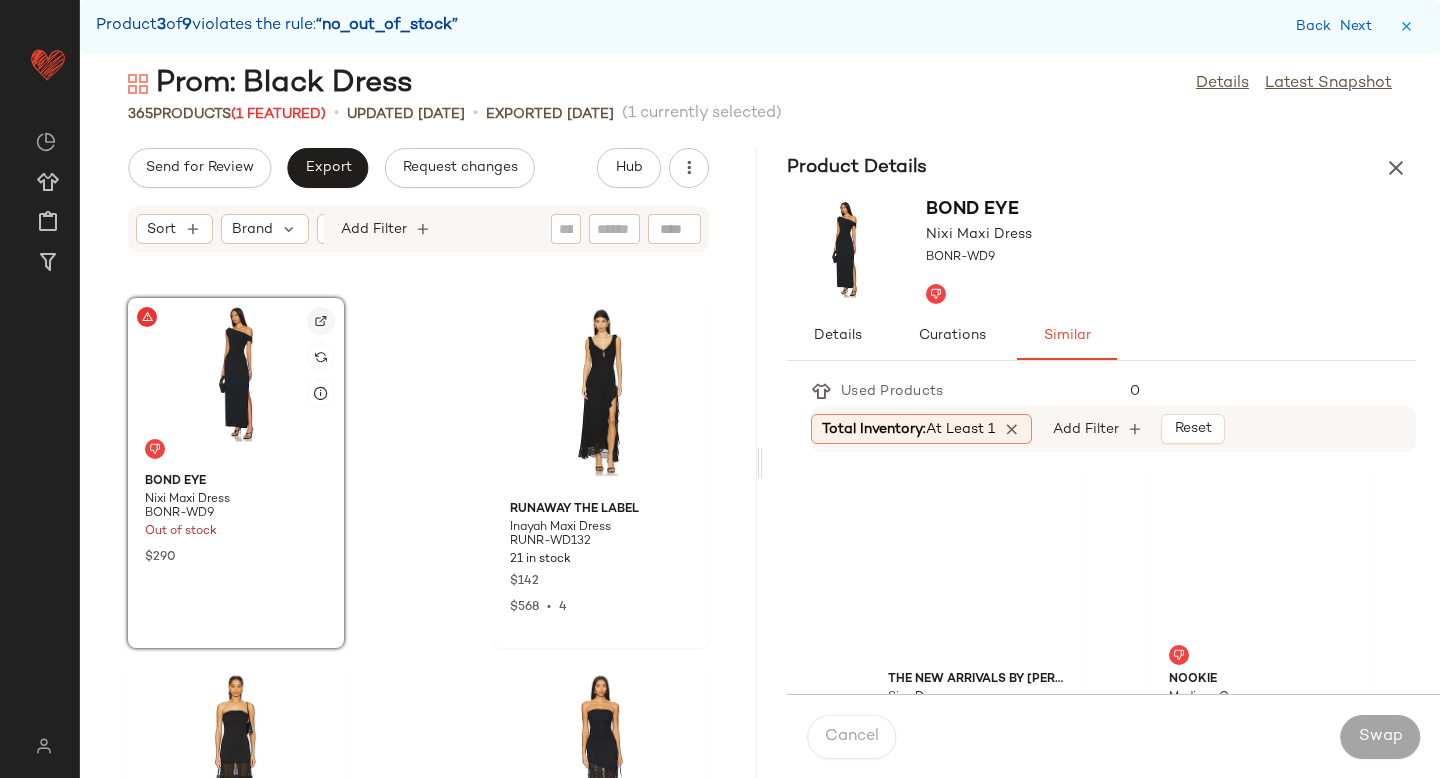 click 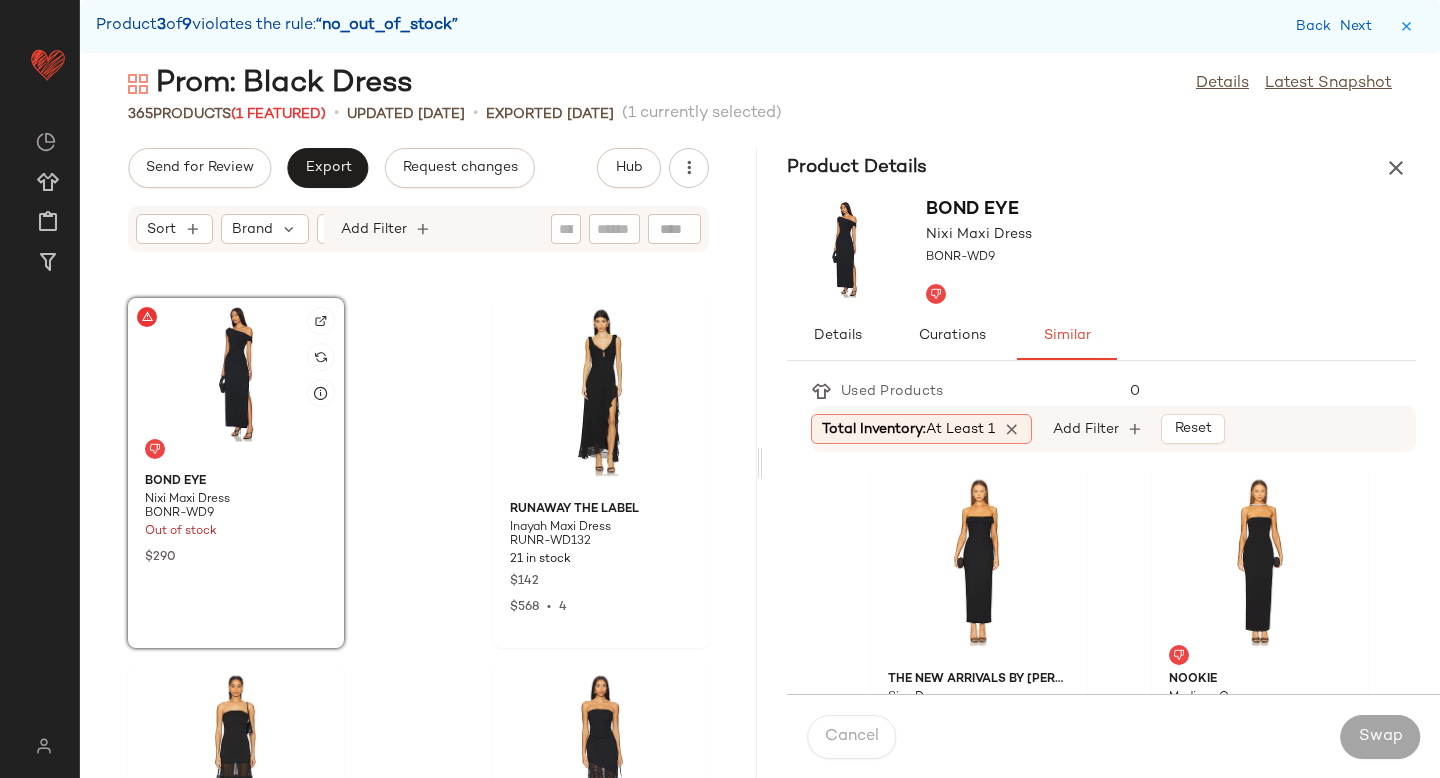 click 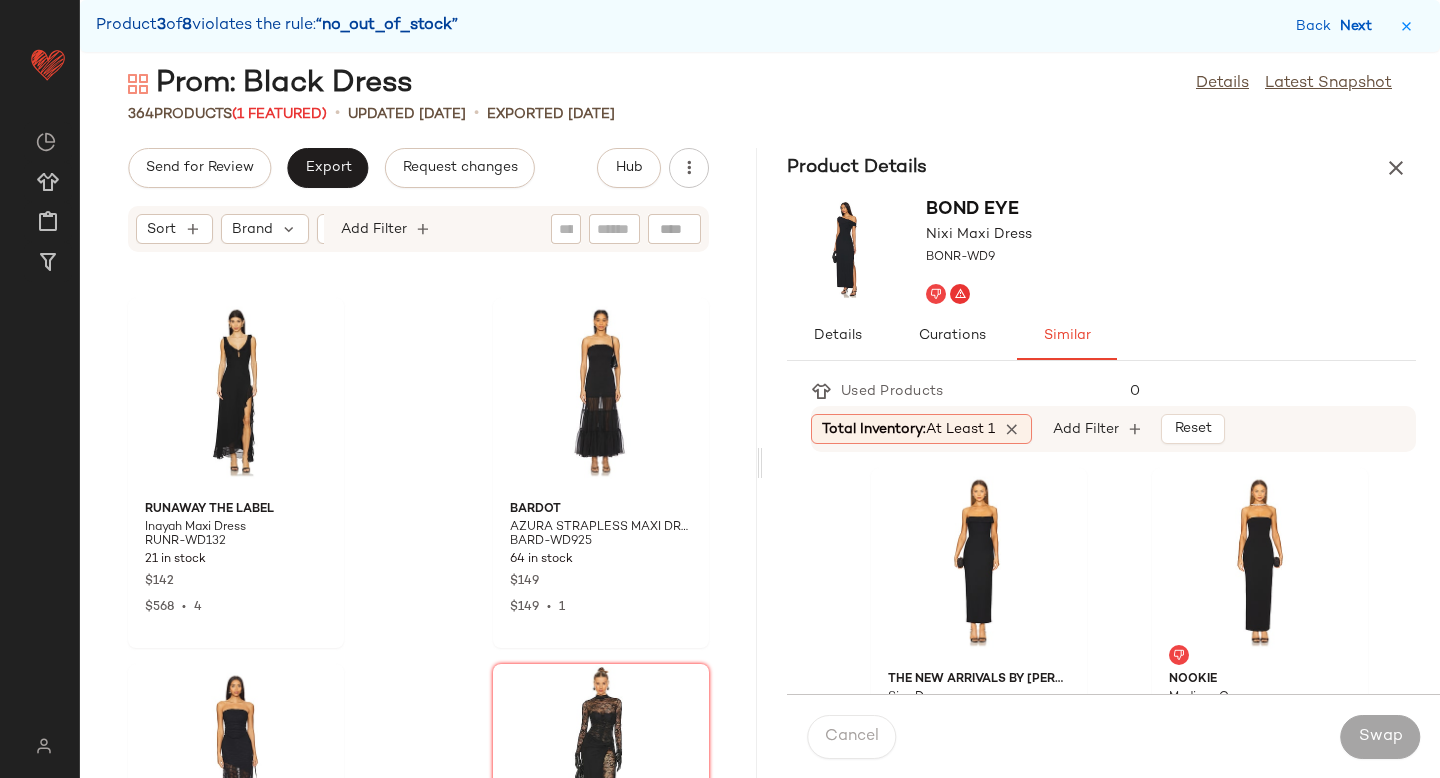 click on "Next" at bounding box center [1360, 26] 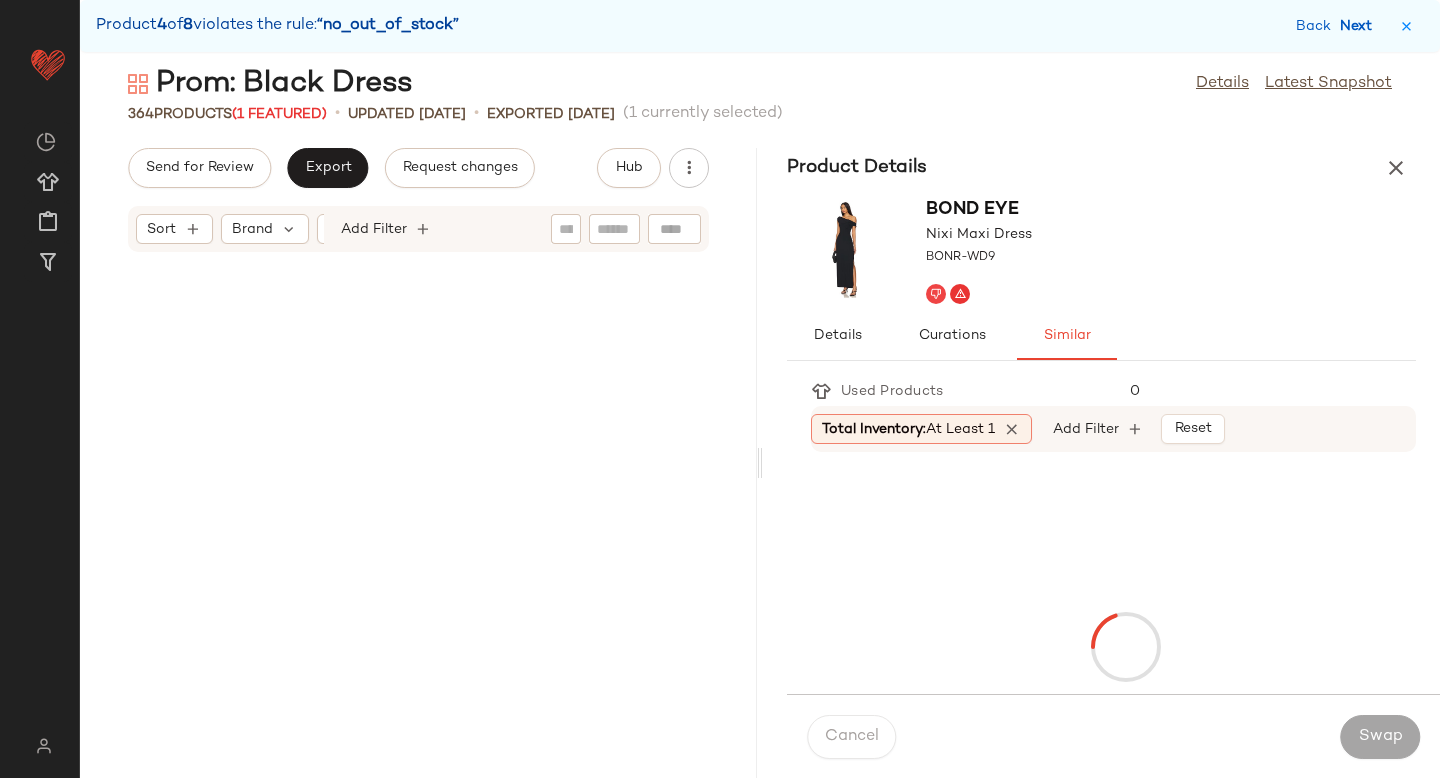 scroll, scrollTop: 35136, scrollLeft: 0, axis: vertical 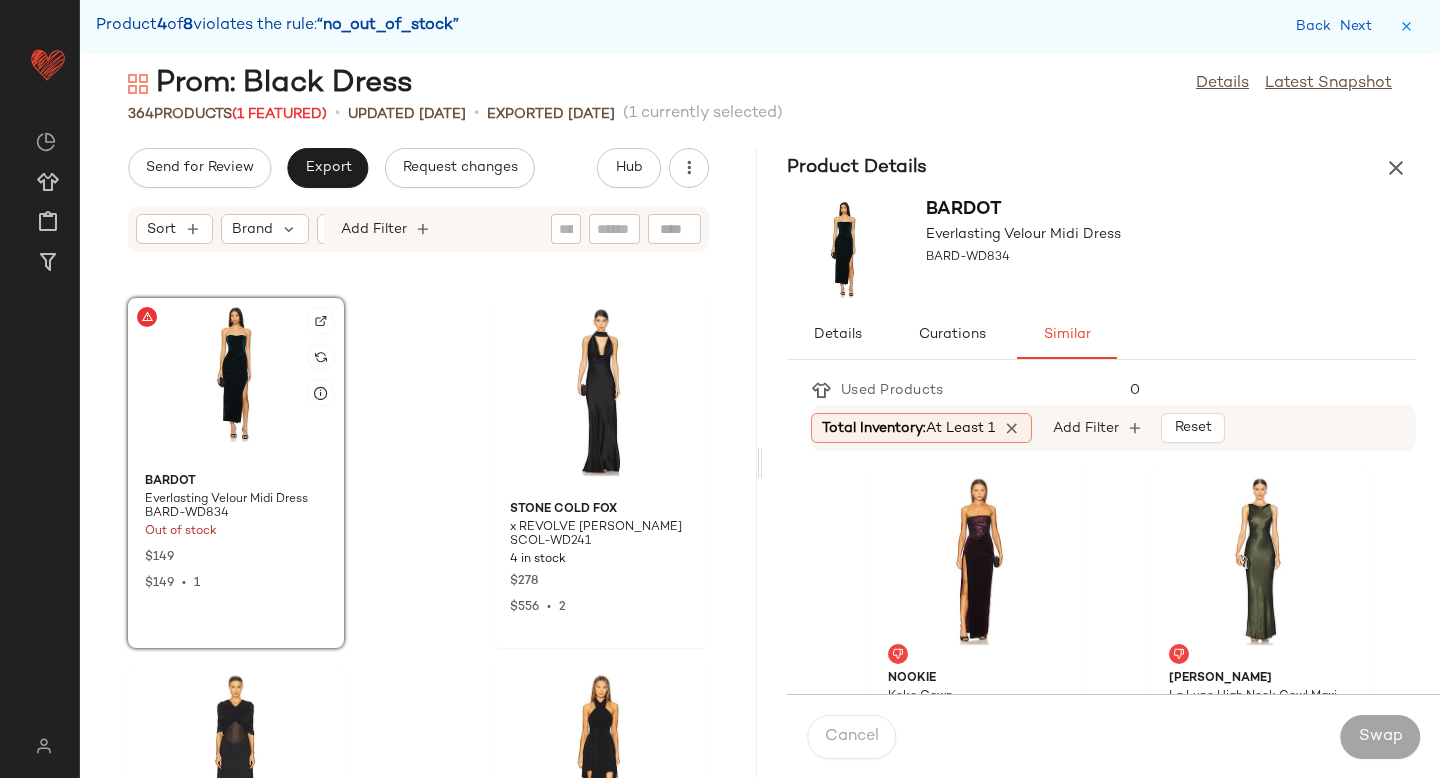 click 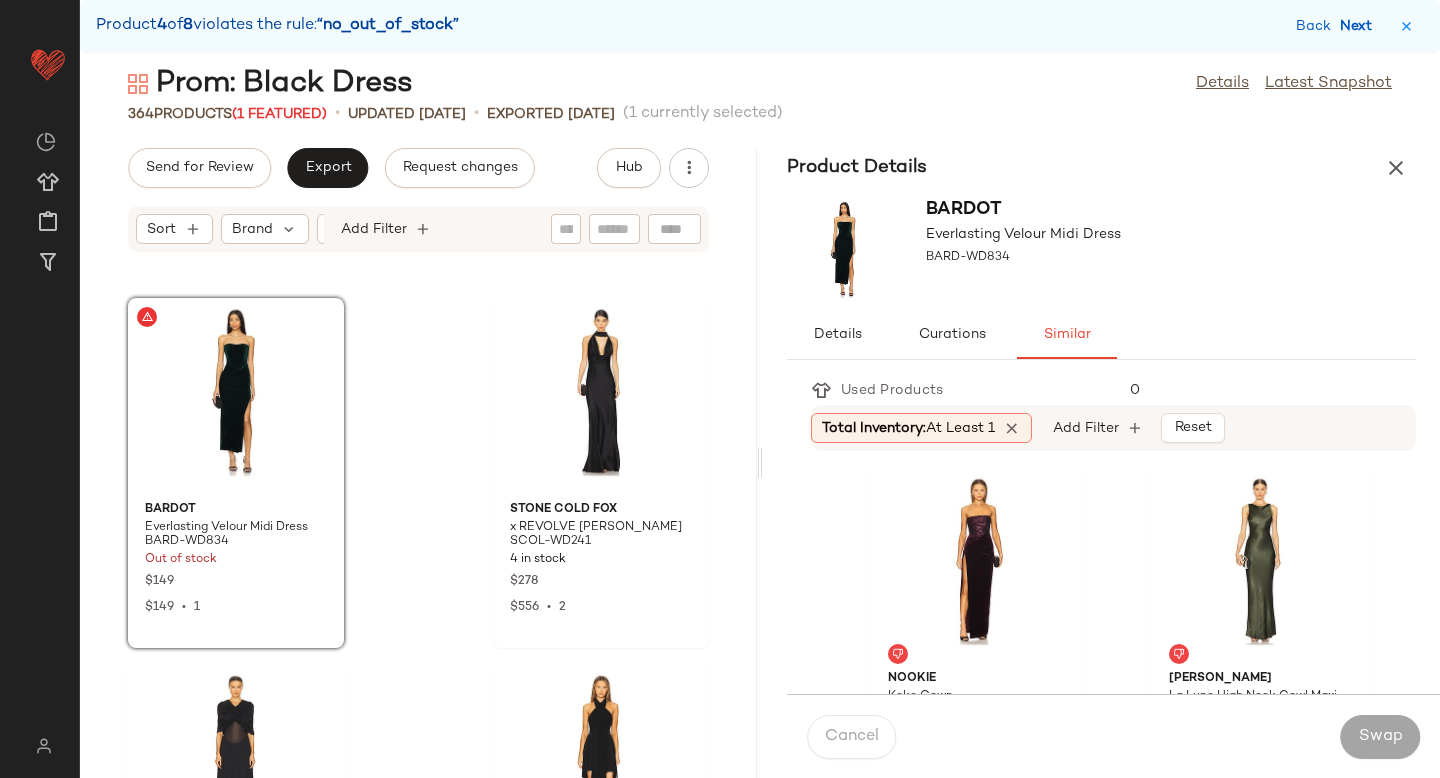 click on "Next" at bounding box center [1360, 26] 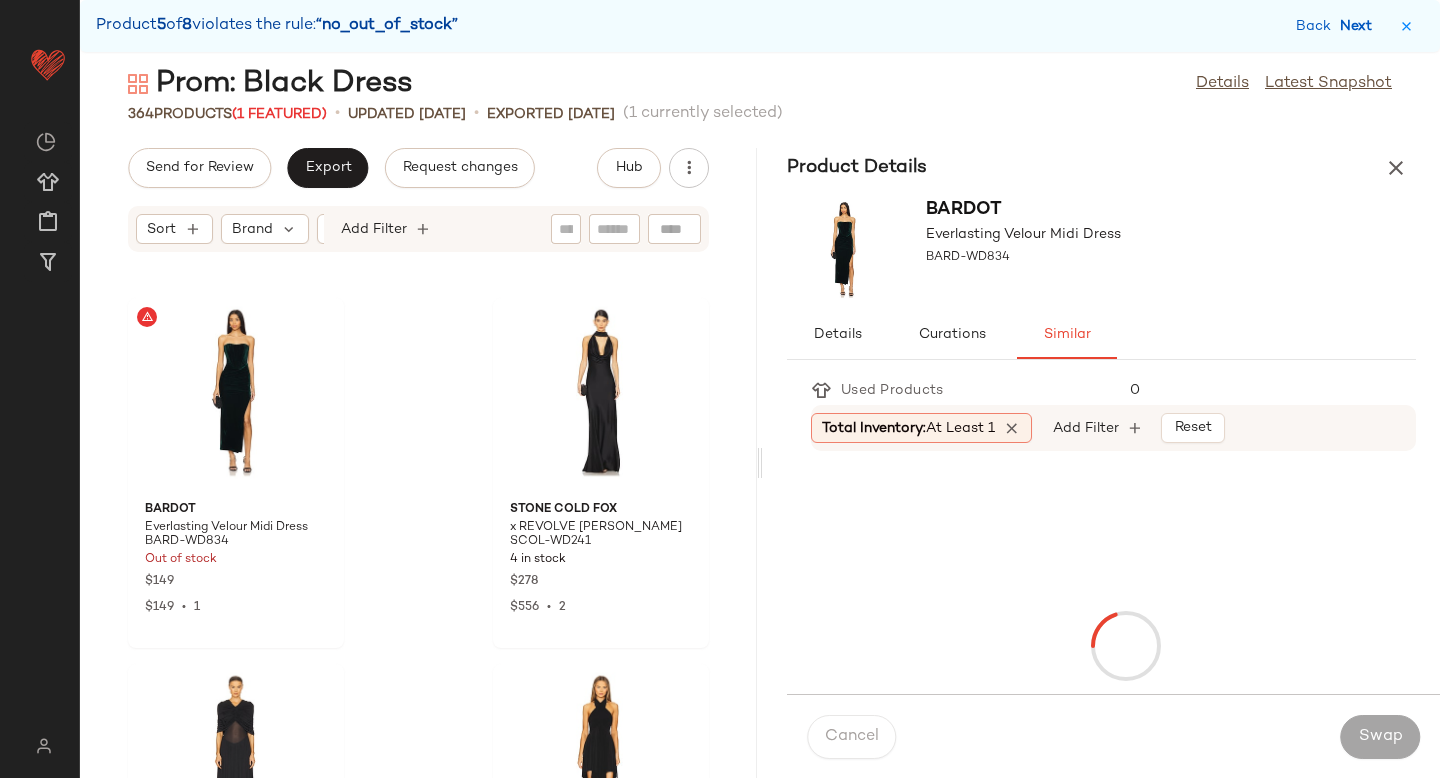scroll, scrollTop: 37332, scrollLeft: 0, axis: vertical 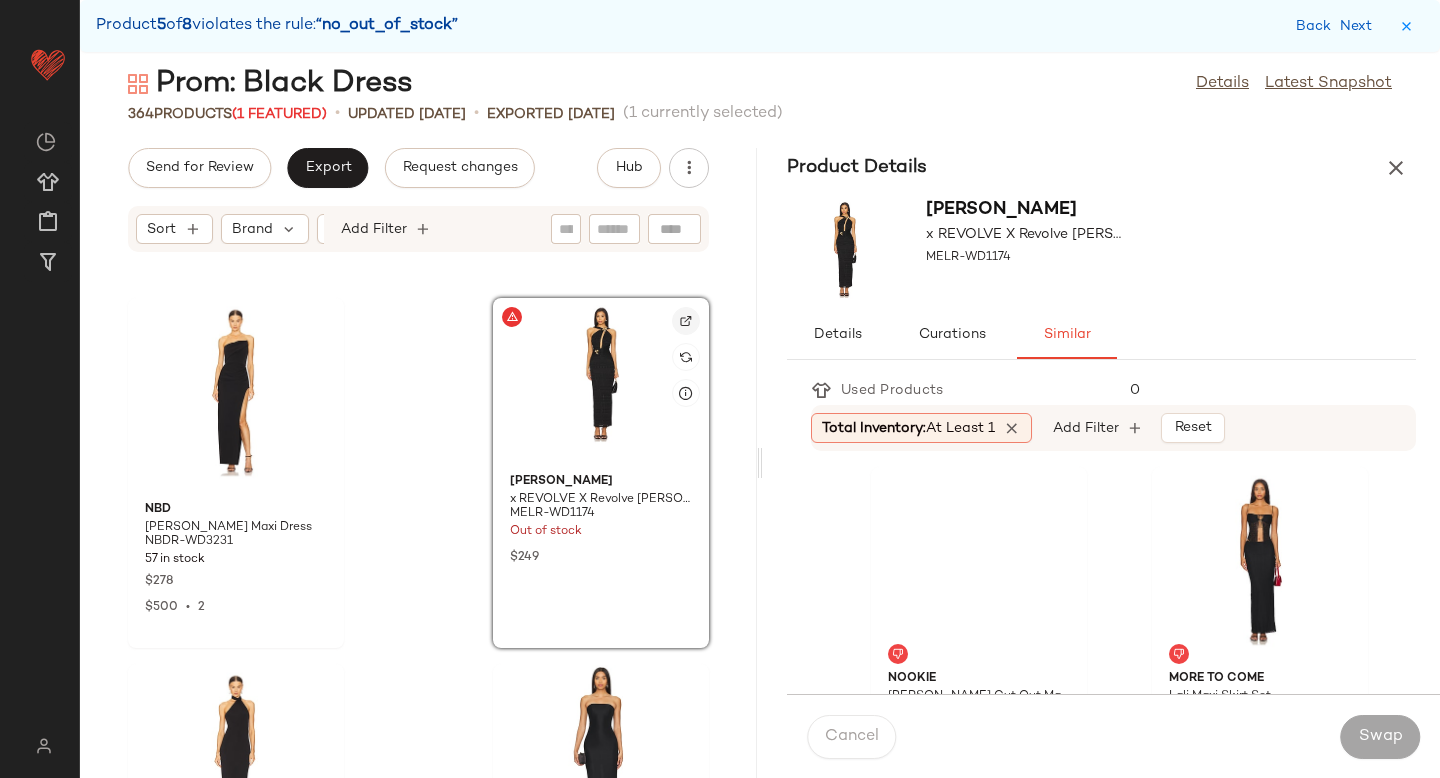 click at bounding box center (686, 321) 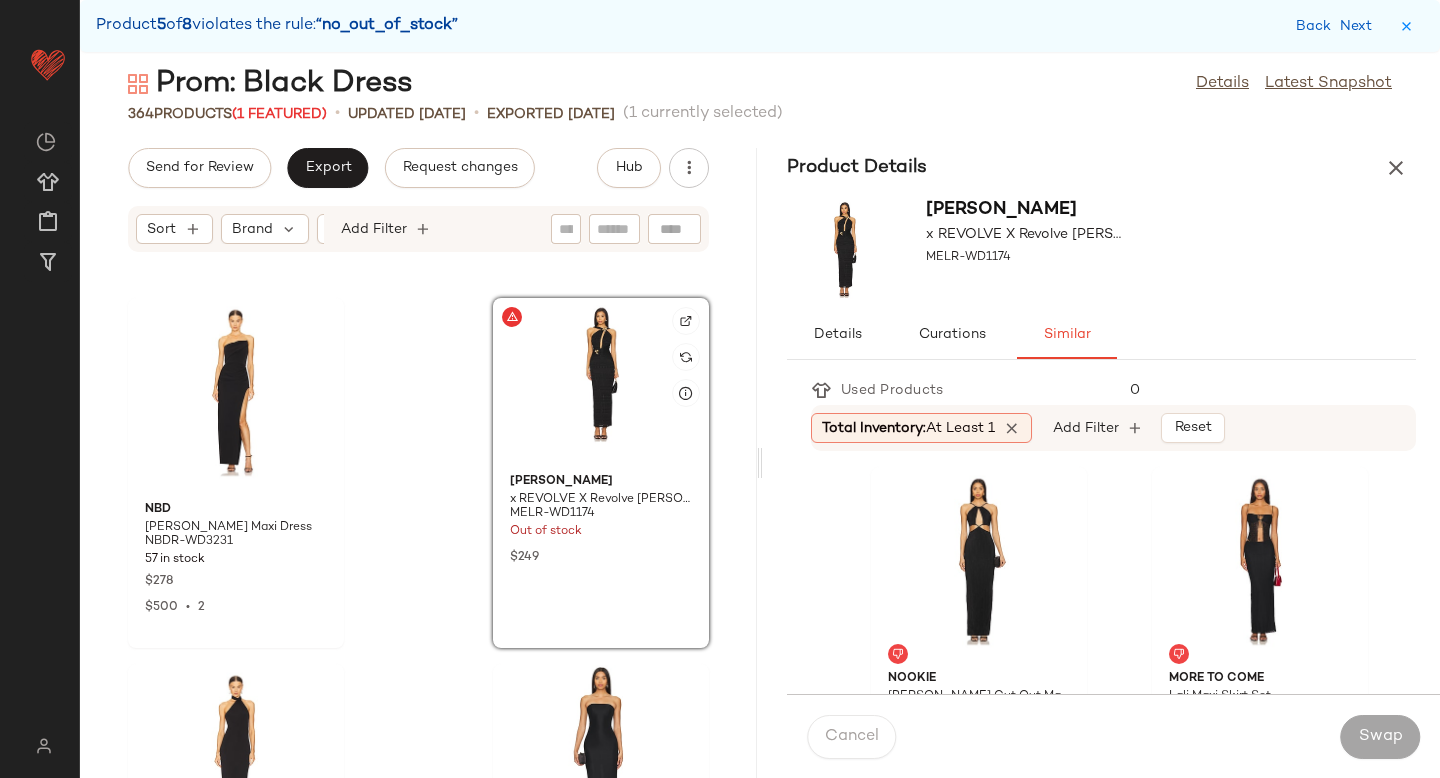 click 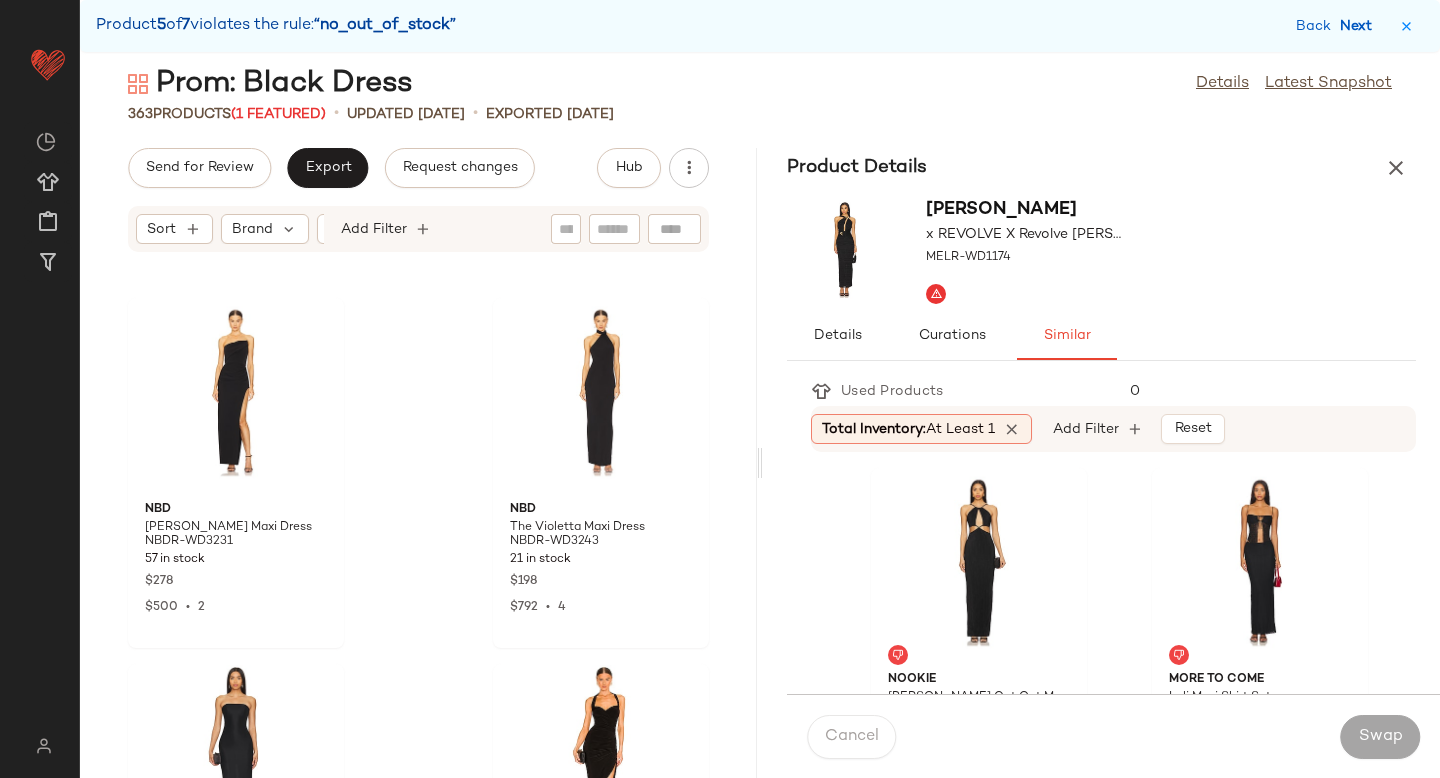 click on "Next" at bounding box center [1360, 26] 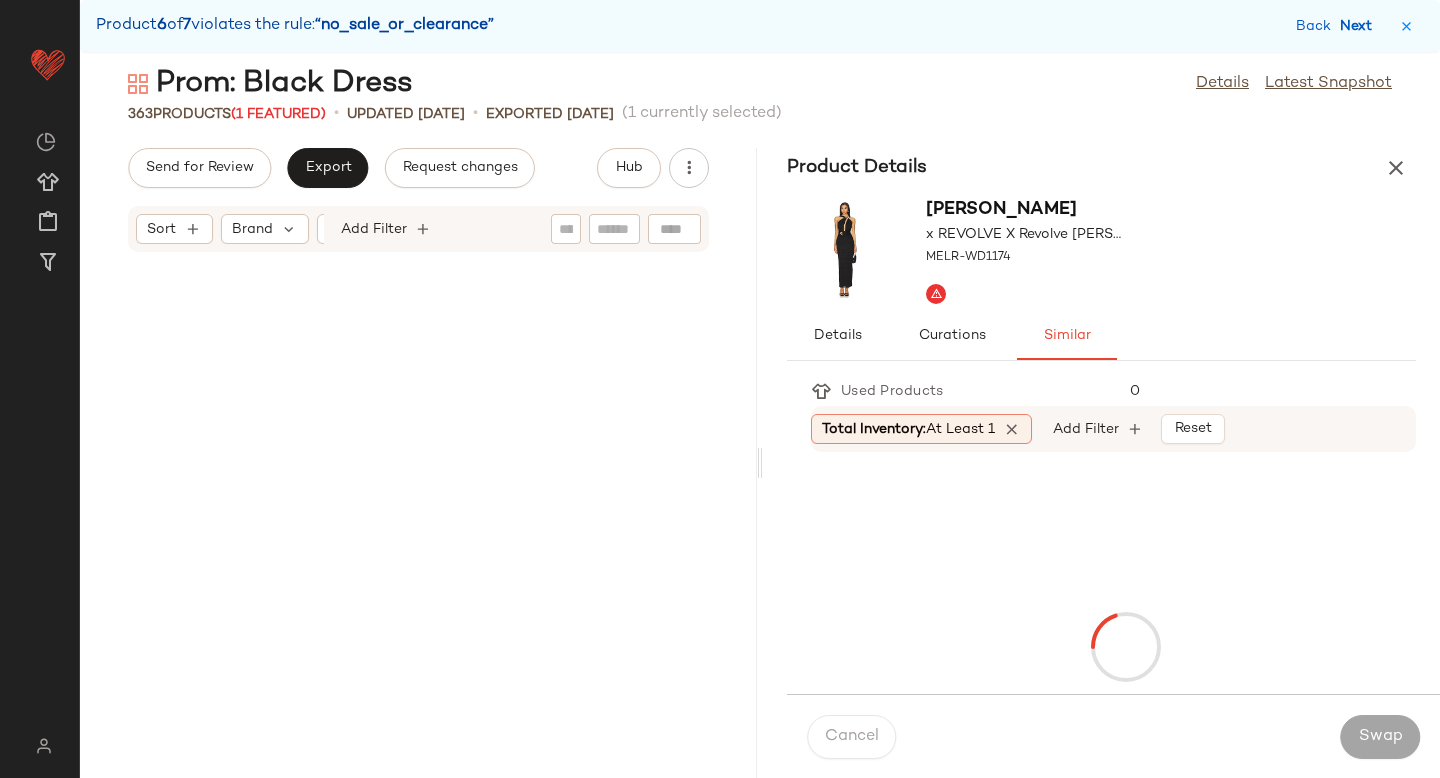 scroll, scrollTop: 53070, scrollLeft: 0, axis: vertical 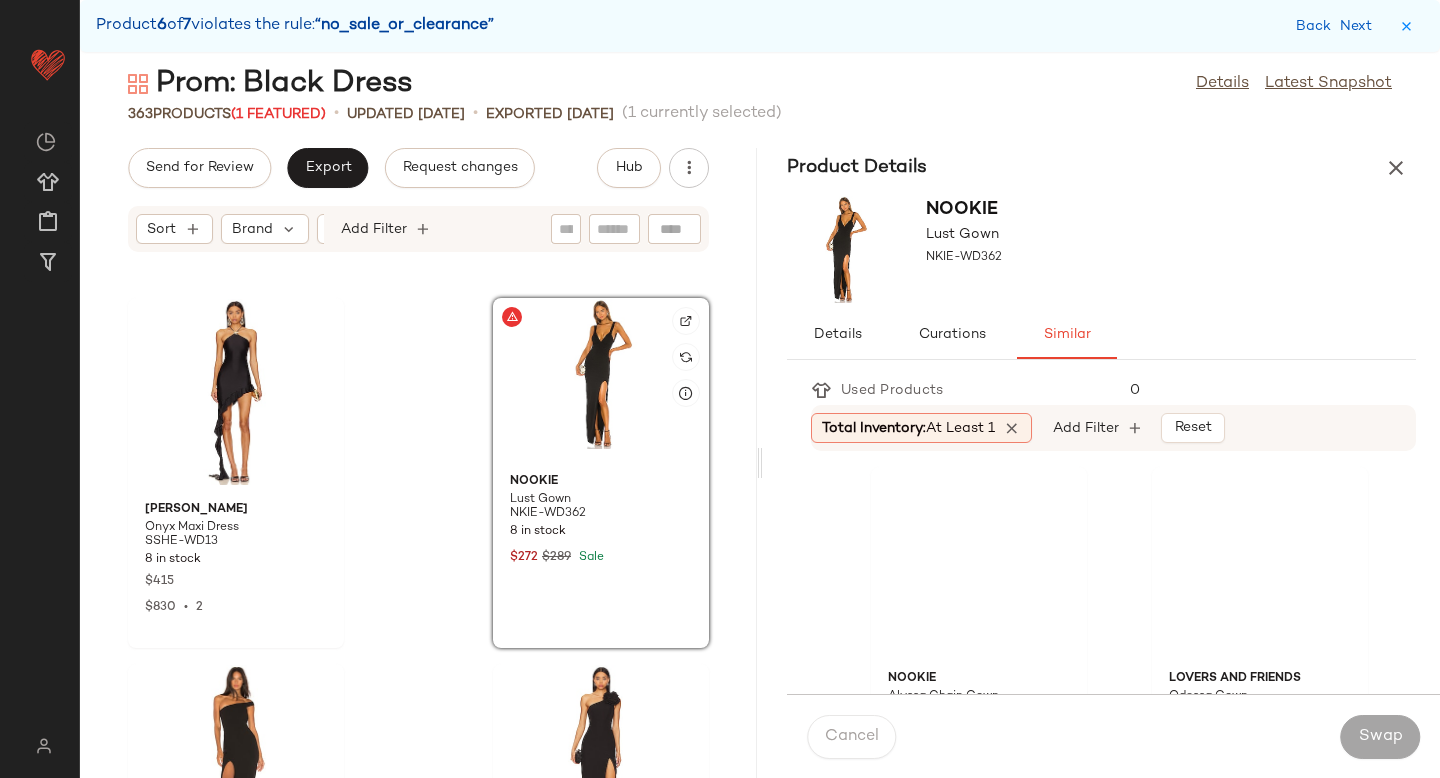 click 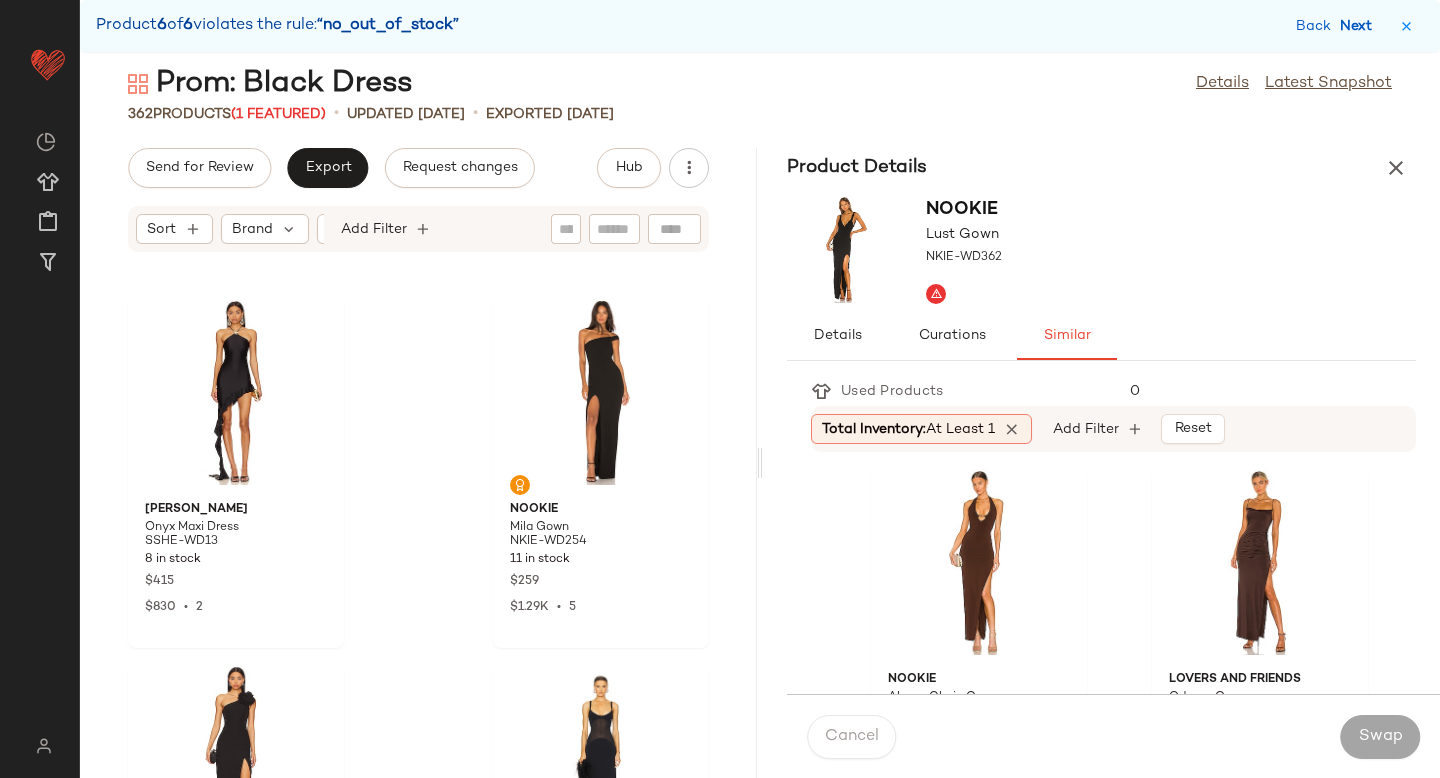 click on "Next" at bounding box center (1360, 26) 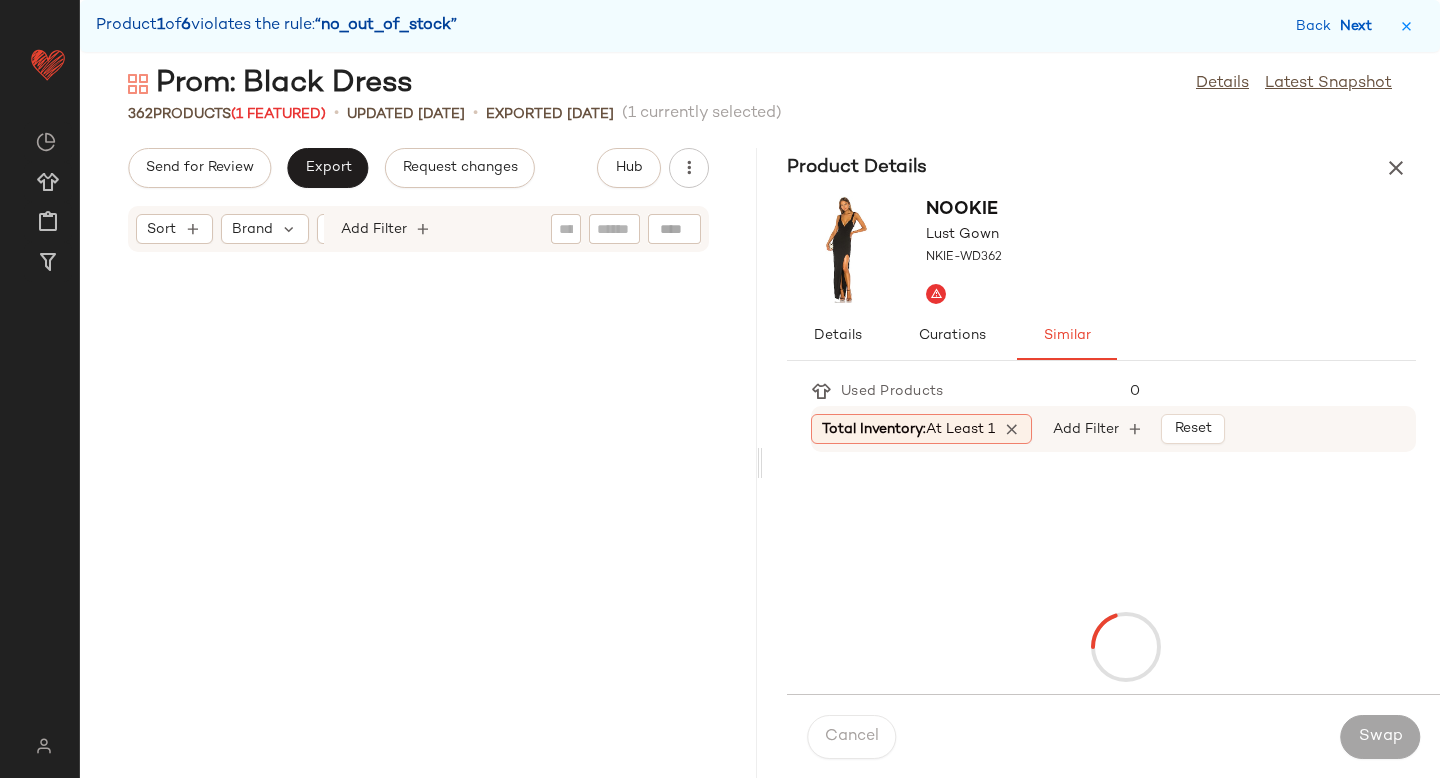scroll, scrollTop: 366, scrollLeft: 0, axis: vertical 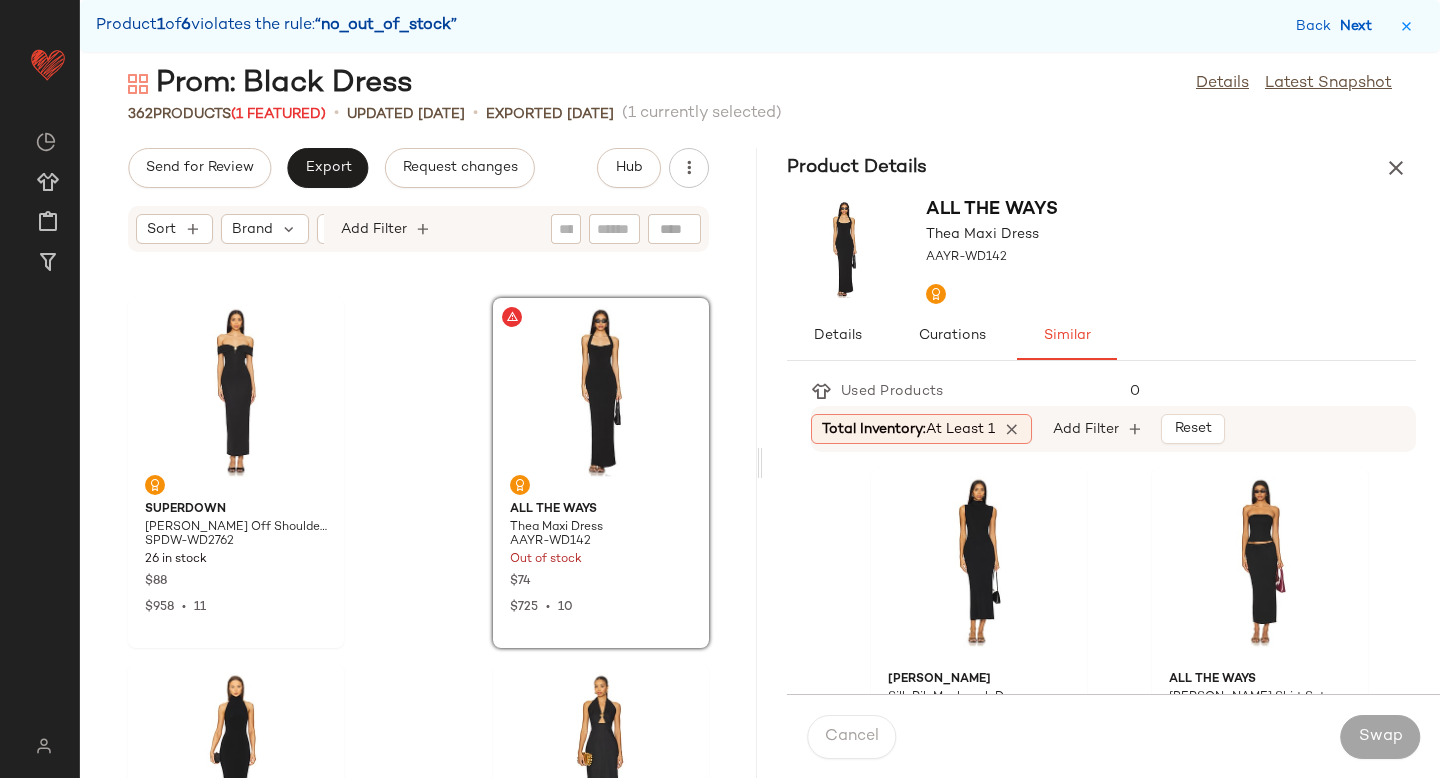 click on "Next" at bounding box center [1360, 26] 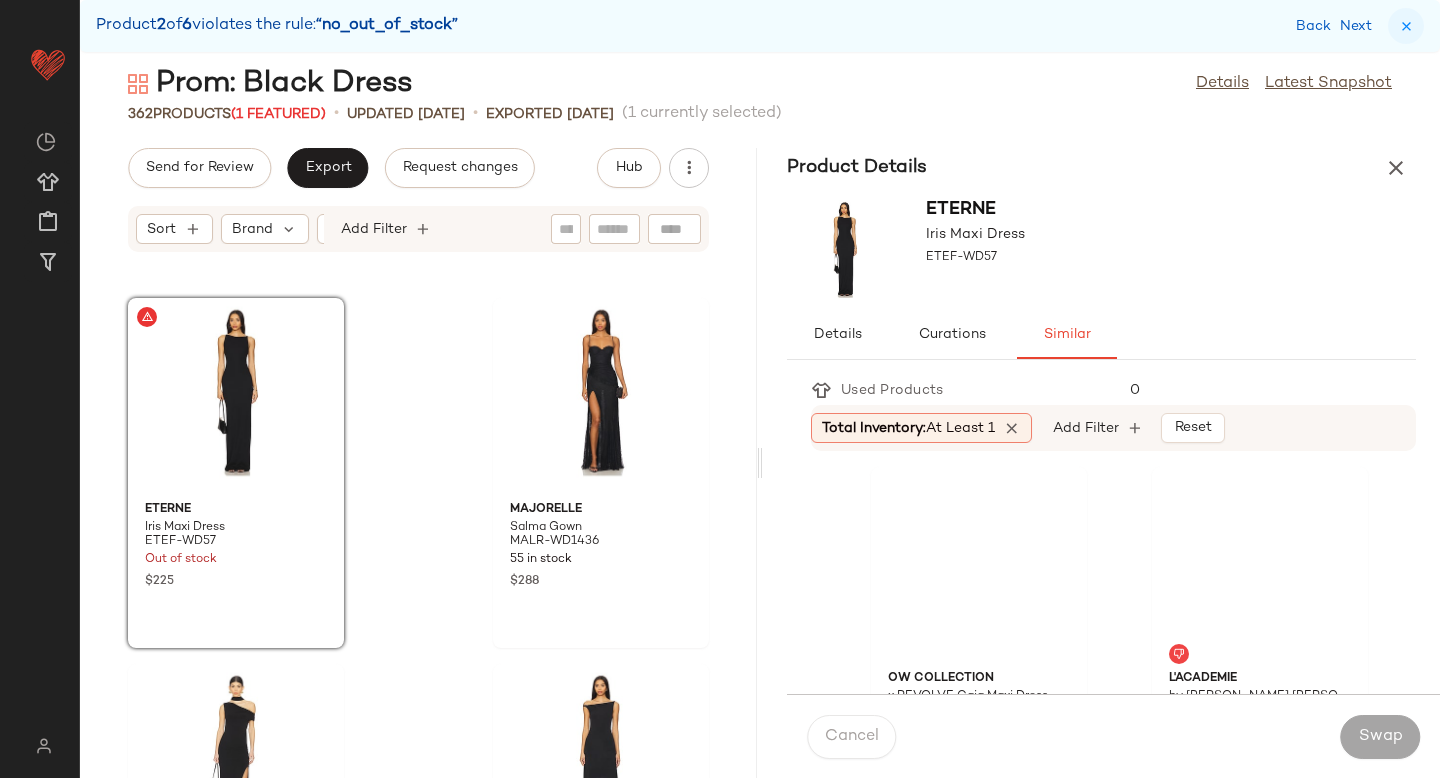 click at bounding box center [1406, 26] 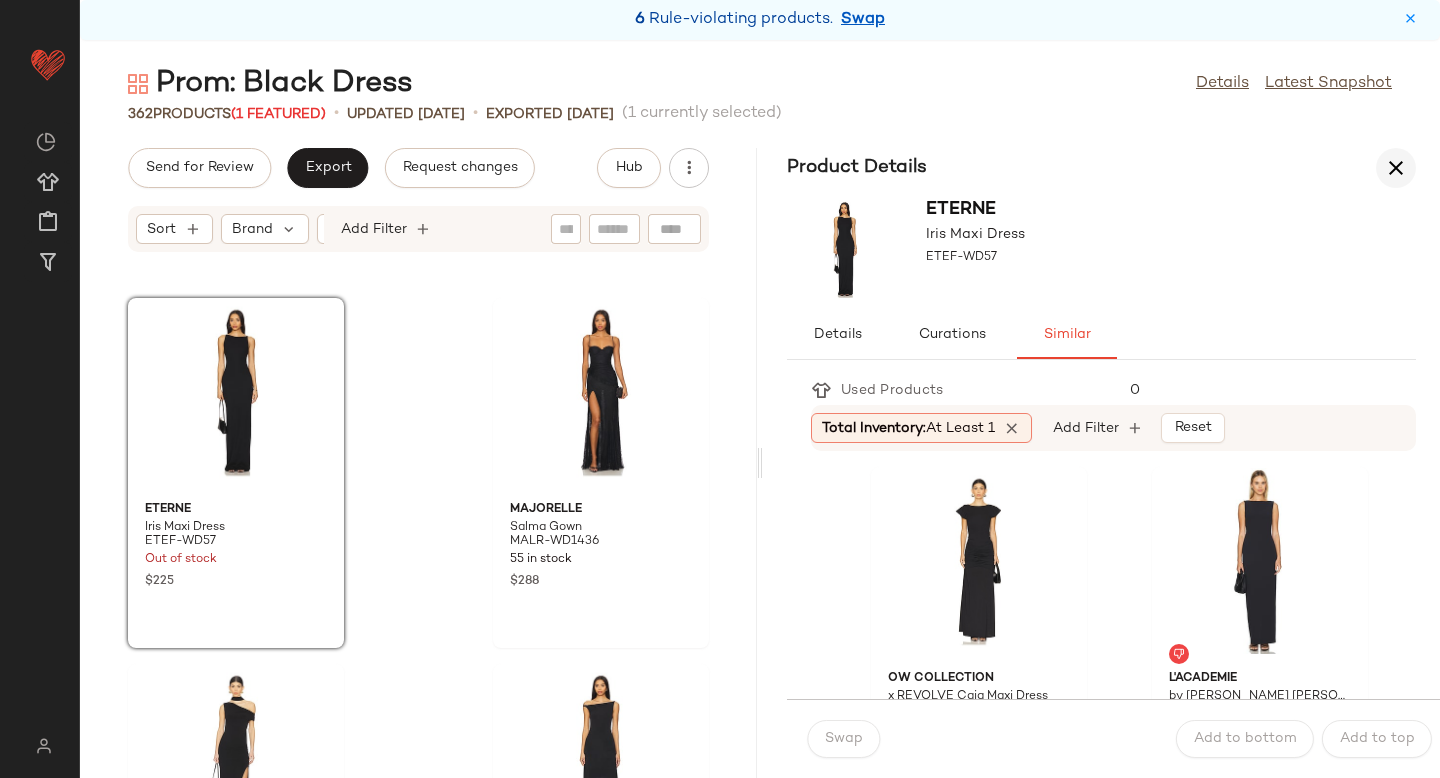 click at bounding box center [1396, 168] 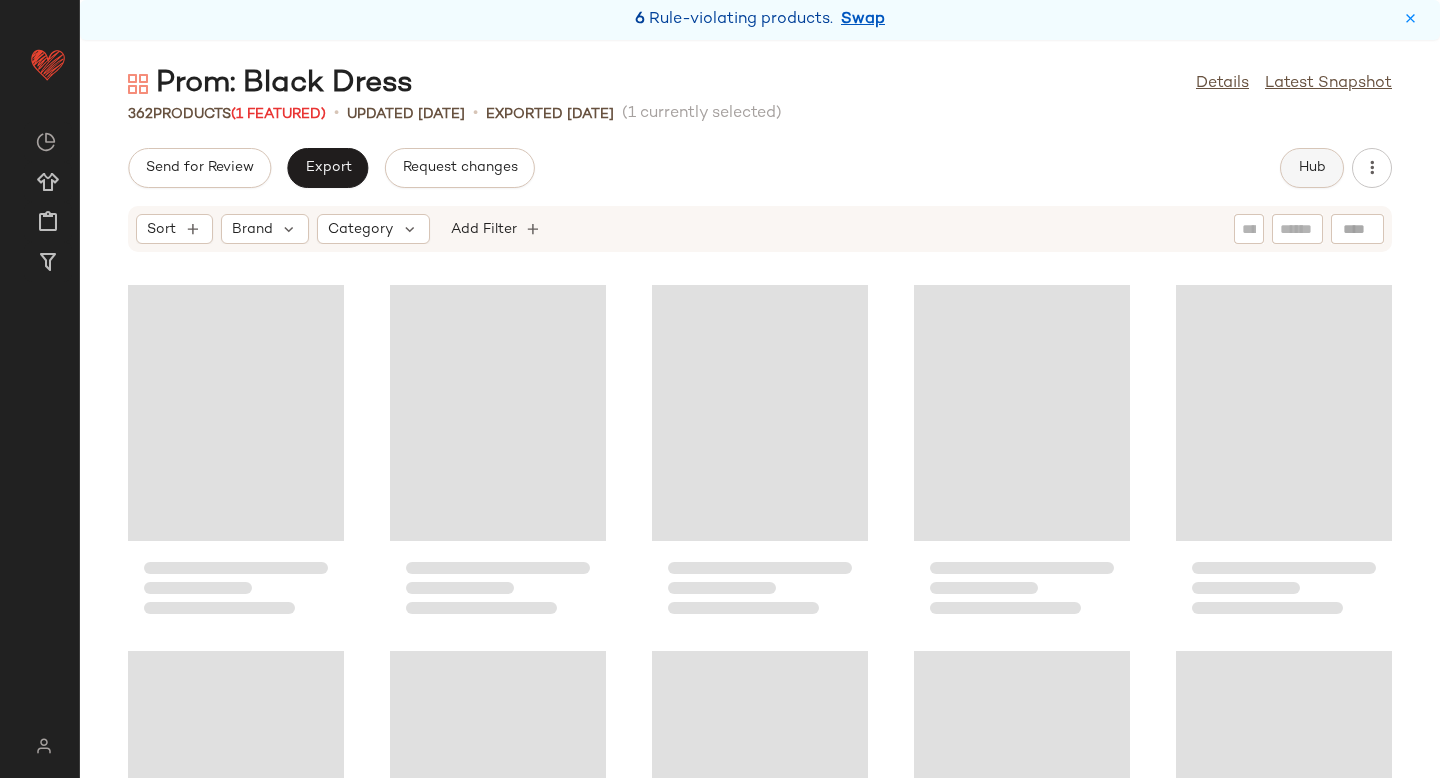 click on "Hub" 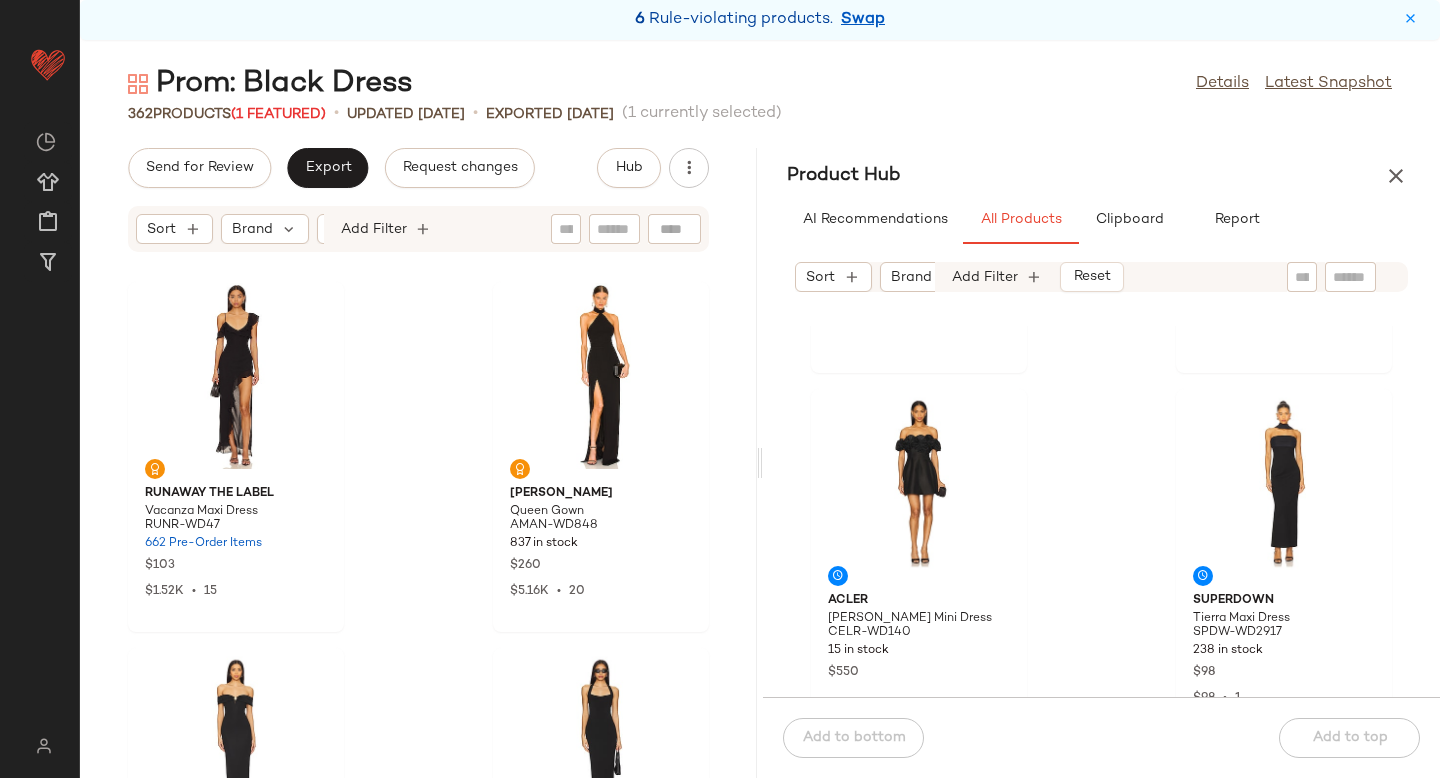 scroll, scrollTop: 2550, scrollLeft: 0, axis: vertical 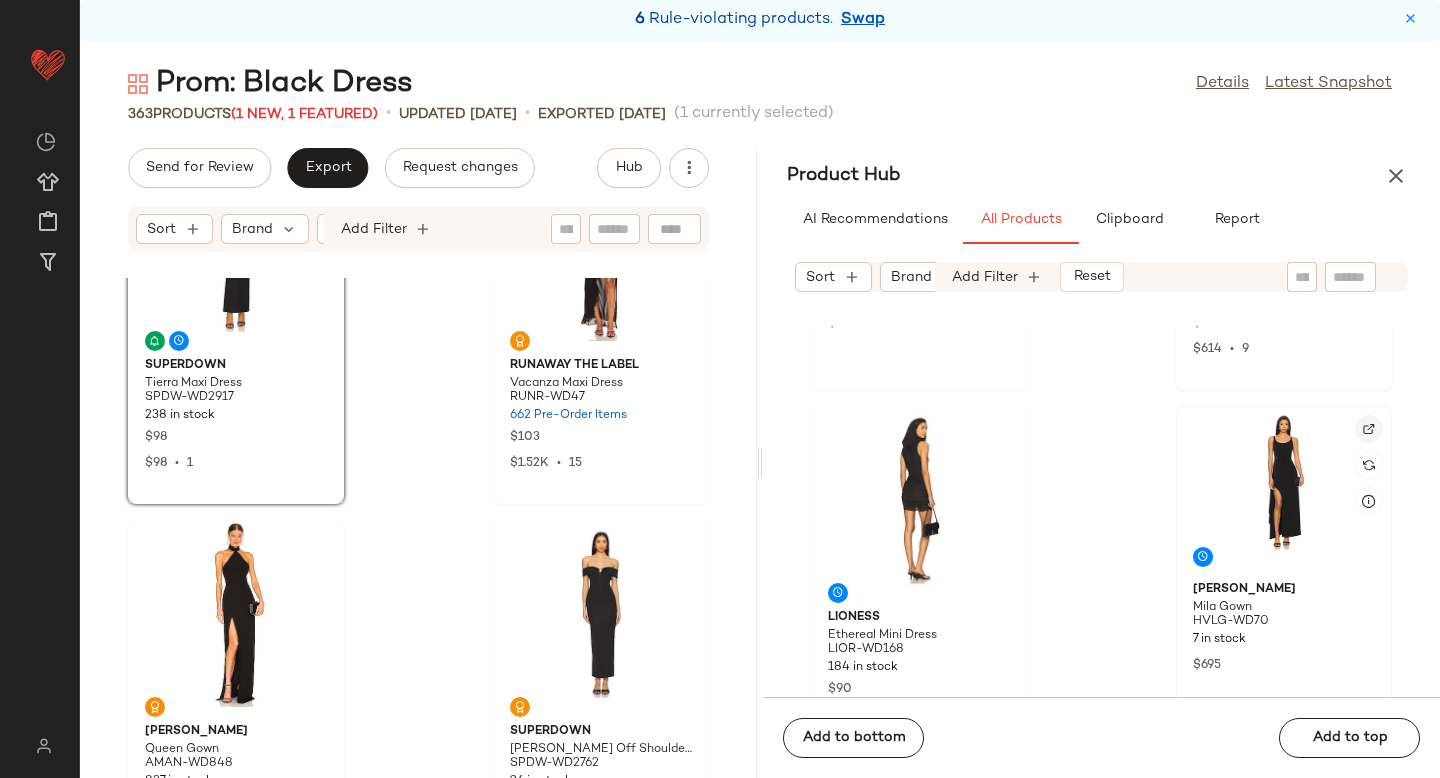 click 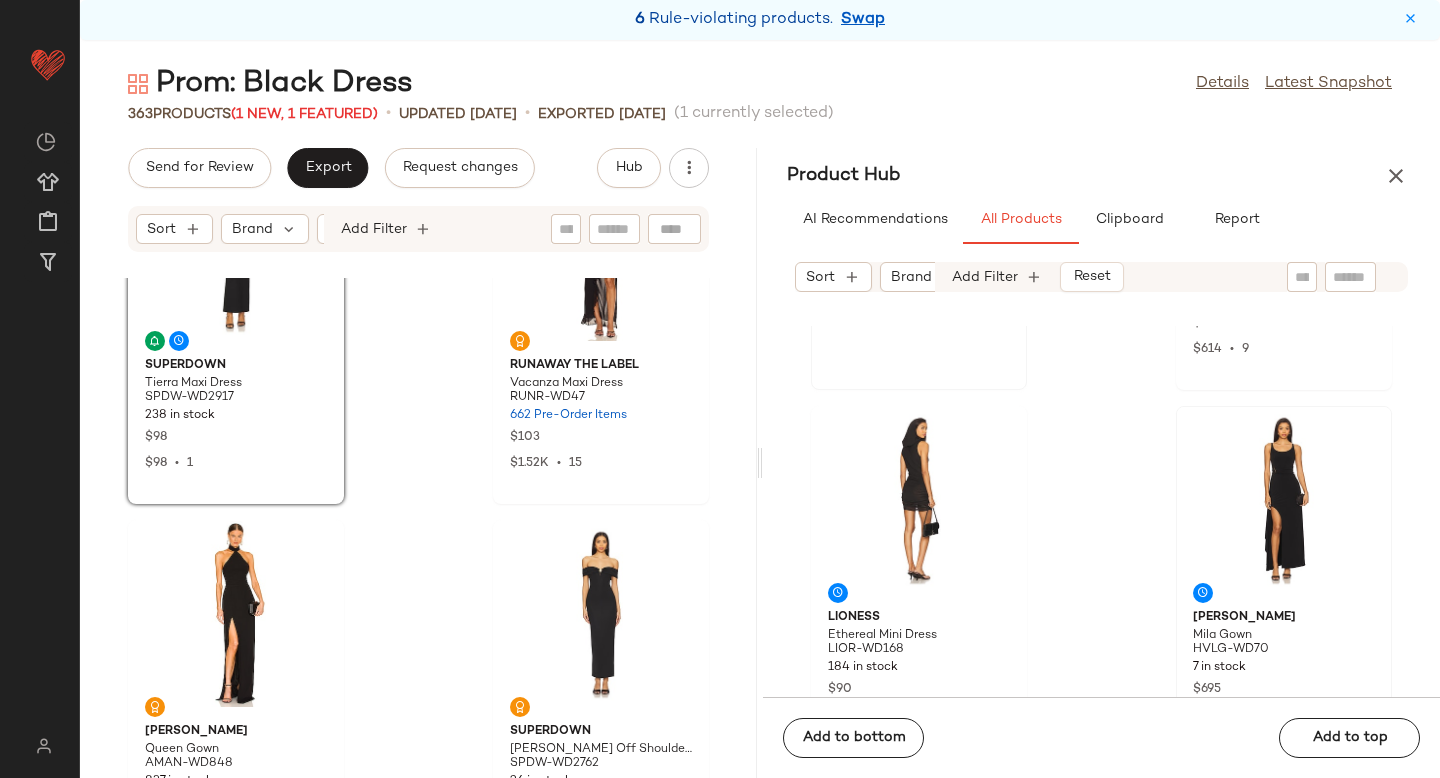 scroll, scrollTop: 3580, scrollLeft: 0, axis: vertical 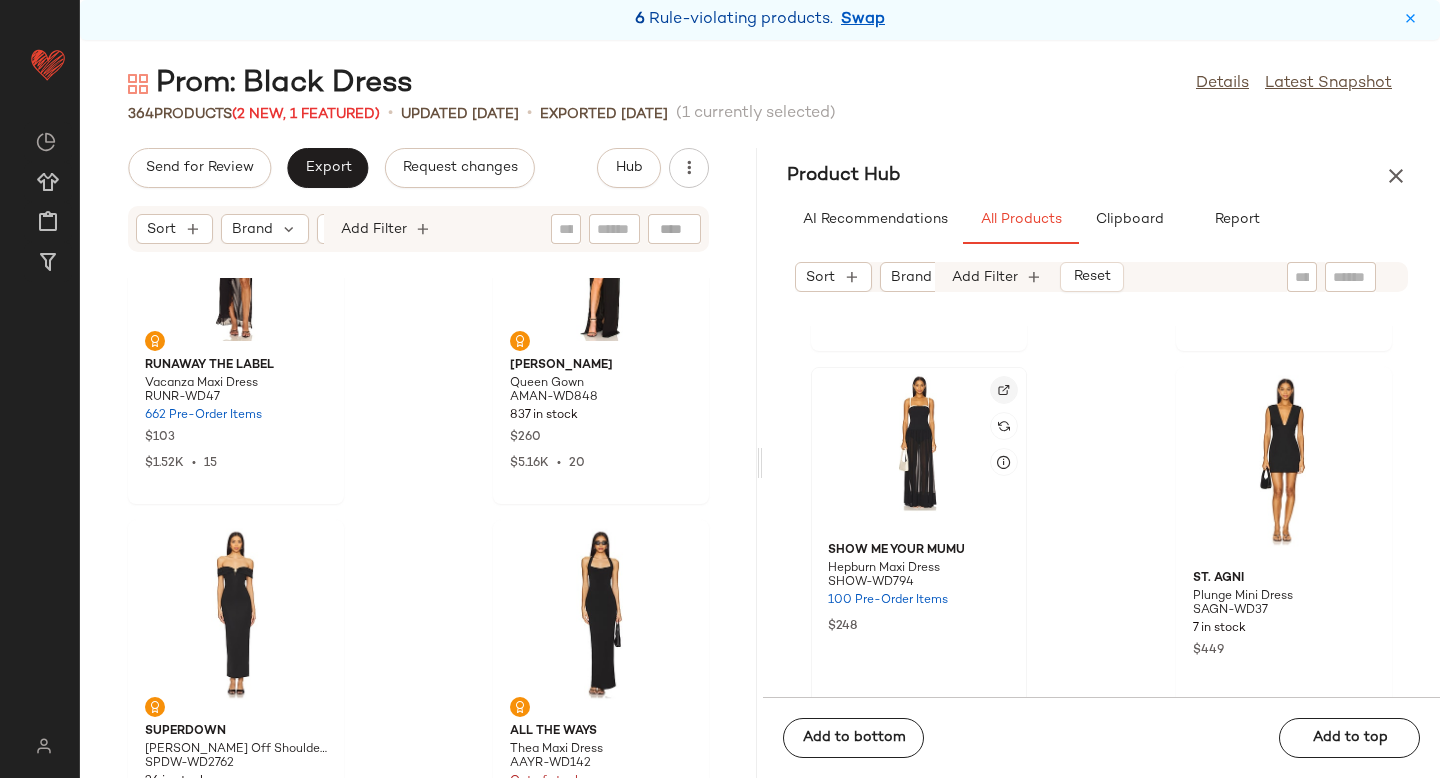 click 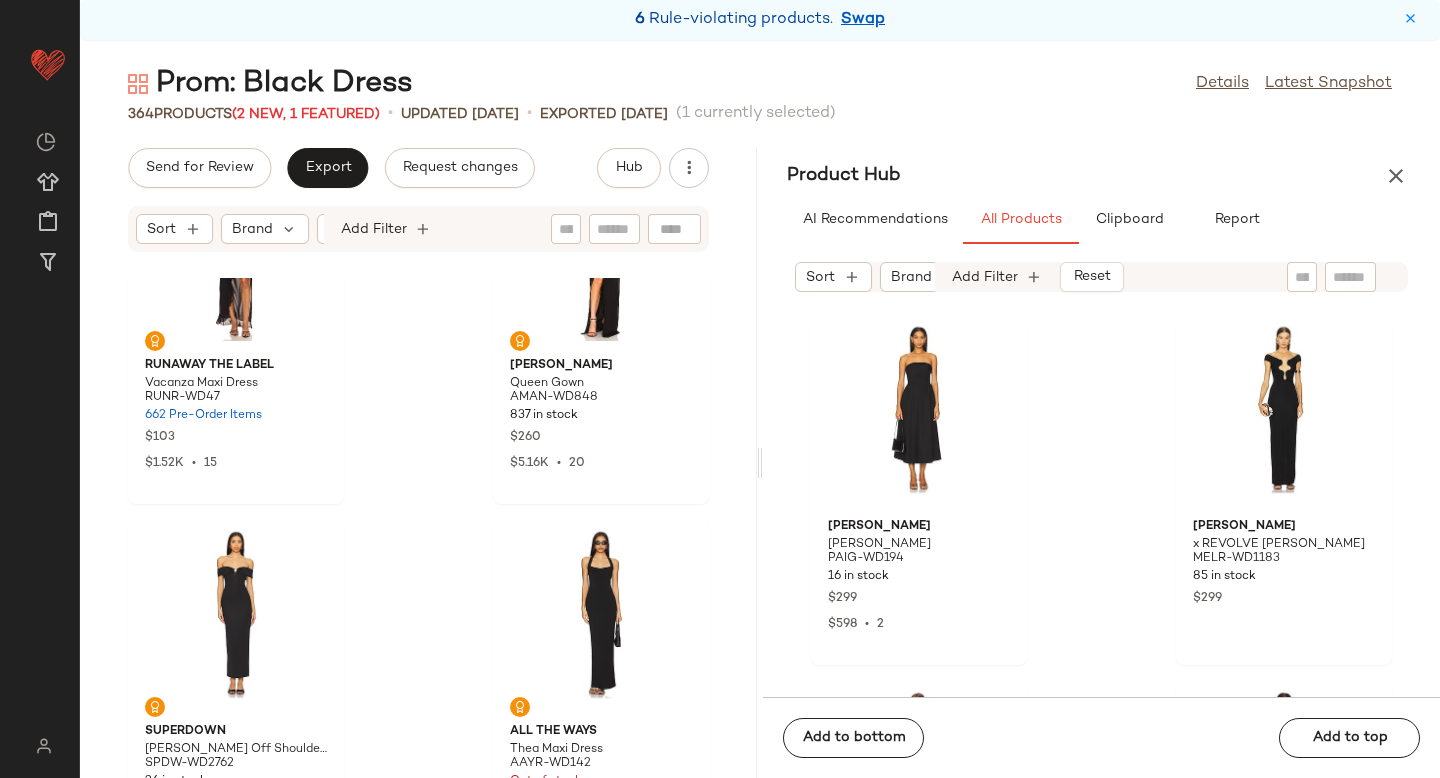 scroll, scrollTop: 12849, scrollLeft: 0, axis: vertical 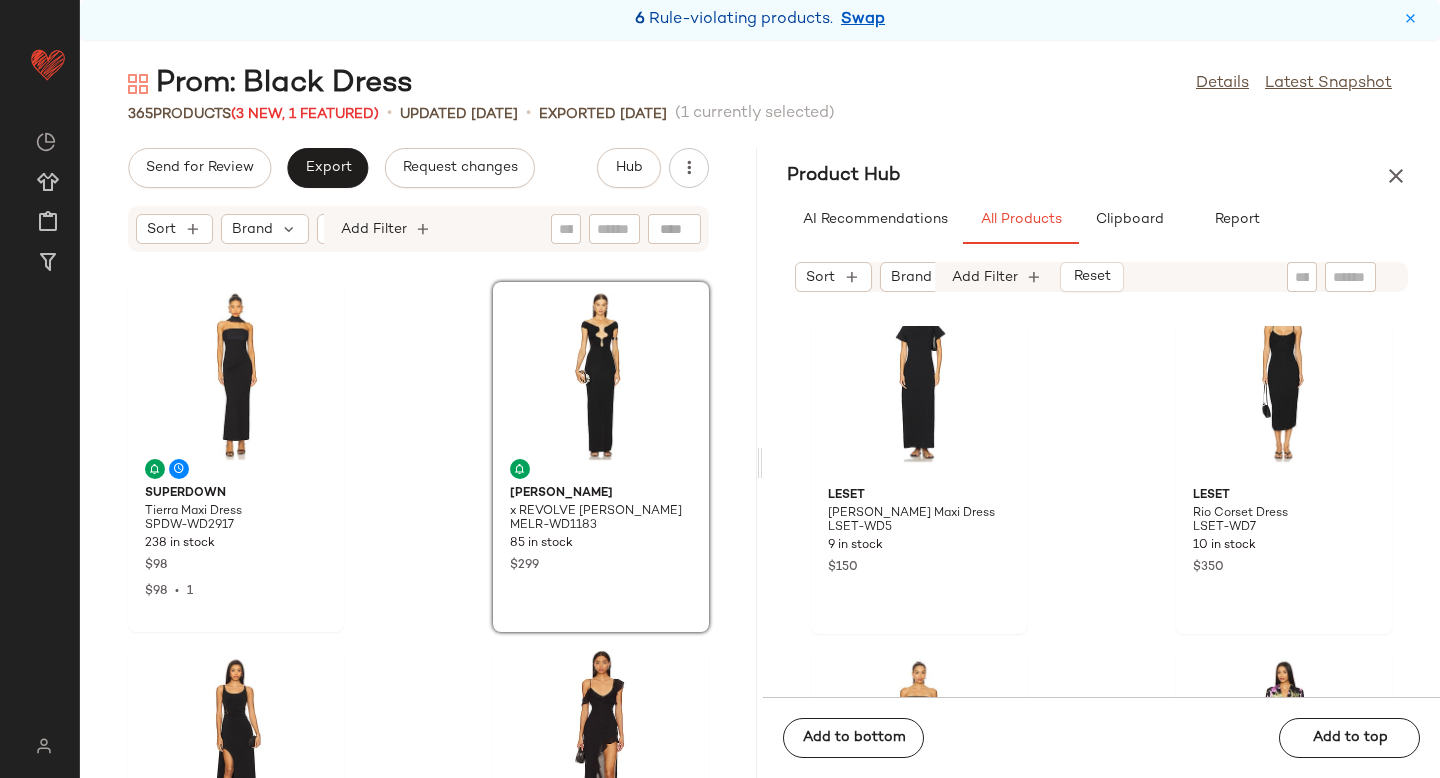 click on "LESET Margo Maxi Dress LSET-WD5 9 in stock $150 LESET Rio Corset Dress LSET-WD7 10 in stock $350 superdown Brigta Mini Dress SPDW-WD2875 132 in stock $78 $234  •  3 ROCOCO SAND x REVOLVE Mini Dress ROCS-WD349 19 in stock $318 MORE TO COME Maeve Maxi Dress MOTO-WD733 Out of stock $98 $196  •  2 MORE TO COME Candace Midi Dress MOTO-WD735 7 in stock $78 $148  •  2 ALL THE WAYS Ella Mini Dress AAYR-WD176 104 in stock $88 $431  •  5 Tularosa Maya Mini Dress TULA-WD1664 59 in stock $199 $199  •  1" 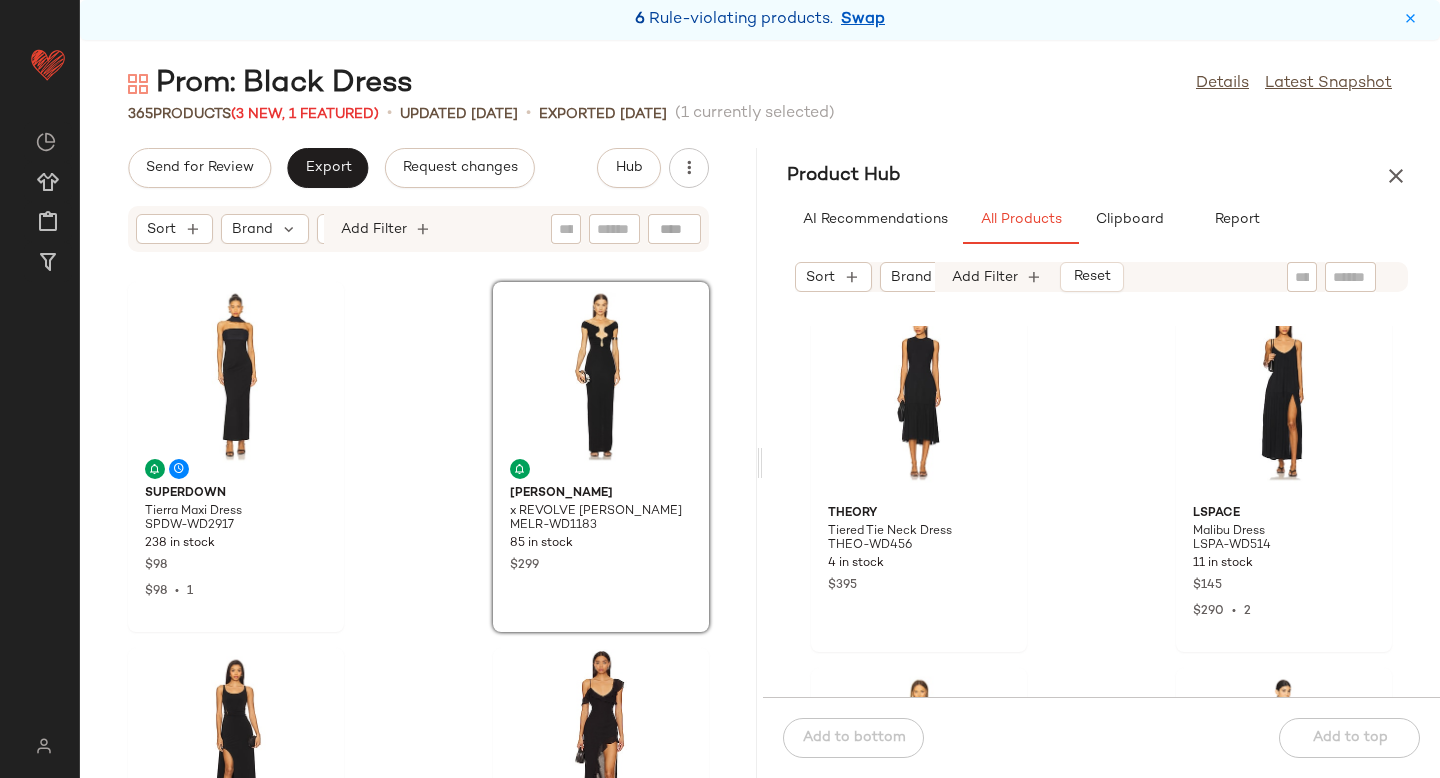scroll, scrollTop: 20246, scrollLeft: 0, axis: vertical 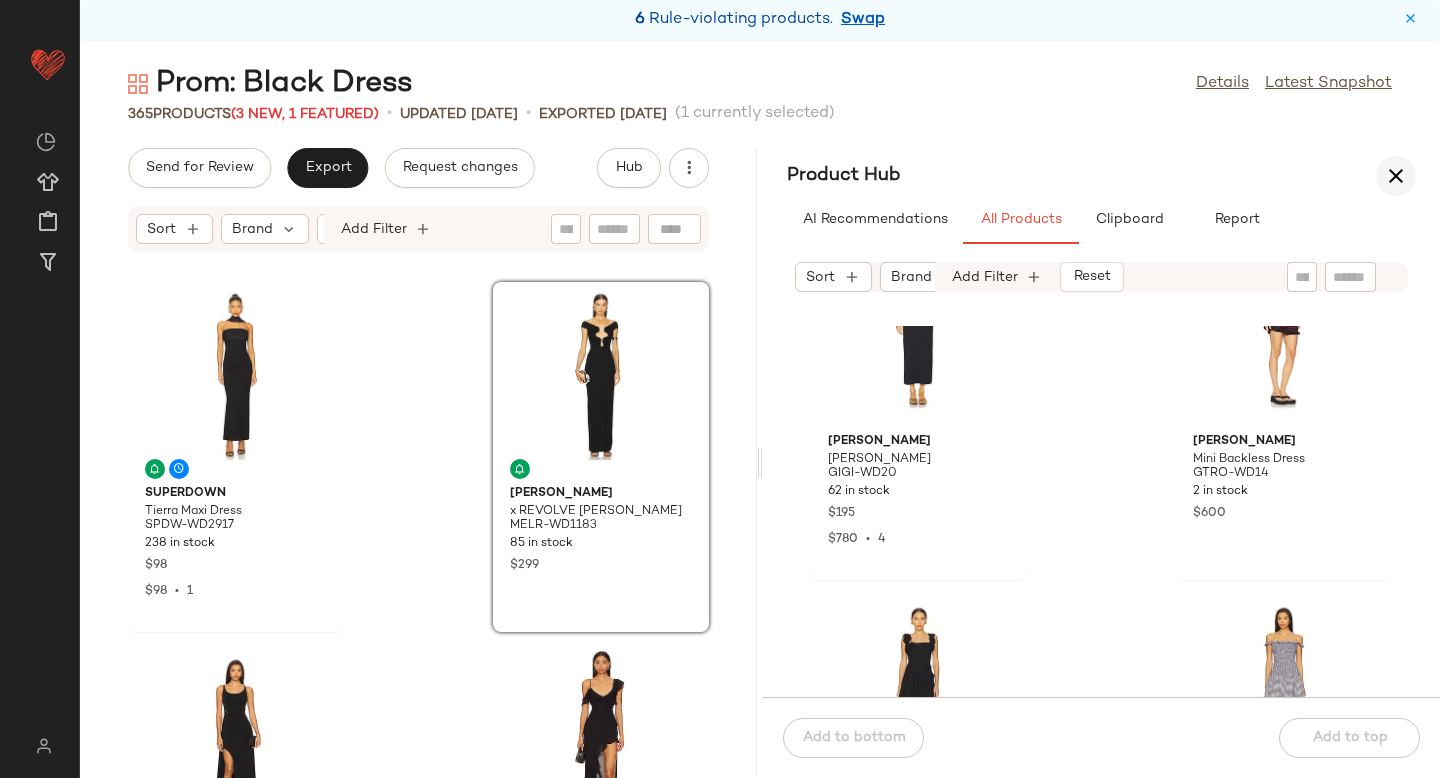 click at bounding box center (1396, 176) 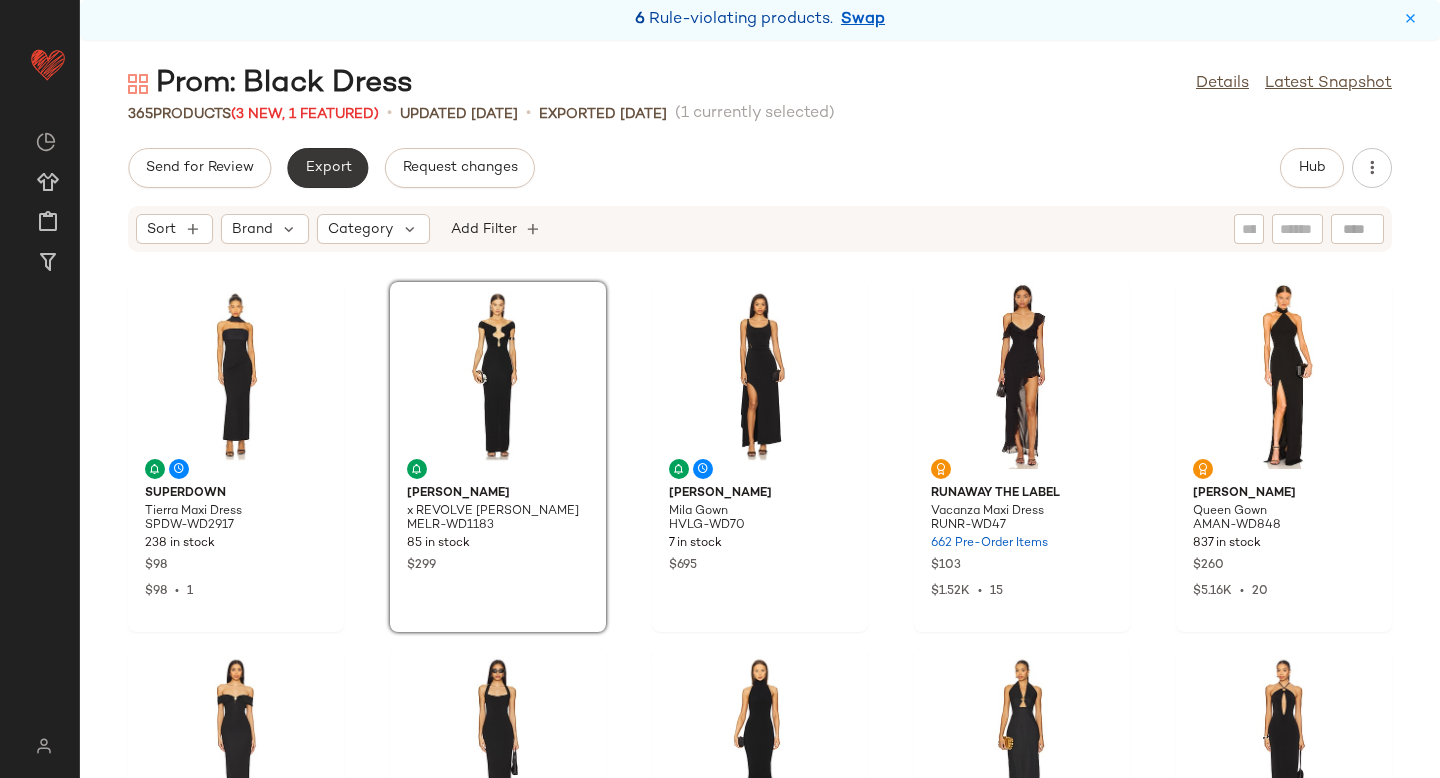 click on "Export" at bounding box center [327, 168] 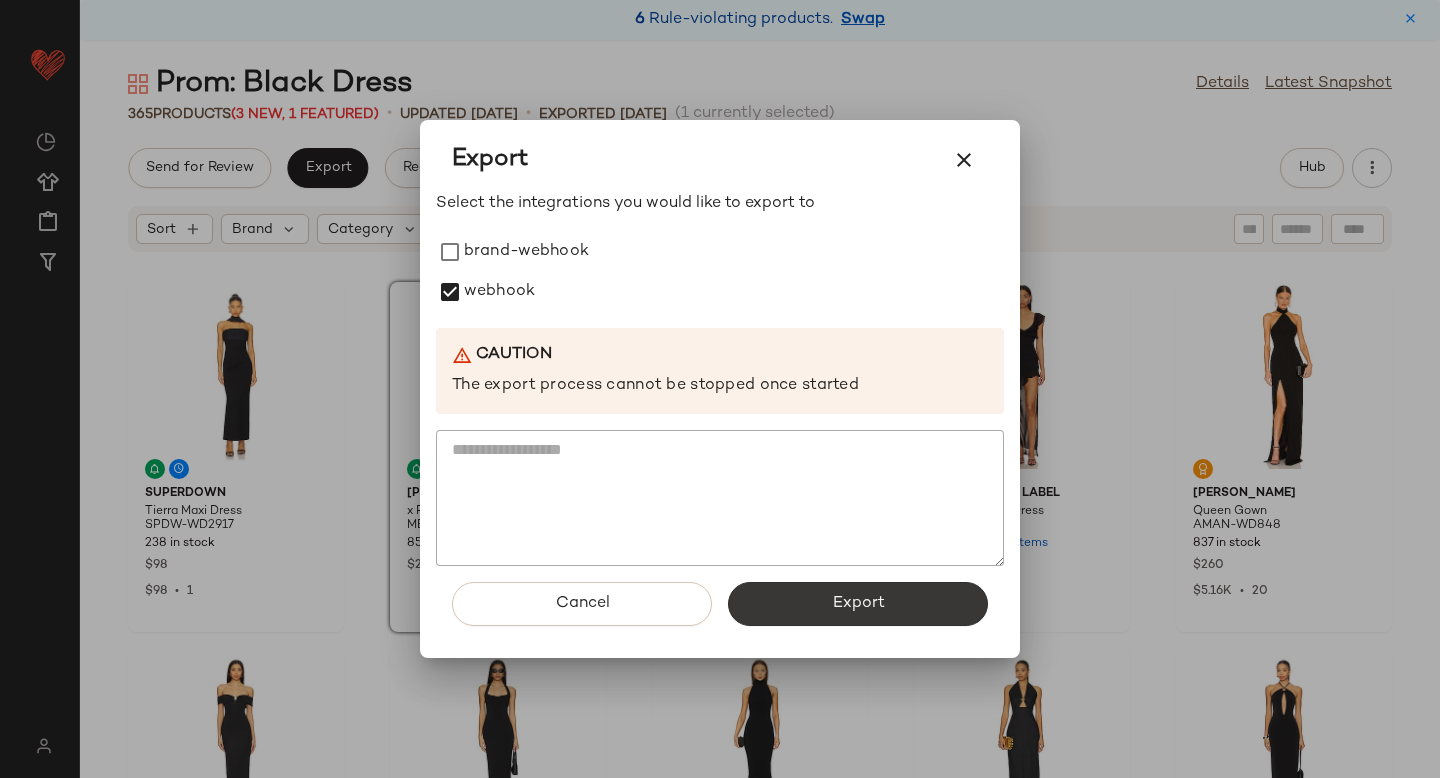 click on "Export" at bounding box center [858, 604] 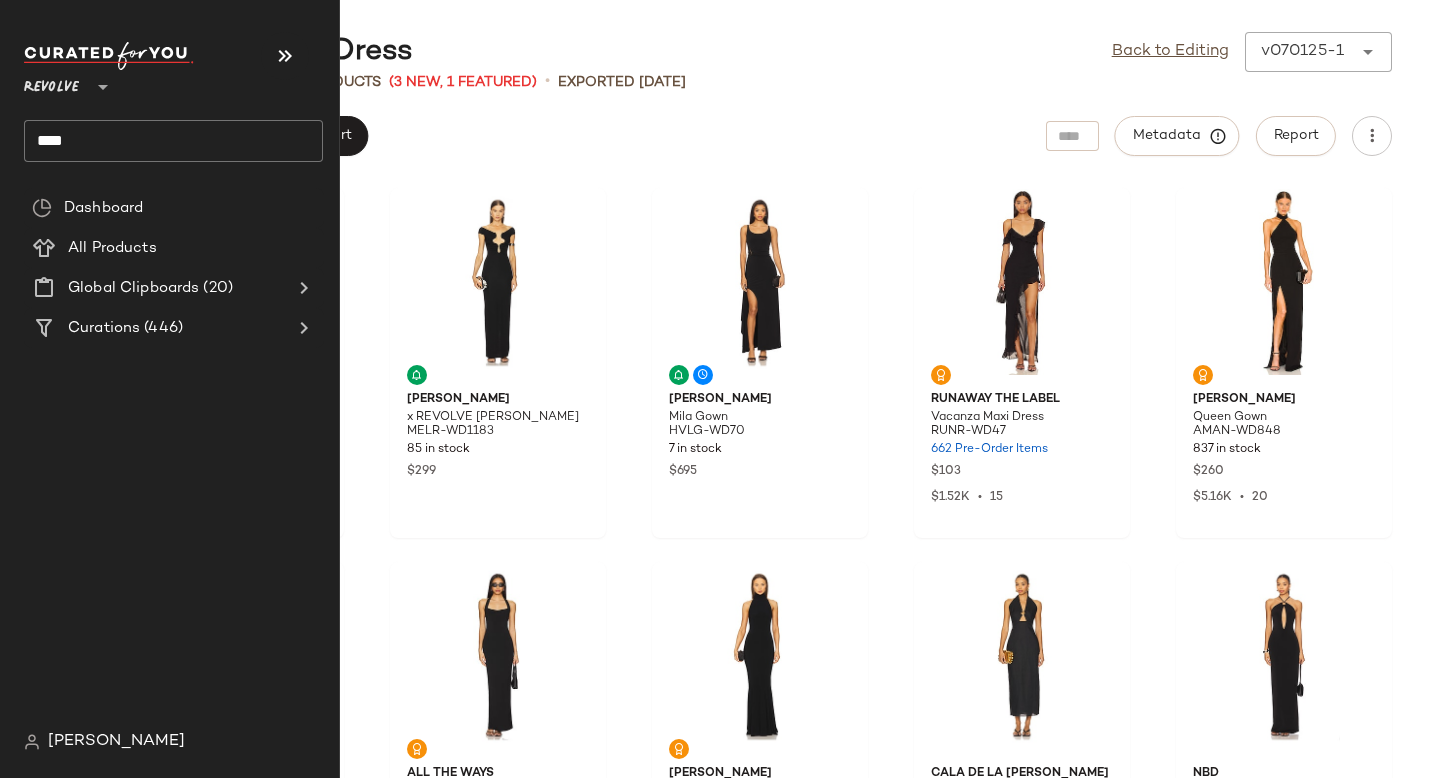 click on "****" 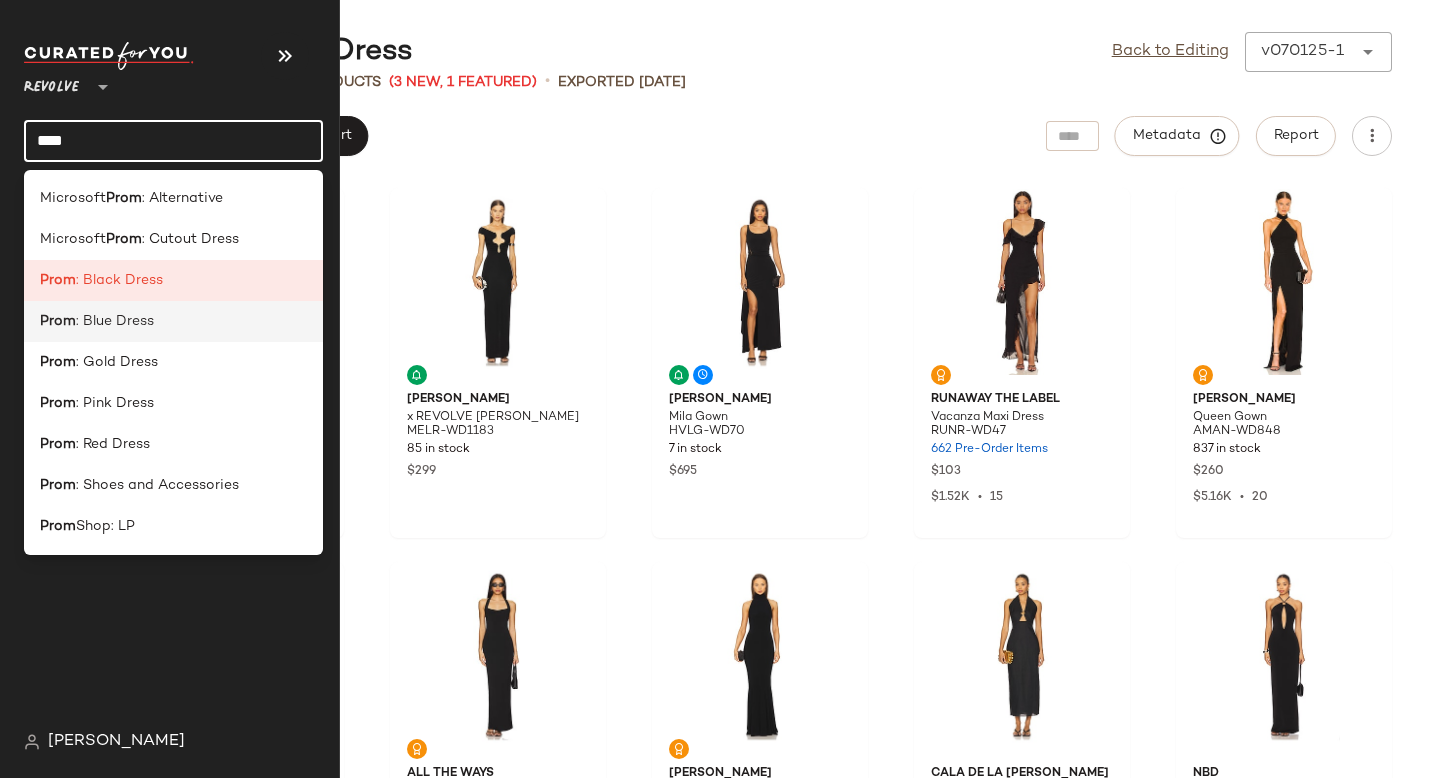 click on ": Blue Dress" at bounding box center [115, 321] 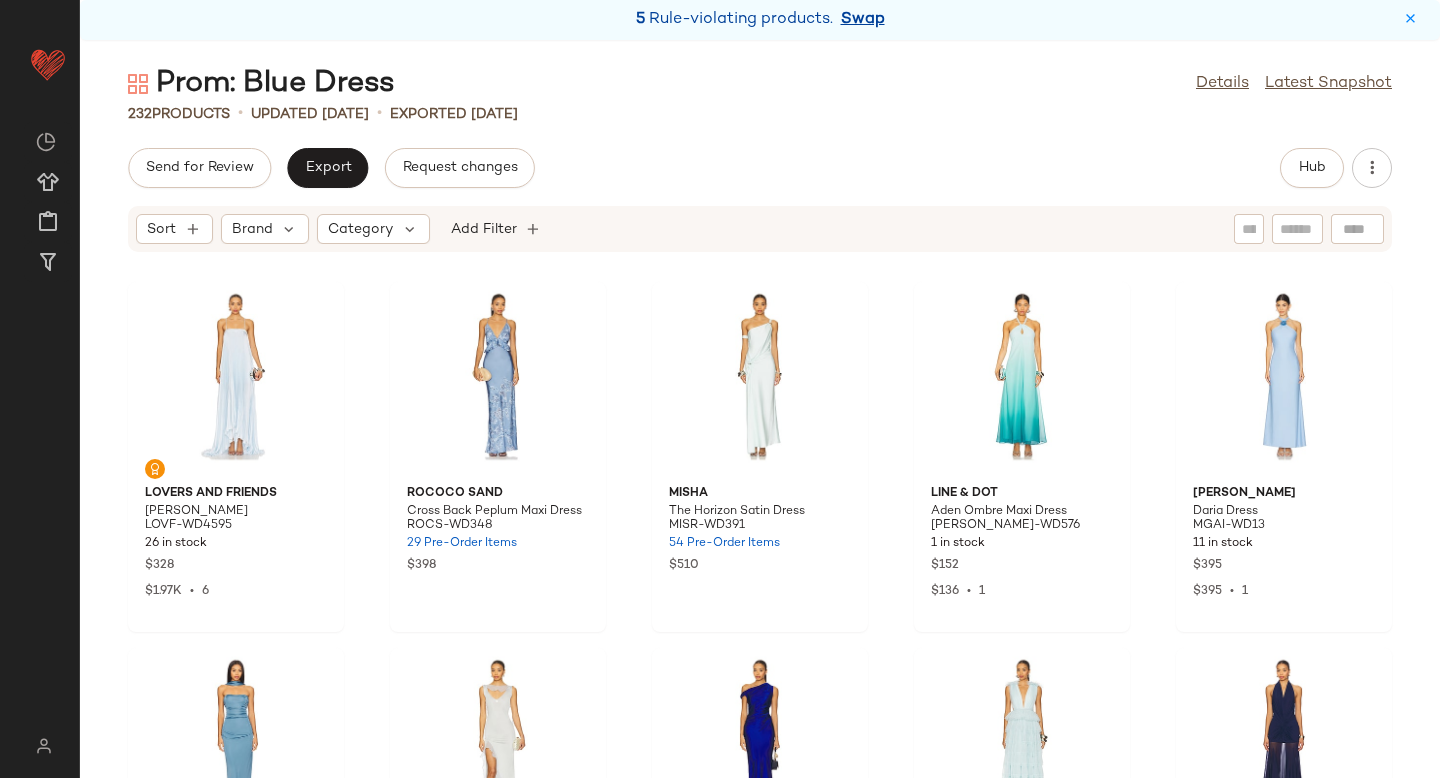 click on "Swap" at bounding box center (863, 20) 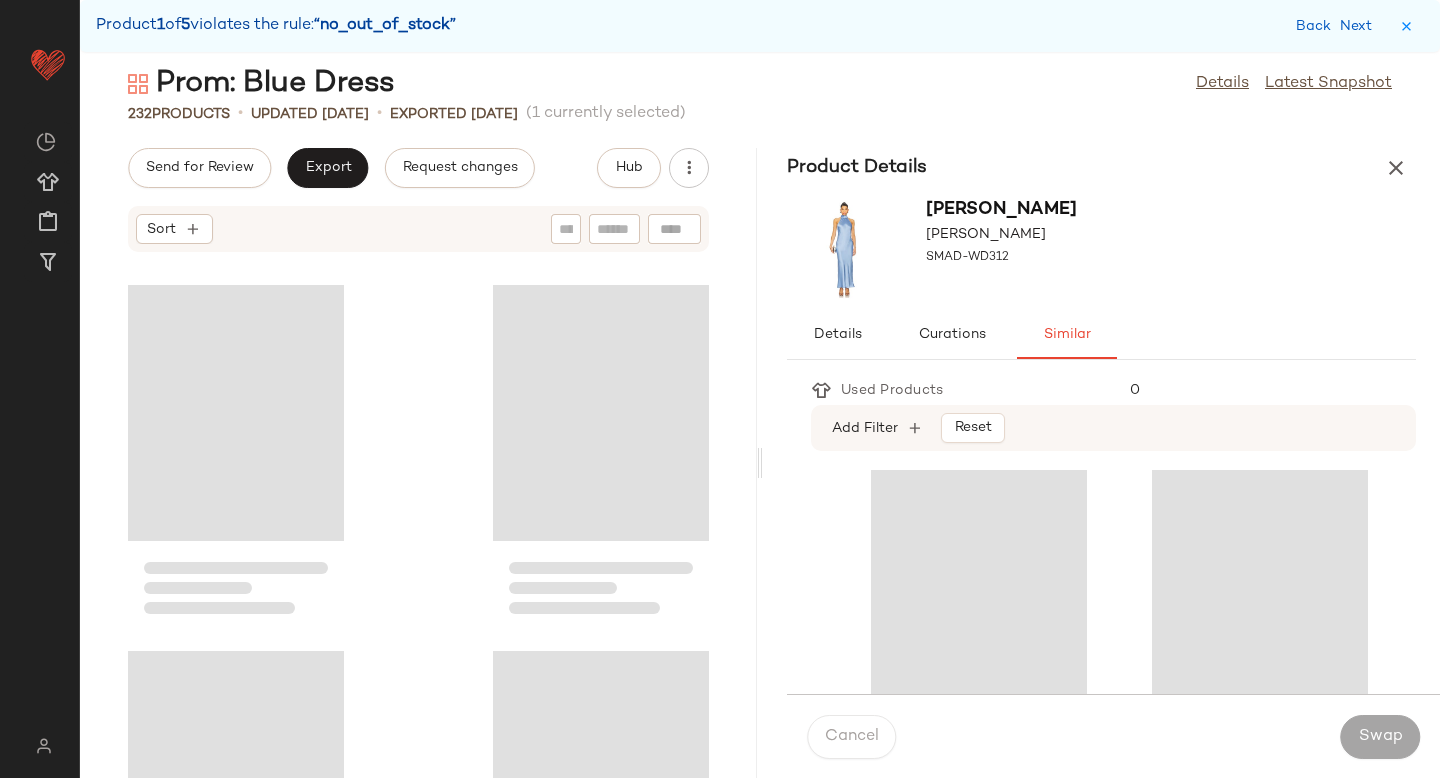 scroll, scrollTop: 3294, scrollLeft: 0, axis: vertical 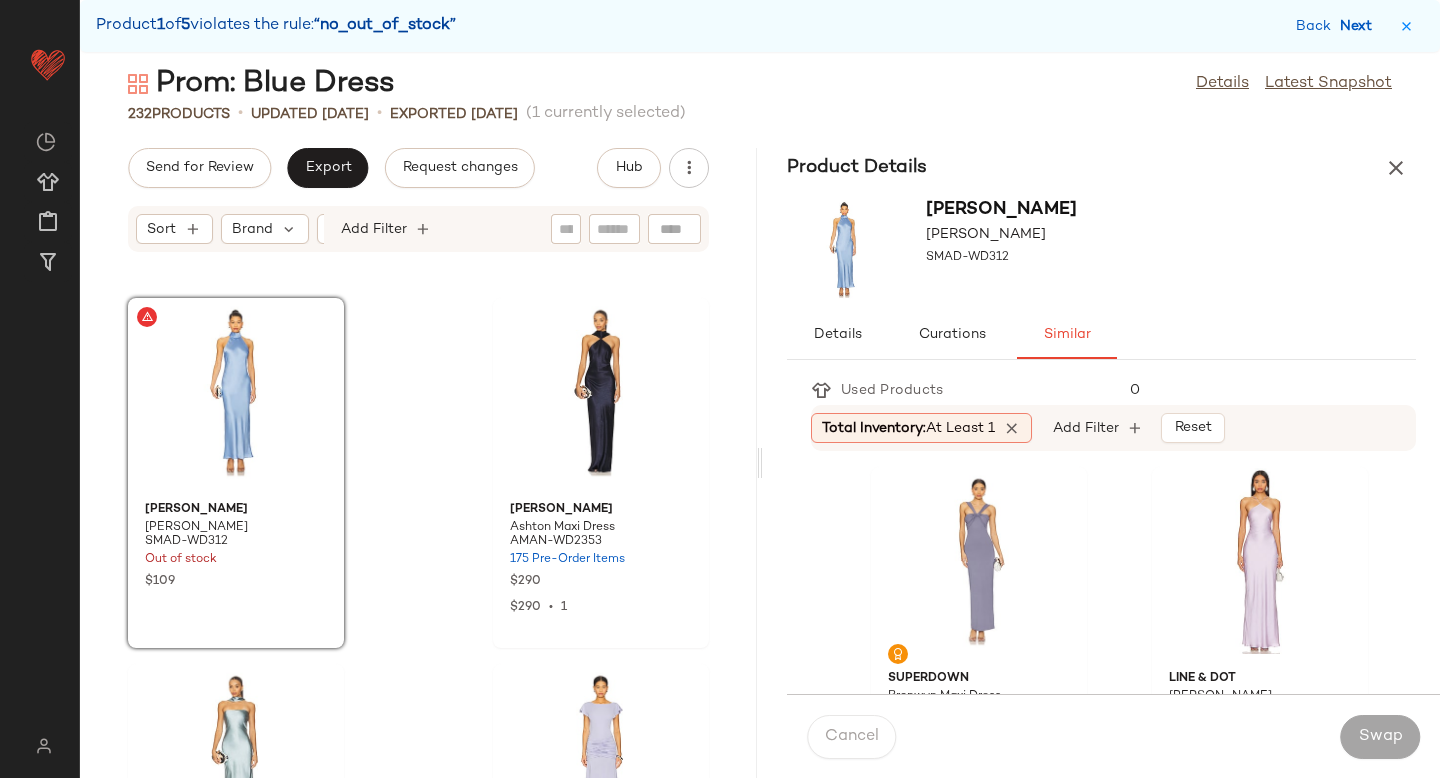 click on "Next" at bounding box center [1360, 26] 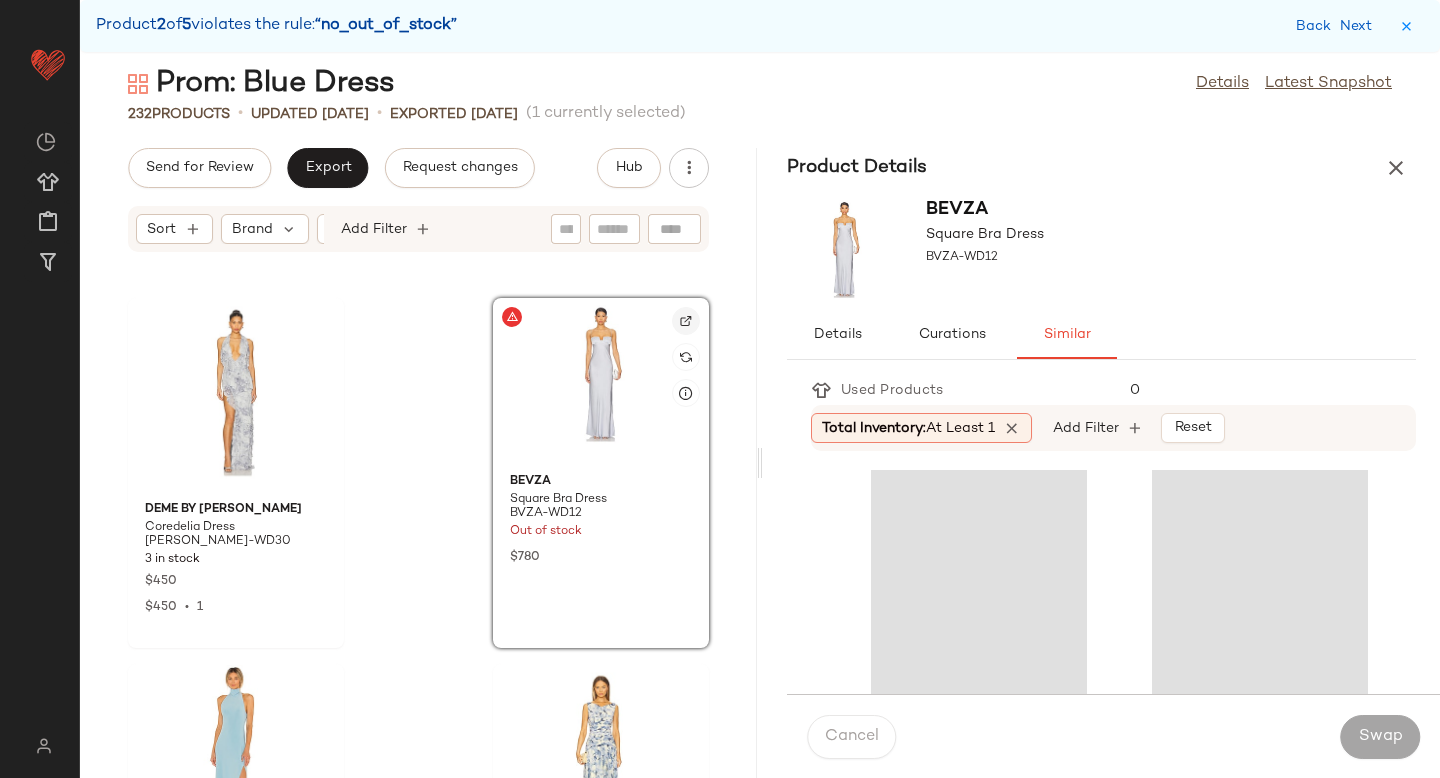 click 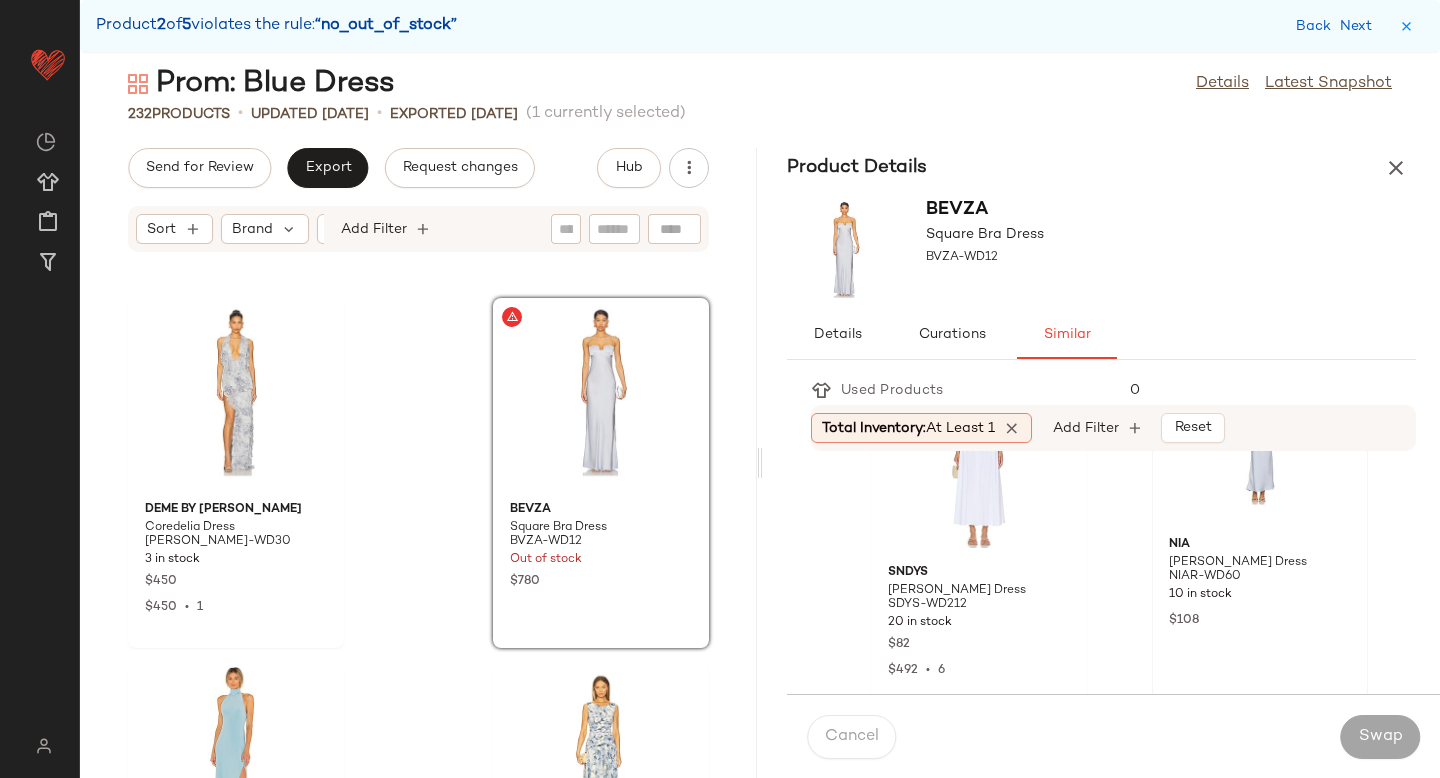 scroll, scrollTop: 103, scrollLeft: 0, axis: vertical 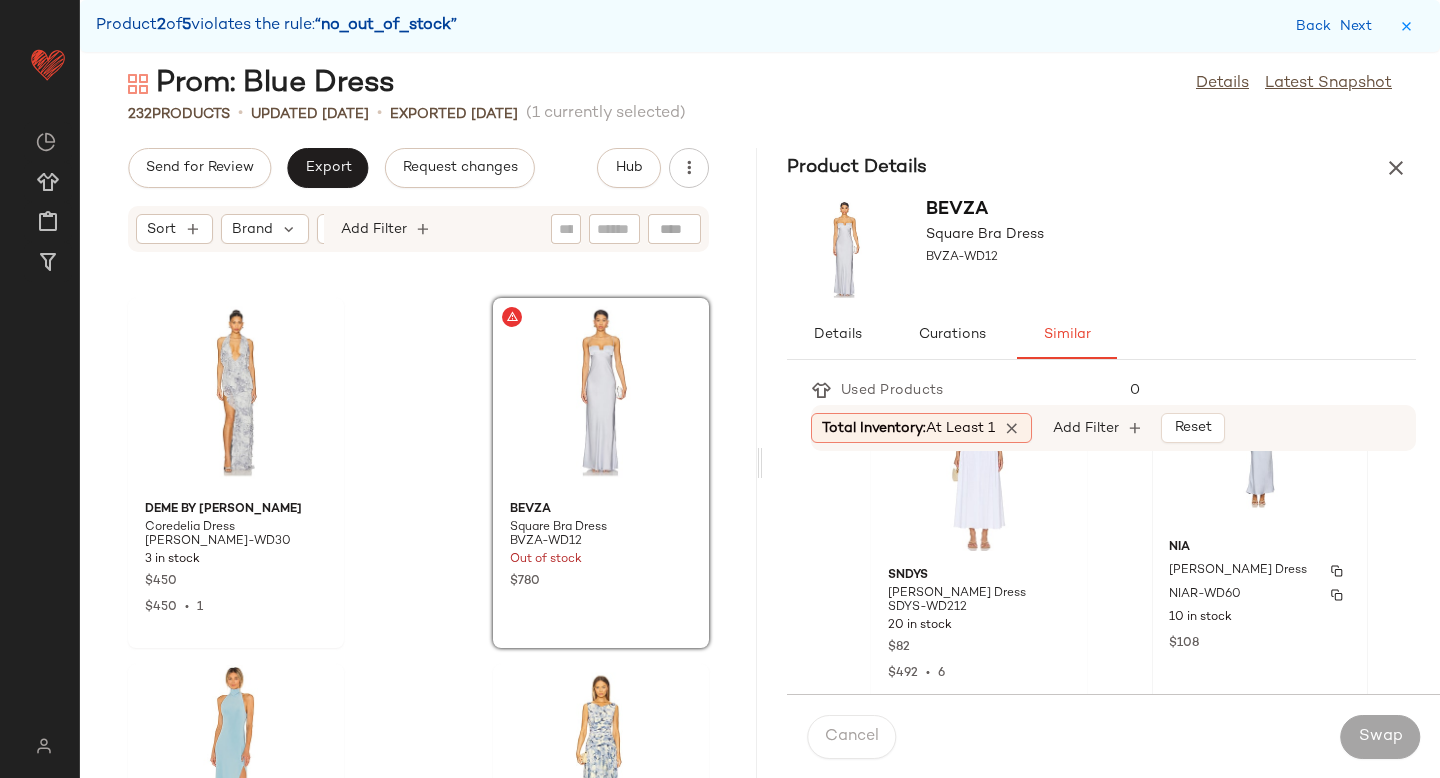 click on "10 in stock" 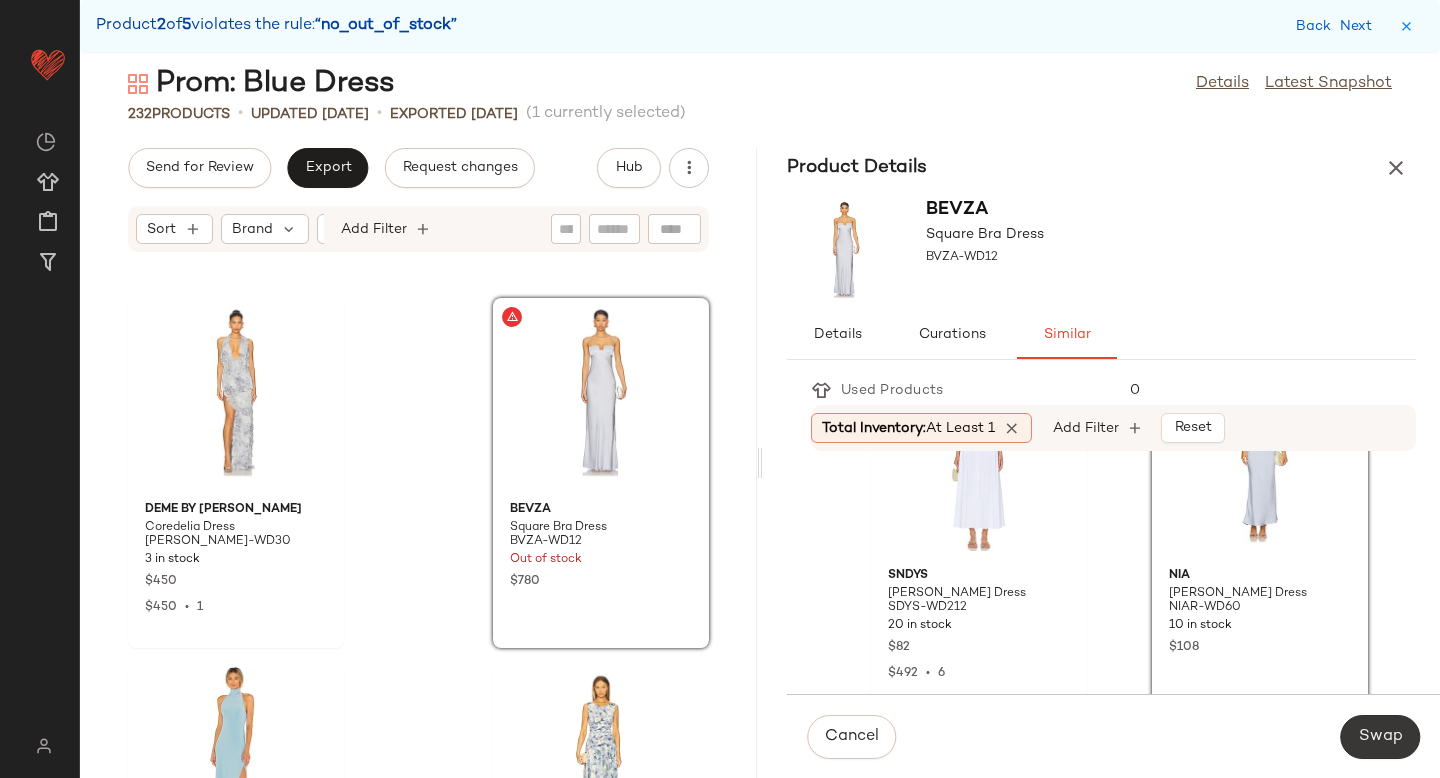 click on "Swap" at bounding box center [1380, 737] 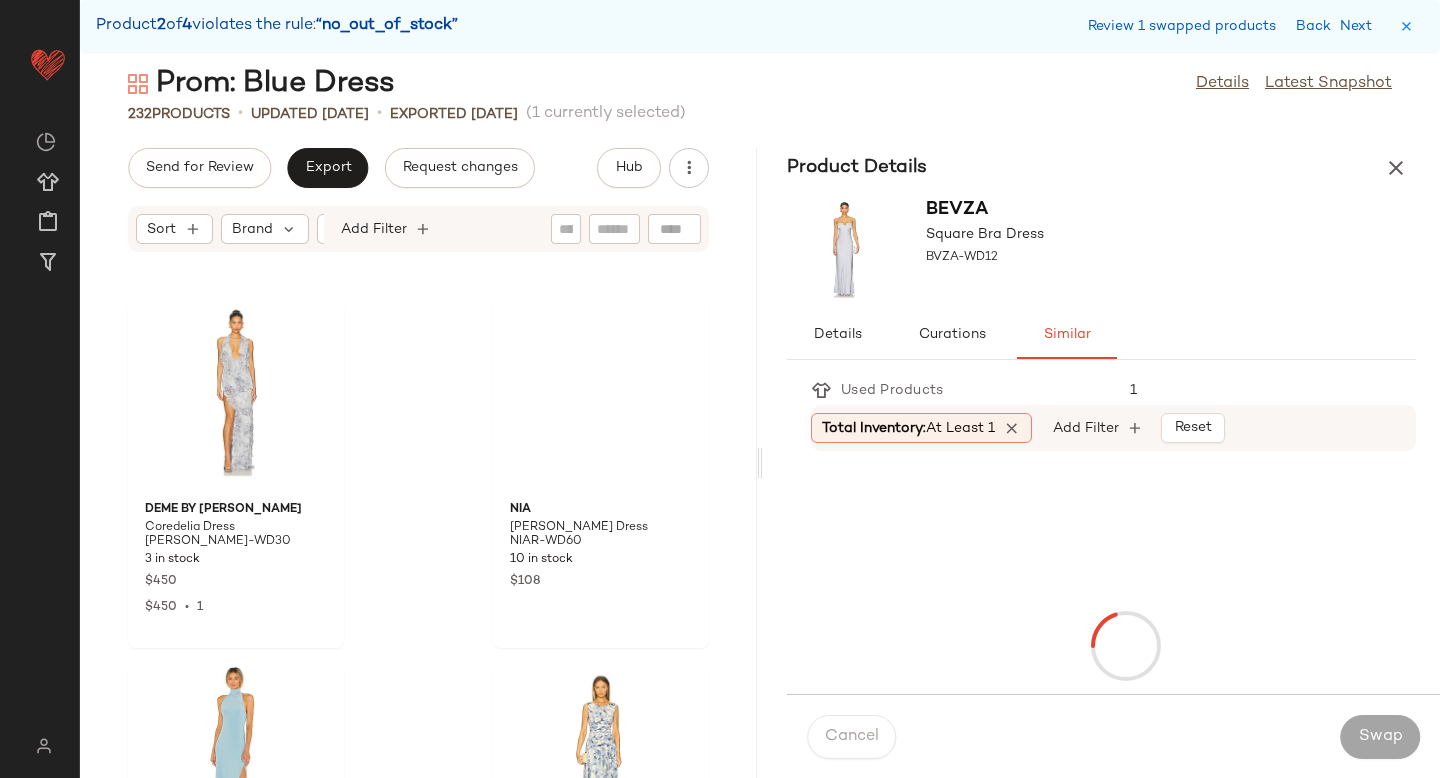 scroll, scrollTop: 18666, scrollLeft: 0, axis: vertical 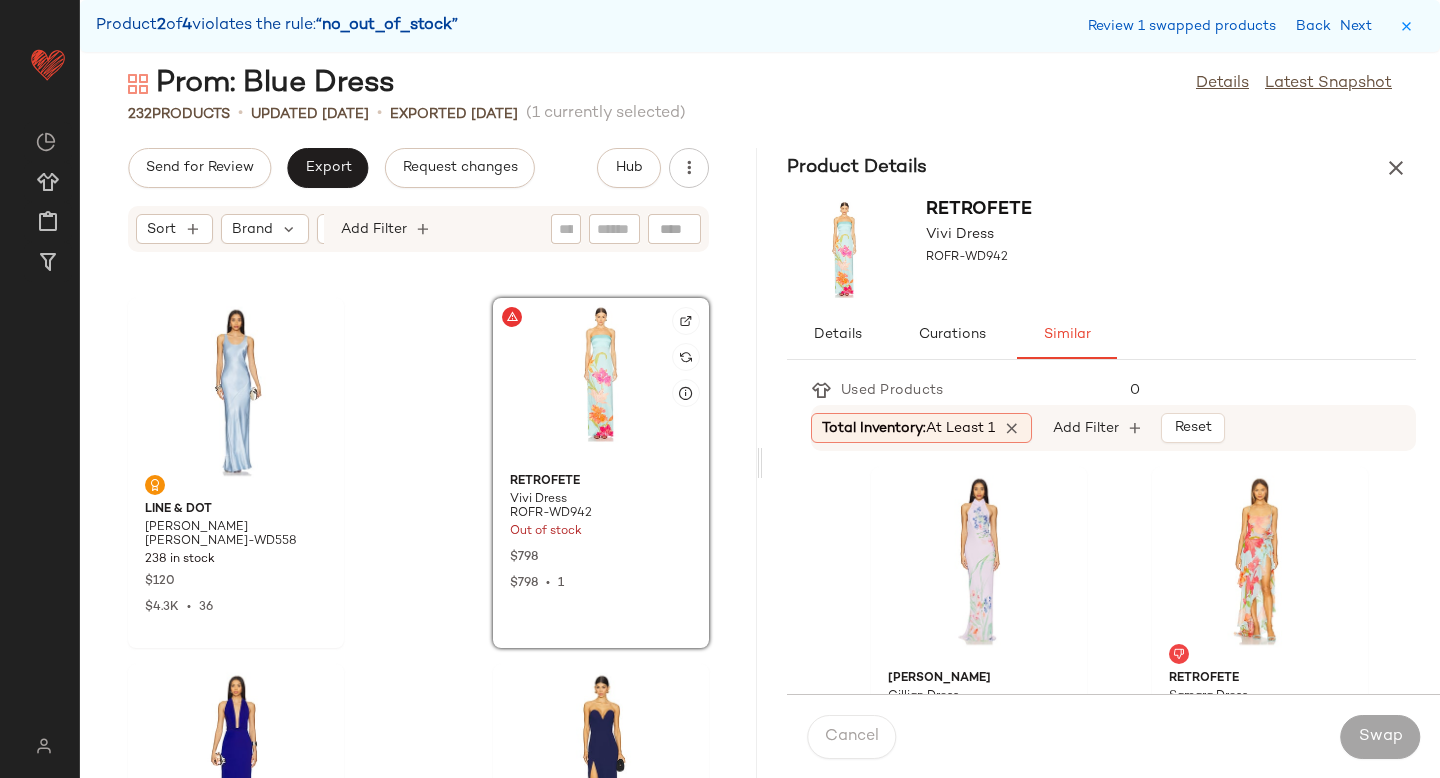 click 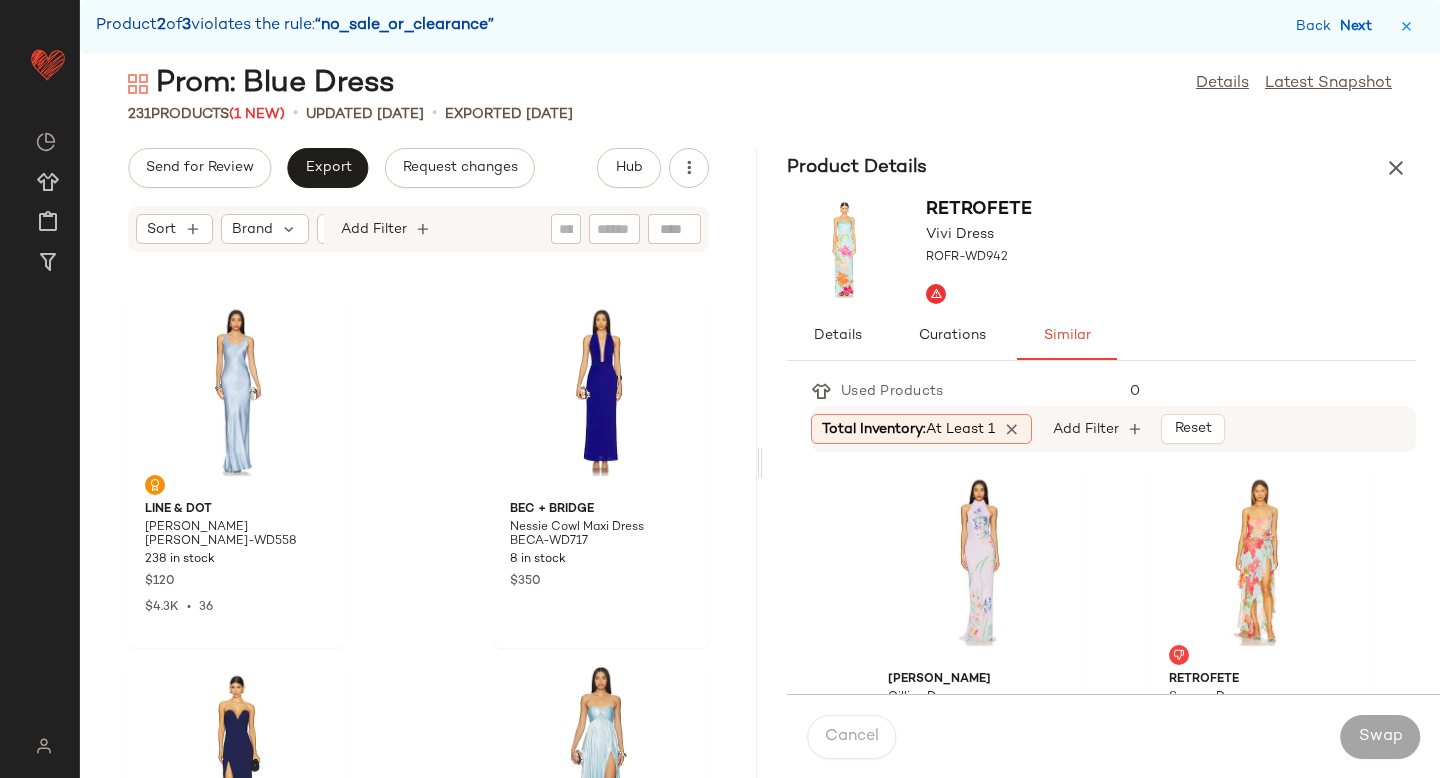 click on "Next" at bounding box center (1360, 26) 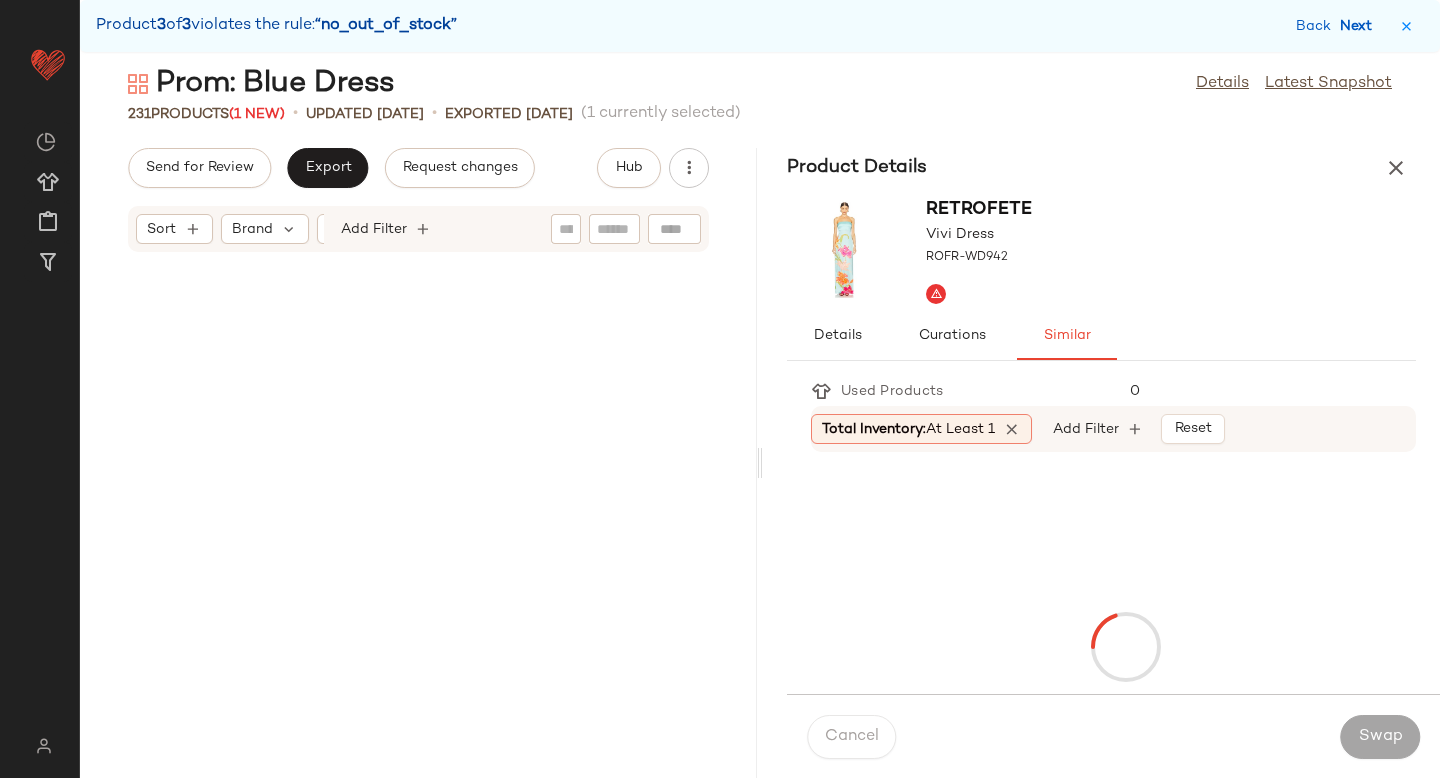scroll, scrollTop: 26352, scrollLeft: 0, axis: vertical 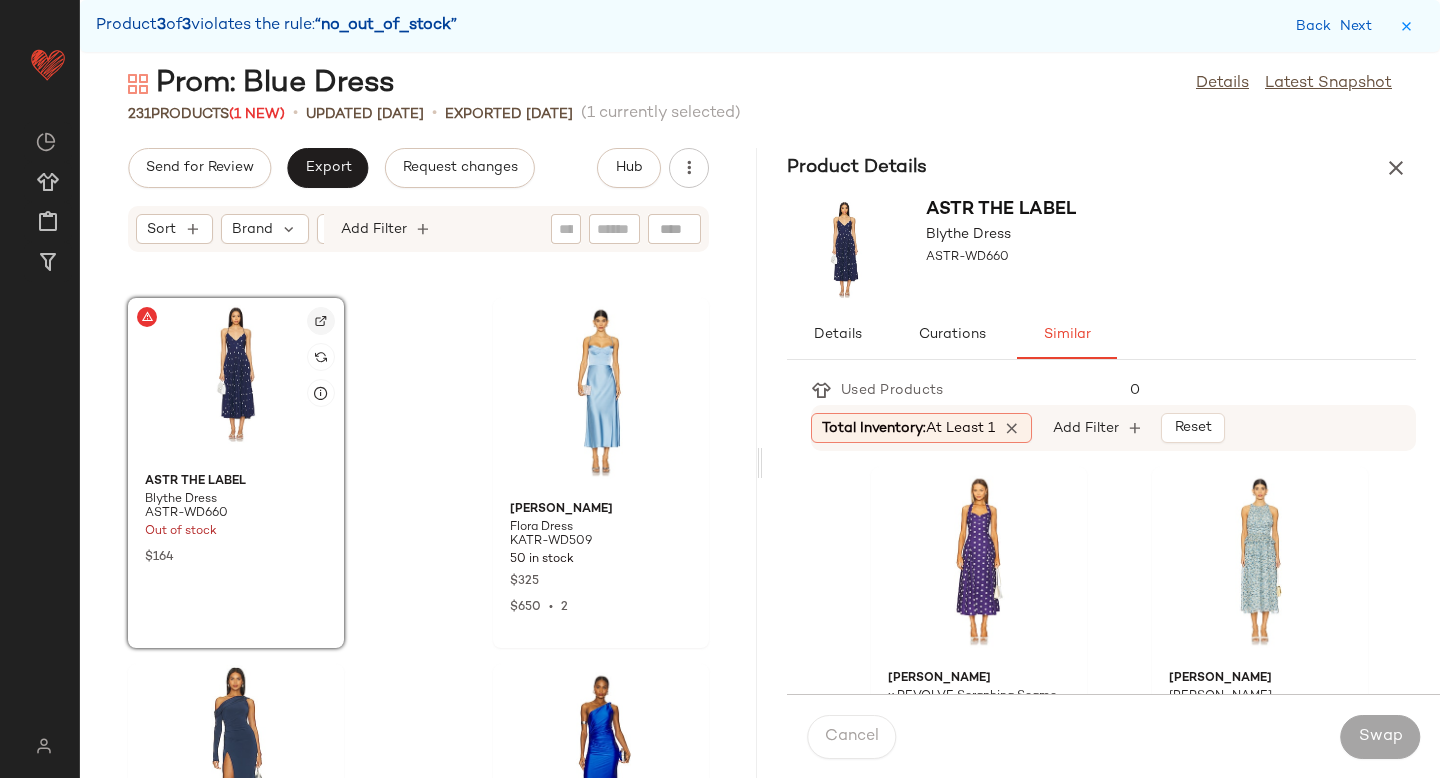 click at bounding box center (321, 321) 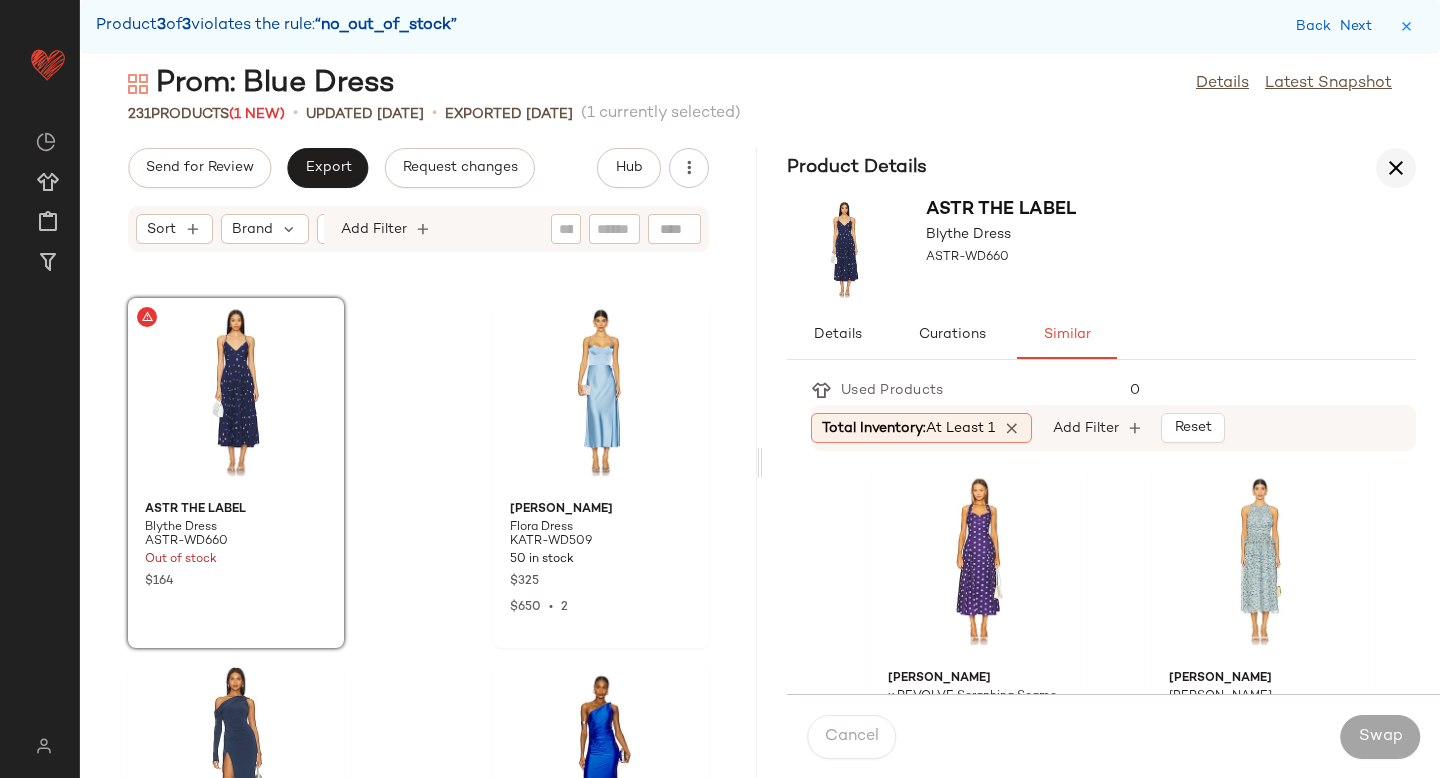 click at bounding box center [1396, 168] 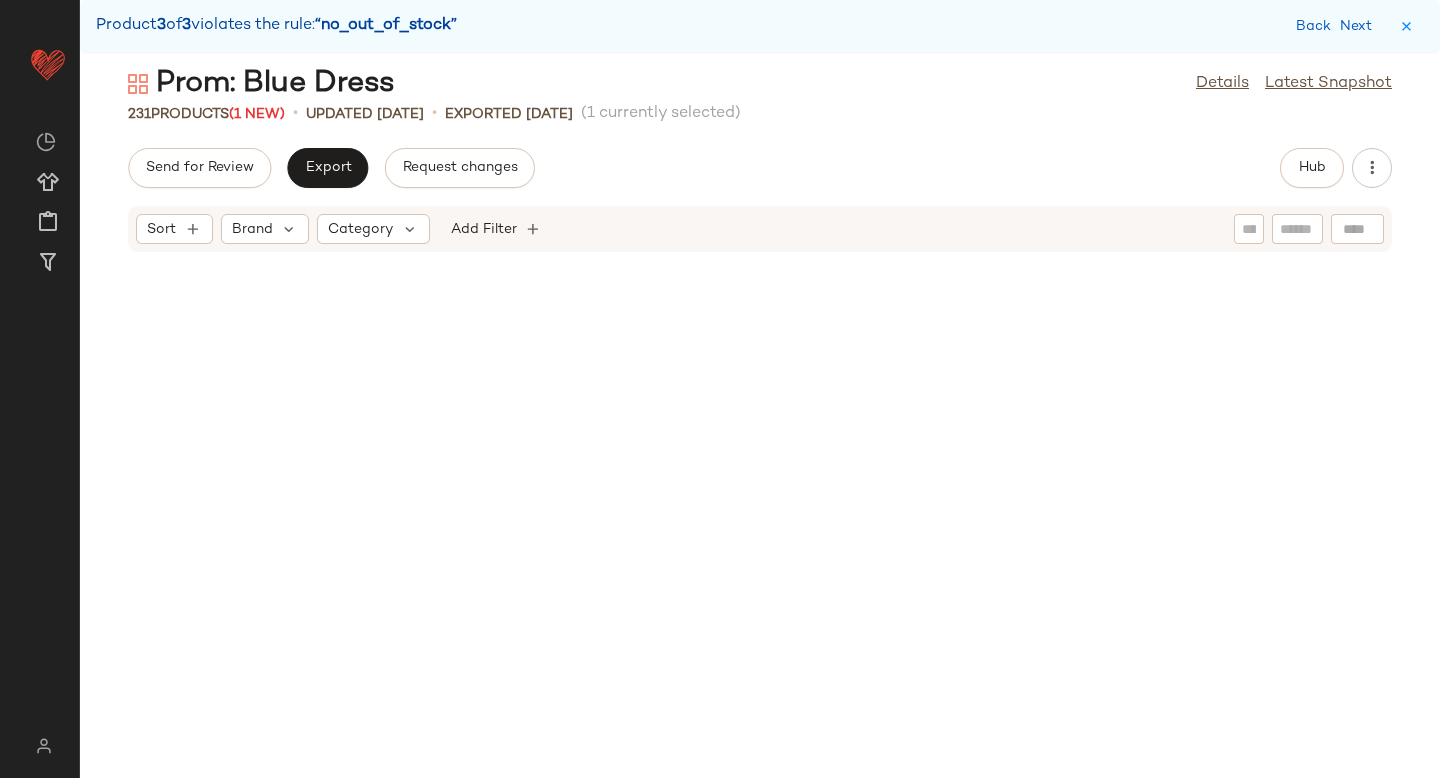 scroll, scrollTop: 10248, scrollLeft: 0, axis: vertical 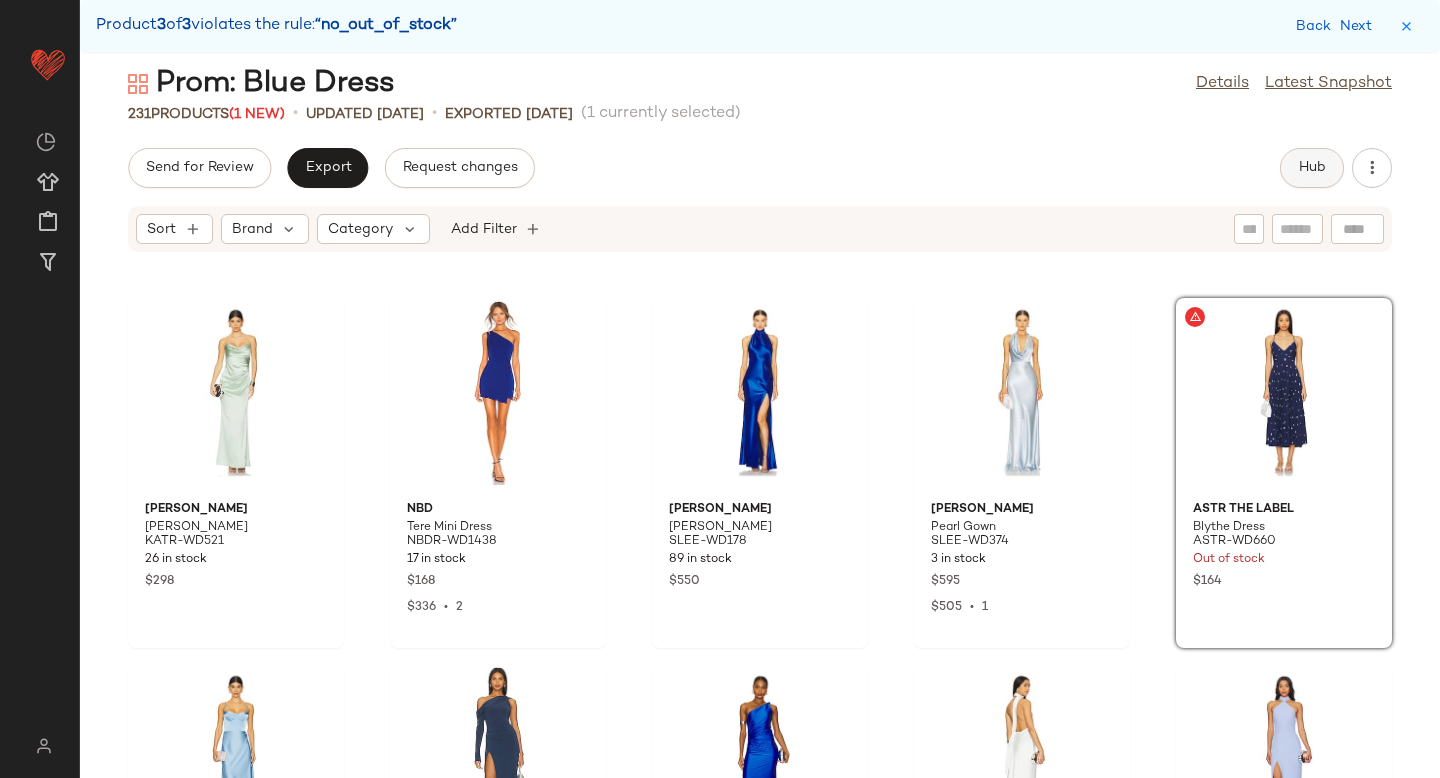 click on "Hub" 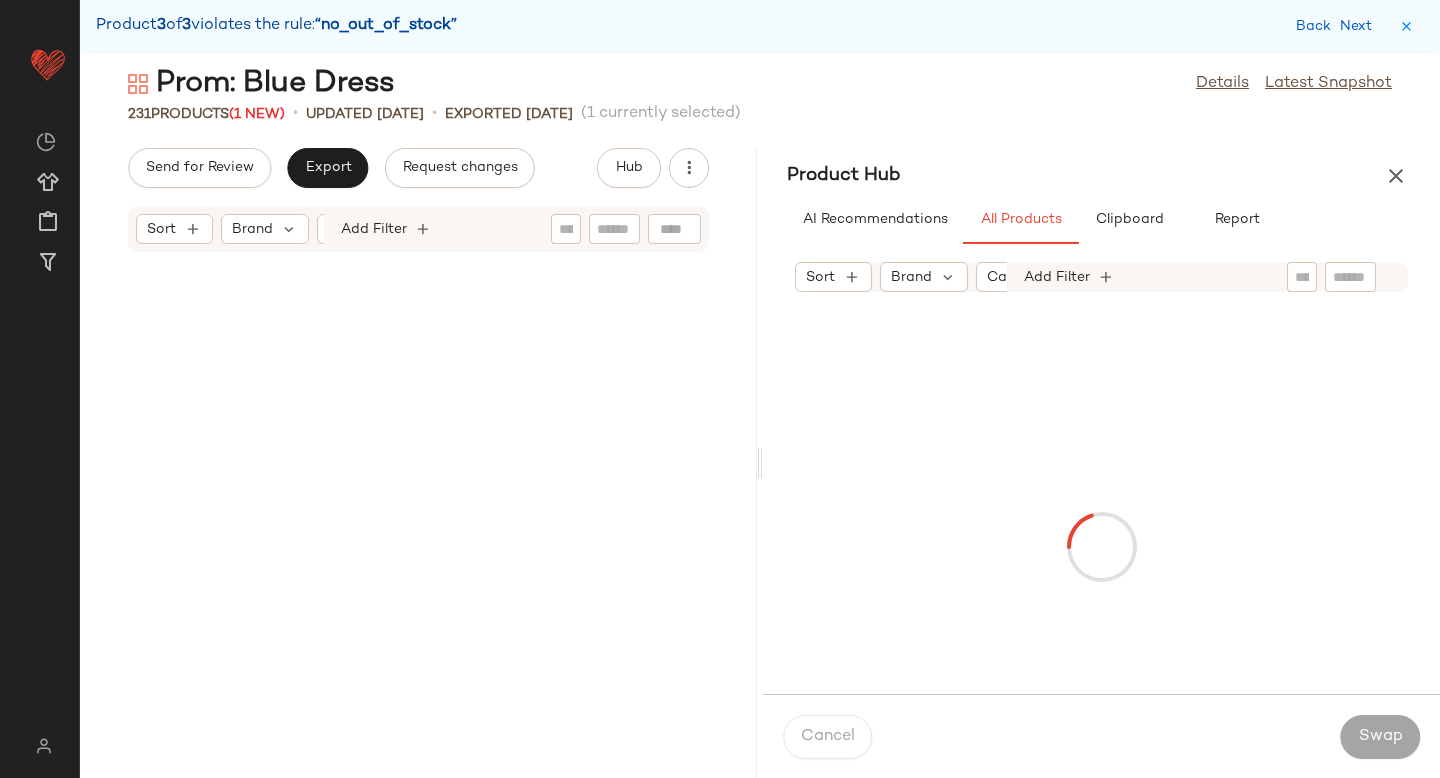 scroll, scrollTop: 26352, scrollLeft: 0, axis: vertical 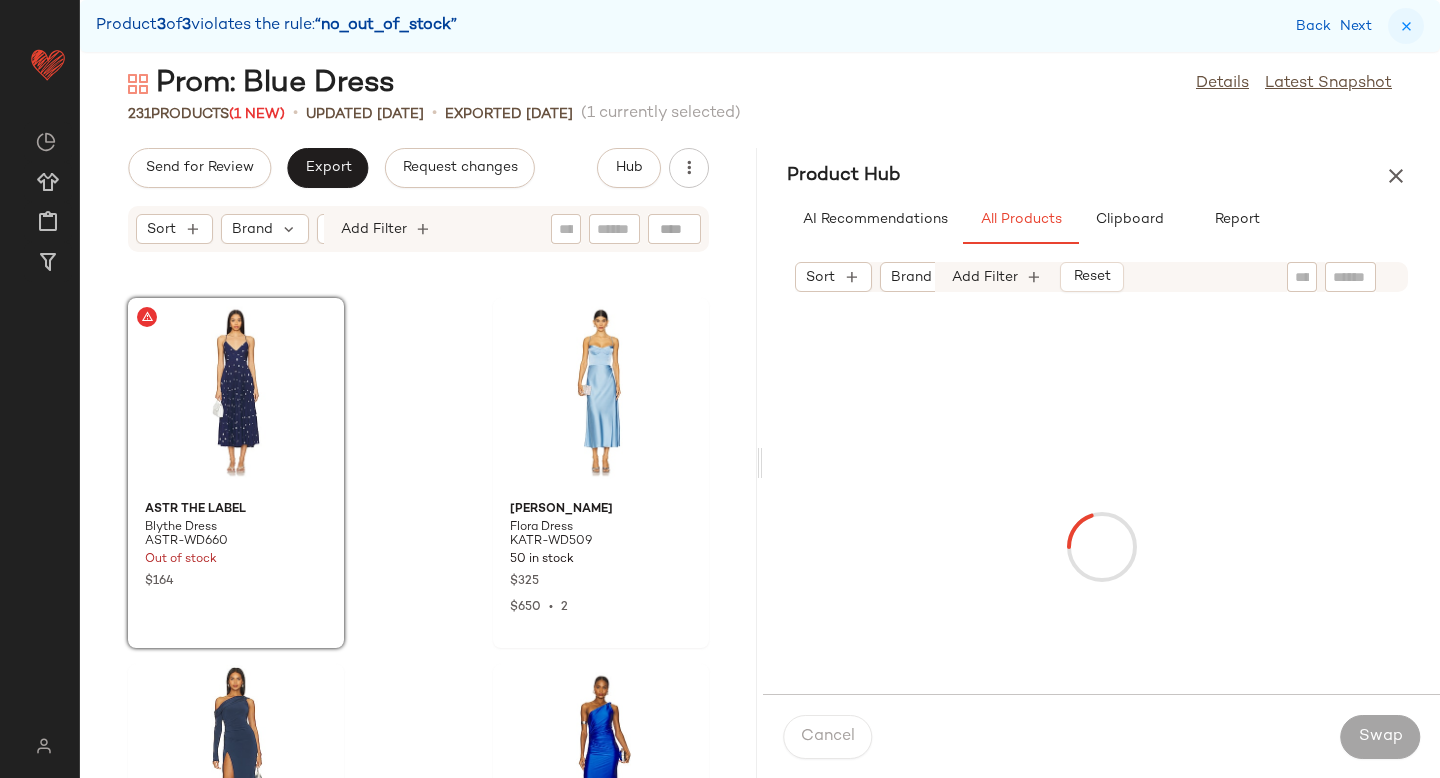 click at bounding box center (1406, 26) 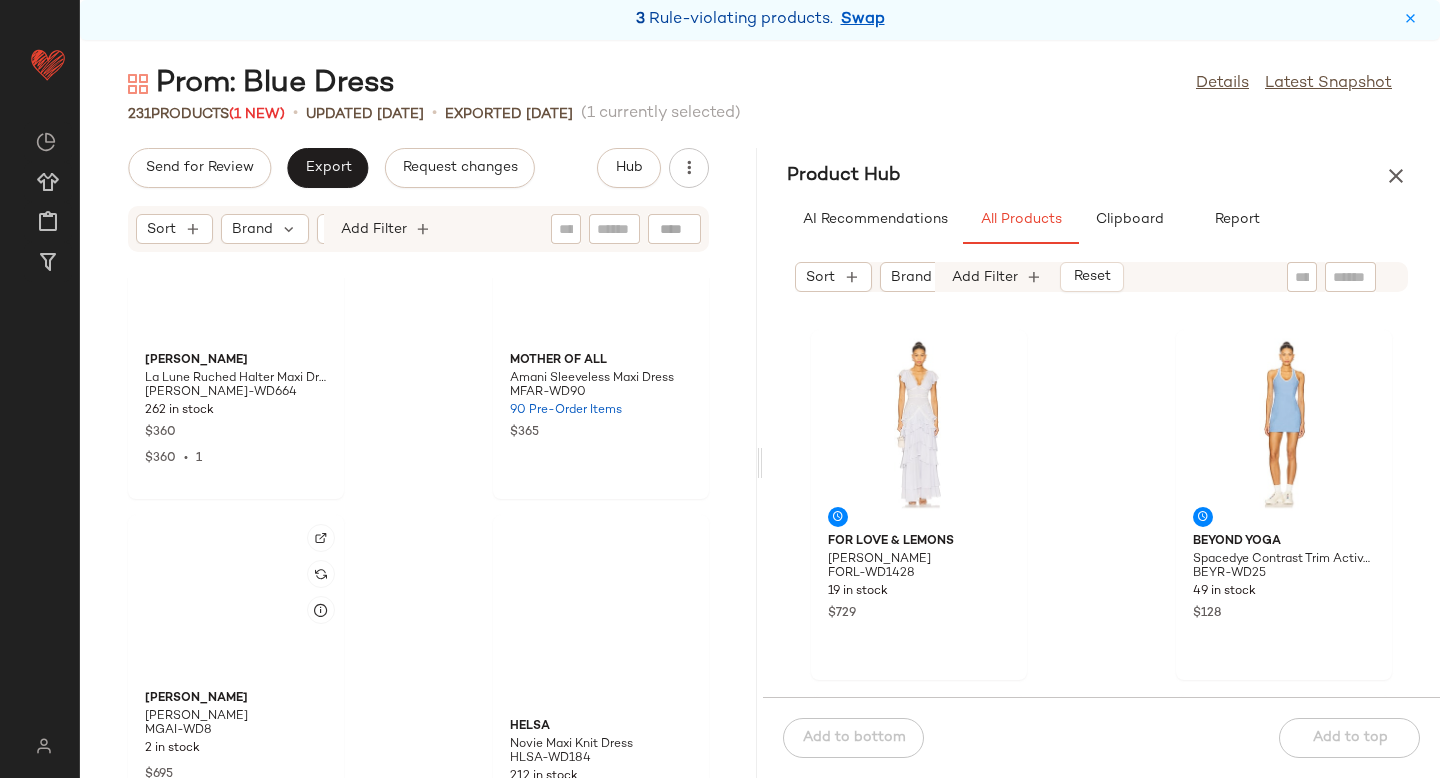 scroll, scrollTop: 19595, scrollLeft: 0, axis: vertical 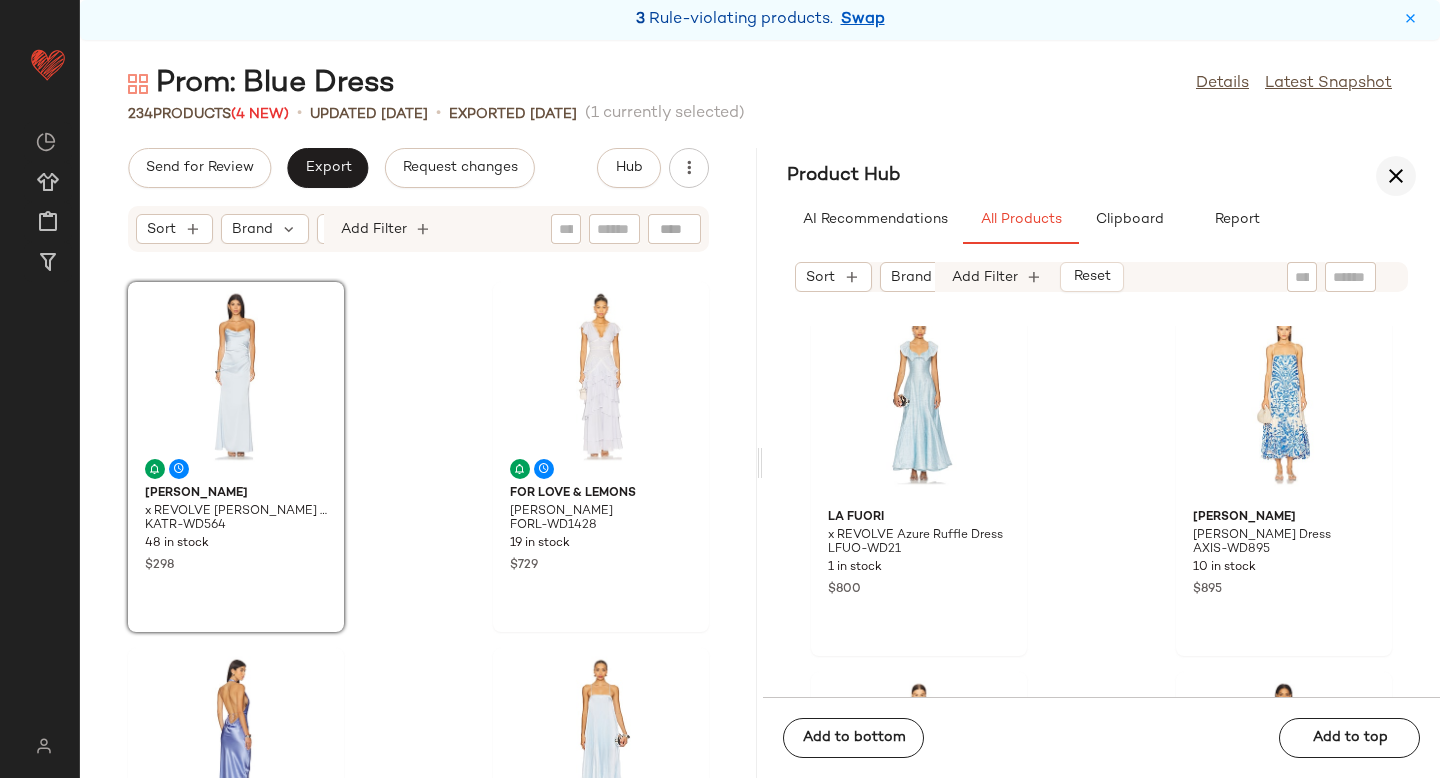 click at bounding box center (1396, 176) 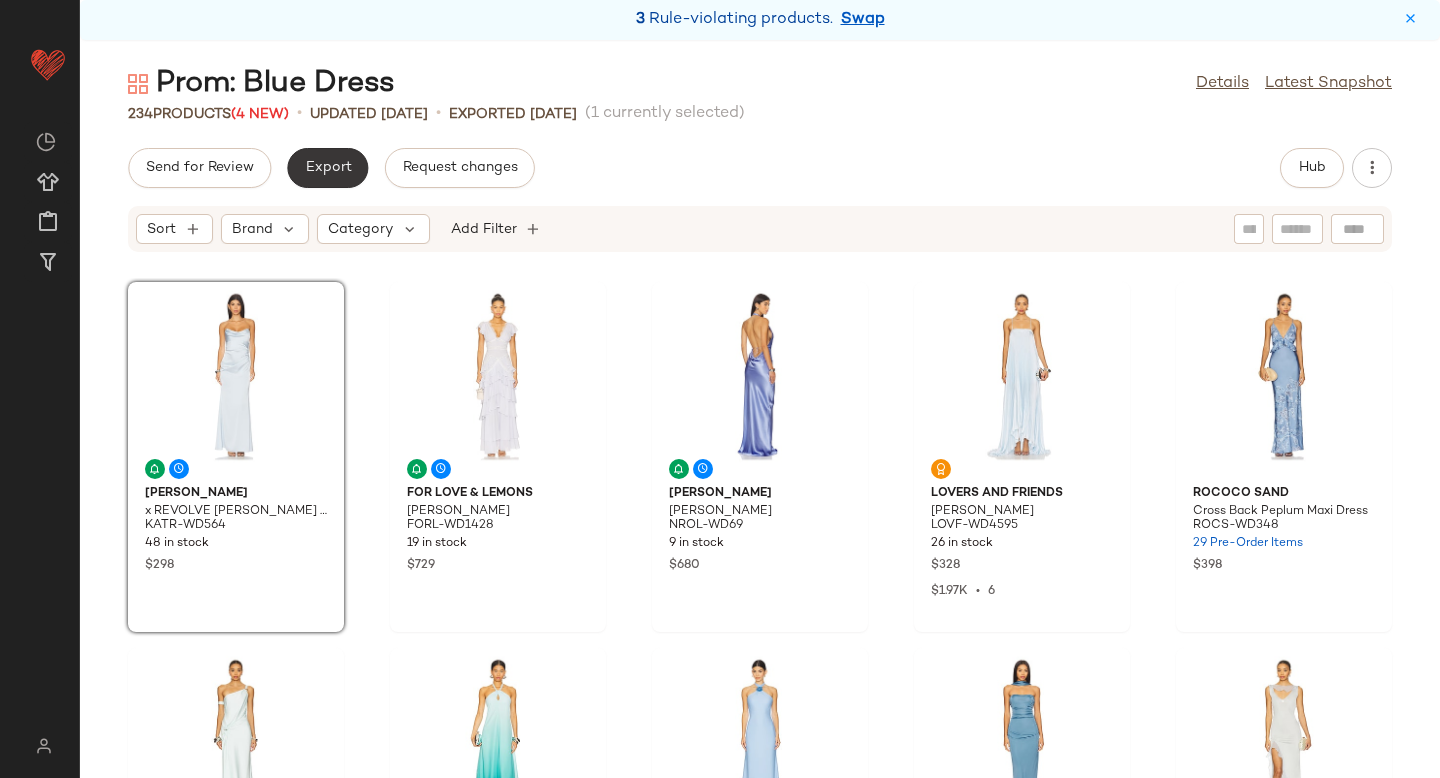 click on "Export" 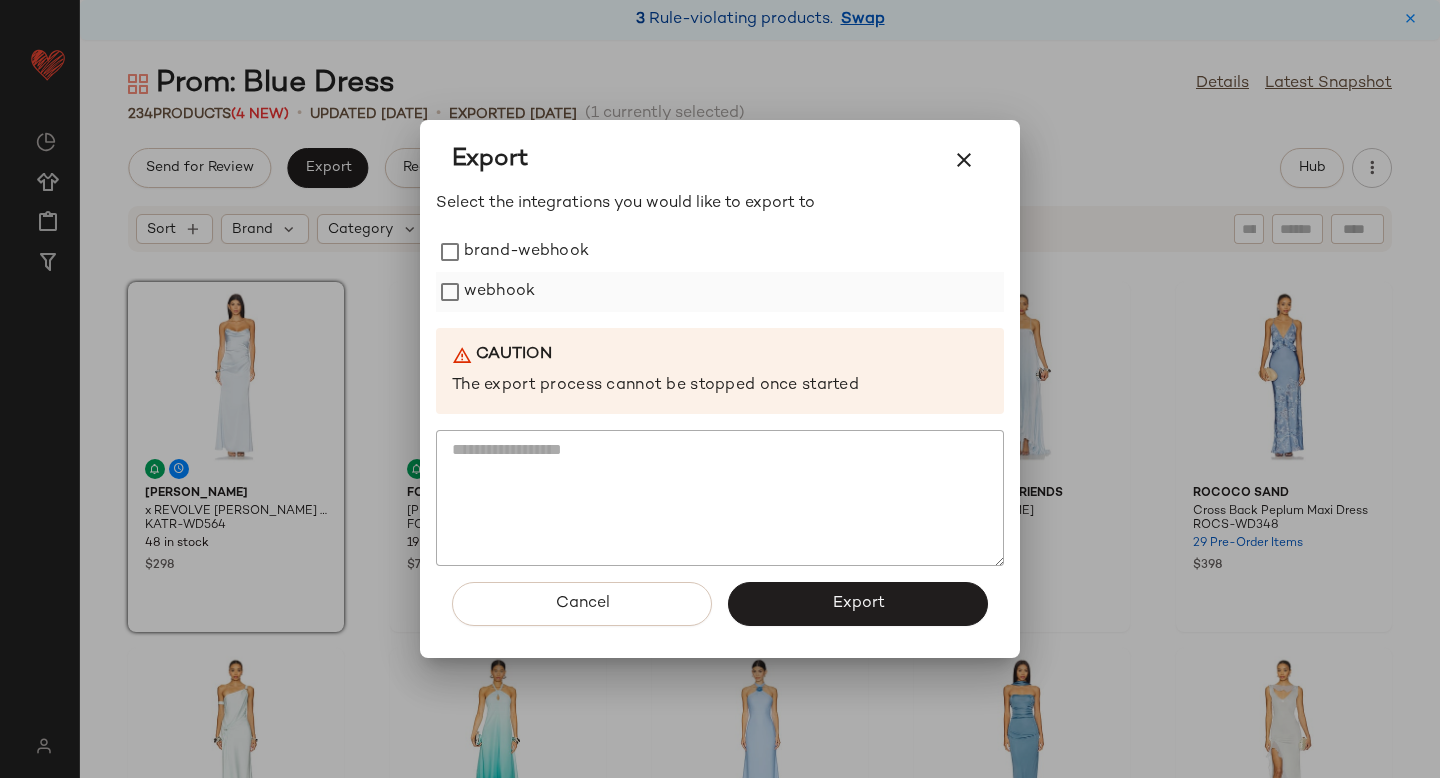 click on "webhook" at bounding box center [499, 292] 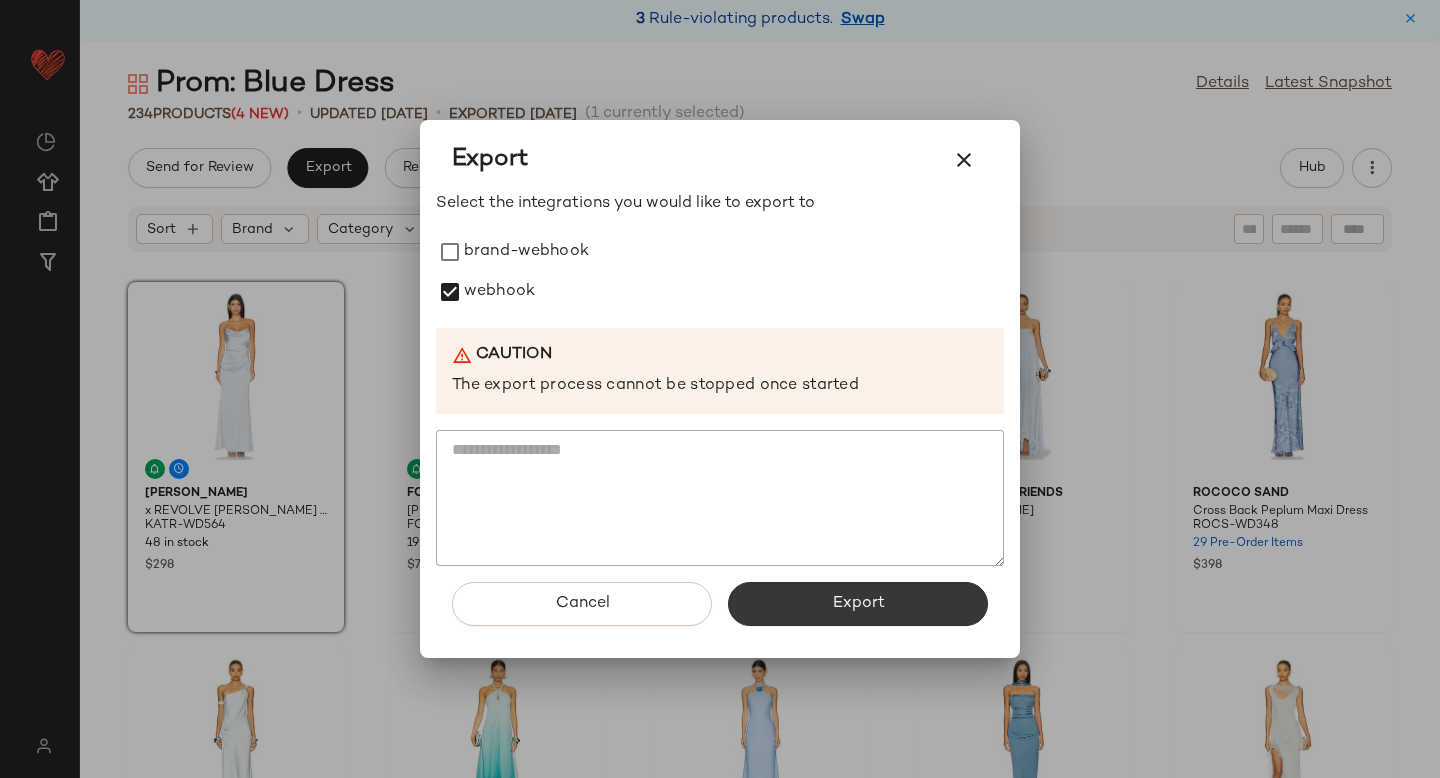 click on "Export" at bounding box center [858, 604] 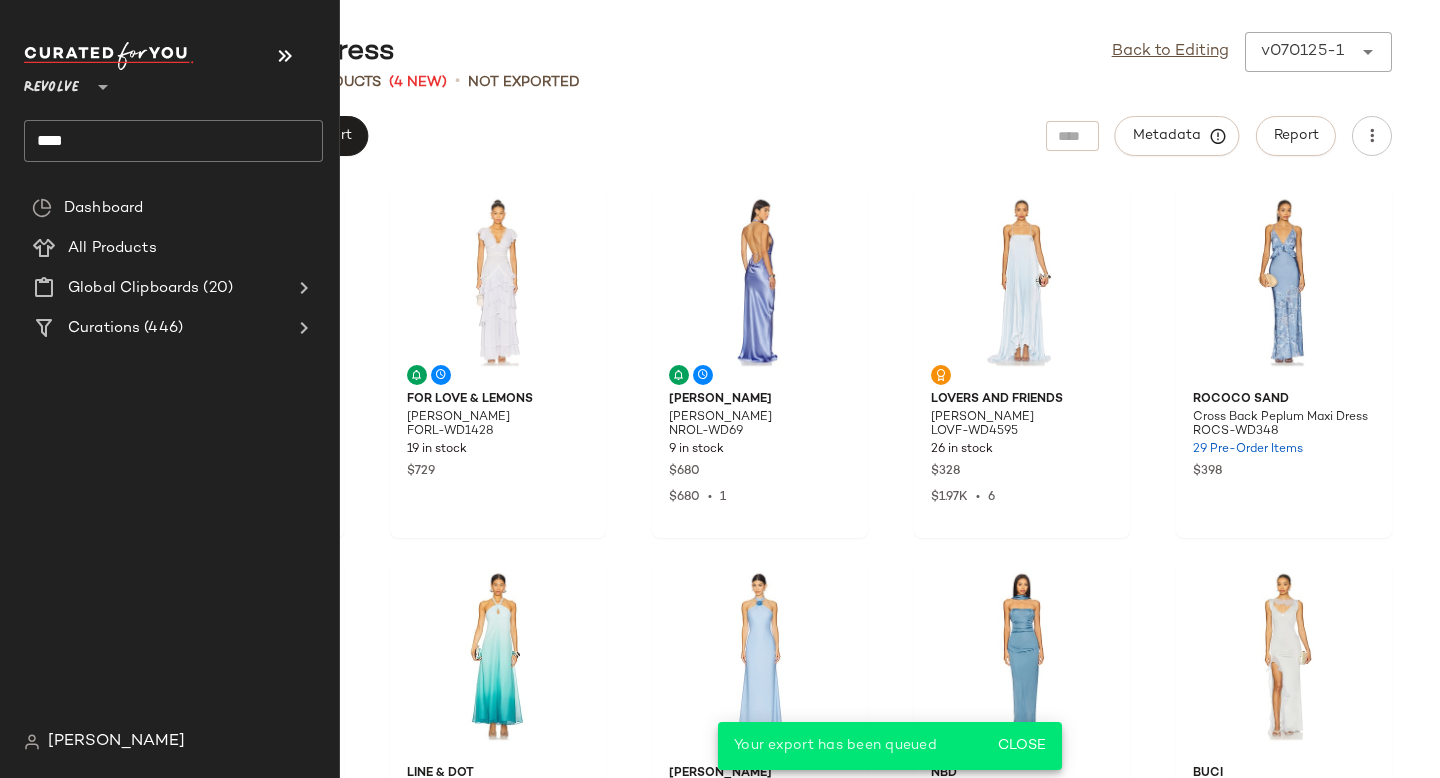 click on "****" 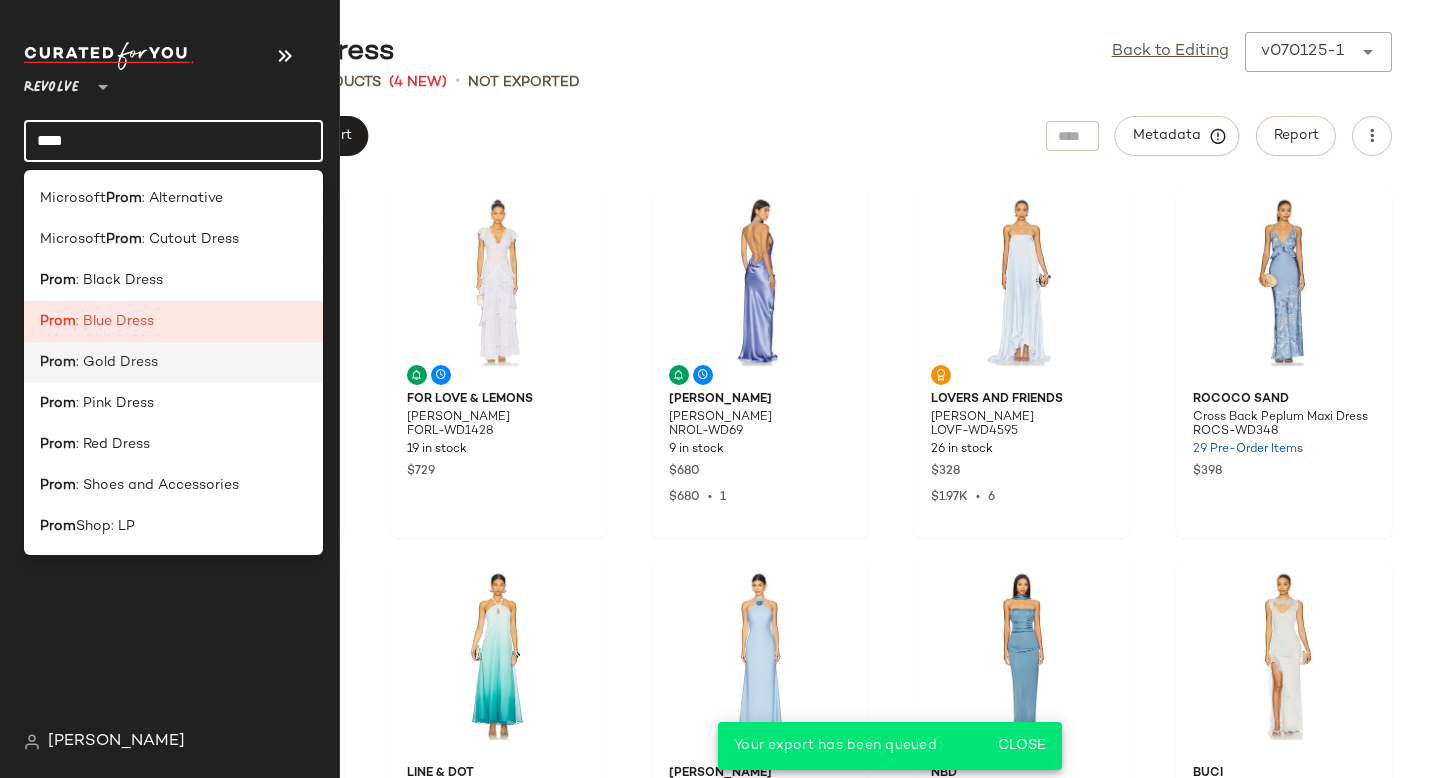 click on ": Gold Dress" at bounding box center (117, 362) 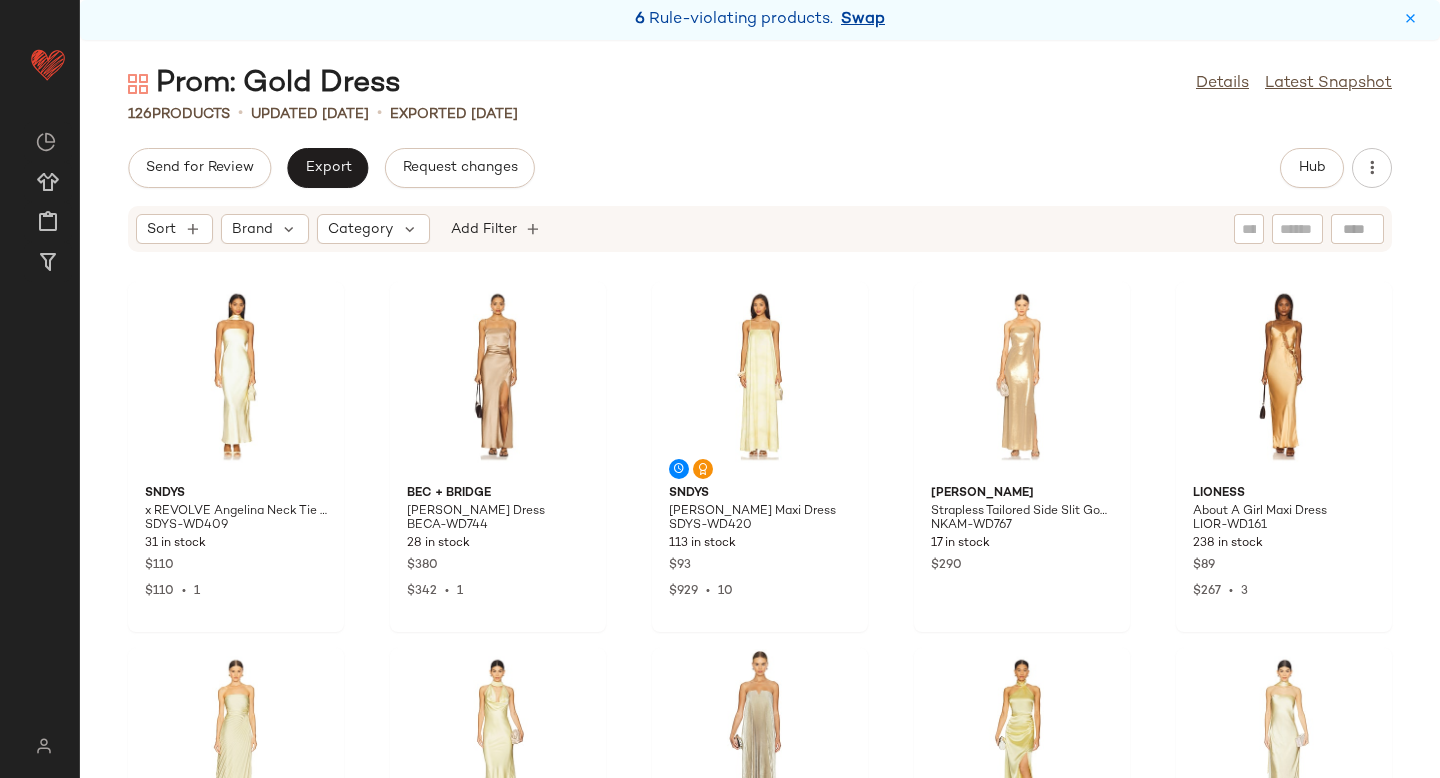 click on "Swap" at bounding box center [863, 20] 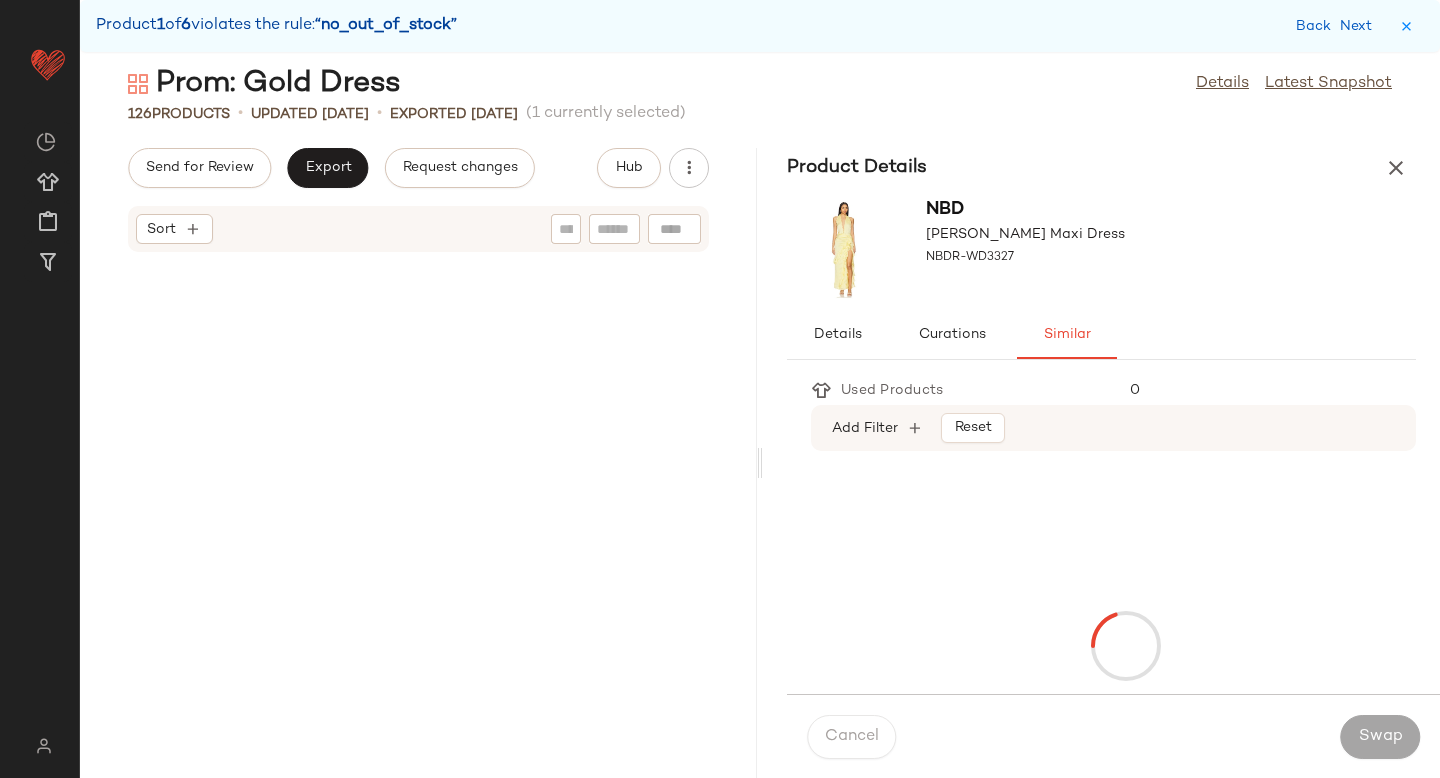 scroll, scrollTop: 2562, scrollLeft: 0, axis: vertical 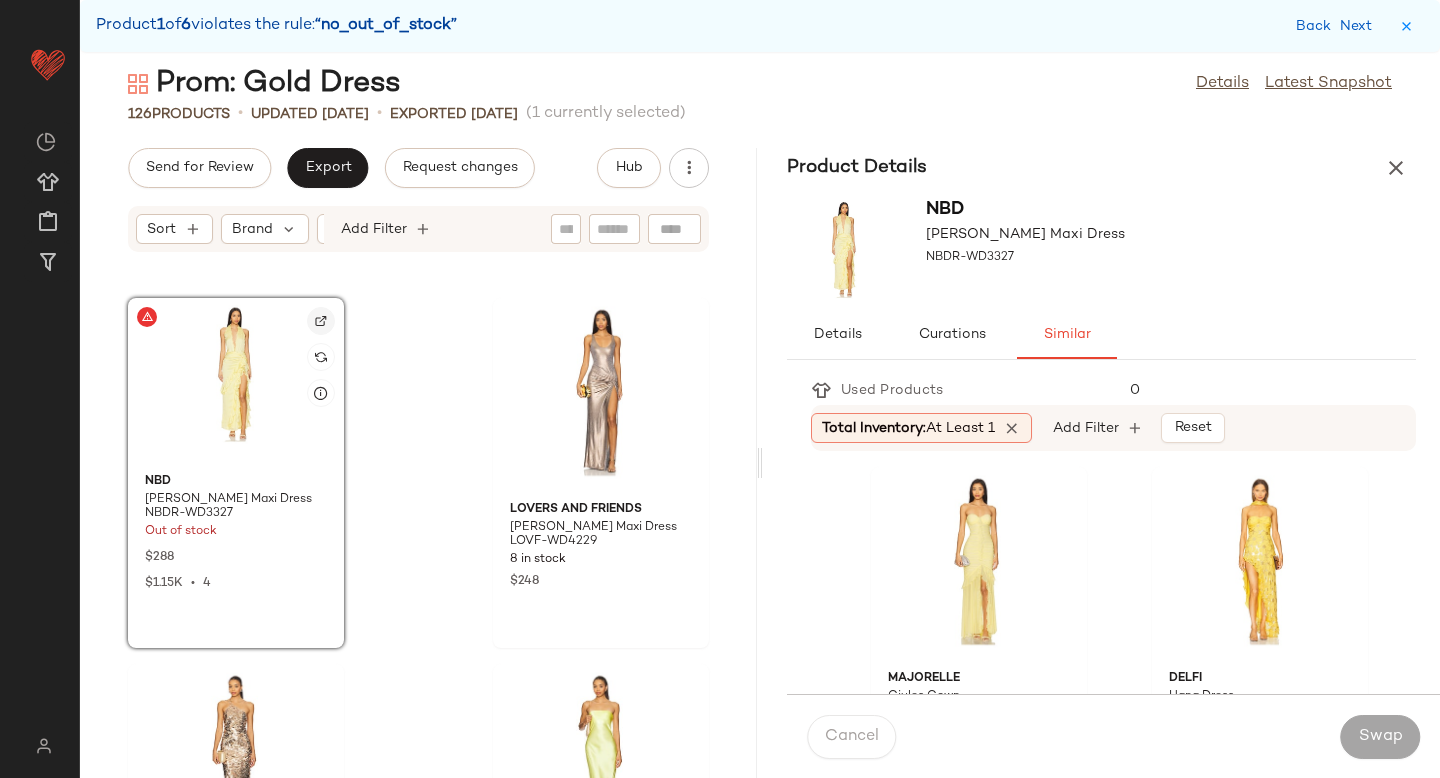 click at bounding box center [321, 321] 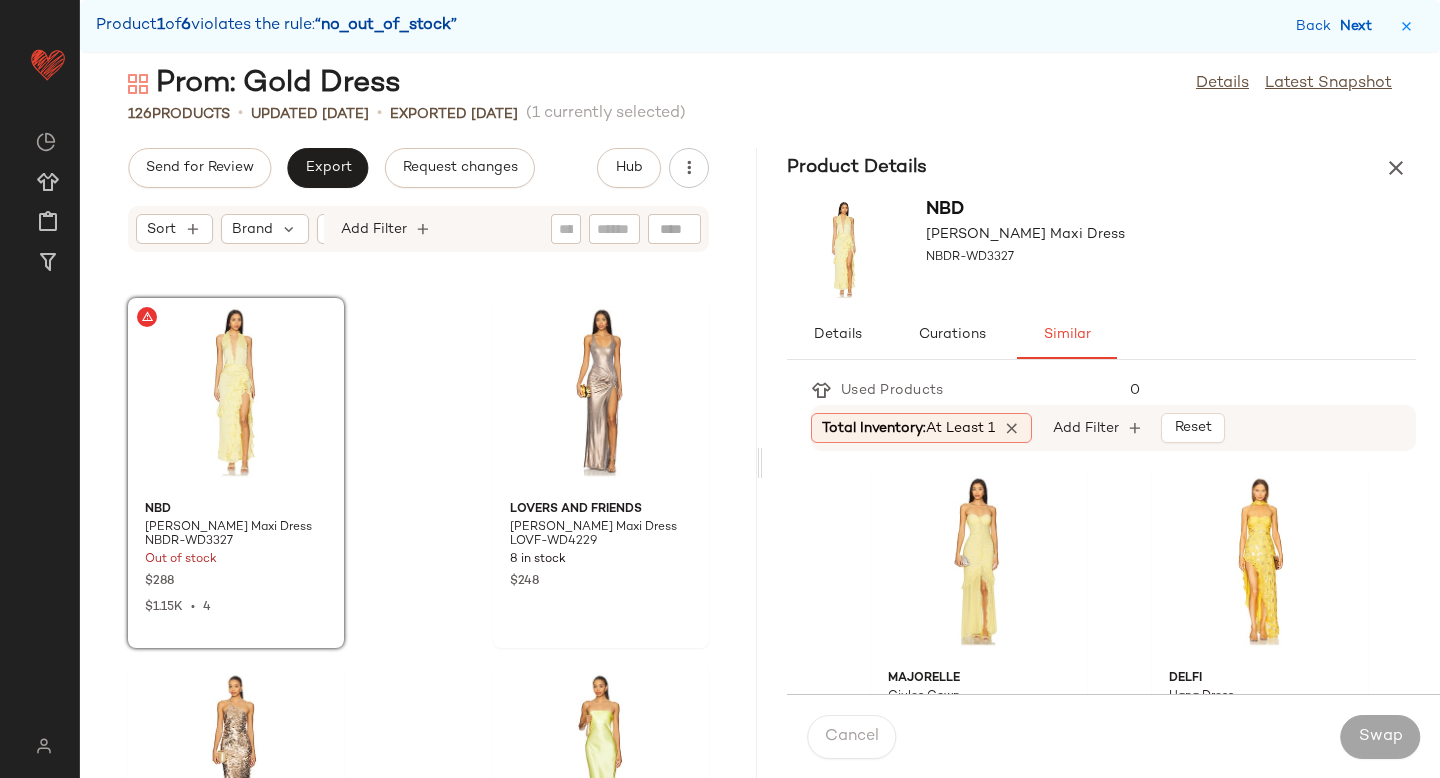 click on "Next" at bounding box center [1360, 26] 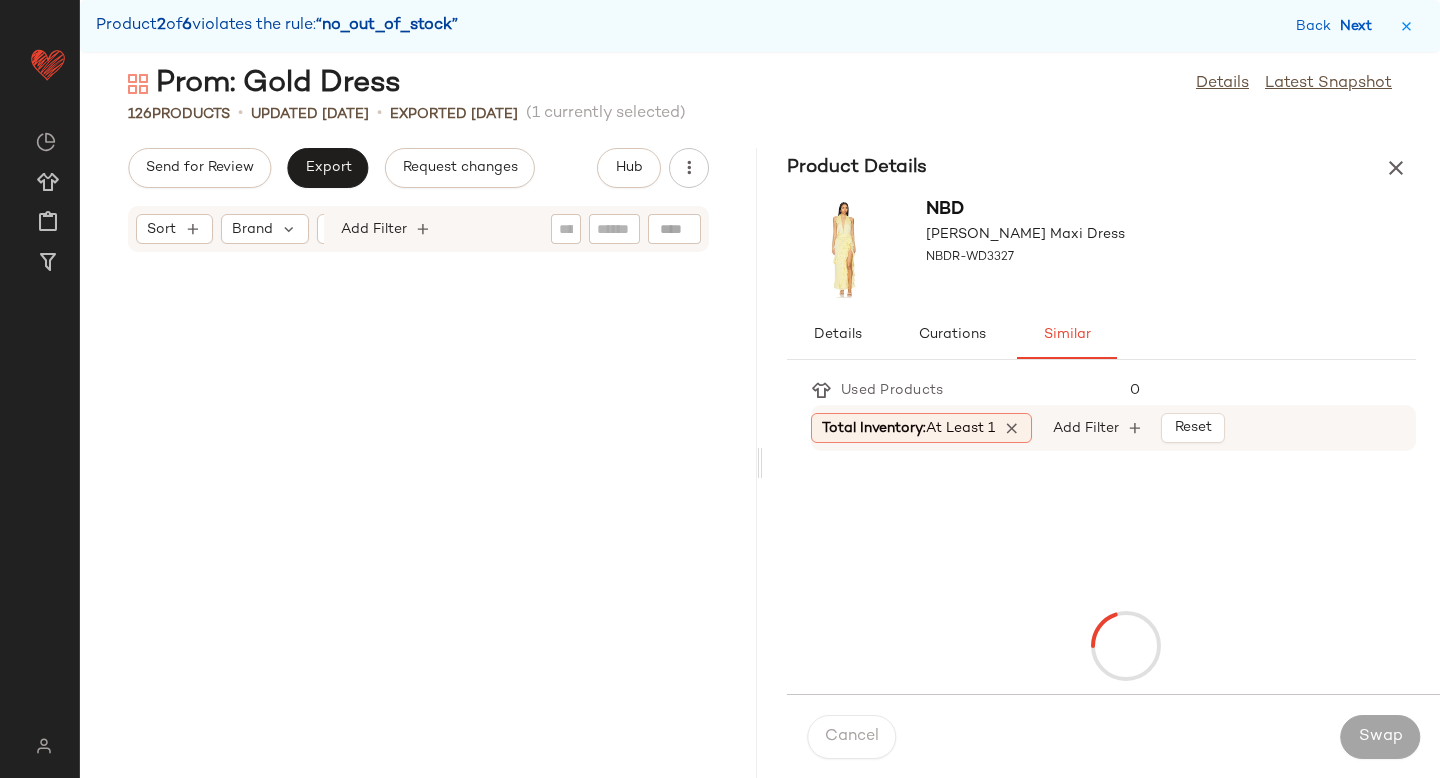scroll, scrollTop: 3294, scrollLeft: 0, axis: vertical 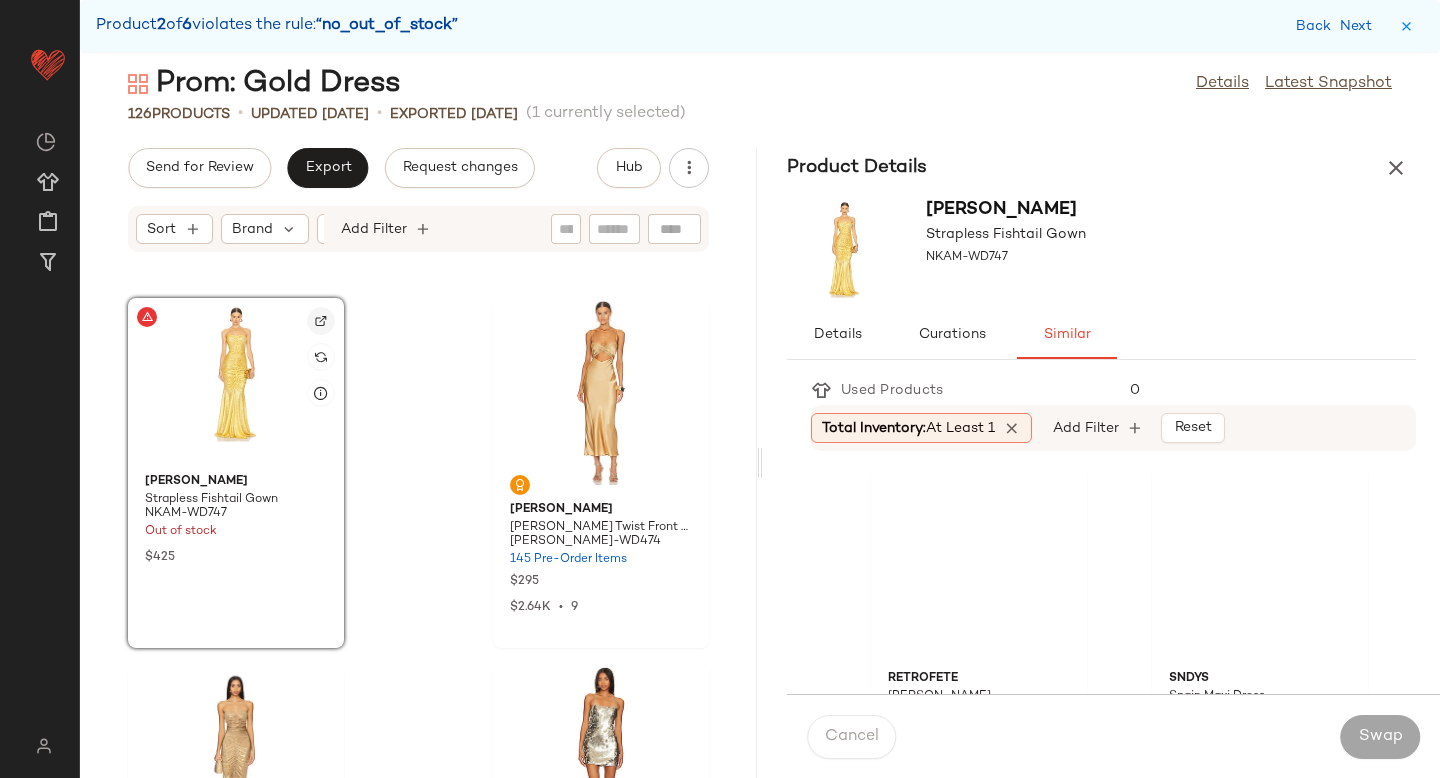 click 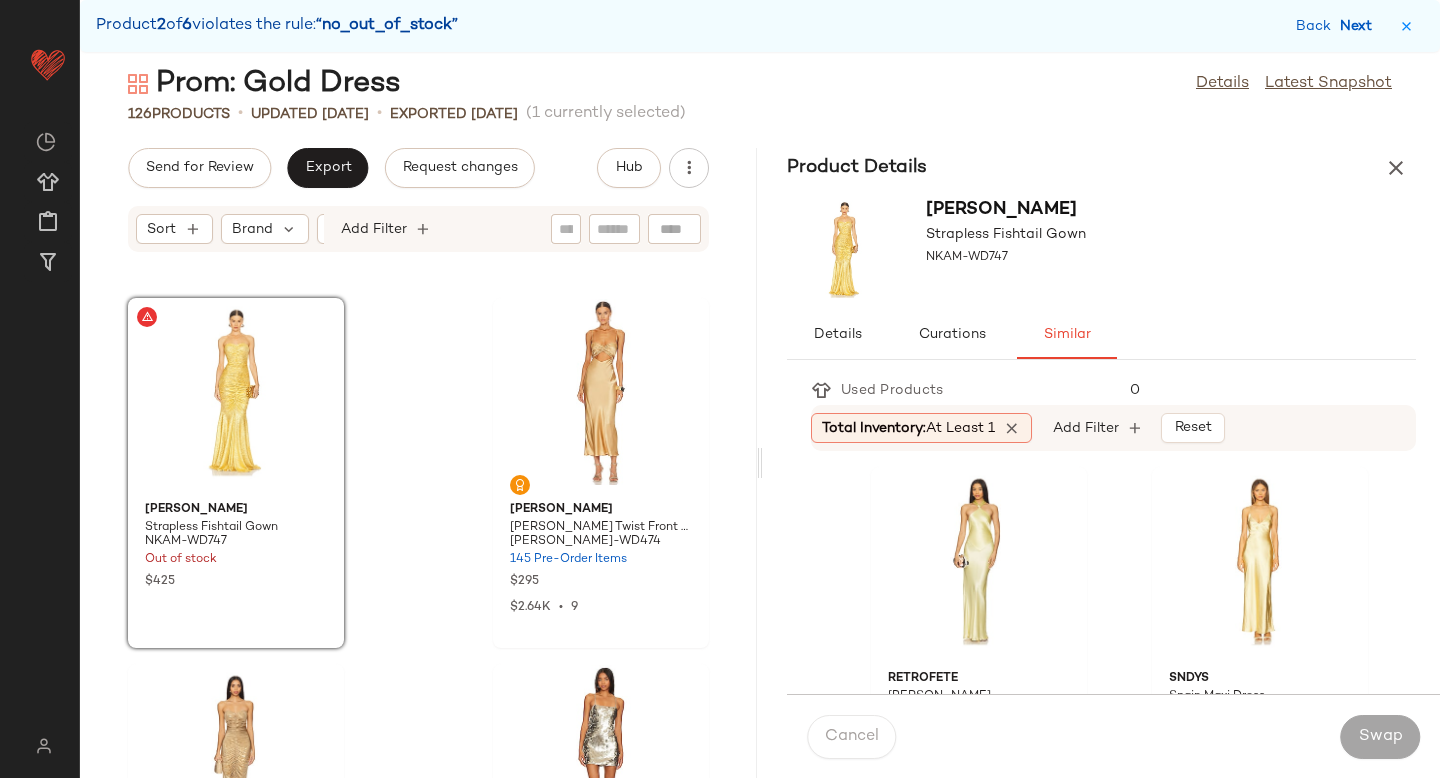 click on "Next" at bounding box center [1360, 26] 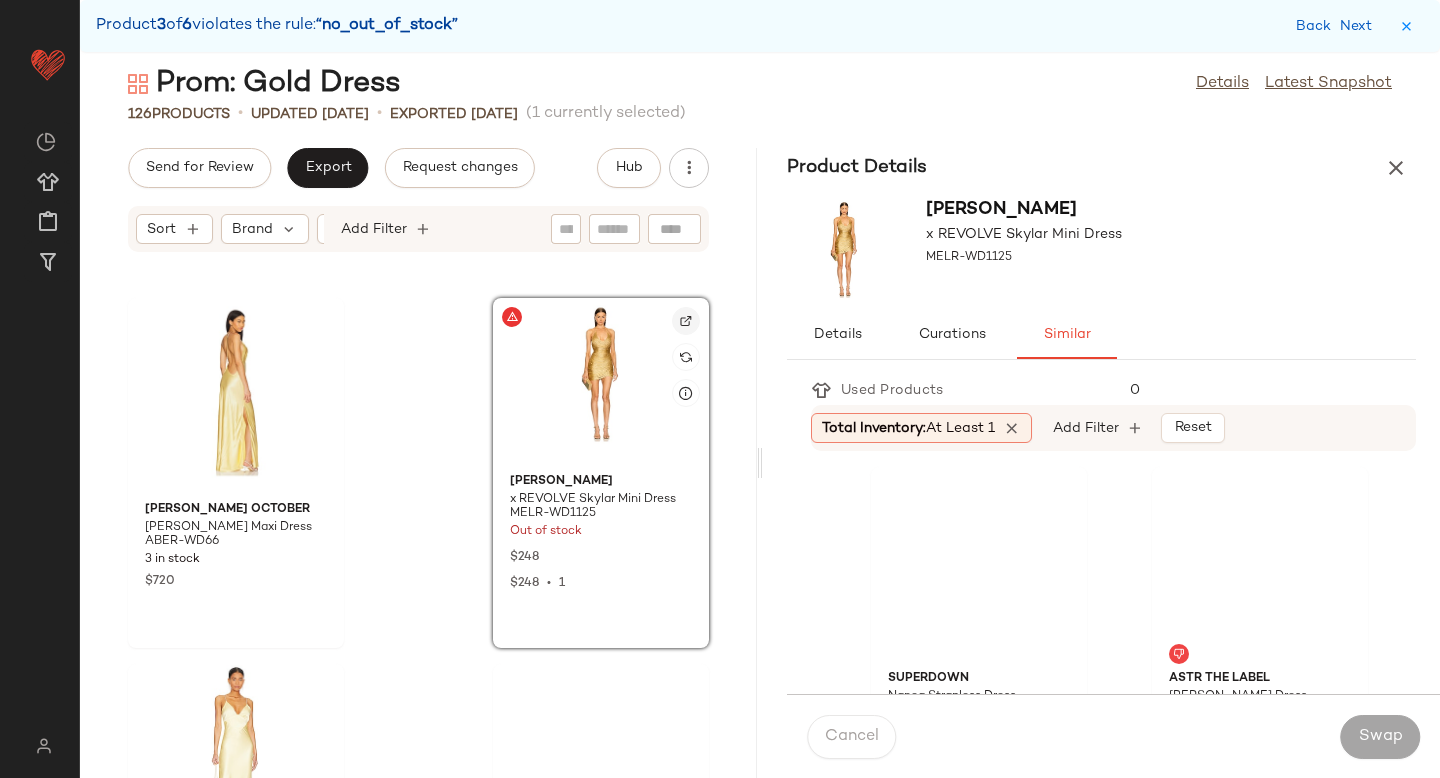click 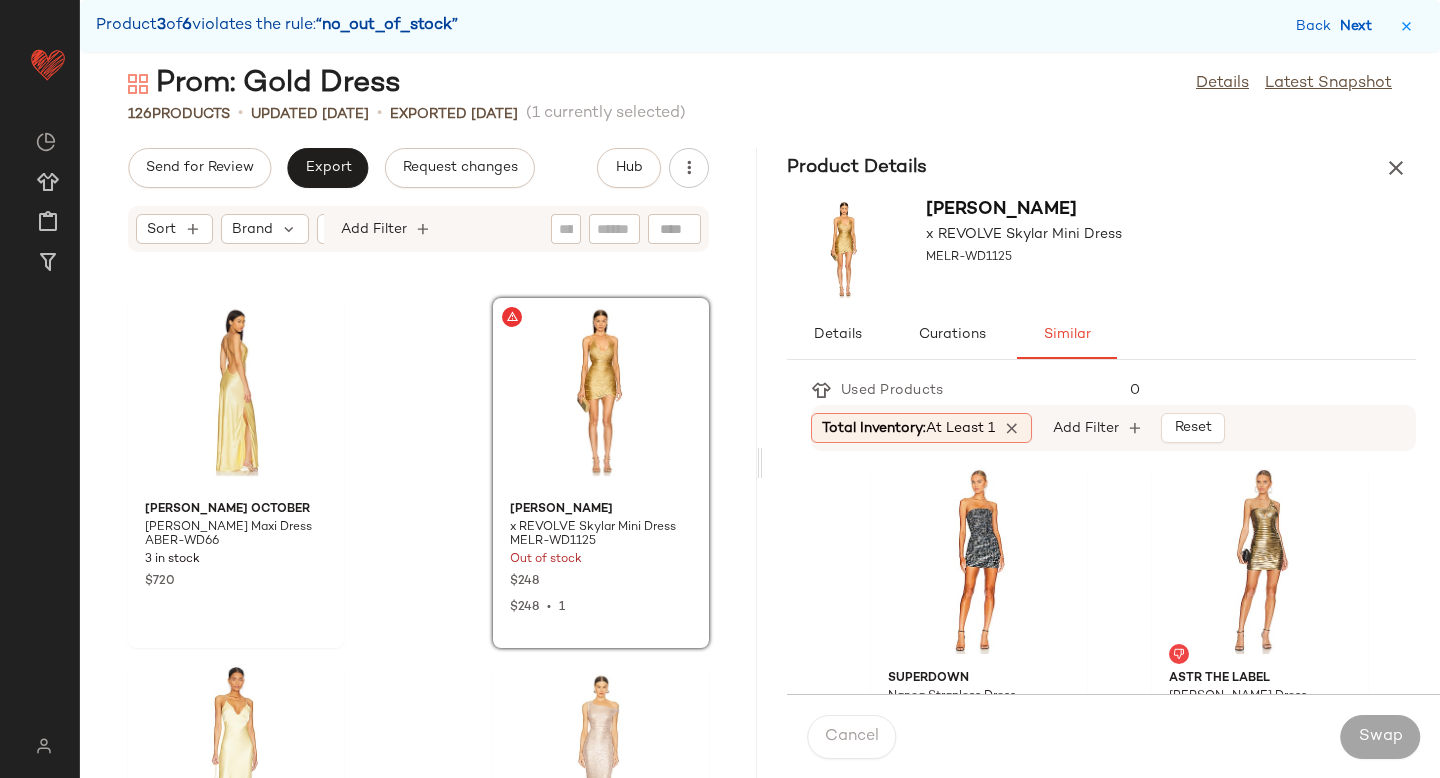 click on "Next" at bounding box center (1360, 26) 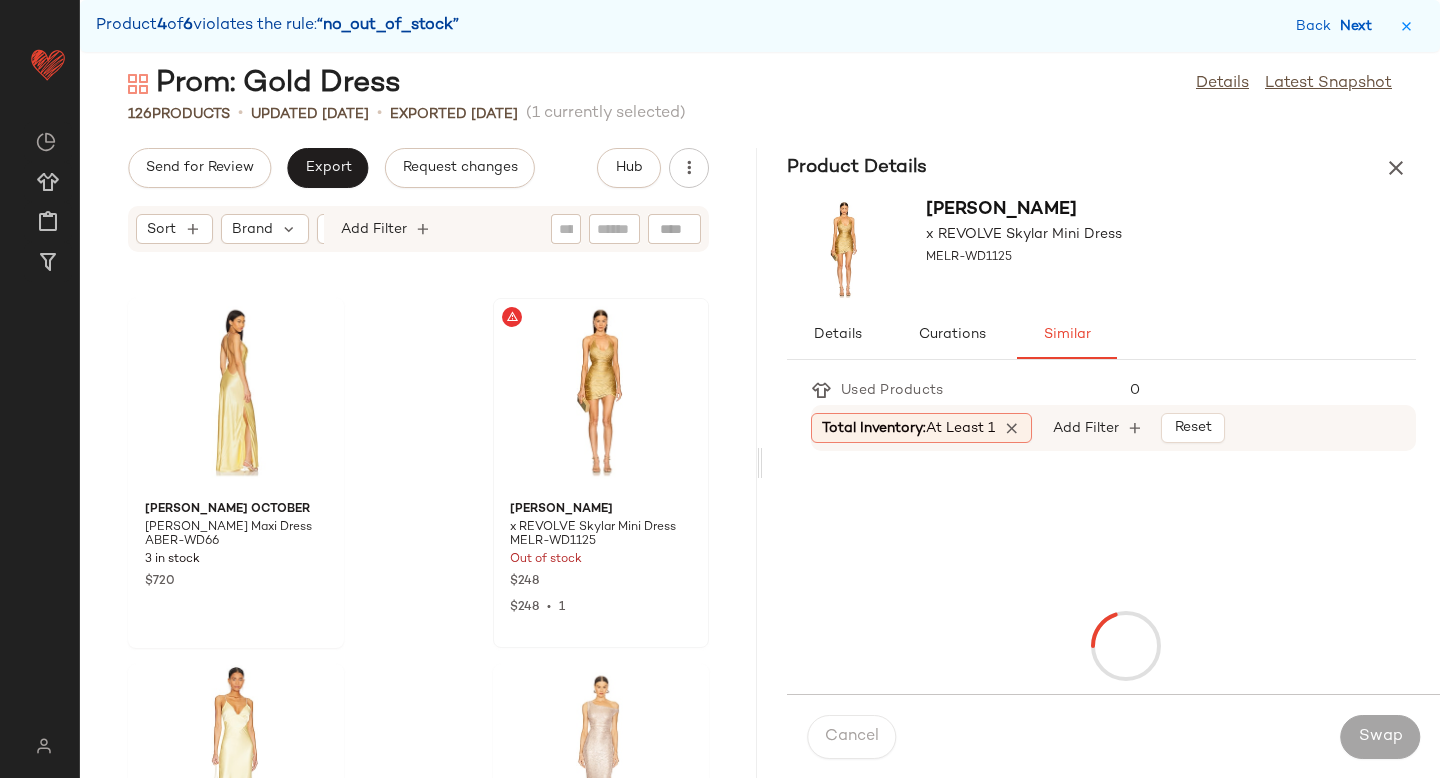 scroll, scrollTop: 9882, scrollLeft: 0, axis: vertical 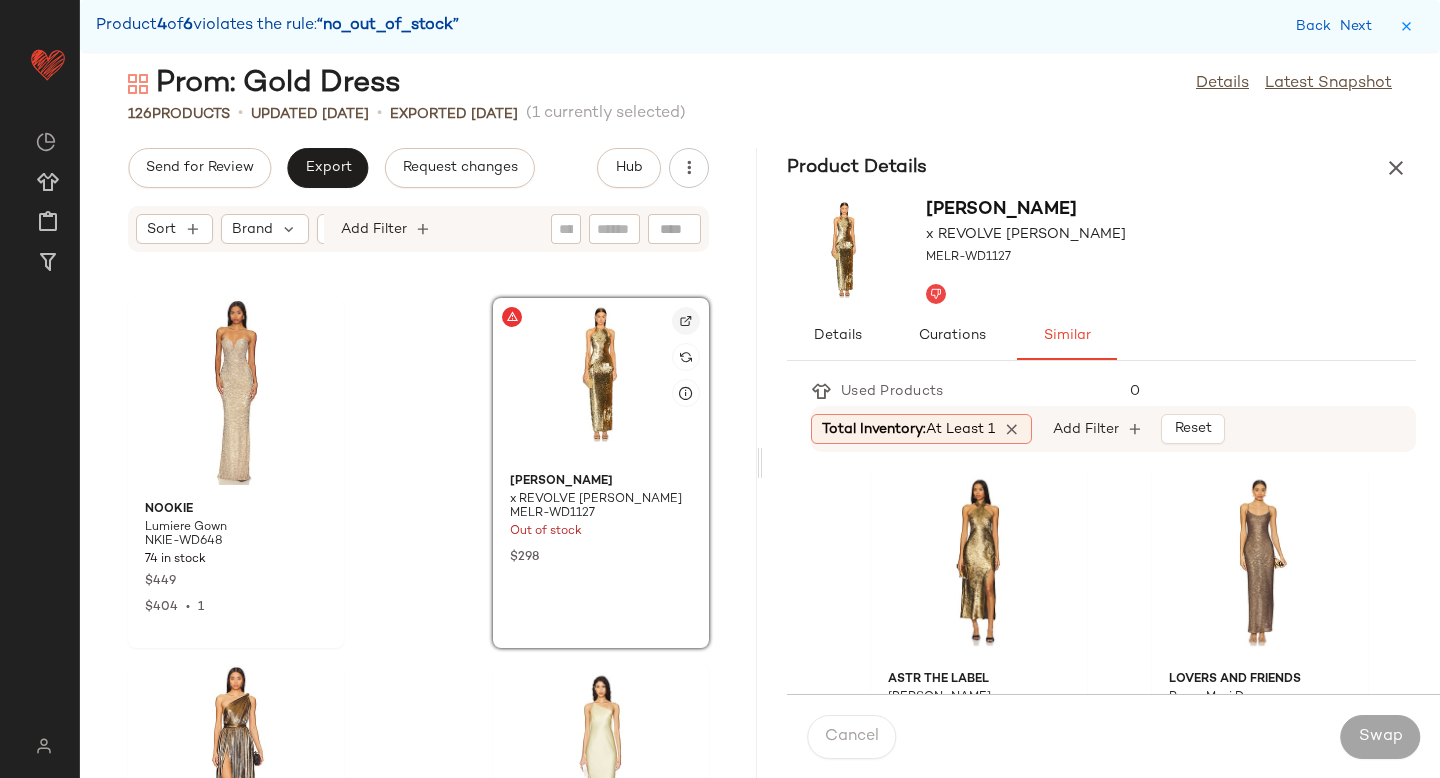 click 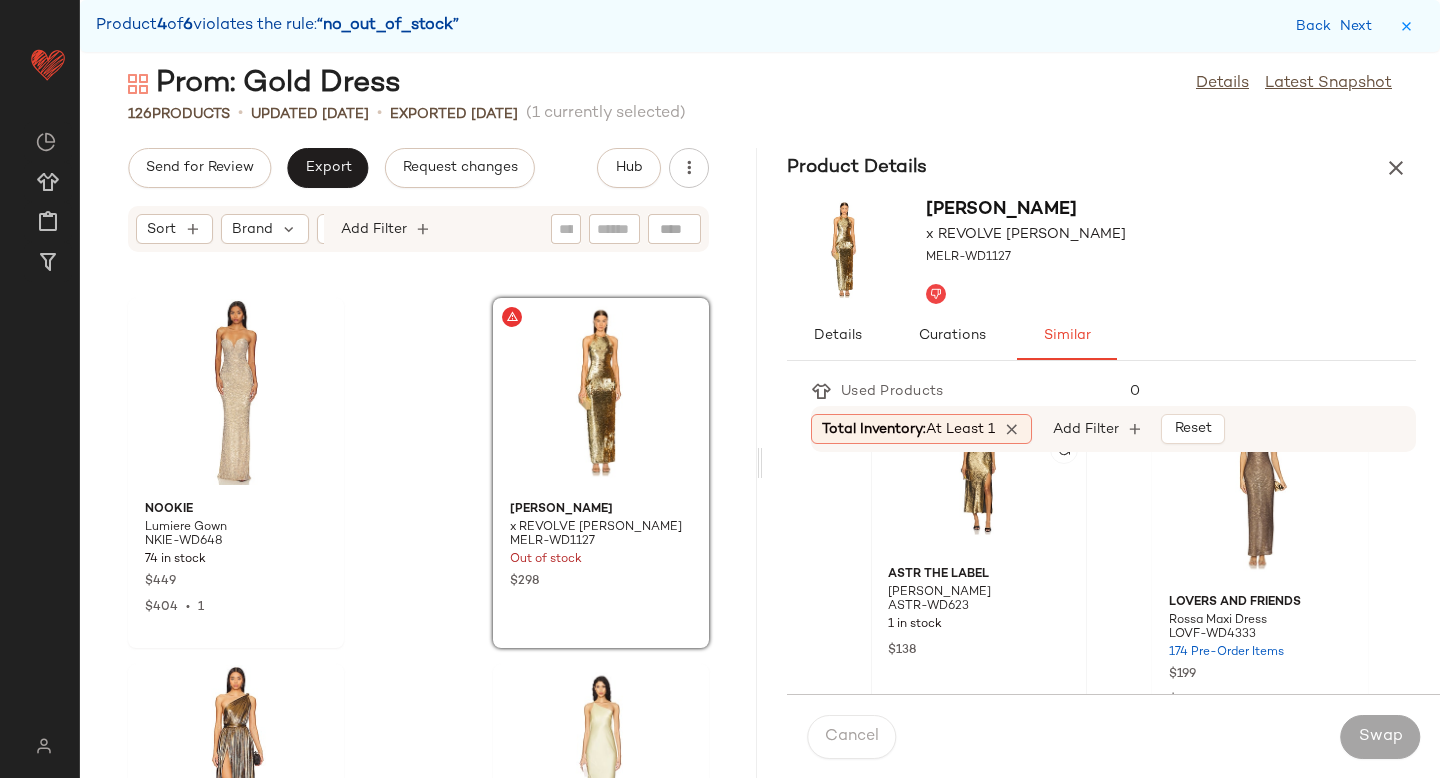 scroll, scrollTop: 0, scrollLeft: 0, axis: both 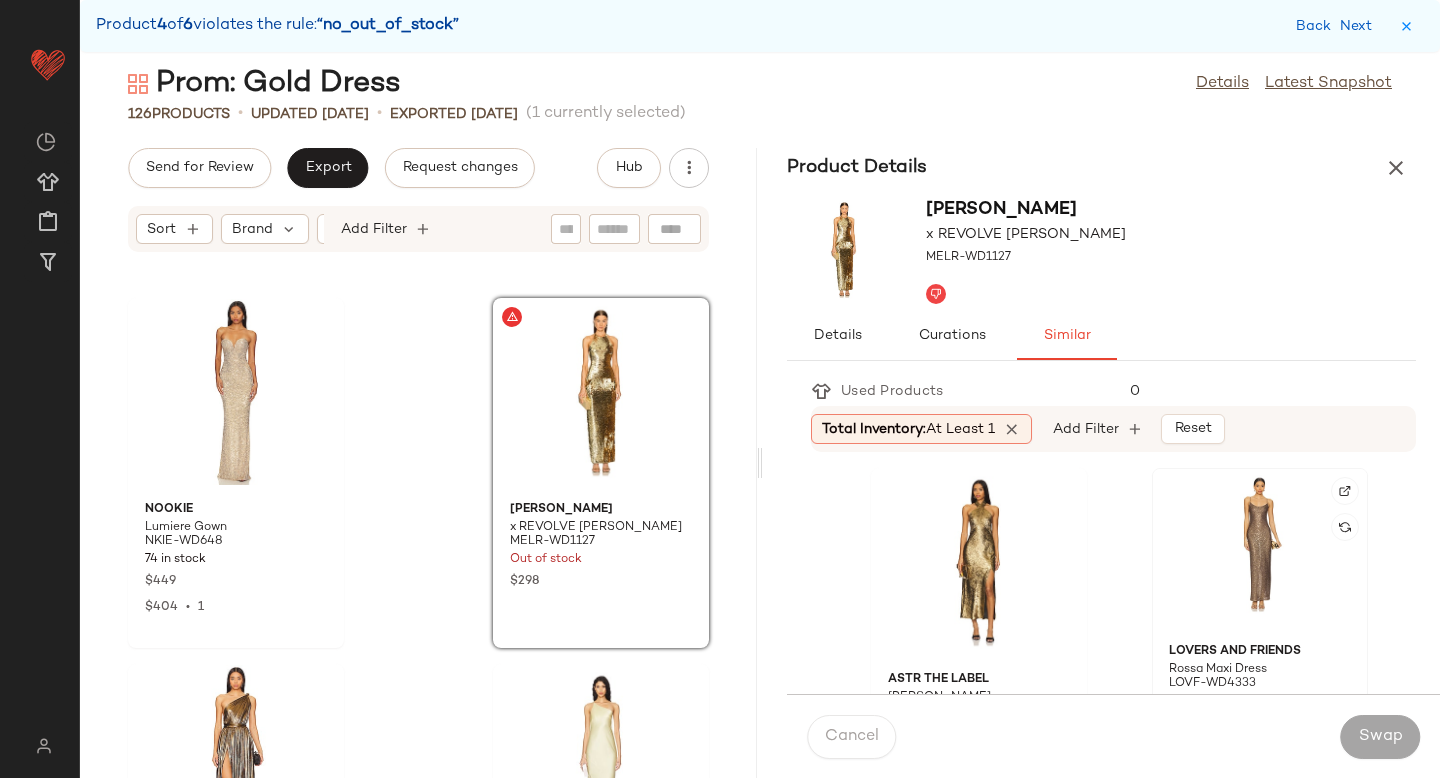 click 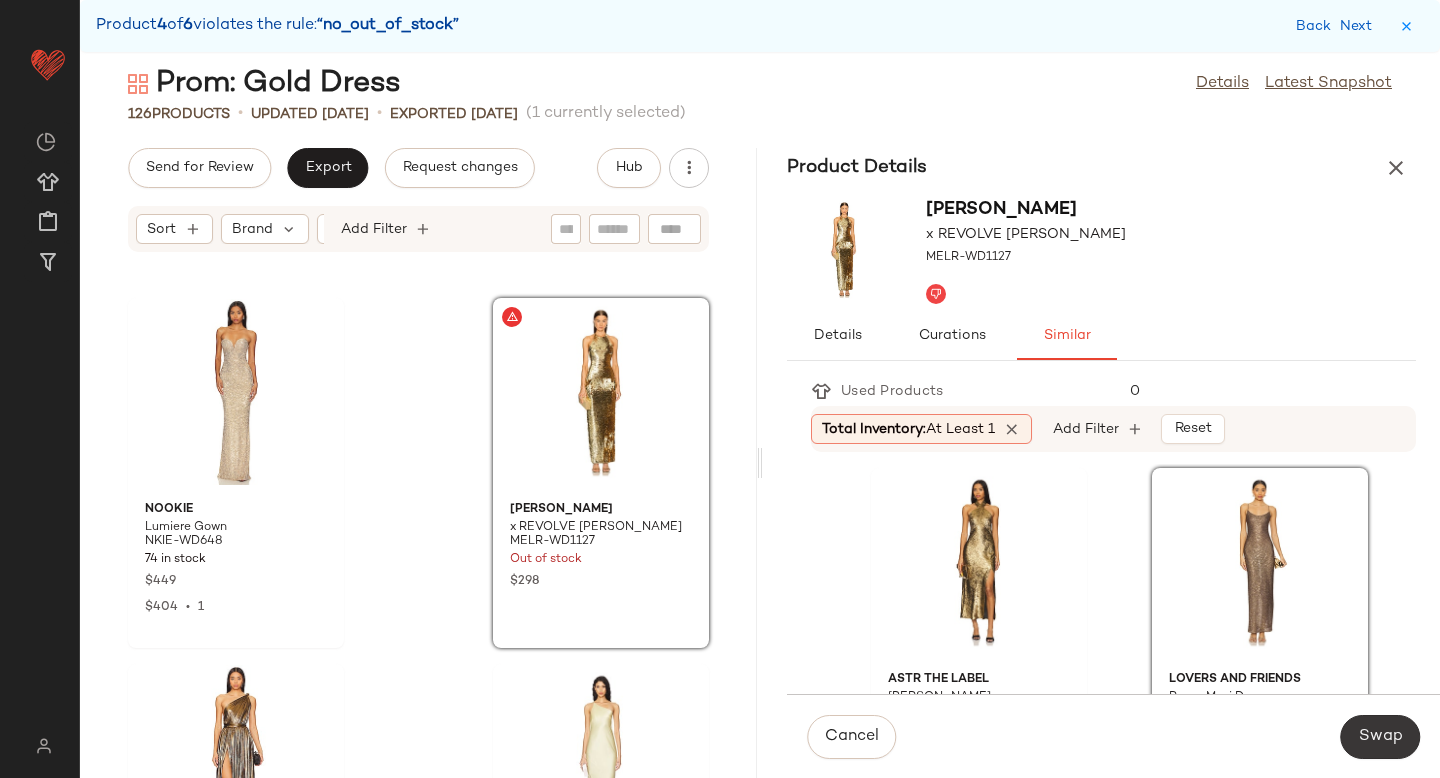 click on "Swap" at bounding box center (1380, 737) 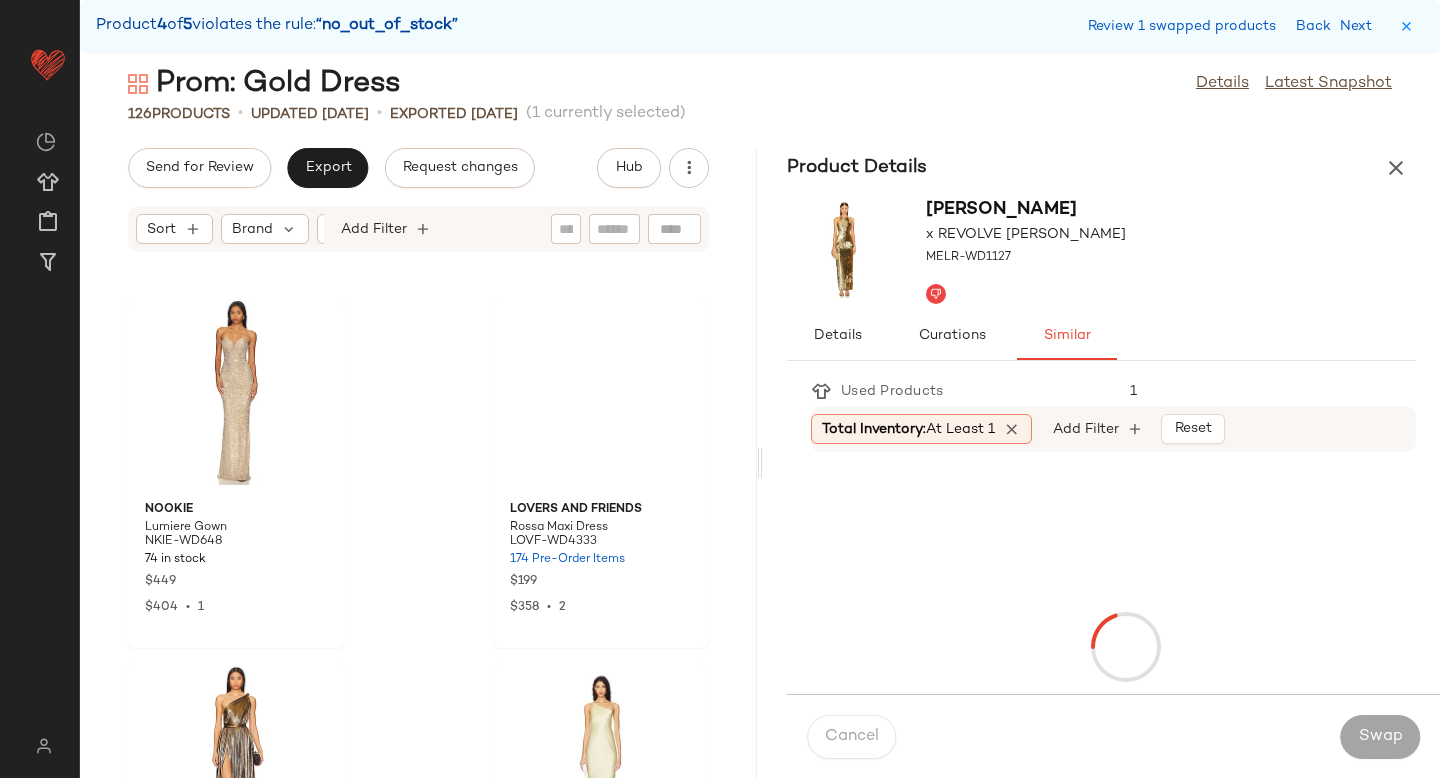 scroll, scrollTop: 17202, scrollLeft: 0, axis: vertical 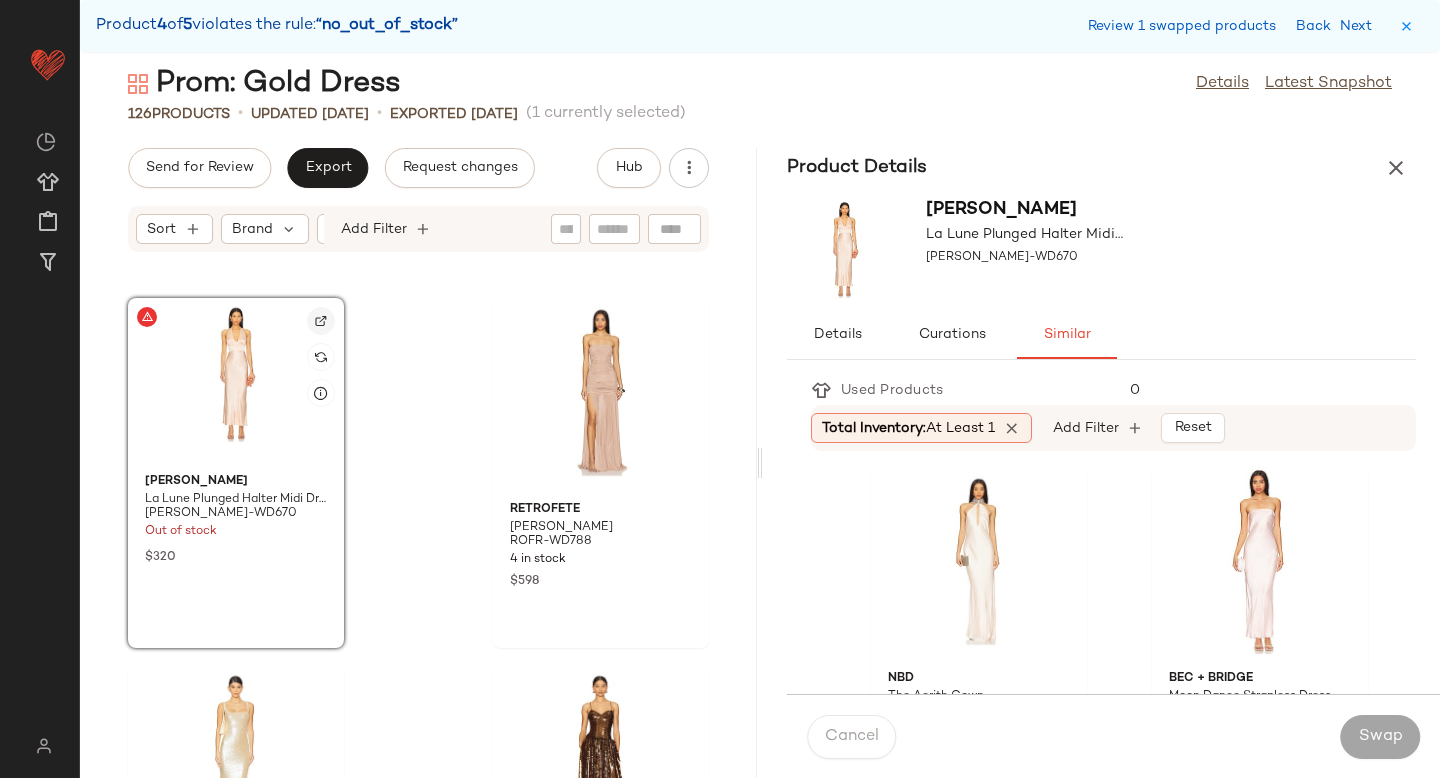 click 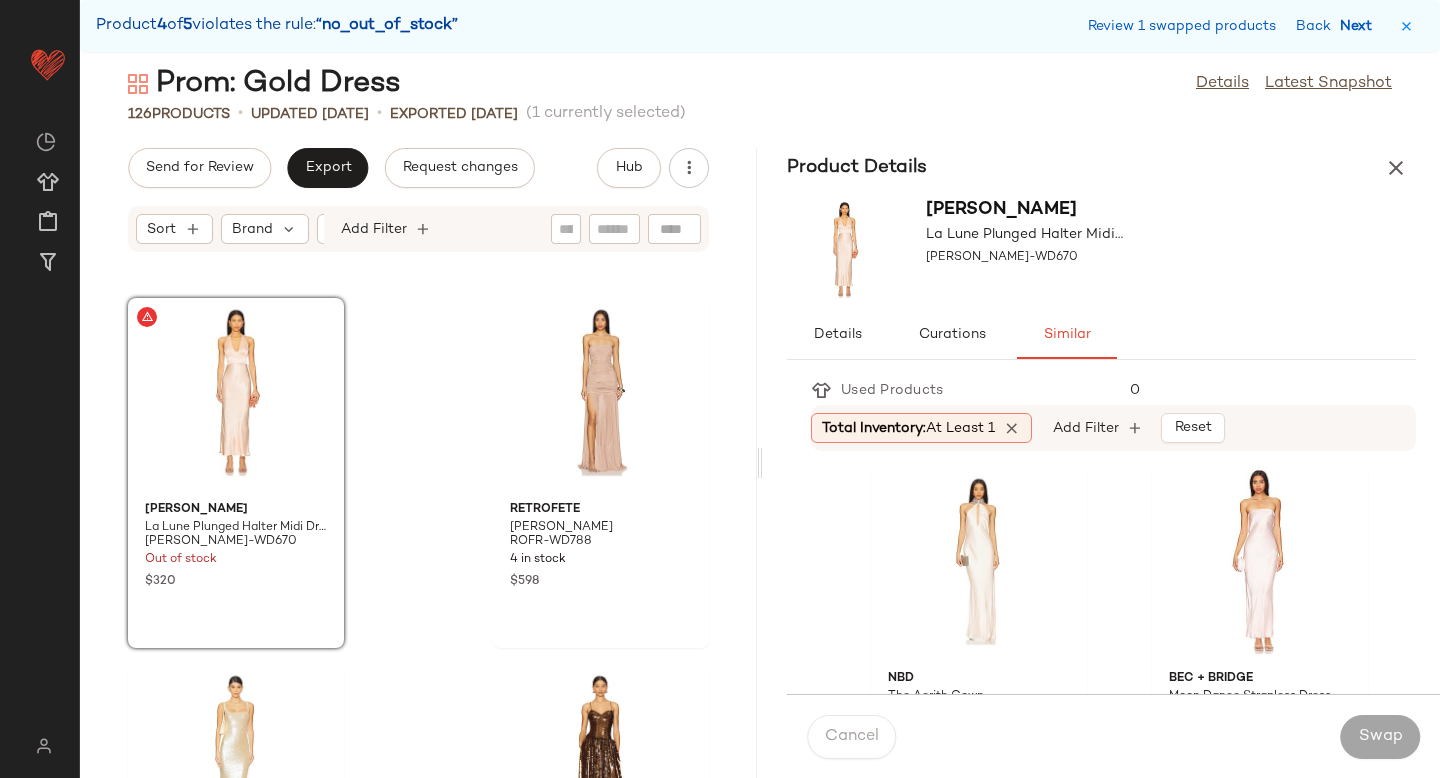 click on "Next" at bounding box center [1360, 26] 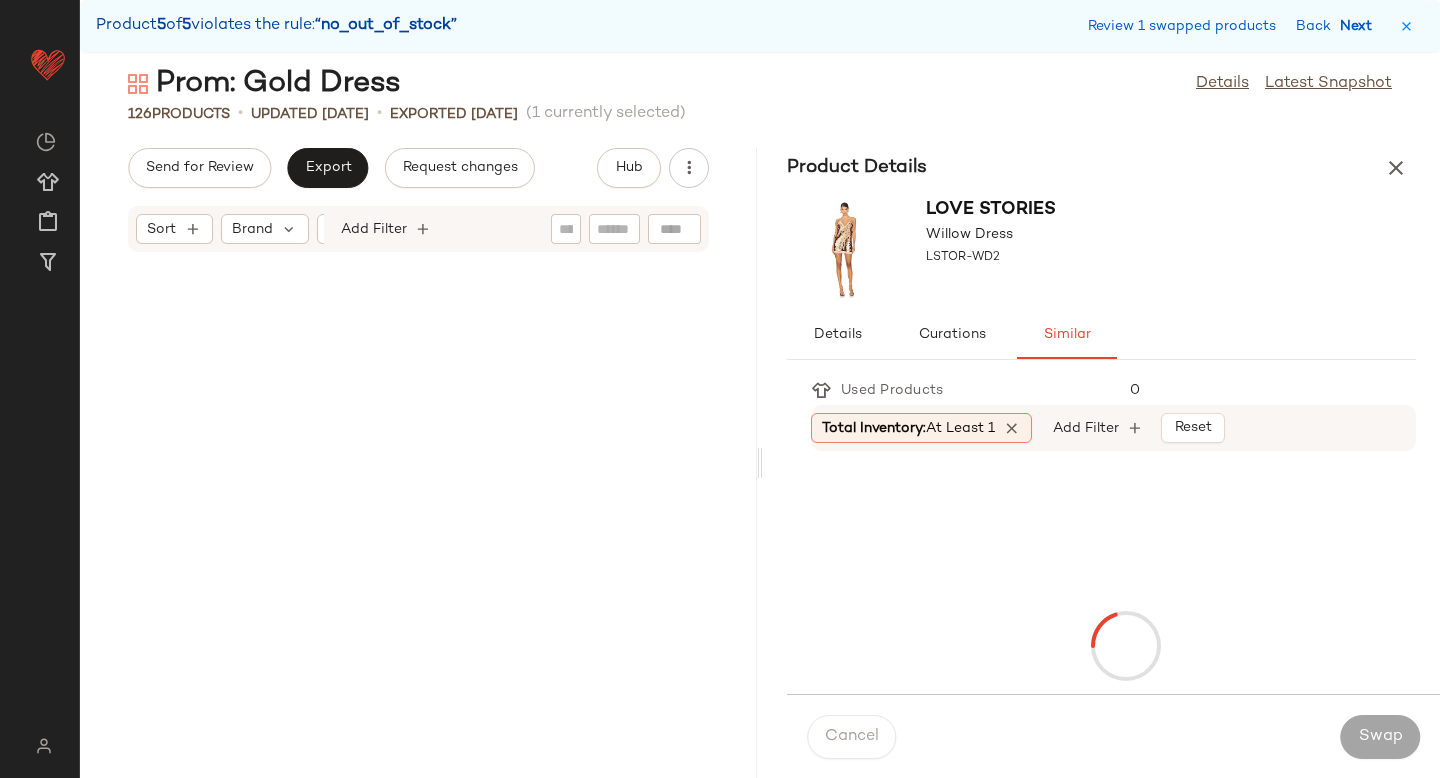 scroll, scrollTop: 20862, scrollLeft: 0, axis: vertical 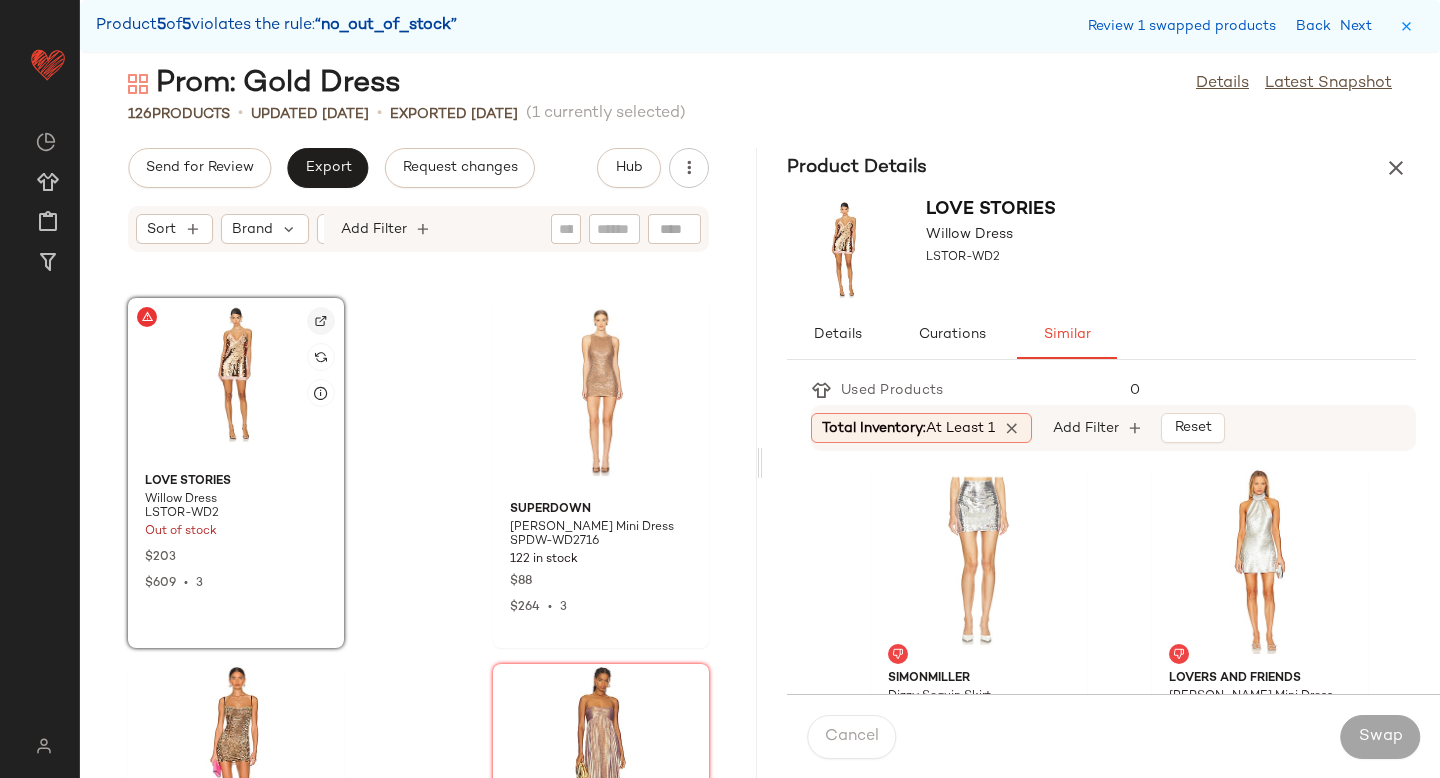 click 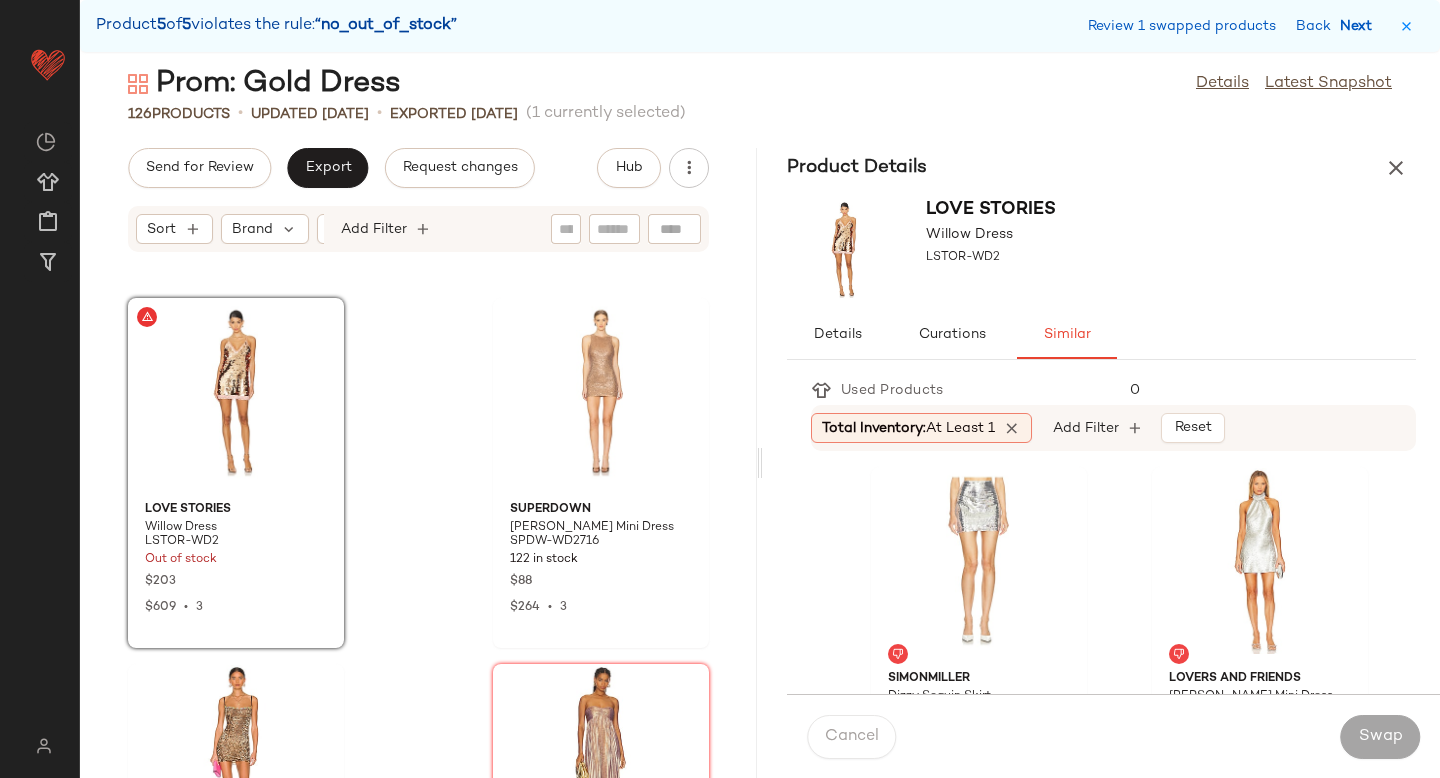 click on "Next" at bounding box center (1360, 26) 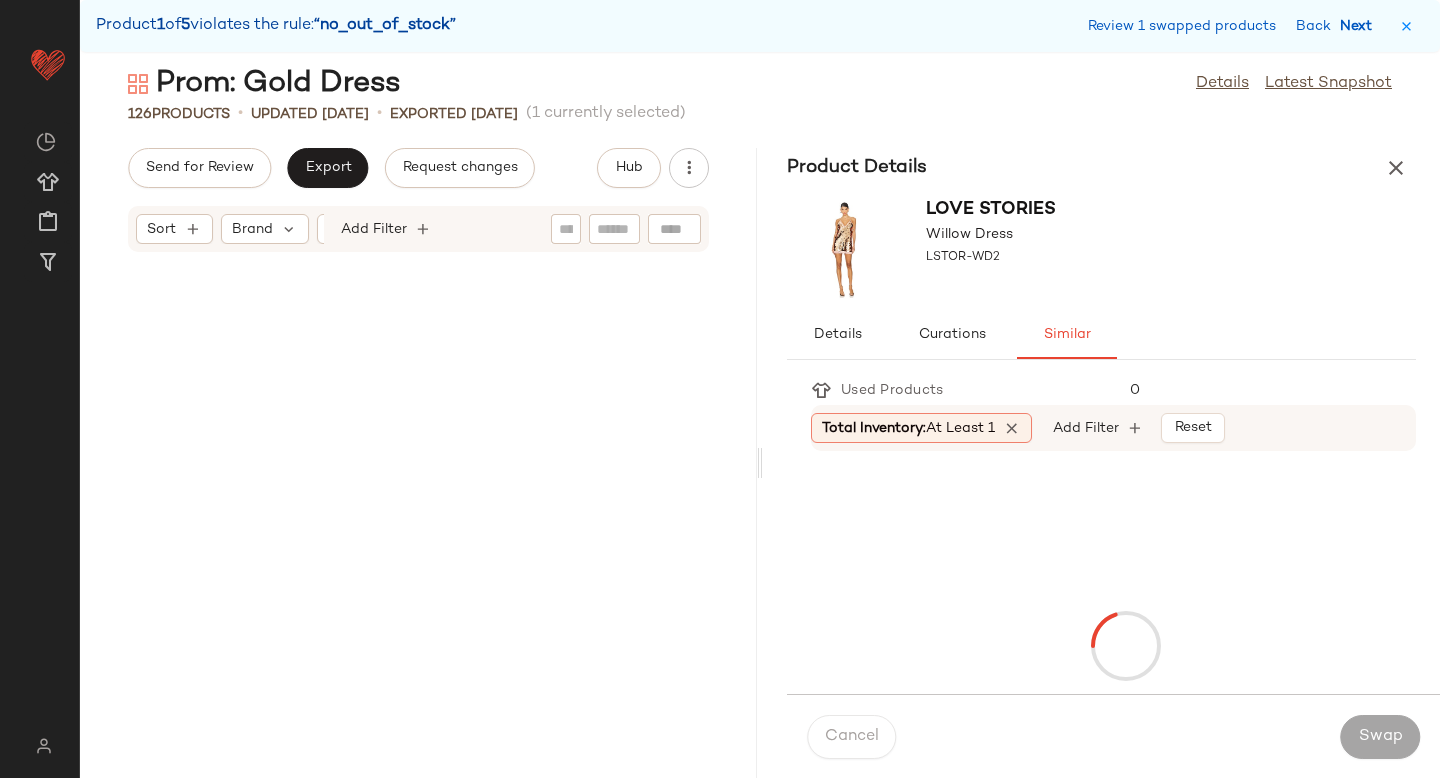 scroll, scrollTop: 2562, scrollLeft: 0, axis: vertical 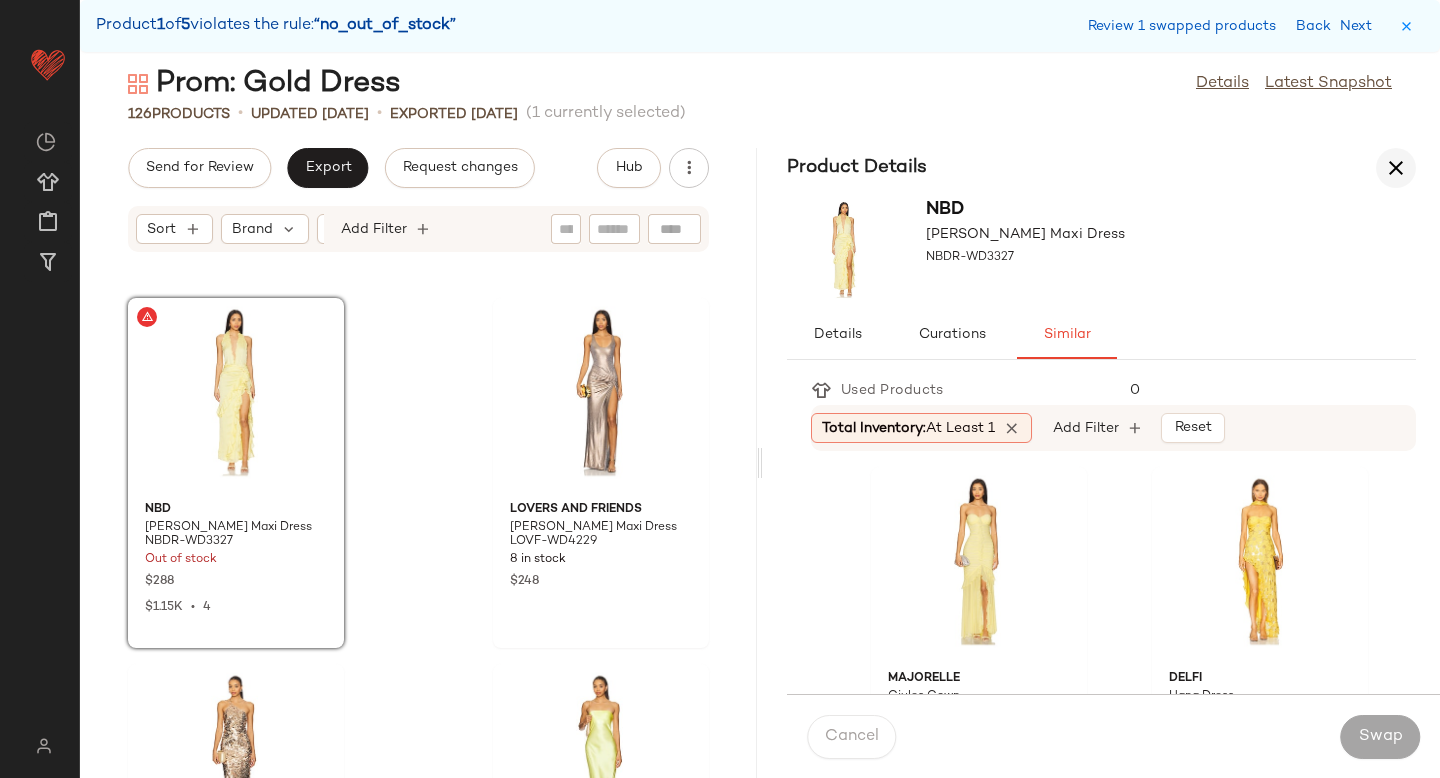 click at bounding box center [1396, 168] 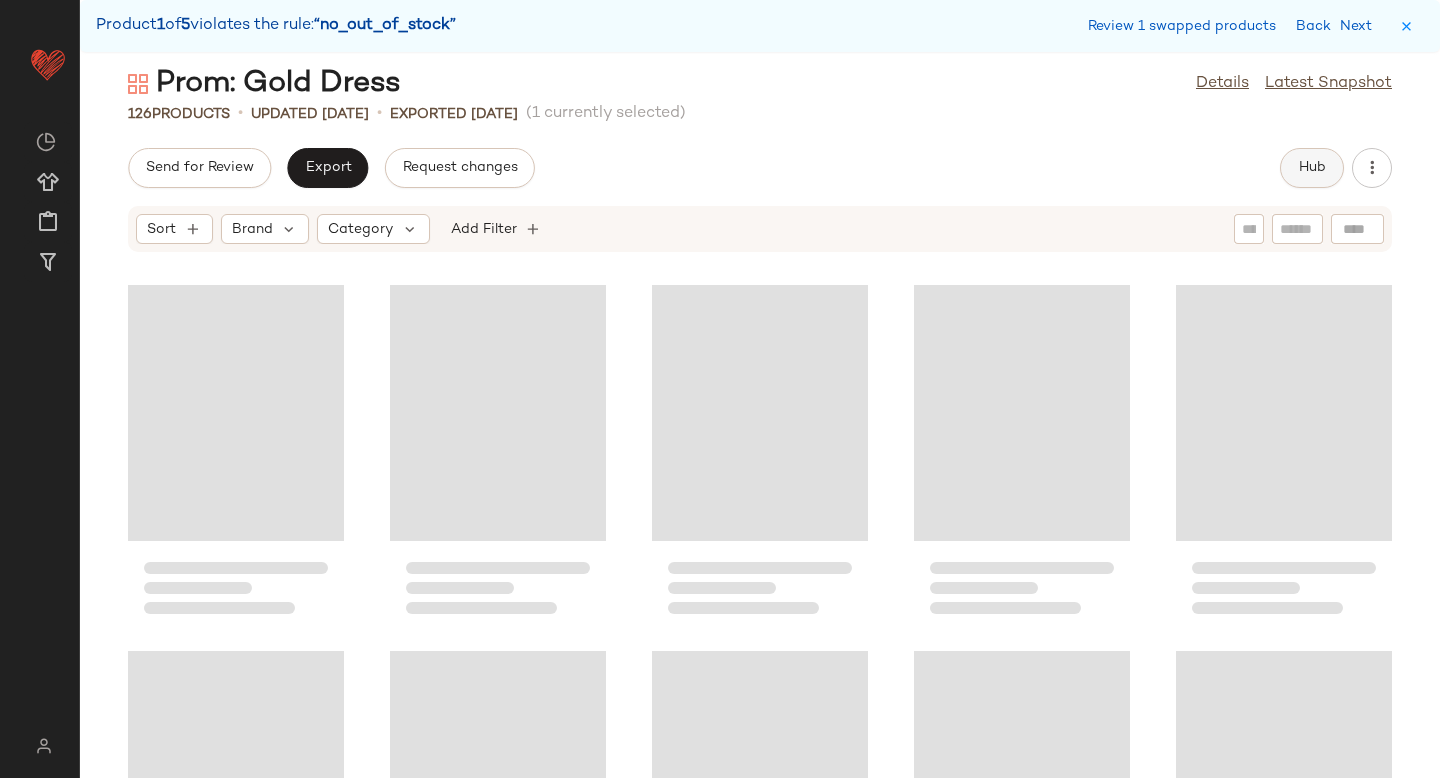 click on "Hub" 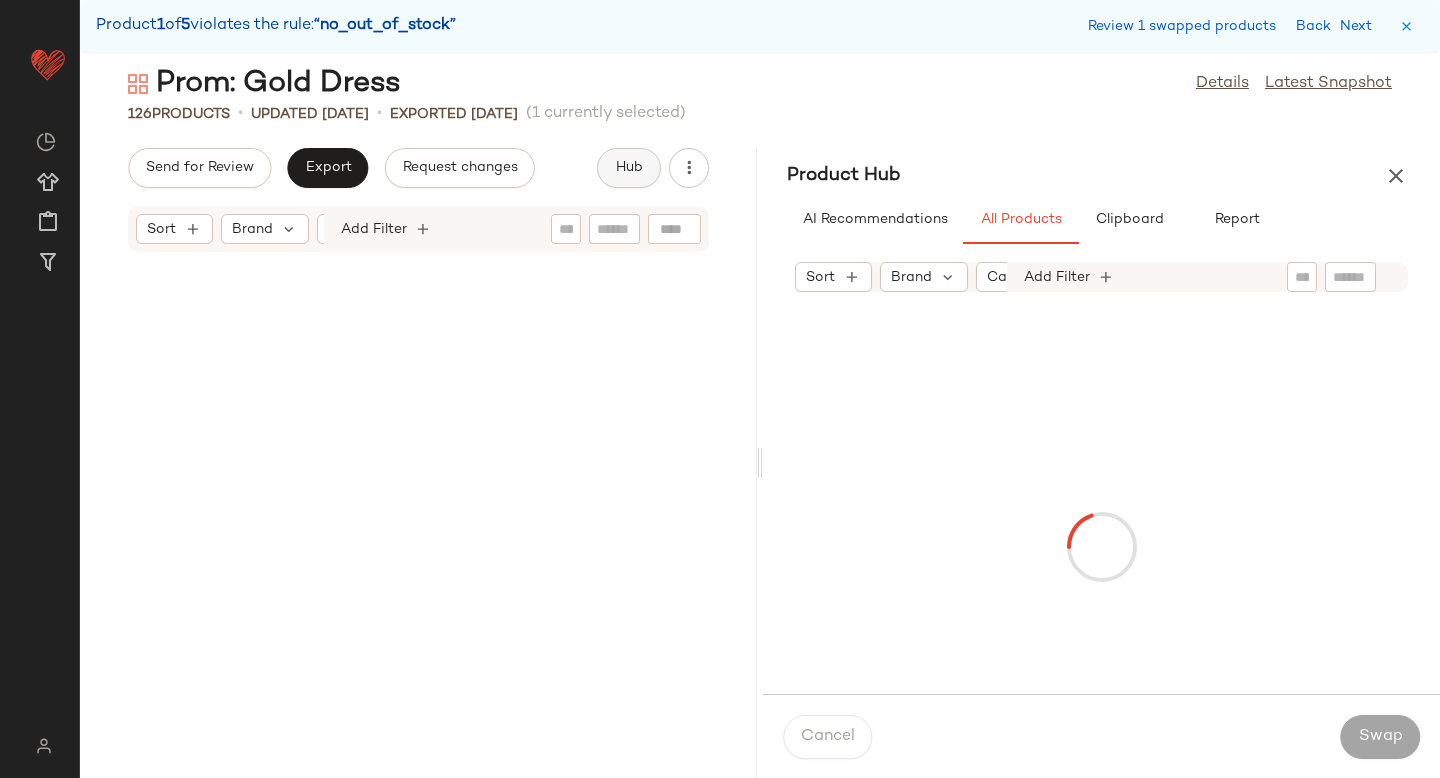 scroll, scrollTop: 2562, scrollLeft: 0, axis: vertical 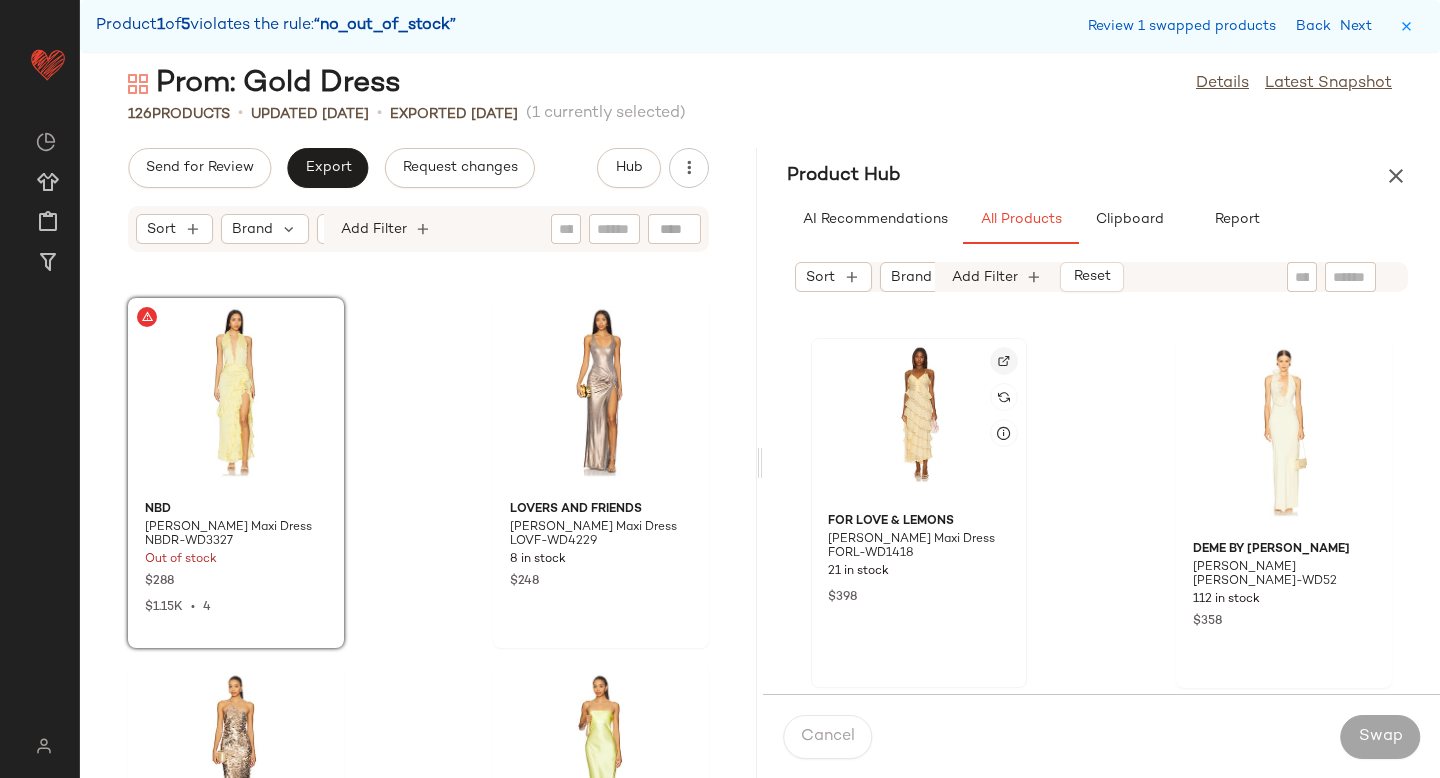 click 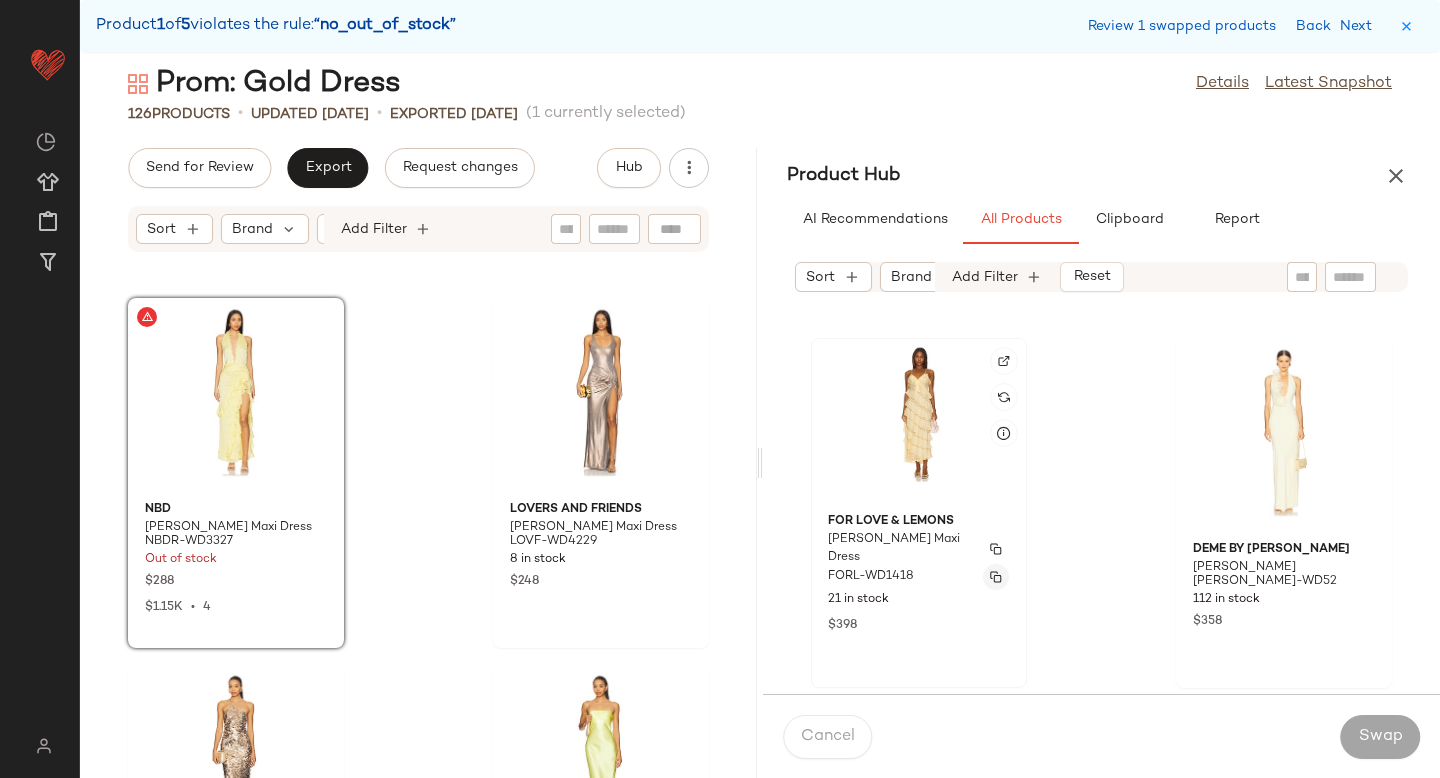 click 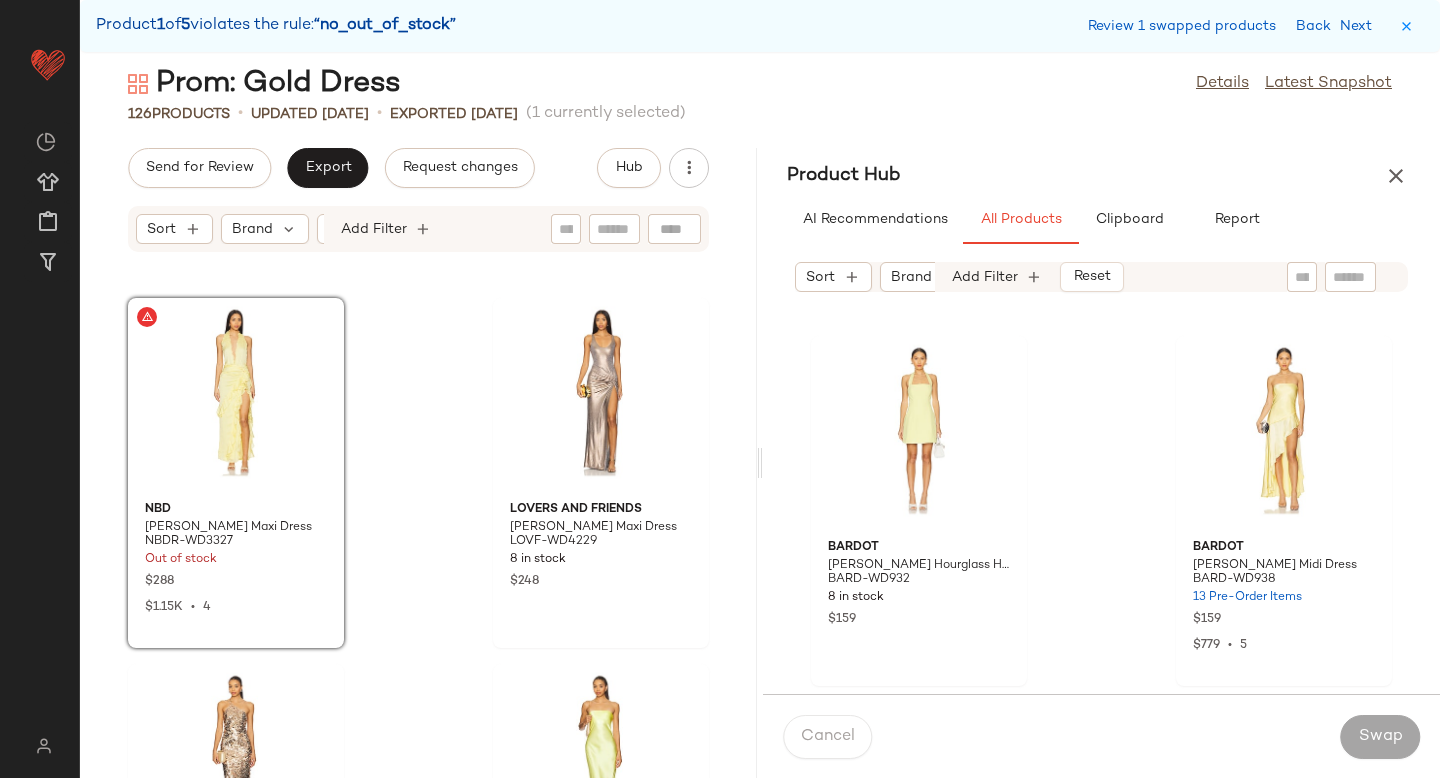 scroll, scrollTop: 5501, scrollLeft: 0, axis: vertical 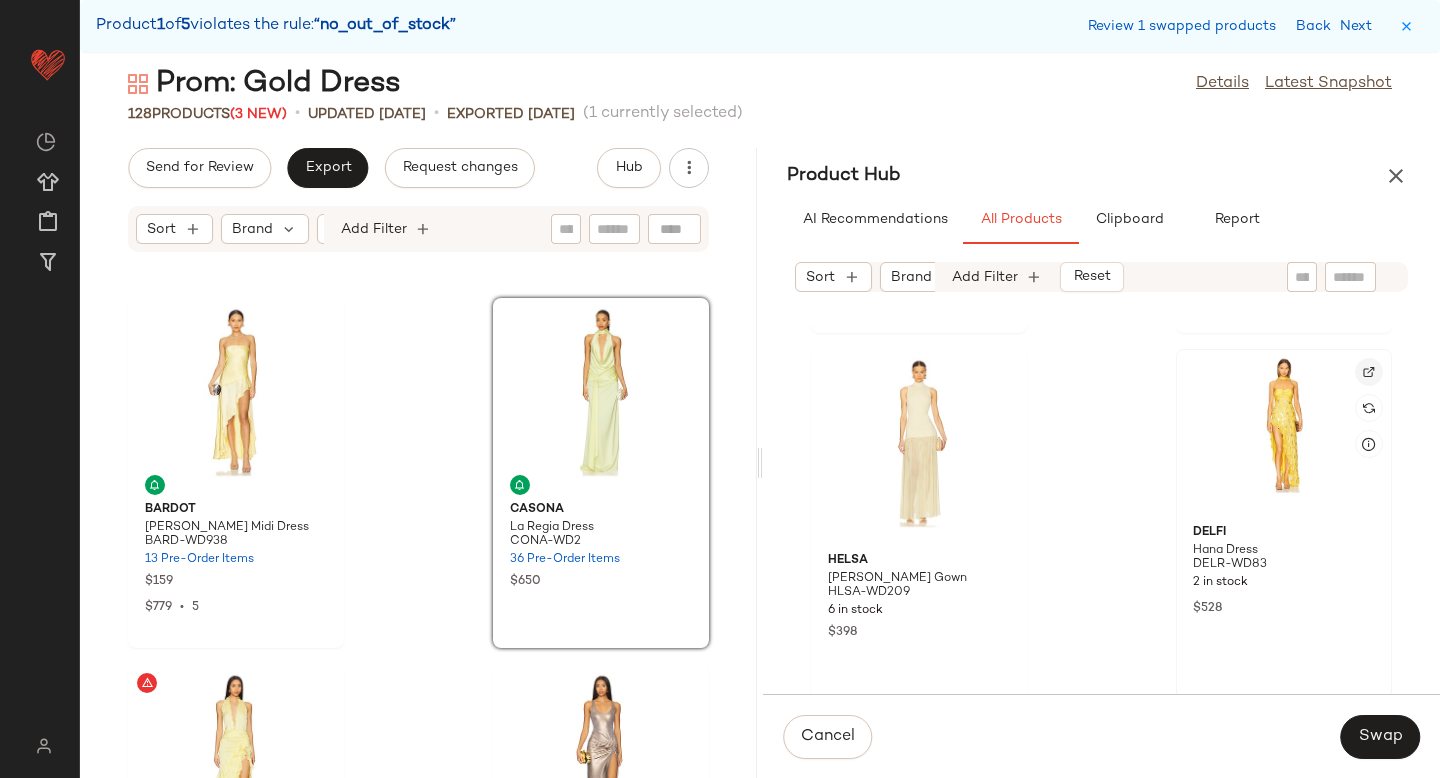 click at bounding box center (1369, 372) 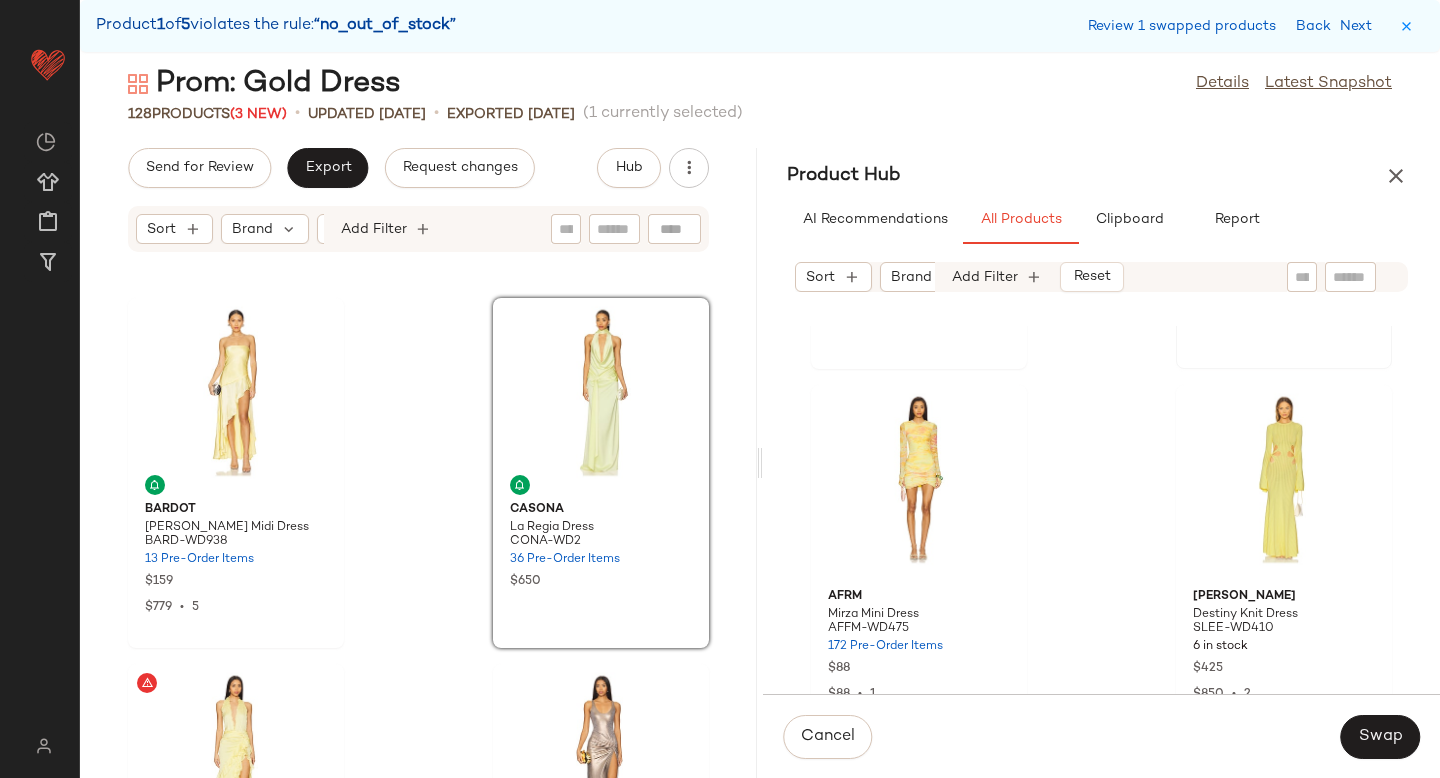 scroll, scrollTop: 18703, scrollLeft: 0, axis: vertical 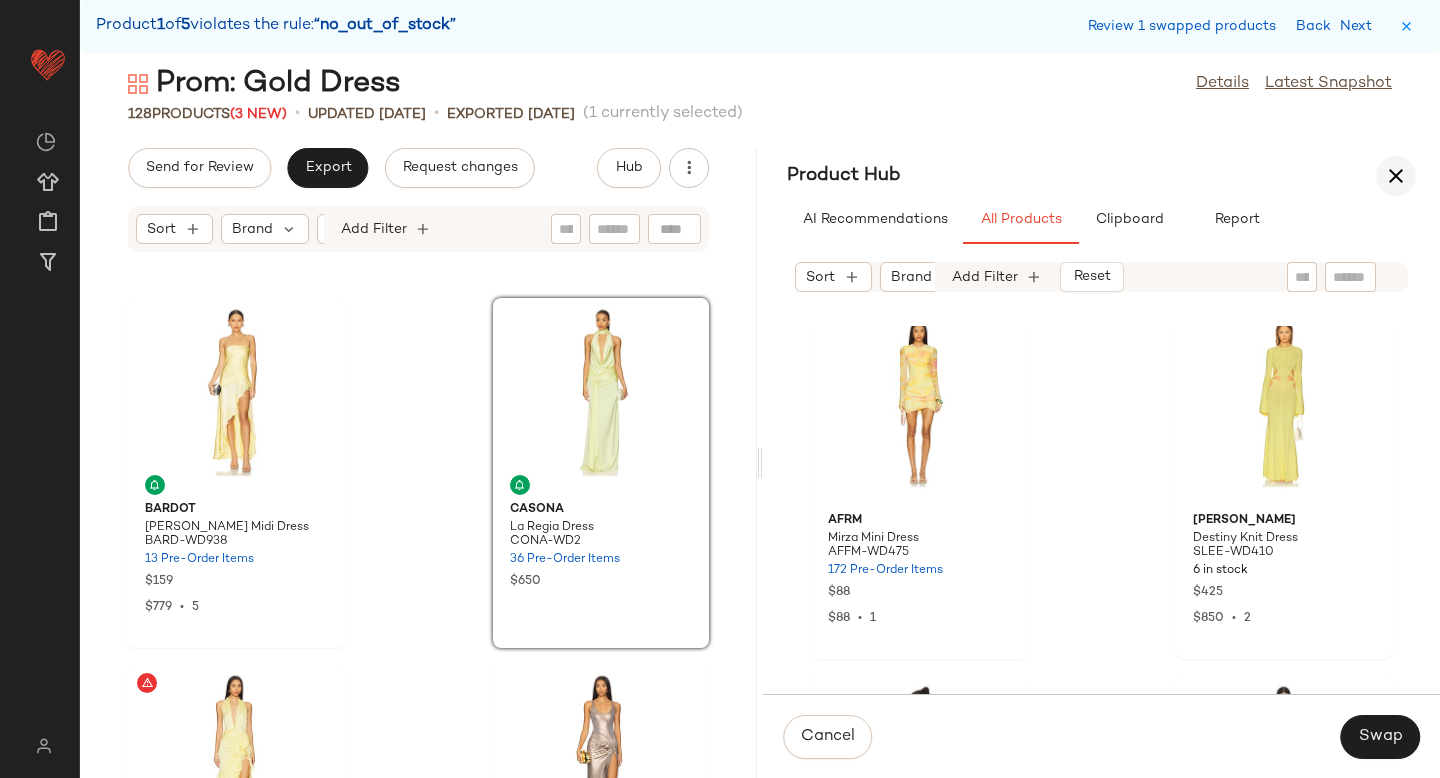 click at bounding box center [1396, 176] 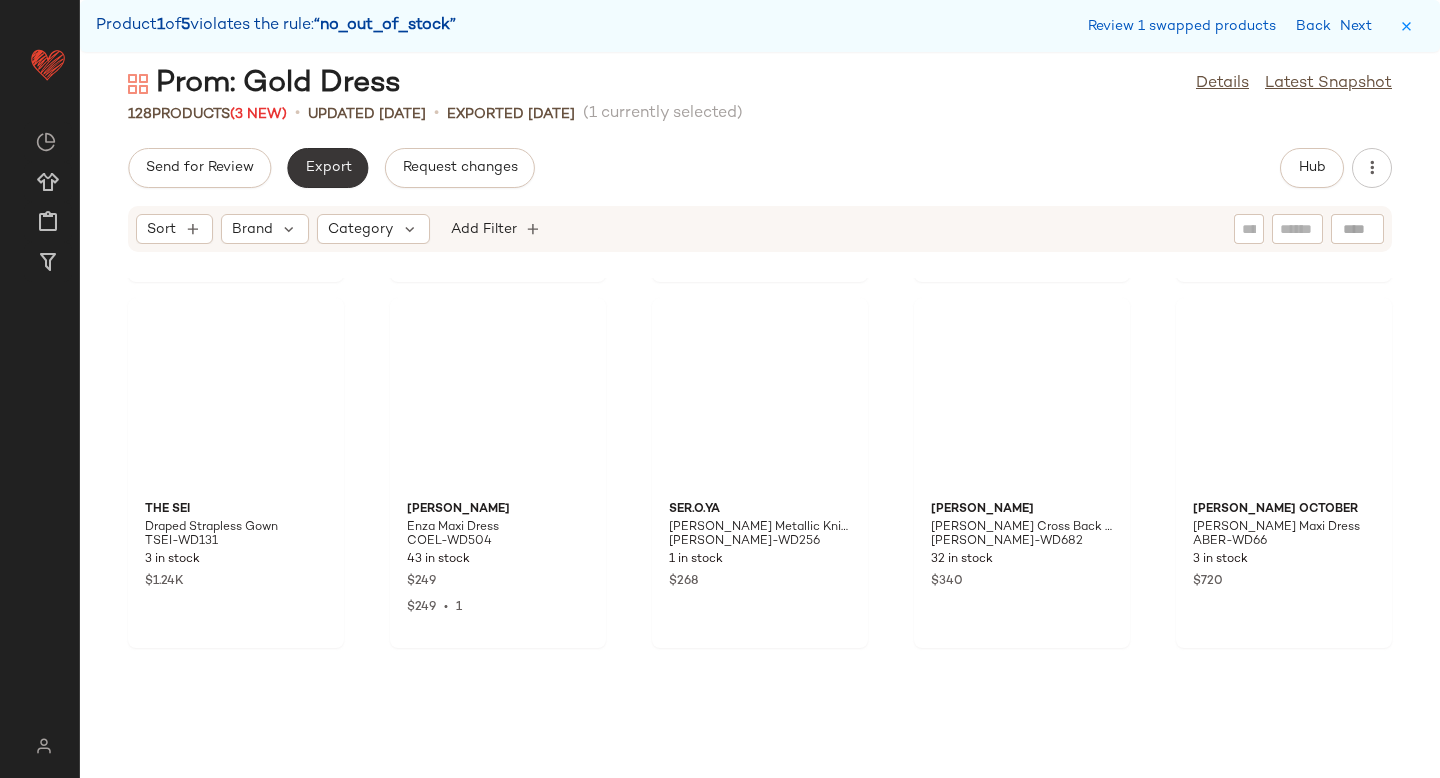 scroll, scrollTop: 1114, scrollLeft: 0, axis: vertical 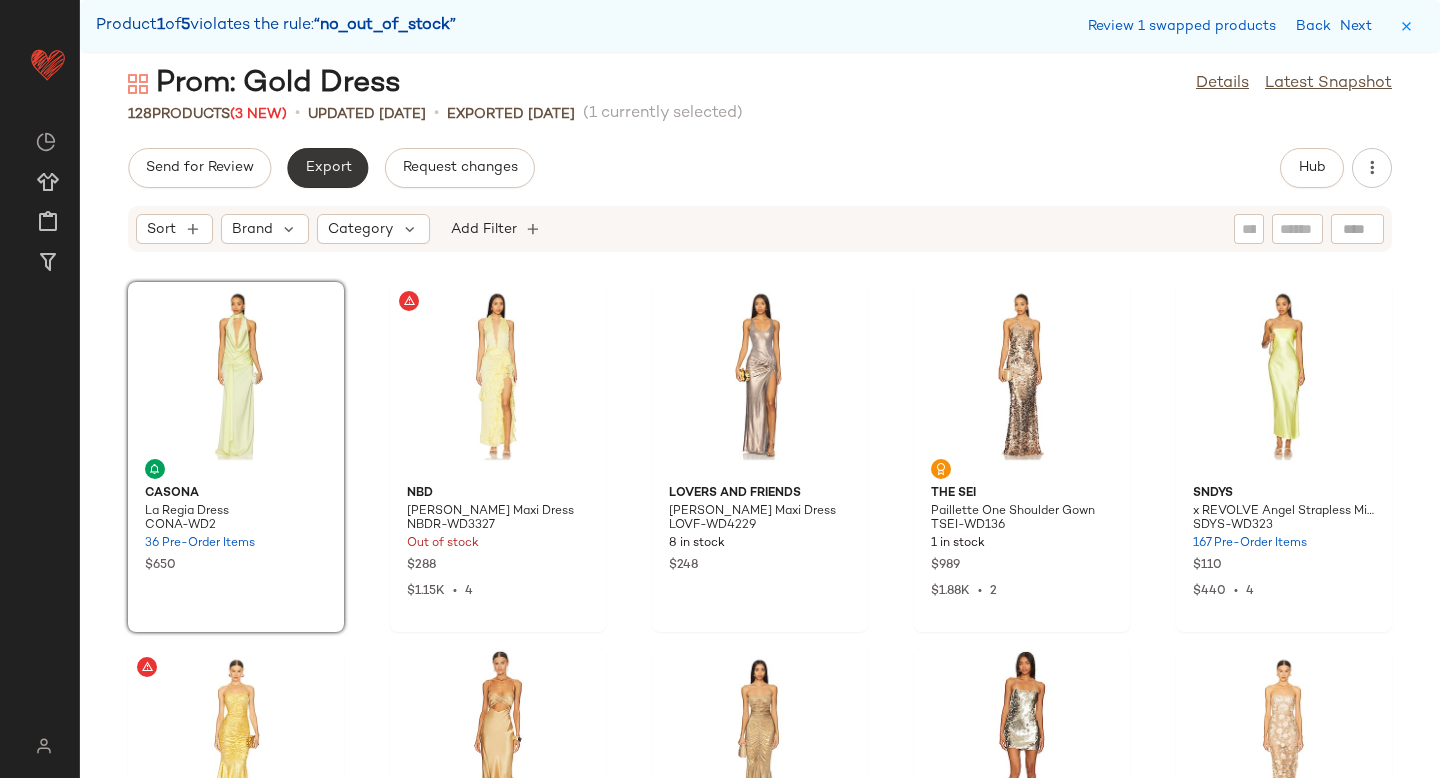 click on "Export" 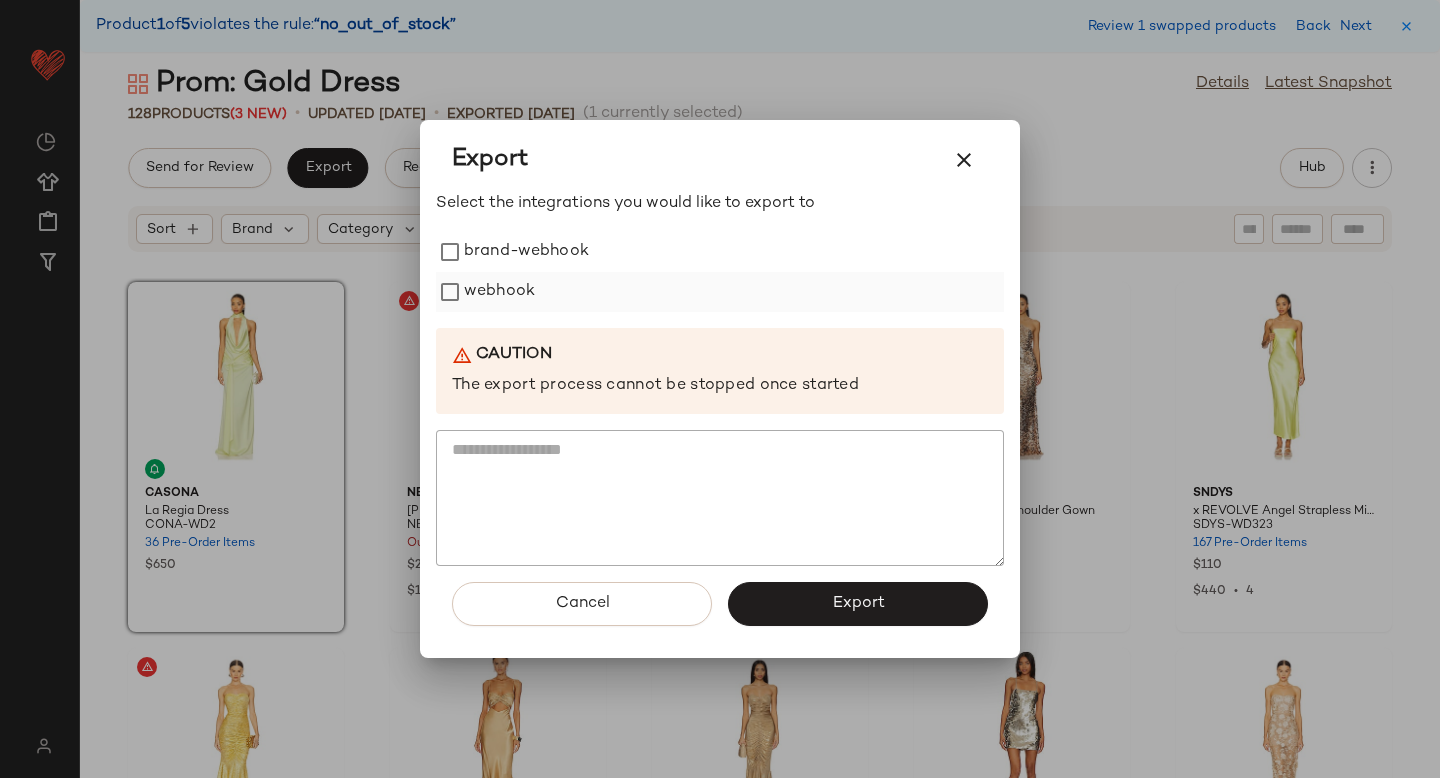 click on "webhook" at bounding box center [499, 292] 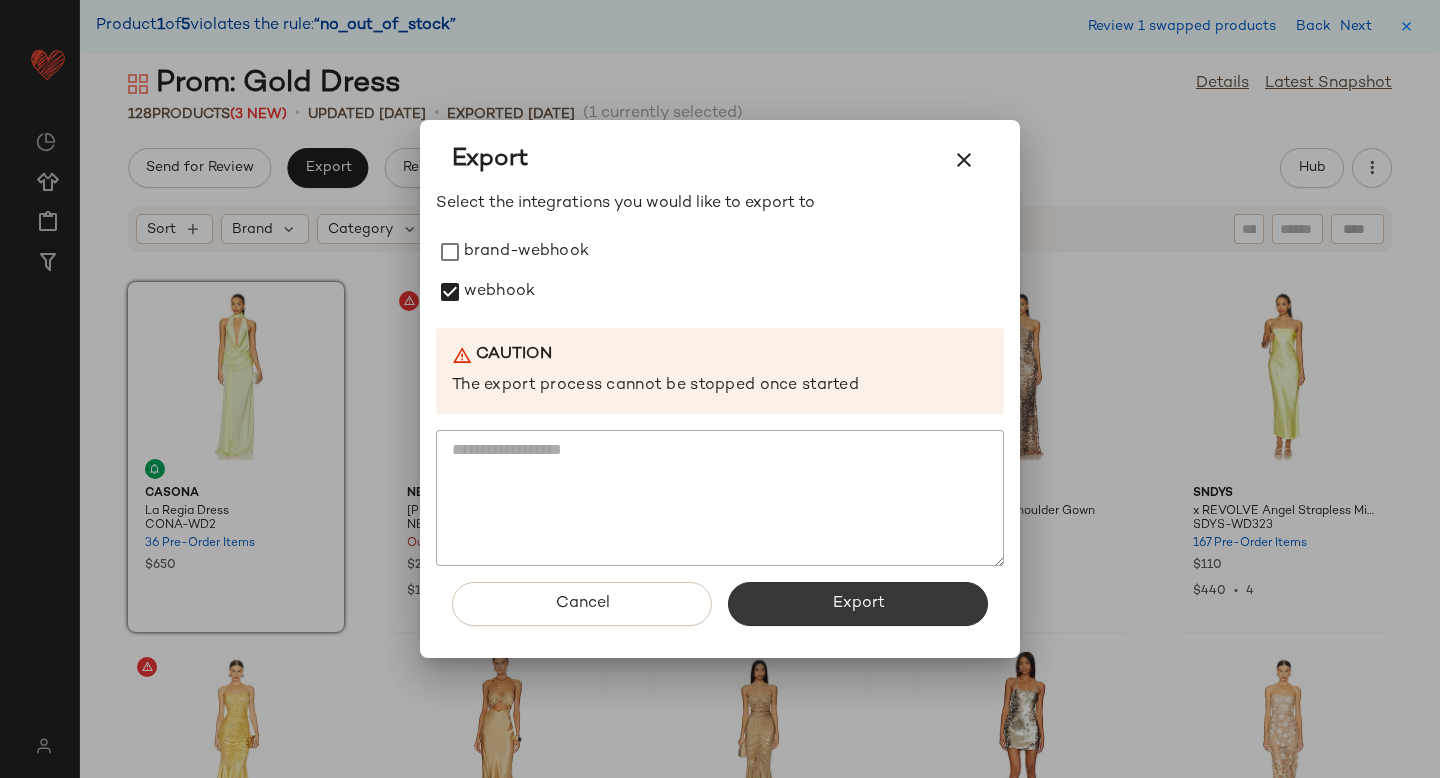 click on "Export" 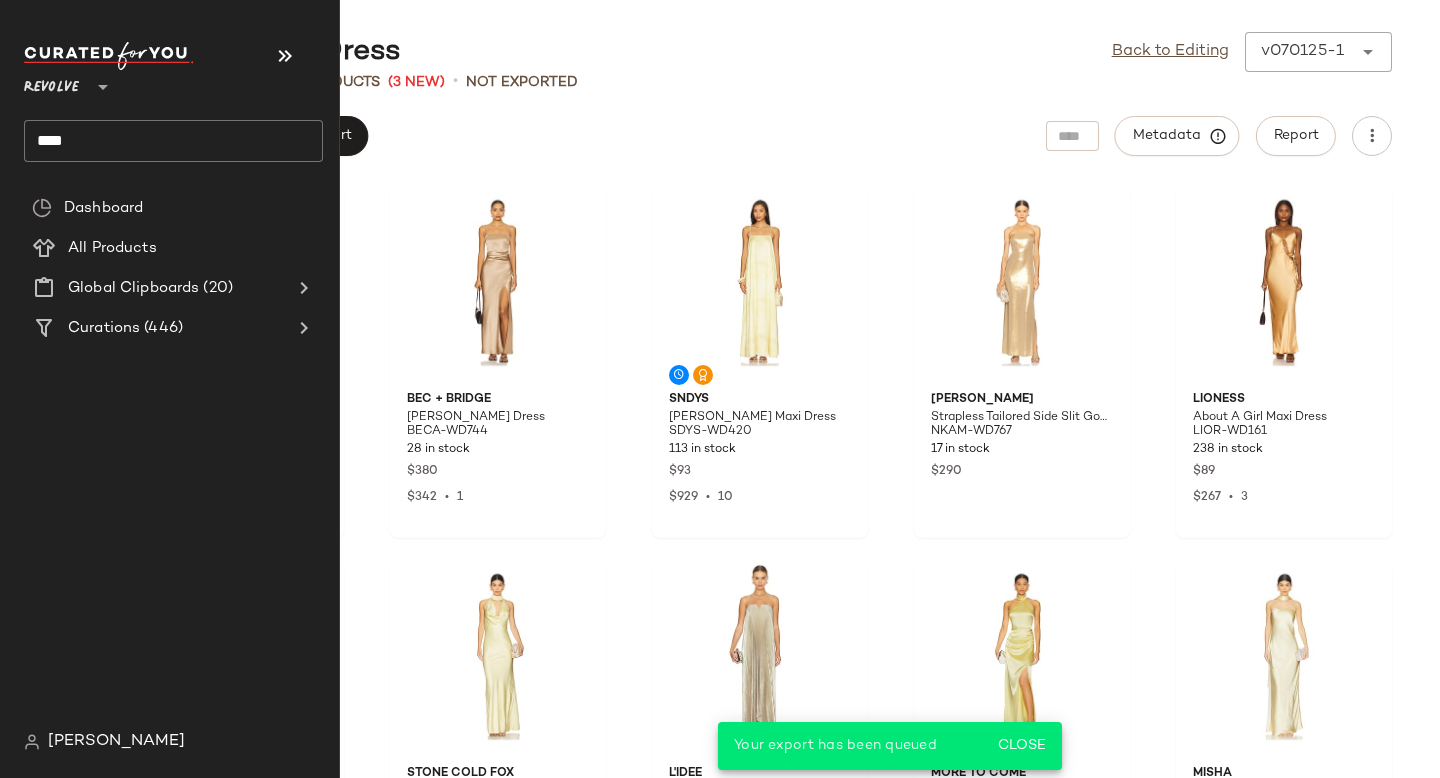 click on "****" 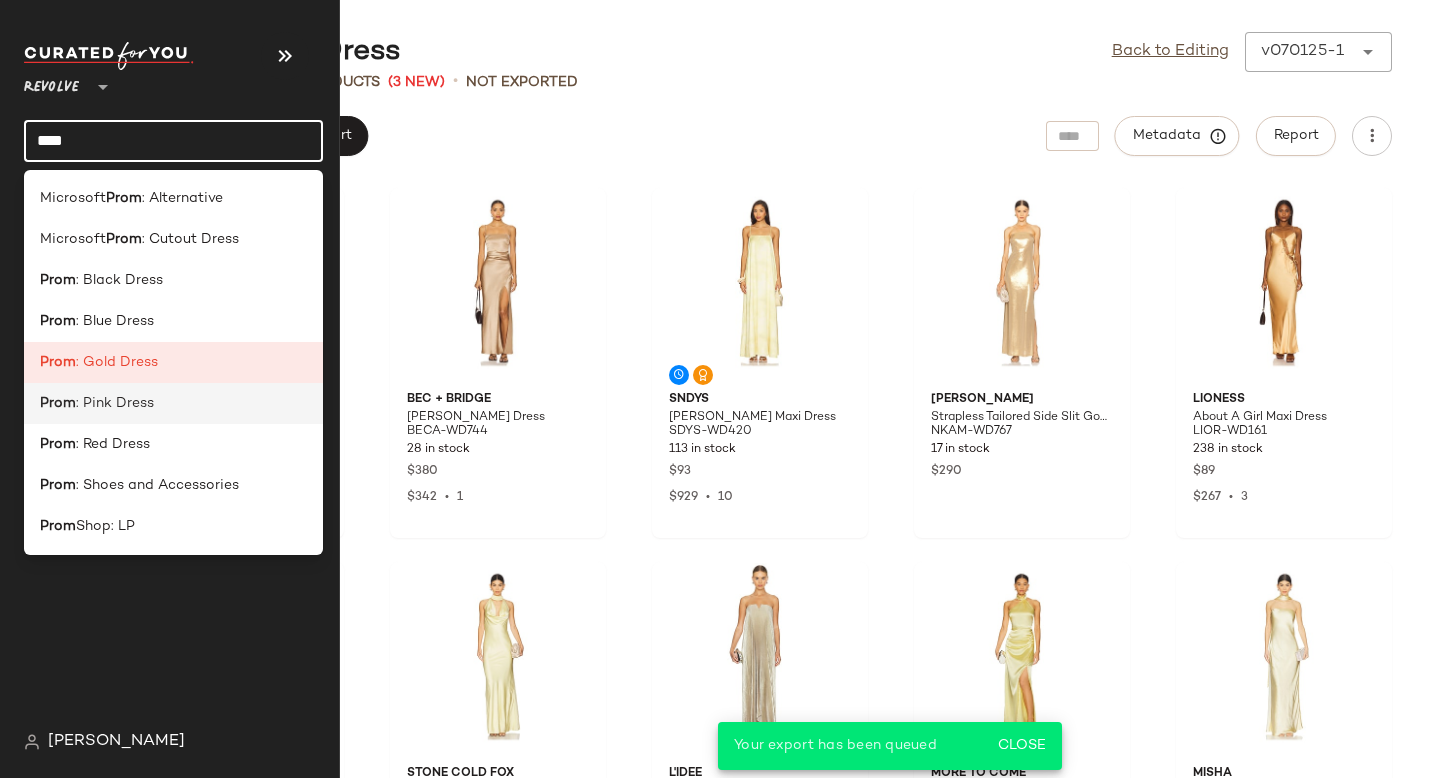 click on "Prom : Pink Dress" 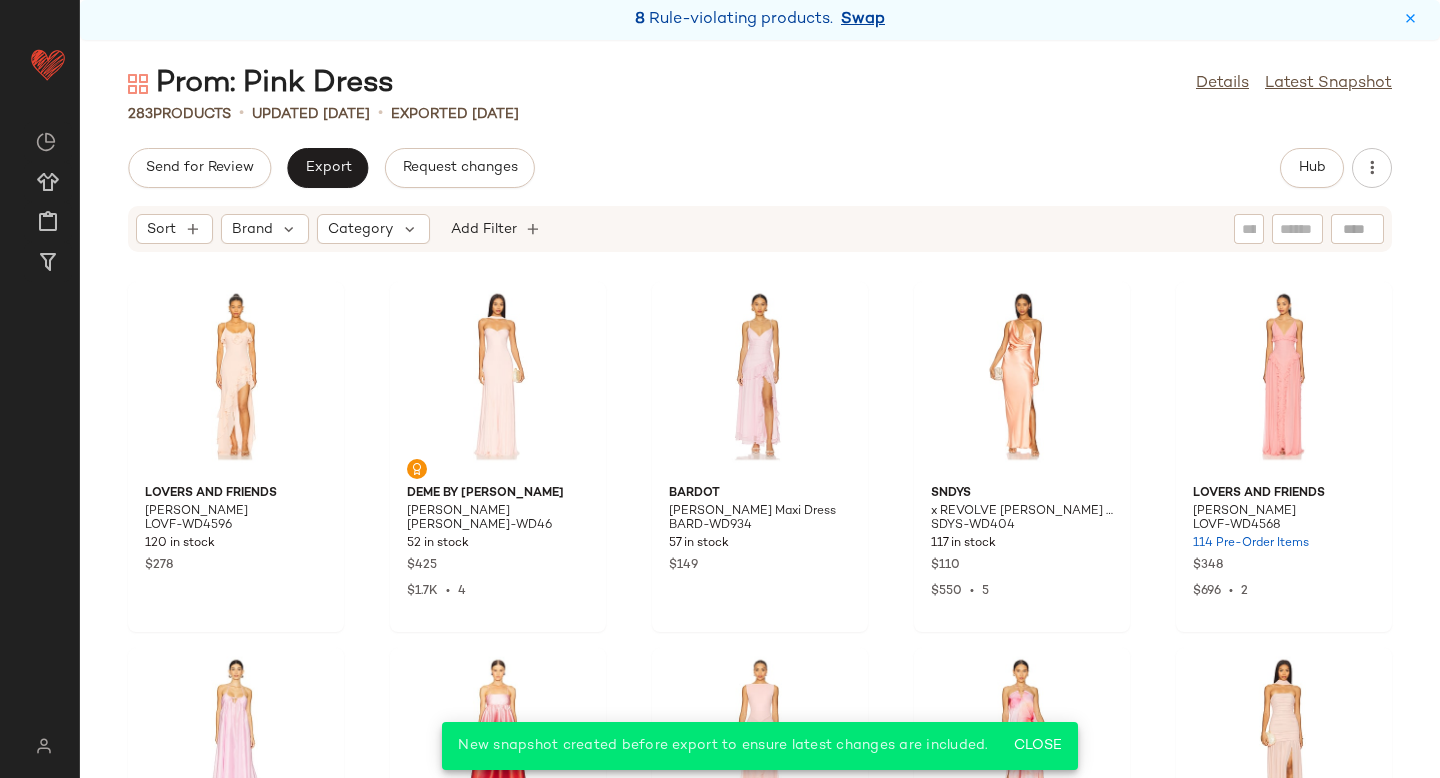click on "Swap" at bounding box center (863, 20) 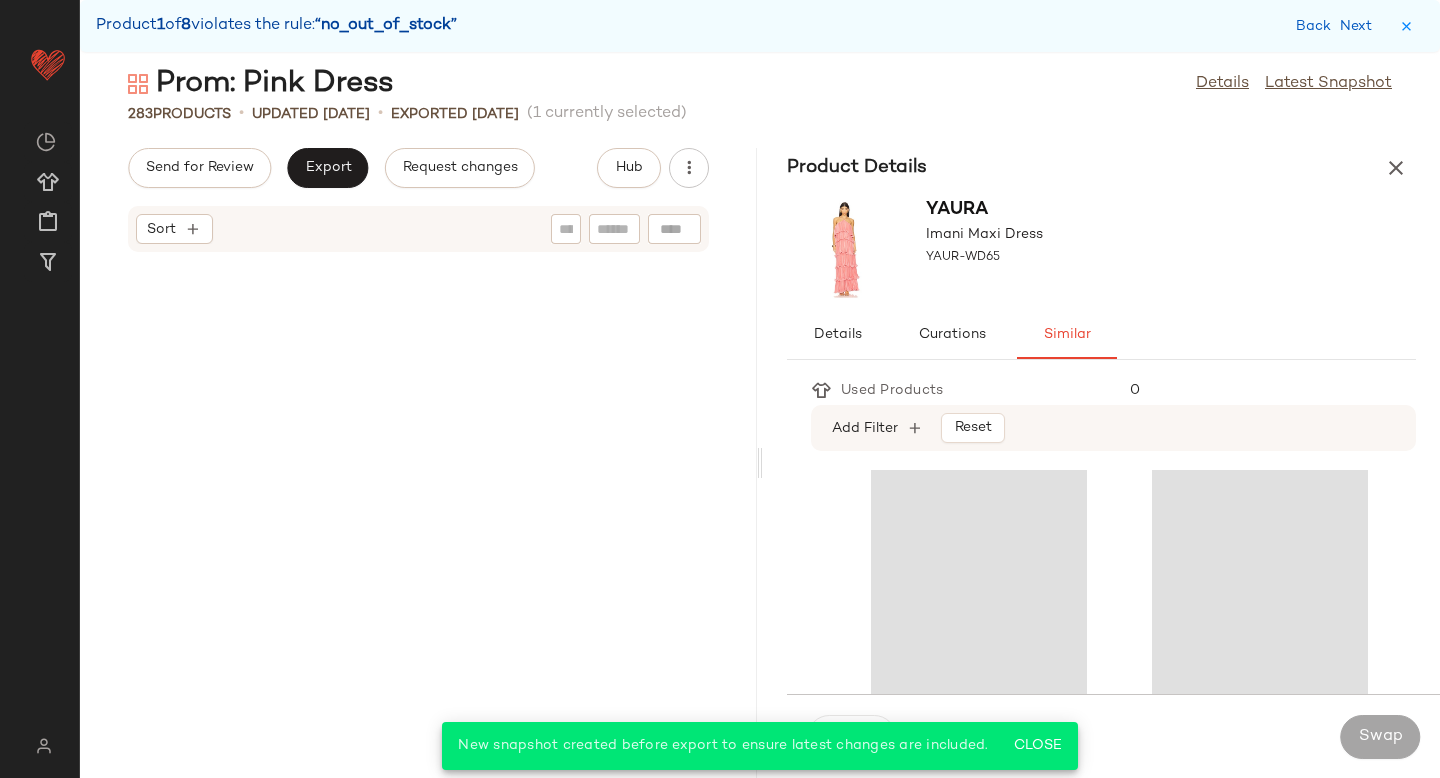 scroll, scrollTop: 13176, scrollLeft: 0, axis: vertical 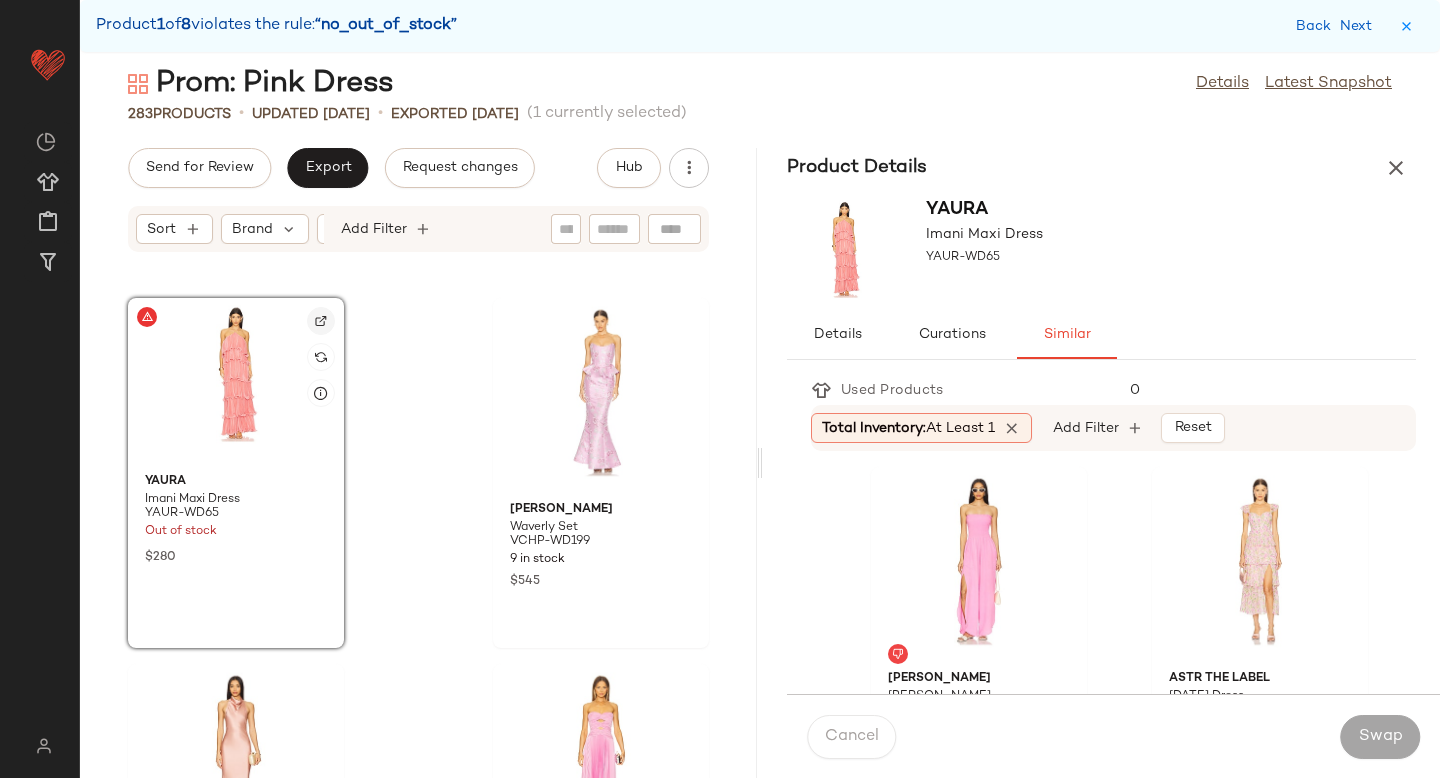 click at bounding box center (321, 321) 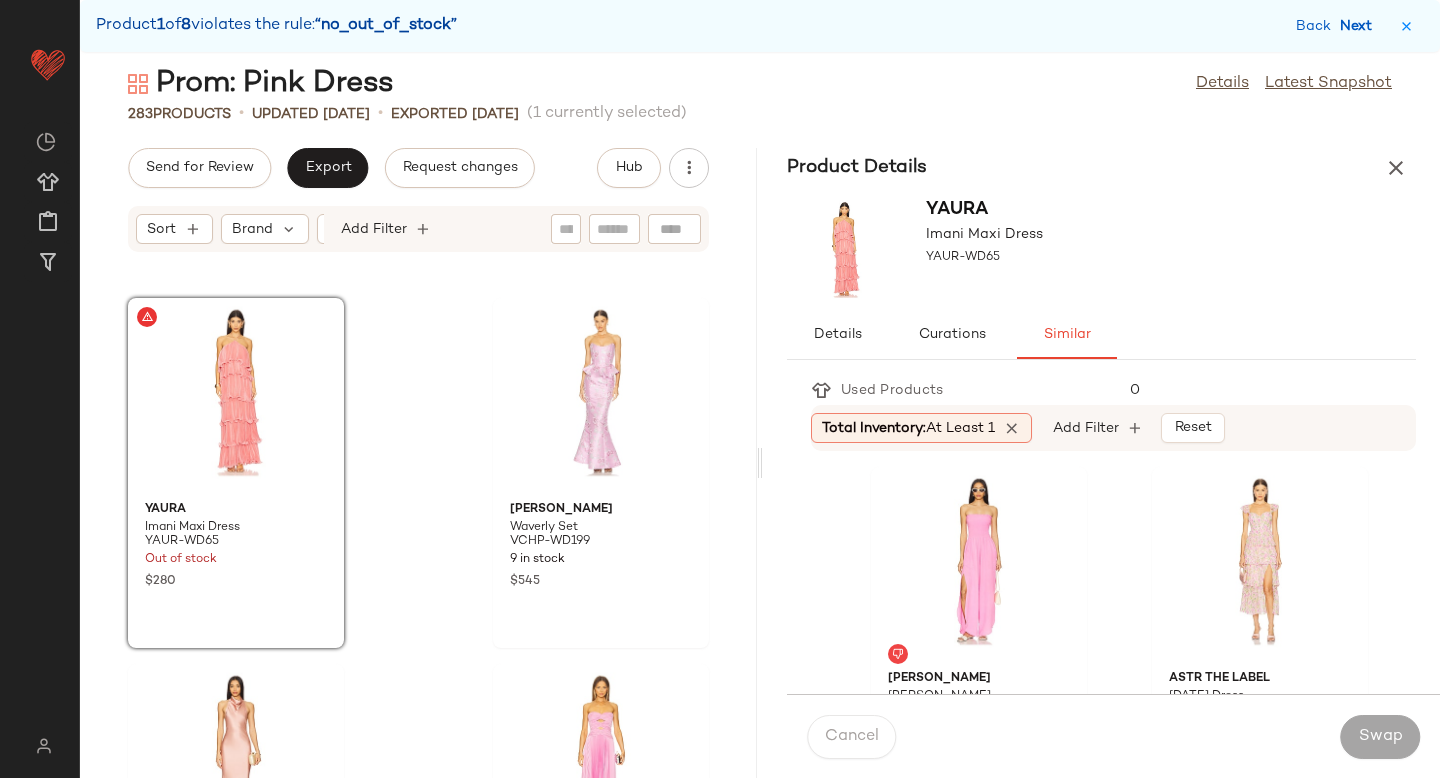 click on "Next" at bounding box center [1360, 26] 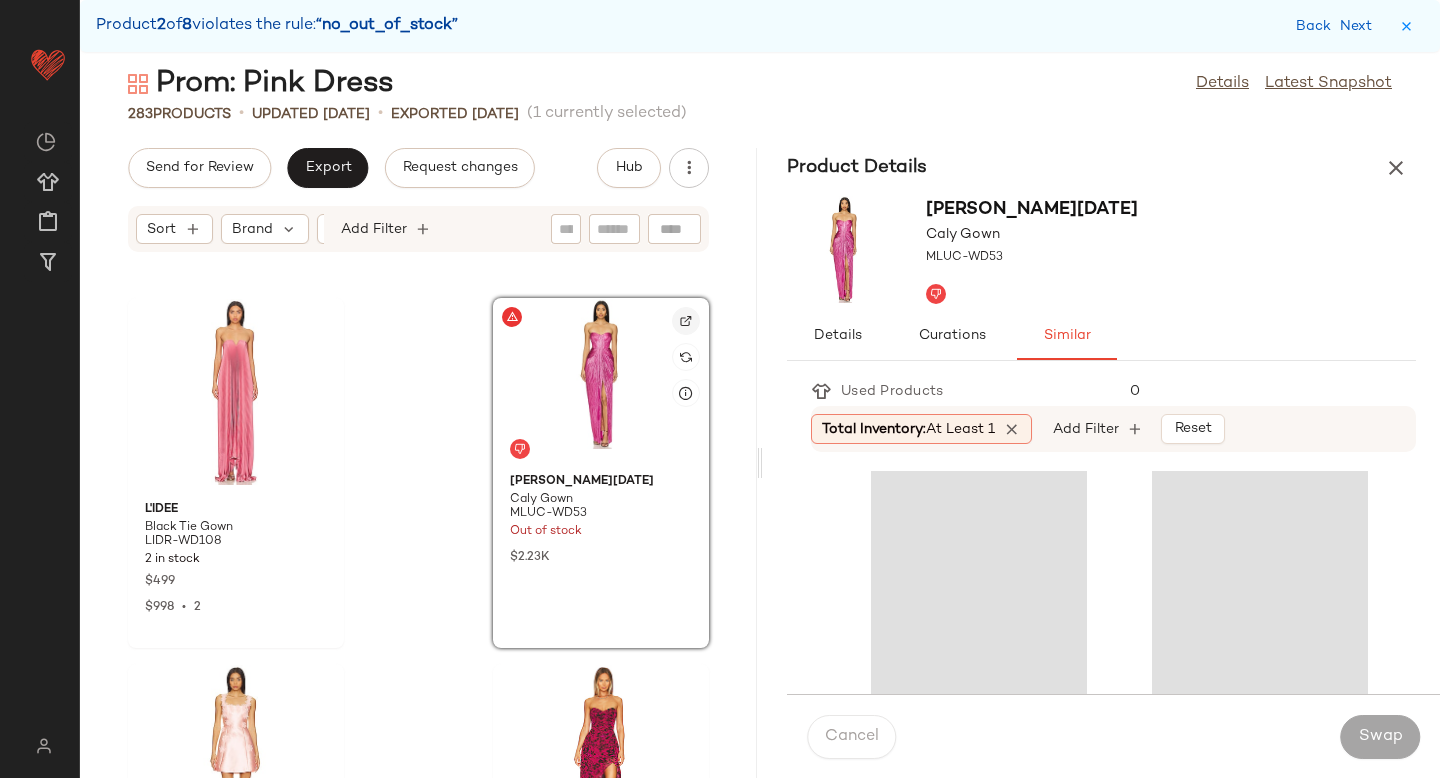 click at bounding box center (686, 321) 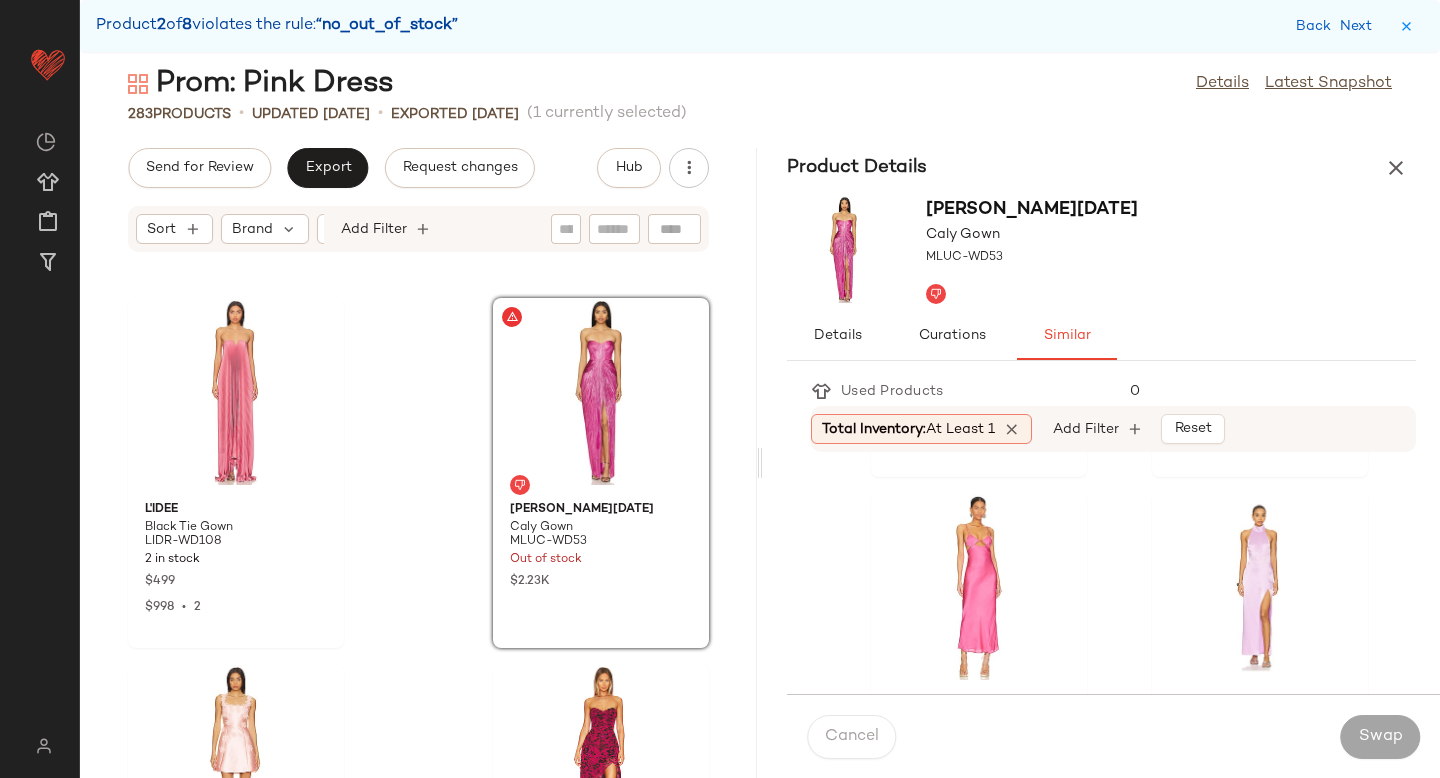 scroll, scrollTop: 341, scrollLeft: 0, axis: vertical 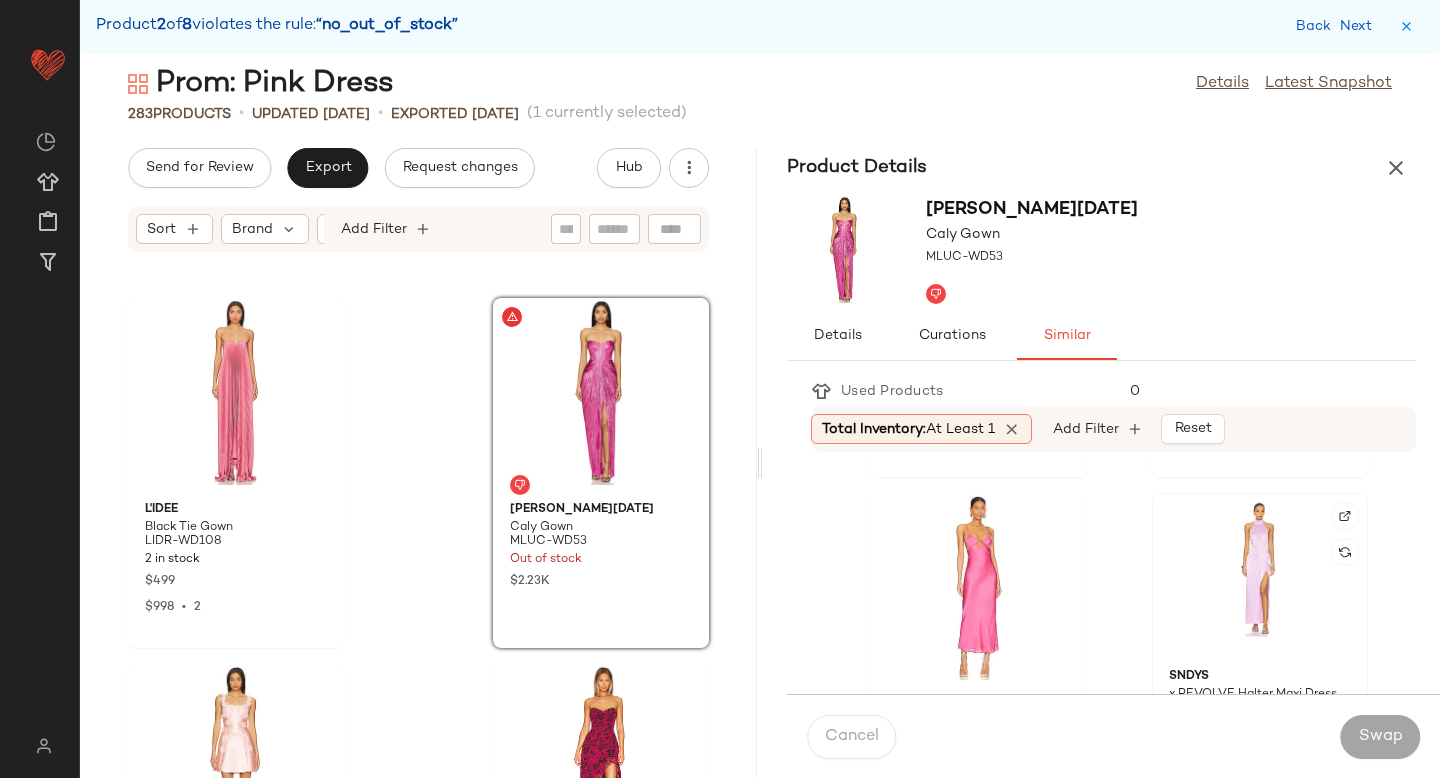 click 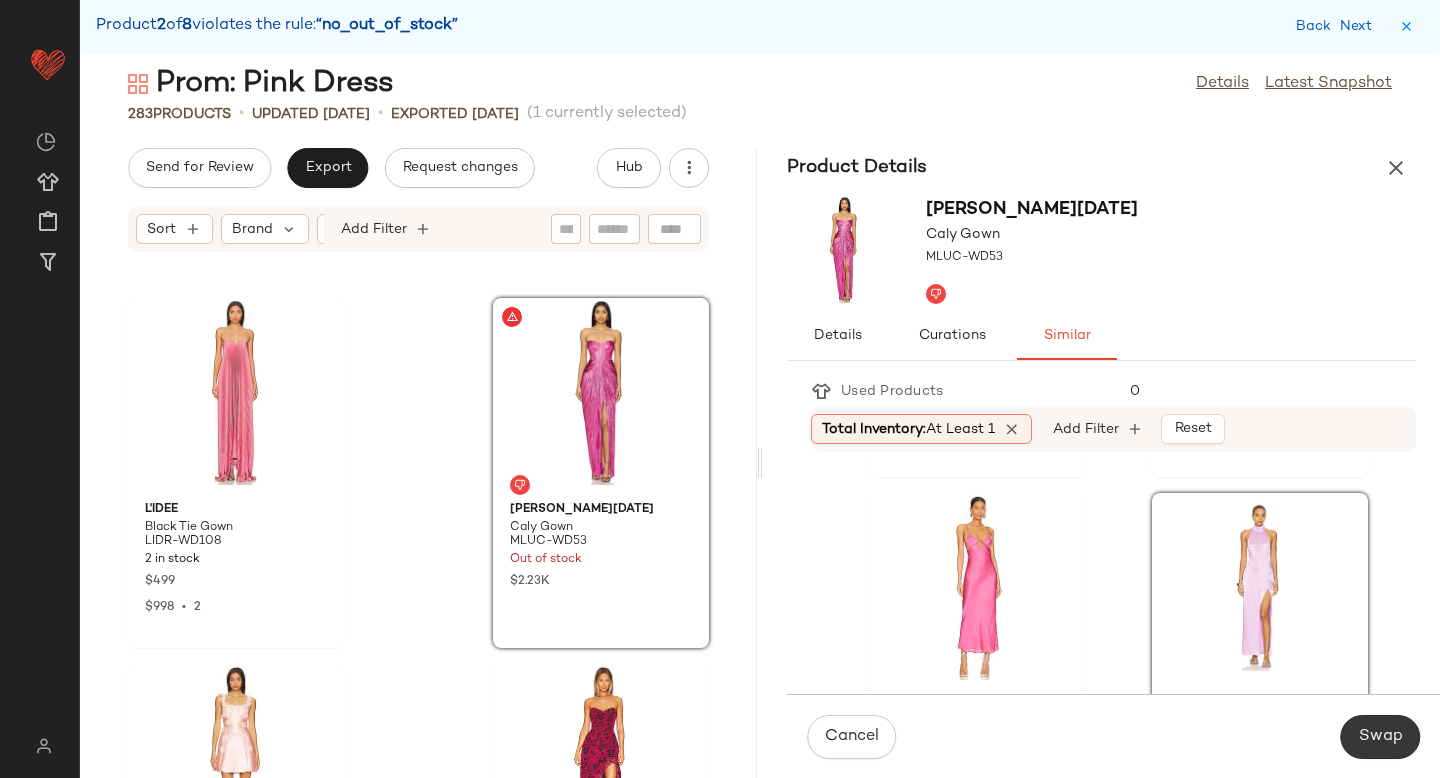 click on "Swap" 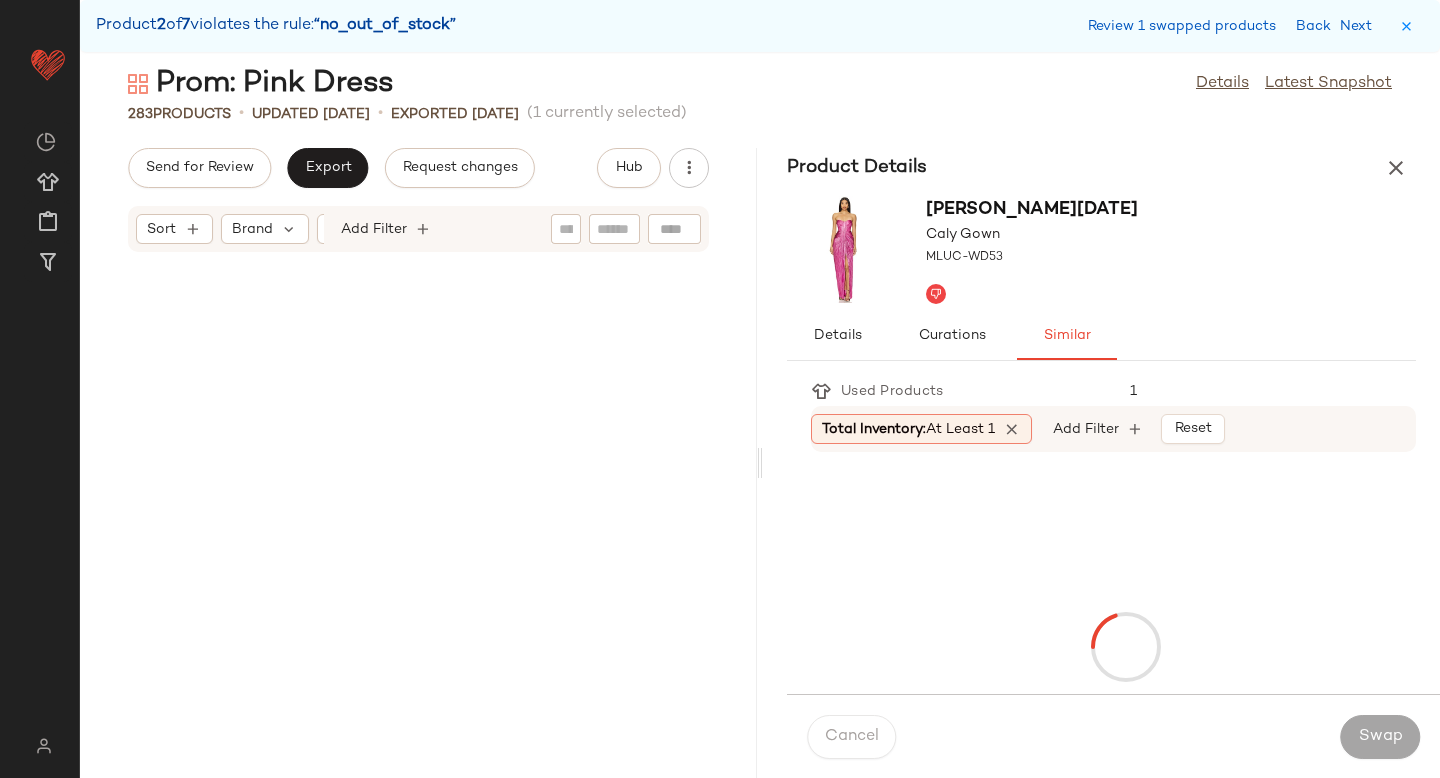 scroll, scrollTop: 23058, scrollLeft: 0, axis: vertical 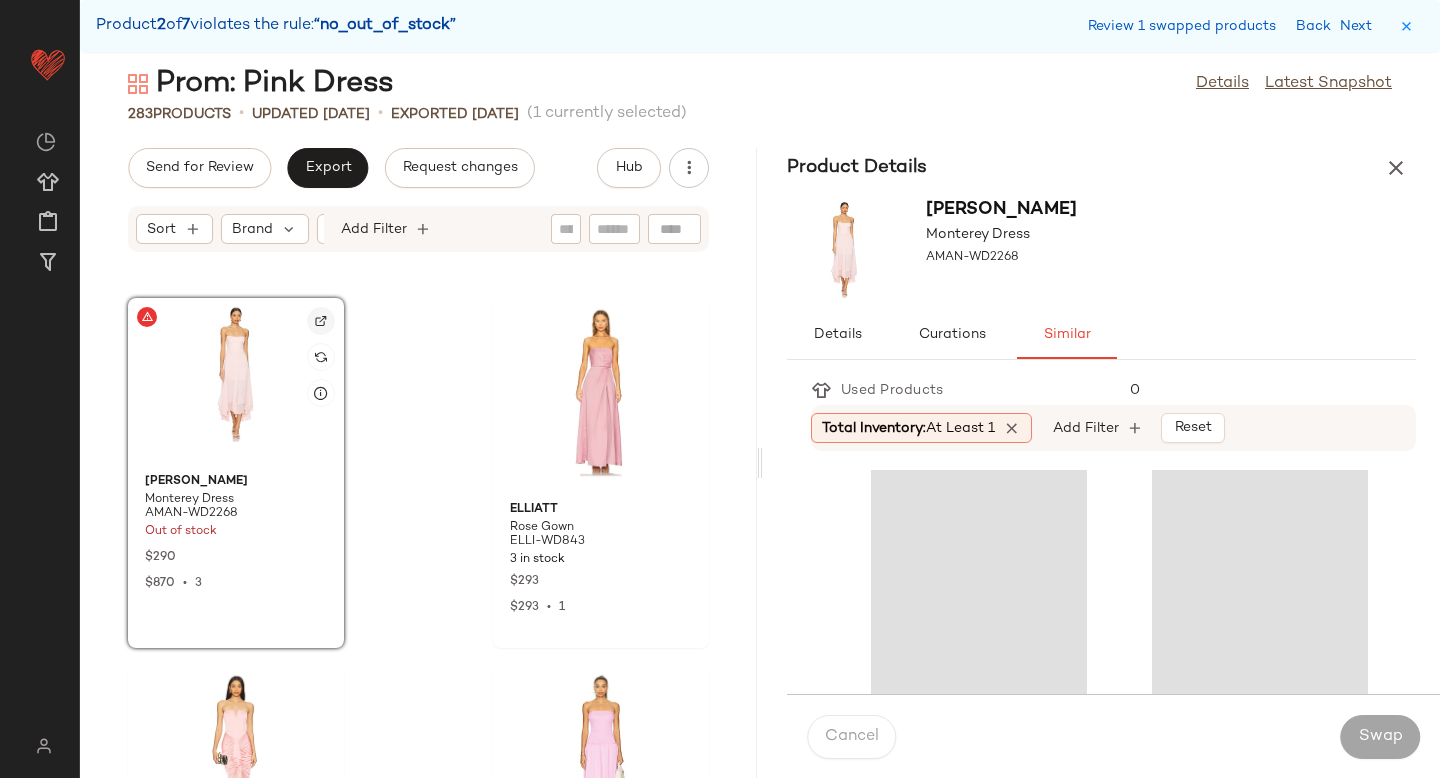 click 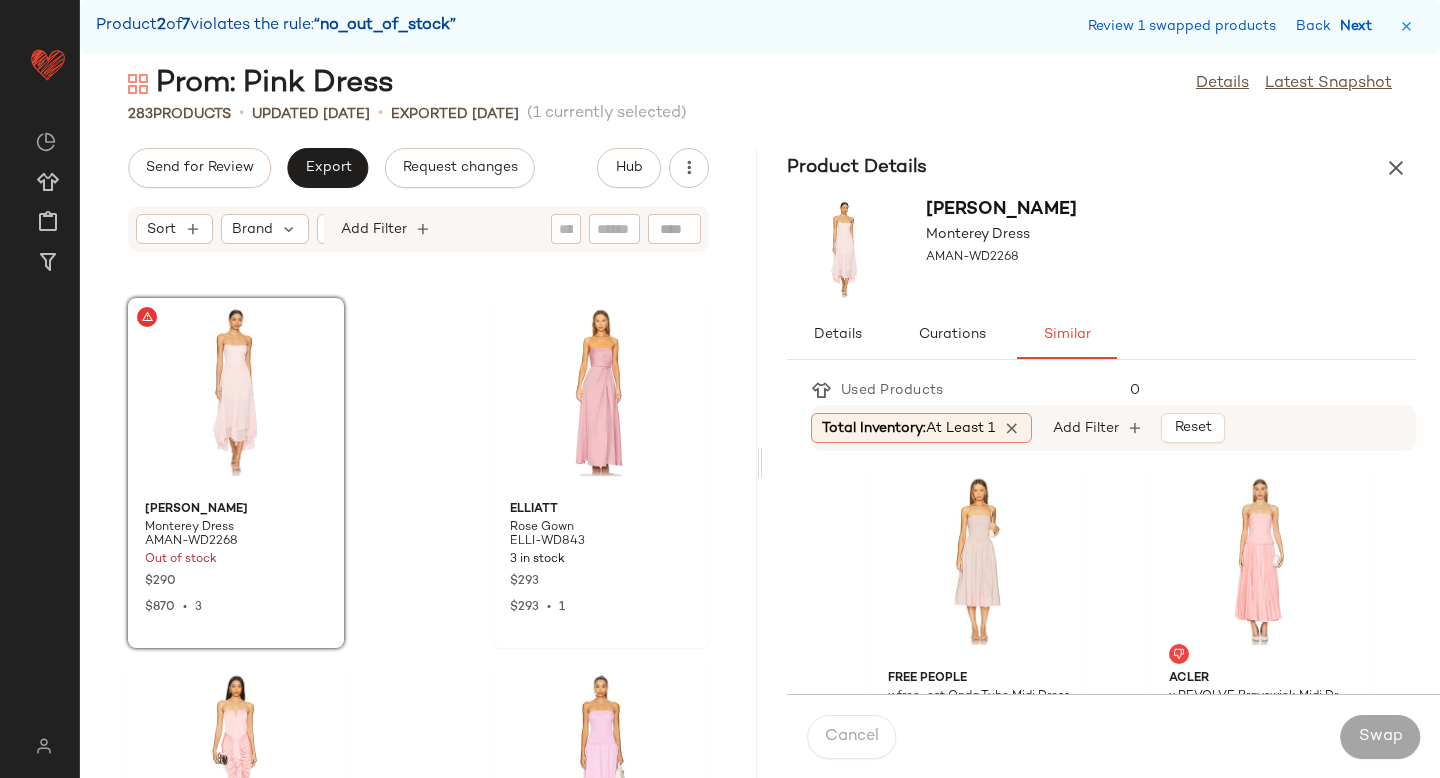 click on "Next" at bounding box center [1360, 26] 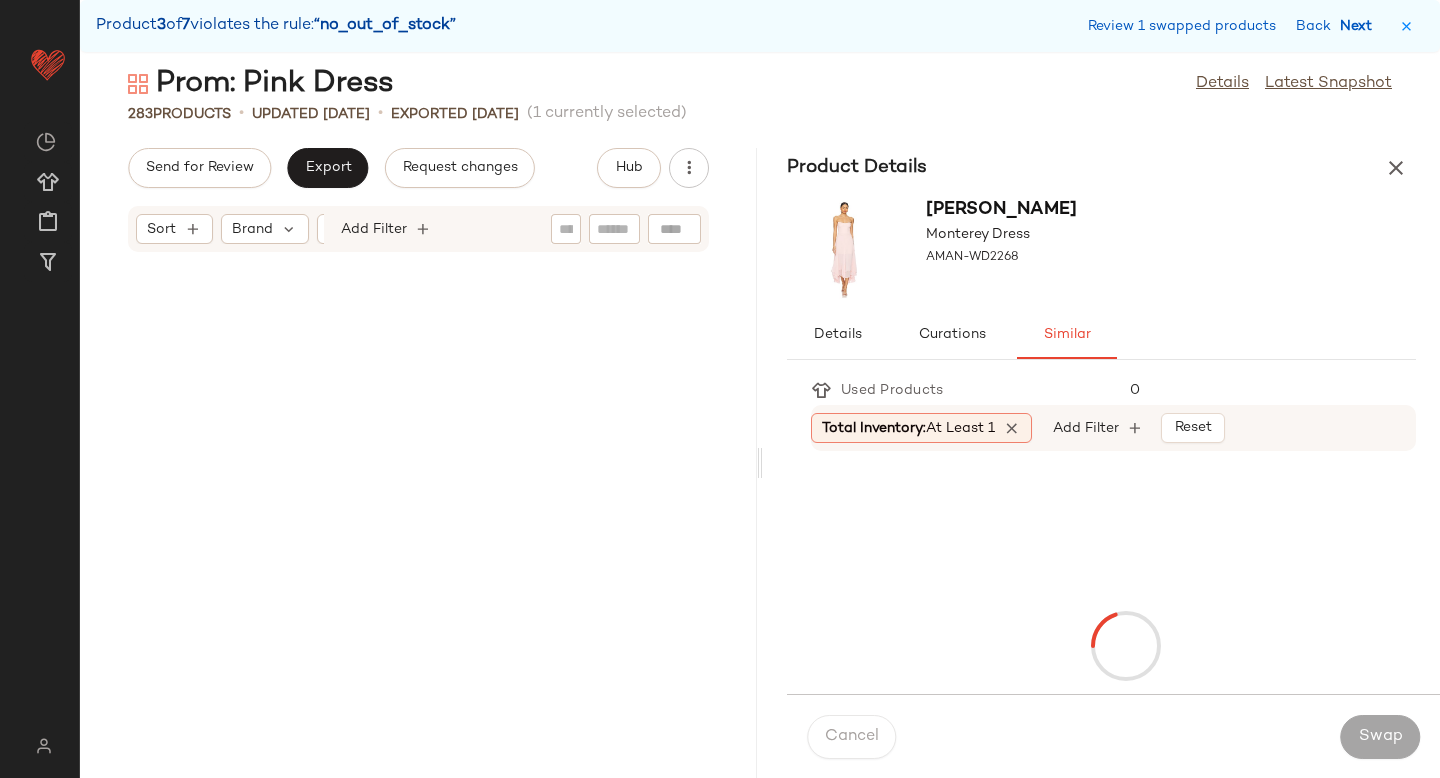 scroll, scrollTop: 26718, scrollLeft: 0, axis: vertical 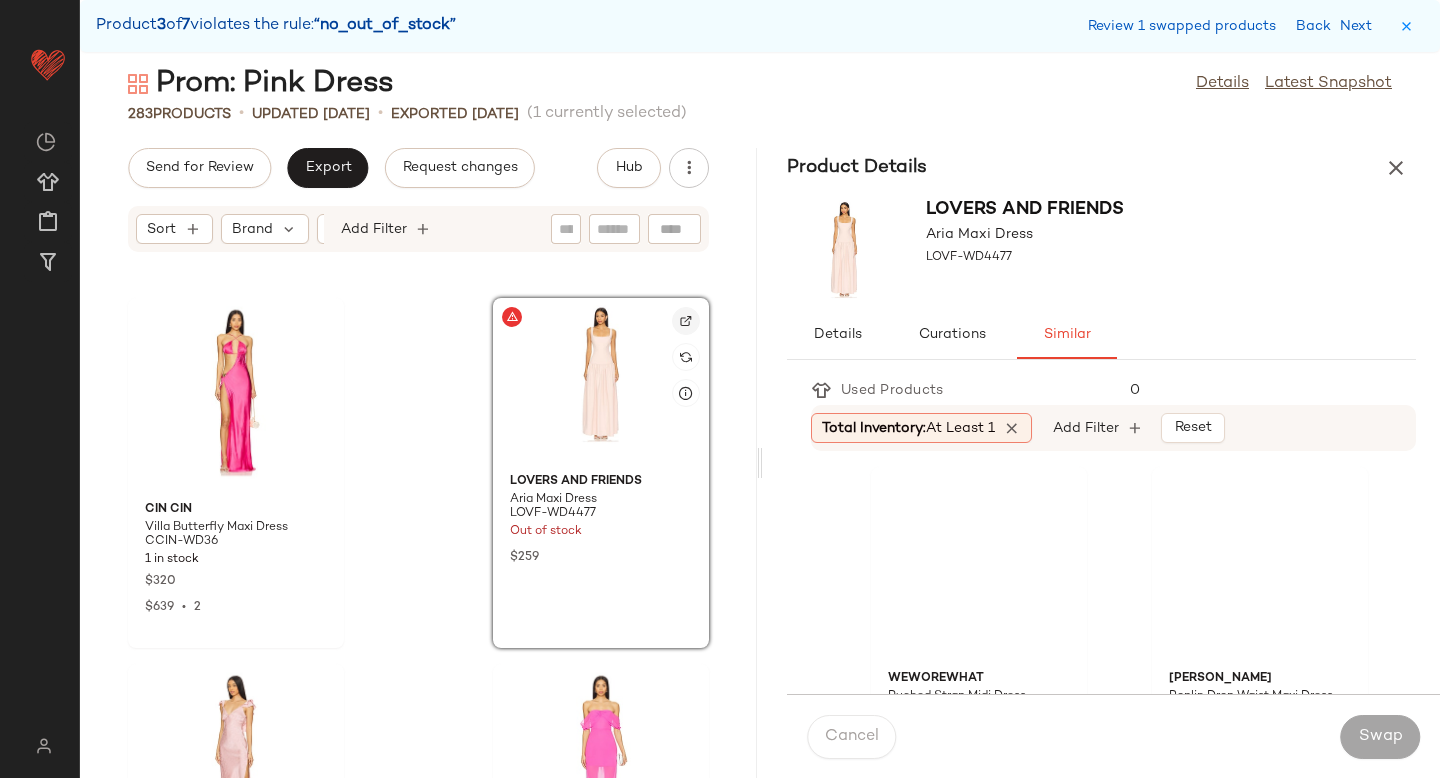 click at bounding box center [686, 321] 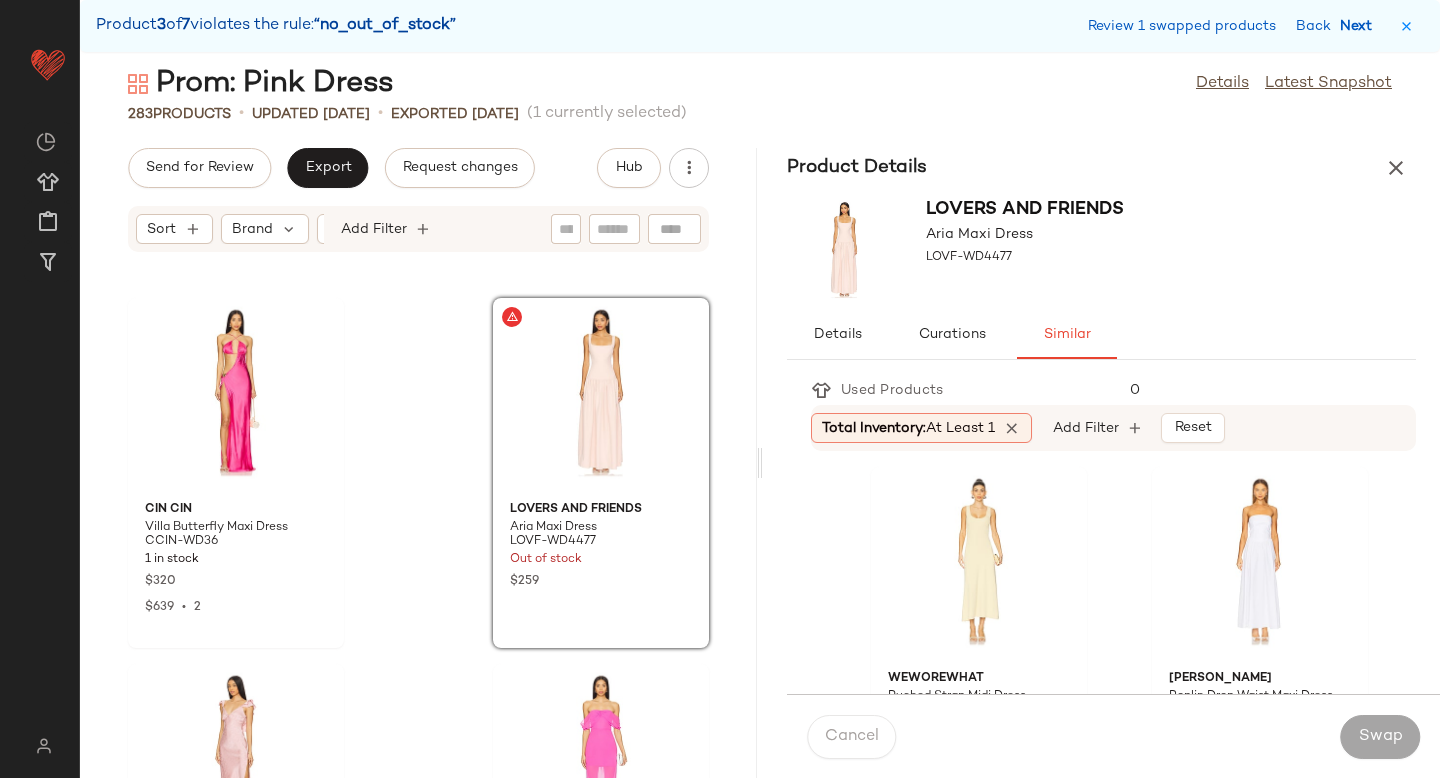 click on "Next" at bounding box center (1360, 26) 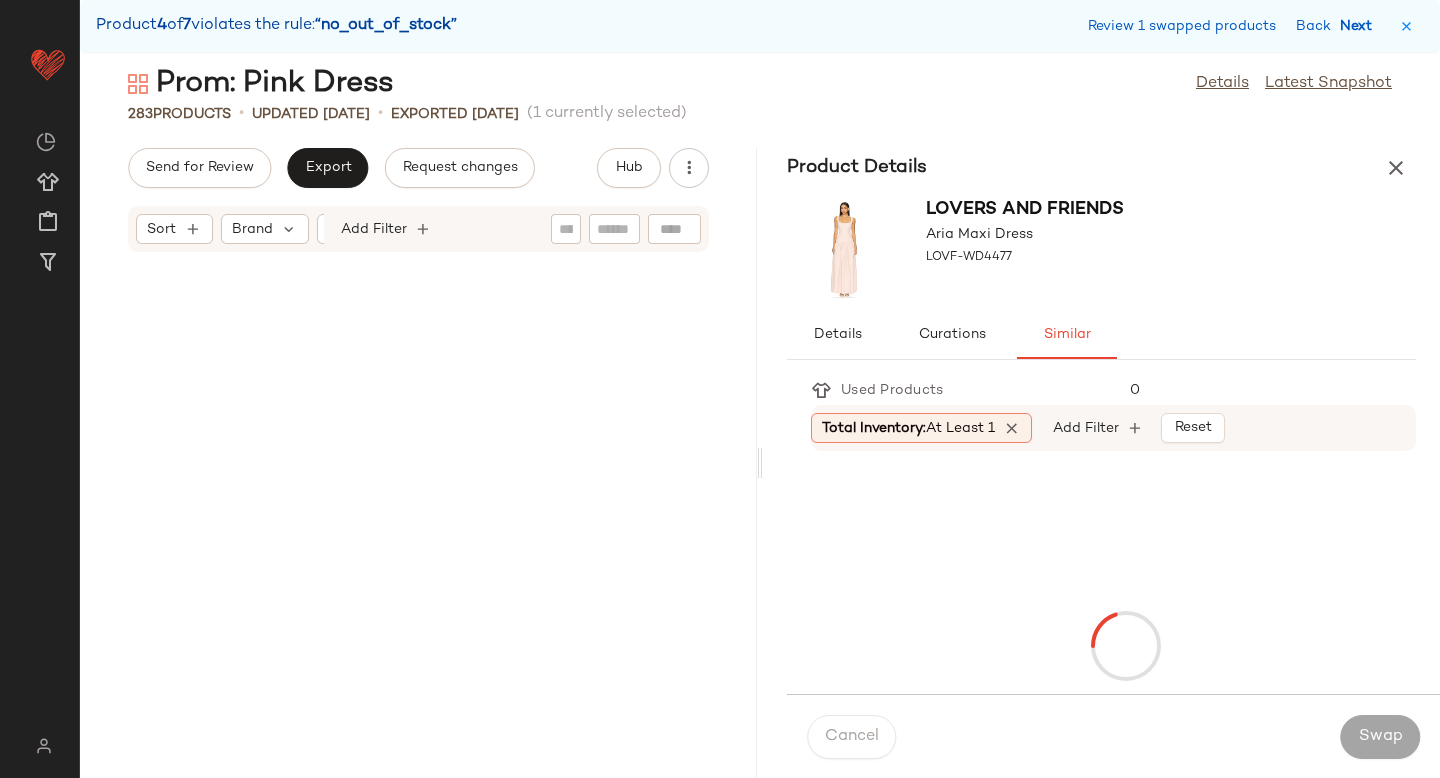 scroll, scrollTop: 30744, scrollLeft: 0, axis: vertical 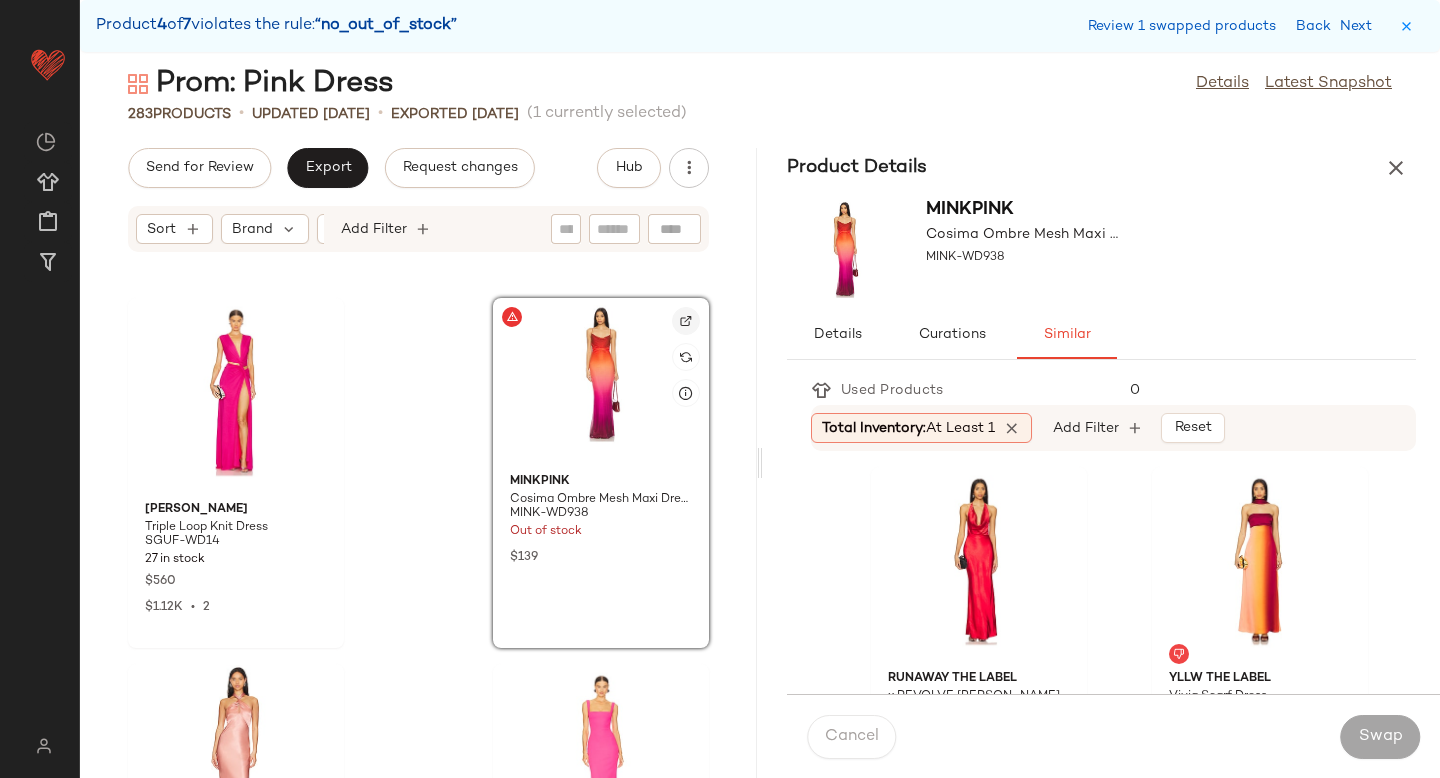 click 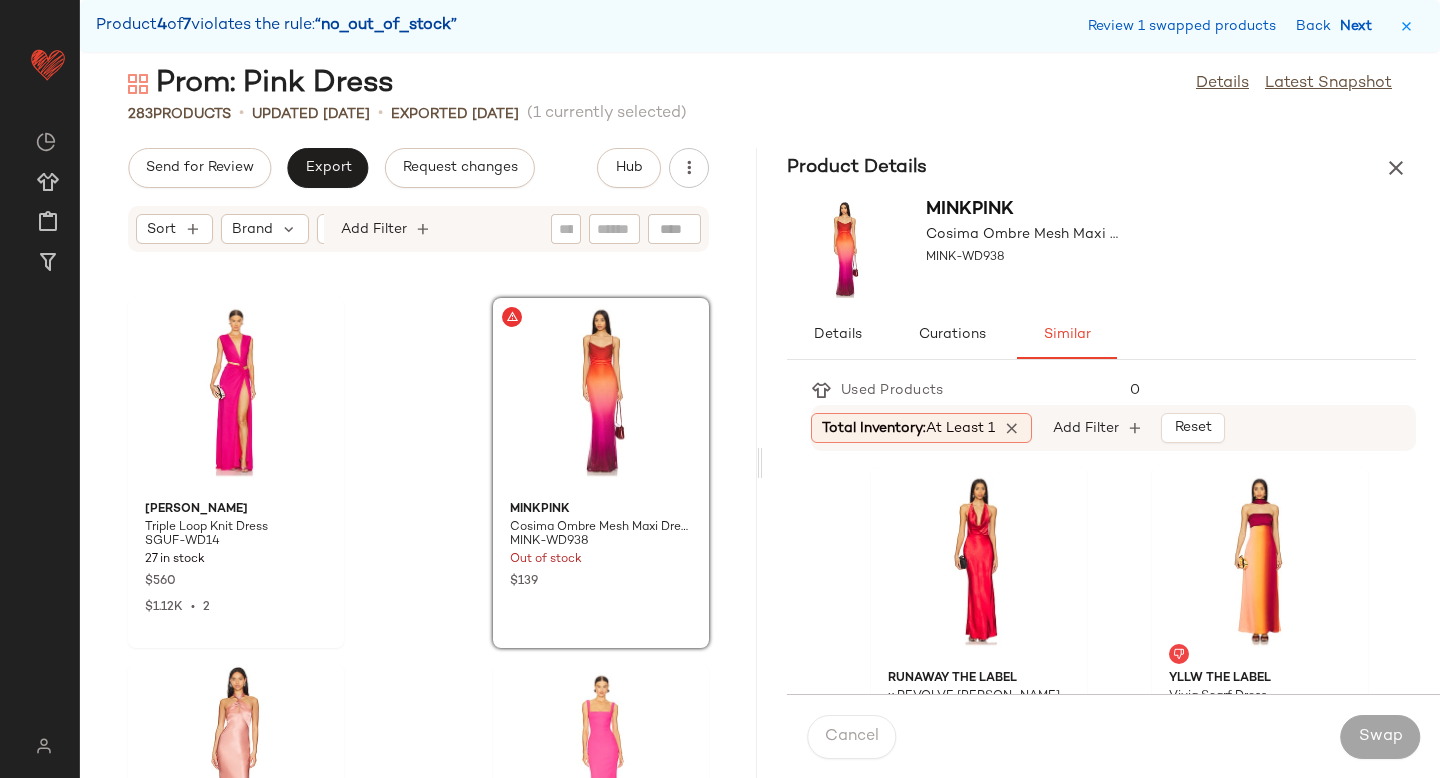 click on "Next" at bounding box center [1360, 26] 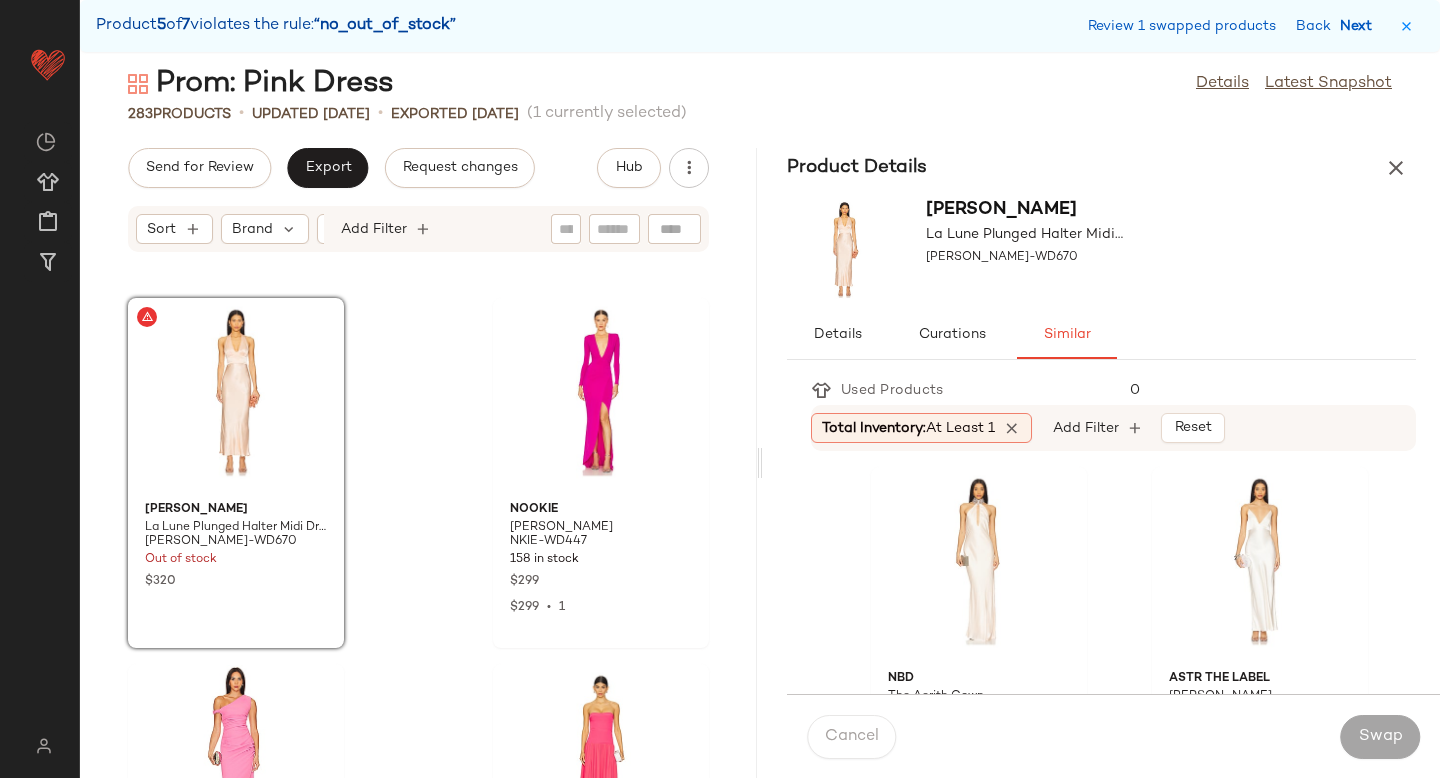 click on "Next" at bounding box center (1360, 26) 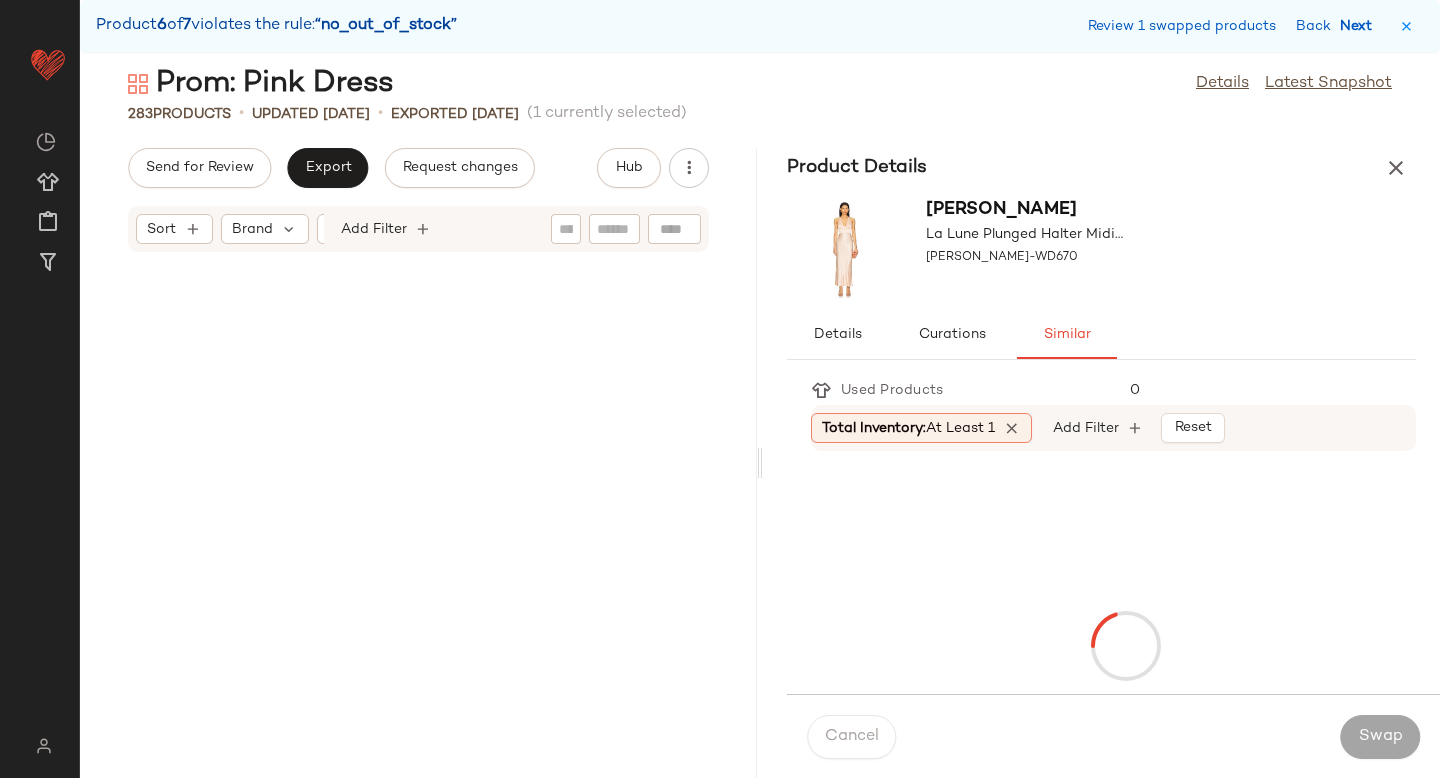 scroll, scrollTop: 35868, scrollLeft: 0, axis: vertical 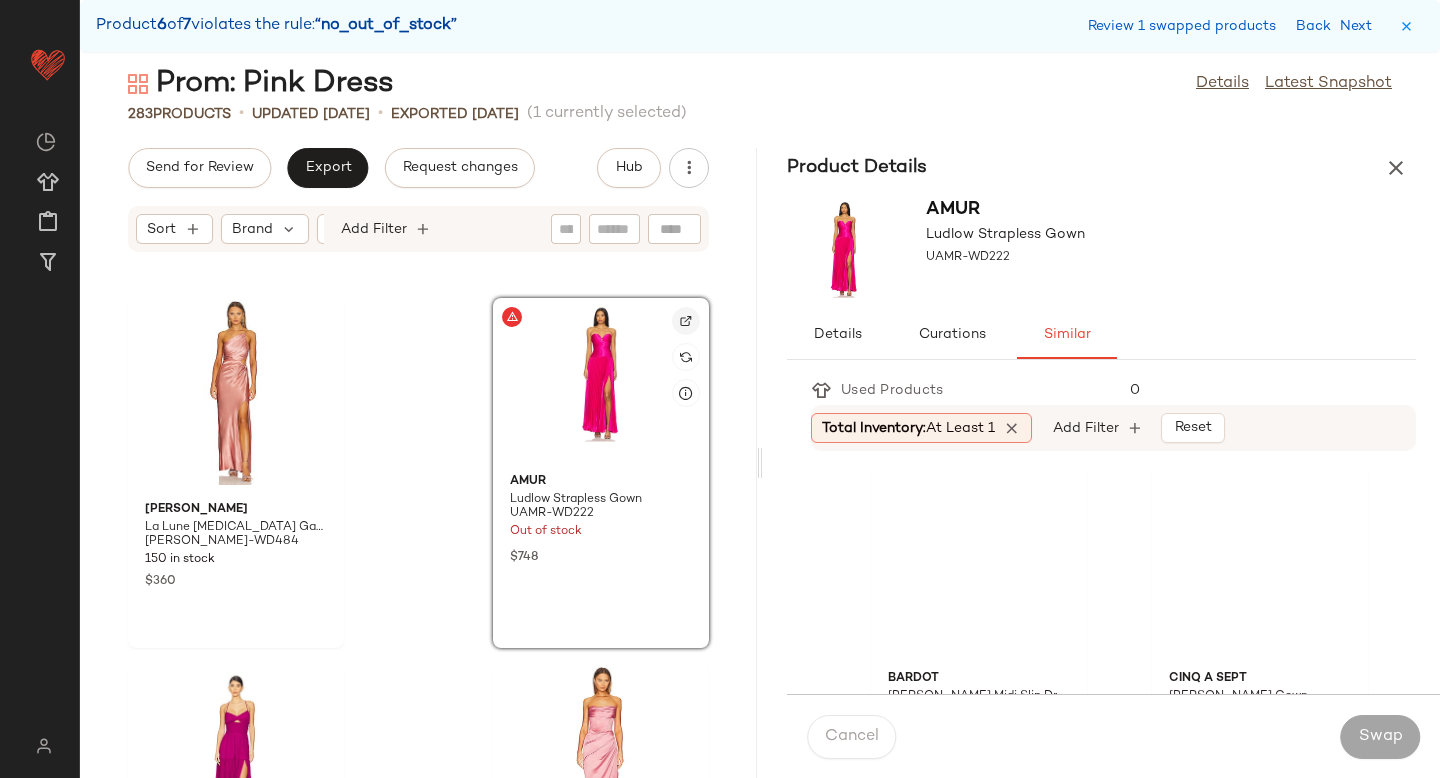 click 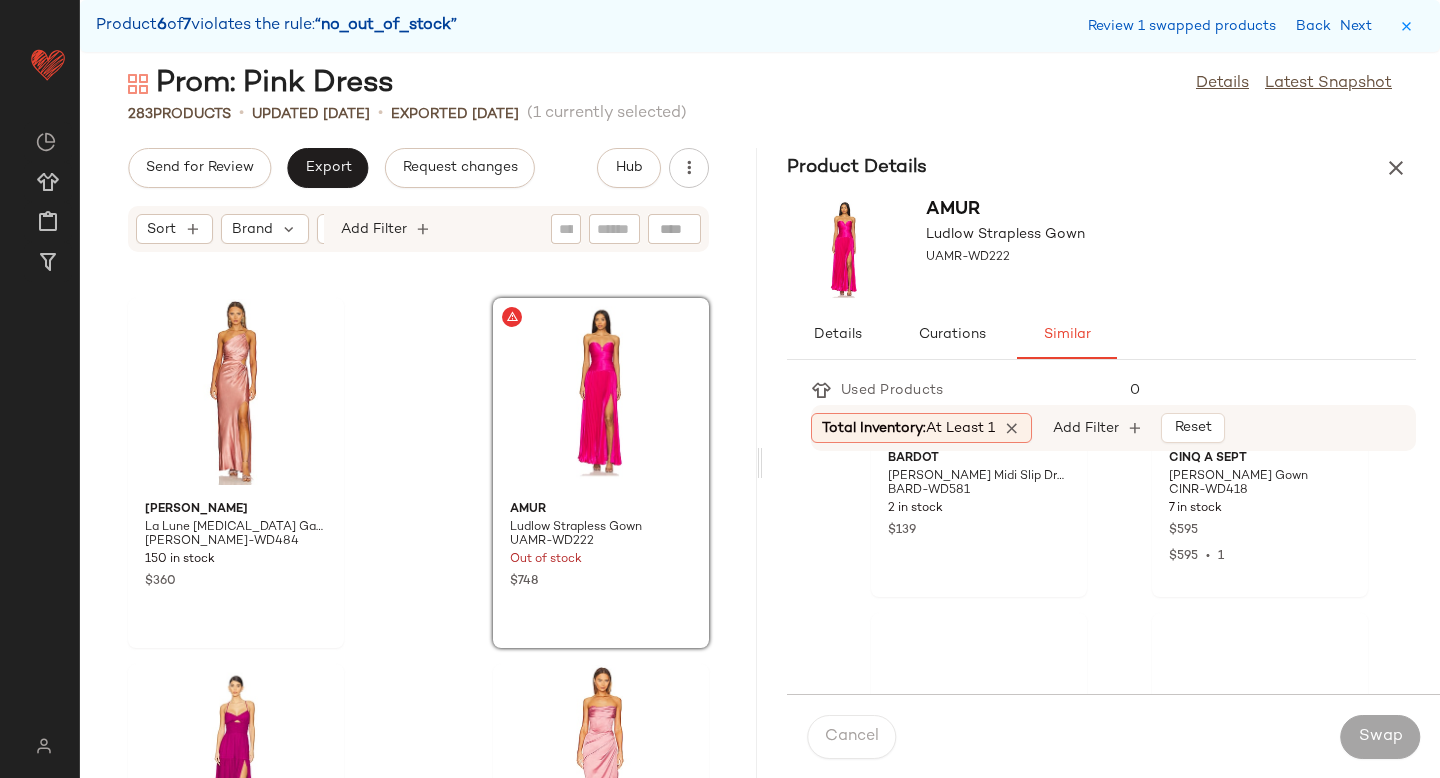 scroll, scrollTop: 353, scrollLeft: 0, axis: vertical 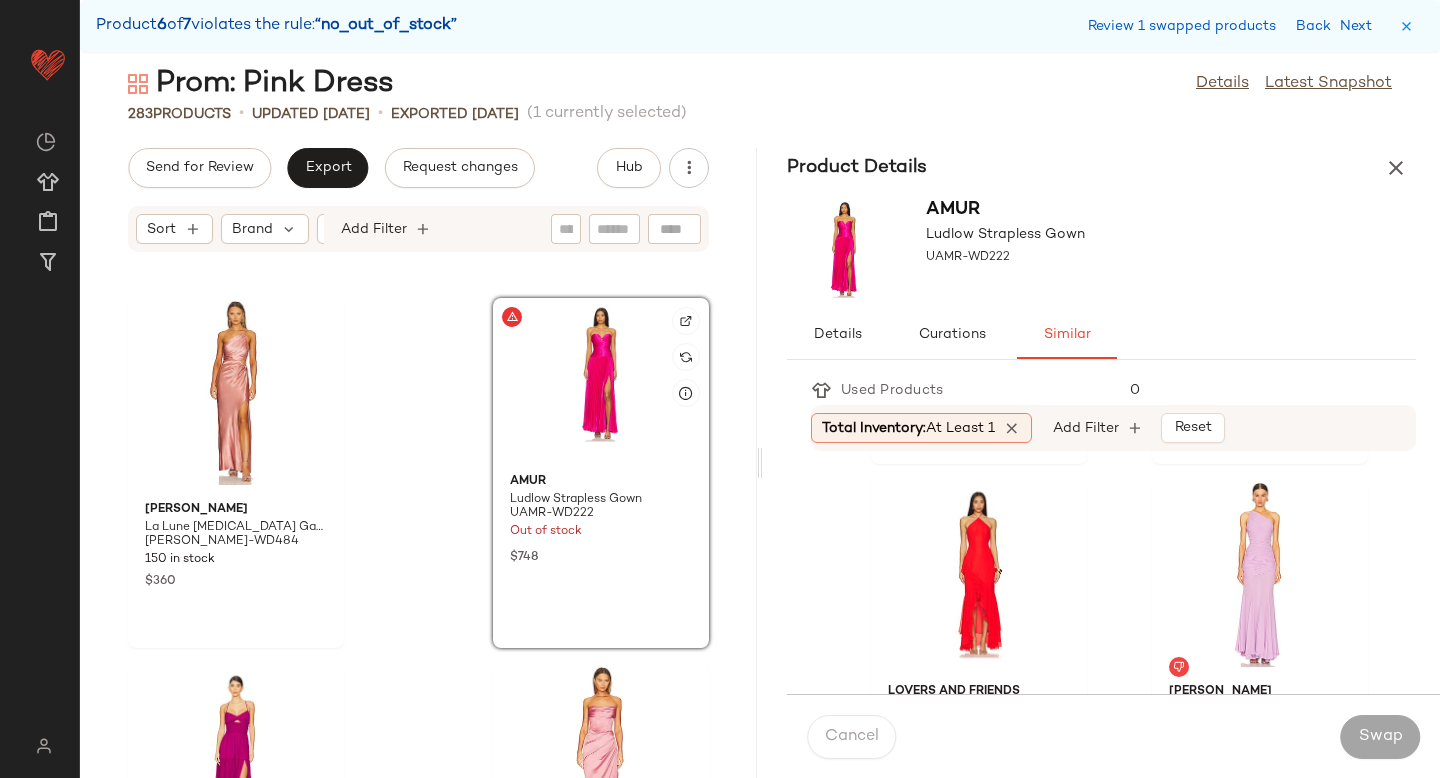 click 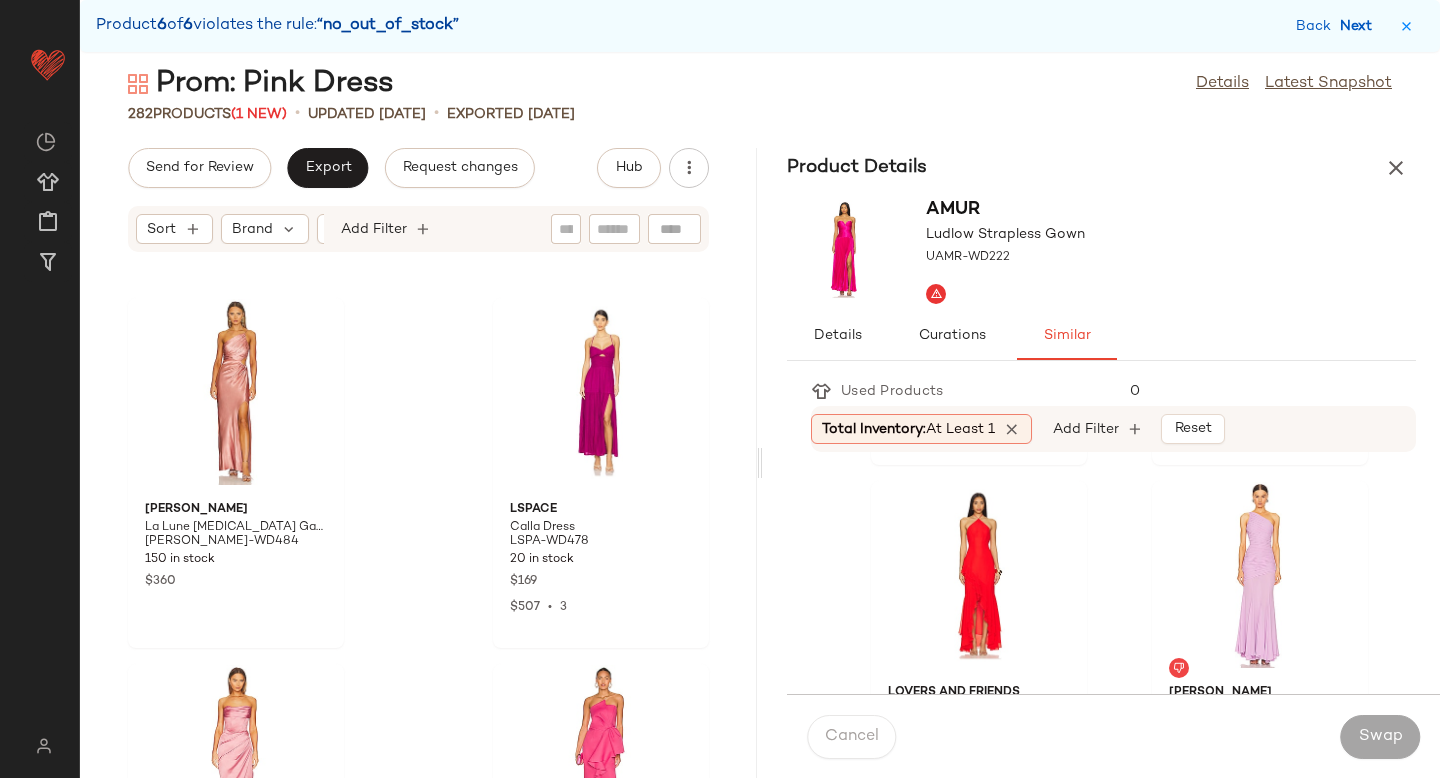 click on "Next" at bounding box center [1360, 26] 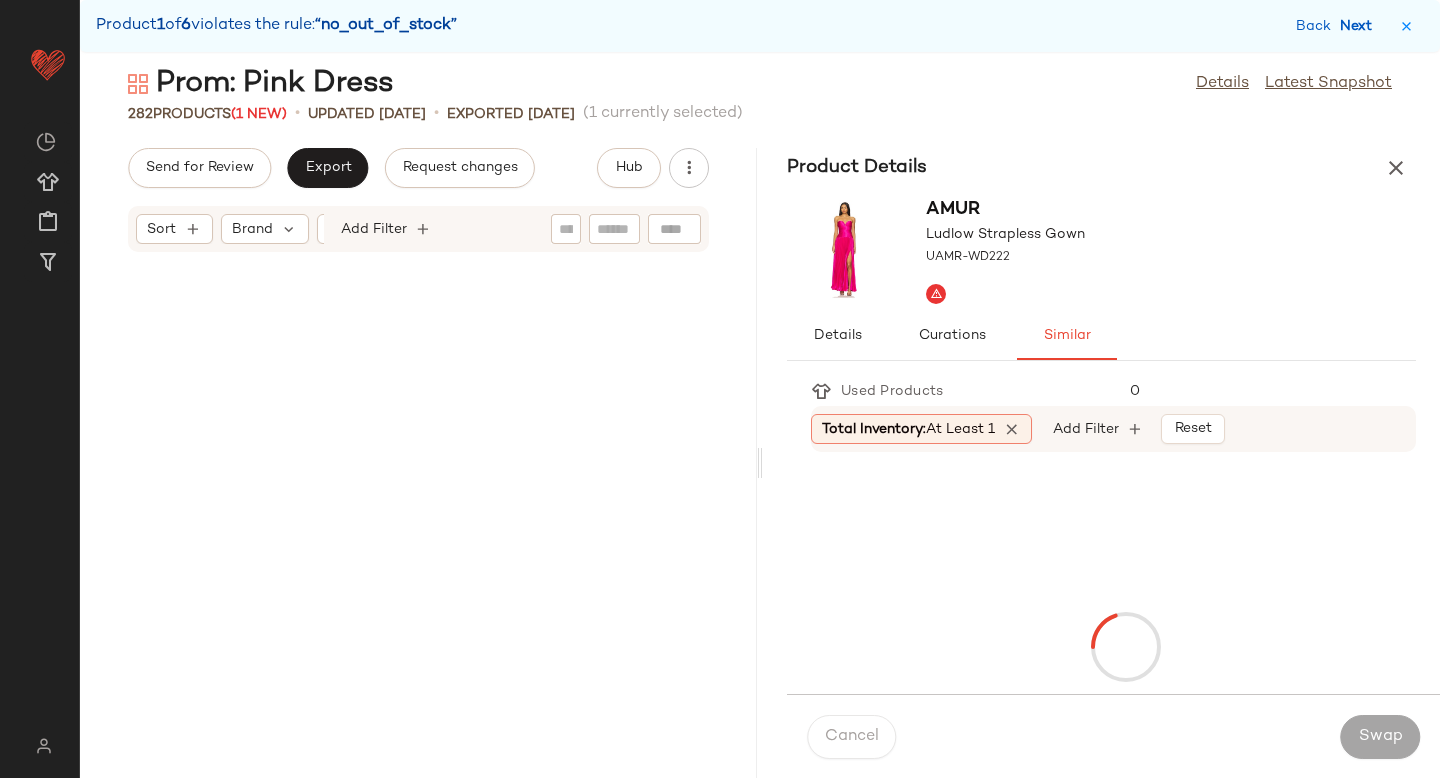 scroll, scrollTop: 13176, scrollLeft: 0, axis: vertical 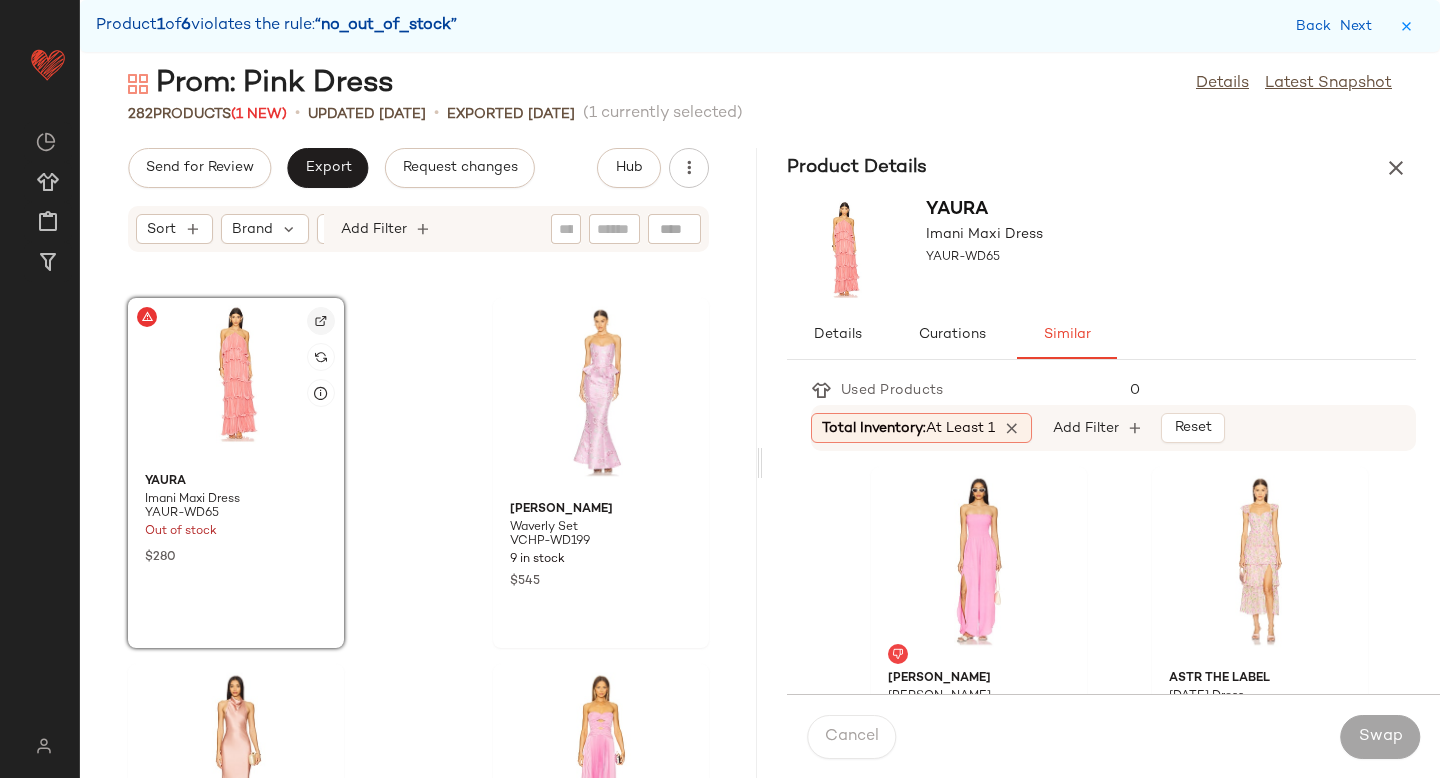 click 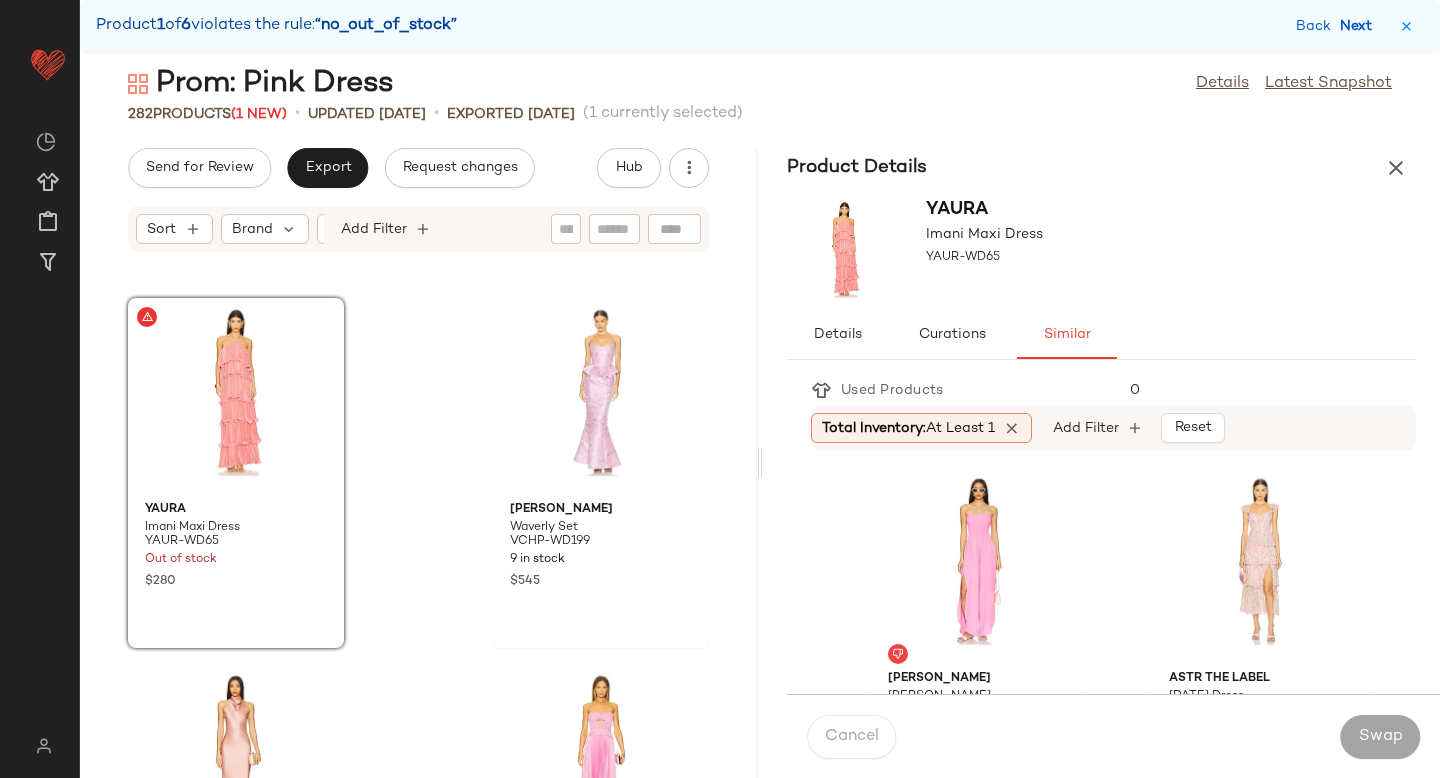 click on "Next" at bounding box center (1360, 26) 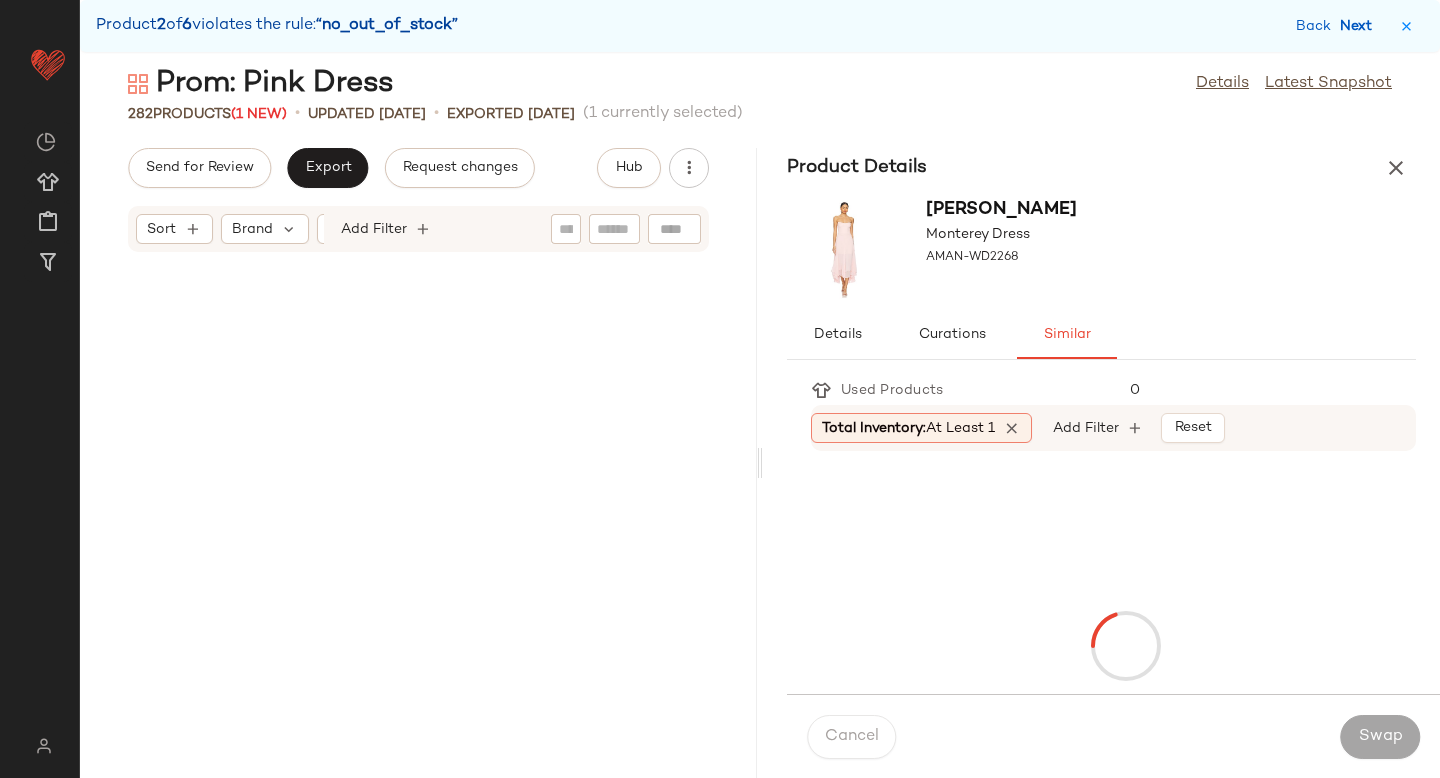 scroll, scrollTop: 23058, scrollLeft: 0, axis: vertical 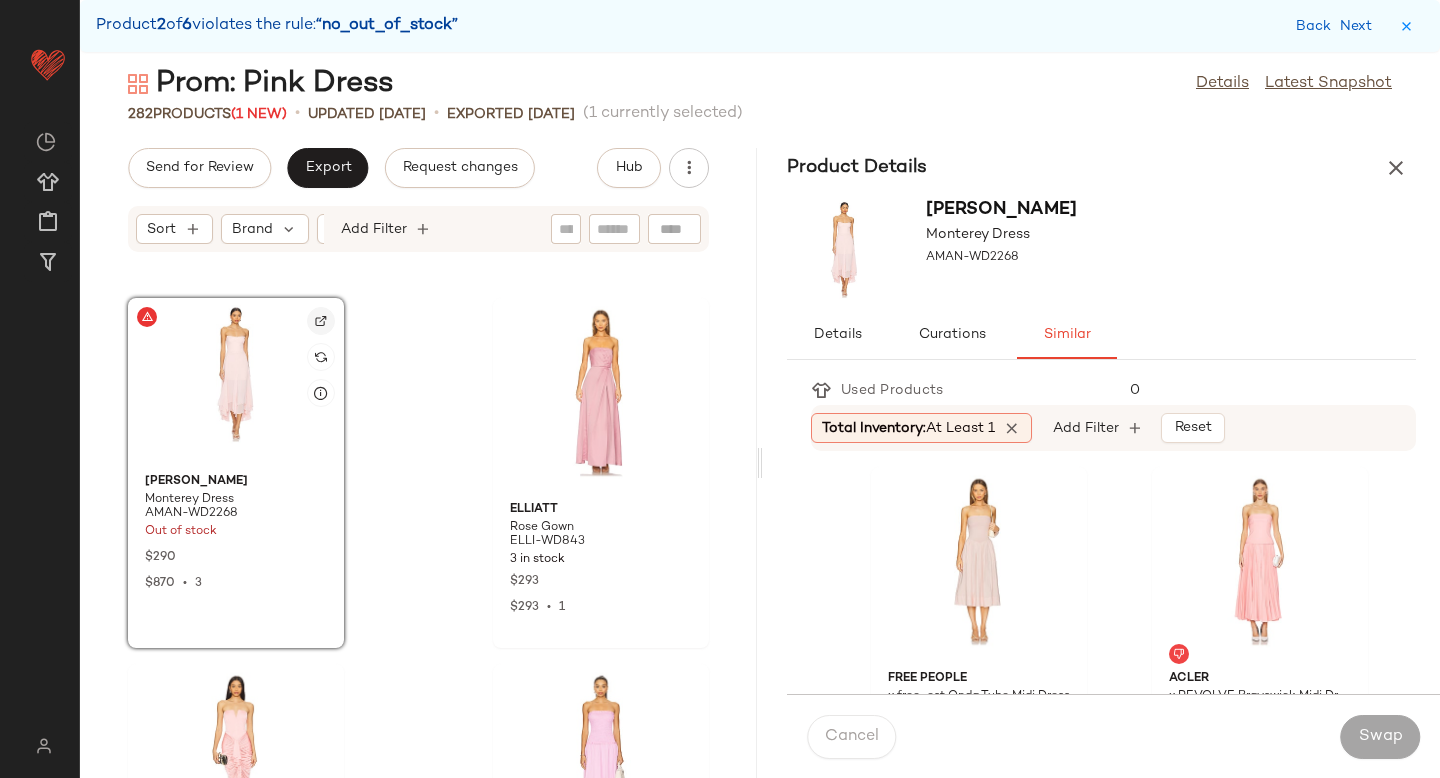 click 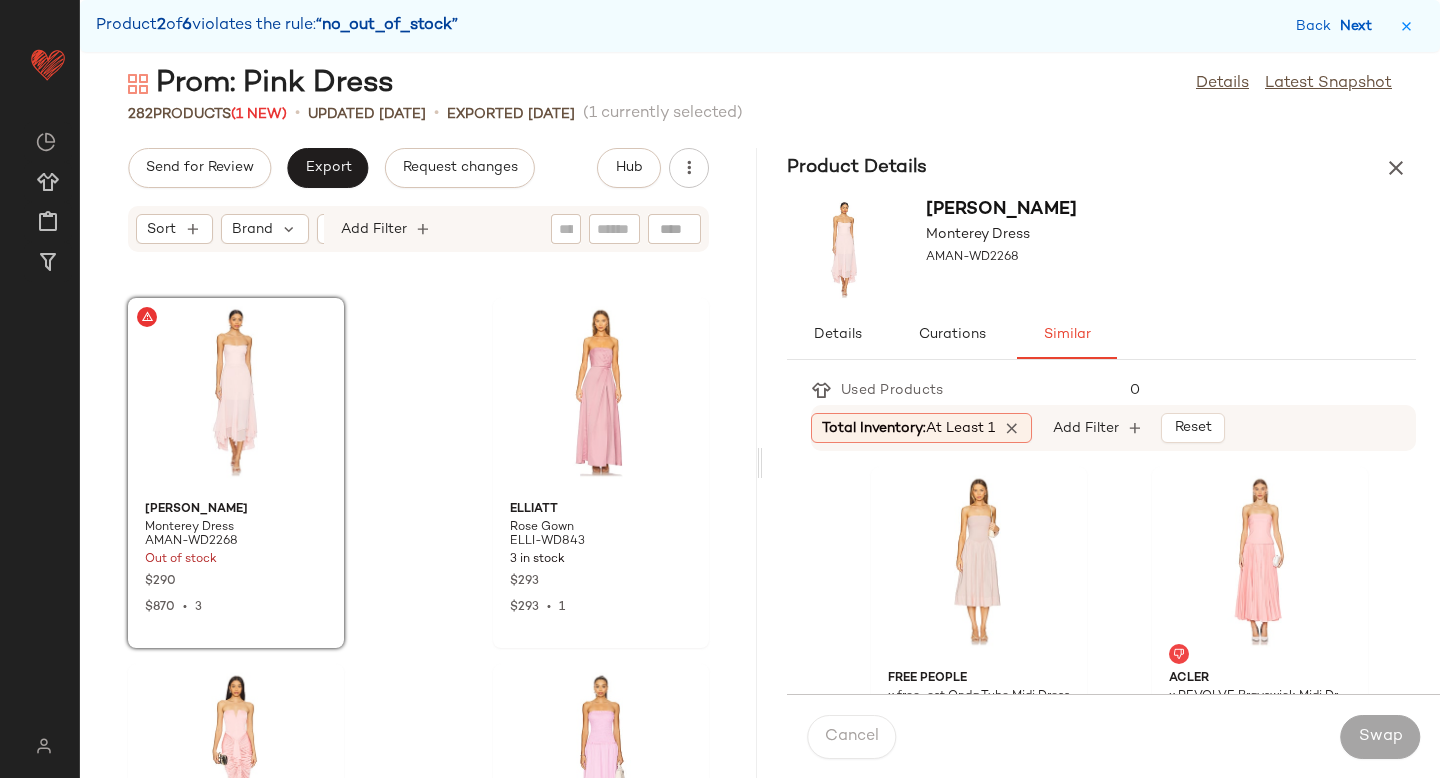 click on "Next" at bounding box center (1360, 26) 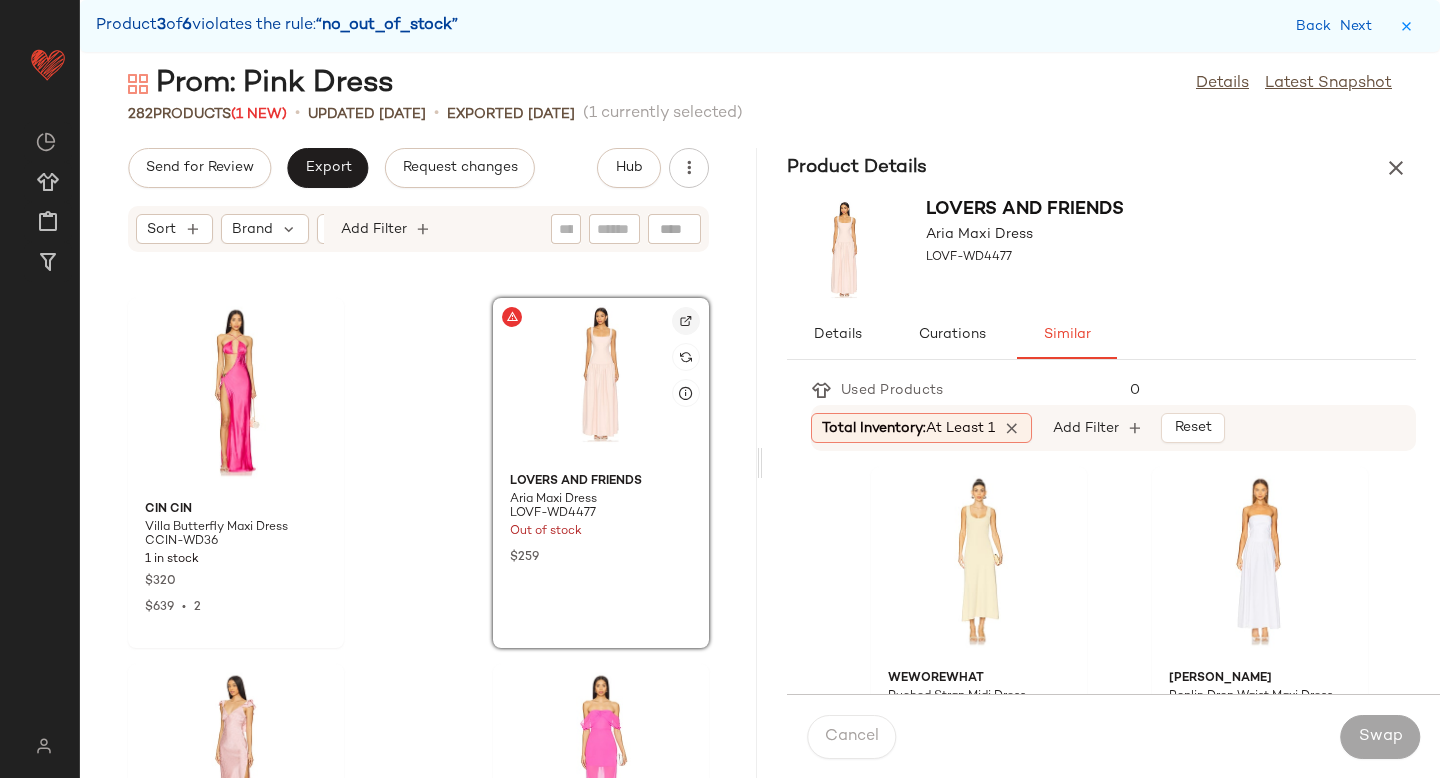 click 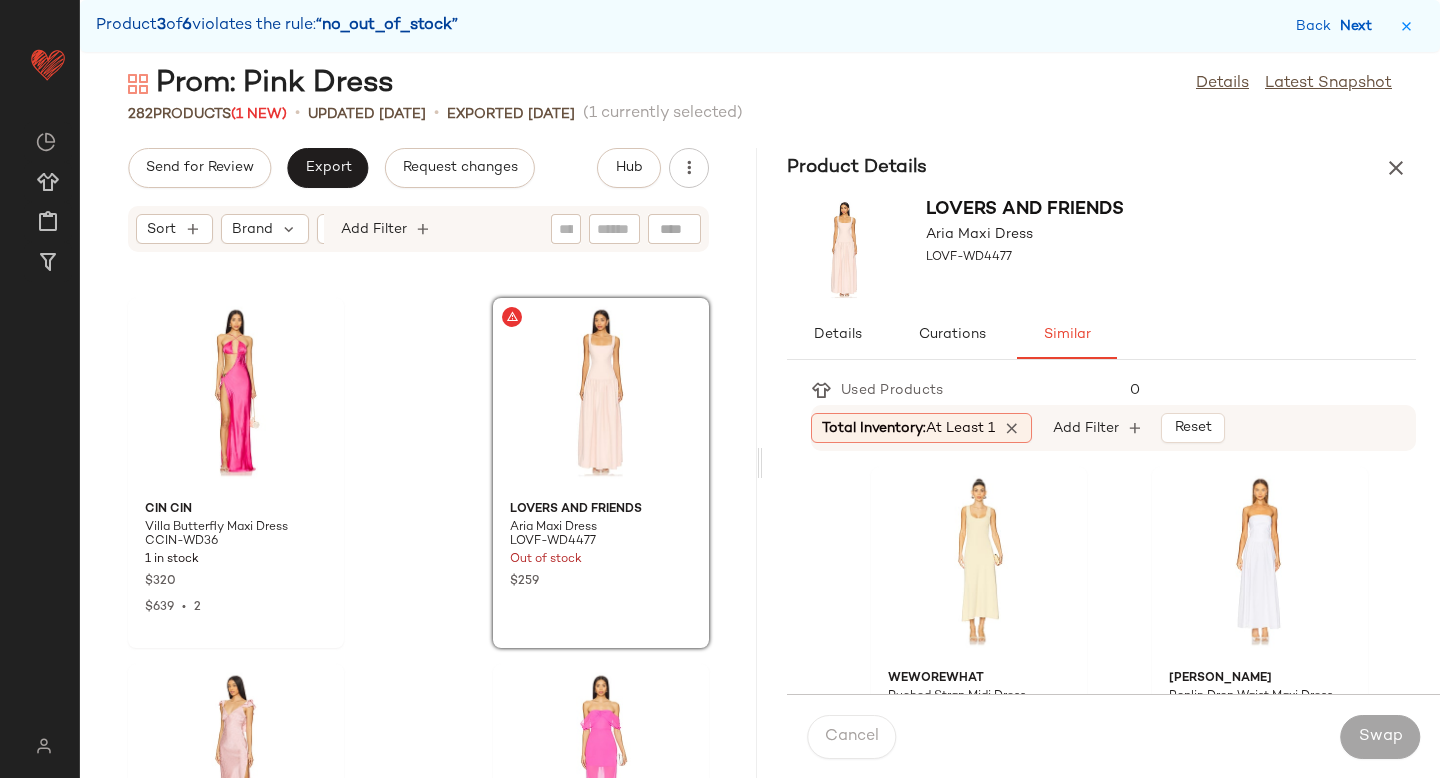 click on "Next" at bounding box center (1360, 26) 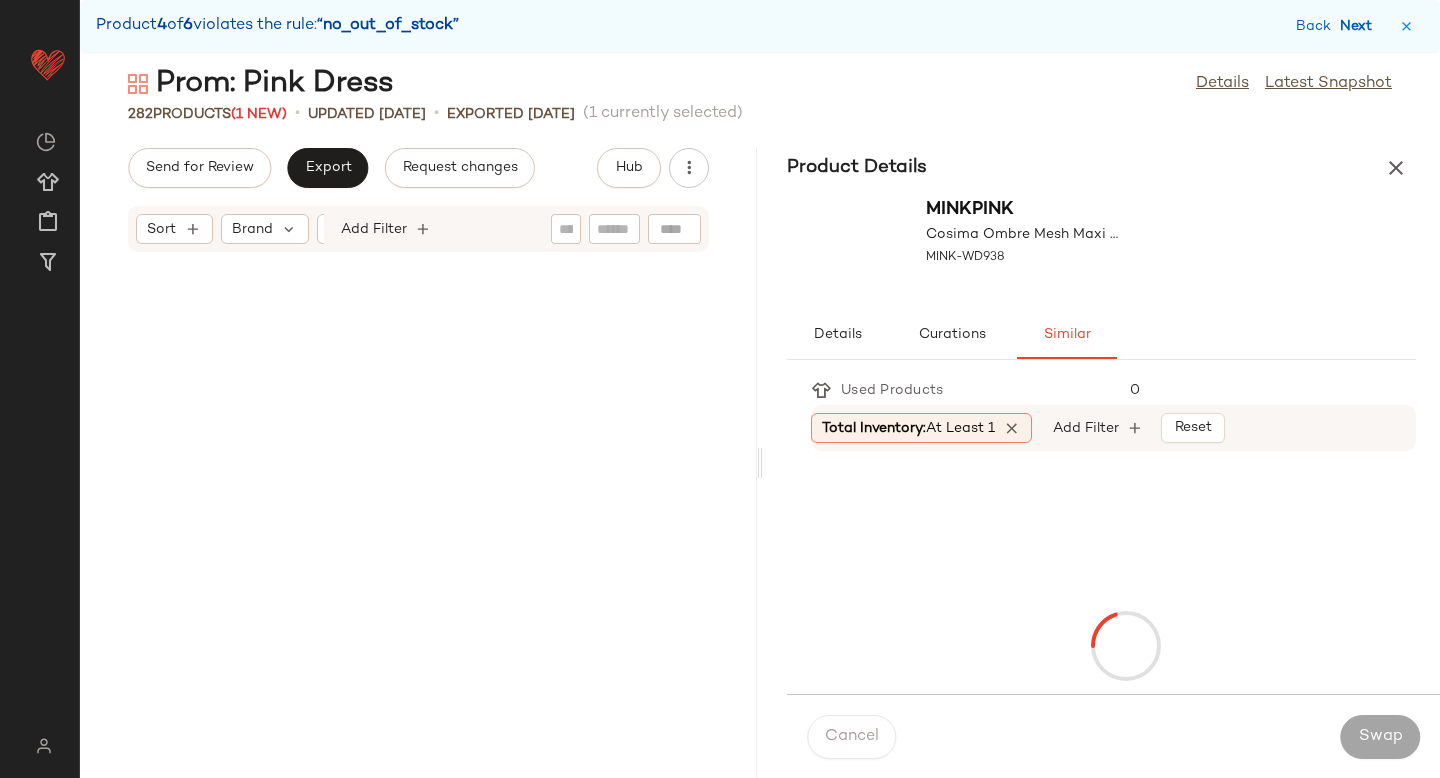 scroll, scrollTop: 30744, scrollLeft: 0, axis: vertical 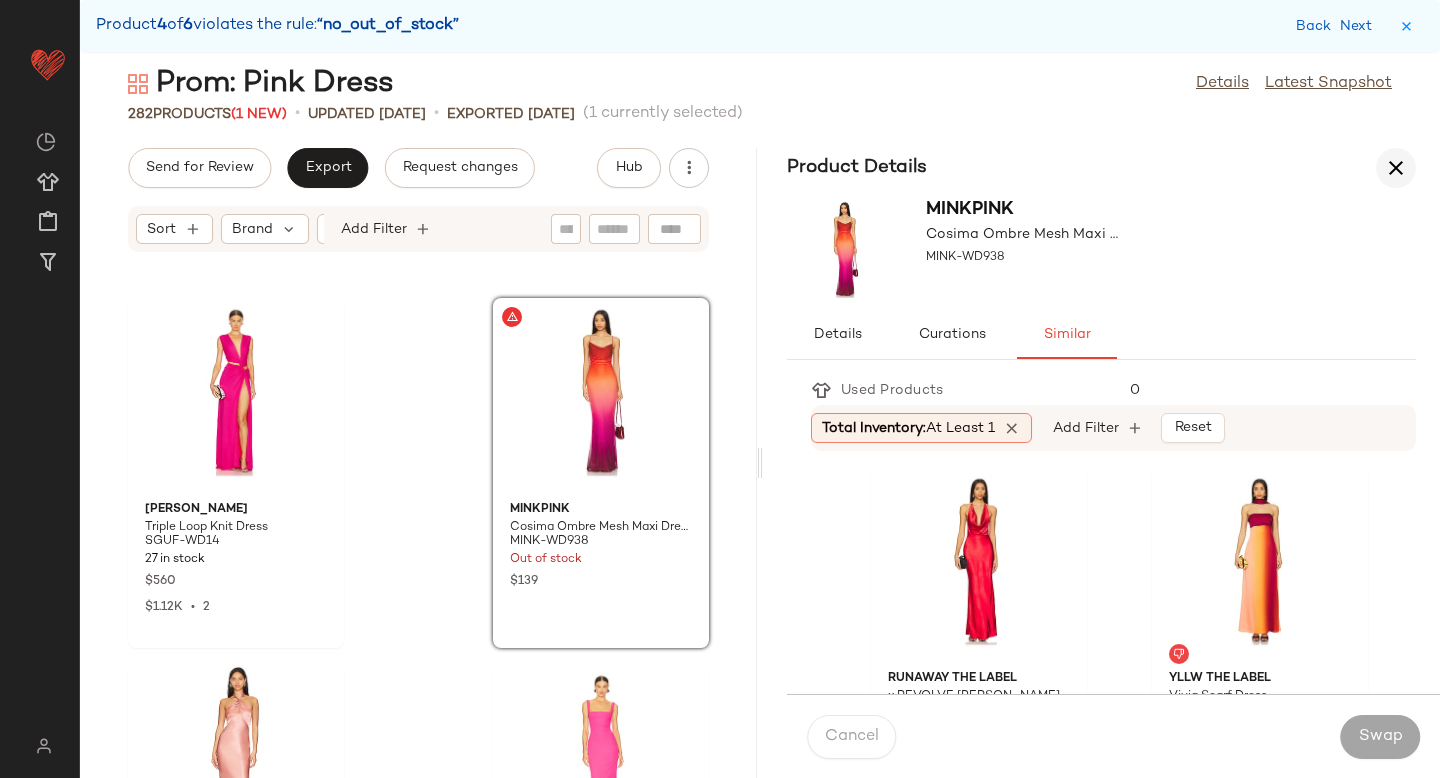 click at bounding box center (1396, 168) 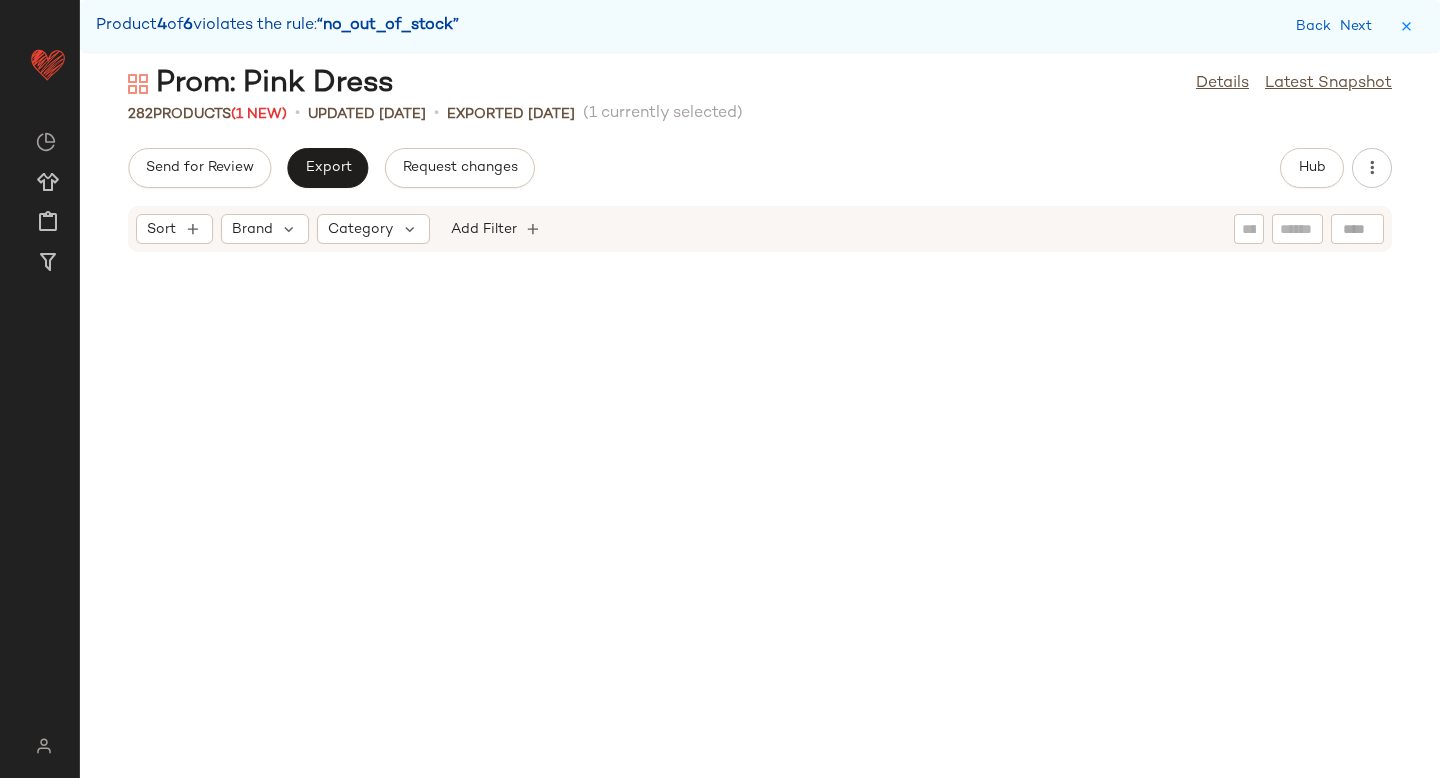 scroll, scrollTop: 0, scrollLeft: 0, axis: both 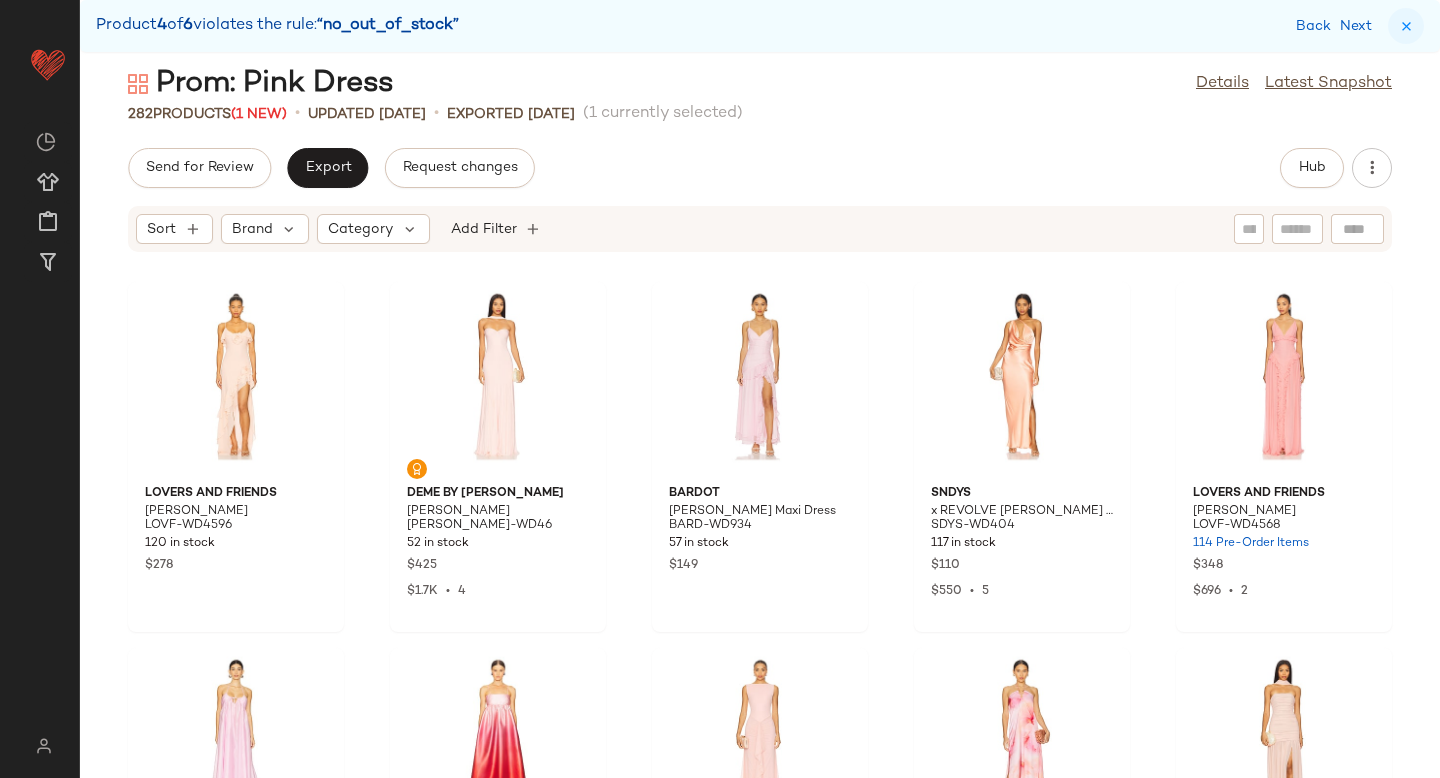 click at bounding box center (1406, 26) 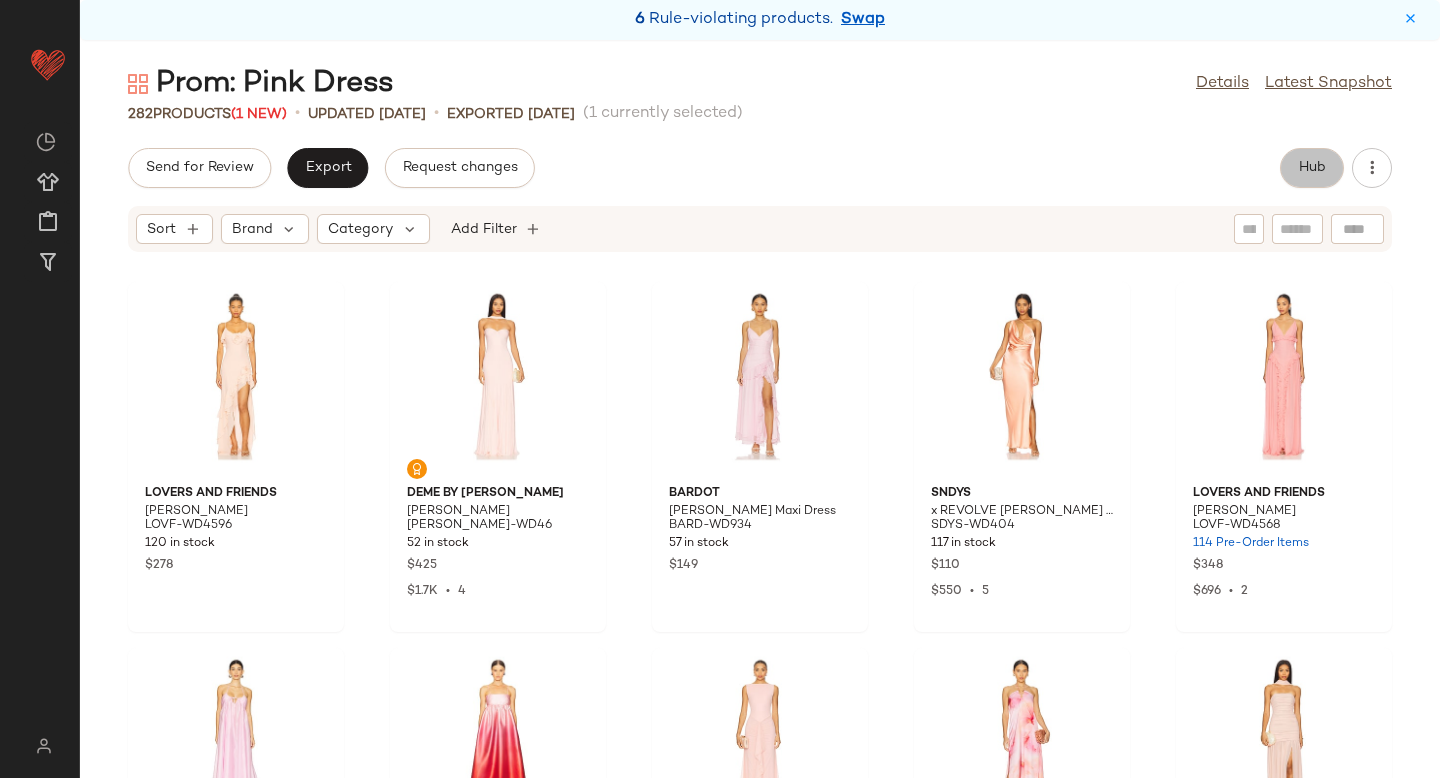 click on "Hub" 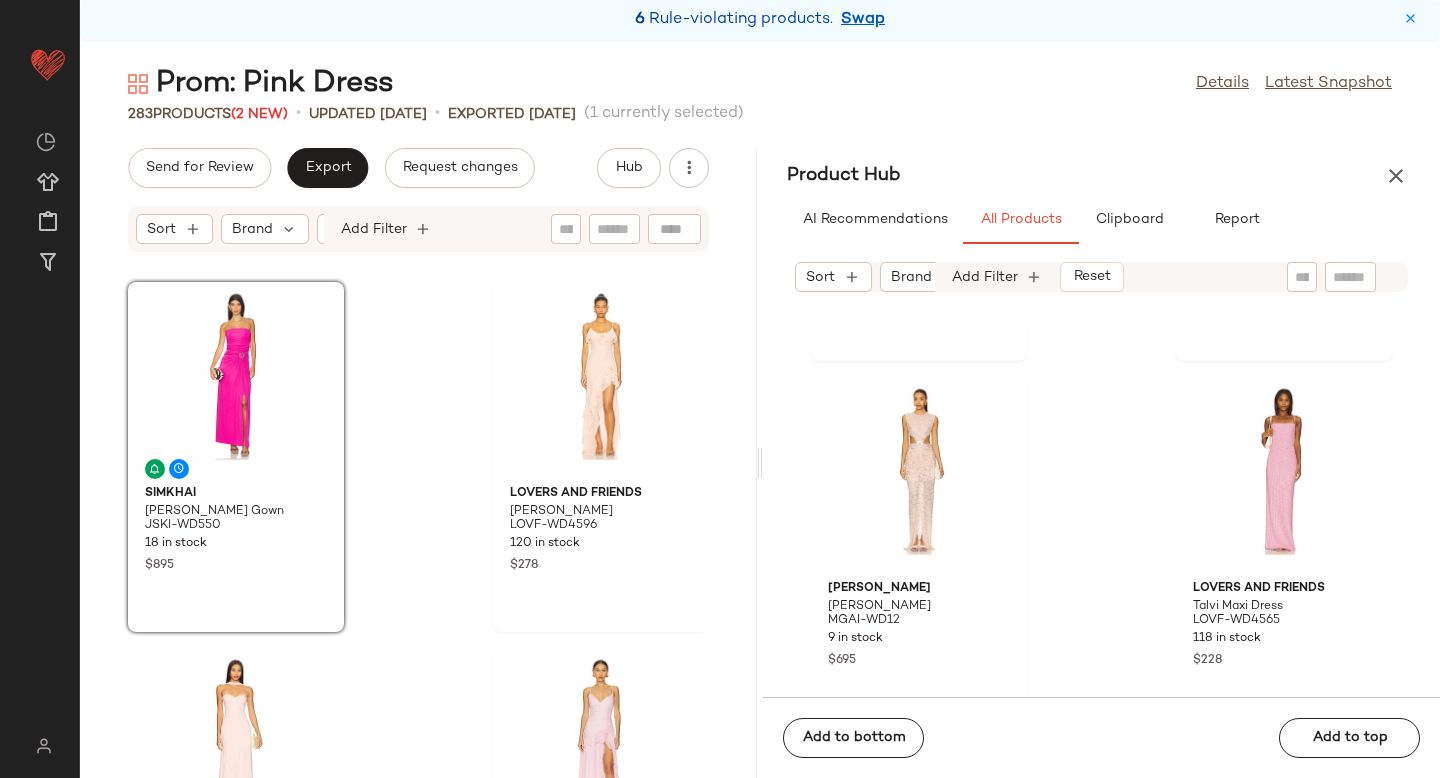 scroll, scrollTop: 6553, scrollLeft: 0, axis: vertical 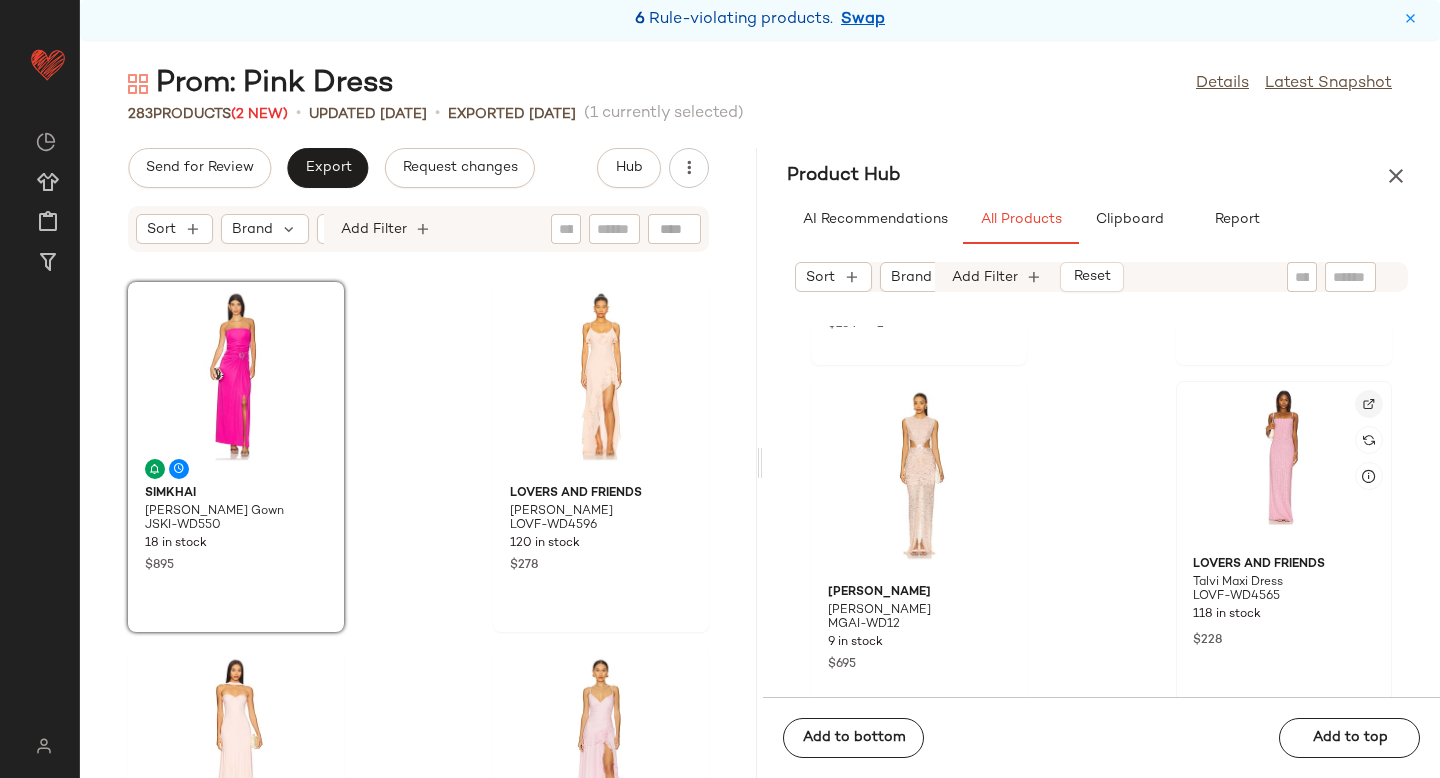 click 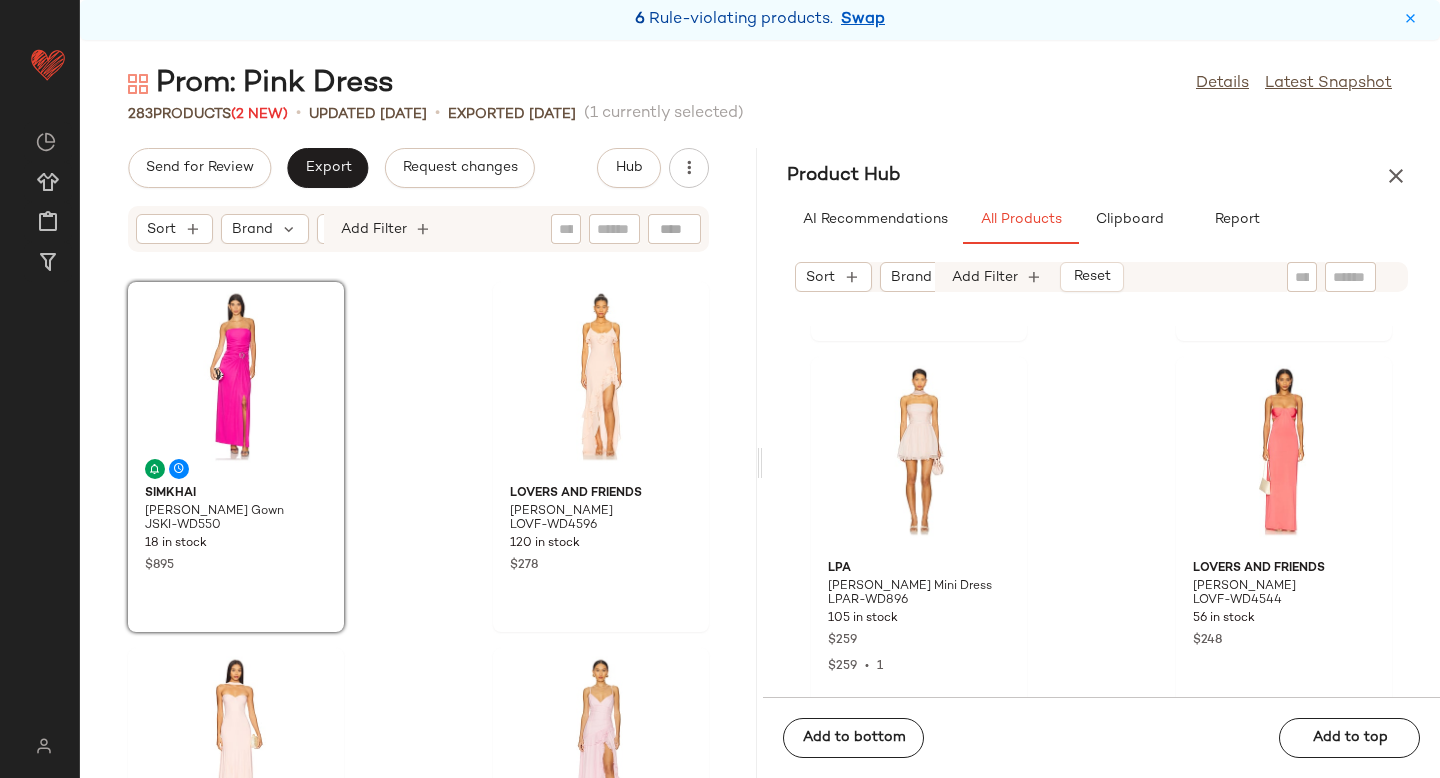 scroll, scrollTop: 9509, scrollLeft: 0, axis: vertical 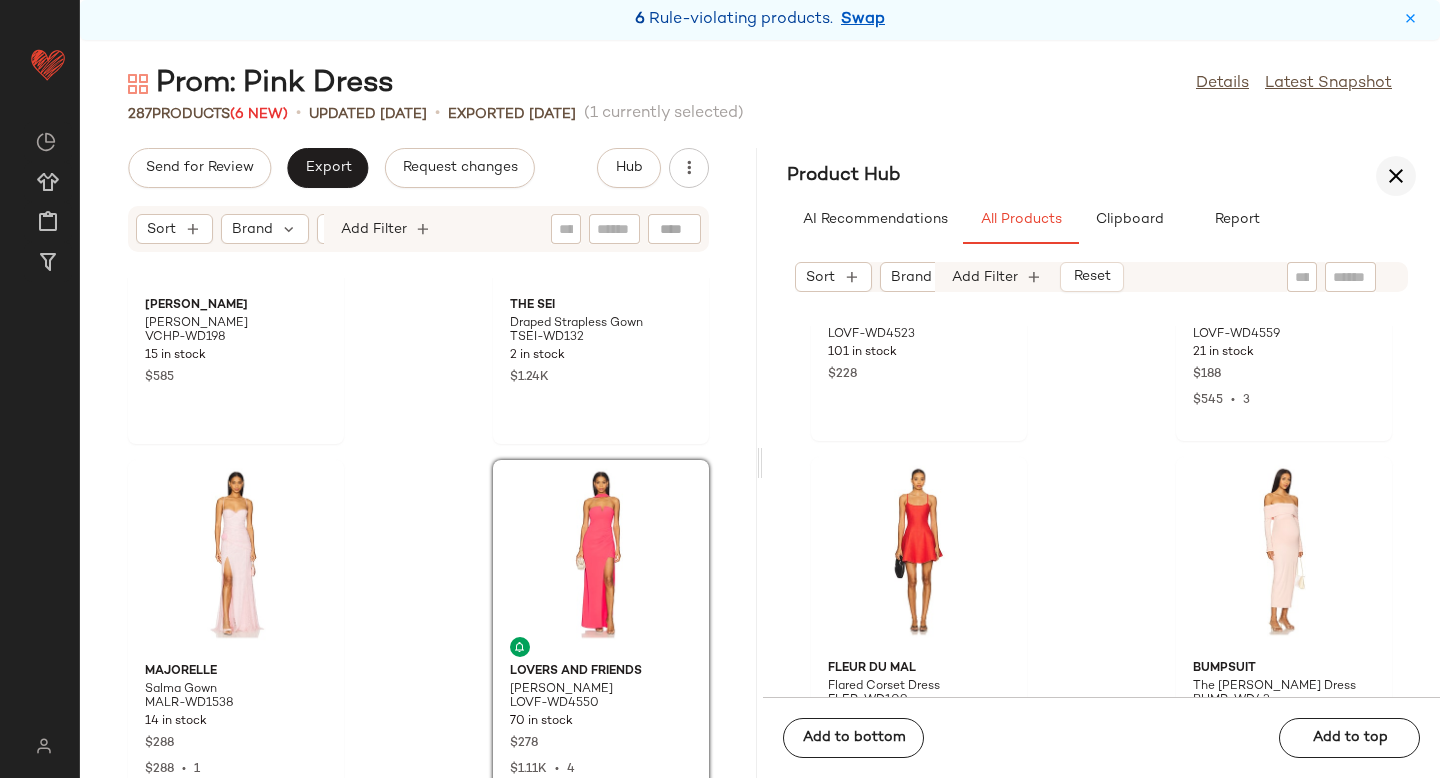 click at bounding box center [1396, 176] 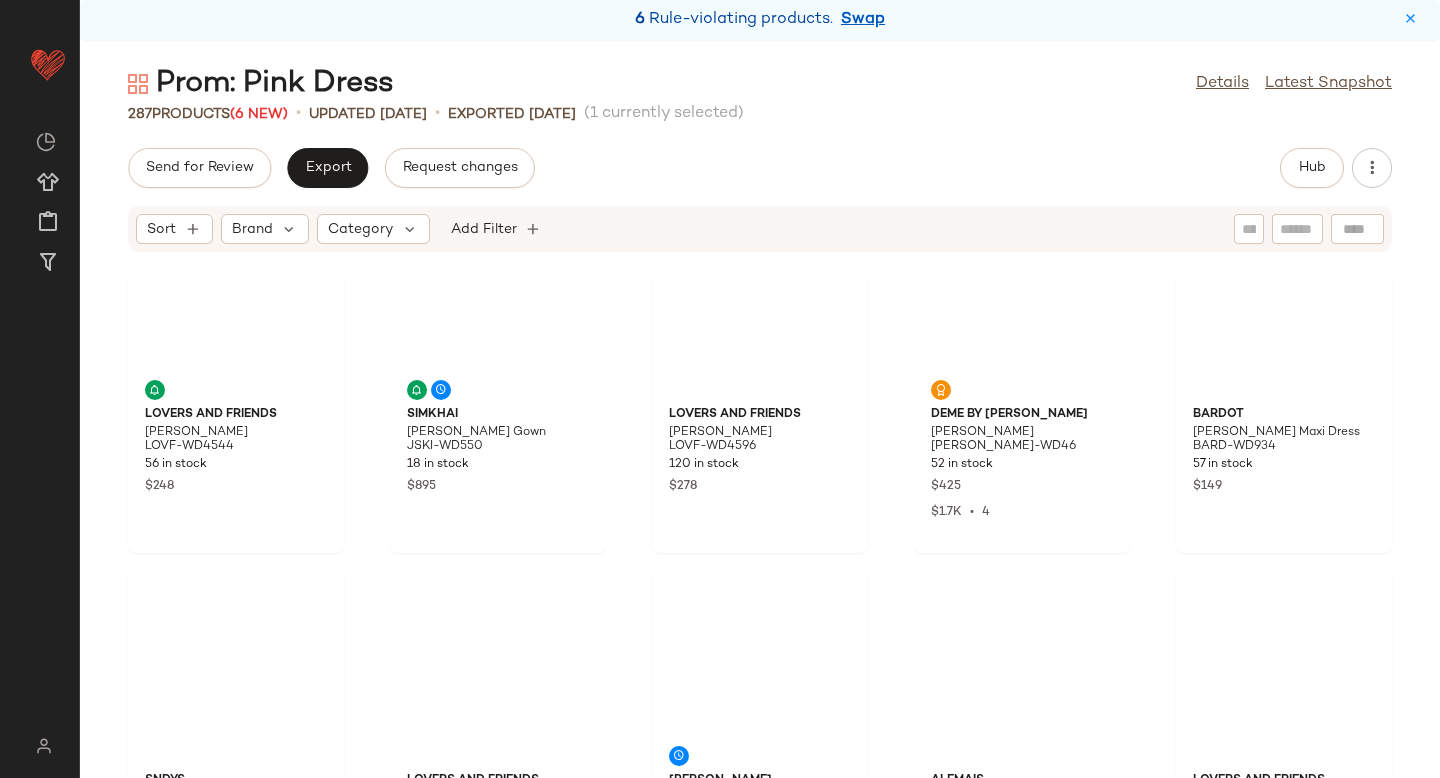 scroll, scrollTop: 0, scrollLeft: 0, axis: both 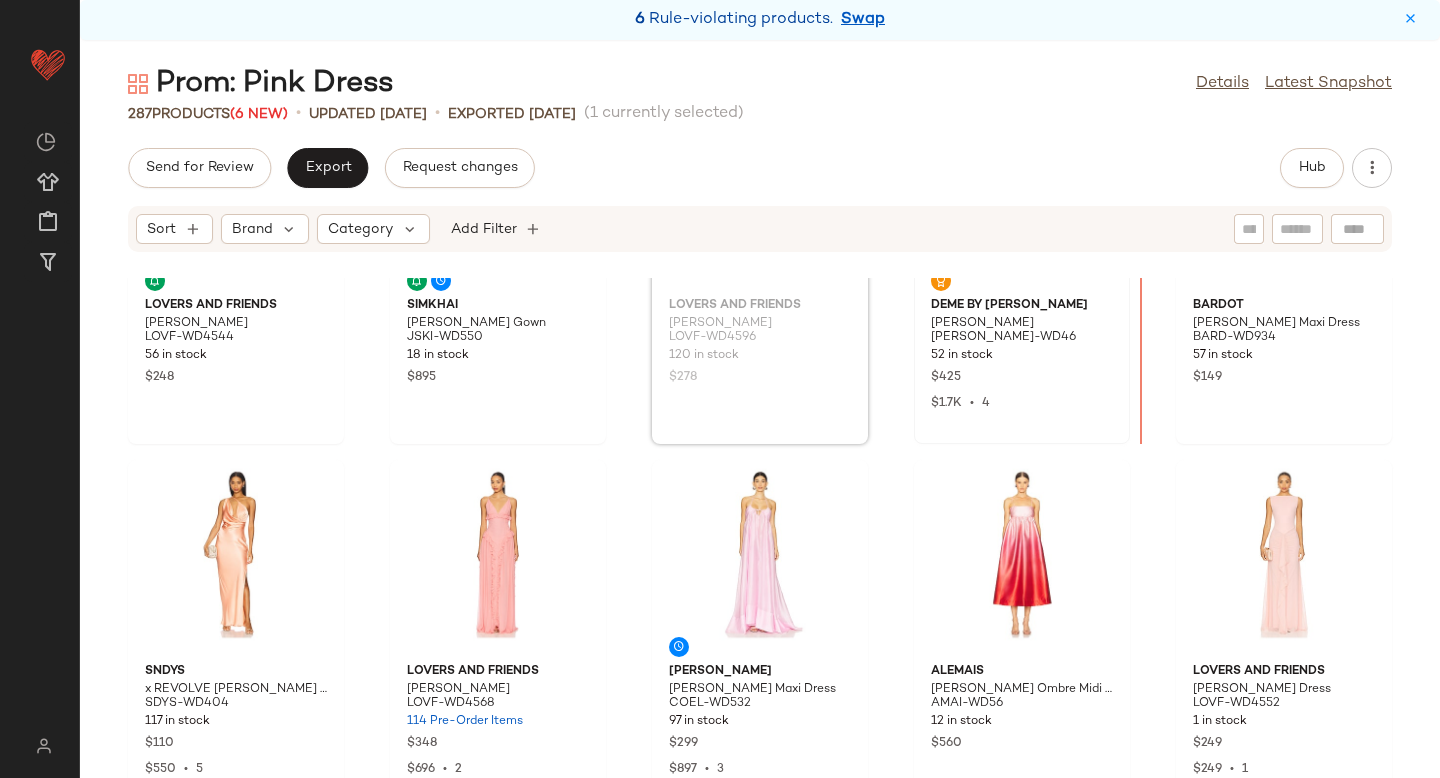 drag, startPoint x: 737, startPoint y: 378, endPoint x: 1092, endPoint y: 391, distance: 355.23795 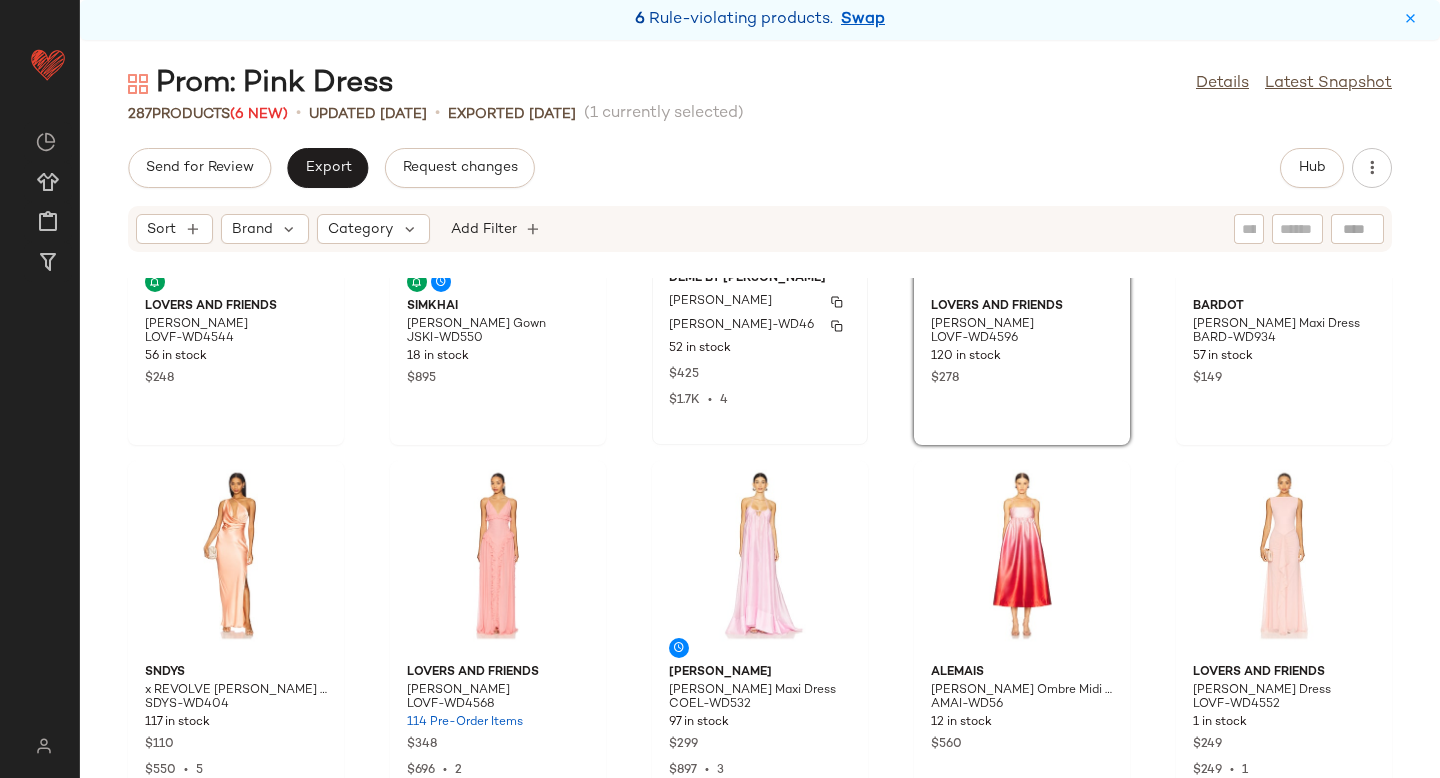 scroll, scrollTop: 0, scrollLeft: 0, axis: both 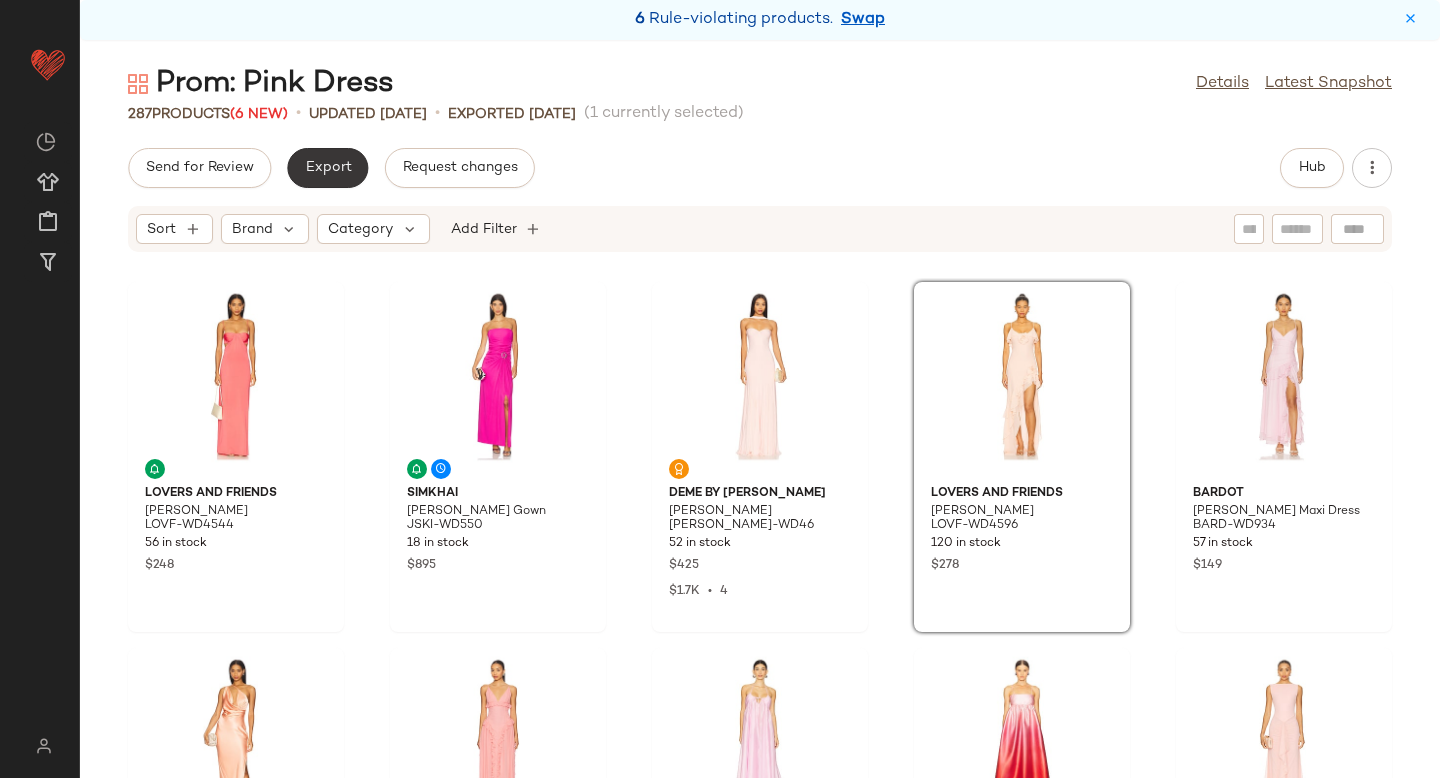 click on "Export" at bounding box center [327, 168] 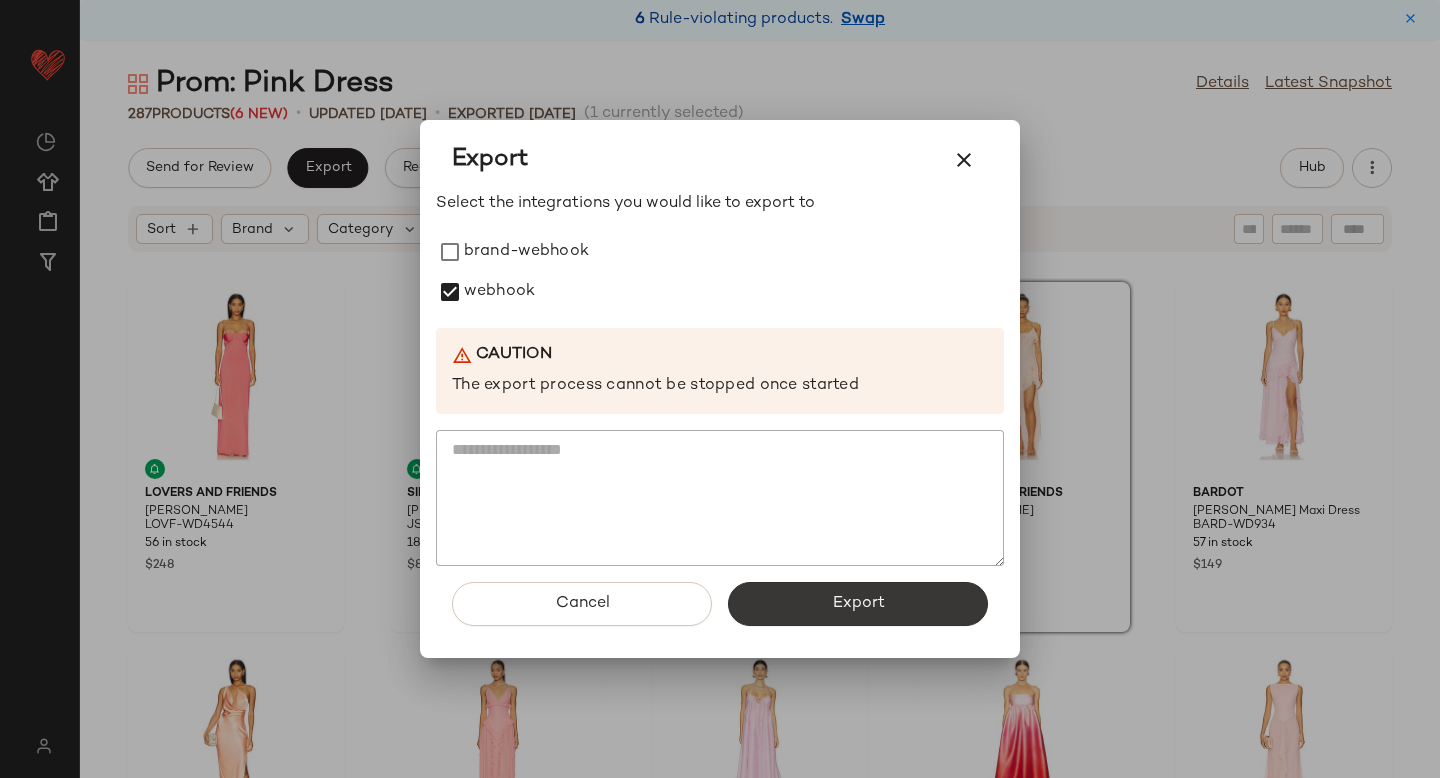 click on "Export" at bounding box center [858, 604] 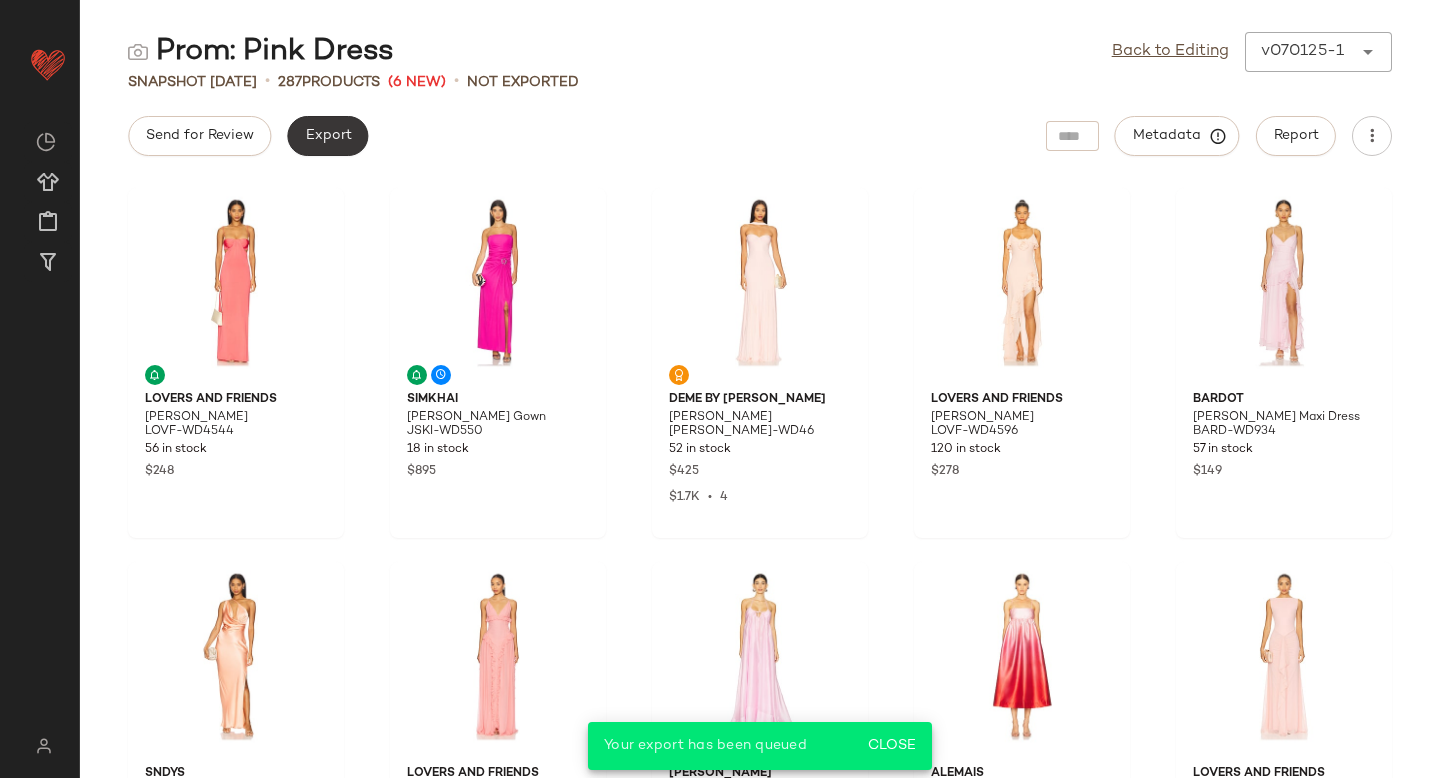click on "Export" 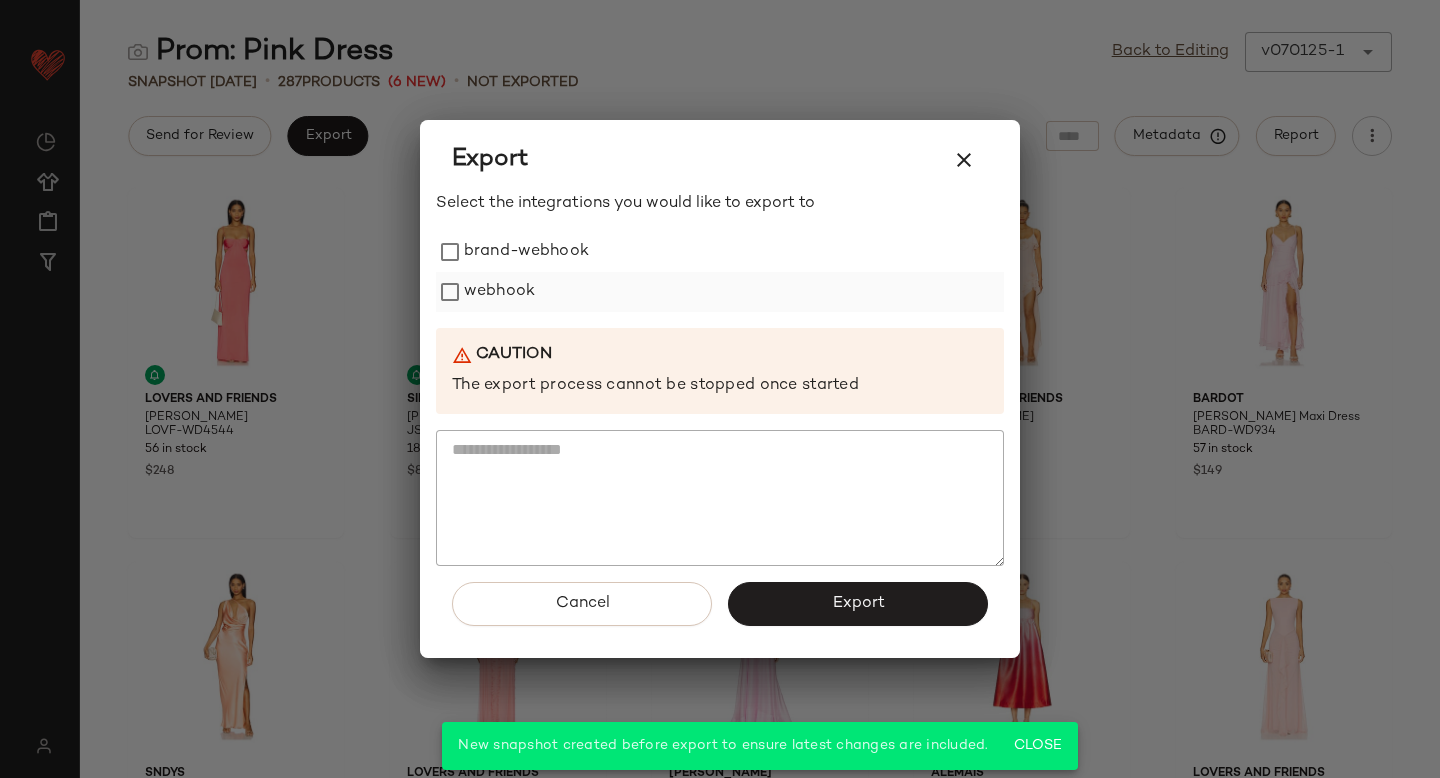 click on "webhook" at bounding box center [499, 292] 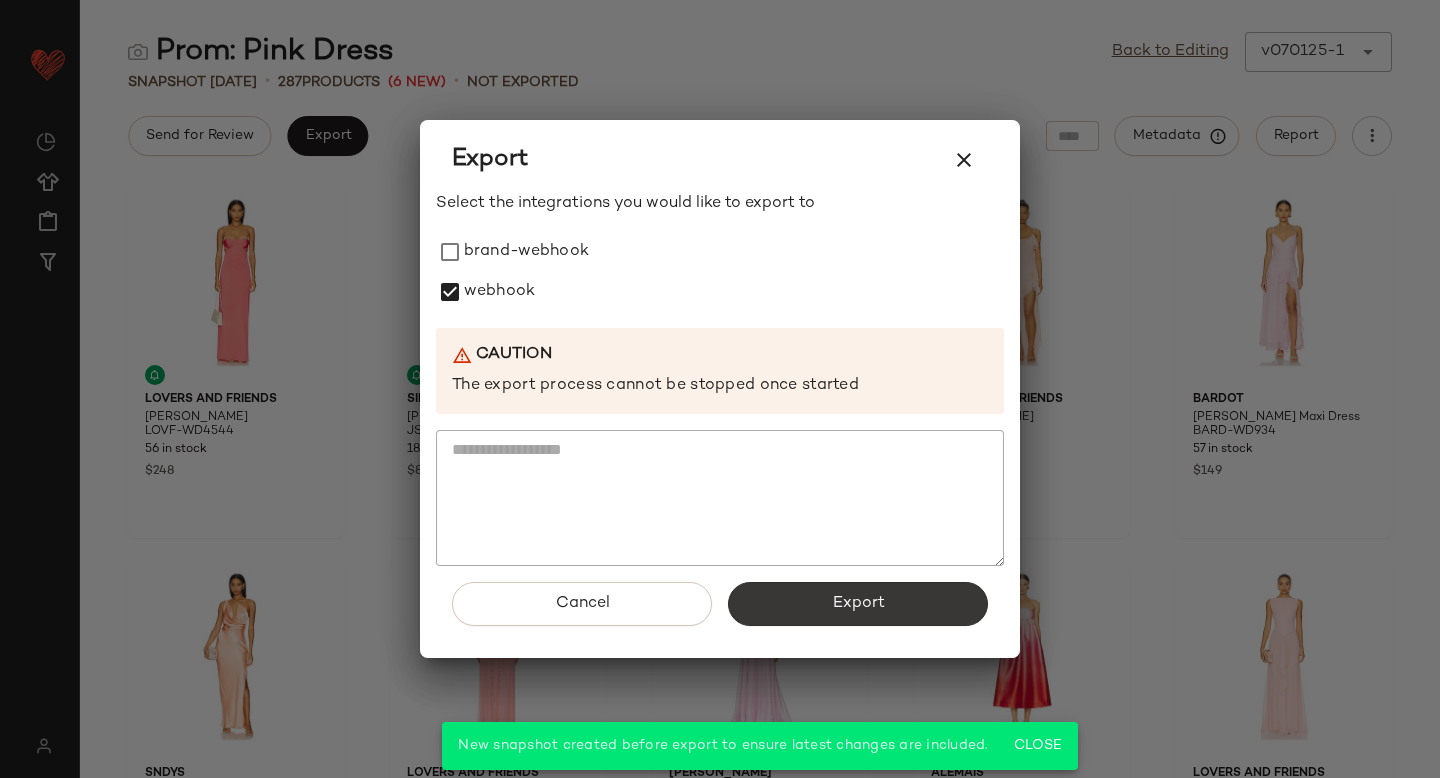 click on "Export" 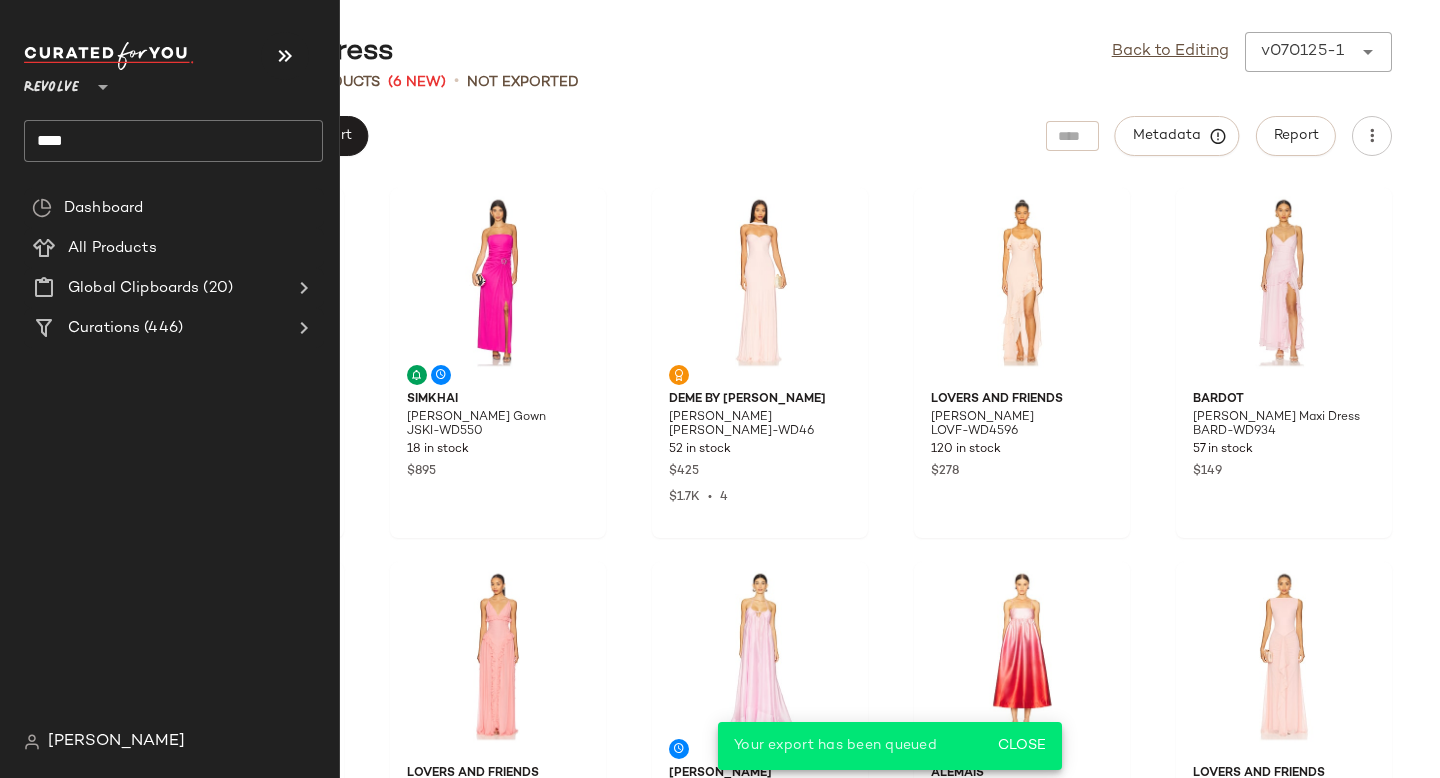 click on "****" 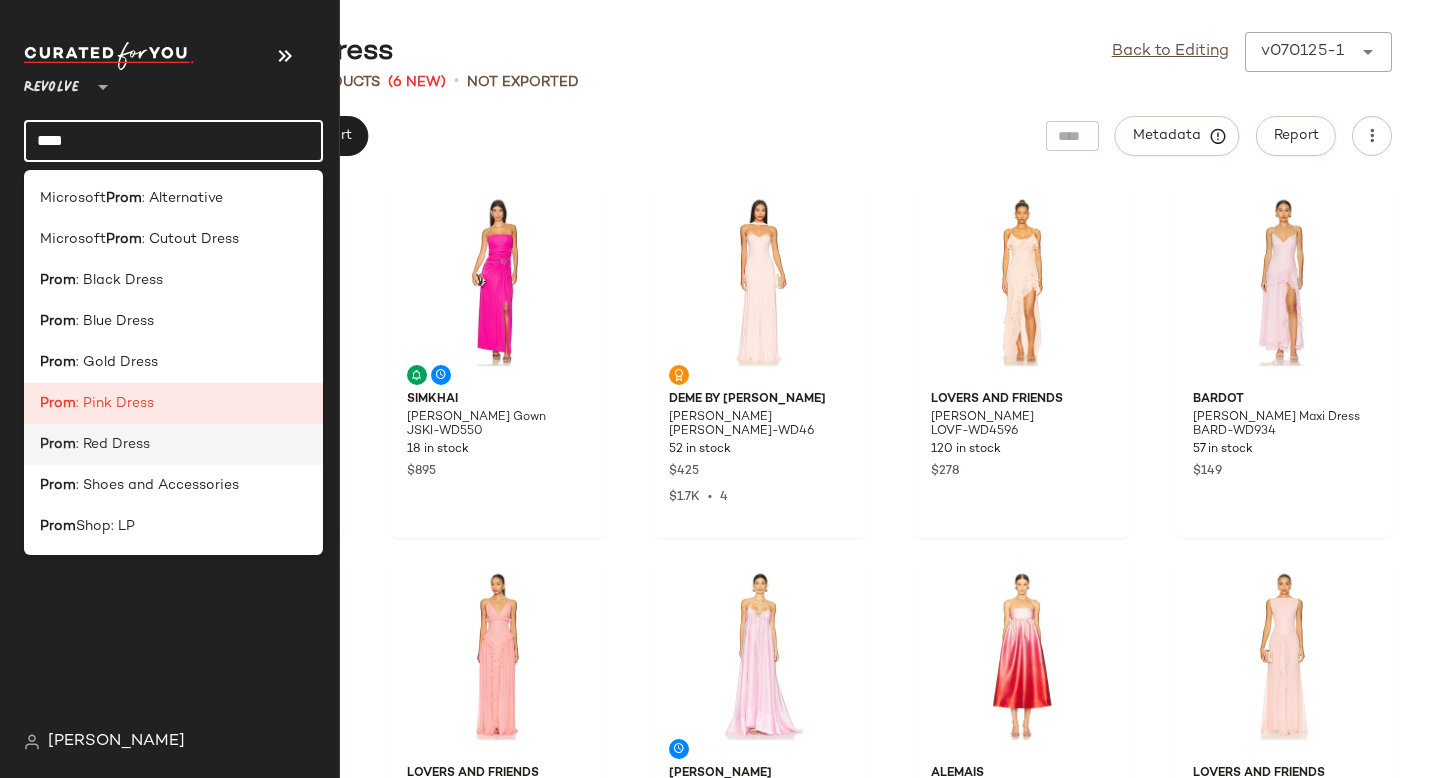 click on "Prom : Red Dress" 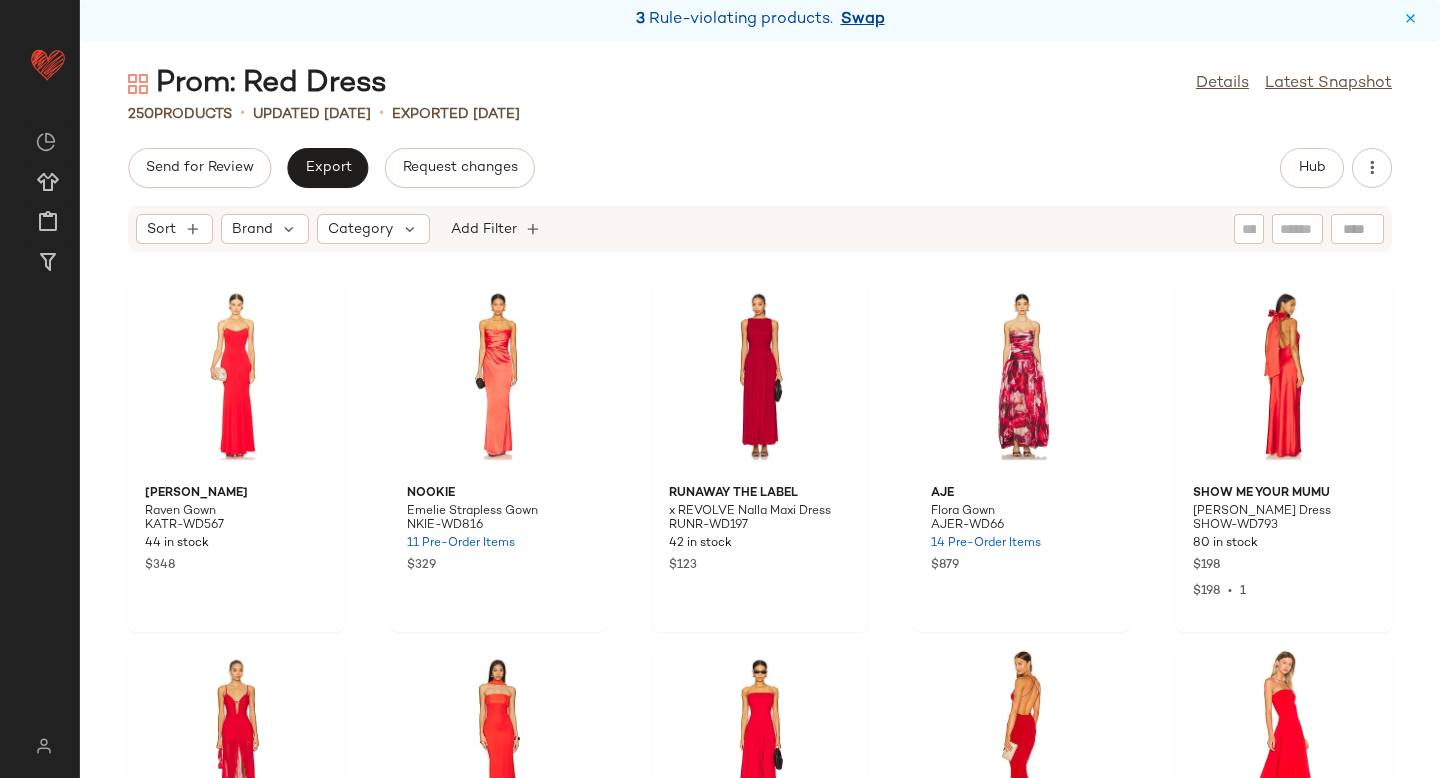 click on "Swap" at bounding box center [863, 20] 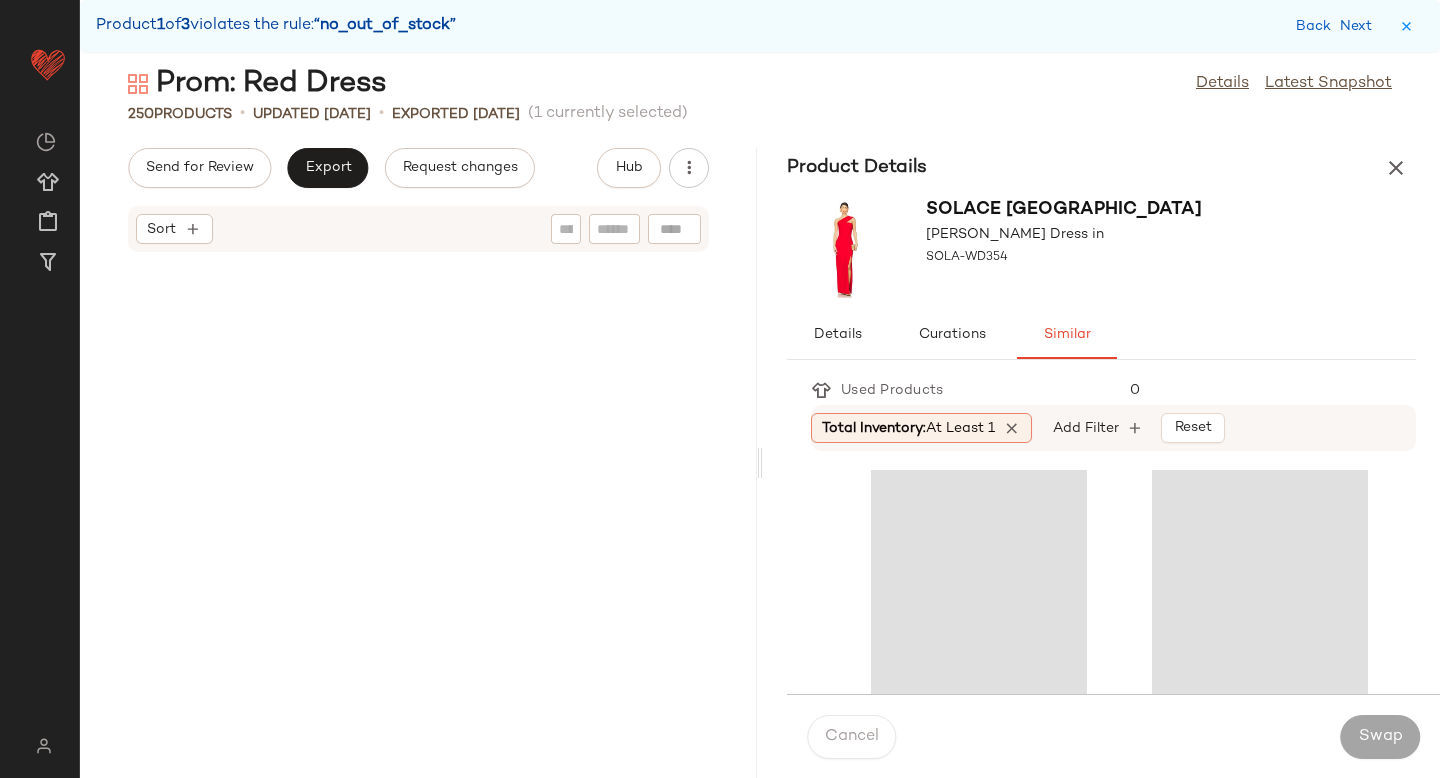 scroll, scrollTop: 10980, scrollLeft: 0, axis: vertical 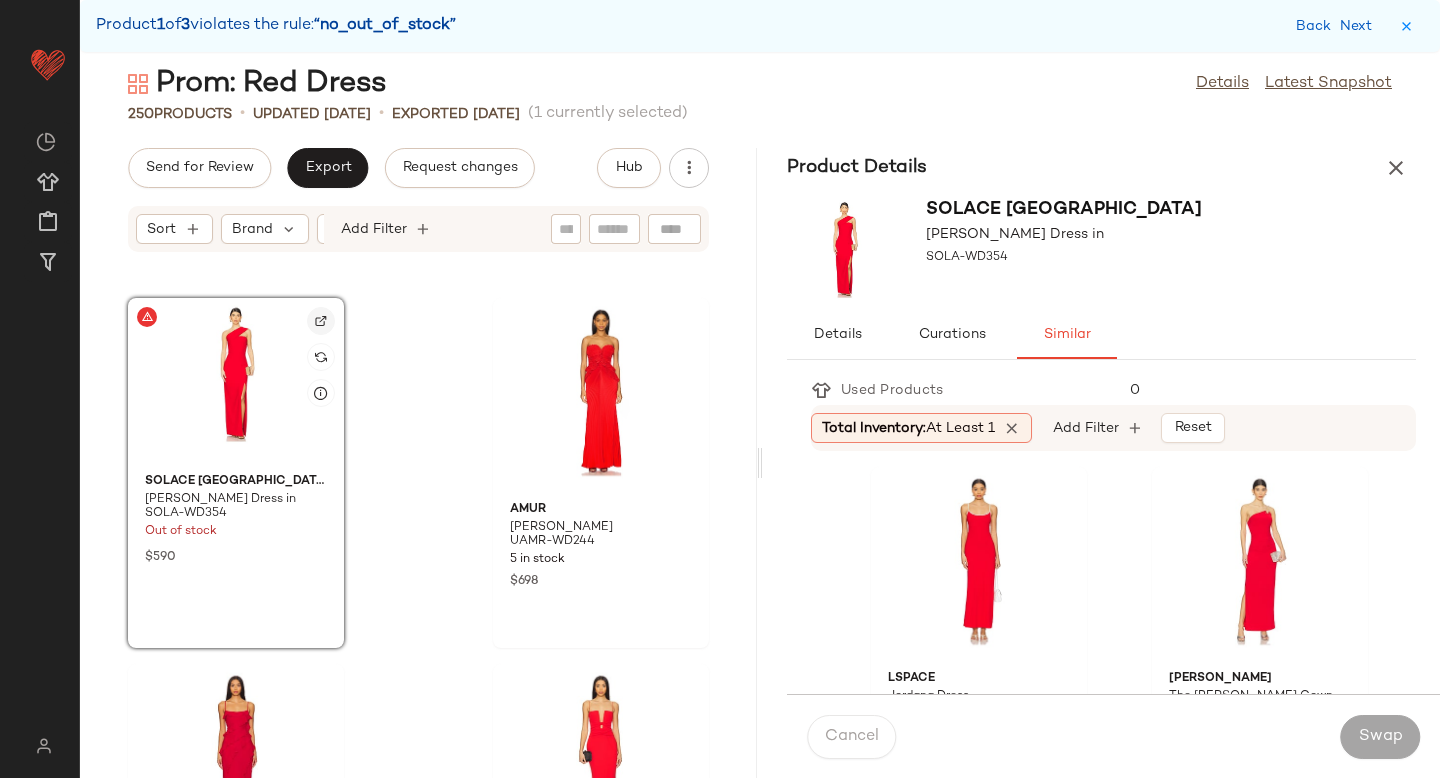 click at bounding box center (321, 321) 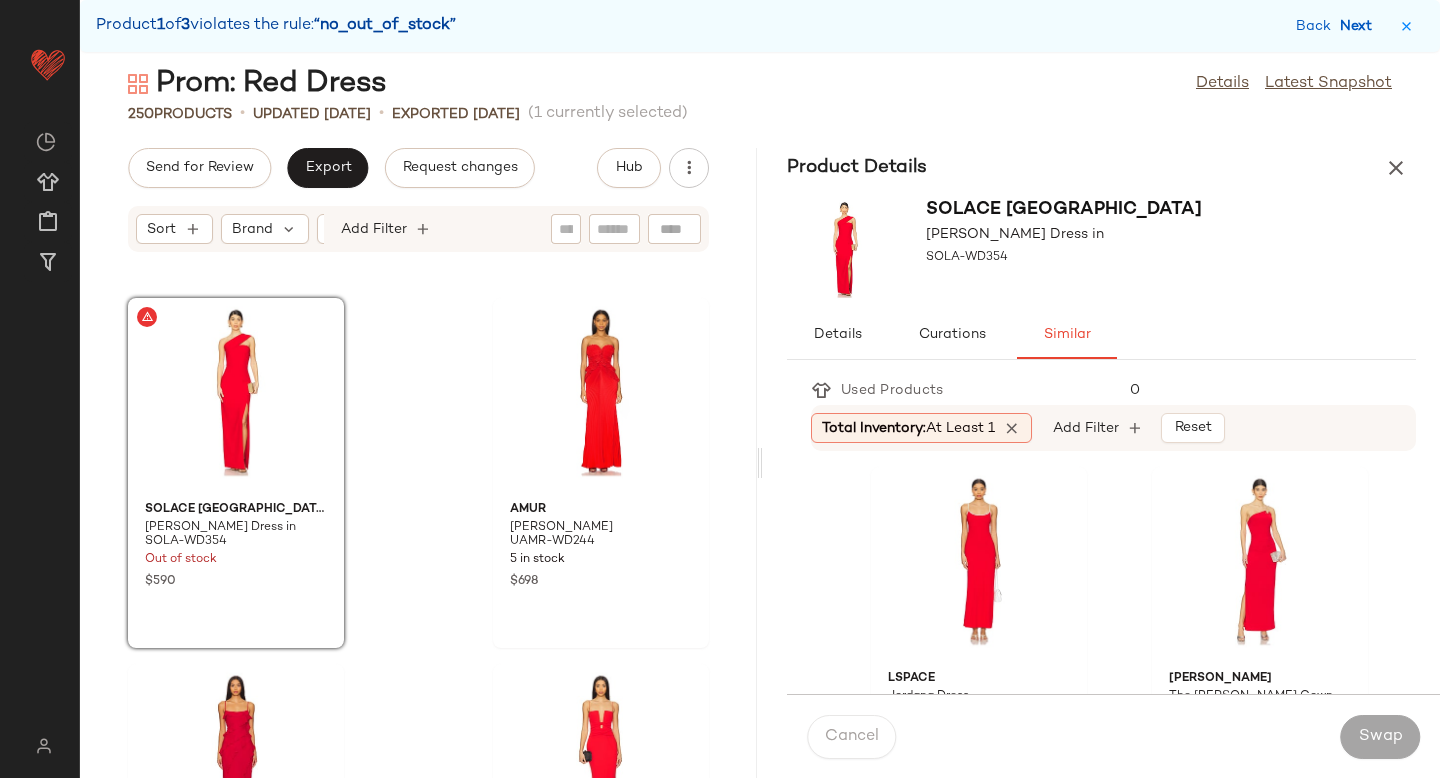 click on "Next" at bounding box center (1360, 26) 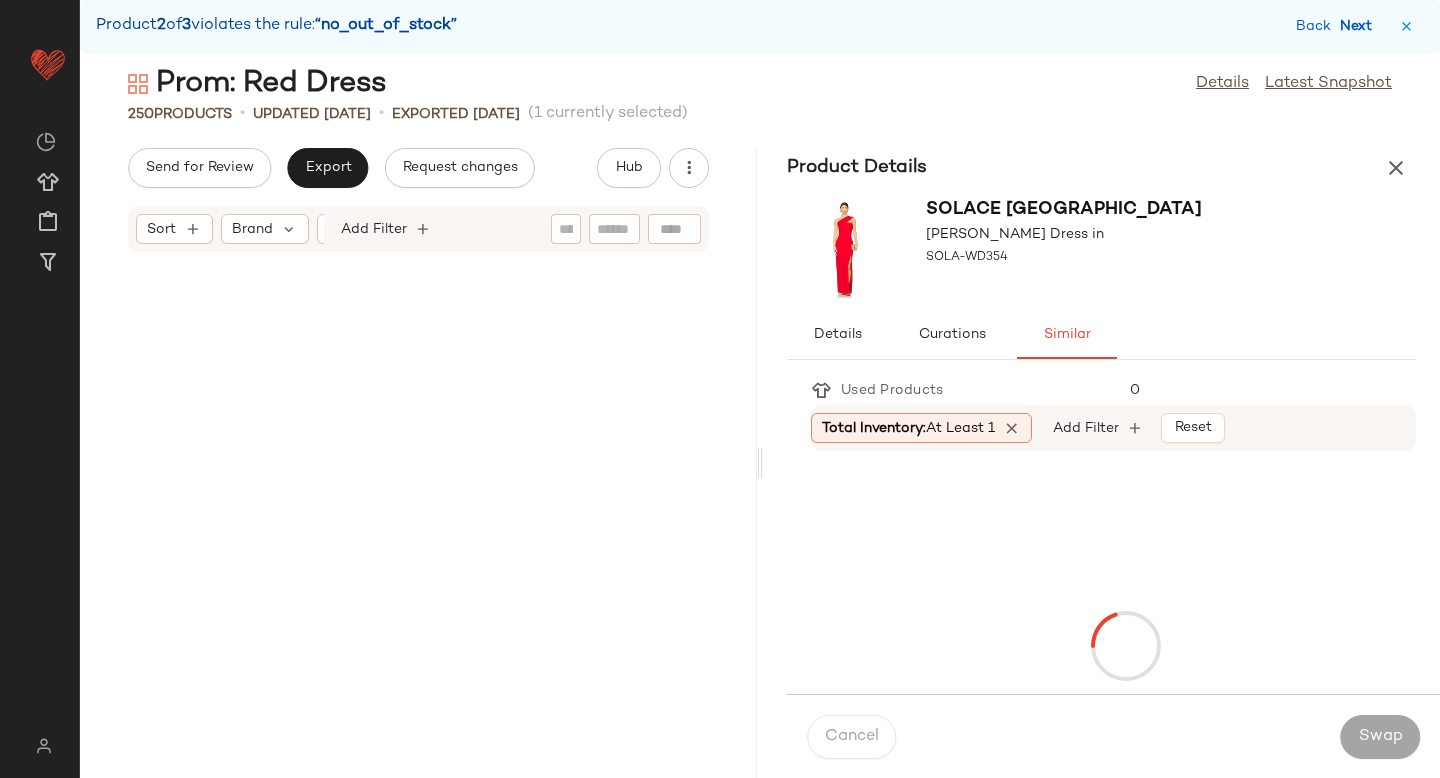 scroll, scrollTop: 15006, scrollLeft: 0, axis: vertical 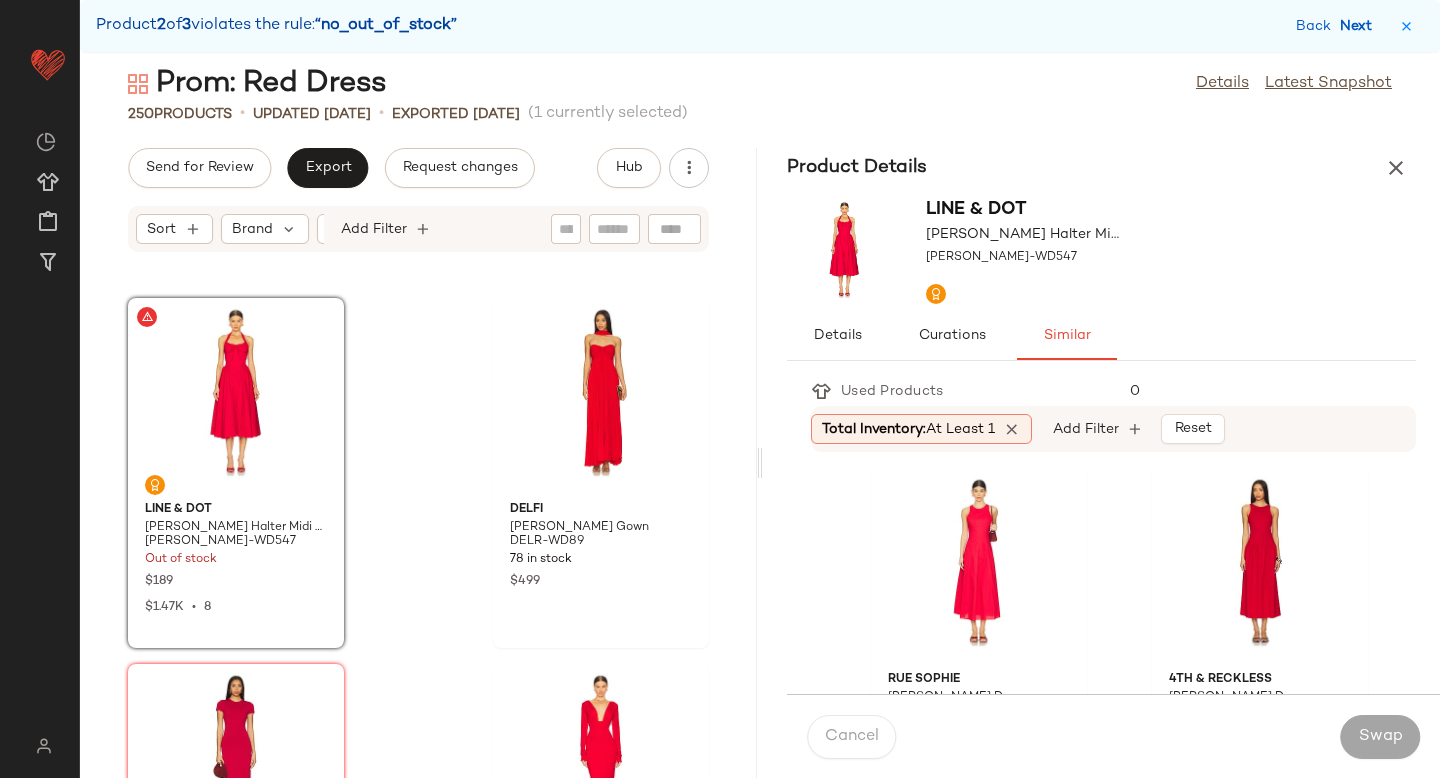 click on "Next" at bounding box center [1360, 26] 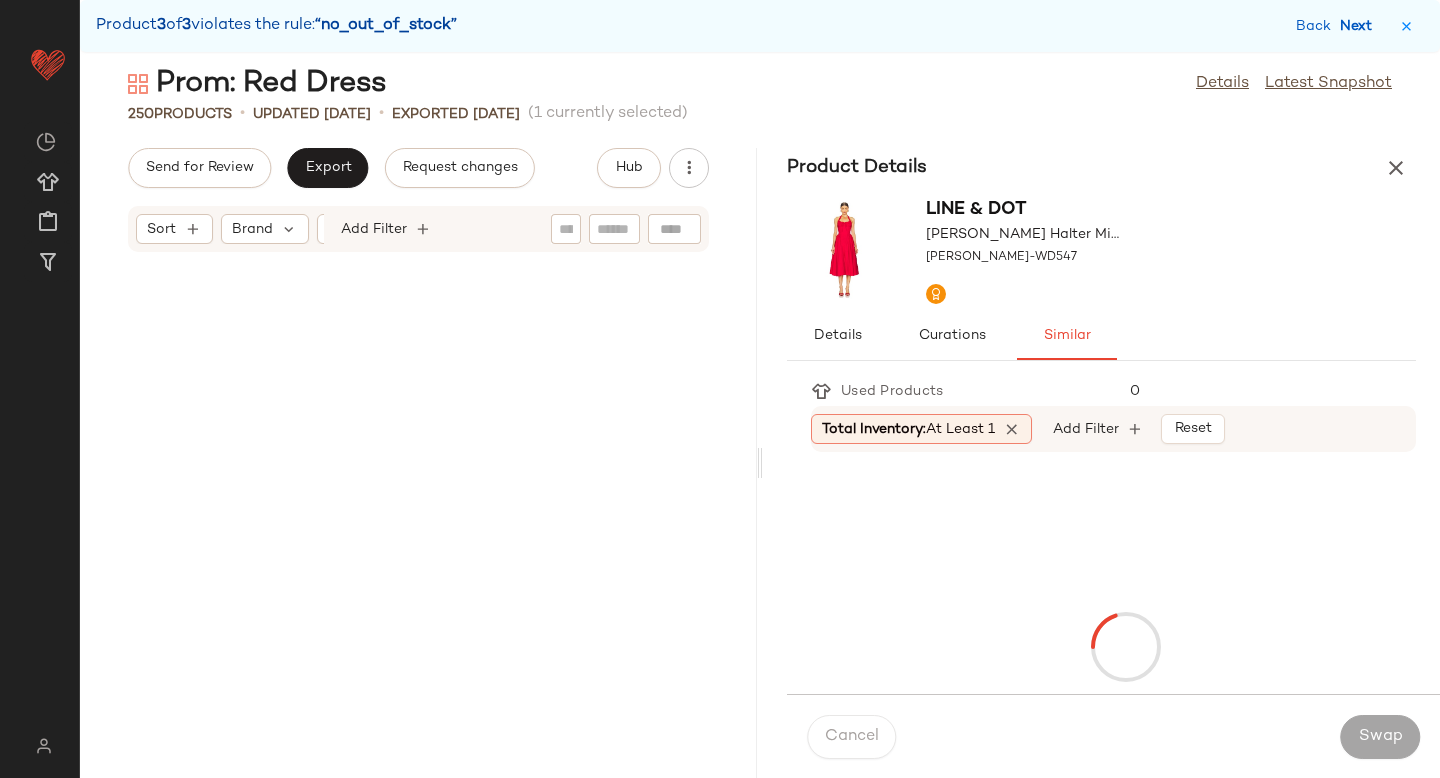 scroll, scrollTop: 25254, scrollLeft: 0, axis: vertical 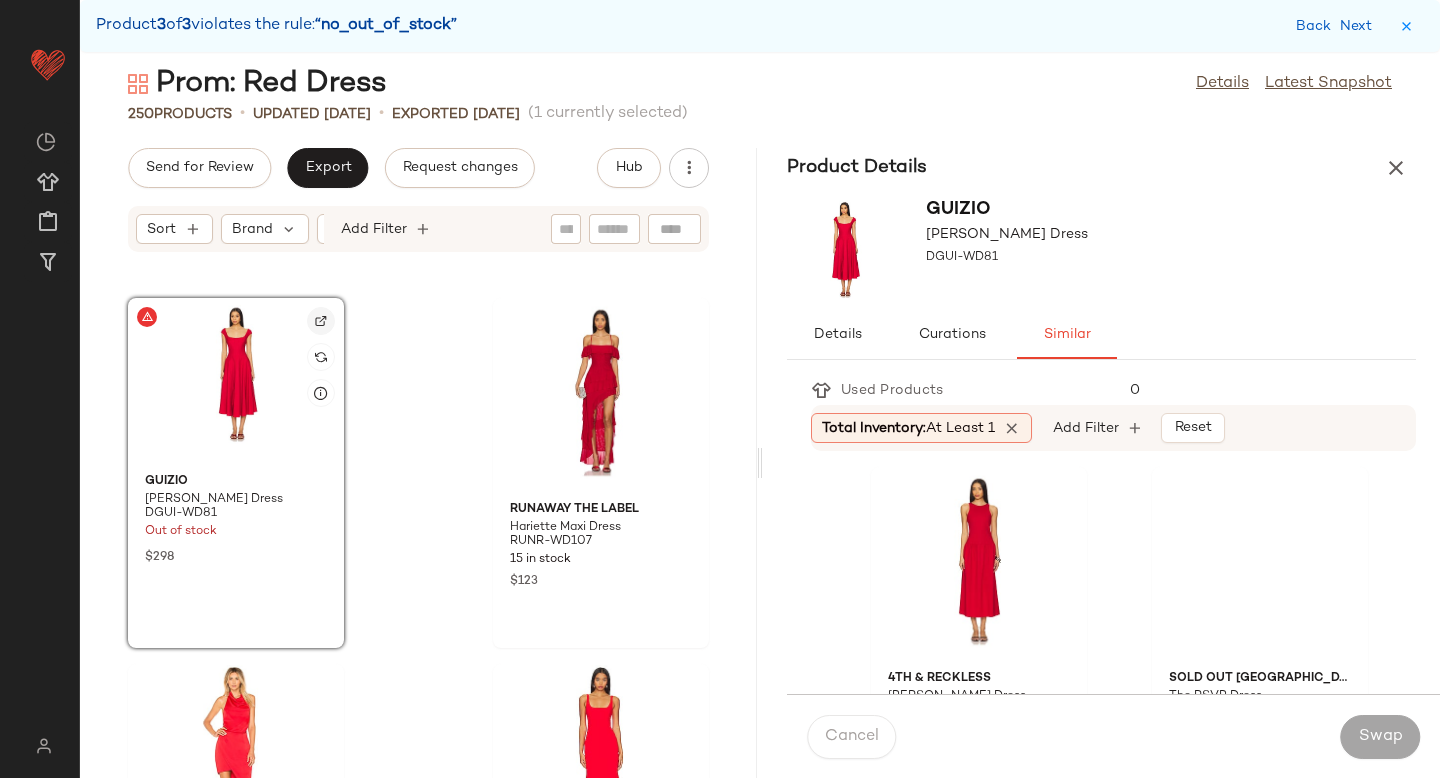 click 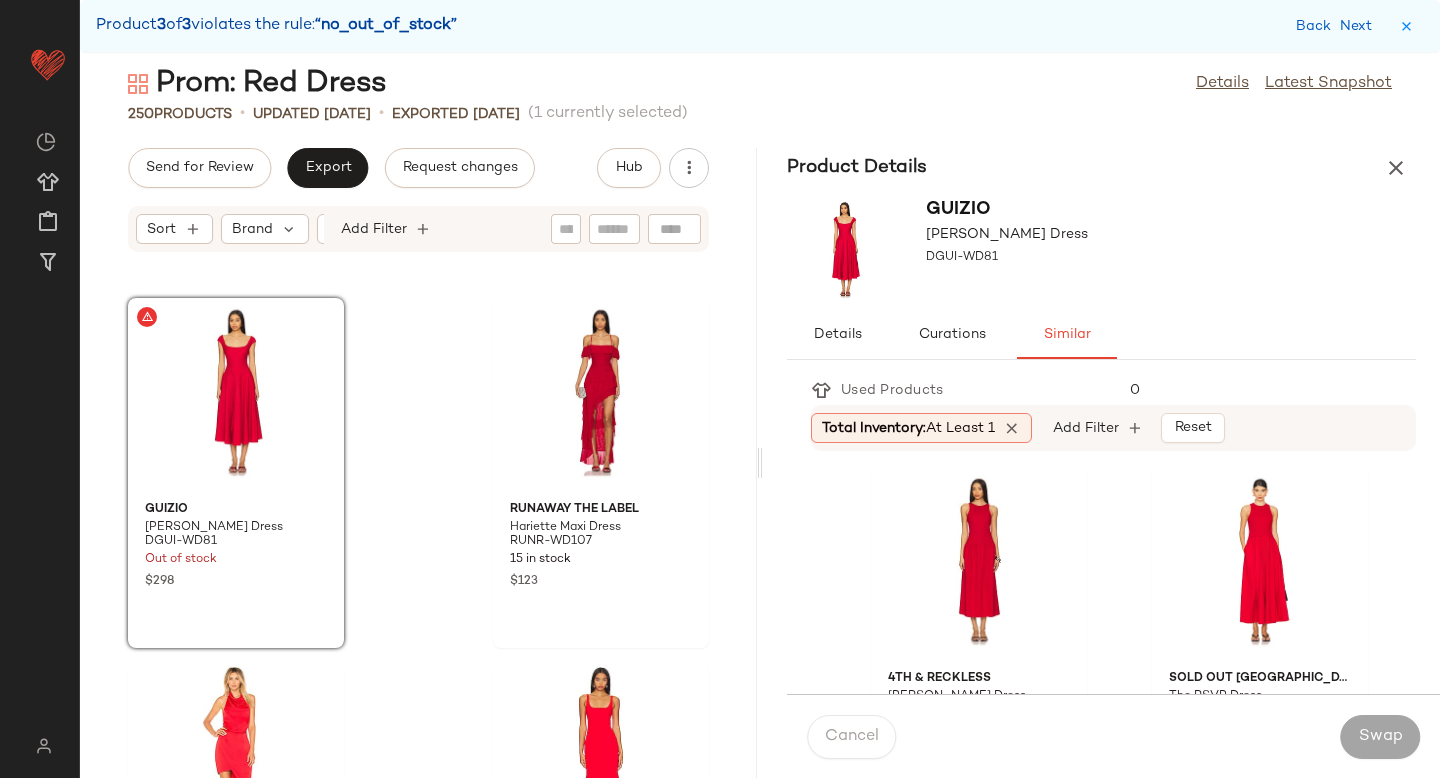 click on "Product Details" at bounding box center [1101, 168] 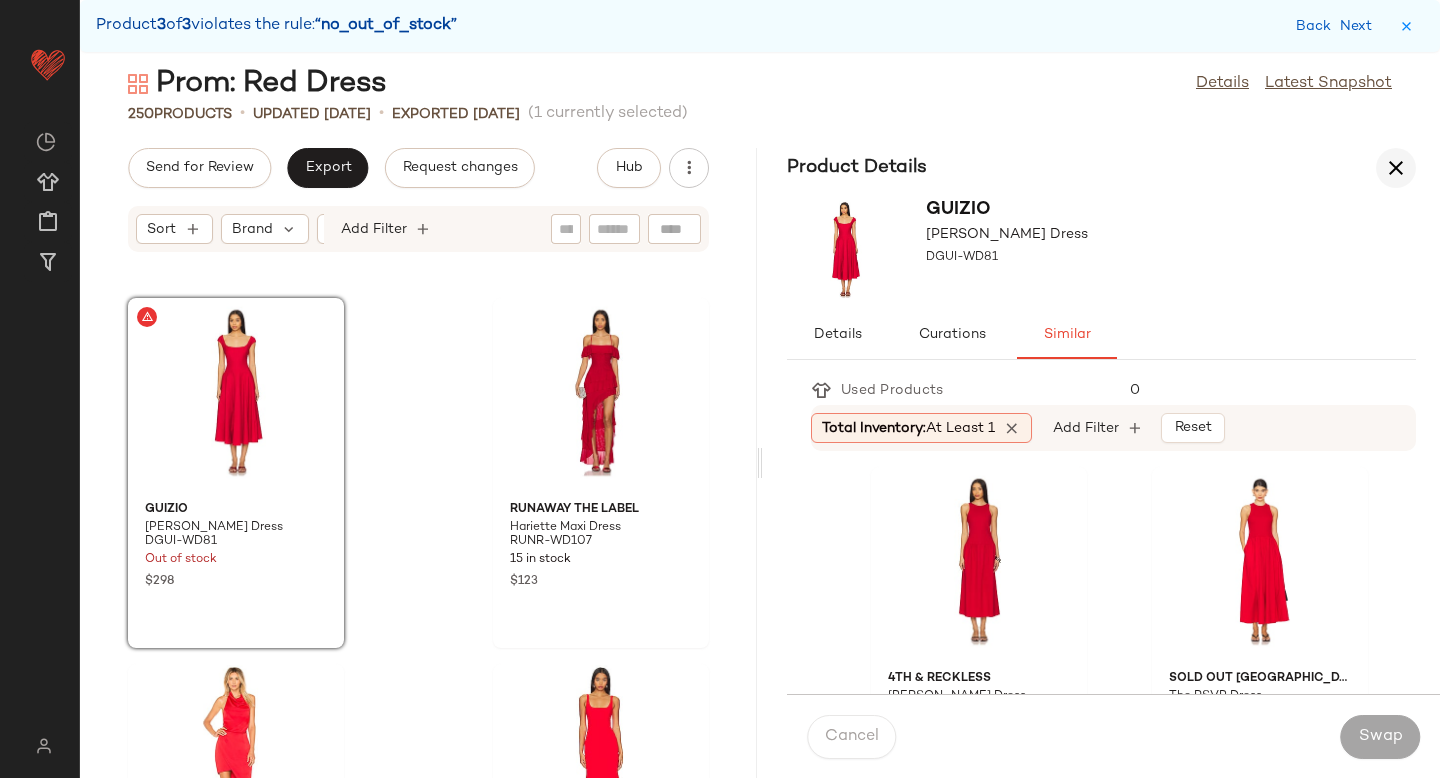 click at bounding box center [1396, 168] 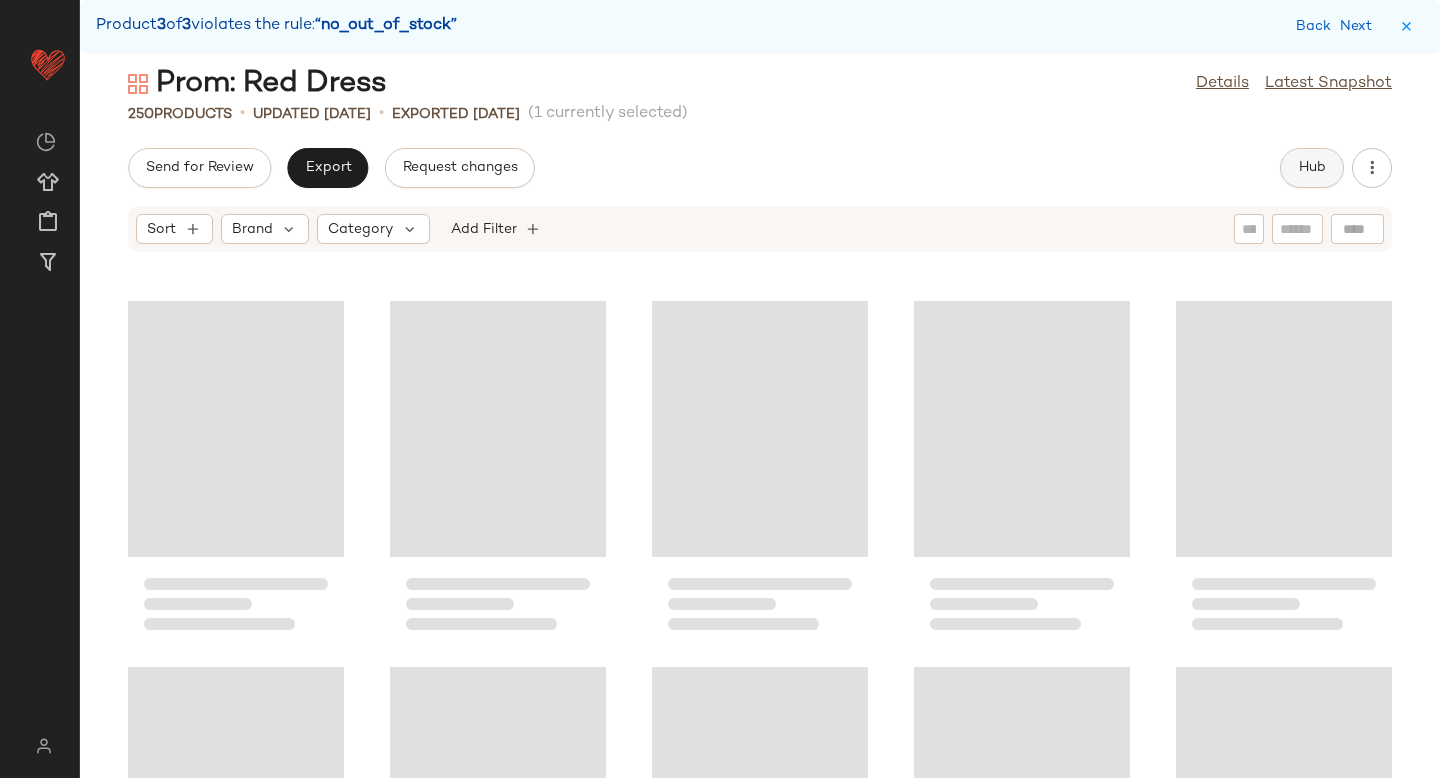 click on "Hub" 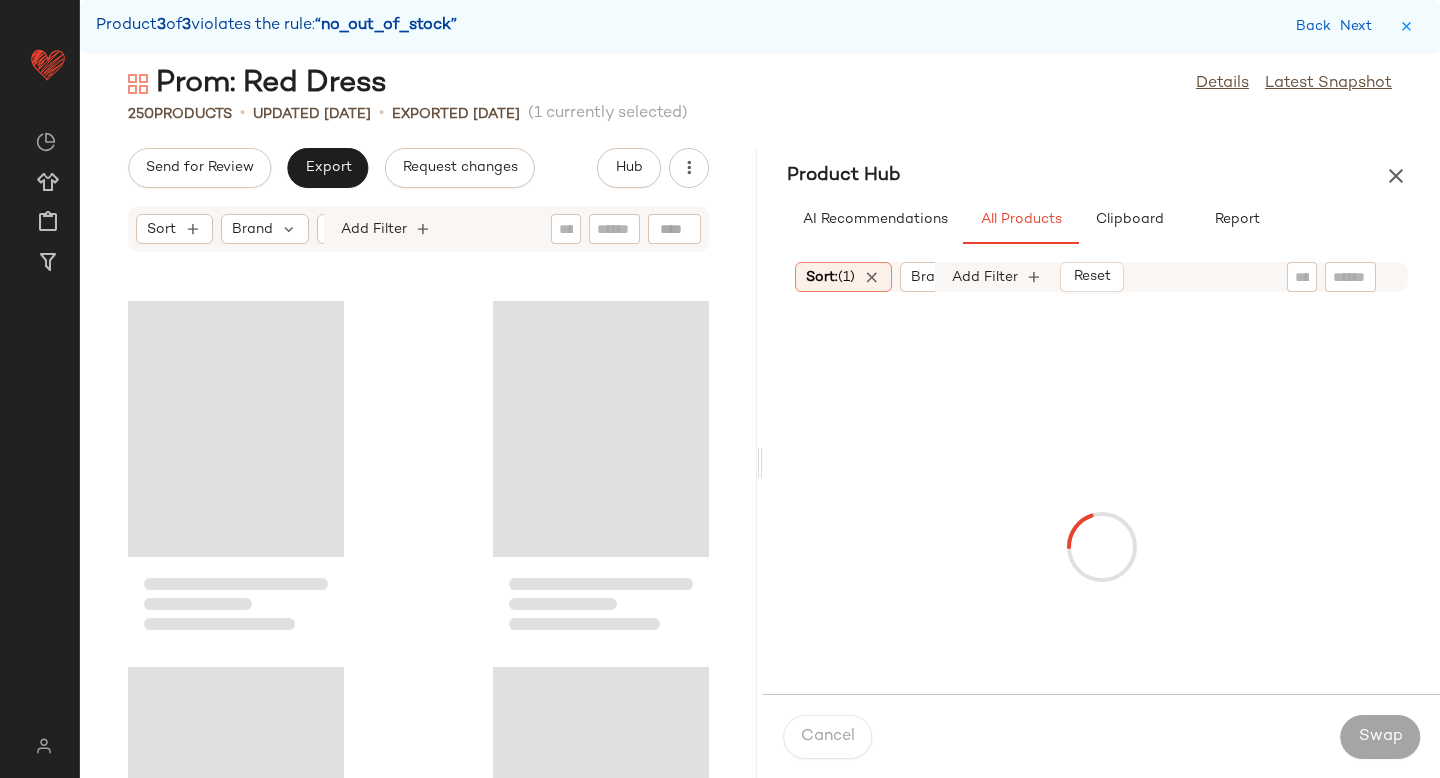 scroll, scrollTop: 20882, scrollLeft: 0, axis: vertical 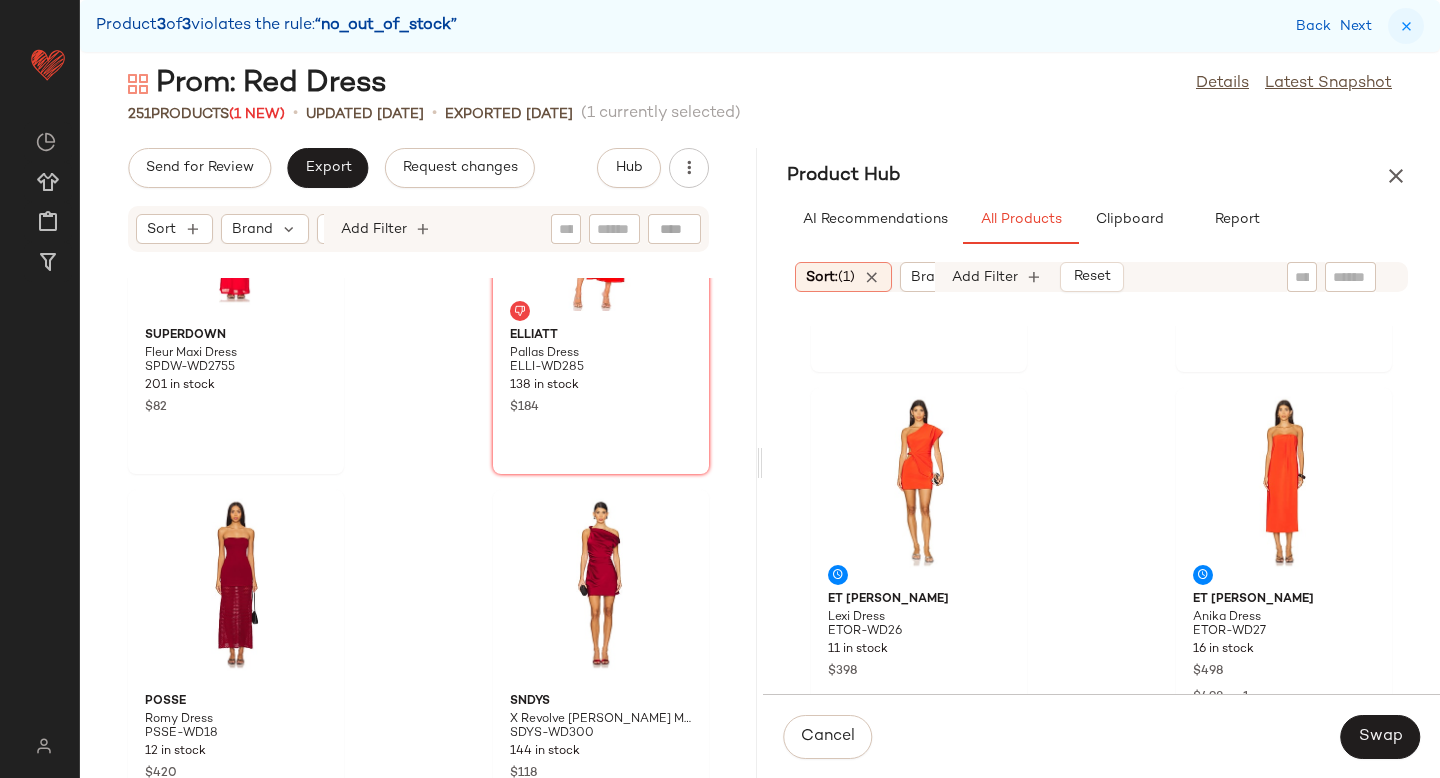 click at bounding box center (1406, 26) 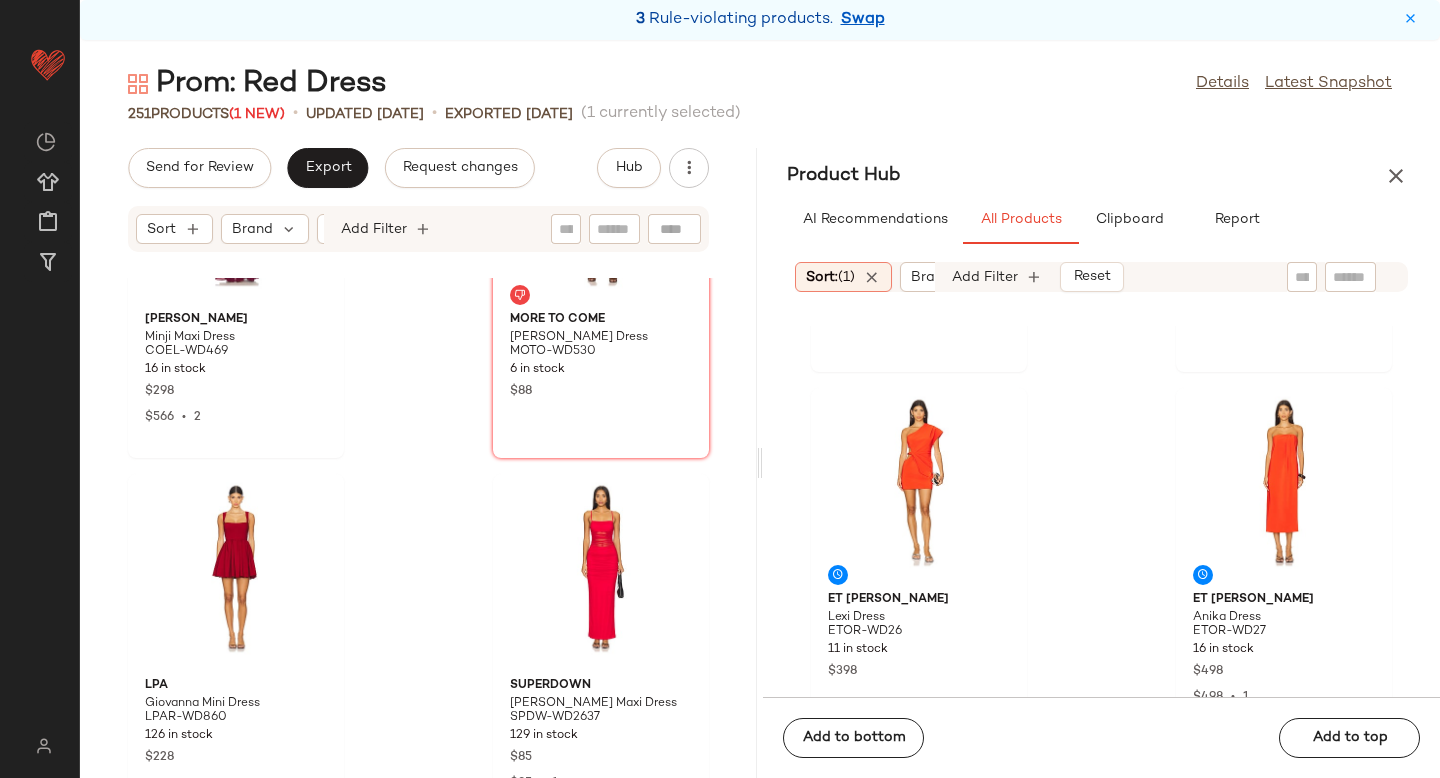 scroll, scrollTop: 25937, scrollLeft: 0, axis: vertical 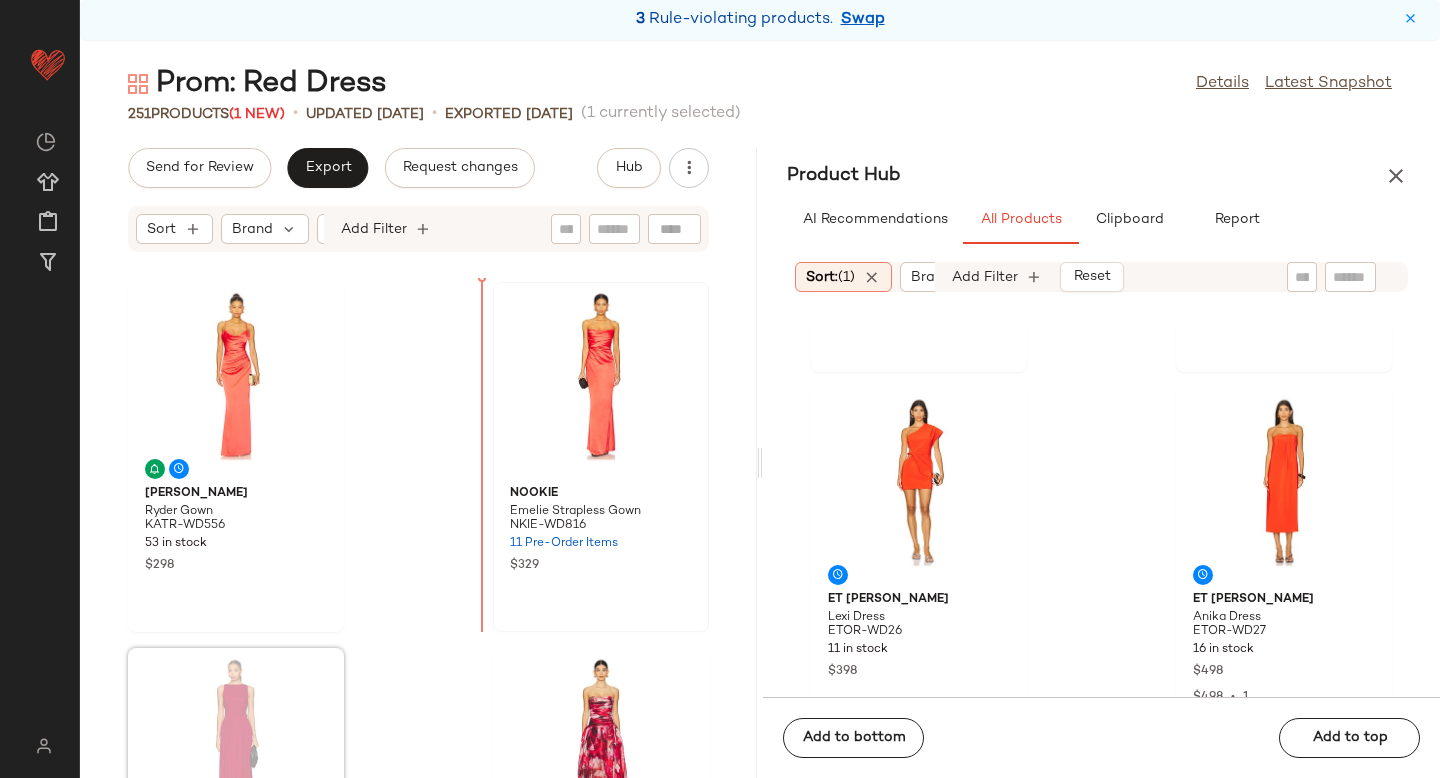 drag, startPoint x: 229, startPoint y: 674, endPoint x: 486, endPoint y: 464, distance: 331.88702 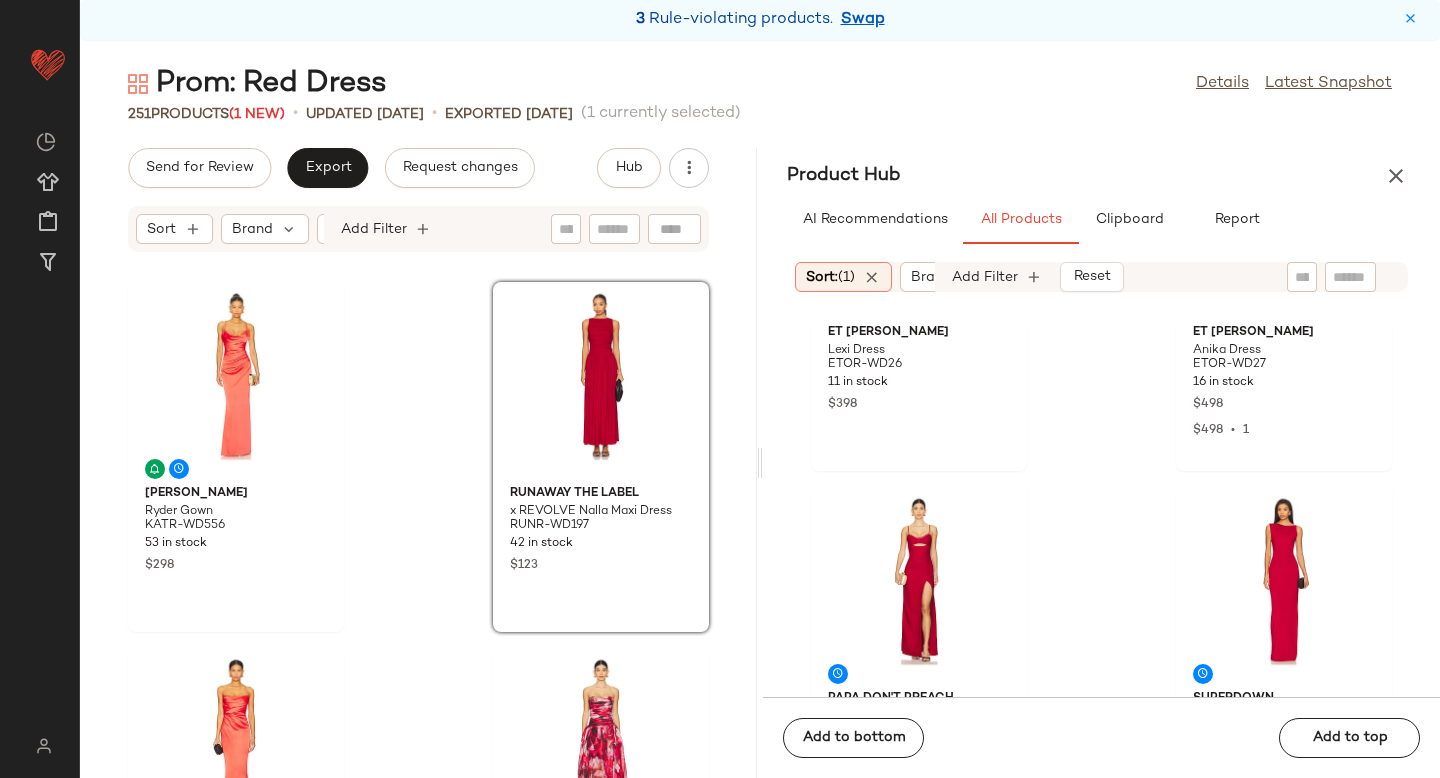 scroll, scrollTop: 1427, scrollLeft: 0, axis: vertical 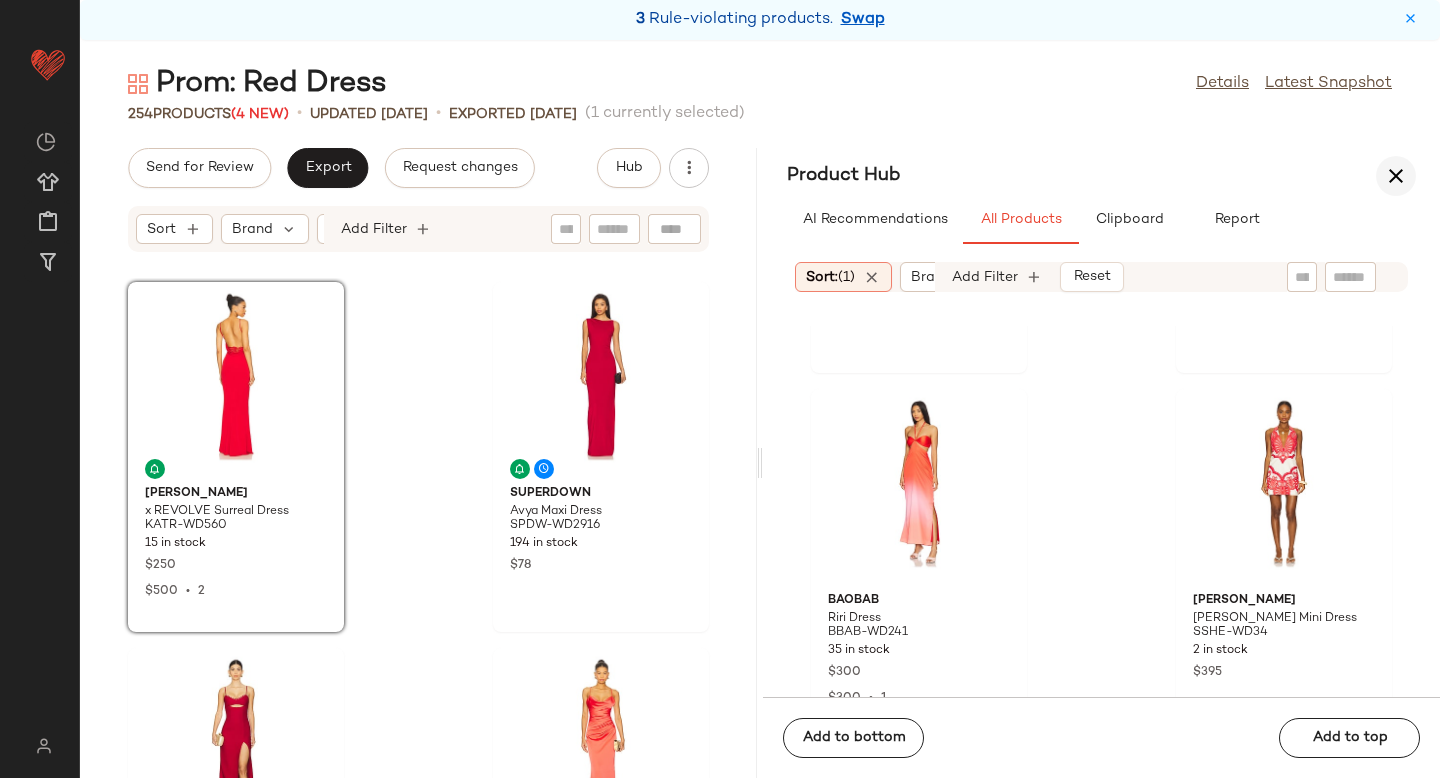 click at bounding box center [1396, 176] 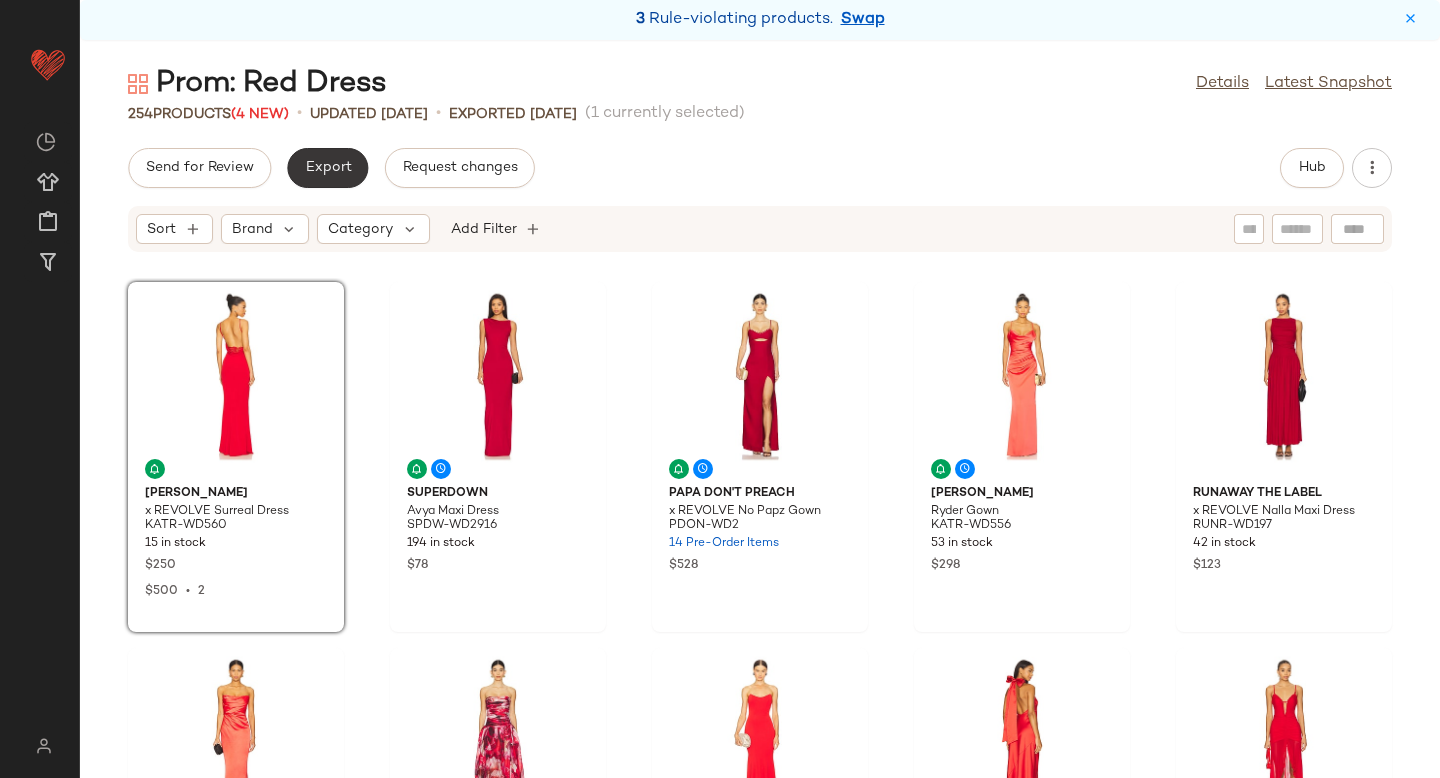 click on "Export" 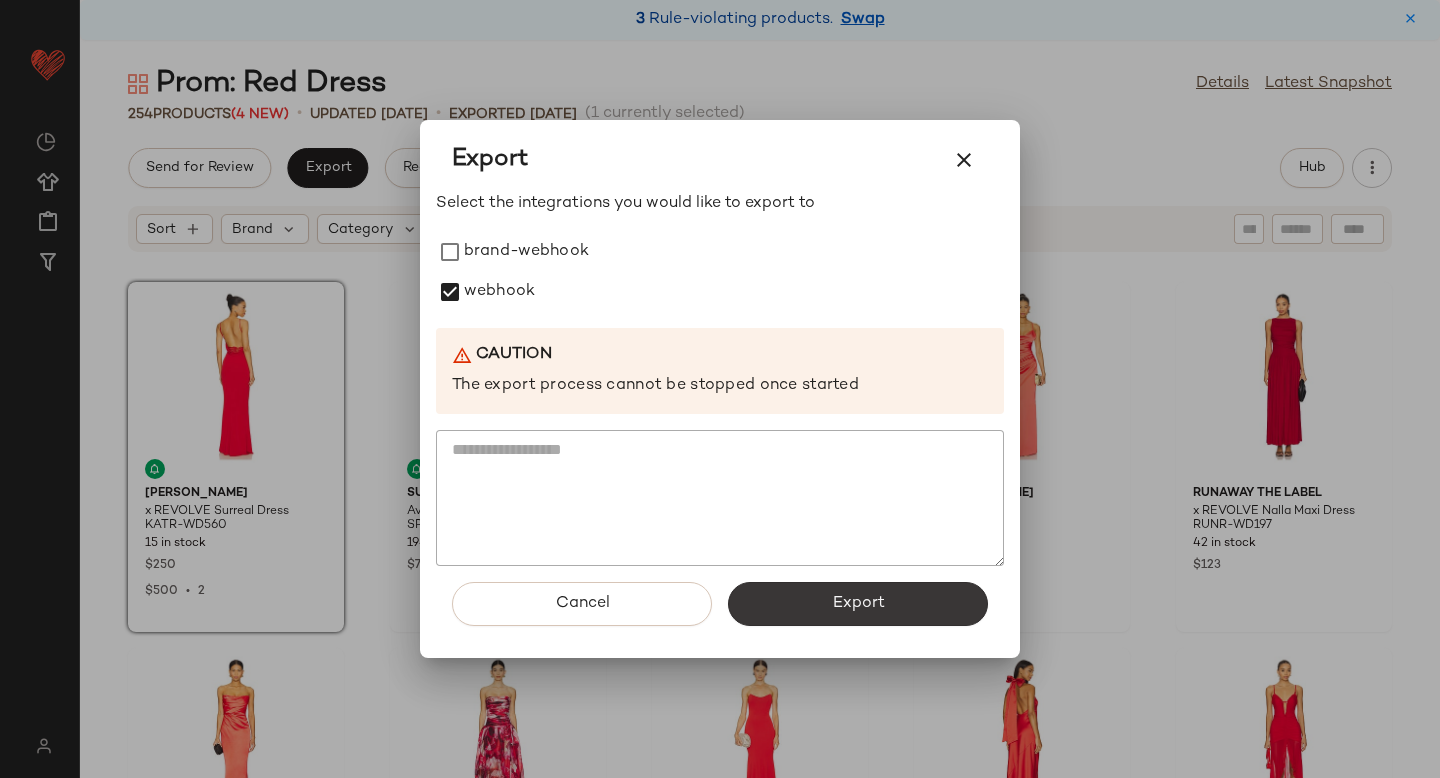 click on "Export" at bounding box center (858, 604) 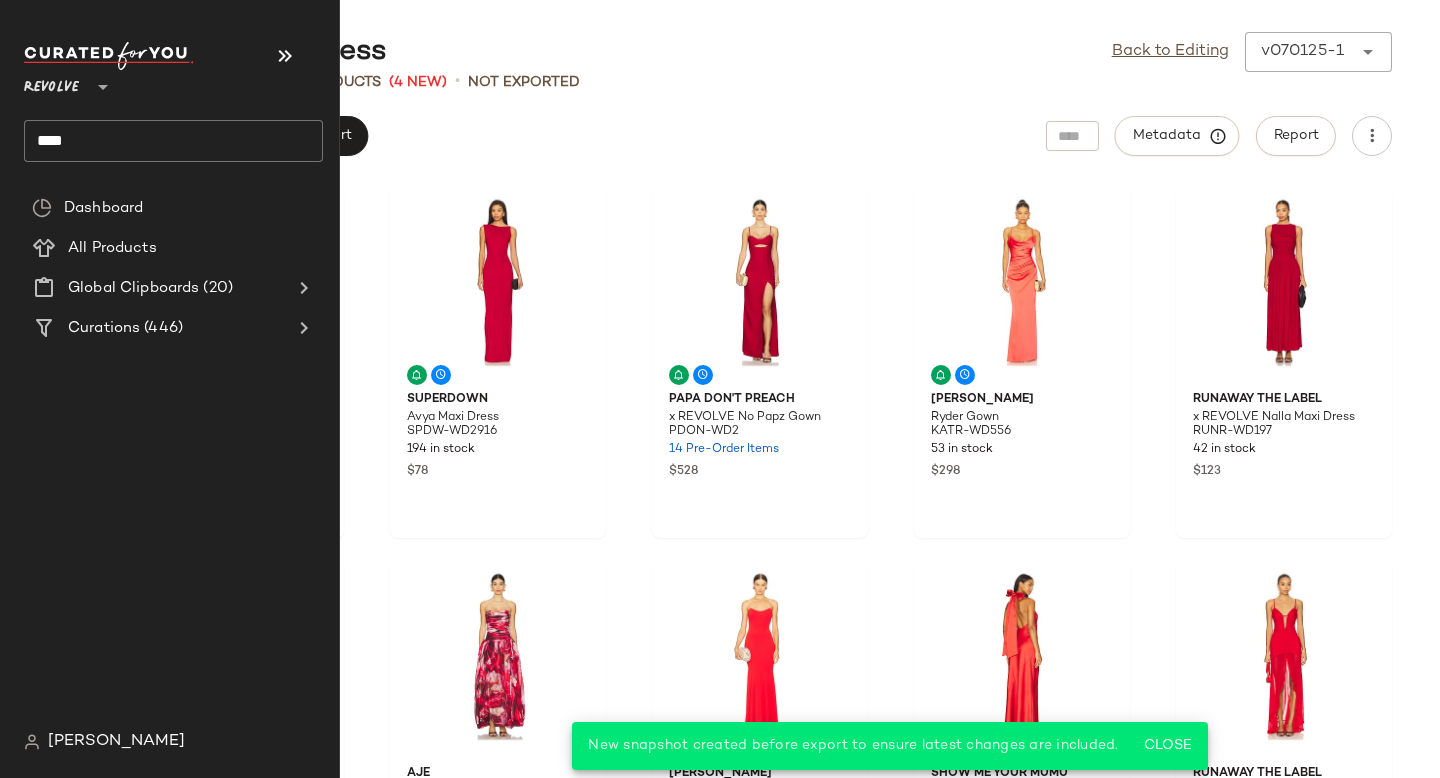 click on "****" 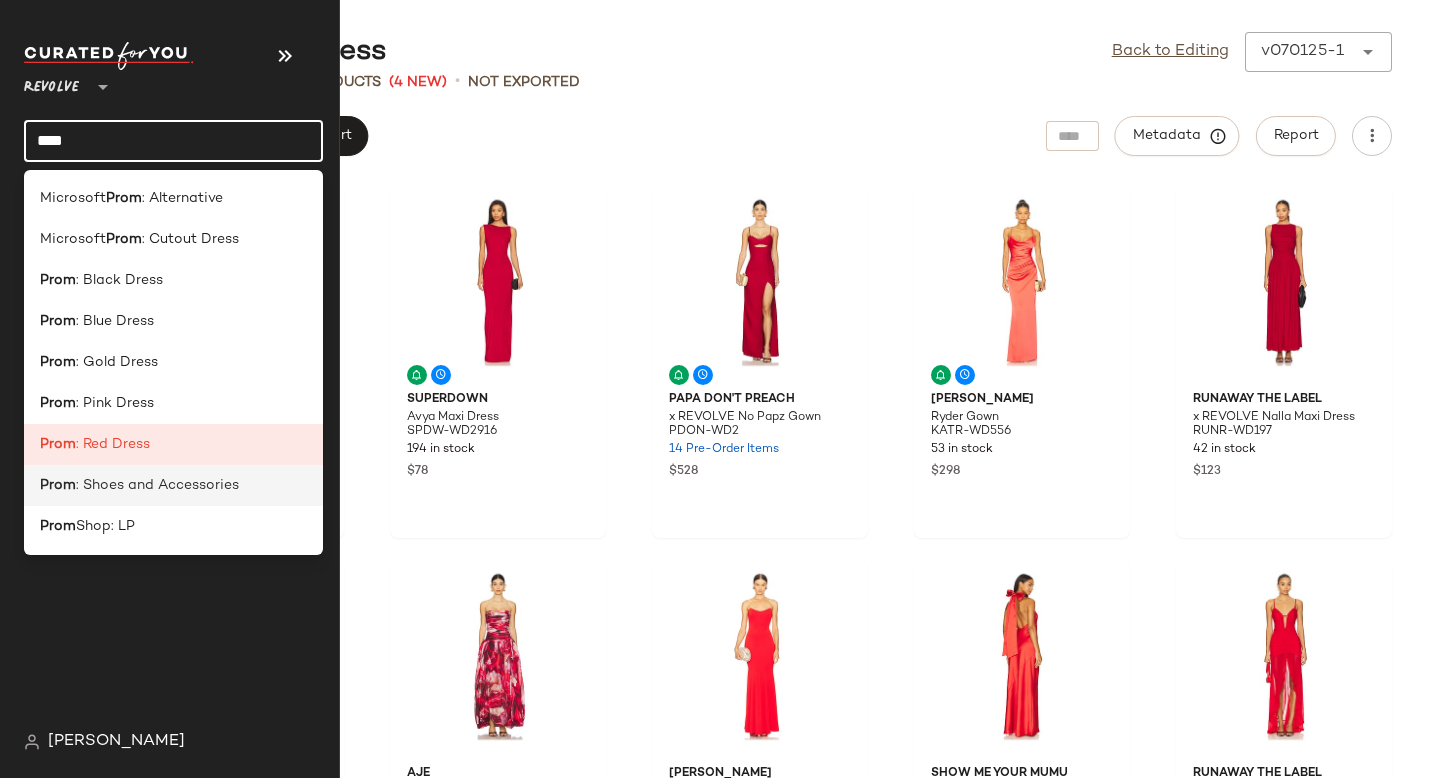 click on ": Shoes and Accessories" at bounding box center [157, 485] 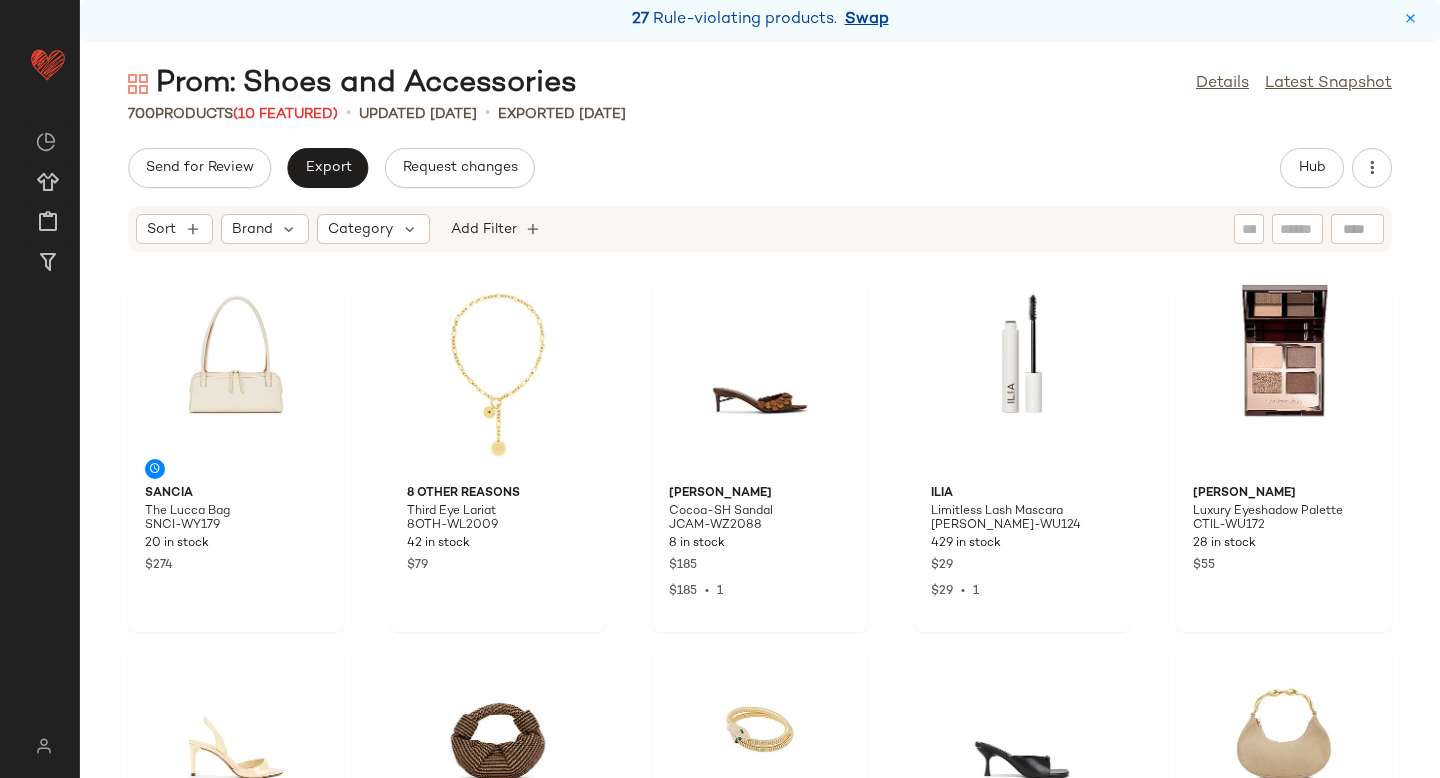 click on "Swap" at bounding box center [867, 20] 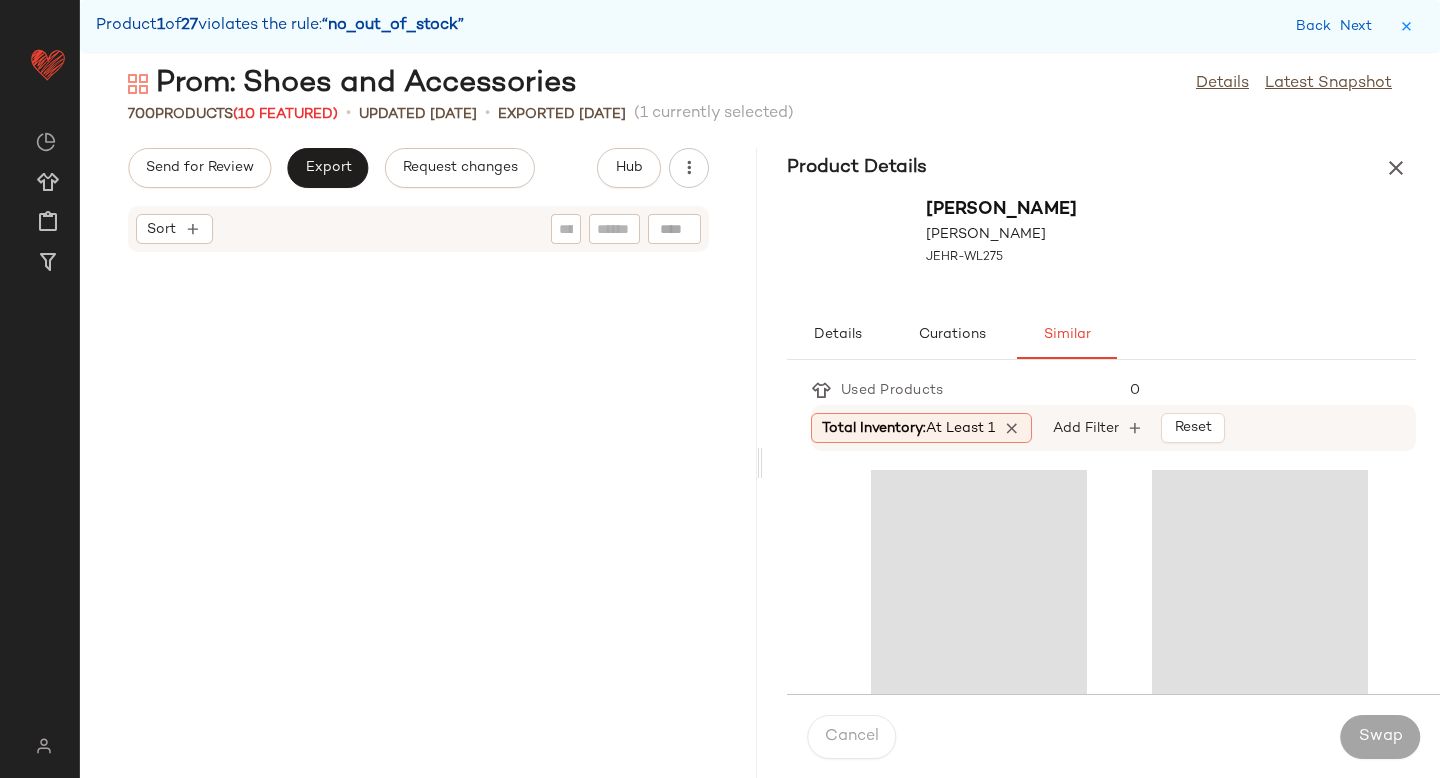 scroll, scrollTop: 4026, scrollLeft: 0, axis: vertical 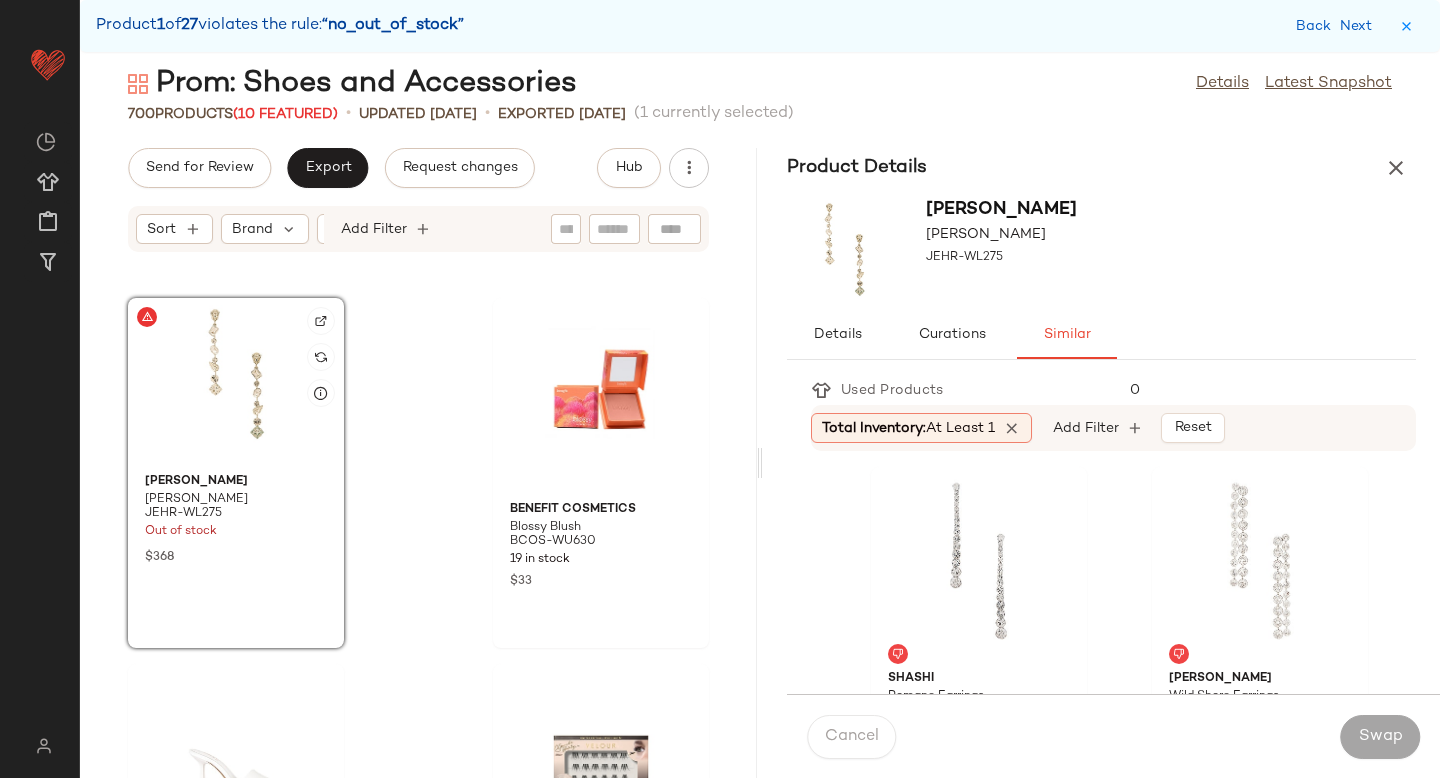 click 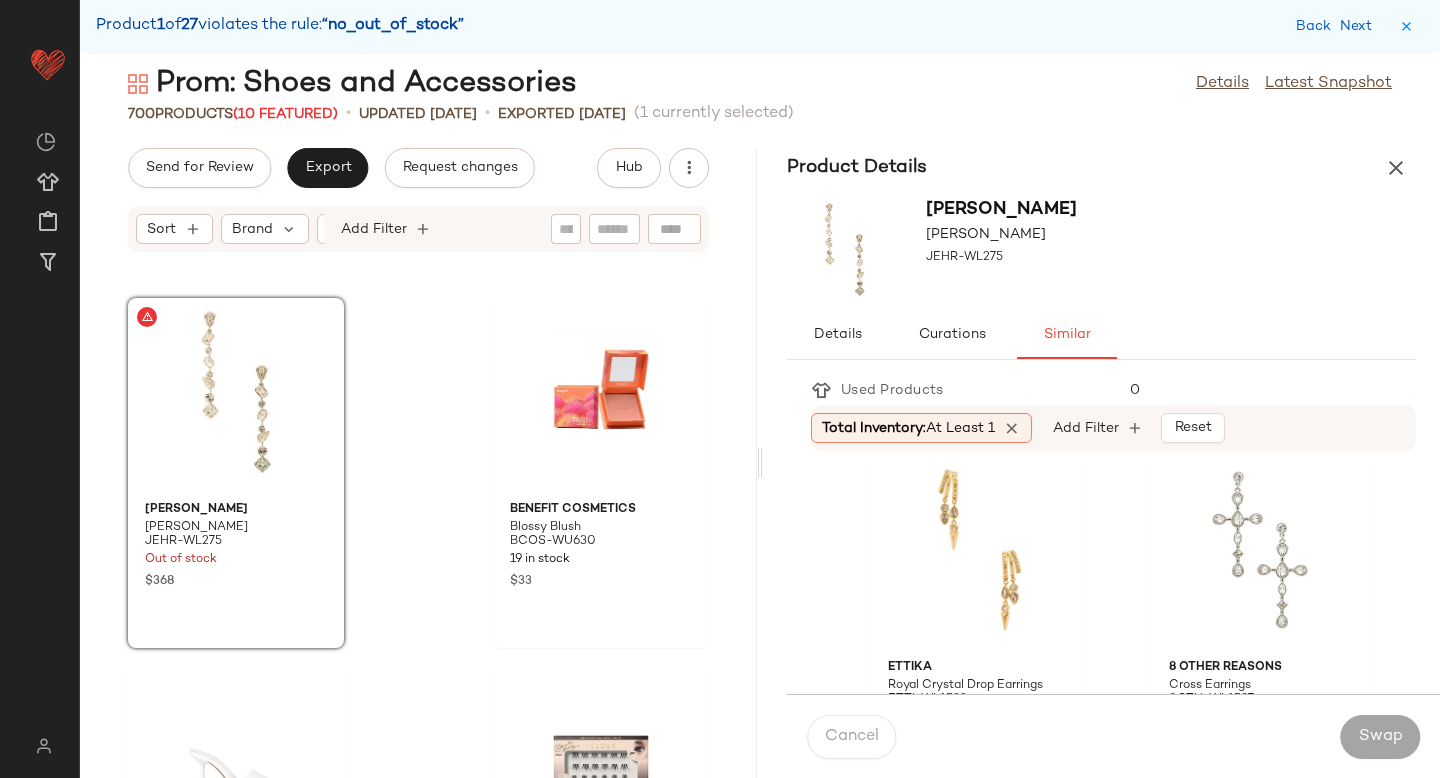 scroll, scrollTop: 375, scrollLeft: 0, axis: vertical 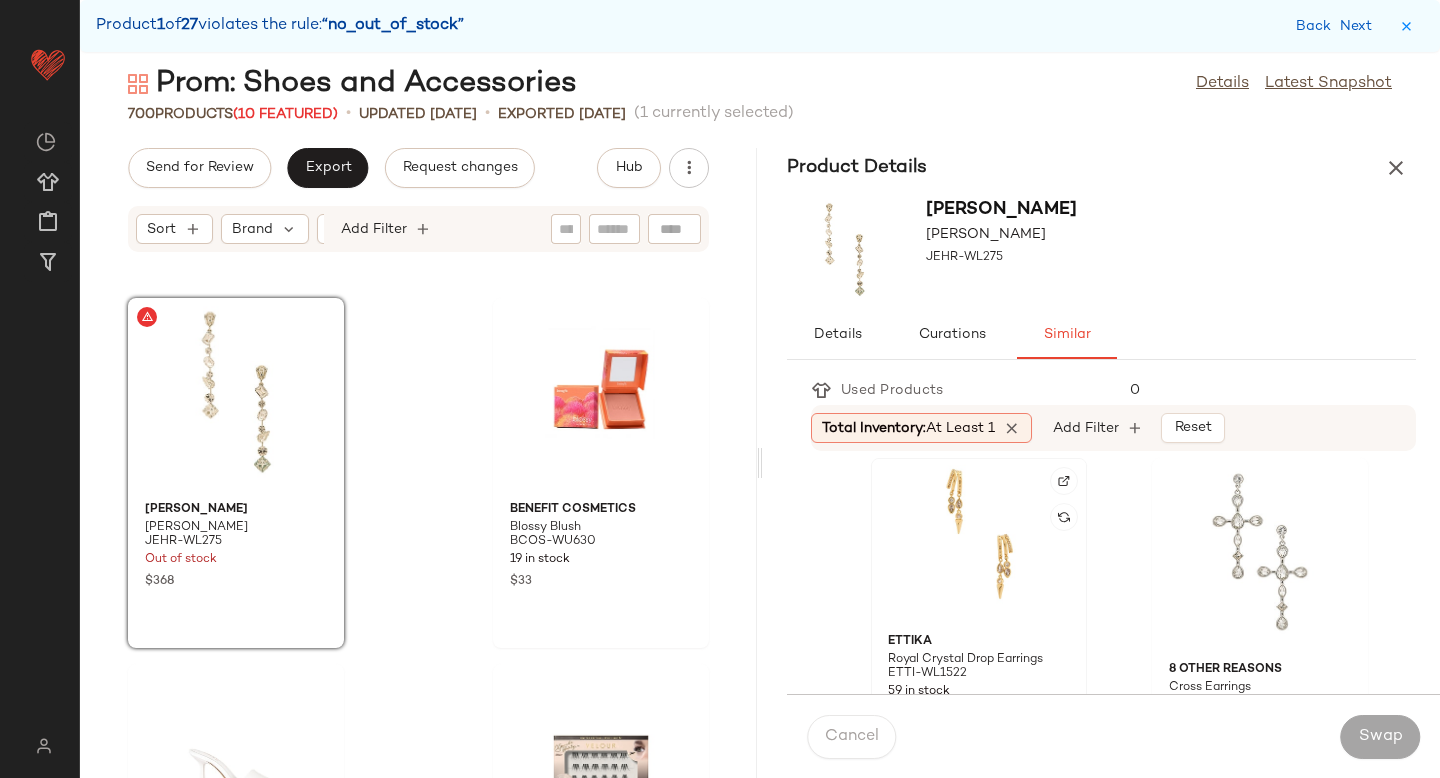 click 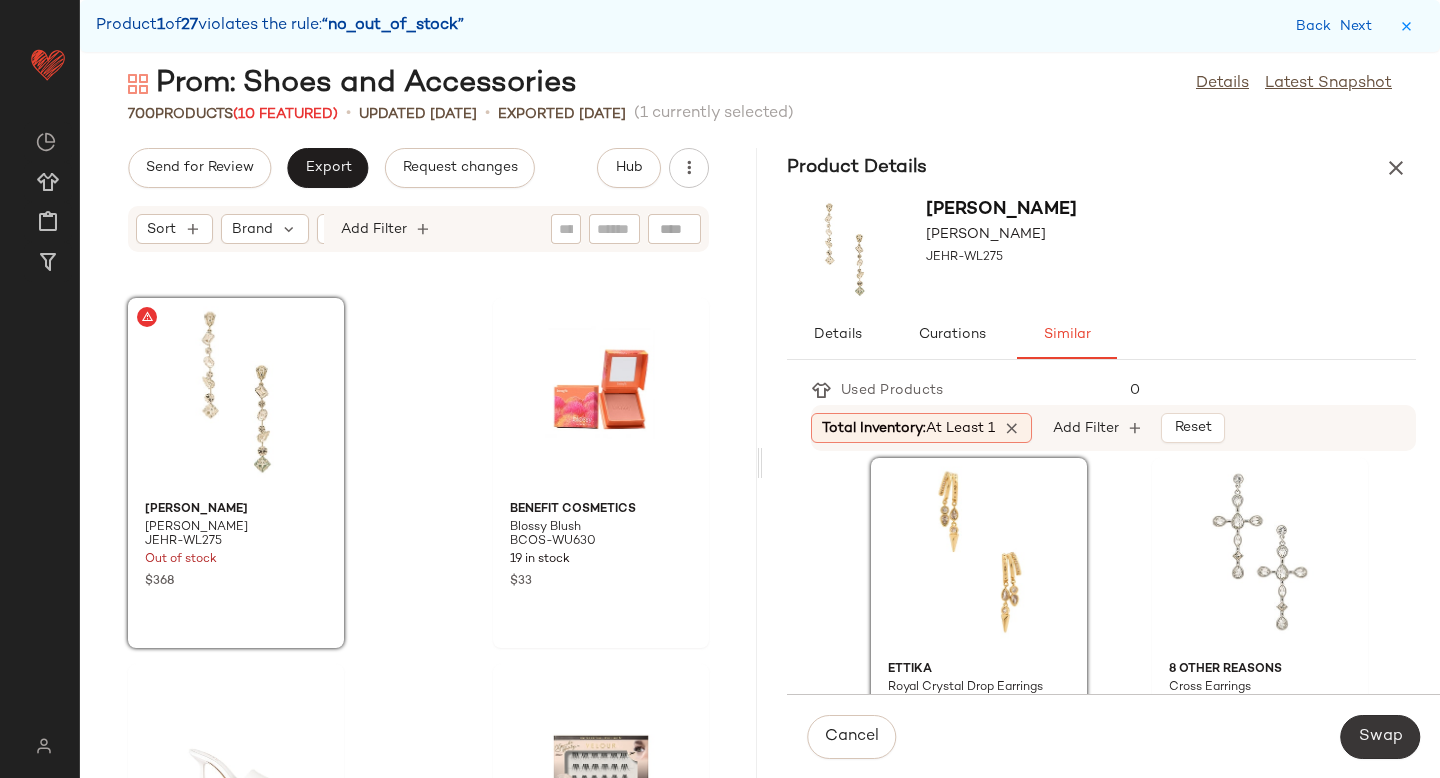 click on "Swap" 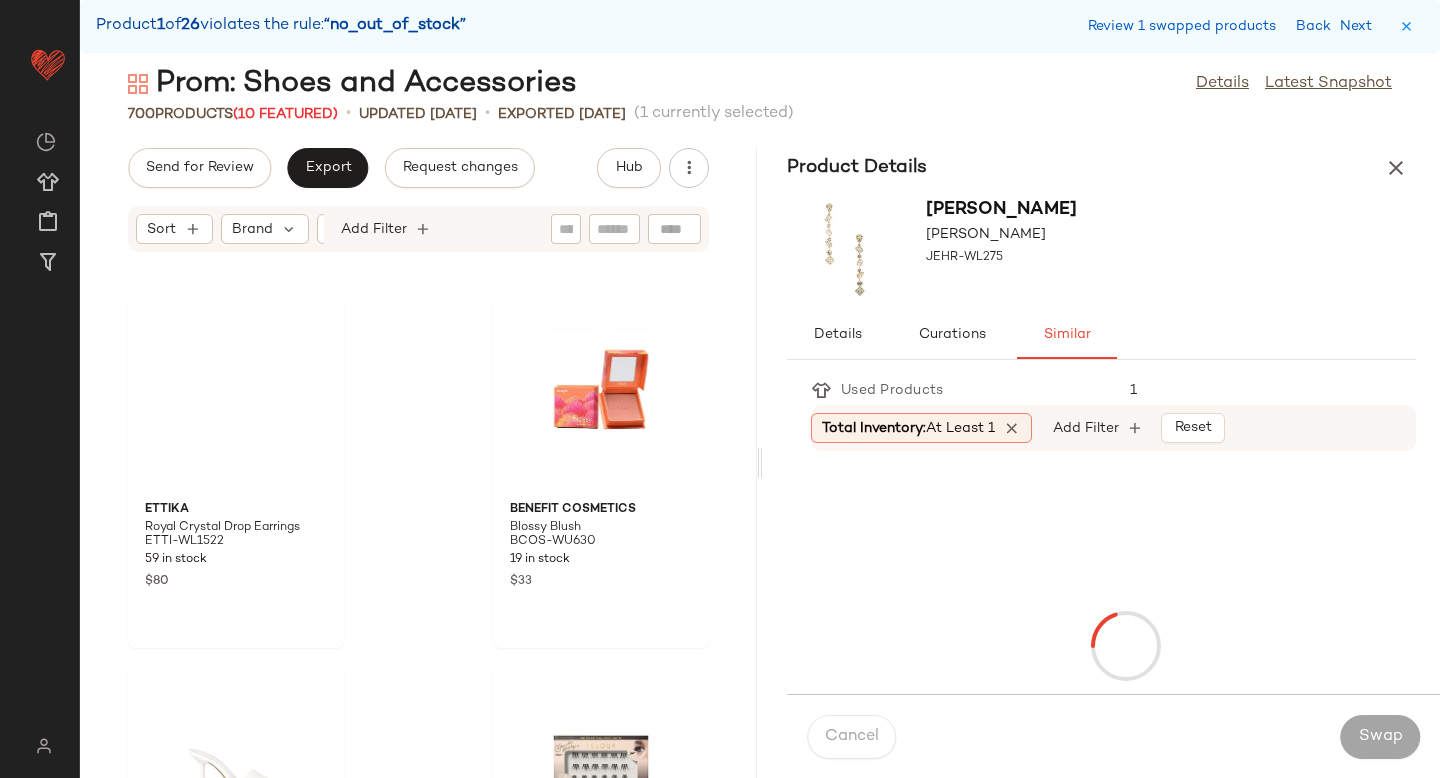 scroll, scrollTop: 12078, scrollLeft: 0, axis: vertical 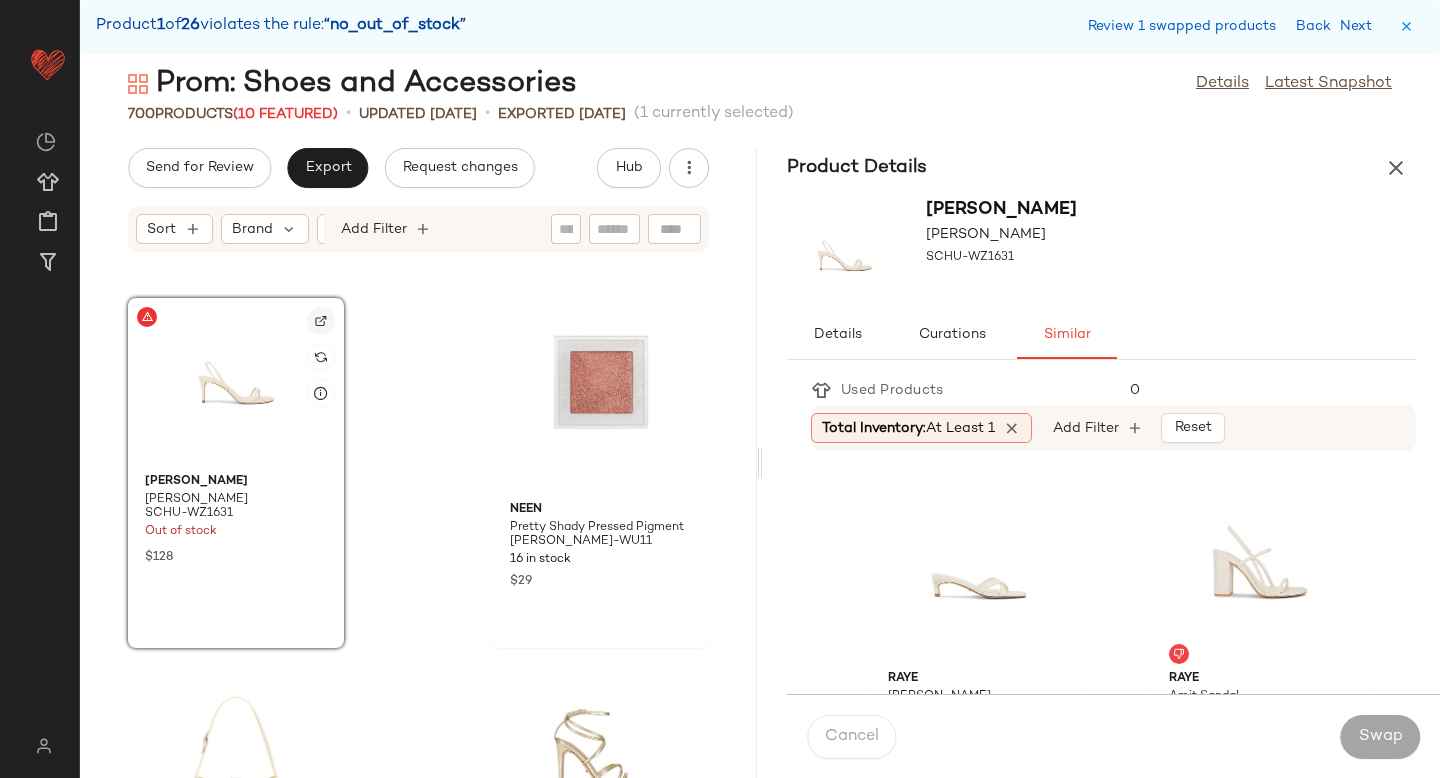 click 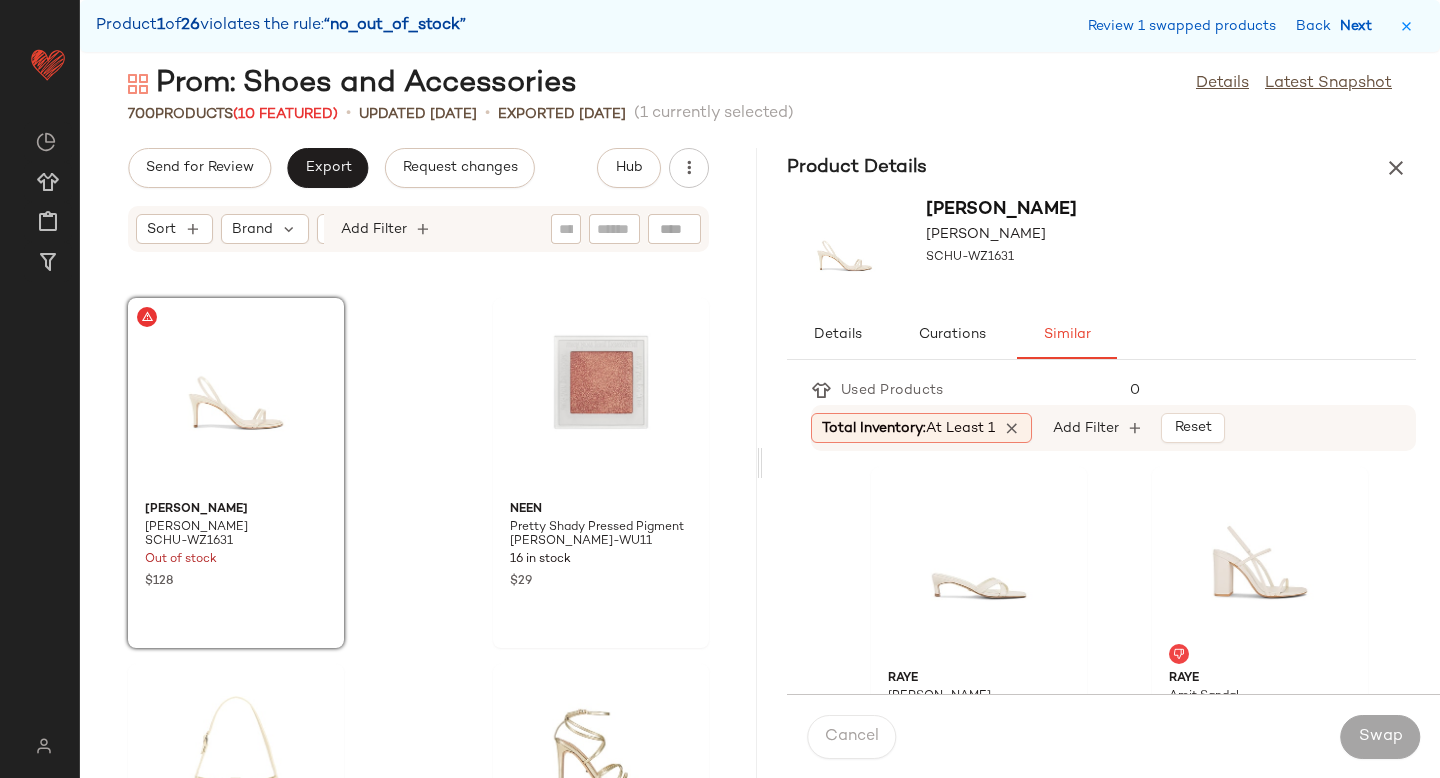 click on "Next" at bounding box center (1360, 26) 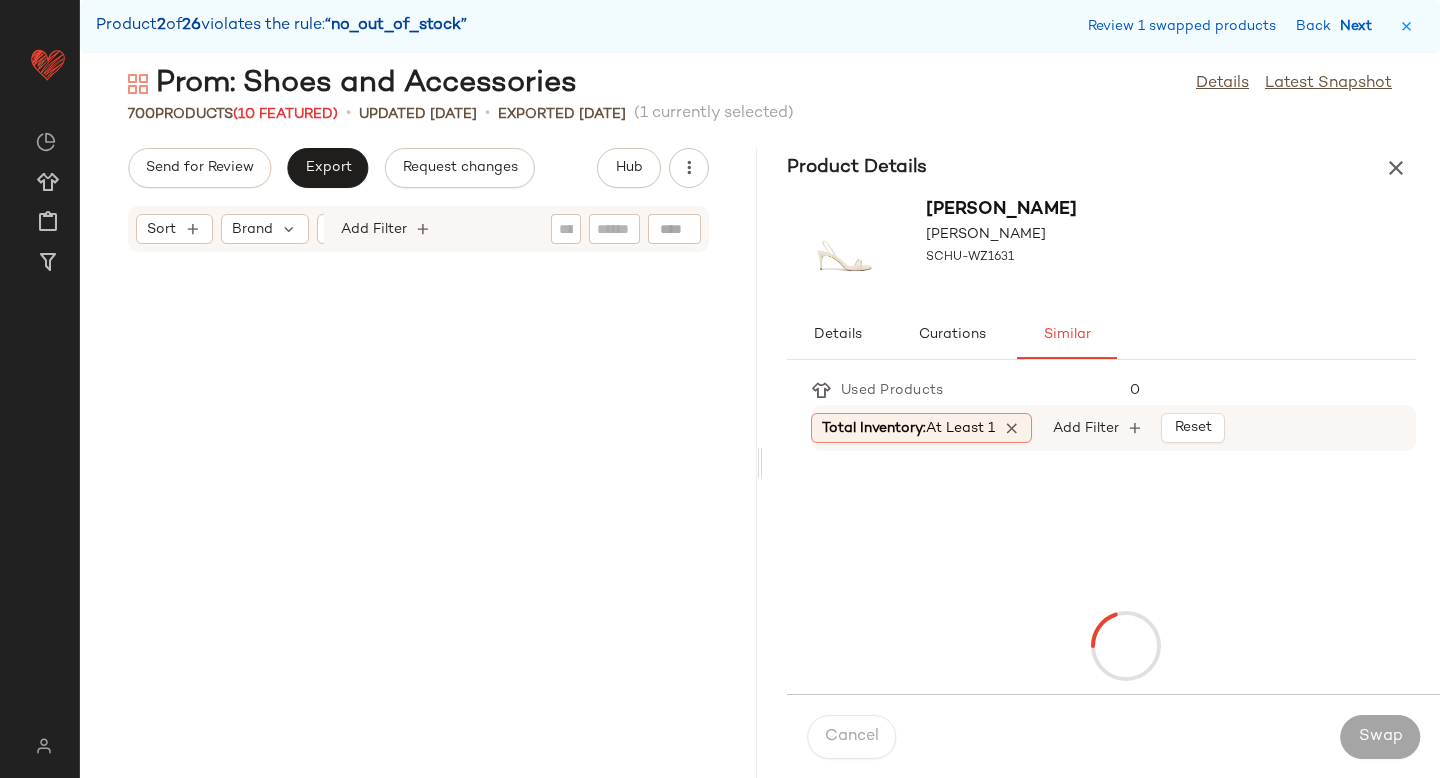 scroll, scrollTop: 15738, scrollLeft: 0, axis: vertical 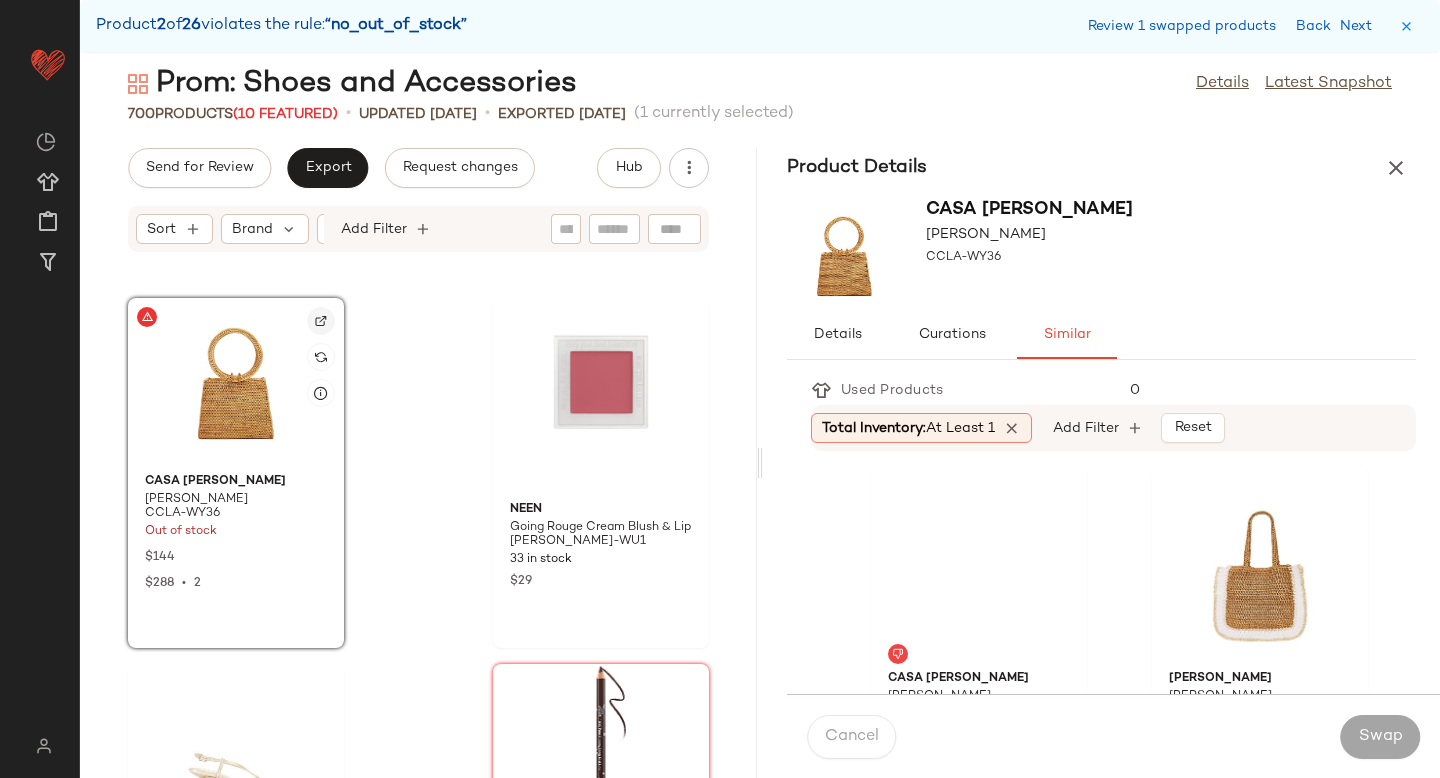 click 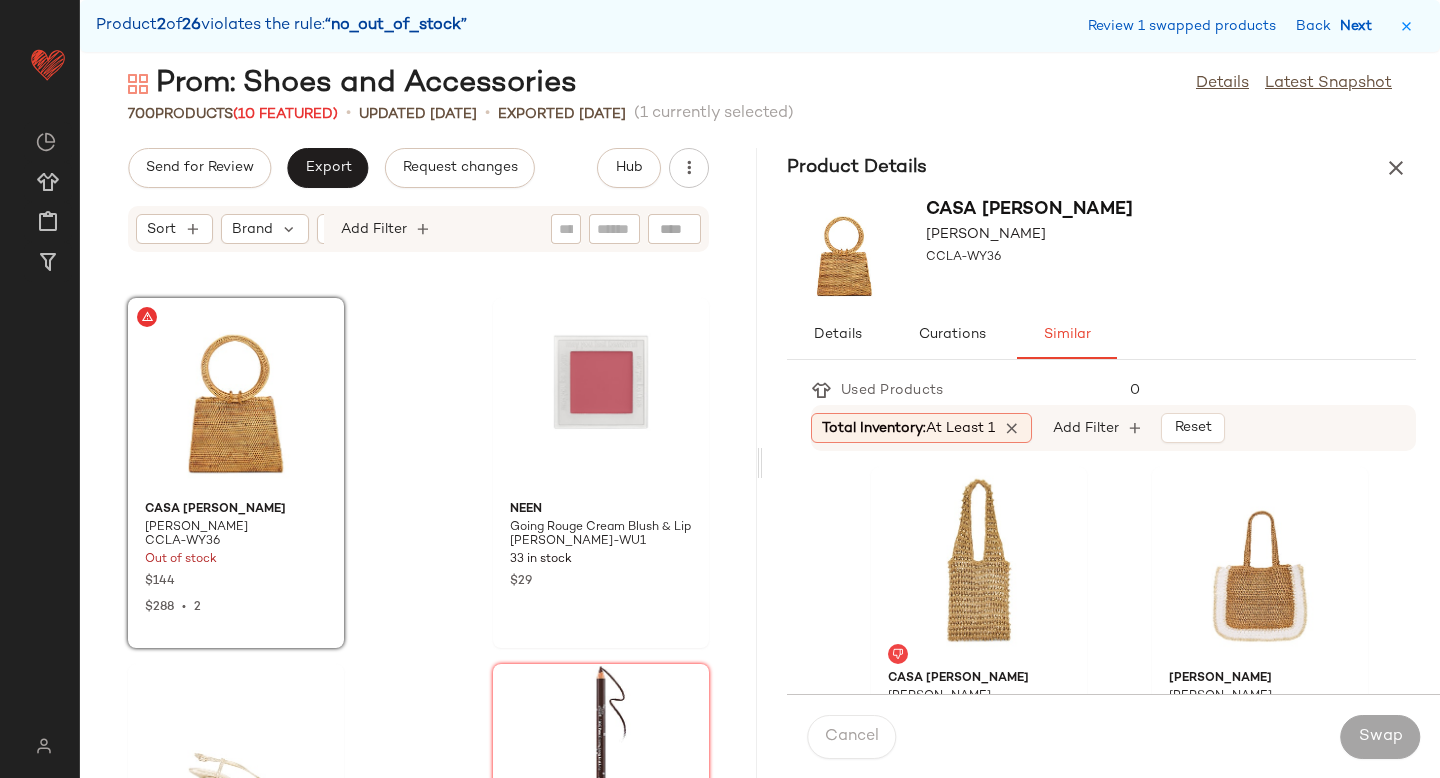click on "Next" at bounding box center [1360, 26] 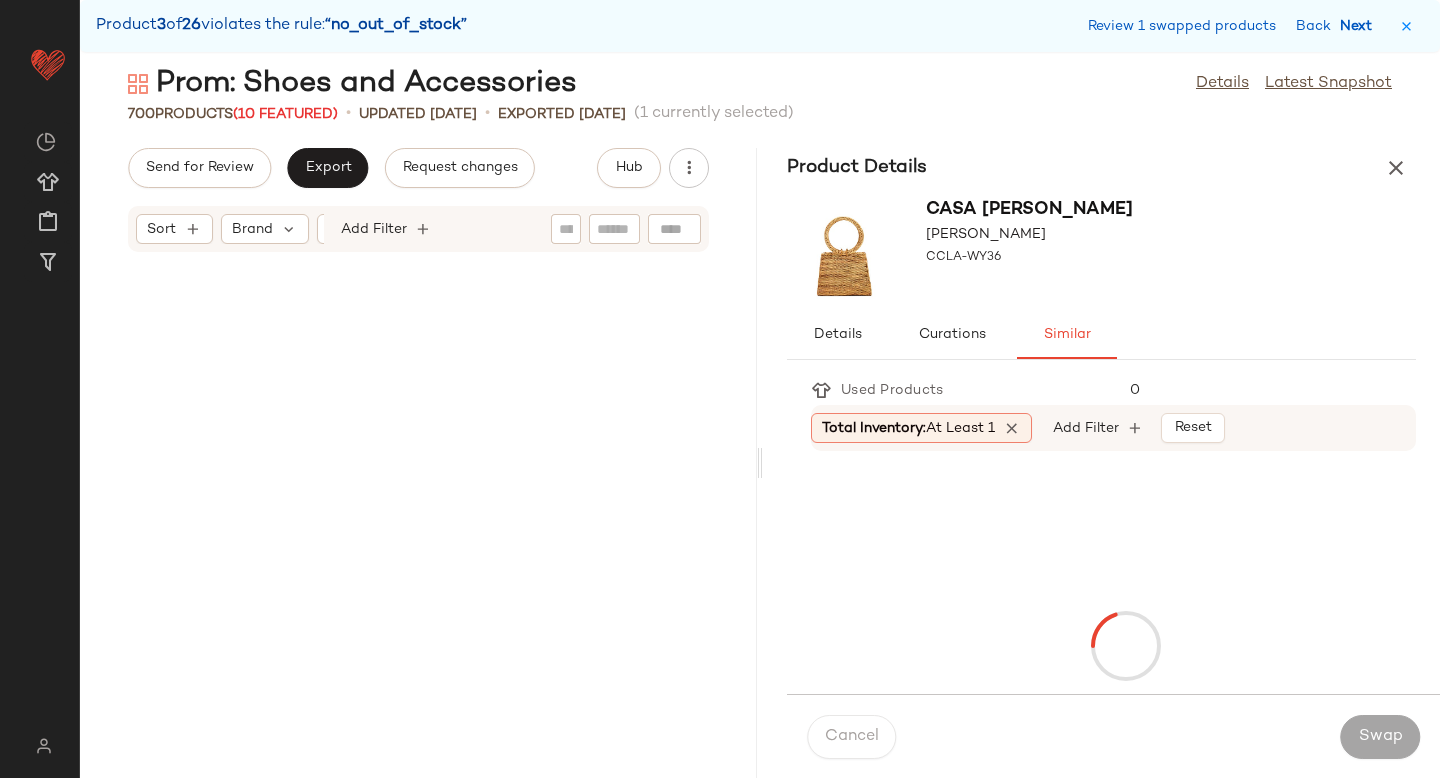 scroll, scrollTop: 30744, scrollLeft: 0, axis: vertical 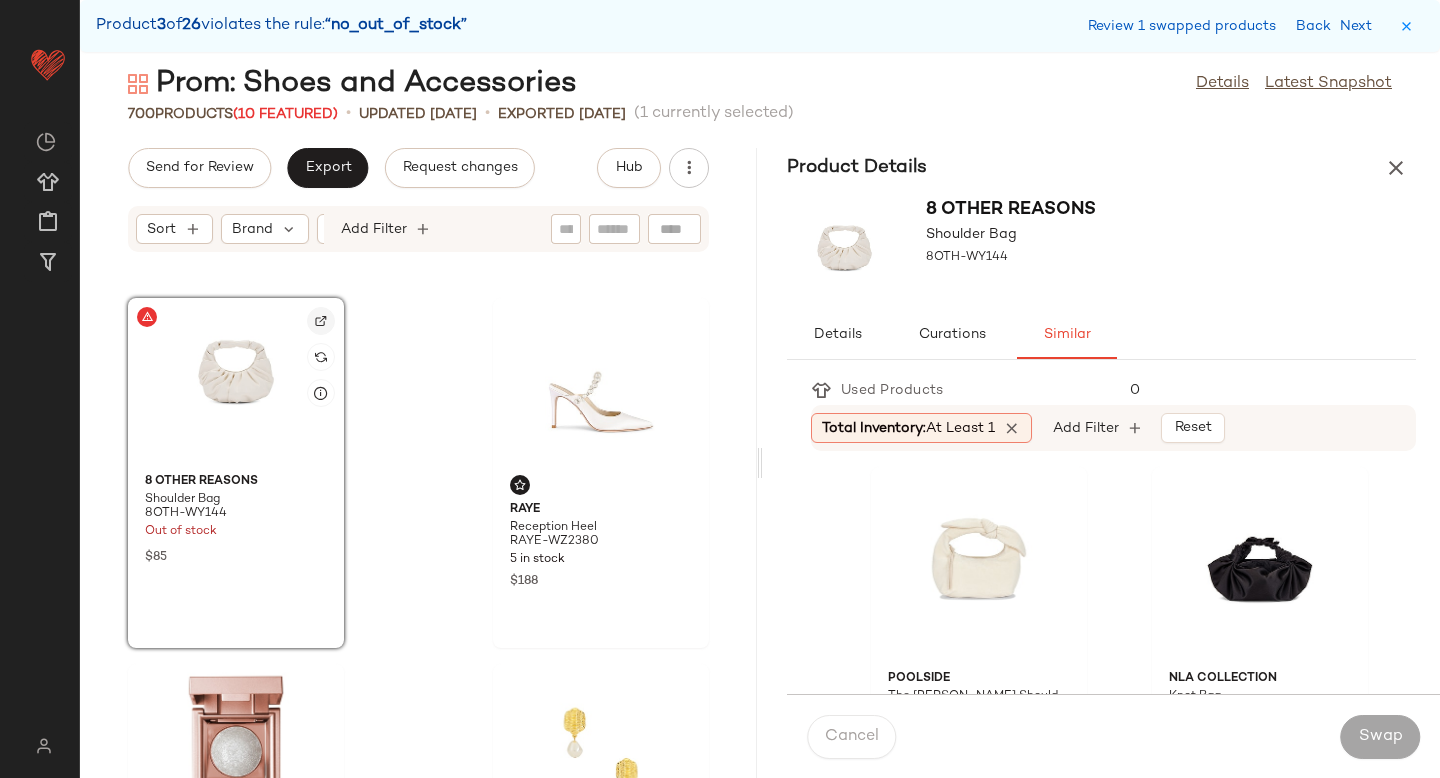 click 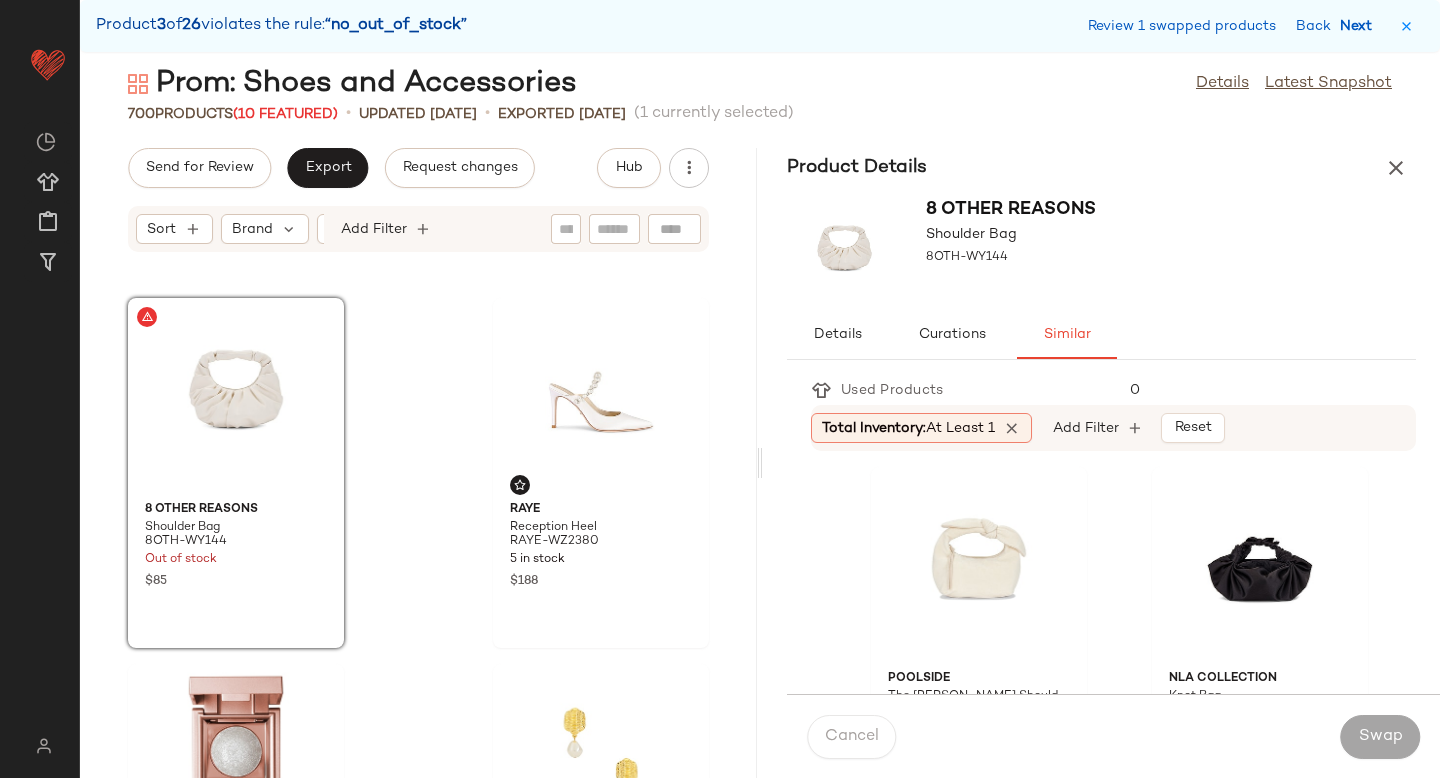click on "Next" at bounding box center (1360, 26) 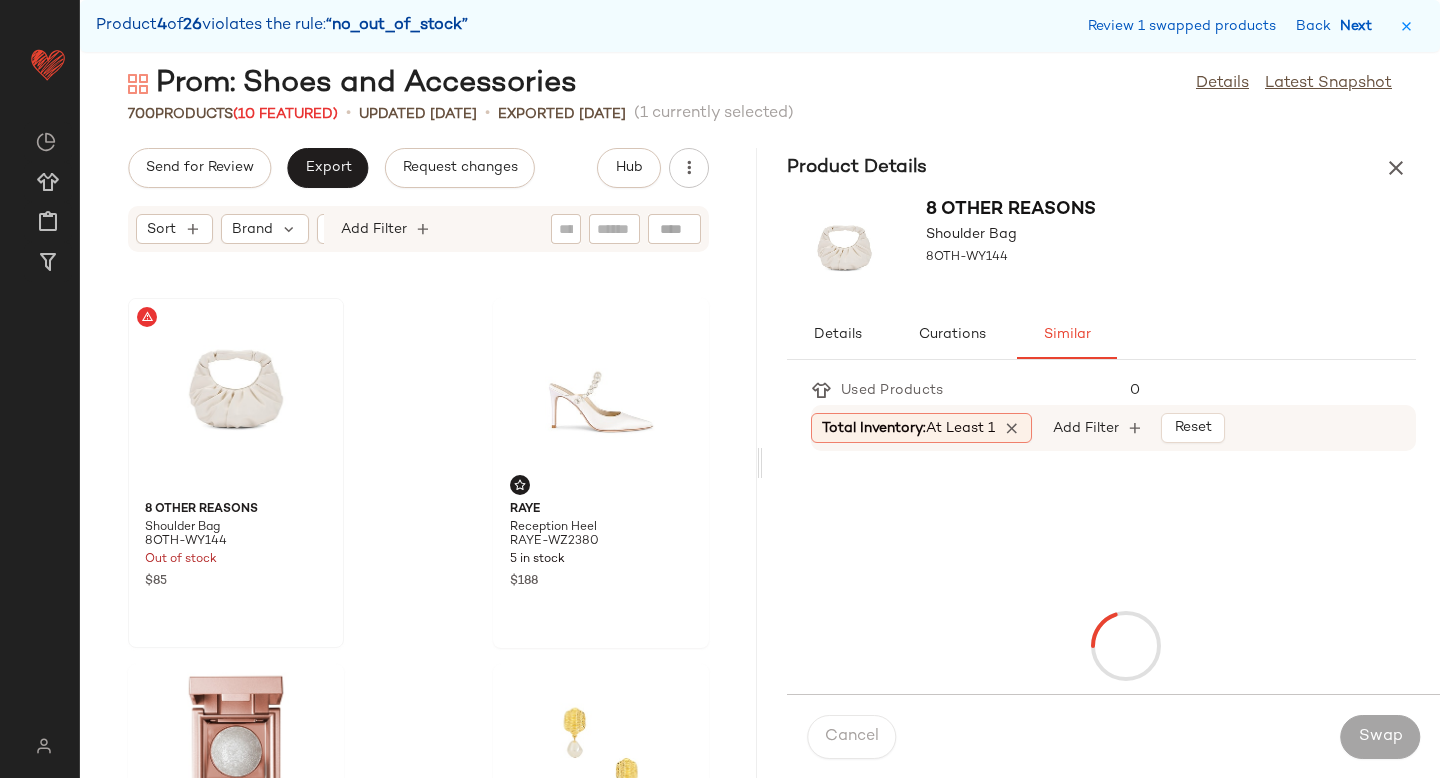 scroll, scrollTop: 34404, scrollLeft: 0, axis: vertical 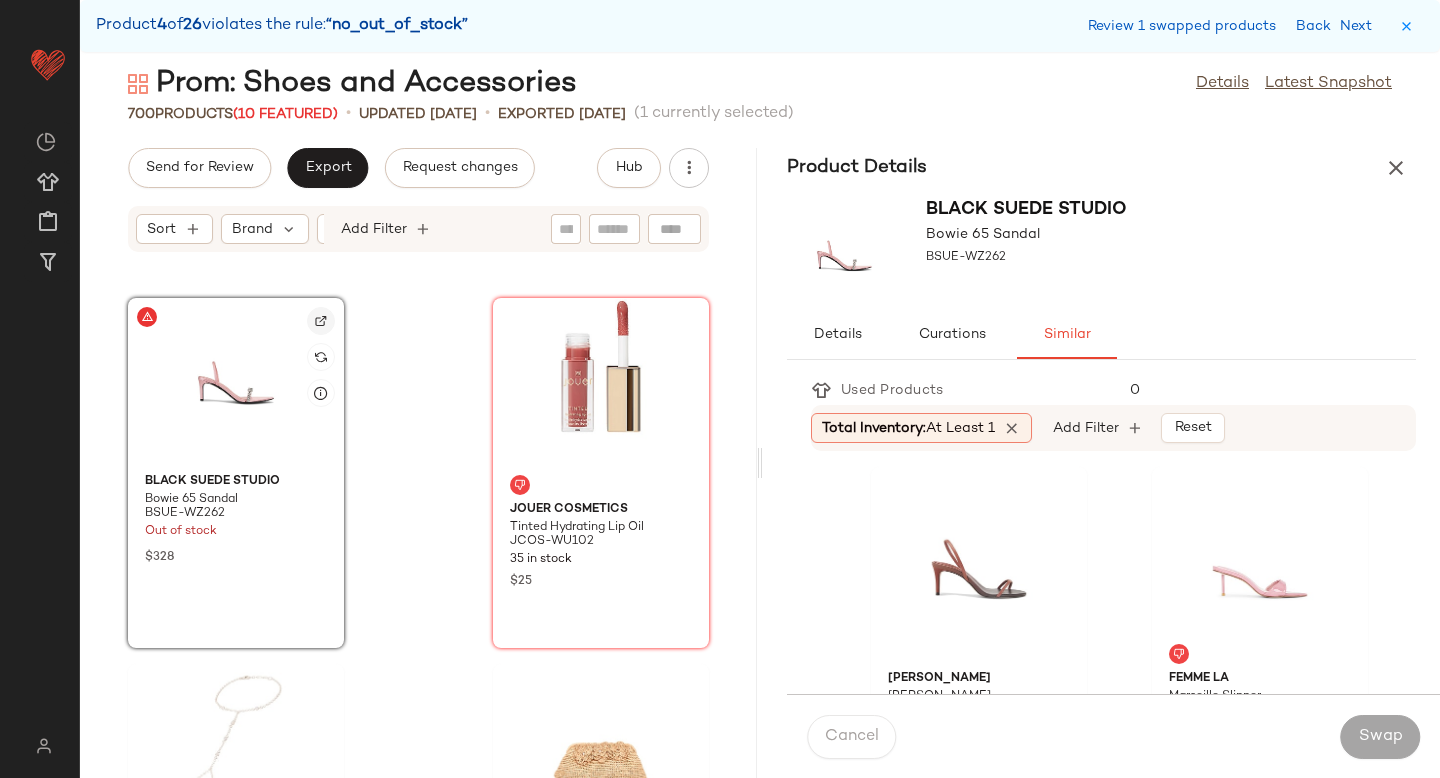 click 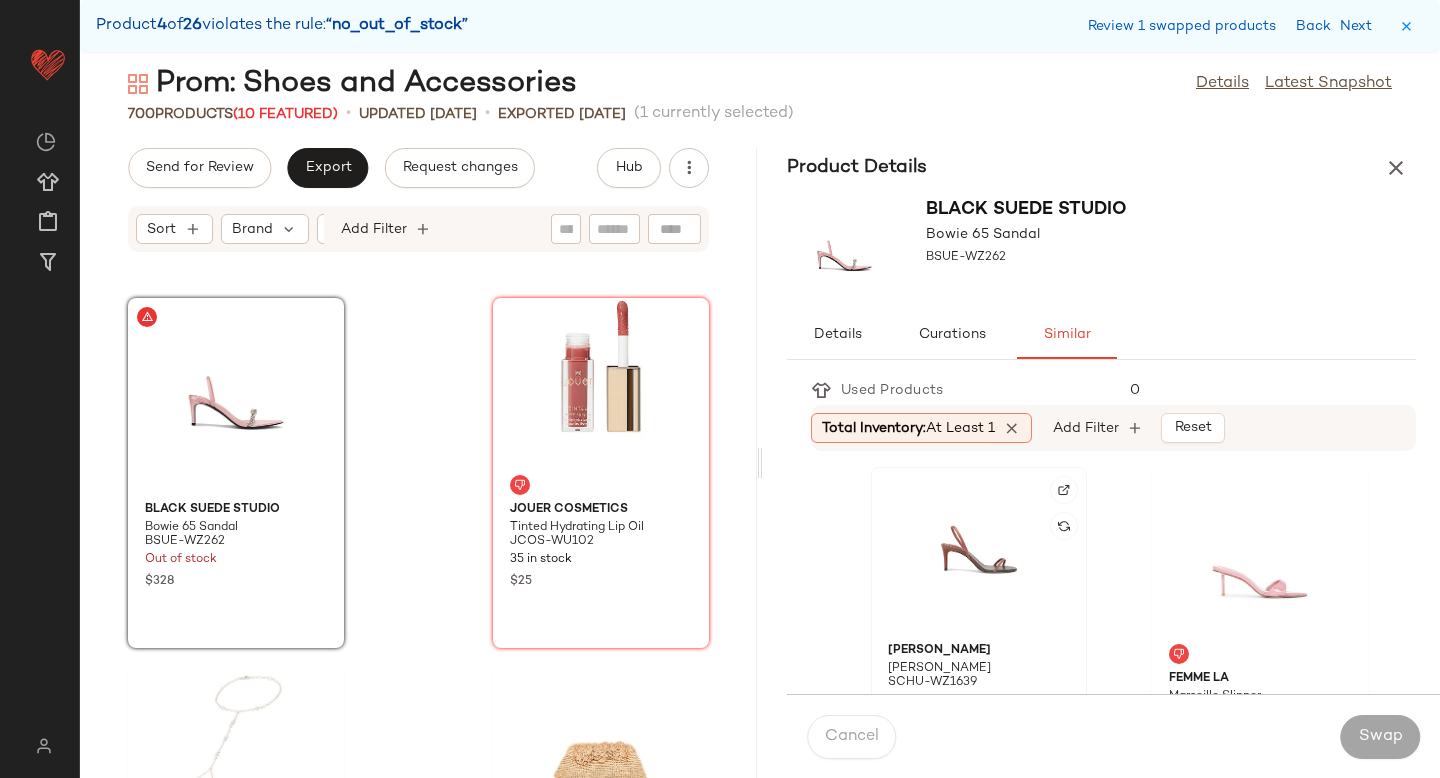 click 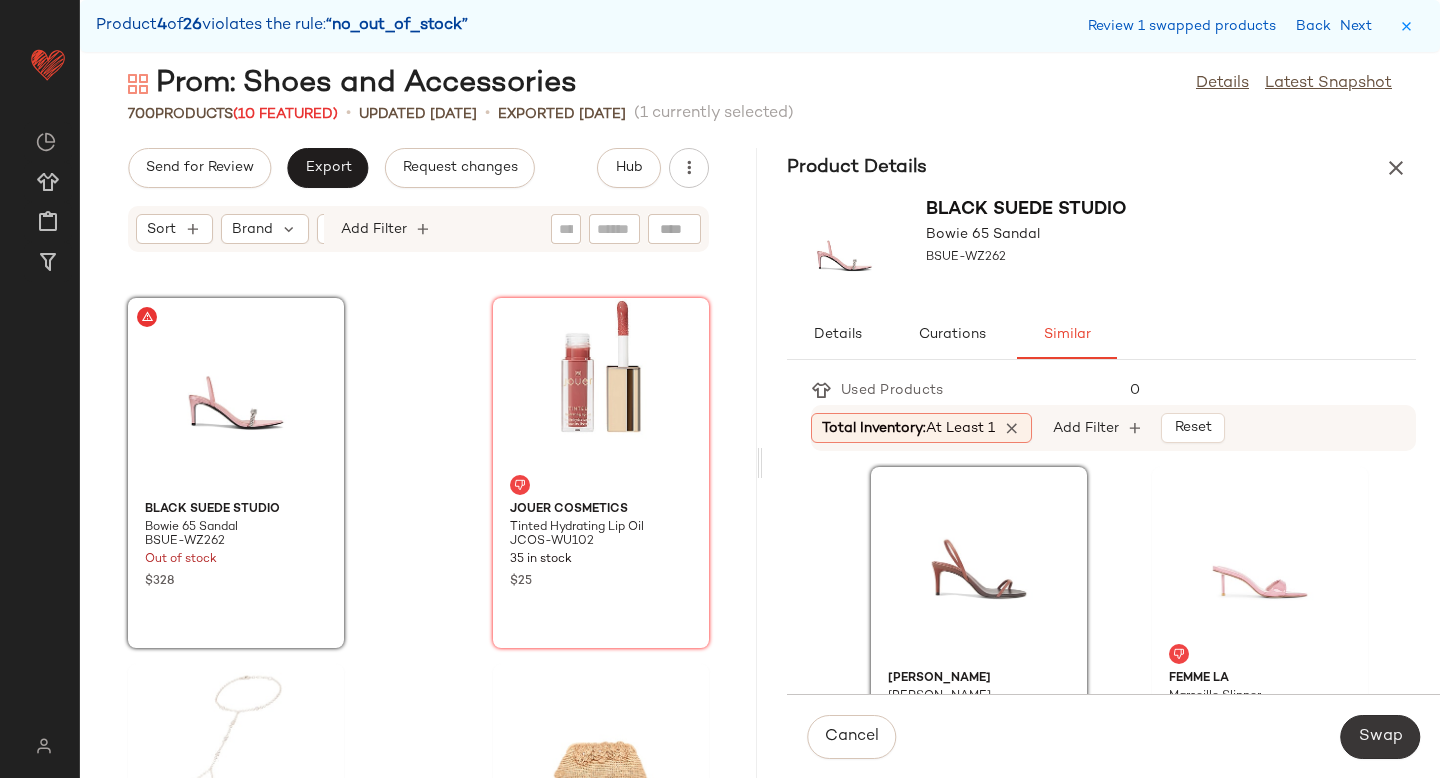 click on "Swap" 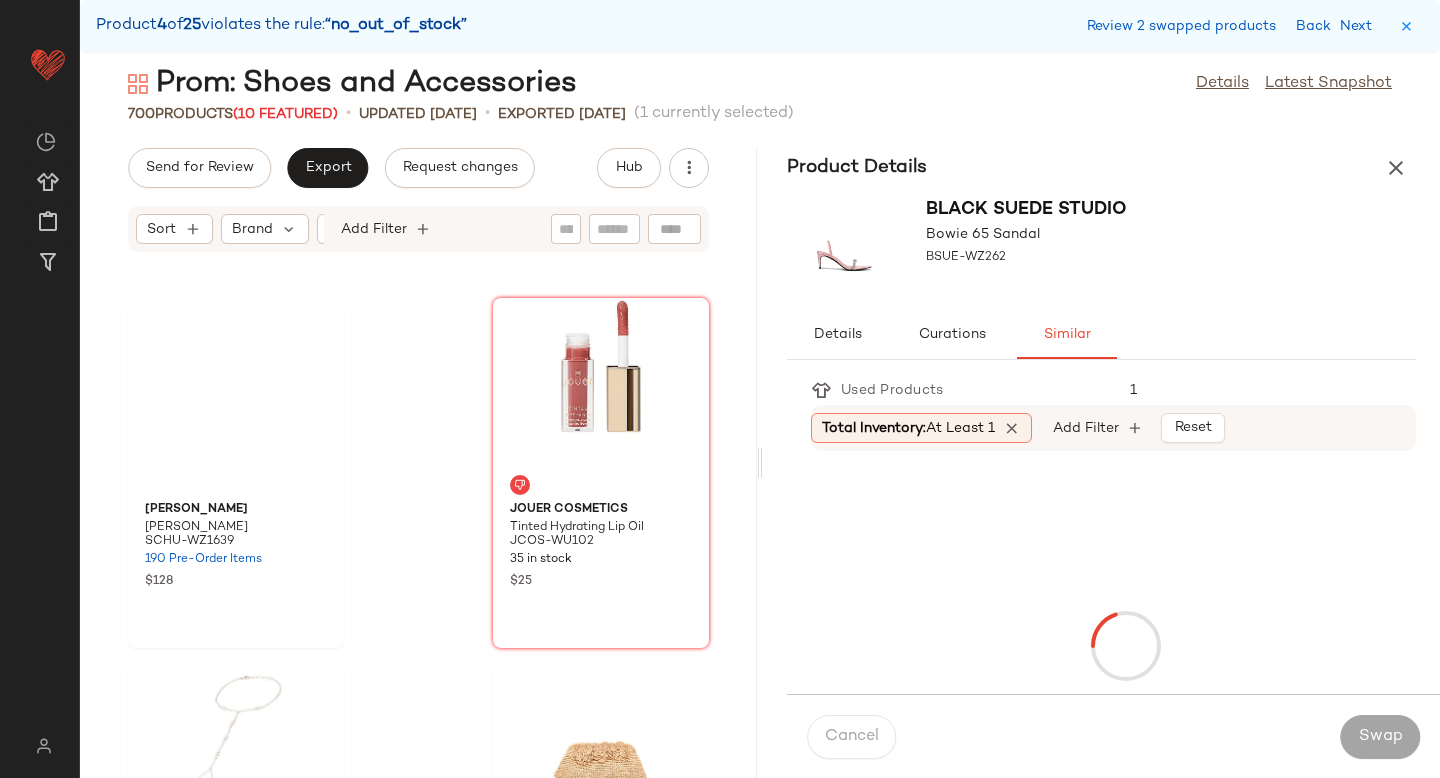 scroll, scrollTop: 35868, scrollLeft: 0, axis: vertical 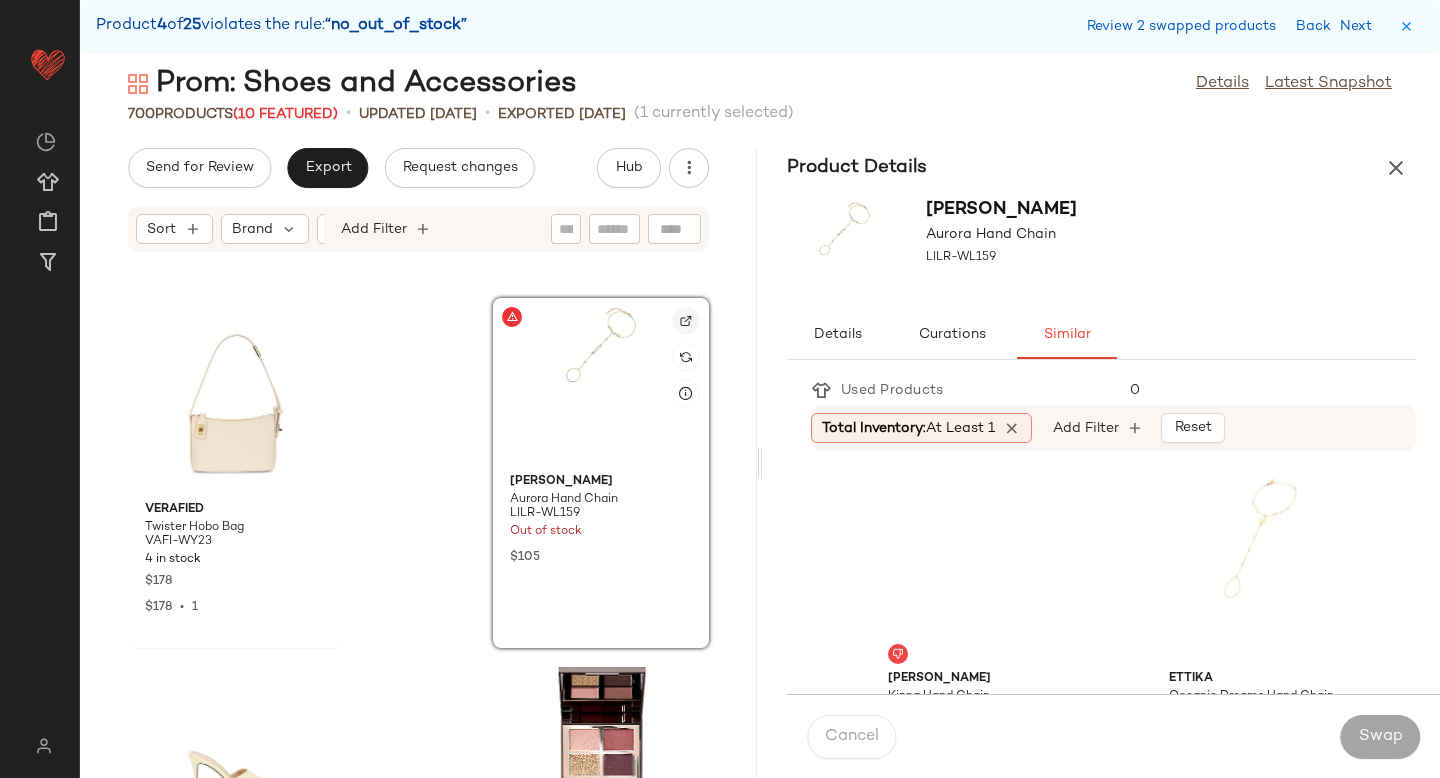 click 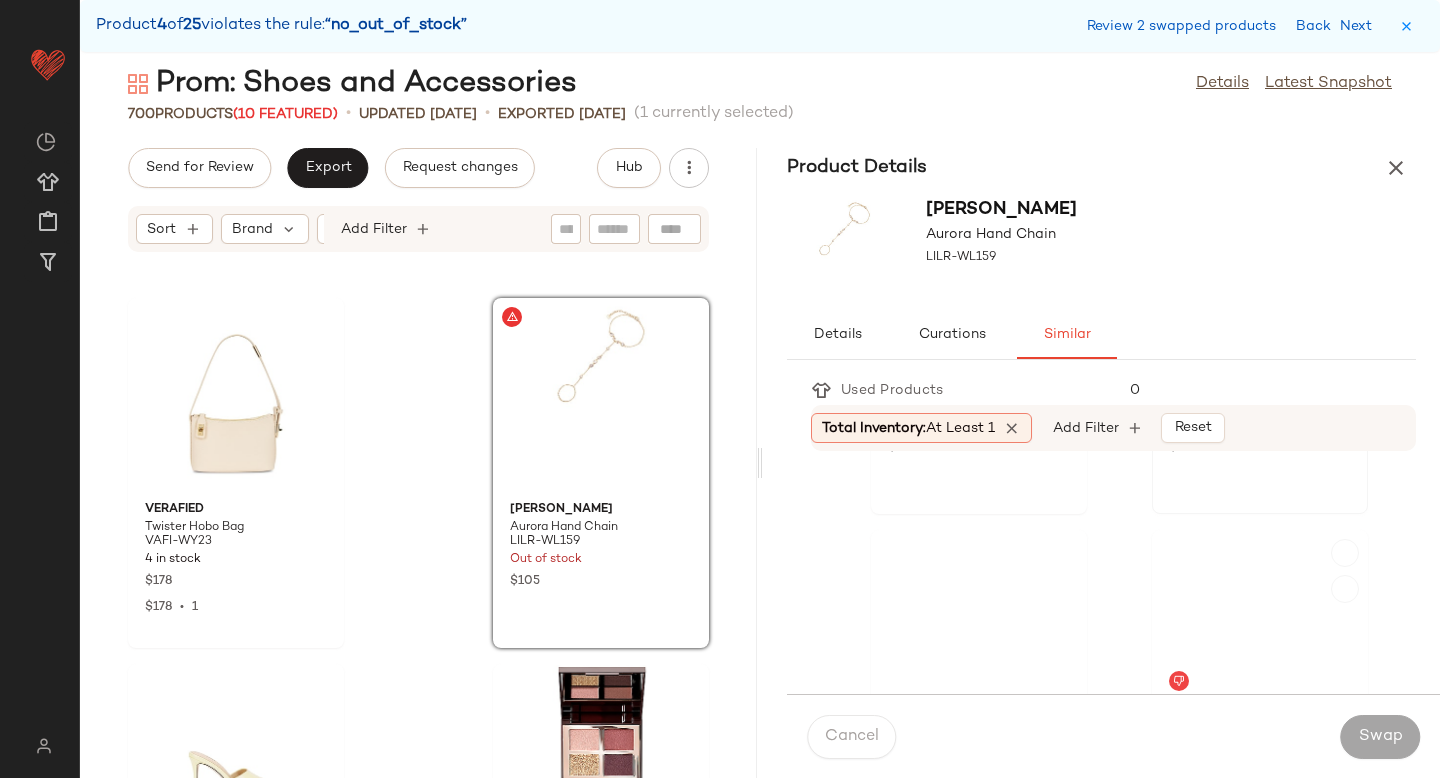 scroll, scrollTop: 326, scrollLeft: 0, axis: vertical 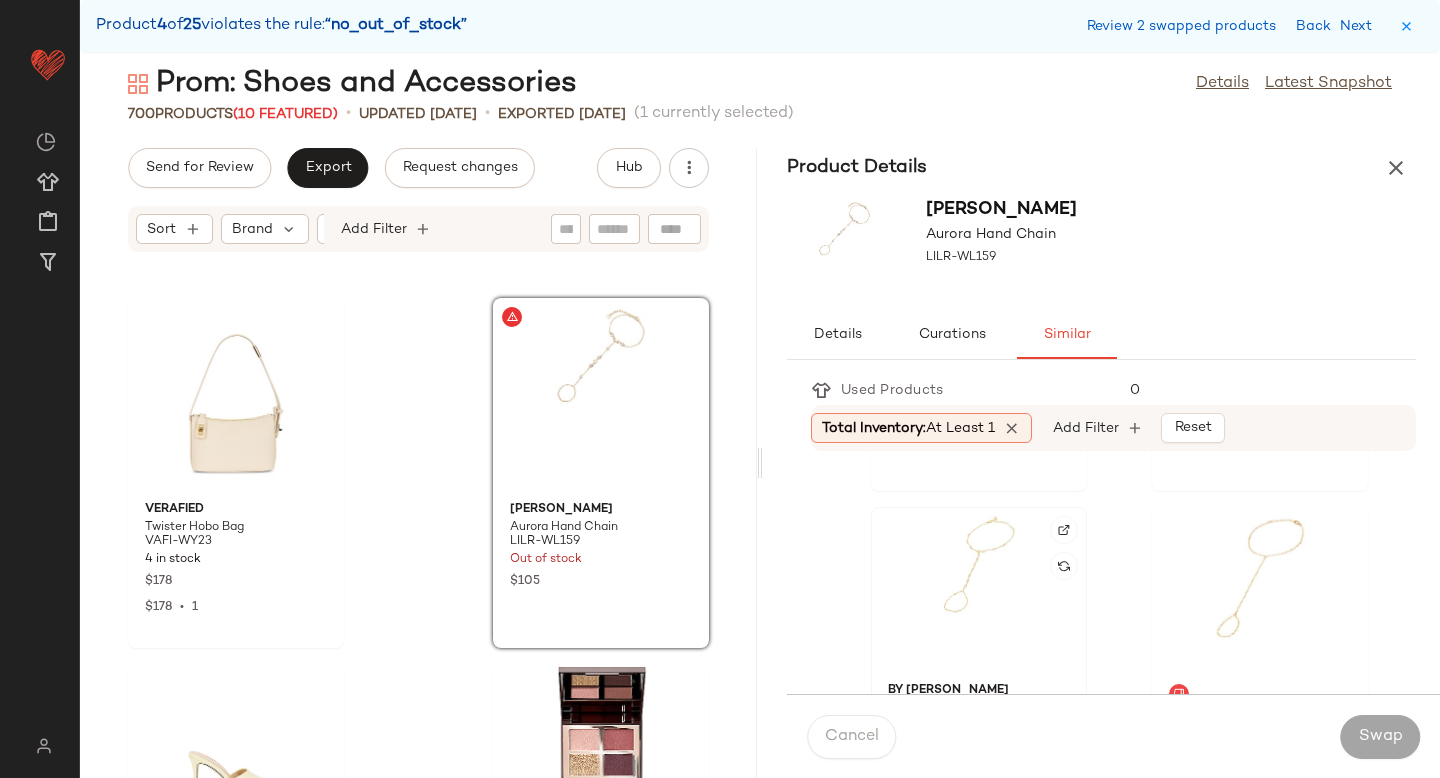 click 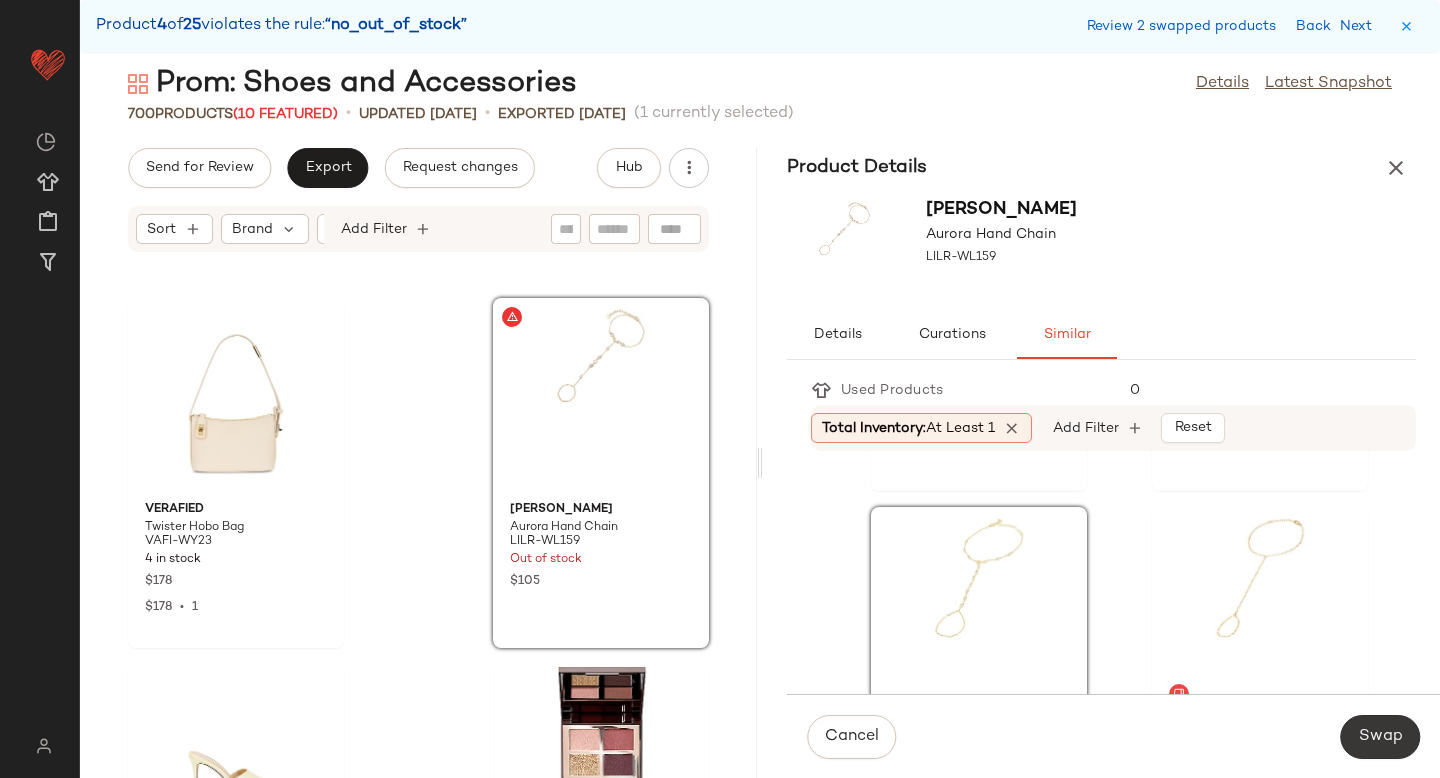 click on "Swap" at bounding box center [1380, 737] 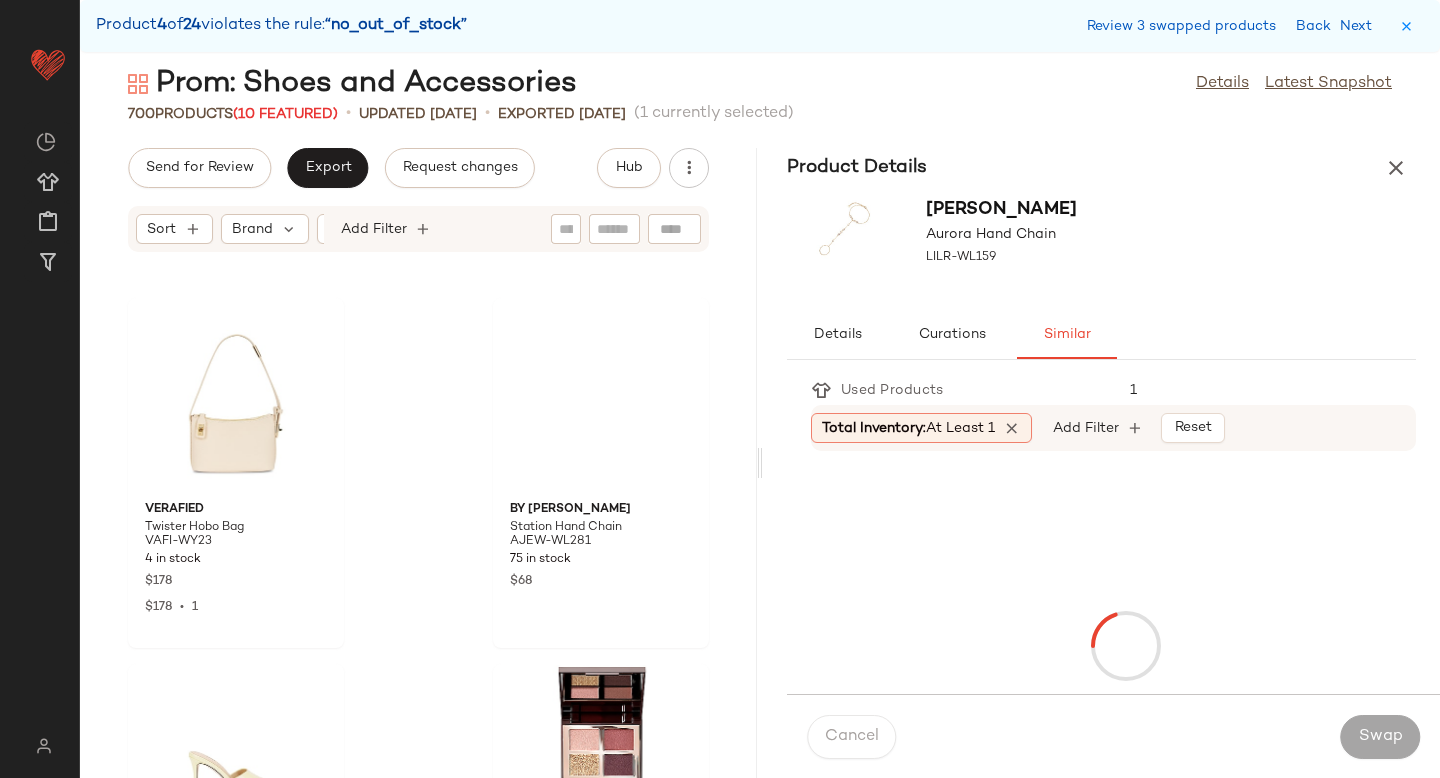 scroll, scrollTop: 40260, scrollLeft: 0, axis: vertical 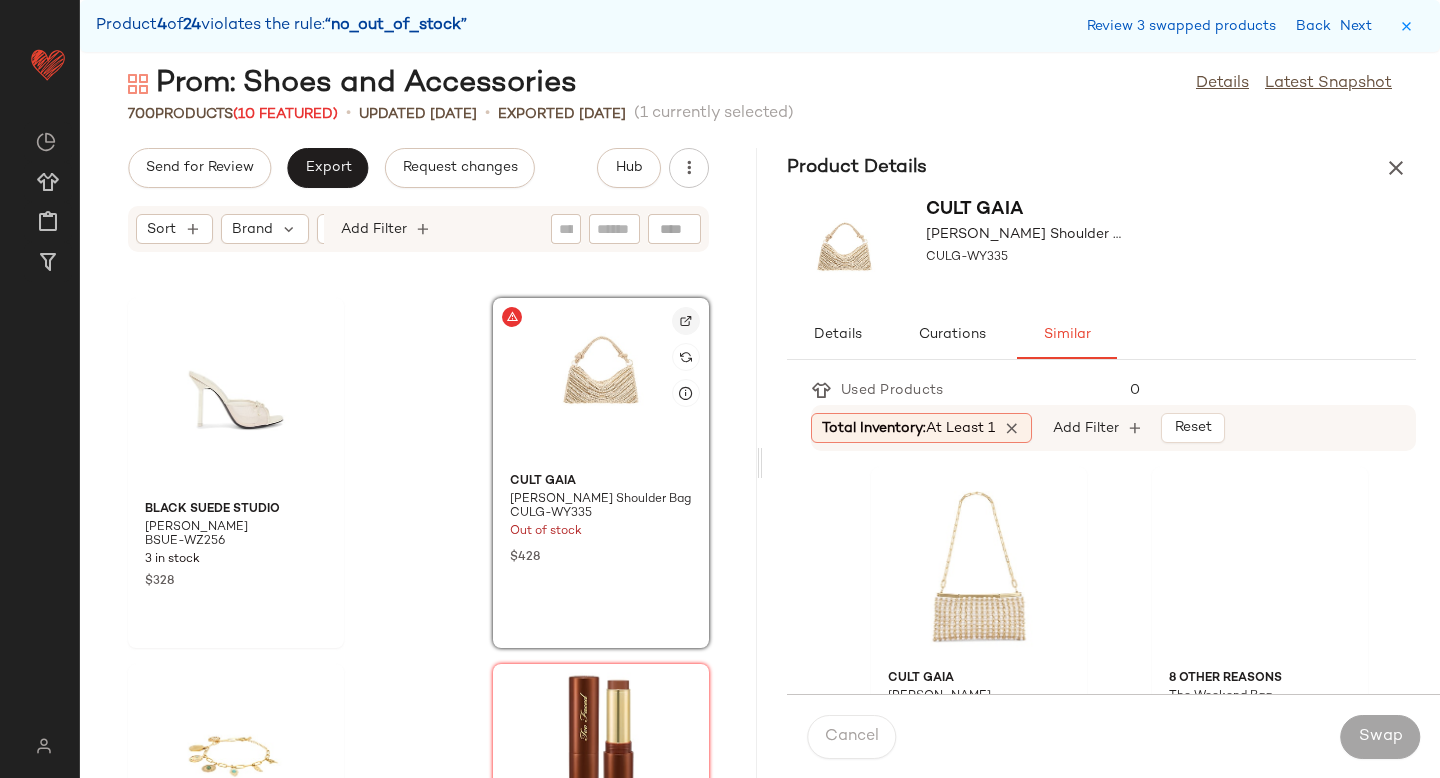 click 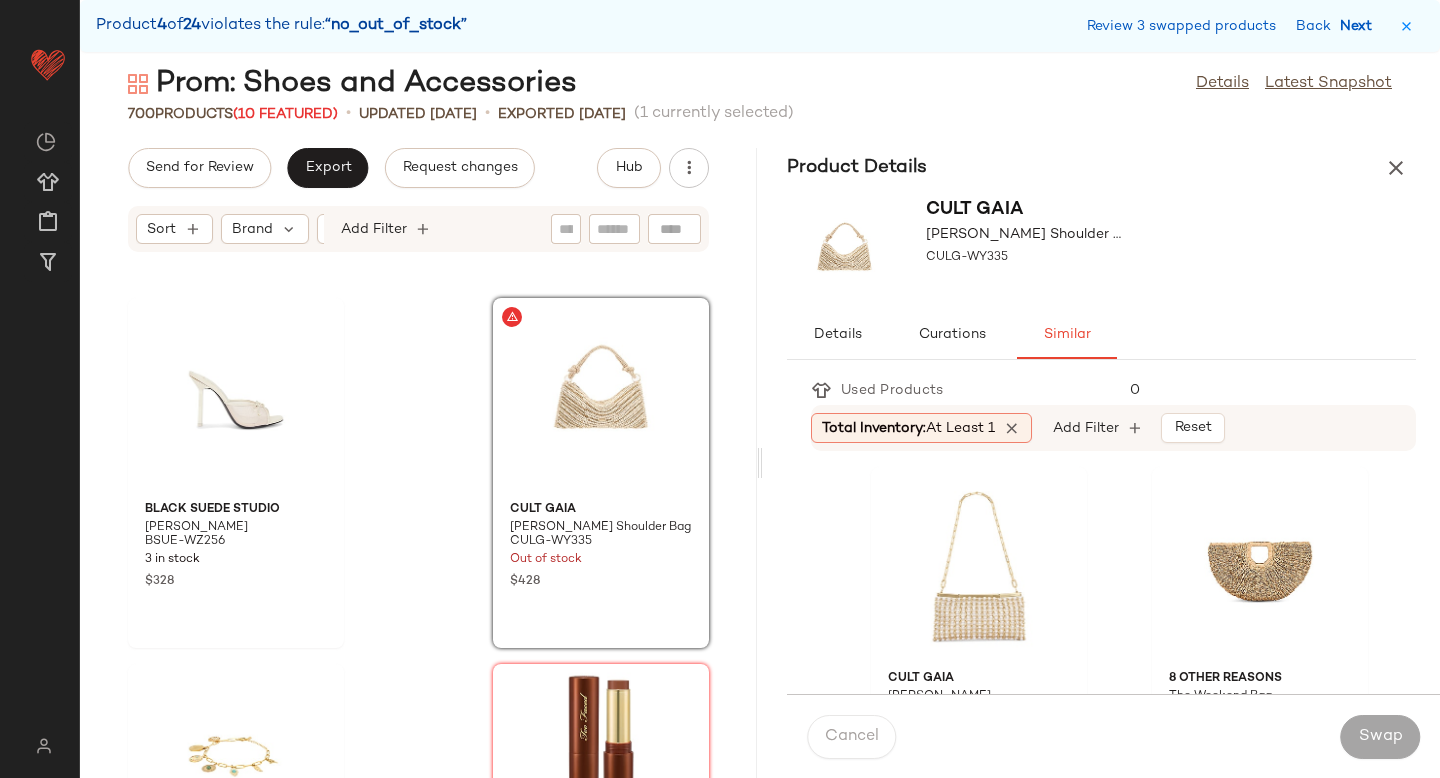 click on "Next" at bounding box center (1360, 26) 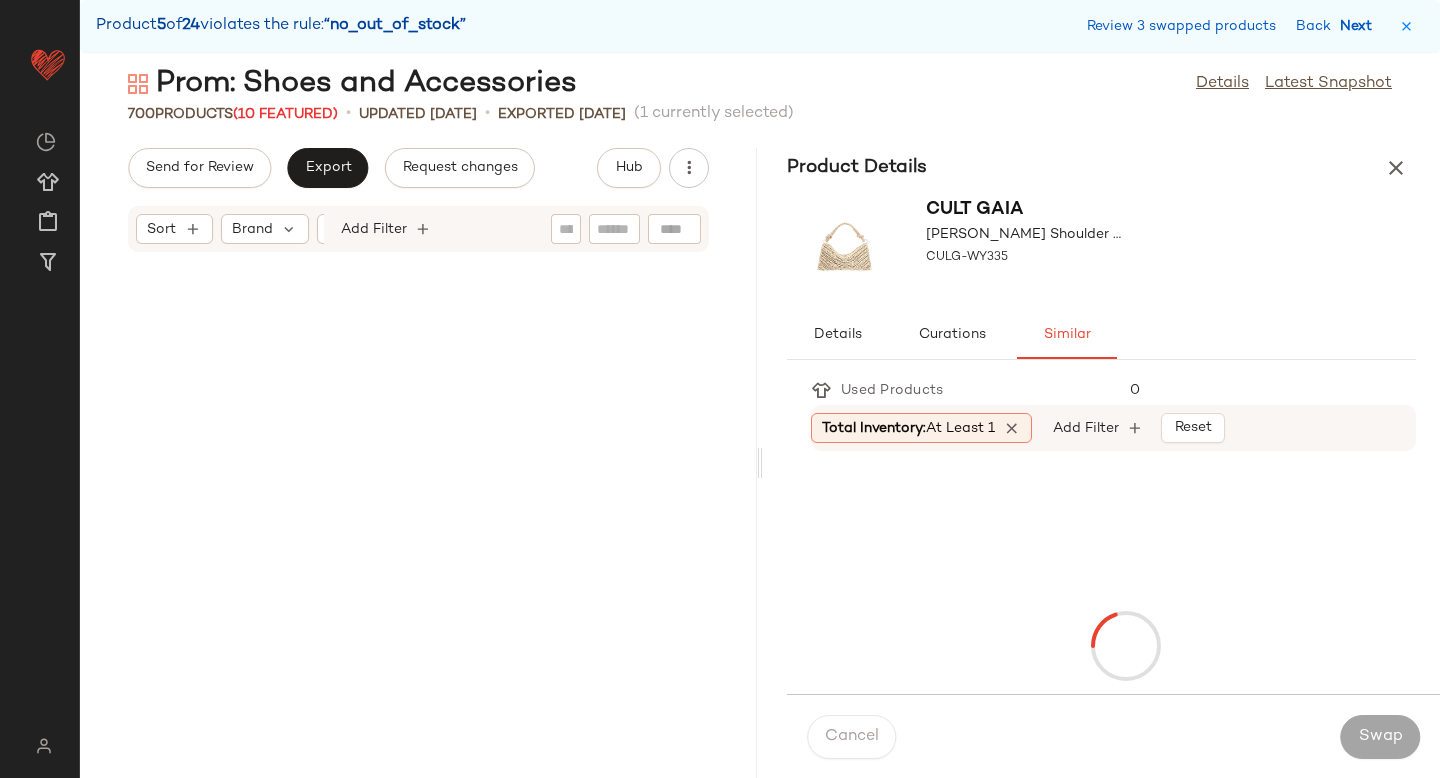 scroll, scrollTop: 43554, scrollLeft: 0, axis: vertical 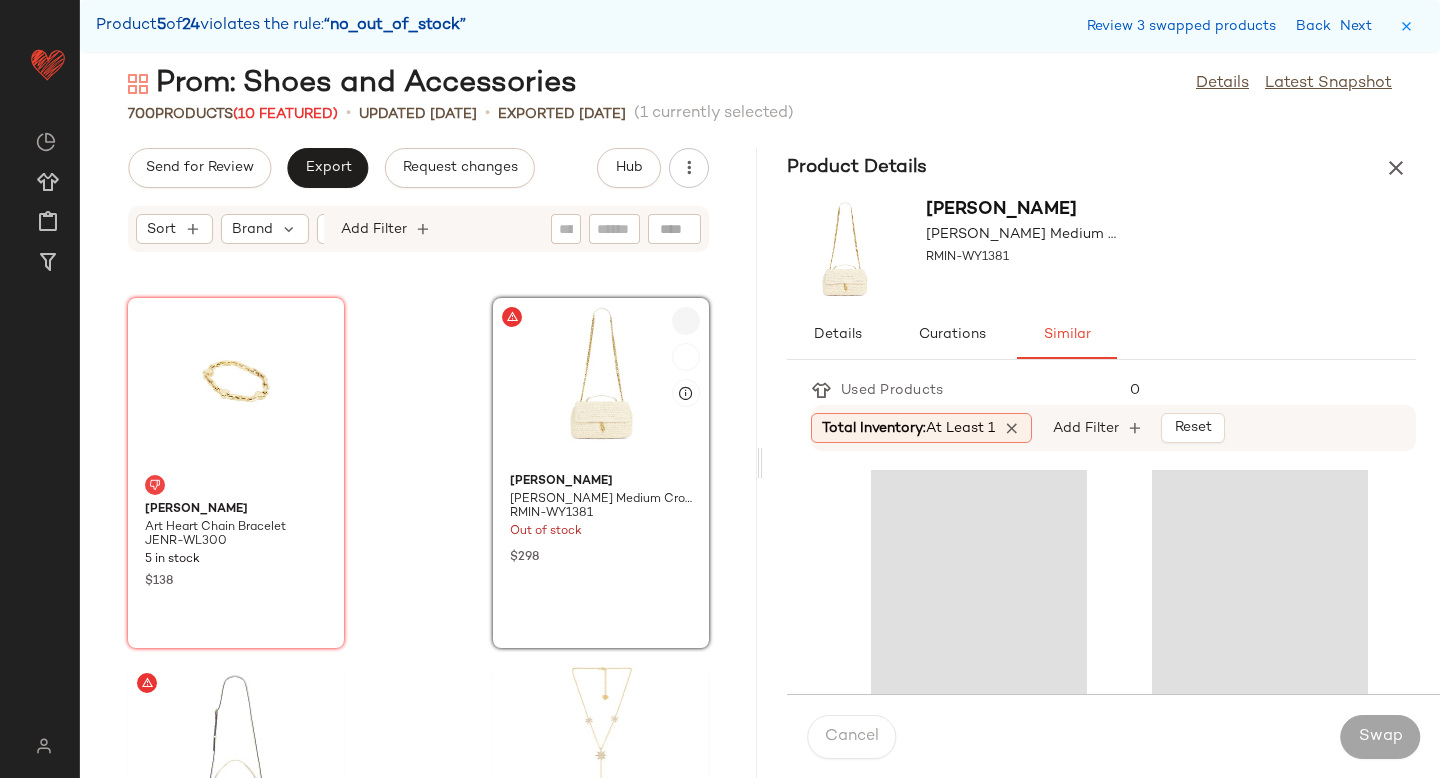 click 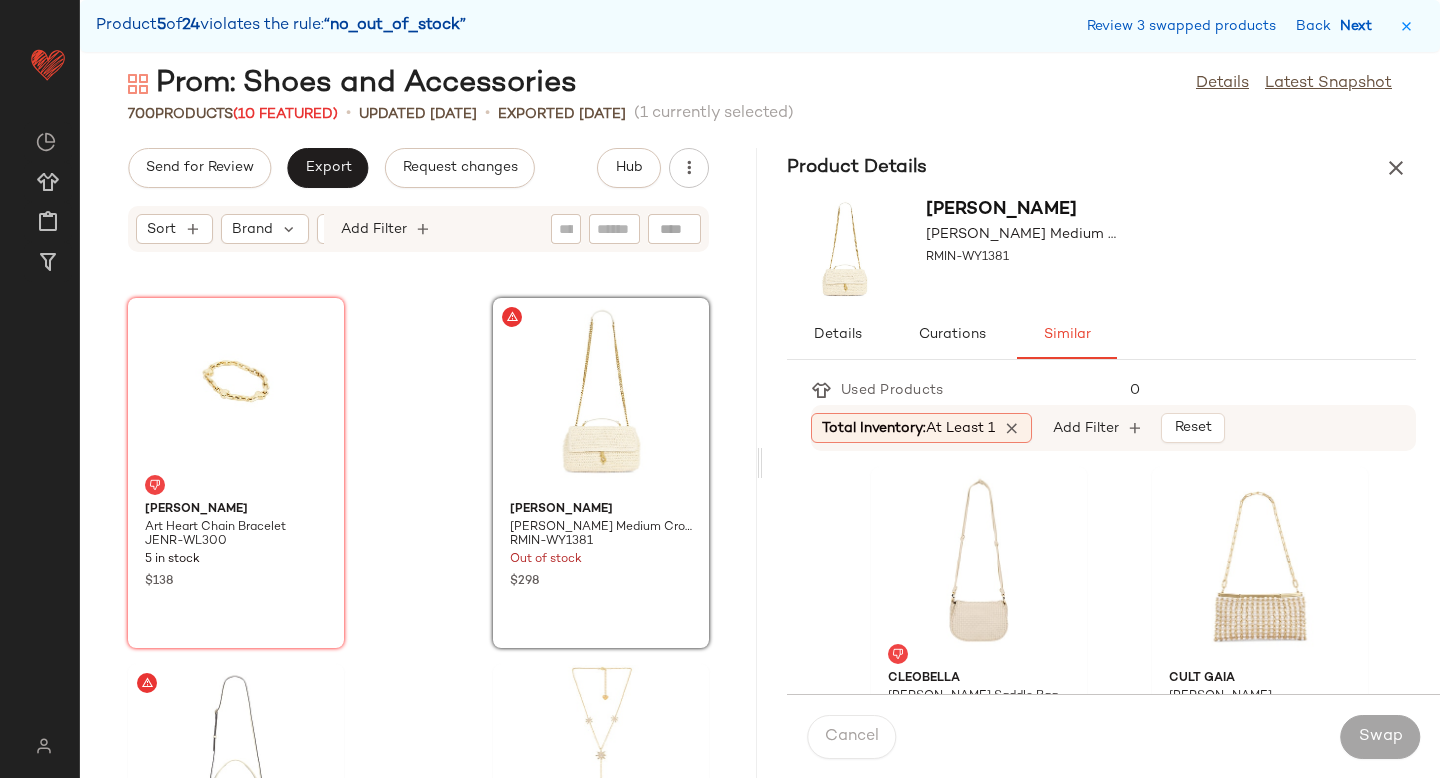 click on "Next" at bounding box center [1360, 26] 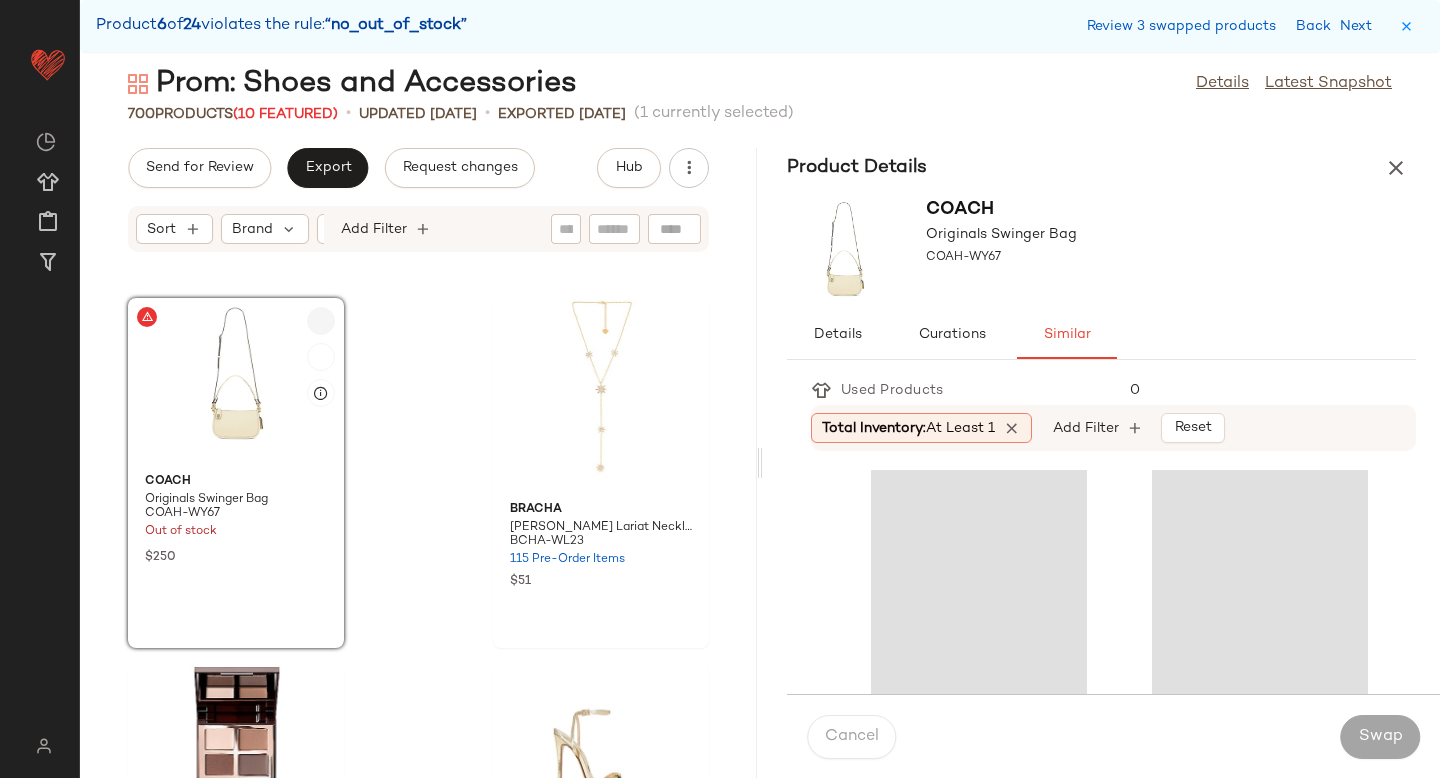 click 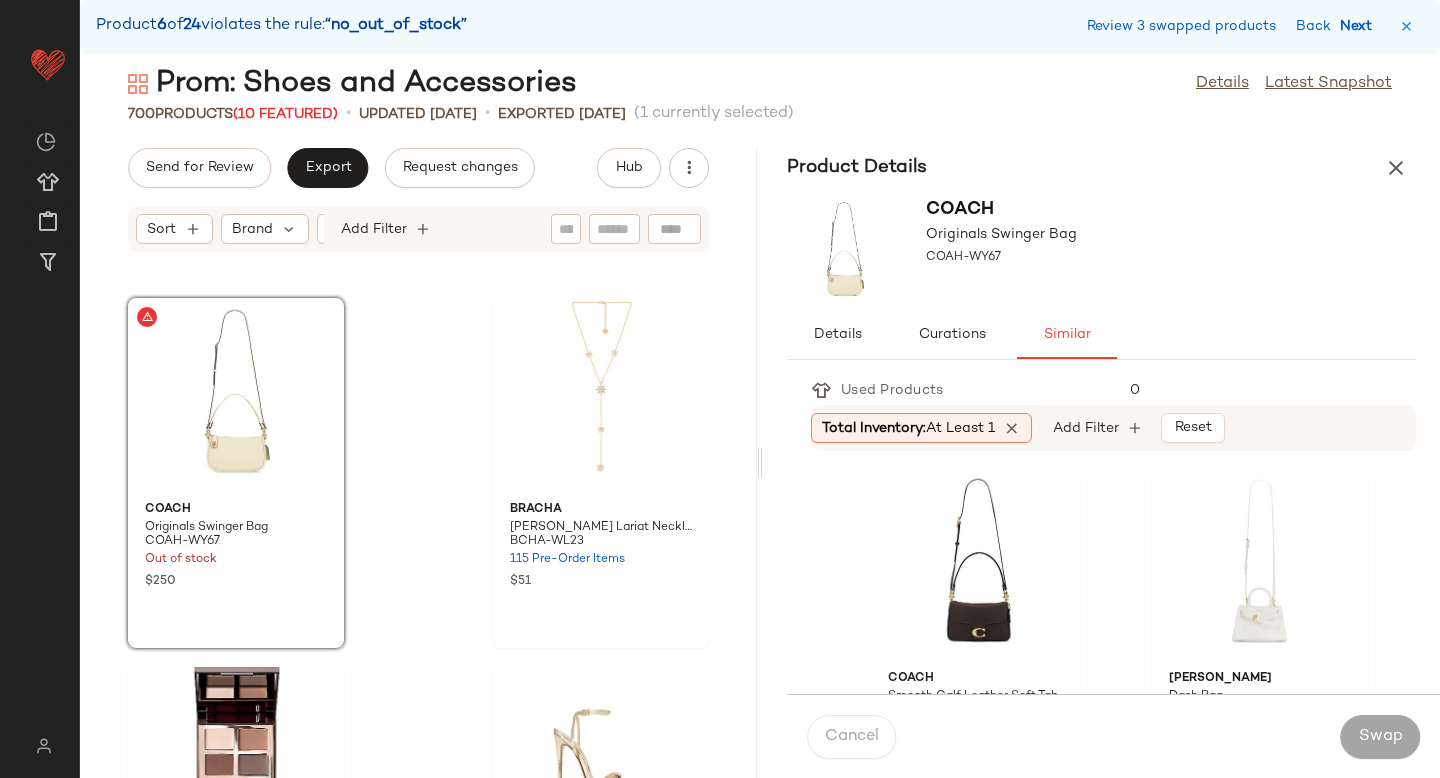 click on "Next" at bounding box center (1360, 26) 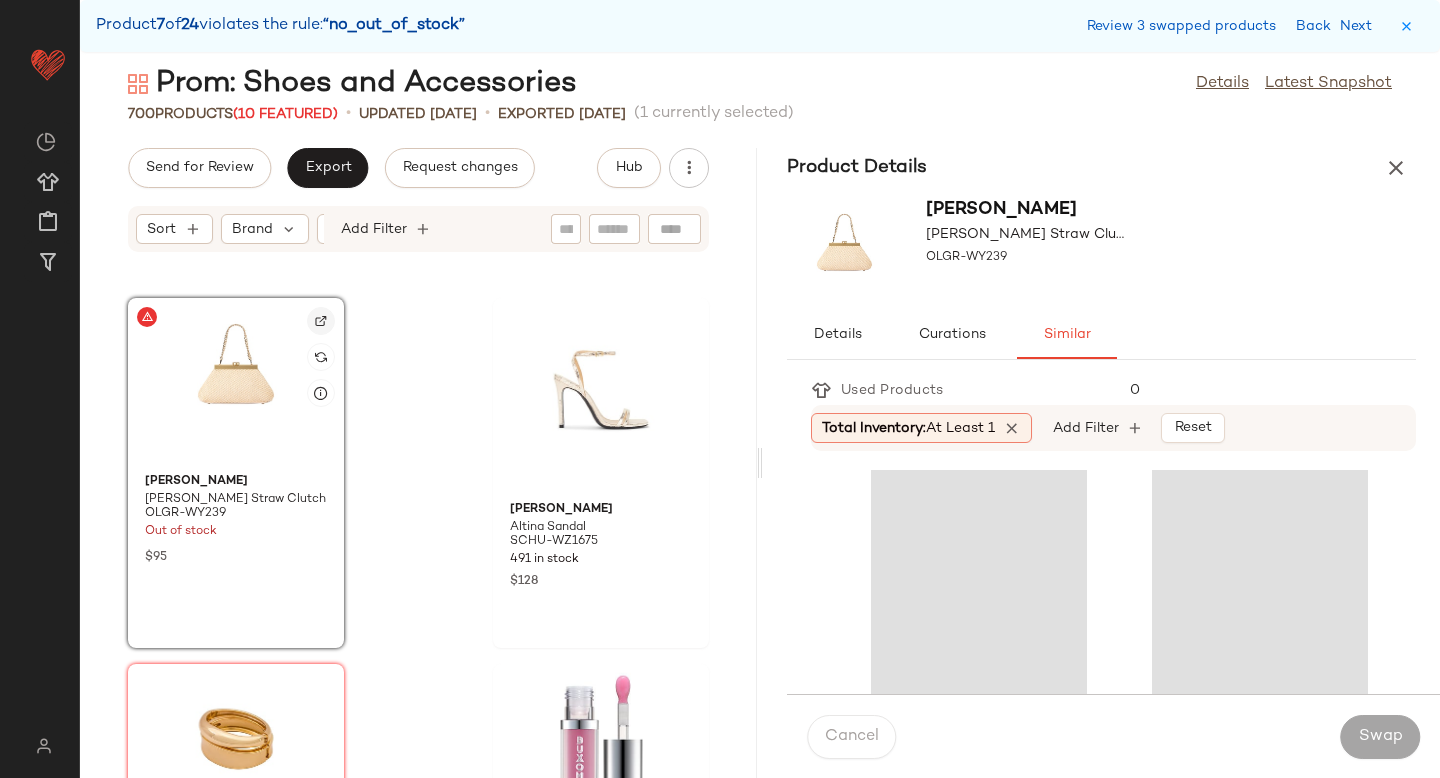 click at bounding box center (321, 321) 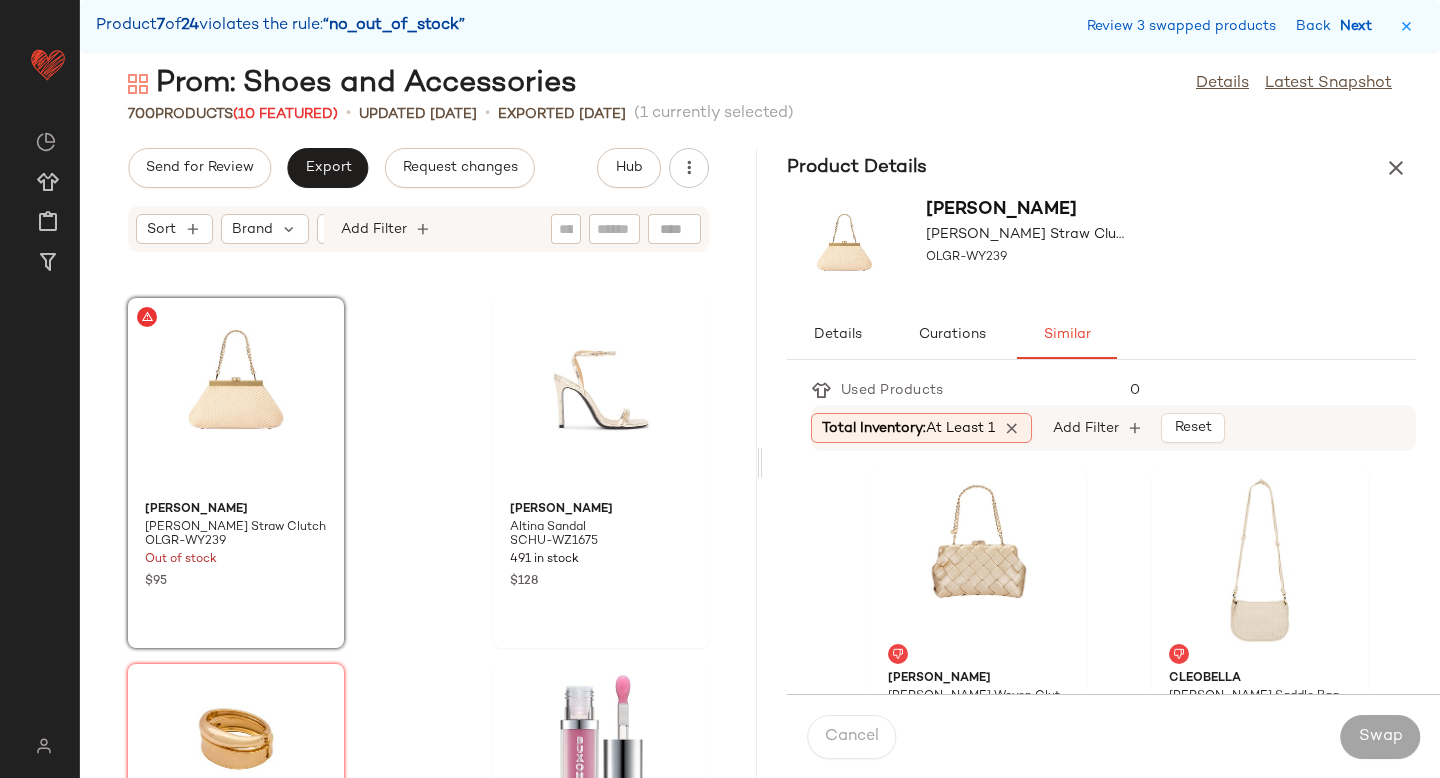 click on "Next" at bounding box center [1360, 26] 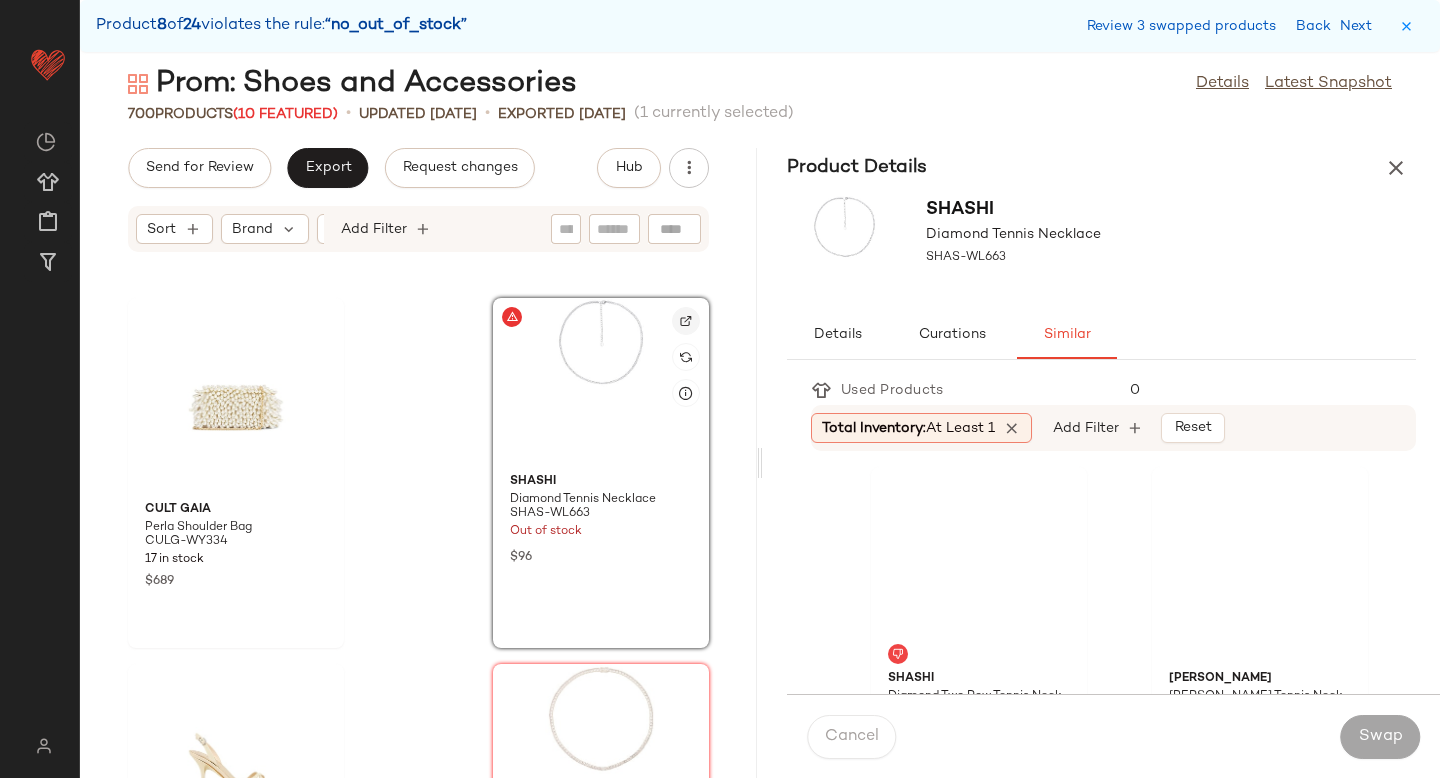 click 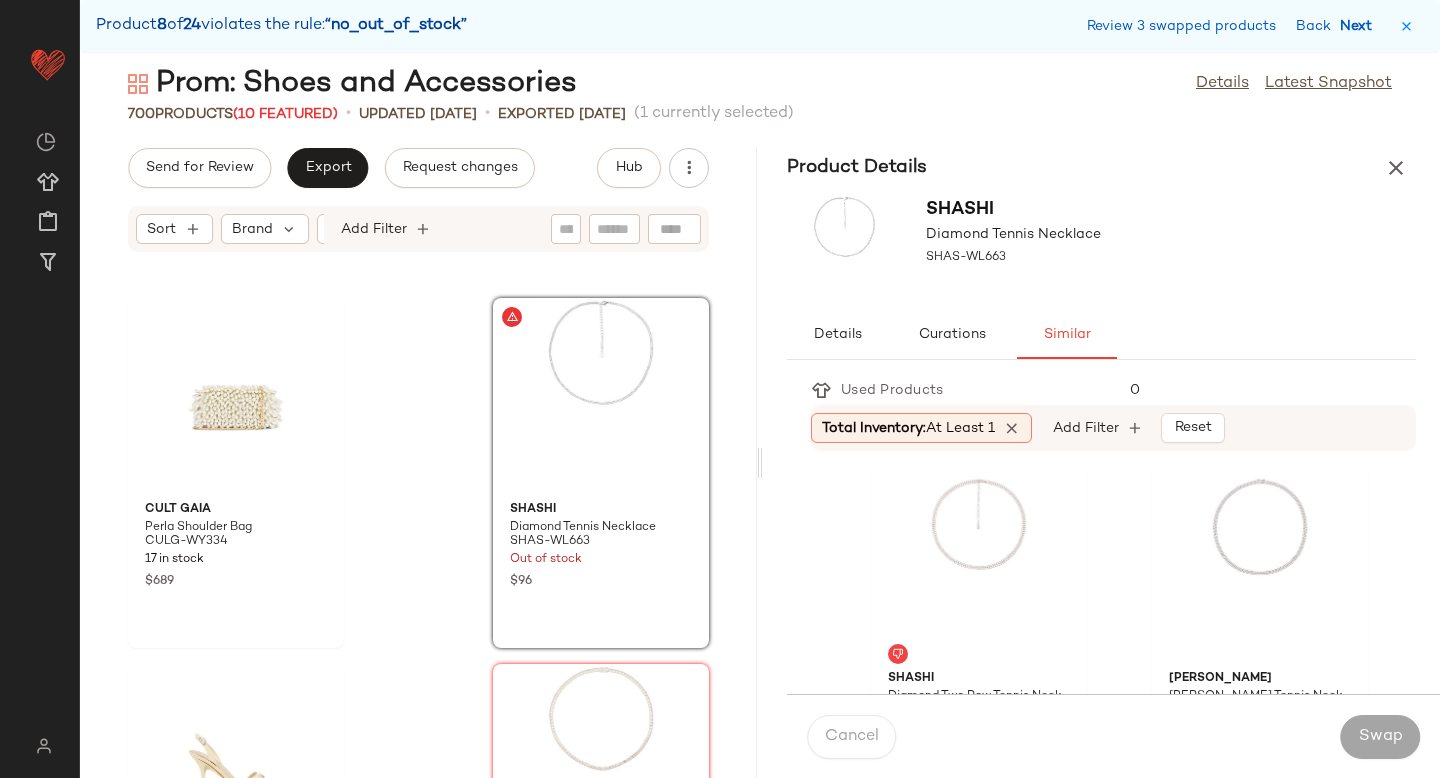 click on "Next" at bounding box center [1360, 26] 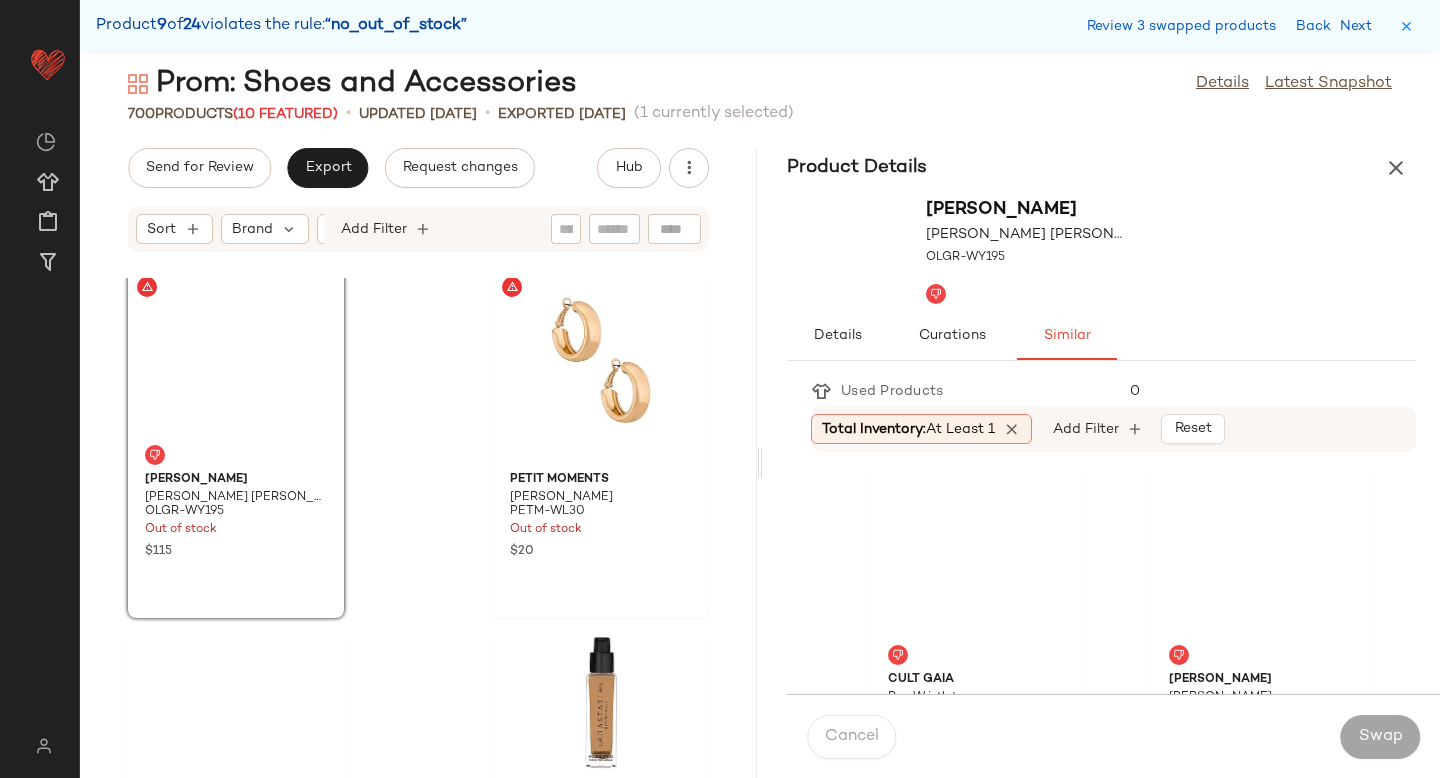 scroll, scrollTop: 66626, scrollLeft: 0, axis: vertical 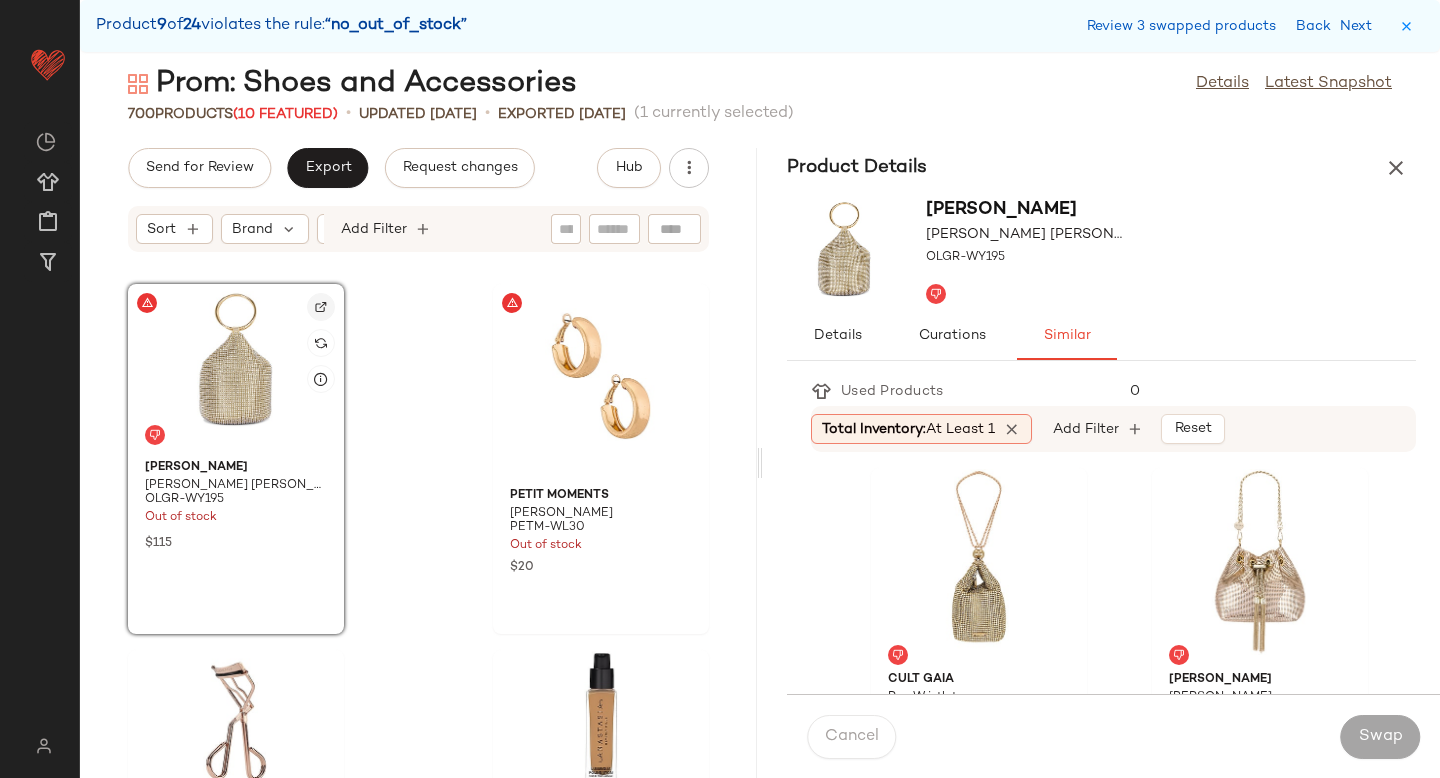 click at bounding box center [321, 307] 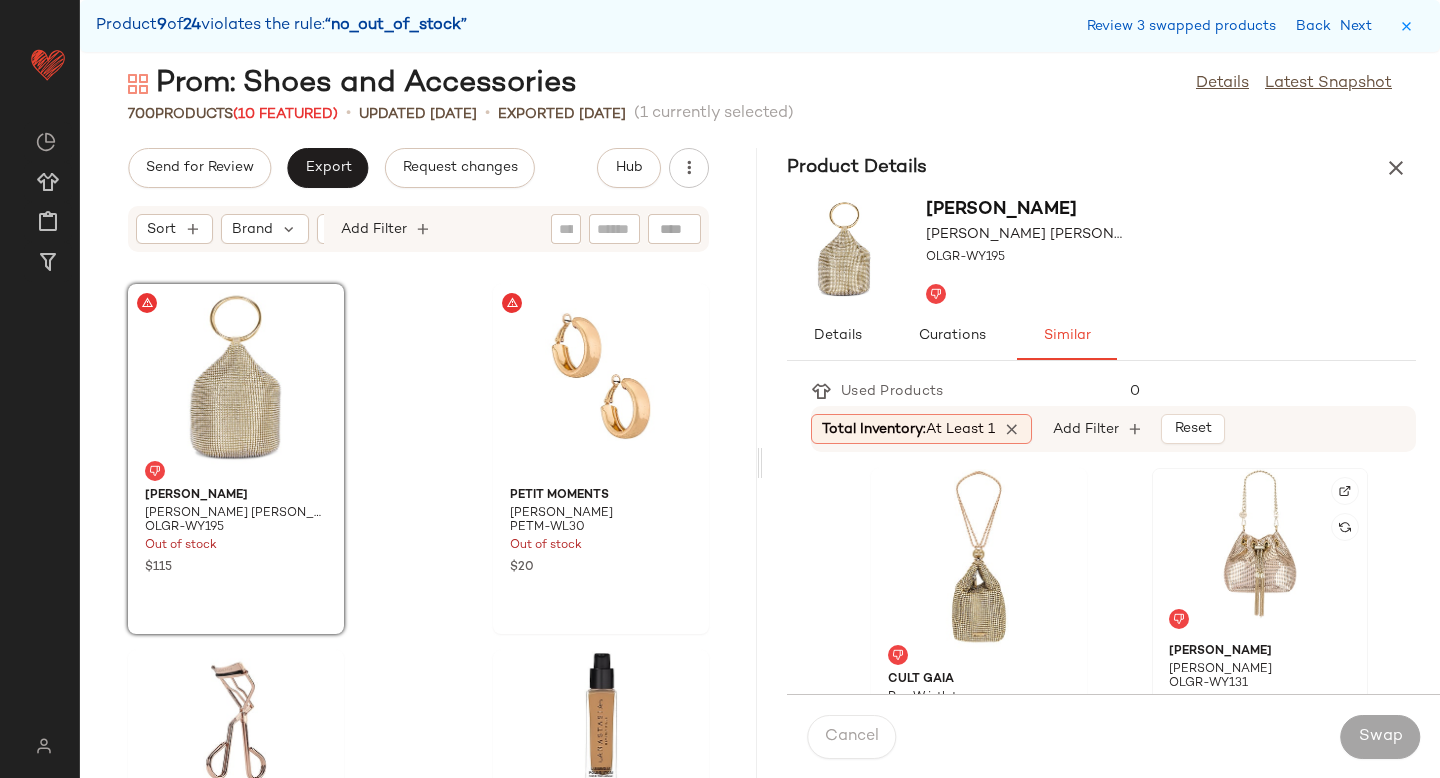 click 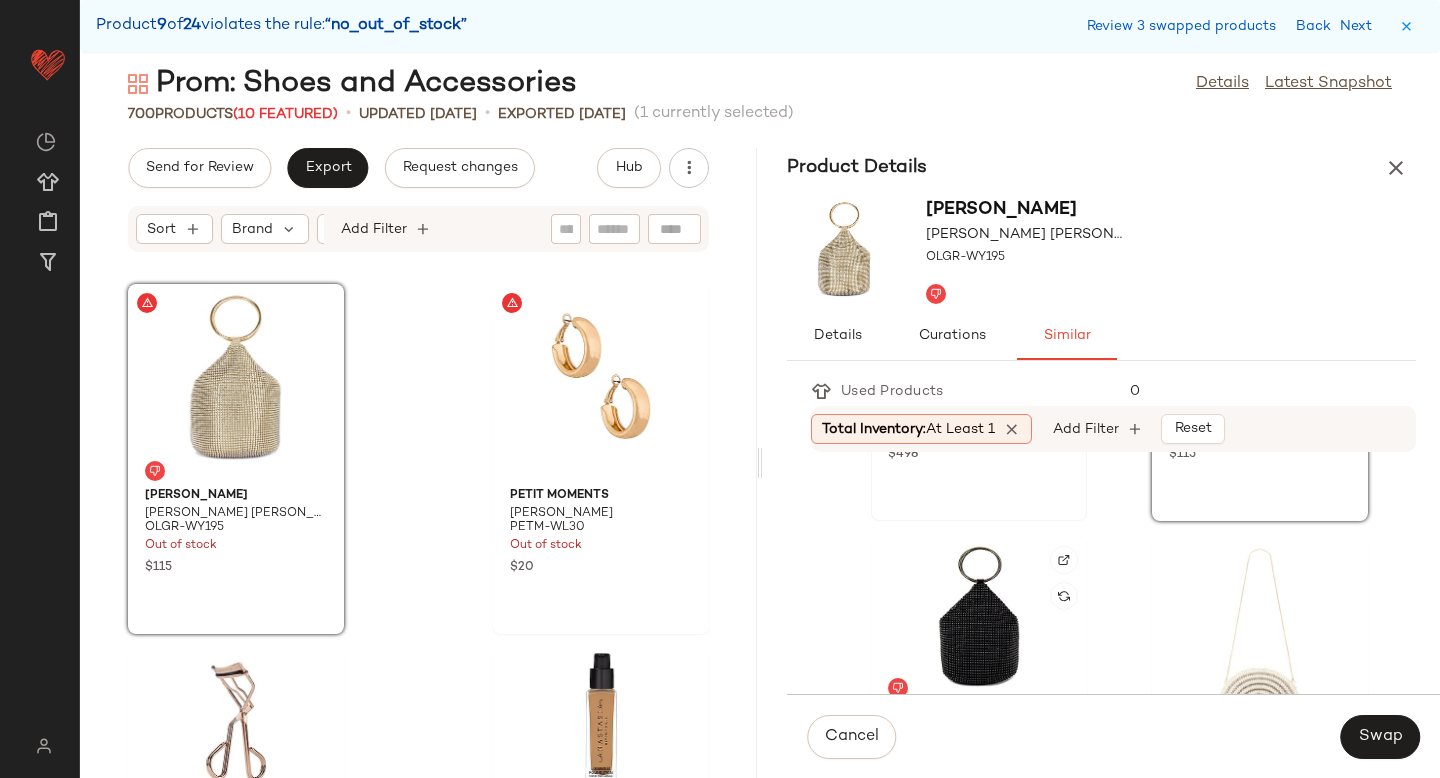 scroll, scrollTop: 0, scrollLeft: 0, axis: both 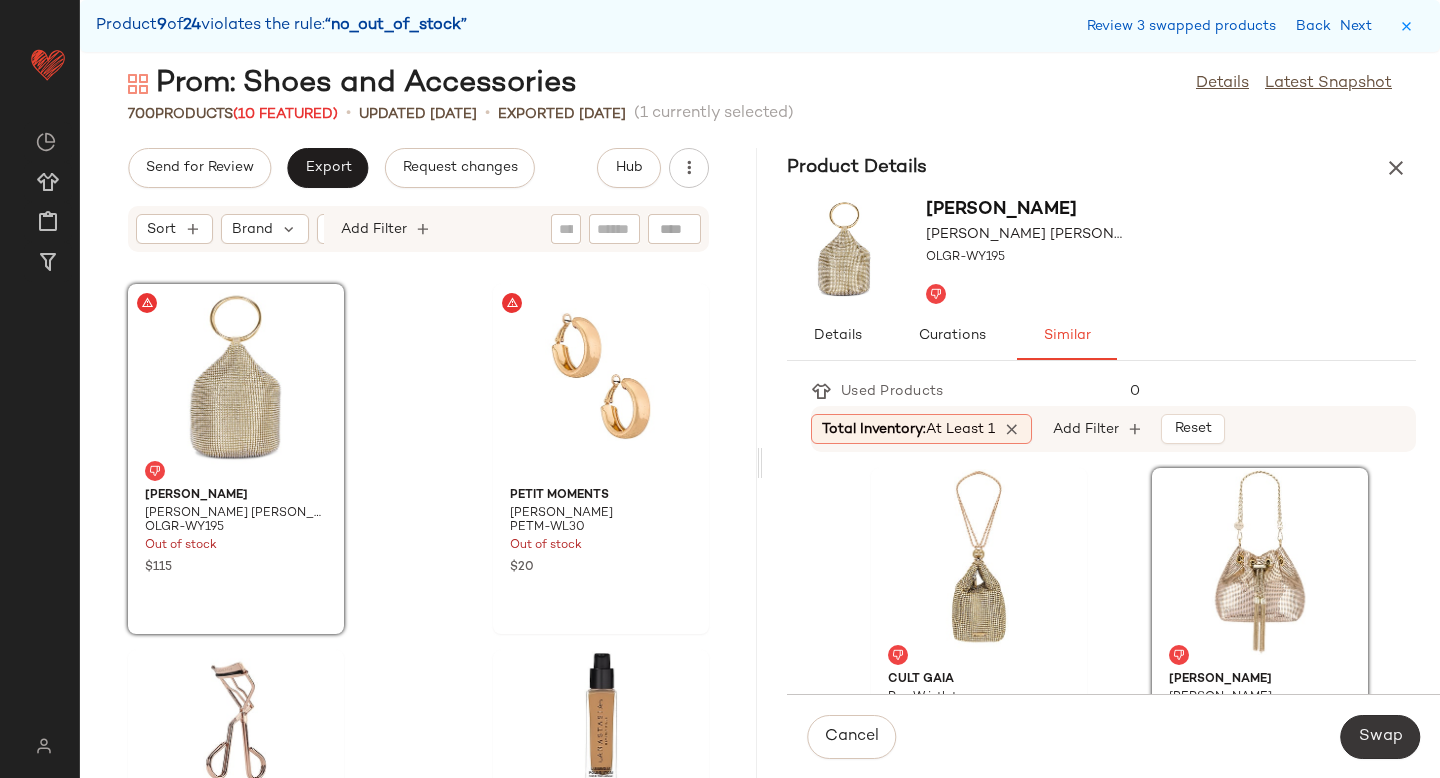 click on "Swap" 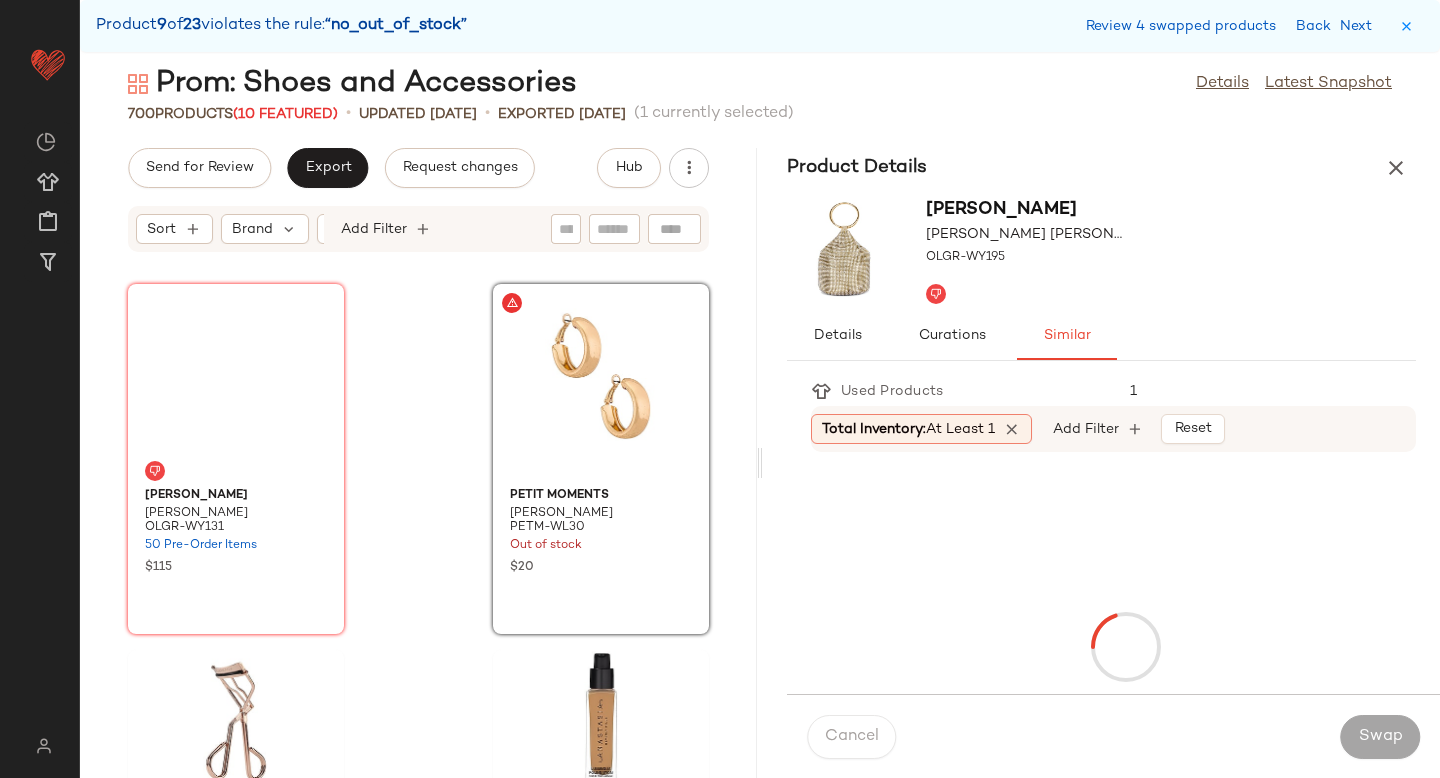 scroll, scrollTop: 66612, scrollLeft: 0, axis: vertical 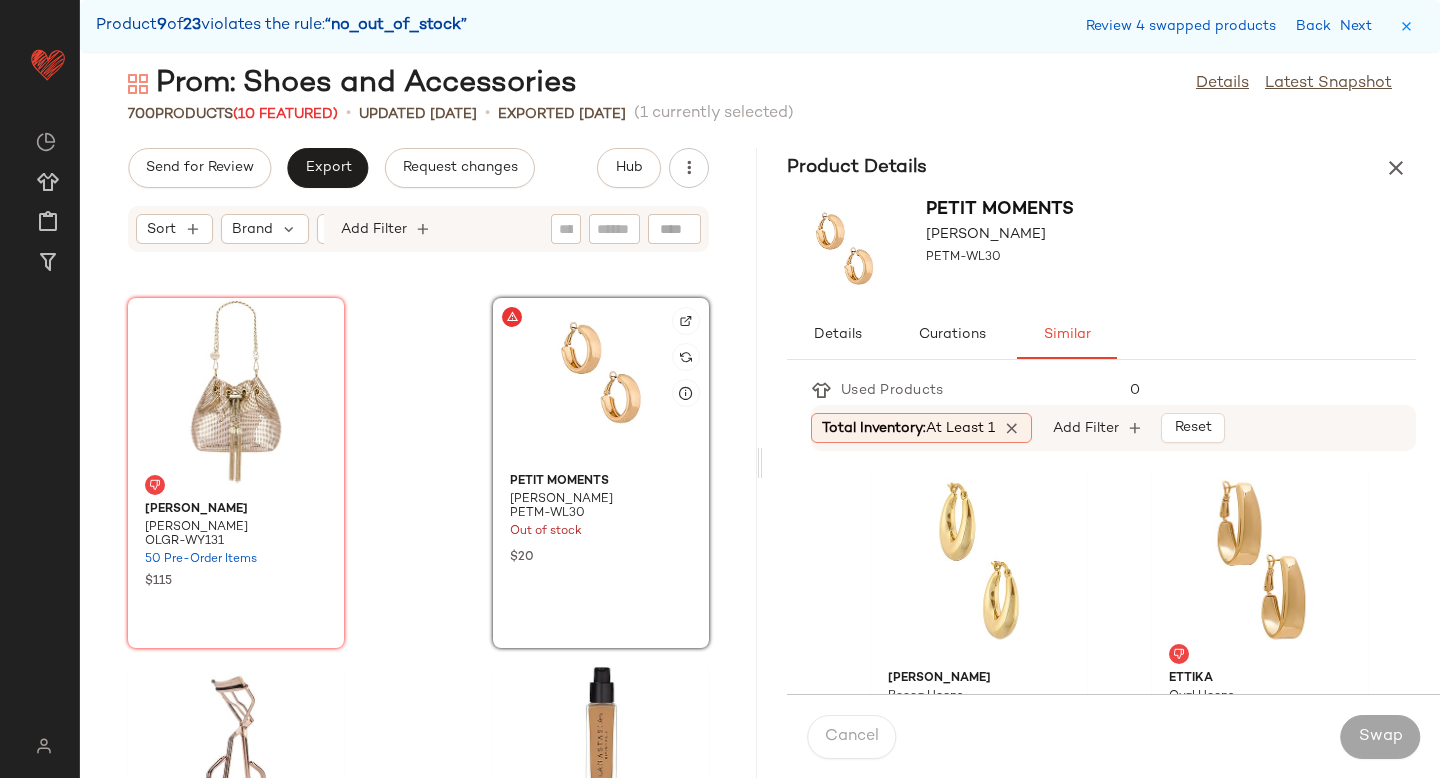 click at bounding box center [686, 321] 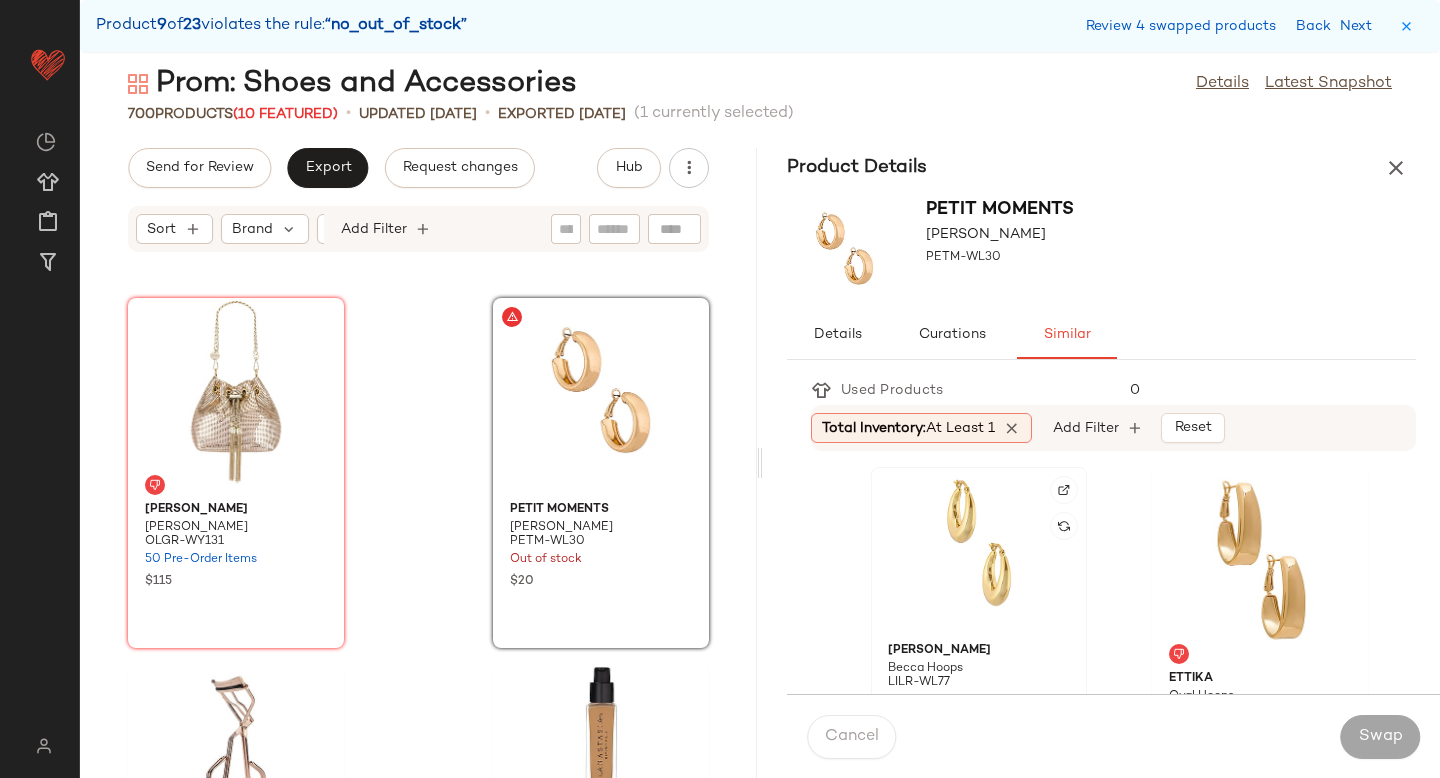 click 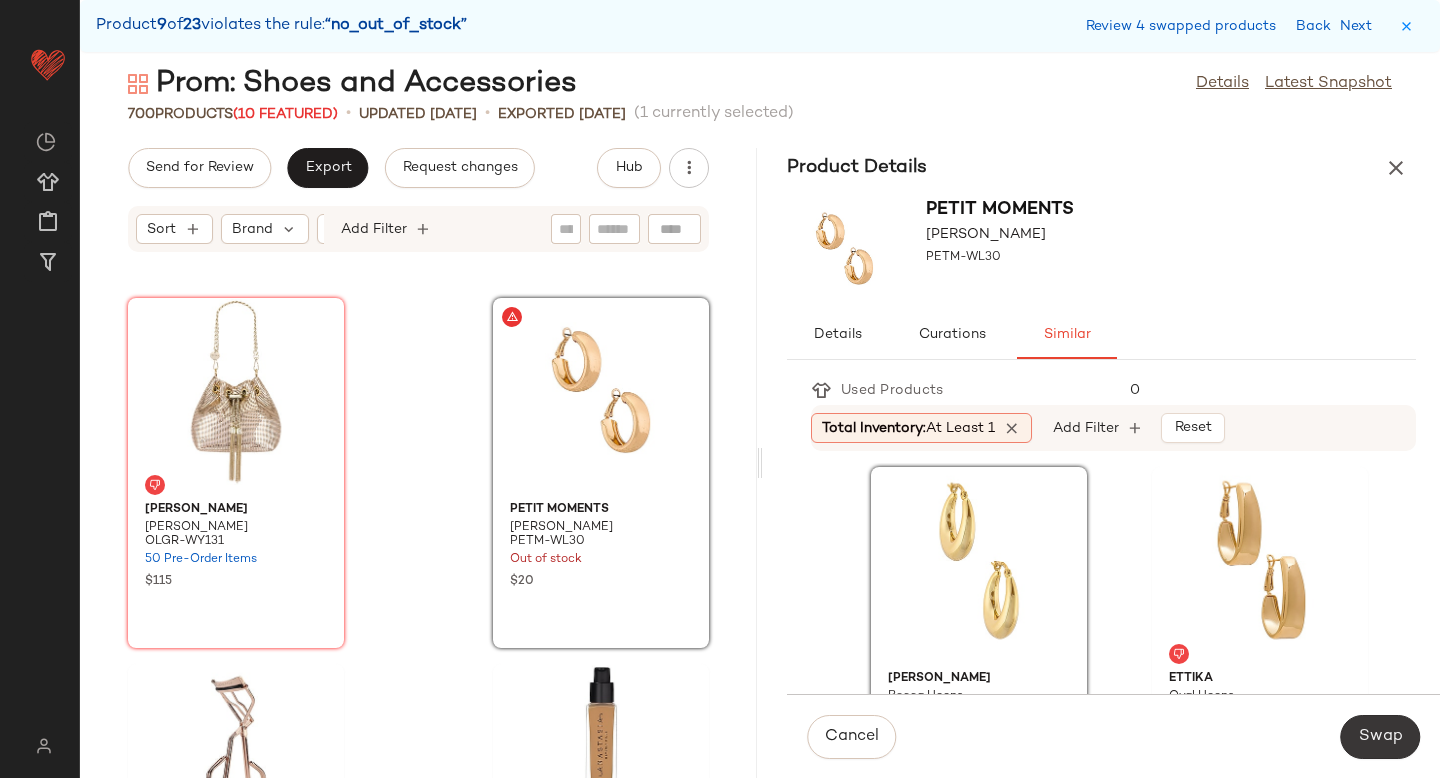click on "Swap" at bounding box center (1380, 737) 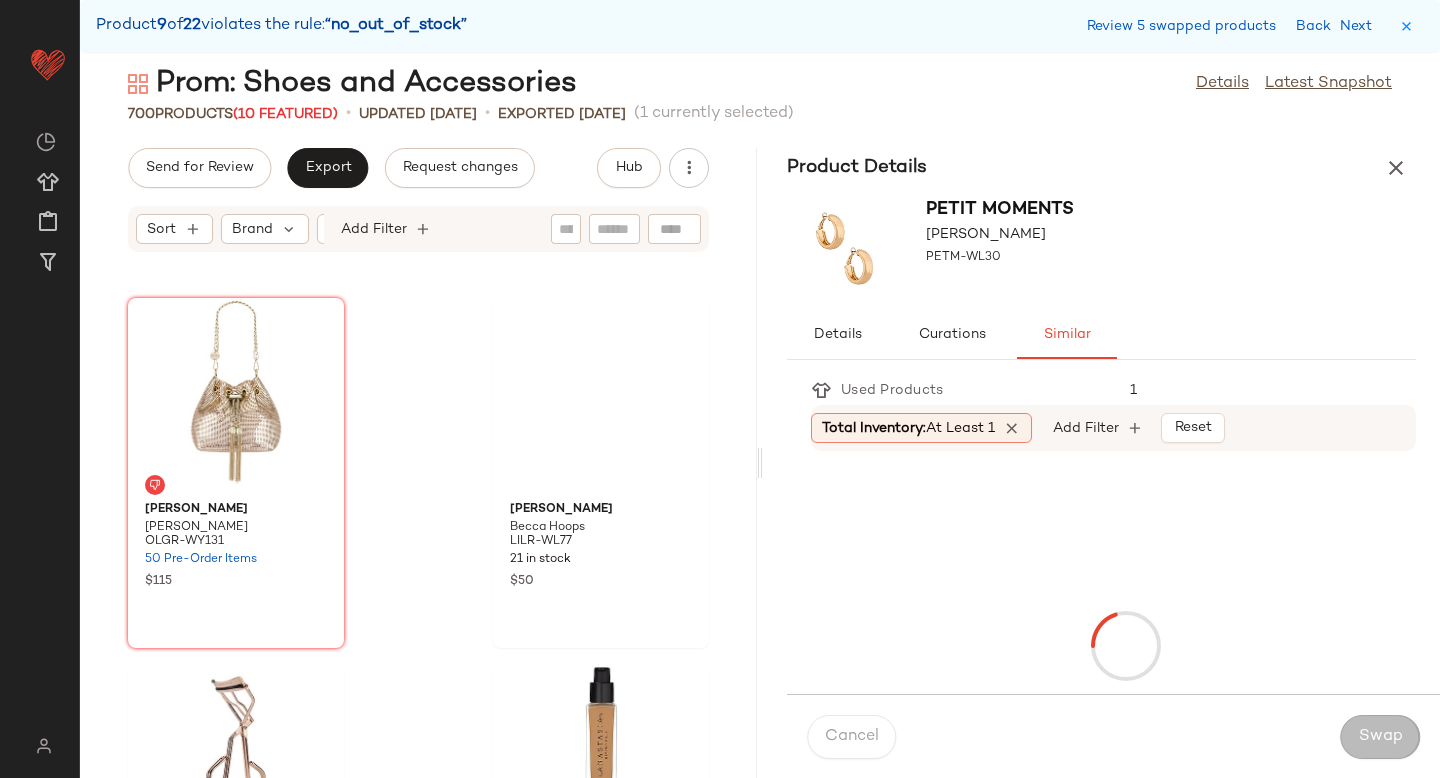 scroll, scrollTop: 71004, scrollLeft: 0, axis: vertical 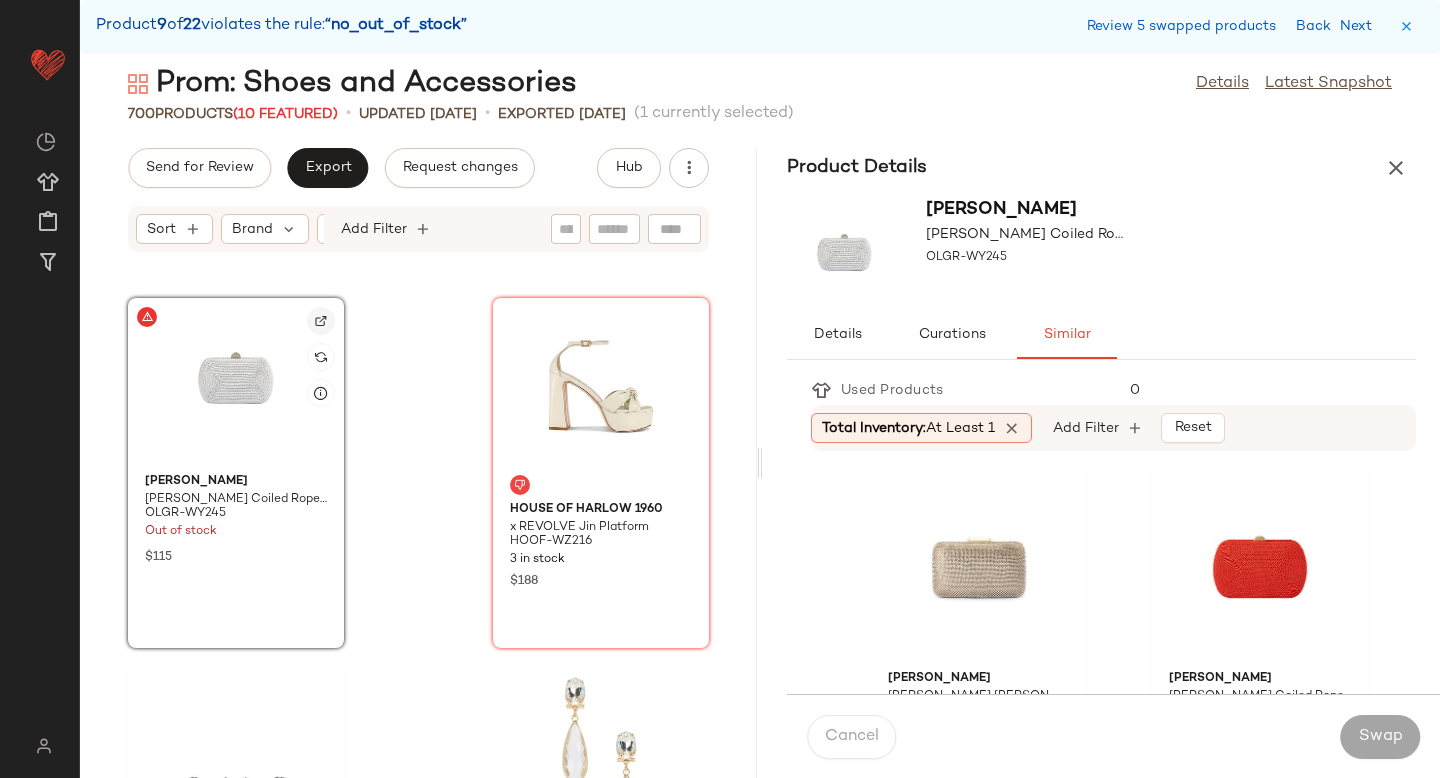 click 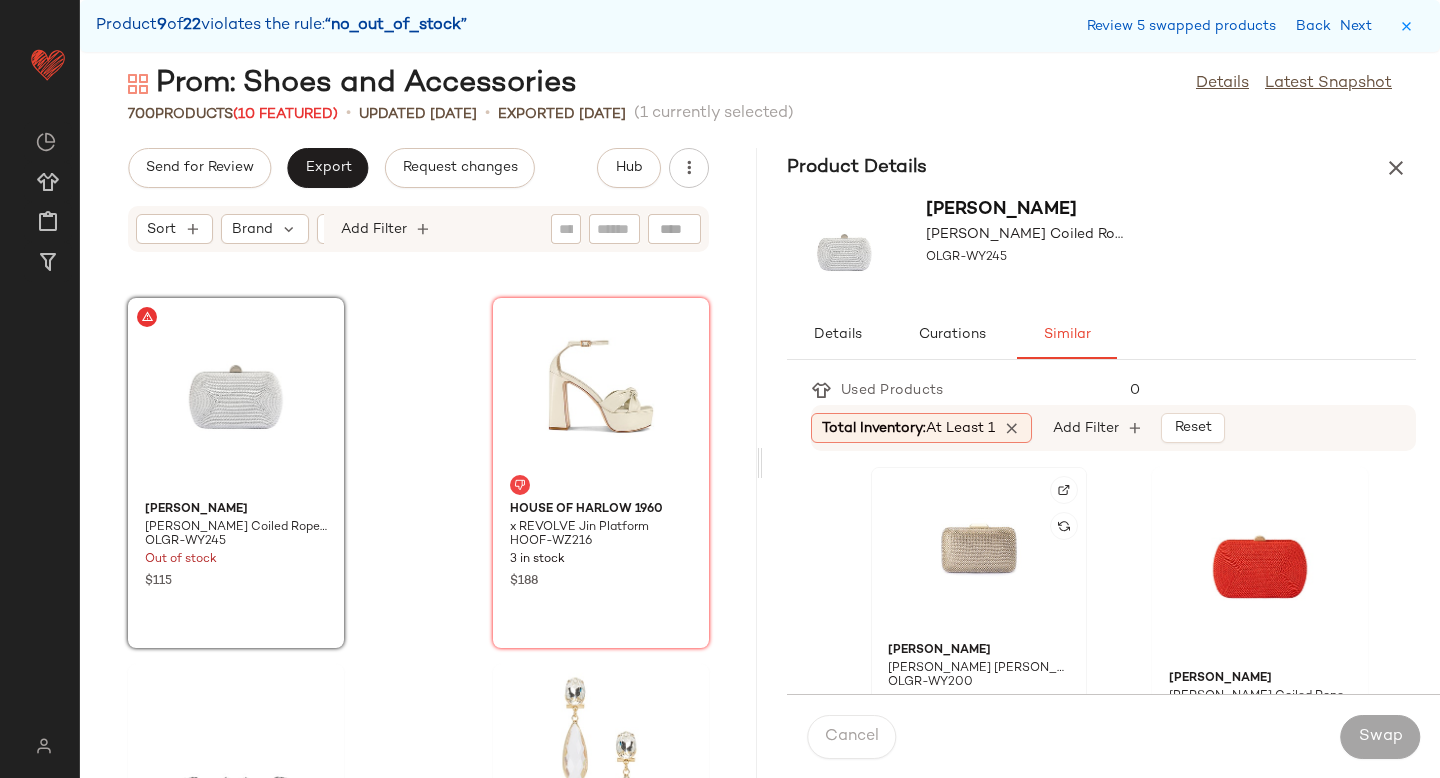 click 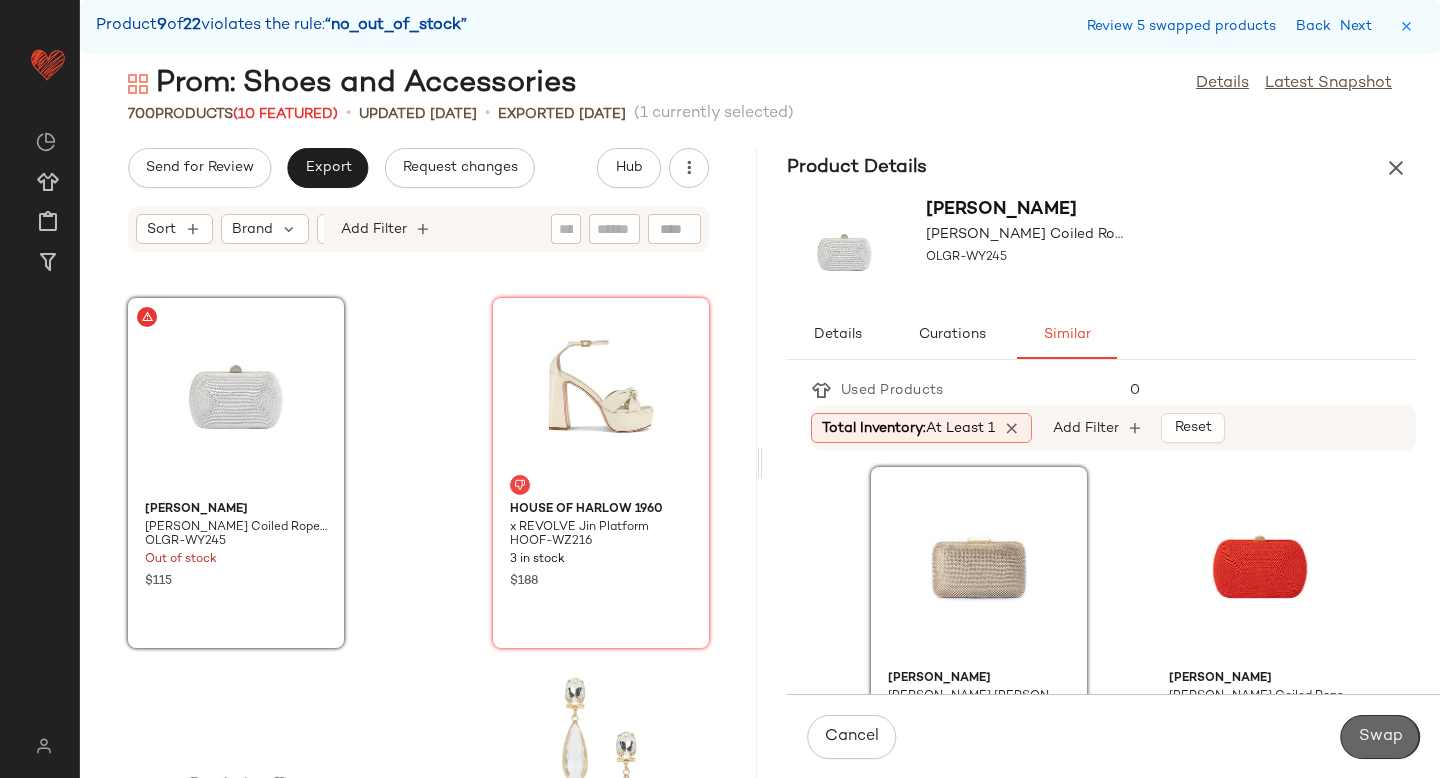 click on "Swap" 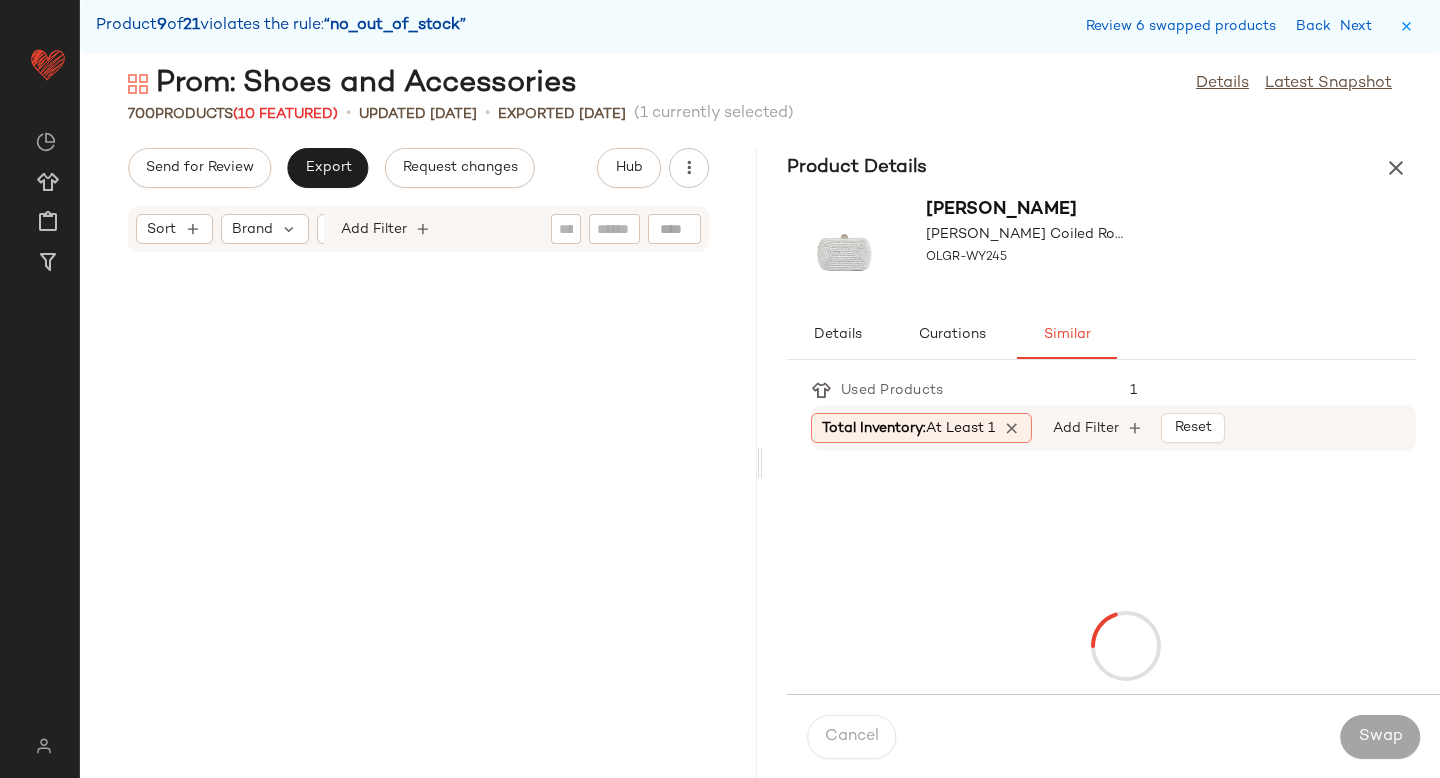 scroll, scrollTop: 73566, scrollLeft: 0, axis: vertical 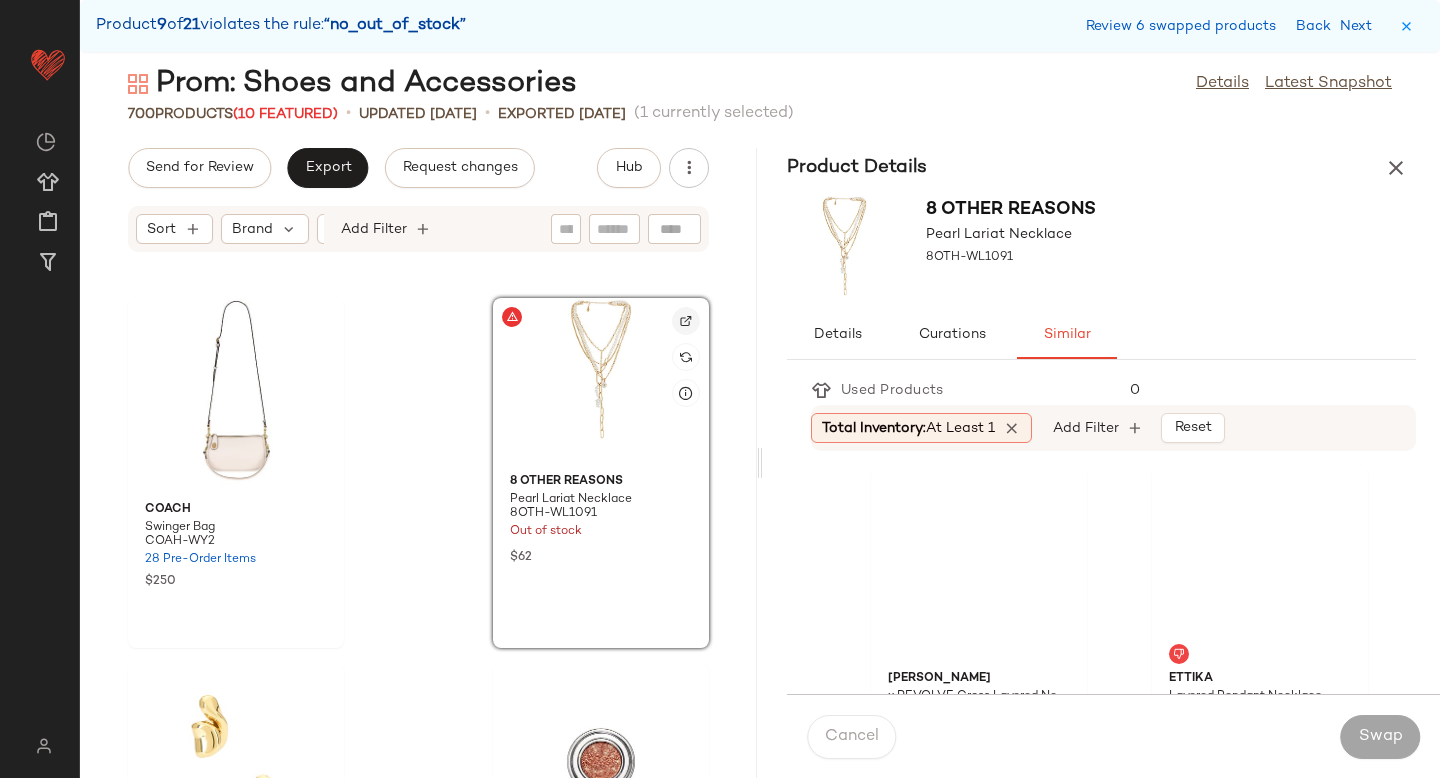 click 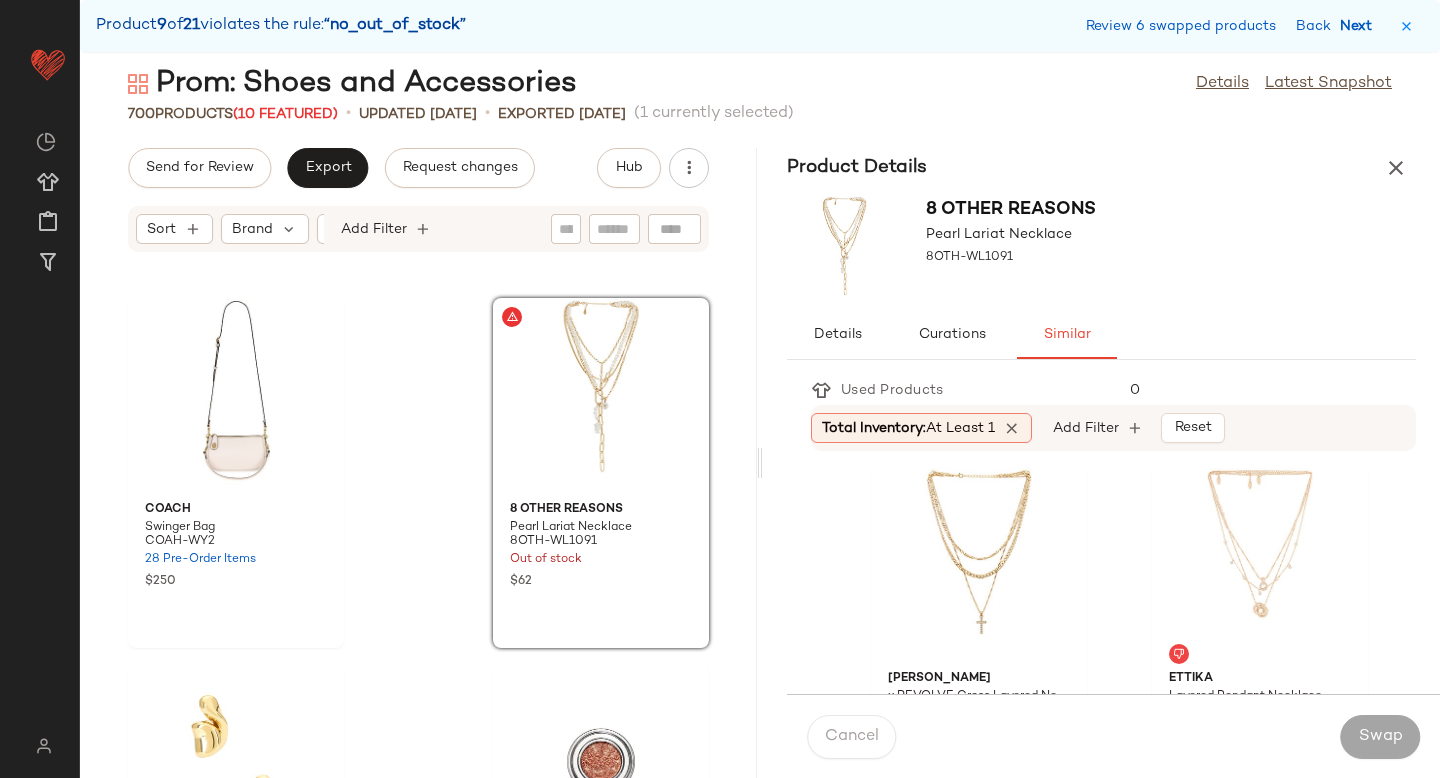 click on "Next" at bounding box center [1360, 26] 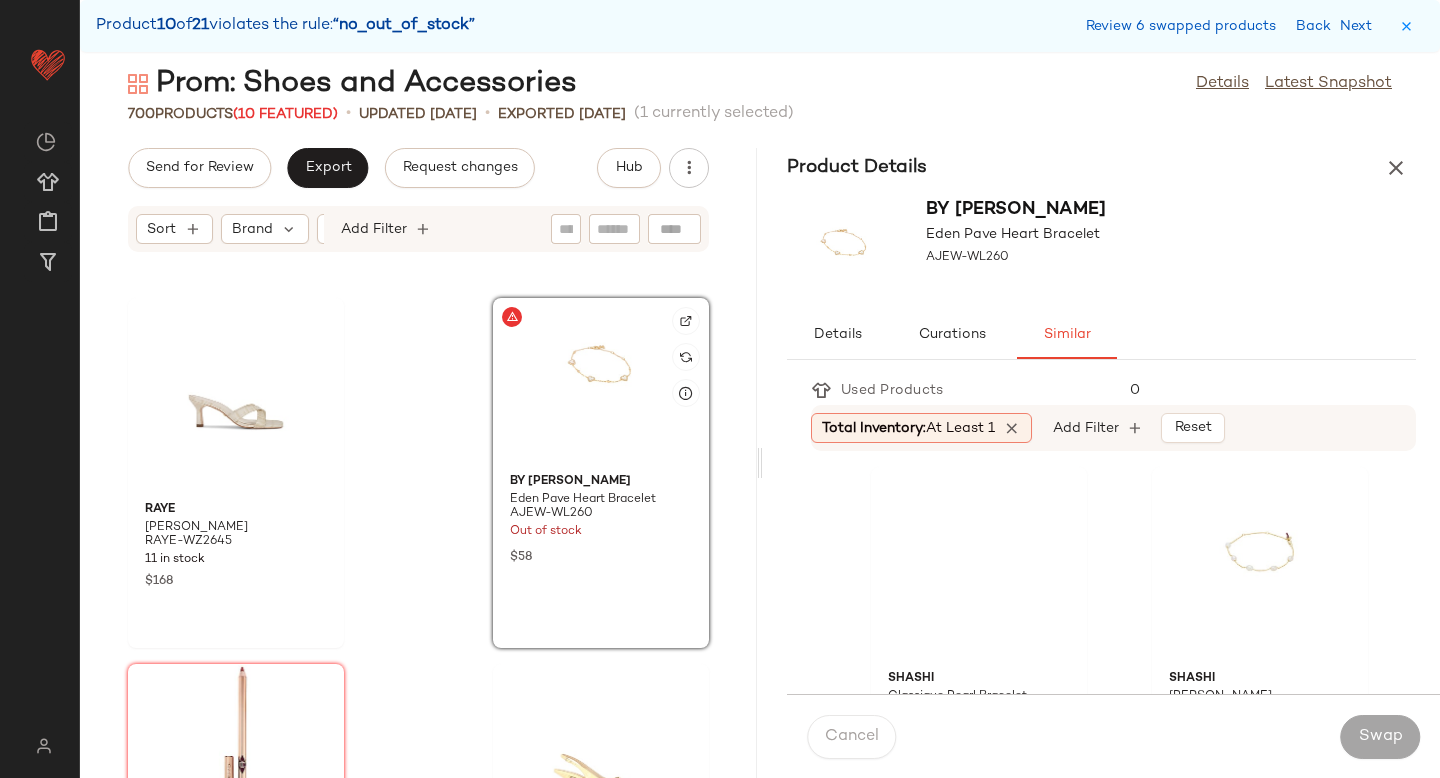 click at bounding box center (686, 321) 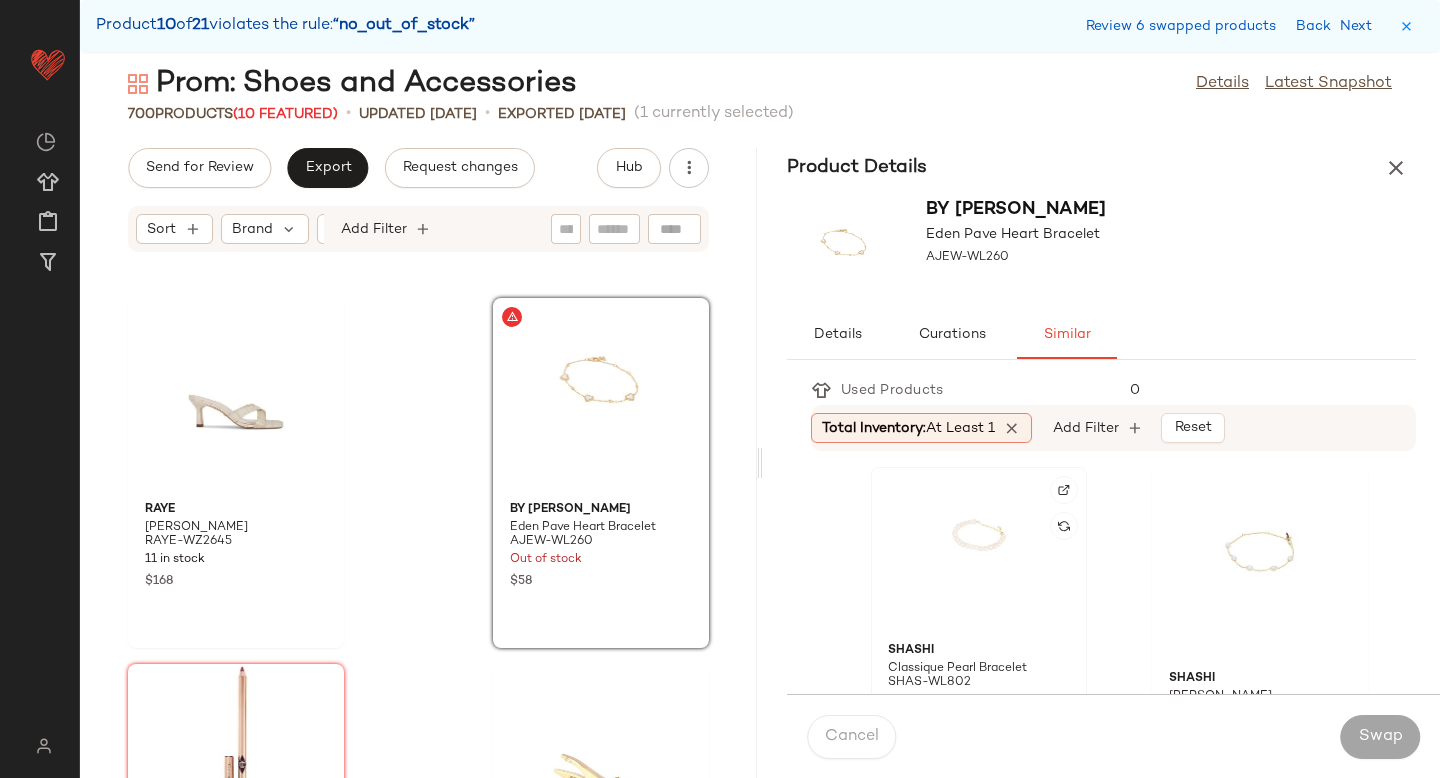 click 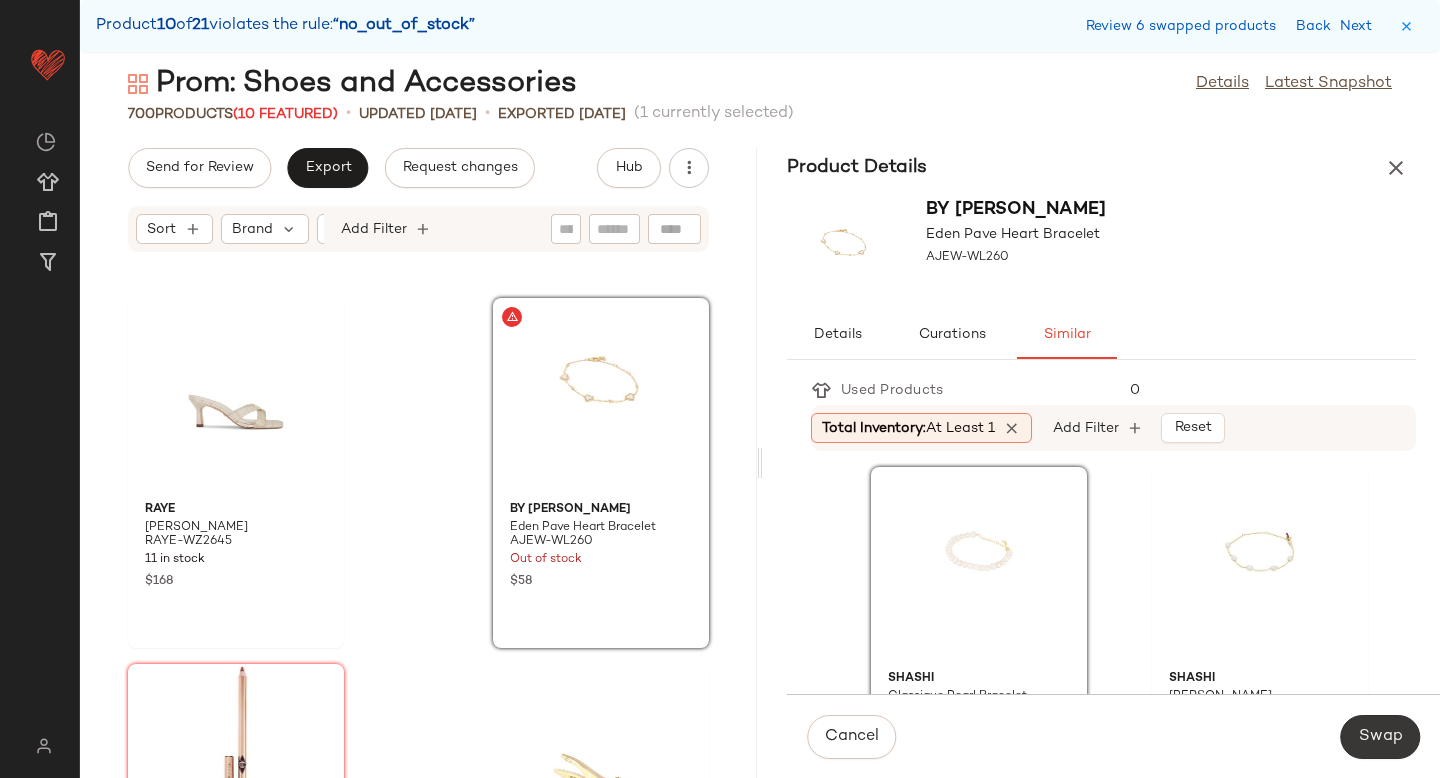 click on "Swap" 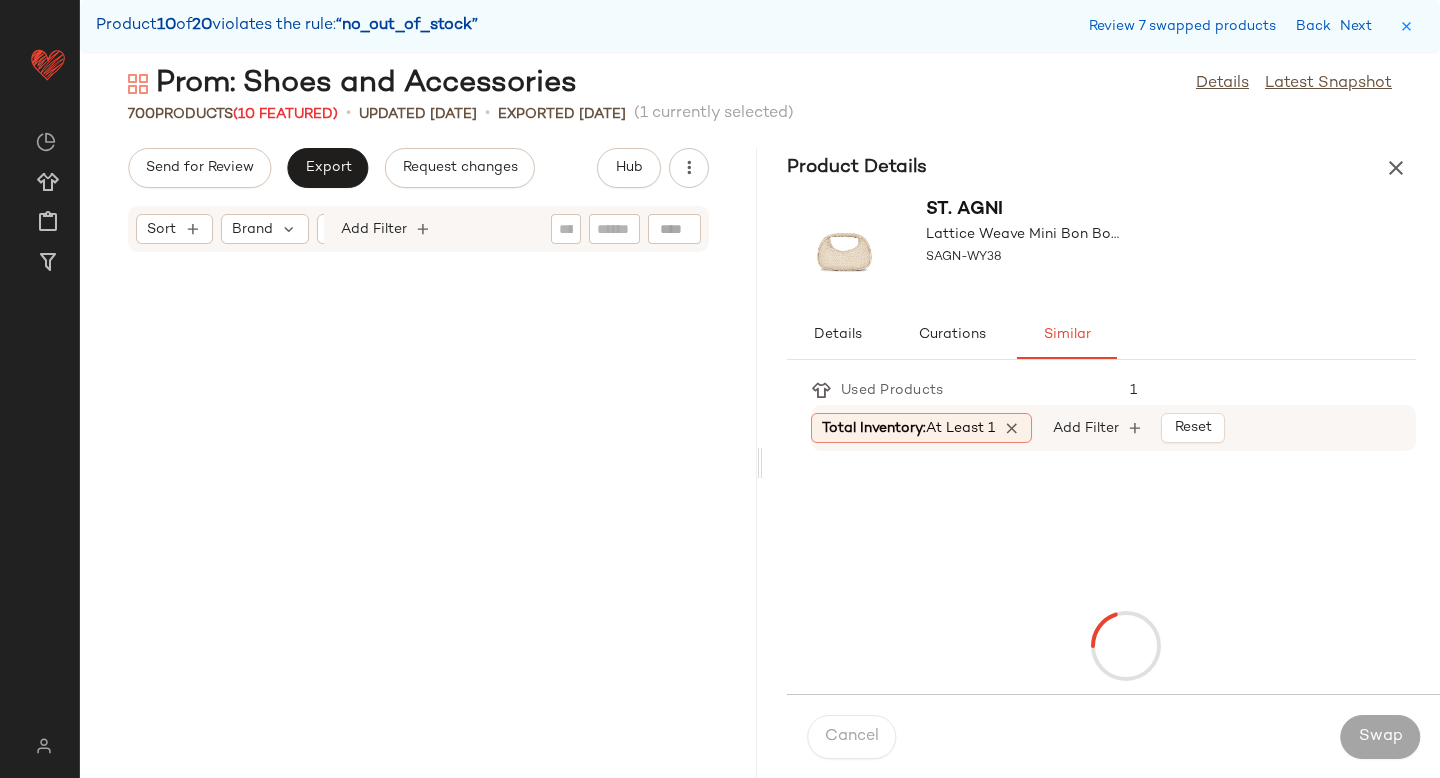 scroll, scrollTop: 80520, scrollLeft: 0, axis: vertical 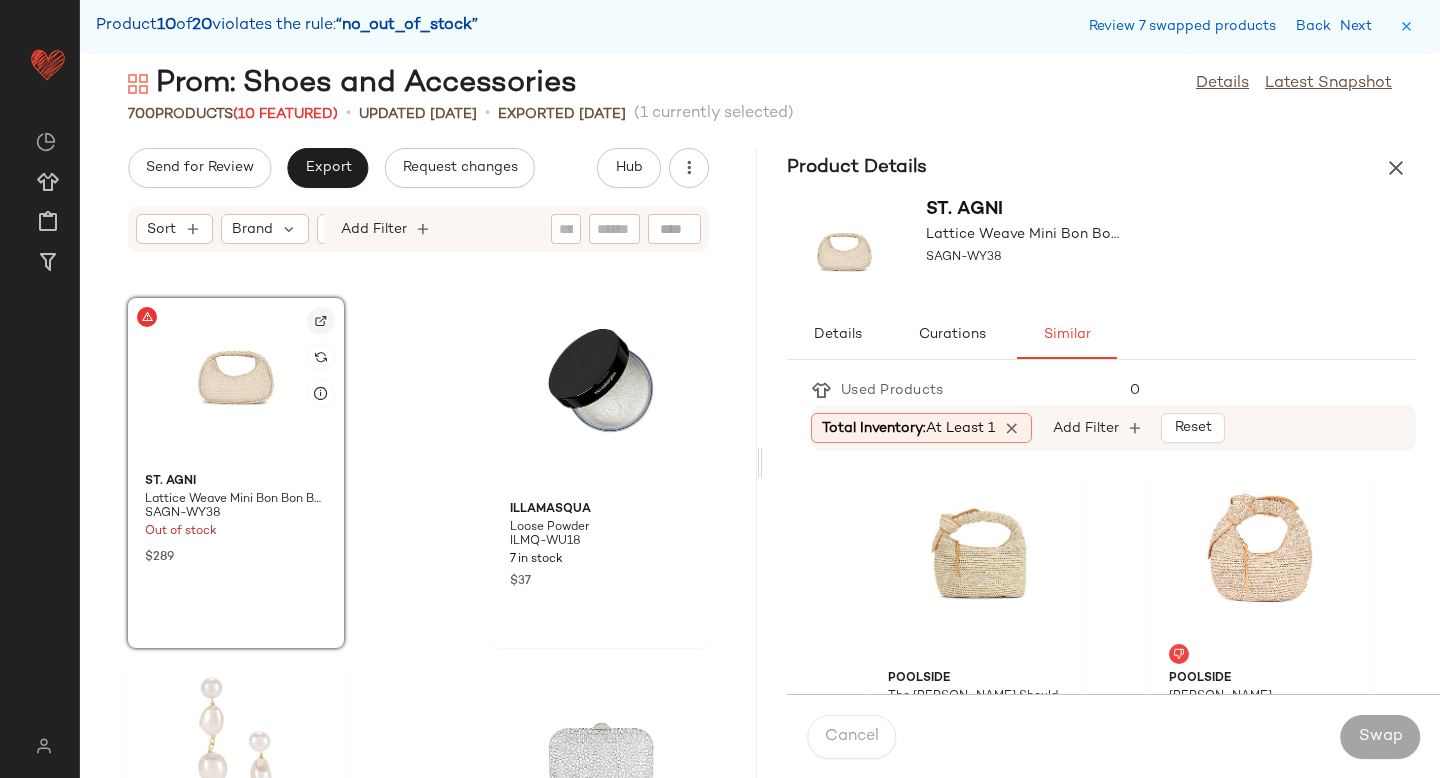 click 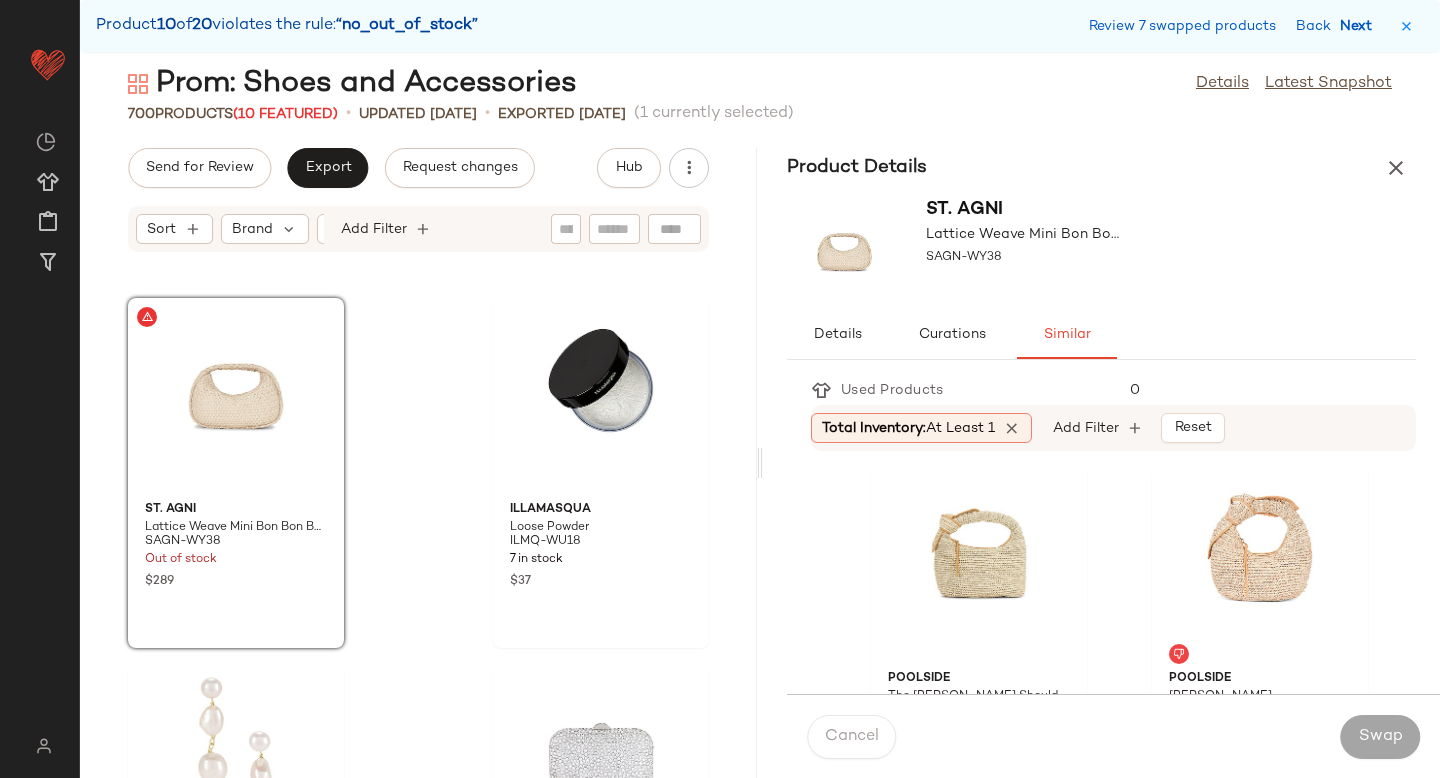 click on "Next" at bounding box center [1360, 26] 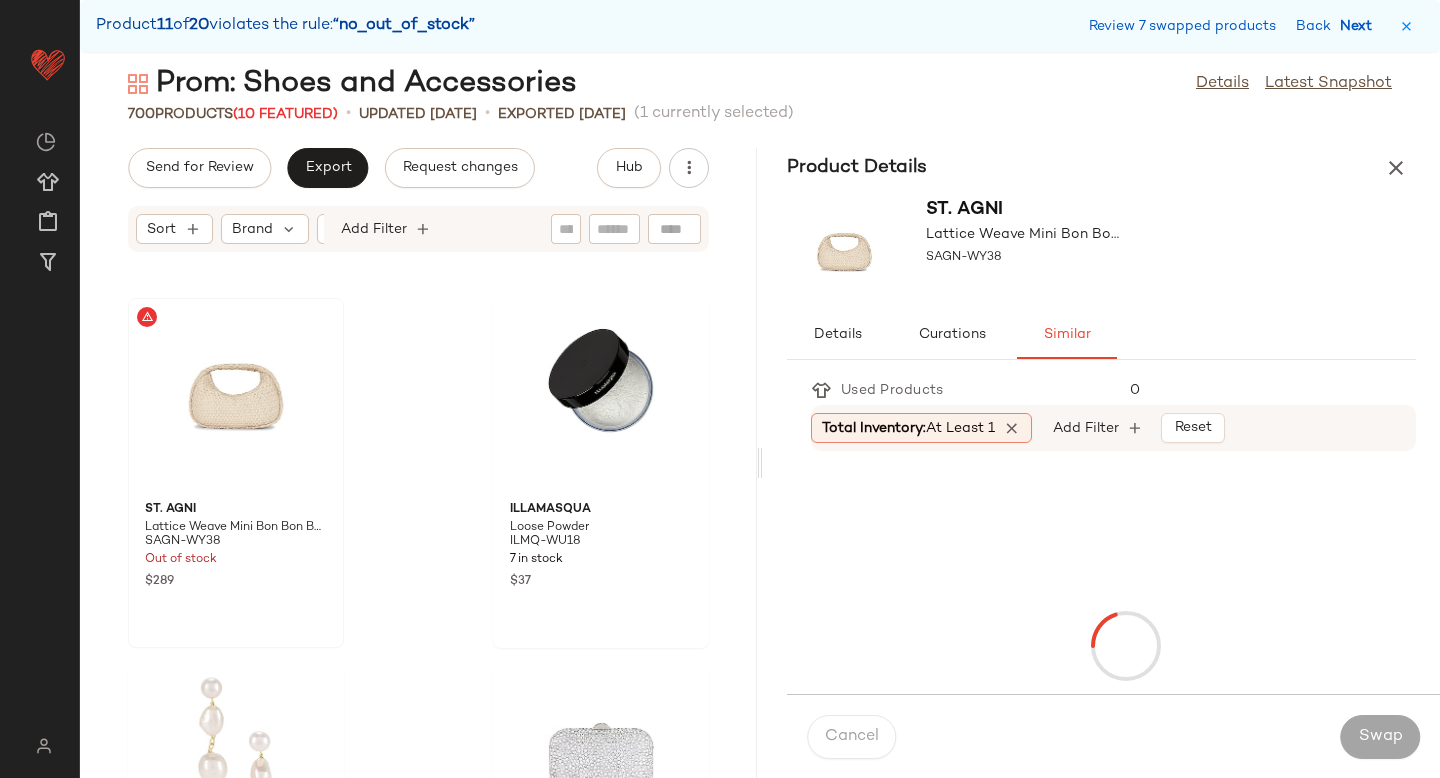 scroll, scrollTop: 91134, scrollLeft: 0, axis: vertical 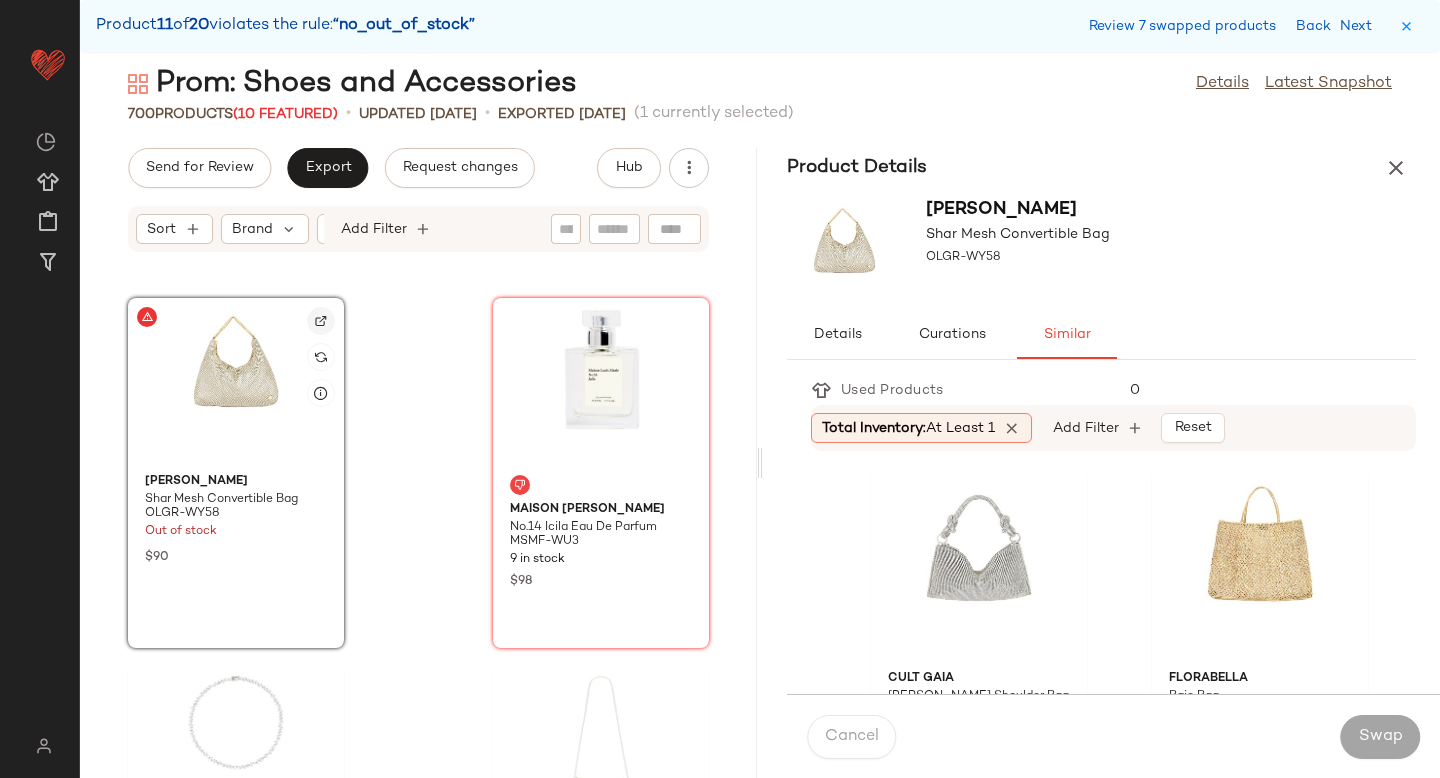 click at bounding box center (321, 321) 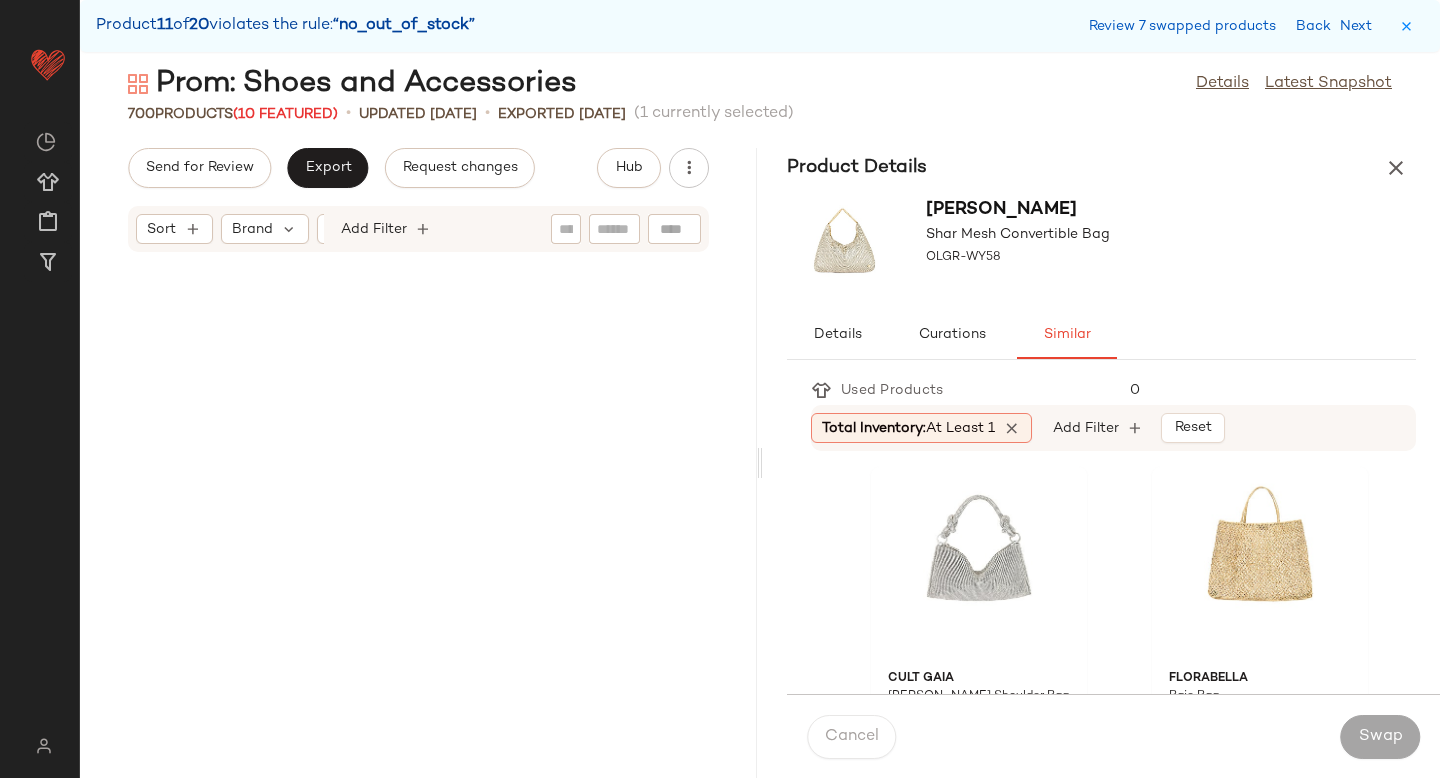 scroll, scrollTop: 0, scrollLeft: 0, axis: both 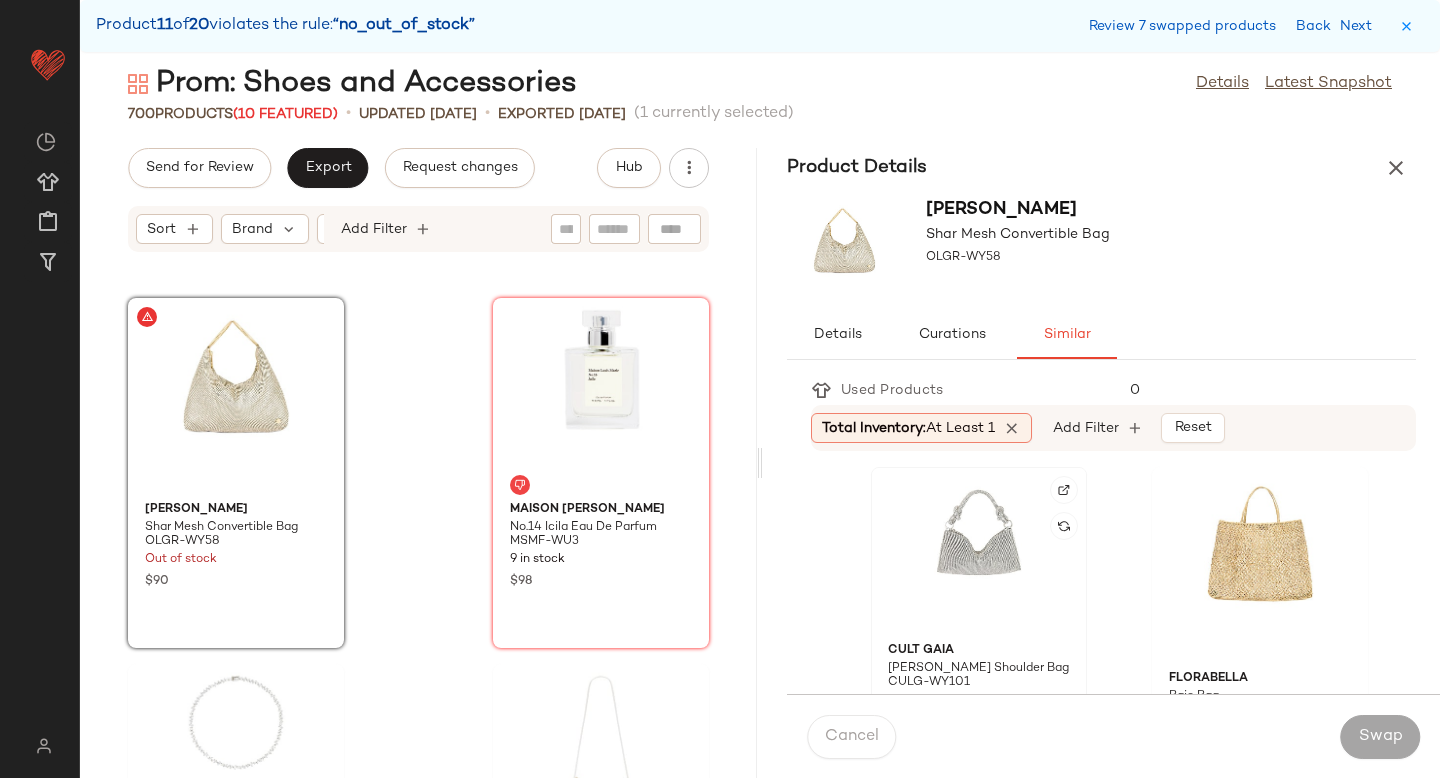 click 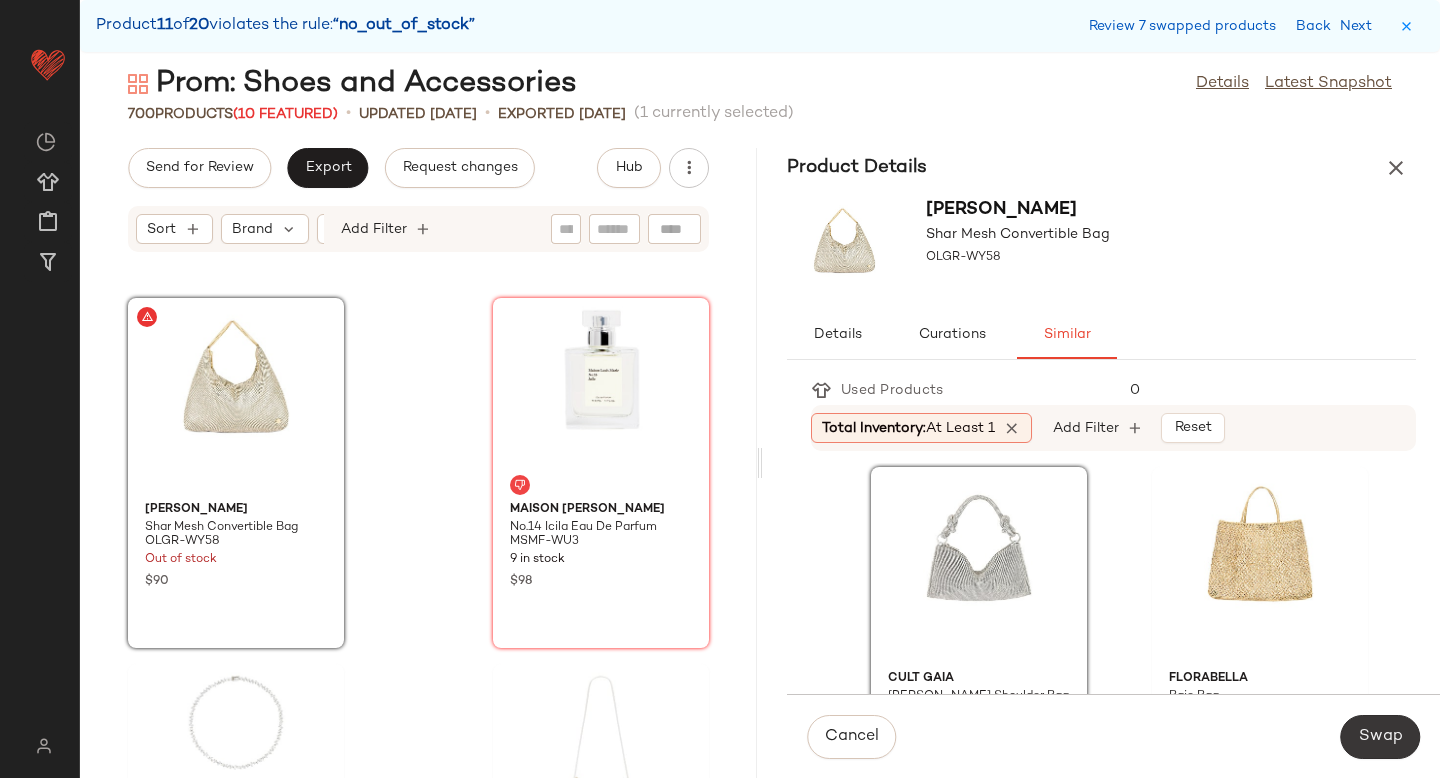 click on "Swap" at bounding box center [1380, 737] 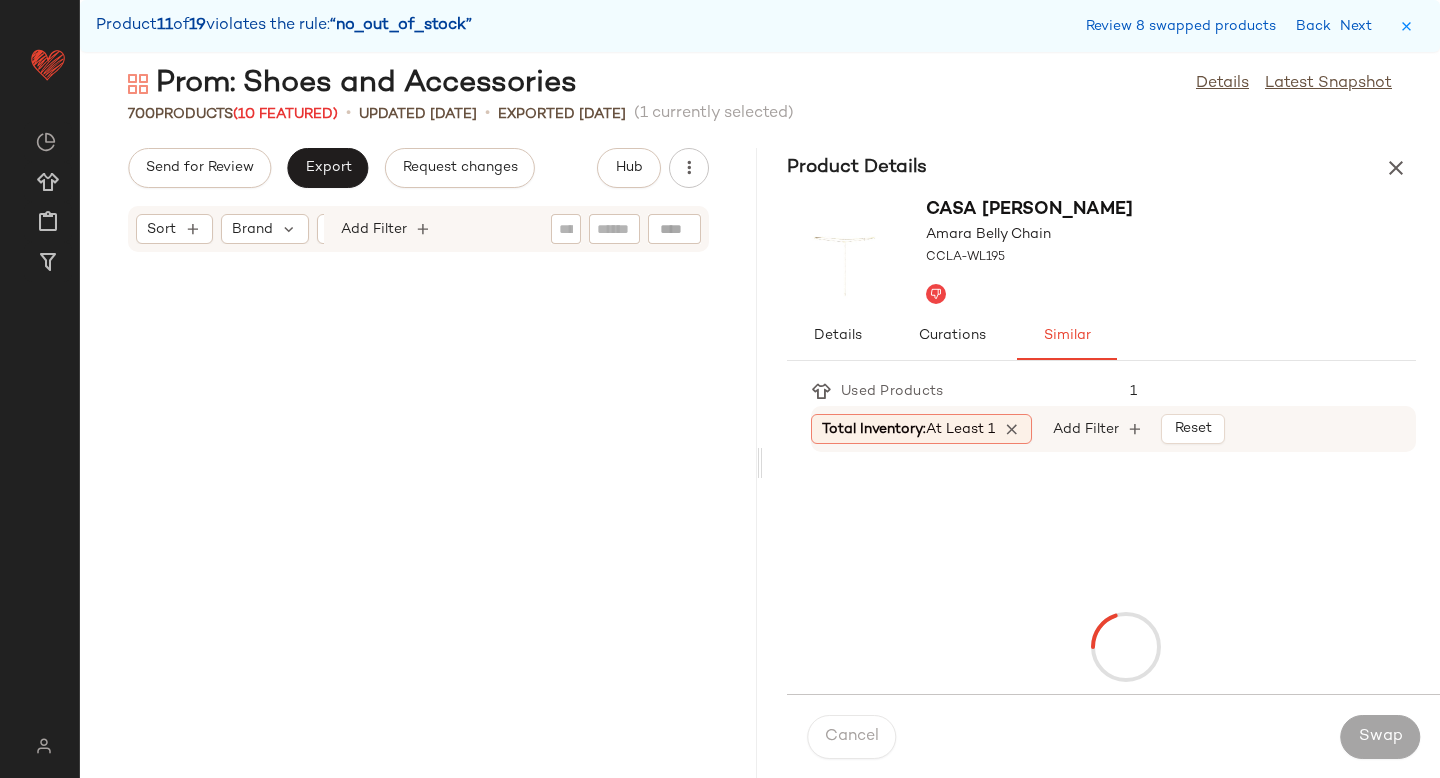 scroll, scrollTop: 94062, scrollLeft: 0, axis: vertical 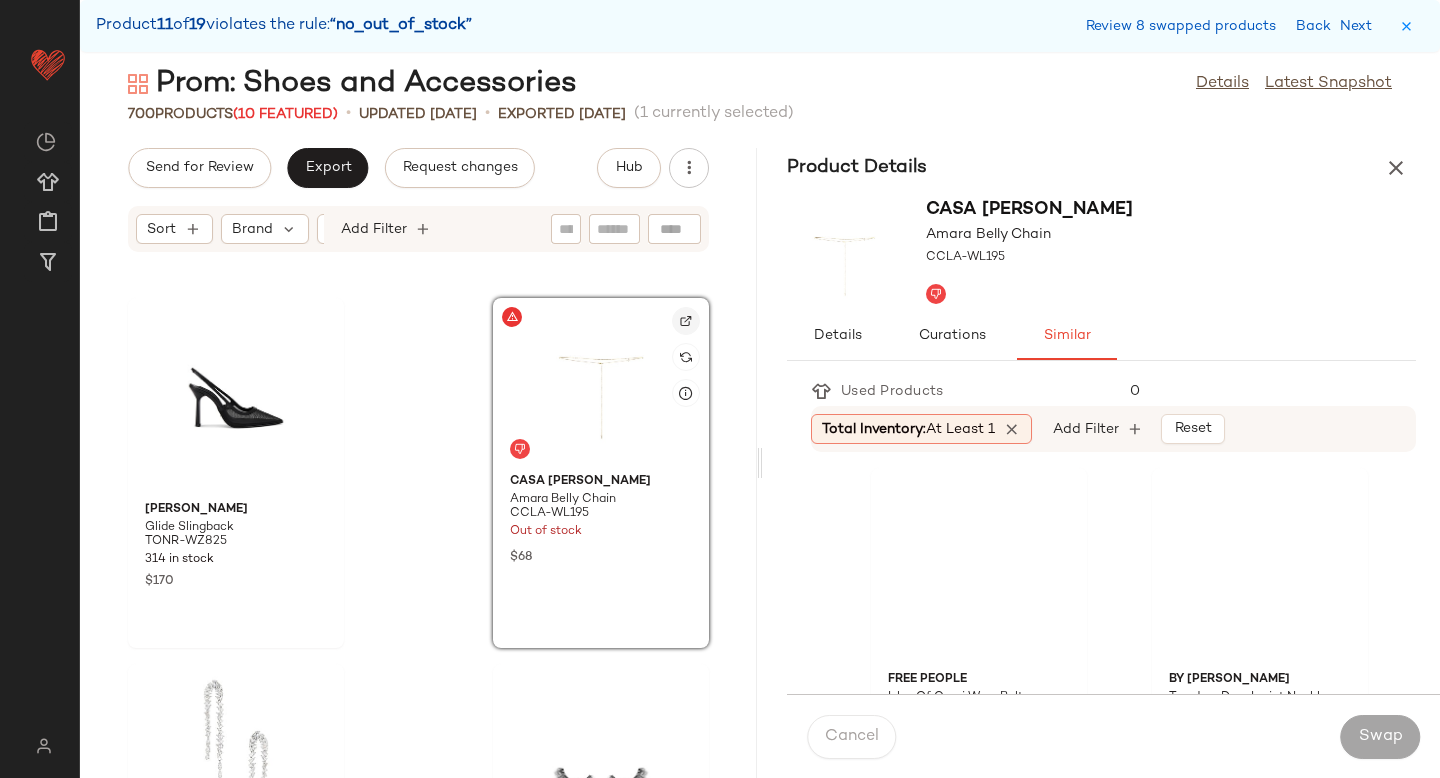 click 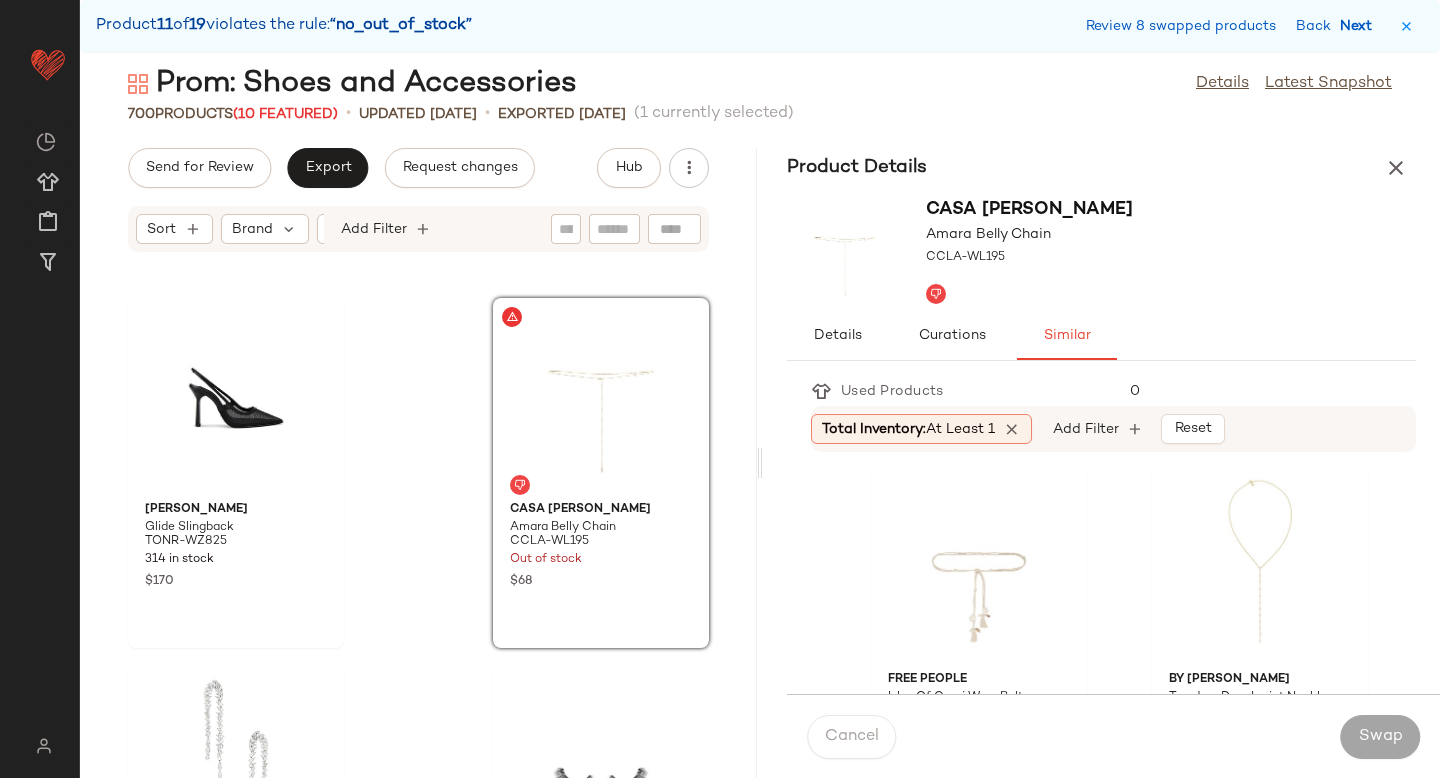 click on "Next" at bounding box center [1360, 26] 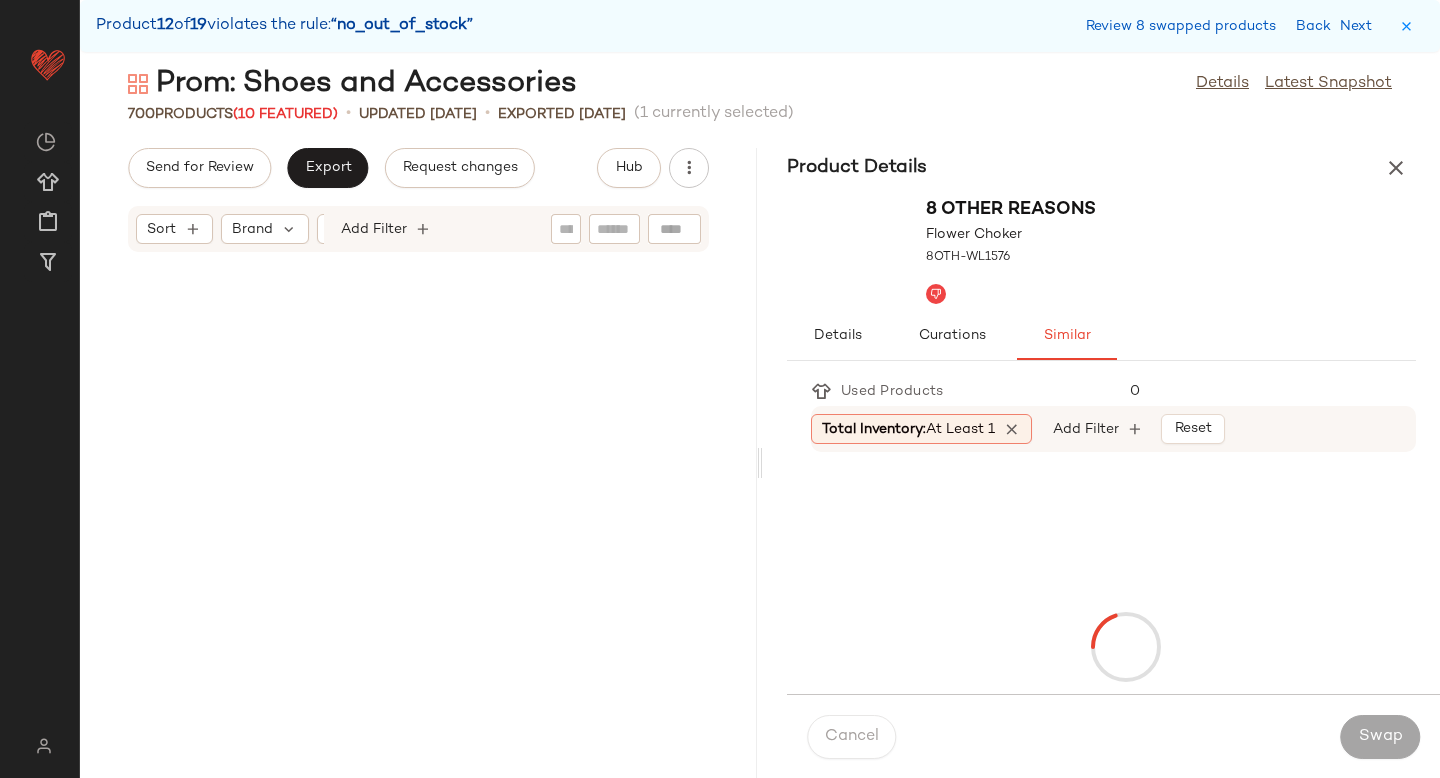 scroll, scrollTop: 94794, scrollLeft: 0, axis: vertical 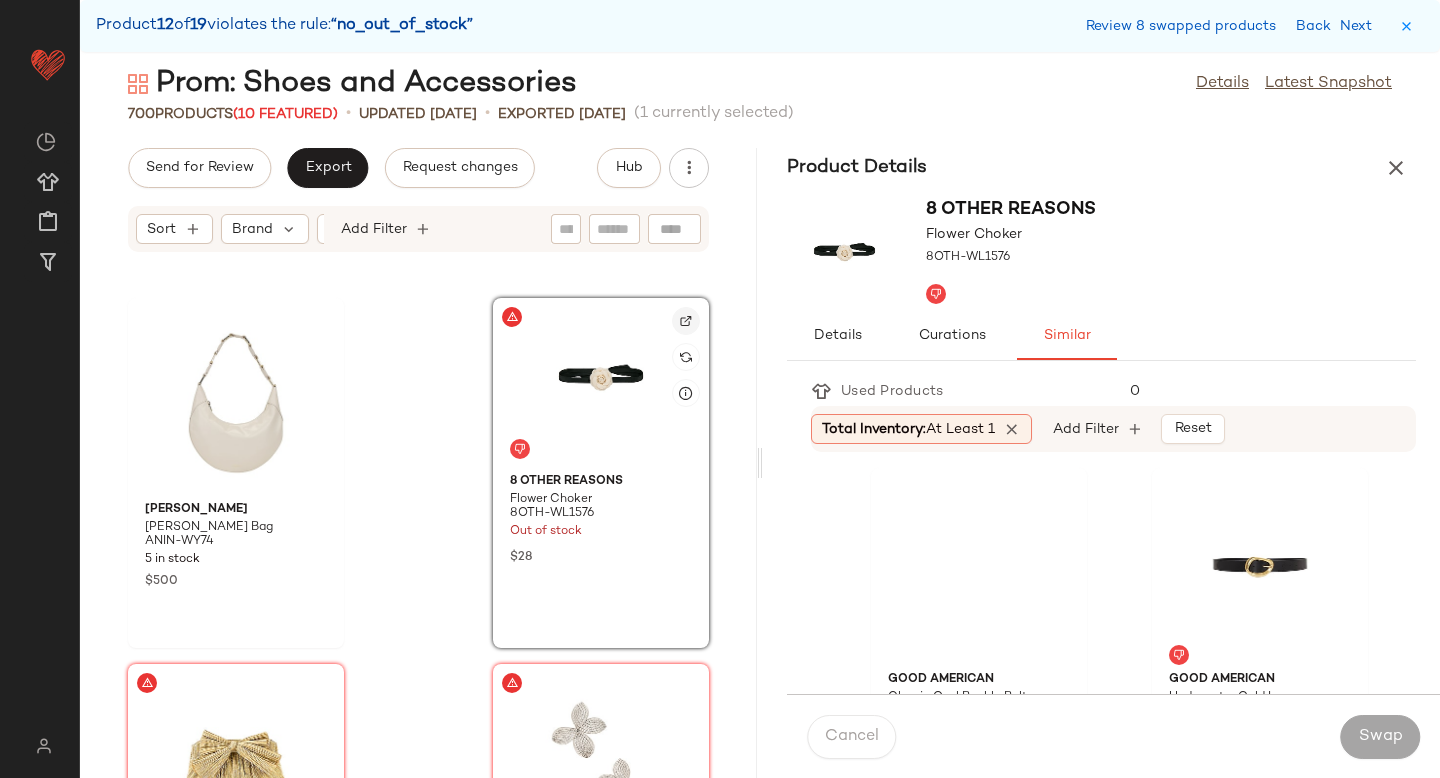 click 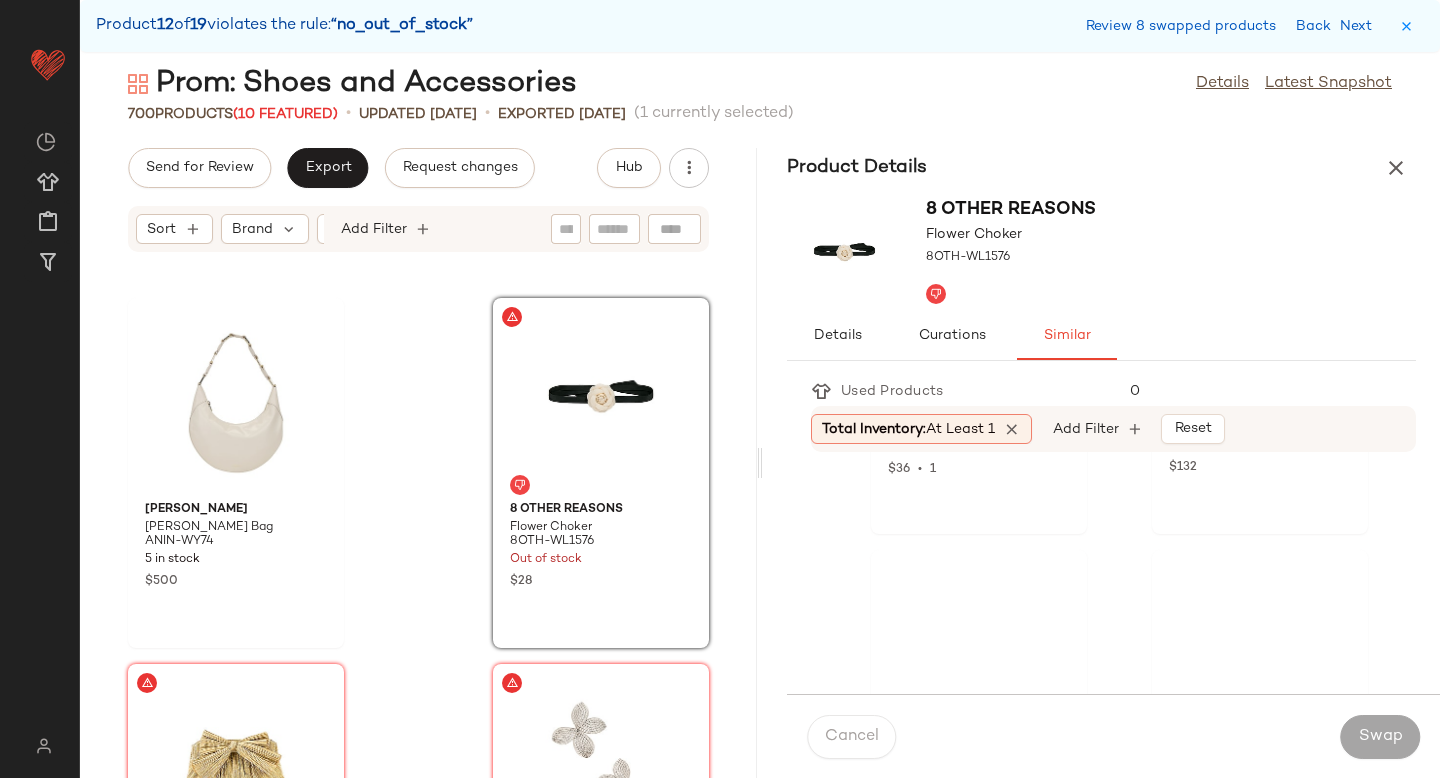 scroll, scrollTop: 2122, scrollLeft: 0, axis: vertical 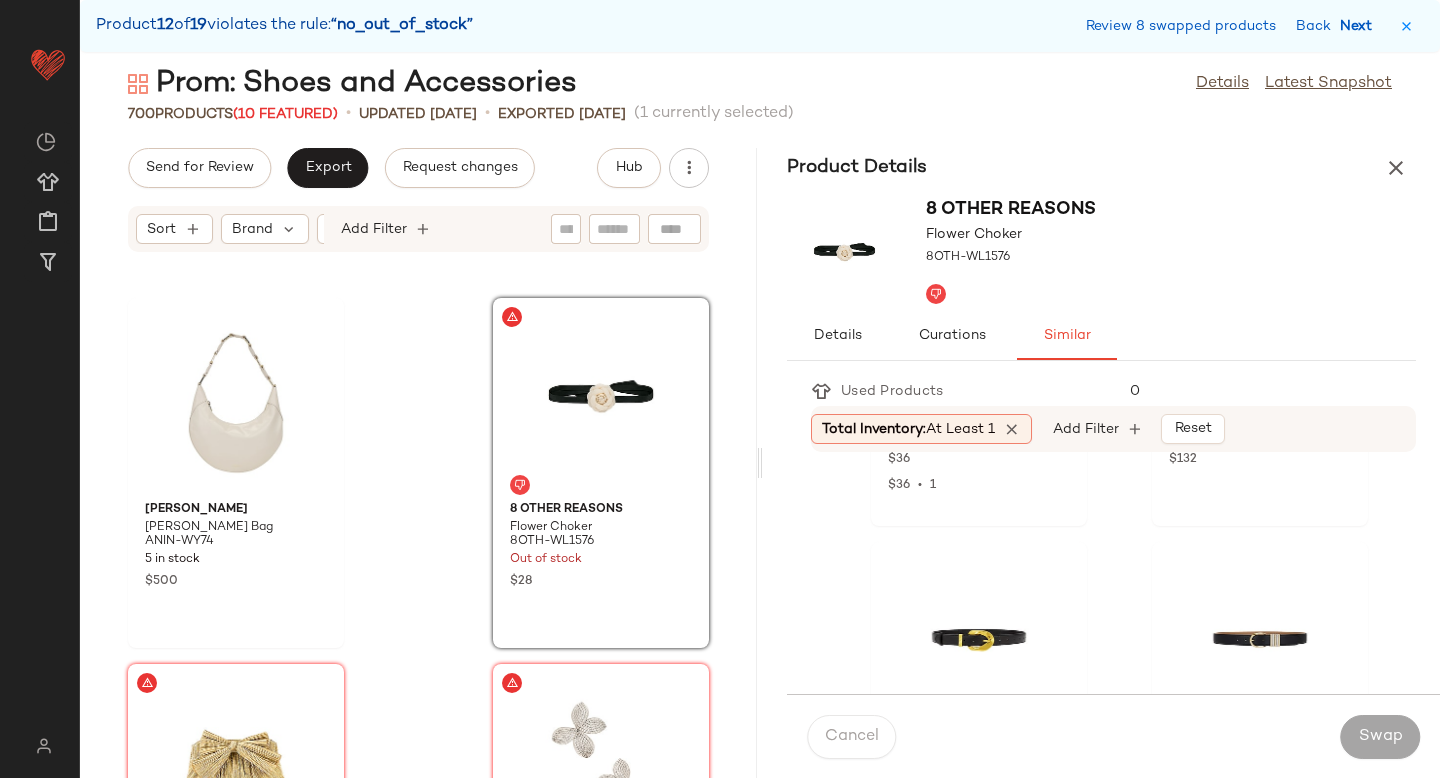 click on "Next" at bounding box center (1360, 26) 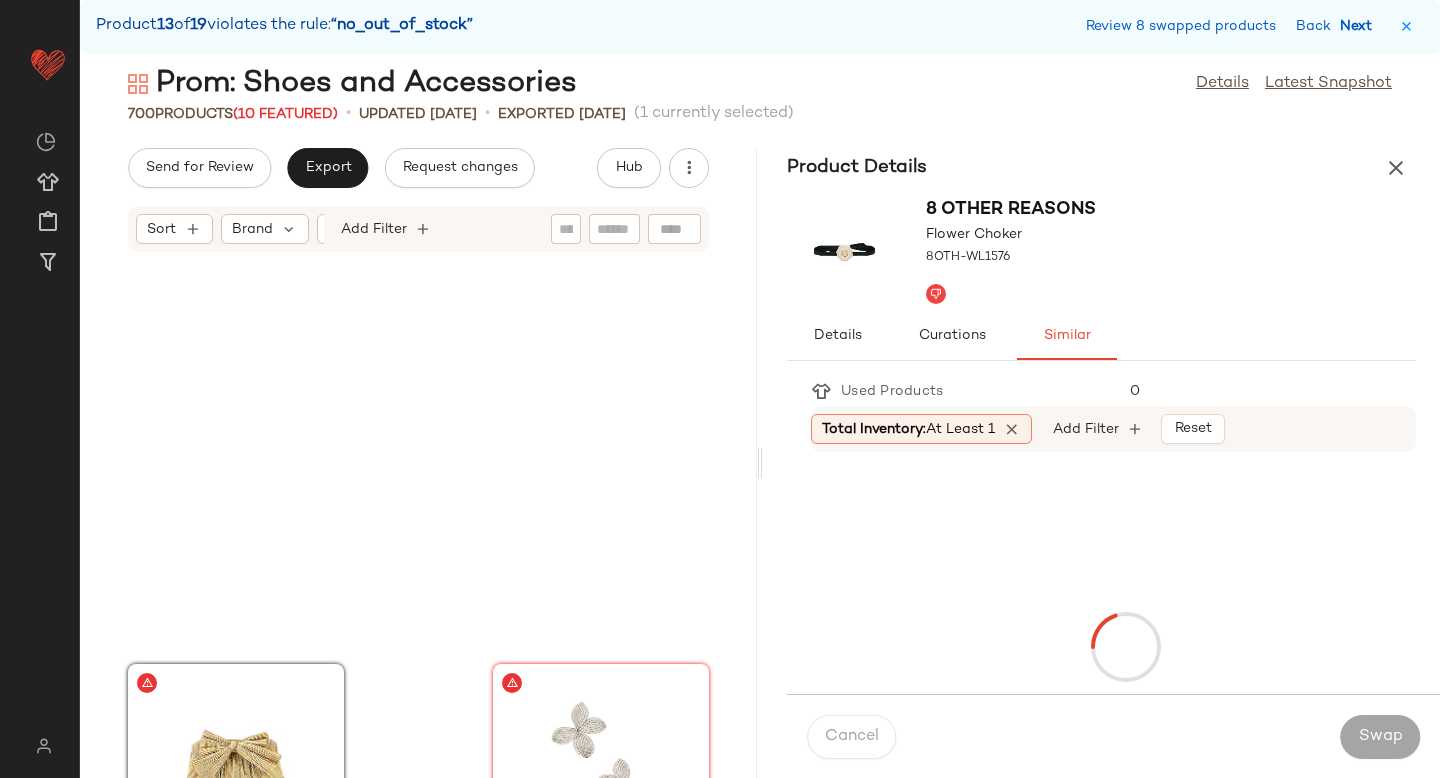 scroll, scrollTop: 95160, scrollLeft: 0, axis: vertical 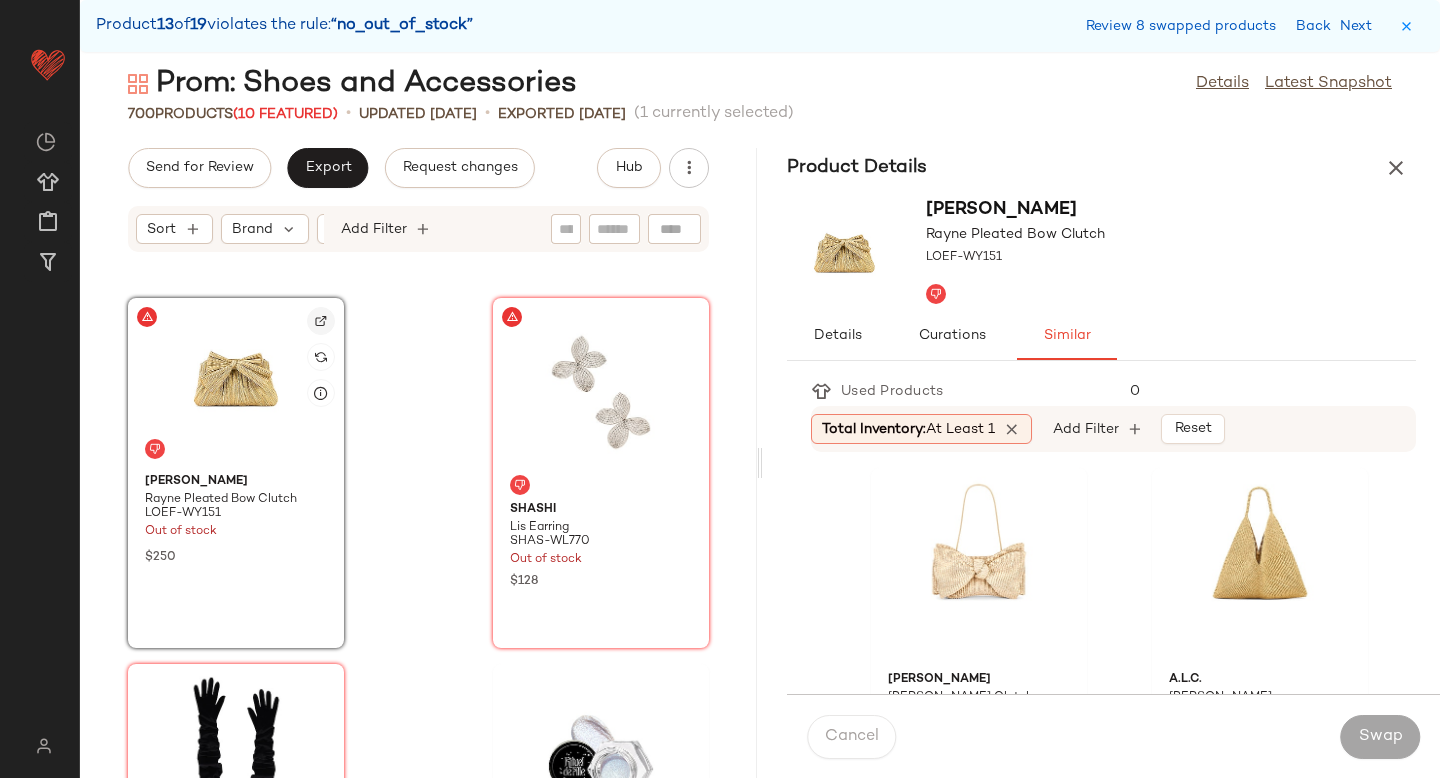click at bounding box center [321, 321] 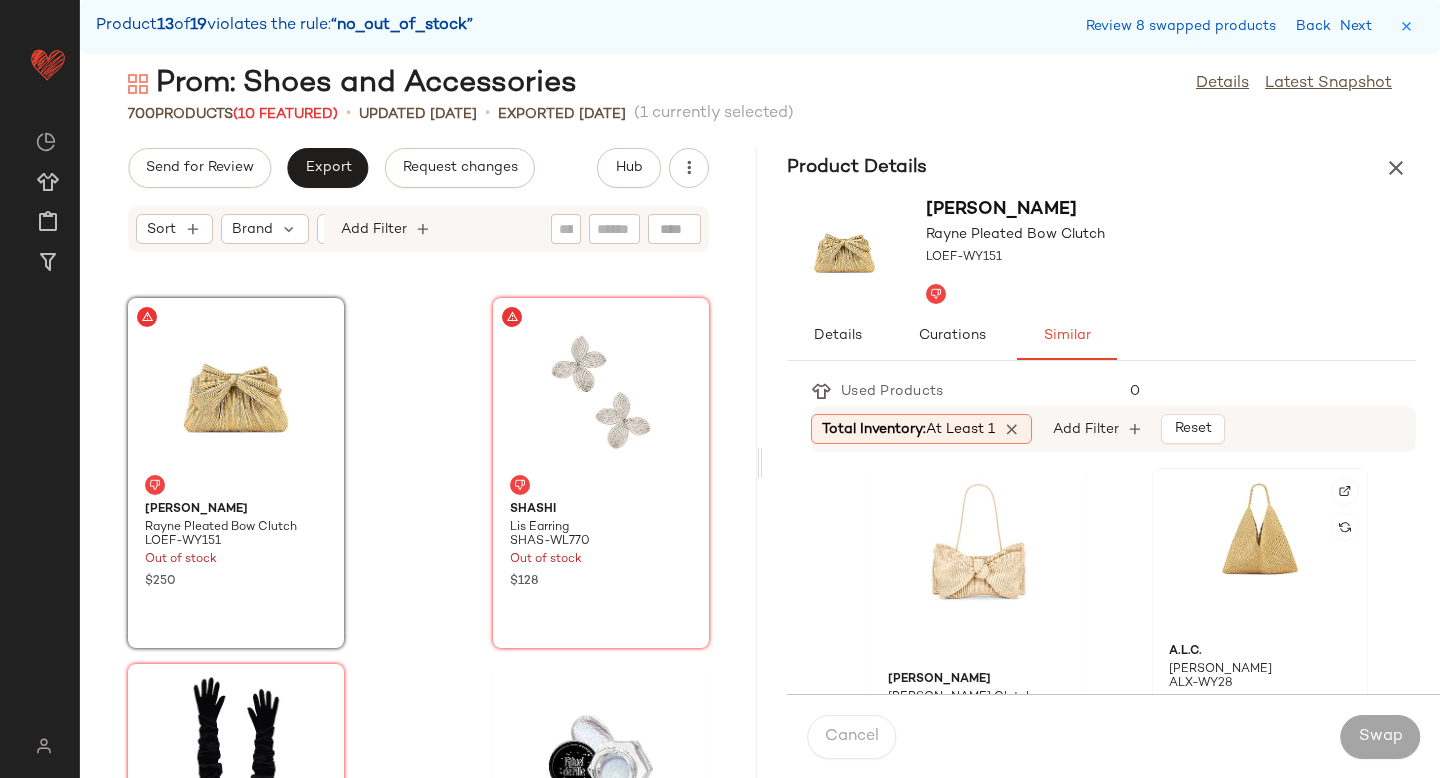 click 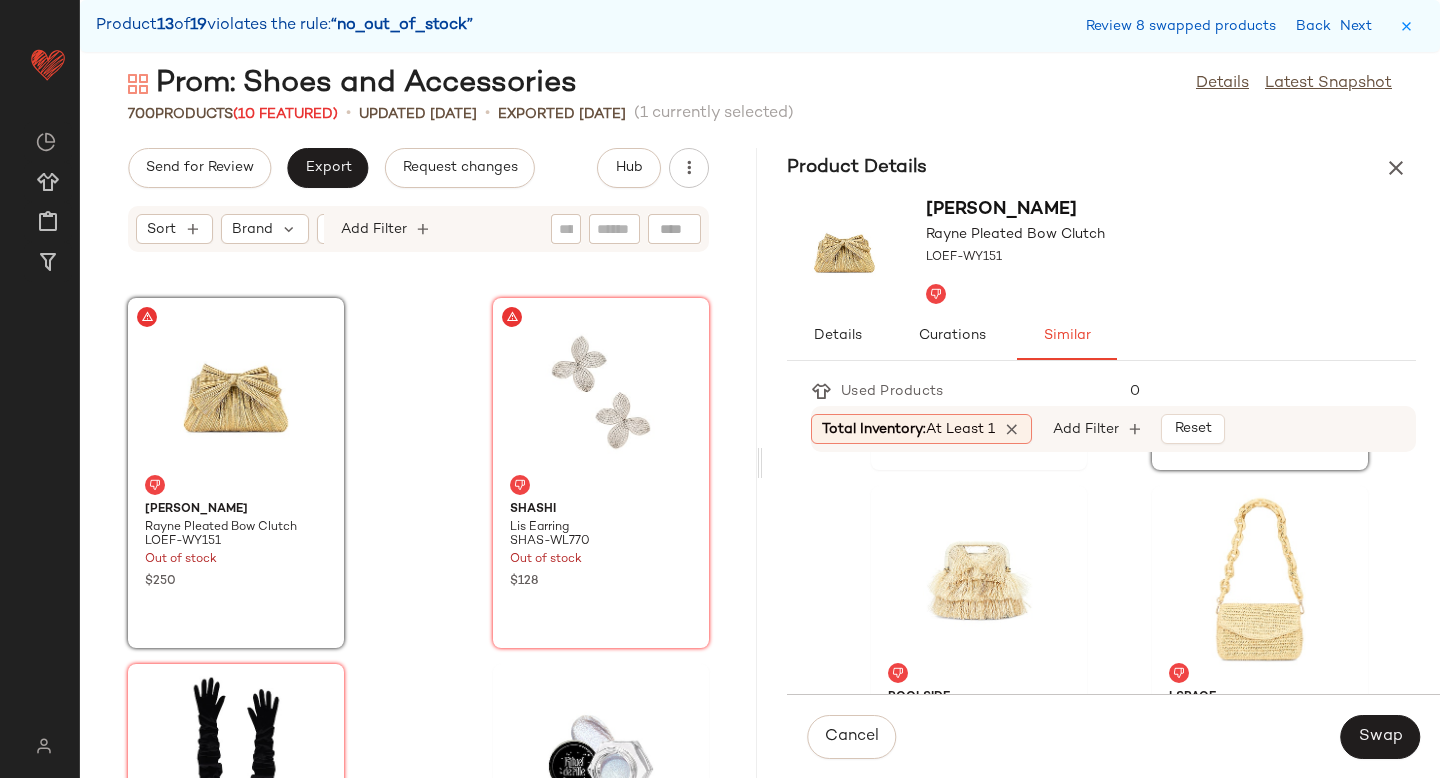 scroll, scrollTop: 367, scrollLeft: 0, axis: vertical 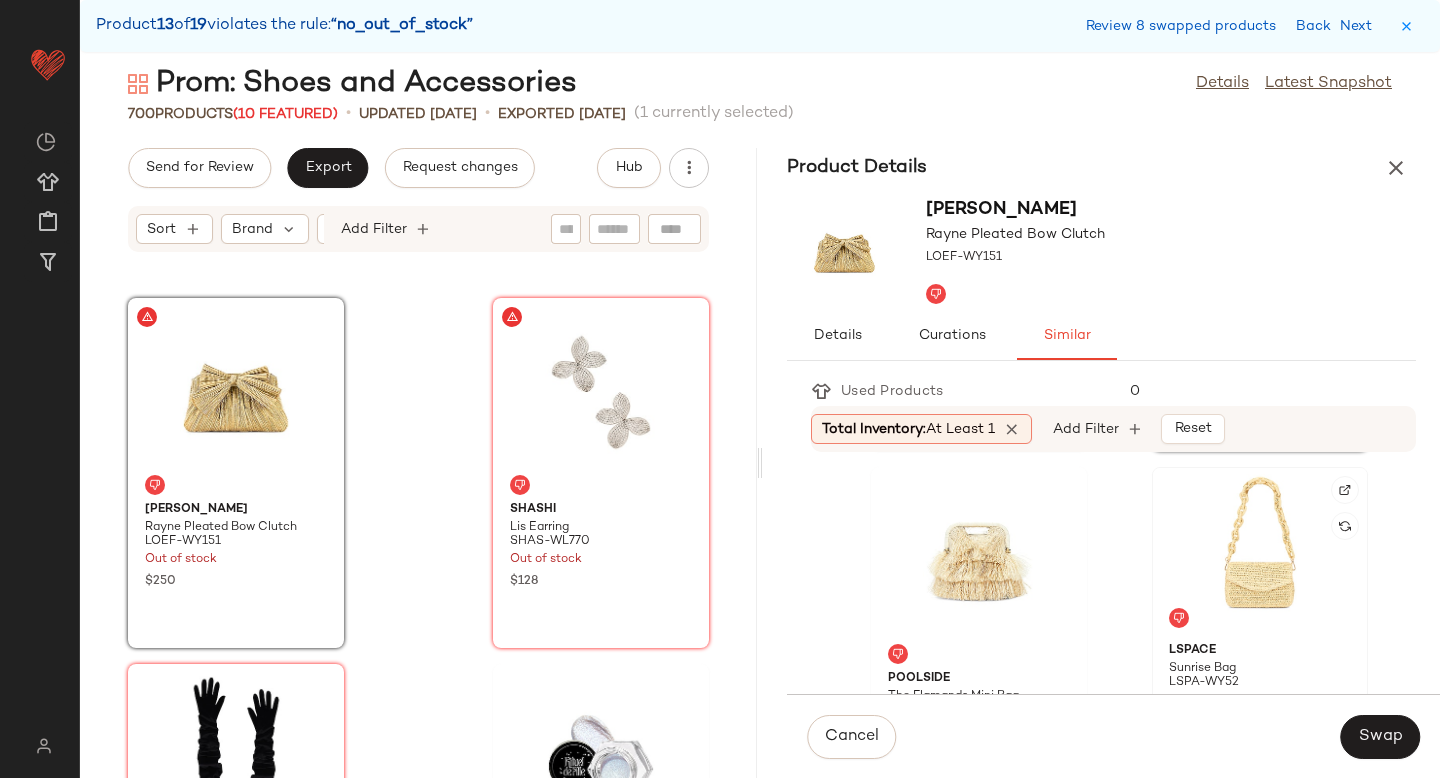 click 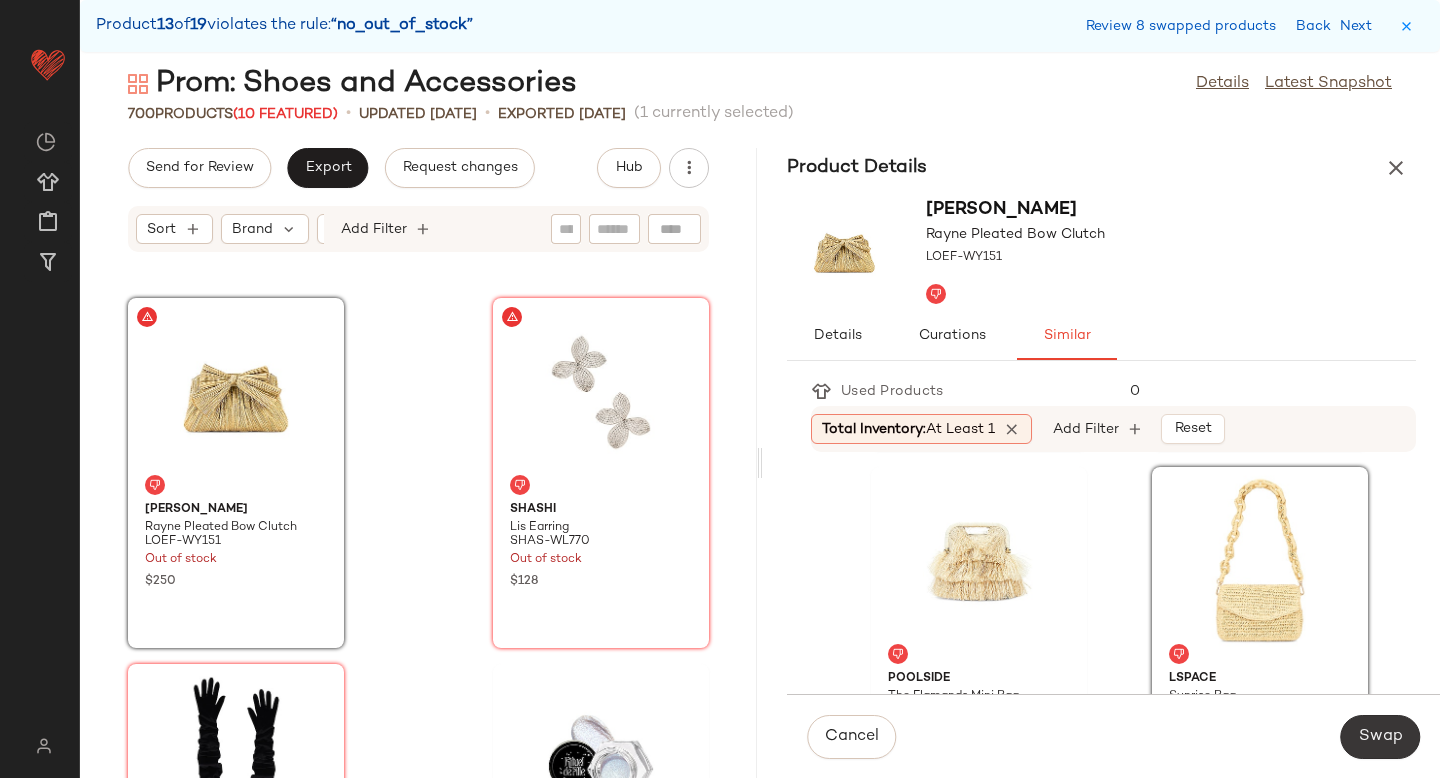 click on "Swap" at bounding box center [1380, 737] 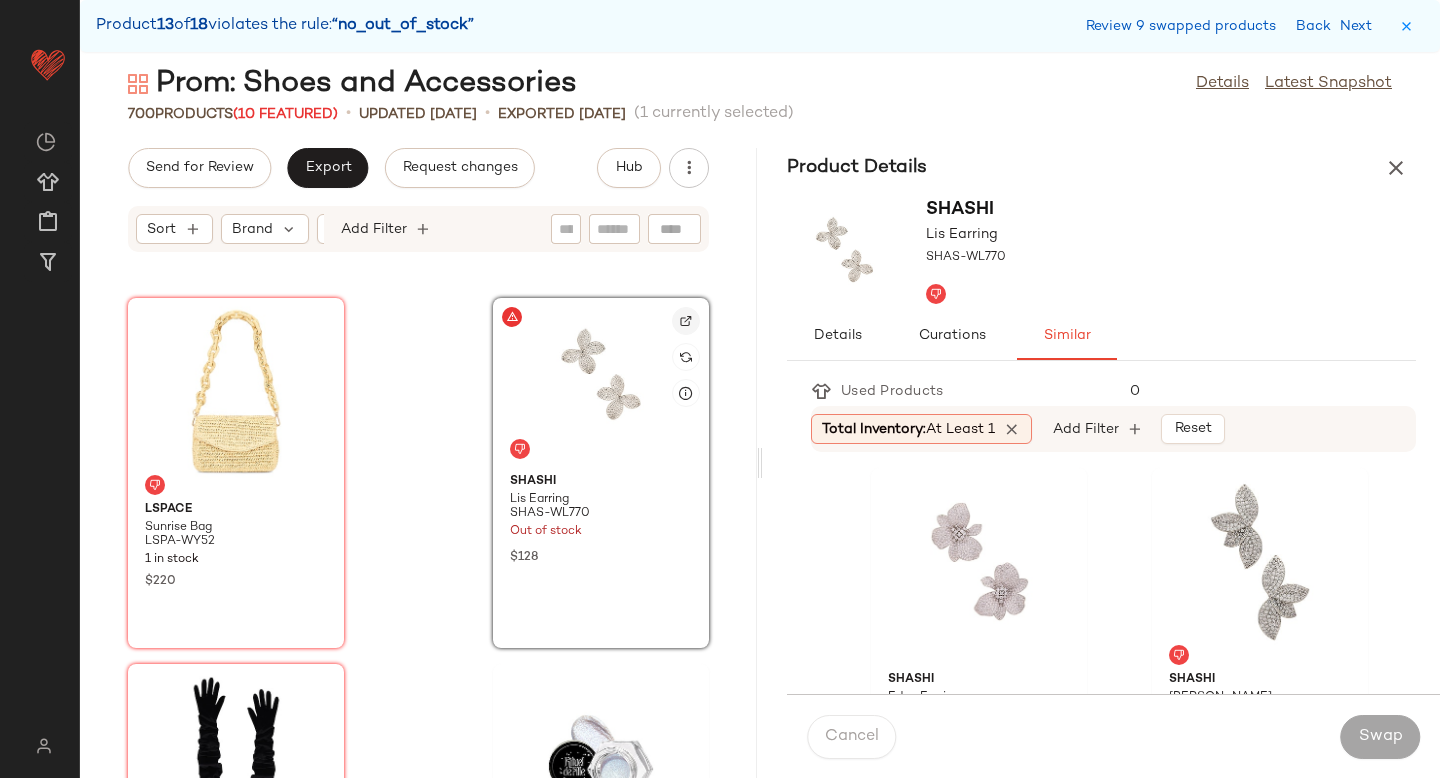 click at bounding box center [686, 321] 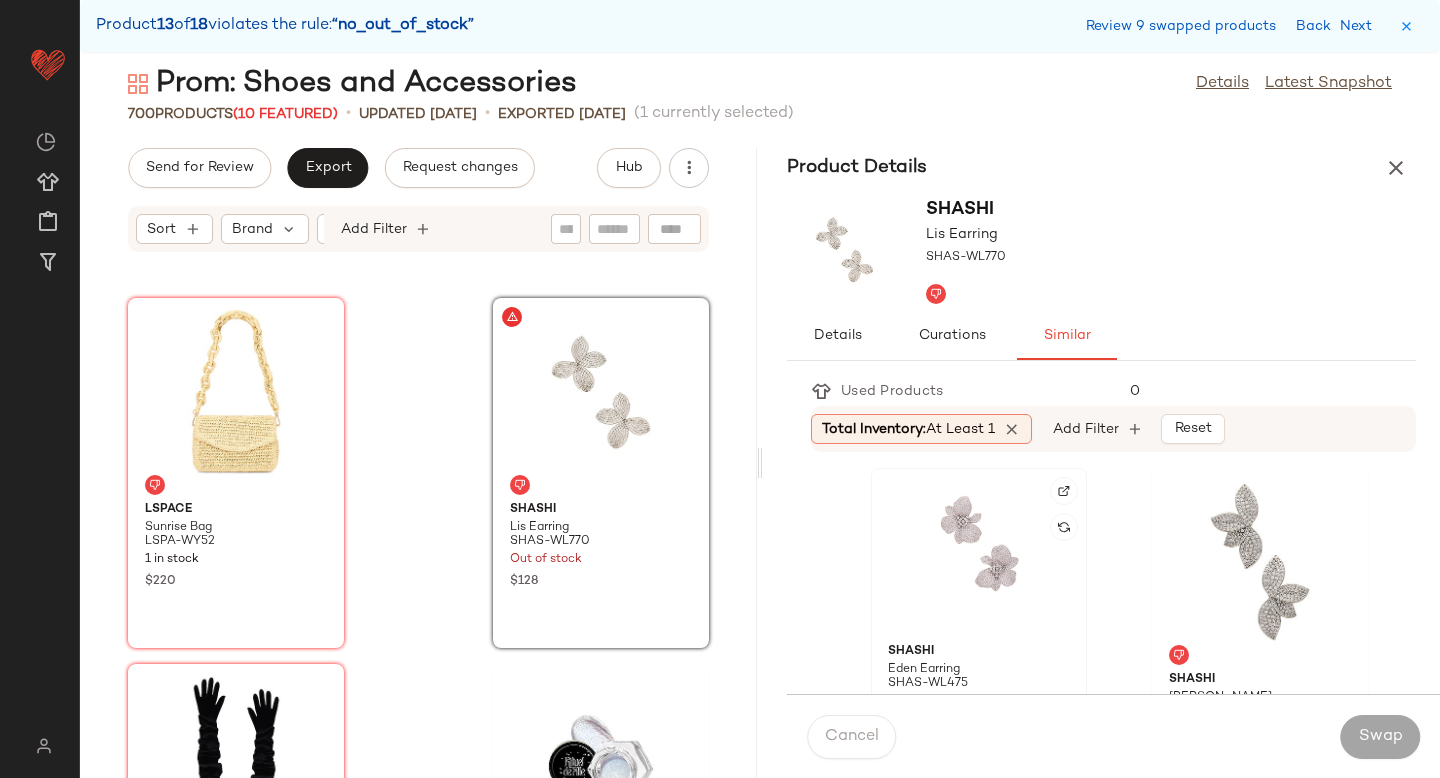 click 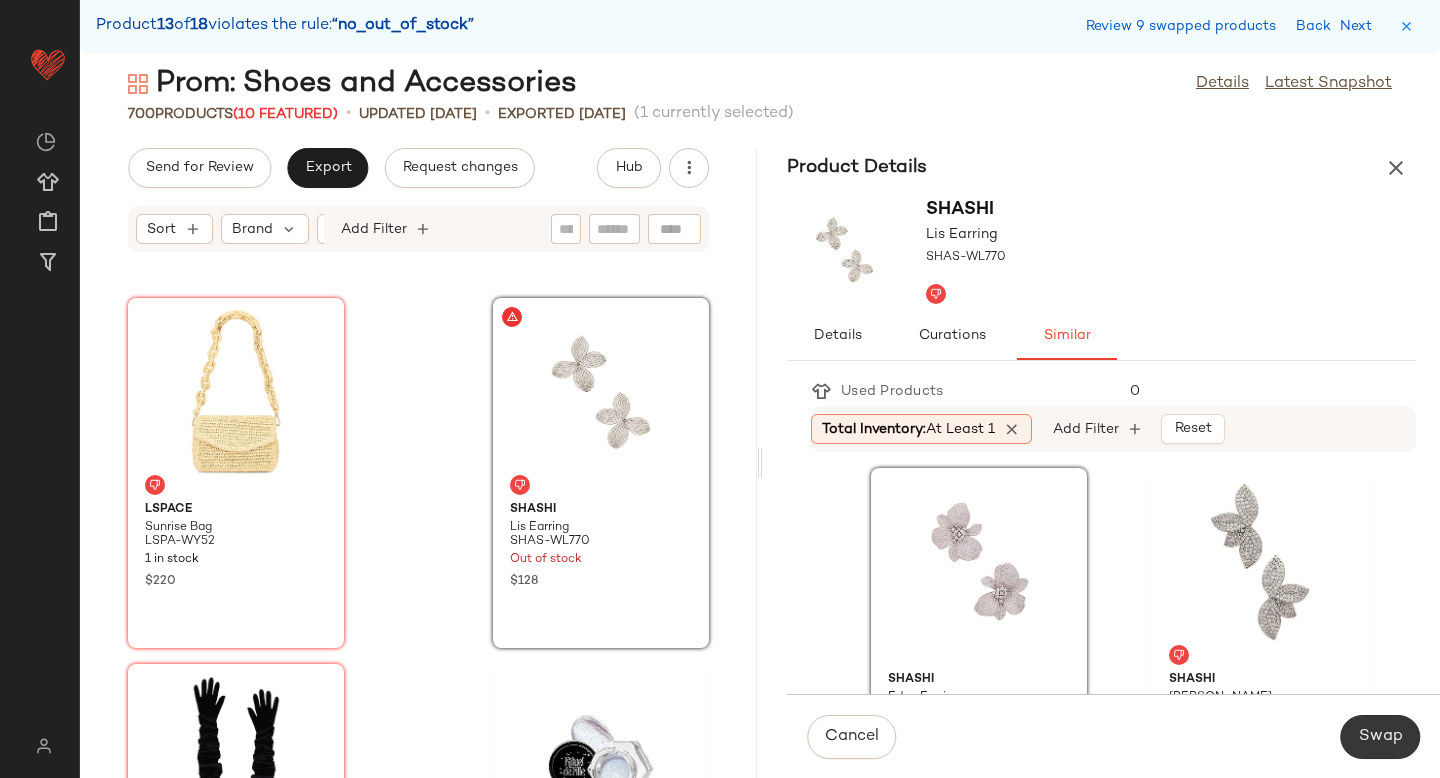 click on "Swap" at bounding box center (1380, 737) 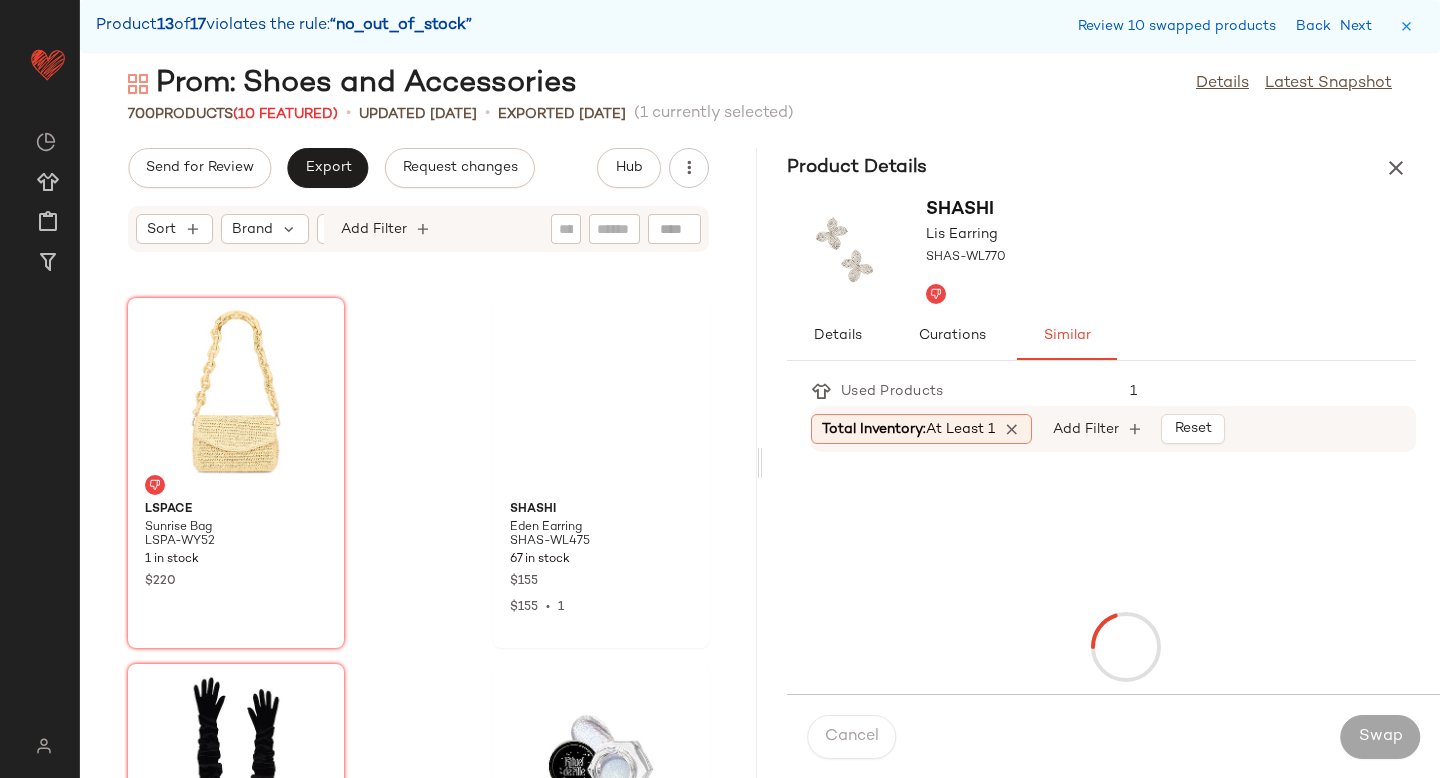 scroll, scrollTop: 95892, scrollLeft: 0, axis: vertical 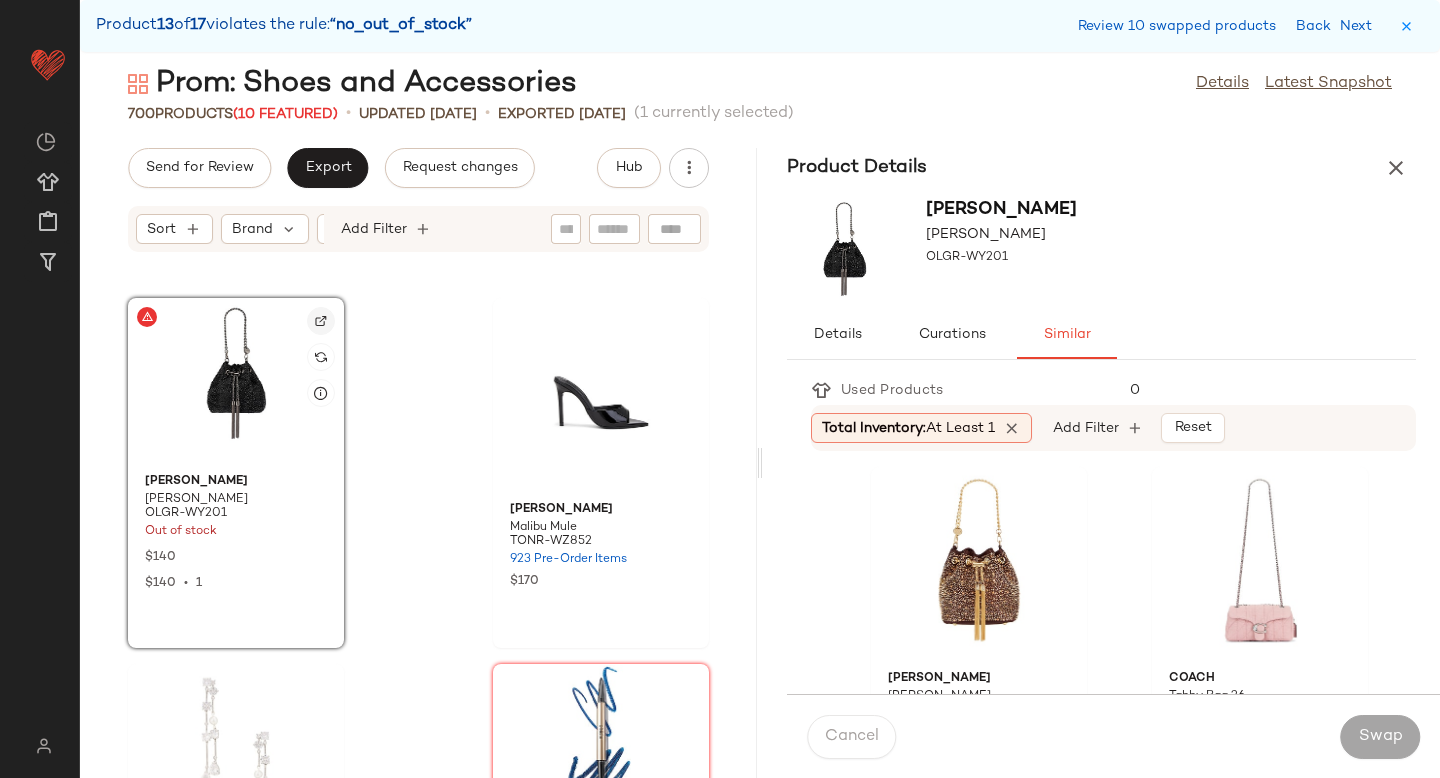 click at bounding box center (321, 321) 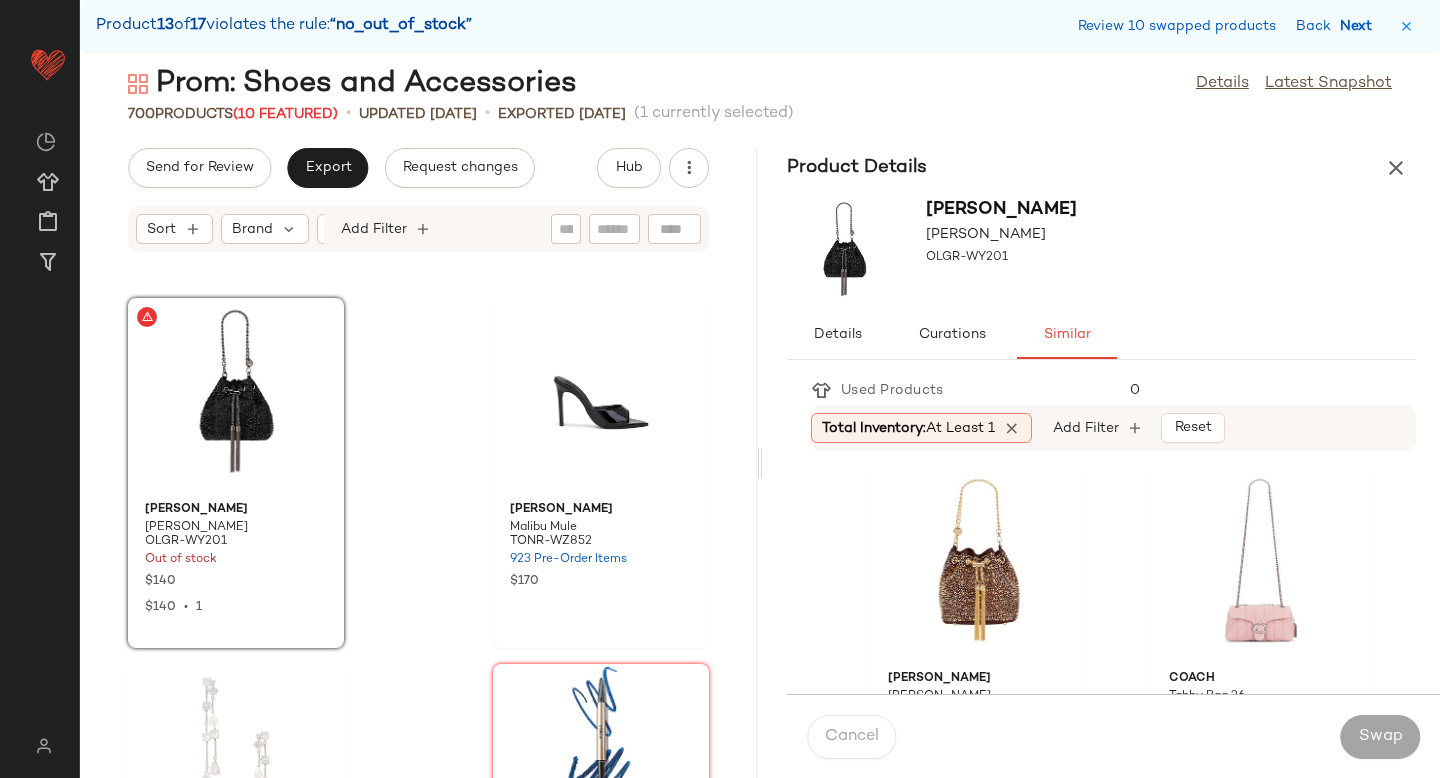 click on "Next" at bounding box center (1360, 26) 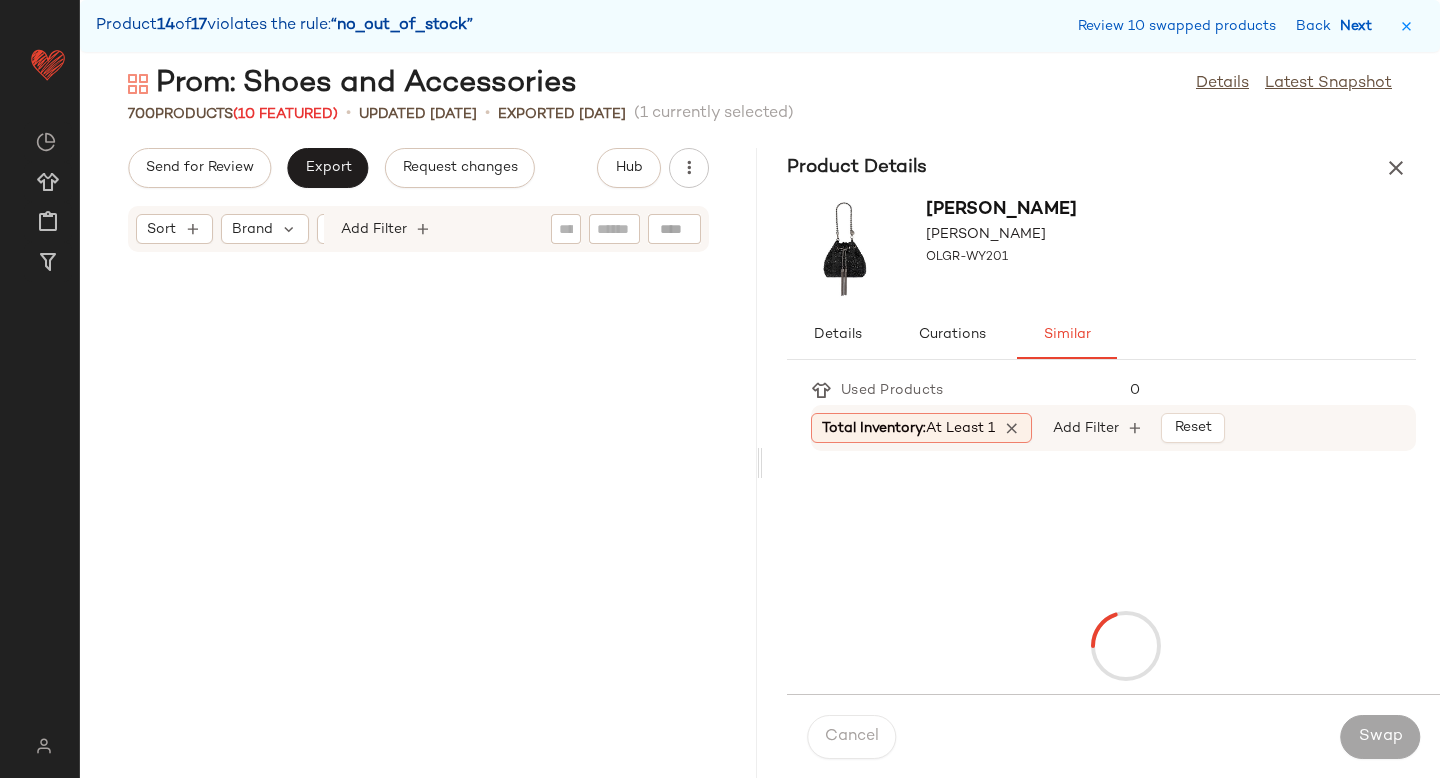 scroll, scrollTop: 106140, scrollLeft: 0, axis: vertical 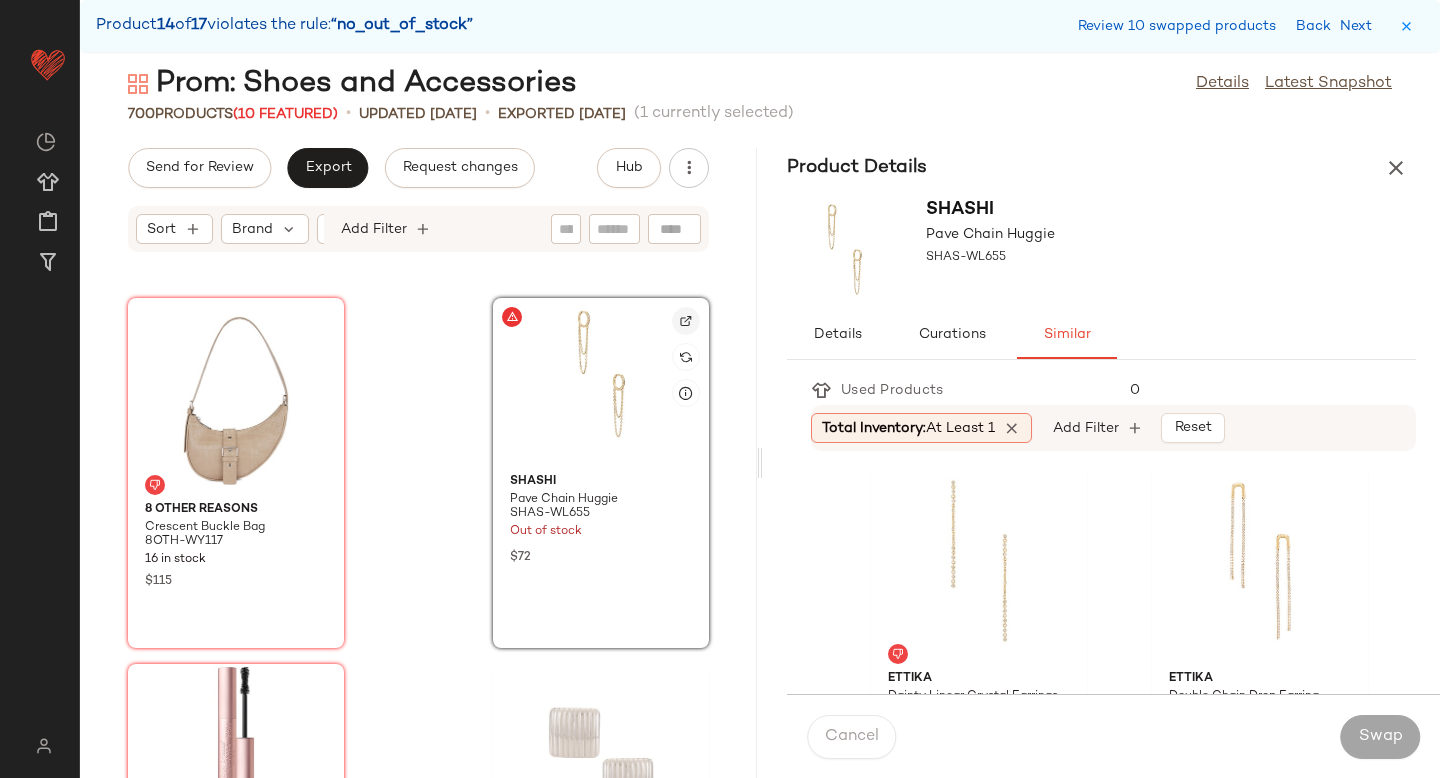 click 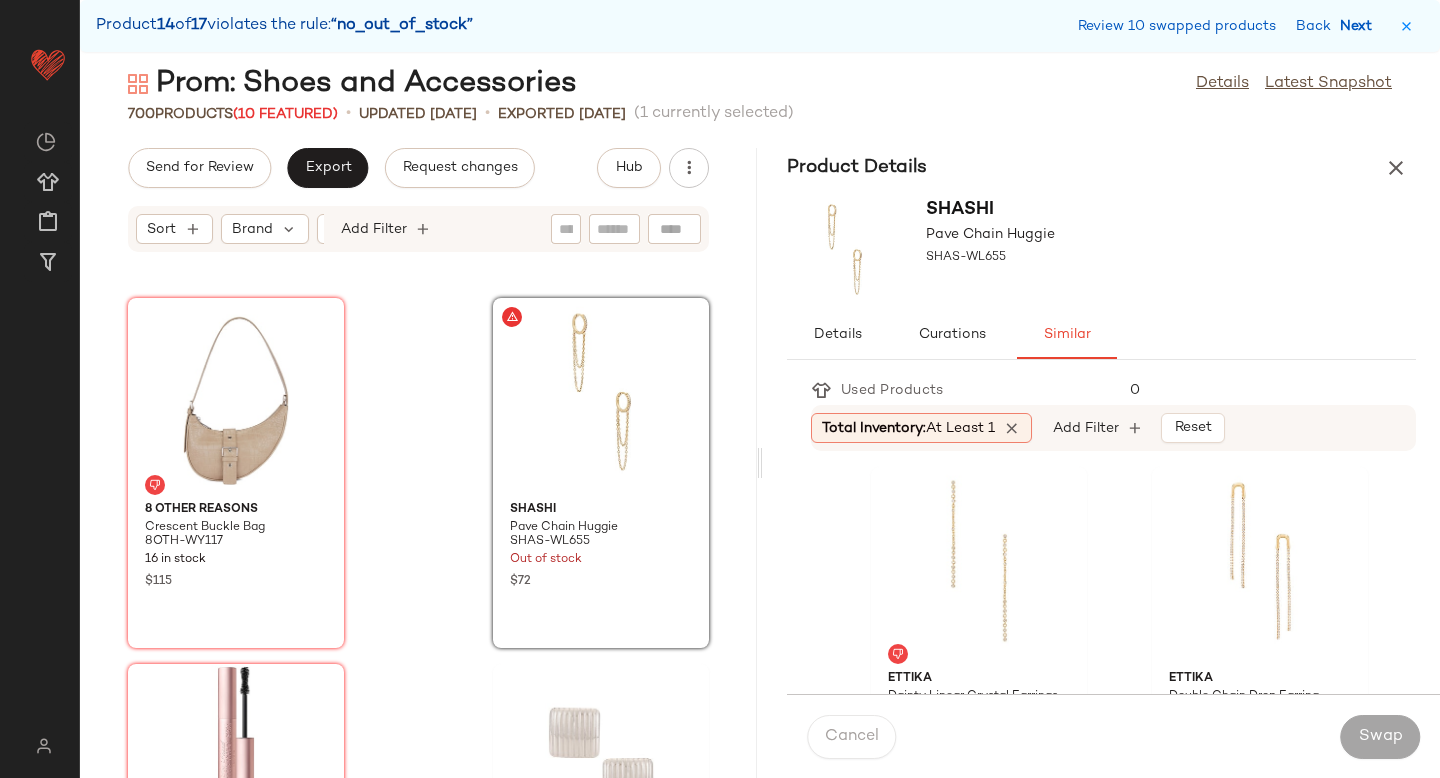 click on "Next" at bounding box center (1360, 26) 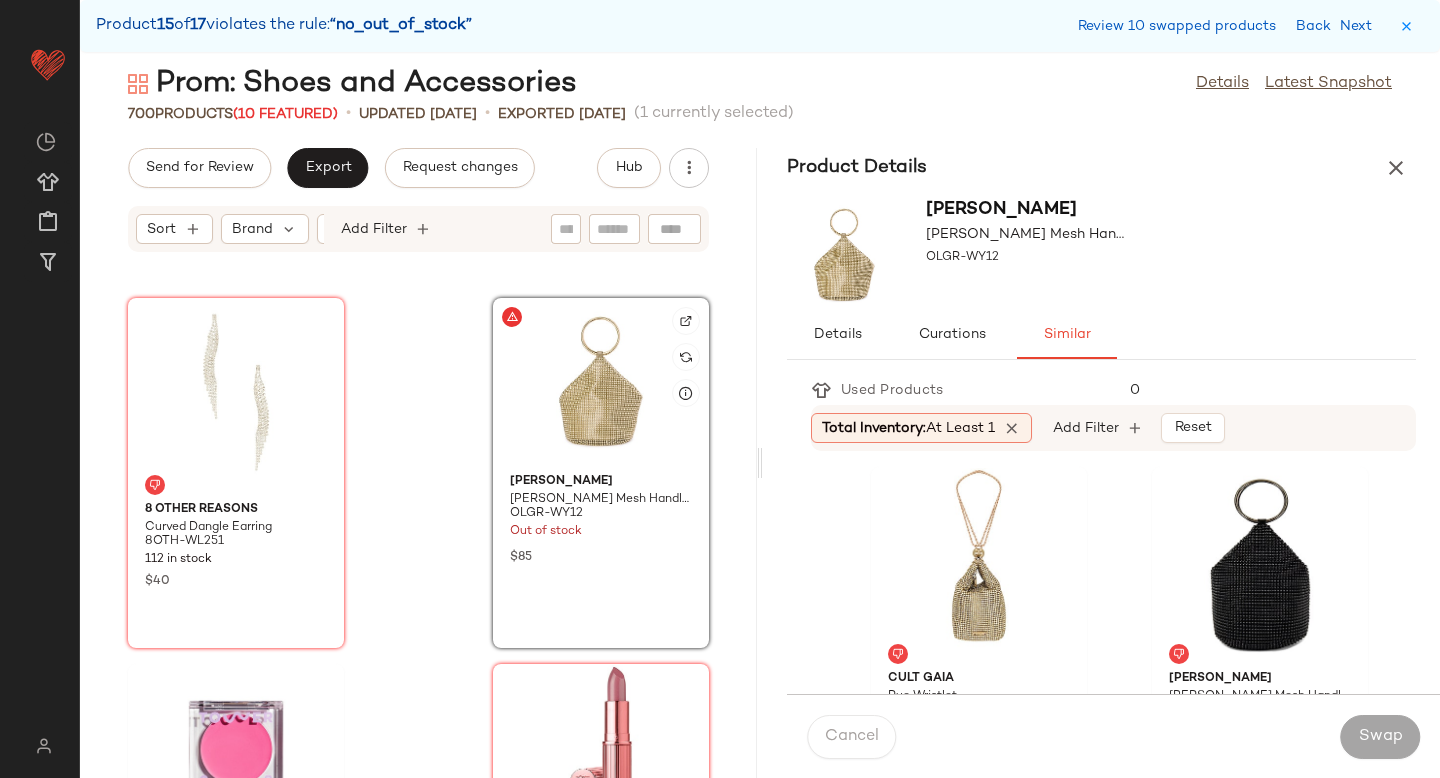 click at bounding box center [686, 321] 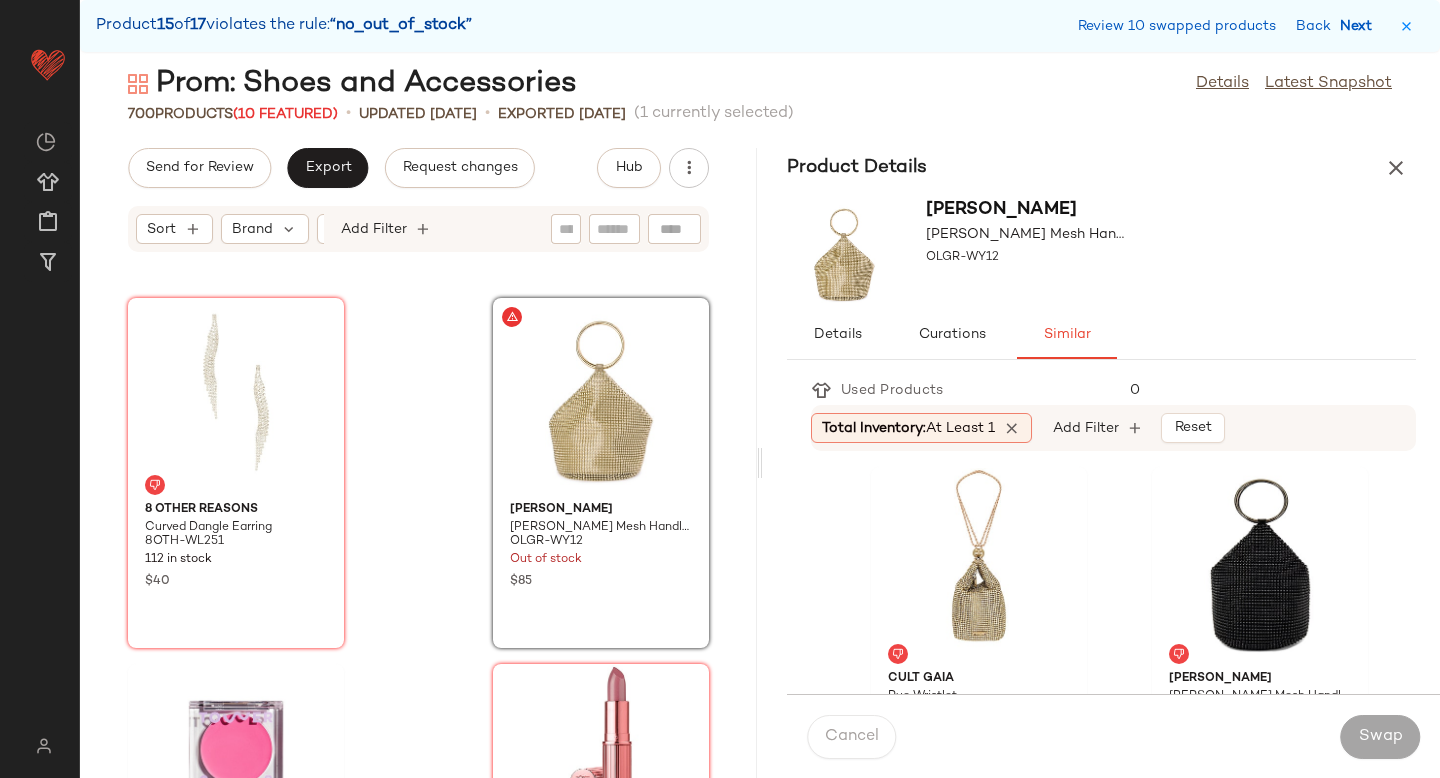 click on "Next" at bounding box center (1360, 26) 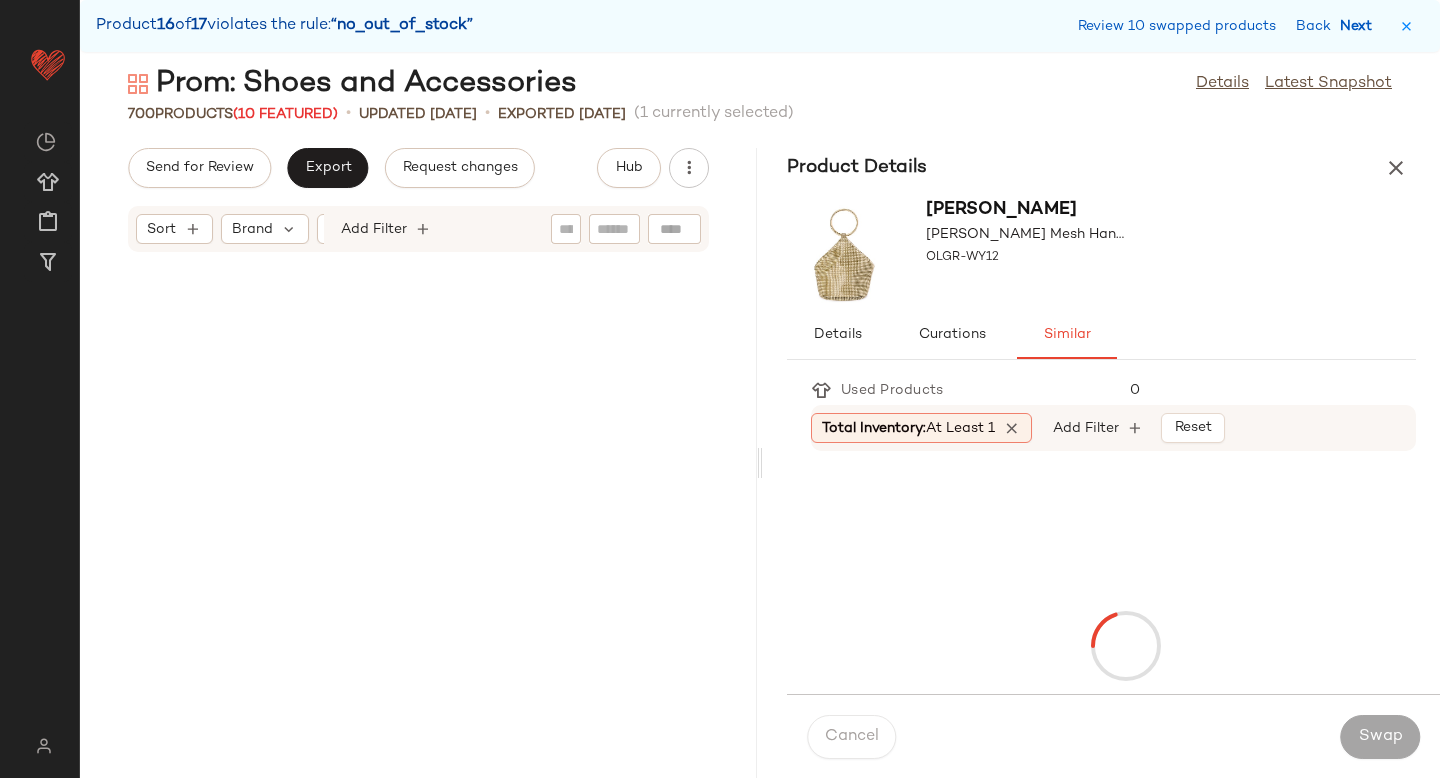scroll, scrollTop: 121878, scrollLeft: 0, axis: vertical 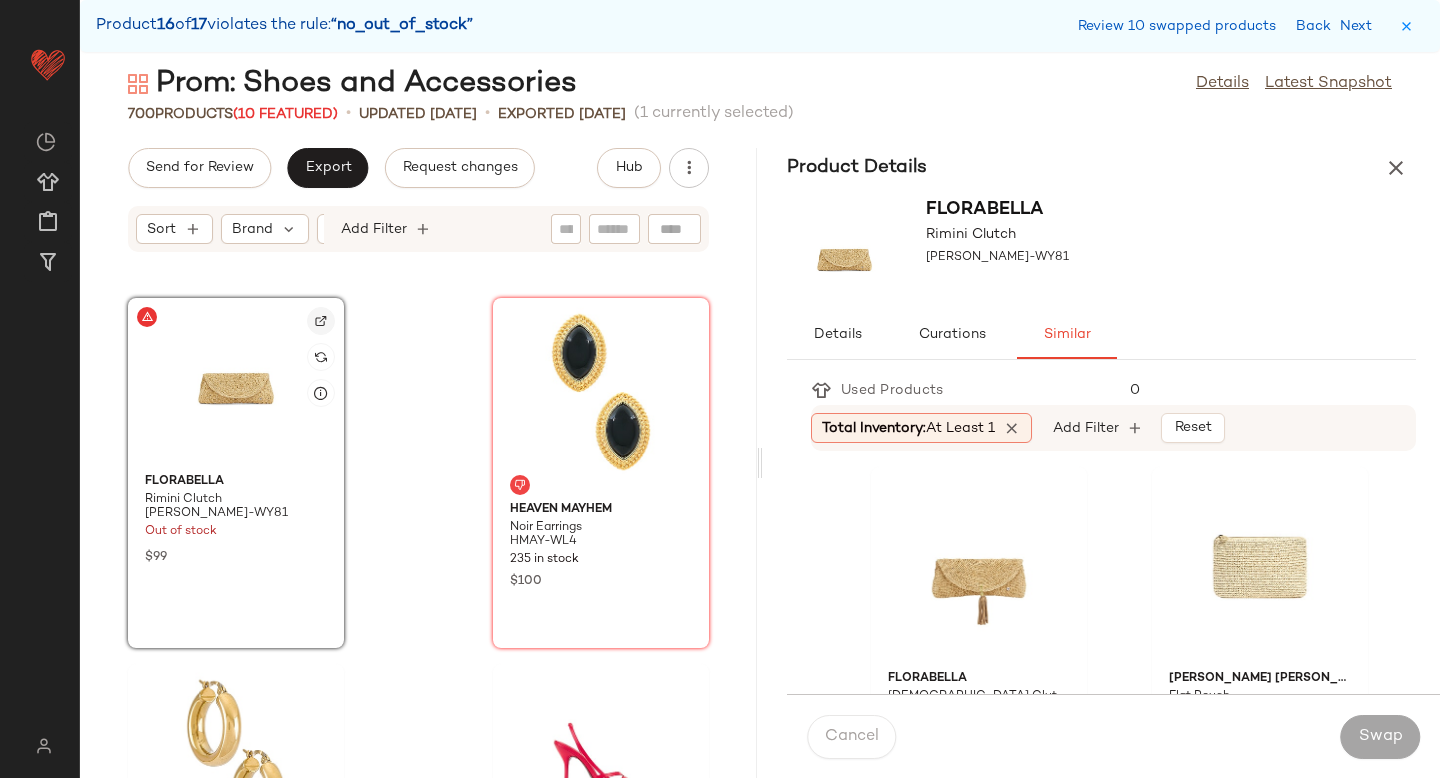 click 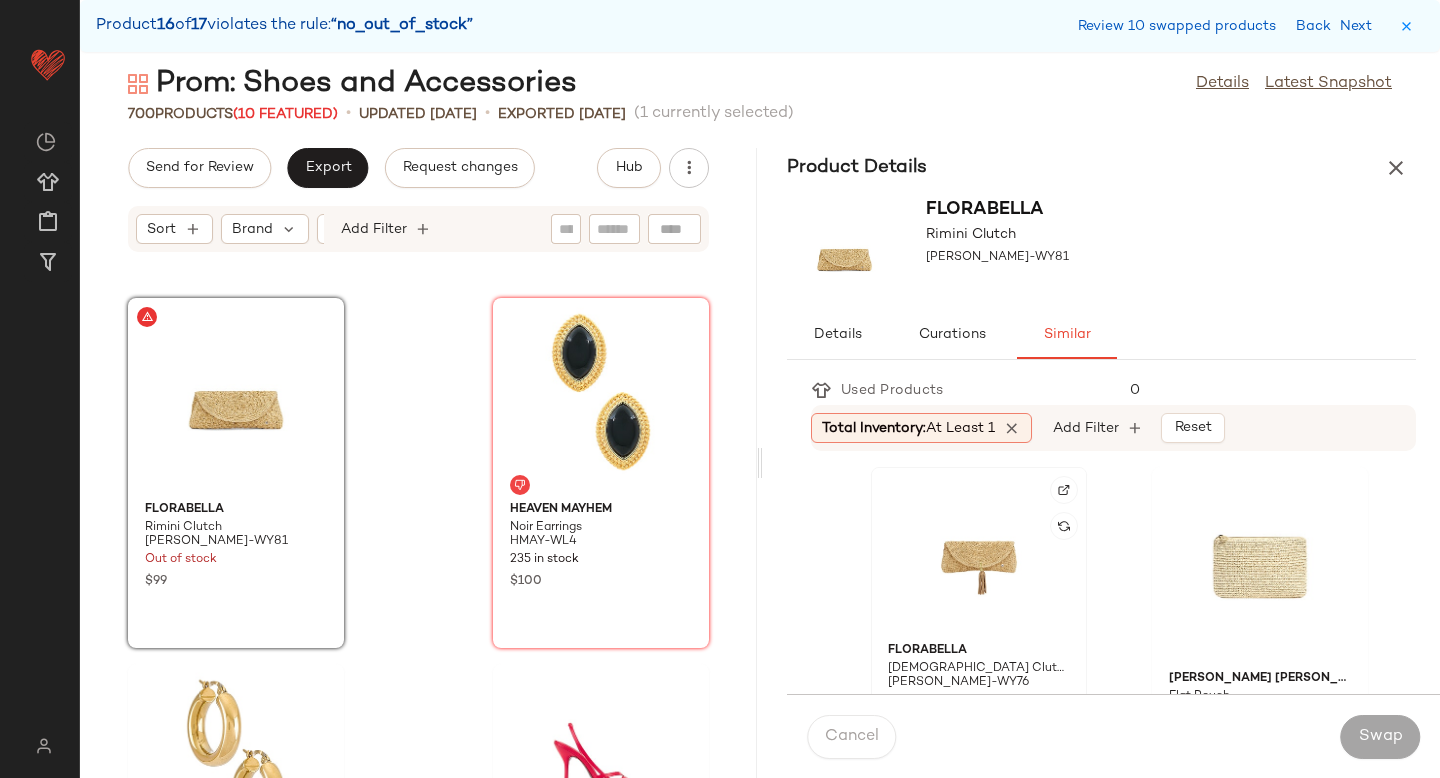 click 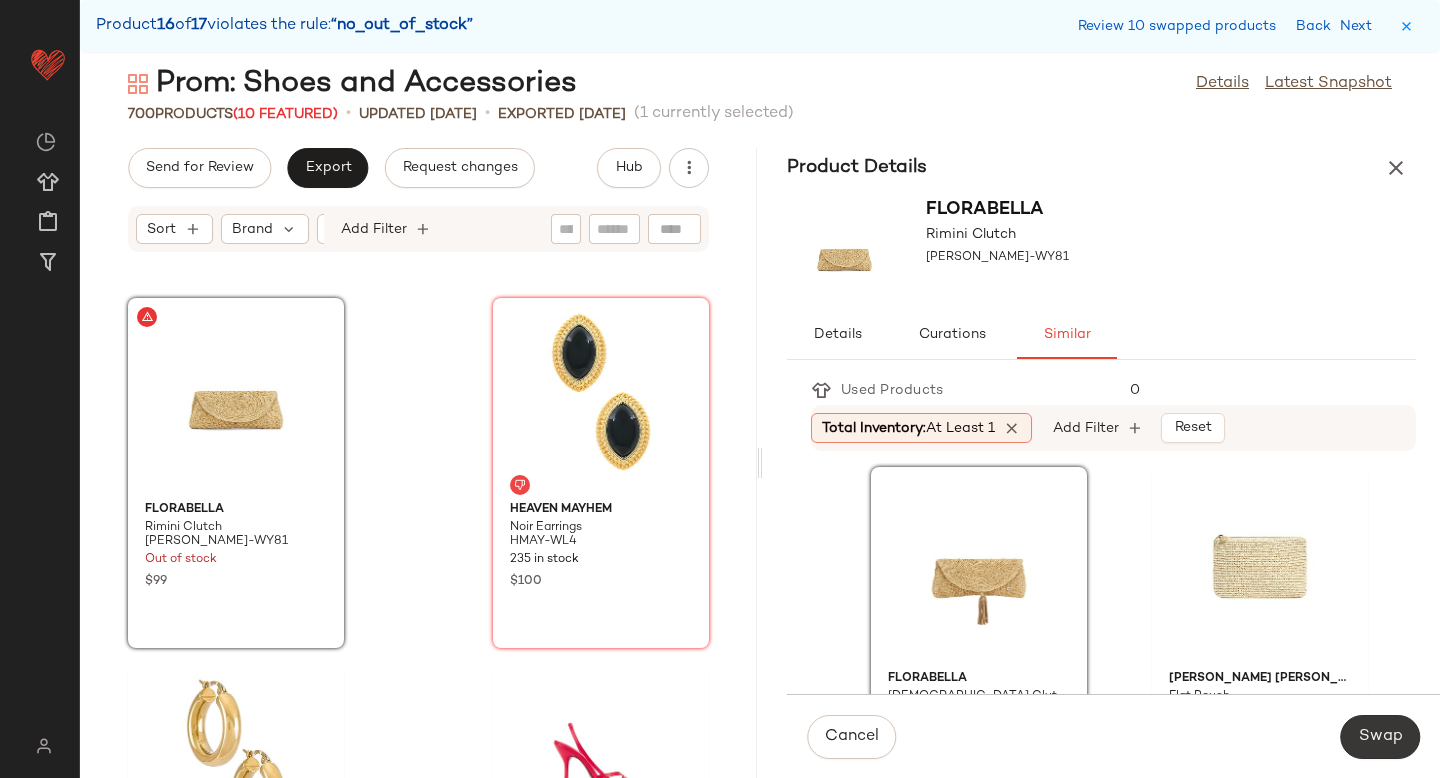 click on "Swap" 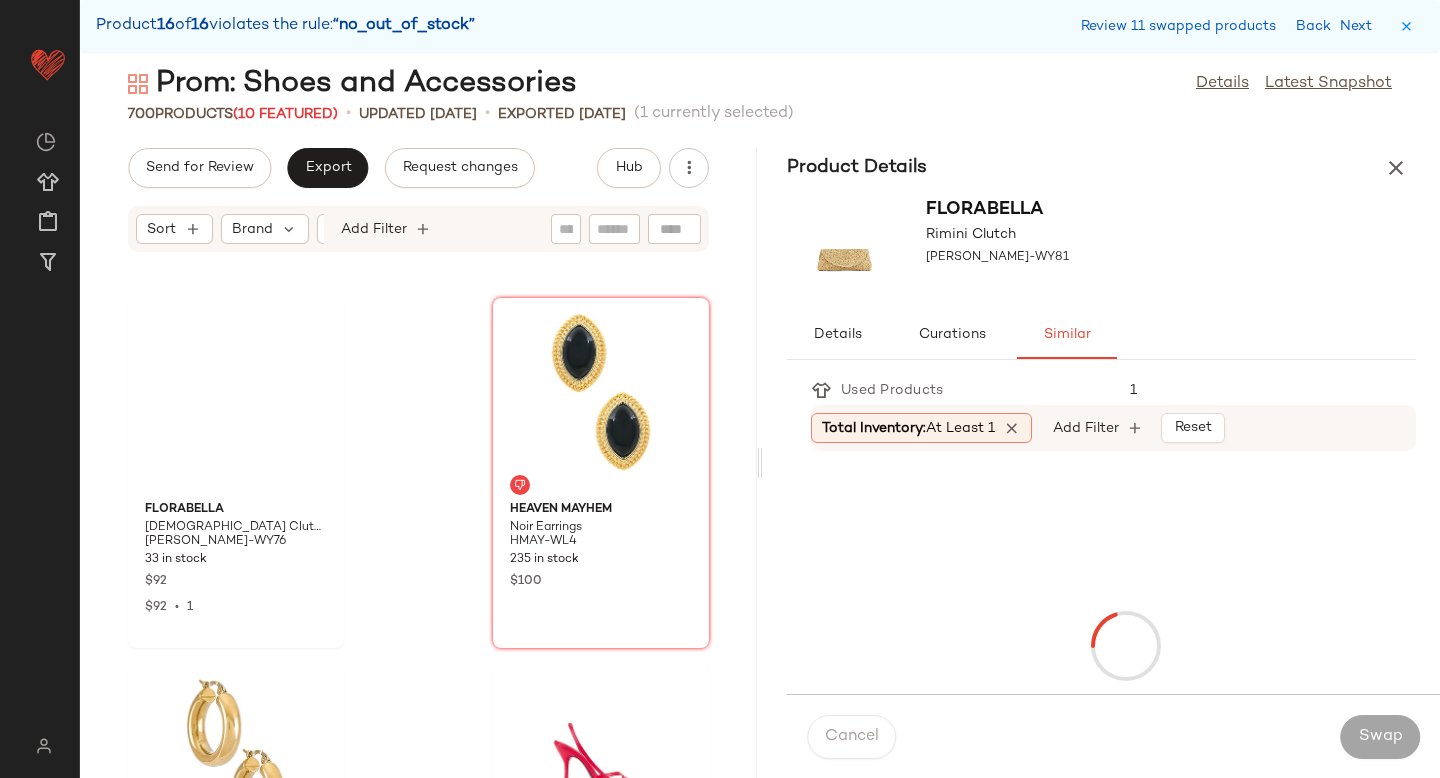 scroll, scrollTop: 124074, scrollLeft: 0, axis: vertical 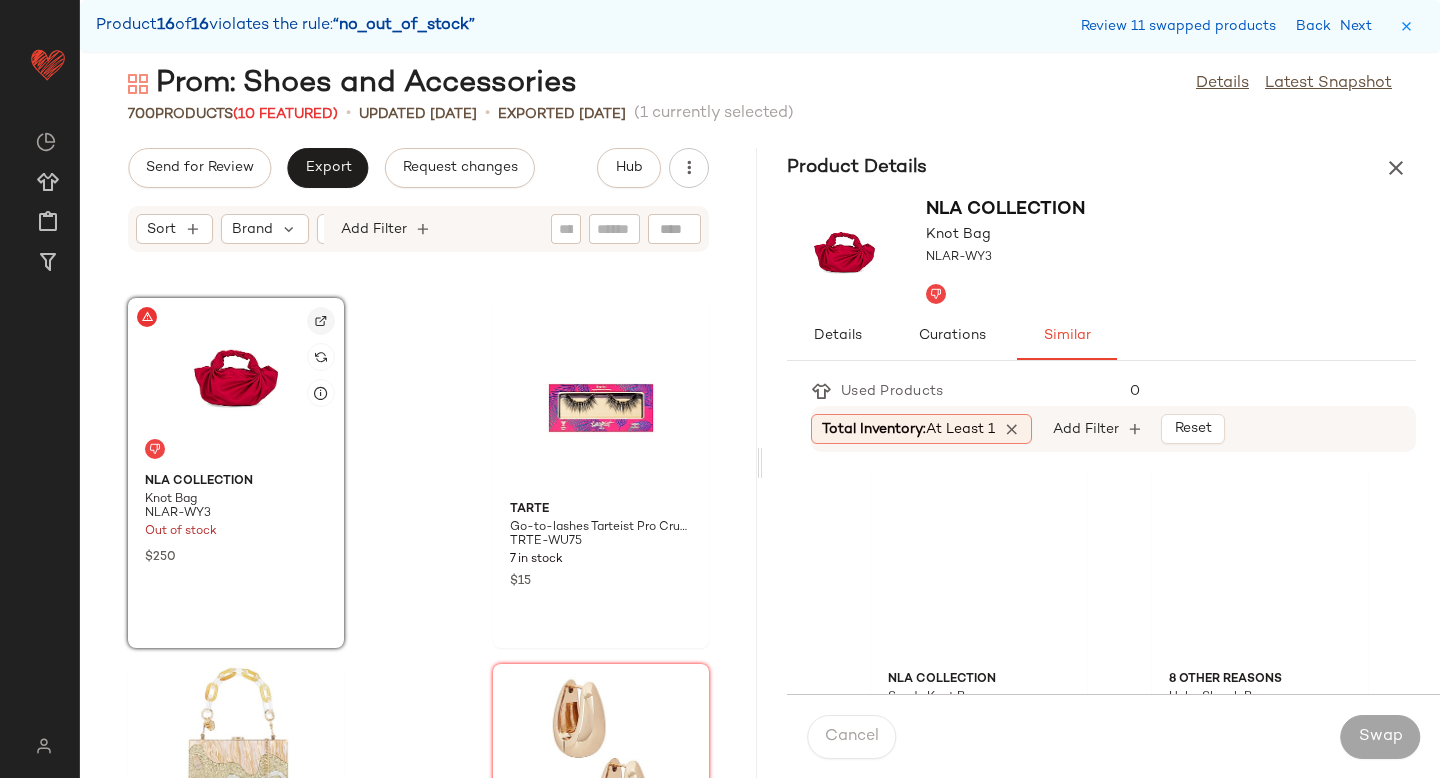 click at bounding box center (321, 321) 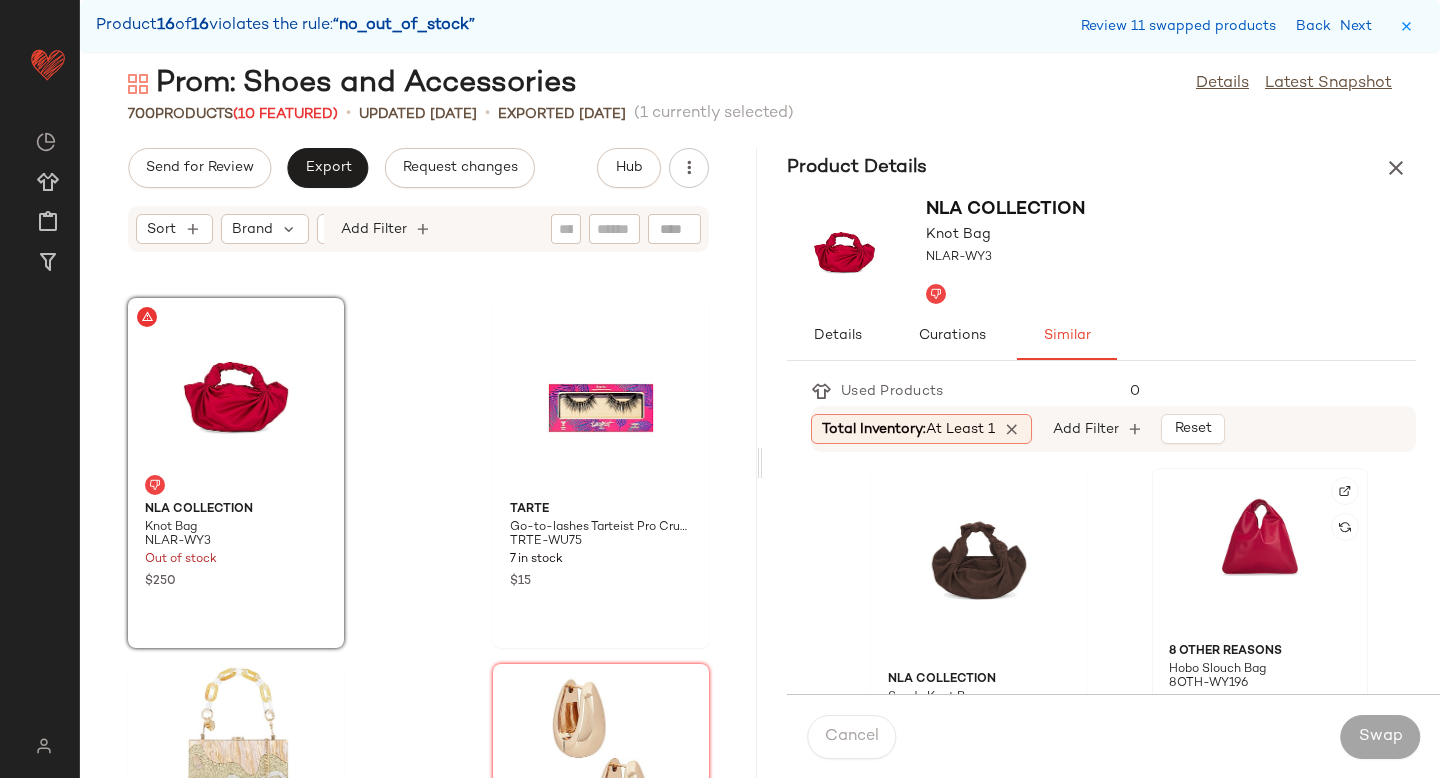 click 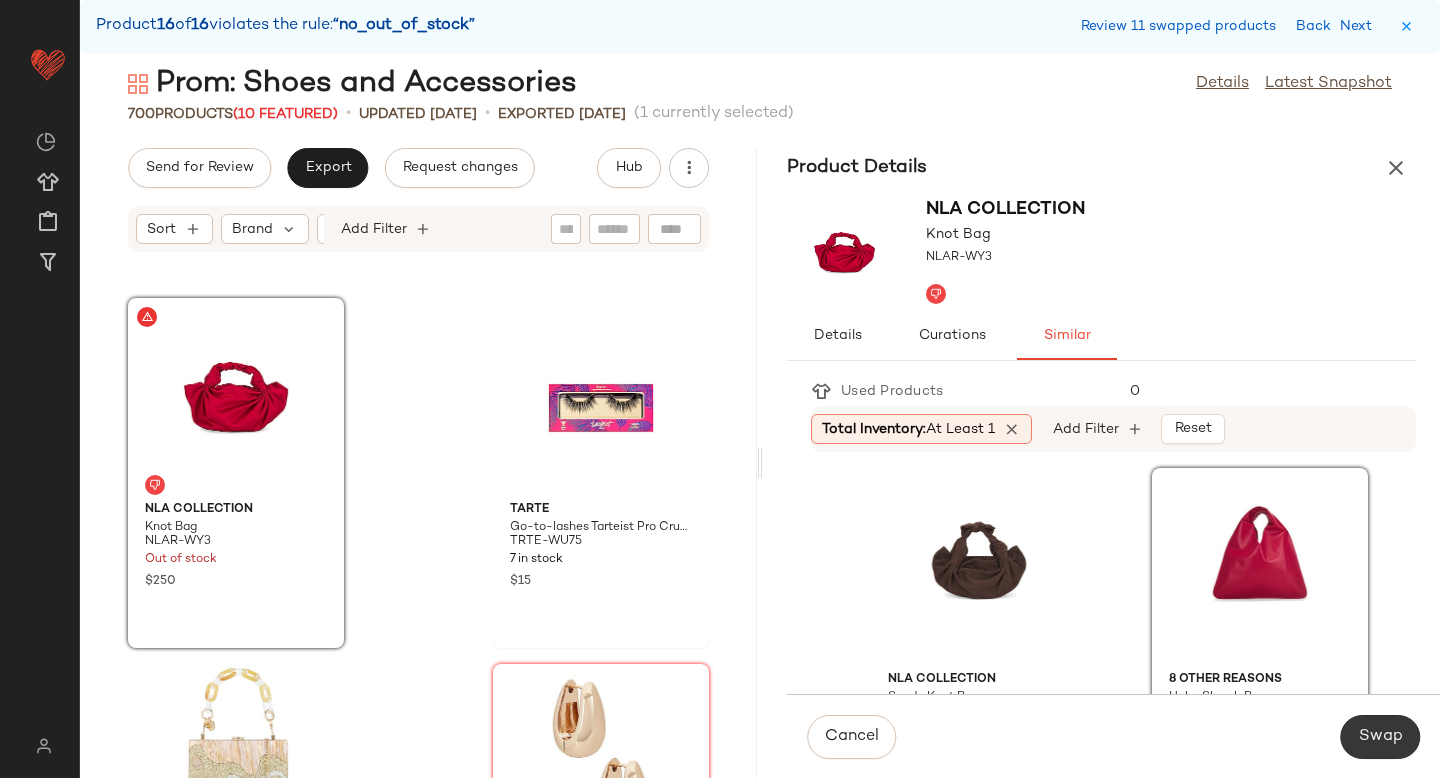 click on "Swap" 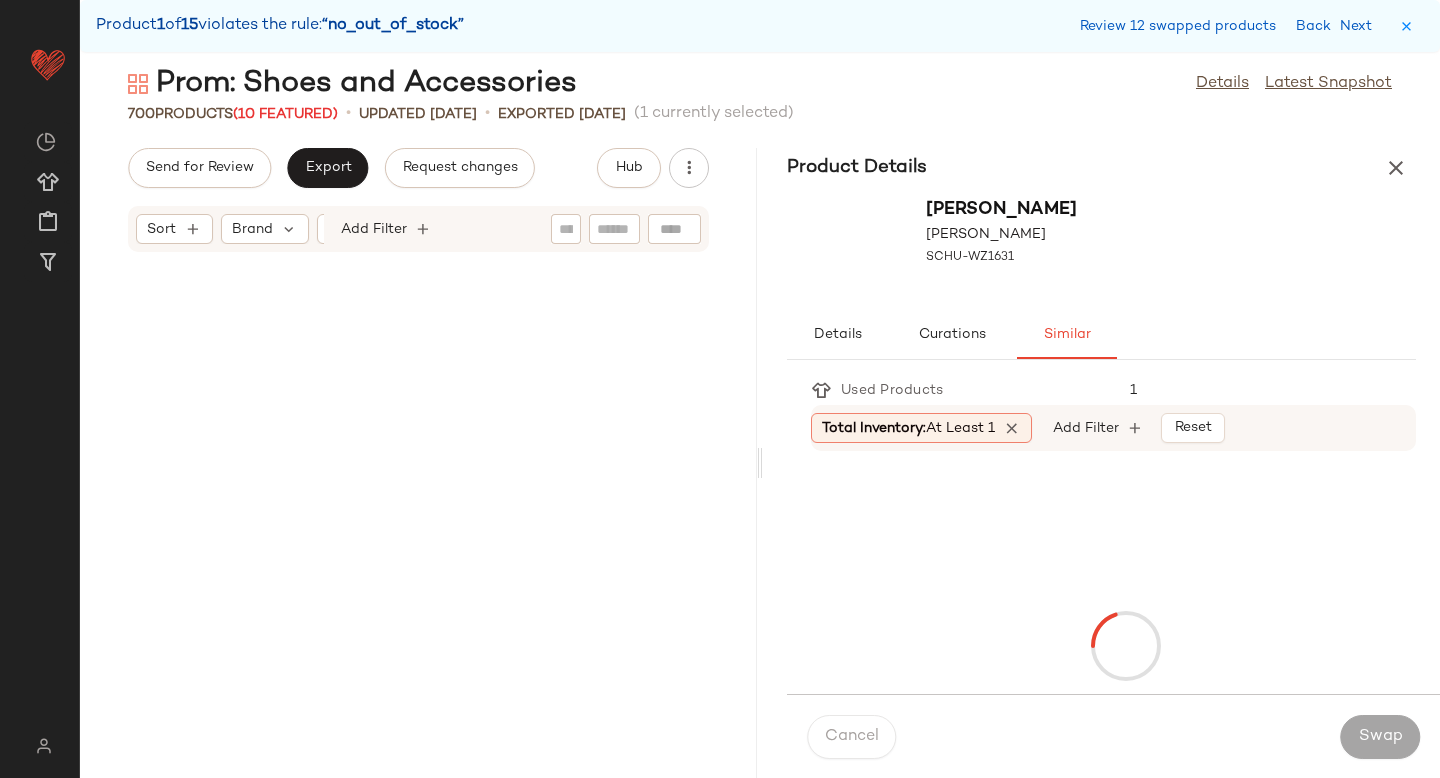 scroll, scrollTop: 12078, scrollLeft: 0, axis: vertical 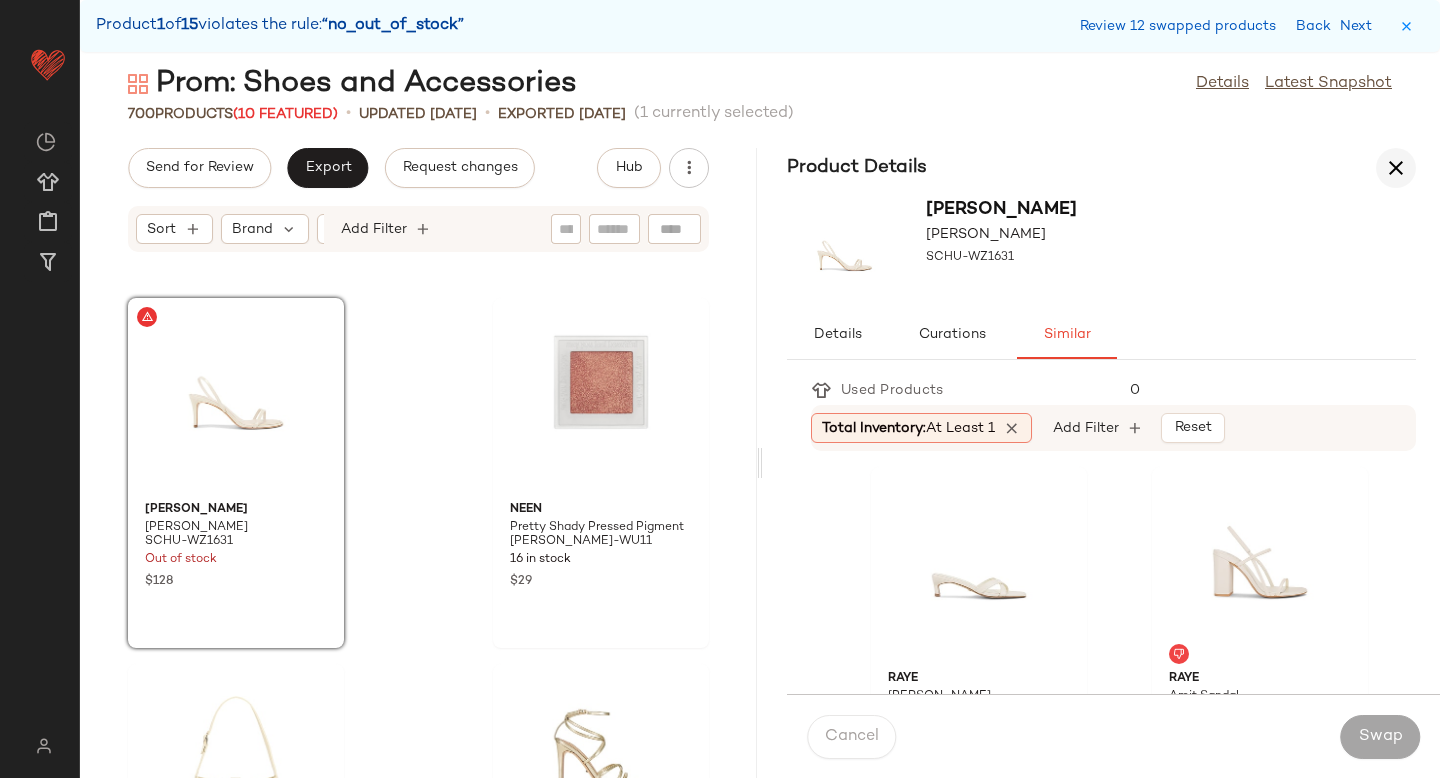 click at bounding box center [1396, 168] 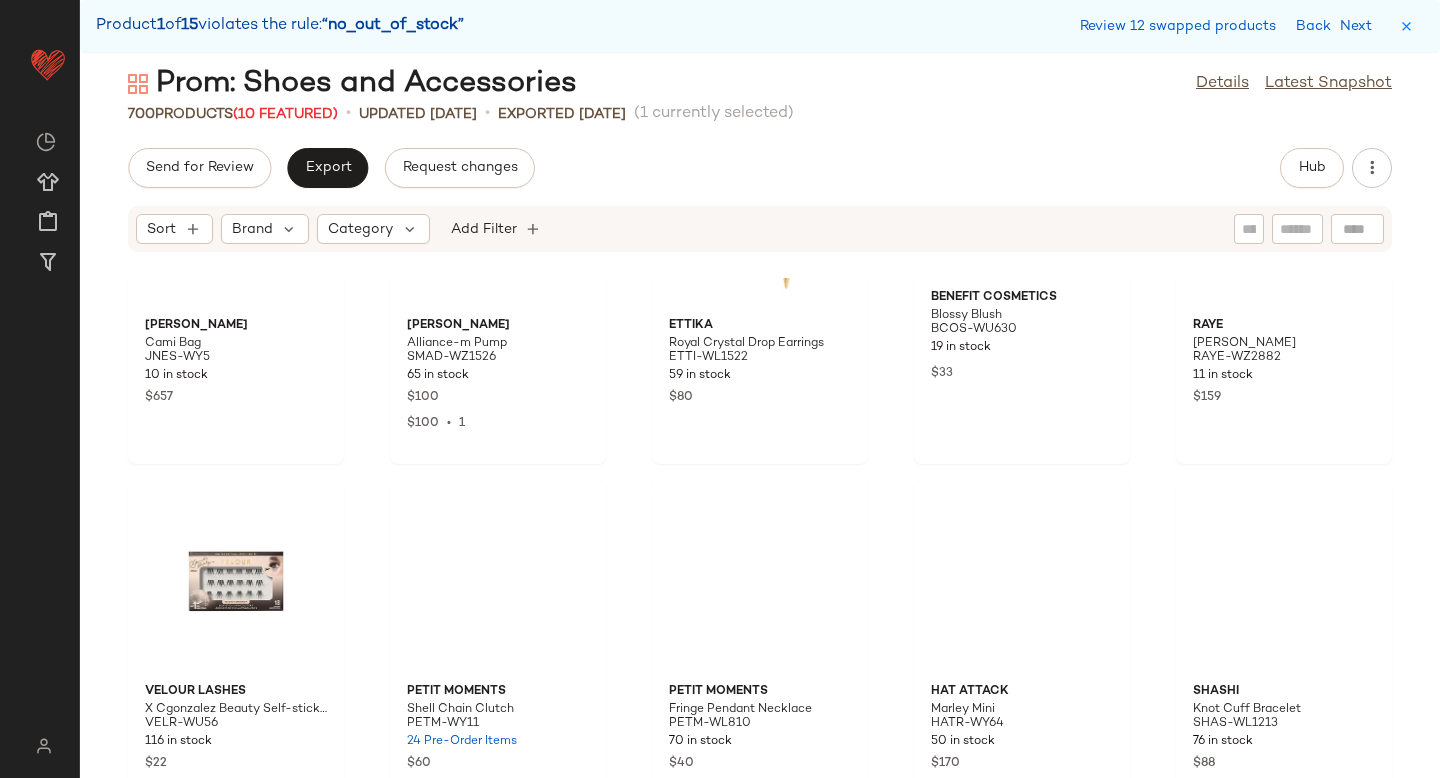 scroll, scrollTop: 0, scrollLeft: 0, axis: both 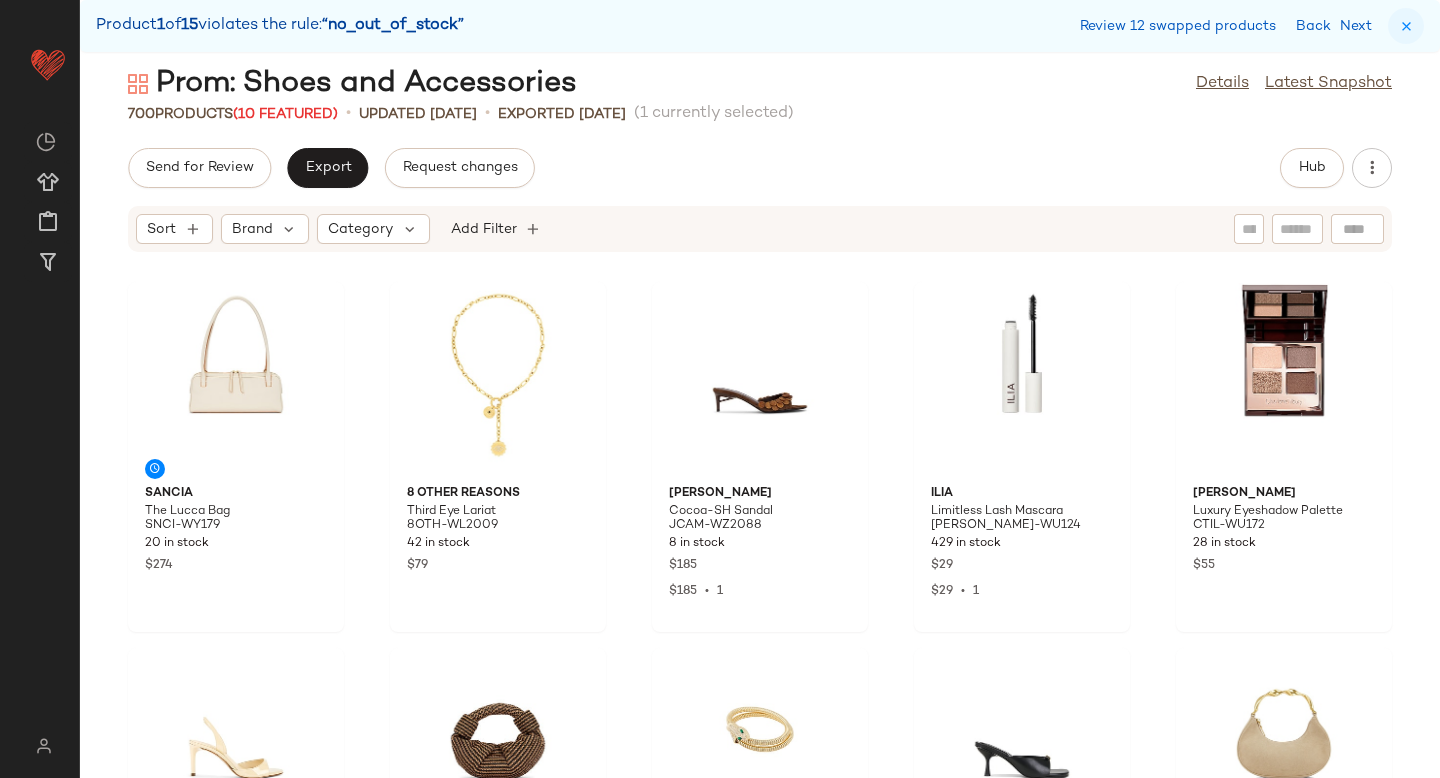 click at bounding box center [1406, 26] 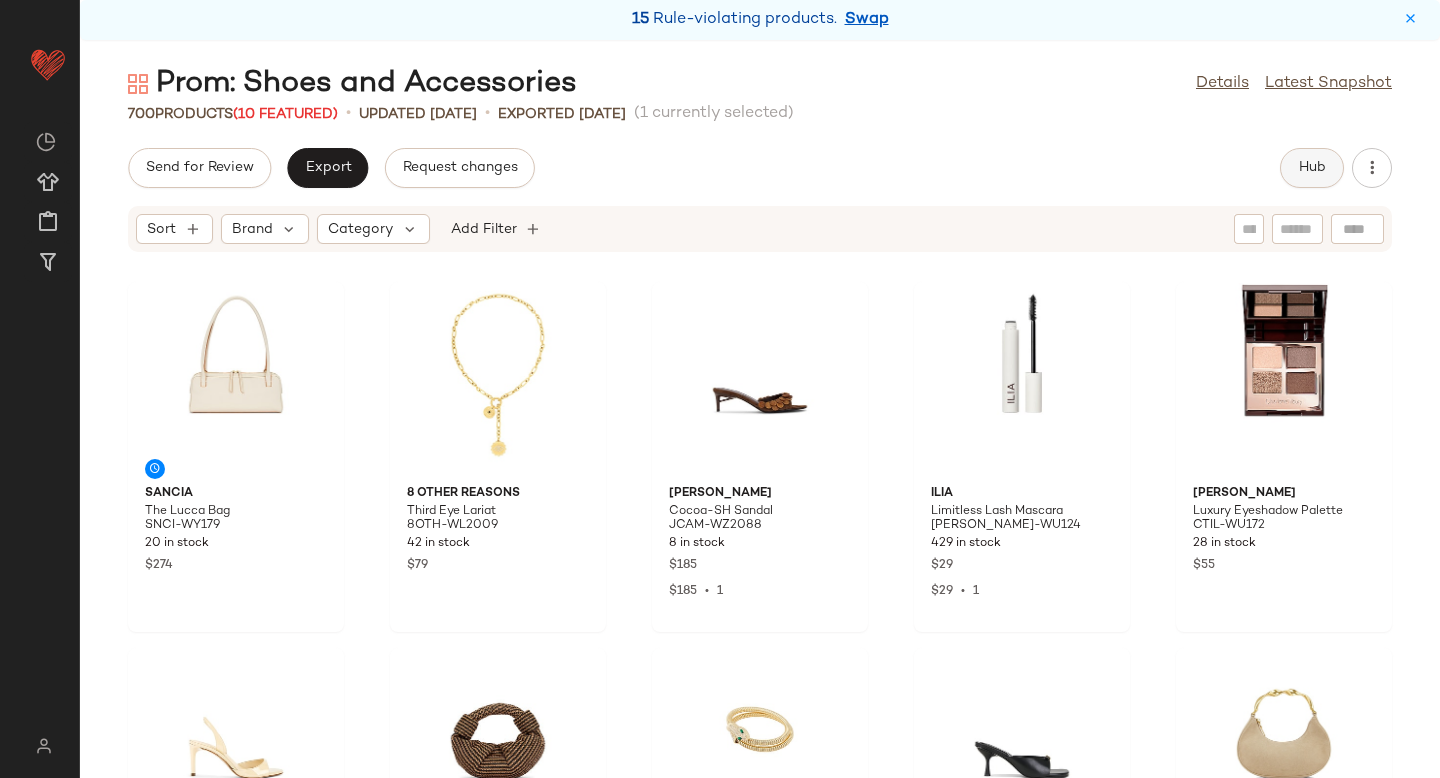 click on "Hub" at bounding box center [1312, 168] 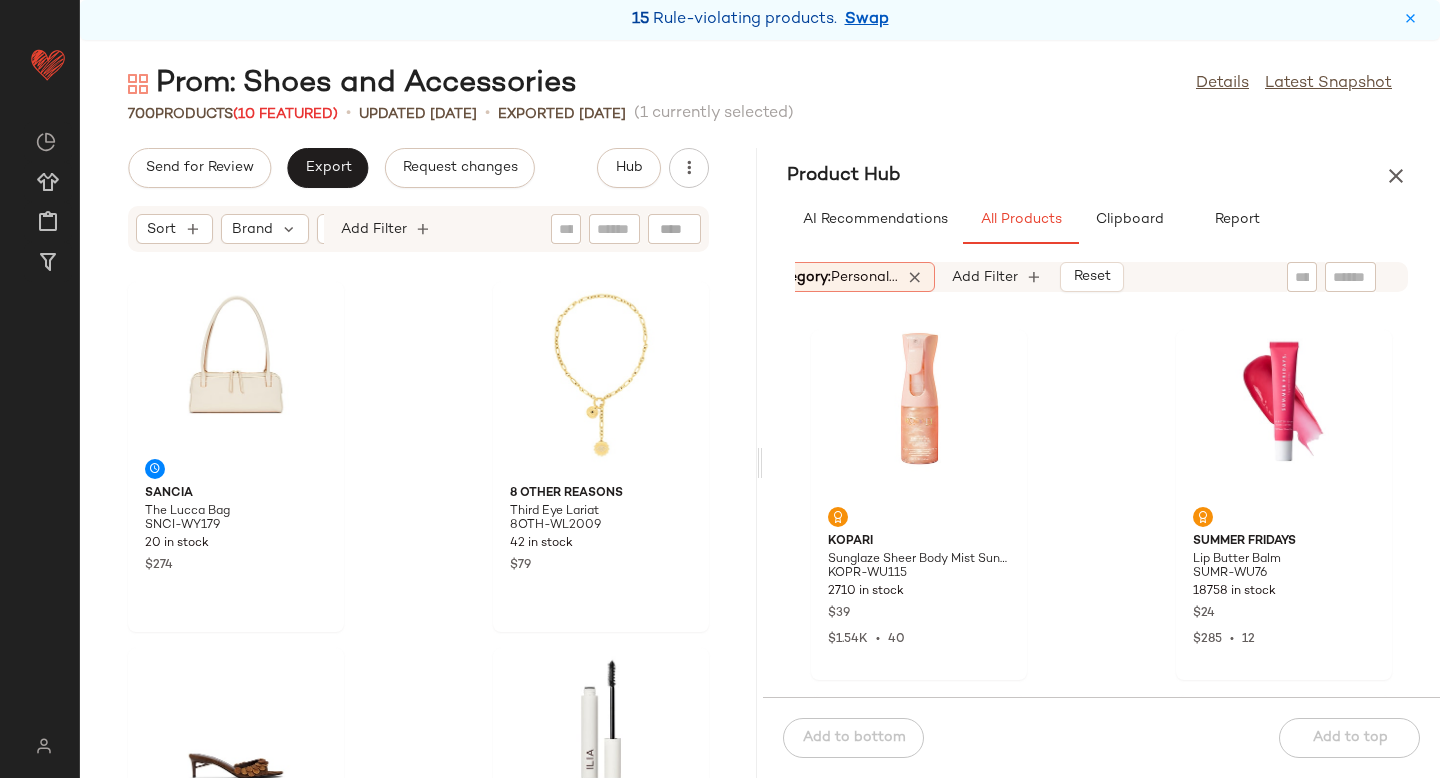 scroll, scrollTop: 0, scrollLeft: 263, axis: horizontal 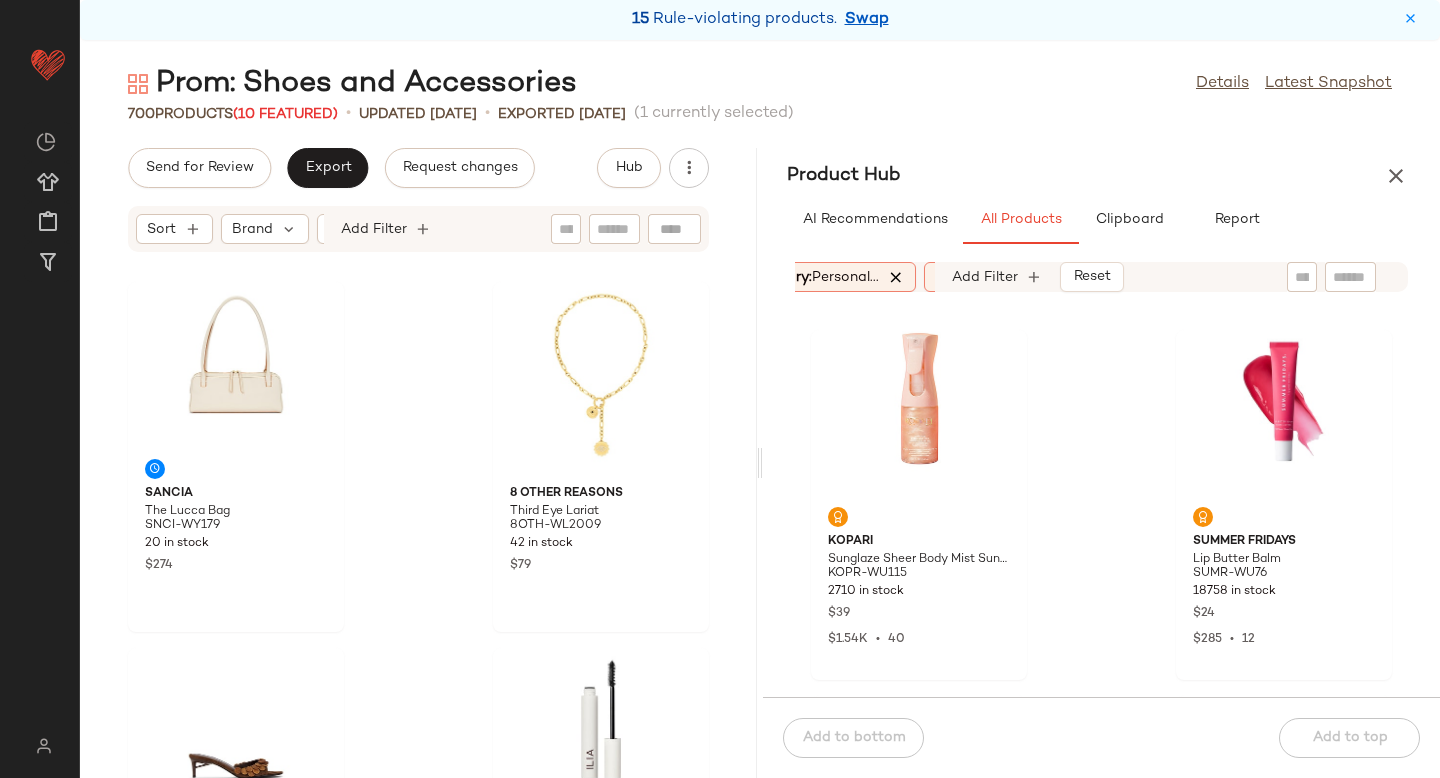 click at bounding box center (896, 277) 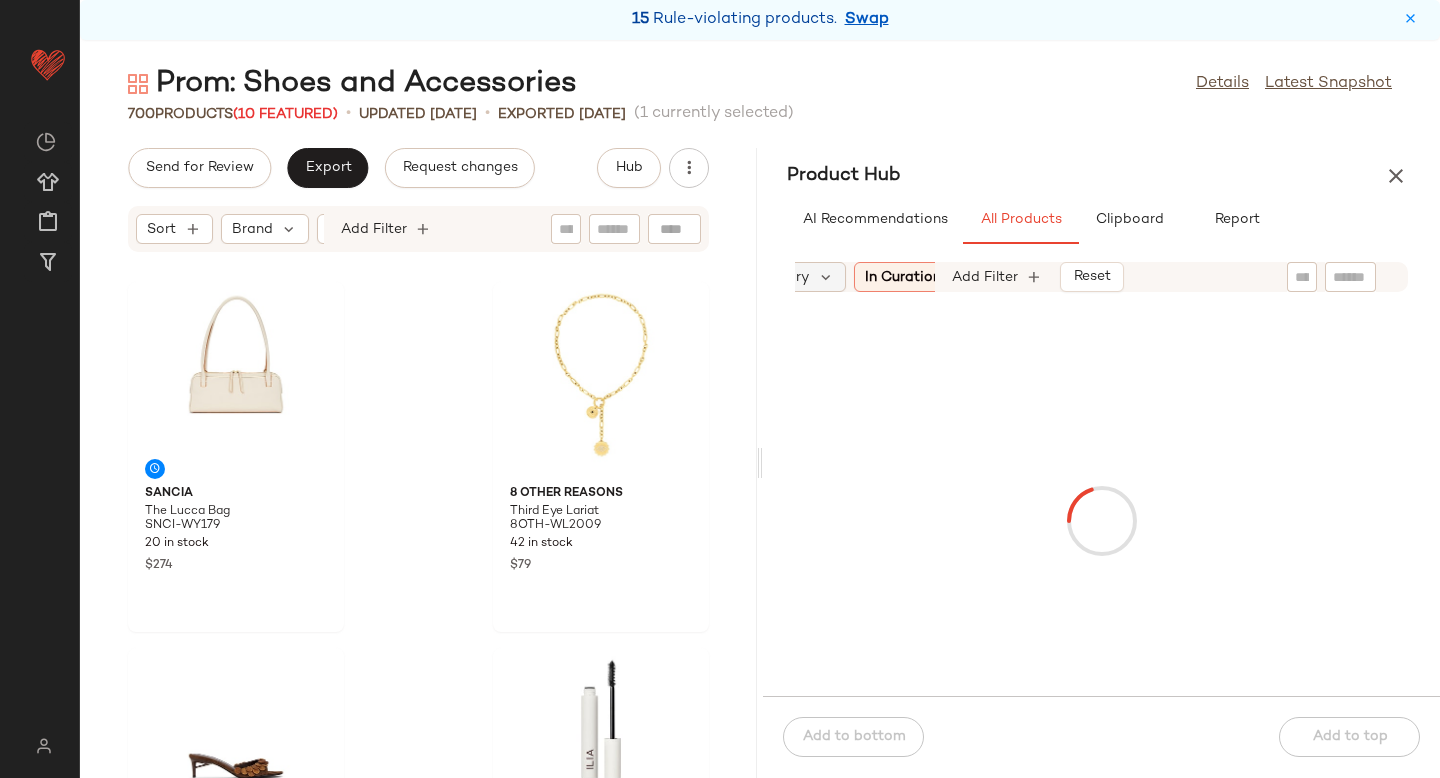 click on "Category" 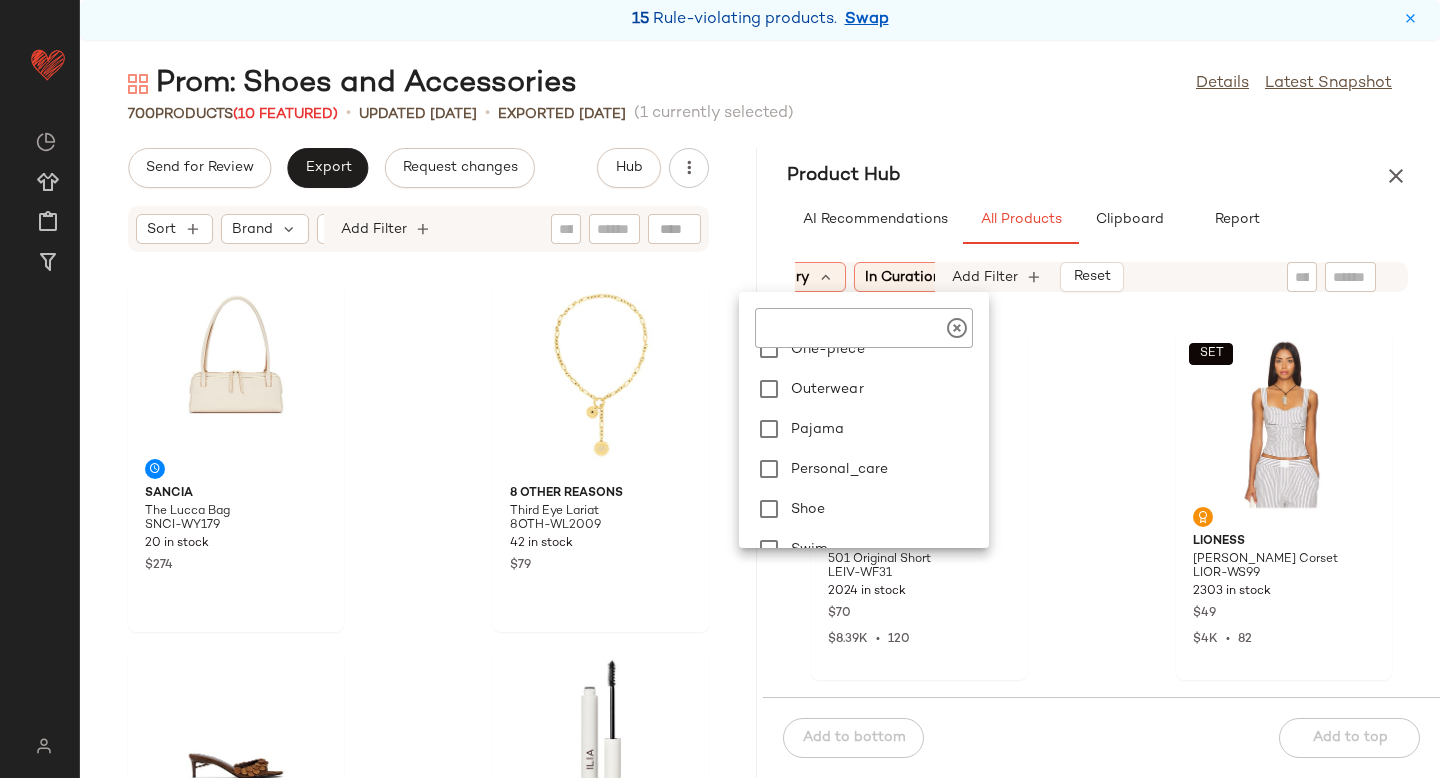 scroll, scrollTop: 449, scrollLeft: 0, axis: vertical 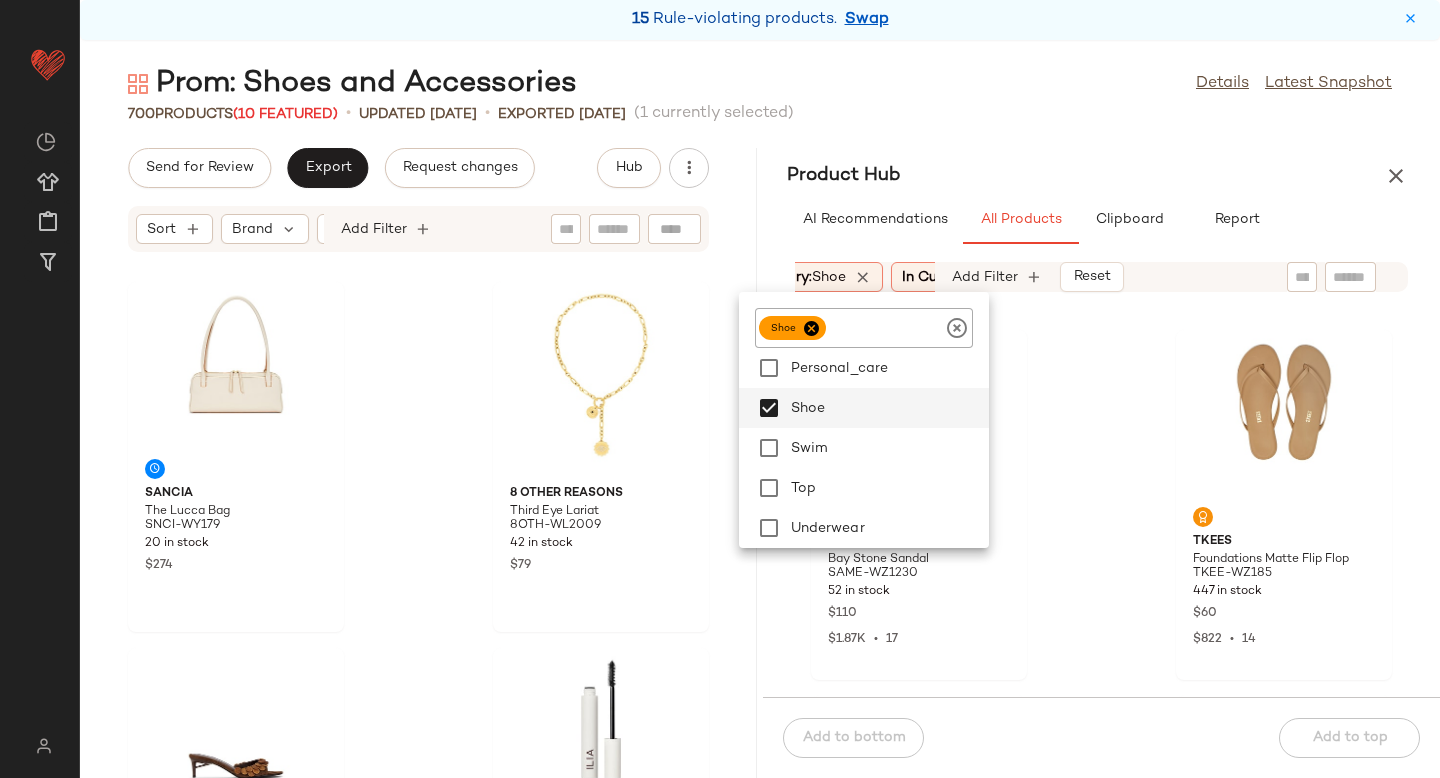 click on "[PERSON_NAME] Bay Stone Sandal SAME-WZ1230 52 in stock $110 $1.87K  •  17 TKEES Foundations Matte Flip Flop TKEE-WZ185 447 in stock $60 $822  •  14 [PERSON_NAME] Bay Jelly Sandal SAME-WZ1232 48 in stock $60 $774  •  13 Solei Sea Indie Sandal SSEA-WZ13 131 in stock $57 $618  •  11 TKEES Chloe Sandal TKEE-WZ220 111 in stock $90 $981  •  11 TKEES Glosses Flip Flop TKEE-WZ186 709 in stock $60 $528  •  9 Havaianas Slim Square Logo Flip Flop HAVA-WZ372 65 in stock $34 $268  •  8 TKEES Square Toe Lily Sandal TKEE-WZ223 62 in stock $75 $600  •  8" 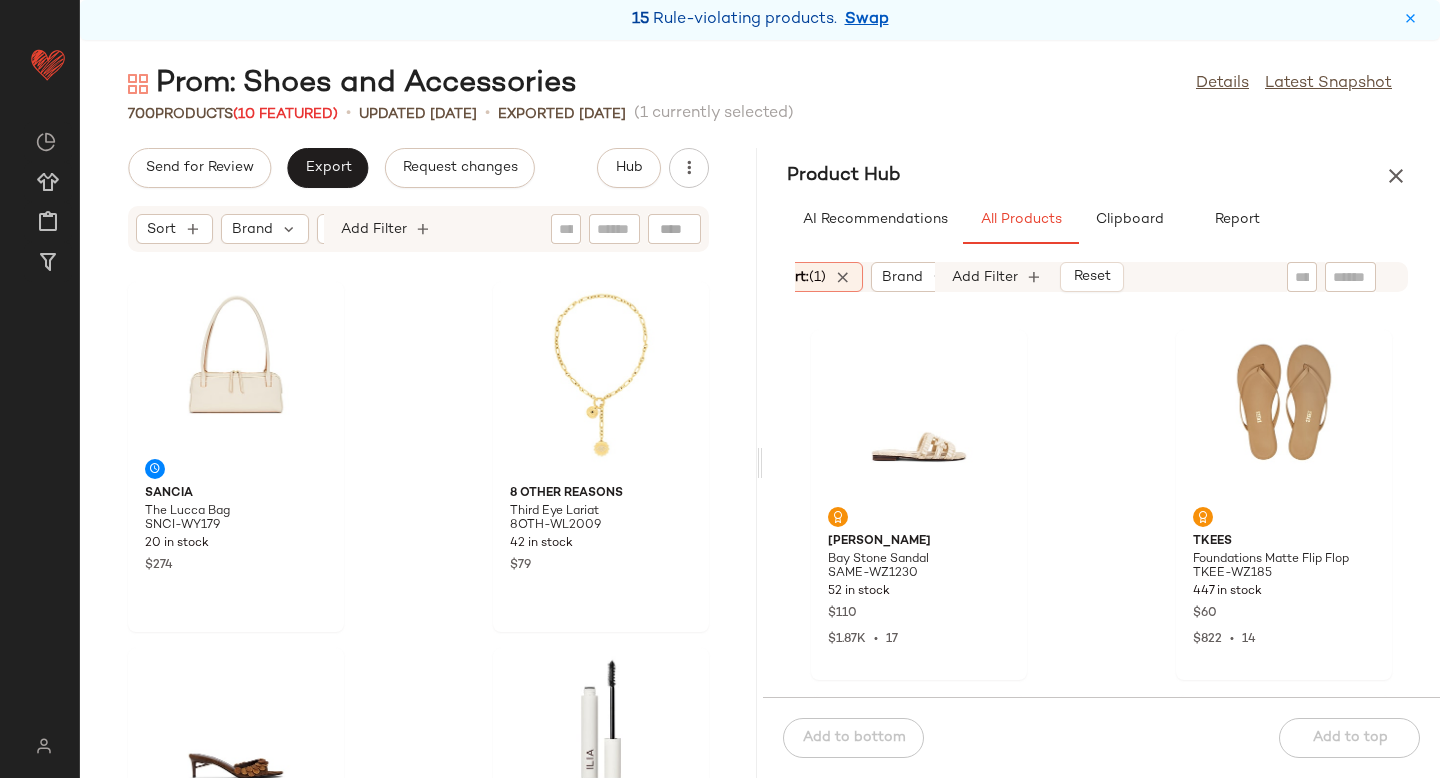 scroll, scrollTop: 0, scrollLeft: 0, axis: both 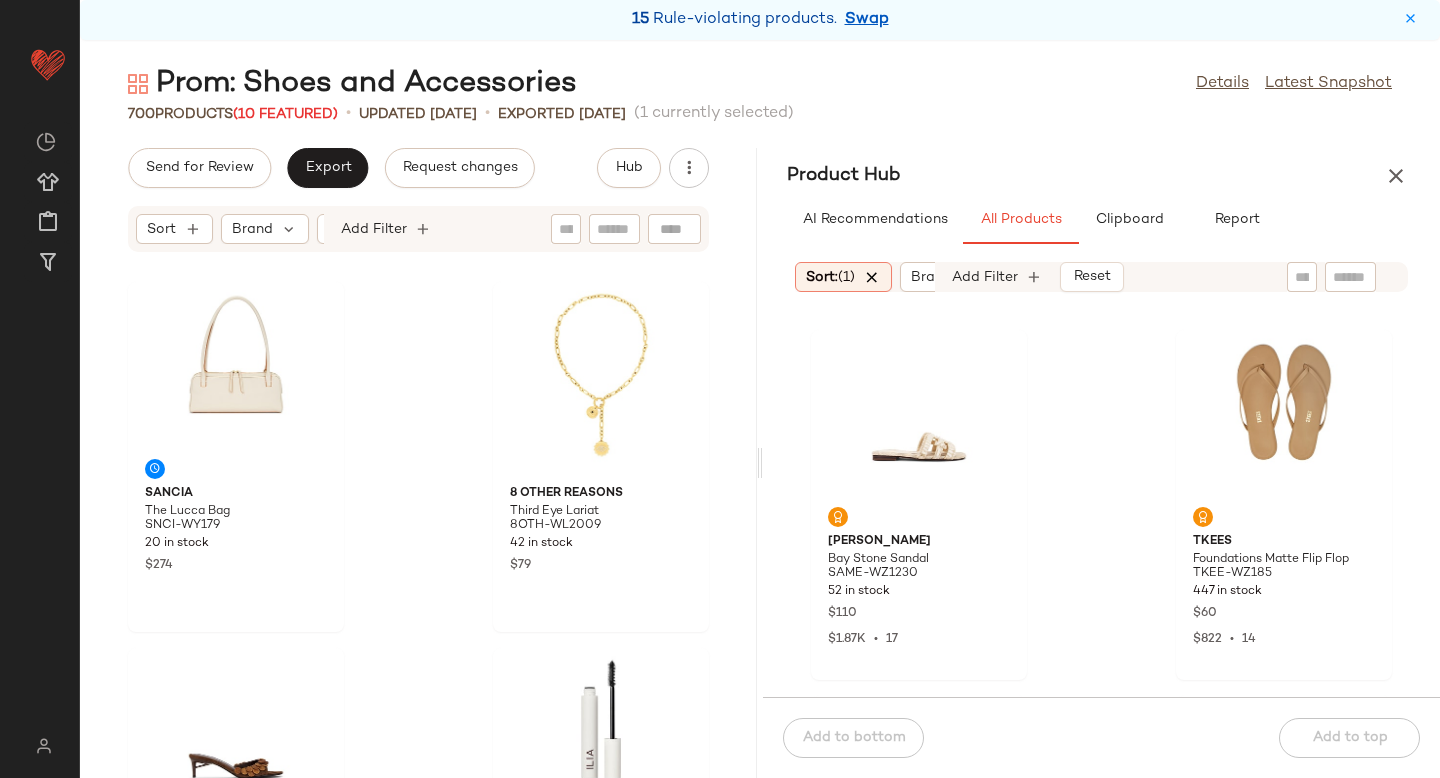 click at bounding box center [872, 277] 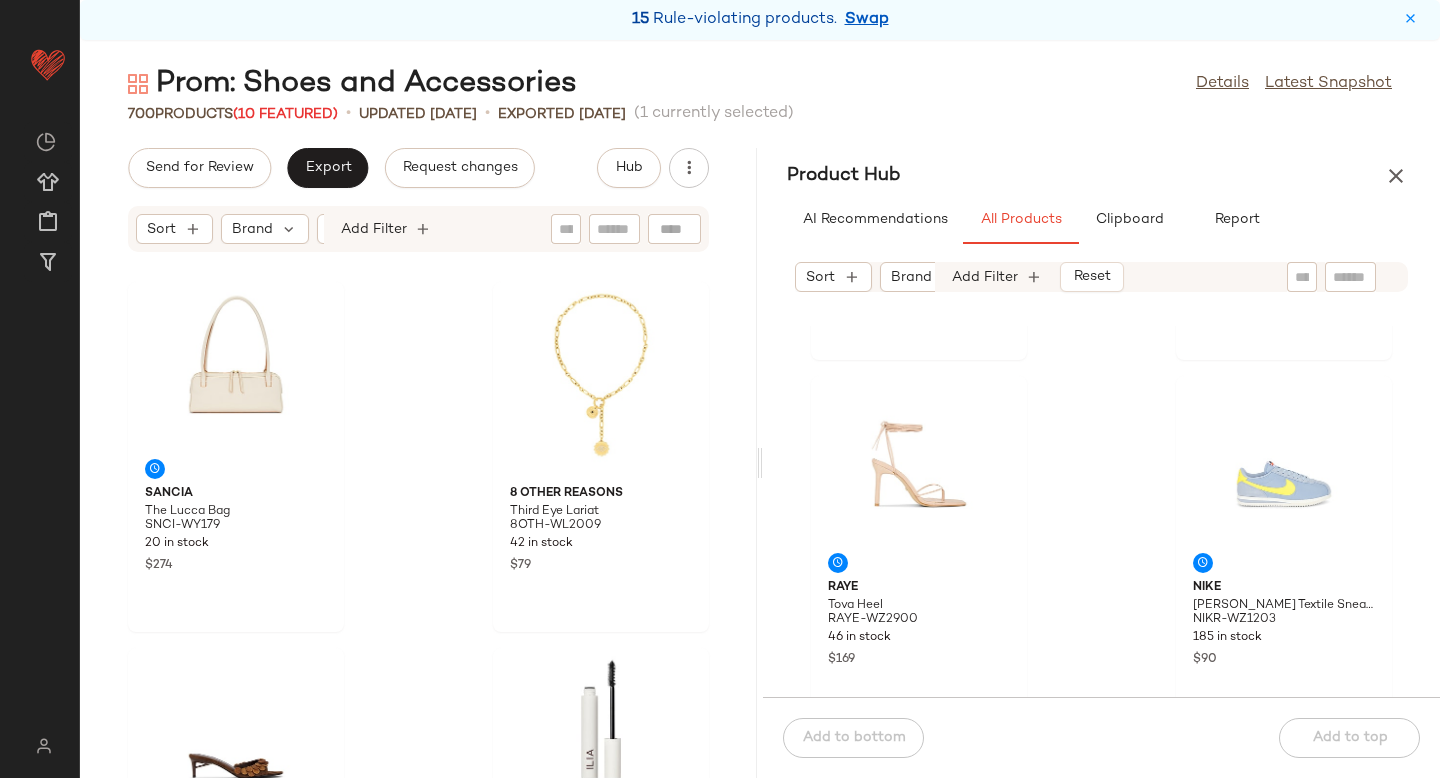 scroll, scrollTop: 714, scrollLeft: 0, axis: vertical 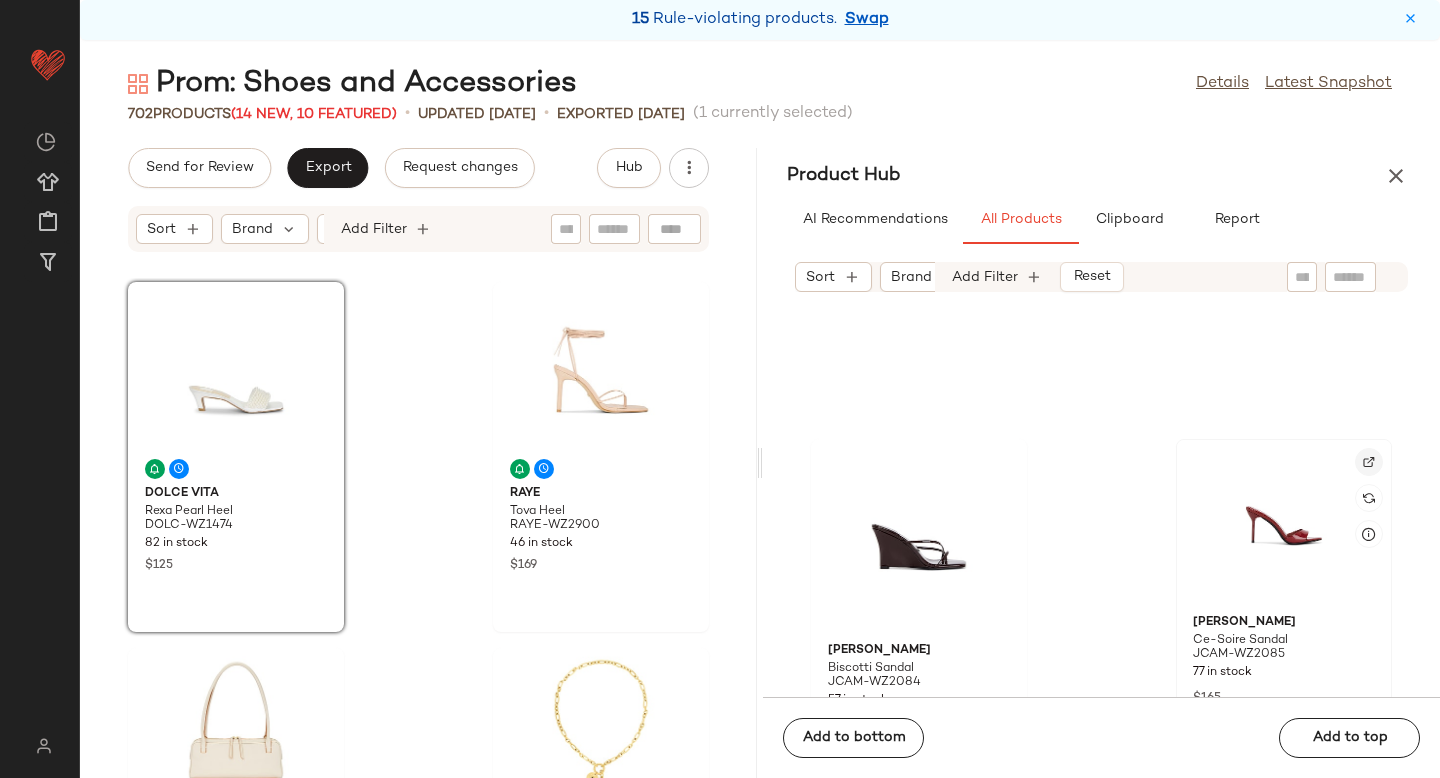 click 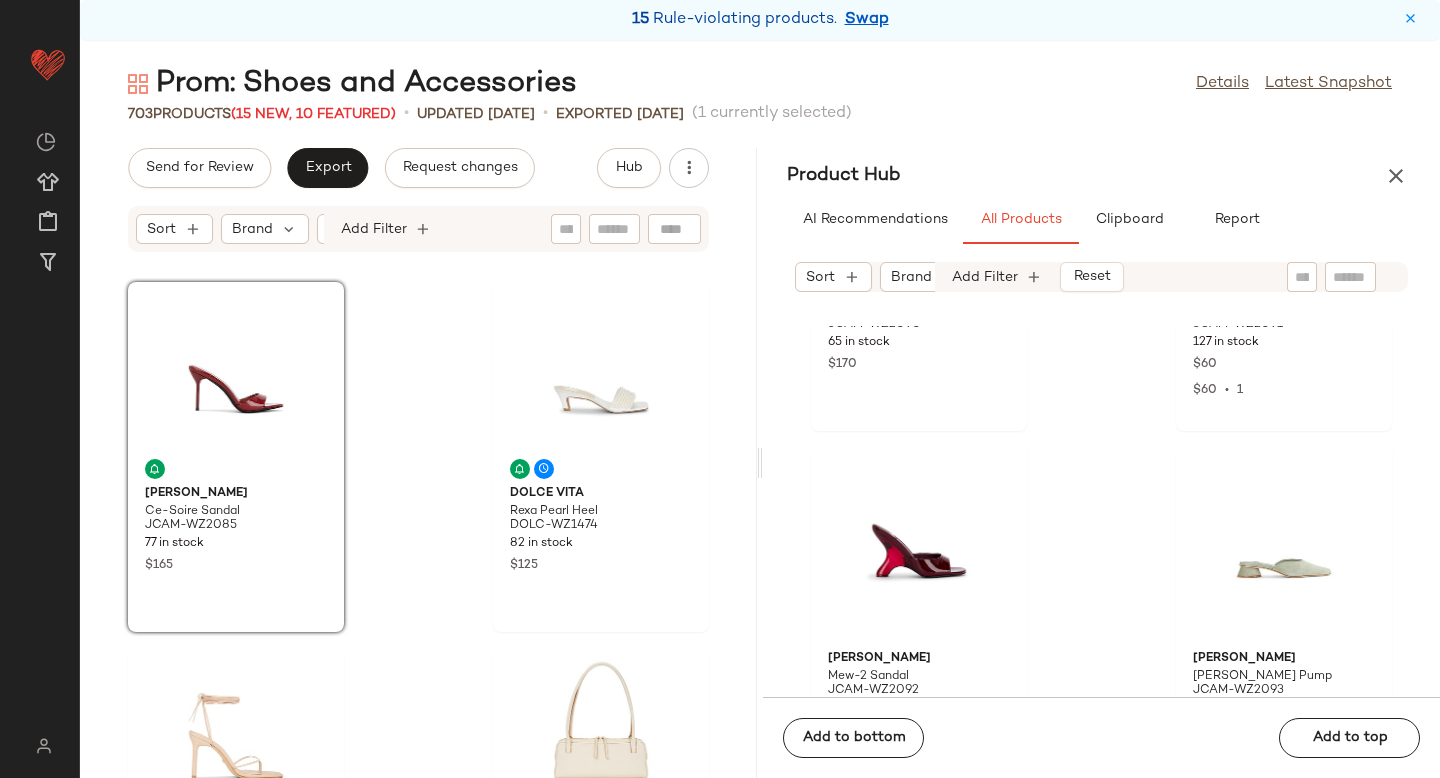 scroll, scrollTop: 16429, scrollLeft: 0, axis: vertical 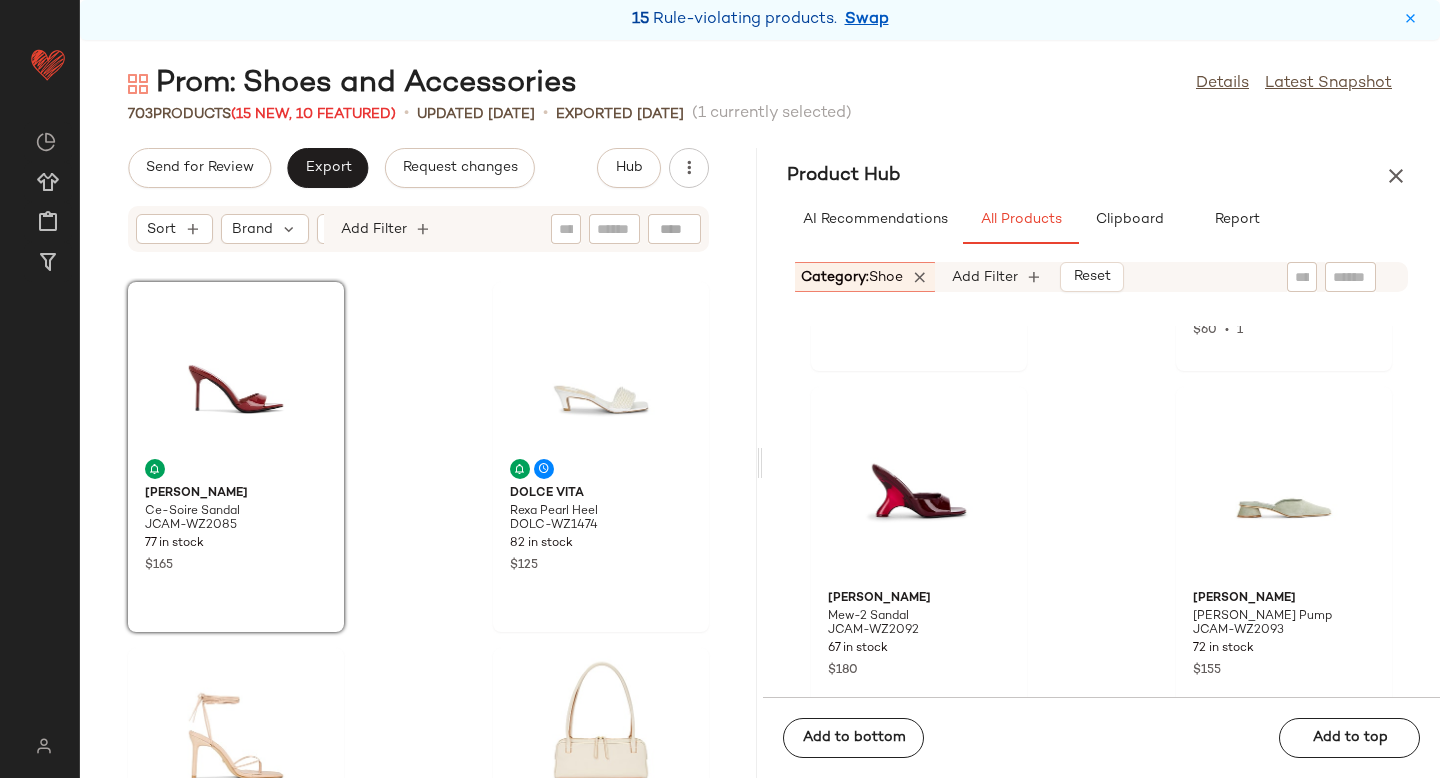 click on "Category:   shoe" at bounding box center (852, 277) 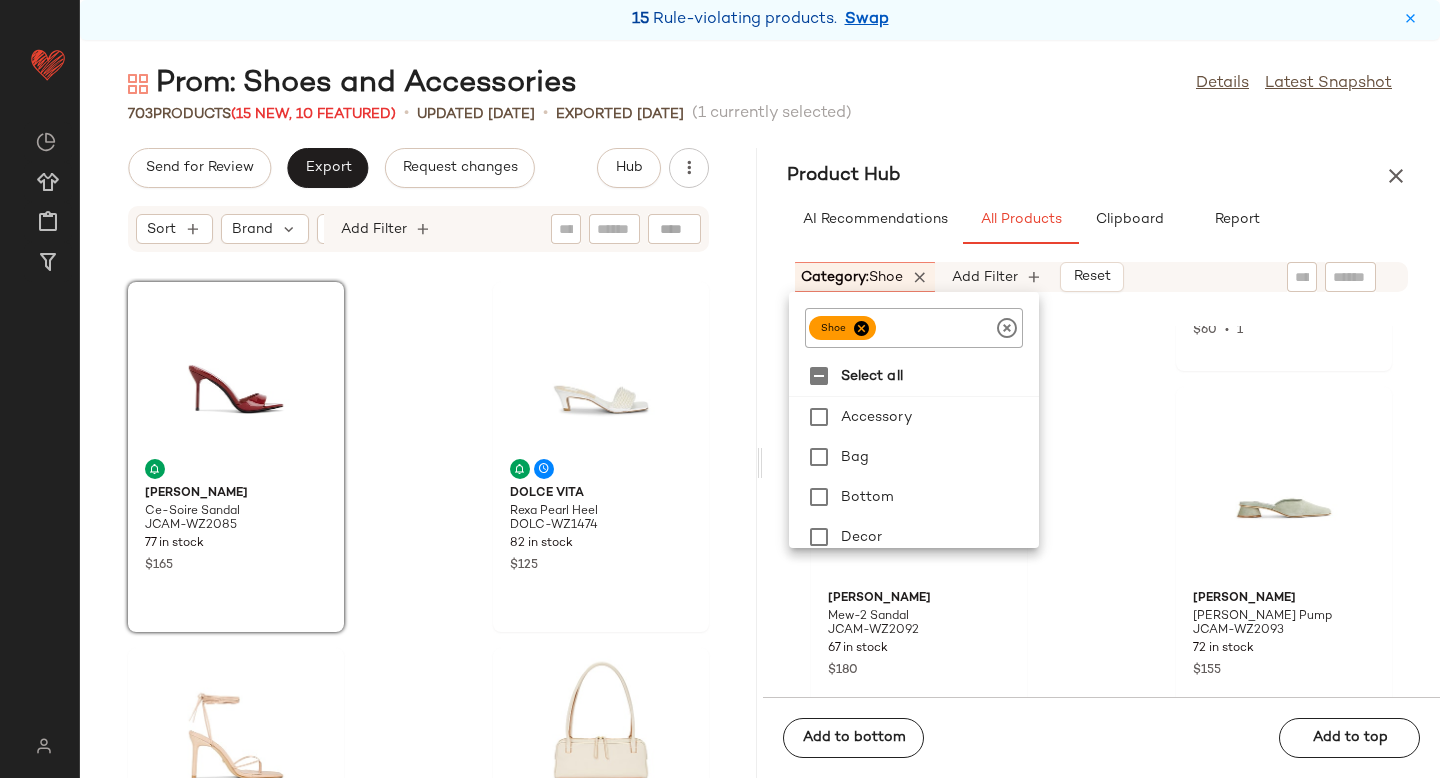 click 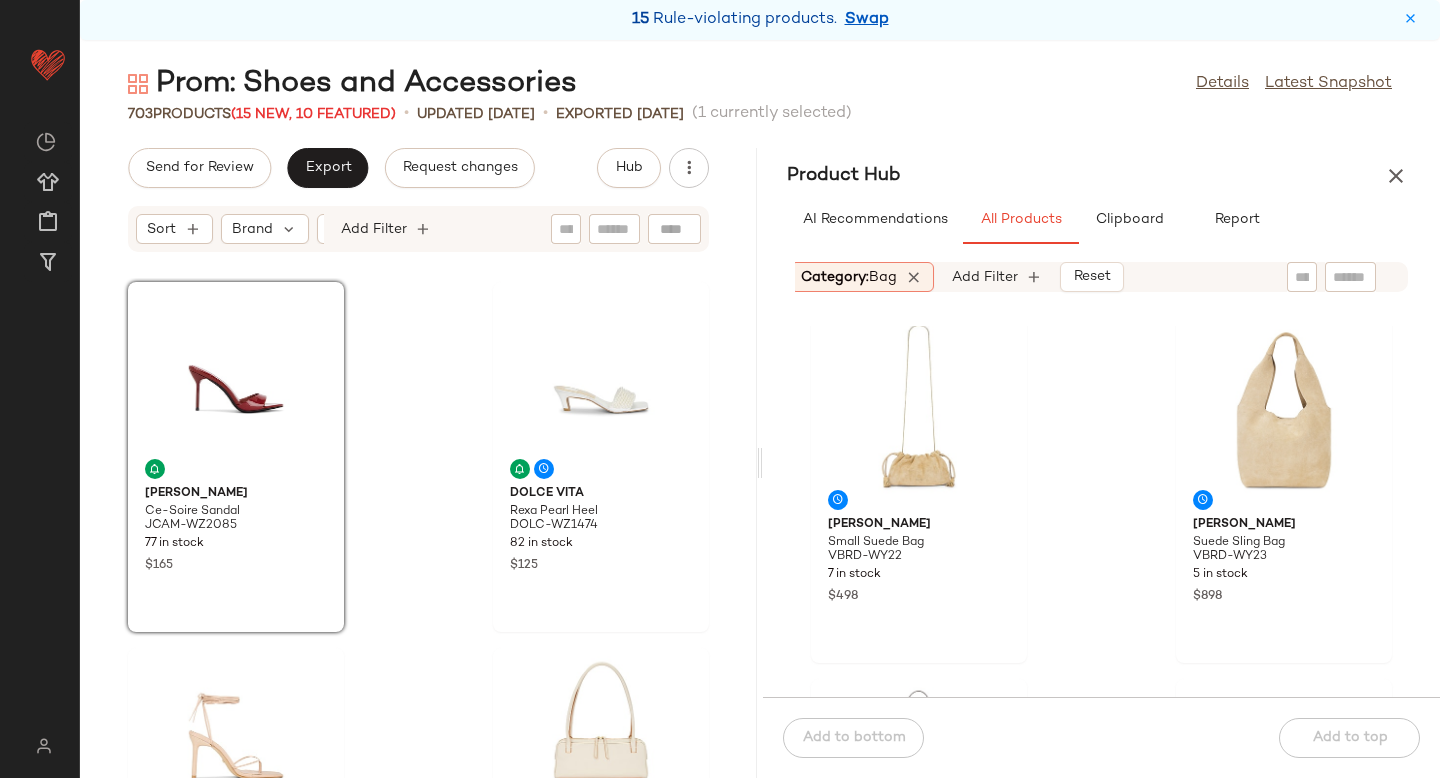 scroll, scrollTop: 654, scrollLeft: 0, axis: vertical 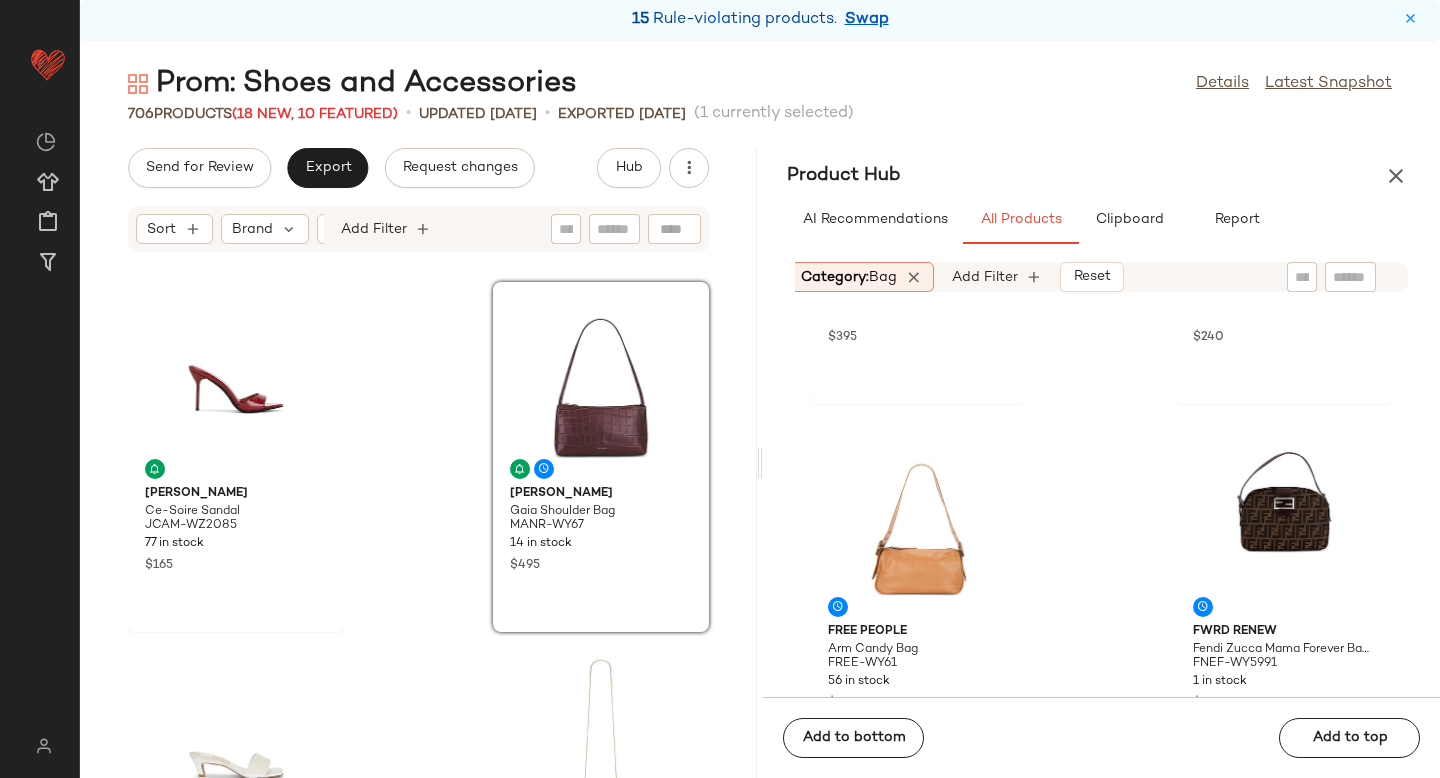 drag, startPoint x: 884, startPoint y: 519, endPoint x: 1063, endPoint y: 554, distance: 182.3897 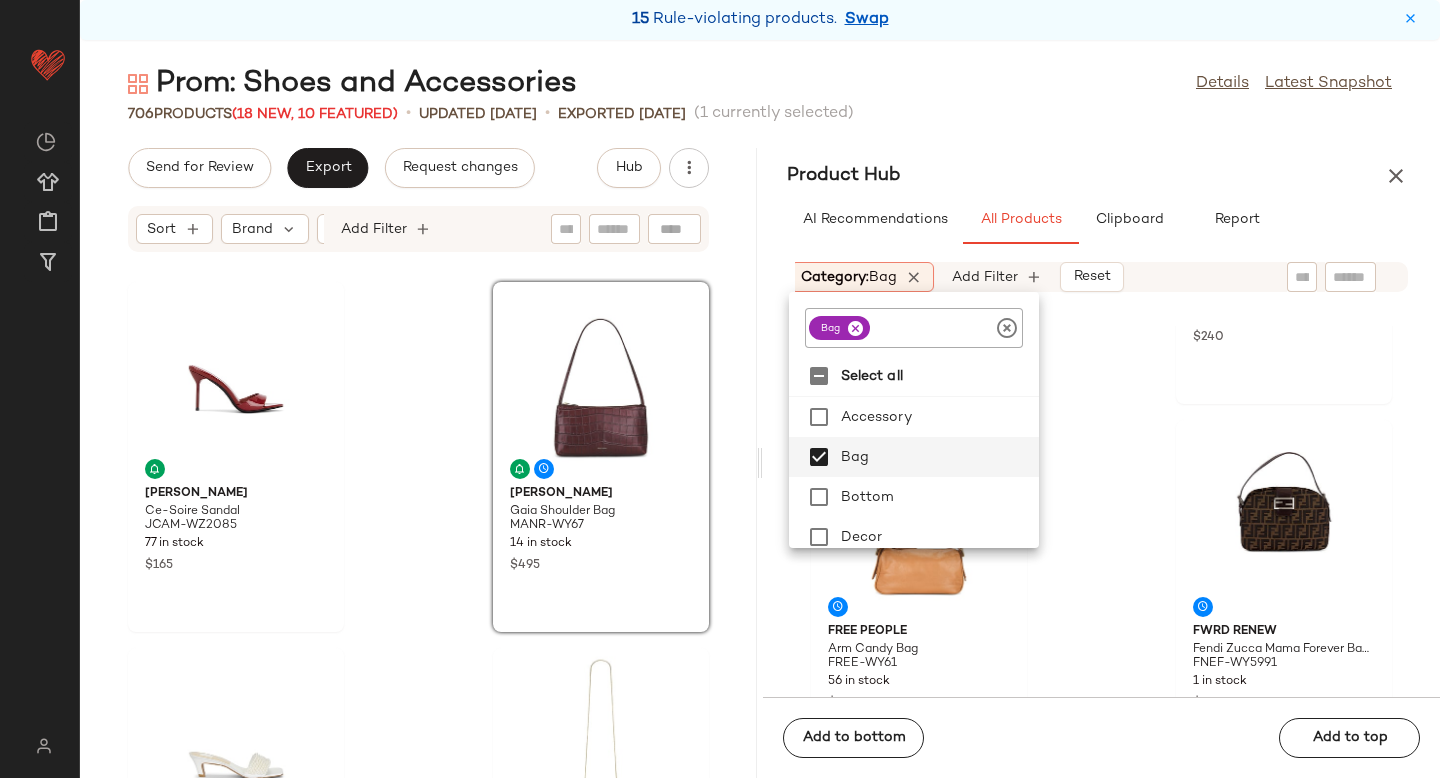 click 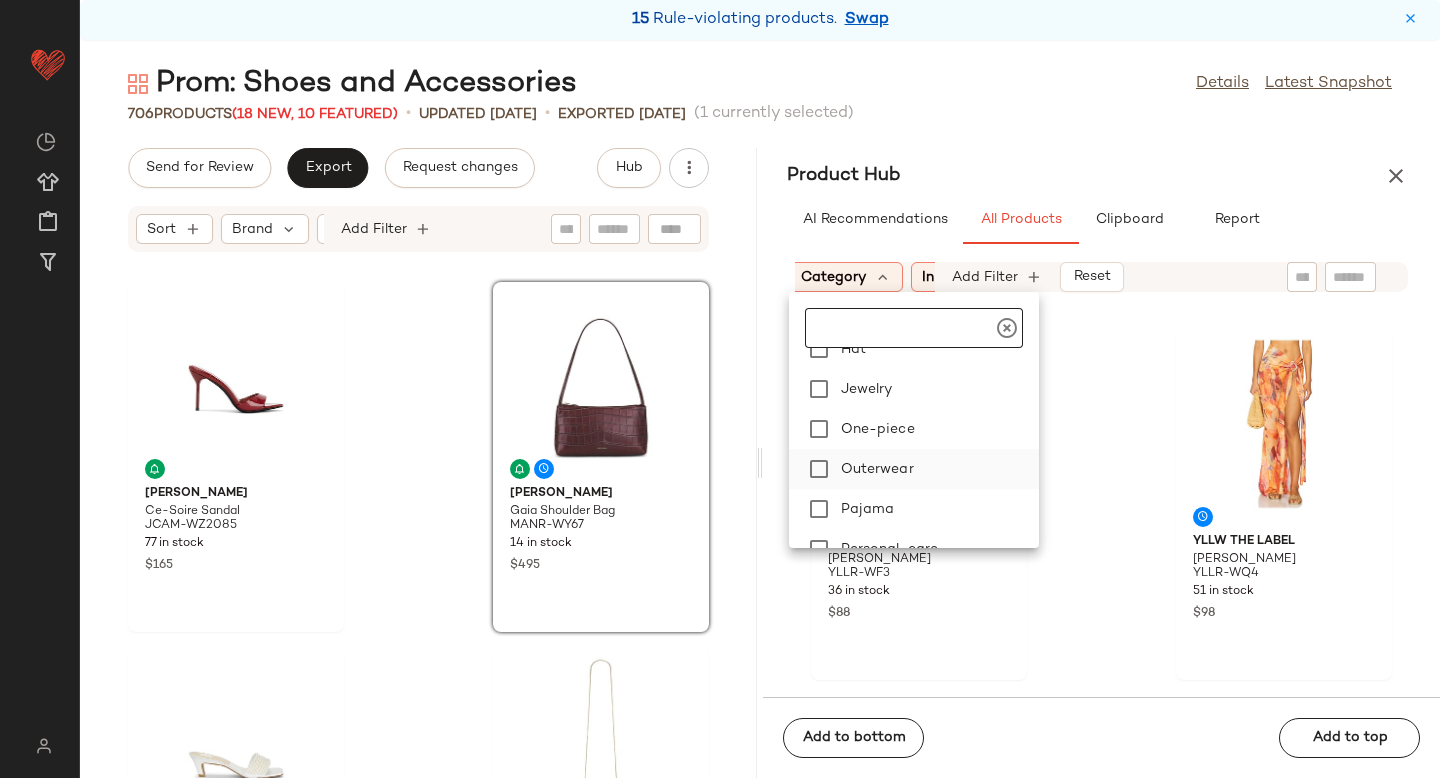 scroll, scrollTop: 232, scrollLeft: 0, axis: vertical 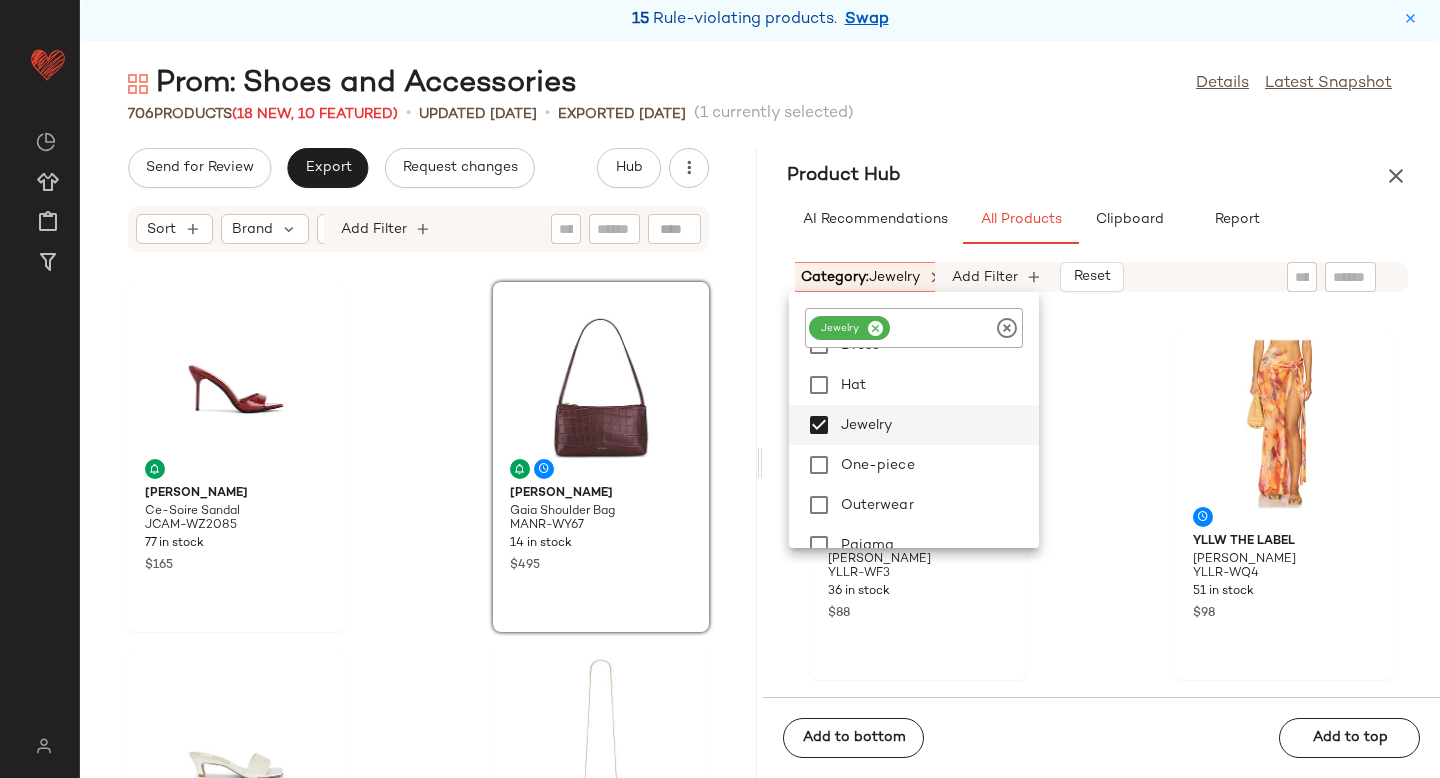 click on "YLLW THE LABEL Otto Short YLLR-WF3 36 in stock $88 YLLW THE LABEL Gianni Sarong YLLR-WQ4 51 in stock $98 YLLW THE LABEL Lane Bikini Top YLLR-WX10 36 in stock $118 YLLW THE LABEL Willow Ring Bikini Top YLLR-WX11 46 in stock $118 YLLW THE LABEL Vivi Charm Bikini Bottom YLLR-WX12 32 in stock $138 Yumi Kim Palma Skirt YUMI-WQ27 40 in stock $148 Yumi Kim Rodeo Top YUMI-WS174 55 in stock $98 With Jean Maeve Top WITR-WS2 50 in stock $118" 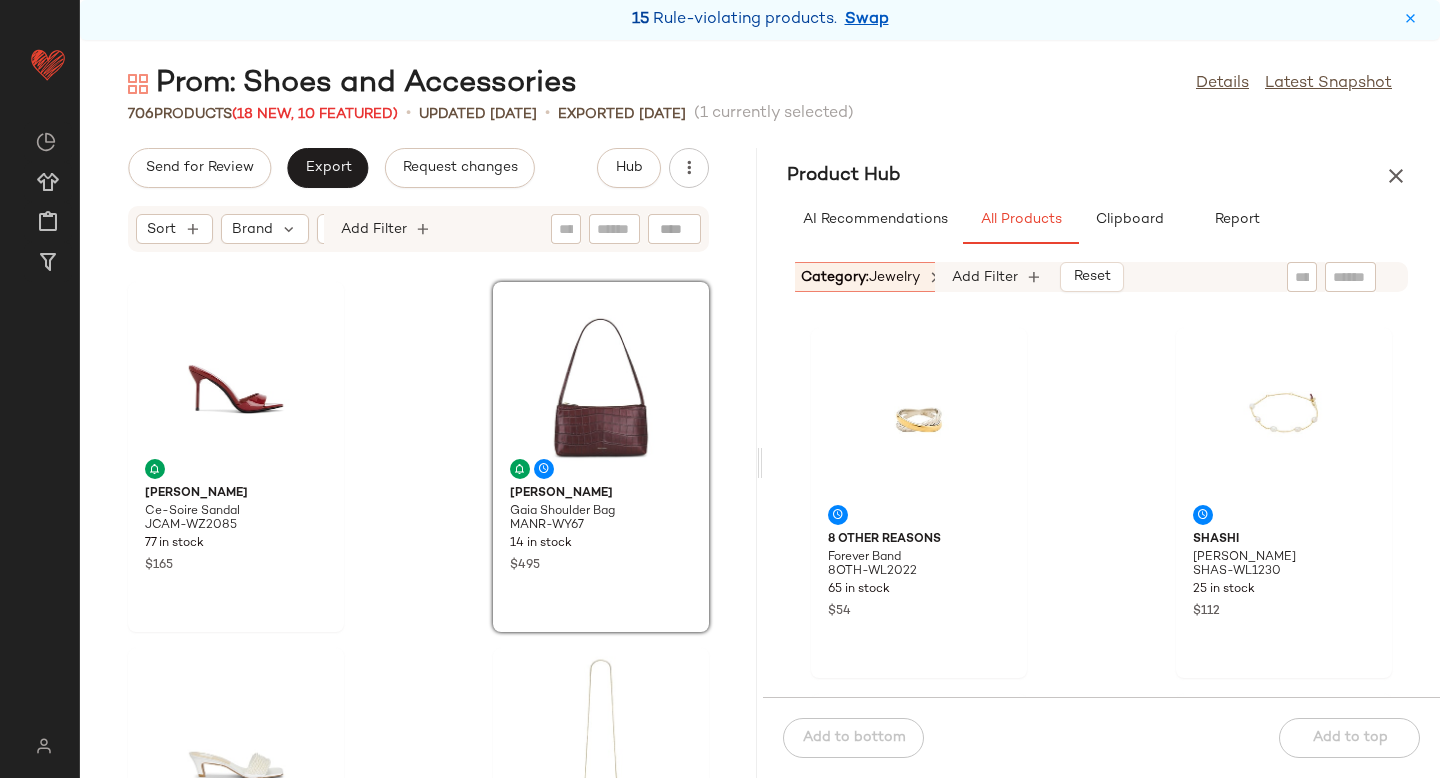scroll, scrollTop: 0, scrollLeft: 0, axis: both 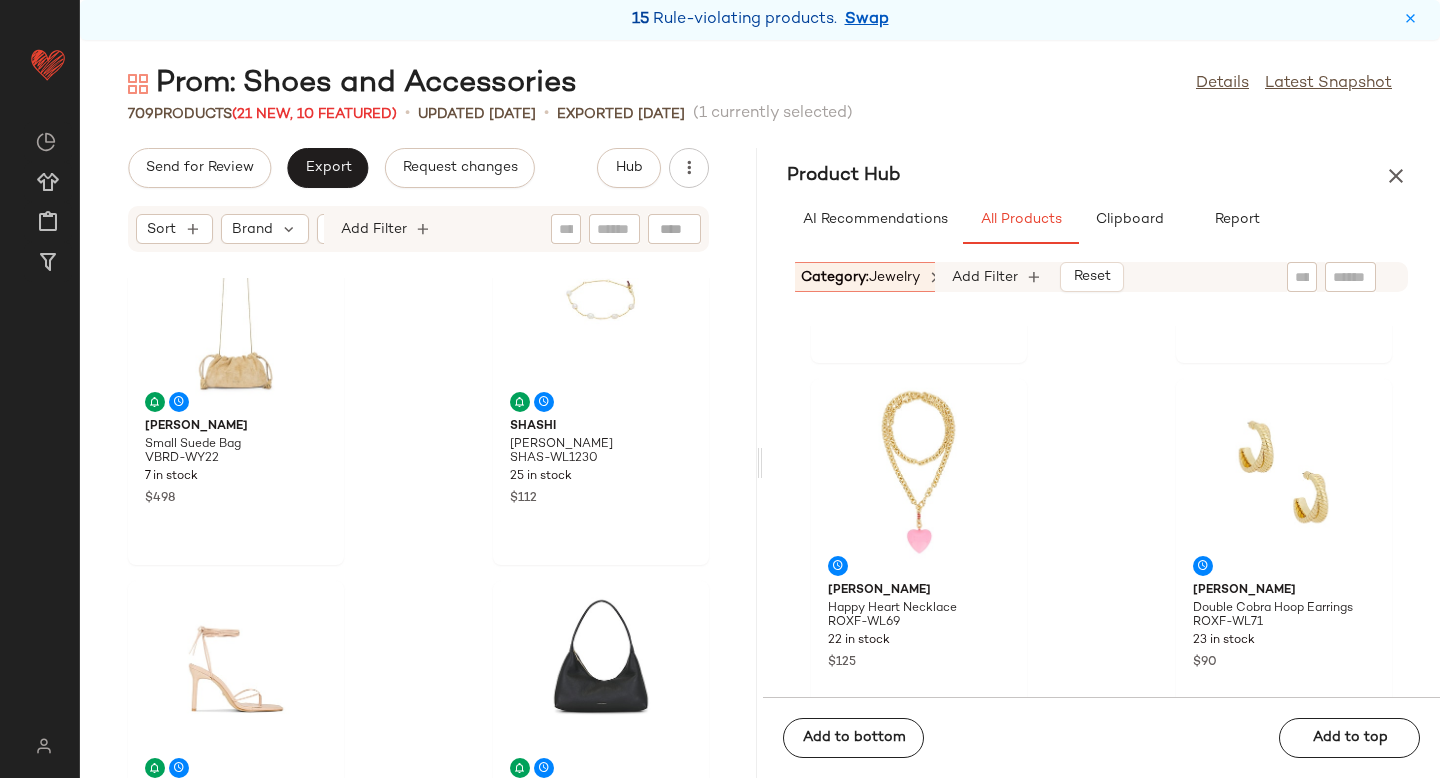 click on "jewelry" at bounding box center [894, 277] 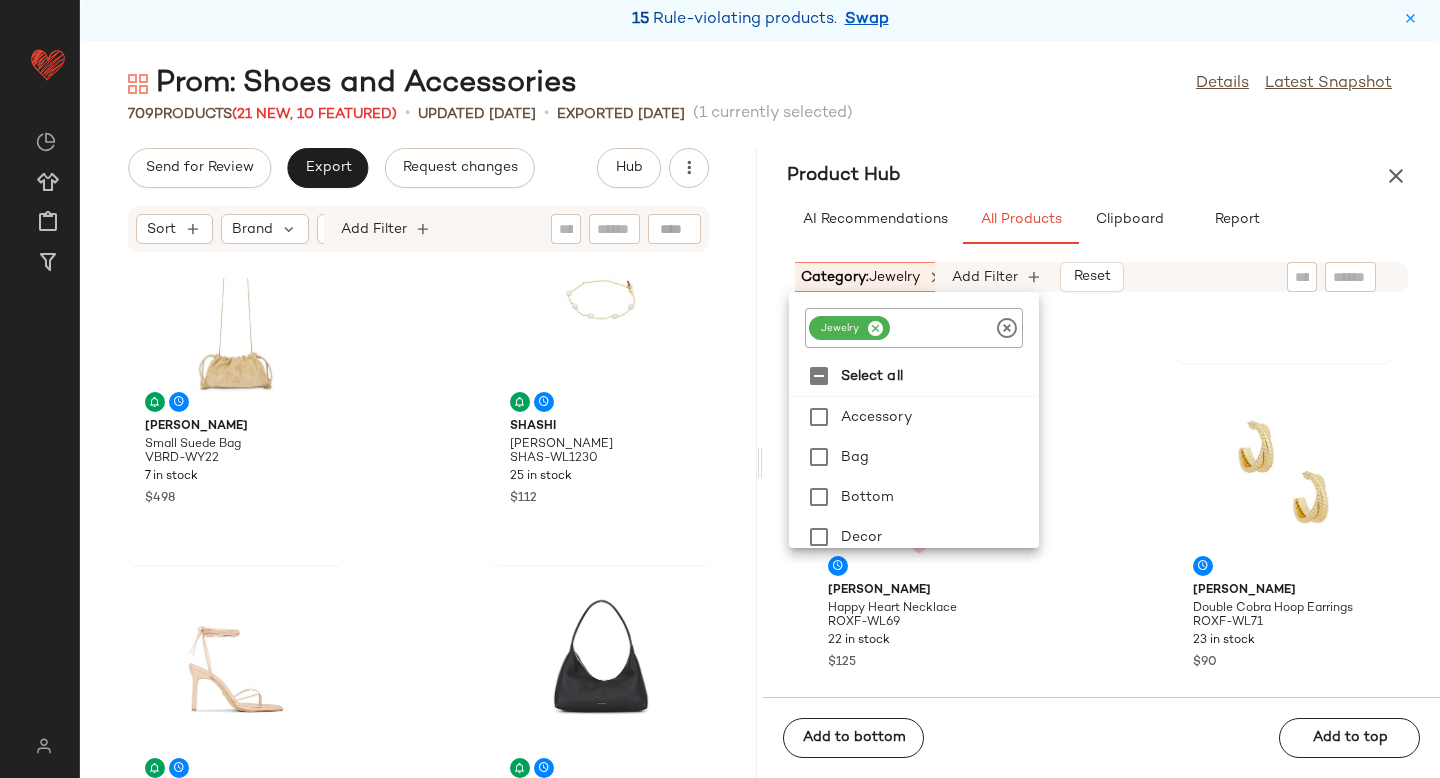 click 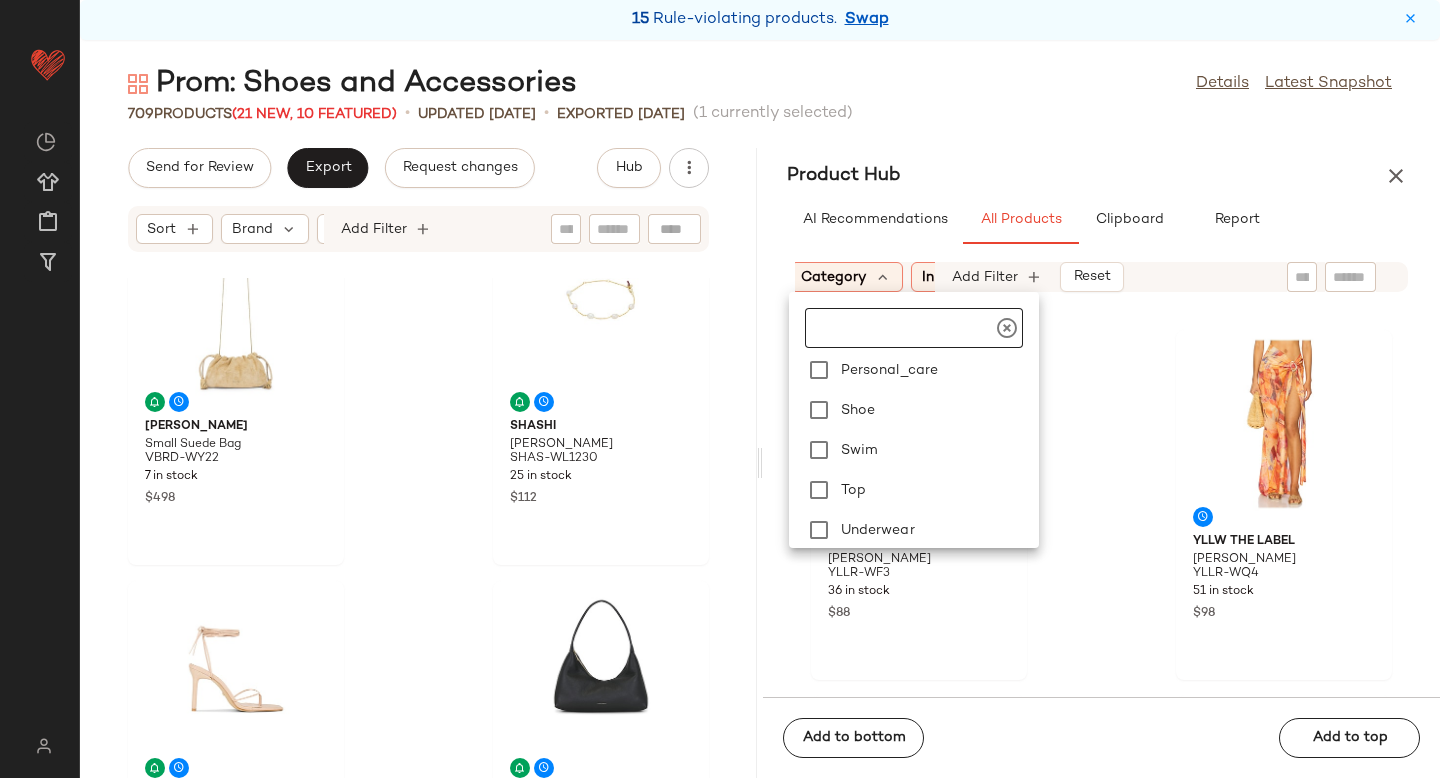 scroll, scrollTop: 448, scrollLeft: 0, axis: vertical 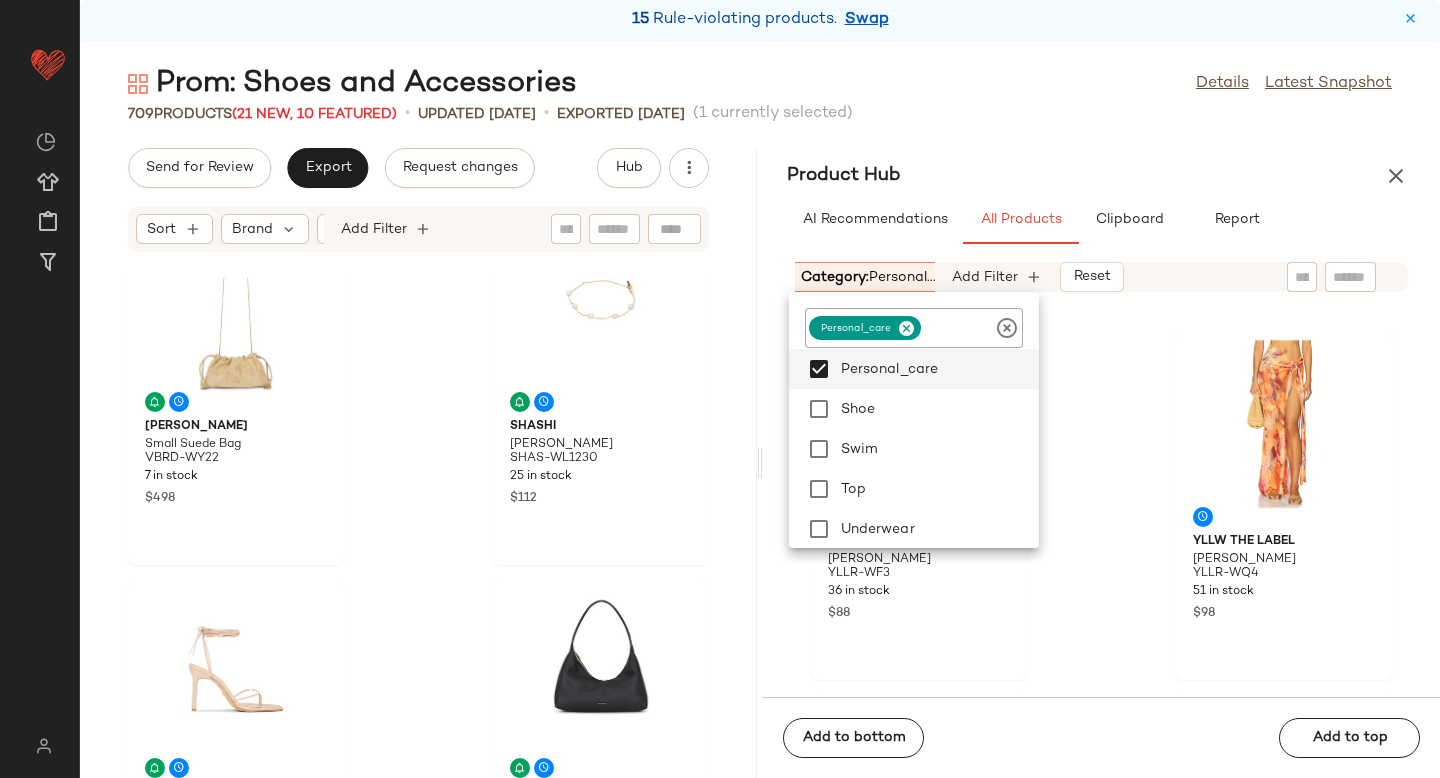 click on "YLLW THE LABEL Otto Short YLLR-WF3 36 in stock $88 YLLW THE LABEL Gianni Sarong YLLR-WQ4 51 in stock $98 YLLW THE LABEL Lane Bikini Top YLLR-WX10 36 in stock $118 YLLW THE LABEL Willow Ring Bikini Top YLLR-WX11 46 in stock $118 YLLW THE LABEL Vivi Charm Bikini Bottom YLLR-WX12 32 in stock $138 Yumi Kim Palma Skirt YUMI-WQ27 40 in stock $148 Yumi Kim Rodeo Top YUMI-WS174 55 in stock $98 With Jean Maeve Top WITR-WS2 50 in stock $118" 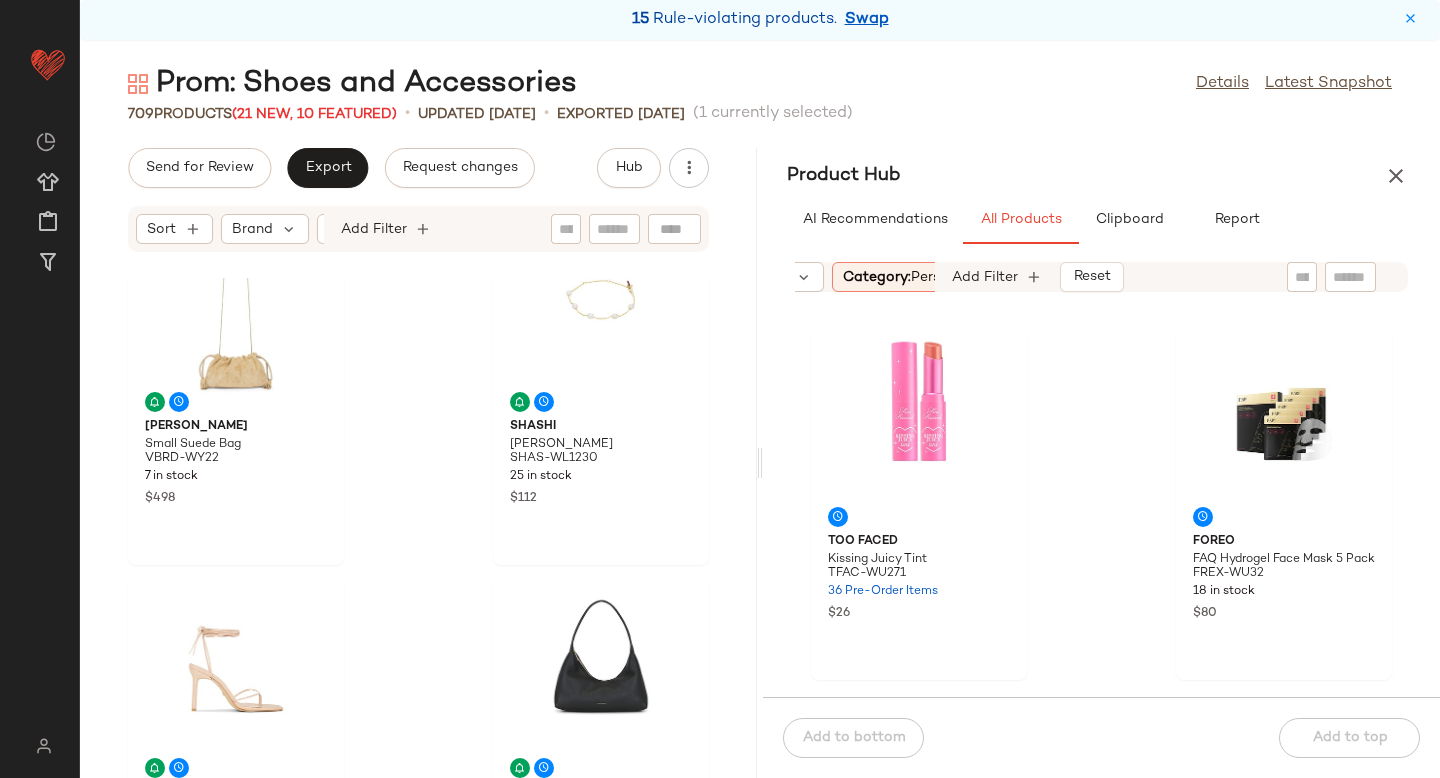 scroll, scrollTop: 0, scrollLeft: 0, axis: both 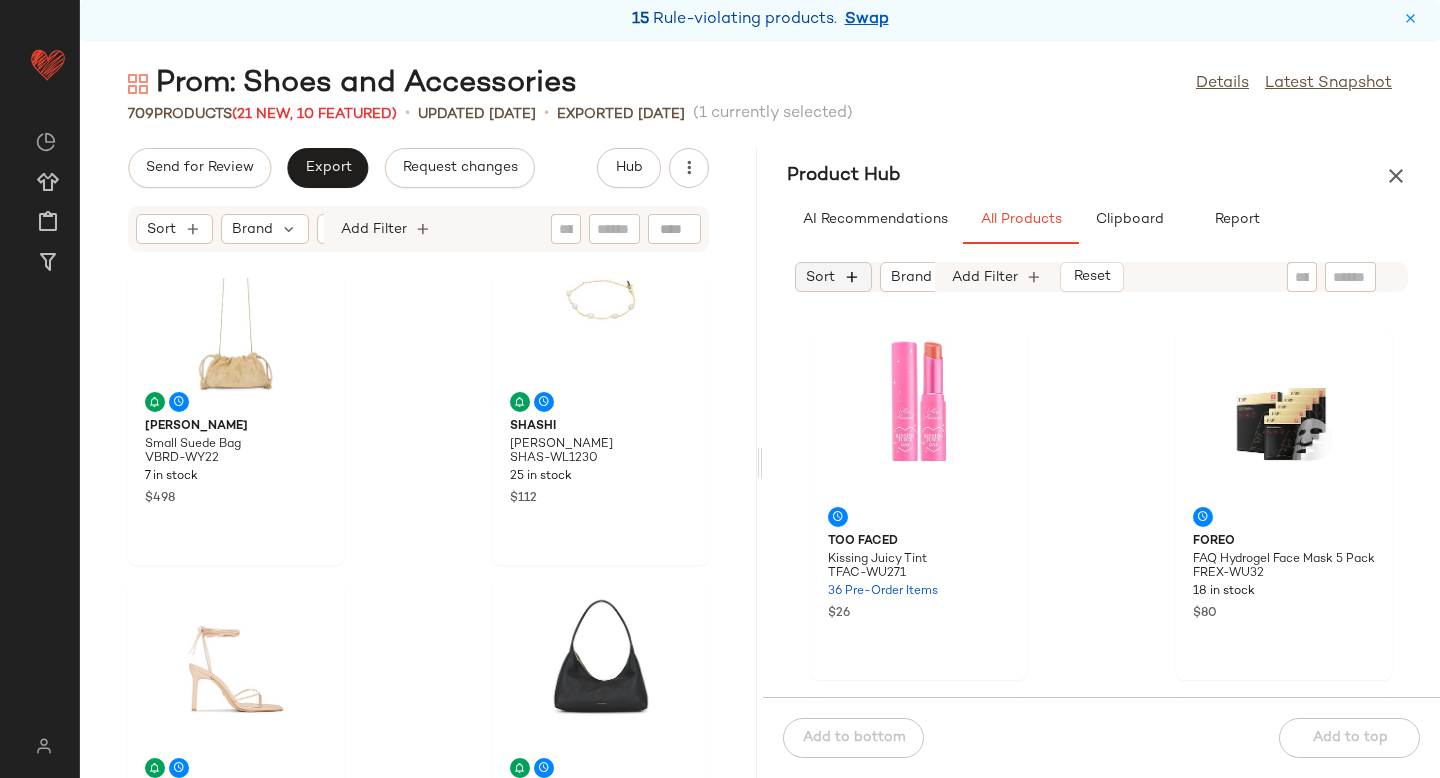 click at bounding box center (852, 277) 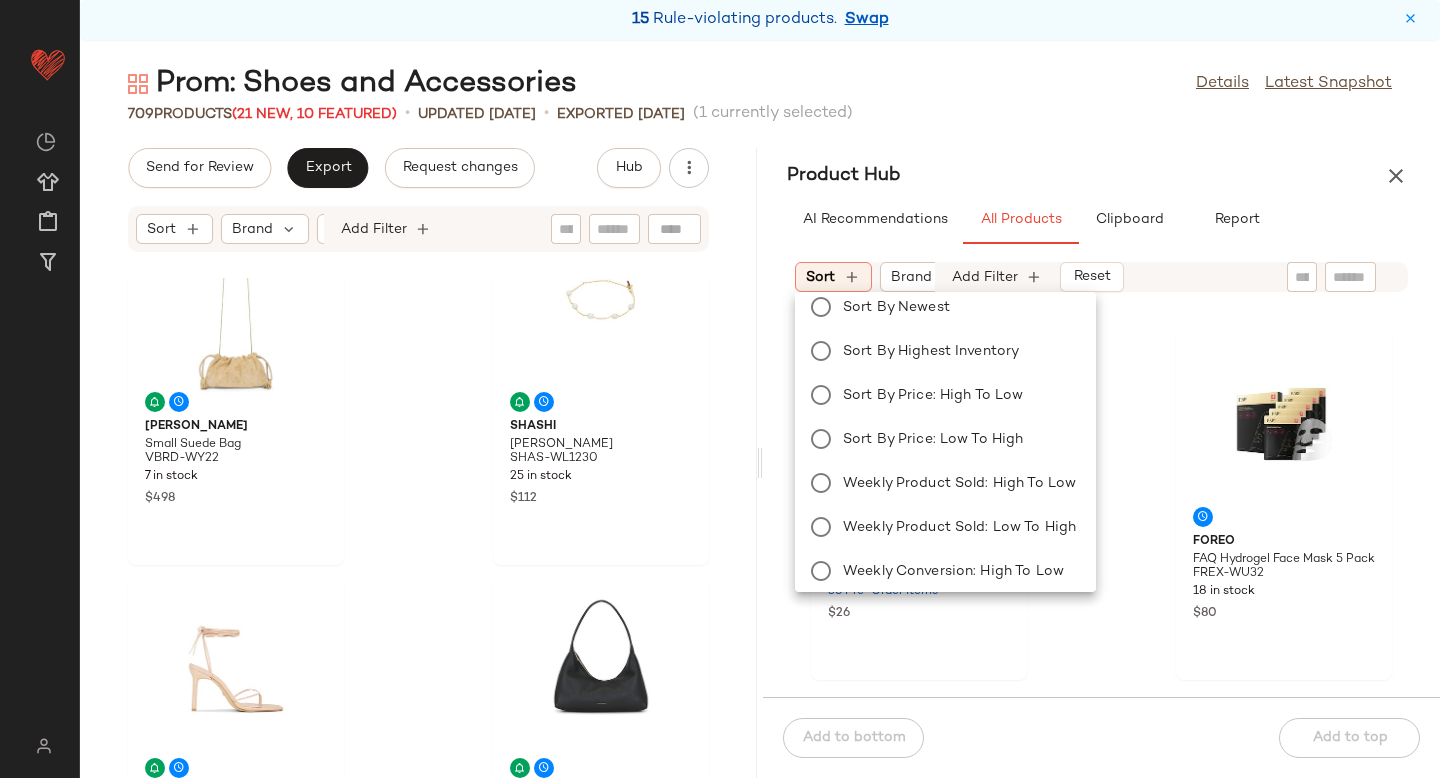 scroll, scrollTop: 13, scrollLeft: 0, axis: vertical 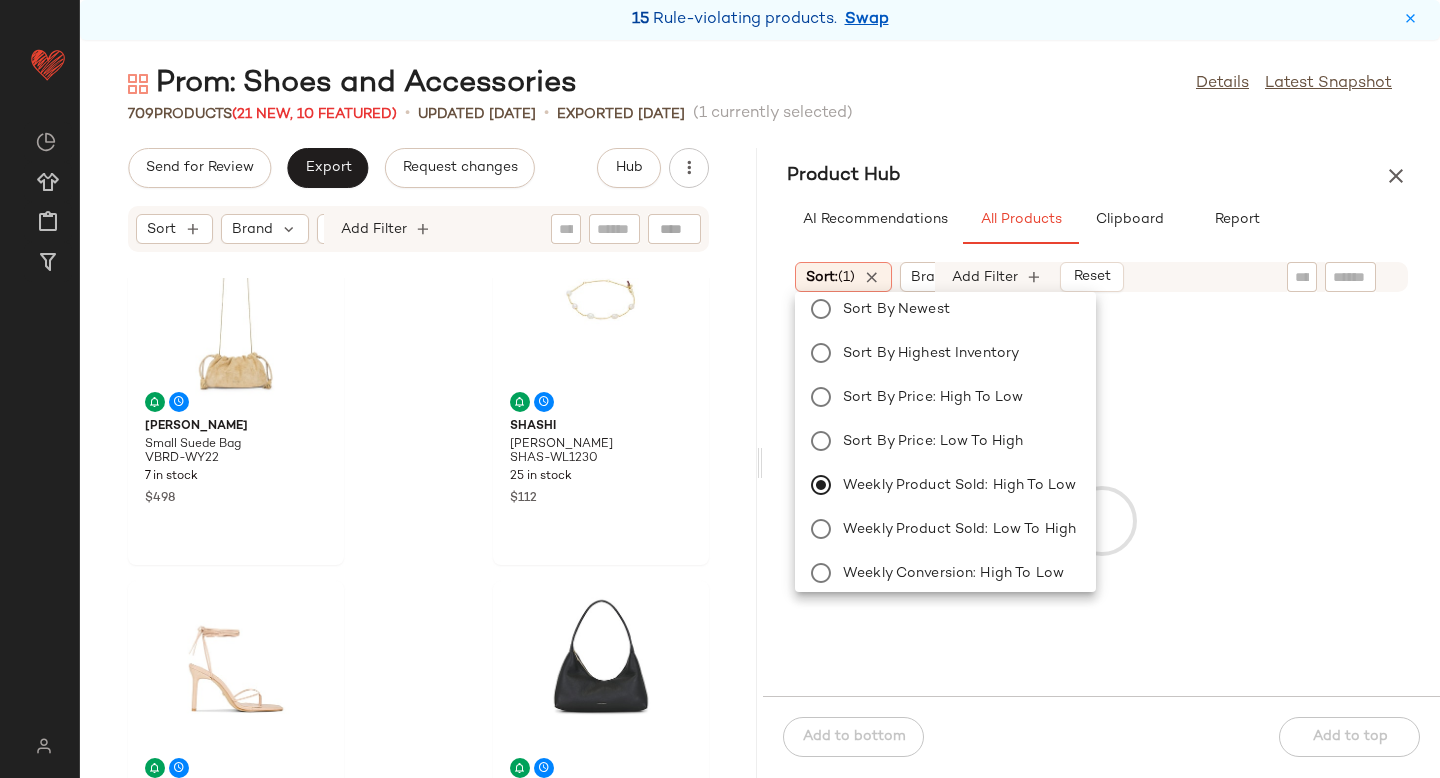 click at bounding box center [1101, 520] 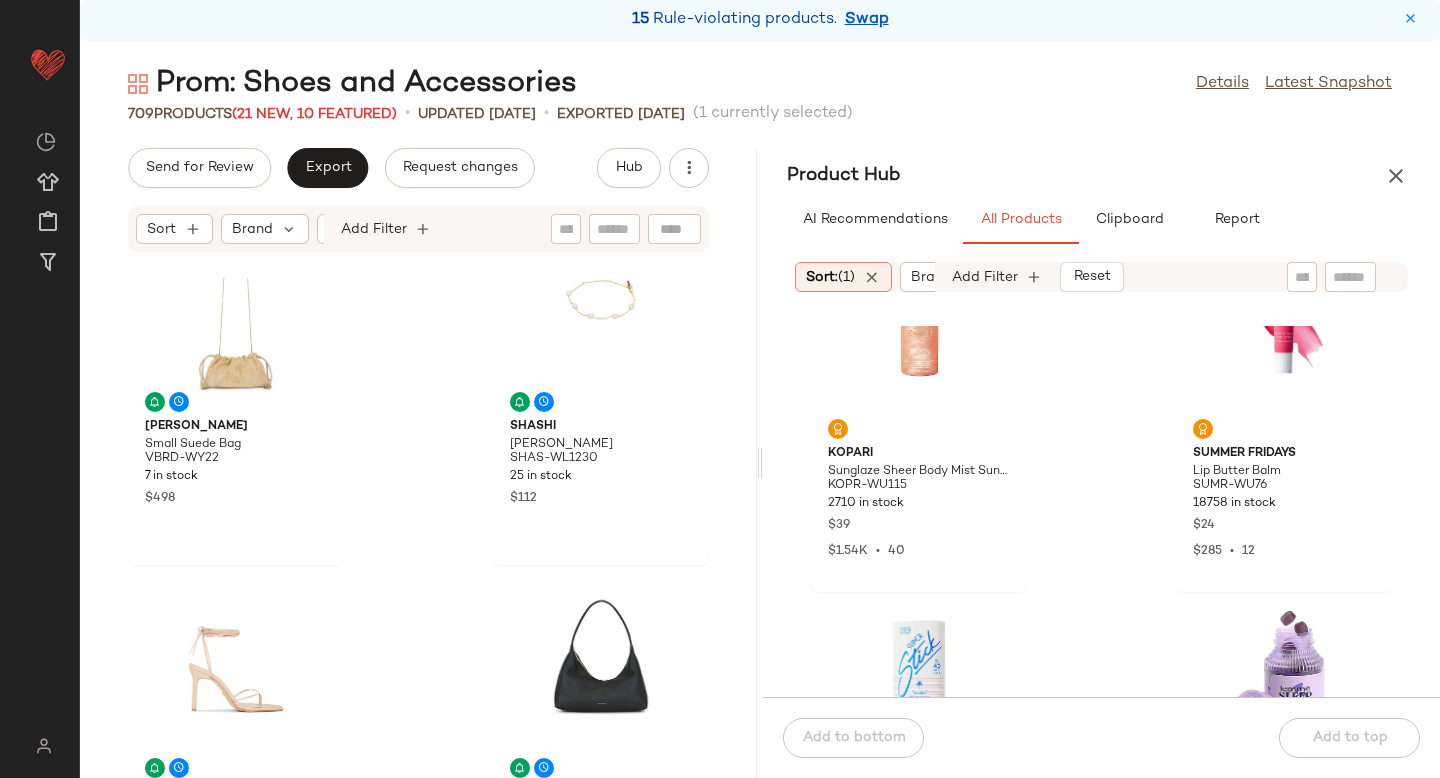 scroll, scrollTop: 0, scrollLeft: 0, axis: both 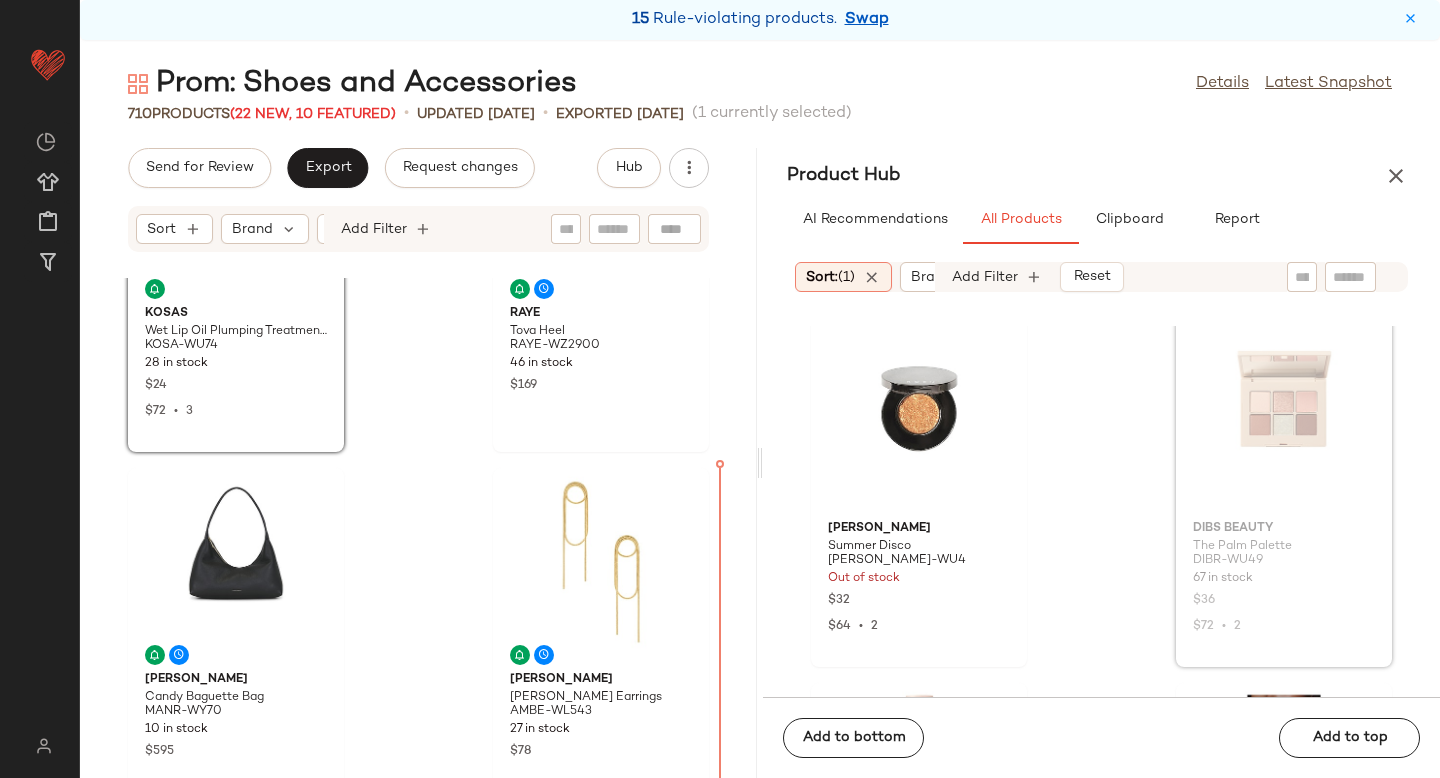 drag, startPoint x: 1253, startPoint y: 436, endPoint x: 1241, endPoint y: 441, distance: 13 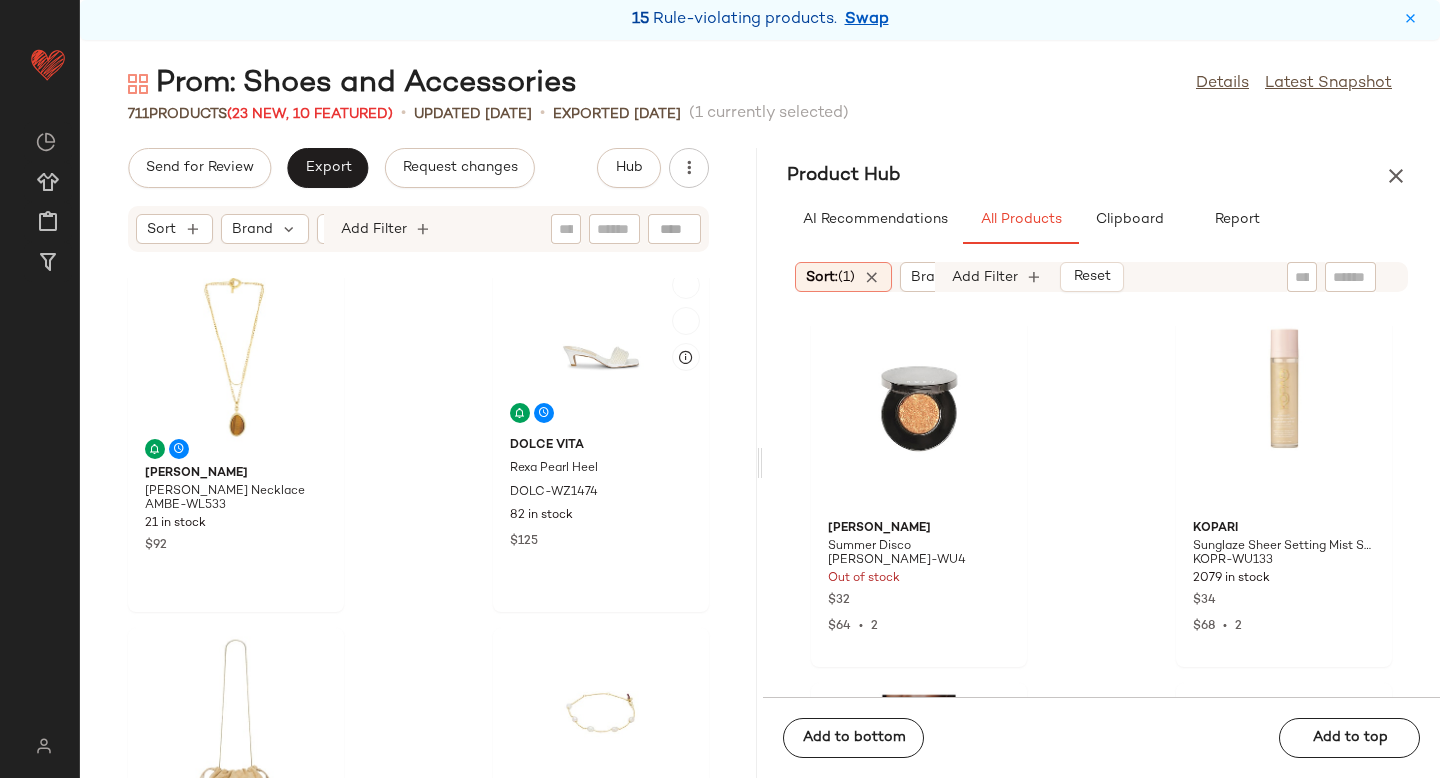 scroll, scrollTop: 0, scrollLeft: 0, axis: both 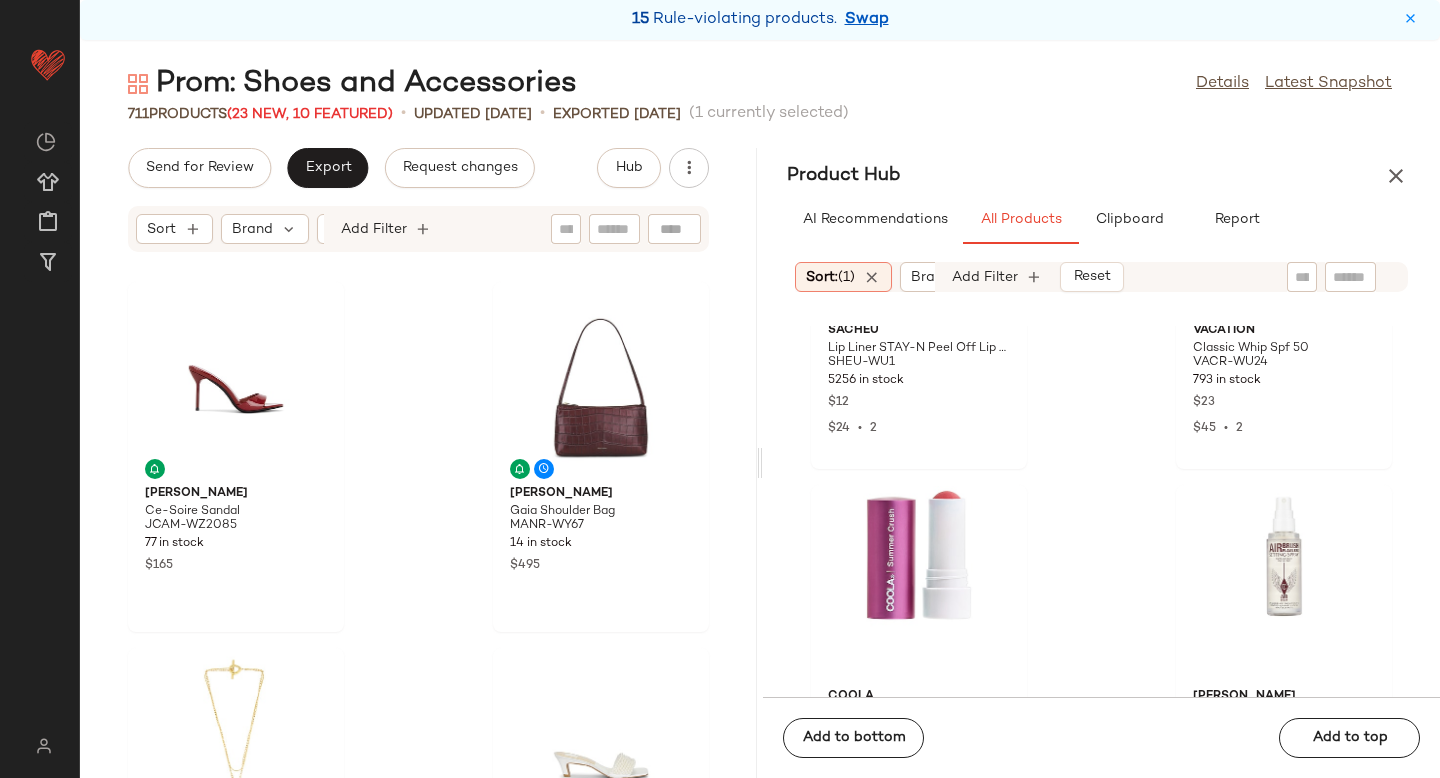 click 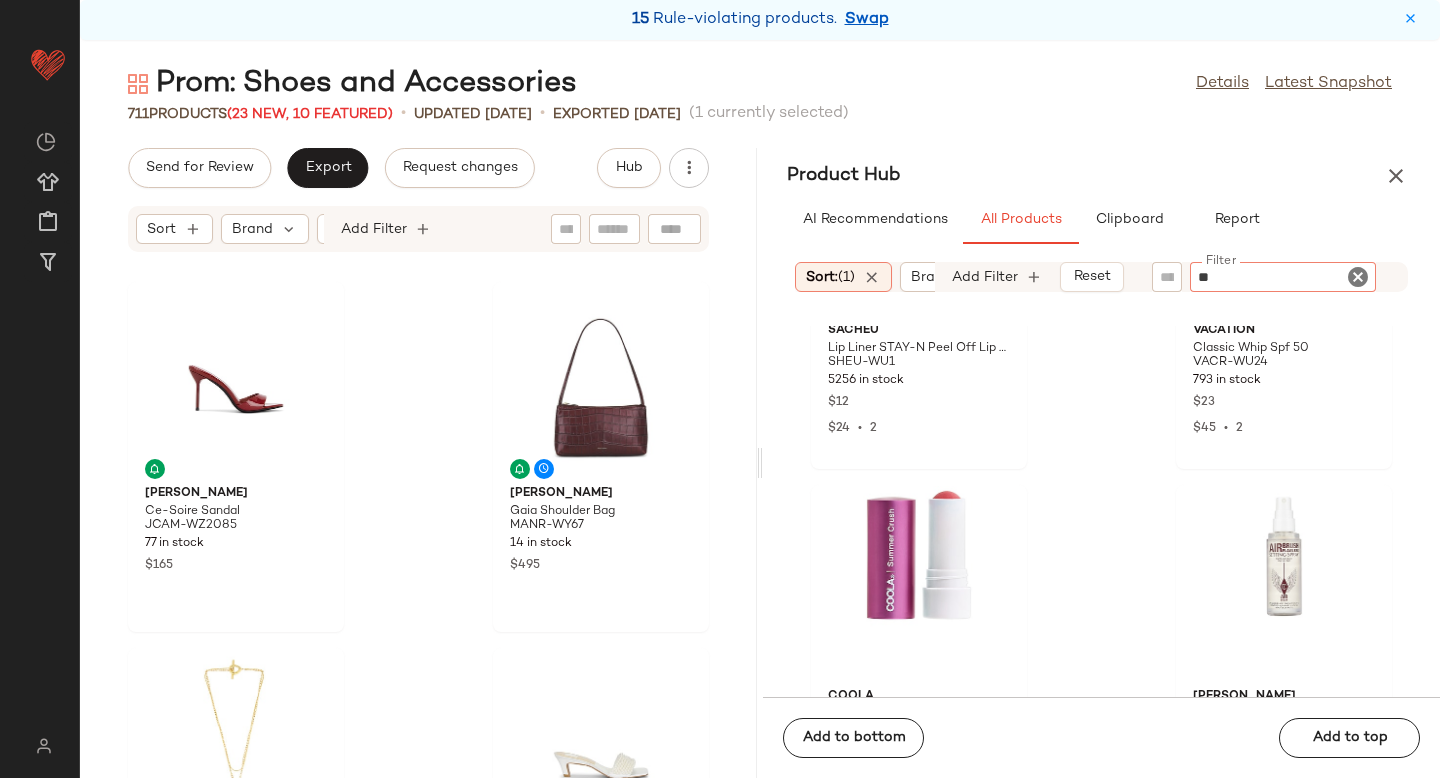 type on "*" 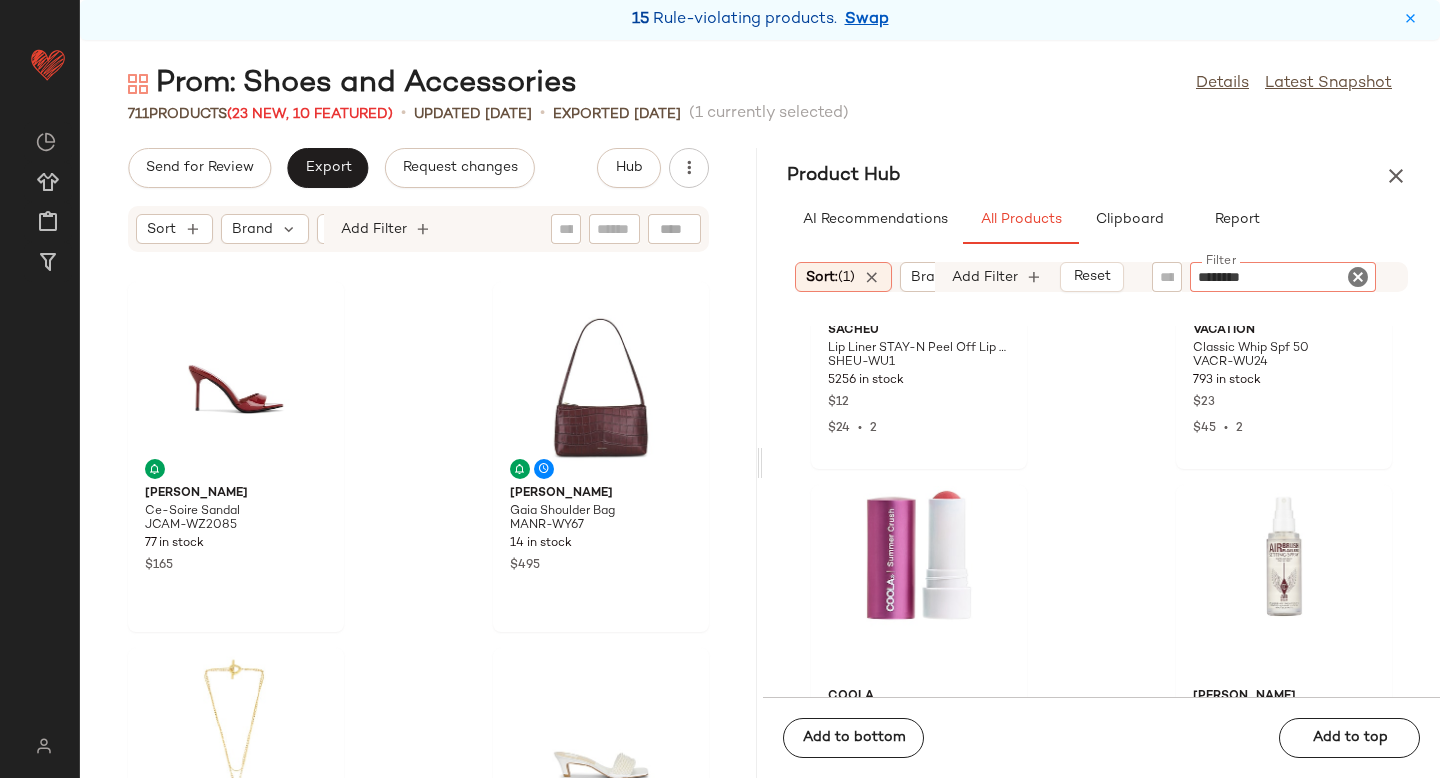 type on "*********" 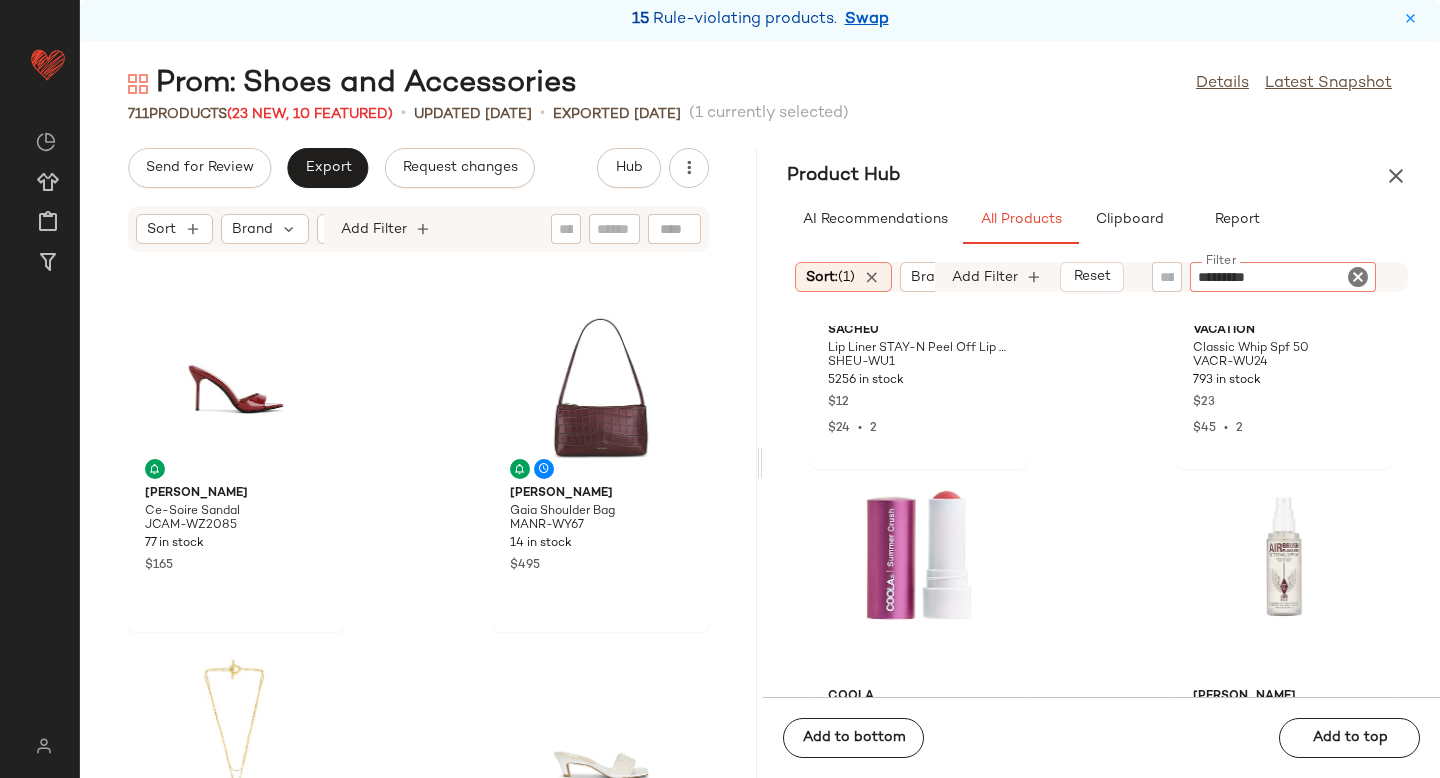 type 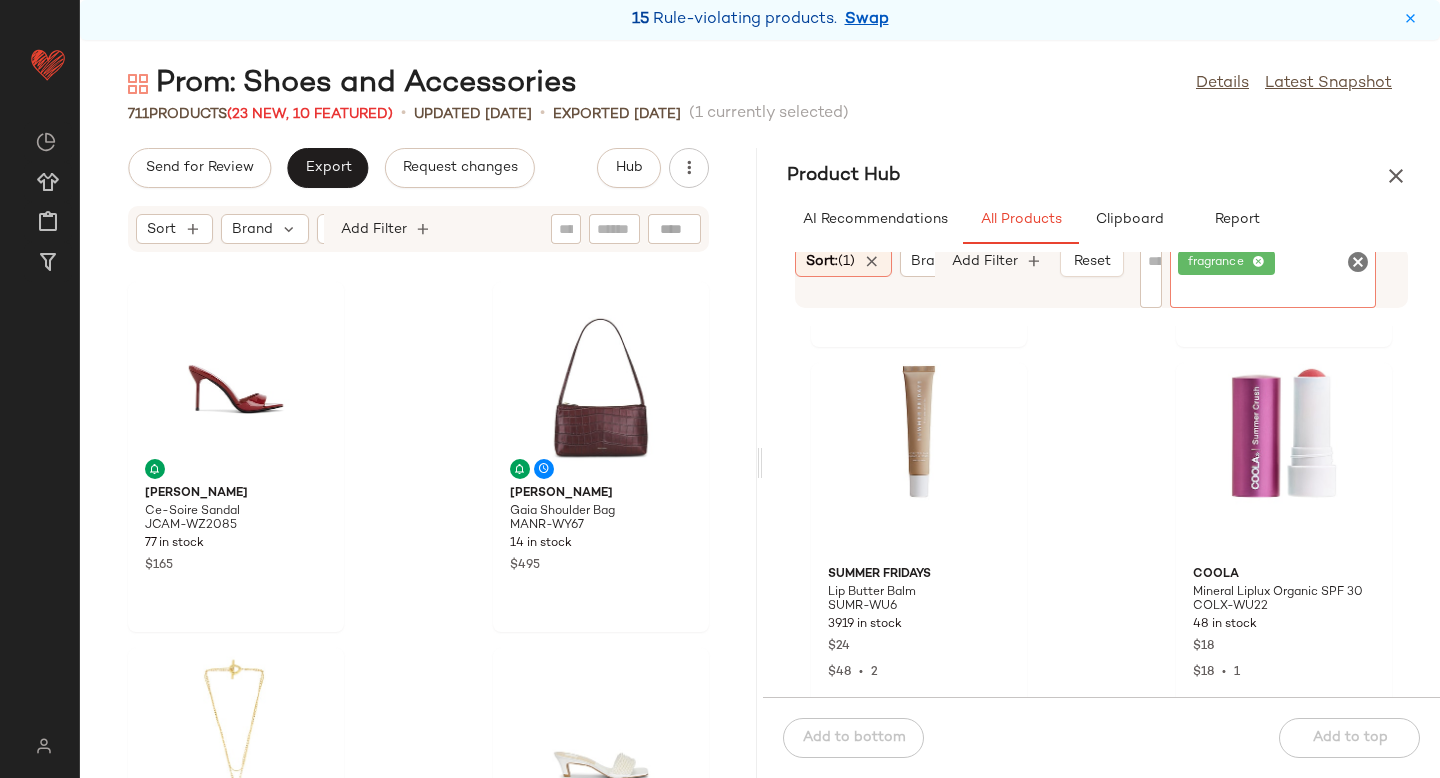 scroll, scrollTop: 1378, scrollLeft: 0, axis: vertical 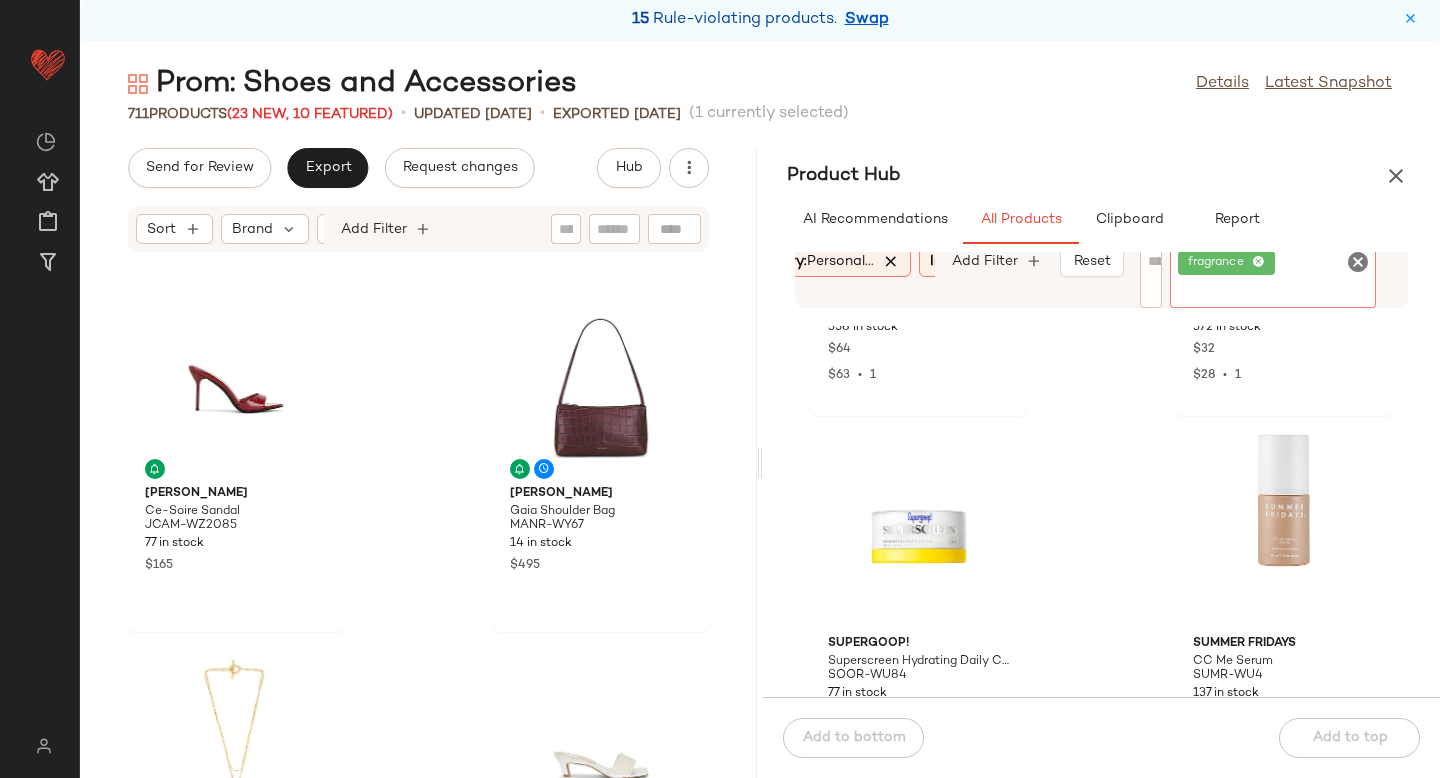 click at bounding box center (891, 262) 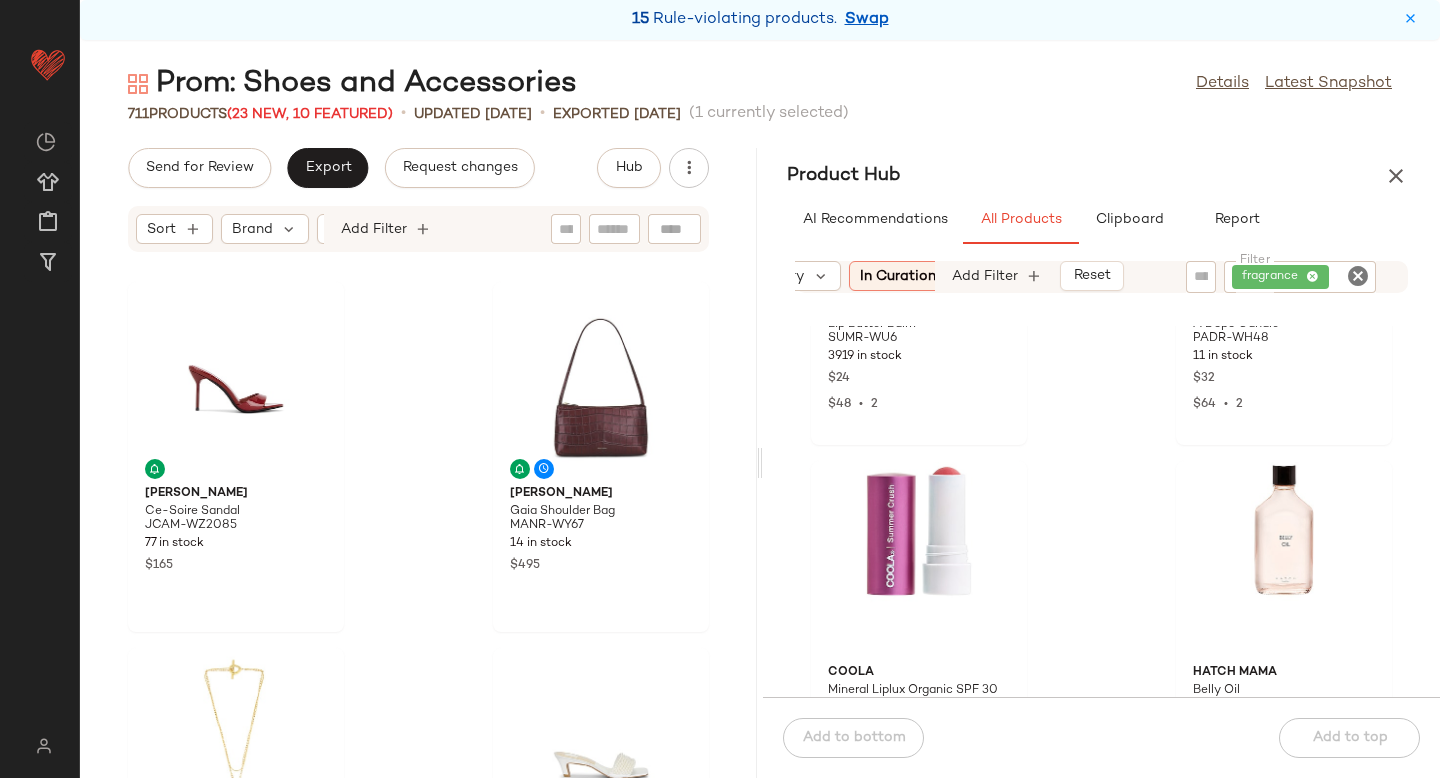 scroll, scrollTop: 990, scrollLeft: 0, axis: vertical 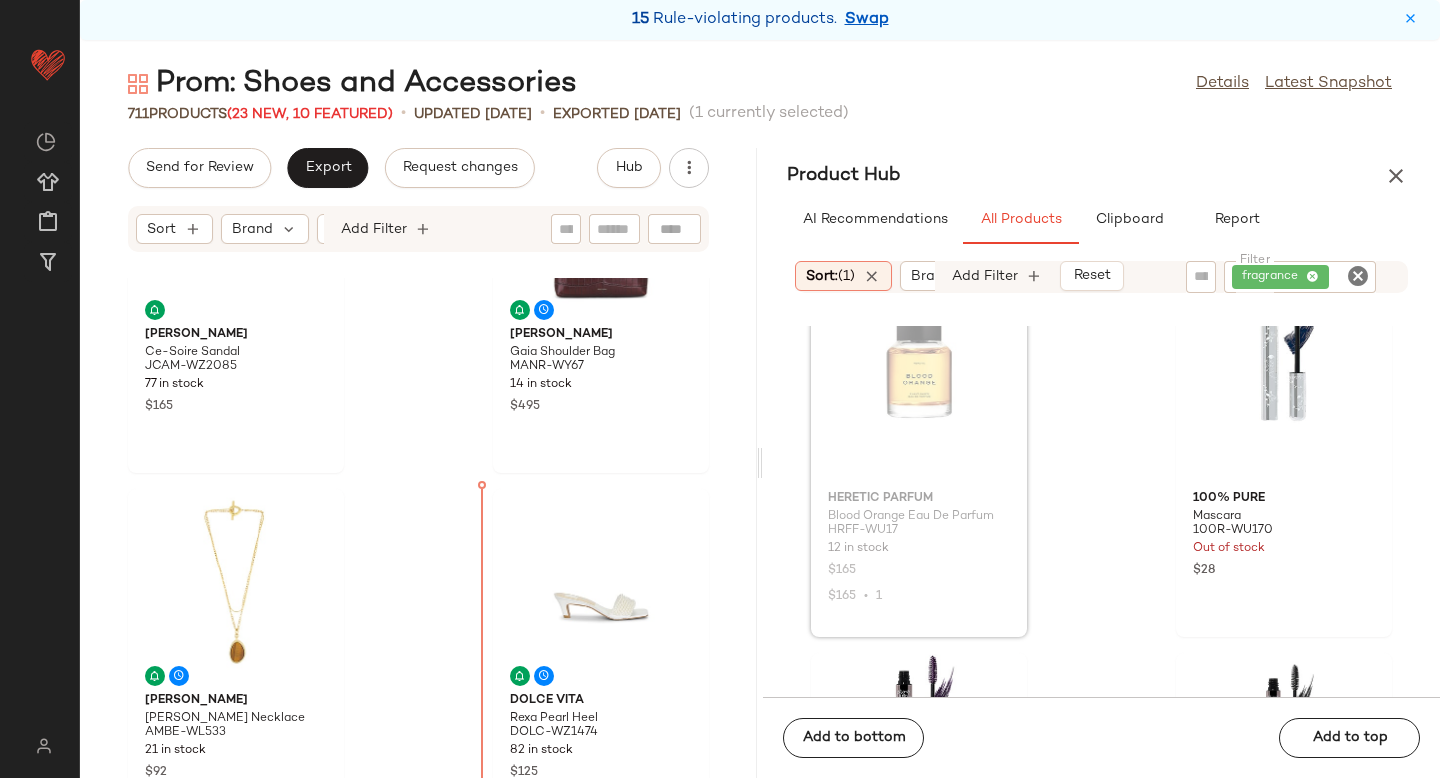 drag, startPoint x: 864, startPoint y: 406, endPoint x: 855, endPoint y: 411, distance: 10.29563 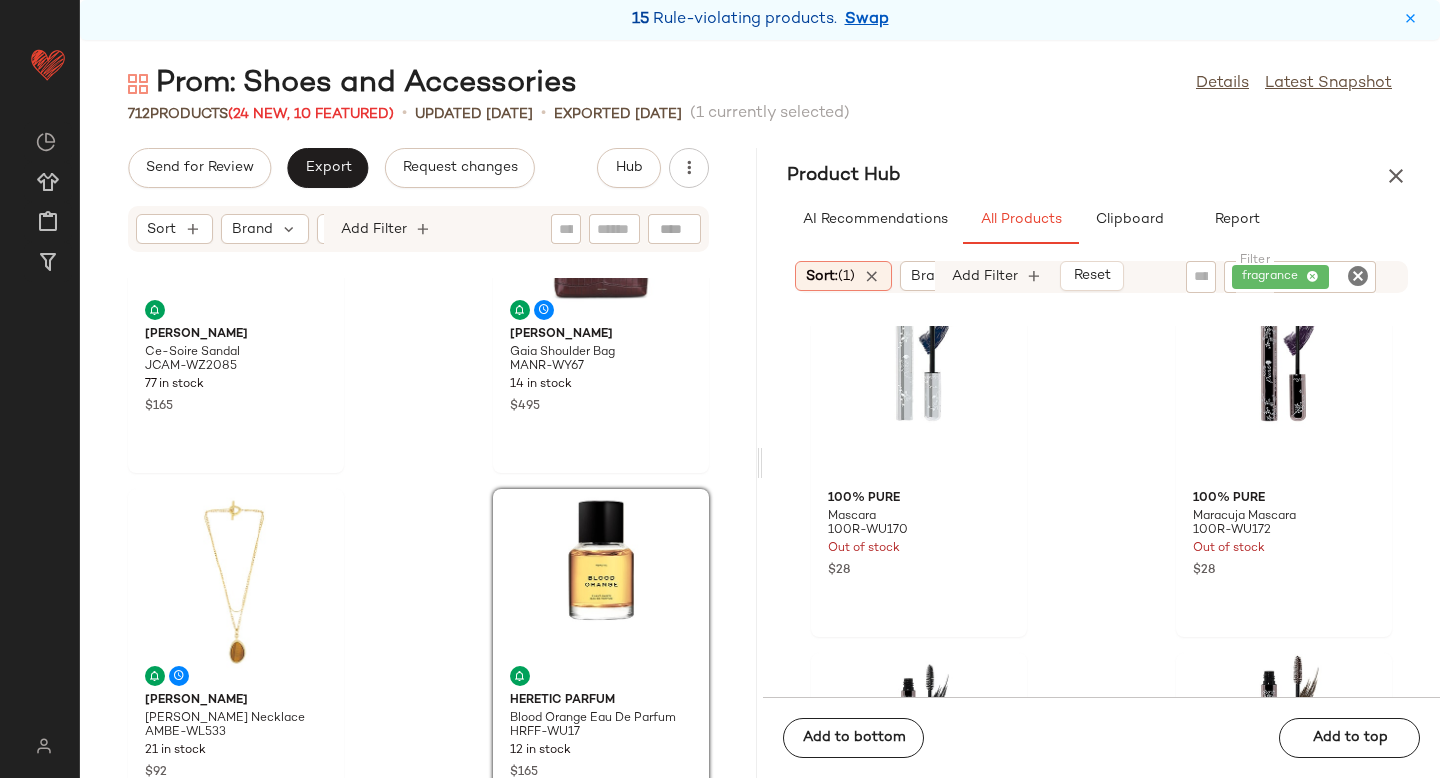 click on "Product Hub" at bounding box center [1101, 176] 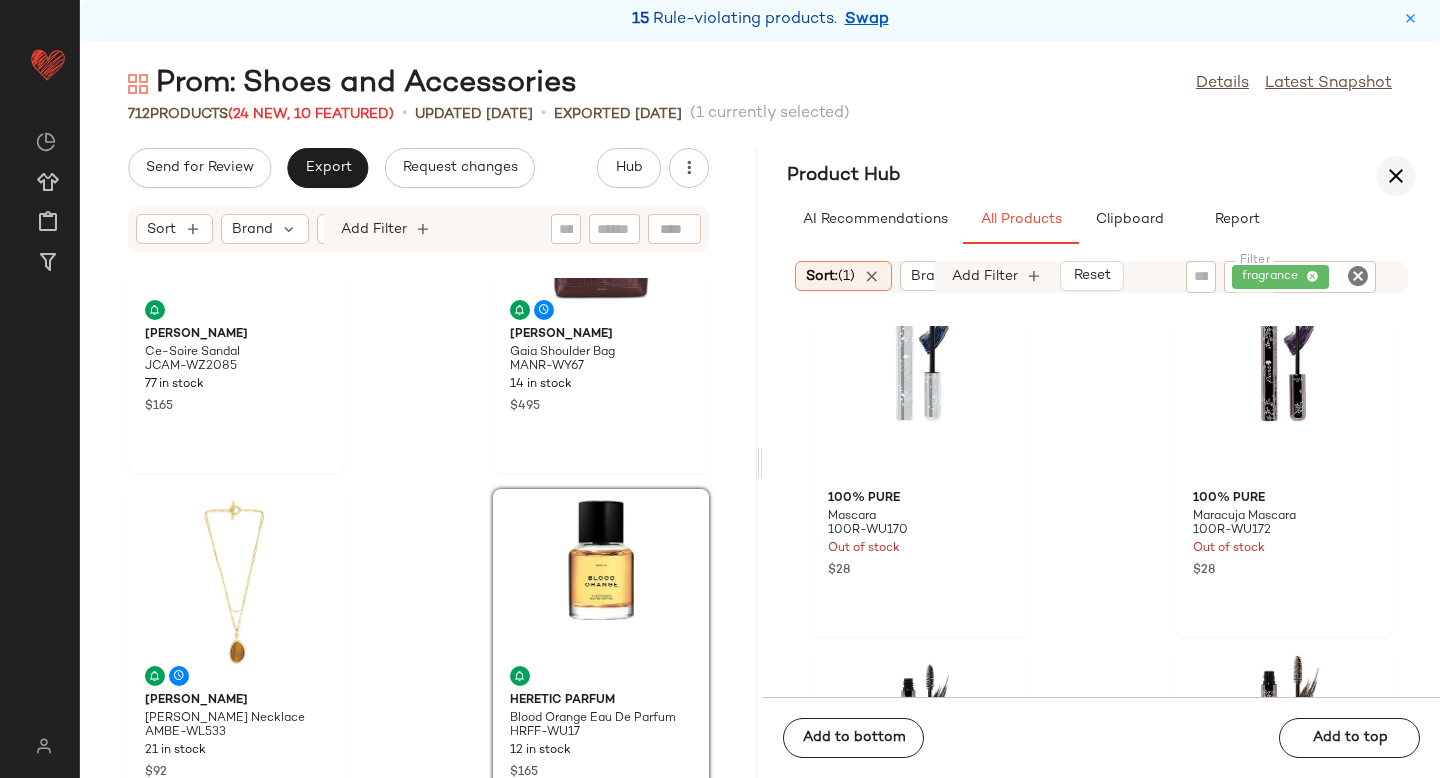 click at bounding box center (1396, 176) 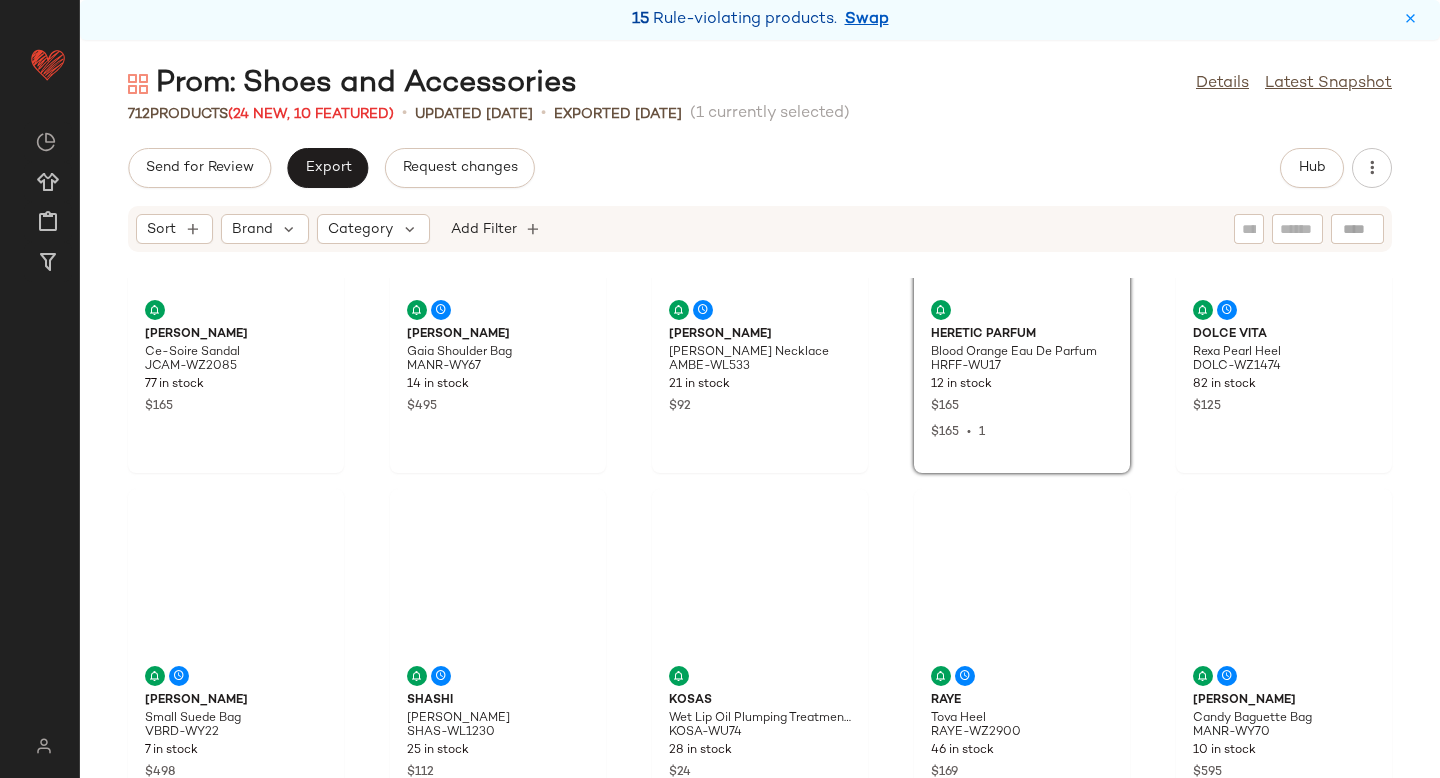 scroll, scrollTop: 0, scrollLeft: 0, axis: both 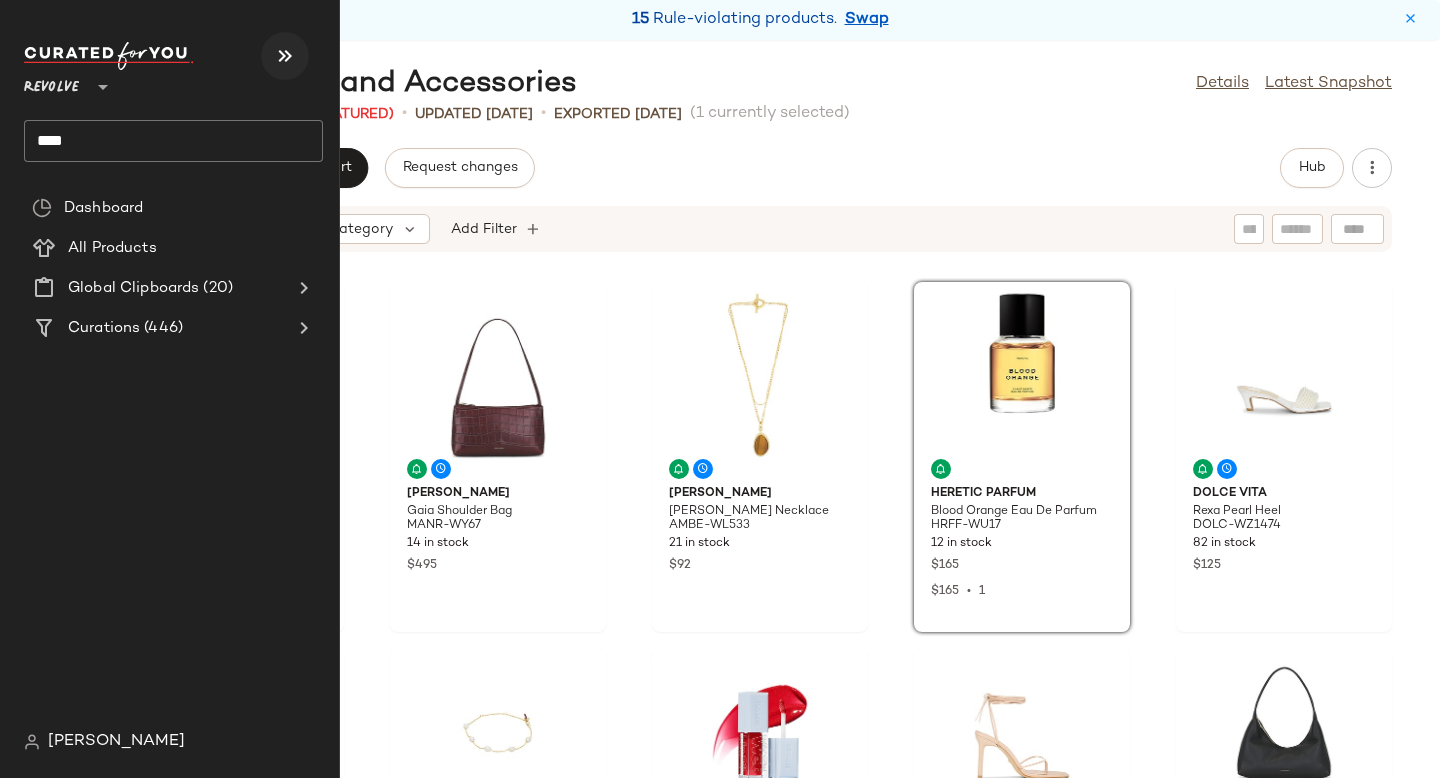 click at bounding box center (285, 56) 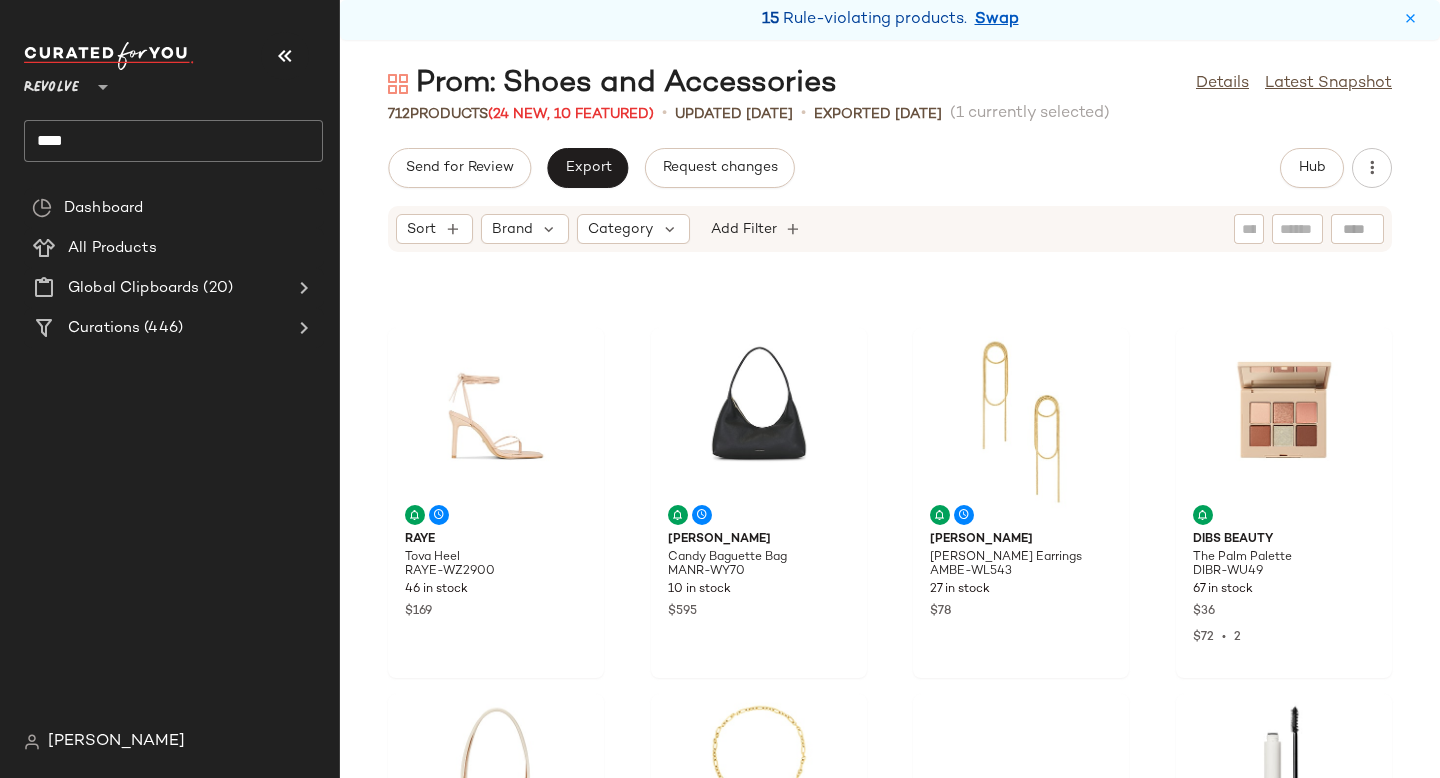 scroll, scrollTop: 688, scrollLeft: 0, axis: vertical 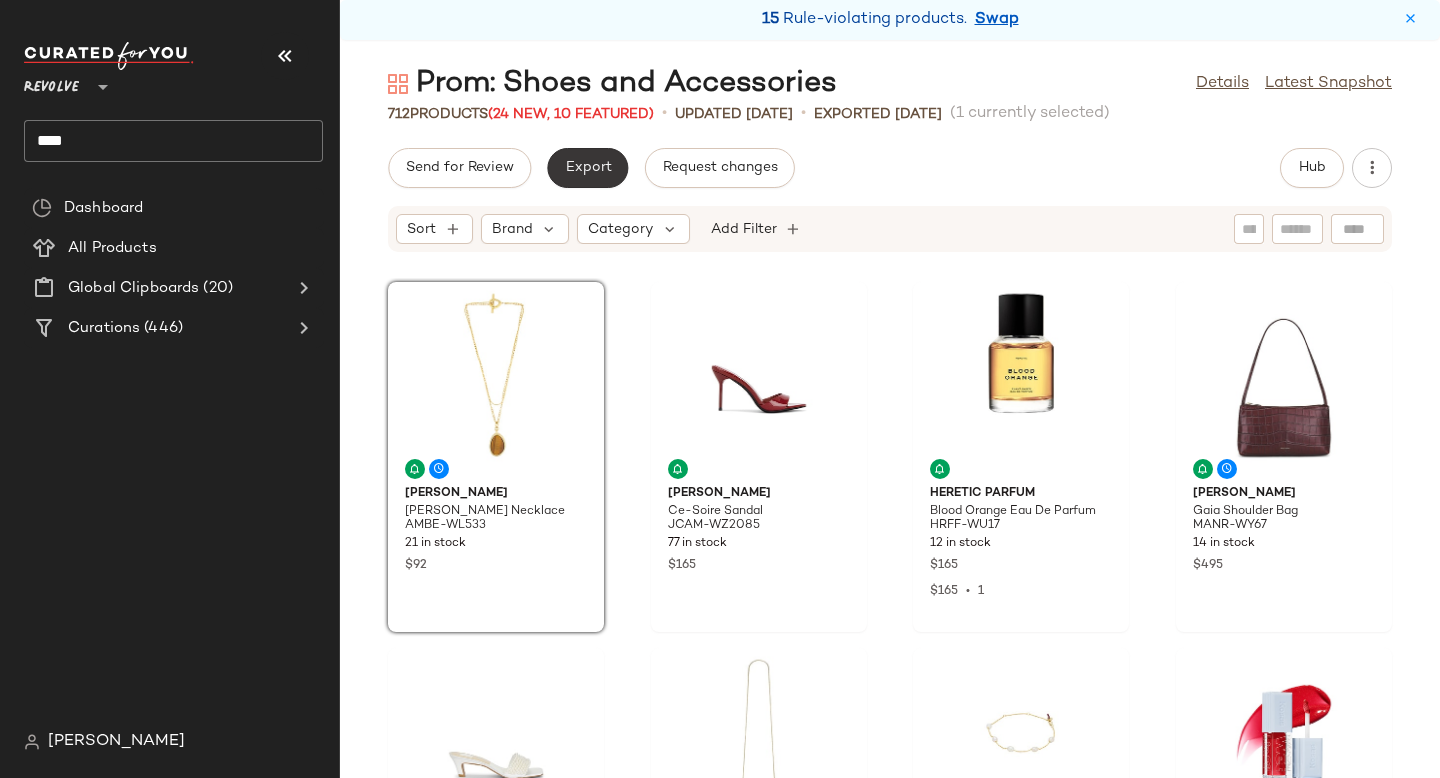 click on "Export" 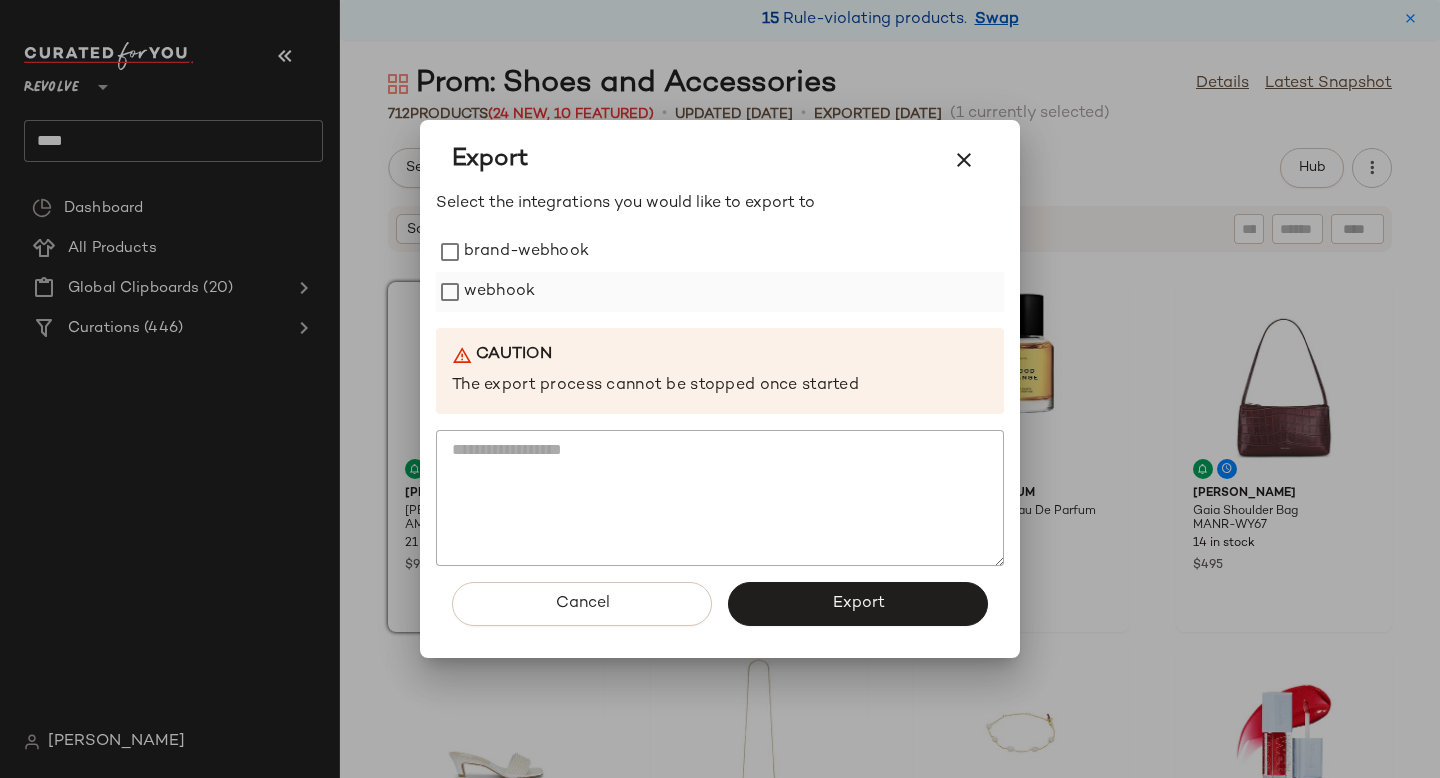 click on "webhook" at bounding box center [499, 292] 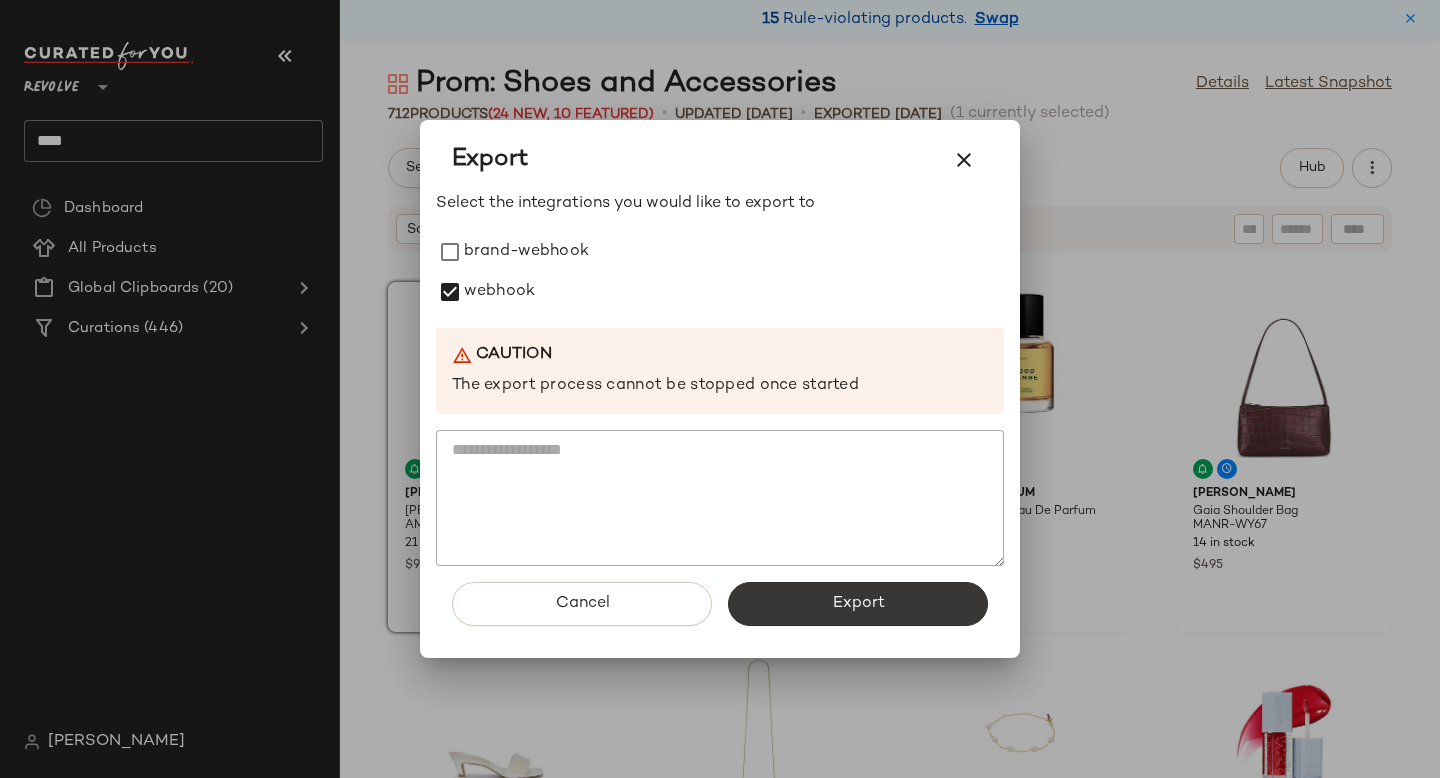 click on "Export" at bounding box center (858, 604) 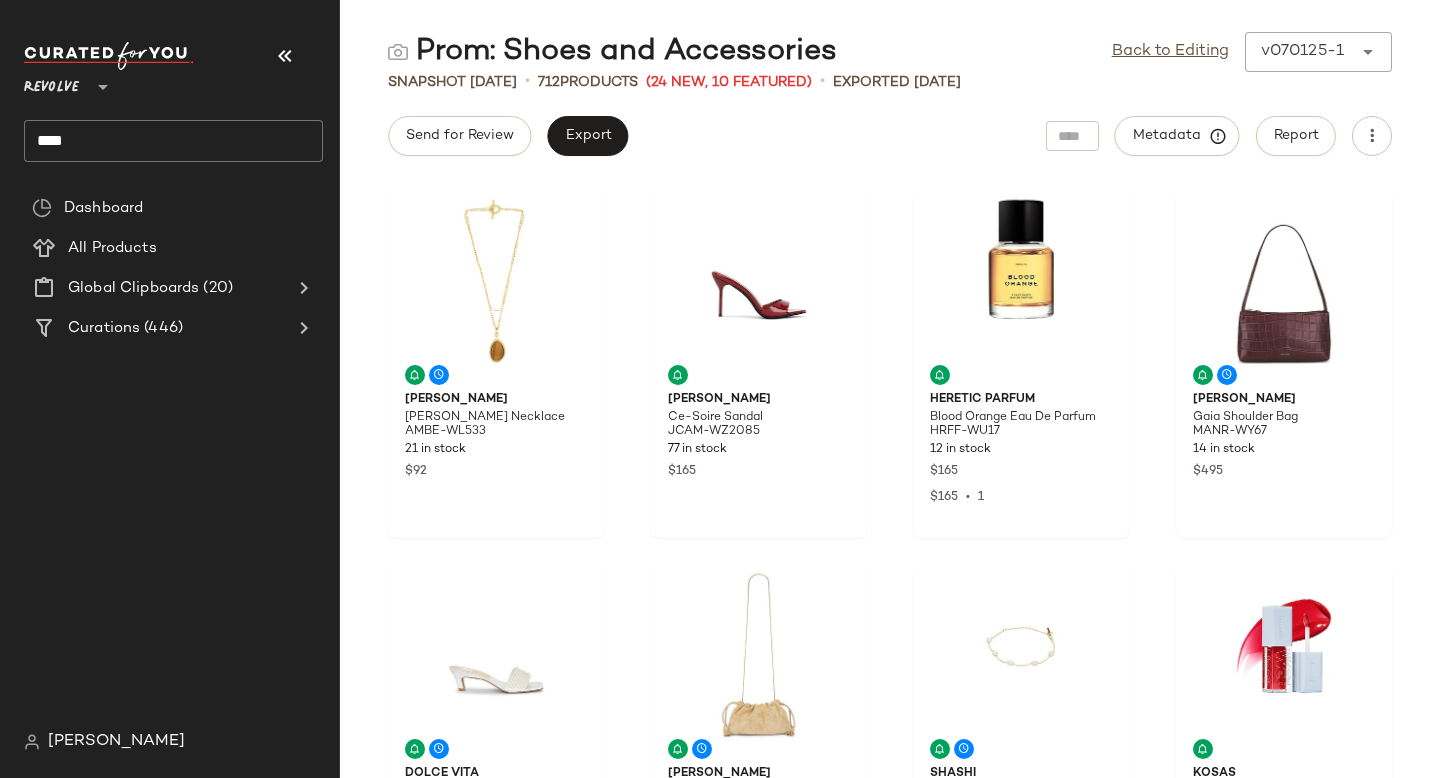 click on "****" 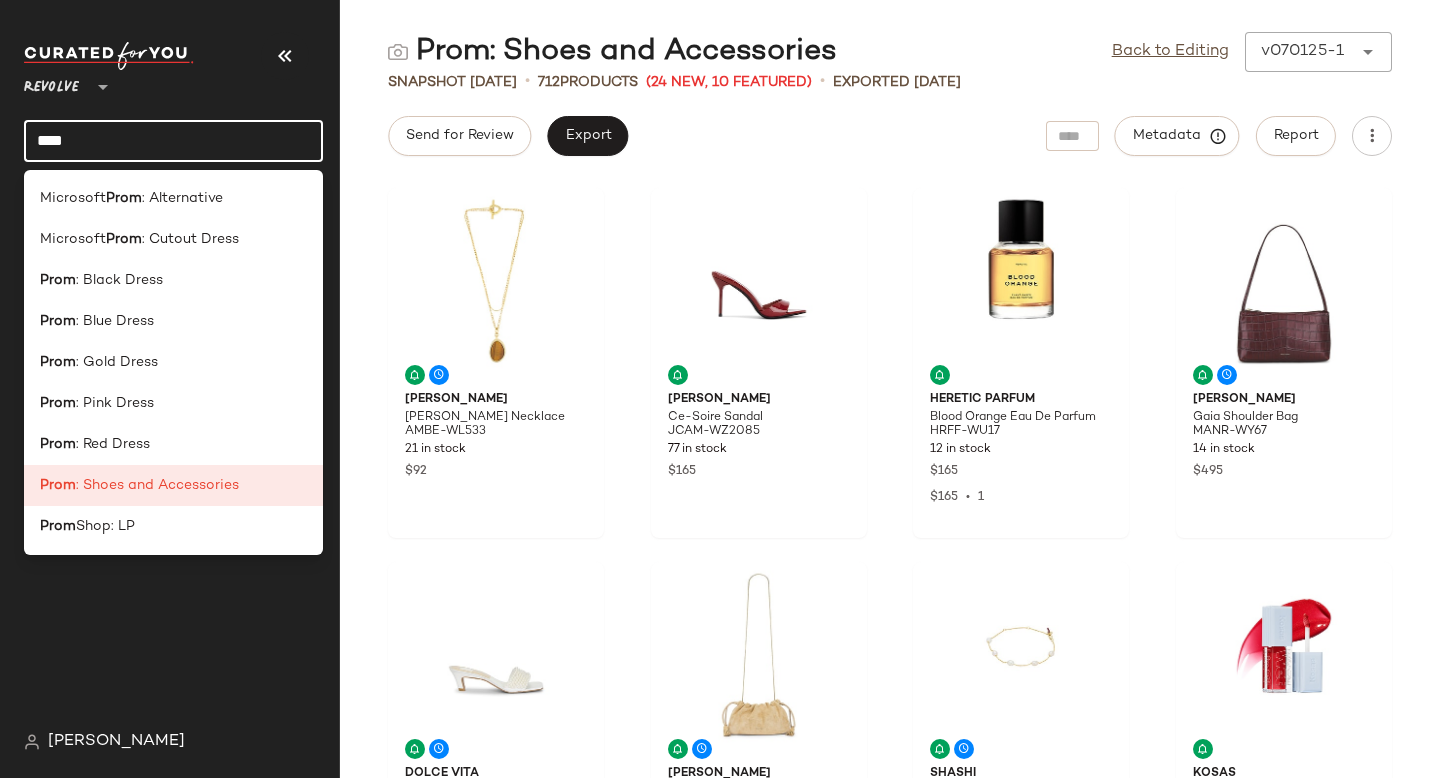 click on "****" 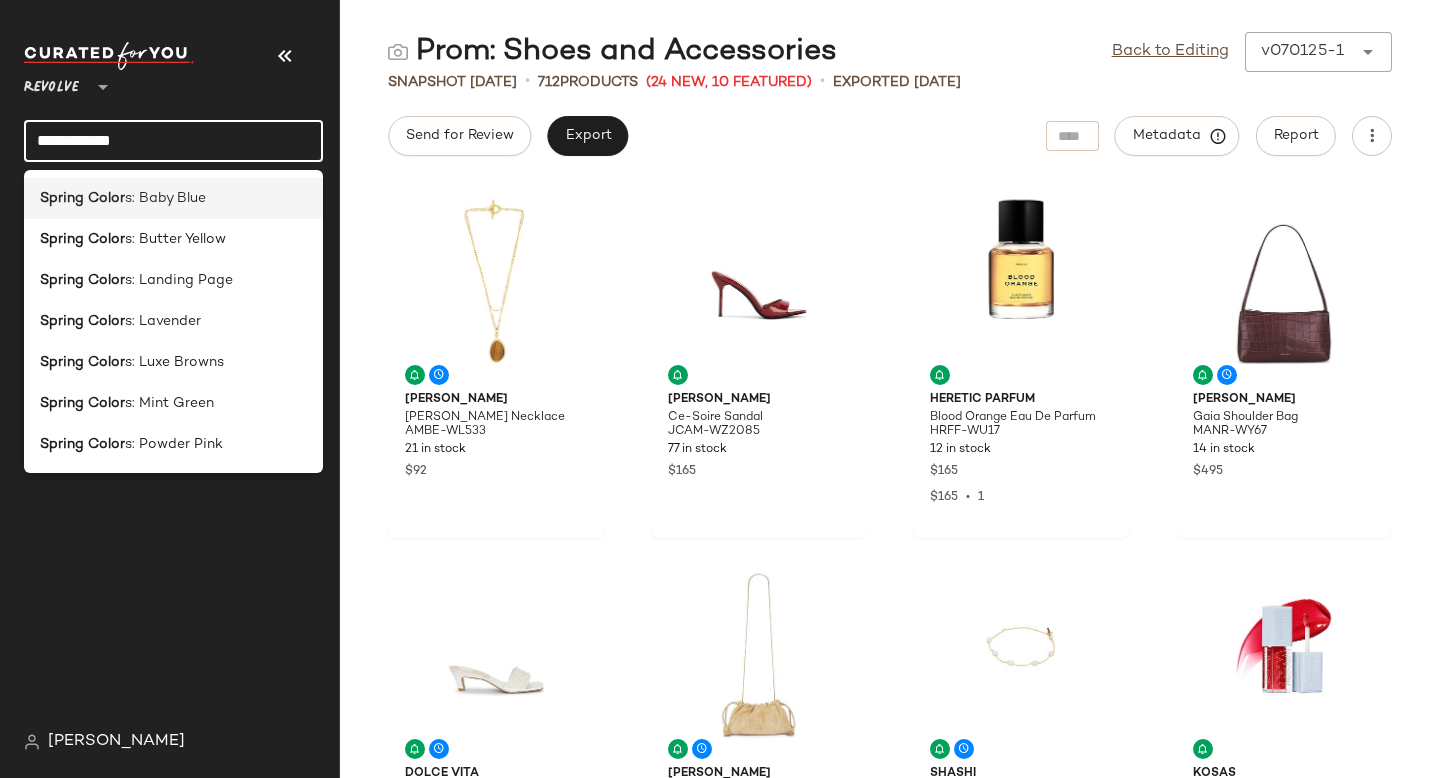 type on "**********" 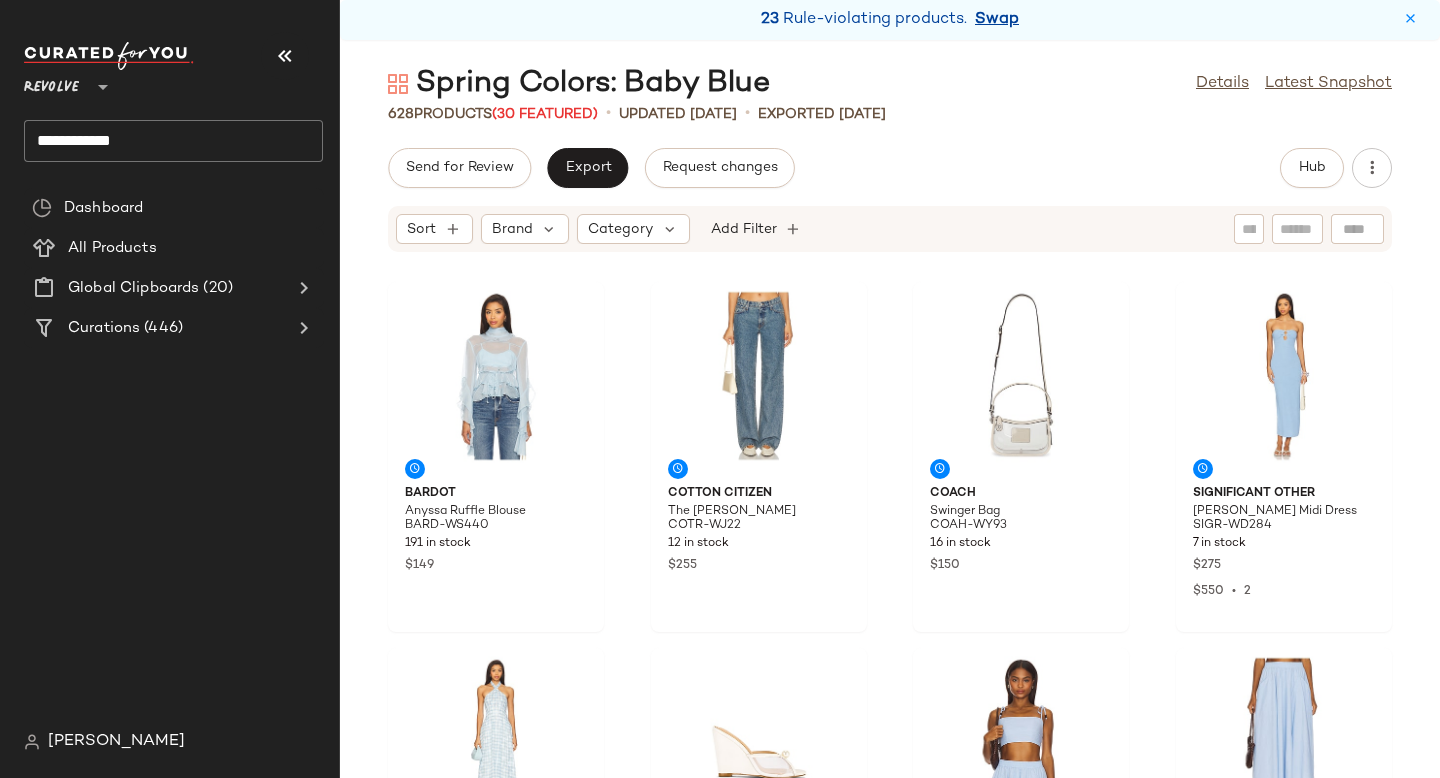 click on "Swap" at bounding box center (997, 20) 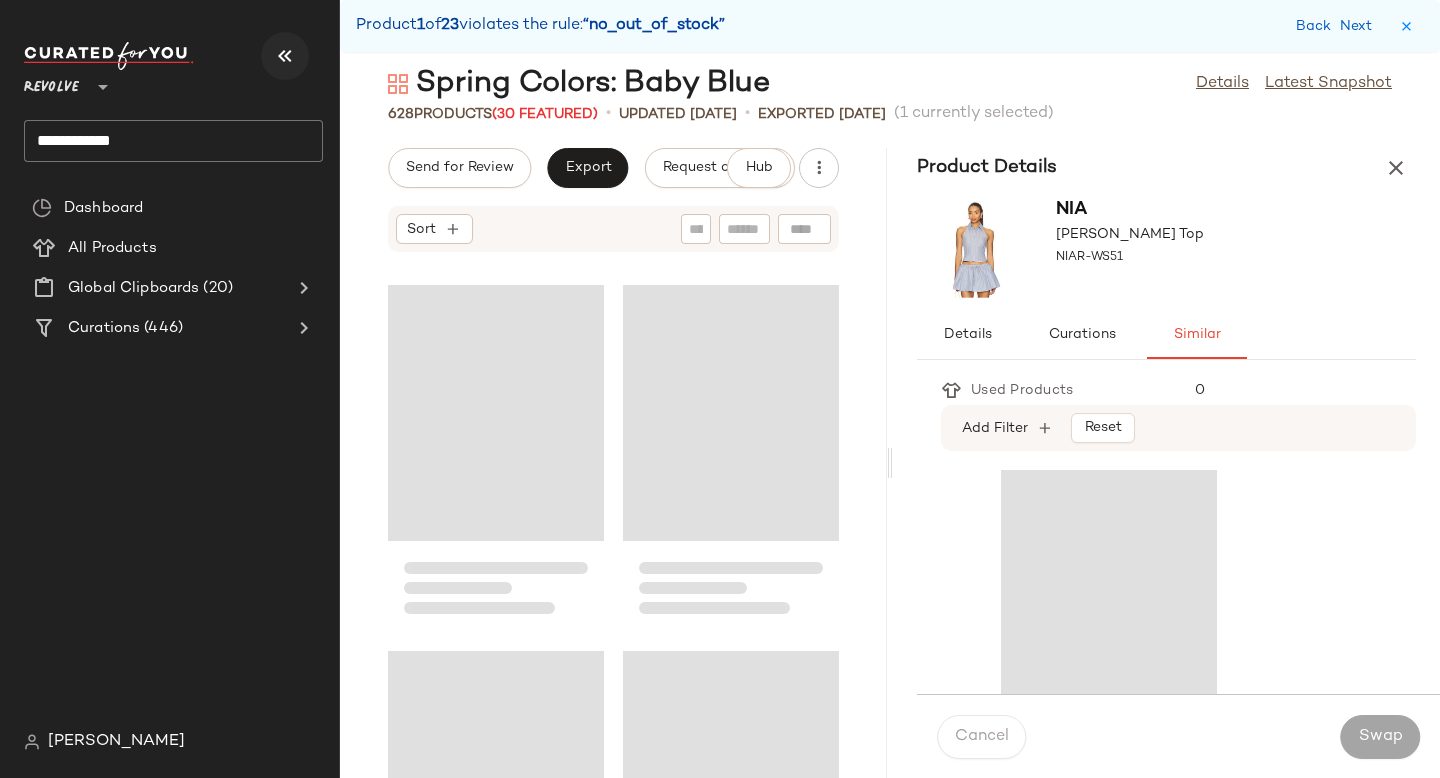 scroll, scrollTop: 5124, scrollLeft: 0, axis: vertical 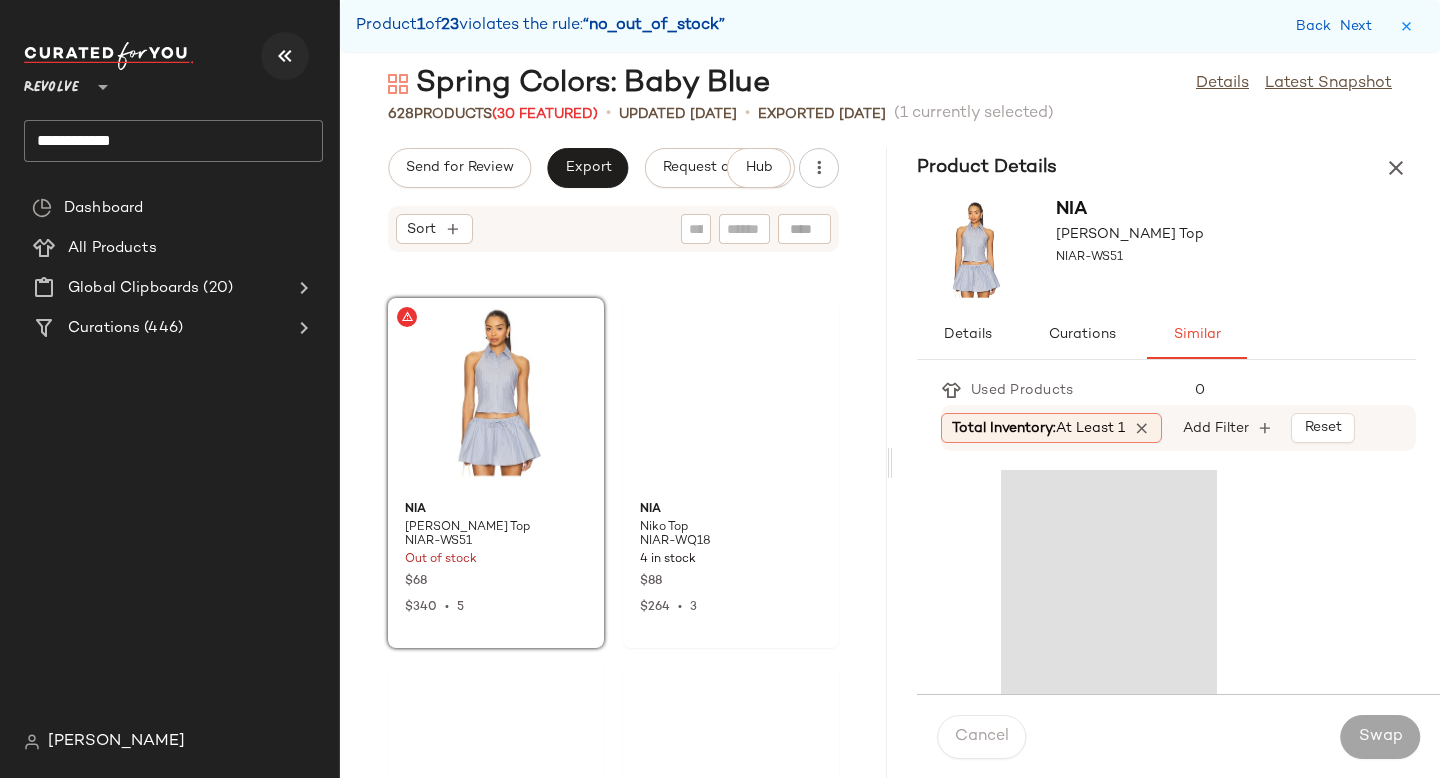 click at bounding box center (285, 56) 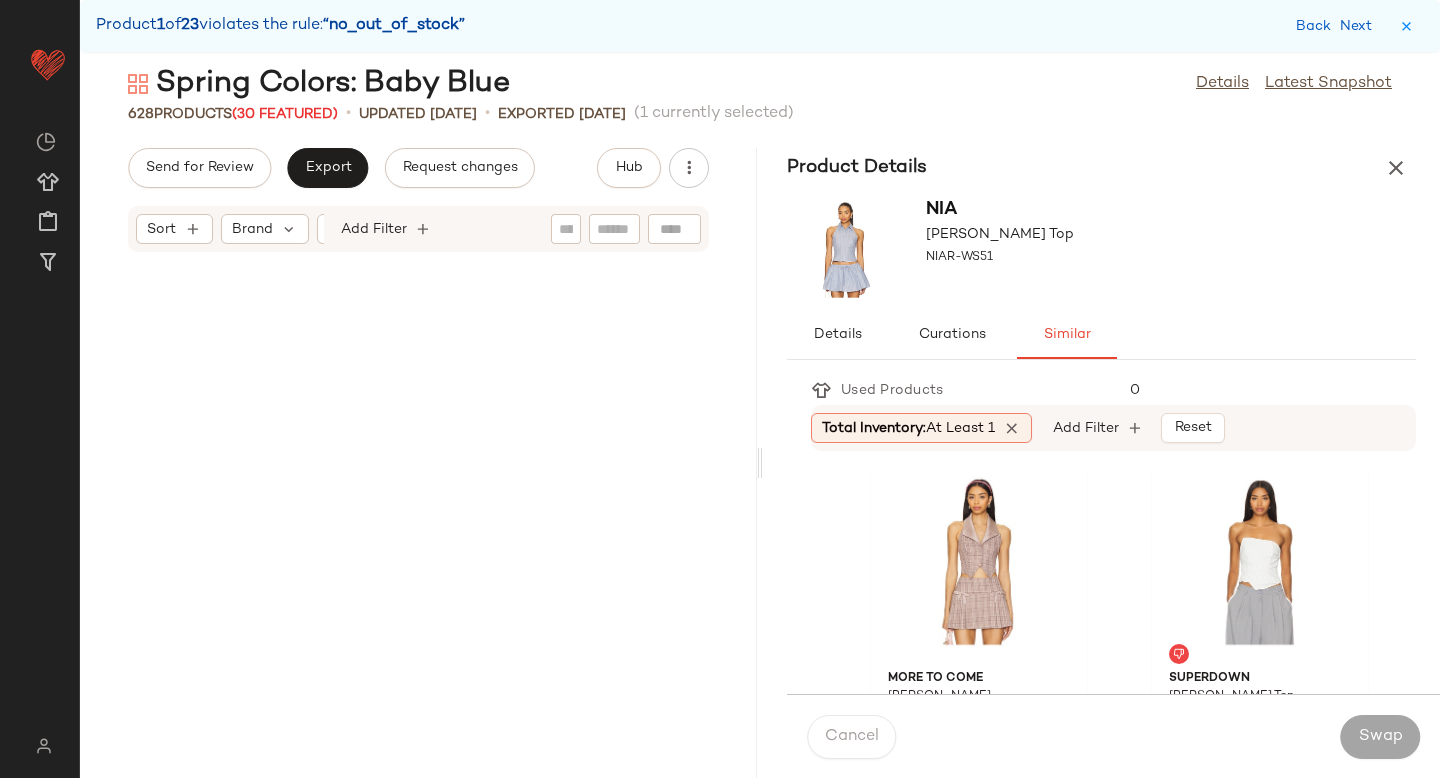 scroll, scrollTop: 2562, scrollLeft: 0, axis: vertical 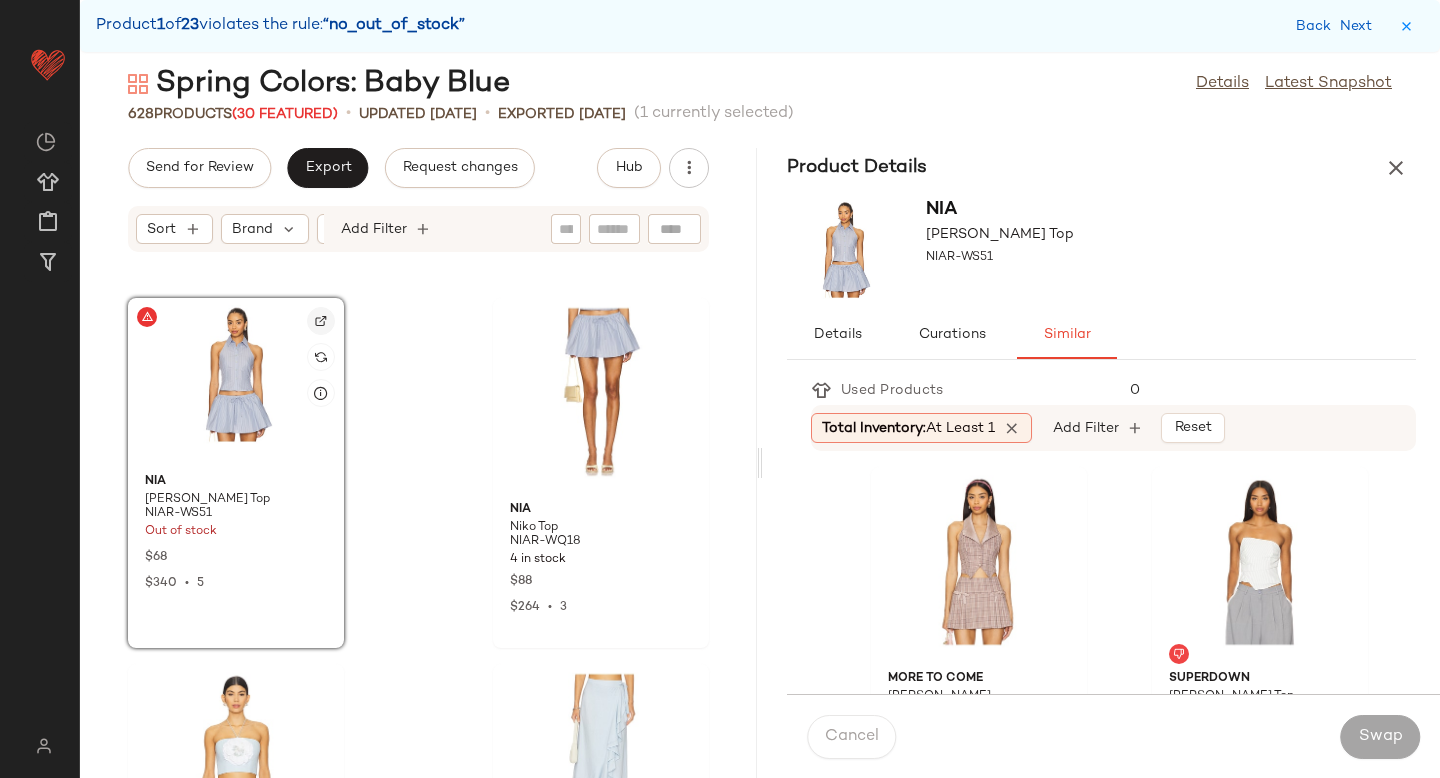 click 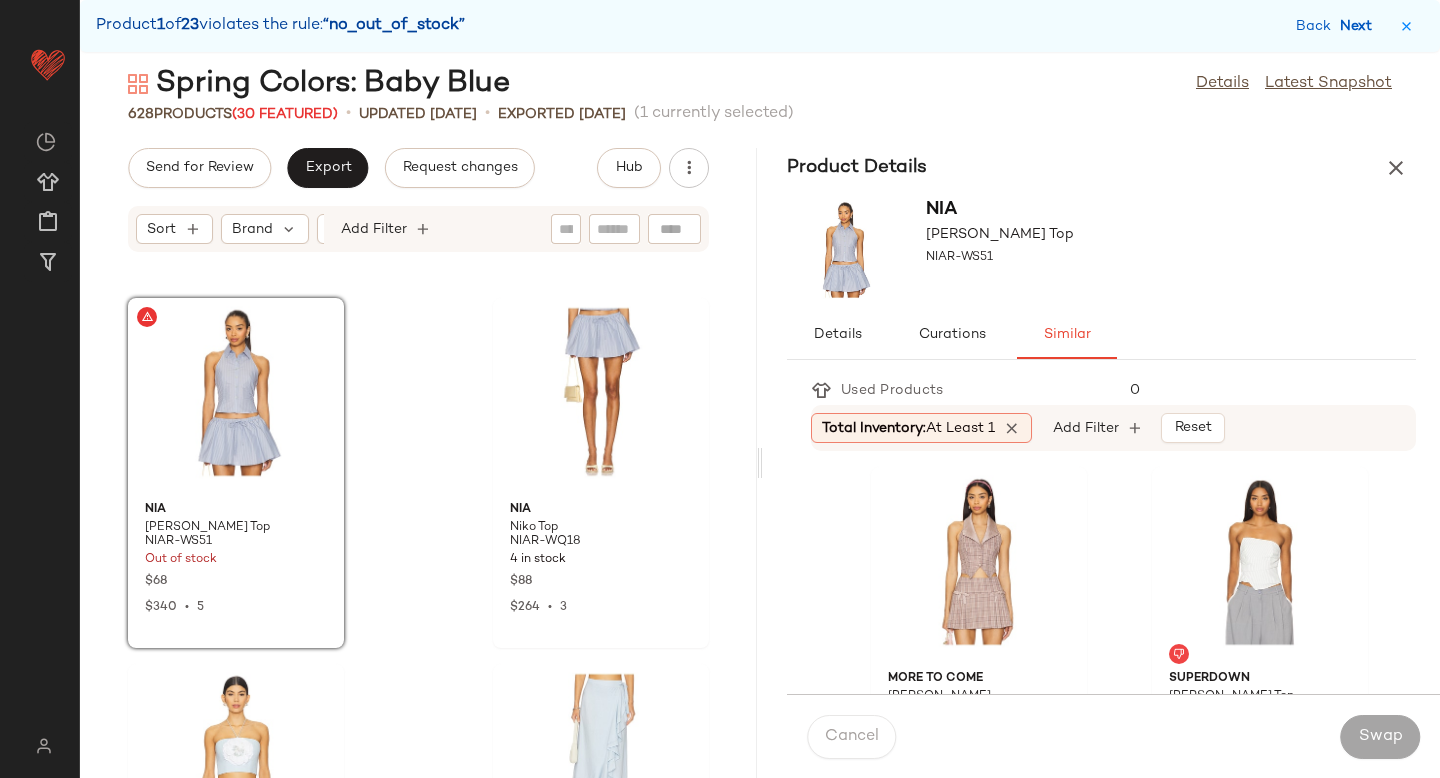 click on "Next" at bounding box center [1360, 26] 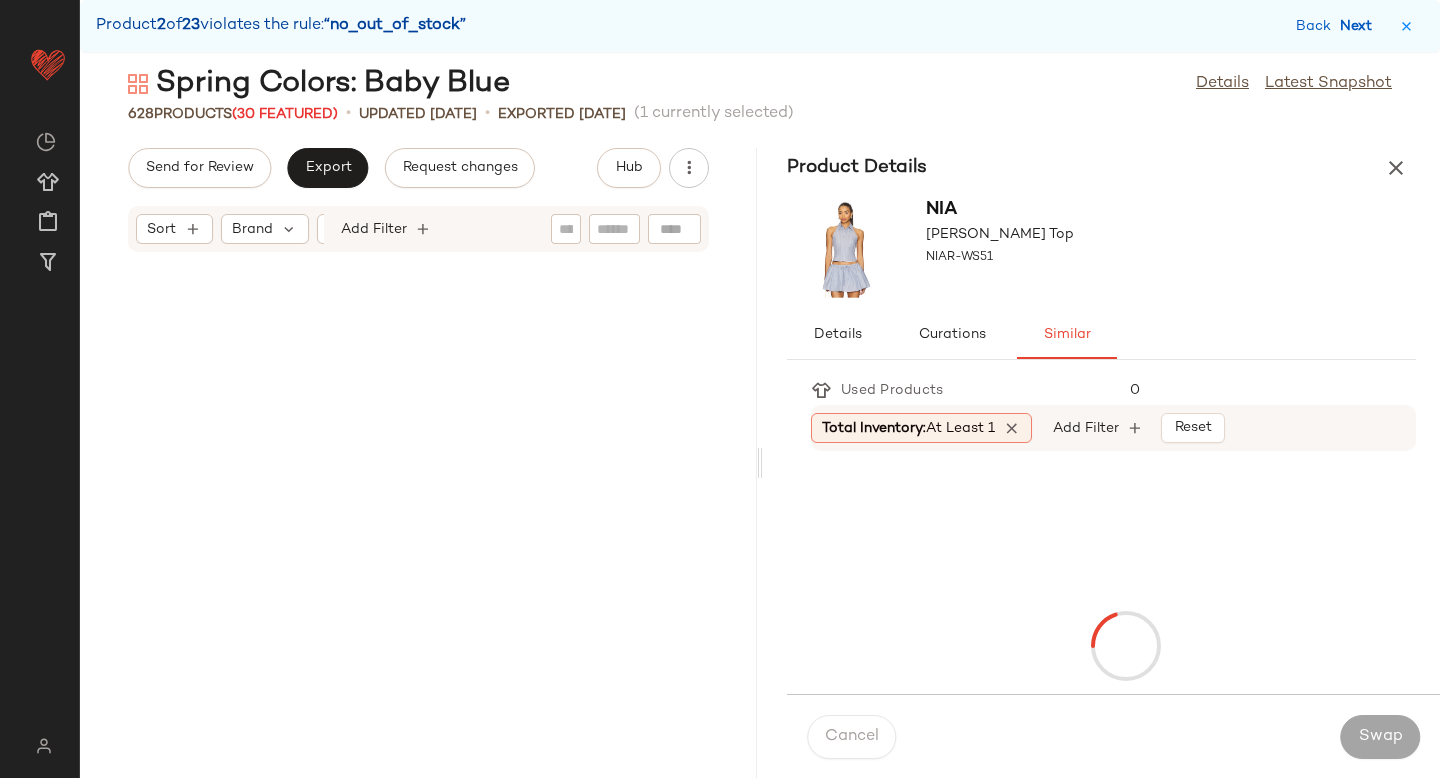 scroll, scrollTop: 15372, scrollLeft: 0, axis: vertical 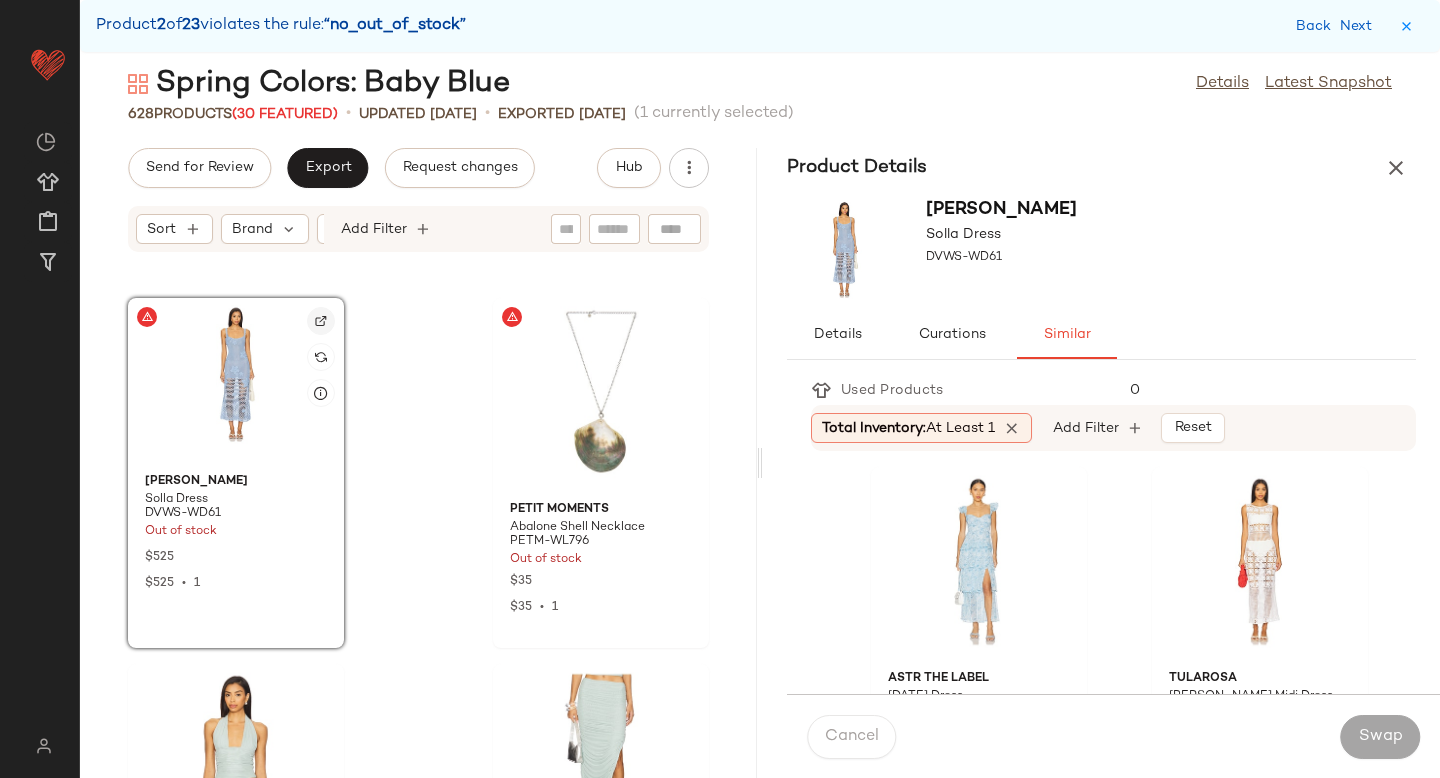 click 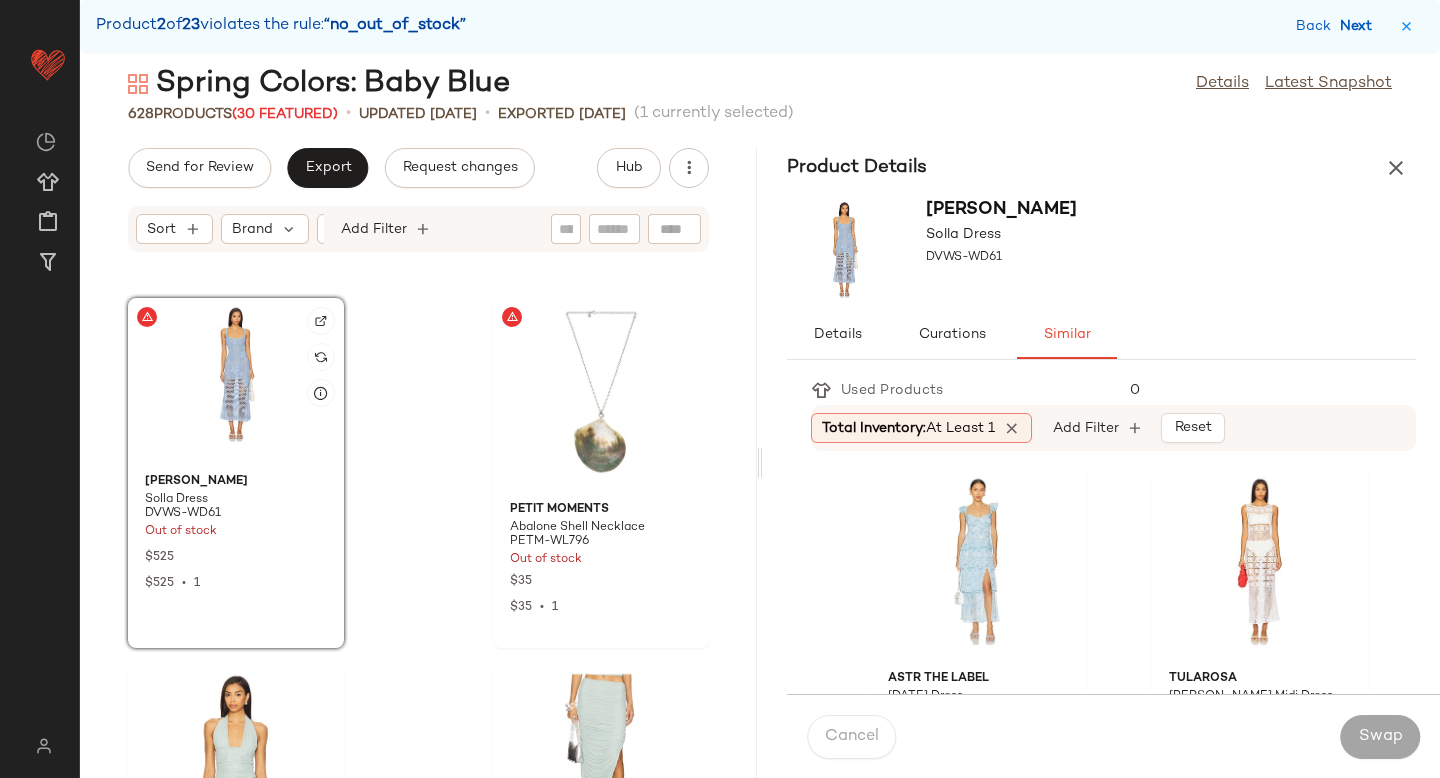 click on "Next" at bounding box center [1360, 26] 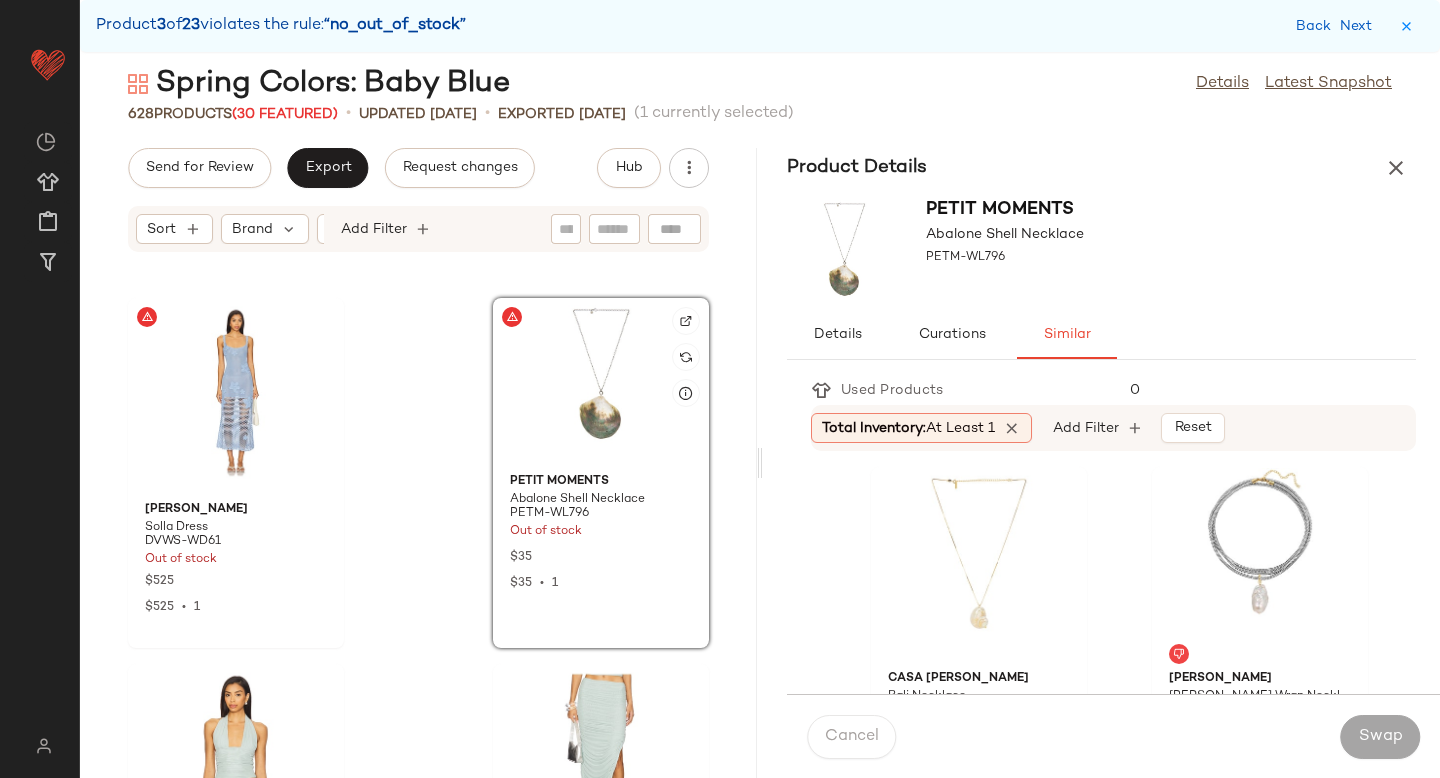 click 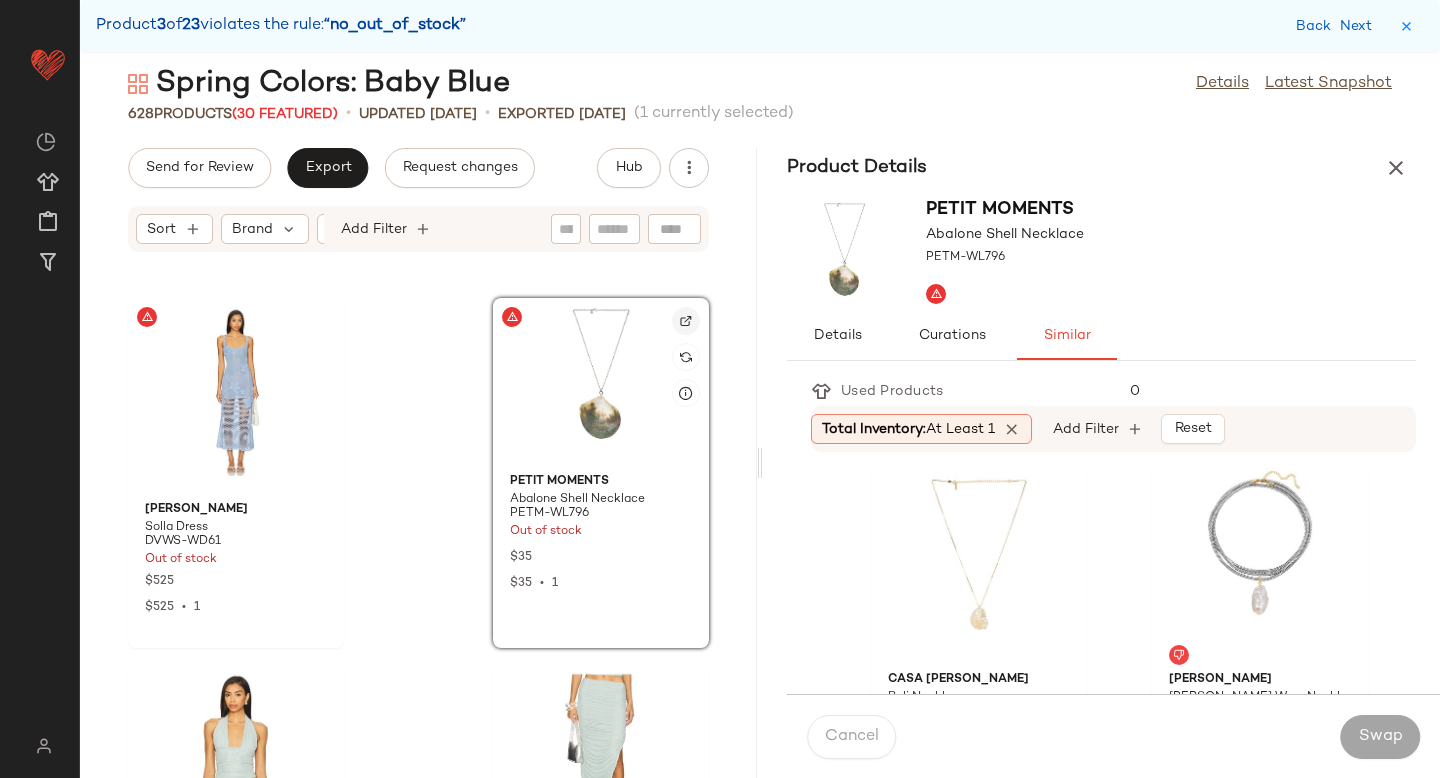 click 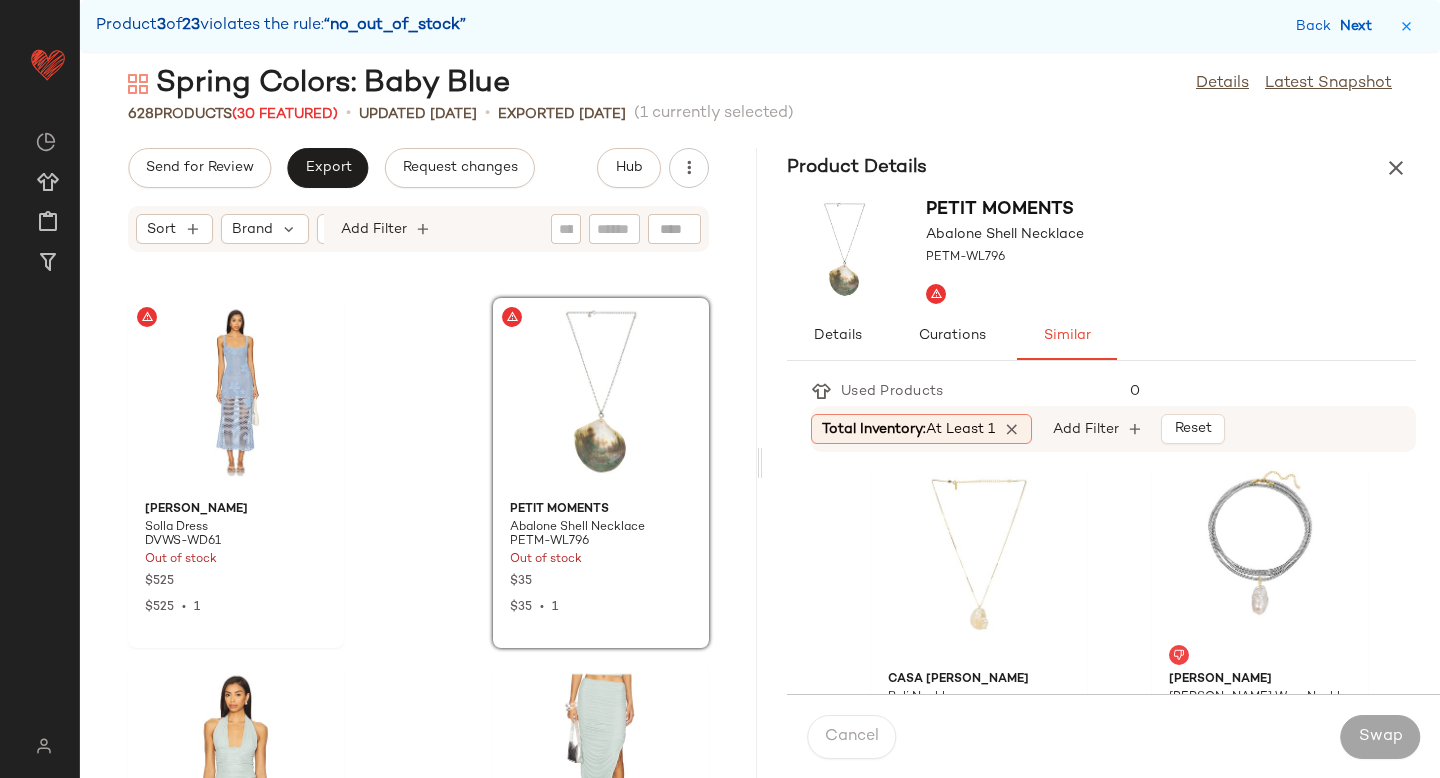 click on "Next" at bounding box center (1360, 26) 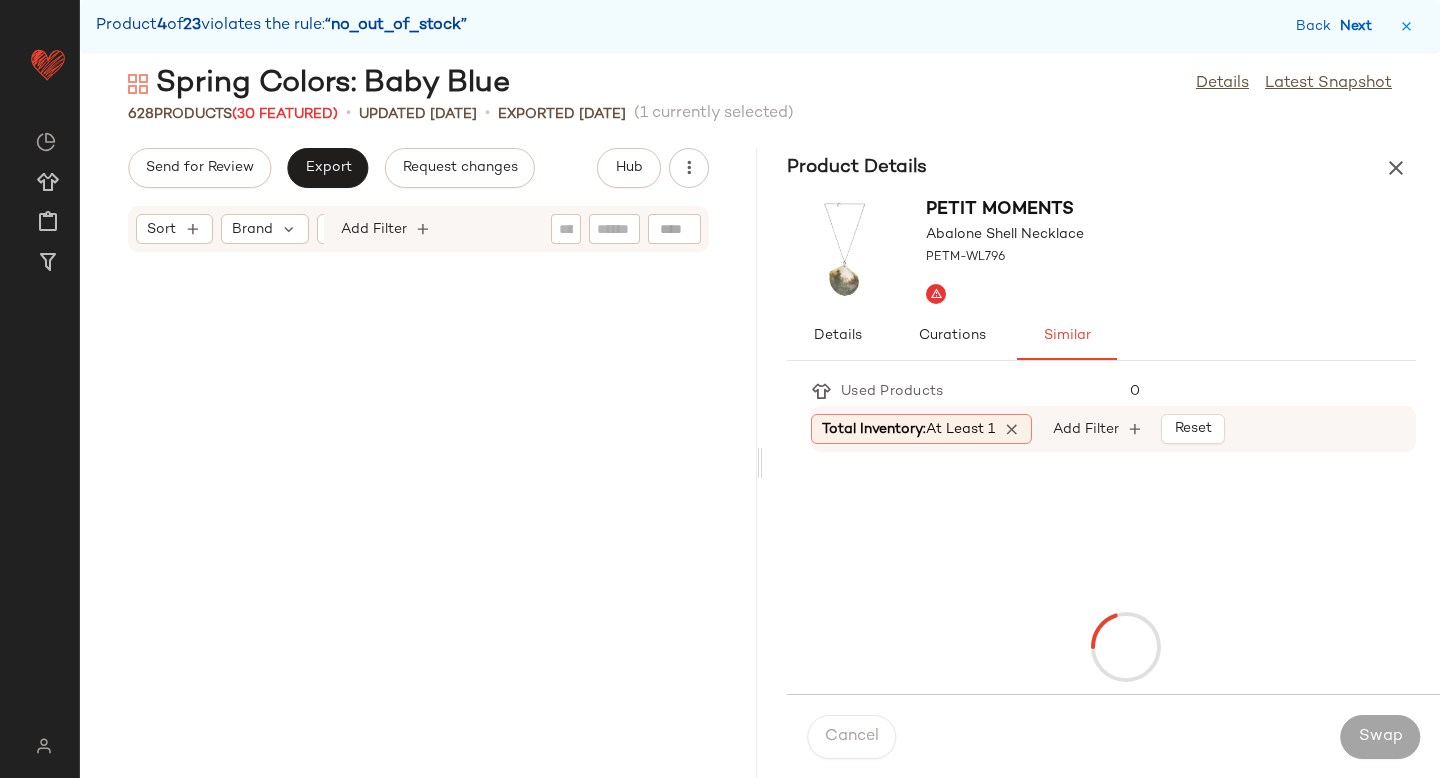 scroll, scrollTop: 22326, scrollLeft: 0, axis: vertical 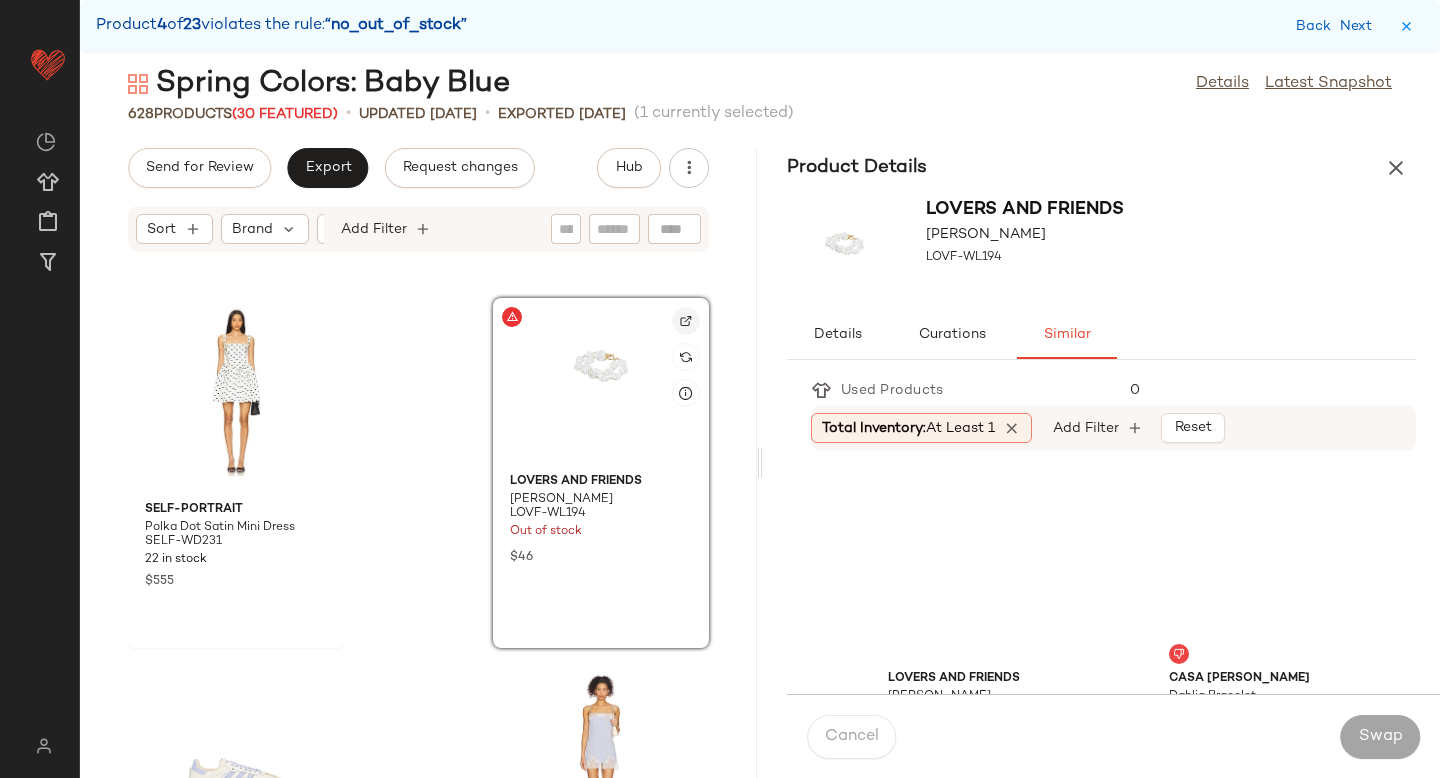 click at bounding box center (686, 321) 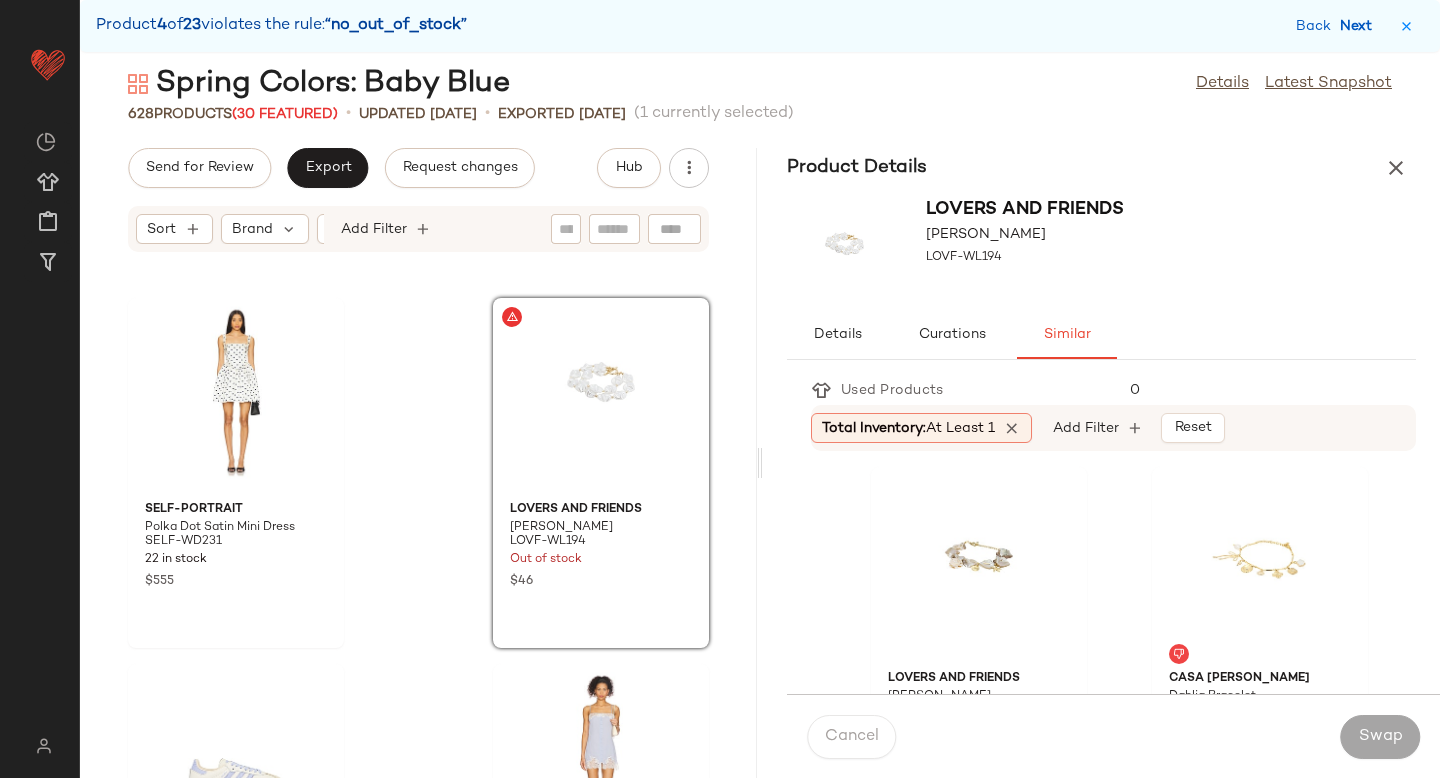 click on "Next" at bounding box center (1360, 26) 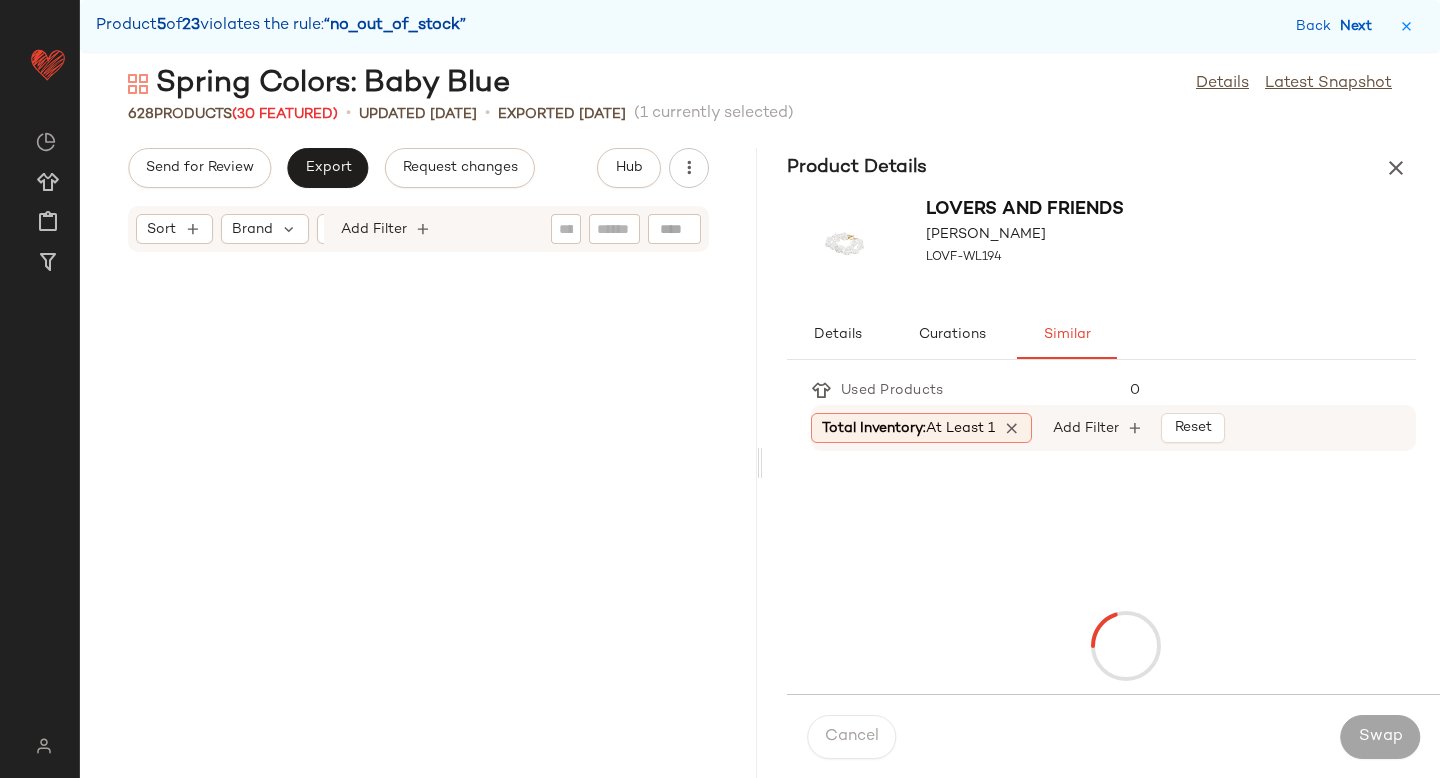scroll, scrollTop: 23424, scrollLeft: 0, axis: vertical 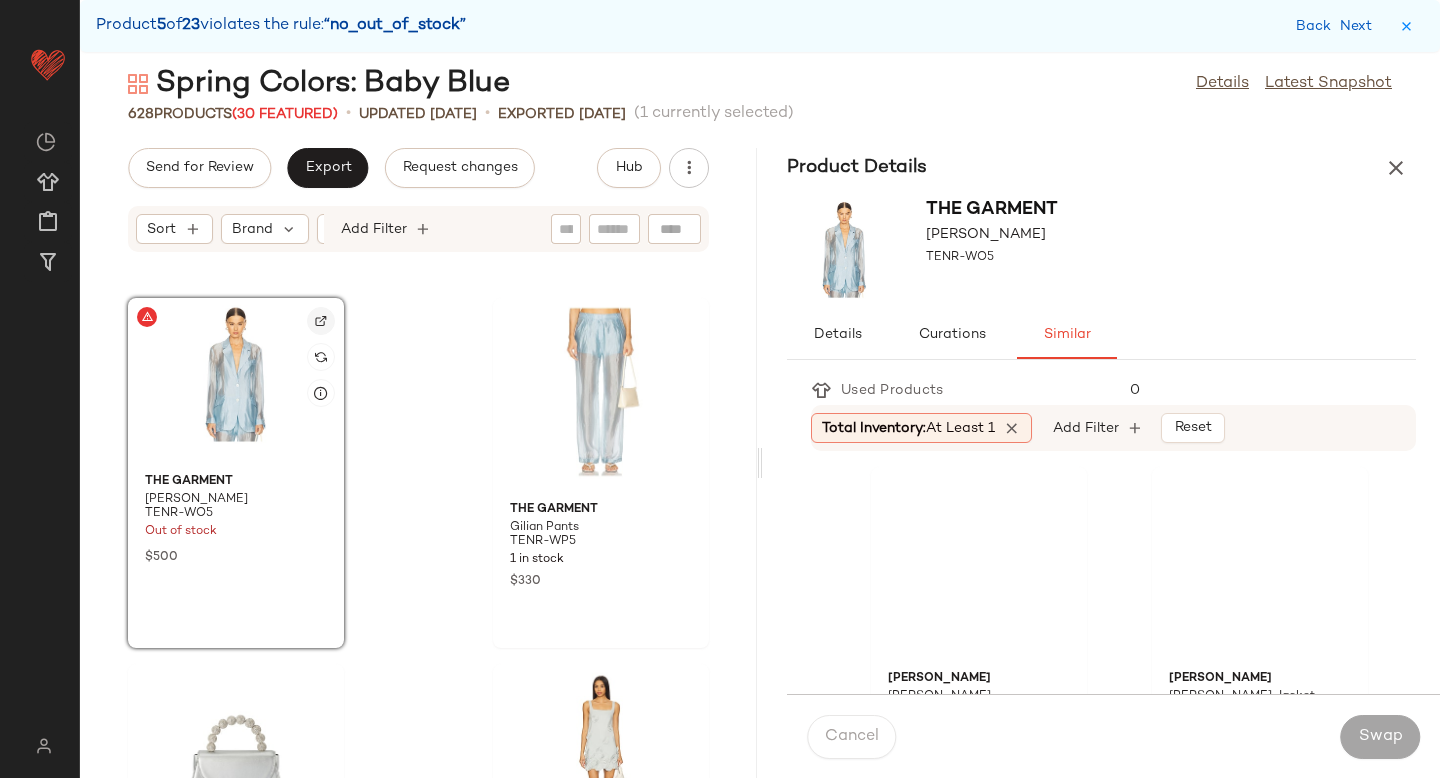 click at bounding box center (321, 321) 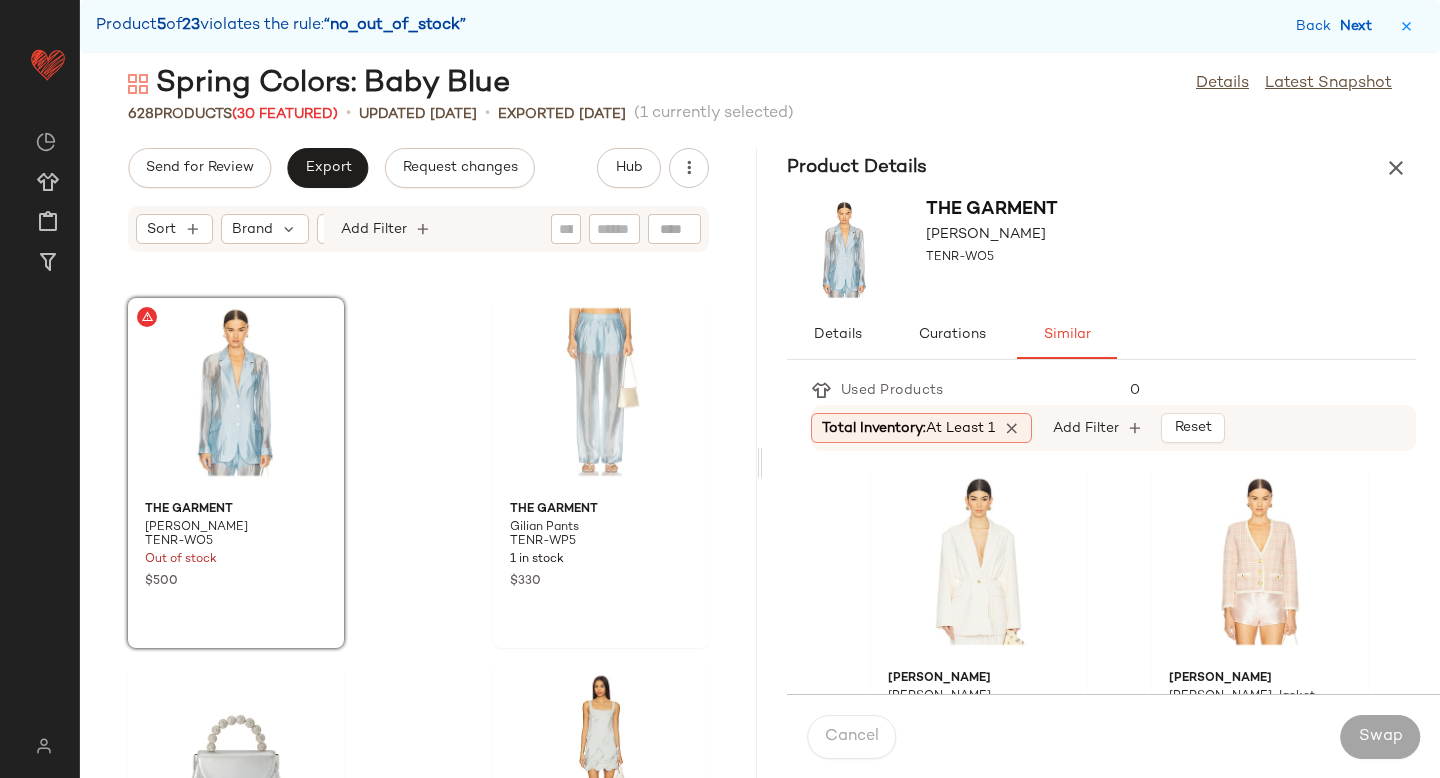 click on "Next" at bounding box center [1360, 26] 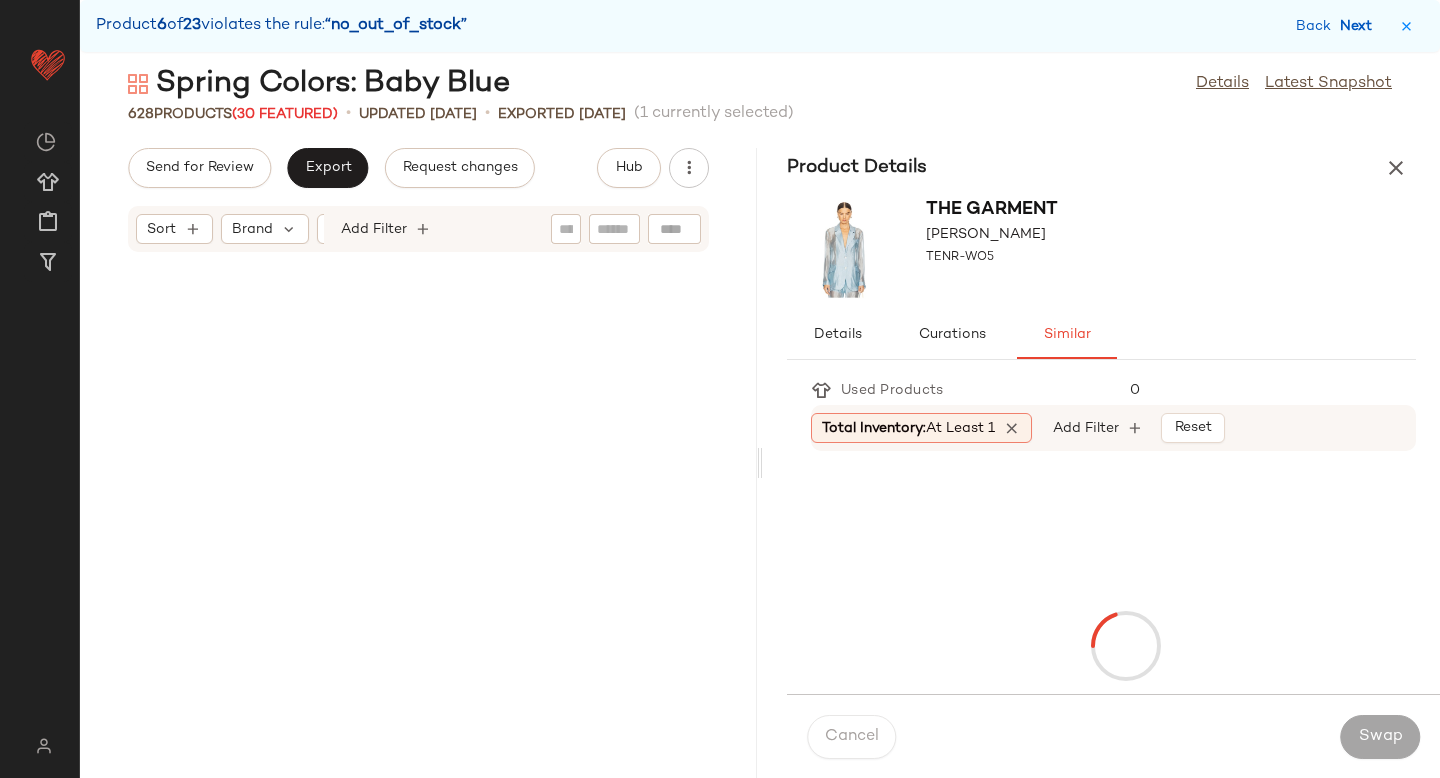 scroll, scrollTop: 30744, scrollLeft: 0, axis: vertical 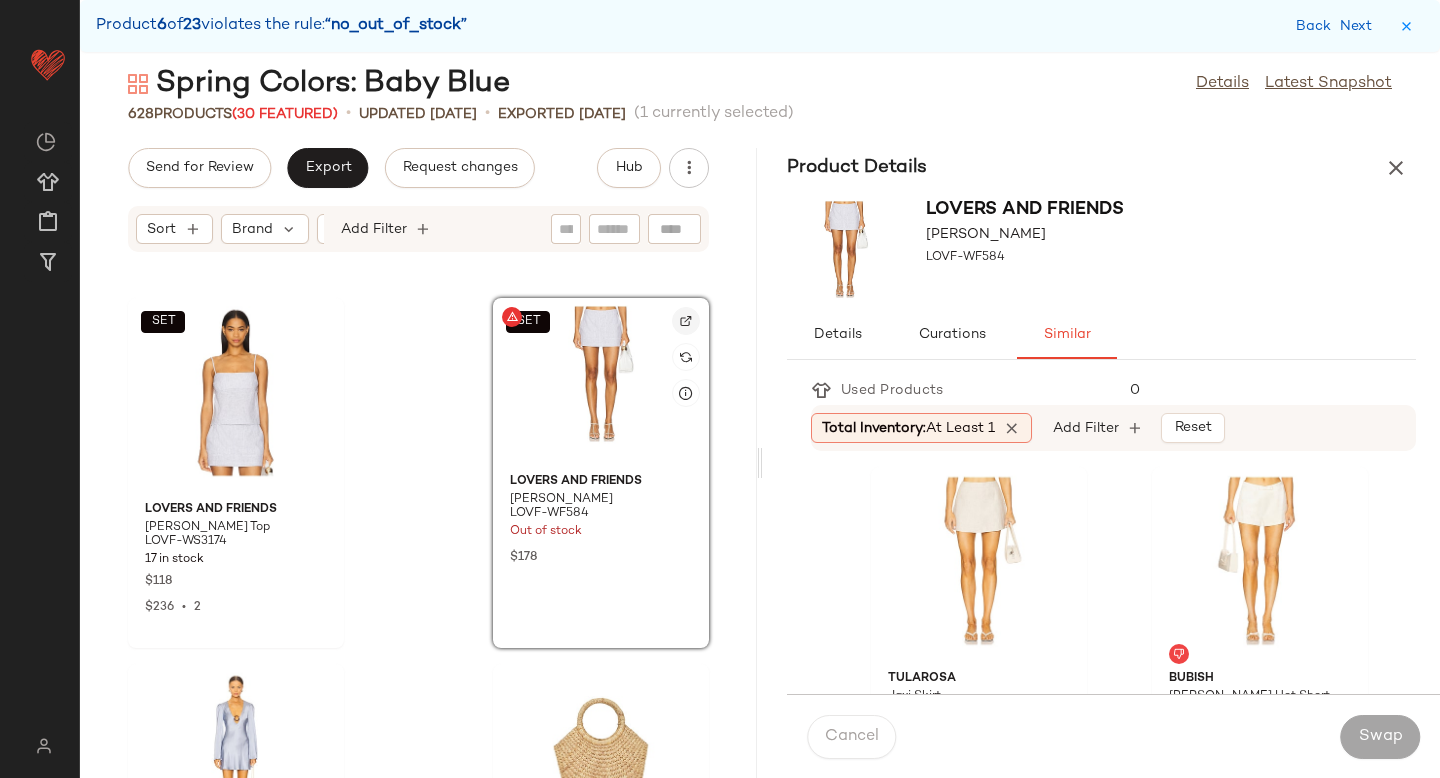 click 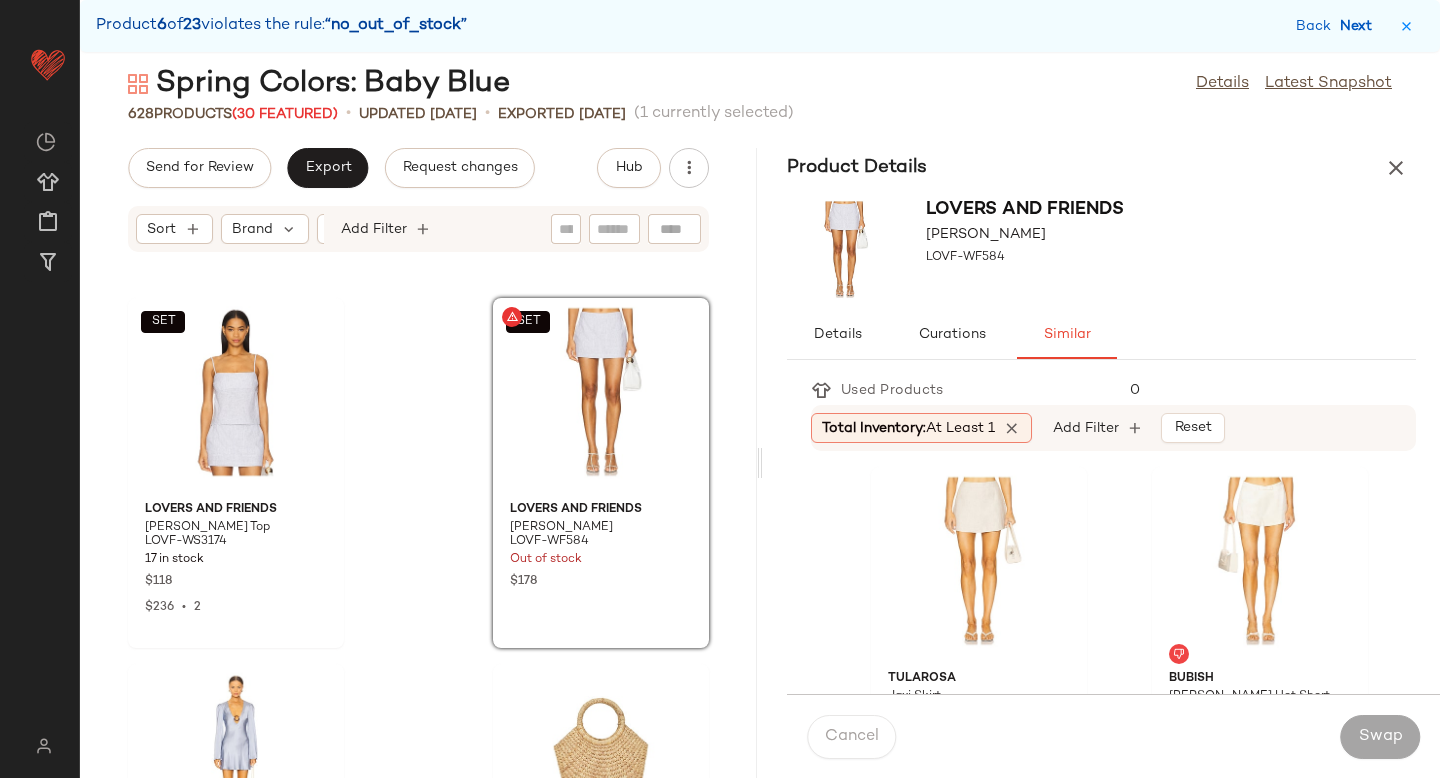 click on "Next" at bounding box center (1360, 26) 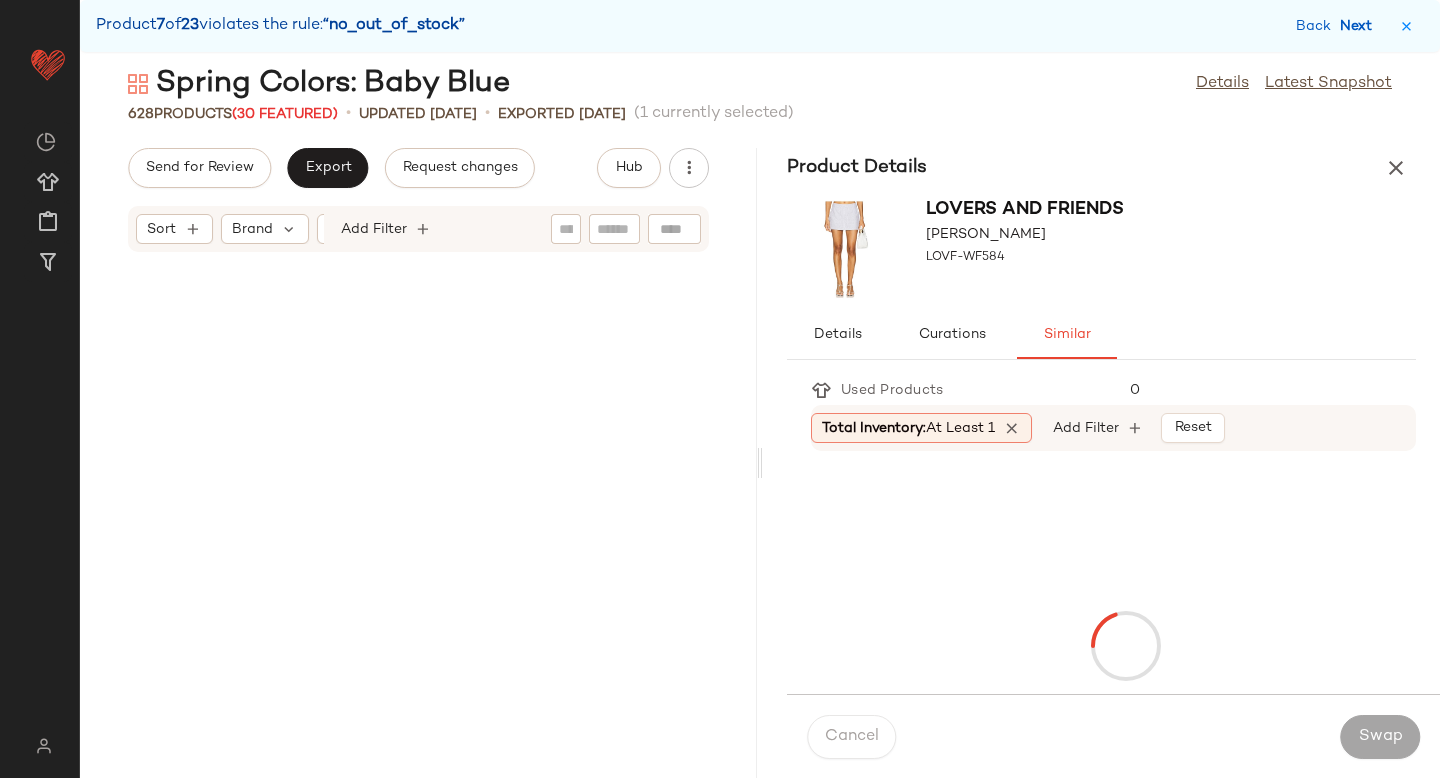 scroll, scrollTop: 41724, scrollLeft: 0, axis: vertical 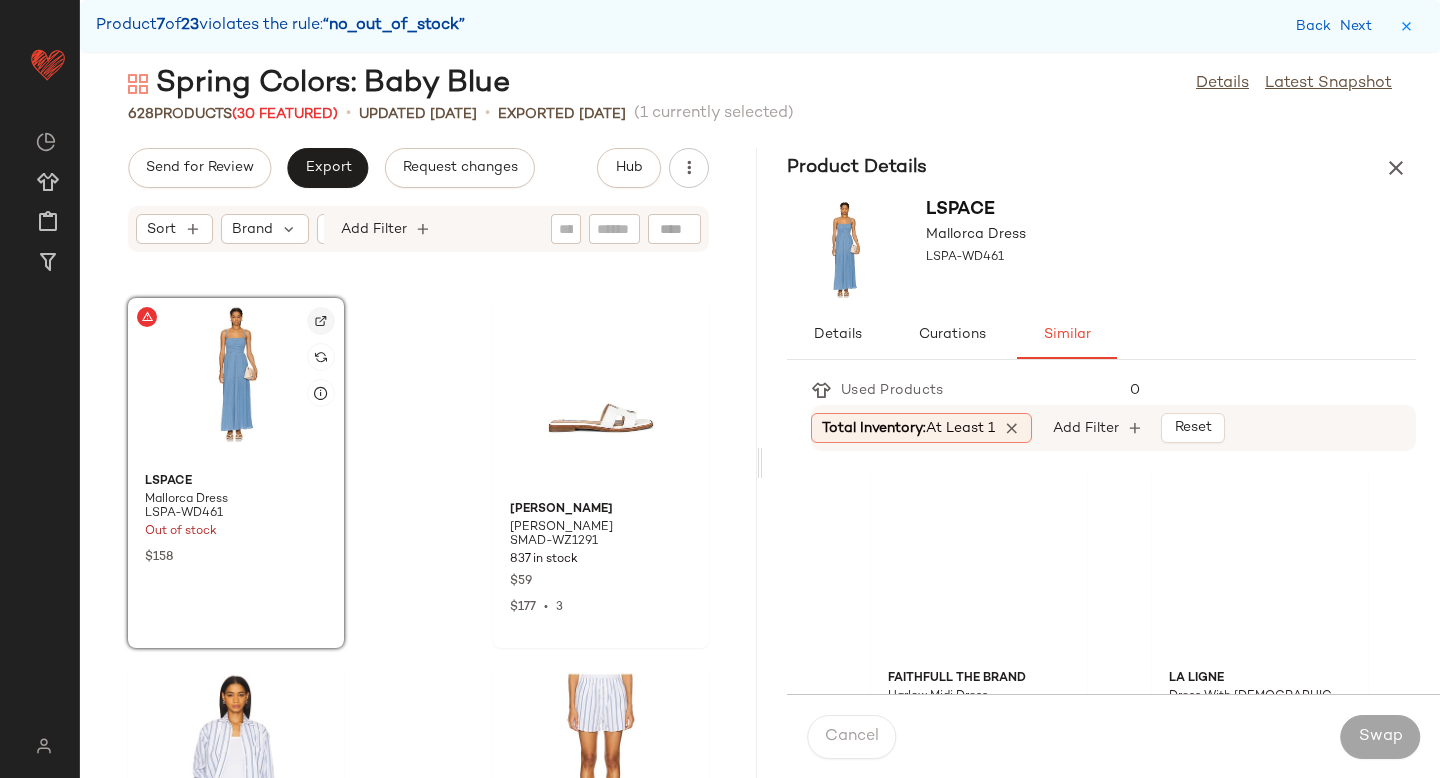 click 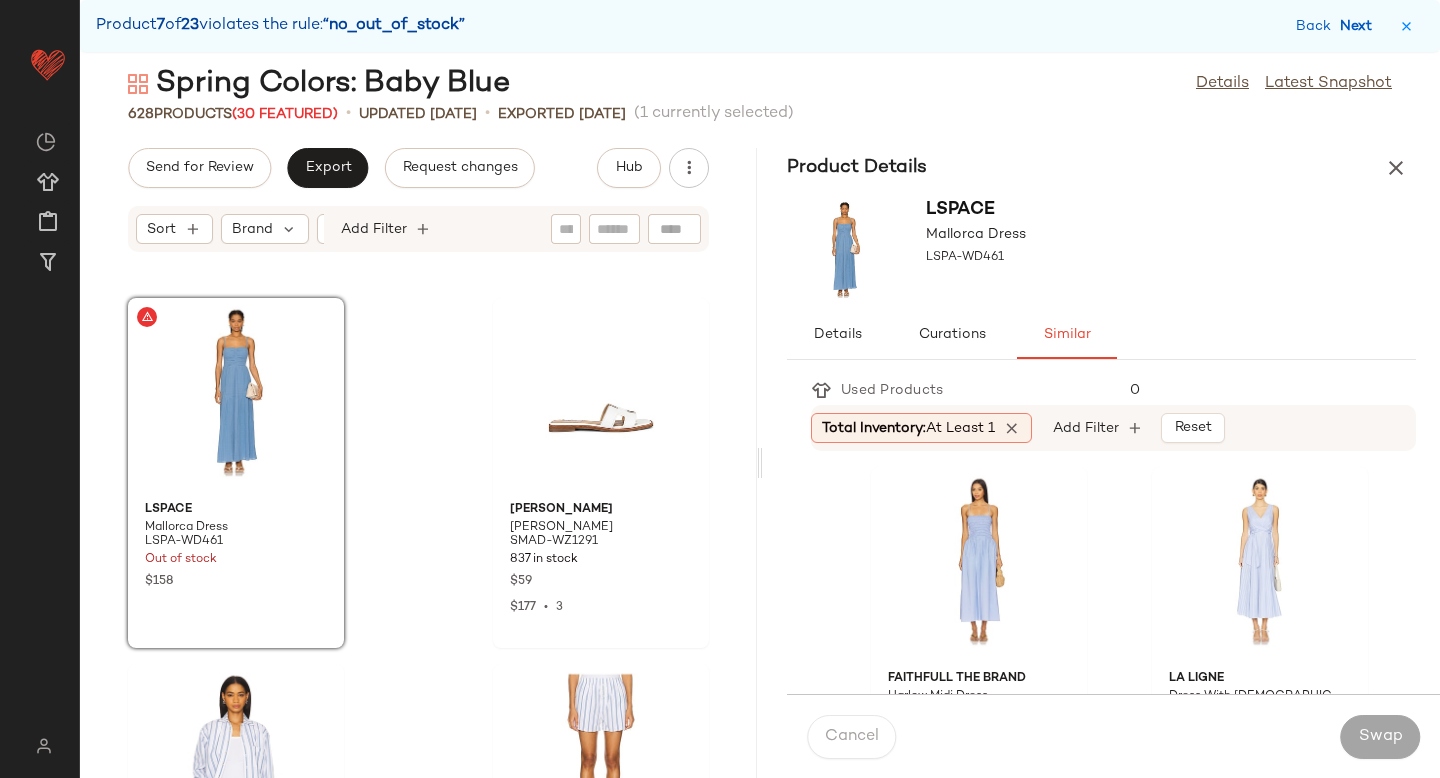 click on "Next" at bounding box center [1360, 26] 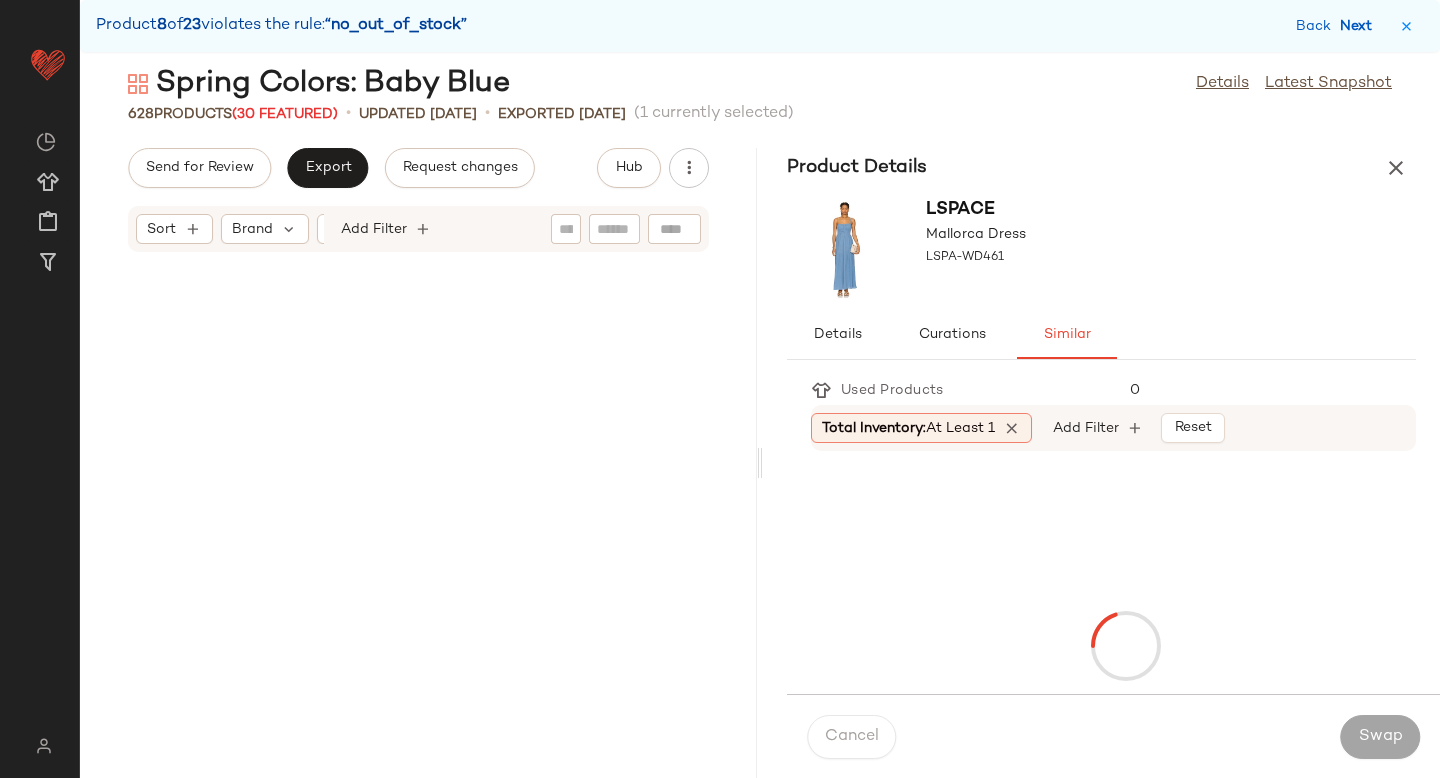 scroll, scrollTop: 51240, scrollLeft: 0, axis: vertical 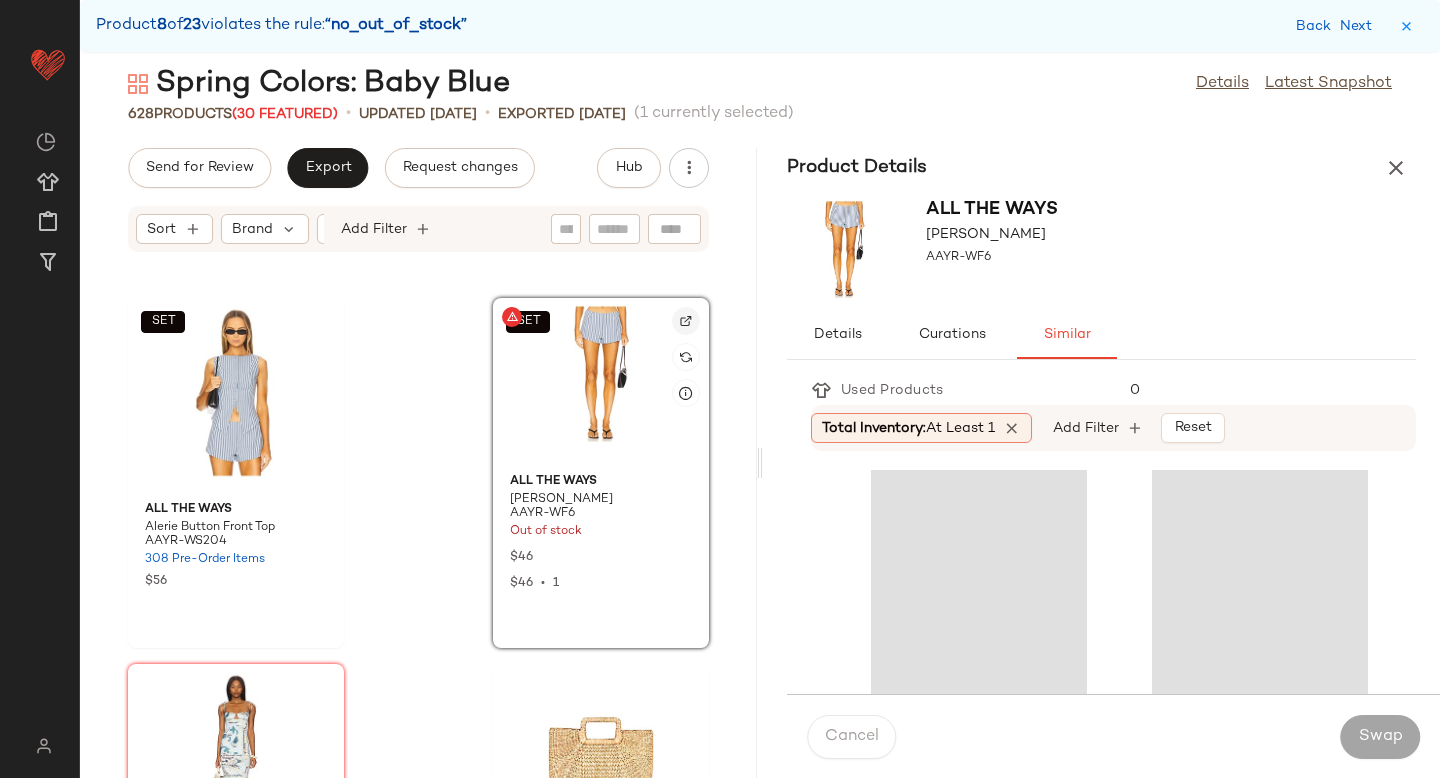 click at bounding box center [686, 321] 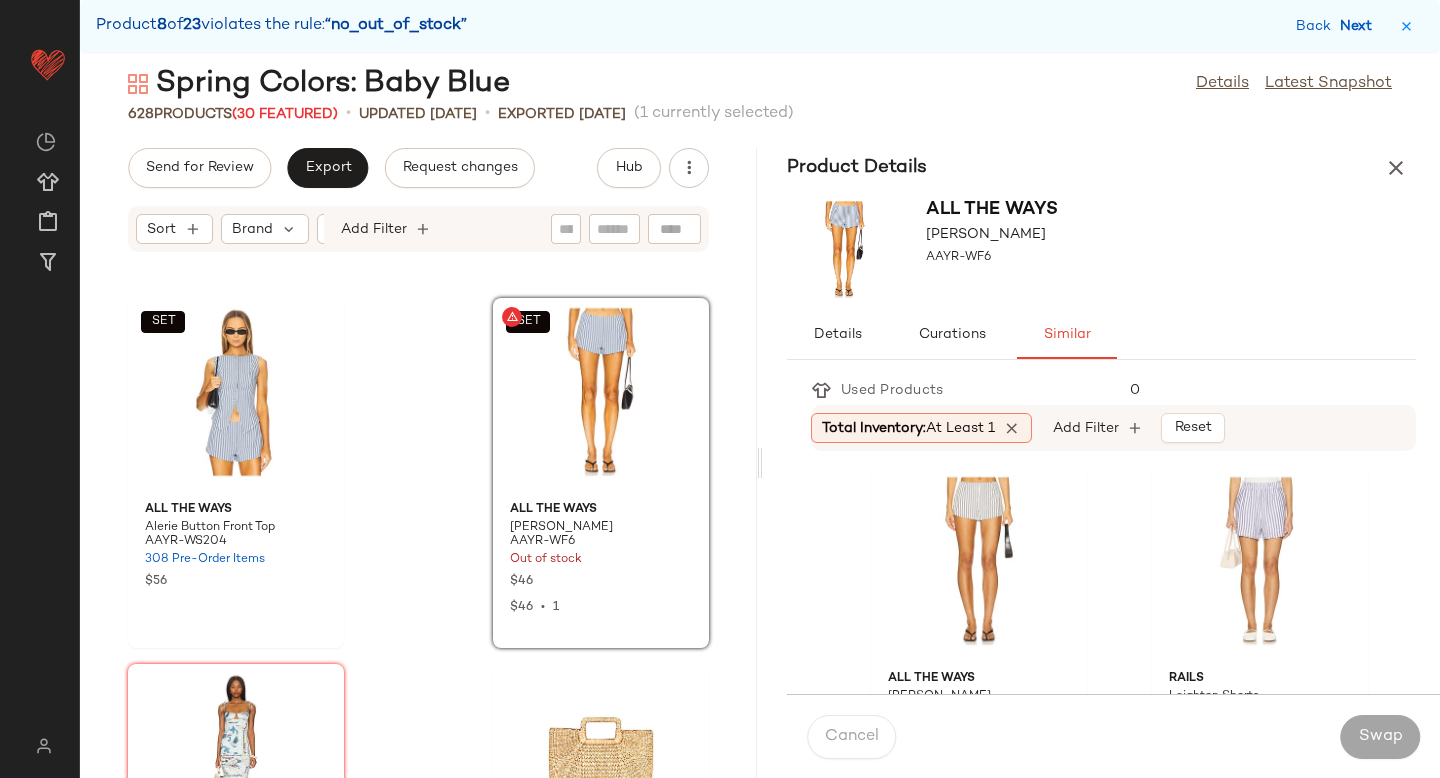 click on "Next" at bounding box center [1360, 26] 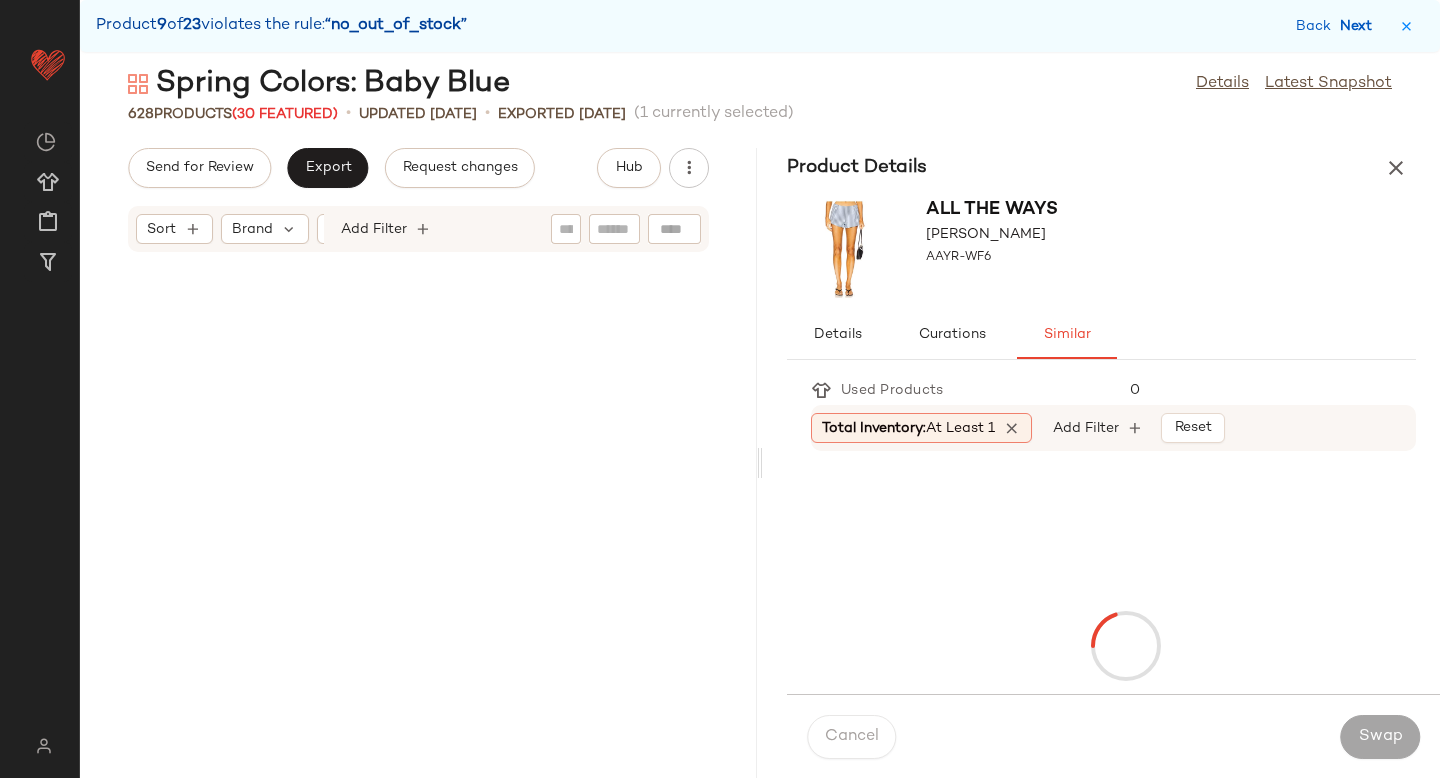 scroll, scrollTop: 57828, scrollLeft: 0, axis: vertical 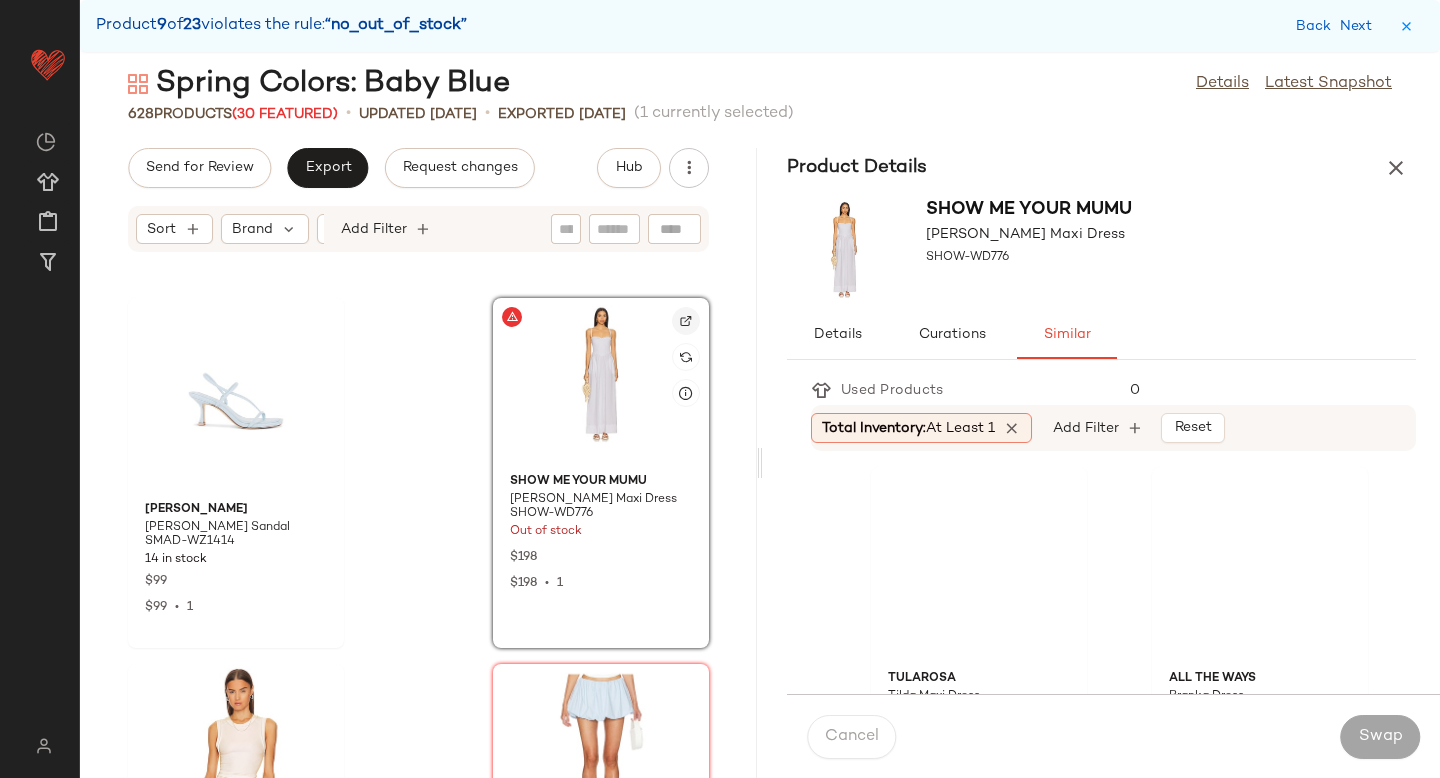 click 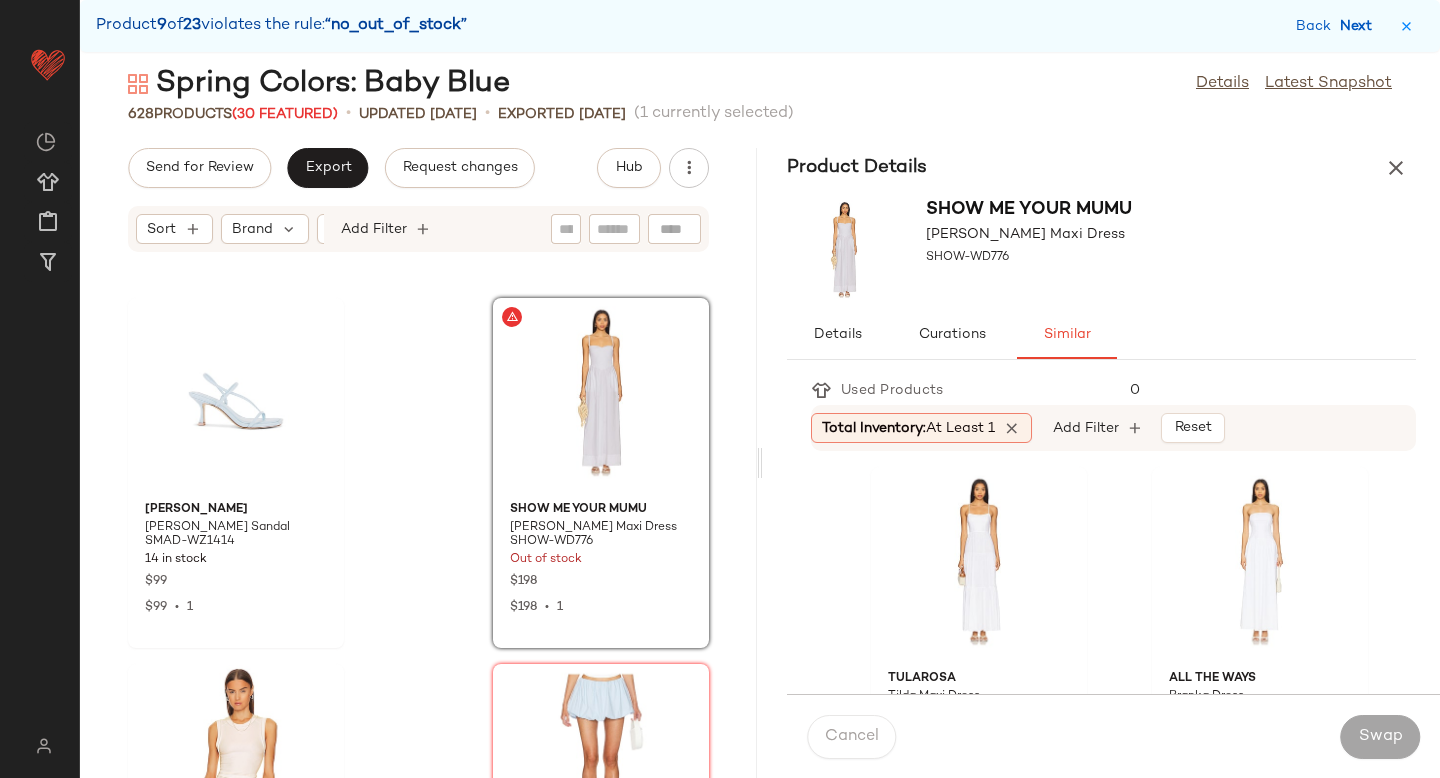 click on "Next" at bounding box center (1360, 26) 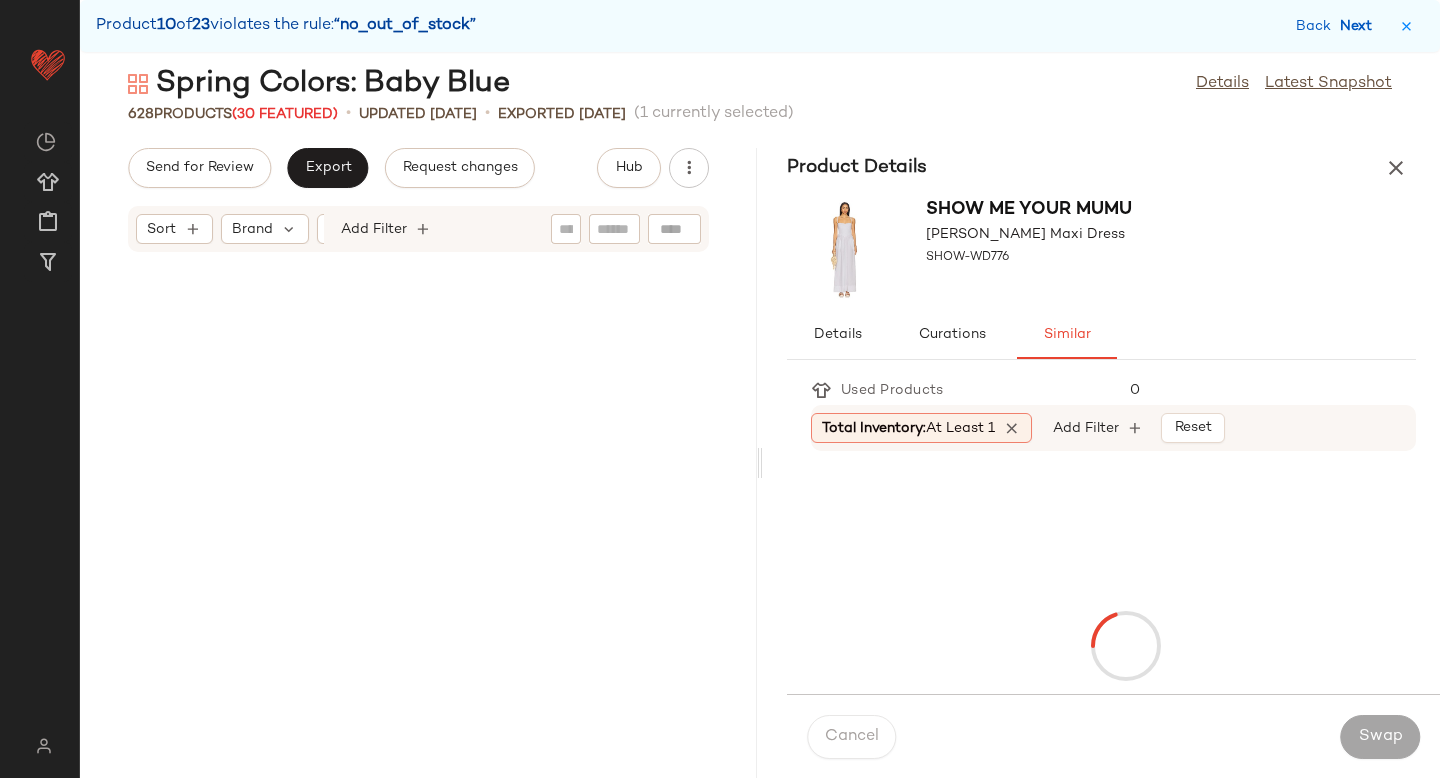 scroll, scrollTop: 60390, scrollLeft: 0, axis: vertical 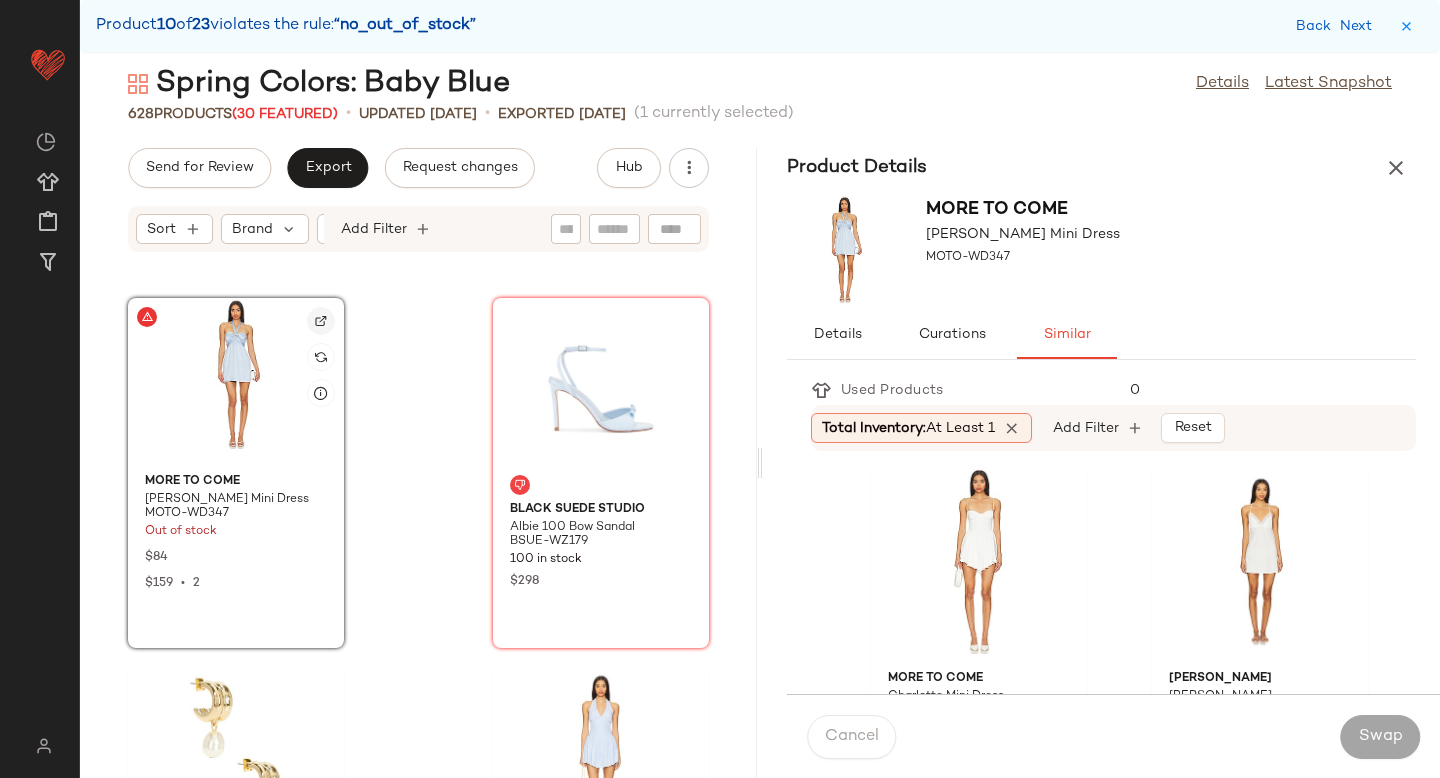 click 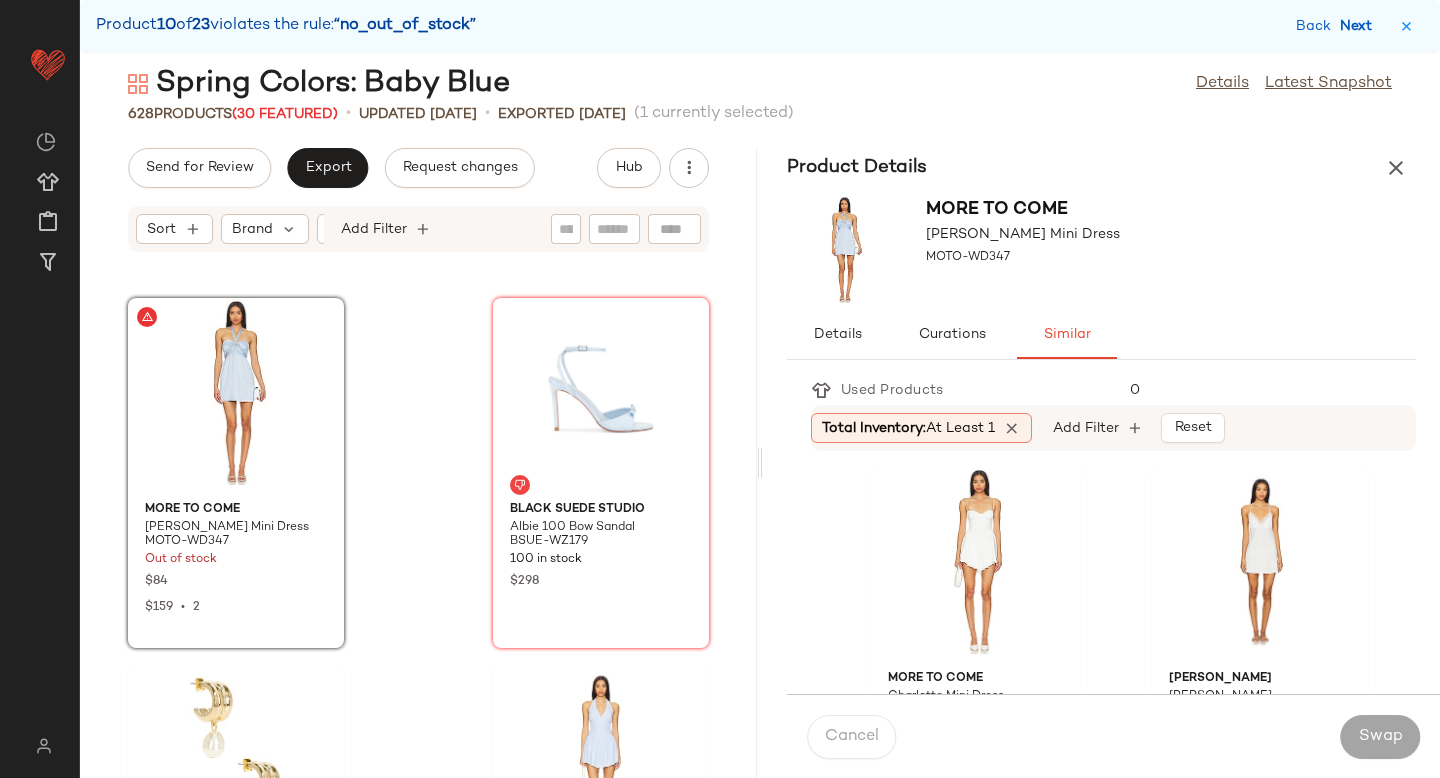 click on "Next" at bounding box center [1360, 26] 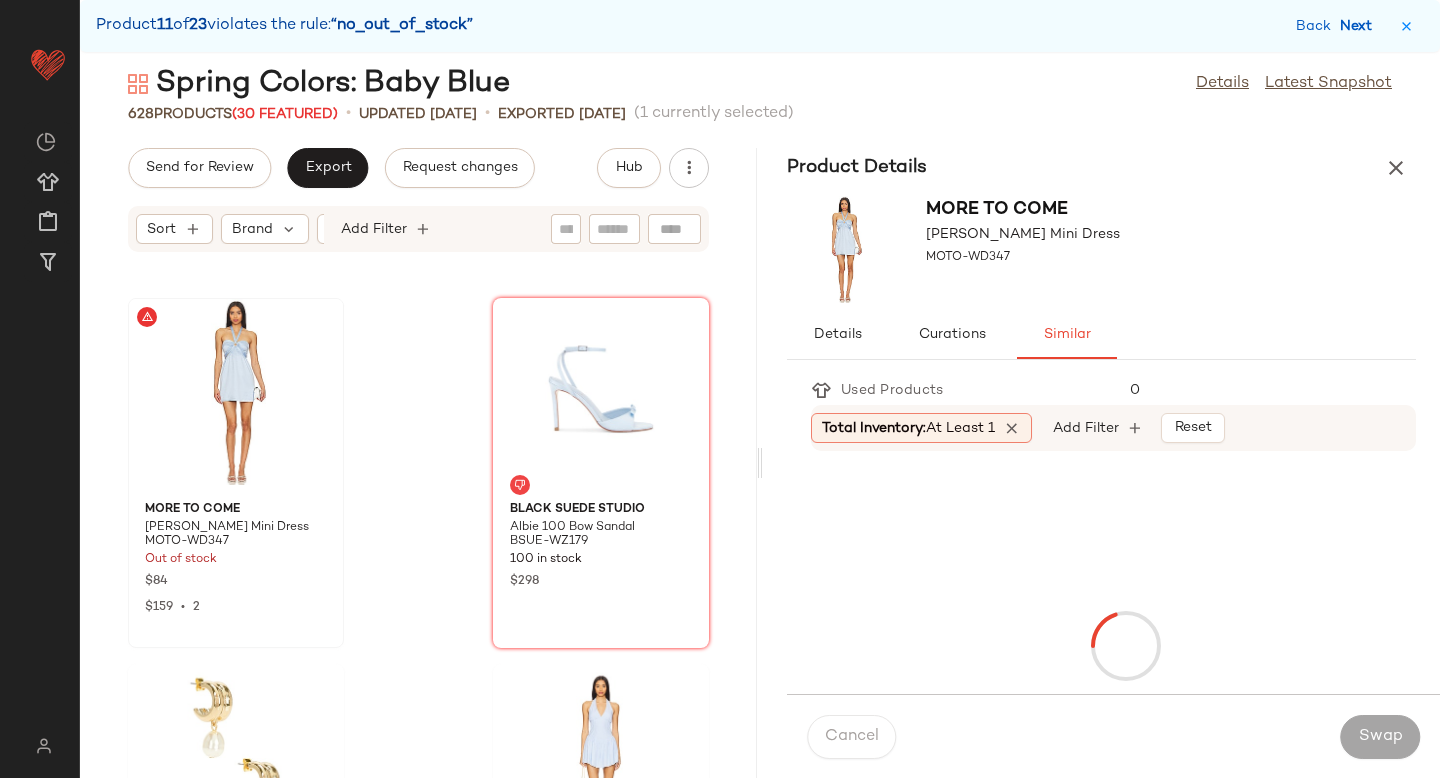 scroll, scrollTop: 61122, scrollLeft: 0, axis: vertical 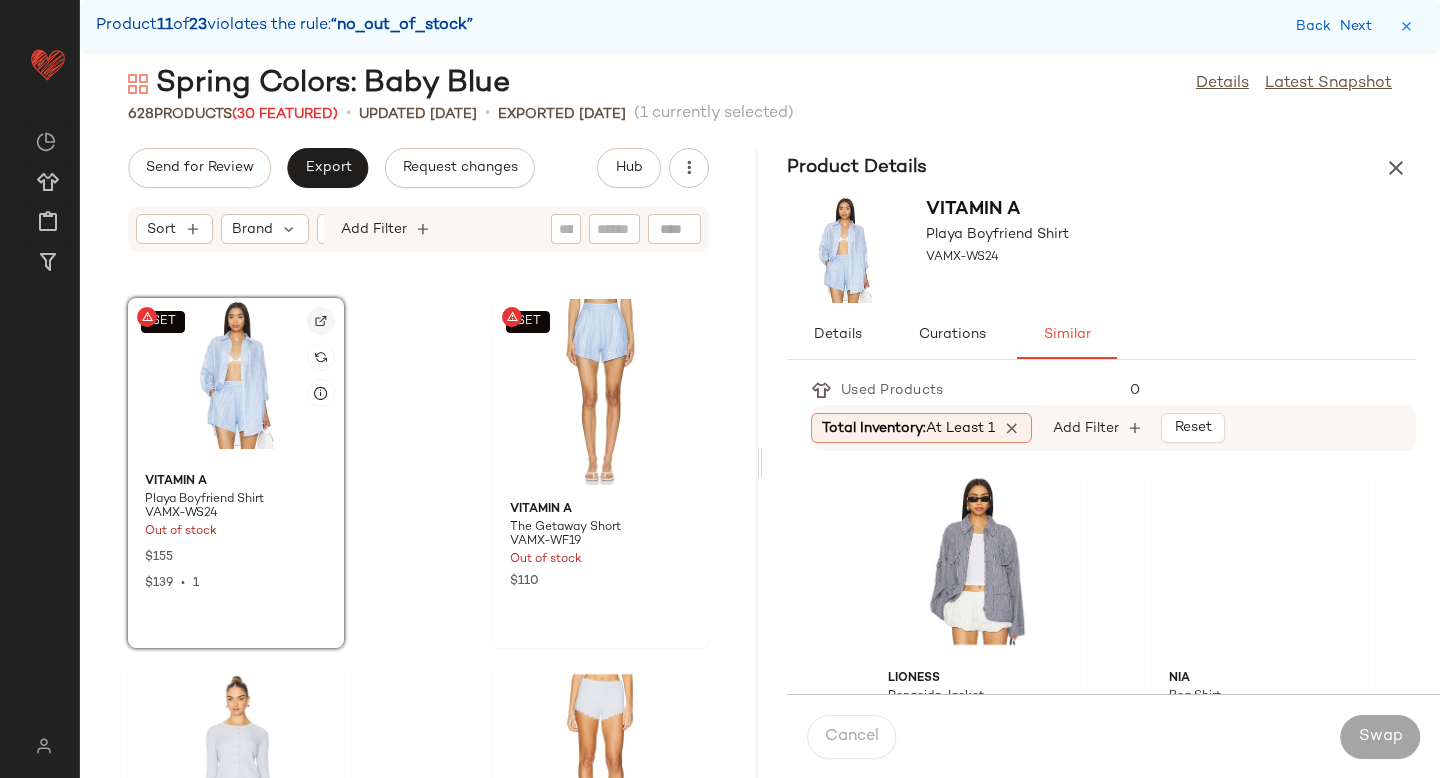click 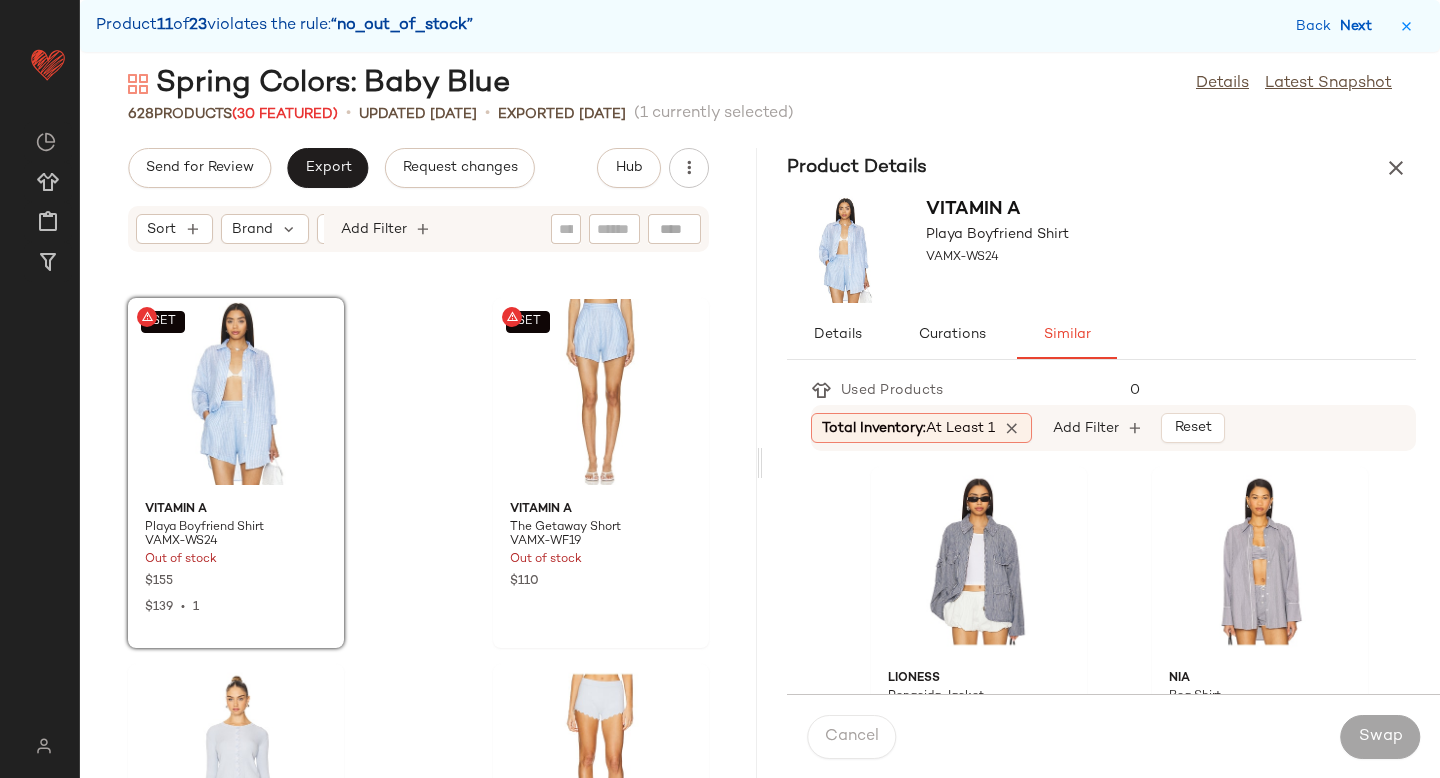 click on "Next" at bounding box center [1360, 26] 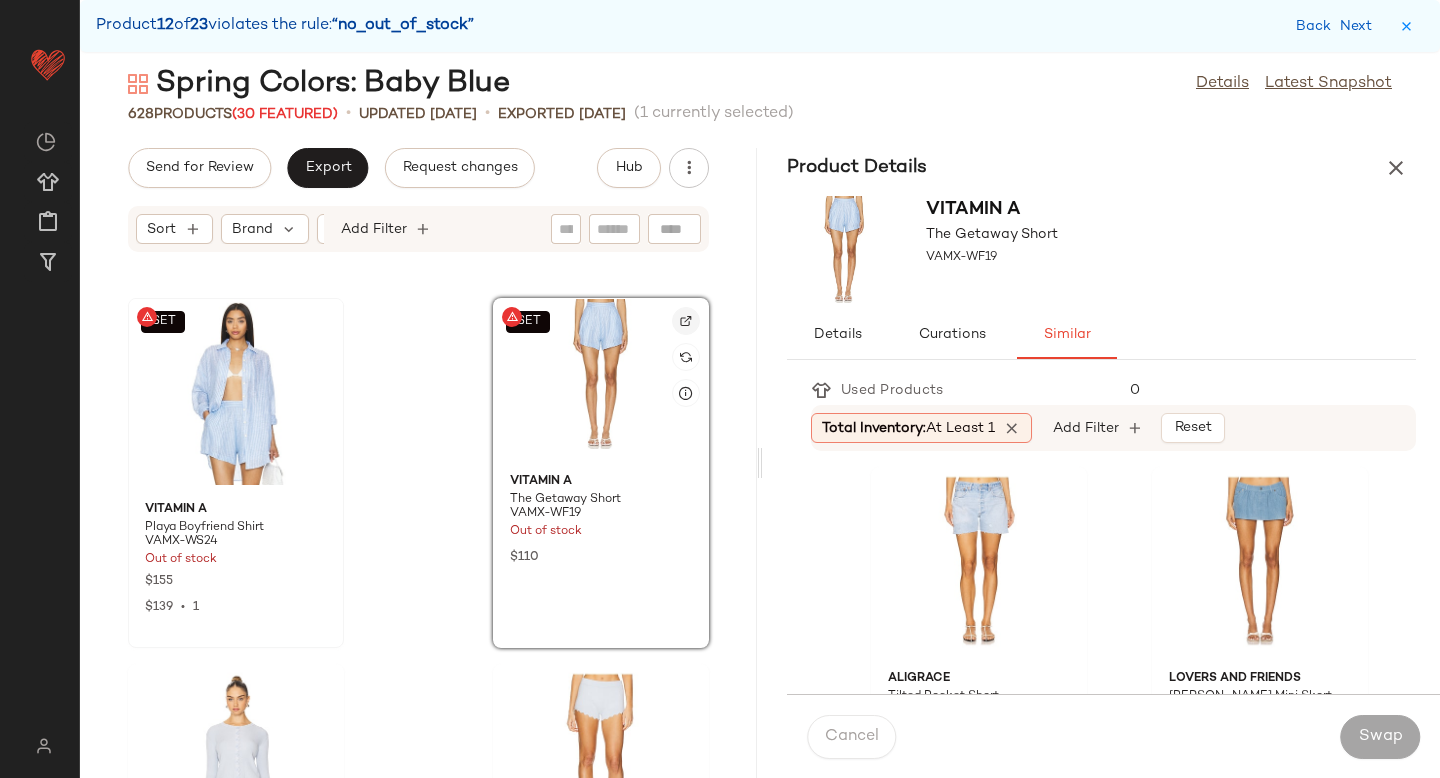 click 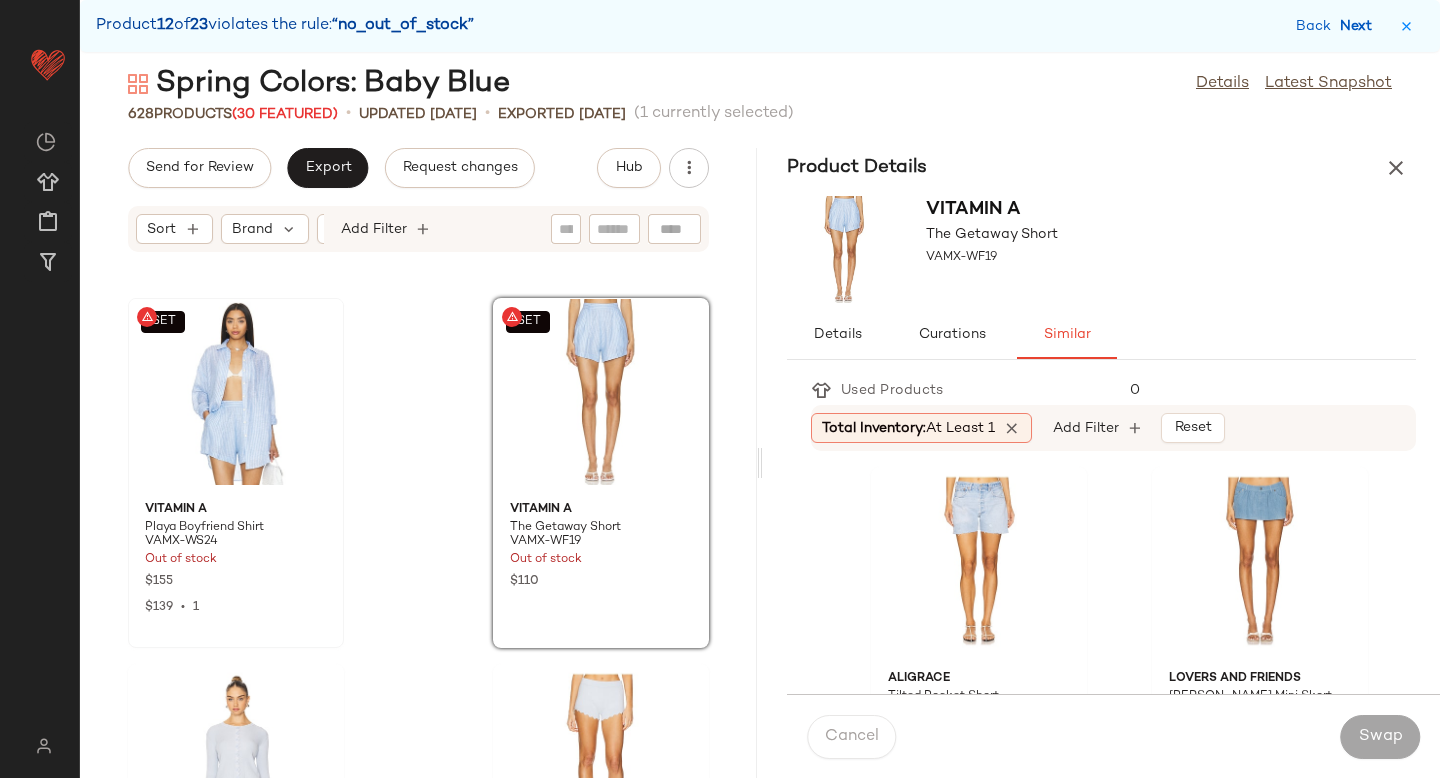 click on "Next" at bounding box center (1360, 26) 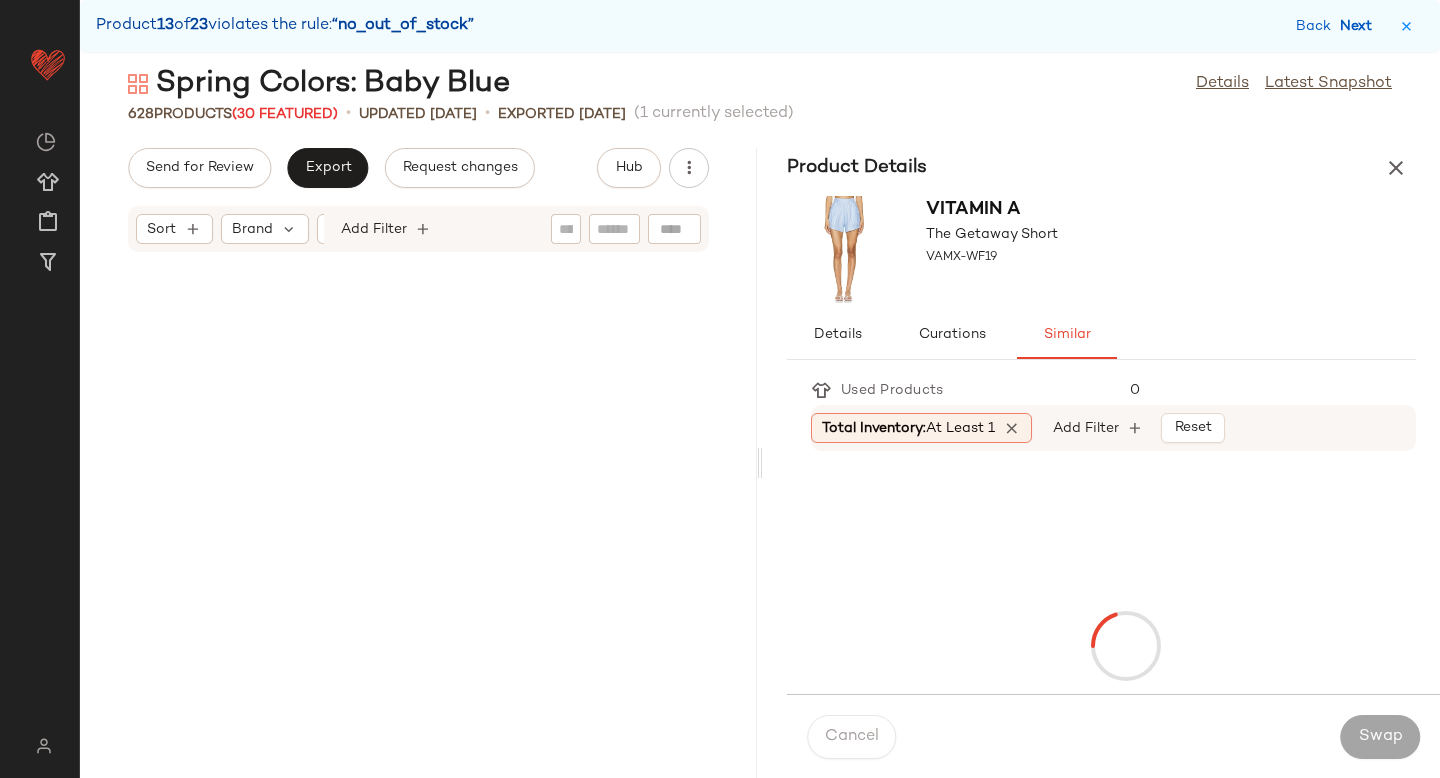 scroll, scrollTop: 61854, scrollLeft: 0, axis: vertical 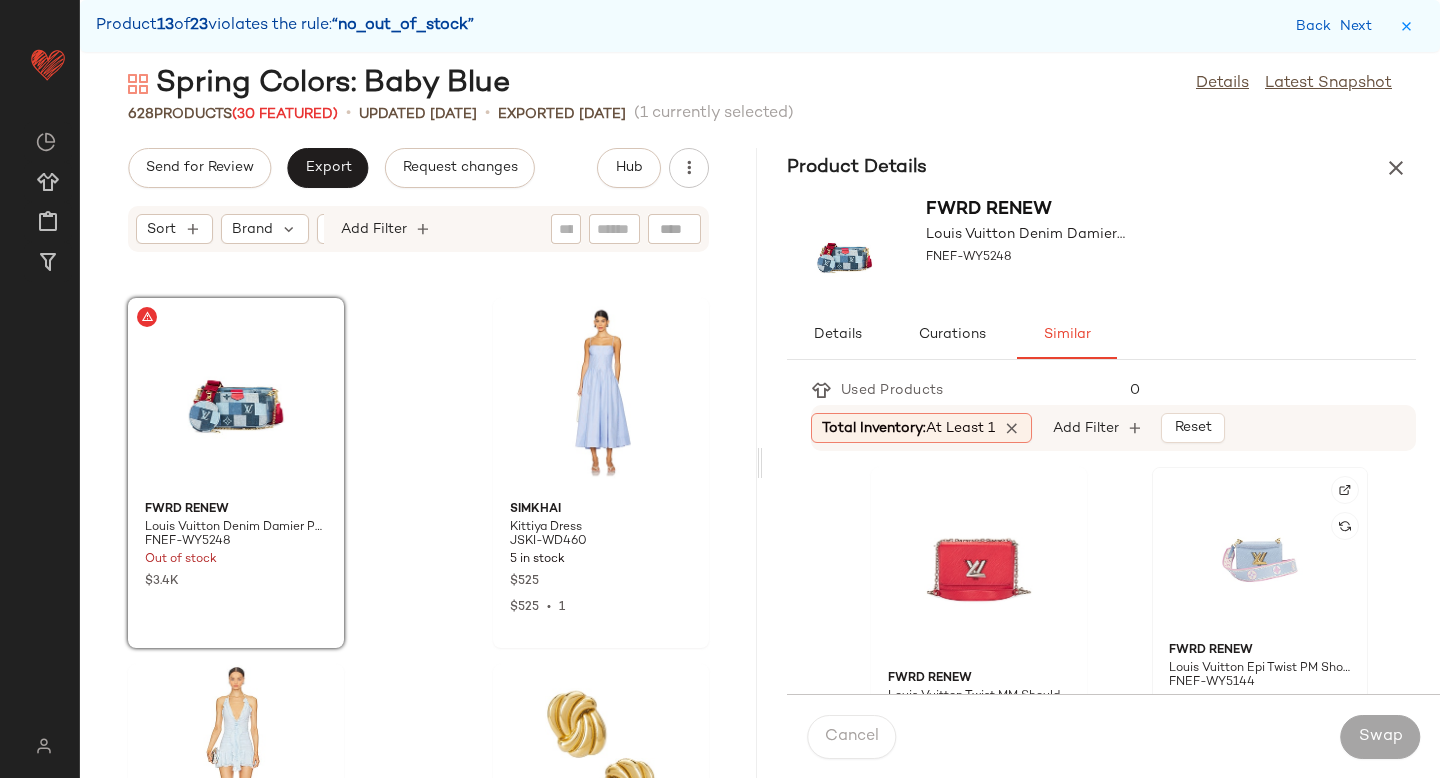 click 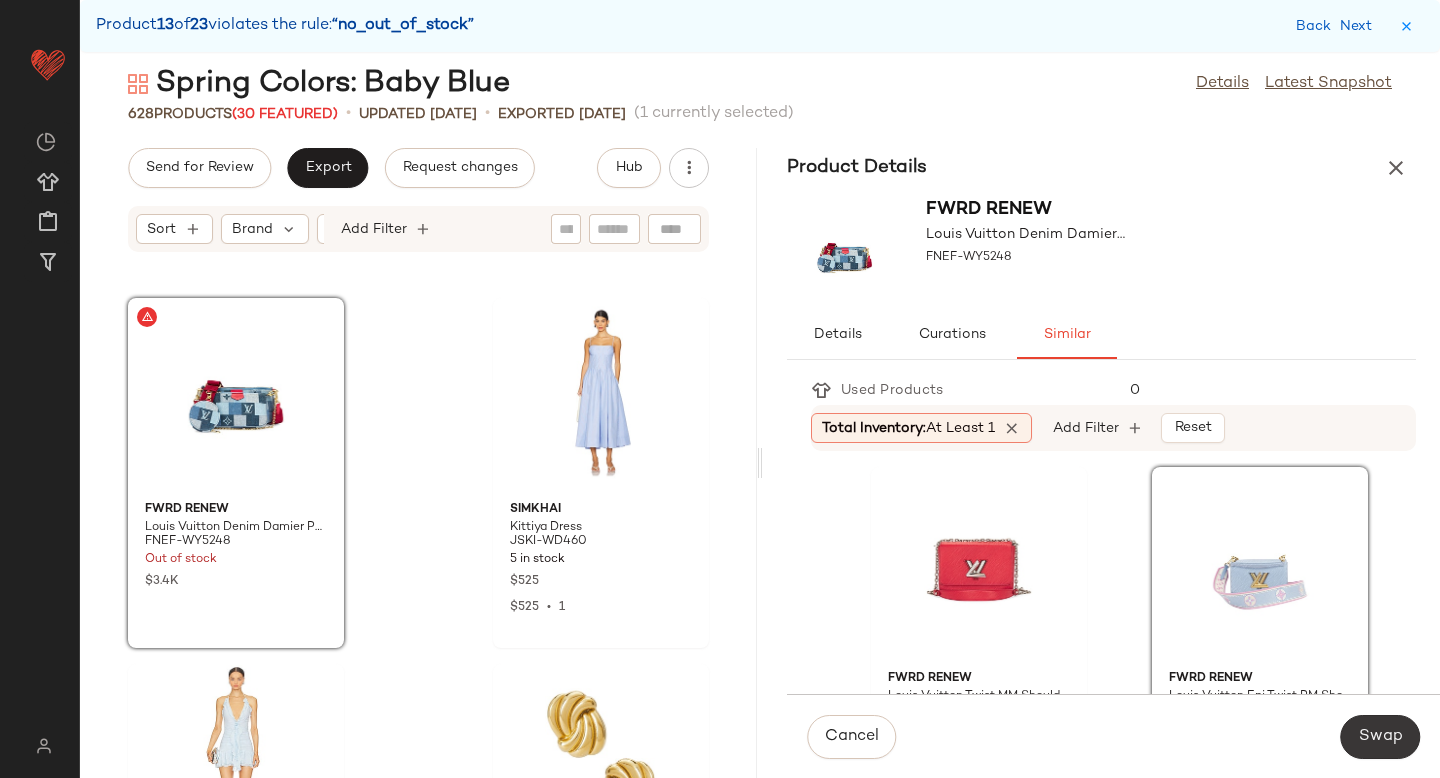click on "Swap" at bounding box center [1380, 737] 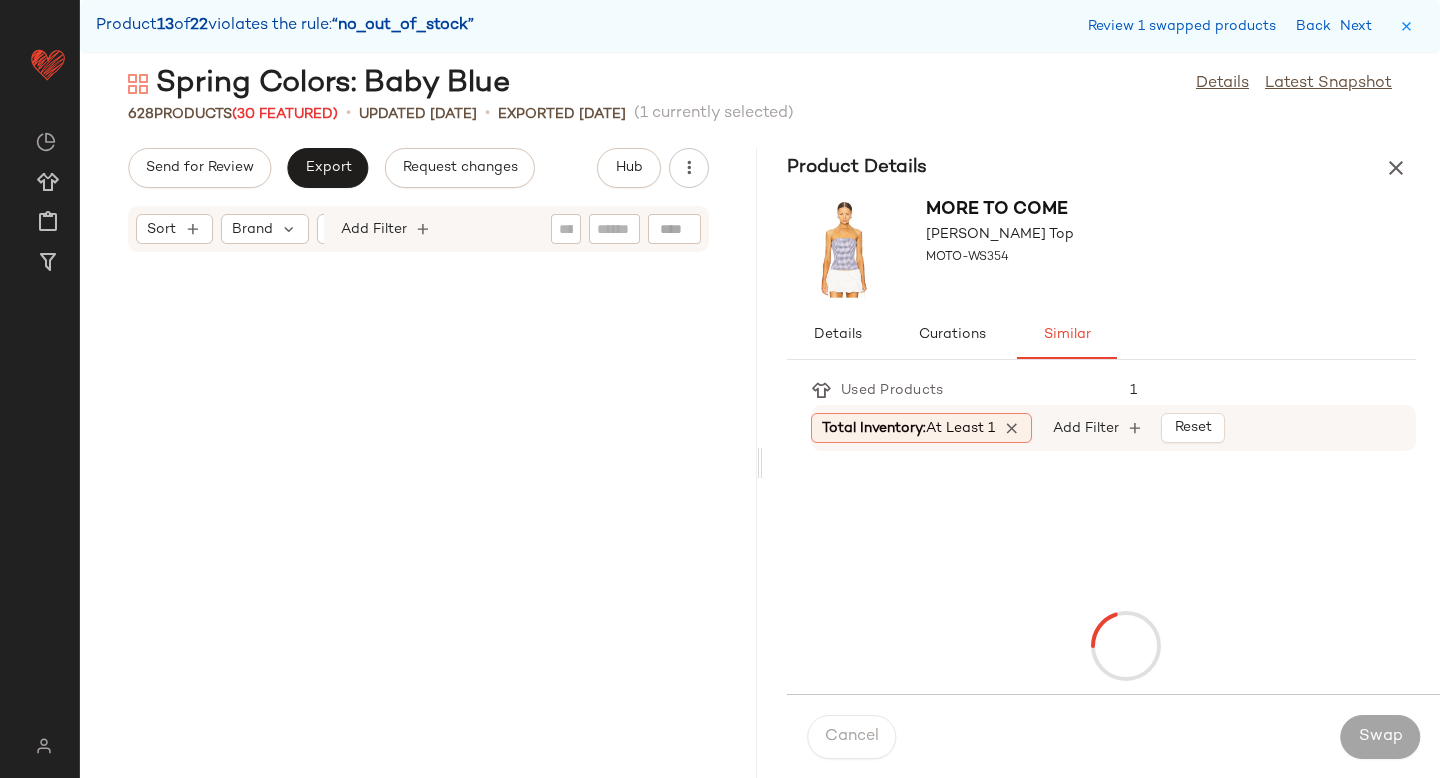 scroll, scrollTop: 72834, scrollLeft: 0, axis: vertical 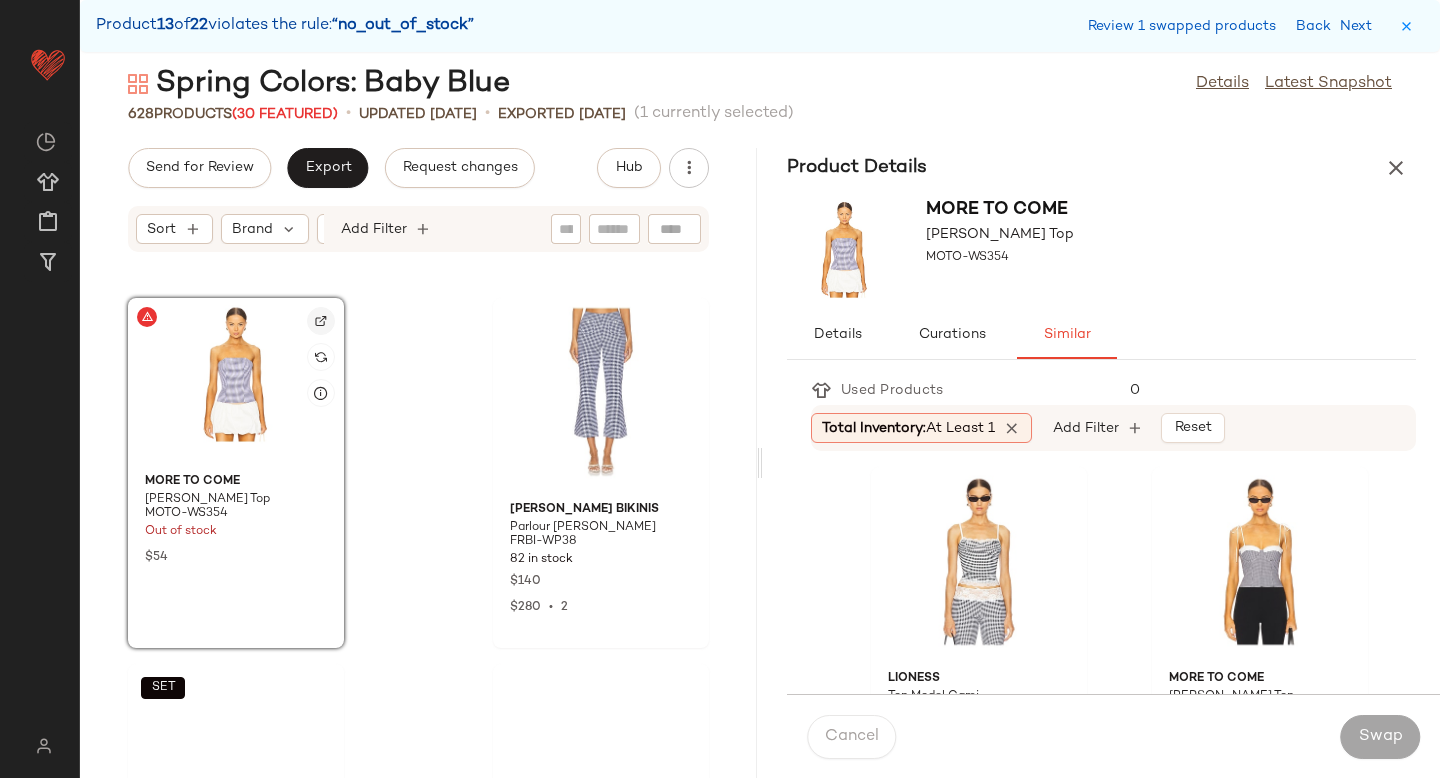 click at bounding box center (321, 321) 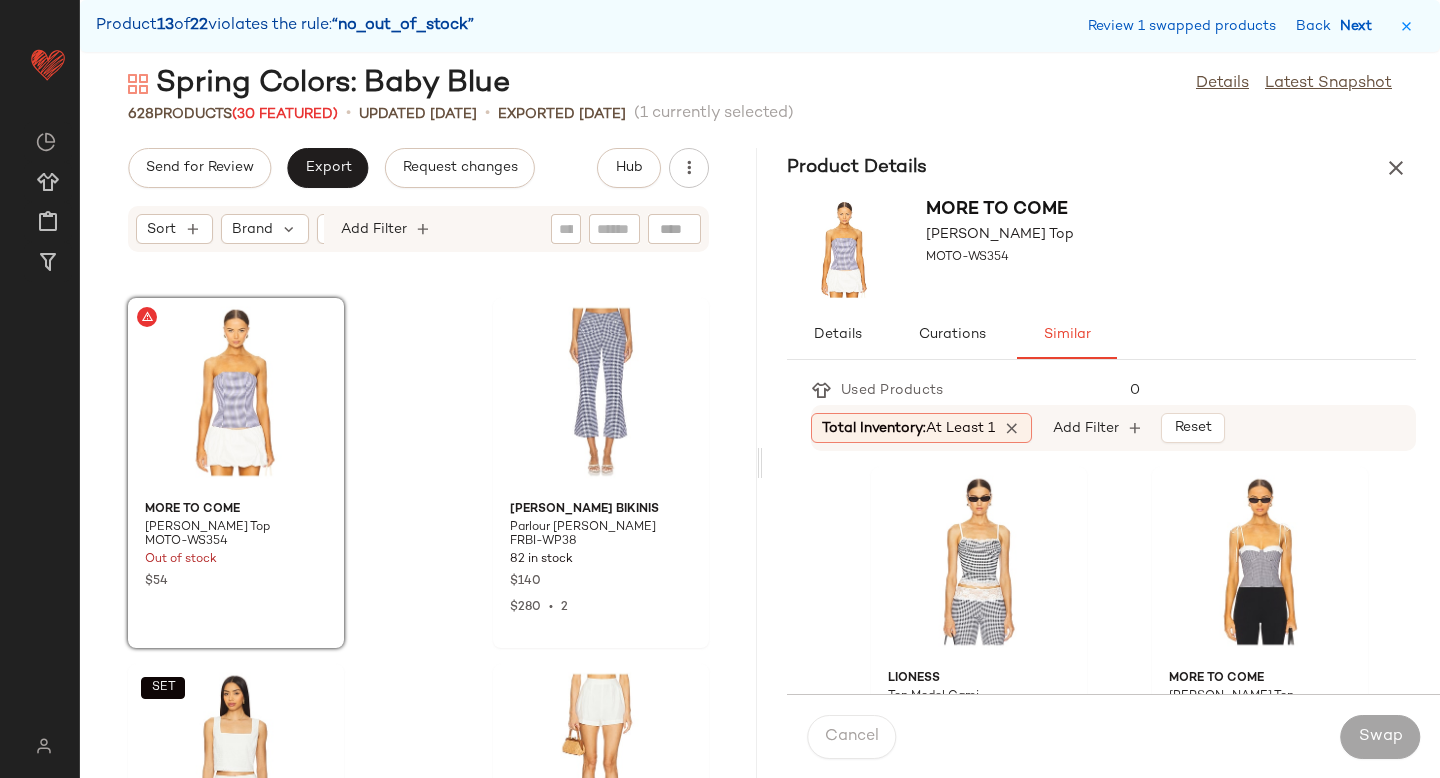 click on "Next" at bounding box center [1360, 26] 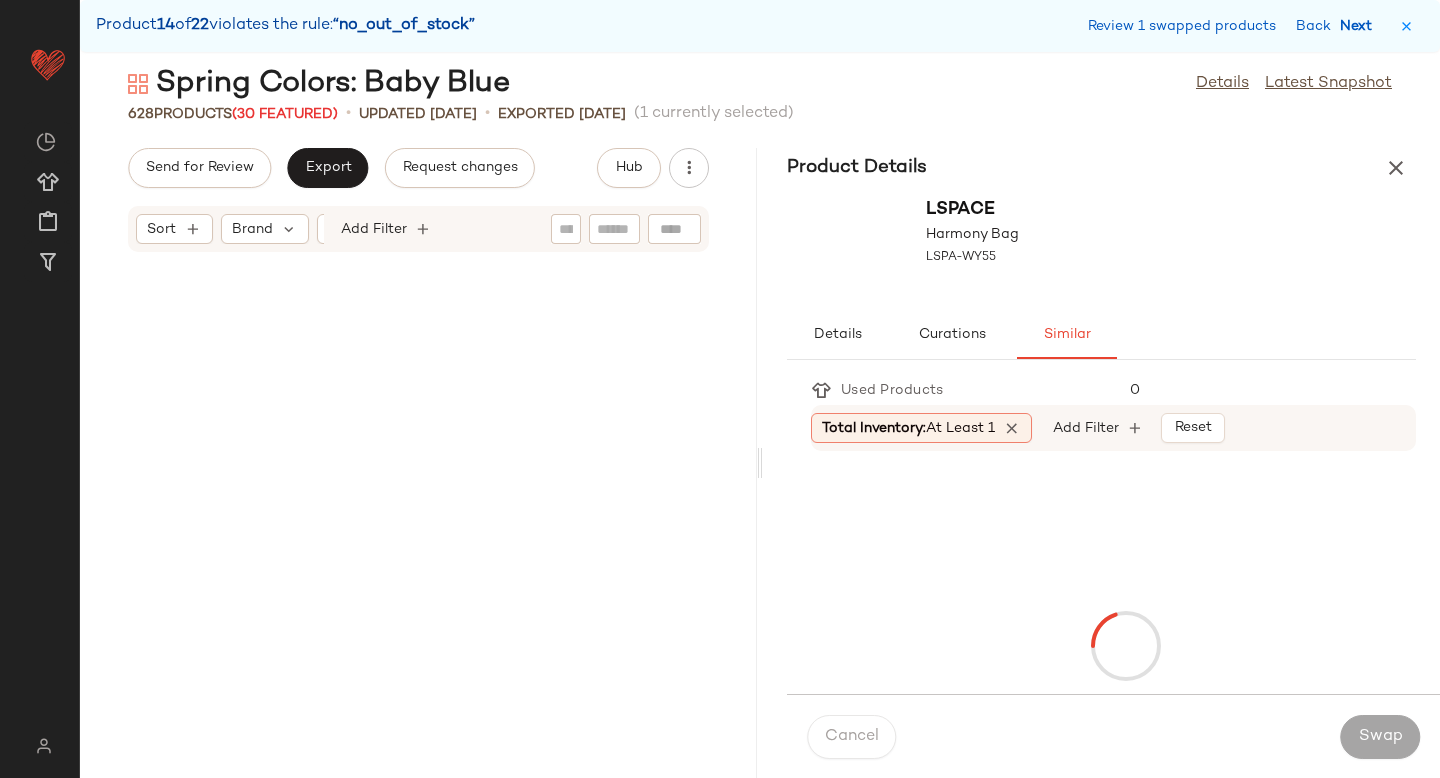 scroll, scrollTop: 75396, scrollLeft: 0, axis: vertical 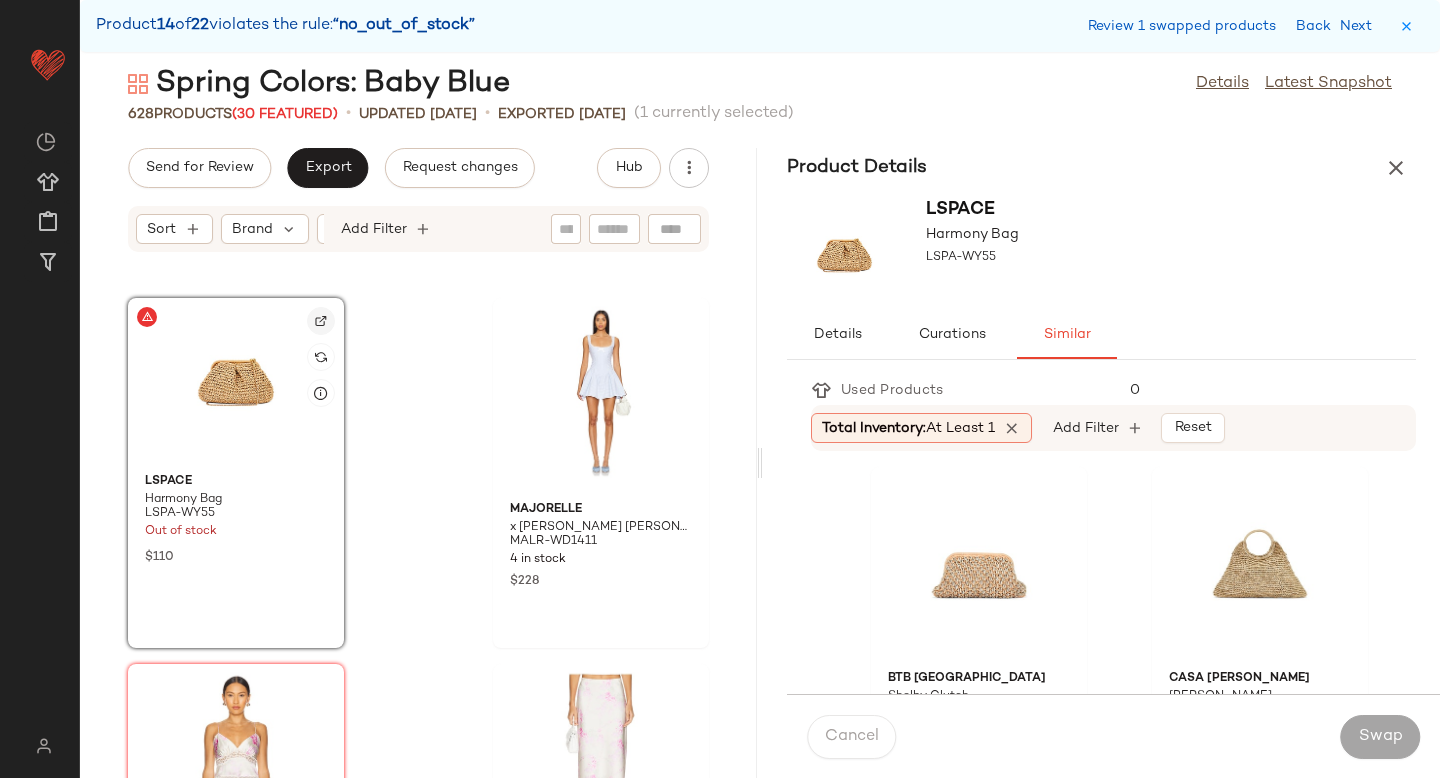 click at bounding box center (321, 321) 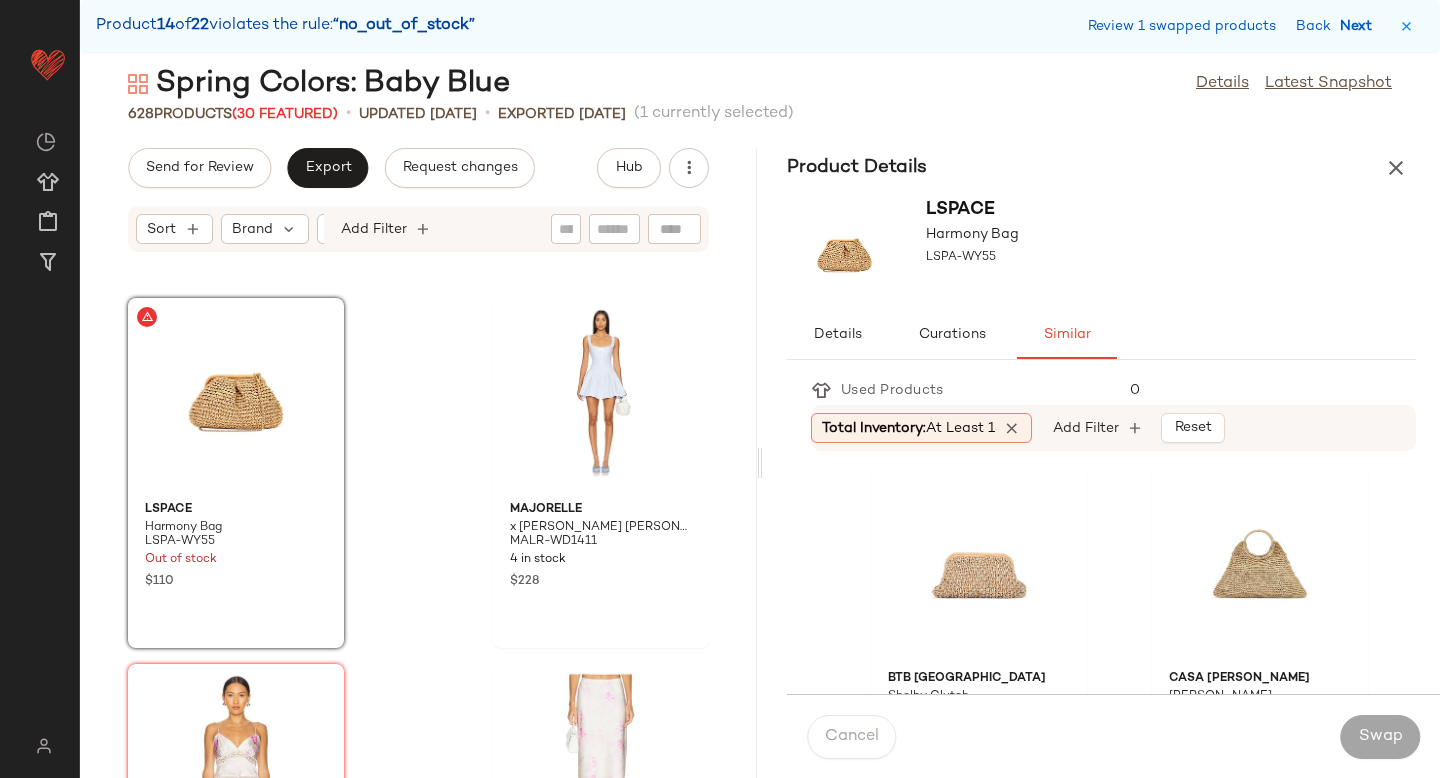 click on "Next" at bounding box center [1360, 26] 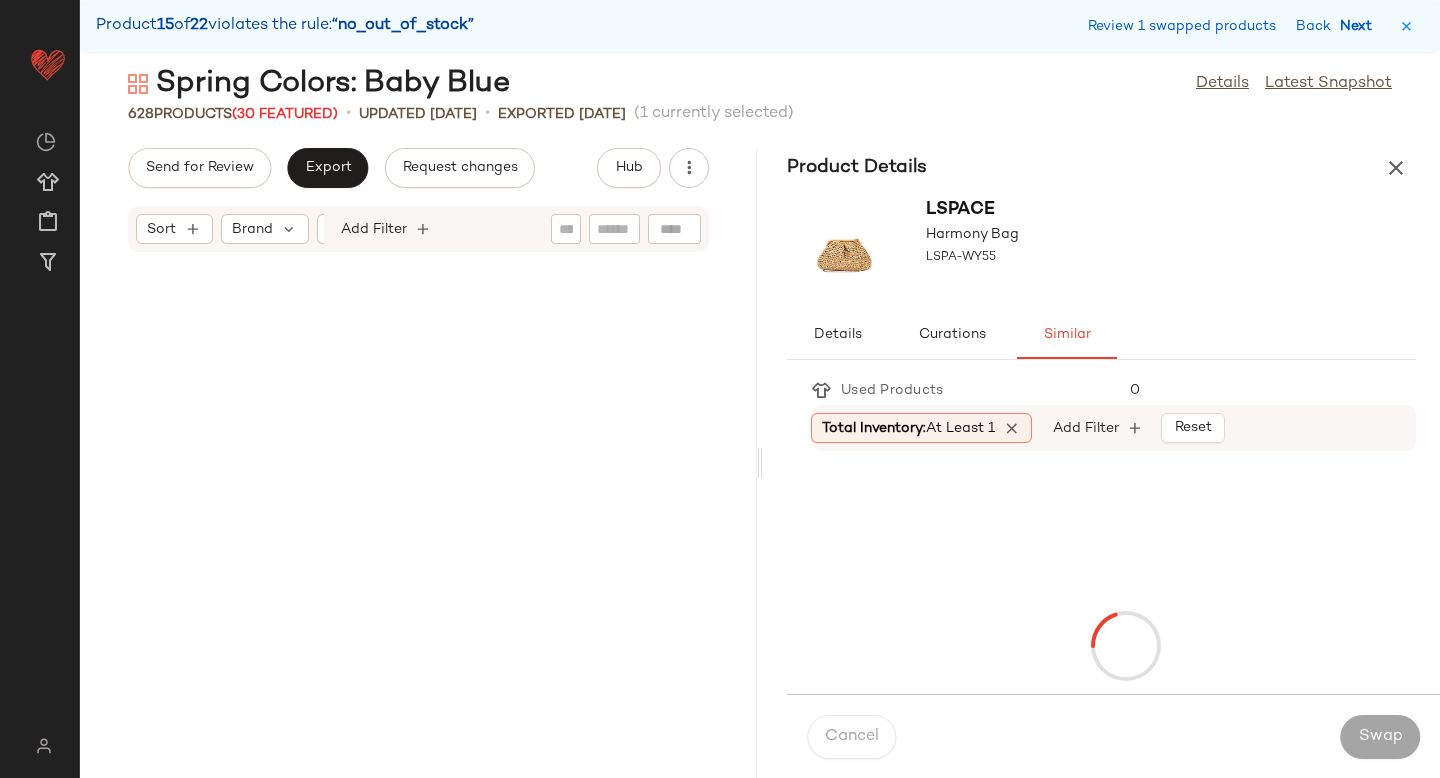 scroll, scrollTop: 77592, scrollLeft: 0, axis: vertical 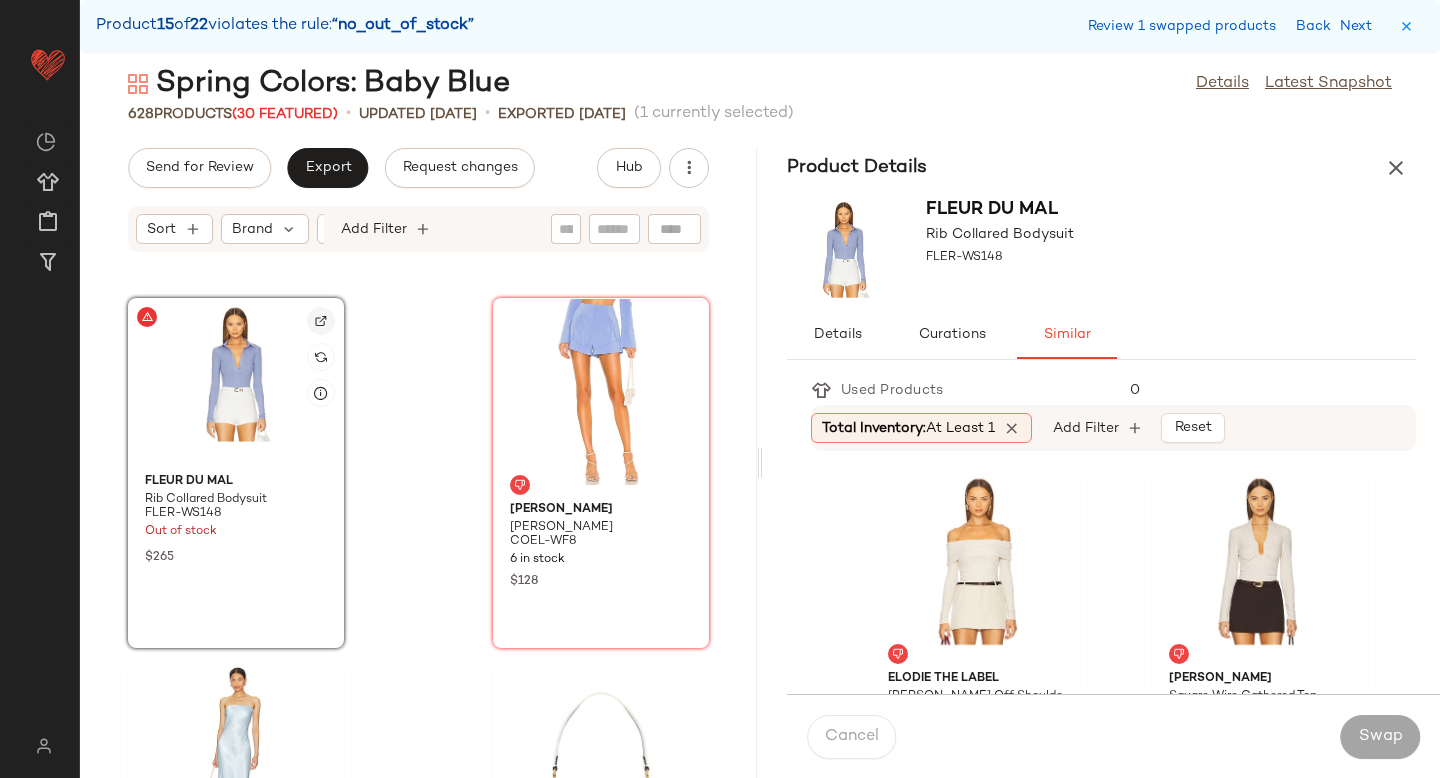 click 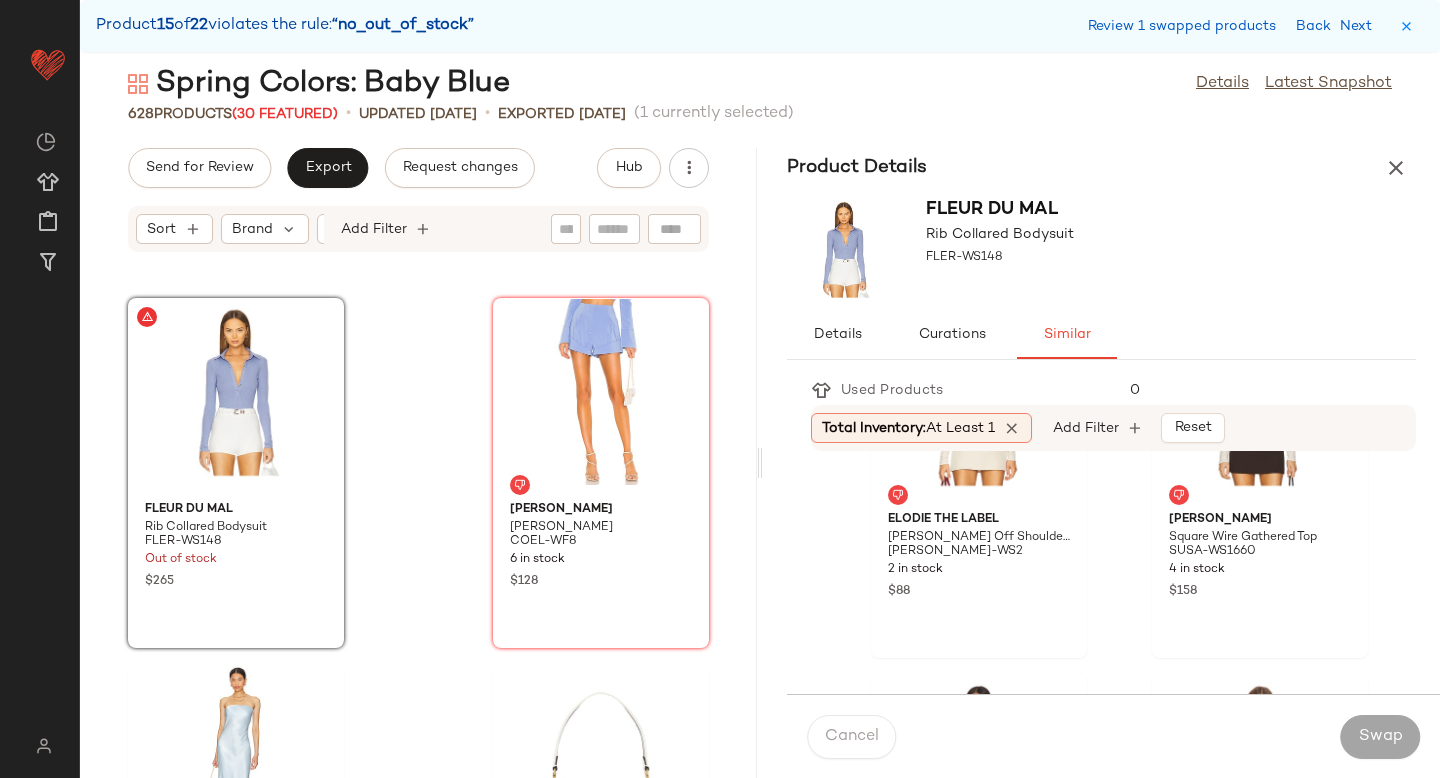 scroll, scrollTop: 0, scrollLeft: 0, axis: both 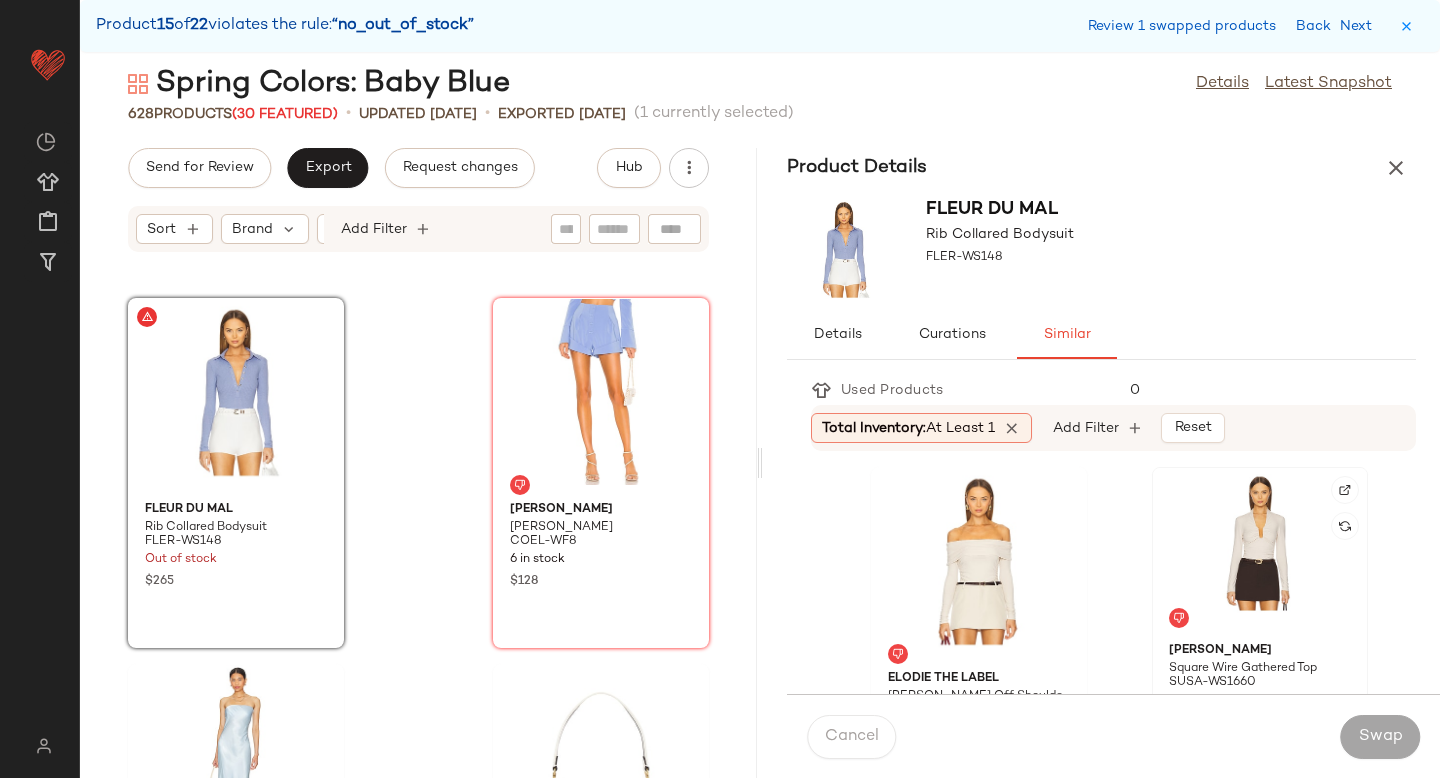click 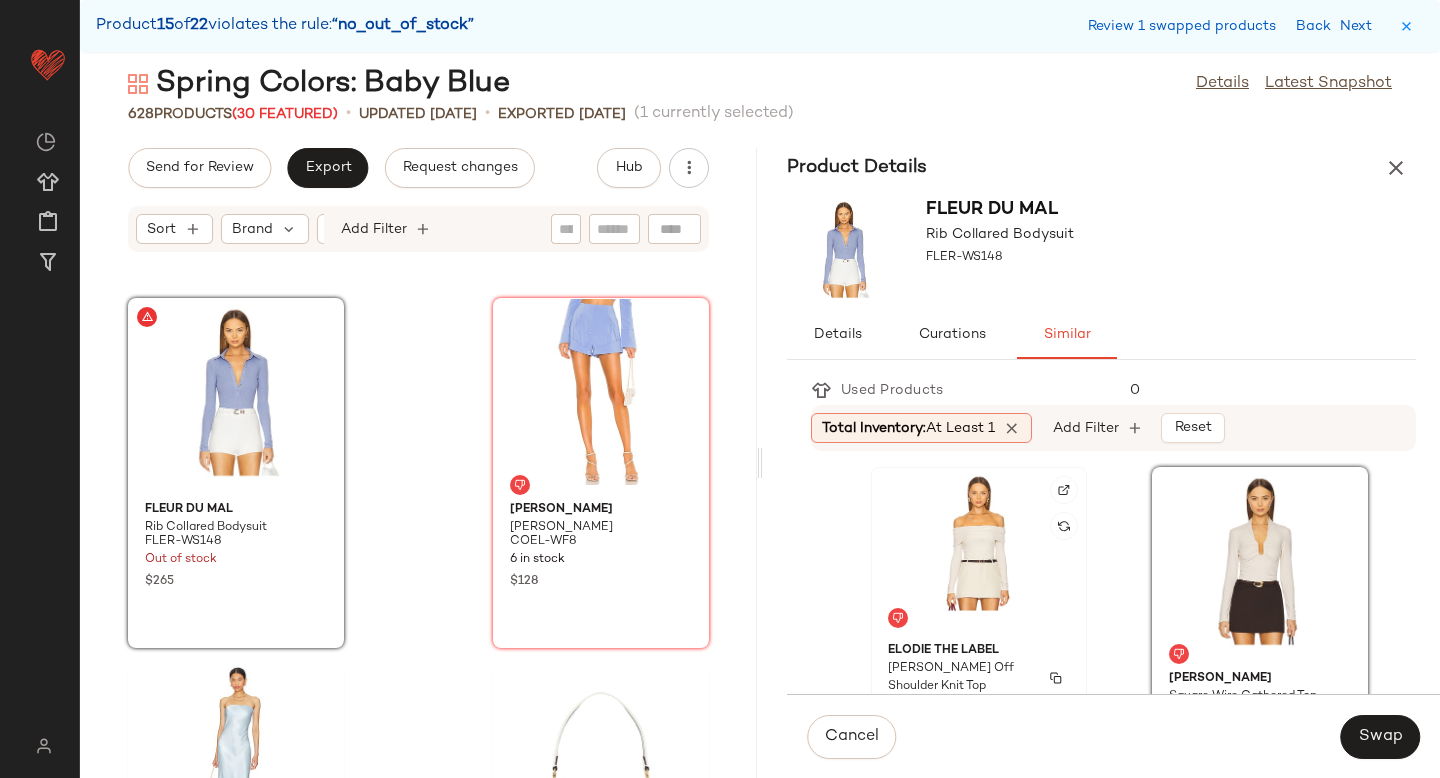 click on "Elodie the Label Kate Off Shoulder Knit Top EDIE-WS2 2 in stock $88" 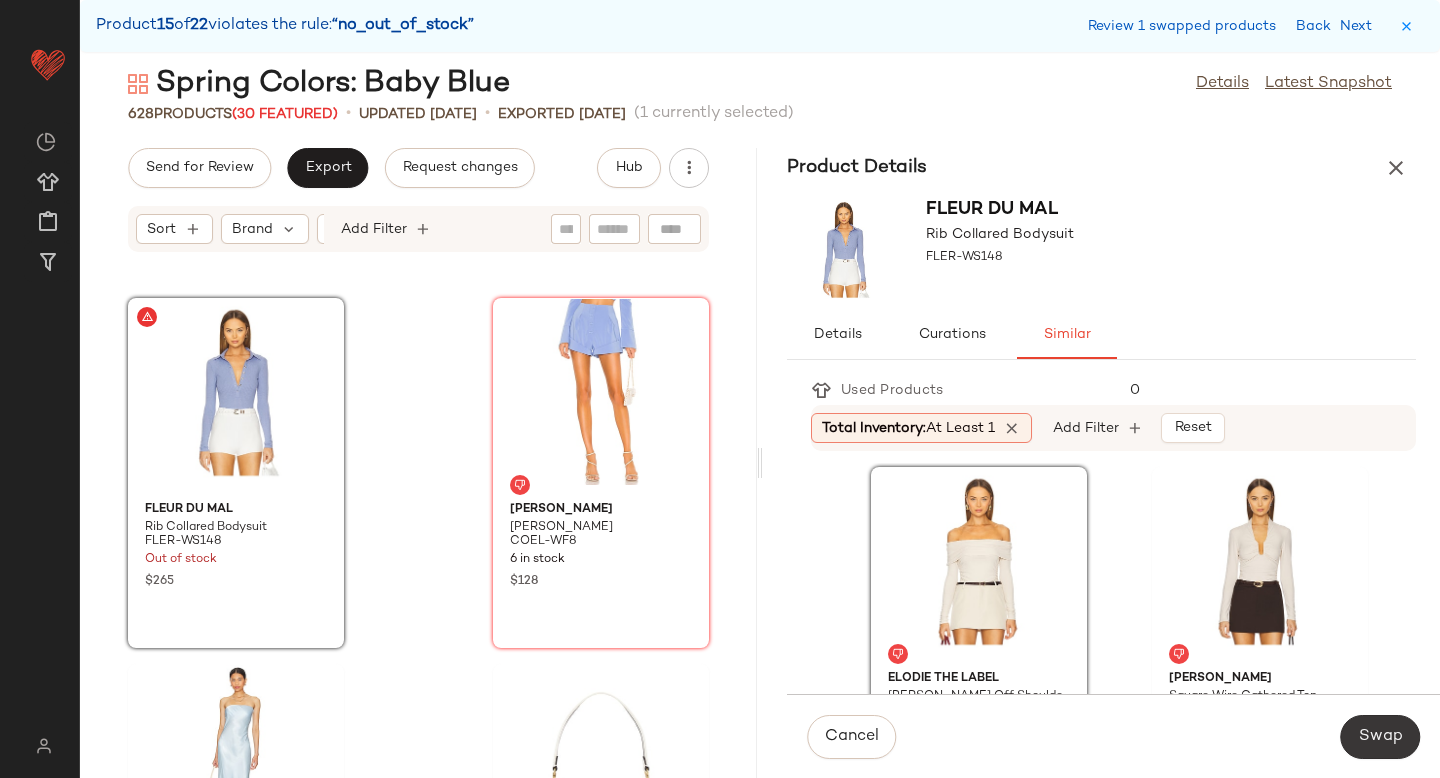 click on "Swap" at bounding box center (1380, 737) 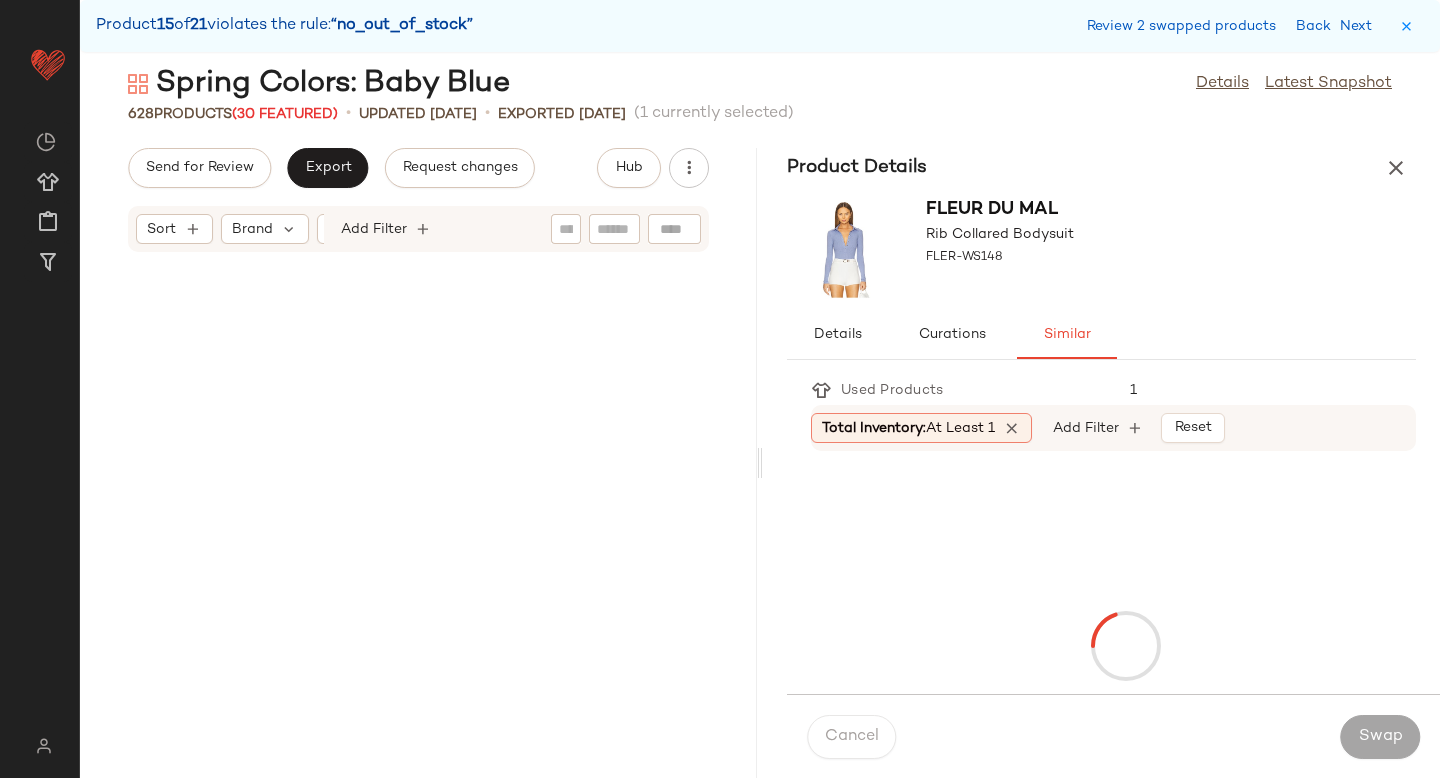 scroll, scrollTop: 80154, scrollLeft: 0, axis: vertical 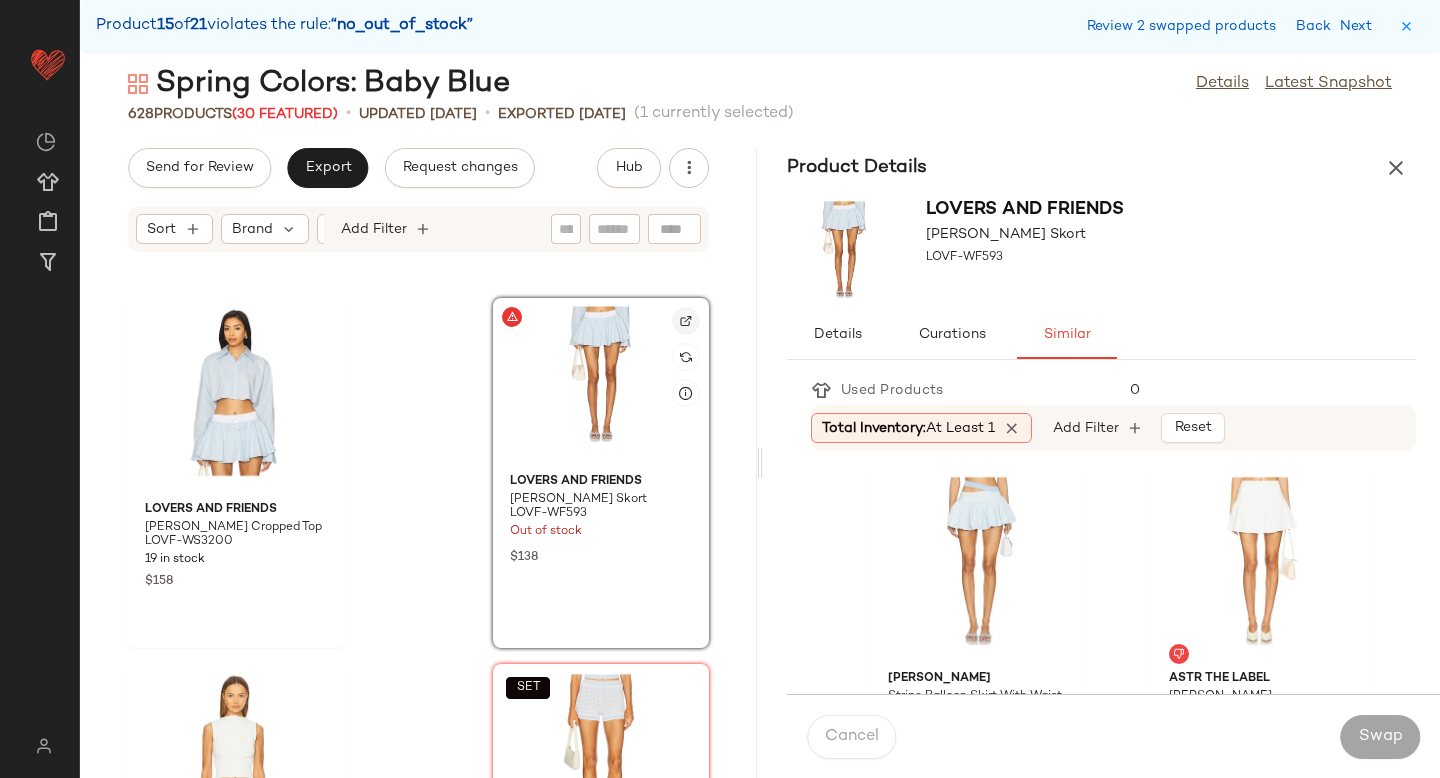 click 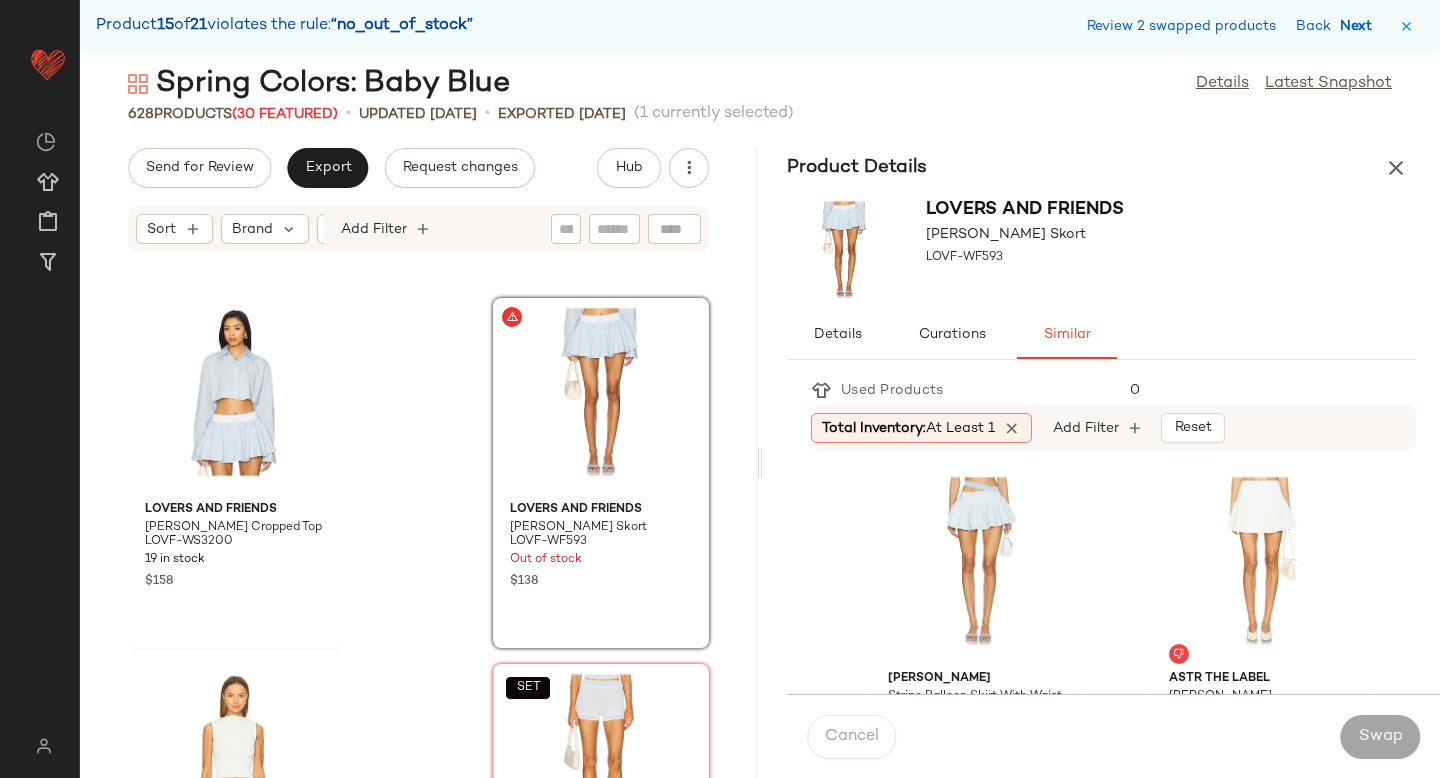 click on "Next" at bounding box center (1360, 26) 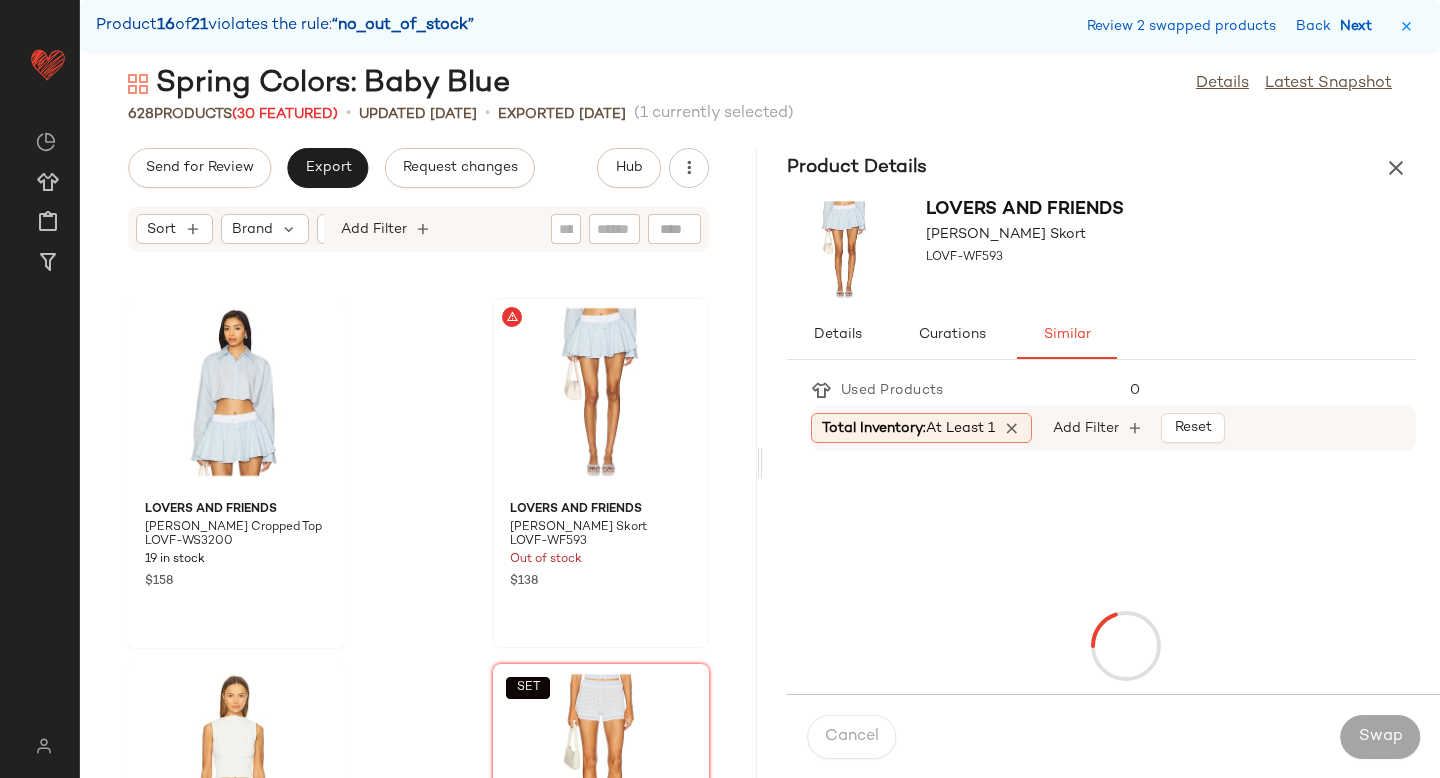 scroll, scrollTop: 92598, scrollLeft: 0, axis: vertical 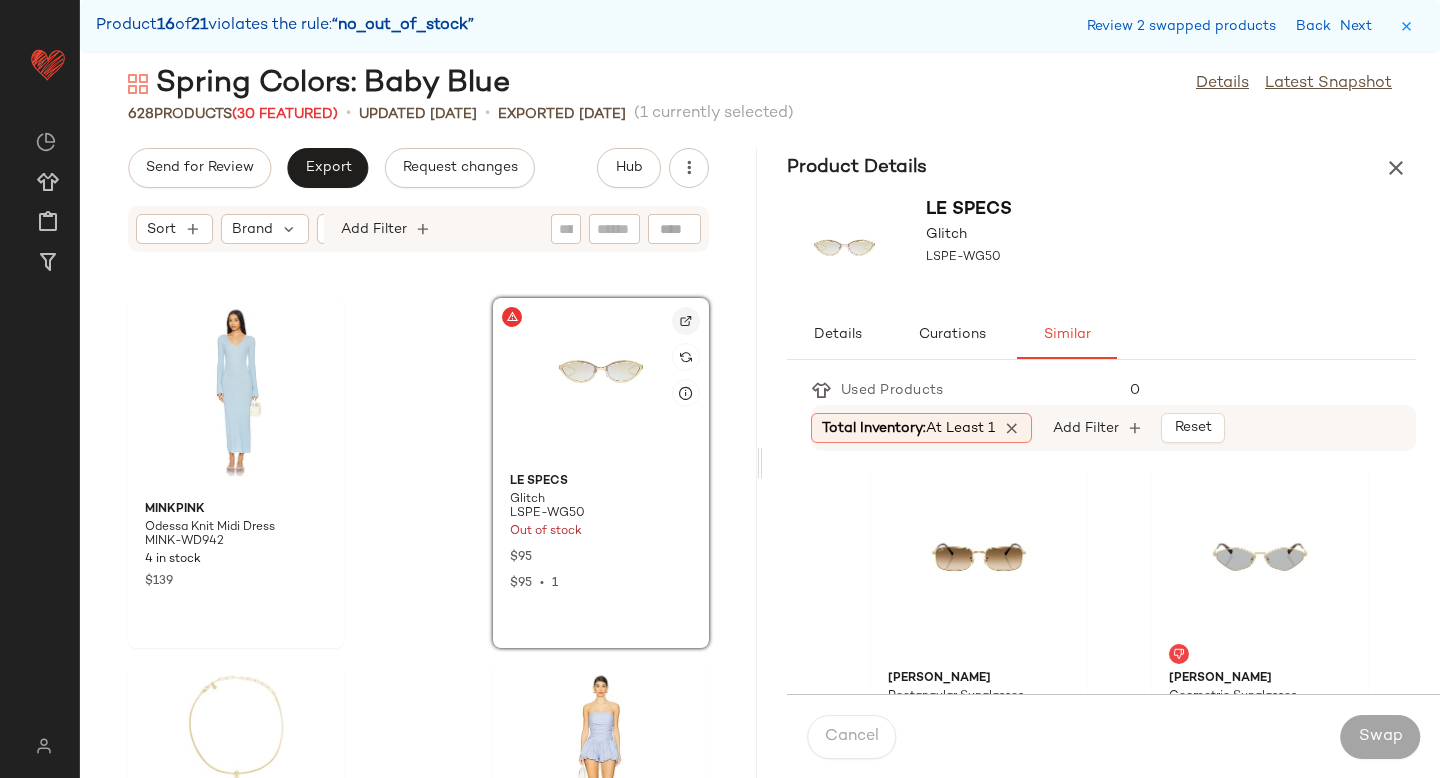 click at bounding box center (686, 321) 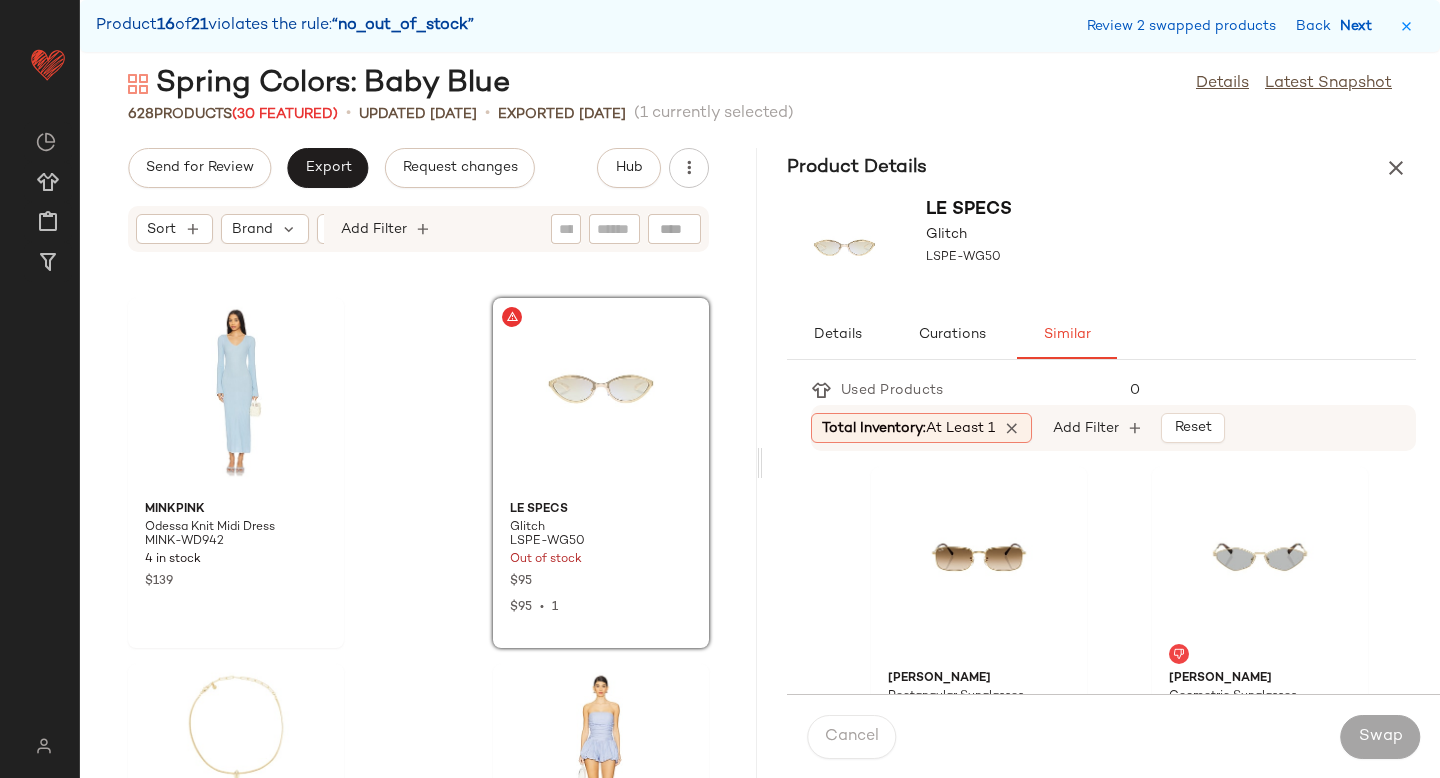 click on "Next" at bounding box center [1360, 26] 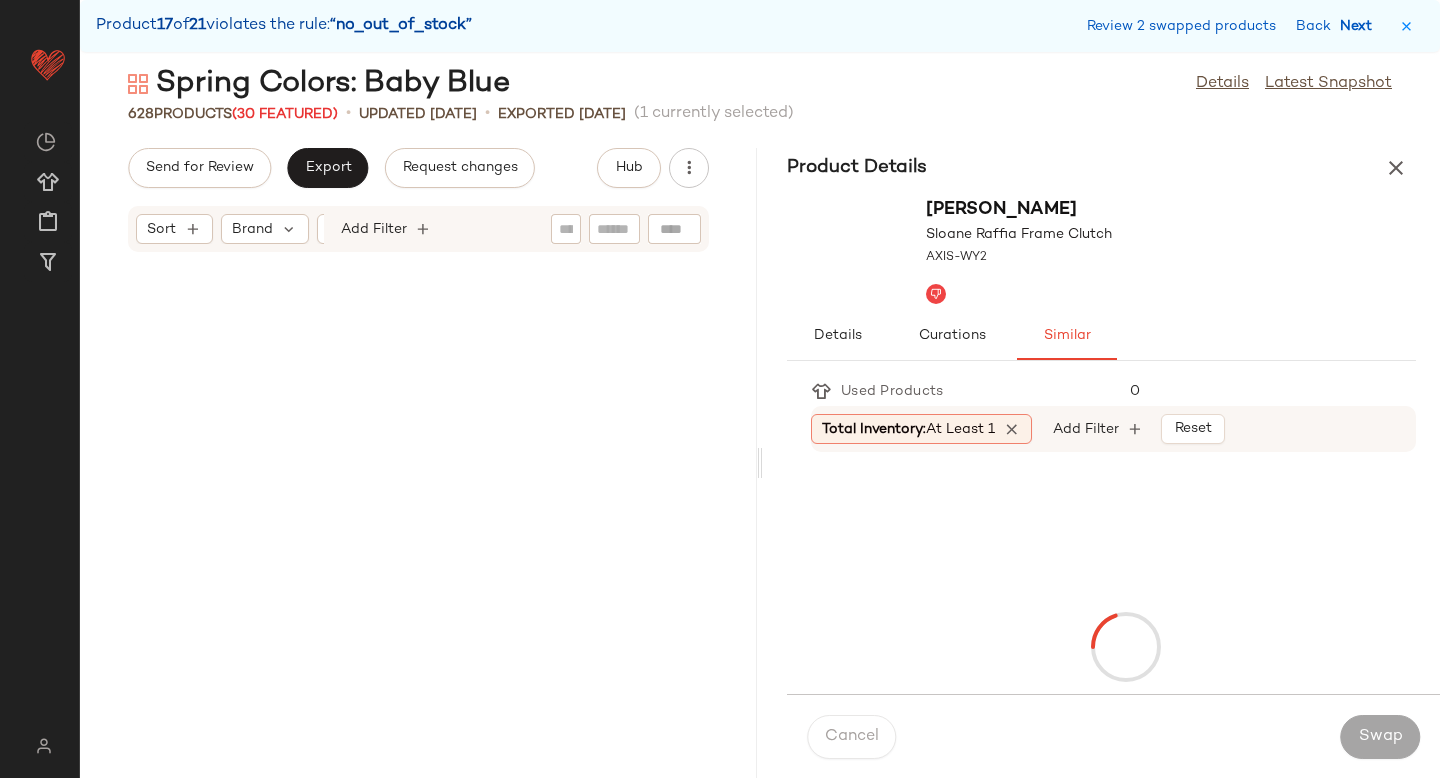 scroll, scrollTop: 96990, scrollLeft: 0, axis: vertical 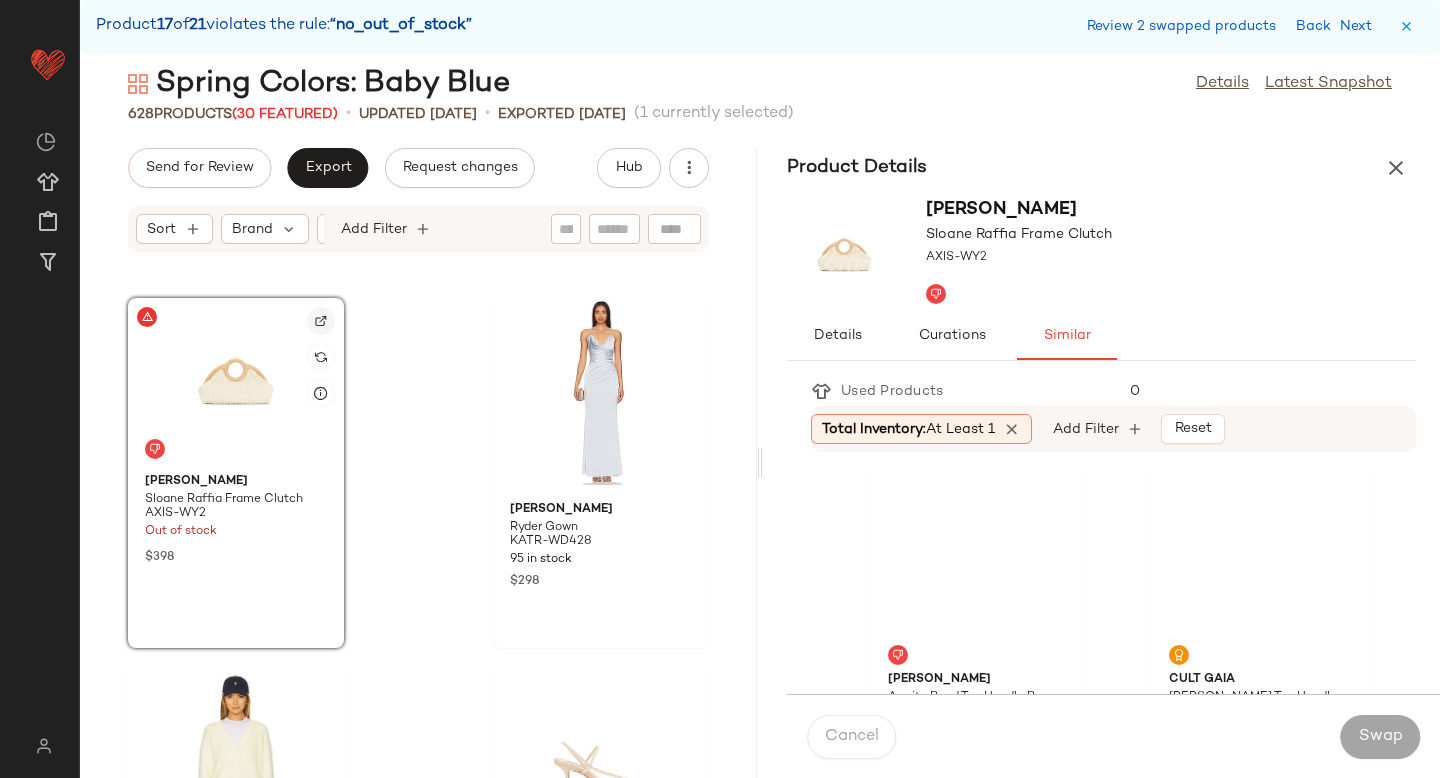 click at bounding box center (321, 321) 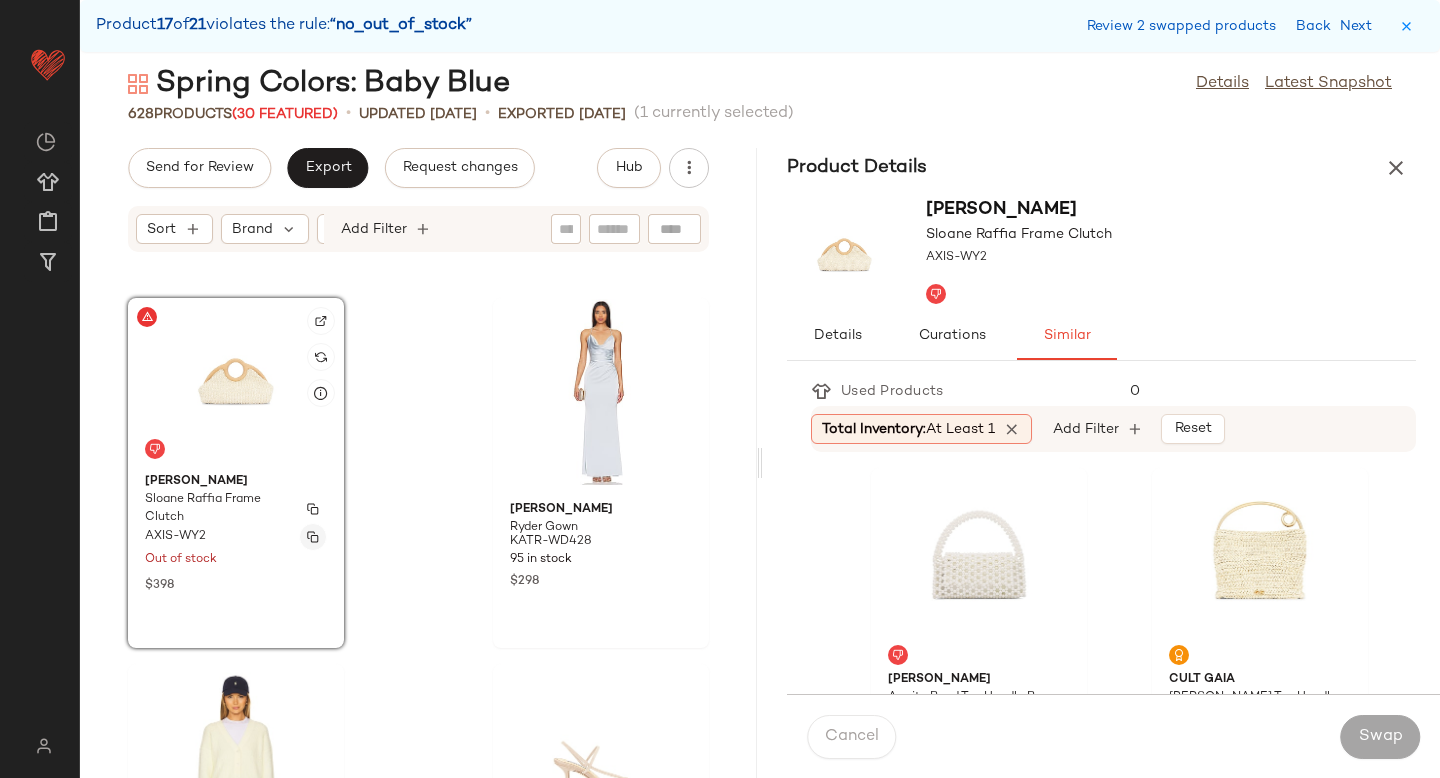 click at bounding box center (313, 537) 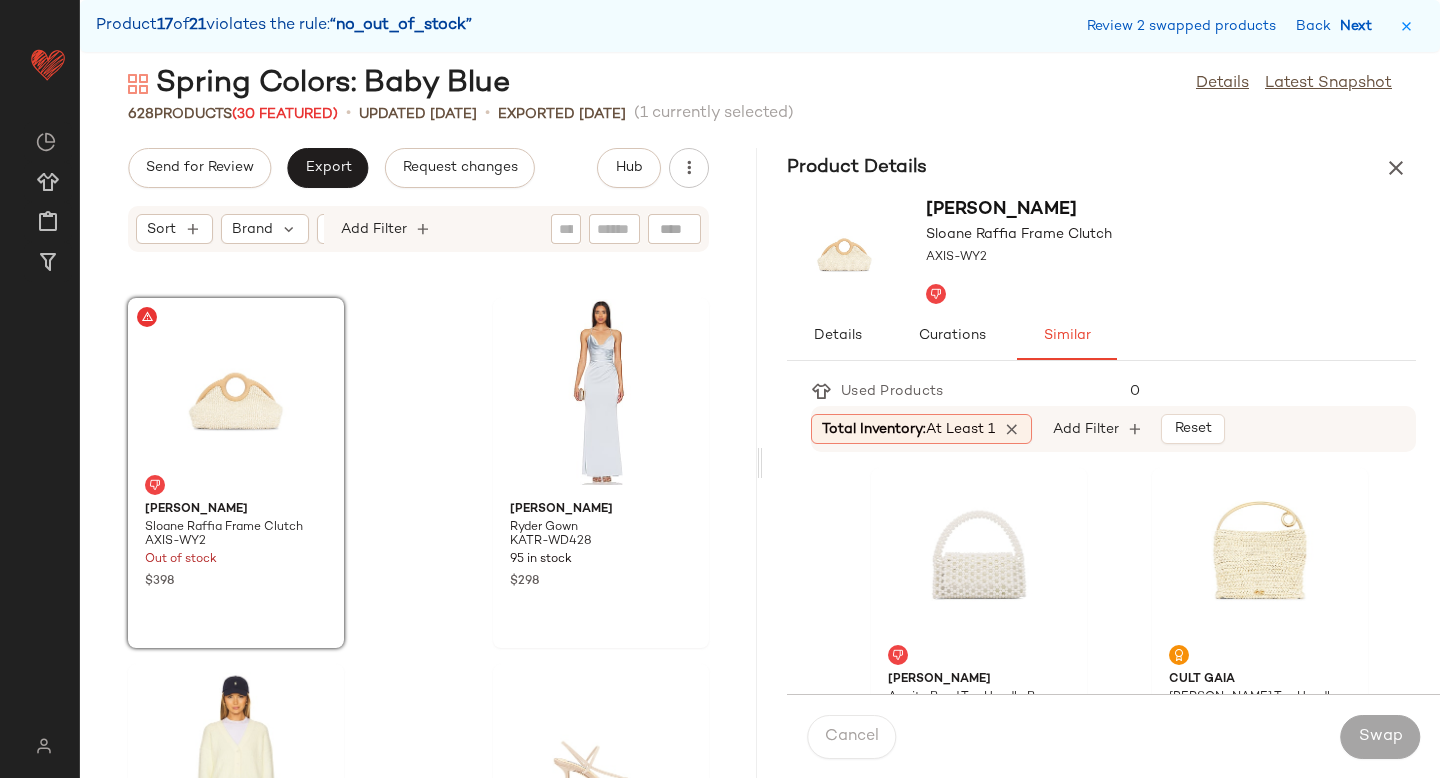 click on "Next" at bounding box center (1360, 26) 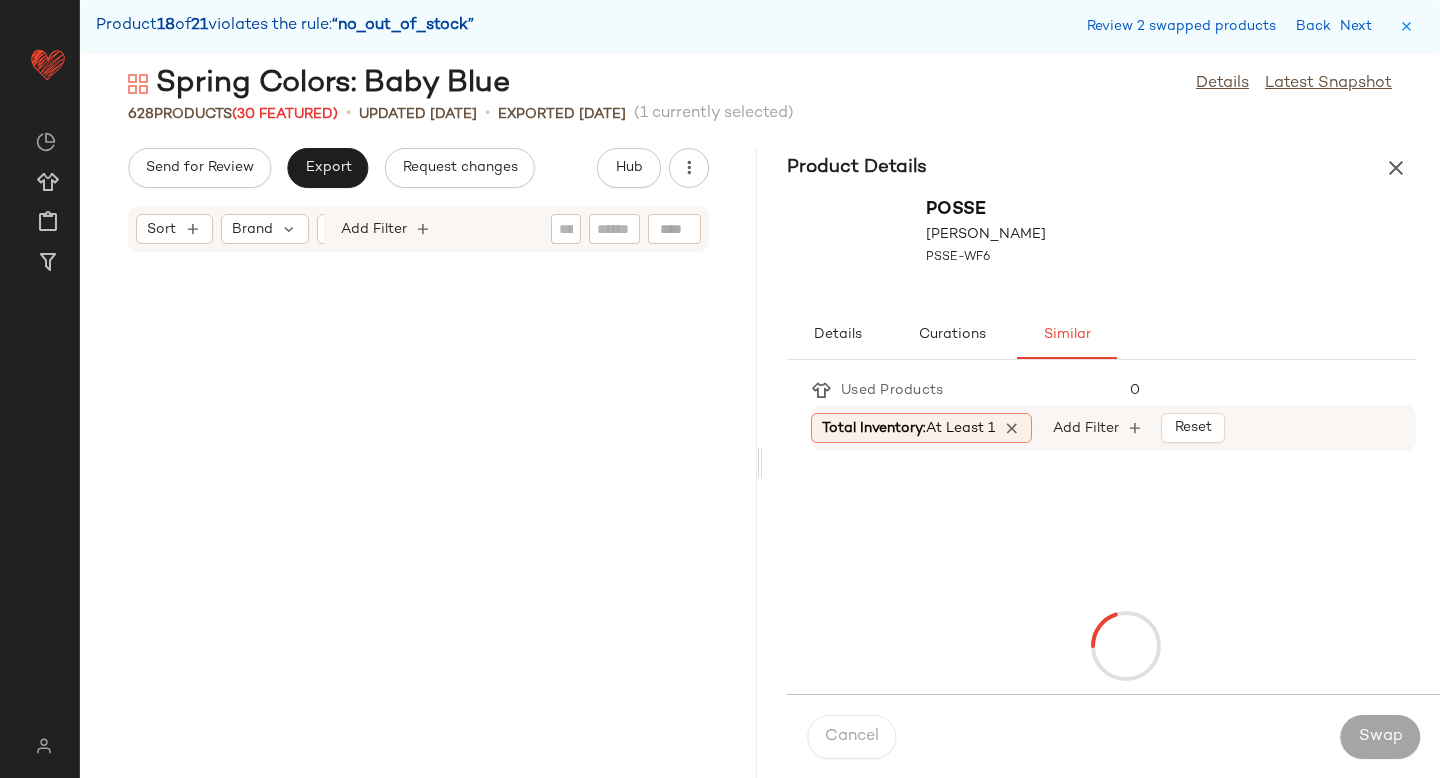 scroll, scrollTop: 97722, scrollLeft: 0, axis: vertical 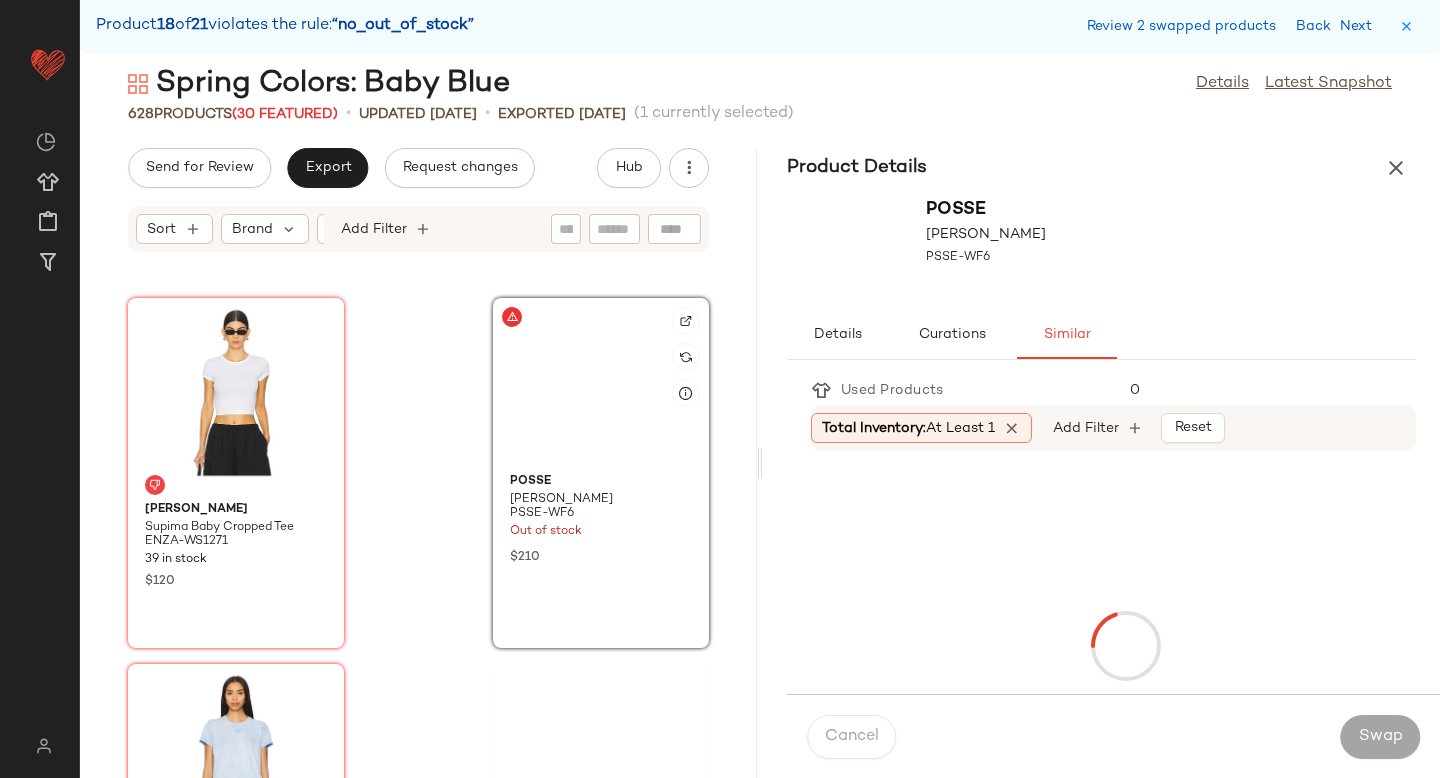 click at bounding box center (686, 321) 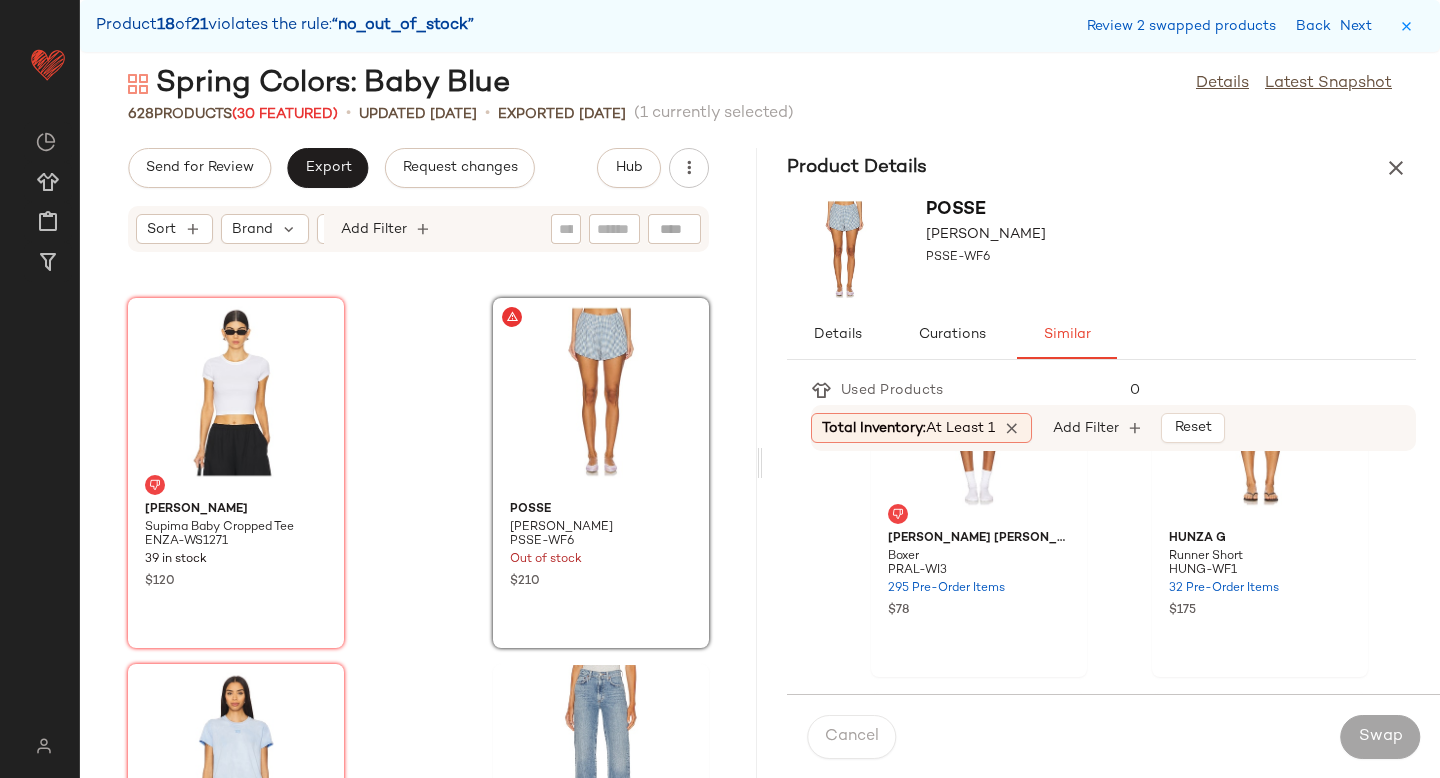 scroll, scrollTop: 0, scrollLeft: 0, axis: both 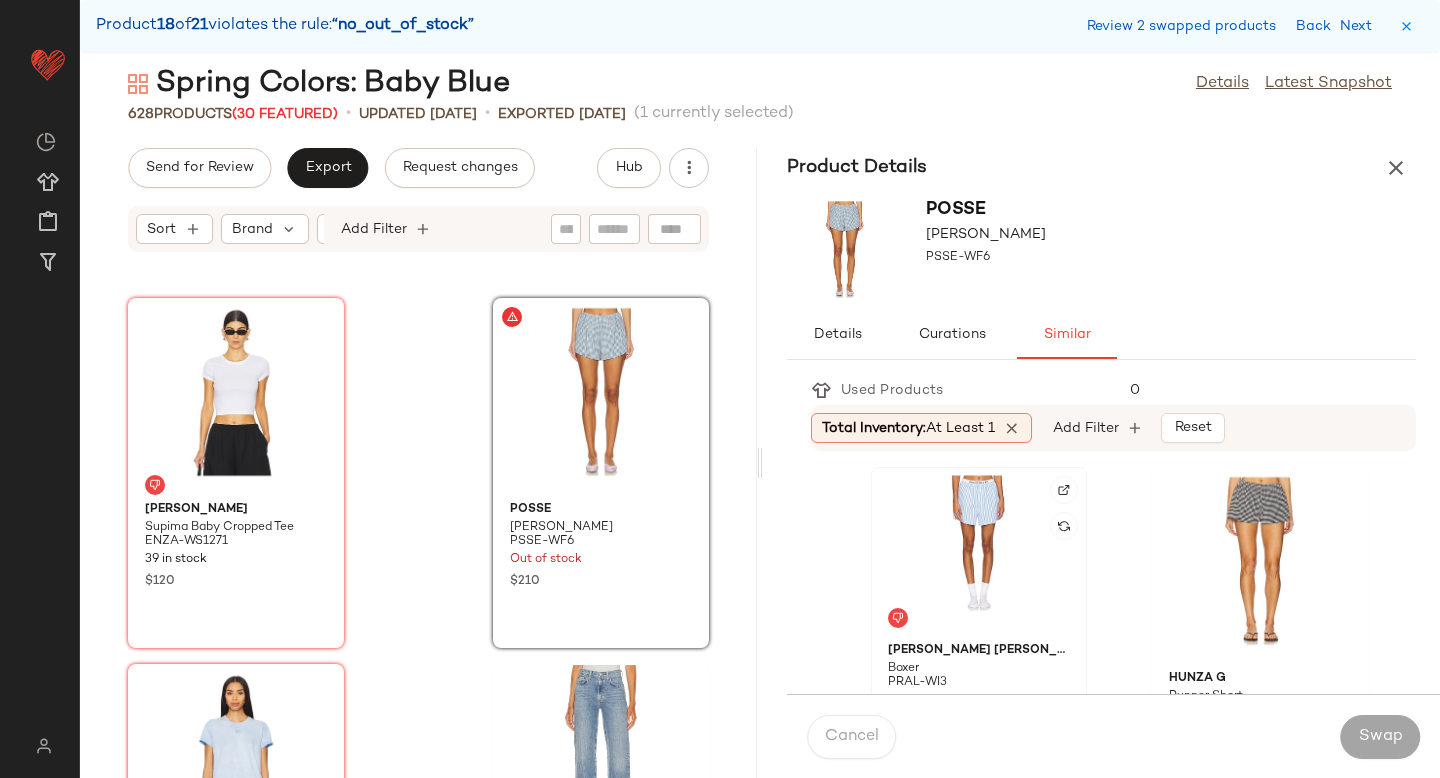 click 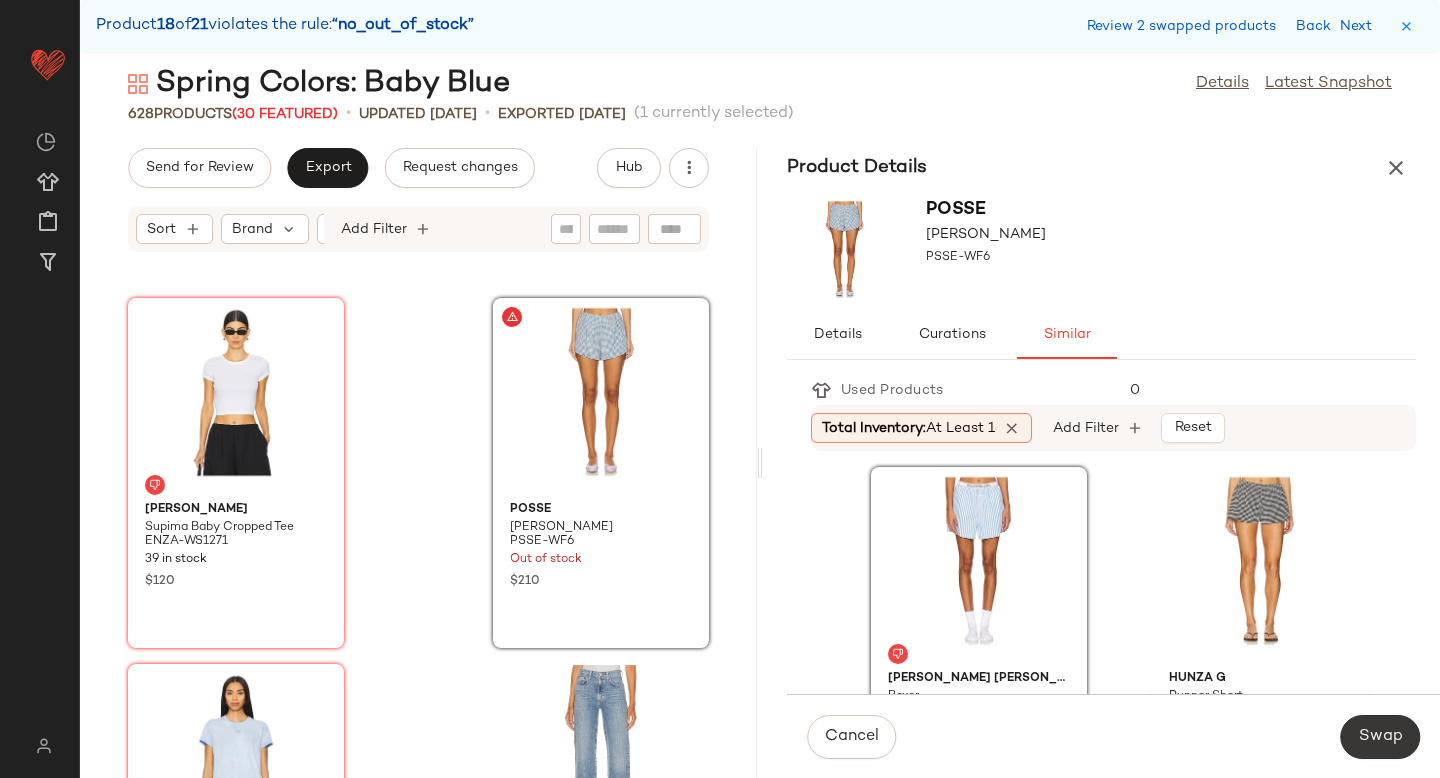 click on "Swap" at bounding box center [1380, 737] 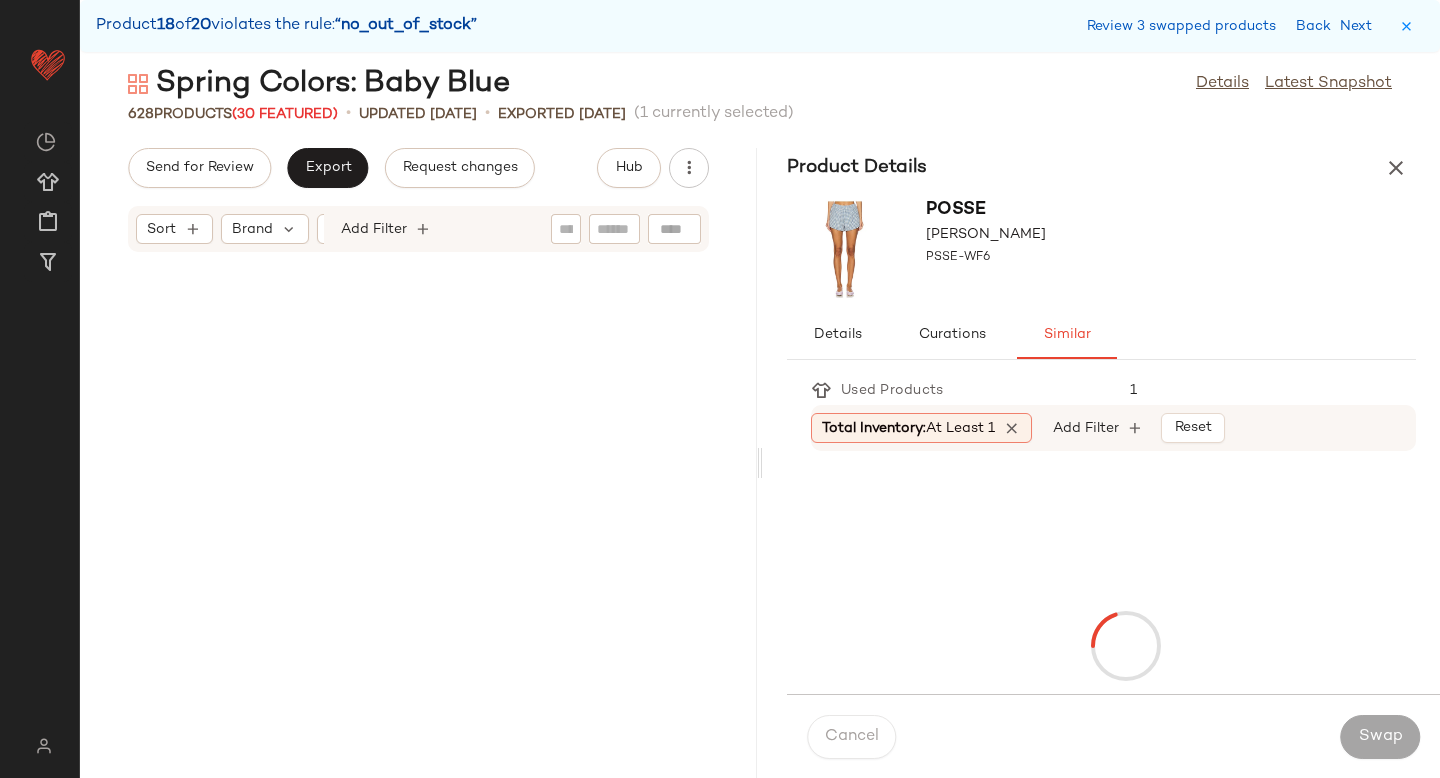 scroll, scrollTop: 102846, scrollLeft: 0, axis: vertical 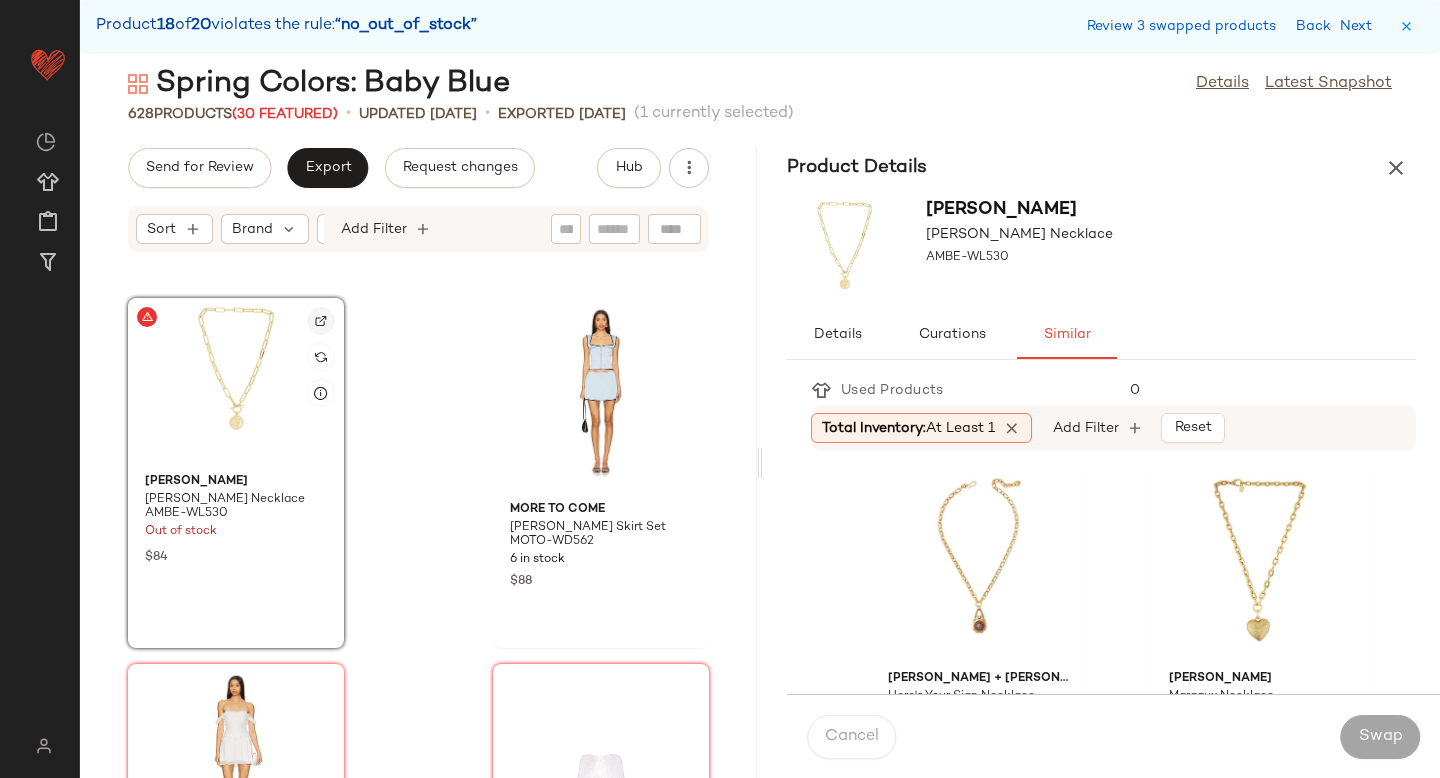 click 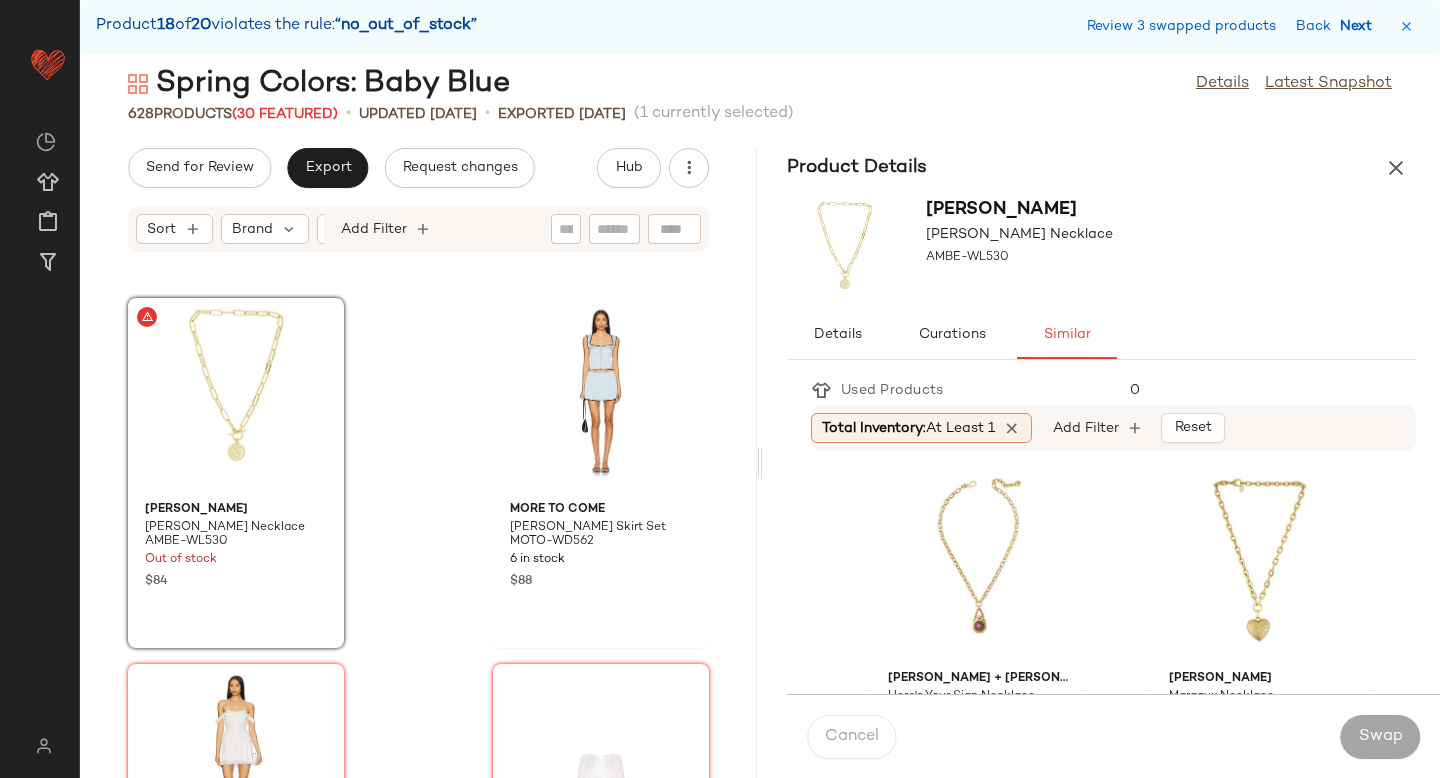 click on "Next" at bounding box center (1360, 26) 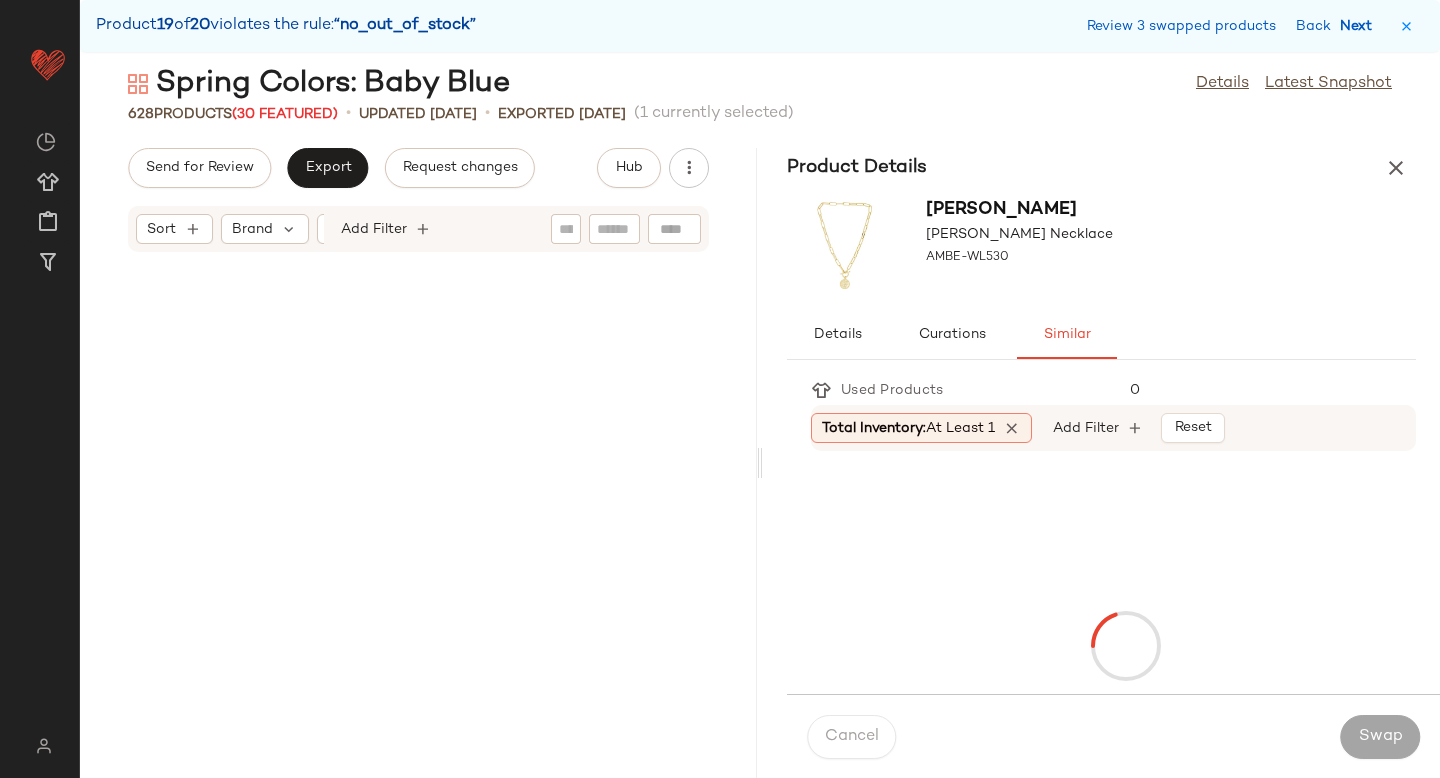 scroll, scrollTop: 107604, scrollLeft: 0, axis: vertical 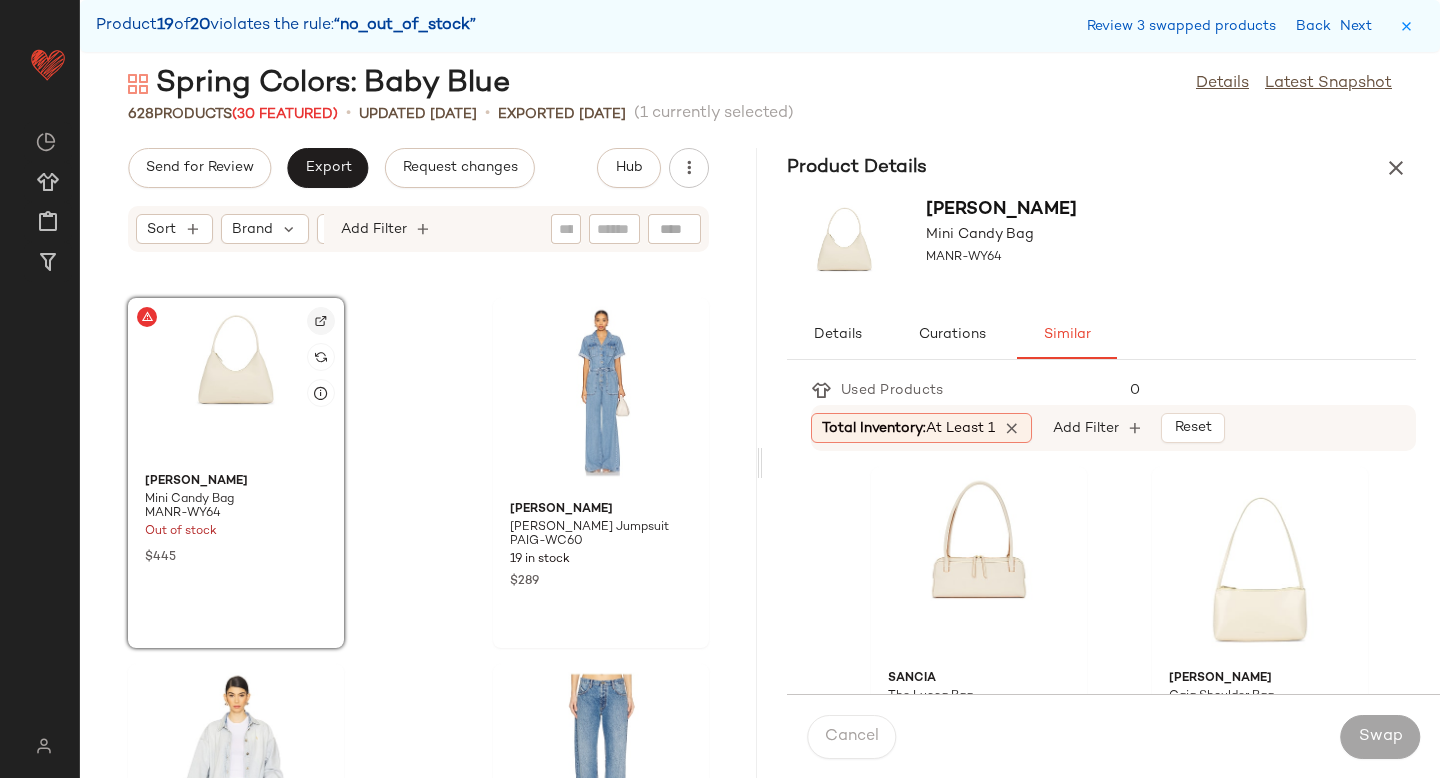 click 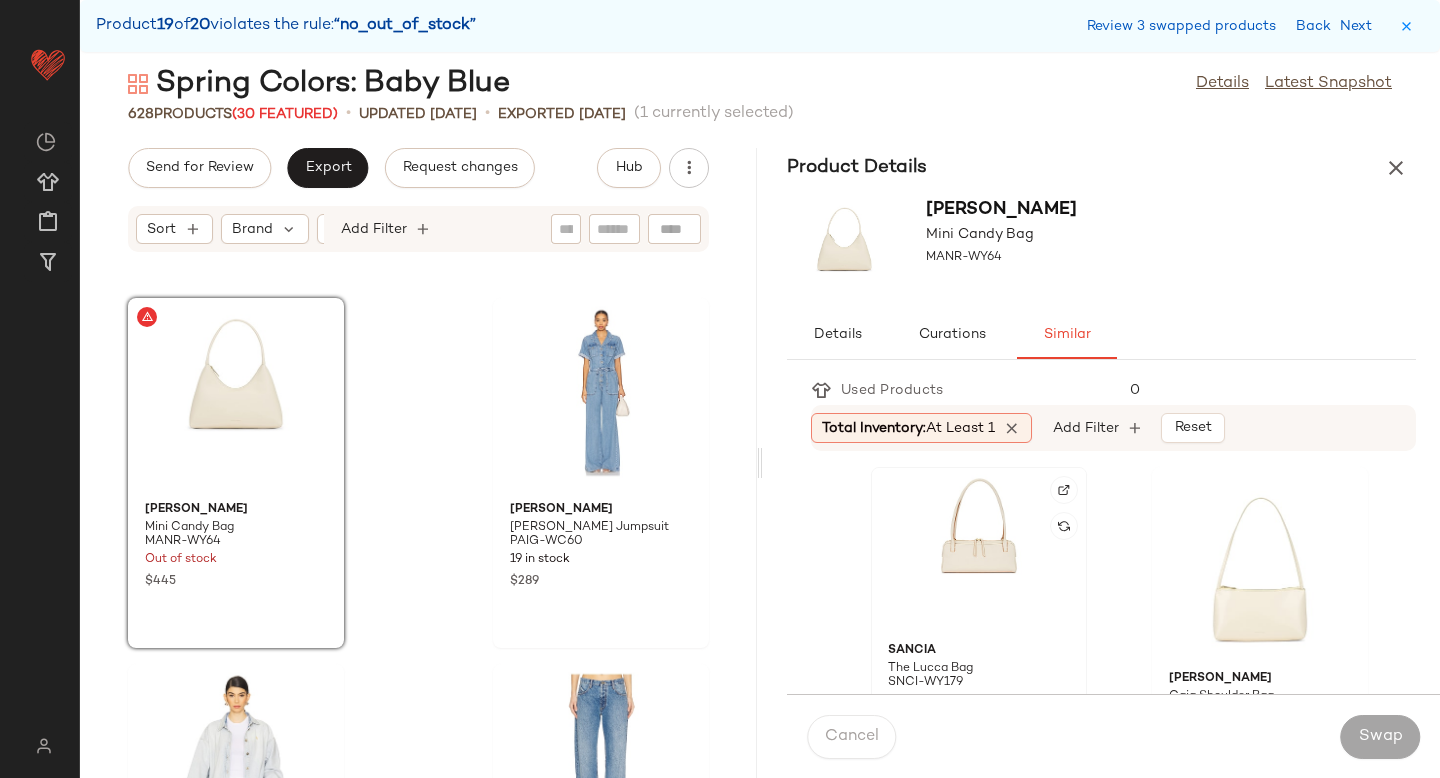 click 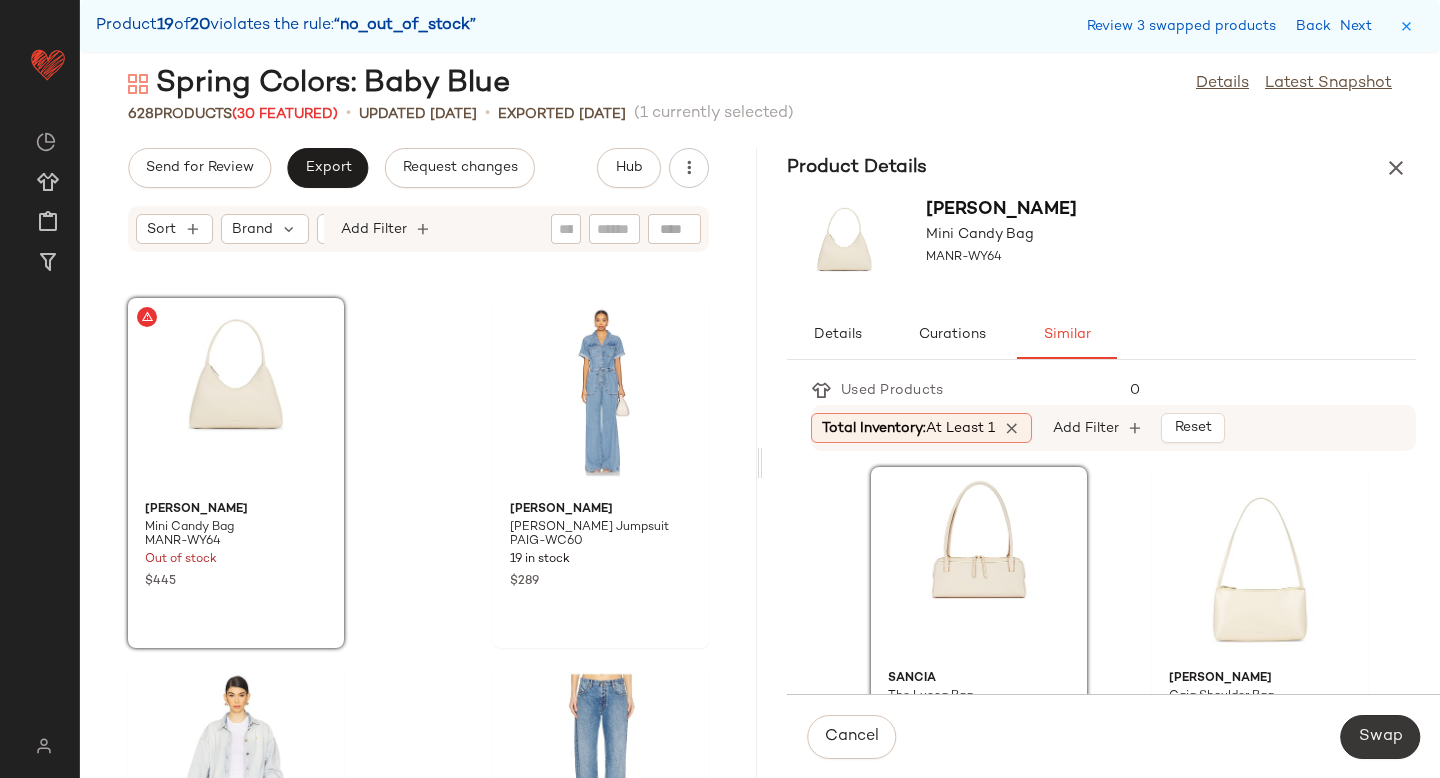 click on "Swap" at bounding box center (1380, 737) 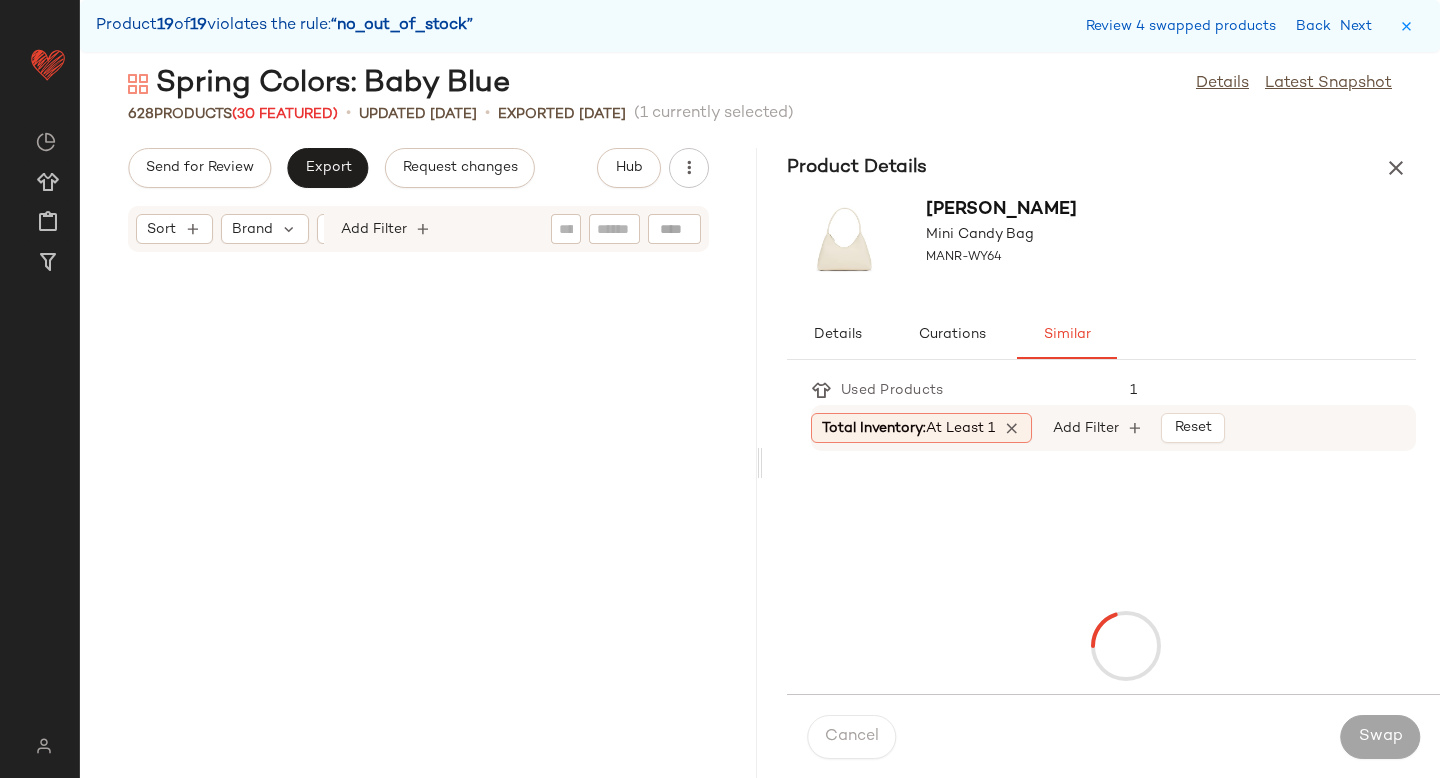 scroll, scrollTop: 113826, scrollLeft: 0, axis: vertical 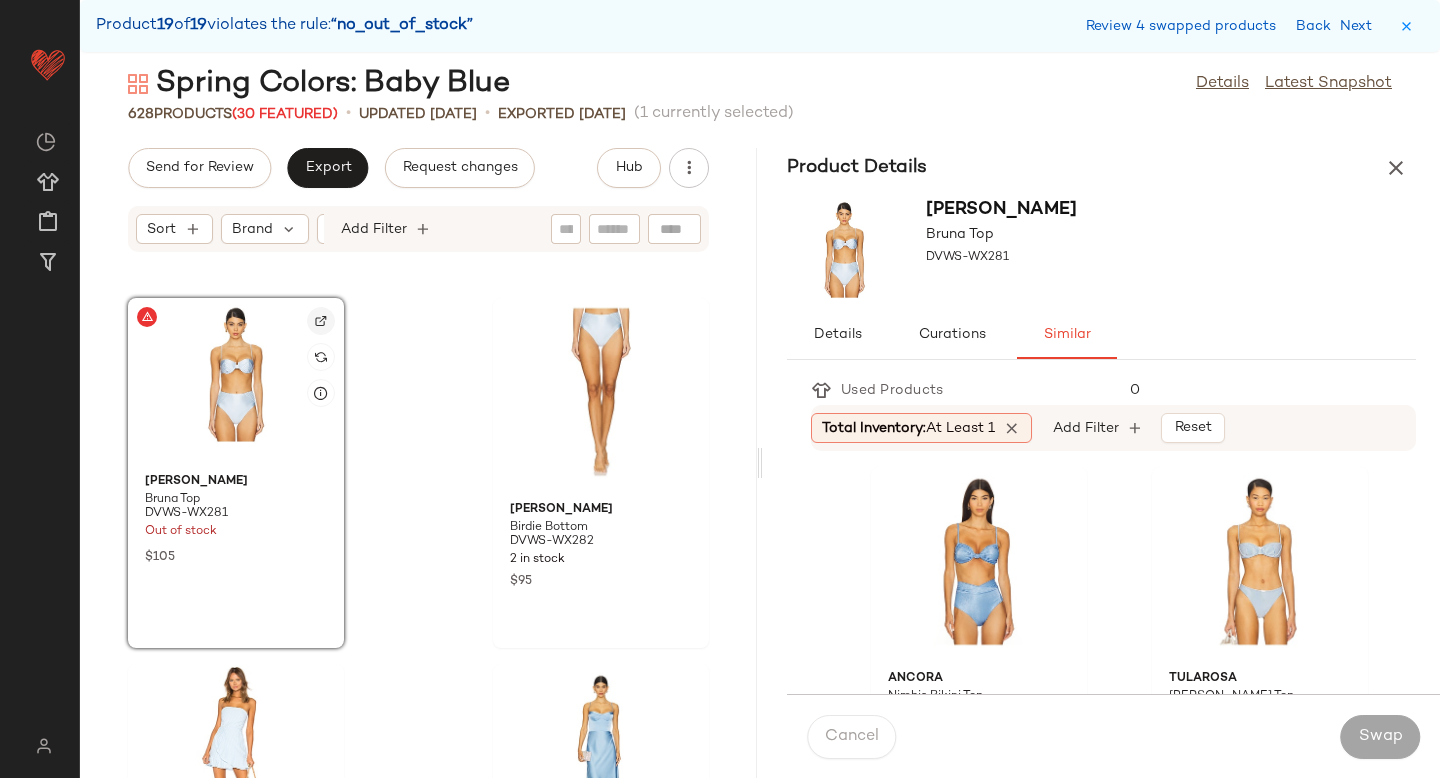 click 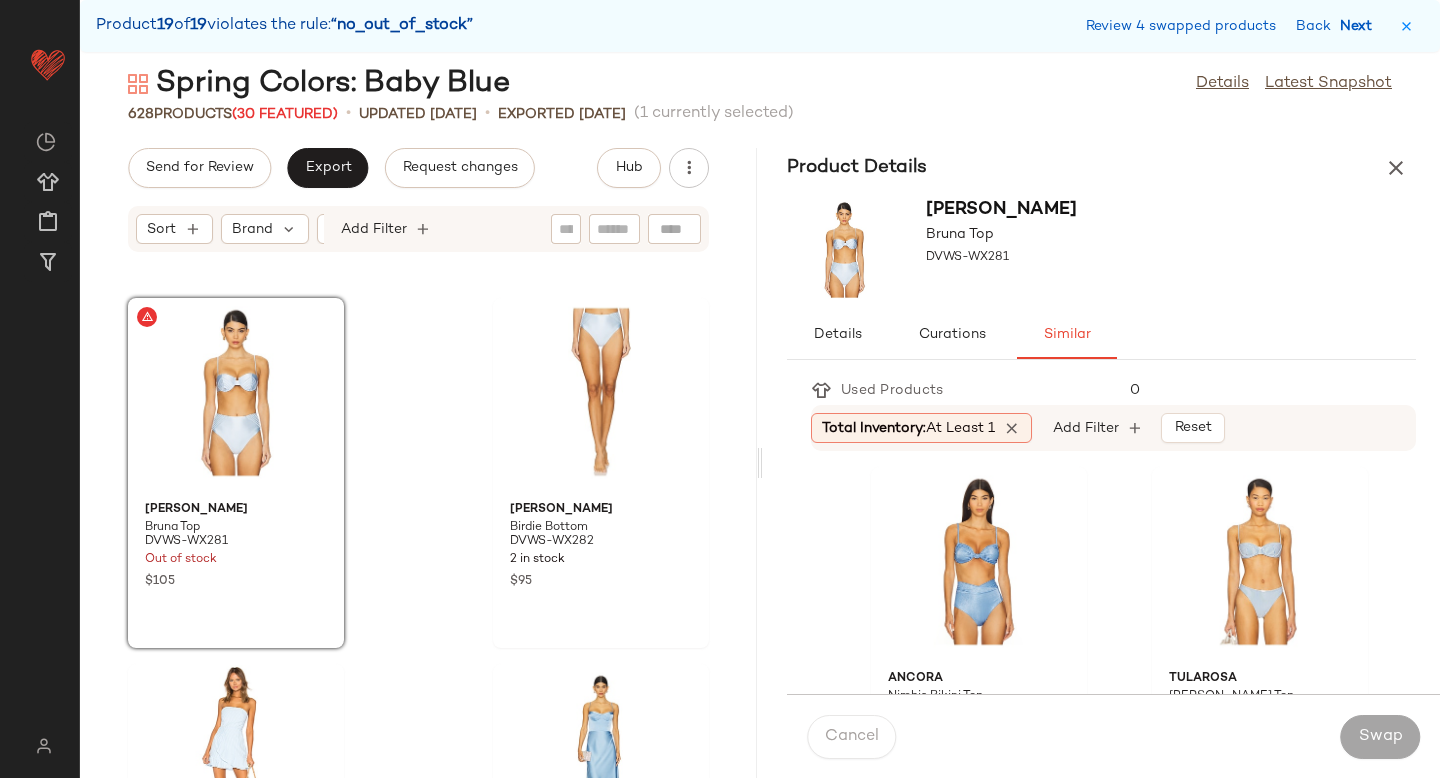 click on "Next" at bounding box center (1360, 26) 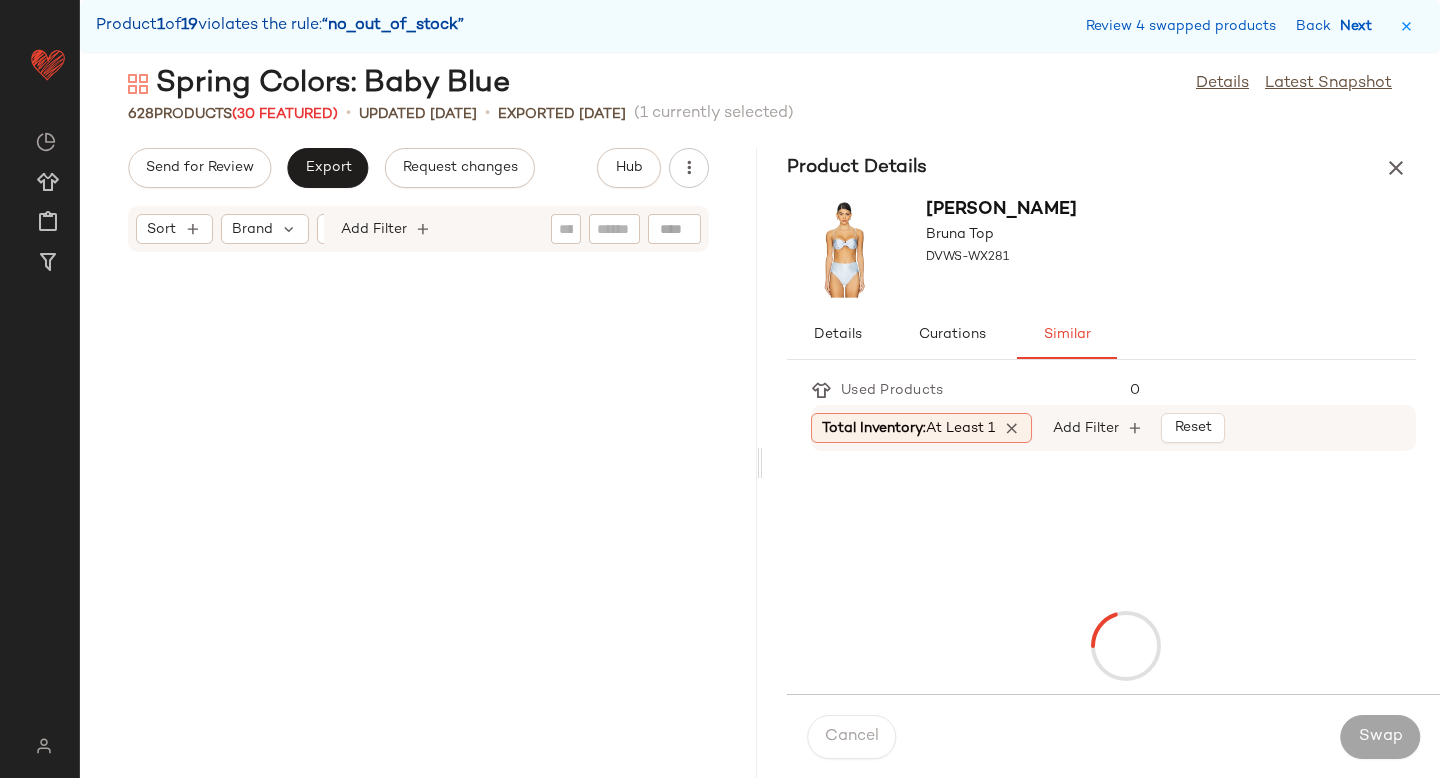 scroll, scrollTop: 2562, scrollLeft: 0, axis: vertical 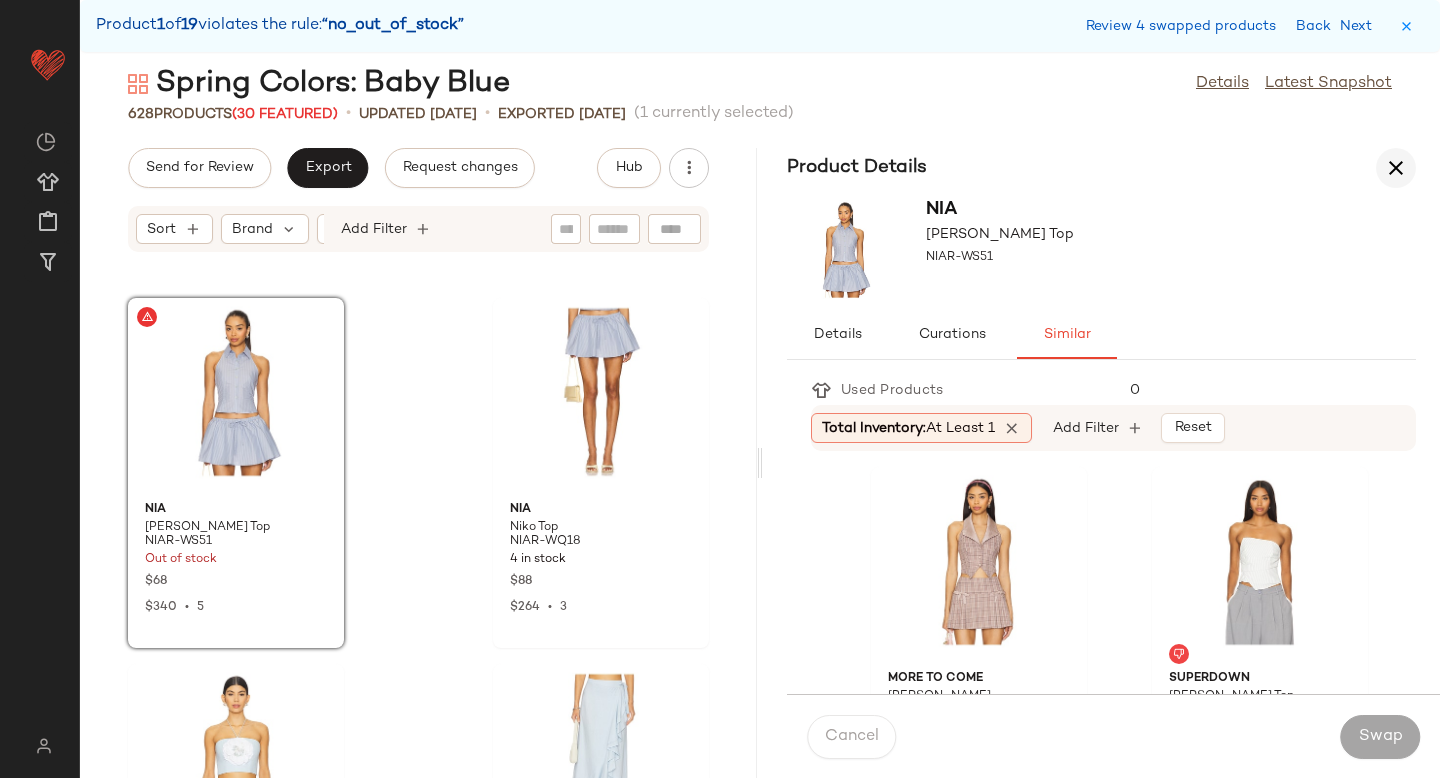 click at bounding box center [1396, 168] 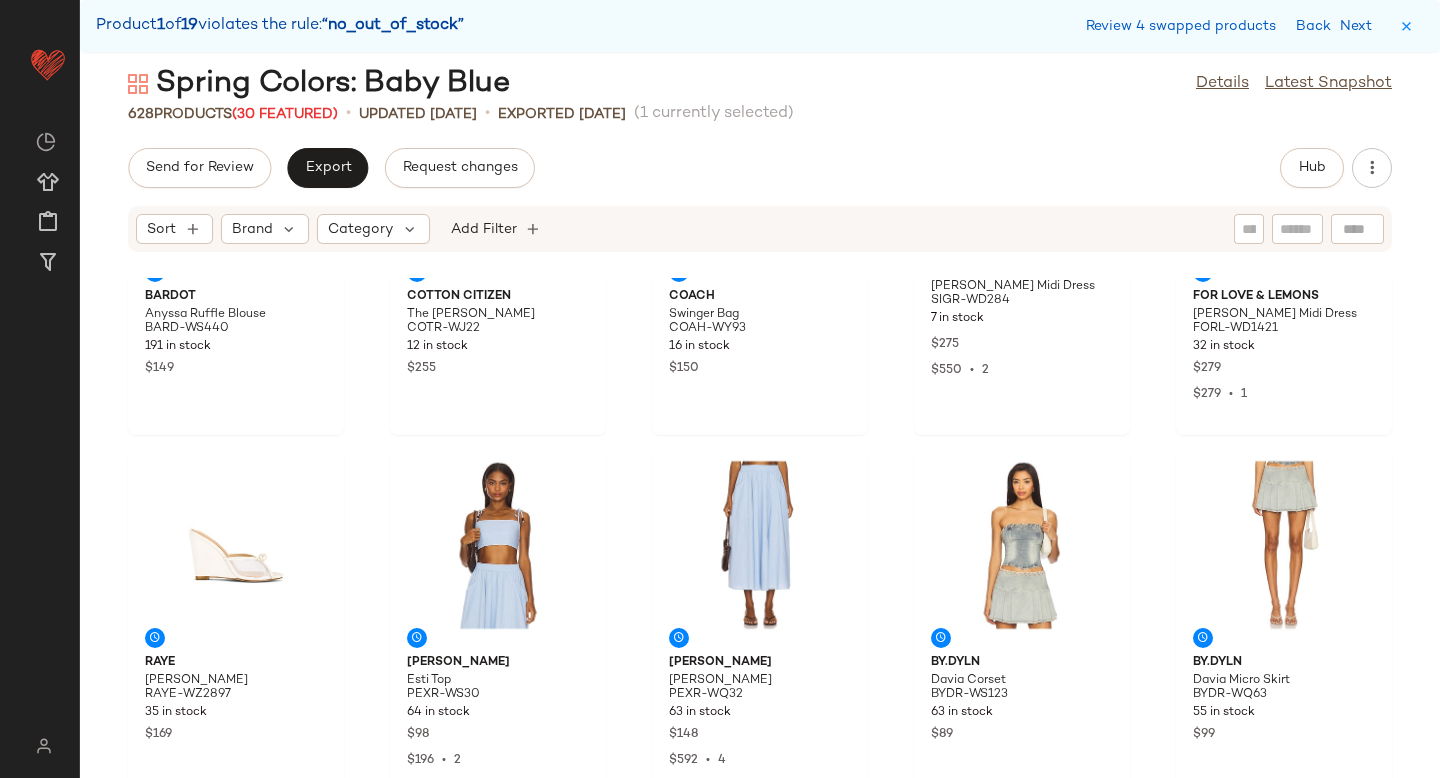 scroll, scrollTop: 0, scrollLeft: 0, axis: both 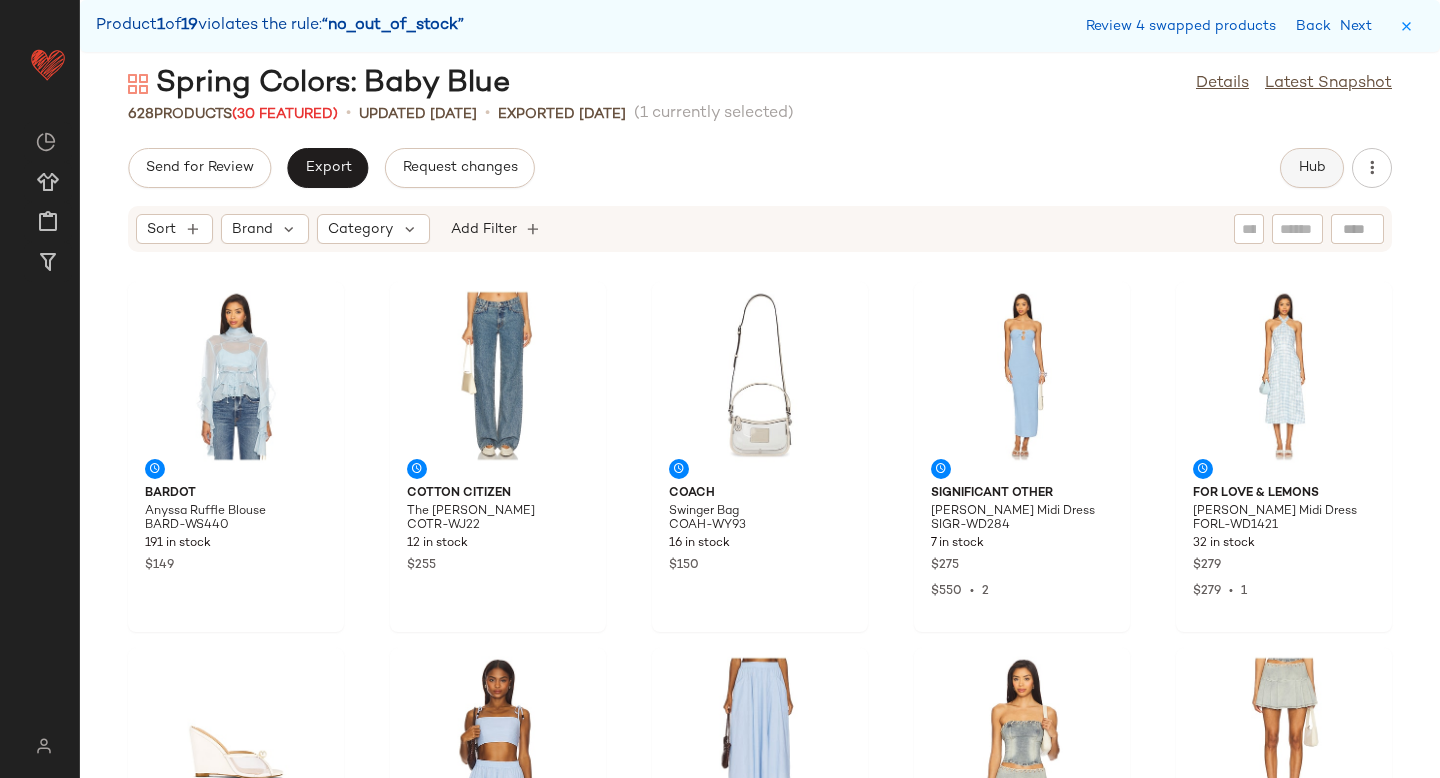 click on "Hub" 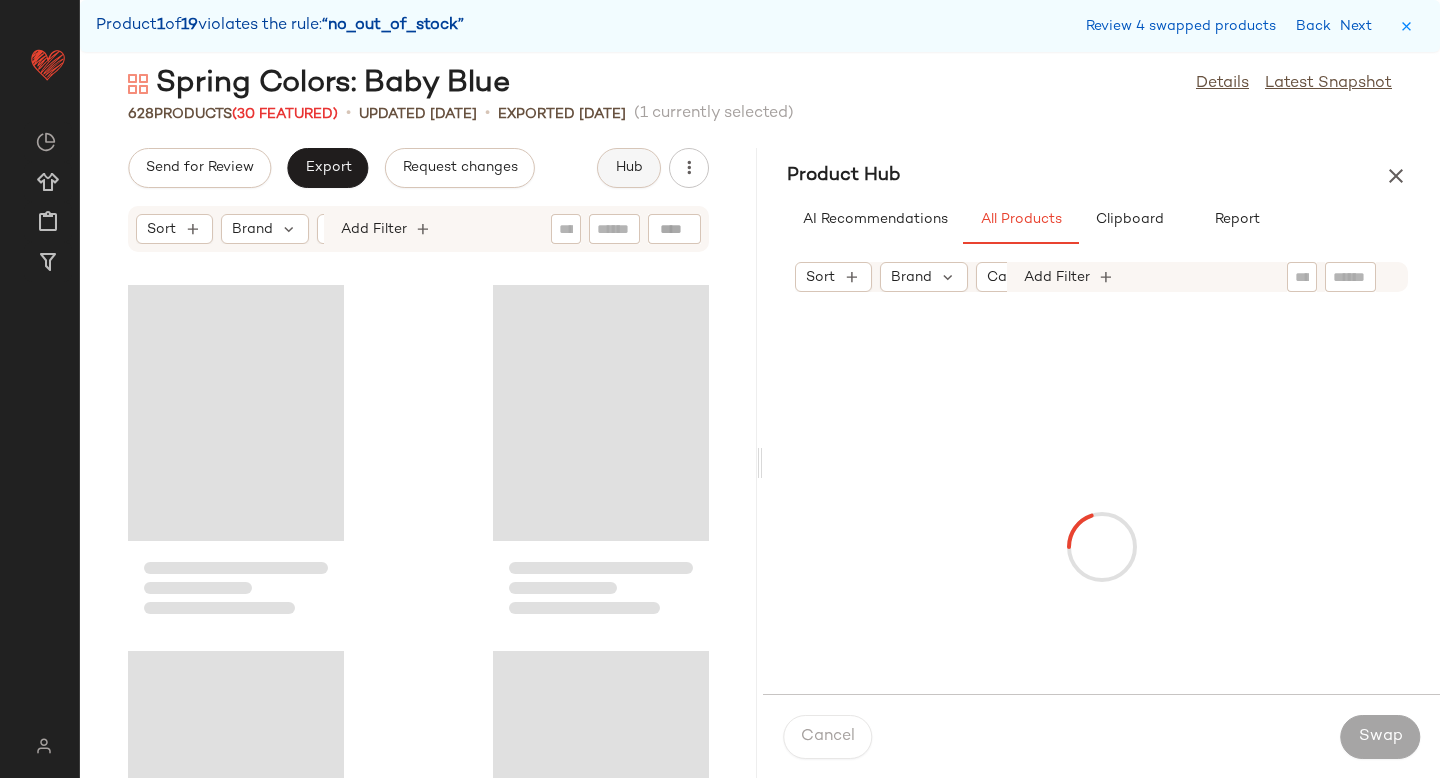 scroll, scrollTop: 2562, scrollLeft: 0, axis: vertical 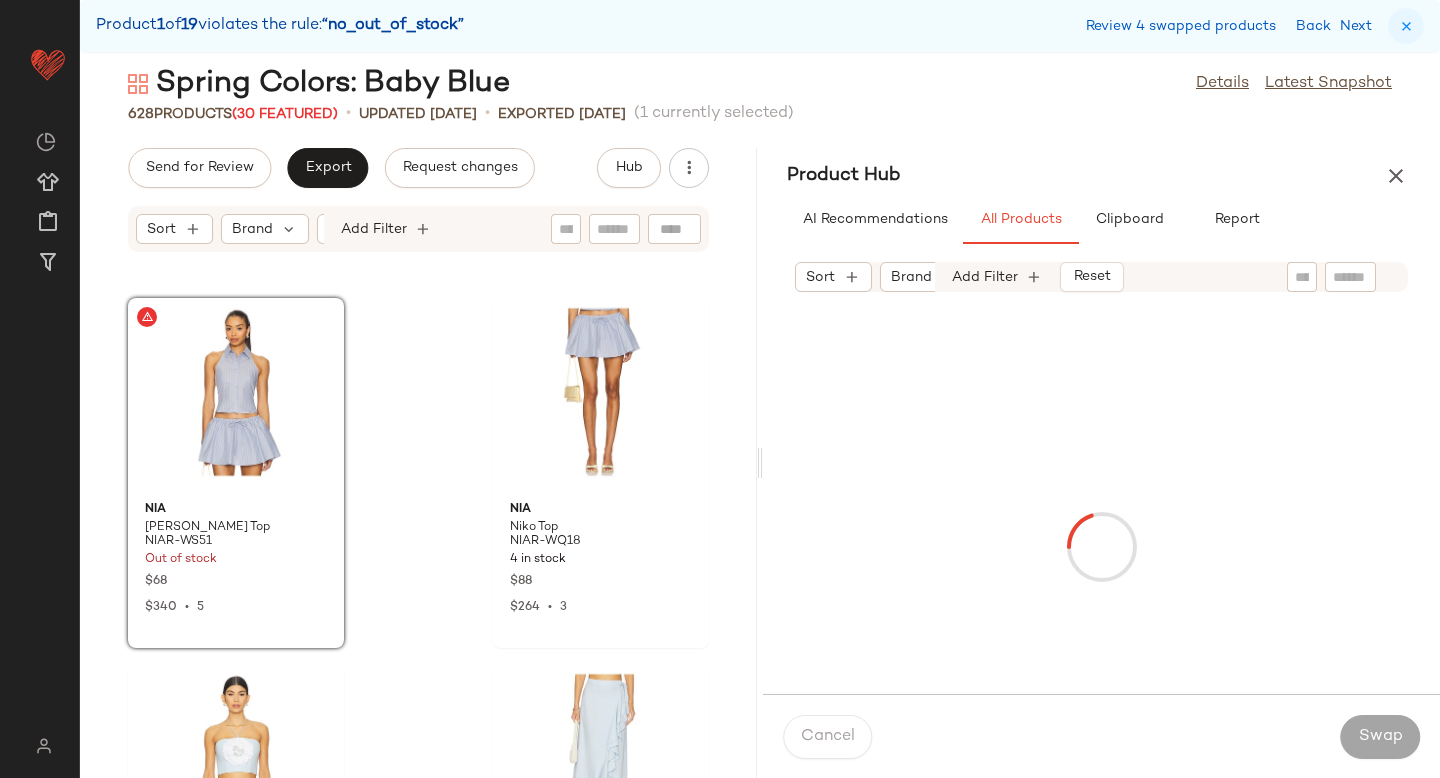 click at bounding box center (1406, 26) 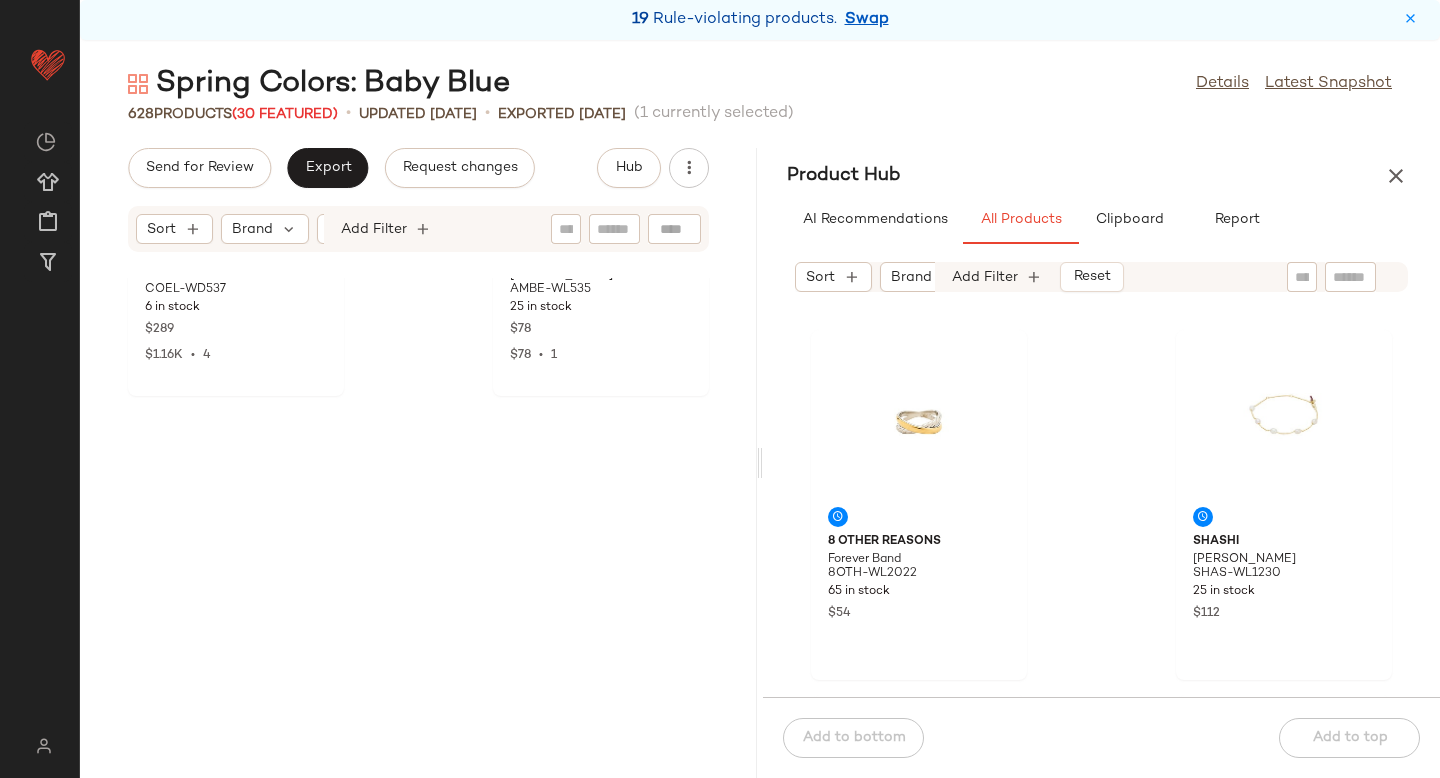 scroll, scrollTop: 0, scrollLeft: 0, axis: both 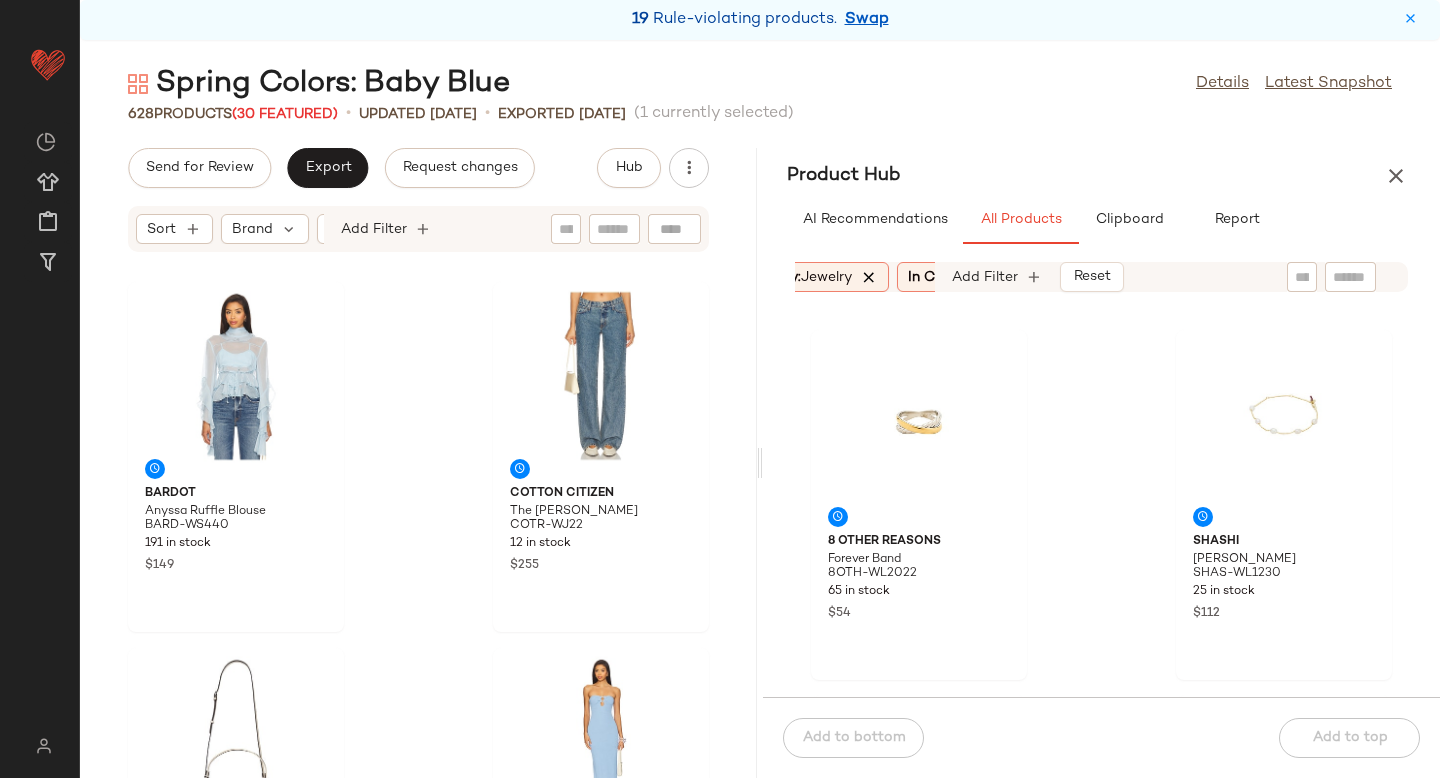 click at bounding box center [869, 277] 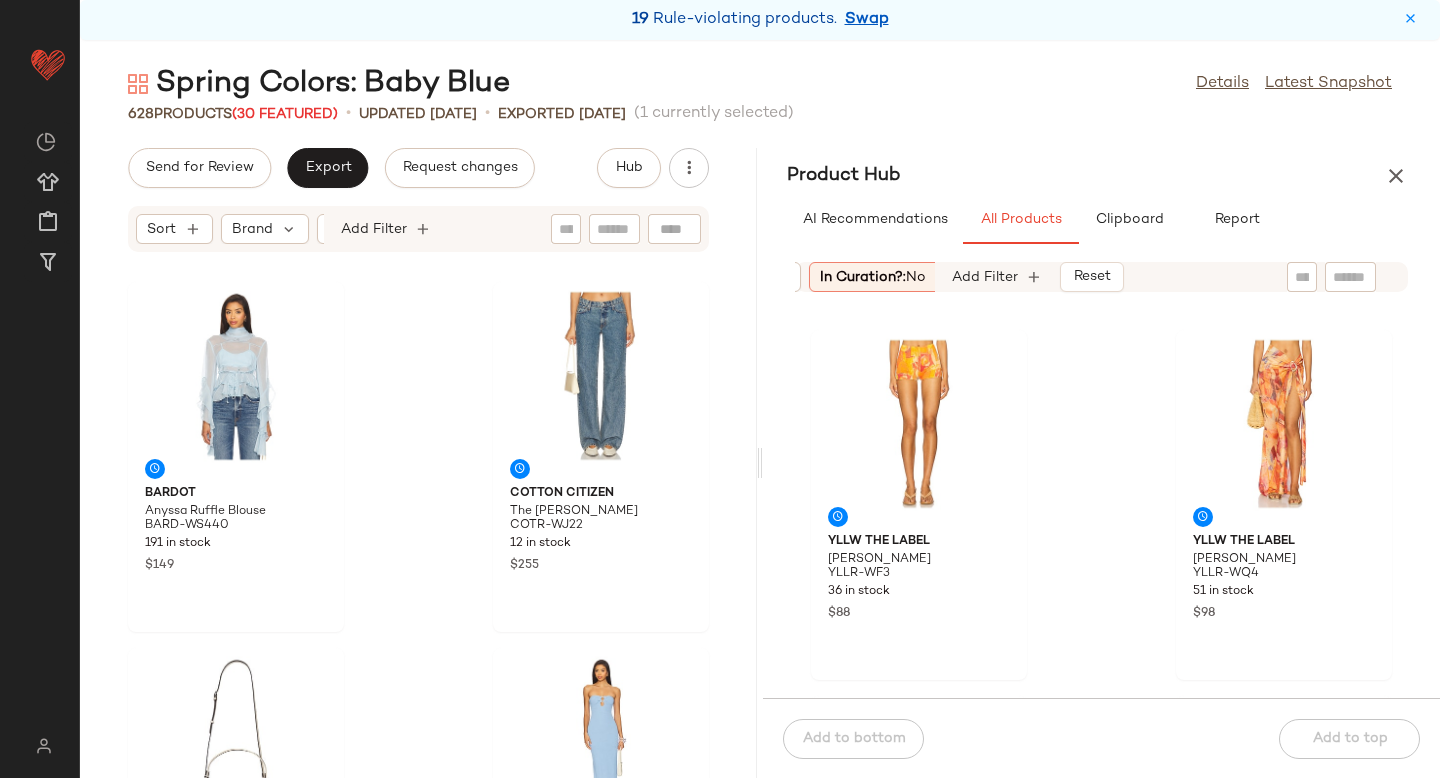 scroll, scrollTop: 0, scrollLeft: 291, axis: horizontal 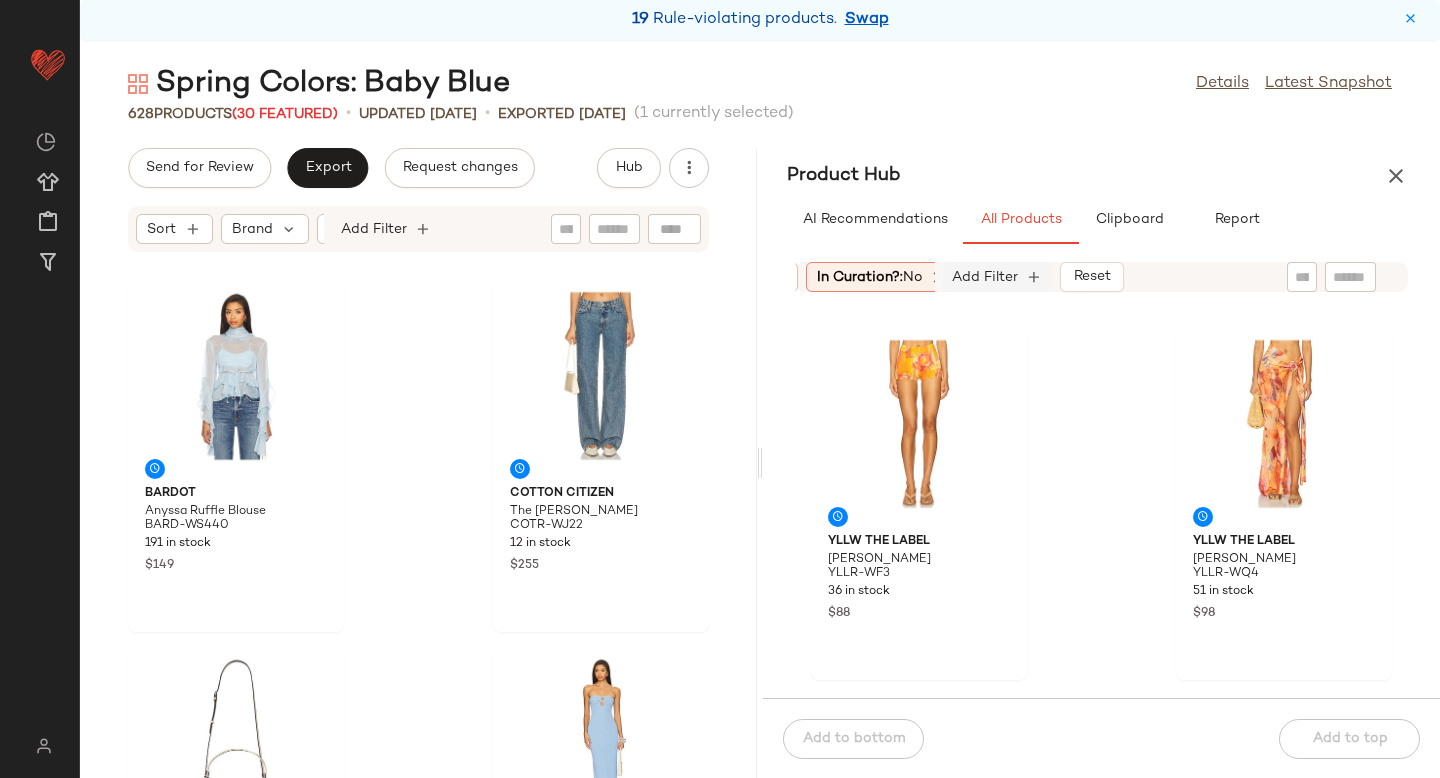 click on "Add Filter" at bounding box center (985, 277) 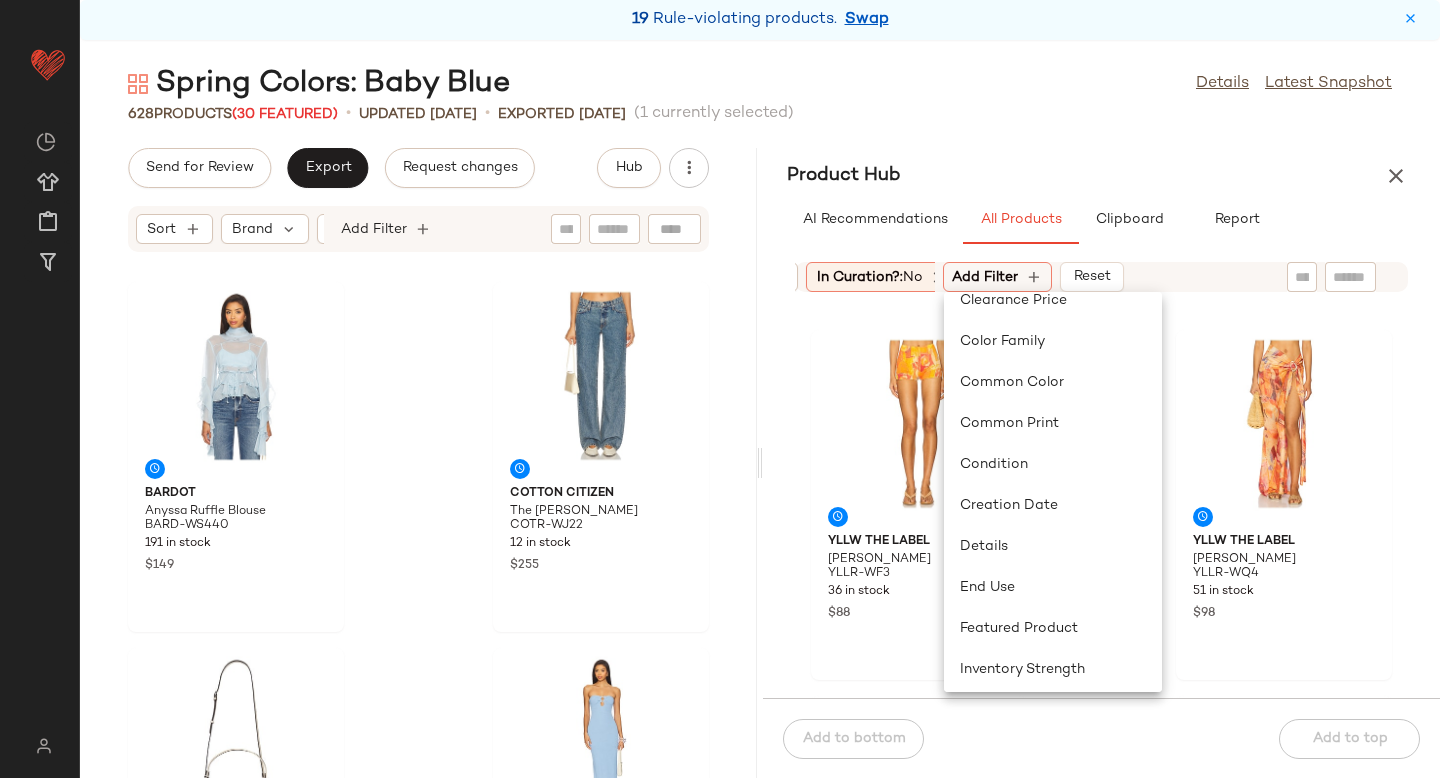 scroll, scrollTop: 186, scrollLeft: 0, axis: vertical 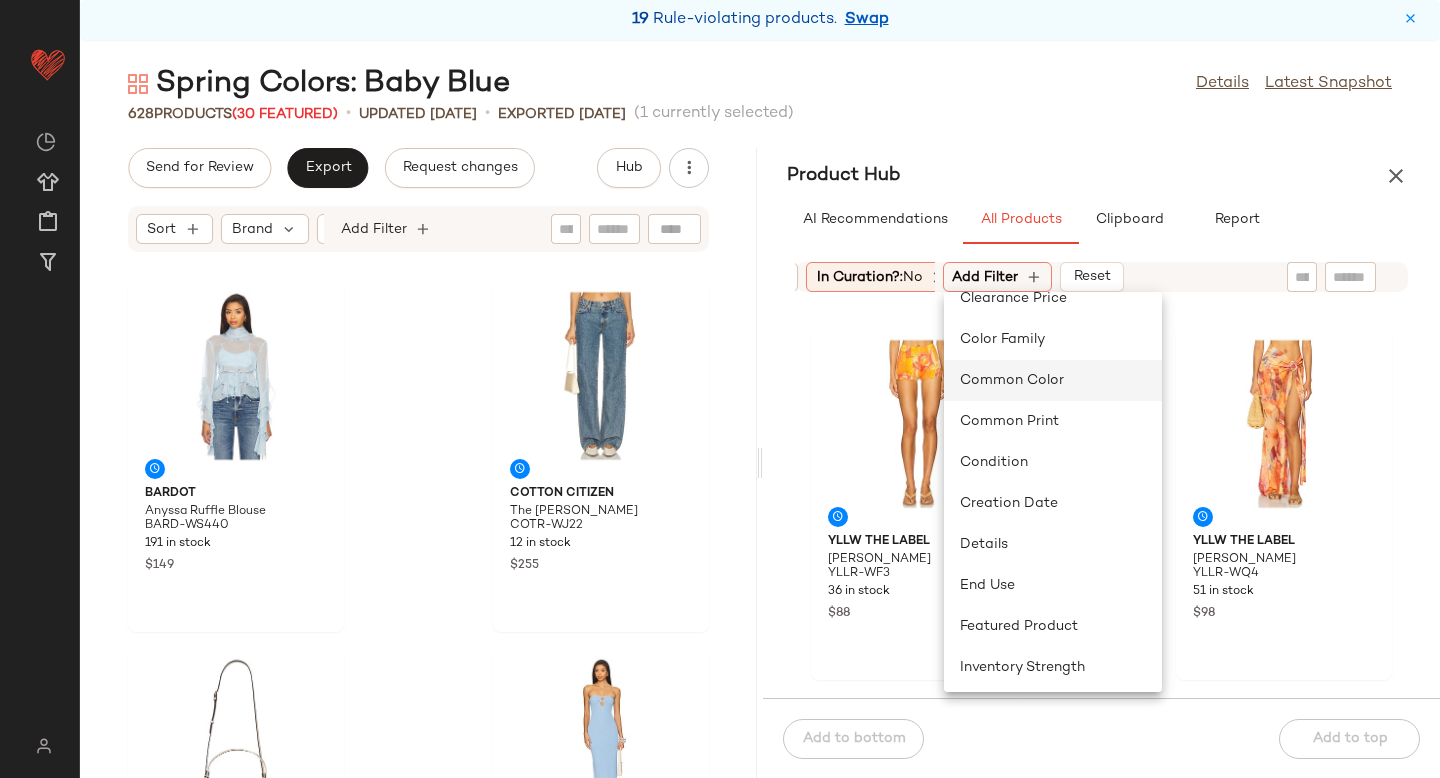 click on "Common Color" 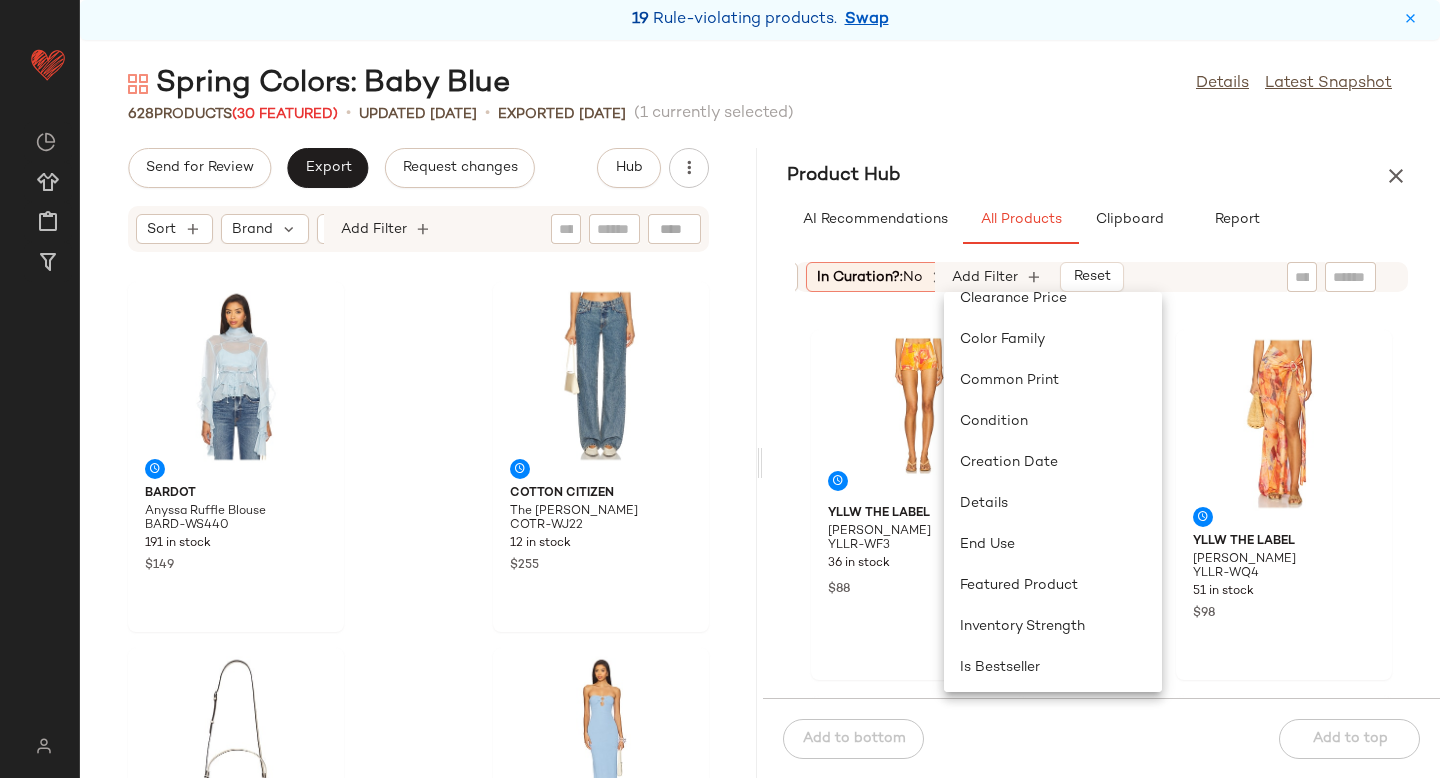 scroll, scrollTop: 0, scrollLeft: 544, axis: horizontal 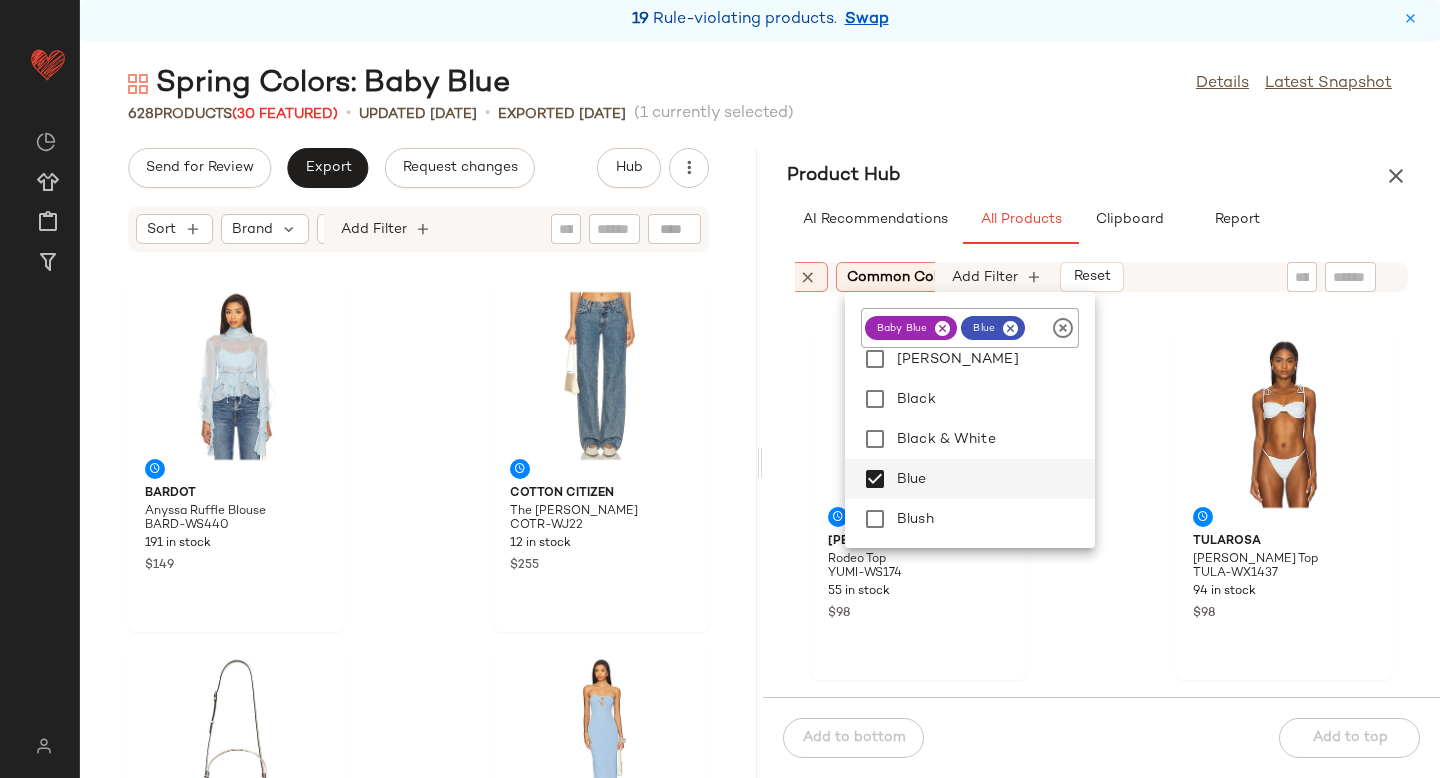 click on "Yumi Kim Rodeo Top YUMI-WS174 55 in stock $98 Tularosa Etta Top TULA-WX1437 94 in stock $98 Tularosa Lottie Top TULA-WX1451 100 in stock $98 Tularosa Lottie Bottom TULA-WX1452 100 in stock $88 For Love & Lemons Adriana Gown FORL-WD1428 19 in stock $729 Beyond Yoga Spacedye Contrast Trim Active Dress BEYR-WD25 49 in stock $128 Beyond Yoga Spacedye Caught in The Midi High Waist Leggings BEYR-WP416 149 in stock $97 Beyond Yoga Spacedye Slim Racerback Cropped Tank Top BEYR-WS354 149 in stock $68" 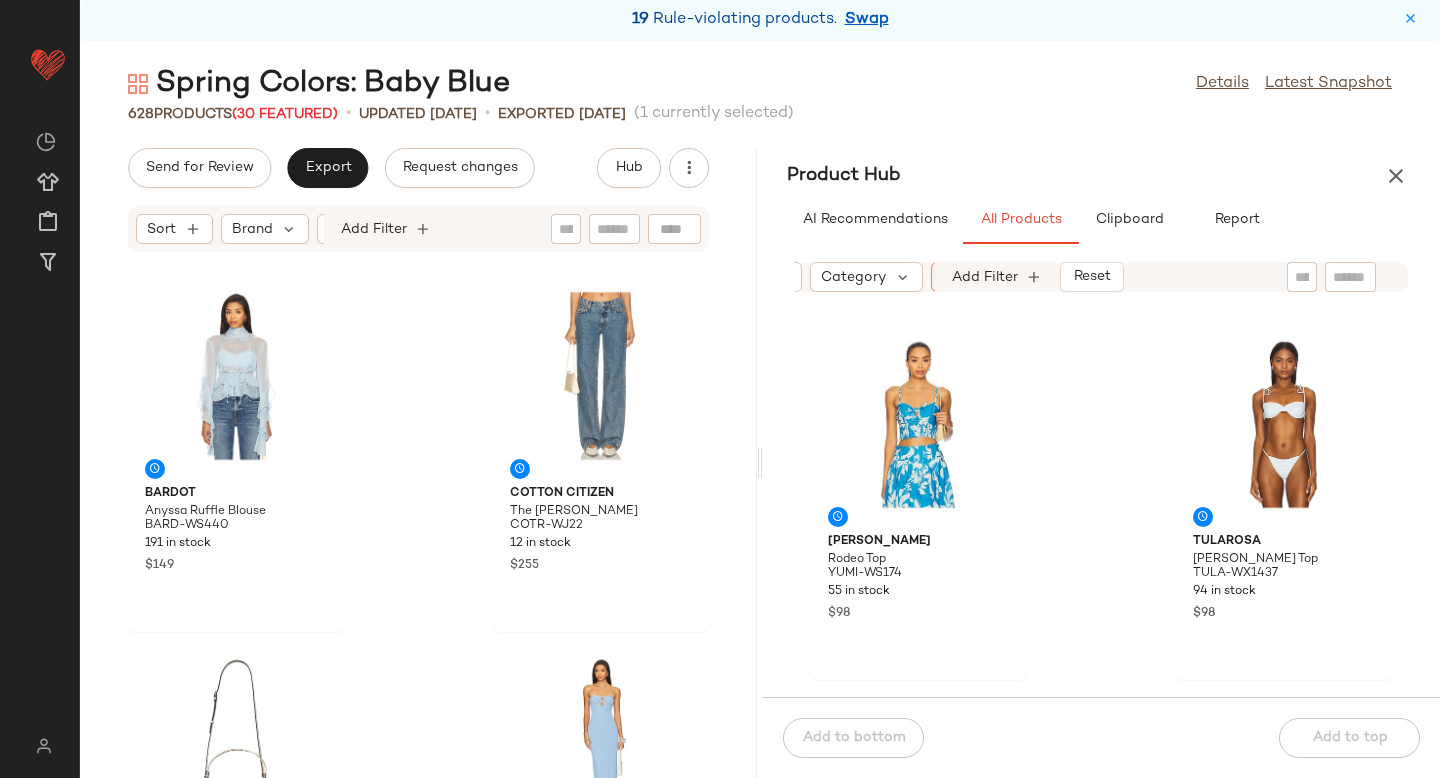scroll, scrollTop: 0, scrollLeft: 145, axis: horizontal 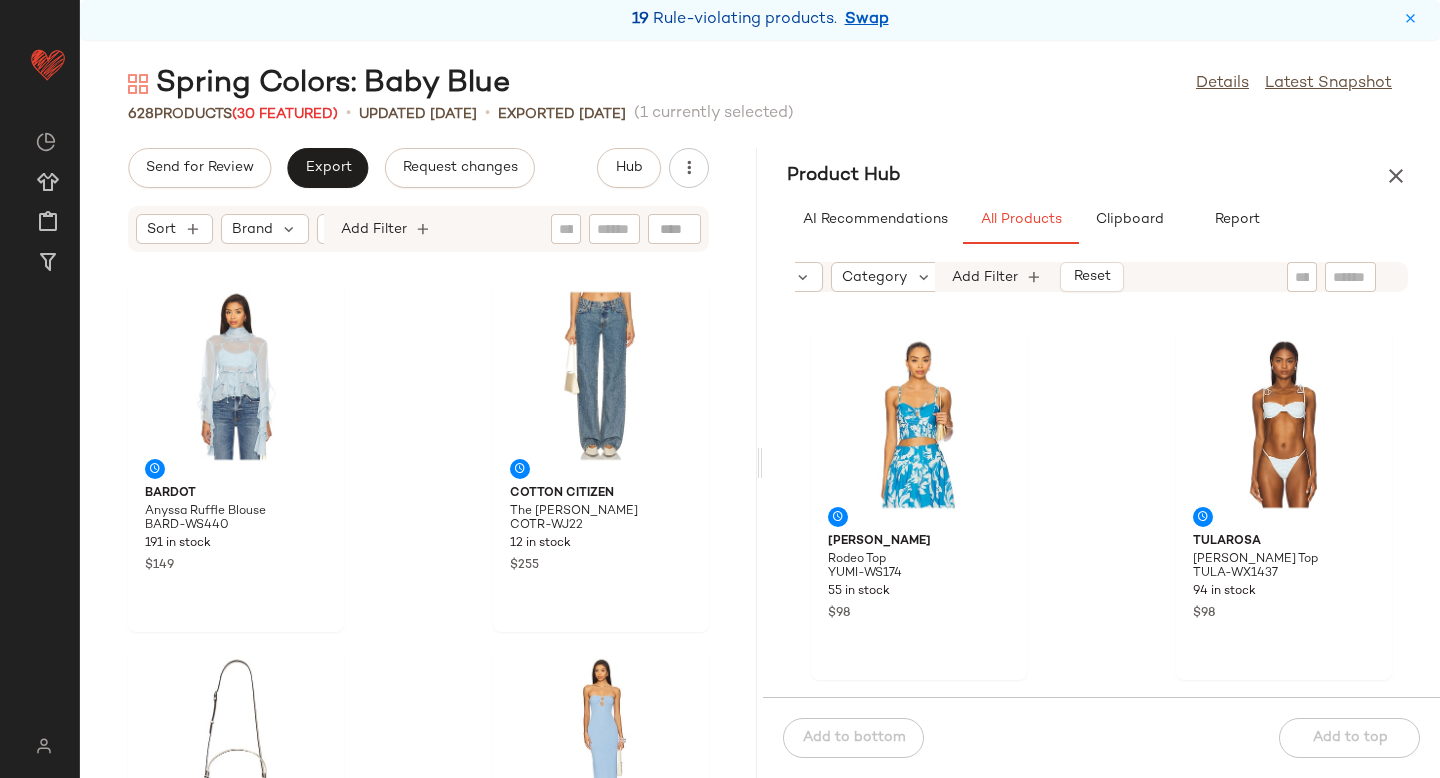 click on "Category" at bounding box center (874, 277) 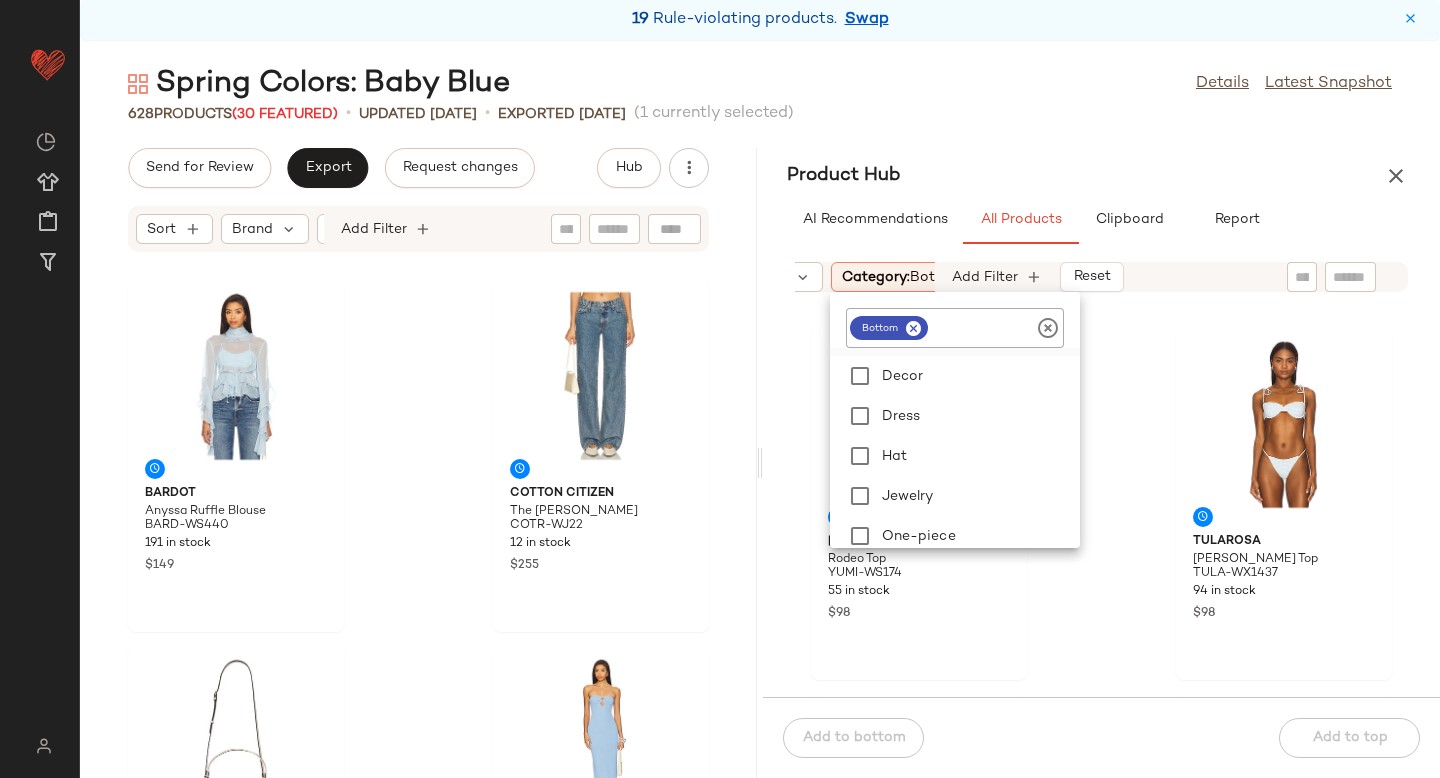 scroll, scrollTop: 449, scrollLeft: 0, axis: vertical 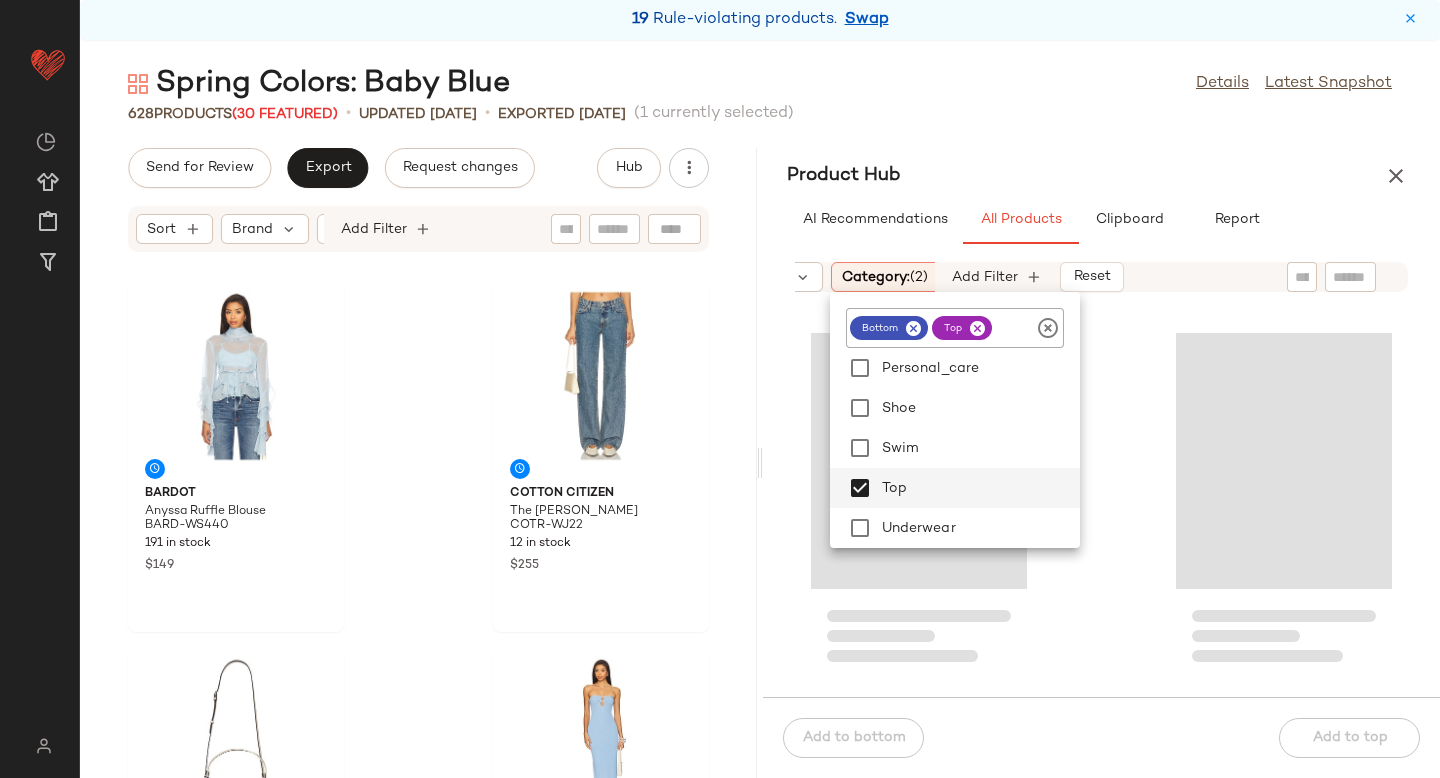 click 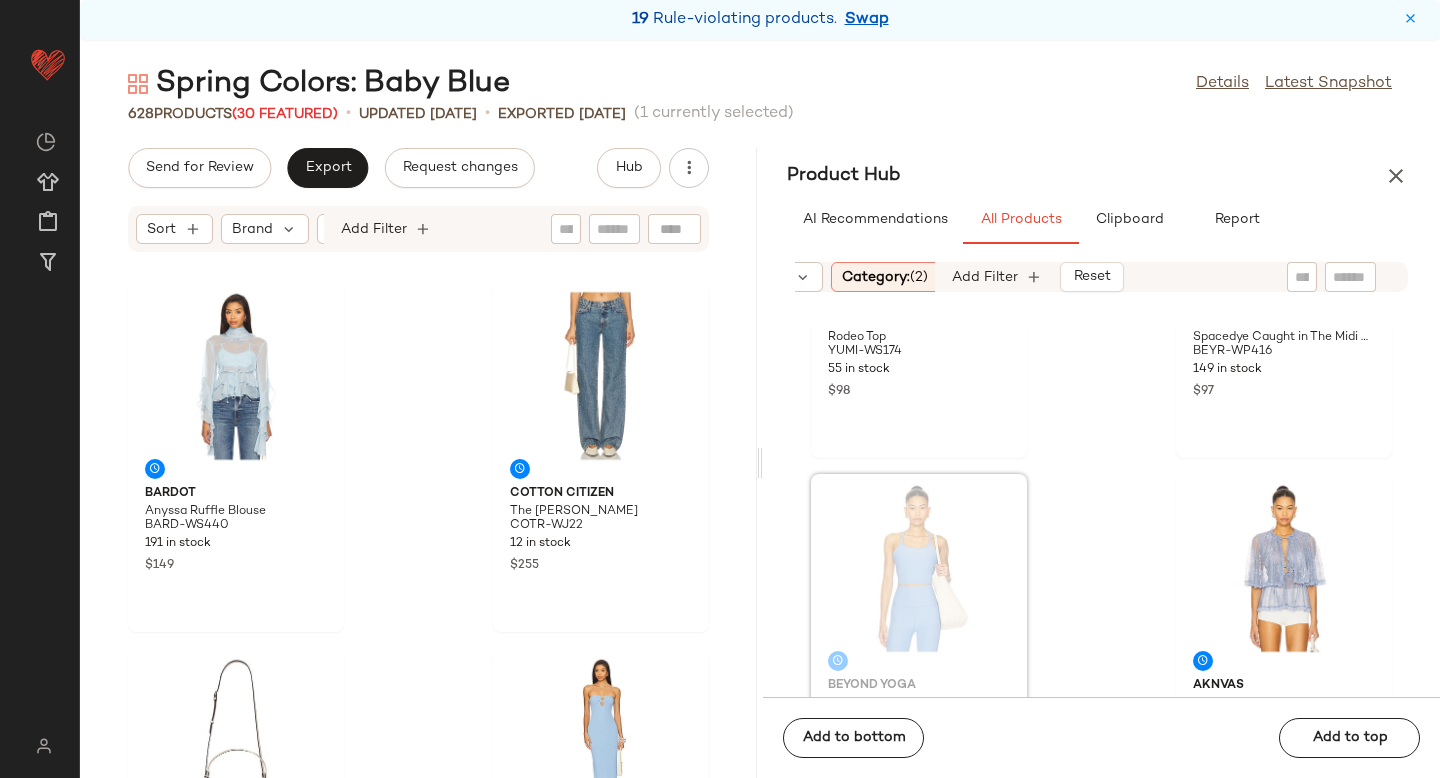 scroll, scrollTop: 241, scrollLeft: 0, axis: vertical 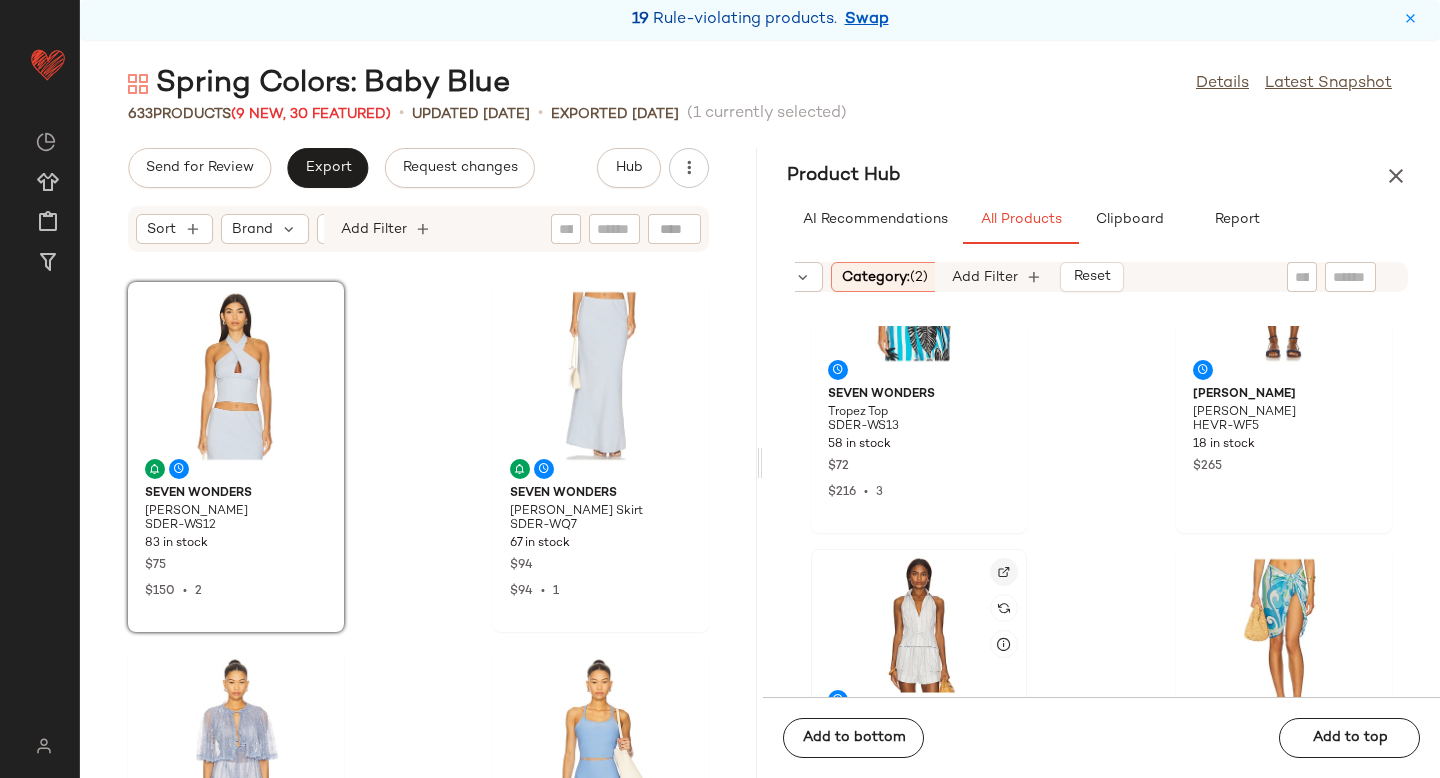 click at bounding box center (1004, 572) 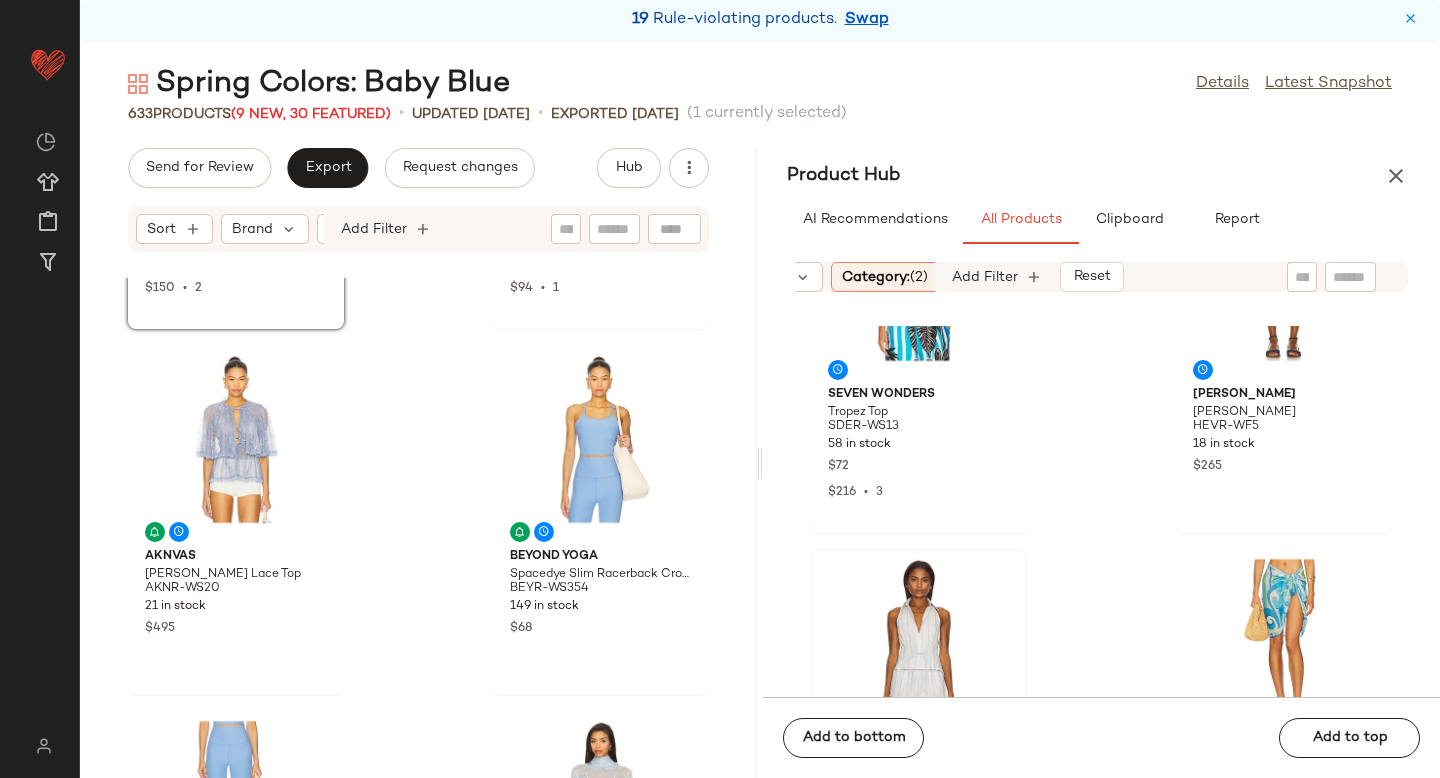 scroll, scrollTop: 307, scrollLeft: 0, axis: vertical 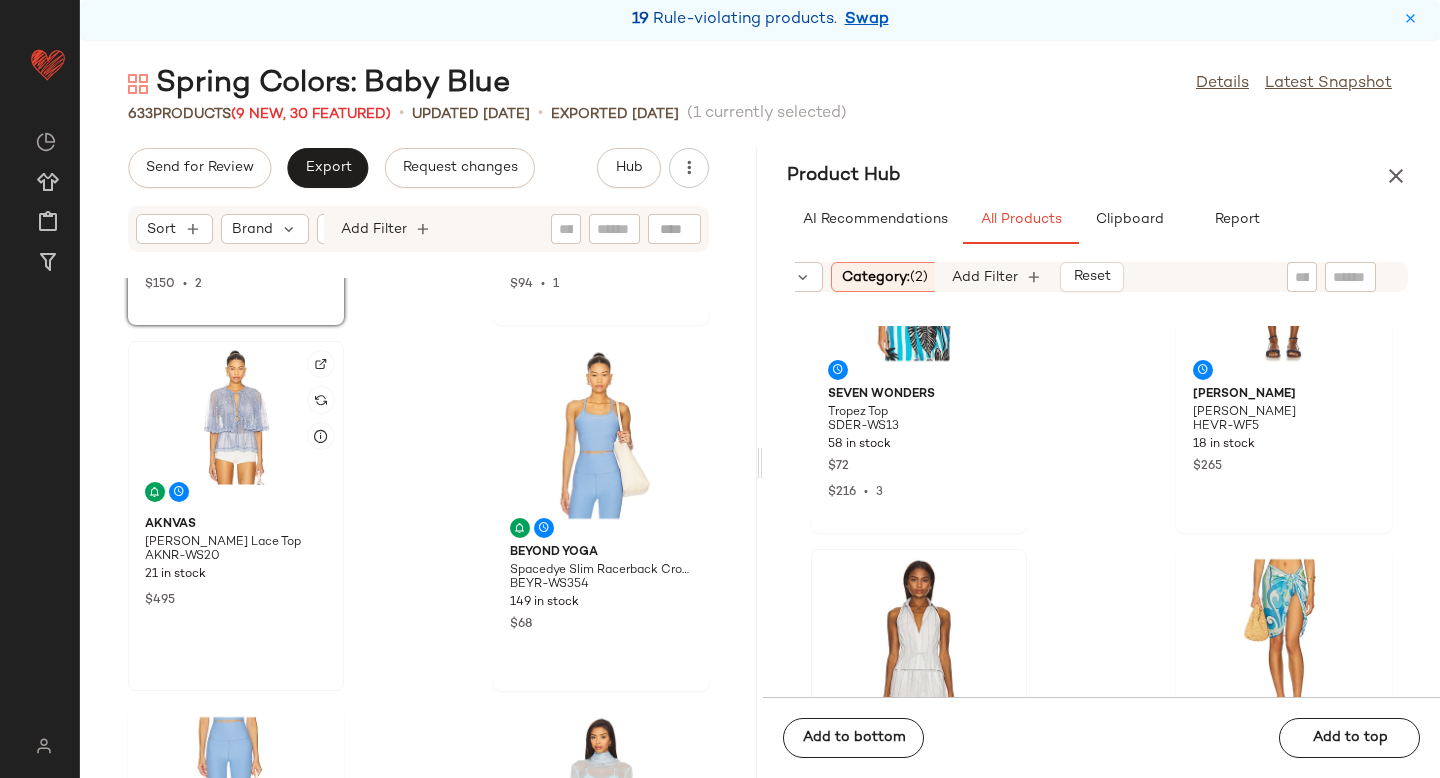 click 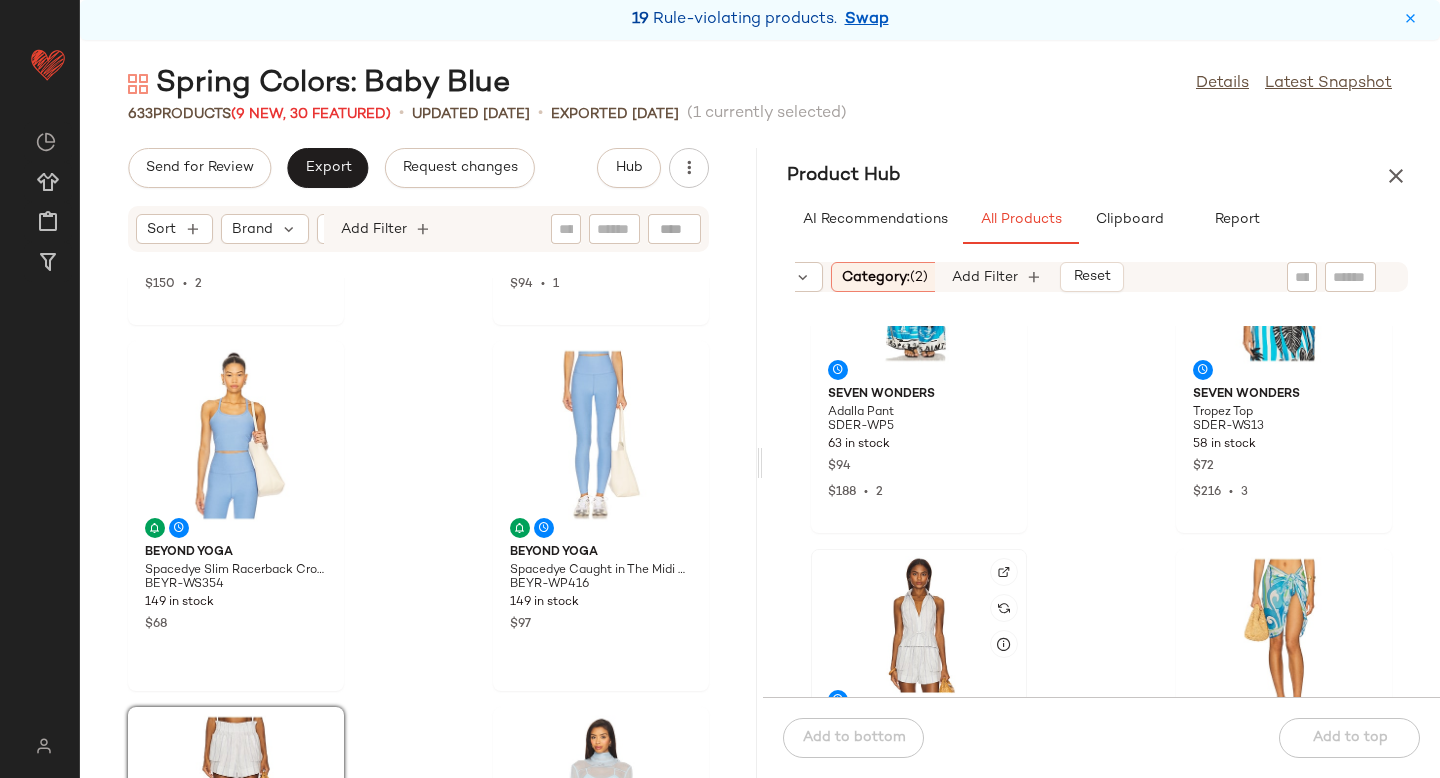 scroll, scrollTop: 903, scrollLeft: 0, axis: vertical 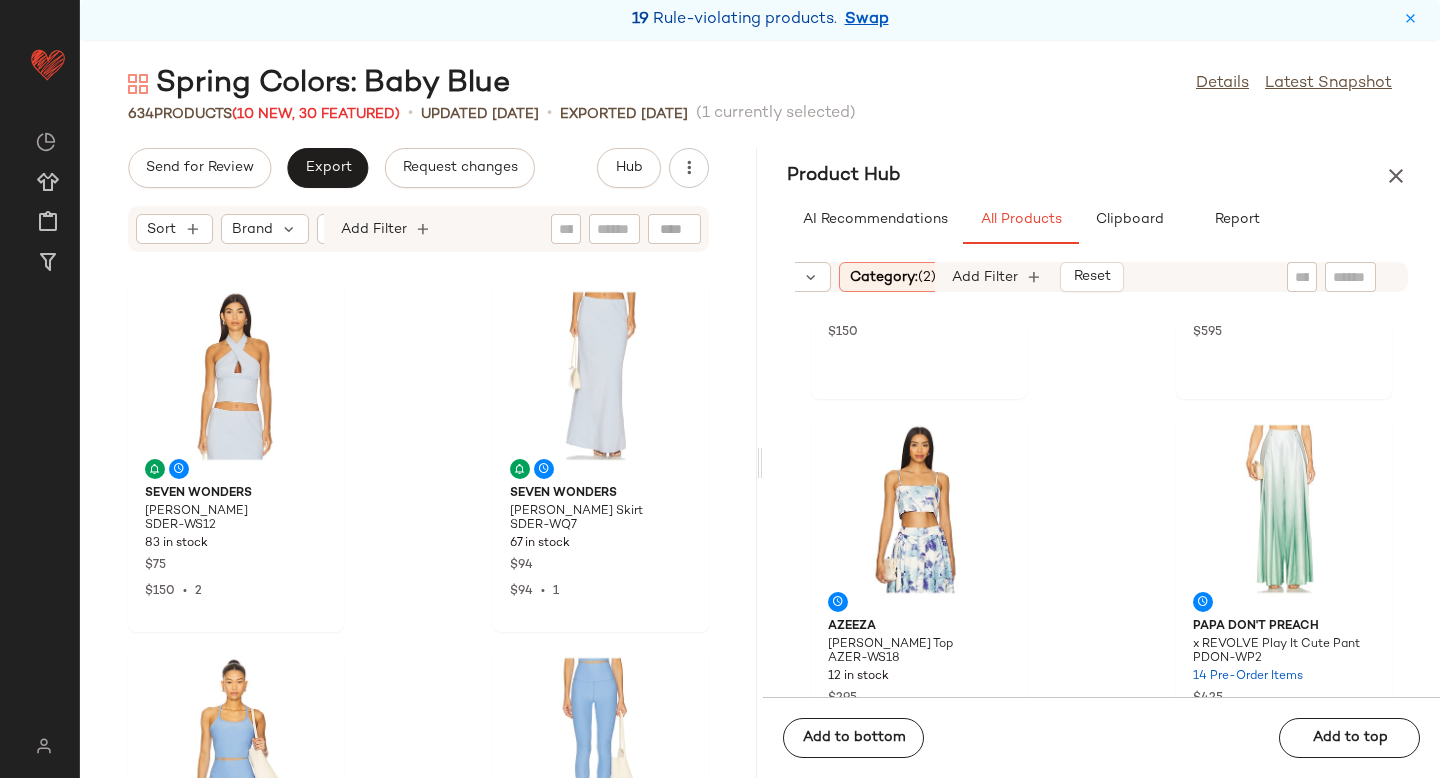 click on "Category:   (2)" at bounding box center (893, 277) 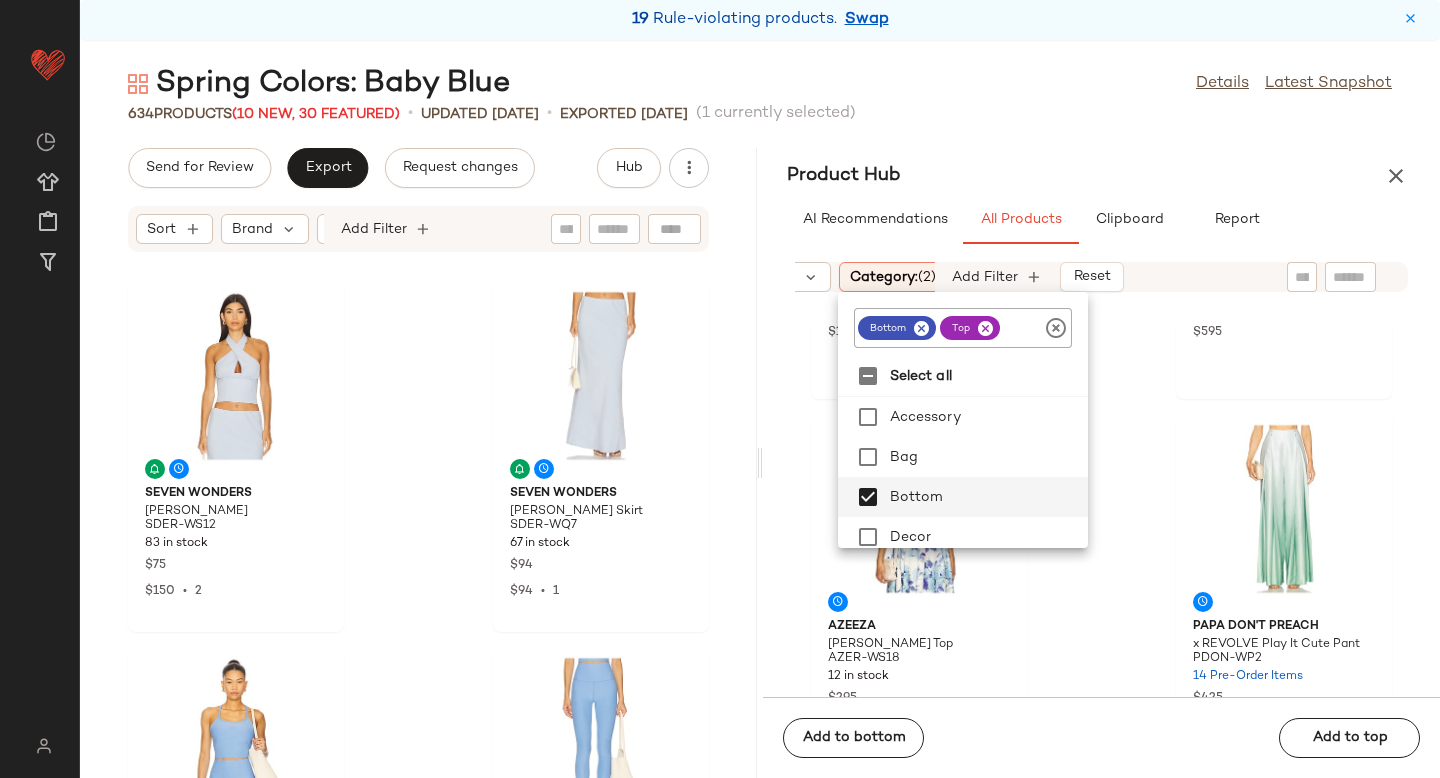 click 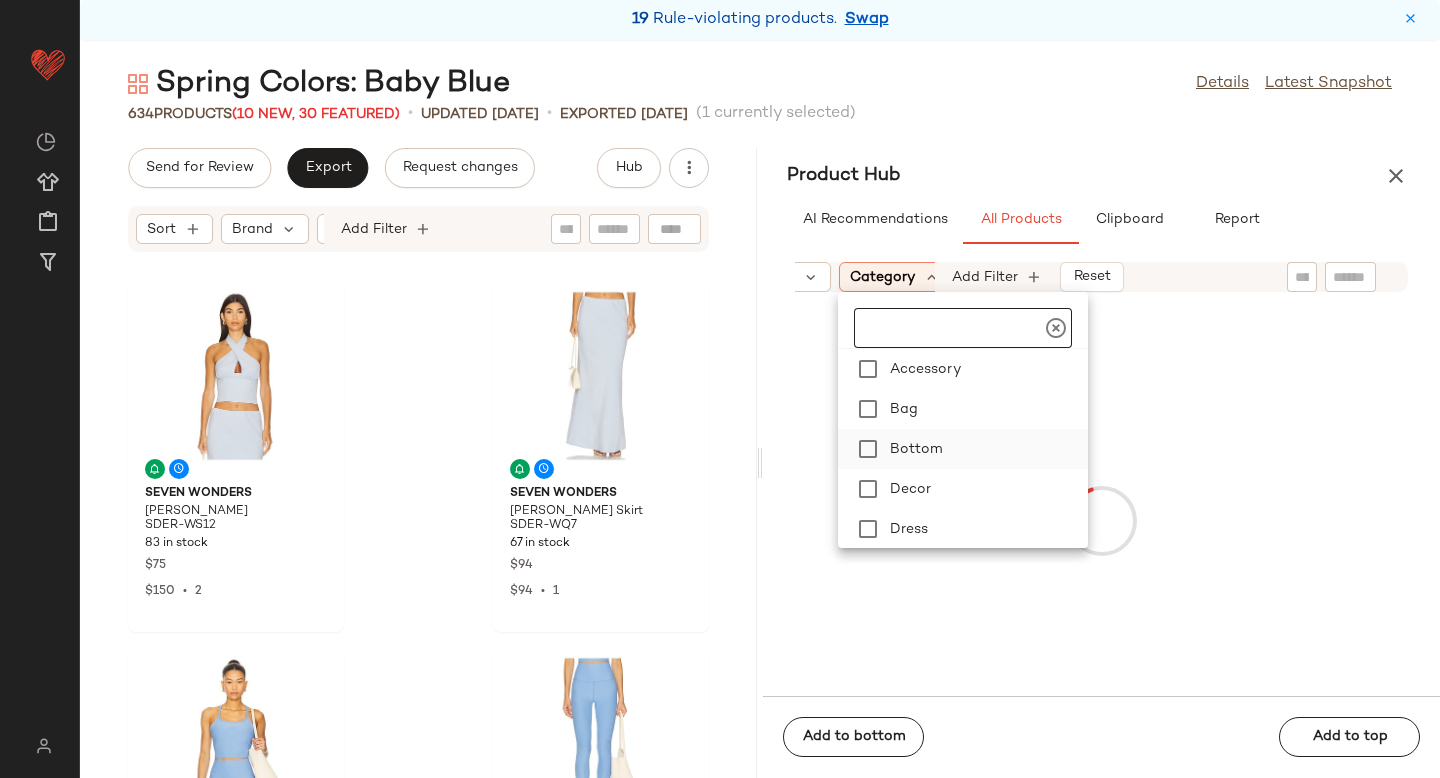 scroll, scrollTop: 60, scrollLeft: 0, axis: vertical 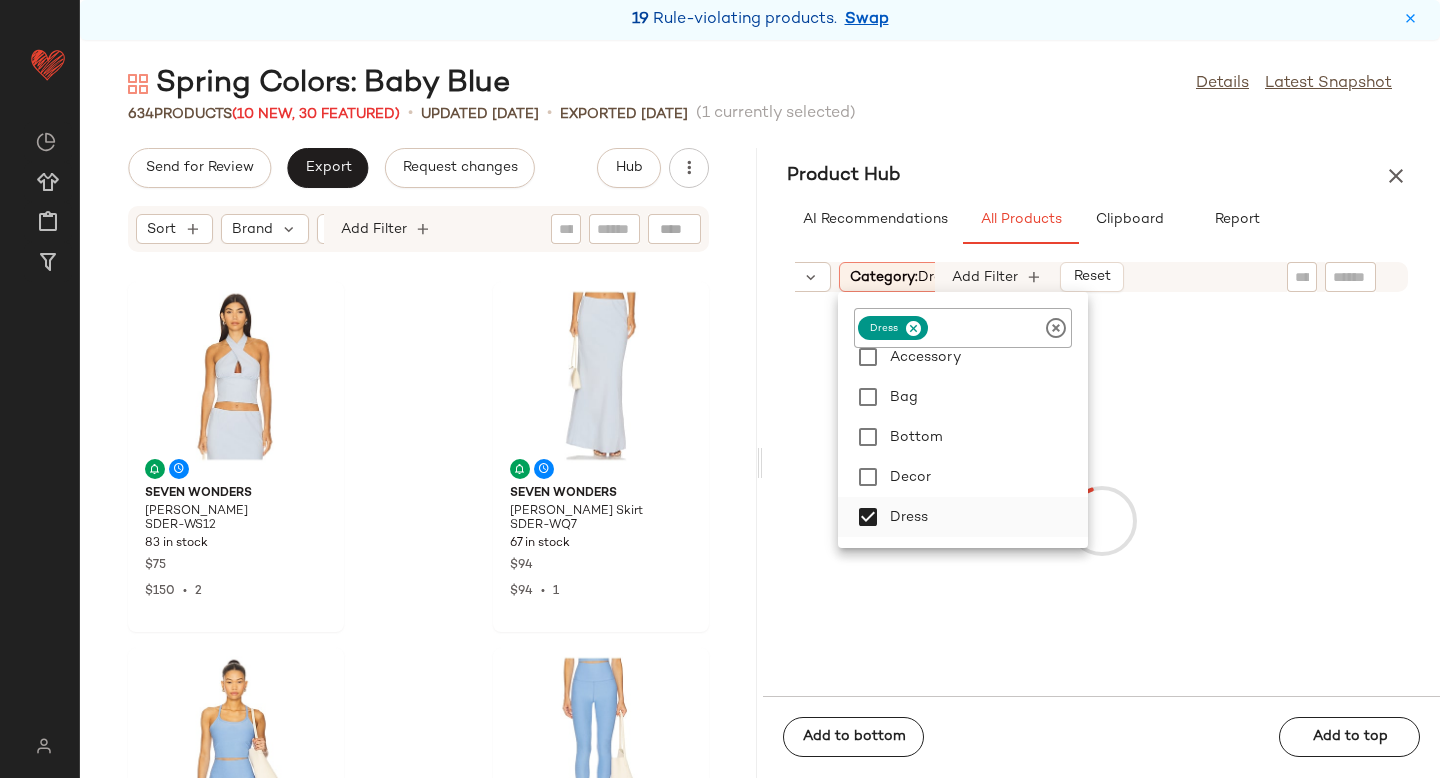 click at bounding box center (1101, 520) 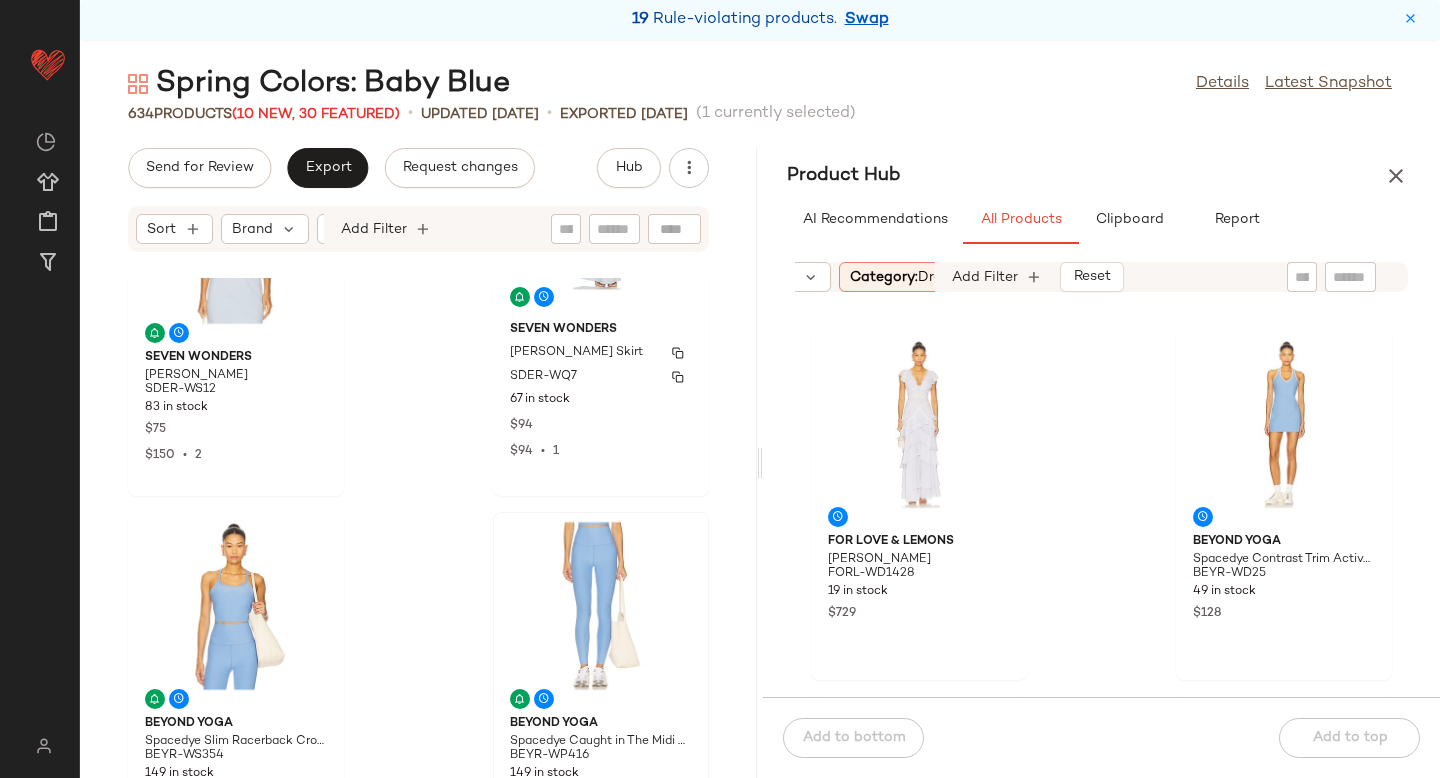 scroll, scrollTop: 236, scrollLeft: 0, axis: vertical 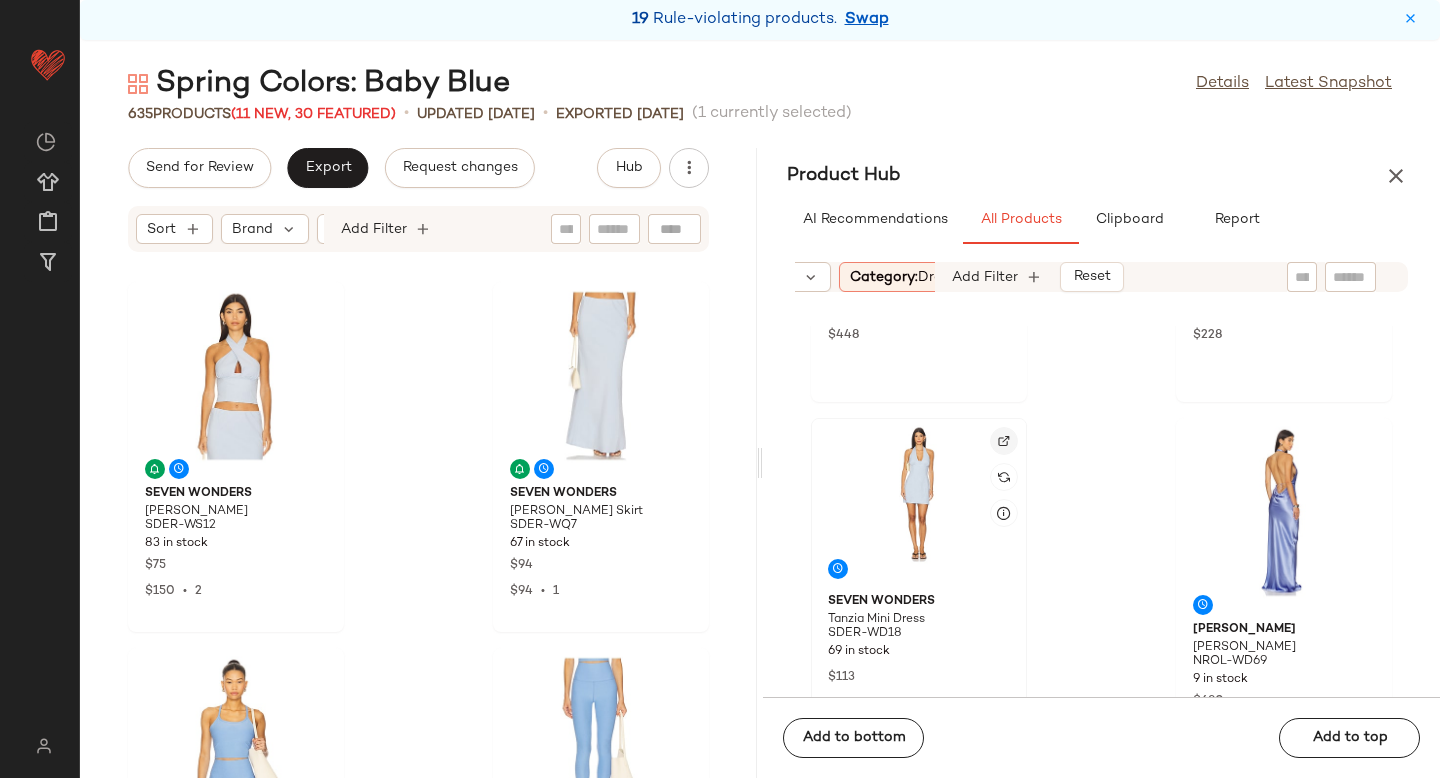 click 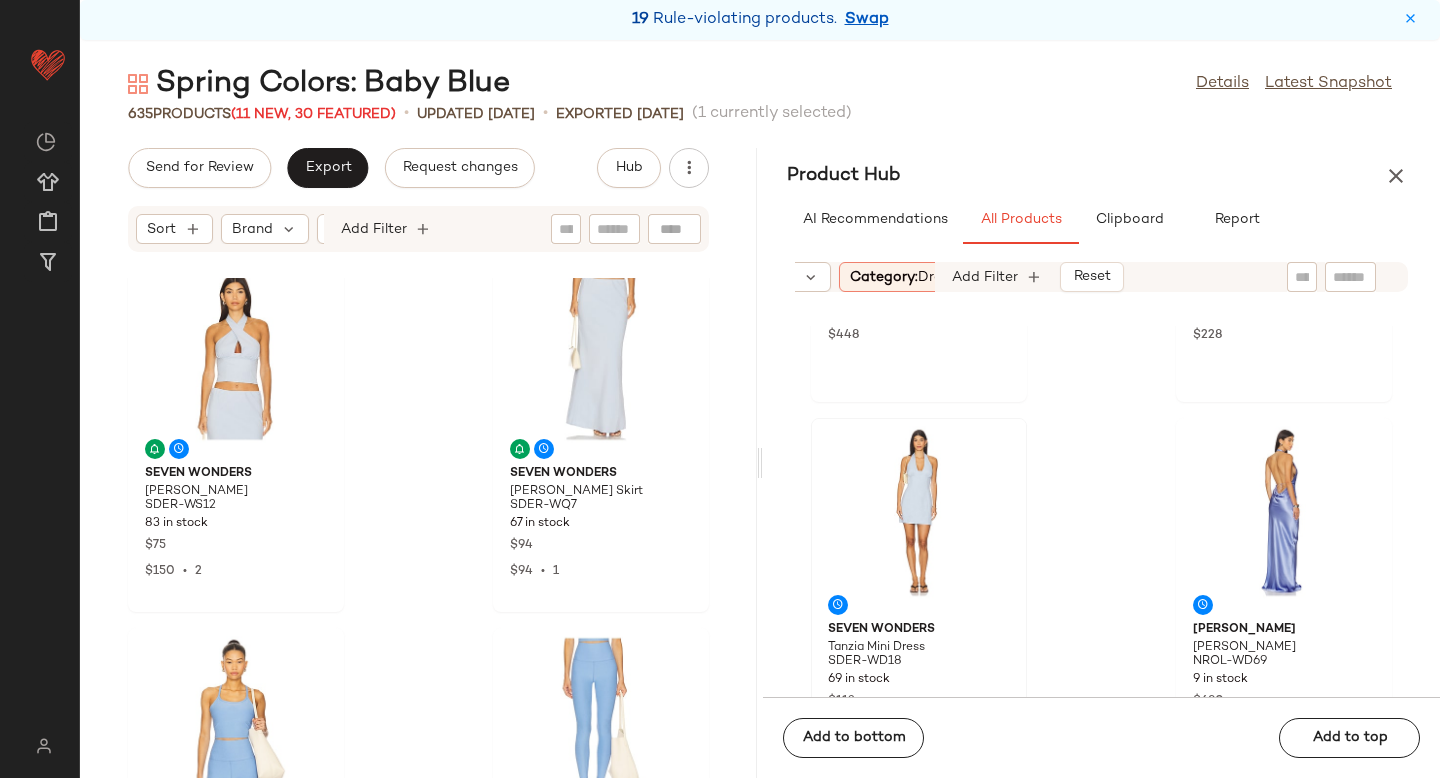 scroll, scrollTop: 0, scrollLeft: 0, axis: both 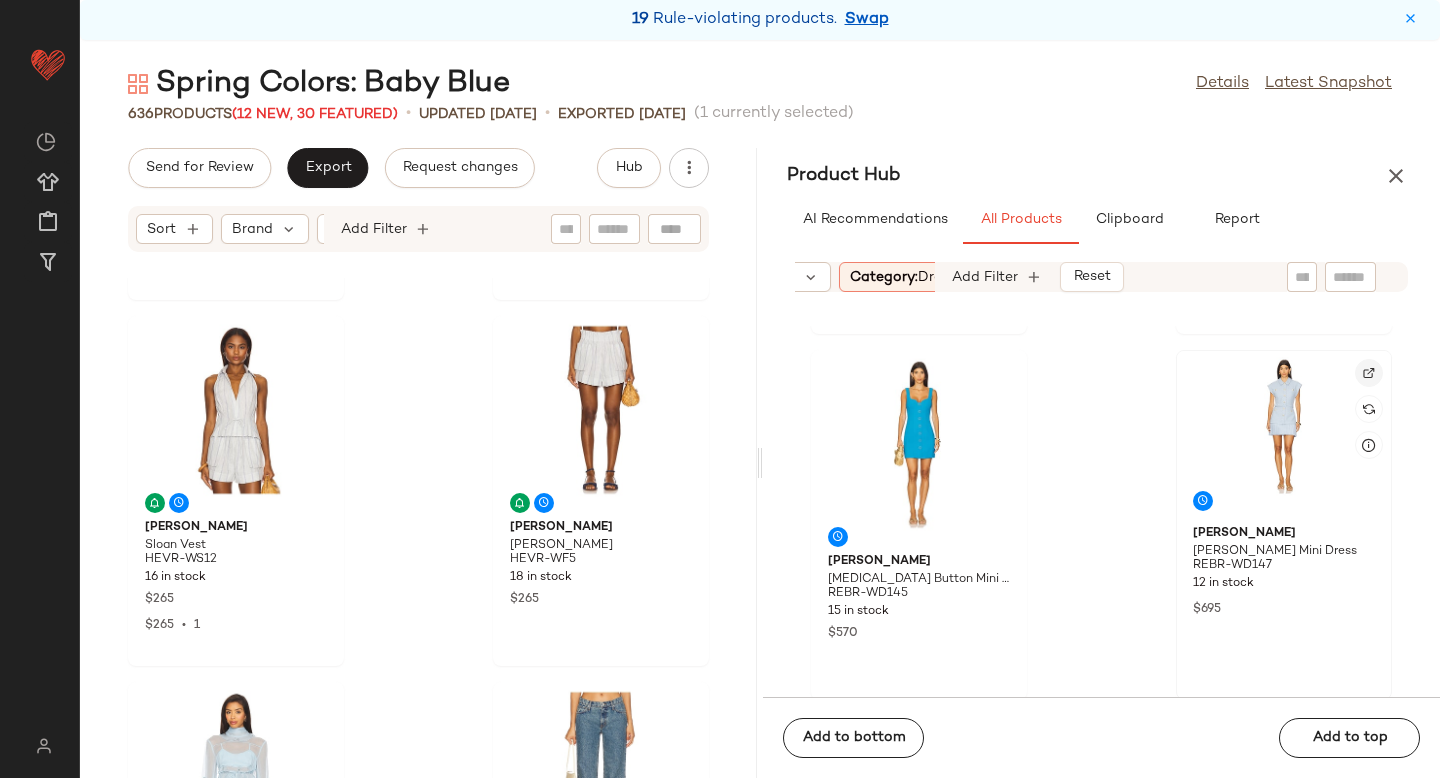 click 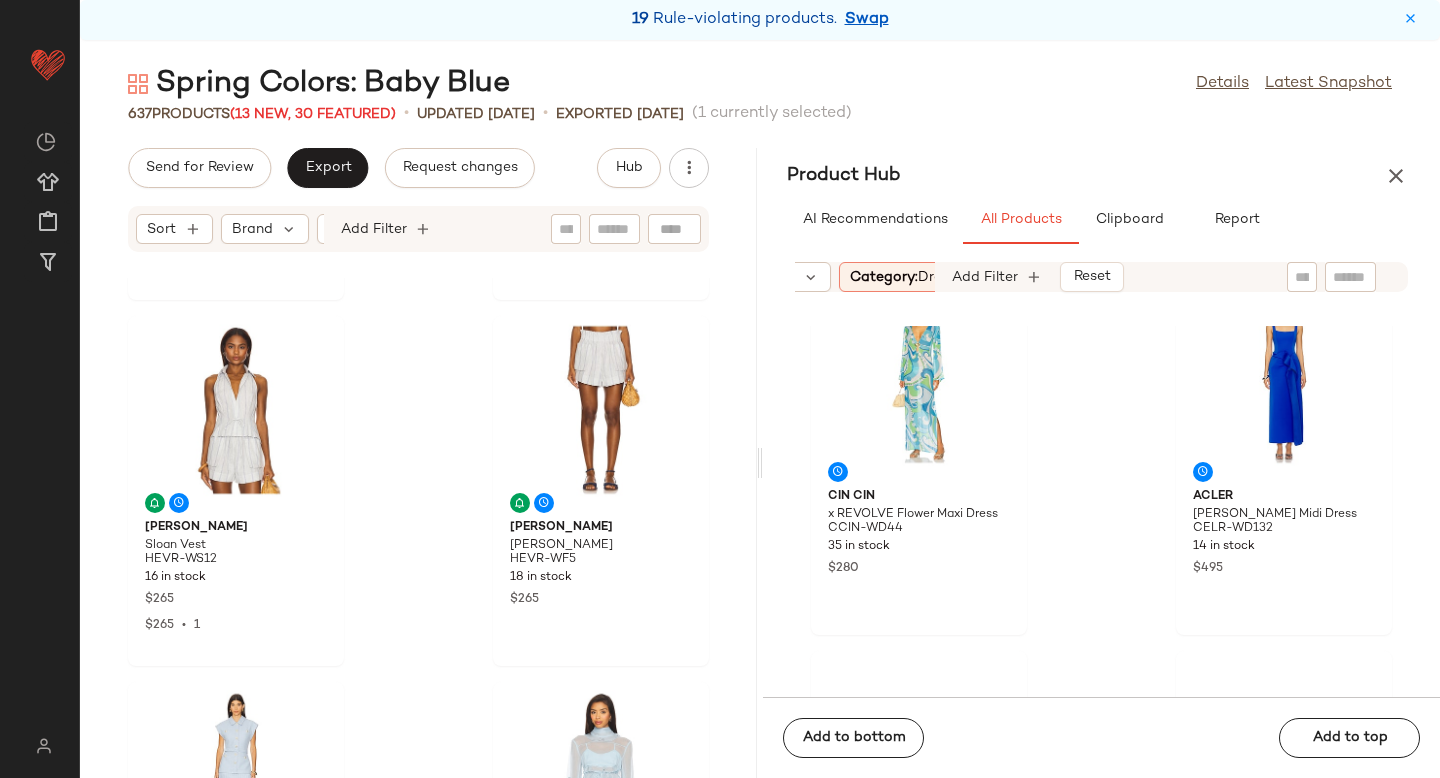 scroll, scrollTop: 2268, scrollLeft: 0, axis: vertical 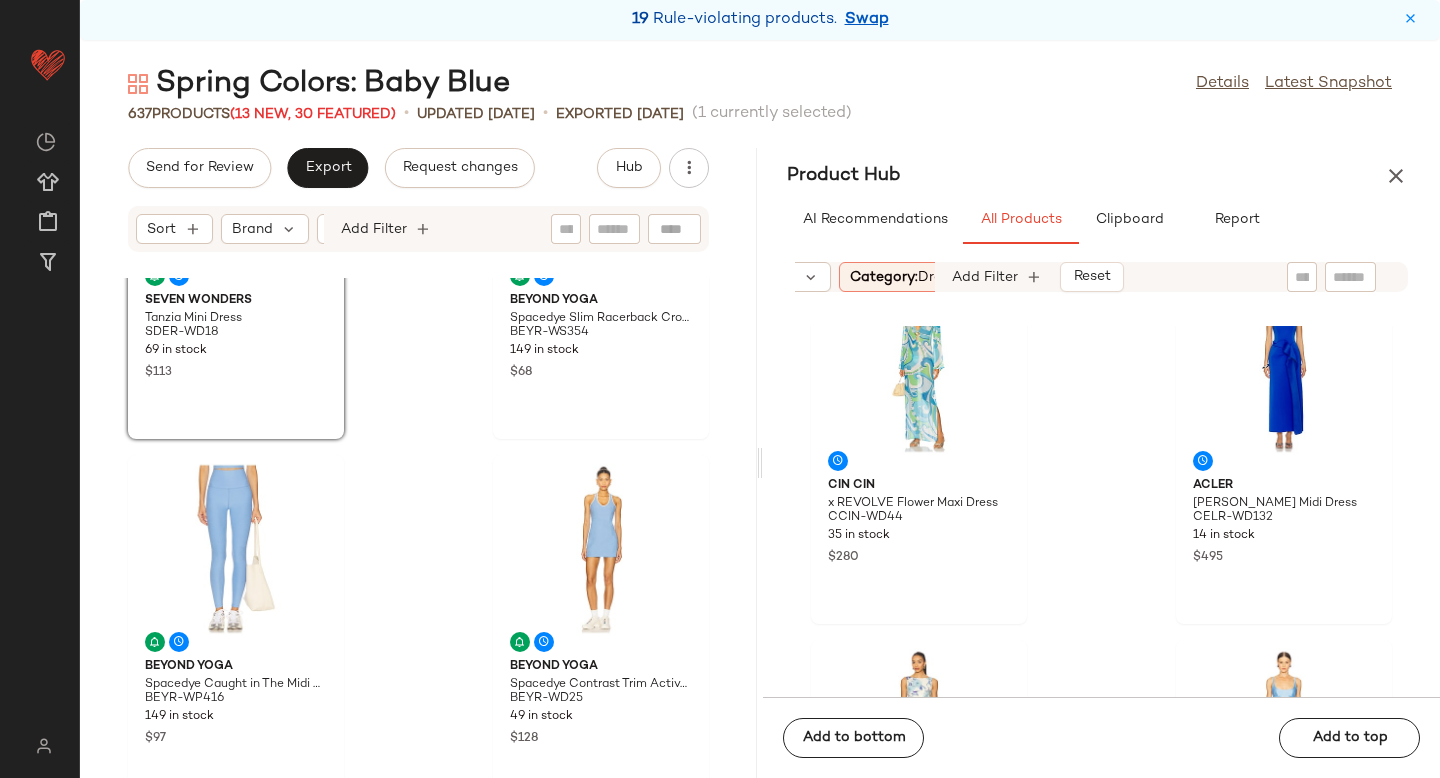 click on "Category:   dress" at bounding box center [903, 277] 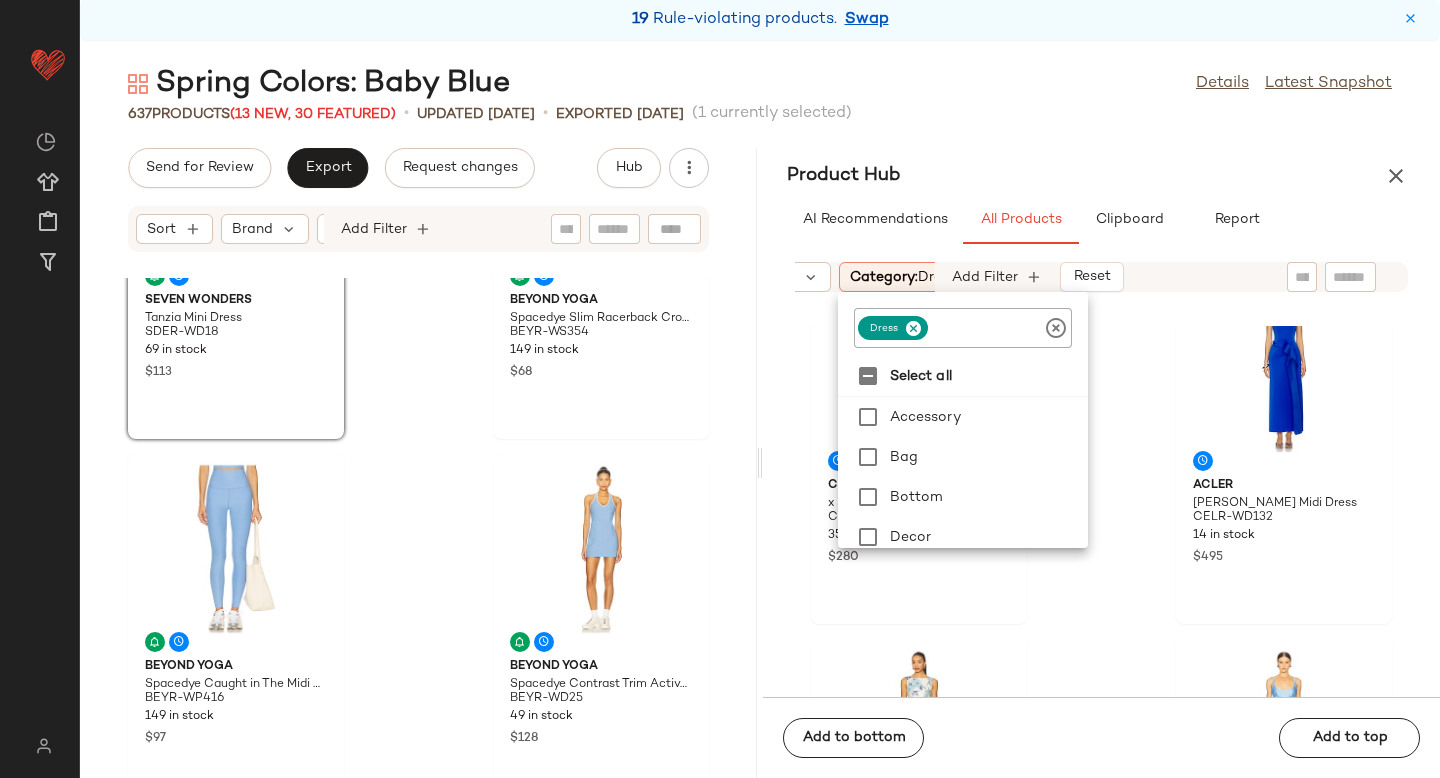 click 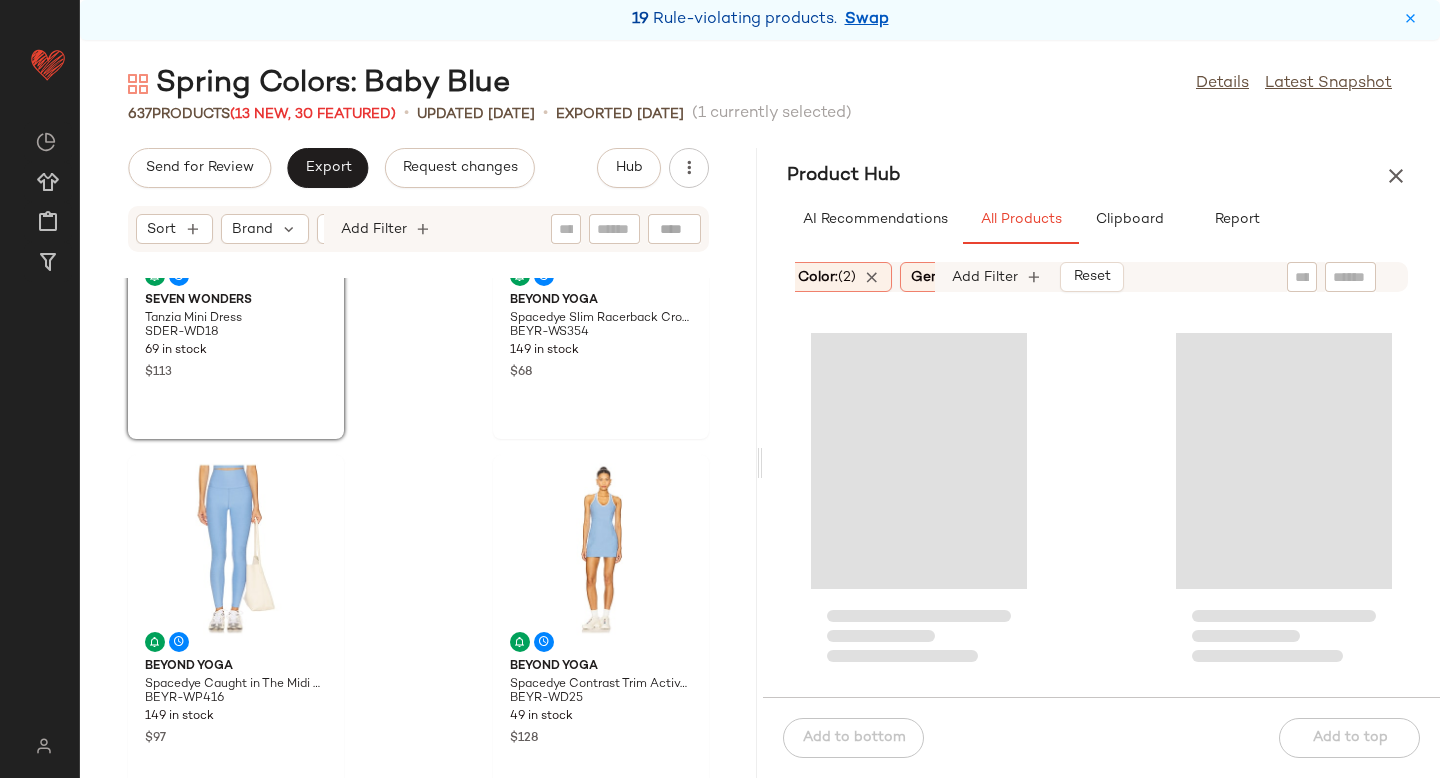 scroll, scrollTop: 0, scrollLeft: 689, axis: horizontal 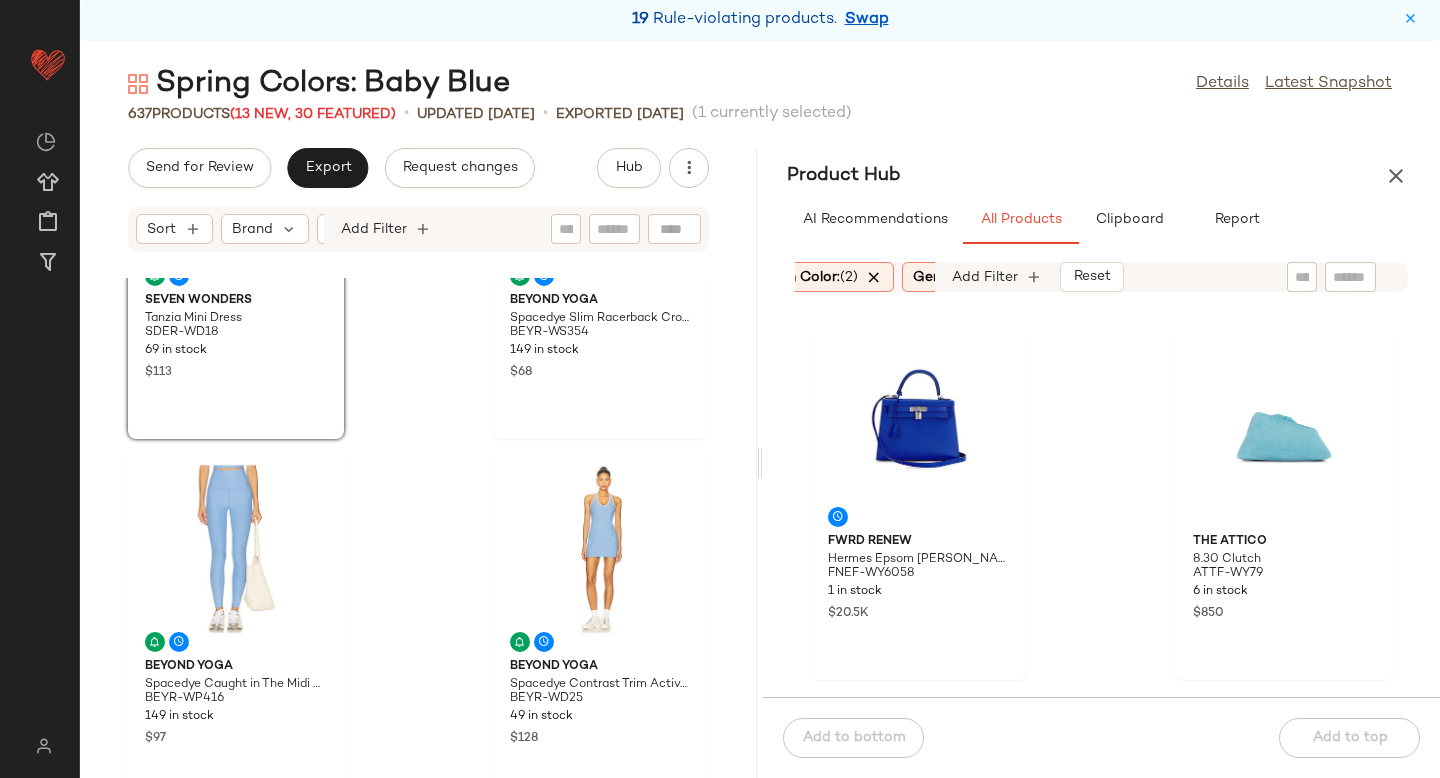 click at bounding box center [875, 277] 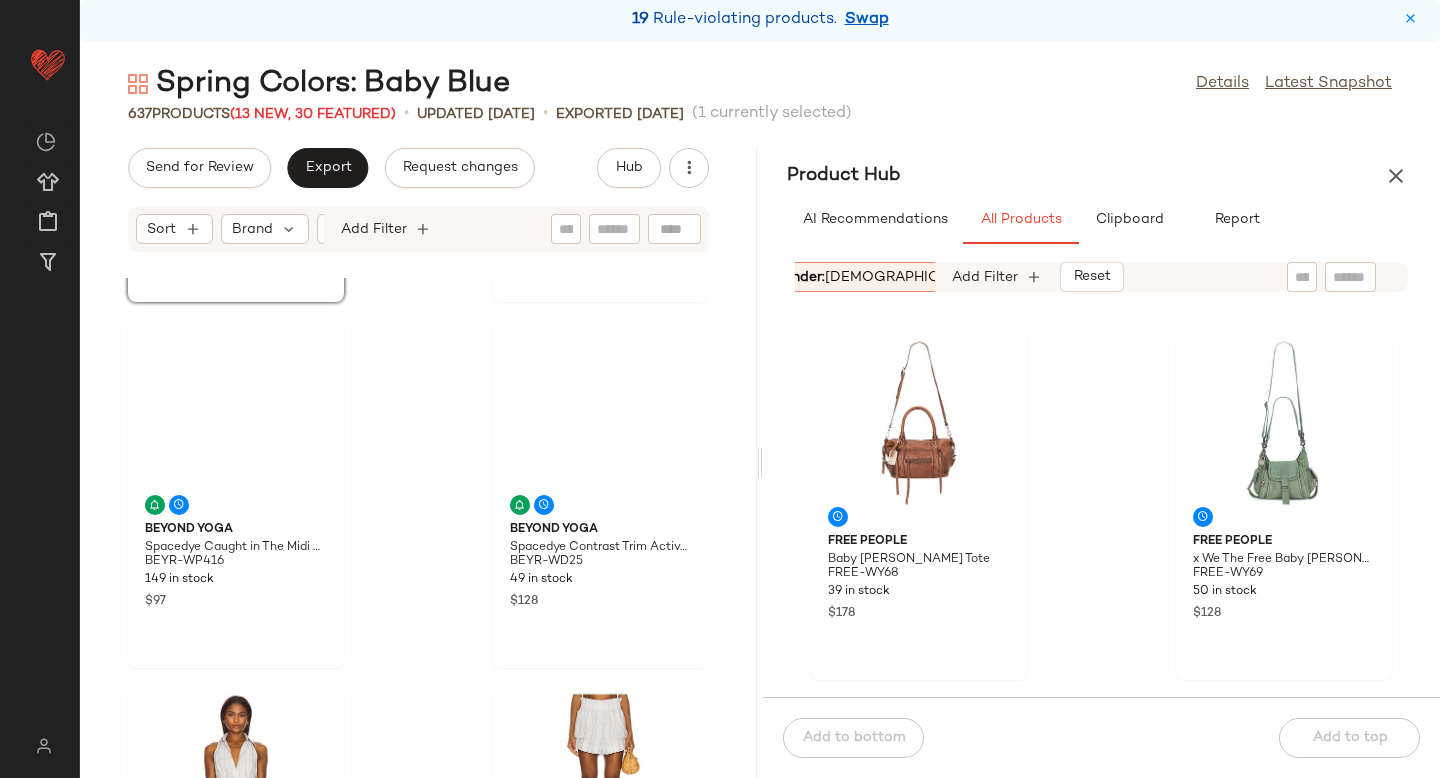 scroll, scrollTop: 0, scrollLeft: 0, axis: both 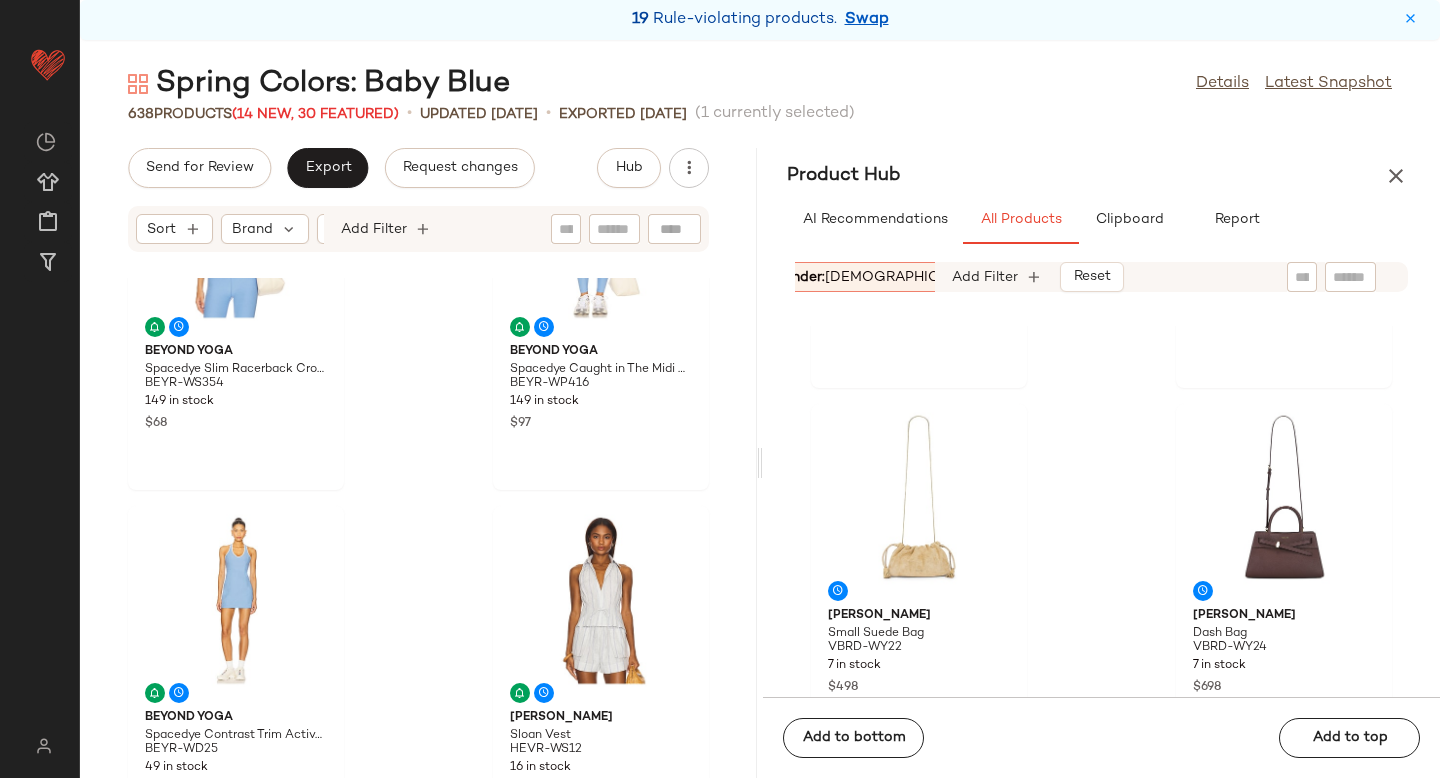 click on "[DEMOGRAPHIC_DATA]" at bounding box center (907, 277) 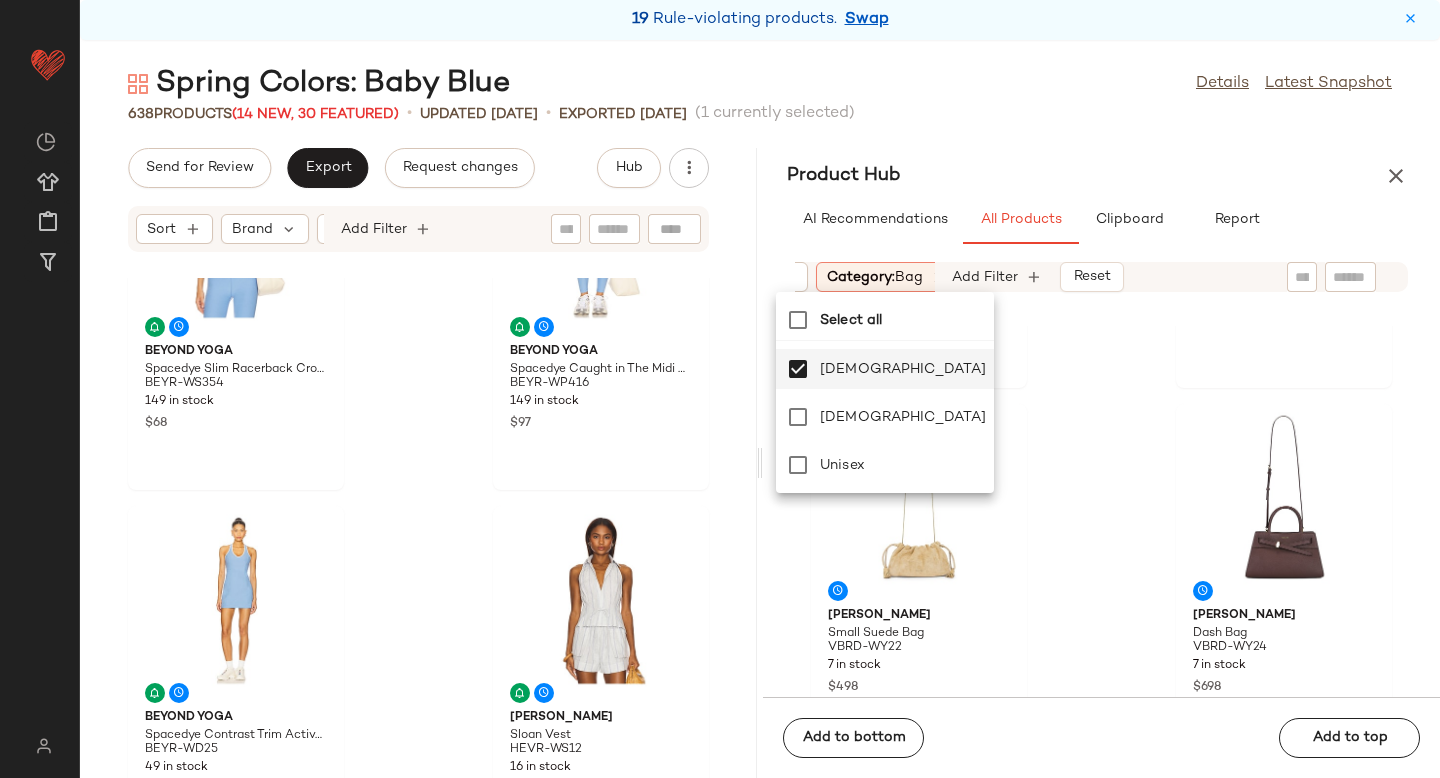 scroll, scrollTop: 0, scrollLeft: 163, axis: horizontal 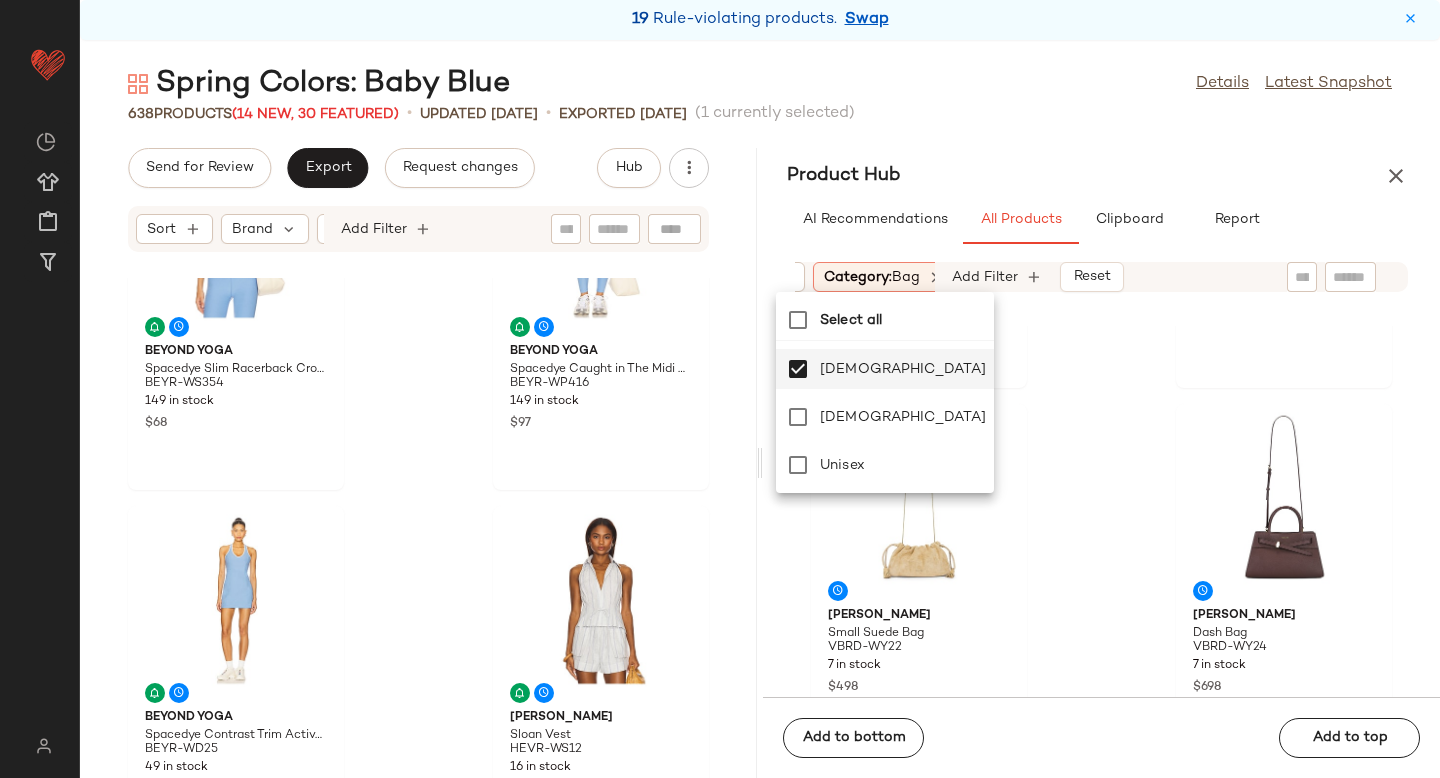 click on "Sort  Brand  Category:   bag In Curation?:   No Age:   adult Gender:   [DEMOGRAPHIC_DATA] Add Filter   Reset" at bounding box center [1101, 277] 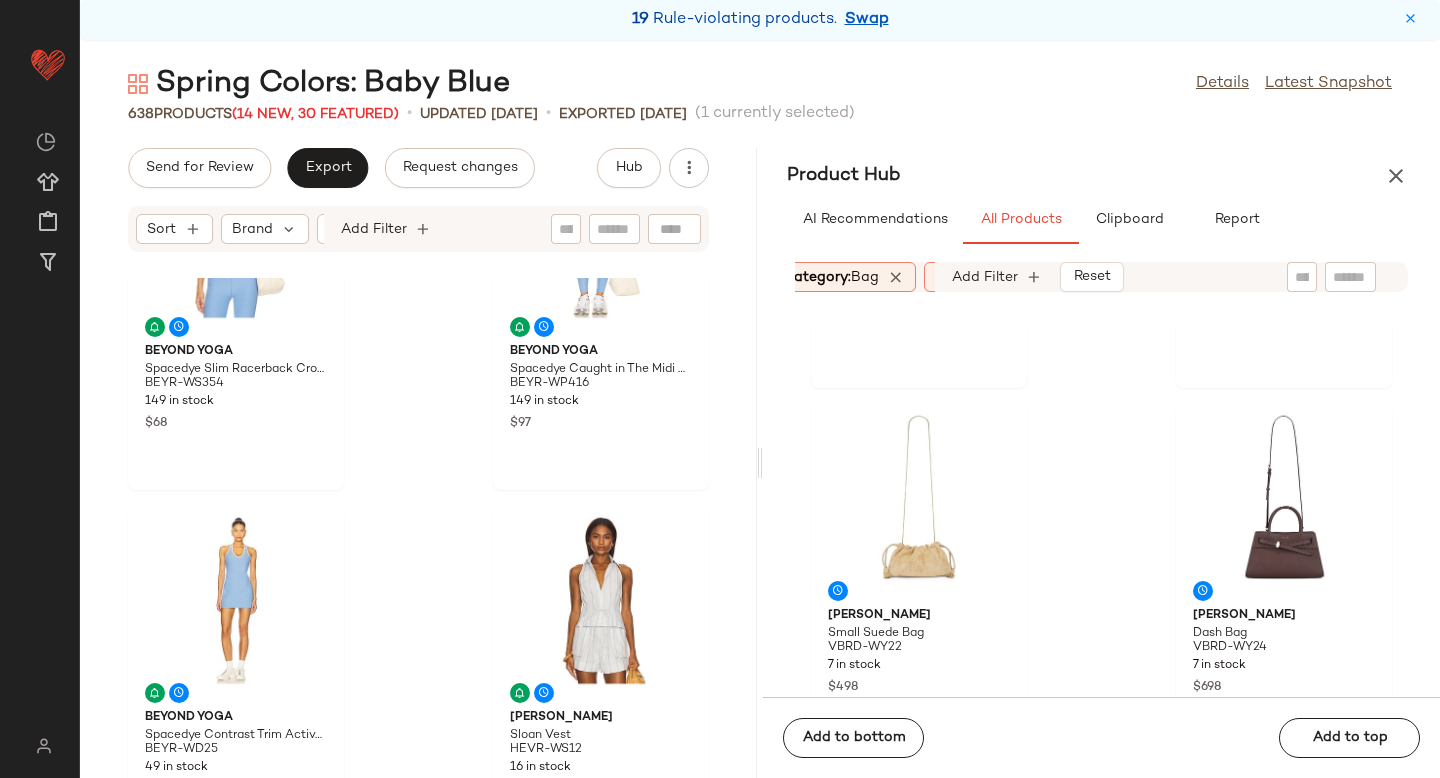 scroll, scrollTop: 0, scrollLeft: 202, axis: horizontal 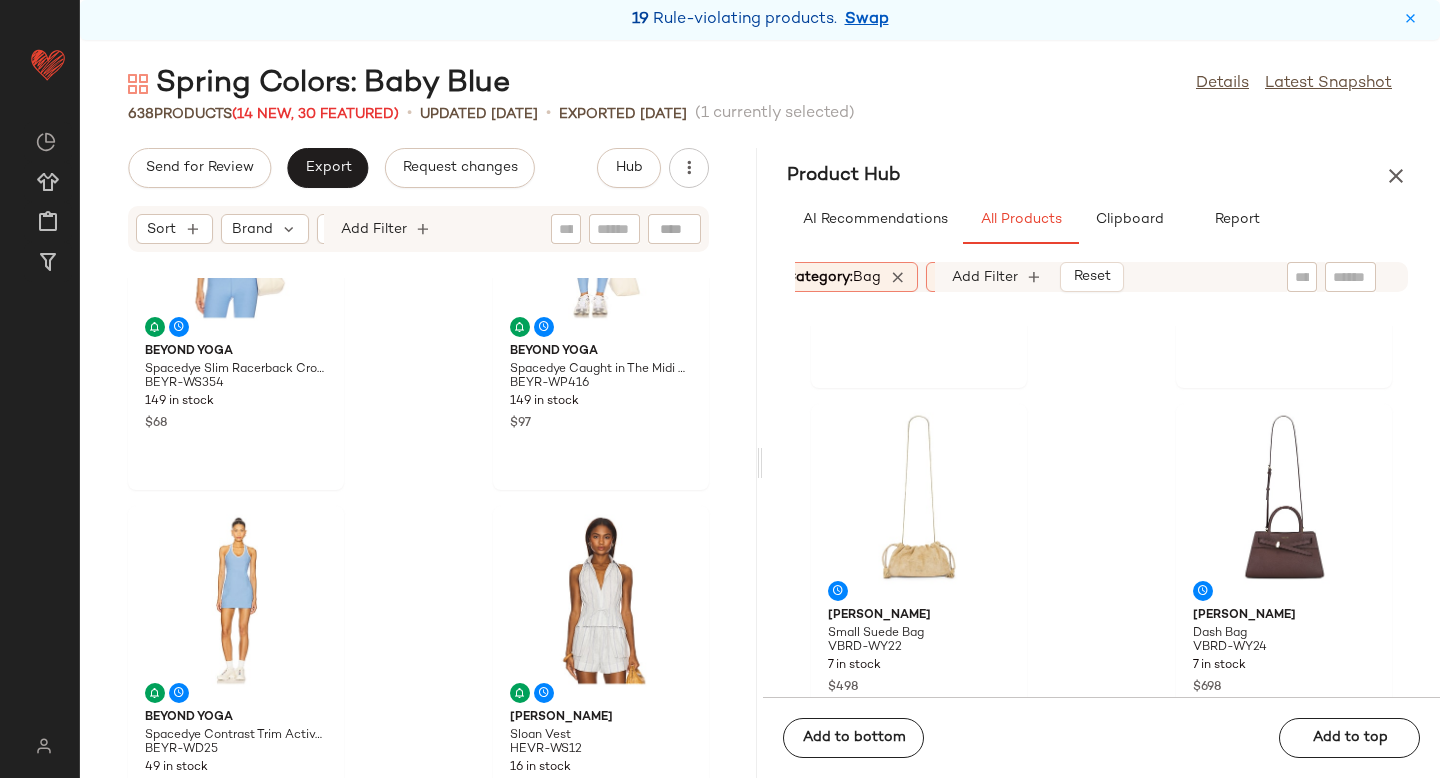 click on "Category:   bag" at bounding box center [833, 277] 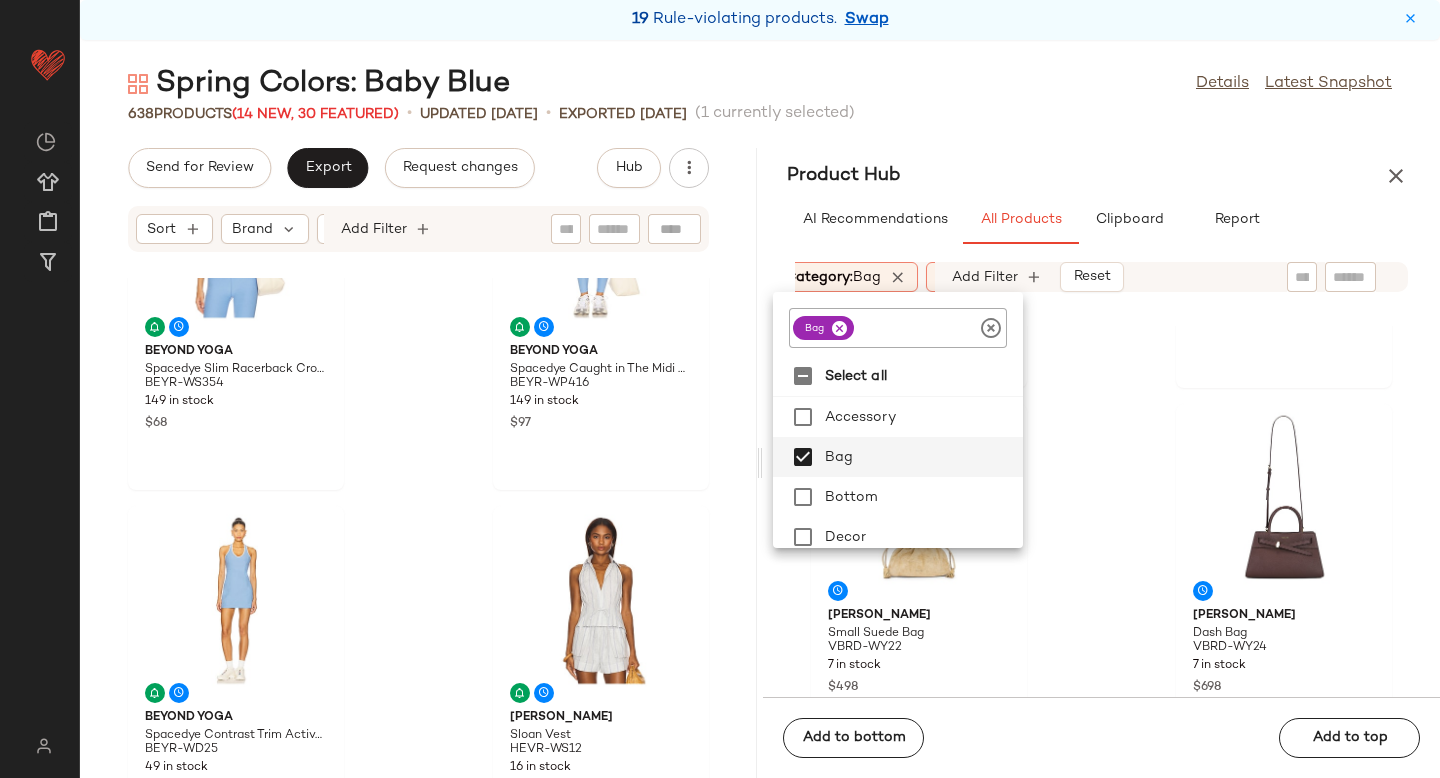 click 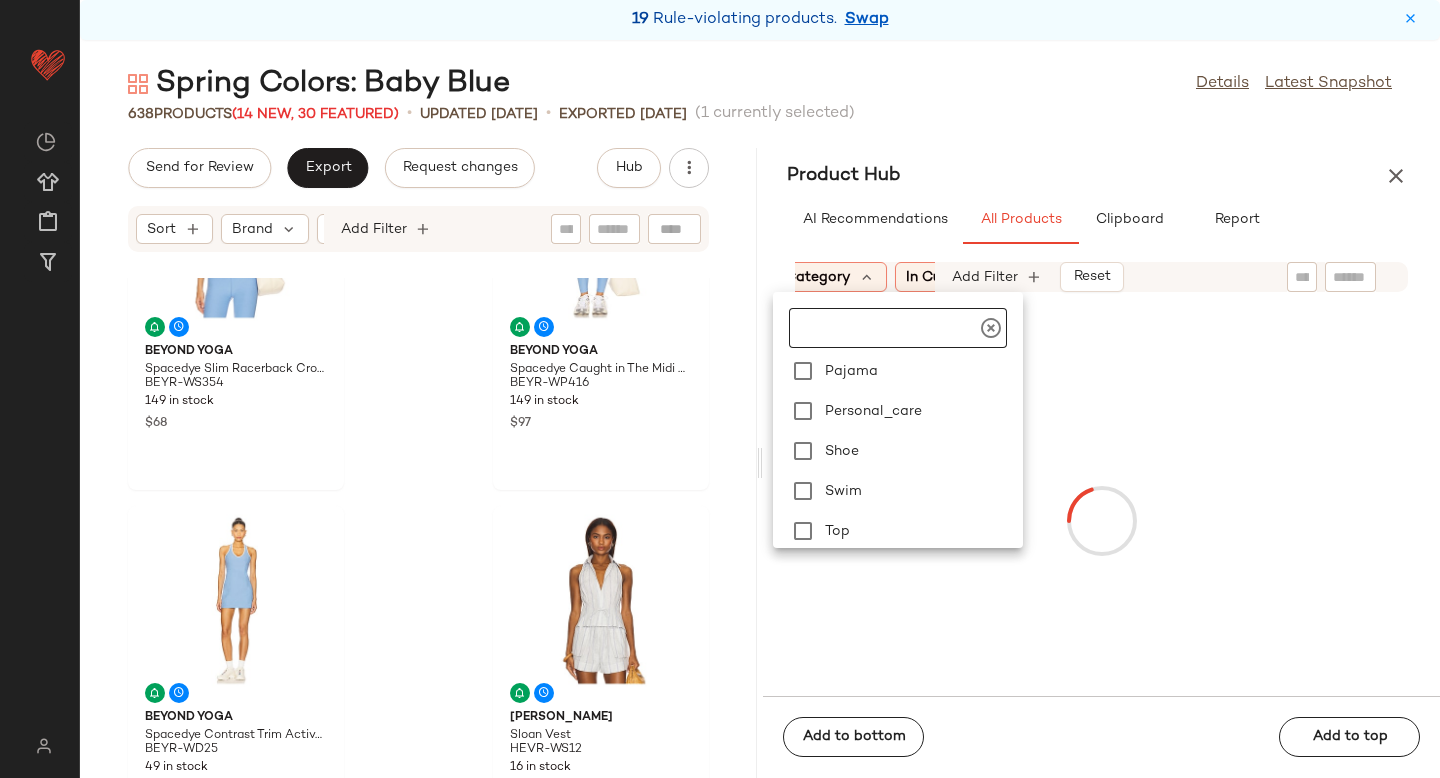 scroll, scrollTop: 449, scrollLeft: 0, axis: vertical 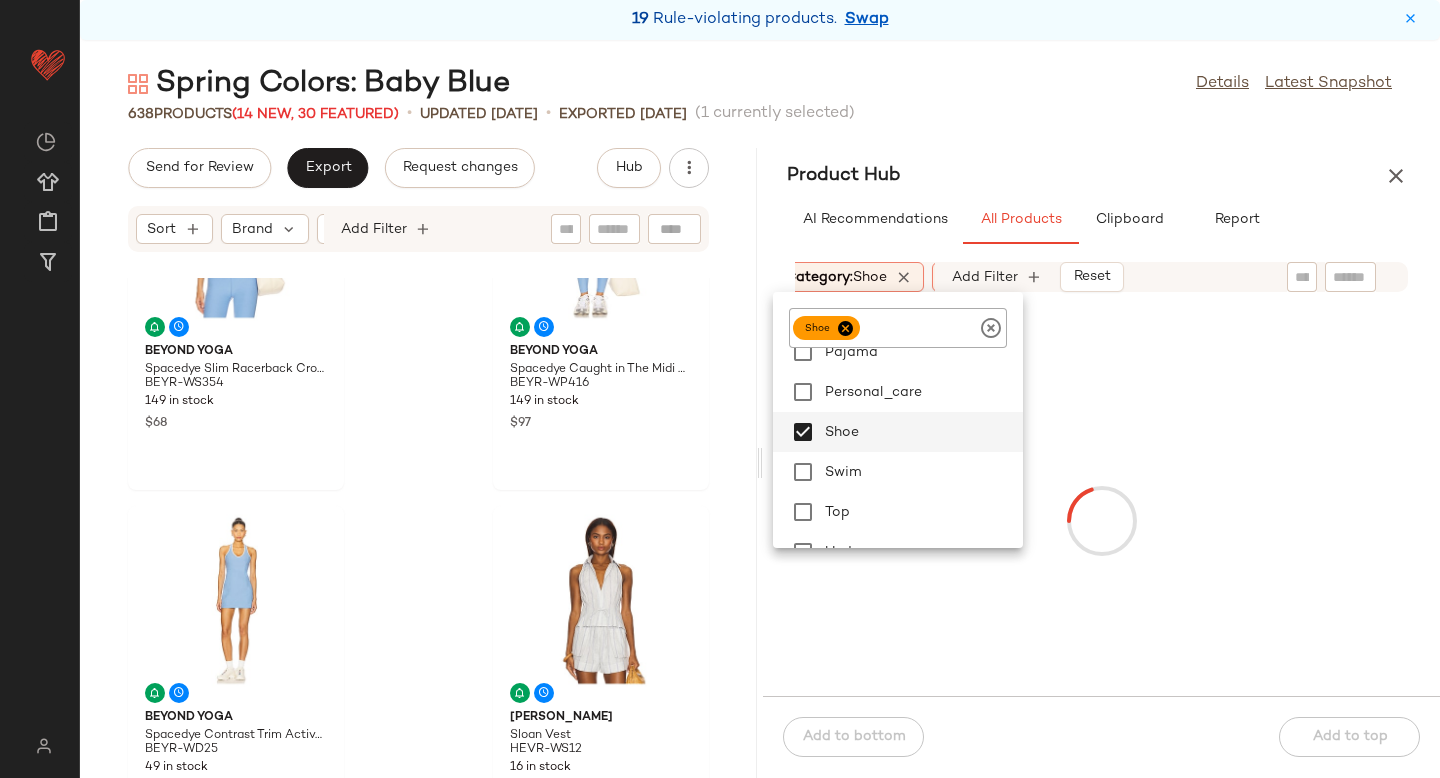 click at bounding box center (1101, 520) 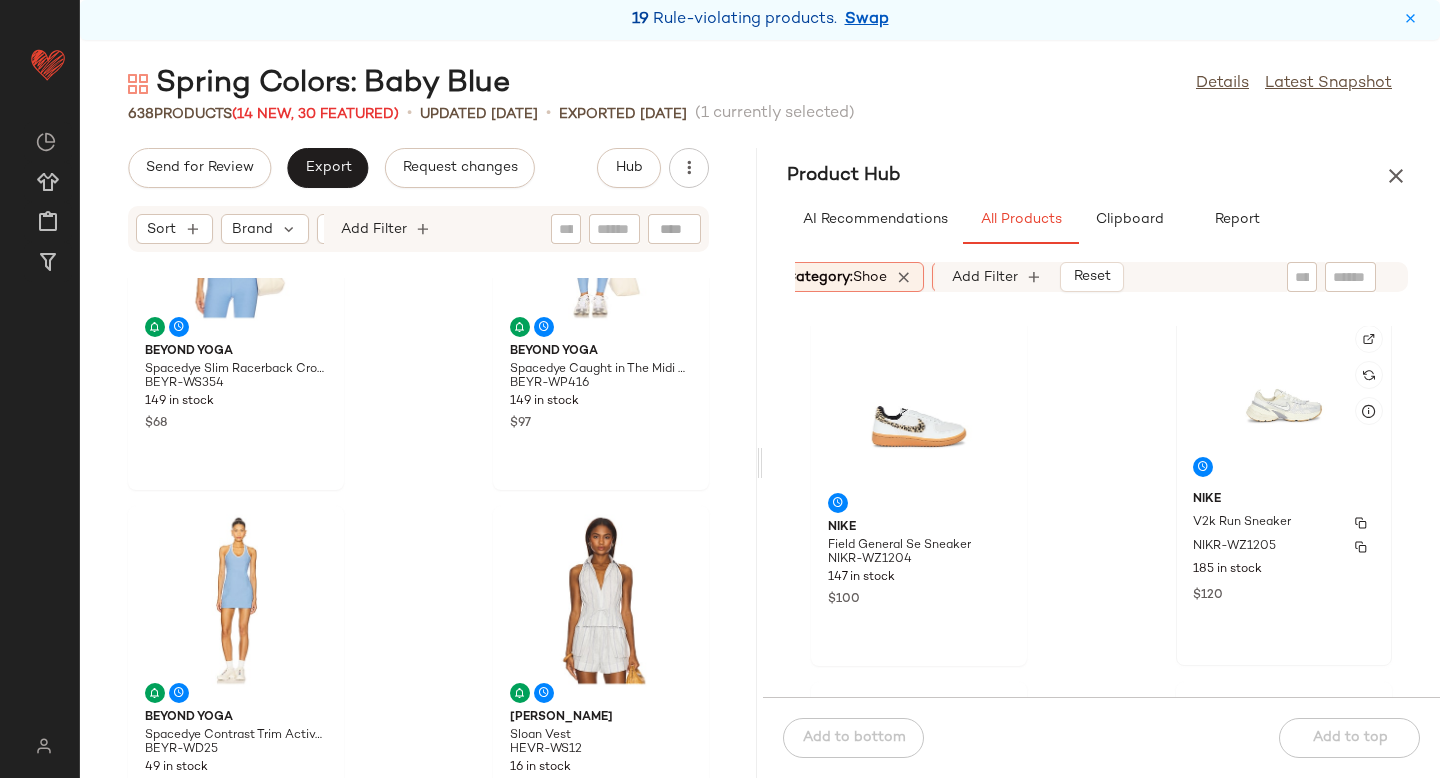 scroll, scrollTop: 1107, scrollLeft: 0, axis: vertical 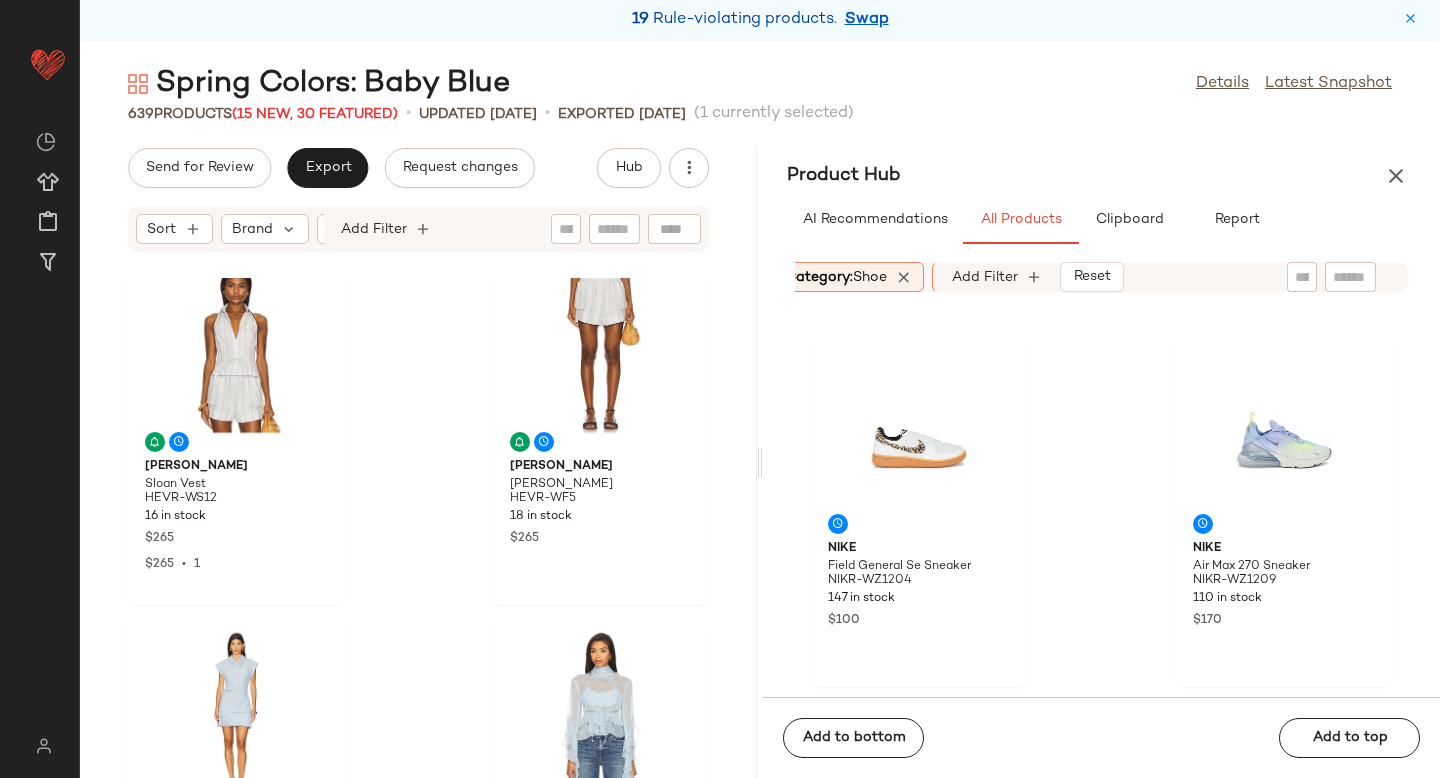 click on "shoe" at bounding box center (870, 277) 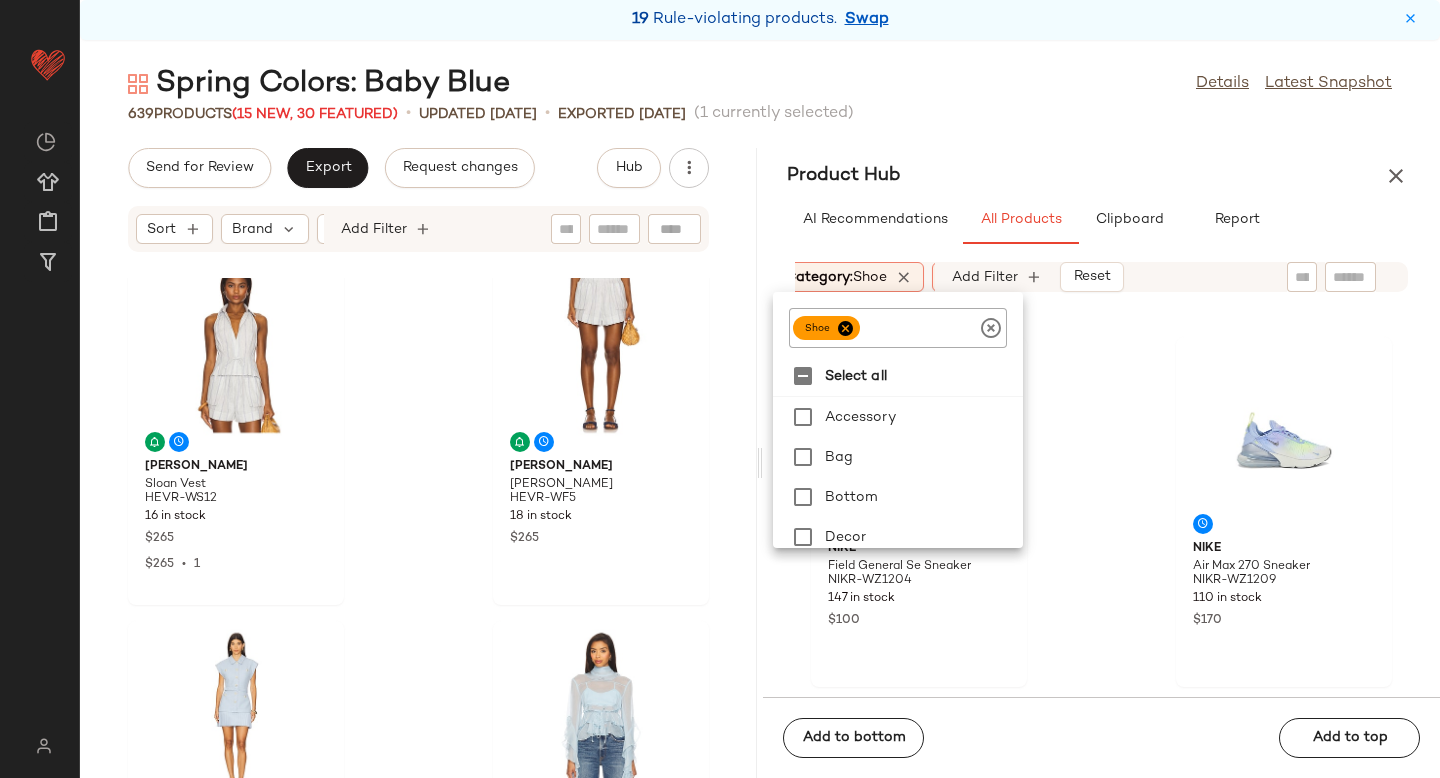click 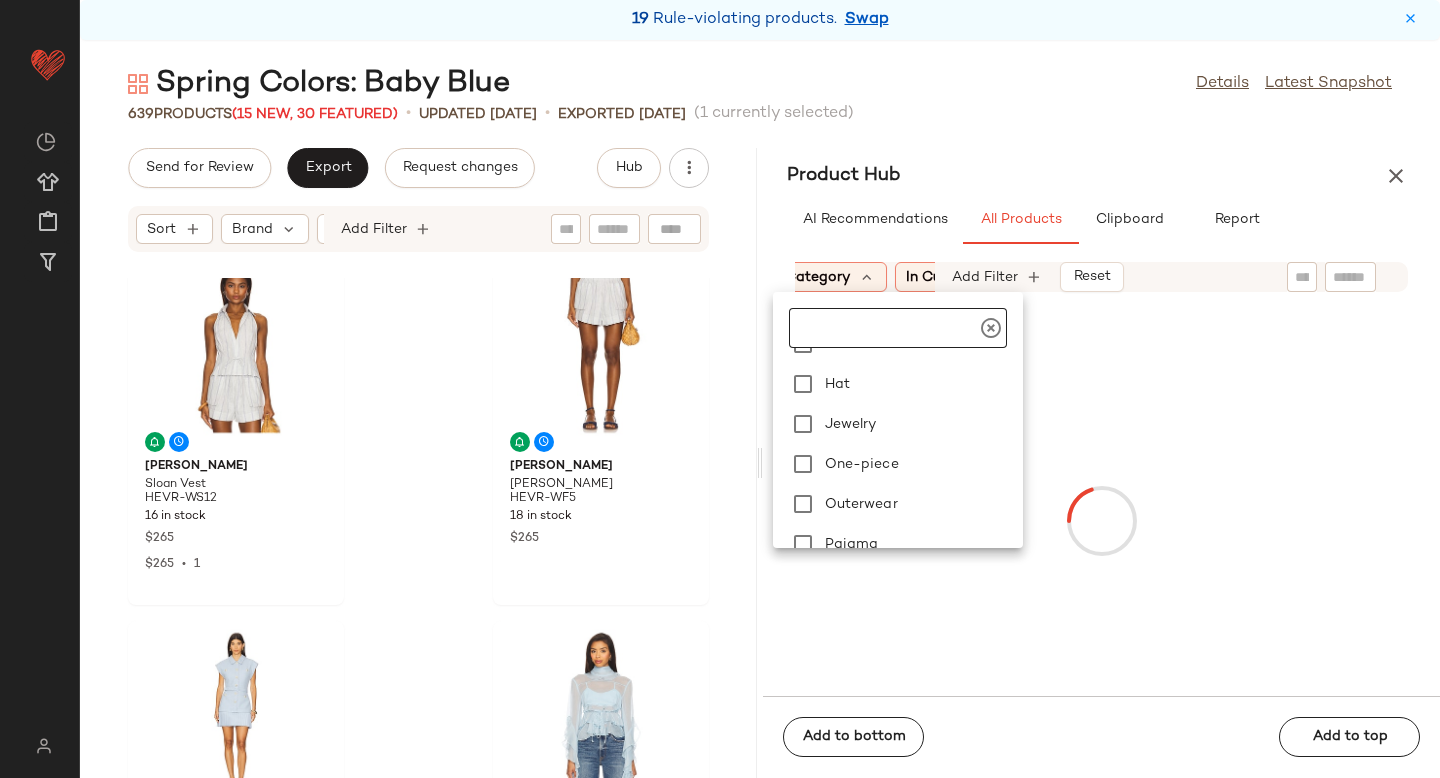 scroll, scrollTop: 268, scrollLeft: 0, axis: vertical 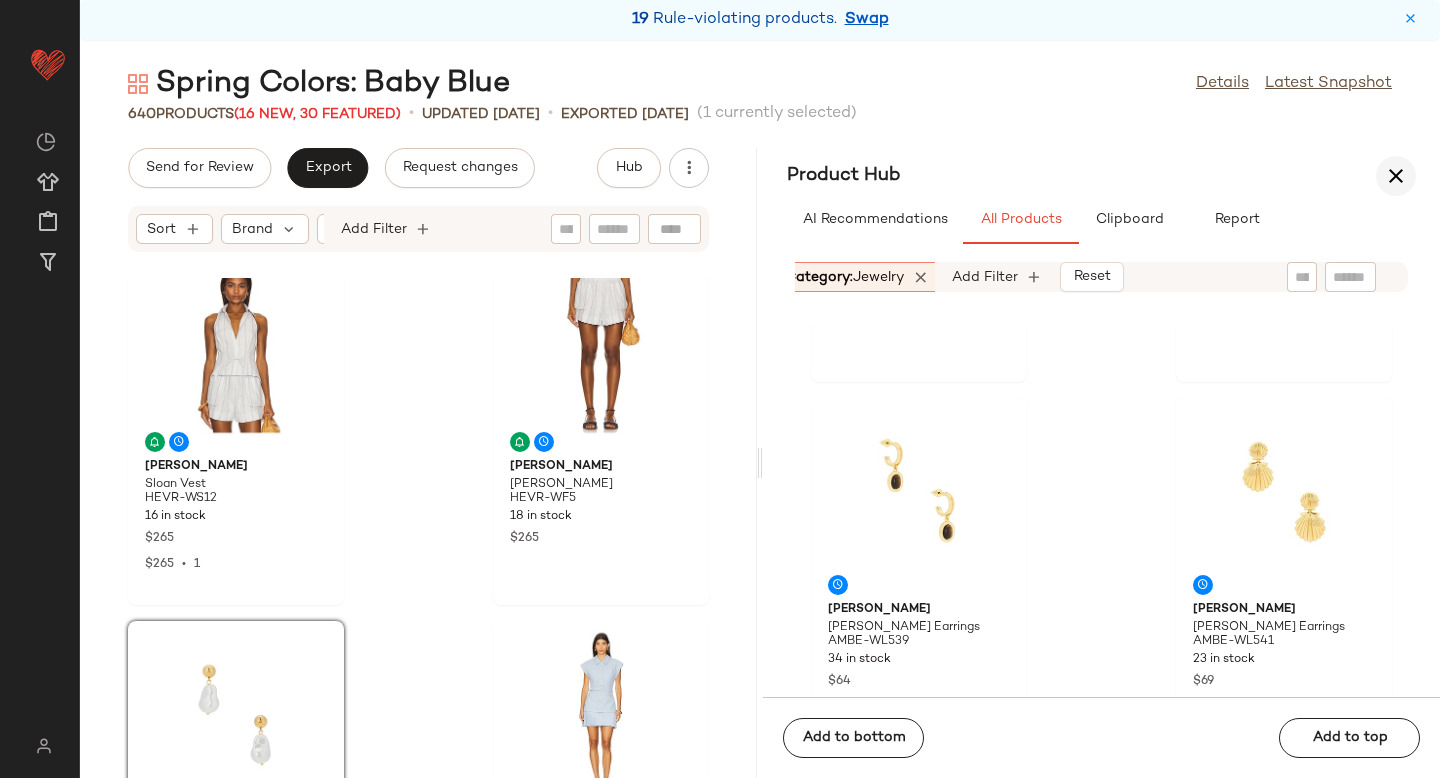 click at bounding box center [1396, 176] 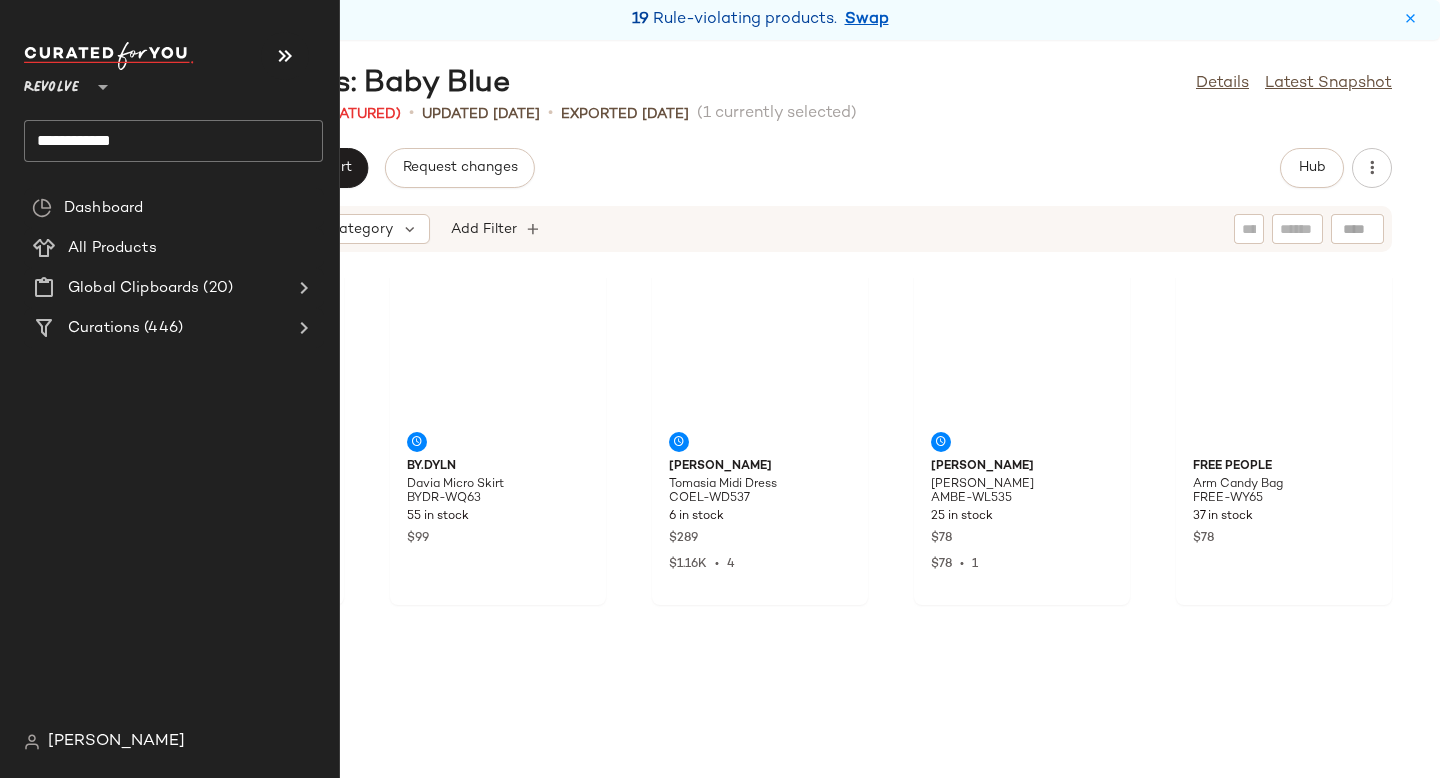 scroll, scrollTop: 366, scrollLeft: 0, axis: vertical 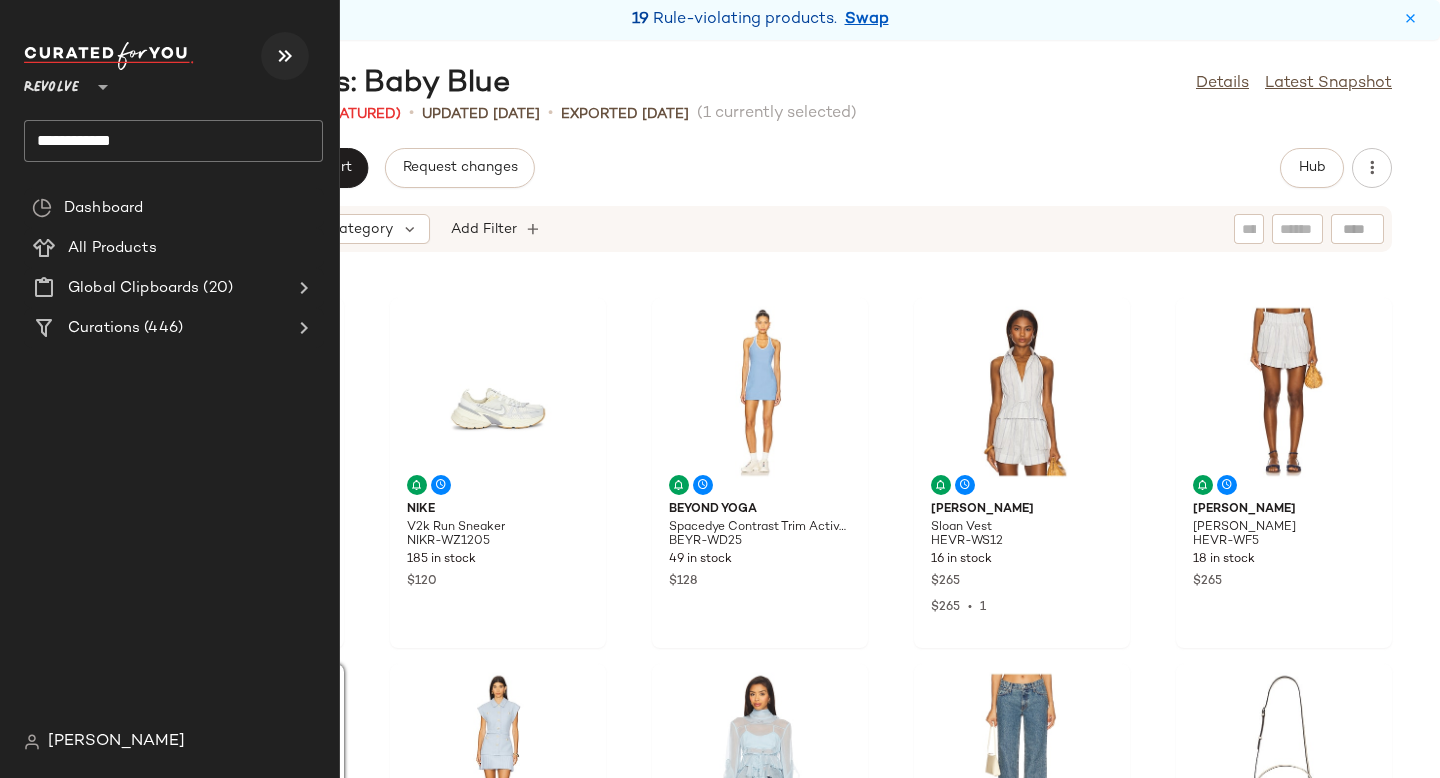 click at bounding box center [285, 56] 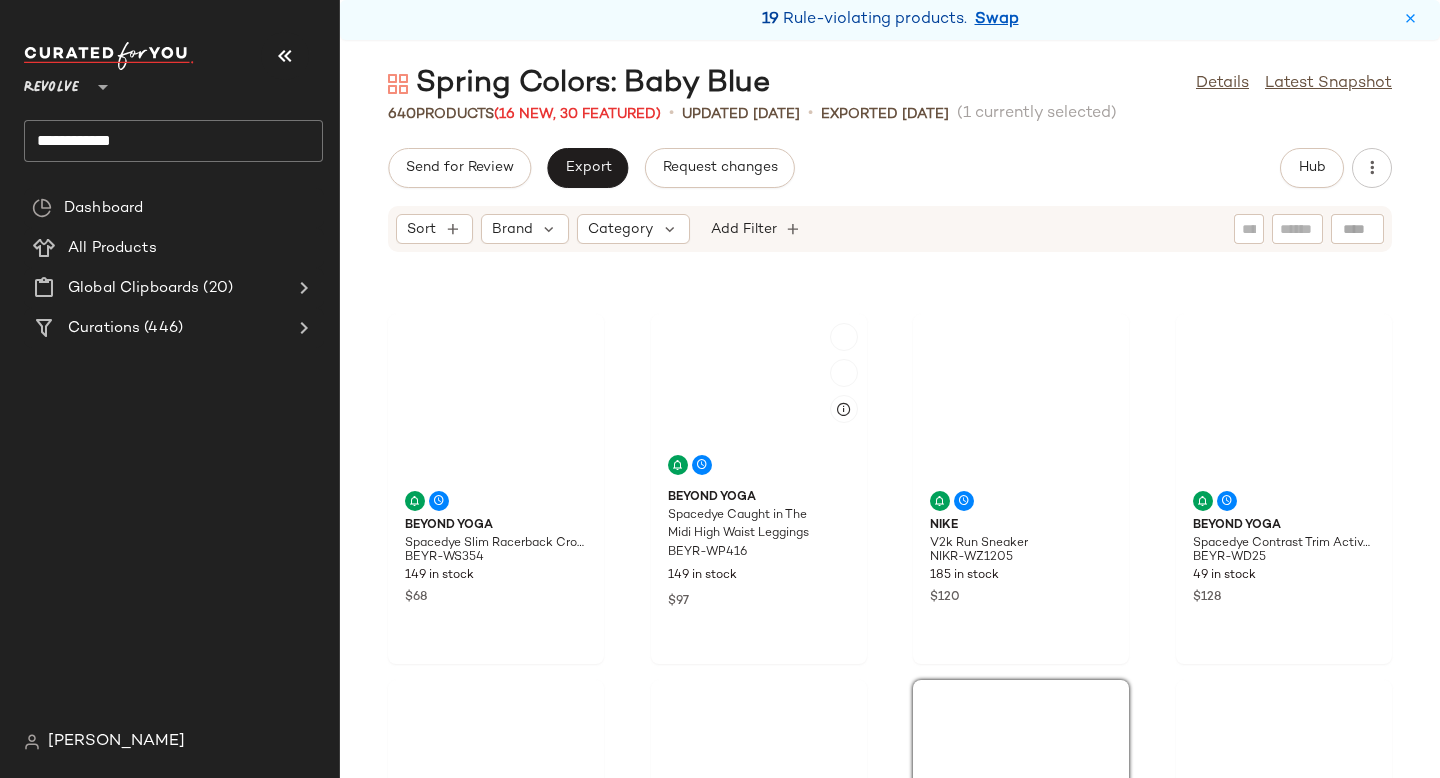 scroll, scrollTop: 382, scrollLeft: 0, axis: vertical 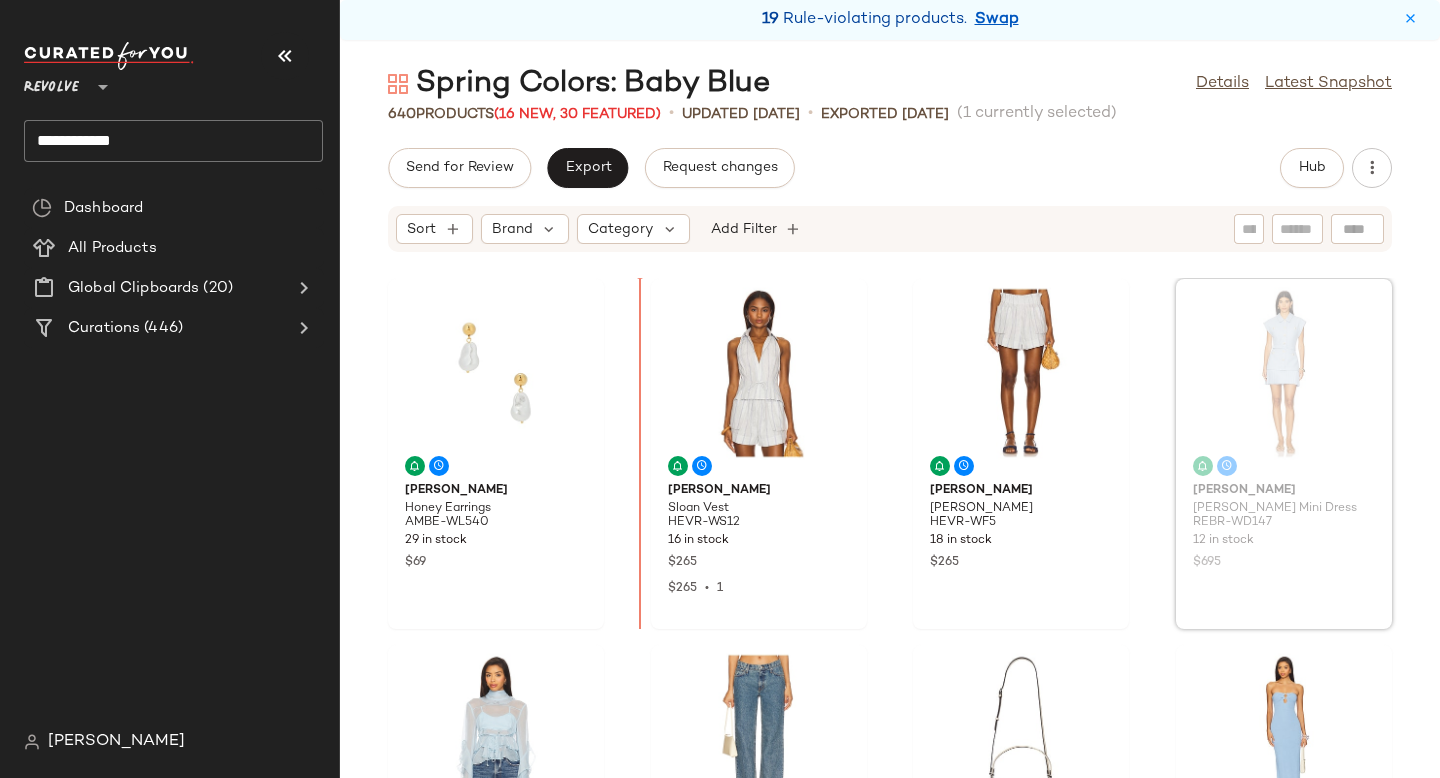 drag, startPoint x: 1297, startPoint y: 381, endPoint x: 1275, endPoint y: 385, distance: 22.36068 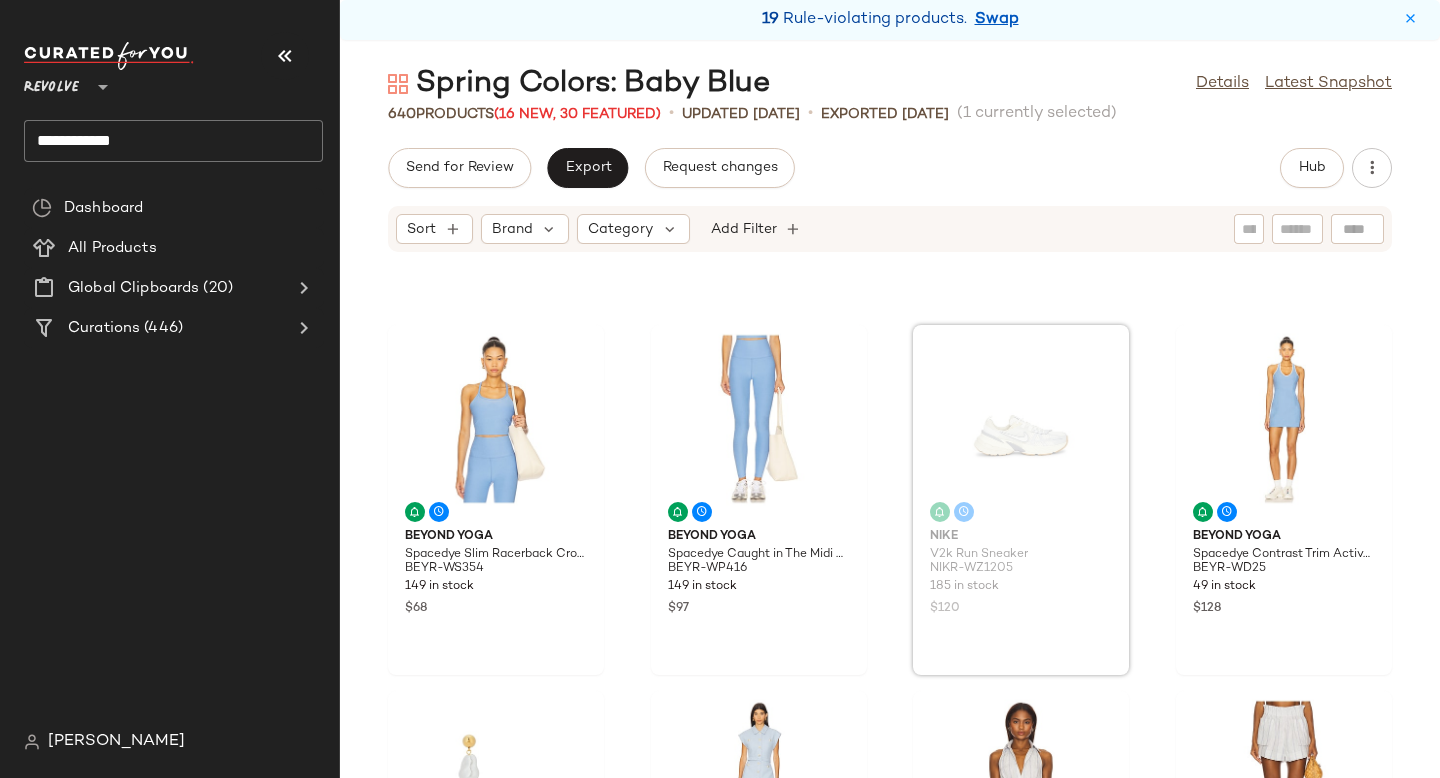 scroll, scrollTop: 333, scrollLeft: 0, axis: vertical 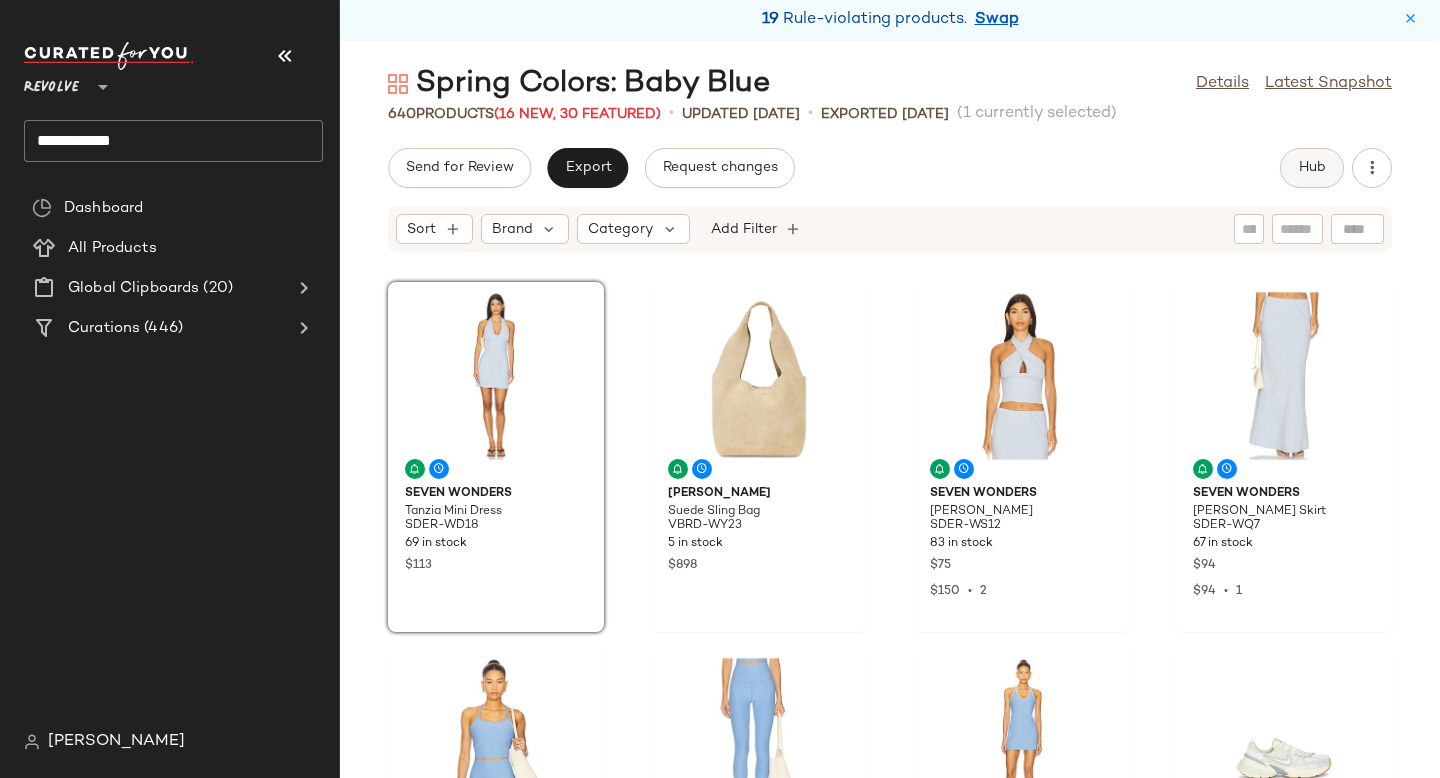 click on "Hub" 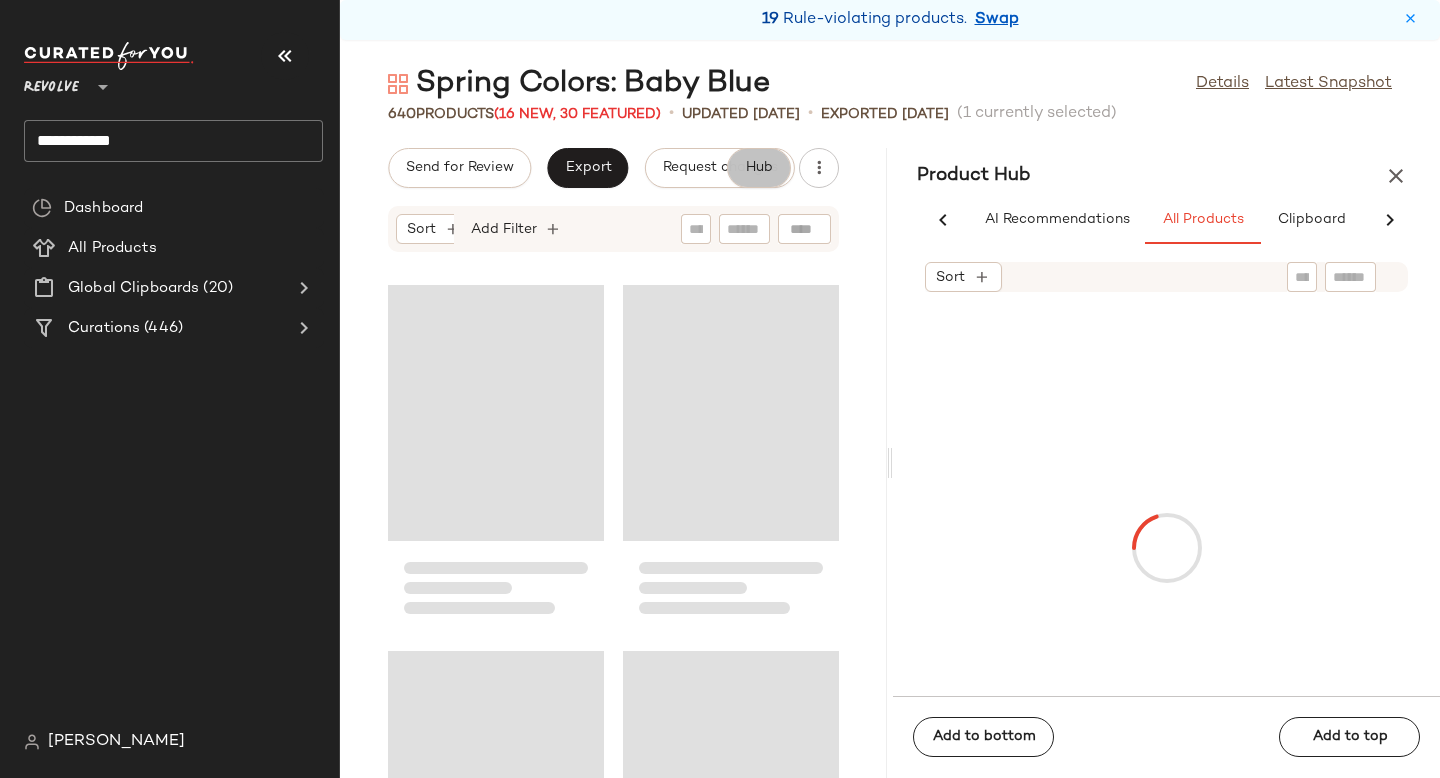 scroll, scrollTop: 0, scrollLeft: 91, axis: horizontal 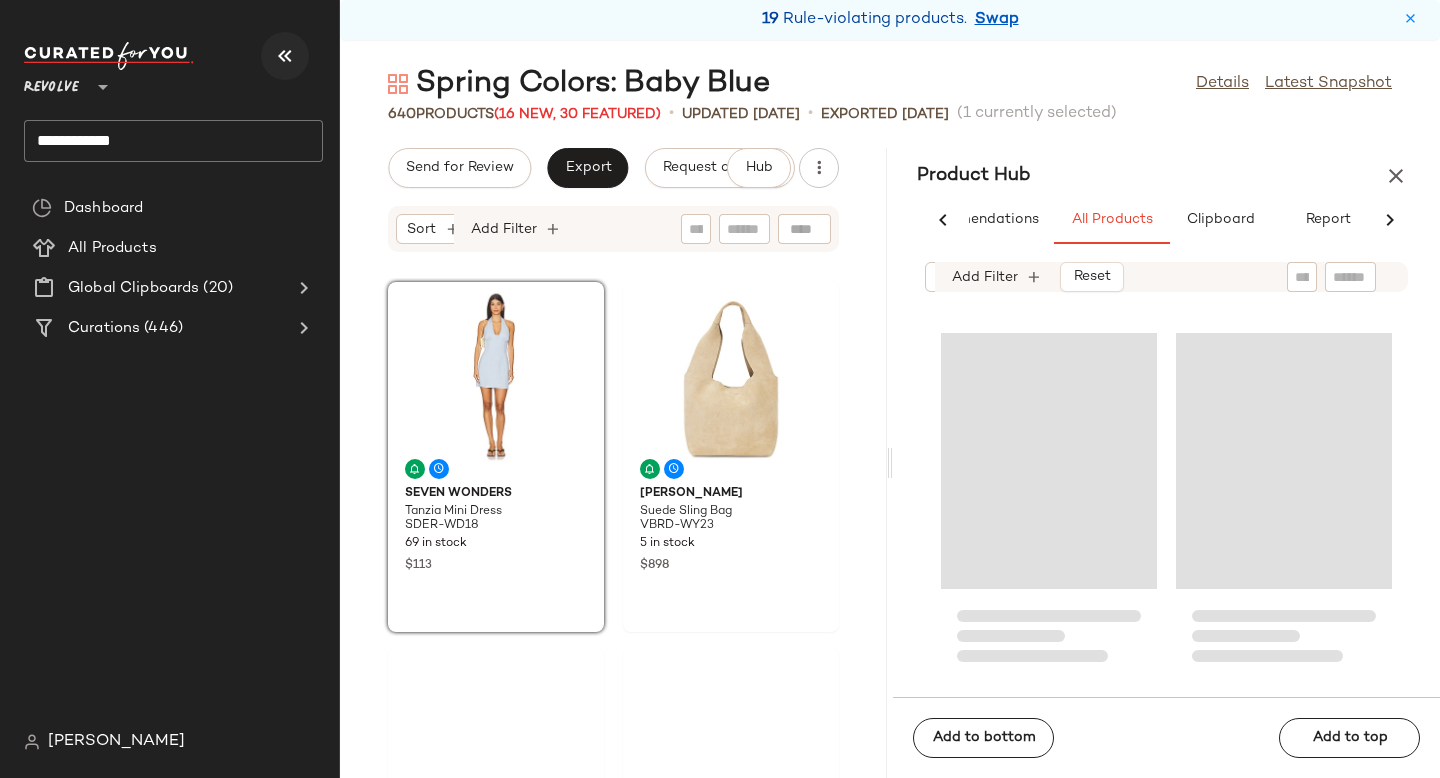 click at bounding box center [285, 56] 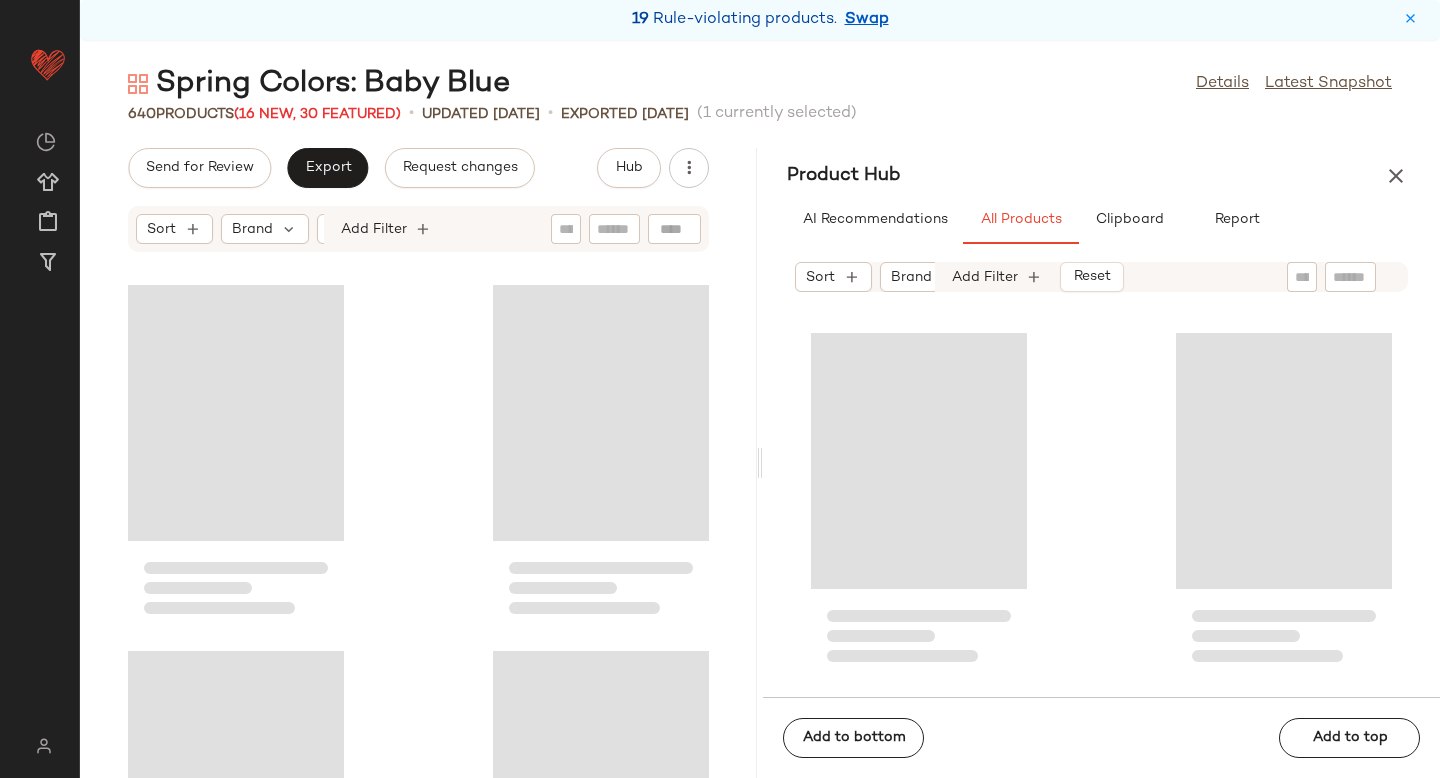 scroll, scrollTop: 0, scrollLeft: 0, axis: both 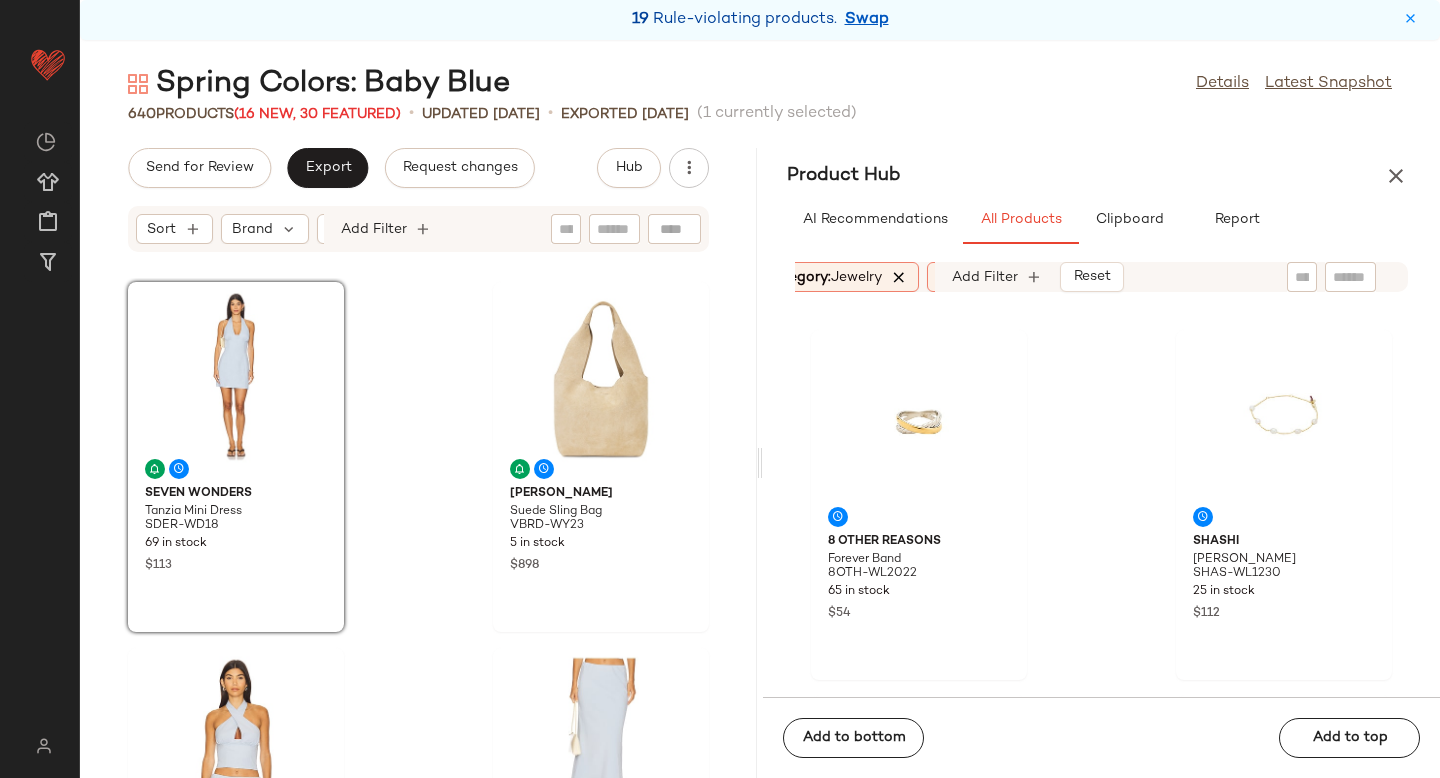 click at bounding box center (899, 277) 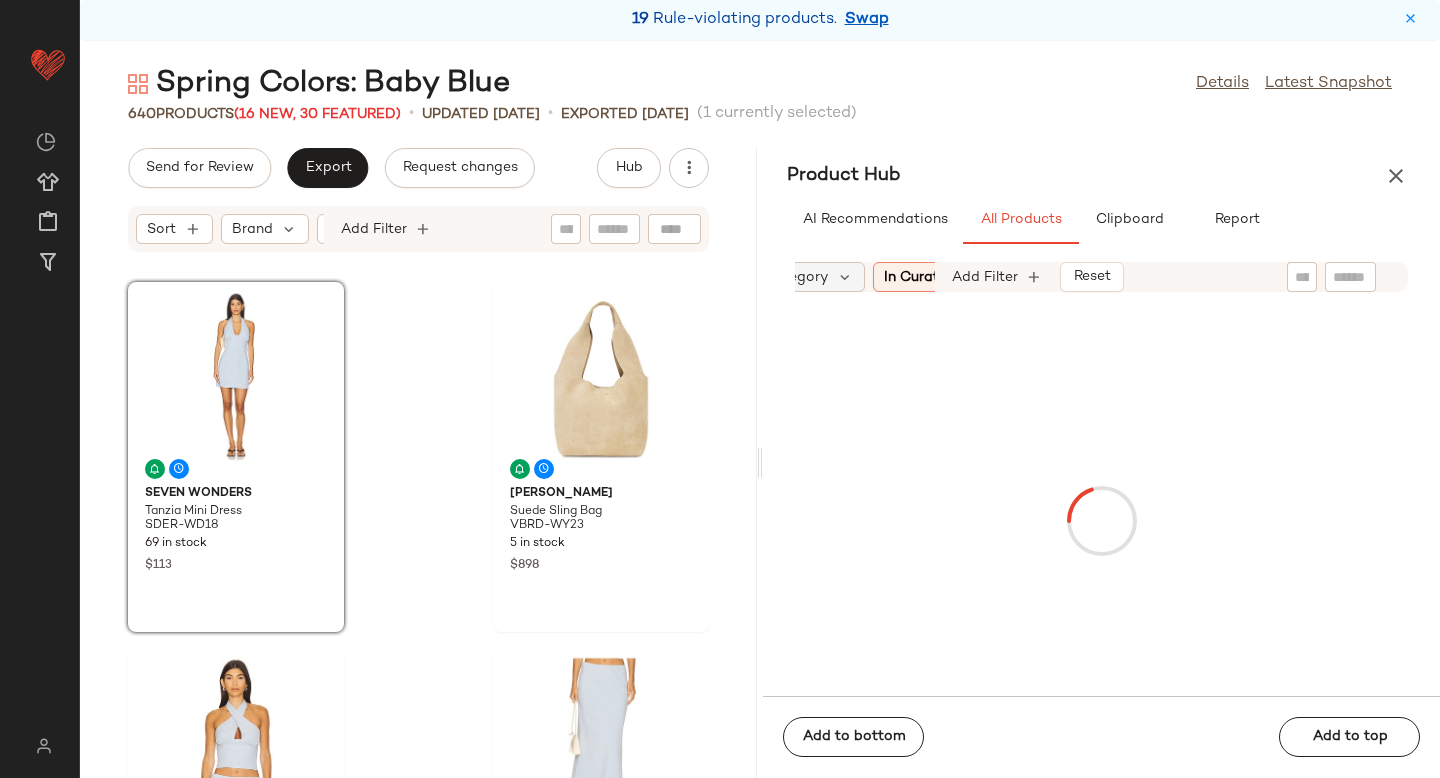 click on "Category" 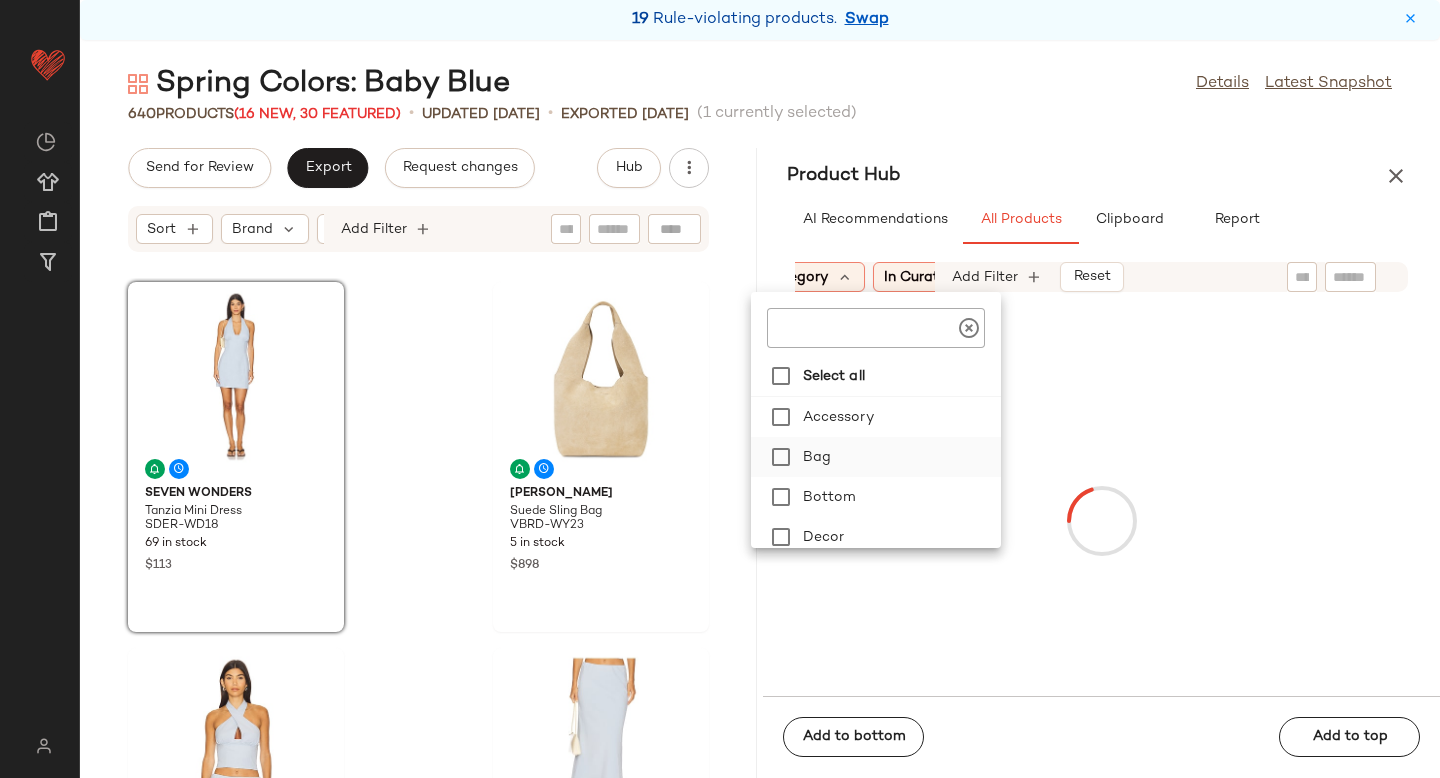 scroll, scrollTop: 86, scrollLeft: 0, axis: vertical 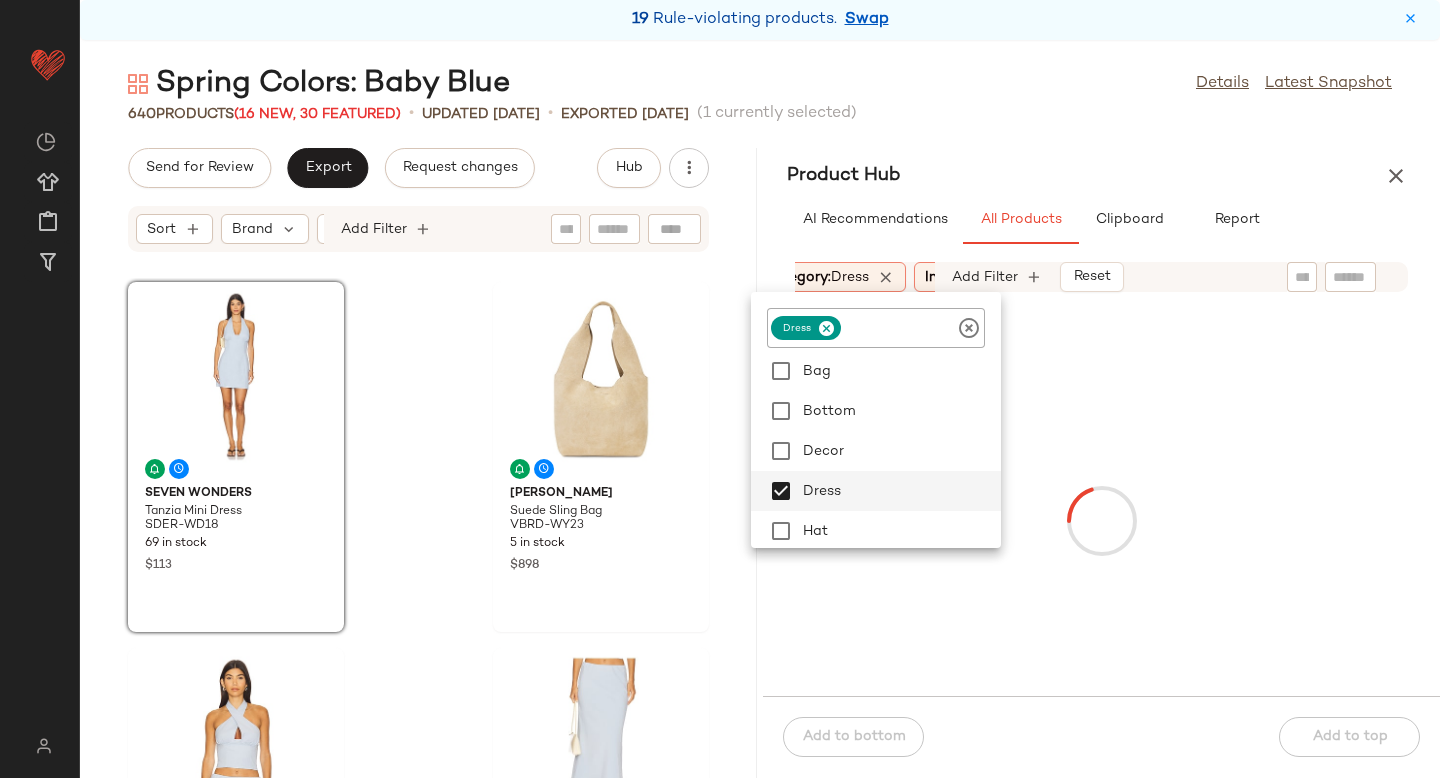 click at bounding box center (1101, 520) 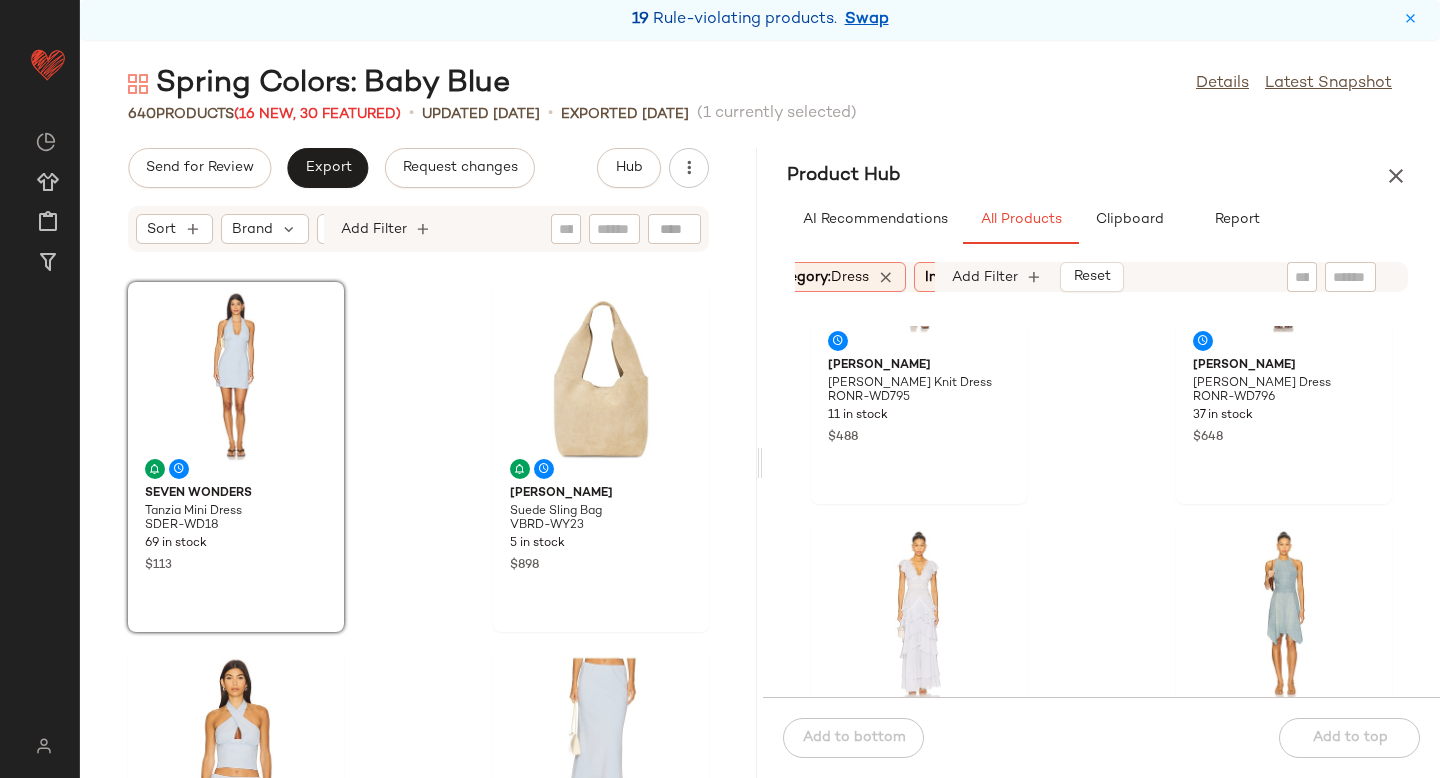 scroll, scrollTop: 687, scrollLeft: 0, axis: vertical 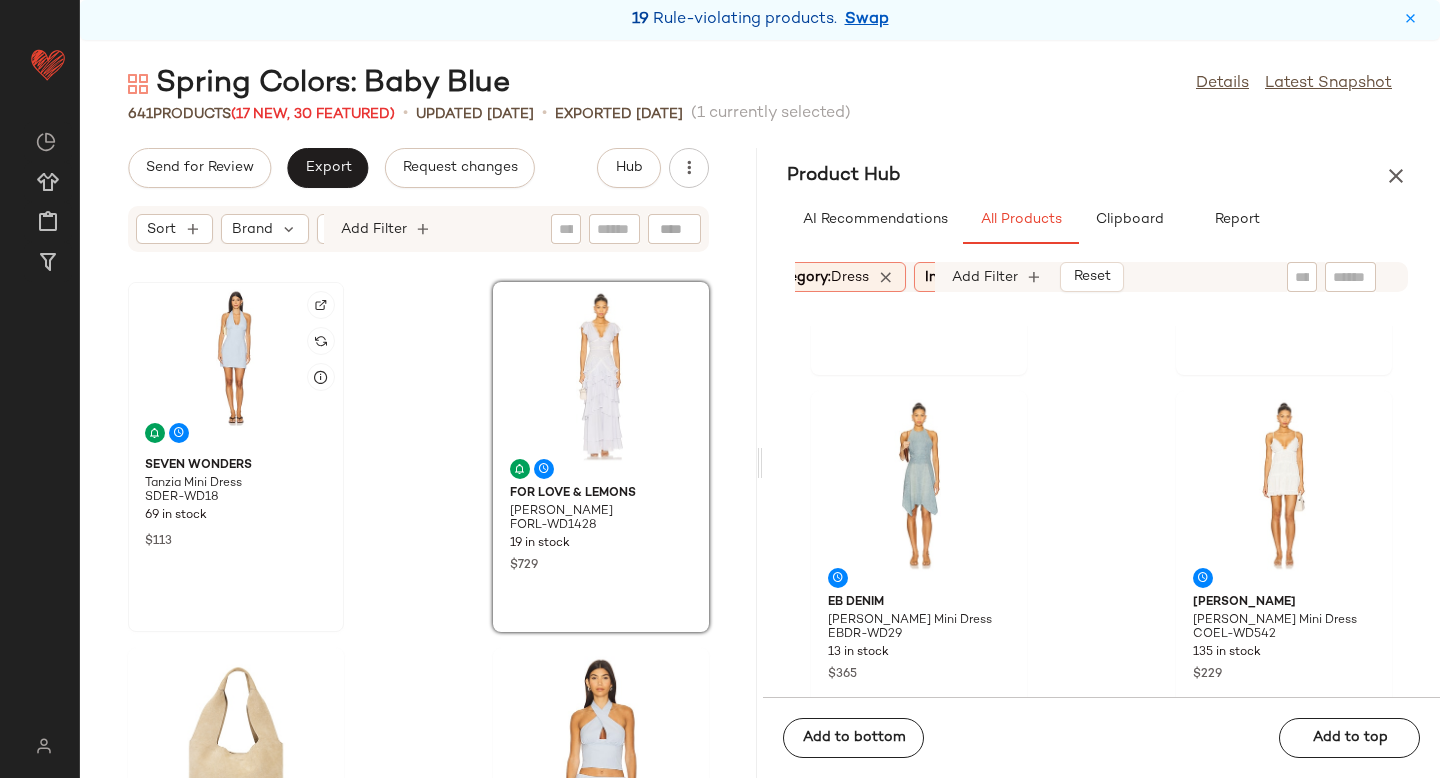 click 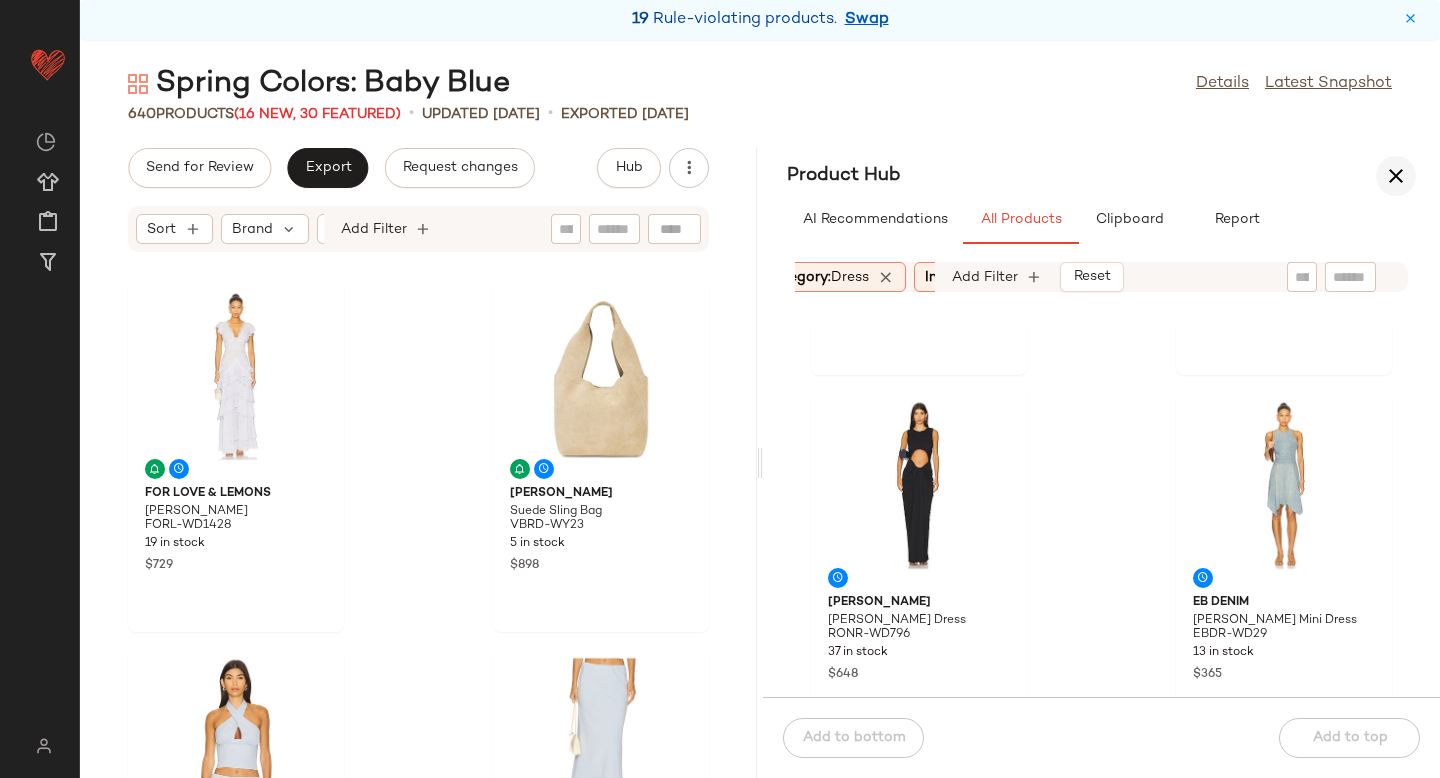 click at bounding box center [1396, 176] 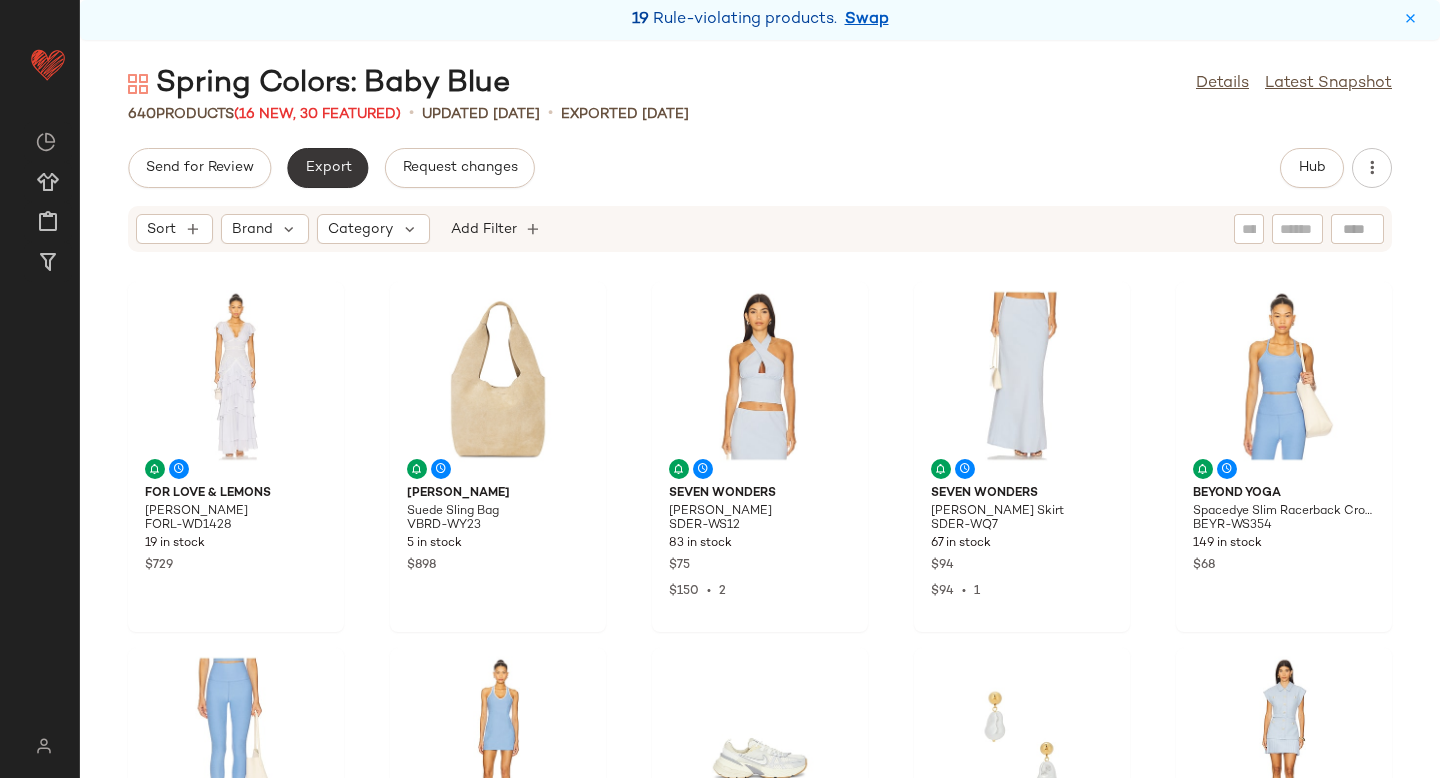 click on "Export" 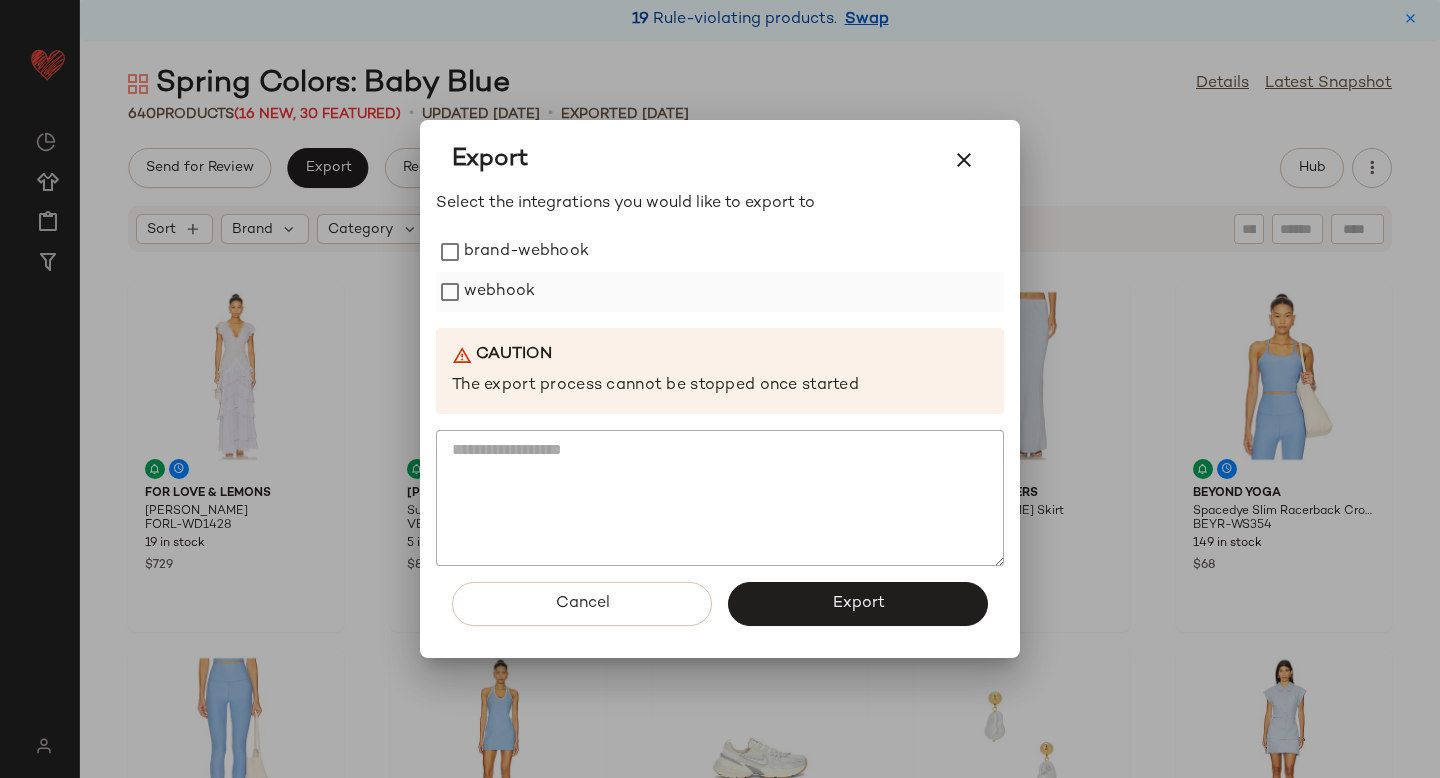 click on "webhook" at bounding box center (499, 292) 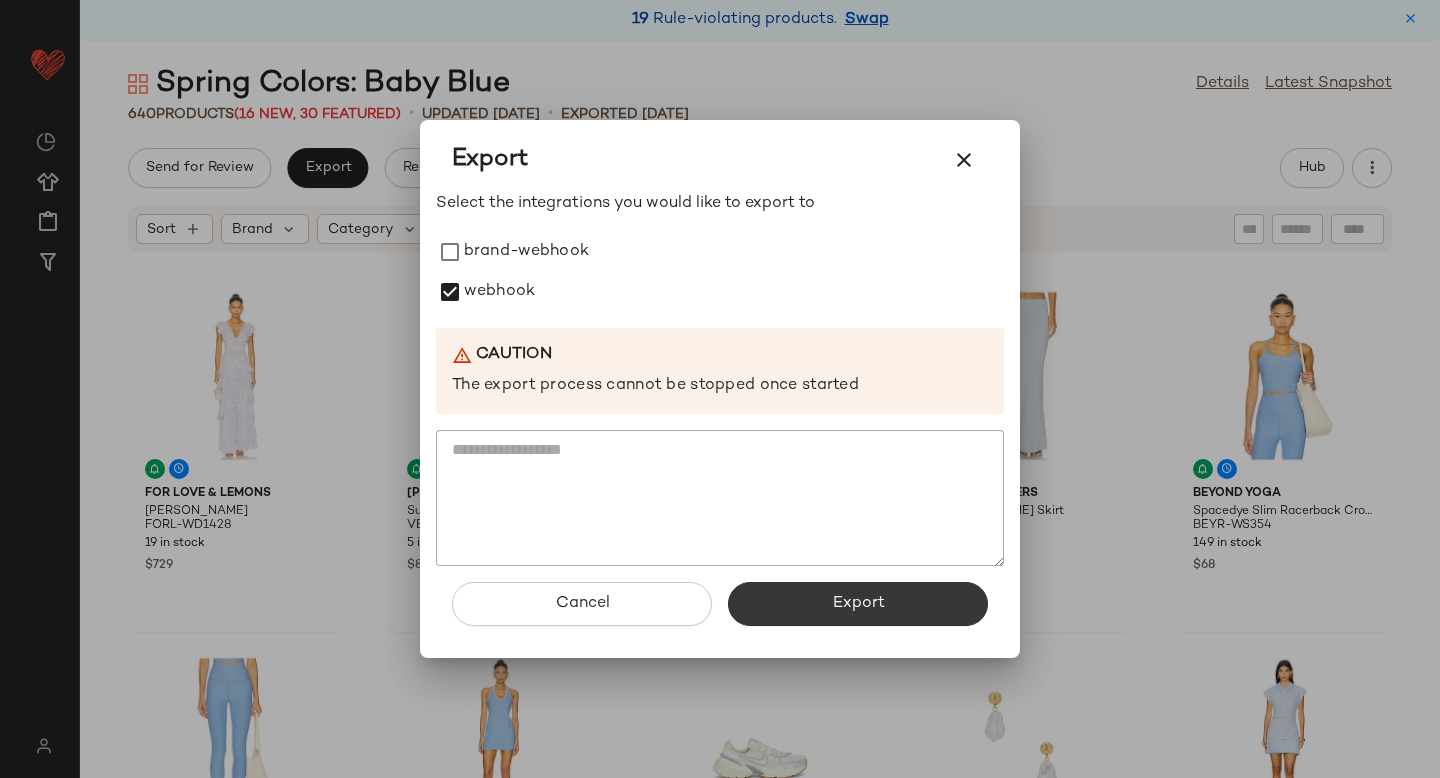 click on "Export" 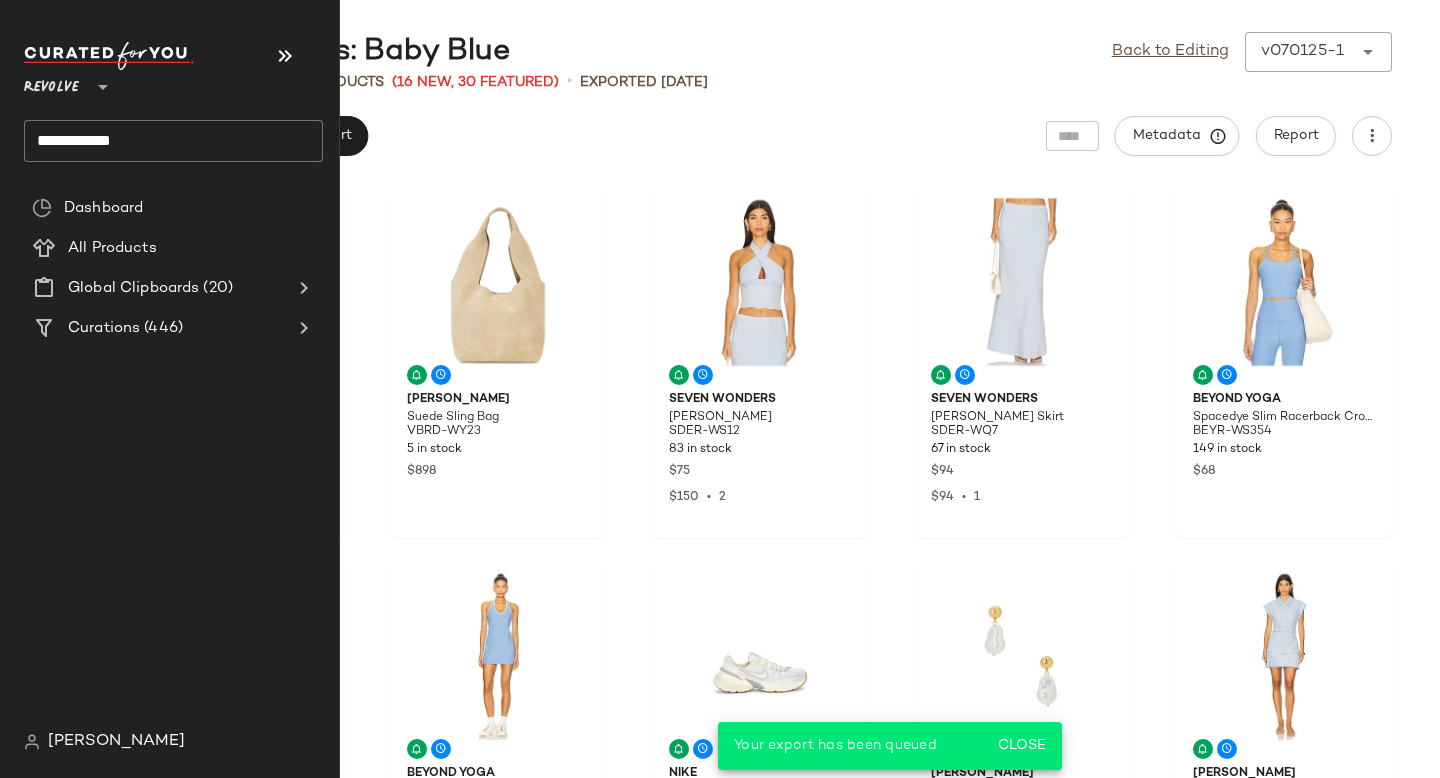 click on "**********" 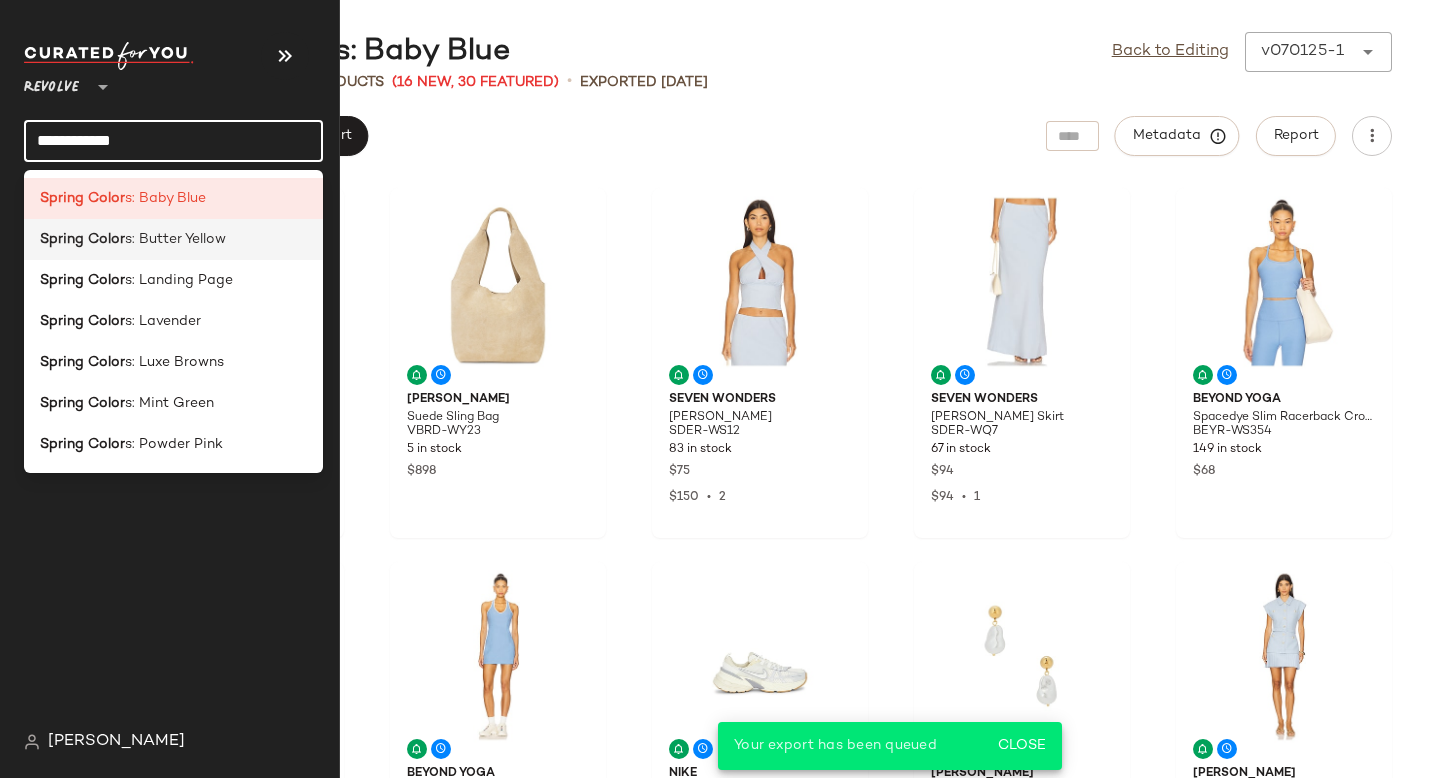 click on "s: Butter Yellow" at bounding box center (175, 239) 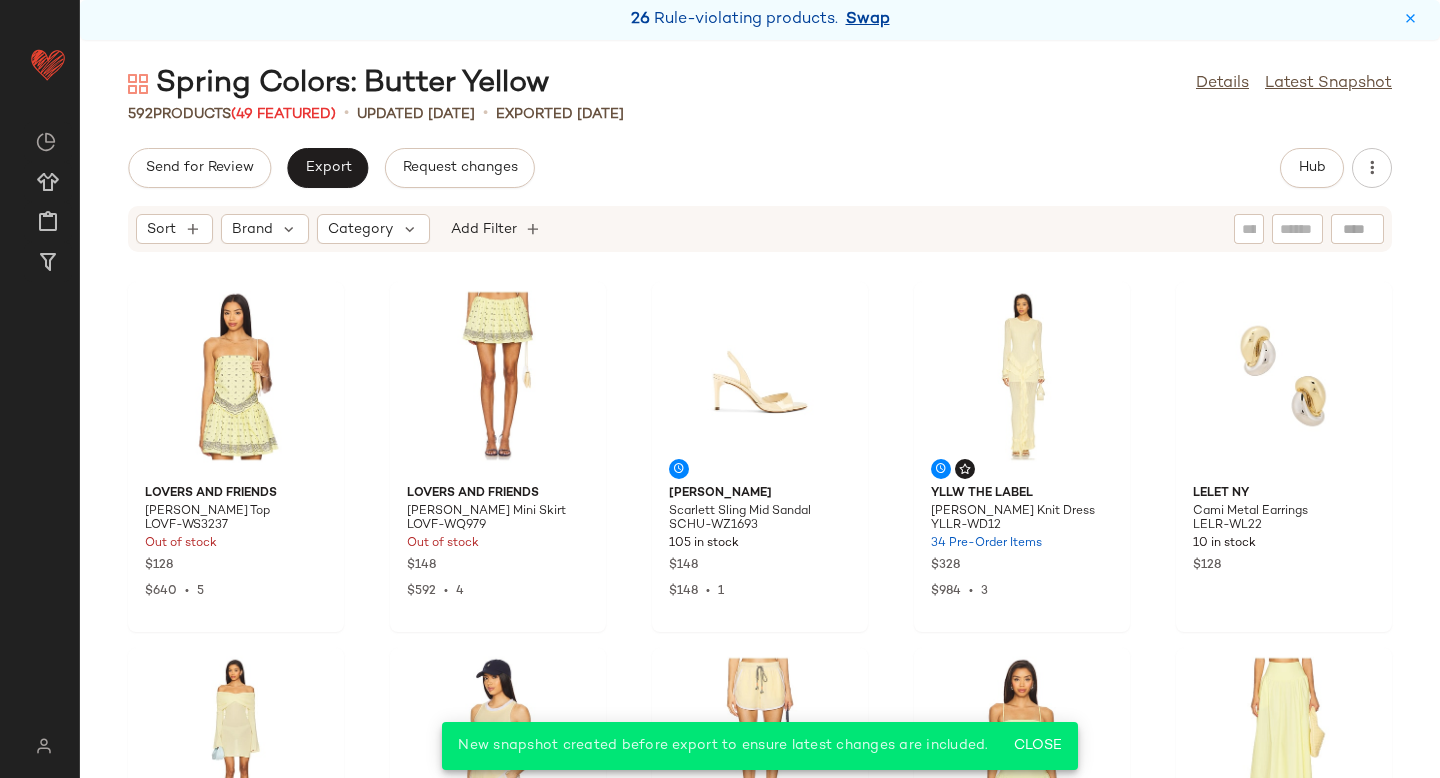 click on "Swap" at bounding box center [868, 20] 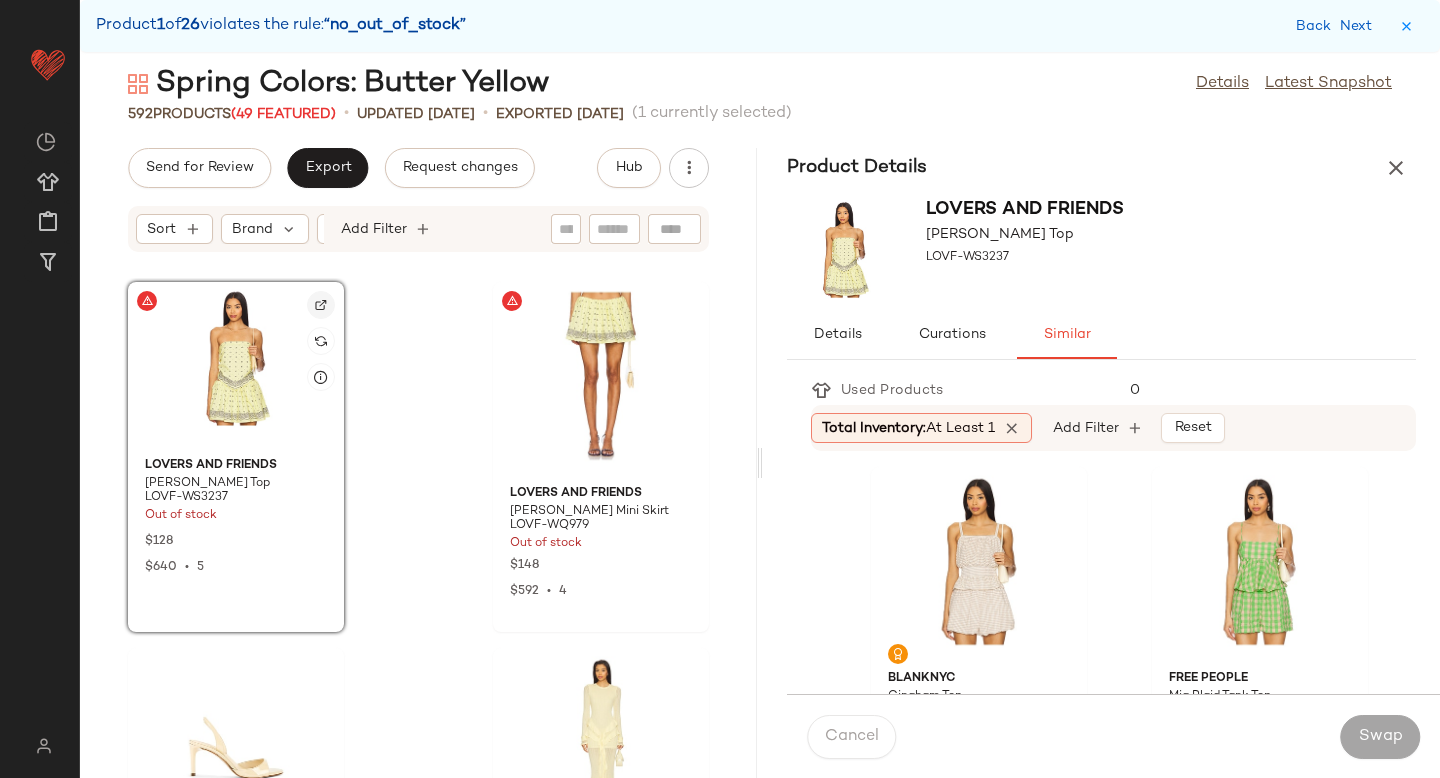 click 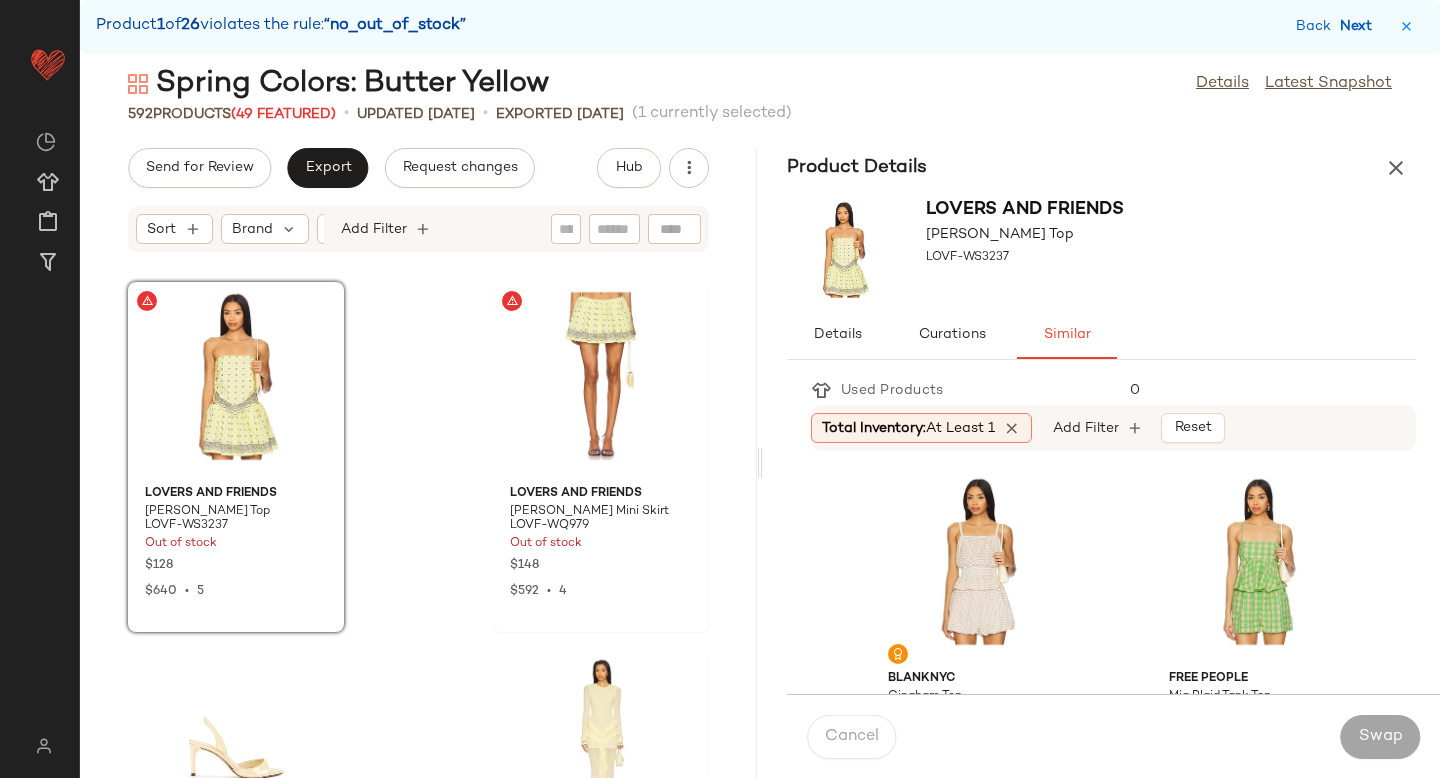 click on "Next" at bounding box center [1360, 26] 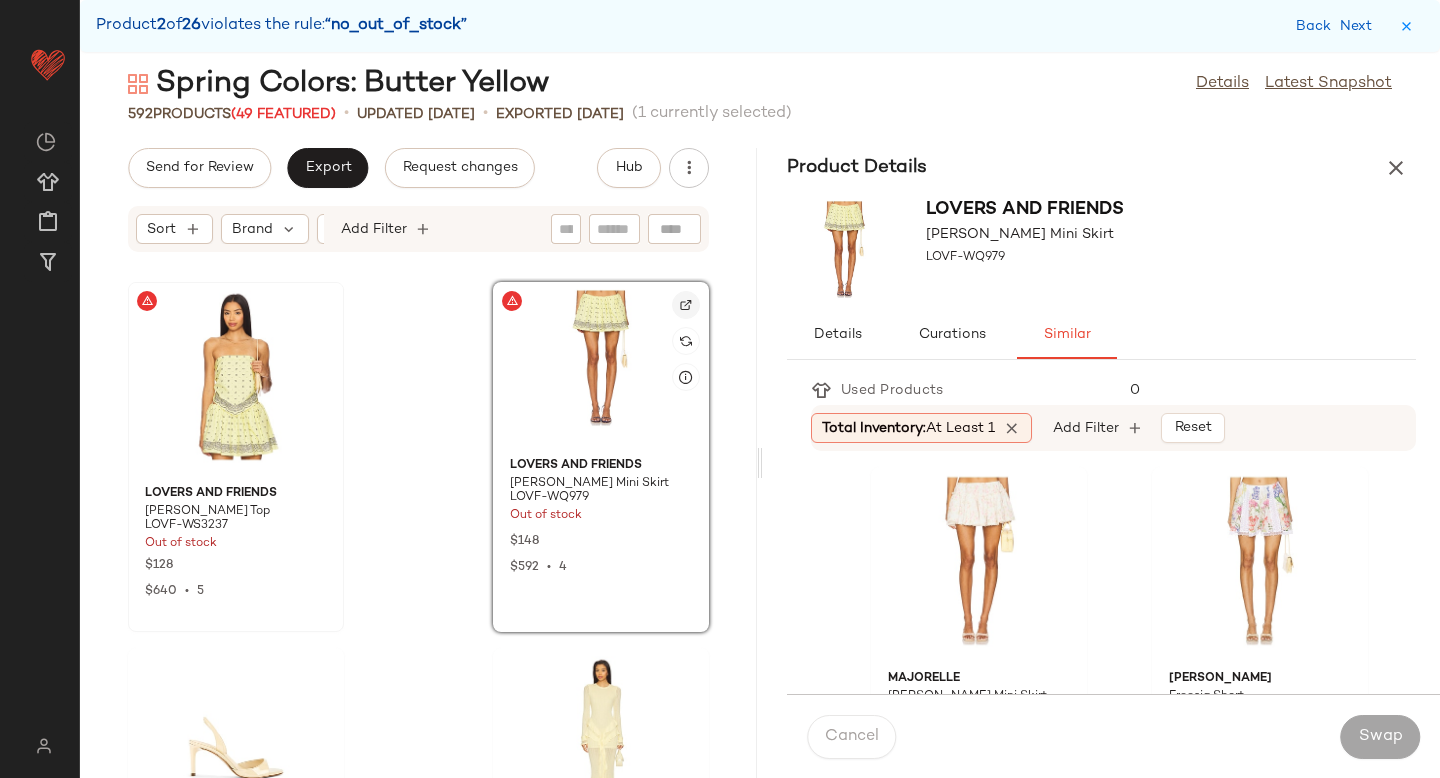 click 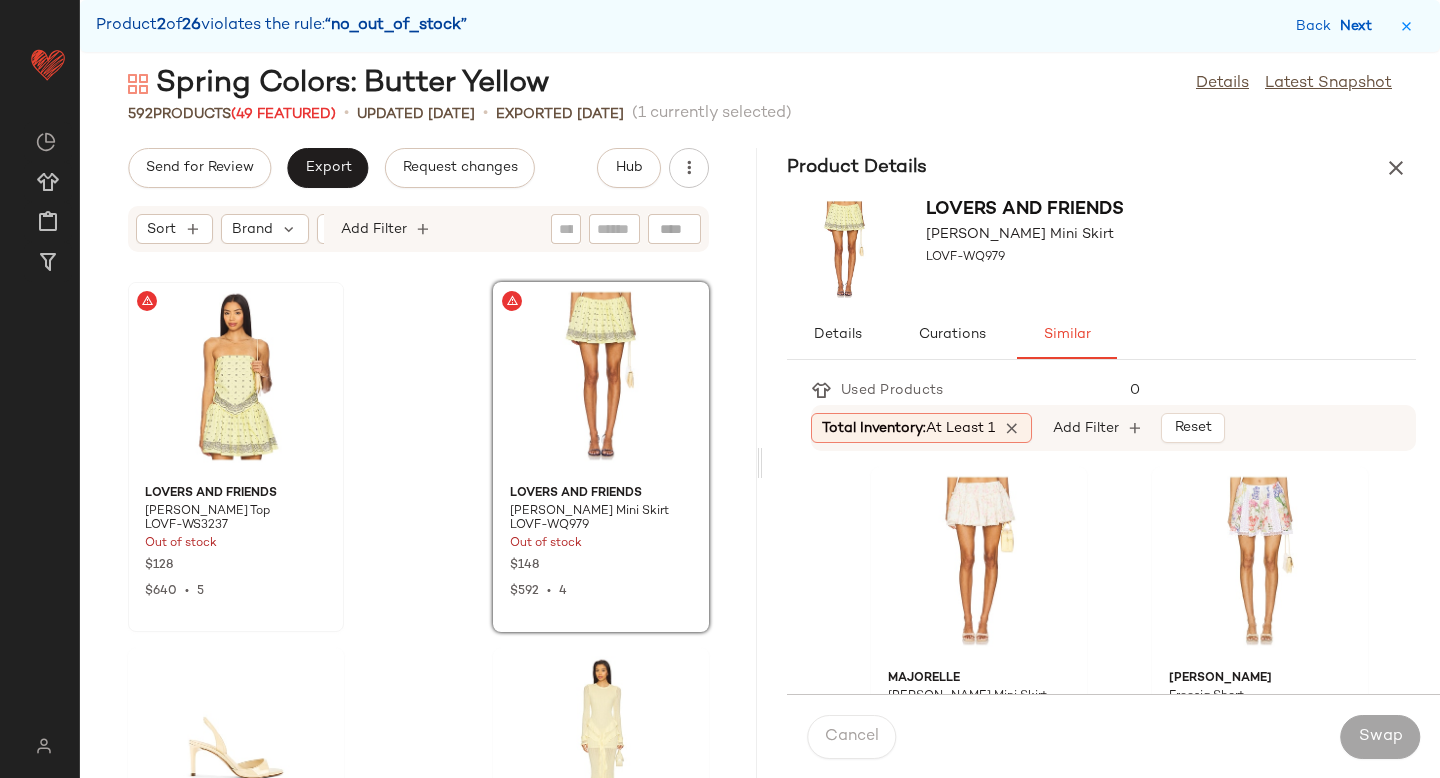 click on "Next" at bounding box center [1360, 26] 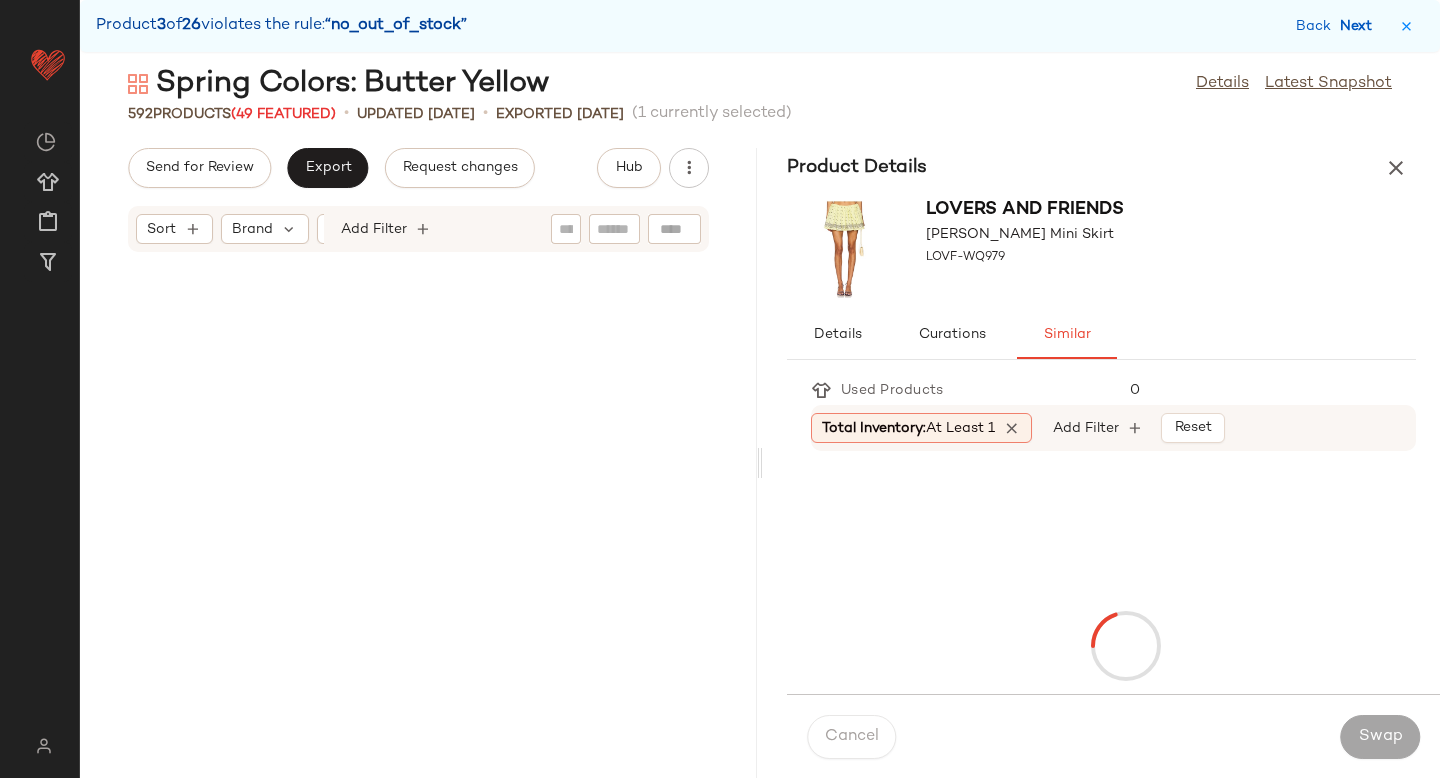scroll, scrollTop: 1464, scrollLeft: 0, axis: vertical 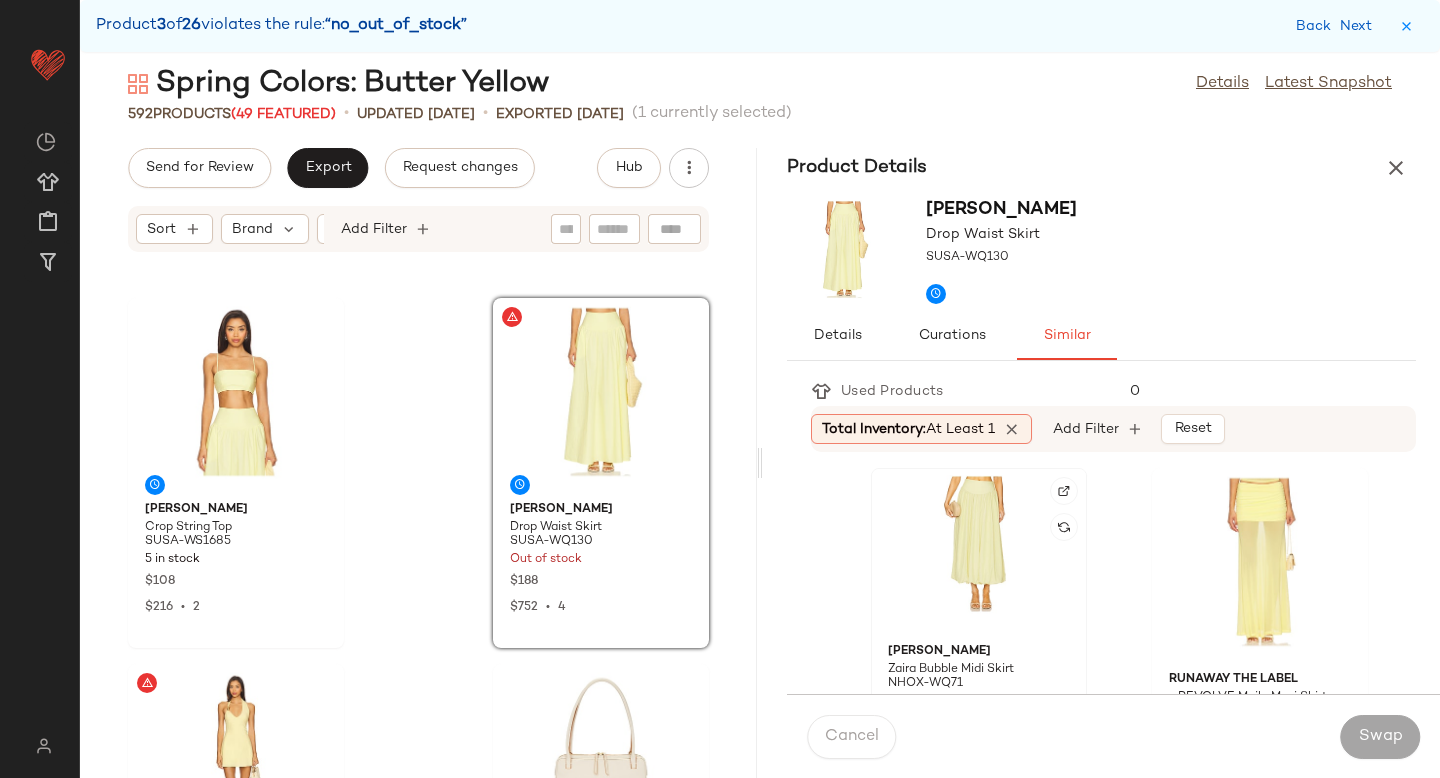 click 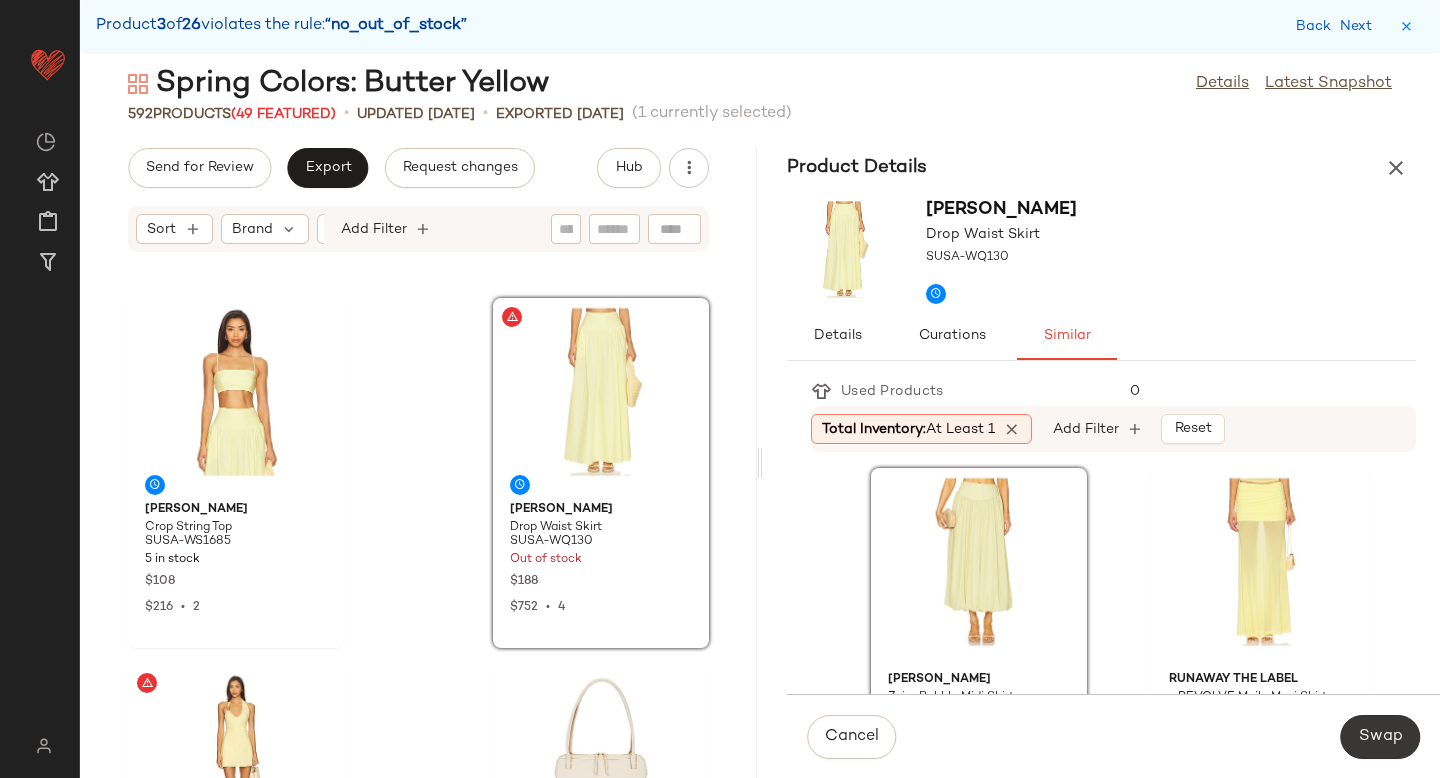 click on "Swap" at bounding box center [1380, 737] 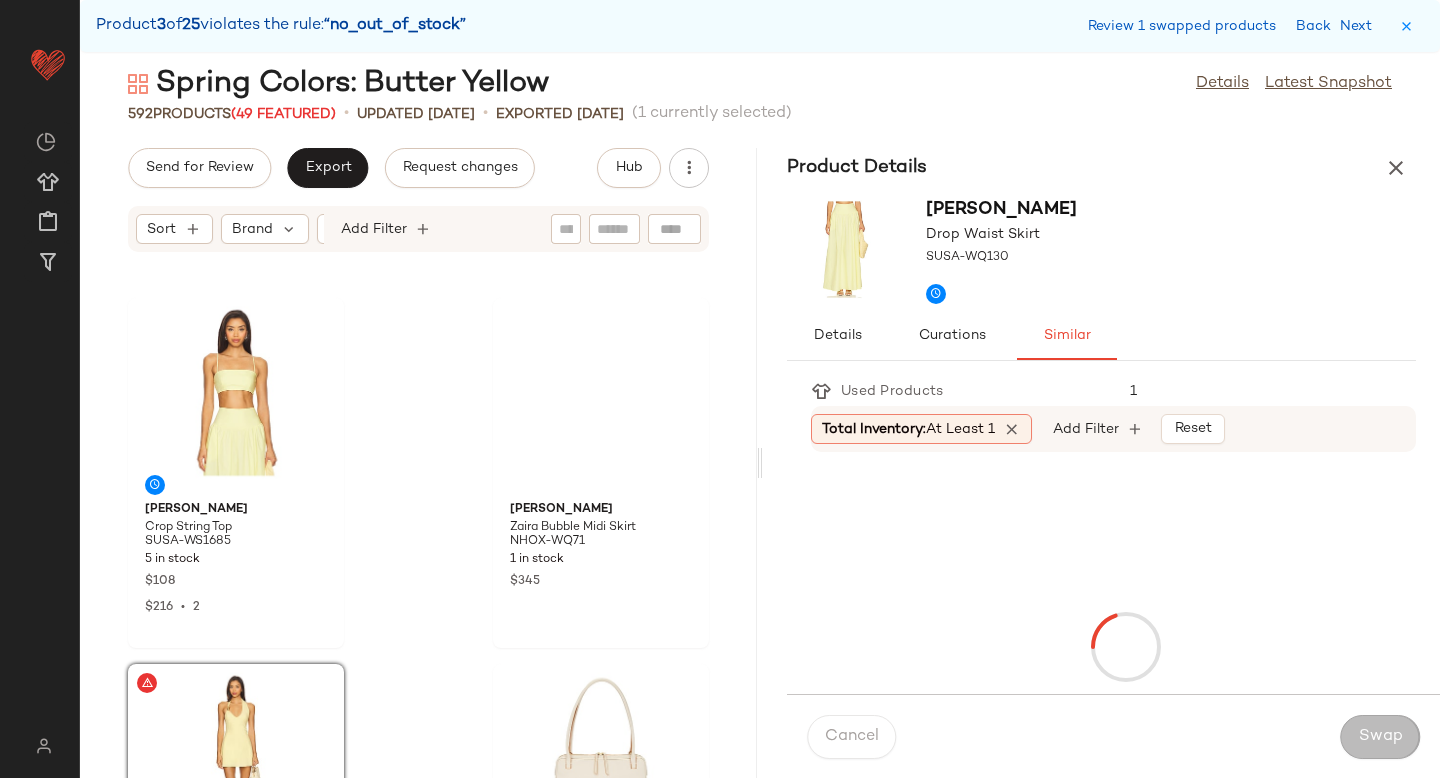 scroll, scrollTop: 1830, scrollLeft: 0, axis: vertical 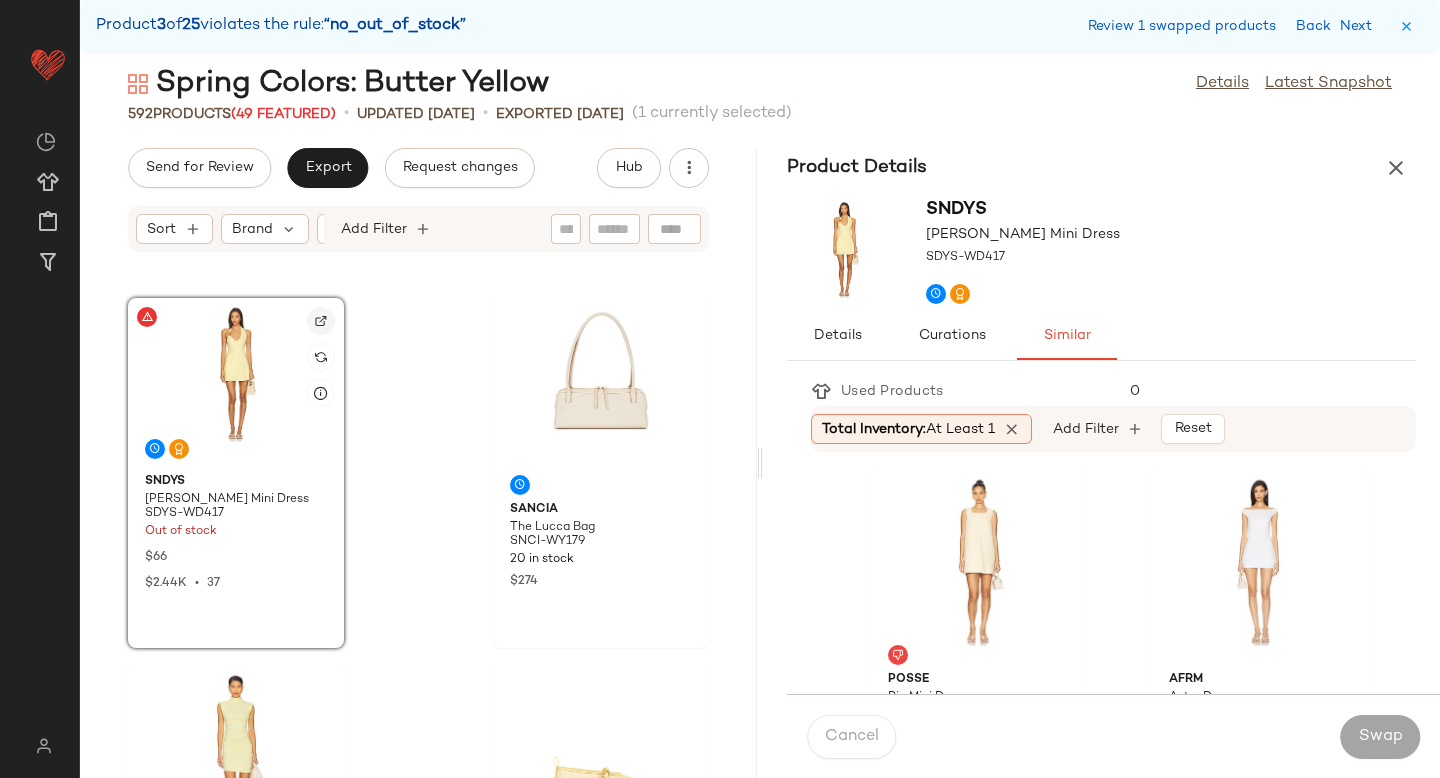 click 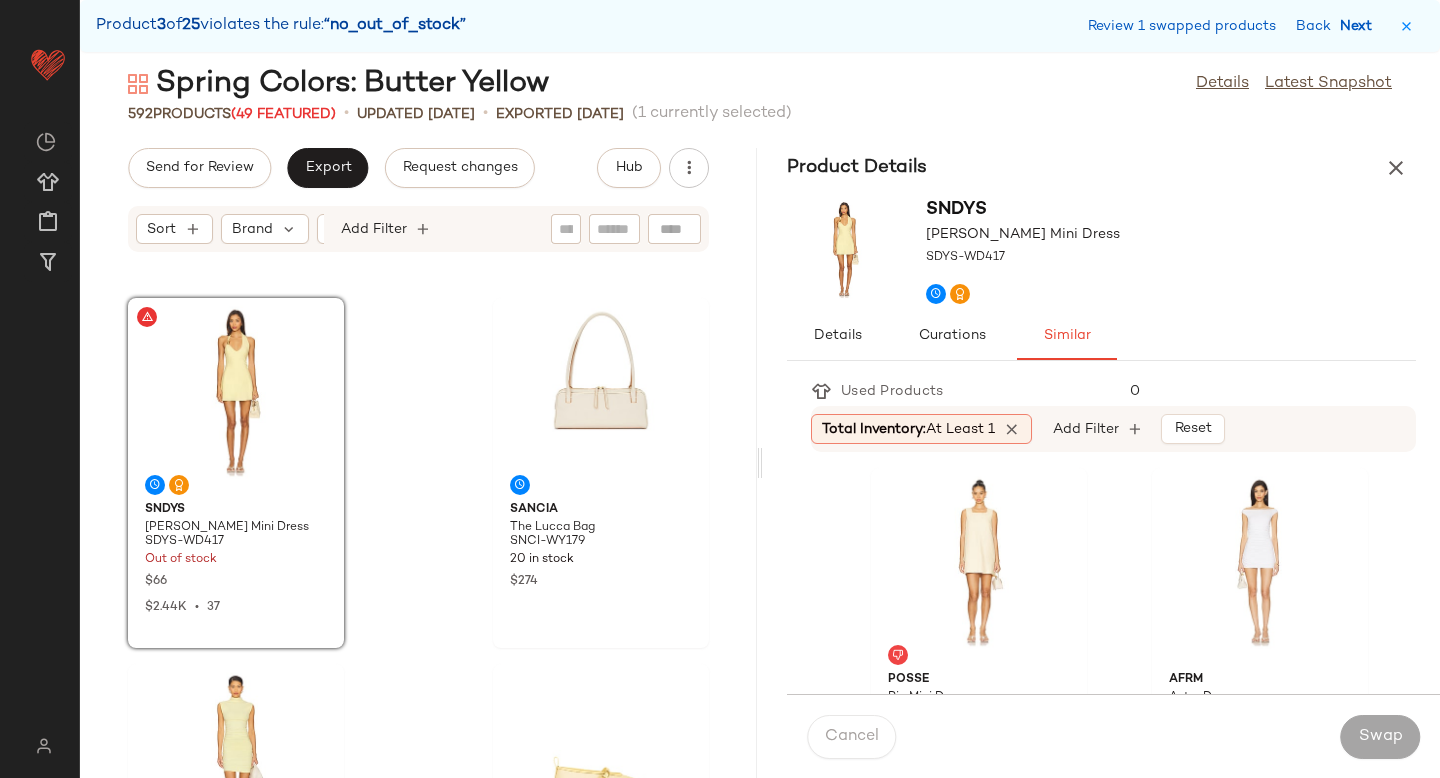 click on "Next" at bounding box center [1360, 26] 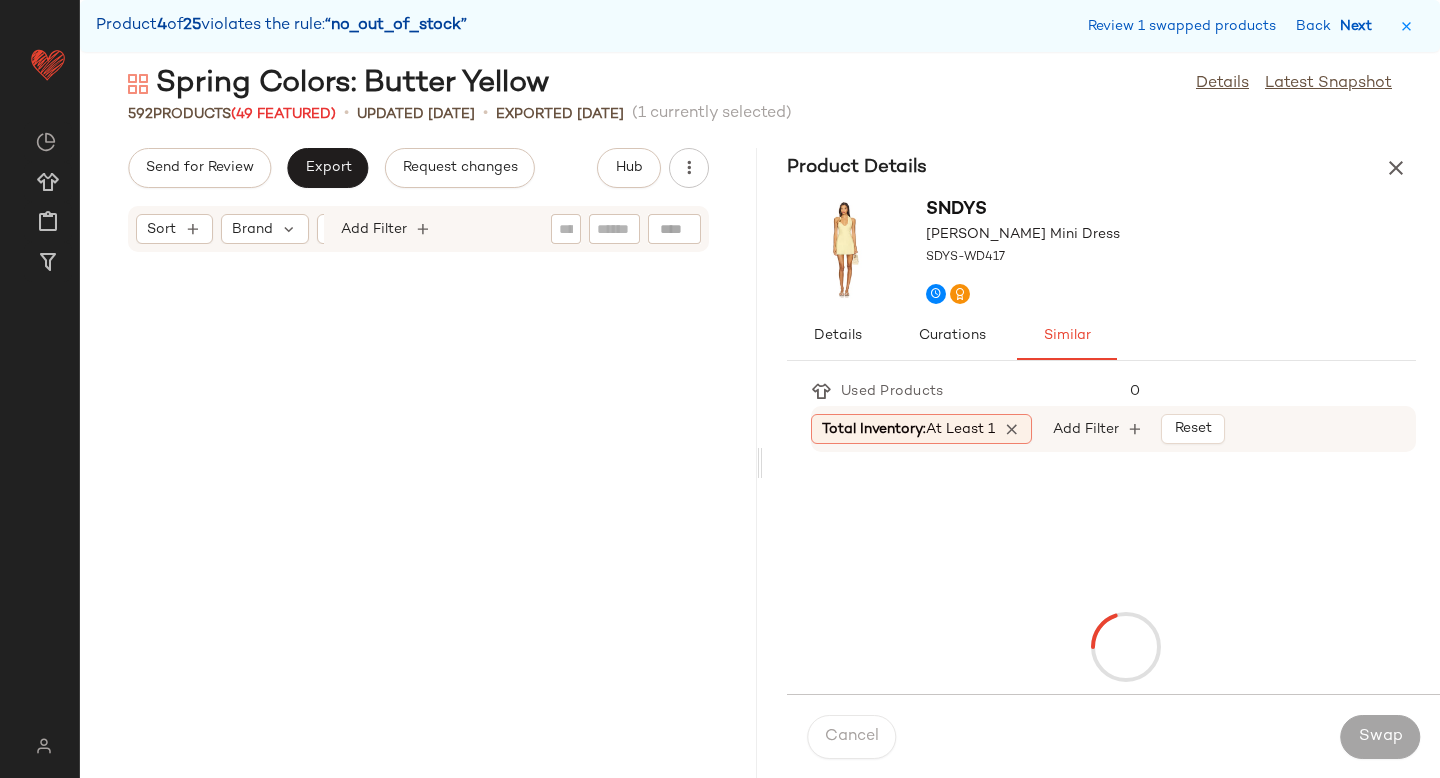 scroll, scrollTop: 6222, scrollLeft: 0, axis: vertical 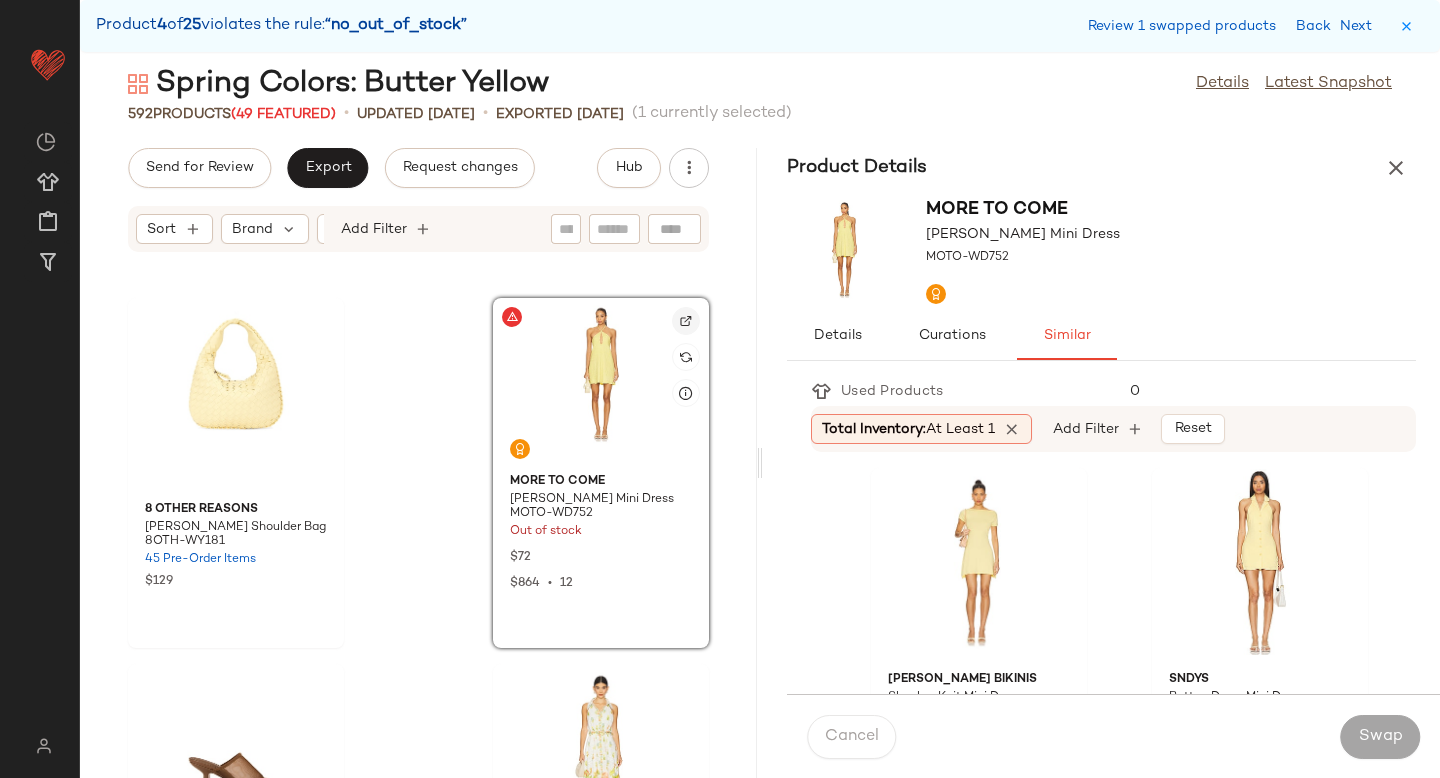 click 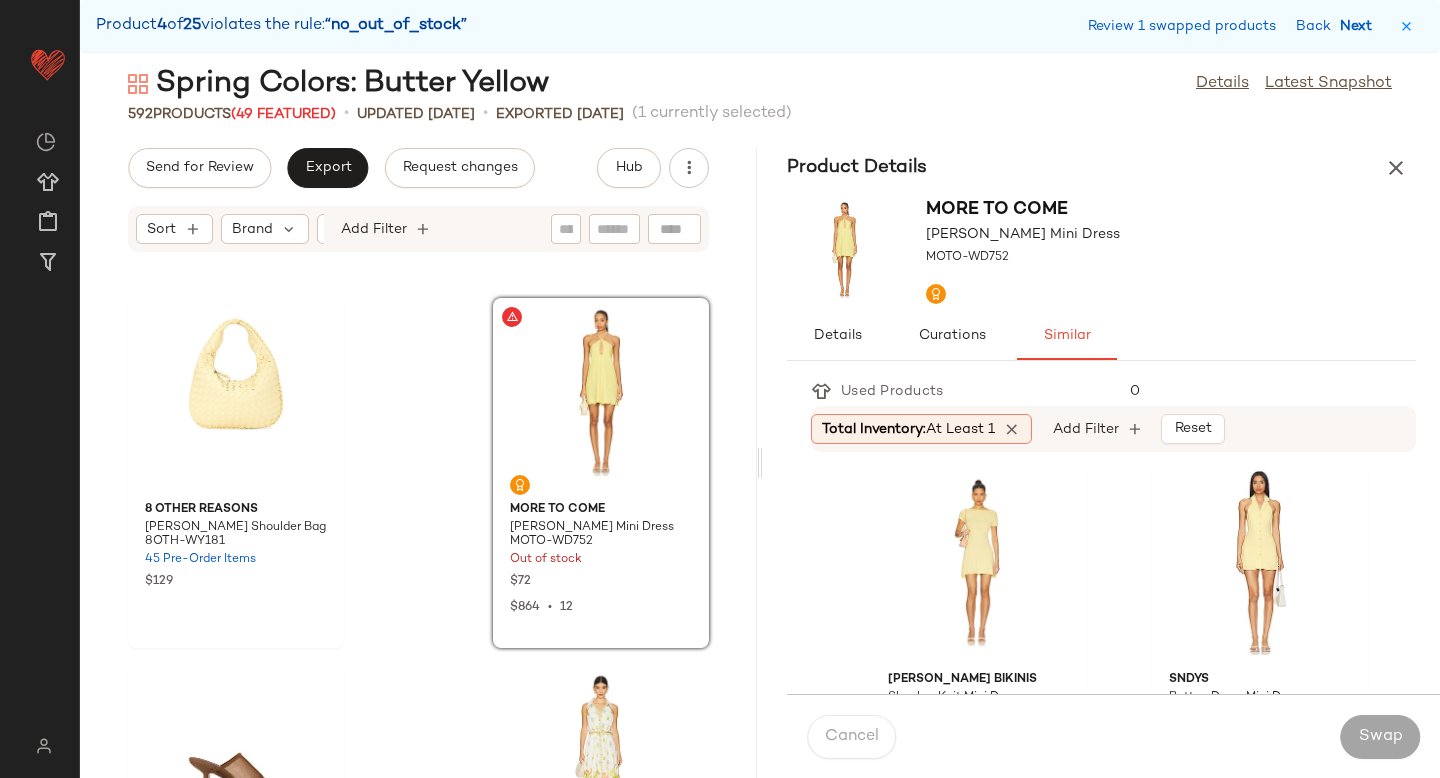 click on "Next" at bounding box center [1360, 26] 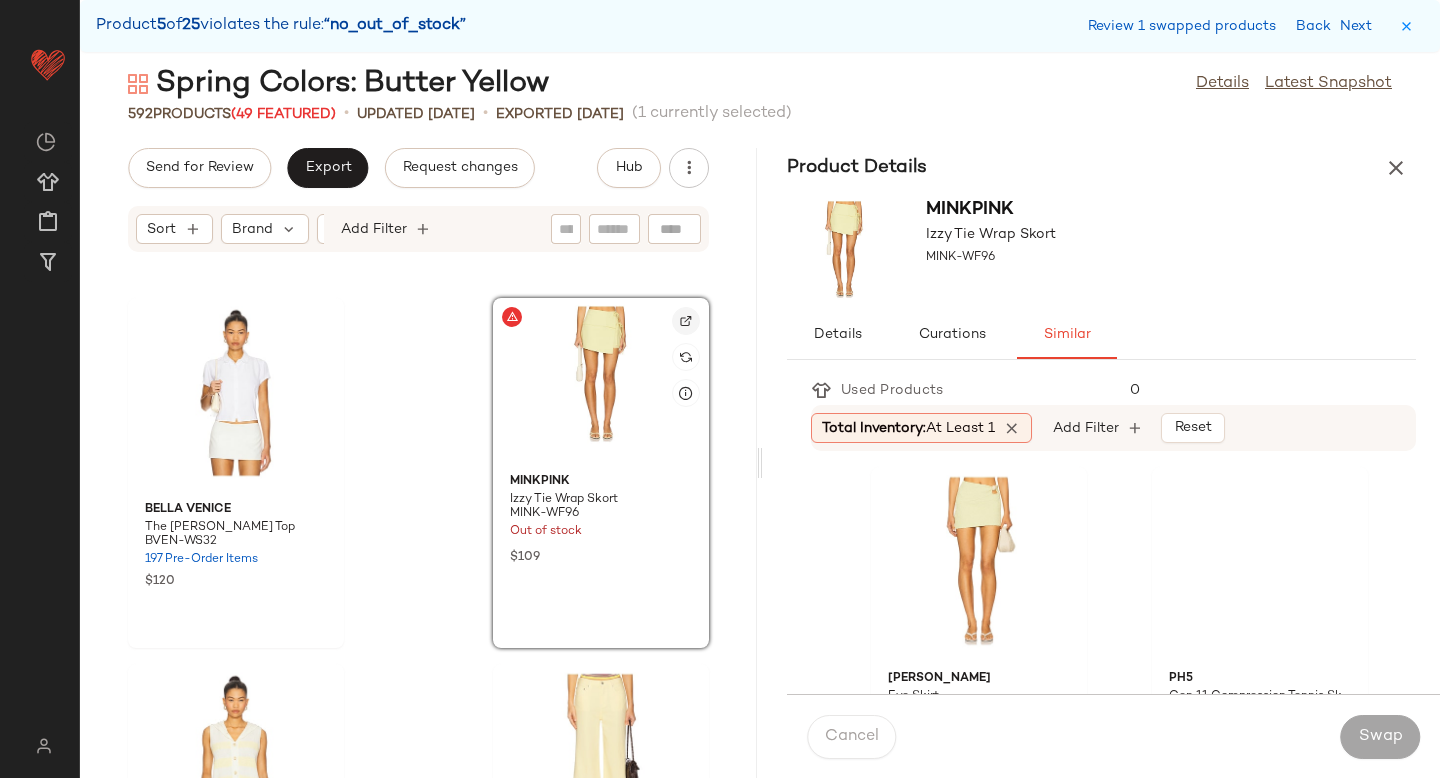 click at bounding box center (686, 321) 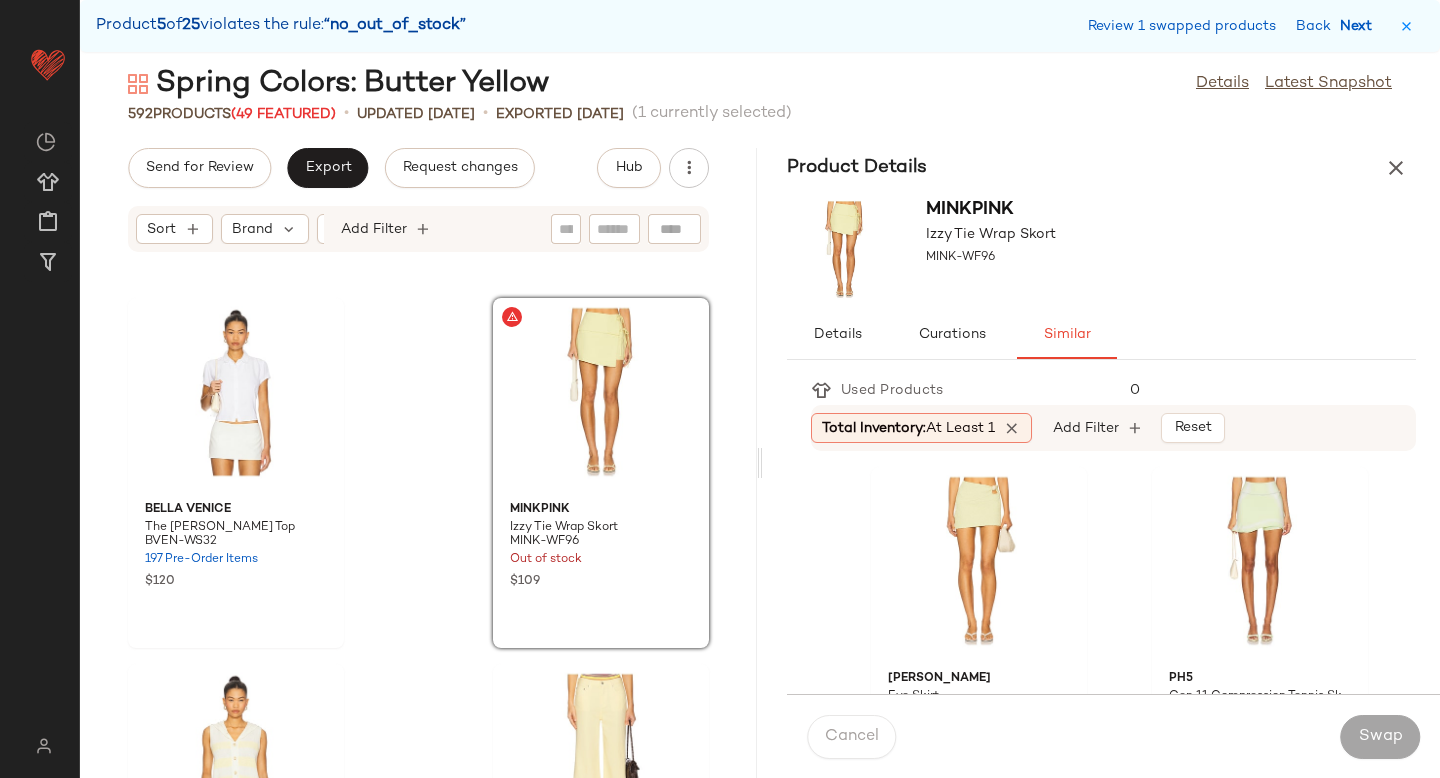 click on "Next" at bounding box center [1360, 26] 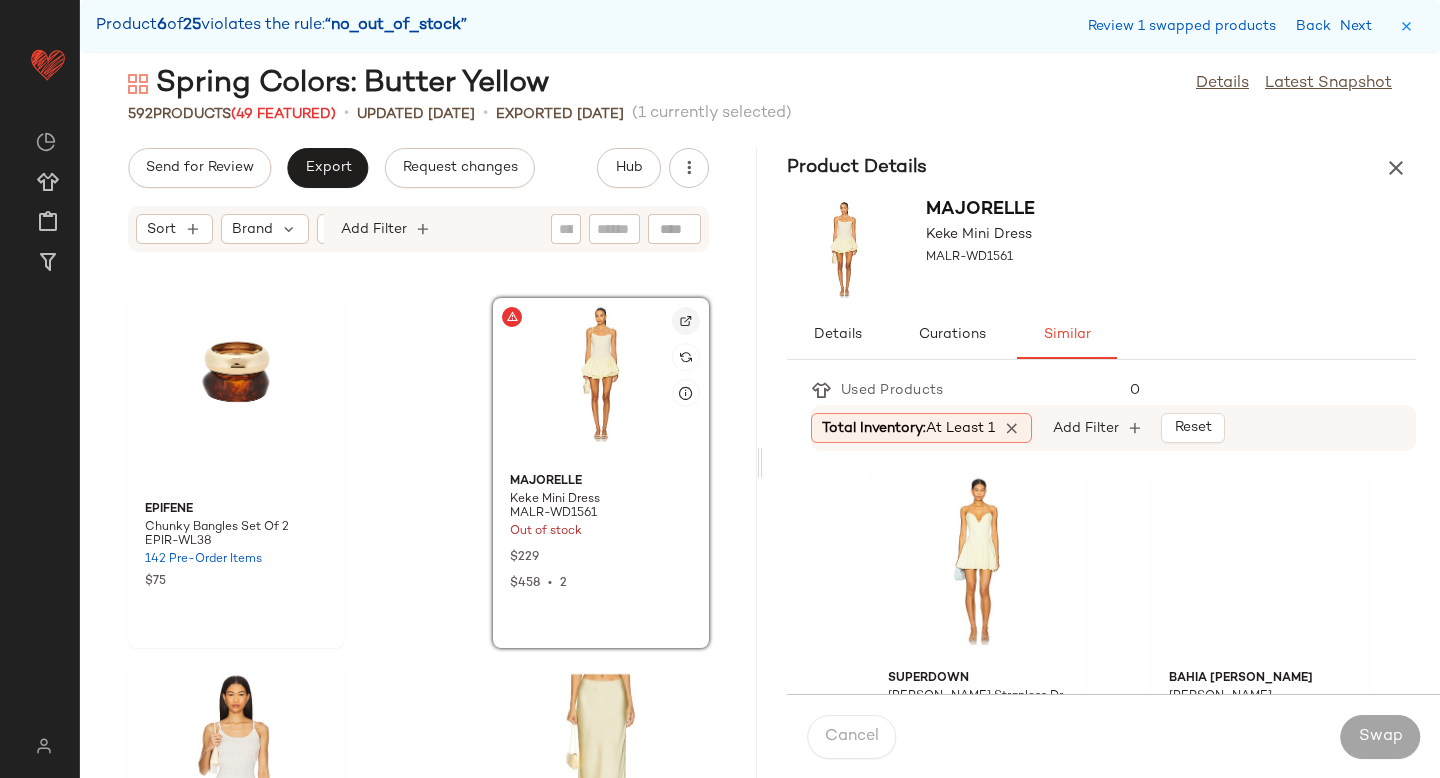 click 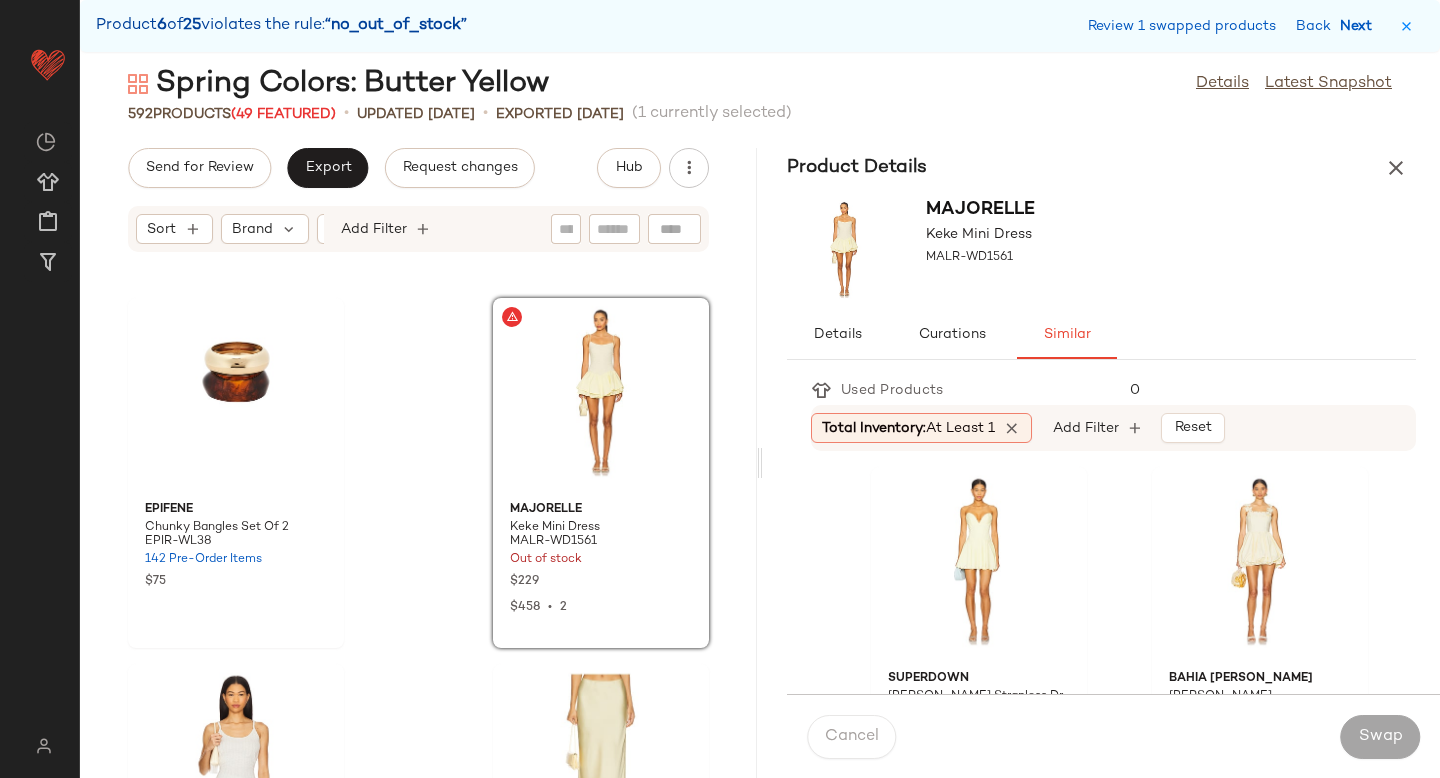 click on "Next" at bounding box center (1360, 26) 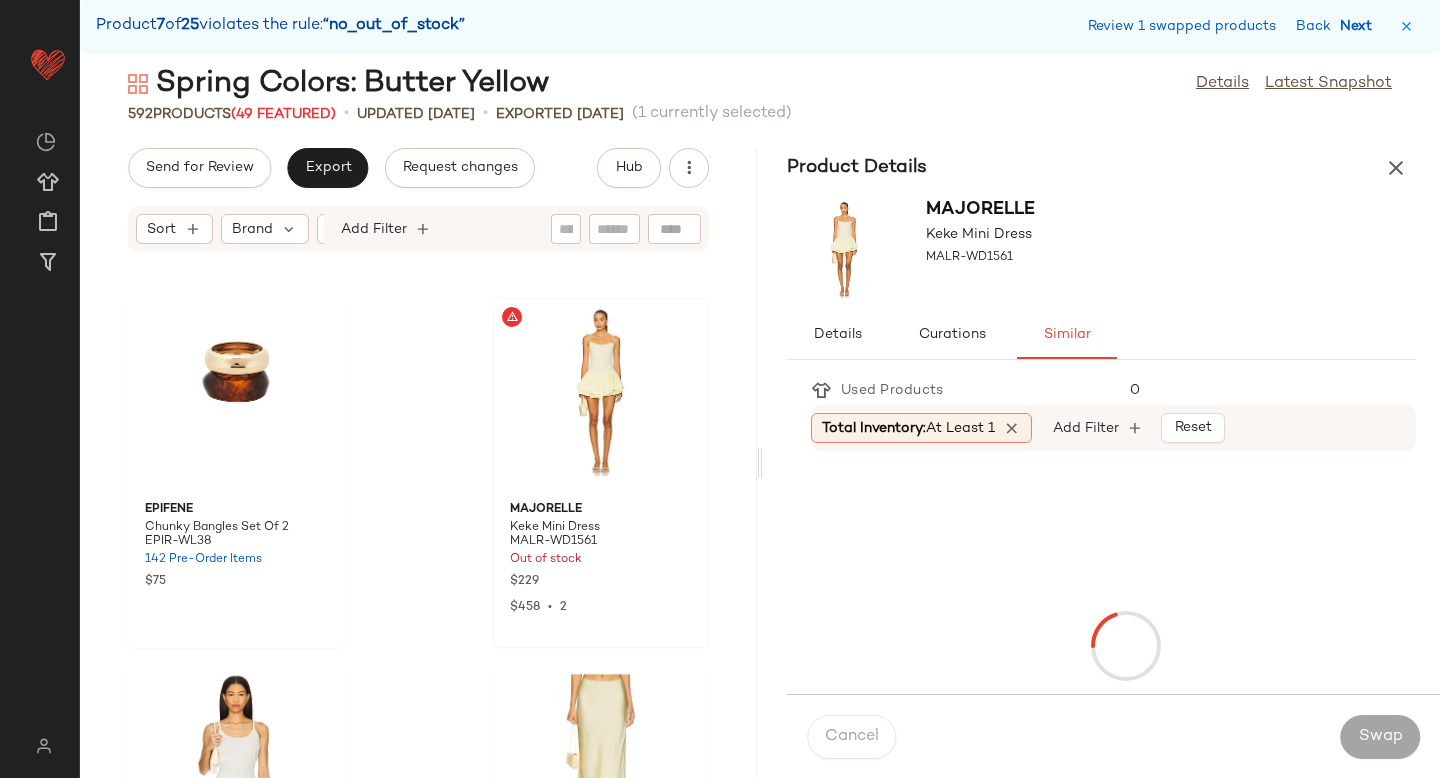 scroll, scrollTop: 13542, scrollLeft: 0, axis: vertical 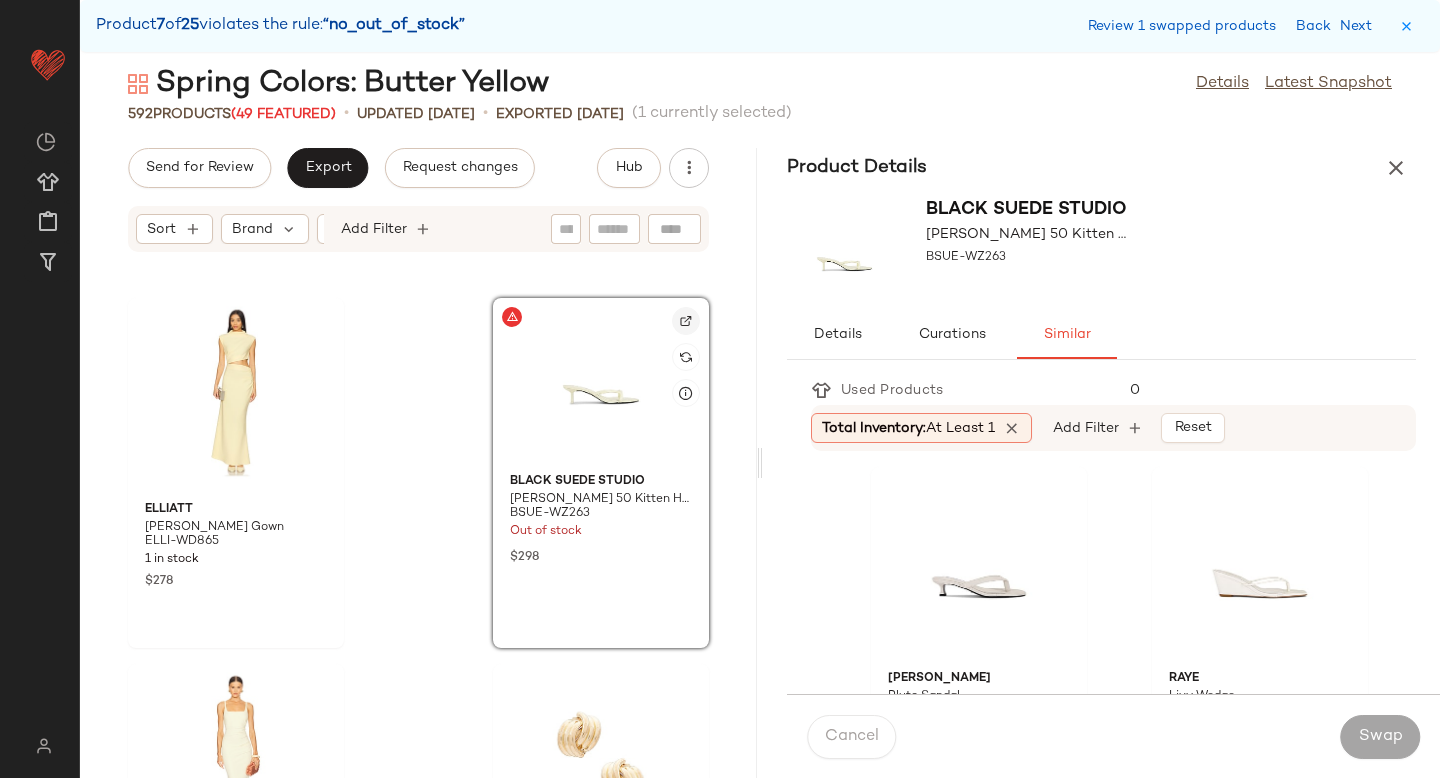 click at bounding box center [686, 321] 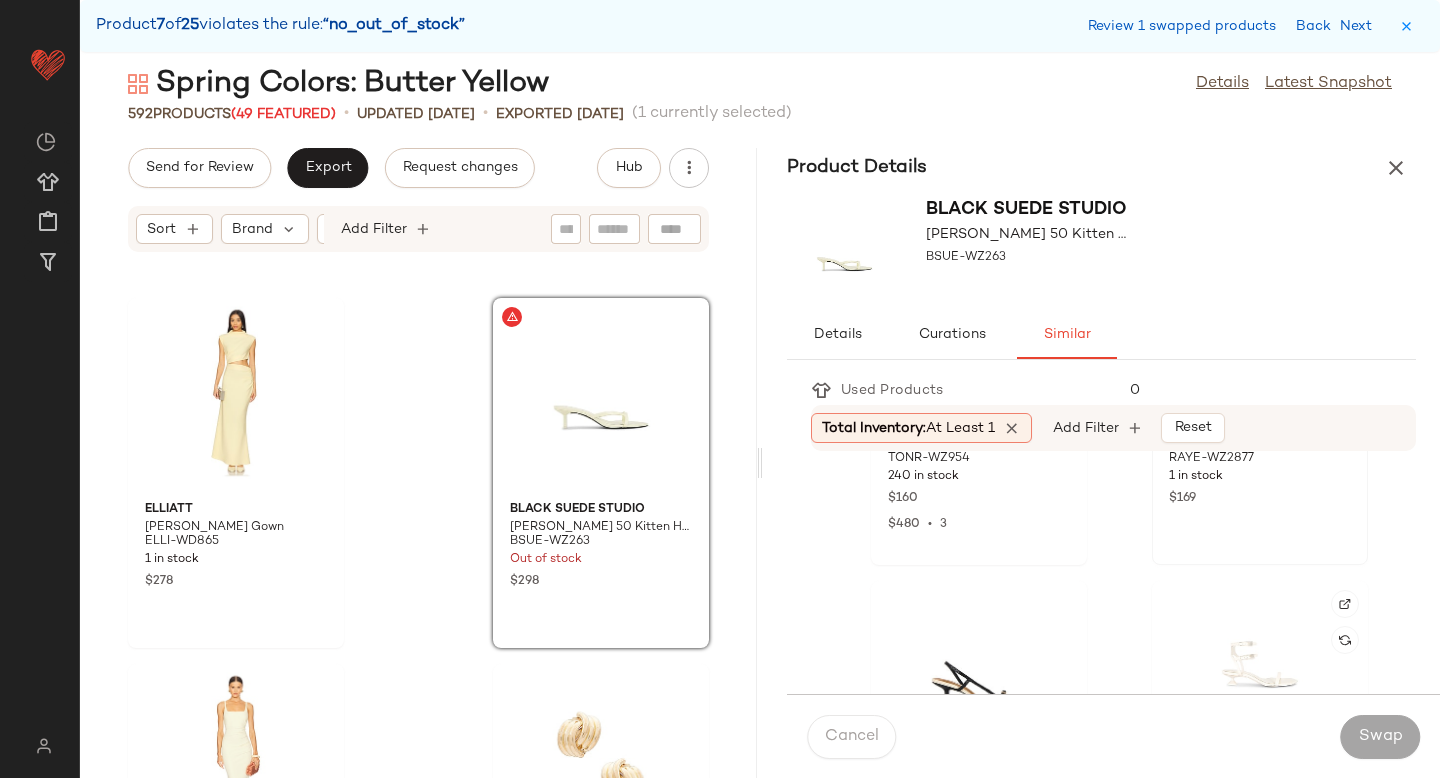 scroll, scrollTop: 297, scrollLeft: 0, axis: vertical 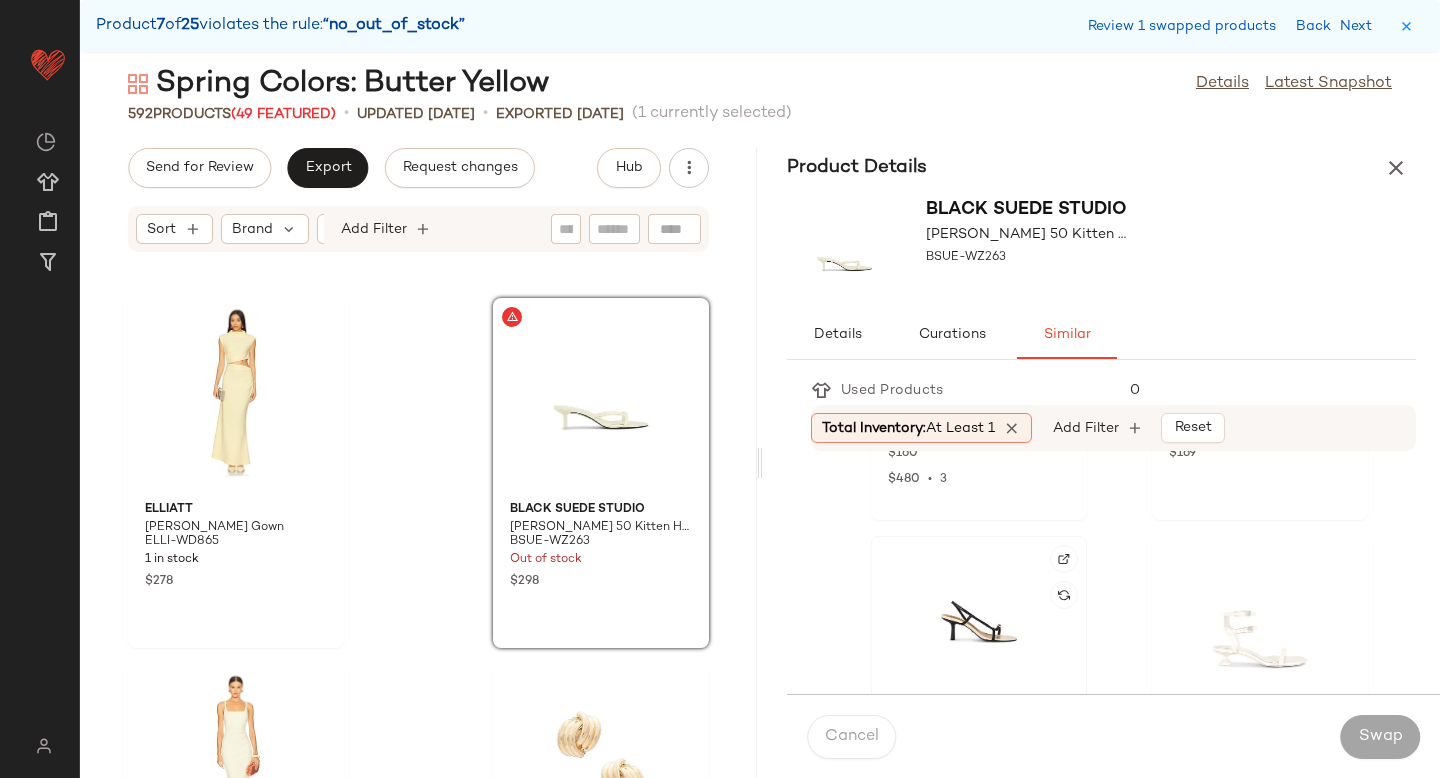 click 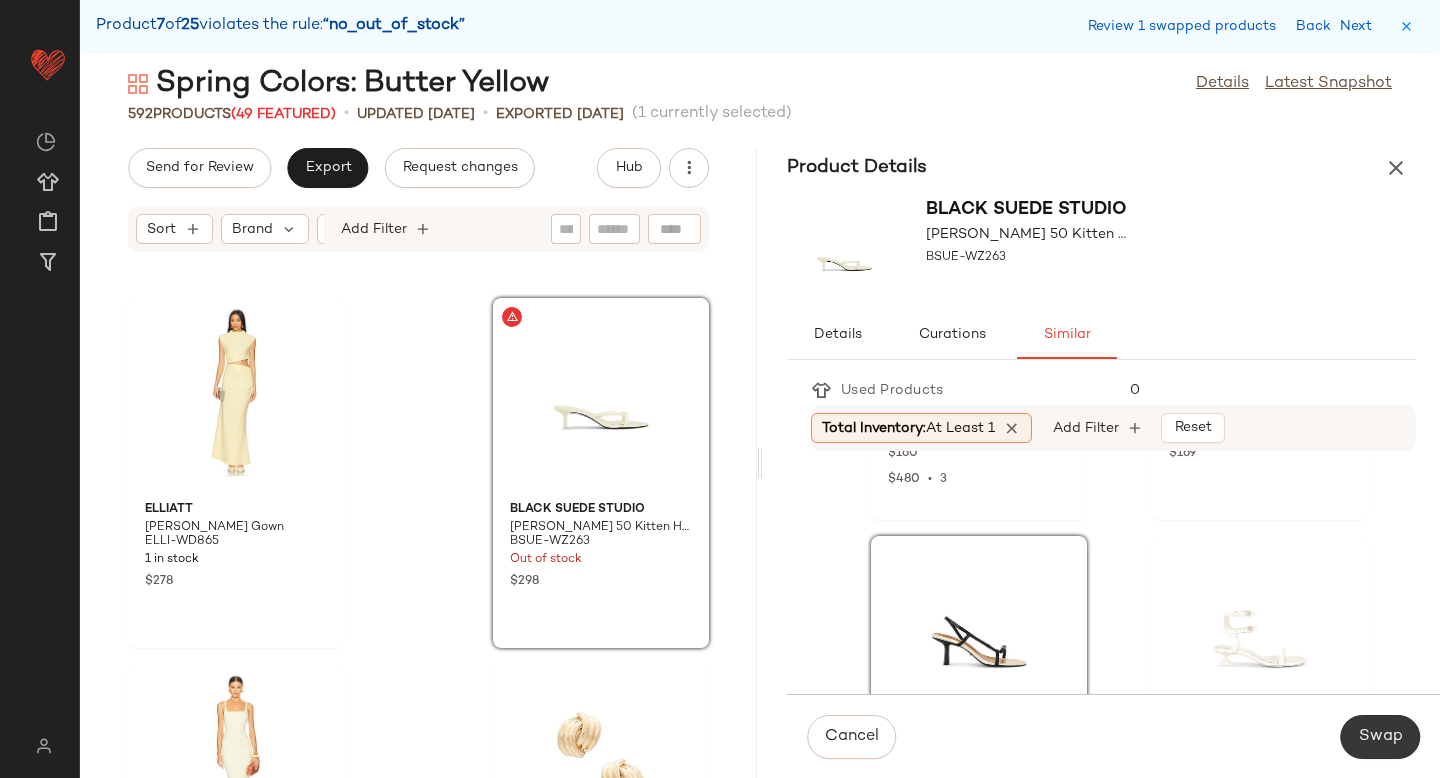 click on "Swap" 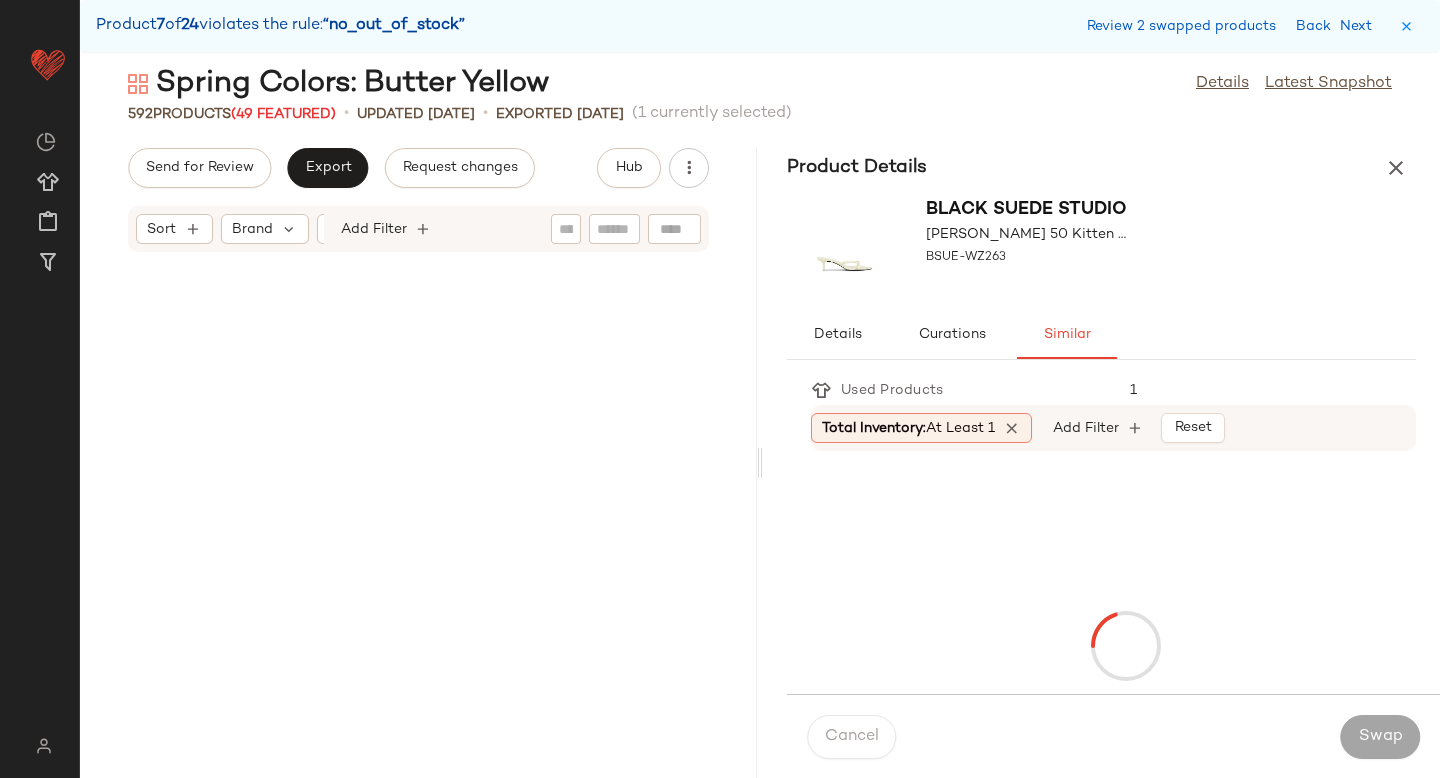 scroll, scrollTop: 16836, scrollLeft: 0, axis: vertical 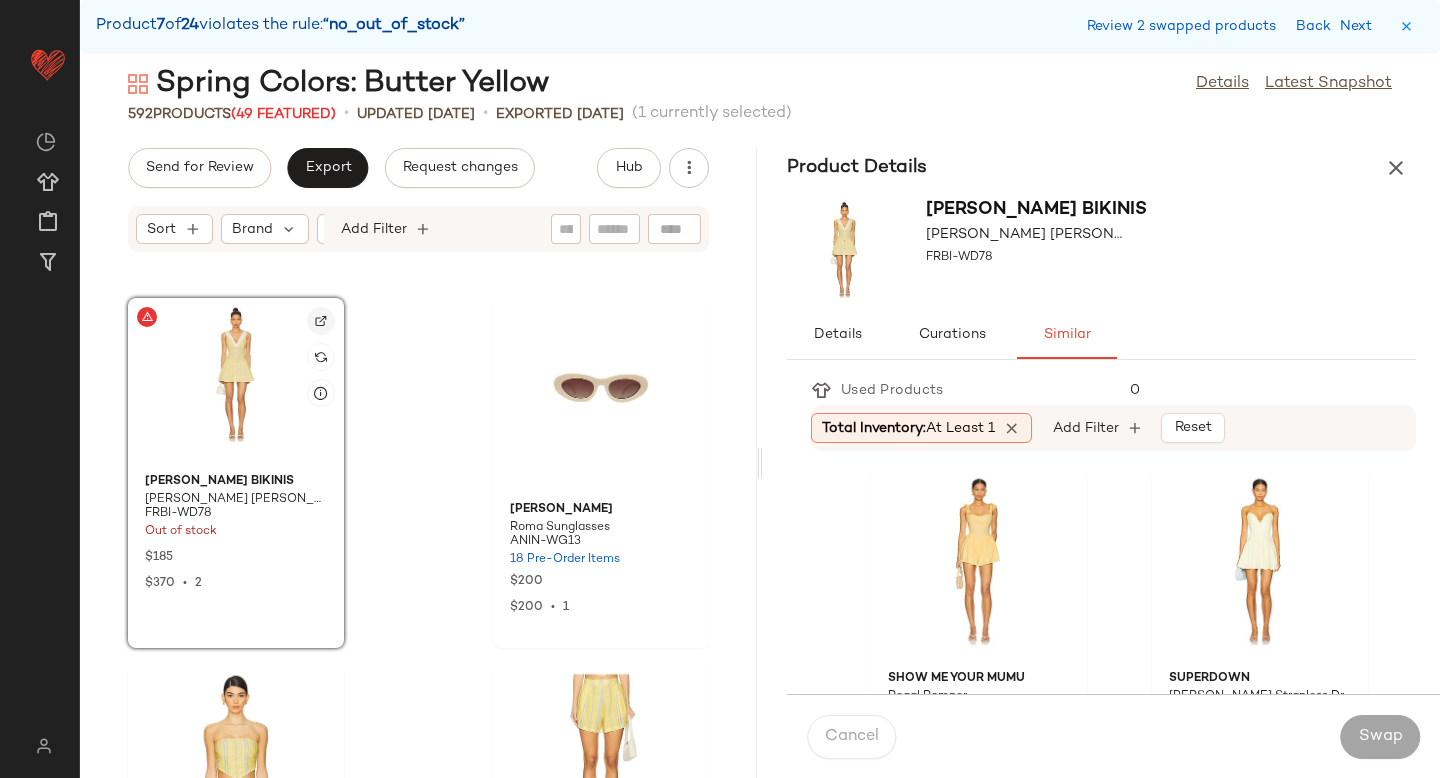 click 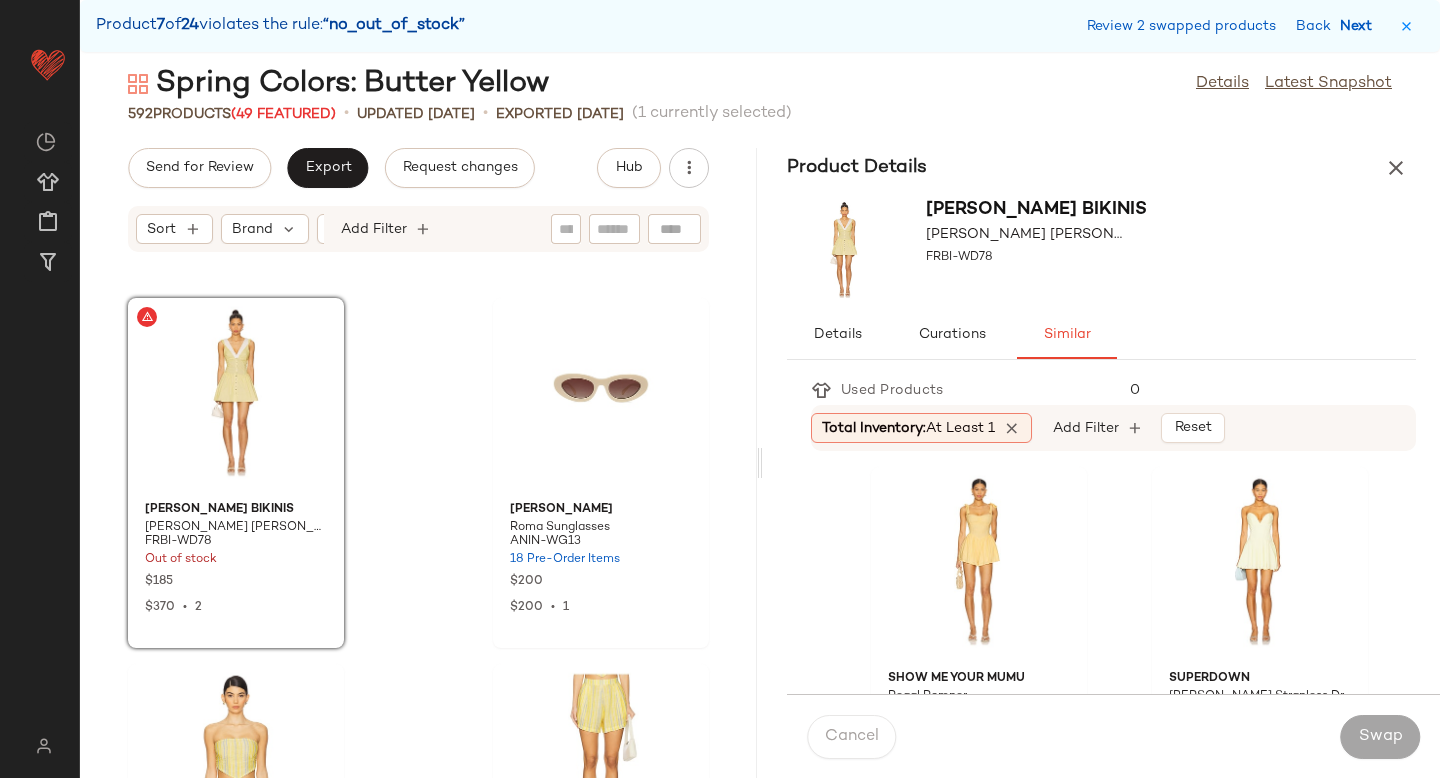 click on "Next" at bounding box center [1360, 26] 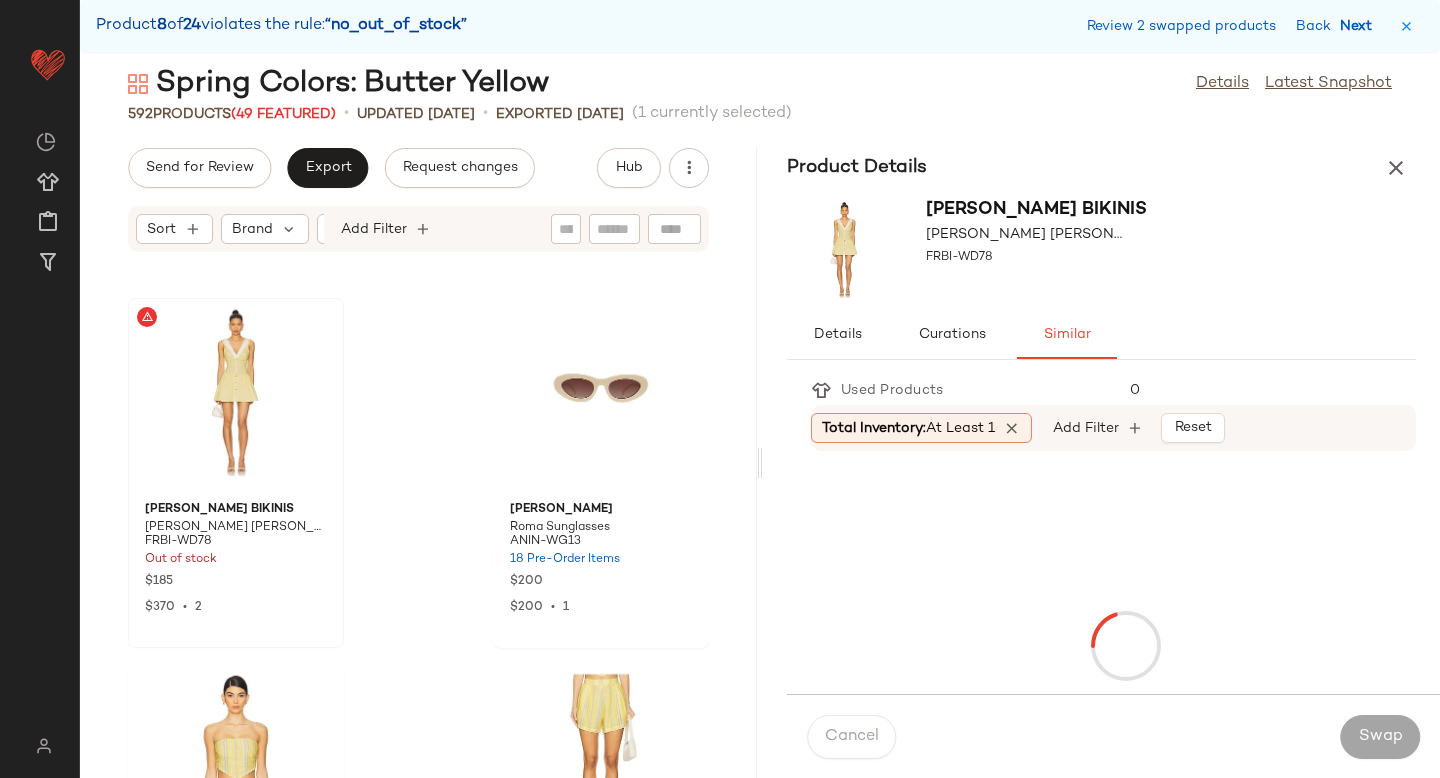 scroll, scrollTop: 17568, scrollLeft: 0, axis: vertical 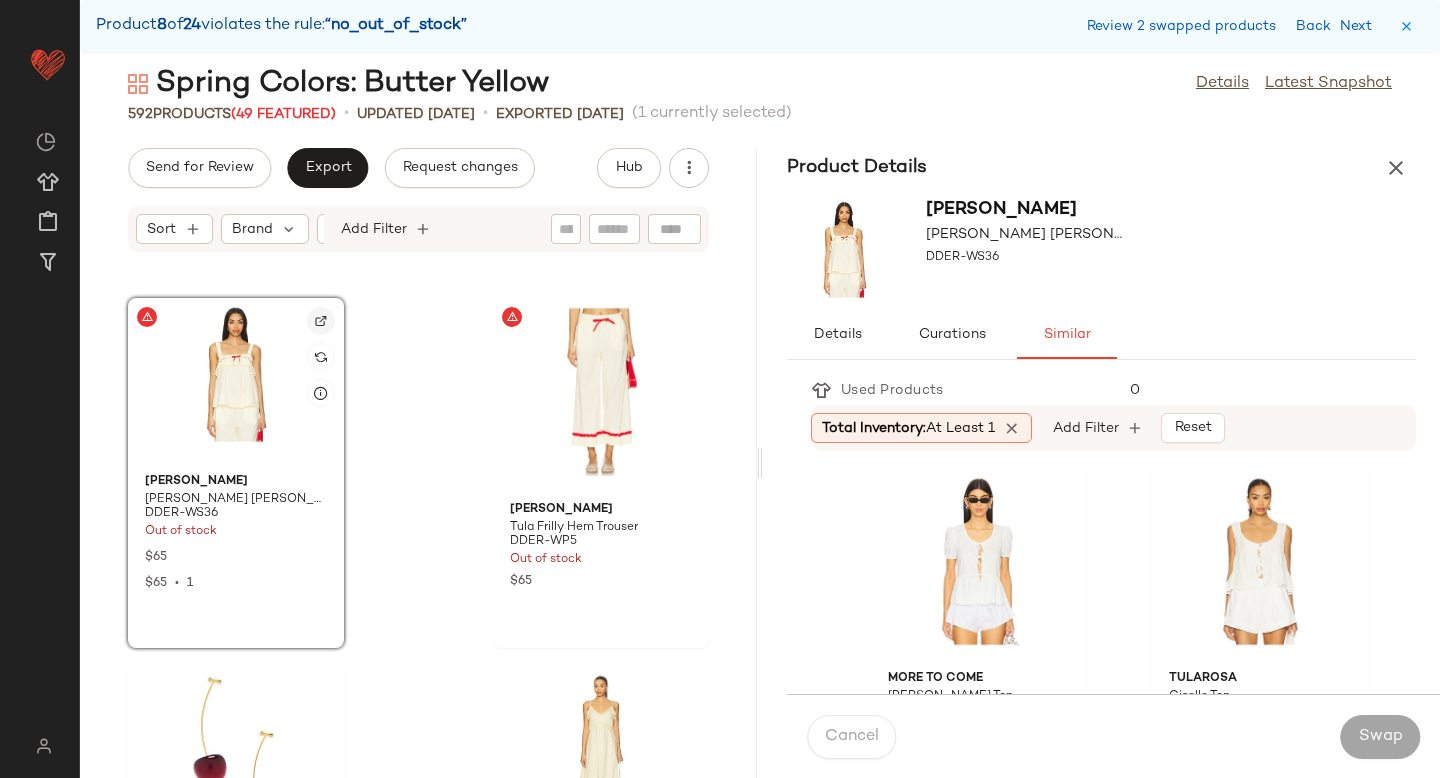 click at bounding box center (321, 321) 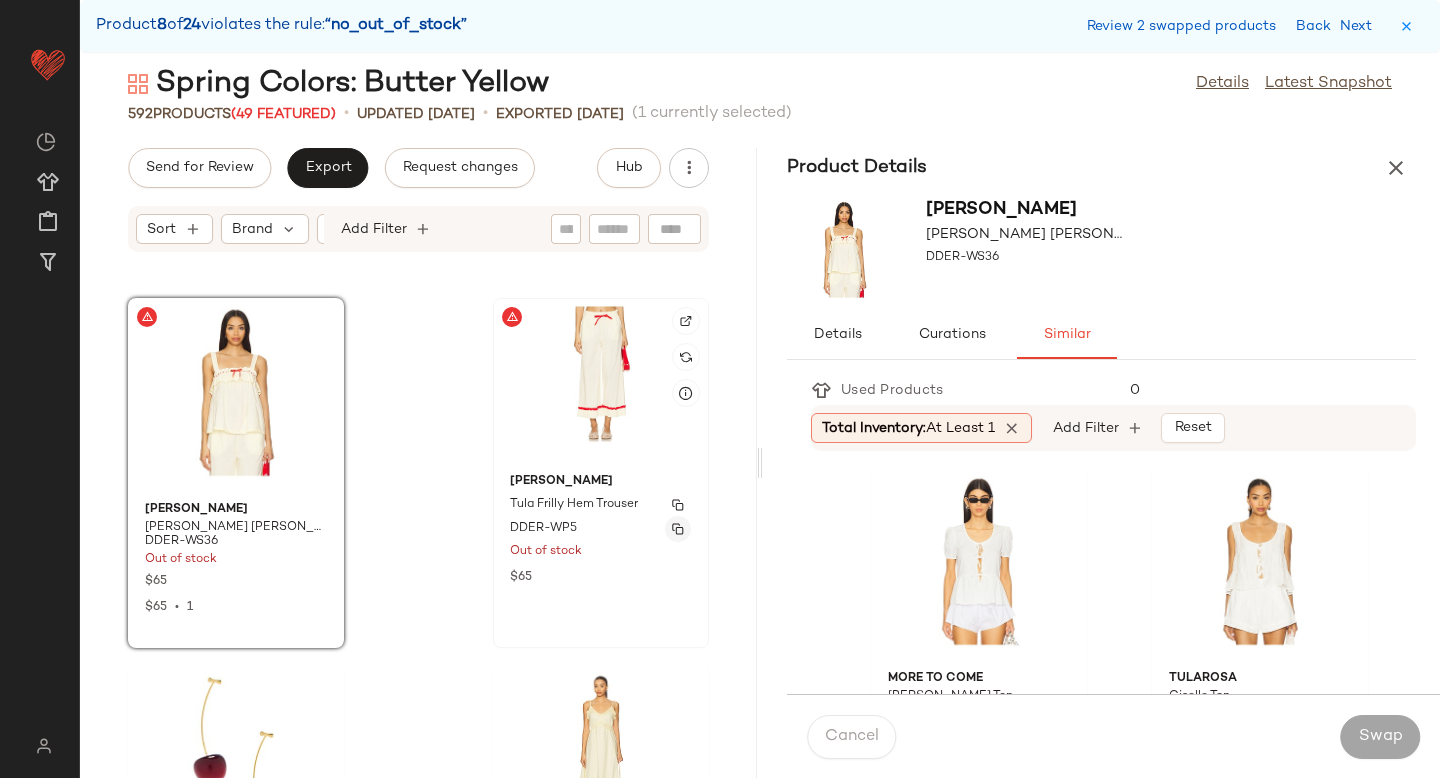 click 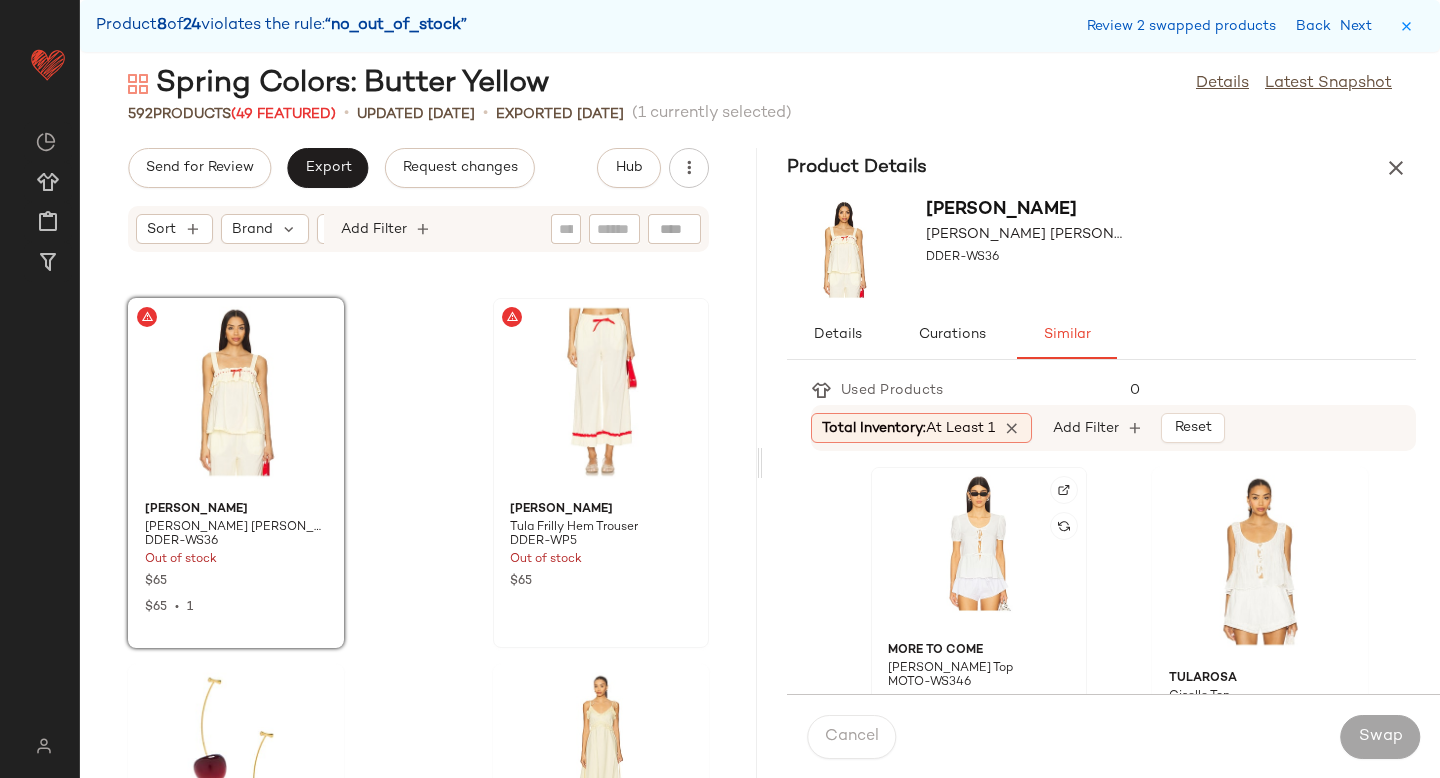 click 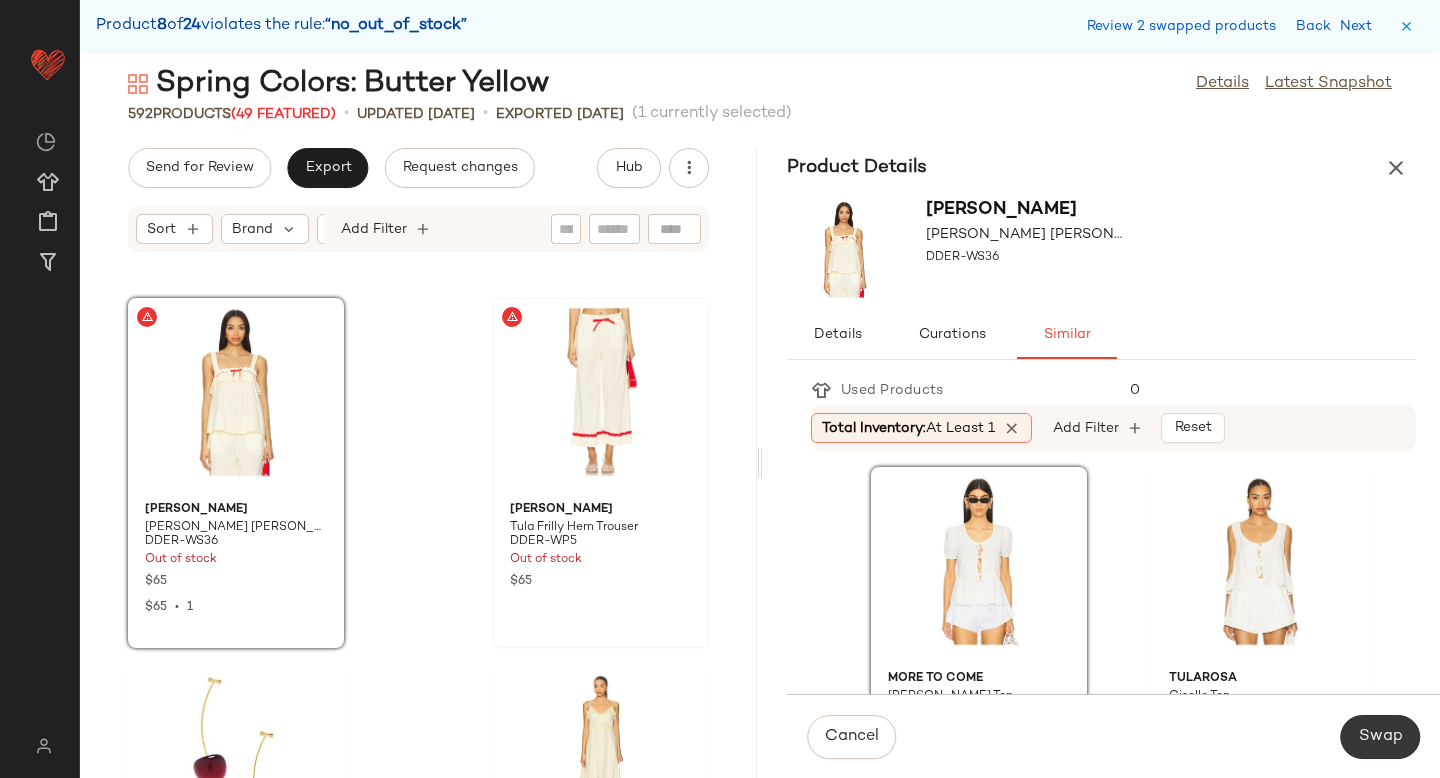 click on "Swap" at bounding box center [1380, 737] 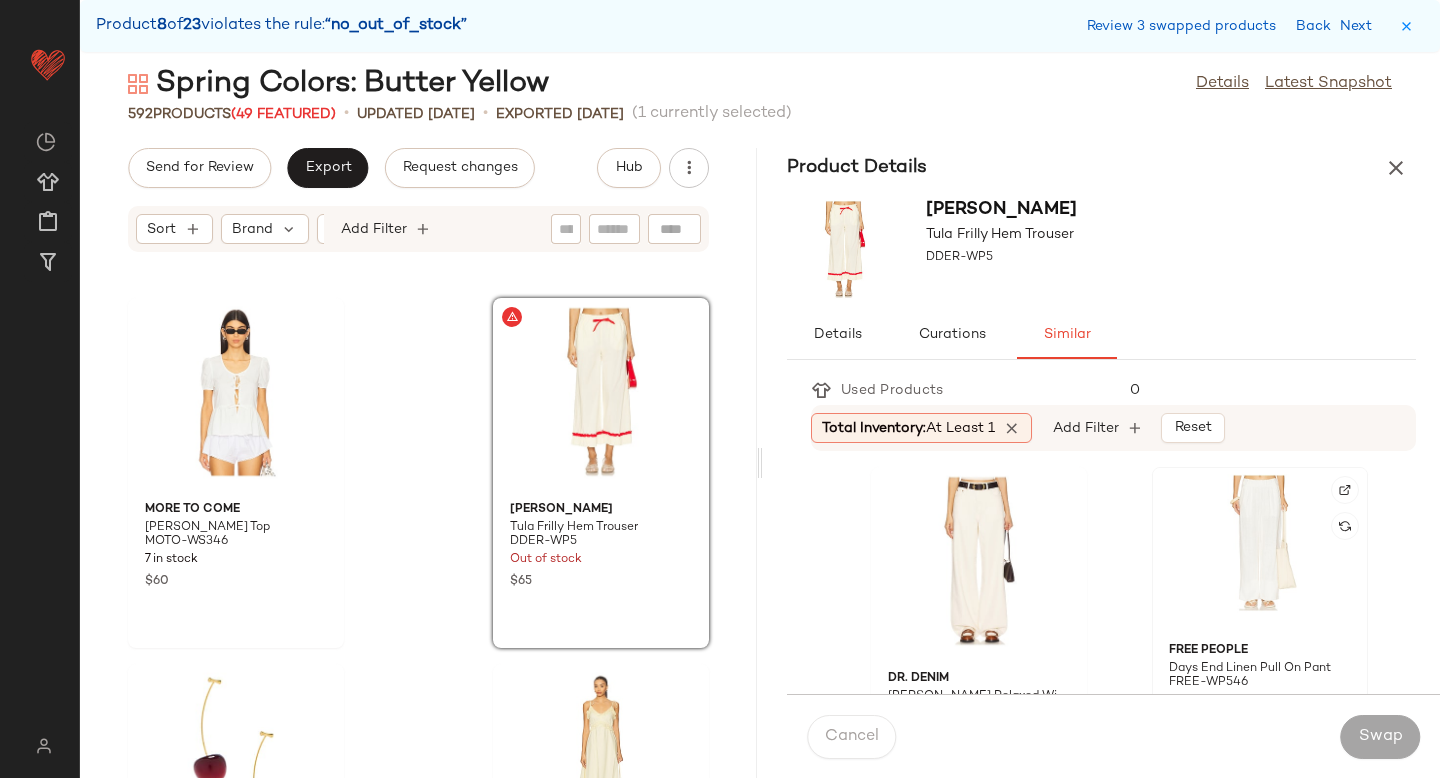 click 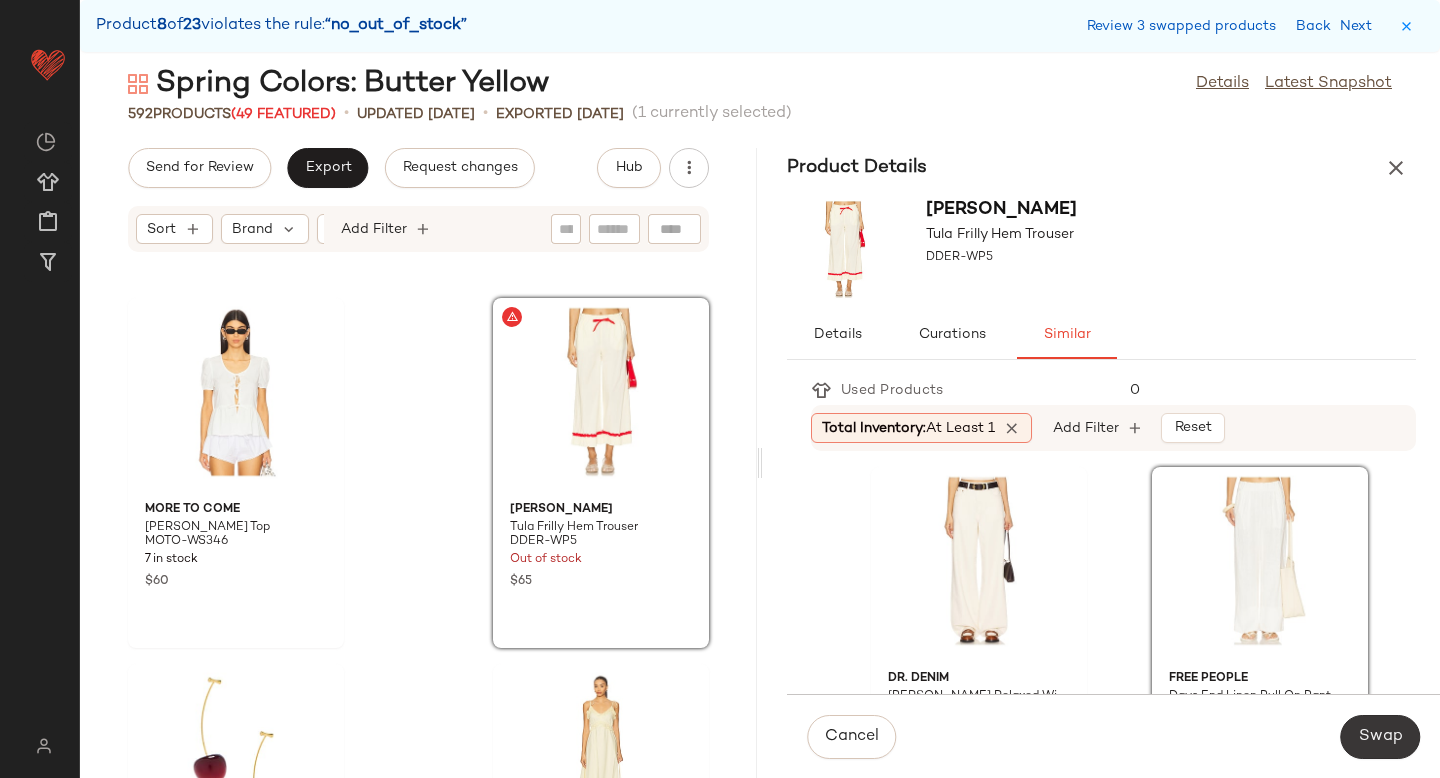 click on "Swap" 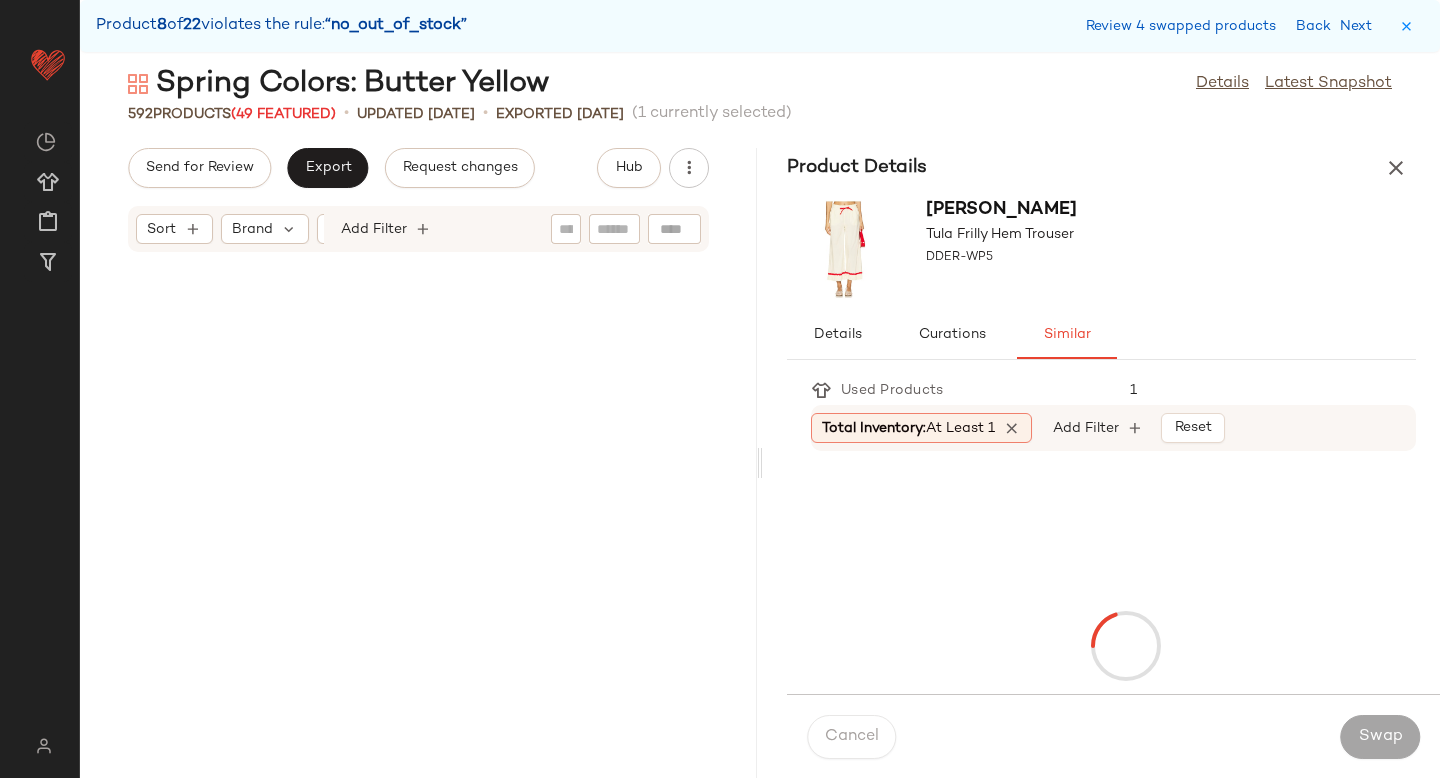 scroll, scrollTop: 28548, scrollLeft: 0, axis: vertical 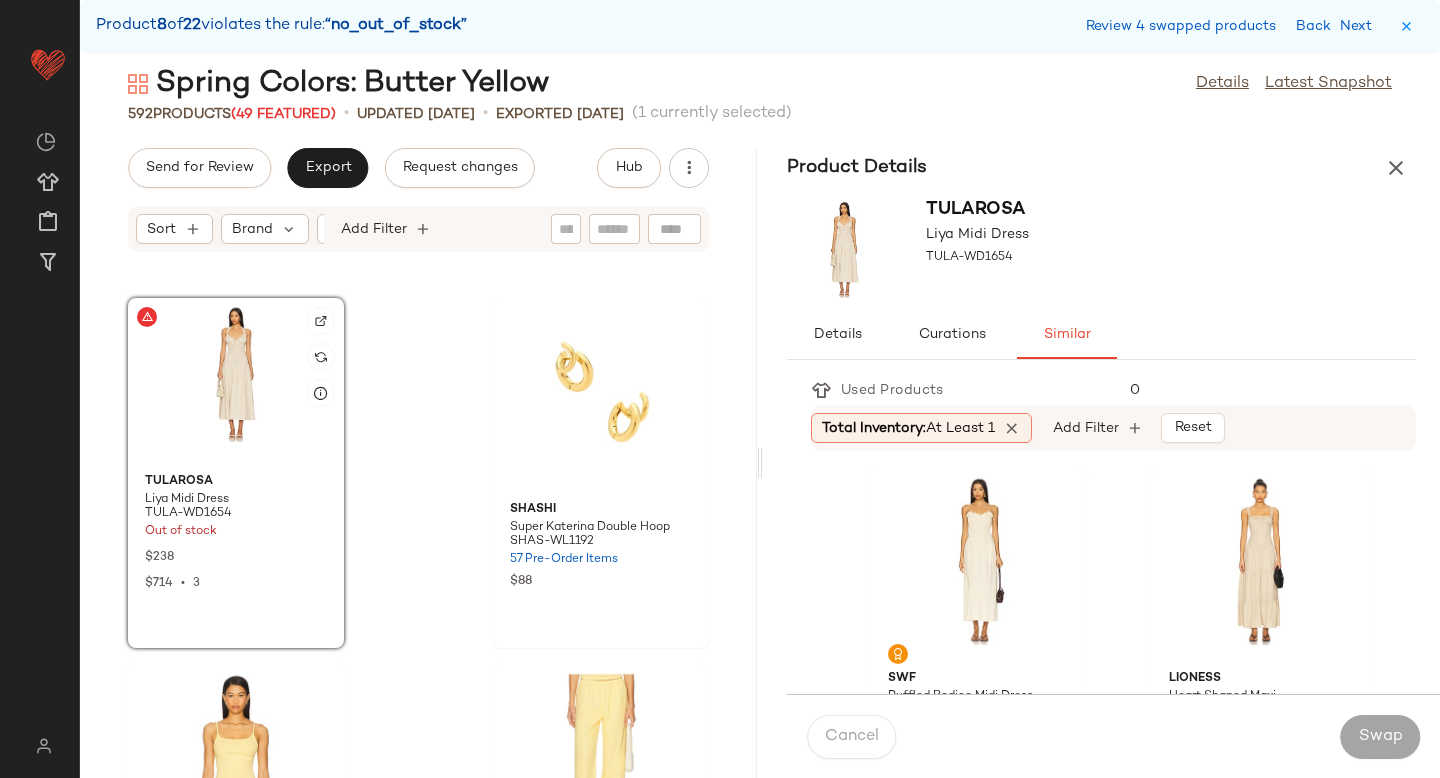 click 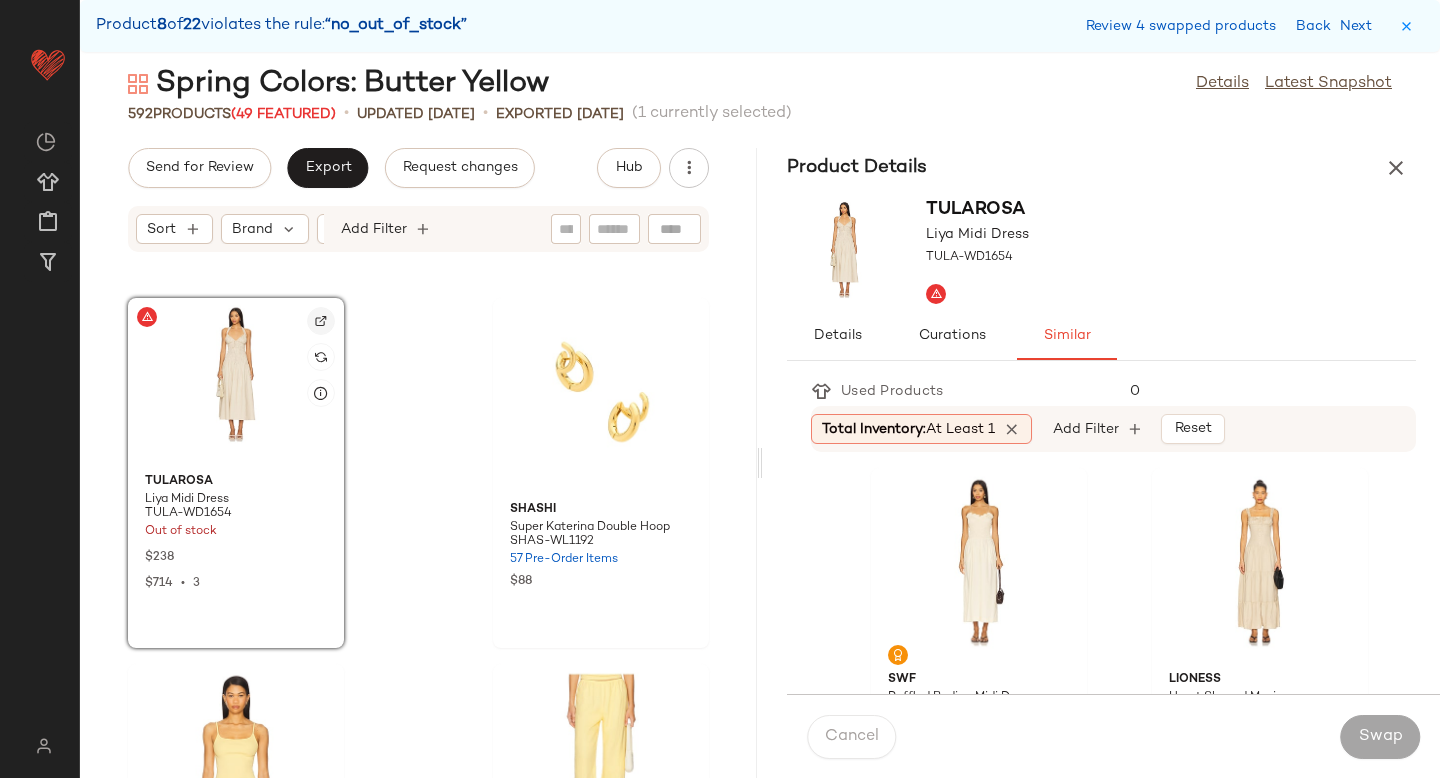click 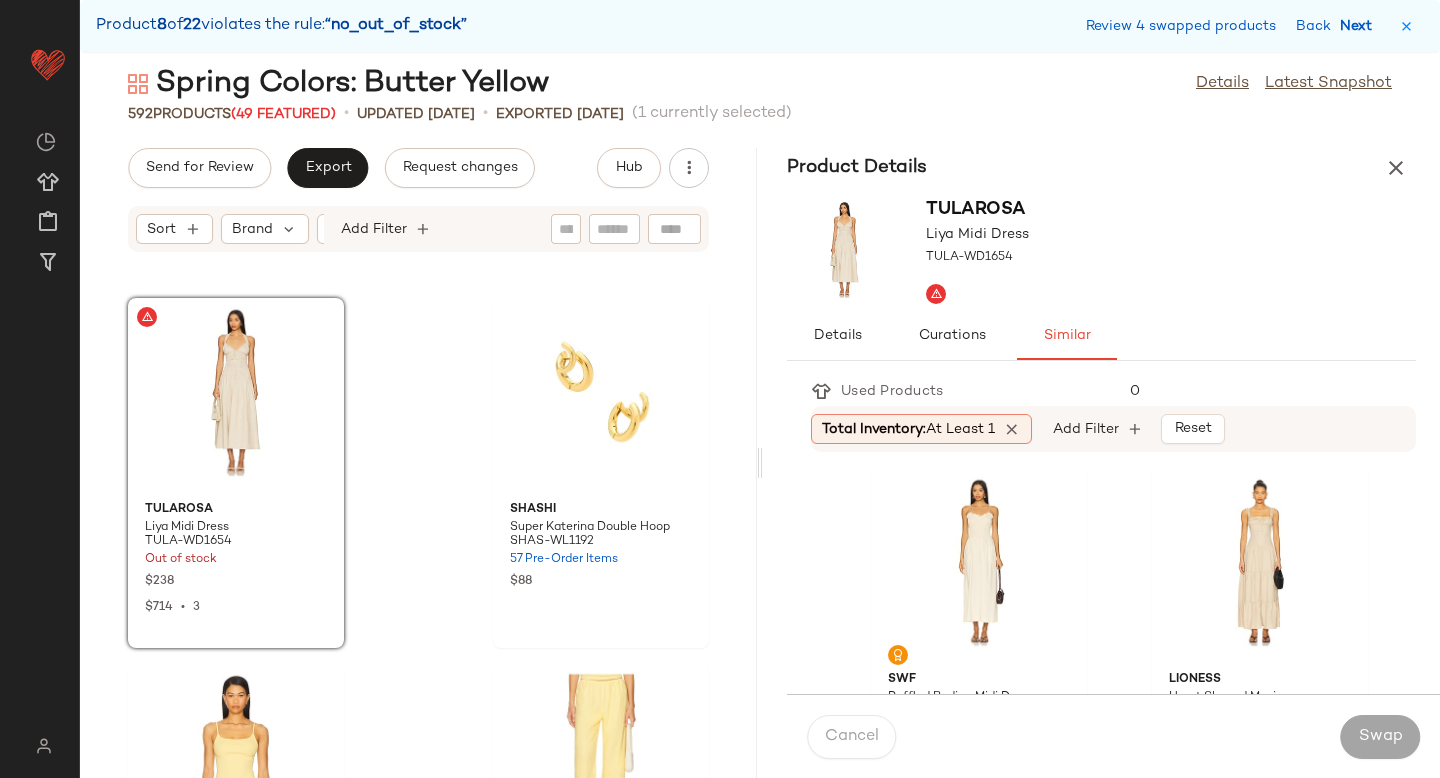 click on "Next" at bounding box center (1360, 26) 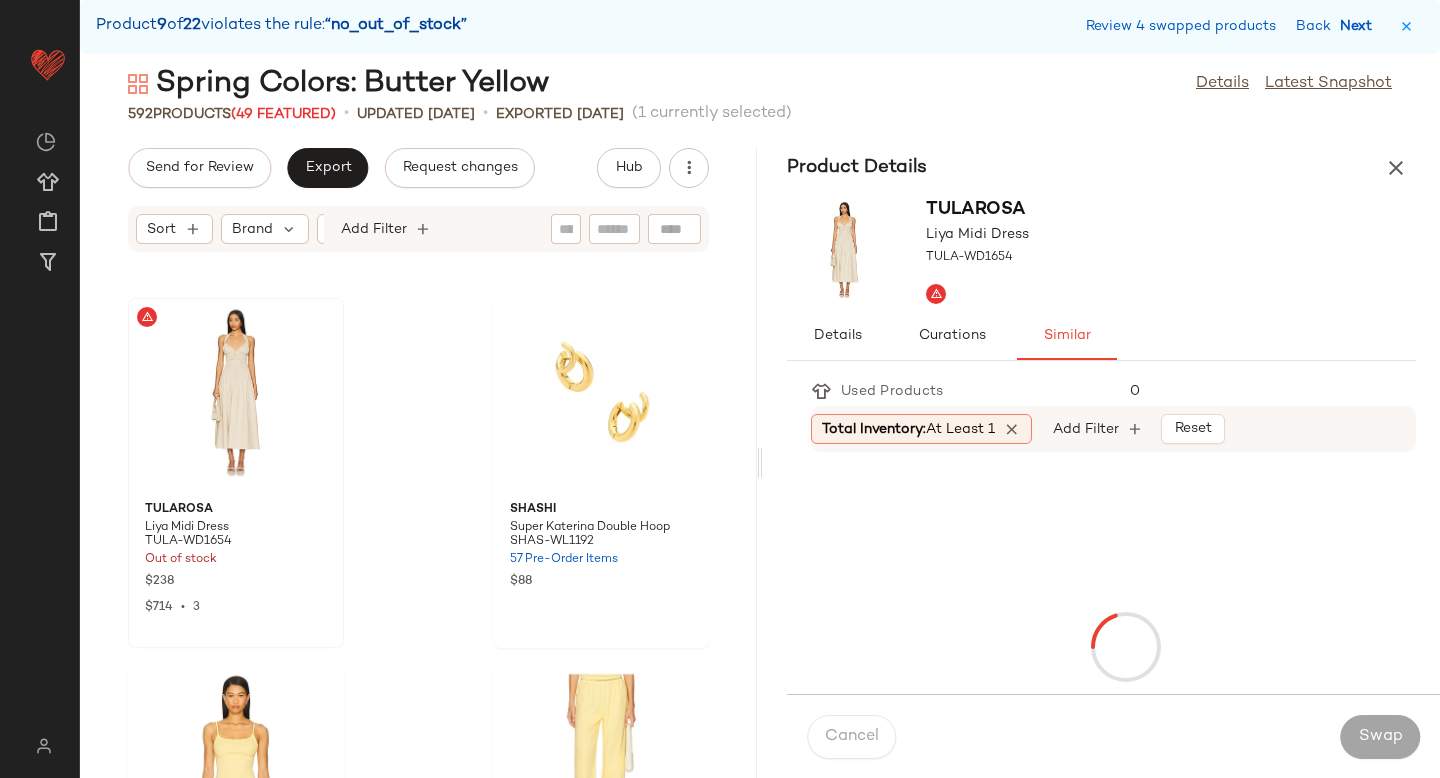 scroll, scrollTop: 37698, scrollLeft: 0, axis: vertical 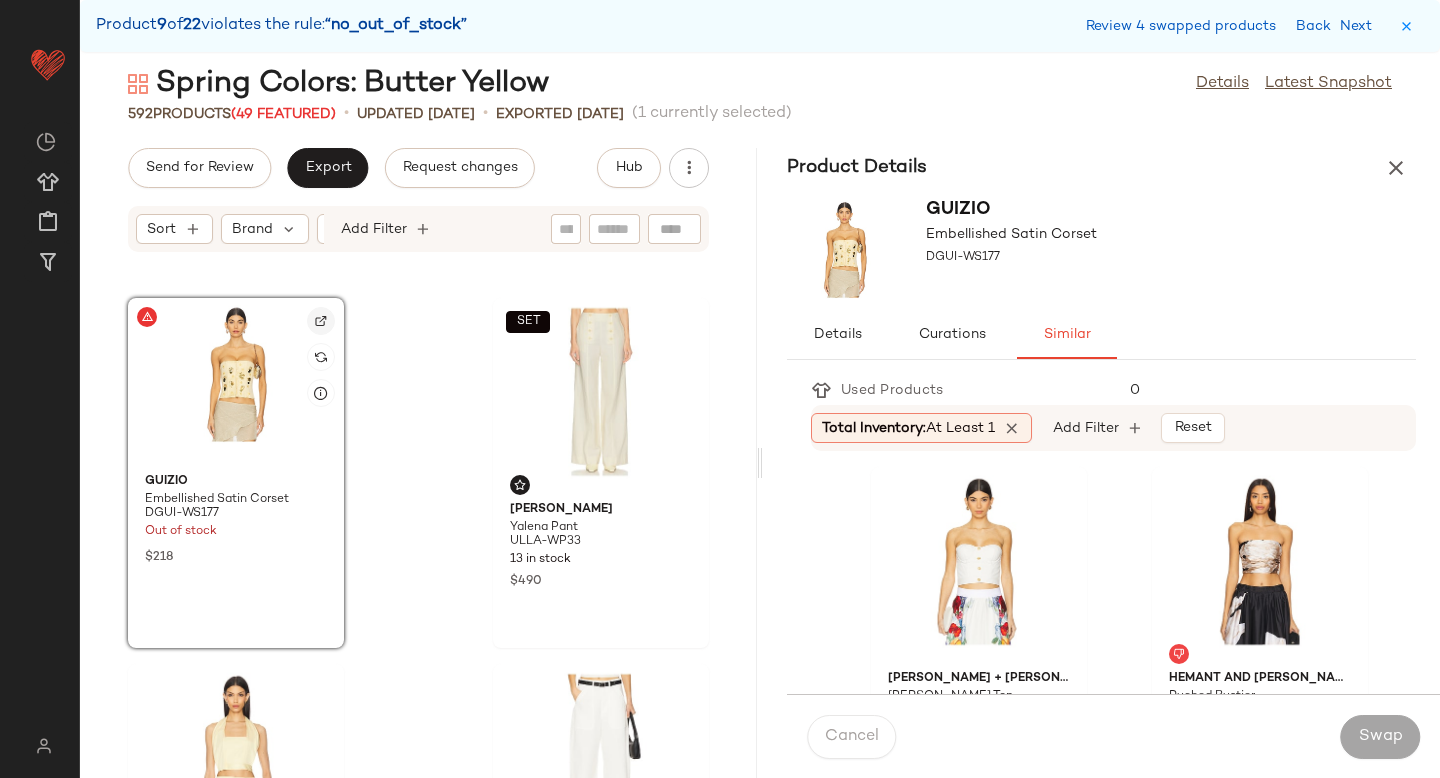 click 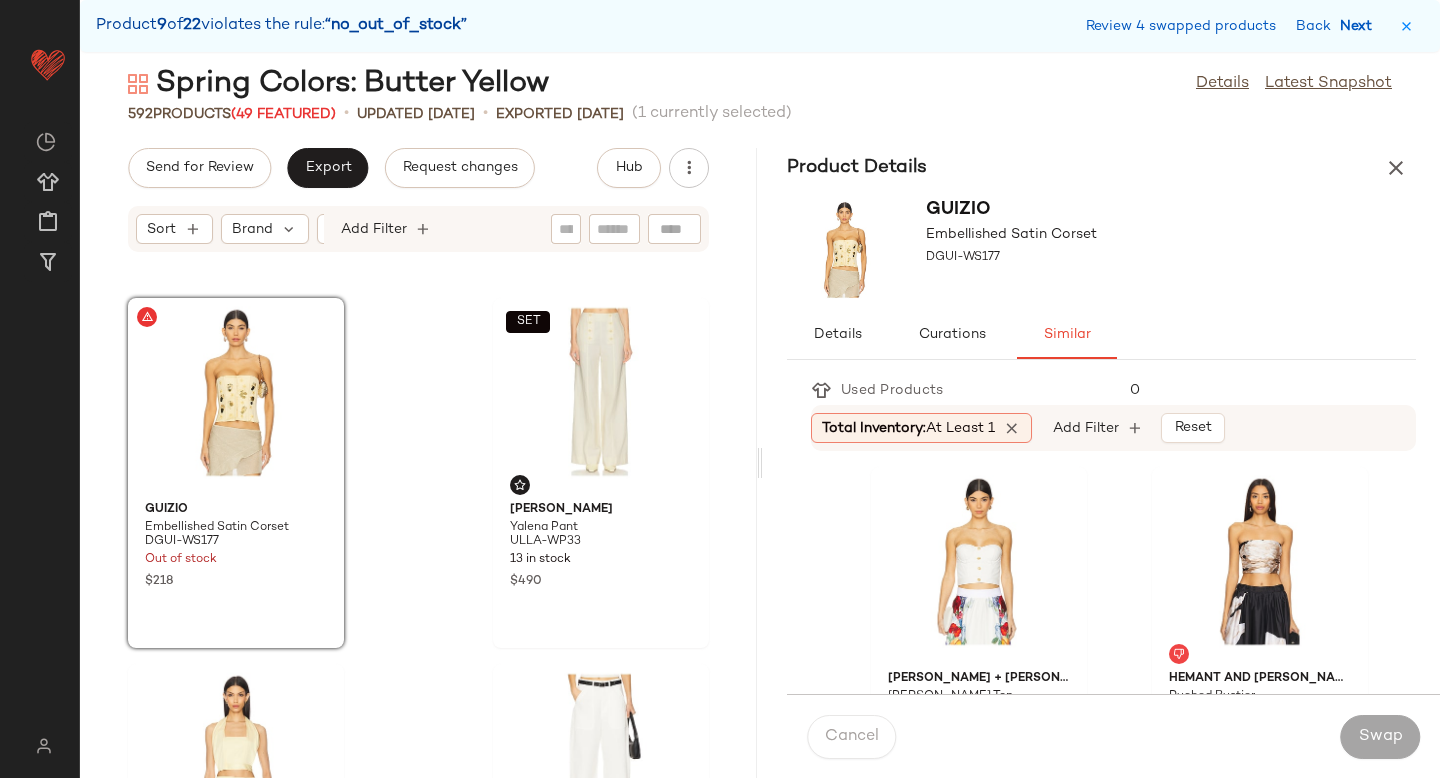 click on "Next" at bounding box center [1360, 26] 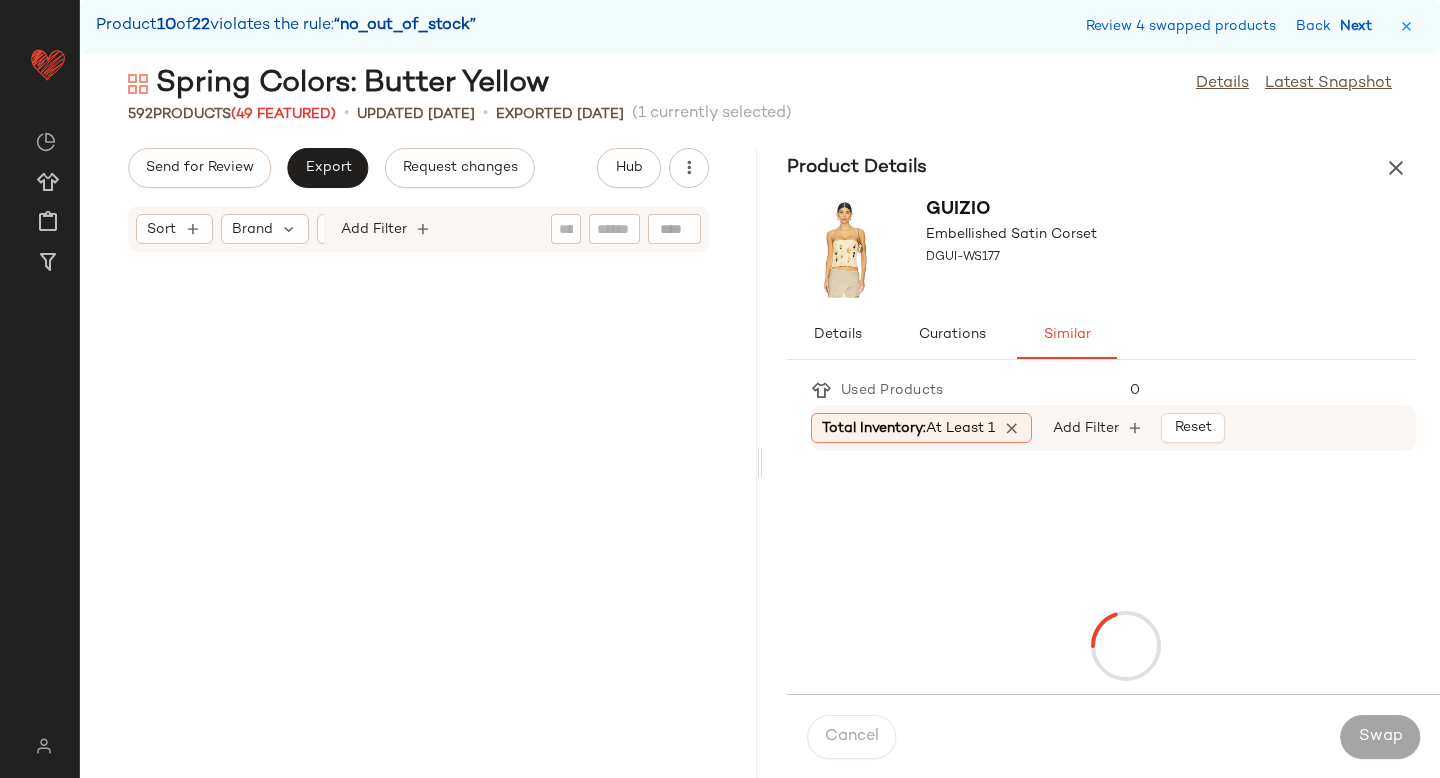 scroll, scrollTop: 46482, scrollLeft: 0, axis: vertical 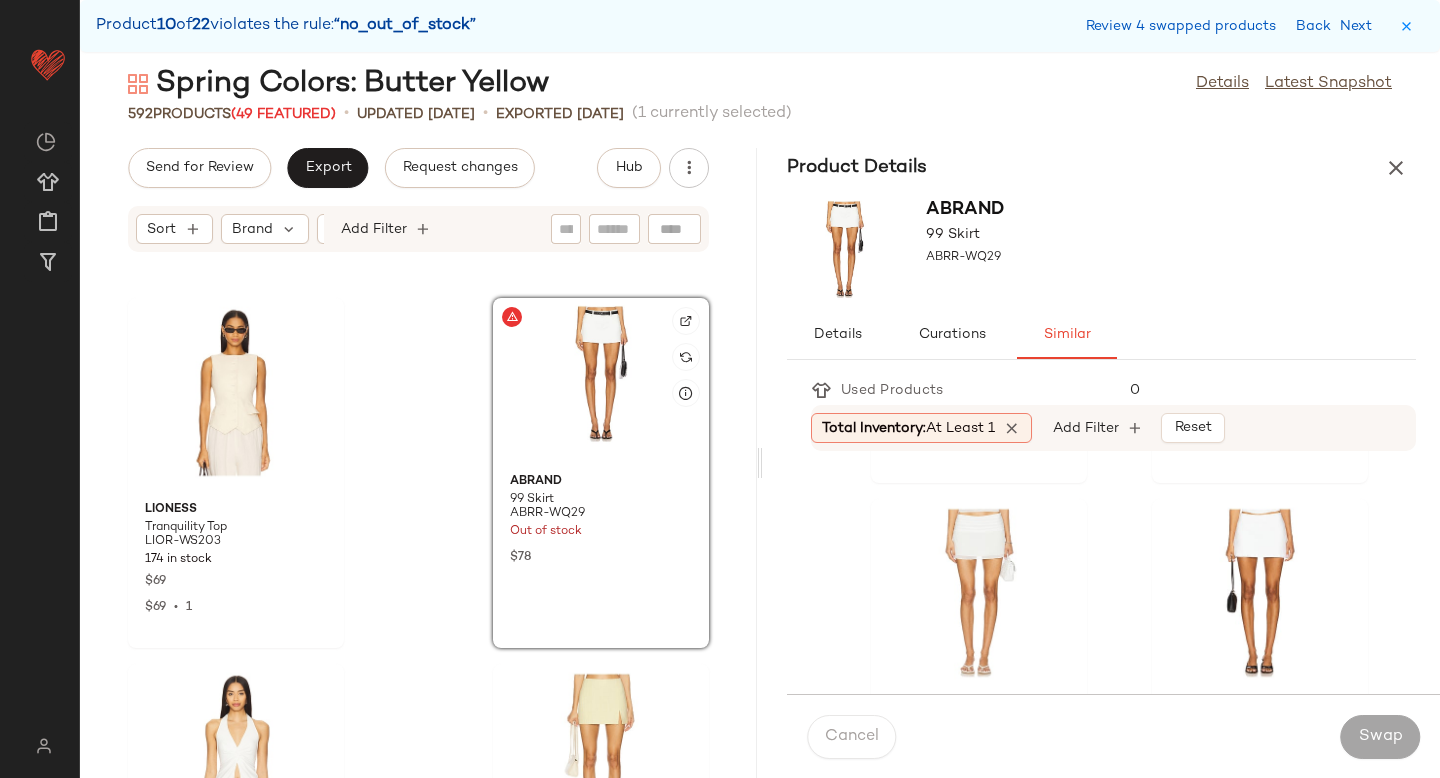 click 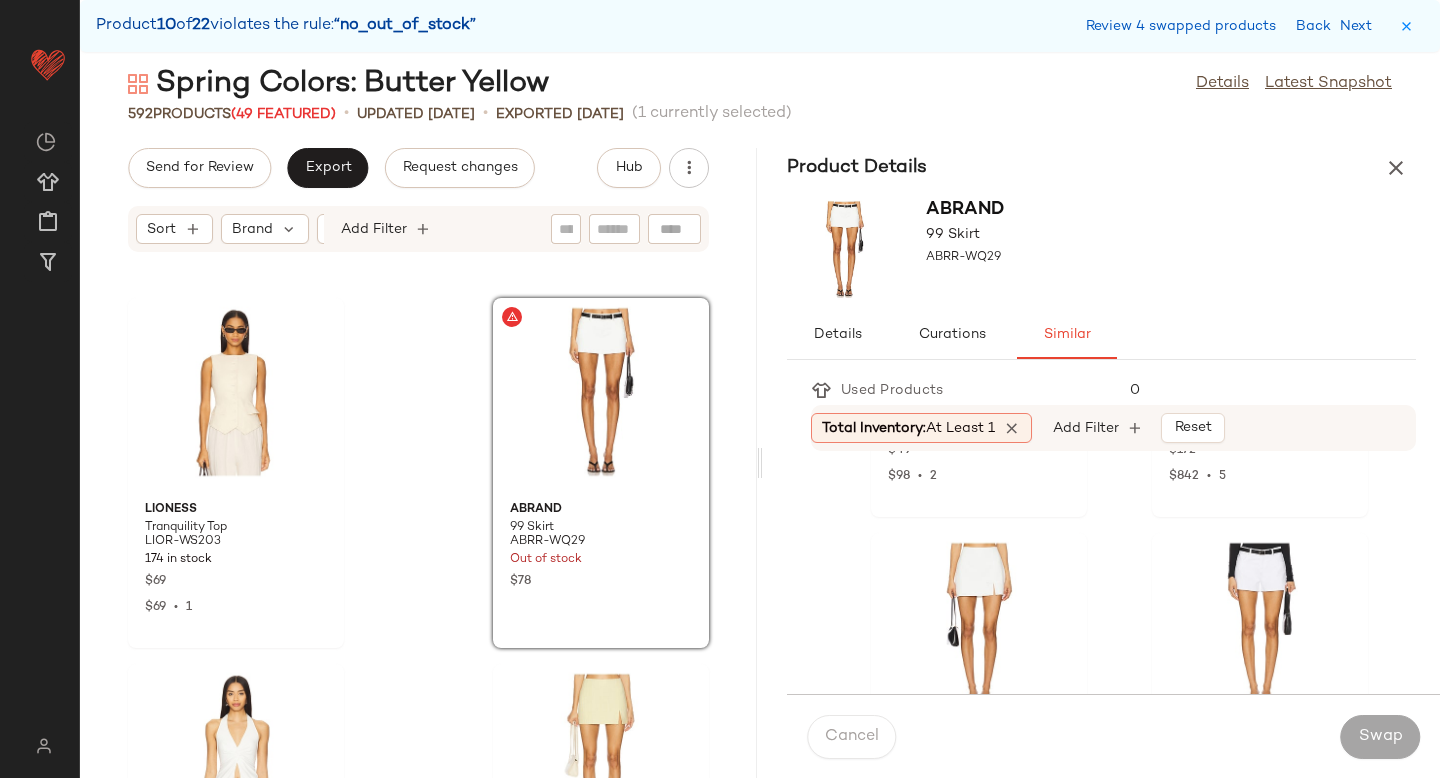 scroll, scrollTop: 748, scrollLeft: 0, axis: vertical 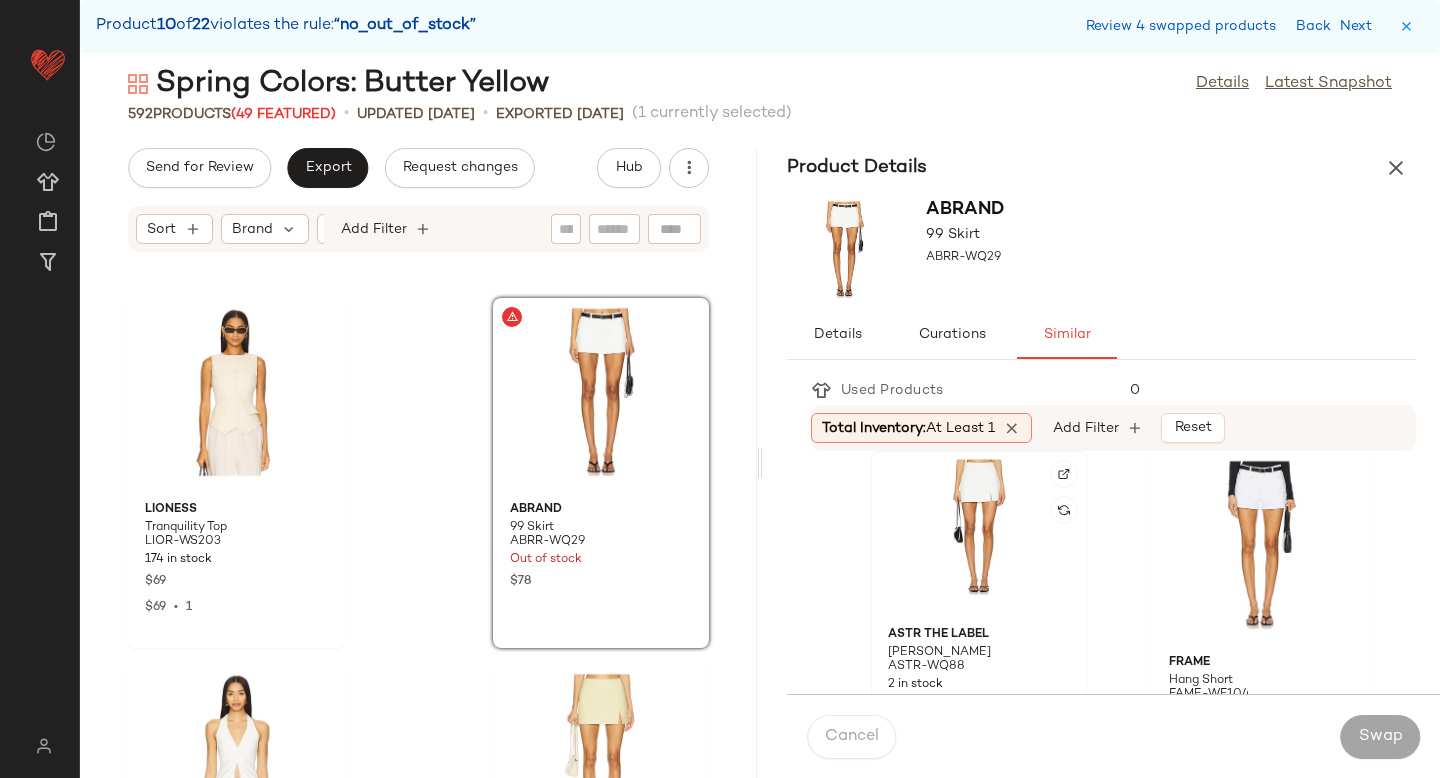 click 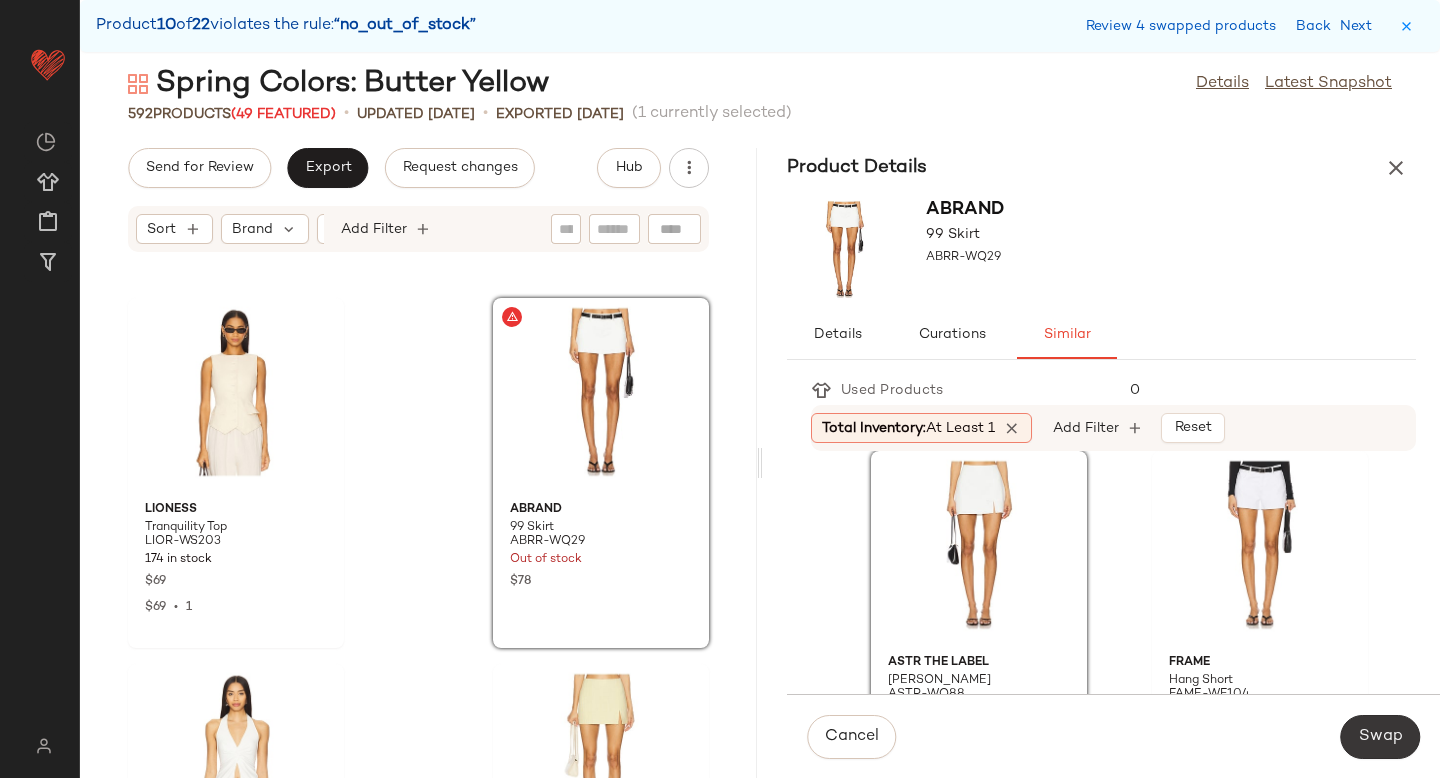click on "Swap" 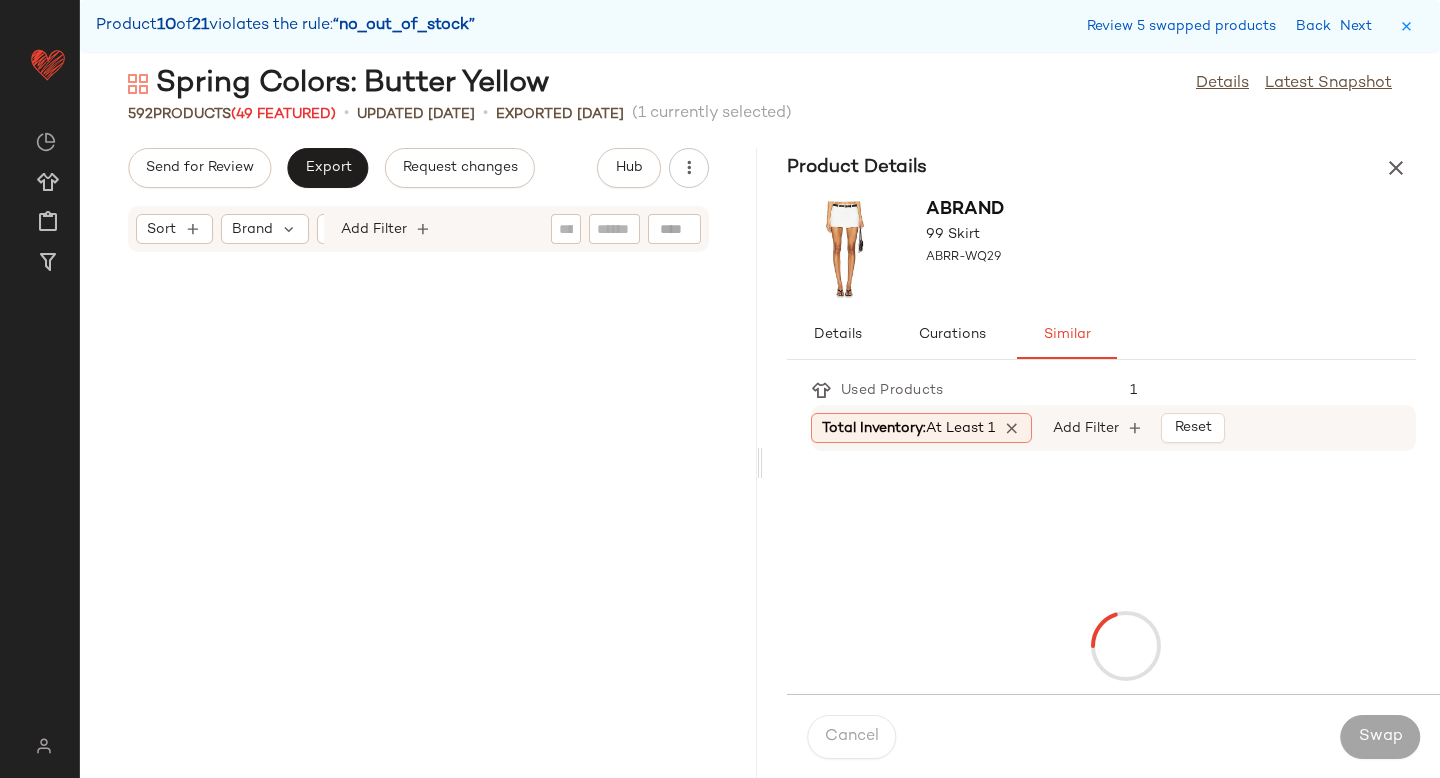 scroll, scrollTop: 52338, scrollLeft: 0, axis: vertical 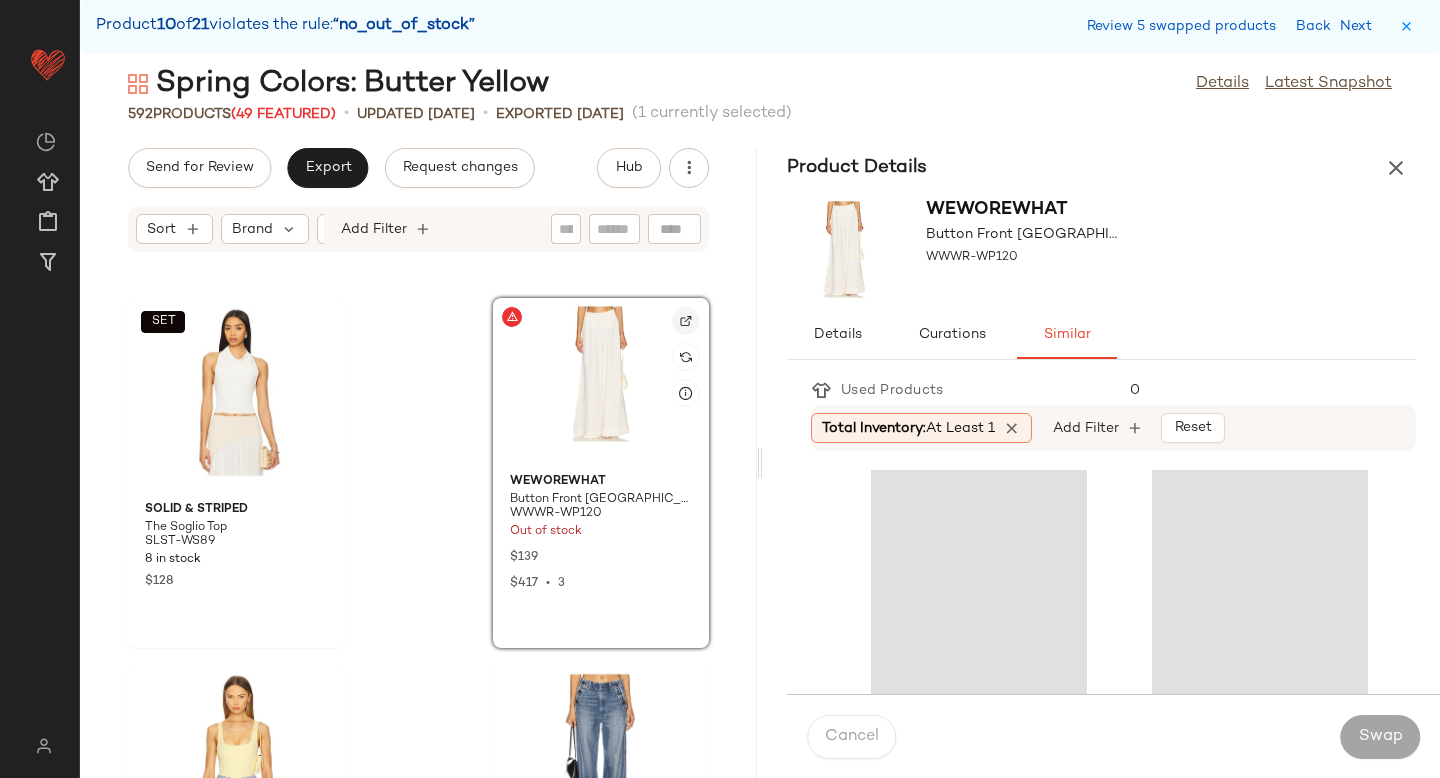 click at bounding box center (686, 321) 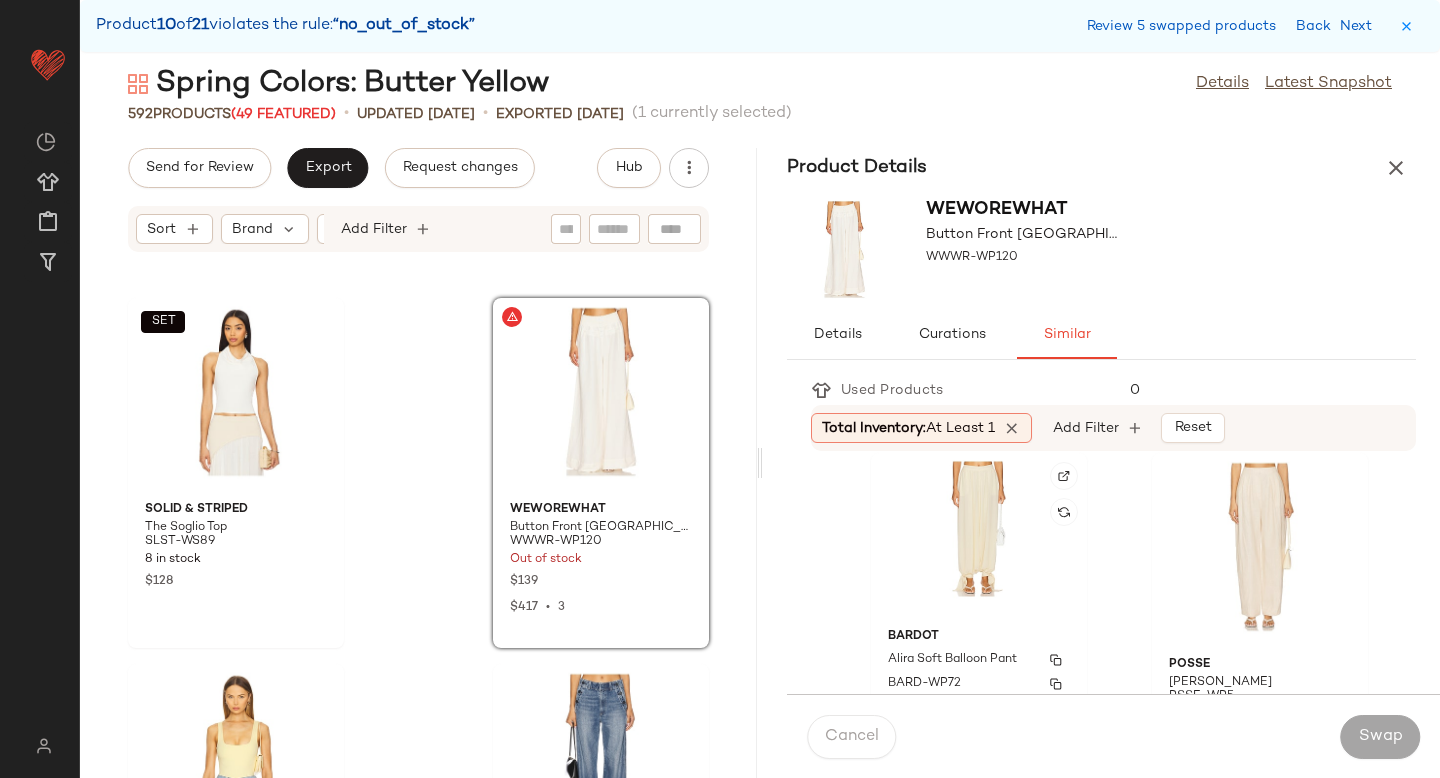 scroll, scrollTop: 366, scrollLeft: 0, axis: vertical 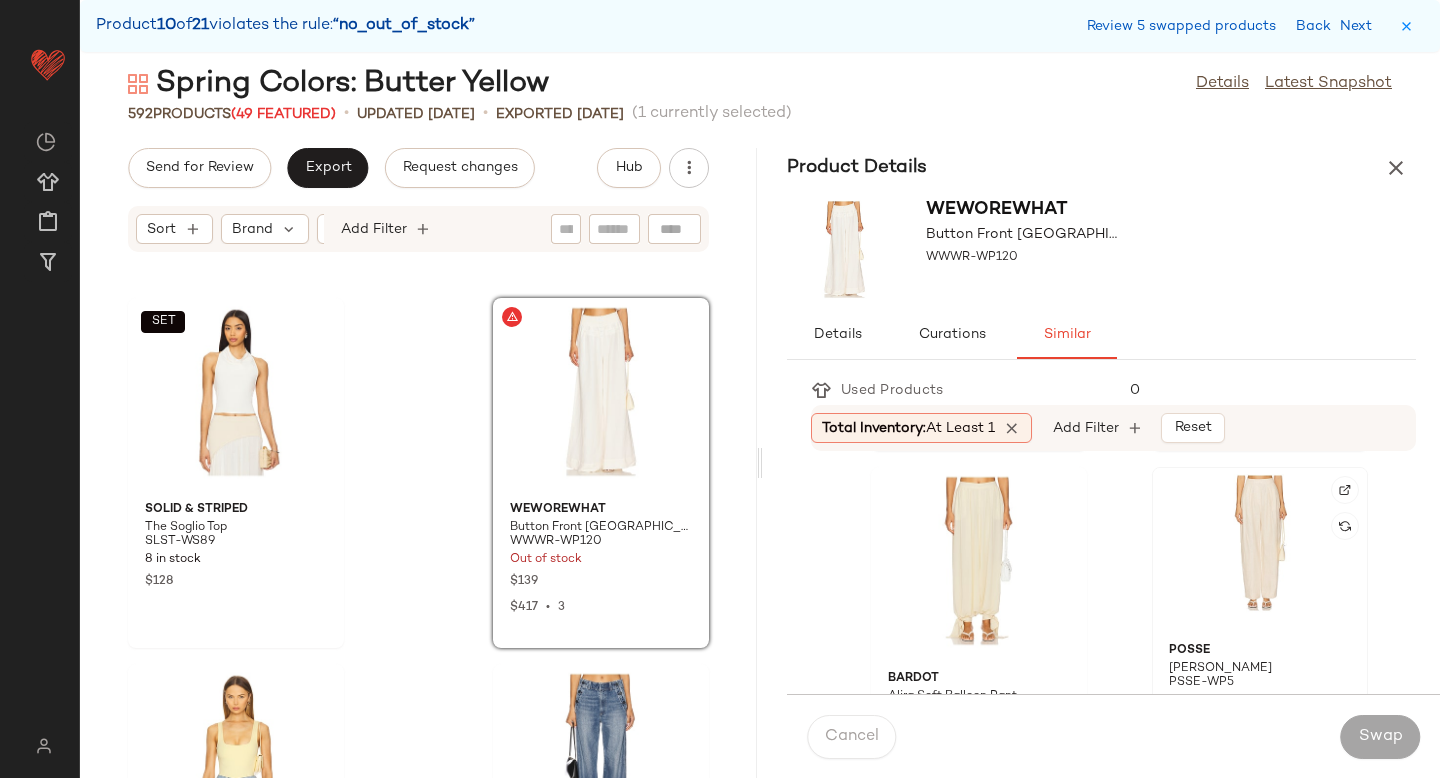 click 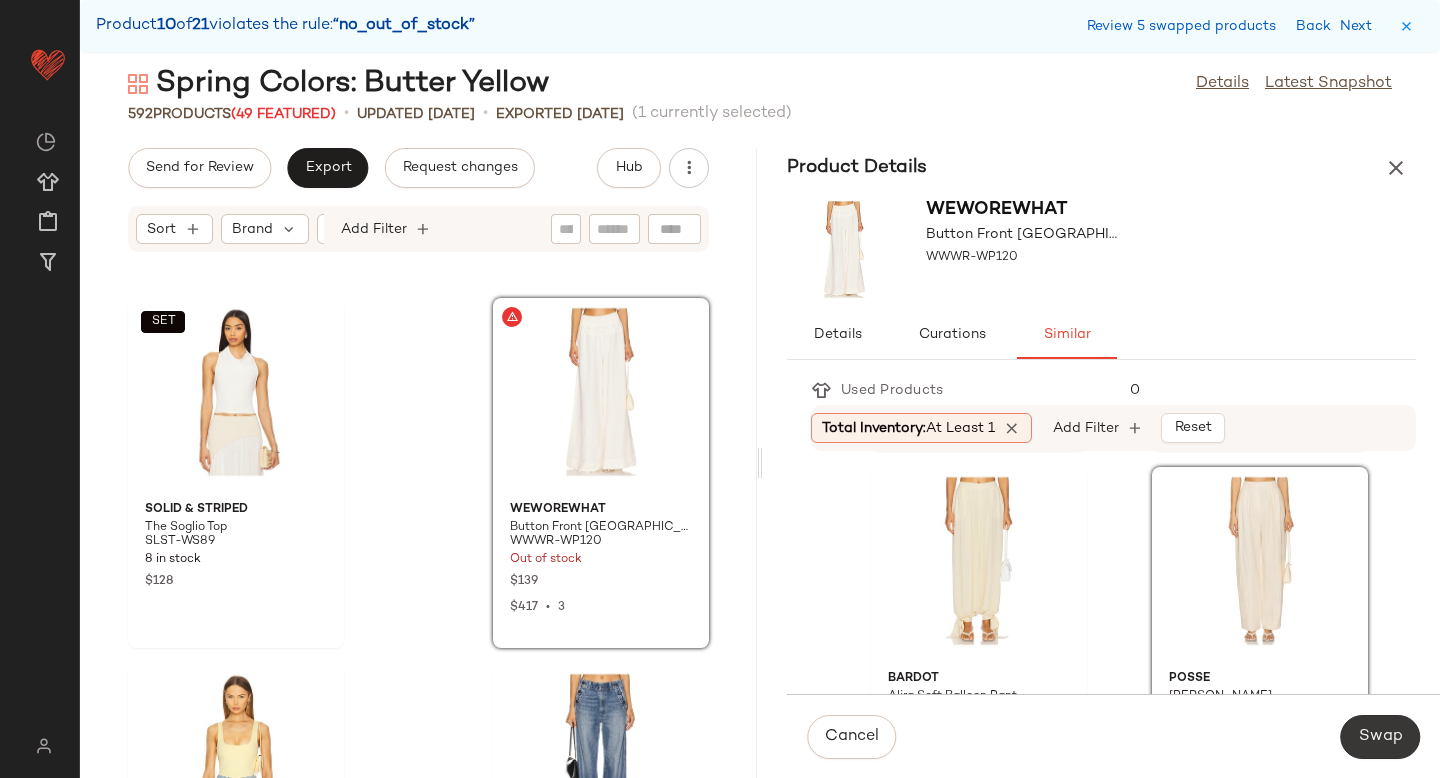 click on "Swap" 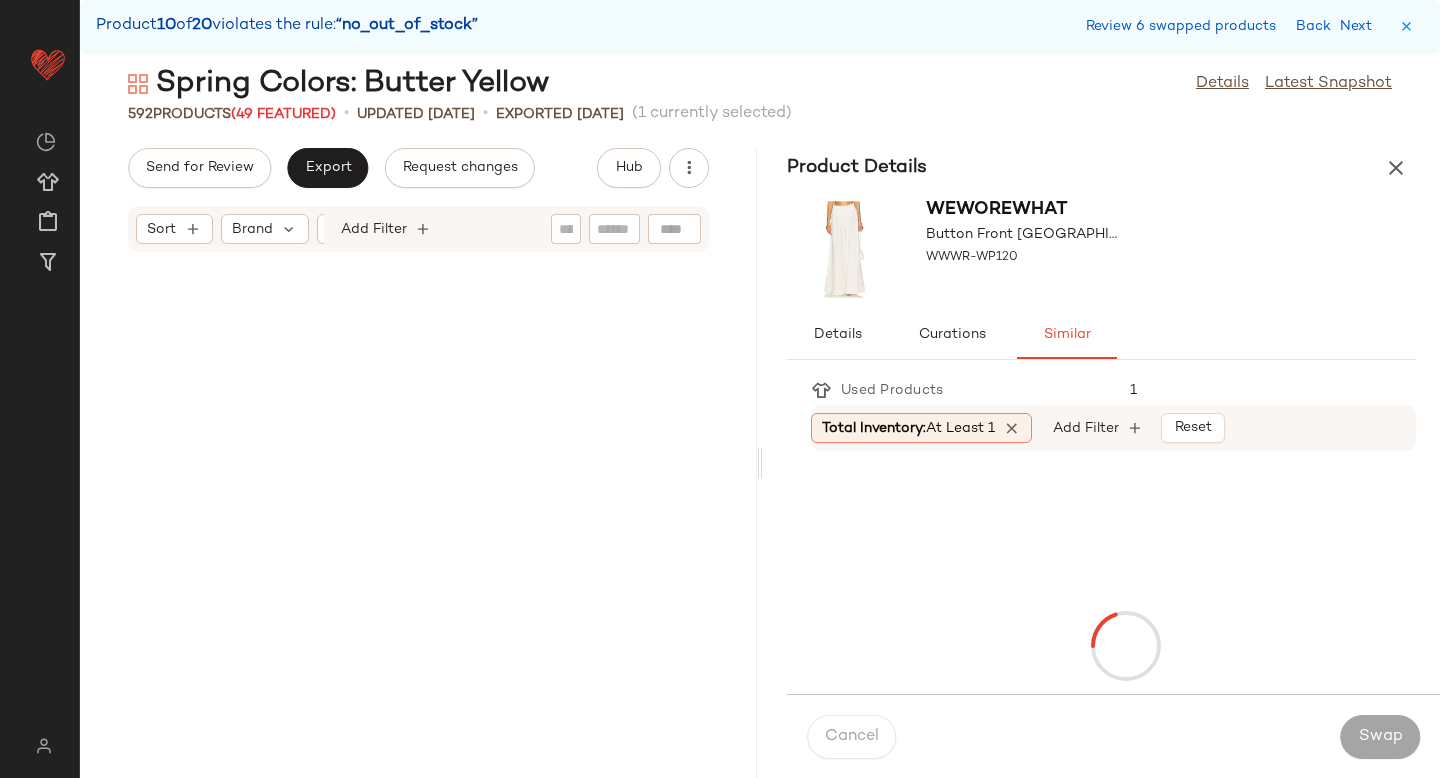 scroll, scrollTop: 58926, scrollLeft: 0, axis: vertical 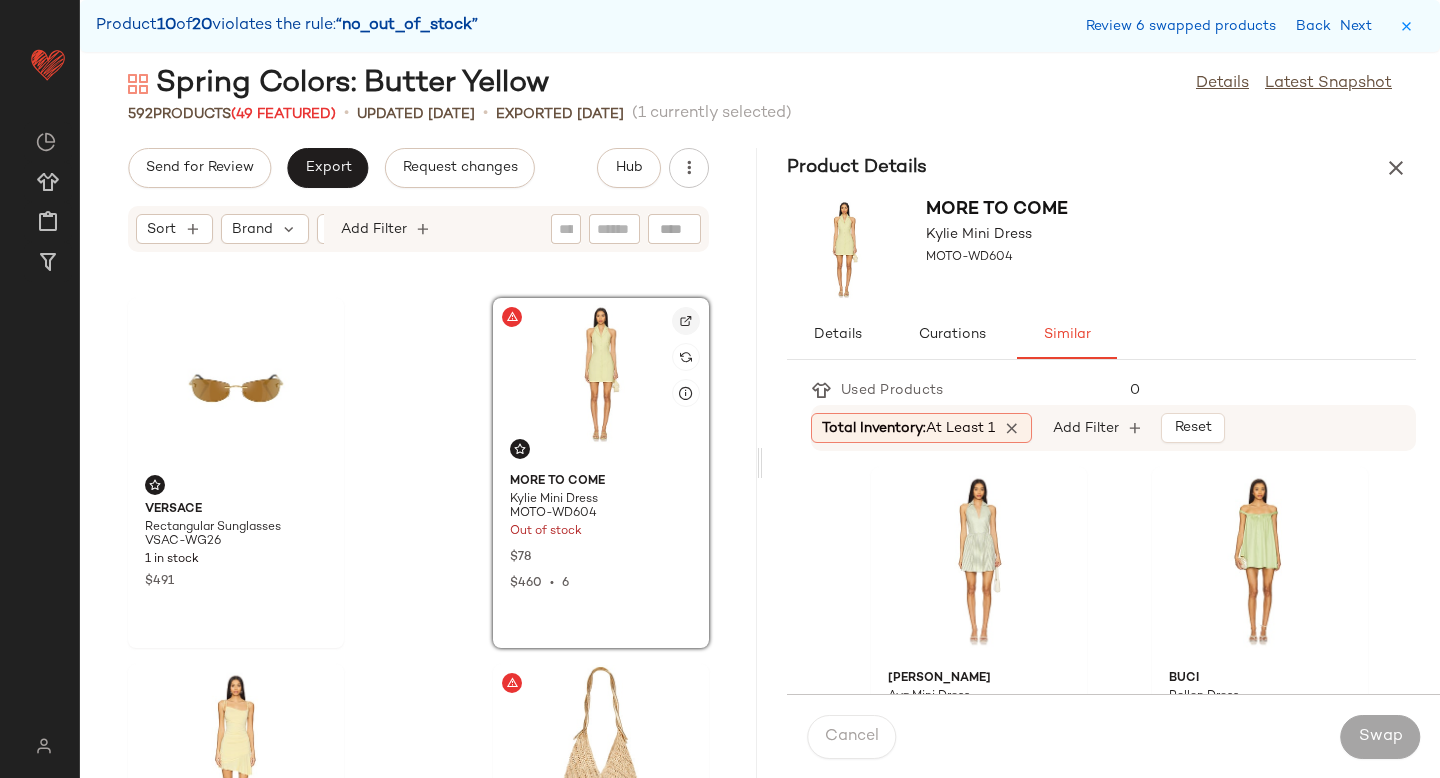 click 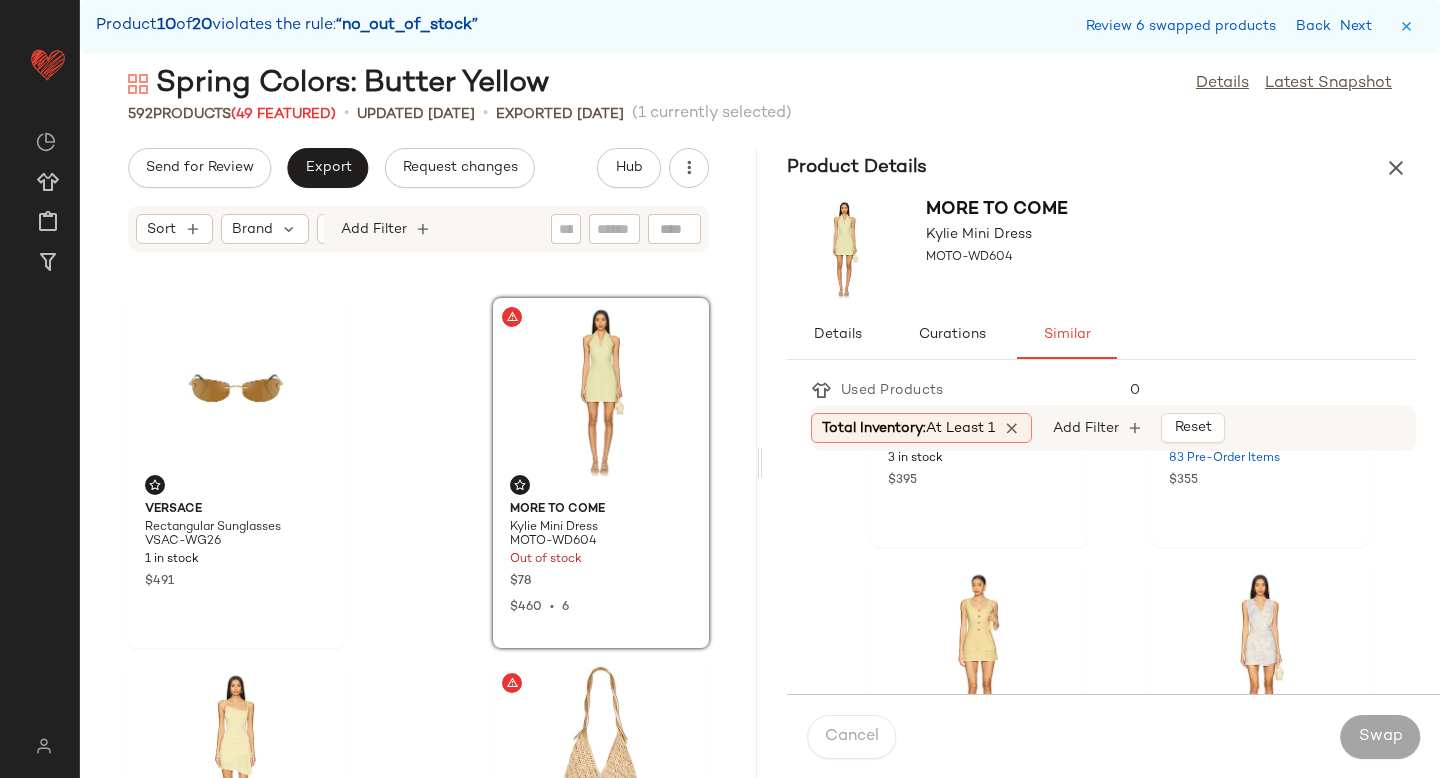 scroll, scrollTop: 378, scrollLeft: 0, axis: vertical 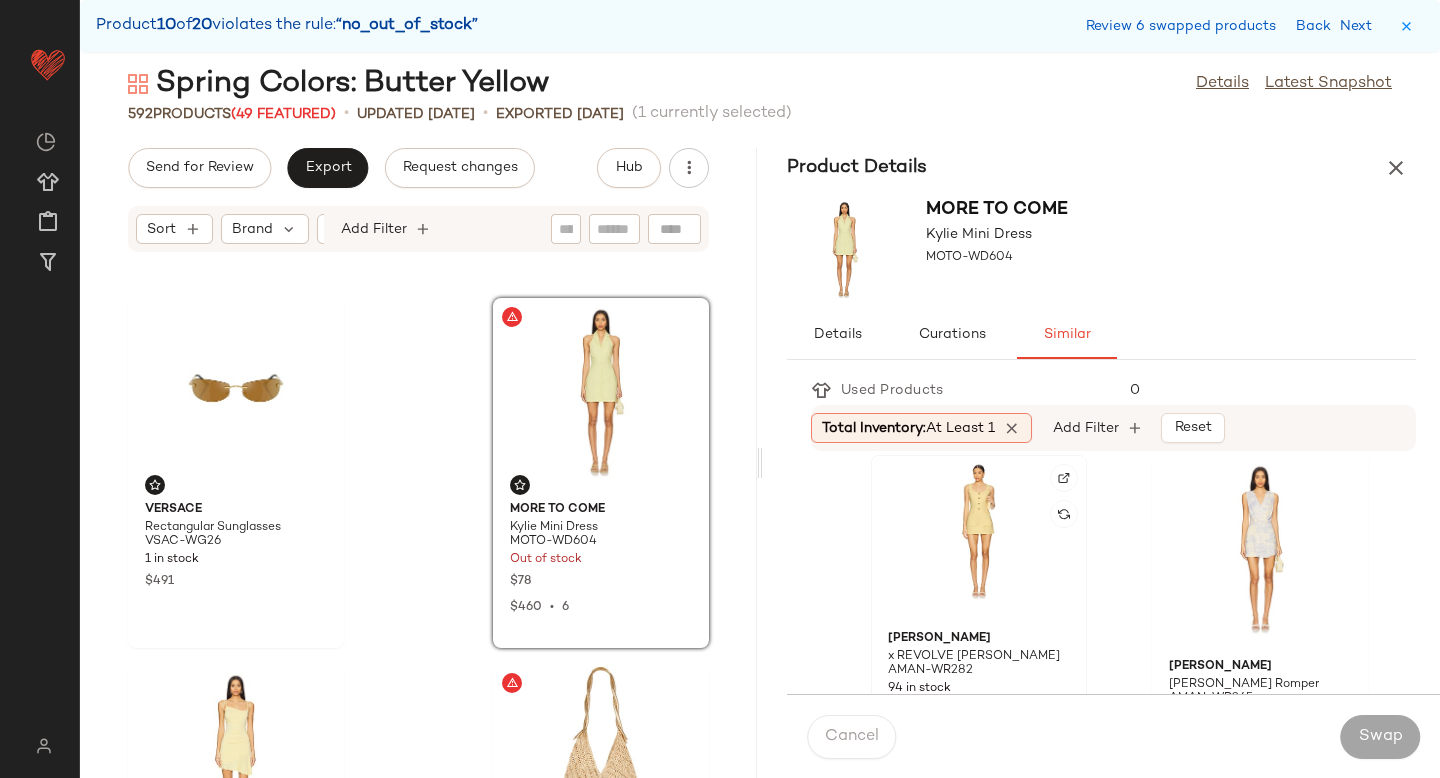 click 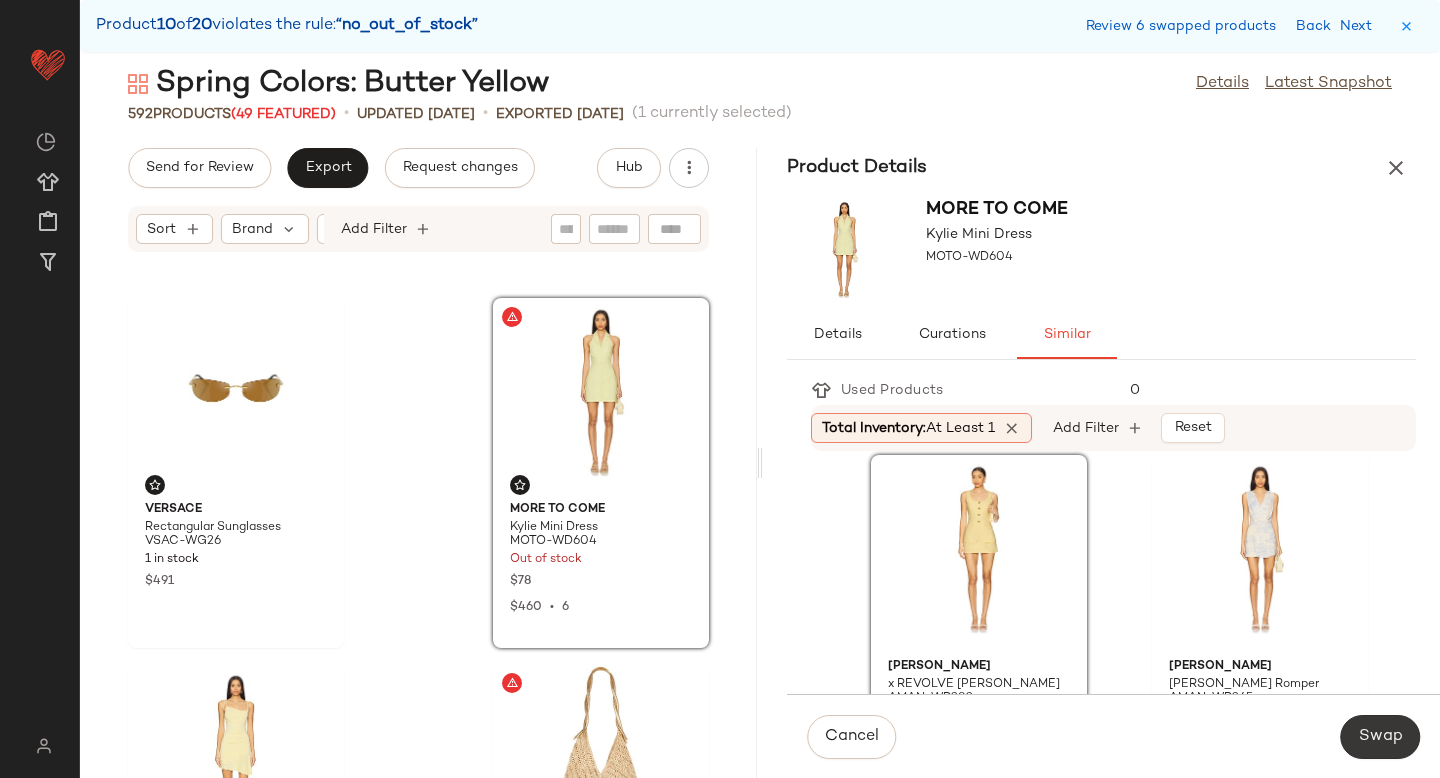 click on "Swap" at bounding box center [1380, 737] 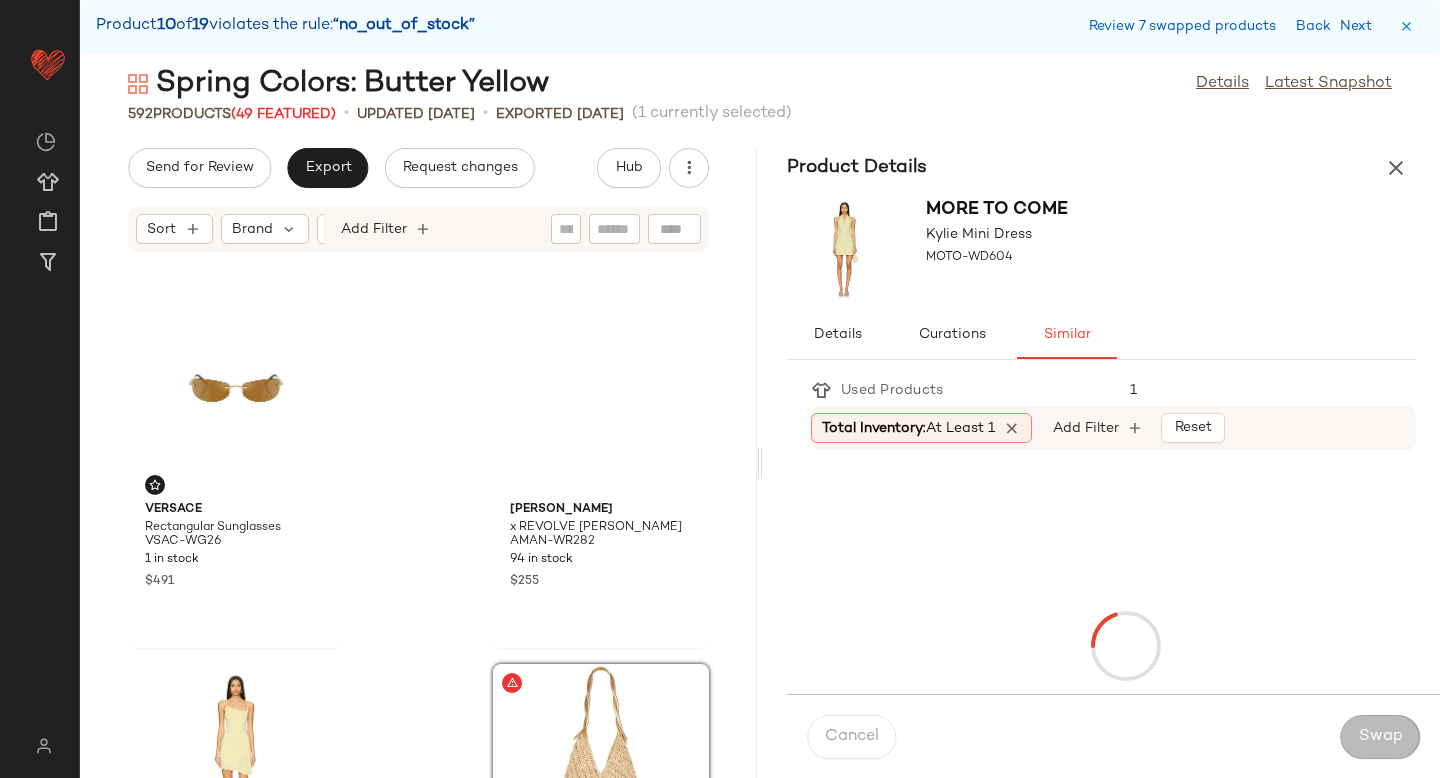 scroll, scrollTop: 59292, scrollLeft: 0, axis: vertical 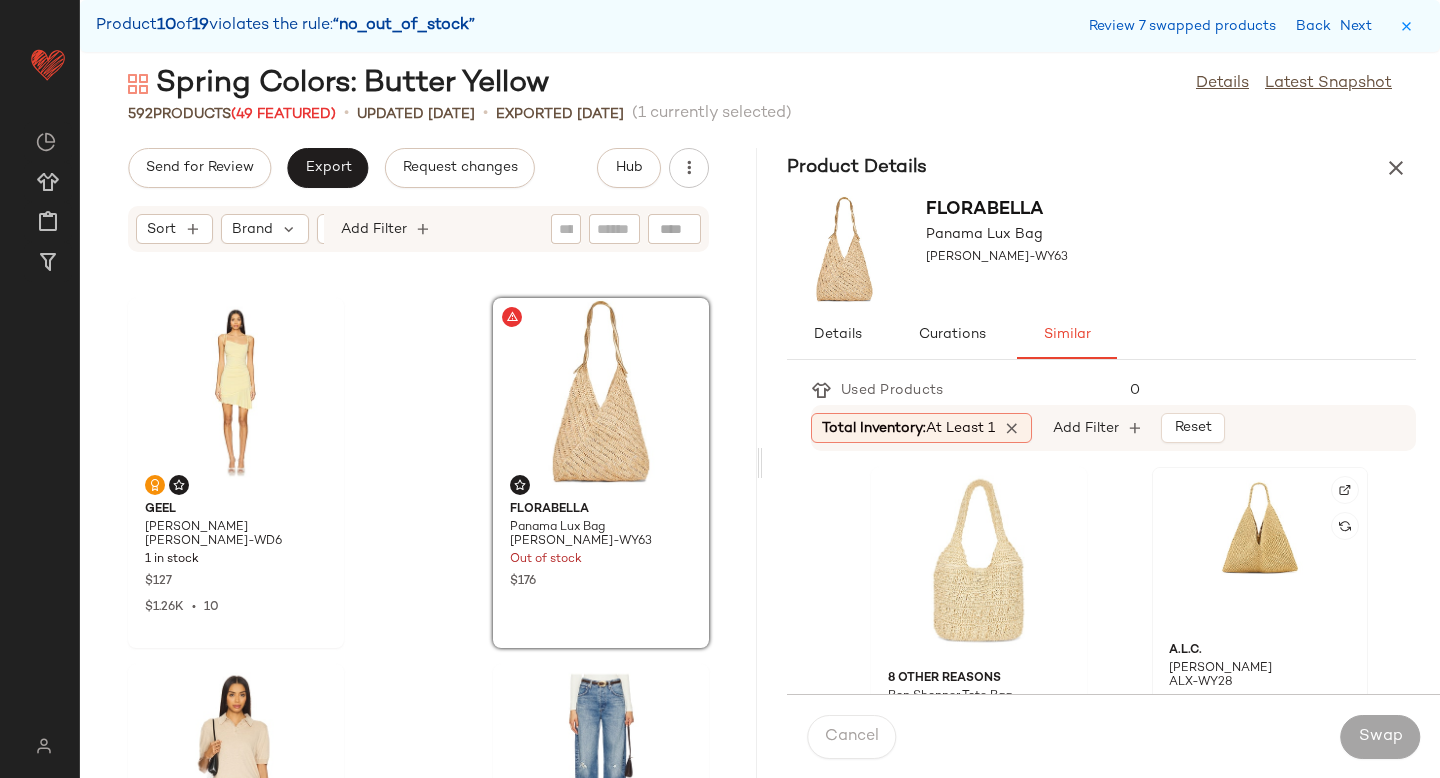 click 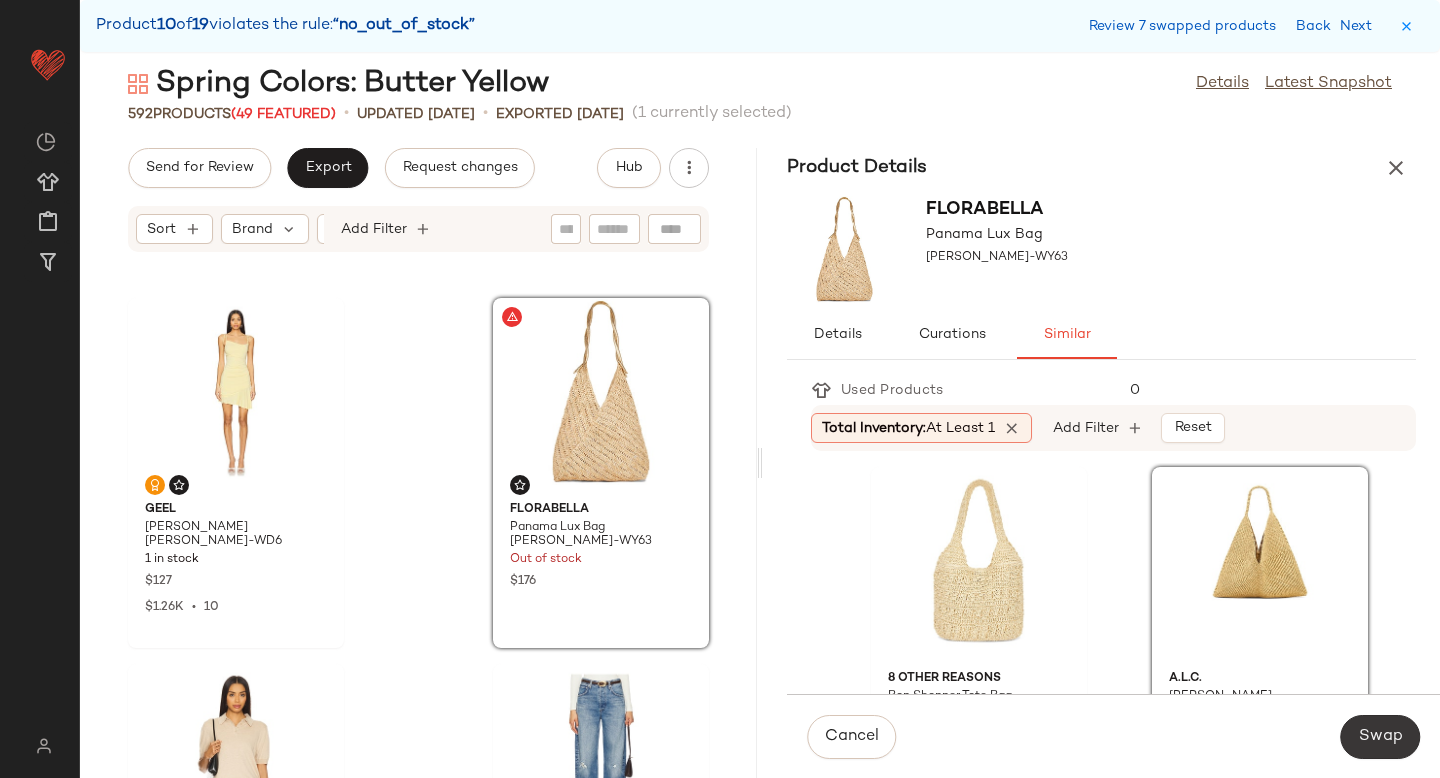 click on "Swap" 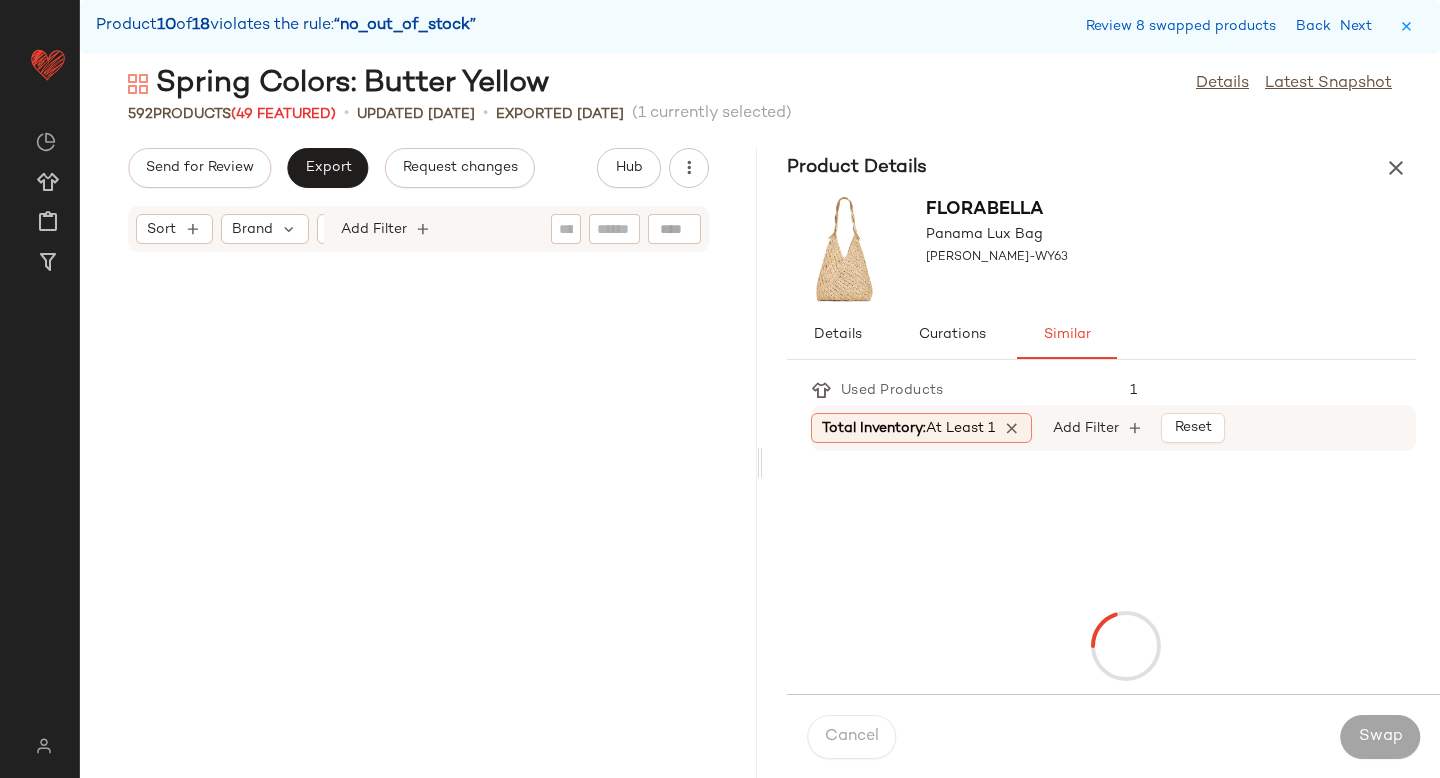 scroll, scrollTop: 63684, scrollLeft: 0, axis: vertical 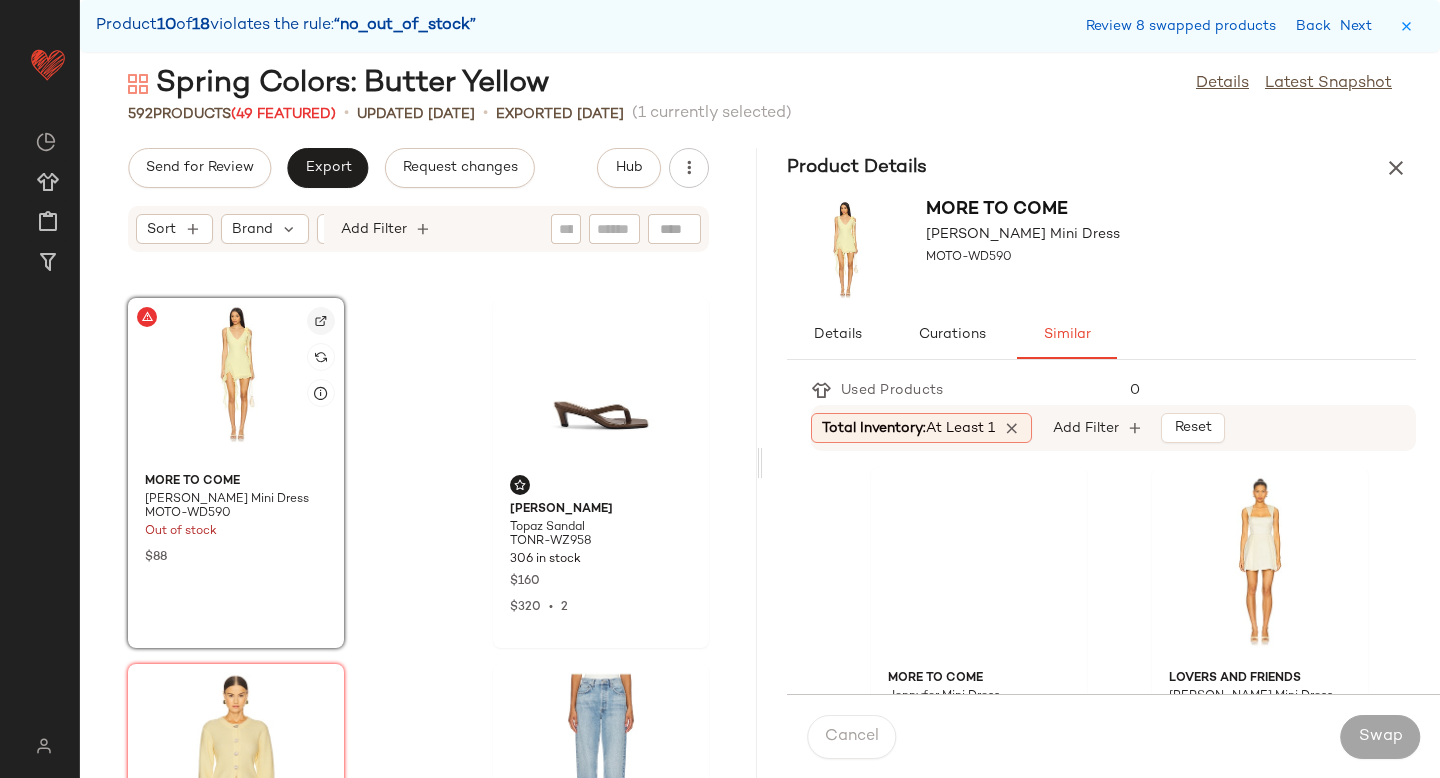 click 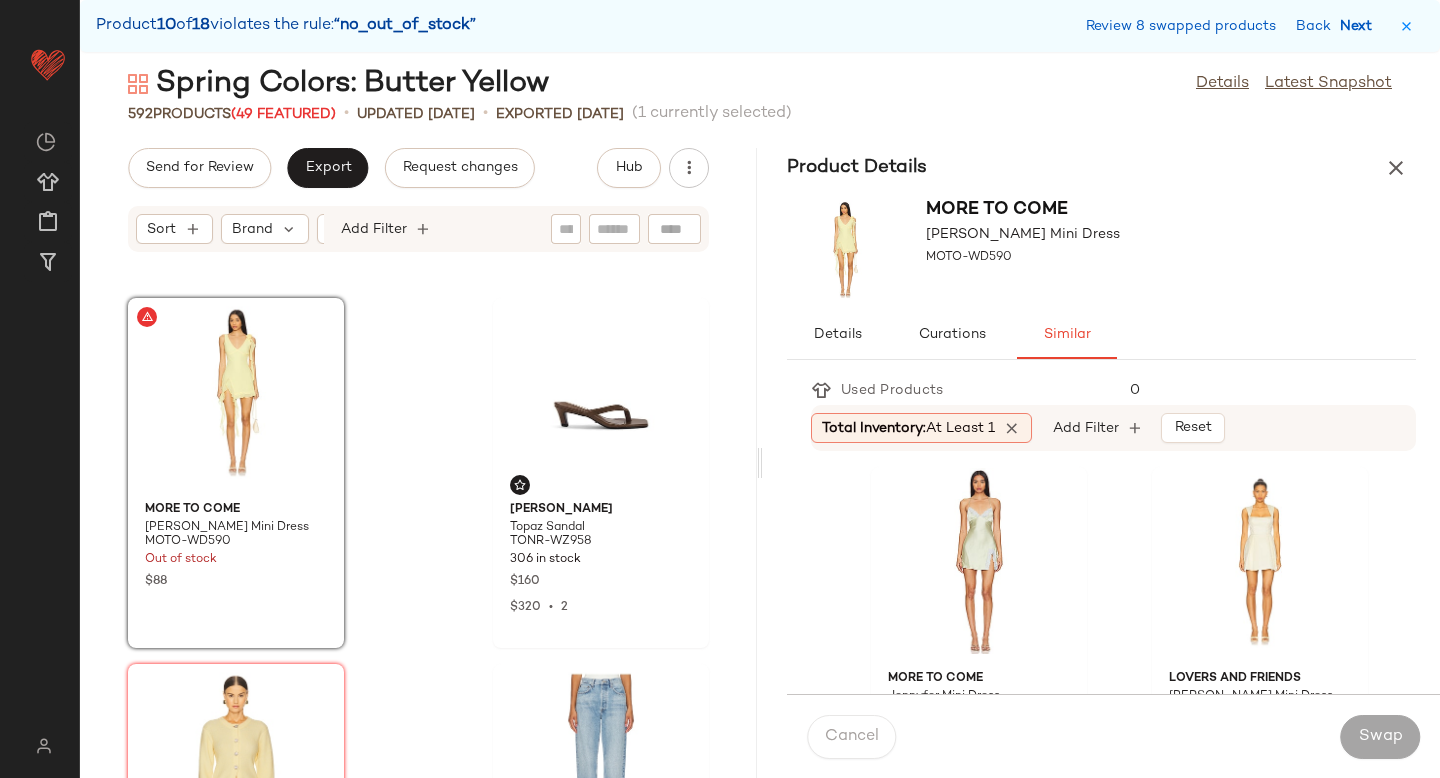 click on "Next" at bounding box center (1360, 26) 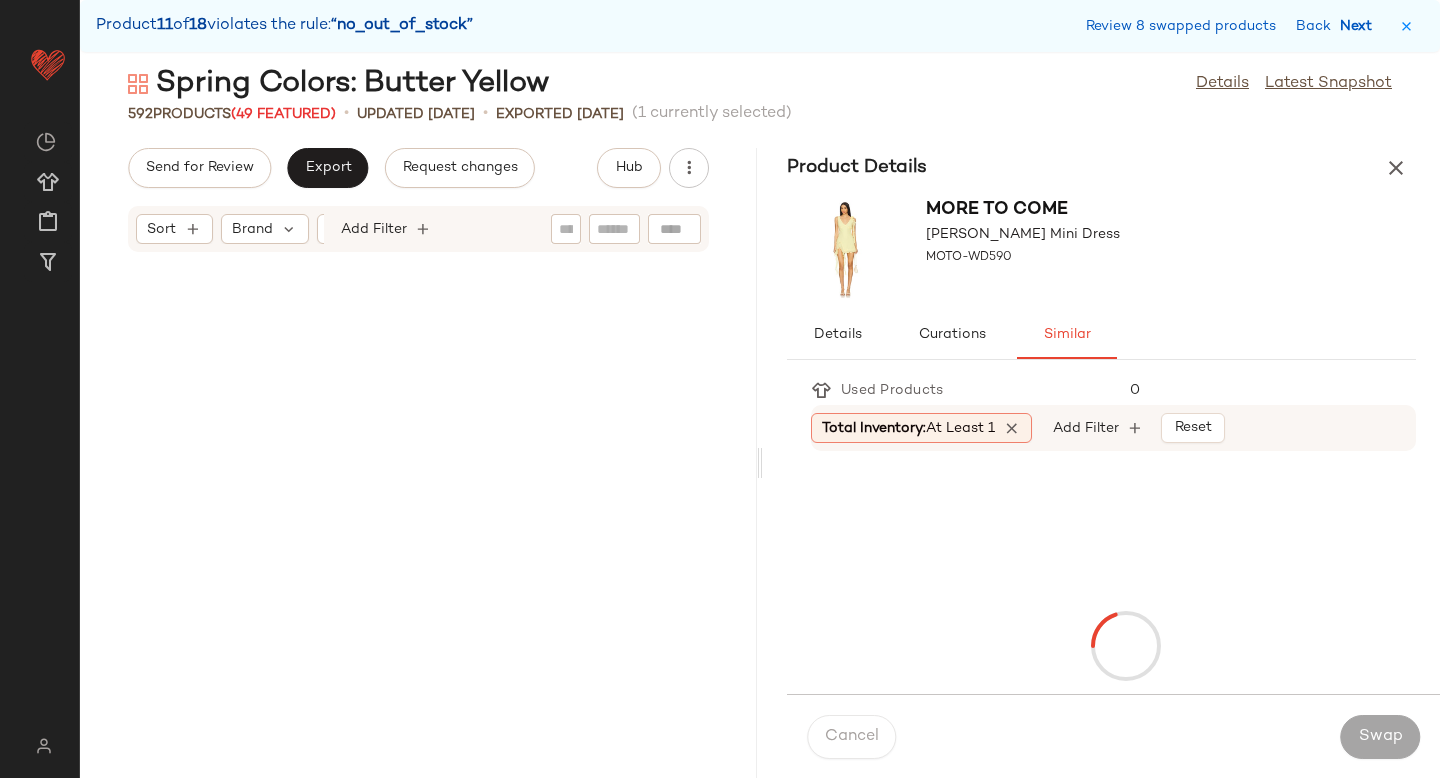 scroll, scrollTop: 84180, scrollLeft: 0, axis: vertical 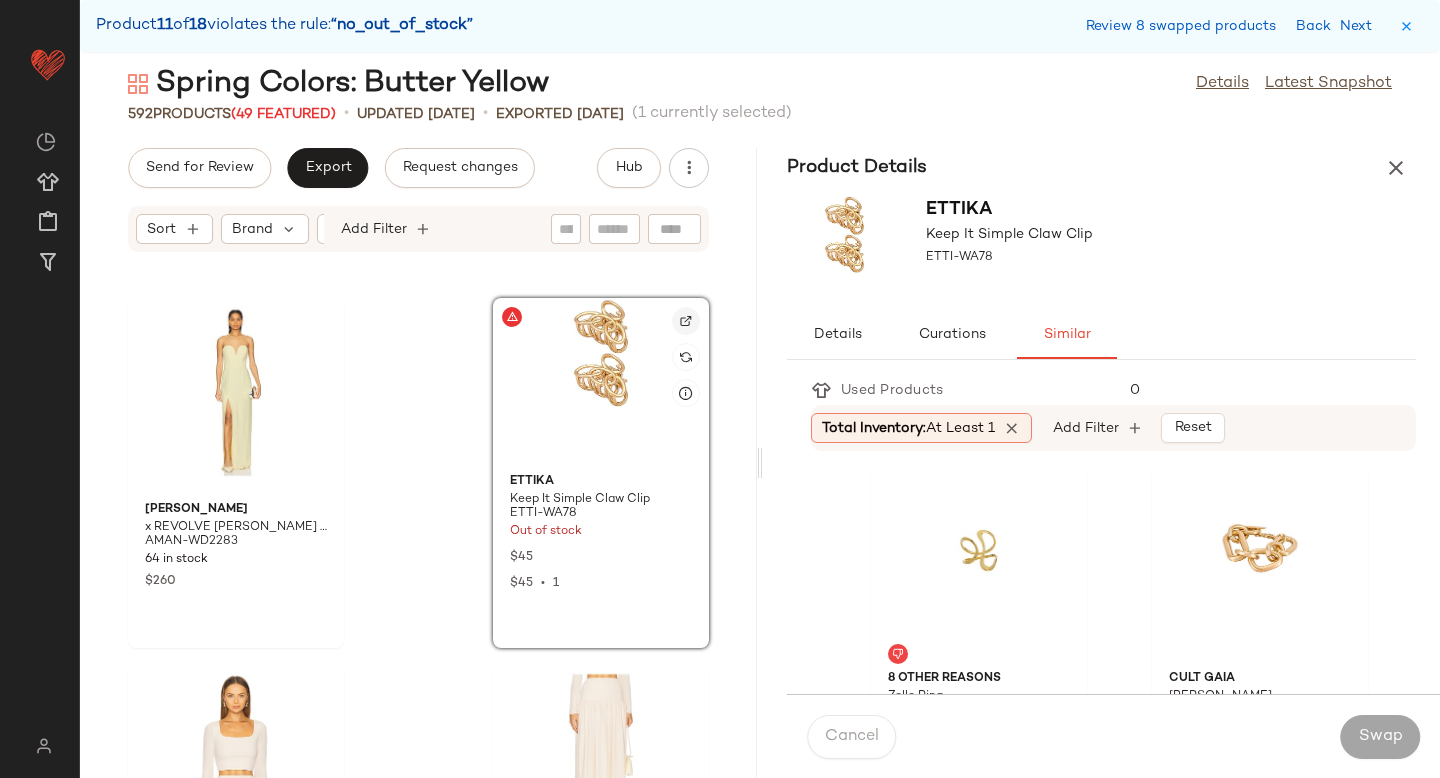 click at bounding box center (686, 321) 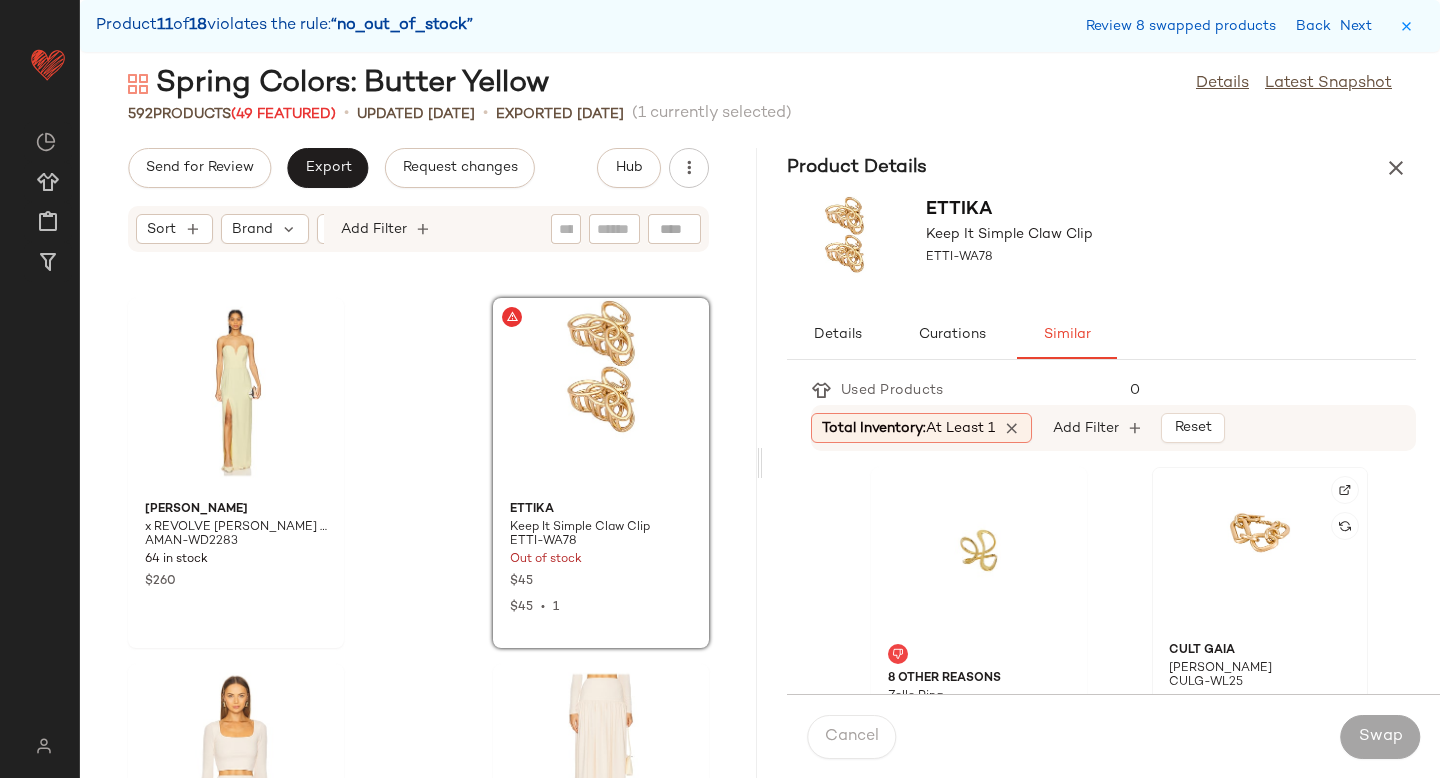 click 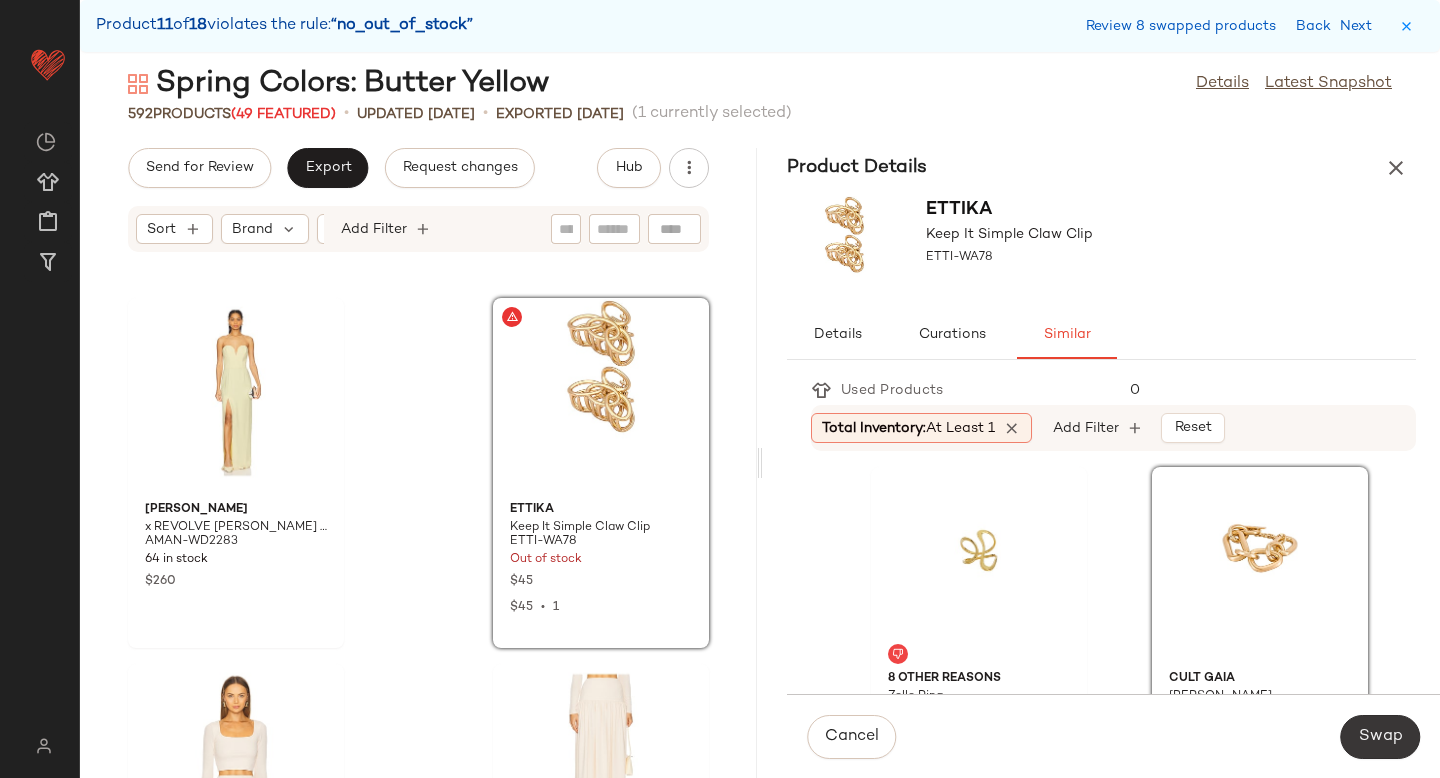 click on "Swap" 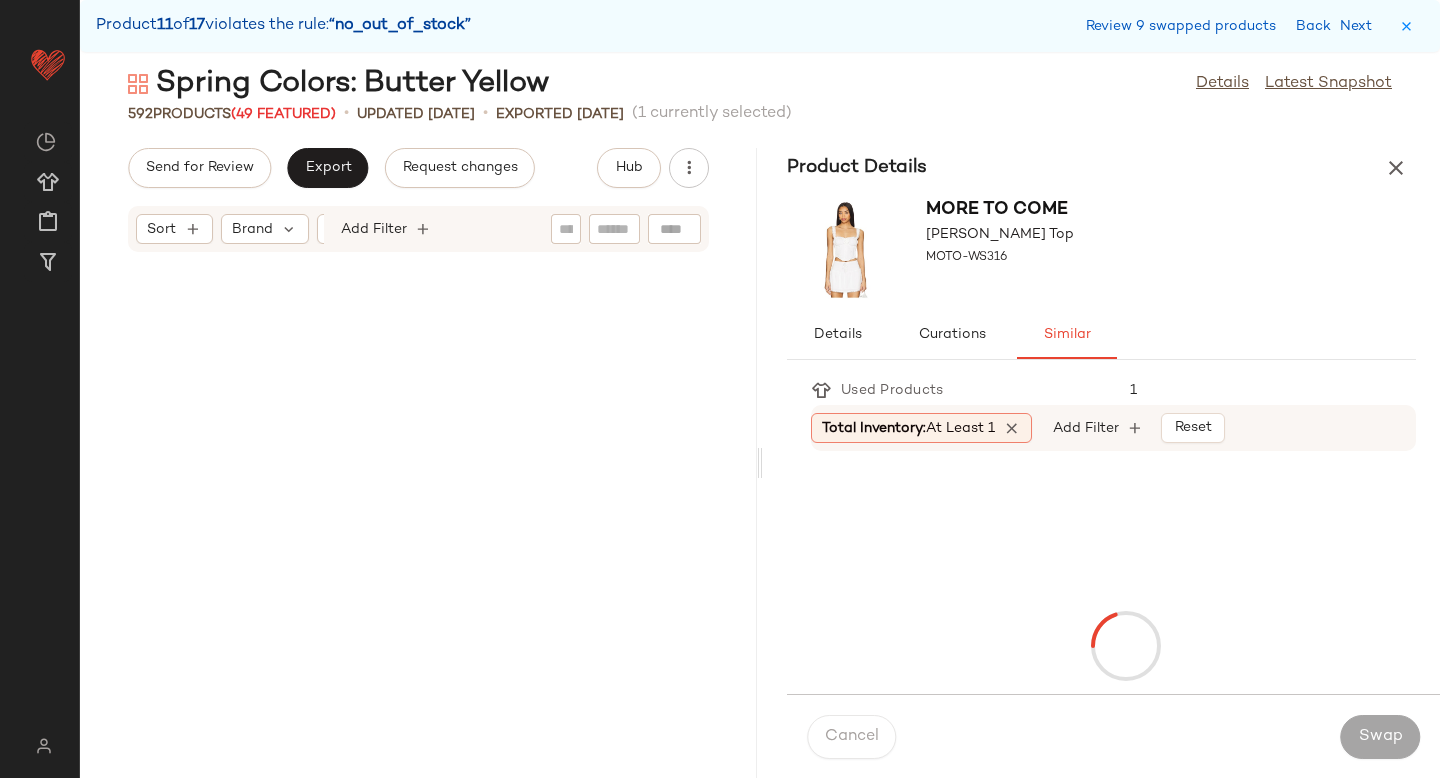 scroll, scrollTop: 84912, scrollLeft: 0, axis: vertical 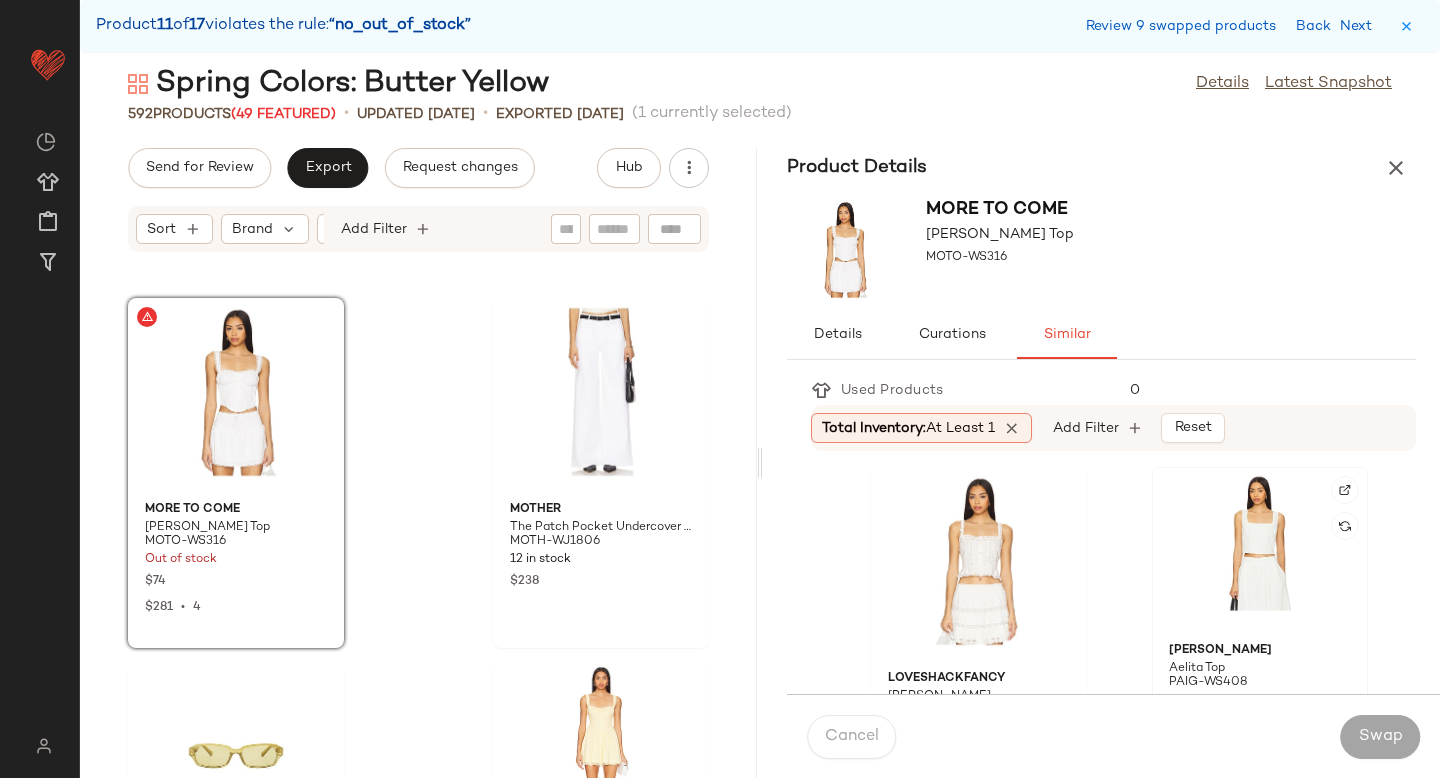 click 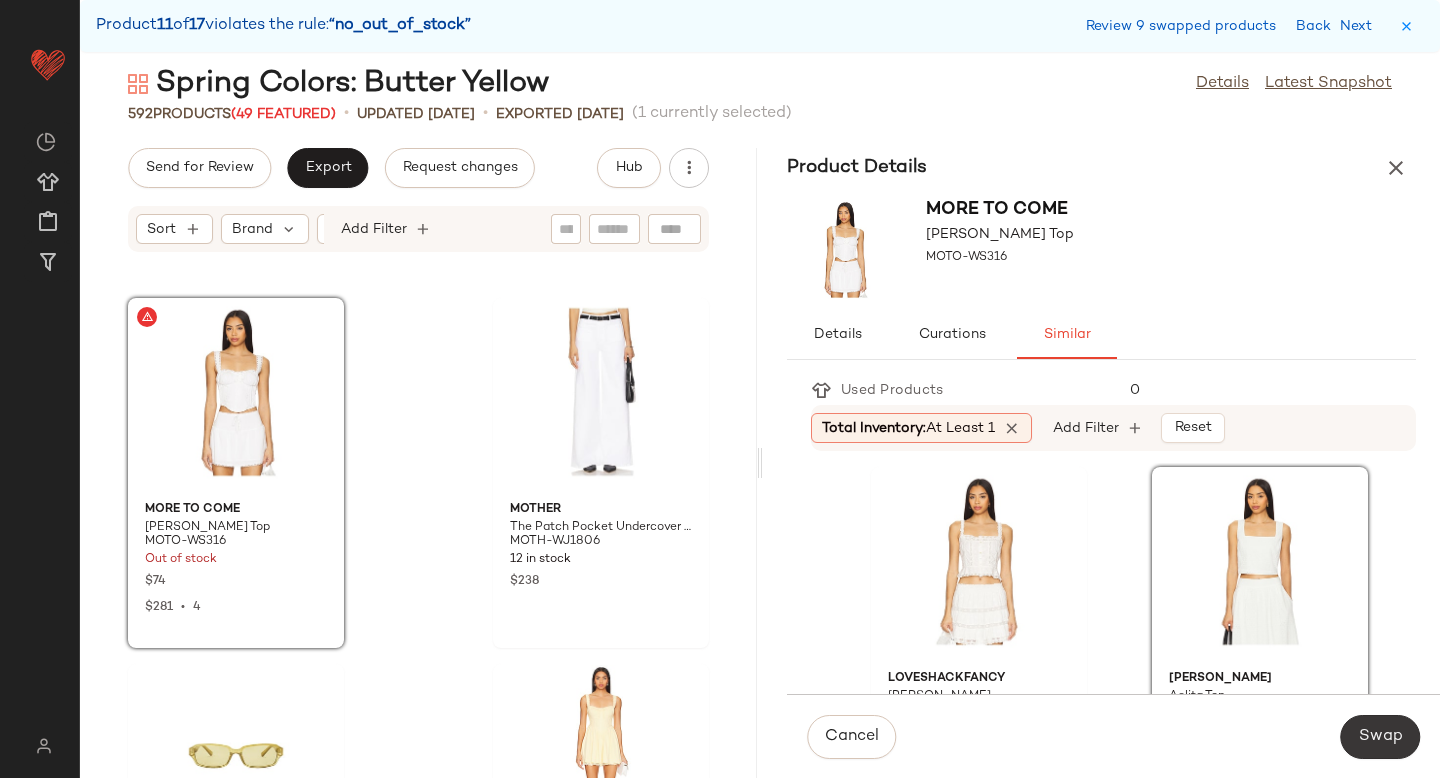 click on "Swap" 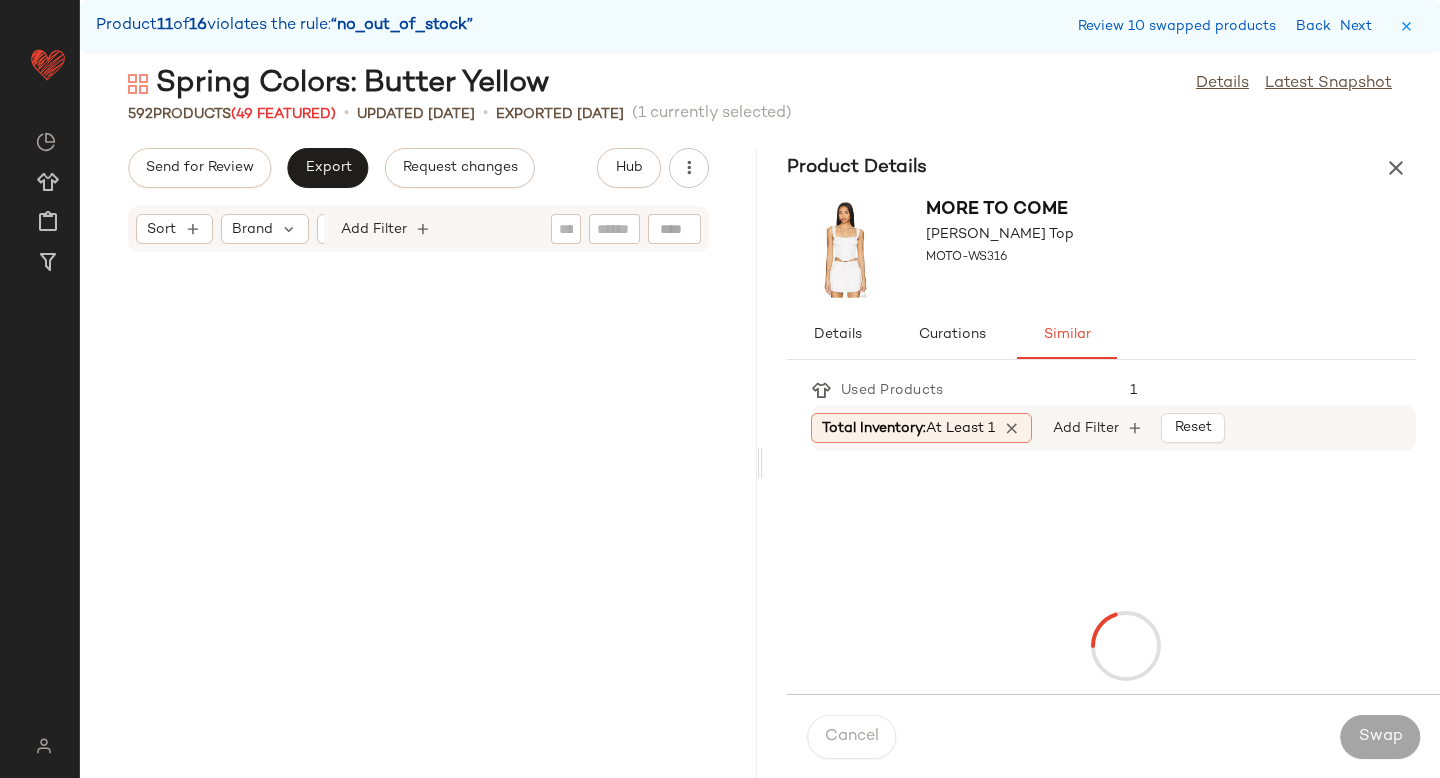 scroll, scrollTop: 85644, scrollLeft: 0, axis: vertical 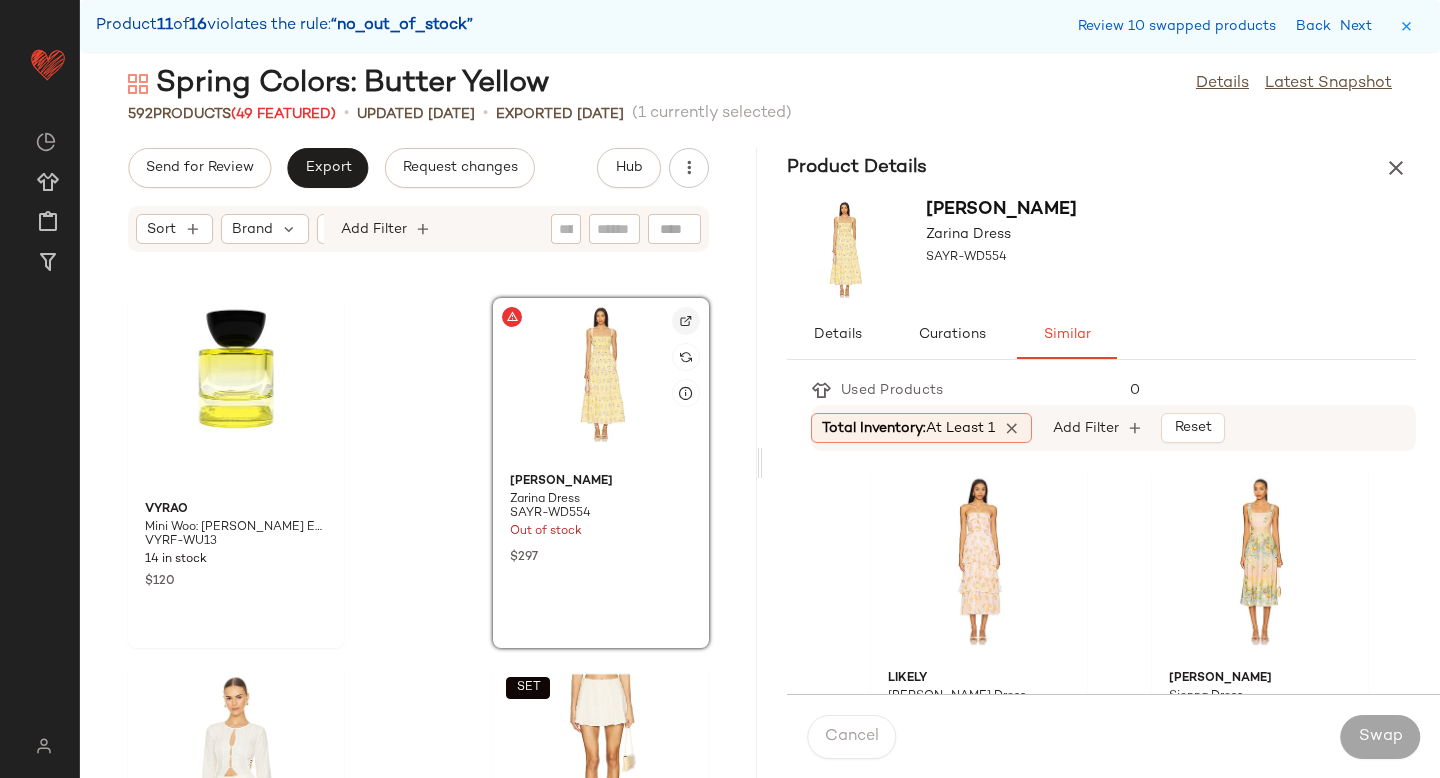 click at bounding box center (686, 321) 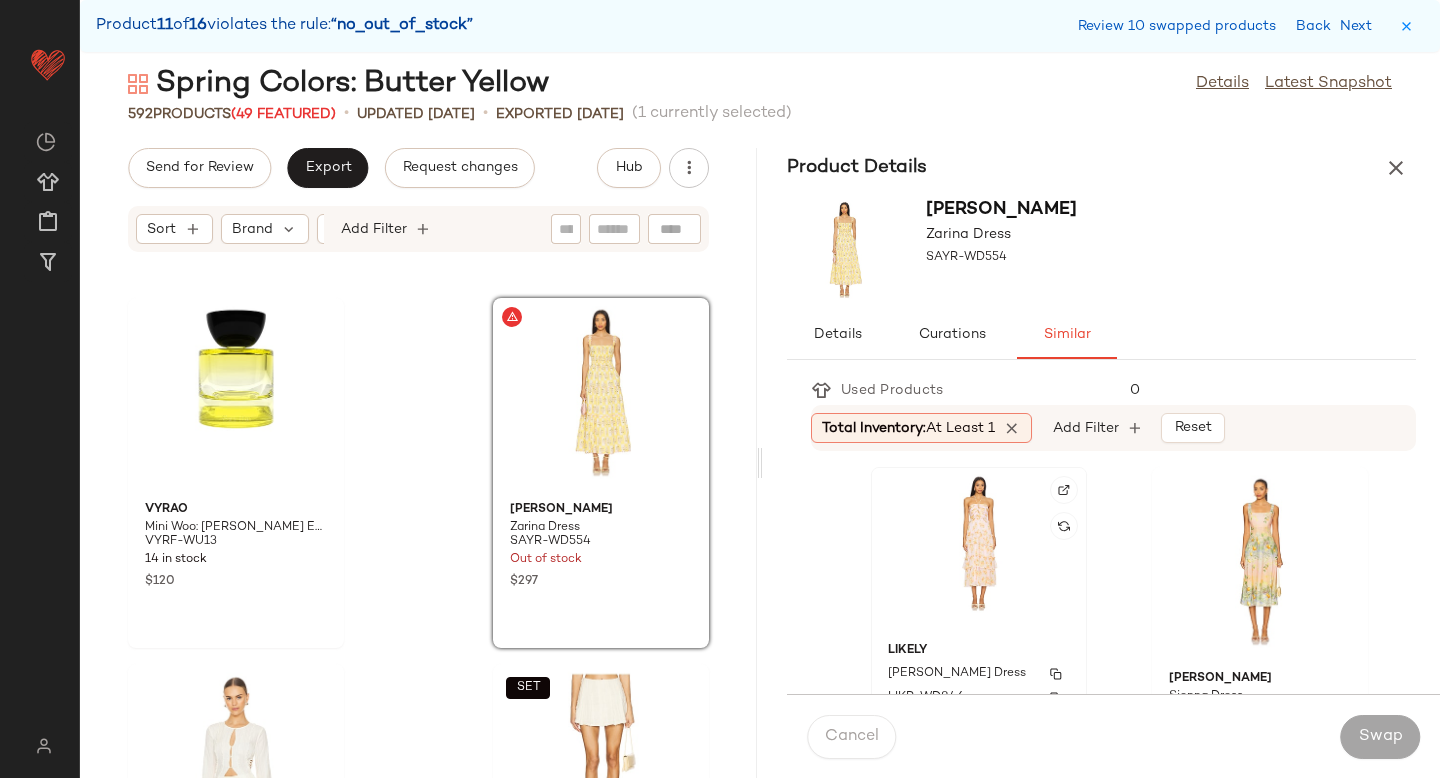 click on "LIKELY" at bounding box center (979, 651) 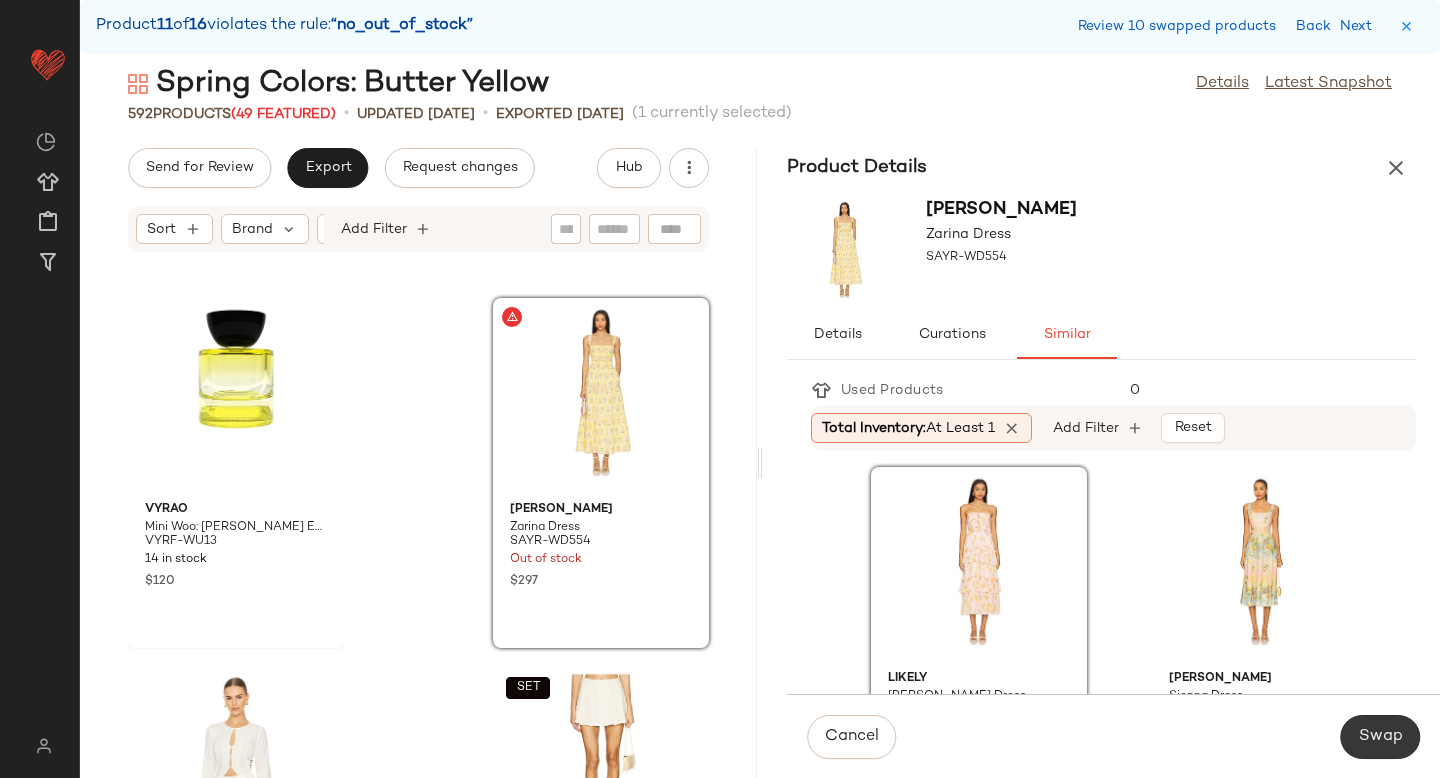click on "Swap" at bounding box center [1380, 737] 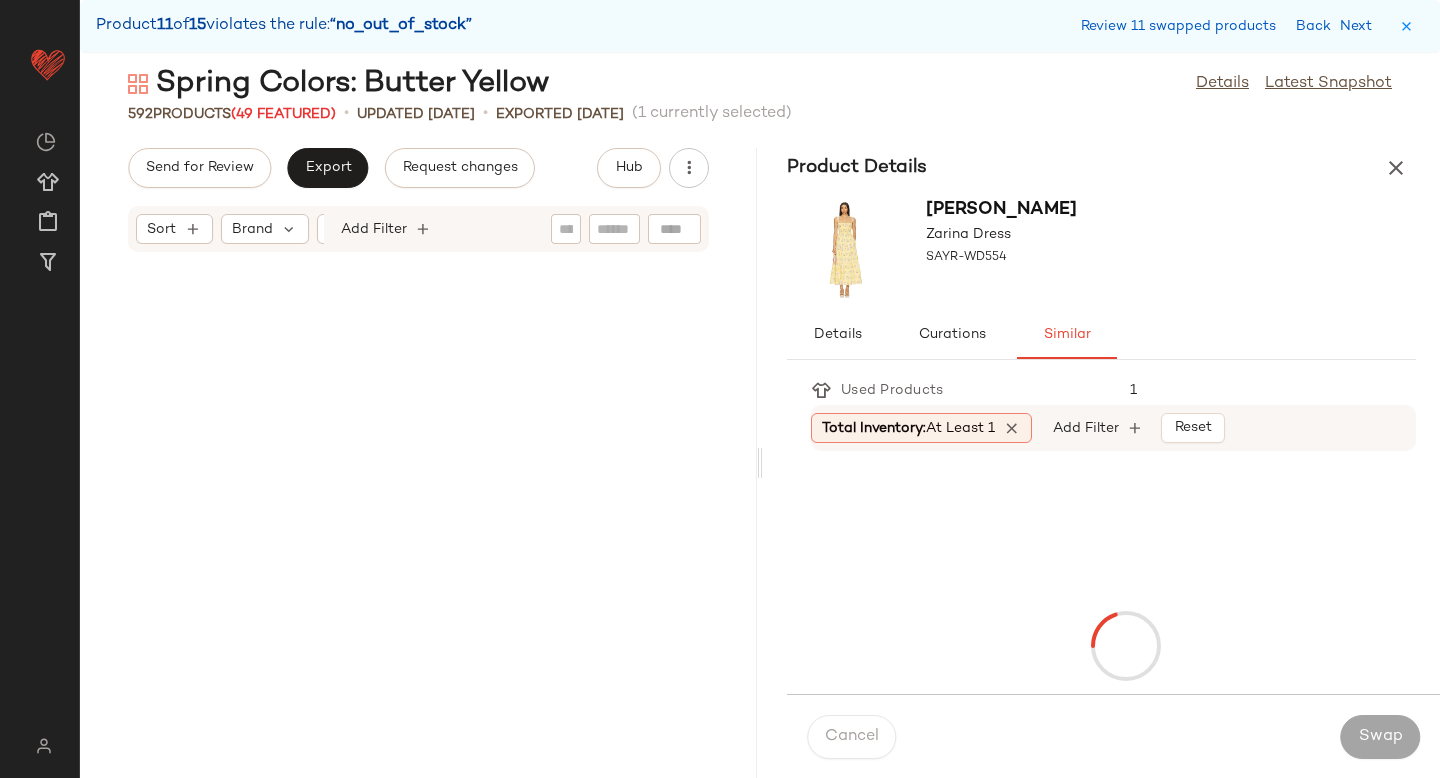scroll, scrollTop: 87474, scrollLeft: 0, axis: vertical 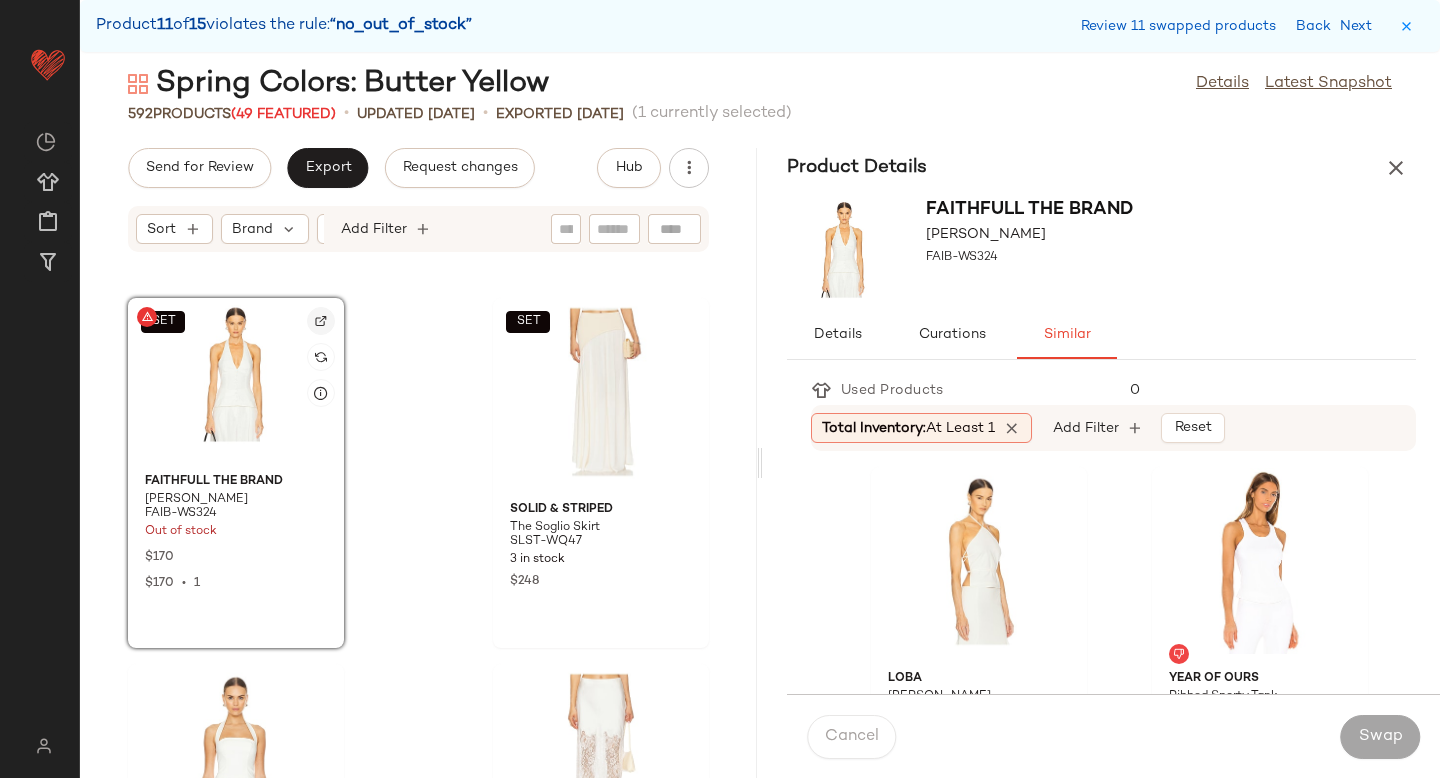 click 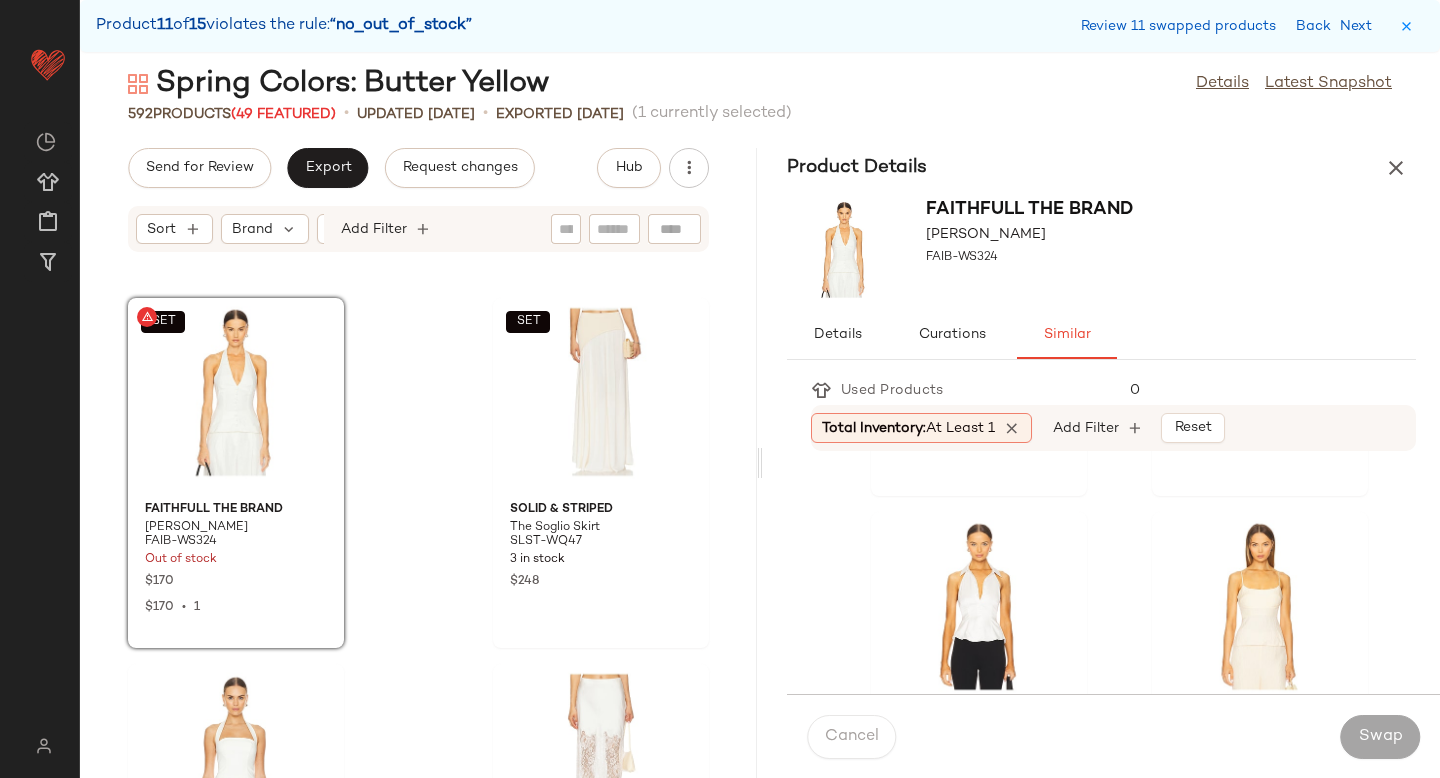 scroll, scrollTop: 694, scrollLeft: 0, axis: vertical 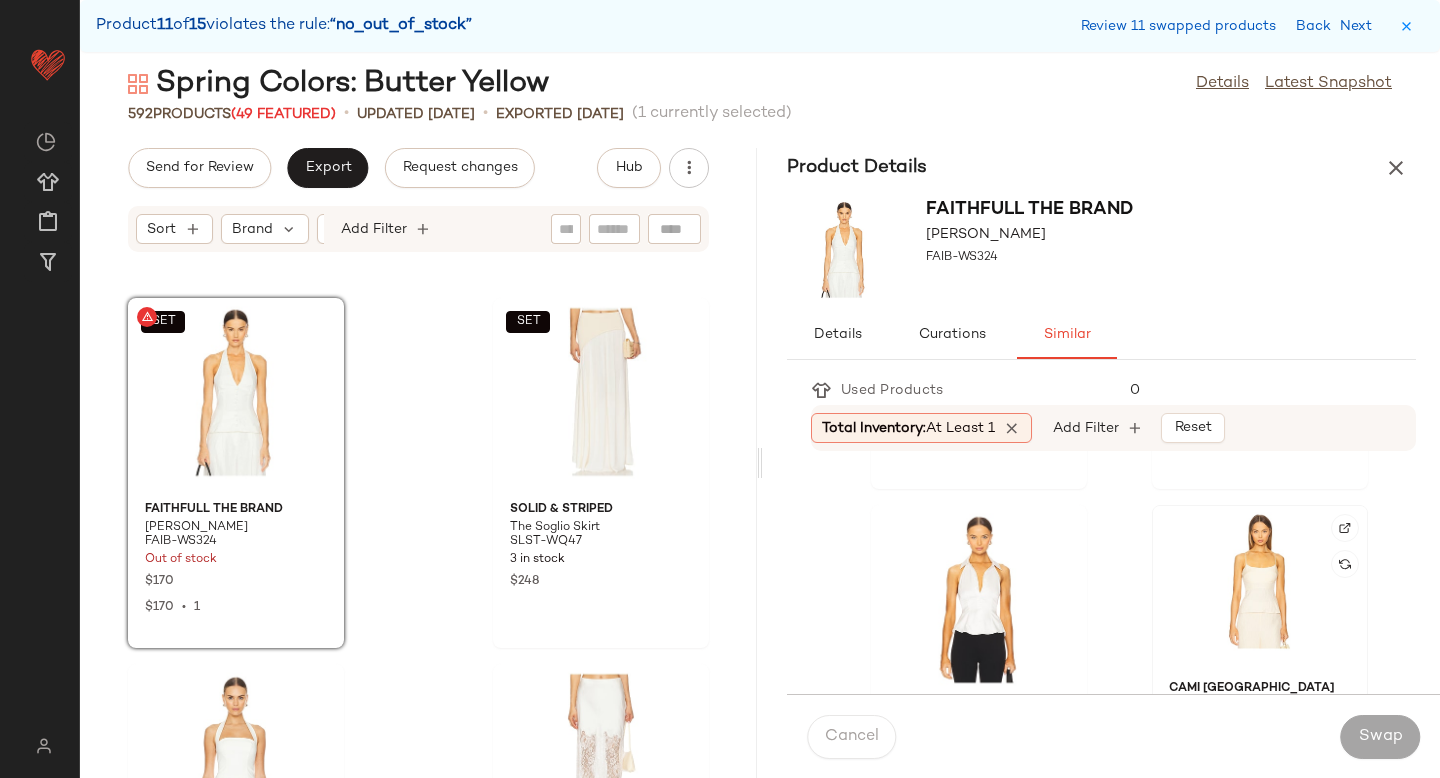 click 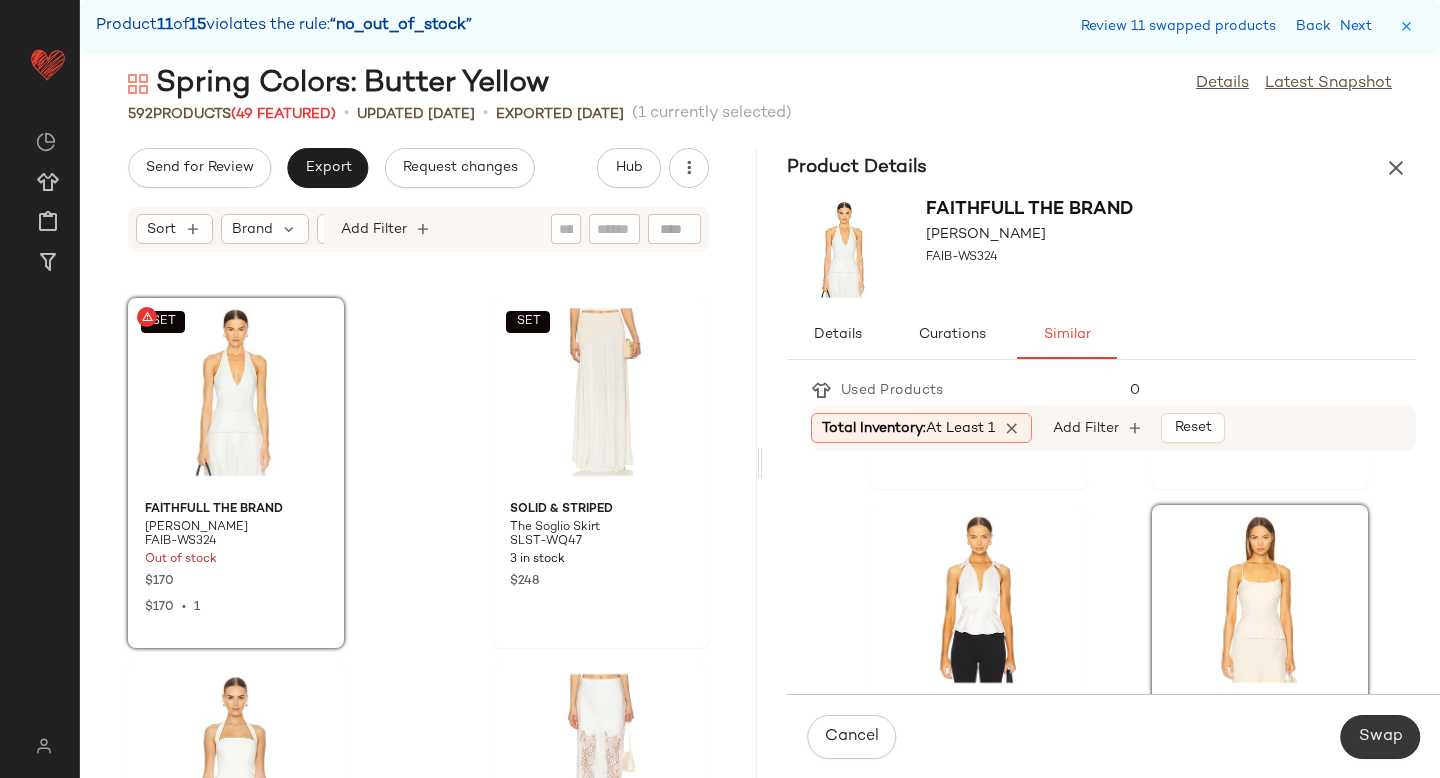 click on "Swap" at bounding box center (1380, 737) 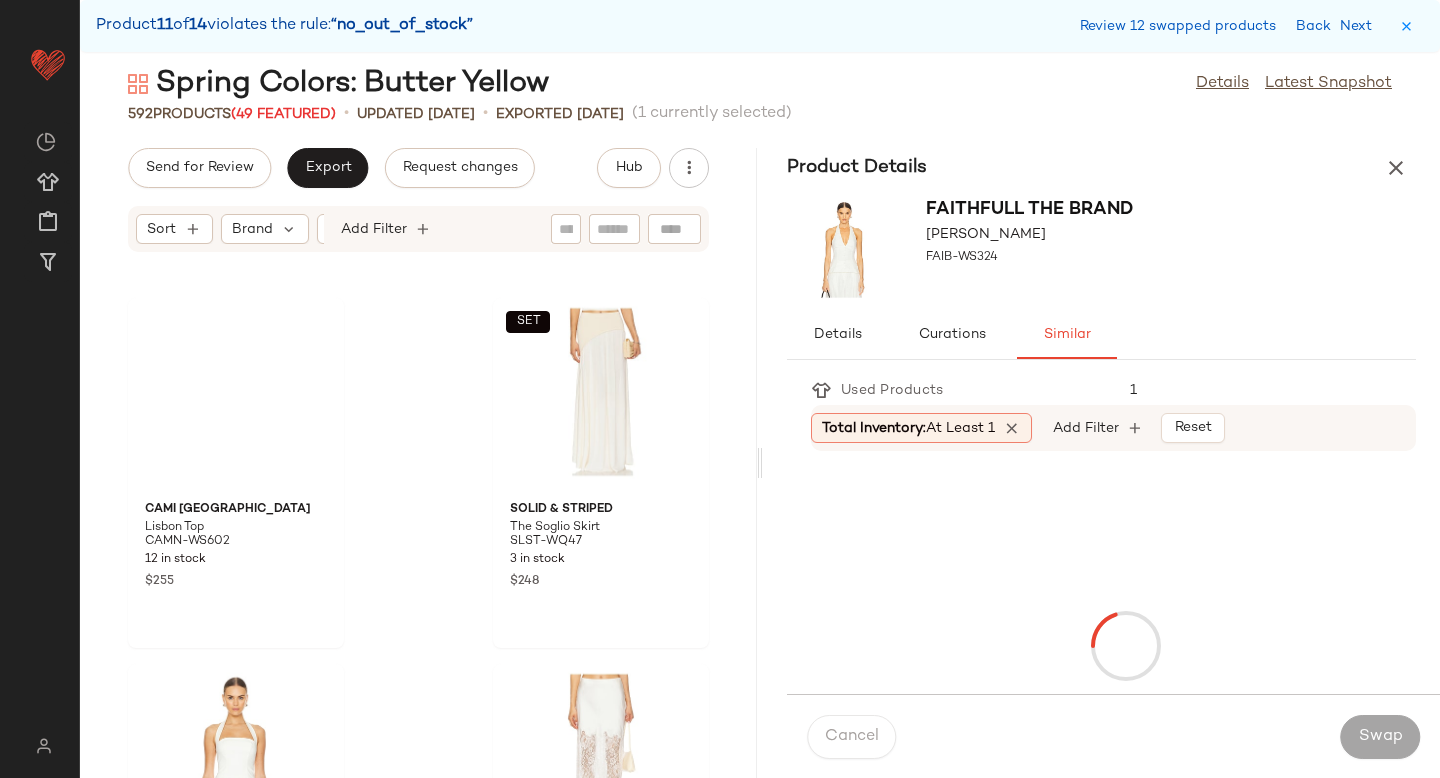 scroll, scrollTop: 92232, scrollLeft: 0, axis: vertical 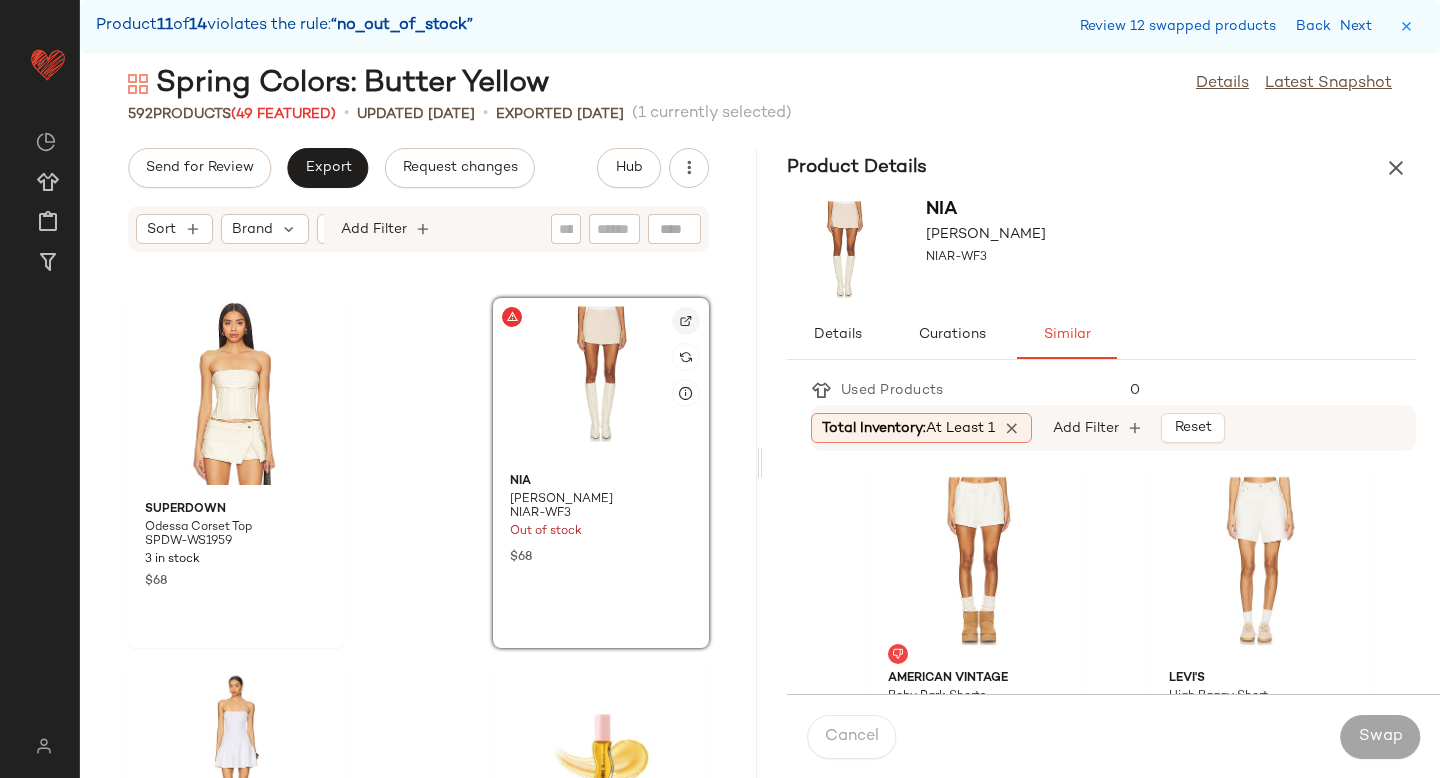 click at bounding box center (686, 321) 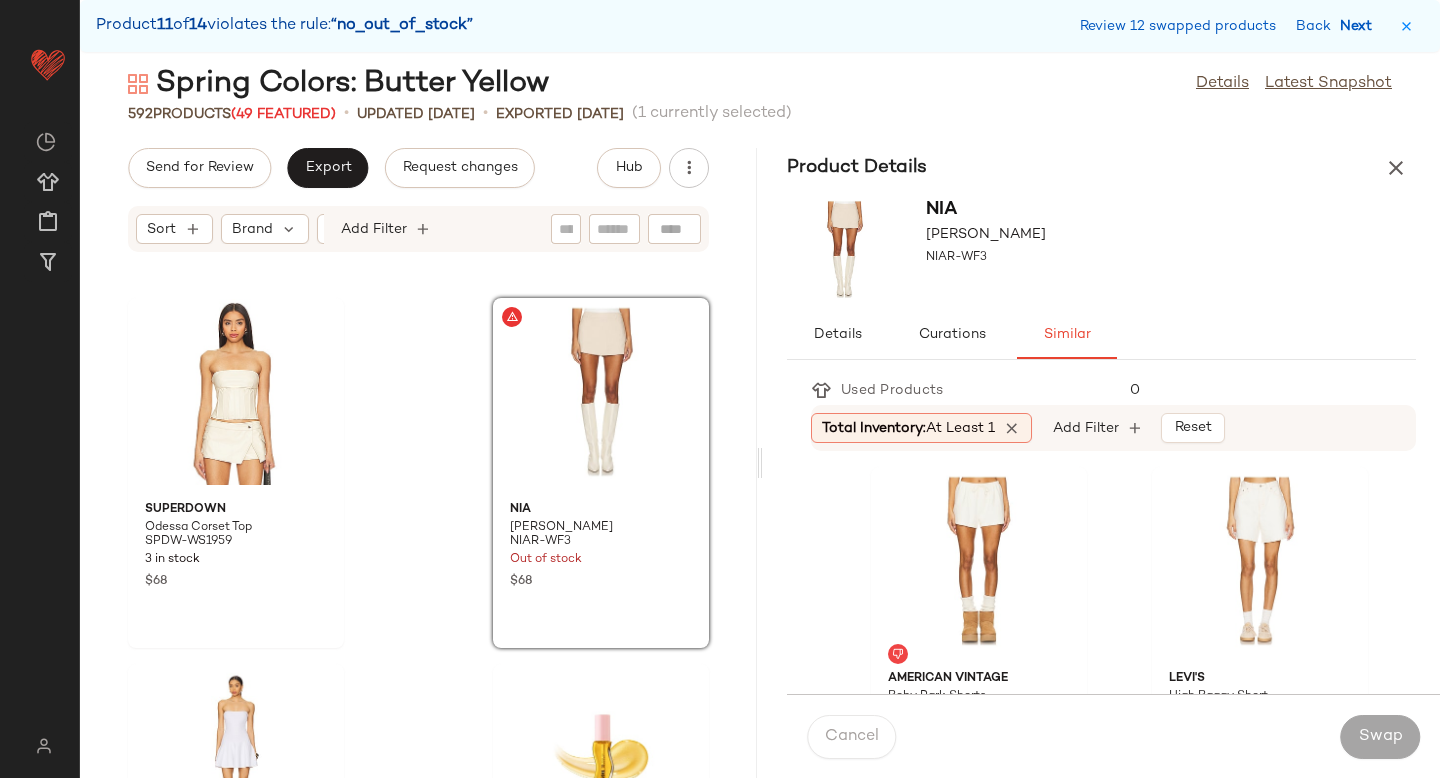 click on "Next" at bounding box center [1360, 26] 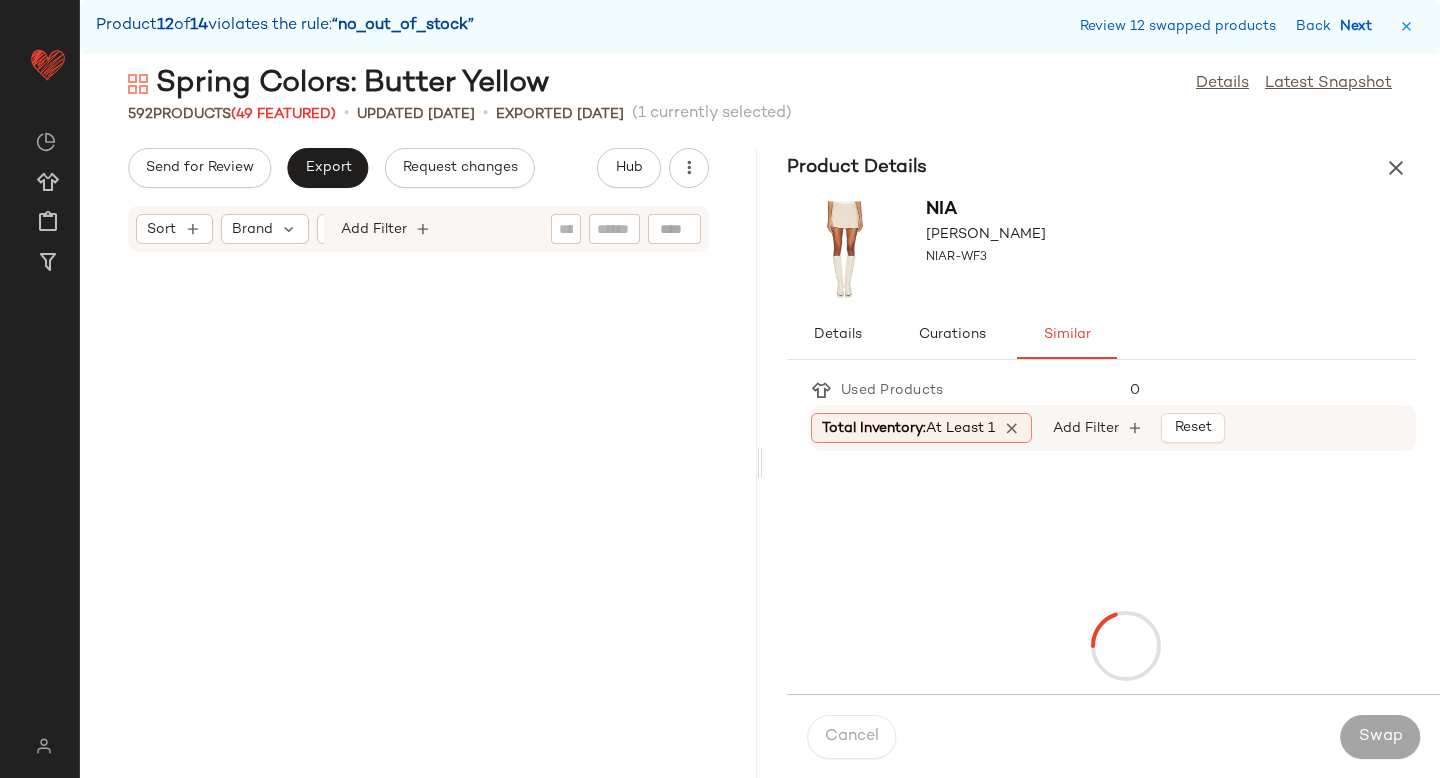 scroll, scrollTop: 94428, scrollLeft: 0, axis: vertical 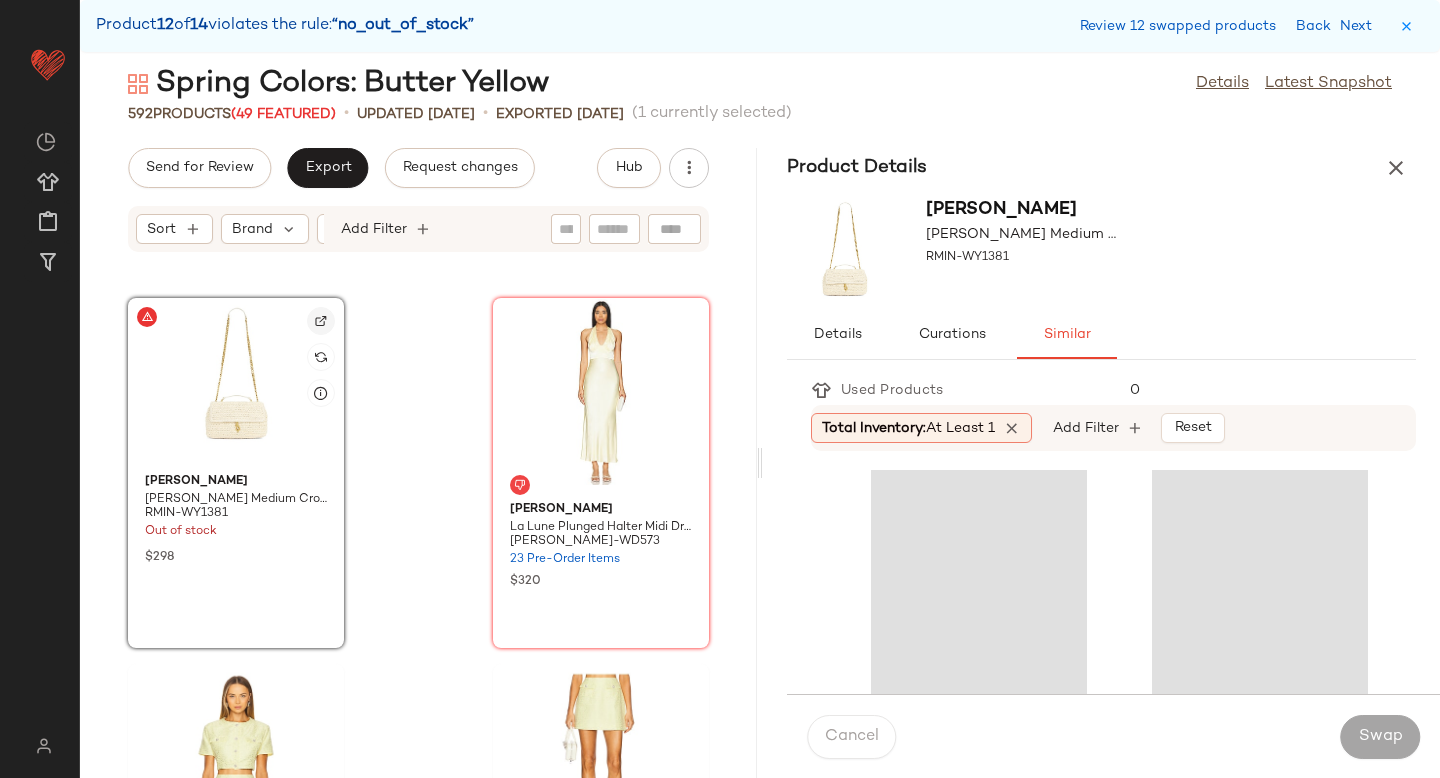 click 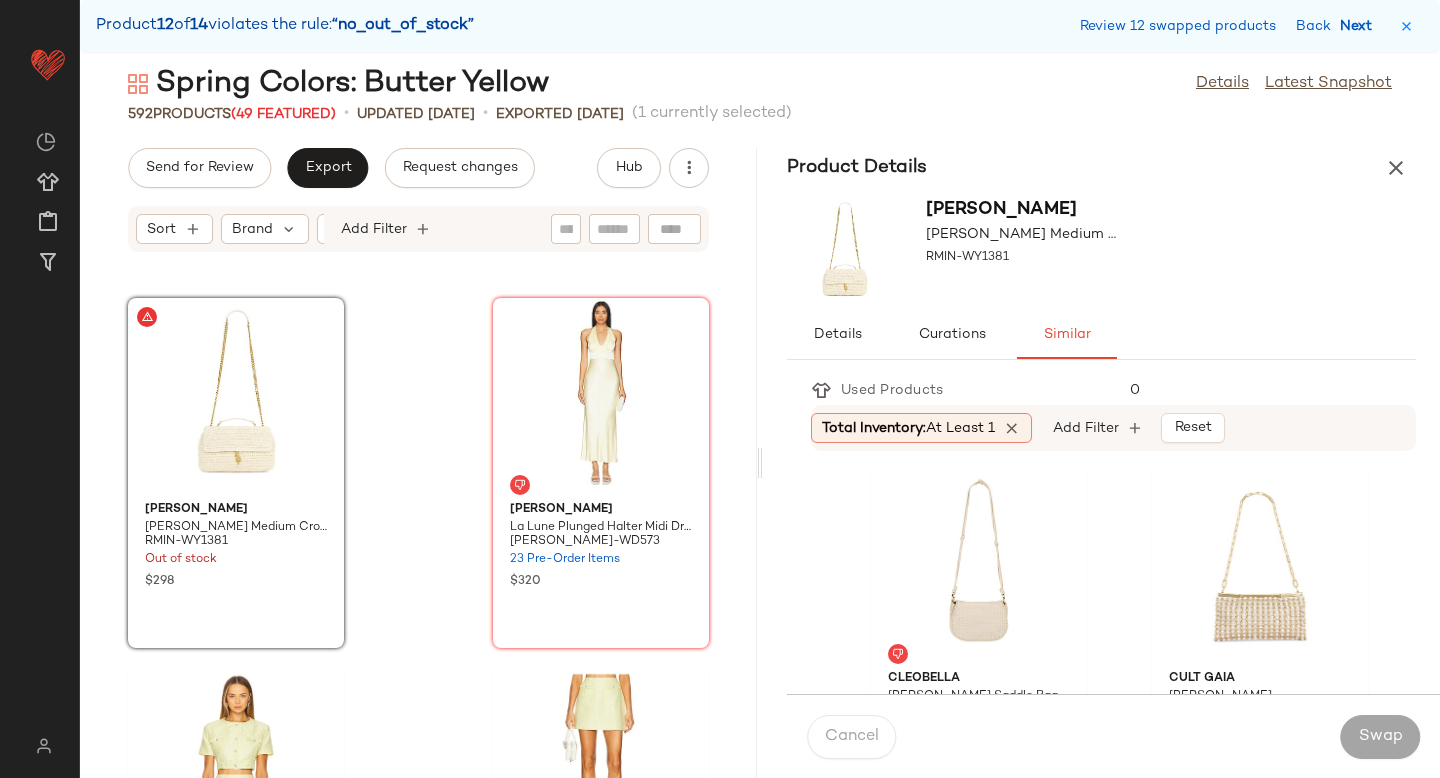 click on "Next" at bounding box center [1360, 26] 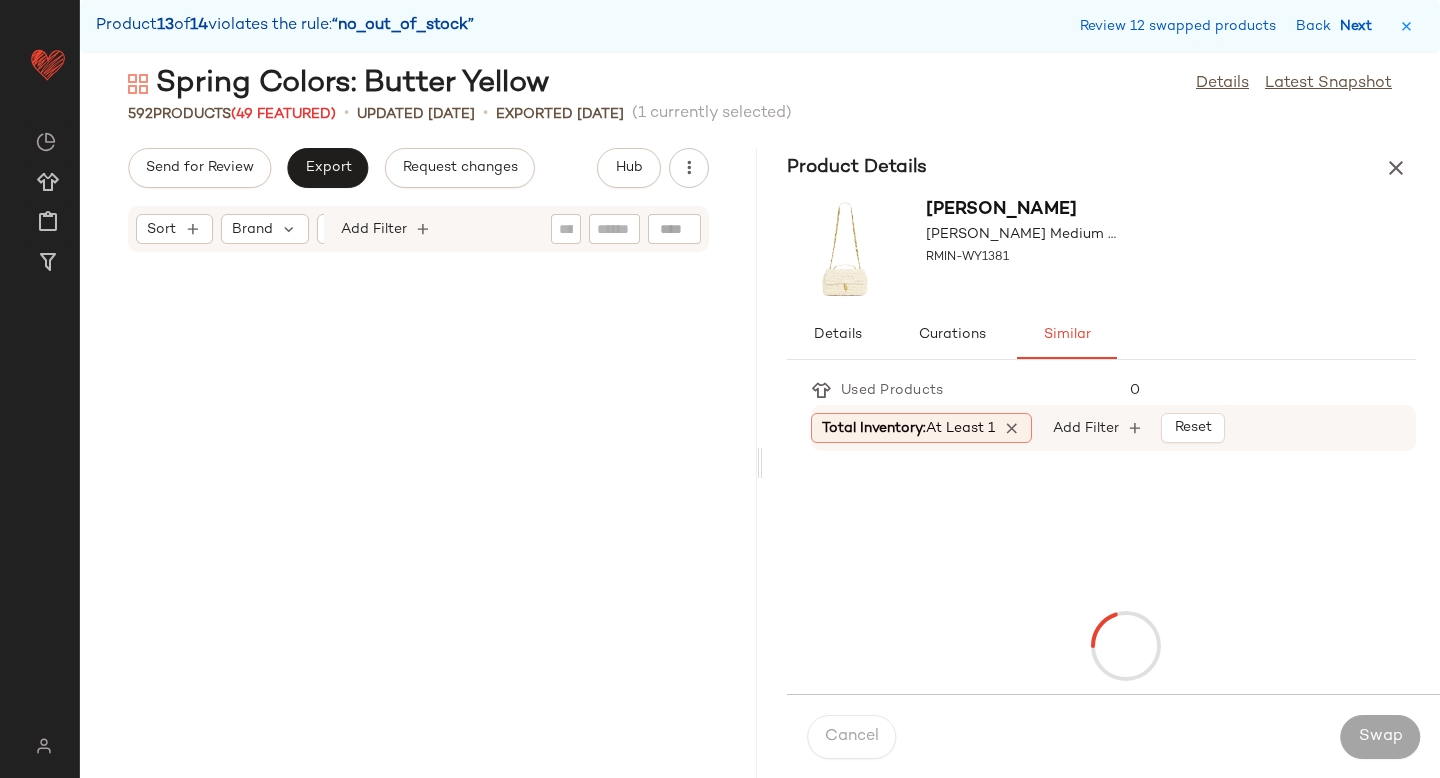 scroll, scrollTop: 100650, scrollLeft: 0, axis: vertical 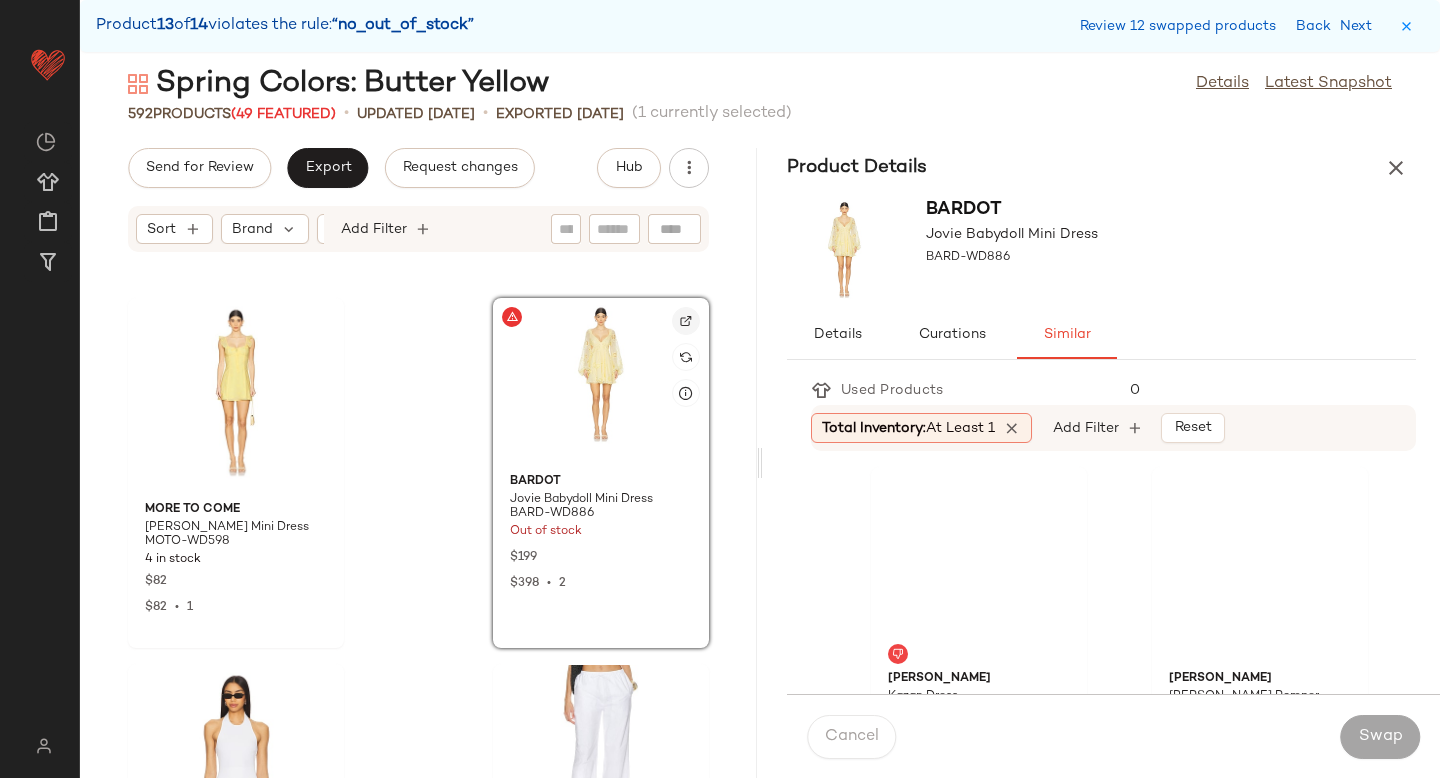 click 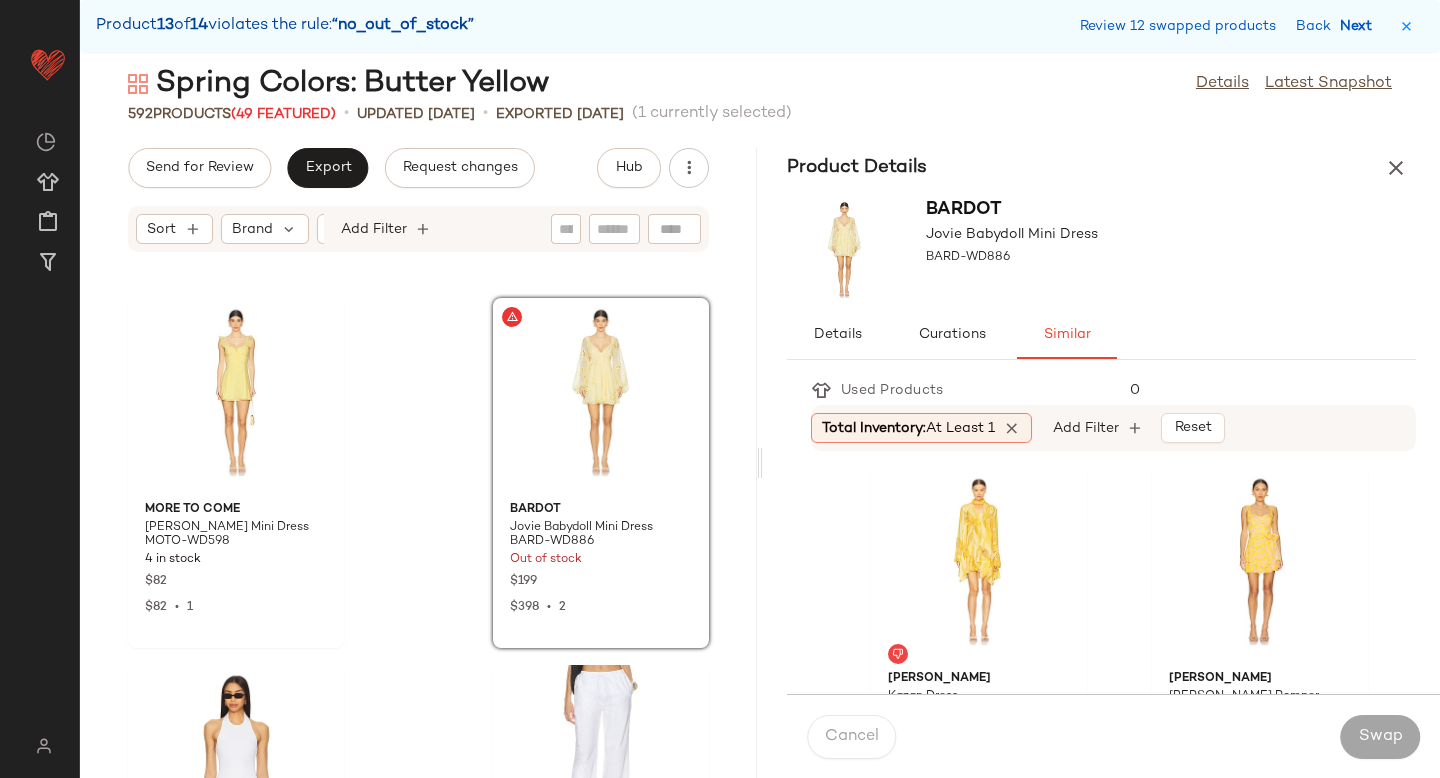 click on "Next" at bounding box center (1360, 26) 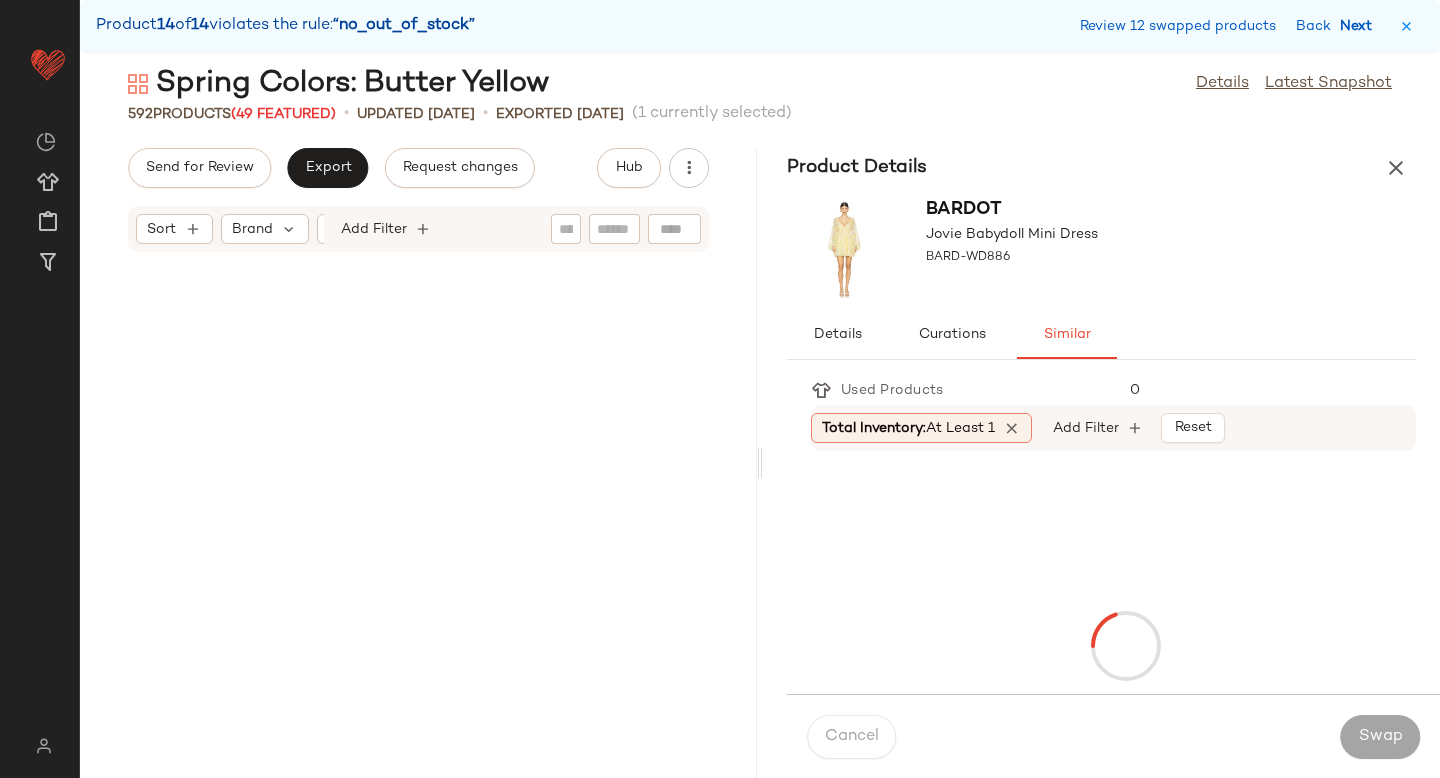 scroll, scrollTop: 107604, scrollLeft: 0, axis: vertical 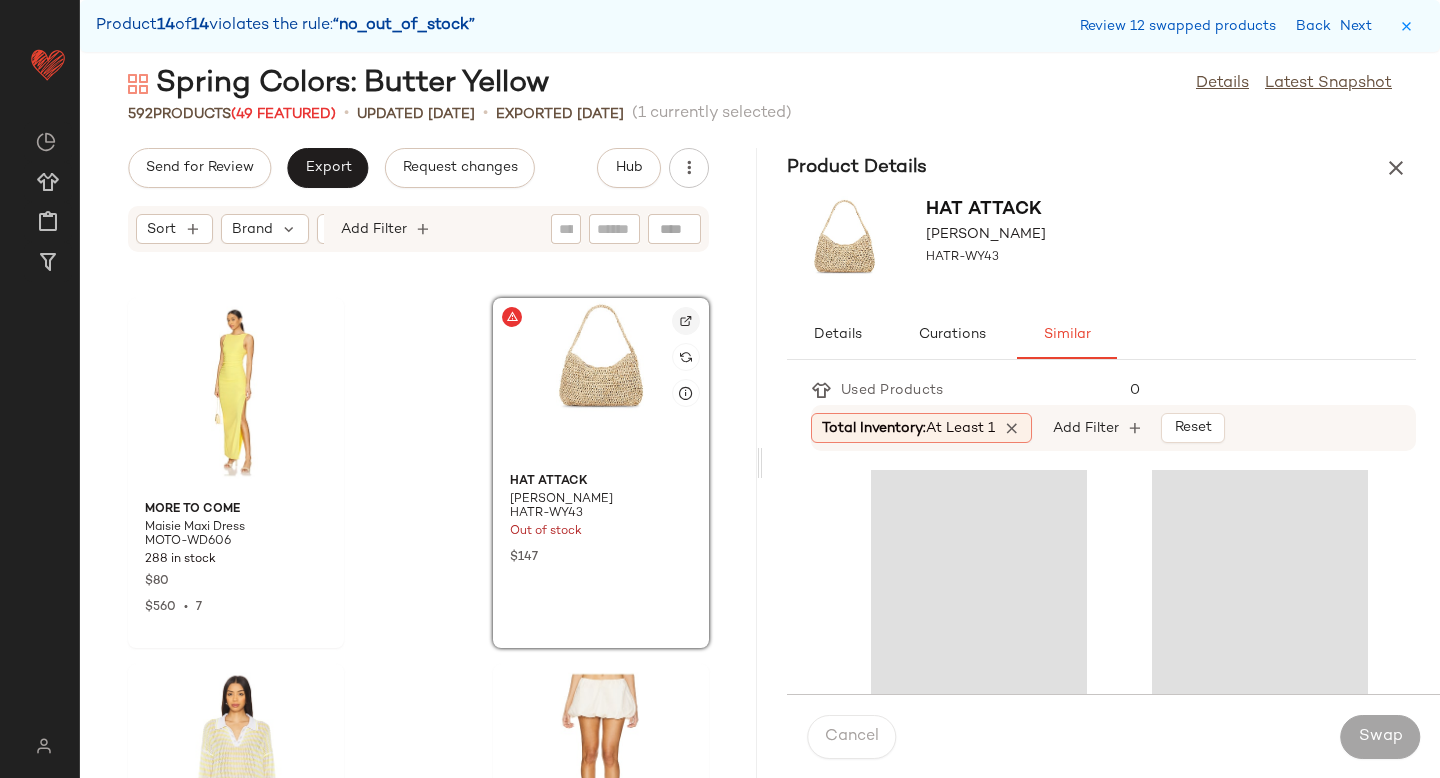click 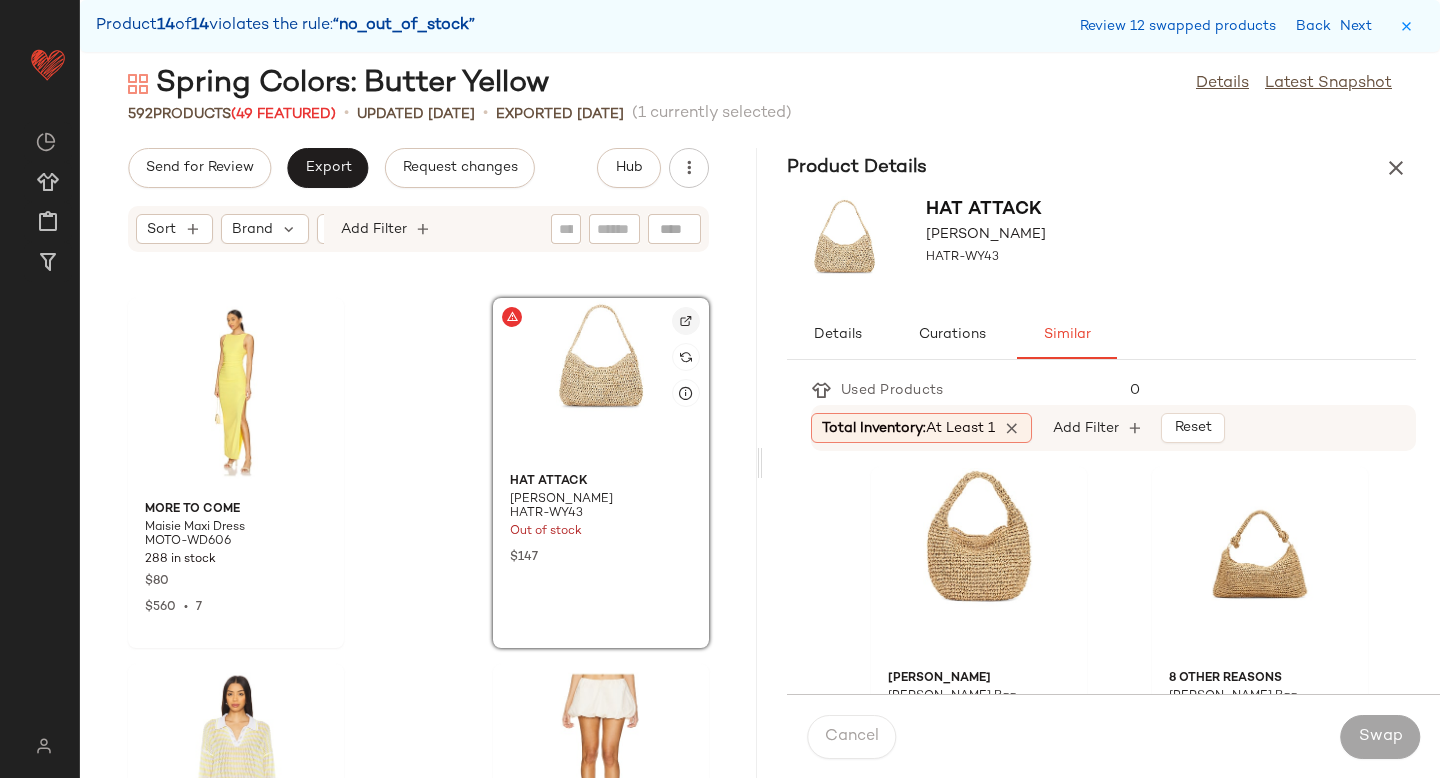 click 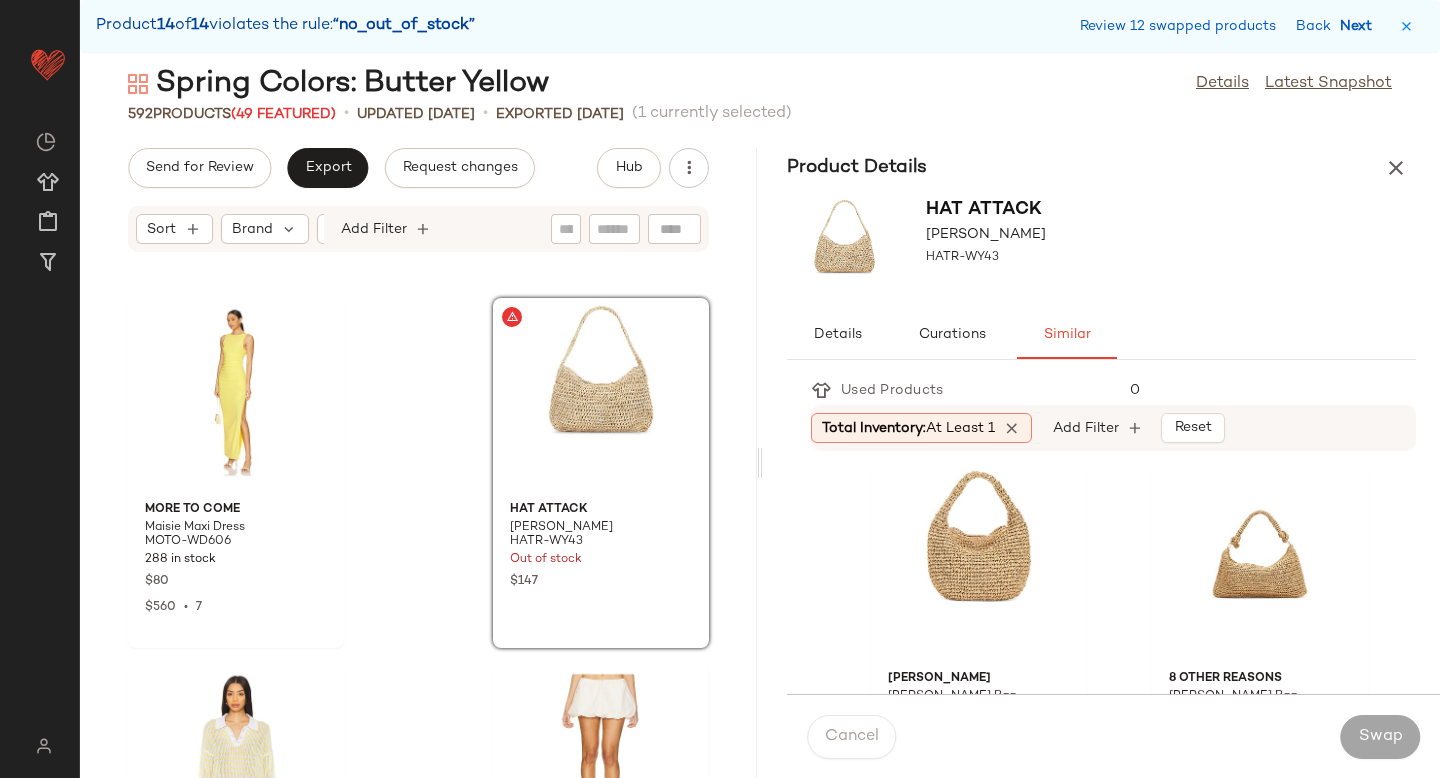 click on "Next" at bounding box center (1360, 26) 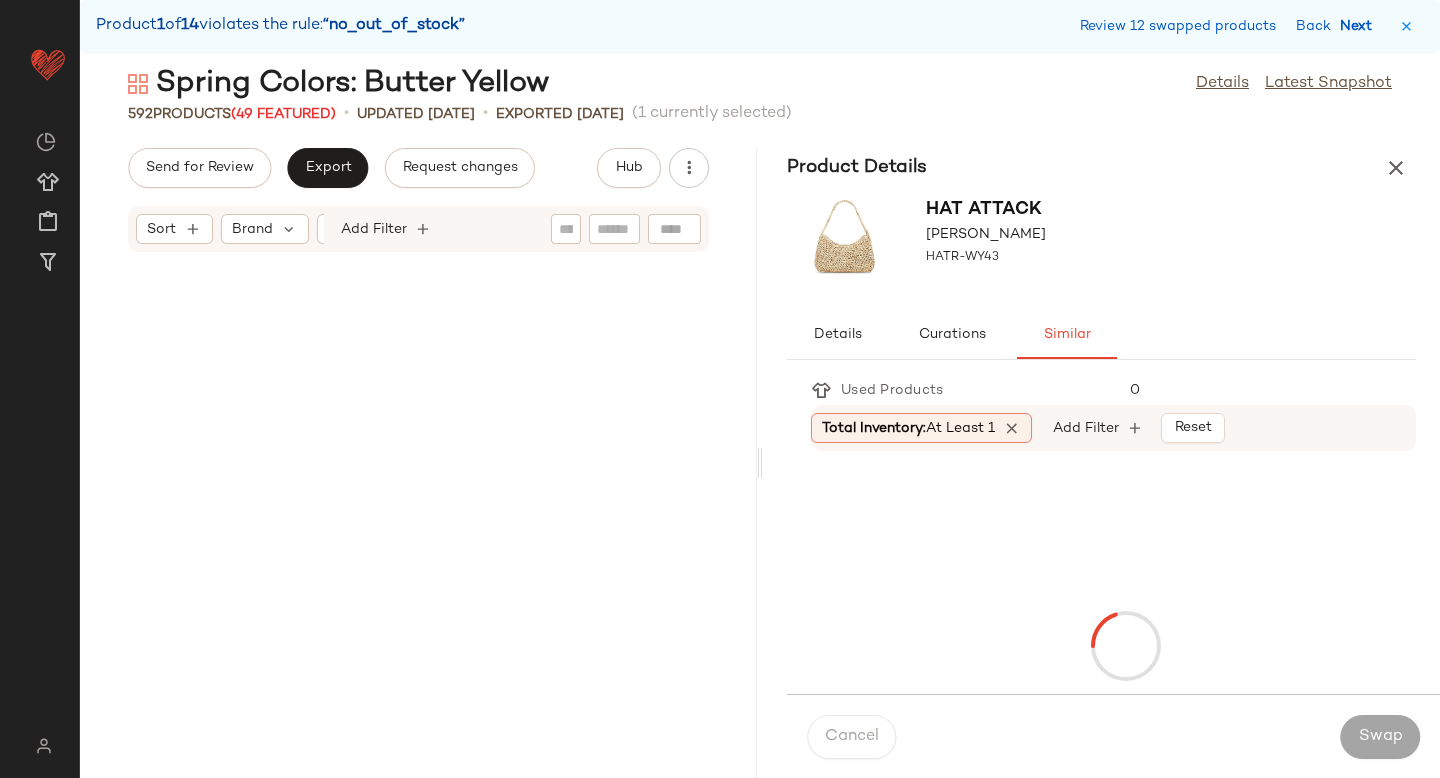 scroll, scrollTop: 0, scrollLeft: 0, axis: both 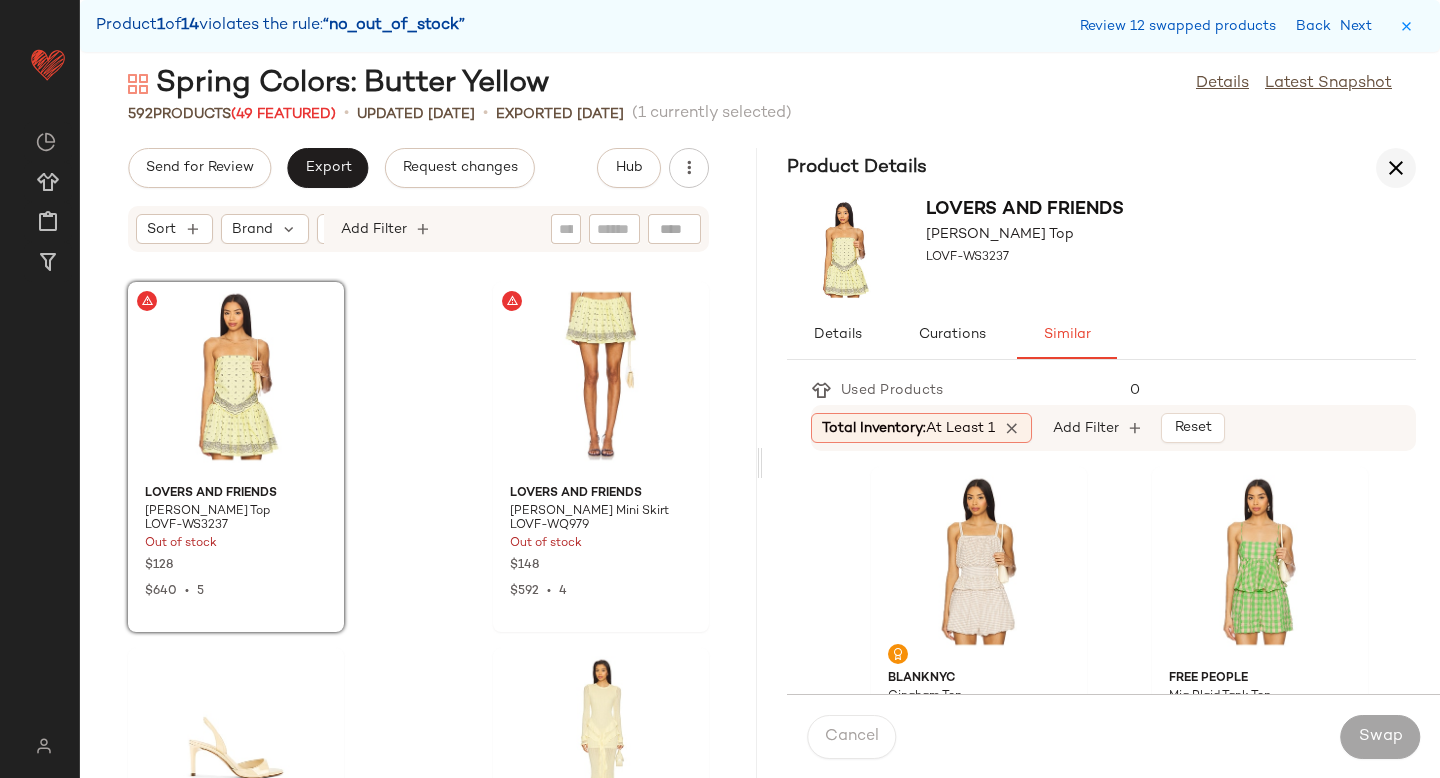 click at bounding box center [1396, 168] 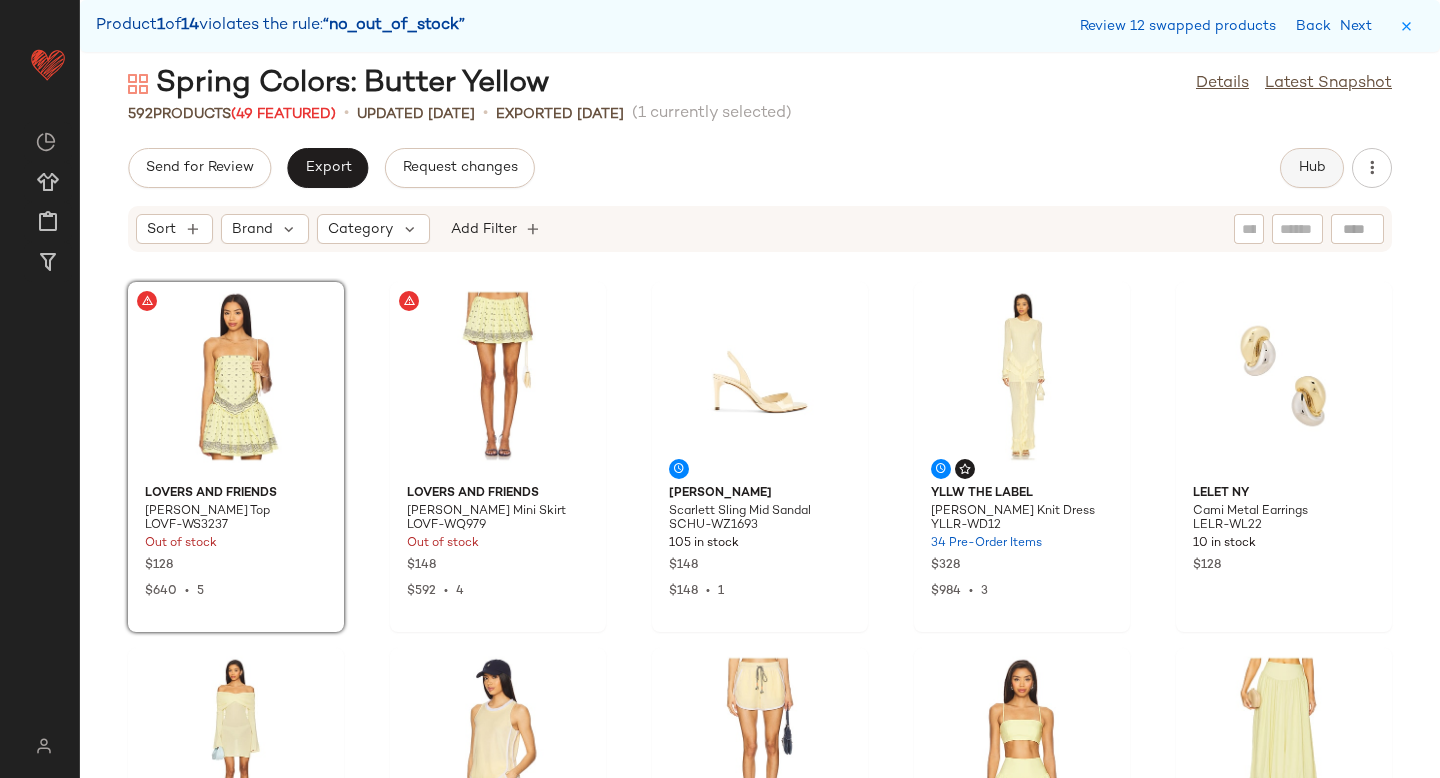 click on "Hub" at bounding box center [1312, 168] 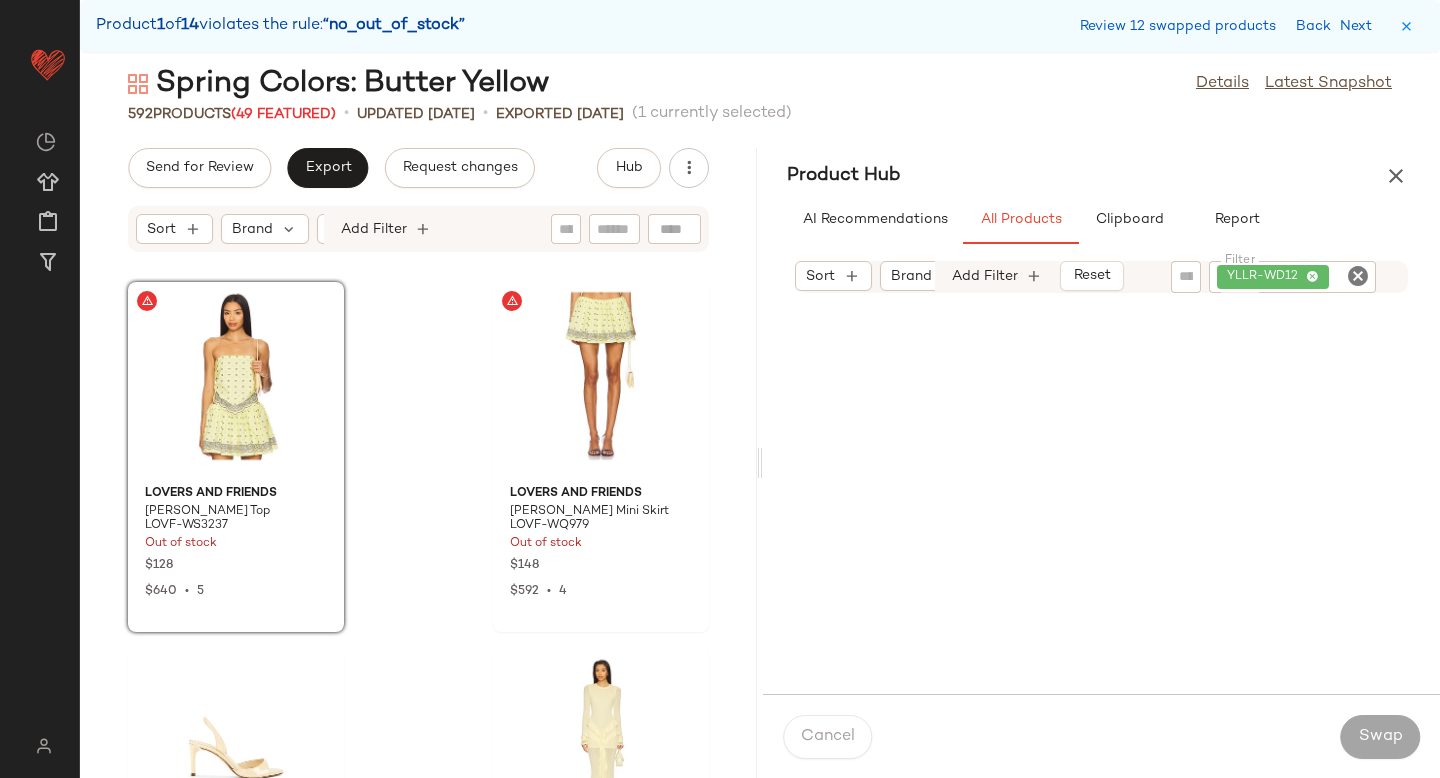 click 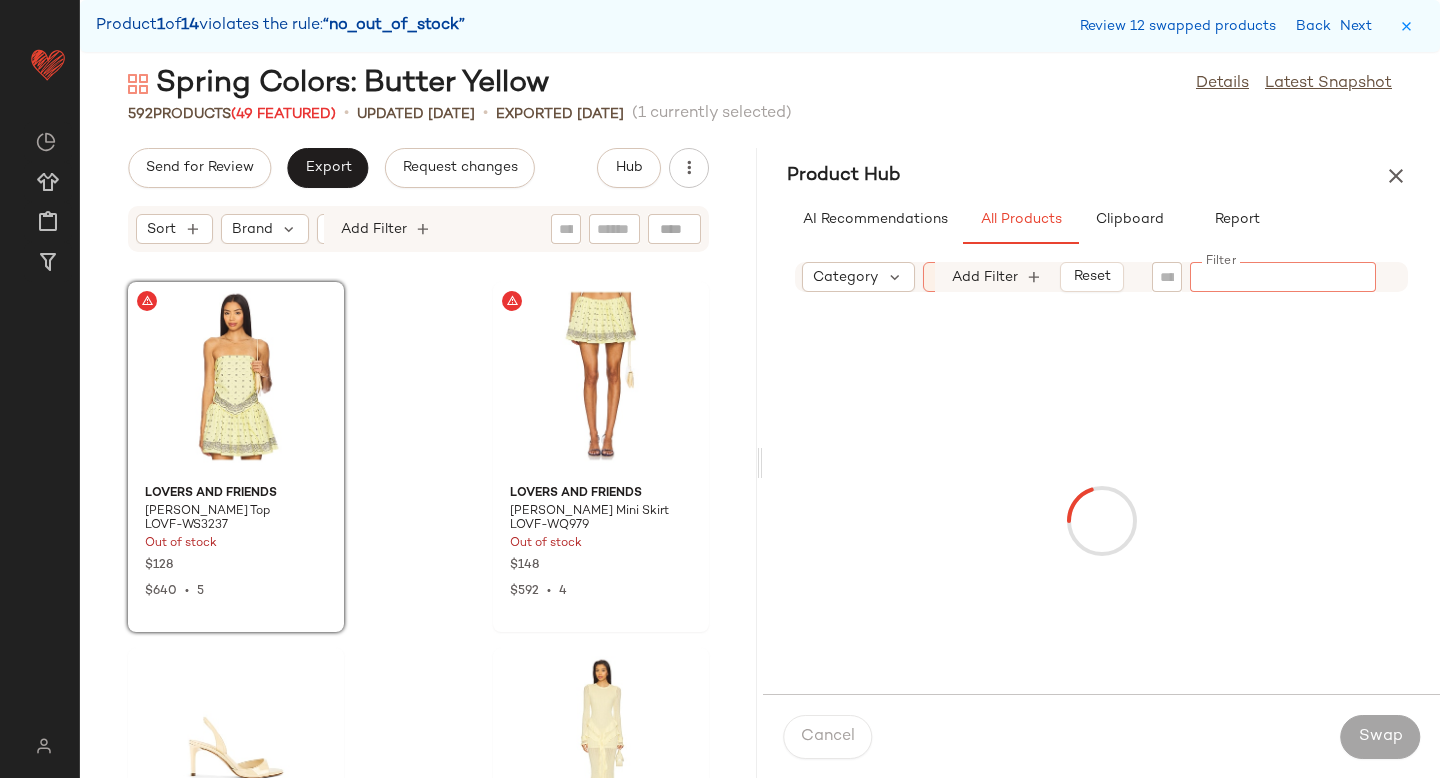 scroll, scrollTop: 0, scrollLeft: 165, axis: horizontal 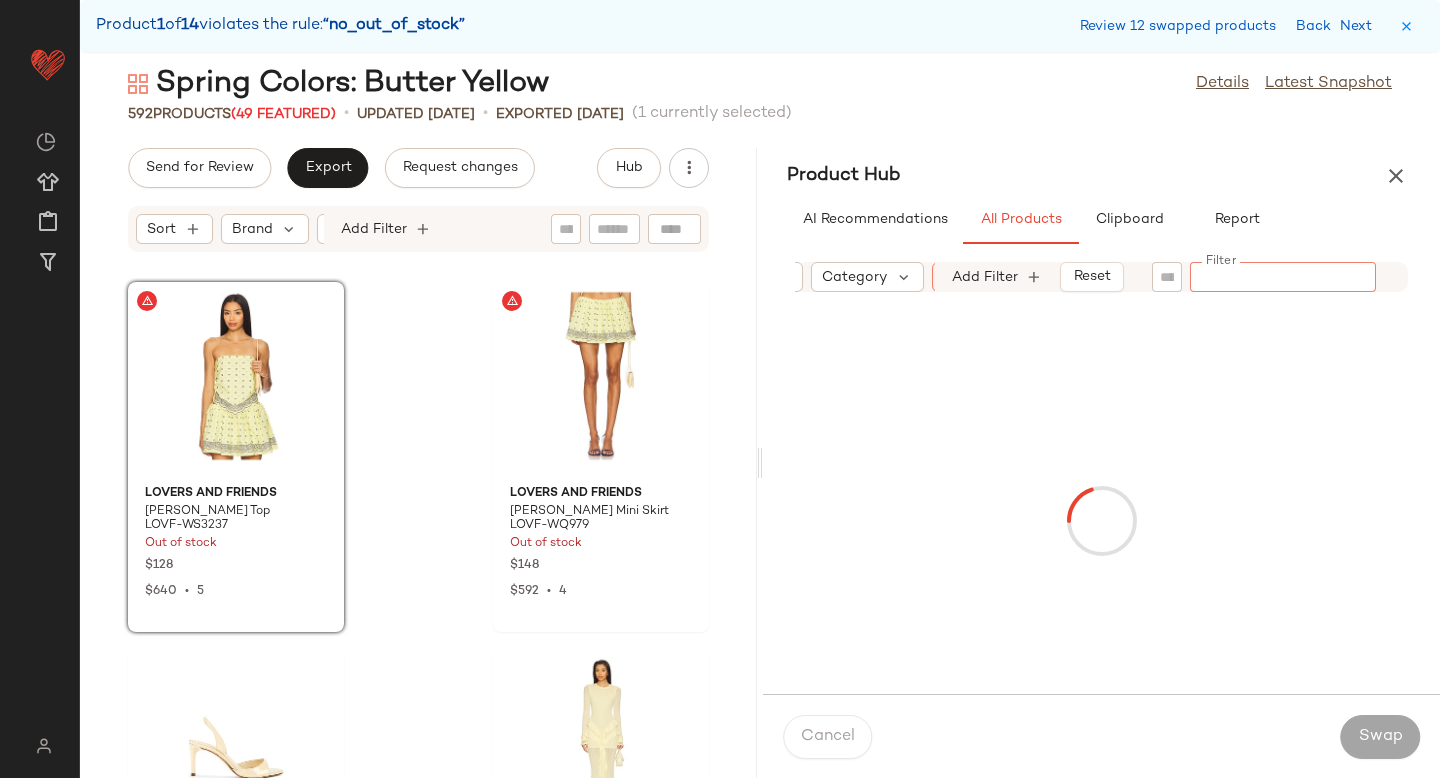 click on "Category" at bounding box center [854, 277] 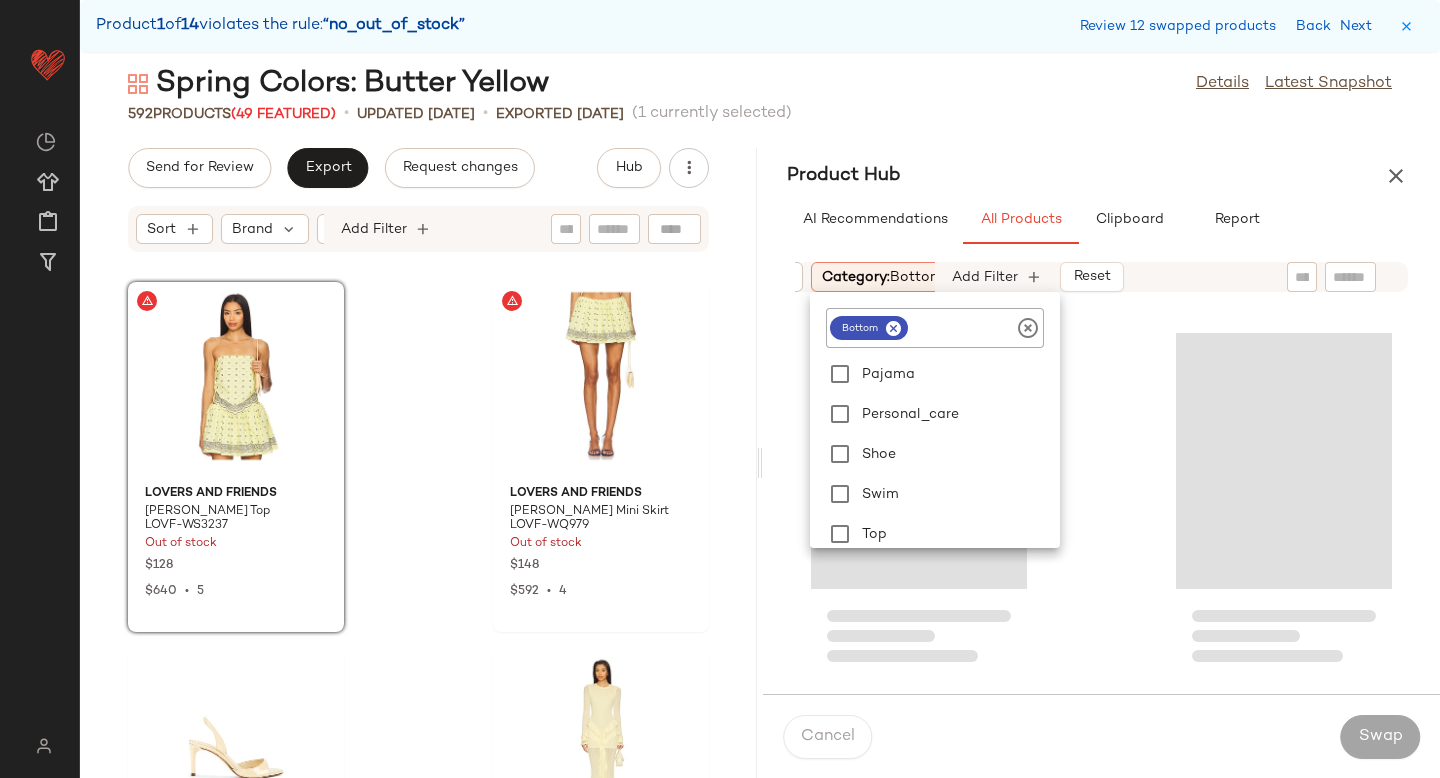scroll, scrollTop: 415, scrollLeft: 0, axis: vertical 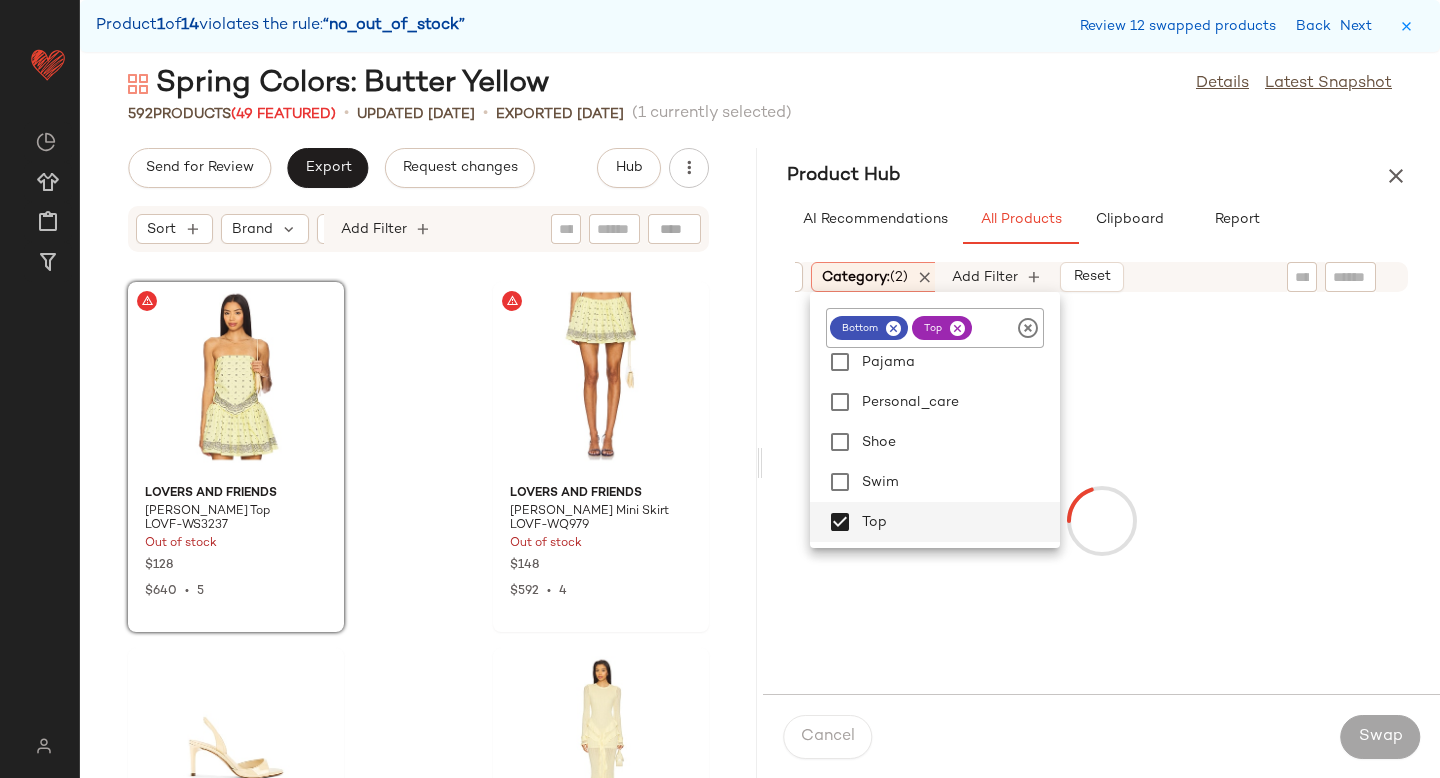 click on "Sort  Brand  Category:   (2) In Curation?:   No Age:   adult Gender:   female Add Filter   Reset" at bounding box center (1101, 277) 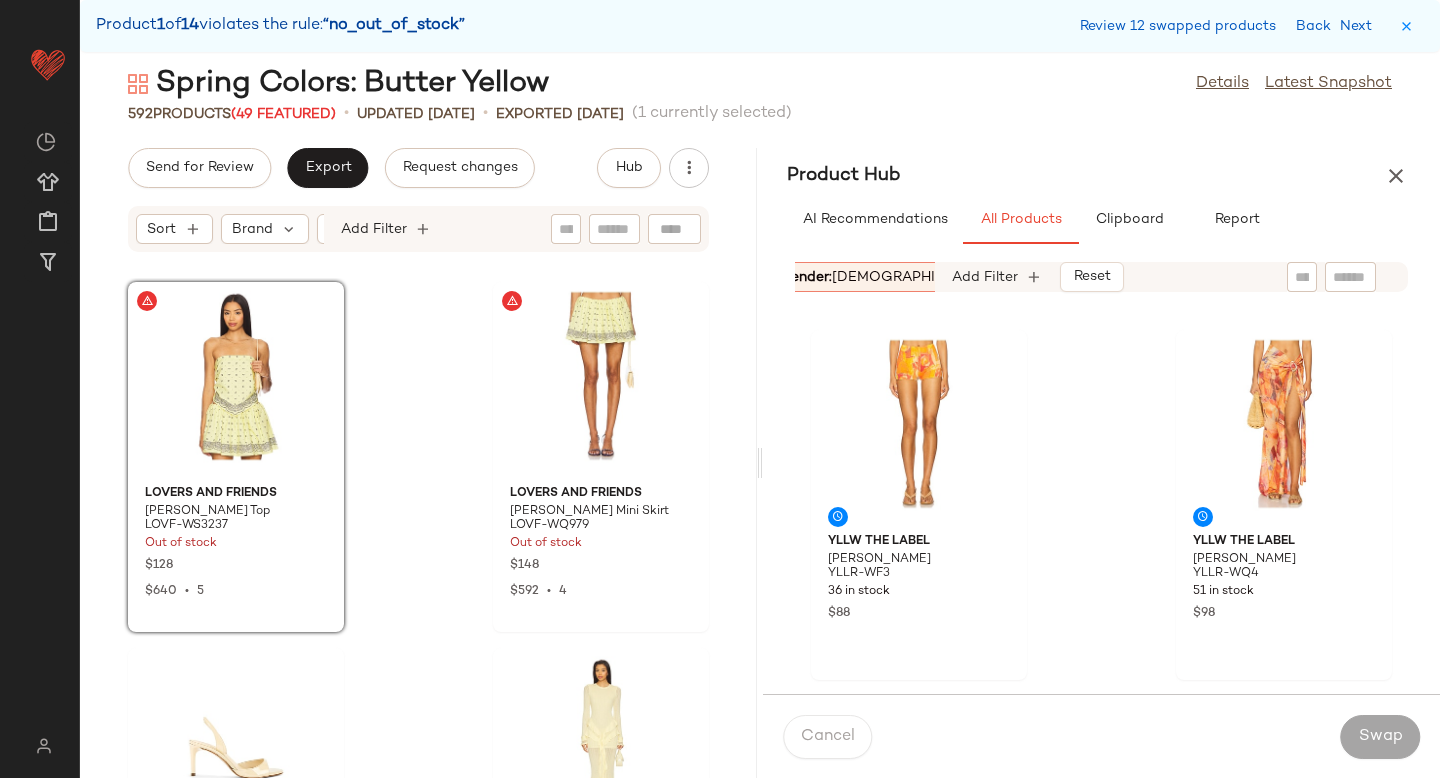 scroll, scrollTop: 0, scrollLeft: 640, axis: horizontal 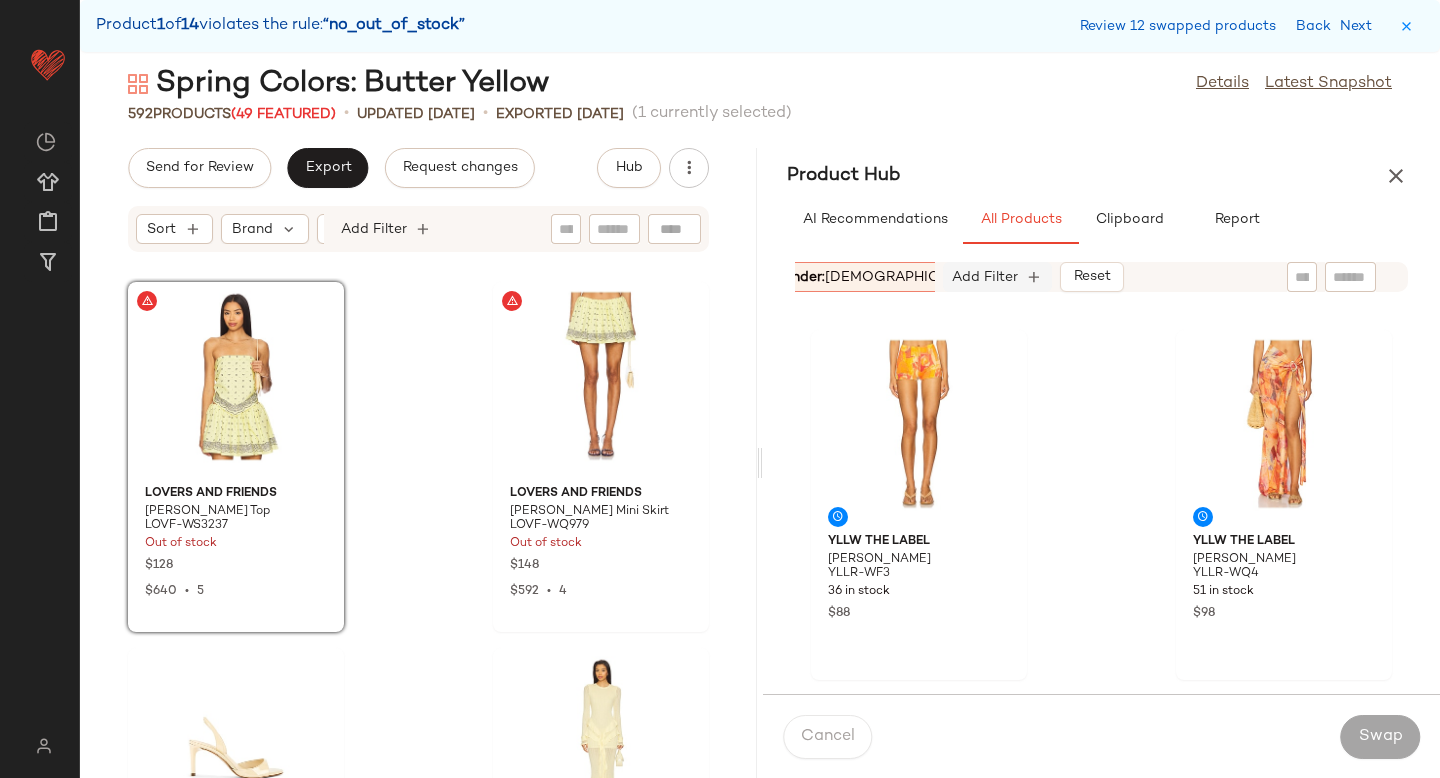 click on "Add Filter" at bounding box center (985, 277) 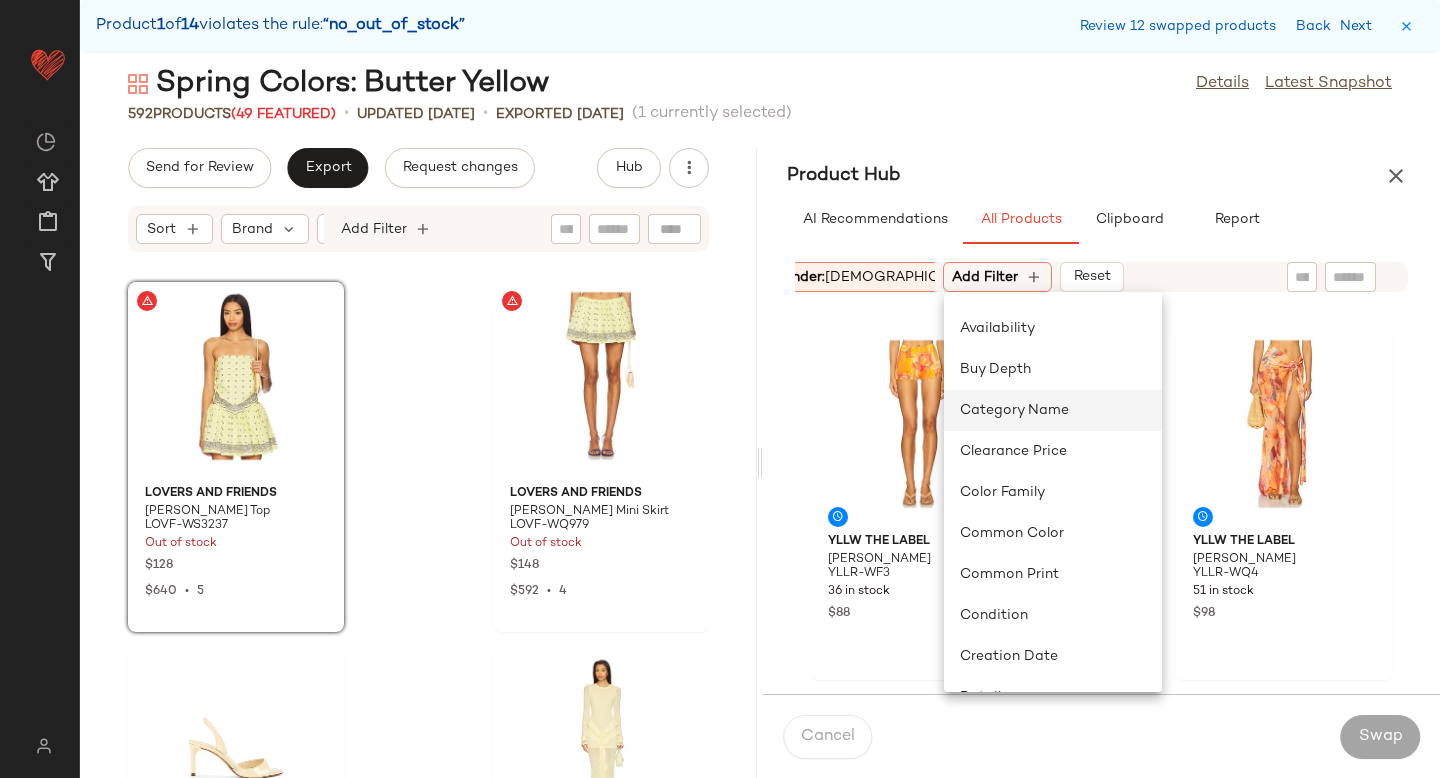 scroll, scrollTop: 60, scrollLeft: 0, axis: vertical 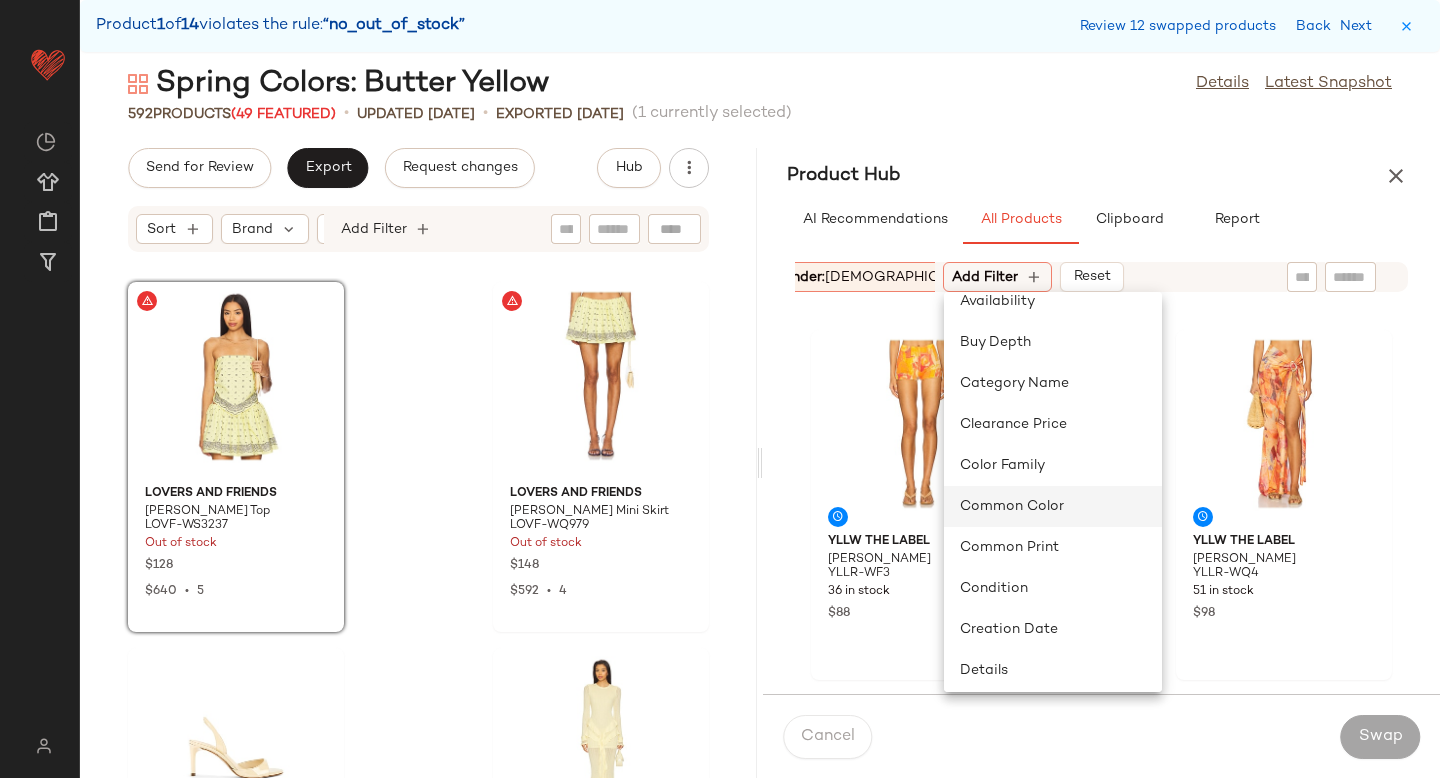 click on "Common Color" 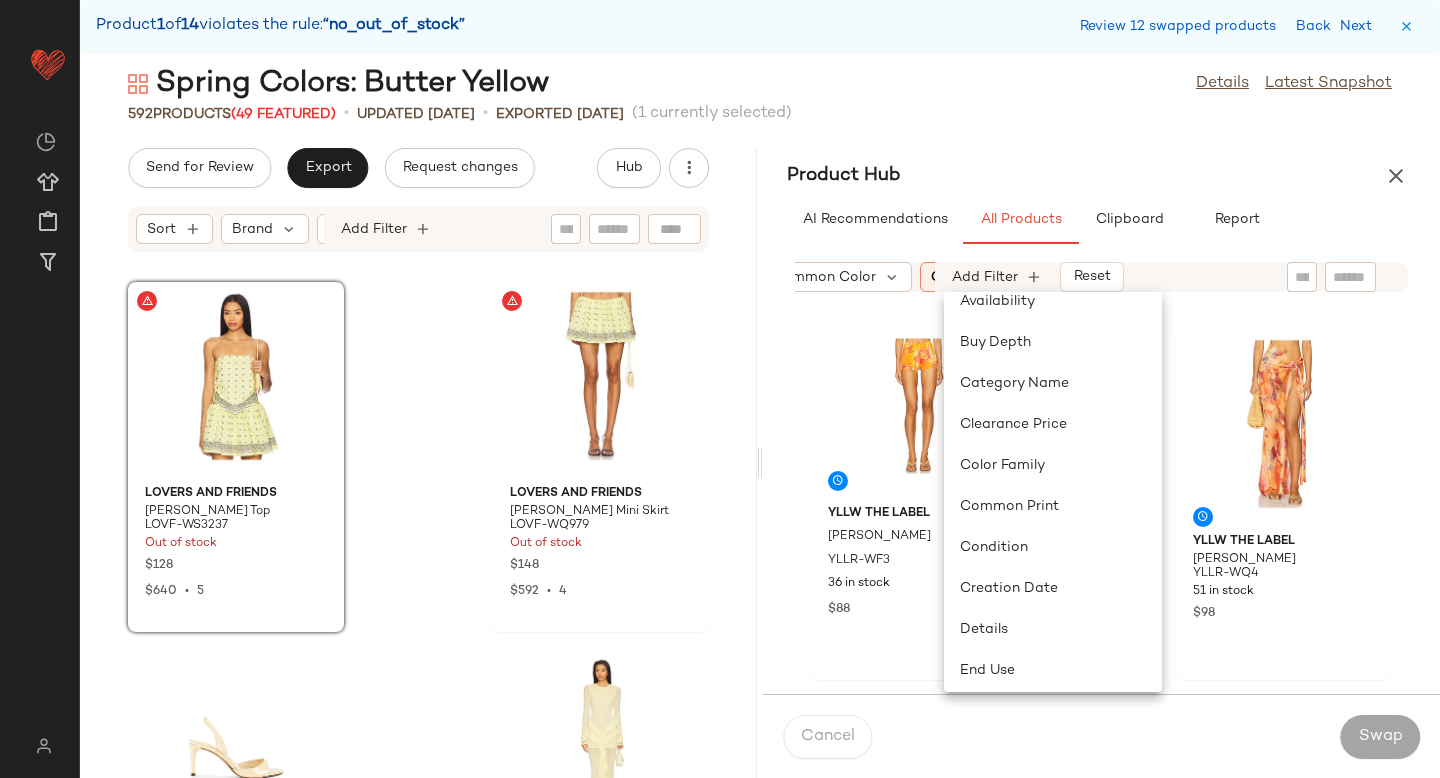 scroll, scrollTop: 0, scrollLeft: 572, axis: horizontal 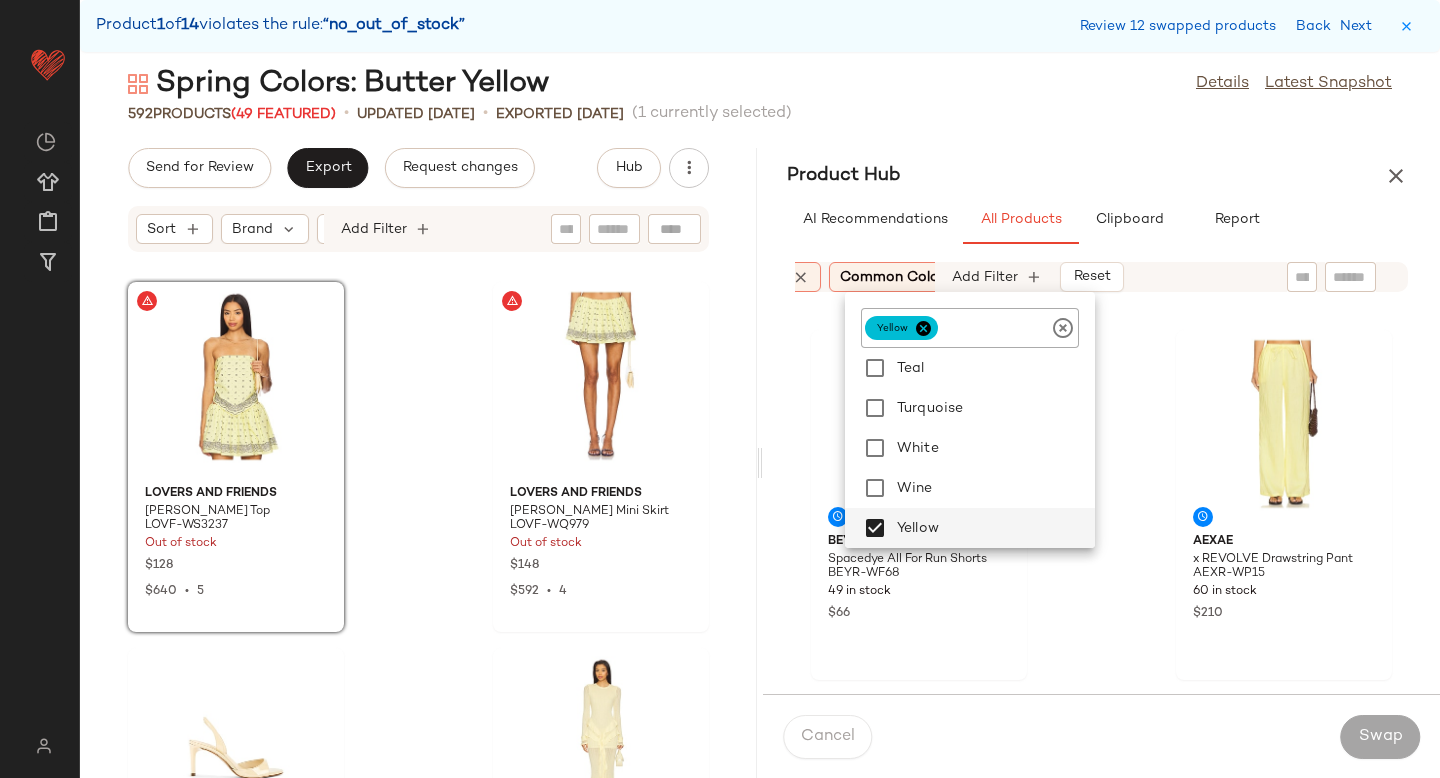 click on "Sort  Brand  Category:   (2) In Curation?:   No Age:   adult Common Color:   Yellow Gender:   female Add Filter   Reset  Beyond Yoga Spacedye All For Run Shorts BEYR-WF68 49 in stock $66 AEXAE x REVOLVE Drawstring Pant AEXR-WP15 60 in stock $210 AEXAE x REVOLVE Halter Top AEXR-WS40 60 in stock $220 7 Days Active Organic Fitted Crewneck Sweatshirt 7DAR-WK38 50 in stock $150 7 Days Active Organic Fitted Sweatpant 7DAR-WP42 50 in stock $130 AEXAE Linen Waistband Short AEXR-WF9 18 in stock $160 $160  •  1 AEXAE Linen Woven Shirt AEXR-WS36 11 in stock $220 BEACH RIOT Kiara Short BRIO-WF130 71 in stock $88" 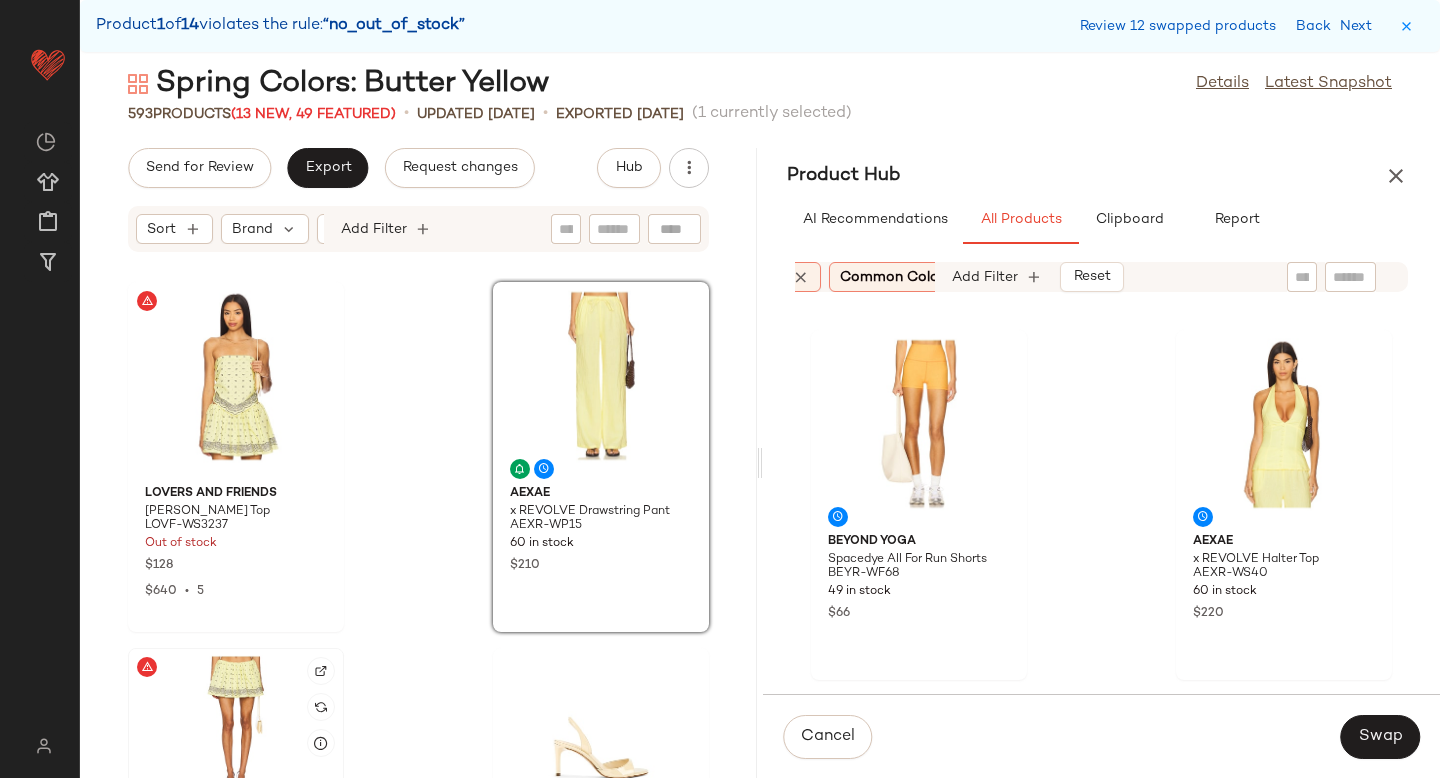 click 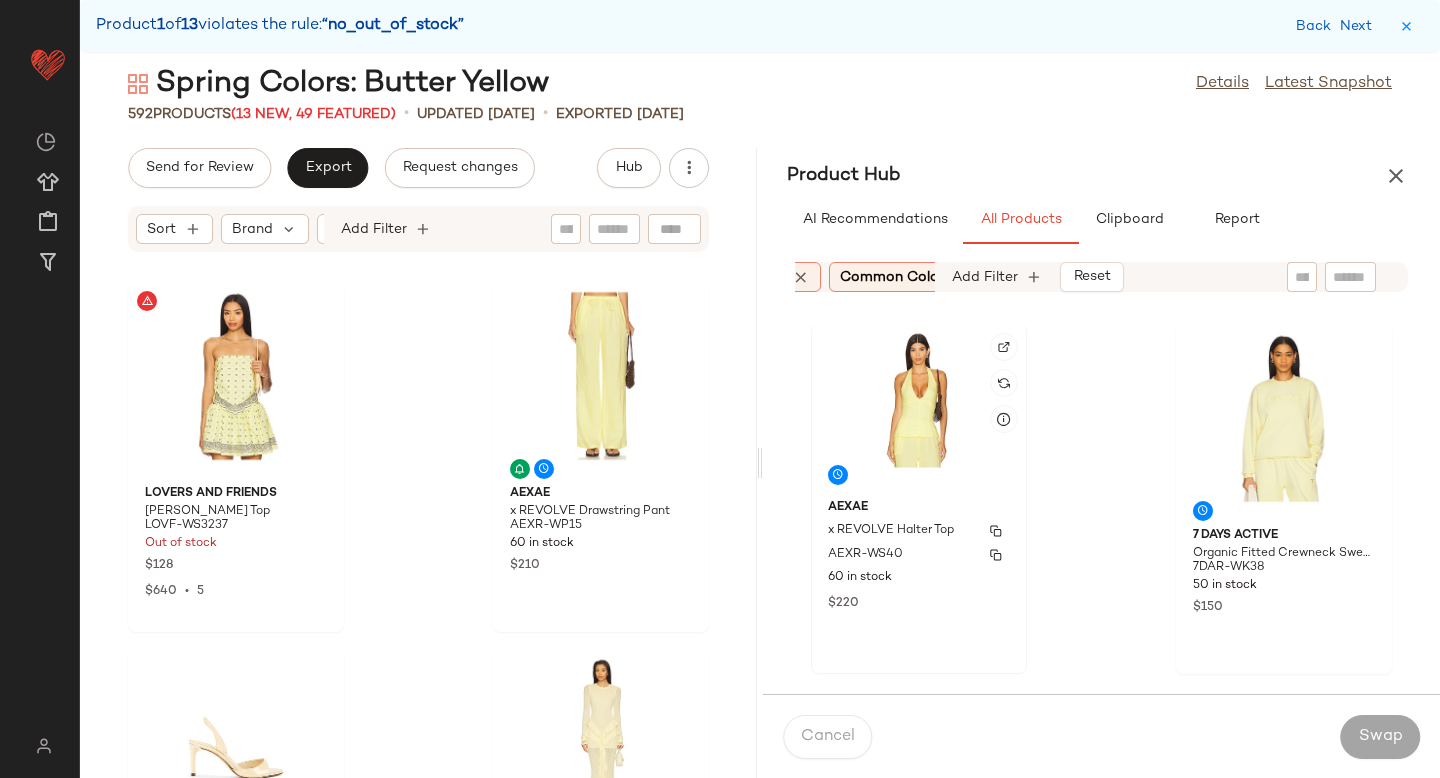 scroll, scrollTop: 373, scrollLeft: 0, axis: vertical 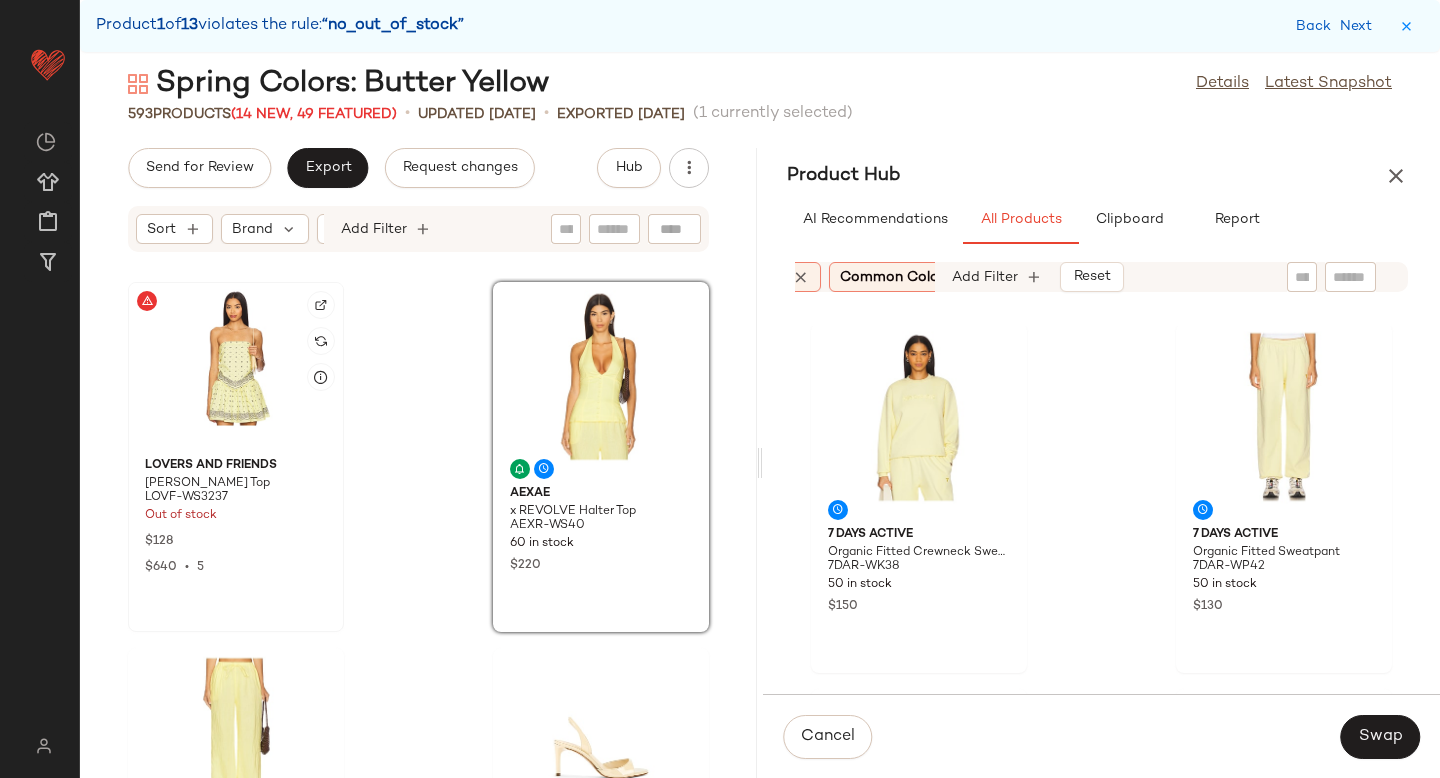 click 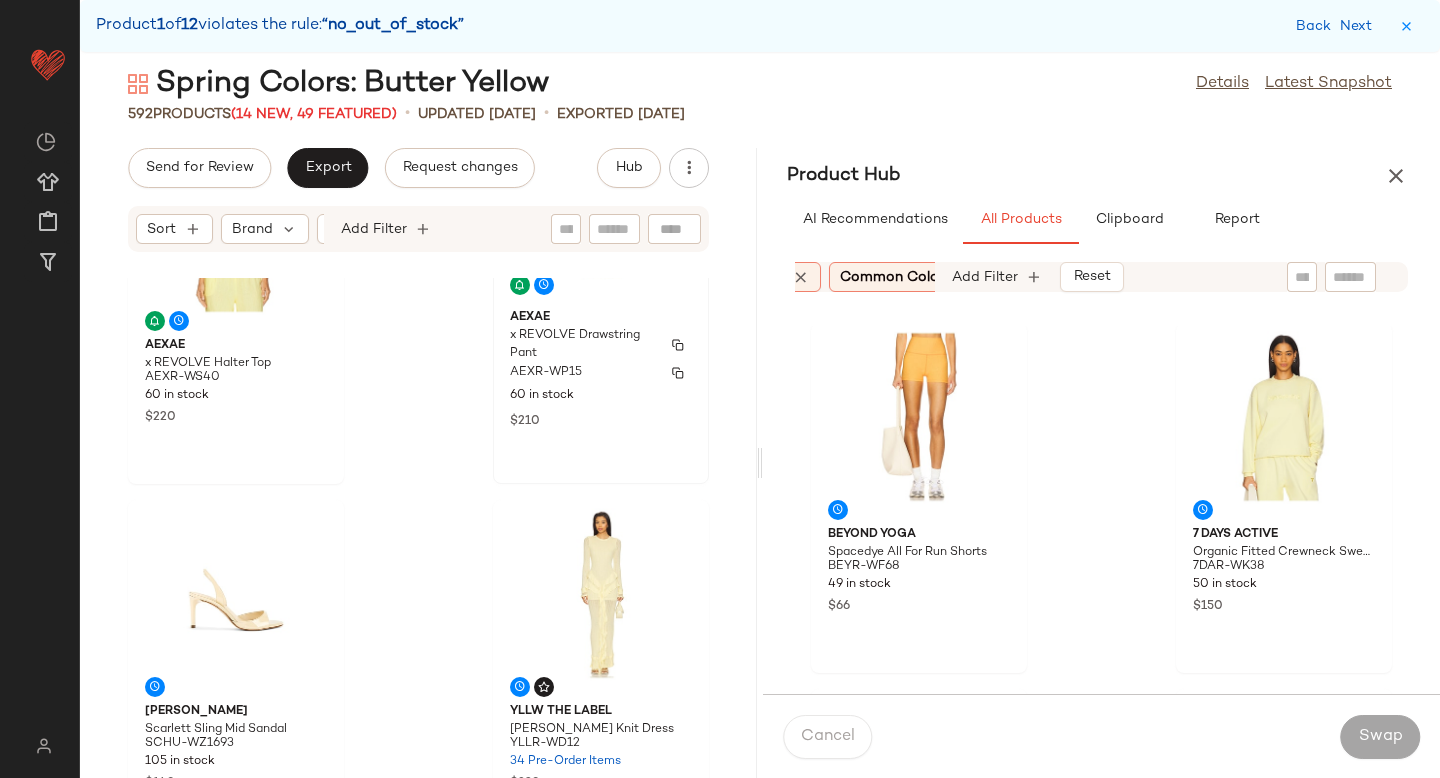 scroll, scrollTop: 0, scrollLeft: 0, axis: both 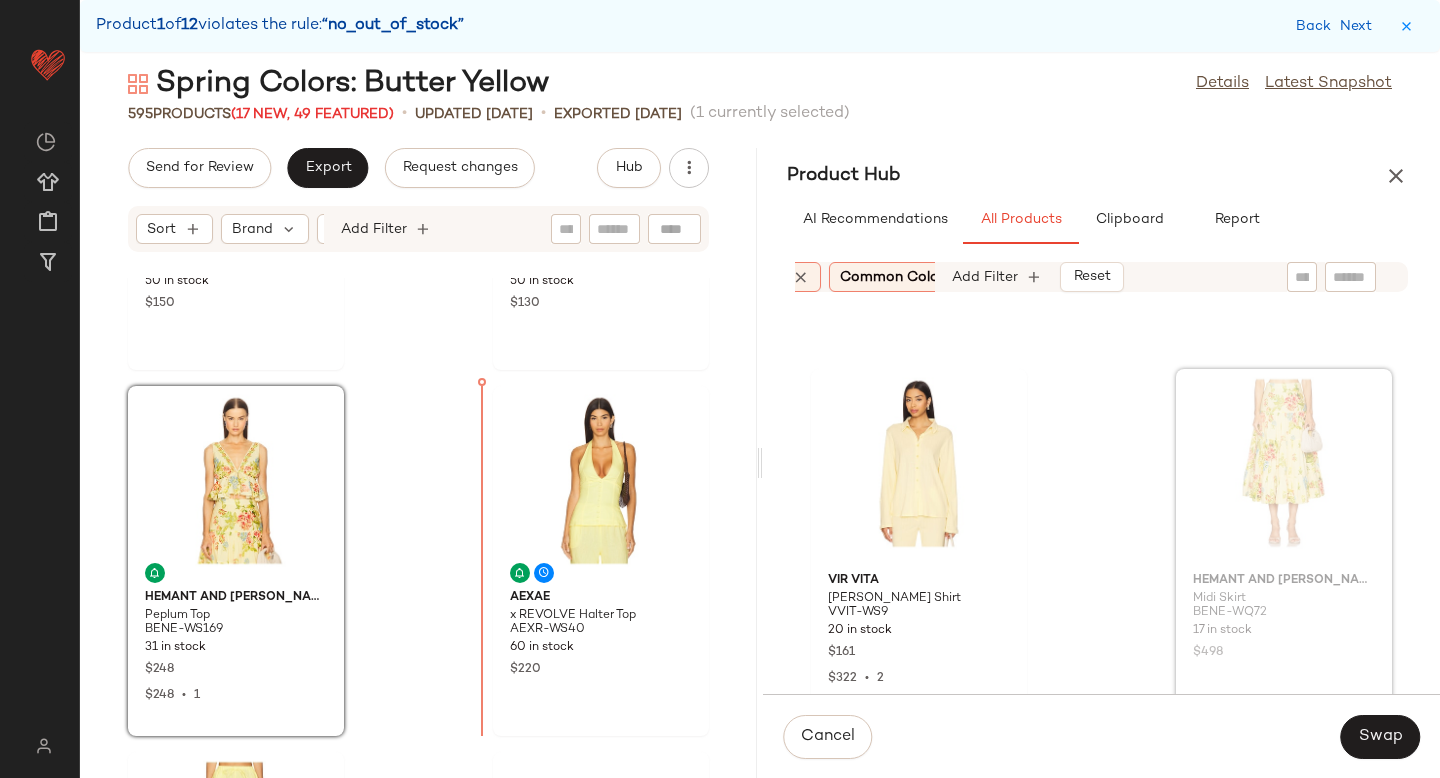 drag, startPoint x: 1215, startPoint y: 434, endPoint x: 1199, endPoint y: 436, distance: 16.124516 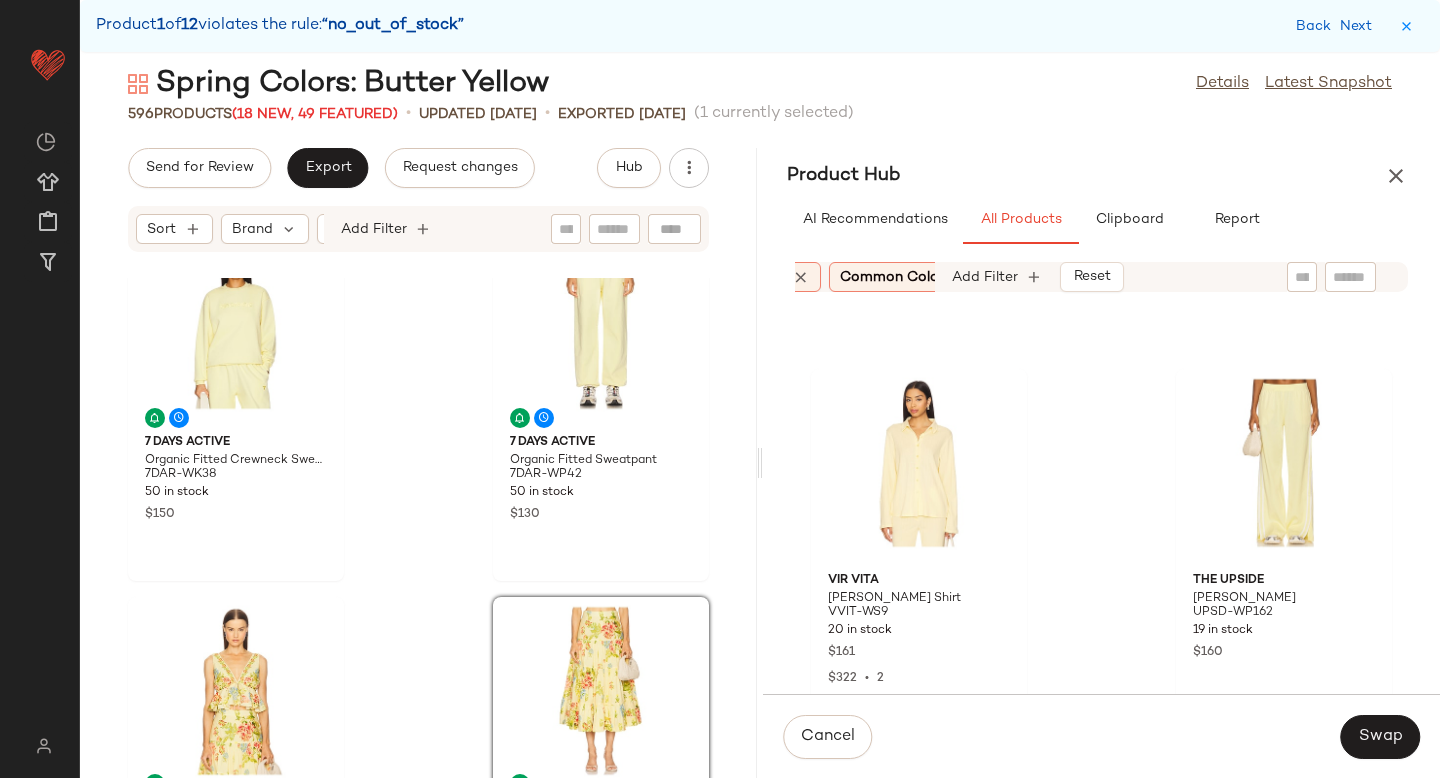 scroll, scrollTop: 0, scrollLeft: 0, axis: both 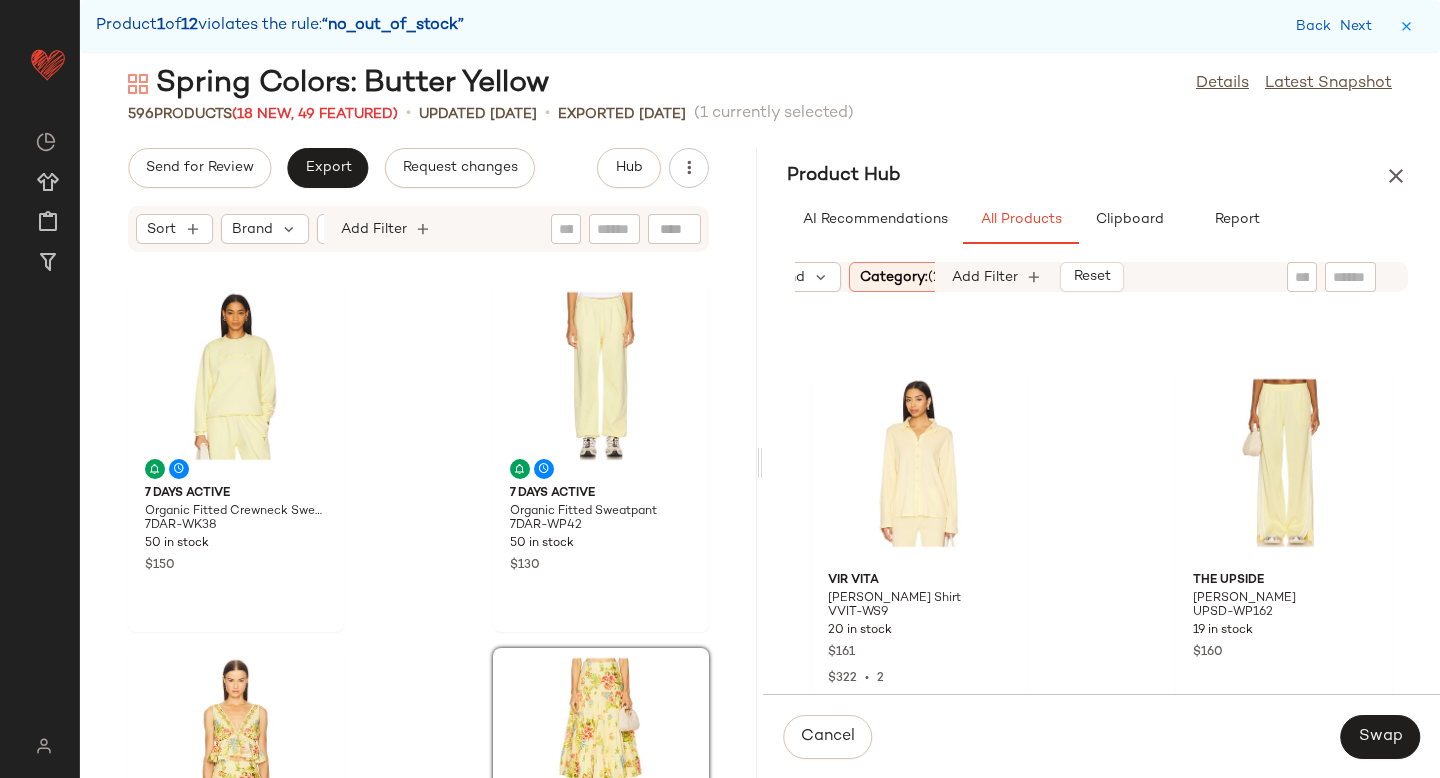 click on "Category:   (2)" at bounding box center [903, 277] 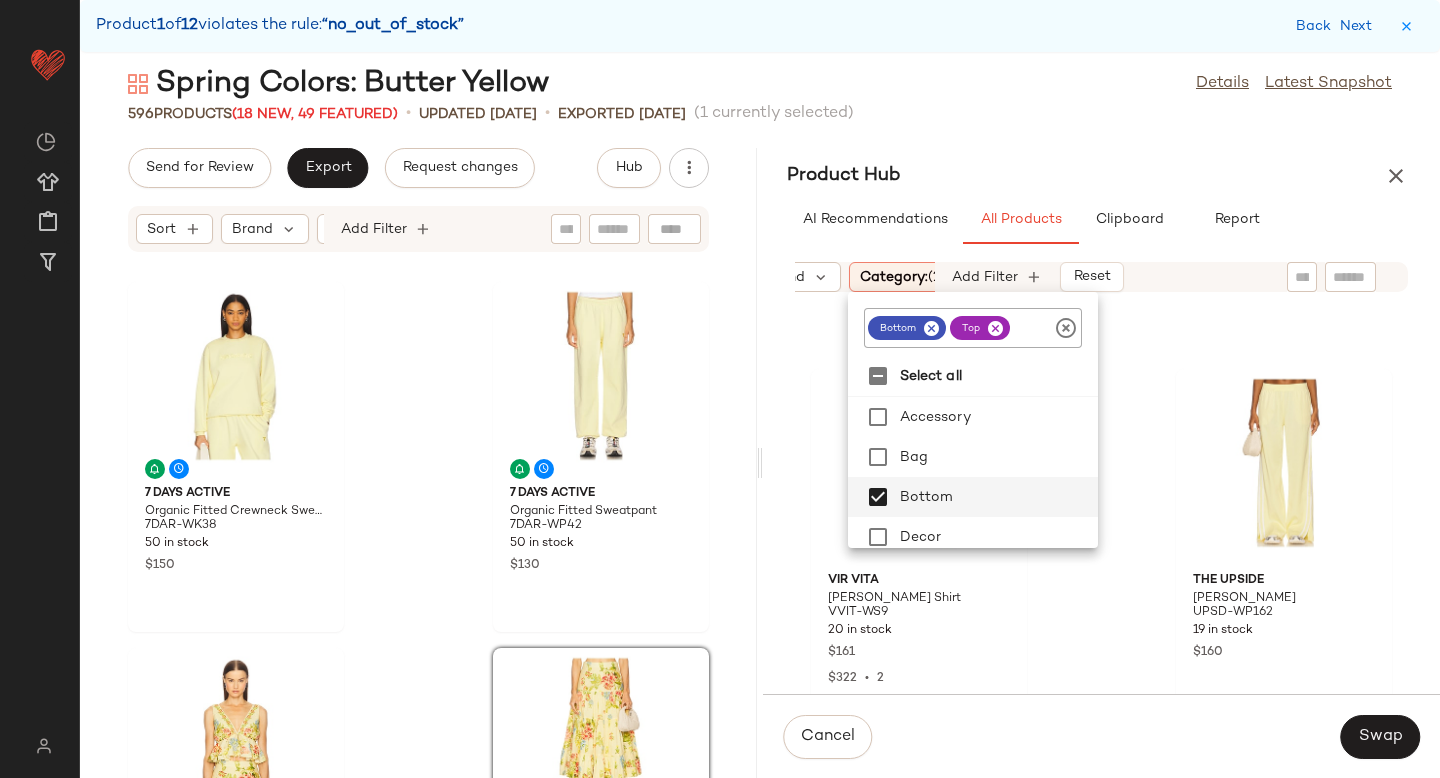 click 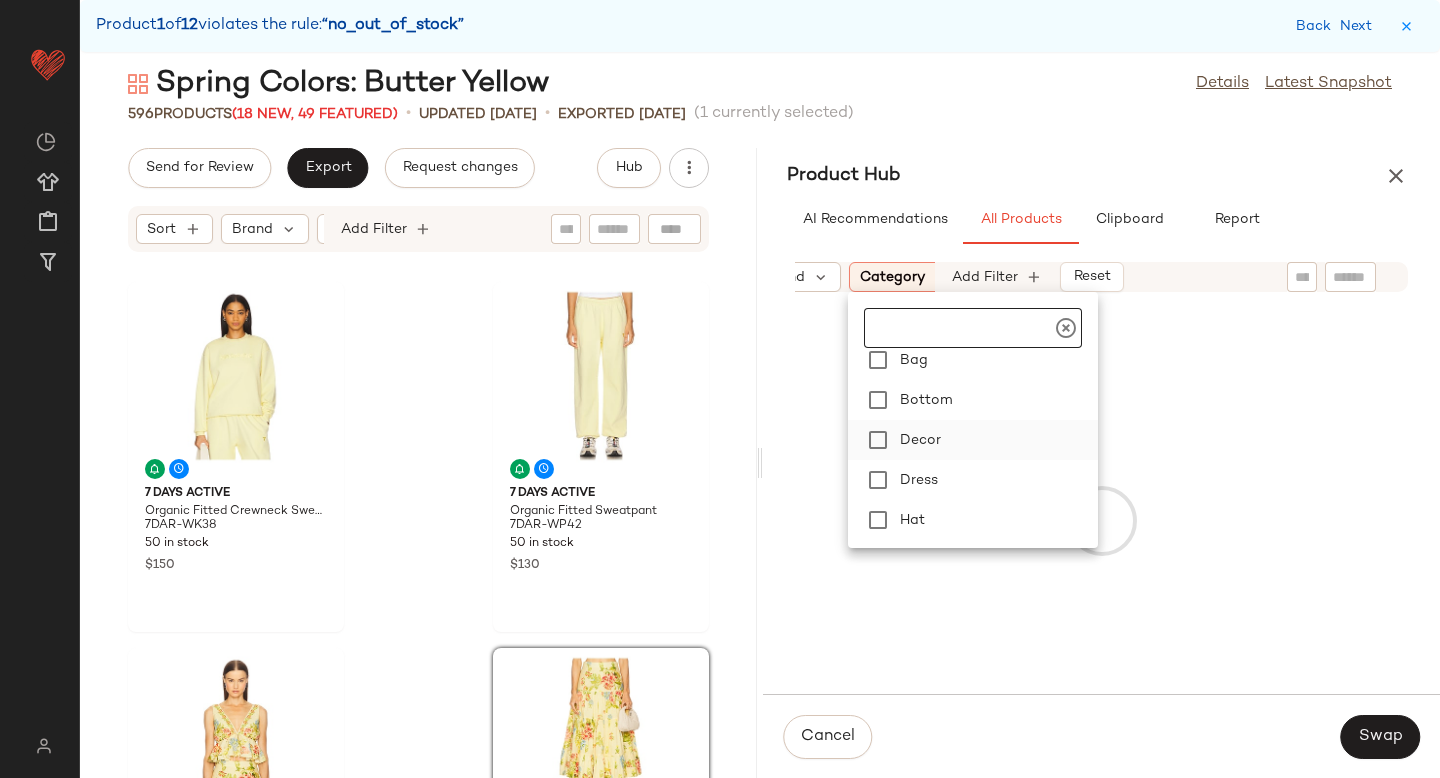 scroll, scrollTop: 92, scrollLeft: 0, axis: vertical 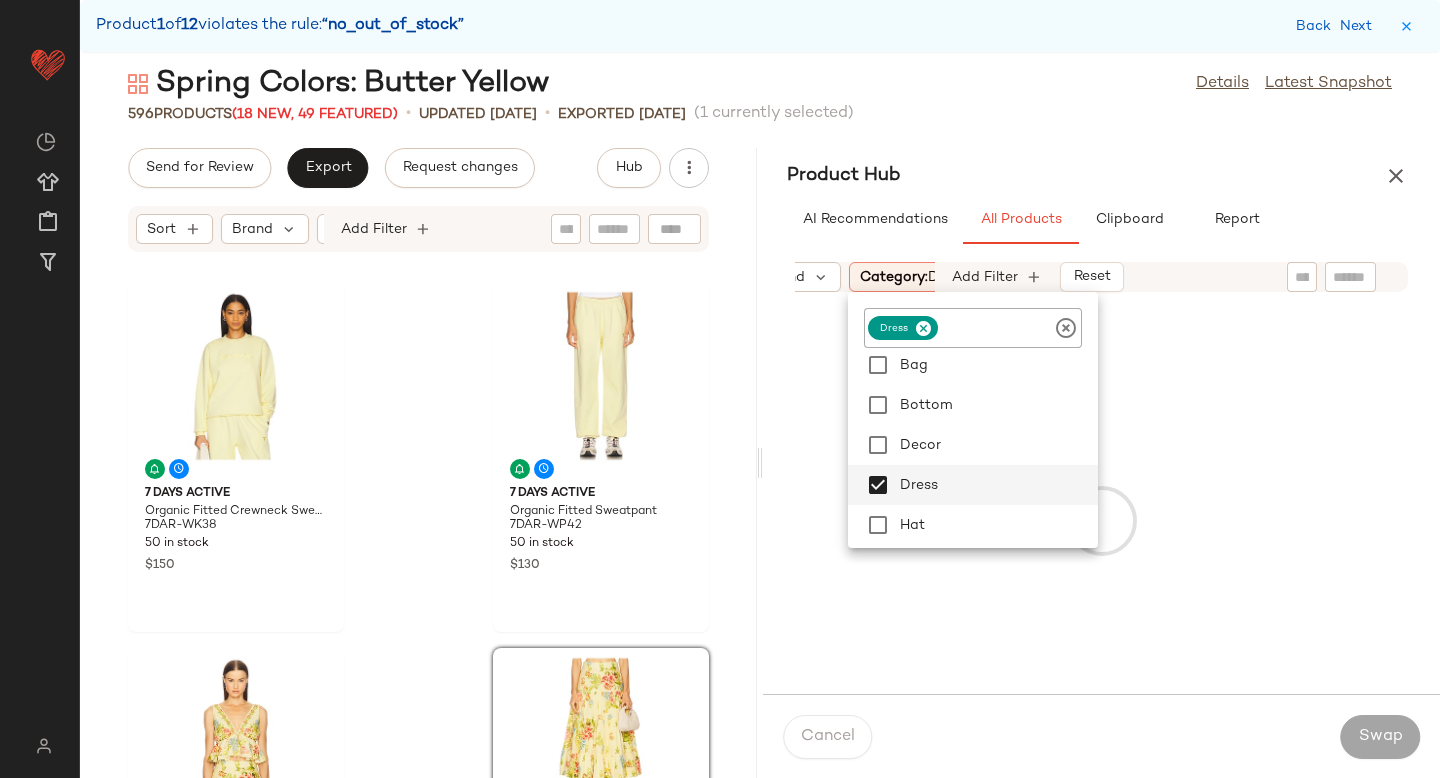 click on "Sort  Brand  Category:   dress In Curation?:   No Age:   adult Common Color:   Yellow Gender:   female Add Filter   Reset" 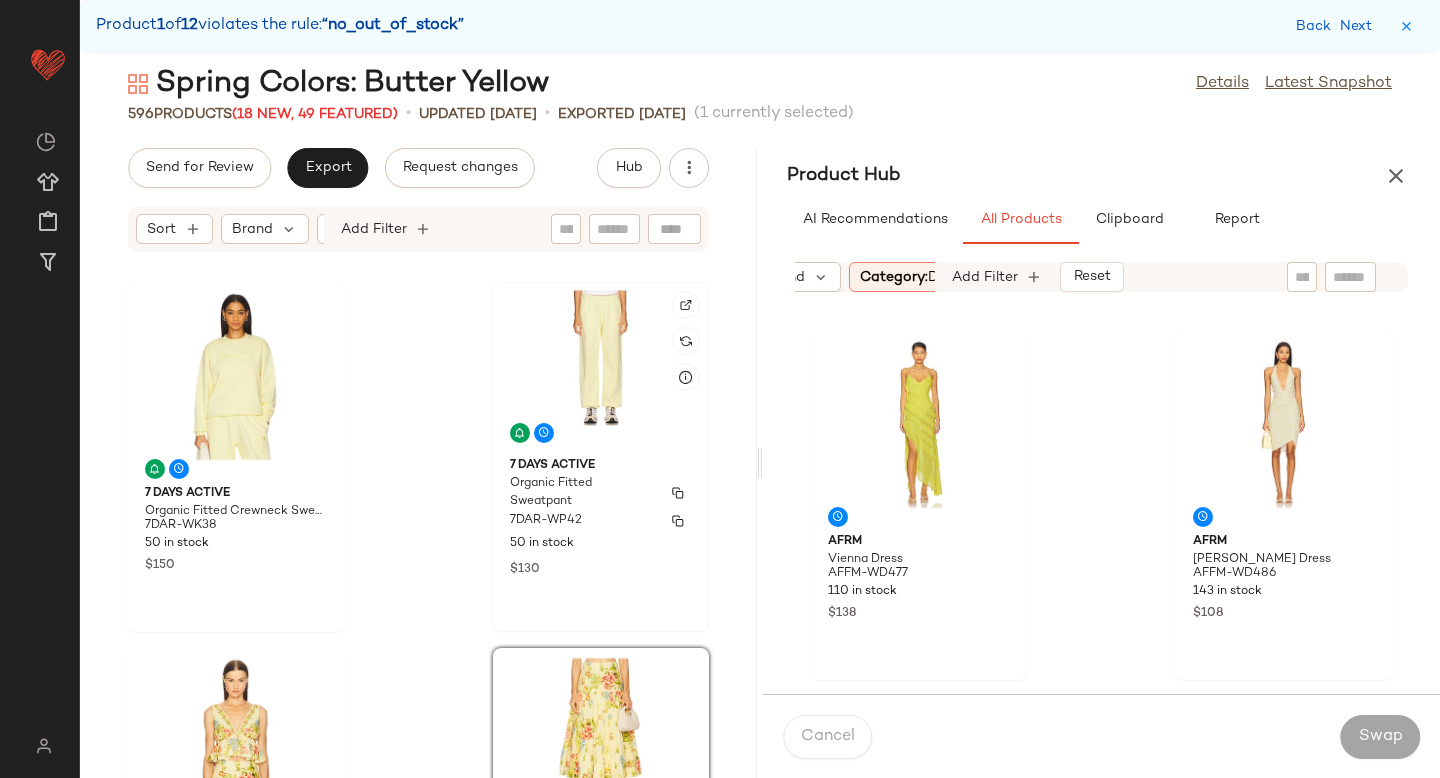 scroll, scrollTop: 150, scrollLeft: 0, axis: vertical 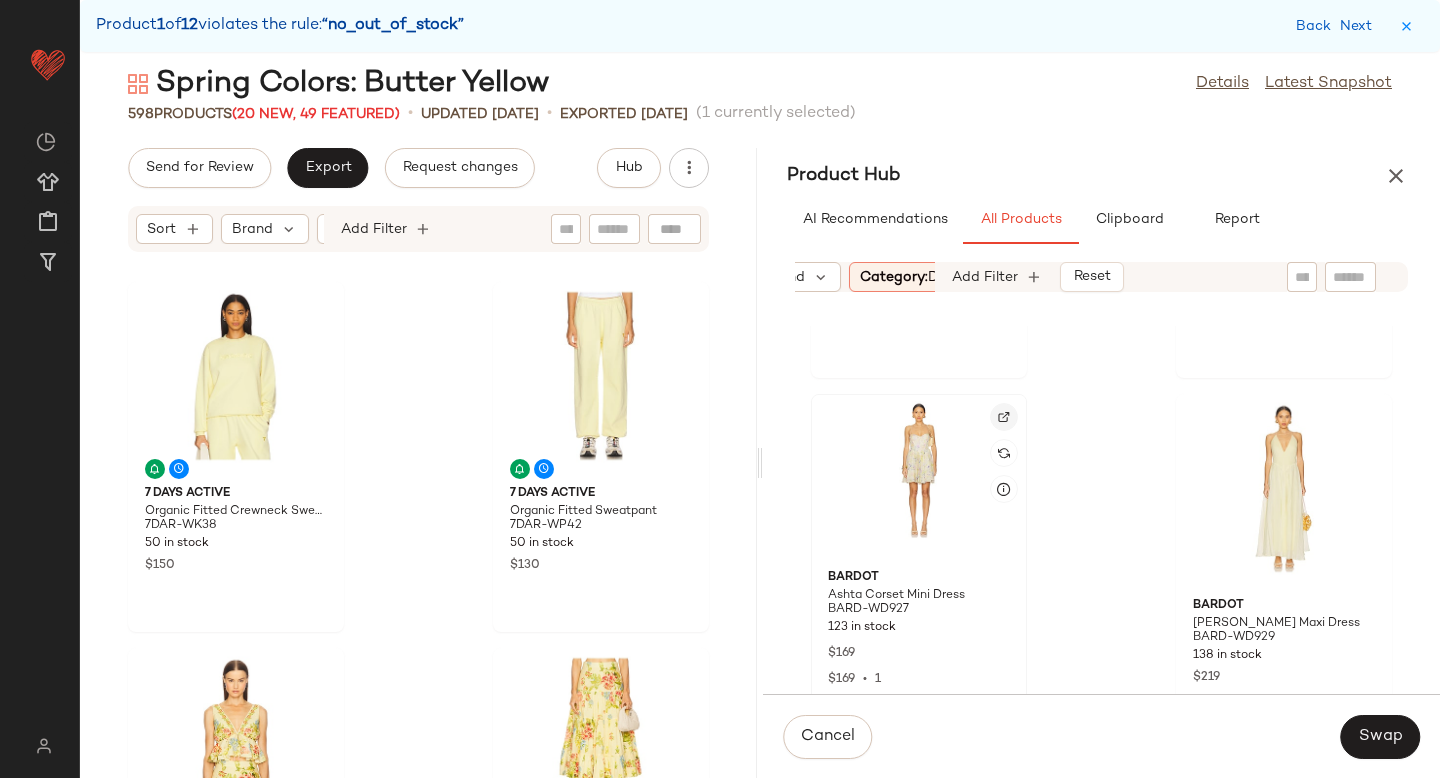 click at bounding box center [1004, 417] 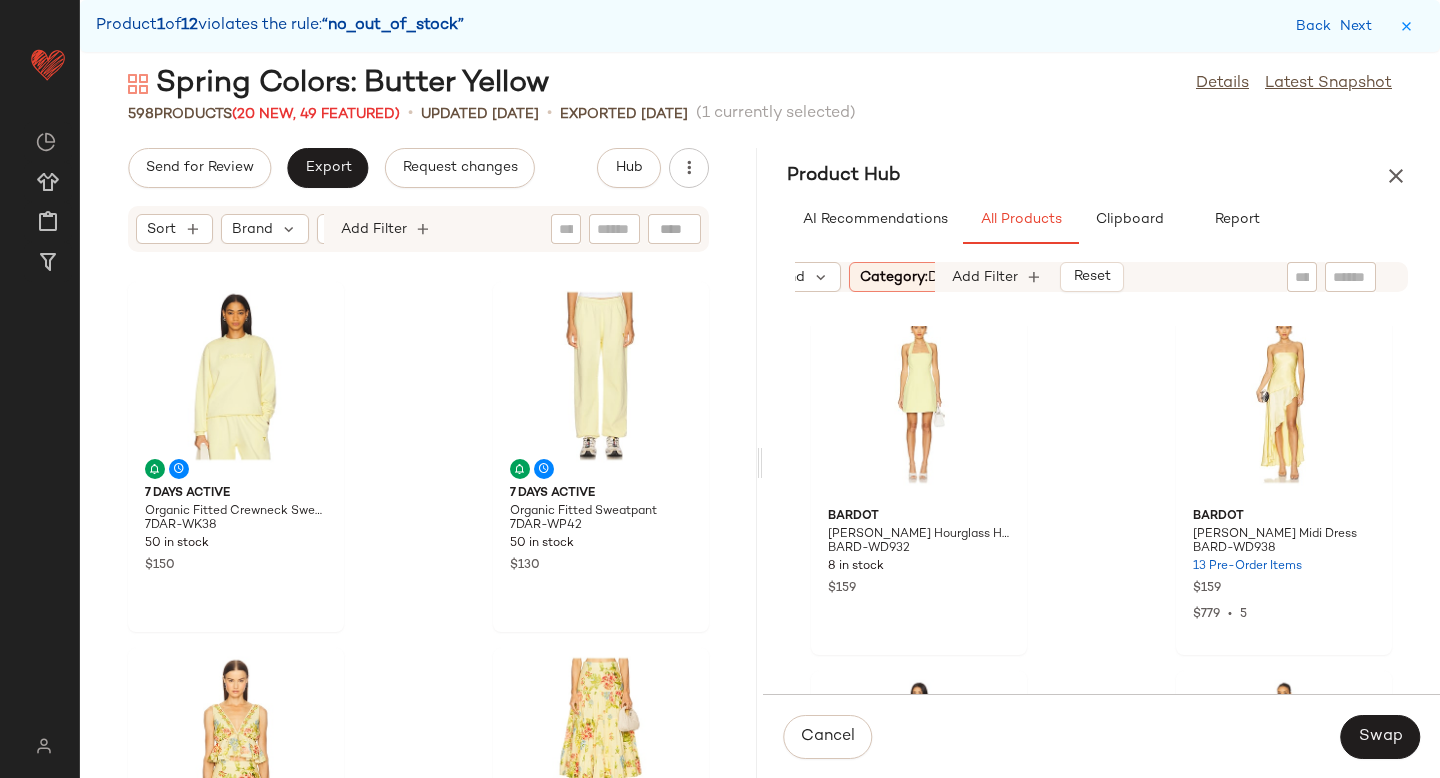 scroll, scrollTop: 4401, scrollLeft: 0, axis: vertical 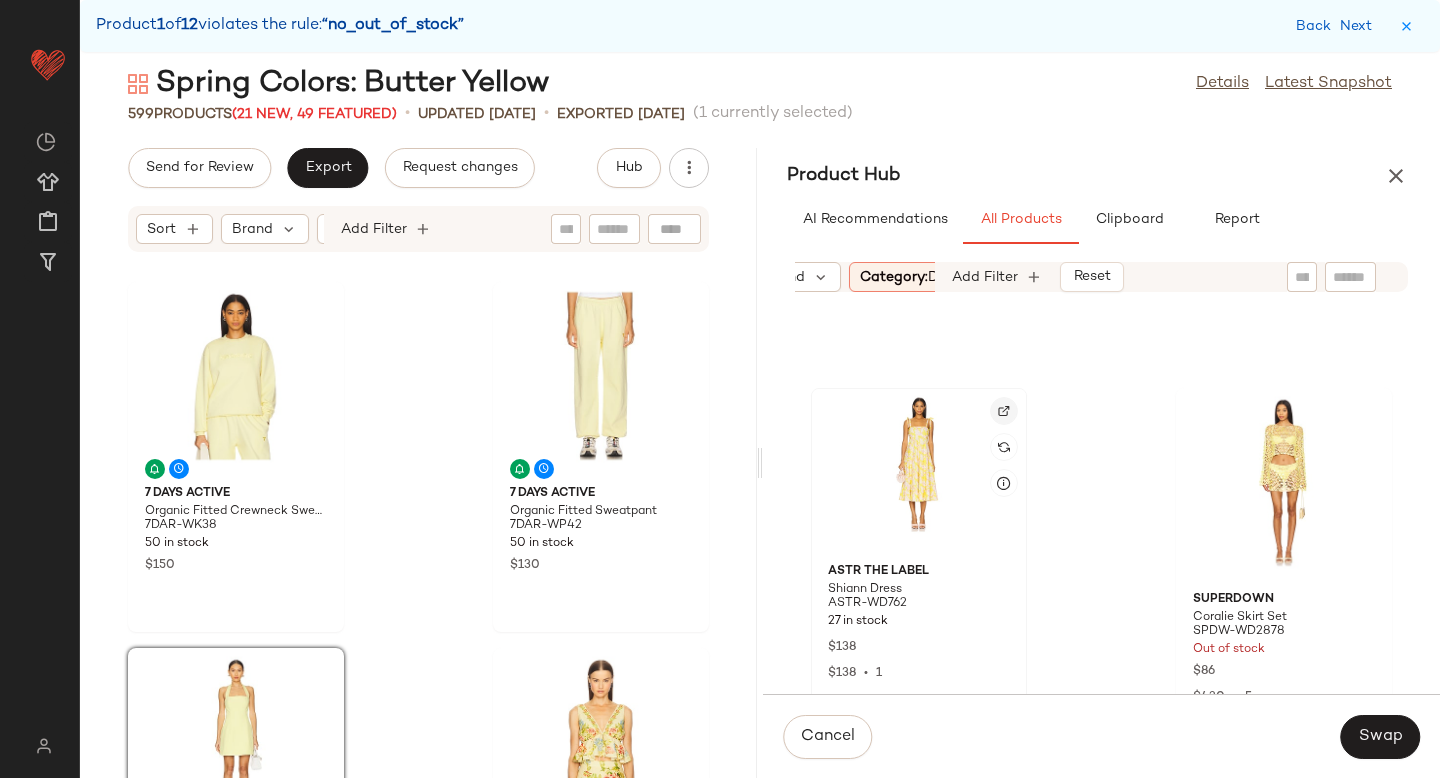 click 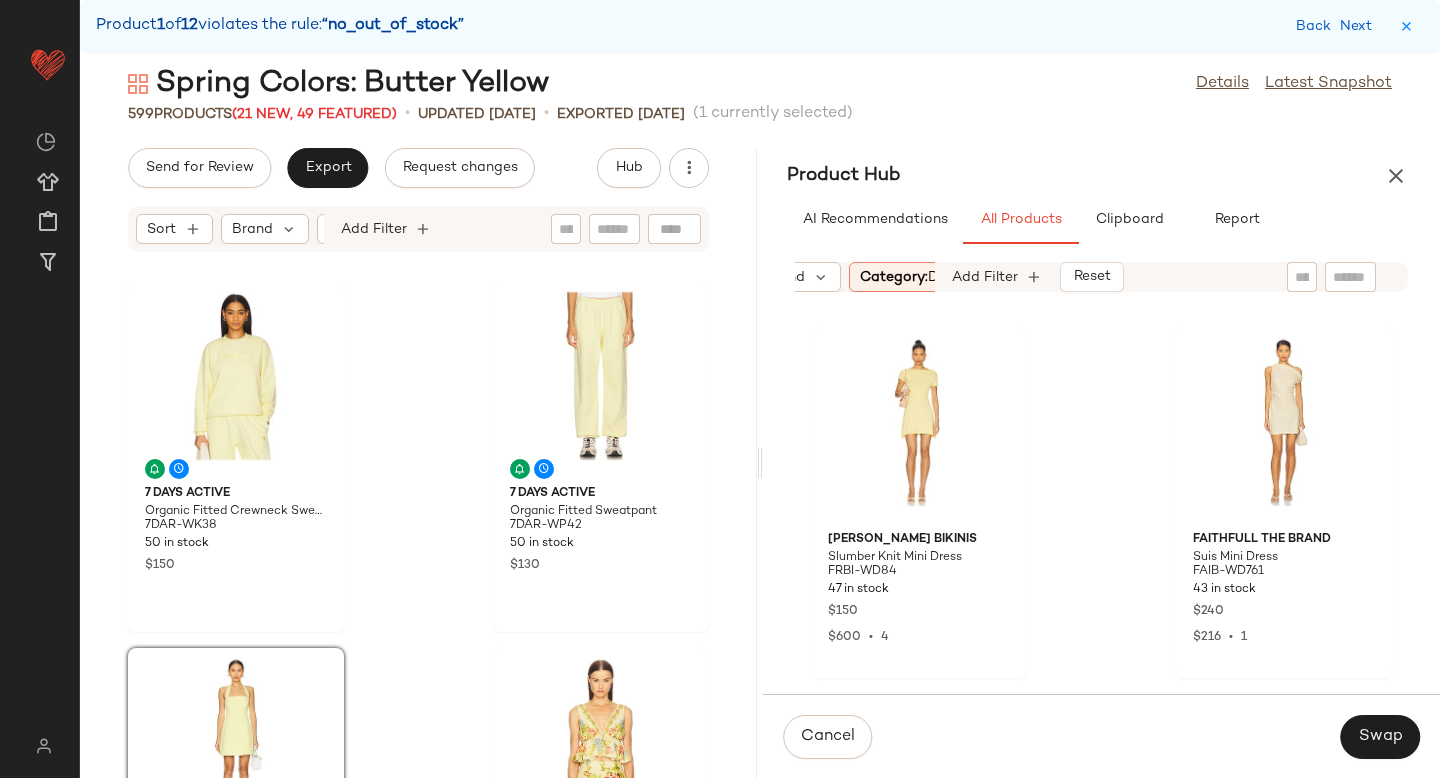 scroll, scrollTop: 8812, scrollLeft: 0, axis: vertical 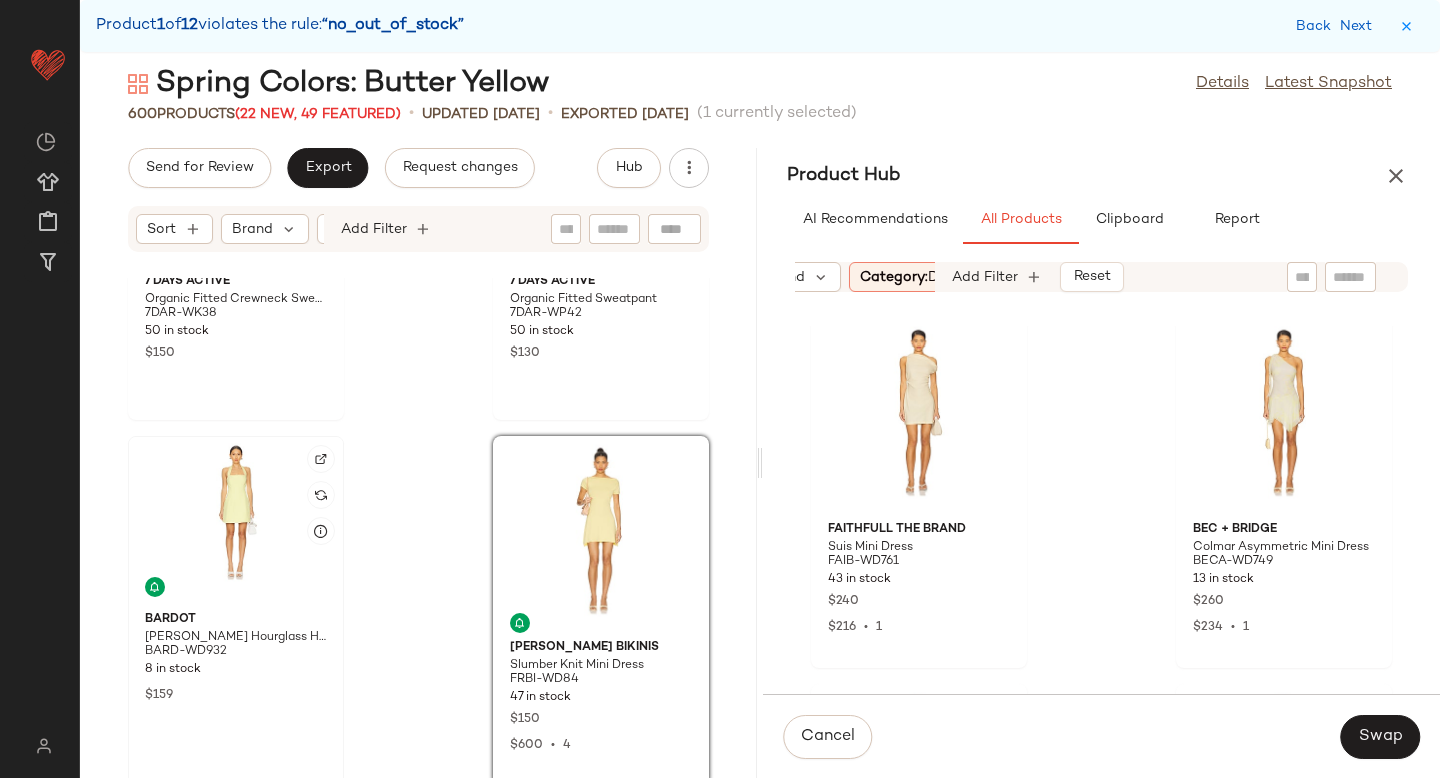 click 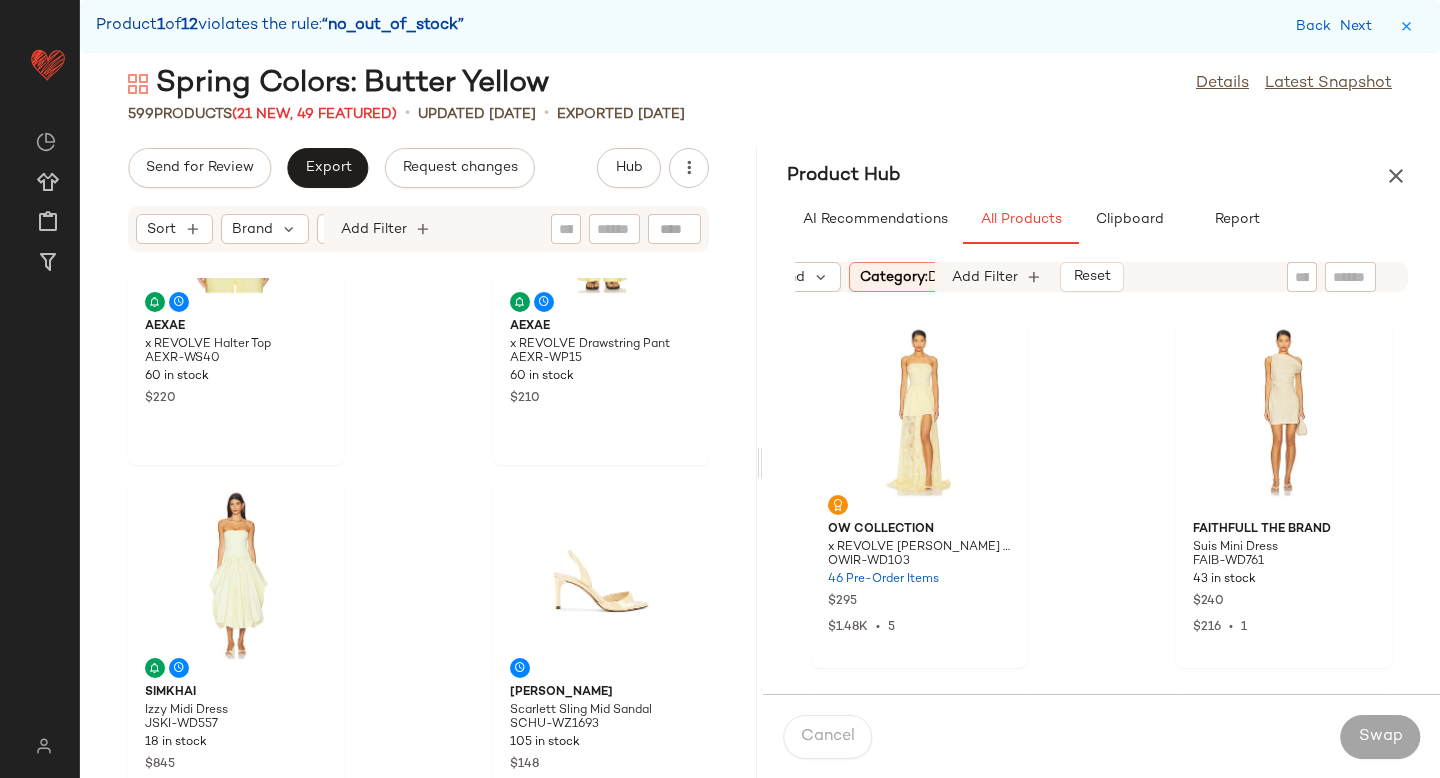scroll, scrollTop: 922, scrollLeft: 0, axis: vertical 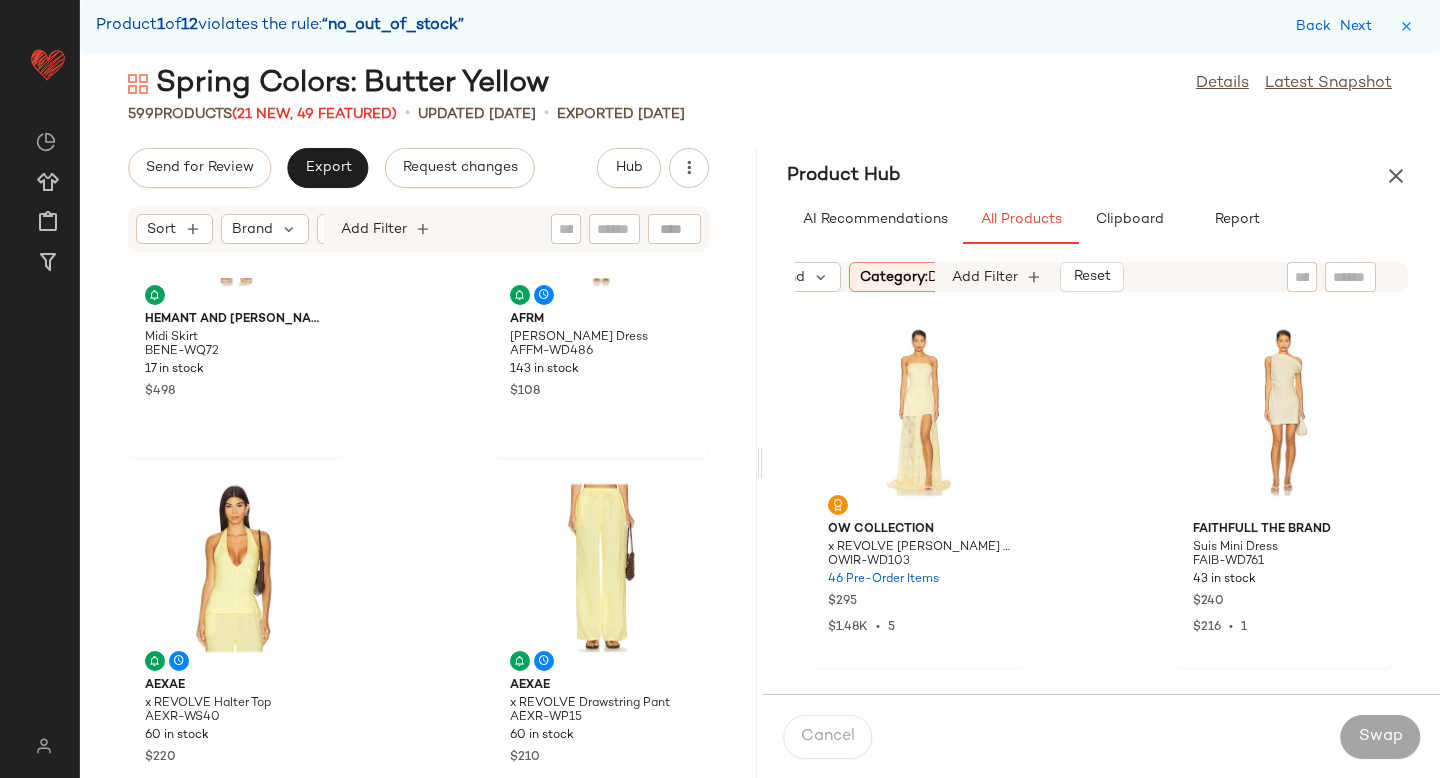 click on "Category:   dress" at bounding box center [913, 277] 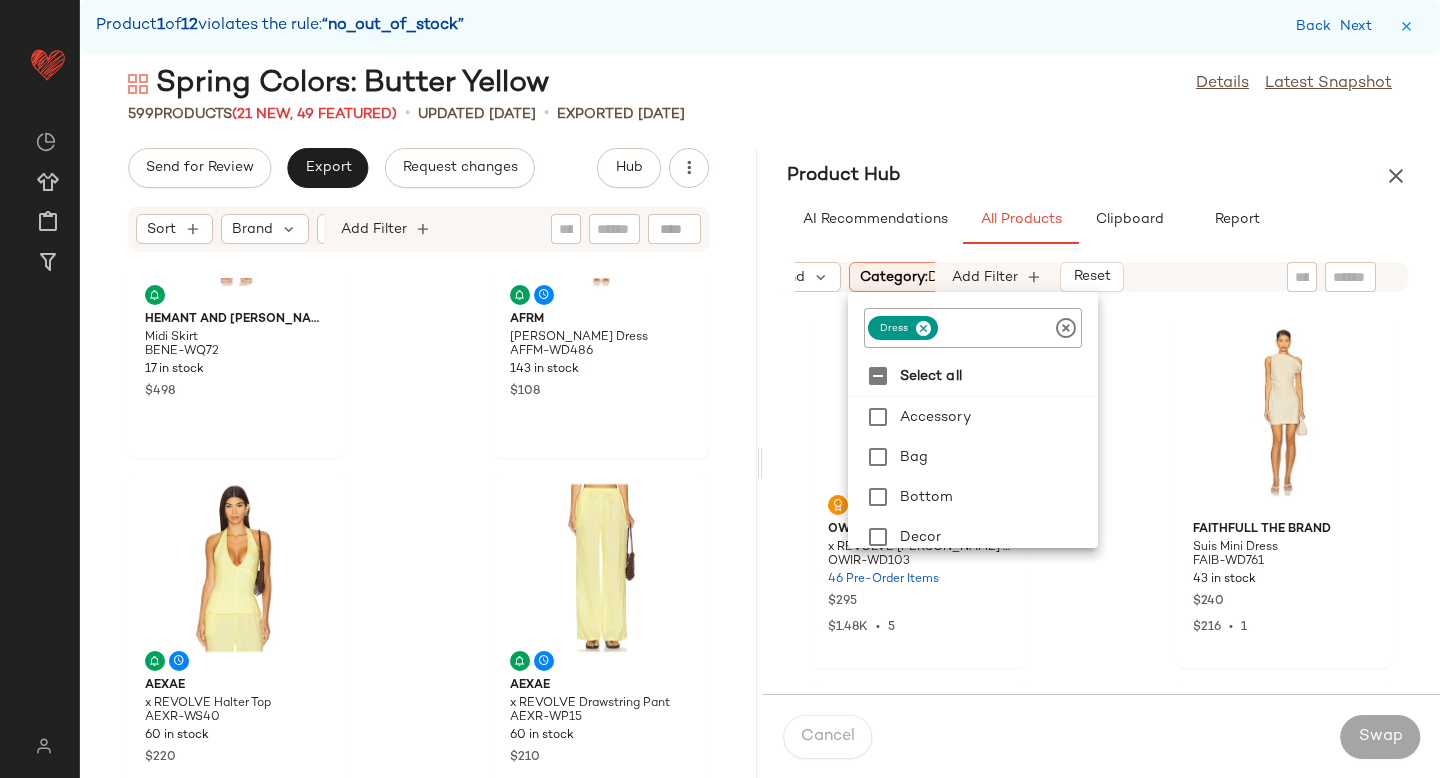 click 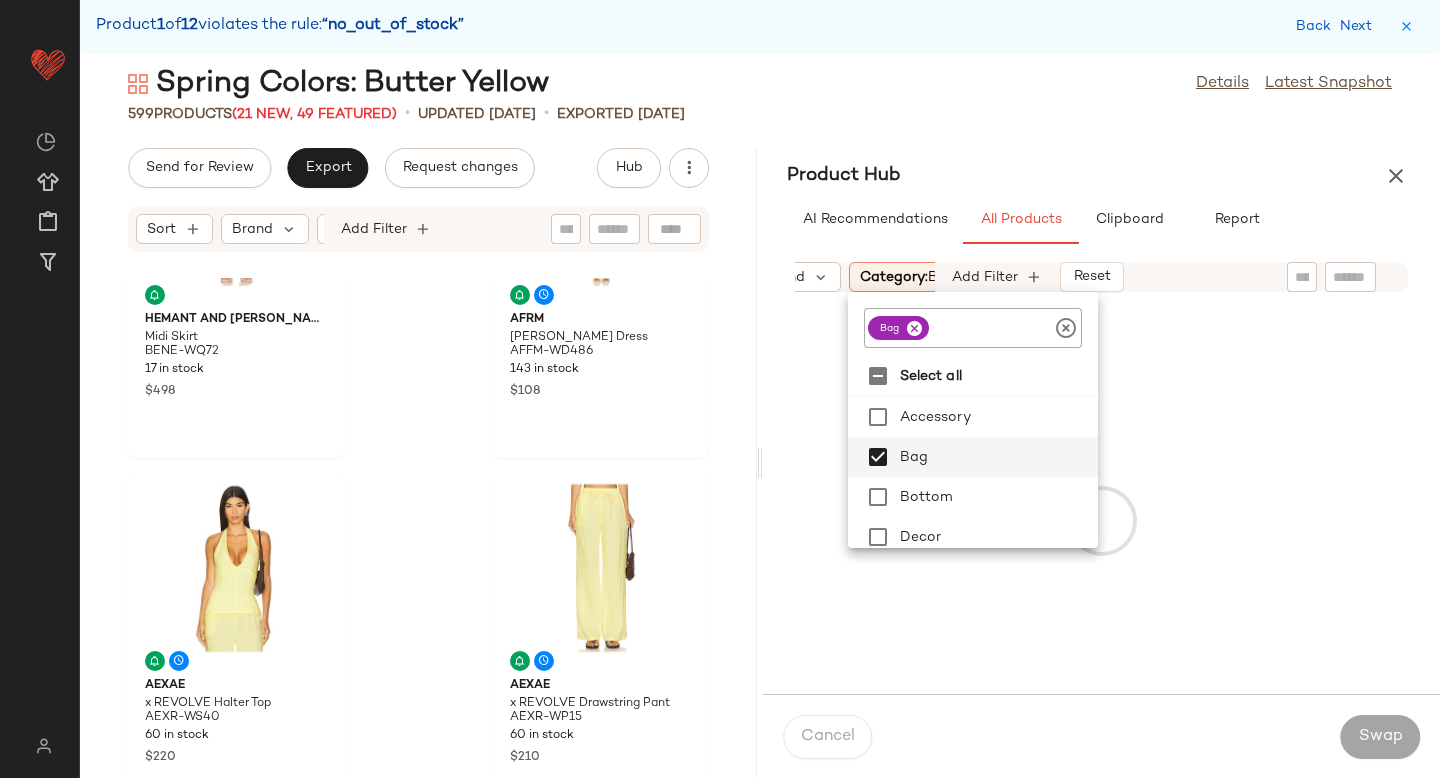click on "Sort  Brand  Category:   bag In Curation?:   No Age:   adult Common Color:   Yellow Gender:   female Add Filter   Reset" at bounding box center (1101, 277) 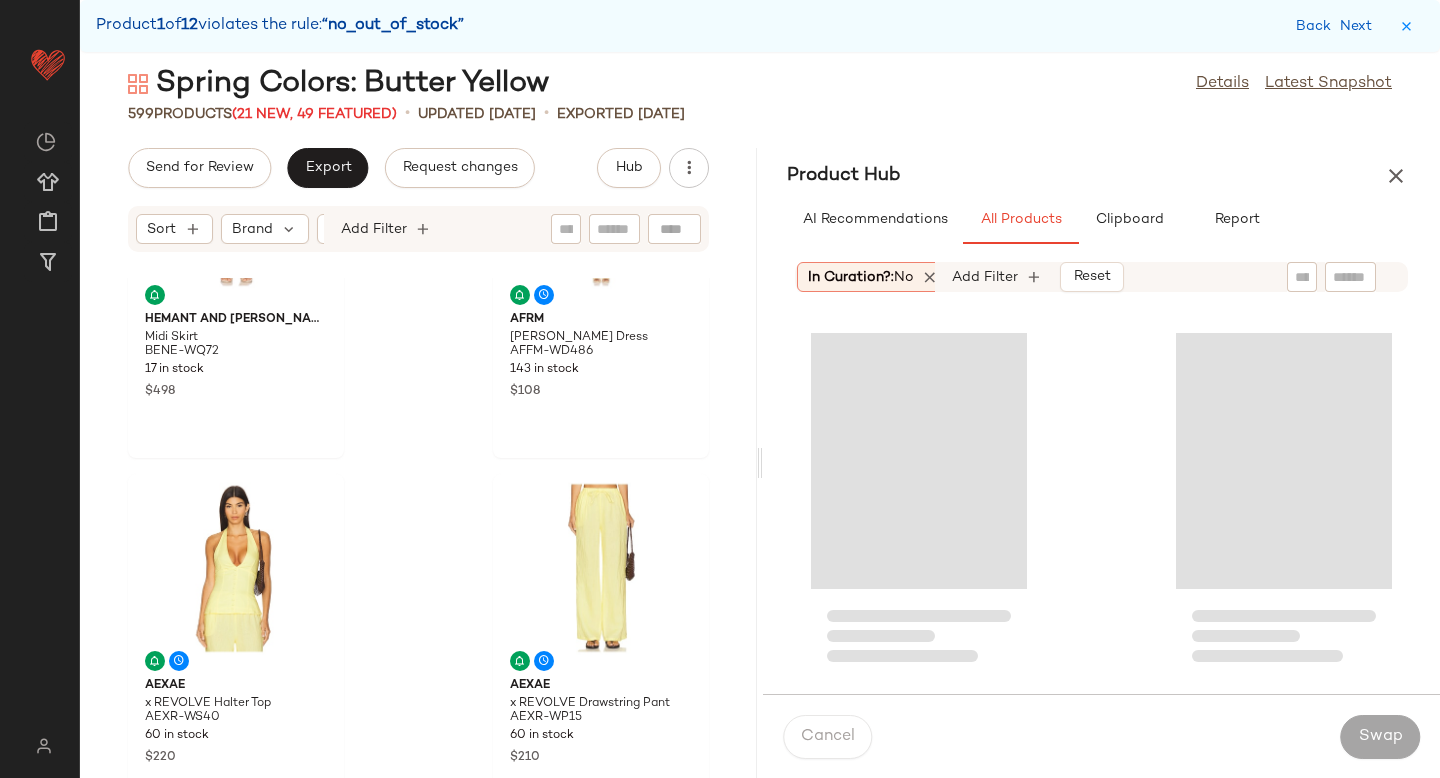 scroll, scrollTop: 0, scrollLeft: 335, axis: horizontal 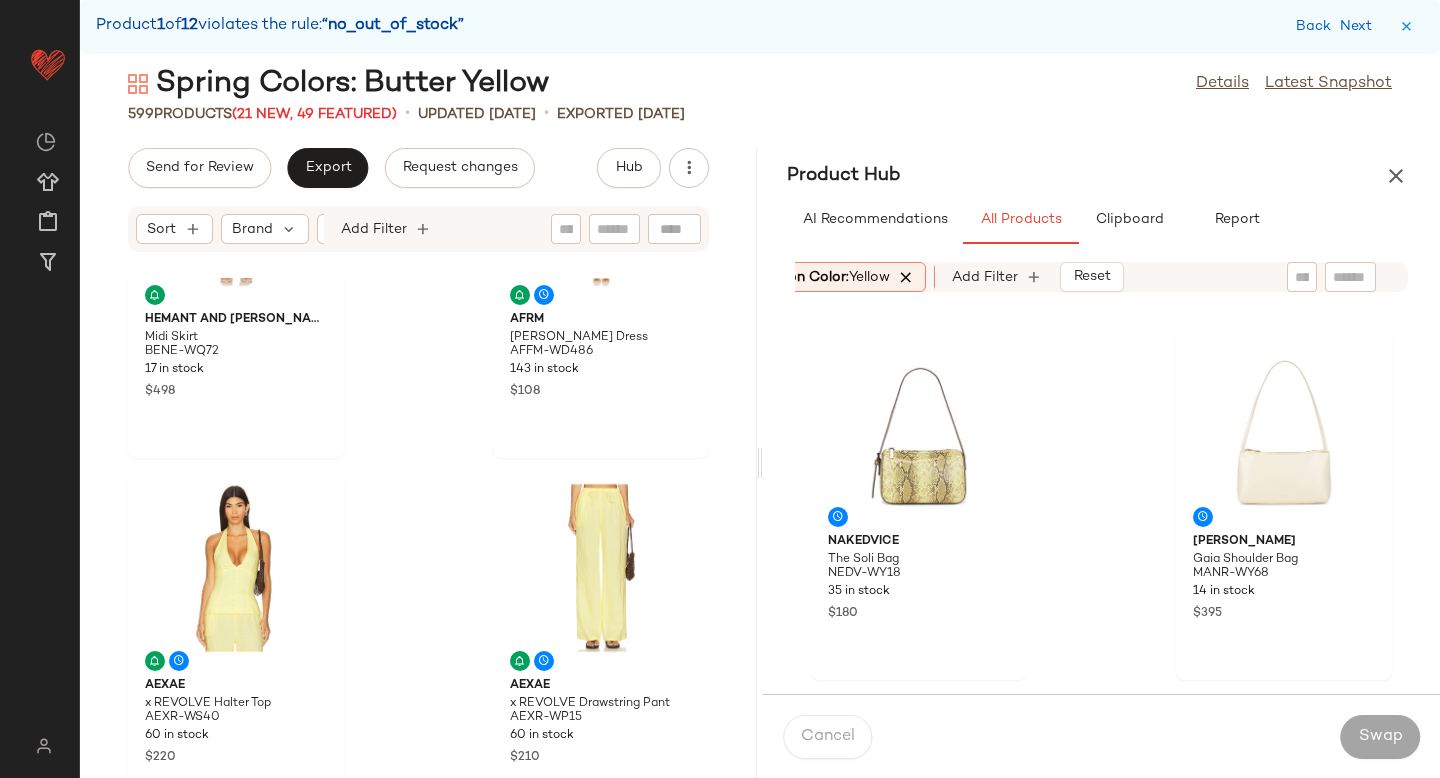 click at bounding box center [907, 277] 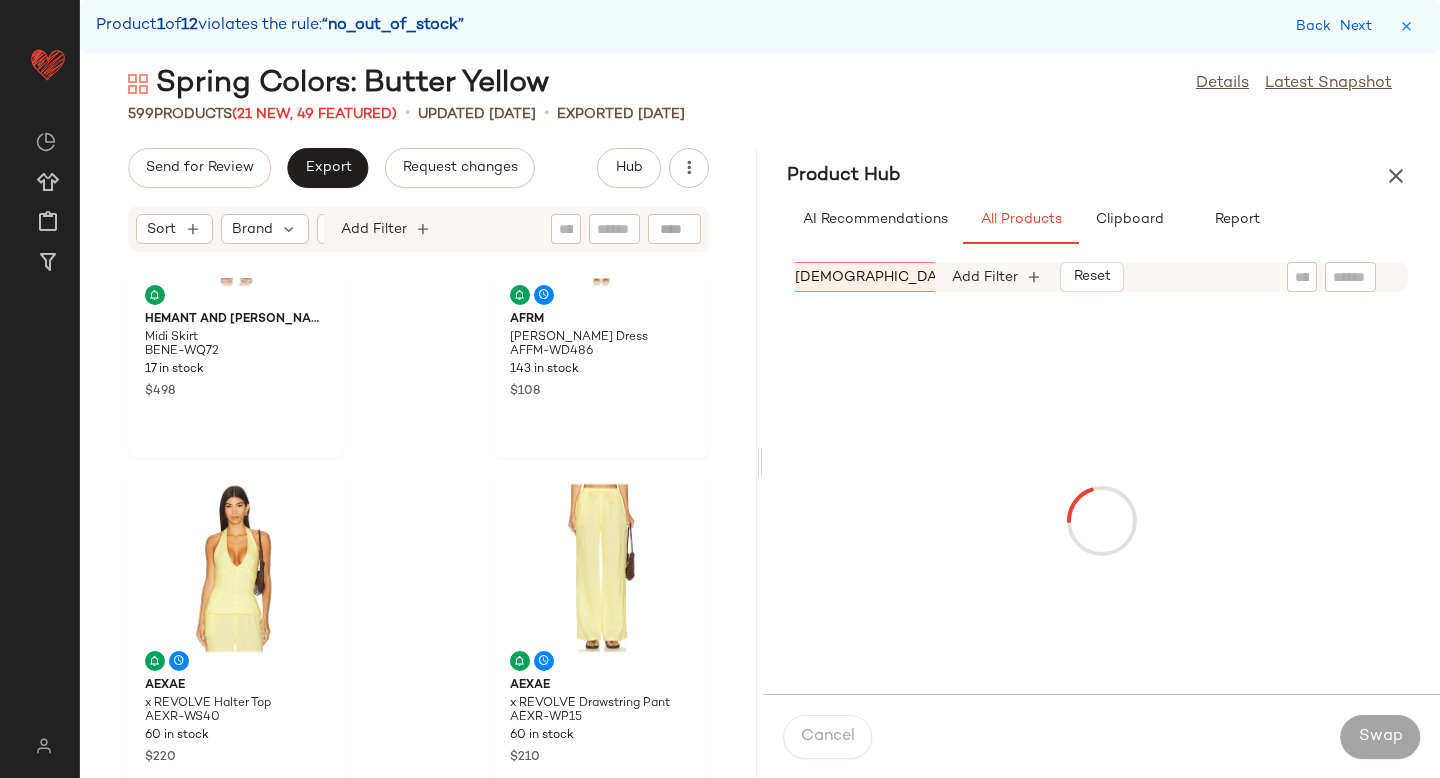 scroll, scrollTop: 0, scrollLeft: 650, axis: horizontal 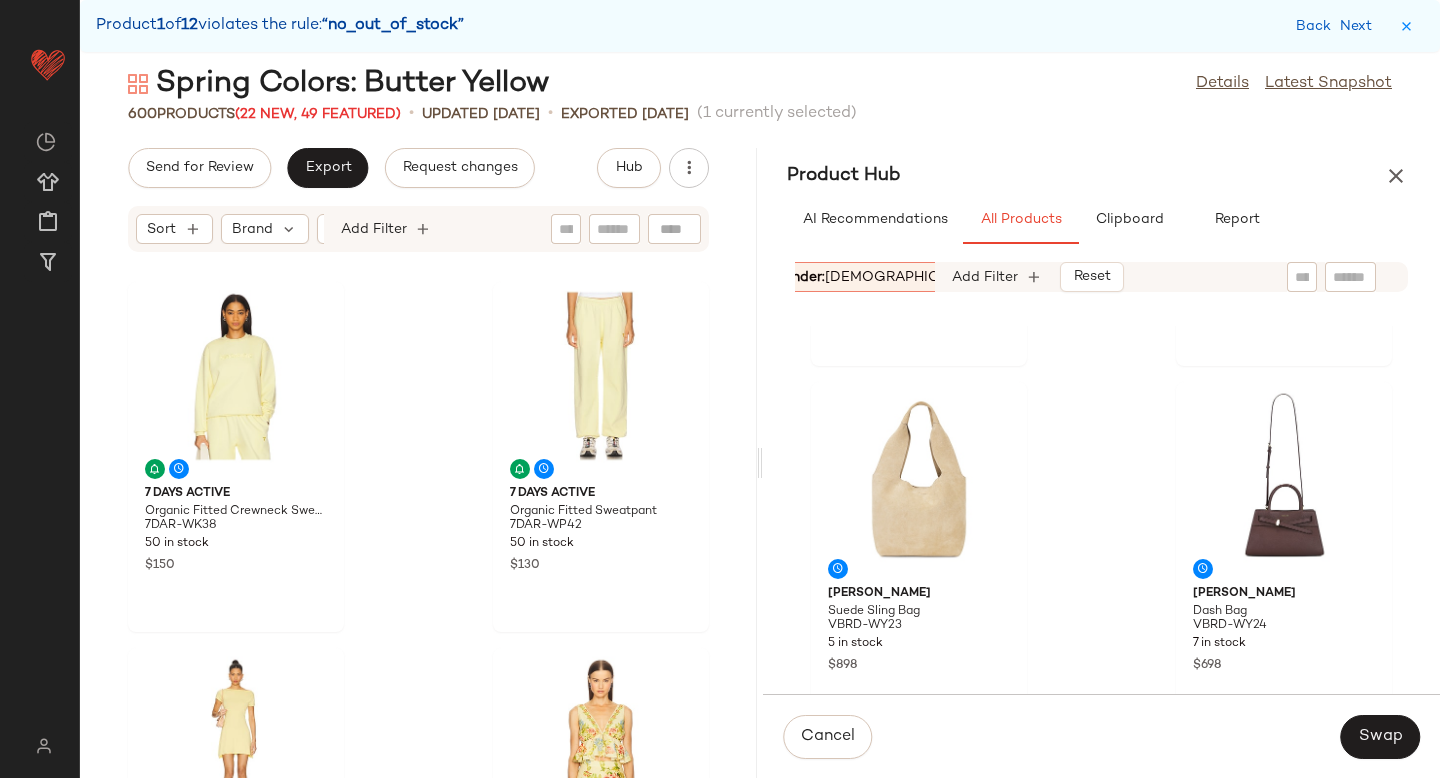 click on "Gender:   female" at bounding box center (880, 277) 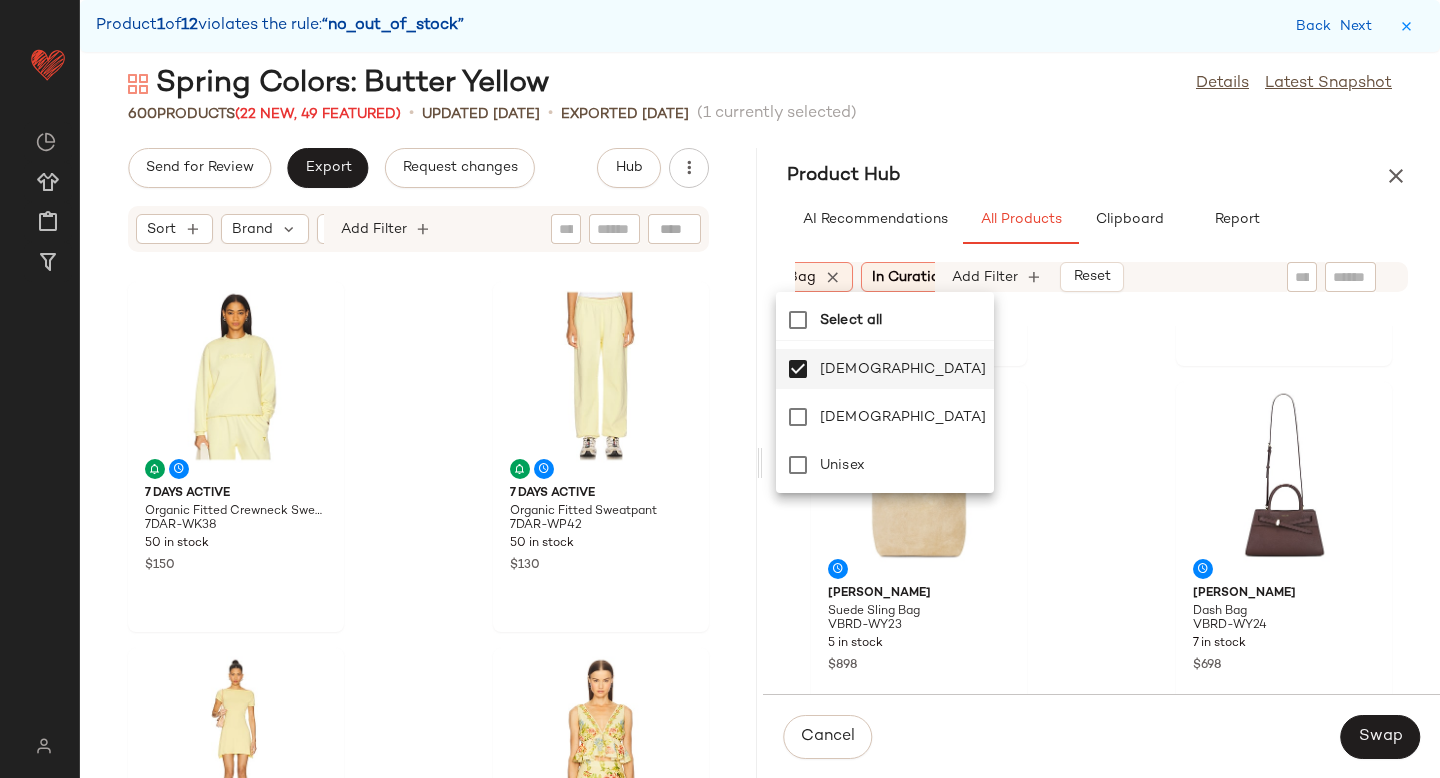 scroll, scrollTop: 0, scrollLeft: 189, axis: horizontal 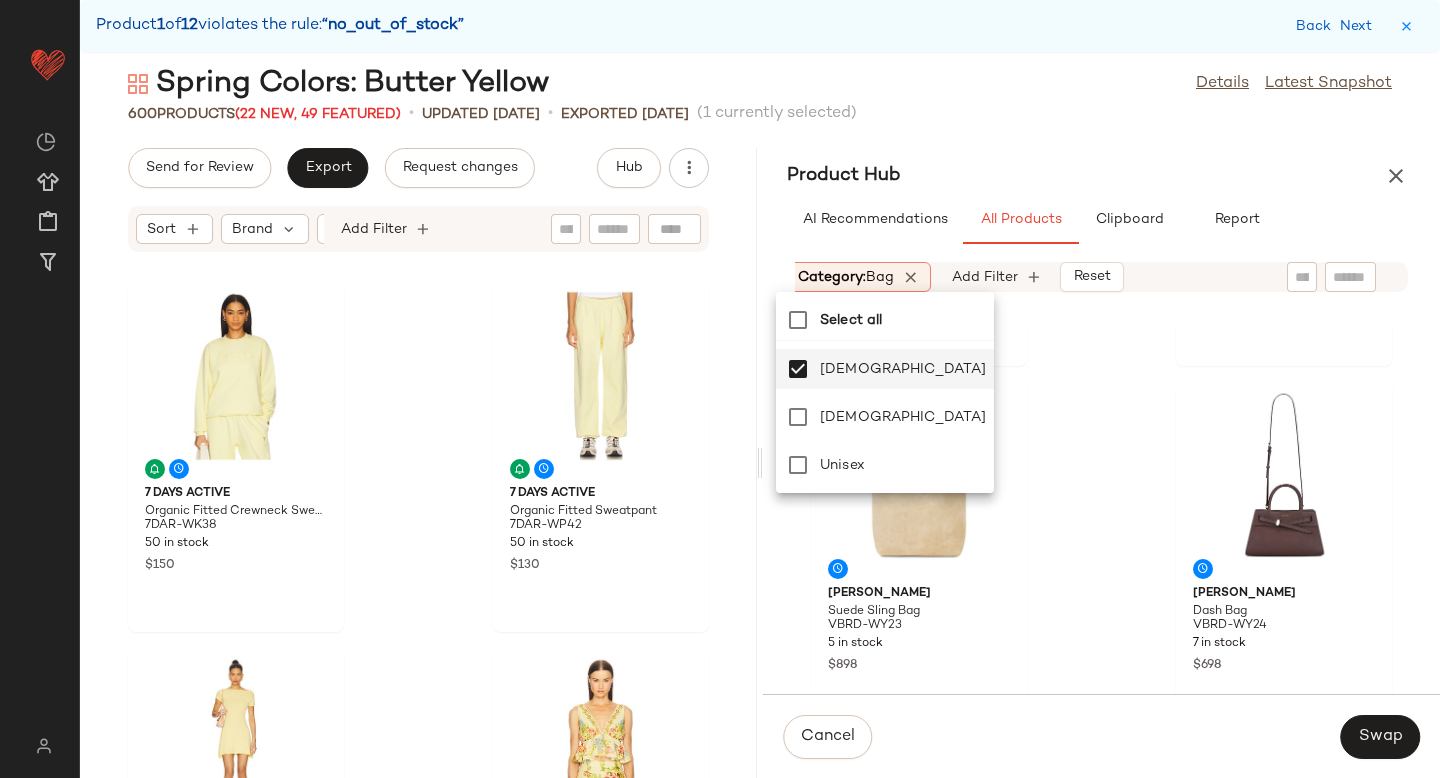 click on "Category:   bag" at bounding box center (846, 277) 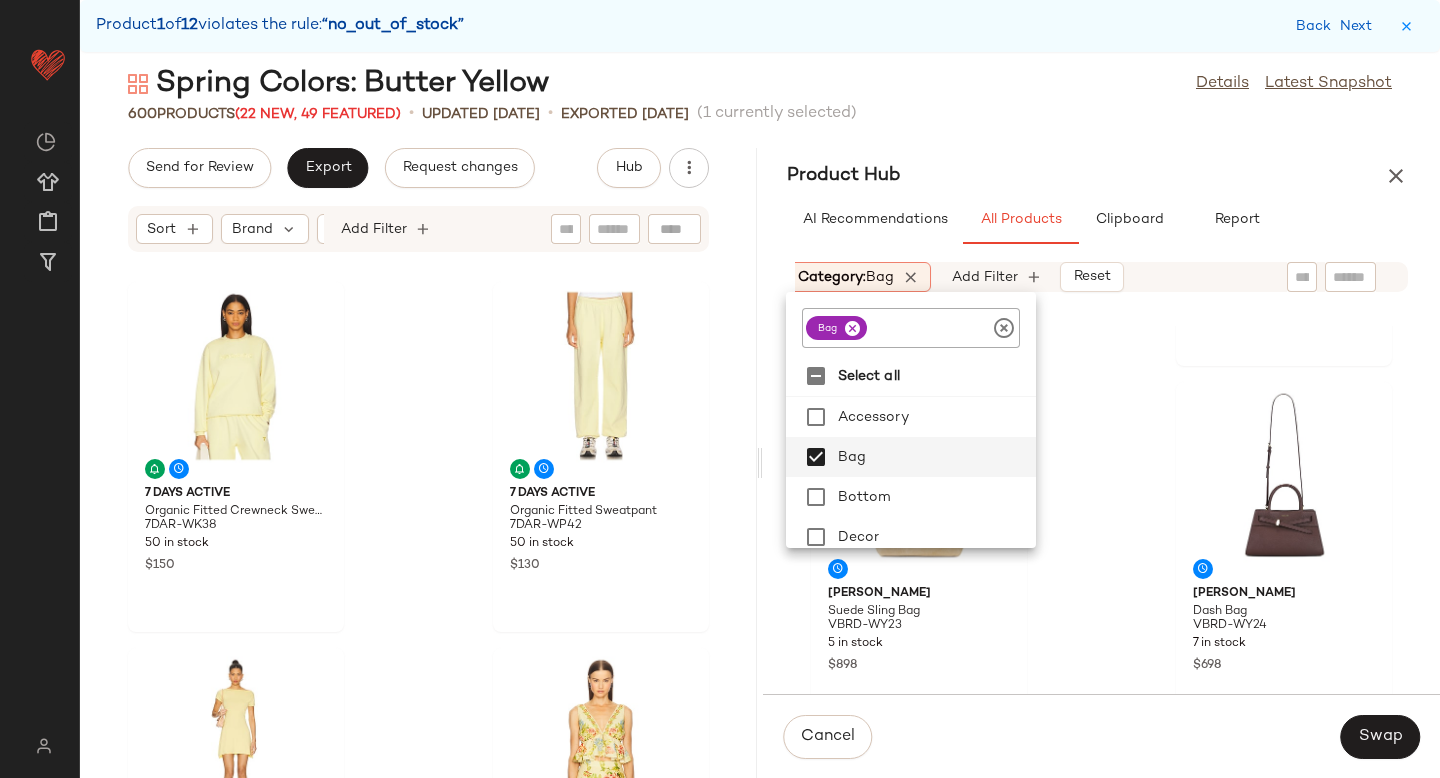click 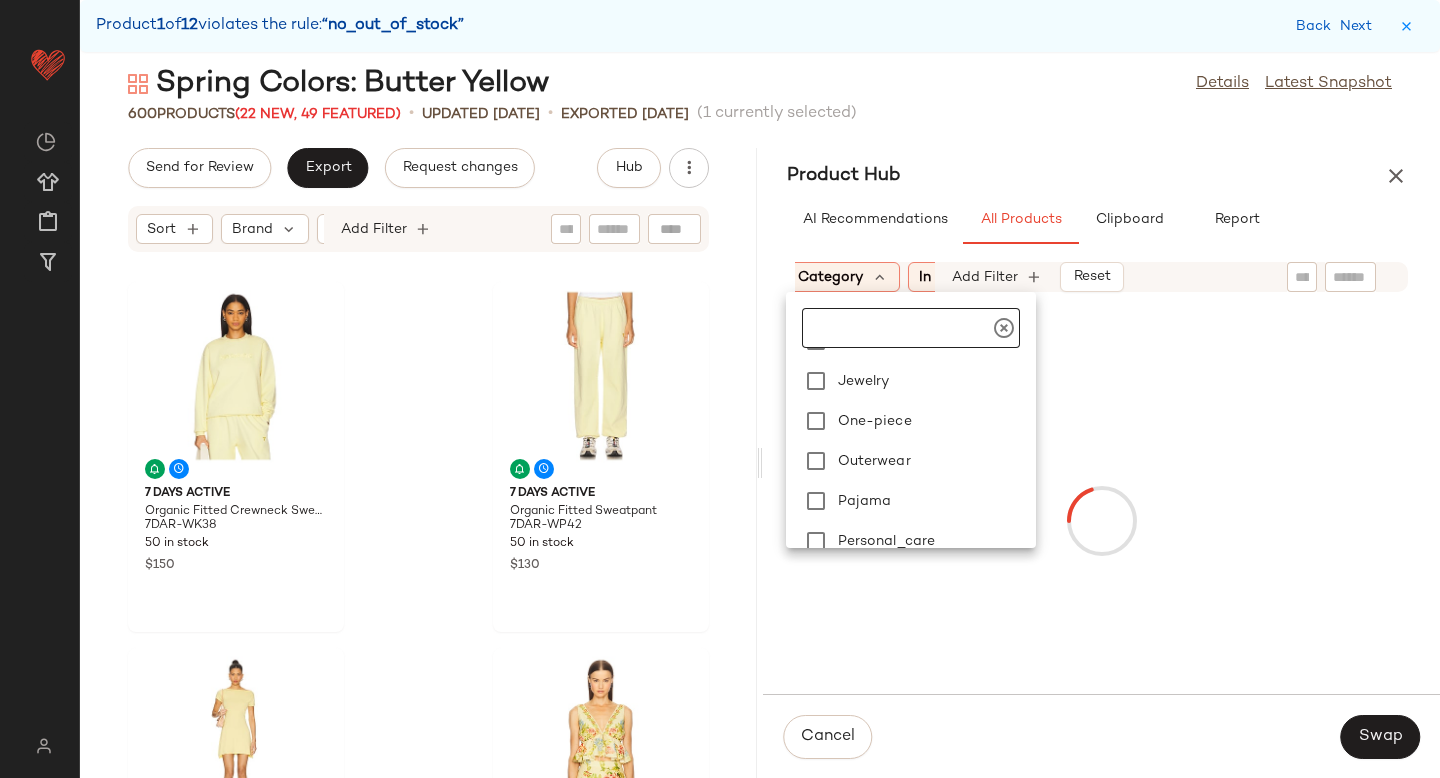 scroll, scrollTop: 235, scrollLeft: 0, axis: vertical 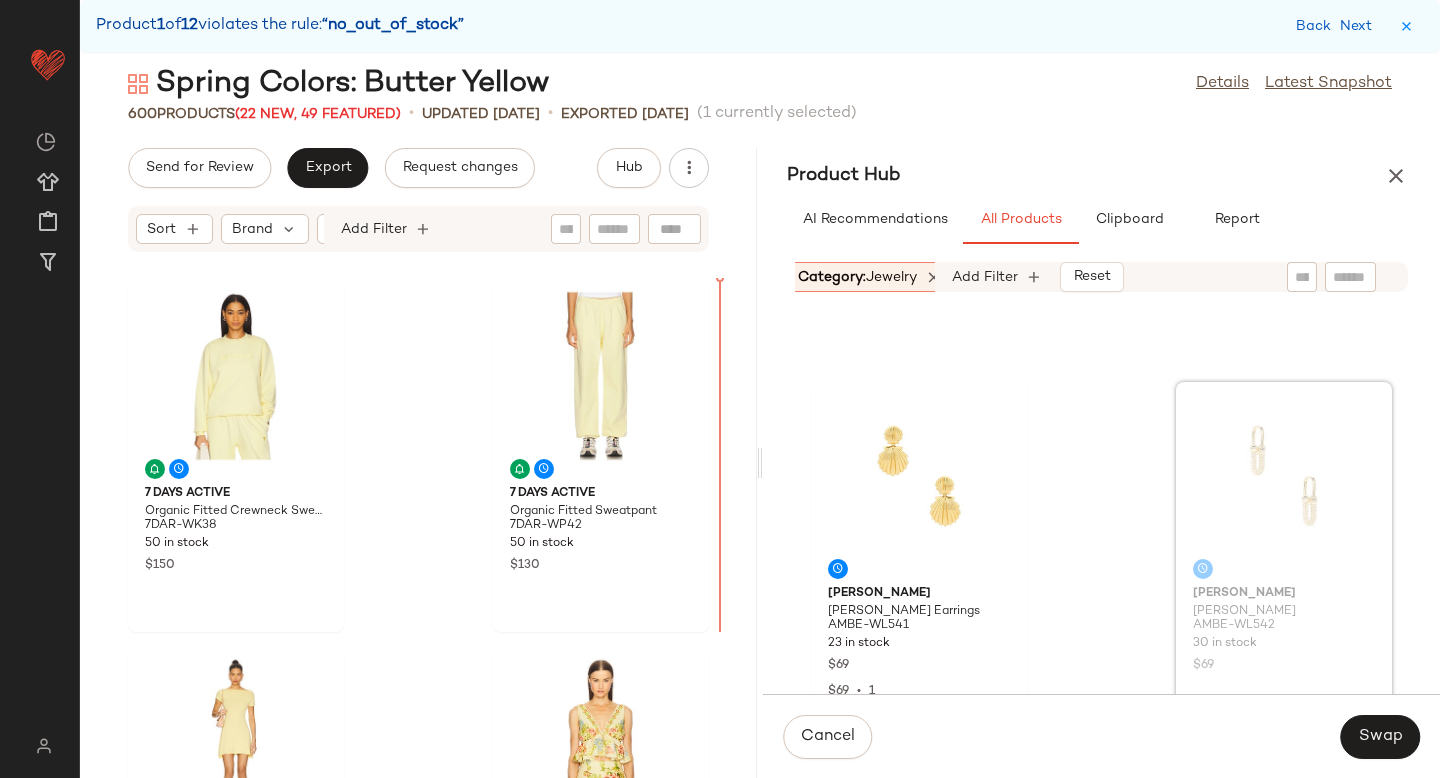 drag, startPoint x: 1223, startPoint y: 490, endPoint x: 1212, endPoint y: 490, distance: 11 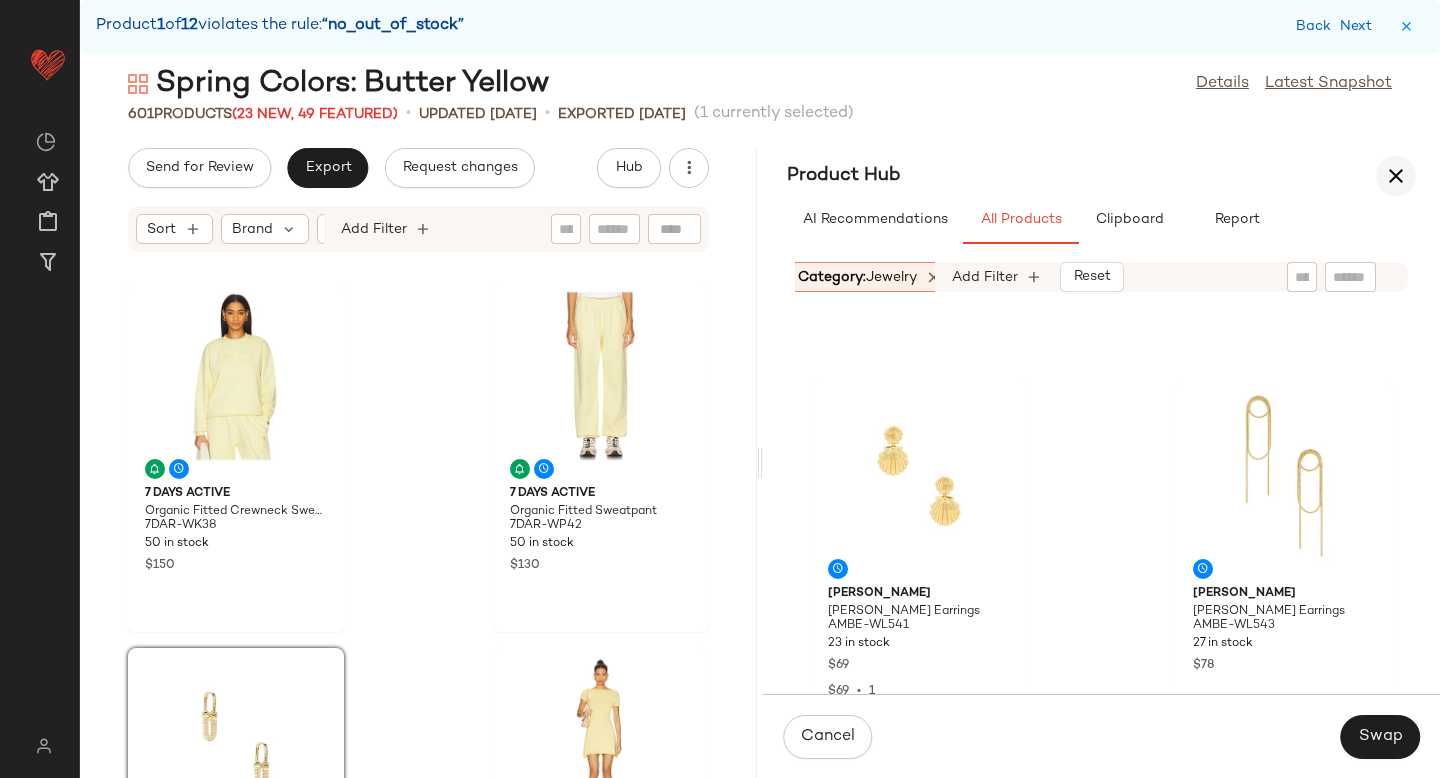 click at bounding box center (1396, 176) 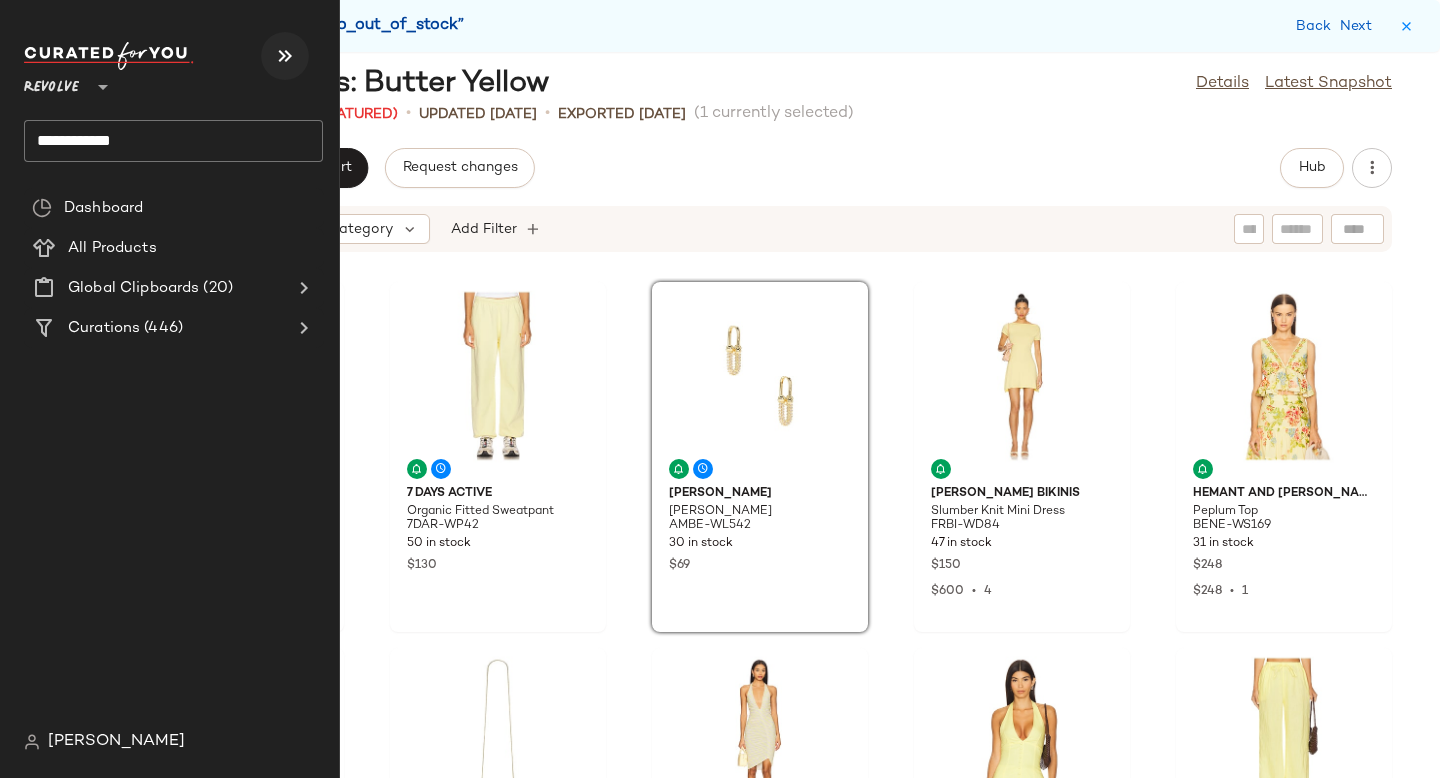 click at bounding box center (285, 56) 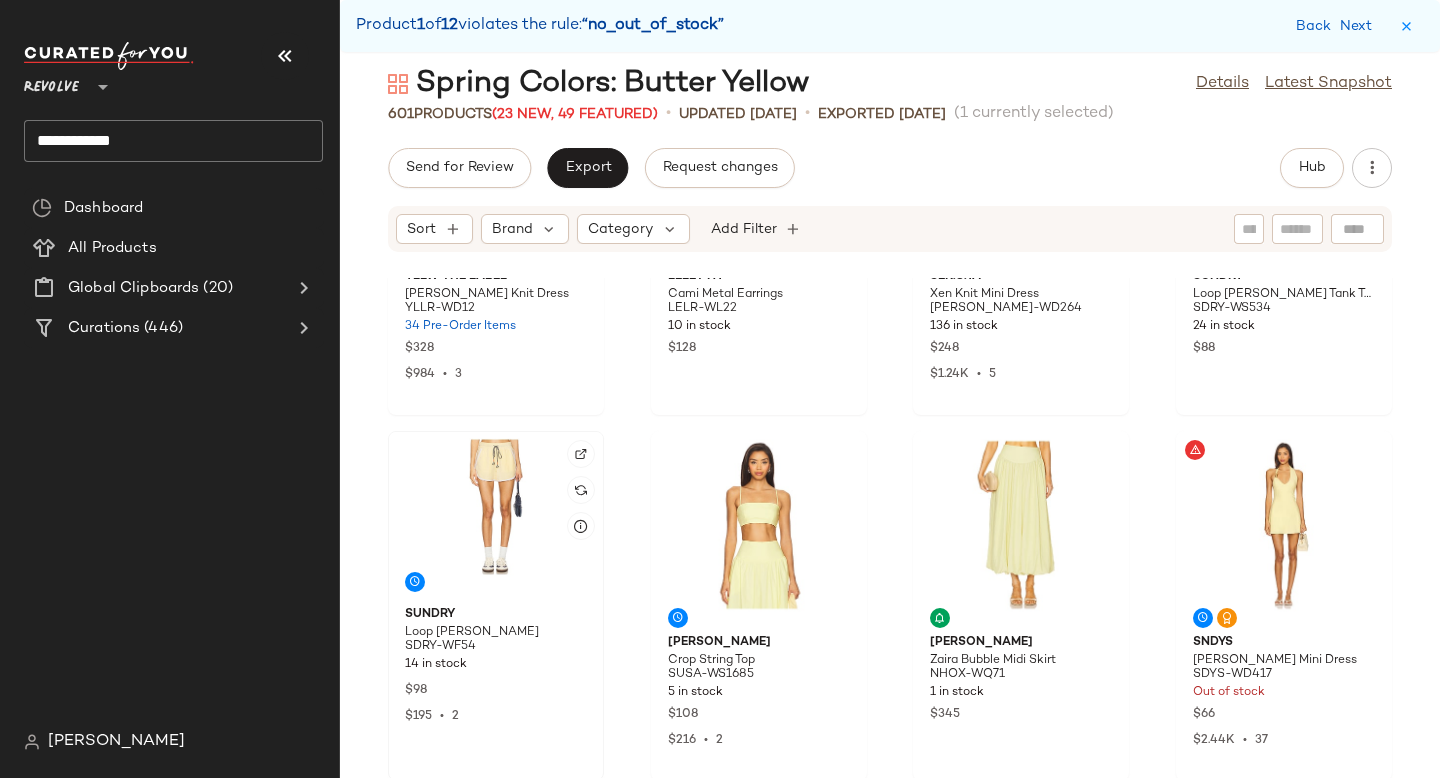 scroll, scrollTop: 1362, scrollLeft: 0, axis: vertical 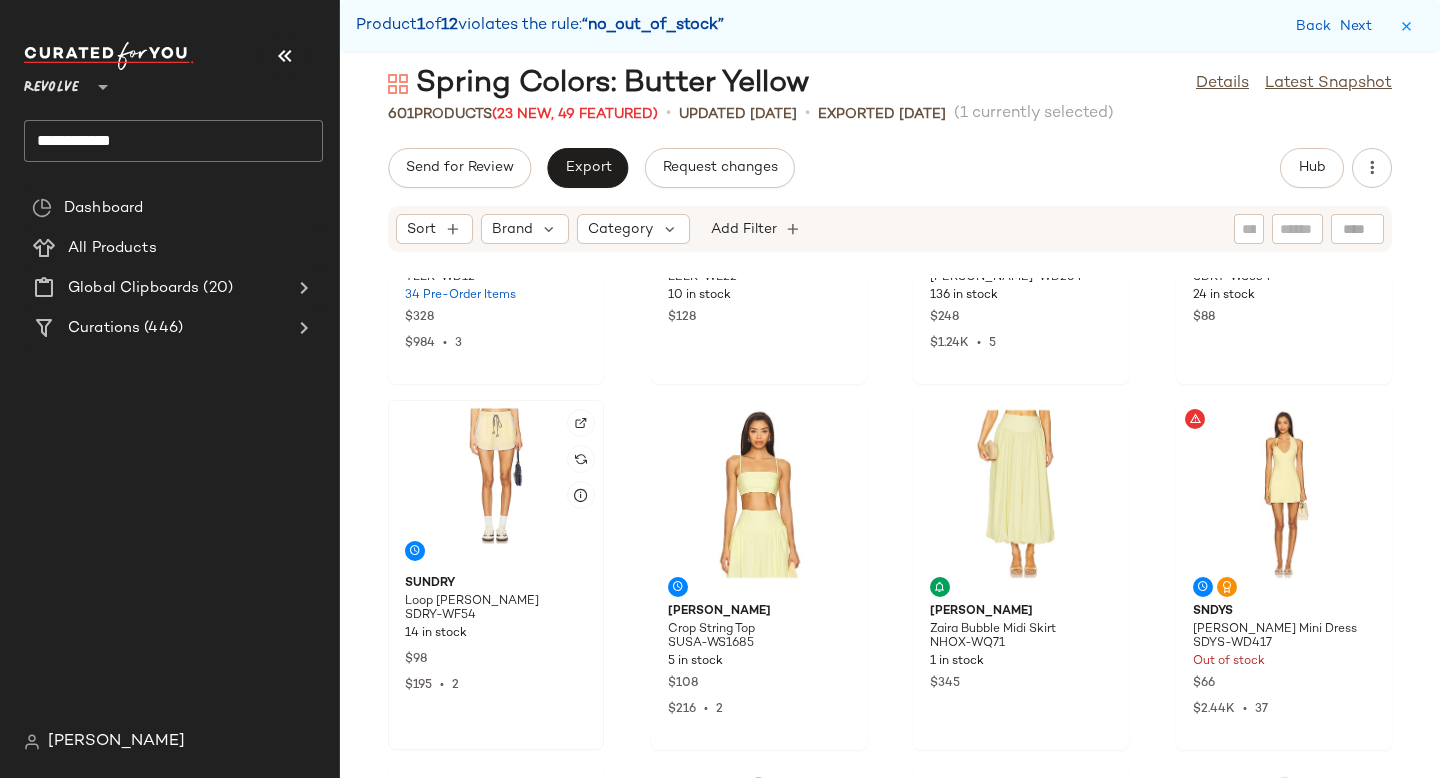 click 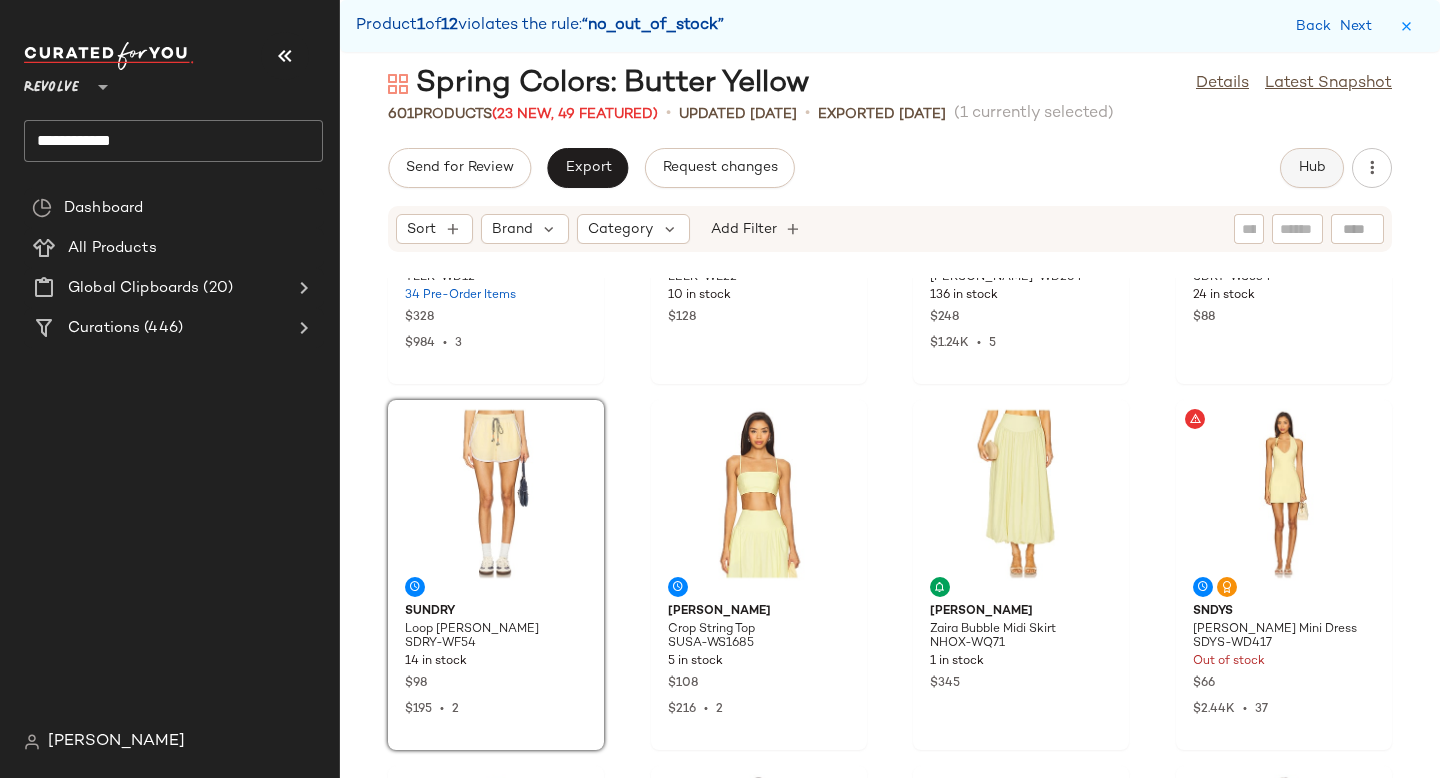 click on "Hub" at bounding box center (1312, 168) 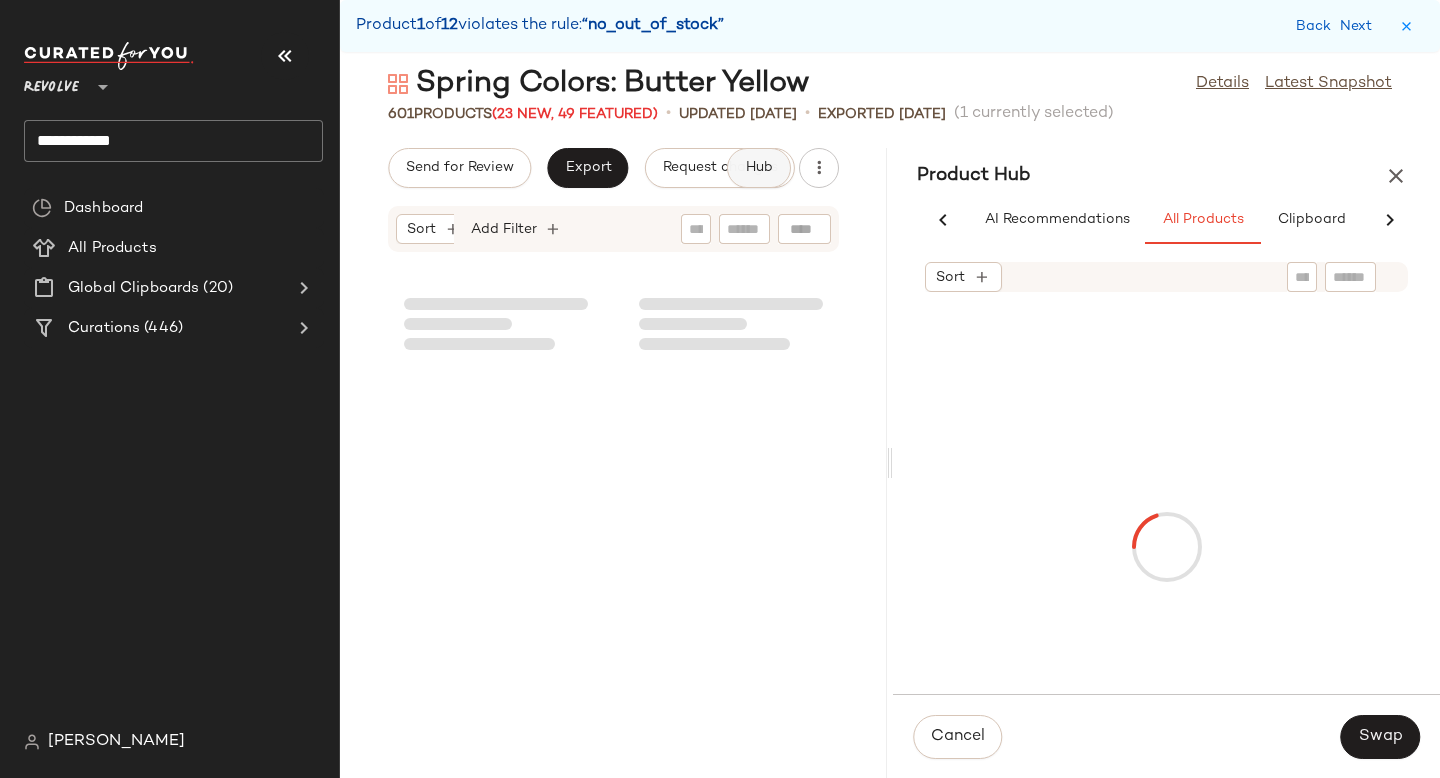 scroll, scrollTop: 0, scrollLeft: 91, axis: horizontal 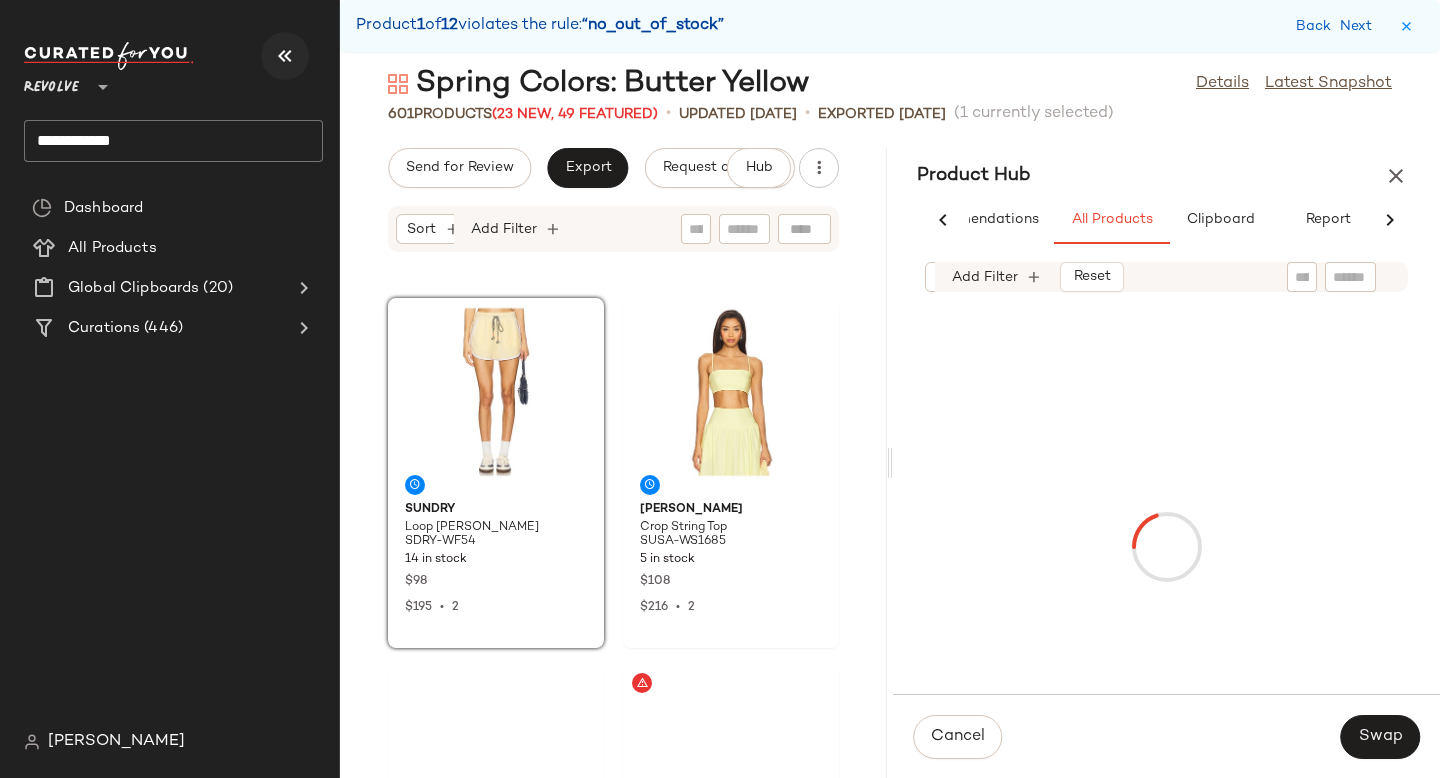 click at bounding box center (285, 56) 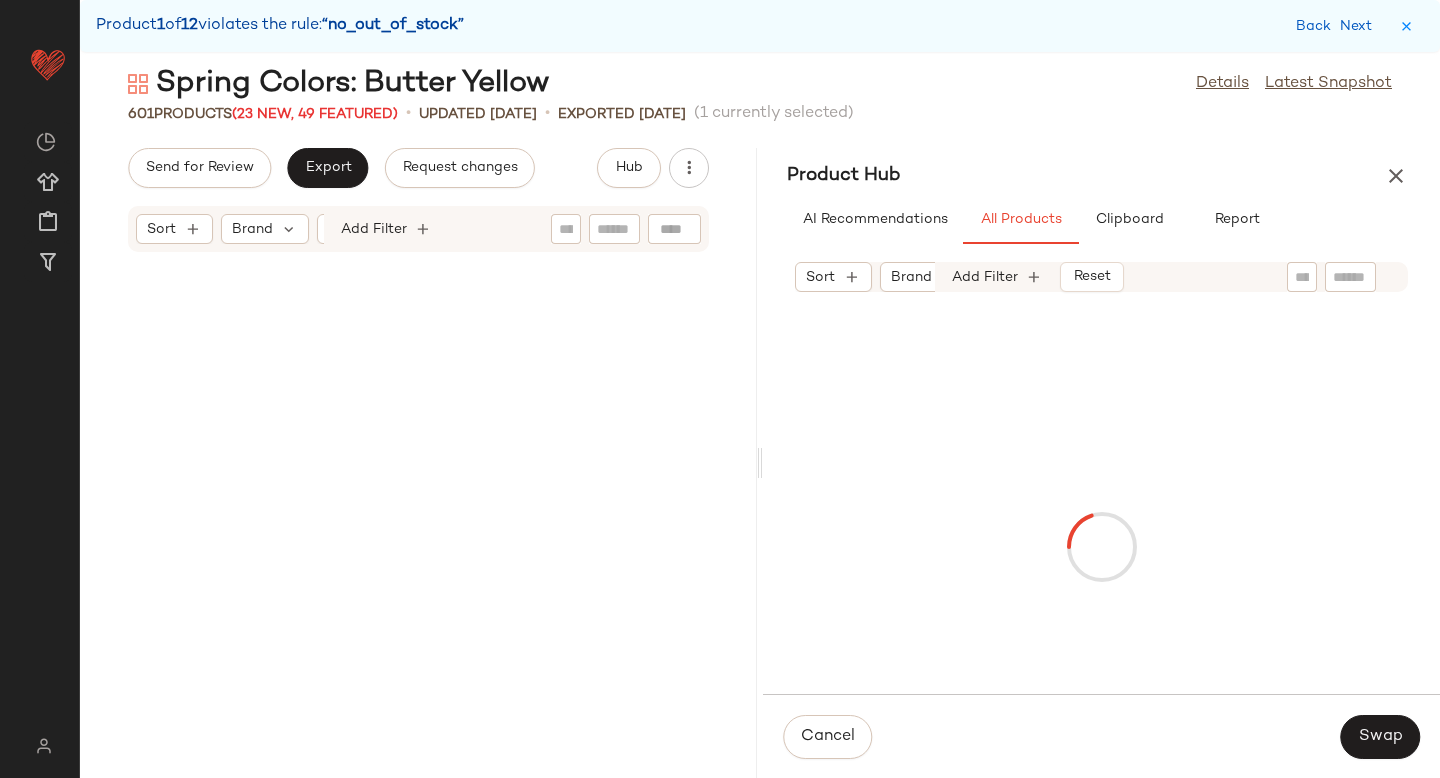 scroll, scrollTop: 2928, scrollLeft: 0, axis: vertical 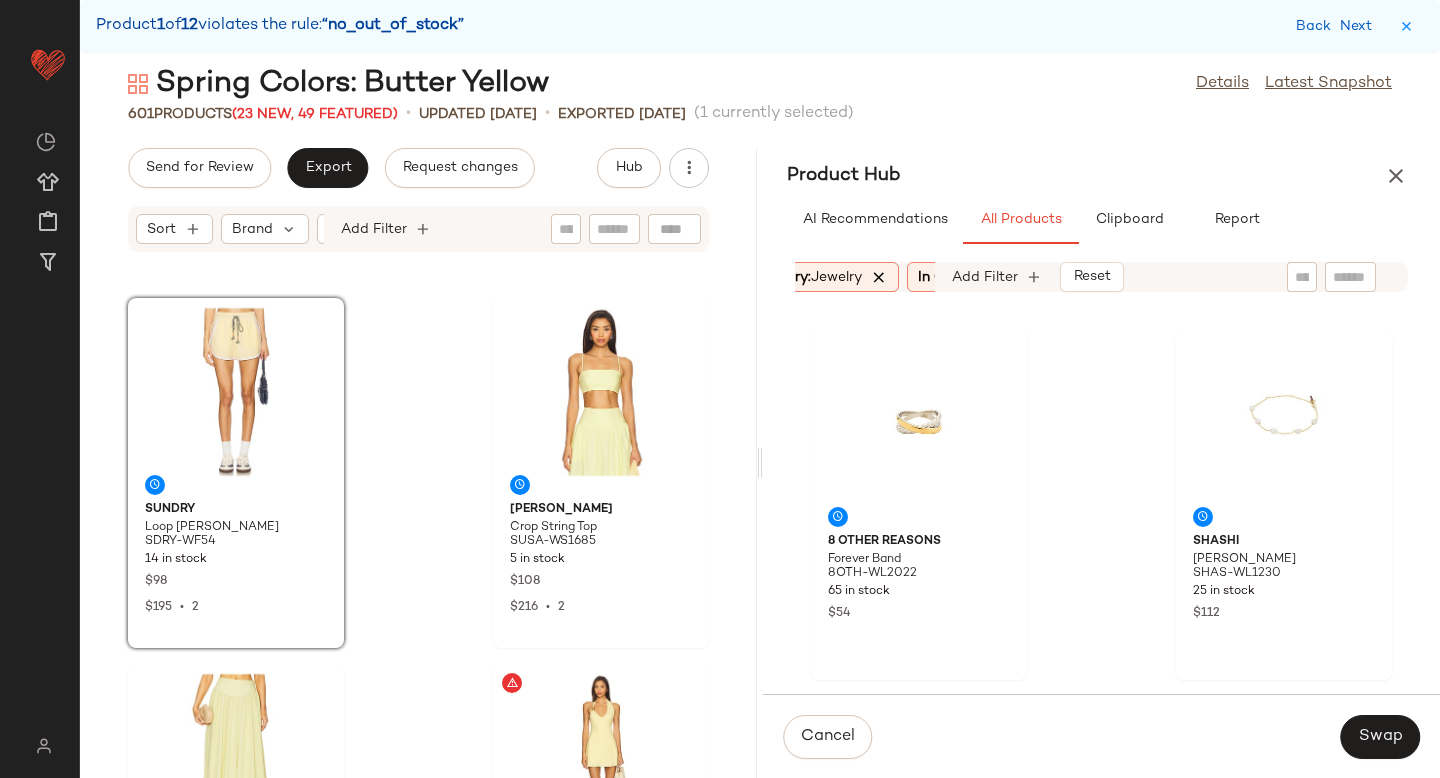 click at bounding box center (879, 277) 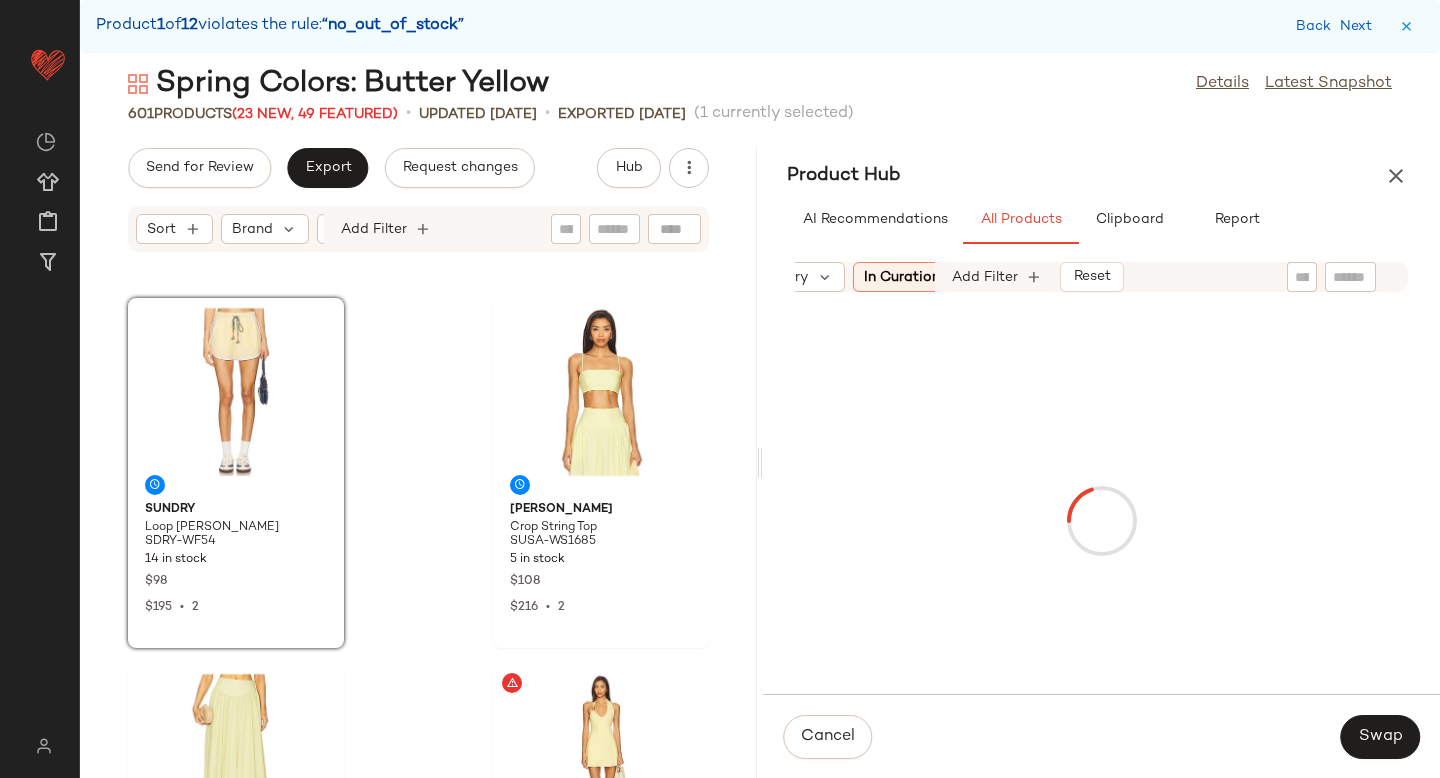 click 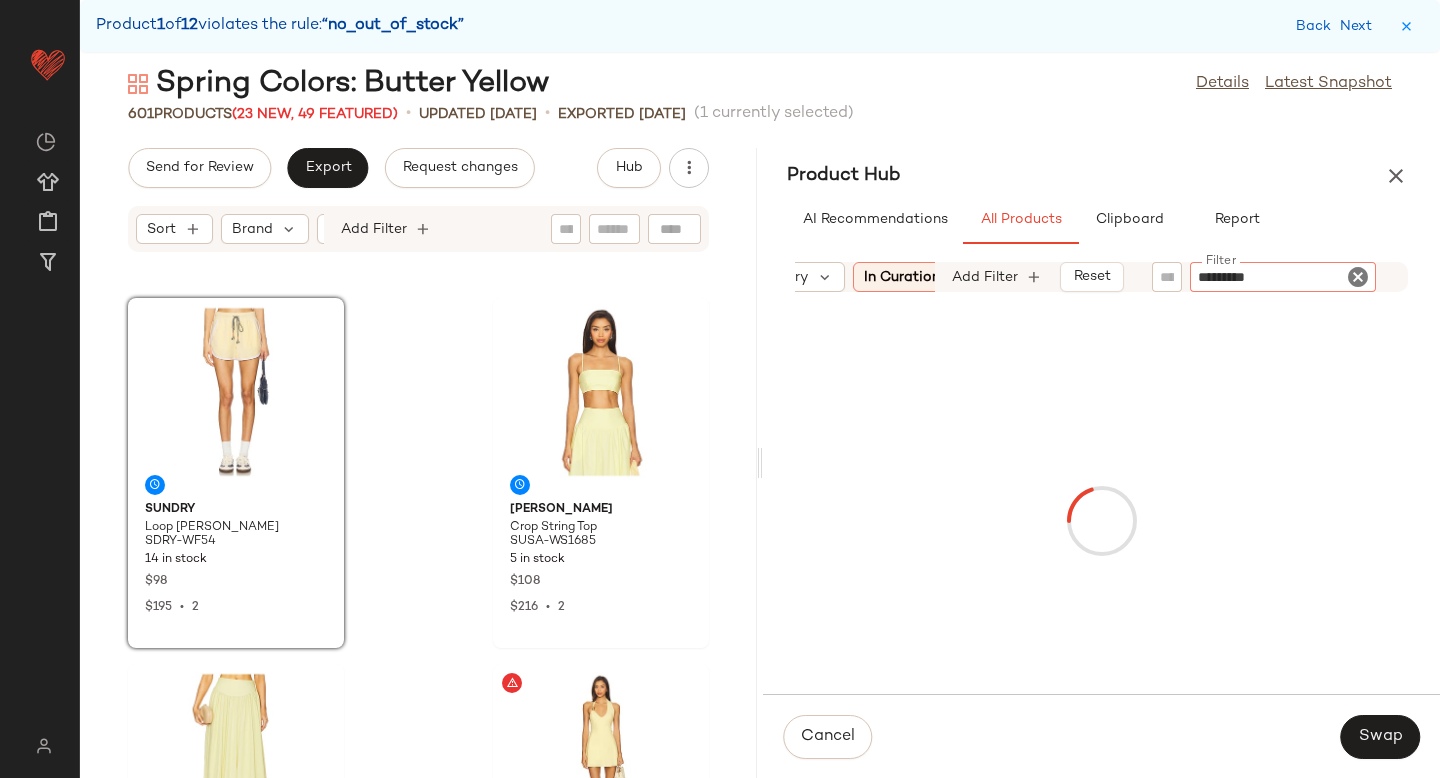 type on "**********" 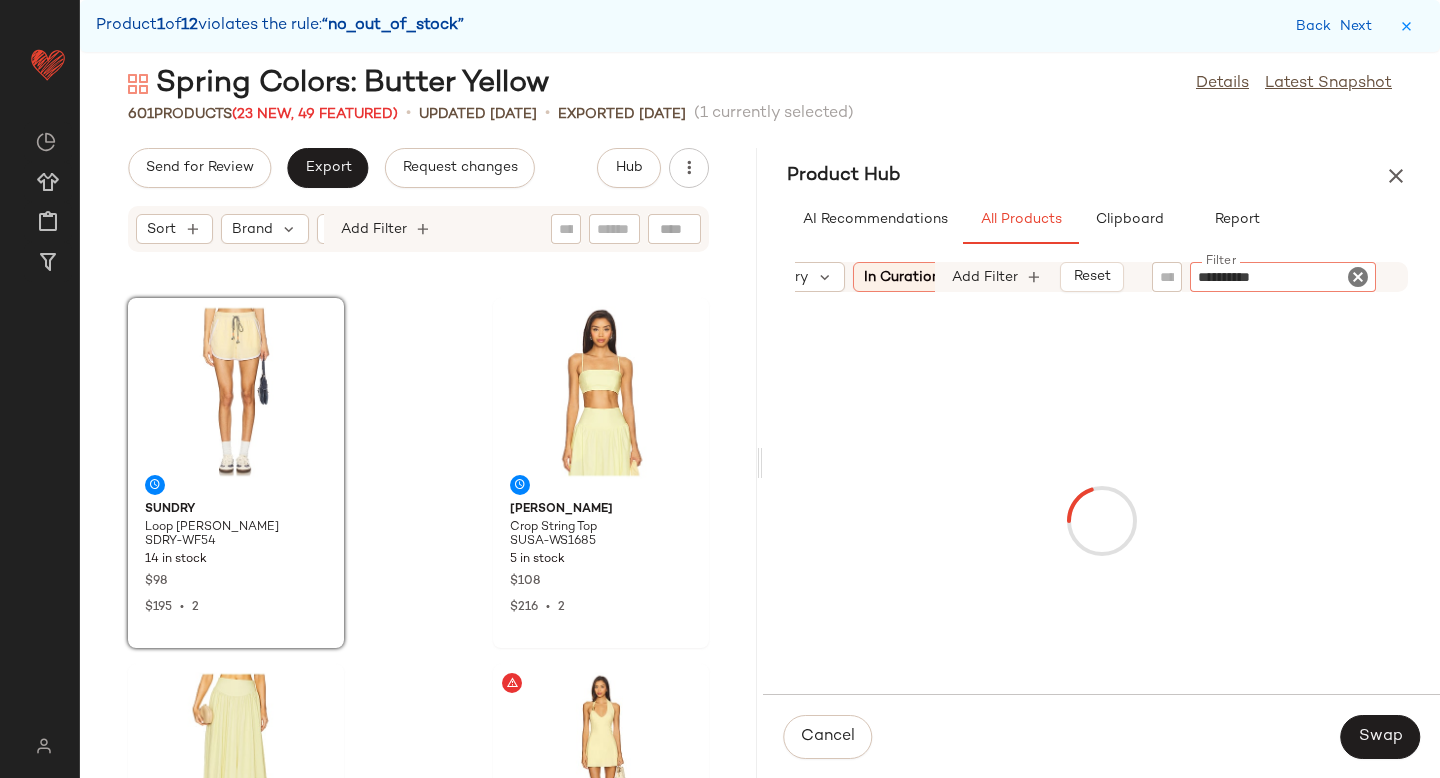 type 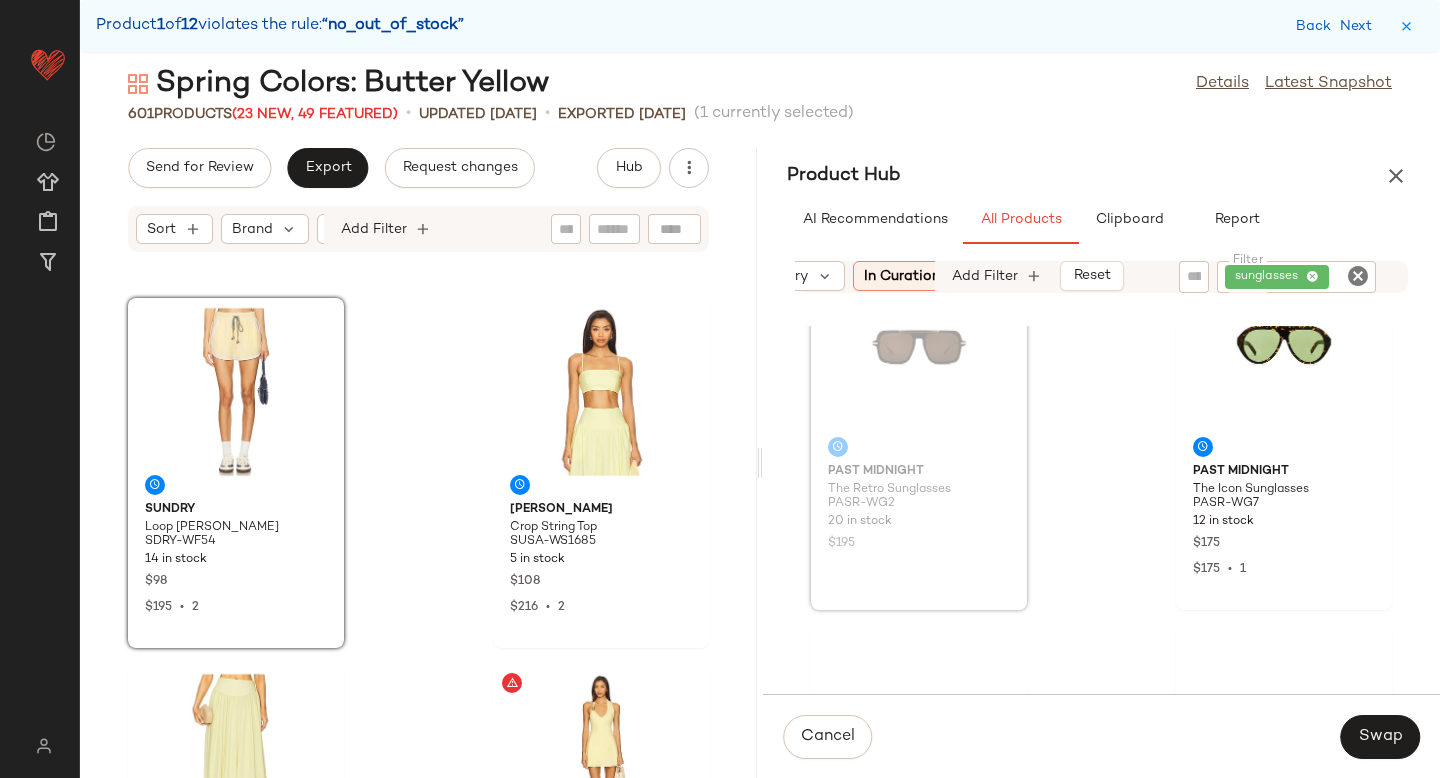 scroll, scrollTop: 1181, scrollLeft: 0, axis: vertical 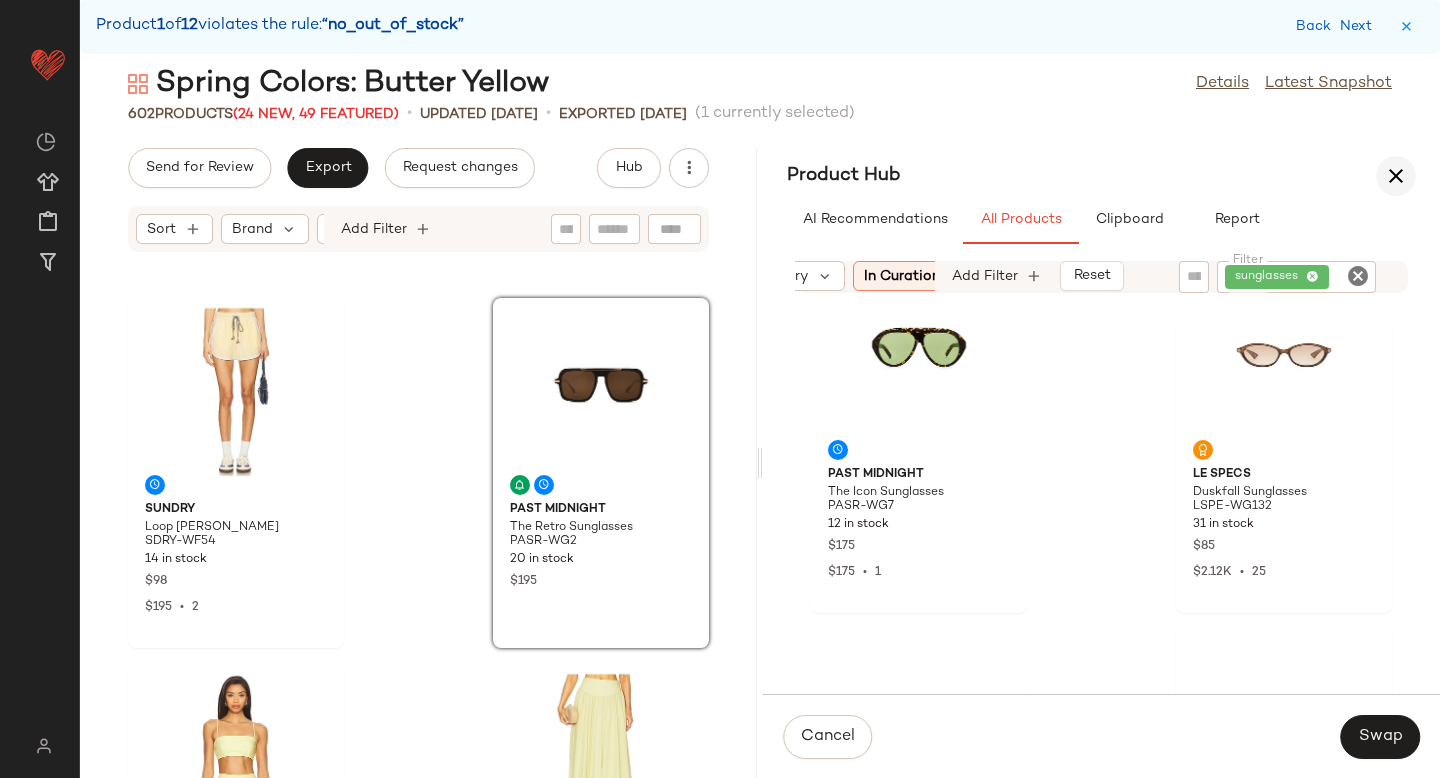click at bounding box center (1396, 176) 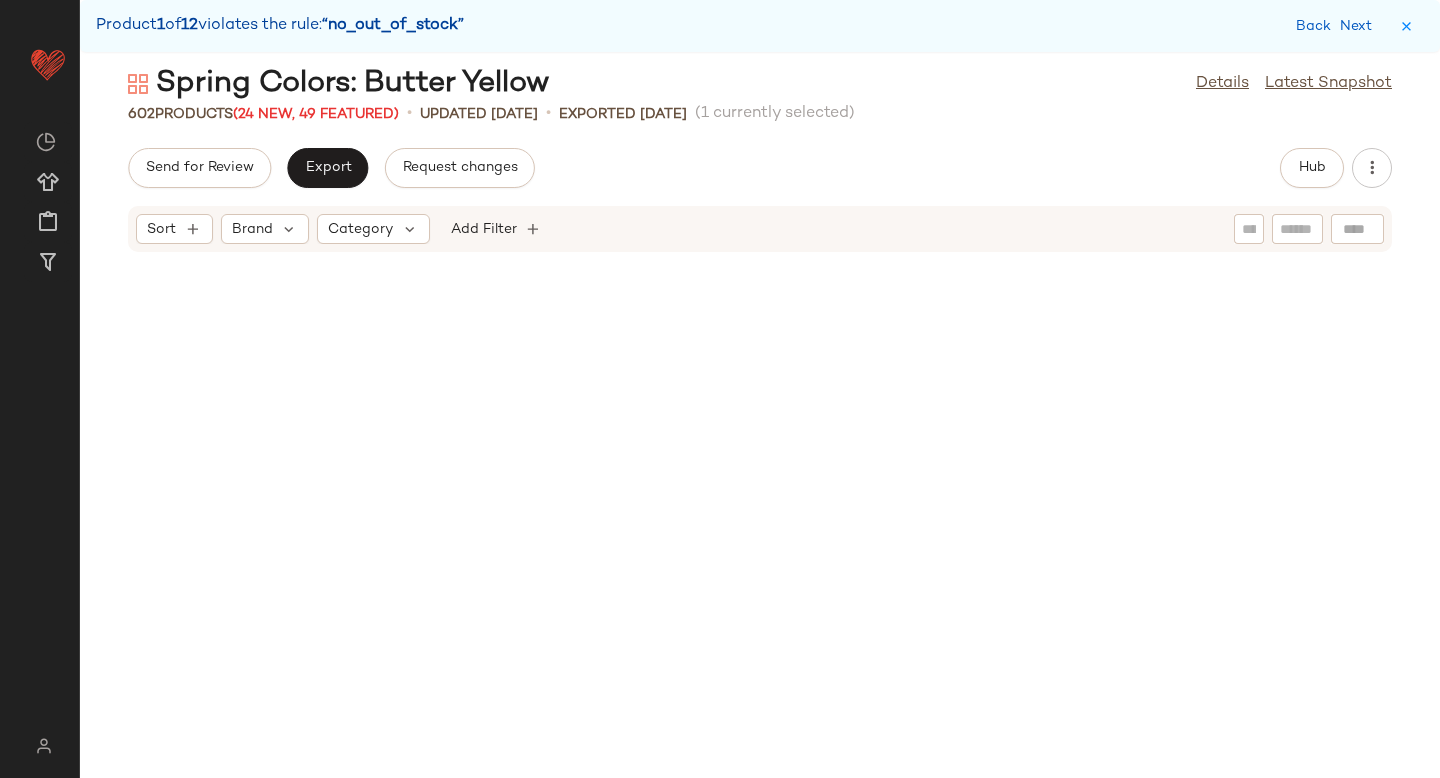 scroll, scrollTop: 2562, scrollLeft: 0, axis: vertical 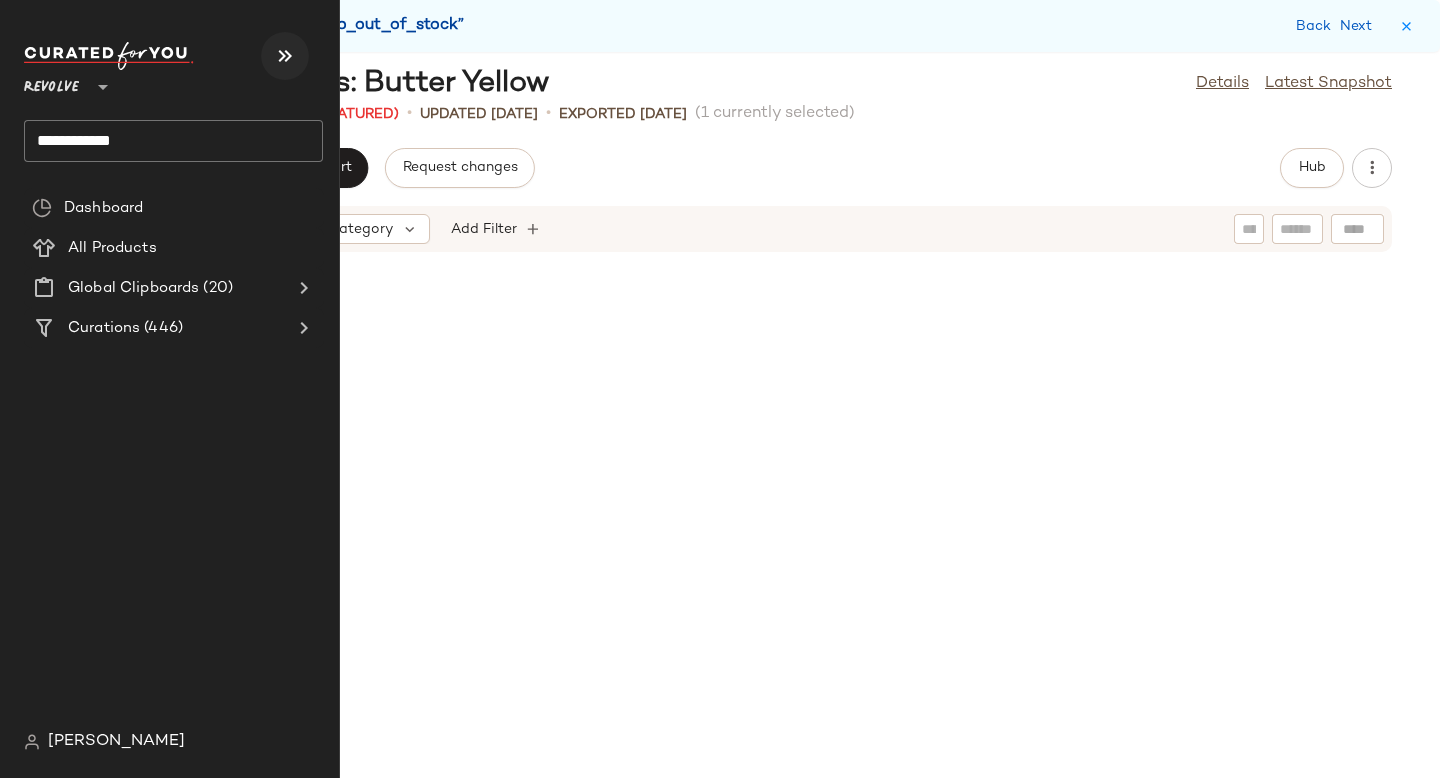 click at bounding box center (285, 56) 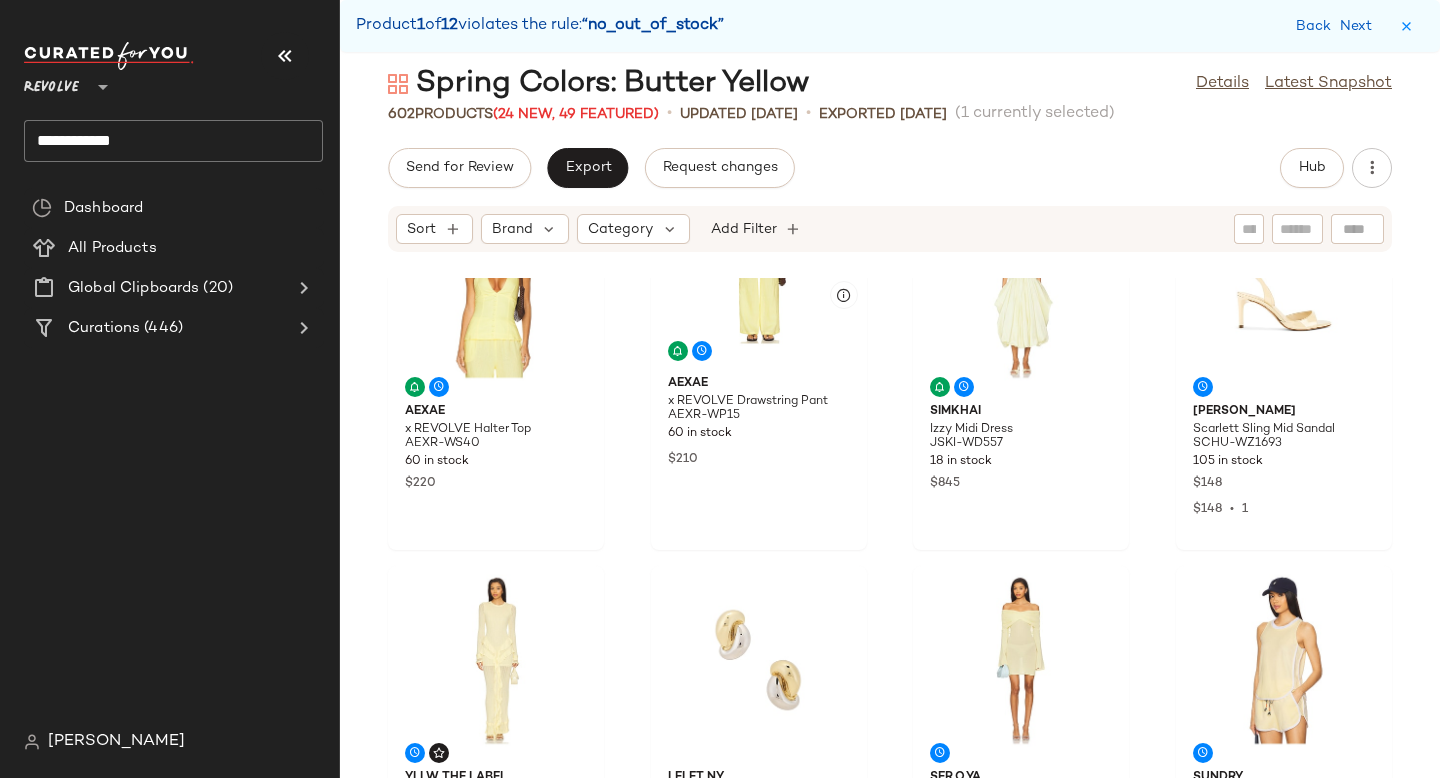 scroll, scrollTop: 1166, scrollLeft: 0, axis: vertical 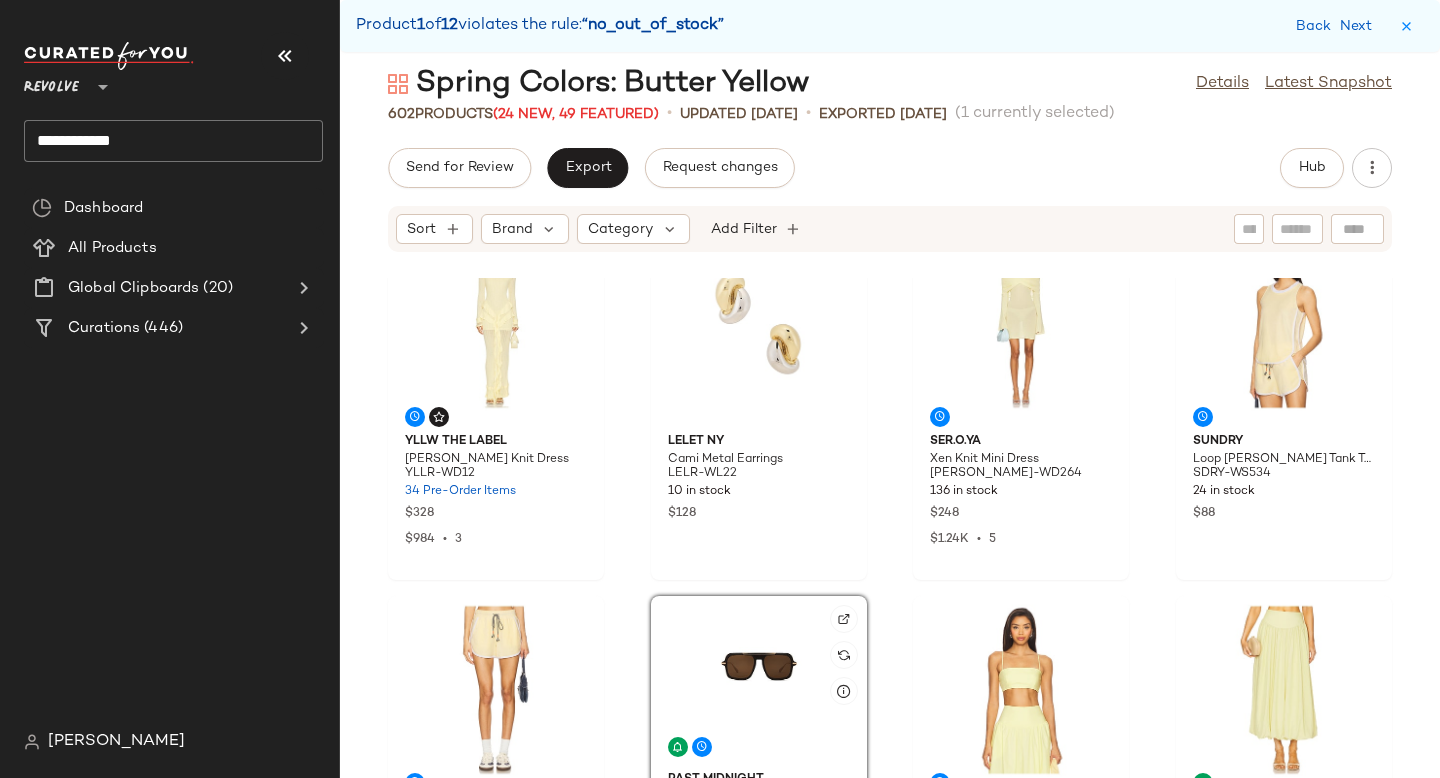 click 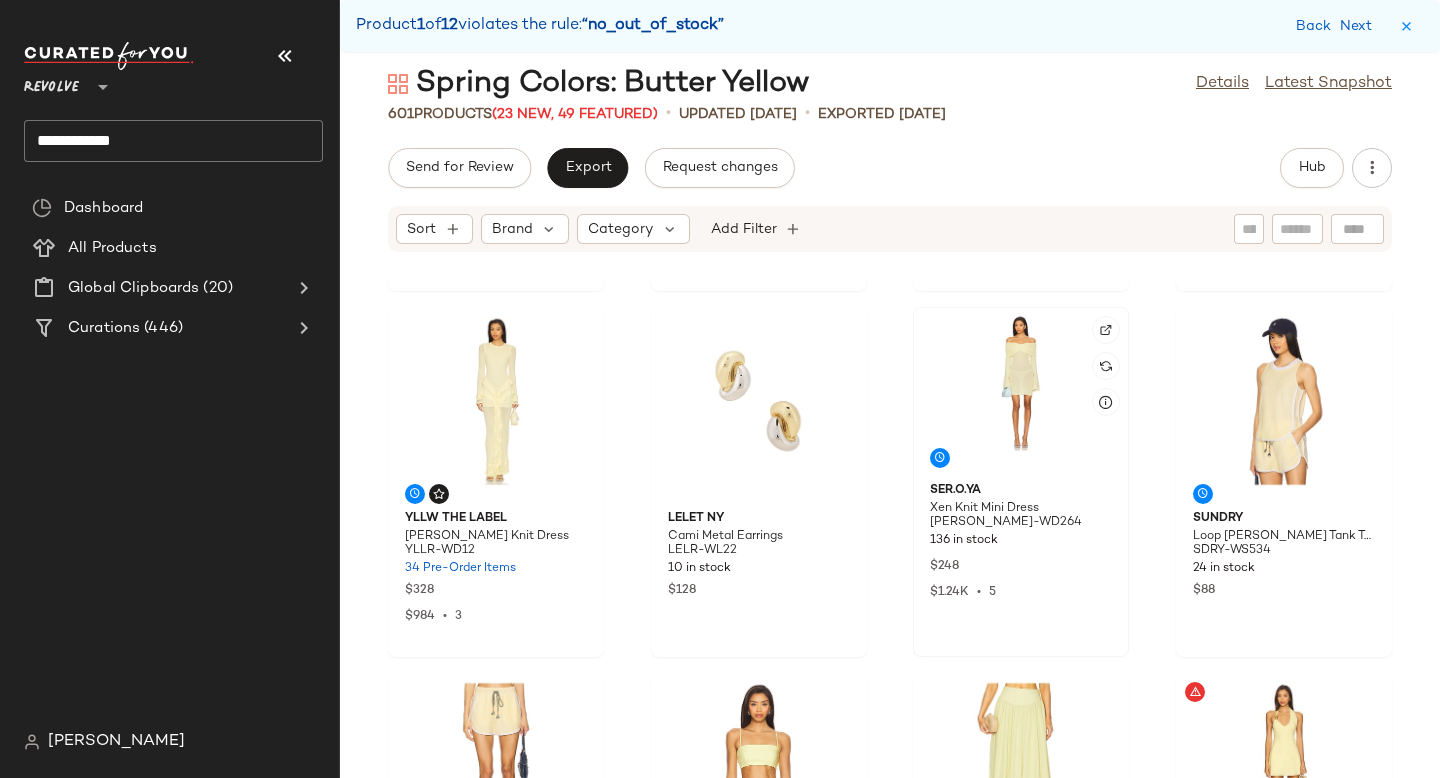 scroll, scrollTop: 1087, scrollLeft: 0, axis: vertical 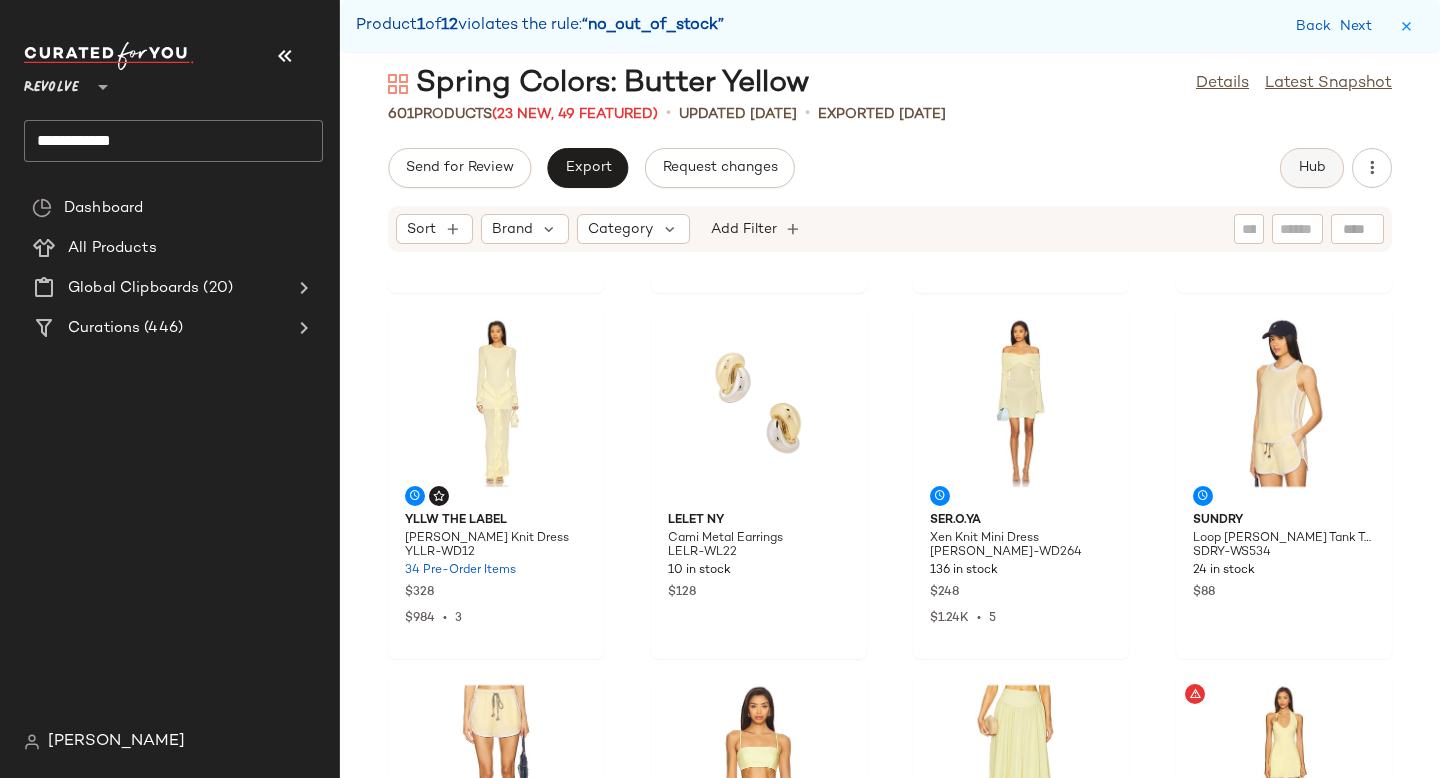 click on "Hub" at bounding box center (1312, 168) 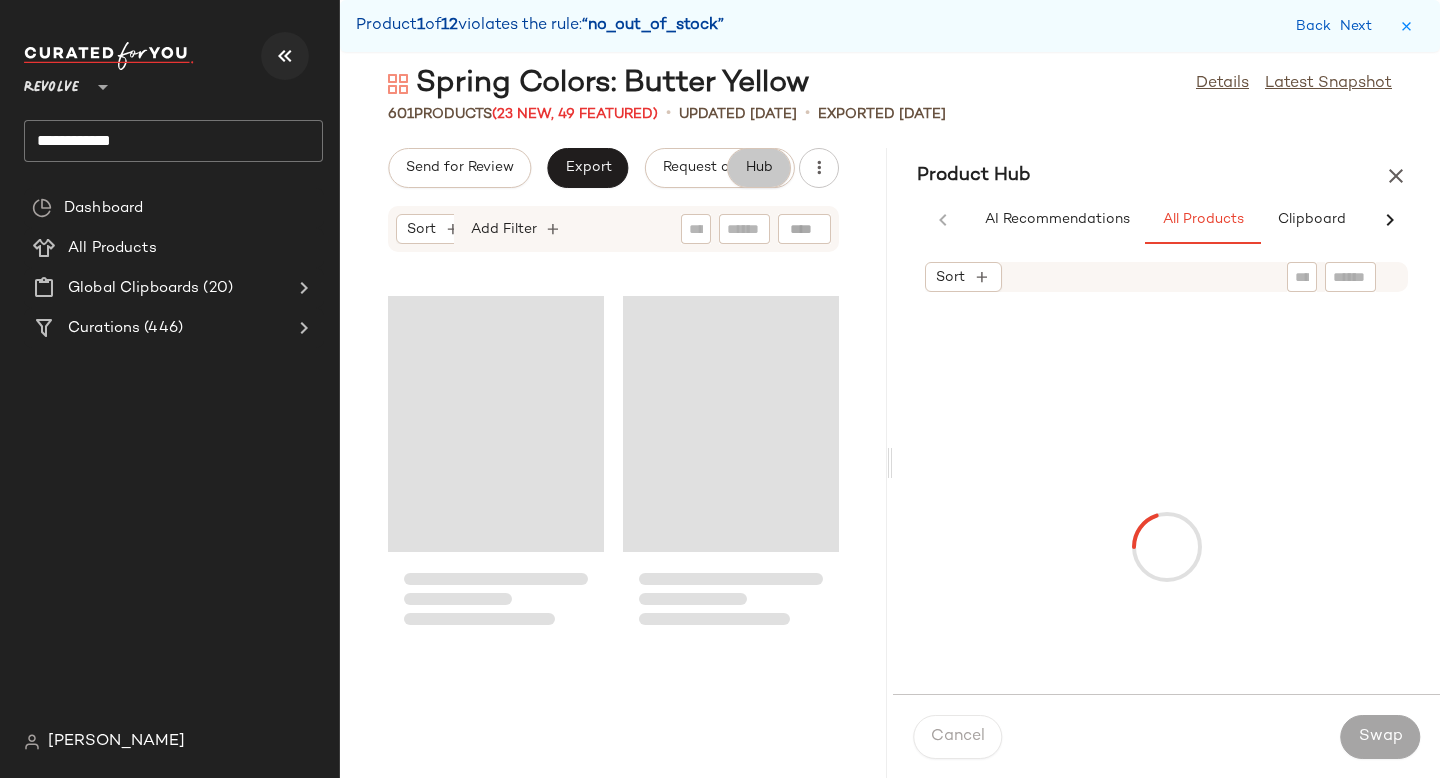 click at bounding box center [285, 56] 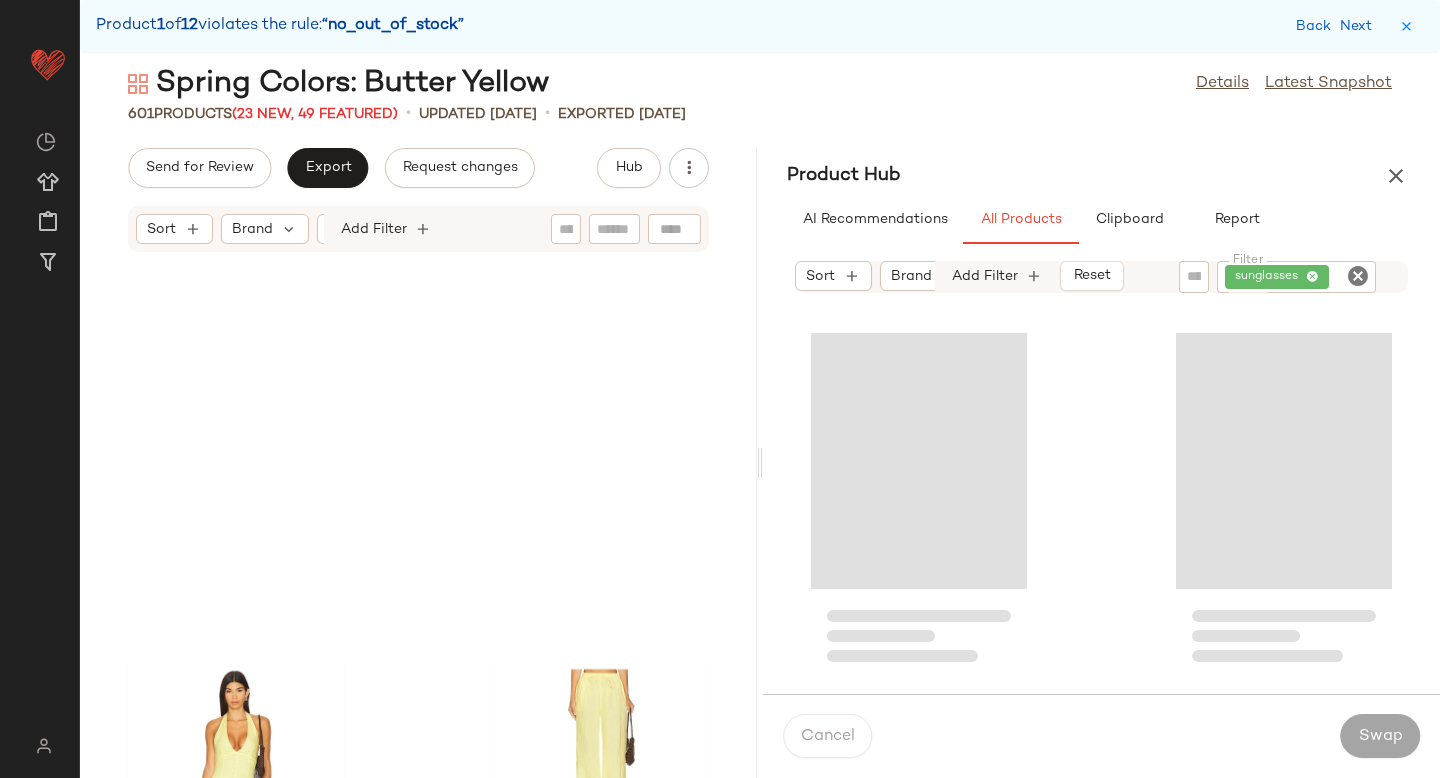 scroll, scrollTop: 2591, scrollLeft: 0, axis: vertical 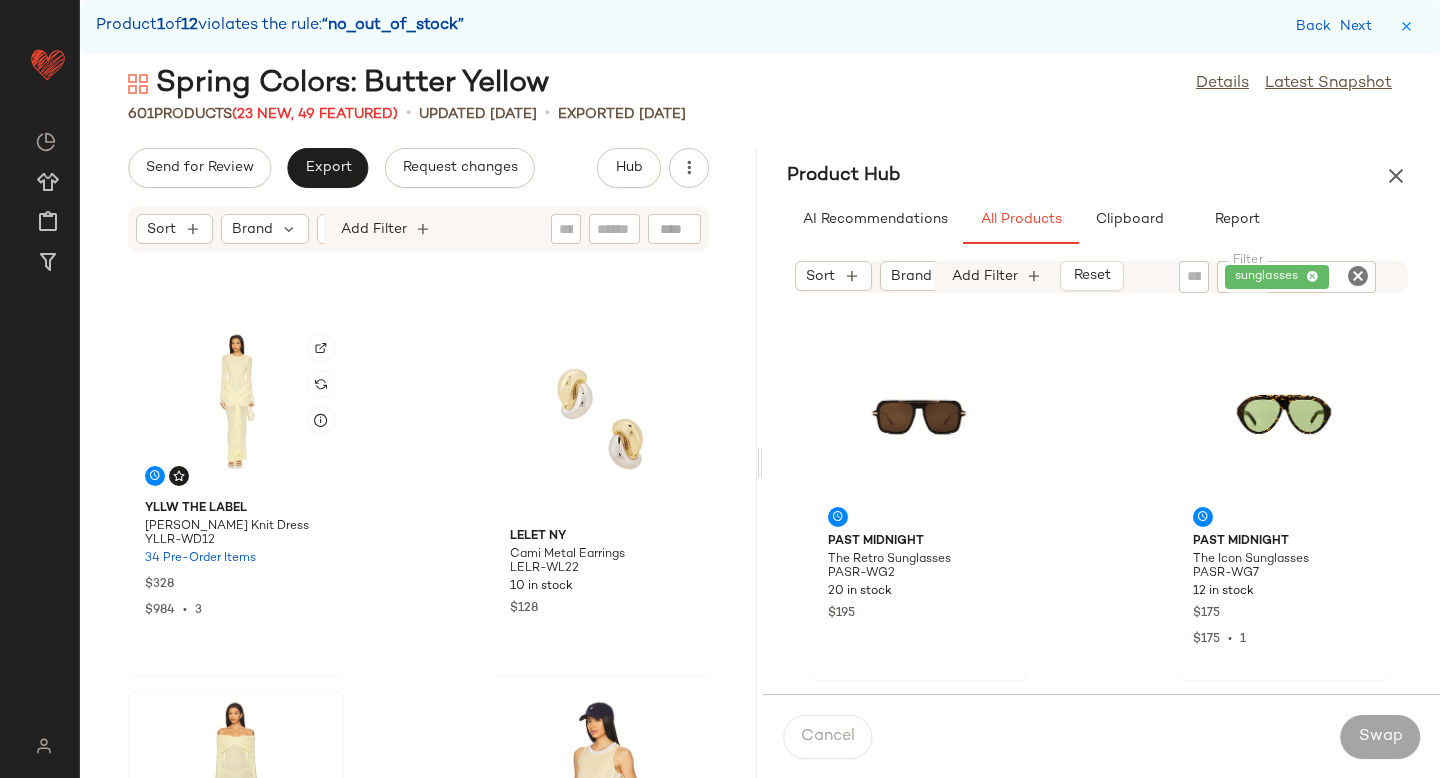 click 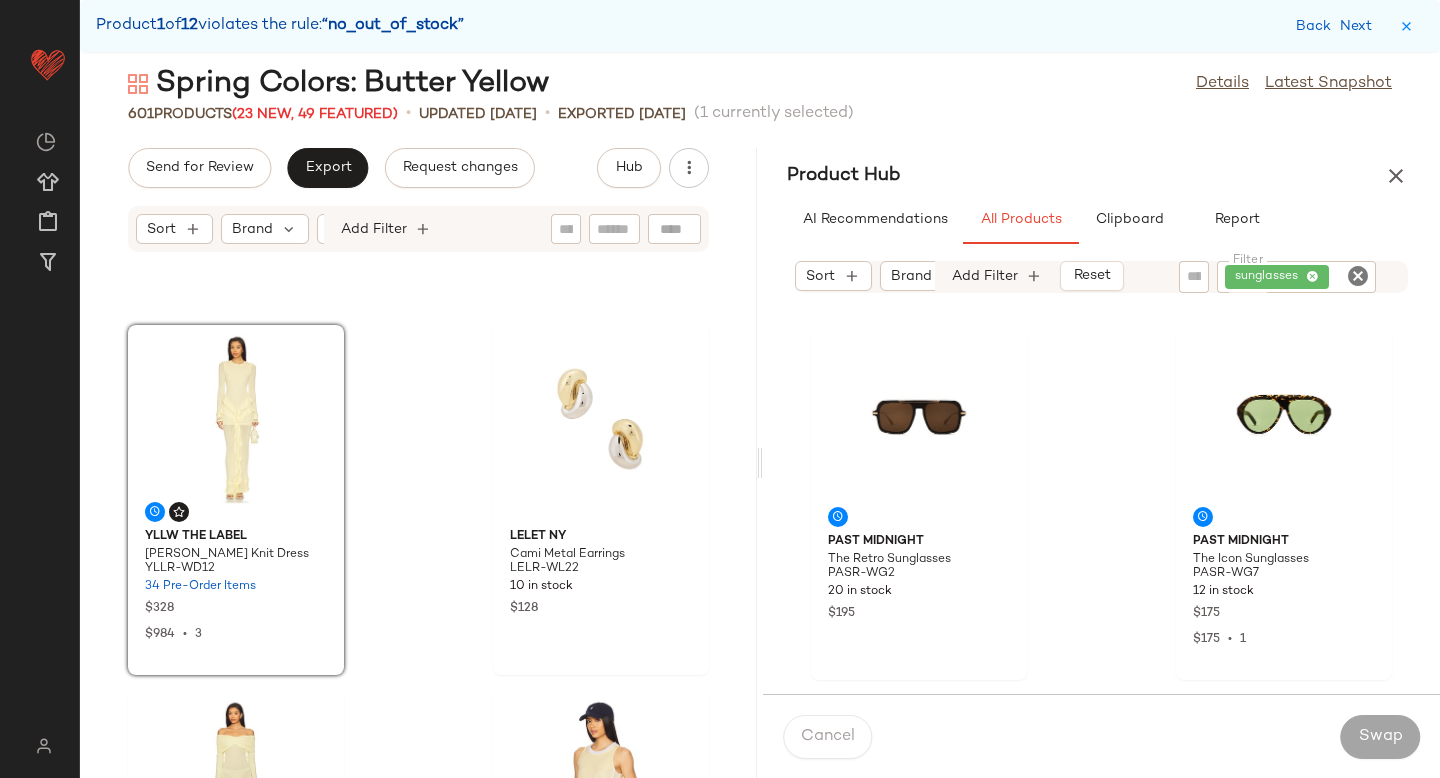 click 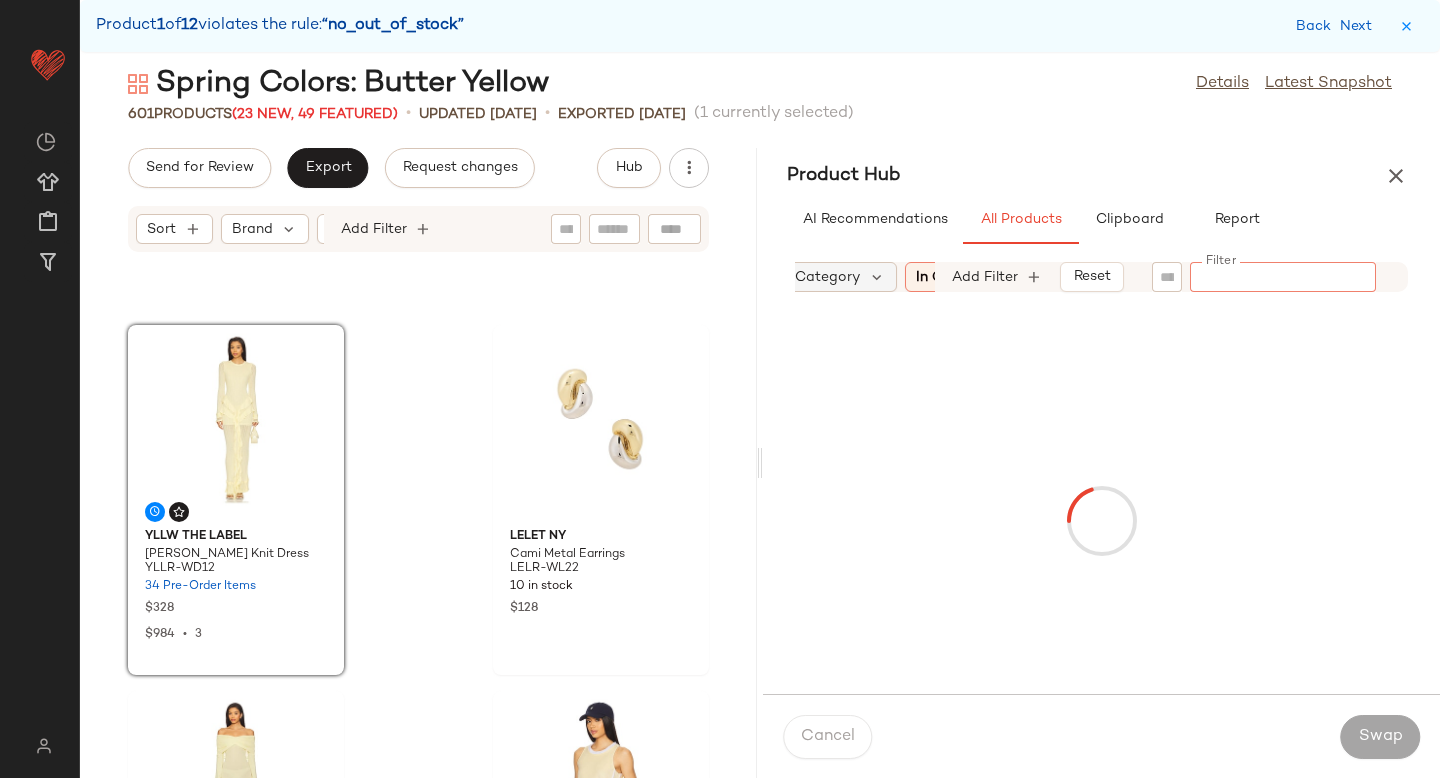 scroll, scrollTop: 0, scrollLeft: 193, axis: horizontal 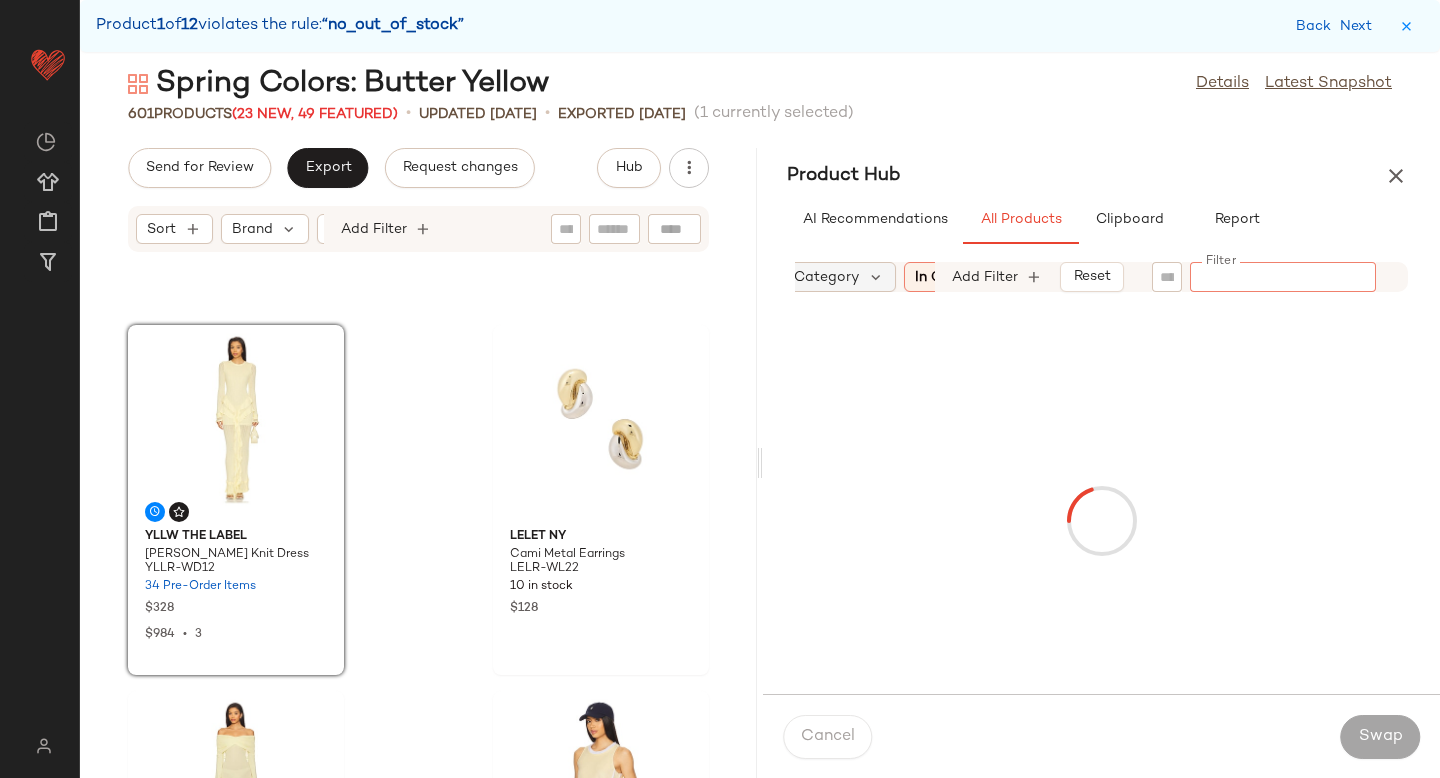 click on "Category" at bounding box center [826, 277] 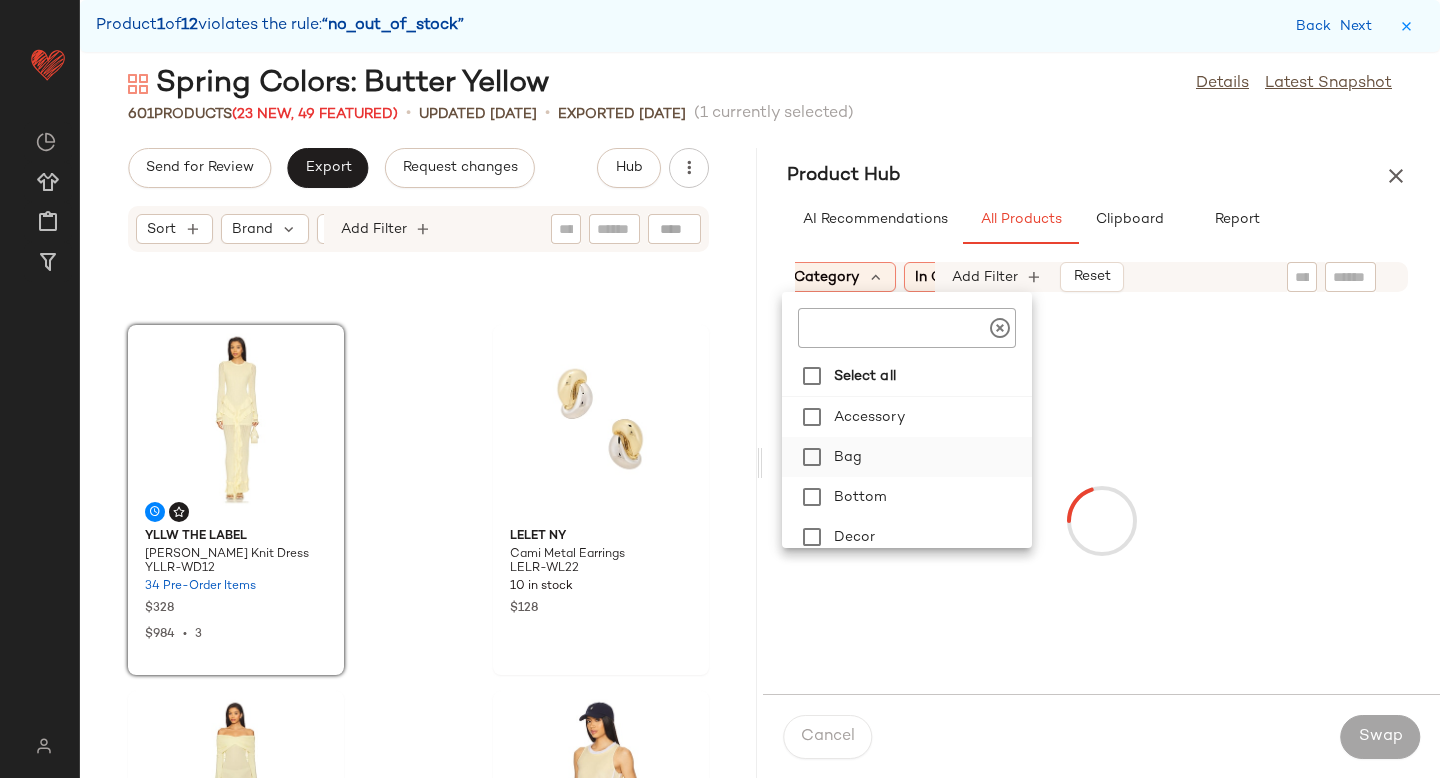 scroll, scrollTop: 34, scrollLeft: 0, axis: vertical 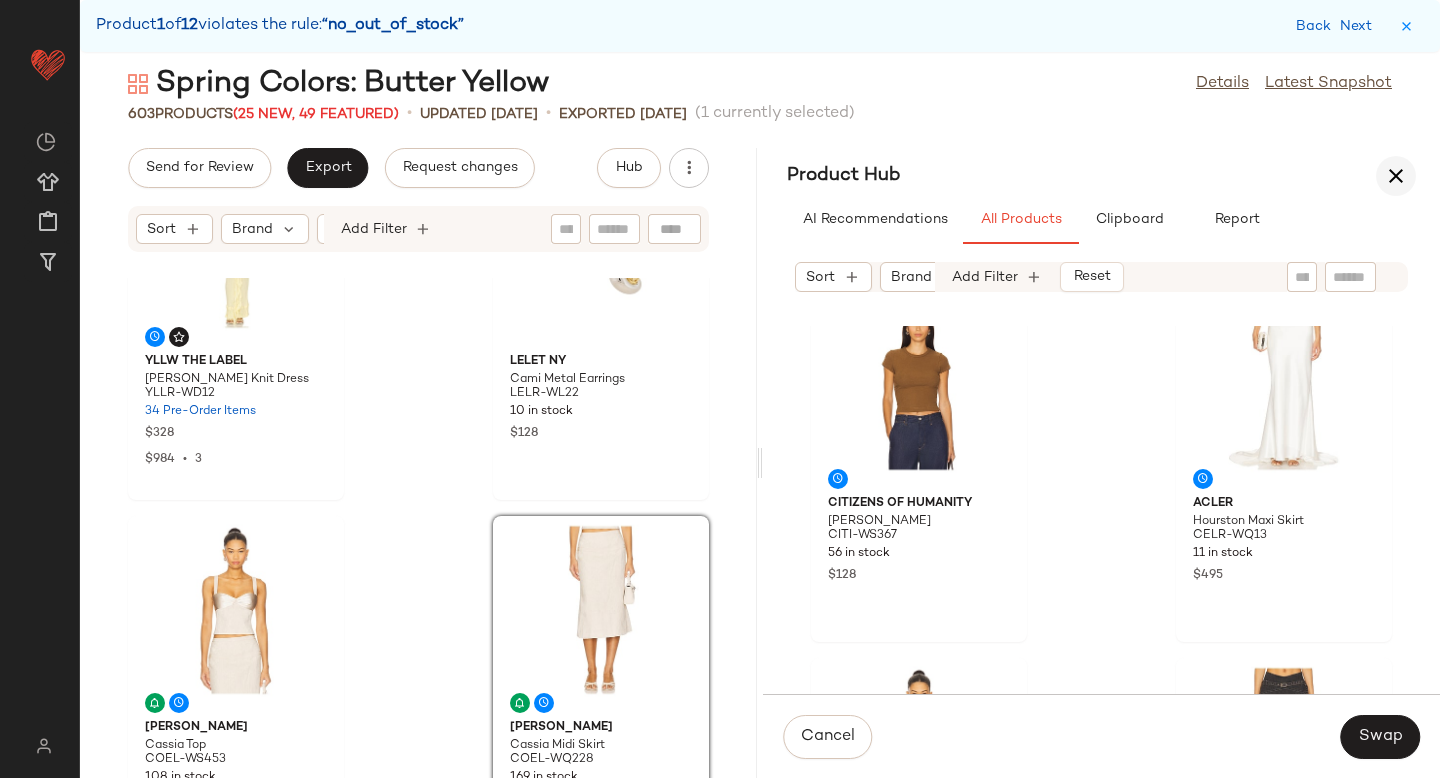 click at bounding box center [1396, 176] 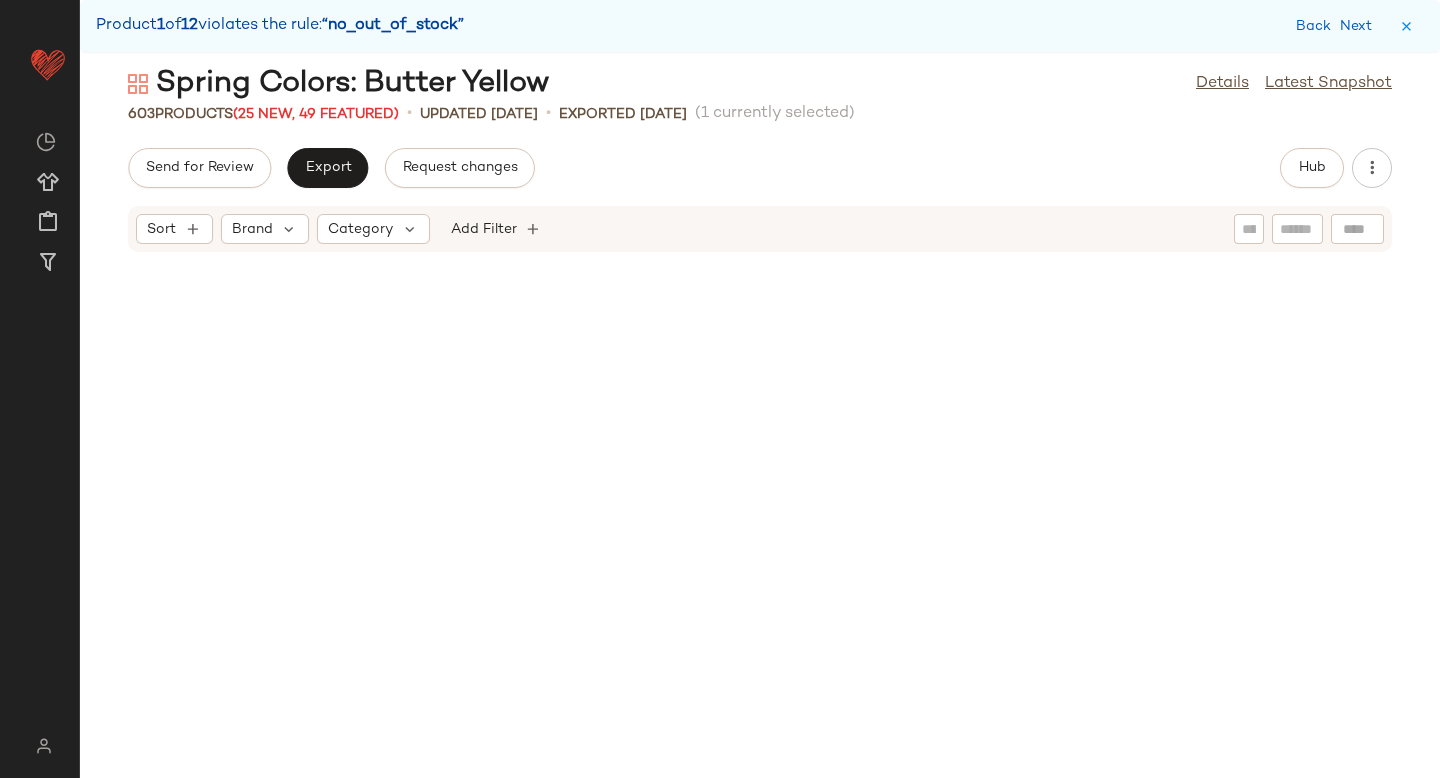 scroll, scrollTop: 1230, scrollLeft: 0, axis: vertical 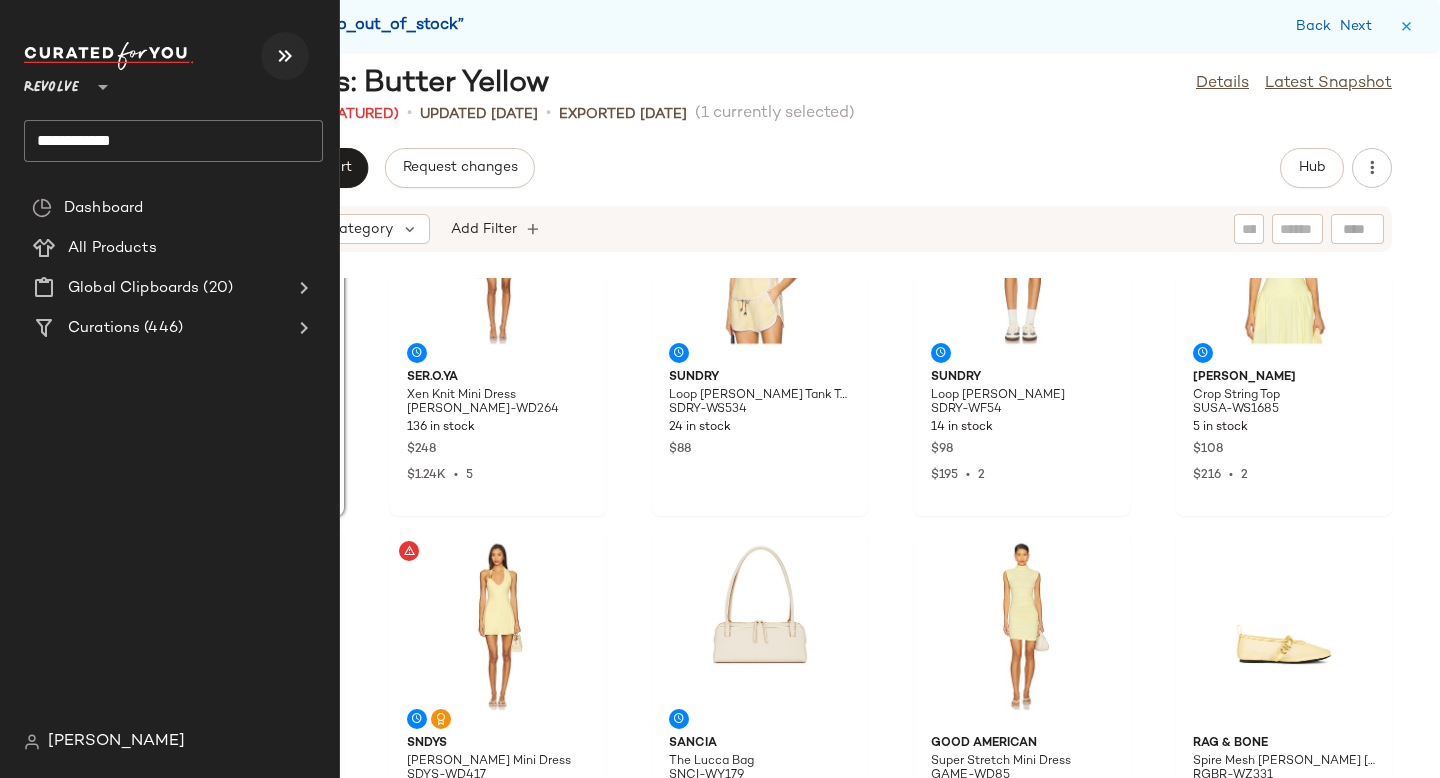 click at bounding box center (285, 56) 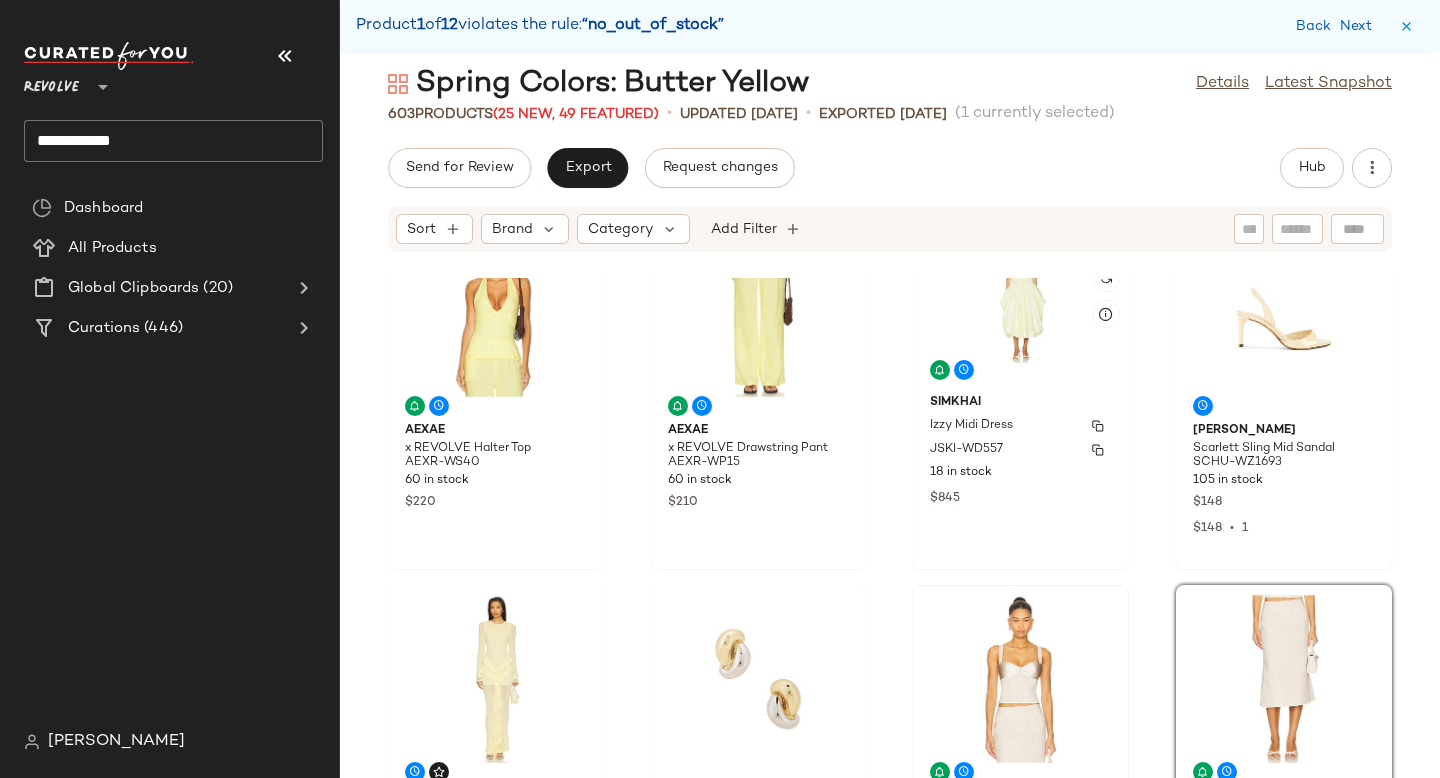 scroll, scrollTop: 777, scrollLeft: 0, axis: vertical 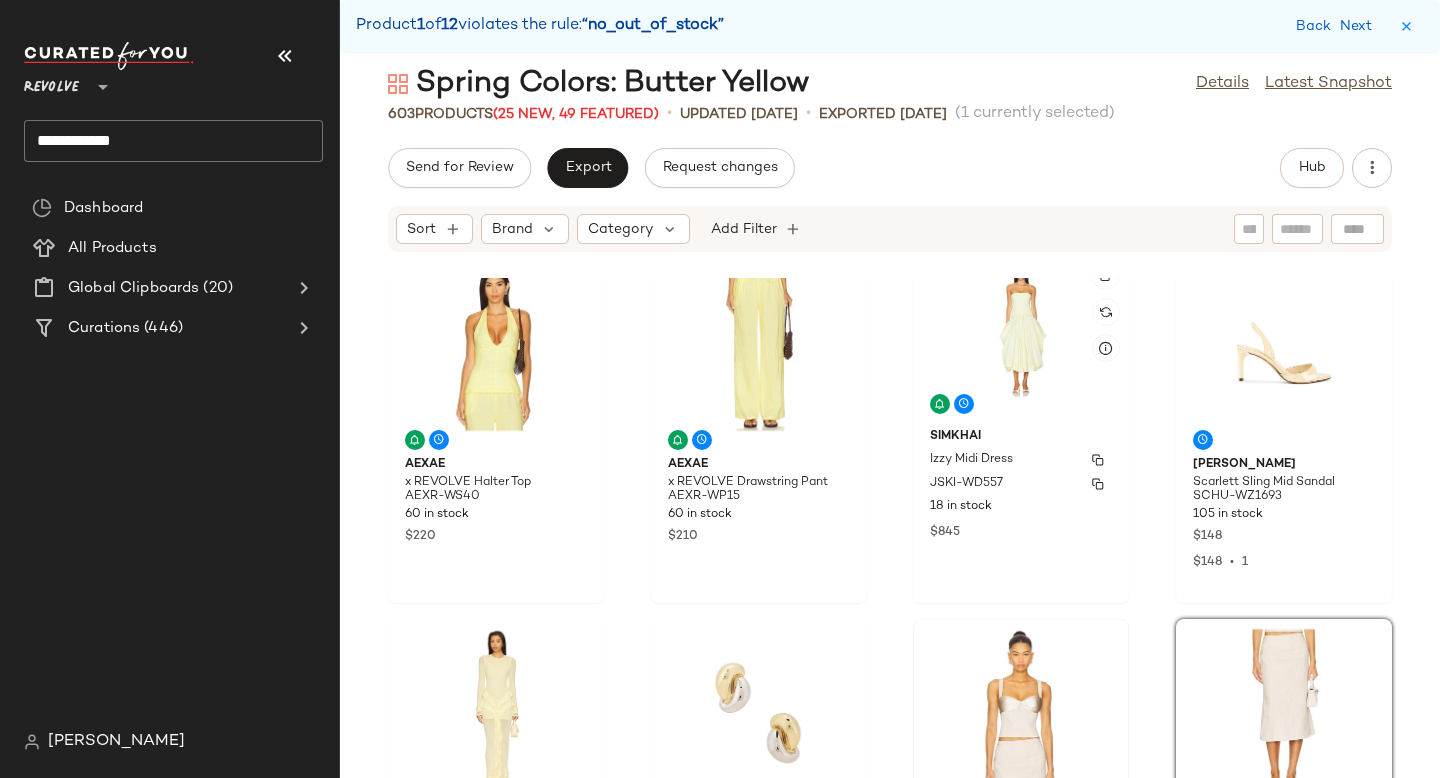 click on "Izzy Midi Dress" at bounding box center [1021, 460] 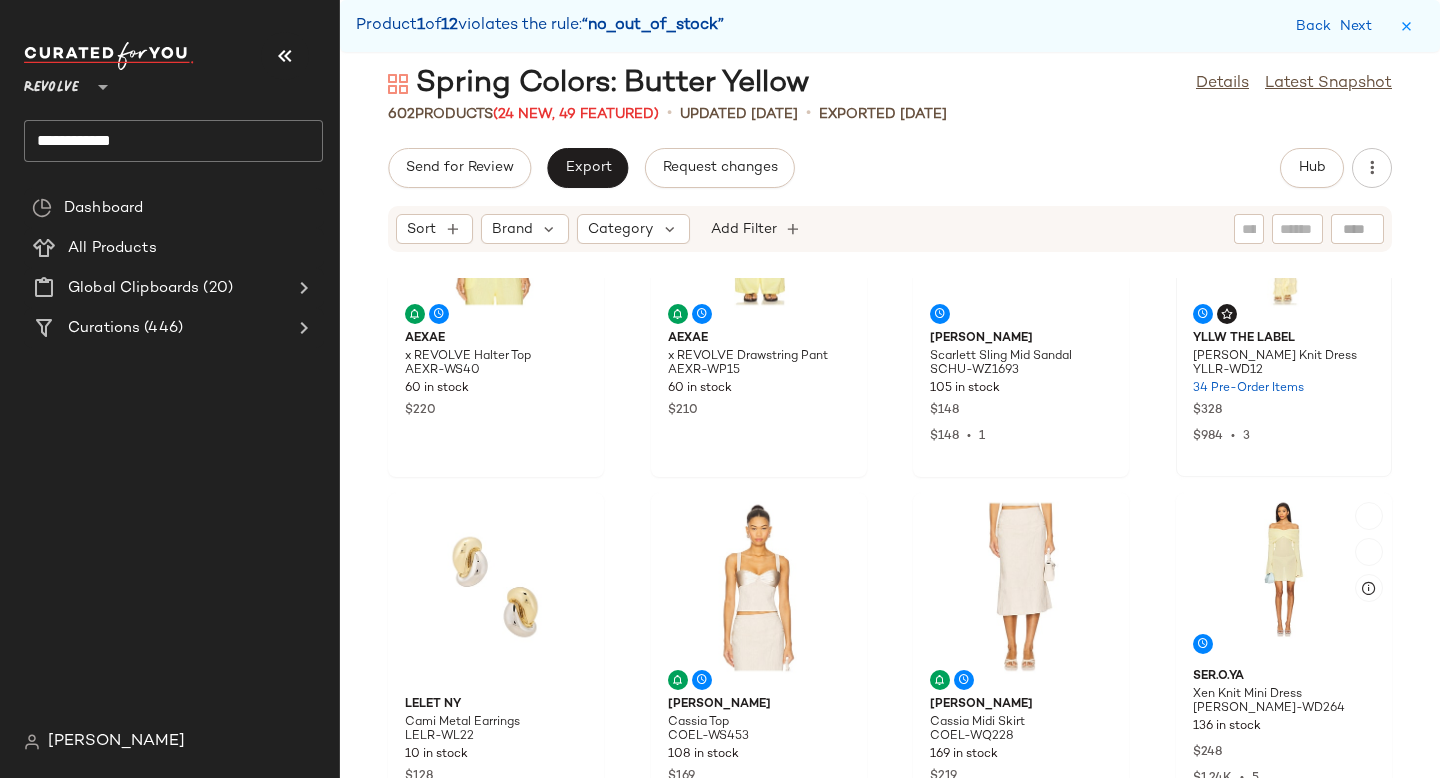 scroll, scrollTop: 1063, scrollLeft: 0, axis: vertical 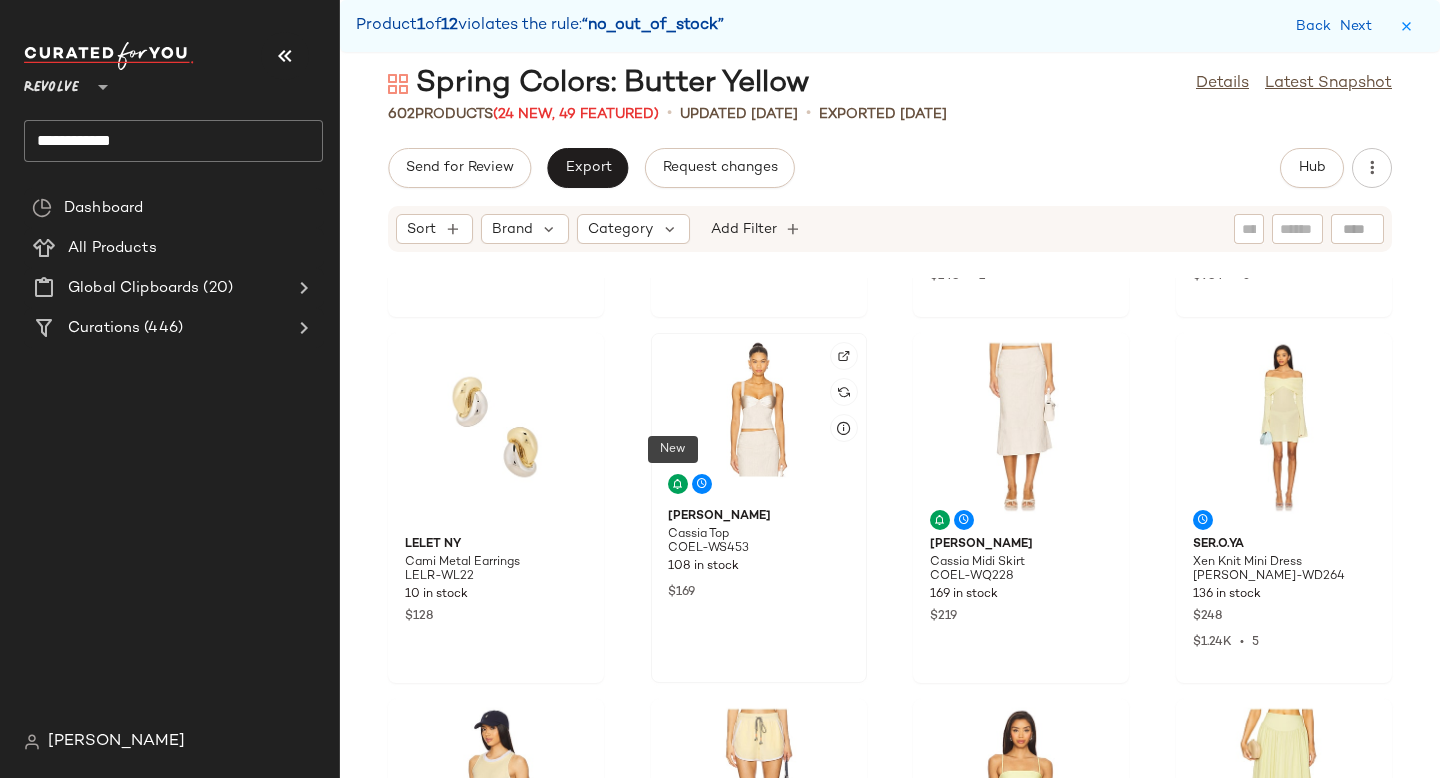 click 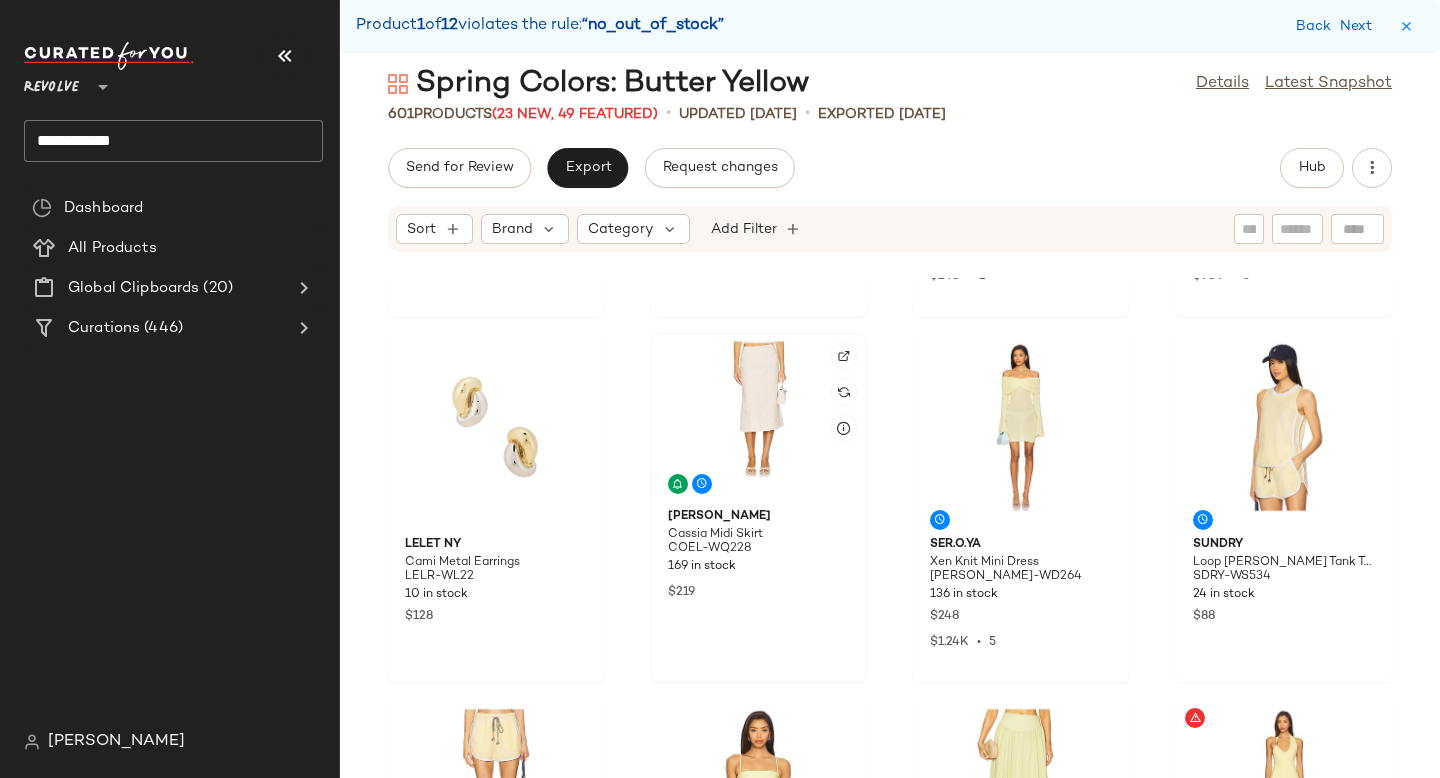 click 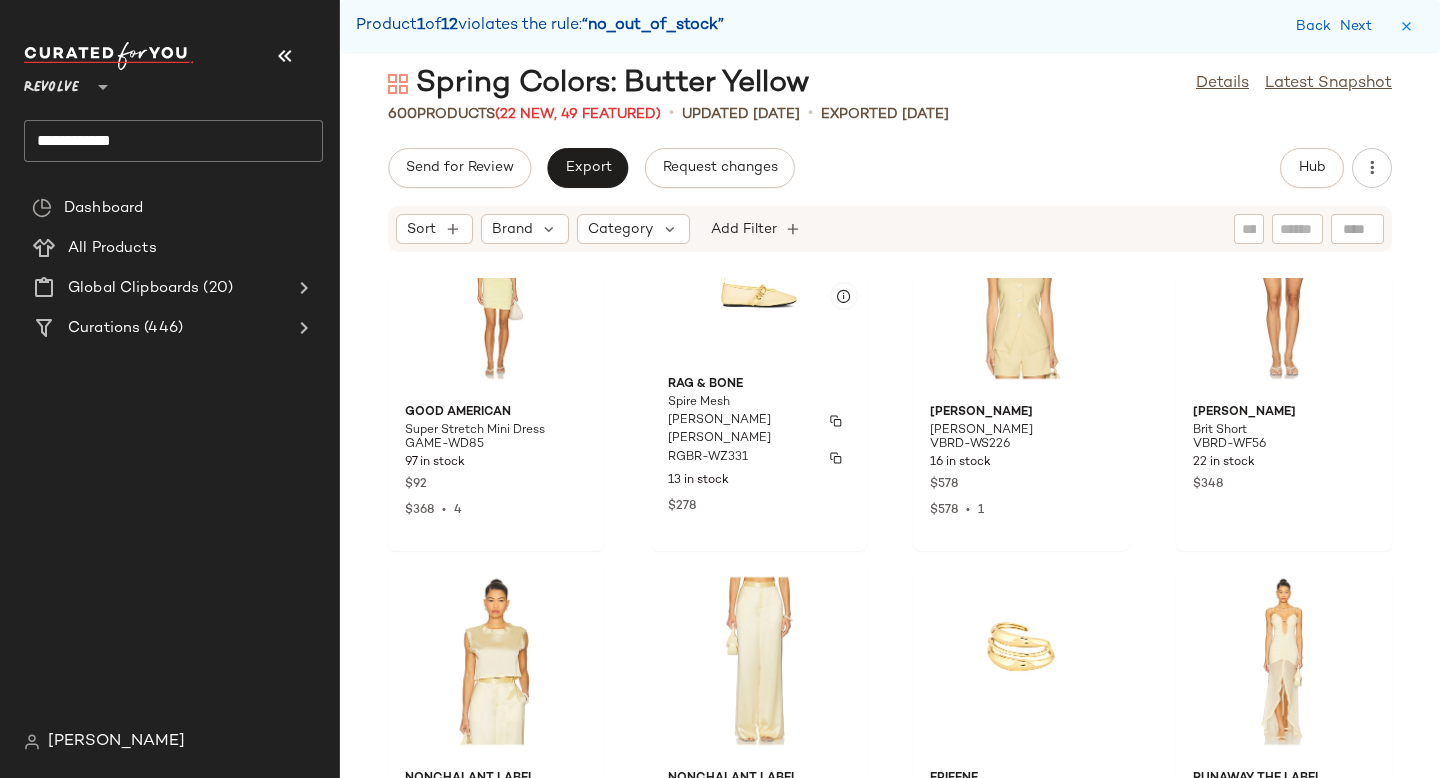 scroll, scrollTop: 1997, scrollLeft: 0, axis: vertical 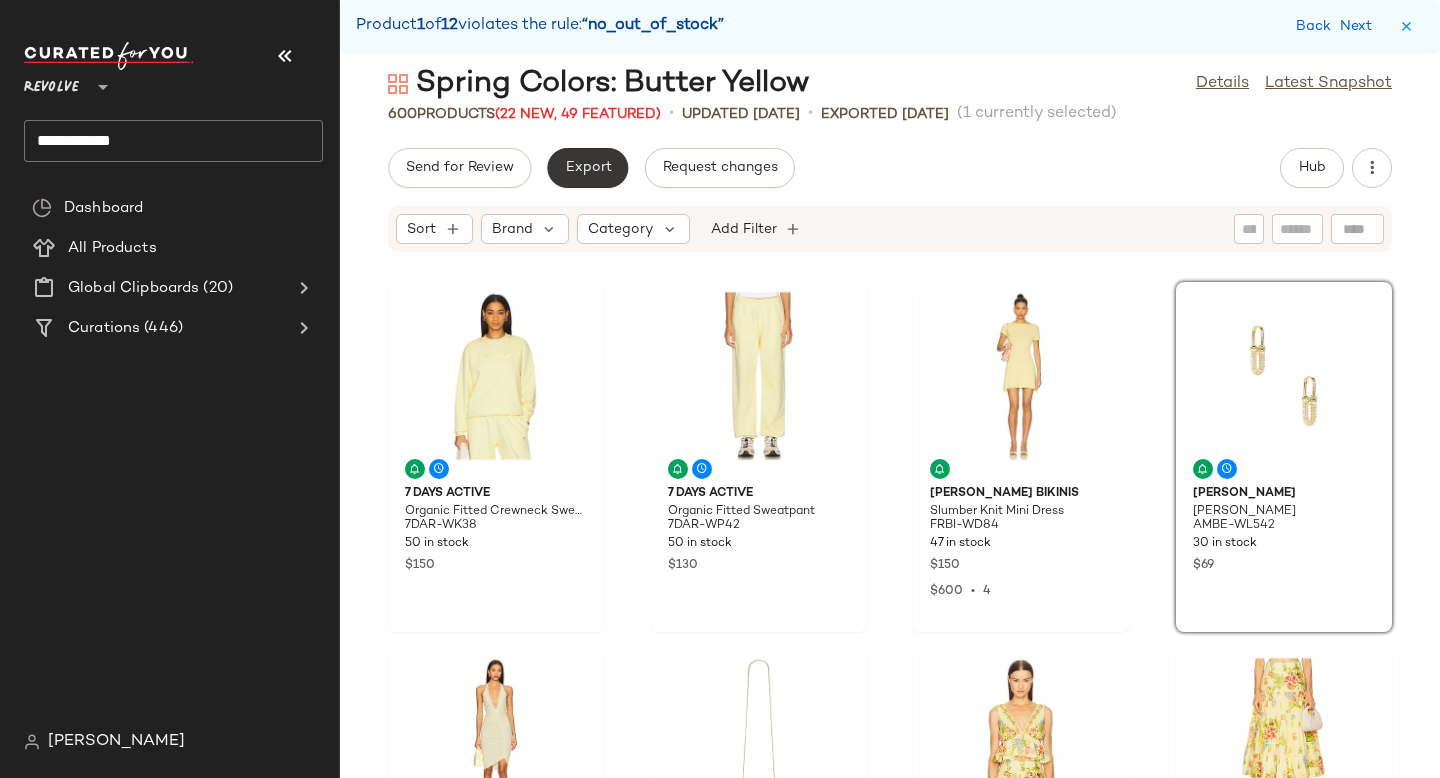 click on "Export" 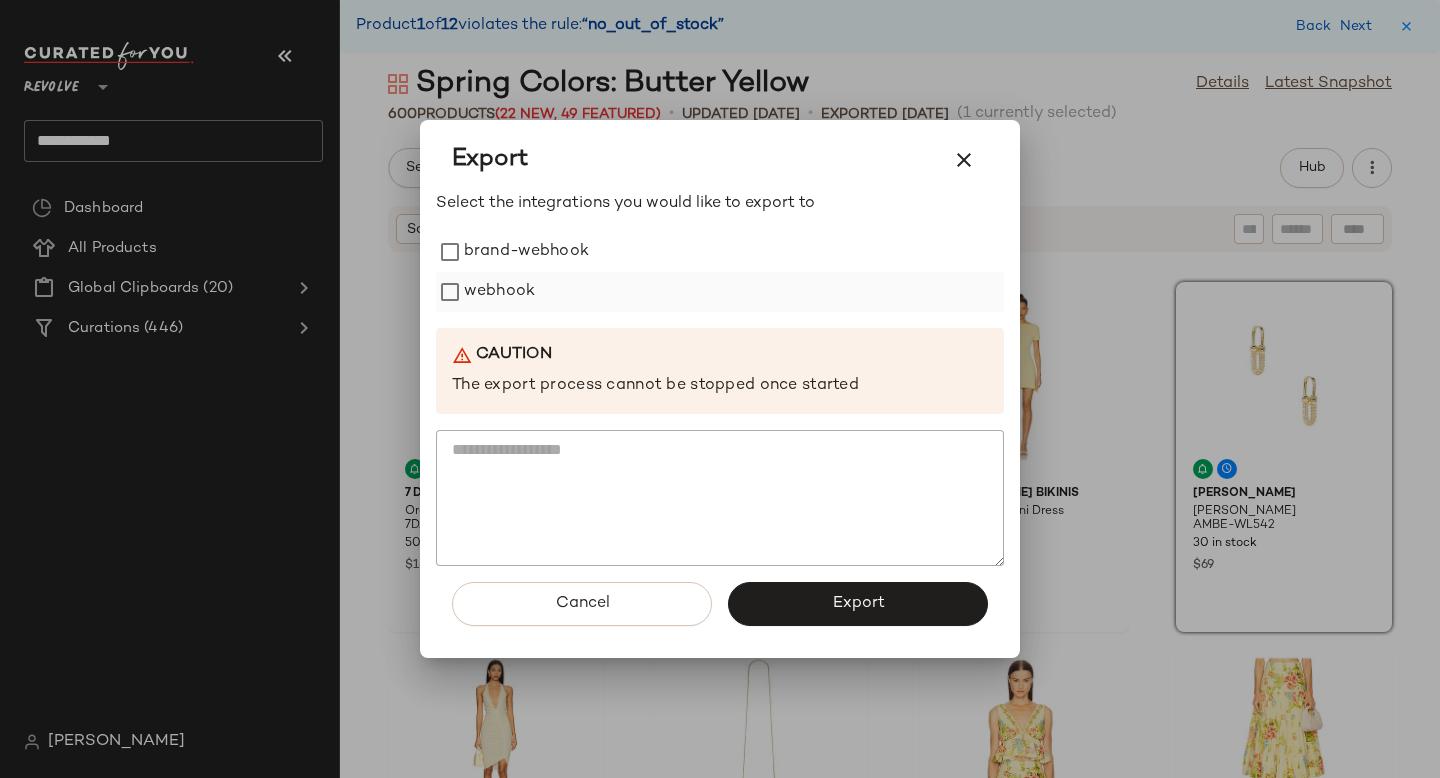 click on "webhook" at bounding box center [499, 292] 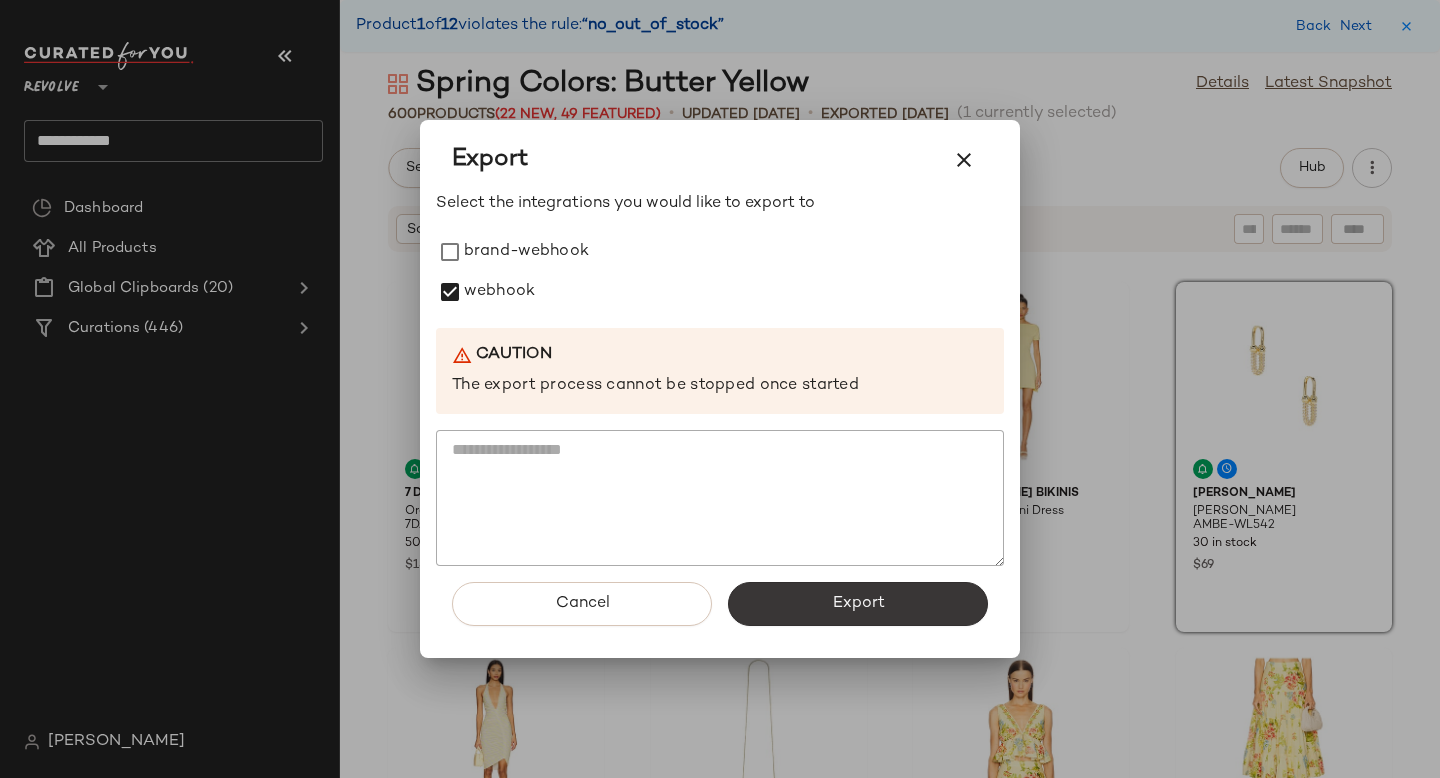 click on "Export" at bounding box center [858, 604] 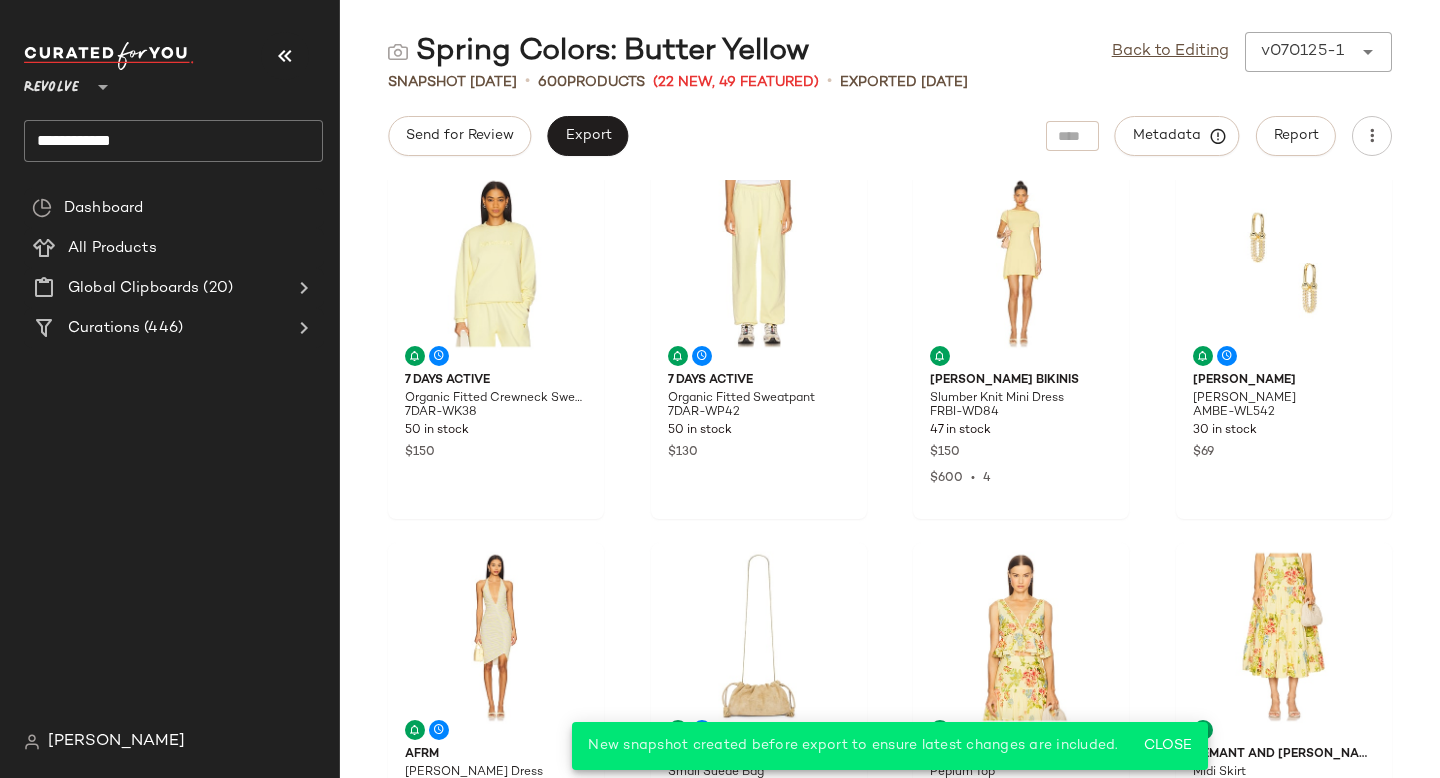 scroll, scrollTop: 0, scrollLeft: 0, axis: both 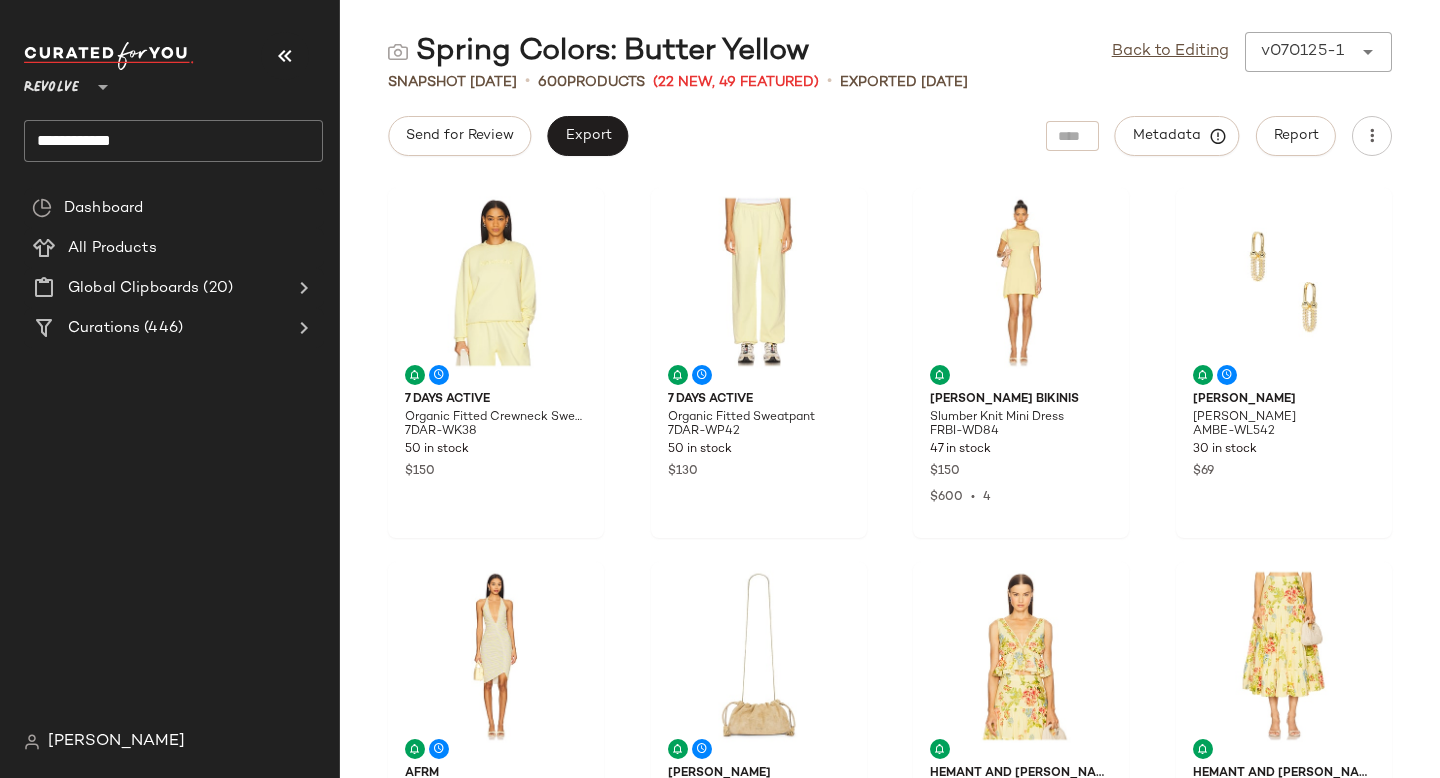click on "**********" 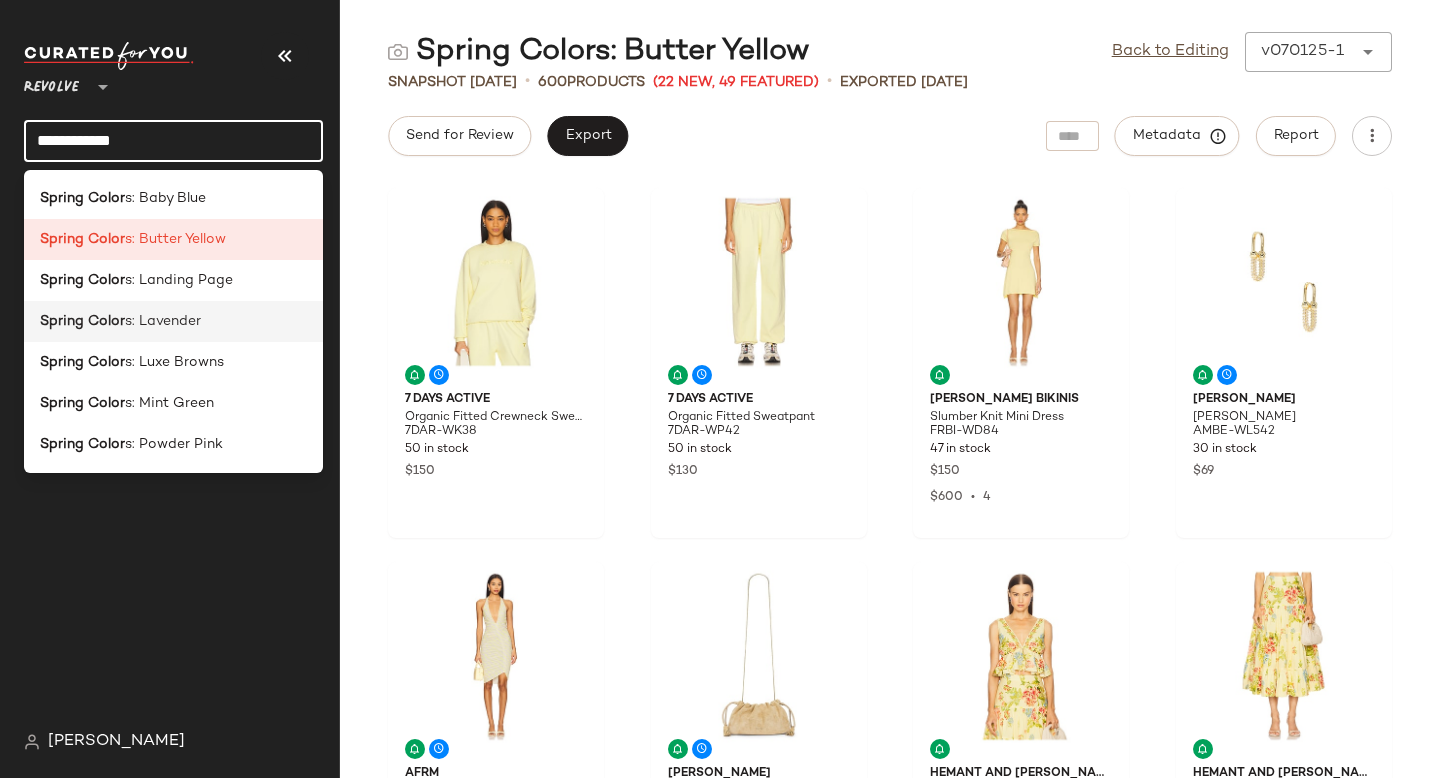 click on "Spring Color s: Lavender" 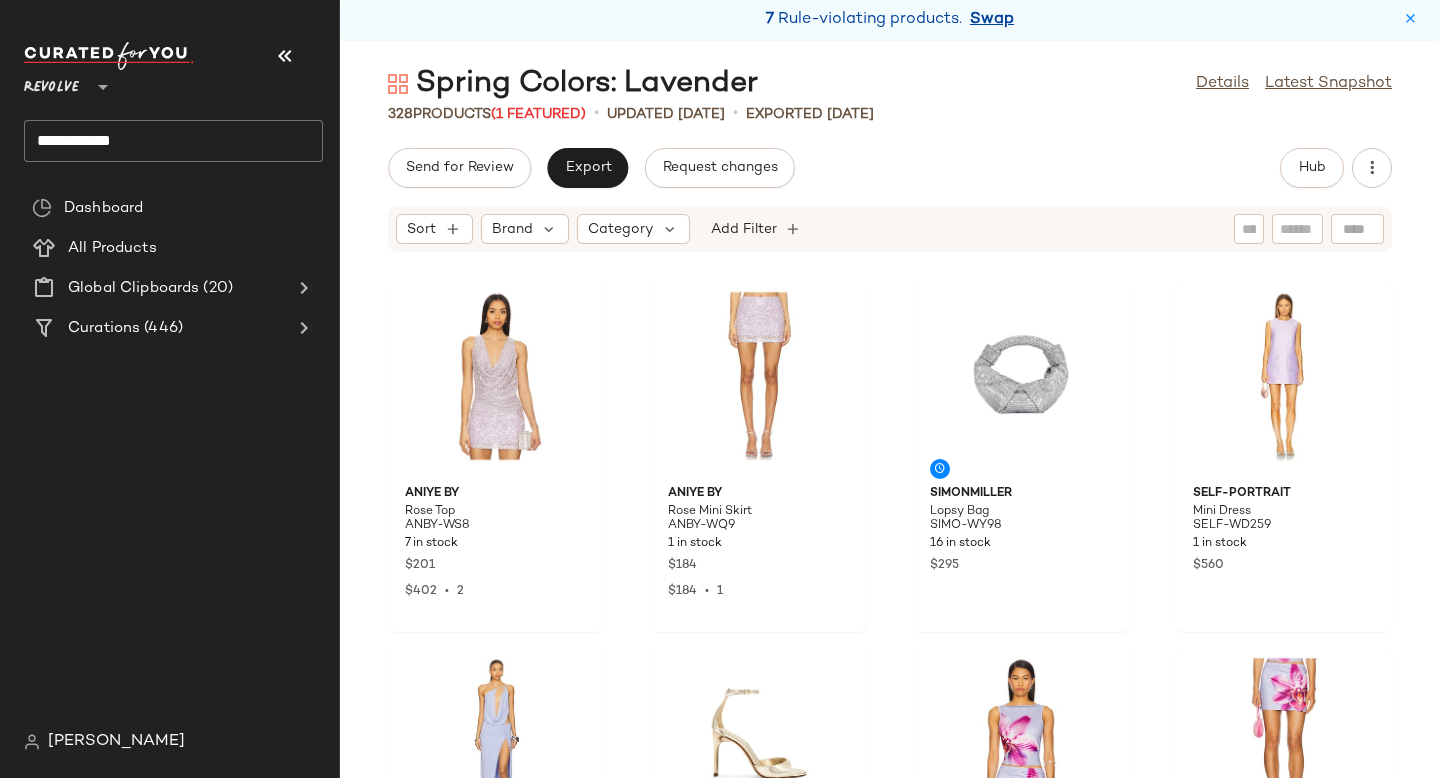 click on "Swap" at bounding box center [992, 20] 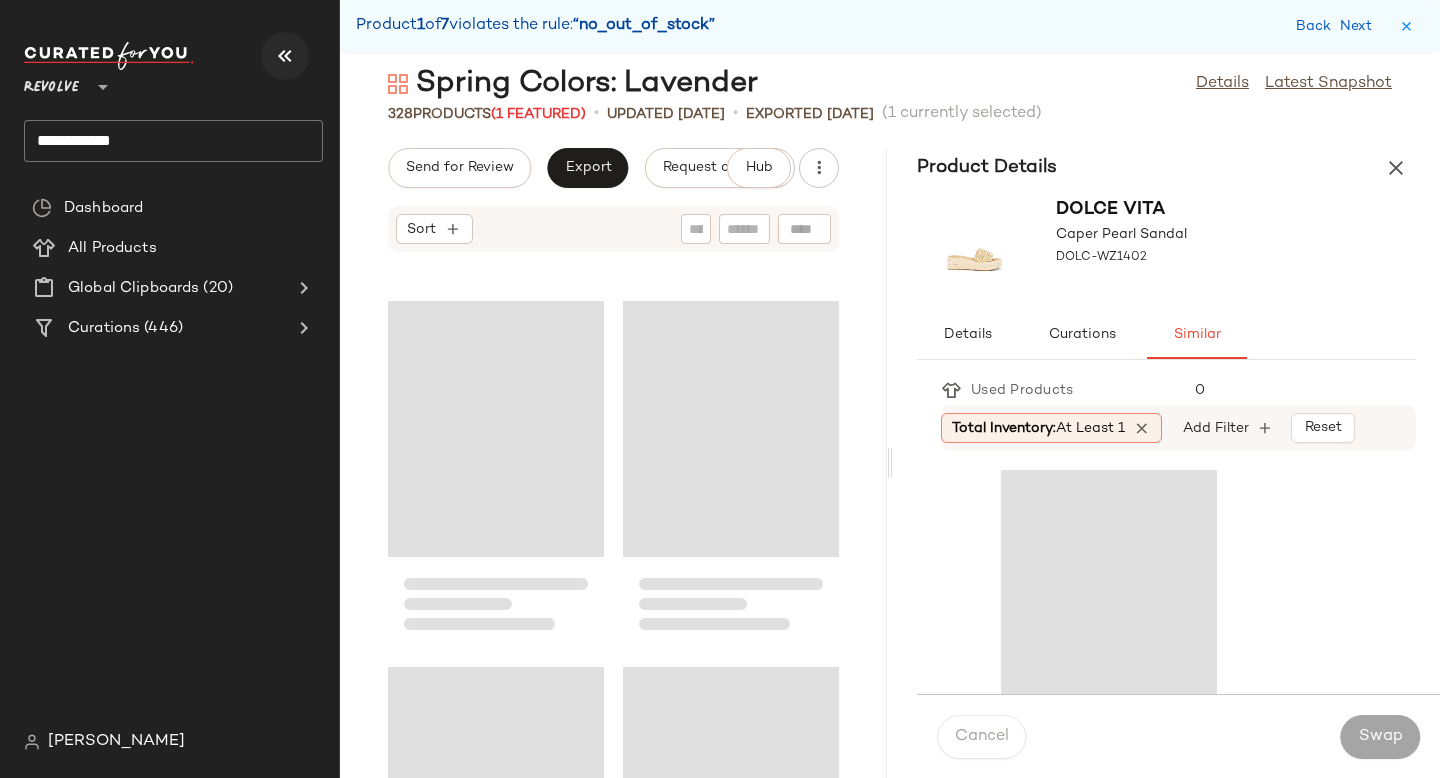 scroll, scrollTop: 27816, scrollLeft: 0, axis: vertical 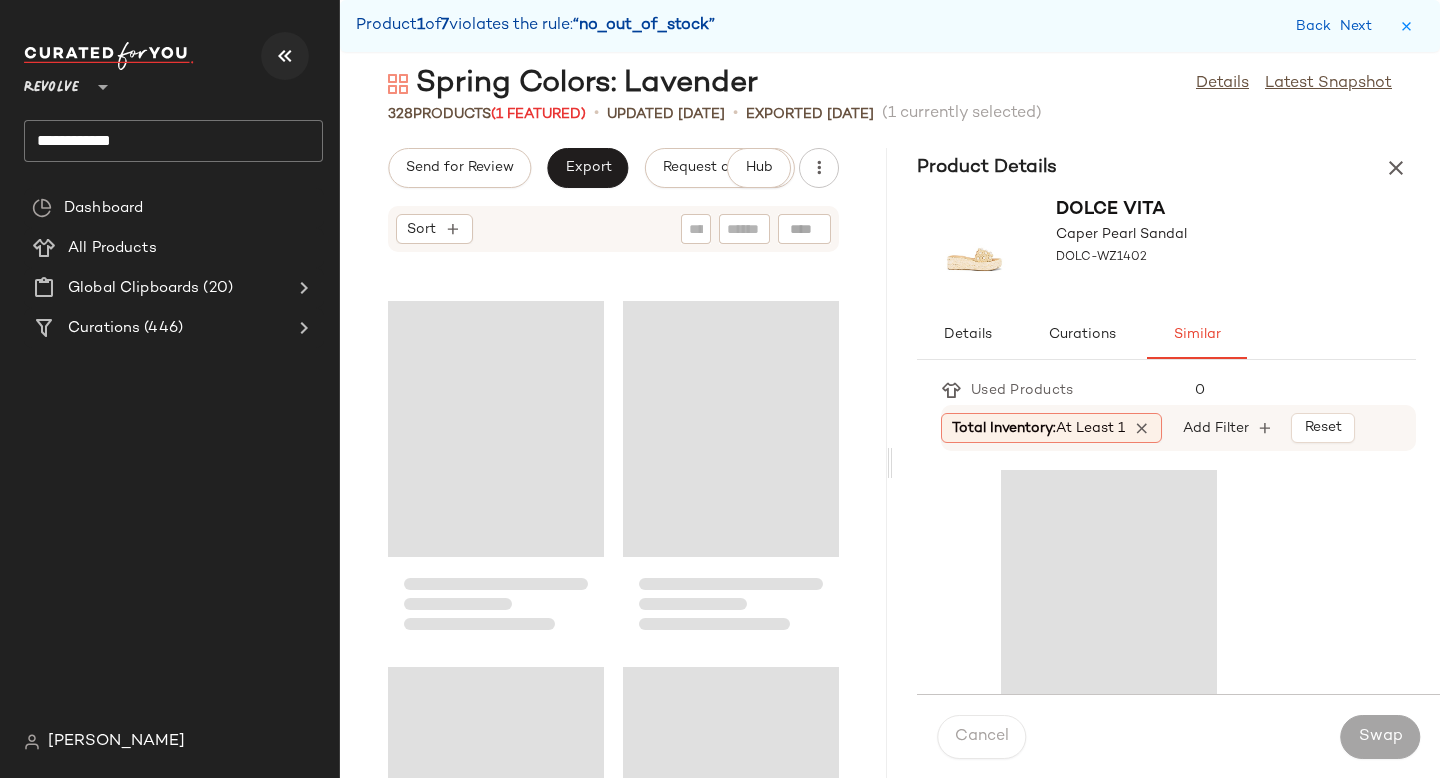 click at bounding box center [285, 56] 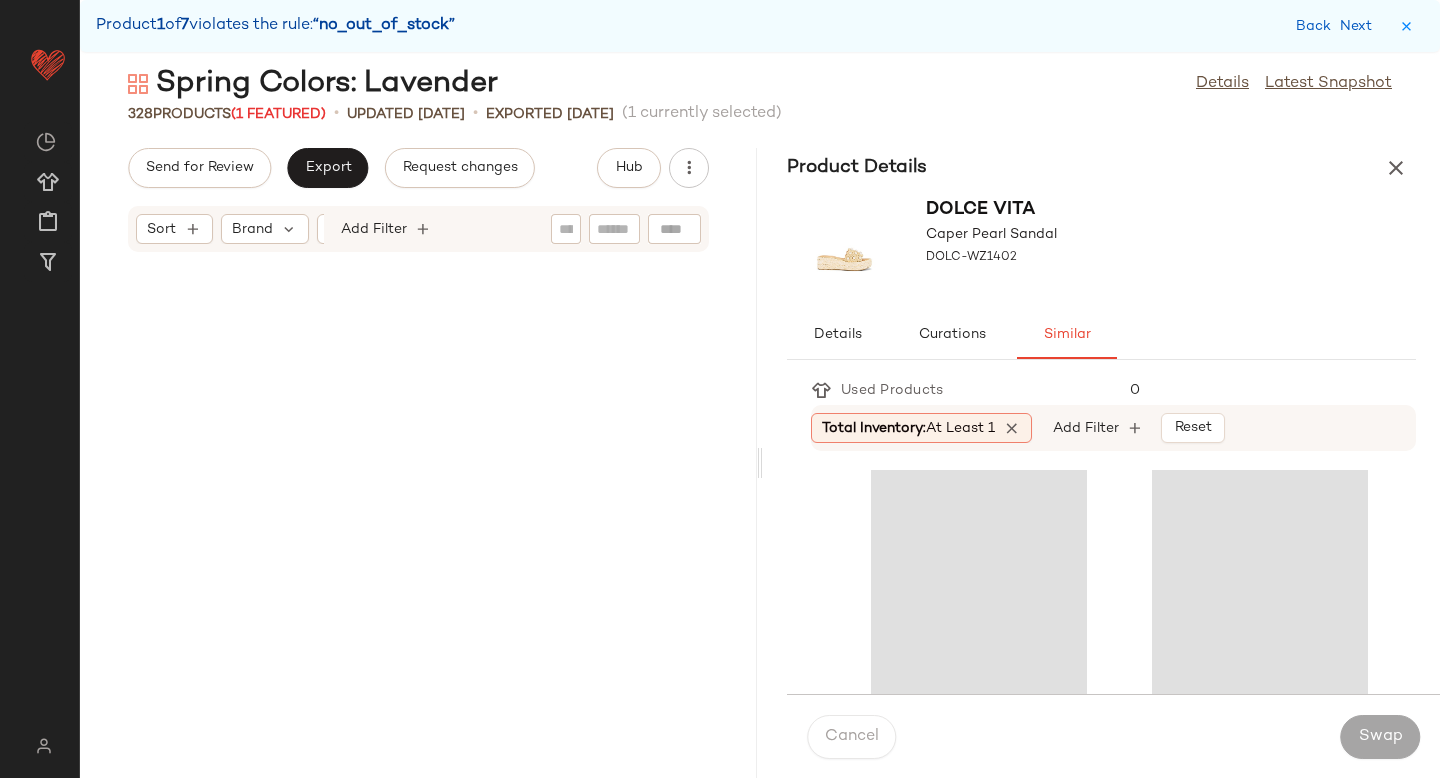 scroll, scrollTop: 13908, scrollLeft: 0, axis: vertical 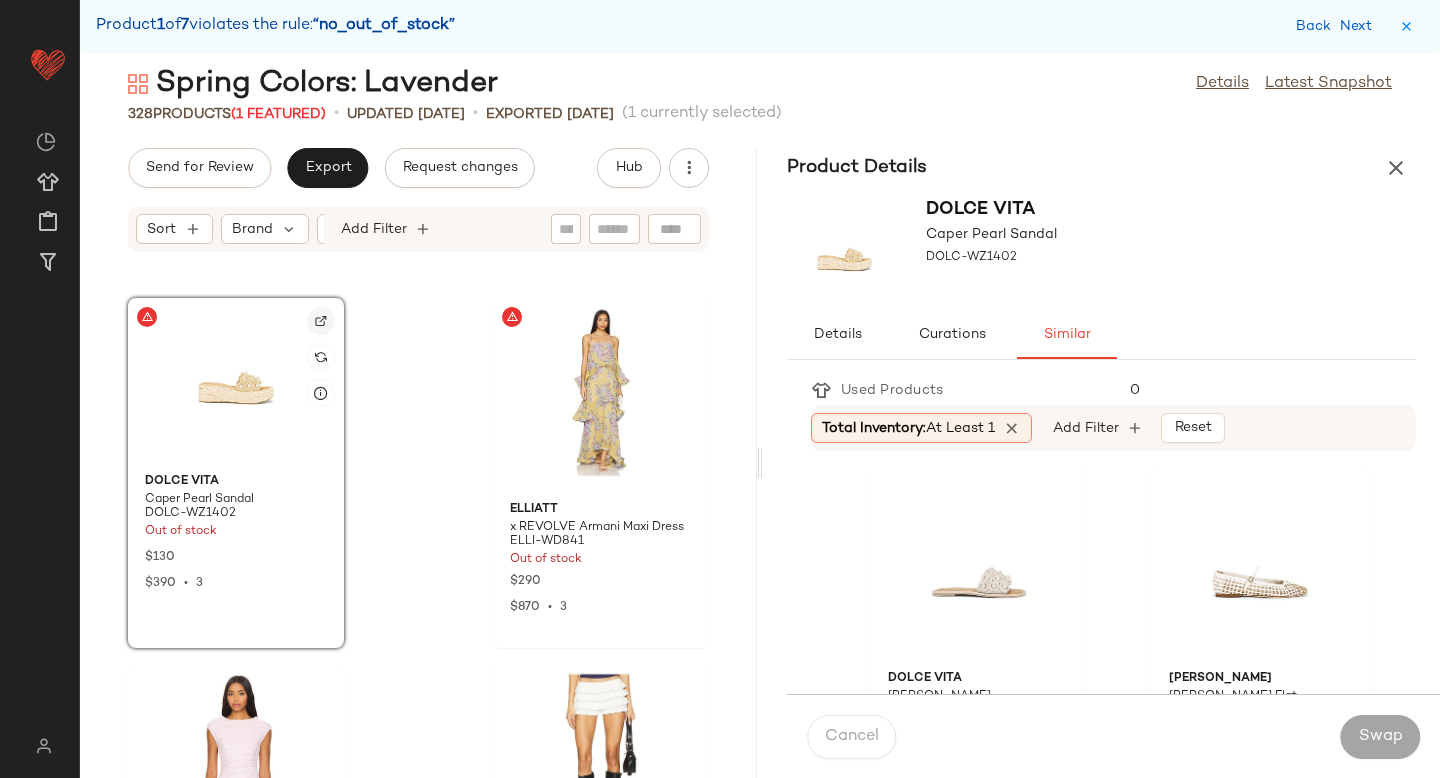 click at bounding box center [321, 321] 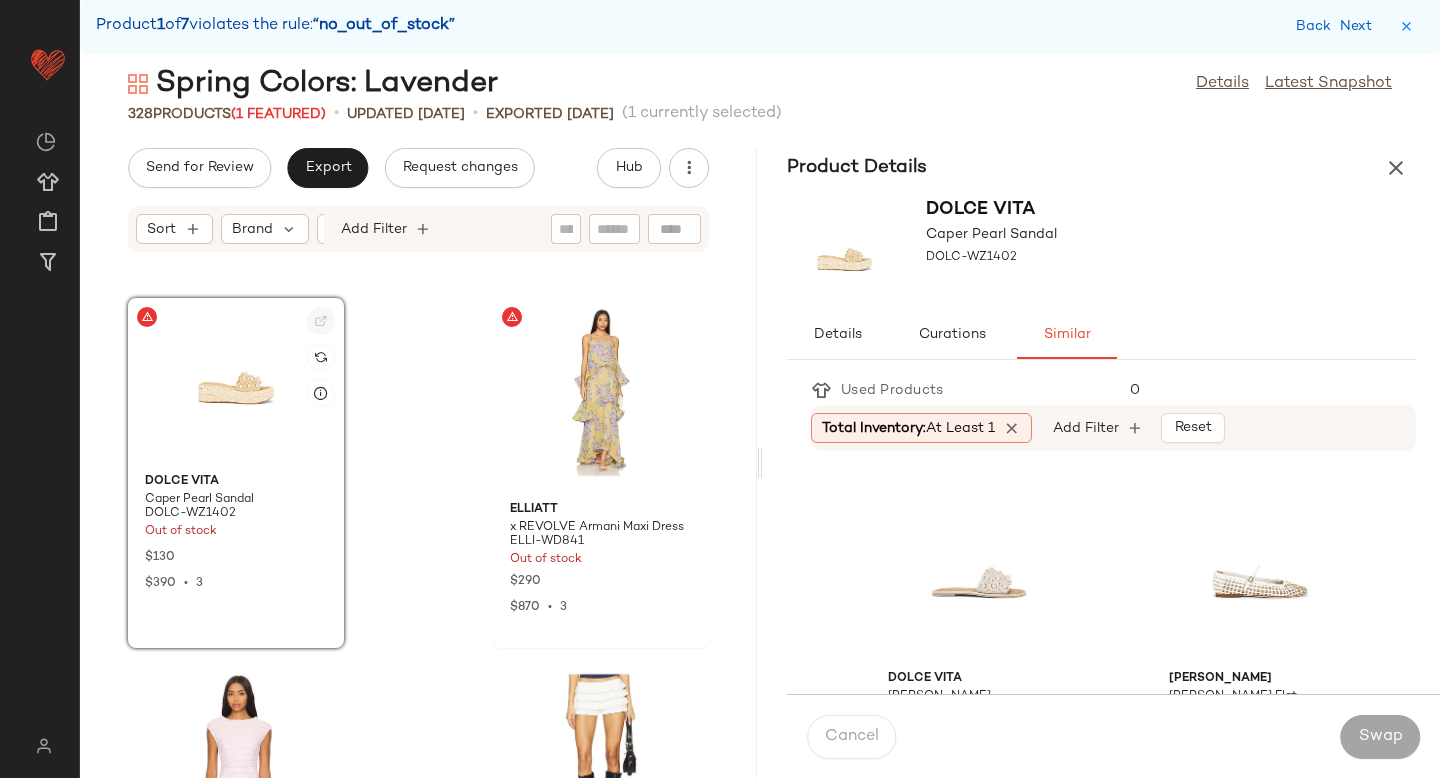 click on "Dolce Vita [PERSON_NAME] Sandal DOLC-WZ1416 20 in stock $120 [PERSON_NAME] [PERSON_NAME] Woven Flat VBRD-WZ197 10 in stock $395 Cult Gaia Maya Sandal CULG-WZ170 18 in stock $388 [PERSON_NAME] [PERSON_NAME]-WZ2593 50 in stock $158 [PERSON_NAME] Kaya Flat Sandal SCHU-WZ1628 61 in stock $118 [PERSON_NAME] Flat [PERSON_NAME]-WZ2552 3 in stock $158 $158  •  1 [GEOGRAPHIC_DATA] [US_STATE] Hydra Flat Sandal PRTX-WZ58 3 in stock $595 [PERSON_NAME] Sandal RAYE-WZ2871 31 in stock $159 CoRNETTI Ostuni Sandal CORR-WZ144 4 in stock $275 [PERSON_NAME] Flat FDAX-WZ47 6 in stock $395 [PERSON_NAME] [PERSON_NAME] Bow Sandal LOEF-WZ552 3 in stock $350 Rag & Bone [PERSON_NAME] [PERSON_NAME] RGBR-WZ316 31 Pre-Order Items $298 [PERSON_NAME] Sandal RAYE-WZ2894 23 in stock $168 $672  •  4 [PERSON_NAME] Dreaming Flats SMAD-WZ1504 87 in stock $89 Dolce [PERSON_NAME] DOLC-WZ1385 1 in stock $125 INTENTIONALLY BLANK Curfew Heel IBLA-WZ154 15 in stock $220 SIMONMILLER Metallic Raffia [PERSON_NAME] Sandal SIMO-WZ59 7 in stock $295 Dolce Vita Catia Flat DOLC-WZ1427 1 in stock $130 $130  •  1 $175" 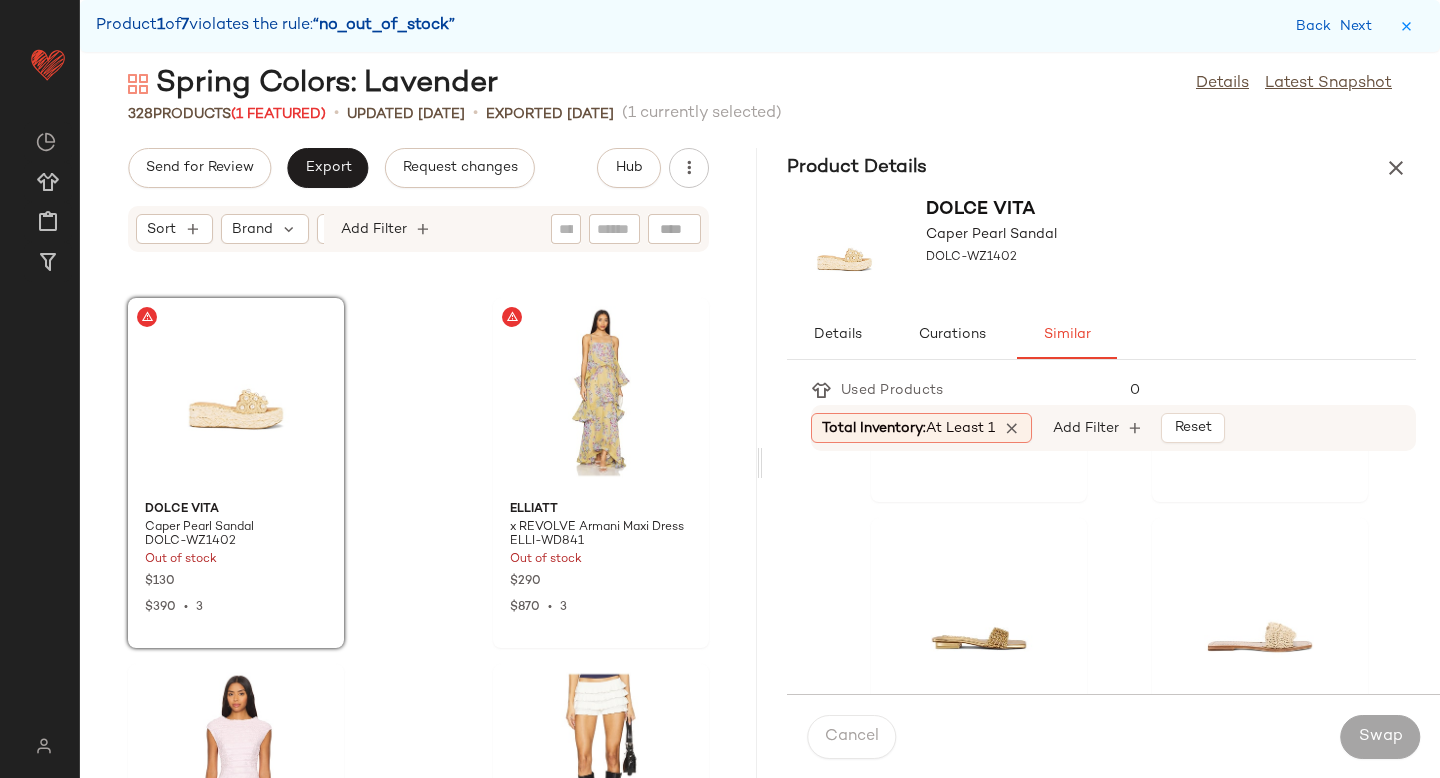 scroll, scrollTop: 363, scrollLeft: 0, axis: vertical 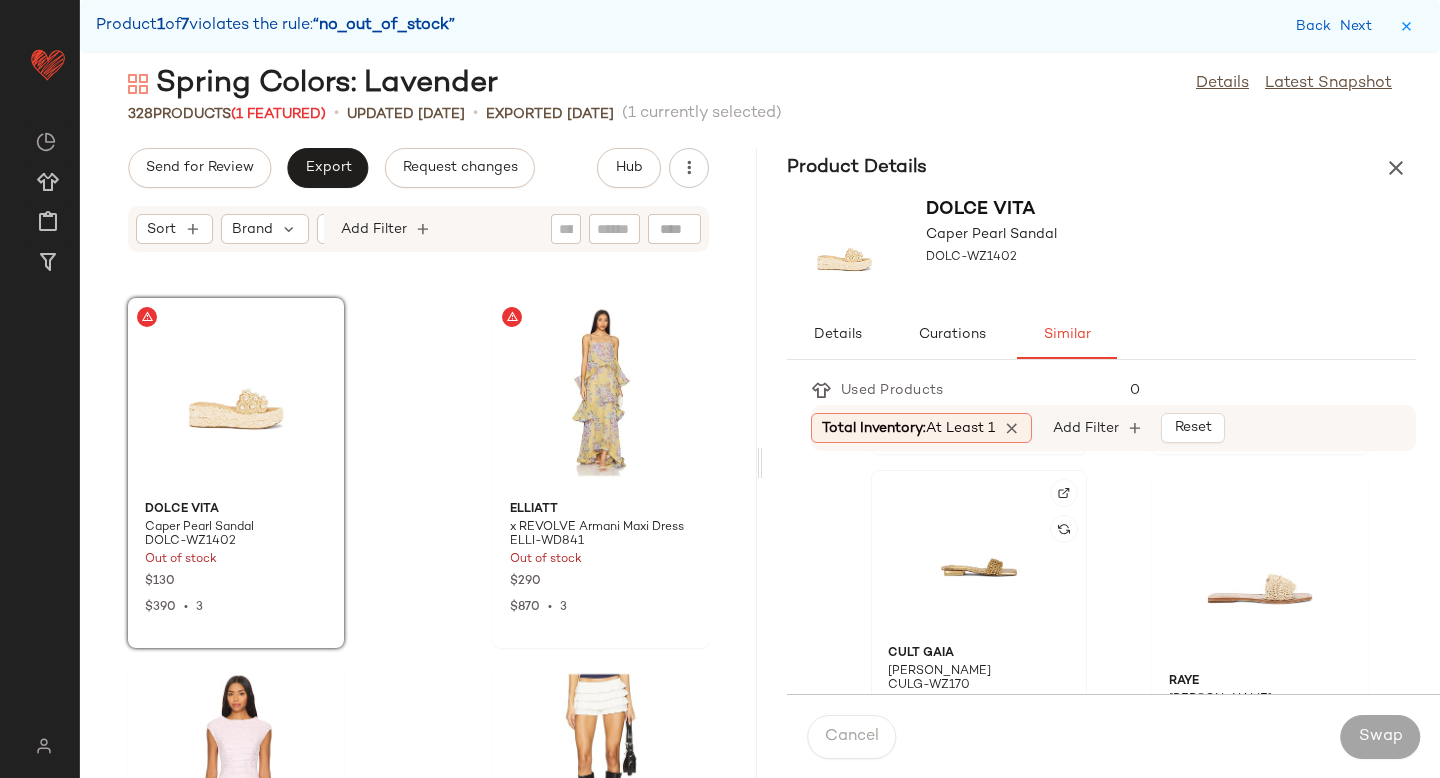 click 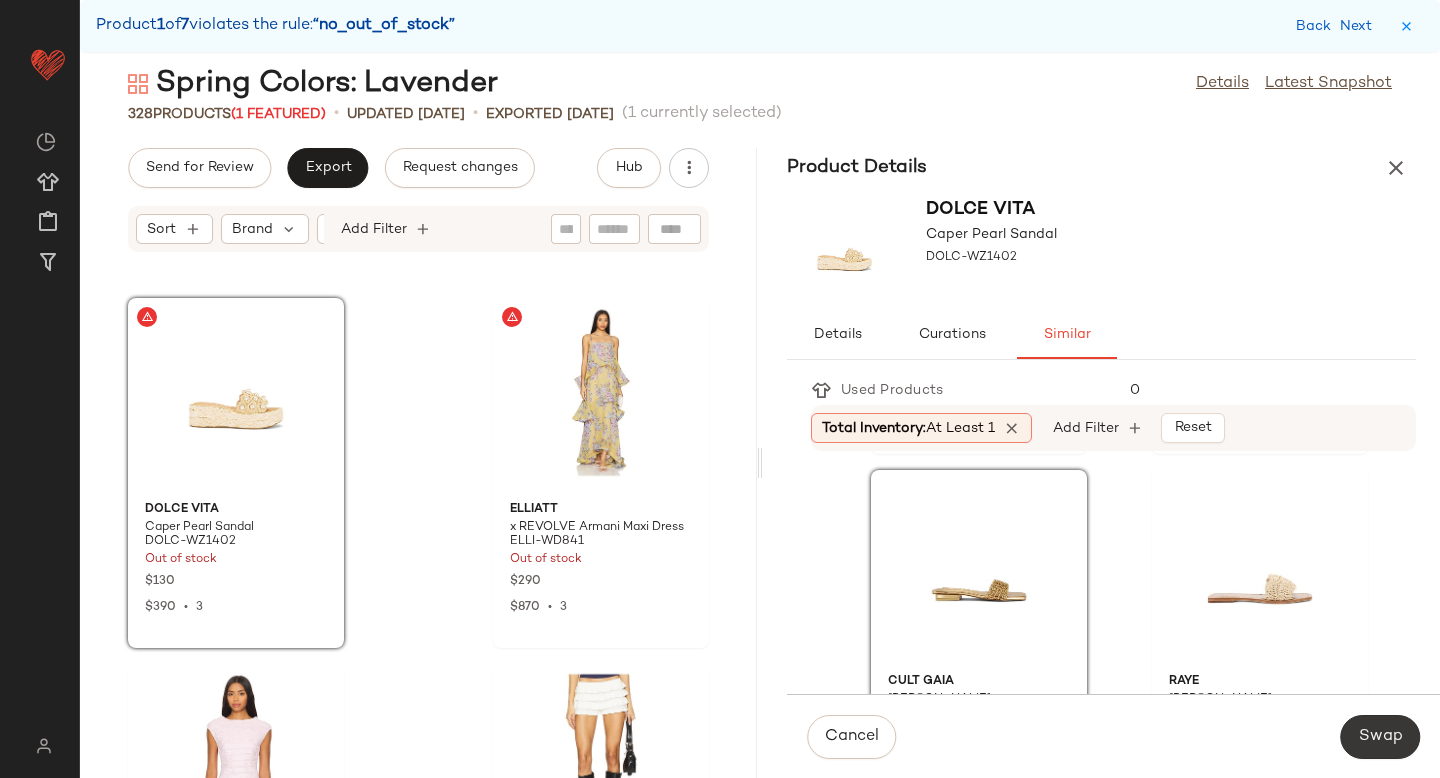 click on "Swap" at bounding box center (1380, 737) 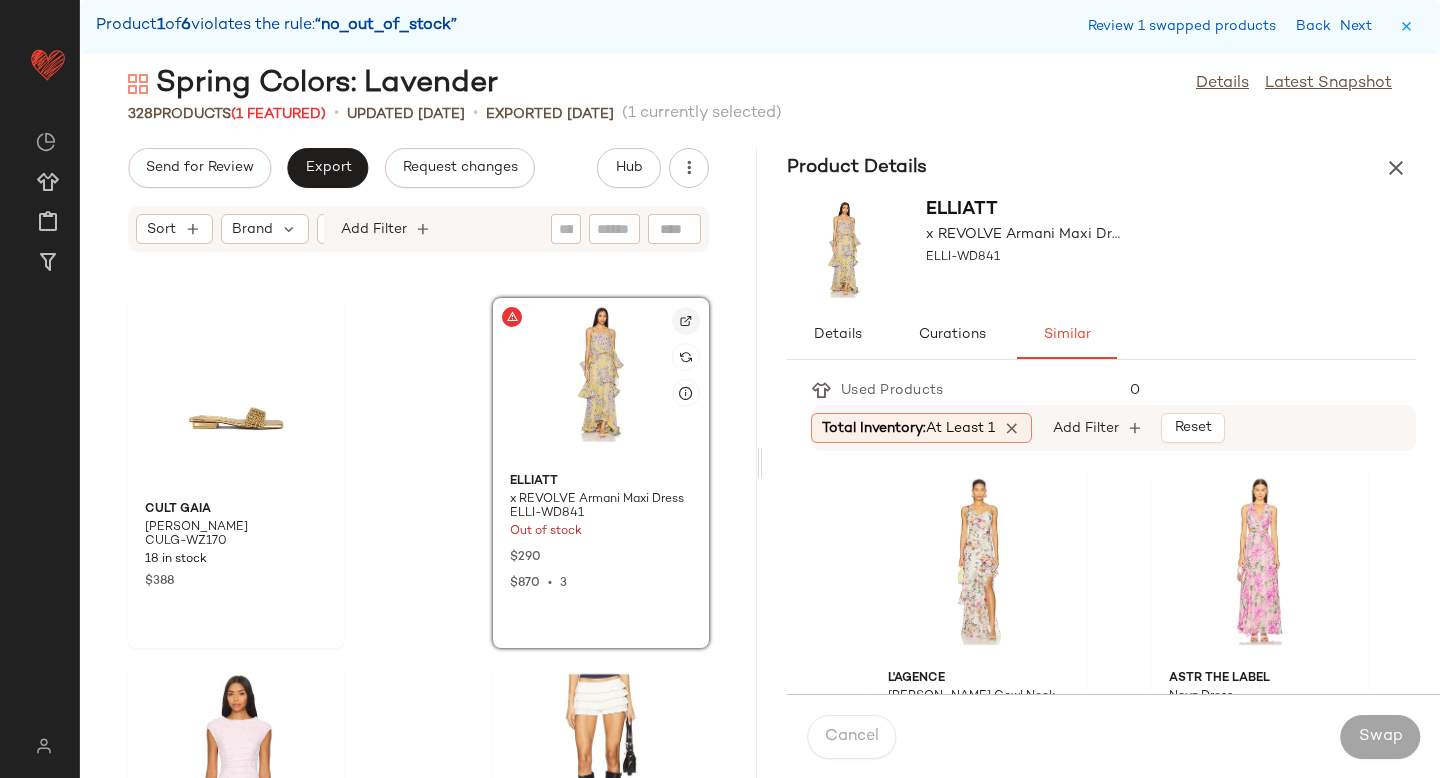 click 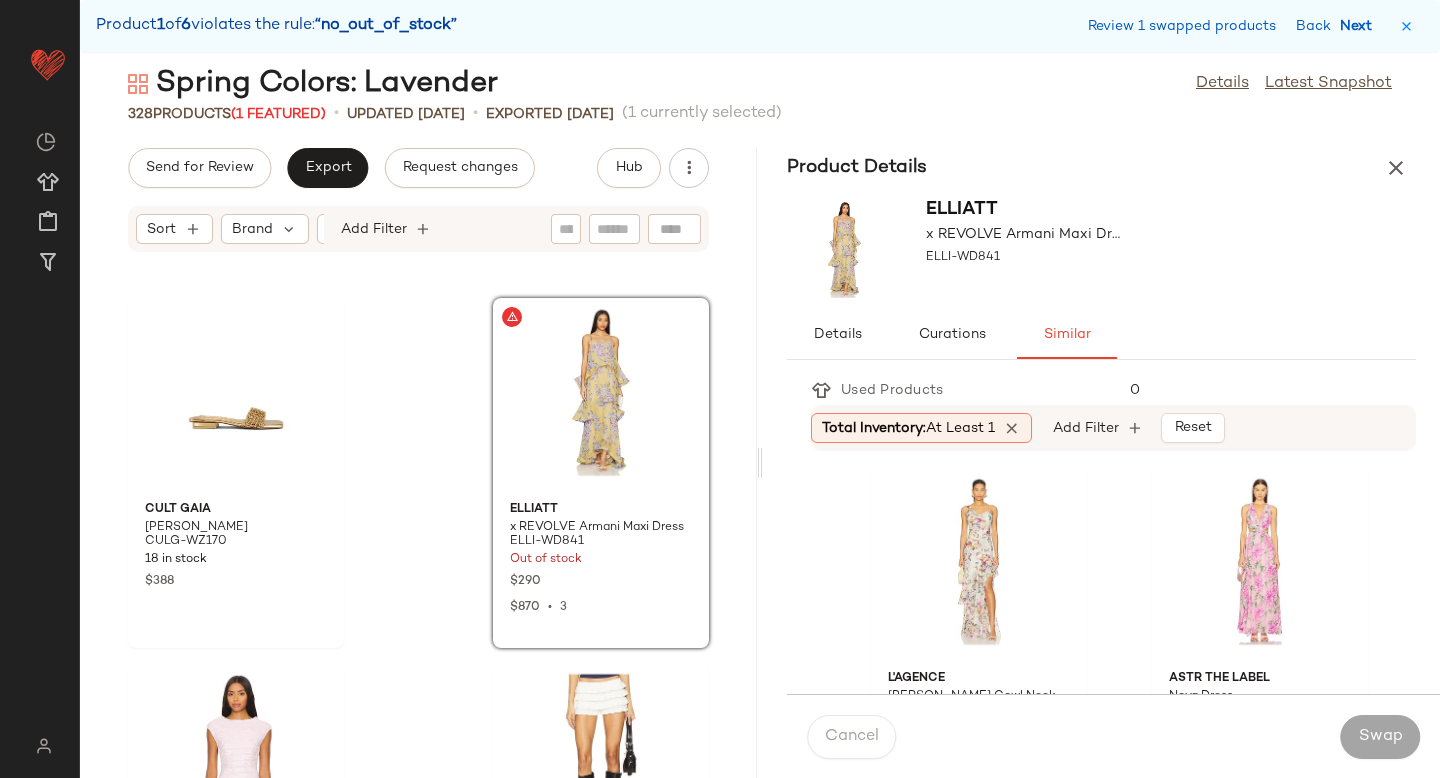 click on "Next" at bounding box center (1360, 26) 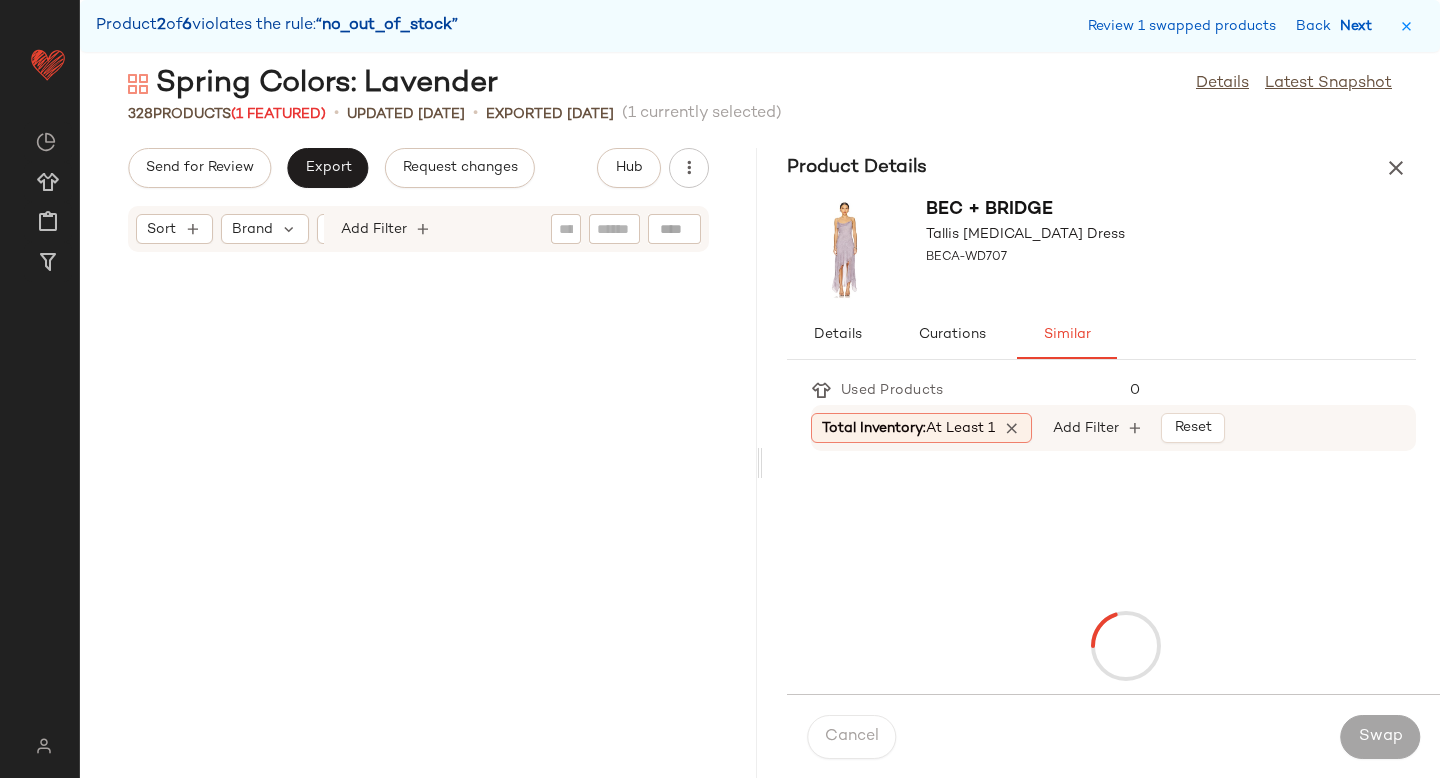 scroll, scrollTop: 15372, scrollLeft: 0, axis: vertical 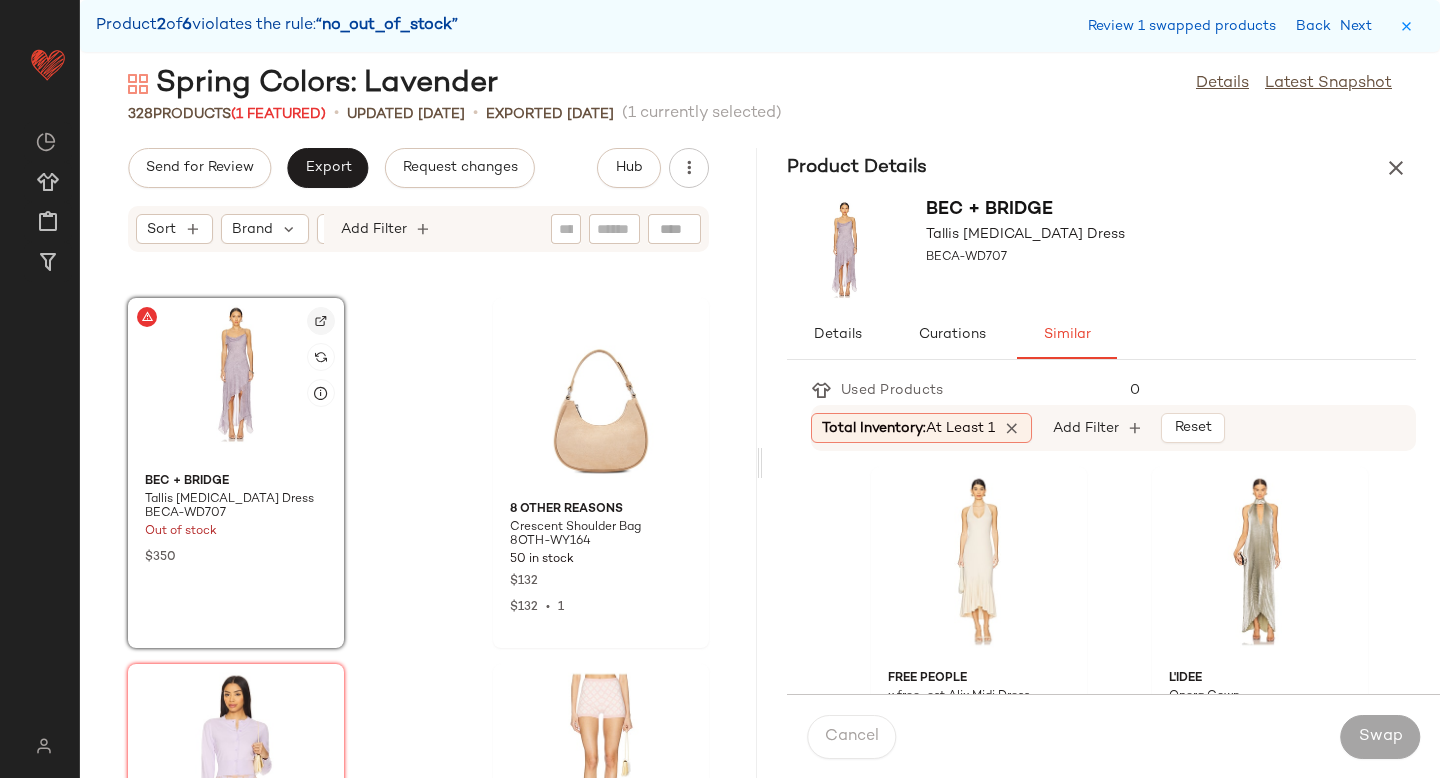 click 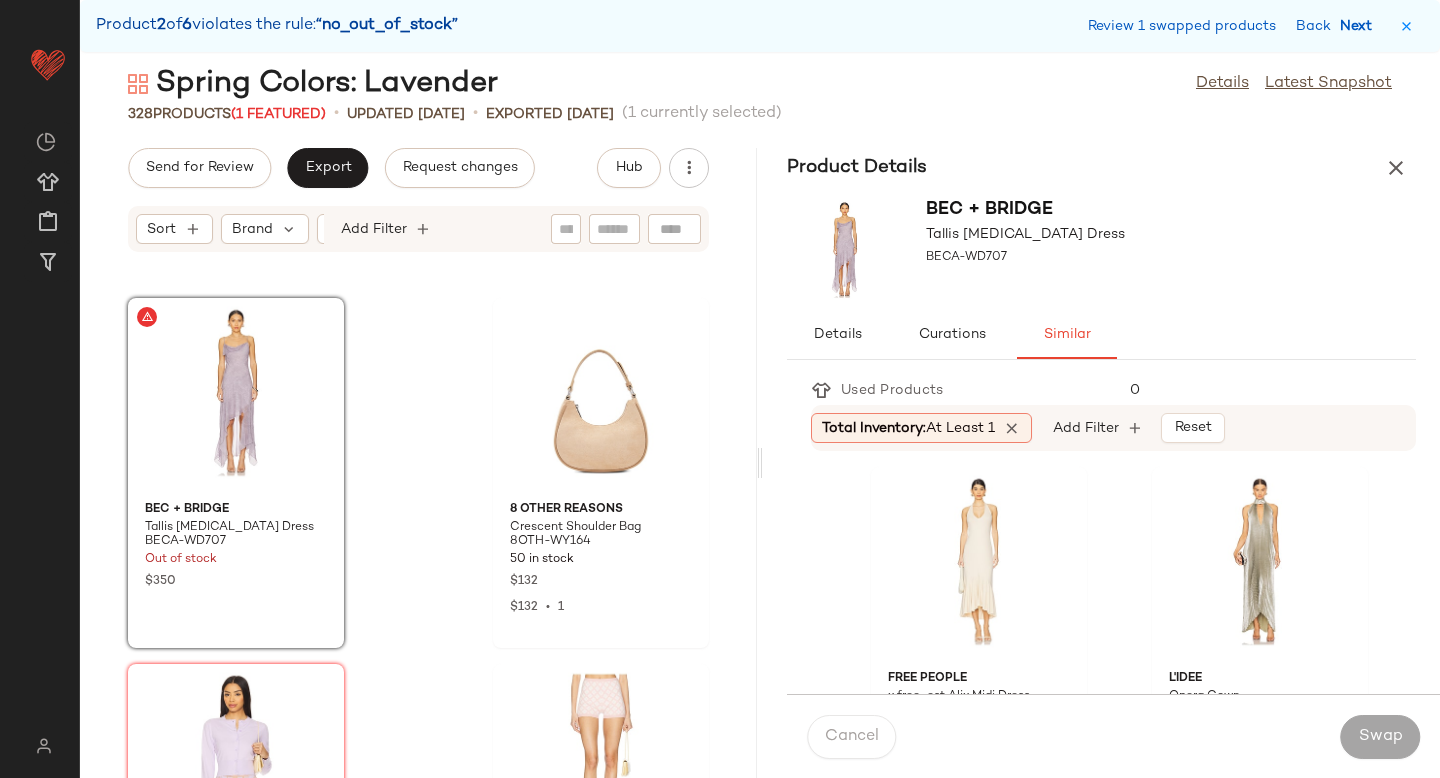 click on "Next" at bounding box center (1360, 26) 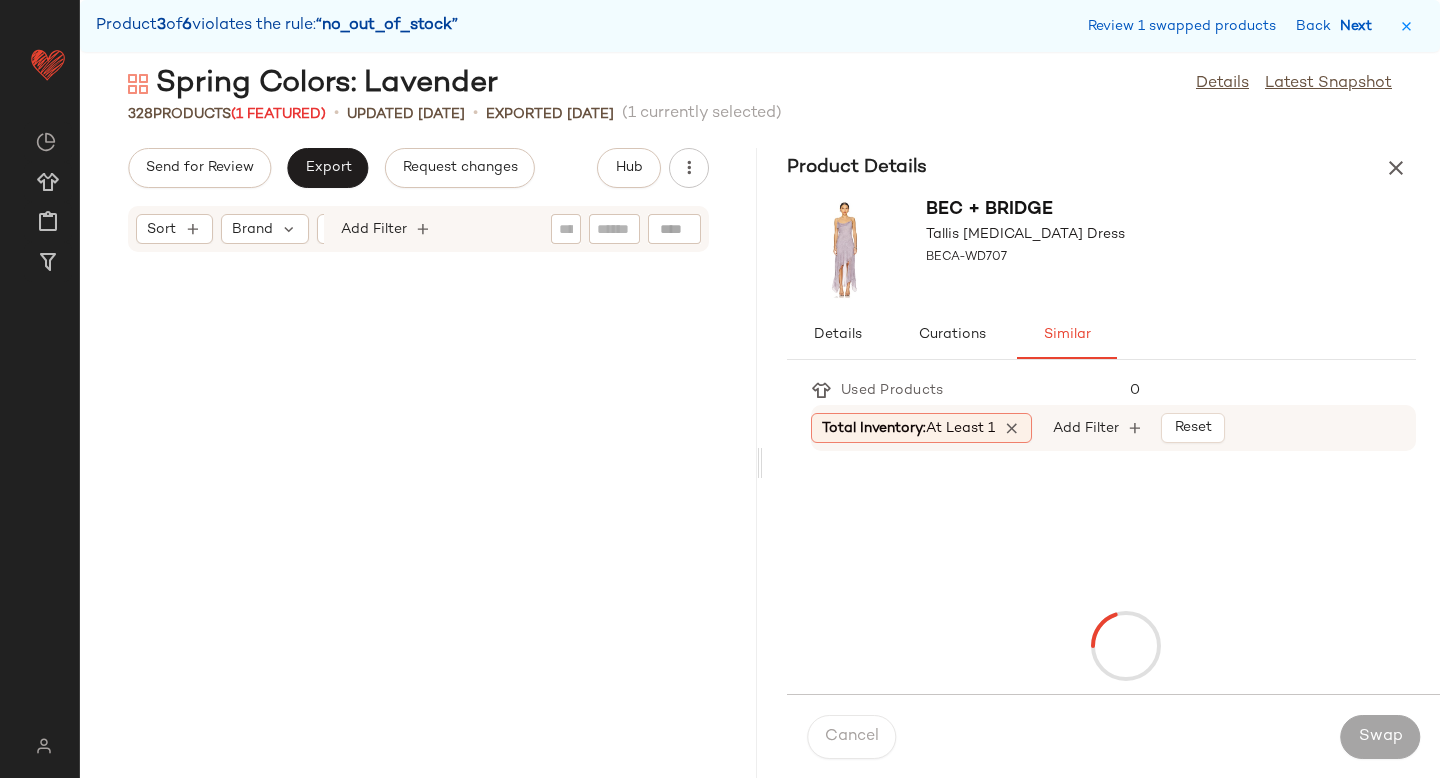 scroll, scrollTop: 18300, scrollLeft: 0, axis: vertical 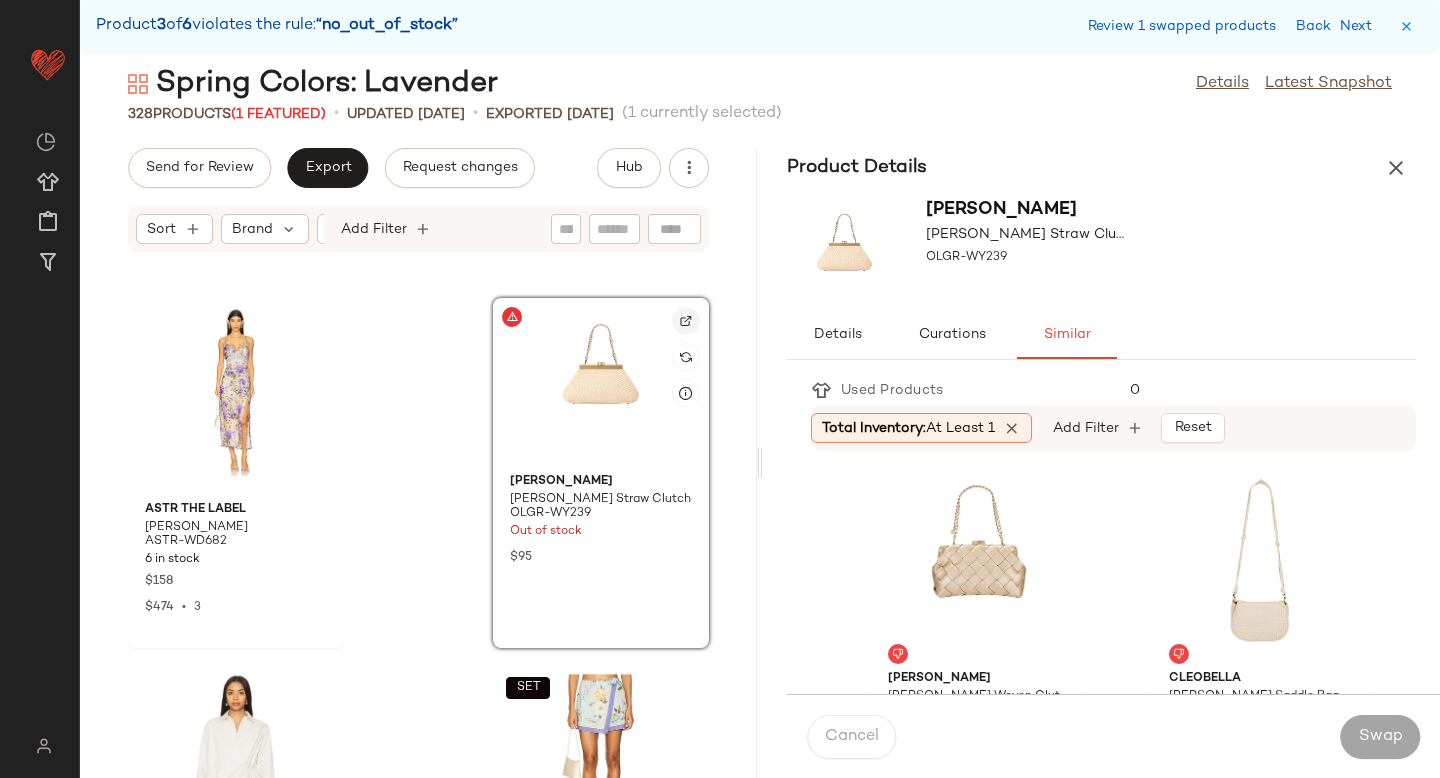 click at bounding box center (686, 321) 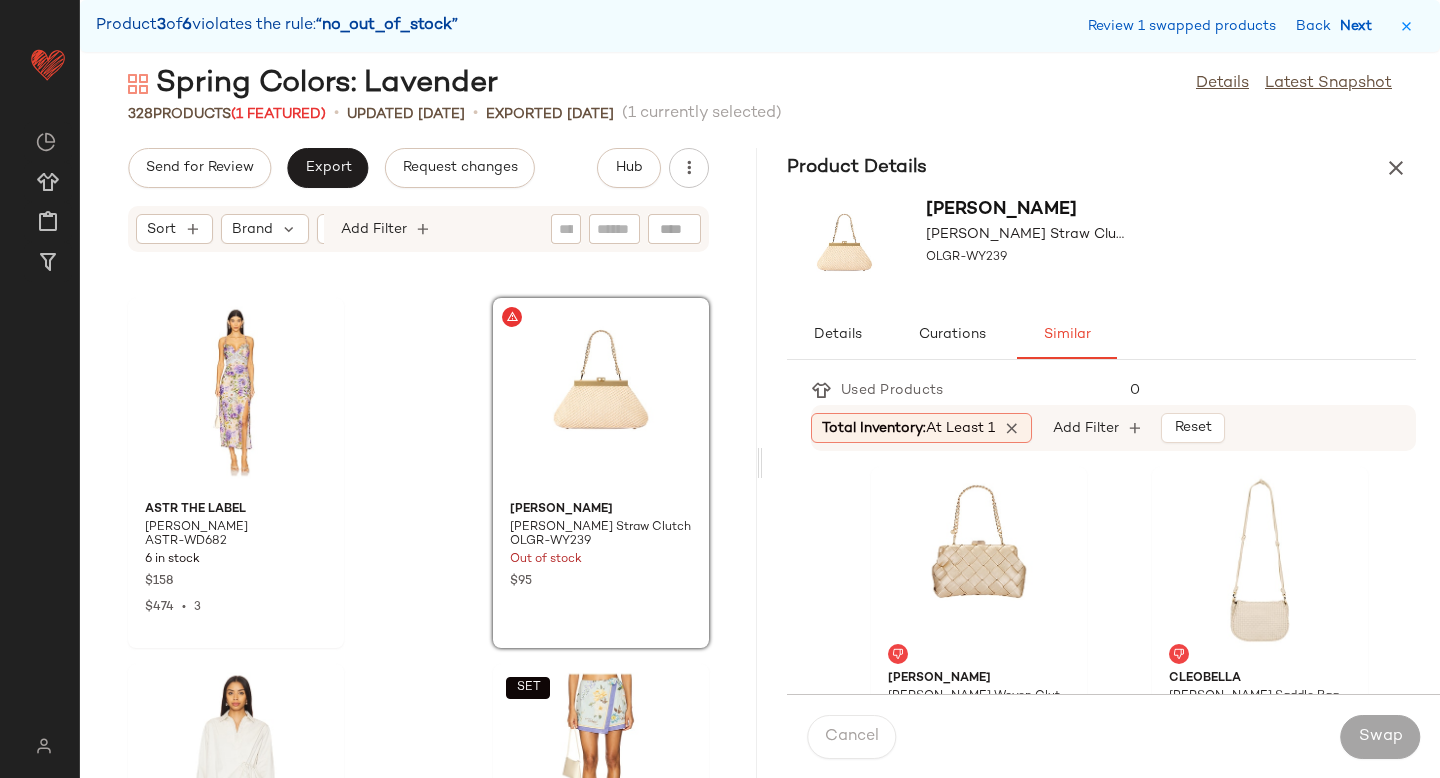 click on "Next" at bounding box center (1360, 26) 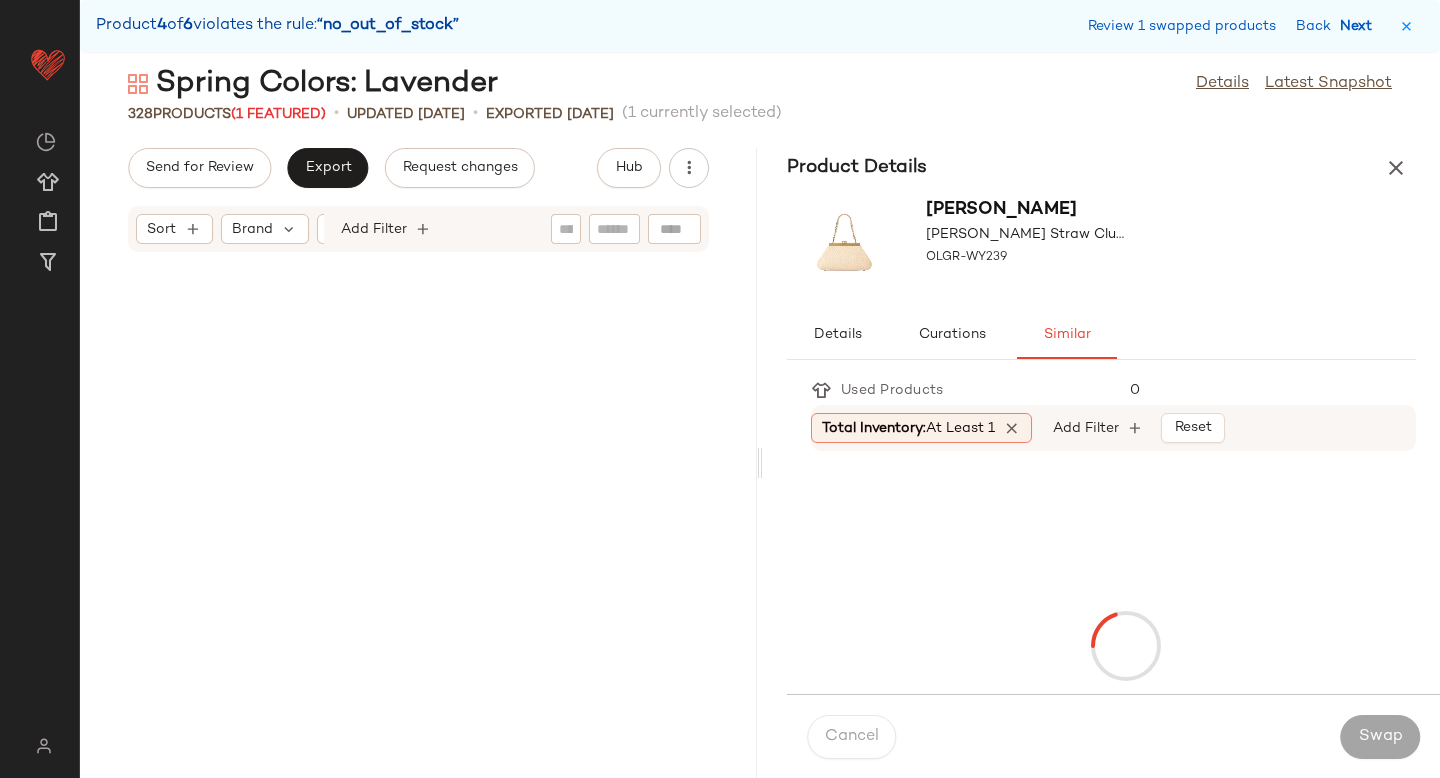 scroll, scrollTop: 27450, scrollLeft: 0, axis: vertical 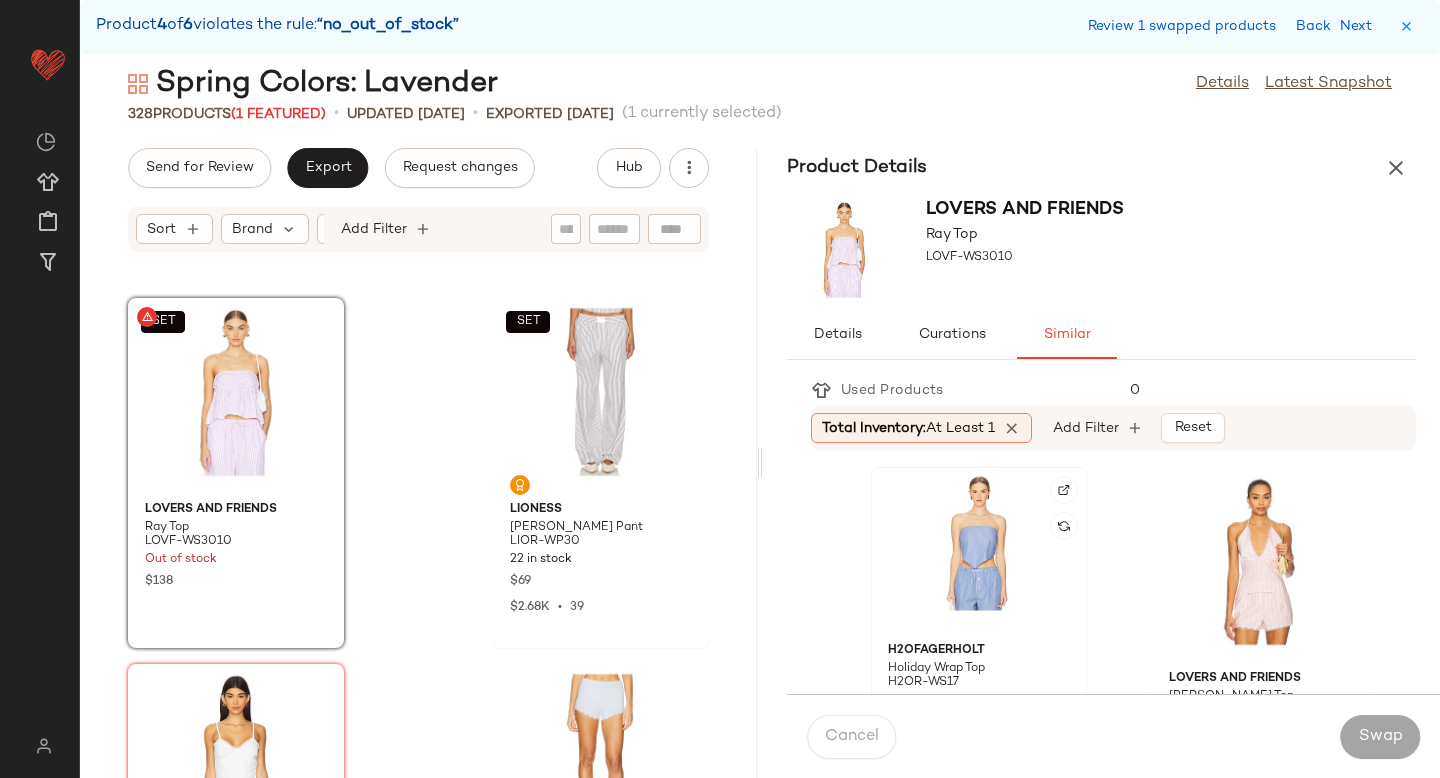 click 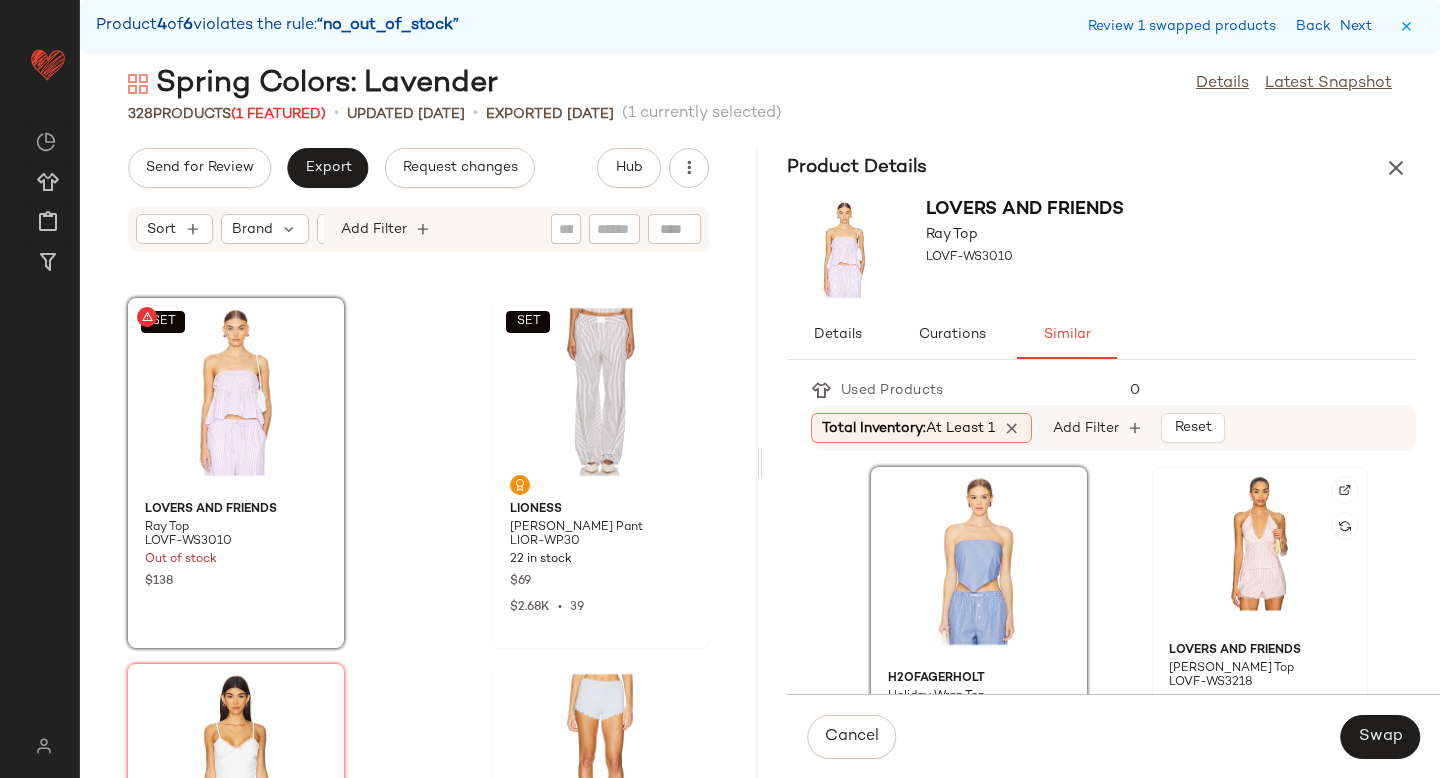 click 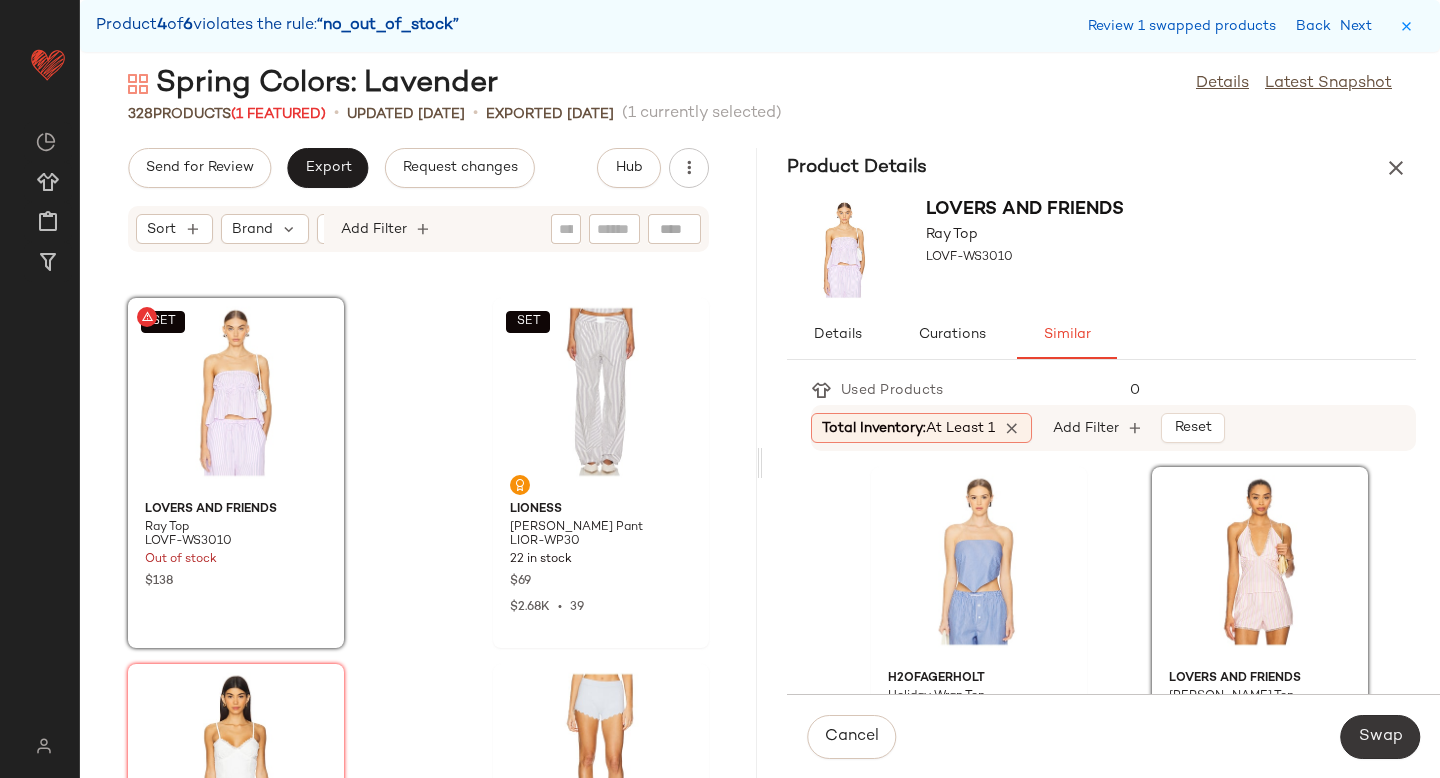 click on "Swap" 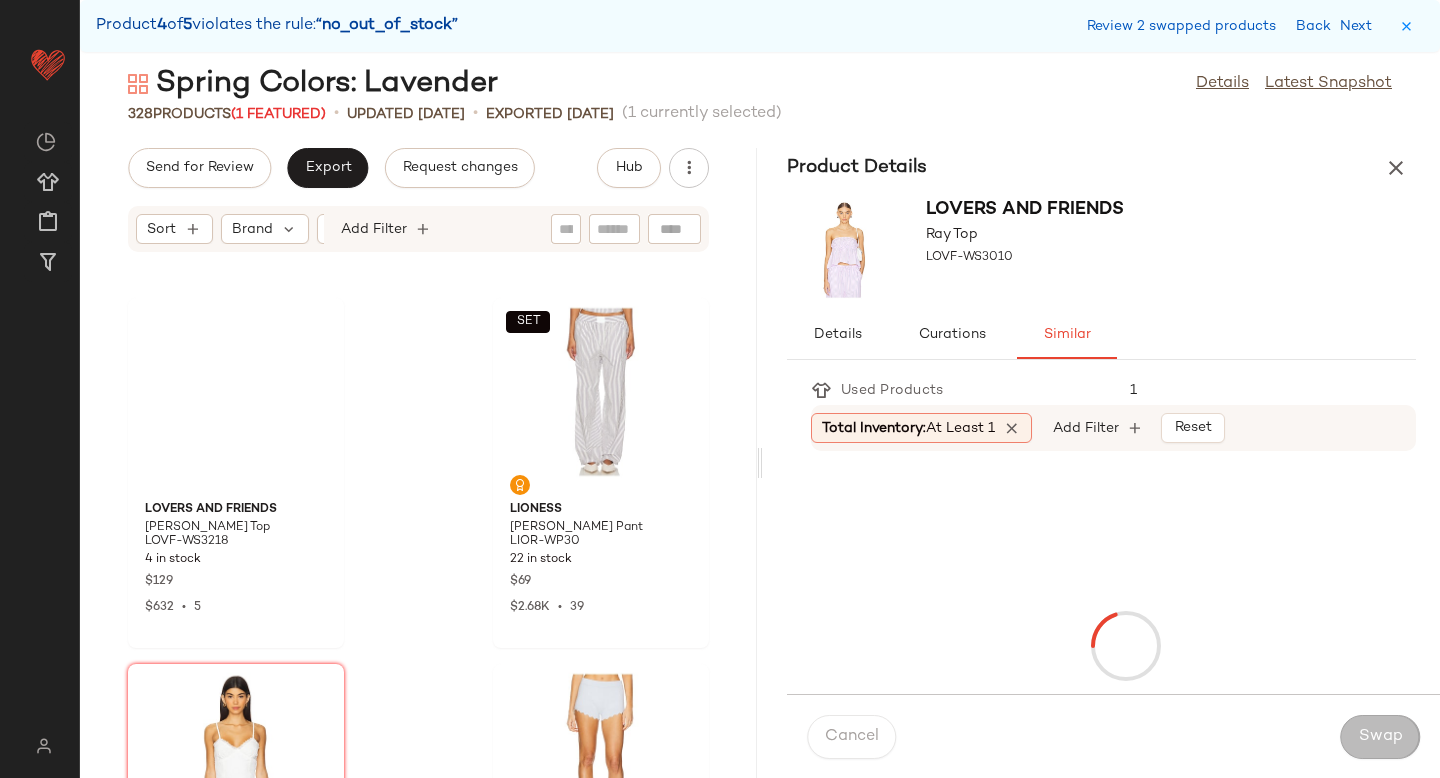 scroll, scrollTop: 32208, scrollLeft: 0, axis: vertical 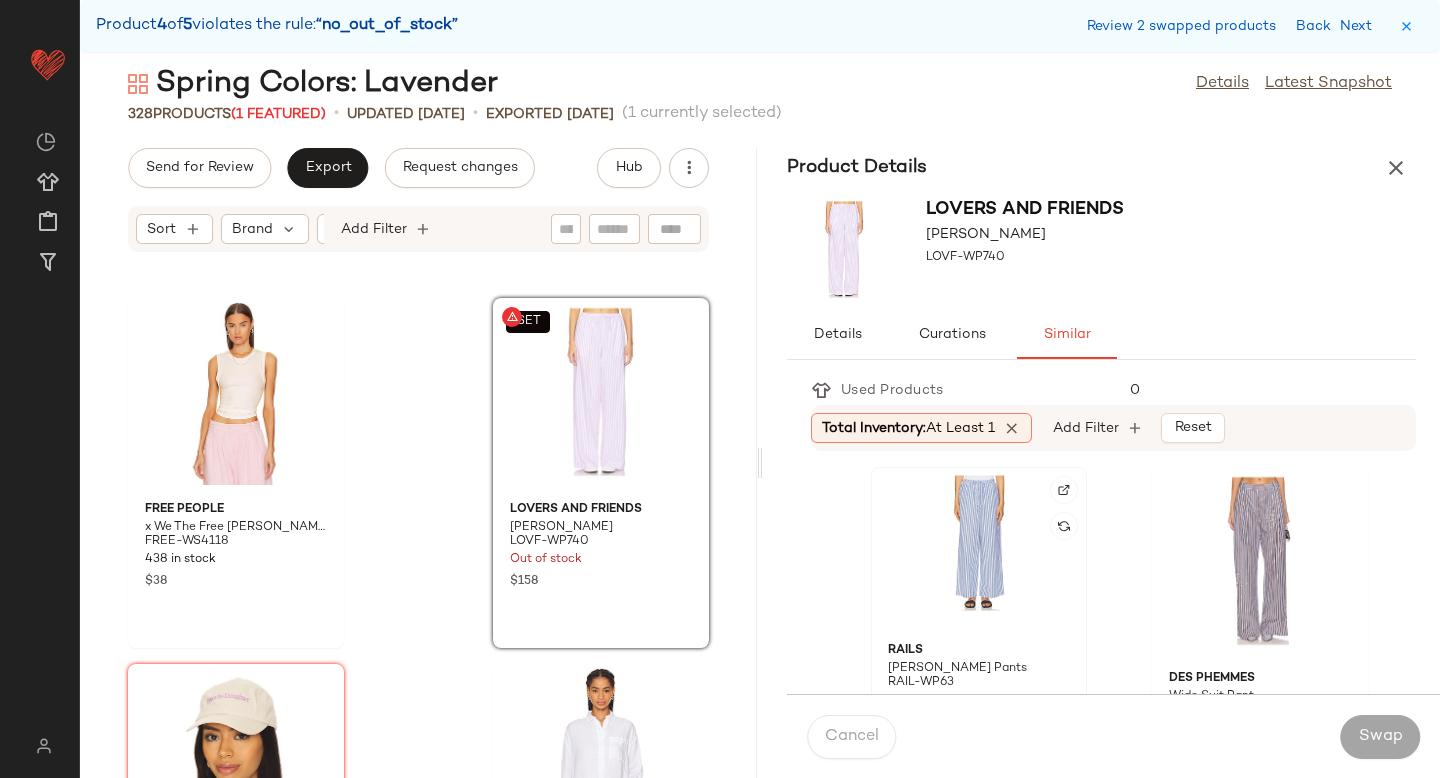 click 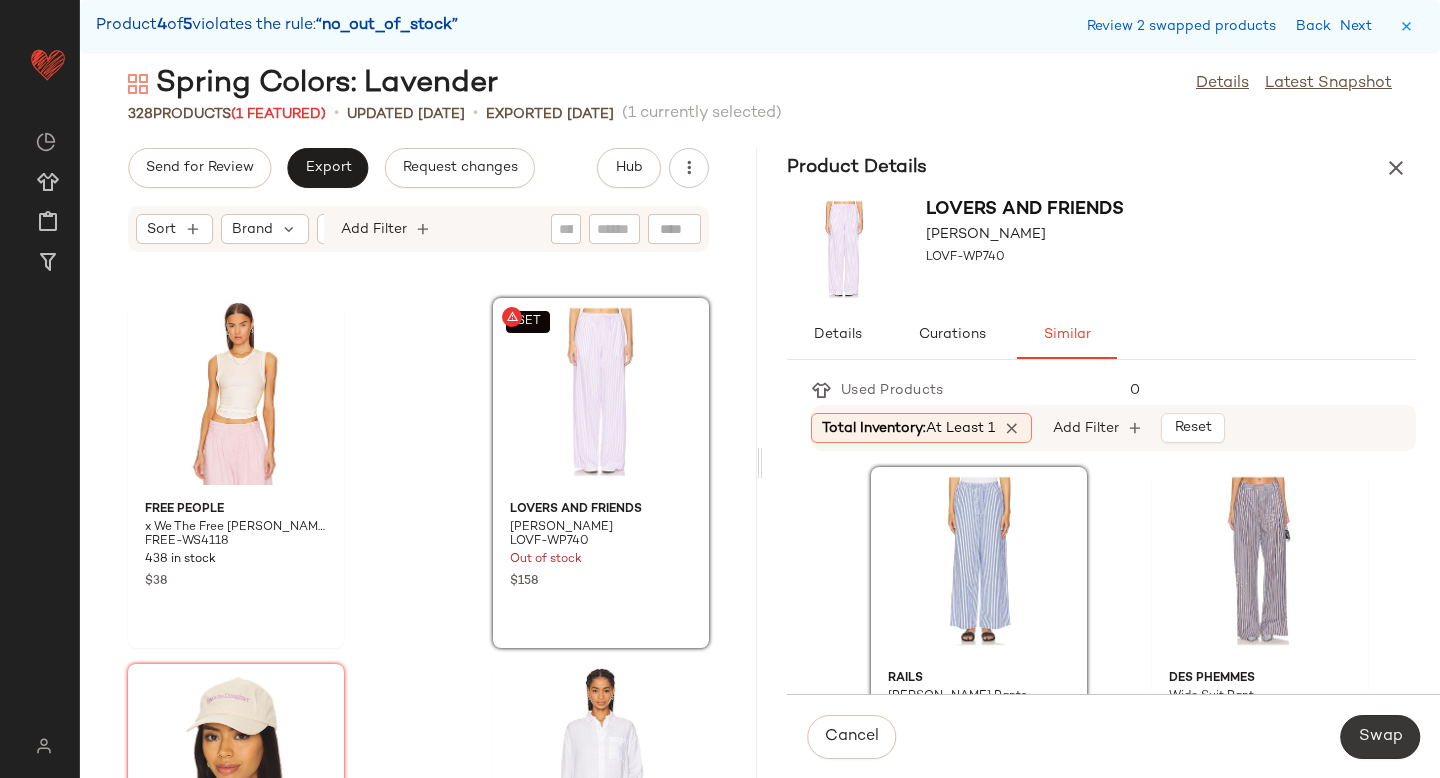 click on "Swap" at bounding box center [1380, 737] 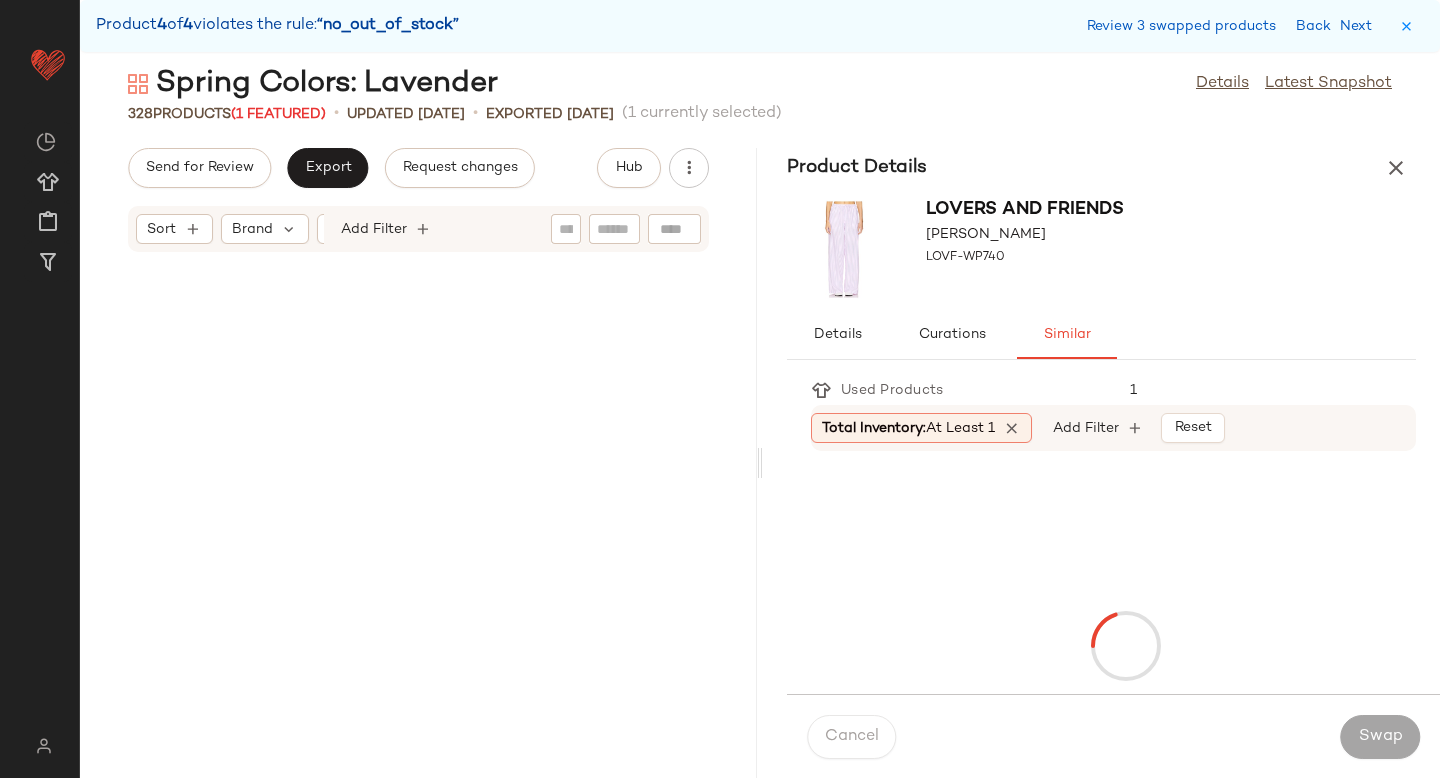 scroll, scrollTop: 52338, scrollLeft: 0, axis: vertical 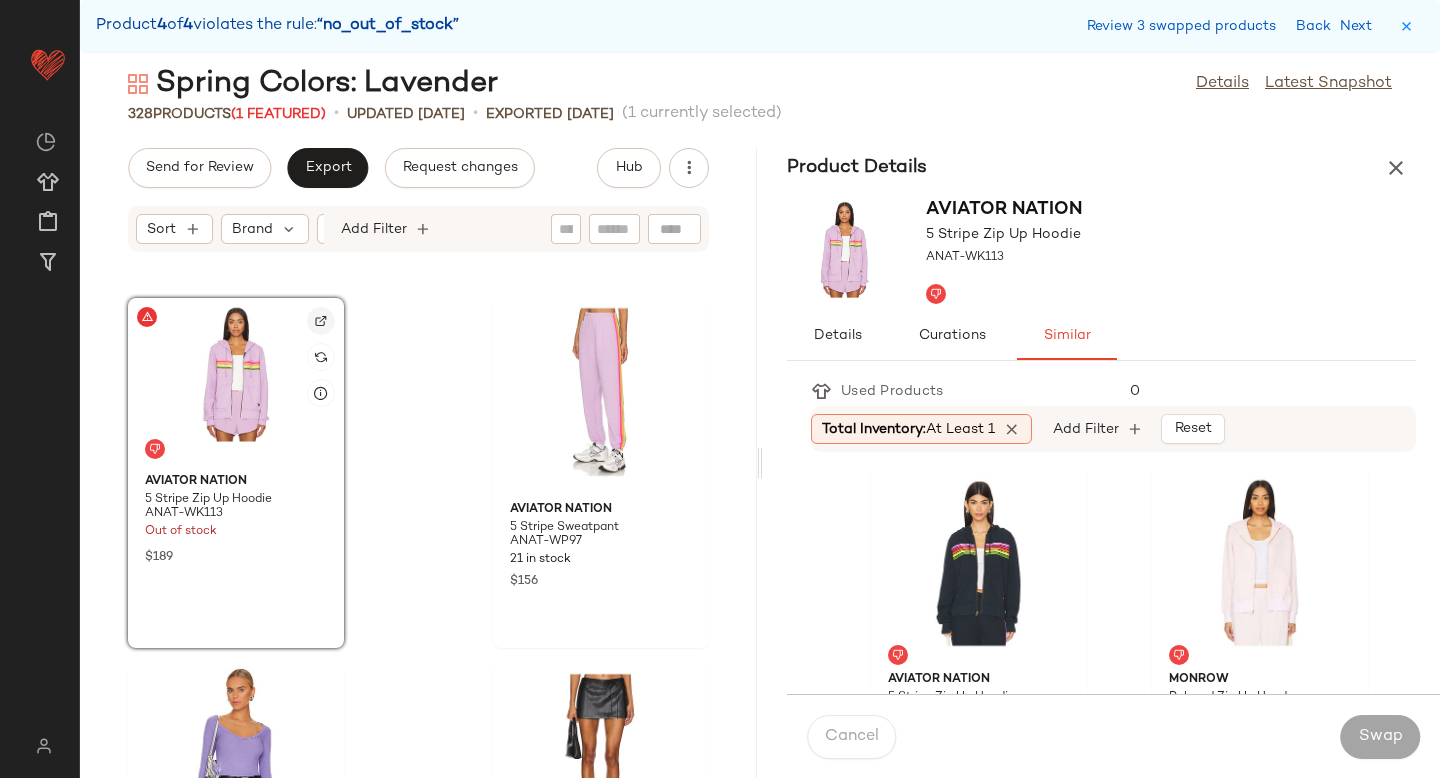 click 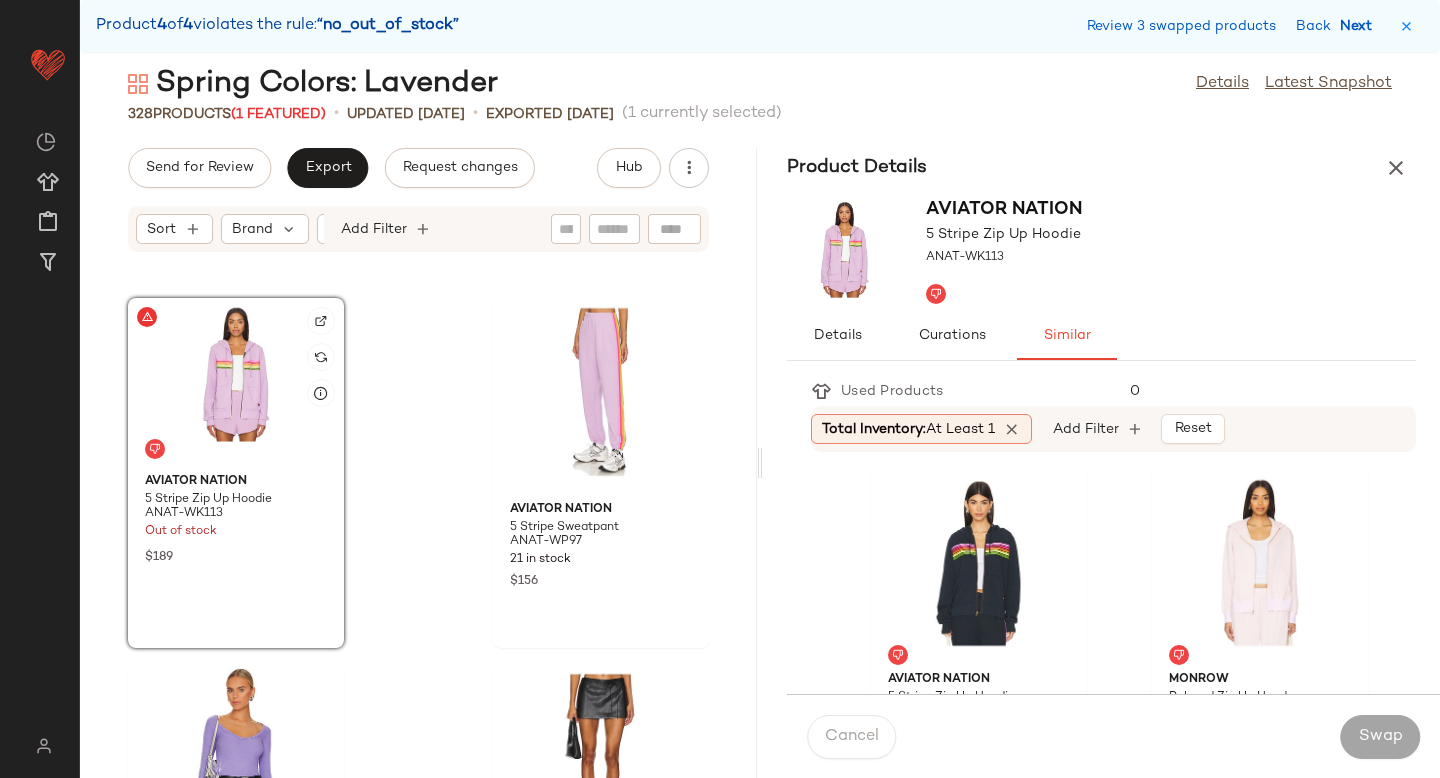 click on "Next" at bounding box center [1360, 26] 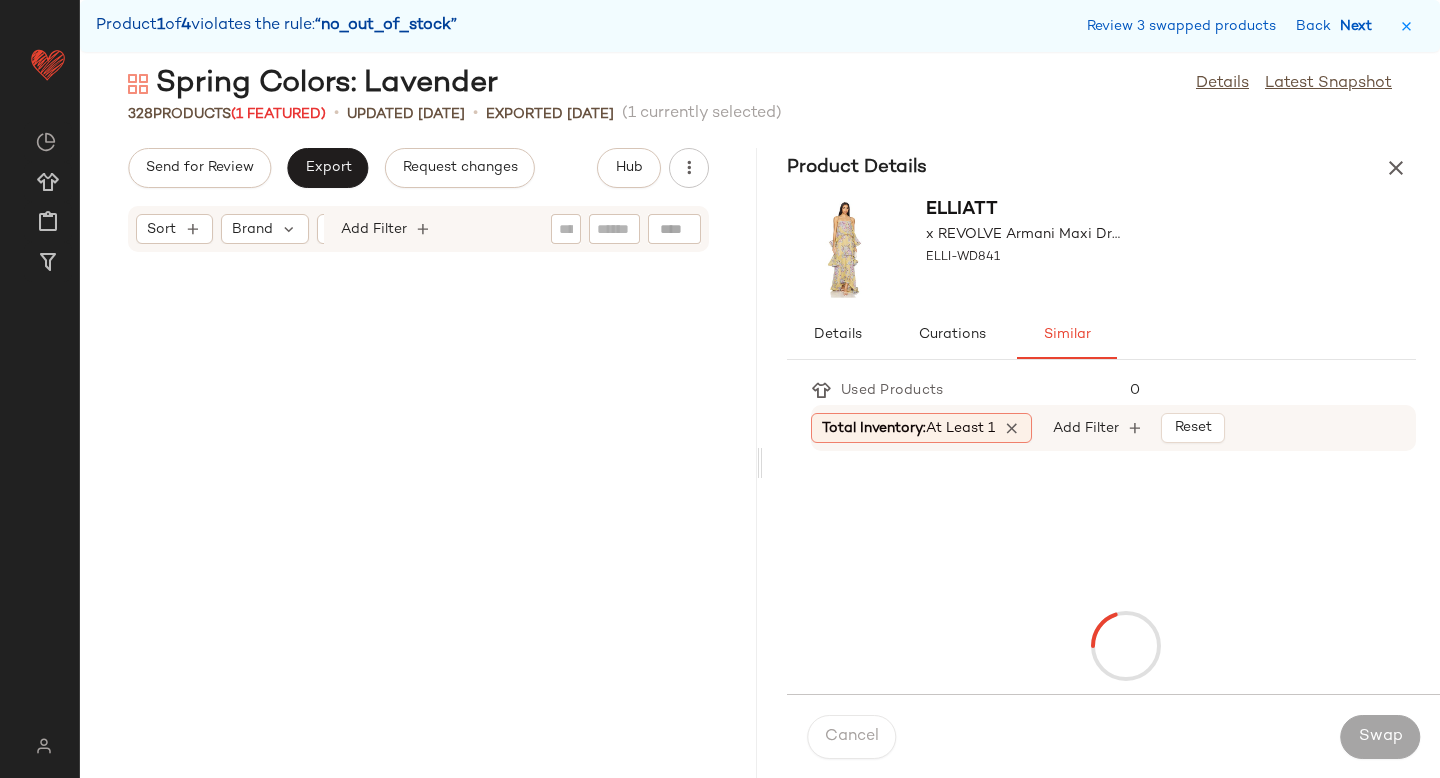 scroll, scrollTop: 13908, scrollLeft: 0, axis: vertical 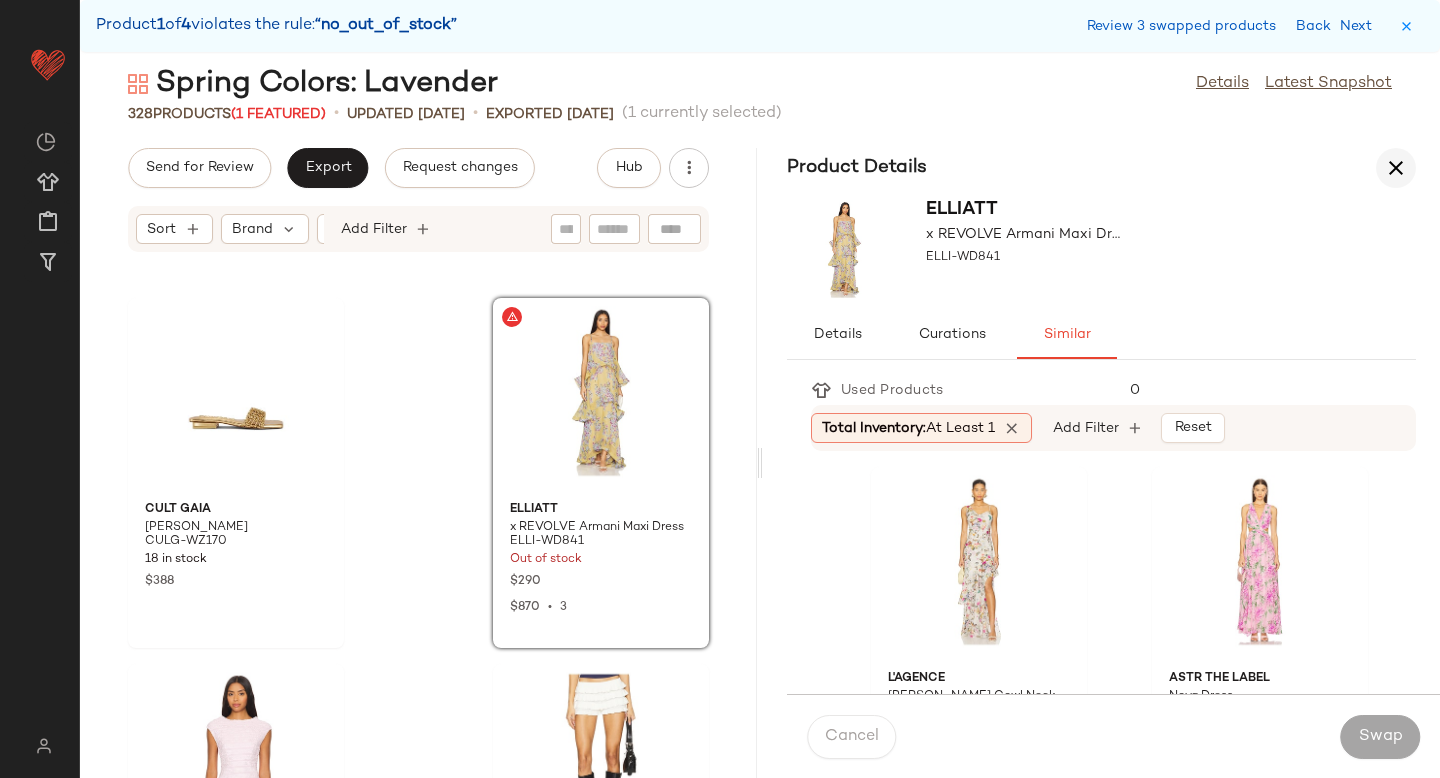 click at bounding box center (1396, 168) 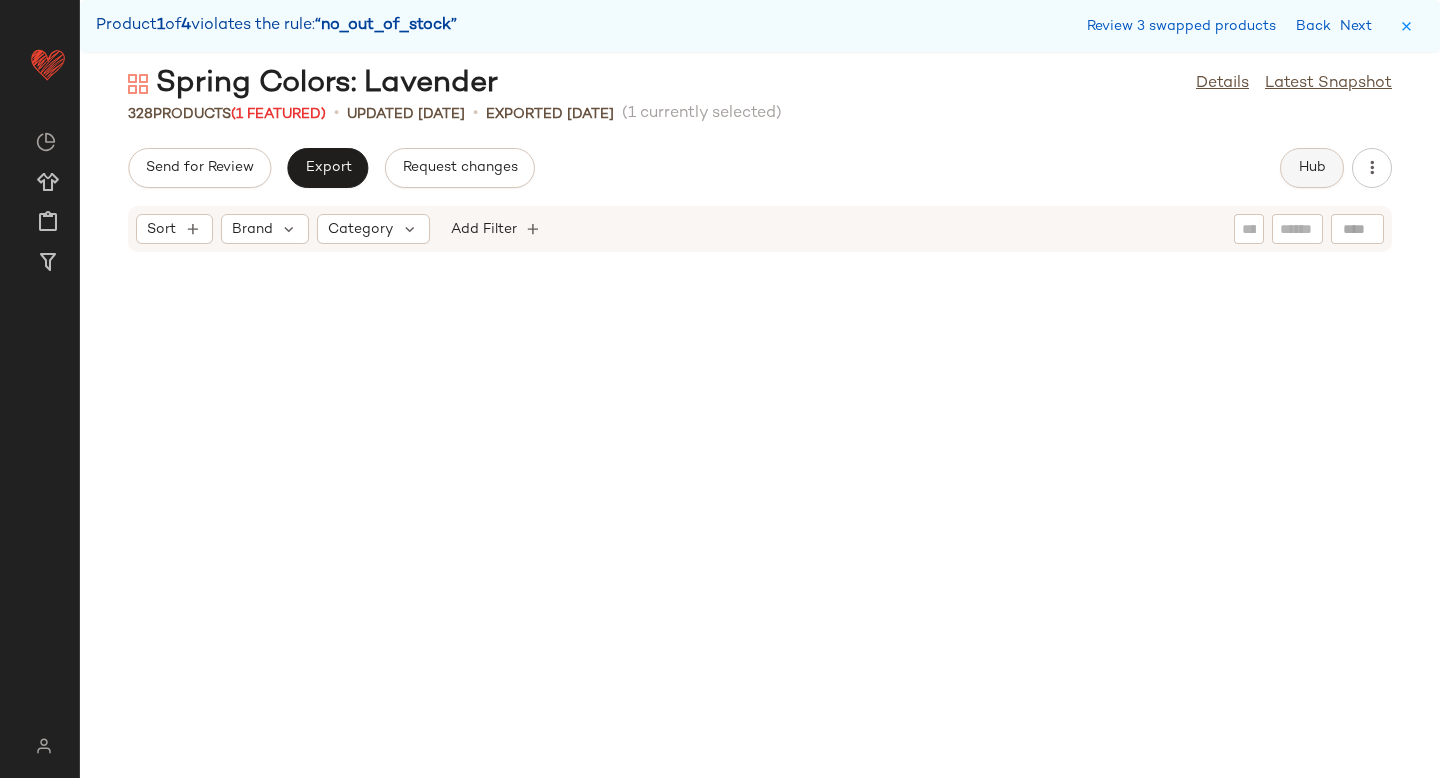 scroll, scrollTop: 5490, scrollLeft: 0, axis: vertical 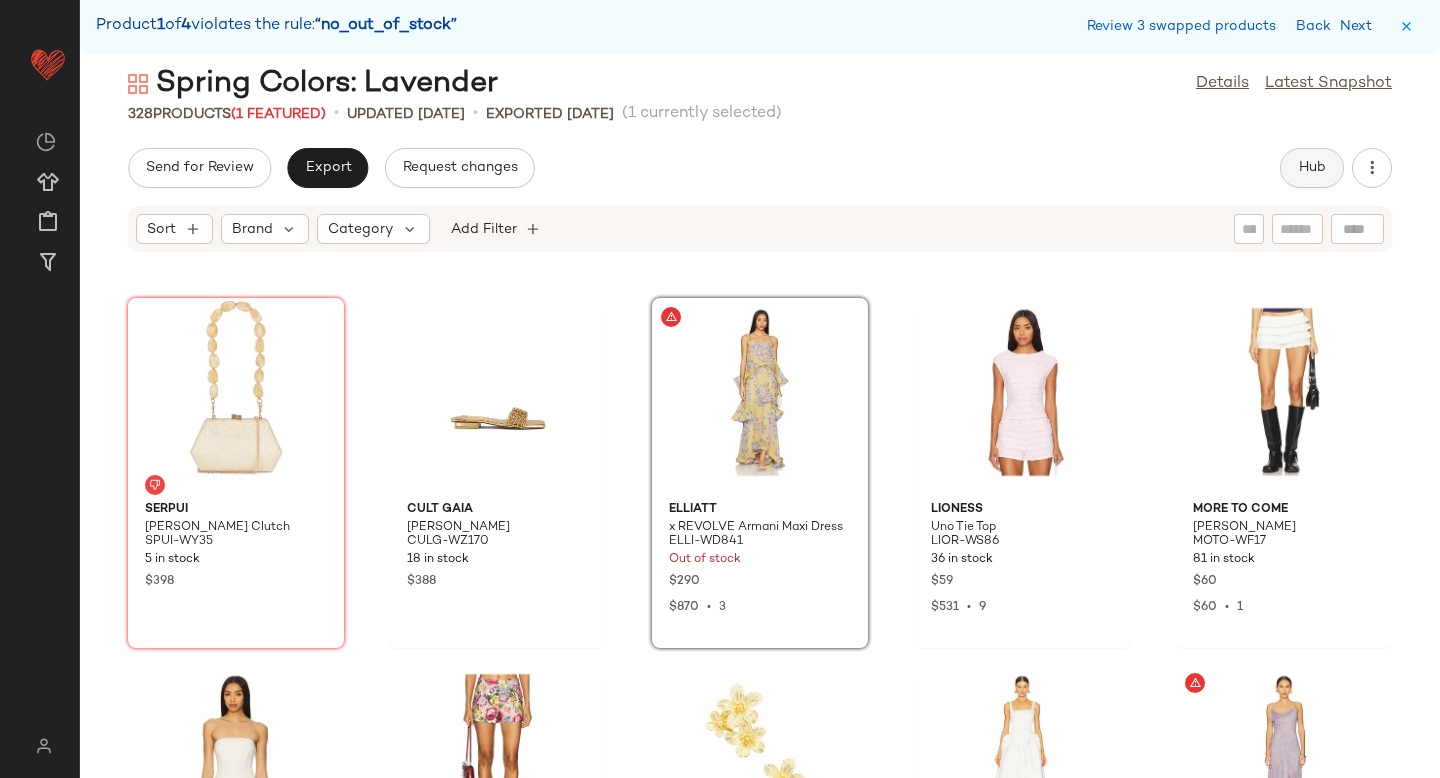 click on "Hub" 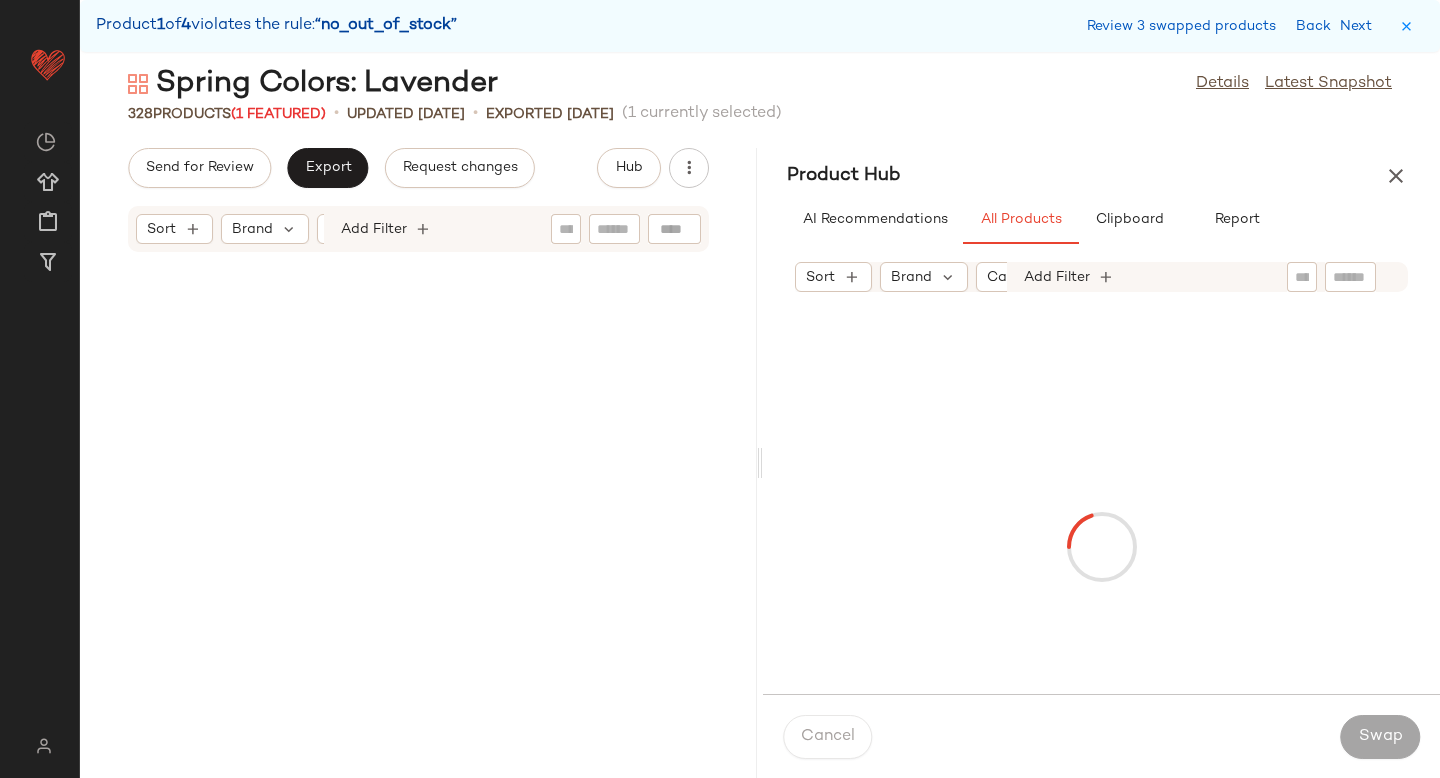 scroll, scrollTop: 13908, scrollLeft: 0, axis: vertical 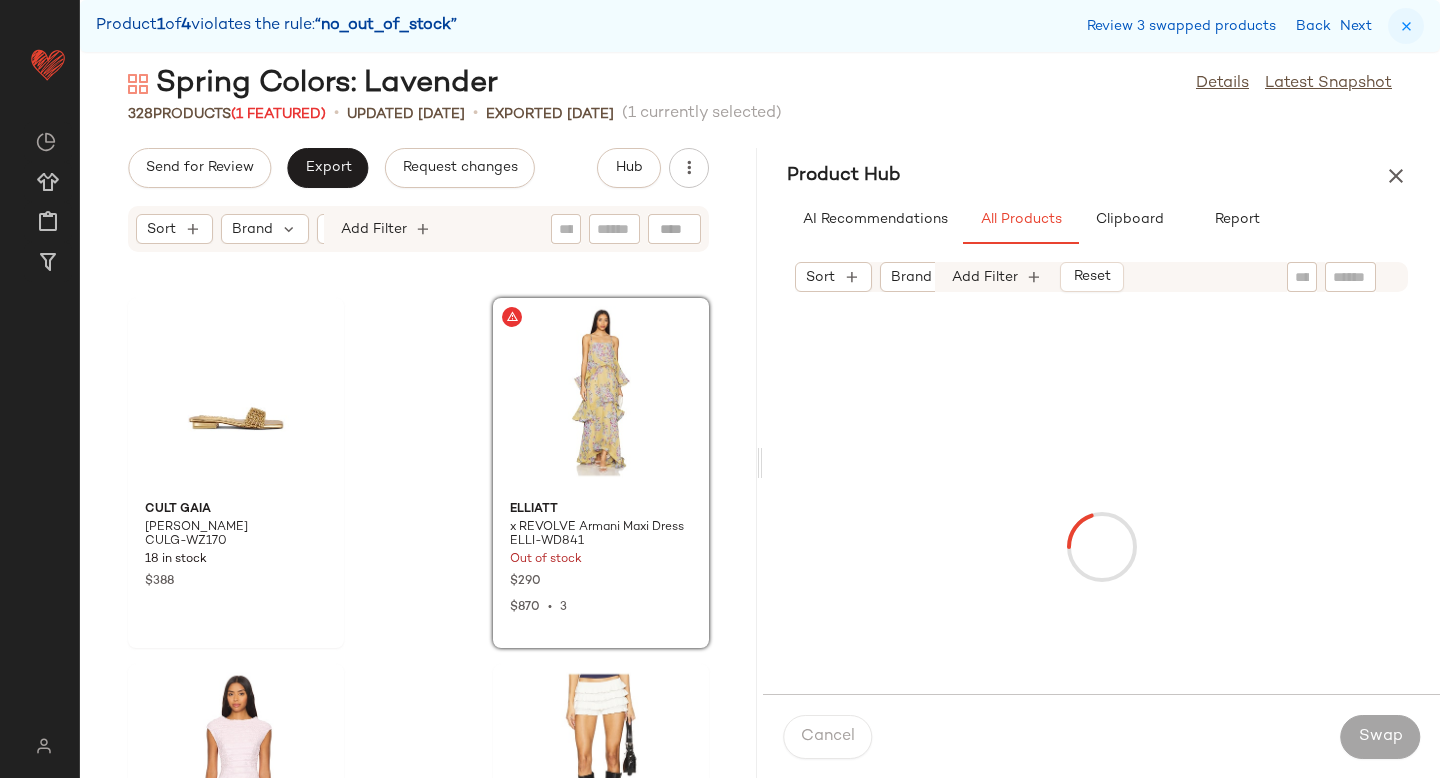 click at bounding box center [1406, 26] 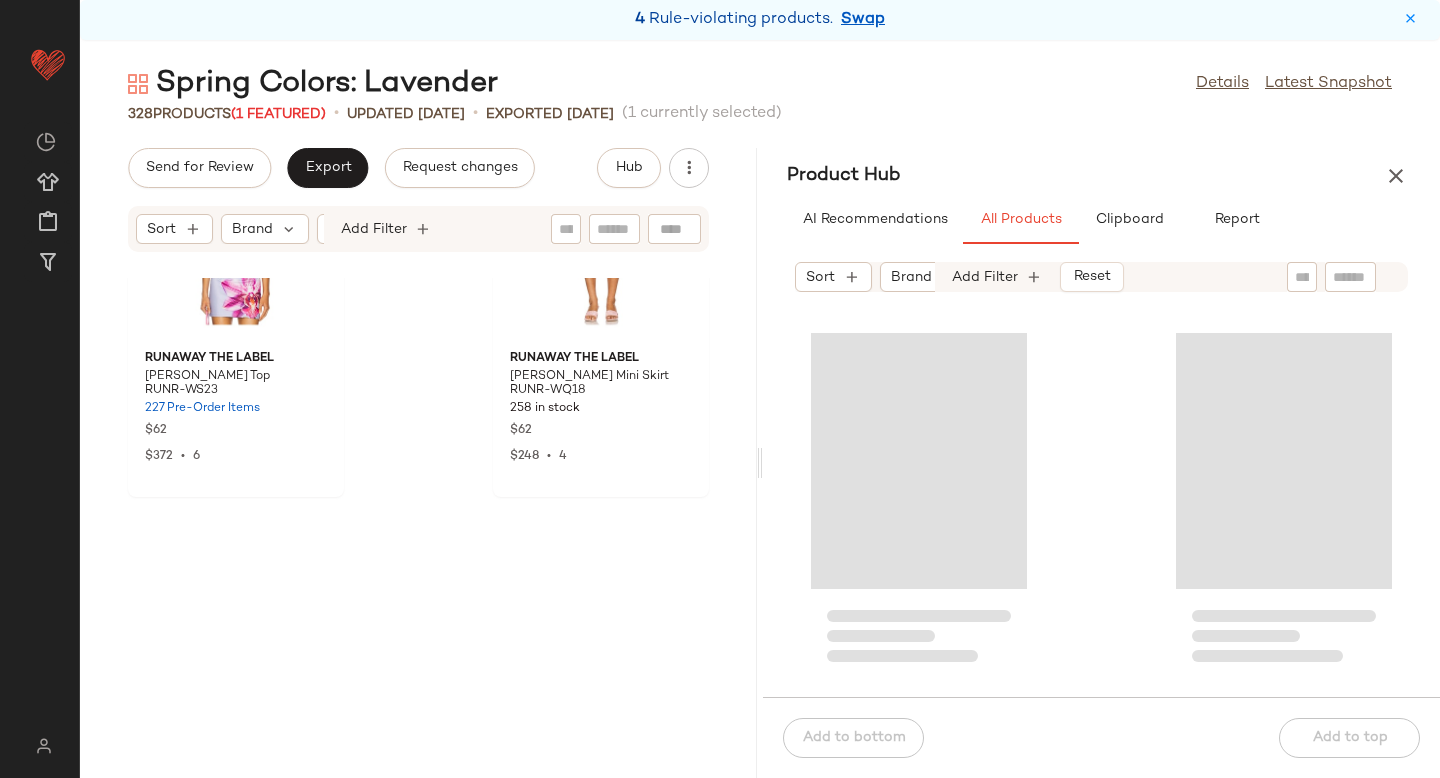scroll, scrollTop: 0, scrollLeft: 0, axis: both 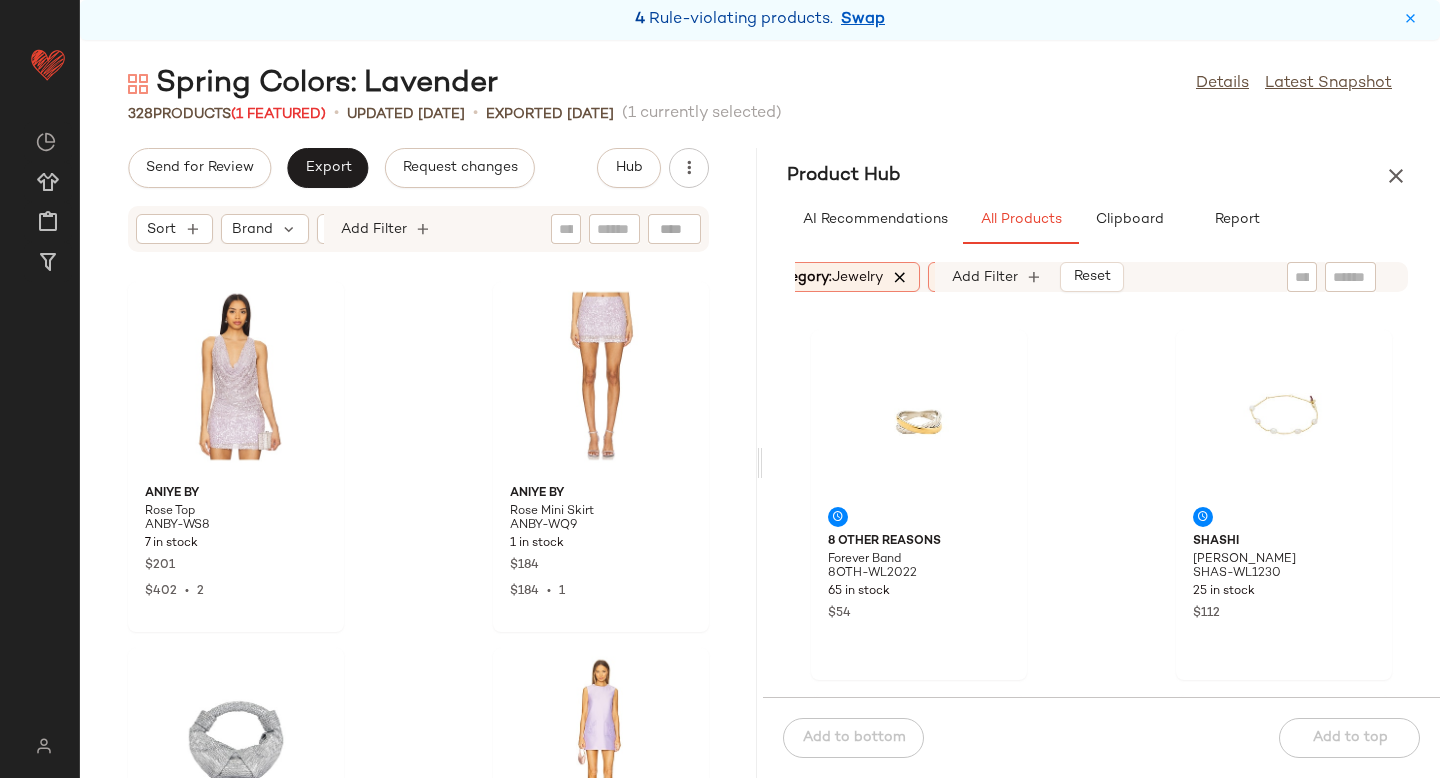 click at bounding box center (900, 277) 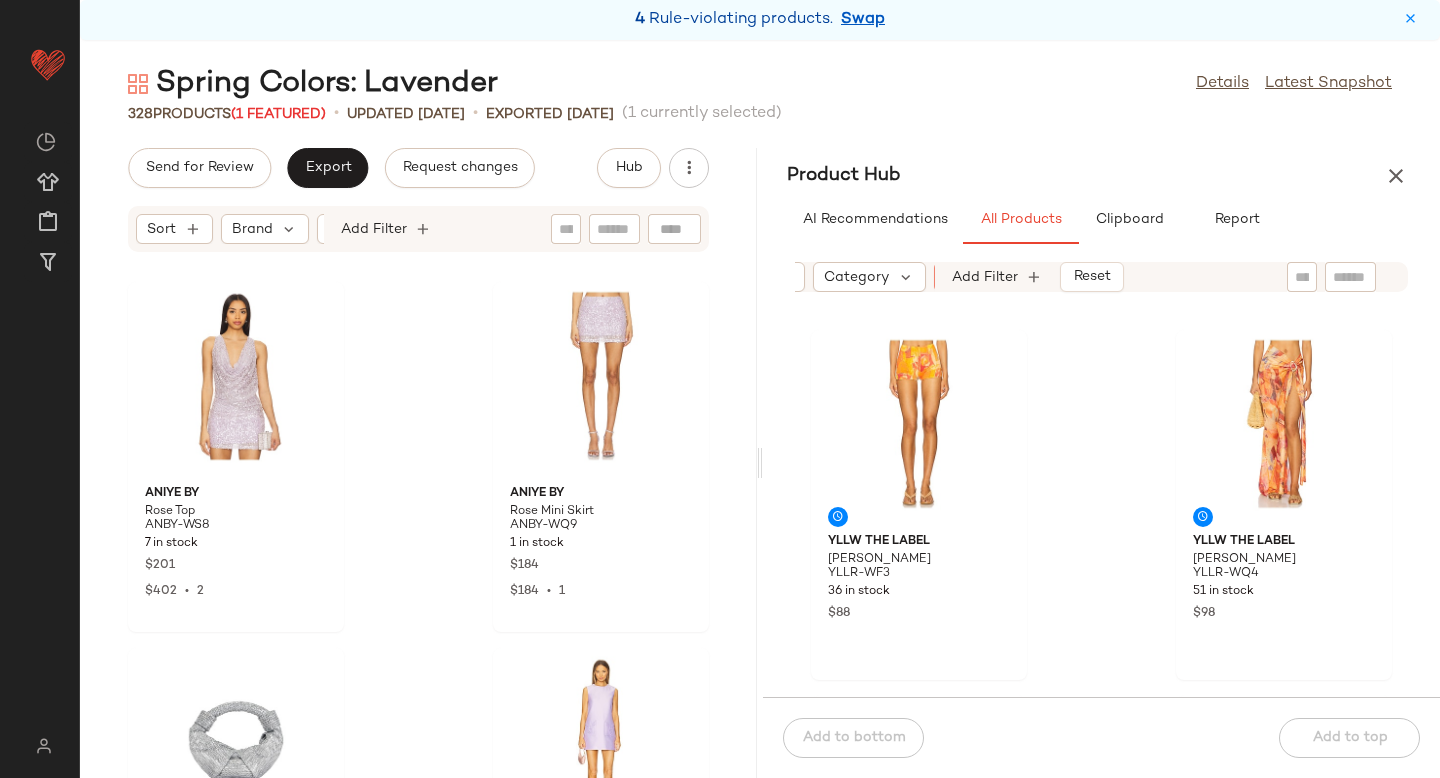scroll, scrollTop: 0, scrollLeft: 176, axis: horizontal 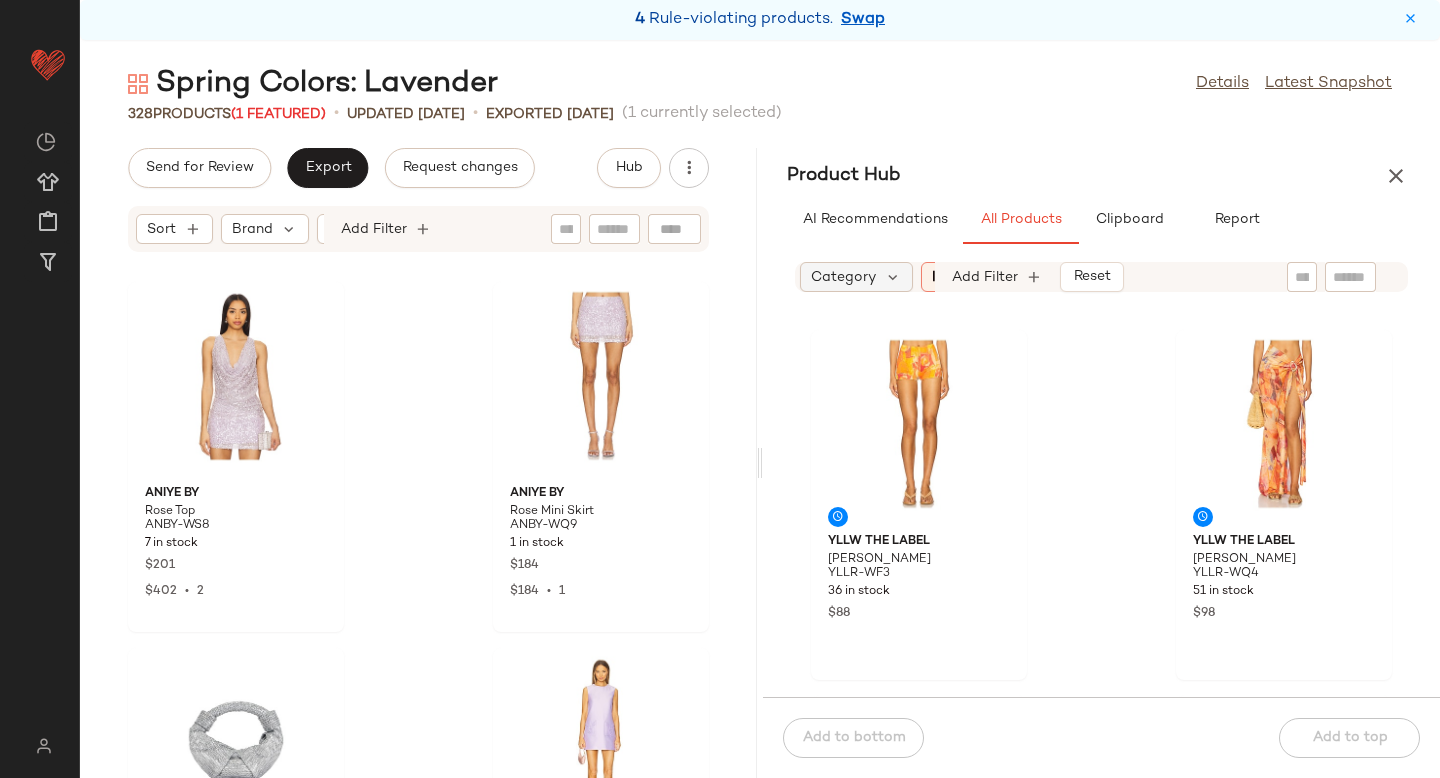 click on "Category" at bounding box center (843, 277) 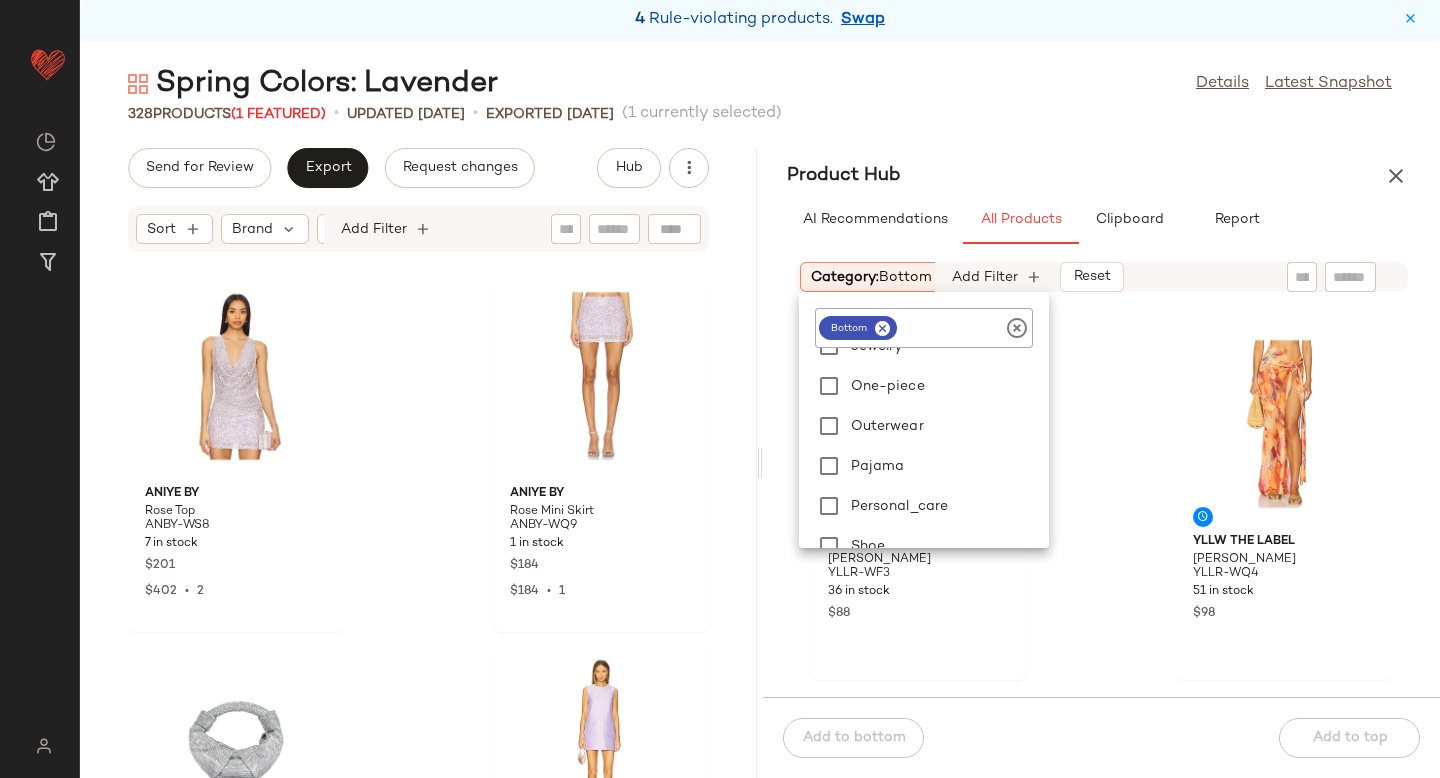 scroll, scrollTop: 449, scrollLeft: 0, axis: vertical 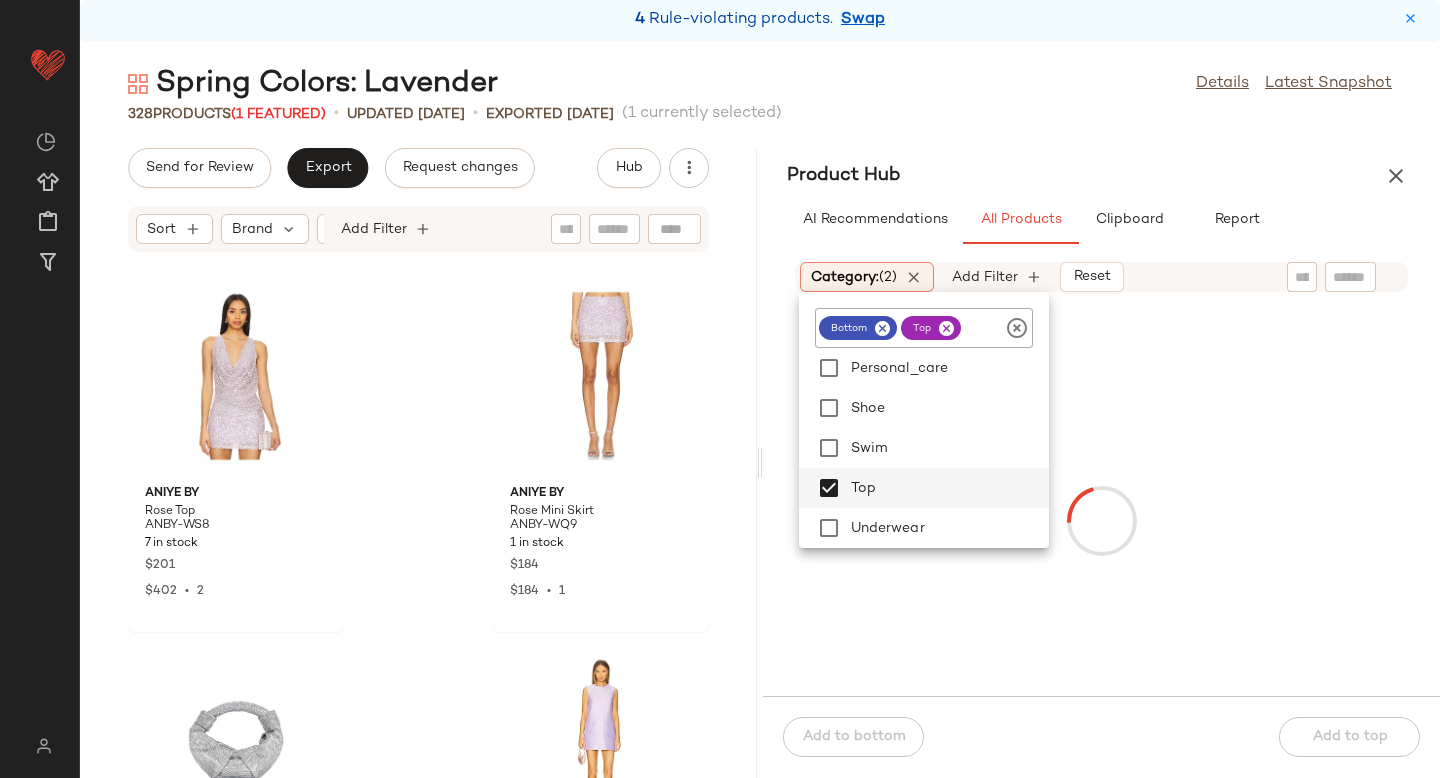 click at bounding box center (1101, 520) 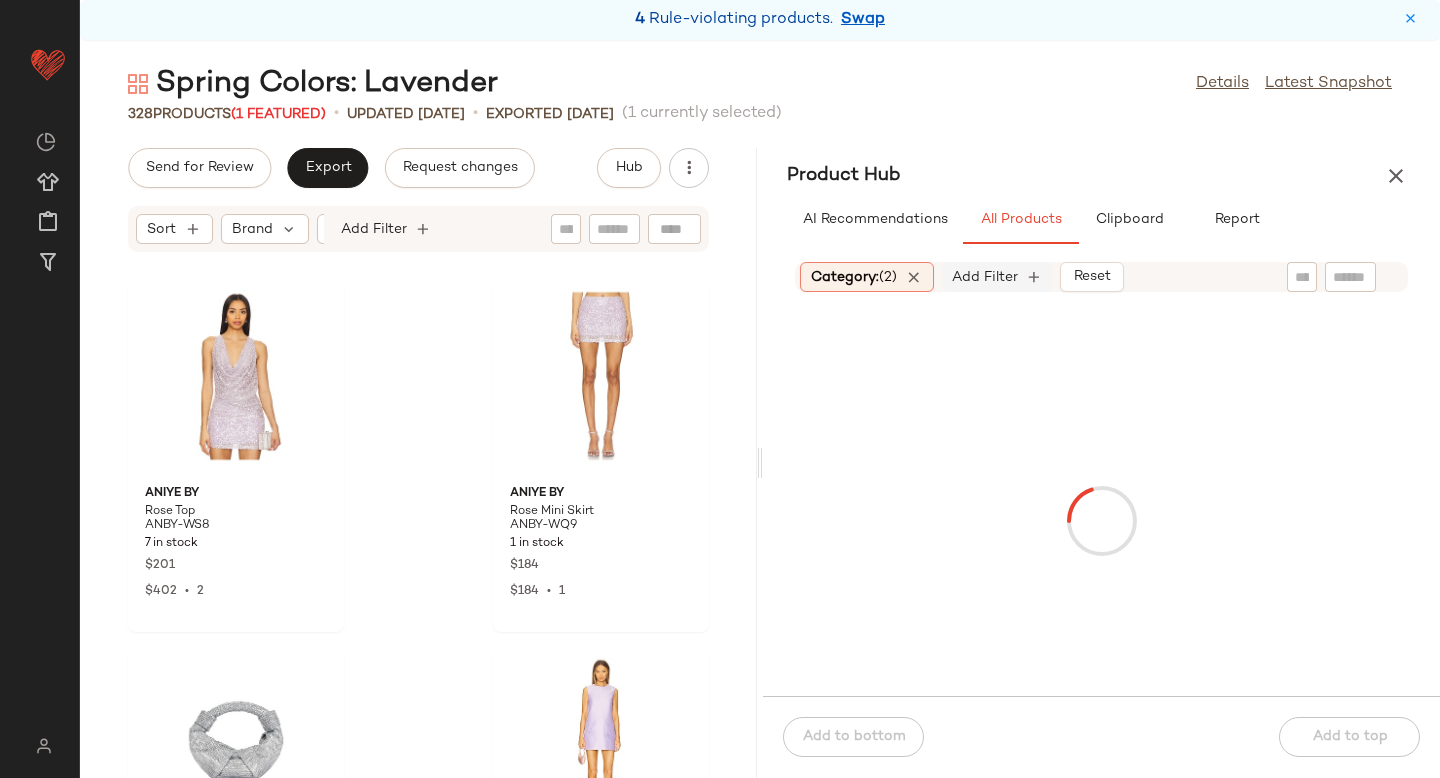 click on "Add Filter" 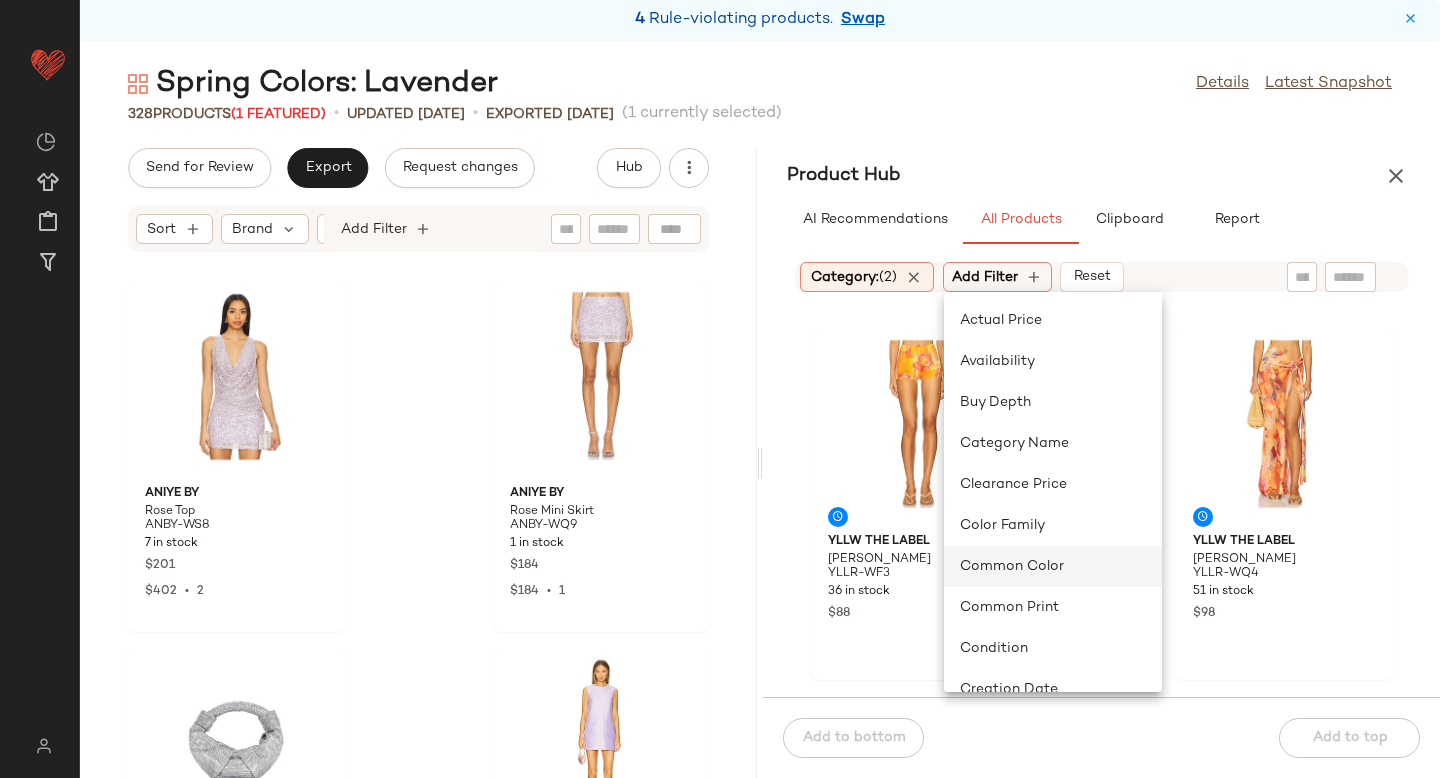 click on "Common Color" 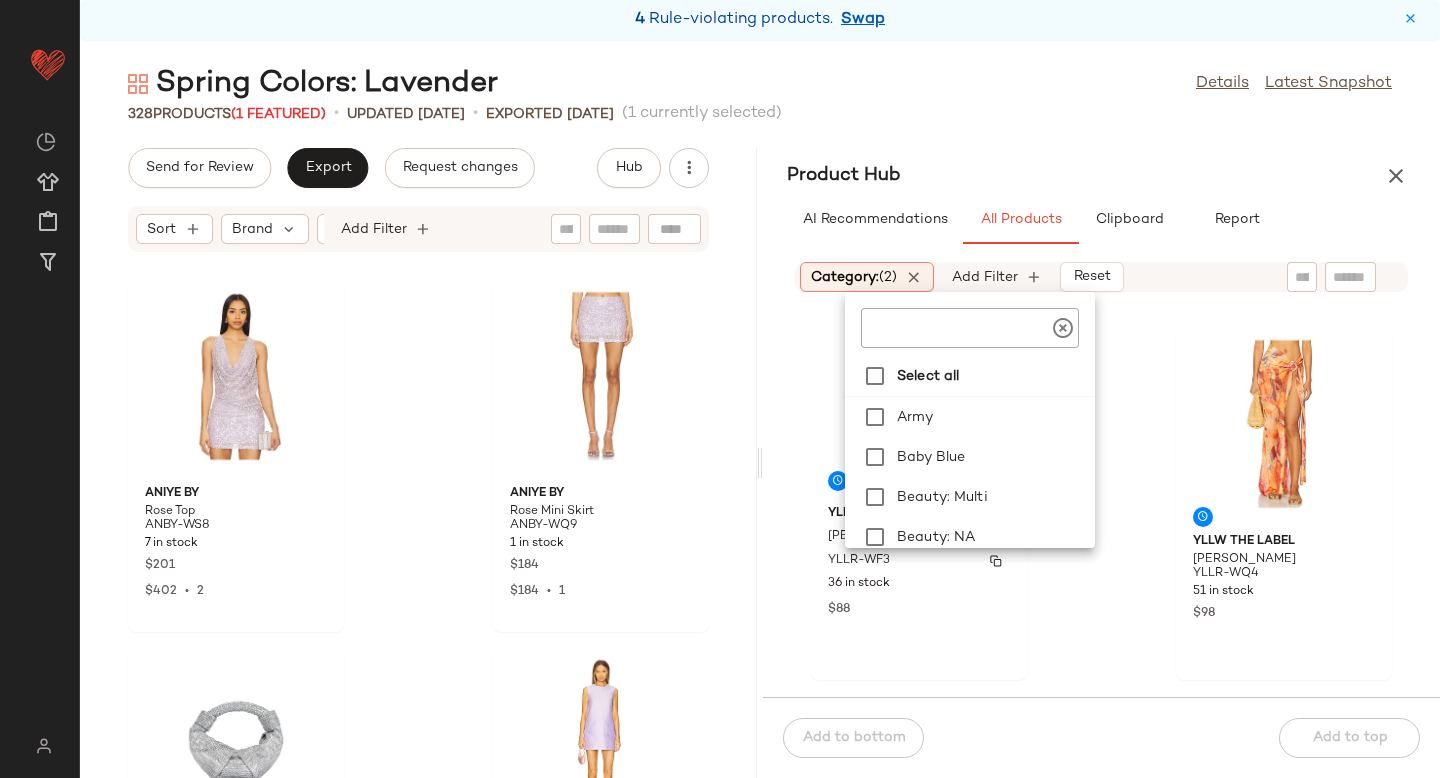 scroll, scrollTop: 0, scrollLeft: 572, axis: horizontal 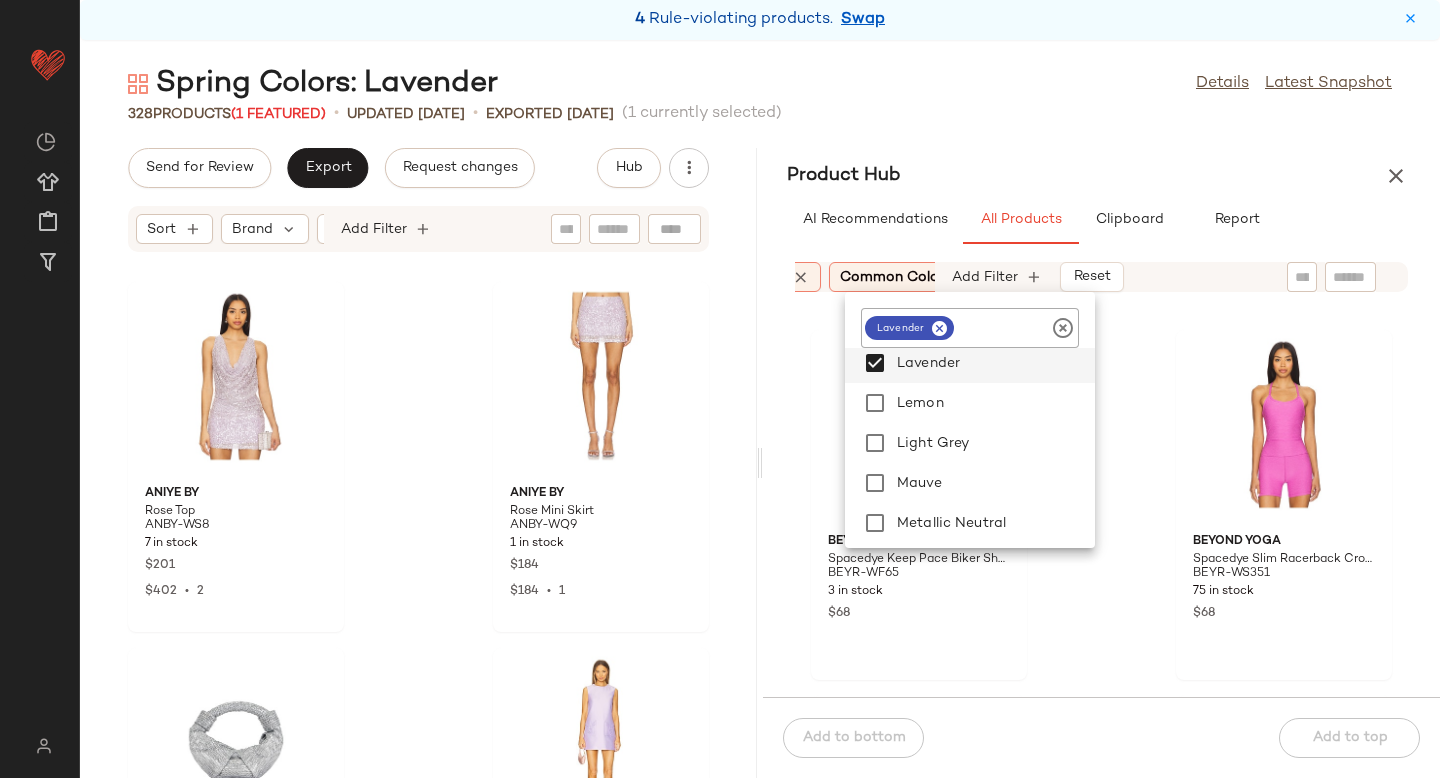 click on "Beyond Yoga Spacedye Keep Pace Biker Shorts BEYR-WF65 3 in stock $68 Beyond Yoga Spacedye Slim Racerback Cropped T BEYR-WS351 75 in stock $68 For Love & Lemons Gingham Knit Skort FORL-WF51 15 in stock $139 $264  •  2 ROKH Smocking Off Shoulder Top ROKR-WS8 1 in stock $486 Commando Ballet Cap Sleeve Bodysuit CMAN-WS190 52 in stock $118 [PERSON_NAME] Layer Cuffed Crew ENZA-WS998 Out of stock $156 Bec + Bridge Tallis [MEDICAL_DATA] Skirt BECA-WQ92 1 in stock $200  SET  Negative Underwear Whipped Cami Top NEGR-WS11 13 in stock $65" 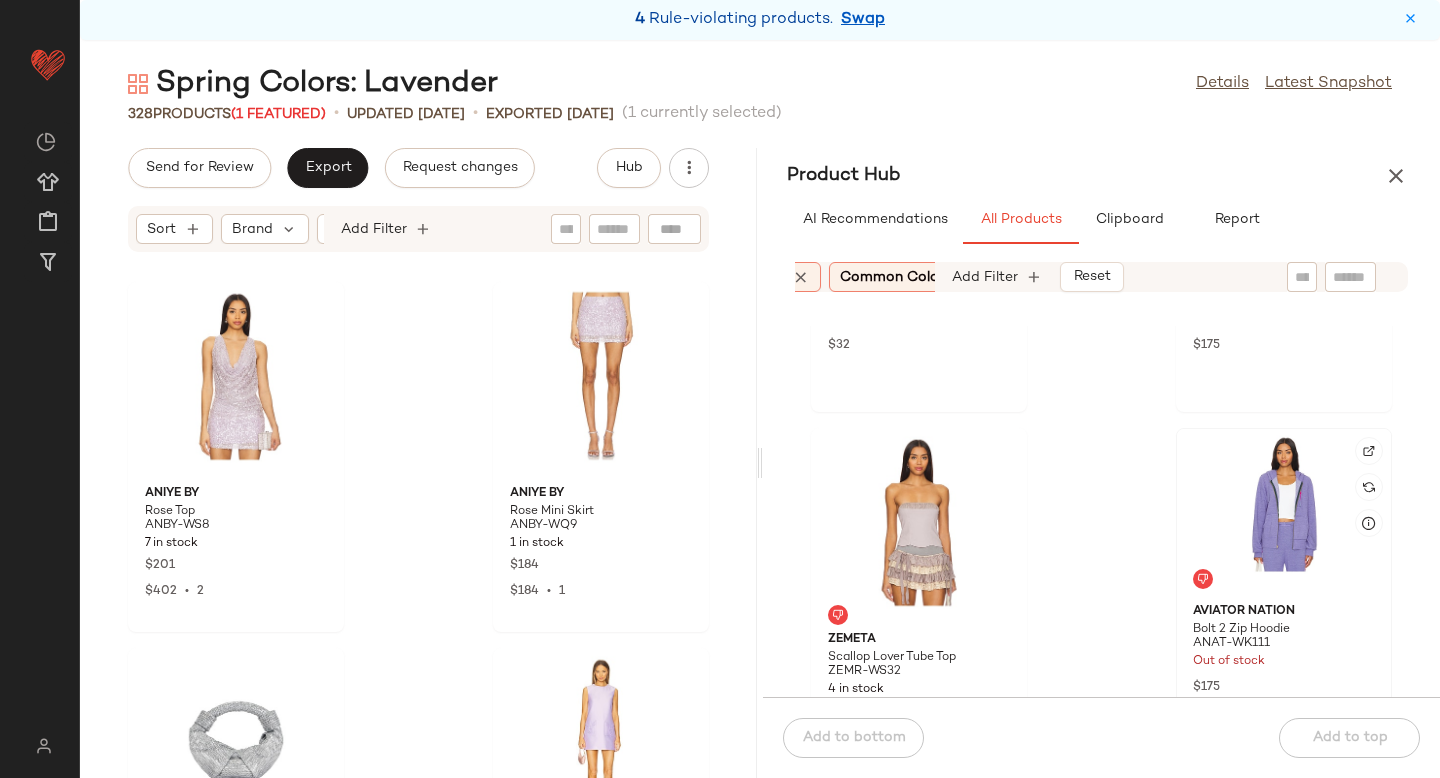 scroll, scrollTop: 1248, scrollLeft: 0, axis: vertical 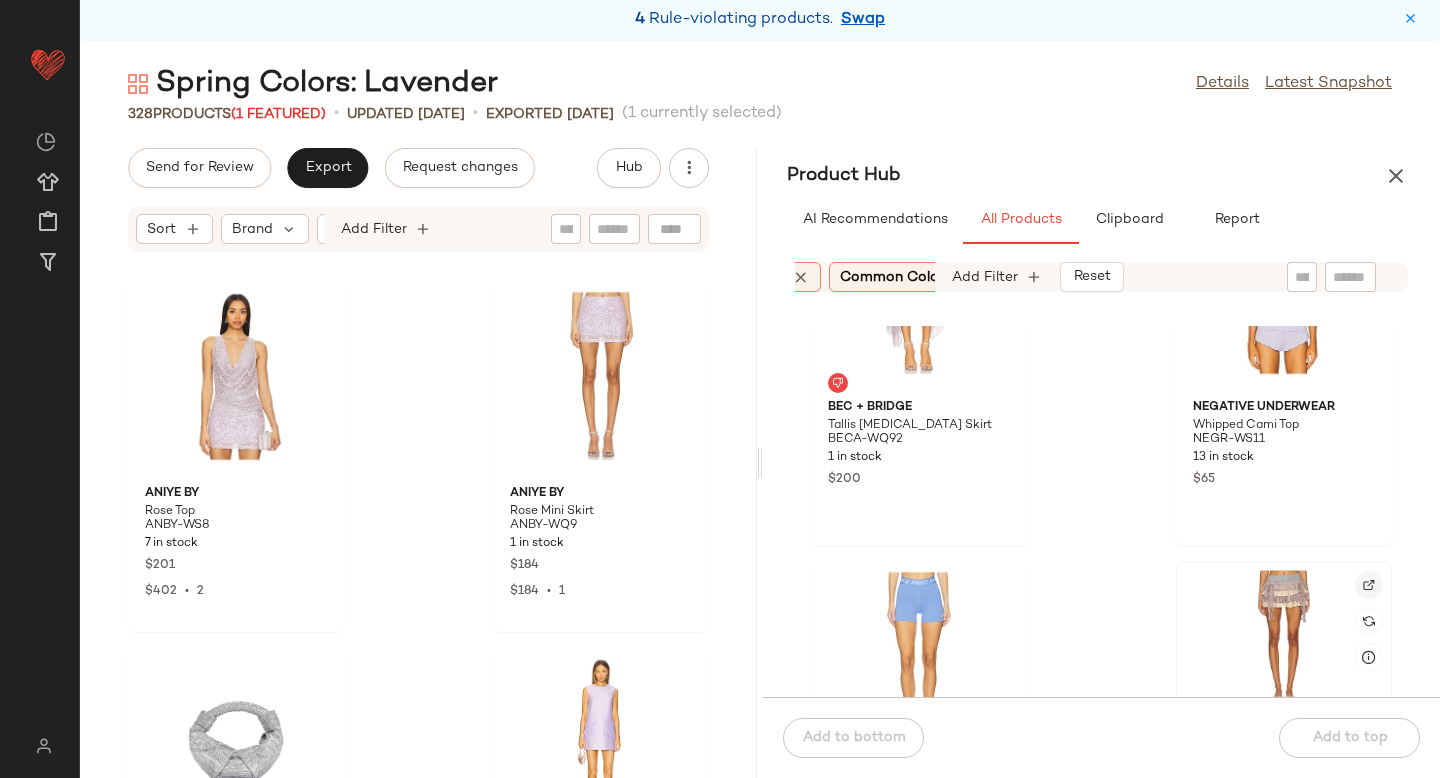 click 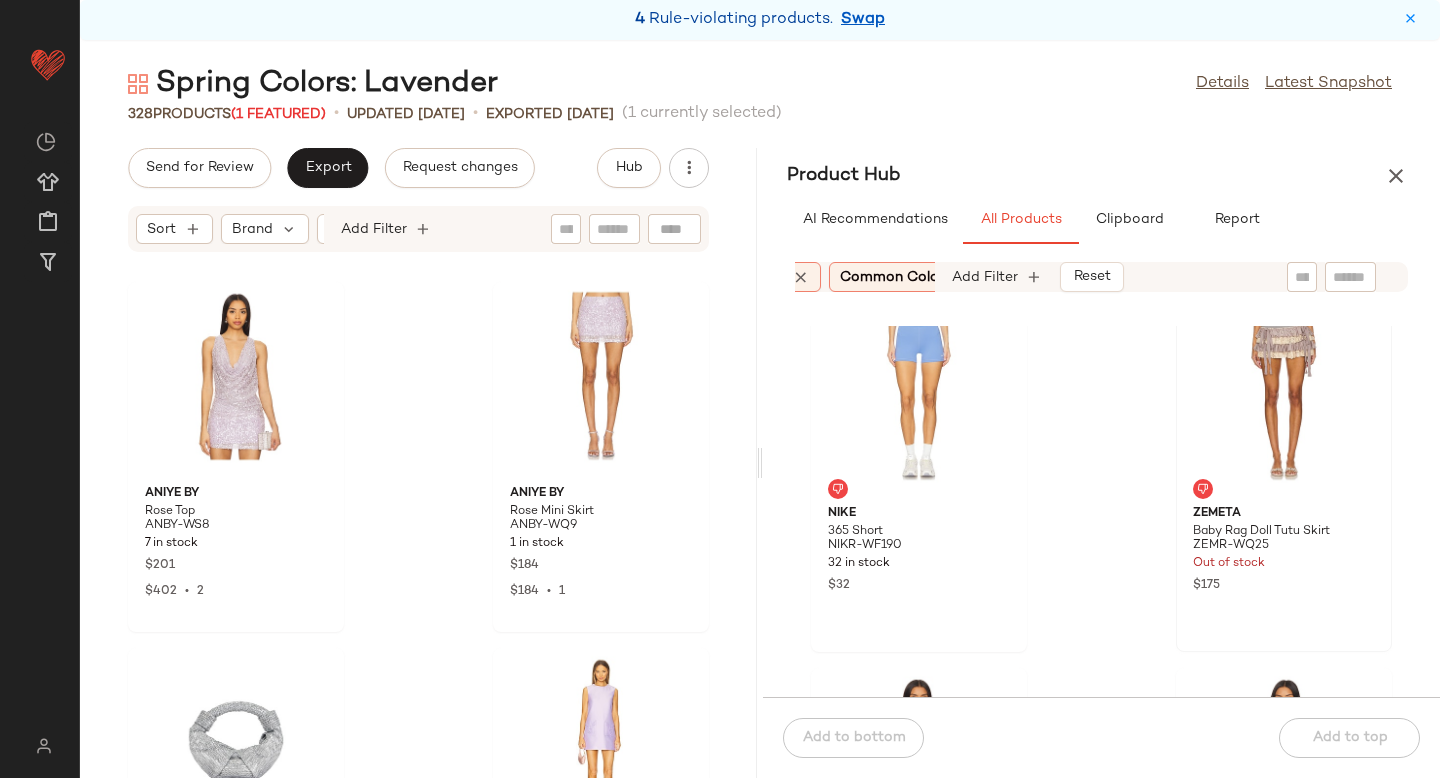 scroll, scrollTop: 2128, scrollLeft: 0, axis: vertical 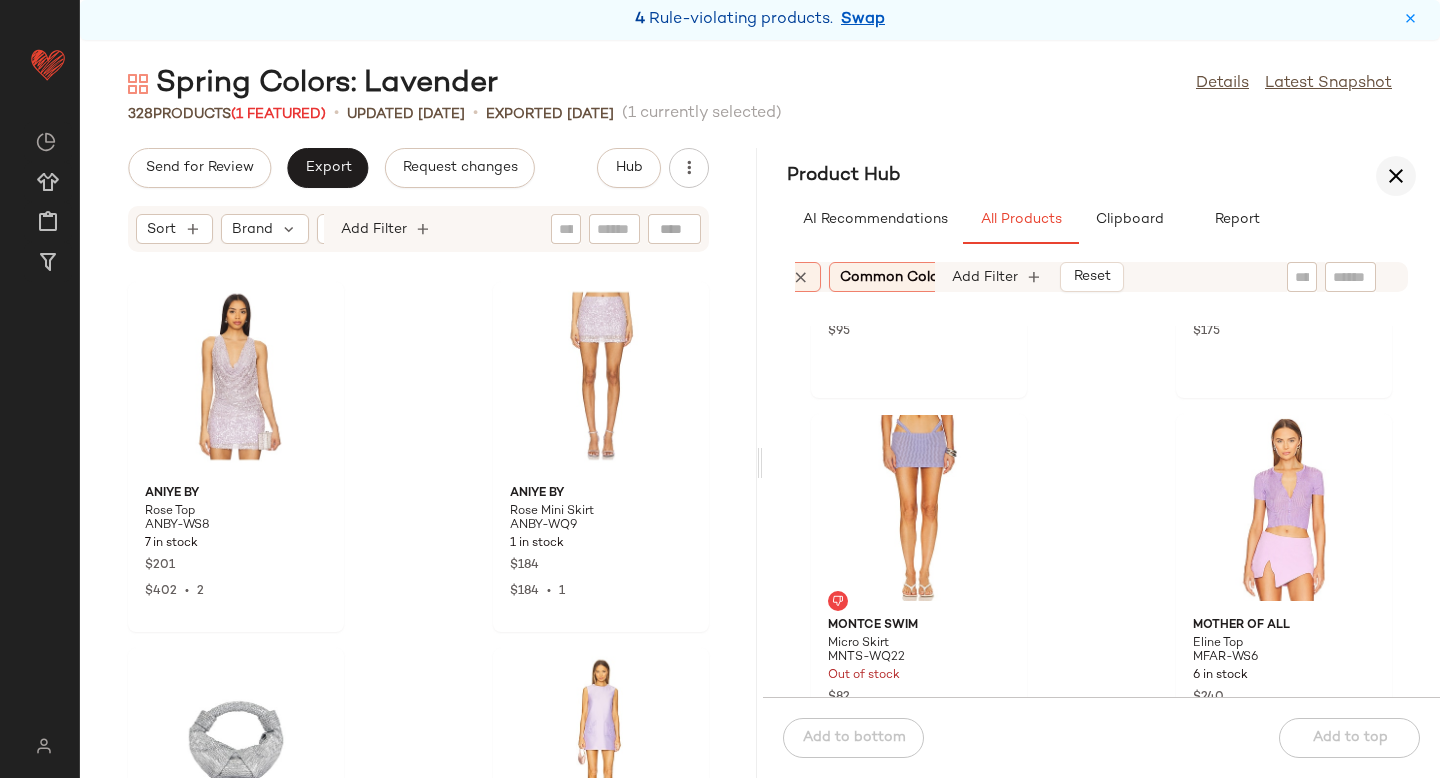 click at bounding box center (1396, 176) 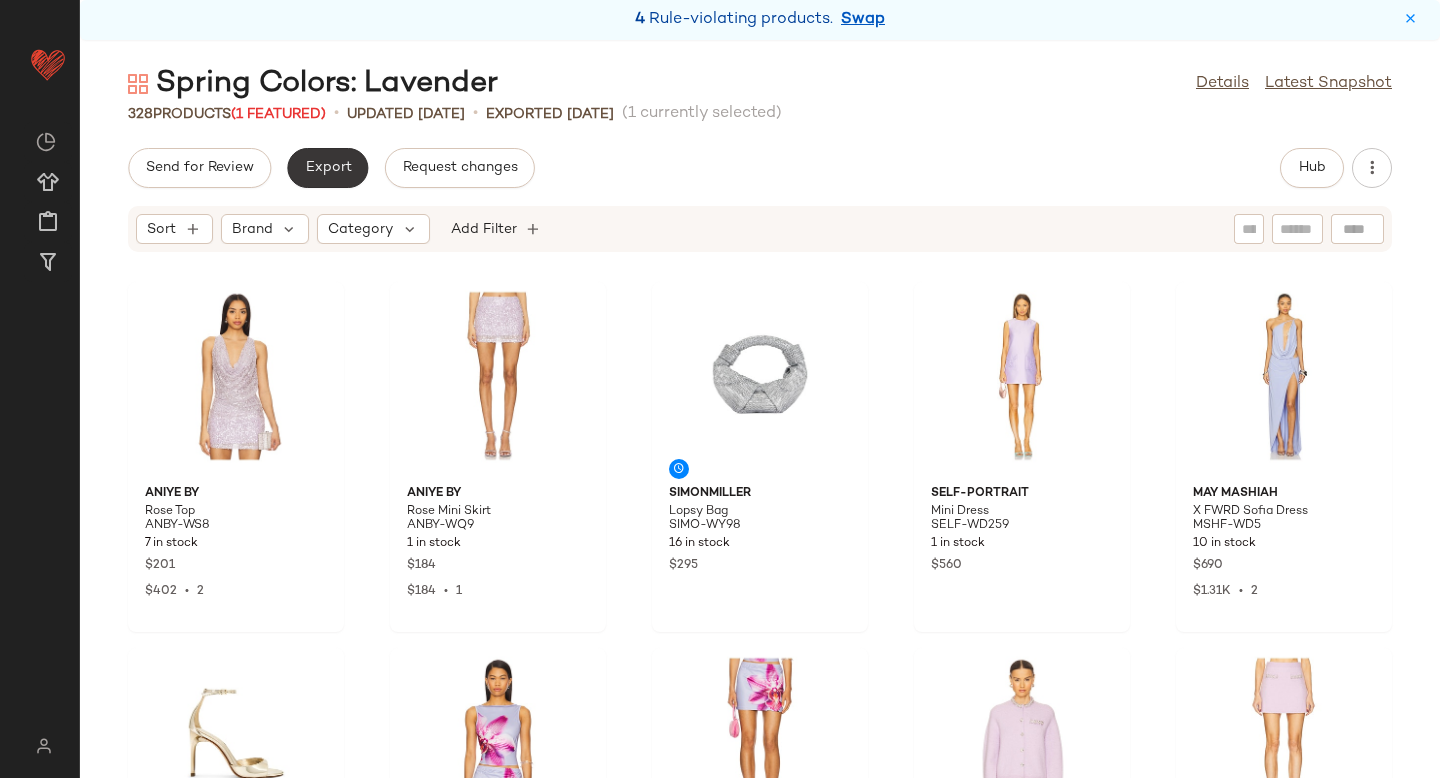 click on "Export" 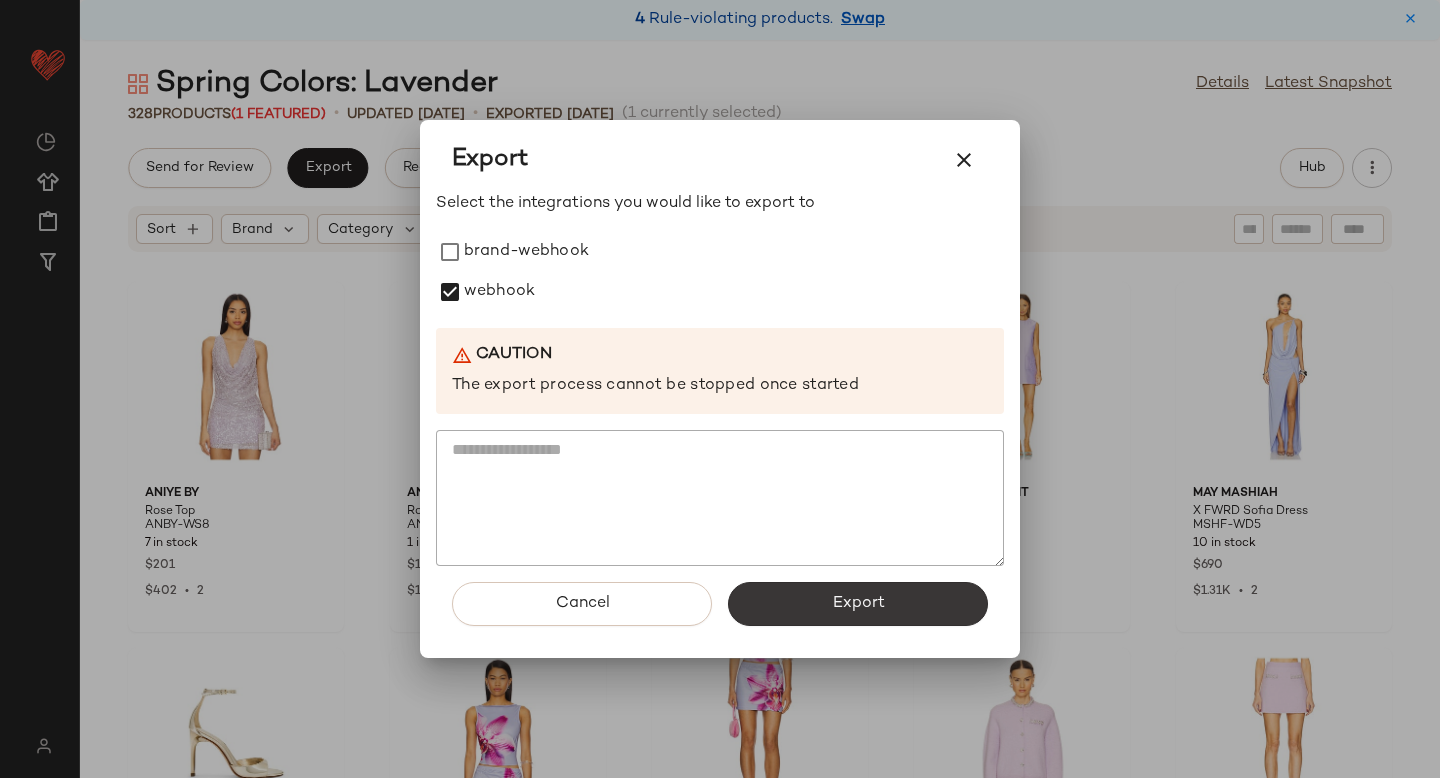 click on "Export" at bounding box center [858, 604] 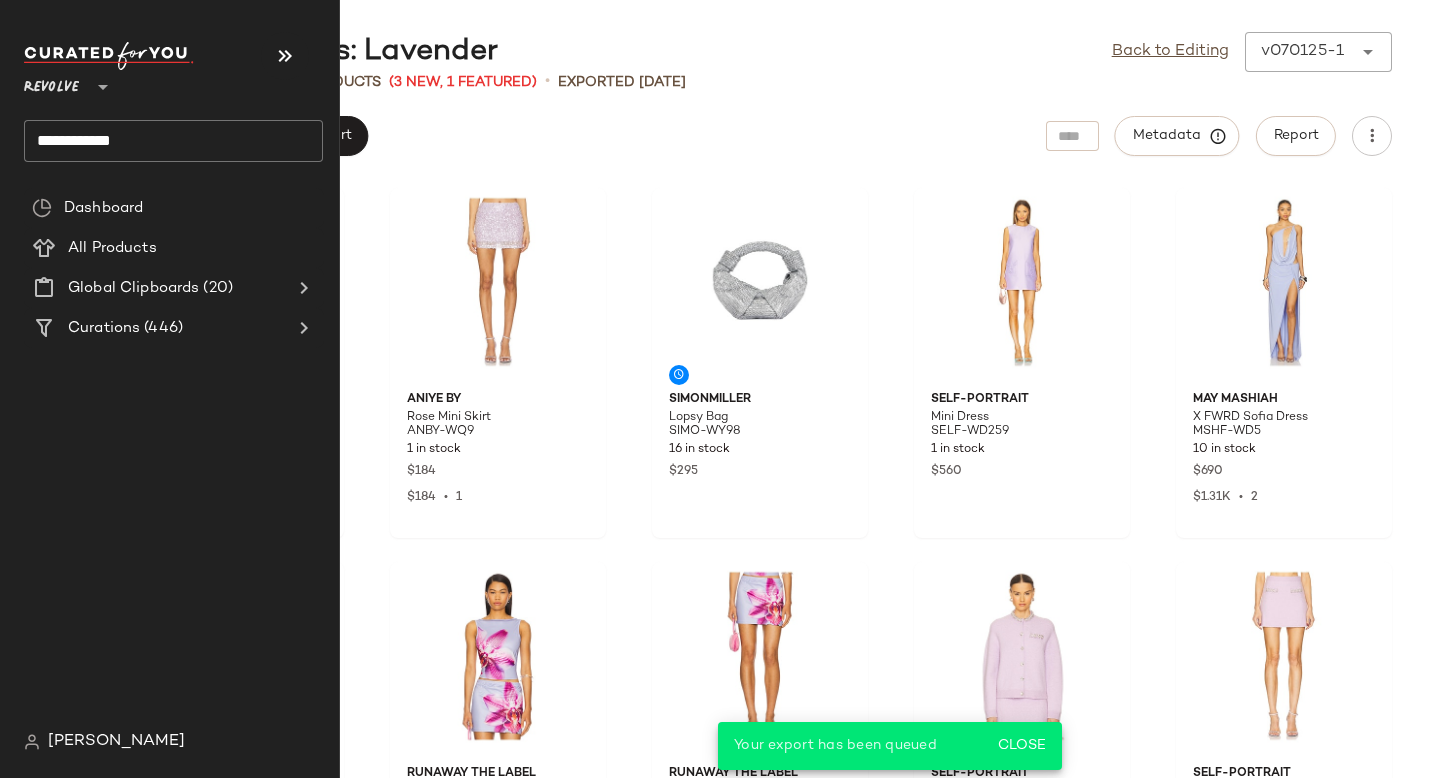 click on "**********" 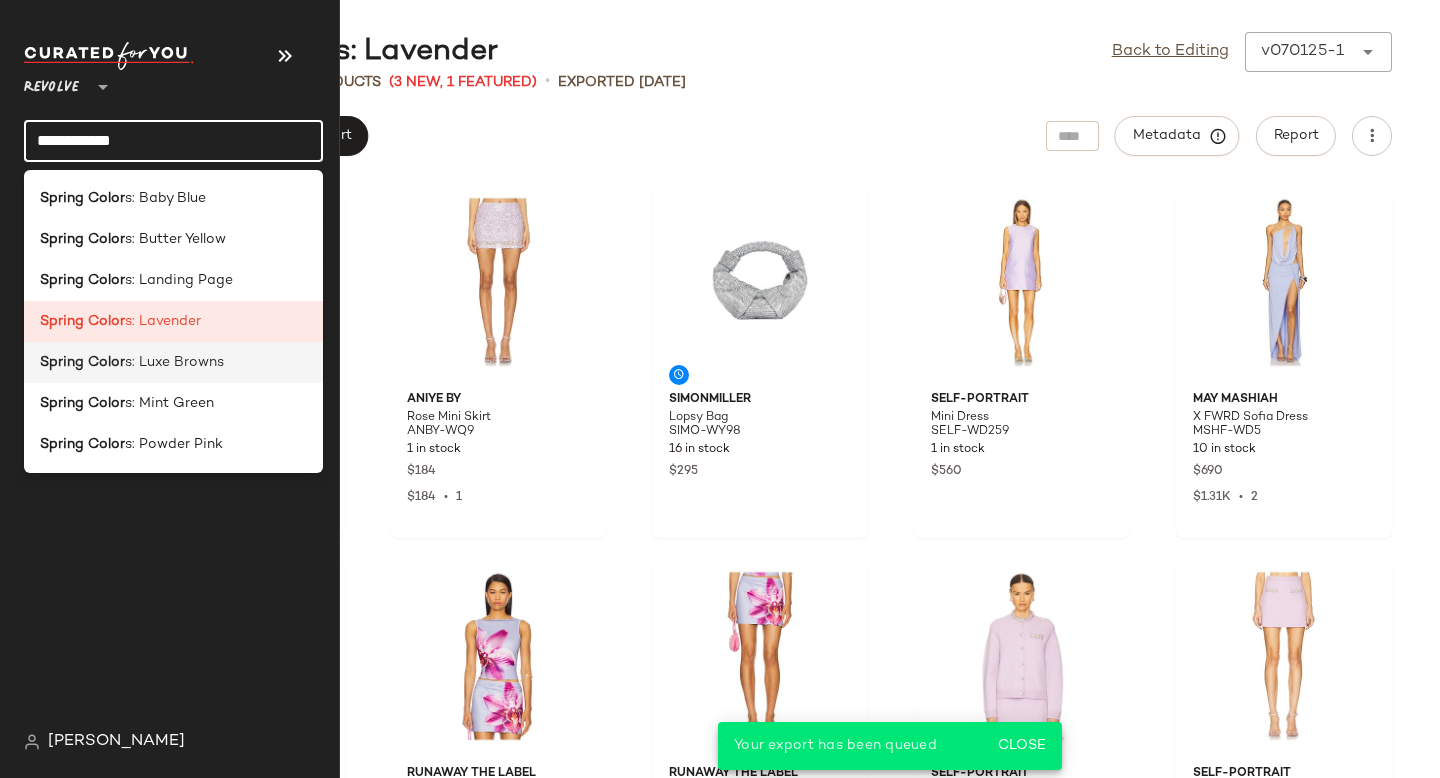 click on "s: Luxe Browns" at bounding box center [174, 362] 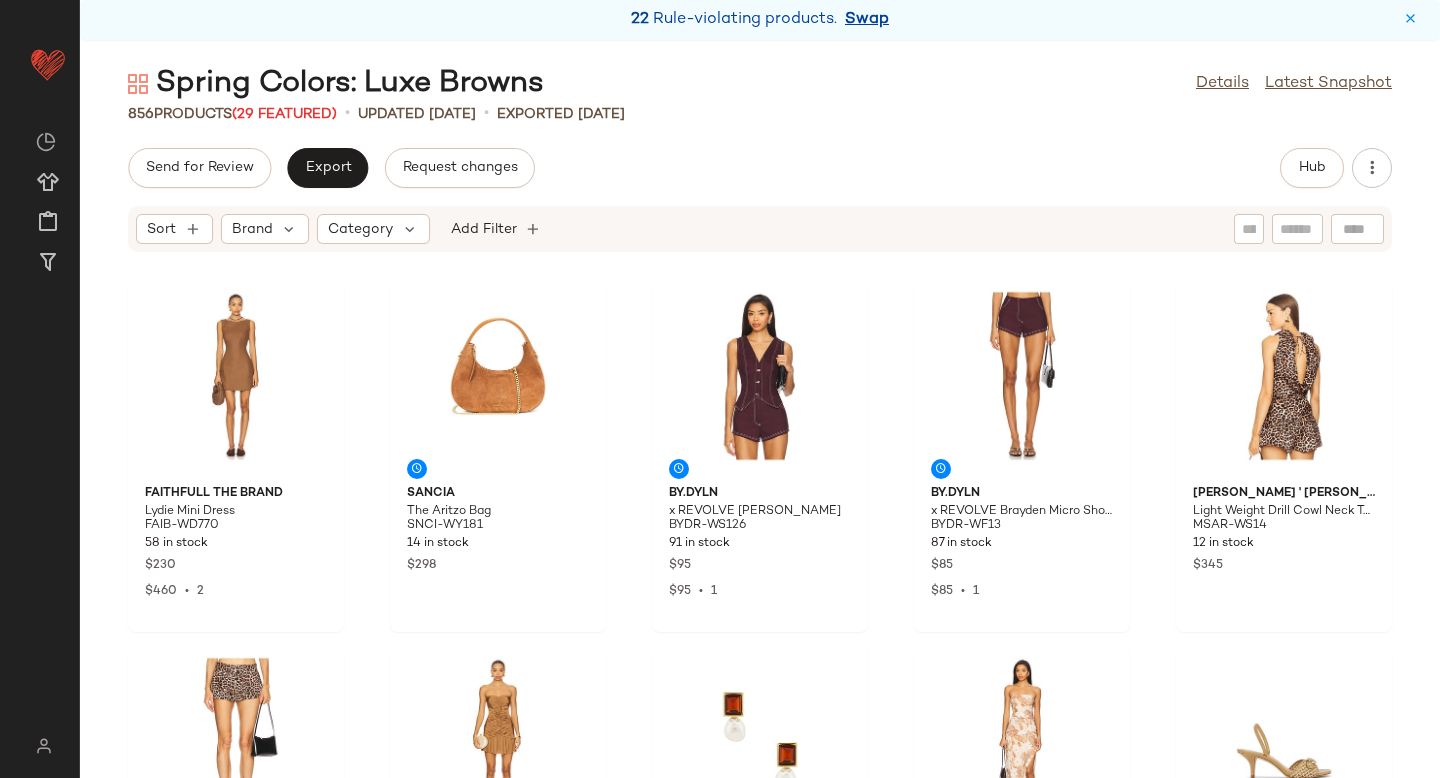 click on "Swap" at bounding box center (867, 20) 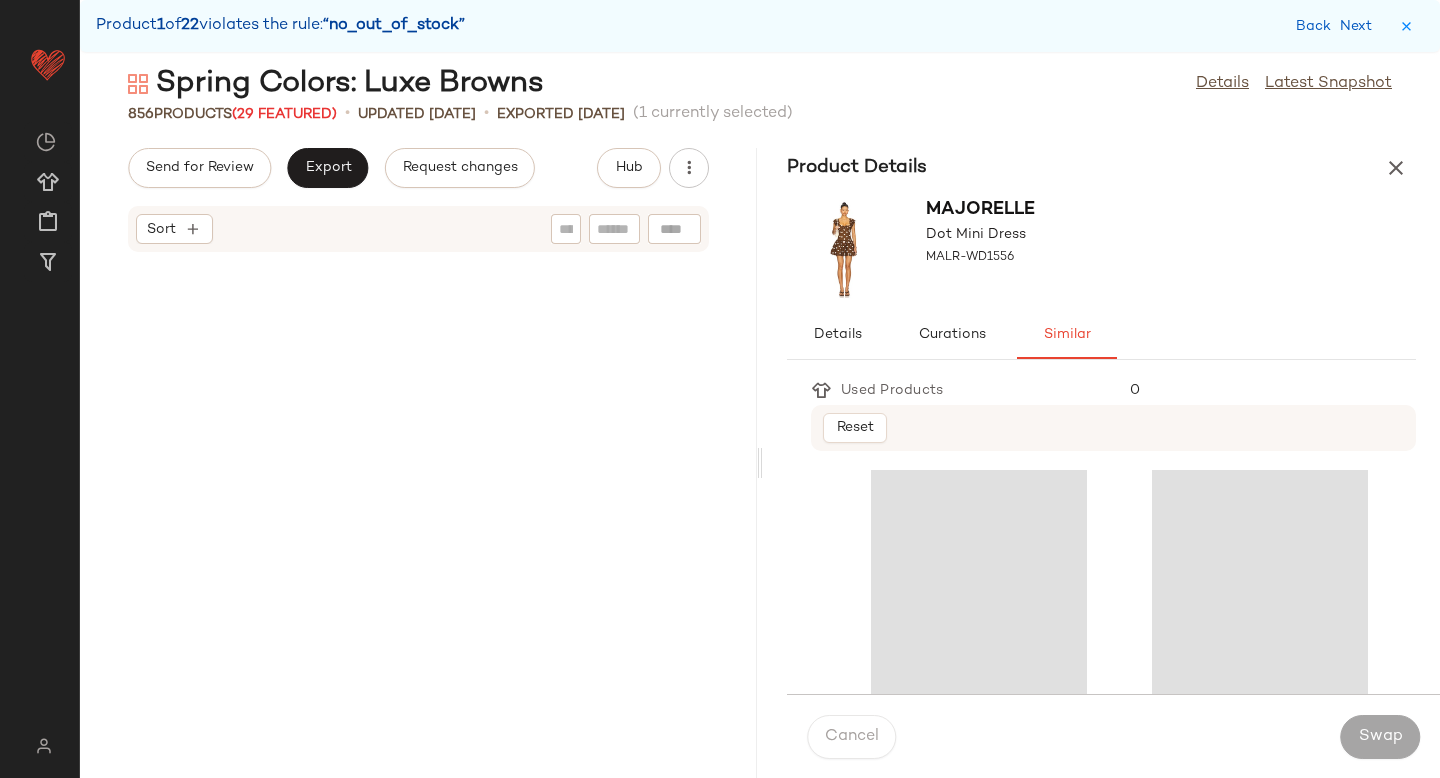 scroll, scrollTop: 5856, scrollLeft: 0, axis: vertical 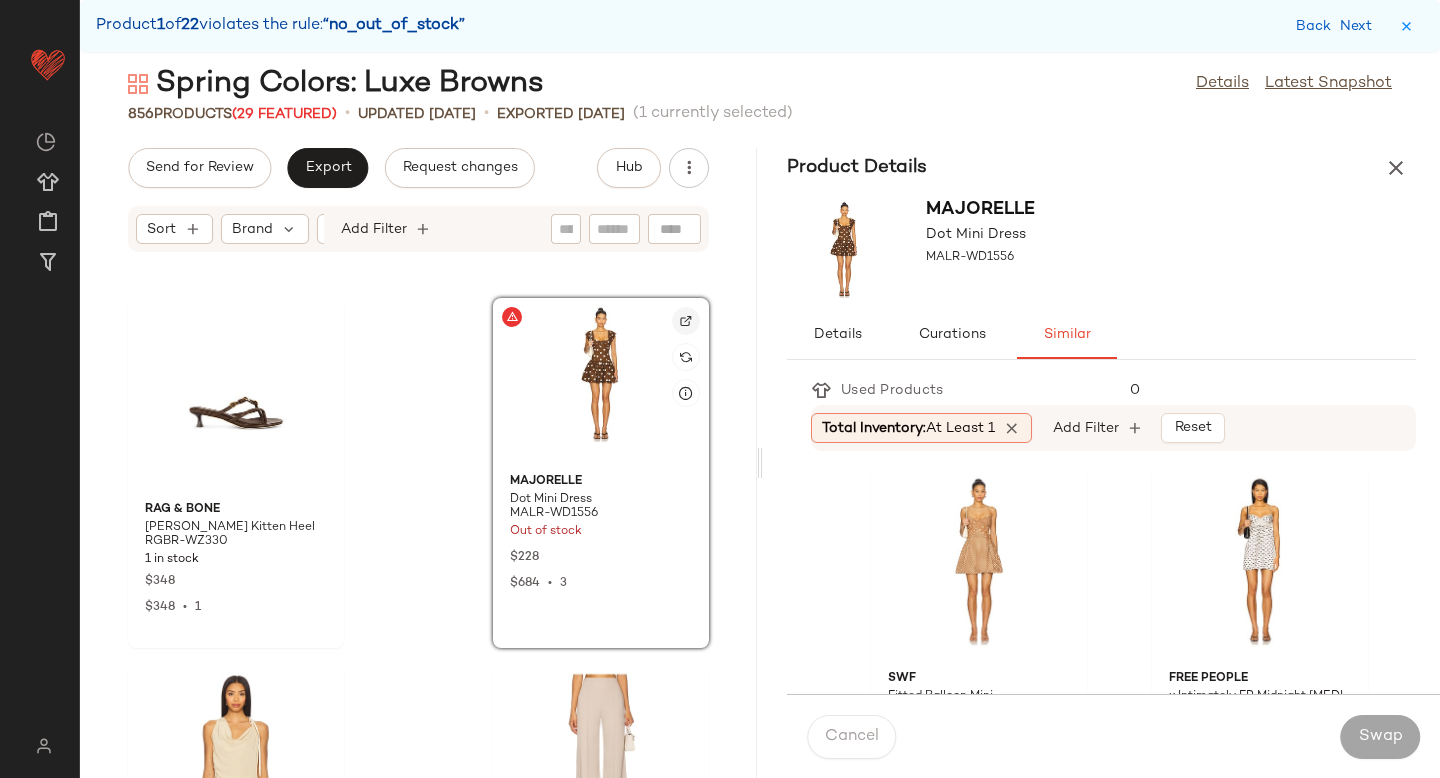 click 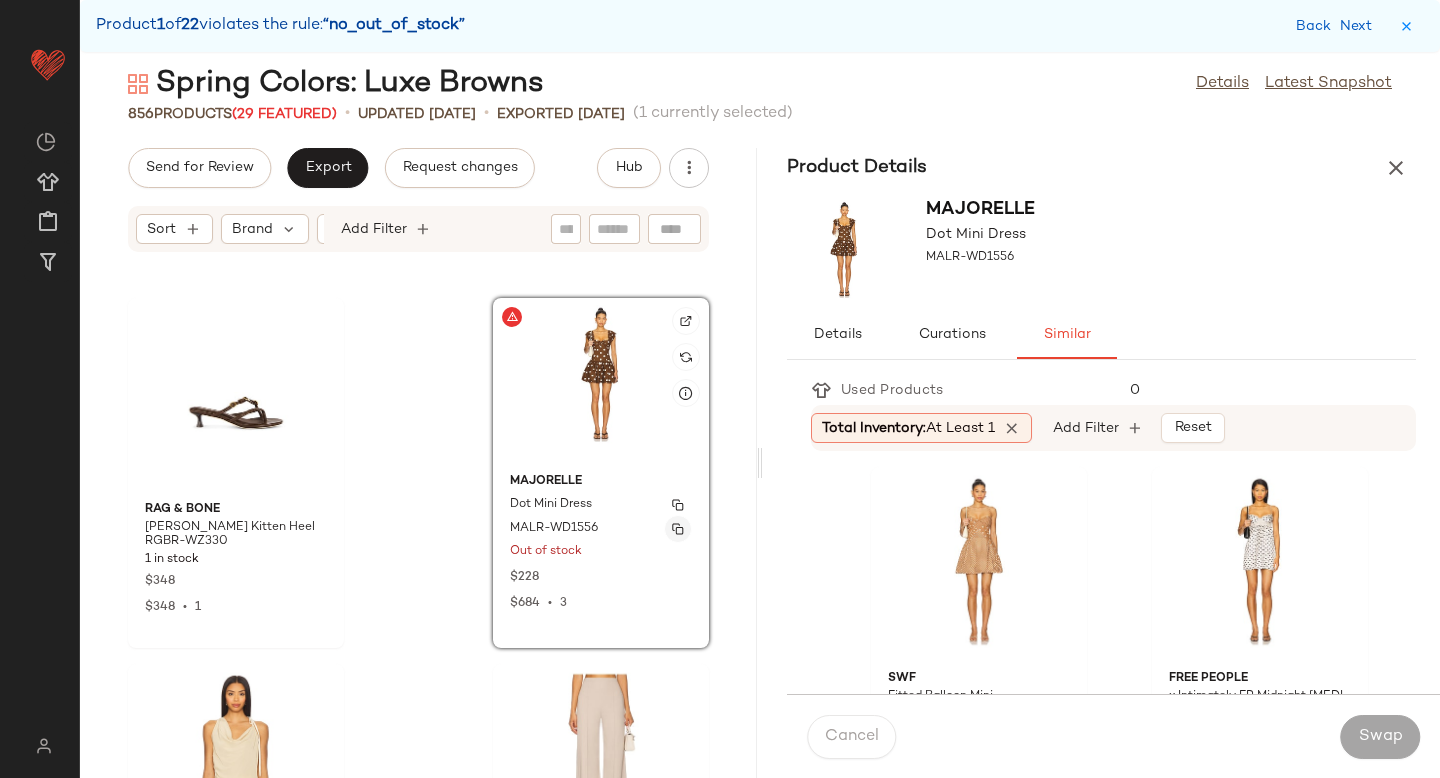 click at bounding box center [678, 529] 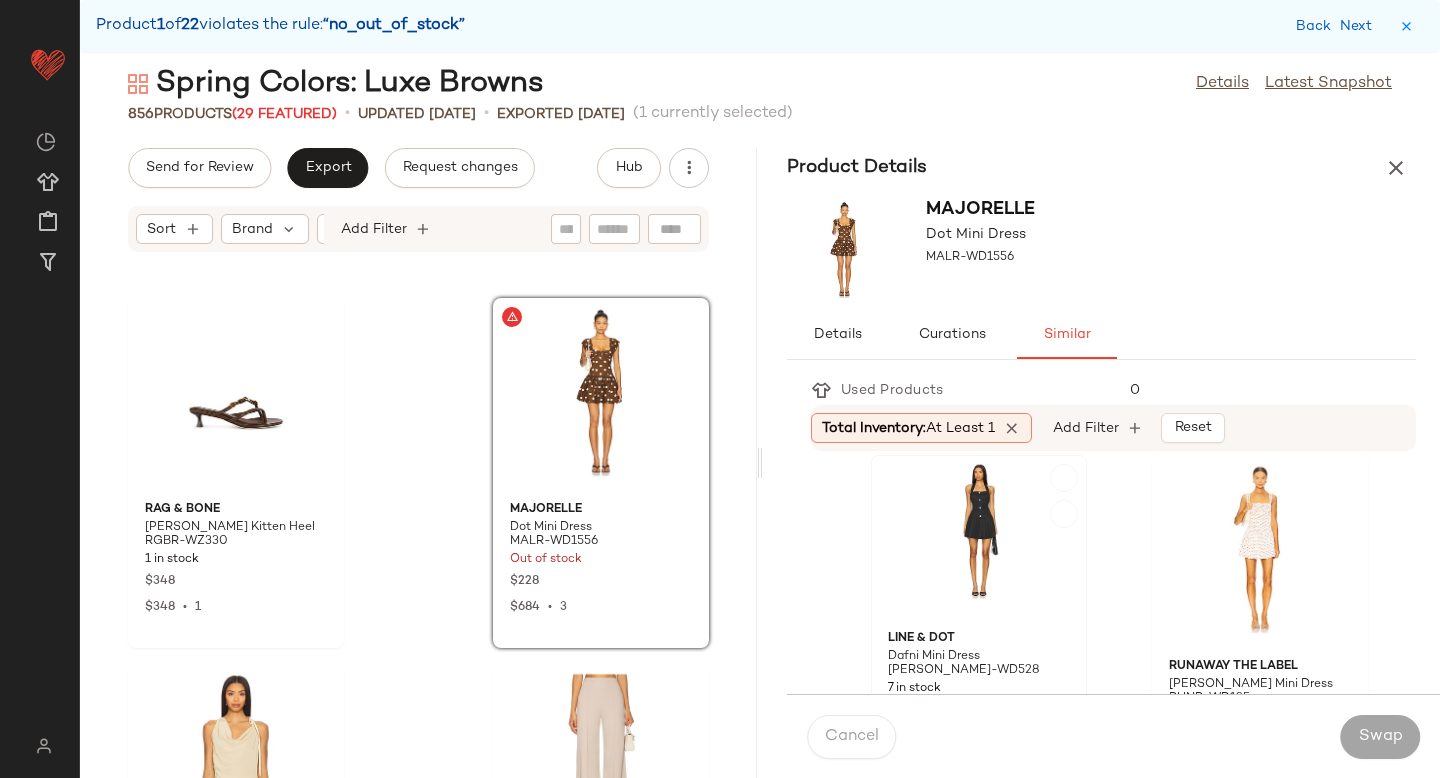 scroll, scrollTop: 0, scrollLeft: 0, axis: both 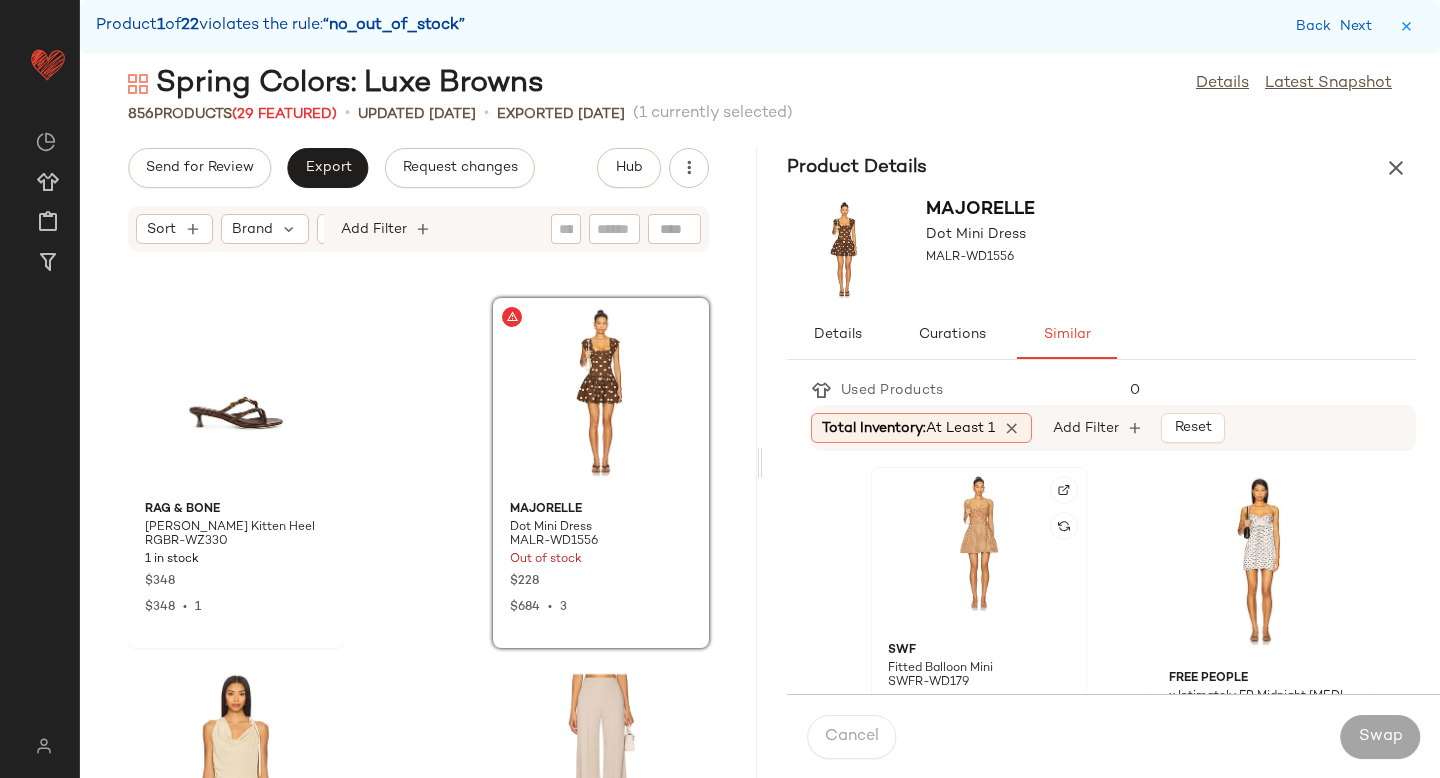 click 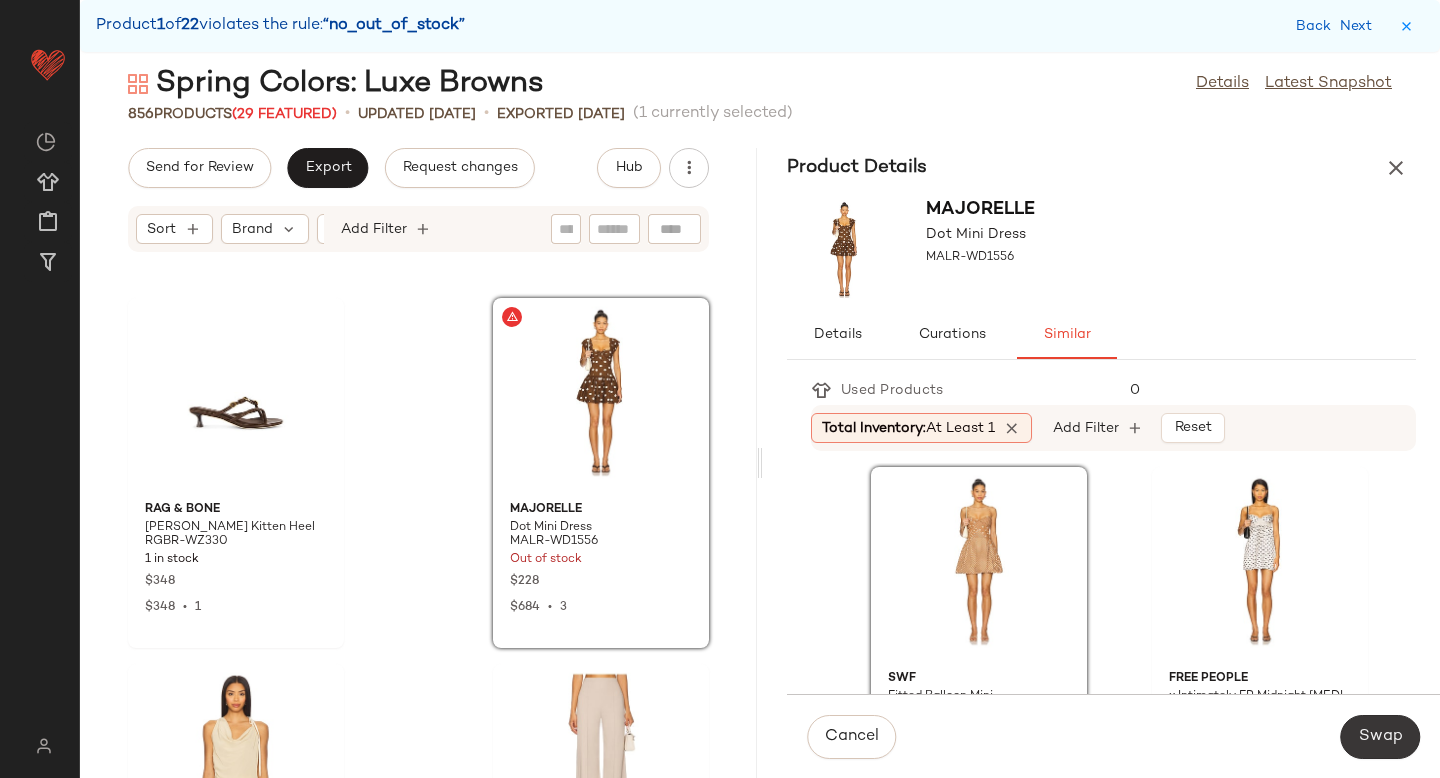 click on "Swap" at bounding box center [1380, 737] 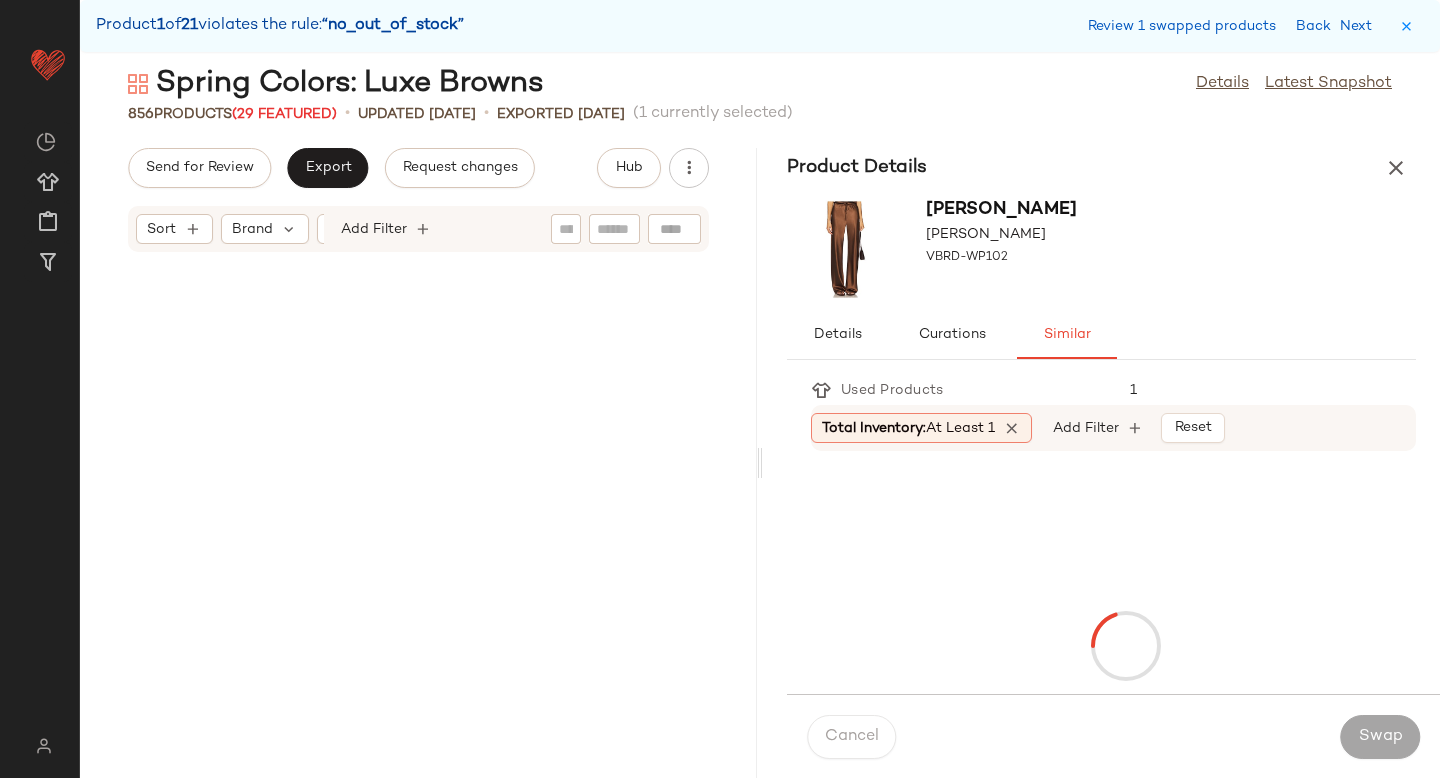 scroll, scrollTop: 15372, scrollLeft: 0, axis: vertical 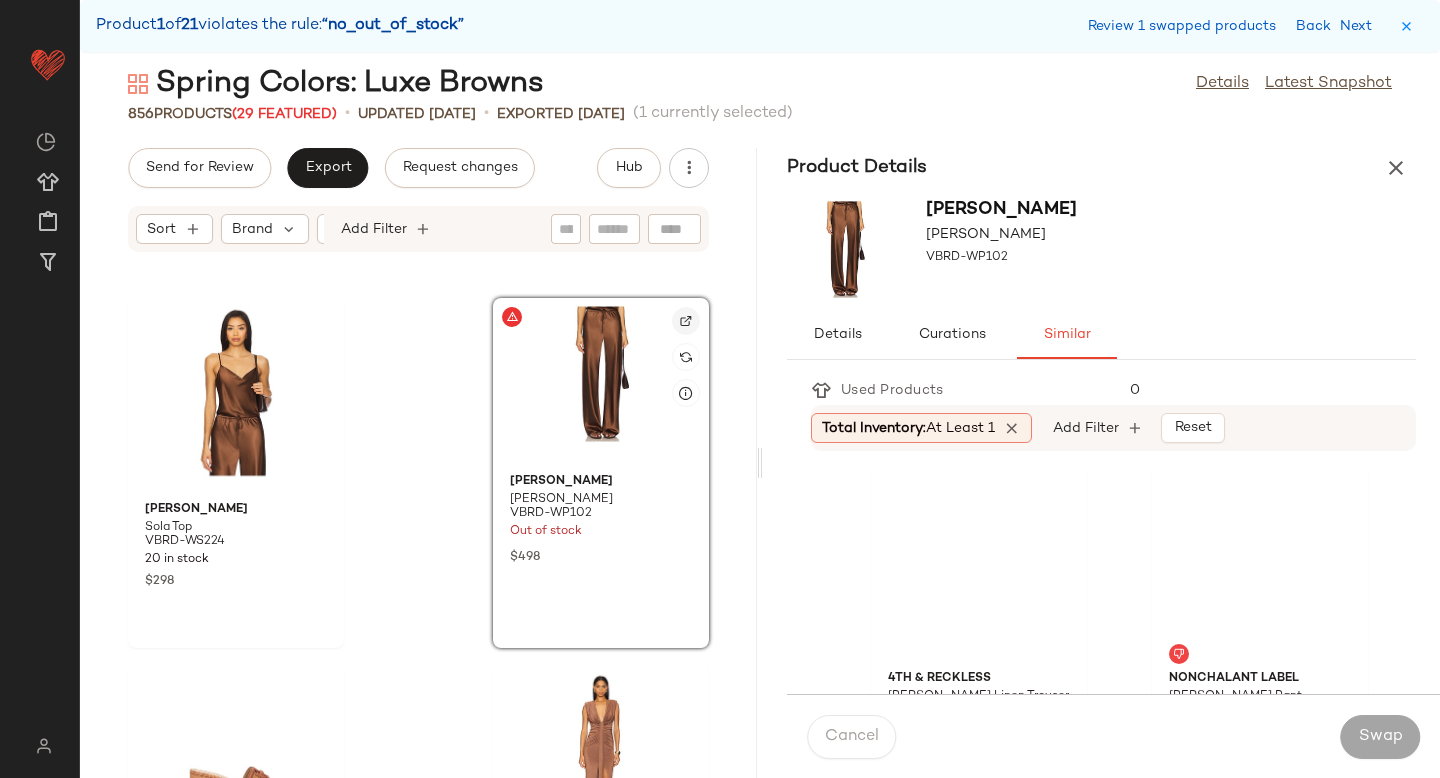click 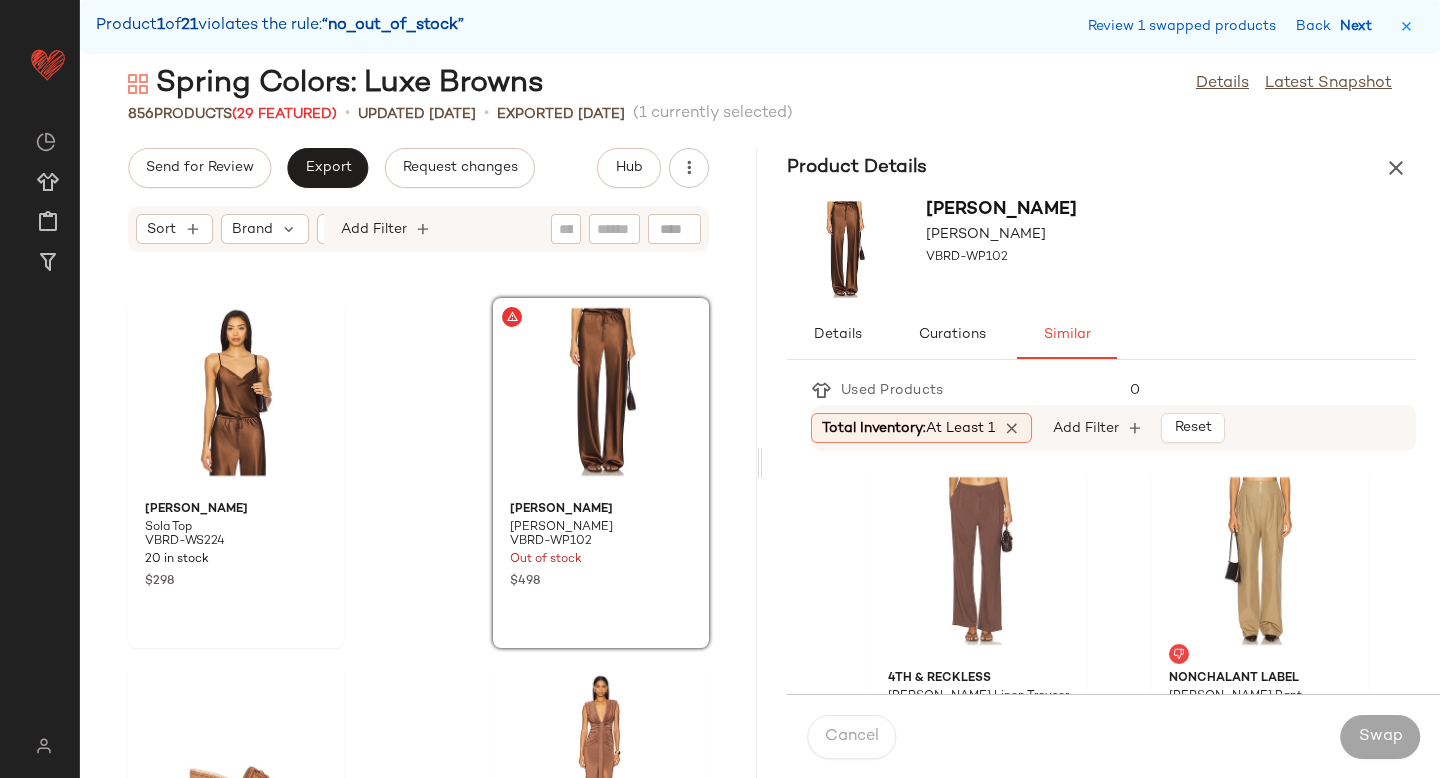 click on "Next" at bounding box center [1360, 26] 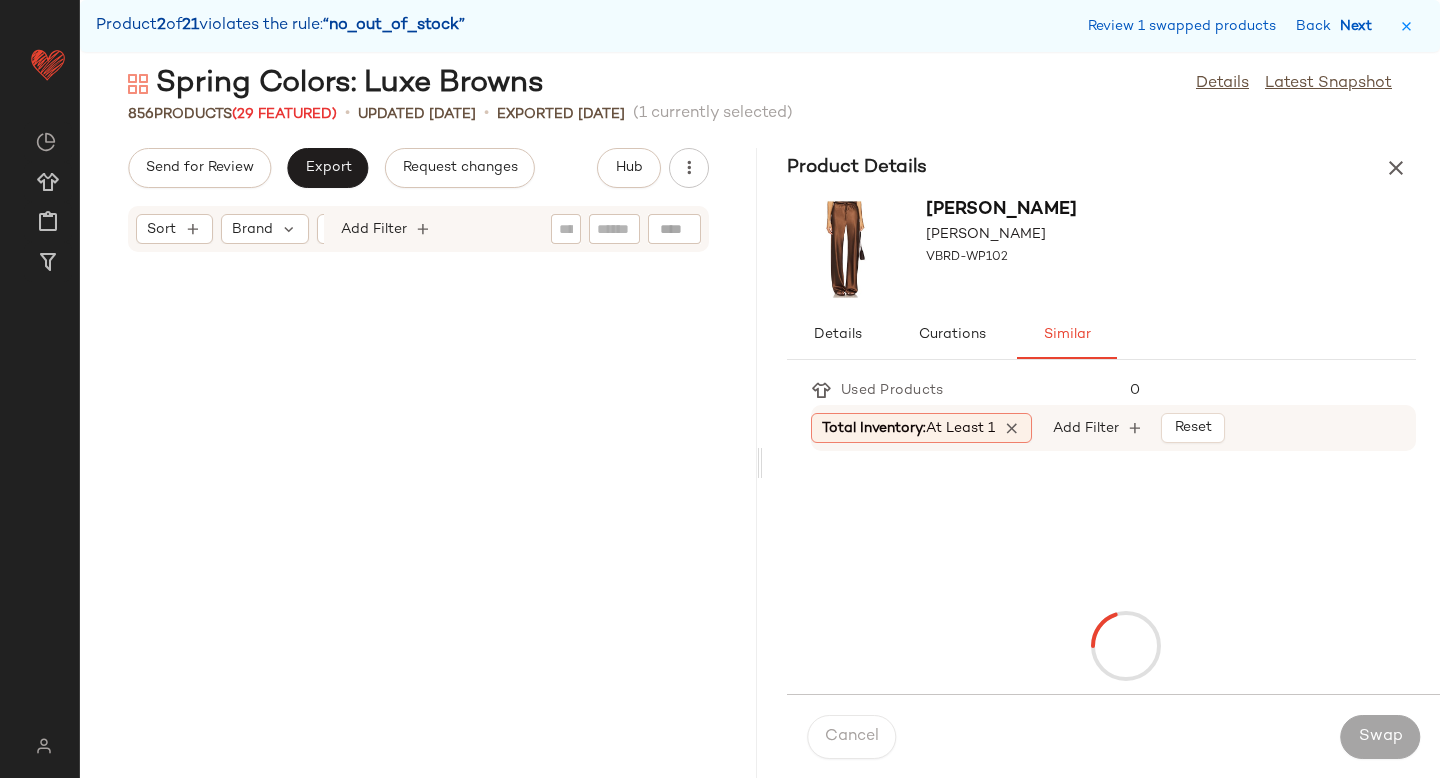 scroll, scrollTop: 16104, scrollLeft: 0, axis: vertical 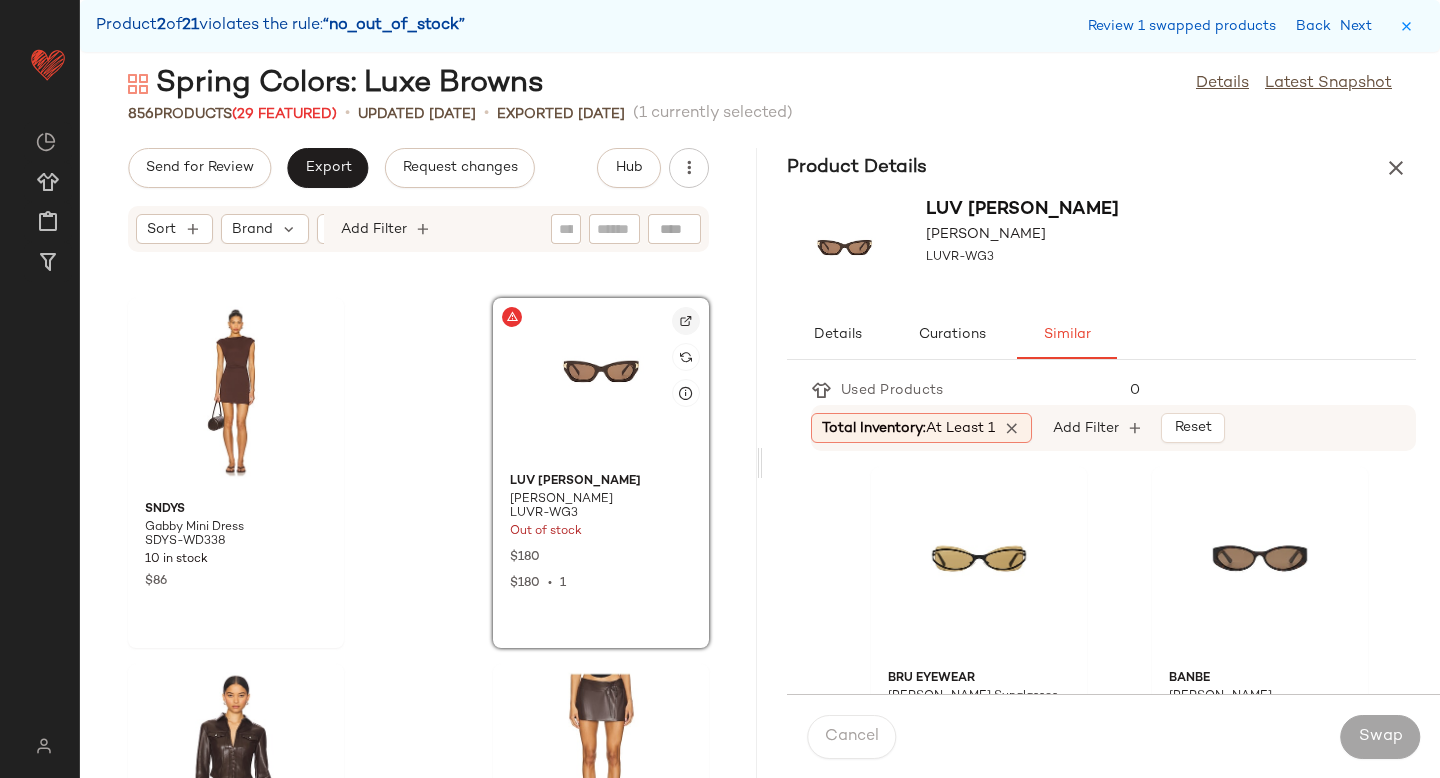 click 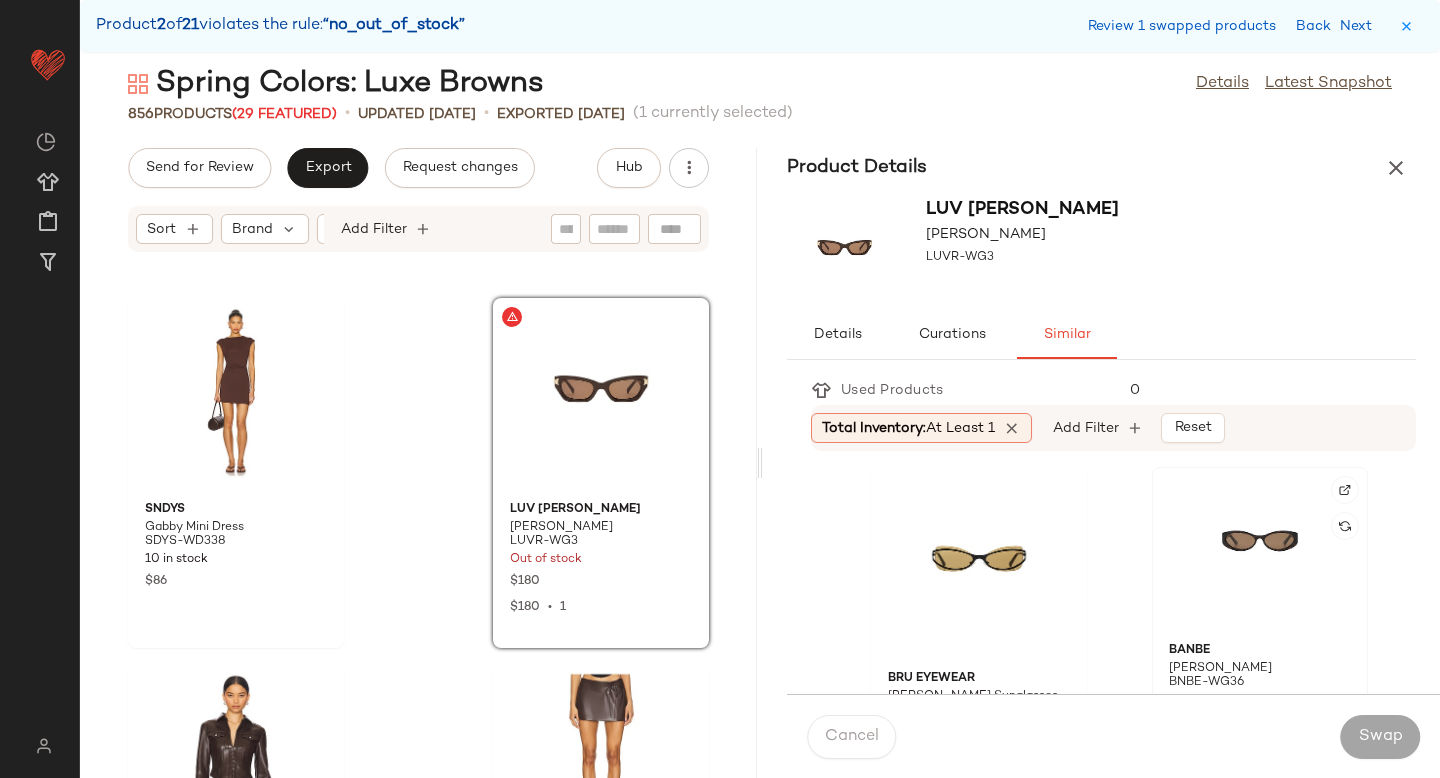 click 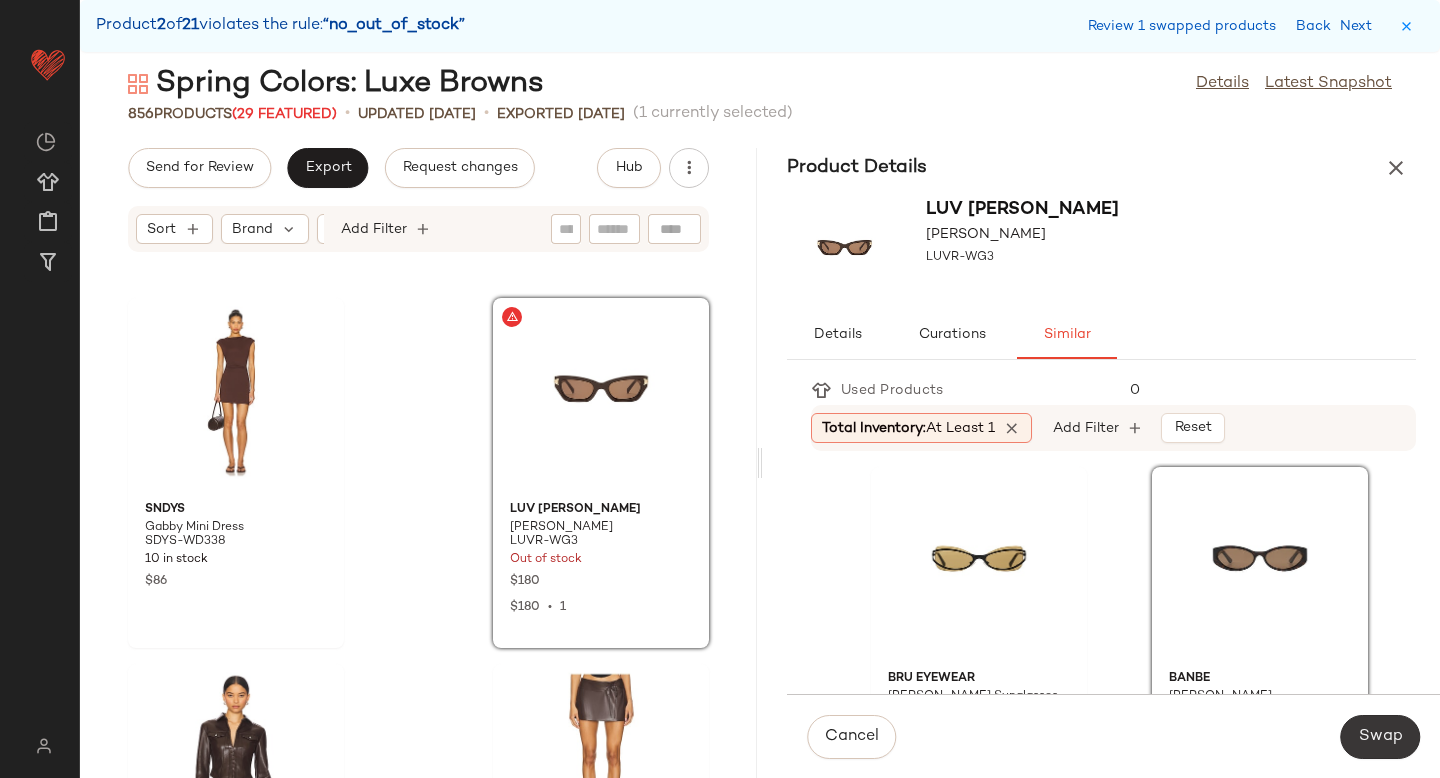 click on "Swap" 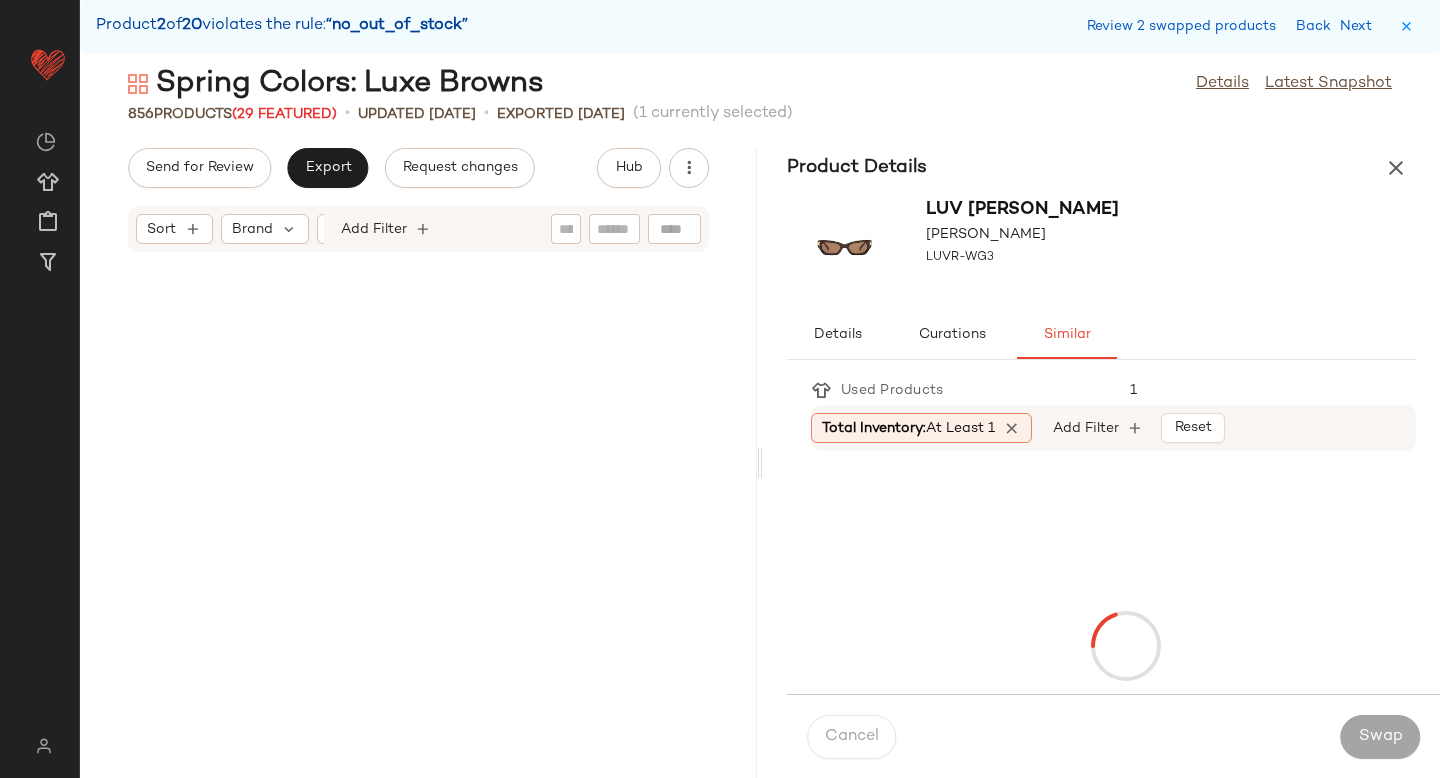 scroll, scrollTop: 21594, scrollLeft: 0, axis: vertical 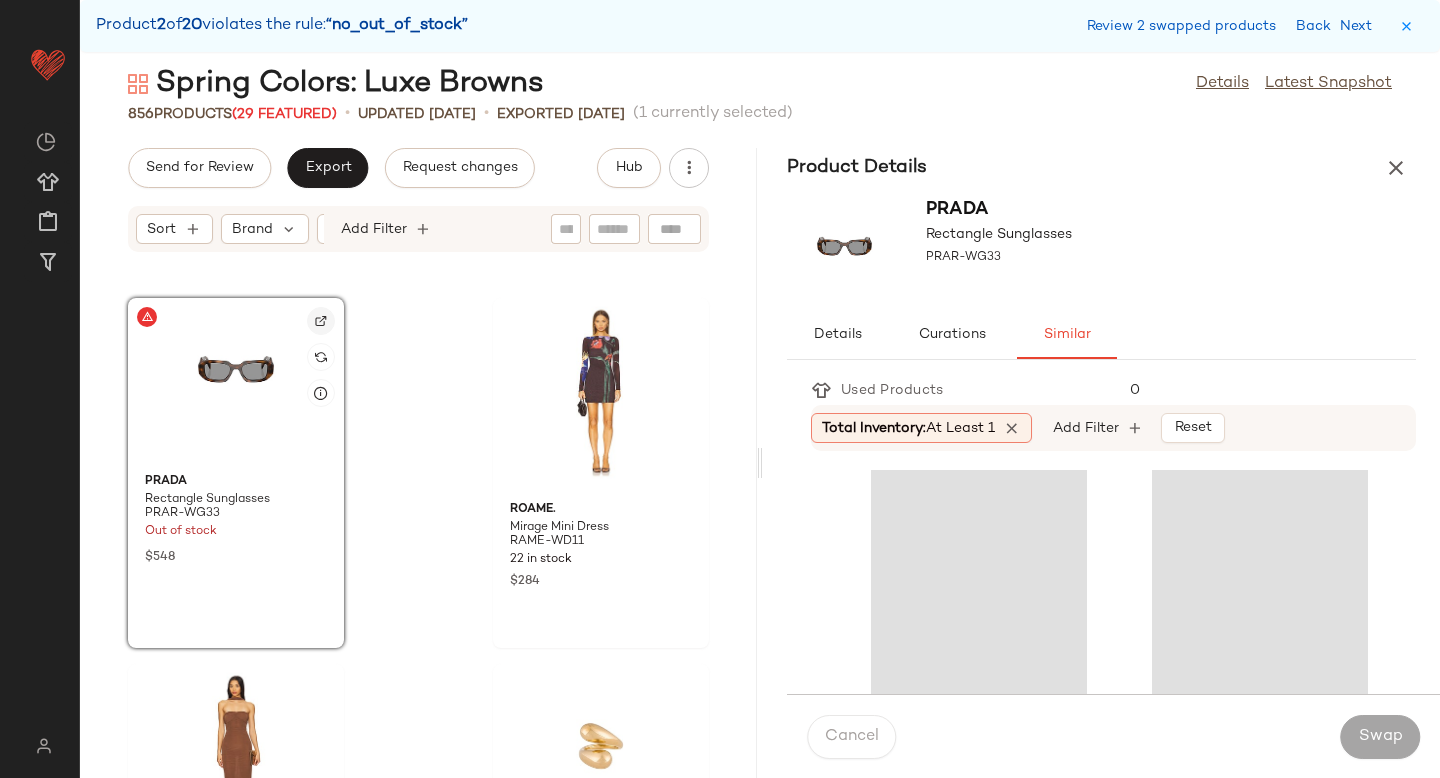 click 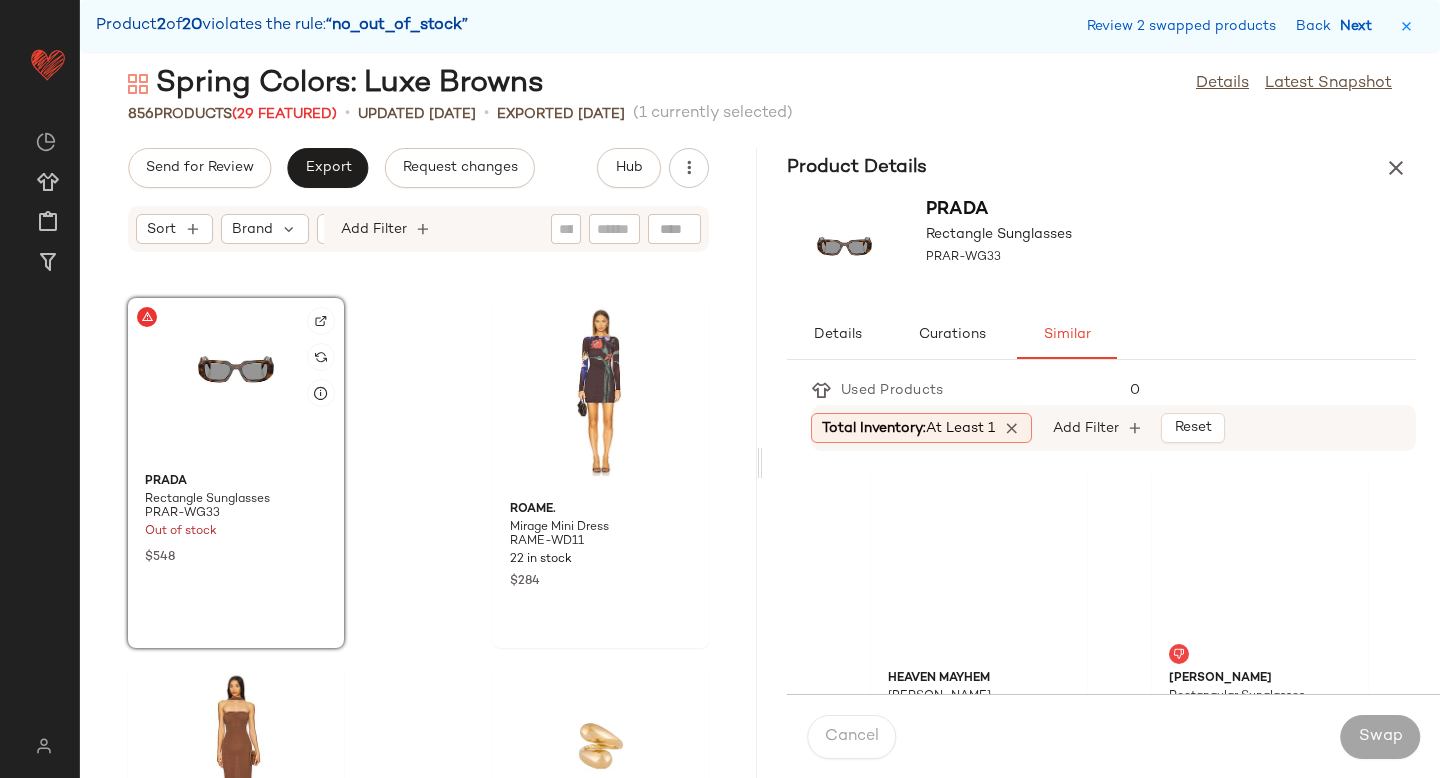 click on "Next" at bounding box center [1360, 26] 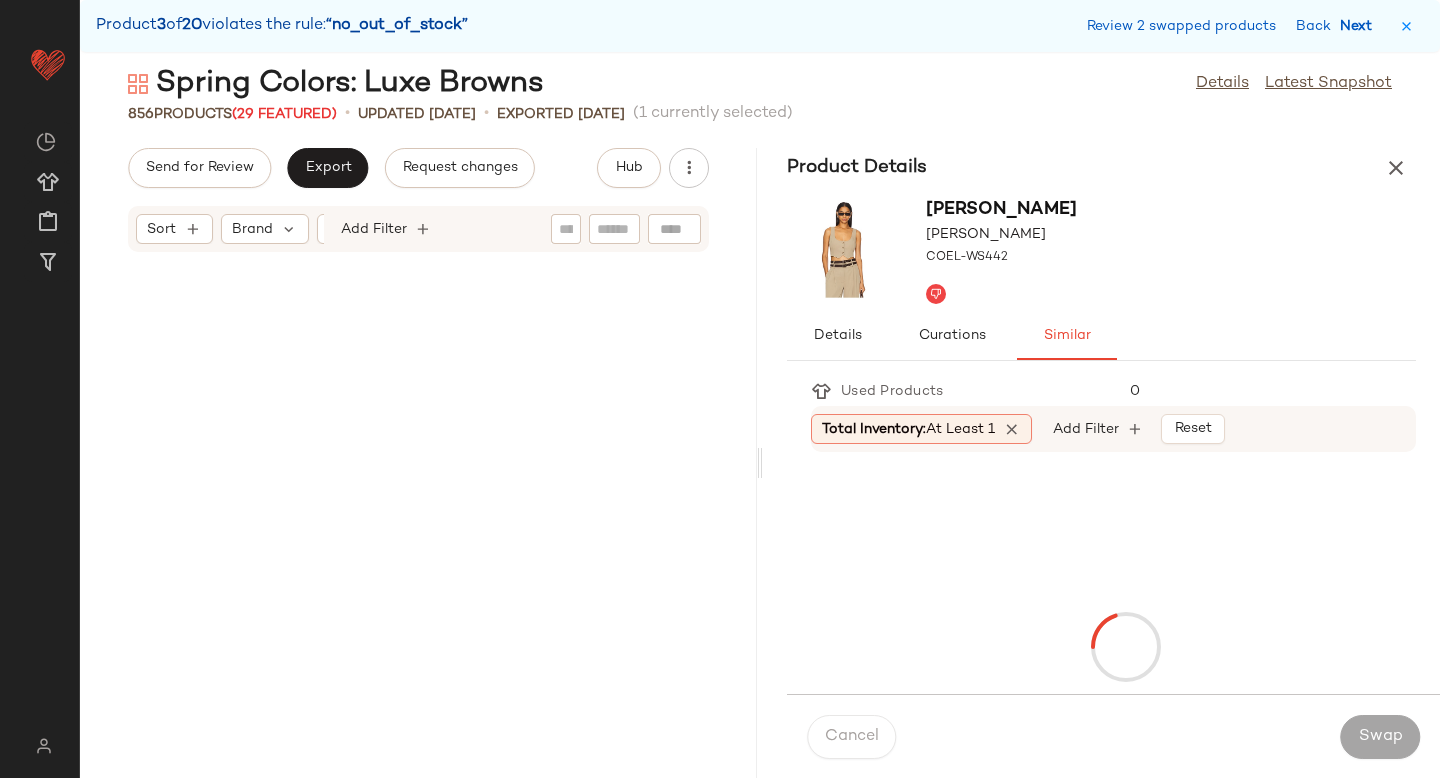 scroll, scrollTop: 24156, scrollLeft: 0, axis: vertical 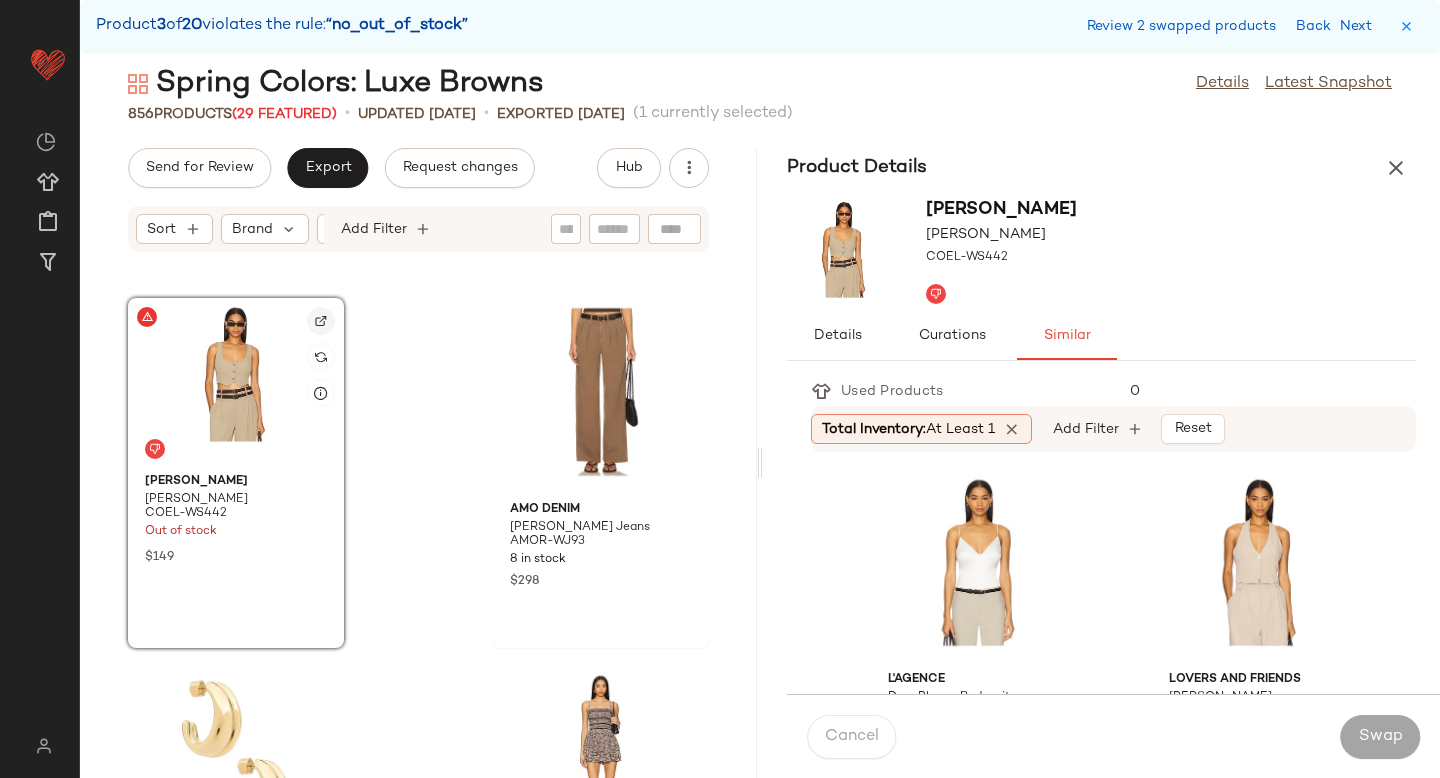click 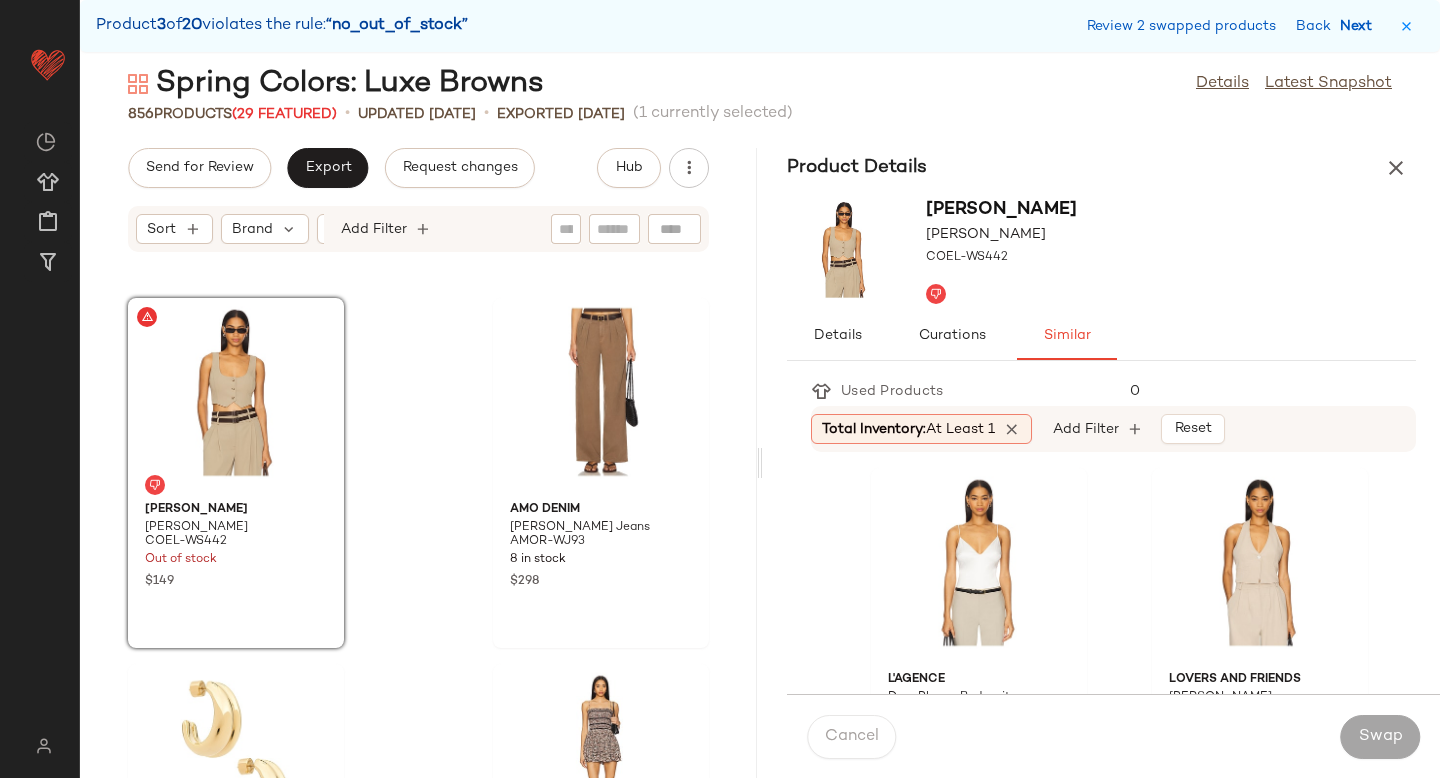 click on "Next" at bounding box center (1360, 26) 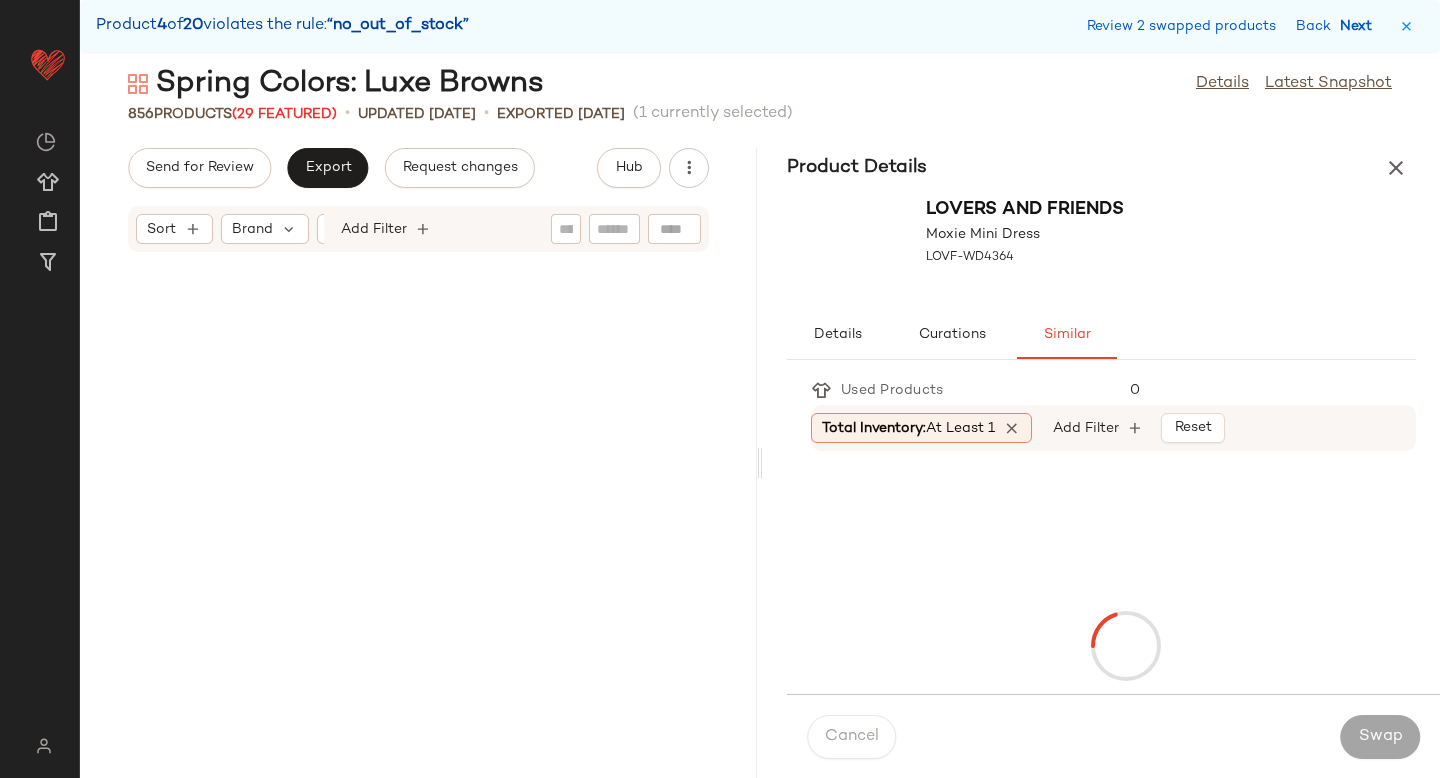 scroll, scrollTop: 36966, scrollLeft: 0, axis: vertical 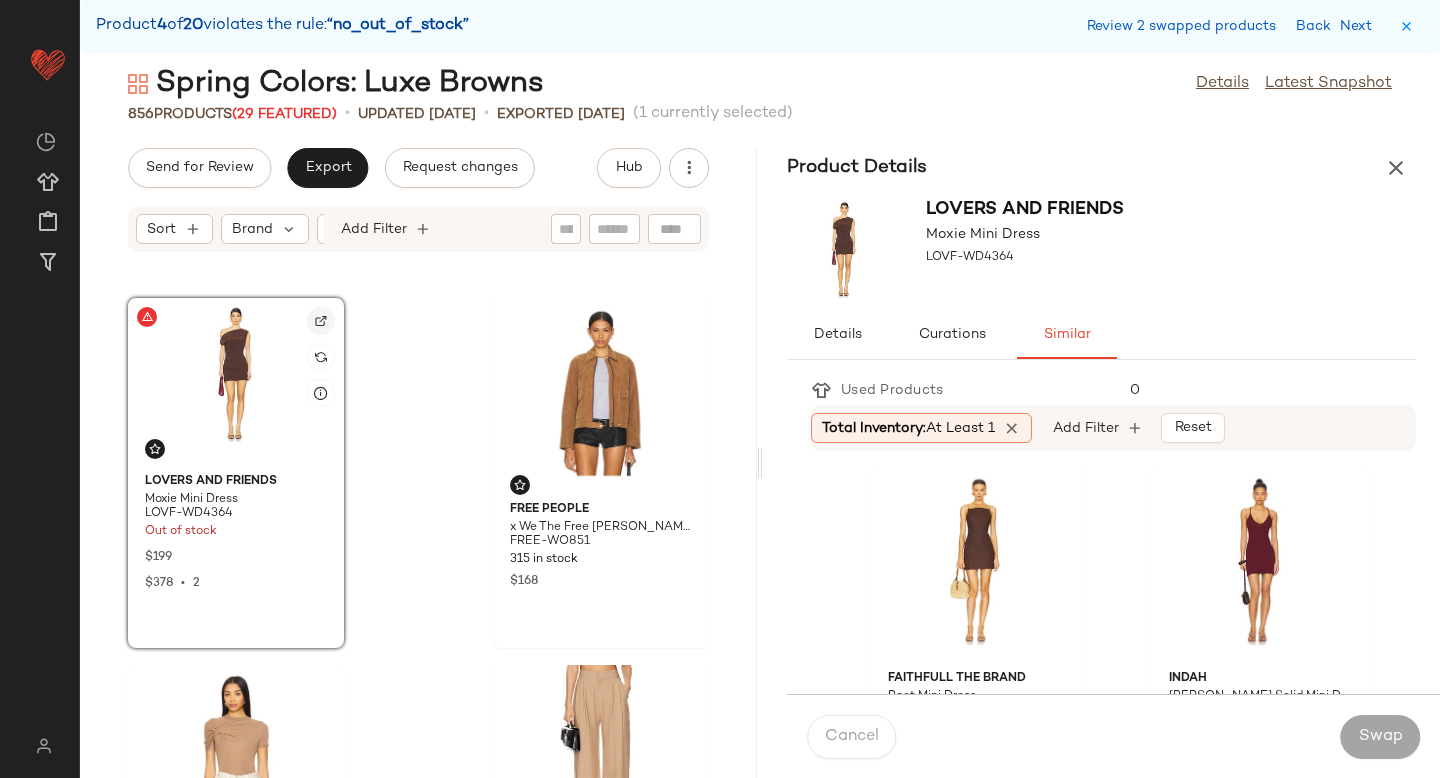 click 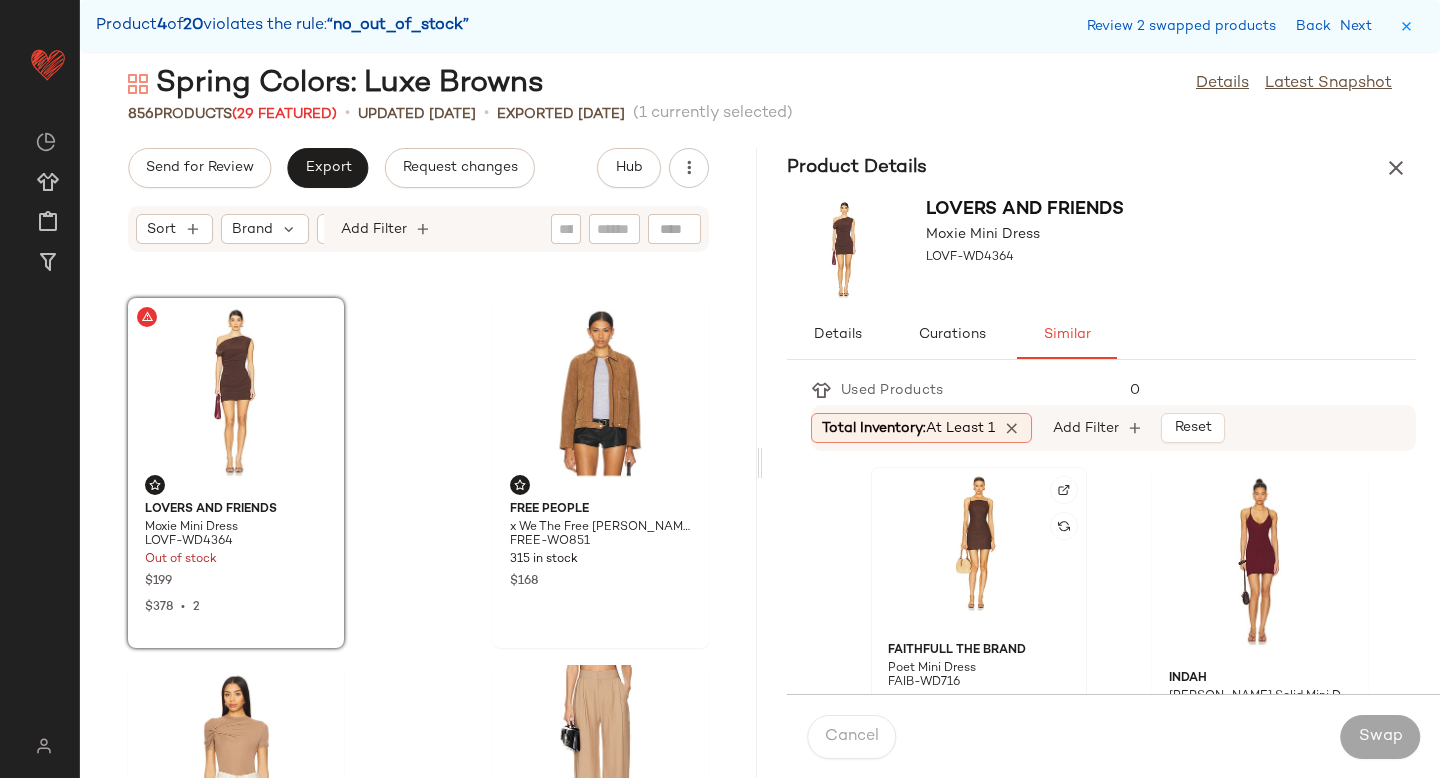 click 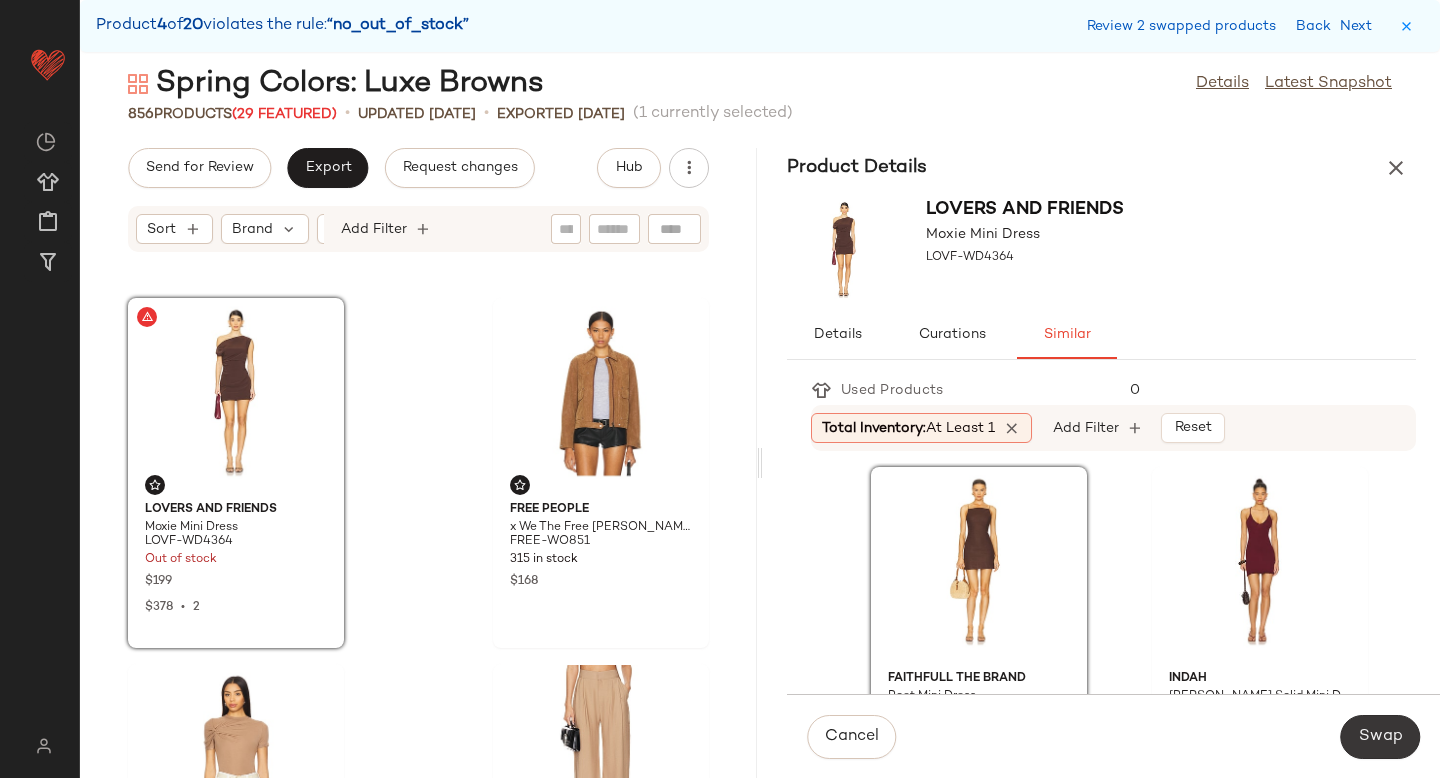 click on "Swap" 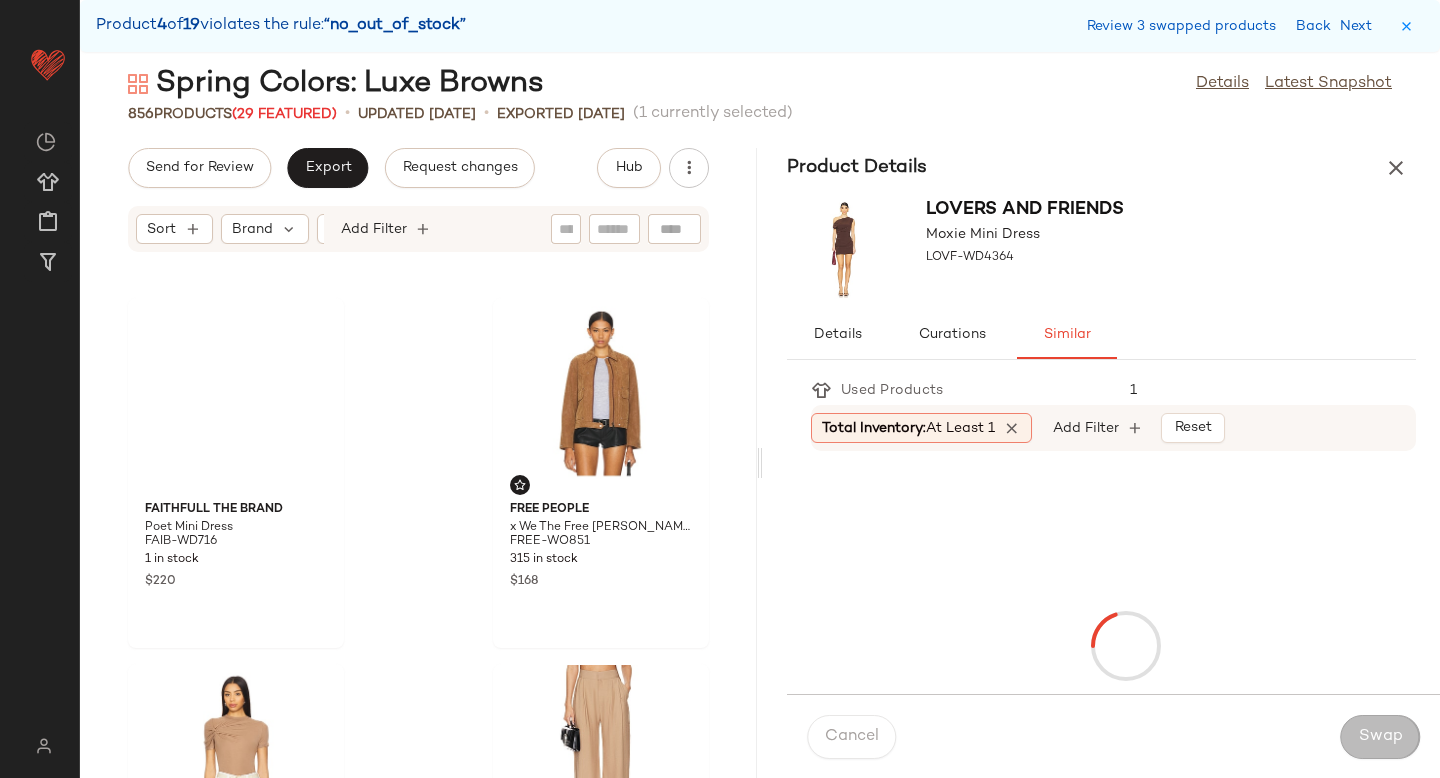 scroll, scrollTop: 37698, scrollLeft: 0, axis: vertical 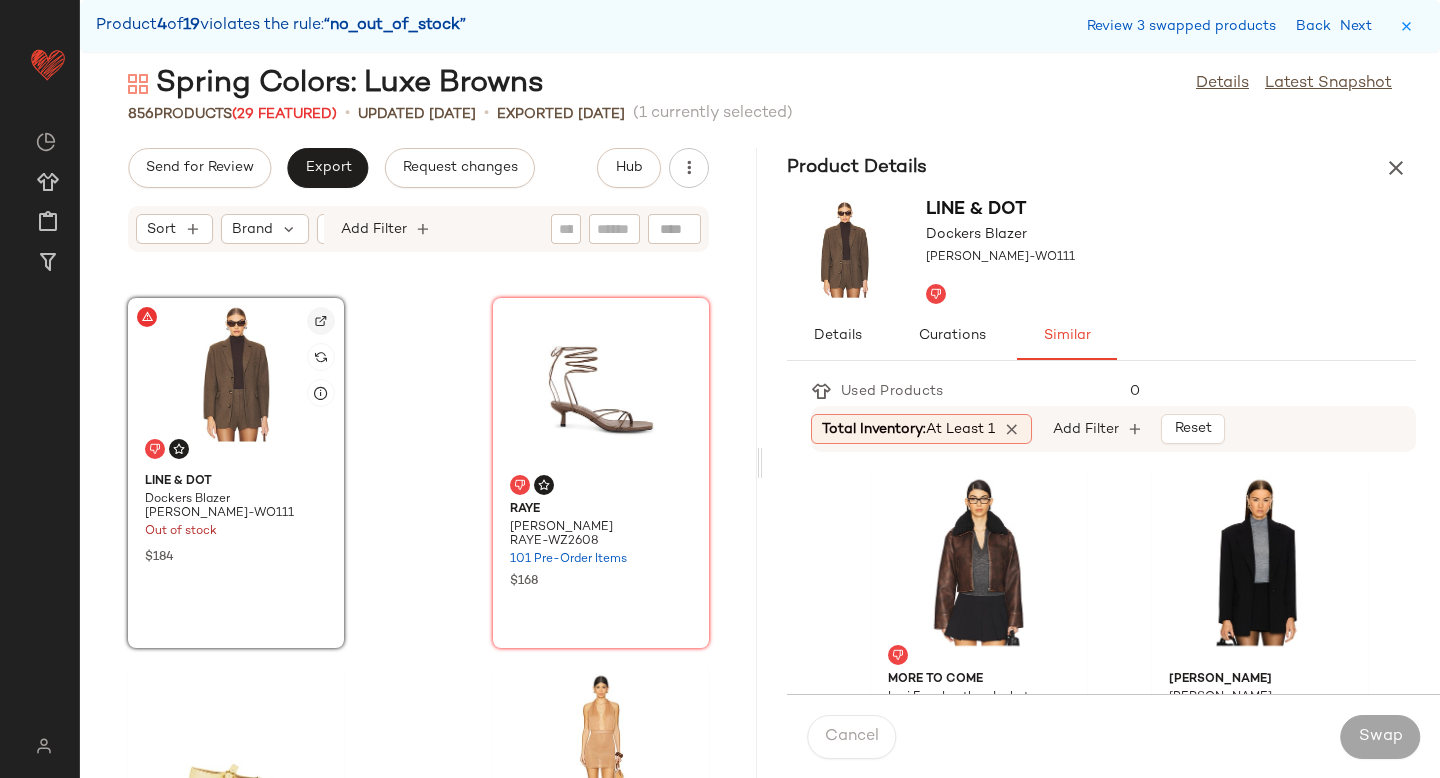 click 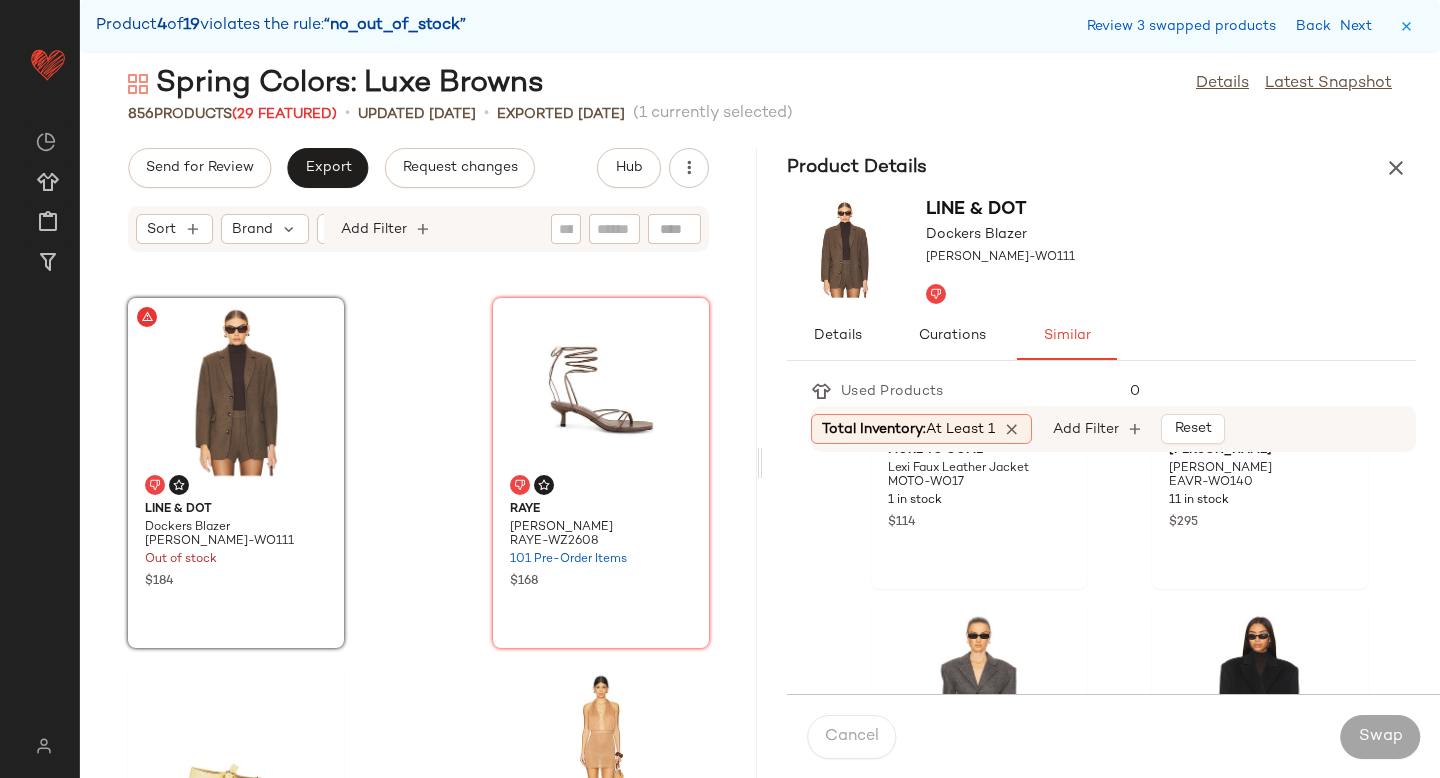 scroll, scrollTop: 244, scrollLeft: 0, axis: vertical 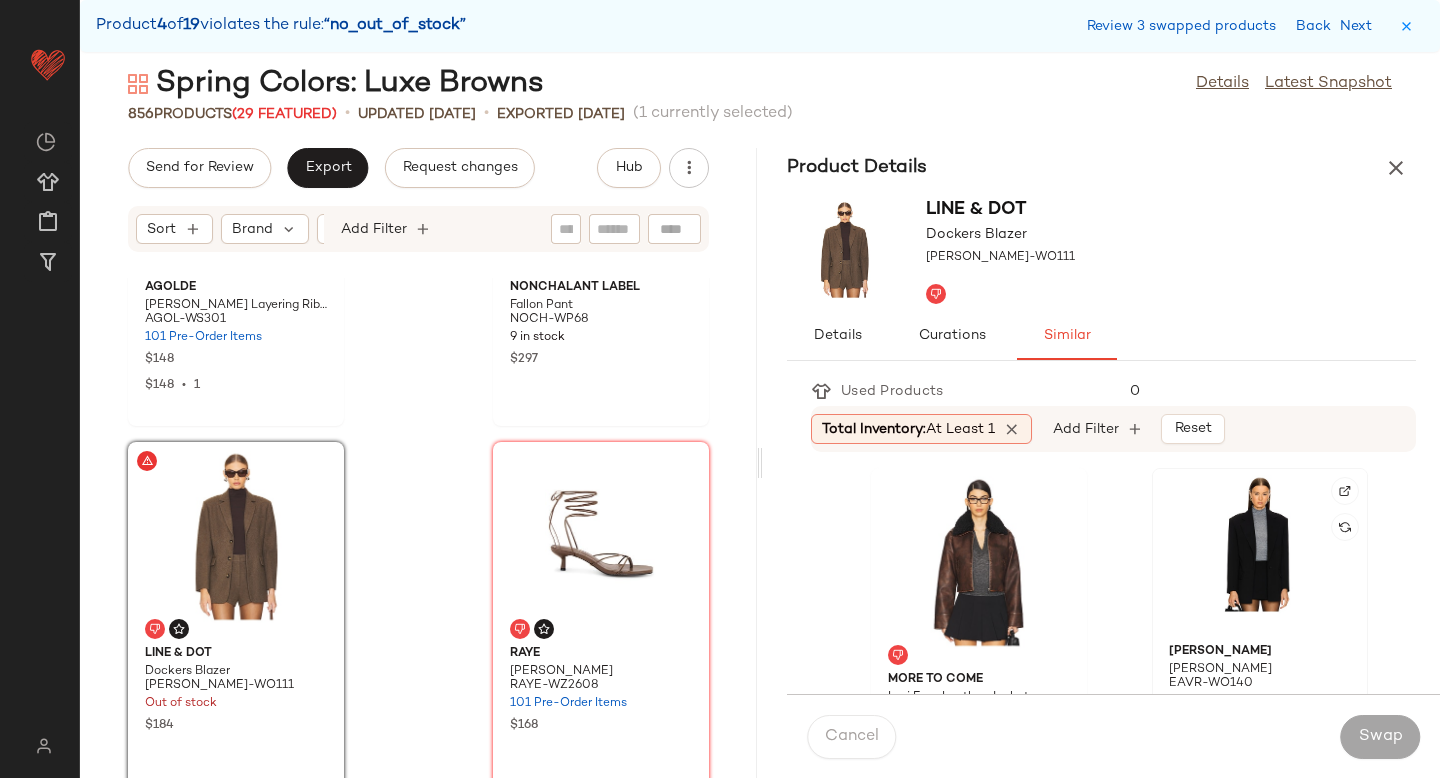 click 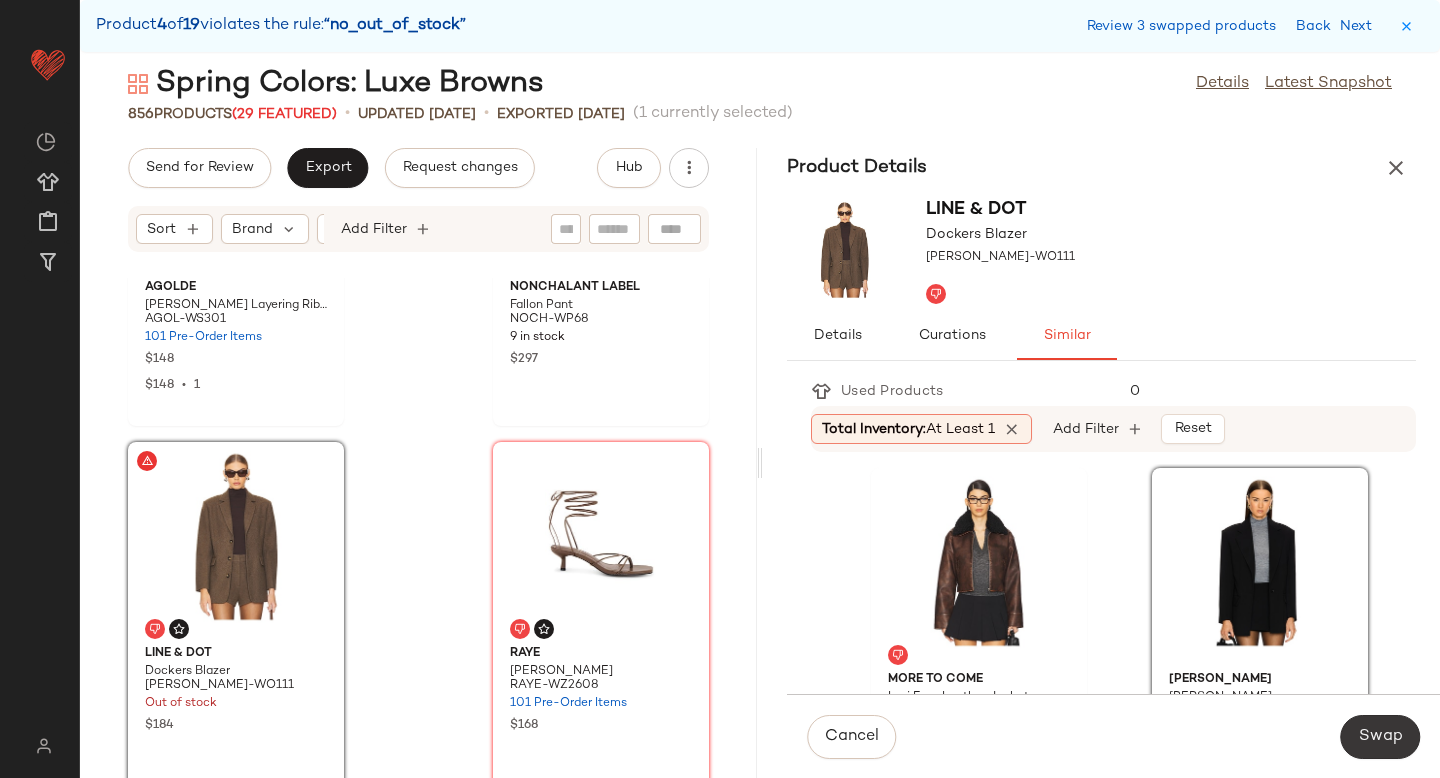 click on "Swap" 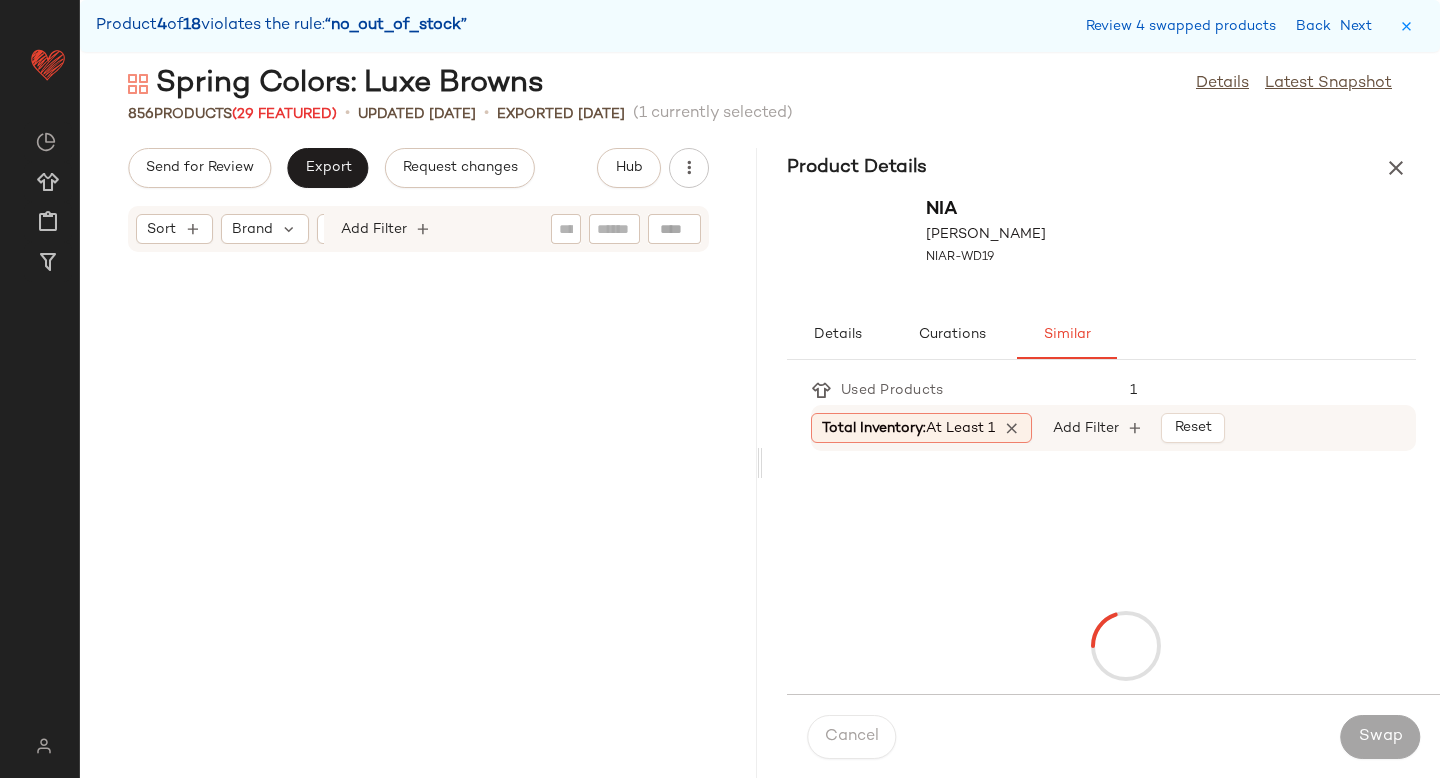 scroll, scrollTop: 42456, scrollLeft: 0, axis: vertical 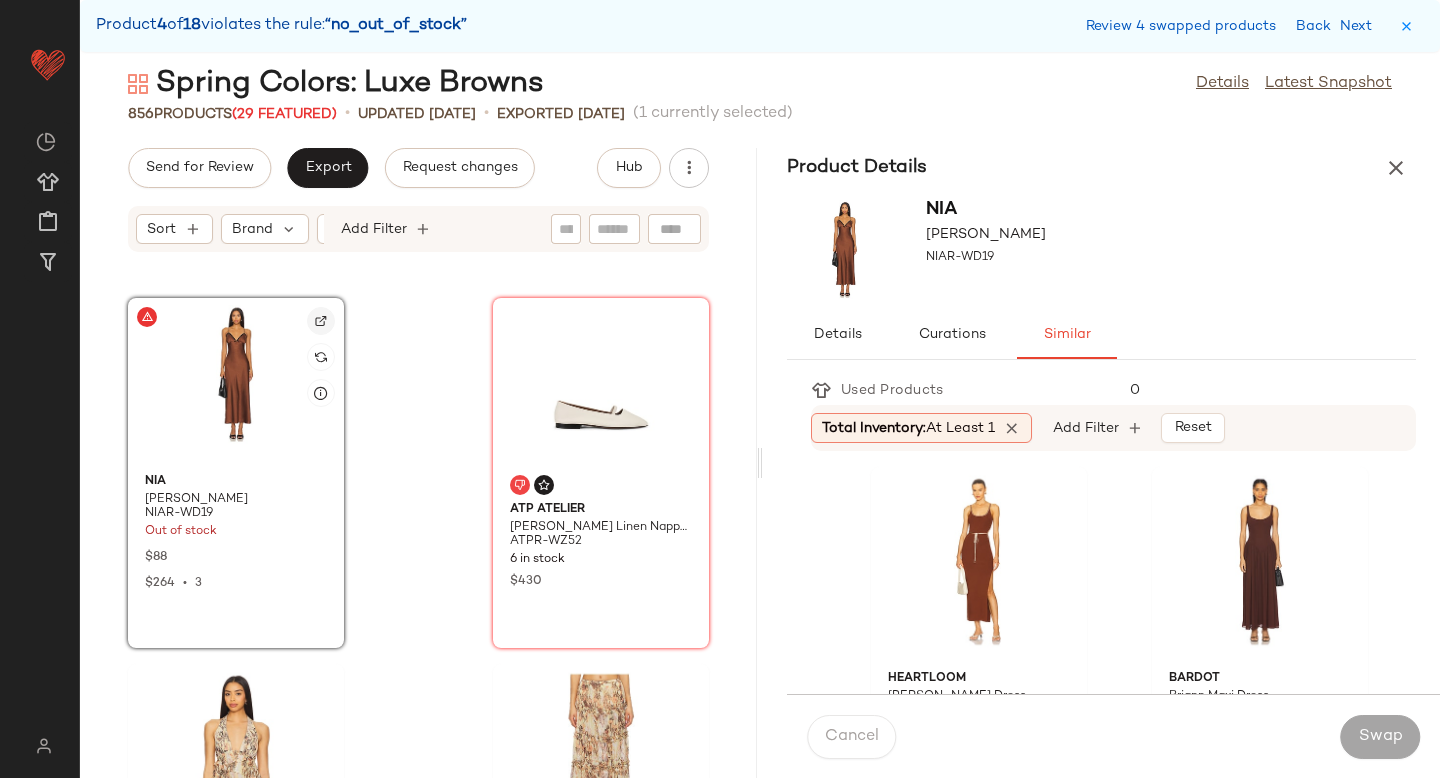click 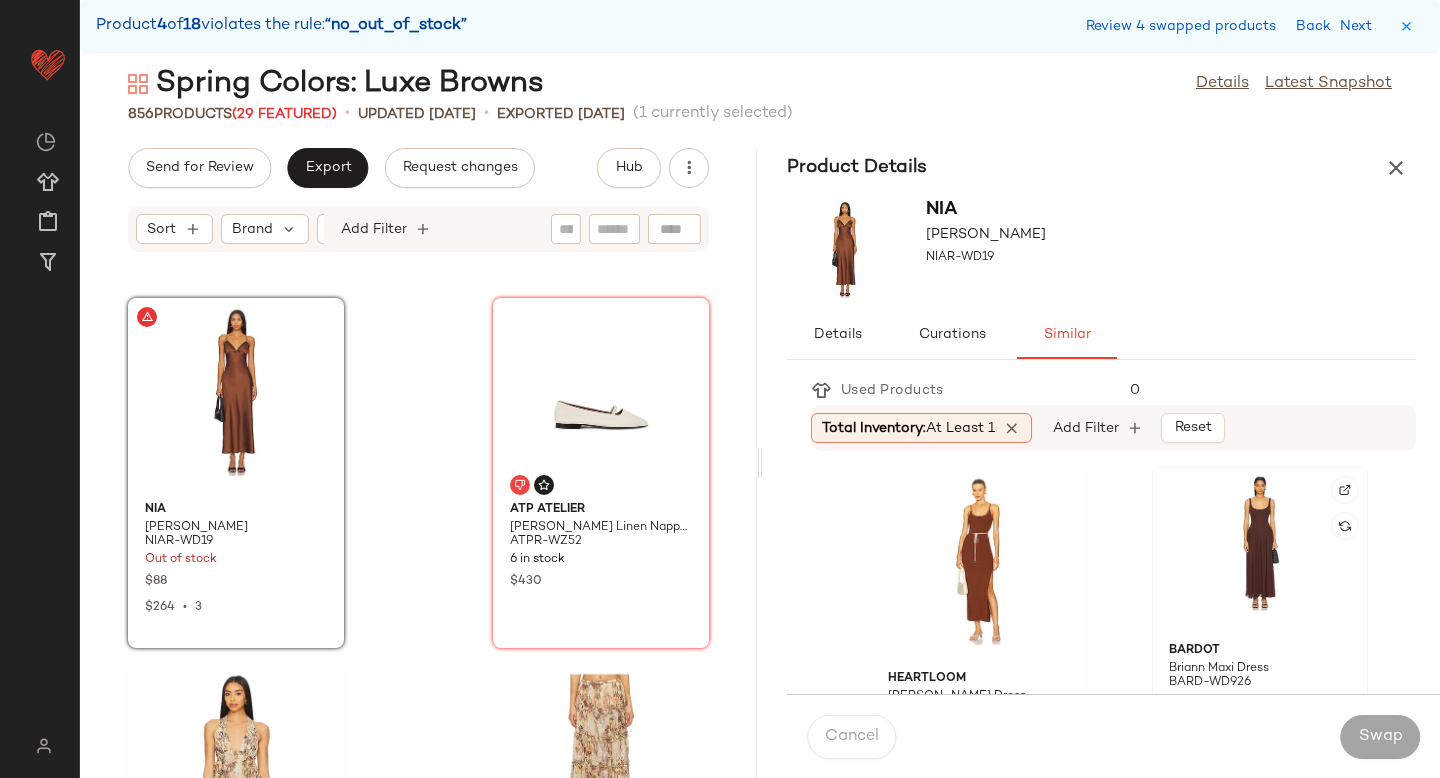 click 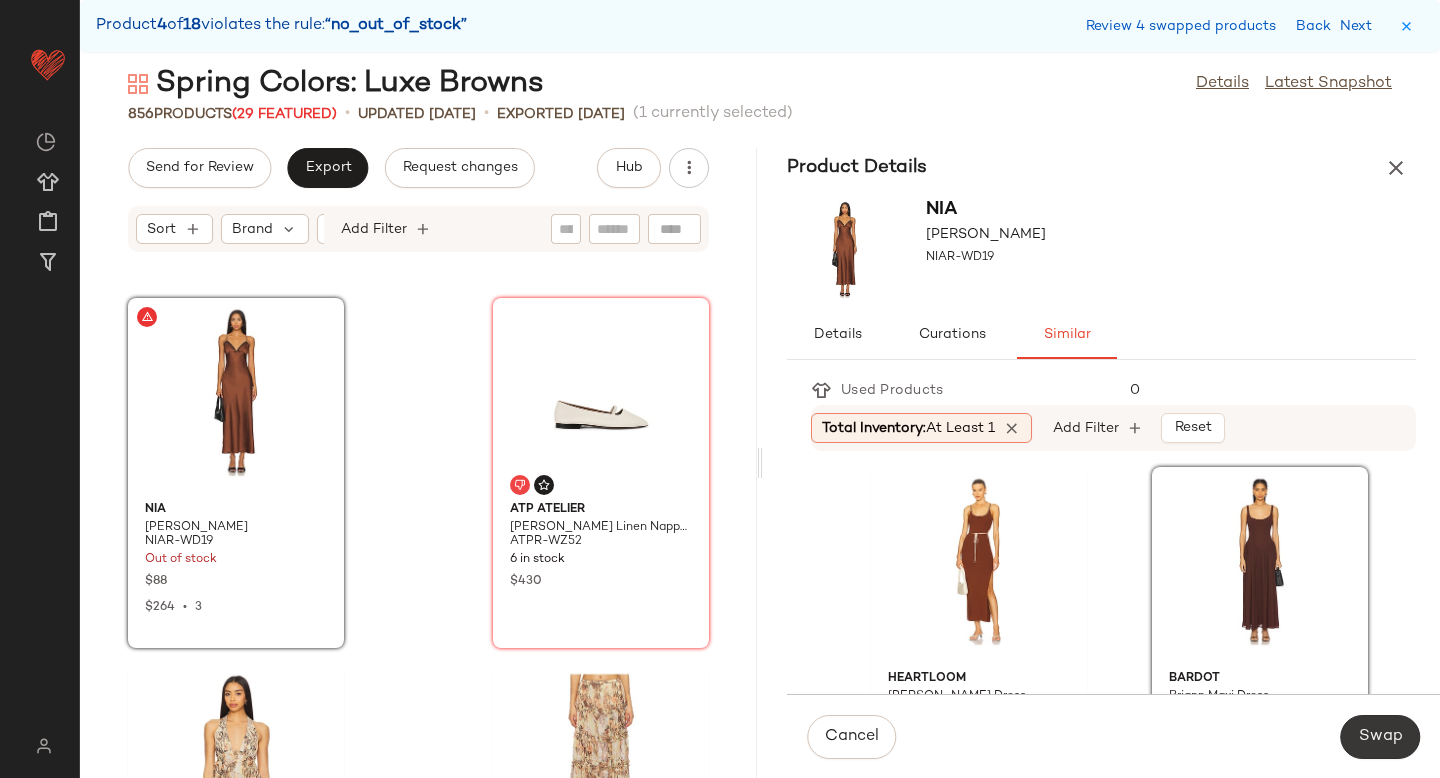 click on "Swap" 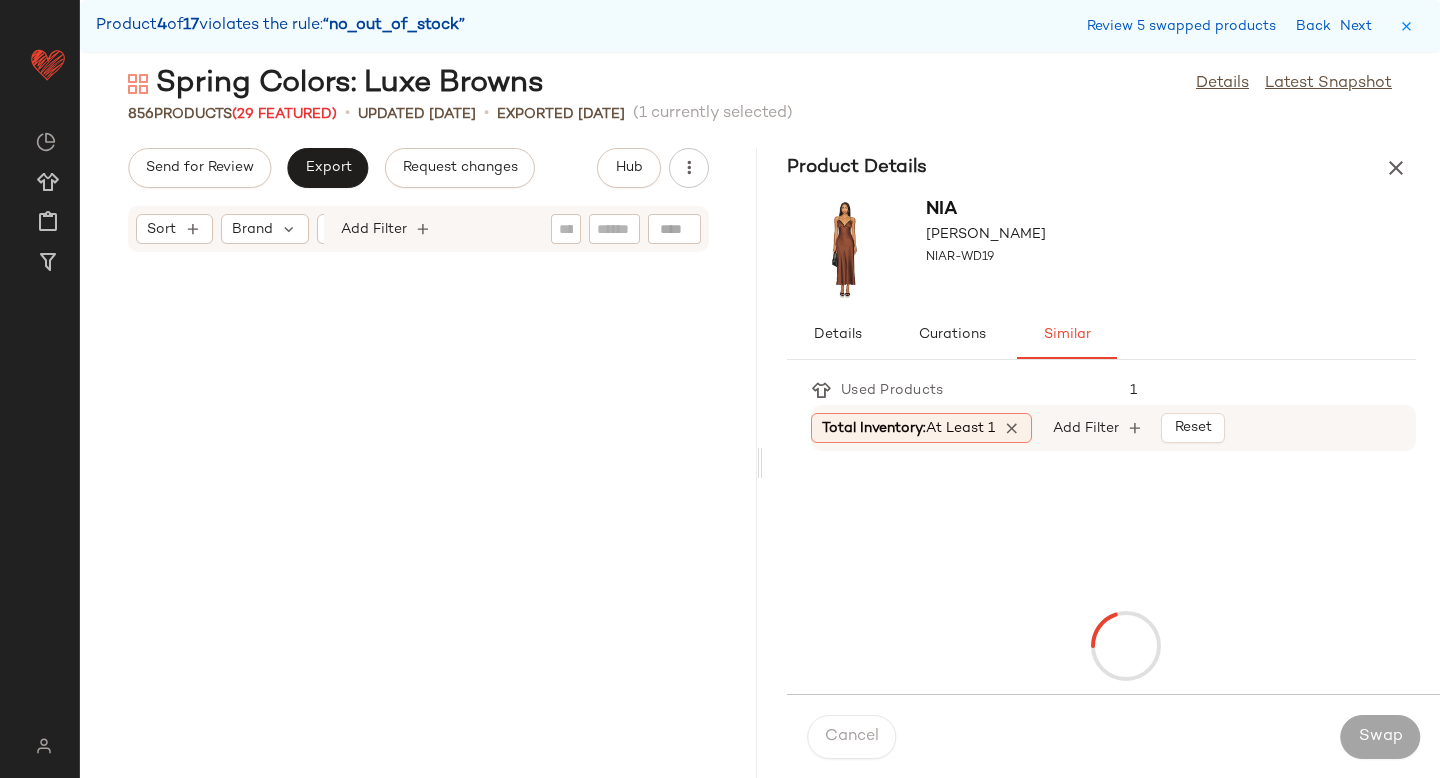 scroll, scrollTop: 43920, scrollLeft: 0, axis: vertical 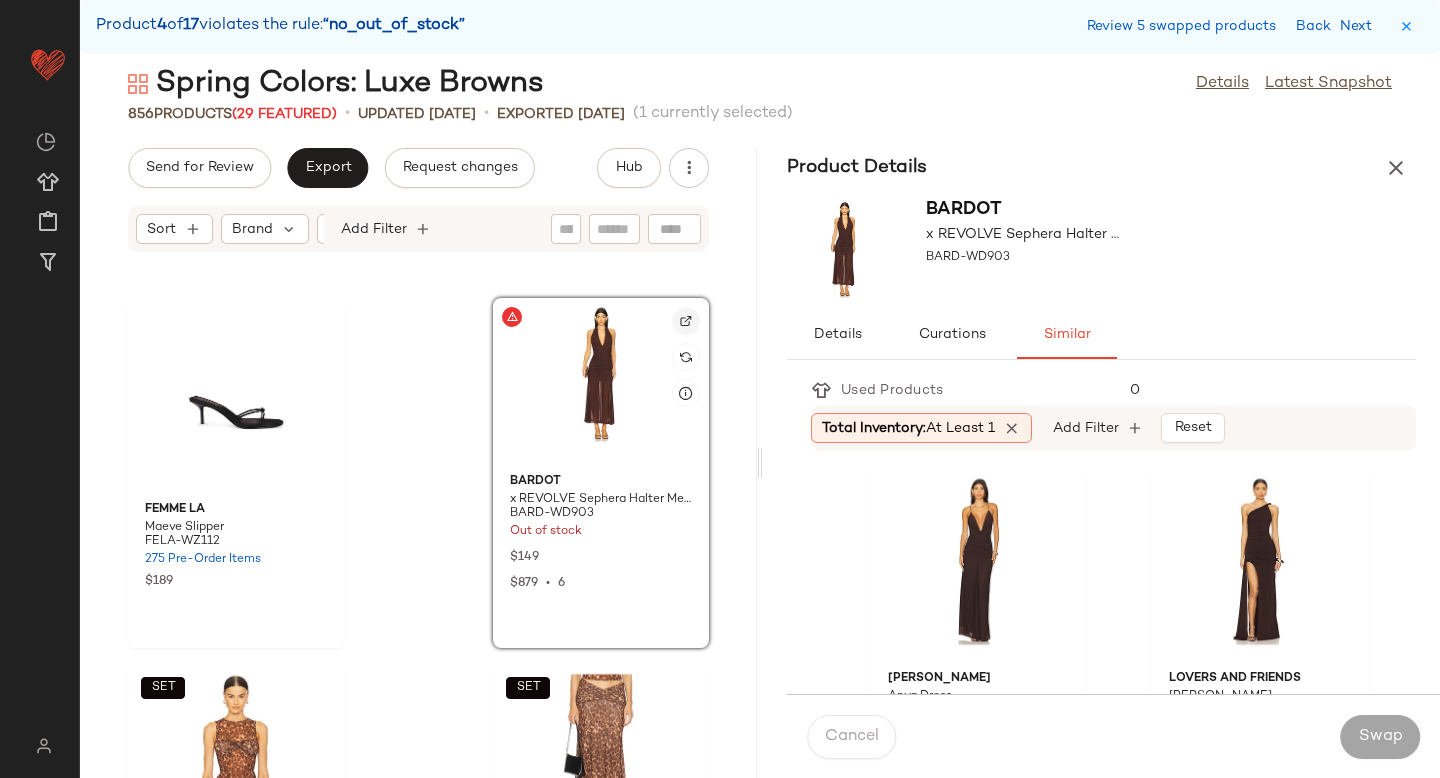 click 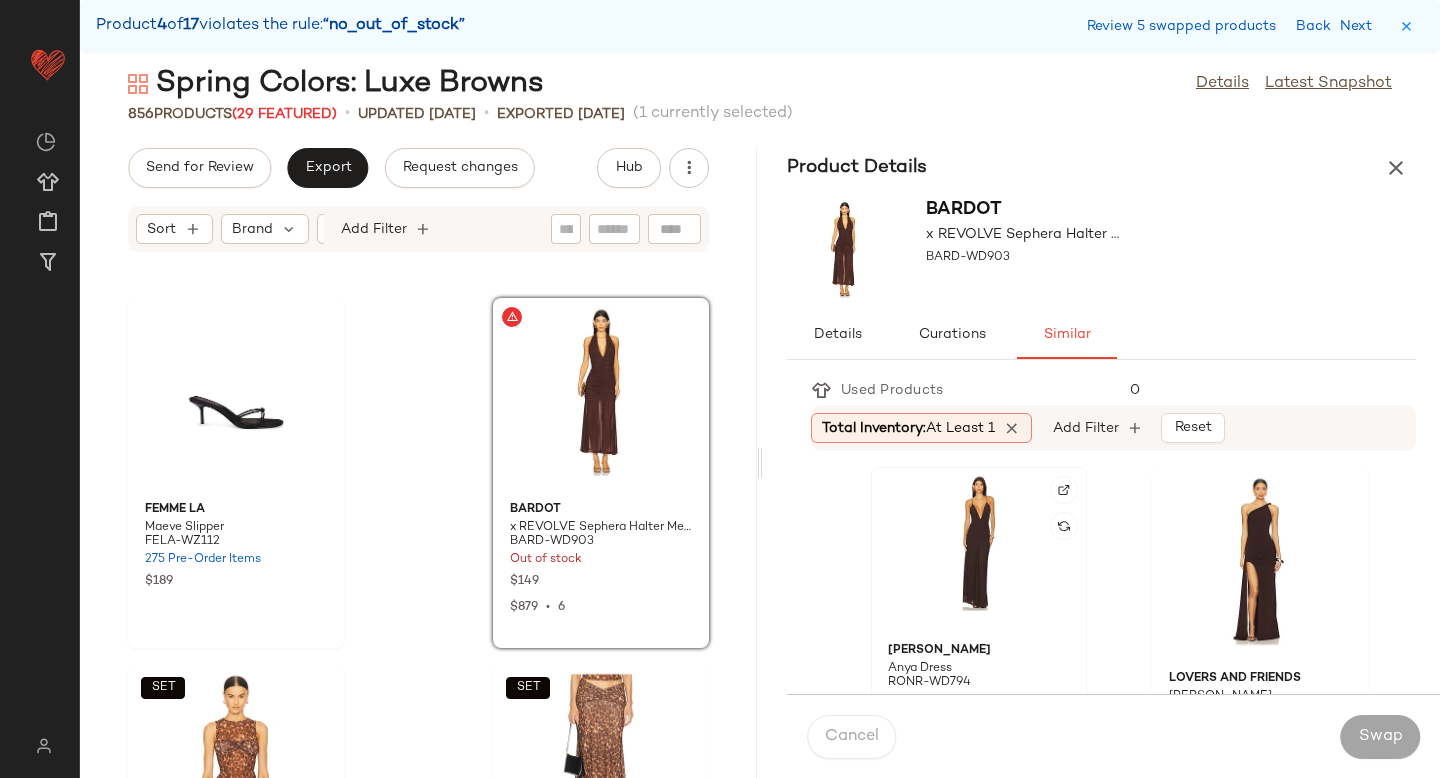 click 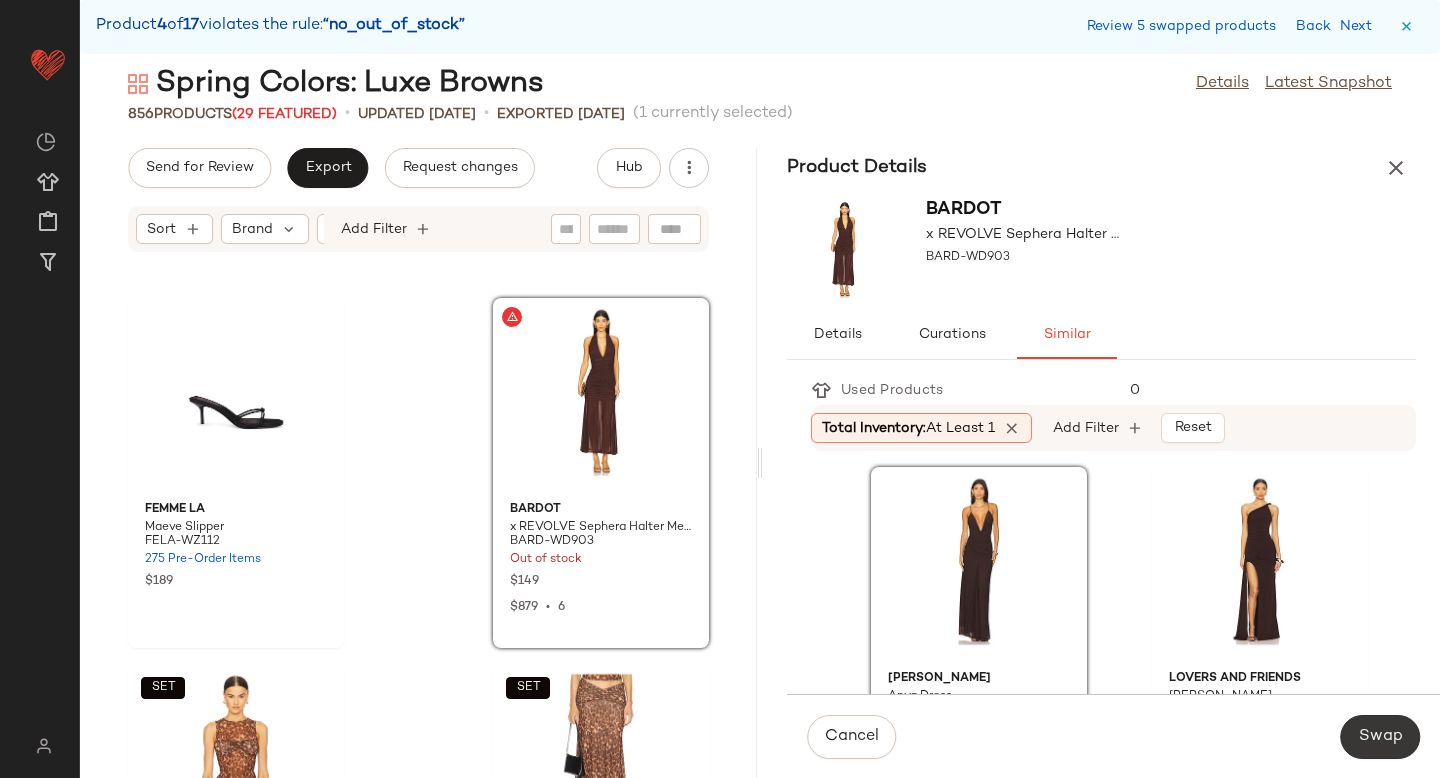 click on "Swap" 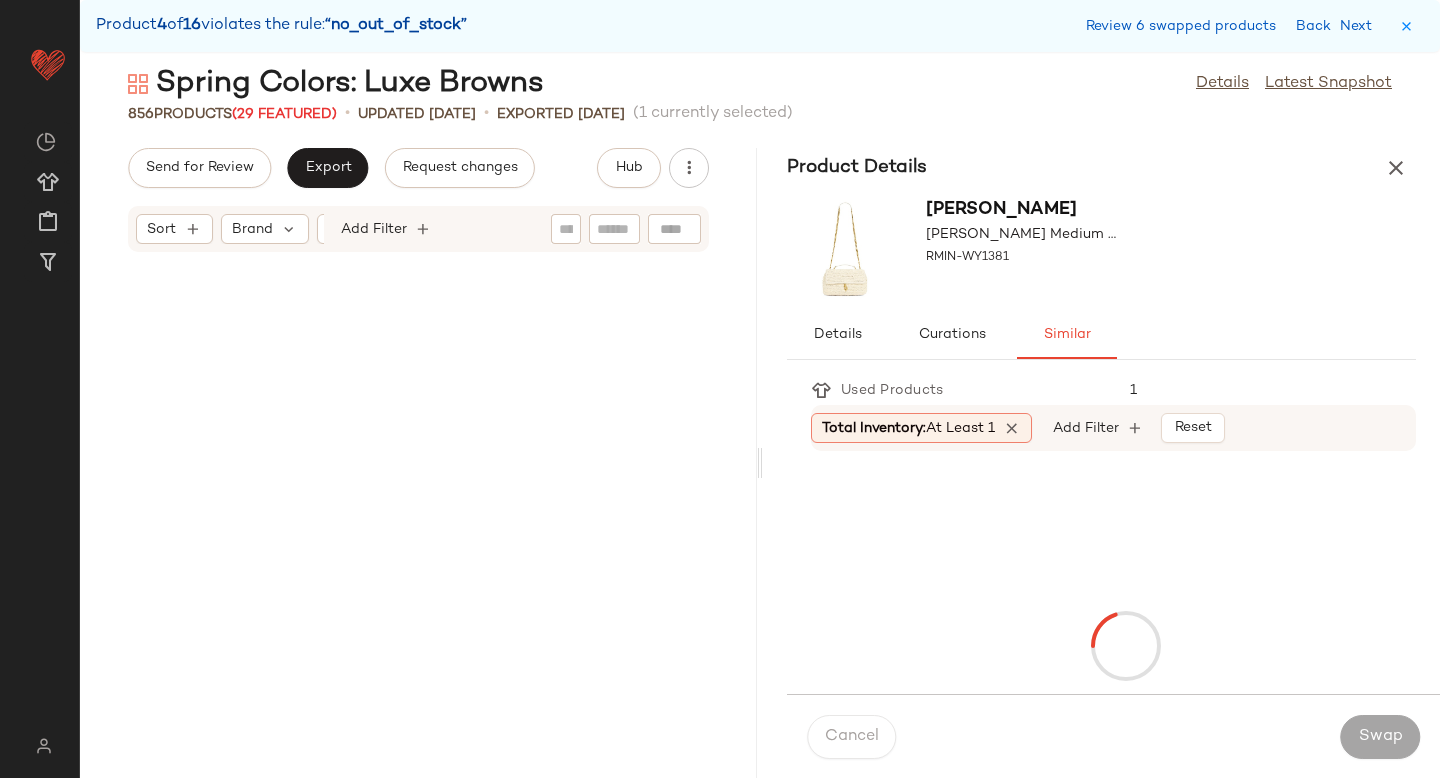 scroll, scrollTop: 45018, scrollLeft: 0, axis: vertical 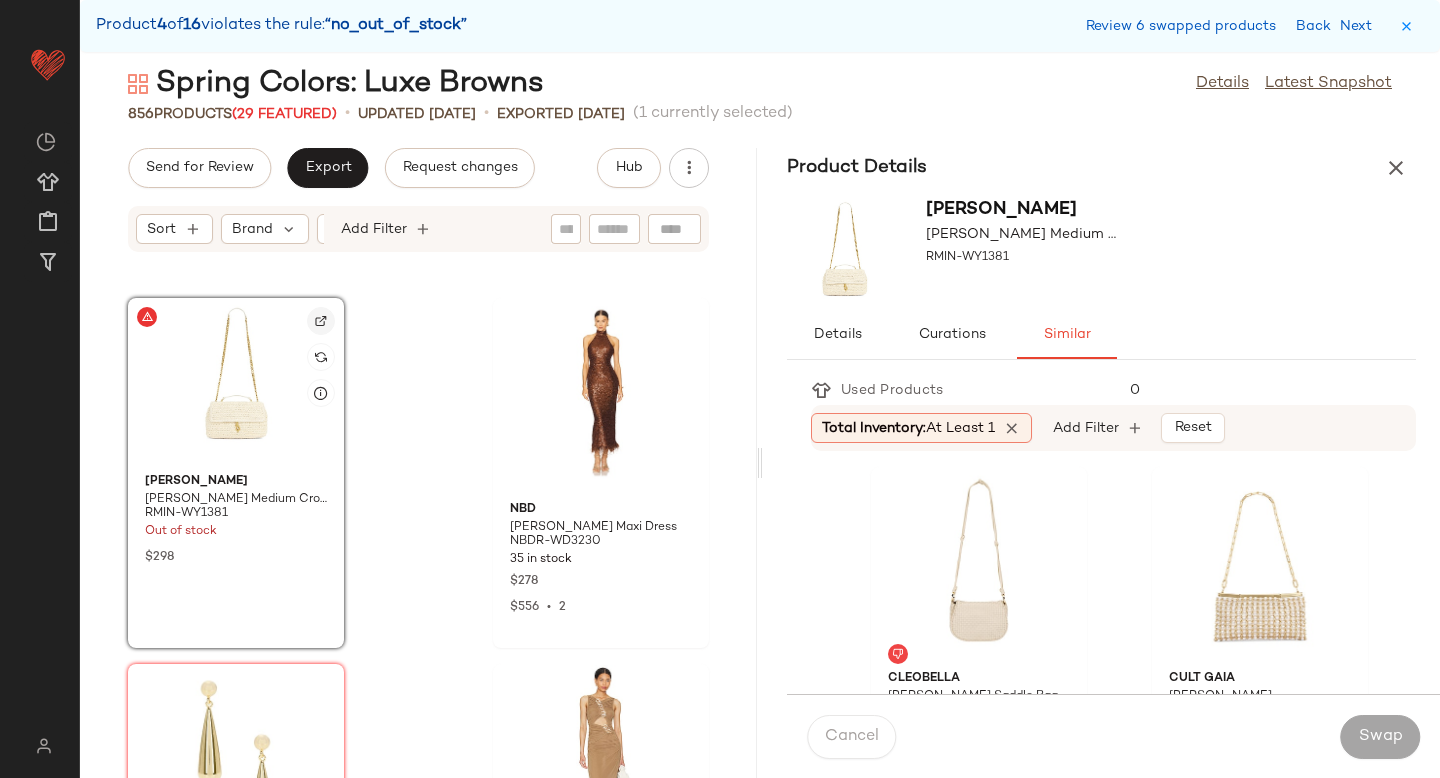 click 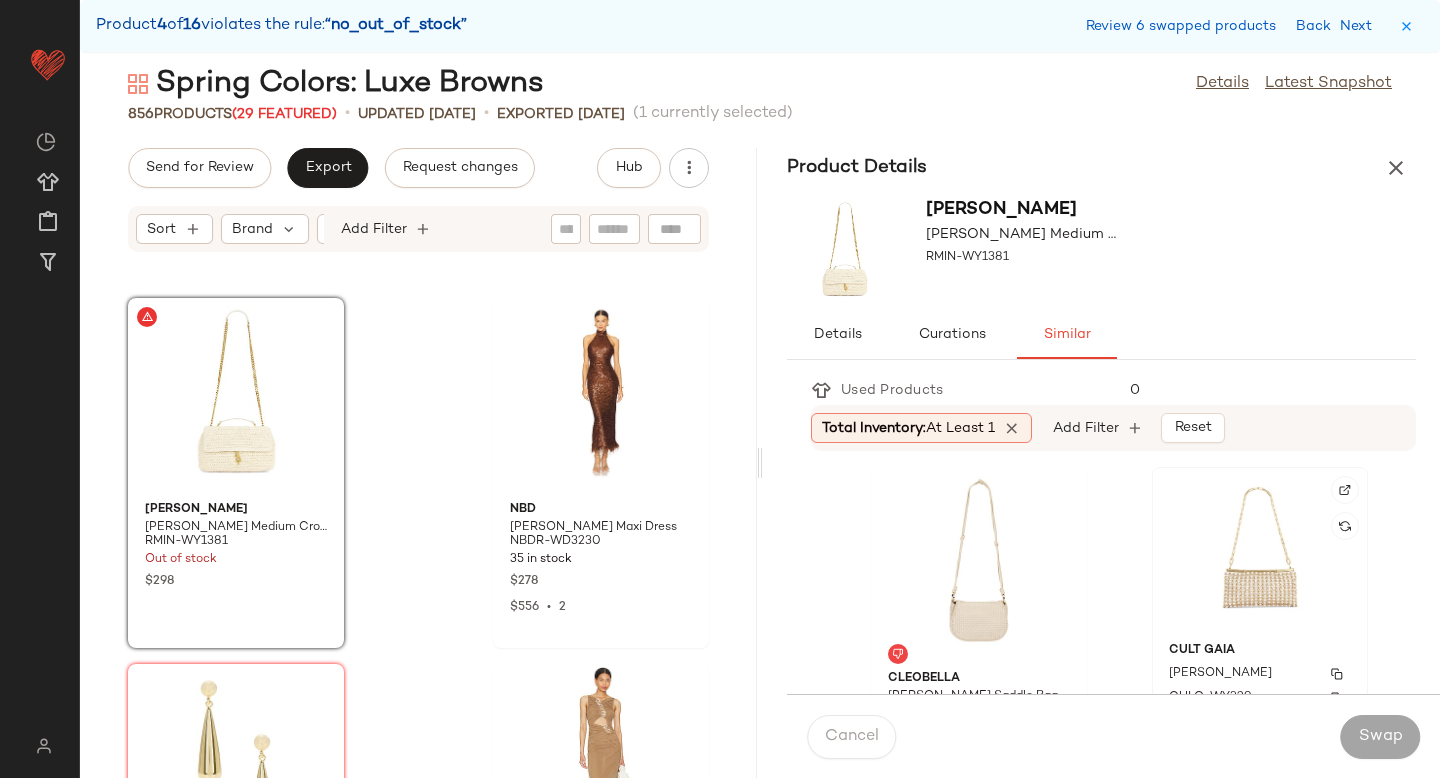 click on "Cult Gaia [PERSON_NAME] Crossbody CULG-WY329 2 in stock $798" 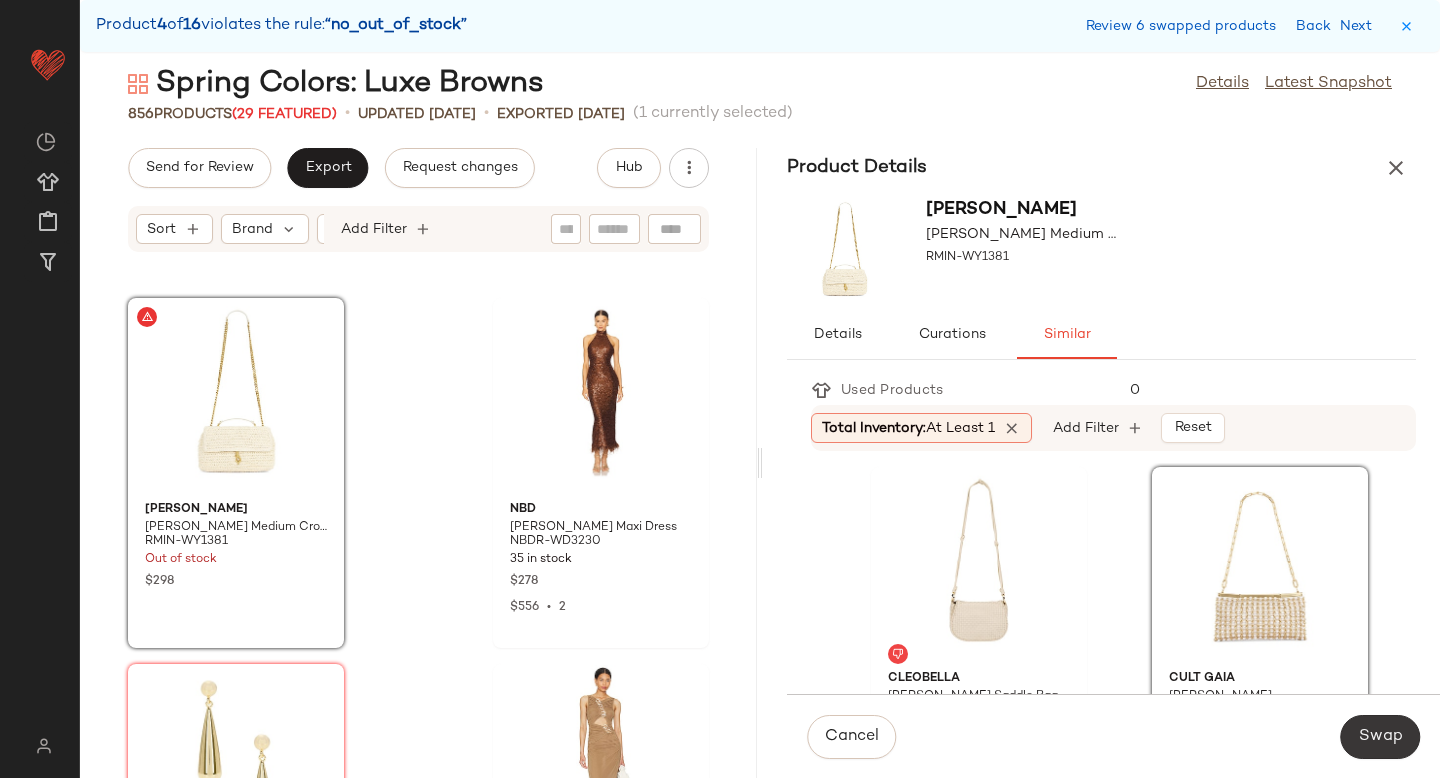 click on "Swap" at bounding box center [1380, 737] 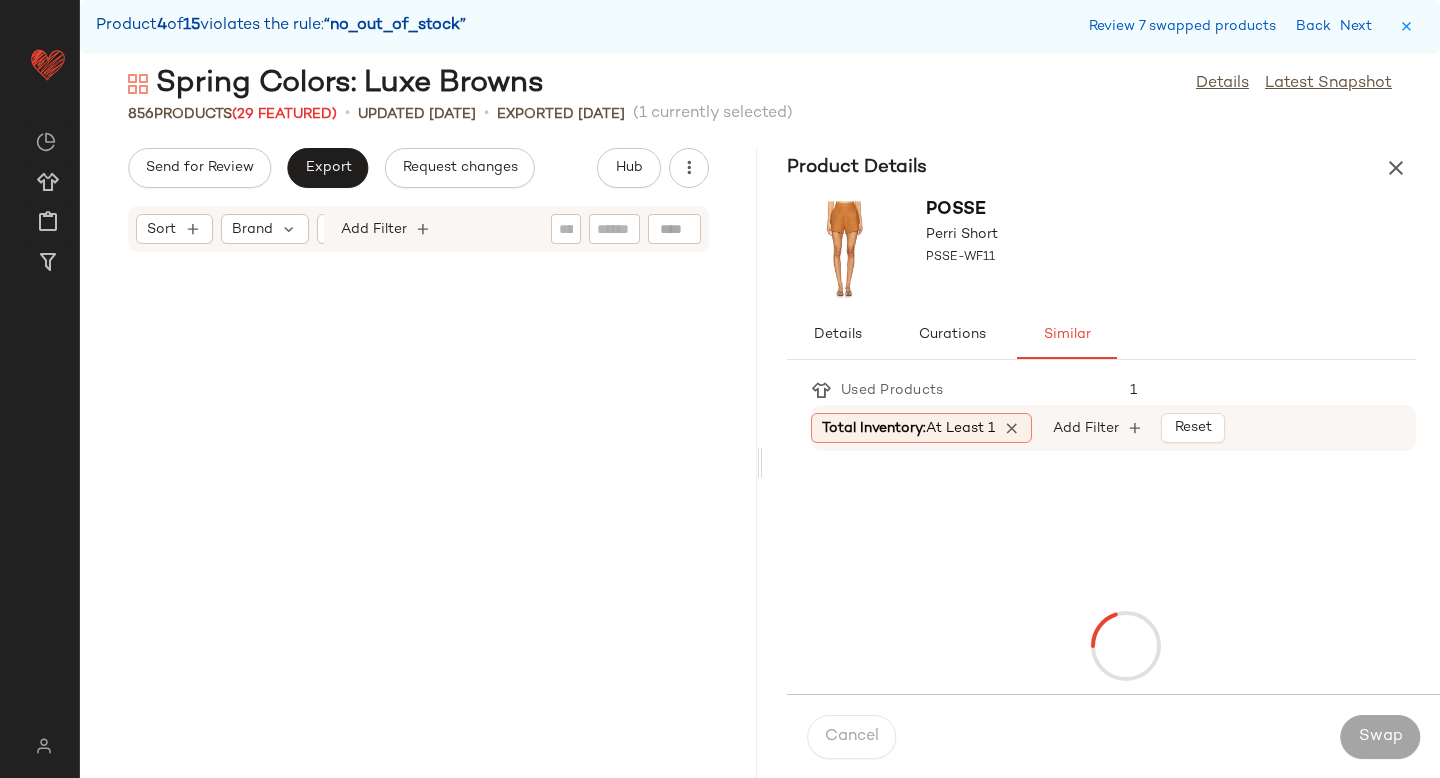 scroll, scrollTop: 57462, scrollLeft: 0, axis: vertical 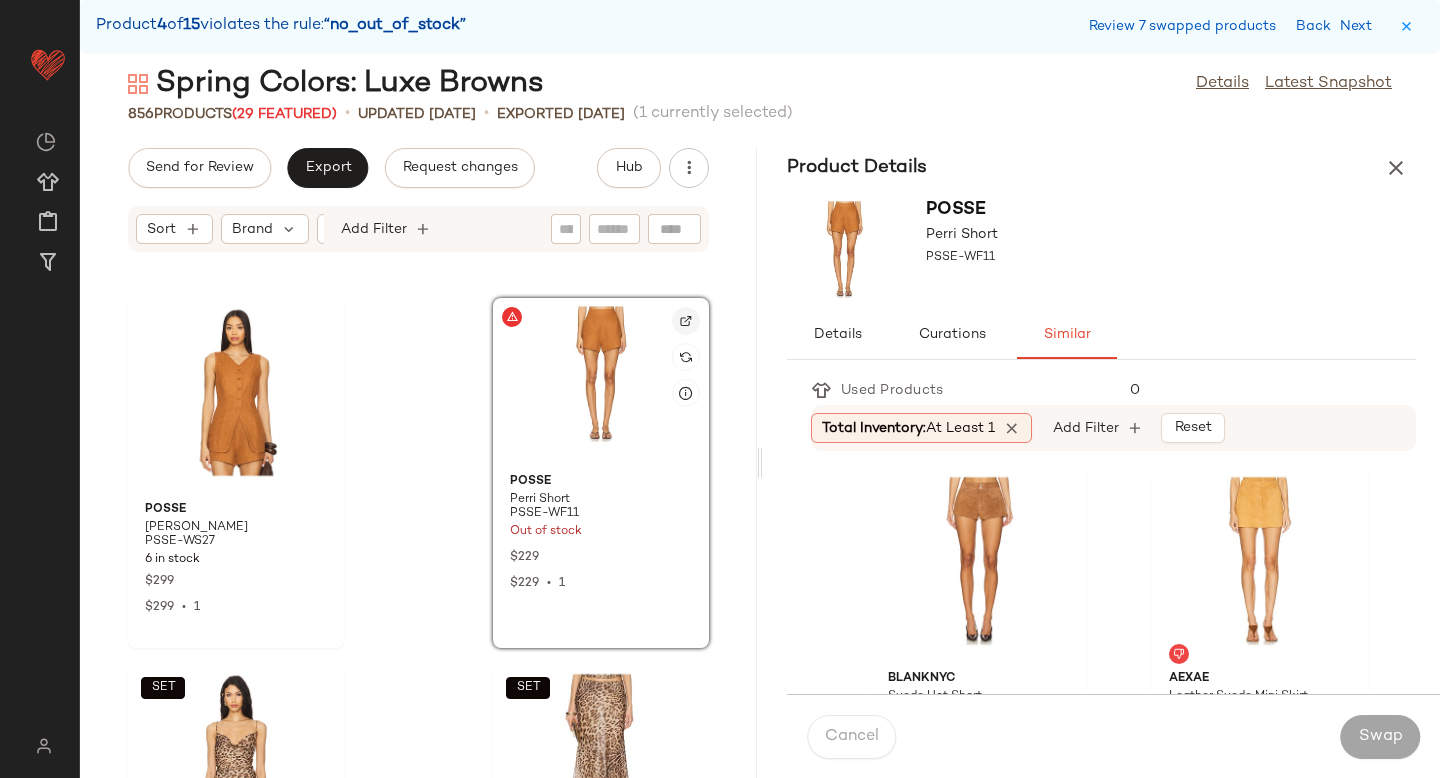 click at bounding box center [686, 321] 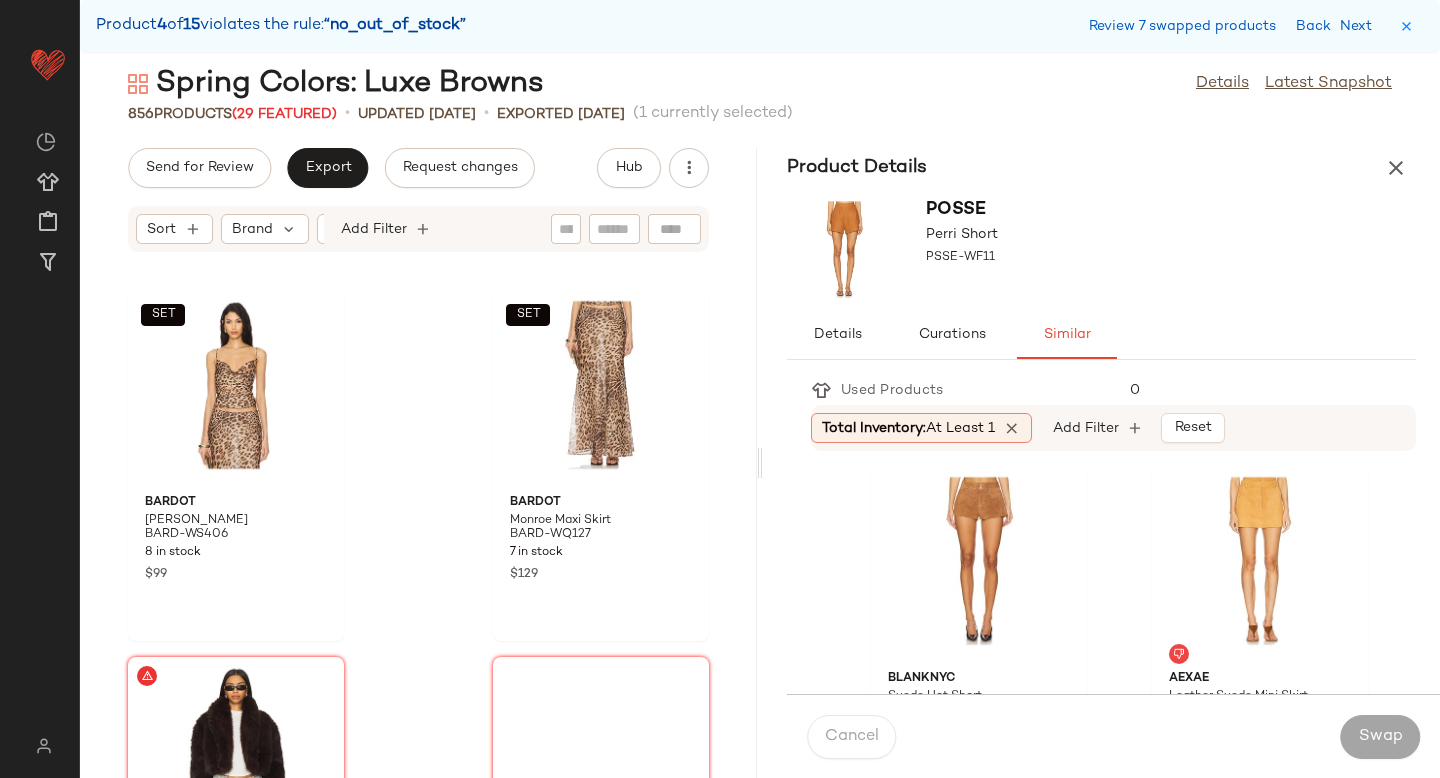 scroll, scrollTop: 57960, scrollLeft: 0, axis: vertical 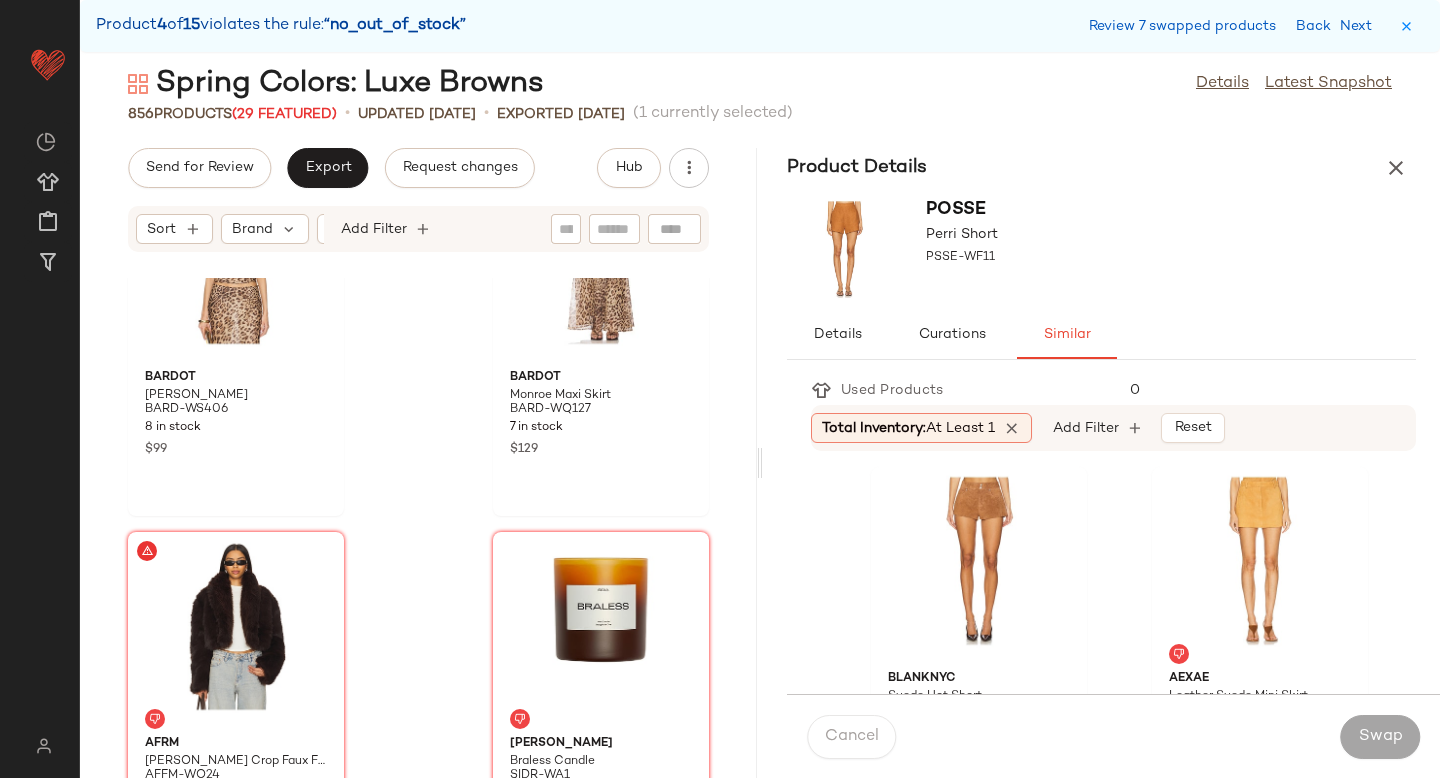 click 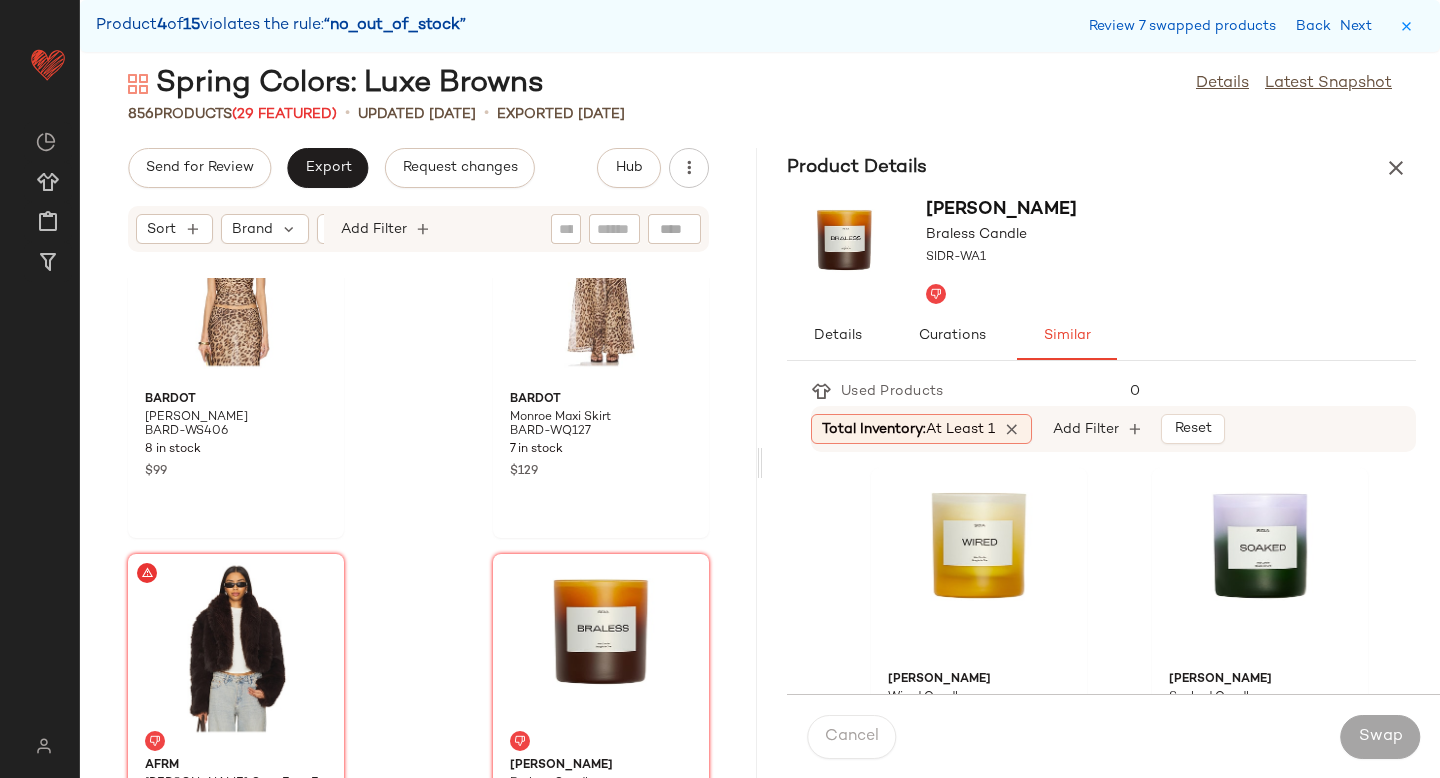 scroll, scrollTop: 57979, scrollLeft: 0, axis: vertical 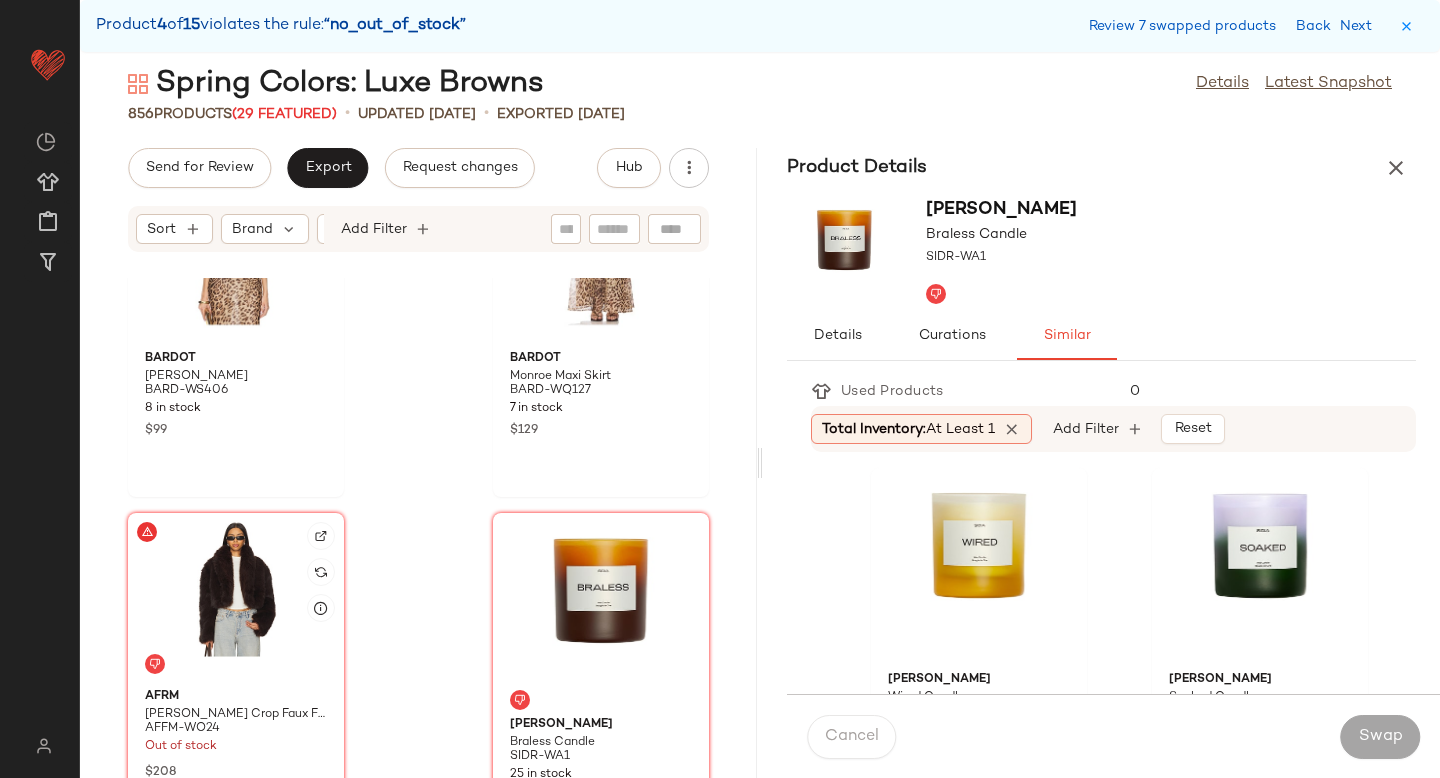 click 